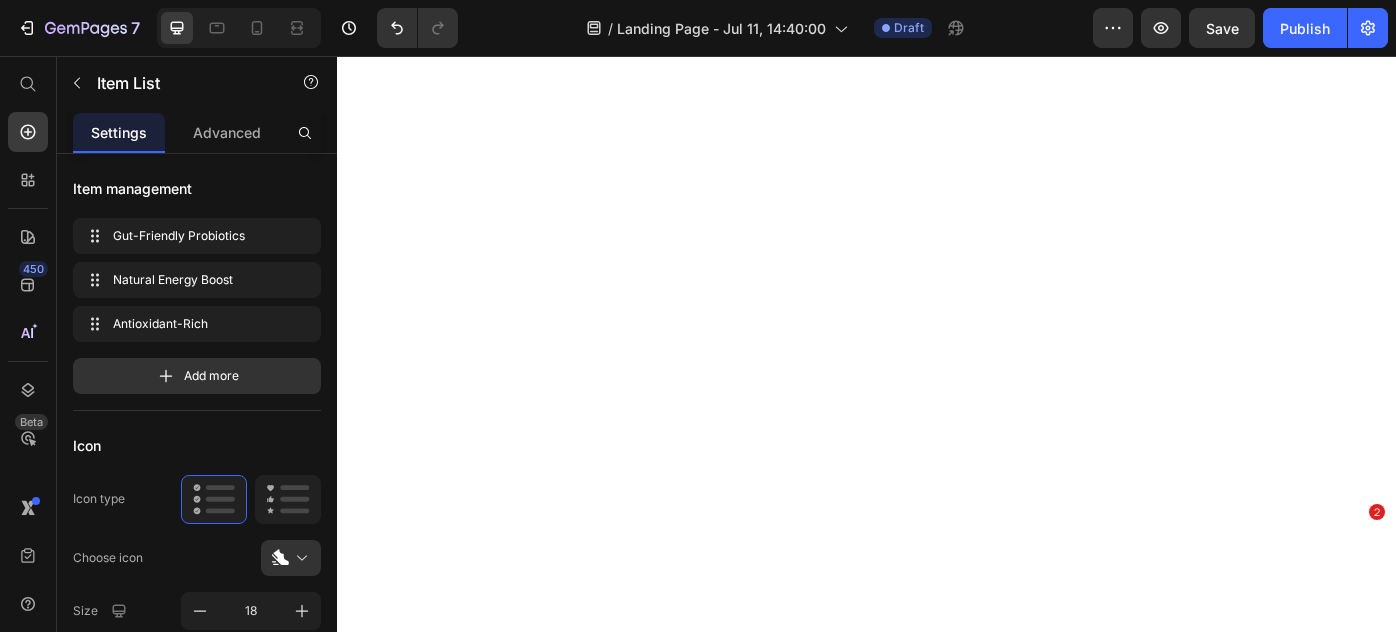 scroll, scrollTop: 0, scrollLeft: 0, axis: both 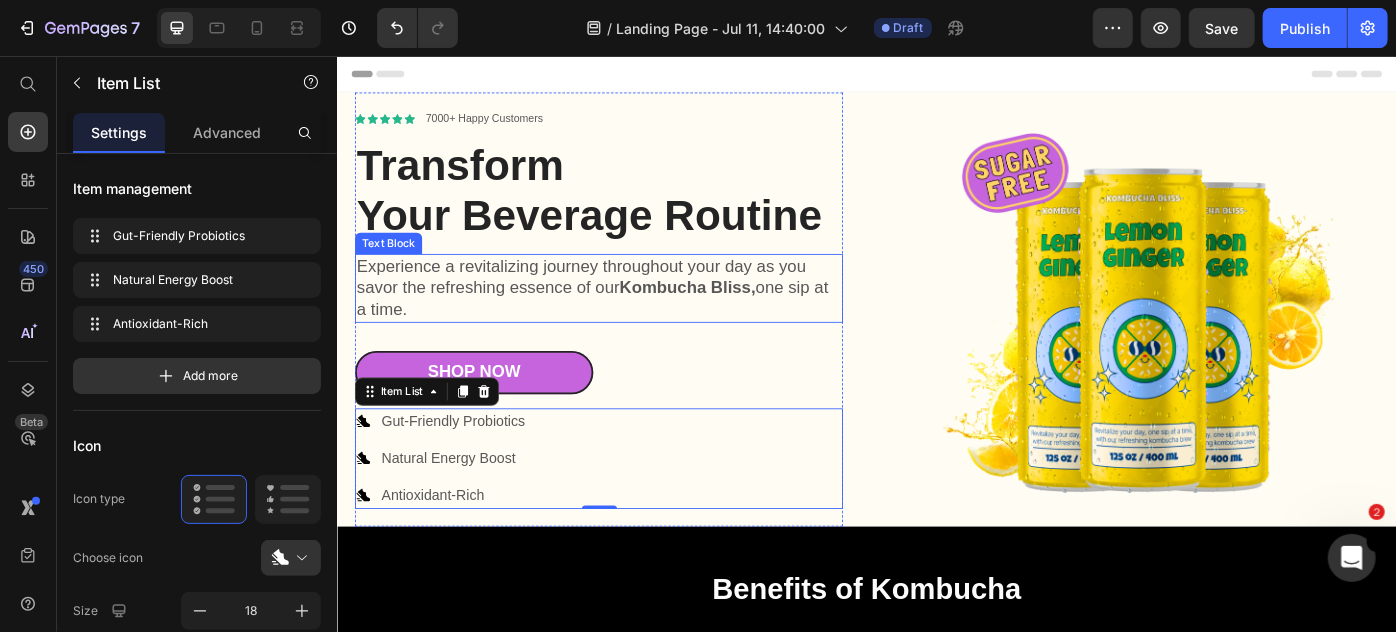 click on "Experience a revitalizing journey throughout your day as you savor the refreshing essence of our  Kombucha Bliss,  one sip at a time." at bounding box center (632, 318) 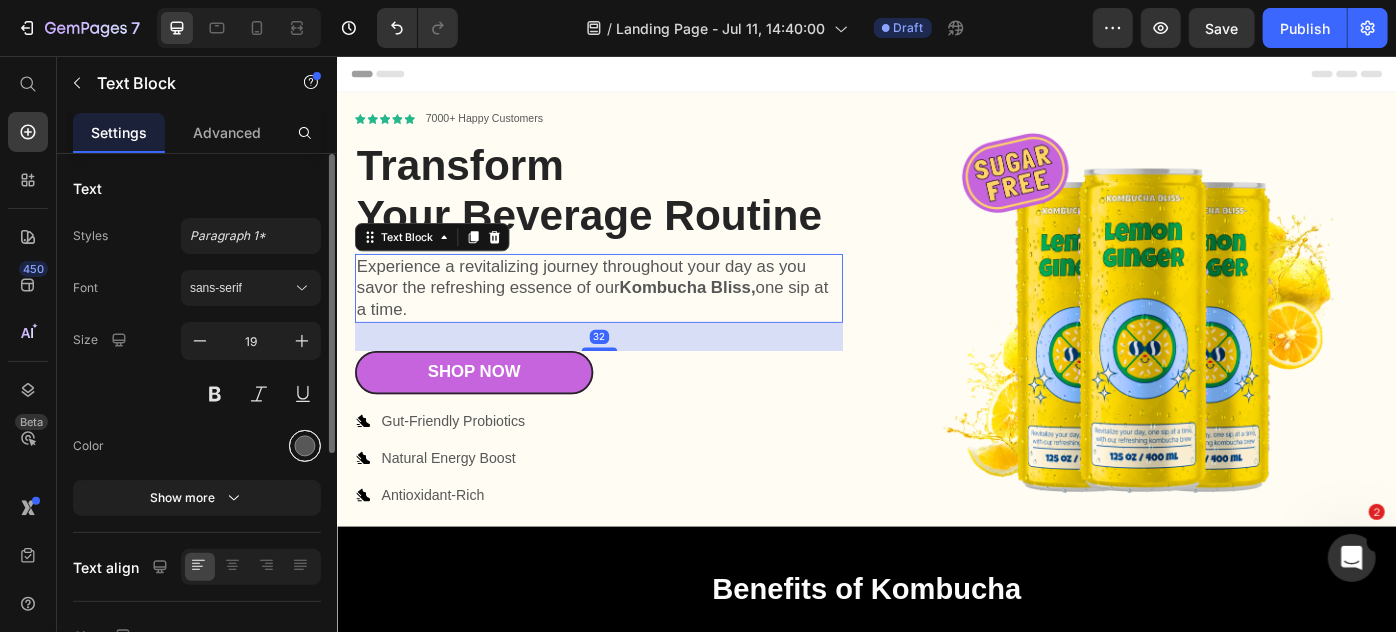 click at bounding box center [305, 446] 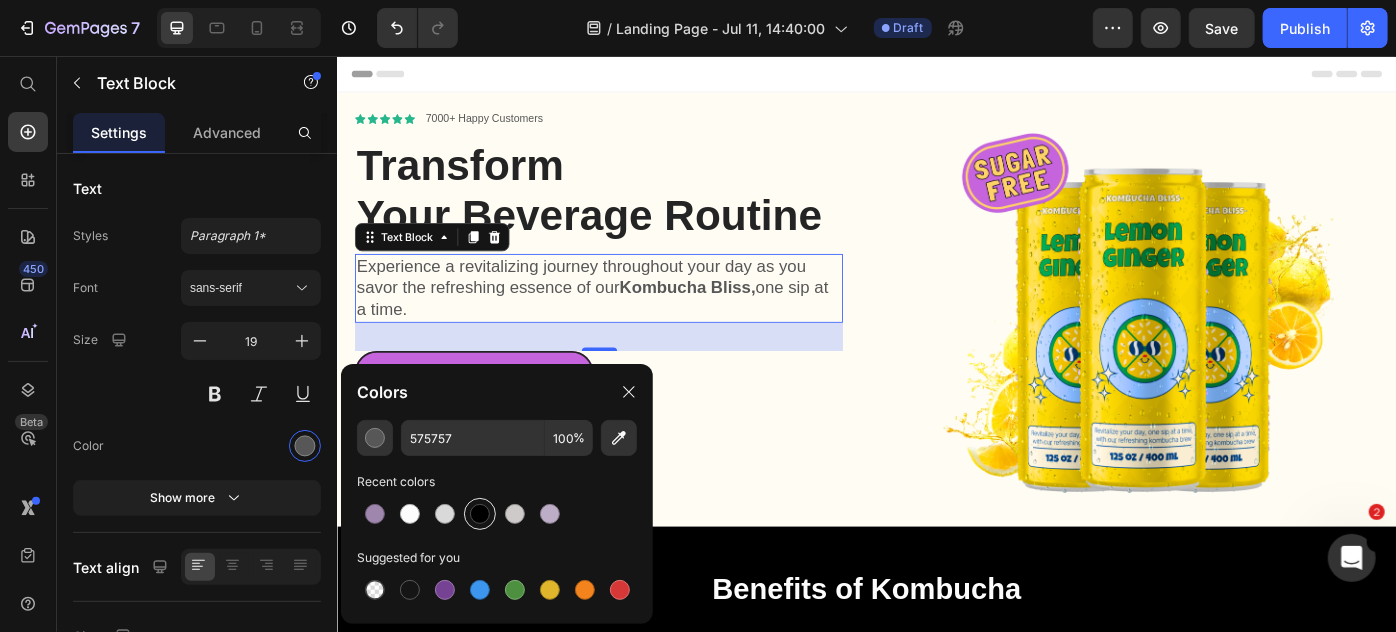 click at bounding box center [480, 514] 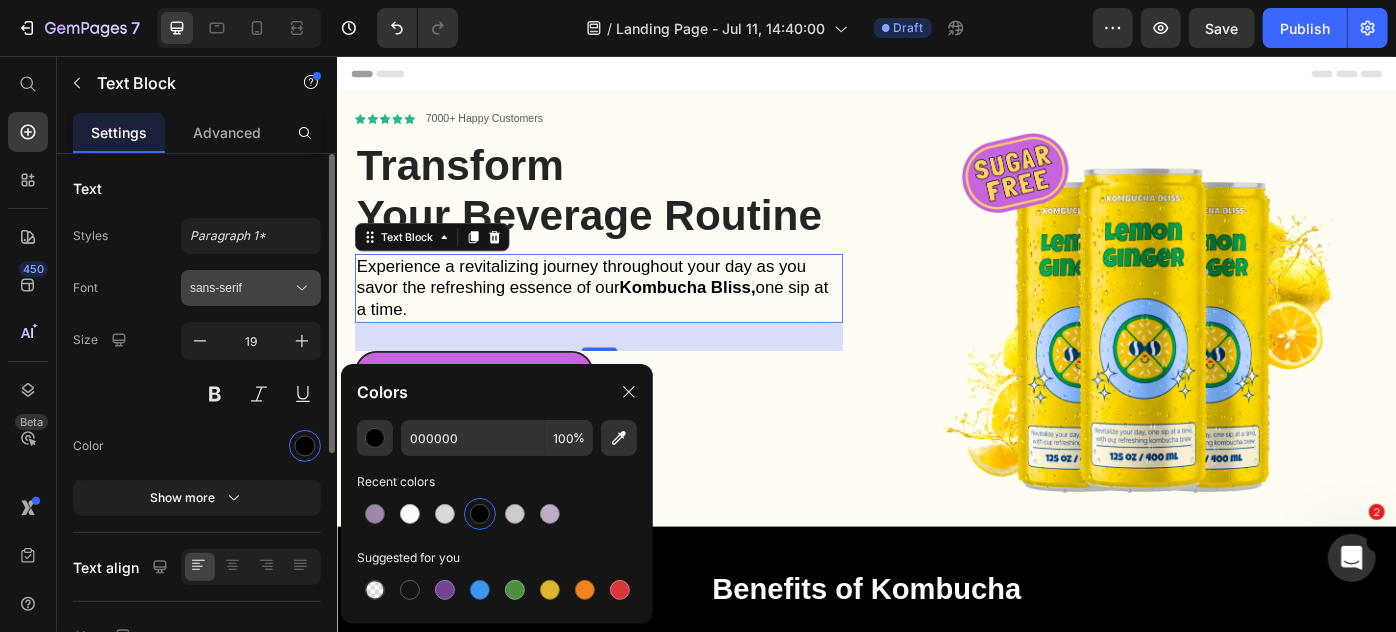 click on "sans-serif" at bounding box center (241, 288) 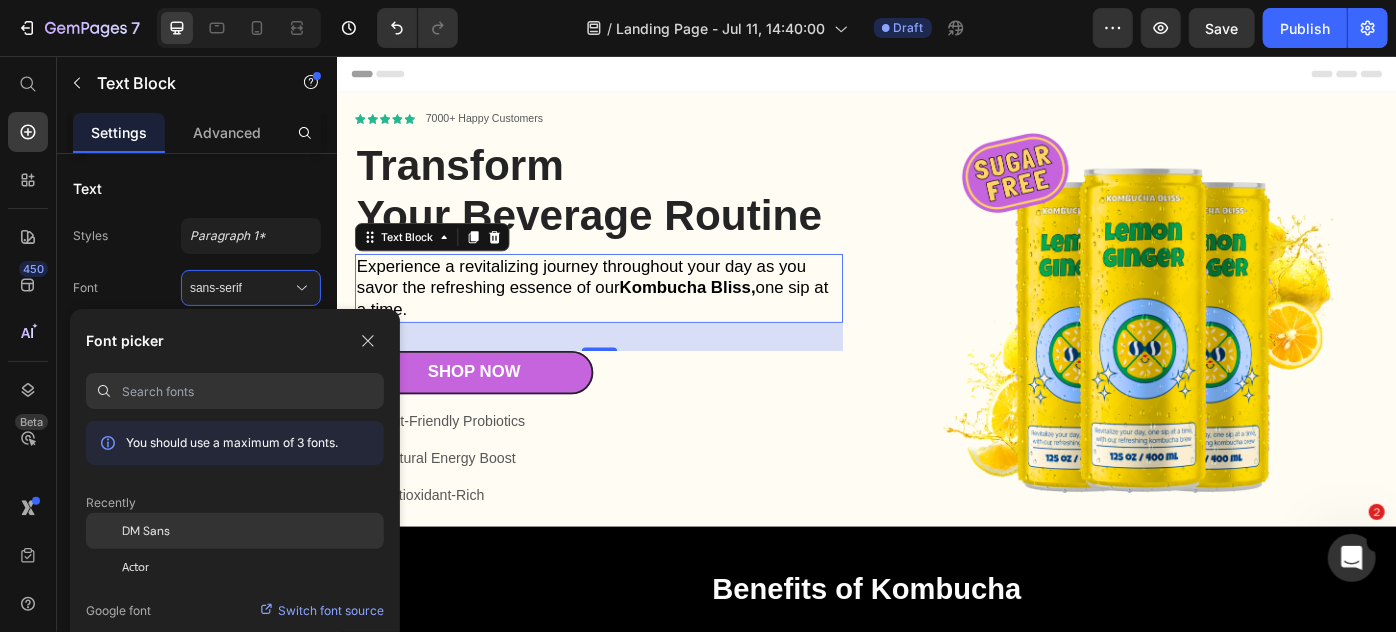 click on "DM Sans" 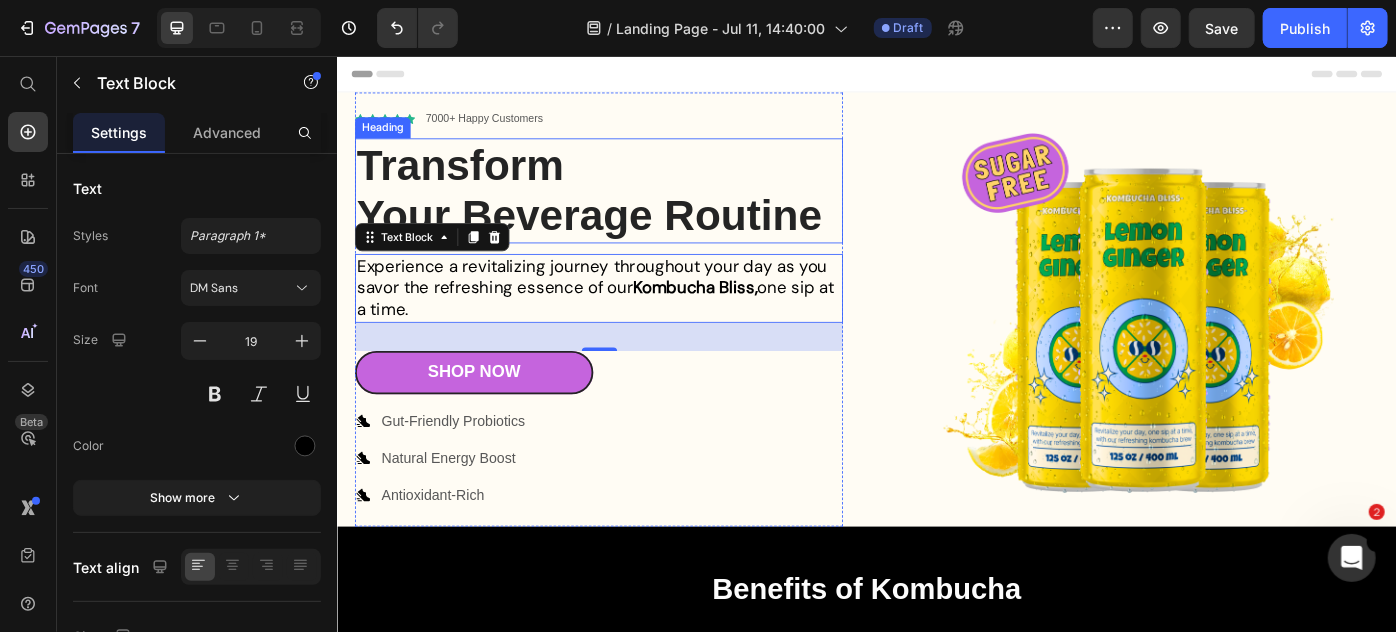 click on "Transform  Your Beverage Routine" at bounding box center (632, 207) 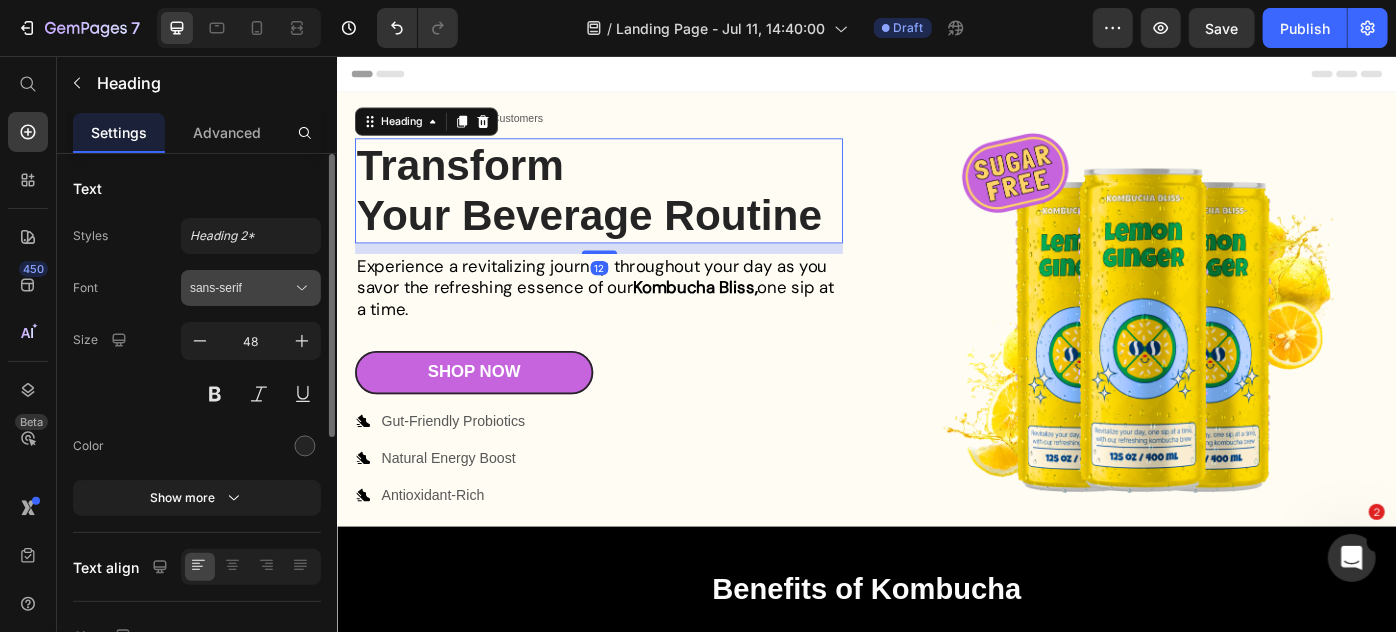 click on "sans-serif" at bounding box center (251, 288) 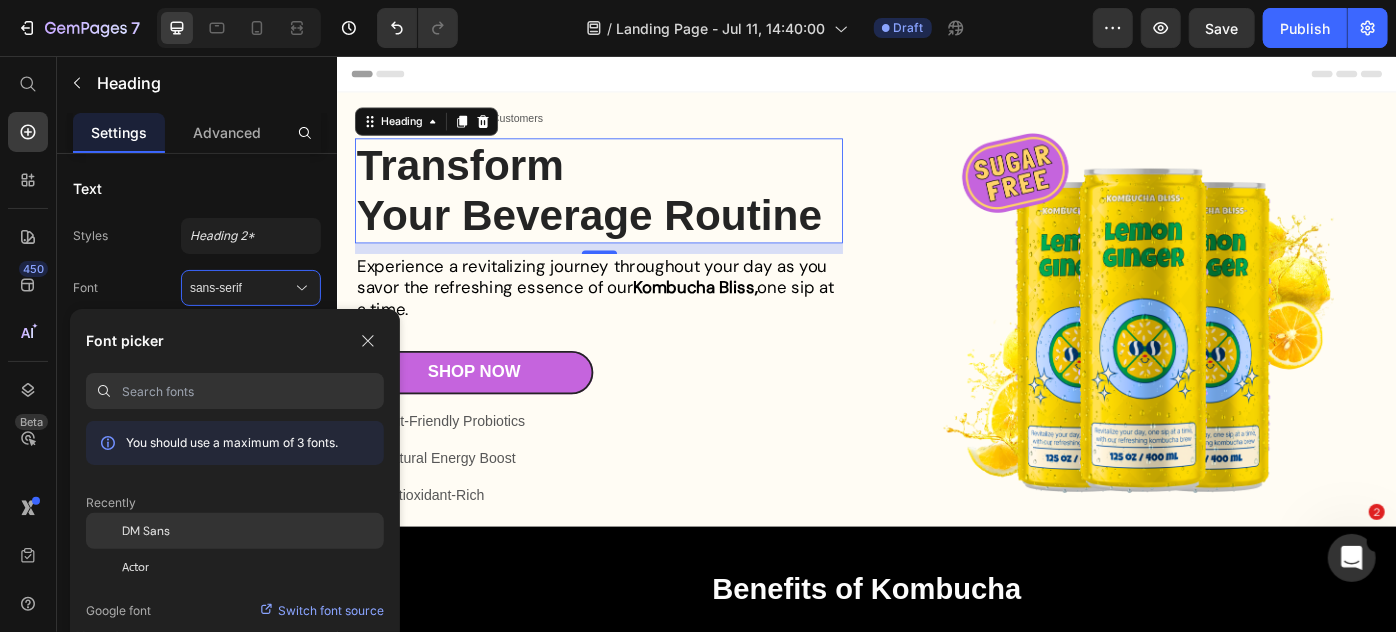 click on "DM Sans" 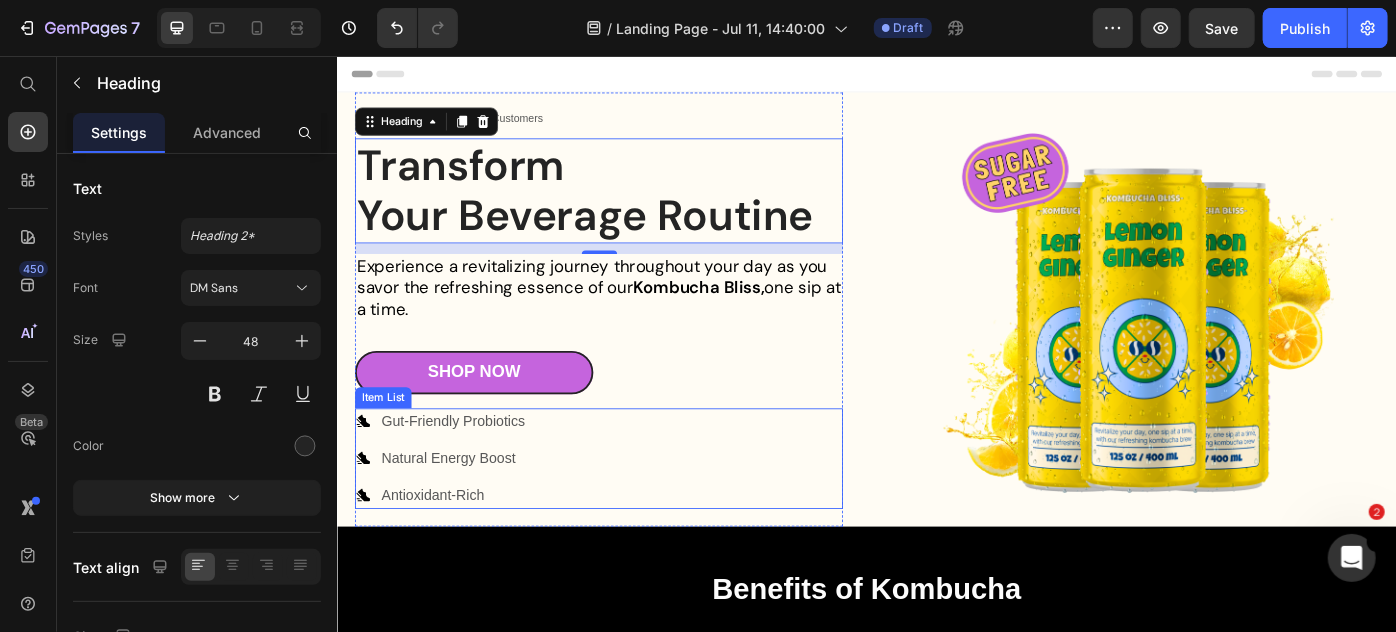 click on "Gut-Friendly Probiotics" at bounding box center (467, 469) 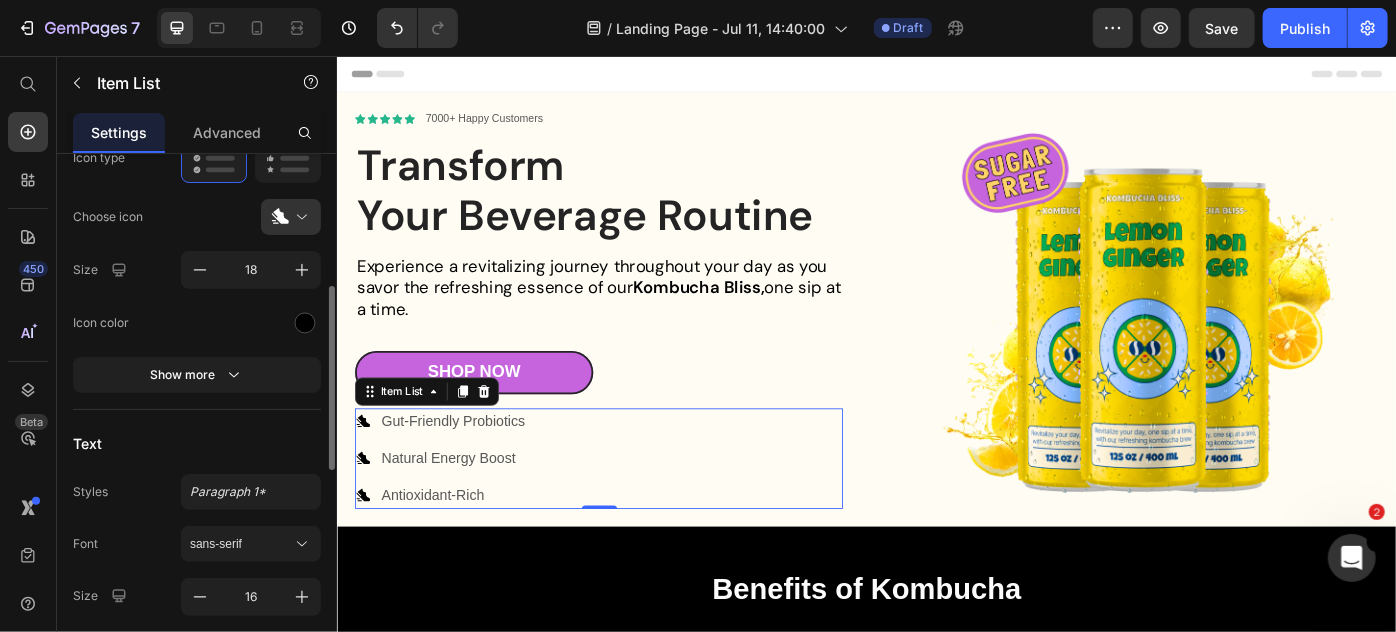 scroll, scrollTop: 352, scrollLeft: 0, axis: vertical 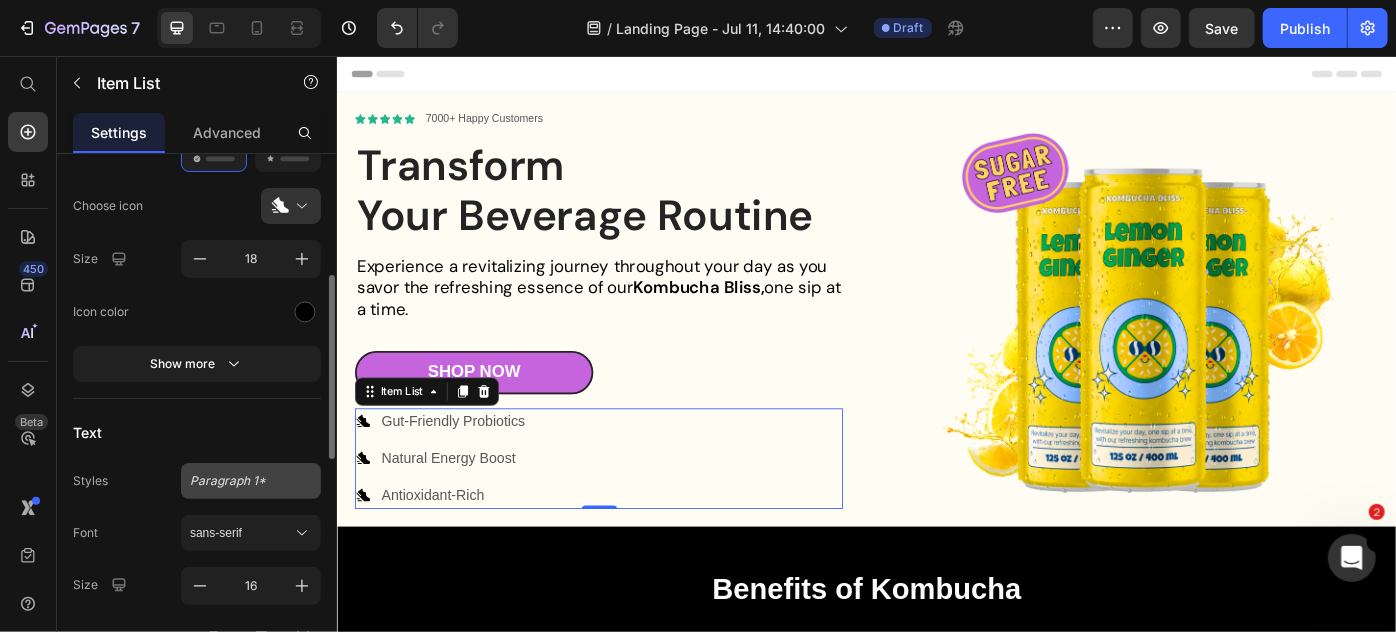 click on "Paragraph 1*" at bounding box center (251, 481) 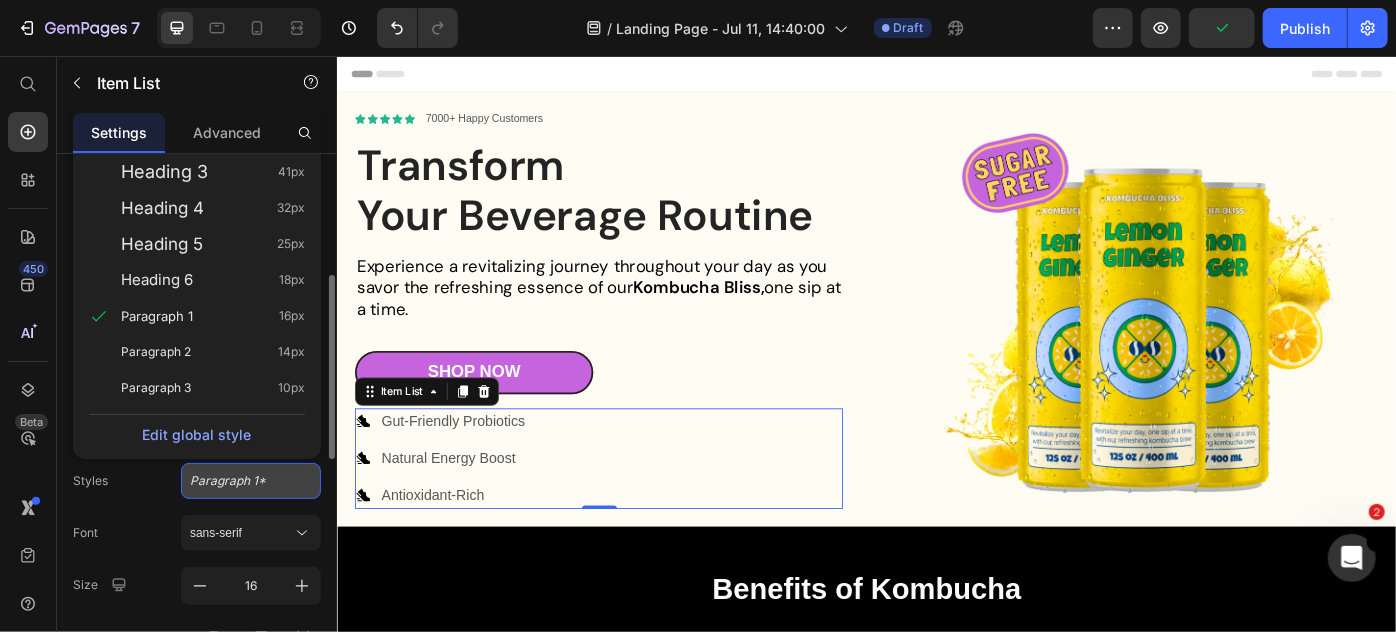 click on "Paragraph 1*" at bounding box center [251, 481] 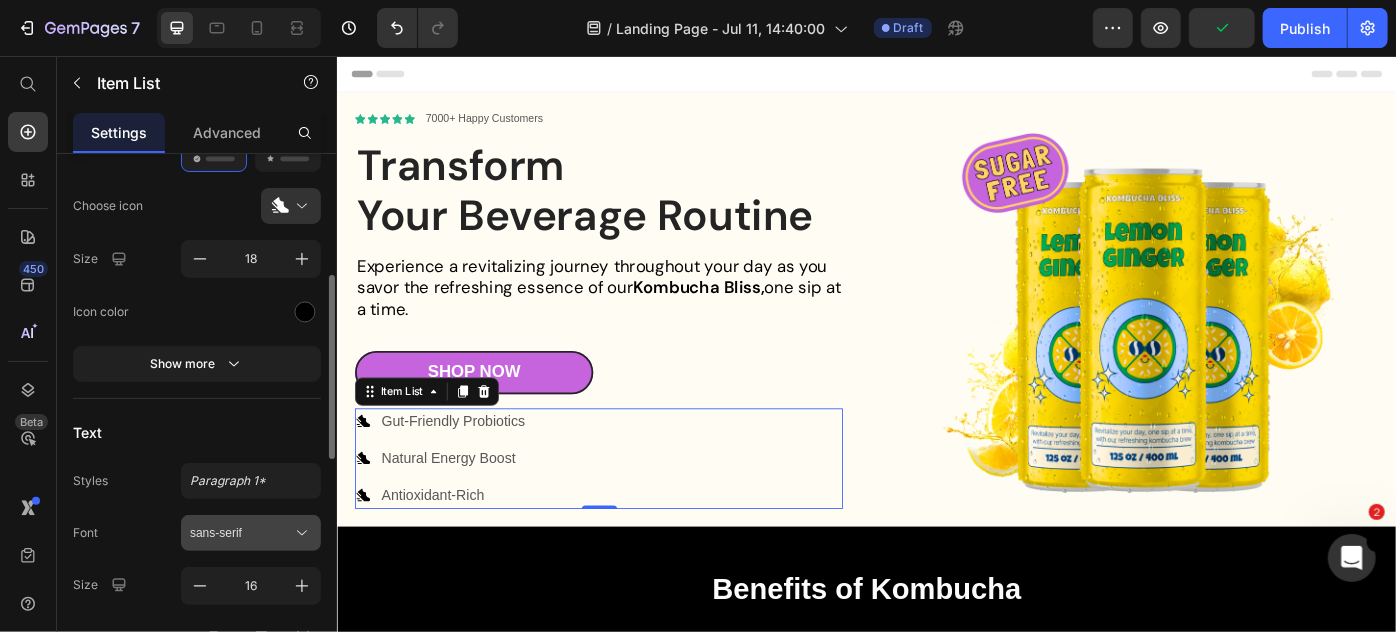 click on "sans-serif" at bounding box center (241, 533) 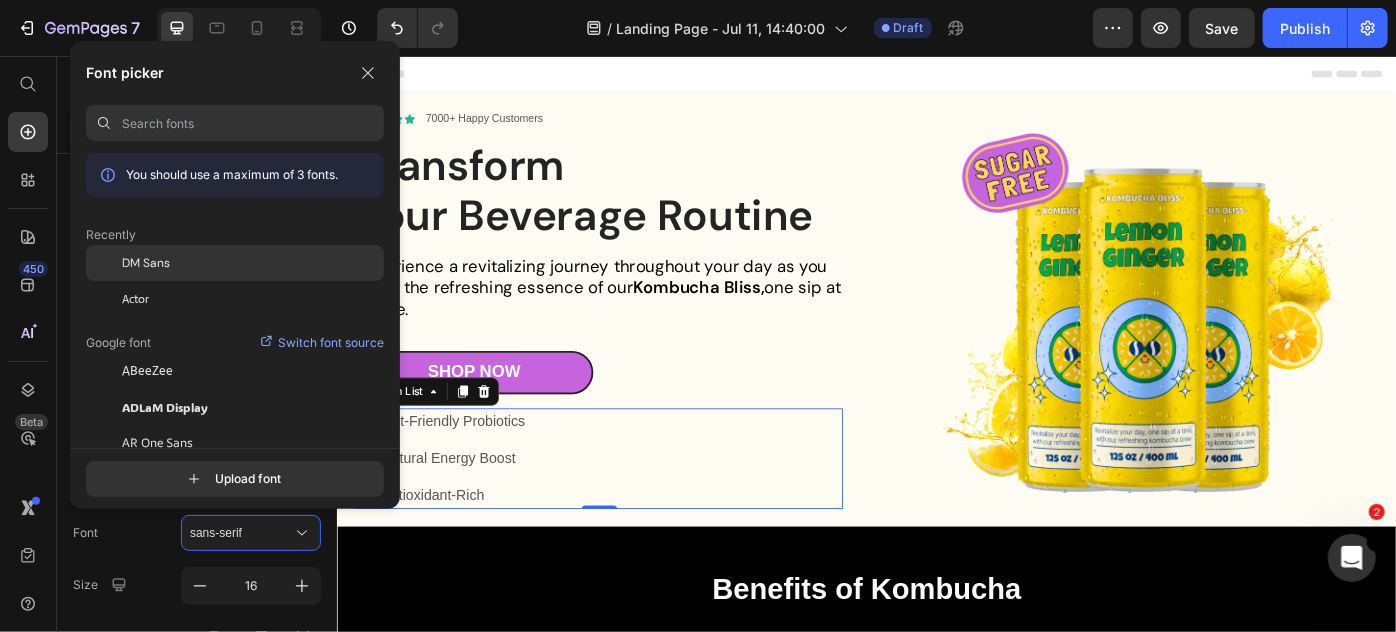 click on "DM Sans" 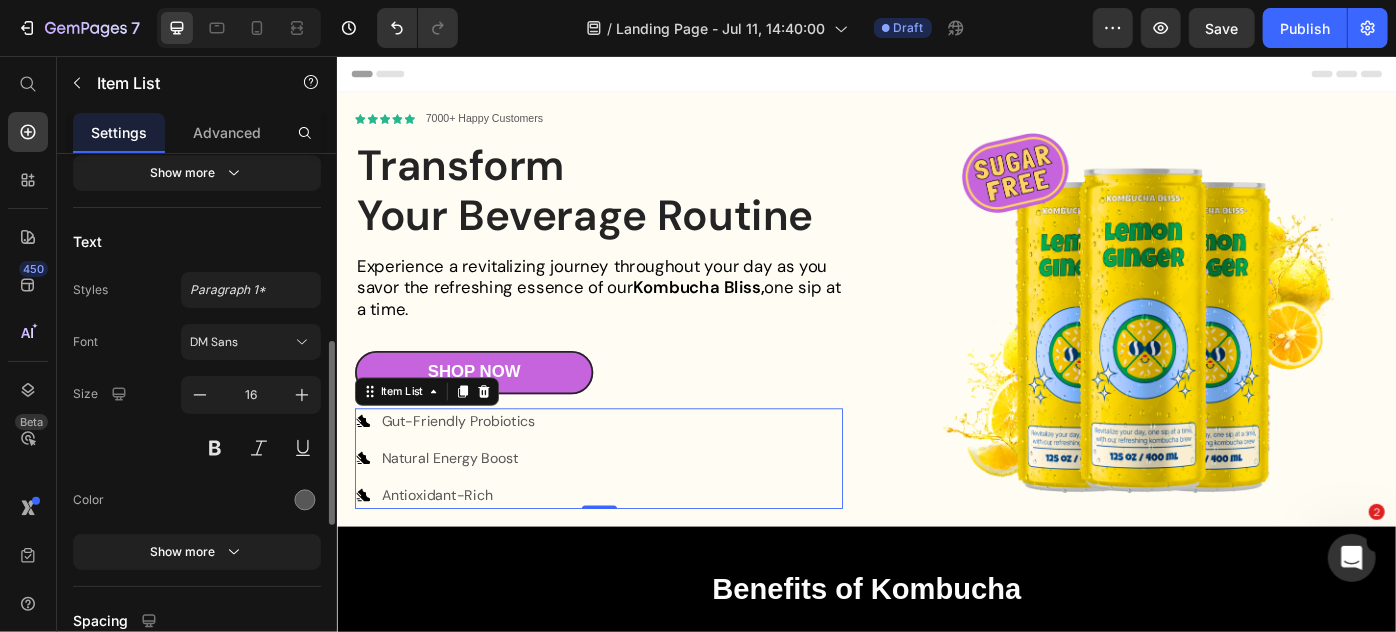scroll, scrollTop: 544, scrollLeft: 0, axis: vertical 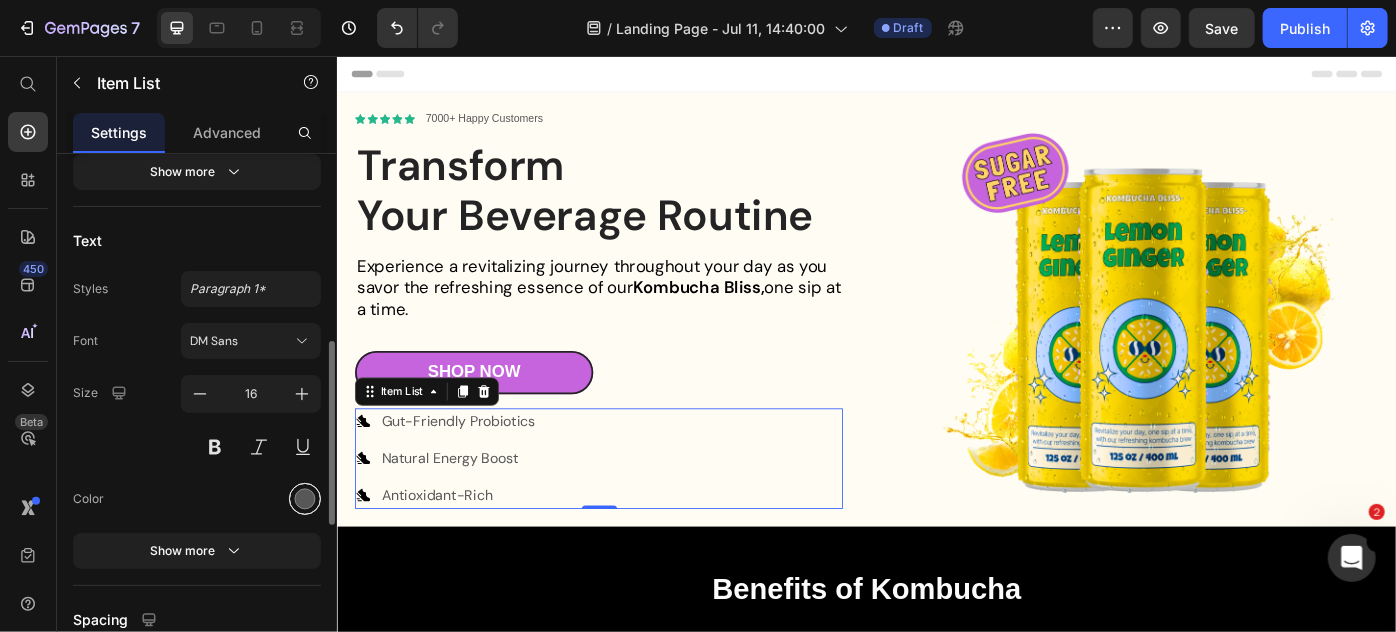 click at bounding box center [305, 498] 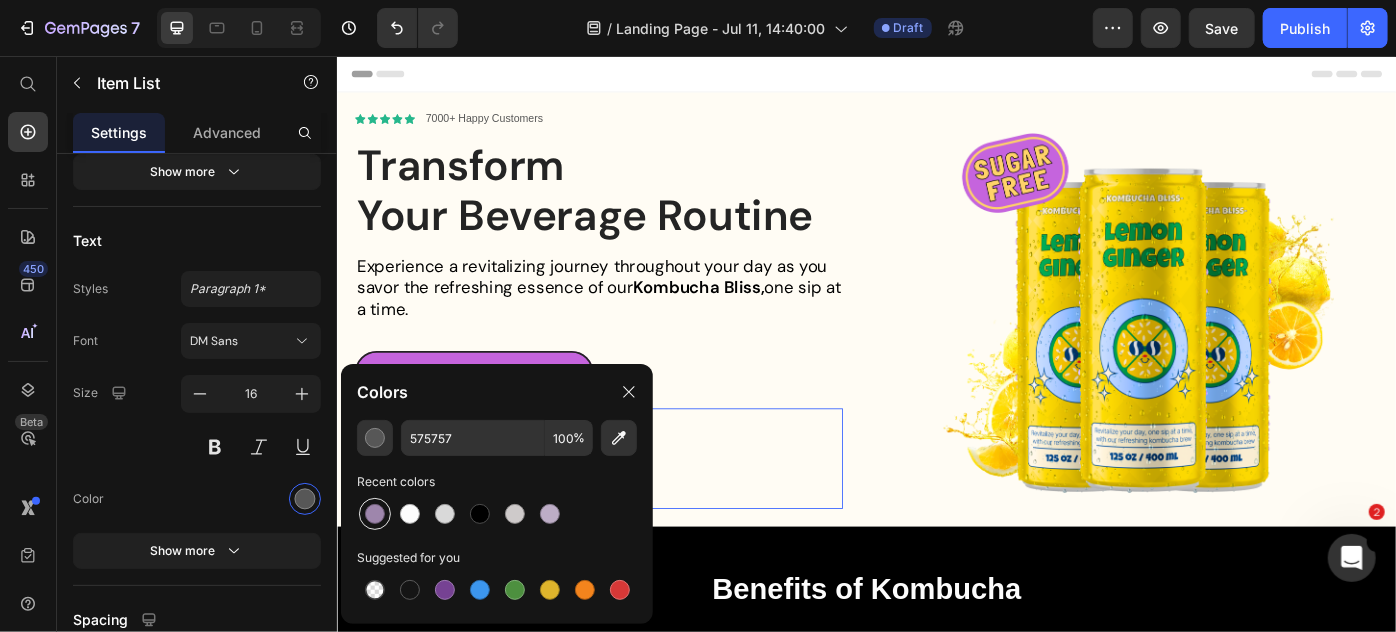 click at bounding box center (375, 514) 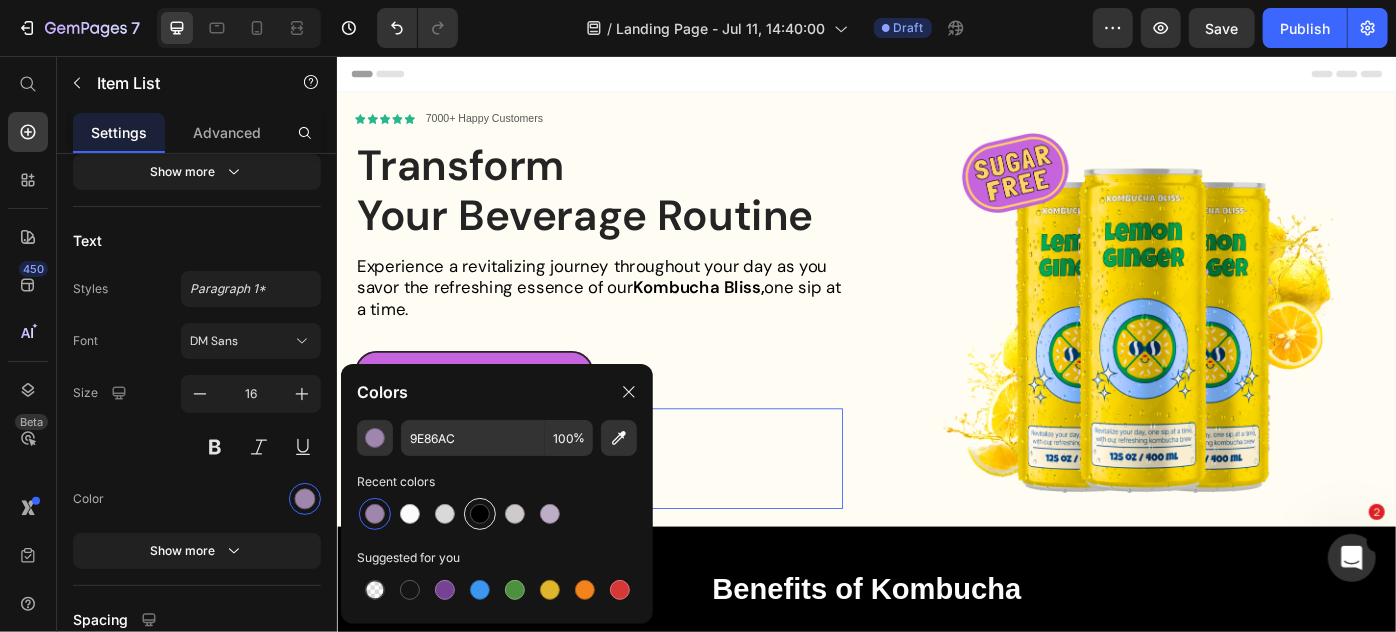 click at bounding box center (480, 514) 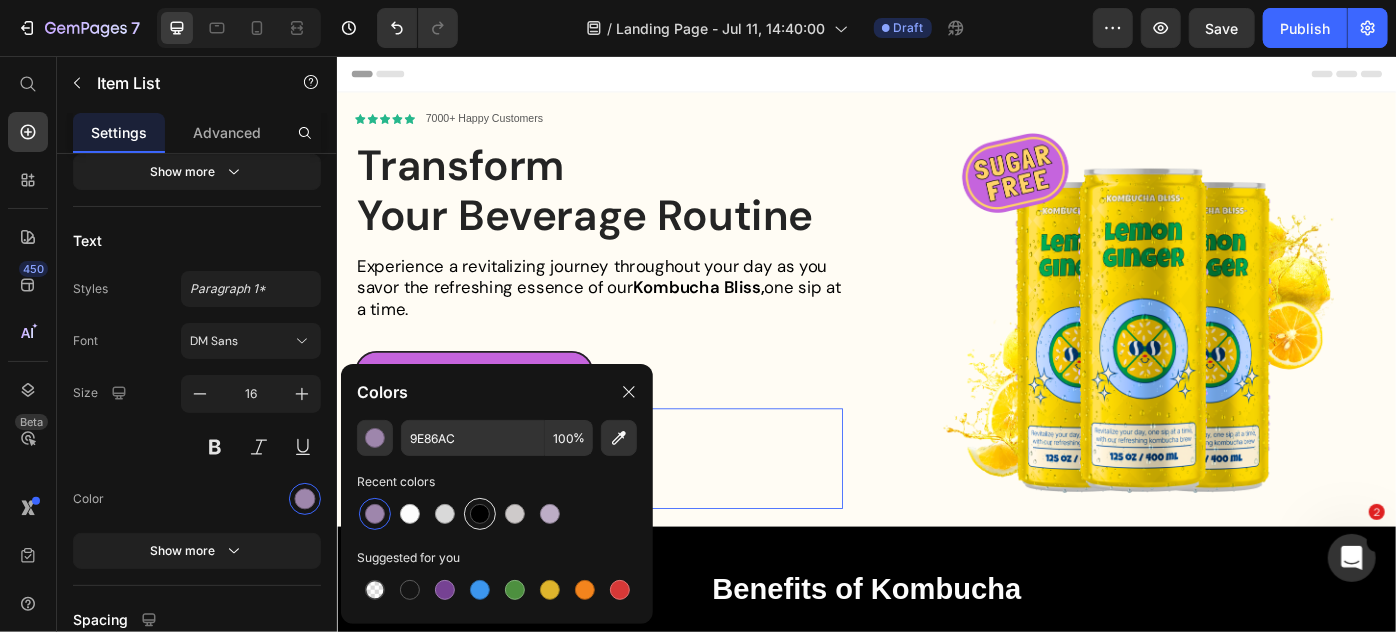 type on "000000" 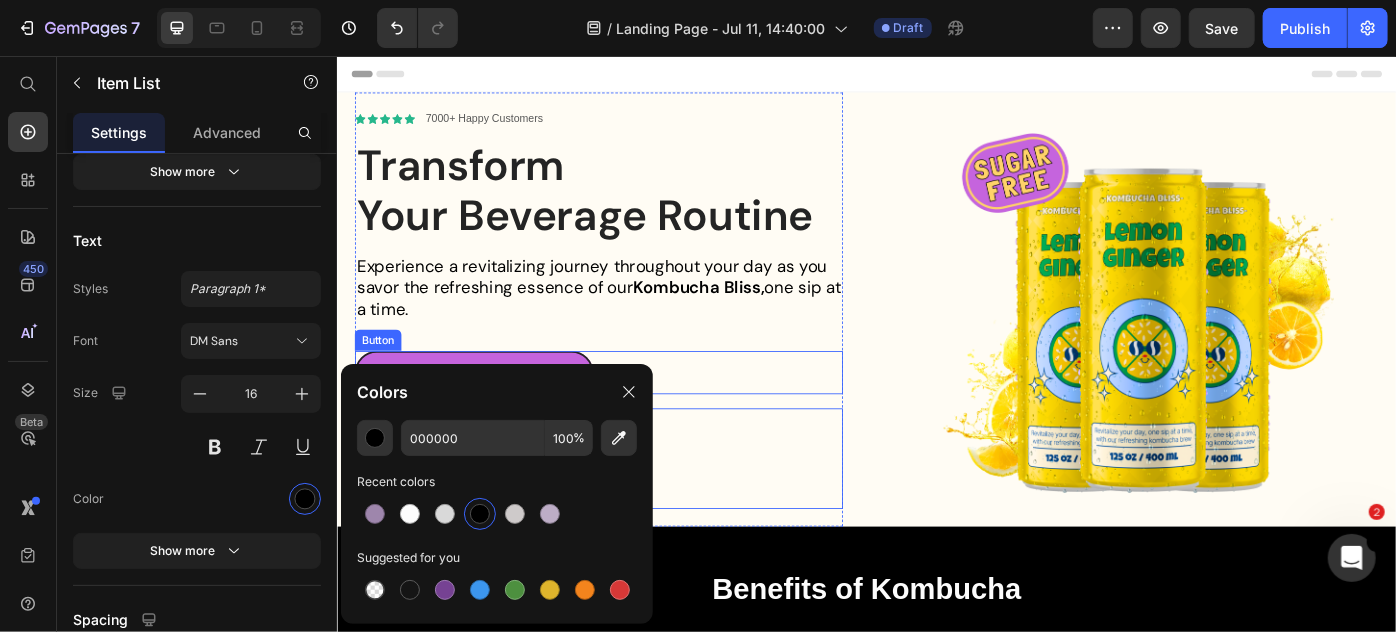 click on "Shop Now Button" at bounding box center [632, 413] 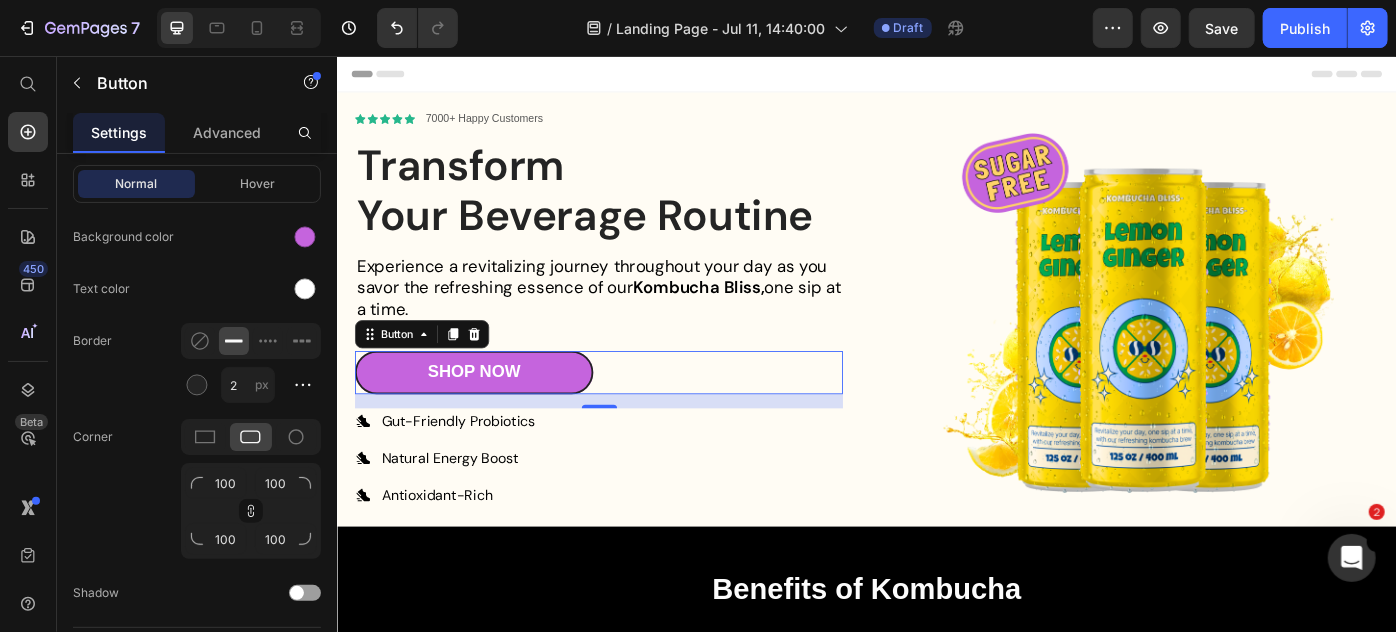 scroll, scrollTop: 0, scrollLeft: 0, axis: both 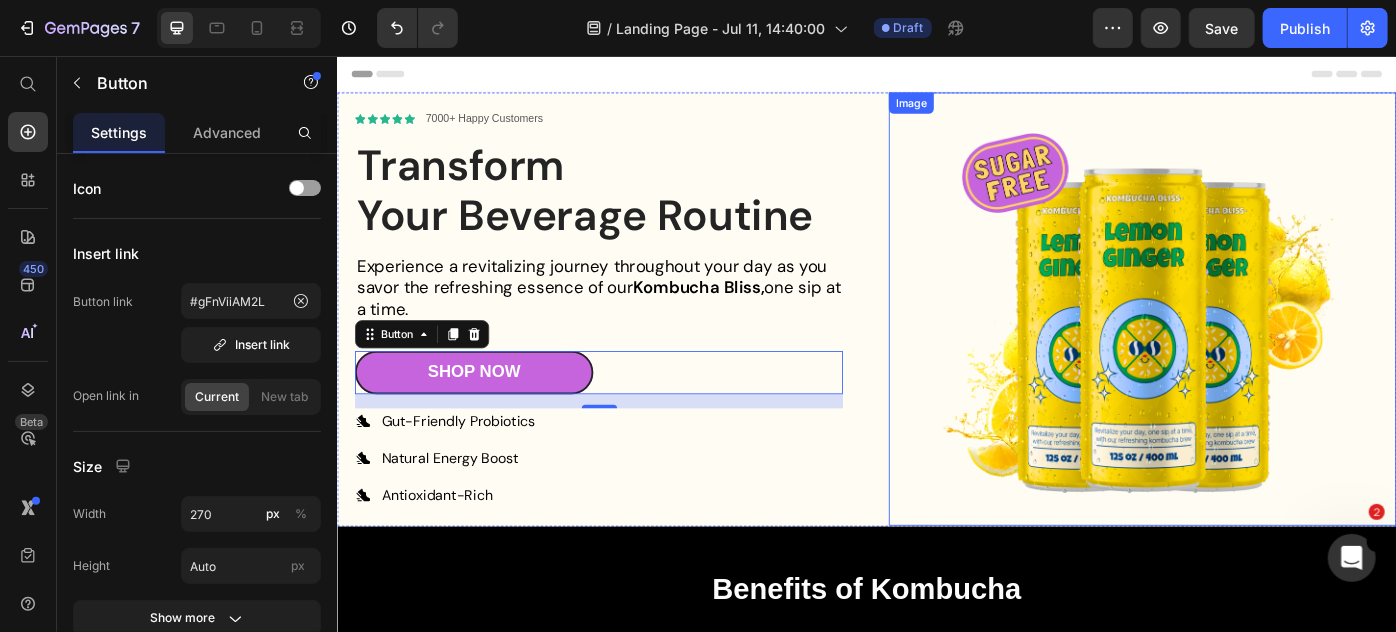 click at bounding box center (1248, 341) 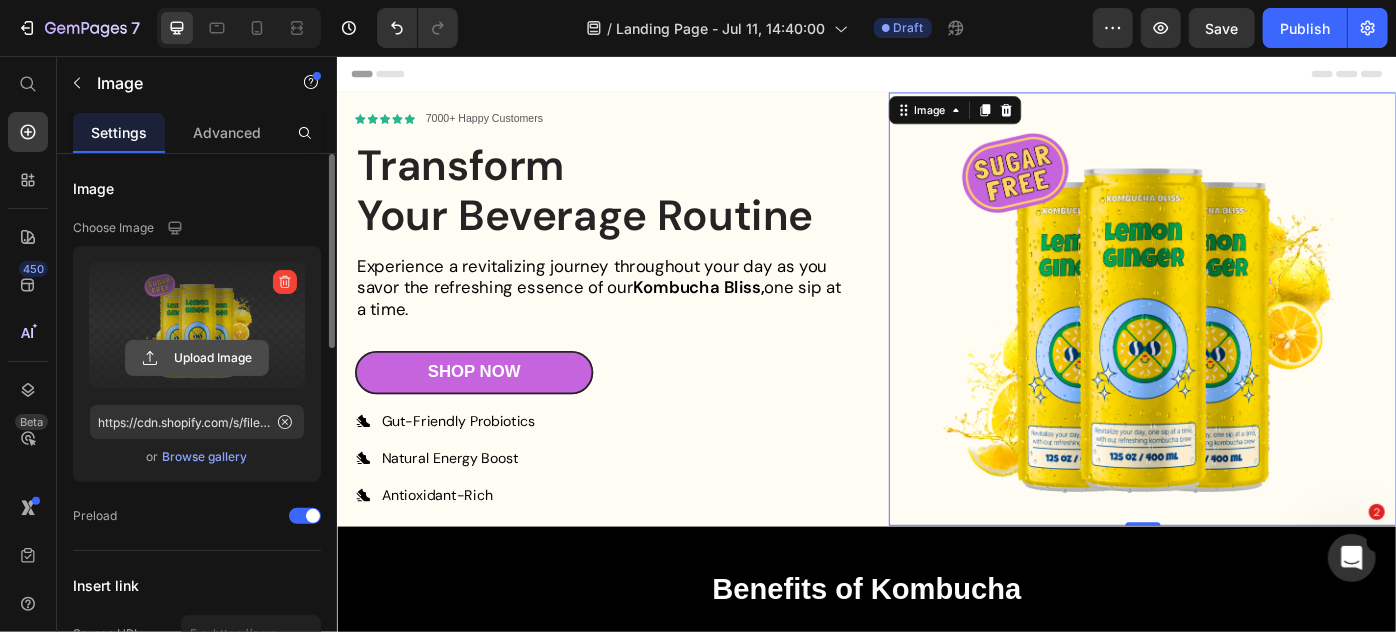 click 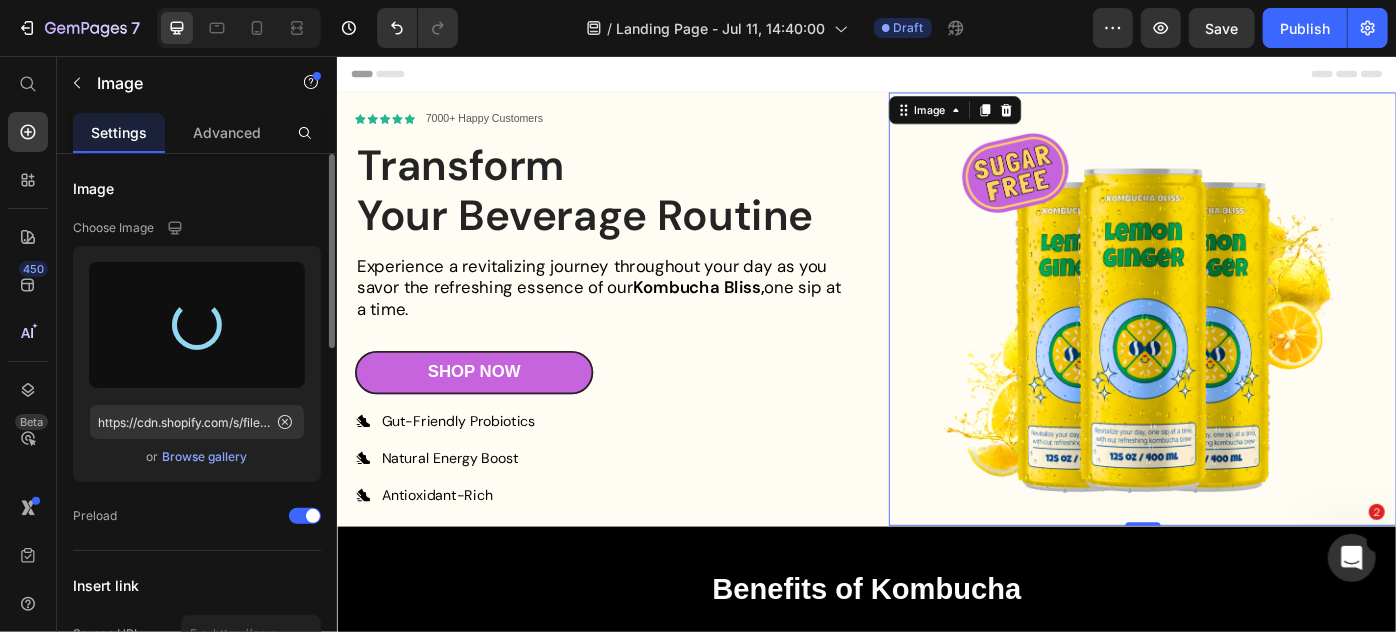 type on "https://cdn.shopify.com/s/files/1/0895/8676/2098/files/gempages_553120673636025472-bbbdedf9-d8c6-4c1b-85bb-80eeb5e1c7bd.png" 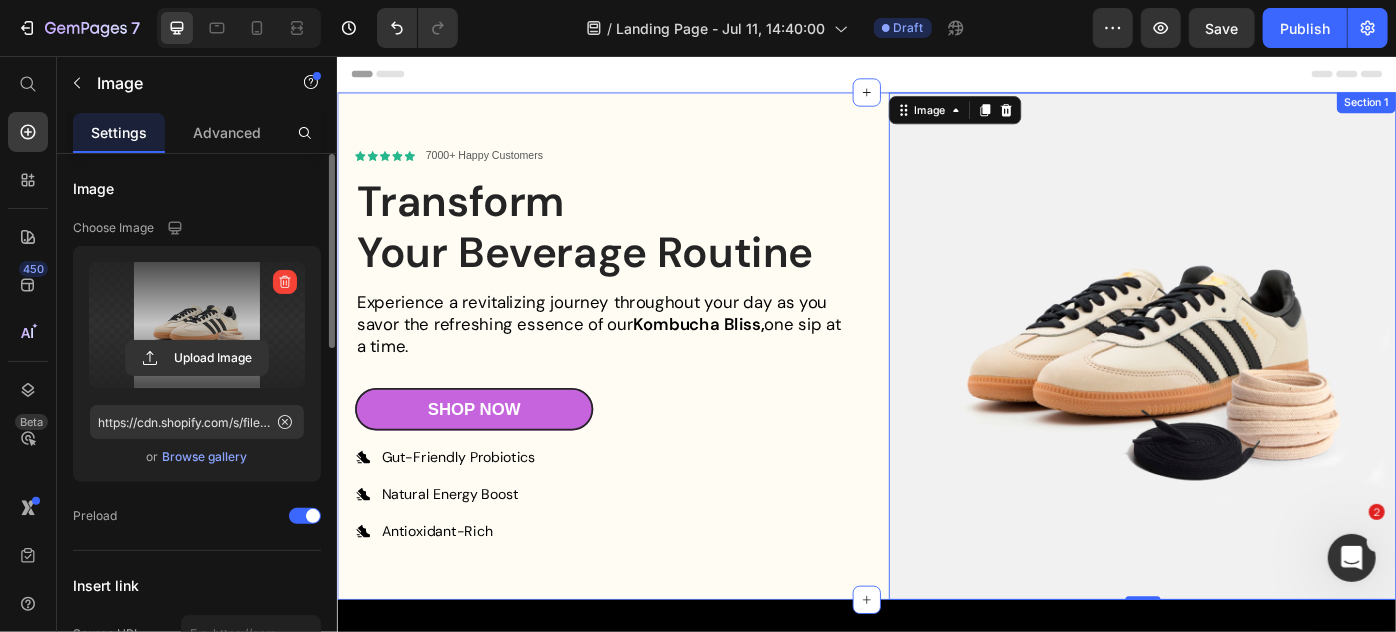 click on "Icon Icon Icon Icon Icon Icon List 7000+ Happy Customers Text Block Row Transform  Your Beverage Routine Heading Experience a revitalizing journey throughout your day as you savor the refreshing essence of our  Kombucha Bliss,  one sip at a time. Text Block Shop Now Button
Gut-Friendly Probiotics
Natural Energy Boost
Antioxidant-Rich Item List Shop Now Button Row" at bounding box center [643, 383] 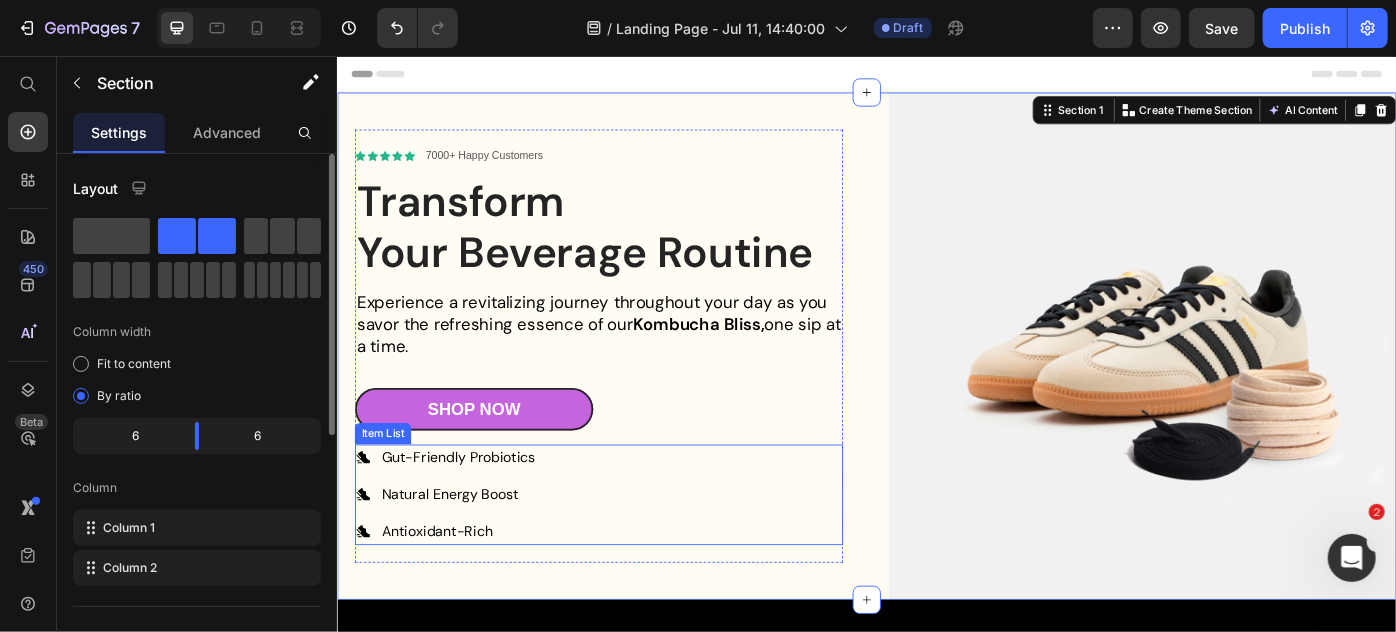 click on "Gut-Friendly Probiotics
Natural Energy Boost
Antioxidant-Rich" at bounding box center [632, 552] 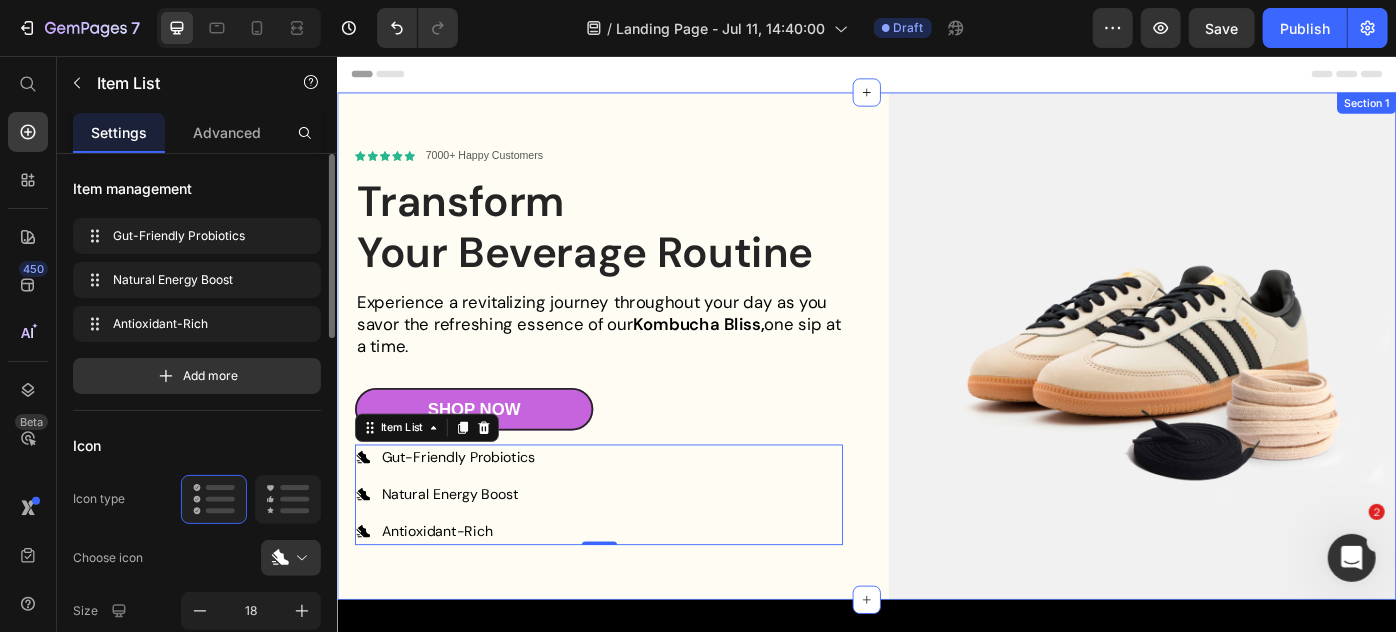 click on "Icon Icon Icon Icon Icon Icon List 7000+ Happy Customers Text Block Row Transform  Your Beverage Routine Heading Experience a revitalizing journey throughout your day as you savor the refreshing essence of our  Kombucha Bliss,  one sip at a time. Text Block Shop Now Button
Gut-Friendly Probiotics
Natural Energy Boost
Antioxidant-Rich Item List   0 Shop Now Button Row" at bounding box center [643, 383] 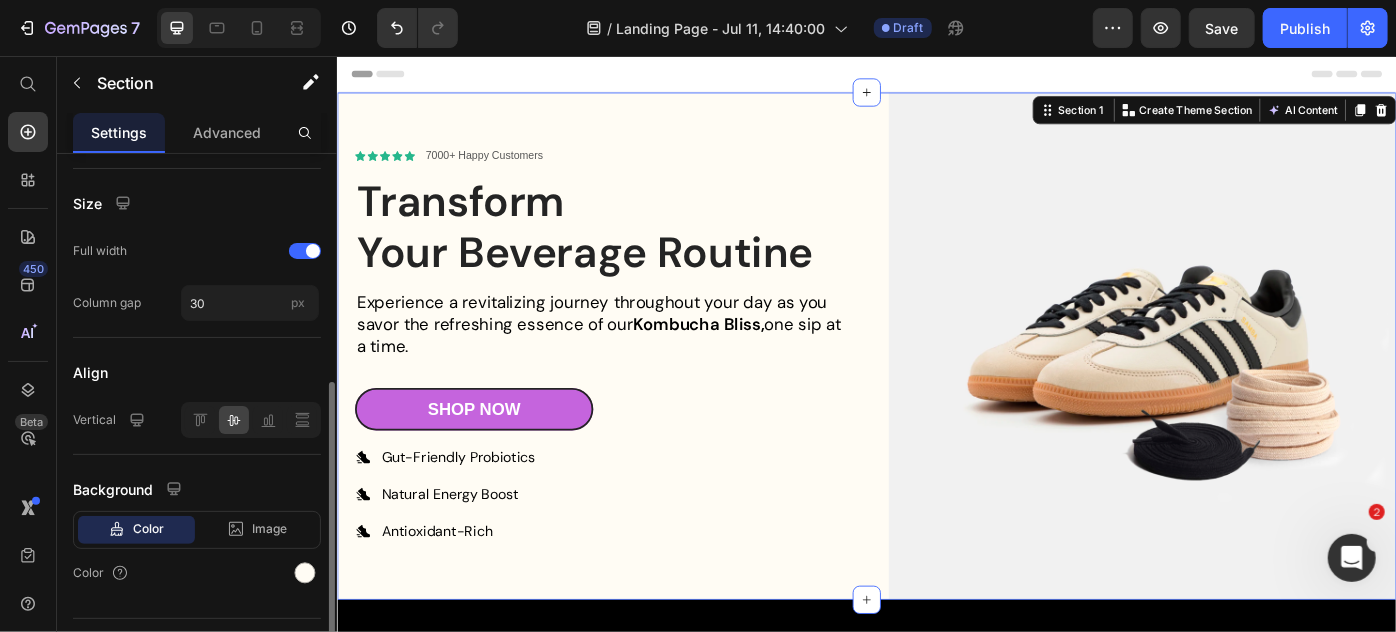 scroll, scrollTop: 439, scrollLeft: 0, axis: vertical 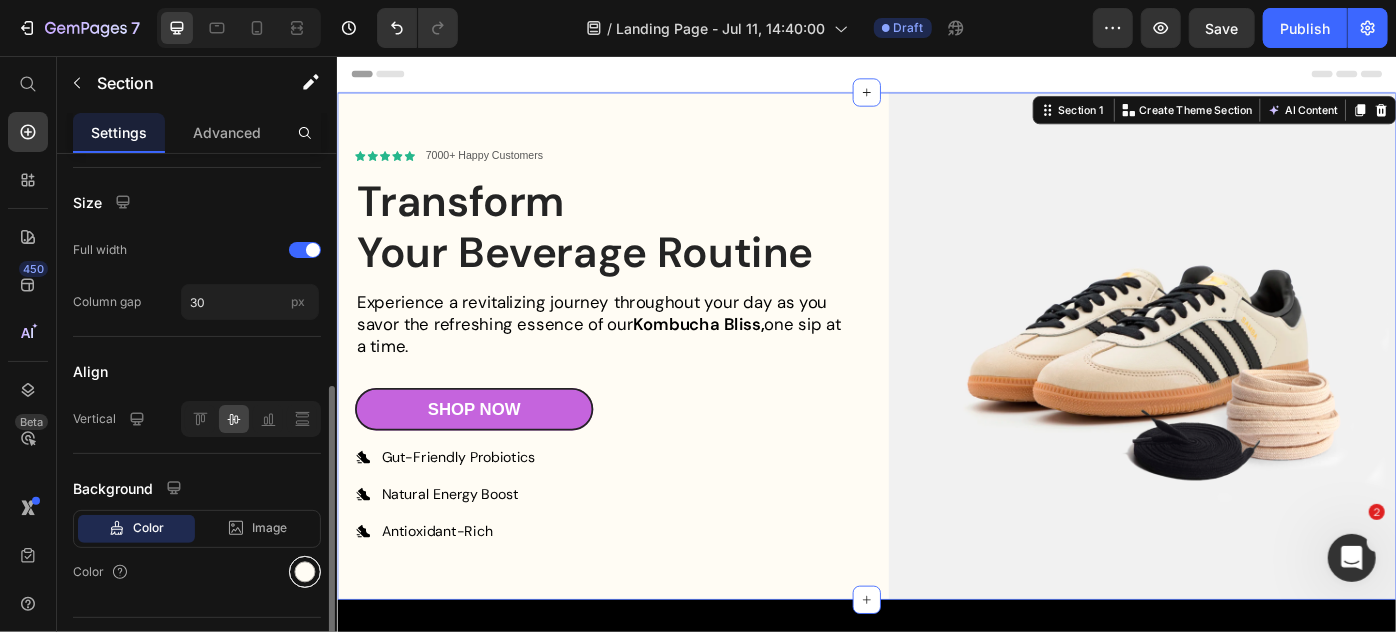 click at bounding box center (305, 572) 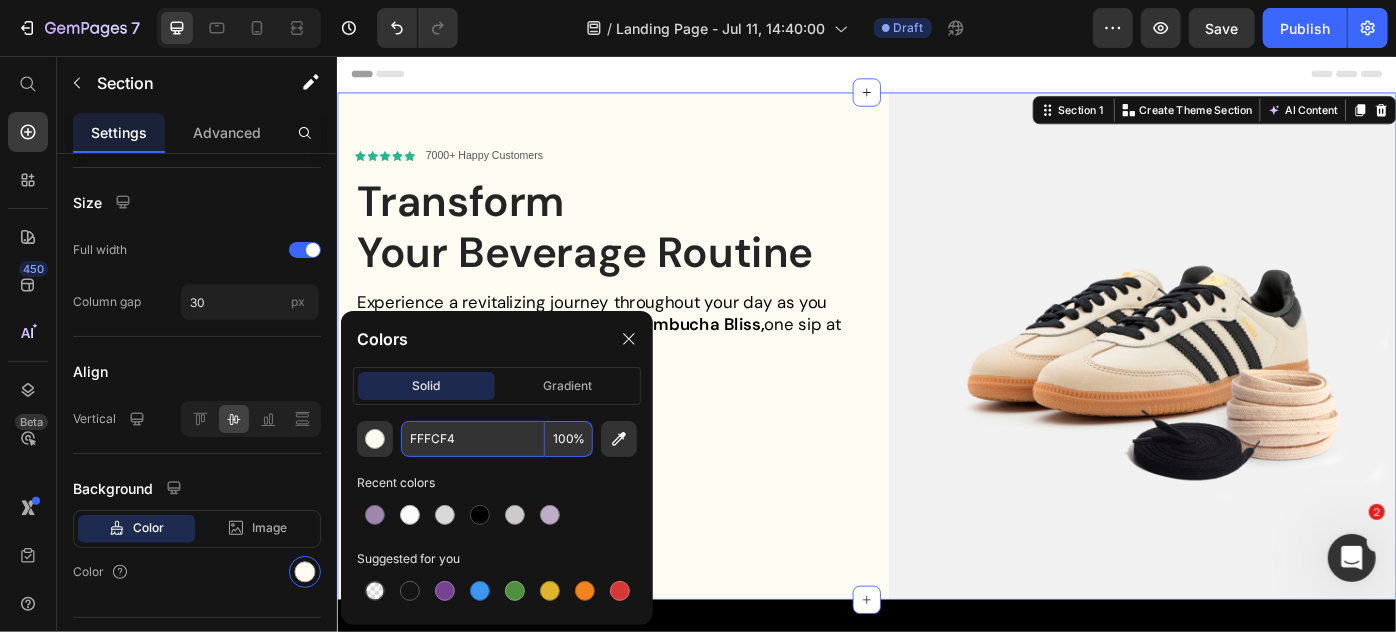 click on "FFFCF4" at bounding box center (473, 439) 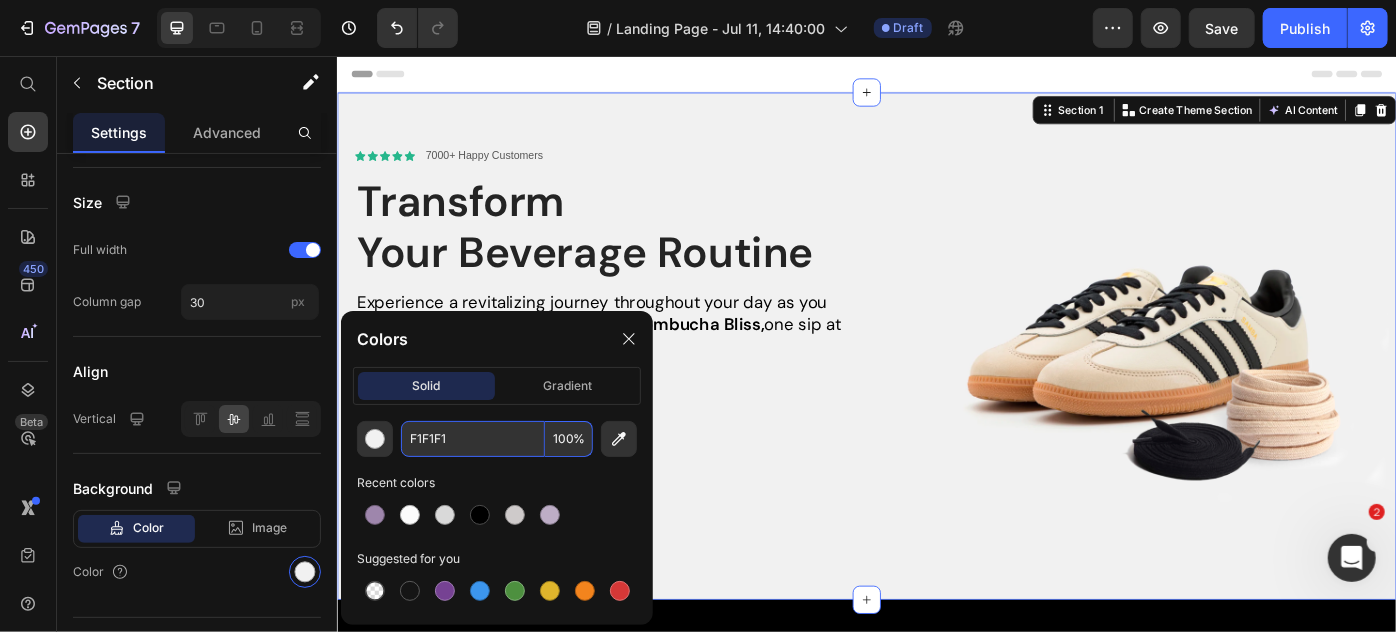 type on "F1F1F1" 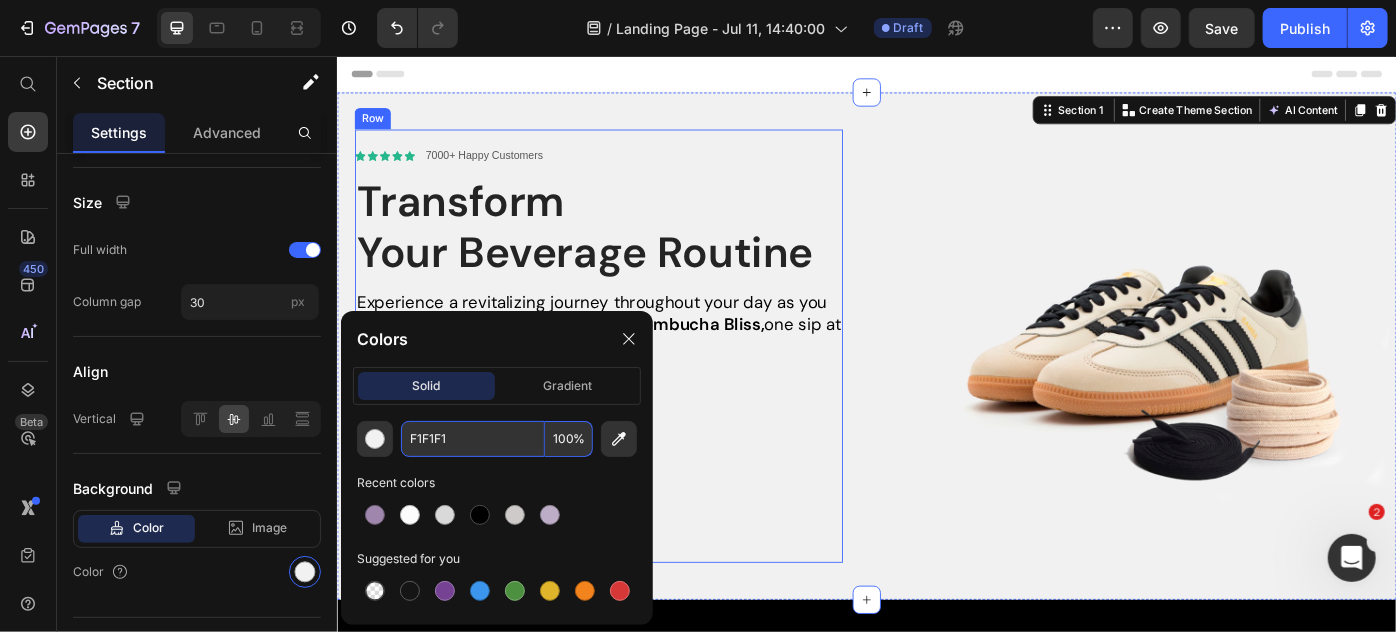 click on "Icon Icon Icon Icon Icon Icon List 7000+ Happy Customers Text Block Row Transform  Your Beverage Routine Heading Experience a revitalizing journey throughout your day as you savor the refreshing essence of our  Kombucha Bliss,  one sip at a time. Text Block Shop Now Button
Gut-Friendly Probiotics
Natural Energy Boost
Antioxidant-Rich Item List Shop Now Button" at bounding box center [632, 384] 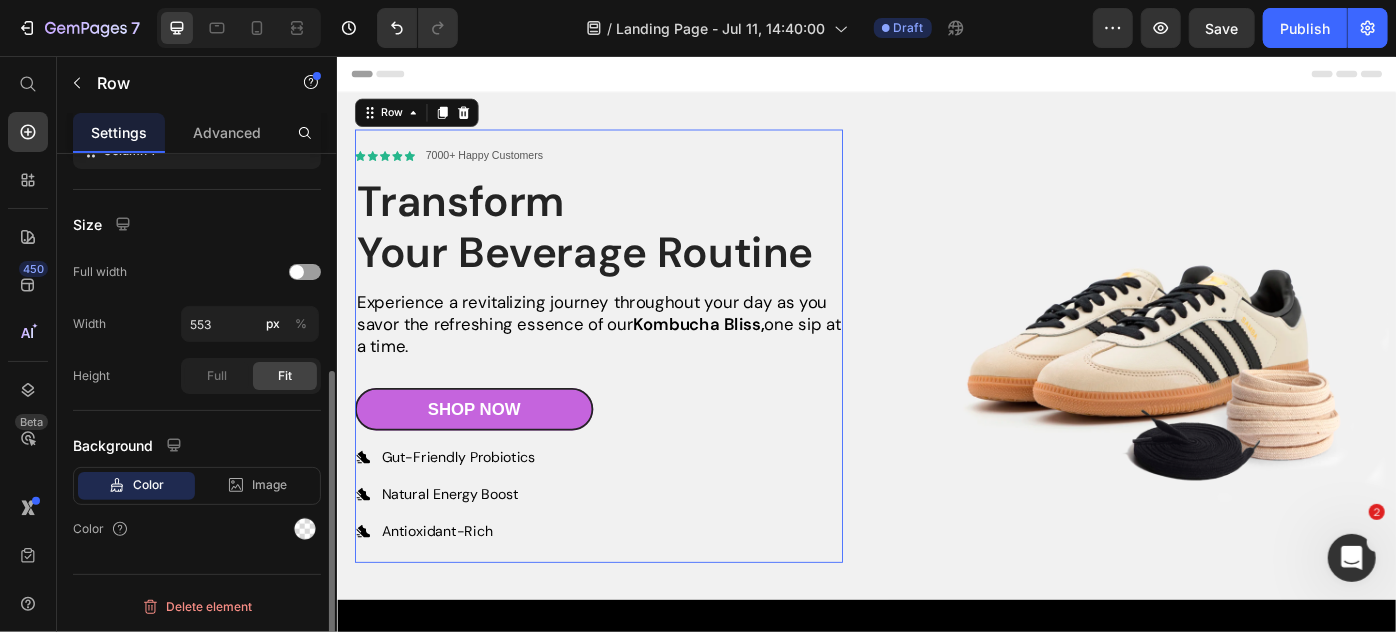 scroll, scrollTop: 0, scrollLeft: 0, axis: both 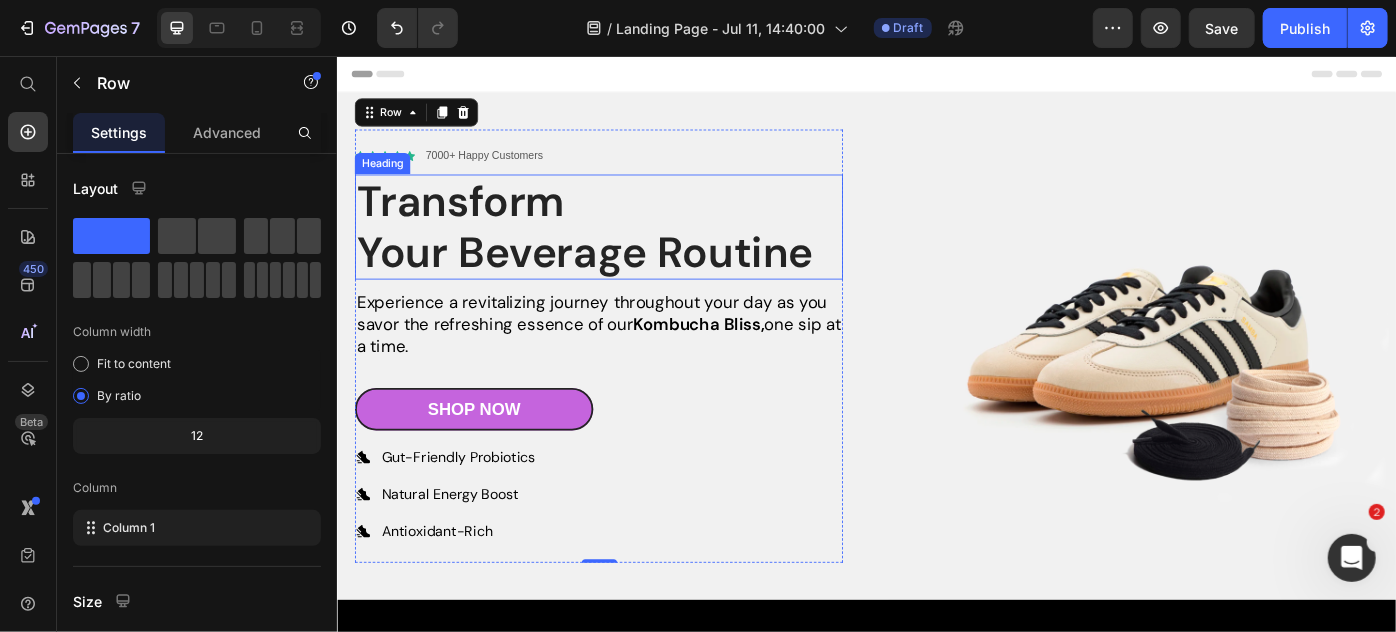 click on "Transform  Your Beverage Routine" at bounding box center (632, 248) 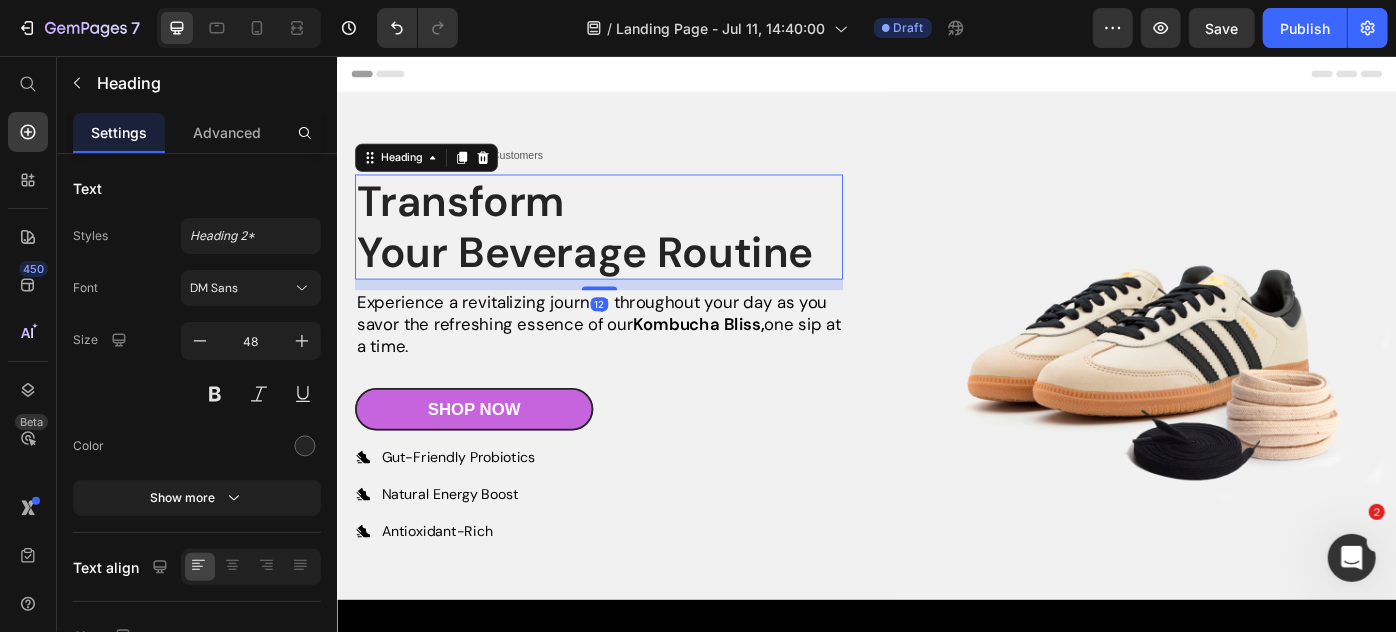 click on "Transform  Your Beverage Routine" at bounding box center [632, 248] 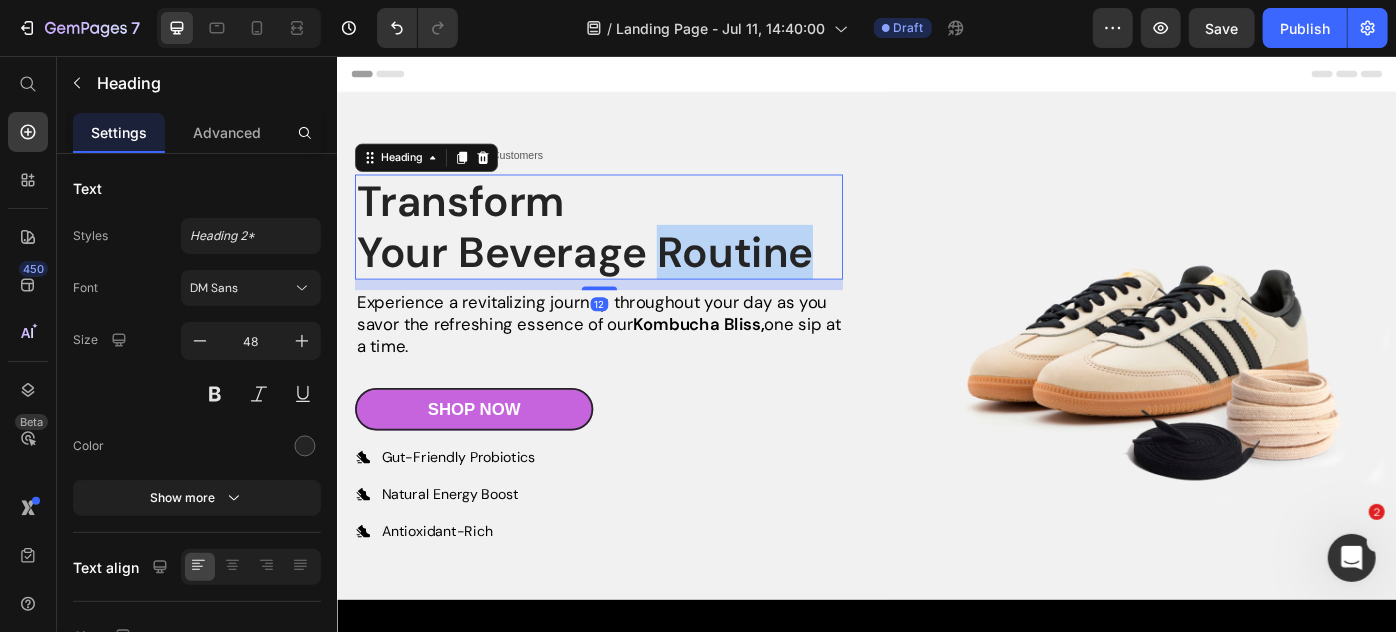 click on "Transform  Your Beverage Routine" at bounding box center [632, 248] 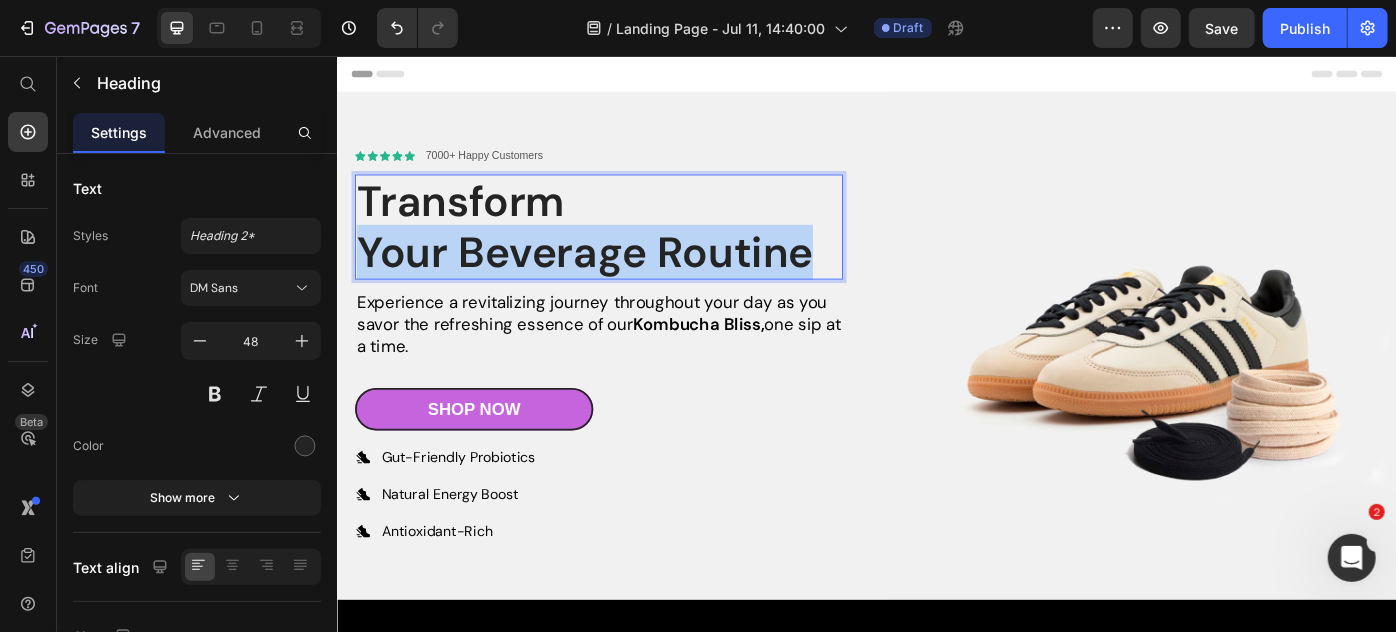 click on "Transform  Your Beverage Routine" at bounding box center [632, 248] 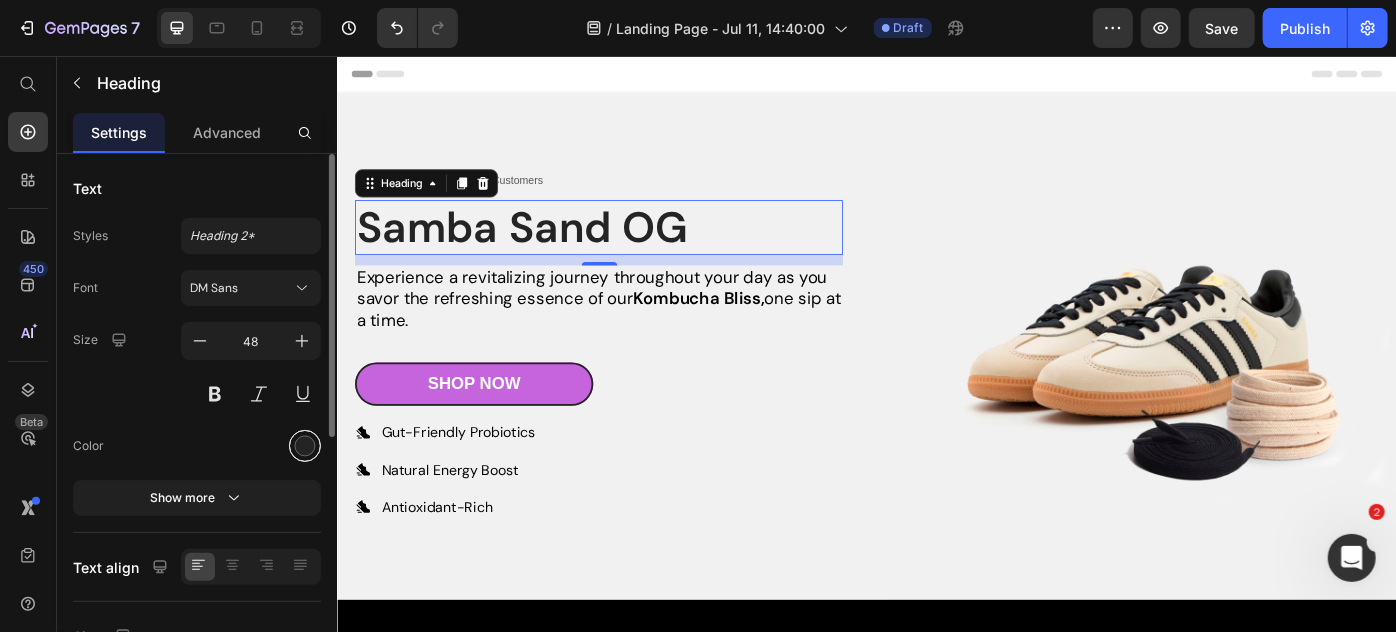 click at bounding box center (305, 446) 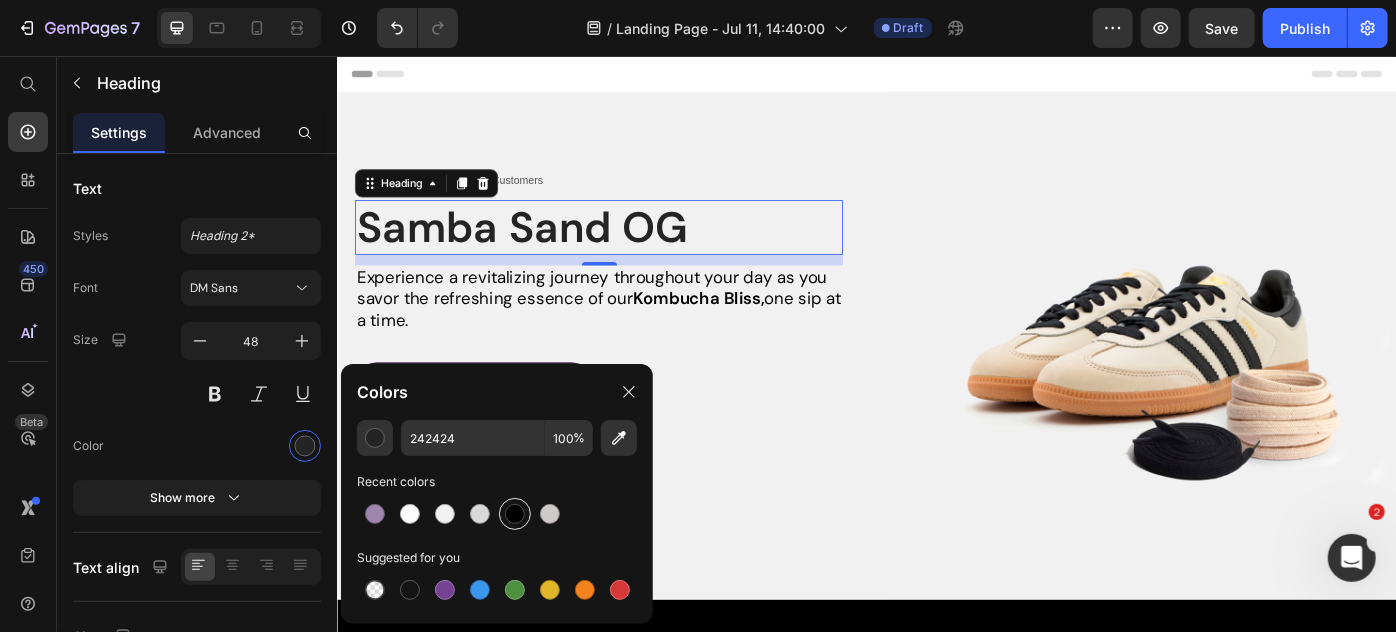 click at bounding box center (515, 514) 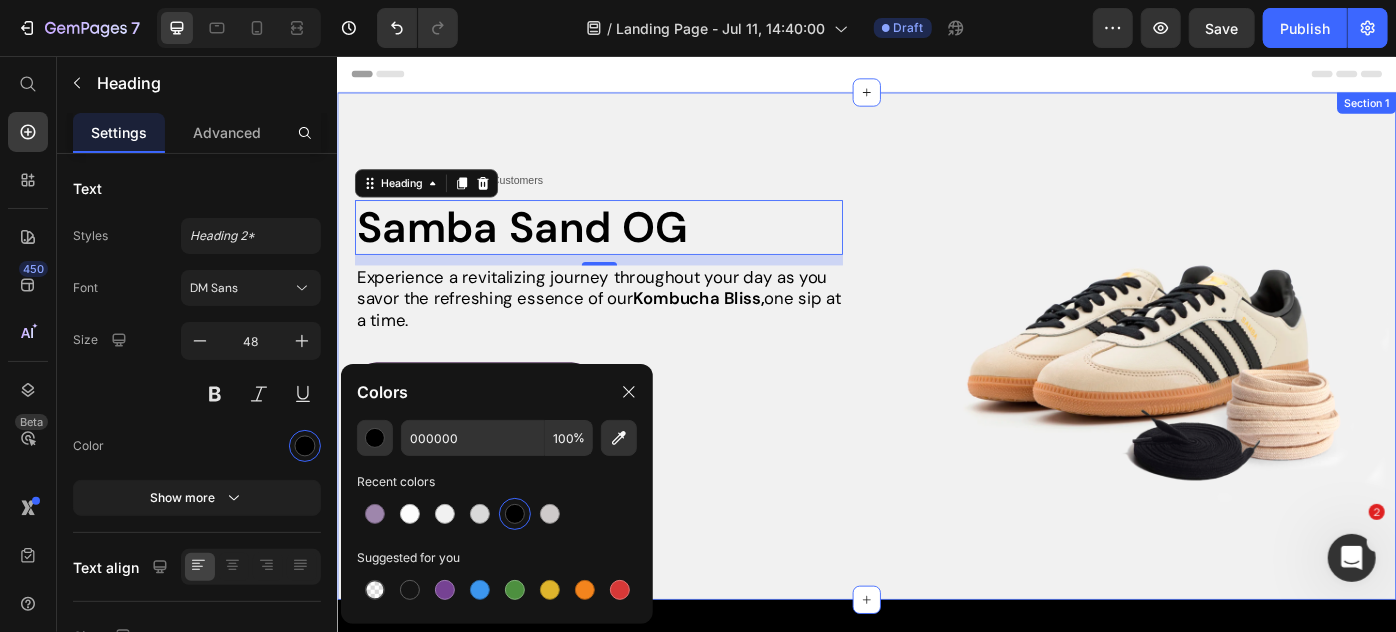 click on "Icon Icon Icon Icon Icon Icon List 7000+ Happy Customers Text Block Row Samba Sand OG Heading   12 Experience a revitalizing journey throughout your day as you savor the refreshing essence of our  Kombucha Bliss,  one sip at a time. Text Block Shop Now Button
Gut-Friendly Probiotics
Natural Energy Boost
Antioxidant-Rich Item List Shop Now Button Row" at bounding box center [643, 383] 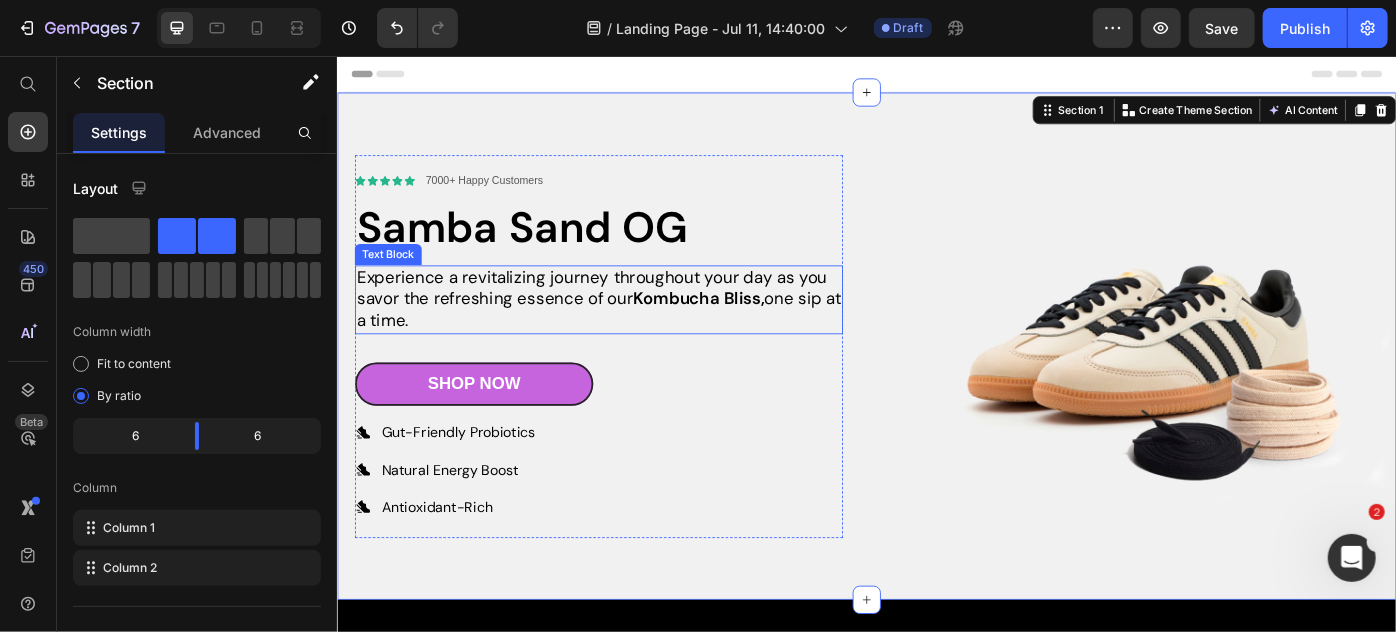 click on "Experience a revitalizing journey throughout your day as you savor the refreshing essence of our  Kombucha Bliss,  one sip at a time." at bounding box center [632, 331] 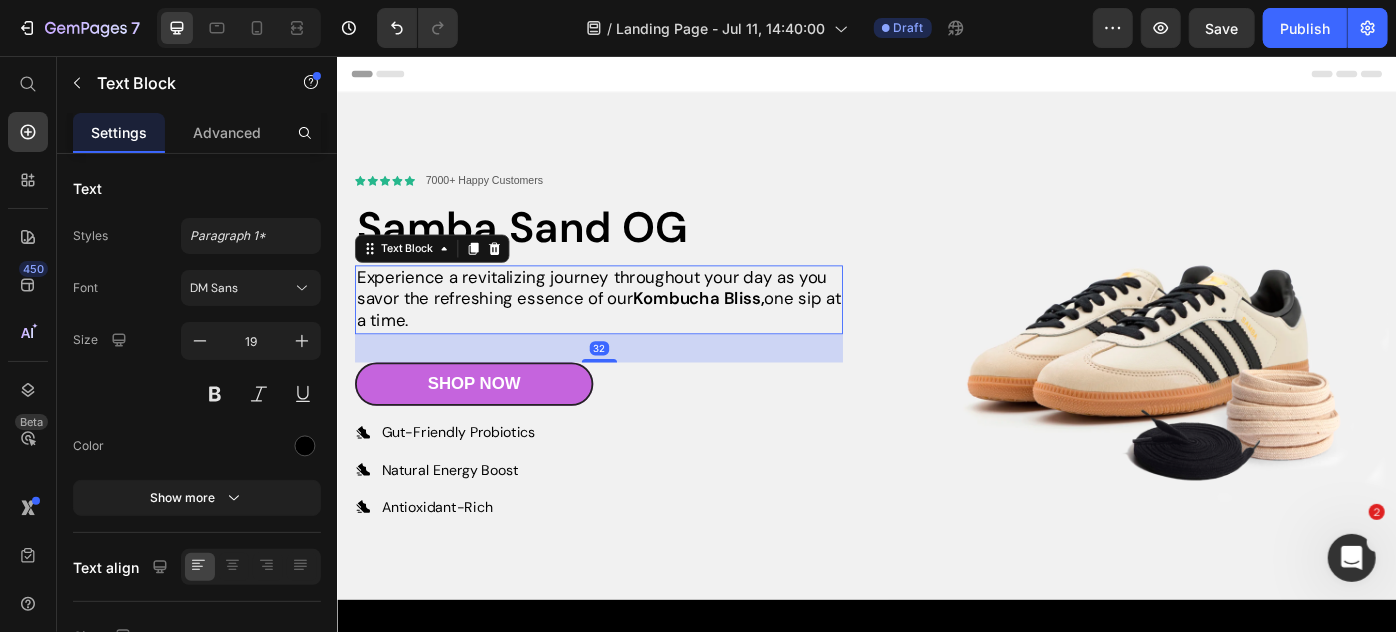 click on "Experience a revitalizing journey throughout your day as you savor the refreshing essence of our  Kombucha Bliss,  one sip at a time." at bounding box center (632, 331) 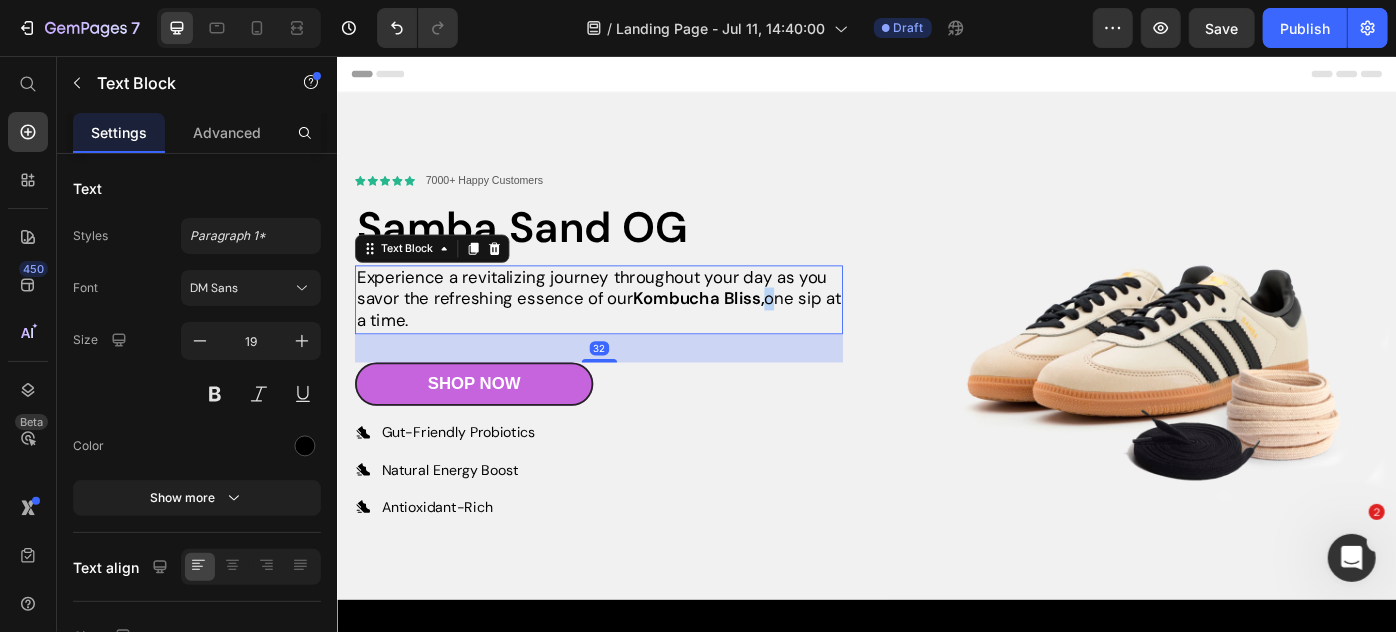 click on "Experience a revitalizing journey throughout your day as you savor the refreshing essence of our  Kombucha Bliss,  one sip at a time." at bounding box center (632, 331) 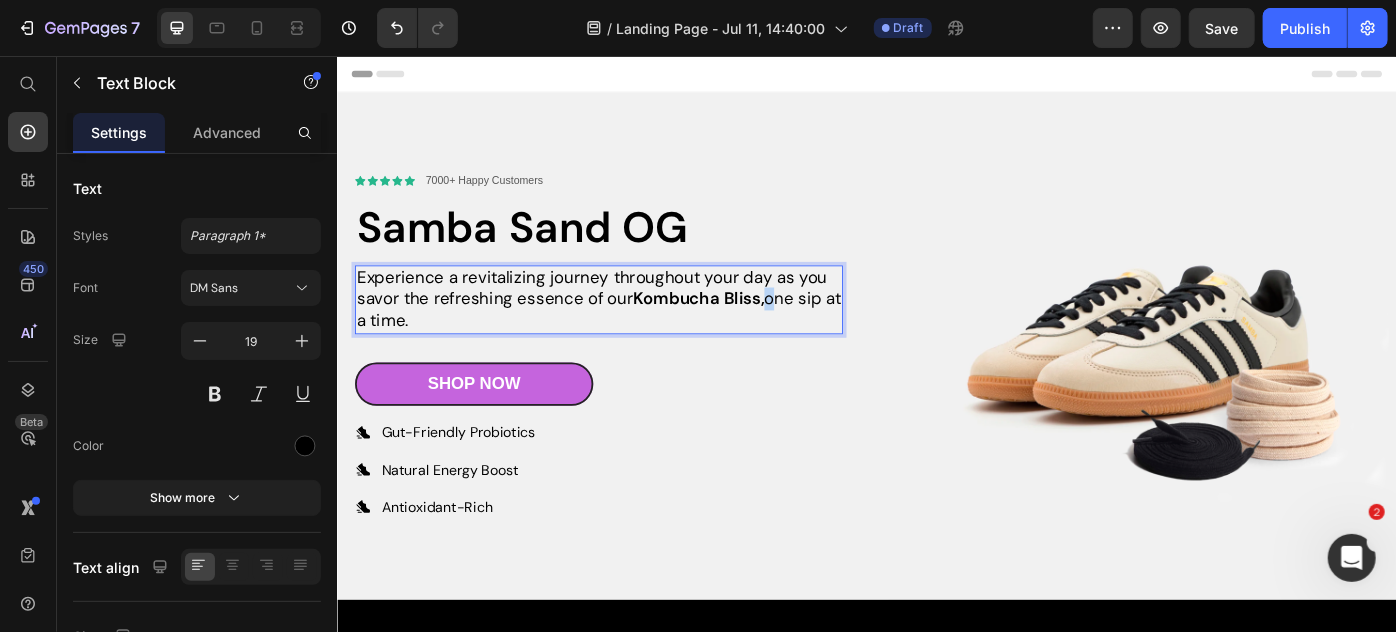 click on "Experience a revitalizing journey throughout your day as you savor the refreshing essence of our  Kombucha Bliss,  one sip at a time." at bounding box center (632, 331) 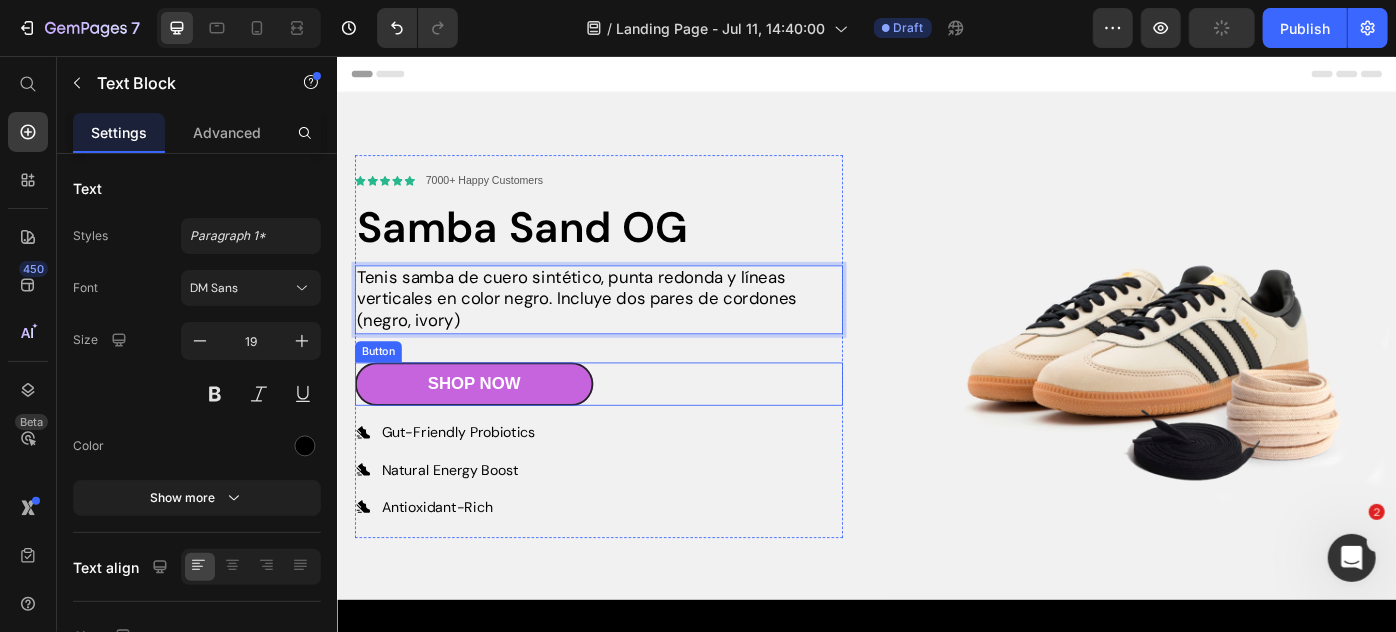 click on "Shop Now Button" at bounding box center (632, 426) 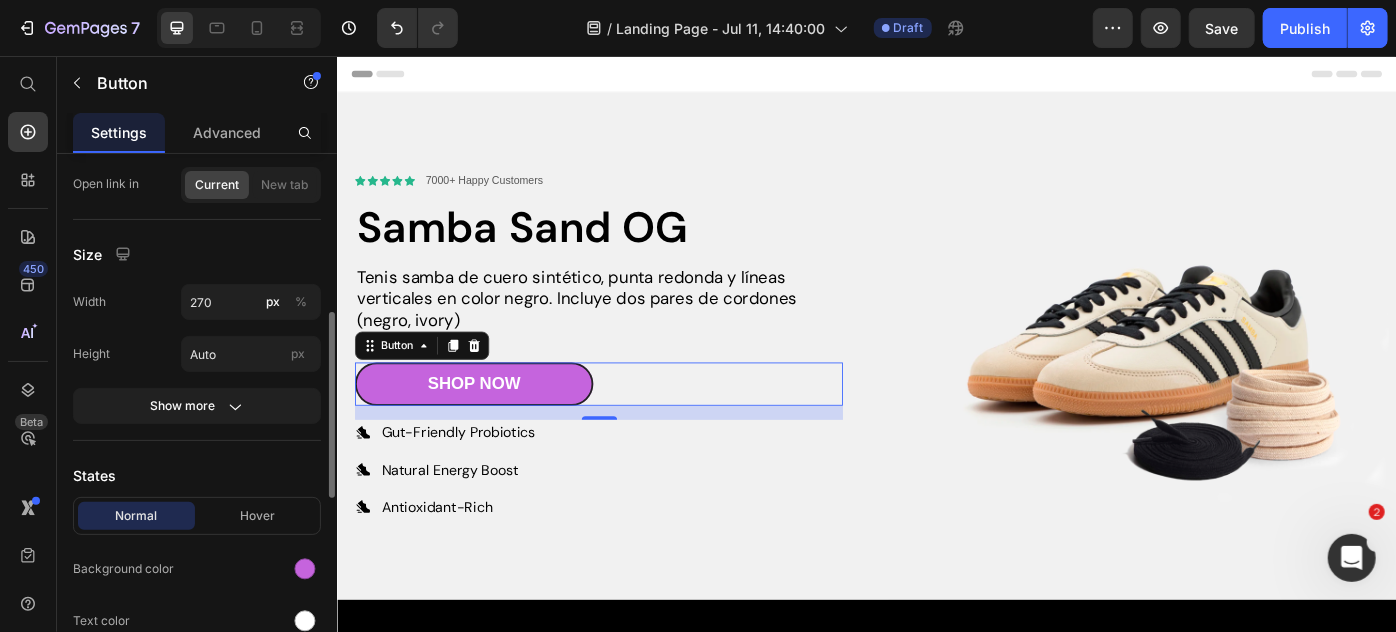 scroll, scrollTop: 275, scrollLeft: 0, axis: vertical 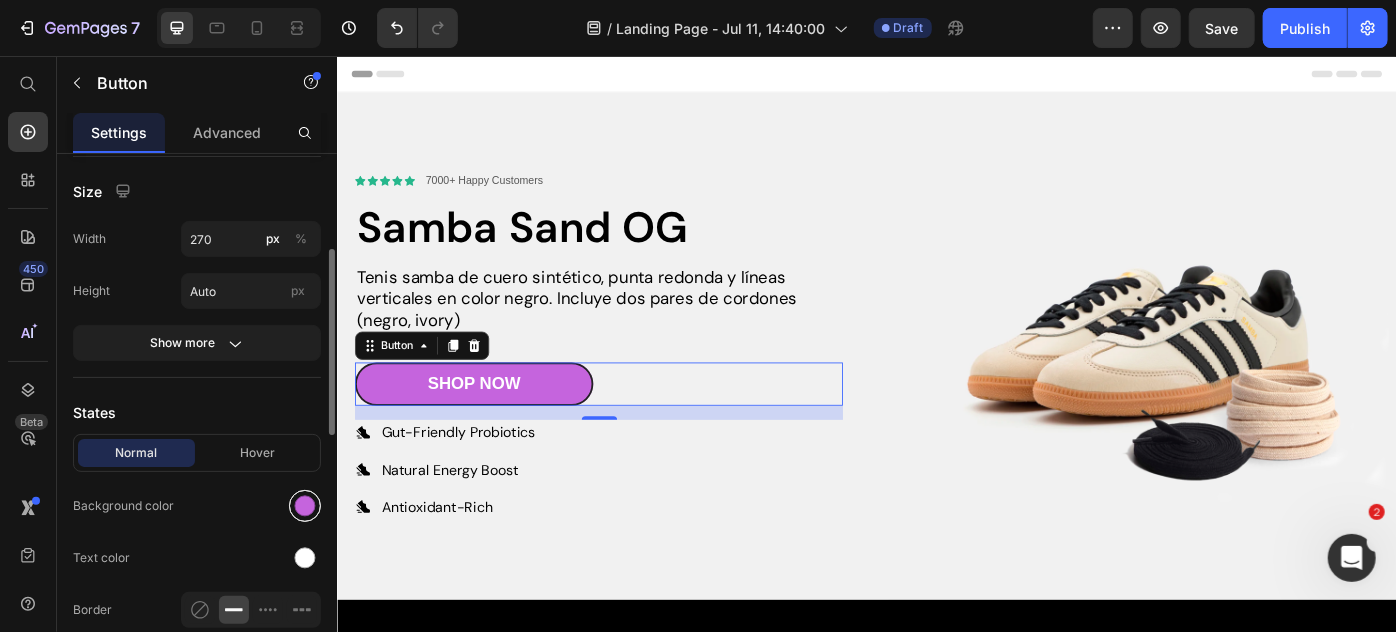 click at bounding box center [305, 506] 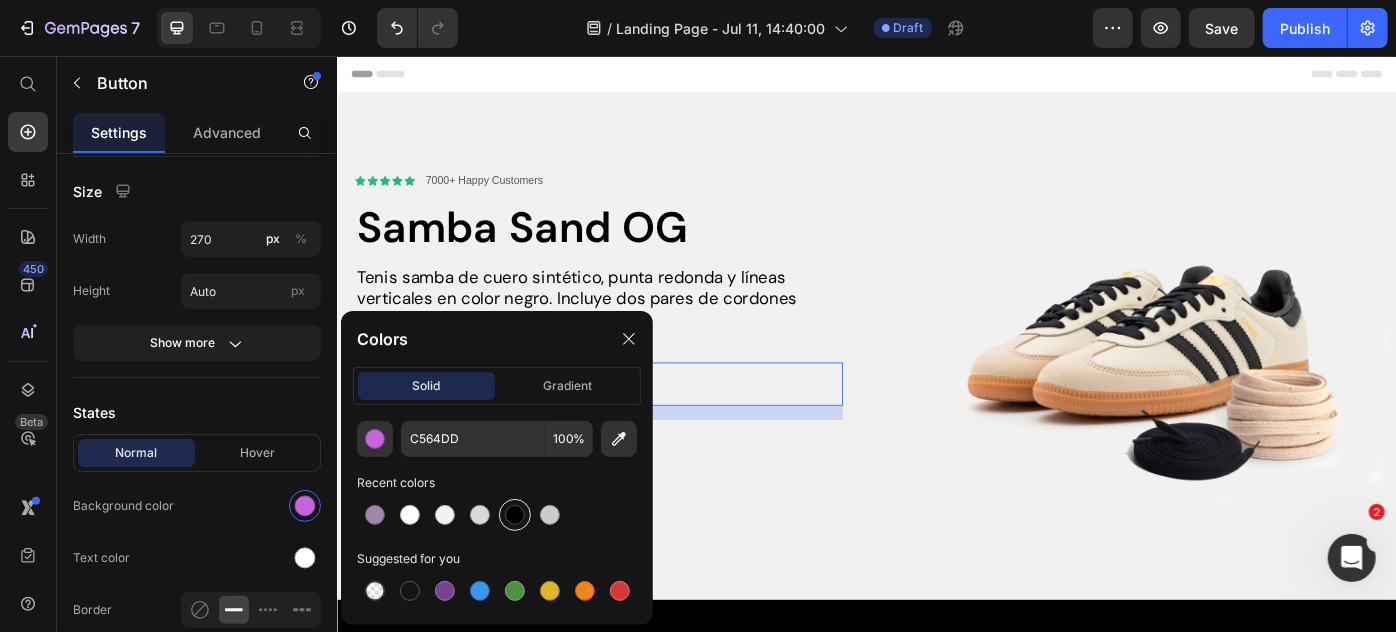 click at bounding box center (515, 515) 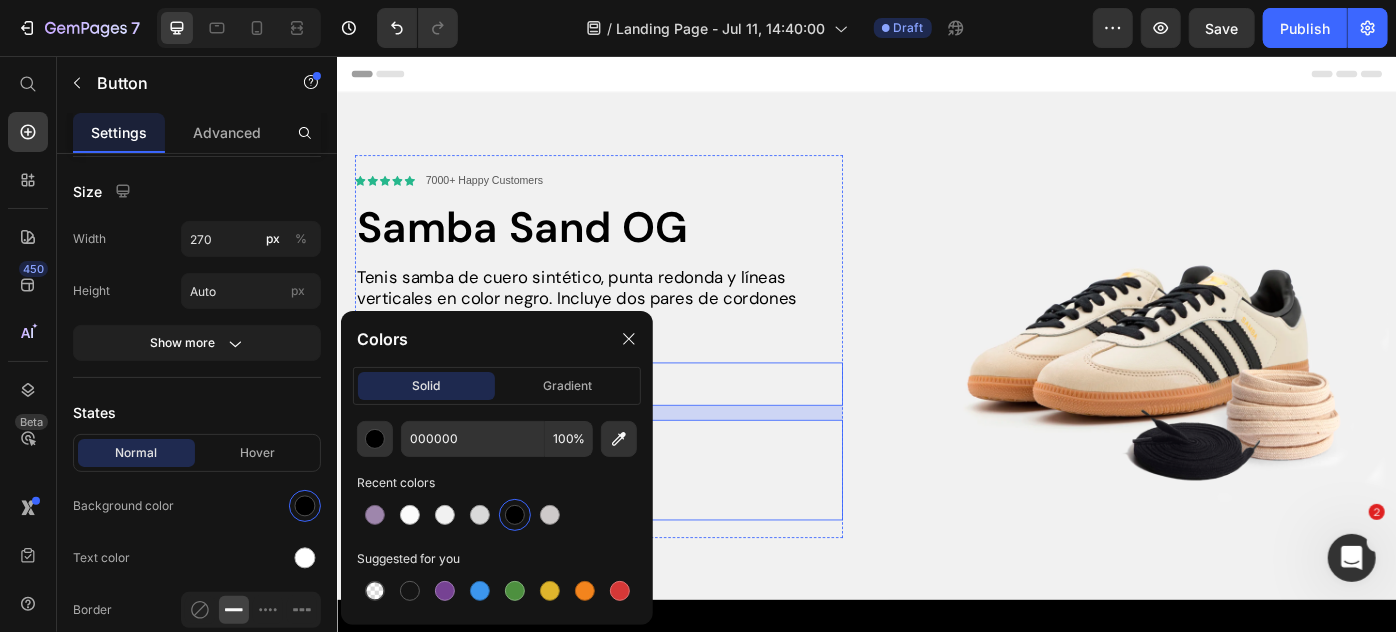 click on "Gut-Friendly Probiotics
Natural Energy Boost
Antioxidant-Rich" at bounding box center (632, 524) 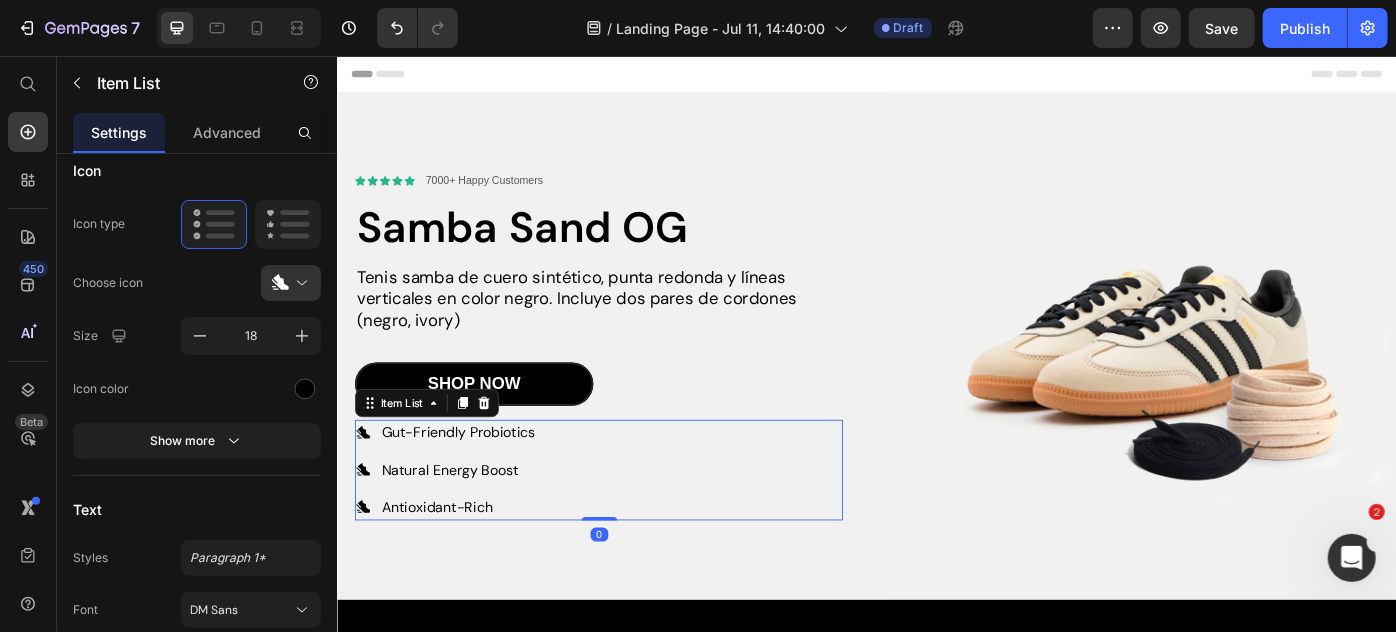 scroll, scrollTop: 0, scrollLeft: 0, axis: both 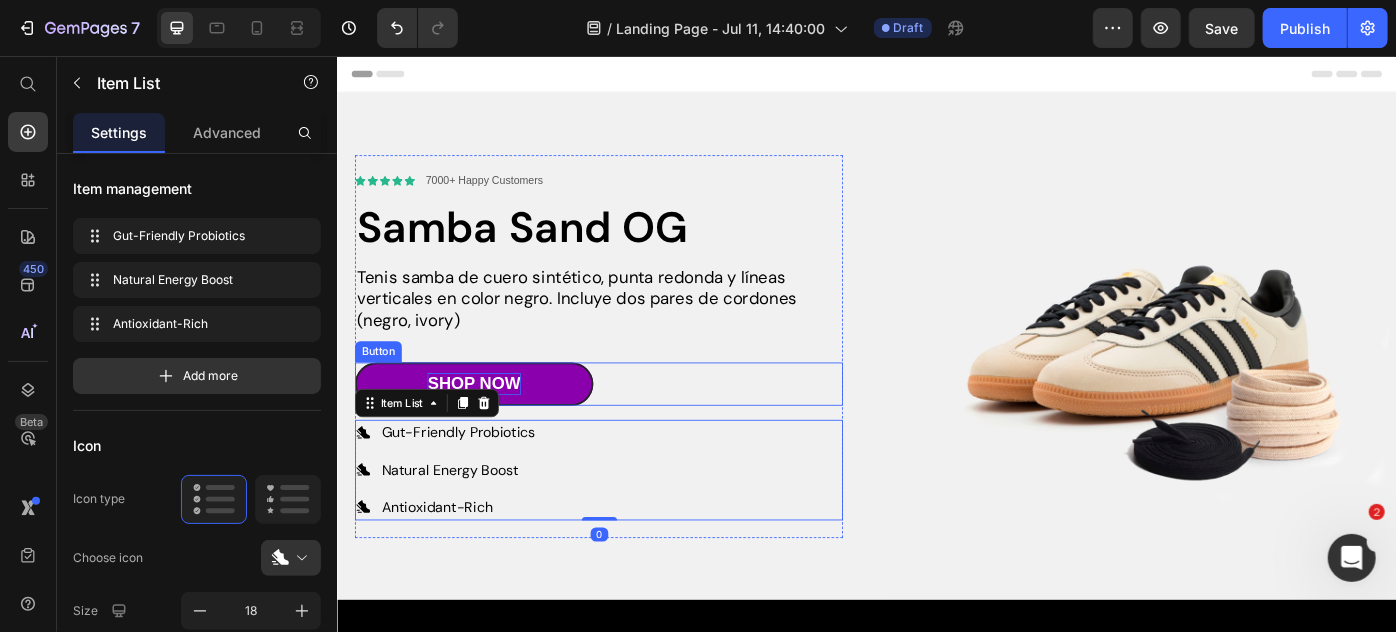 click on "Shop Now" at bounding box center (490, 426) 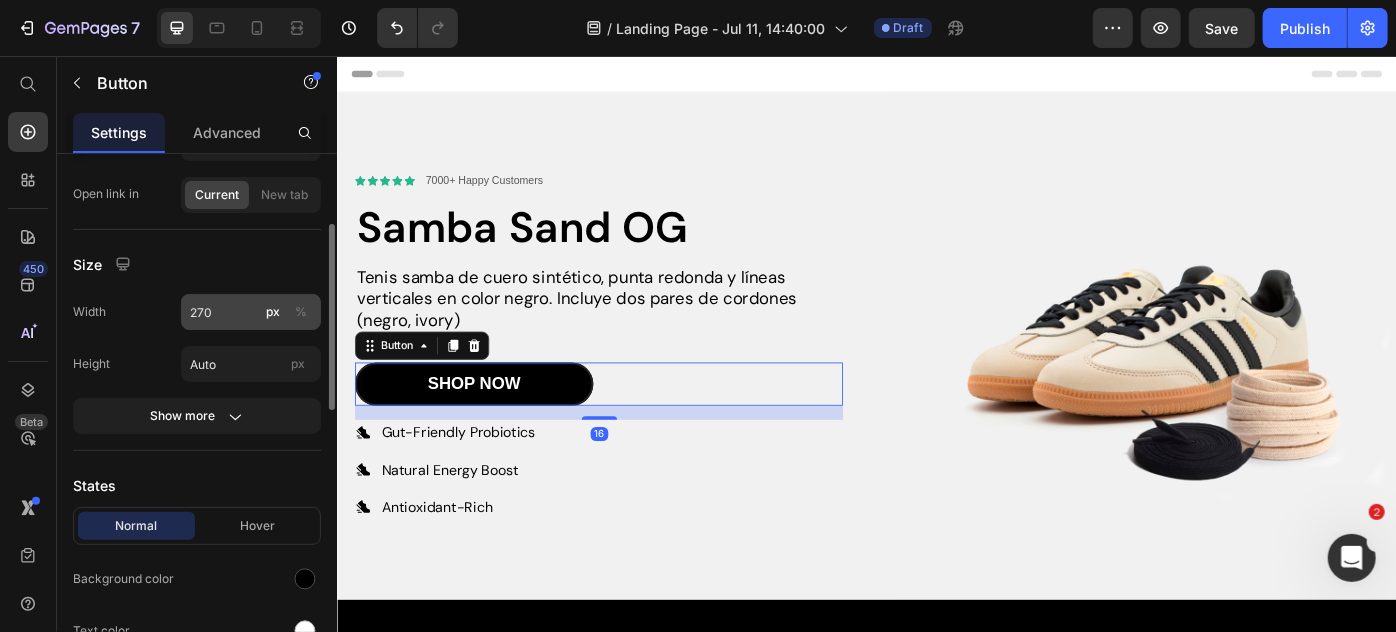 scroll, scrollTop: 274, scrollLeft: 0, axis: vertical 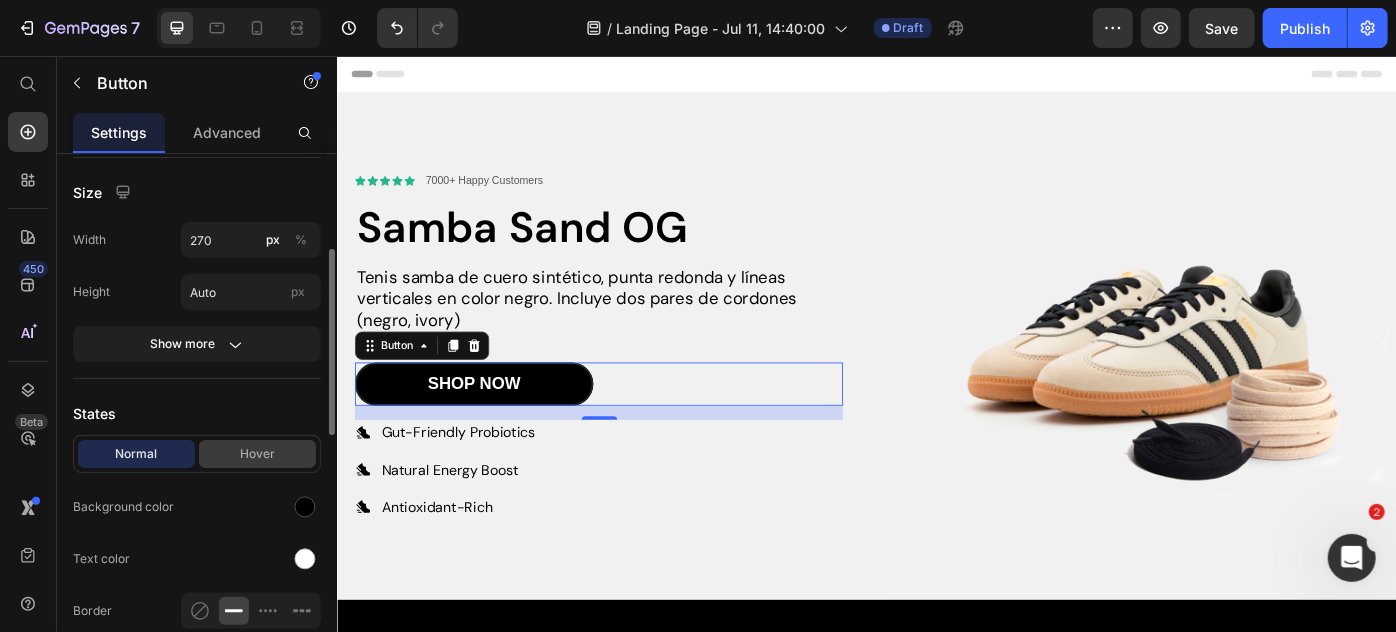 click on "Hover" at bounding box center (257, 454) 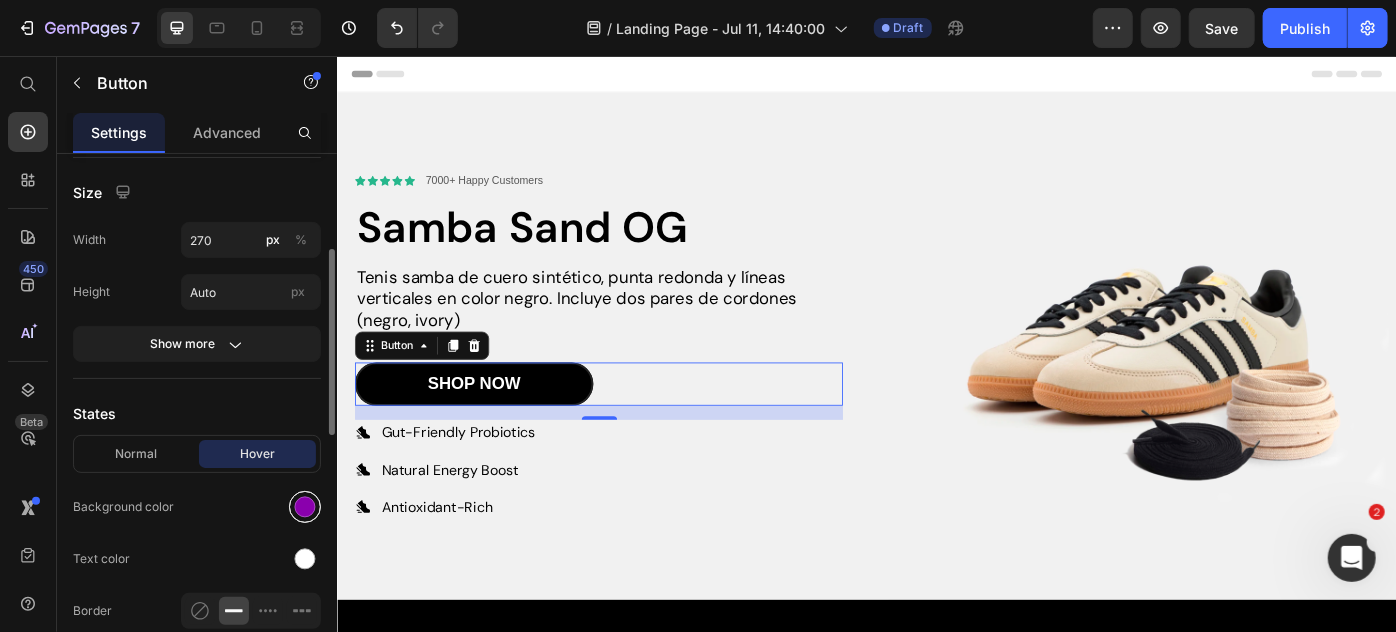 click at bounding box center [305, 507] 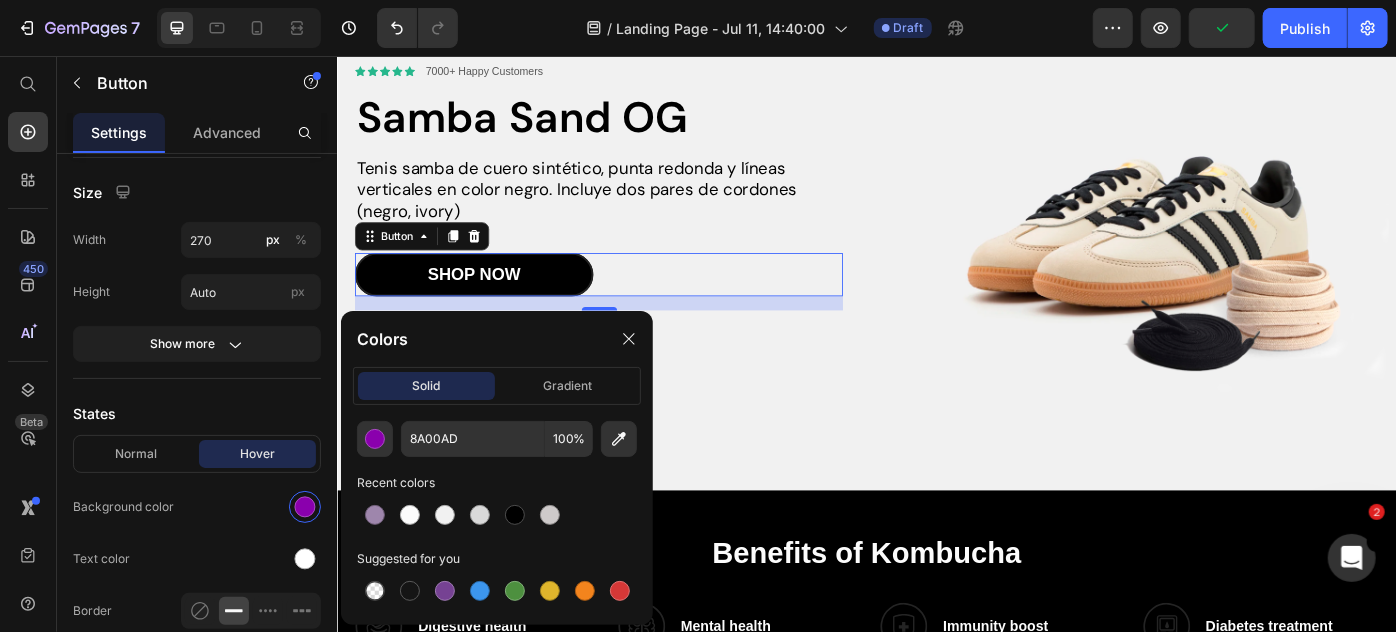 scroll, scrollTop: 217, scrollLeft: 0, axis: vertical 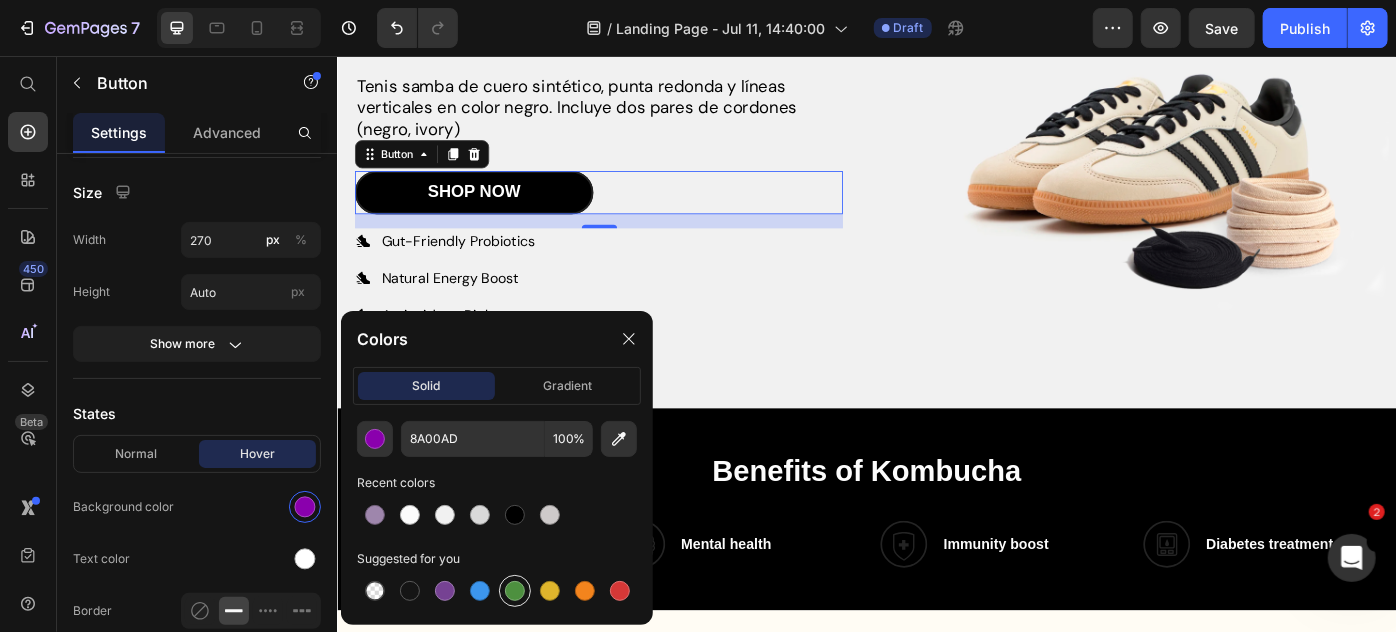 click at bounding box center (515, 591) 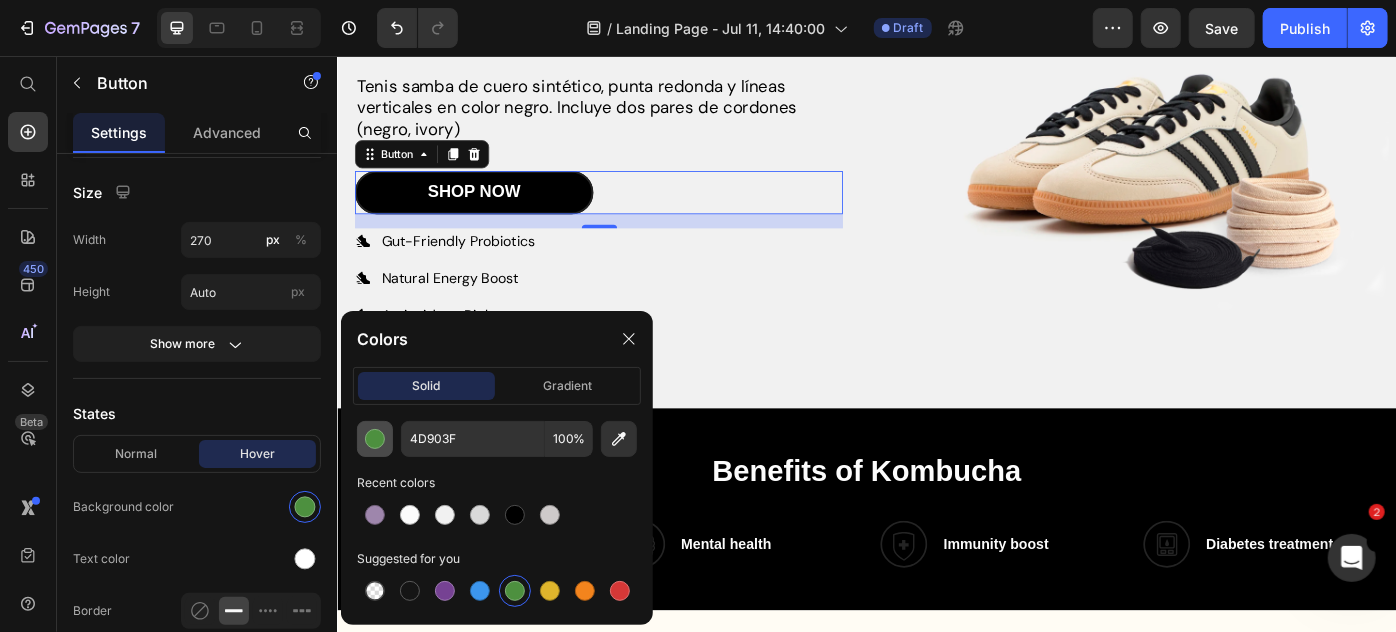 click at bounding box center [375, 439] 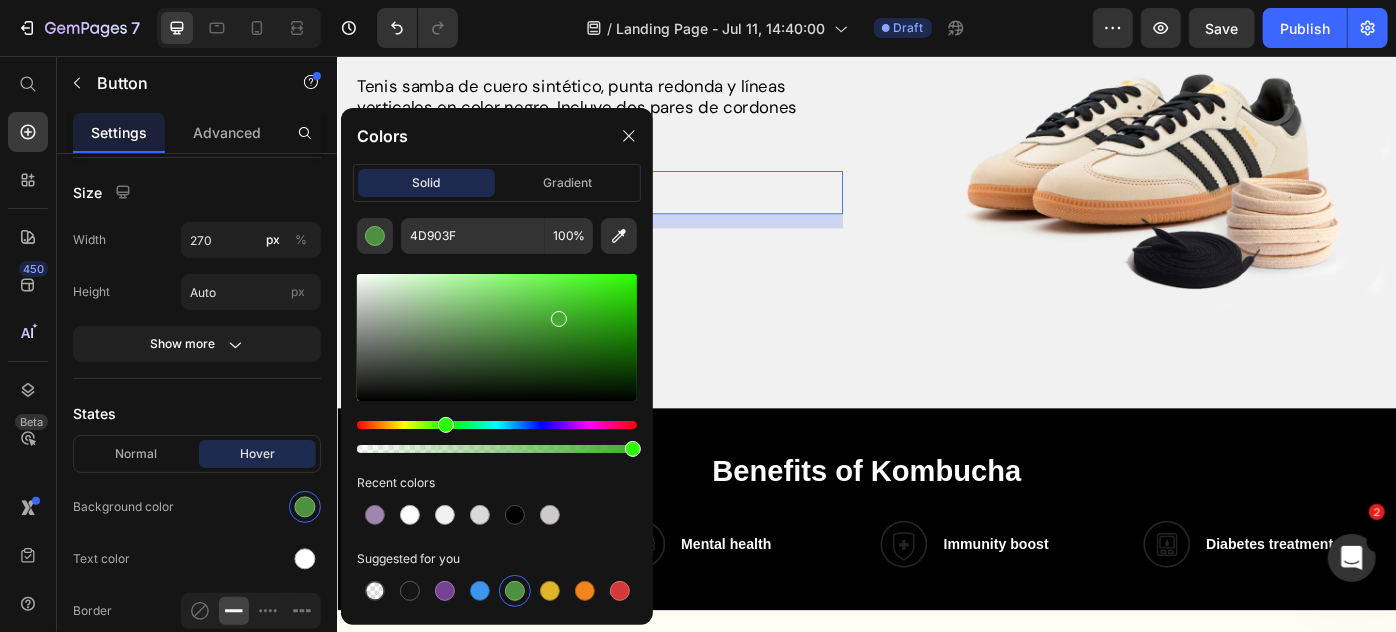 click at bounding box center (497, 337) 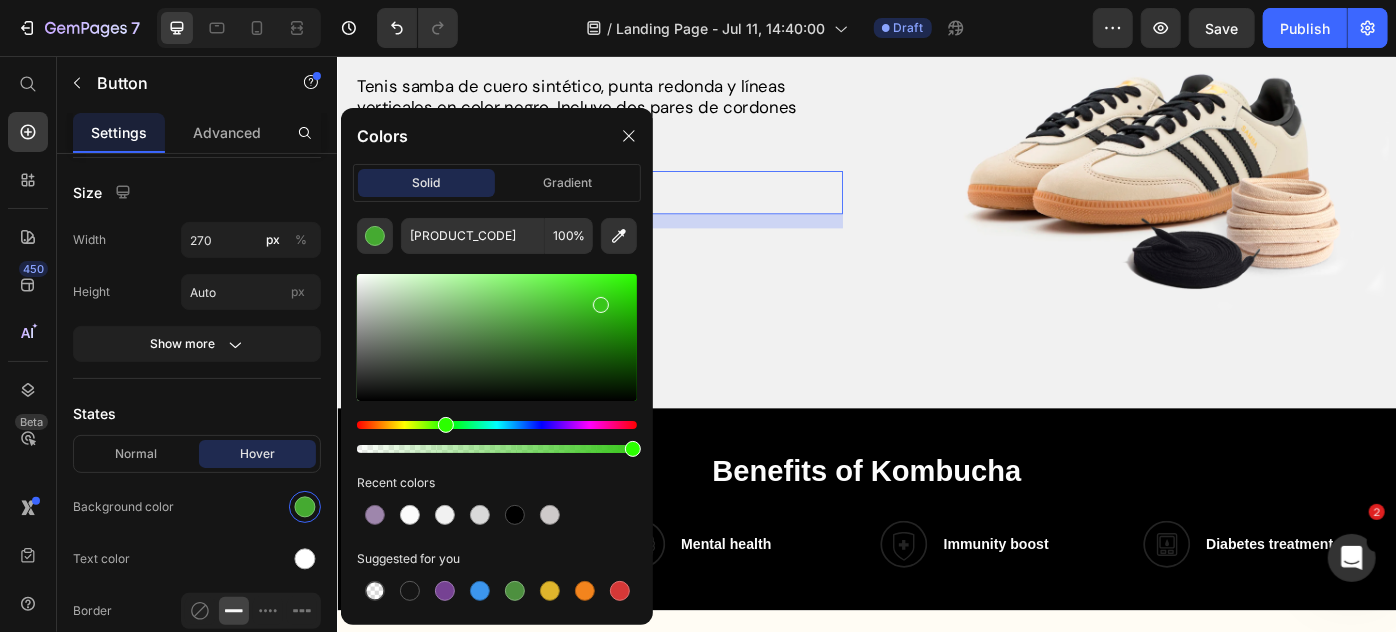 click at bounding box center (497, 337) 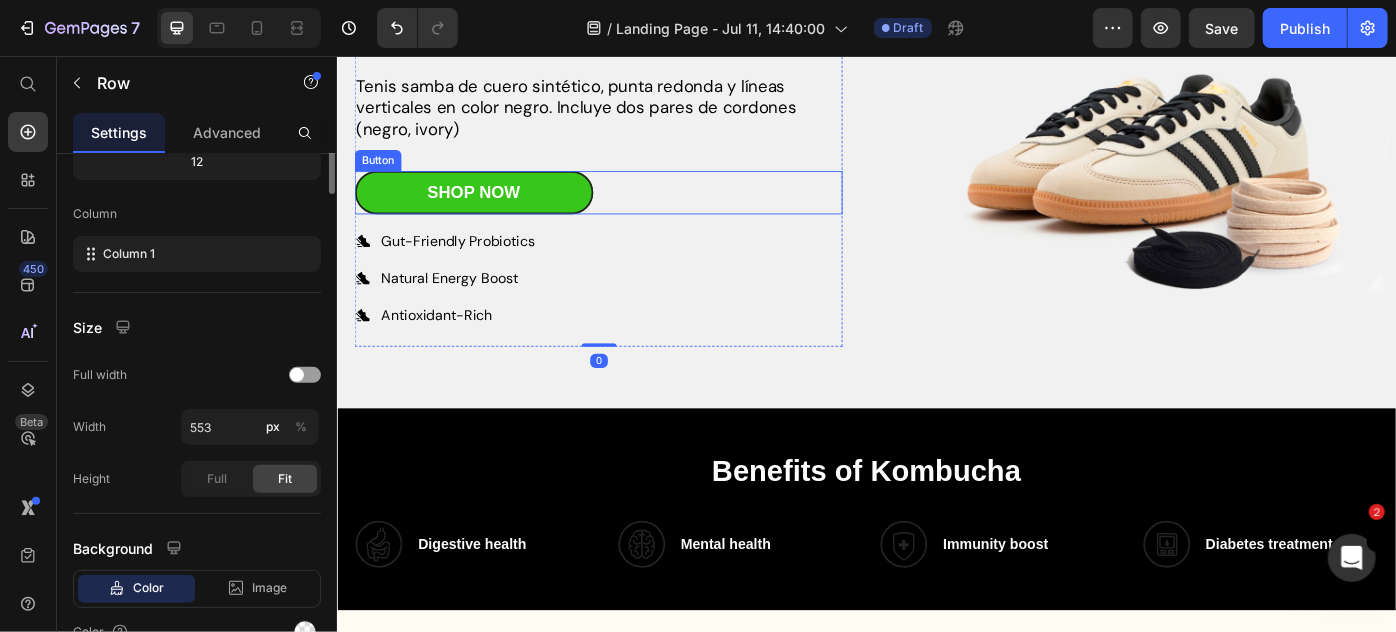 scroll, scrollTop: 149, scrollLeft: 0, axis: vertical 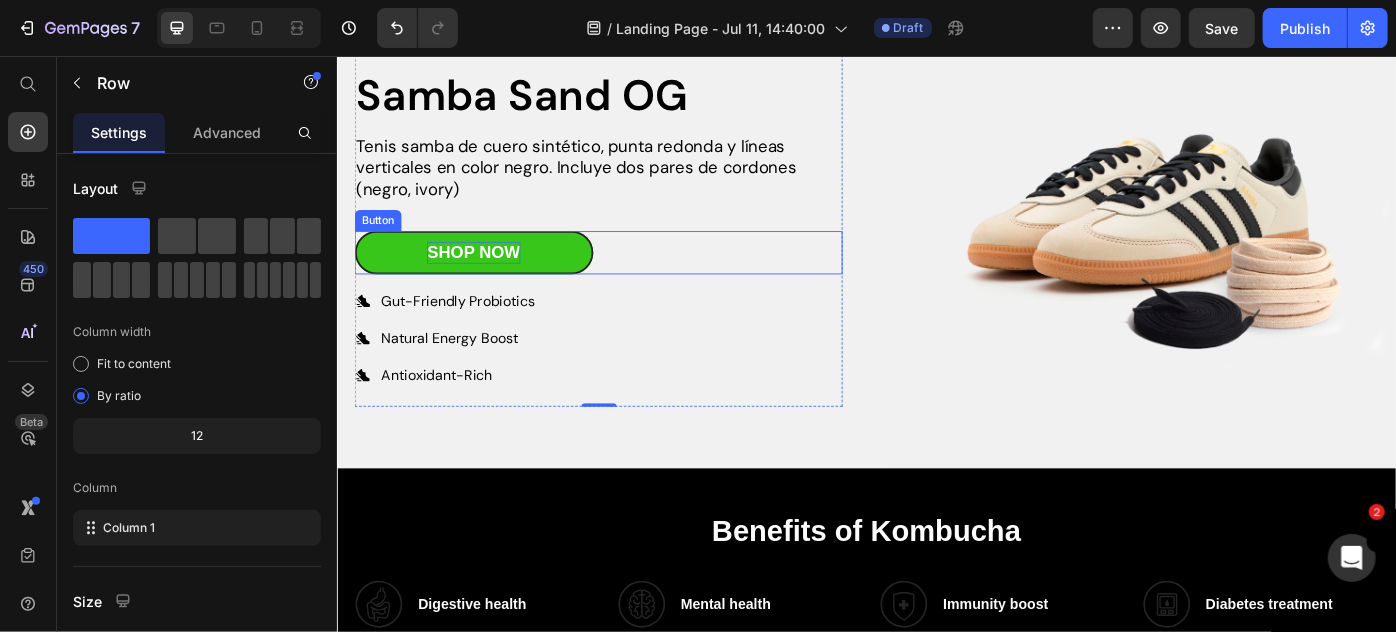 click on "Shop Now" at bounding box center [490, 277] 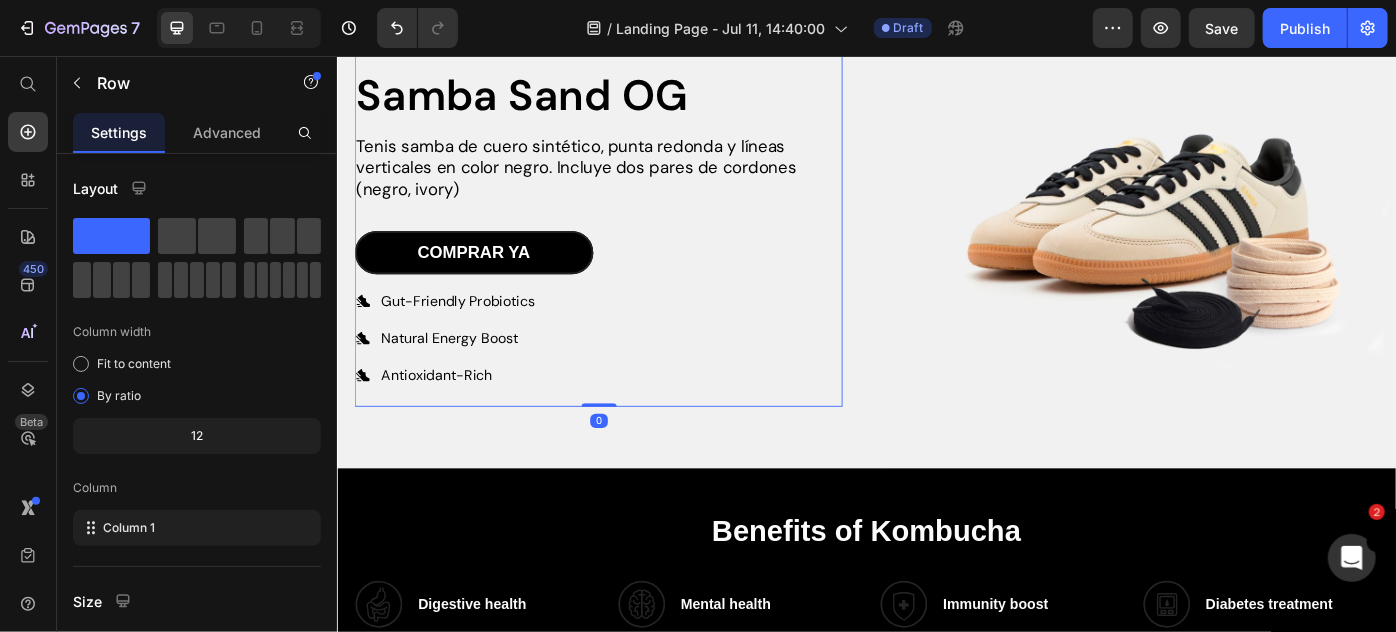 scroll, scrollTop: 82, scrollLeft: 0, axis: vertical 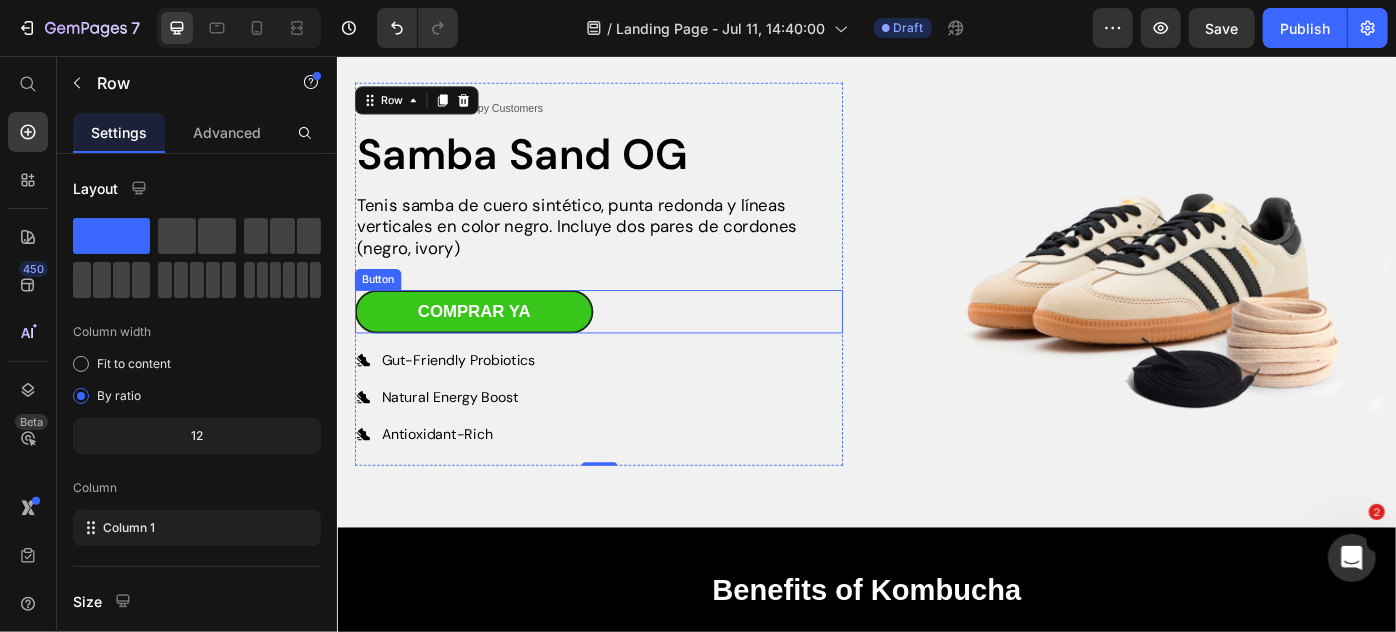 click on "comprar ya" at bounding box center (491, 344) 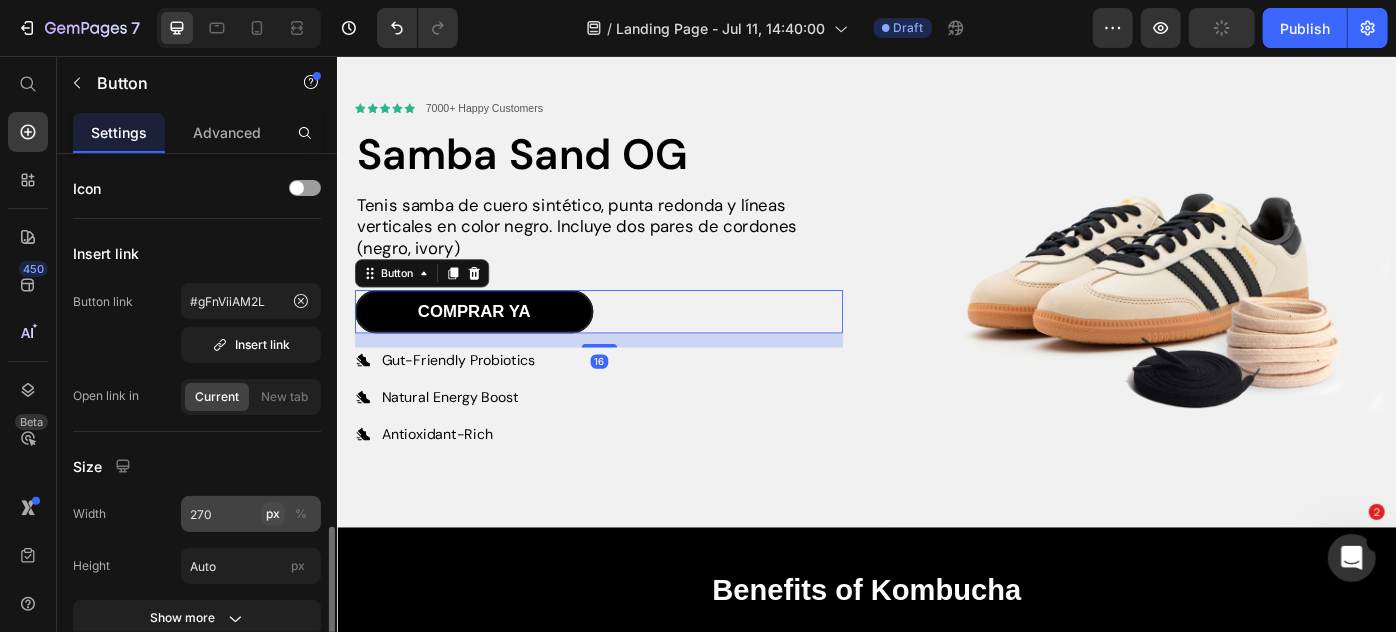 scroll, scrollTop: 286, scrollLeft: 0, axis: vertical 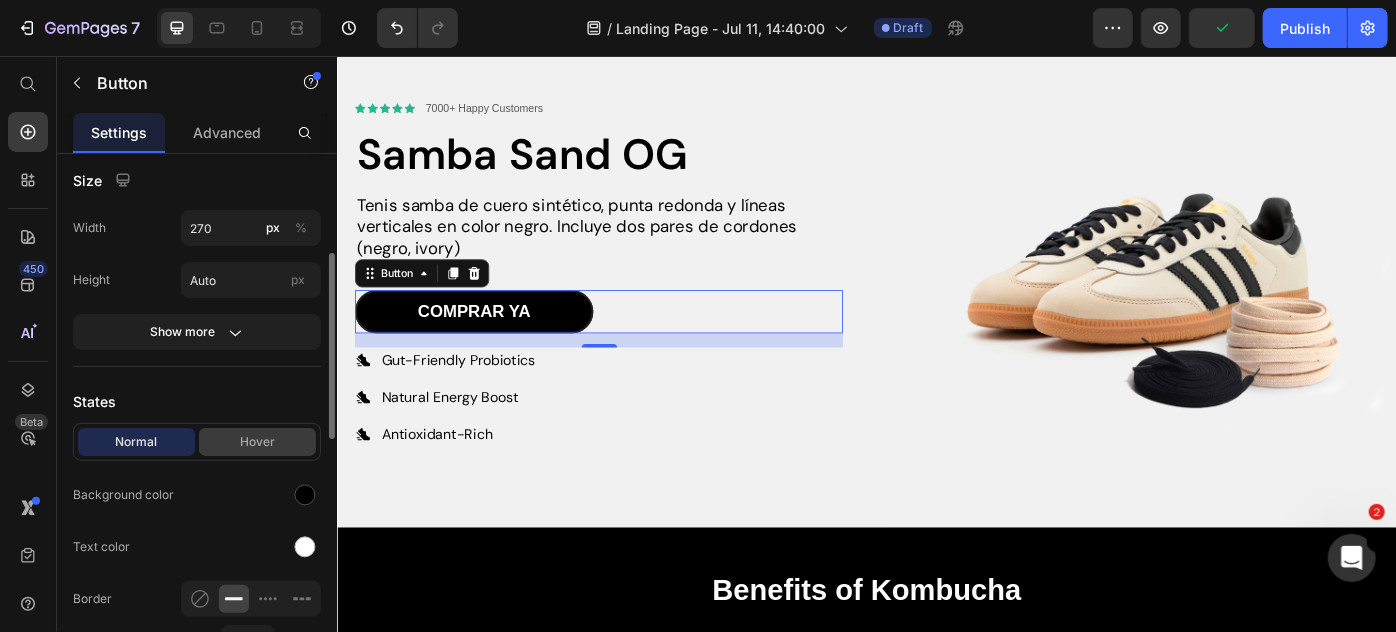 click on "Hover" at bounding box center [257, 442] 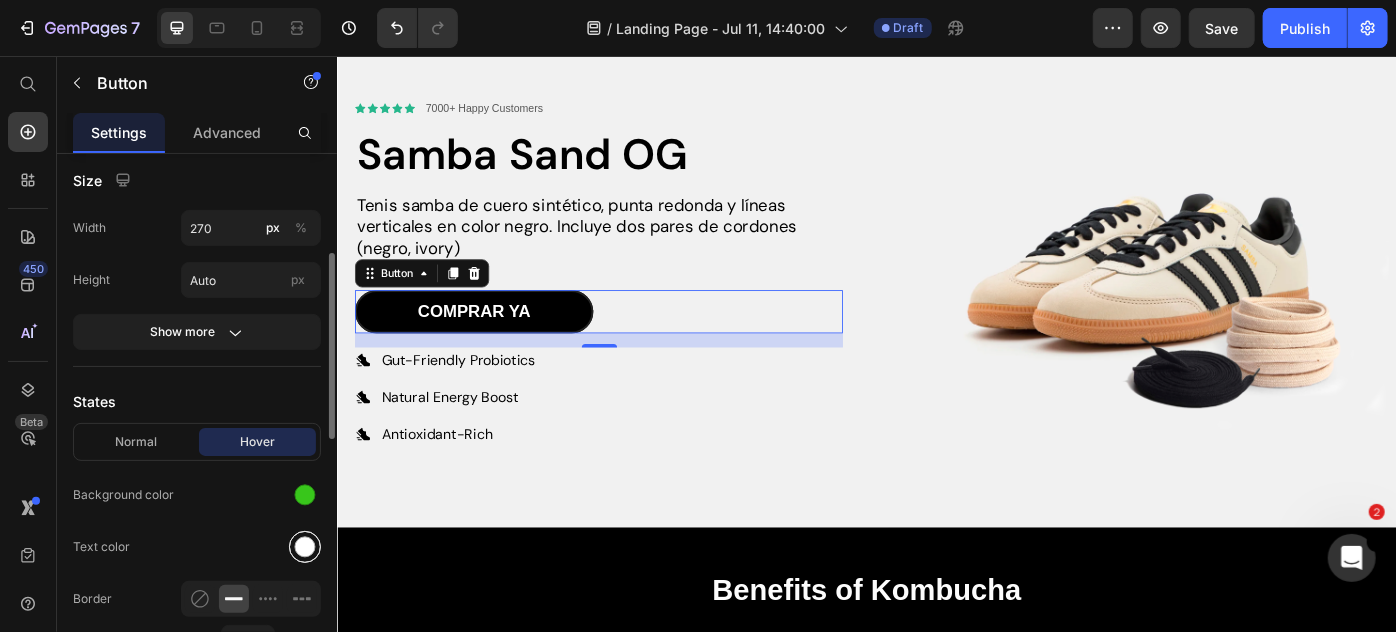 click at bounding box center [305, 547] 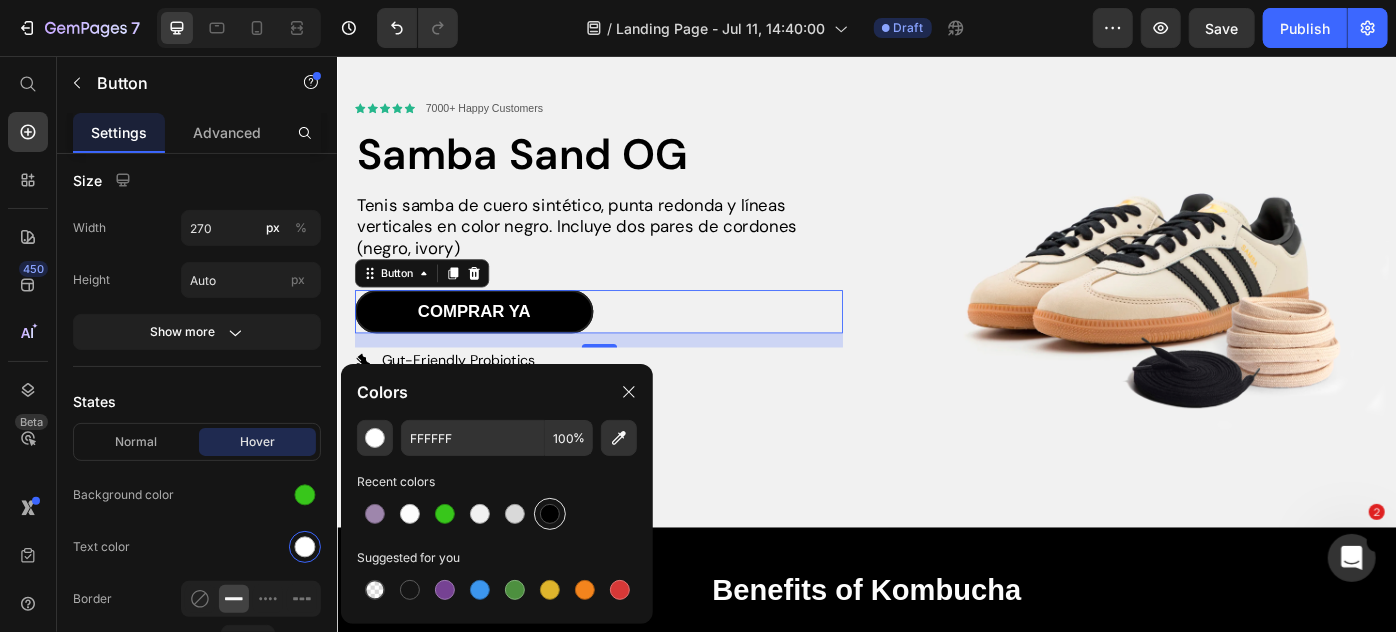 click at bounding box center [550, 514] 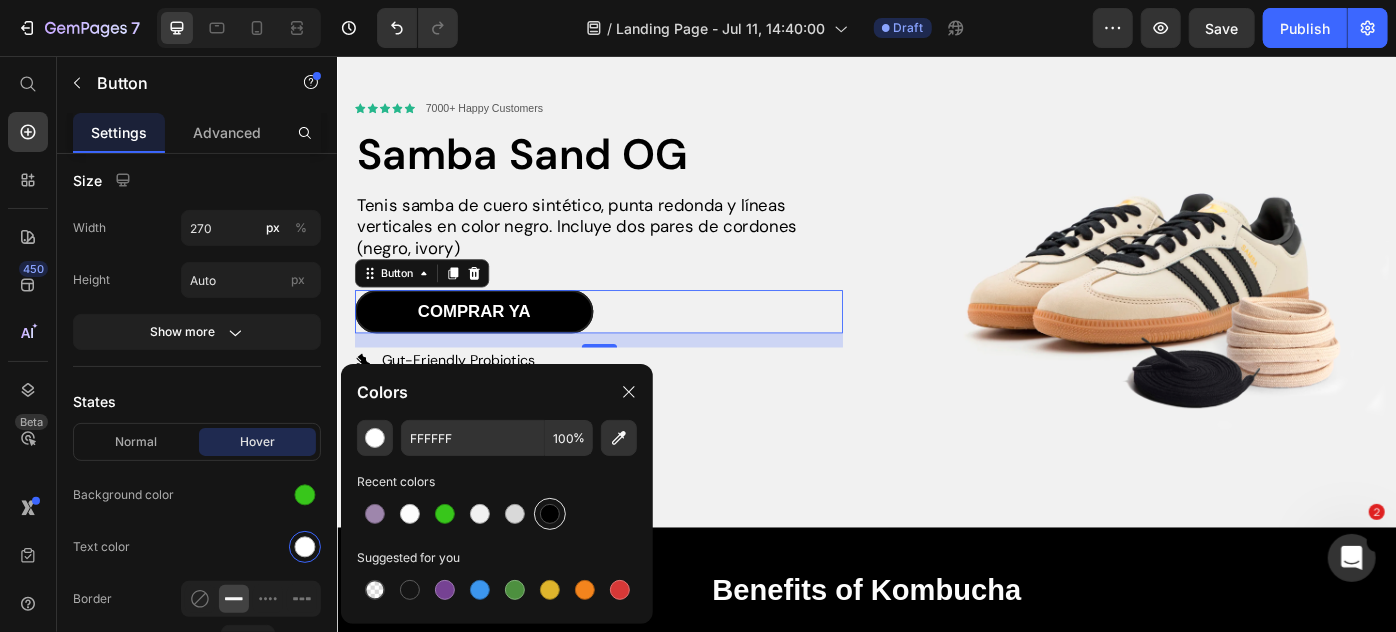 type on "000000" 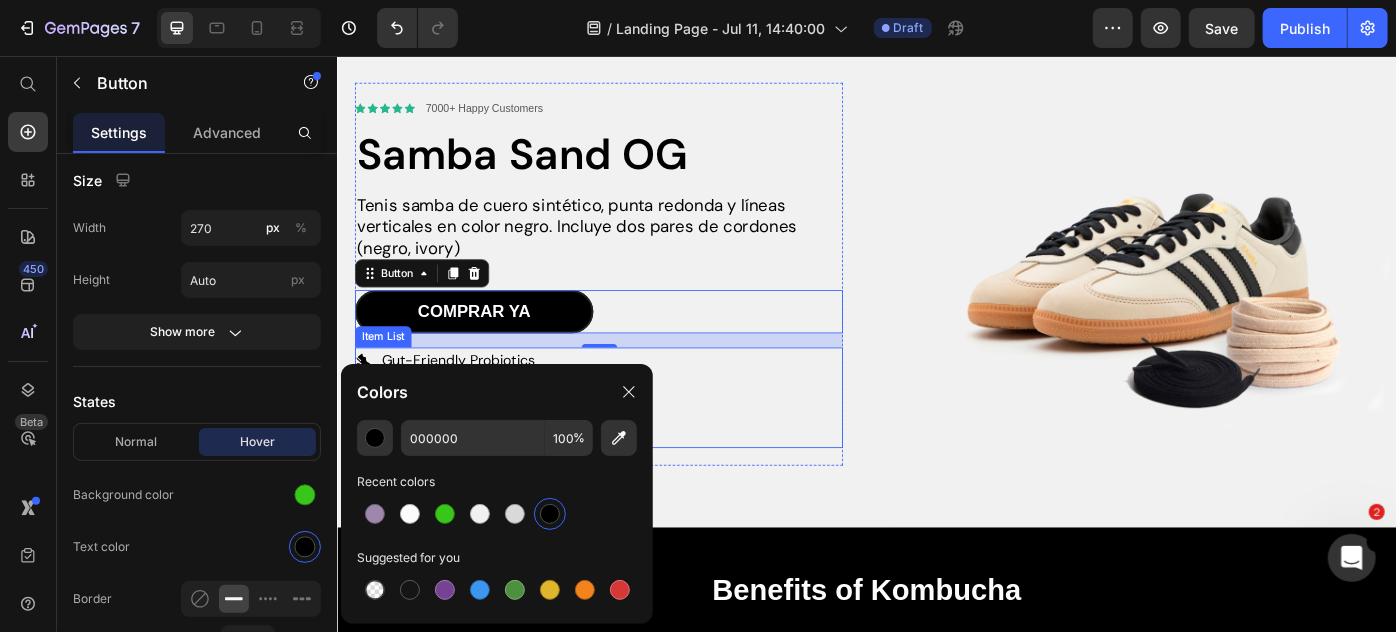 click on "Gut-Friendly Probiotics
Natural Energy Boost
Antioxidant-Rich" at bounding box center [632, 442] 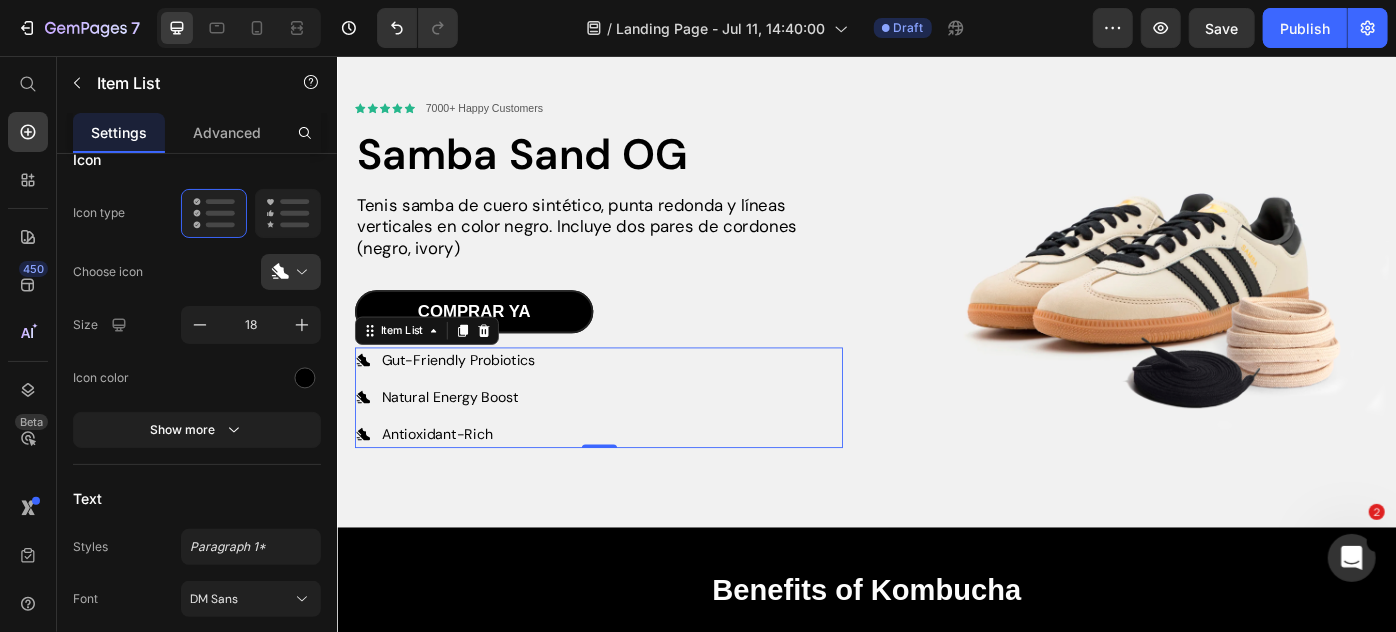 scroll, scrollTop: 0, scrollLeft: 0, axis: both 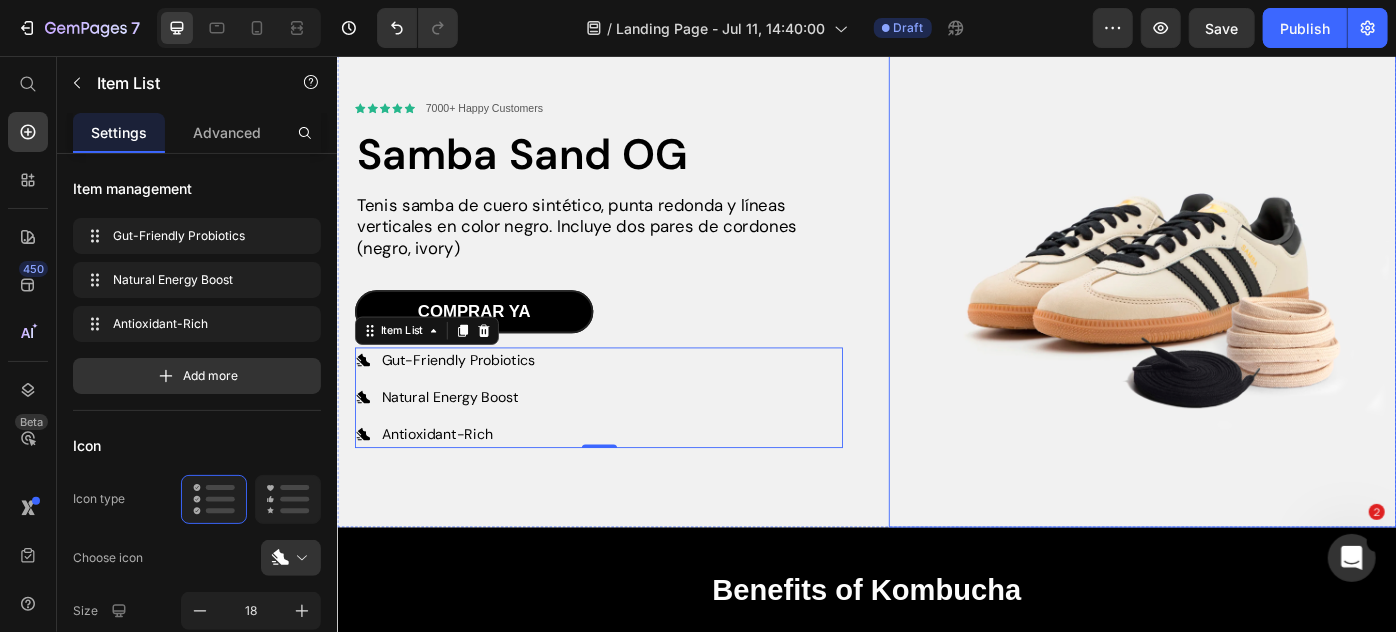 click at bounding box center (1248, 301) 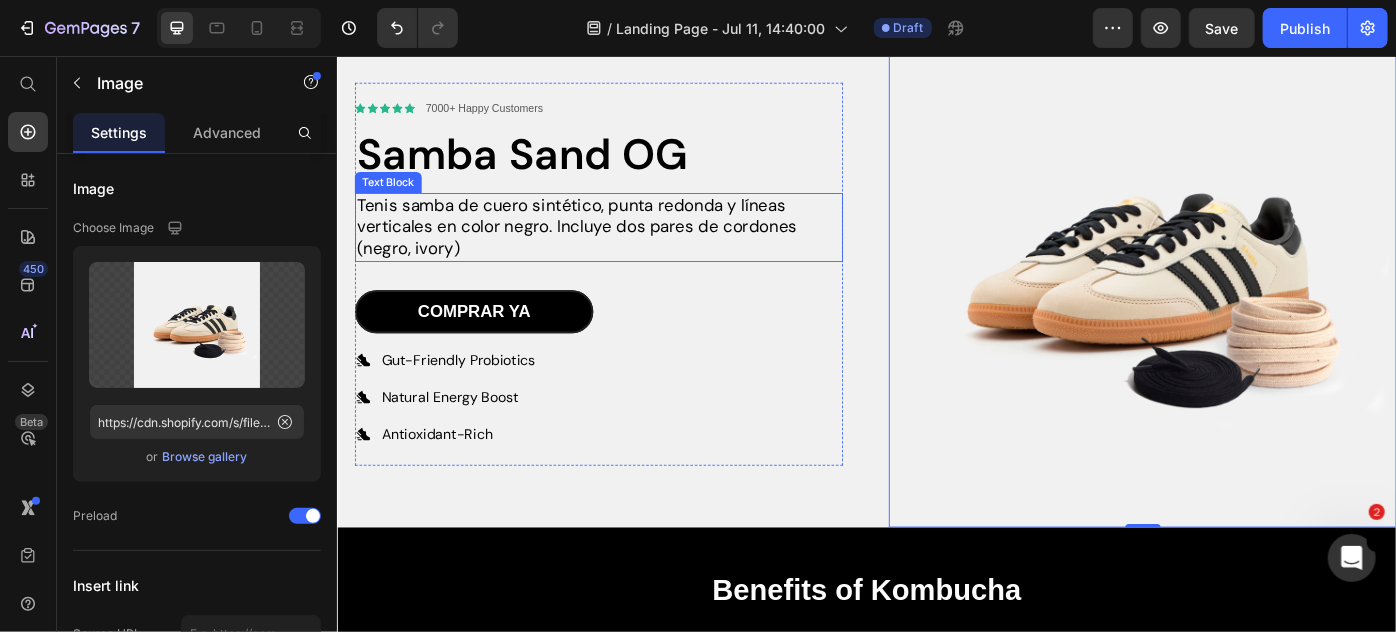 click on "Tenis samba de cuero sintético, punta redonda y líneas verticales en color negro. Incluye dos pares de cordones (negro, ivory)" at bounding box center [632, 249] 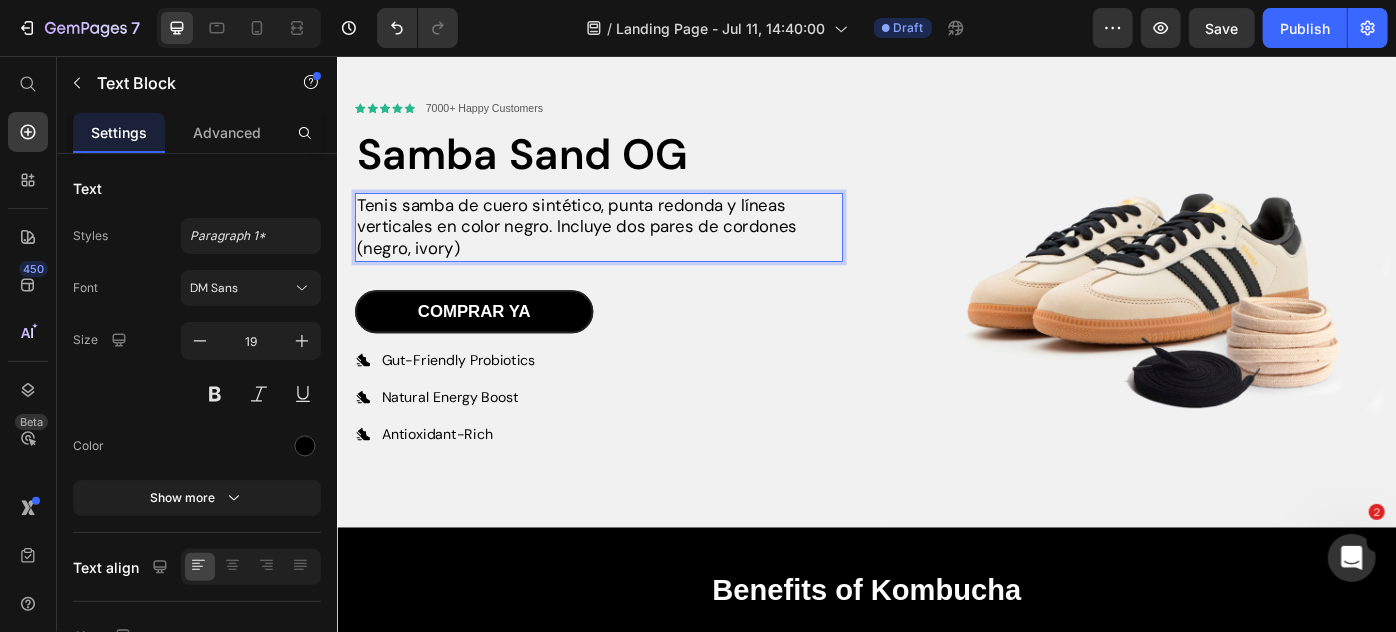 click on "Tenis samba de cuero sintético, punta redonda y líneas verticales en color negro. Incluye dos pares de cordones (negro, ivory)" at bounding box center (632, 249) 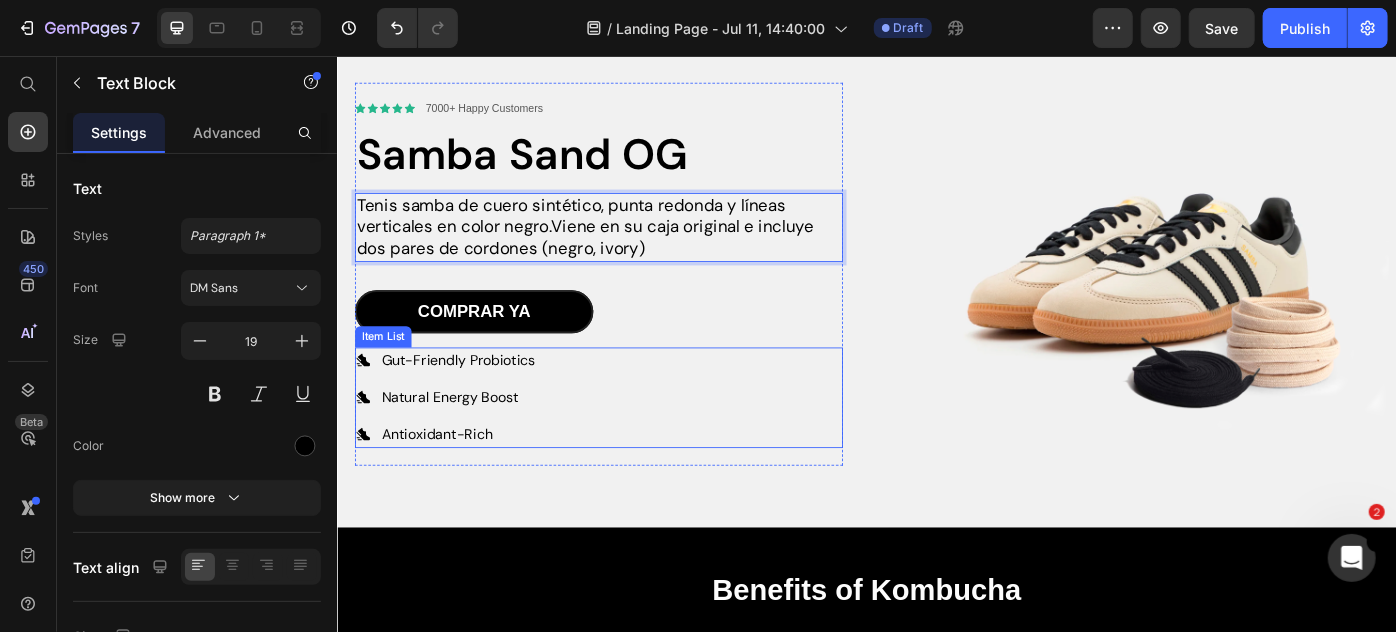 click on "Gut-Friendly Probiotics
Natural Energy Boost
Antioxidant-Rich" at bounding box center (632, 442) 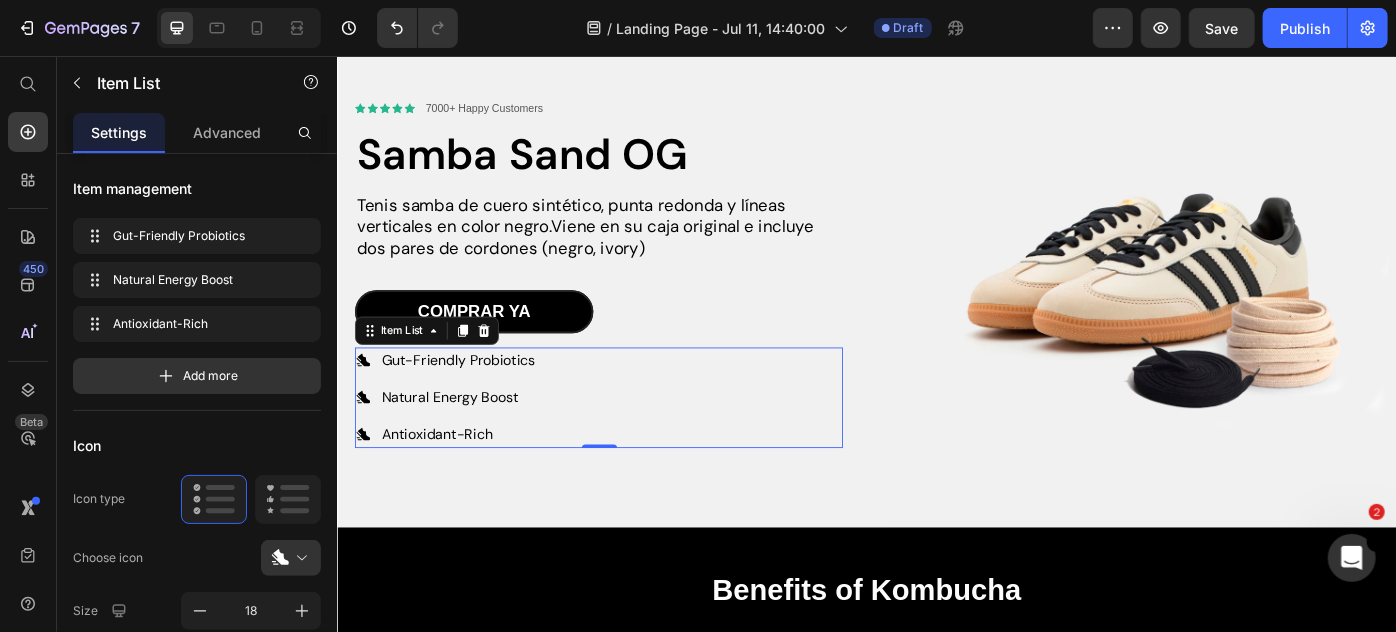 click on "Gut-Friendly Probiotics" at bounding box center [473, 400] 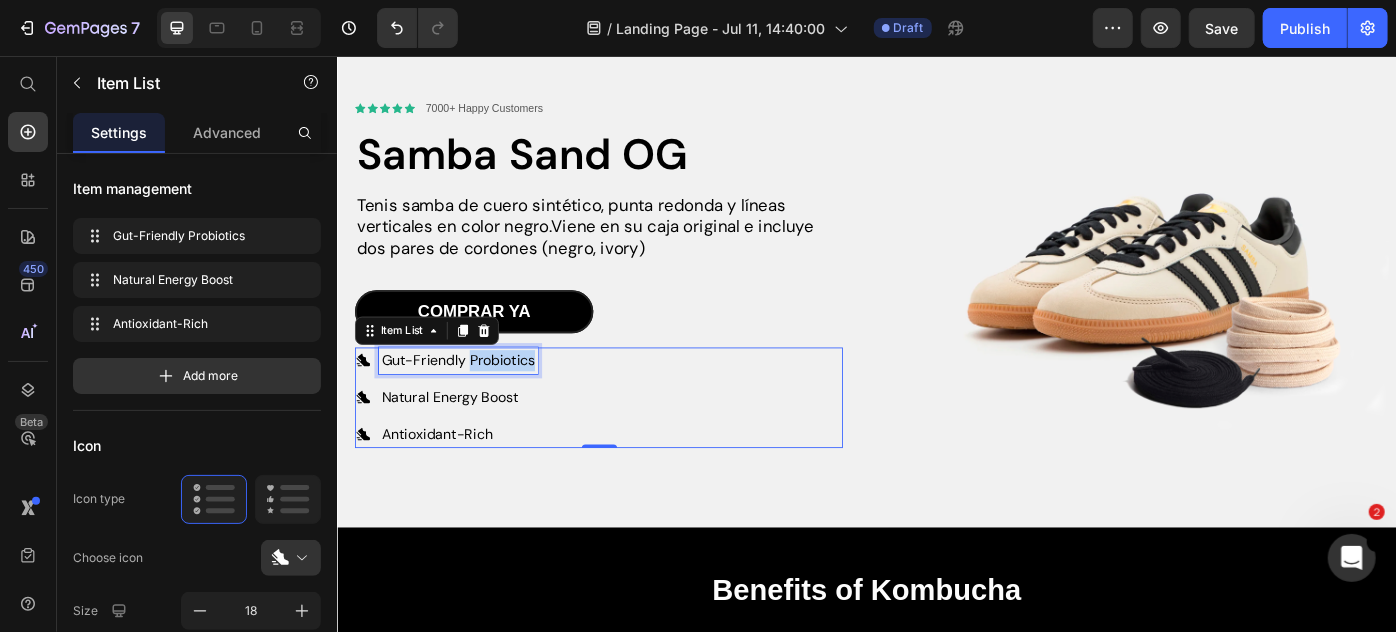 click on "Gut-Friendly Probiotics" at bounding box center (473, 400) 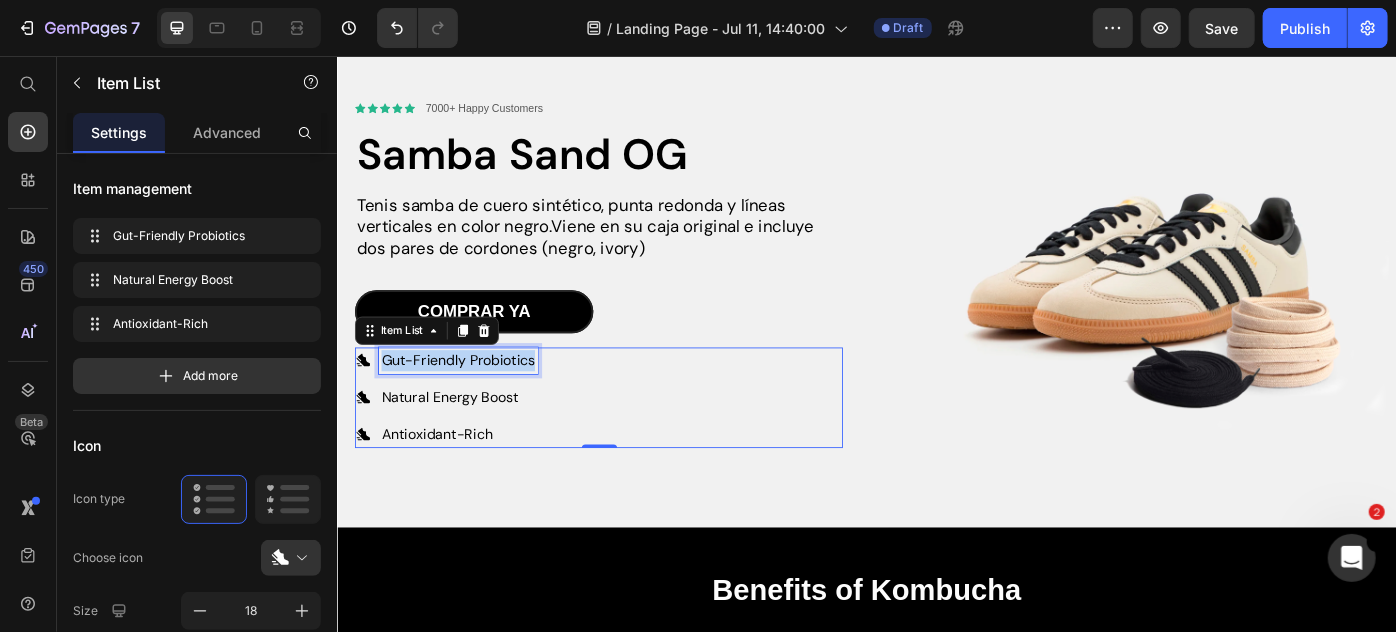 click on "Gut-Friendly Probiotics" at bounding box center (473, 400) 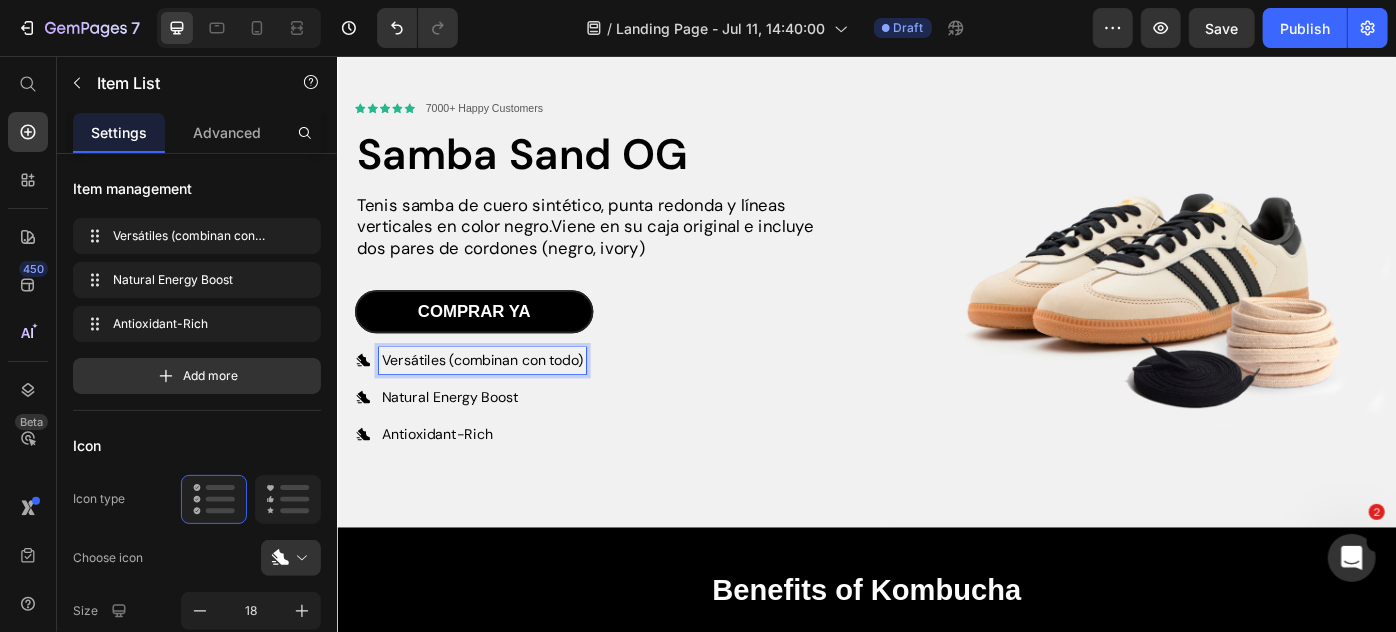 click on "Natural Energy Boost" at bounding box center (500, 442) 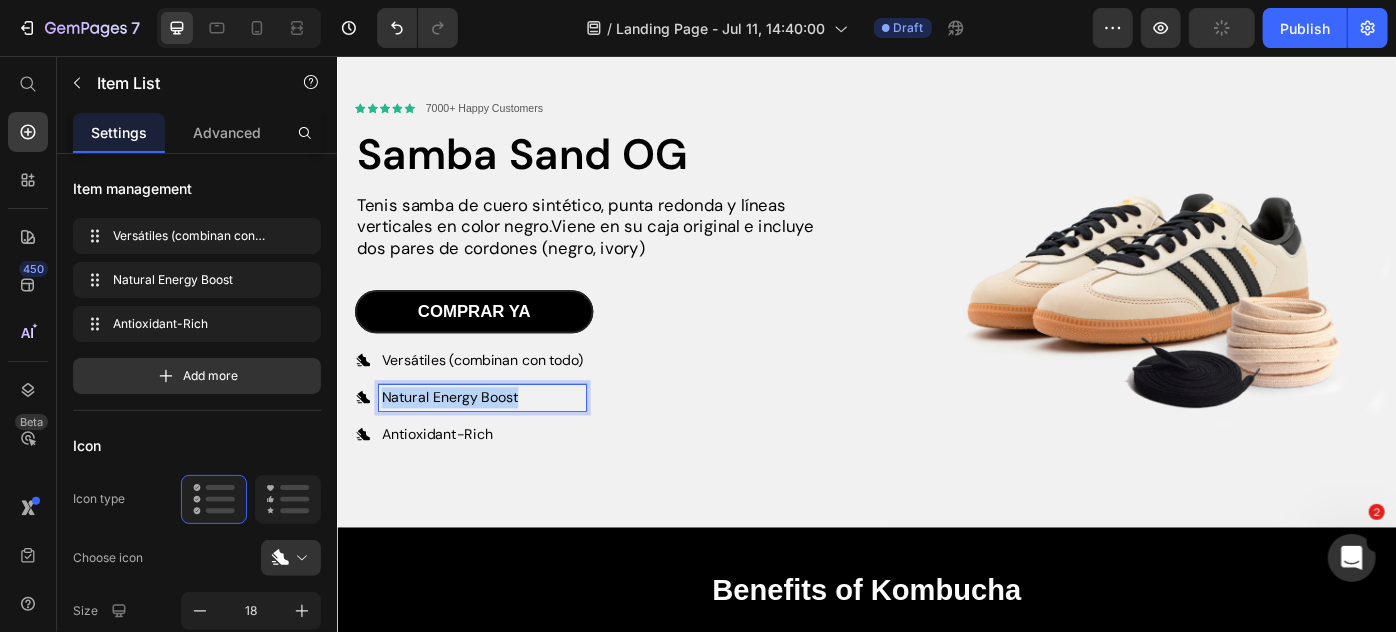 click on "Natural Energy Boost" at bounding box center [500, 442] 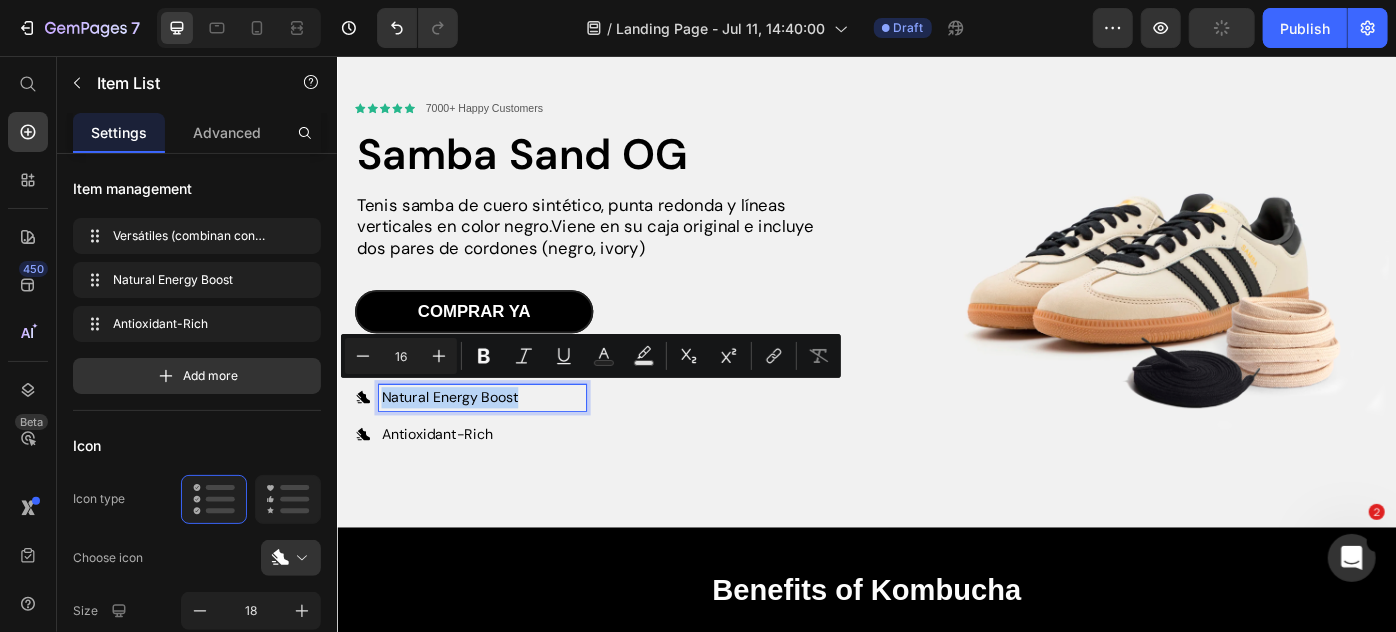 click on "Natural Energy Boost" at bounding box center (500, 442) 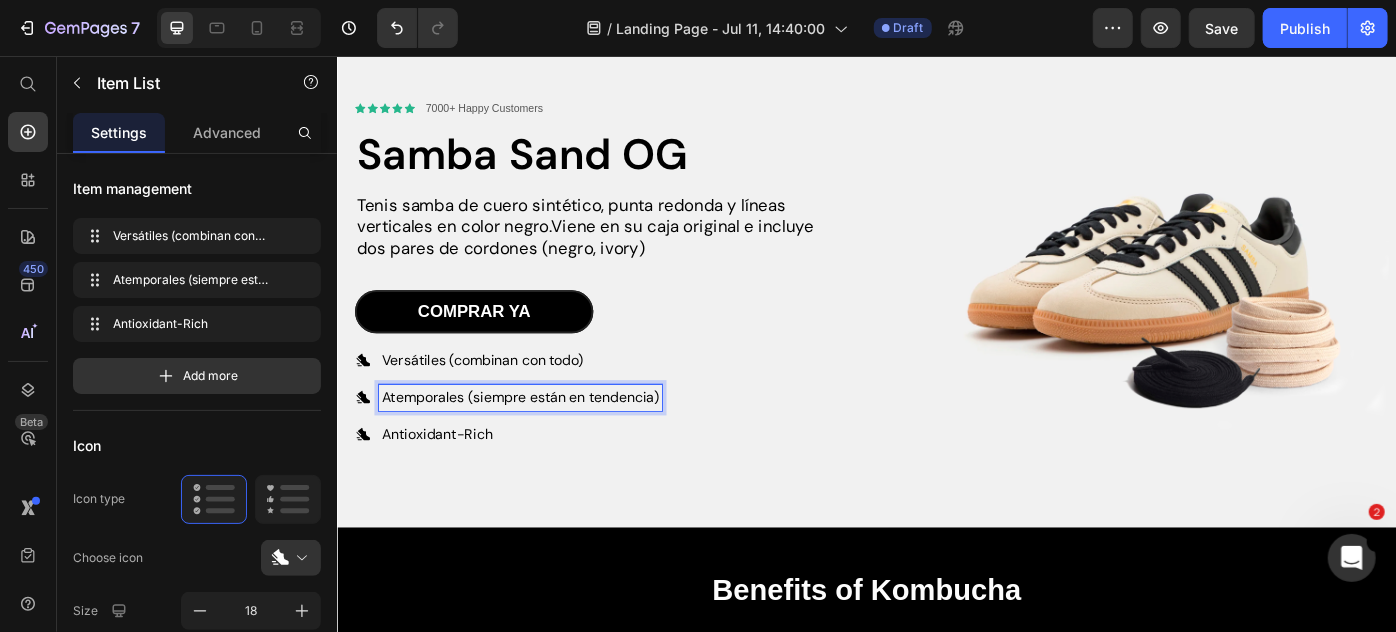 click on "Antioxidant-Rich" at bounding box center (543, 484) 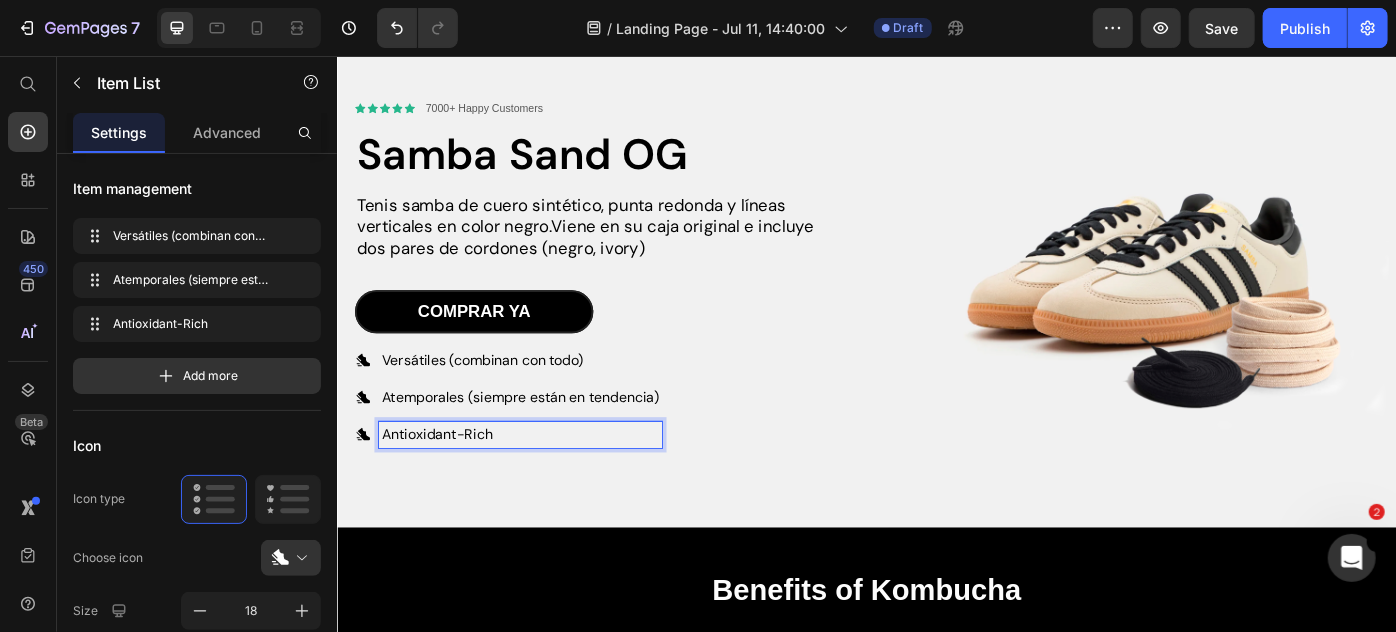 click on "Antioxidant-Rich" at bounding box center (543, 484) 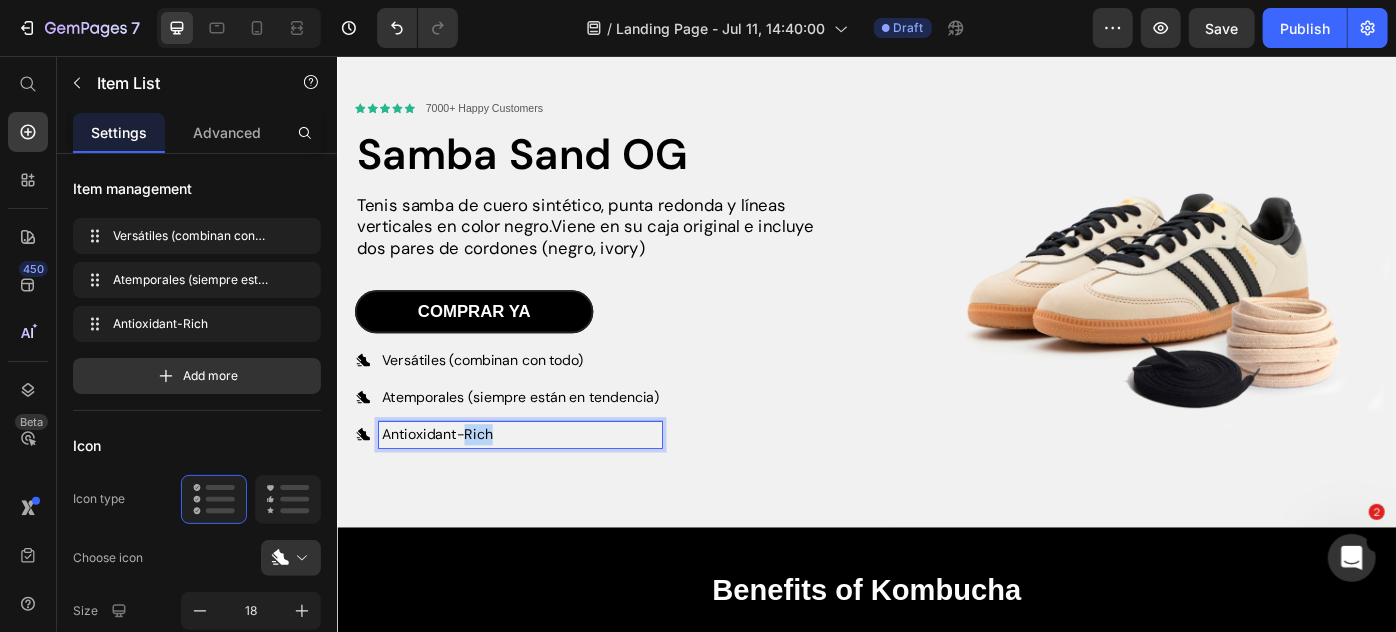 click on "Antioxidant-Rich" at bounding box center [543, 484] 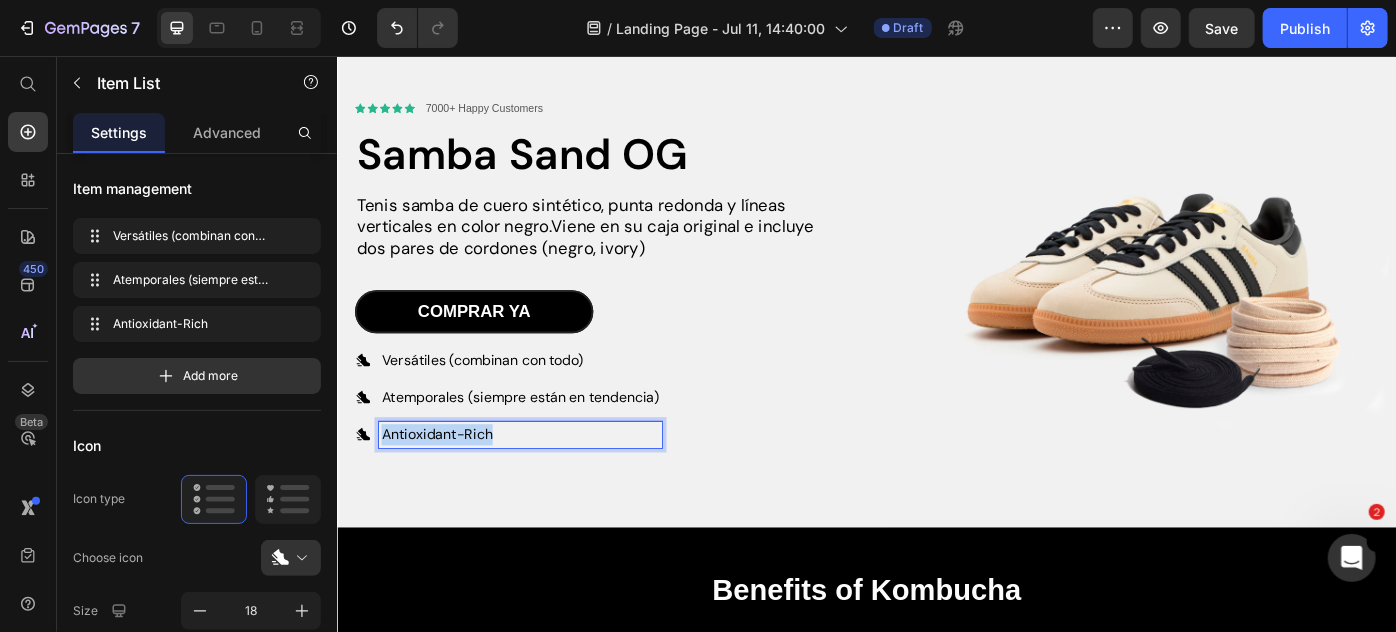click on "Antioxidant-Rich" at bounding box center (543, 484) 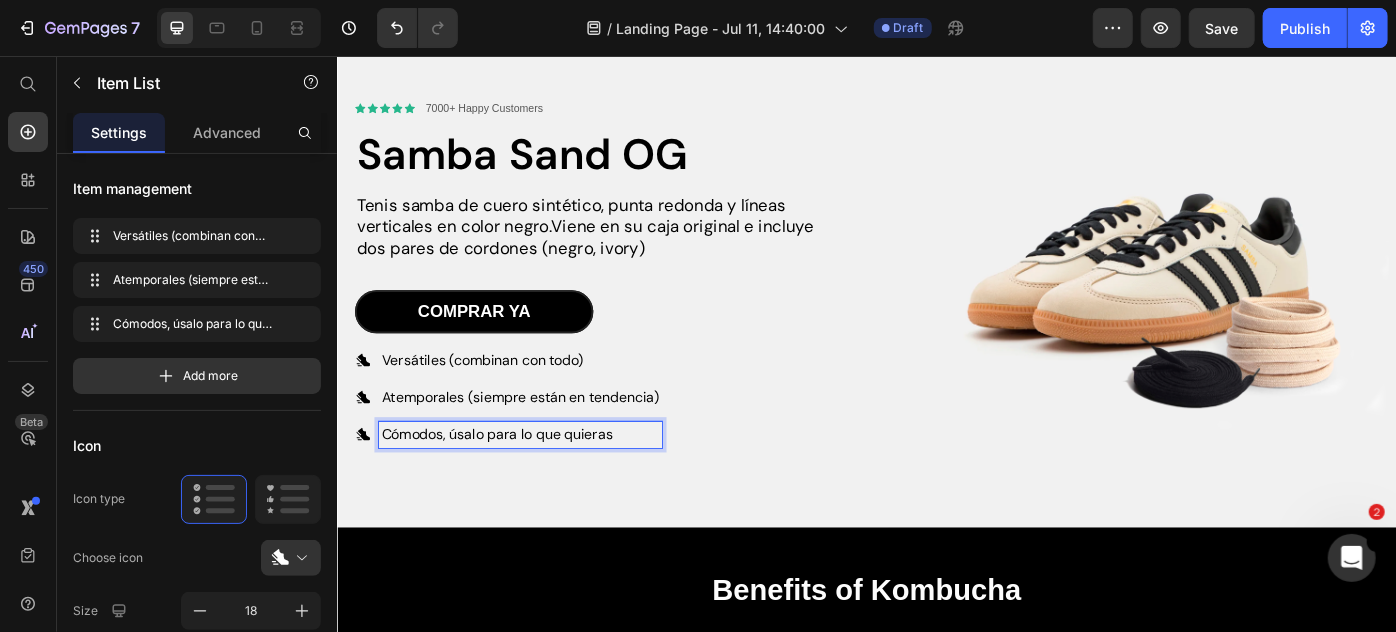 click on "Cómodos, úsalo para lo que quieras" at bounding box center [543, 484] 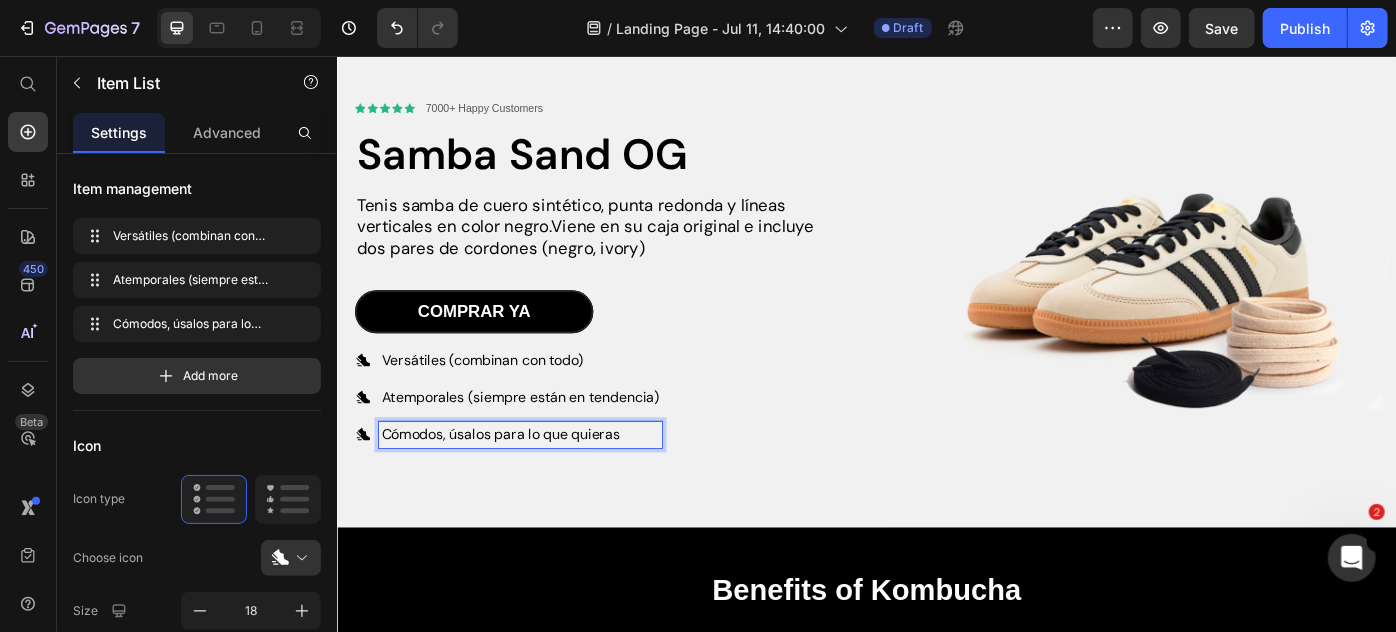 click on "Versátiles (combinan con todo)" at bounding box center [543, 400] 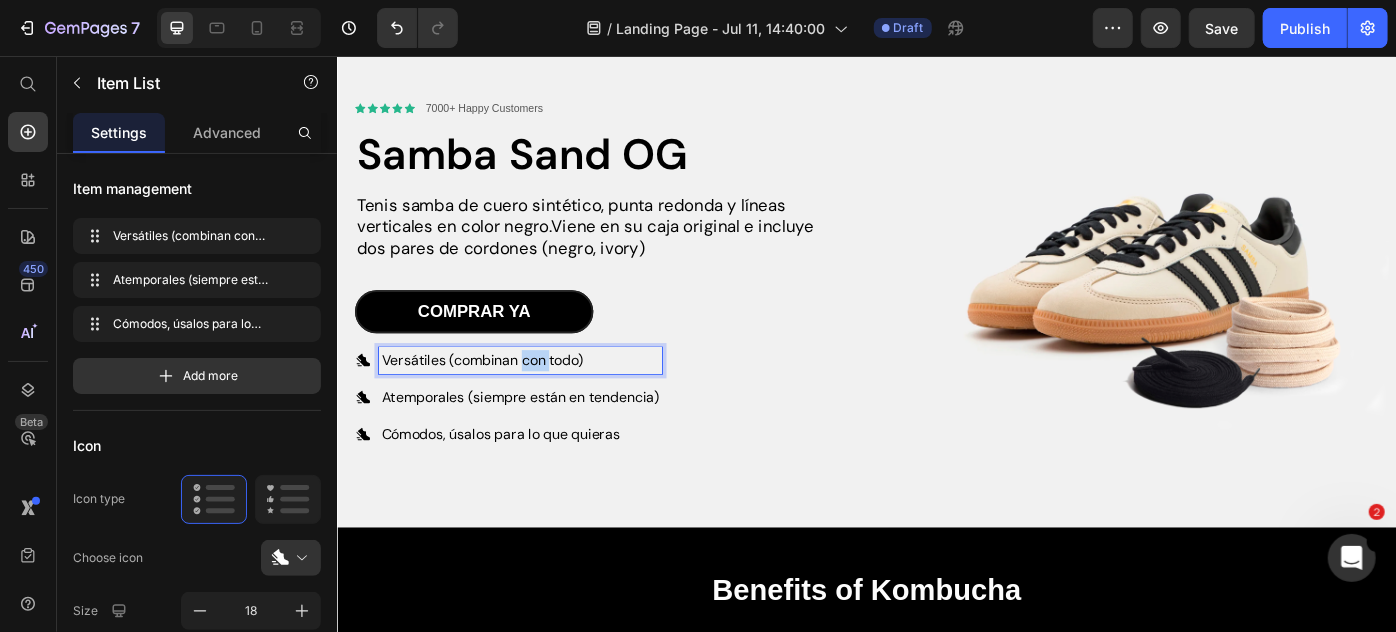 click on "Versátiles (combinan con todo)" at bounding box center (543, 400) 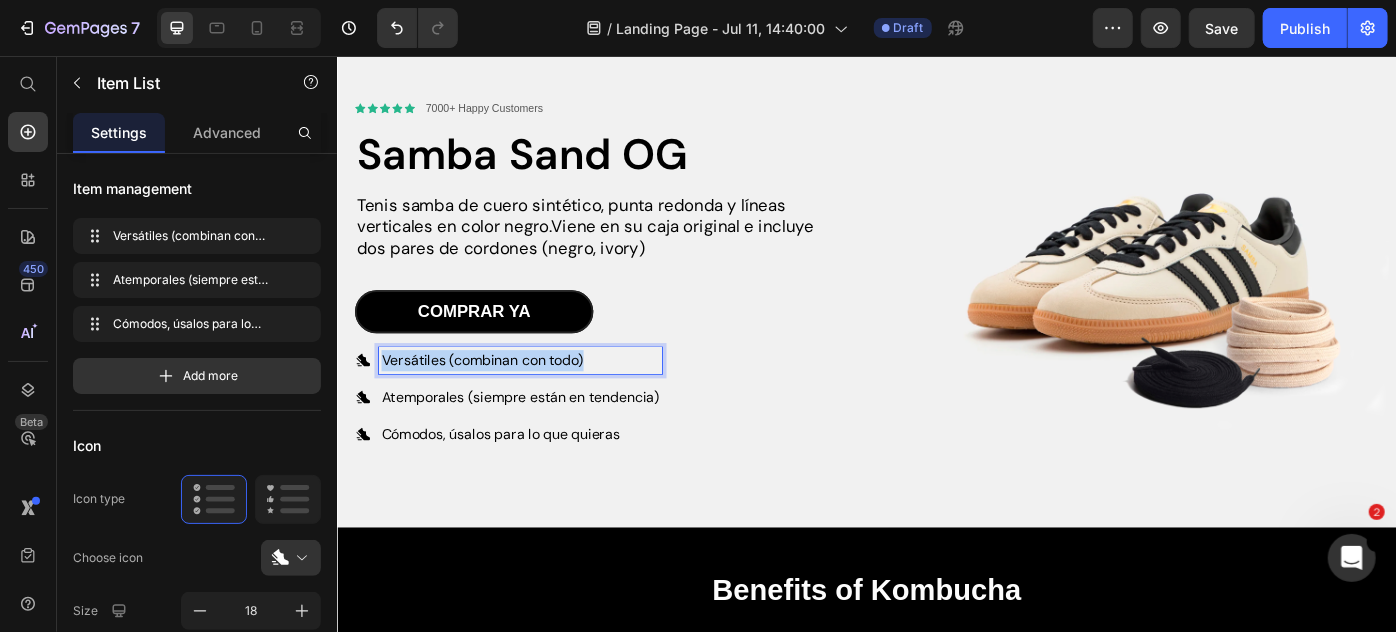 click on "Versátiles (combinan con todo)" at bounding box center (543, 400) 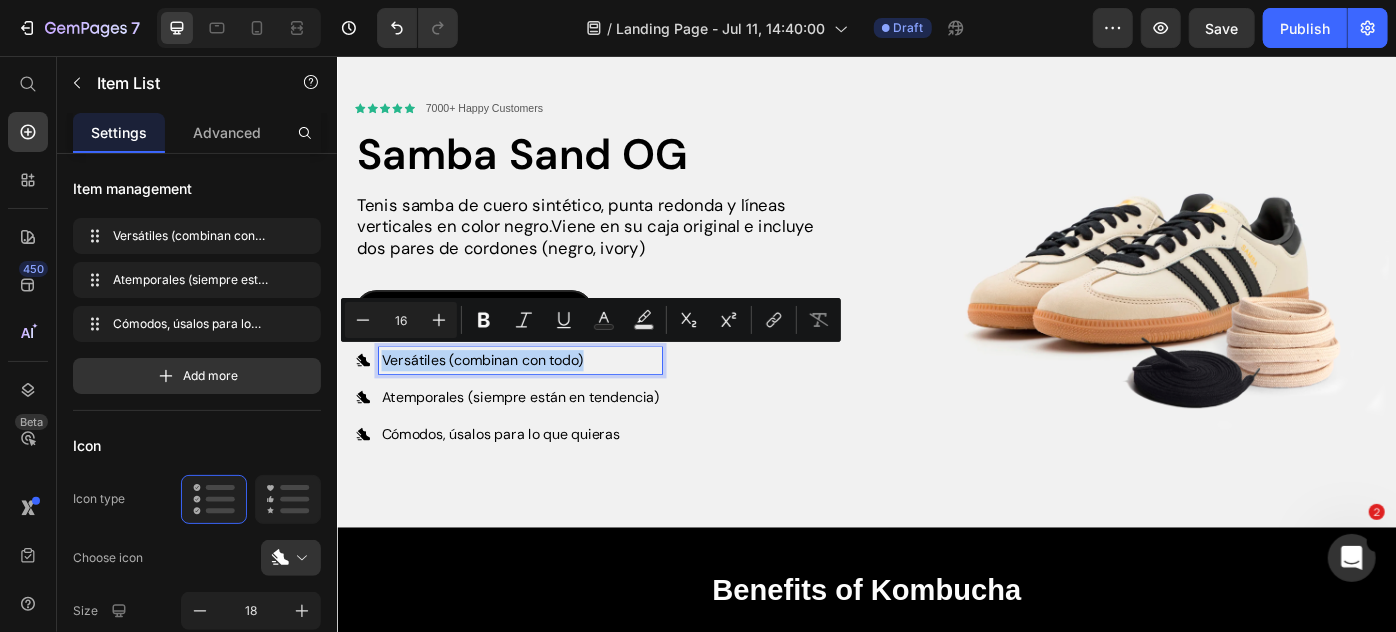 click on "Versátiles (combinan con todo)" at bounding box center [543, 400] 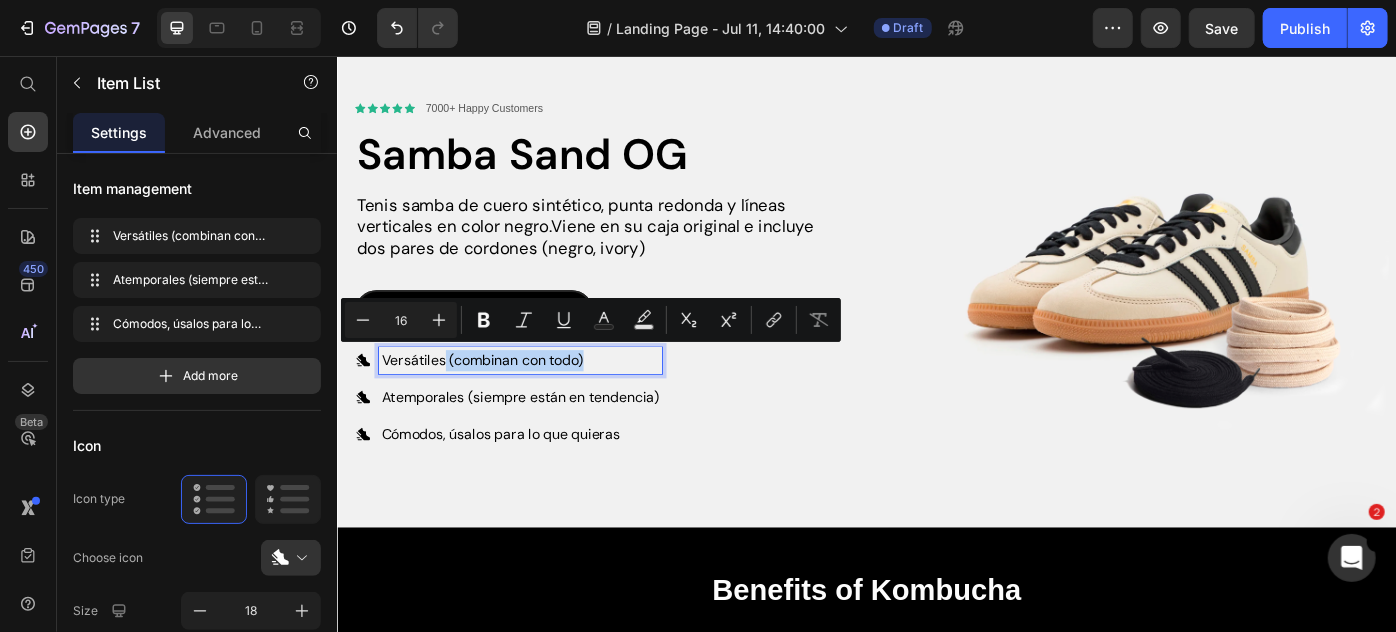 drag, startPoint x: 458, startPoint y: 395, endPoint x: 662, endPoint y: 408, distance: 204.4138 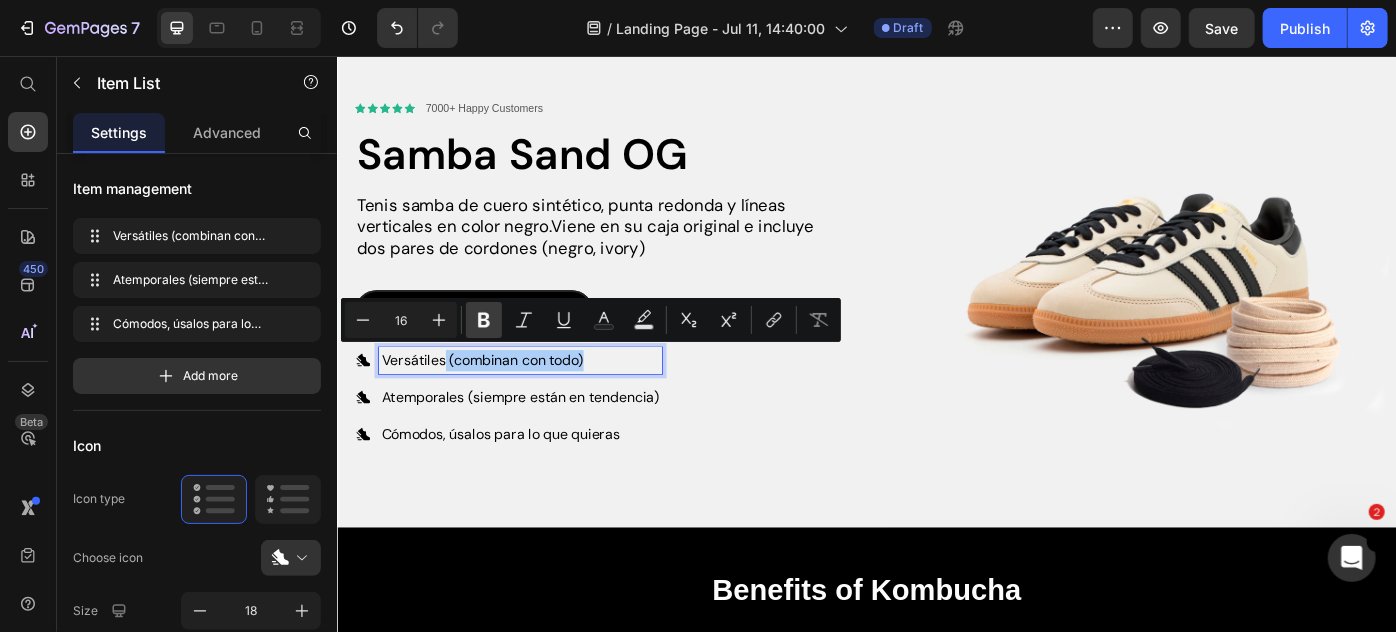 click 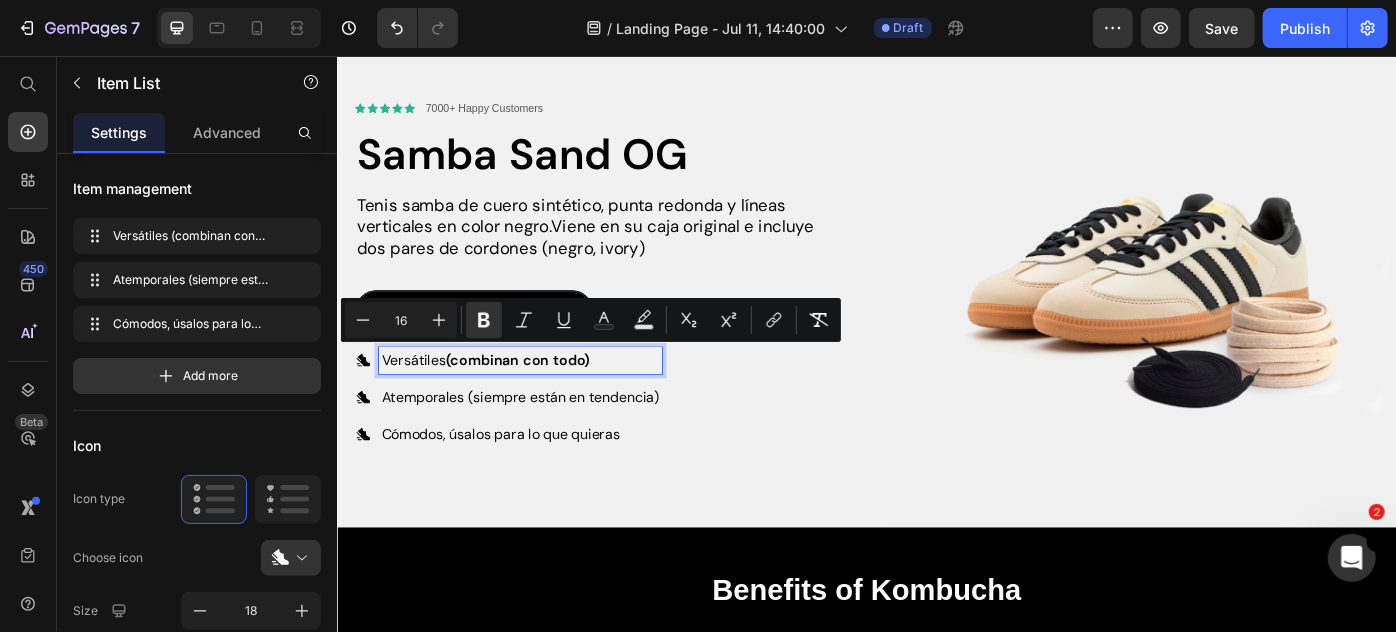 click on "Atemporales (siempre están en tendencia)" at bounding box center [543, 442] 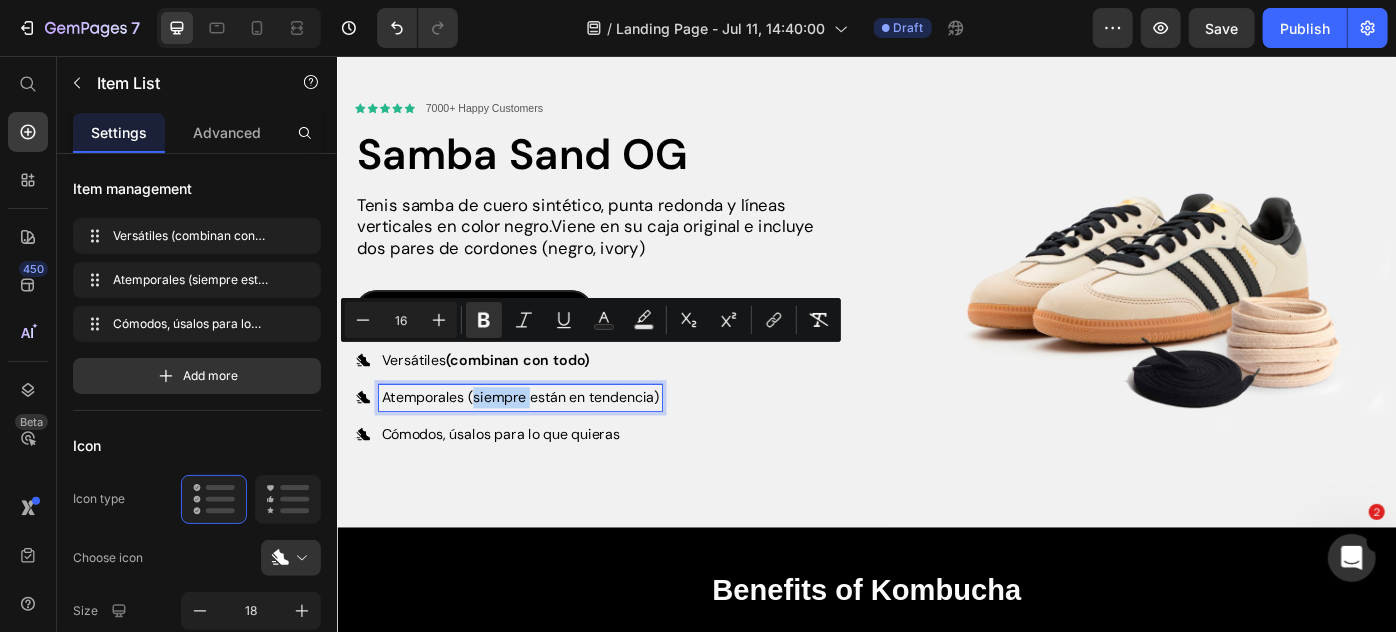click on "Atemporales (siempre están en tendencia)" at bounding box center [543, 442] 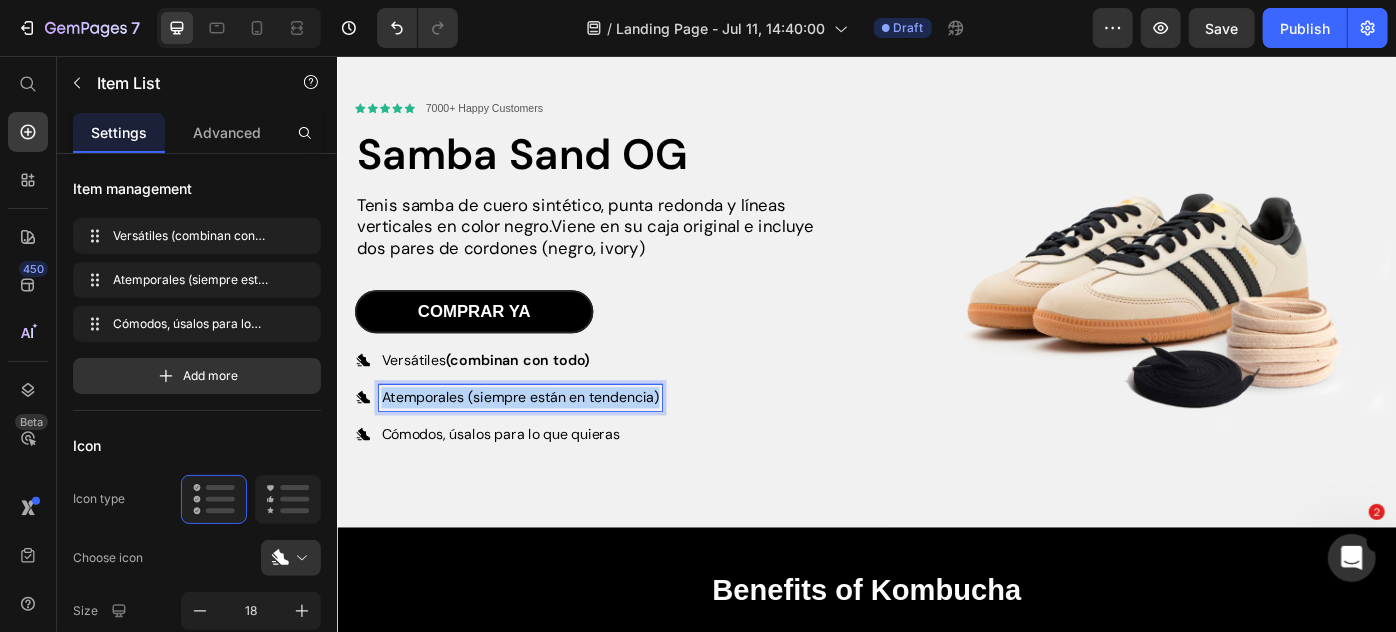 click on "Atemporales (siempre están en tendencia)" at bounding box center [543, 442] 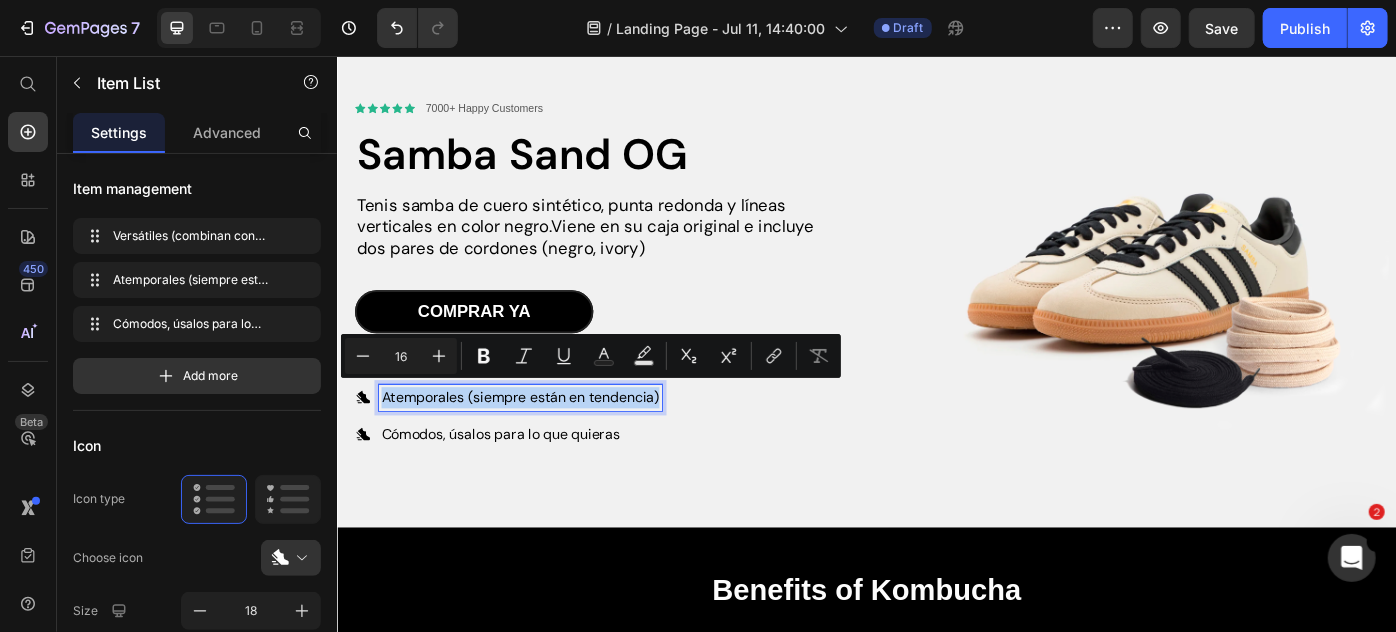 click on "Atemporales (siempre están en tendencia)" at bounding box center [543, 442] 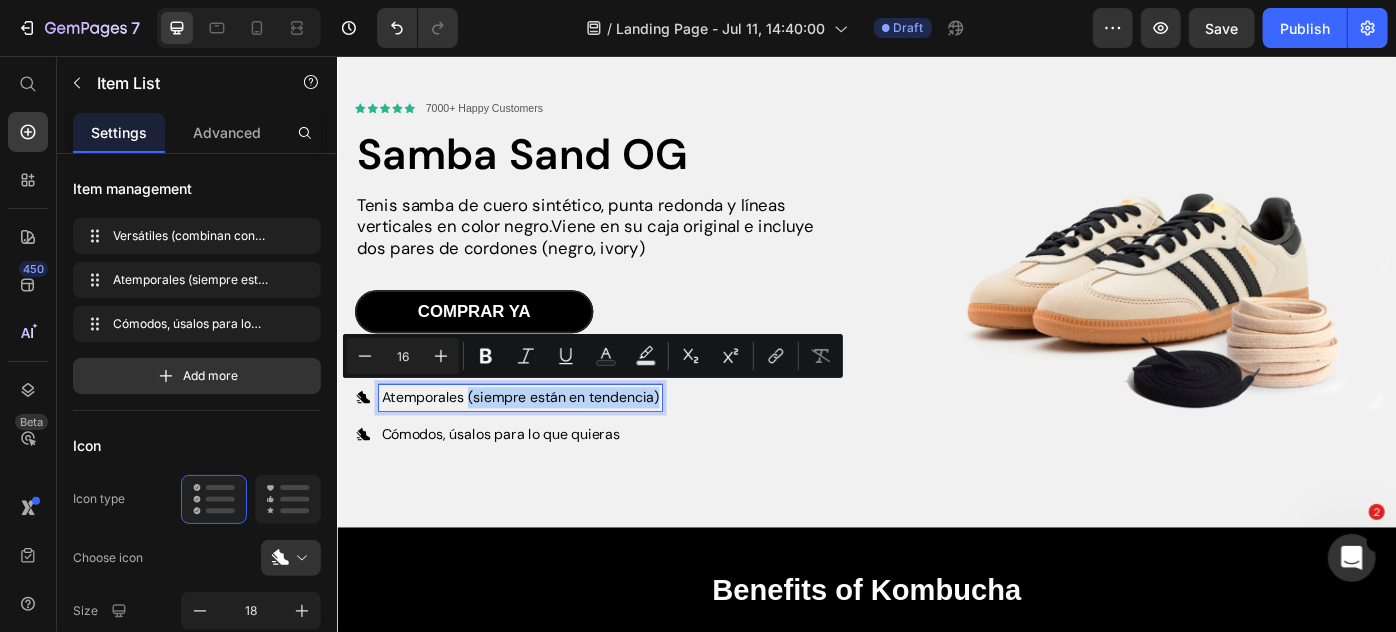 drag, startPoint x: 482, startPoint y: 437, endPoint x: 705, endPoint y: 456, distance: 223.80795 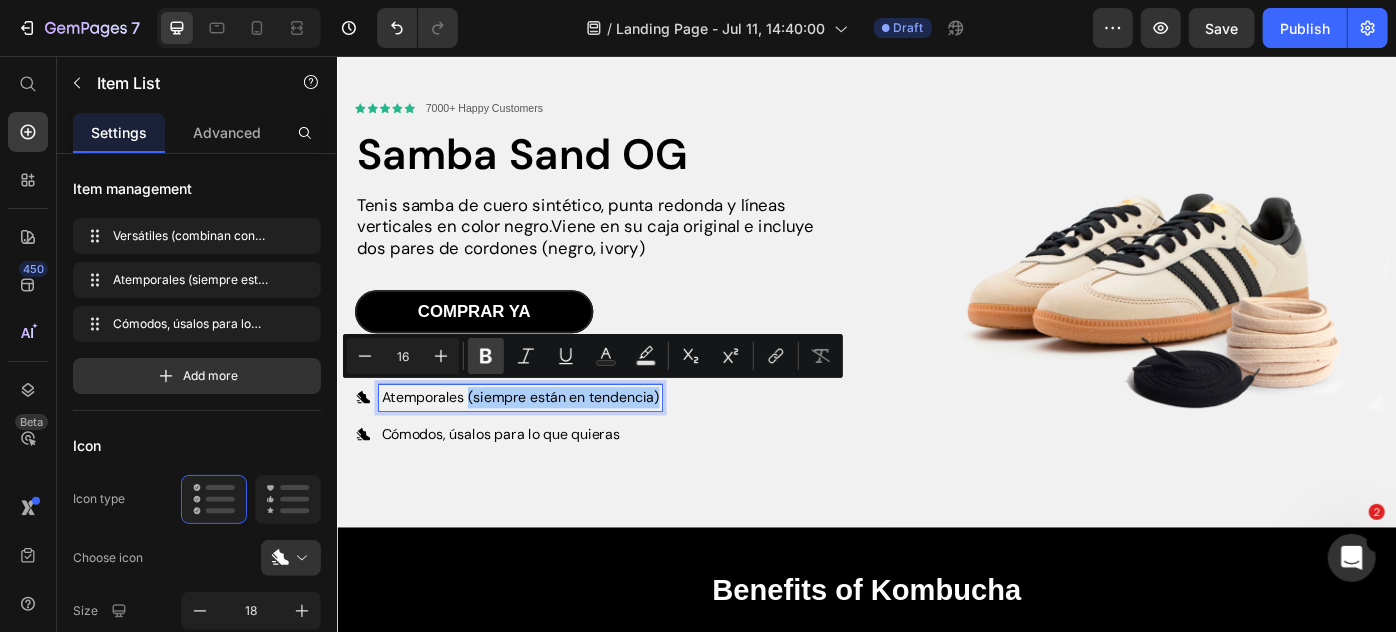 click 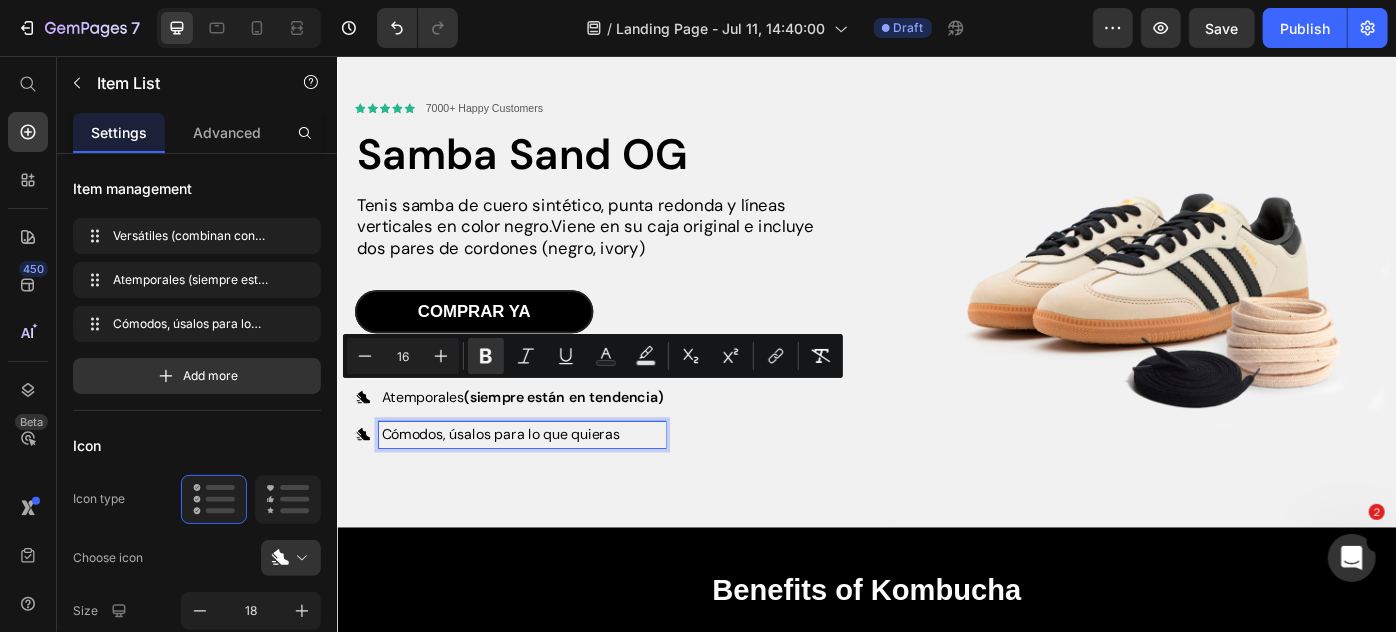 click on "Cómodos, úsalos para lo que quieras" at bounding box center [545, 484] 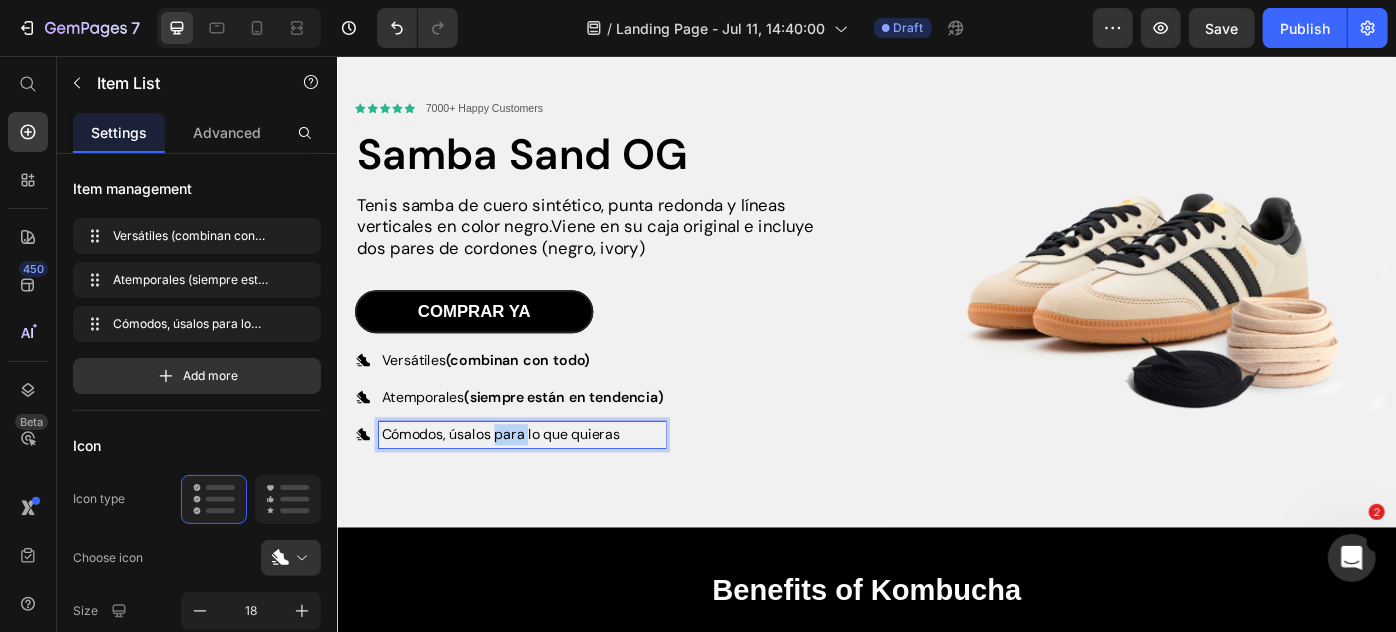 click on "Cómodos, úsalos para lo que quieras" at bounding box center [545, 484] 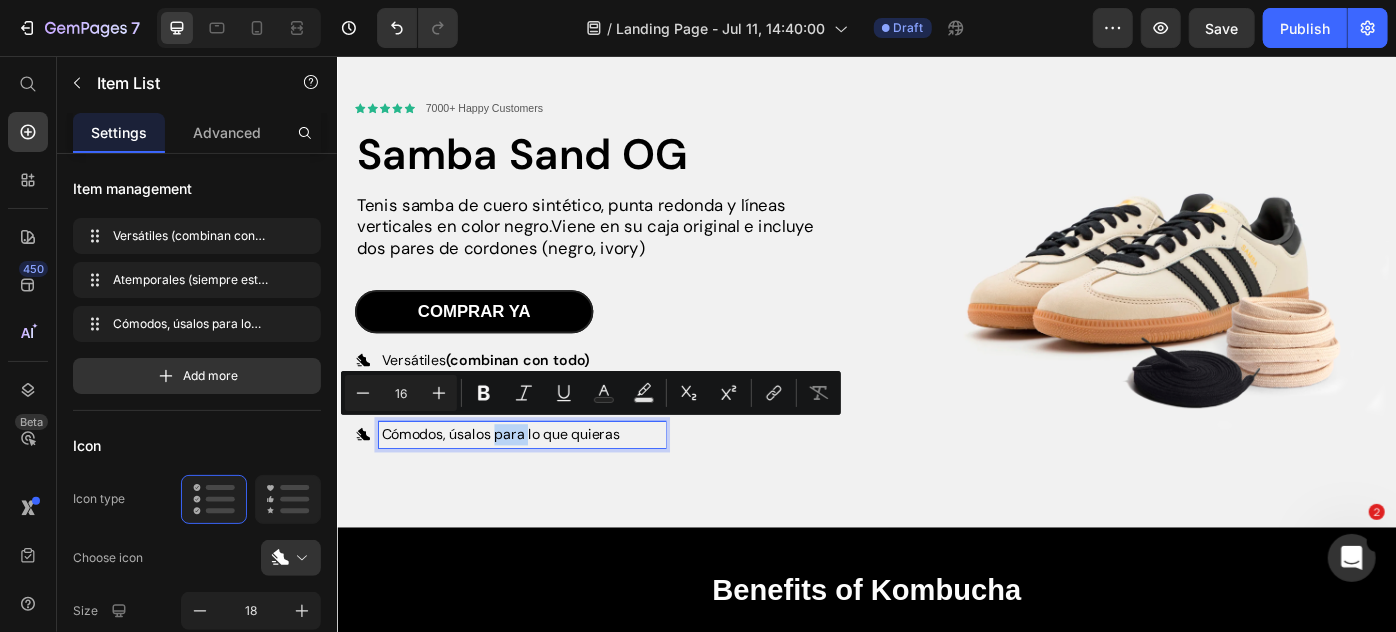 click on "Cómodos, úsalos para lo que quieras" at bounding box center (545, 484) 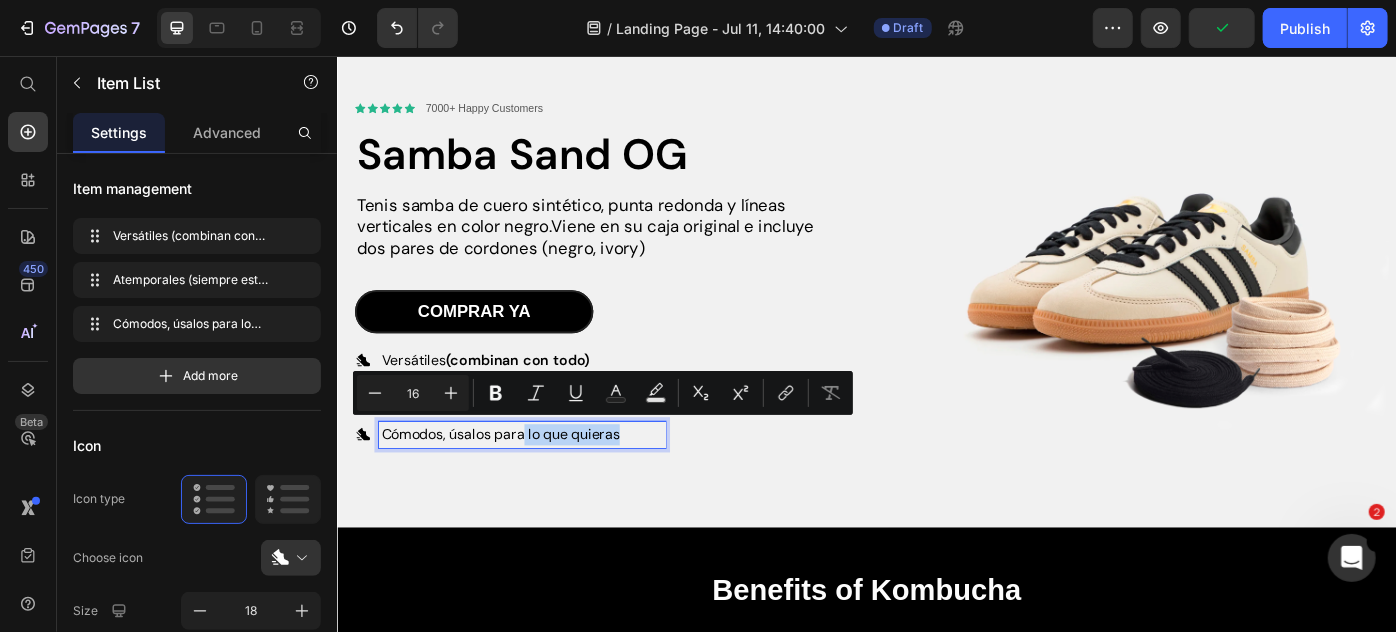 drag, startPoint x: 661, startPoint y: 482, endPoint x: 550, endPoint y: 481, distance: 111.0045 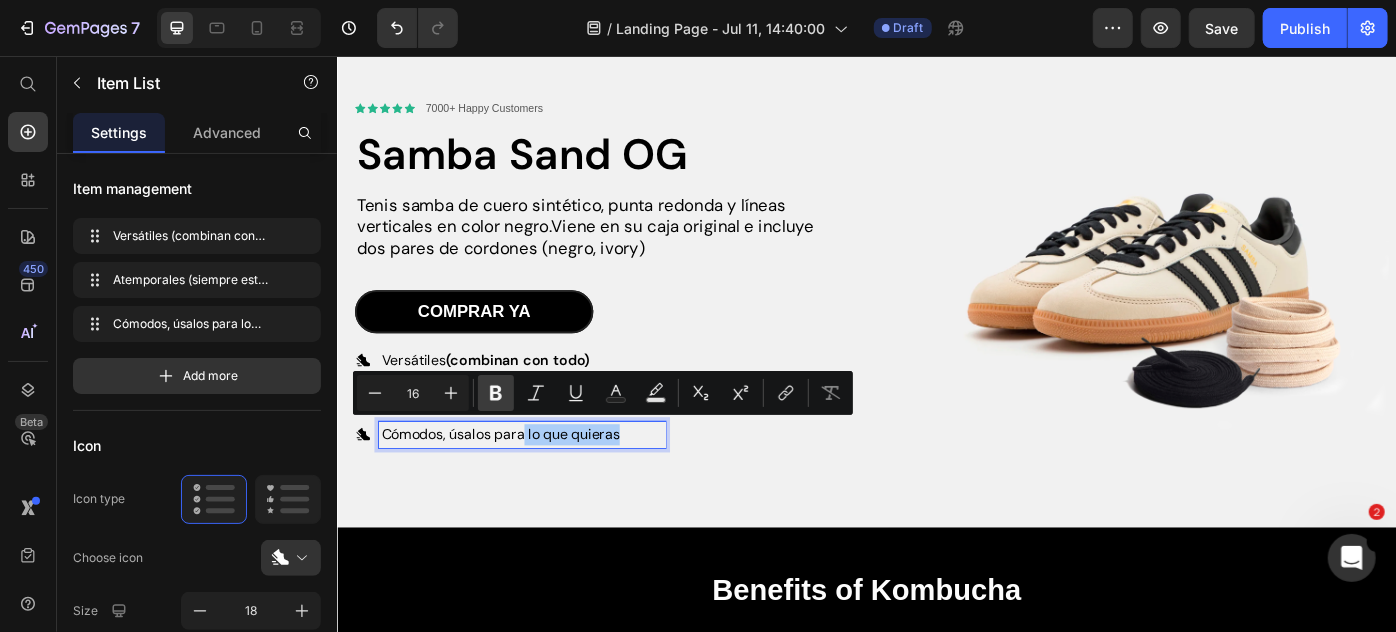 click 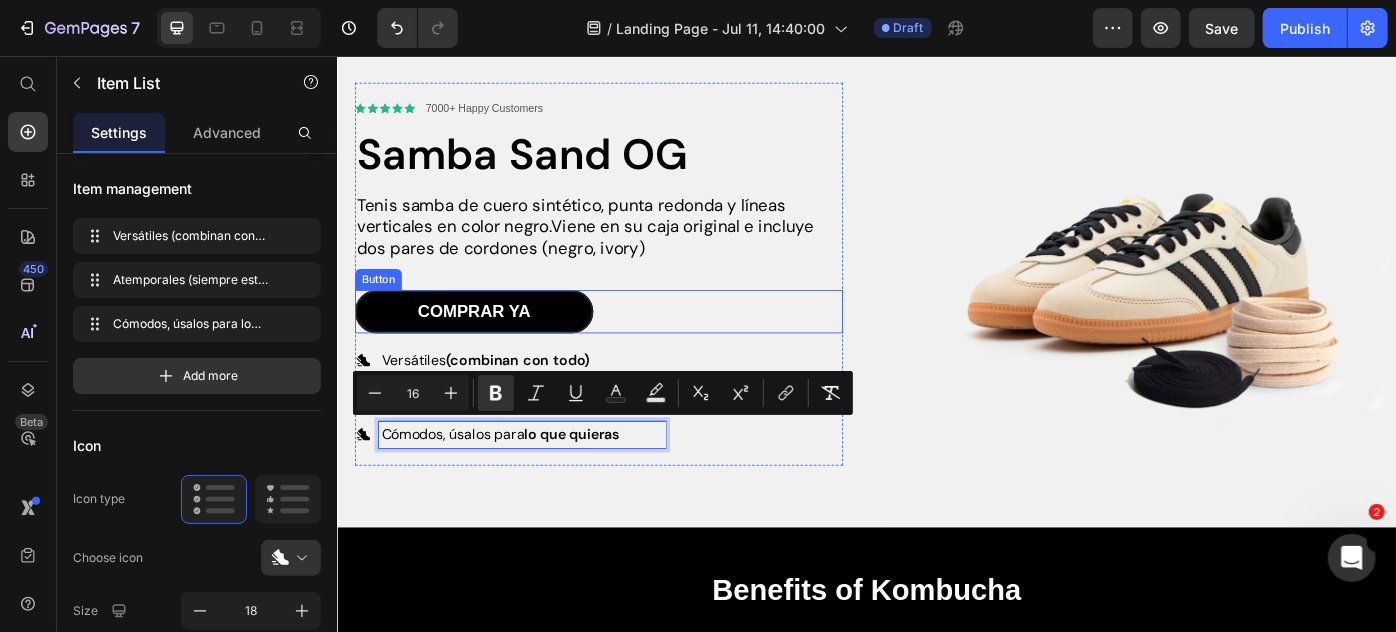 click on "comprar ya Button" at bounding box center [632, 344] 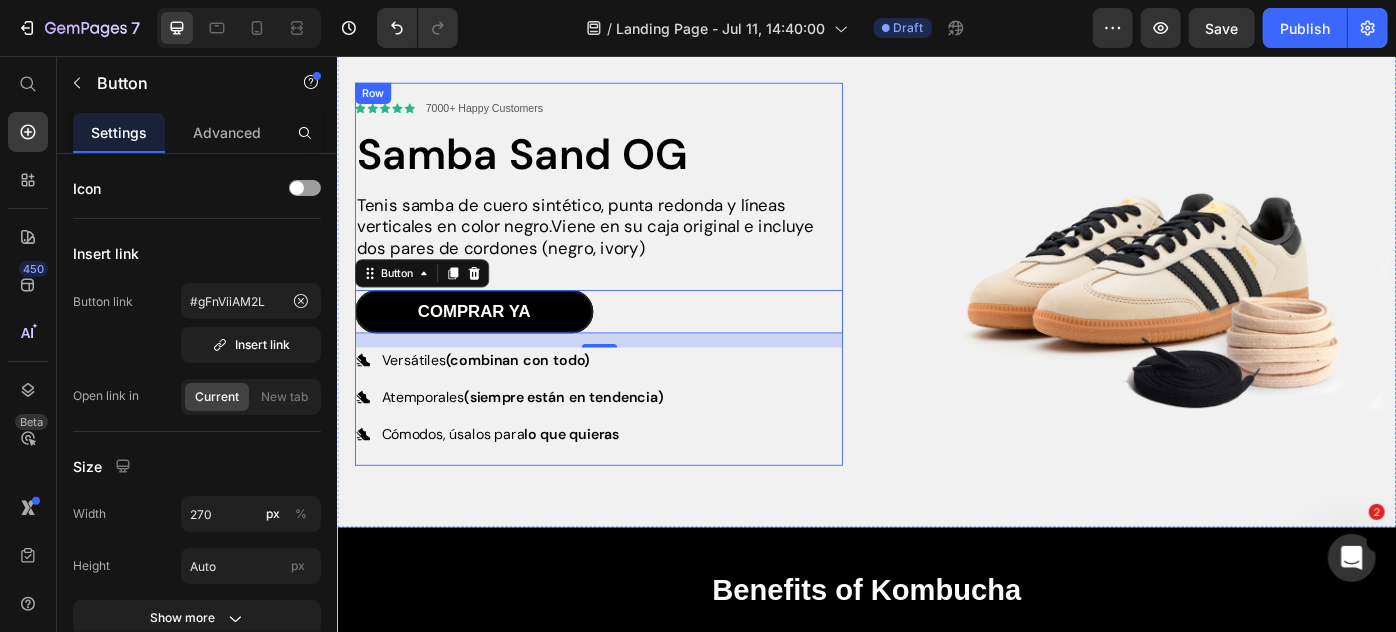 click on "Icon Icon Icon Icon Icon Icon List 7000+ Happy Customers Text Block Row Samba Sand OG Heading Tenis samba de cuero sintético, punta redonda y líneas verticales en color negro.Viene en su caja original e incluye dos pares de cordones (negro, ivory) Text Block comprar ya Button   16
Versátiles  (combinan con todo)
Atemporales  (siempre están en tendencia)
Cómodos, úsalos para  lo que quieras Item List Shop Now Button Row" at bounding box center [632, 302] 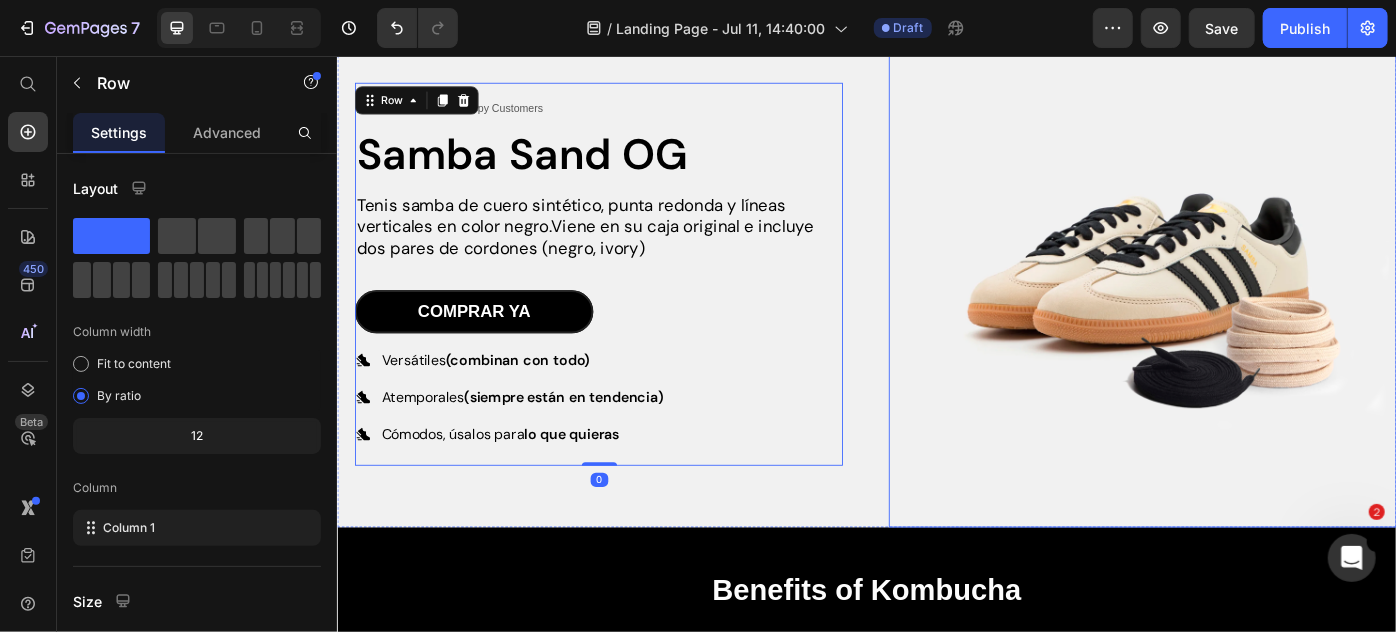 click at bounding box center [1248, 301] 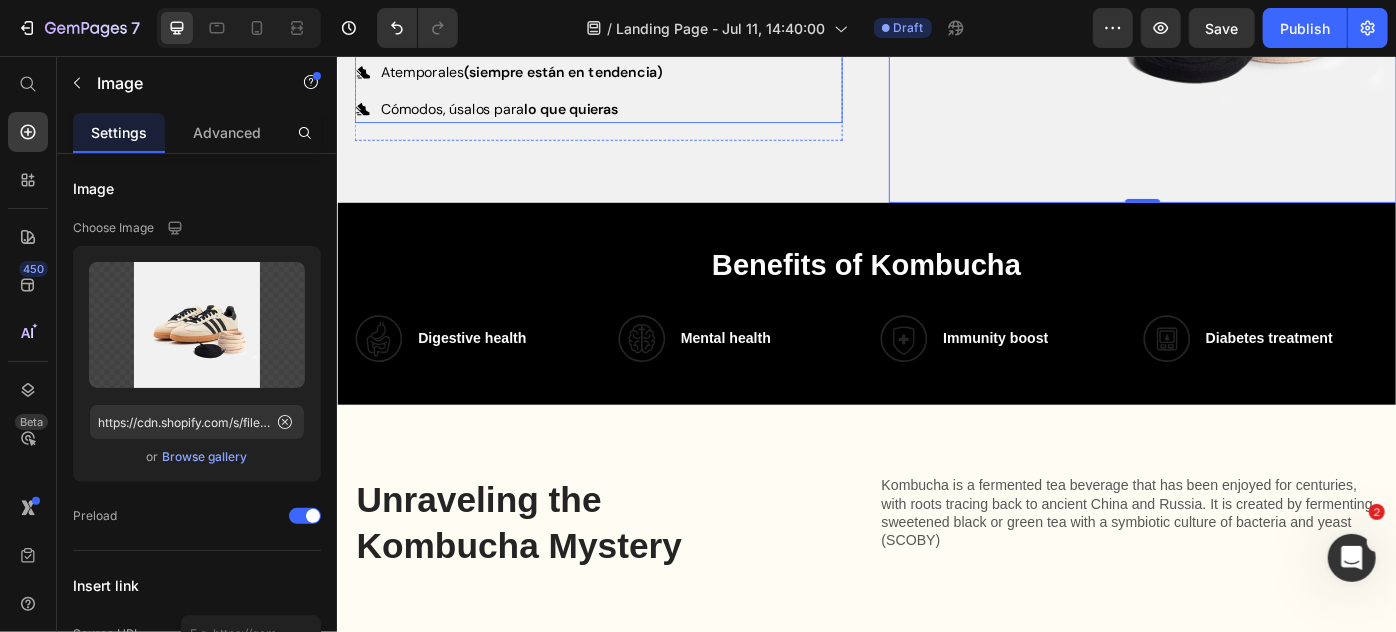 scroll, scrollTop: 472, scrollLeft: 0, axis: vertical 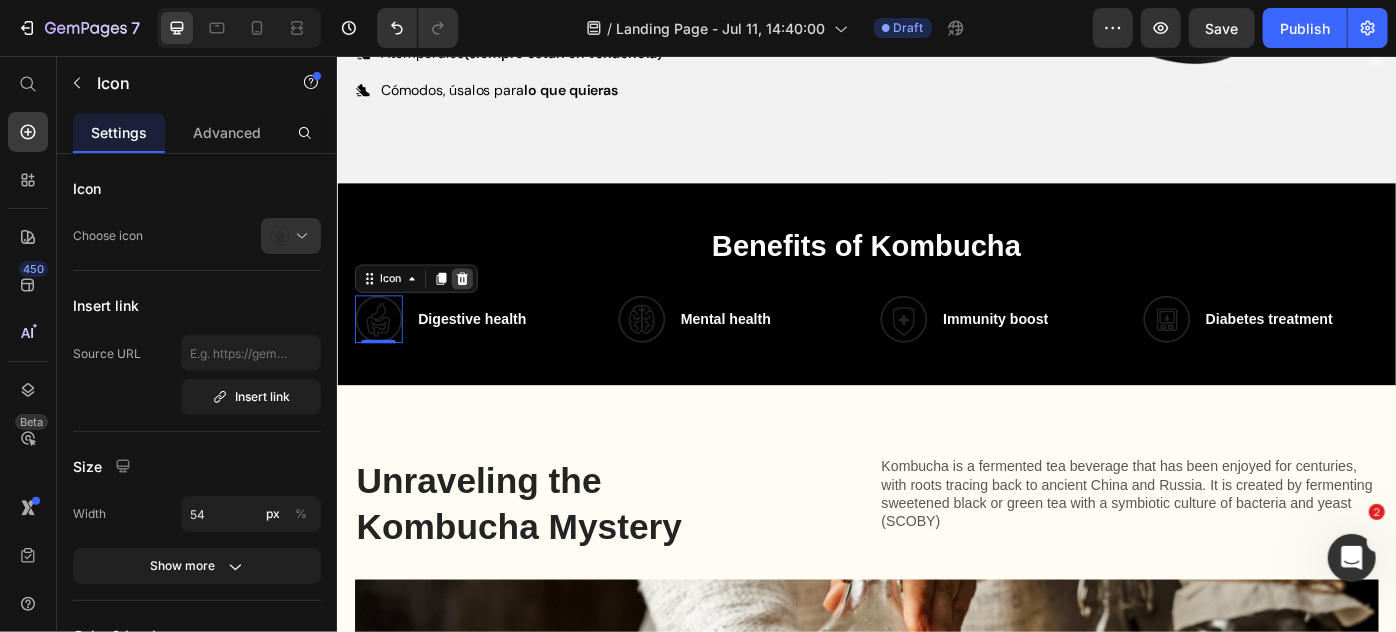 click 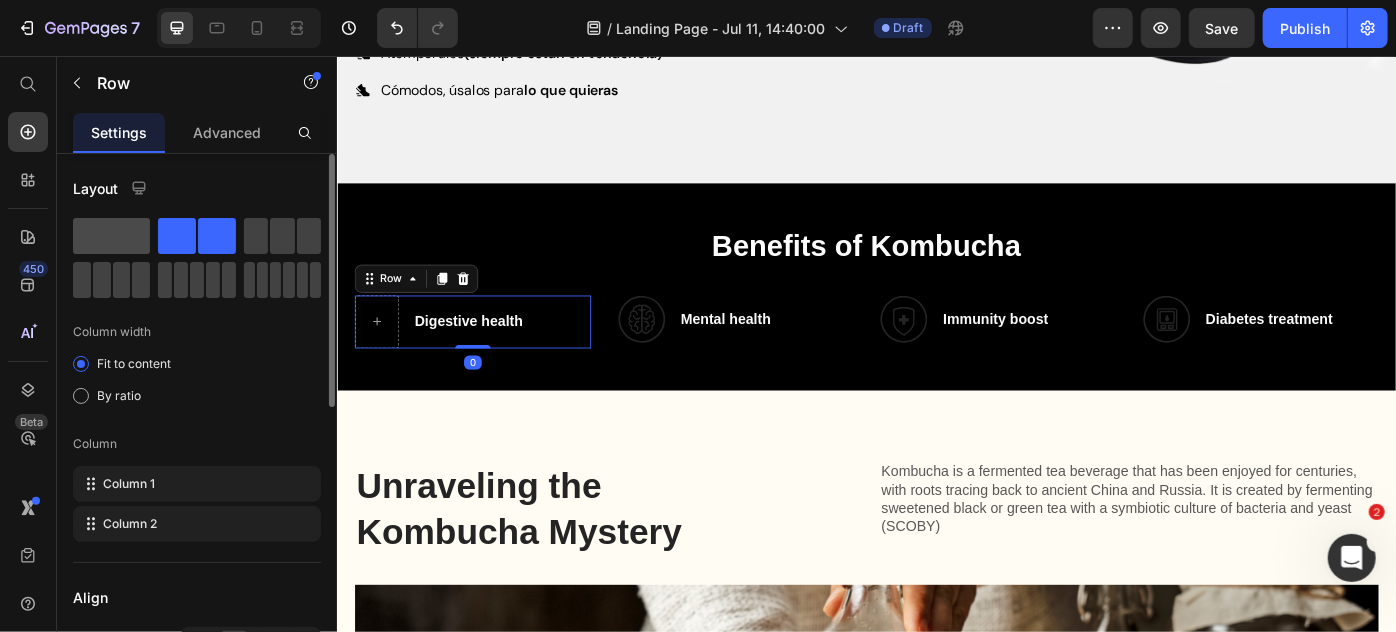 click 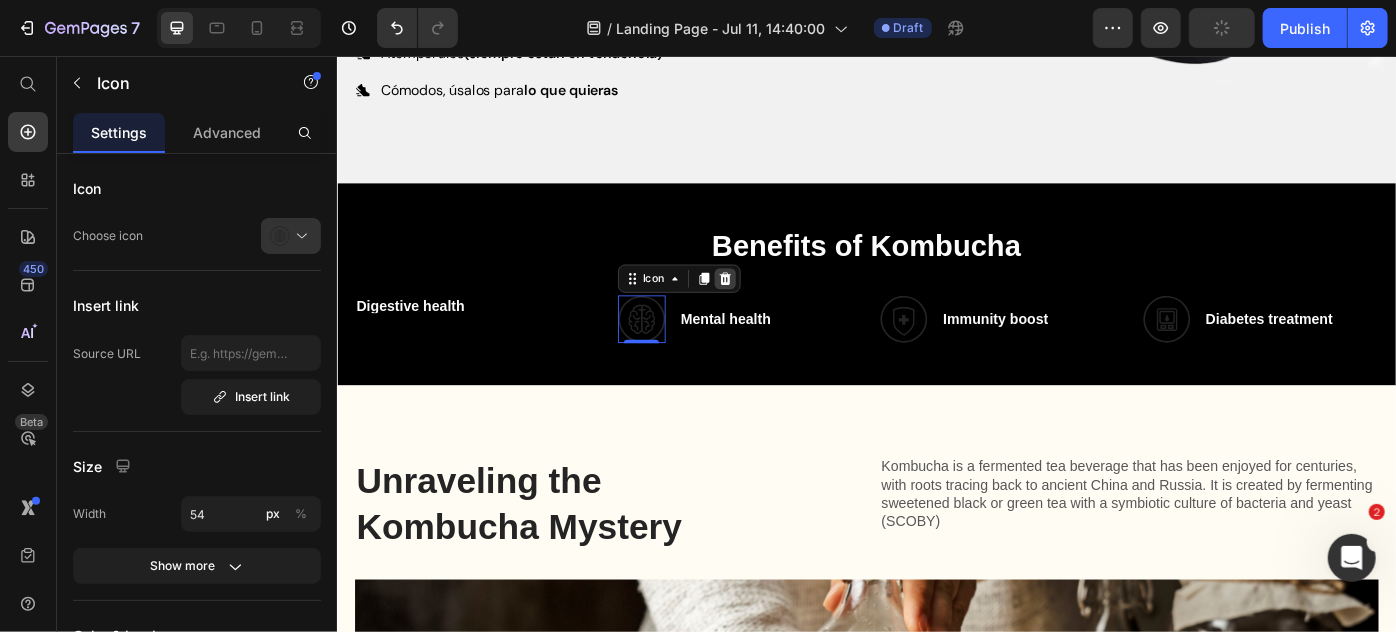 click 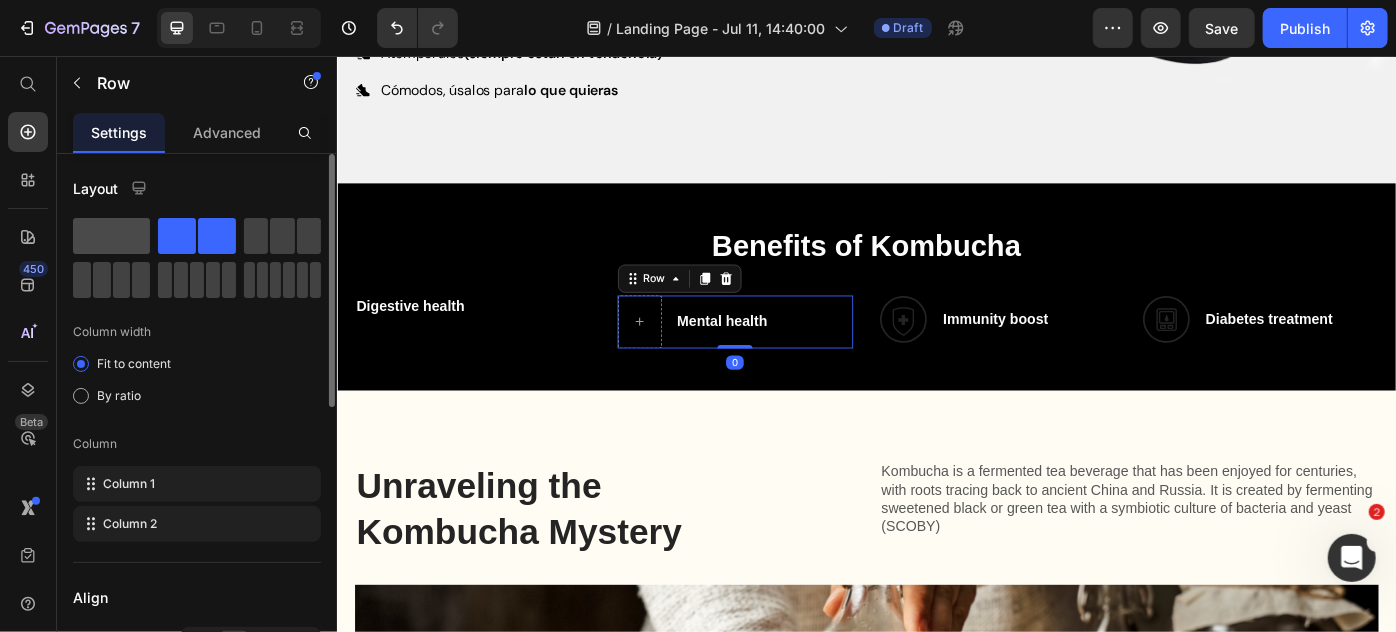 click 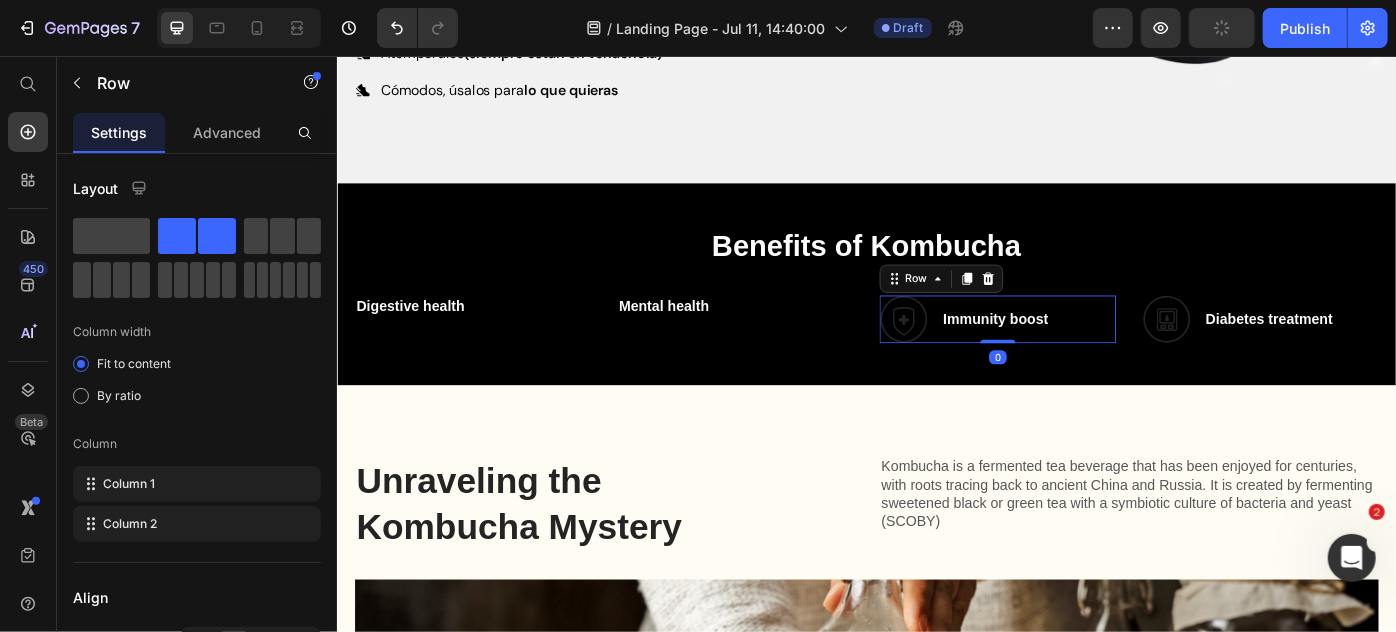 click on "Immunity boost Heading" at bounding box center [1120, 353] 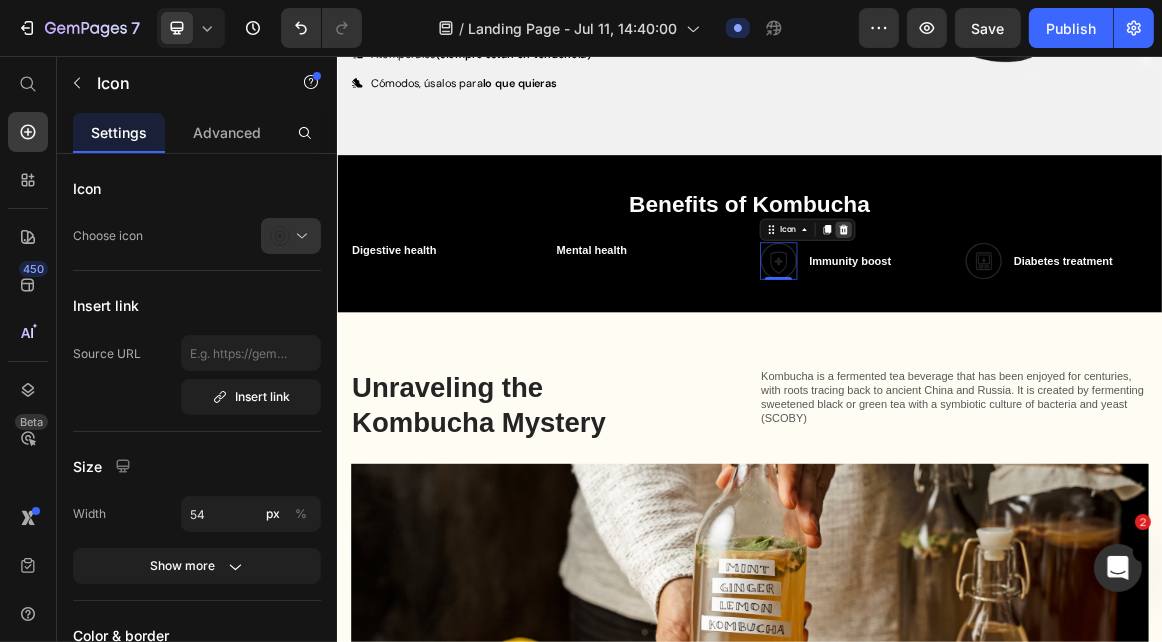 click at bounding box center [1073, 308] 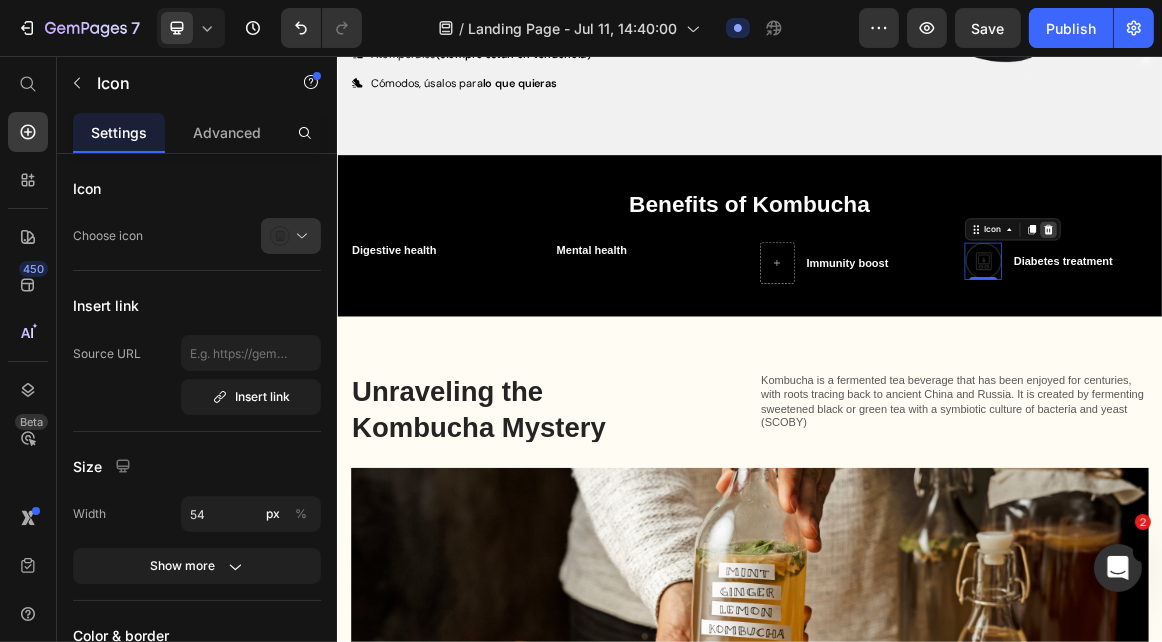 click 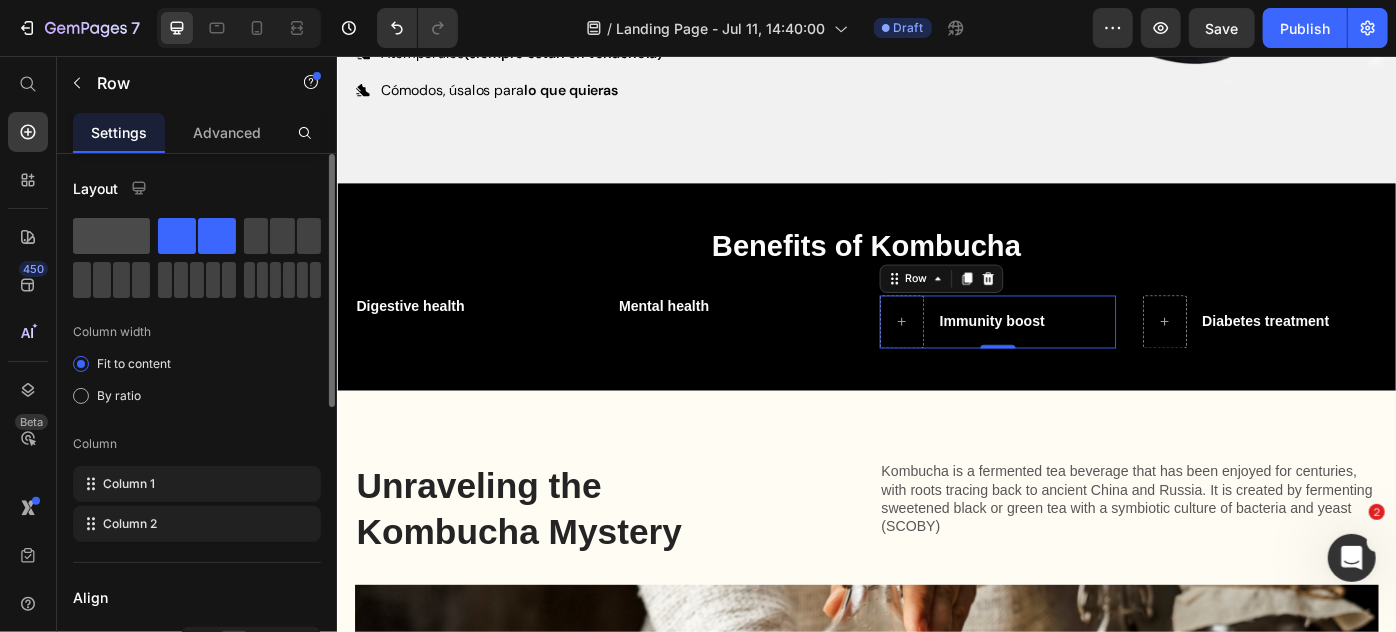 click 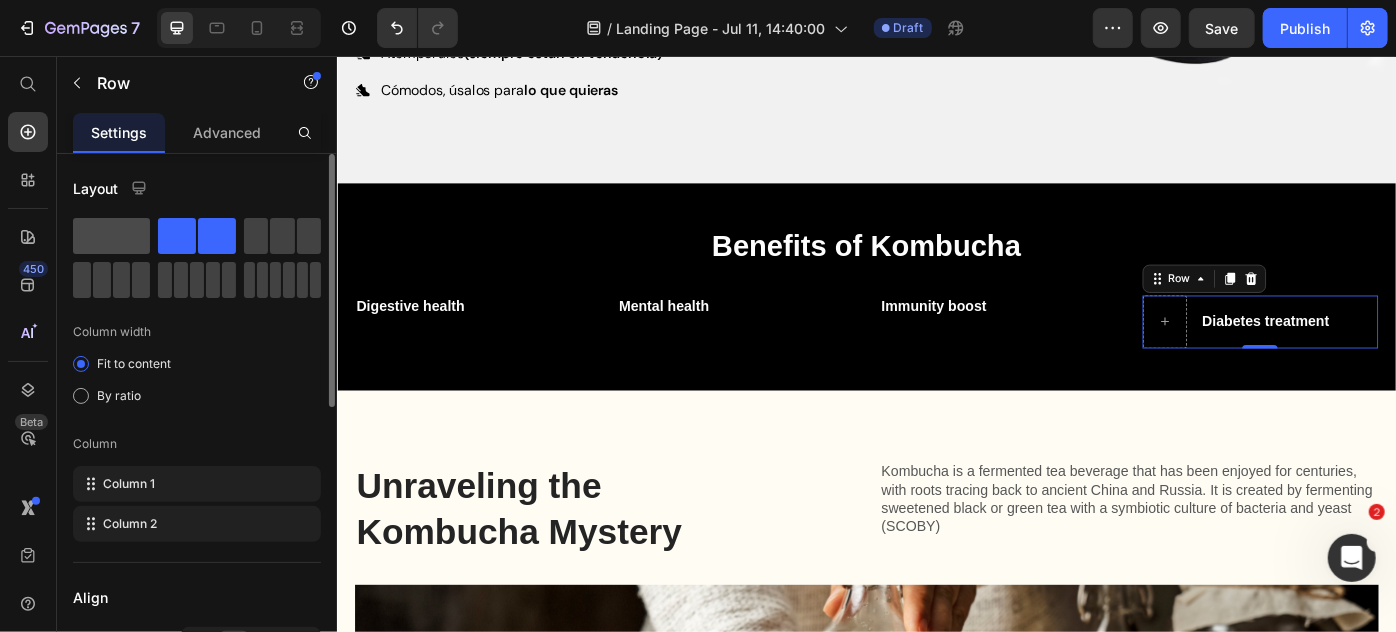 click 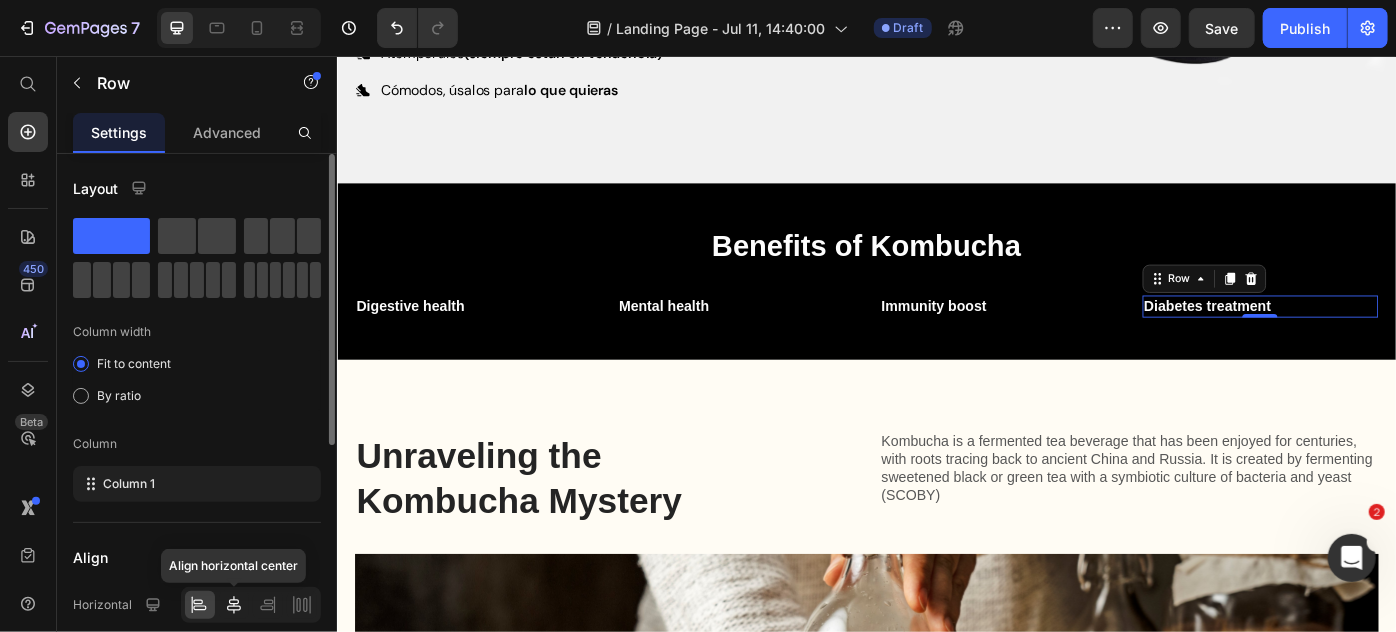 click 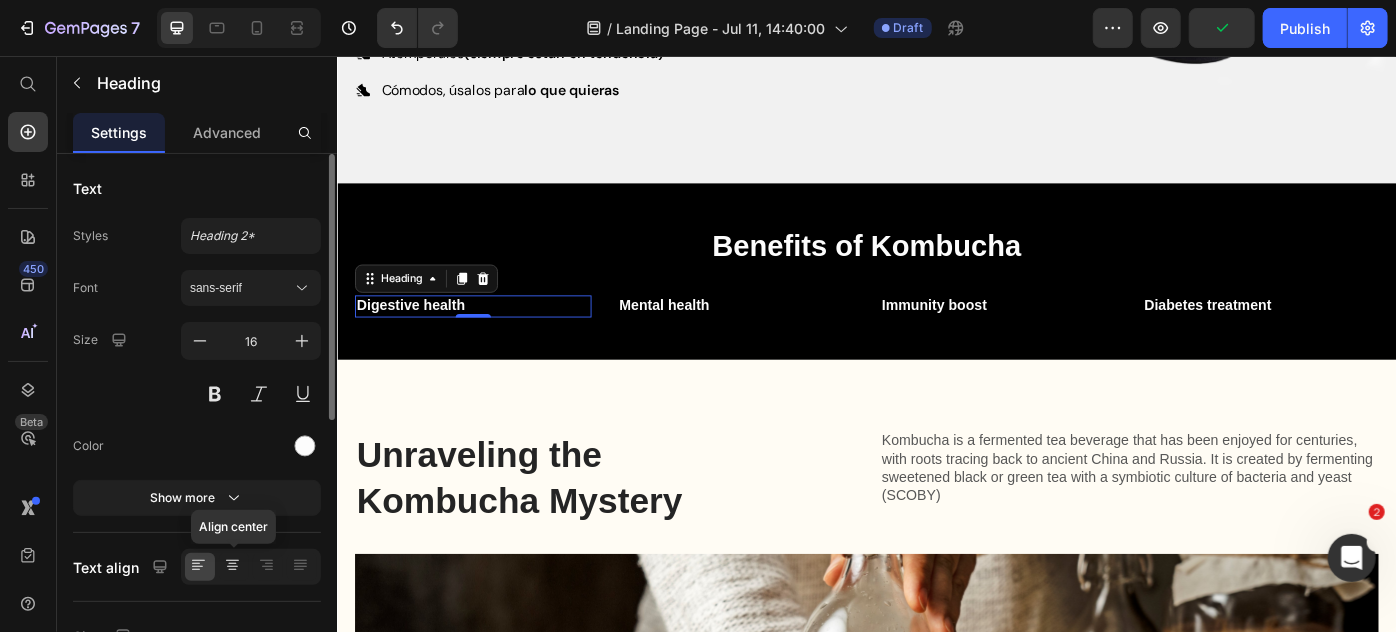 click 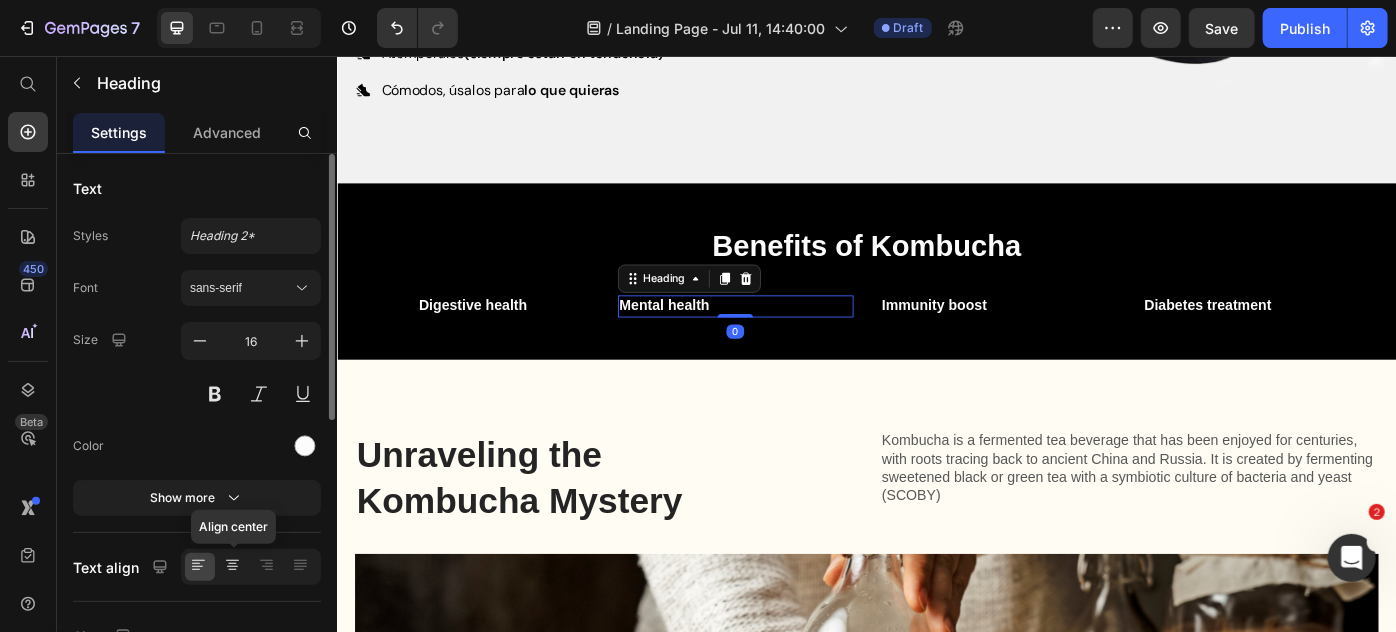click 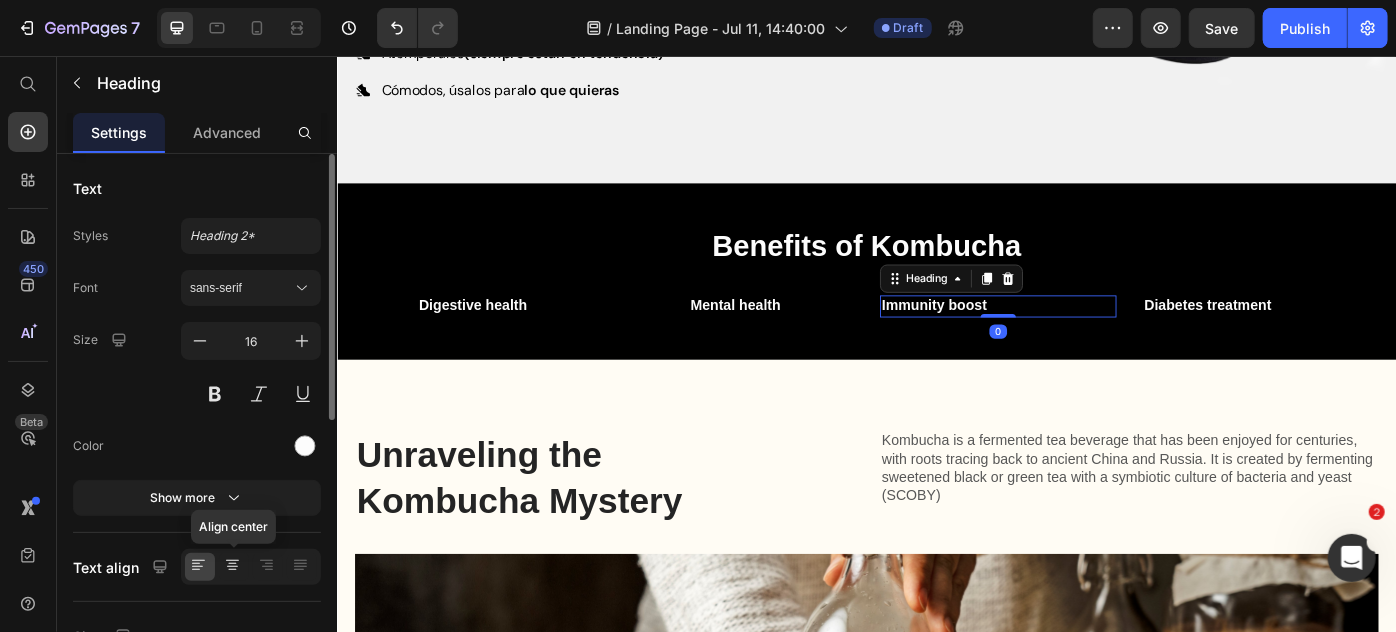 click 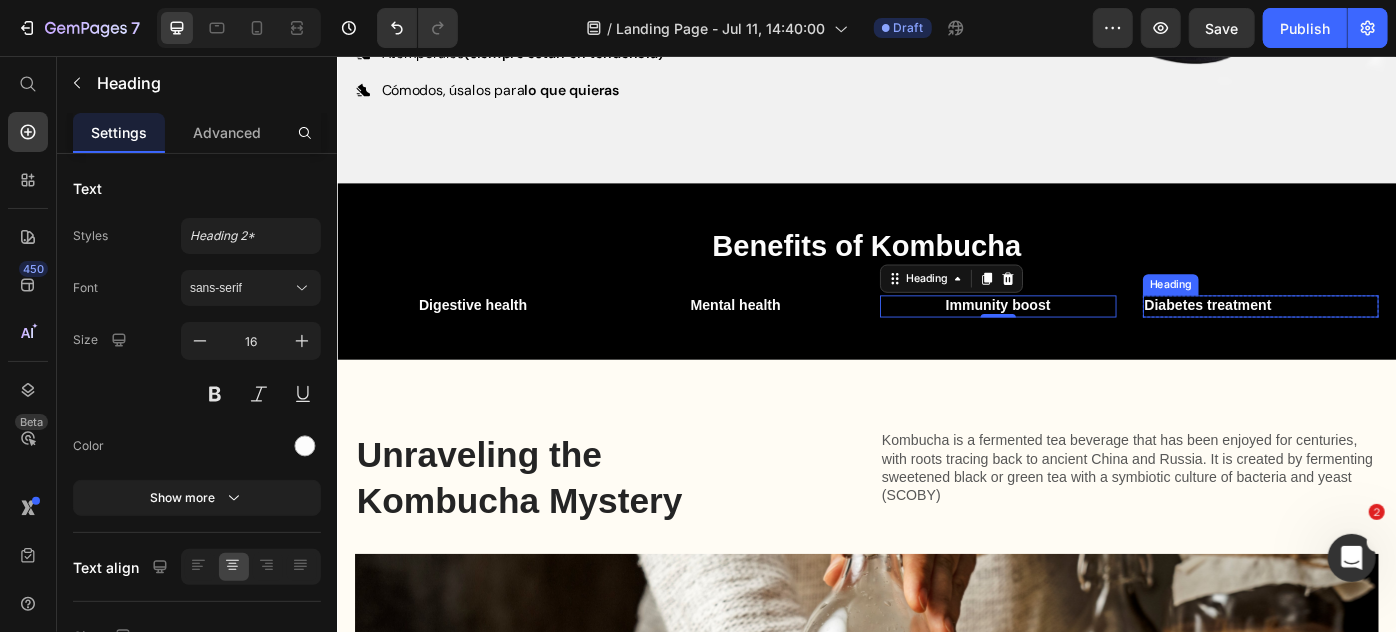 click on "Diabetes treatment Heading" at bounding box center [1383, 338] 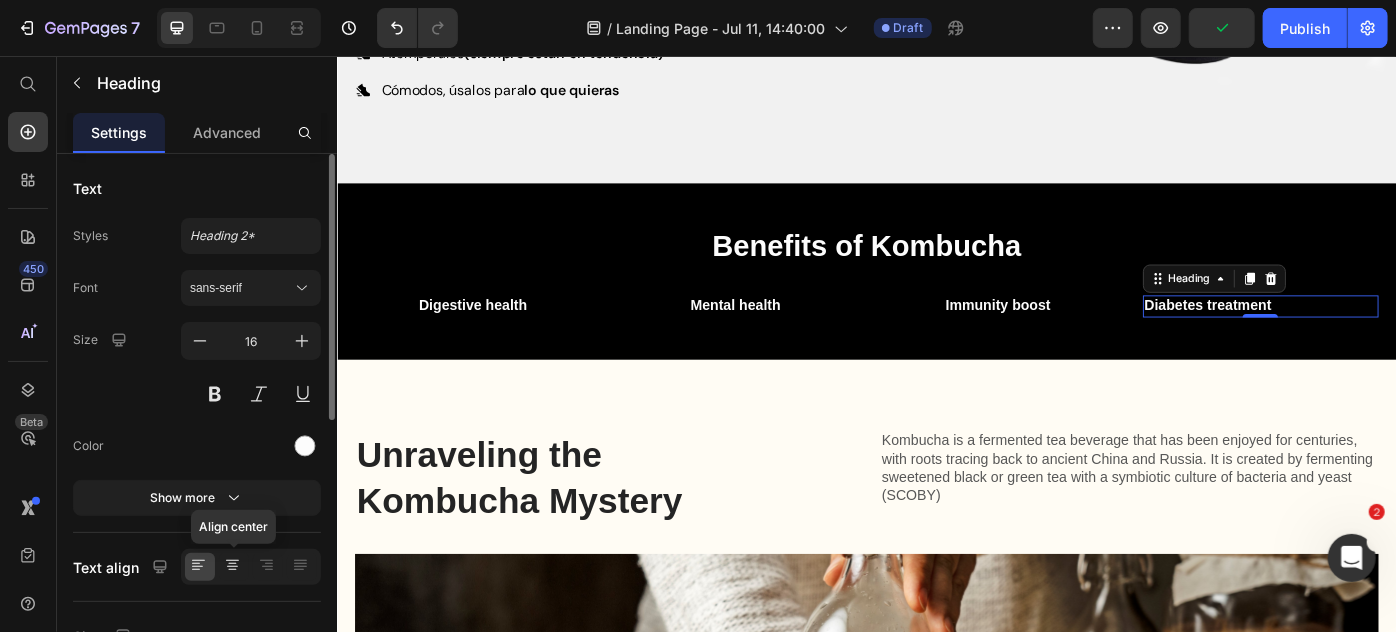 click 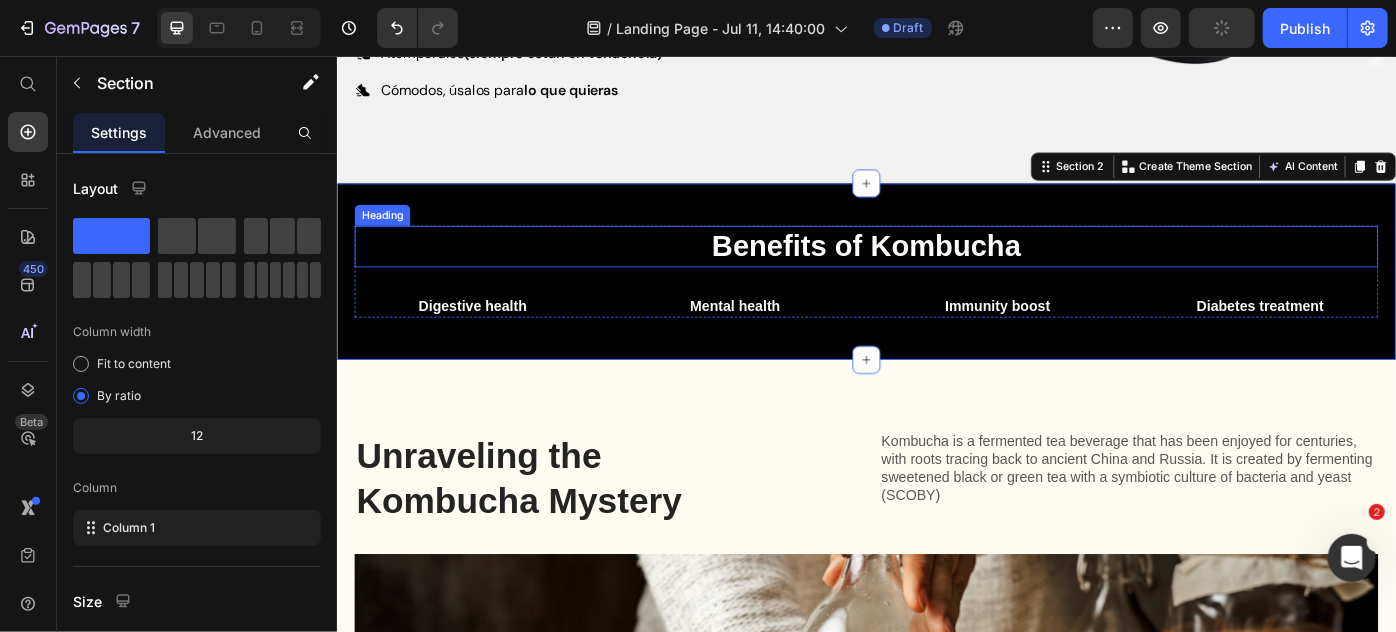 click on "Benefits of Kombucha" at bounding box center [936, 270] 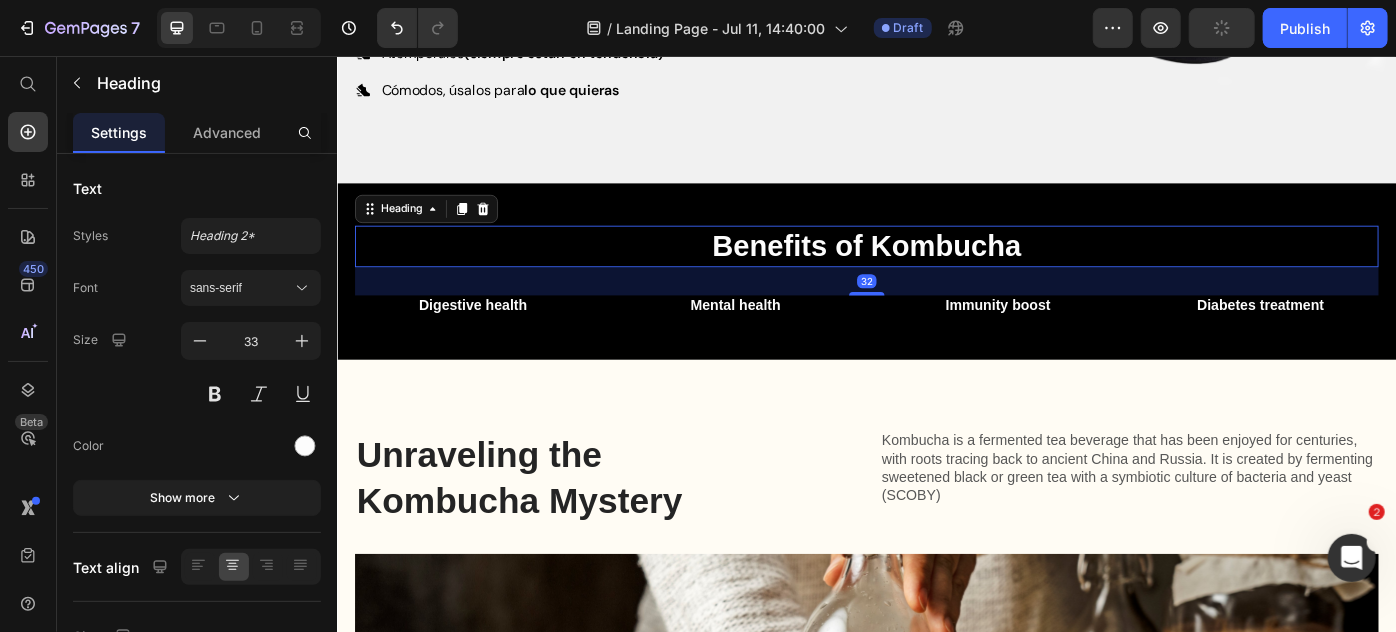 click on "Benefits of Kombucha" at bounding box center [936, 270] 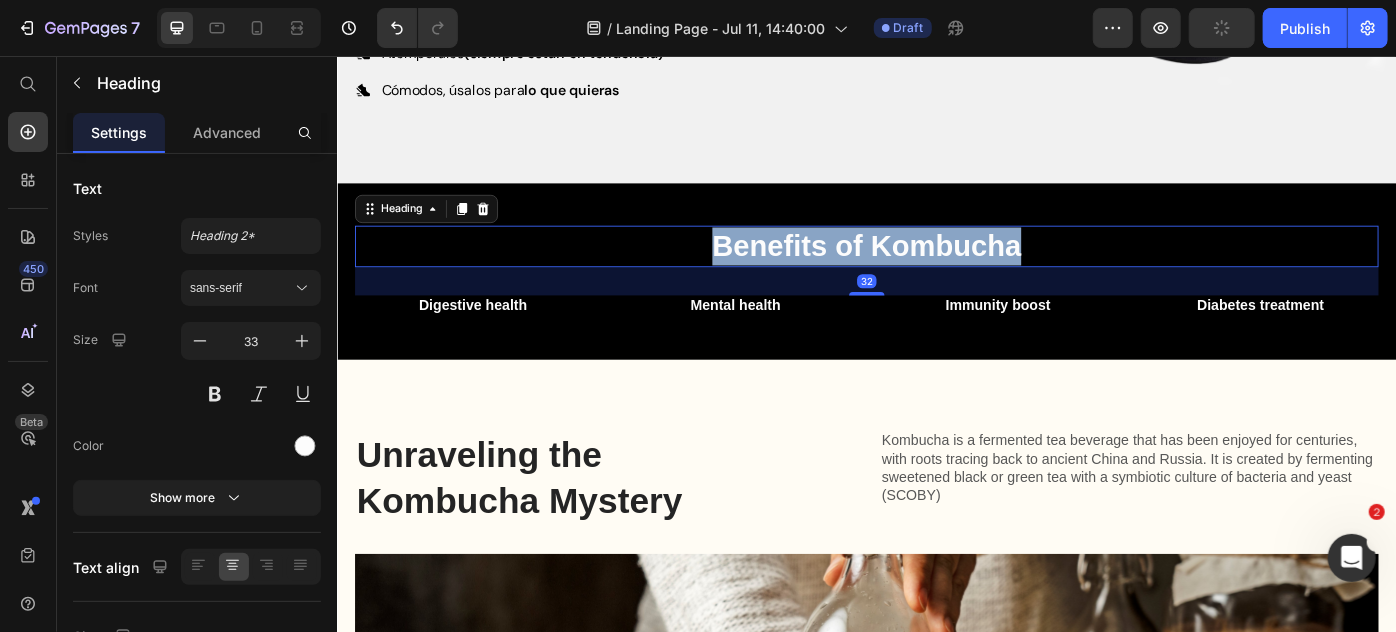 click on "Benefits of Kombucha" at bounding box center [936, 270] 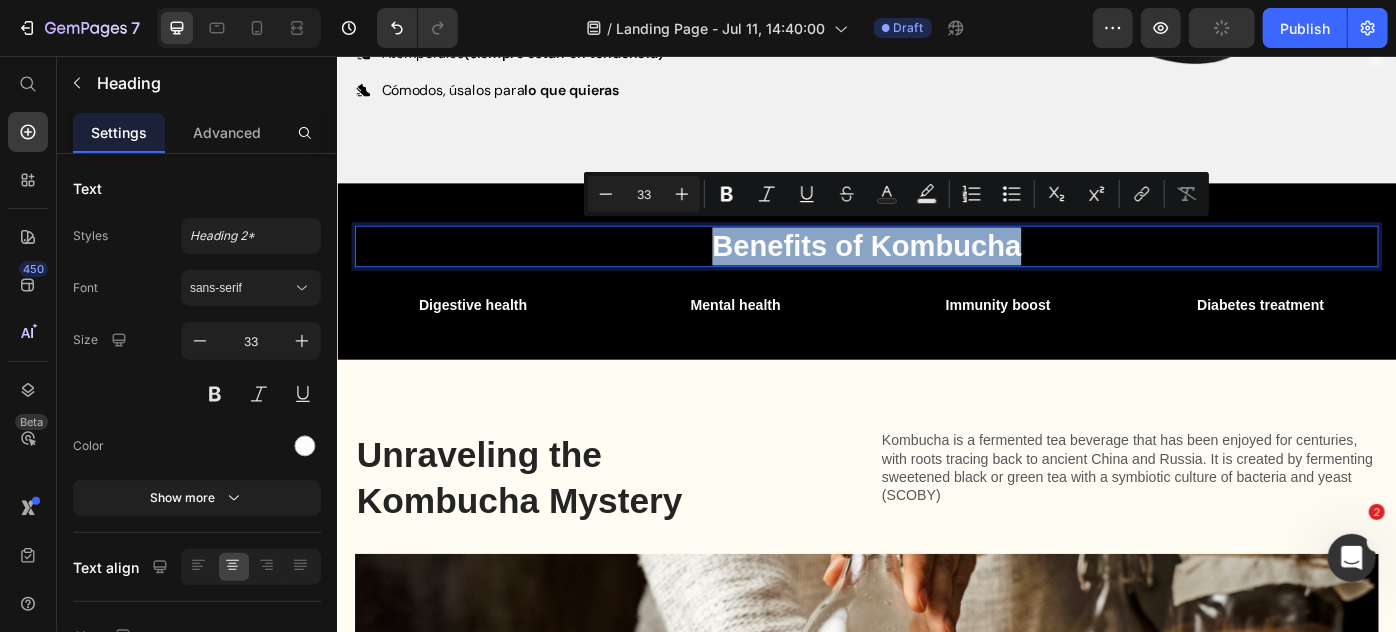 click on "Benefits of Kombucha" at bounding box center [936, 270] 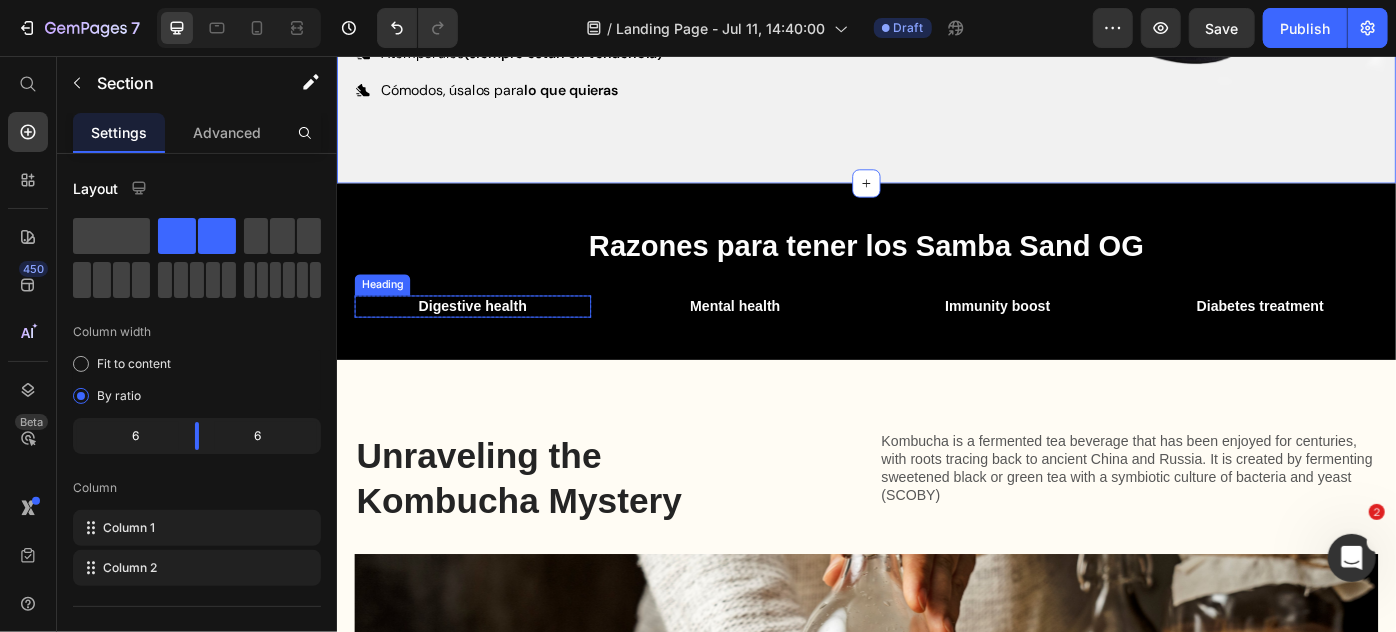 click on "Digestive health" at bounding box center (490, 338) 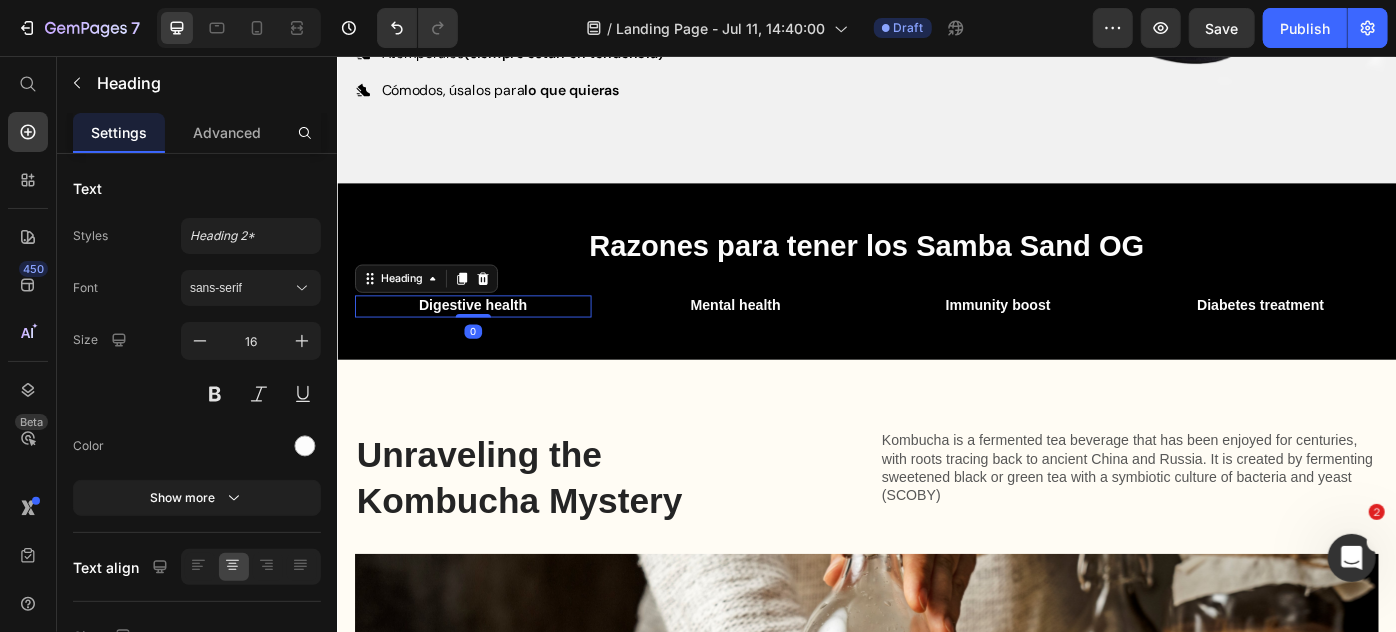 click on "Digestive health" at bounding box center [490, 338] 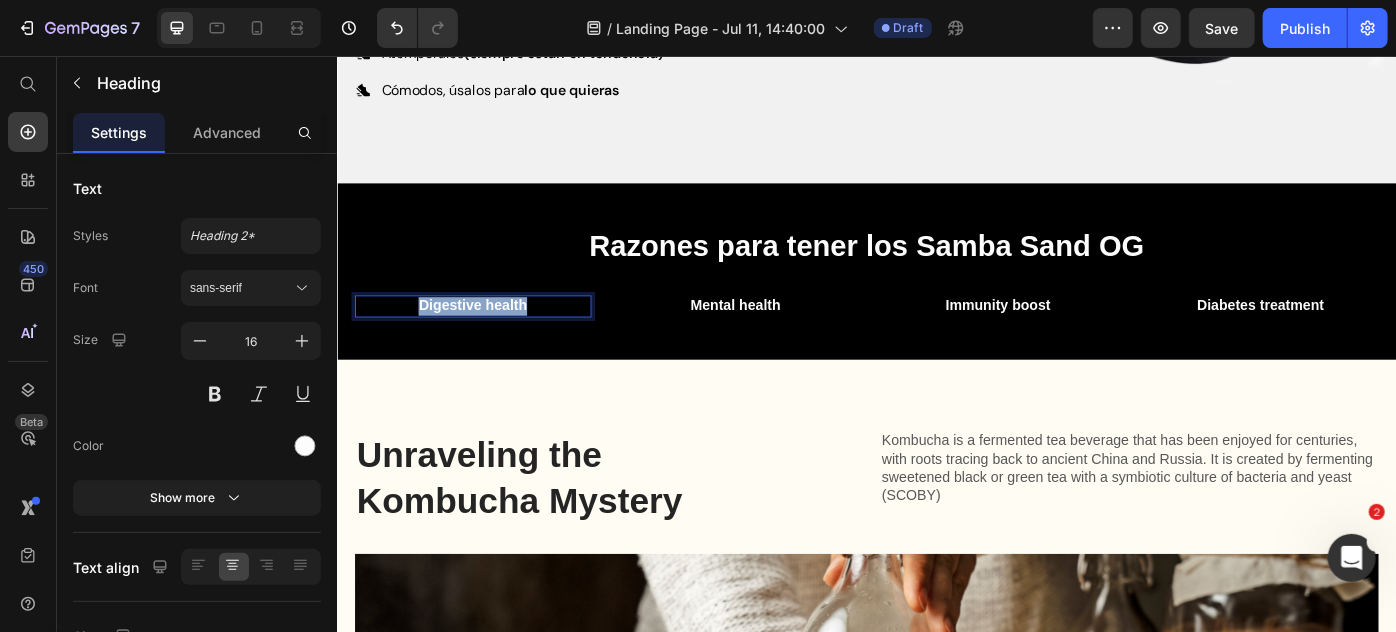 click on "Digestive health" at bounding box center (490, 338) 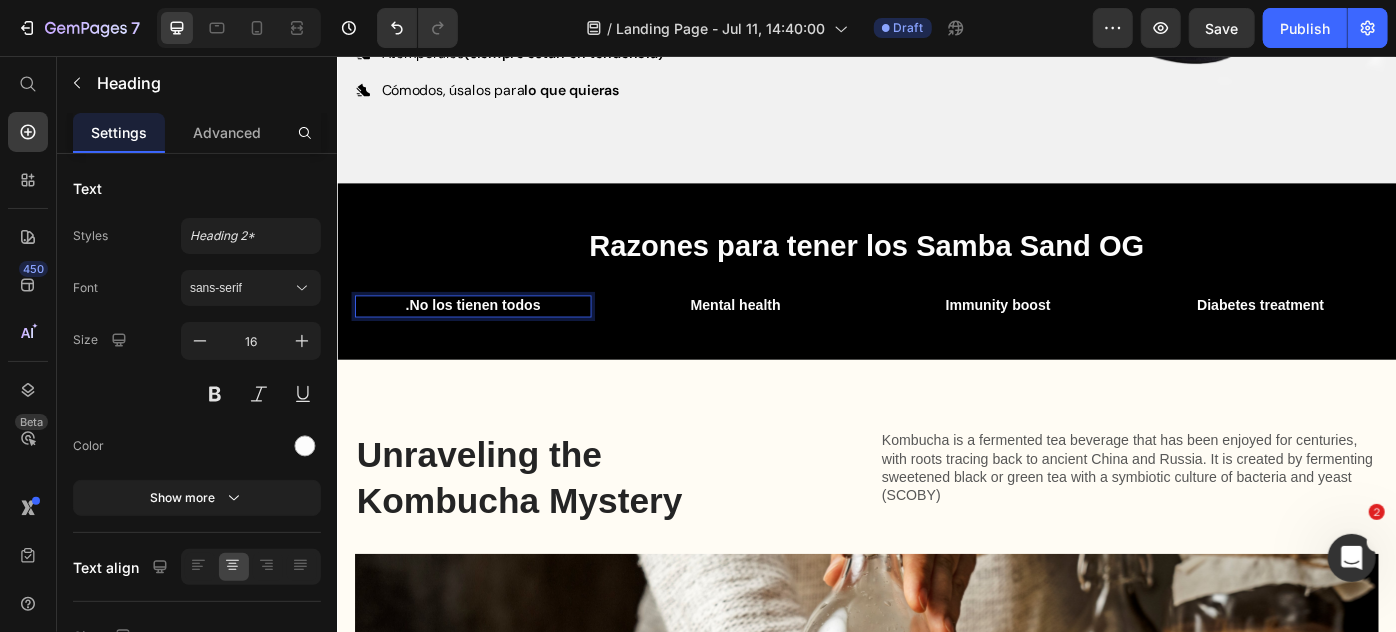 click on "No los tienen todos" at bounding box center [492, 337] 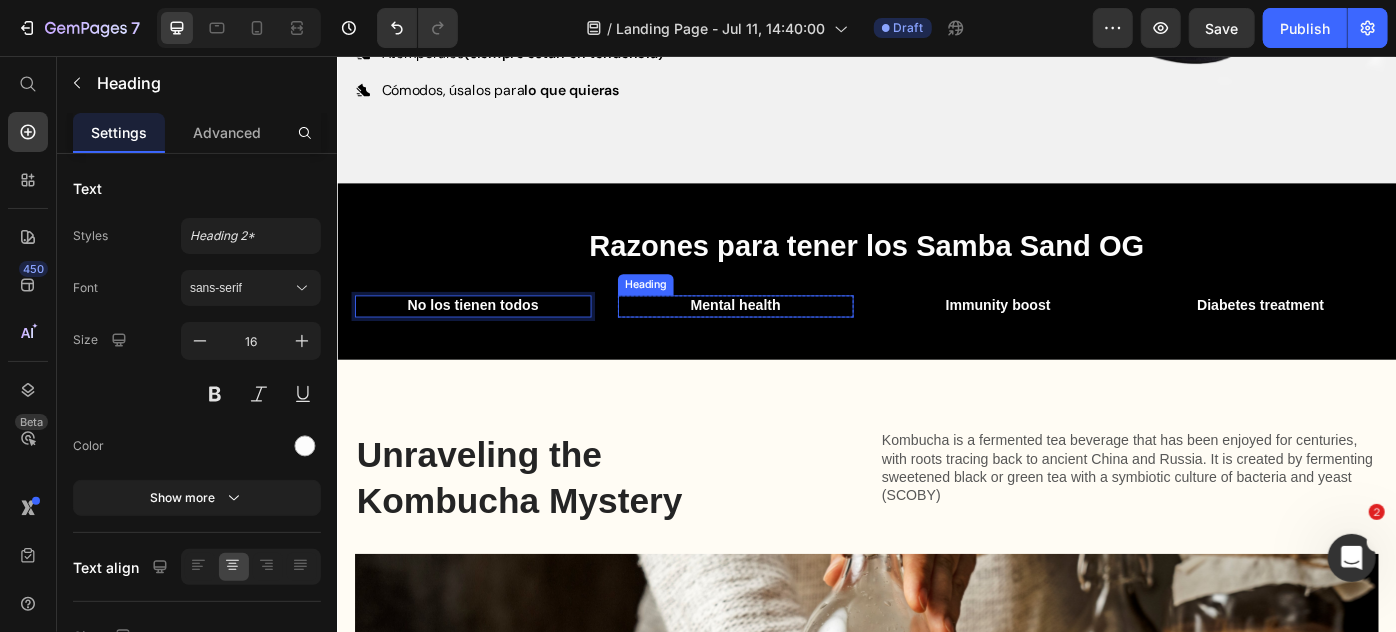 click on "Mental health" at bounding box center (788, 338) 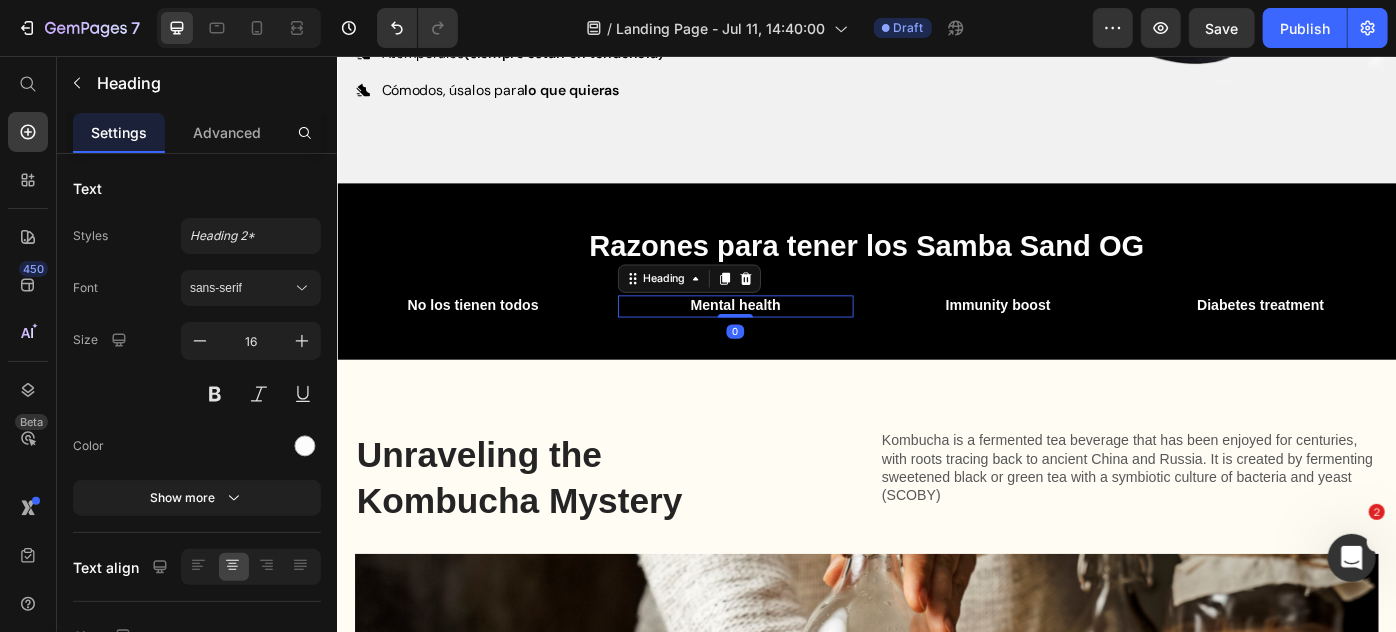 click on "Mental health" at bounding box center [788, 338] 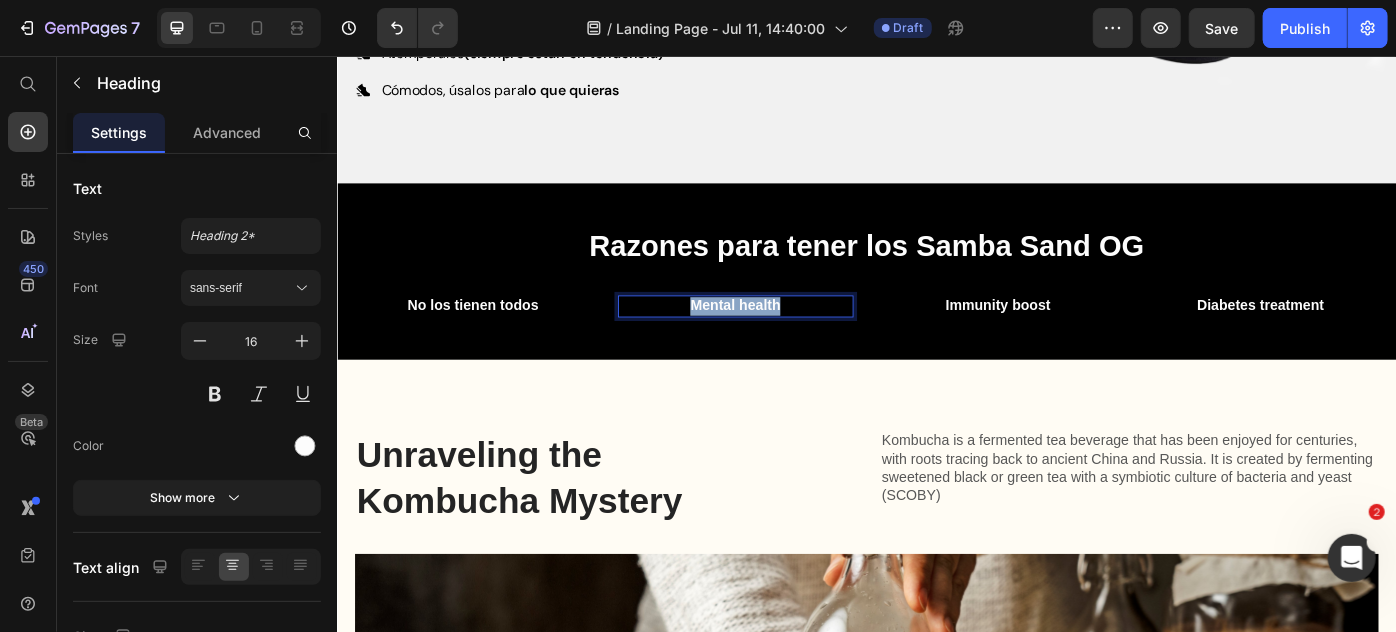 click on "Mental health" at bounding box center [788, 338] 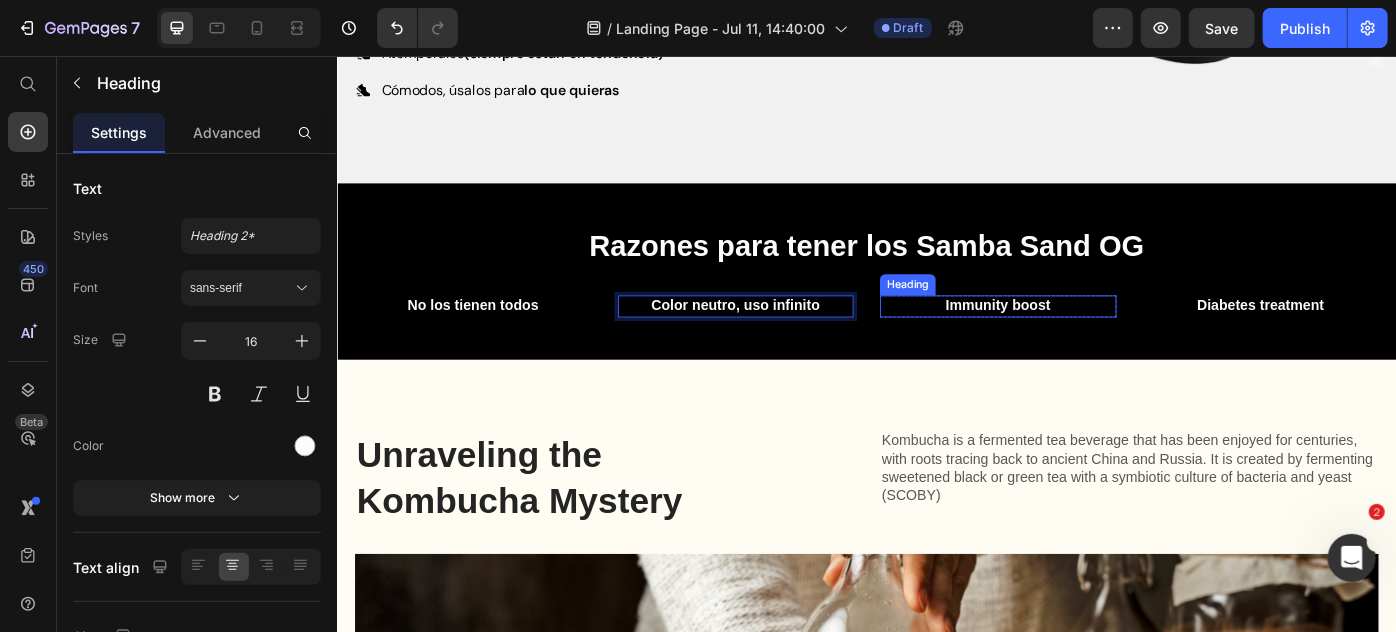 click on "Immunity boost" at bounding box center (1085, 338) 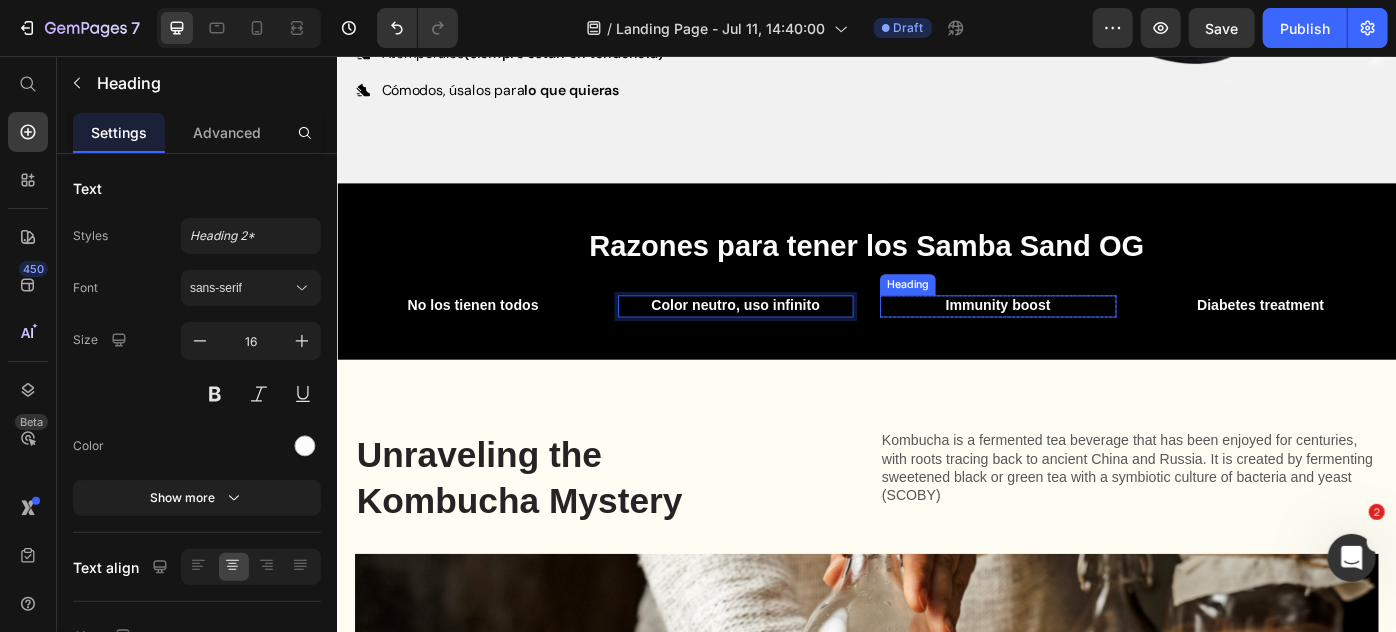 click on "Immunity boost" at bounding box center (1085, 338) 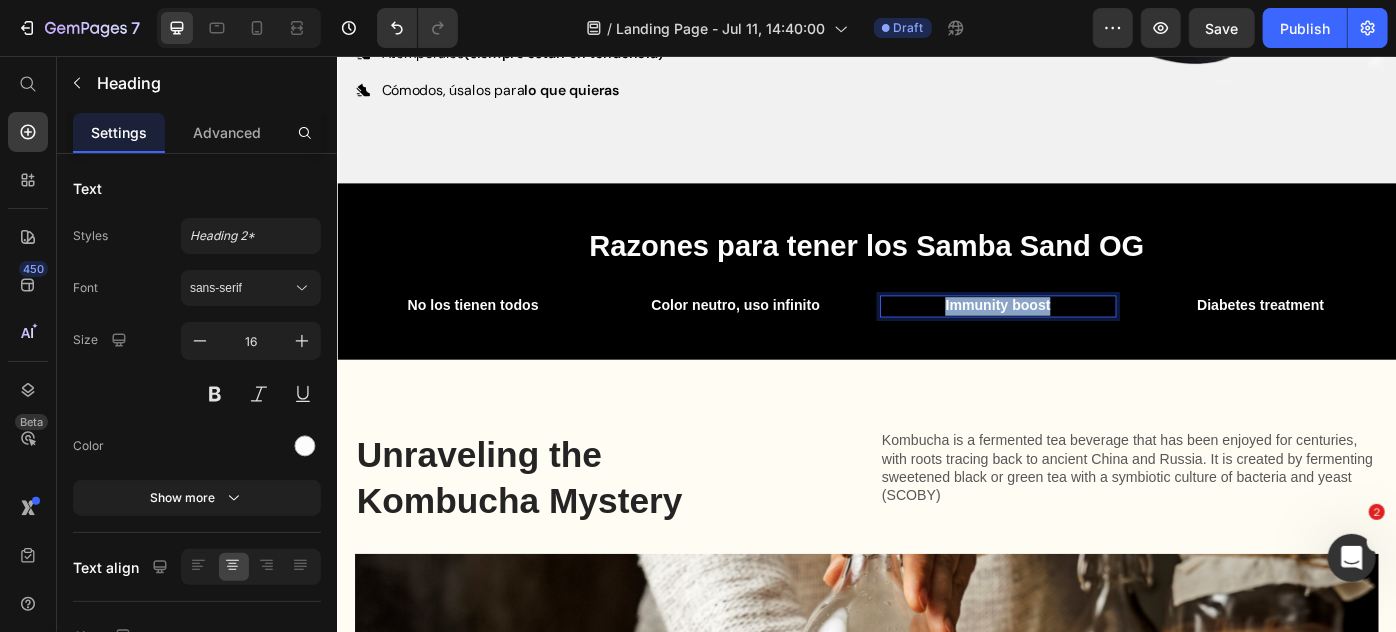 click on "Immunity boost" at bounding box center [1085, 338] 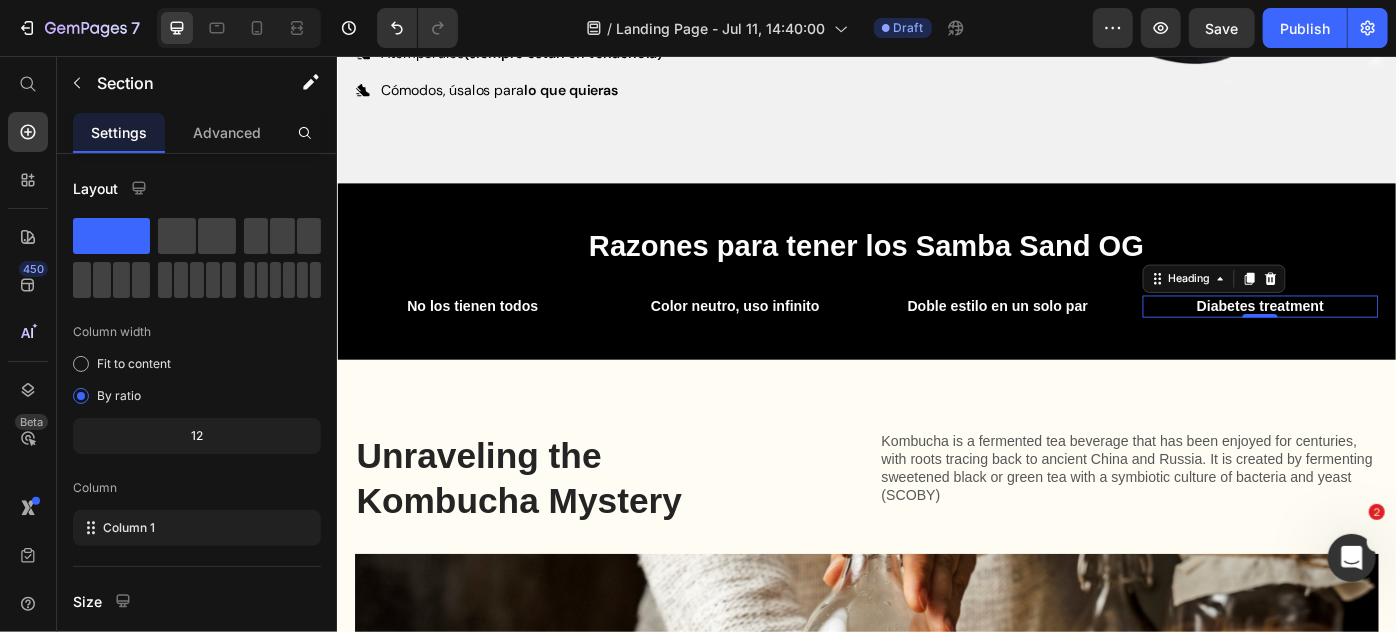 click on "Diabetes treatment" at bounding box center [1383, 338] 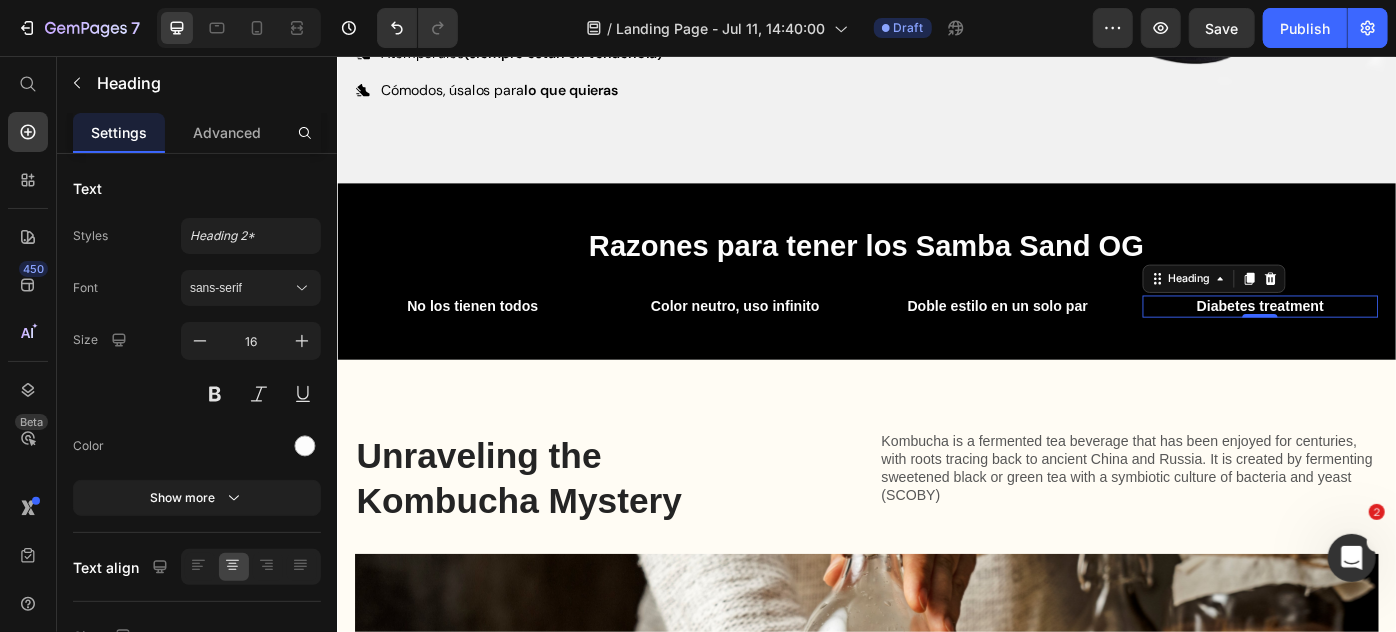 click on "Diabetes treatment" at bounding box center (1383, 338) 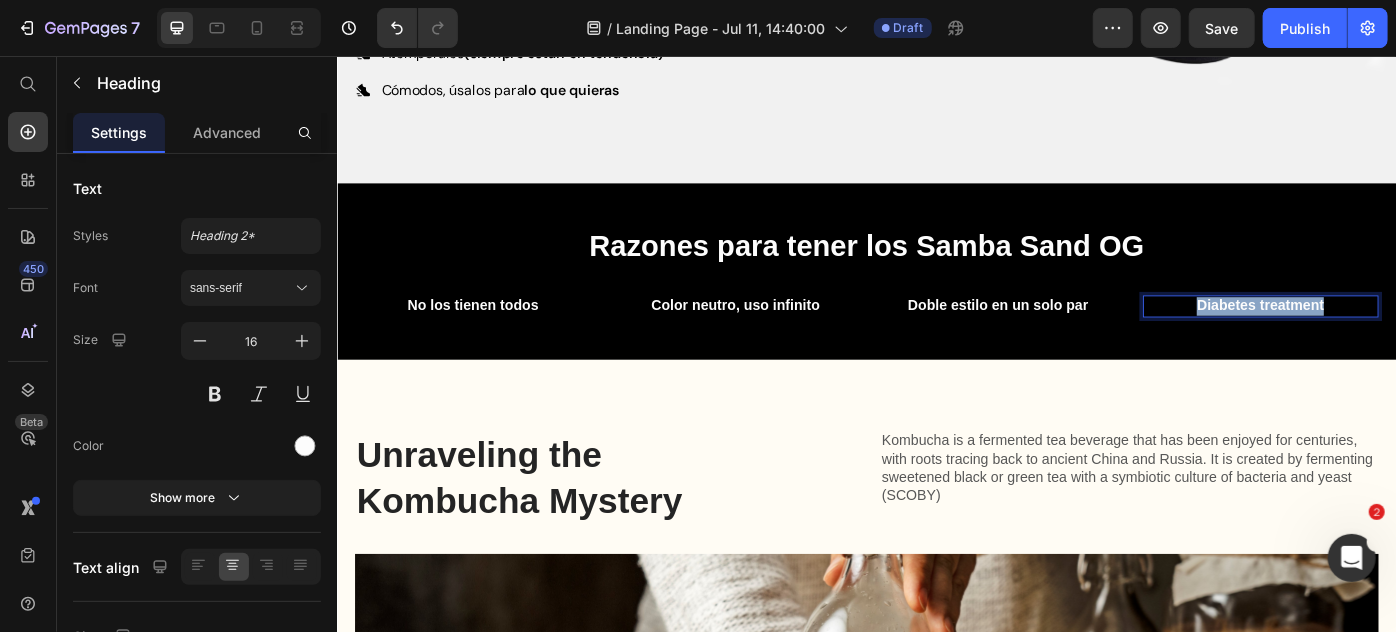 click on "Diabetes treatment" at bounding box center [1383, 338] 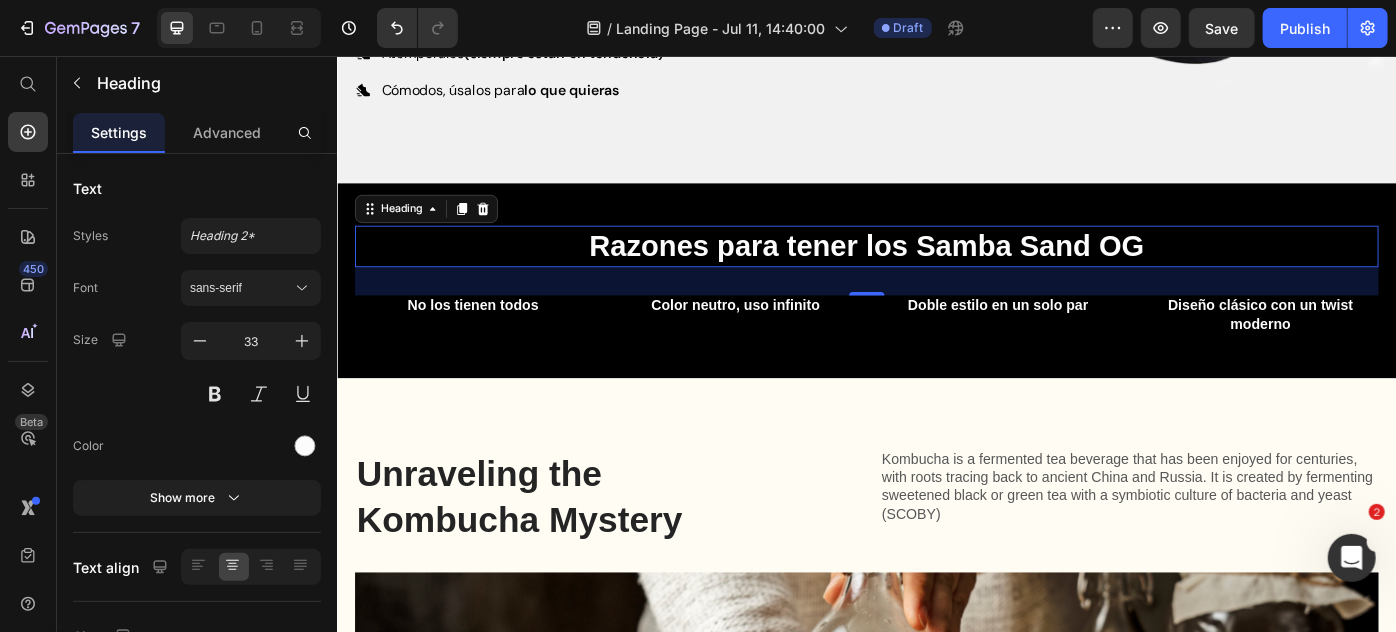 click on "Razones para tener los Samba Sand OG" at bounding box center [936, 270] 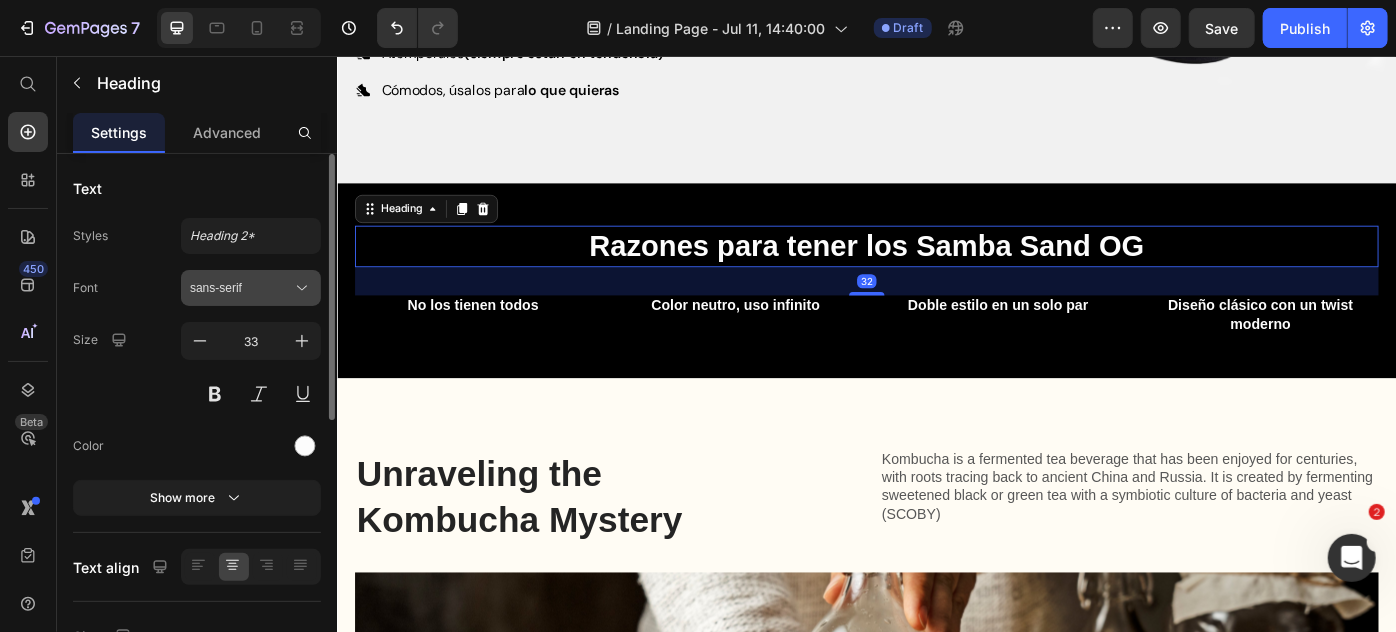 click on "sans-serif" at bounding box center [241, 288] 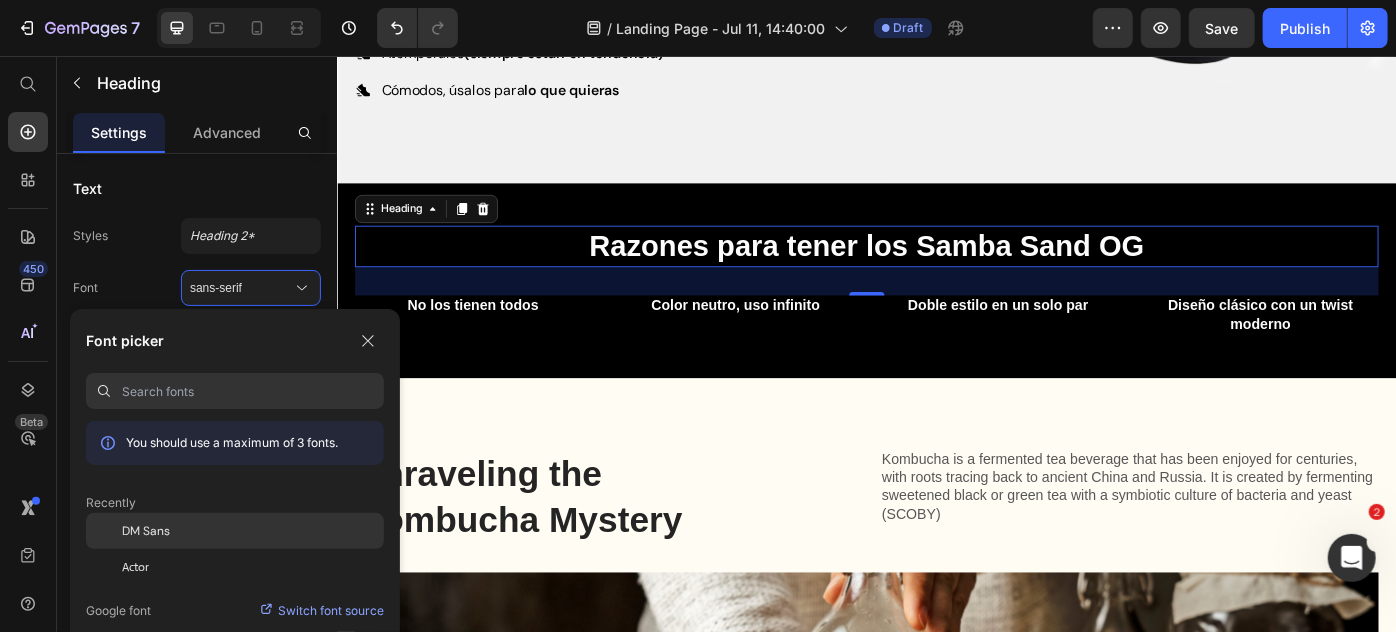 click on "DM Sans" 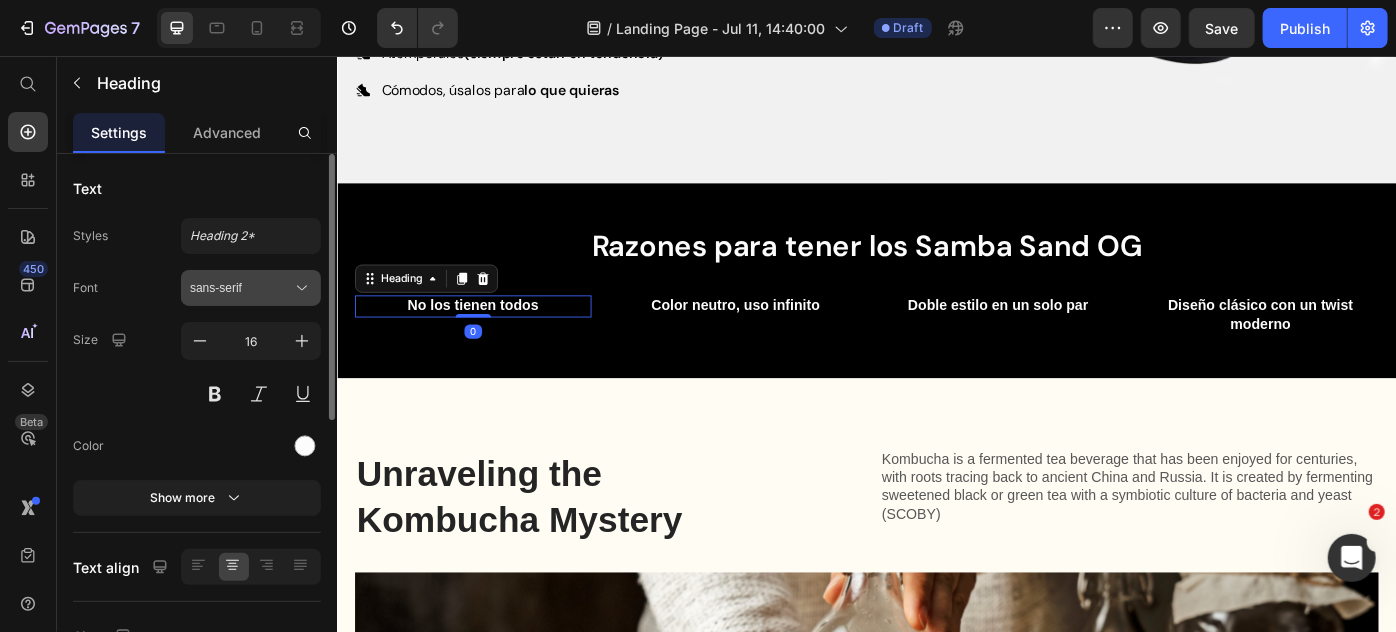 click on "sans-serif" at bounding box center [251, 288] 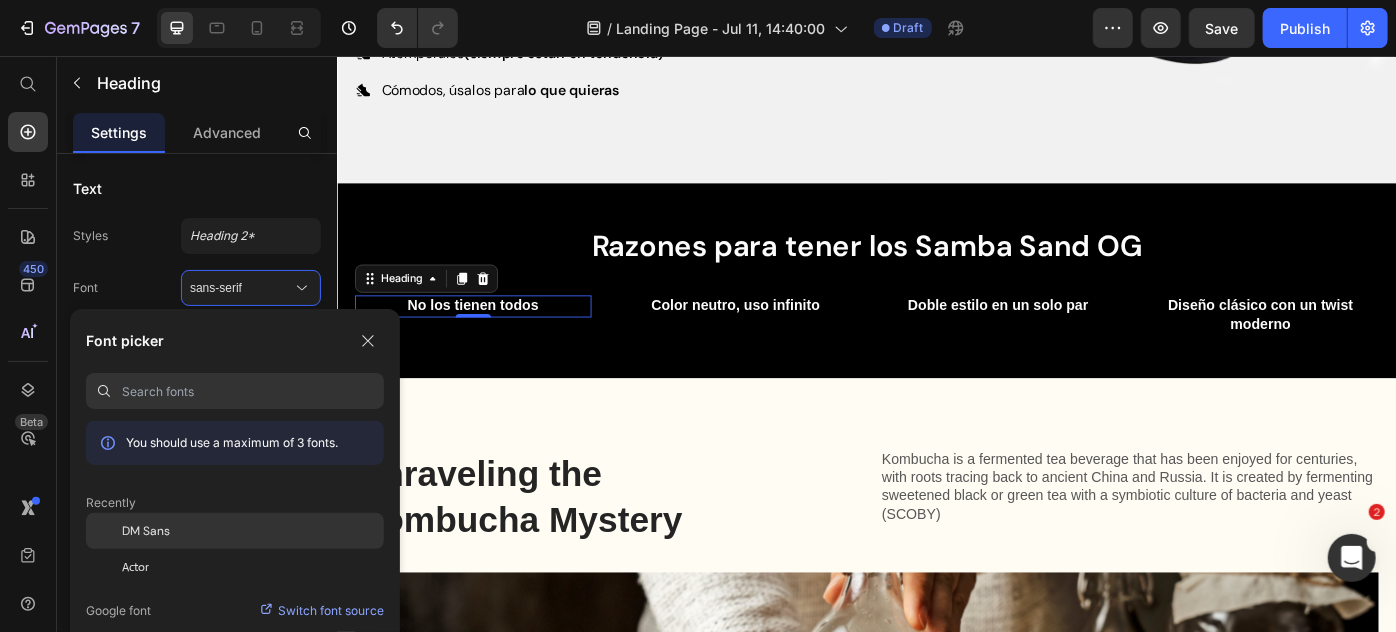 click on "DM Sans" 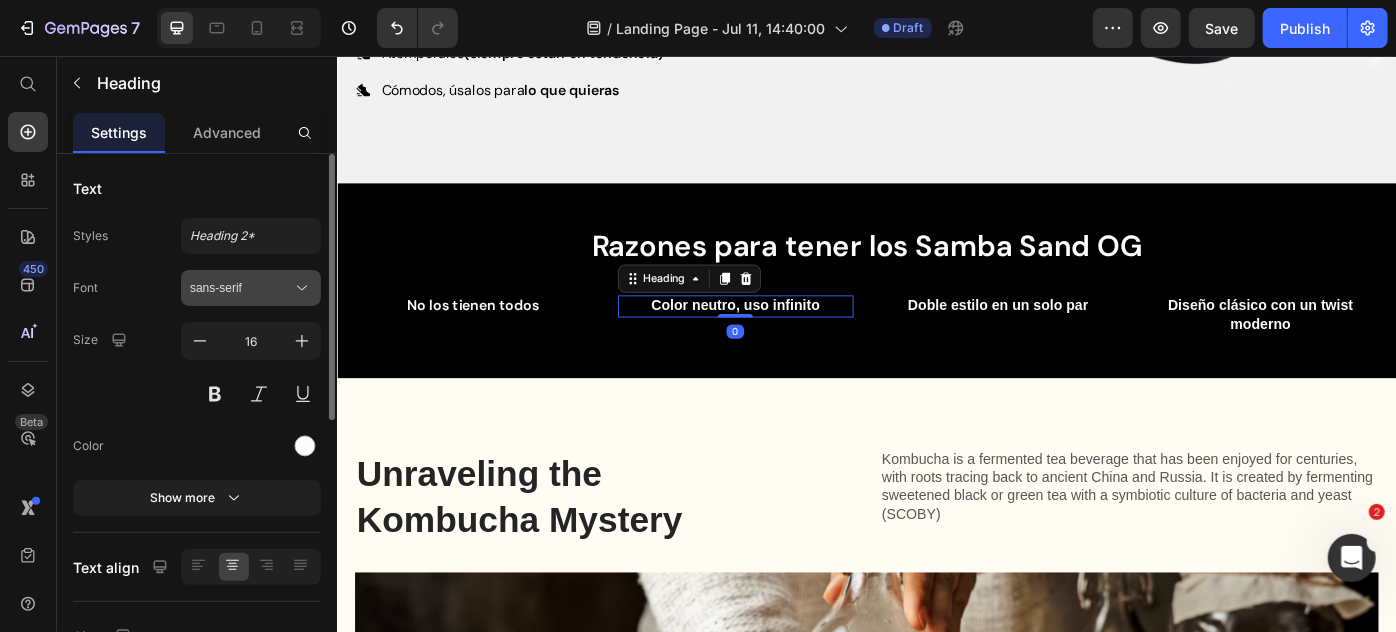 click on "sans-serif" at bounding box center (241, 288) 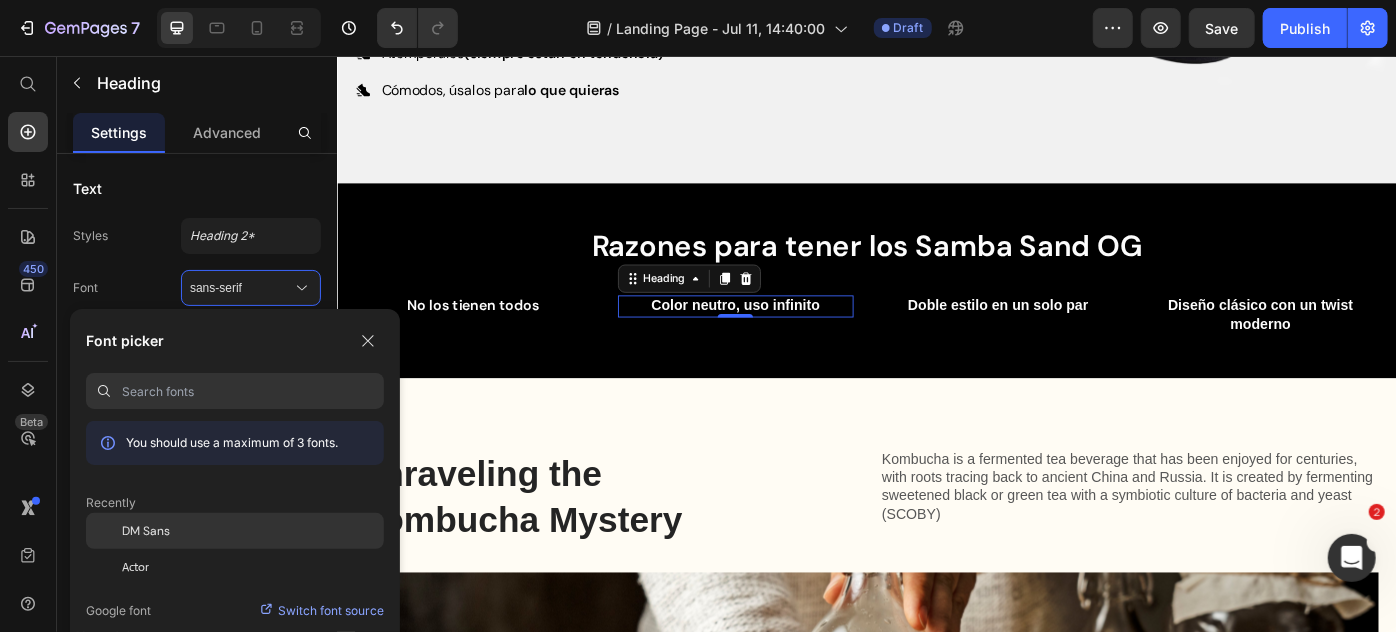 click on "DM Sans" 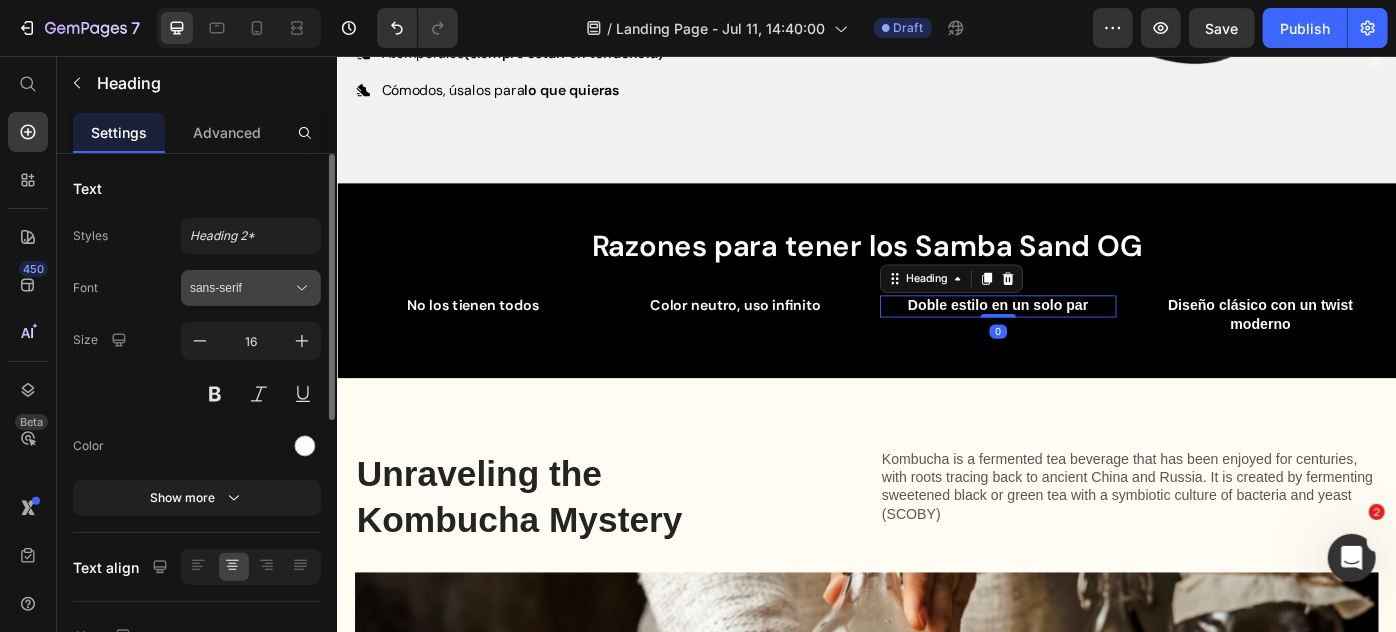 click on "sans-serif" at bounding box center (241, 288) 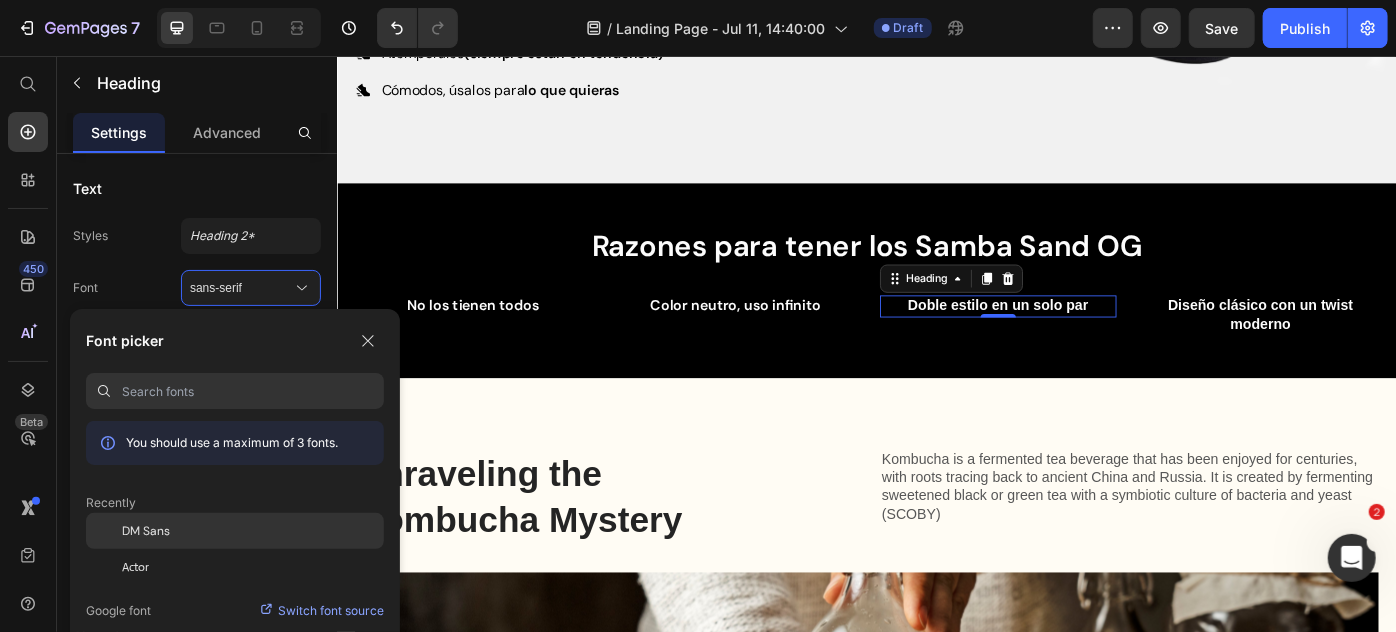 click on "DM Sans" 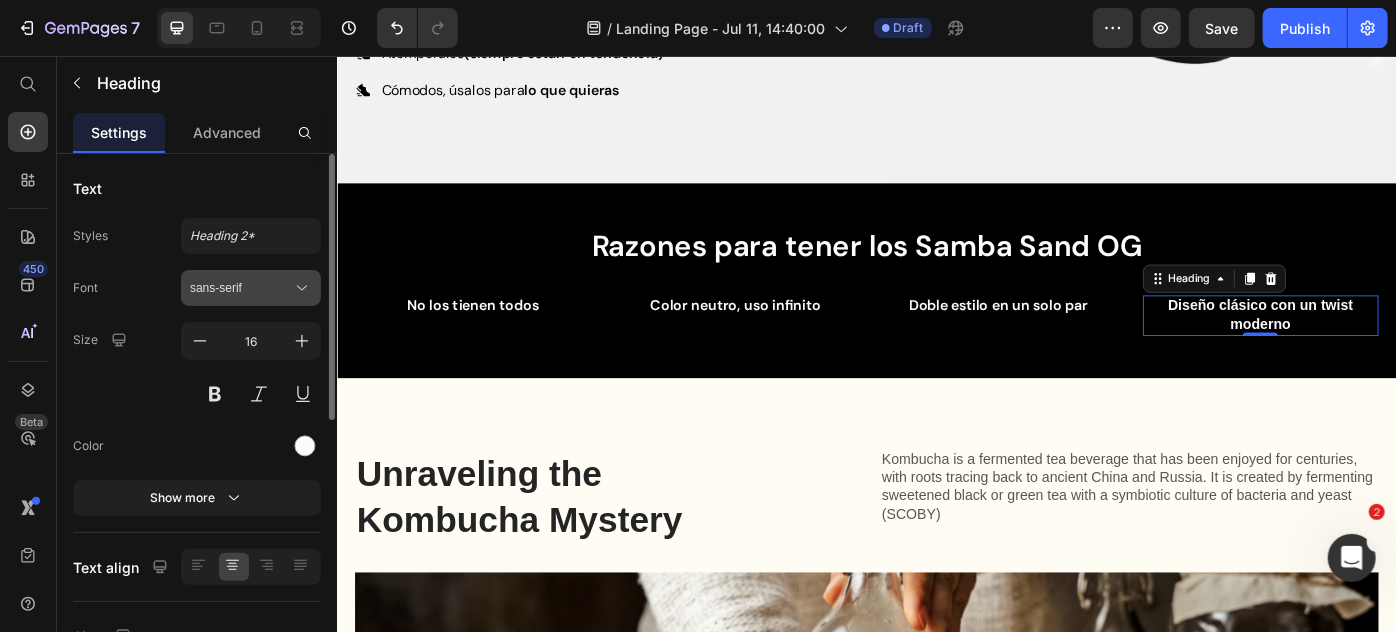 click on "sans-serif" at bounding box center [241, 288] 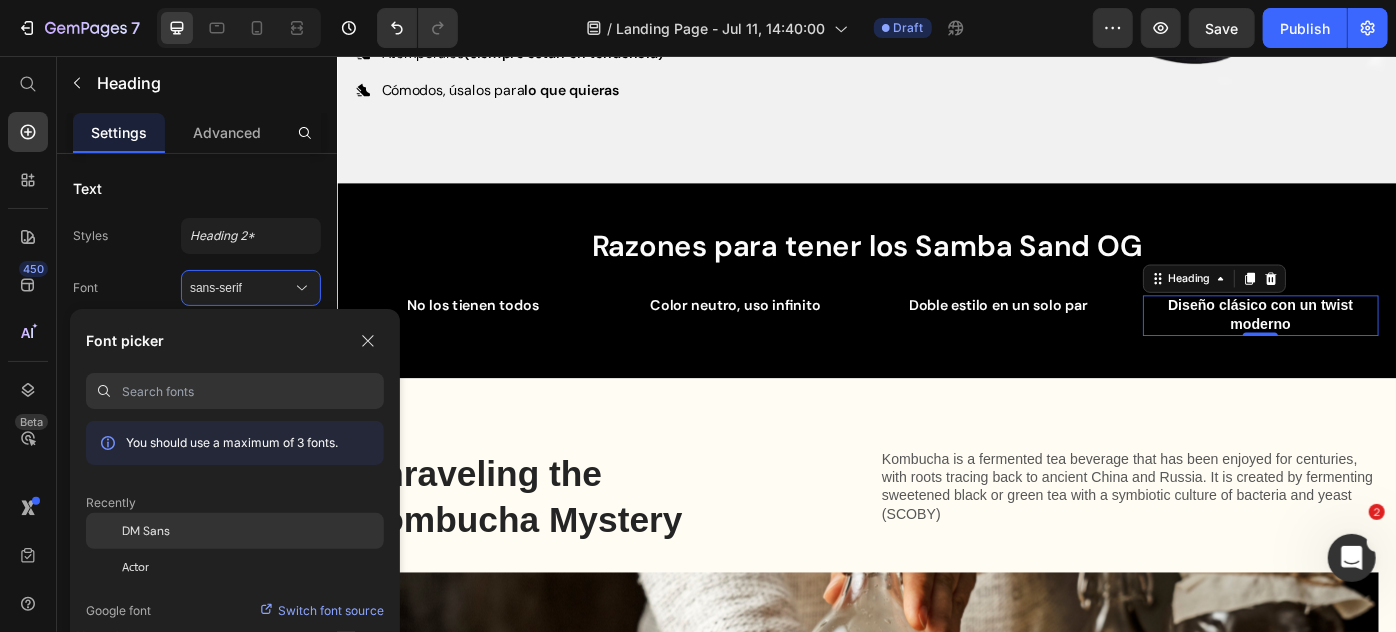 click on "DM Sans" 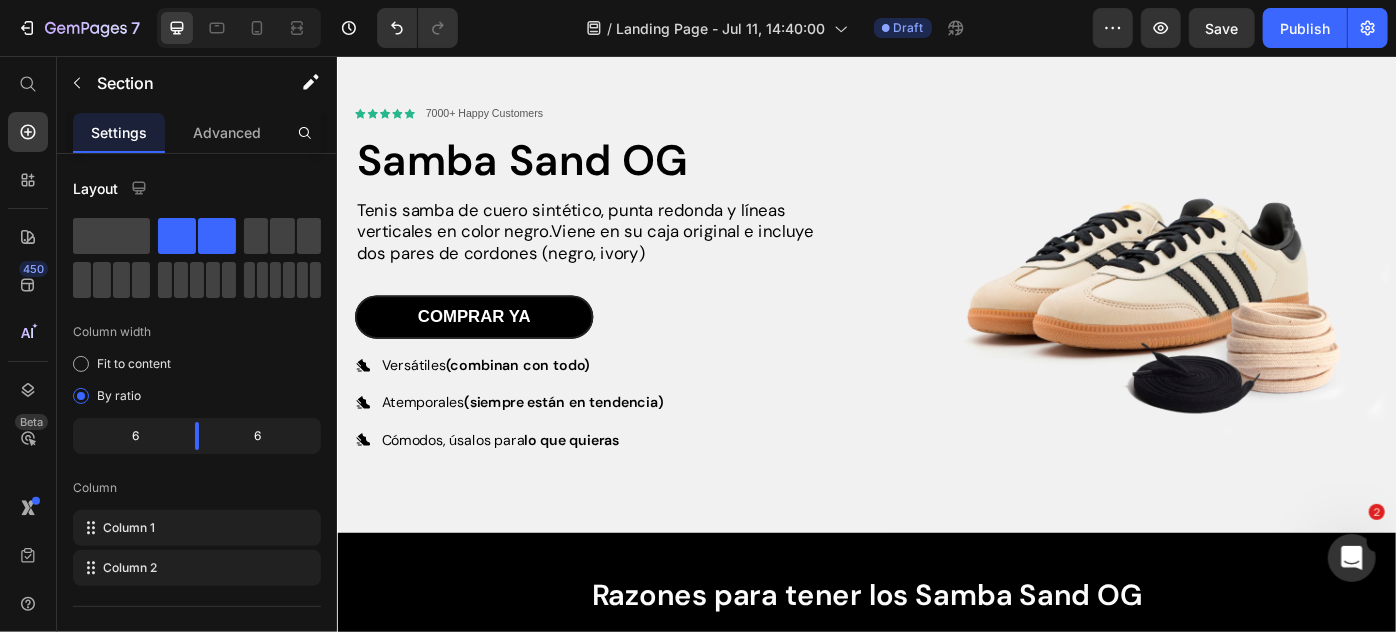 scroll, scrollTop: 187, scrollLeft: 0, axis: vertical 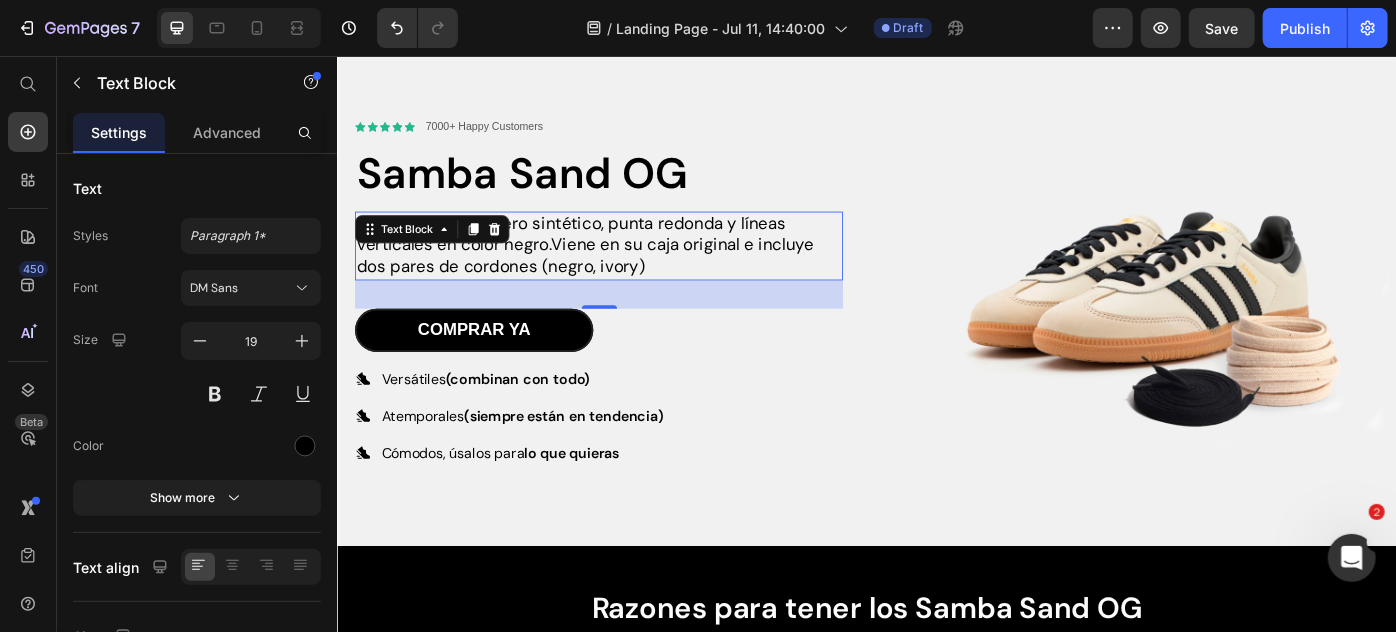 click on "Tenis samba de cuero sintético, punta redonda y líneas verticales en color negro.Viene en su caja original e incluye dos pares de cordones (negro, ivory)" at bounding box center [632, 270] 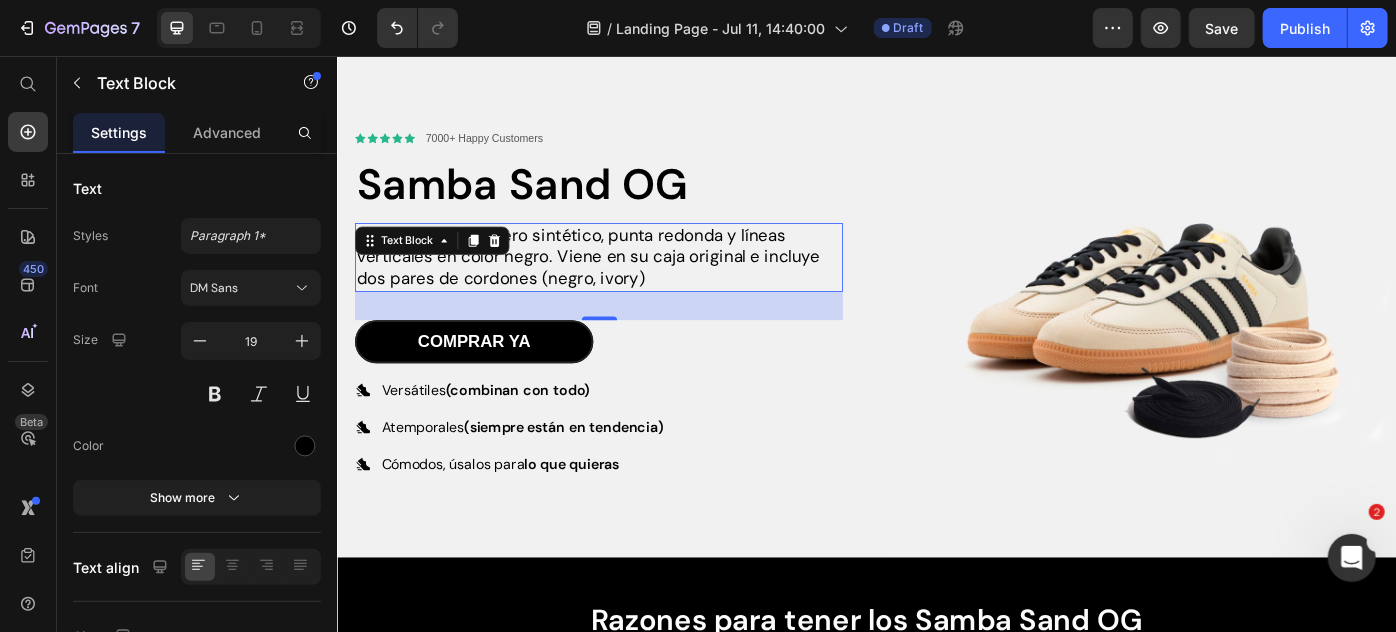 scroll, scrollTop: 61, scrollLeft: 0, axis: vertical 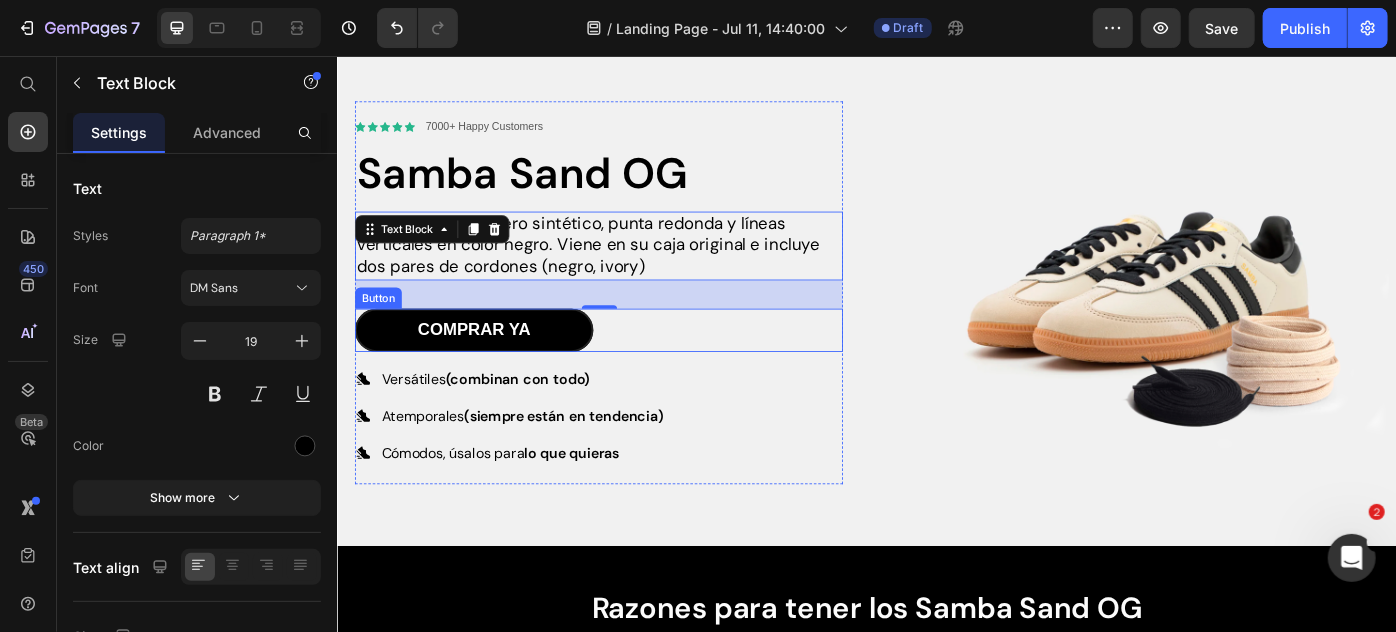 click on "comprar ya Button" at bounding box center [632, 365] 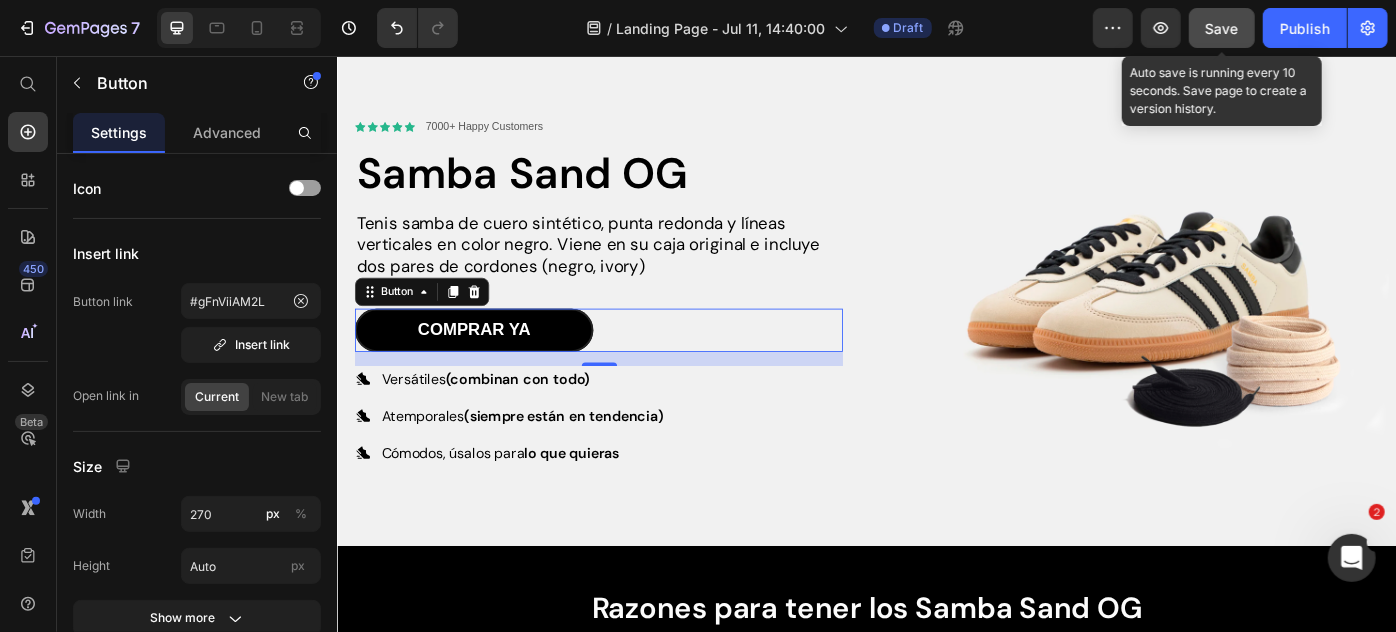 click on "Save" at bounding box center (1222, 28) 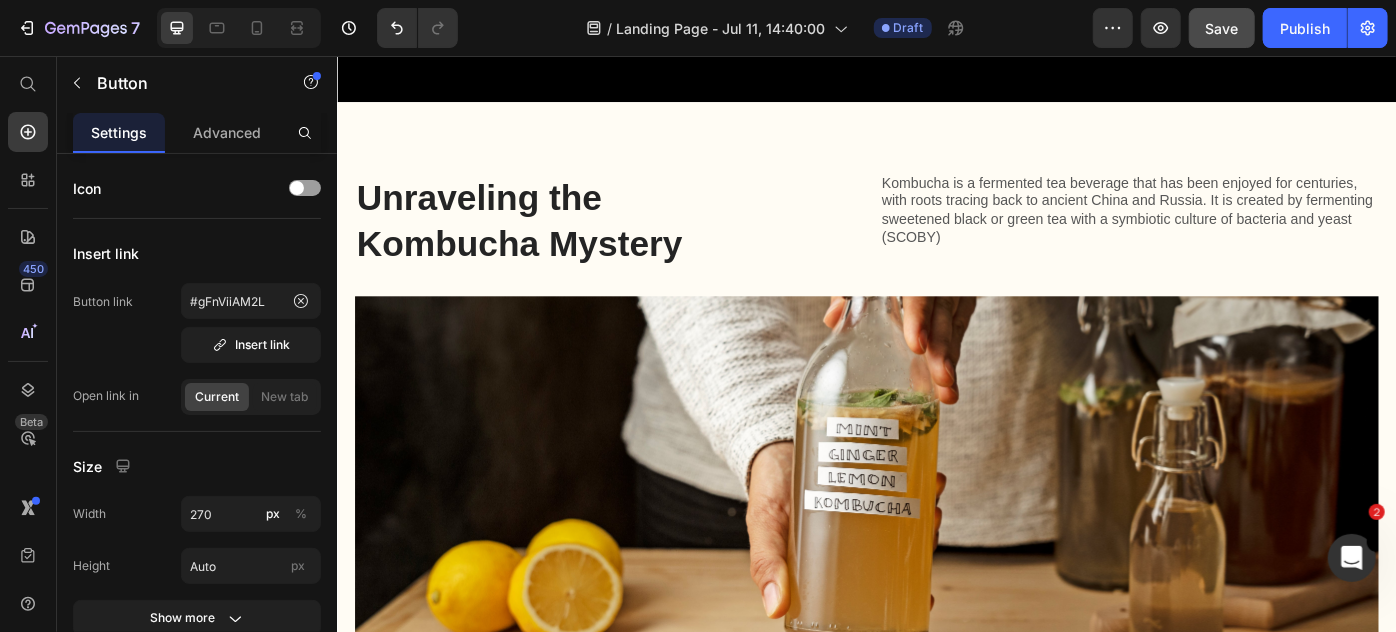 scroll, scrollTop: 786, scrollLeft: 0, axis: vertical 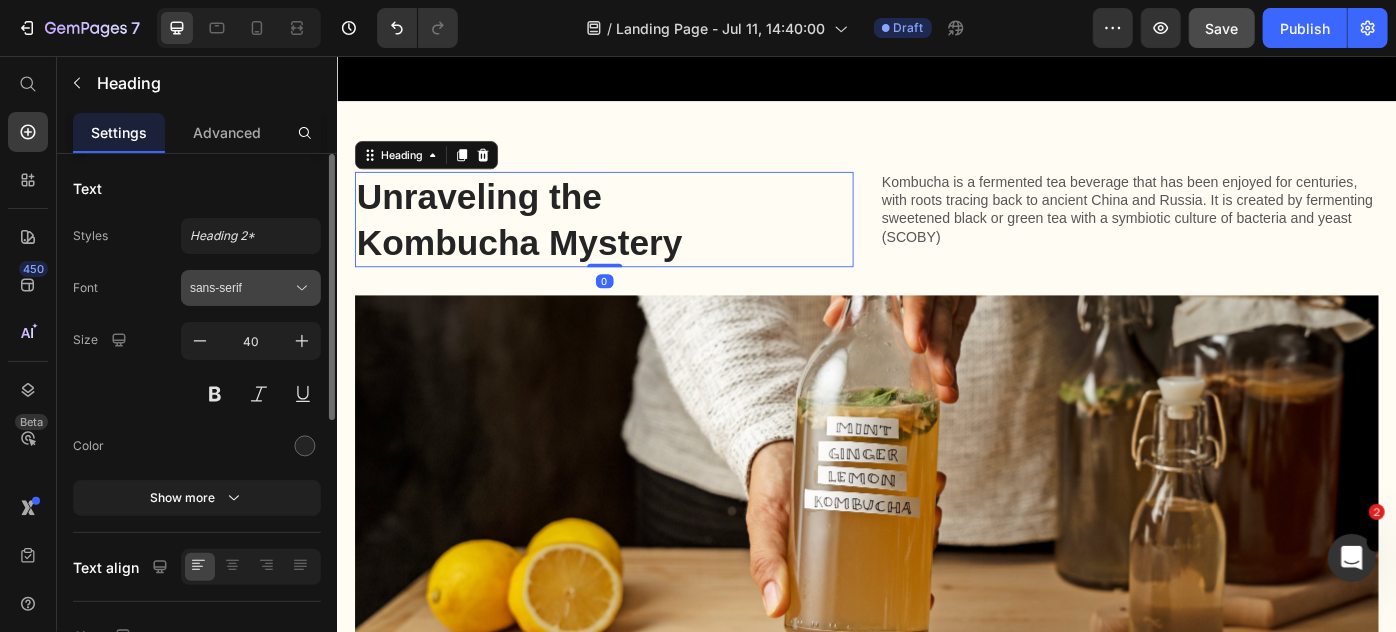 click on "sans-serif" at bounding box center (251, 288) 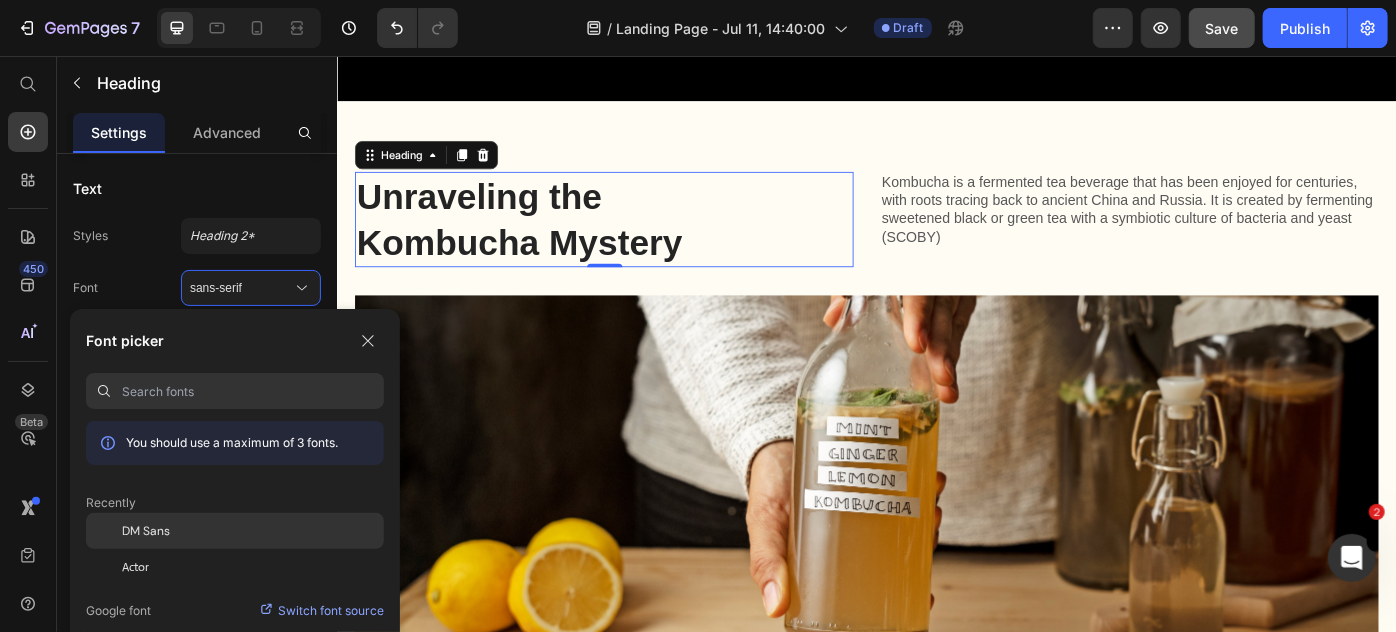 click on "DM Sans" 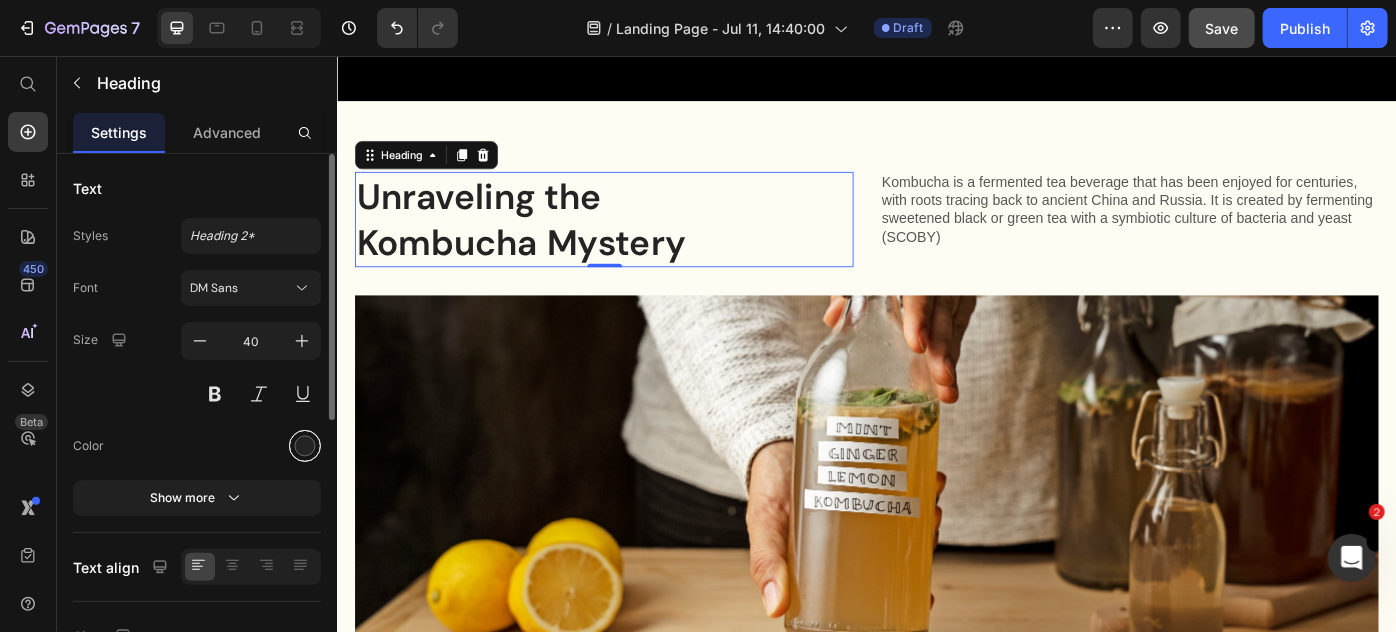 click at bounding box center [305, 446] 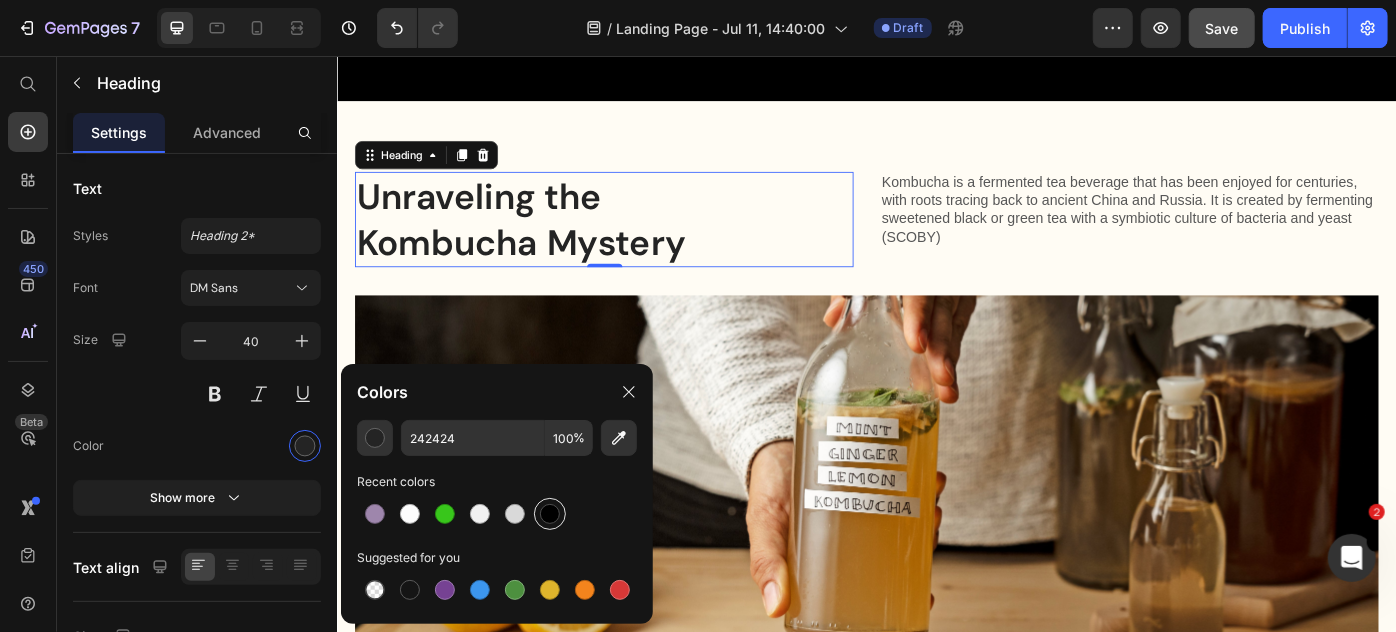 click at bounding box center (550, 514) 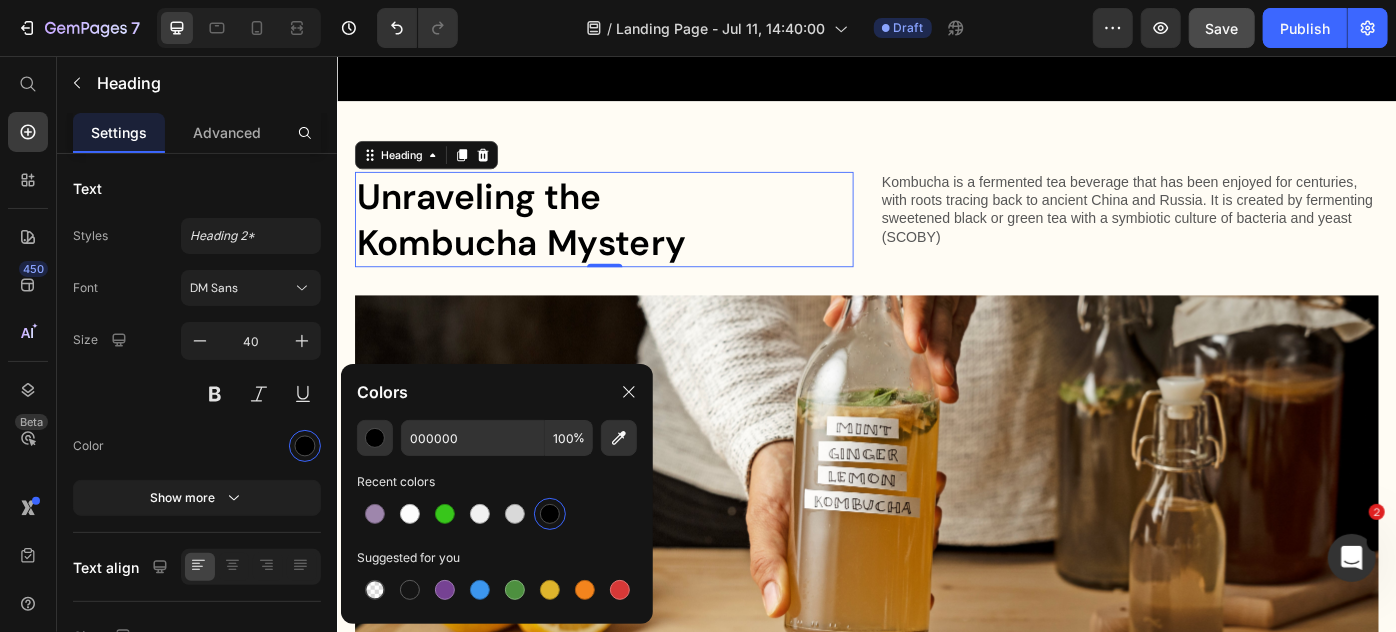 click on "Unraveling the Kombucha Mystery" at bounding box center [597, 240] 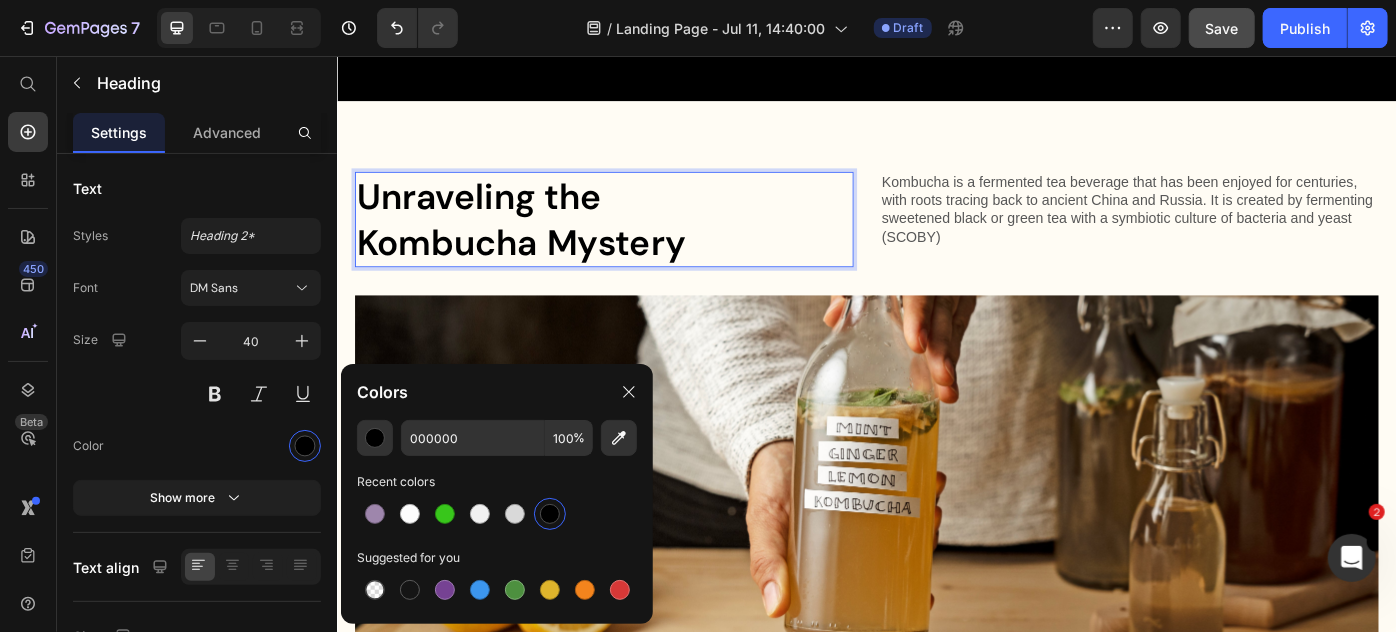 click on "Unraveling the Kombucha Mystery" at bounding box center [597, 240] 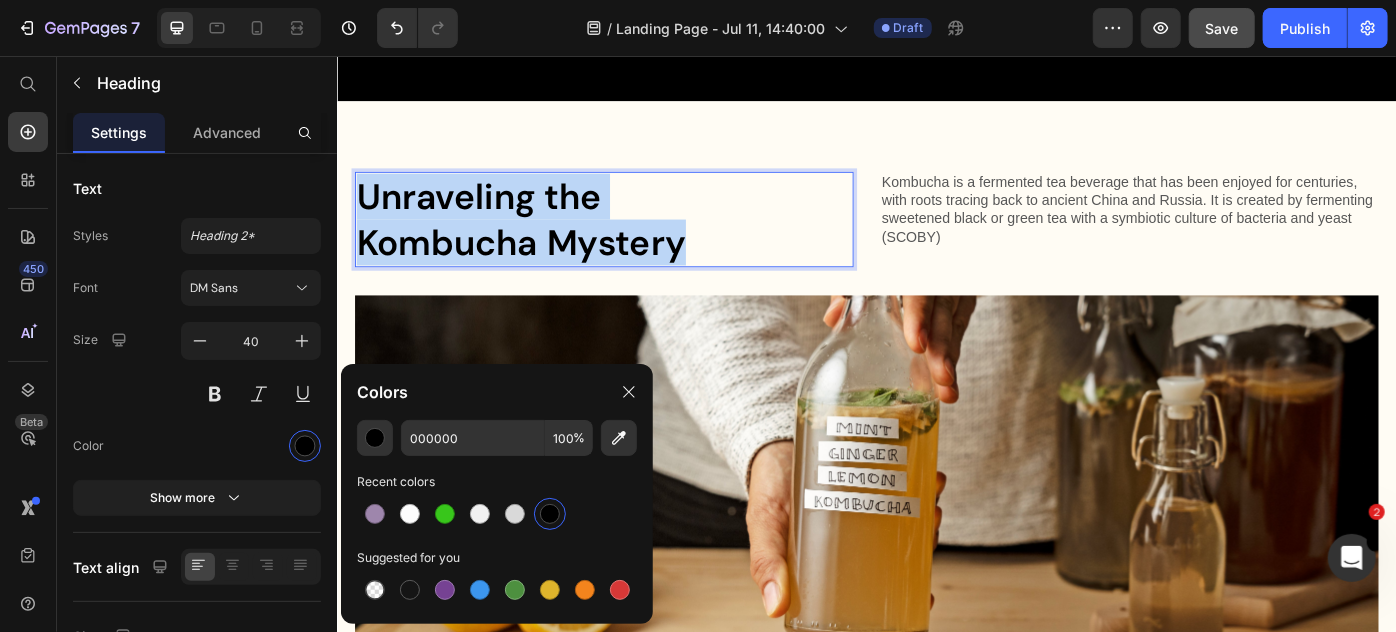 click on "Unraveling the Kombucha Mystery" at bounding box center (597, 240) 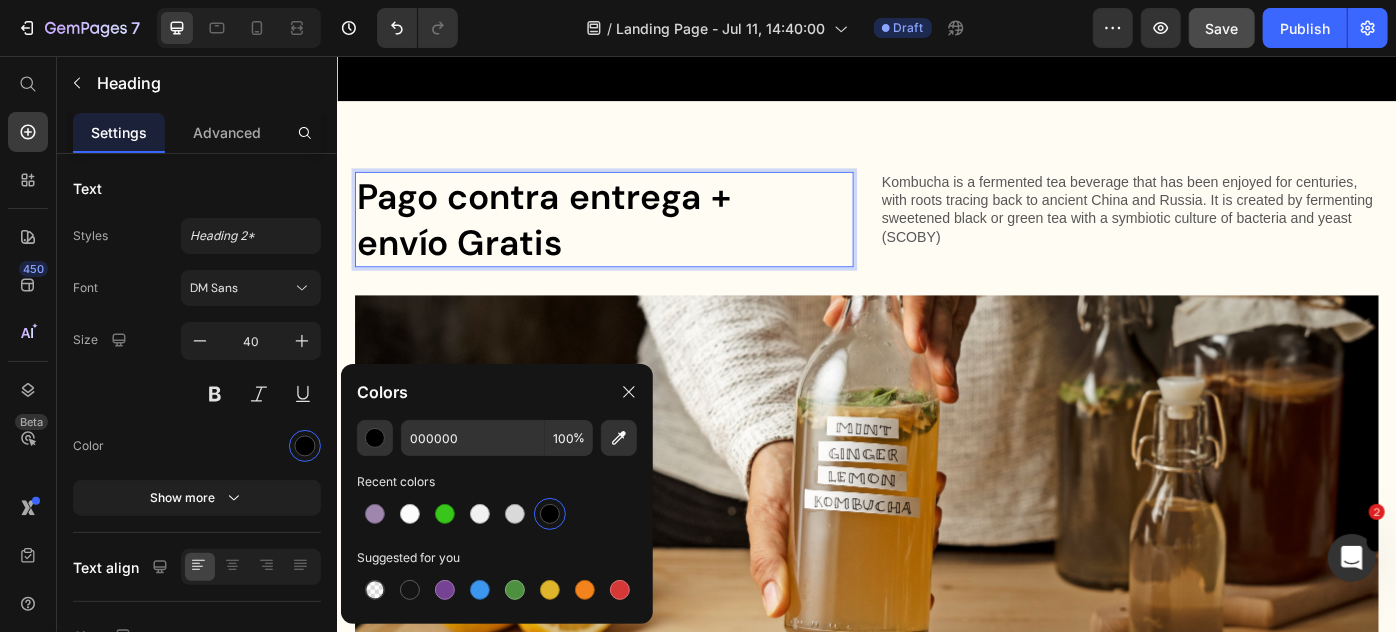 click on "Pago contra entrega + envío Gratis" at bounding box center (597, 240) 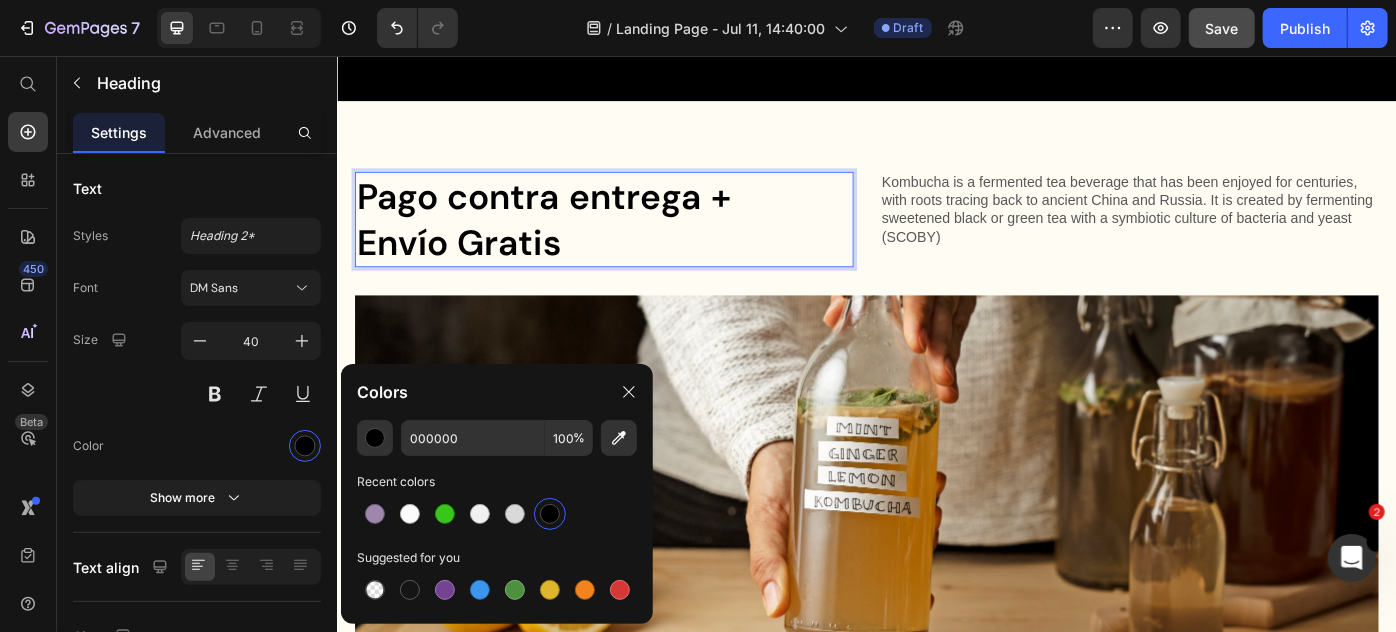 click on "Pago contra entrega + Envío Gratis" at bounding box center [597, 240] 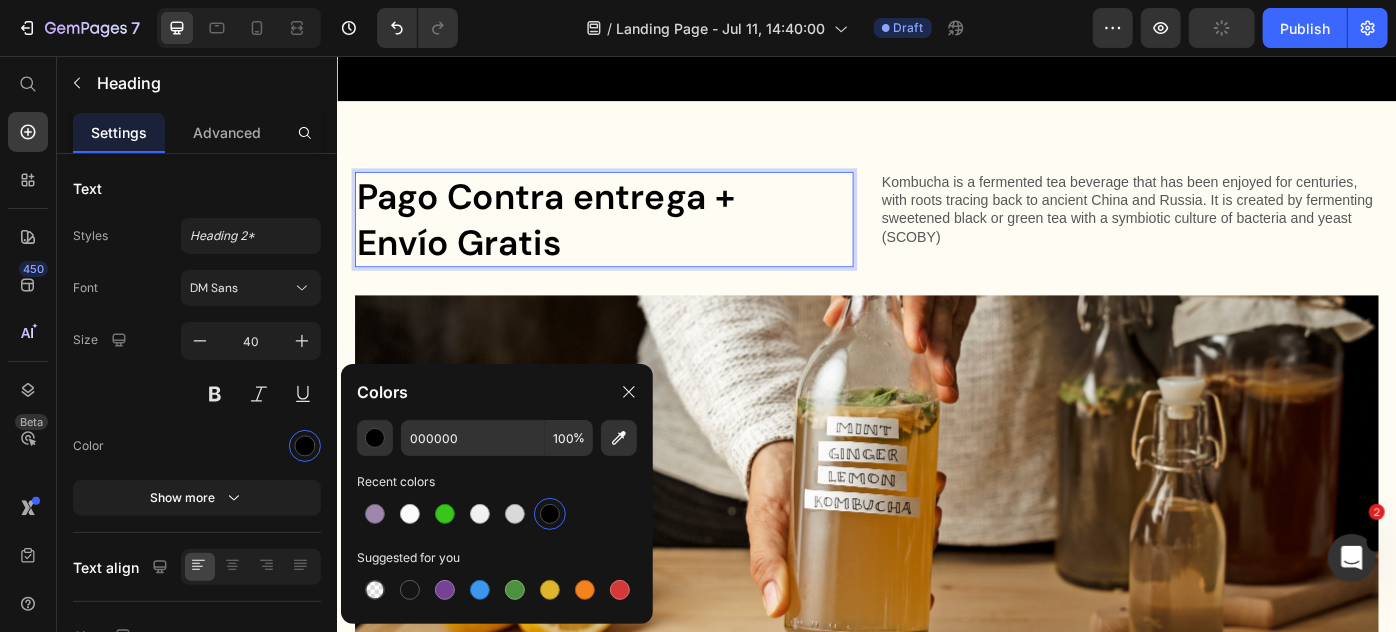 click on "Pago Contra entrega + Envío Gratis" at bounding box center (597, 240) 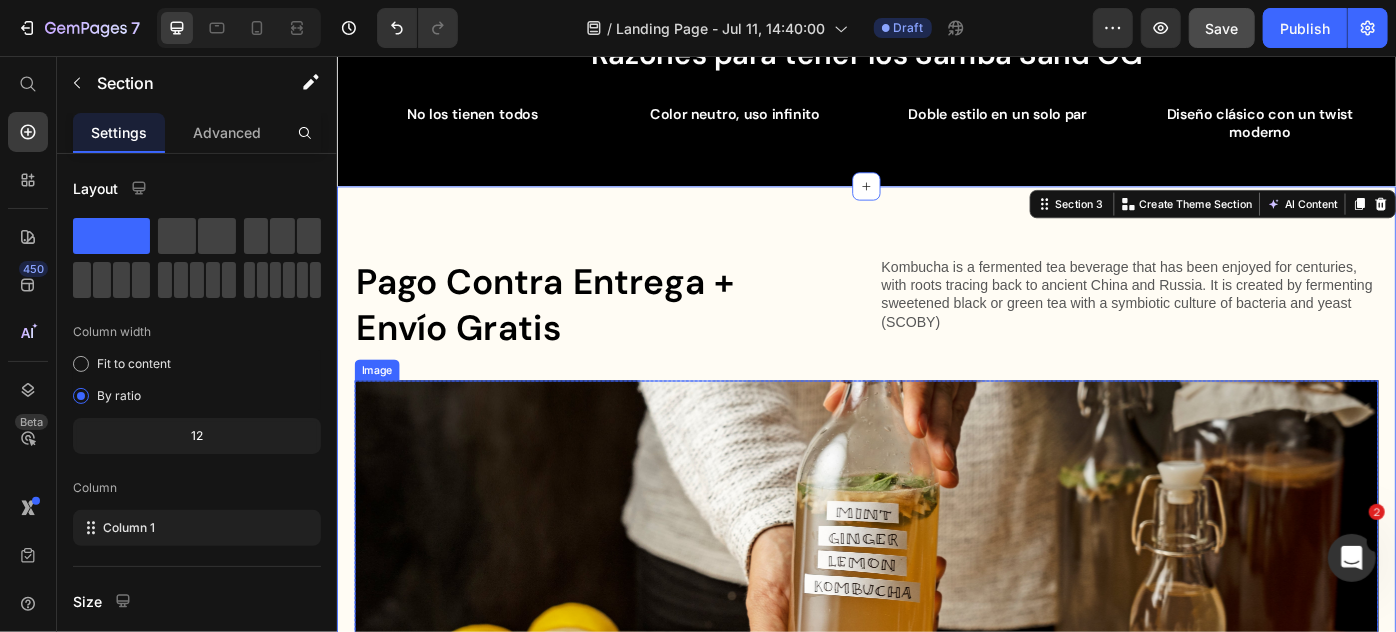 scroll, scrollTop: 682, scrollLeft: 0, axis: vertical 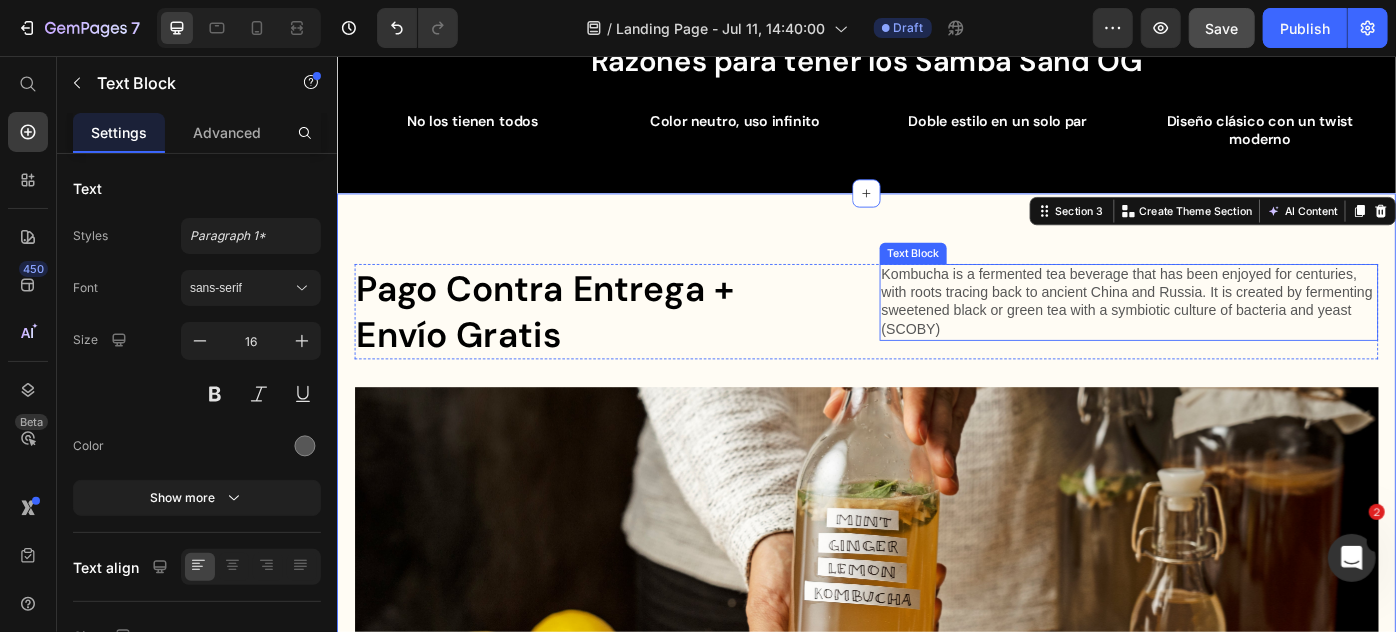 click on "Kombucha is a fermented tea beverage that has been enjoyed for centuries, with roots tracing back to ancient China and Russia. It is created by fermenting sweetened black or green tea with a symbiotic culture of bacteria and yeast (SCOBY)" at bounding box center [1233, 333] 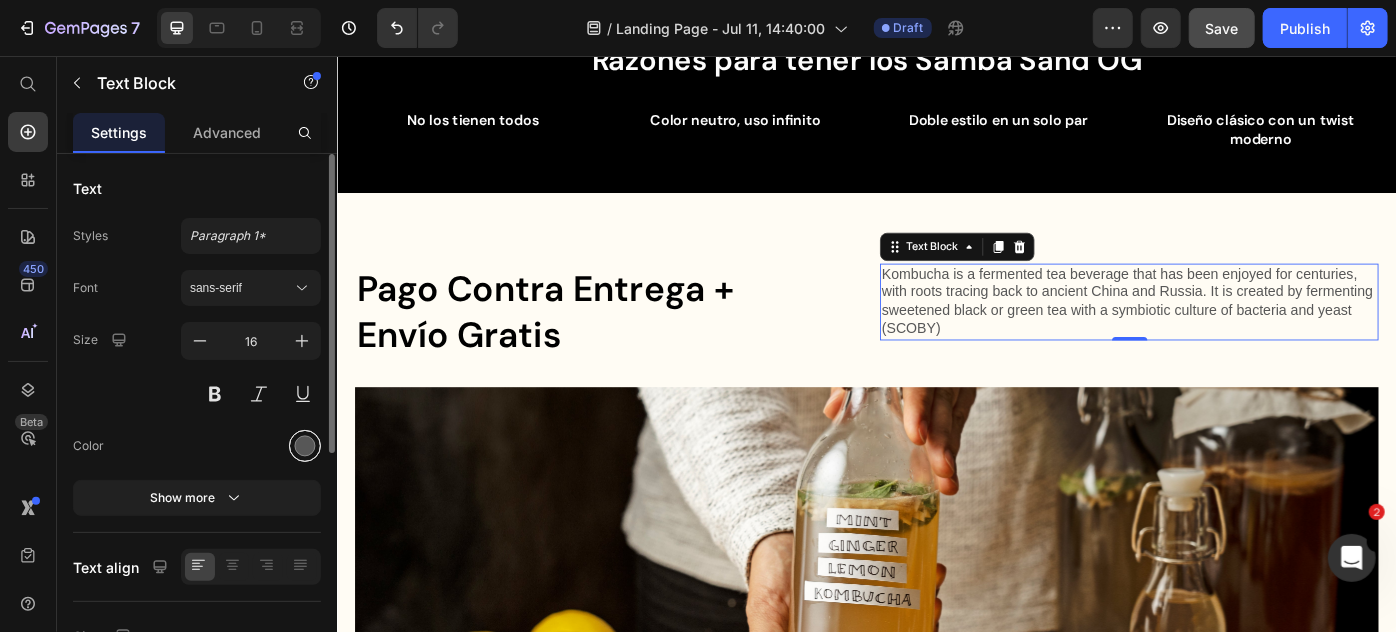 click at bounding box center [305, 446] 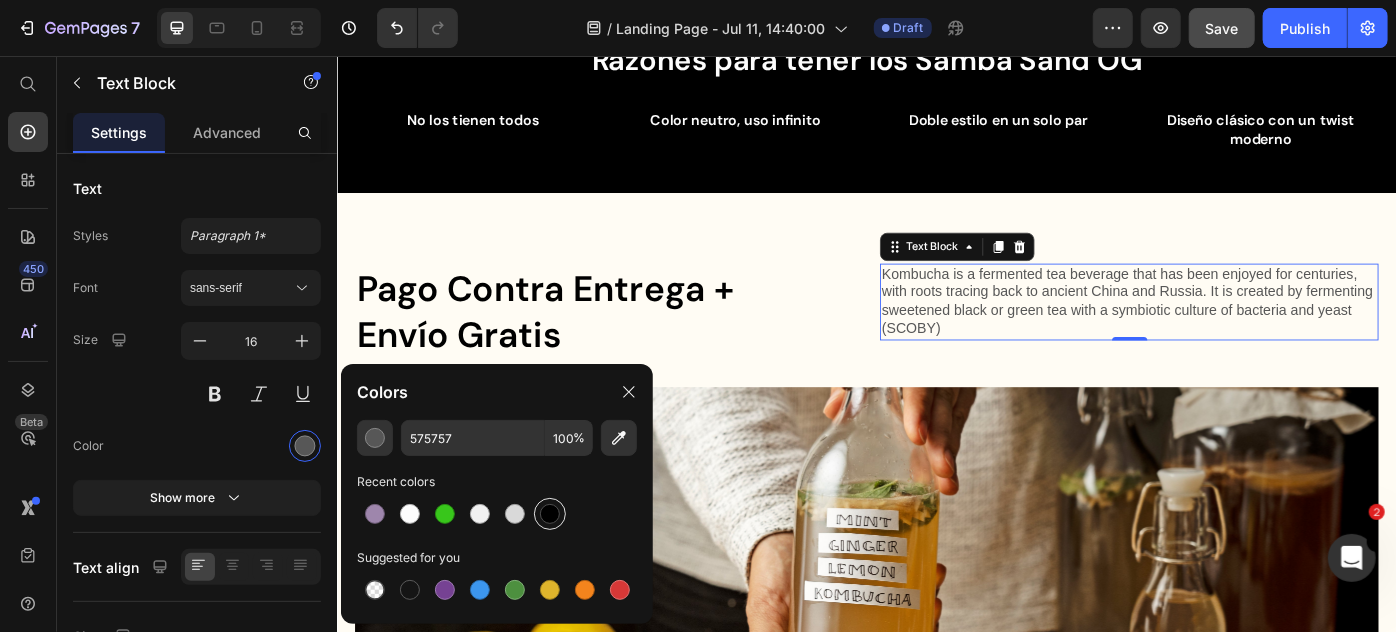 click at bounding box center [550, 514] 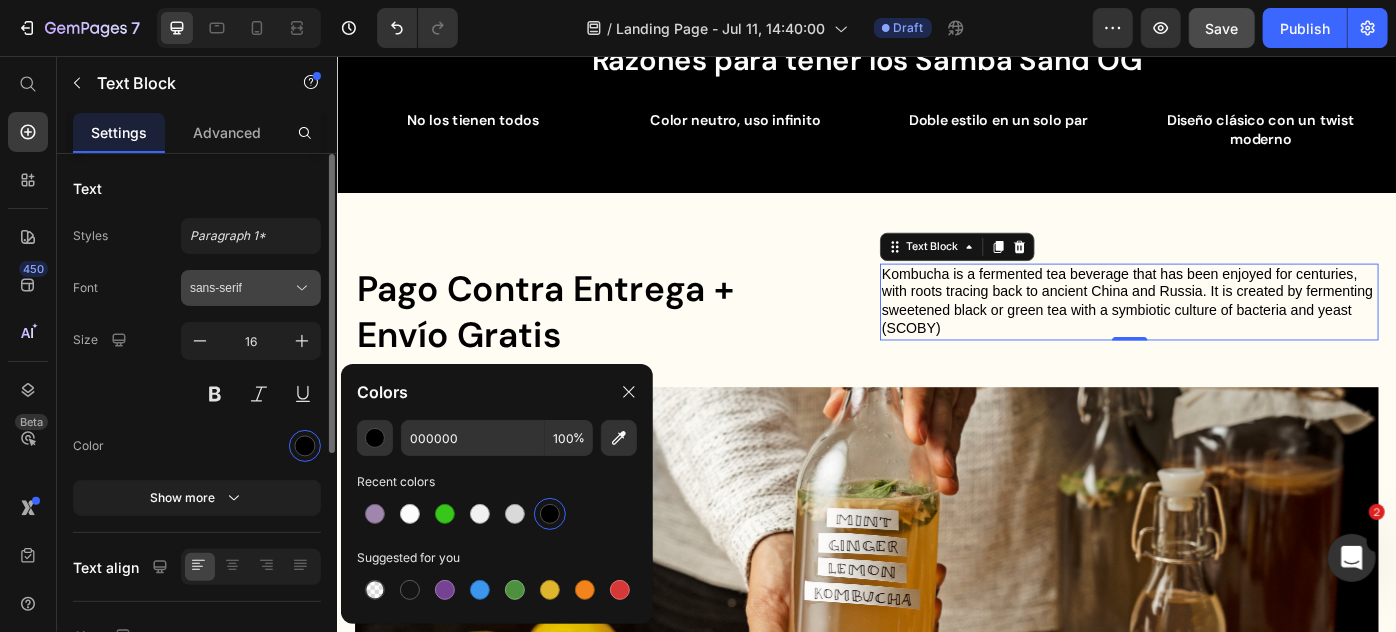 click on "sans-serif" at bounding box center (241, 288) 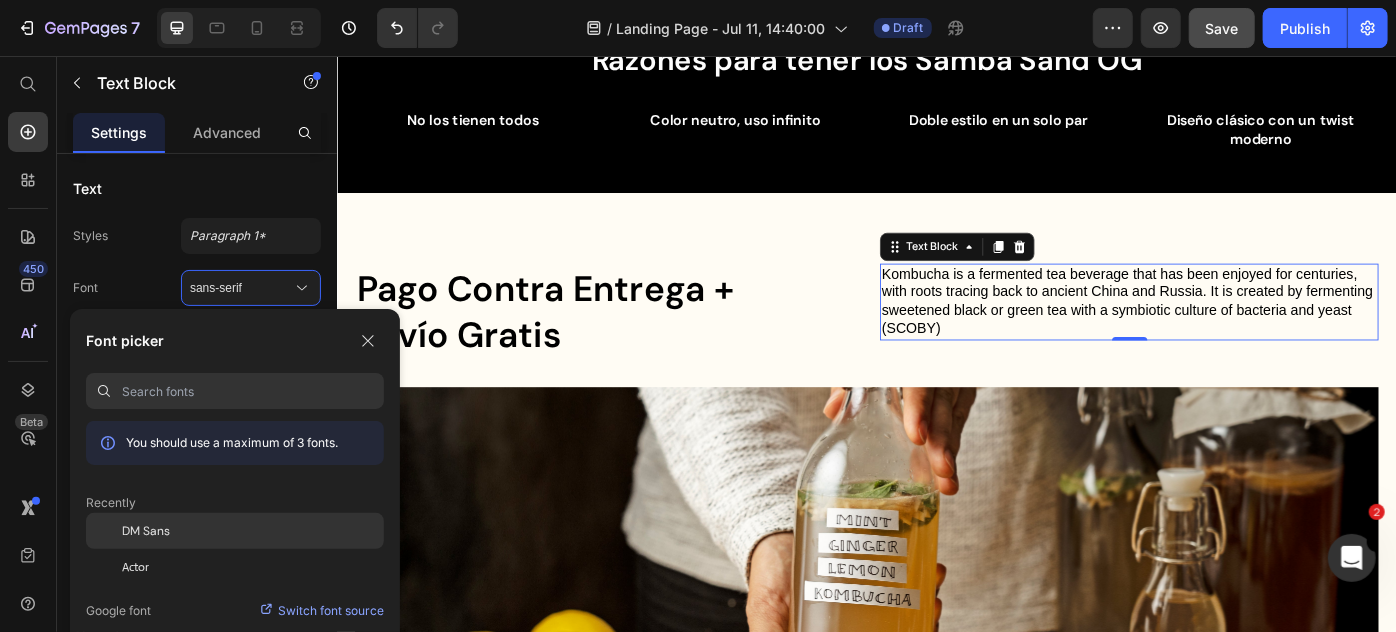 click on "DM Sans" 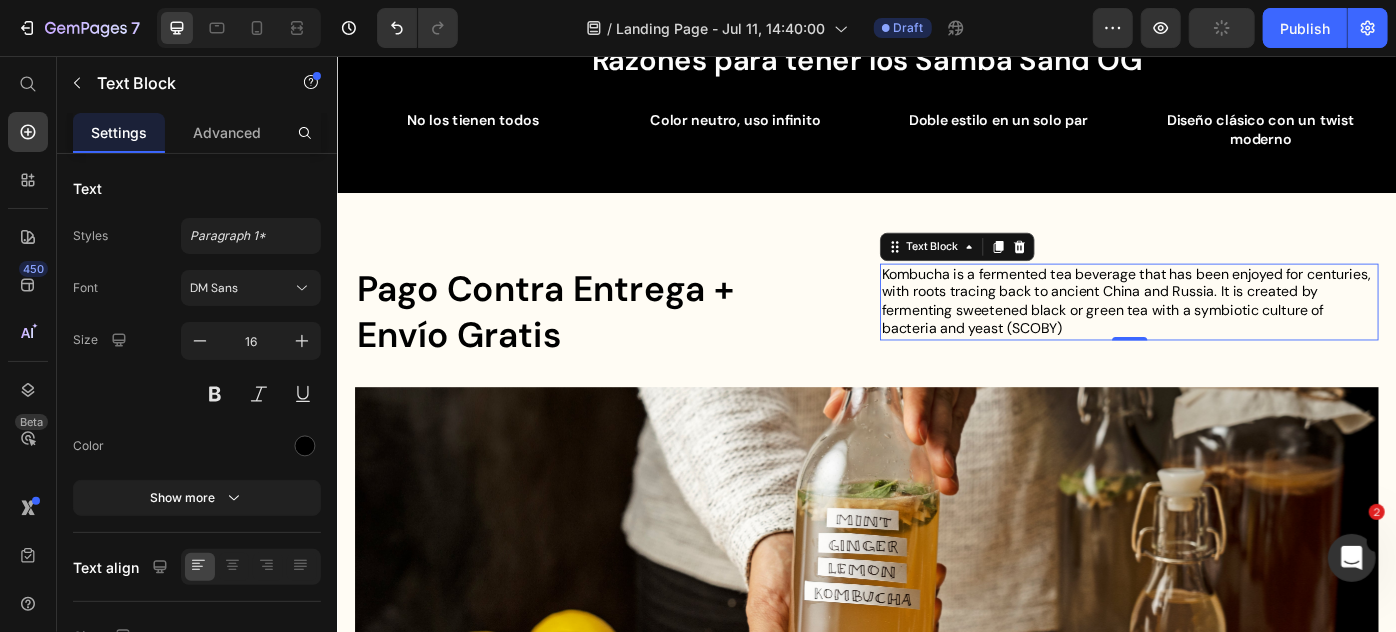 click on "Kombucha is a fermented tea beverage that has been enjoyed for centuries, with roots tracing back to ancient China and Russia. It is created by fermenting sweetened black or green tea with a symbiotic culture of bacteria and yeast (SCOBY)" at bounding box center (1233, 333) 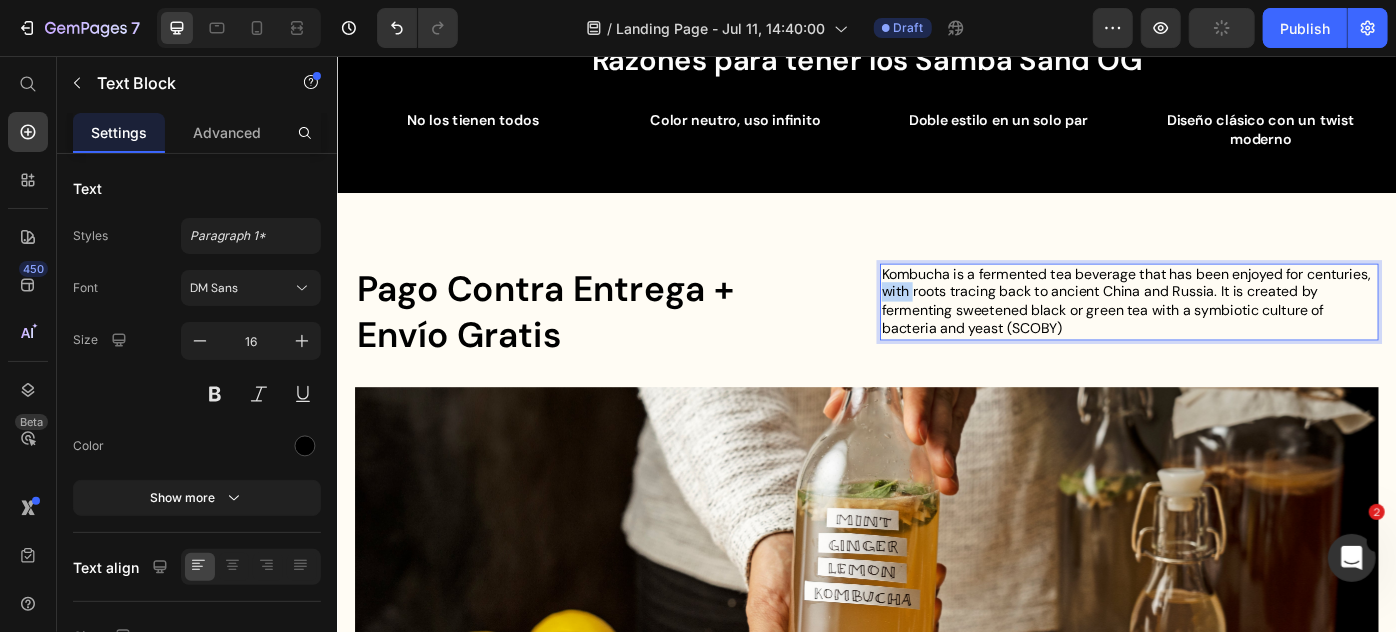 click on "Kombucha is a fermented tea beverage that has been enjoyed for centuries, with roots tracing back to ancient China and Russia. It is created by fermenting sweetened black or green tea with a symbiotic culture of bacteria and yeast (SCOBY)" at bounding box center (1233, 333) 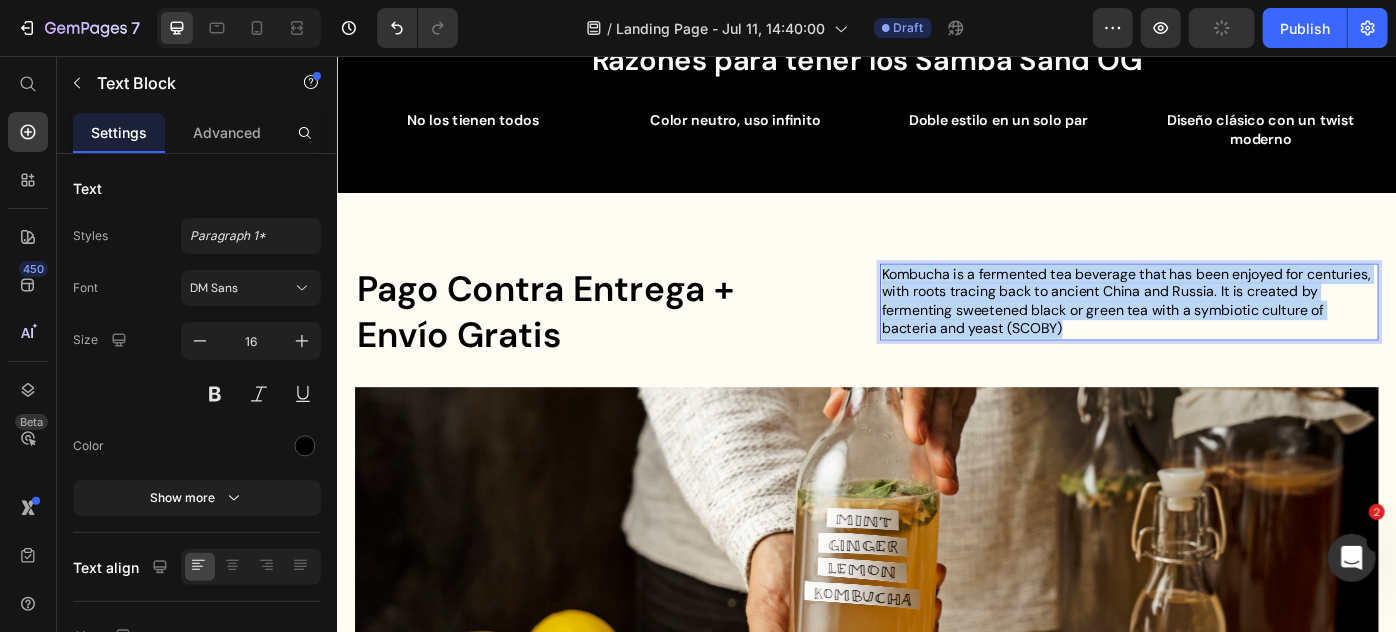 click on "Kombucha is a fermented tea beverage that has been enjoyed for centuries, with roots tracing back to ancient China and Russia. It is created by fermenting sweetened black or green tea with a symbiotic culture of bacteria and yeast (SCOBY)" at bounding box center (1233, 333) 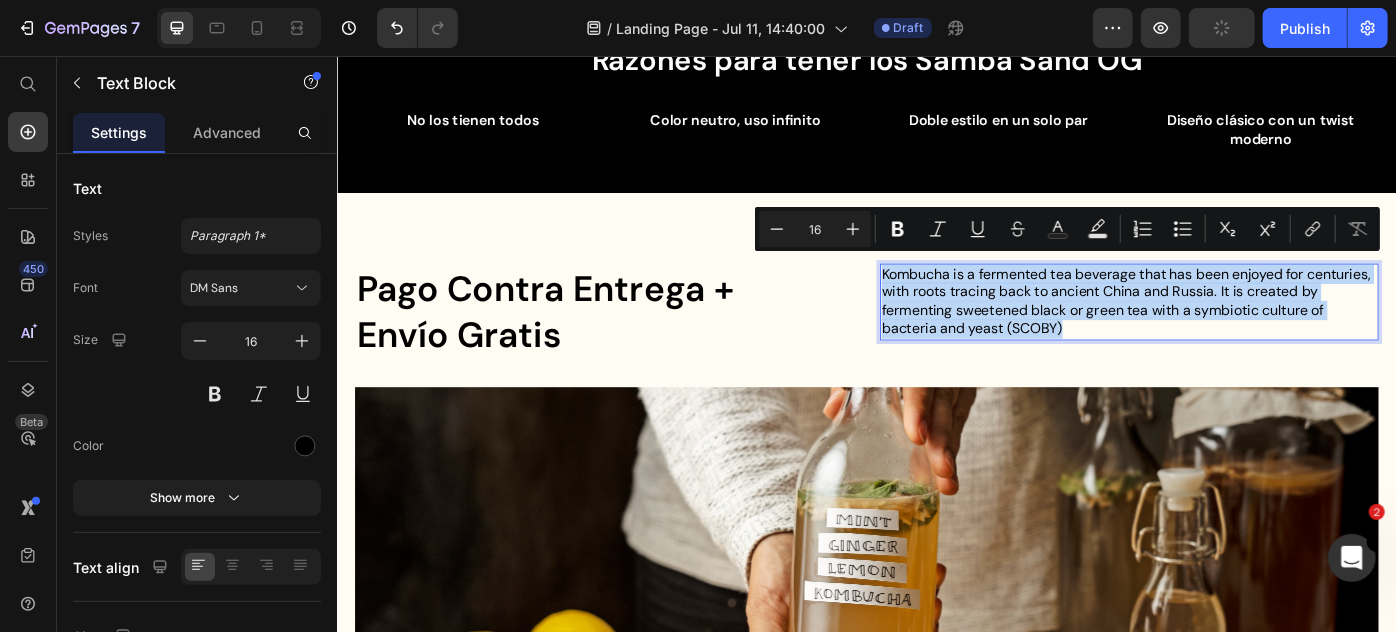 click on "Kombucha is a fermented tea beverage that has been enjoyed for centuries, with roots tracing back to ancient China and Russia. It is created by fermenting sweetened black or green tea with a symbiotic culture of bacteria and yeast (SCOBY)" at bounding box center [1233, 333] 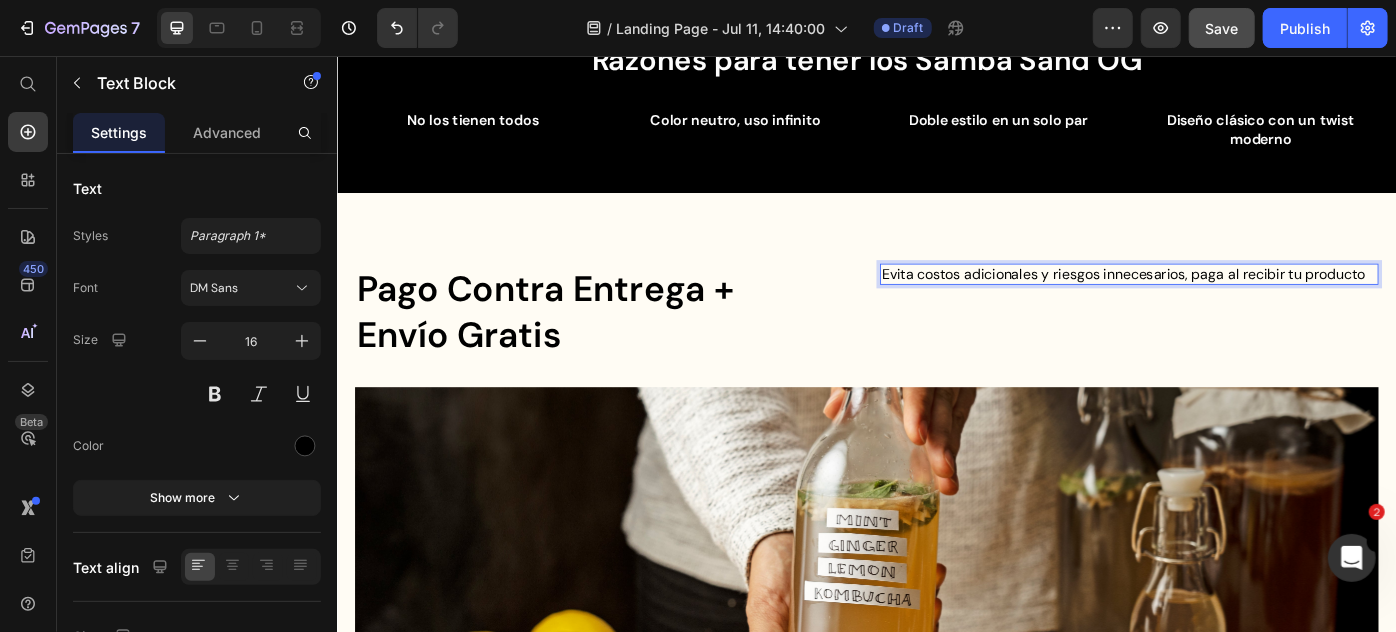 click on "Evita costos adicionales y riesgos innecesarios, paga al recibir tu producto" at bounding box center (1233, 302) 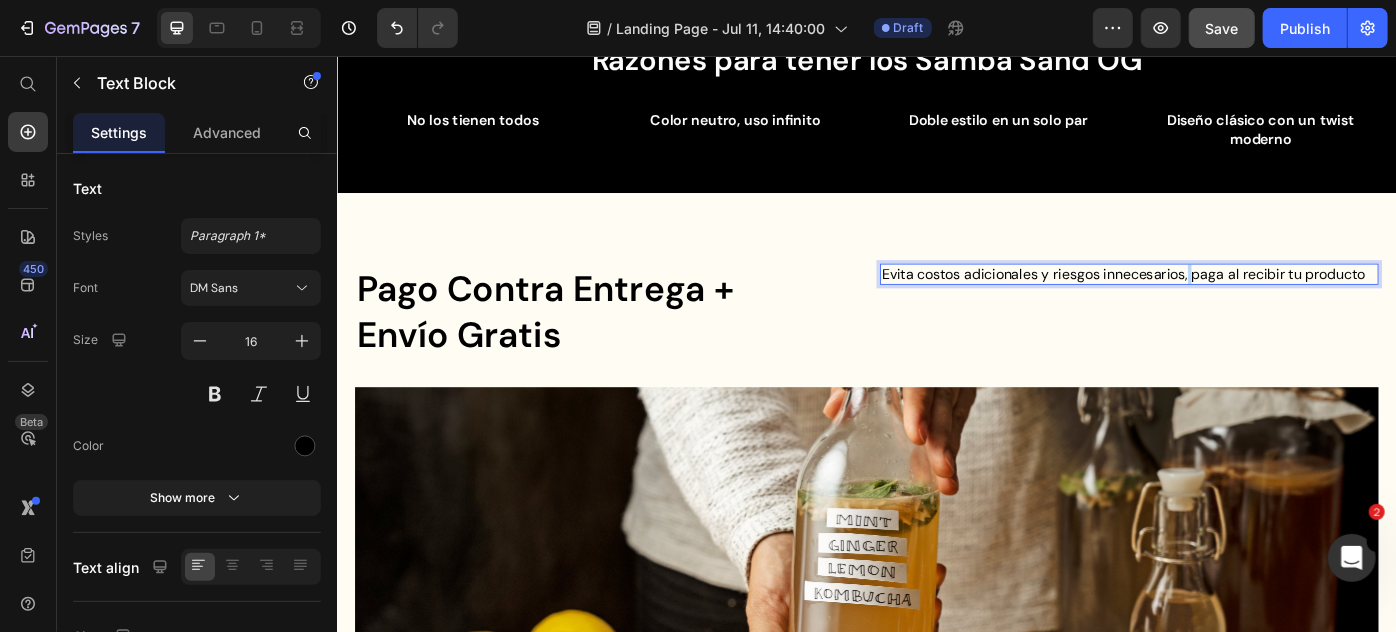 click on "Evita costos adicionales y riesgos innecesarios, paga al recibir tu producto" at bounding box center [1233, 302] 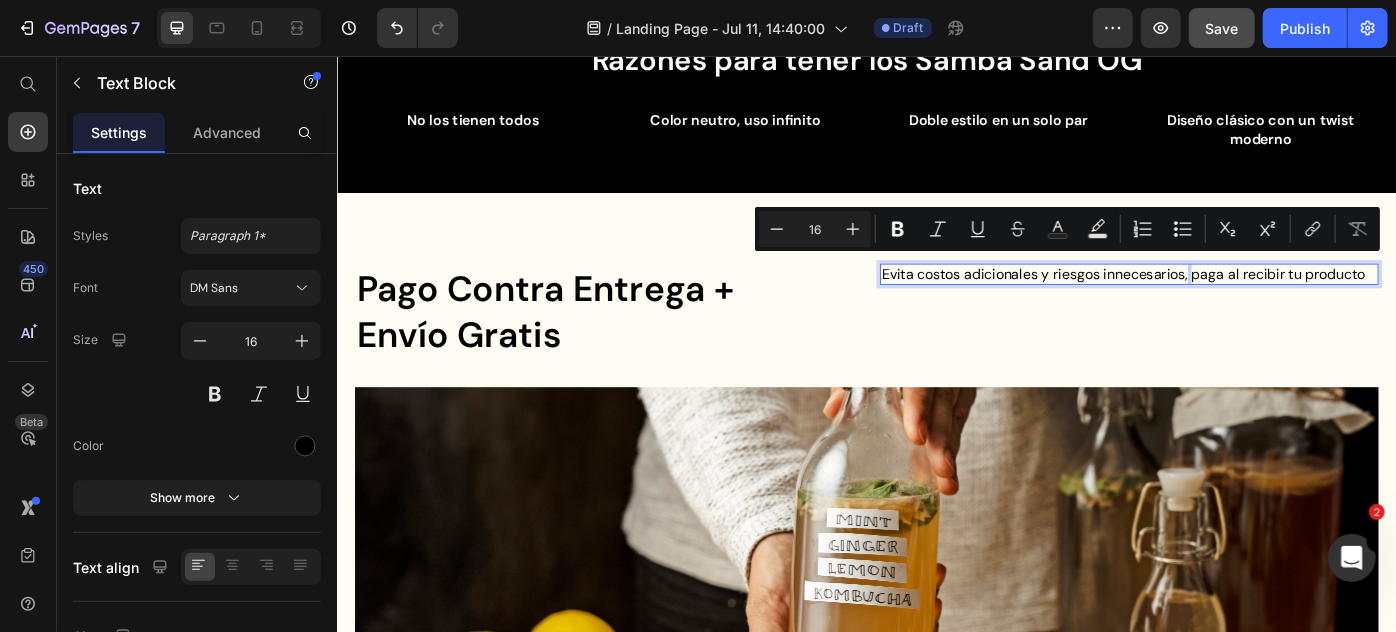 drag, startPoint x: 1294, startPoint y: 292, endPoint x: 1082, endPoint y: 289, distance: 212.02122 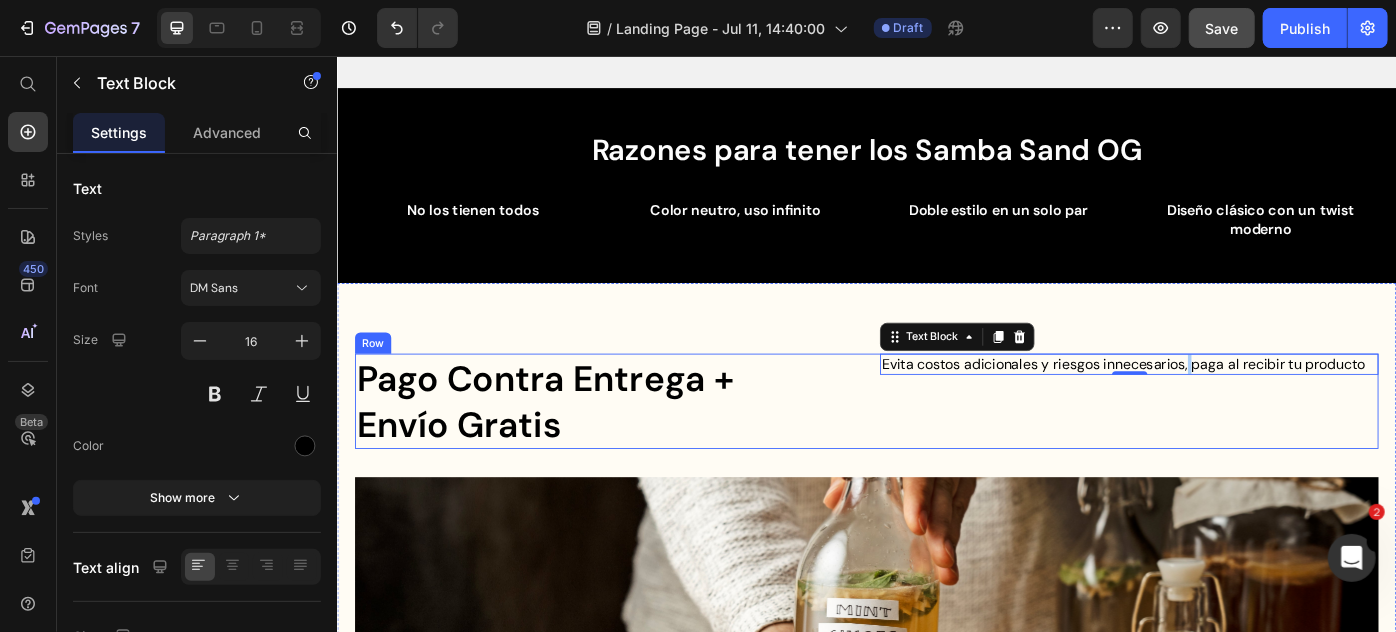 scroll, scrollTop: 568, scrollLeft: 0, axis: vertical 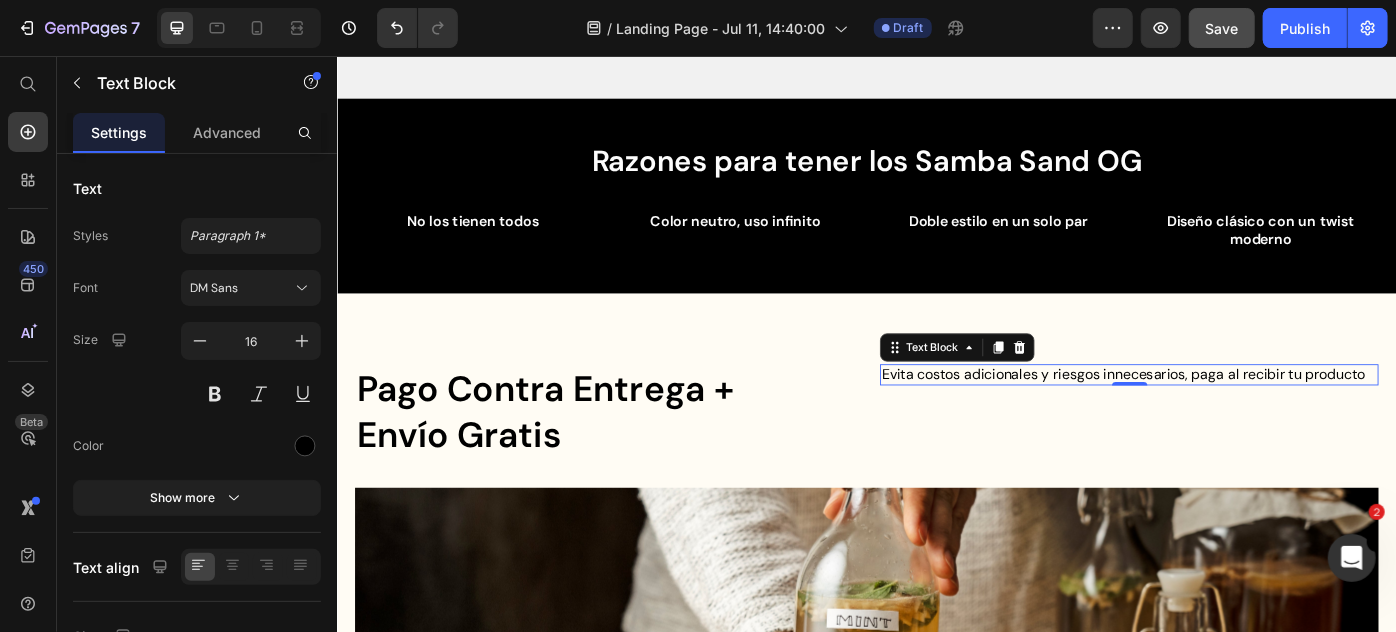 click on "Evita costos adicionales y riesgos innecesarios, paga al recibir tu producto" at bounding box center (1233, 416) 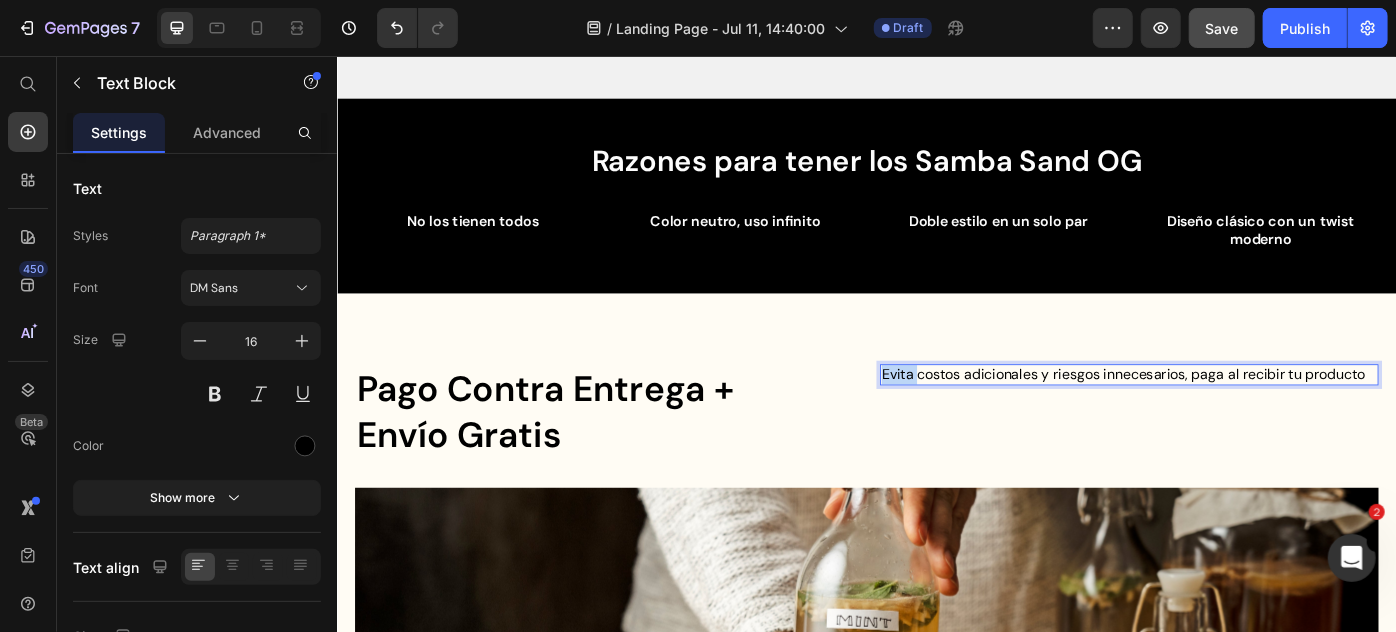 click on "Evita costos adicionales y riesgos innecesarios, paga al recibir tu producto" at bounding box center [1233, 416] 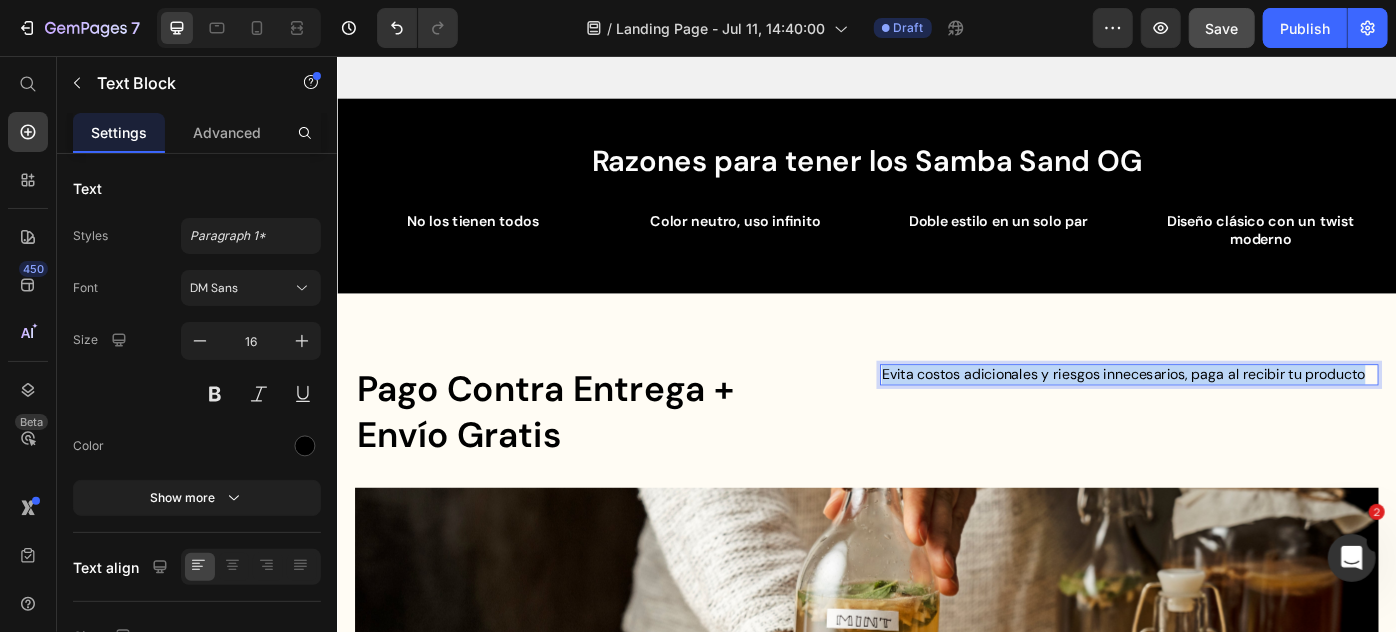 click on "Evita costos adicionales y riesgos innecesarios, paga al recibir tu producto" at bounding box center (1233, 416) 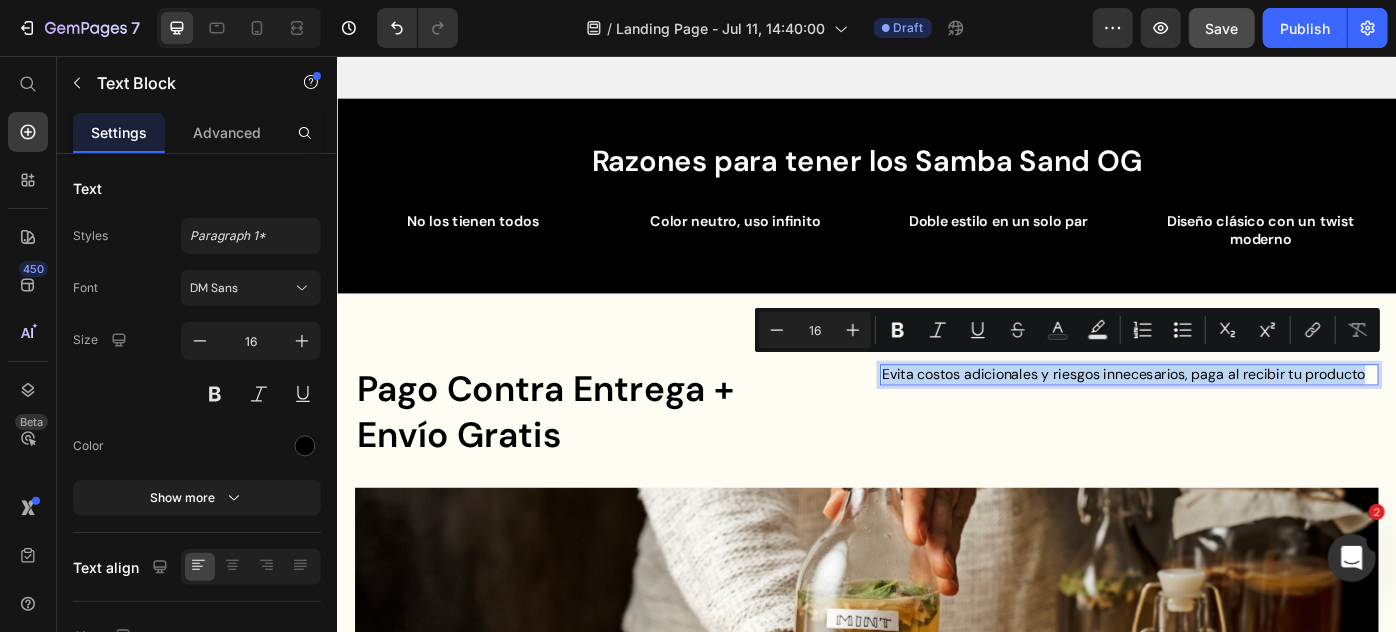 click on "Evita costos adicionales y riesgos innecesarios, paga al recibir tu producto" at bounding box center (1233, 416) 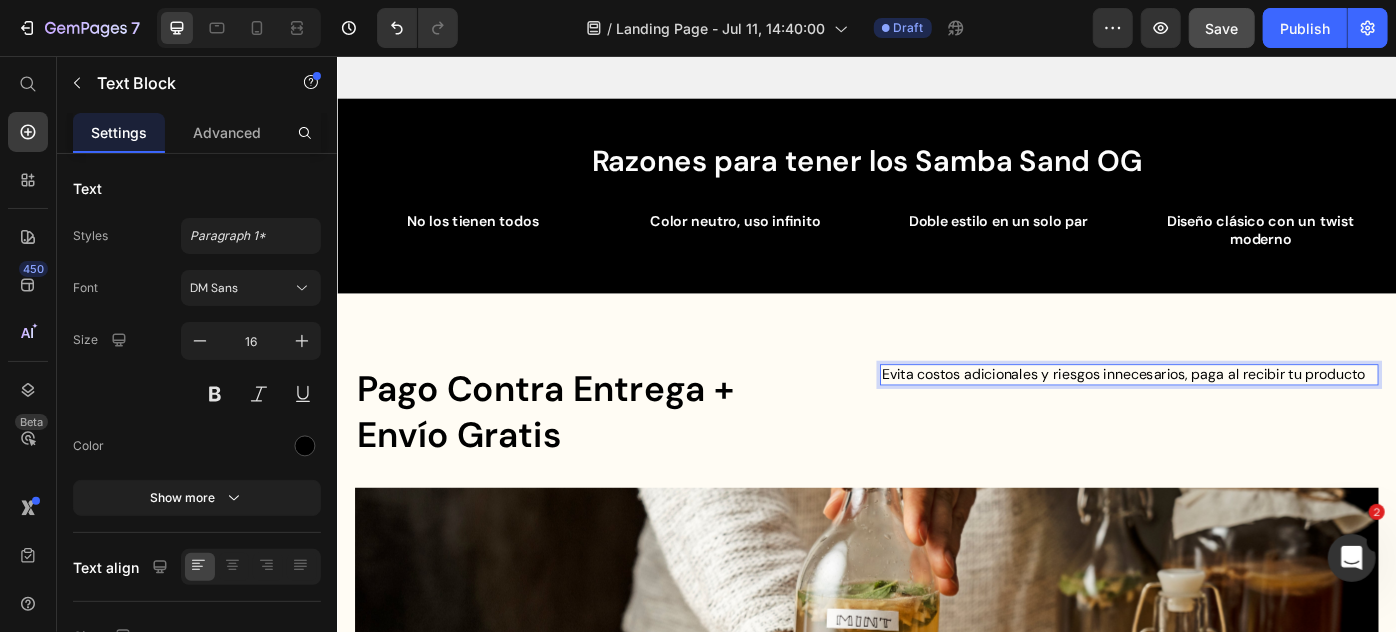 drag, startPoint x: 947, startPoint y: 408, endPoint x: 1116, endPoint y: 414, distance: 169.10648 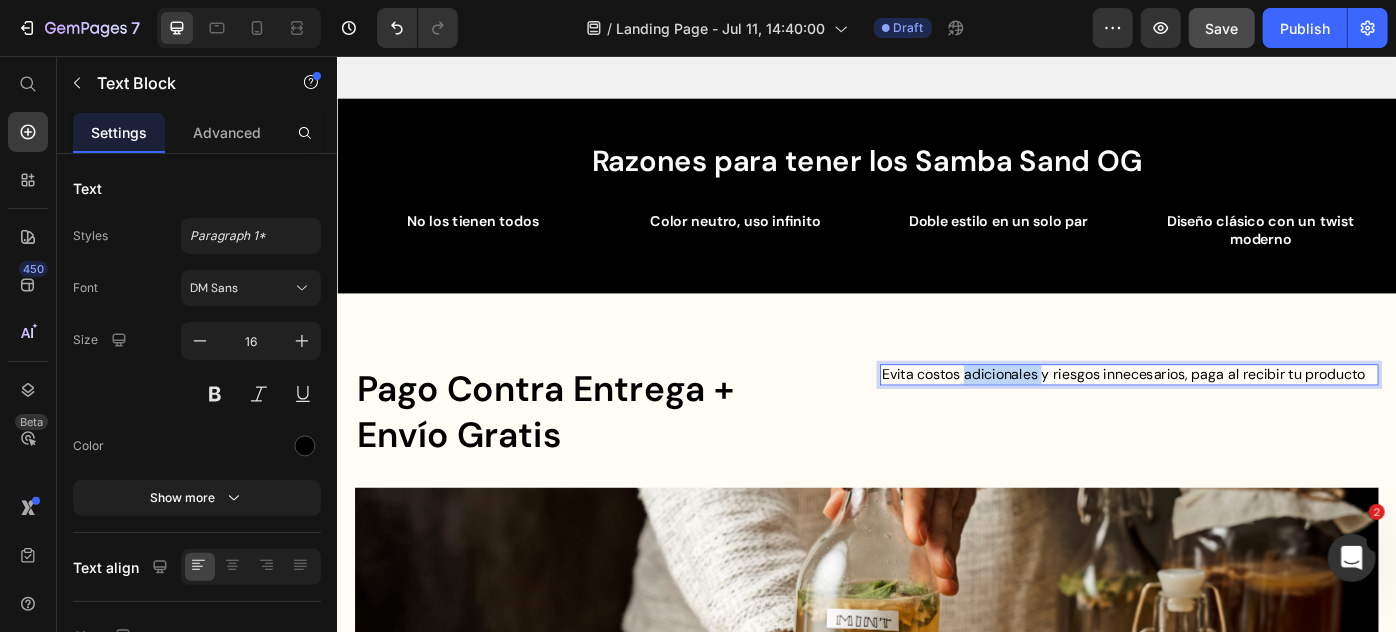 click on "Evita costos adicionales y riesgos innecesarios, paga al recibir tu producto" at bounding box center (1233, 416) 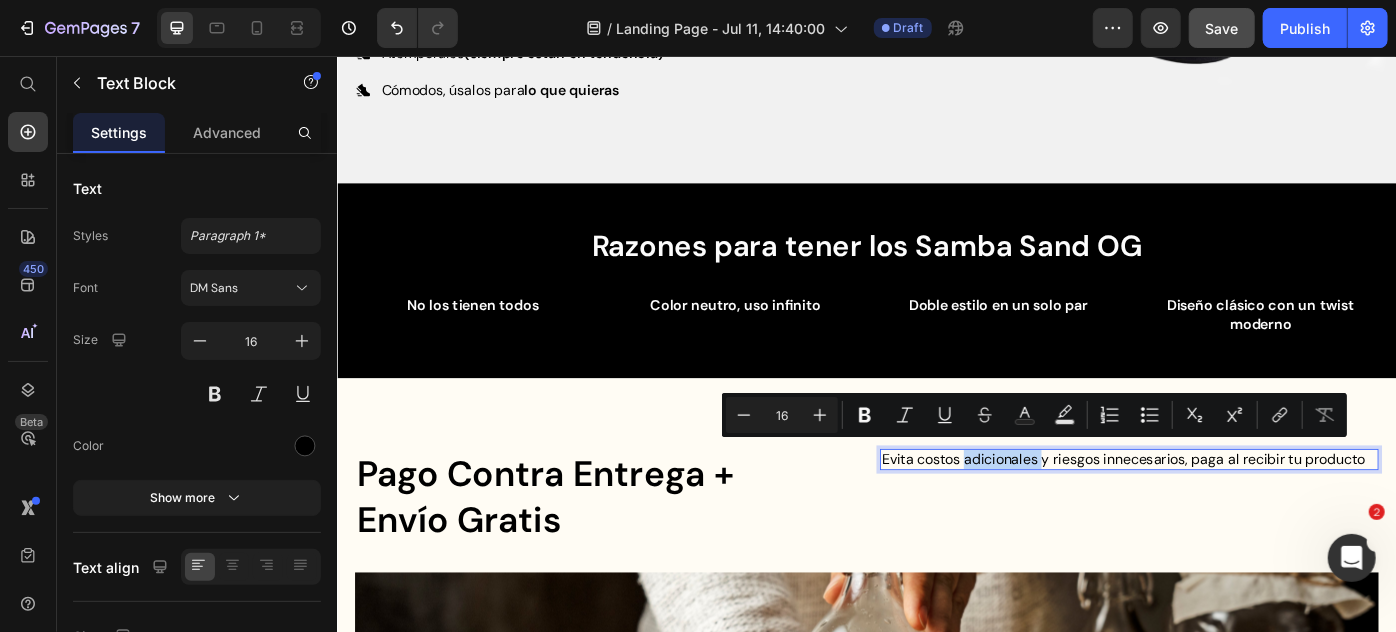 scroll, scrollTop: 471, scrollLeft: 0, axis: vertical 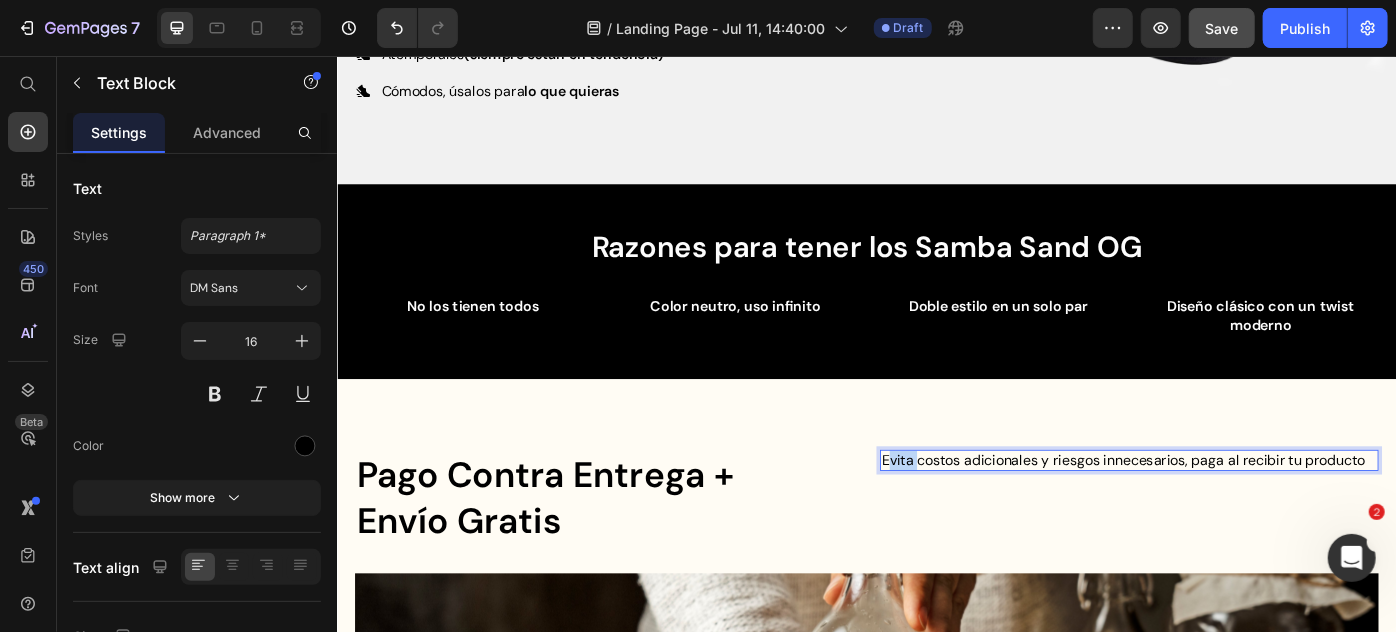 drag, startPoint x: 951, startPoint y: 507, endPoint x: 988, endPoint y: 511, distance: 37.215588 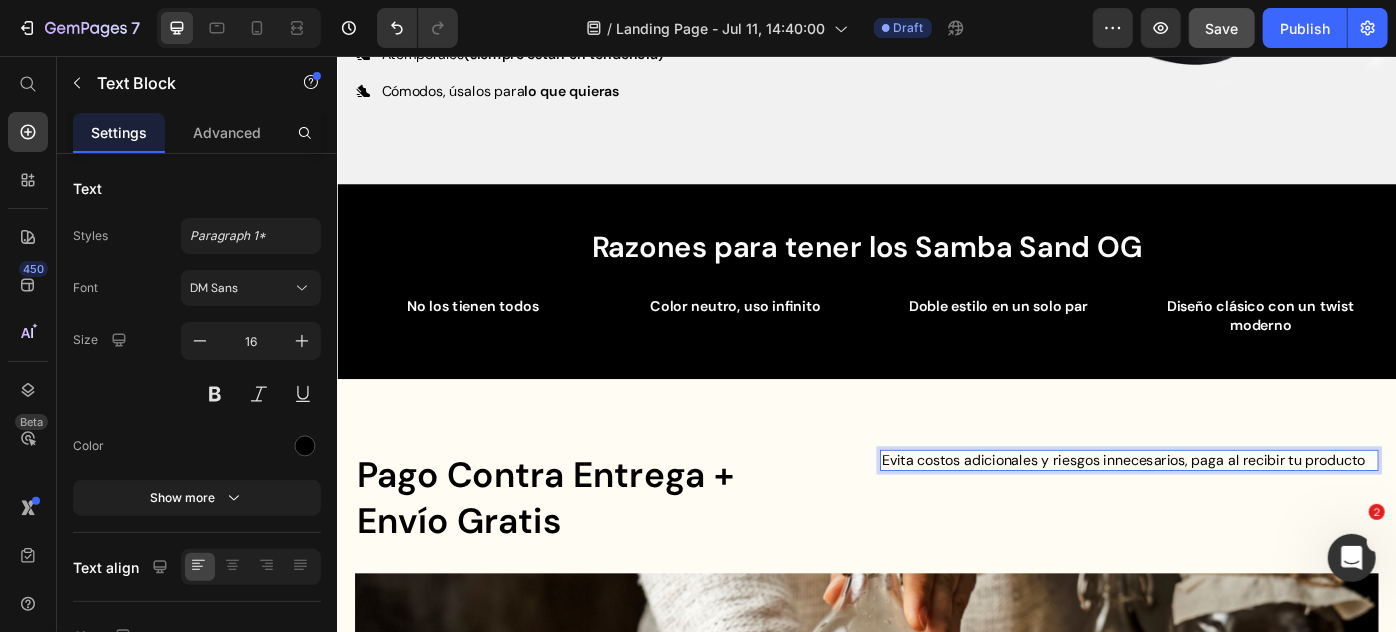 drag, startPoint x: 948, startPoint y: 503, endPoint x: 1026, endPoint y: 509, distance: 78.23043 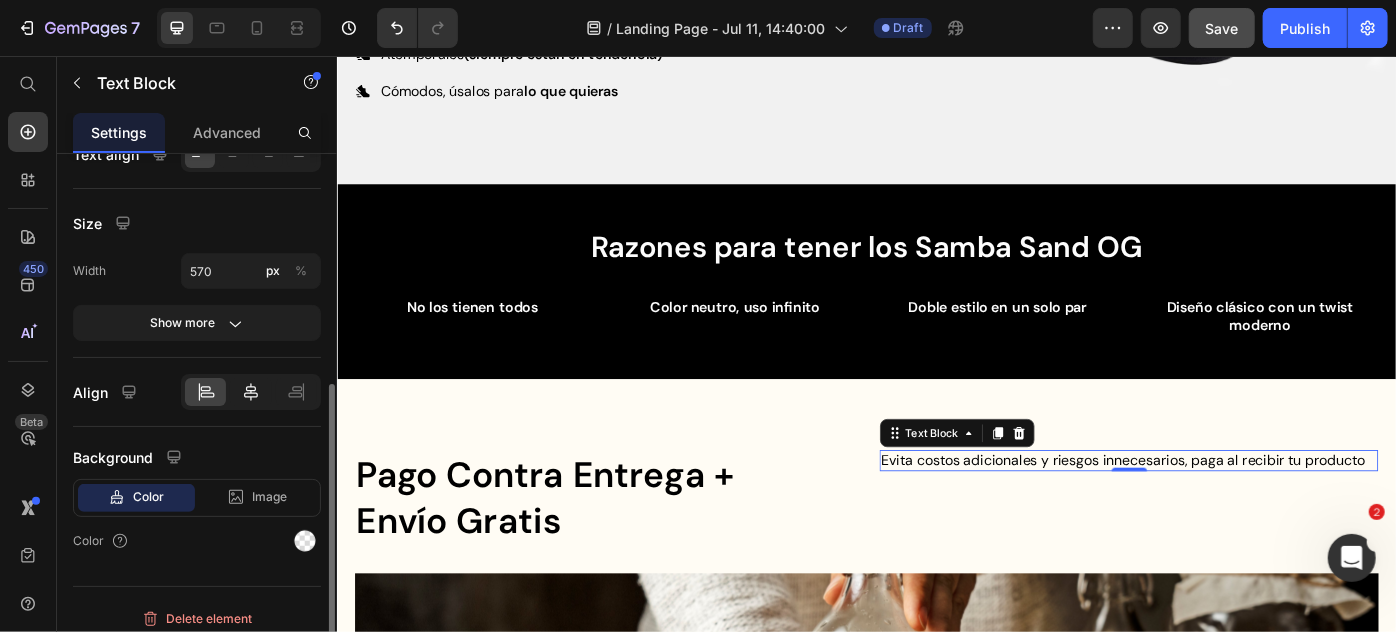 scroll, scrollTop: 421, scrollLeft: 0, axis: vertical 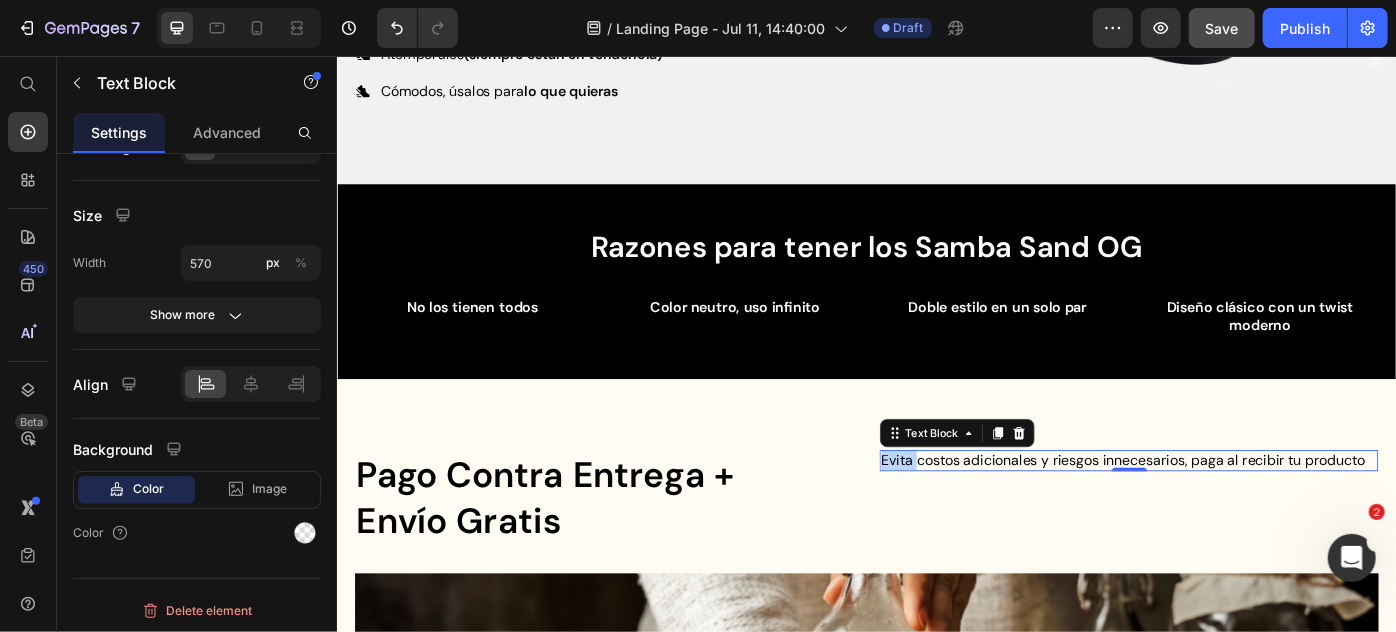 click on "Evita costos adicionales y riesgos innecesarios, paga al recibir tu producto" at bounding box center (1233, 513) 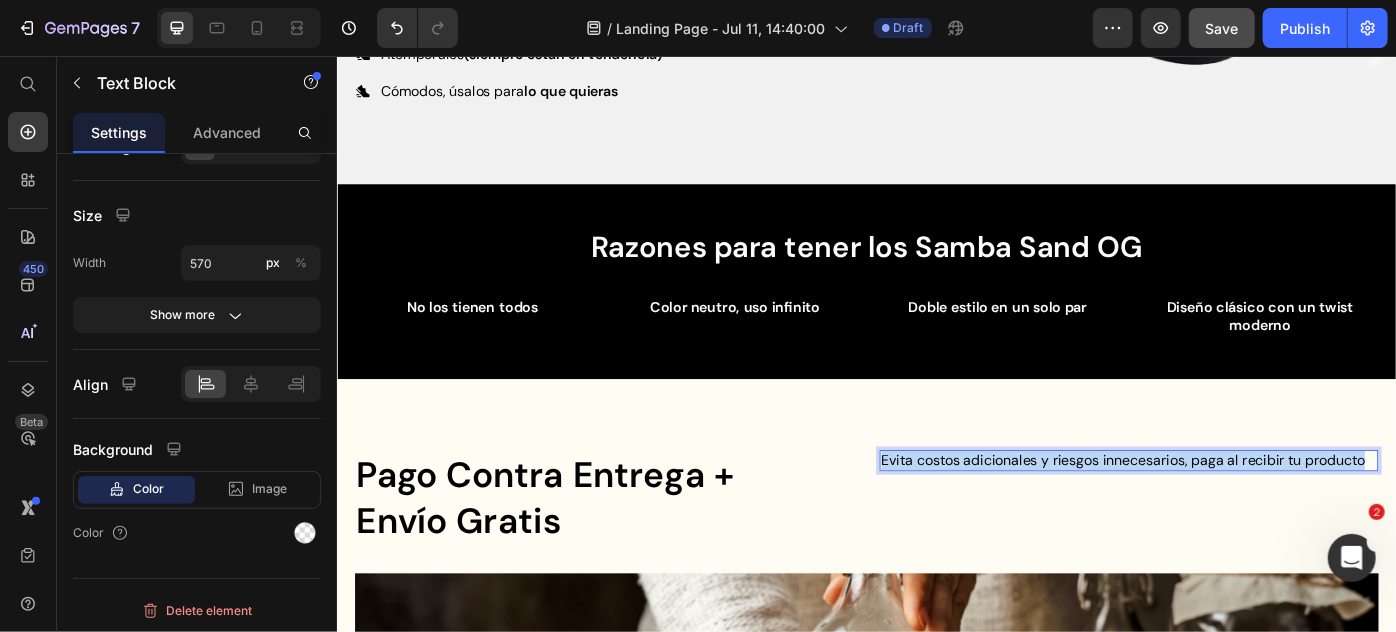 click on "Evita costos adicionales y riesgos innecesarios, paga al recibir tu producto" at bounding box center [1233, 513] 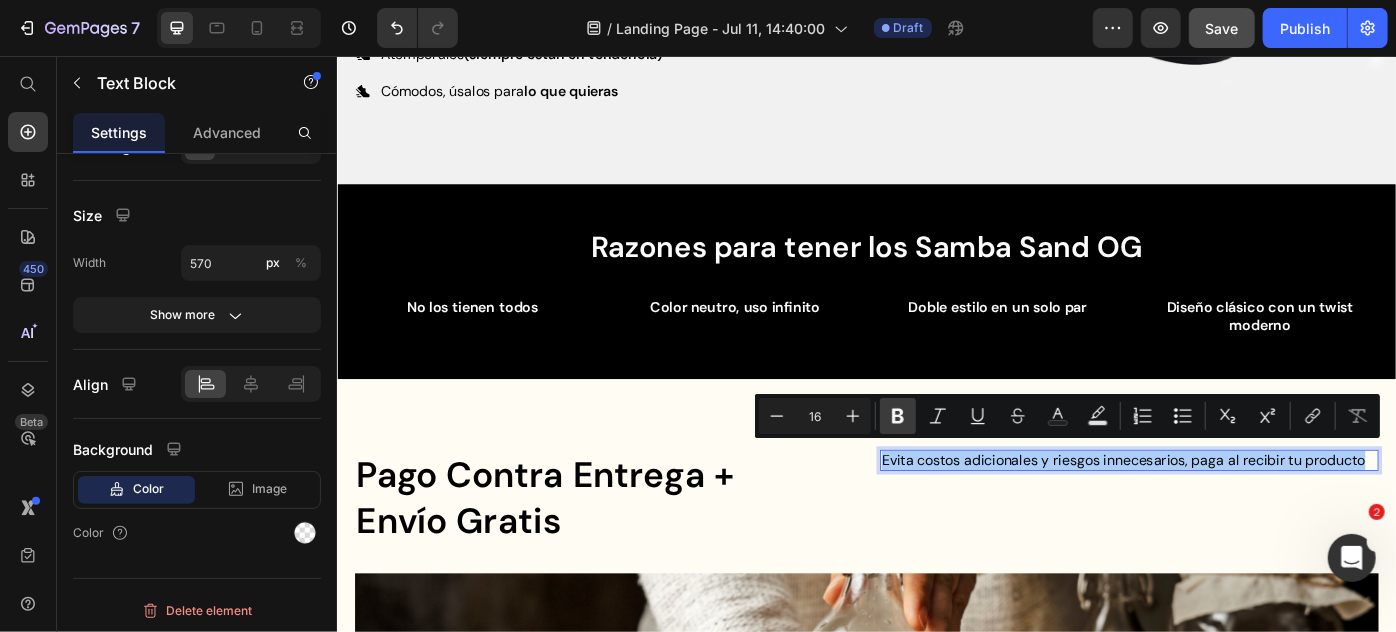 click 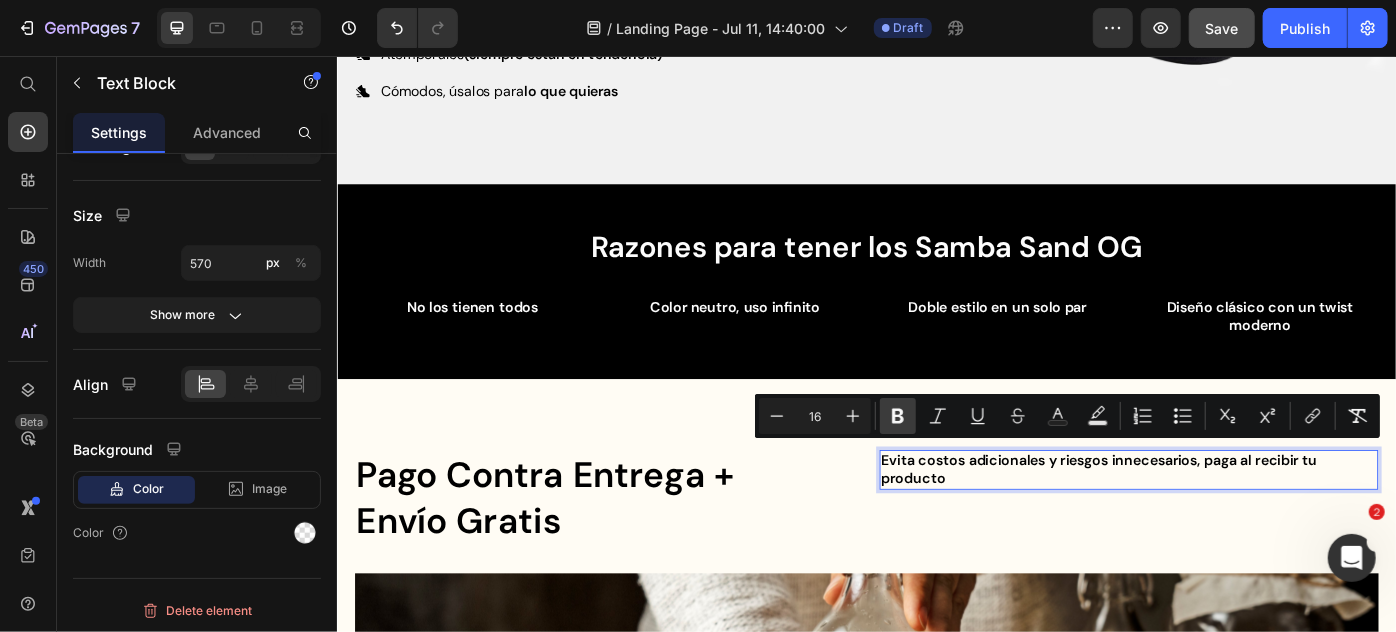 click 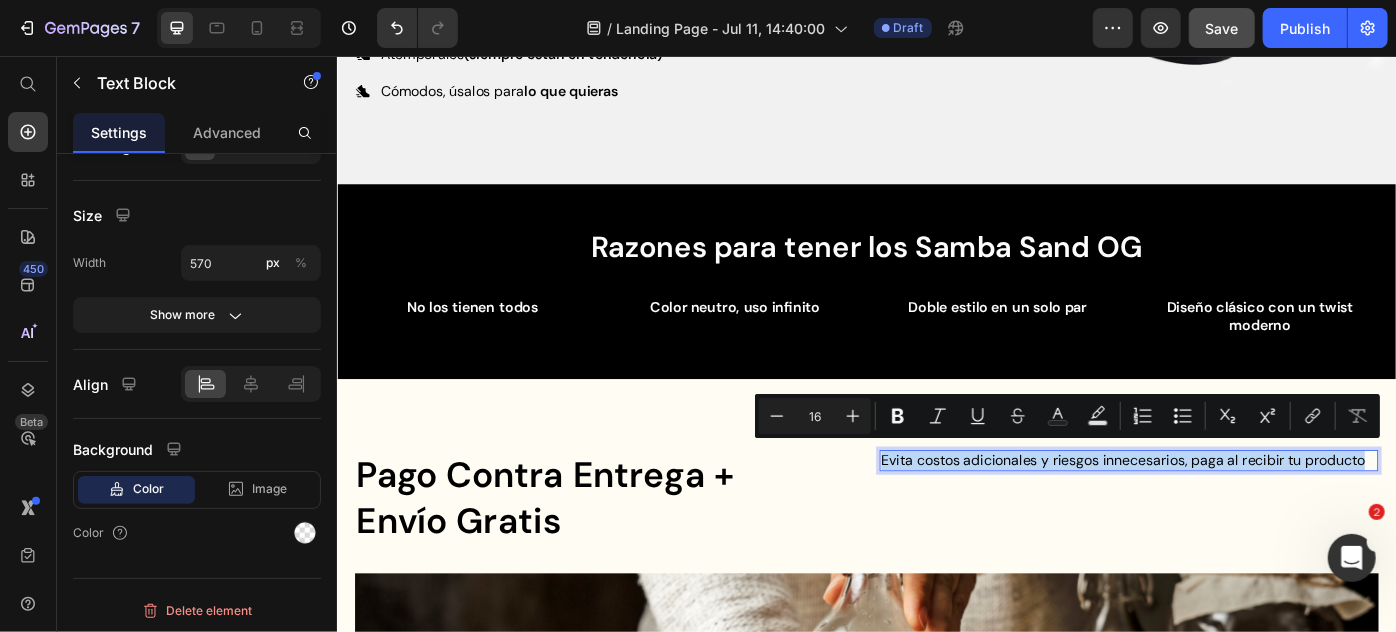 click on "Evita costos adicionales y riesgos innecesarios, paga al recibir tu producto" at bounding box center [1233, 513] 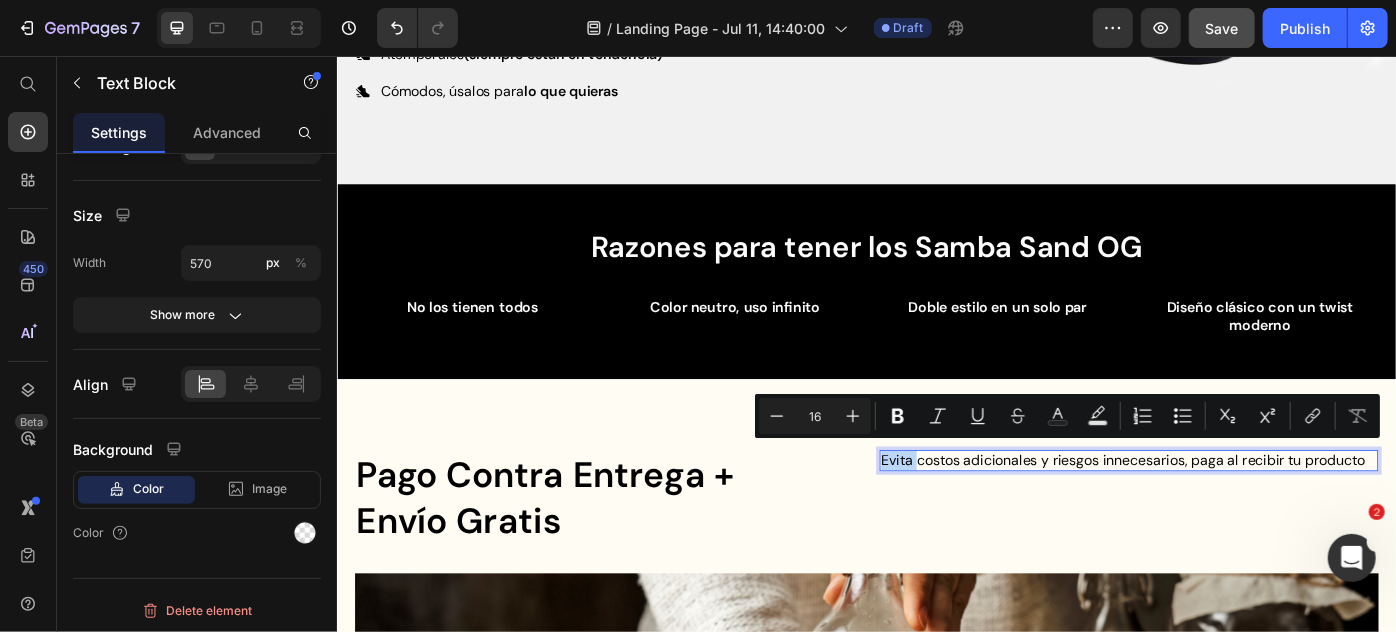 click on "Evita costos adicionales y riesgos innecesarios, paga al recibir tu producto" at bounding box center [1233, 513] 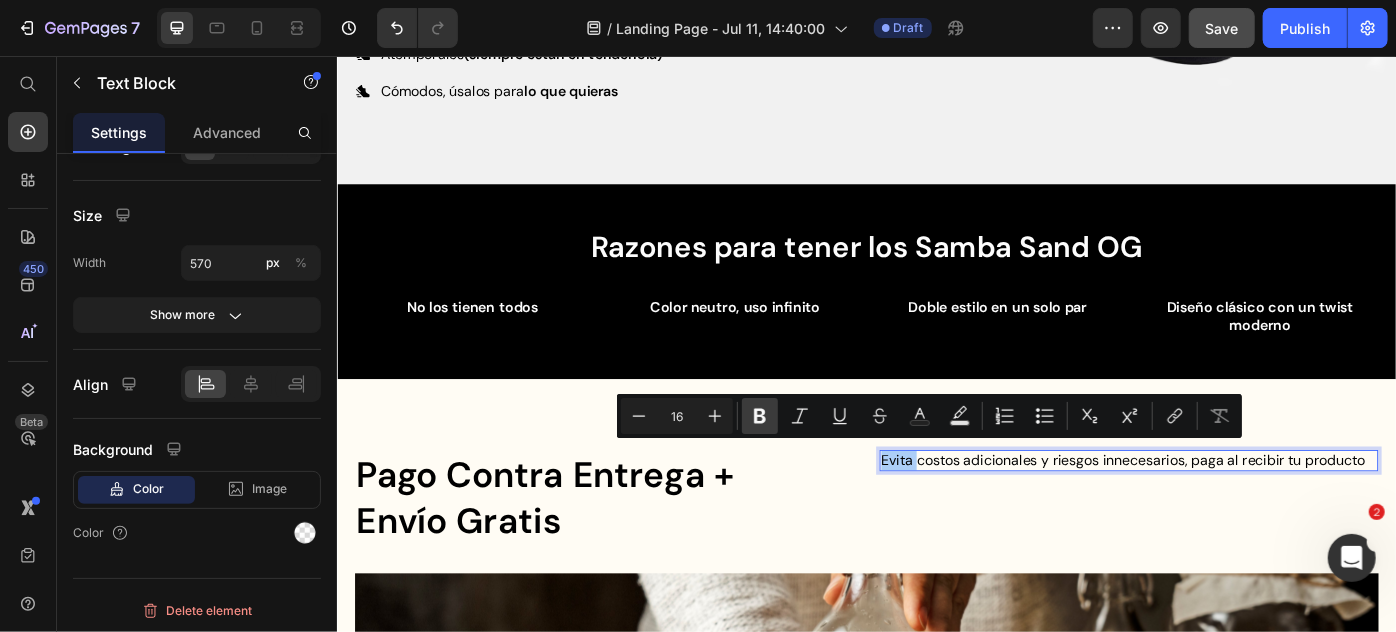 click 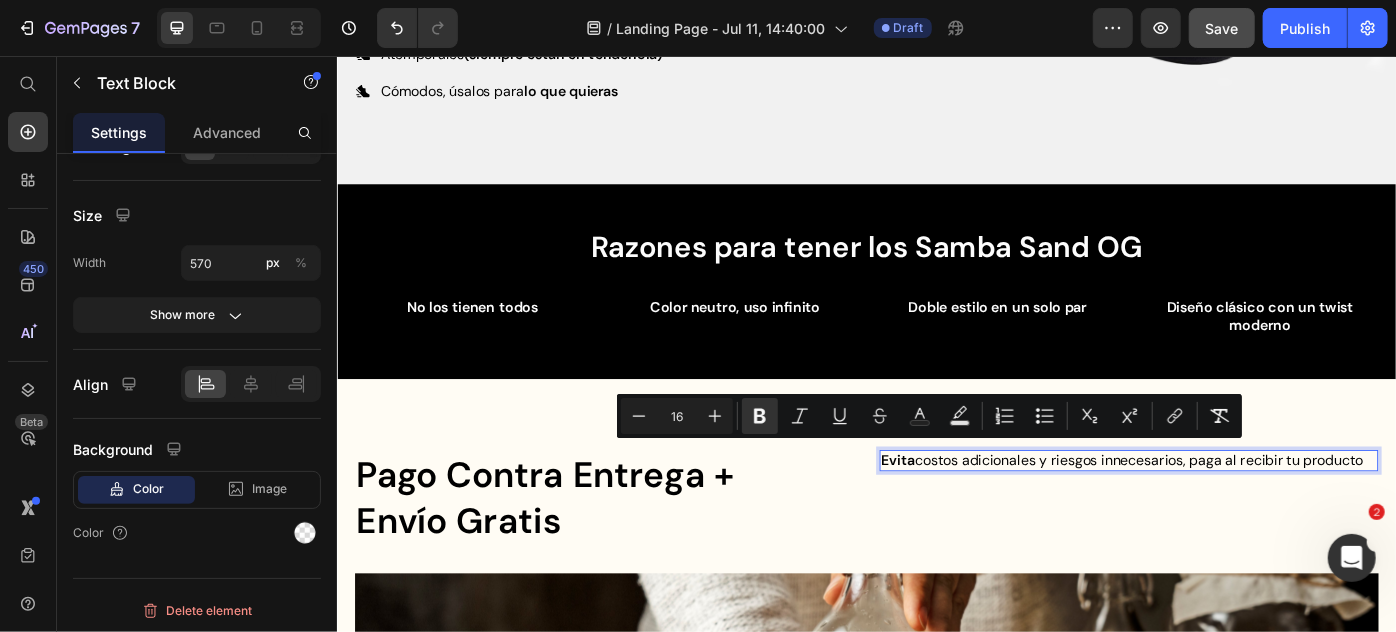 click on "Evita  costos adicionales y riesgos innecesarios, paga al recibir tu producto" at bounding box center (1233, 513) 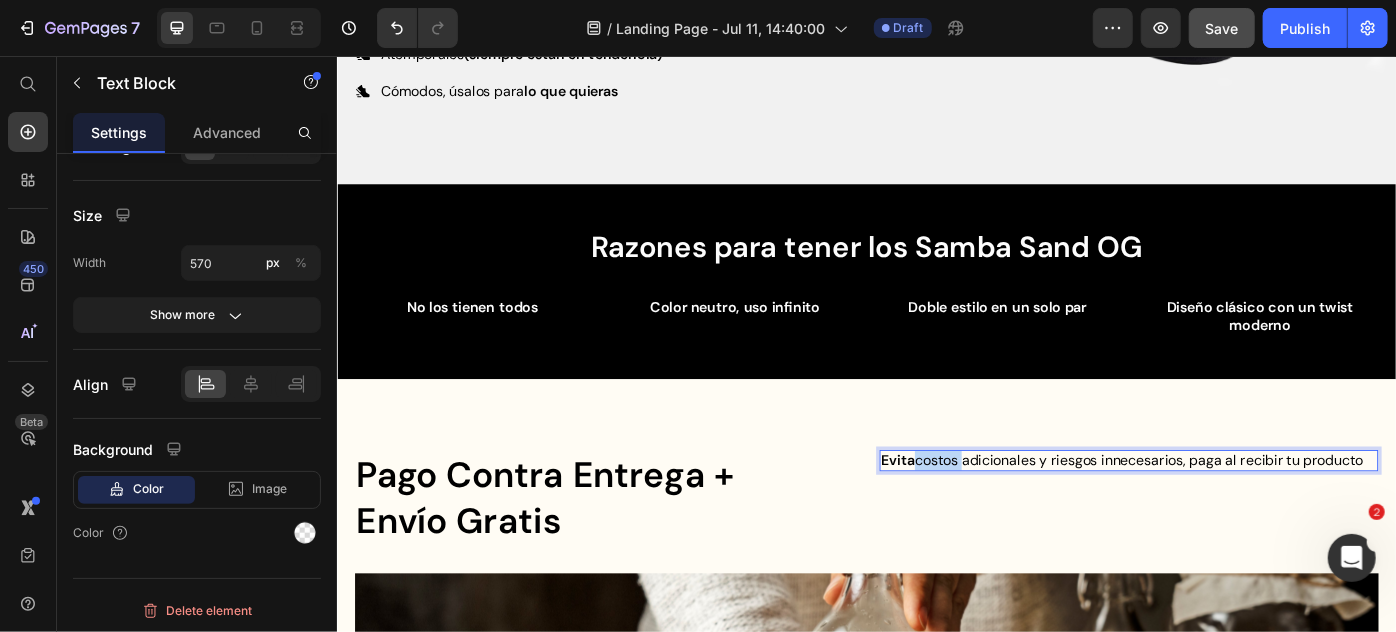 click on "Evita  costos adicionales y riesgos innecesarios, paga al recibir tu producto" at bounding box center [1233, 513] 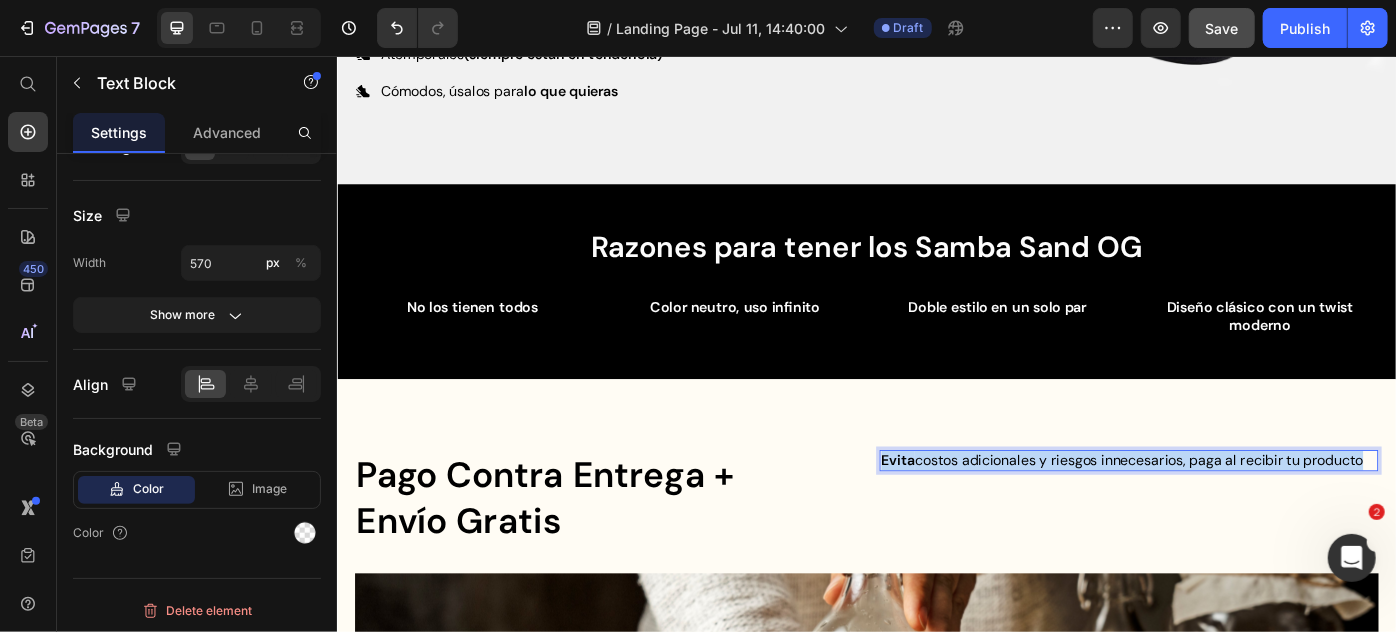 click on "Evita  costos adicionales y riesgos innecesarios, paga al recibir tu producto" at bounding box center [1233, 513] 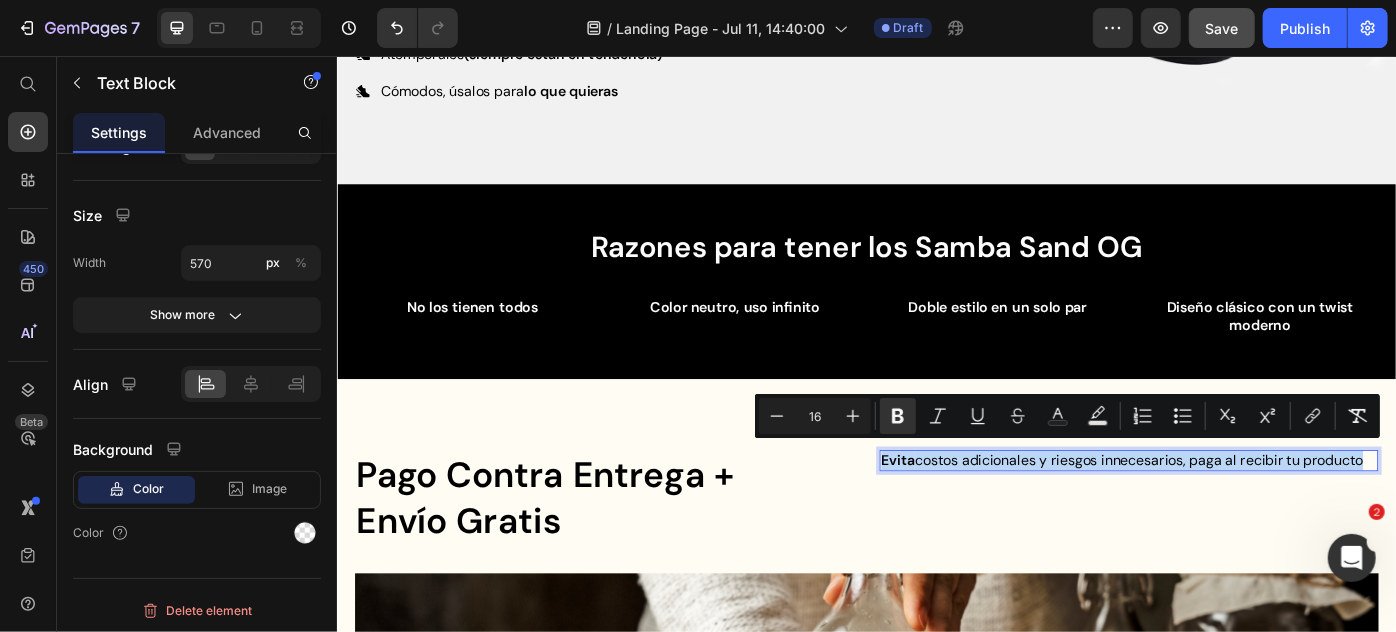 click on "Evita  costos adicionales y riesgos innecesarios, paga al recibir tu producto" at bounding box center [1233, 513] 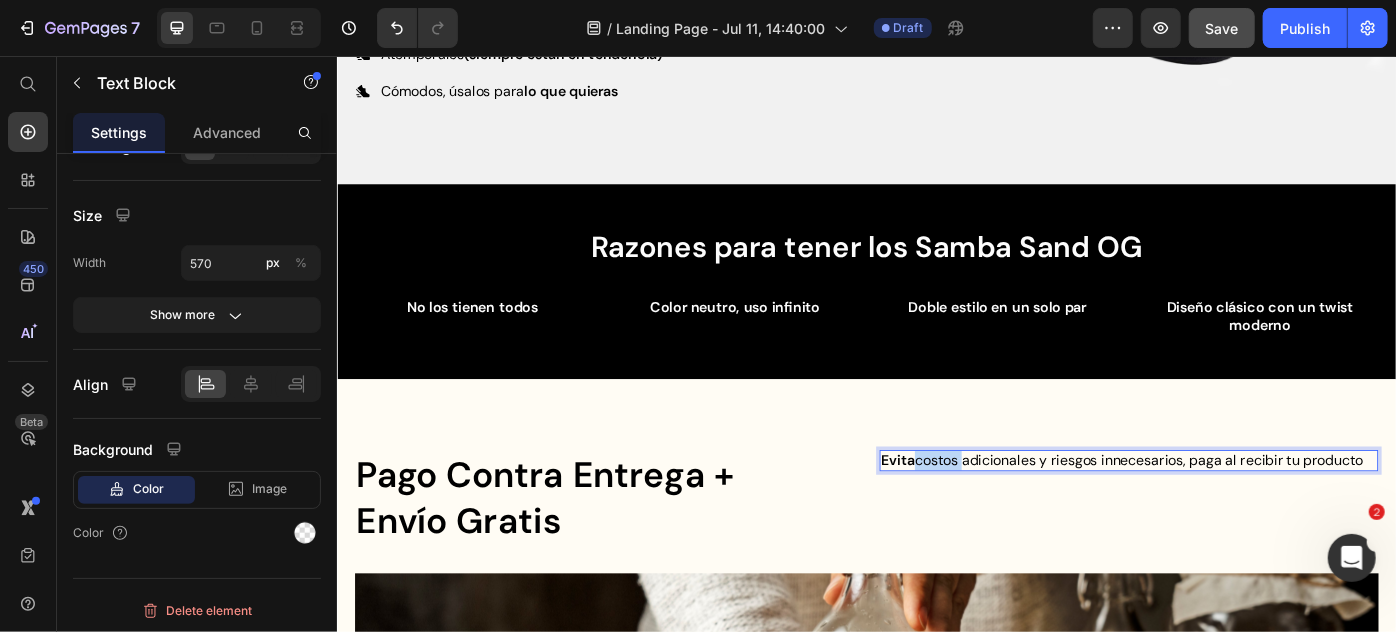 click on "Evita  costos adicionales y riesgos innecesarios, paga al recibir tu producto" at bounding box center (1233, 513) 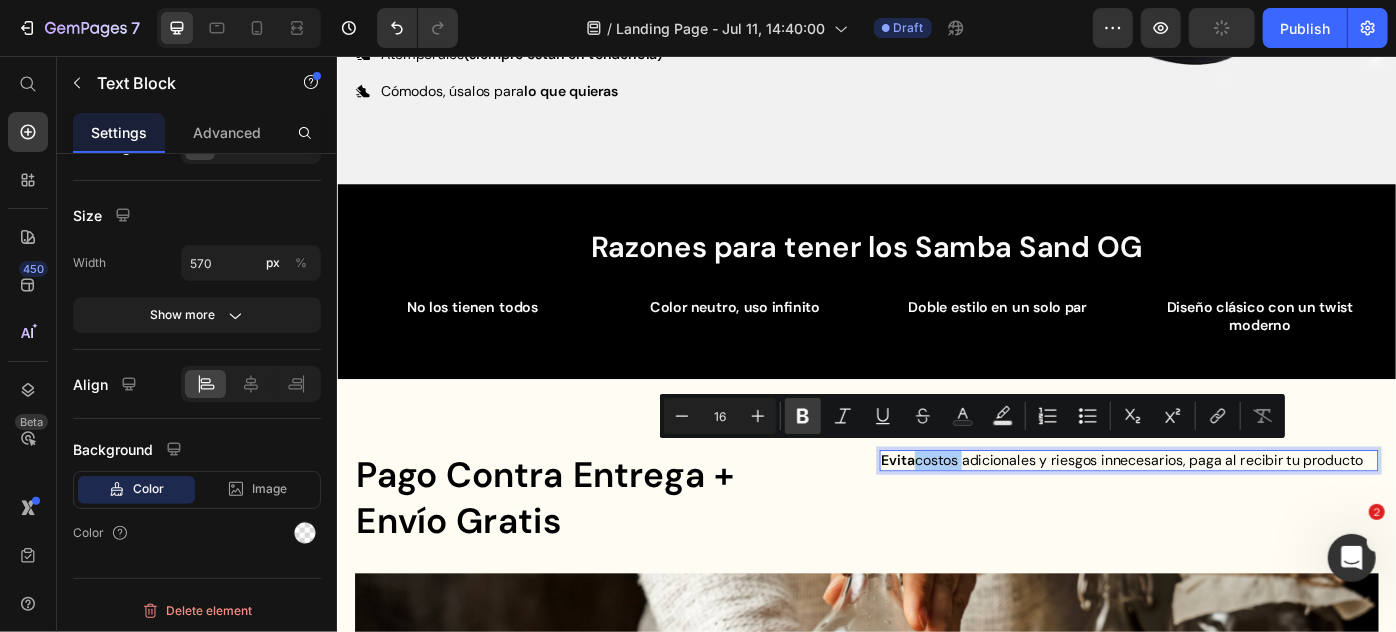 click on "Bold" at bounding box center (803, 416) 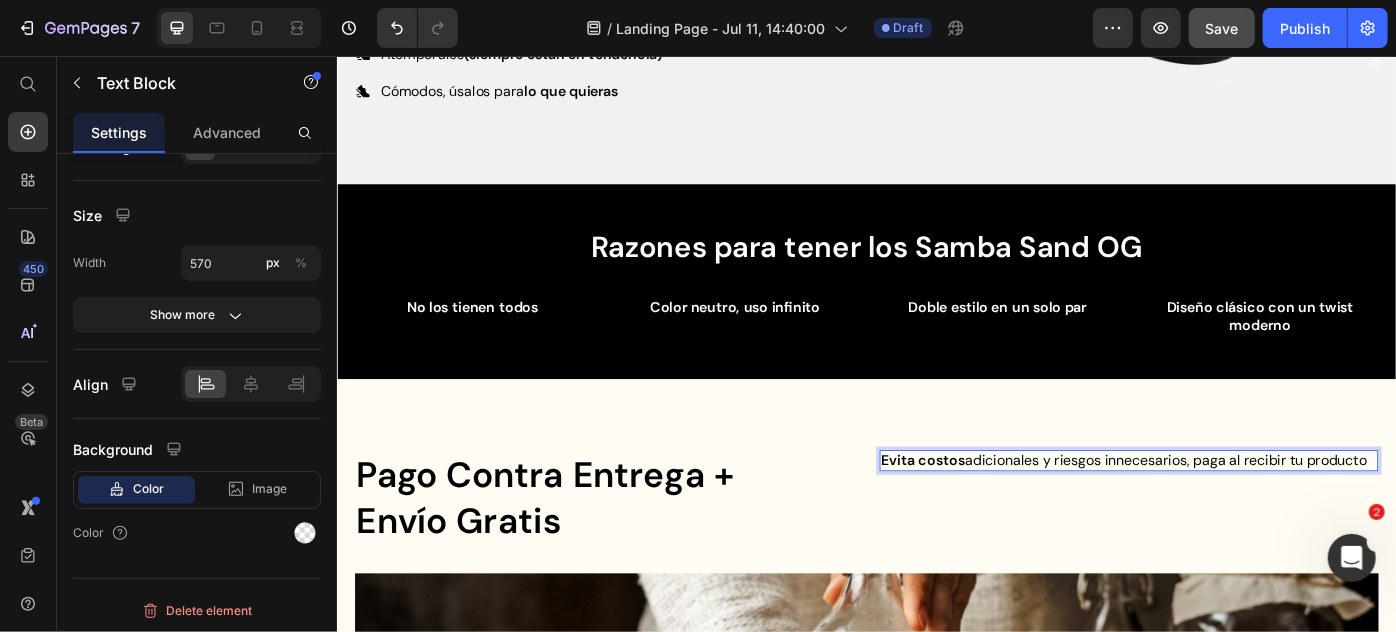 click on "Evita costos  adicionales y riesgos innecesarios, paga al recibir tu producto" at bounding box center (1233, 513) 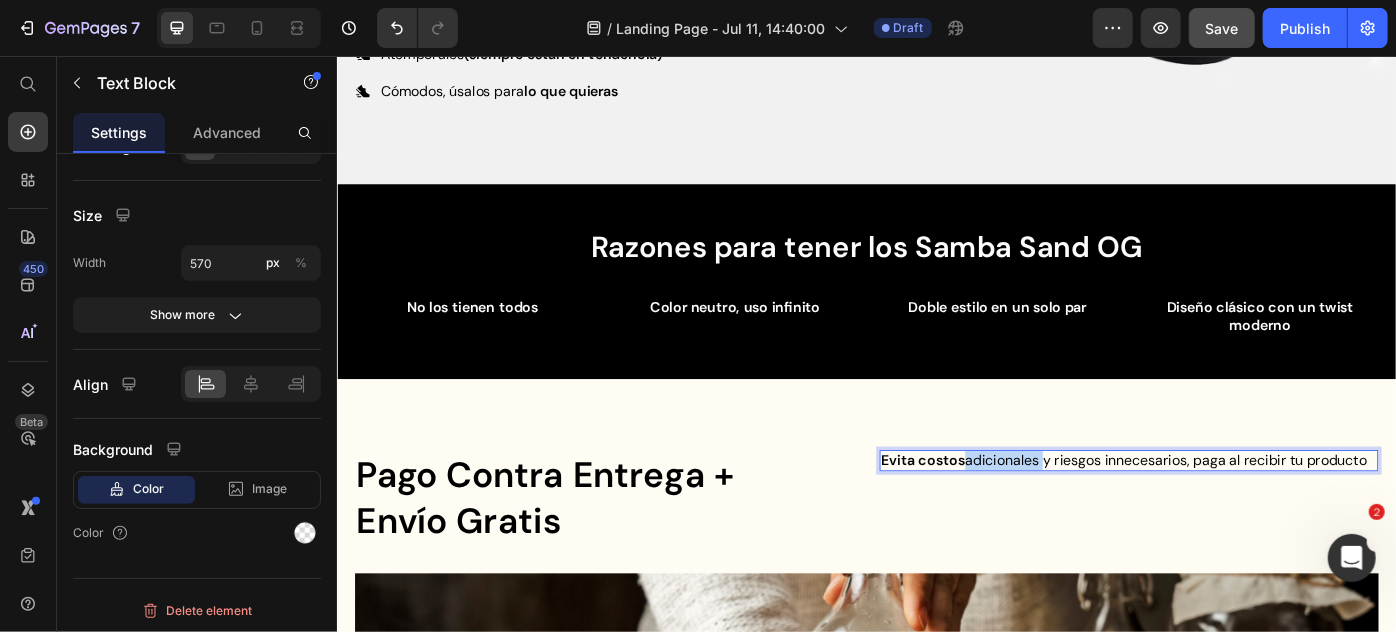 click on "Evita costos  adicionales y riesgos innecesarios, paga al recibir tu producto" at bounding box center [1233, 513] 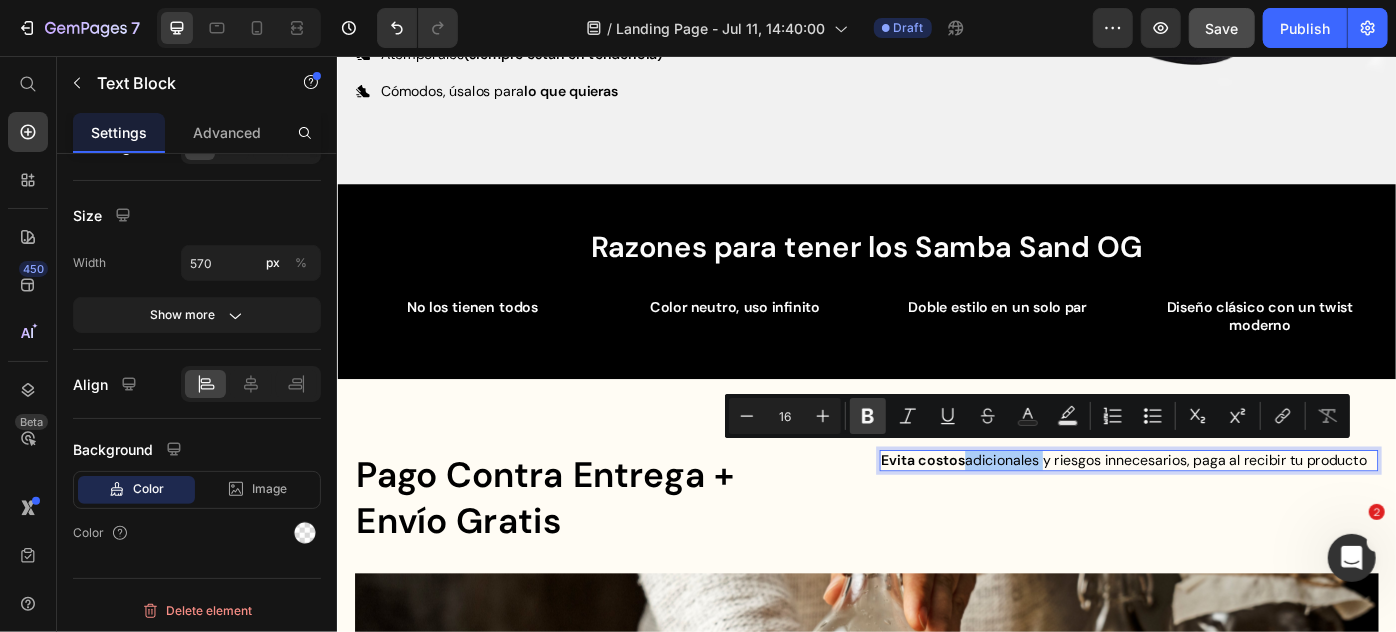 click 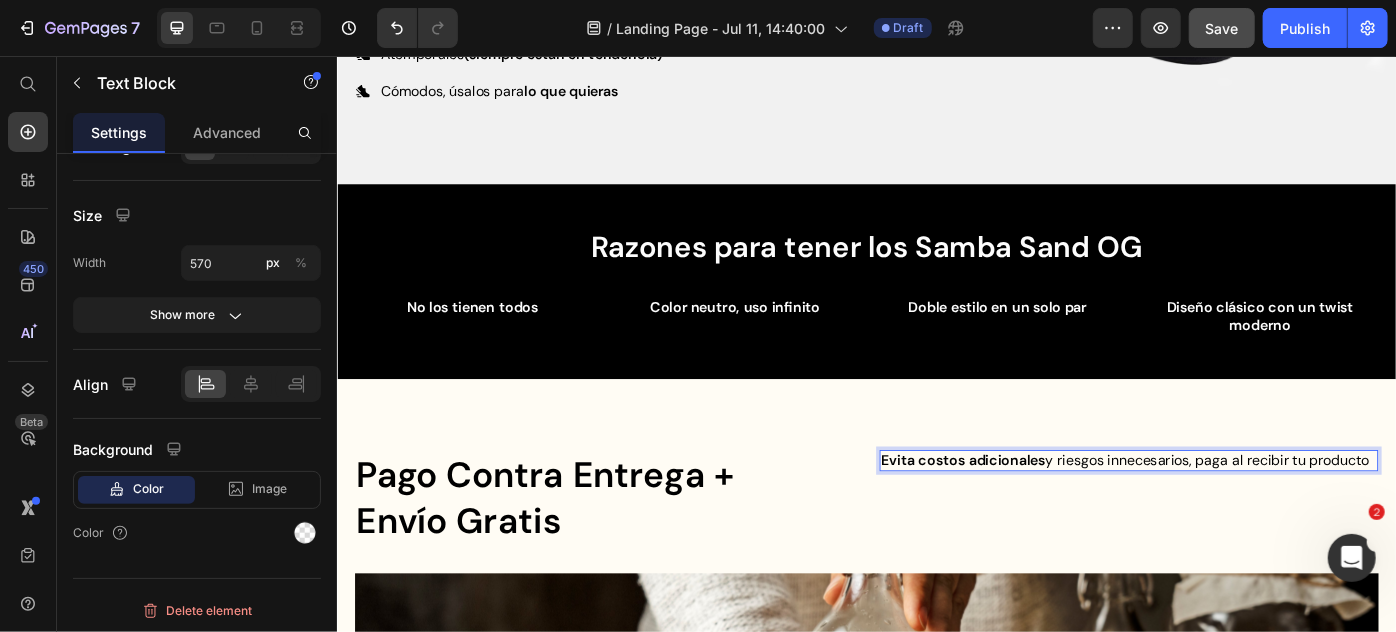 click on "Evita costos adicionales  y riesgos innecesarios, paga al recibir tu producto" at bounding box center (1233, 513) 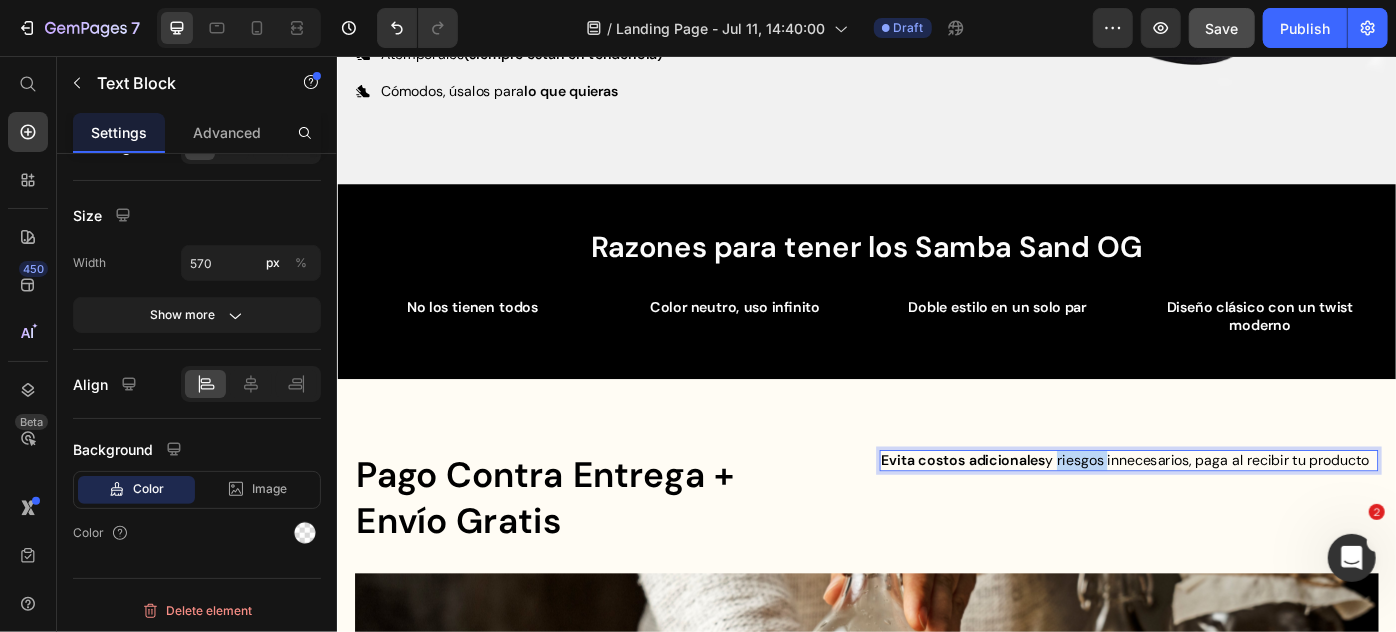 click on "Evita costos adicionales  y riesgos innecesarios, paga al recibir tu producto" at bounding box center [1233, 513] 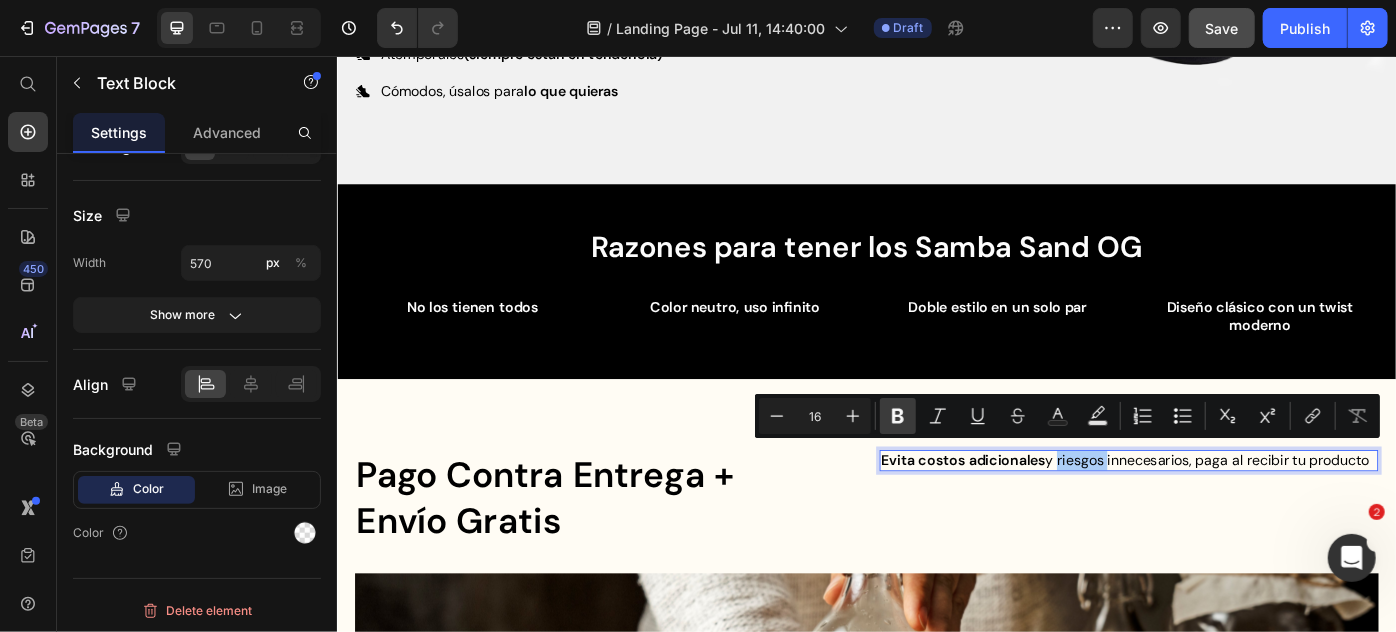 click 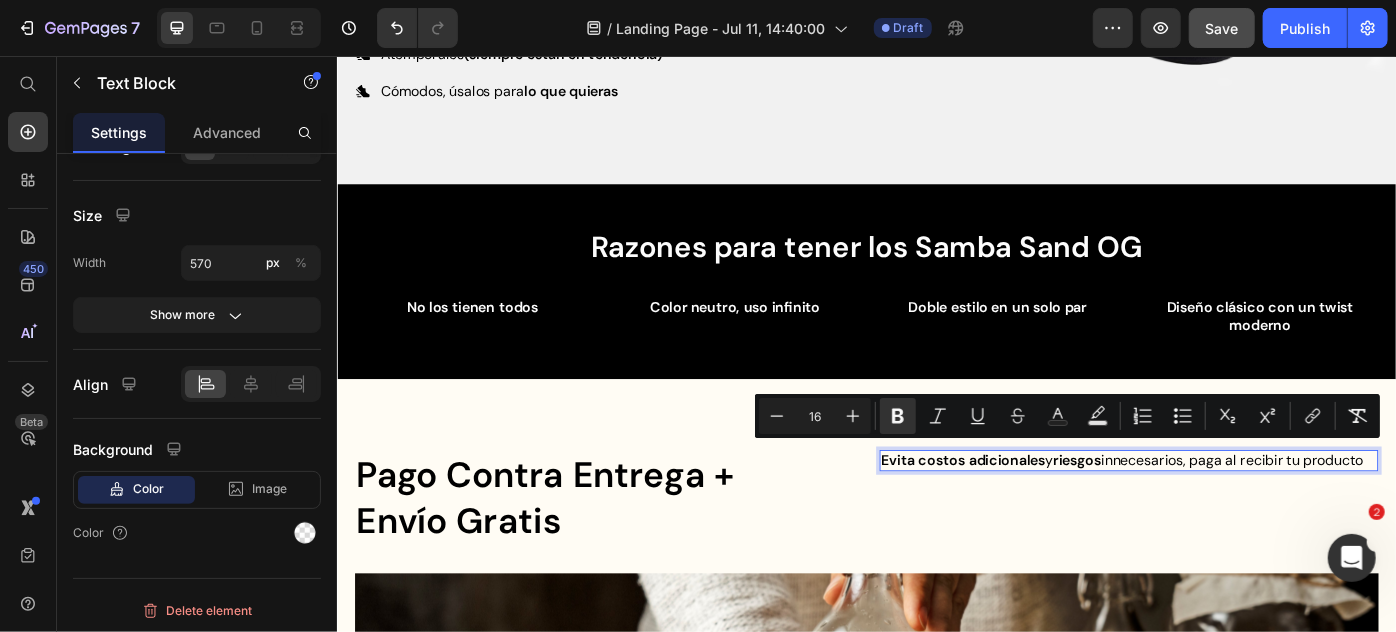 click on "Evita costos adicionales" at bounding box center (1046, 512) 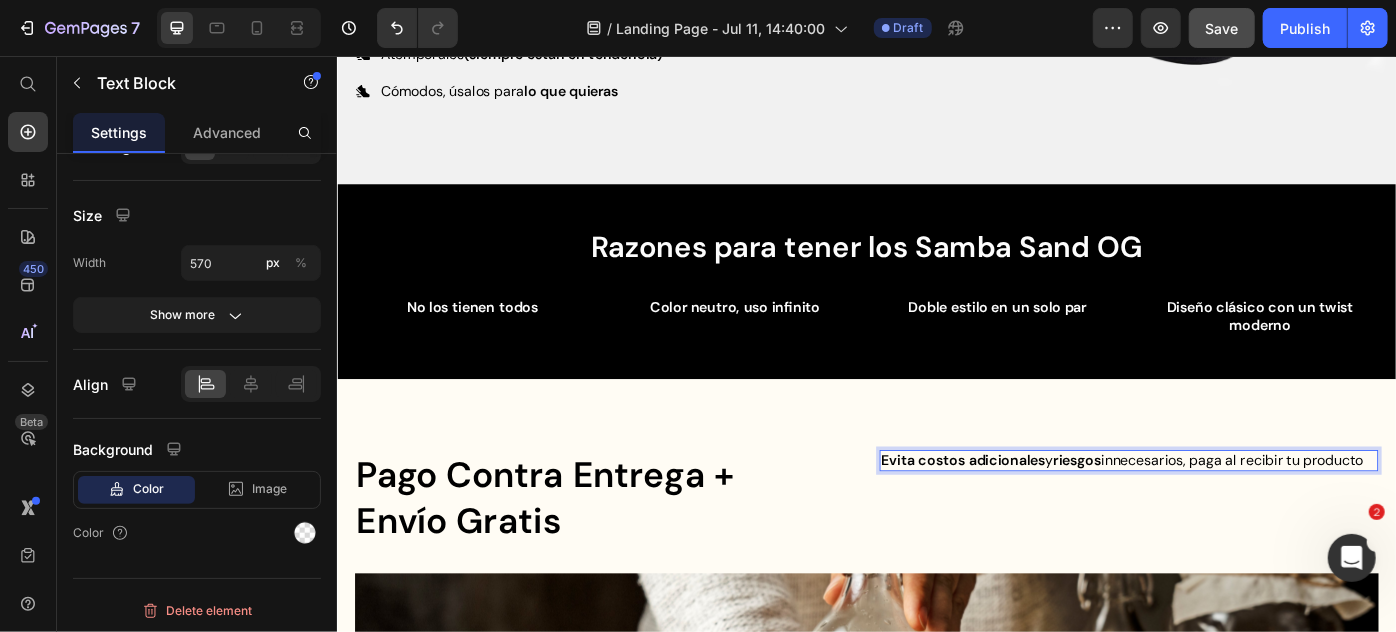 click on "Evita costos adicionales" at bounding box center [1046, 512] 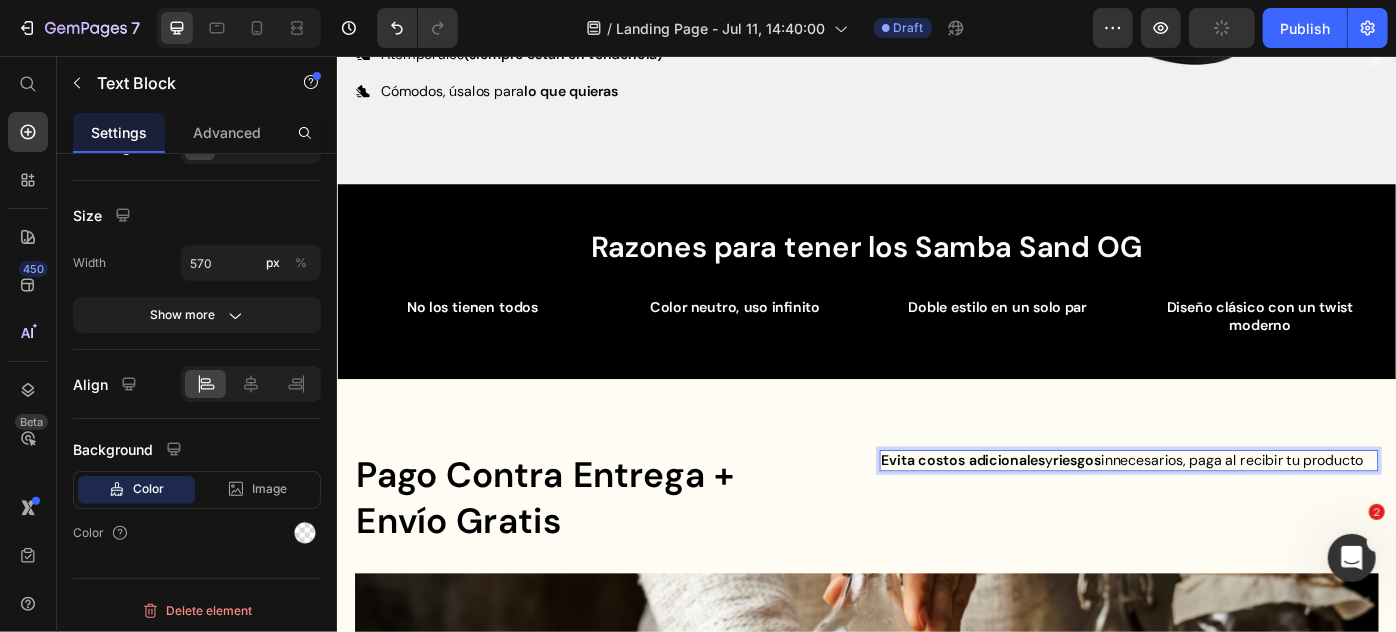 click on "Evita costos adicionales  y  riesgos  innecesarios, paga al recibir tu producto" at bounding box center [1233, 513] 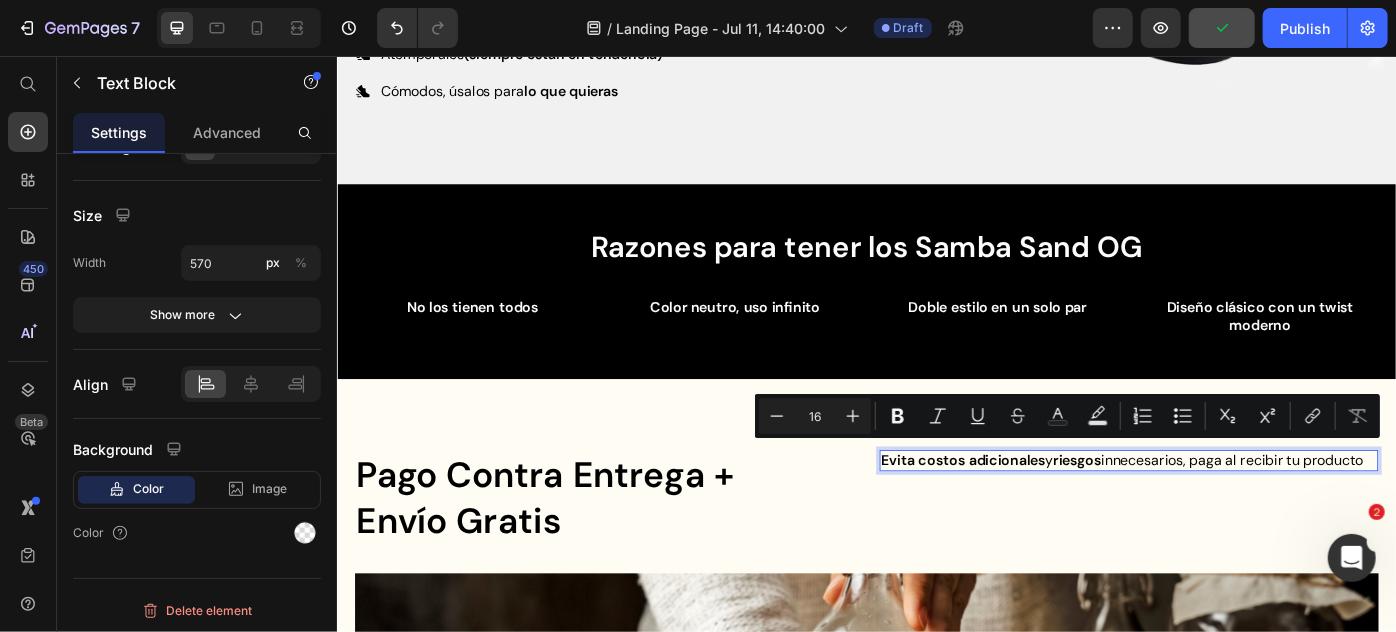 click on "Evita costos adicionales  y  riesgos  innecesarios, paga al recibir tu producto" at bounding box center (1233, 513) 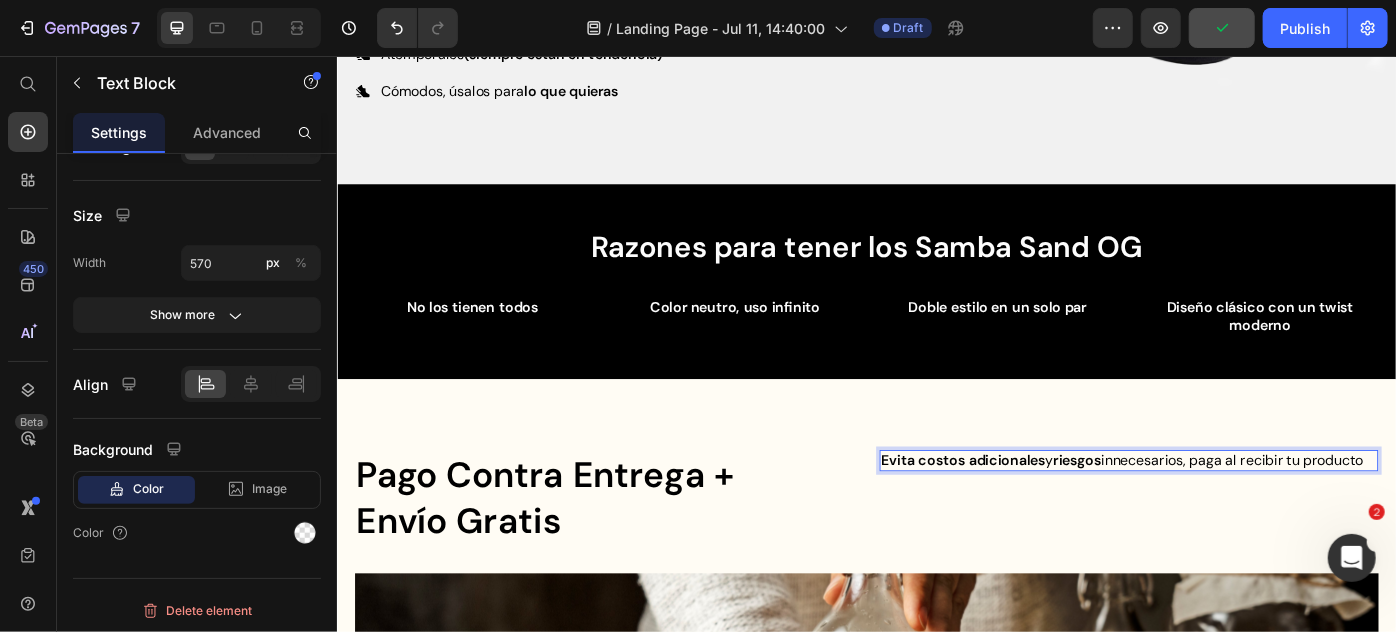 click on "Evita costos adicionales  y  riesgos  innecesarios, paga al recibir tu producto" at bounding box center (1233, 513) 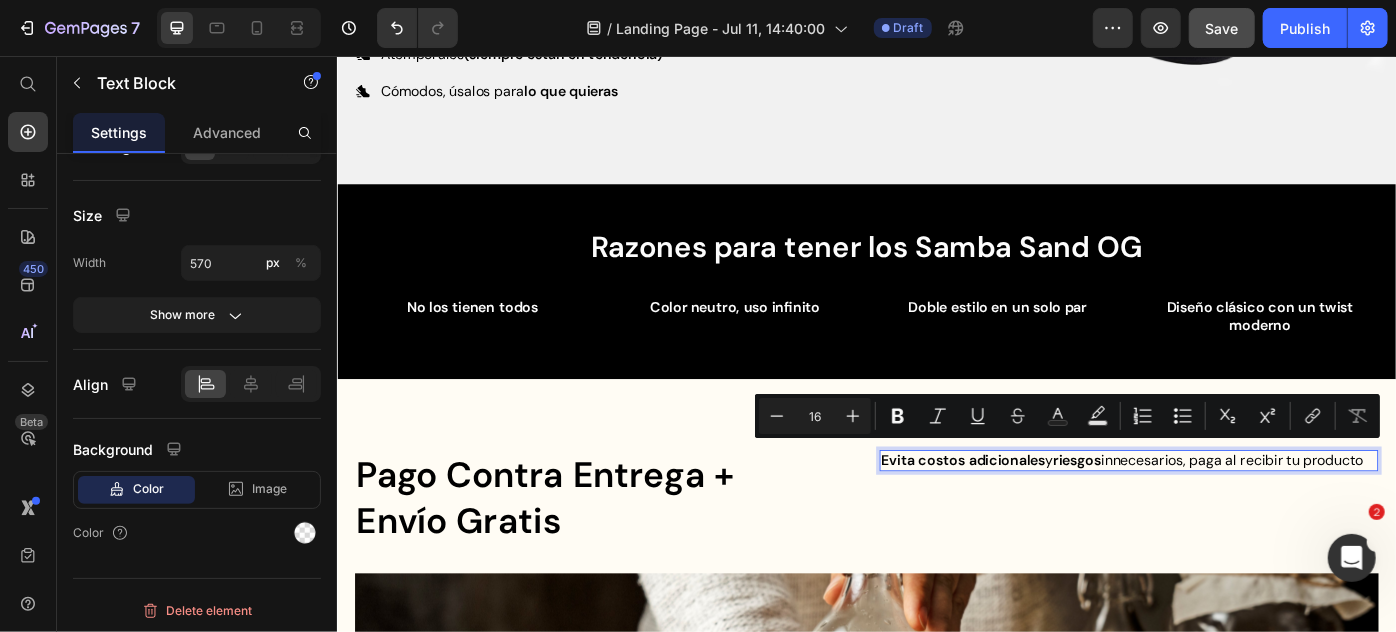 click on "Evita costos adicionales  y  riesgos  innecesarios, paga al recibir tu producto" at bounding box center [1233, 513] 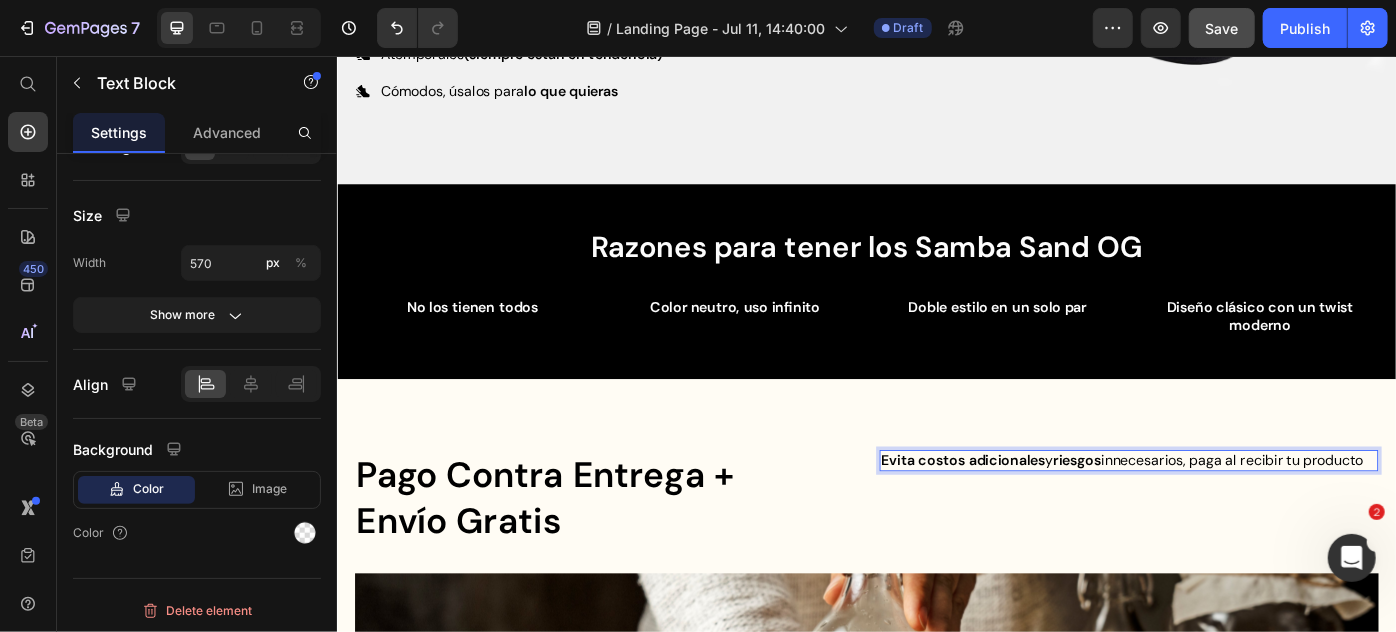 click on "Evita costos adicionales  y  riesgos  innecesarios, paga al recibir tu producto" at bounding box center (1233, 513) 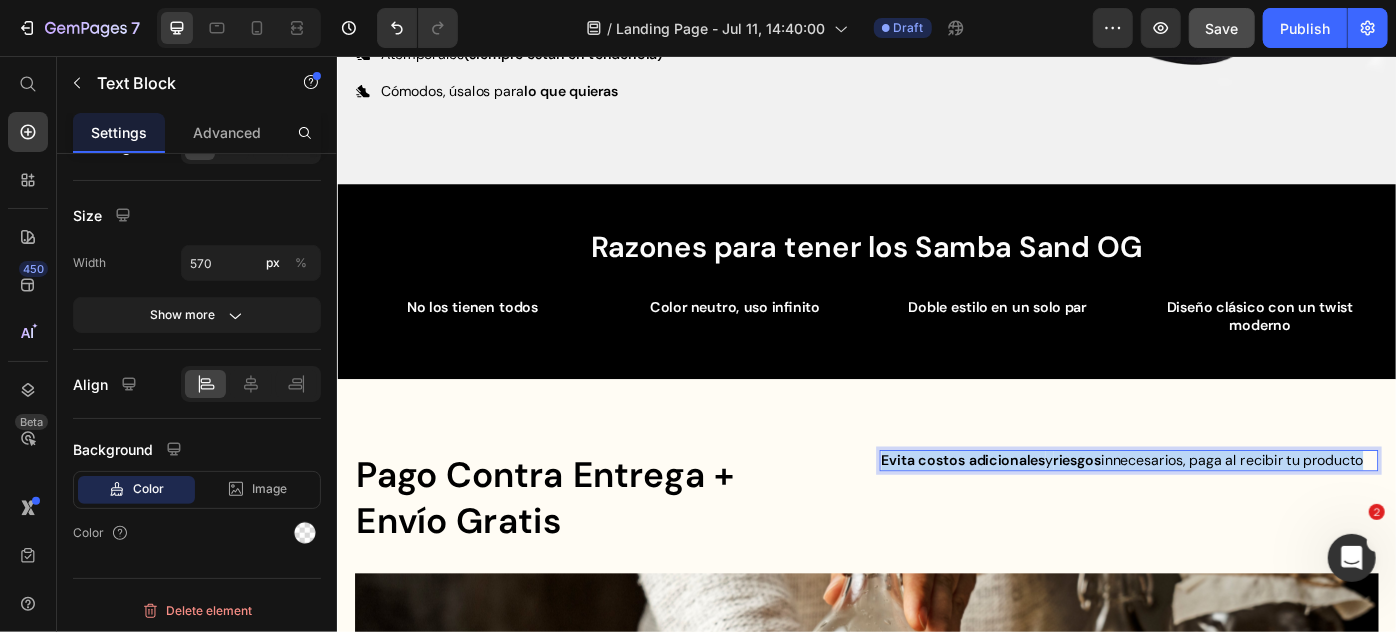 click on "Evita costos adicionales  y  riesgos  innecesarios, paga al recibir tu producto" at bounding box center (1233, 513) 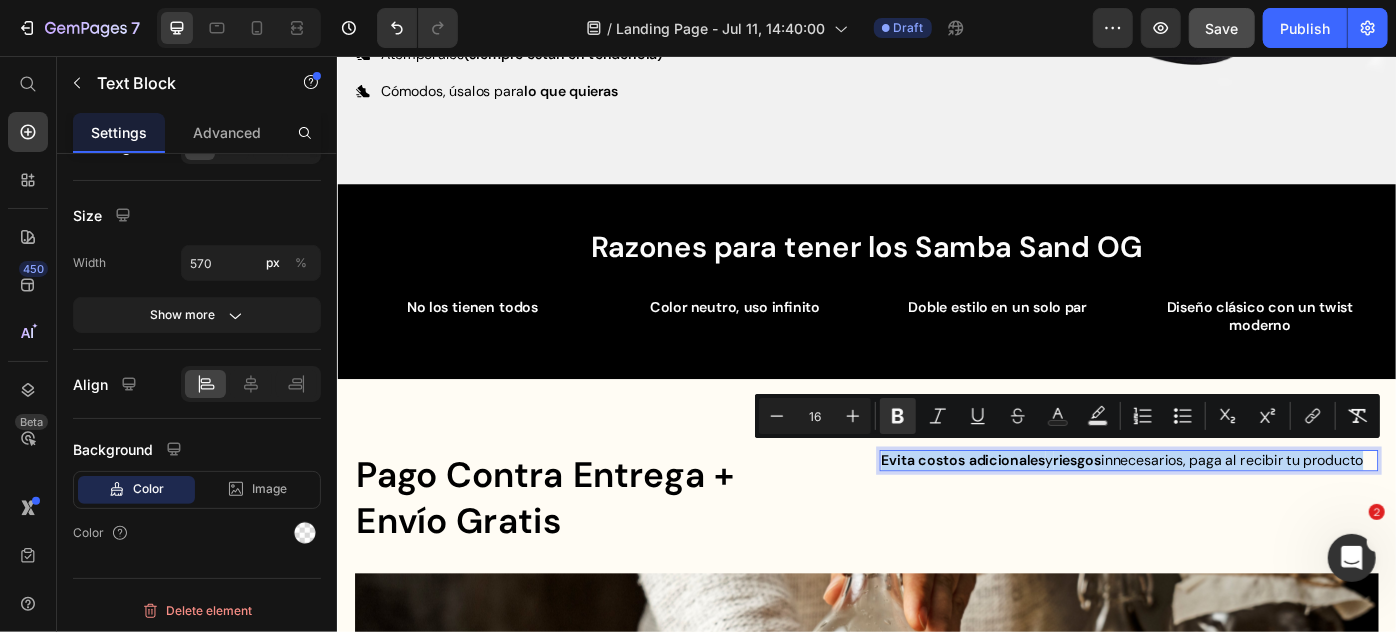 click on "Evita costos adicionales  y  riesgos  innecesarios, paga al recibir tu producto" at bounding box center (1233, 513) 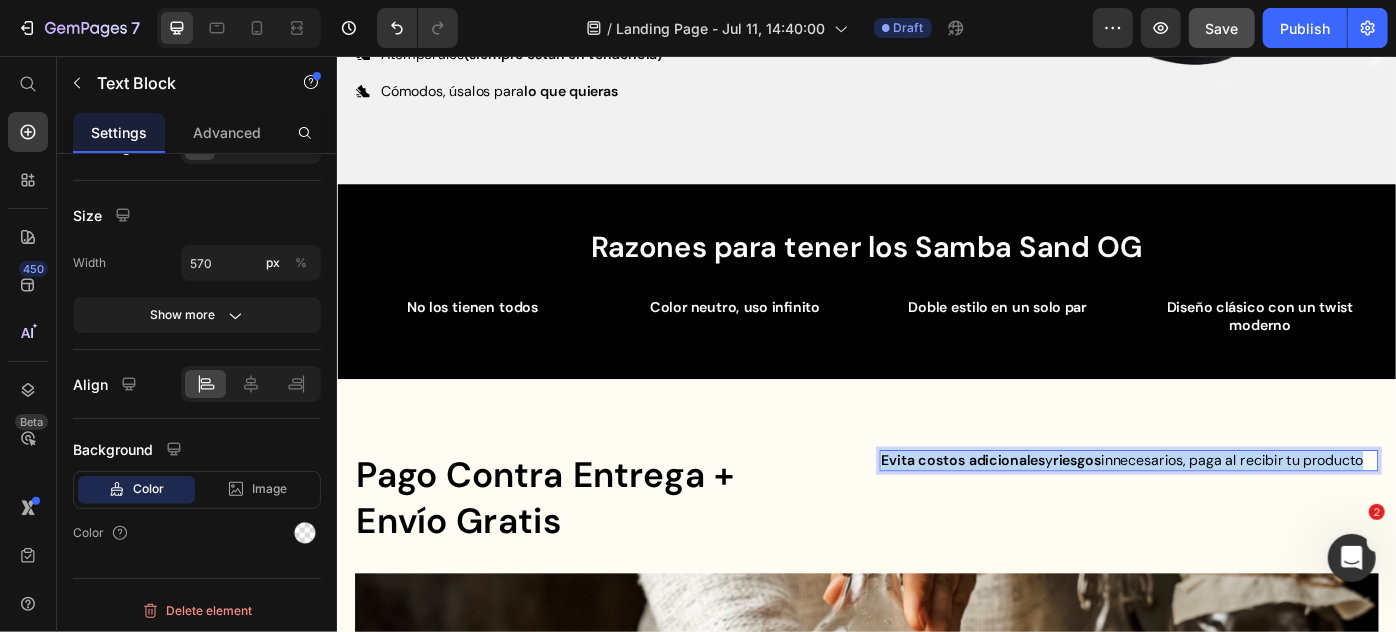 click on "Evita costos adicionales  y  riesgos  innecesarios, paga al recibir tu producto" at bounding box center [1233, 513] 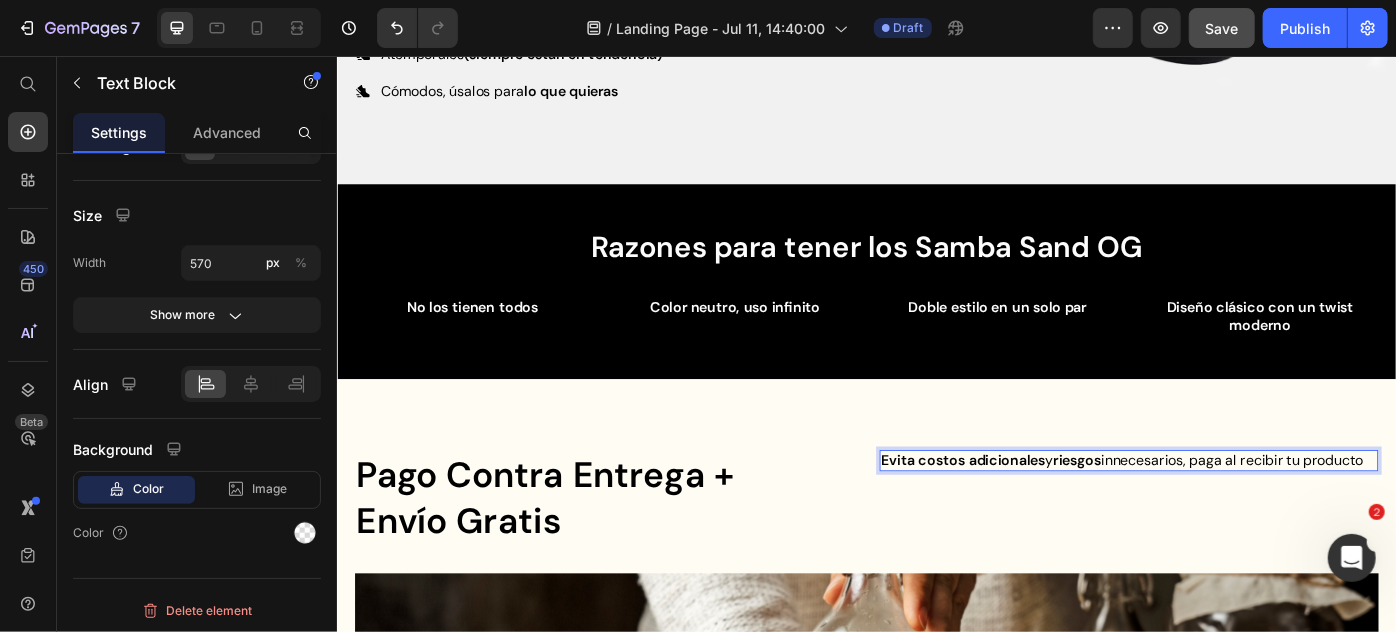 click on "Evita costos adicionales  y  riesgos  innecesarios, paga al recibir tu producto" at bounding box center (1233, 513) 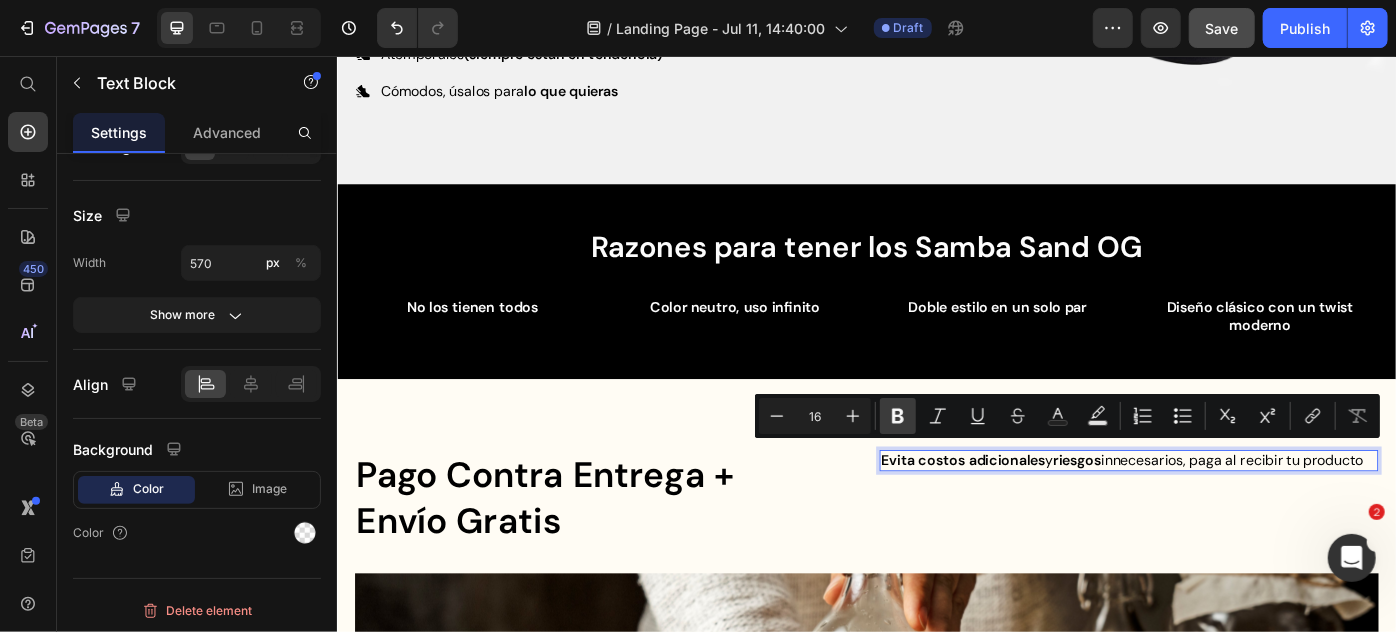 click 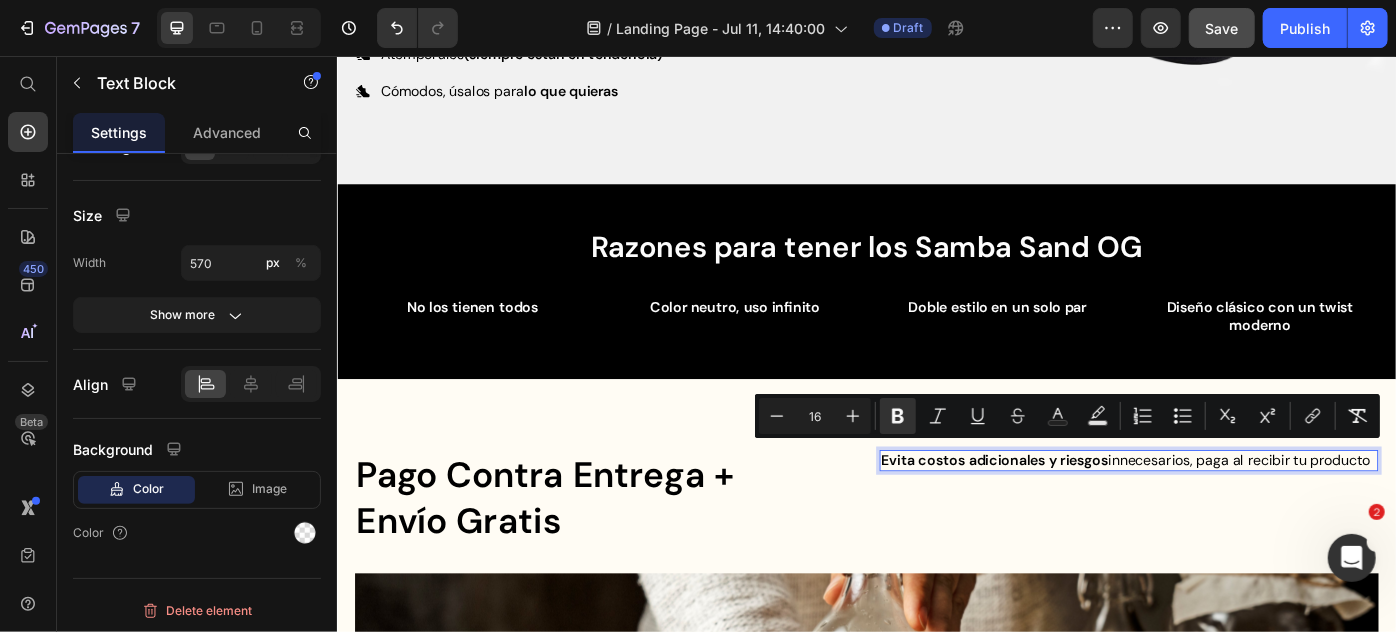 click on "Evita costos adicionales y riesgos  innecesarios, paga al recibir tu producto" at bounding box center (1233, 513) 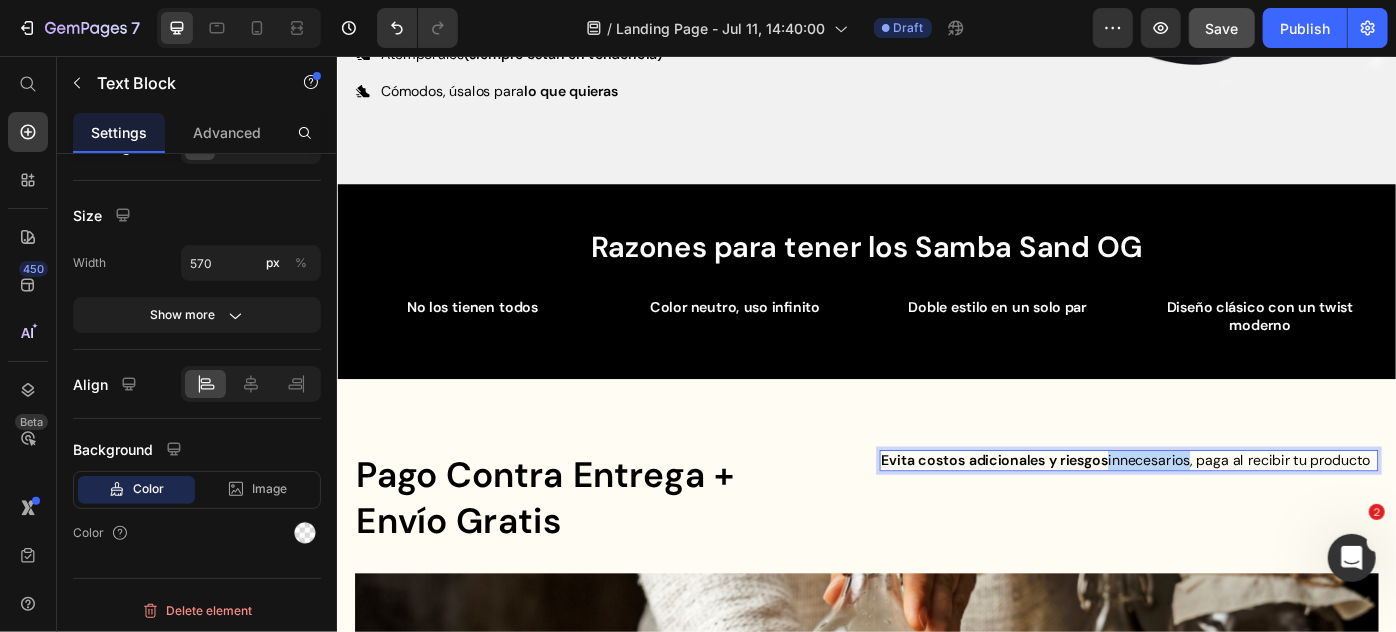 click on "Evita costos adicionales y riesgos  innecesarios, paga al recibir tu producto" at bounding box center [1233, 513] 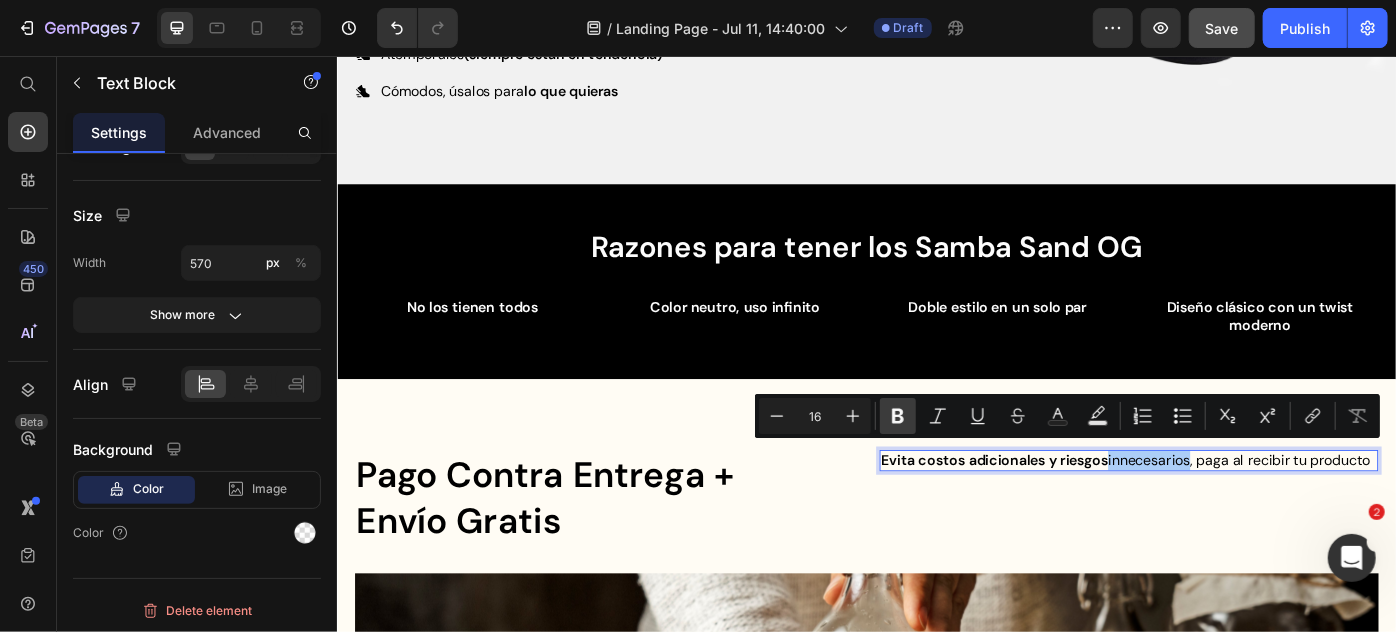 click 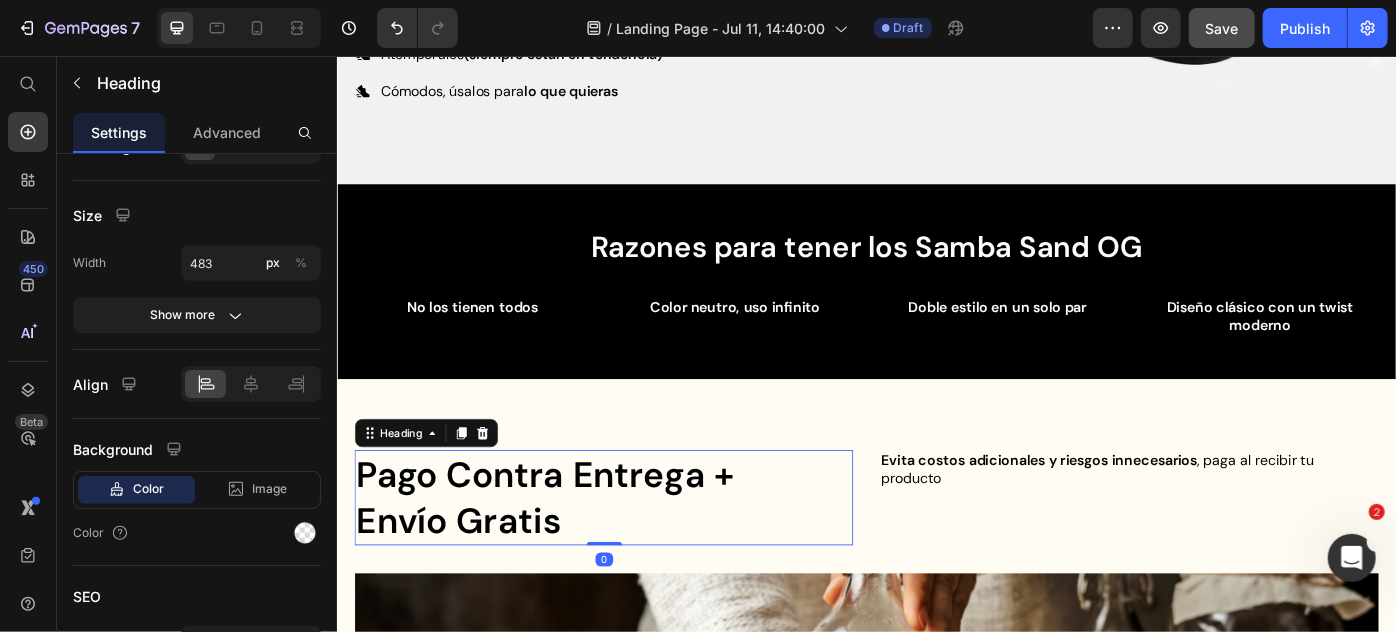 click on "Pago Contra Entrega + Envío Gratis" at bounding box center [638, 555] 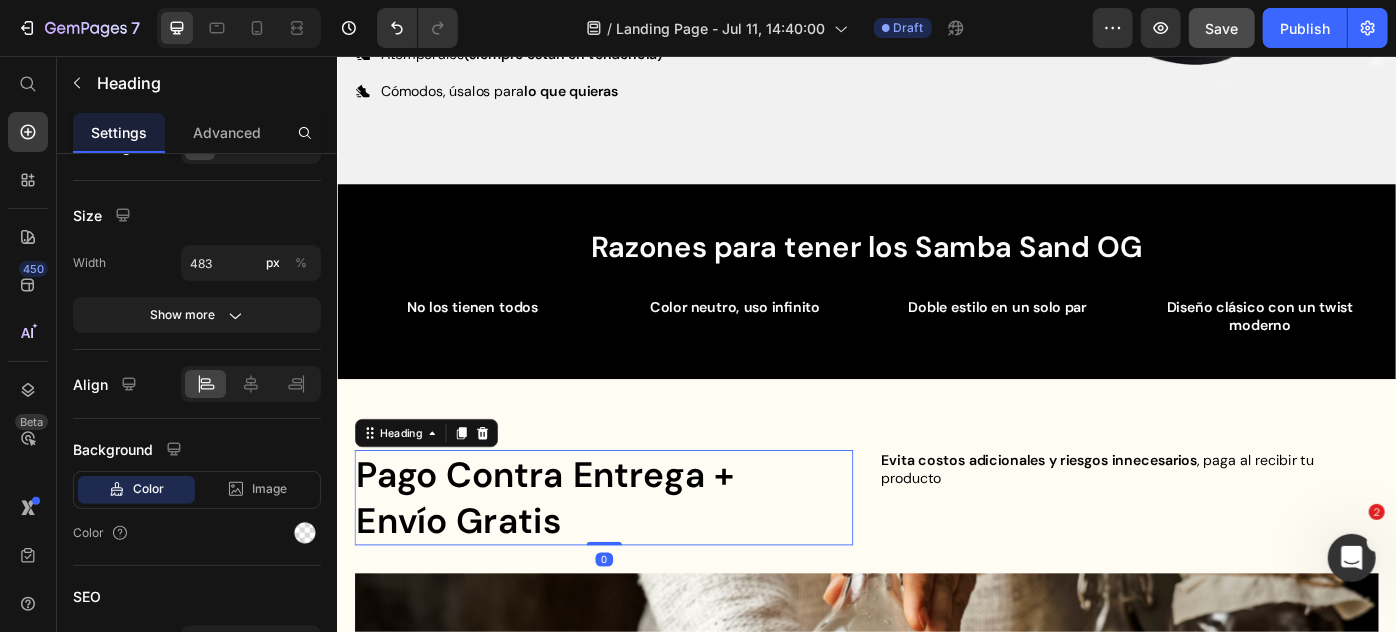 scroll, scrollTop: 0, scrollLeft: 0, axis: both 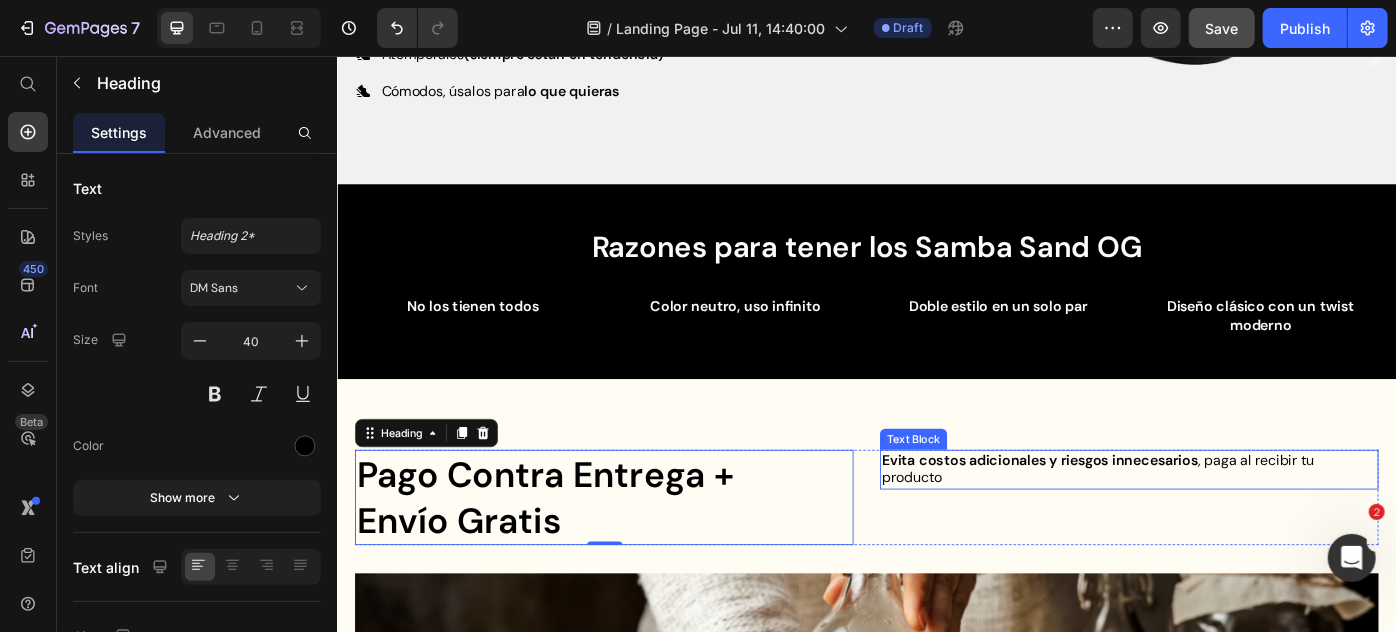 click on "Evita costos adicionales y riesgos innecesarios , paga al recibir tu producto" at bounding box center [1233, 524] 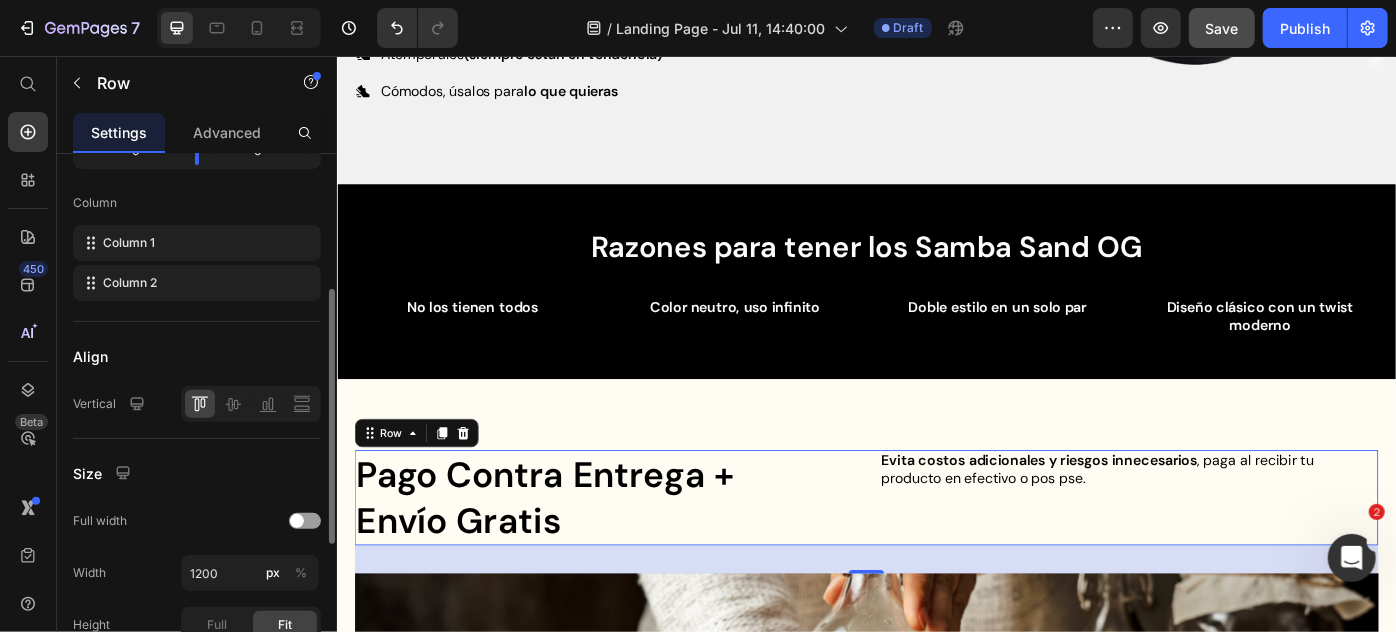 scroll, scrollTop: 285, scrollLeft: 0, axis: vertical 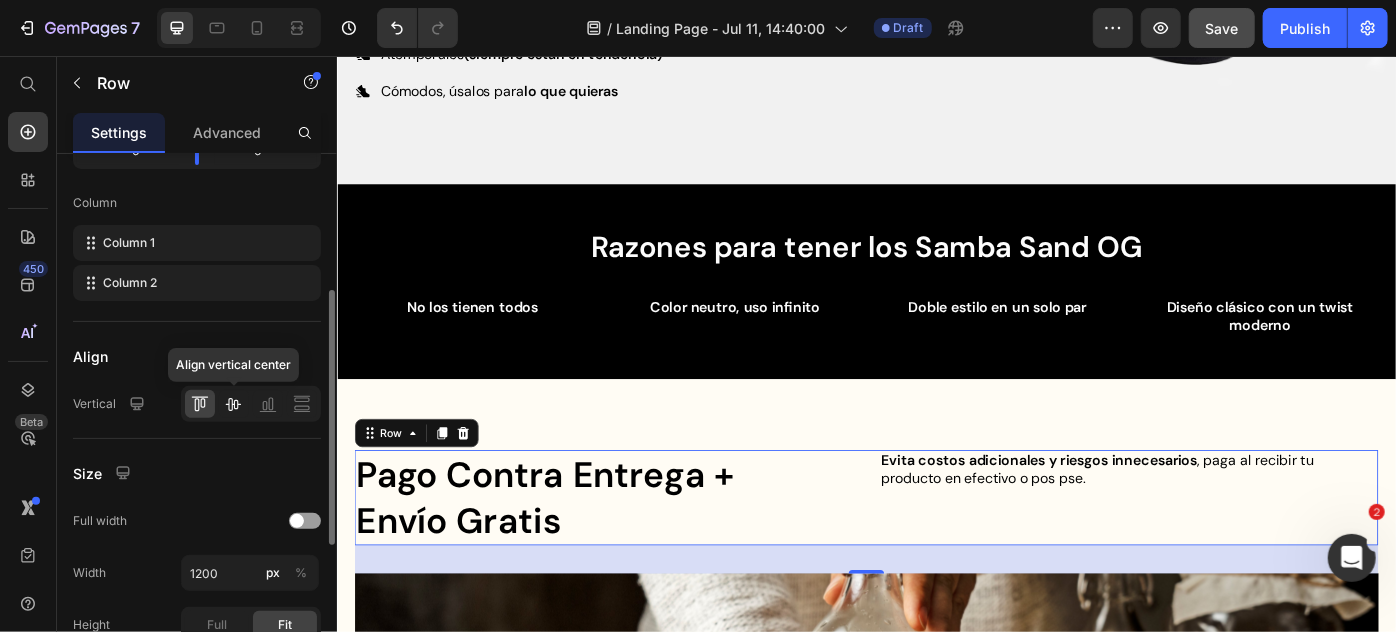 click 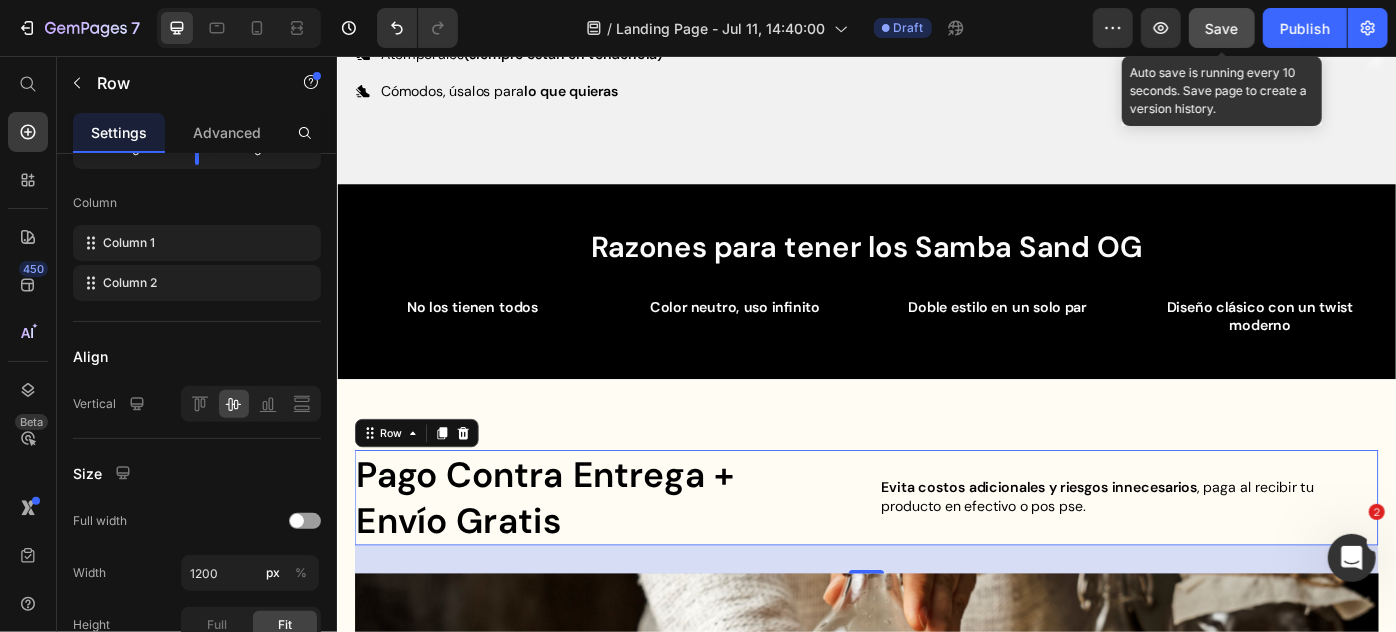click on "Save" 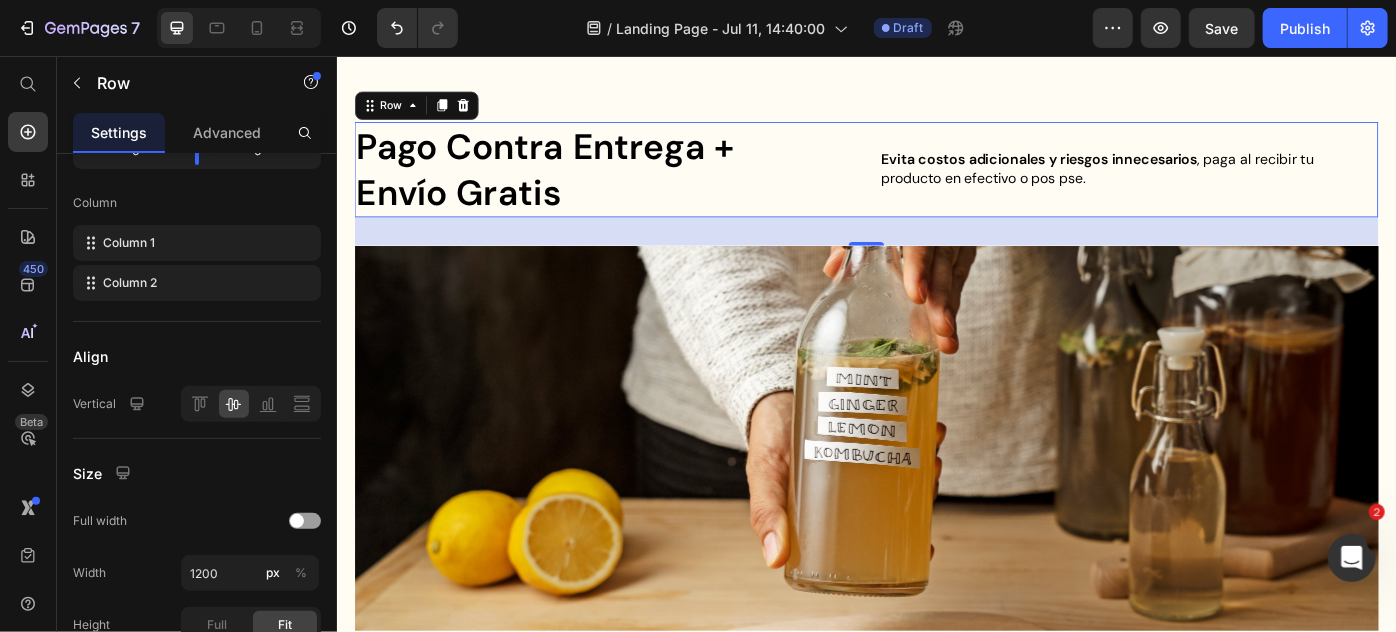 scroll, scrollTop: 842, scrollLeft: 0, axis: vertical 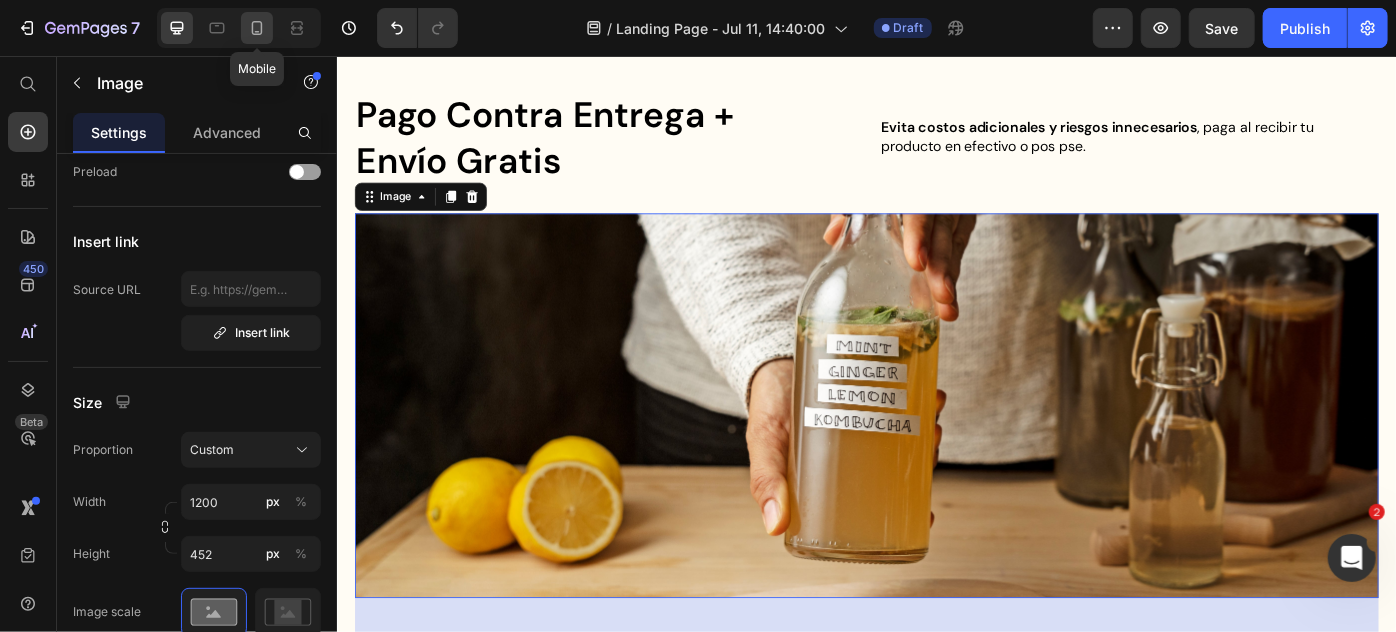 click 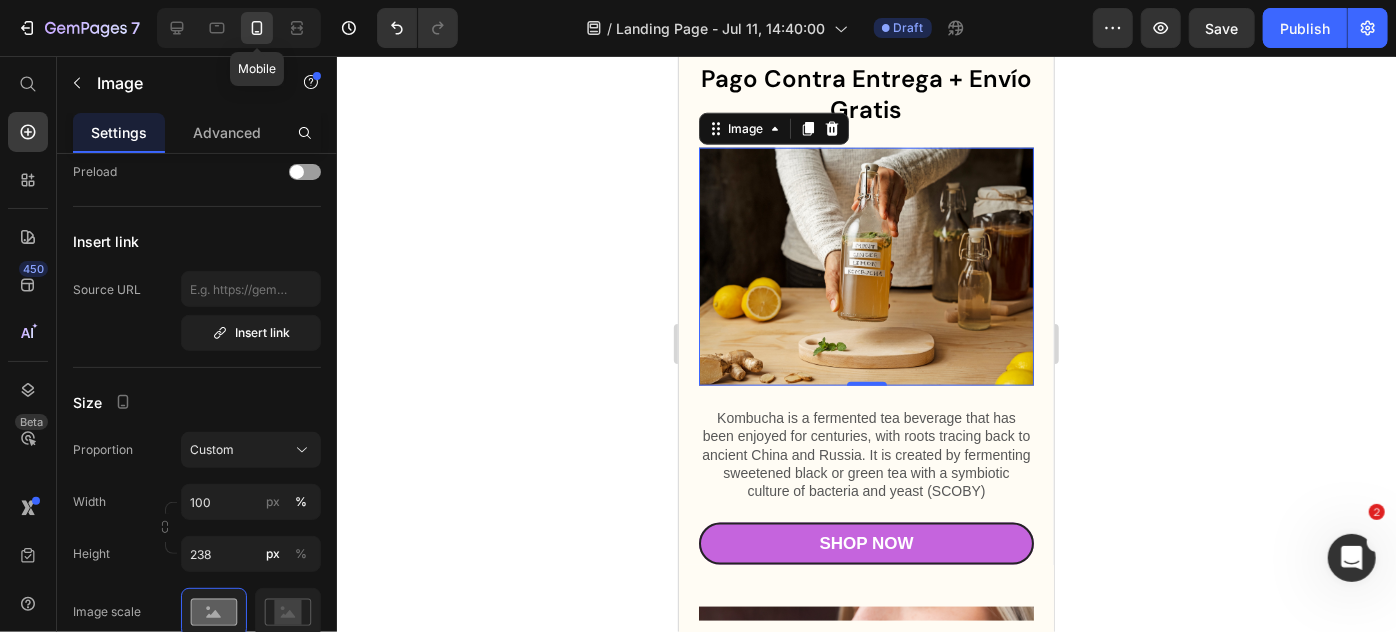 scroll, scrollTop: 1060, scrollLeft: 0, axis: vertical 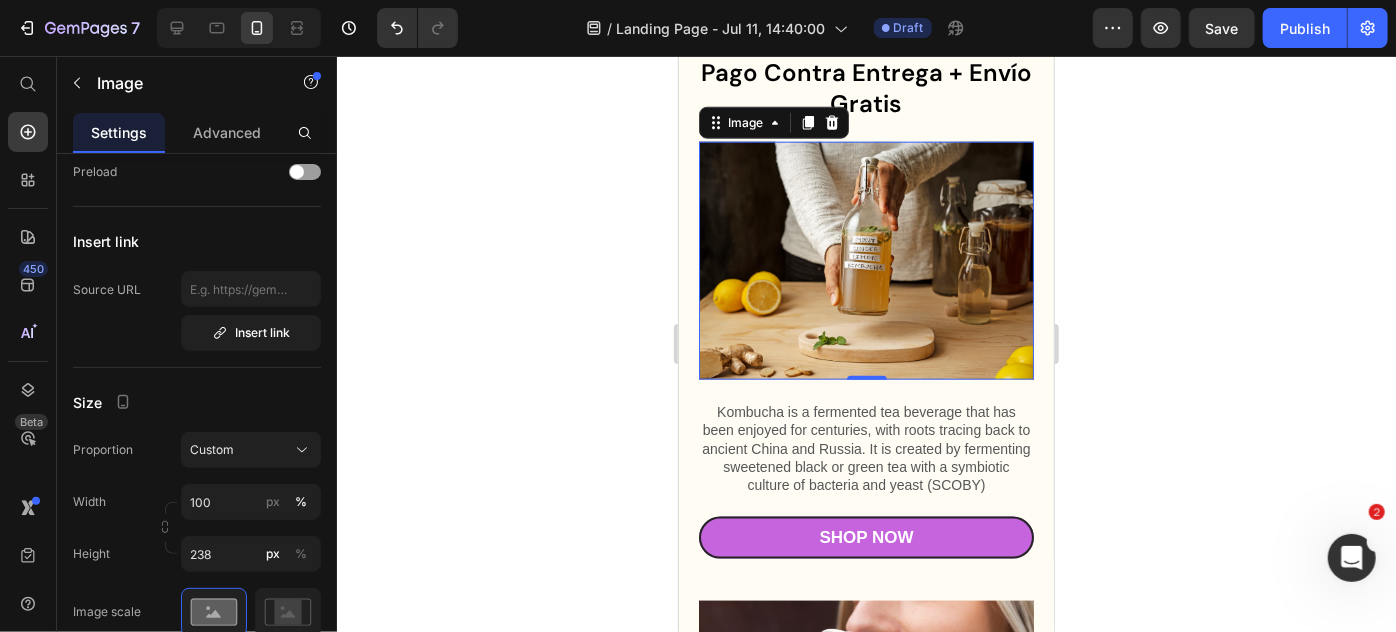 click at bounding box center (865, 260) 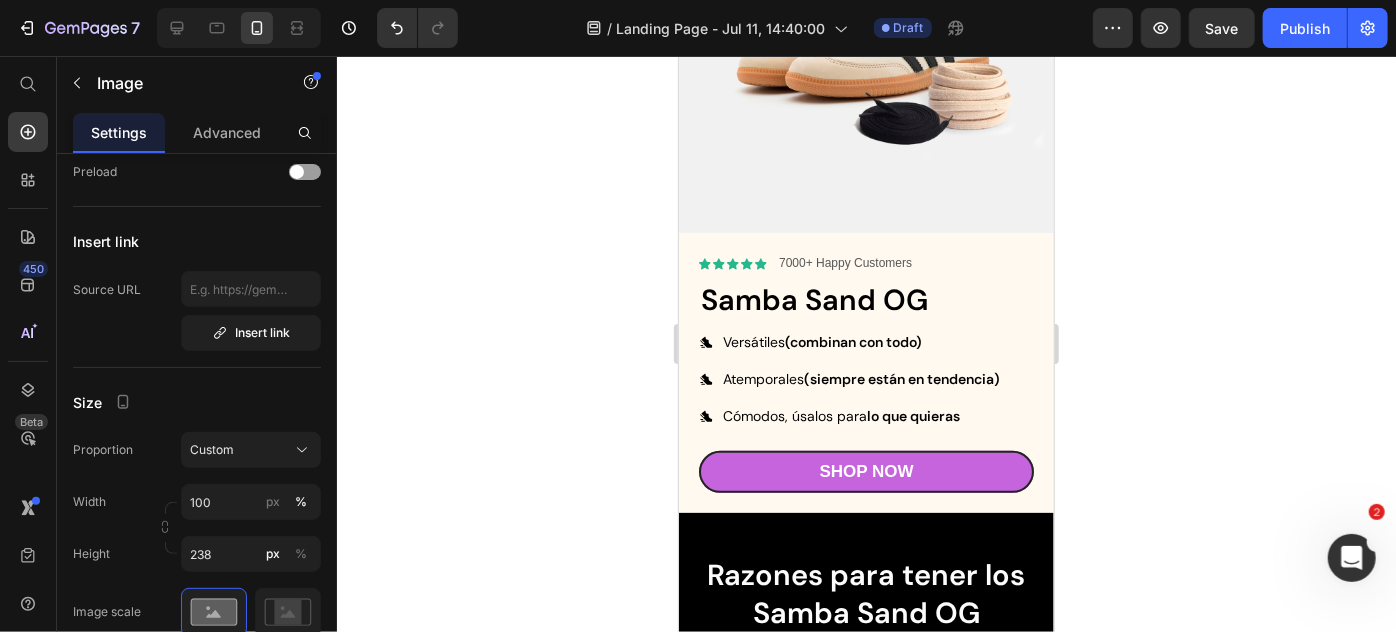 scroll, scrollTop: 240, scrollLeft: 0, axis: vertical 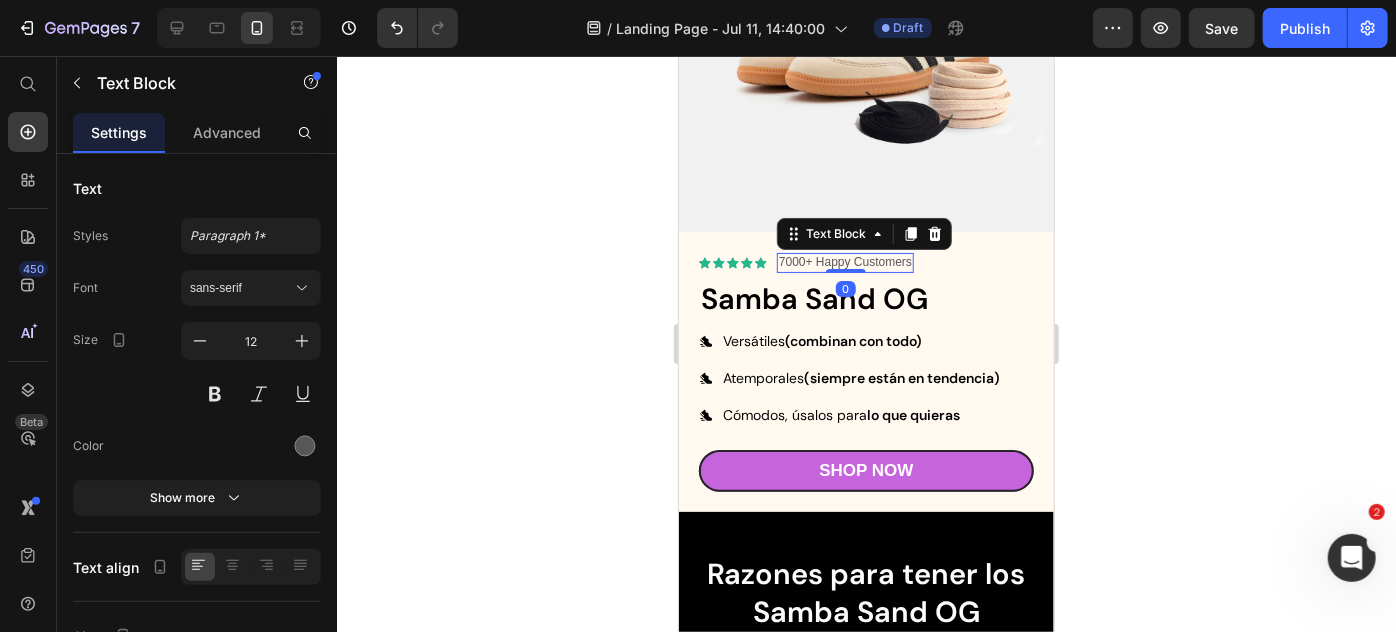 click on "7000+ Happy Customers" at bounding box center [844, 262] 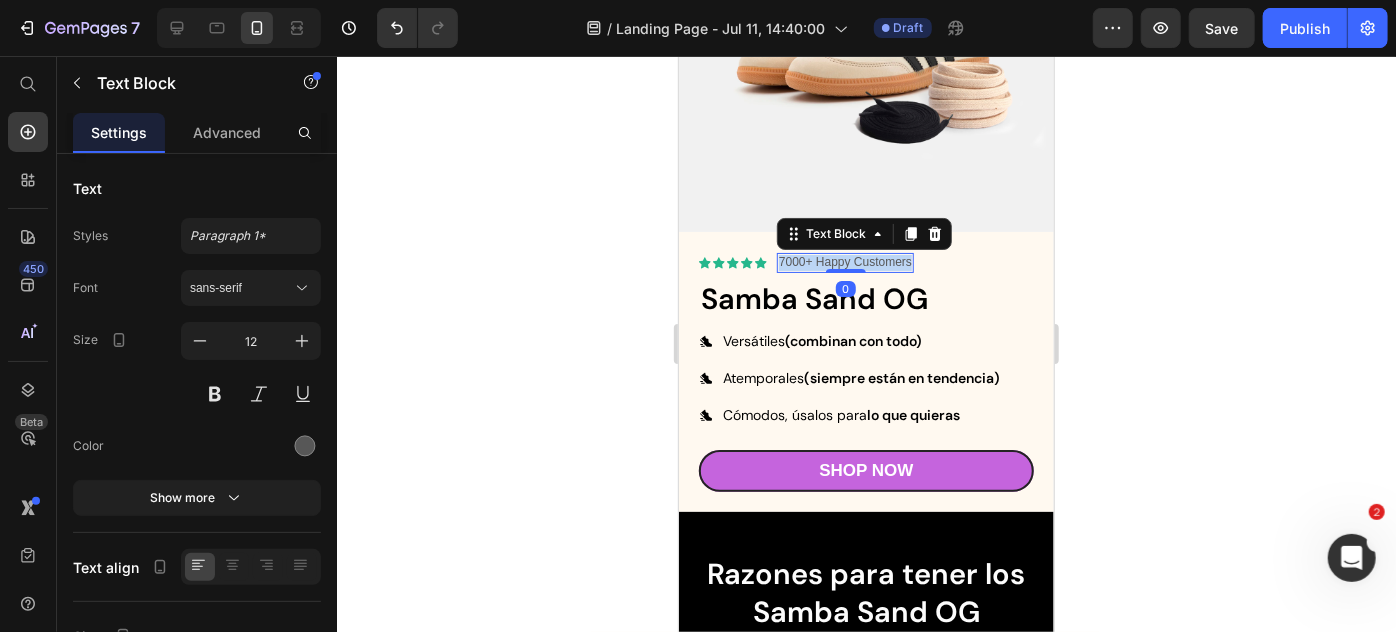 click on "7000+ Happy Customers" at bounding box center (844, 262) 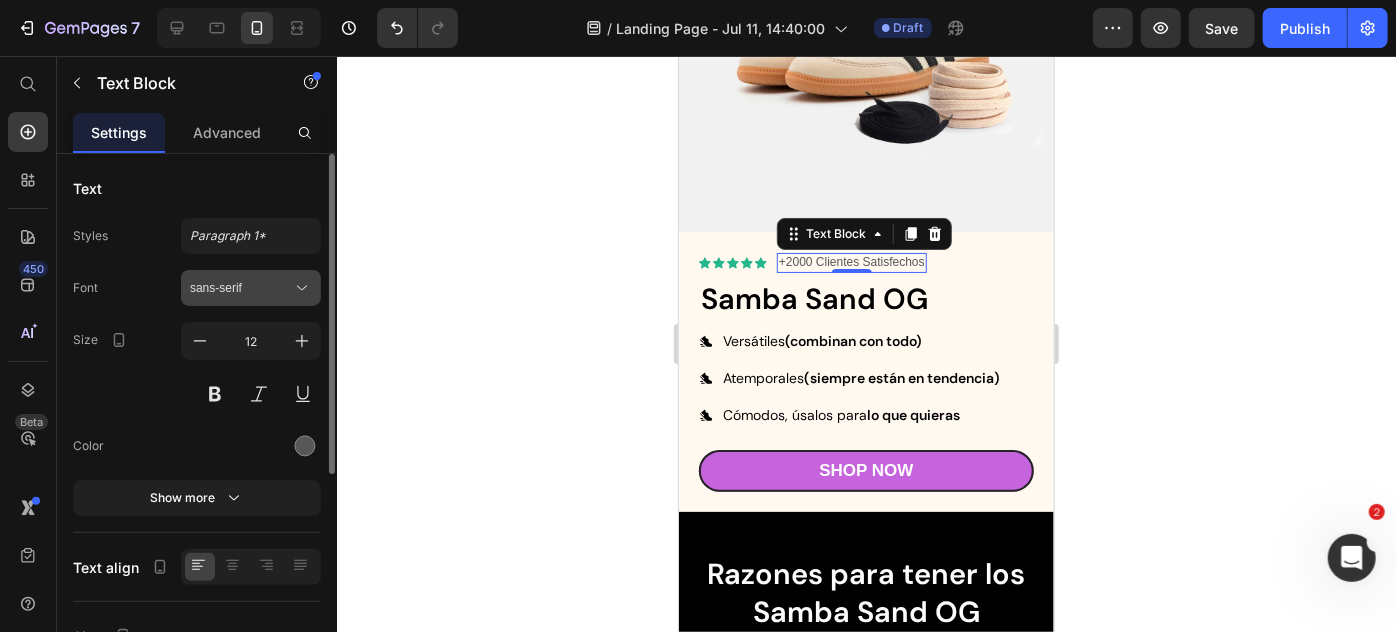click 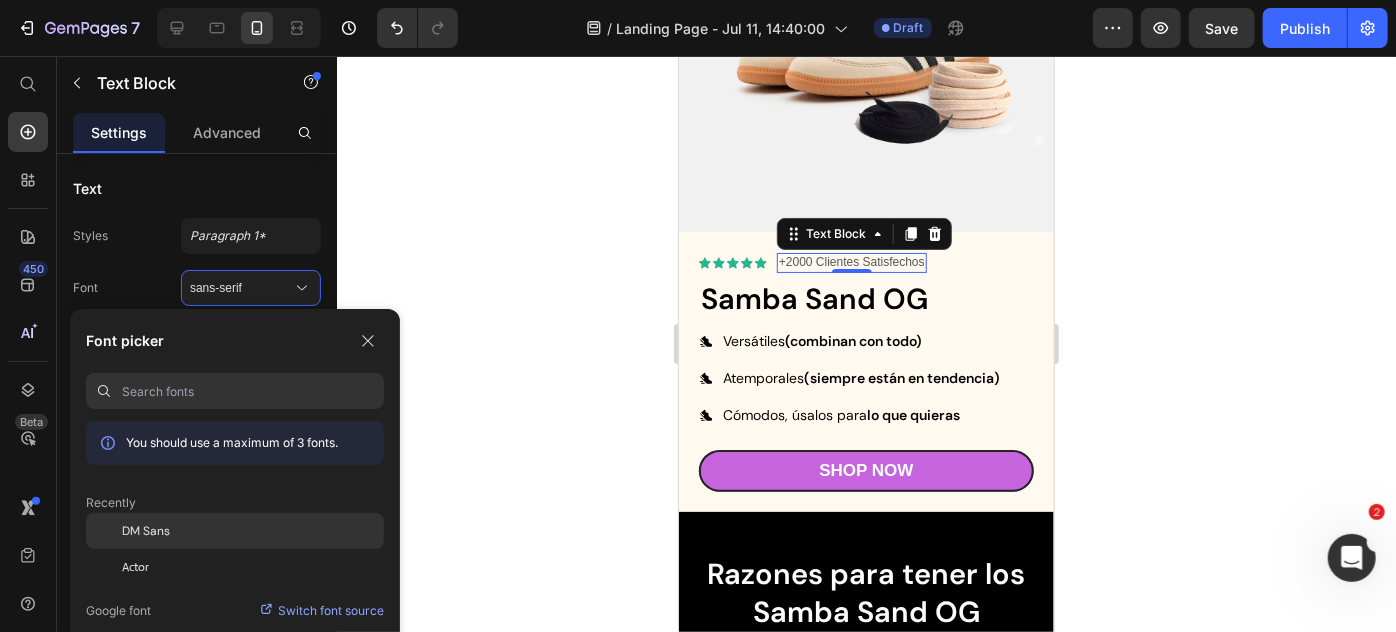 click on "DM Sans" 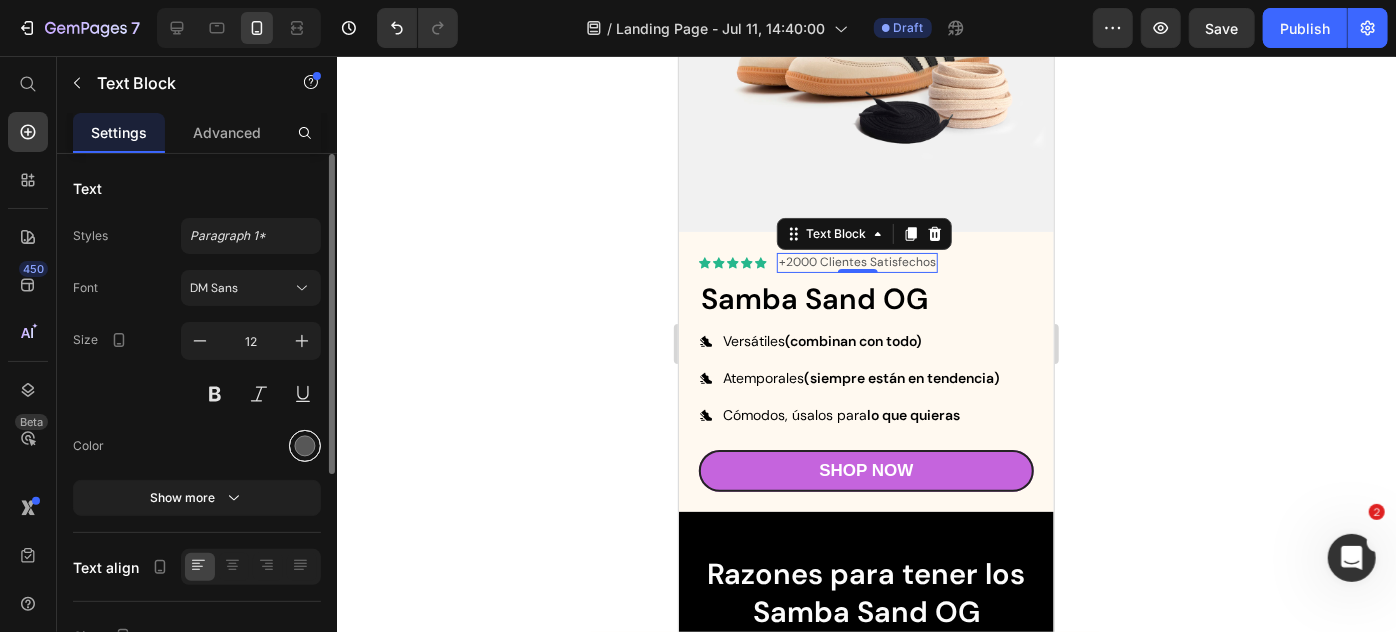 click at bounding box center [305, 446] 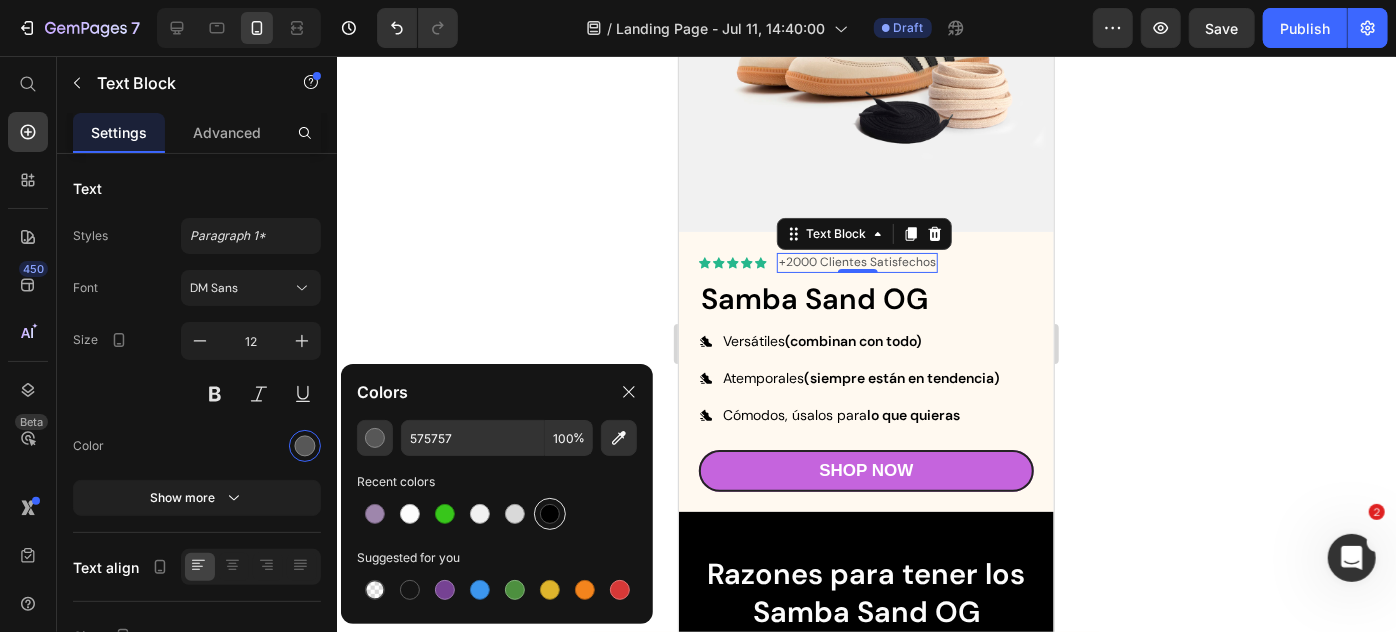 click at bounding box center (550, 514) 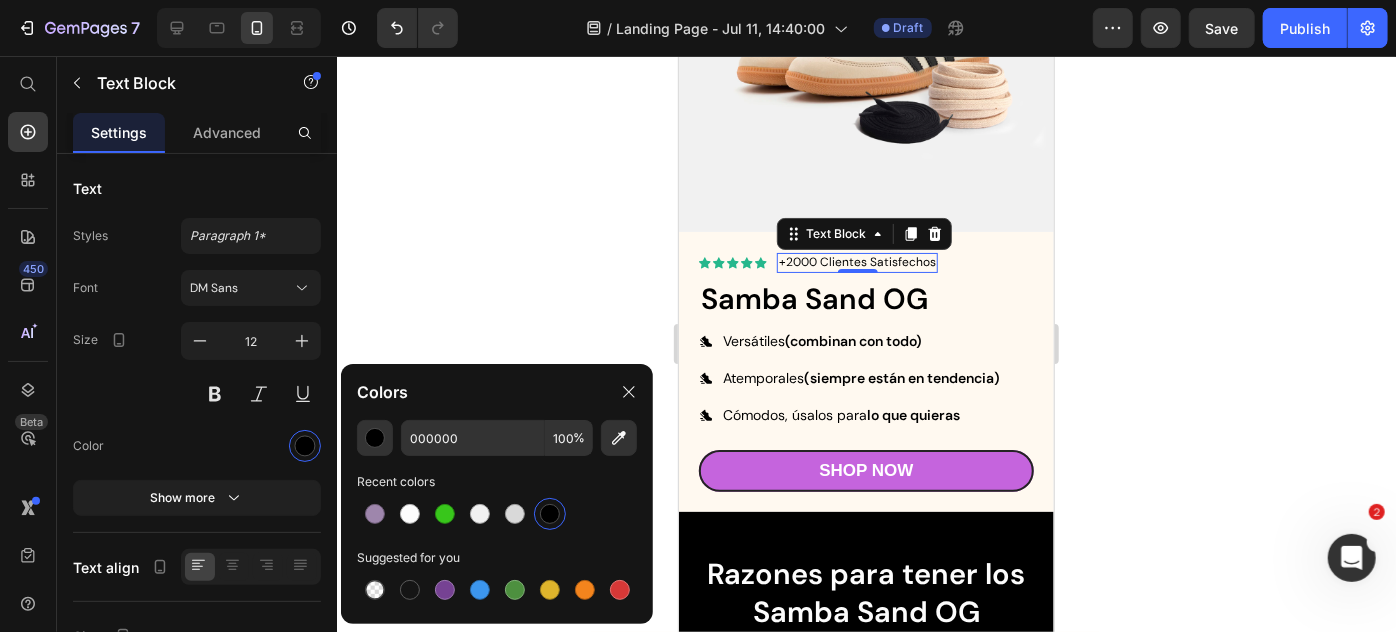 click at bounding box center [550, 514] 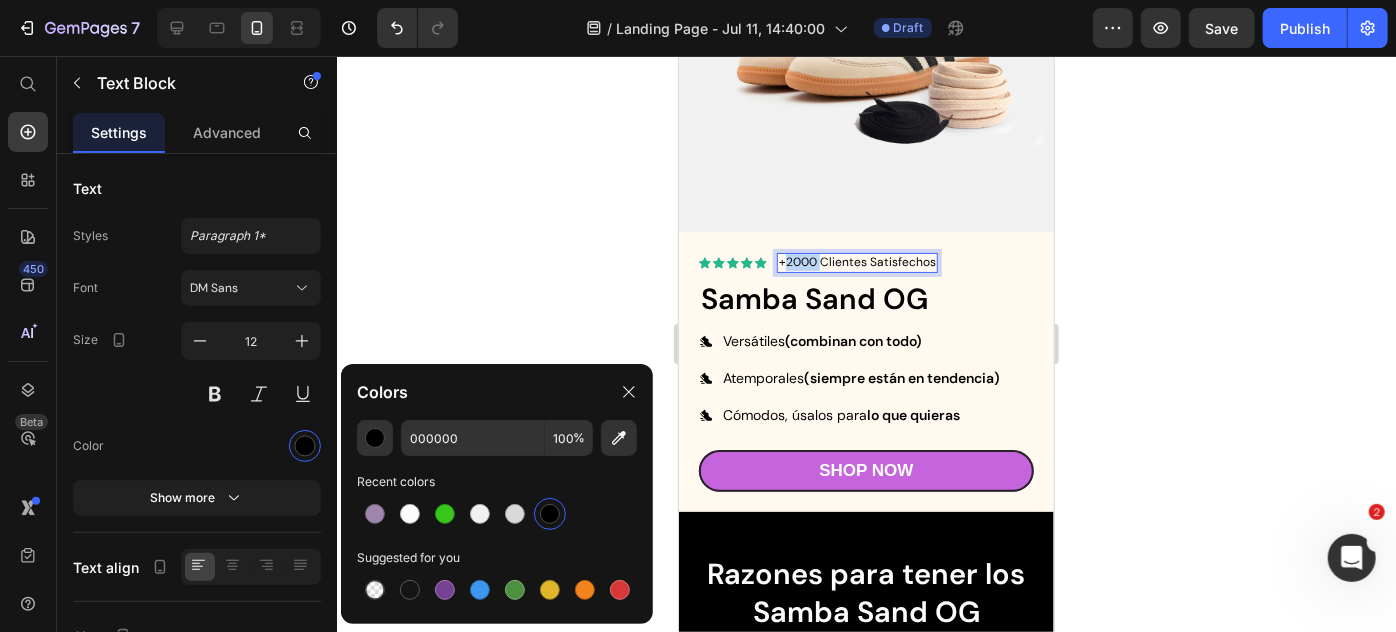 click on "+2000 Clientes Satisfechos" at bounding box center (856, 262) 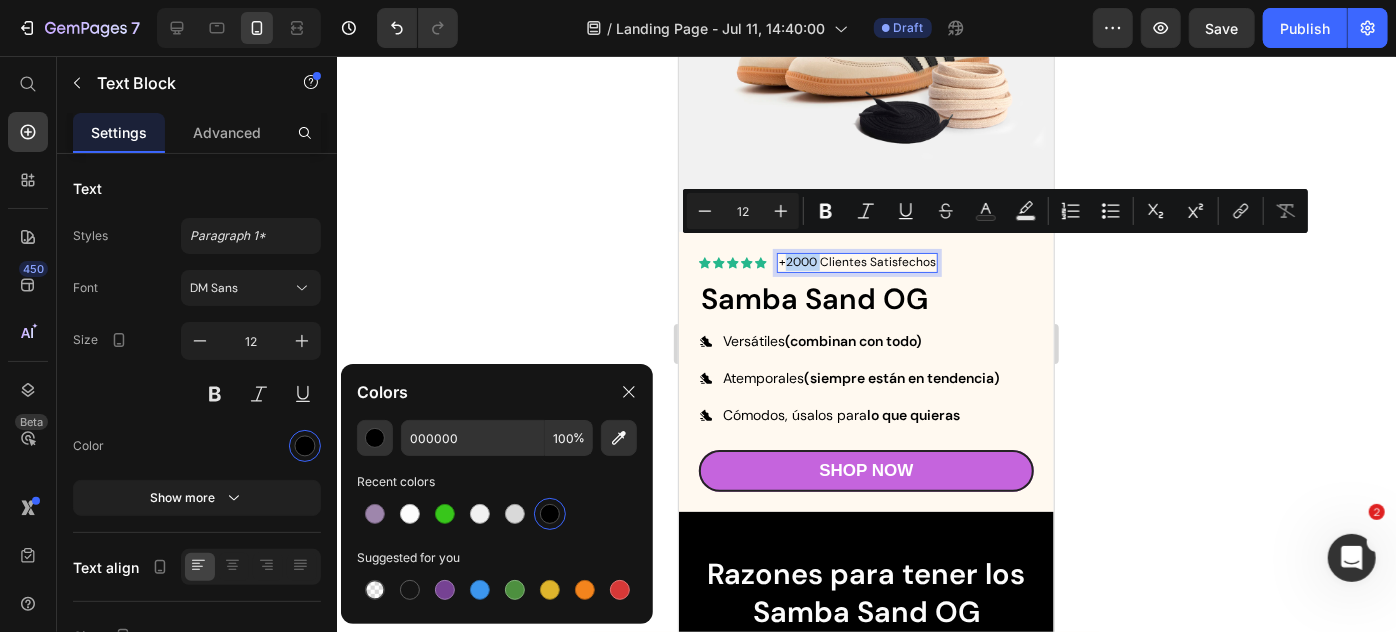click on "+2000 Clientes Satisfechos" at bounding box center (856, 262) 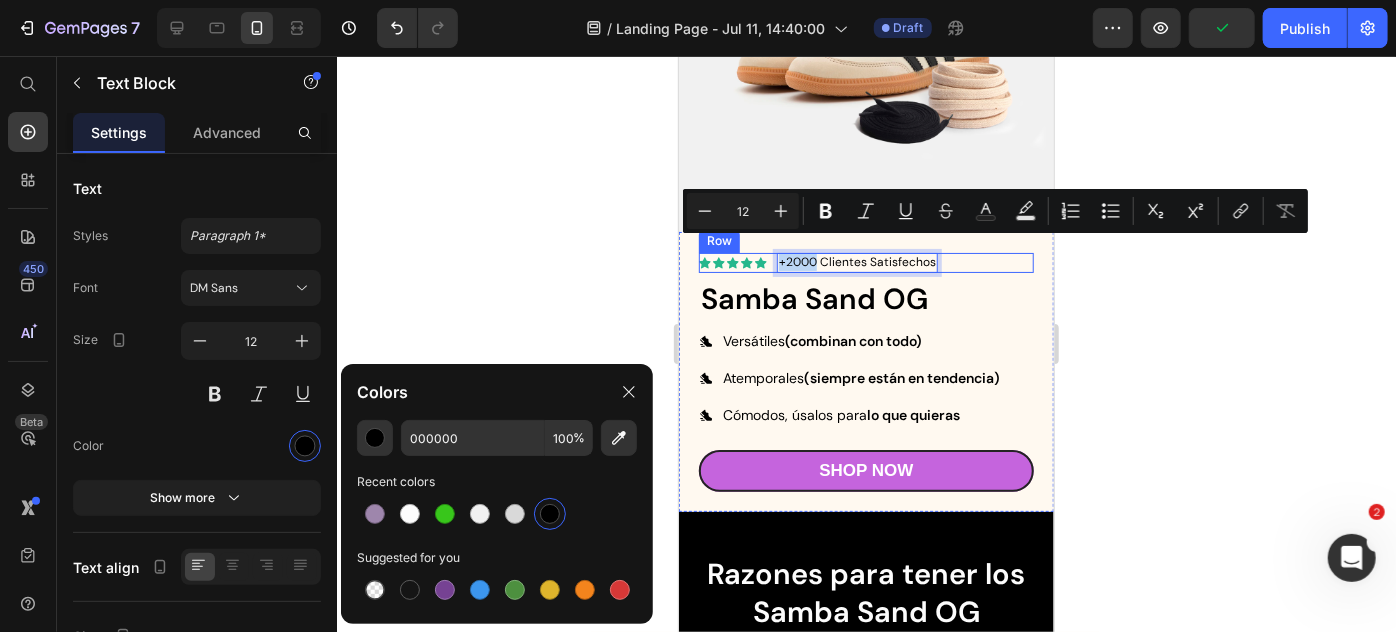 drag, startPoint x: 813, startPoint y: 247, endPoint x: 767, endPoint y: 250, distance: 46.09772 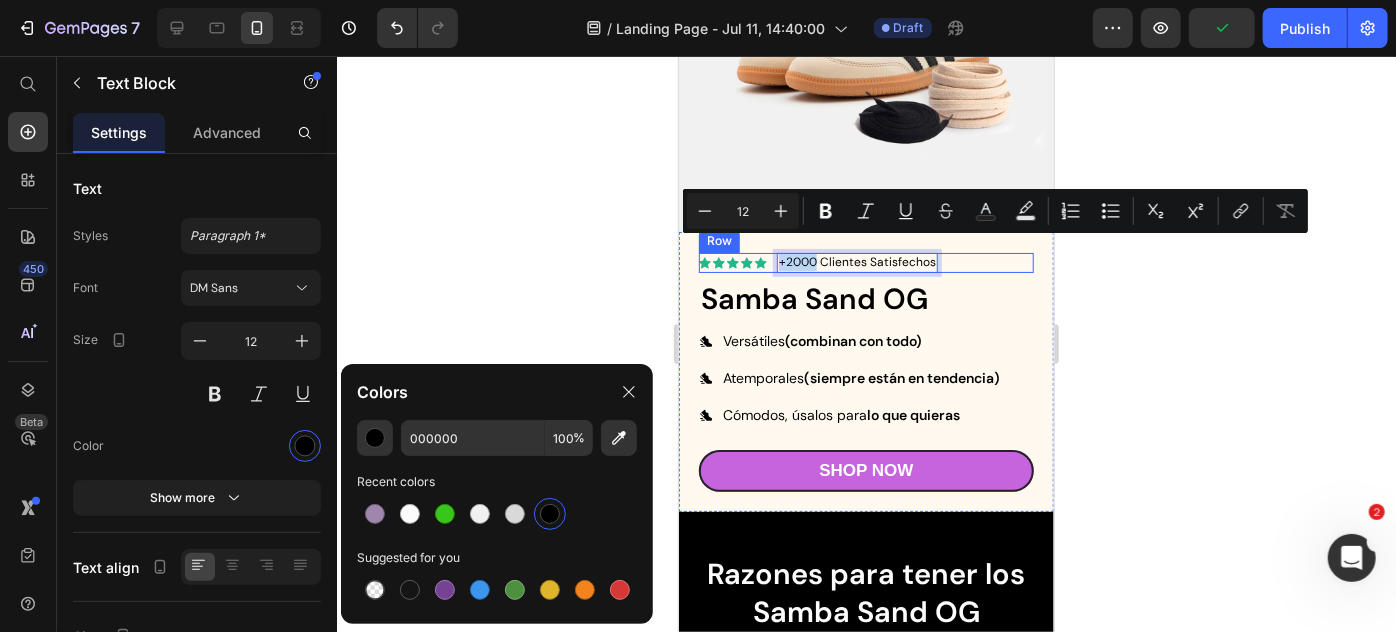 click on "Icon Icon Icon Icon Icon Icon List +2000 Clientes Satisfechos Text Block   0 Row" at bounding box center (865, 262) 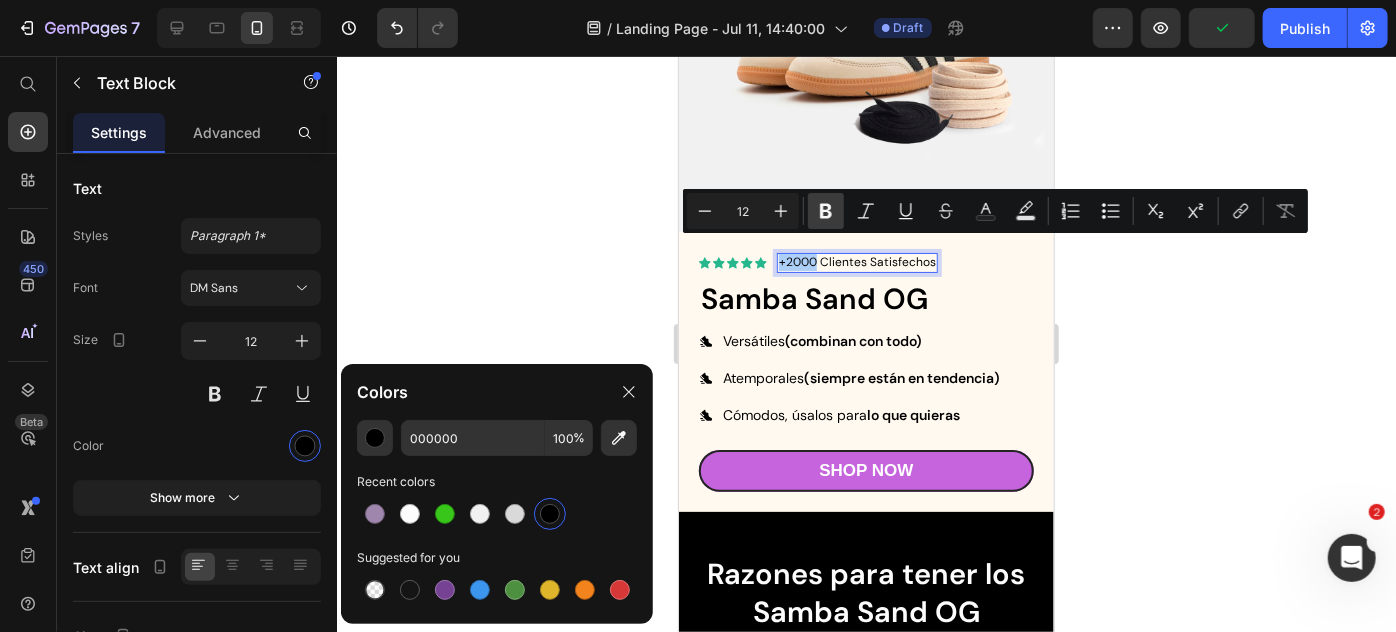 click 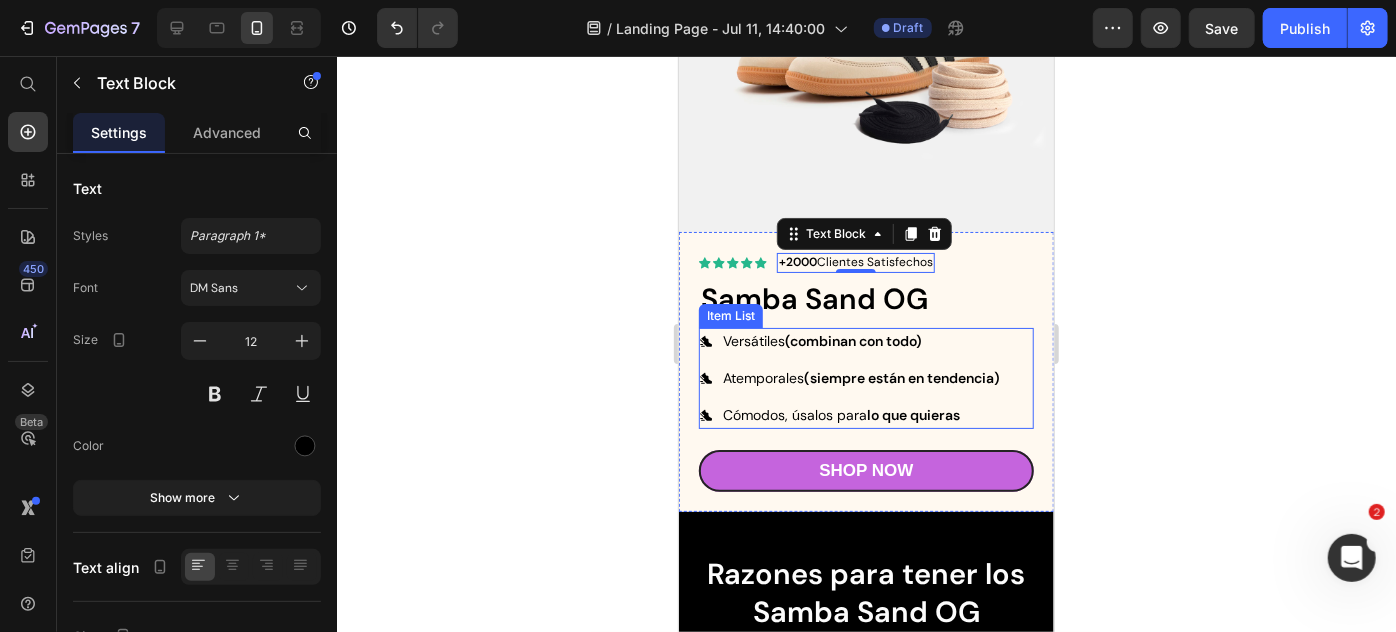 click on "Versátiles  (combinan con todo)
Atemporales  (siempre están en tendencia)
Cómodos, úsalos para  lo que quieras" at bounding box center (865, 377) 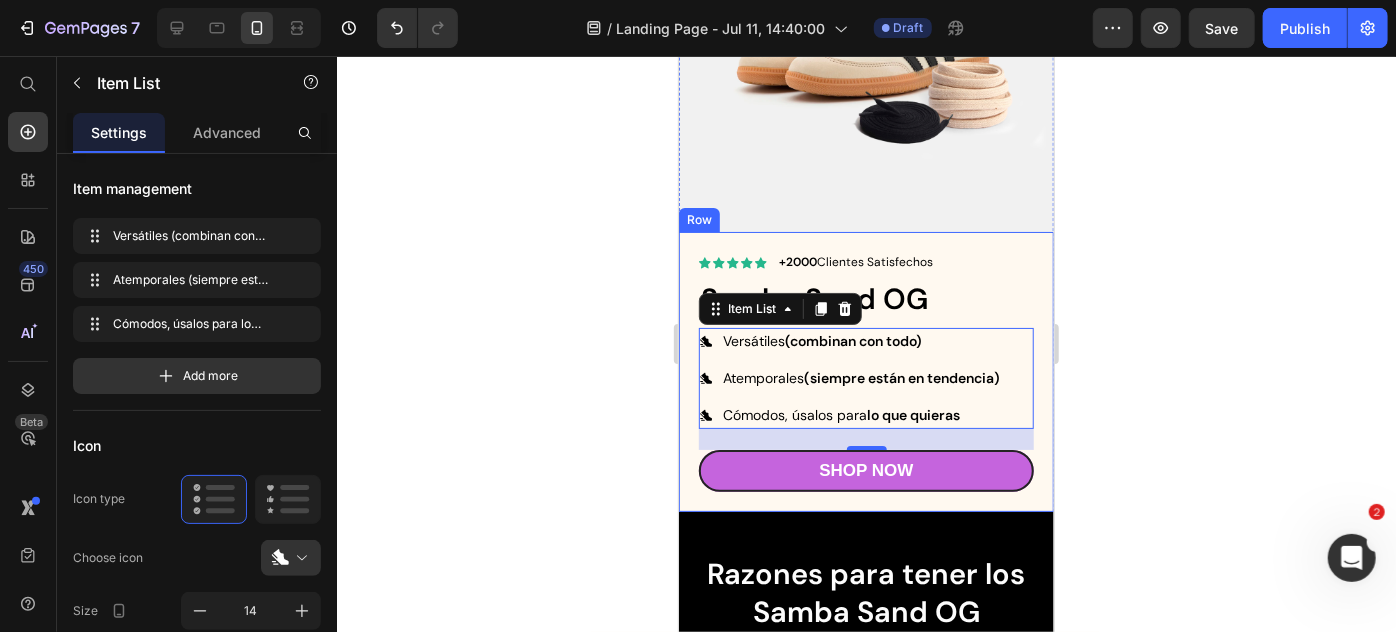click on "Icon Icon Icon Icon Icon Icon List +2000  Clientes Satisfechos Text Block Row Samba Sand OG Heading Tenis samba de cuero sintético, punta redonda y líneas verticales en color negro. Viene en su caja original e incluye dos pares de cordones (negro, ivory) Text Block comprar ya Button
Versátiles  (combinan con todo)
Atemporales  (siempre están en tendencia)
Cómodos, úsalos para  lo que quieras Item List   21 Shop Now Button Row" at bounding box center (865, 371) 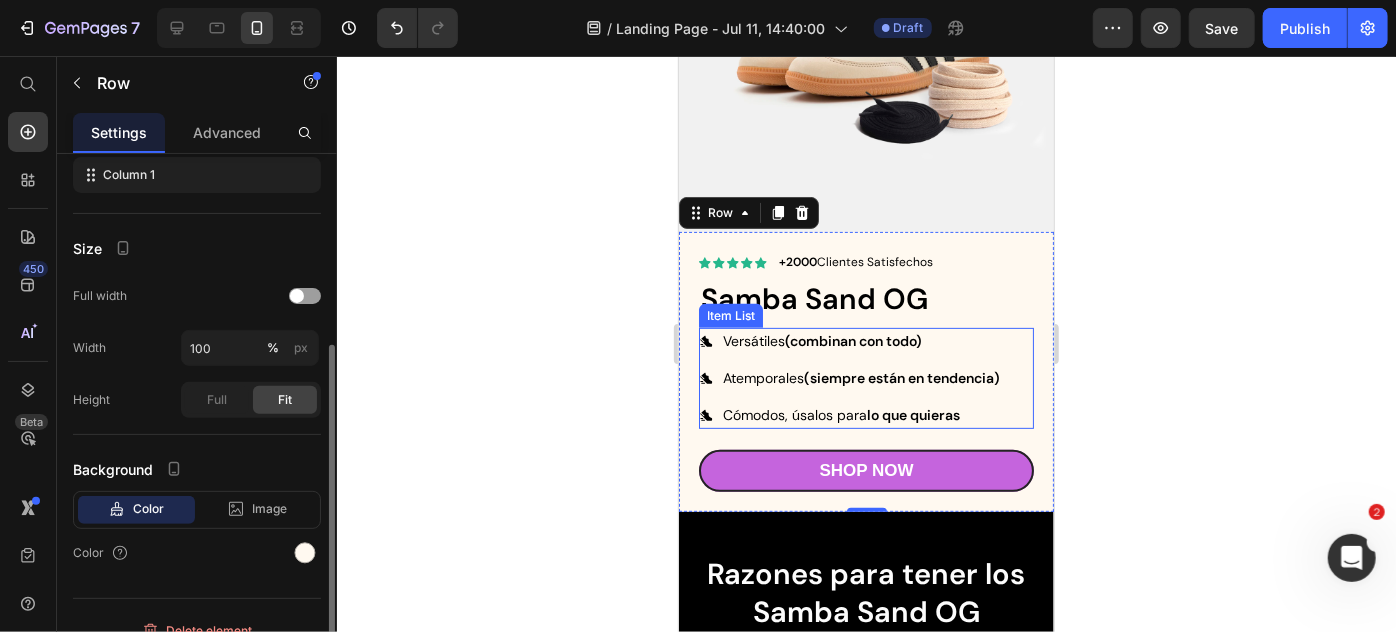 scroll, scrollTop: 330, scrollLeft: 0, axis: vertical 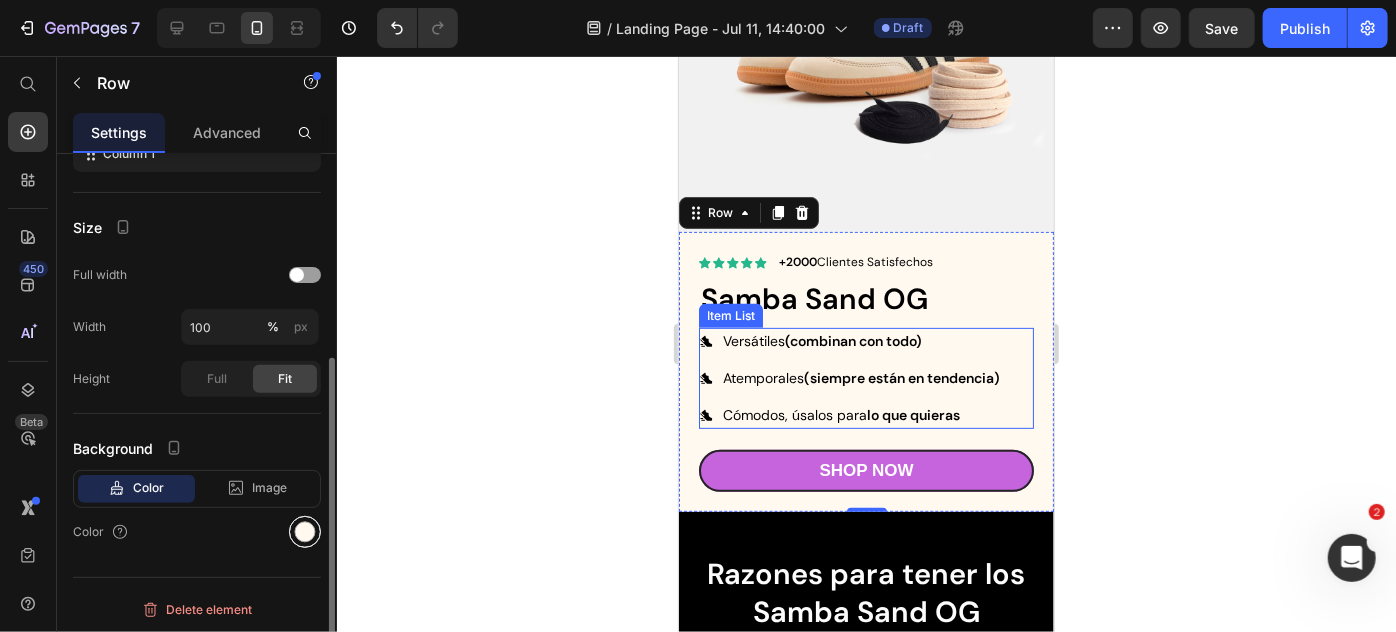 click at bounding box center (305, 532) 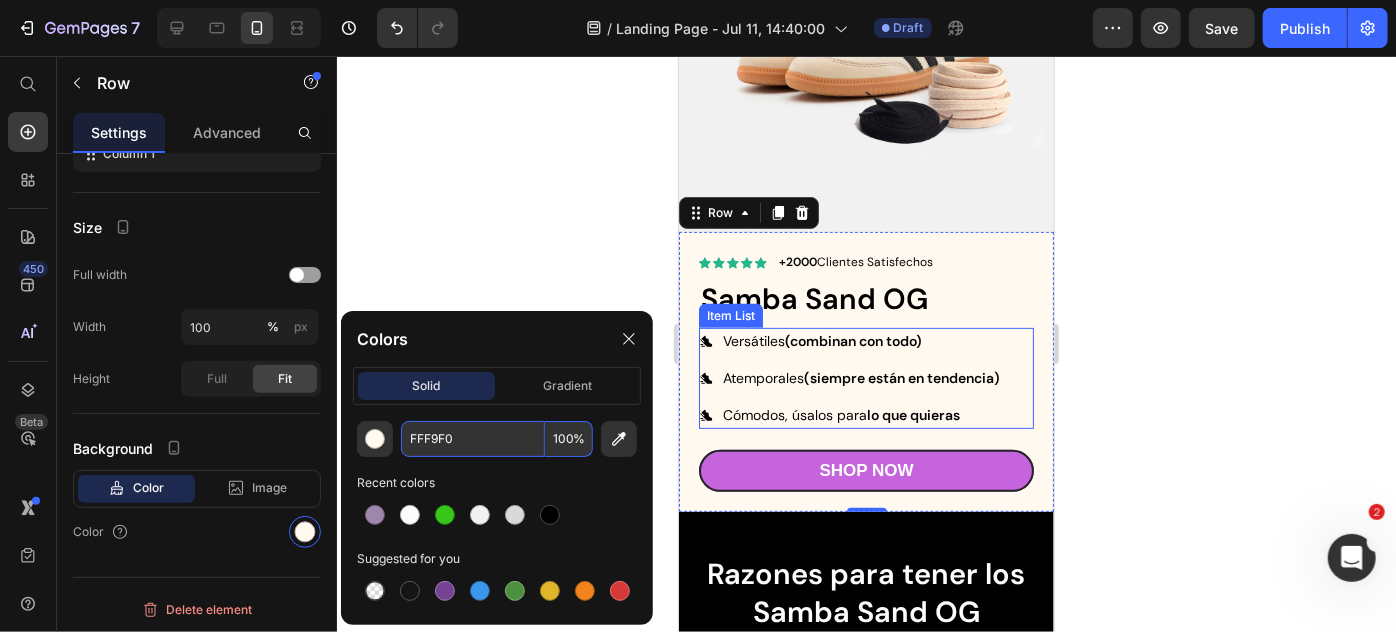 click on "FFF9F0" at bounding box center [473, 439] 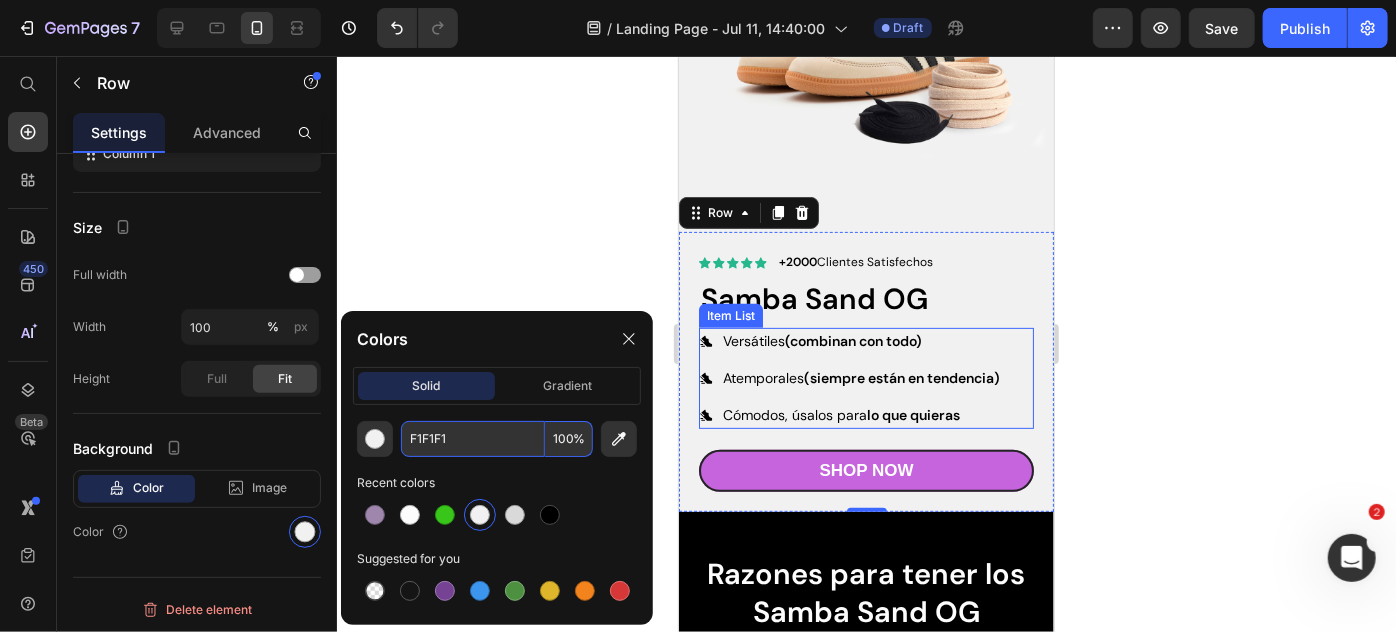 type on "F1F1F1" 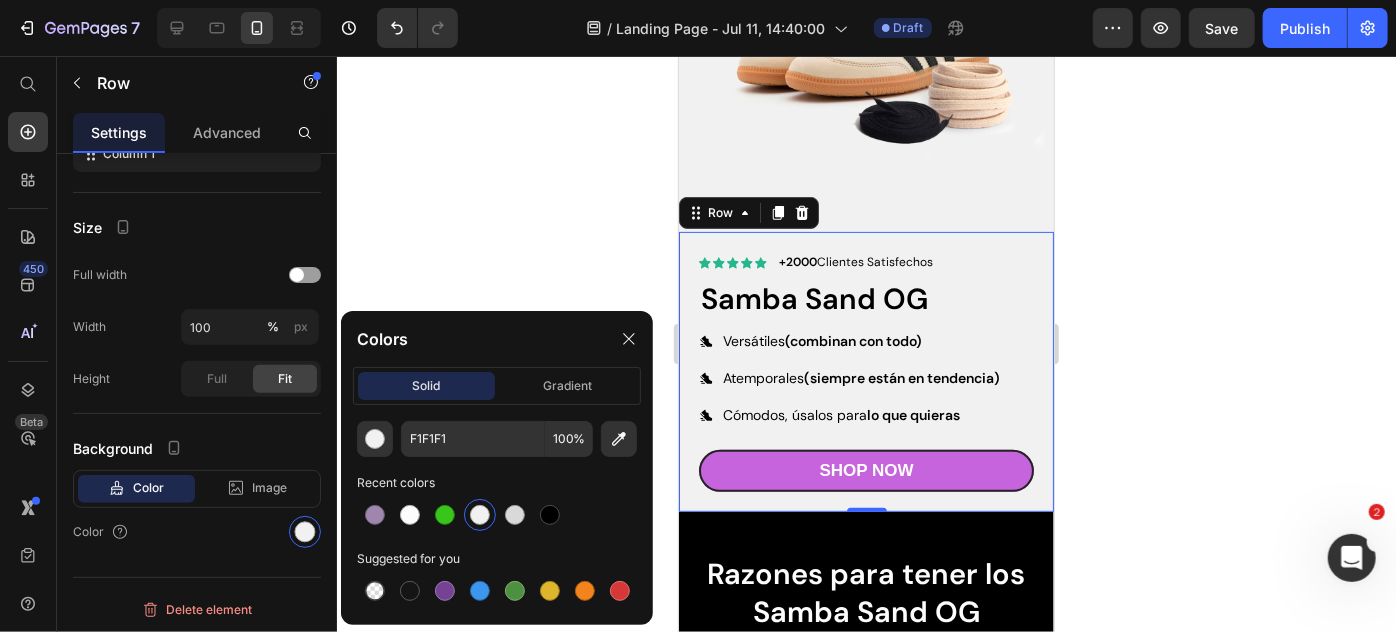 click 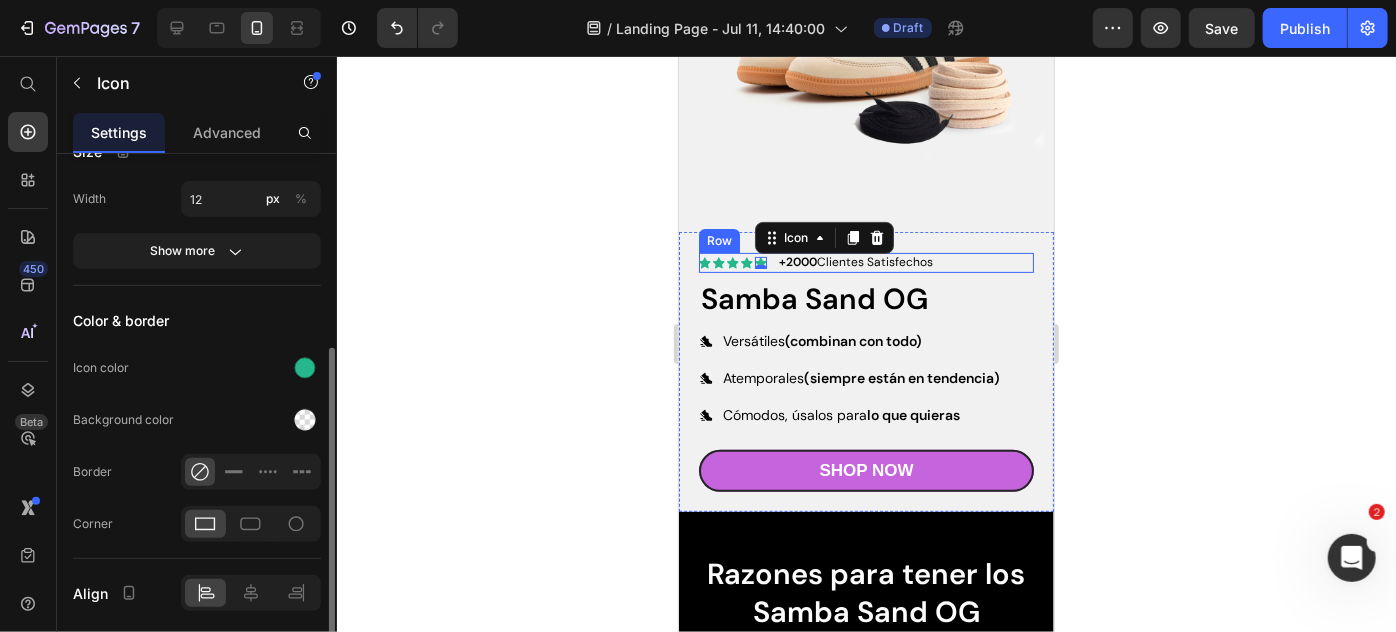 scroll, scrollTop: 322, scrollLeft: 0, axis: vertical 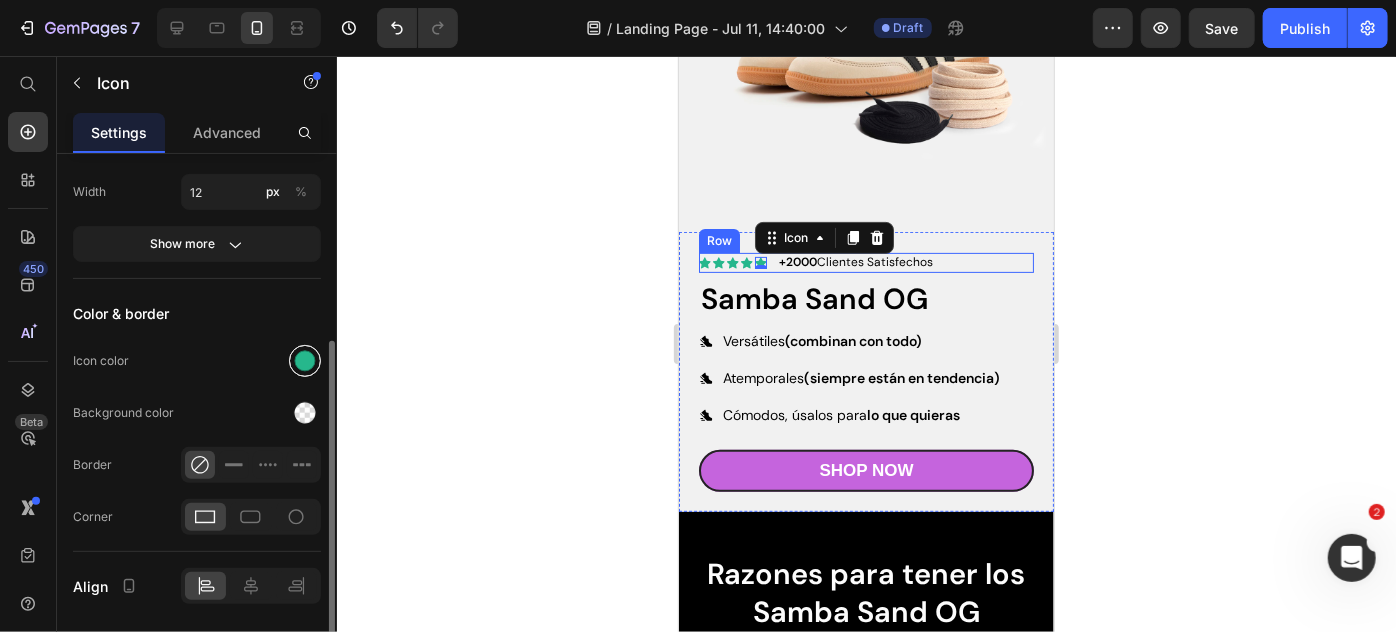 click at bounding box center (305, 361) 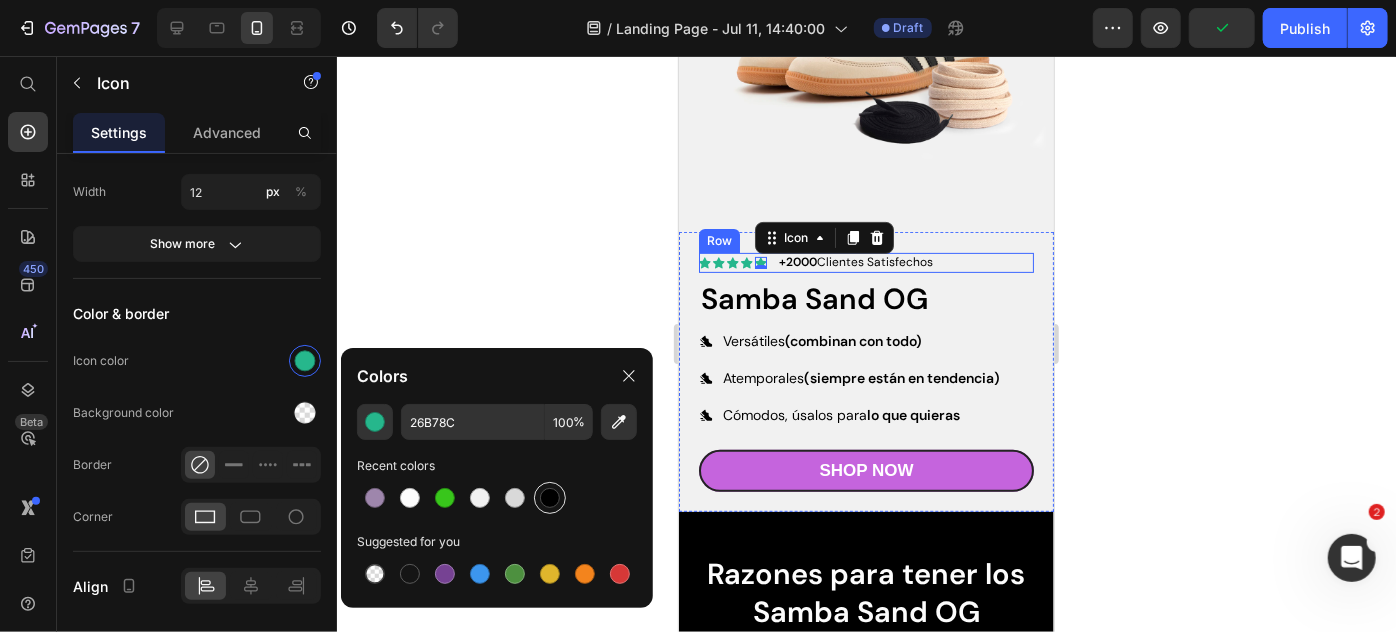click at bounding box center (550, 498) 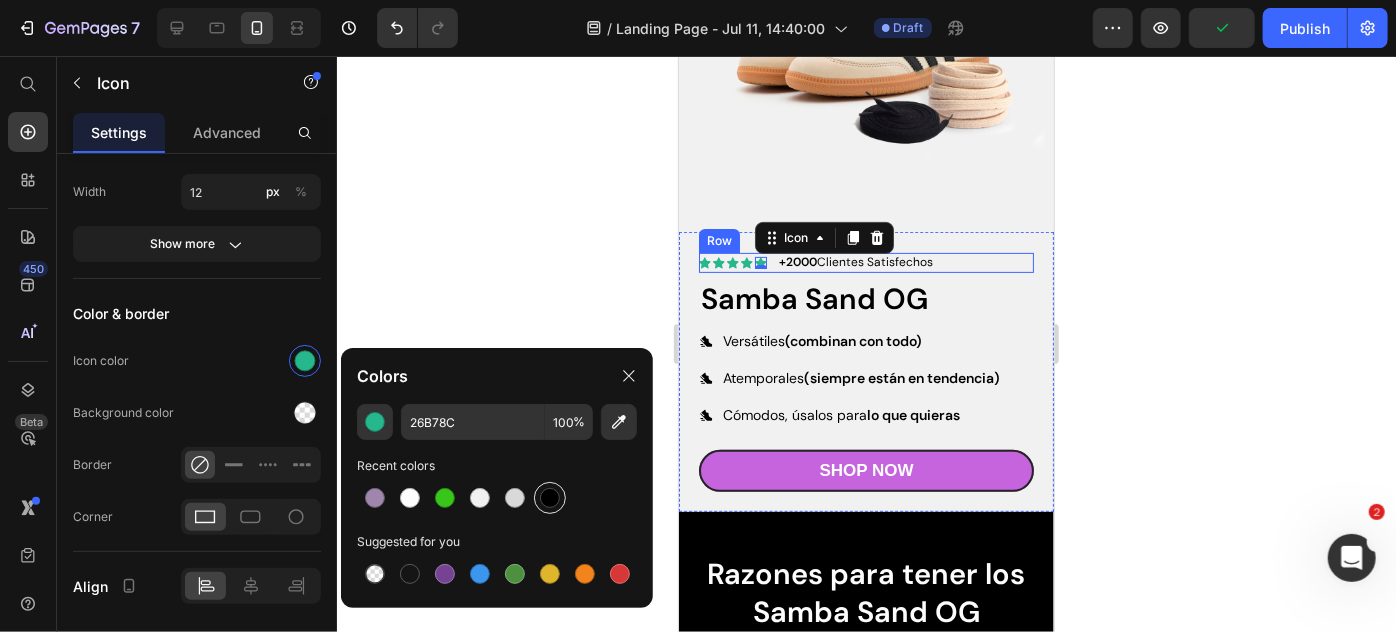 type on "000000" 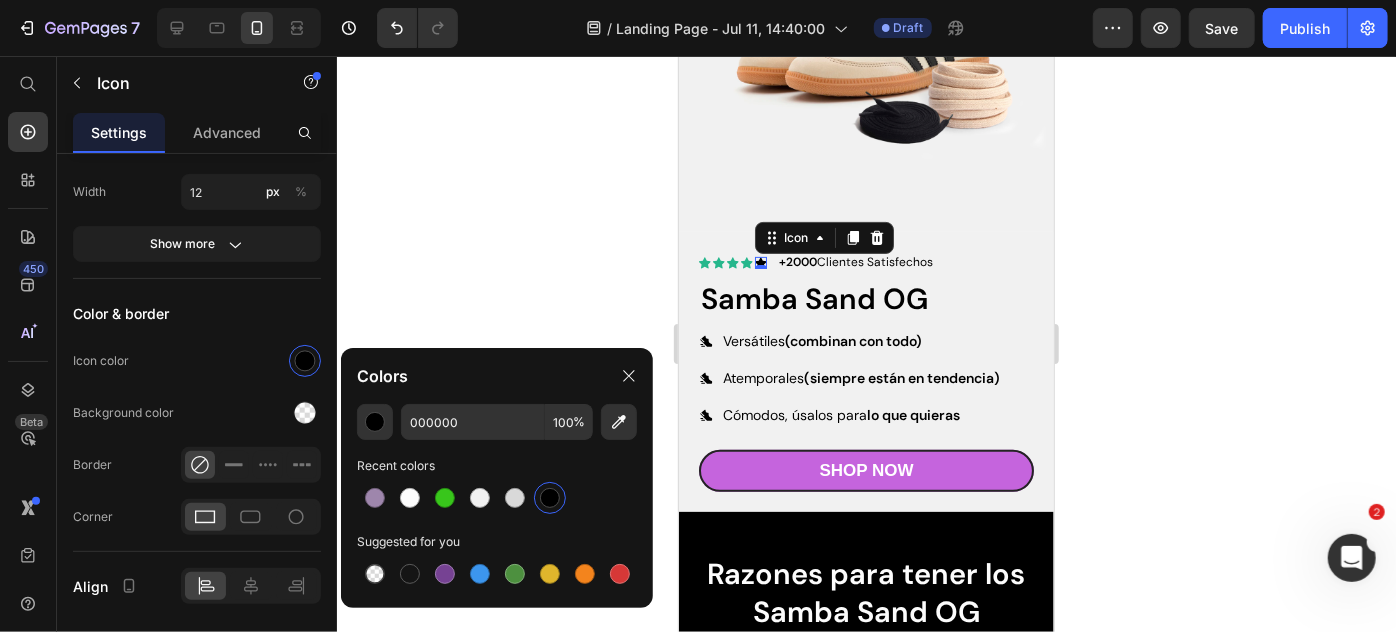 click 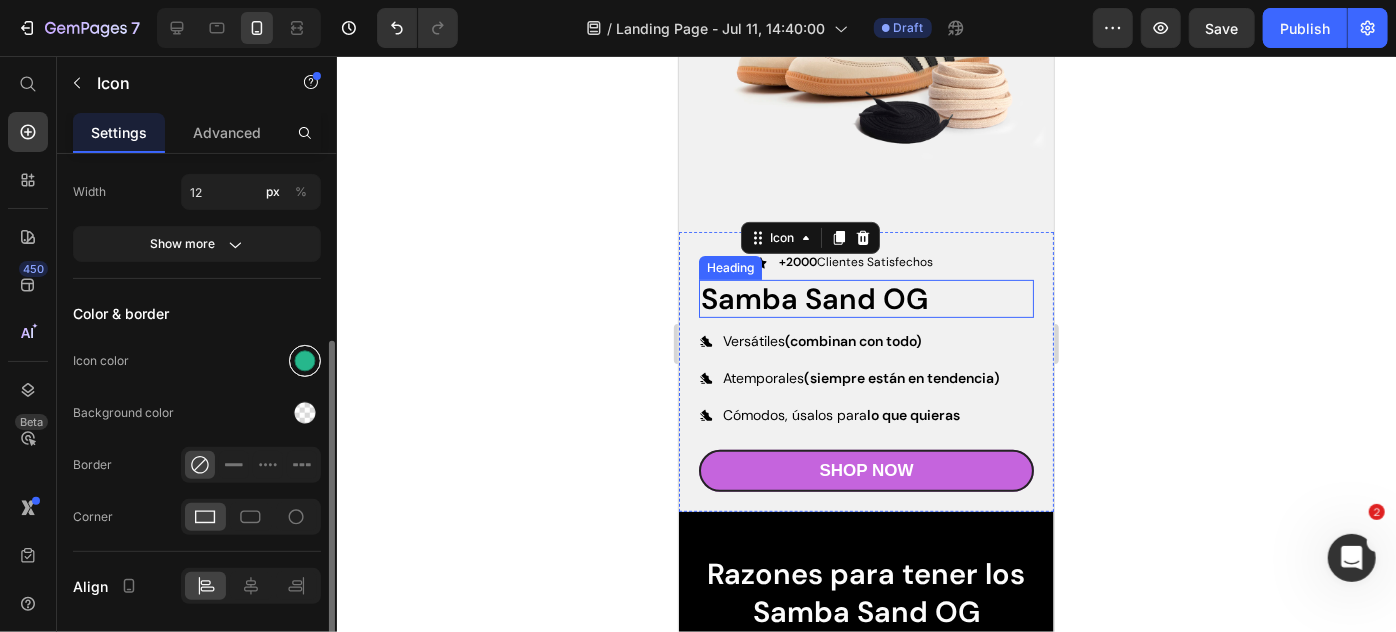 click at bounding box center [305, 361] 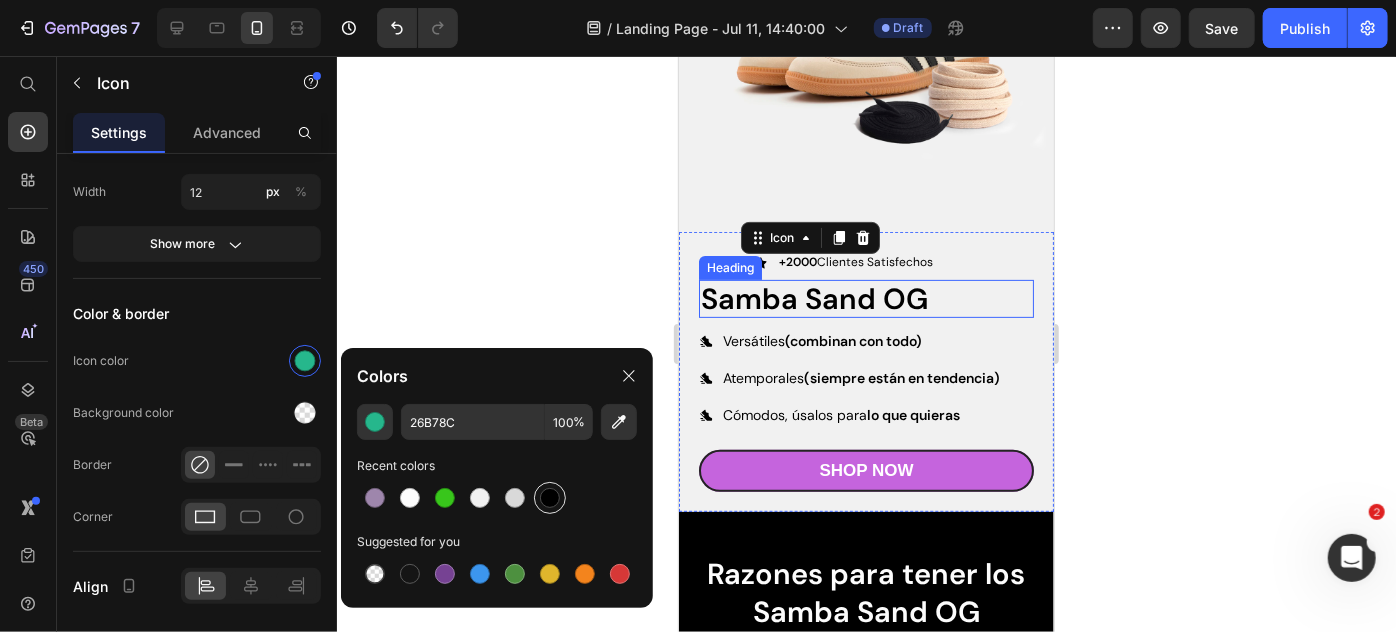 click at bounding box center (550, 498) 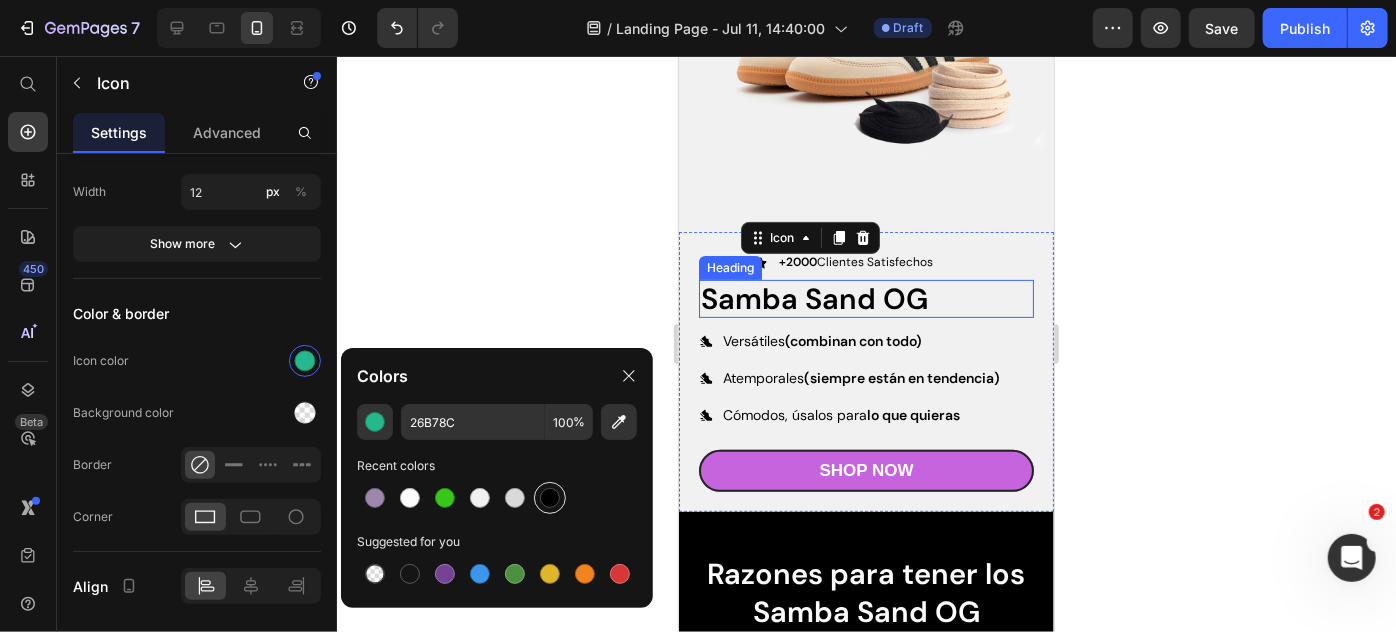 type on "000000" 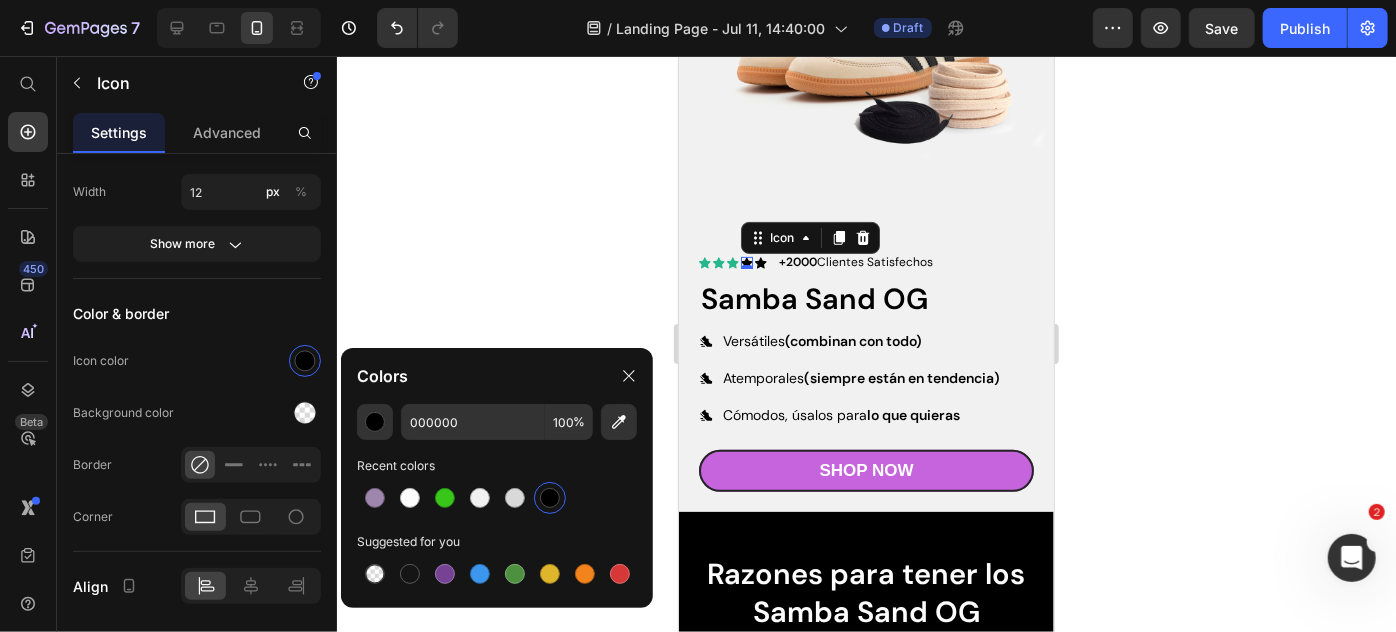 click 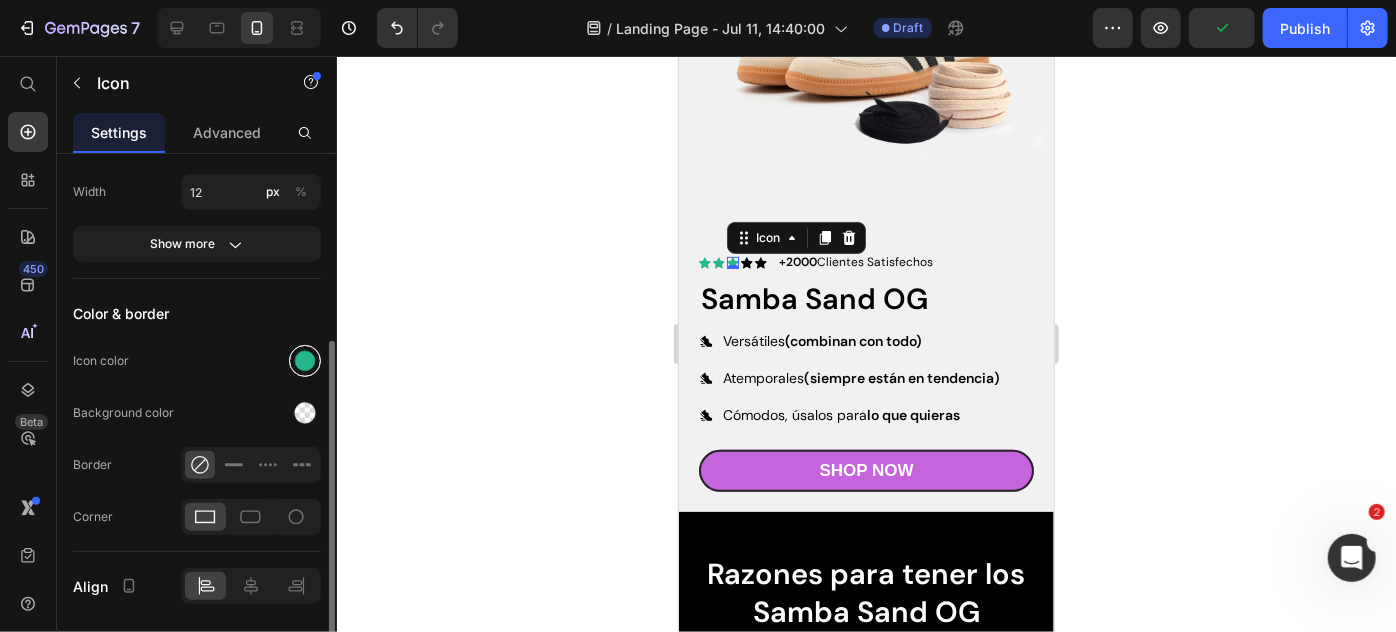 click at bounding box center [305, 361] 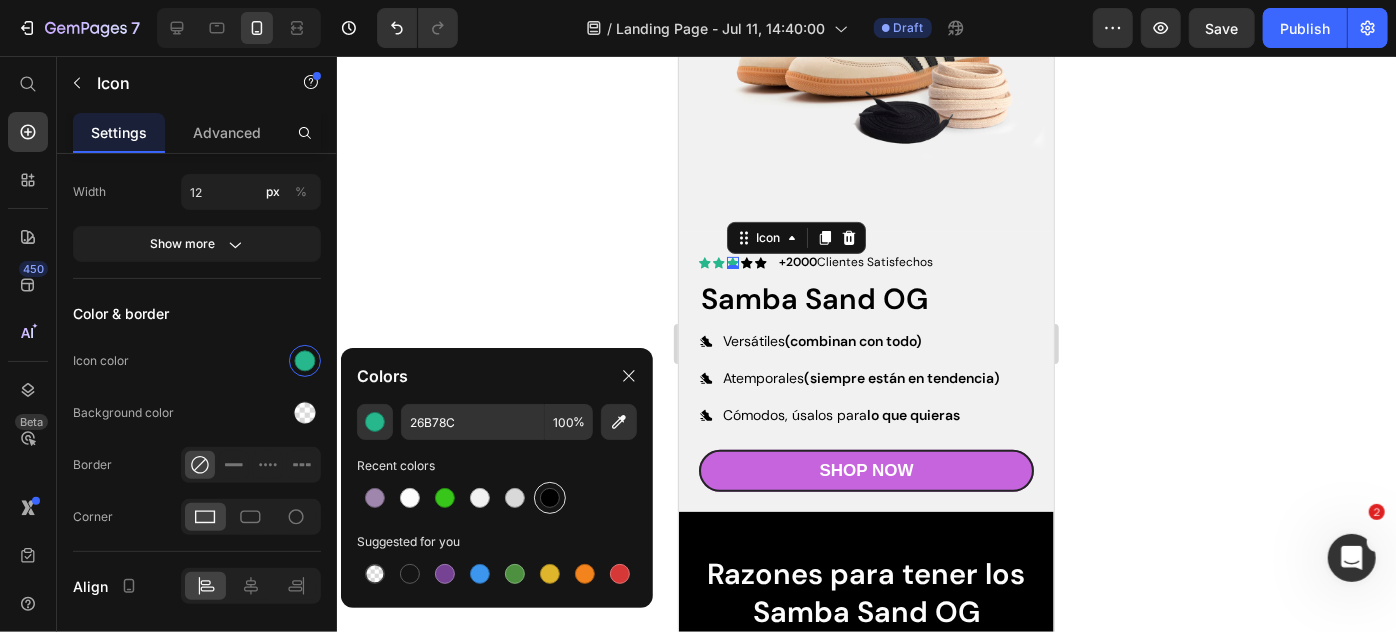 click at bounding box center (497, 498) 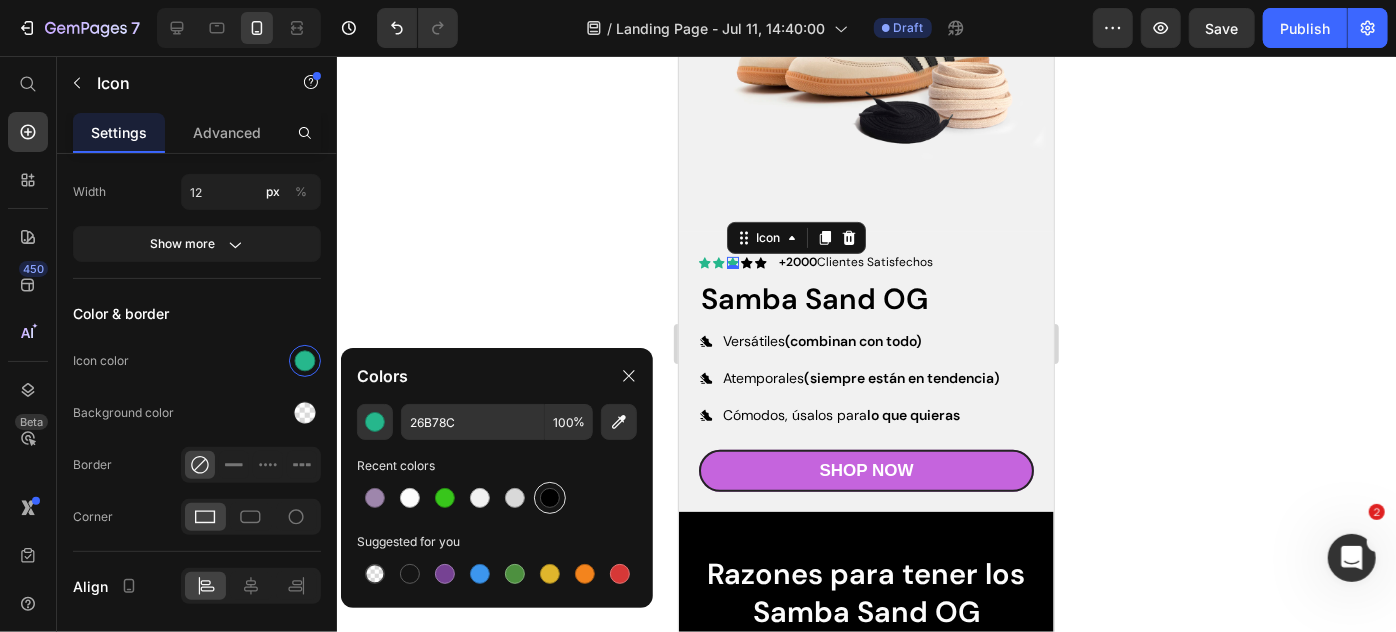 type on "000000" 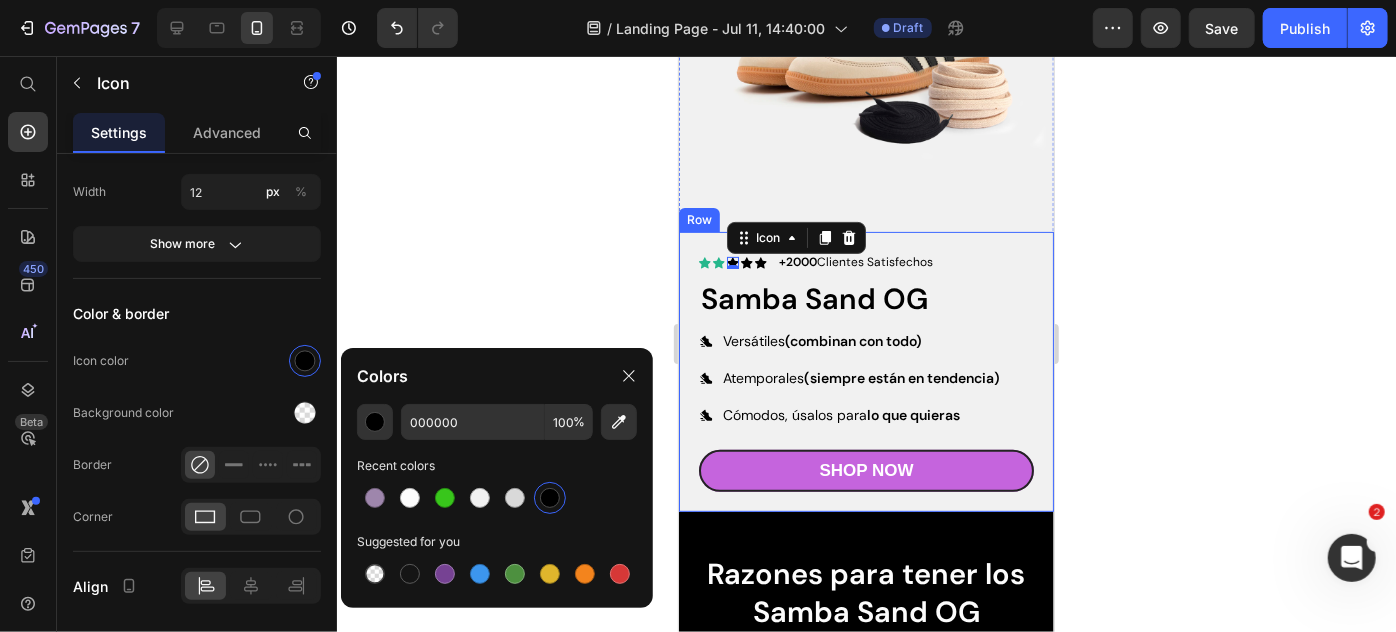 click 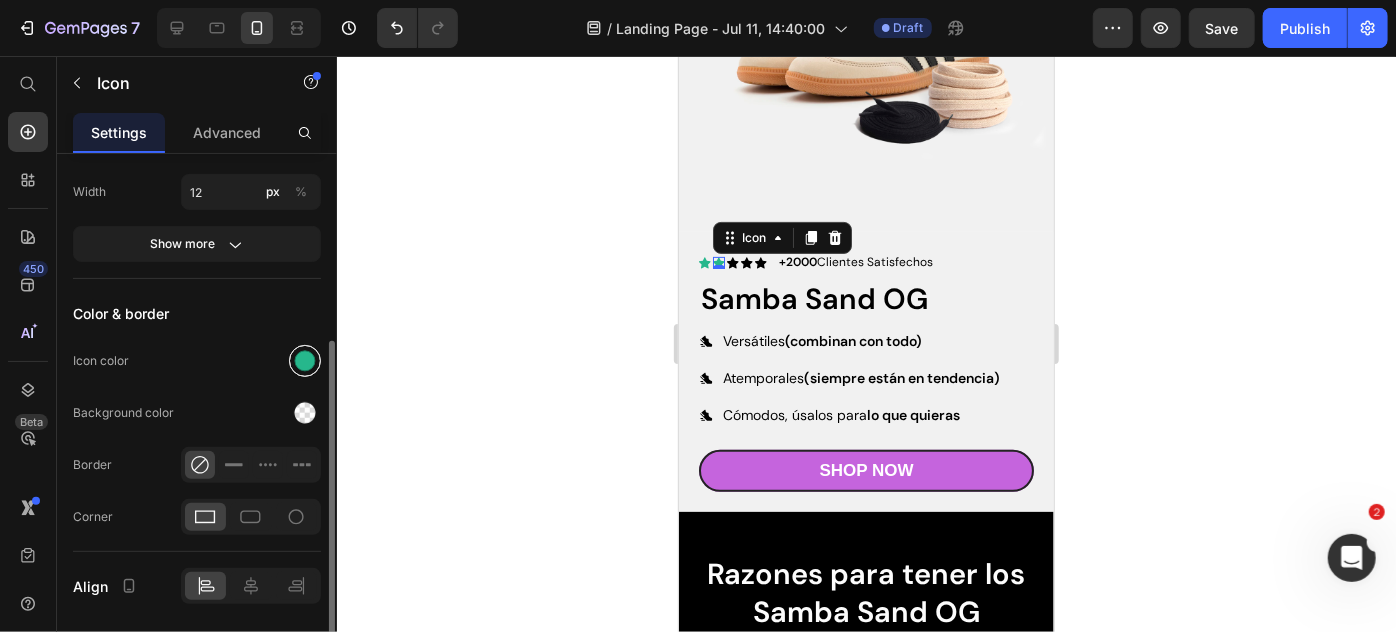 click at bounding box center [305, 361] 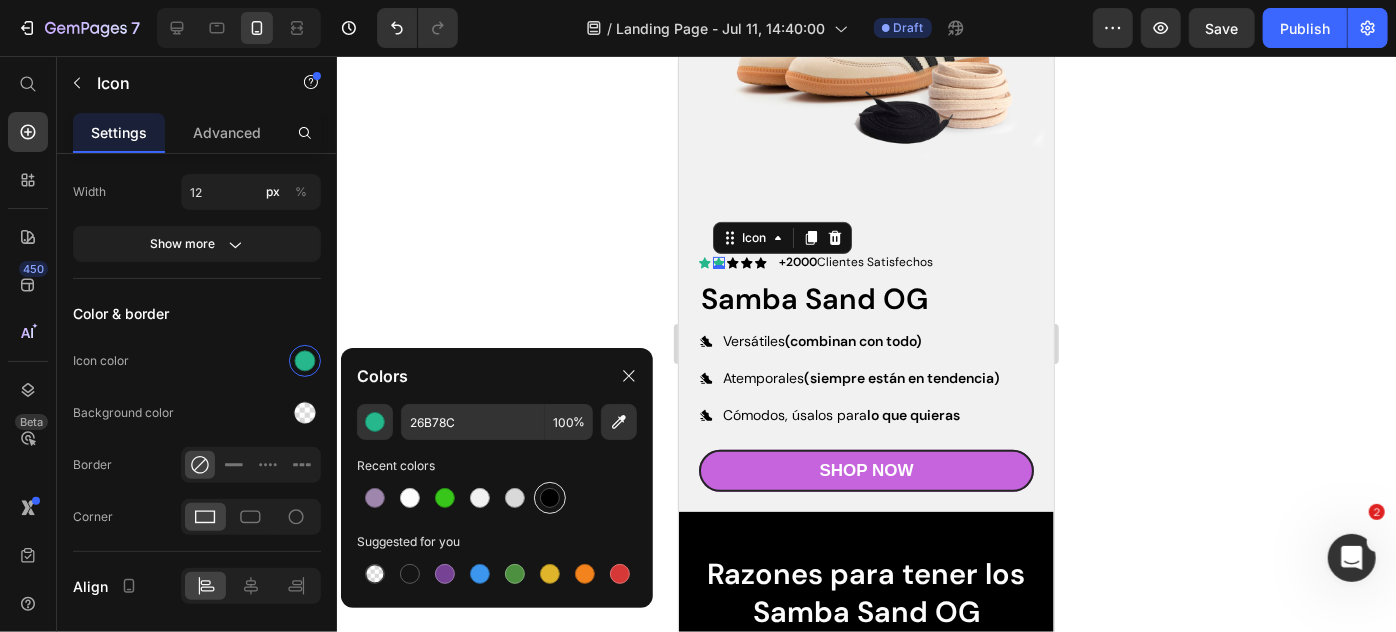 click at bounding box center (550, 498) 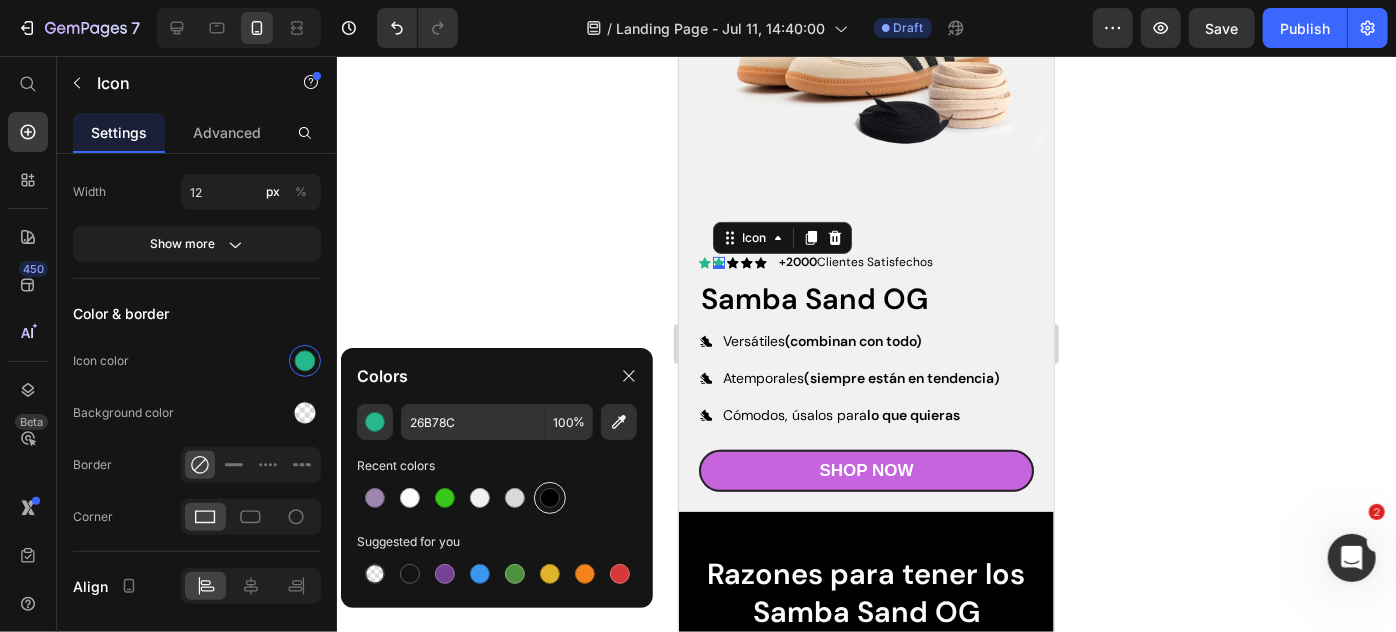 type on "000000" 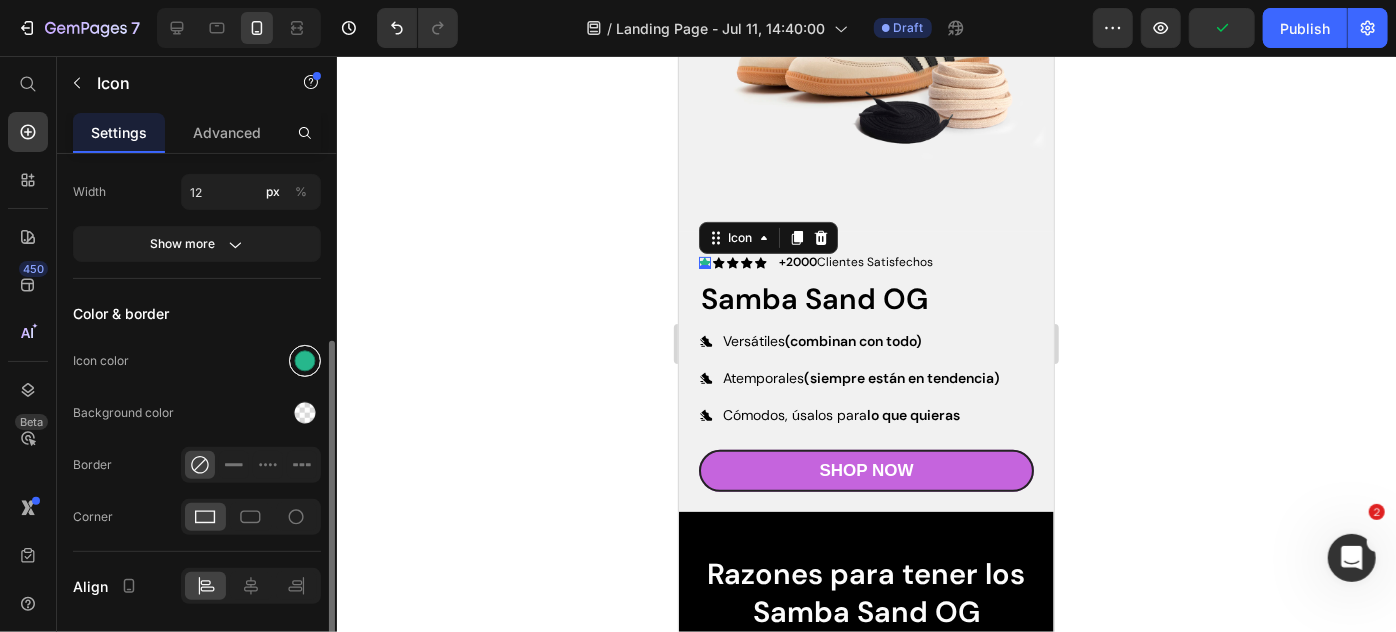 click at bounding box center [305, 361] 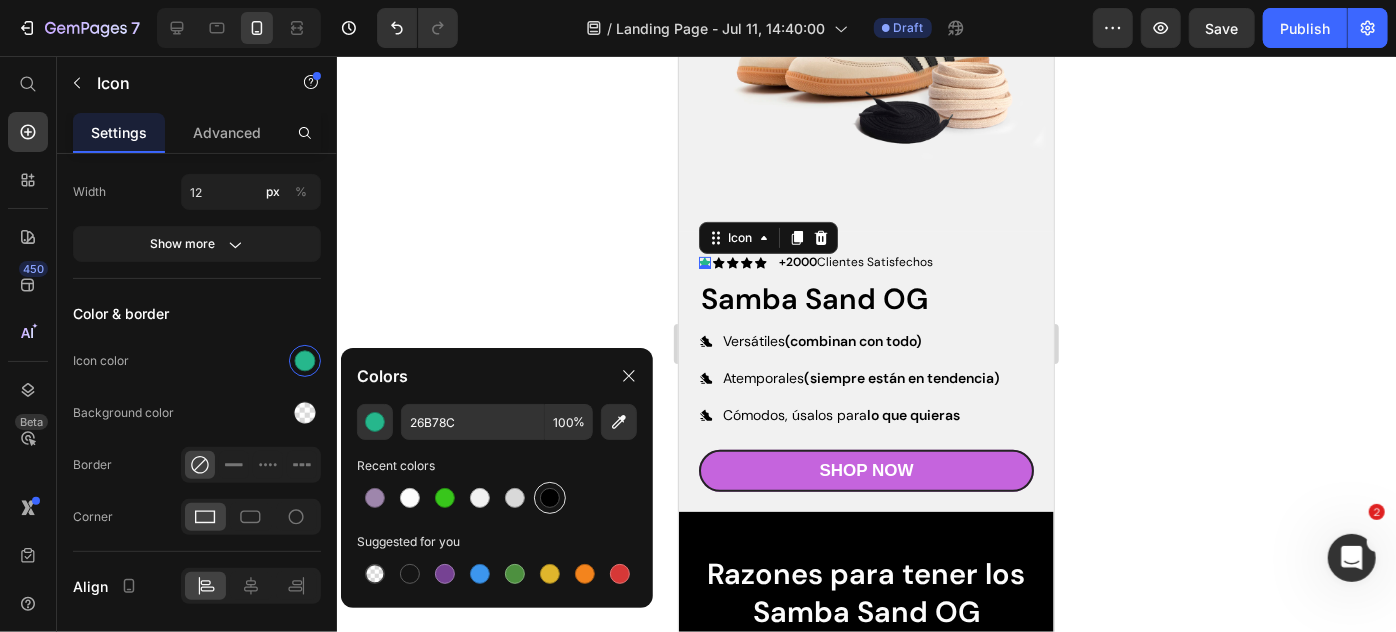 click at bounding box center (550, 498) 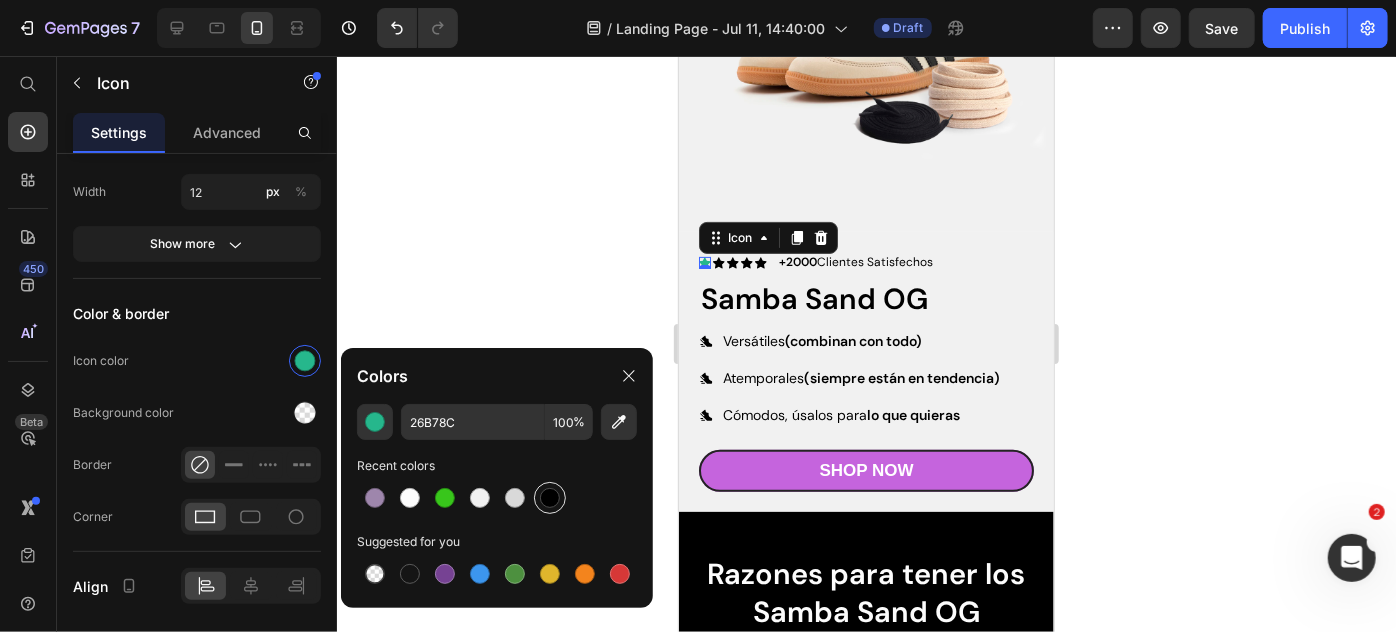 type on "000000" 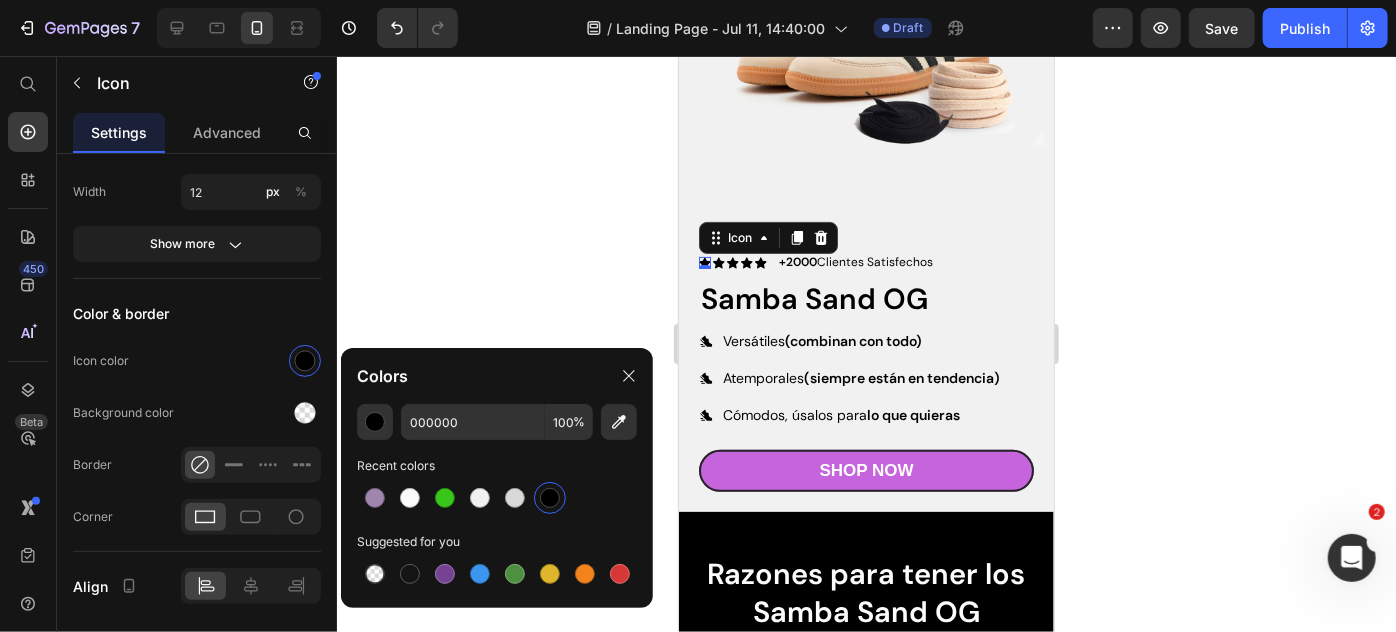 click 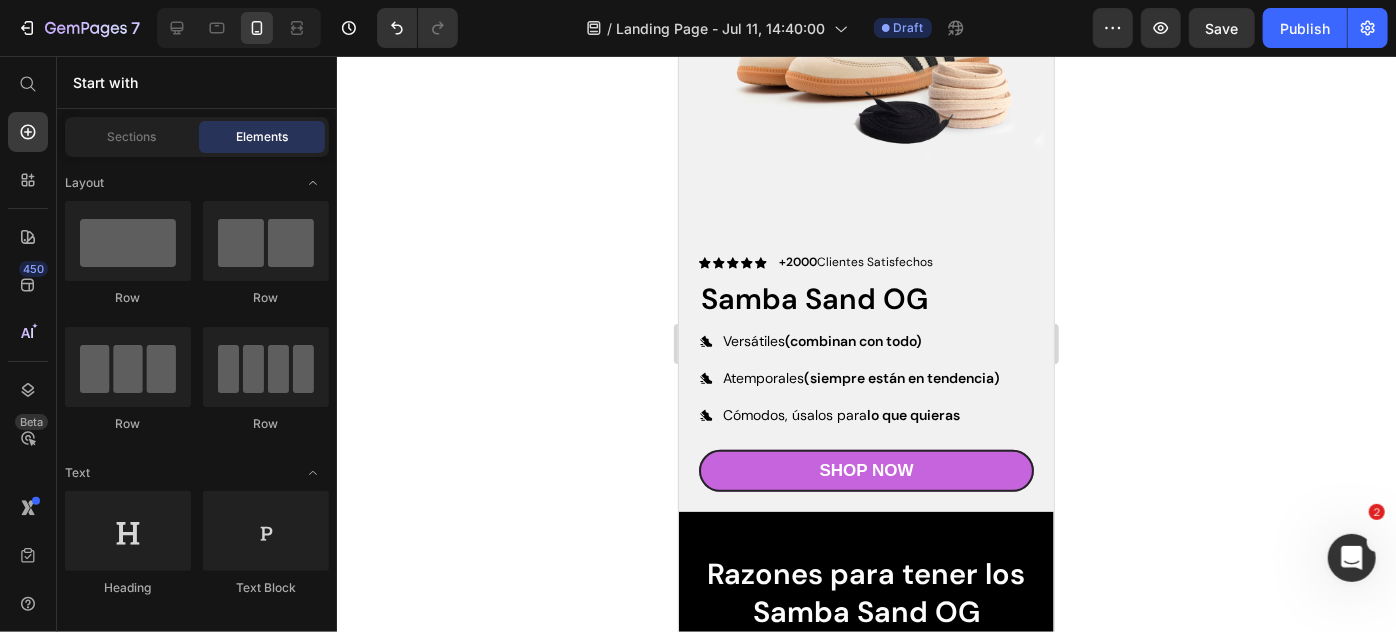 click 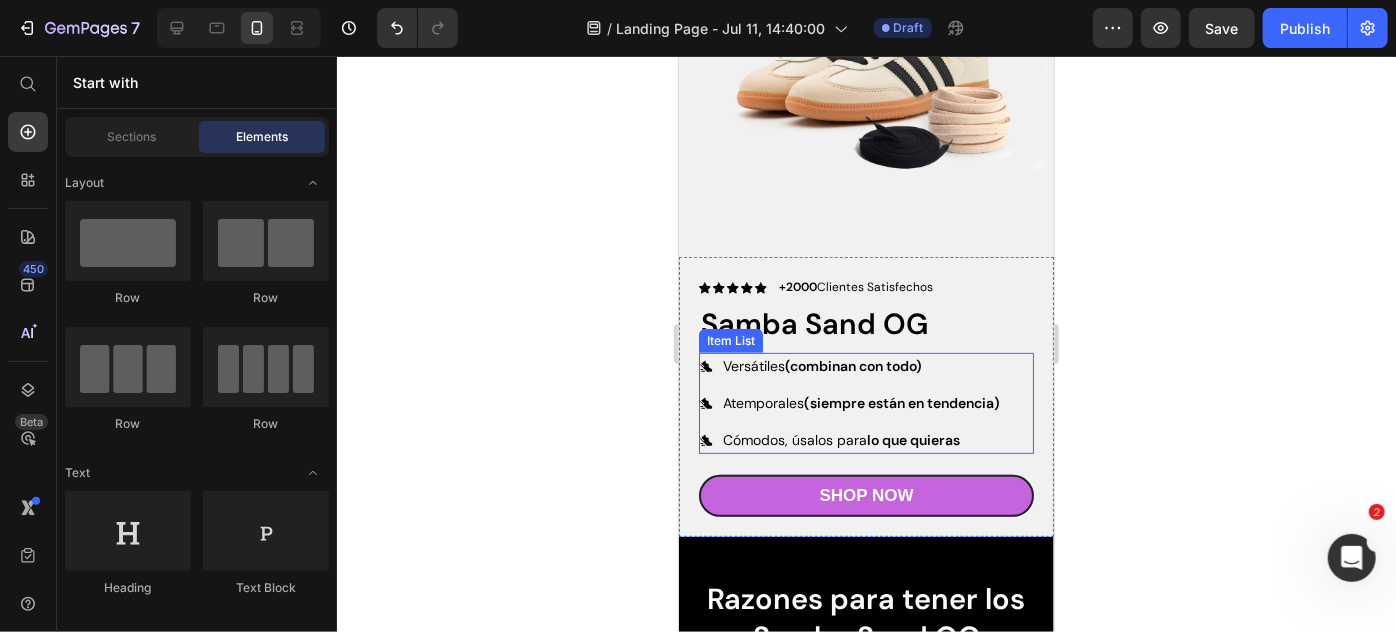 scroll, scrollTop: 214, scrollLeft: 0, axis: vertical 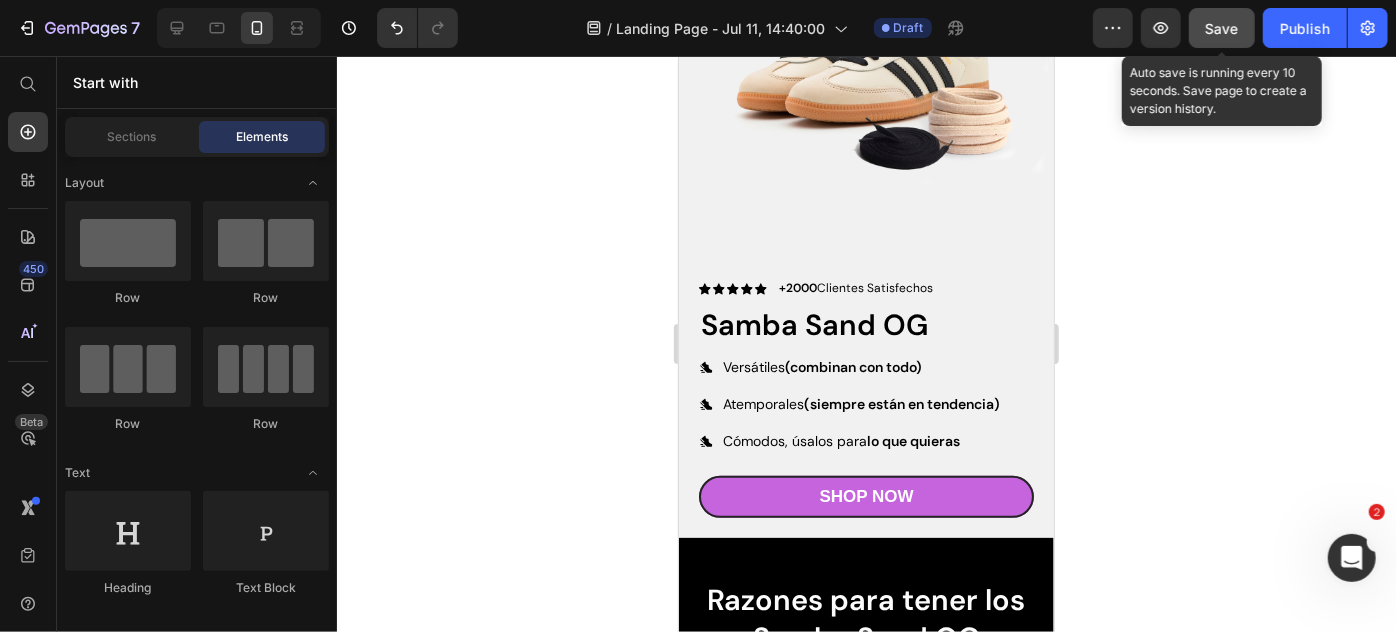 click on "Save" 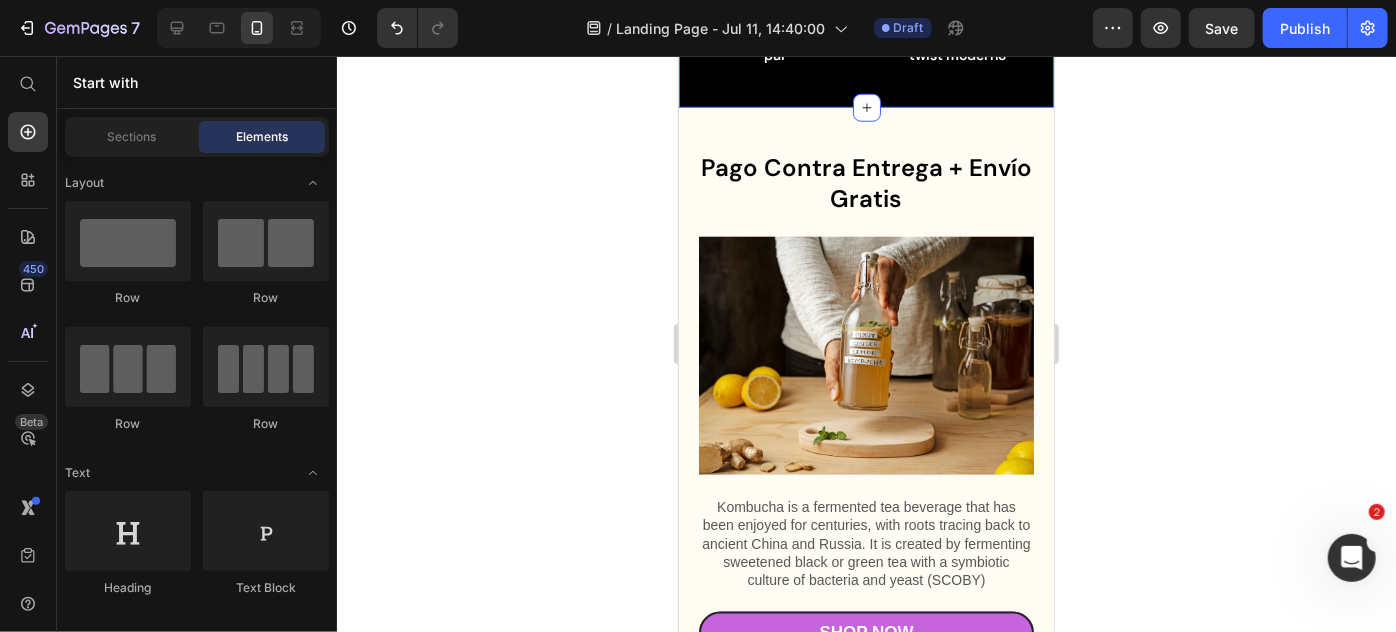 scroll, scrollTop: 964, scrollLeft: 0, axis: vertical 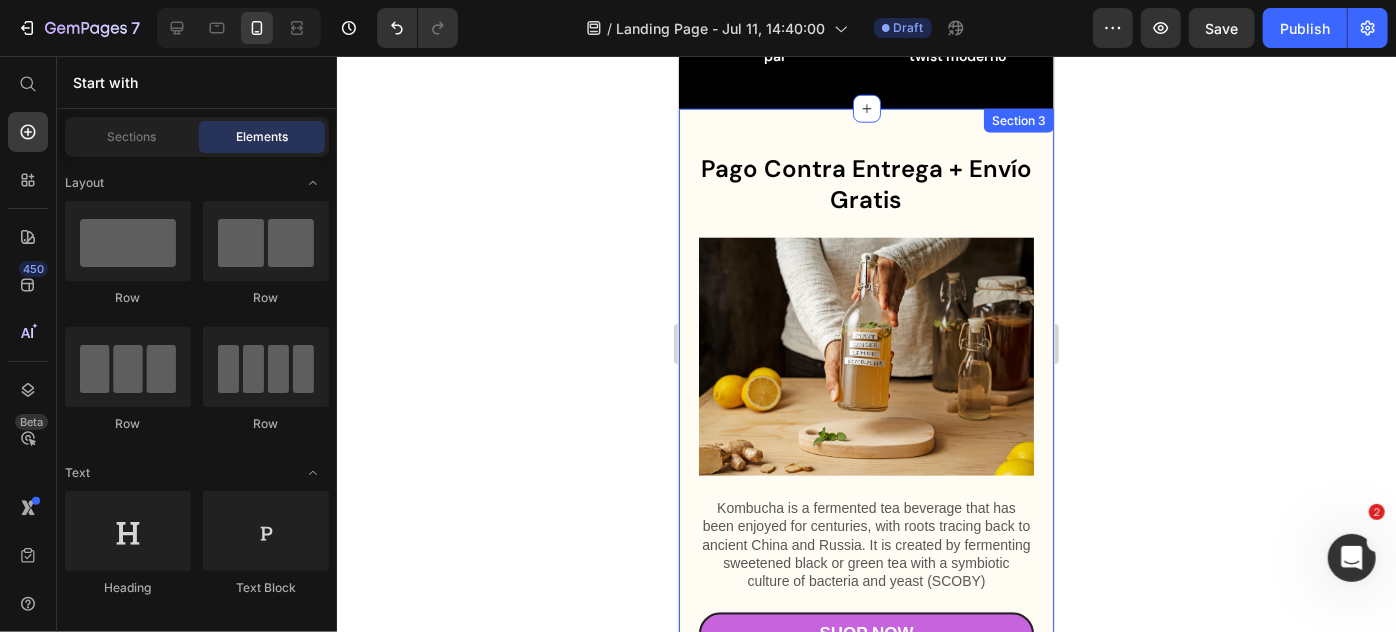 click at bounding box center (865, 356) 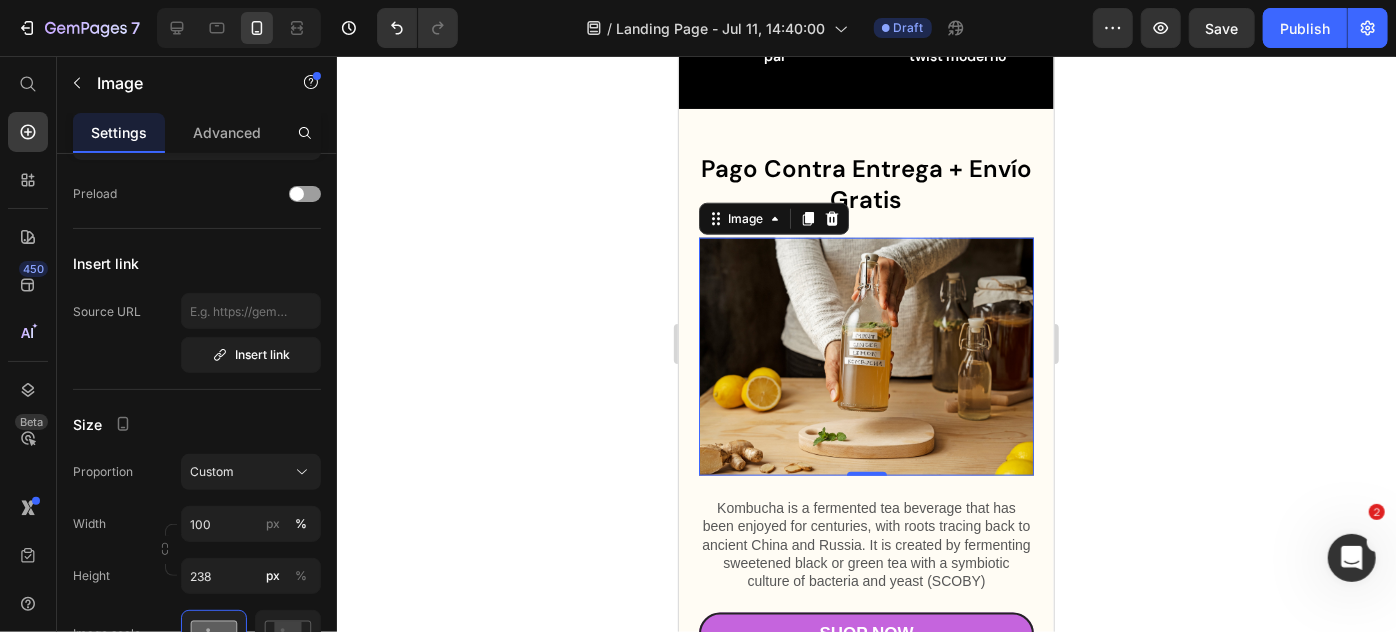 scroll, scrollTop: 0, scrollLeft: 0, axis: both 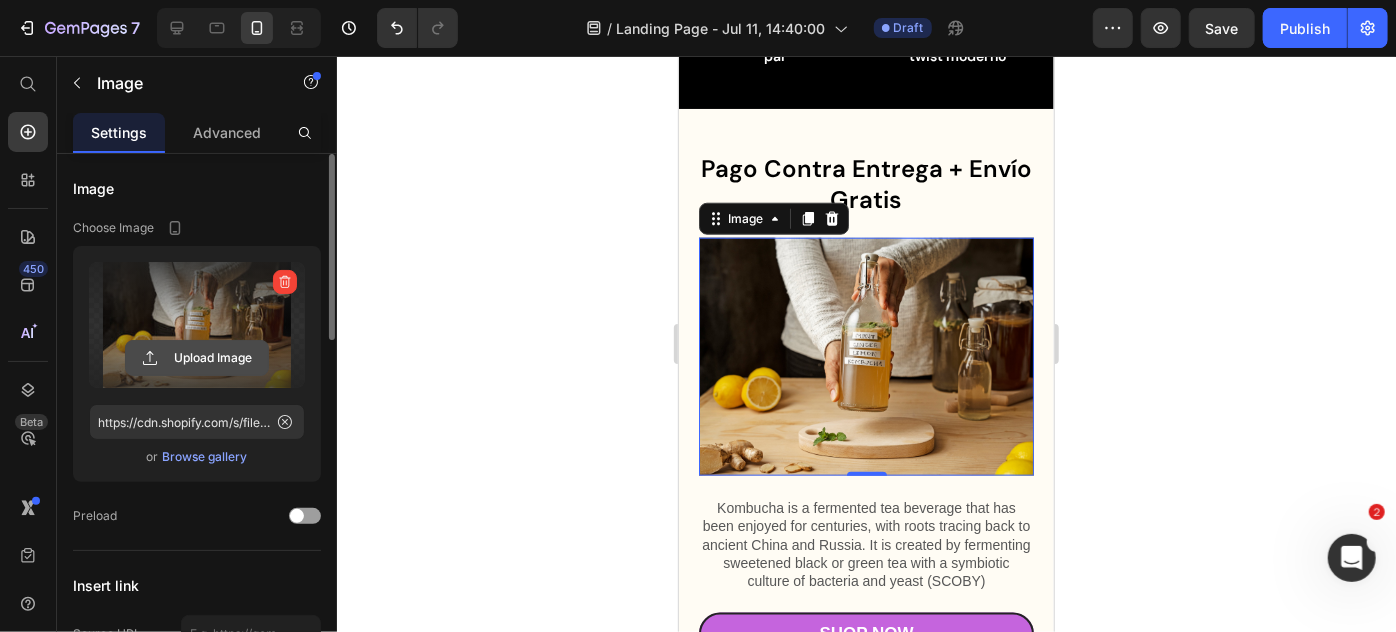 click 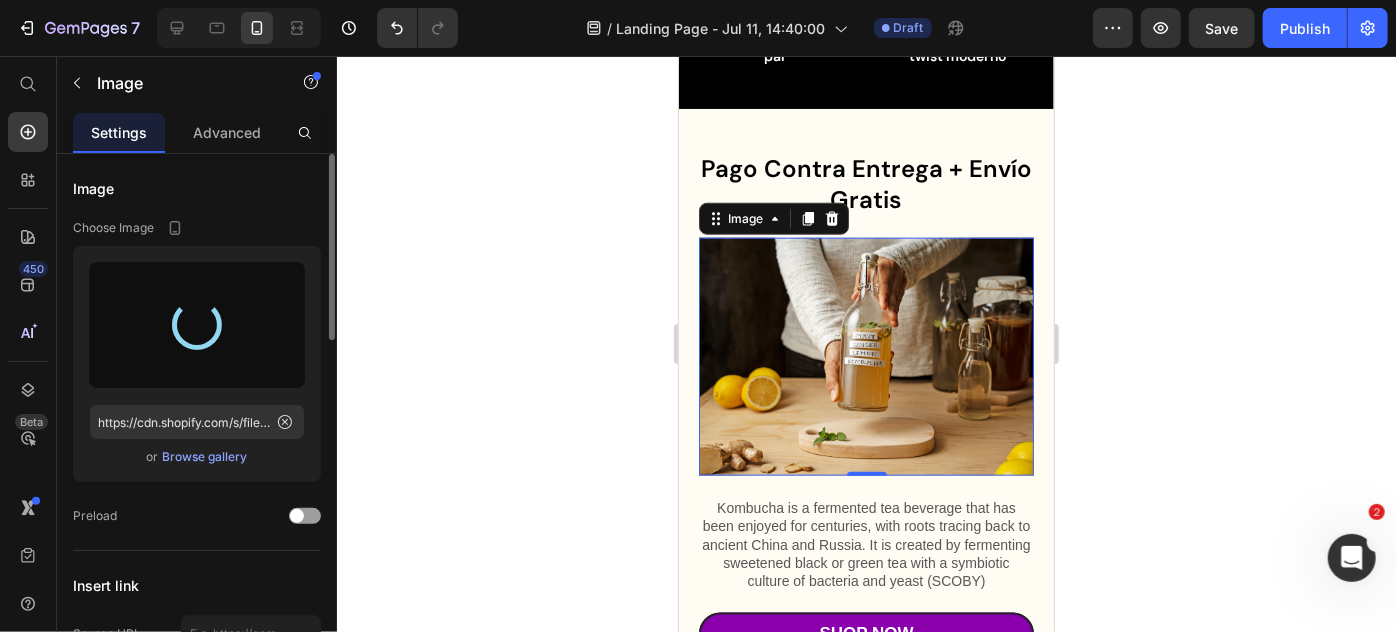 type on "https://cdn.shopify.com/s/files/1/0895/8676/2098/files/gempages_553120673636025472-172139b9-2dd9-4936-af7c-708016363b91.gif" 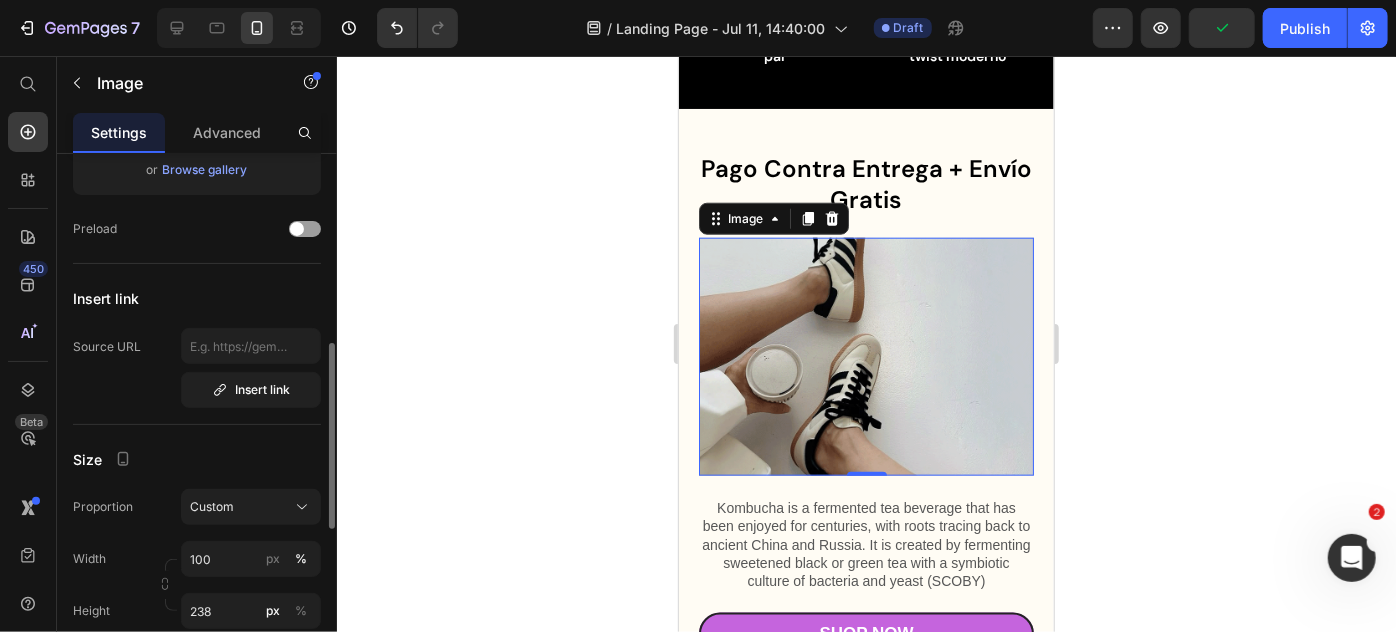 scroll, scrollTop: 371, scrollLeft: 0, axis: vertical 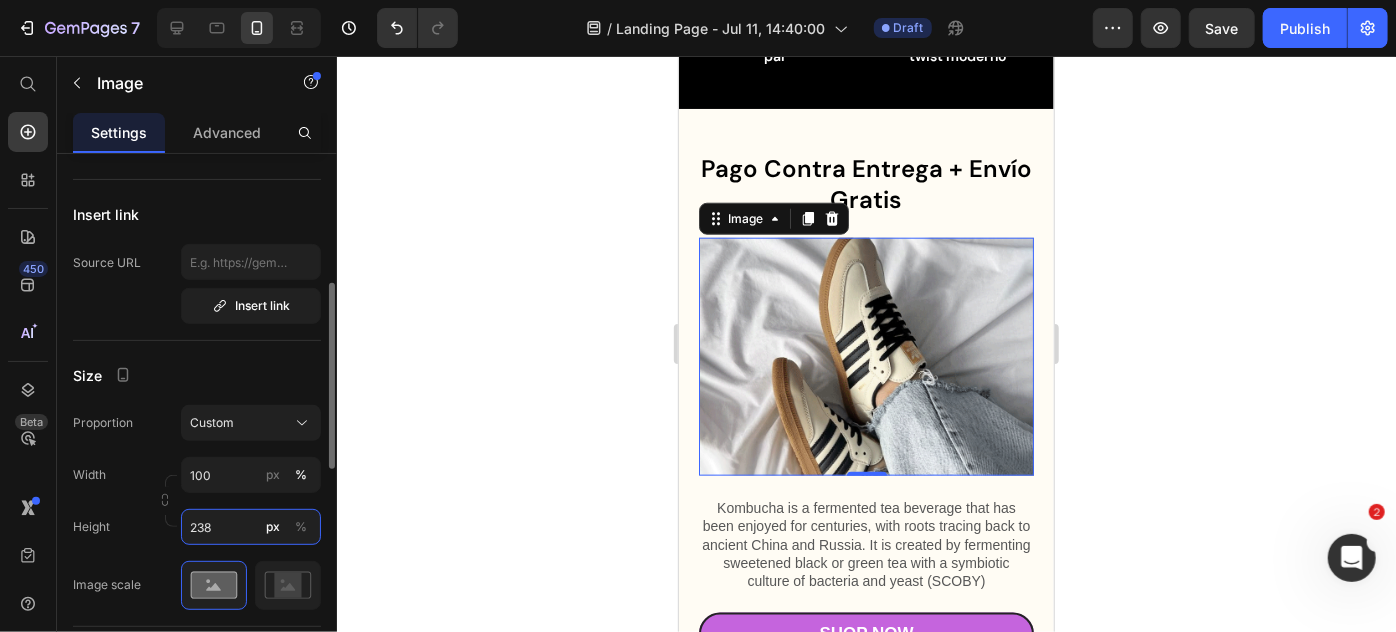 click on "238" at bounding box center [251, 527] 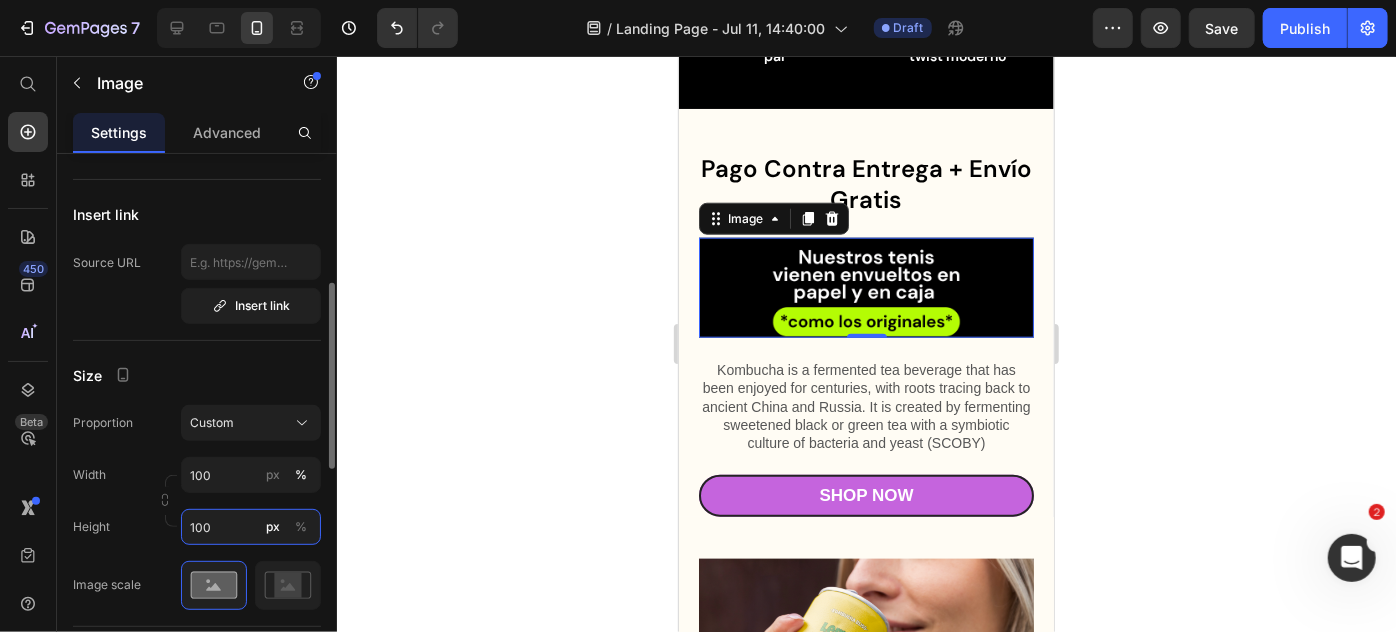 type on "100" 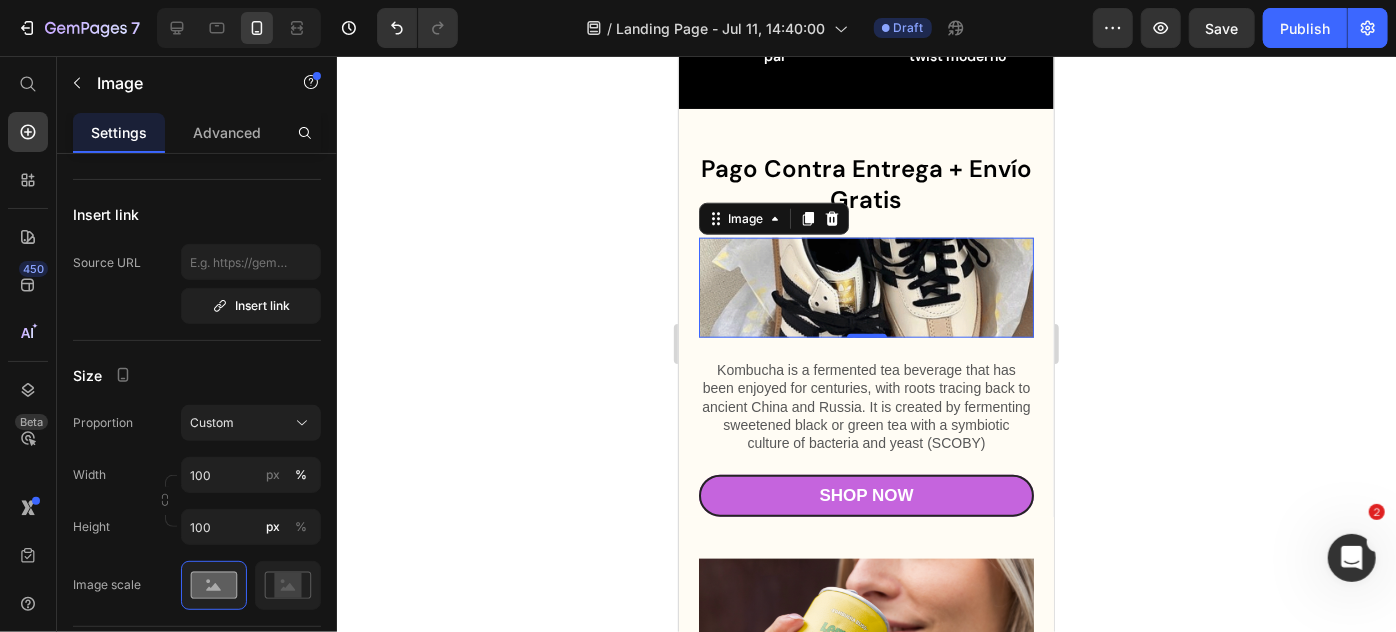 click 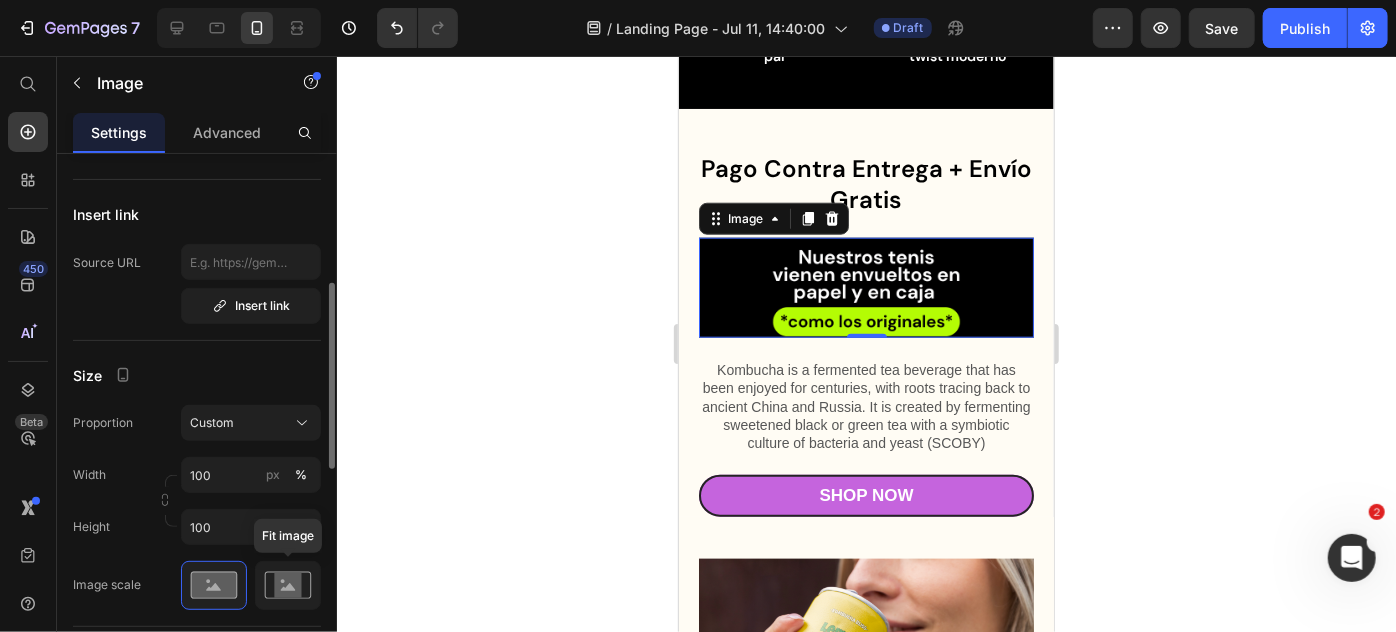 click 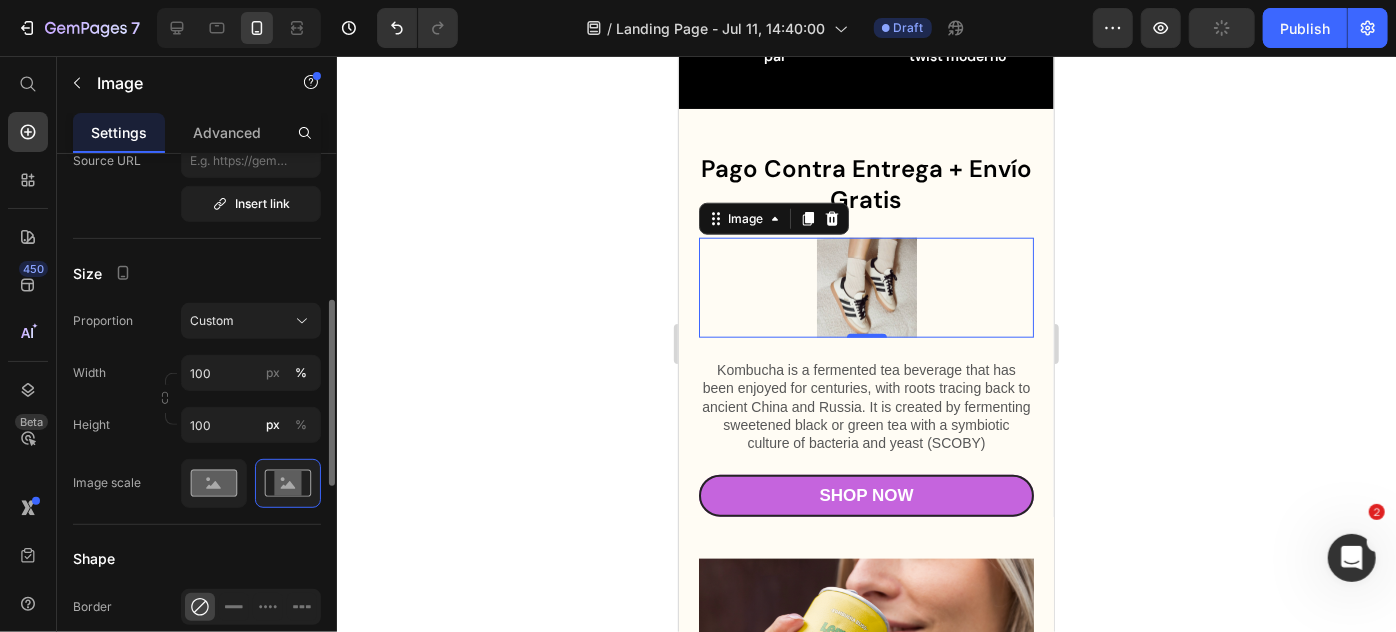 scroll, scrollTop: 477, scrollLeft: 0, axis: vertical 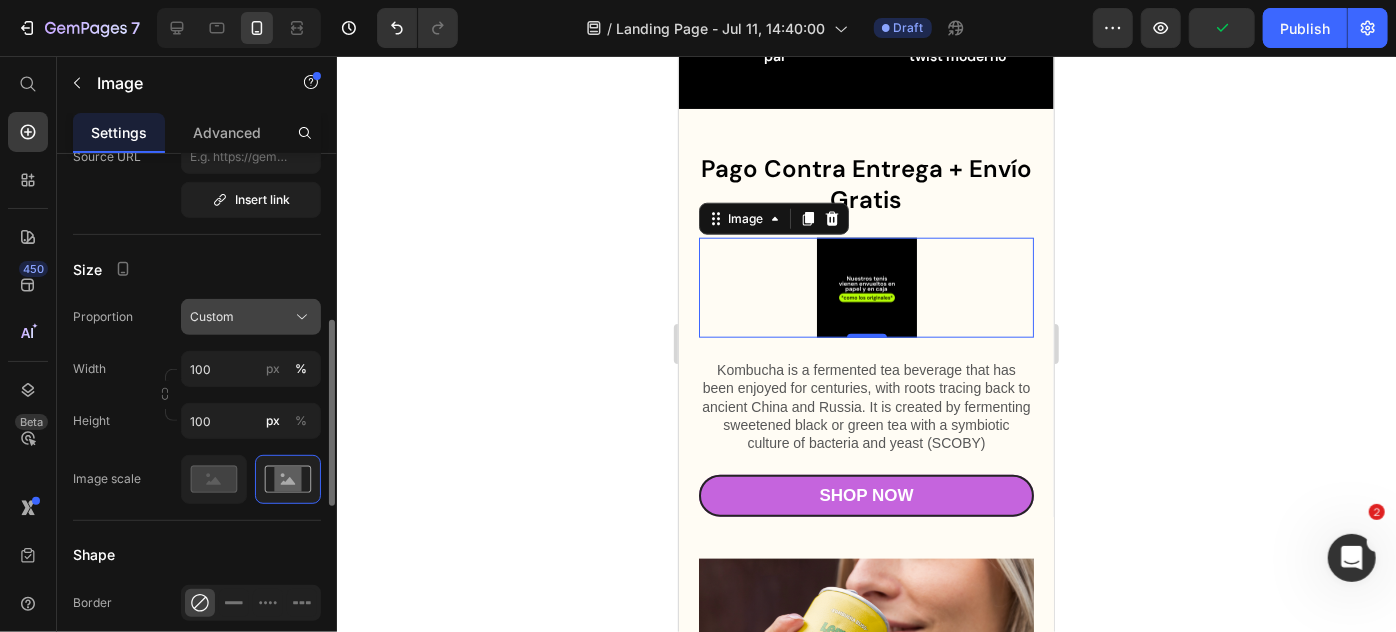 click on "Custom" 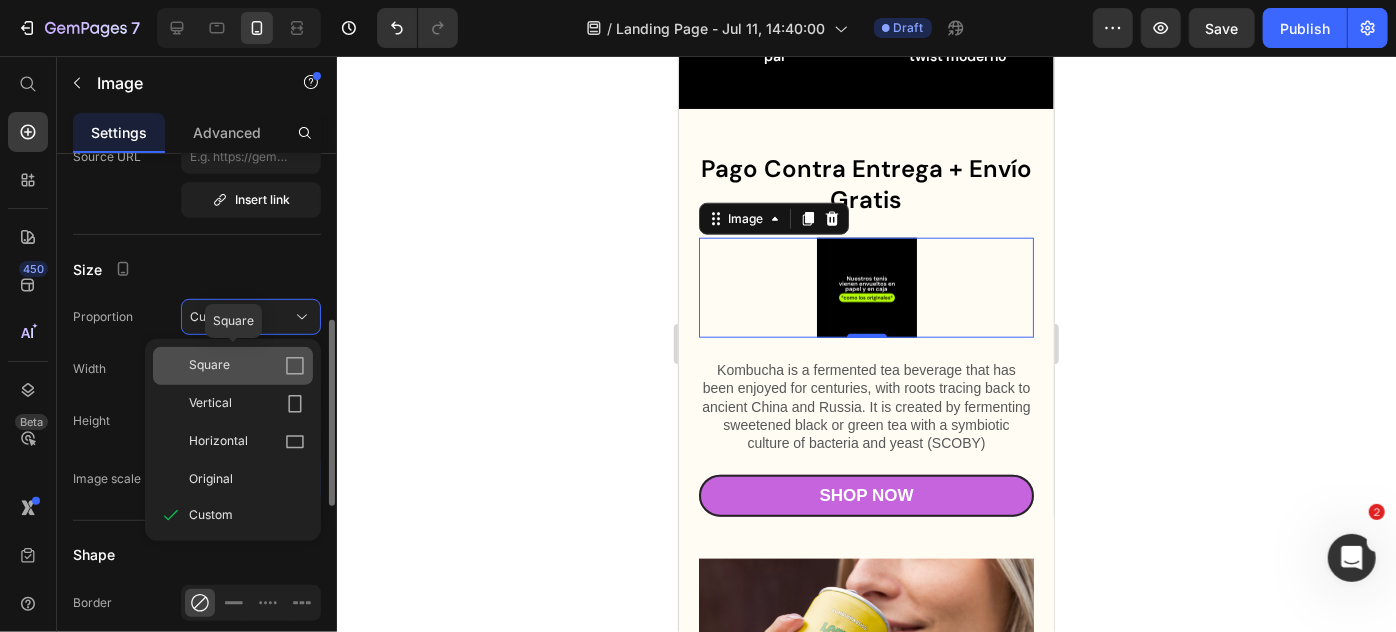 click on "Square" at bounding box center [247, 366] 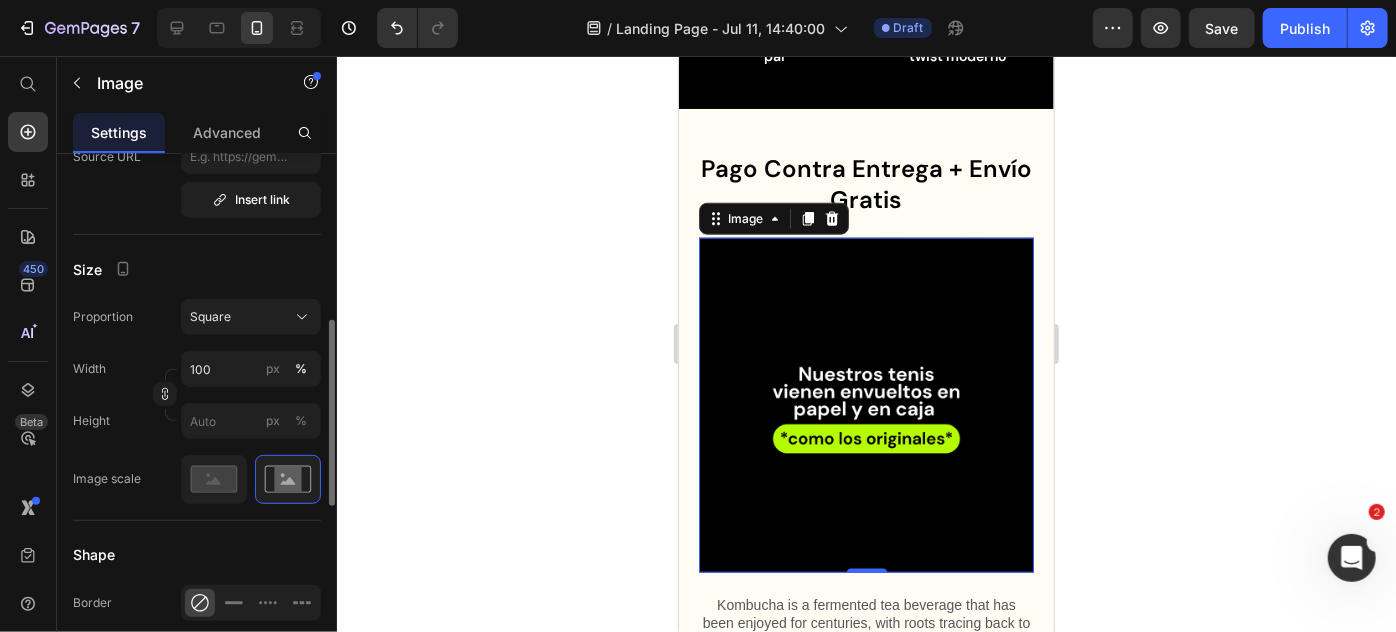 click 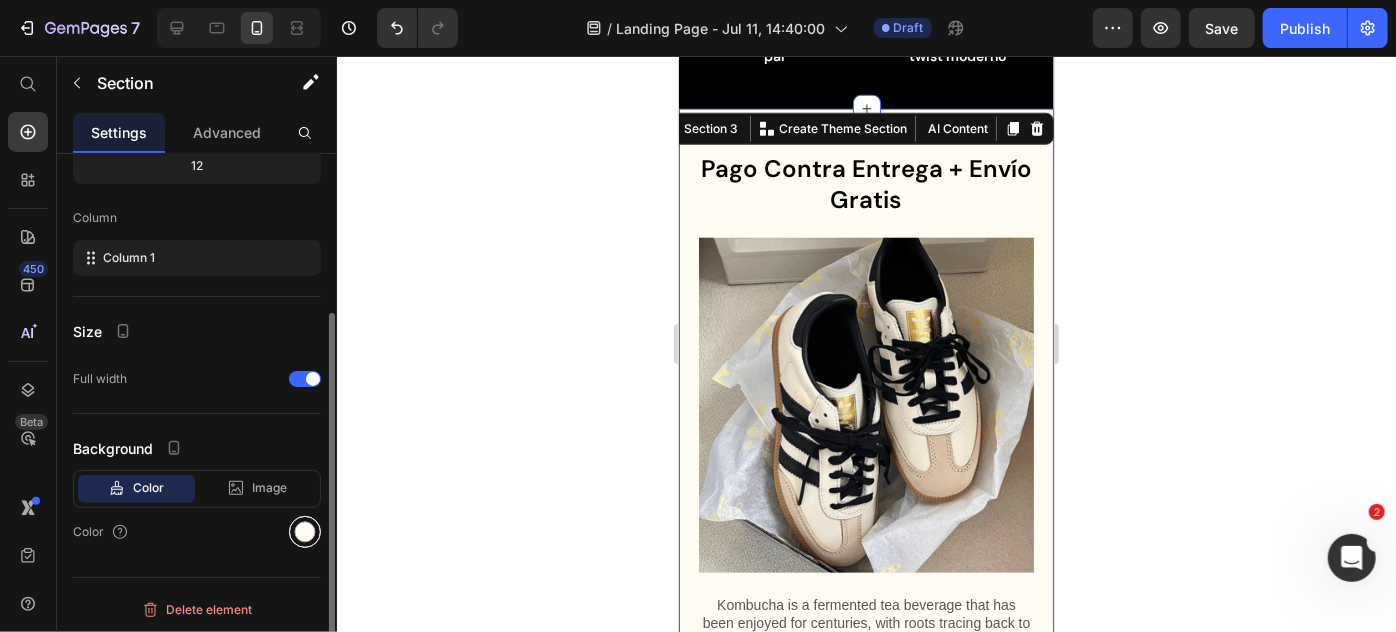 scroll, scrollTop: 226, scrollLeft: 0, axis: vertical 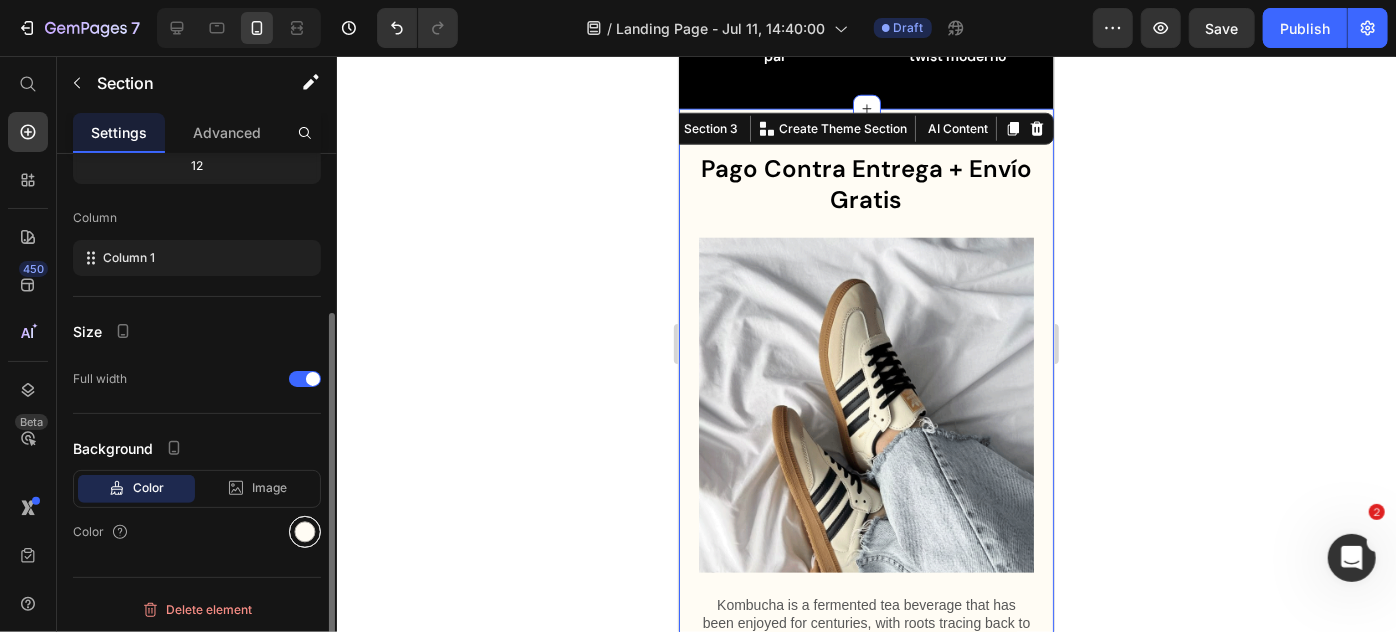 click at bounding box center [305, 532] 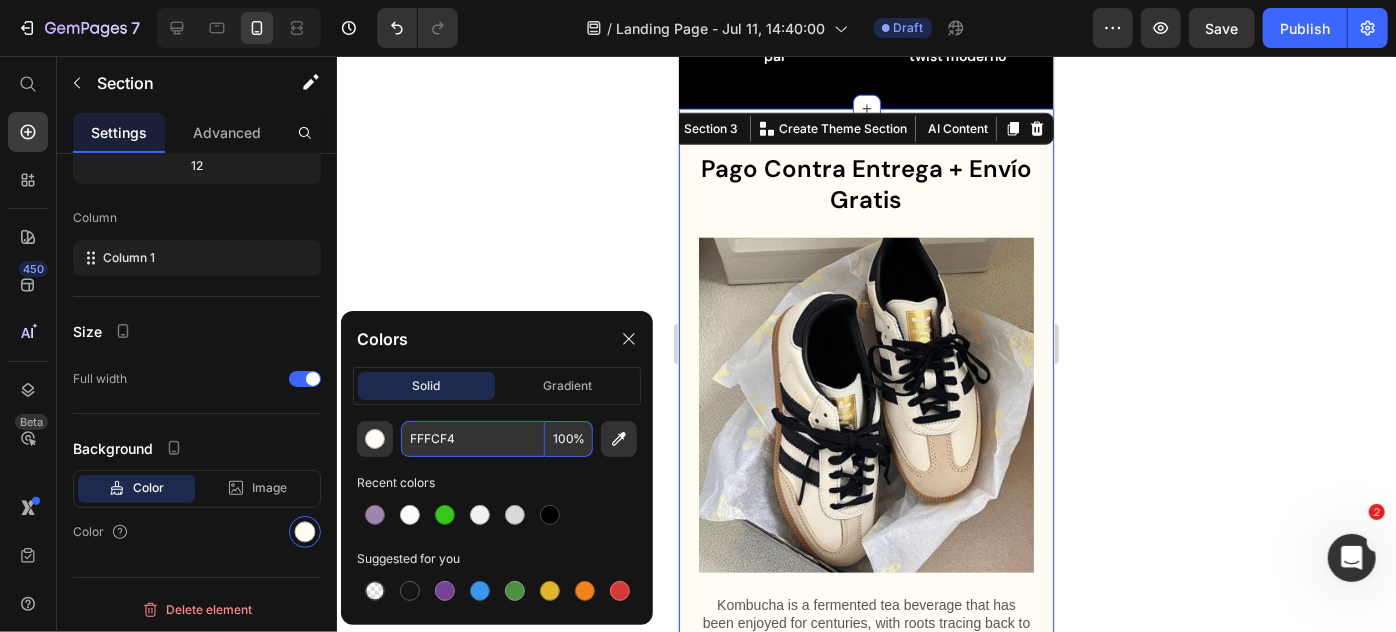 click on "FFFCF4" at bounding box center (473, 439) 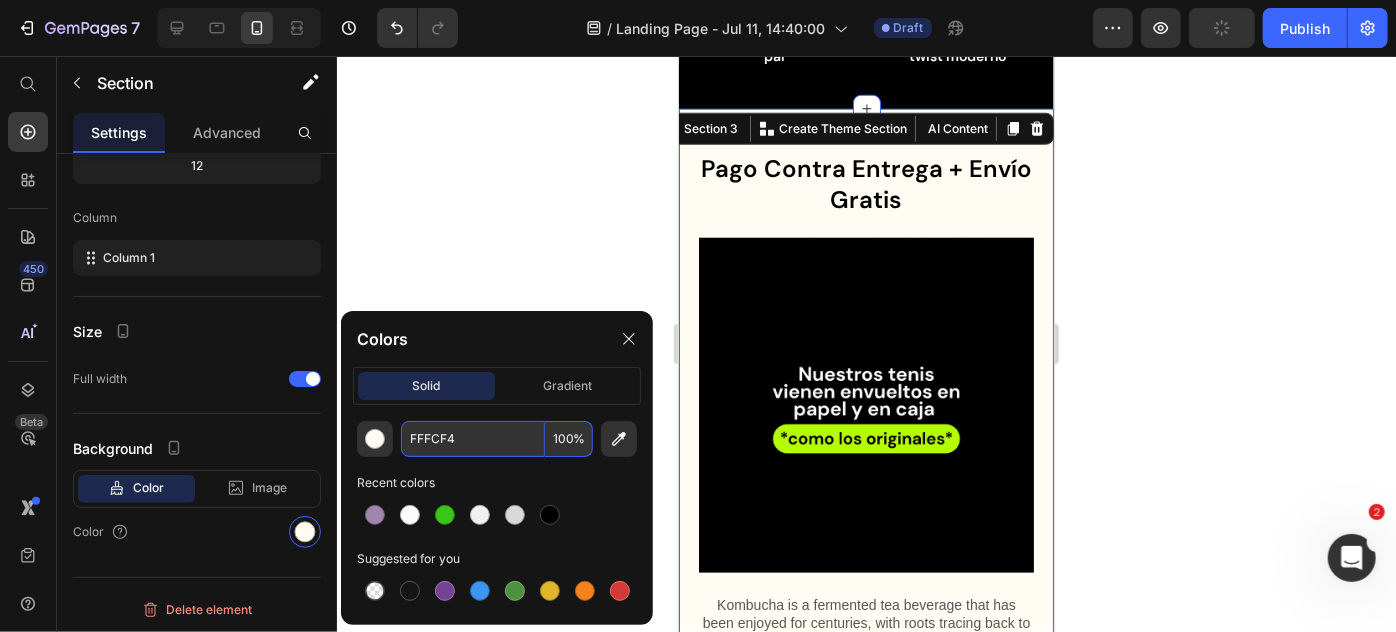 paste on "f1f1f1" 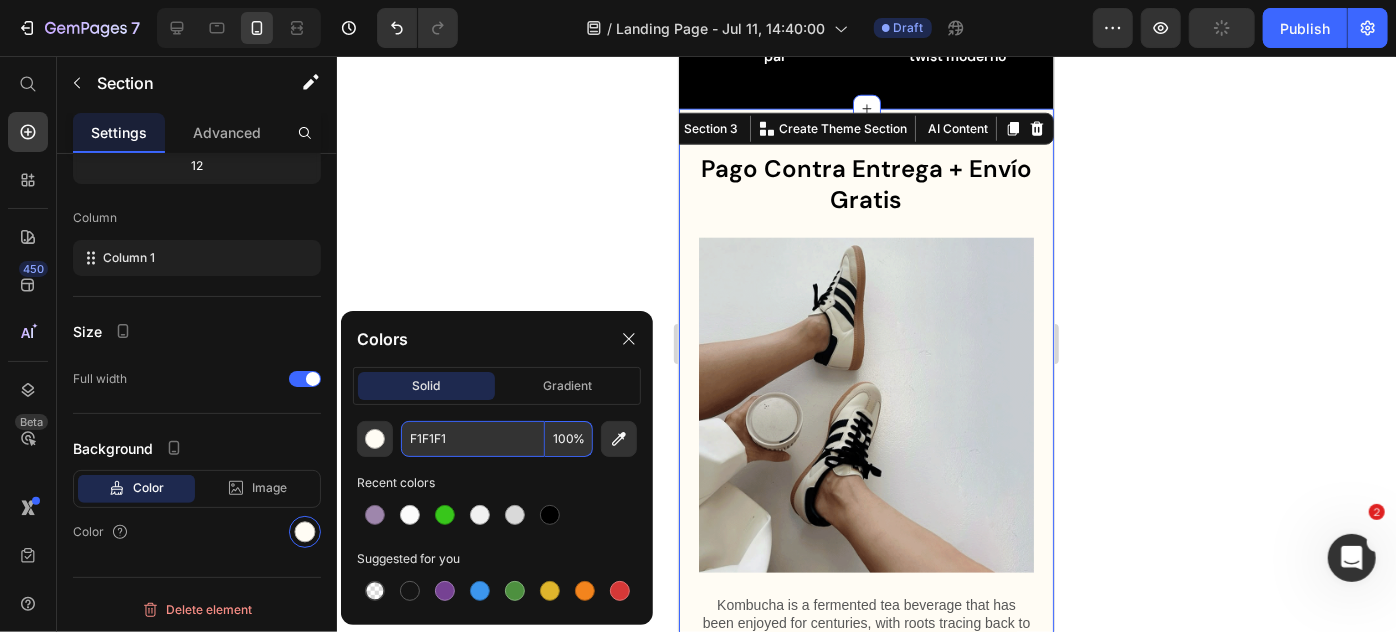 type on "F1F1F1" 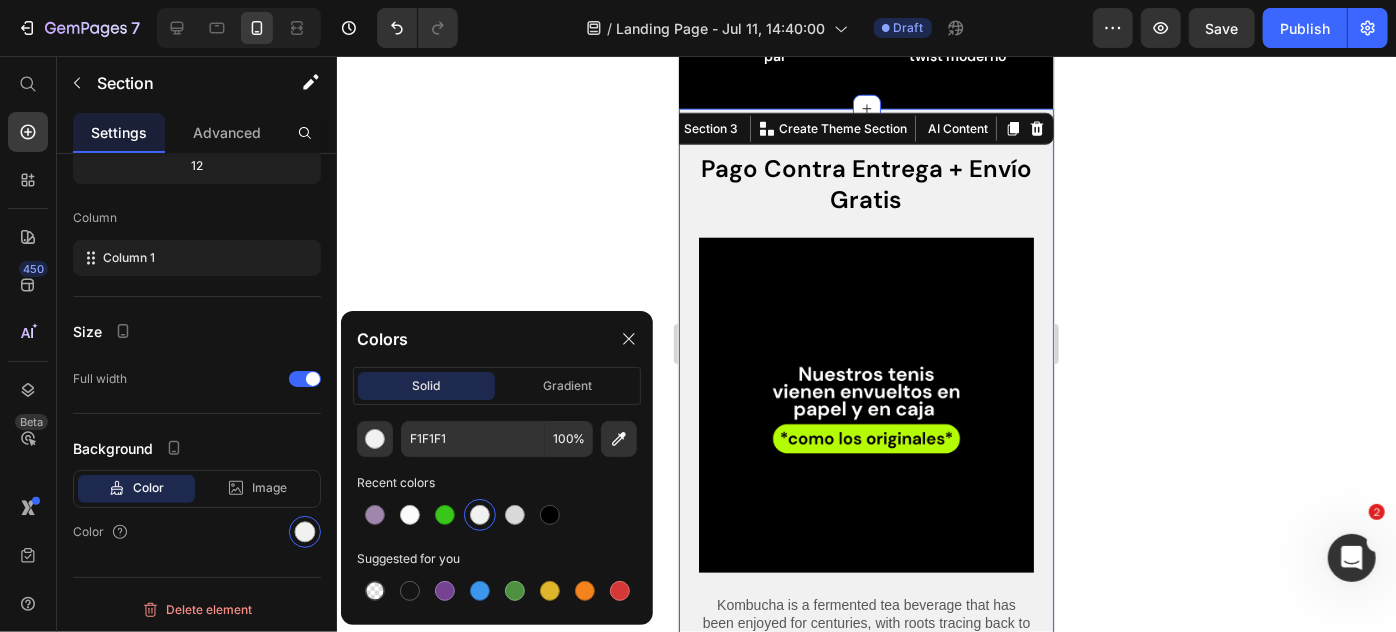click 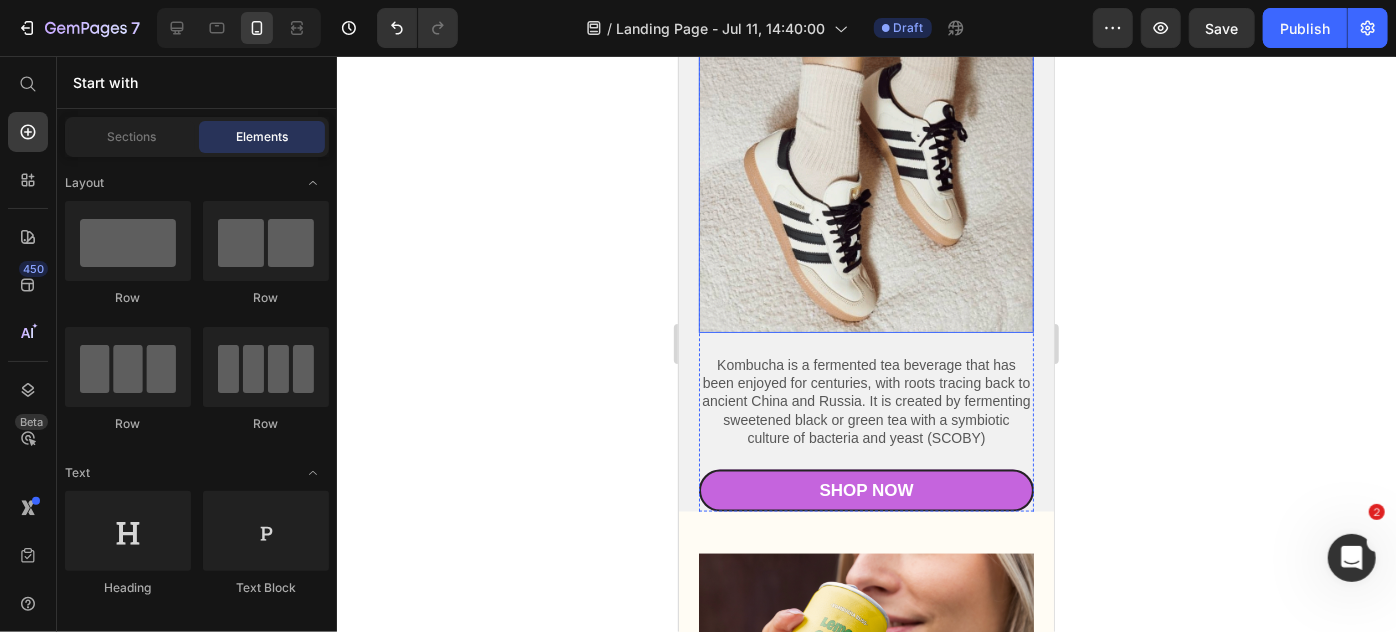 scroll, scrollTop: 1204, scrollLeft: 0, axis: vertical 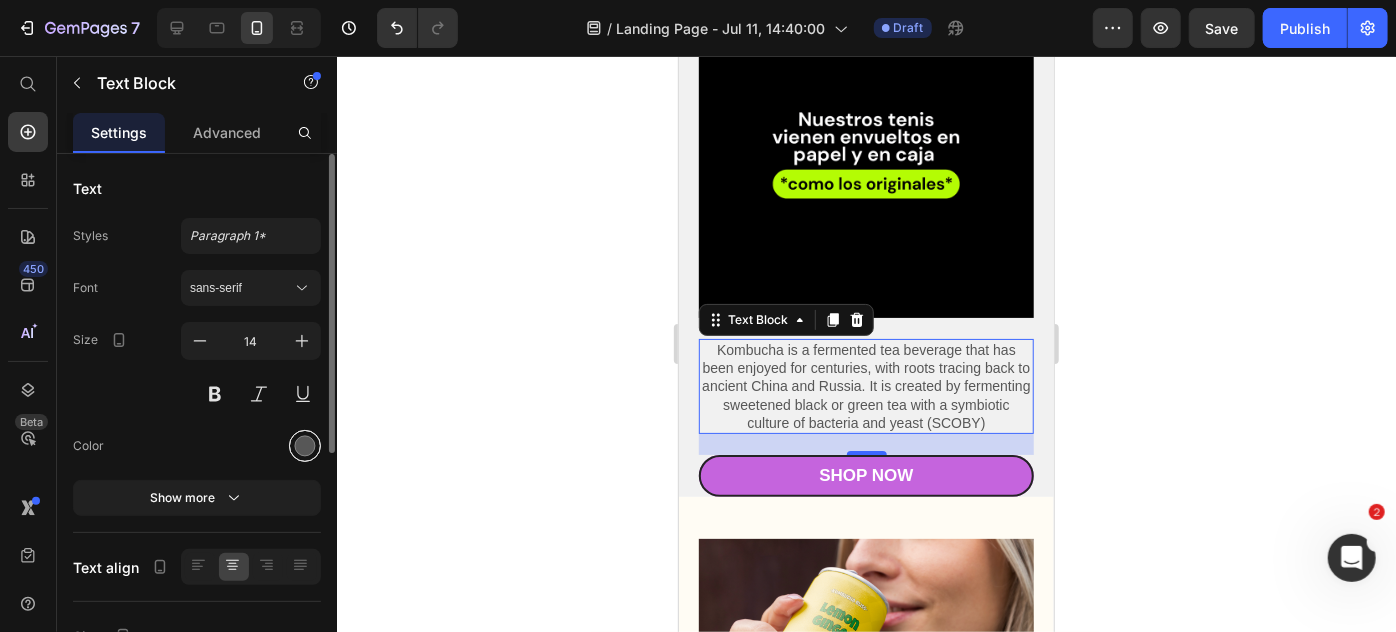 click at bounding box center [305, 446] 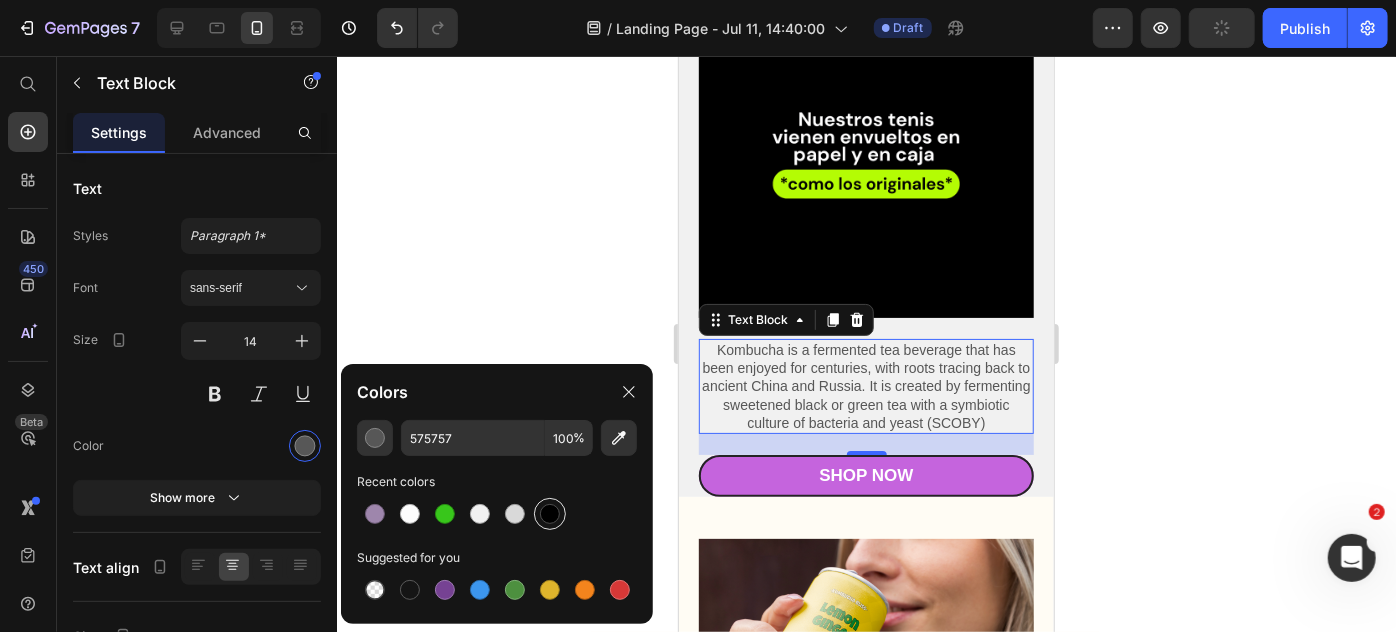 click at bounding box center (550, 514) 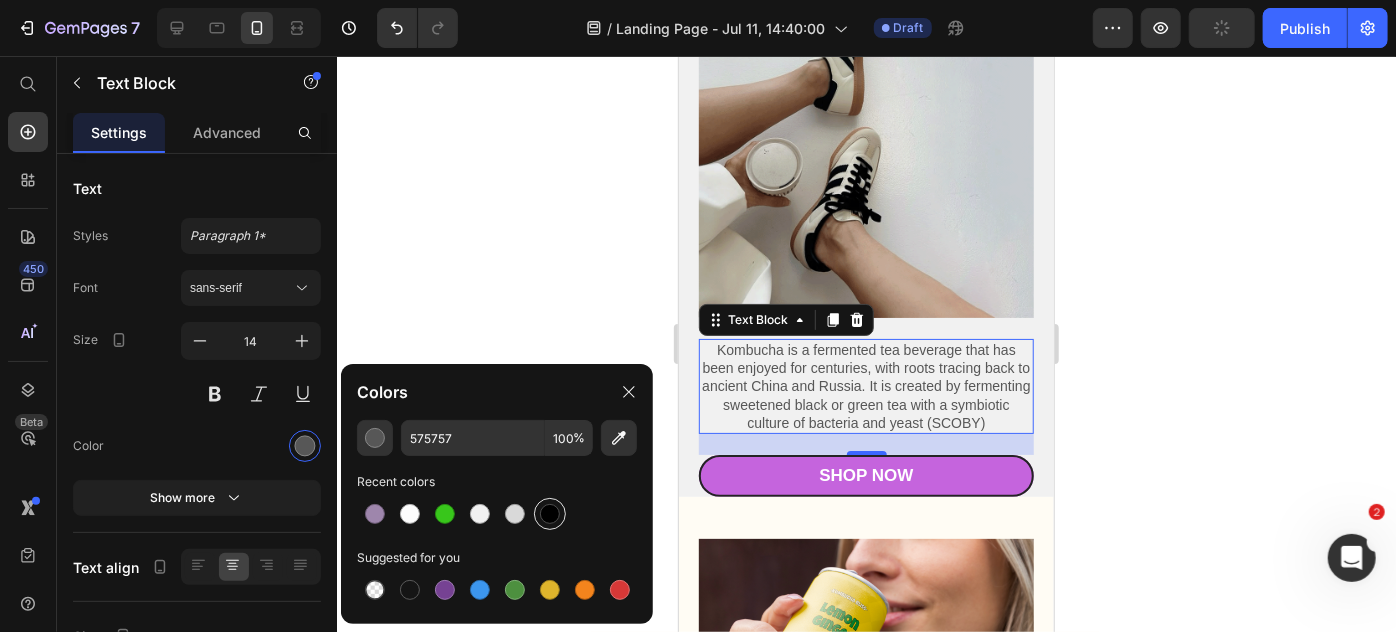 type on "000000" 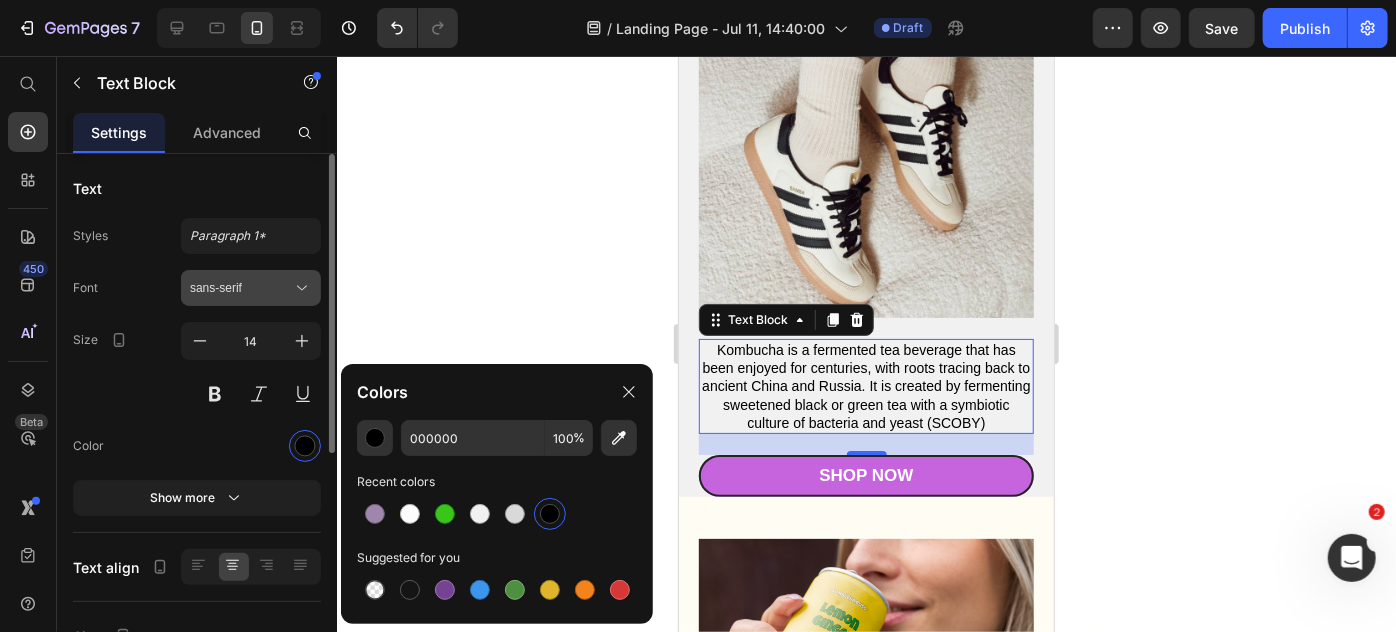 click on "sans-serif" at bounding box center [251, 288] 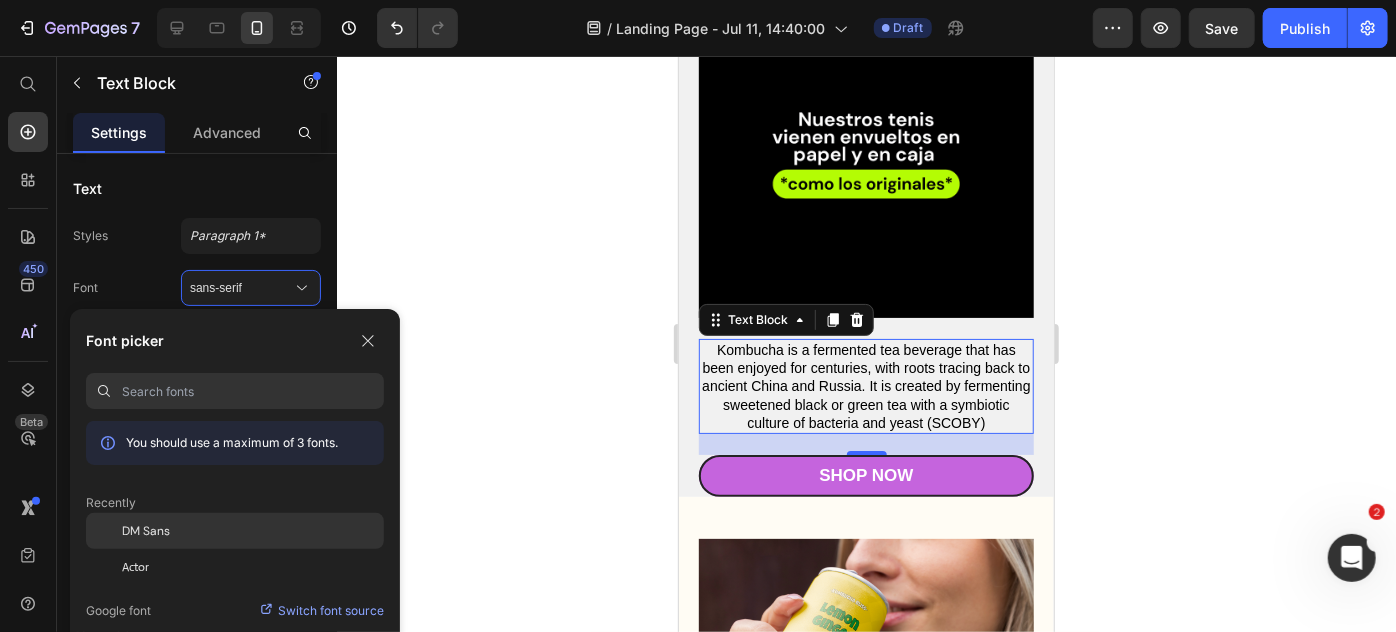 click on "DM Sans" 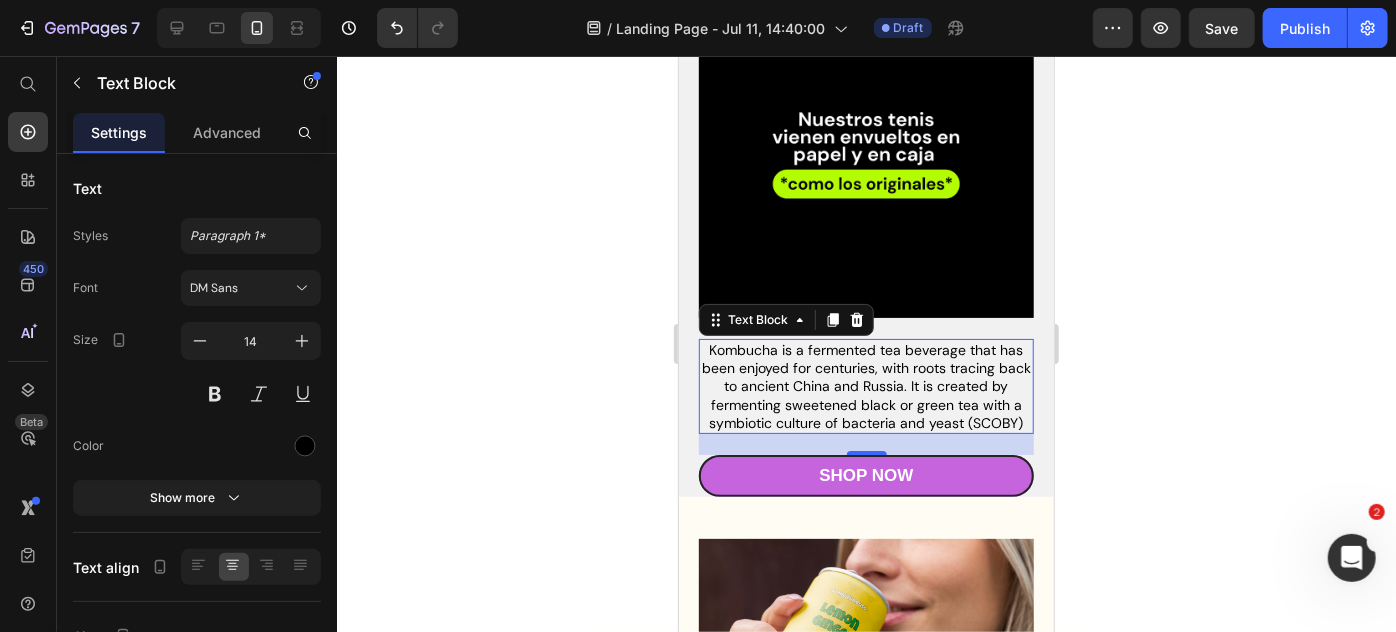 click on "Kombucha is a fermented tea beverage that has been enjoyed for centuries, with roots tracing back to ancient China and Russia. It is created by fermenting sweetened black or green tea with a symbiotic culture of bacteria and yeast (SCOBY)" at bounding box center [865, 385] 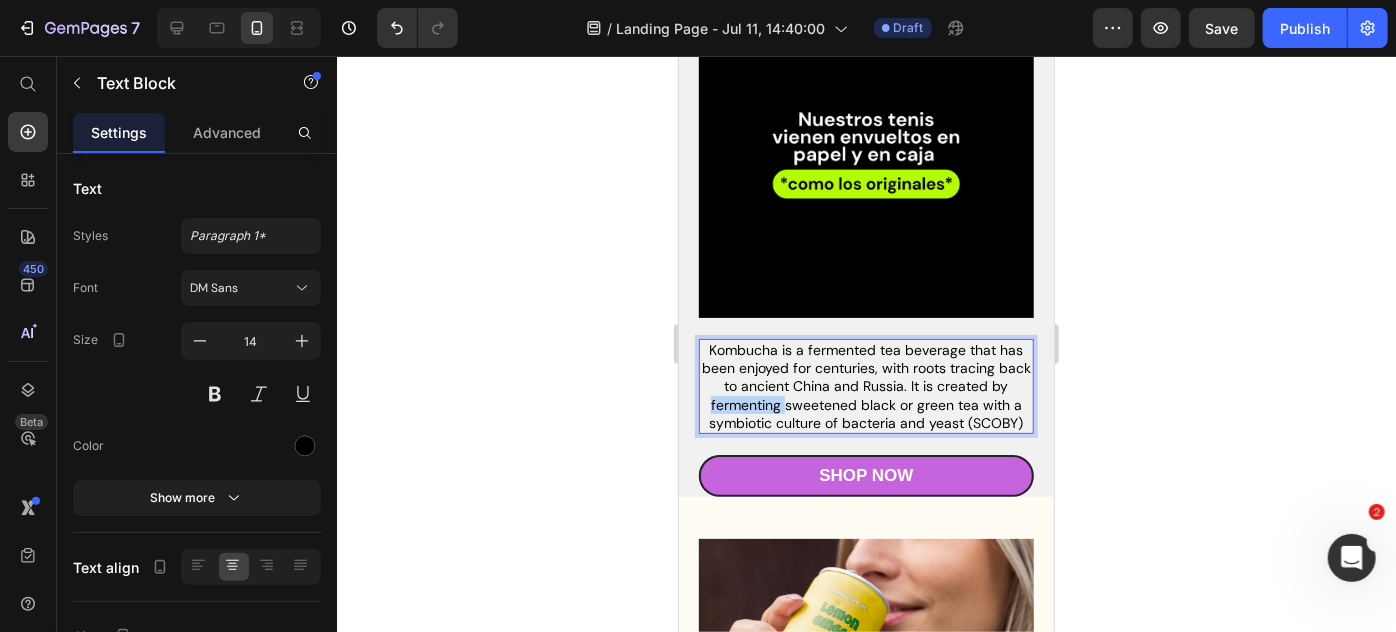 click on "Kombucha is a fermented tea beverage that has been enjoyed for centuries, with roots tracing back to ancient China and Russia. It is created by fermenting sweetened black or green tea with a symbiotic culture of bacteria and yeast (SCOBY)" at bounding box center (865, 385) 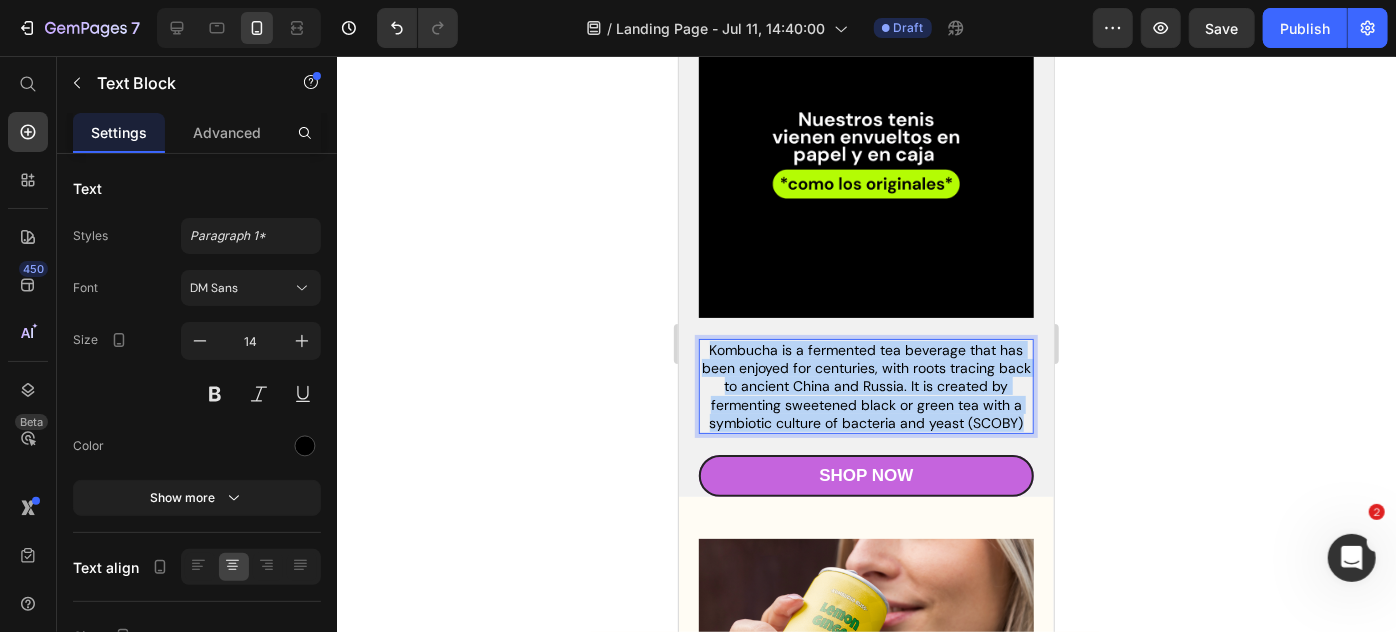 click on "Kombucha is a fermented tea beverage that has been enjoyed for centuries, with roots tracing back to ancient China and Russia. It is created by fermenting sweetened black or green tea with a symbiotic culture of bacteria and yeast (SCOBY)" at bounding box center (865, 385) 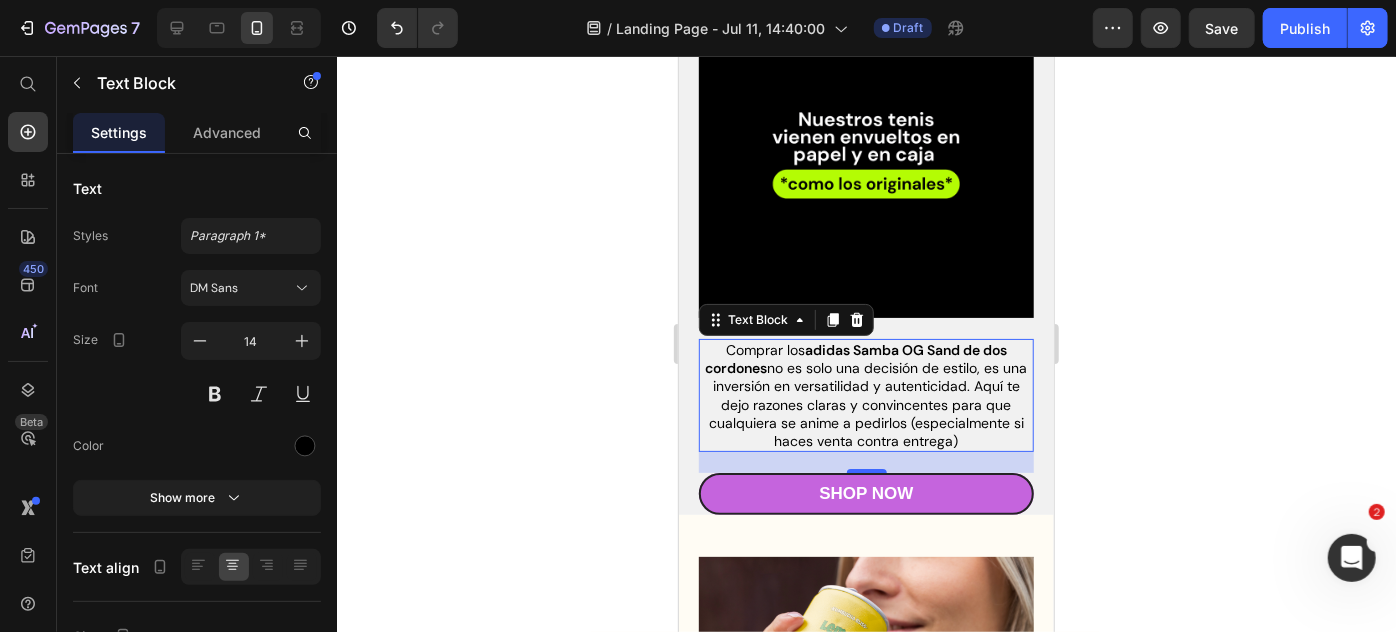click 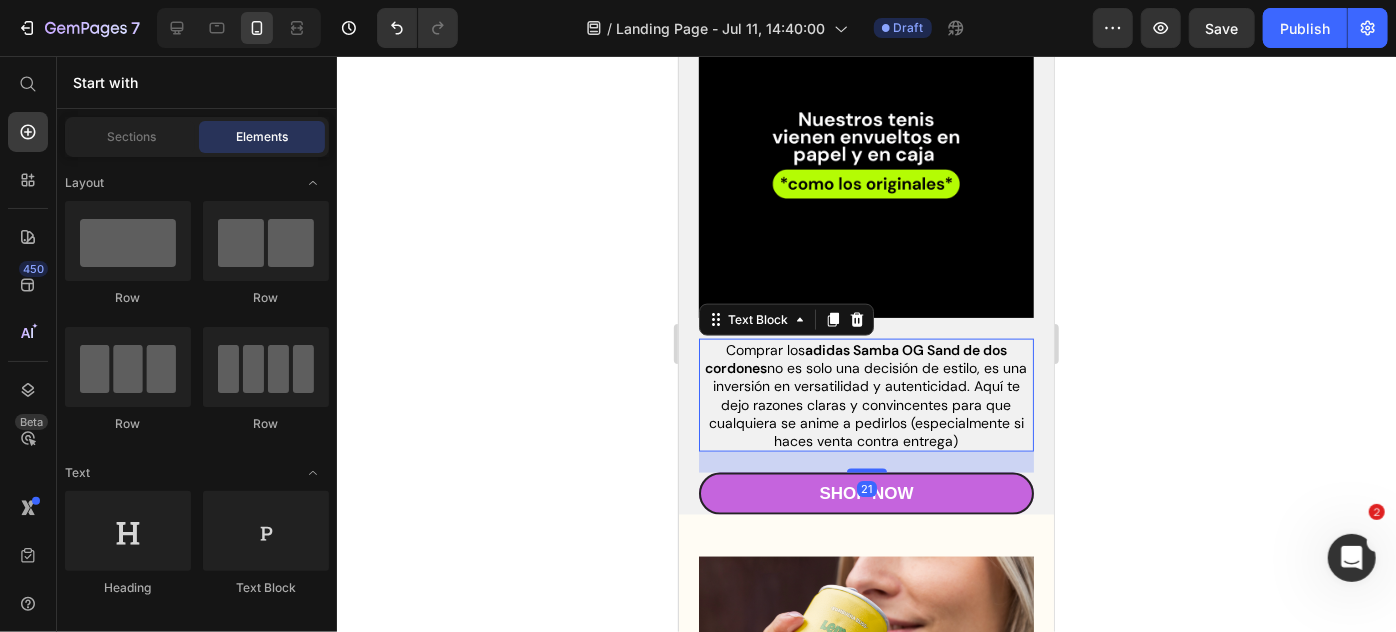 click on "adidas Samba OG Sand de dos cordones" at bounding box center [856, 358] 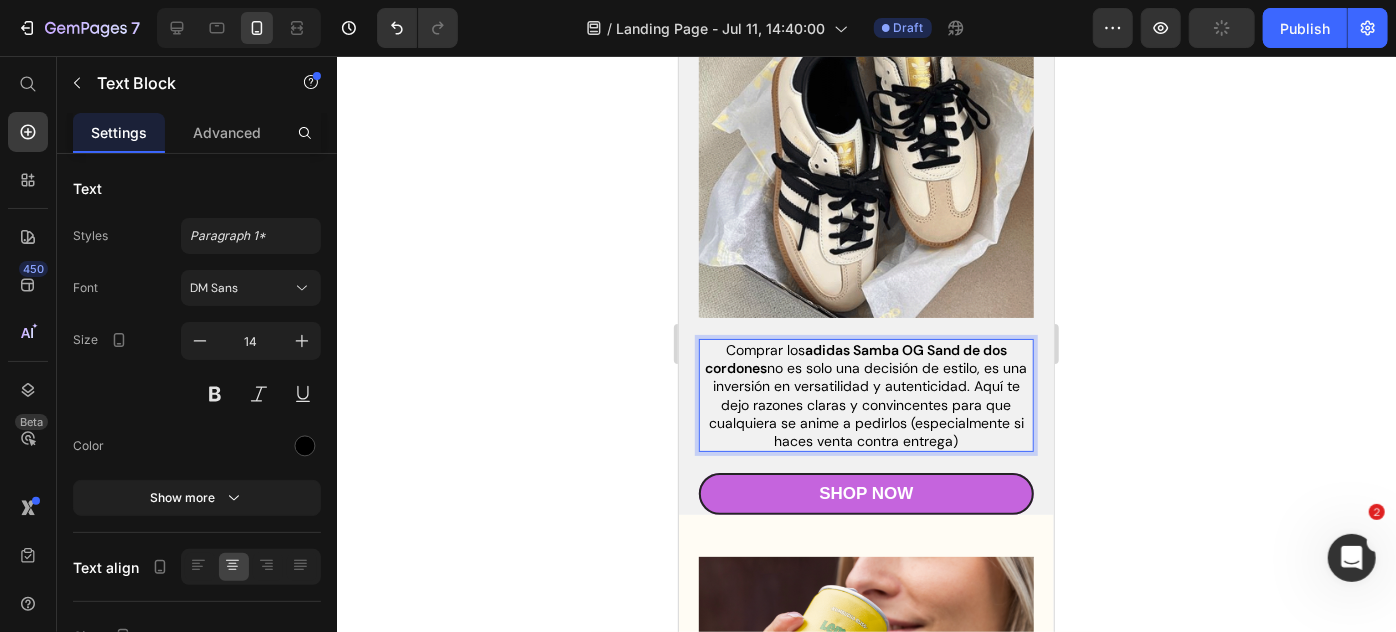 click on "adidas Samba OG Sand de dos cordones" at bounding box center [856, 358] 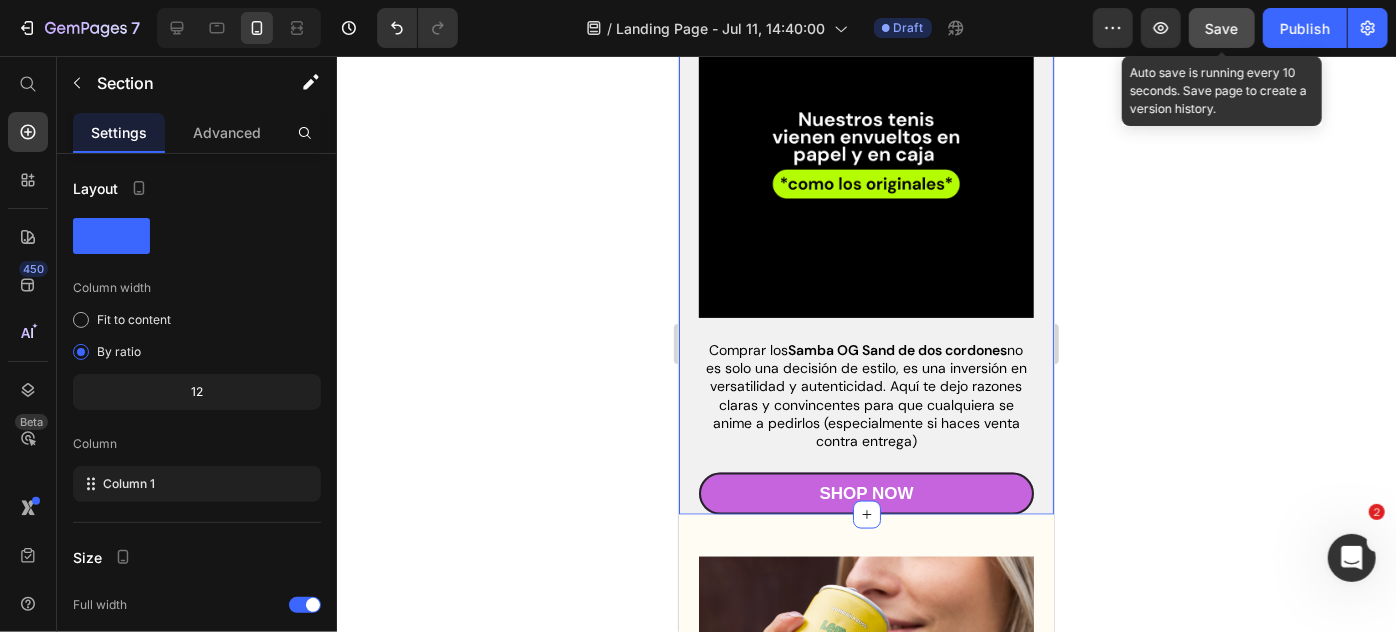 click on "Save" 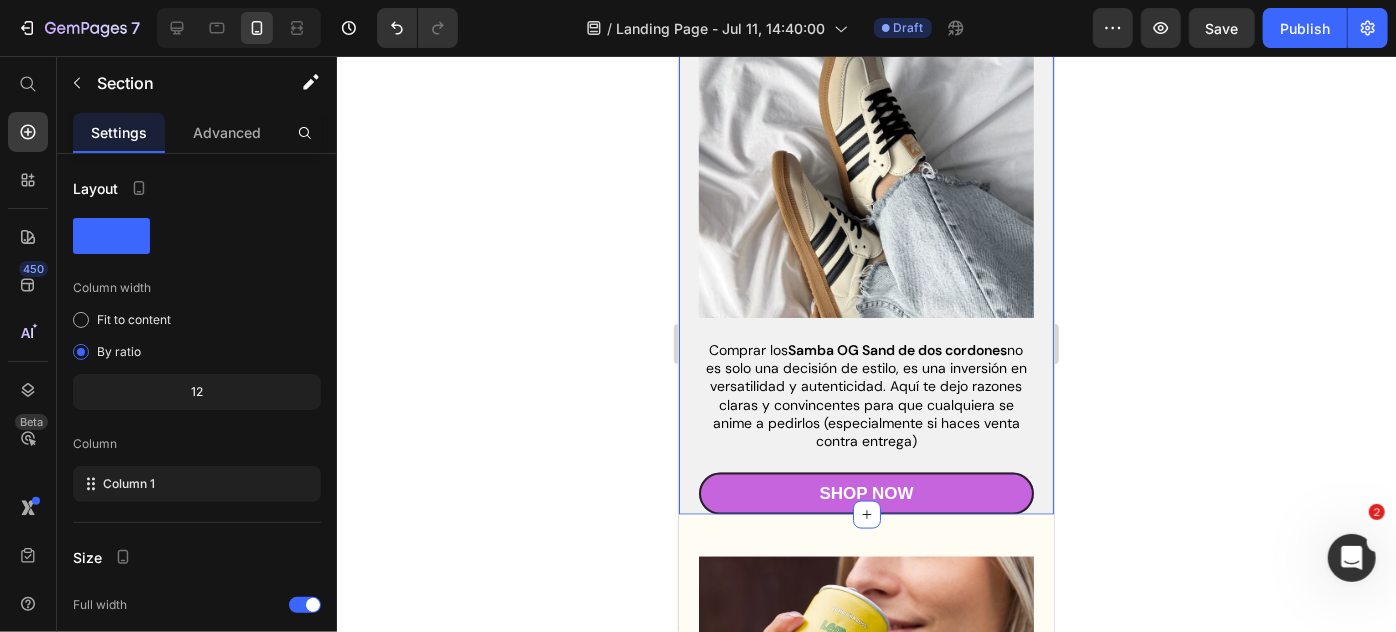 type 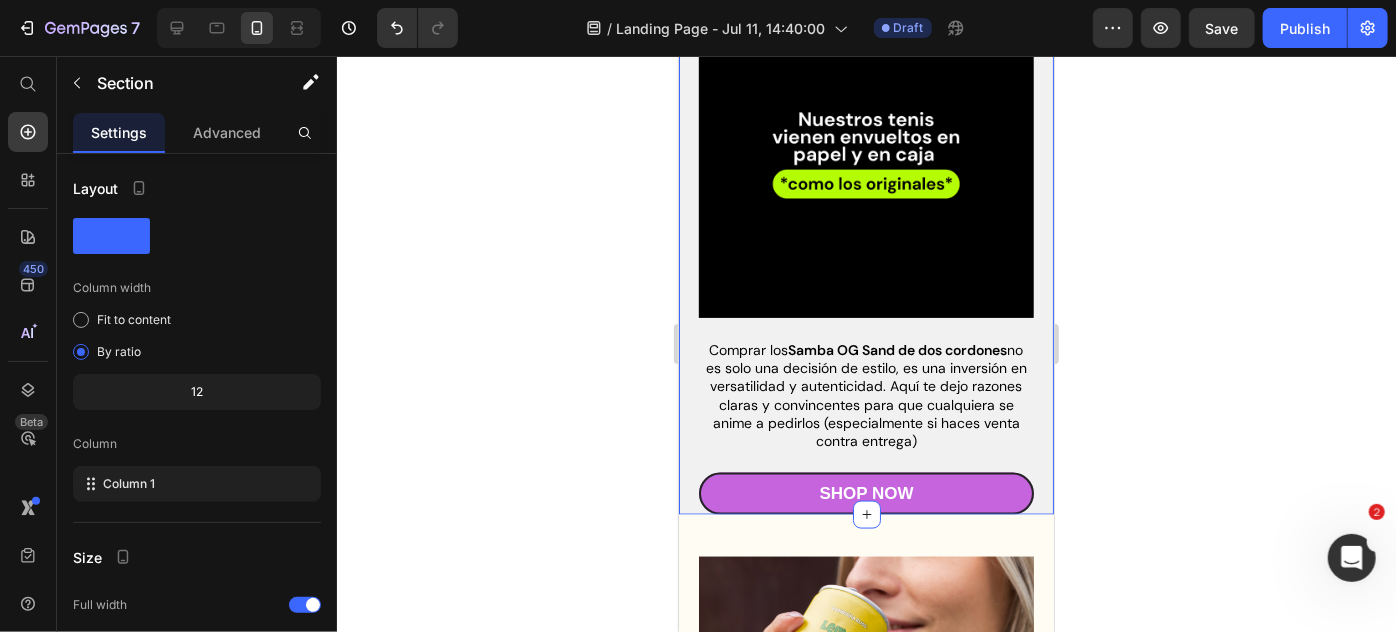 drag, startPoint x: 1126, startPoint y: 122, endPoint x: 620, endPoint y: 413, distance: 583.7097 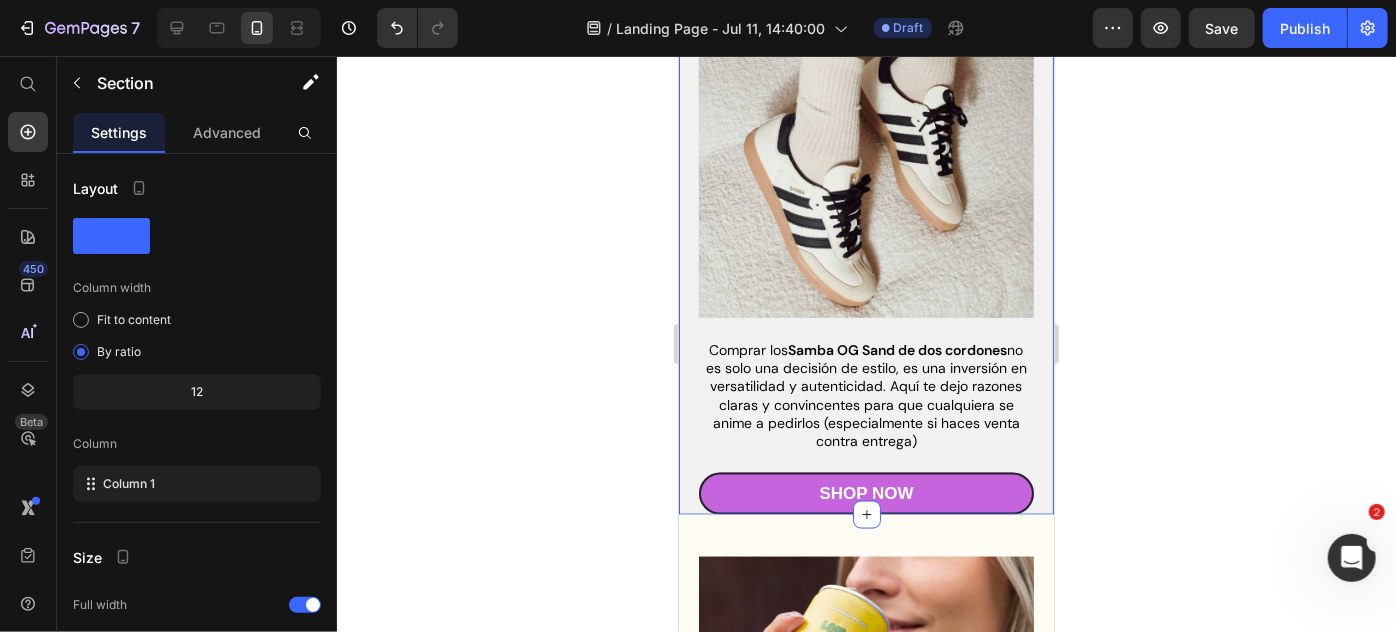 click 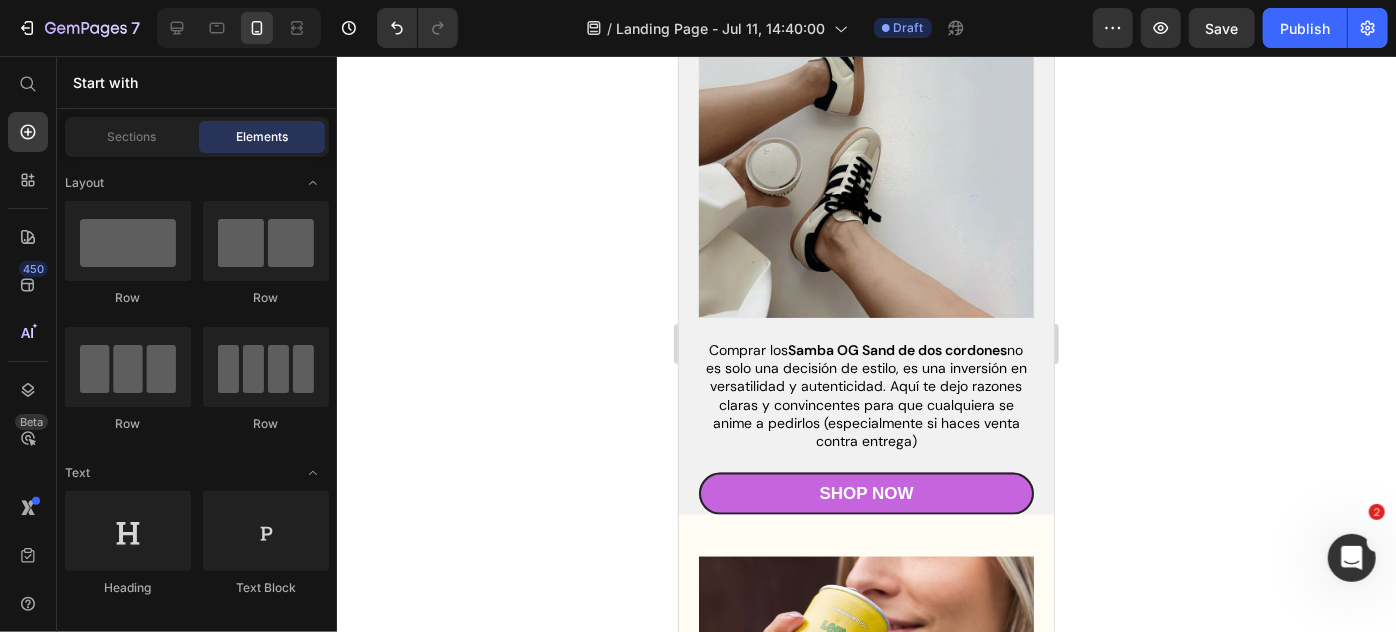 click 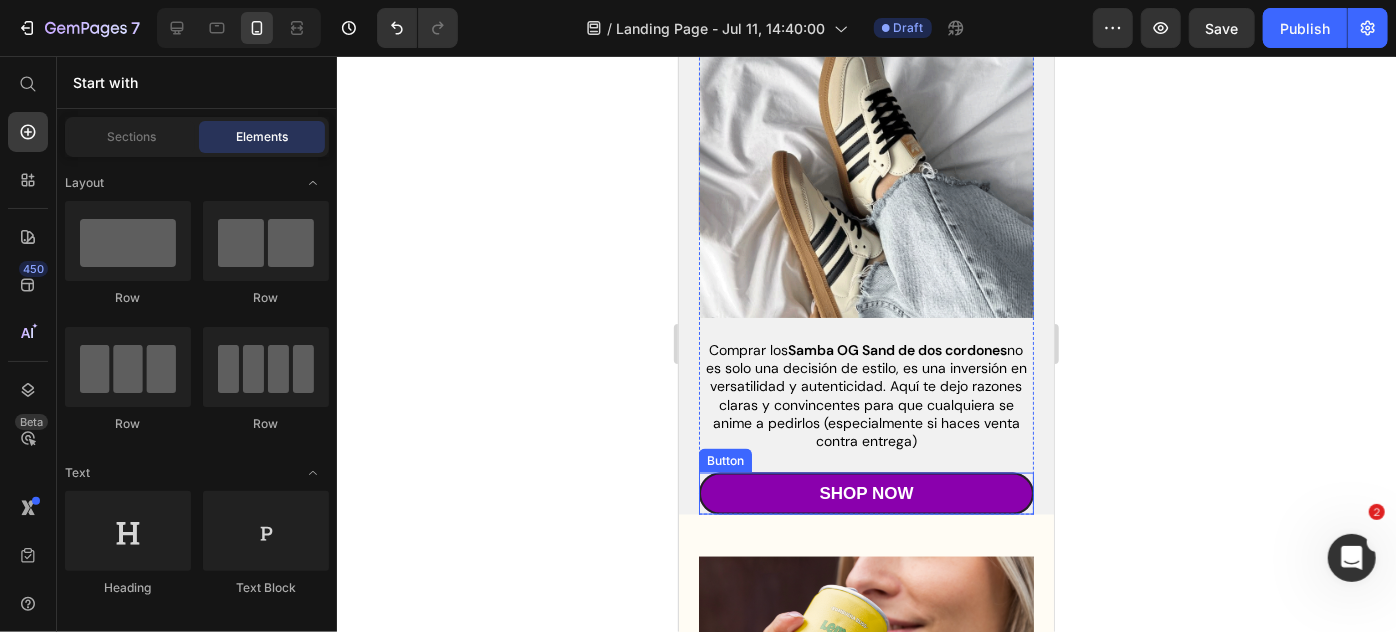 click on "Shop Now" at bounding box center [865, 493] 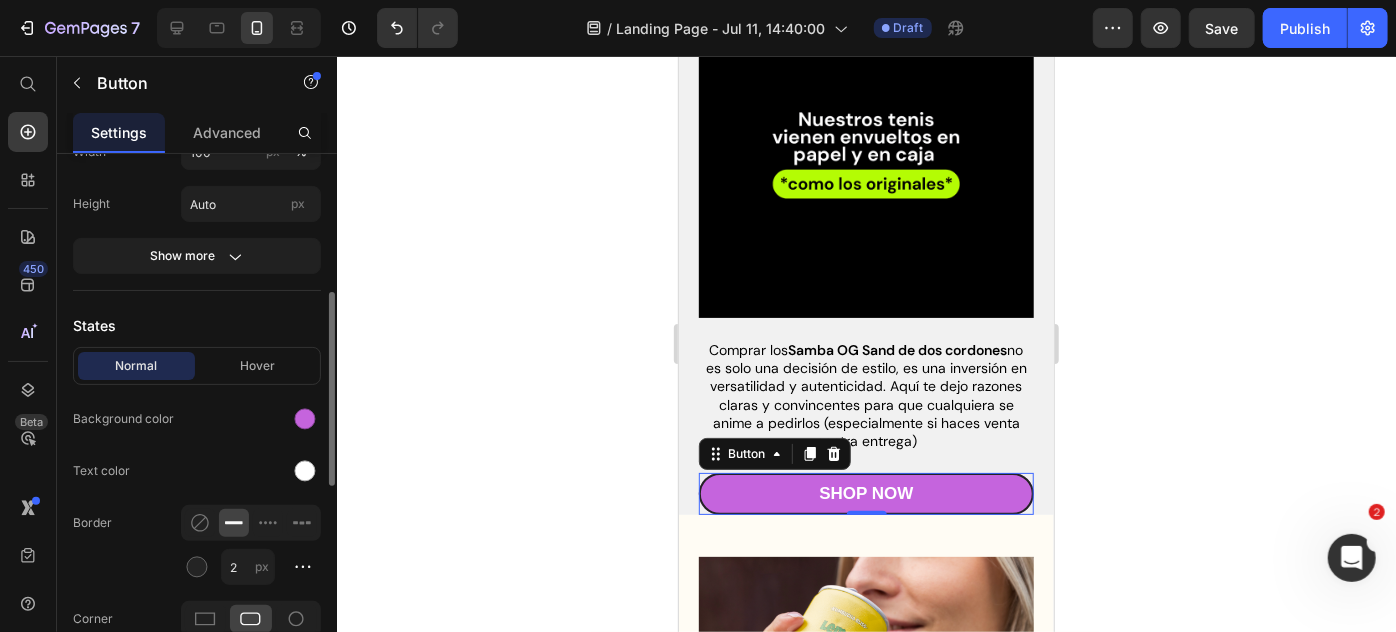 scroll, scrollTop: 367, scrollLeft: 0, axis: vertical 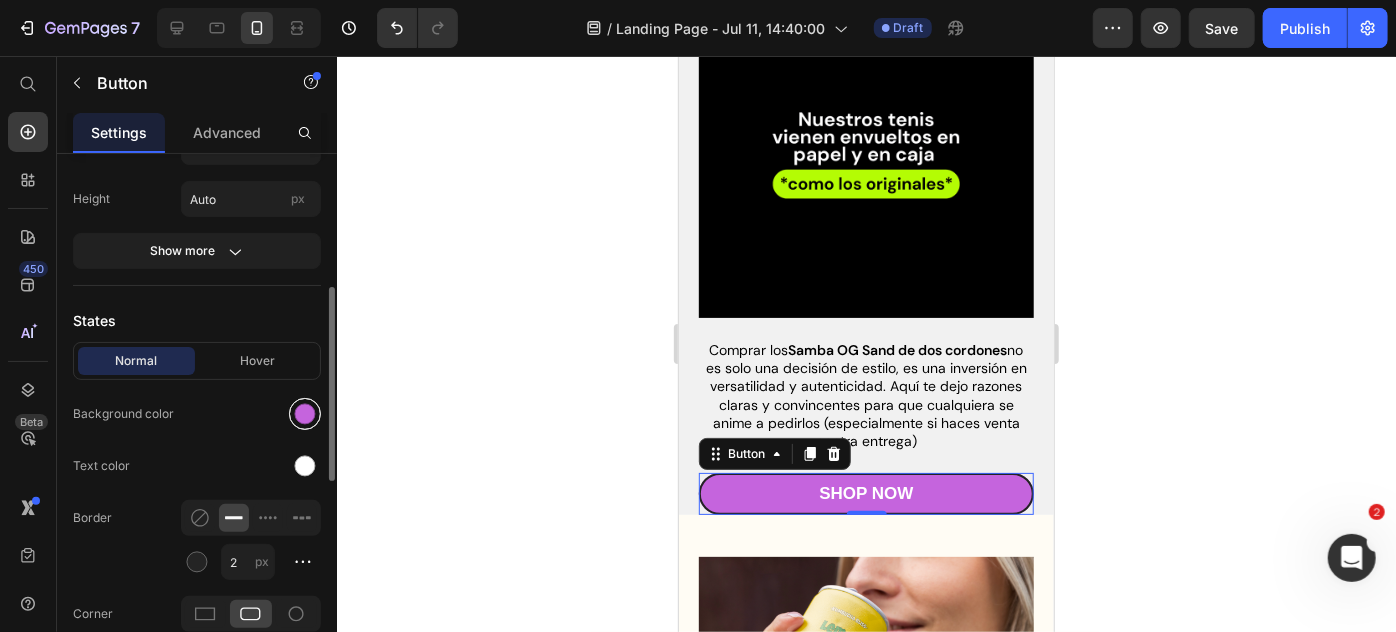 click at bounding box center (305, 414) 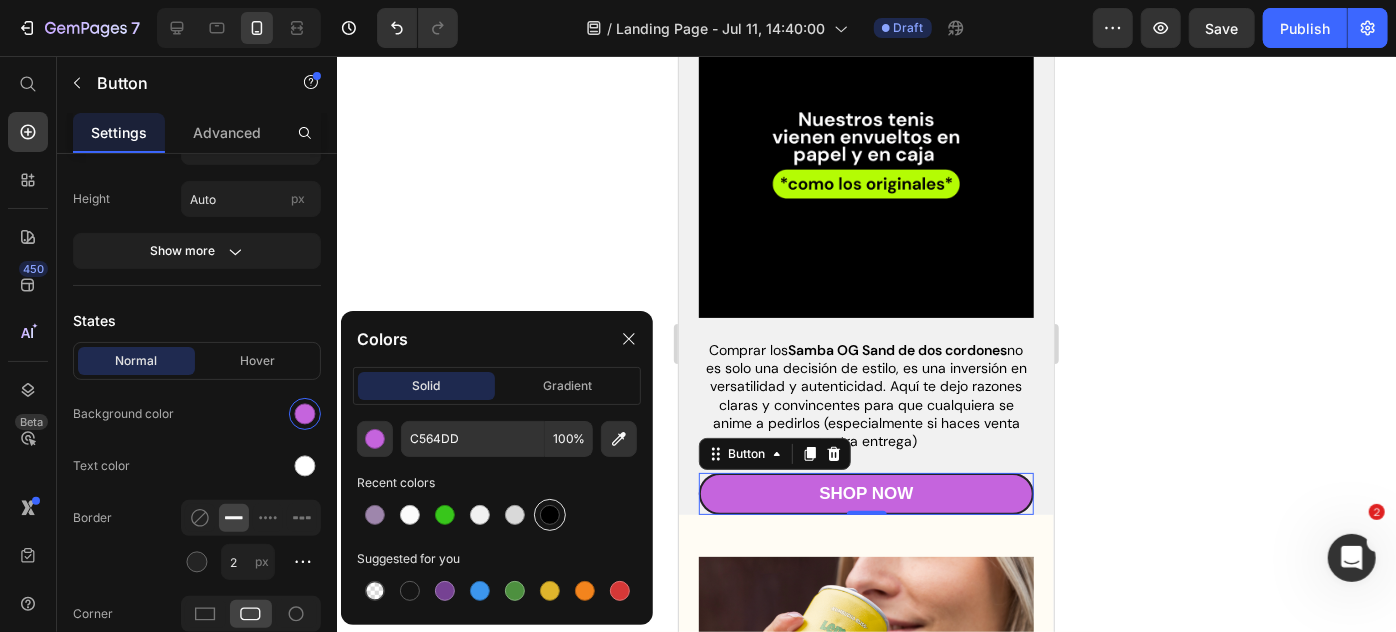 click at bounding box center (550, 515) 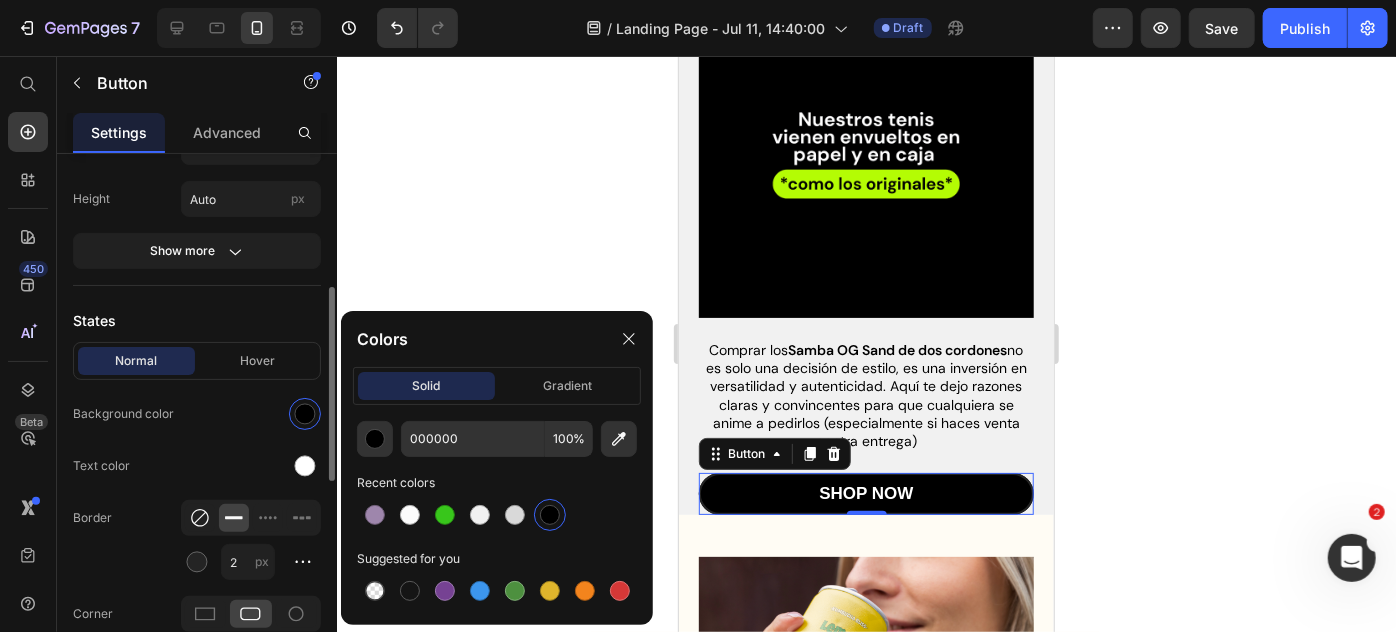 click 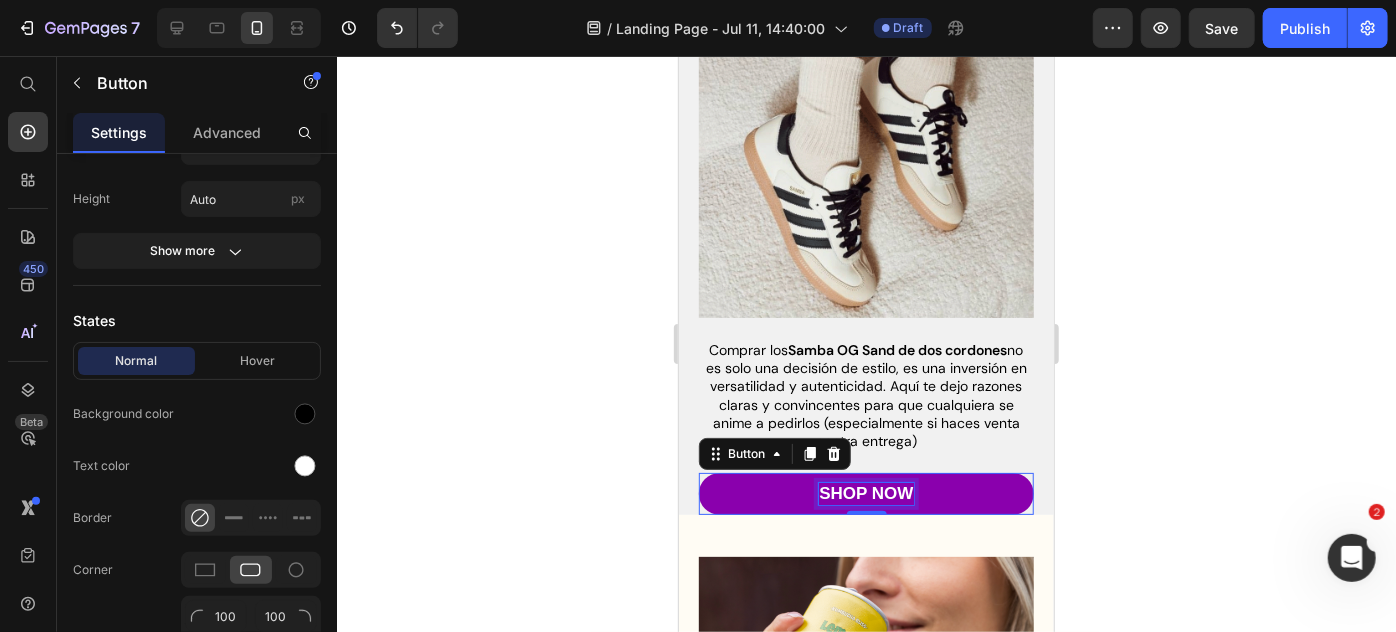 click on "Shop Now" at bounding box center (865, 493) 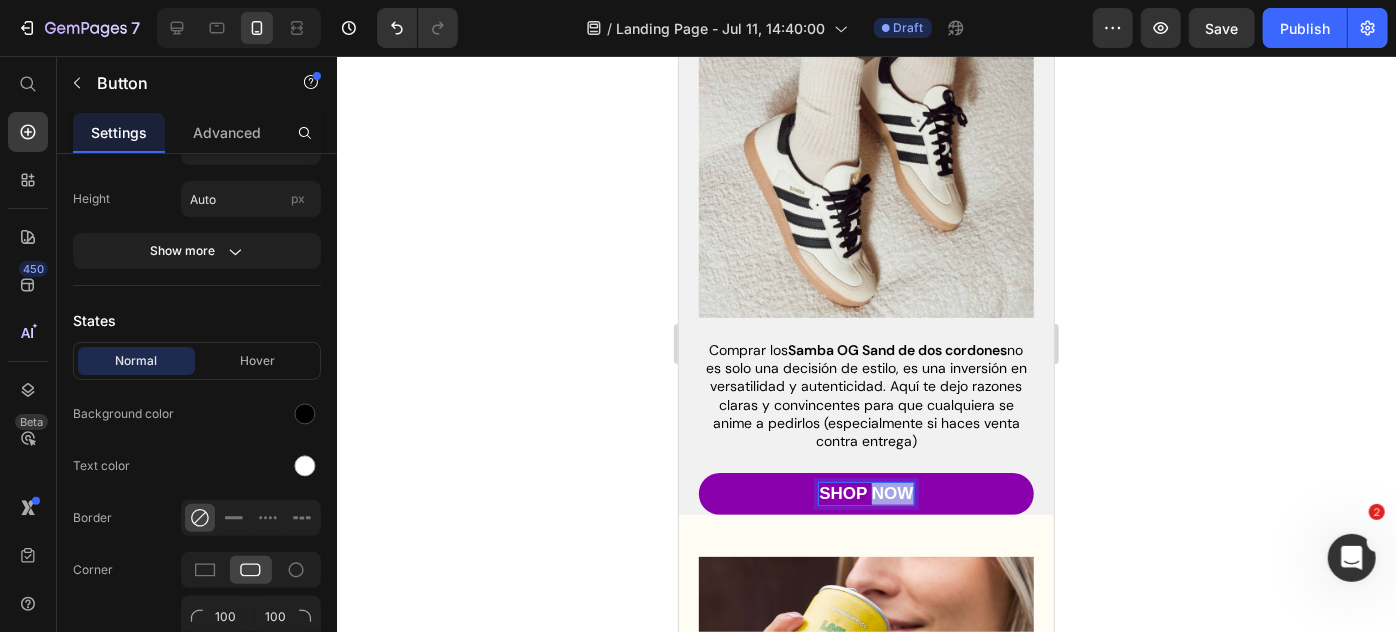 click on "Shop Now" at bounding box center [865, 493] 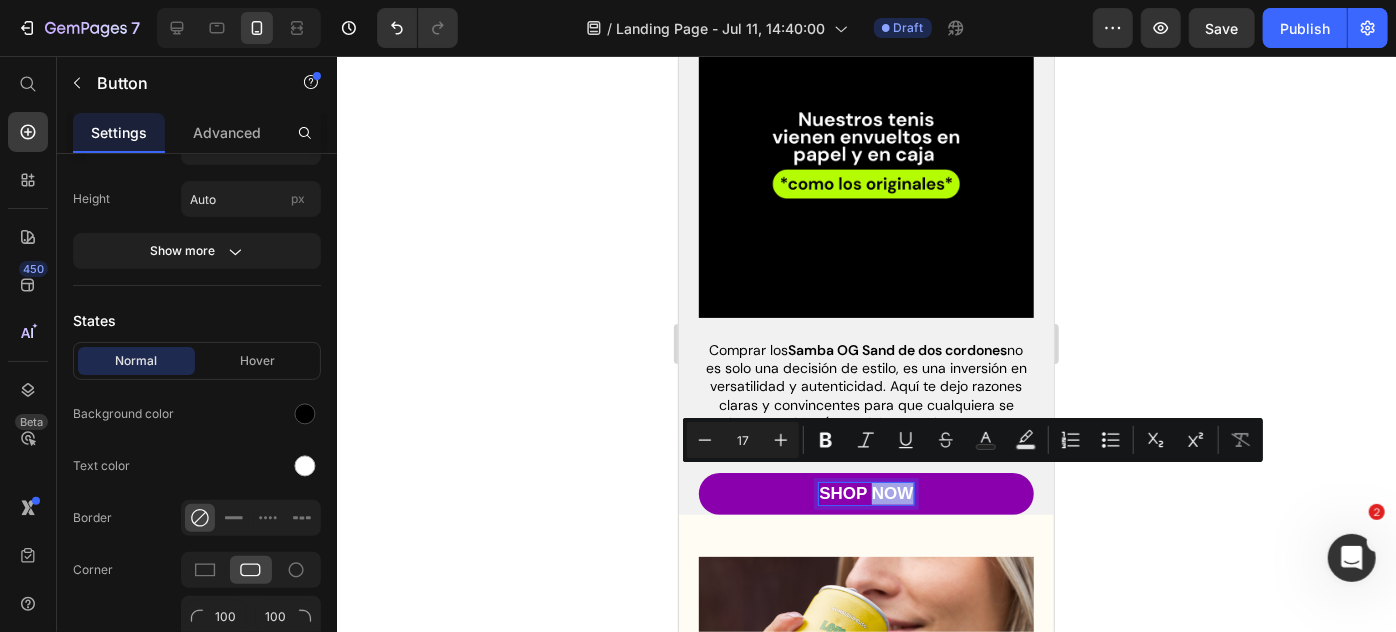 click on "Shop Now" at bounding box center [865, 493] 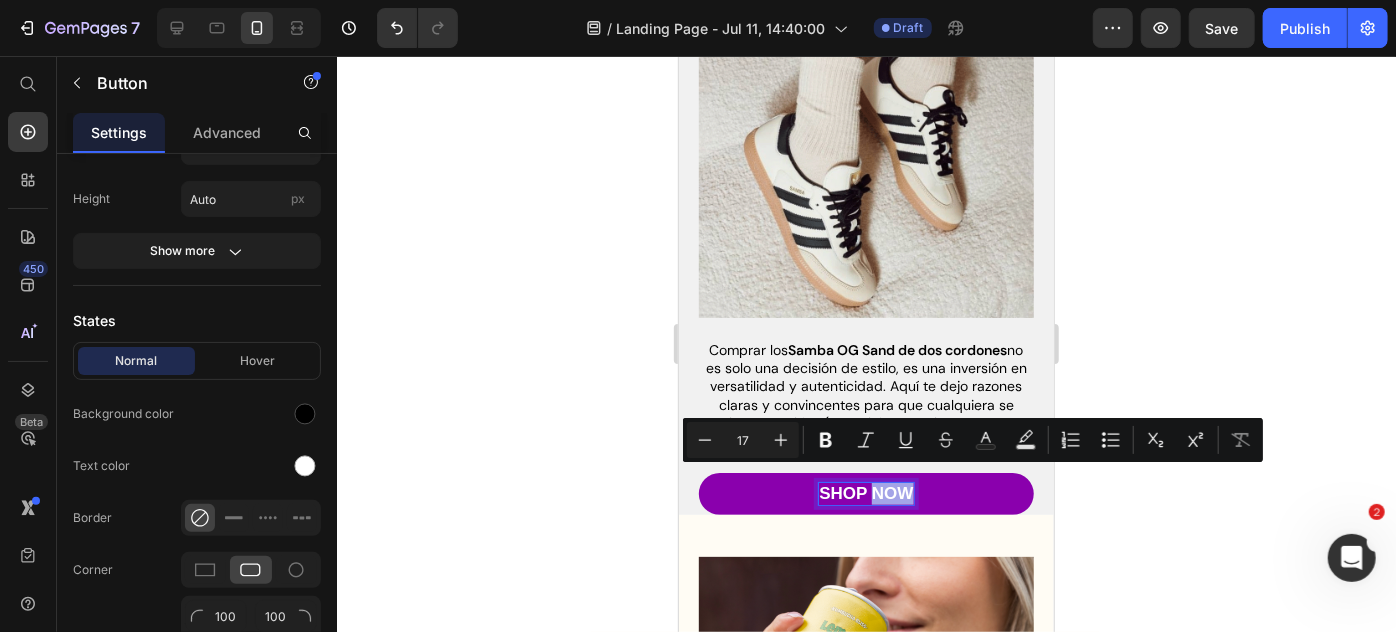 click on "Shop Now" at bounding box center (865, 493) 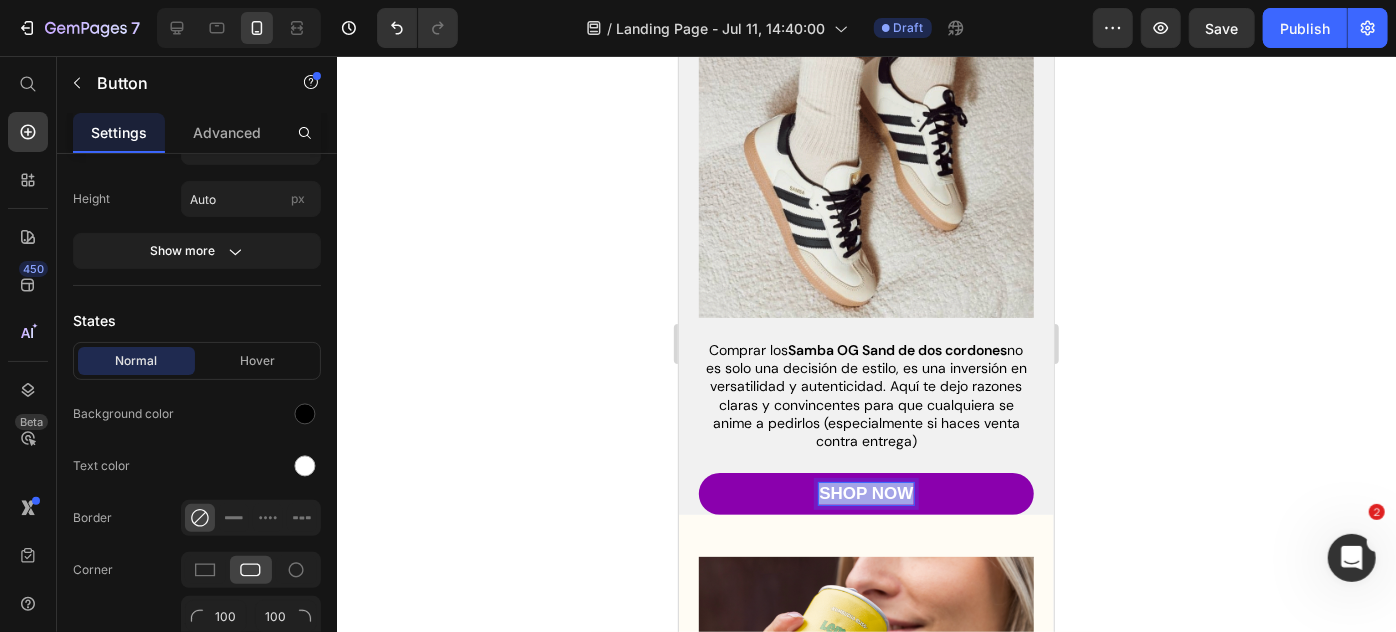 click on "Shop Now" at bounding box center (865, 493) 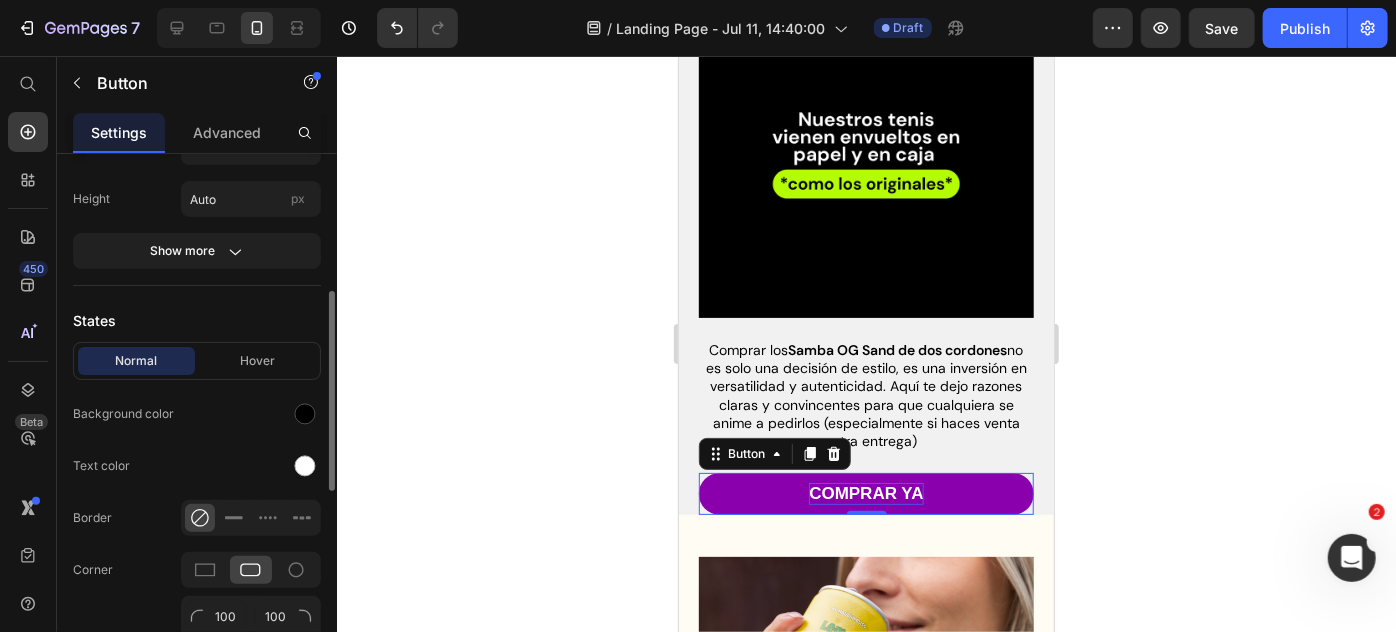 click on "Normal Hover" at bounding box center [197, 361] 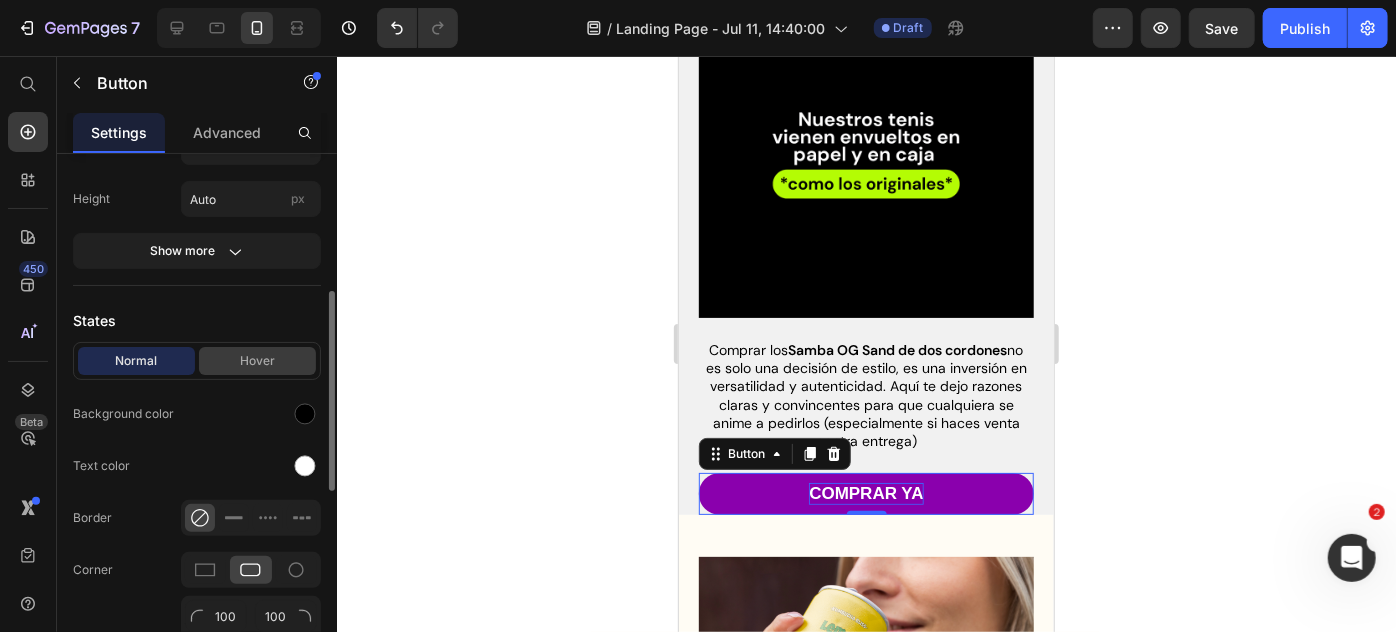 click on "Hover" at bounding box center [257, 361] 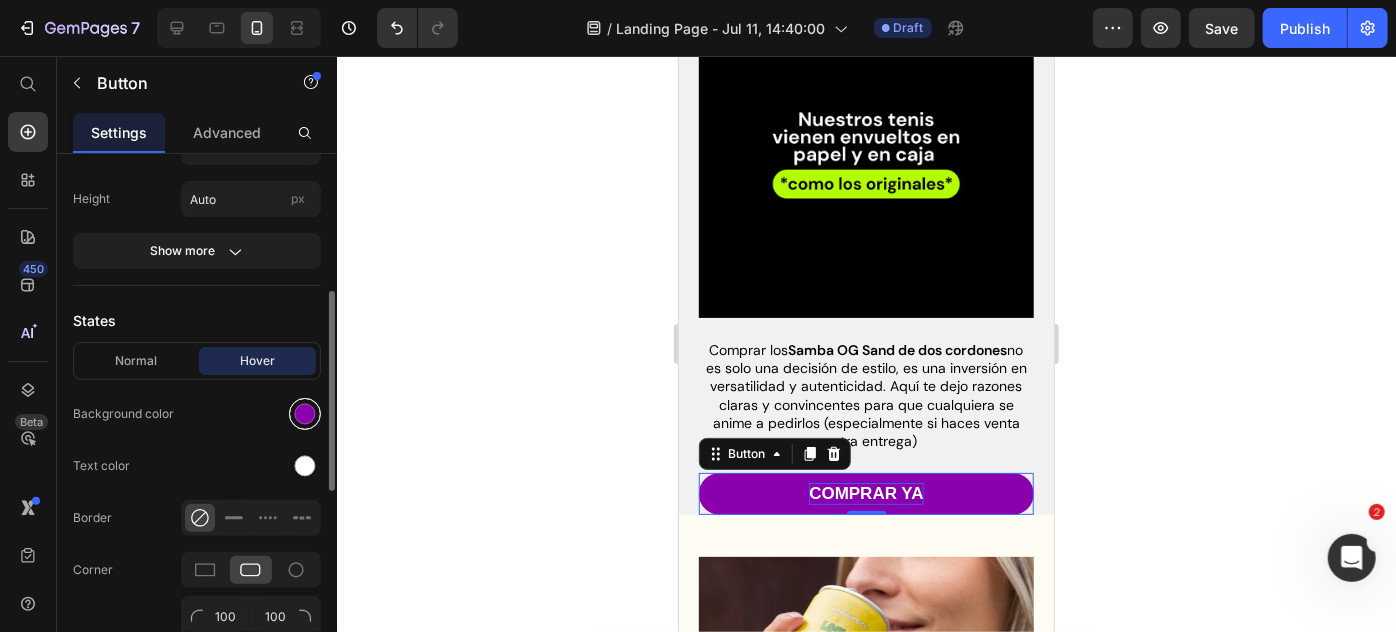 click at bounding box center (305, 414) 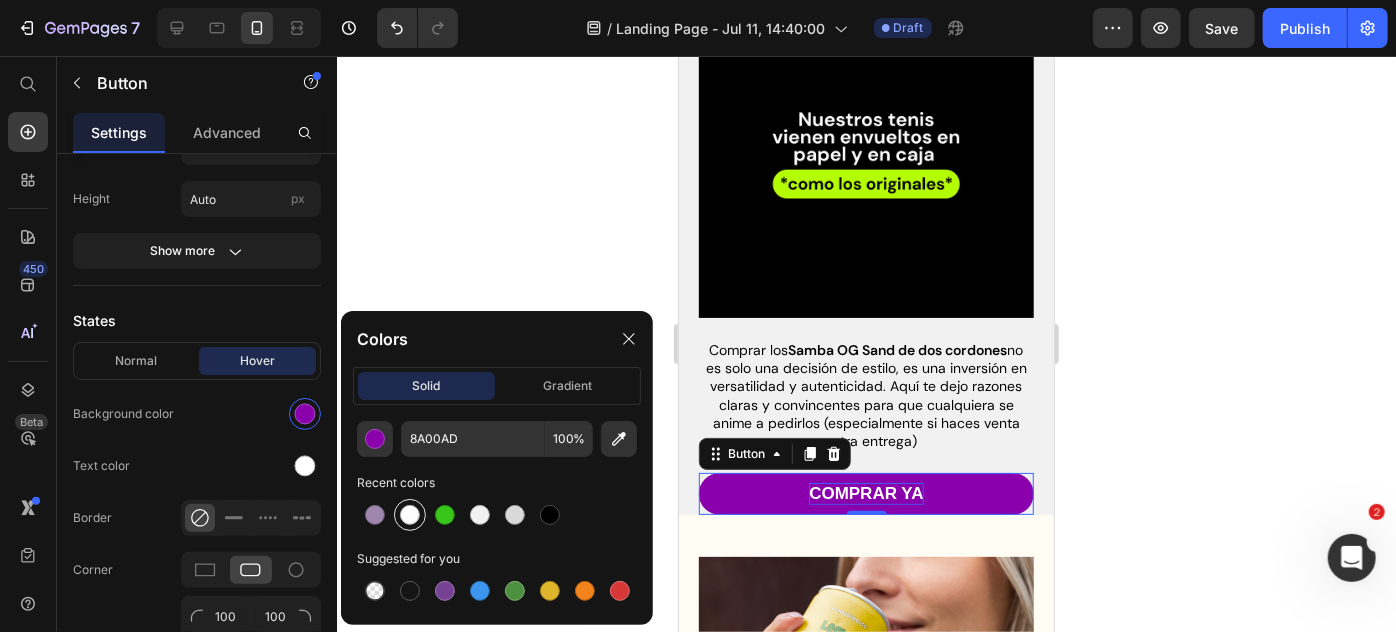 click at bounding box center [410, 515] 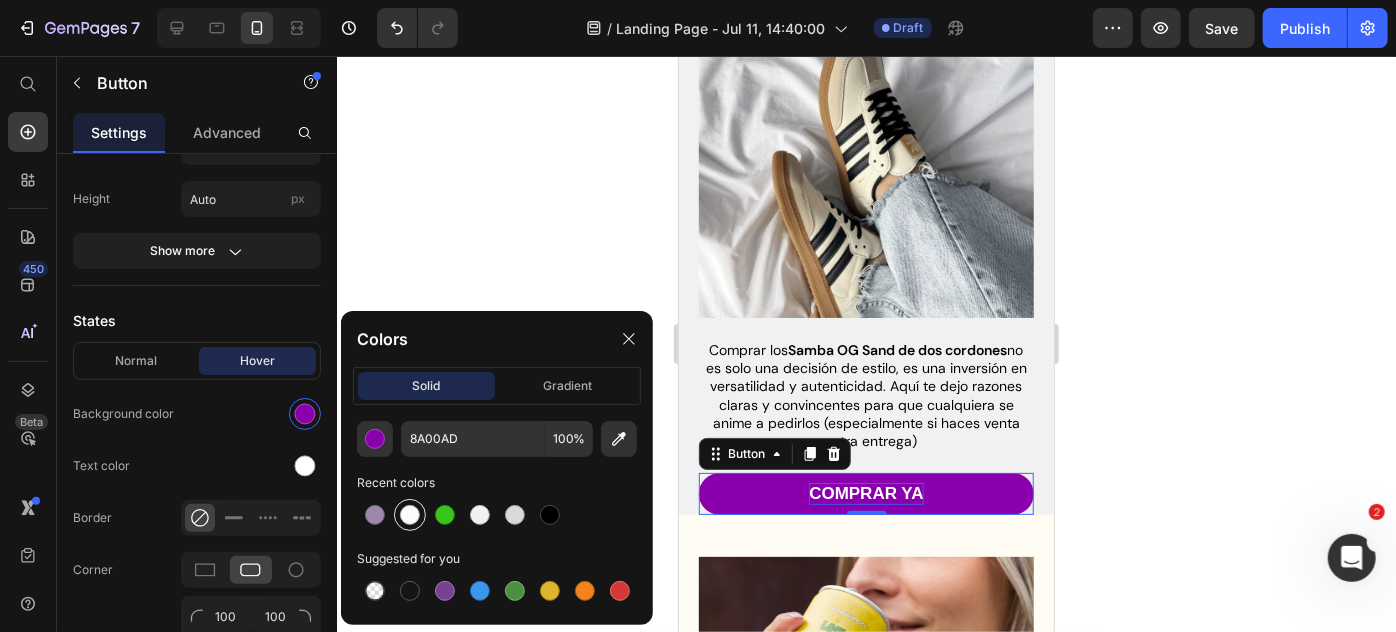 type on "FCFCFC" 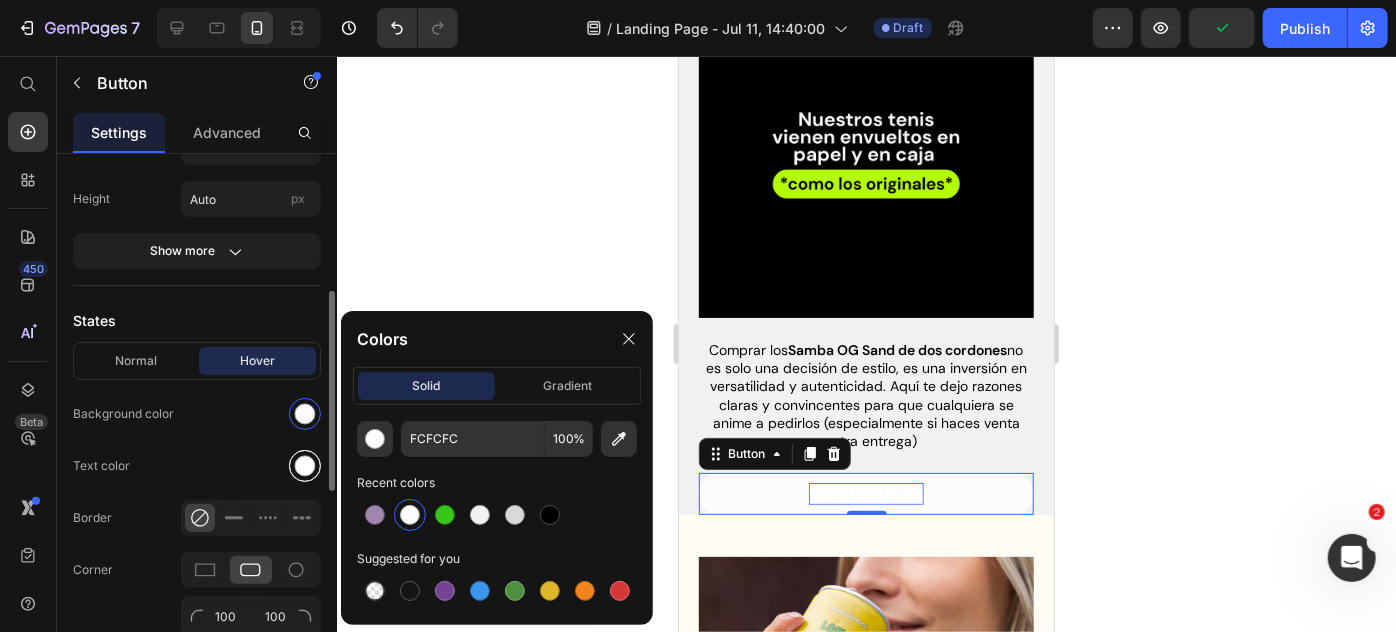 click at bounding box center [305, 466] 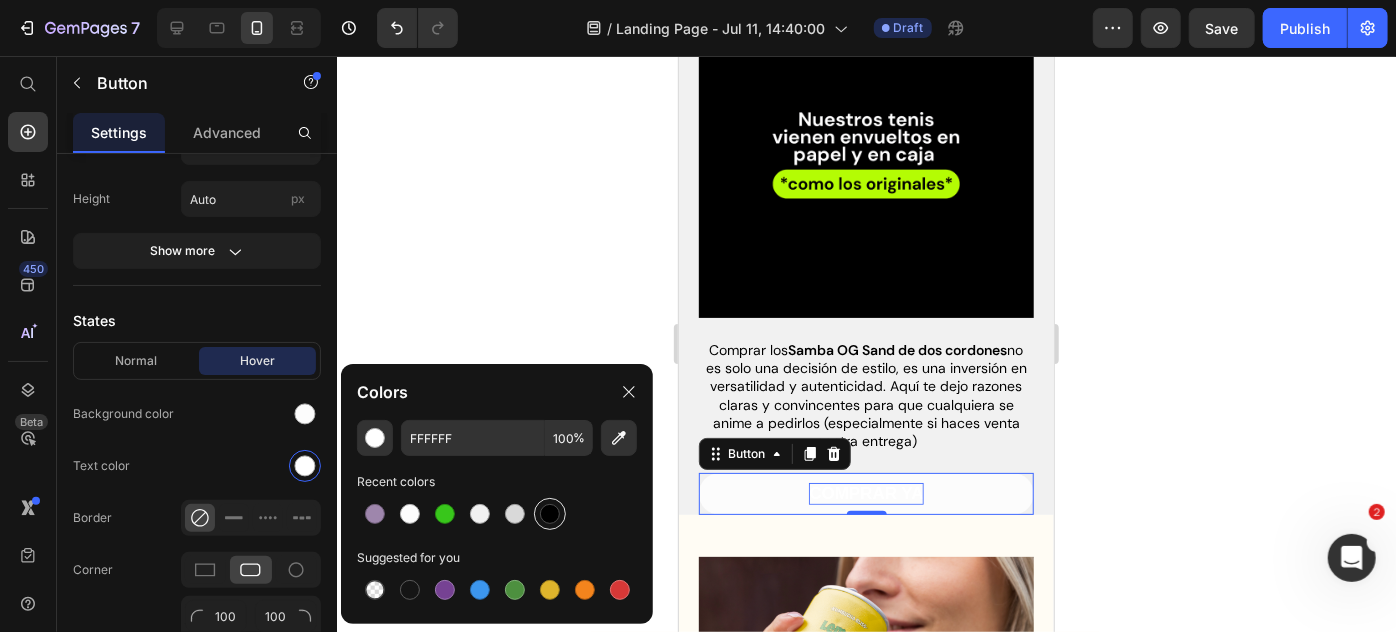 click at bounding box center [550, 514] 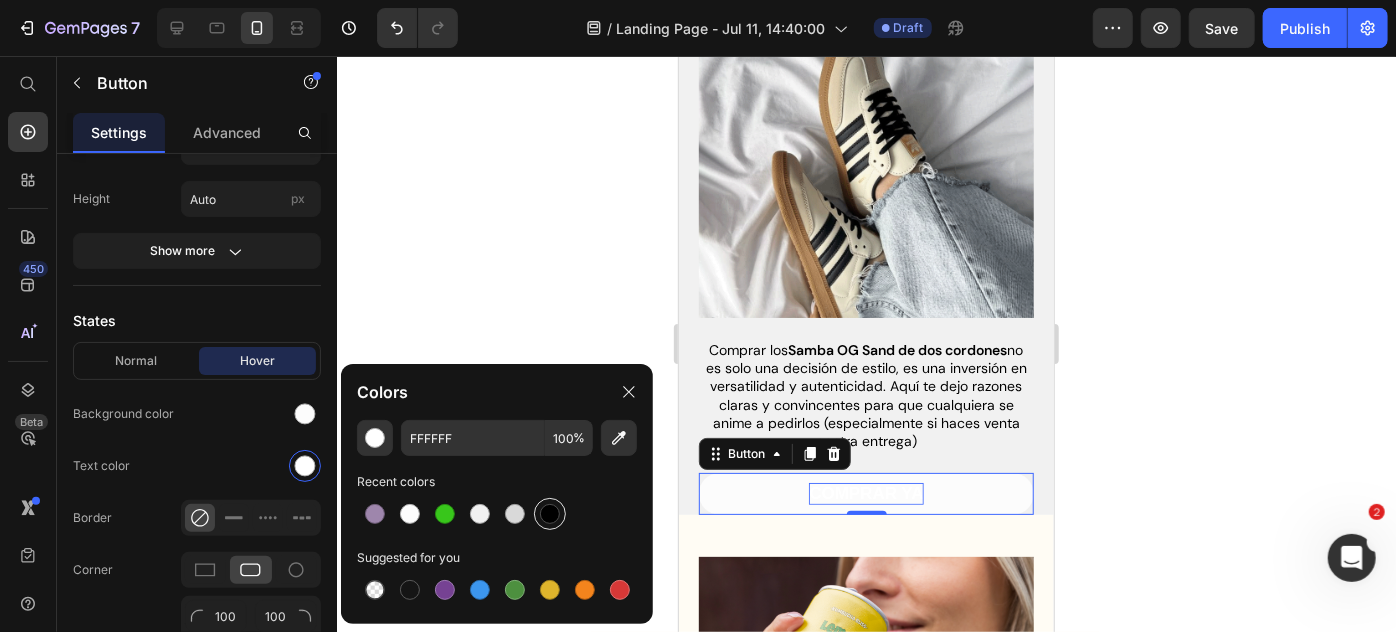 type on "000000" 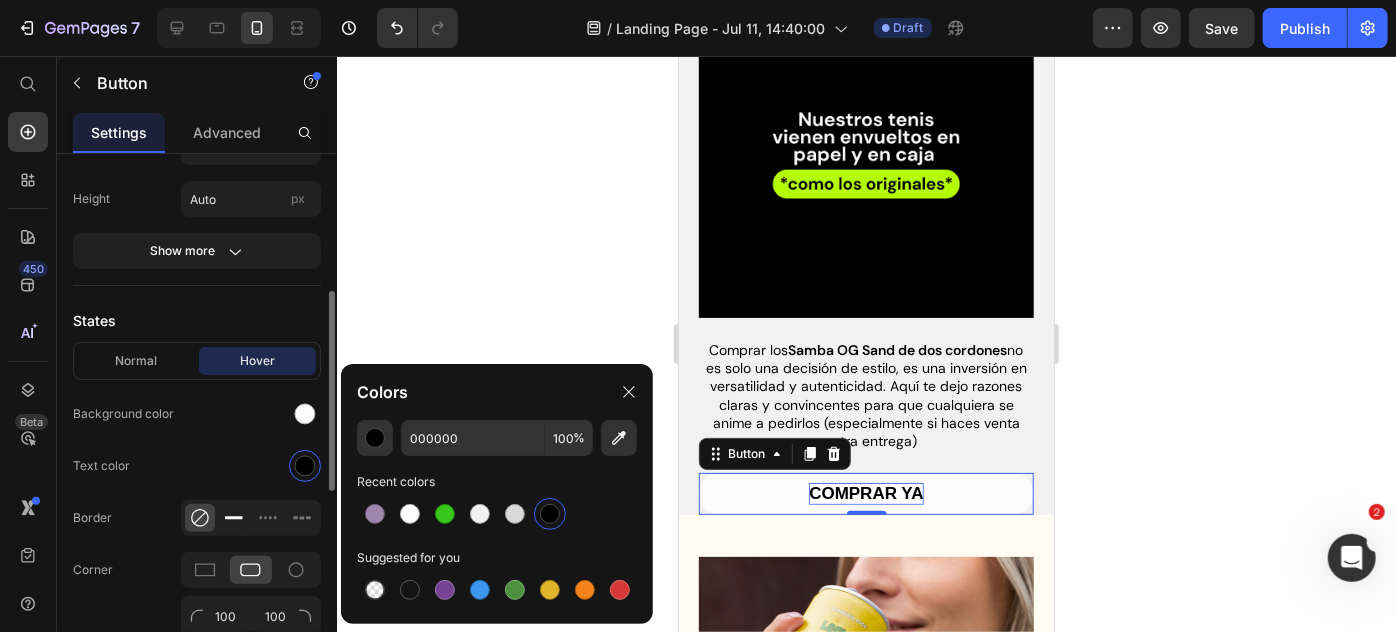 click 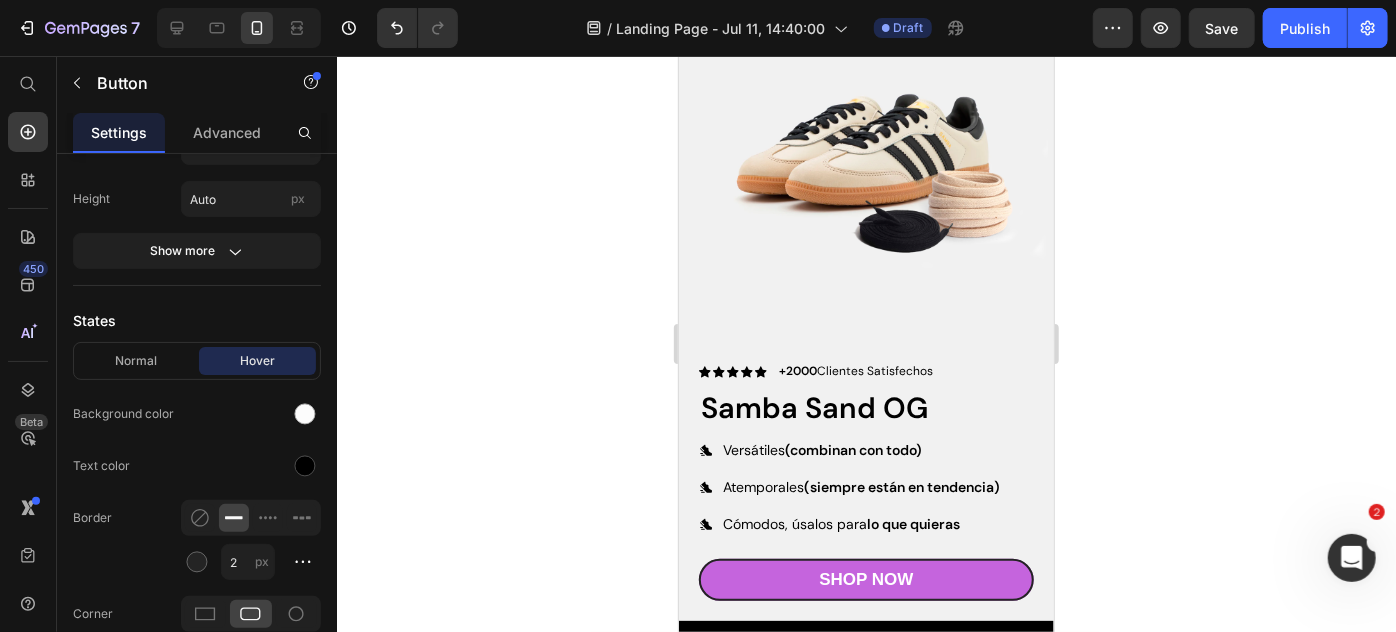 scroll, scrollTop: 120, scrollLeft: 0, axis: vertical 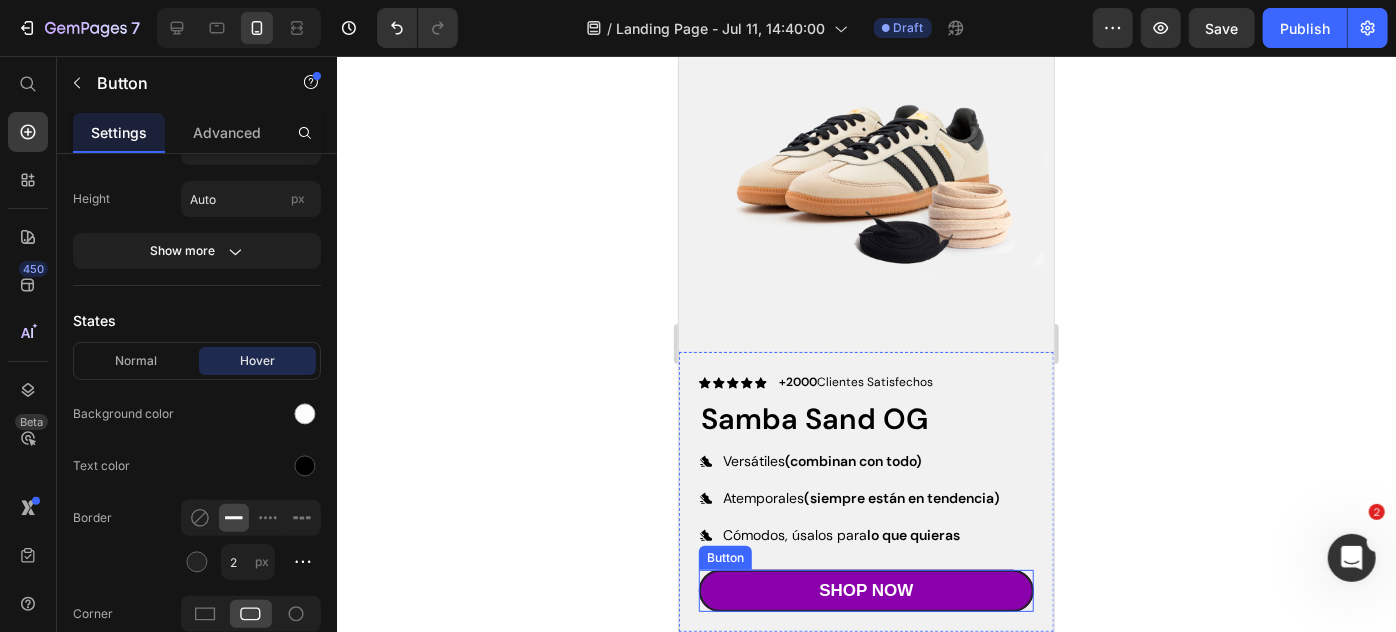 click on "Shop Now" at bounding box center (865, 590) 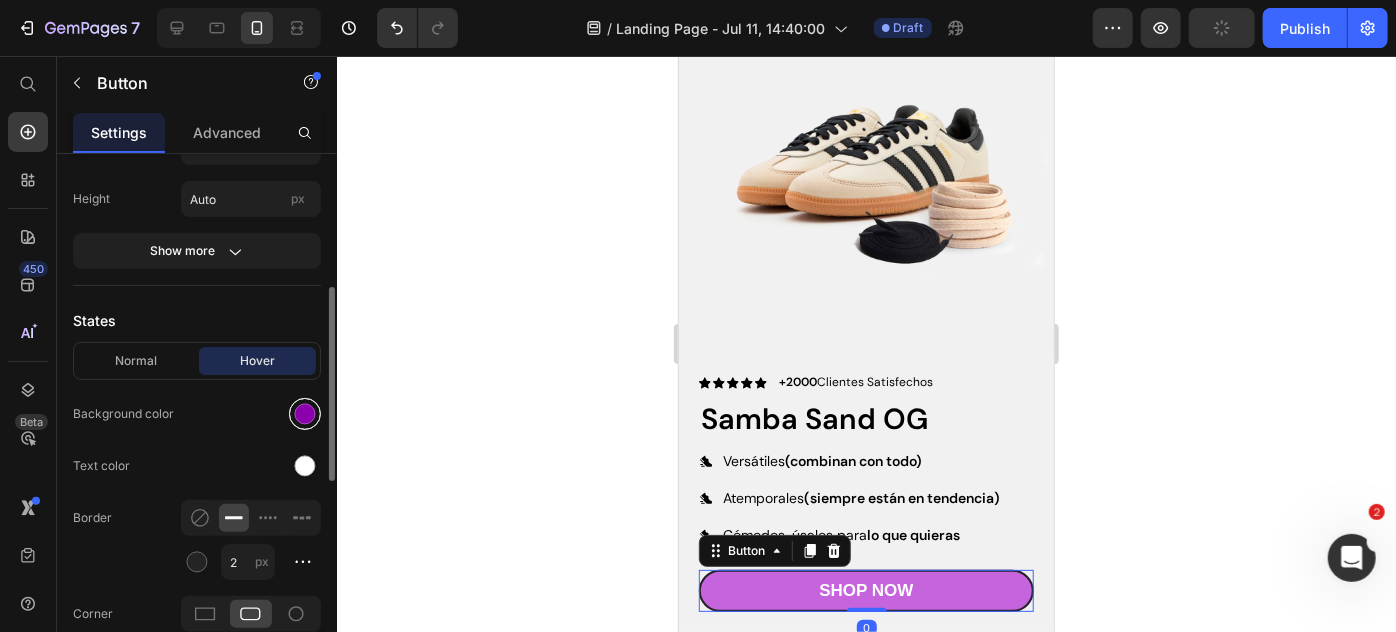 click at bounding box center (305, 414) 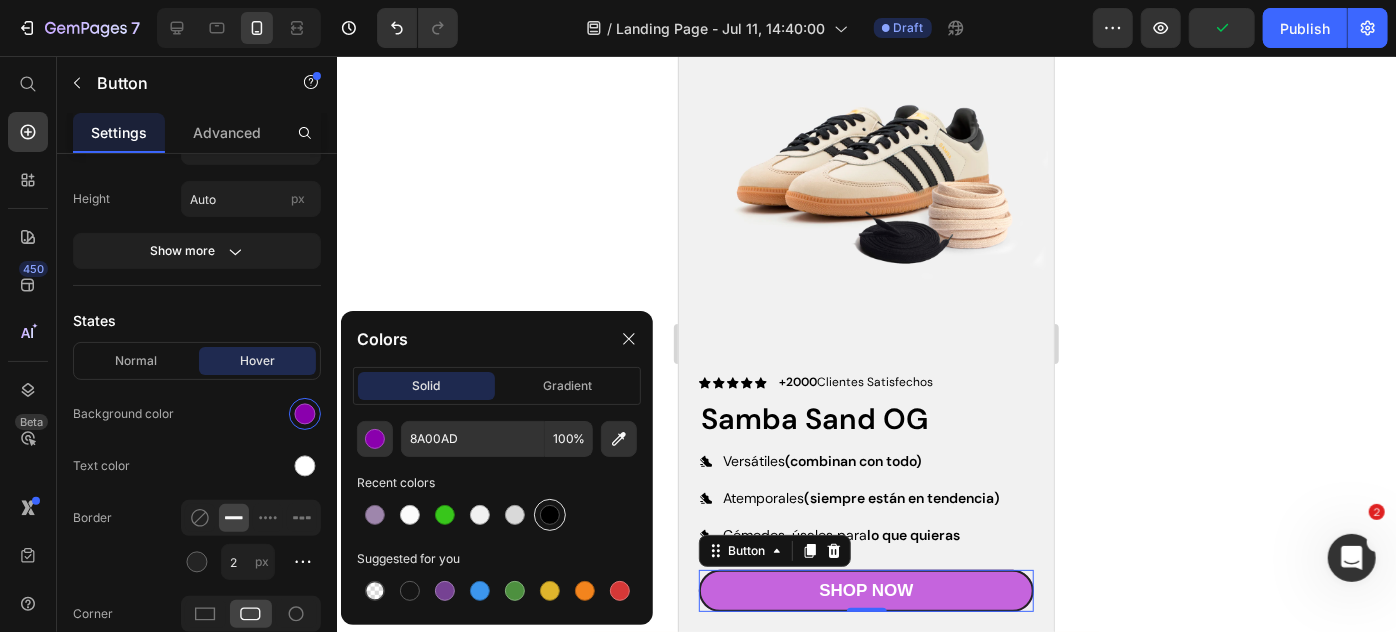 click at bounding box center (550, 515) 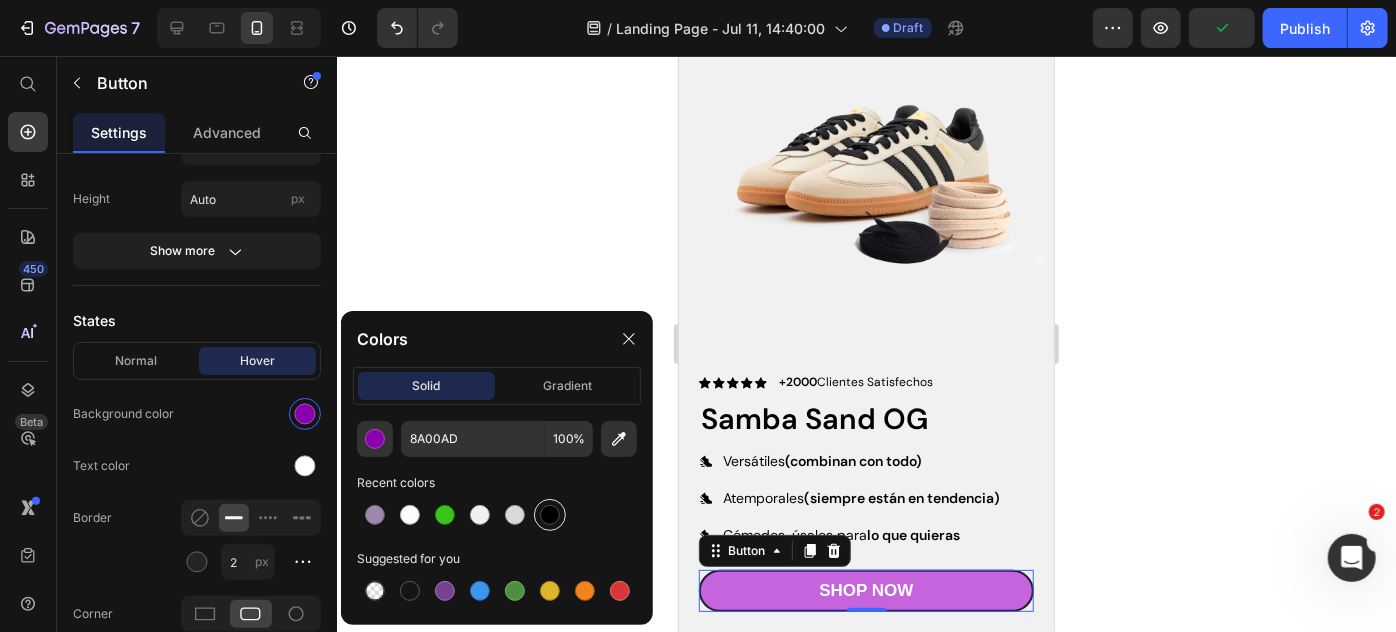 type on "000000" 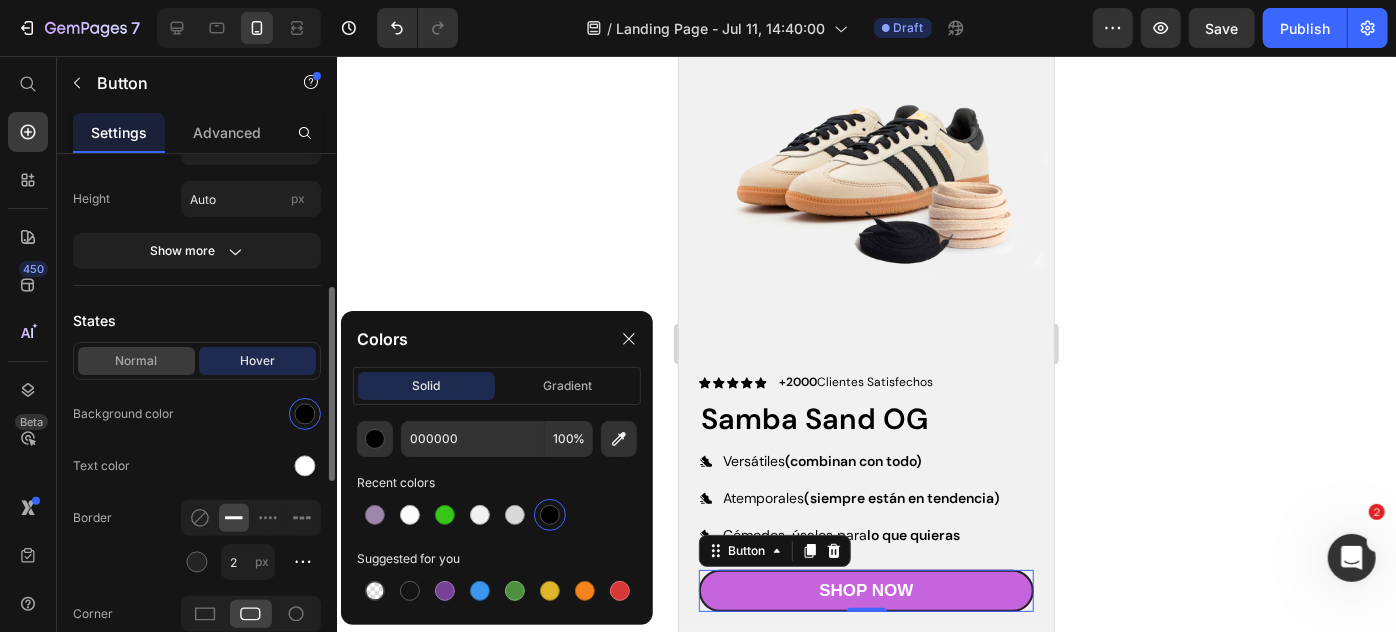 click on "Normal" at bounding box center (136, 361) 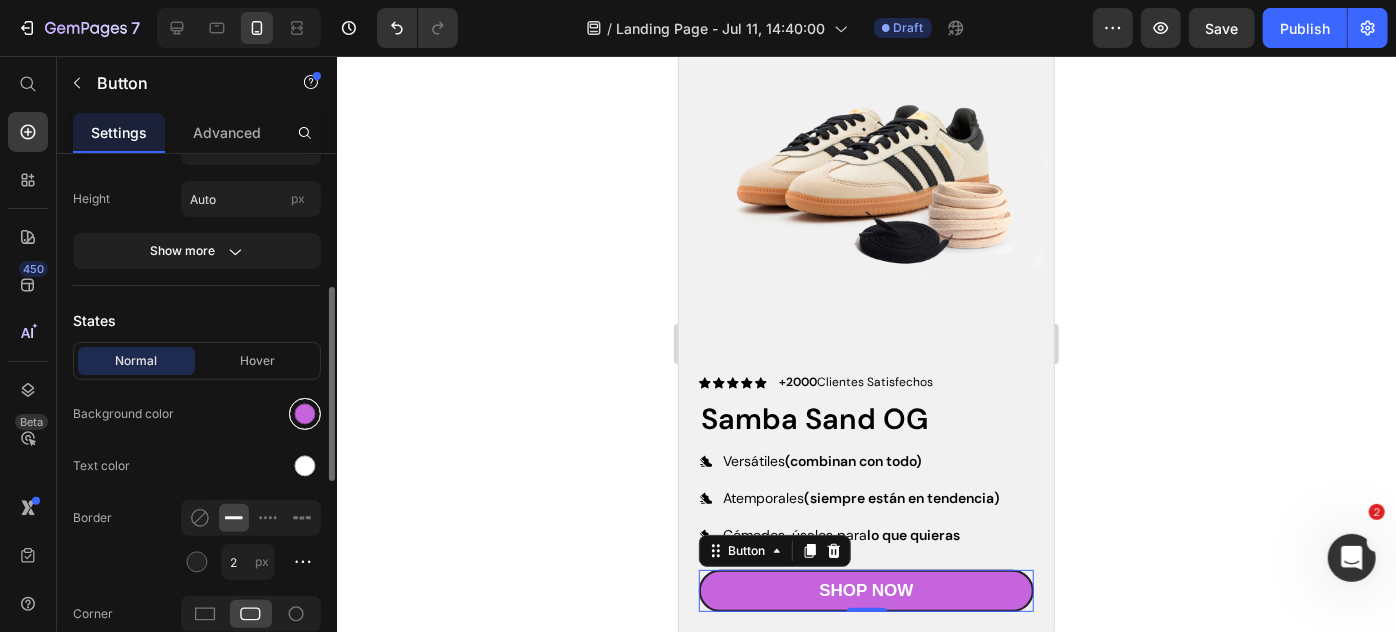 click at bounding box center [305, 414] 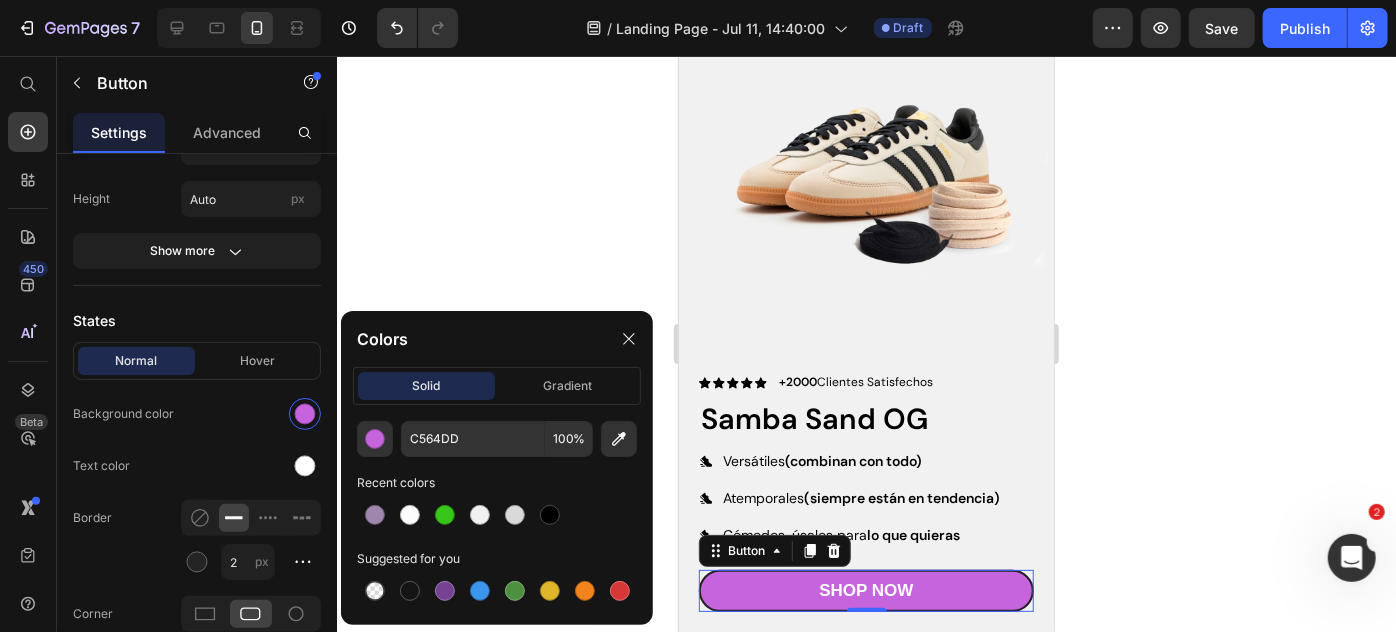 click at bounding box center [497, 515] 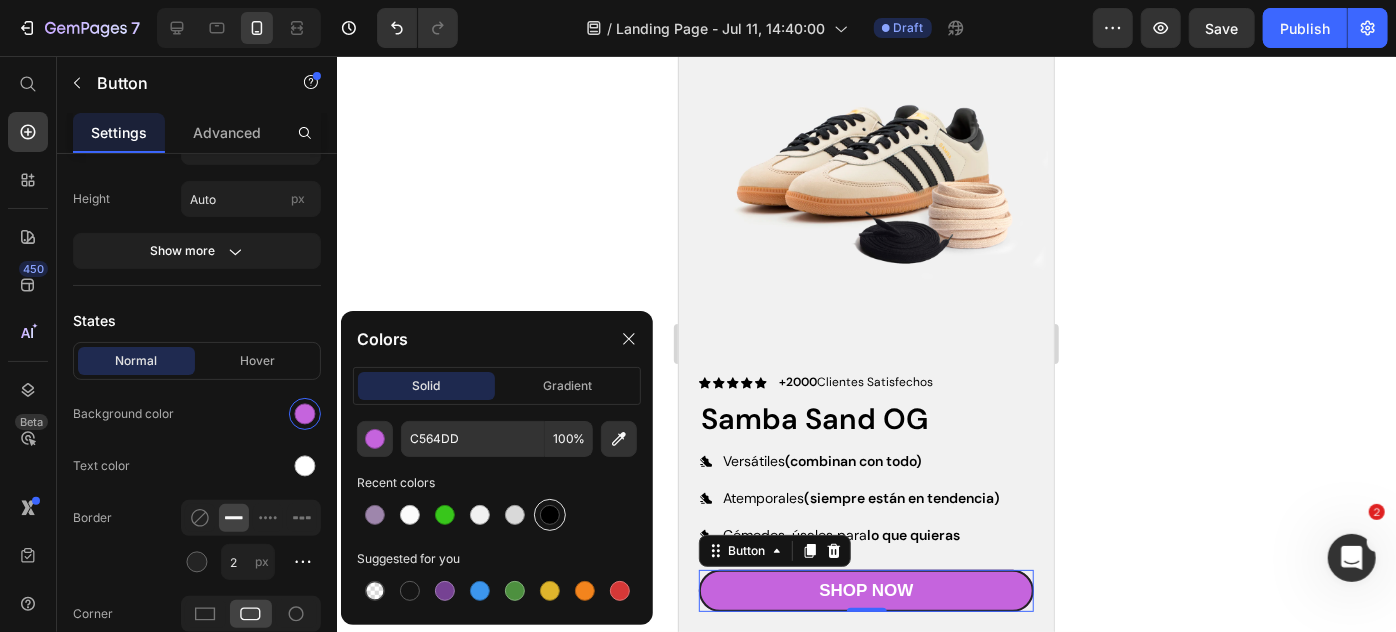 click at bounding box center [550, 515] 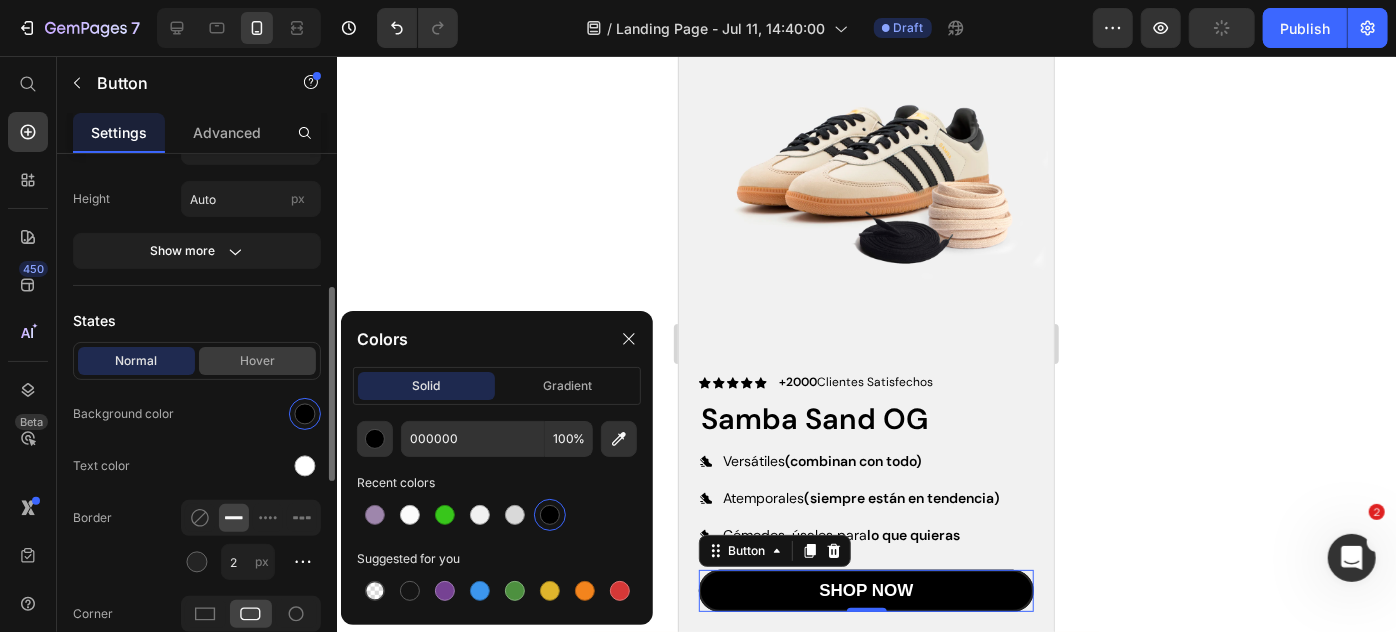 click on "Hover" at bounding box center [257, 361] 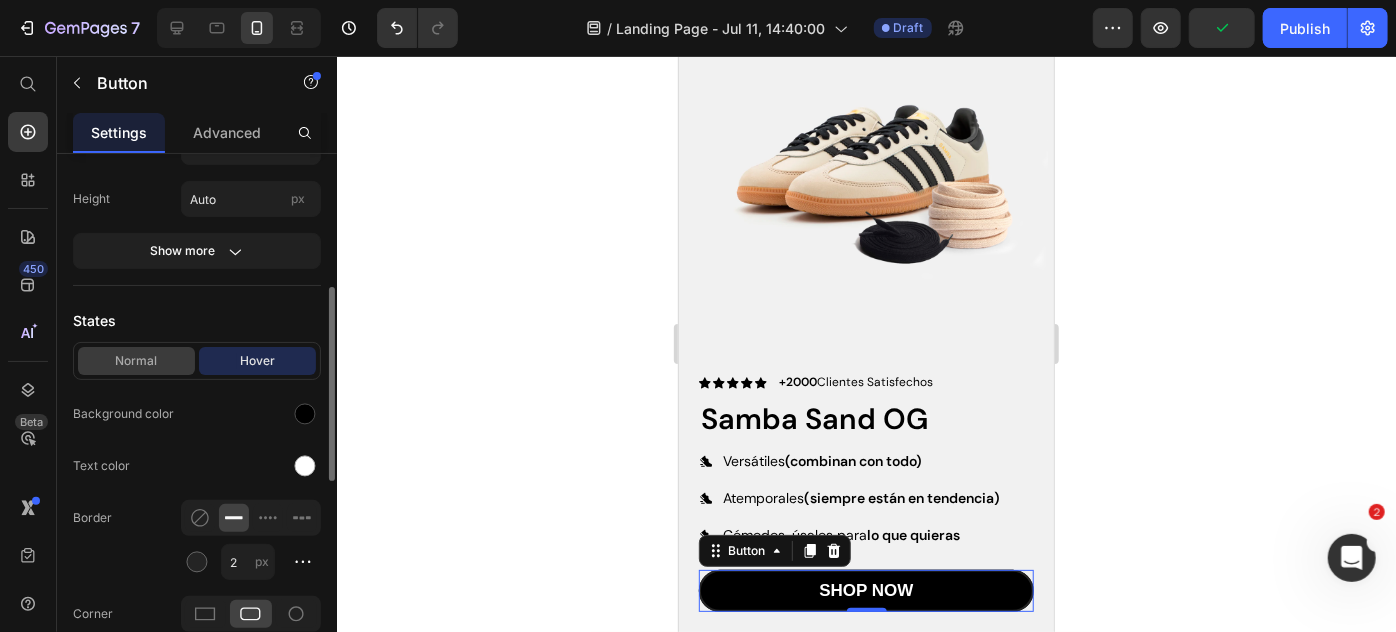click on "Normal" at bounding box center (136, 361) 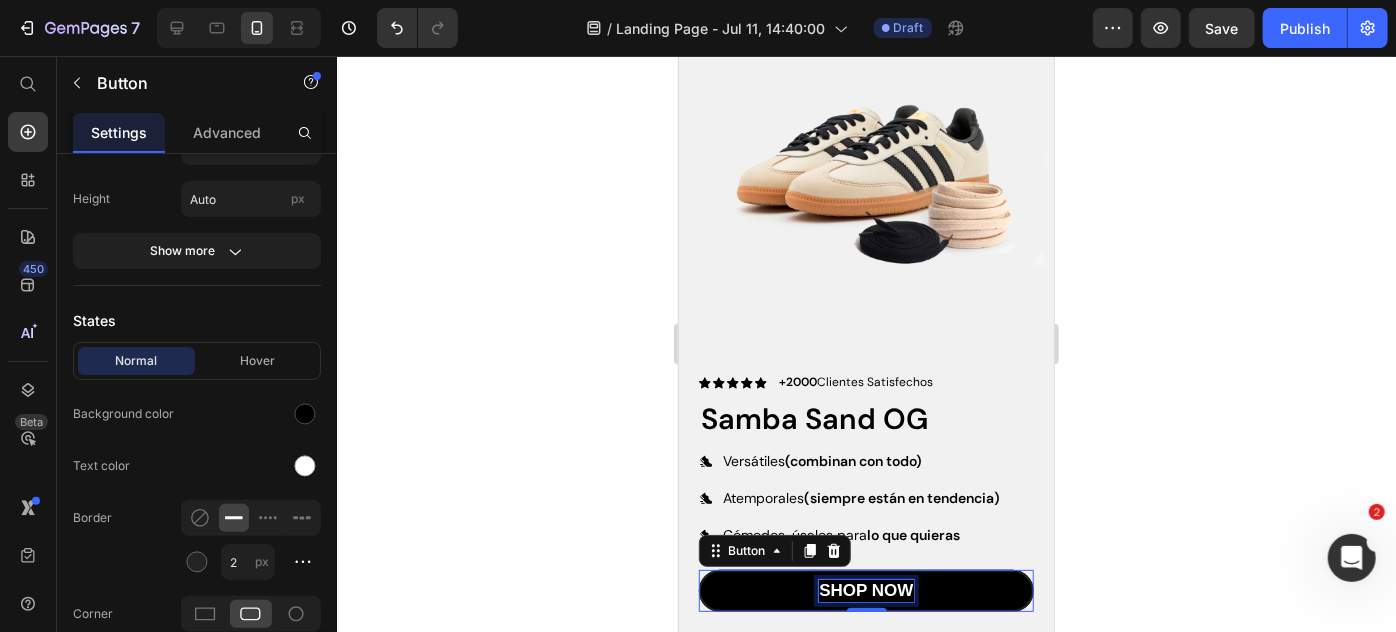 click on "Shop Now" at bounding box center [865, 590] 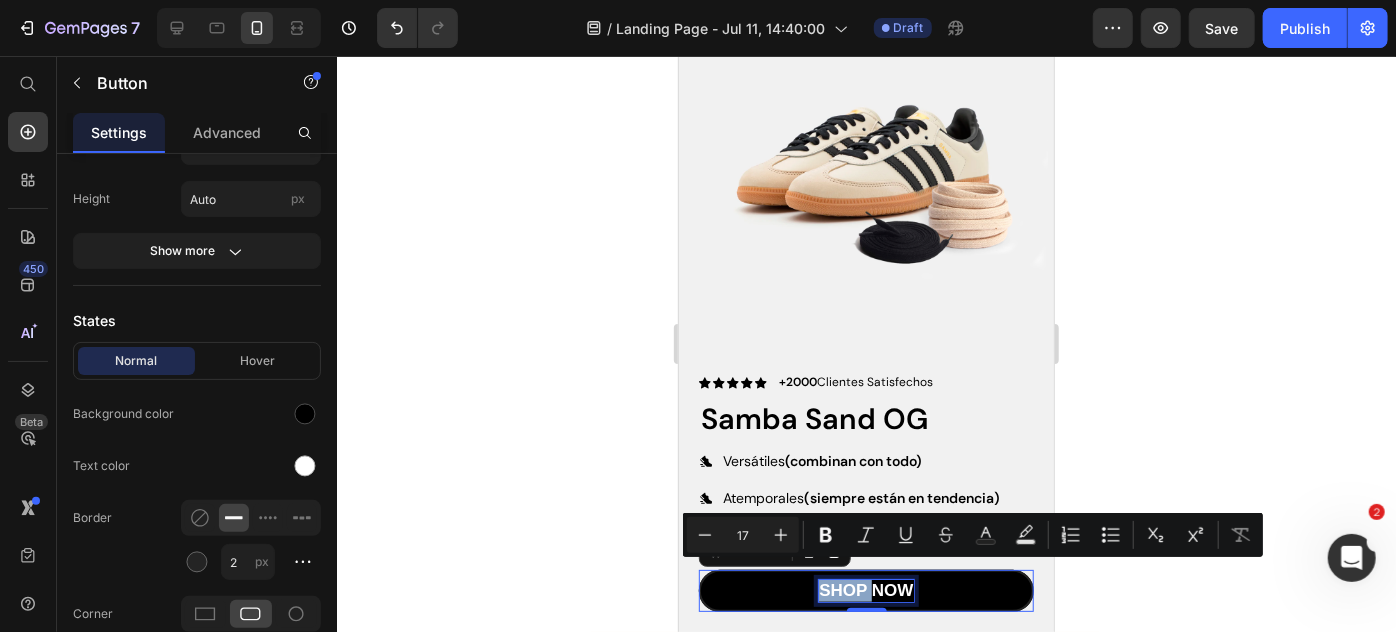 click on "Shop Now" at bounding box center (865, 590) 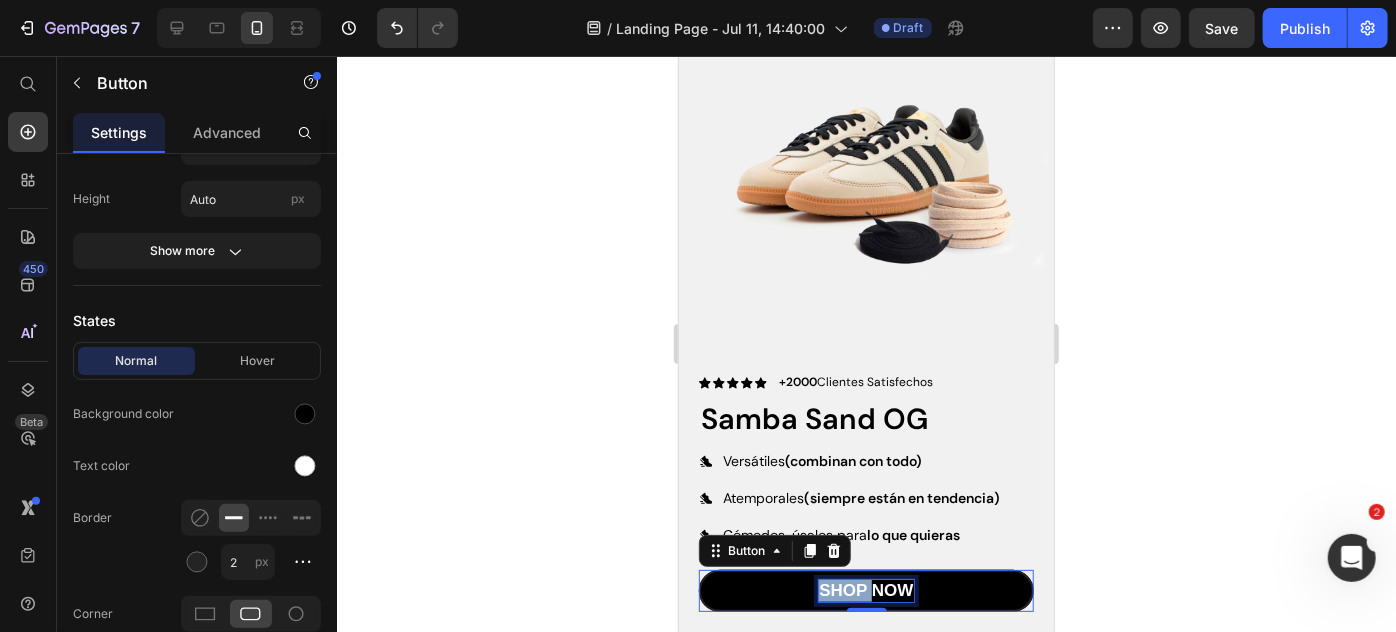 click on "Shop Now" at bounding box center [865, 590] 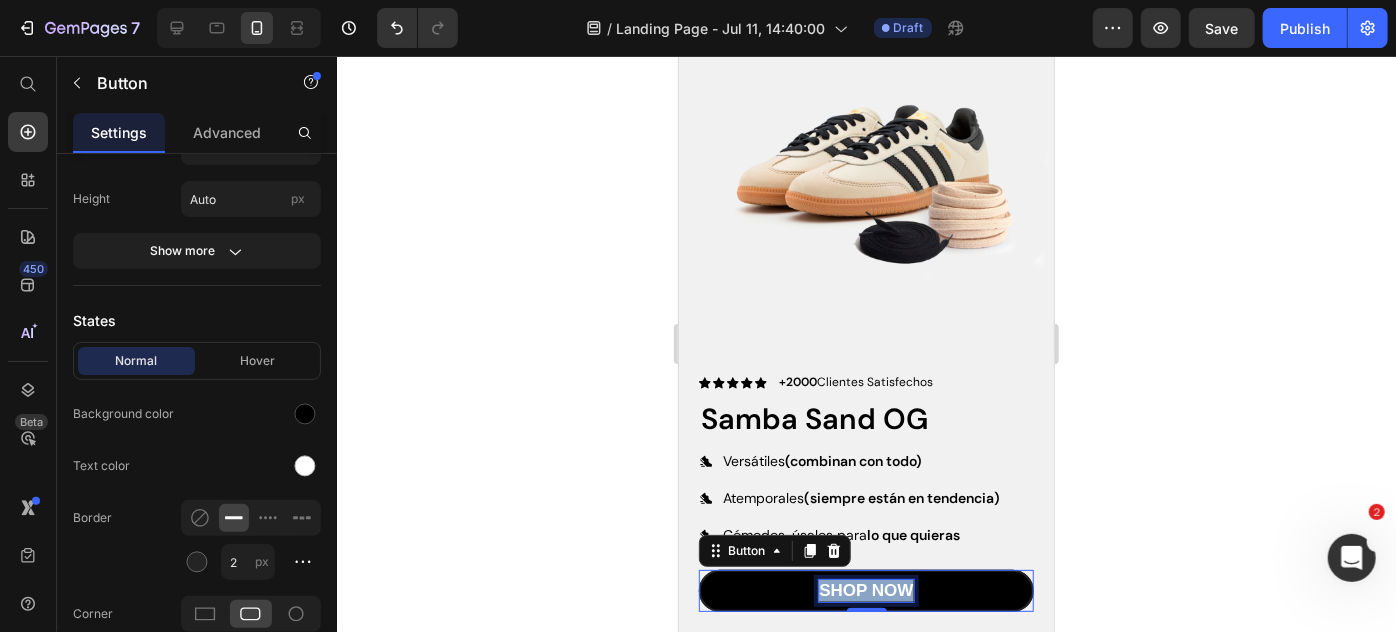 click on "Shop Now" at bounding box center (865, 590) 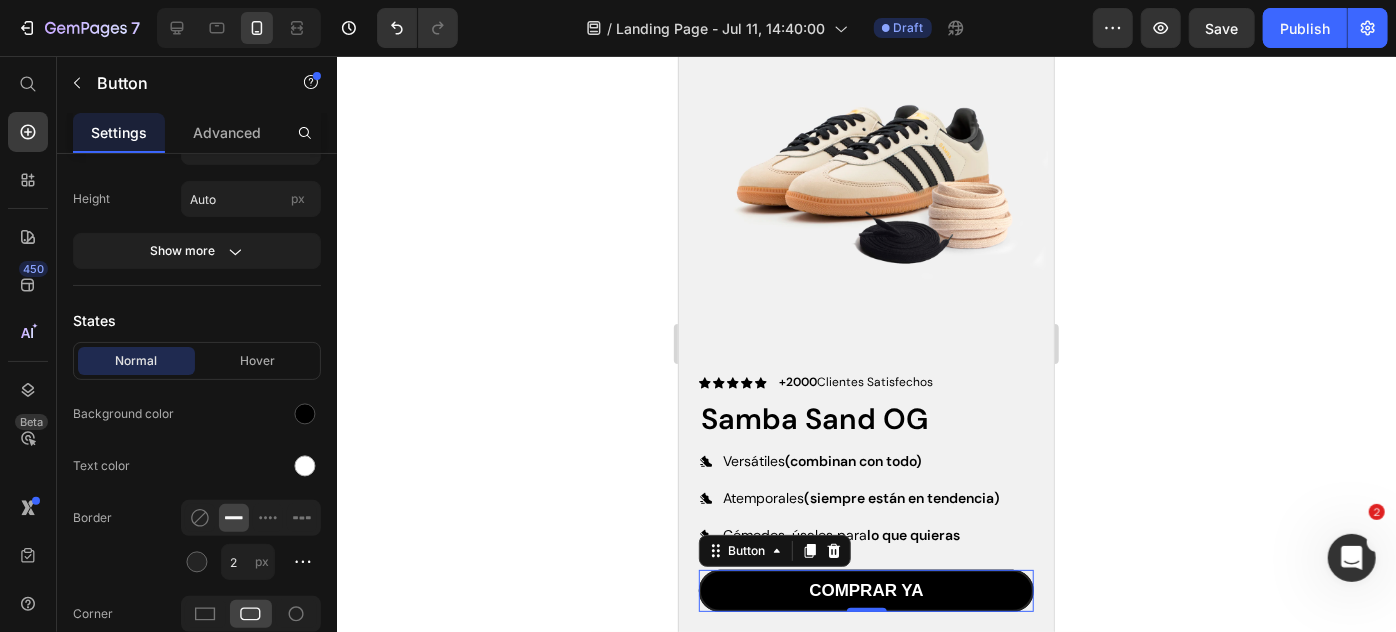 click 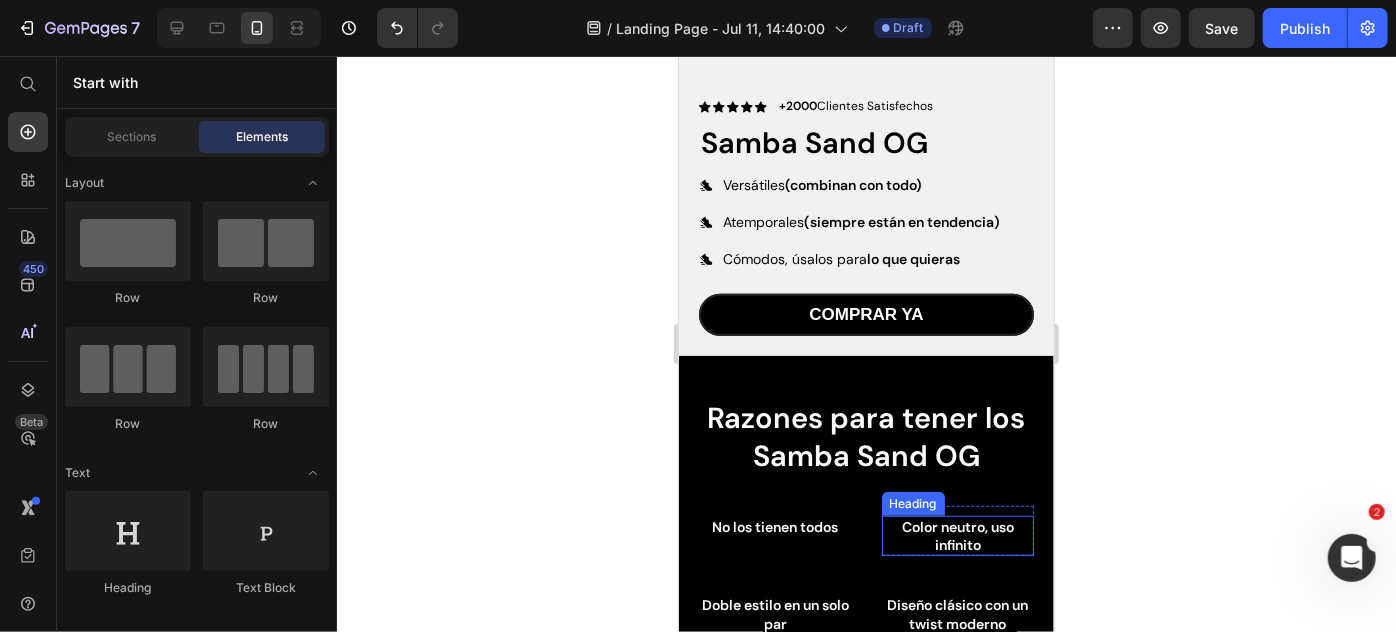 scroll, scrollTop: 397, scrollLeft: 0, axis: vertical 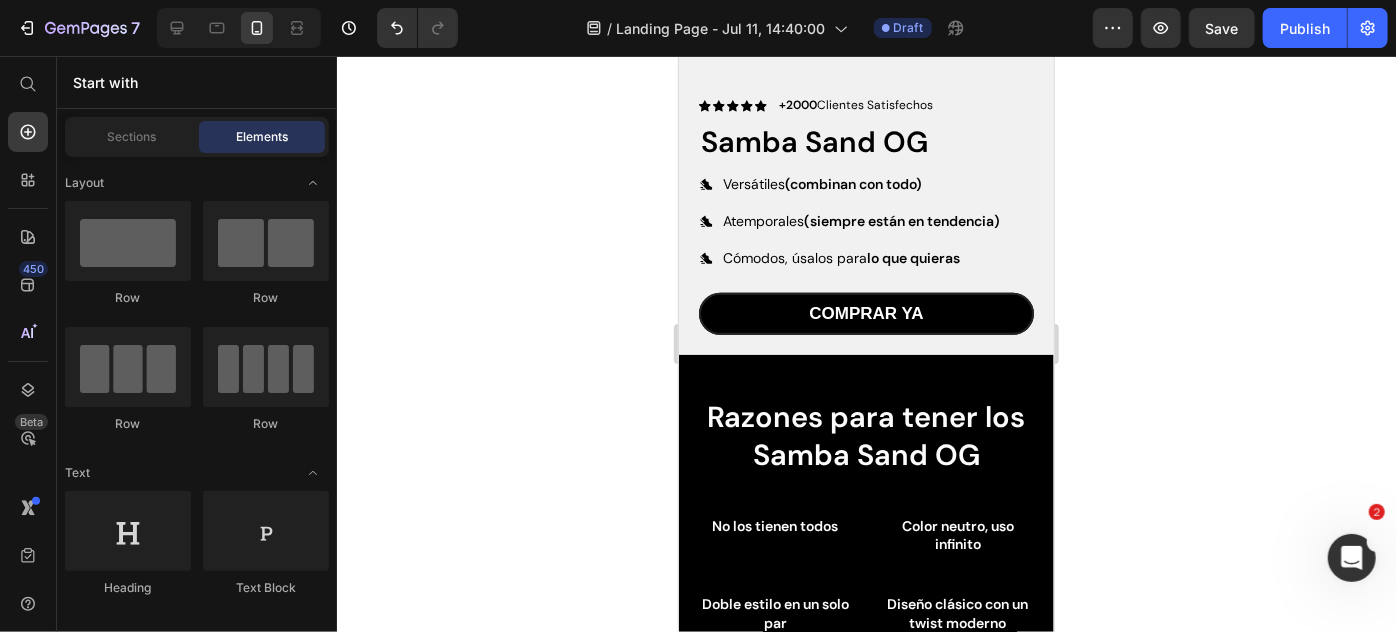 click 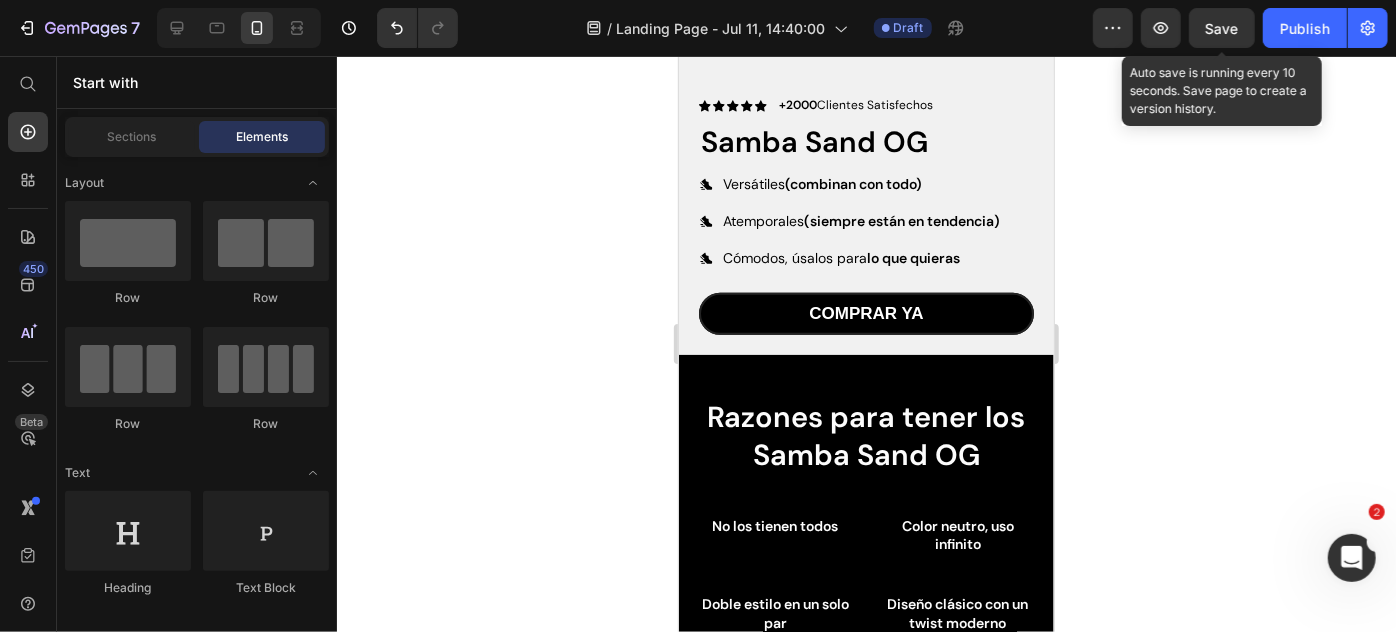 click on "Save" at bounding box center (1222, 28) 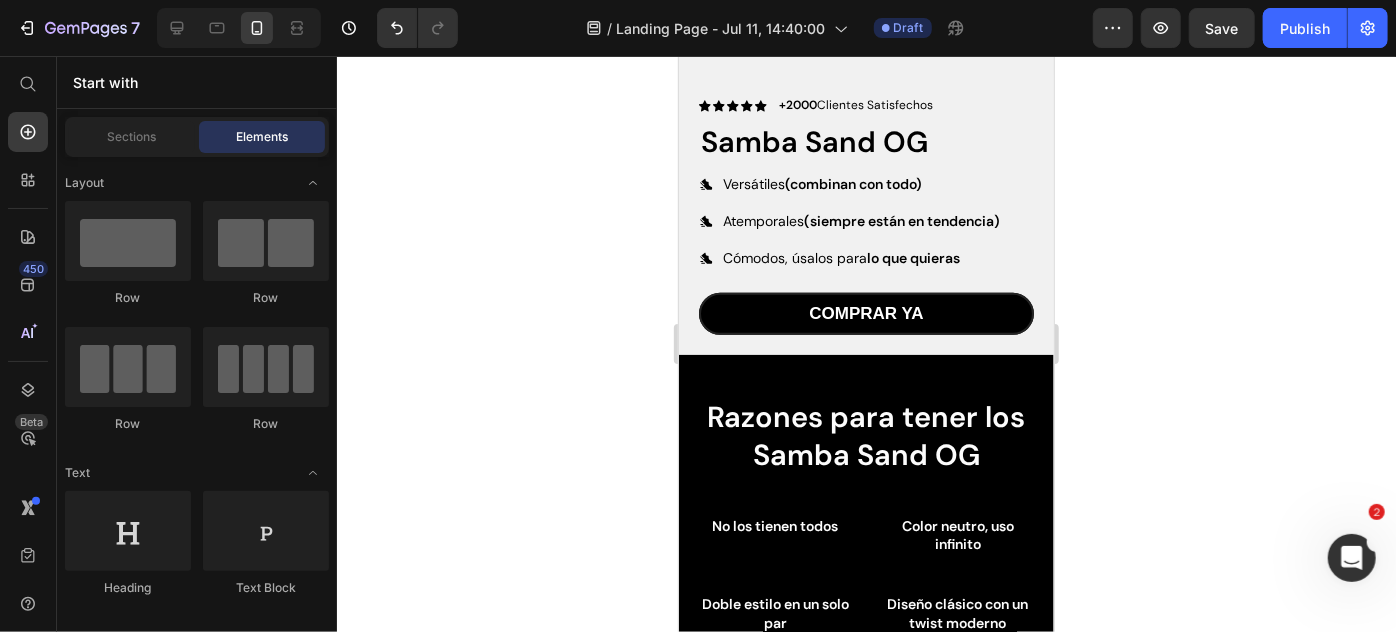 click 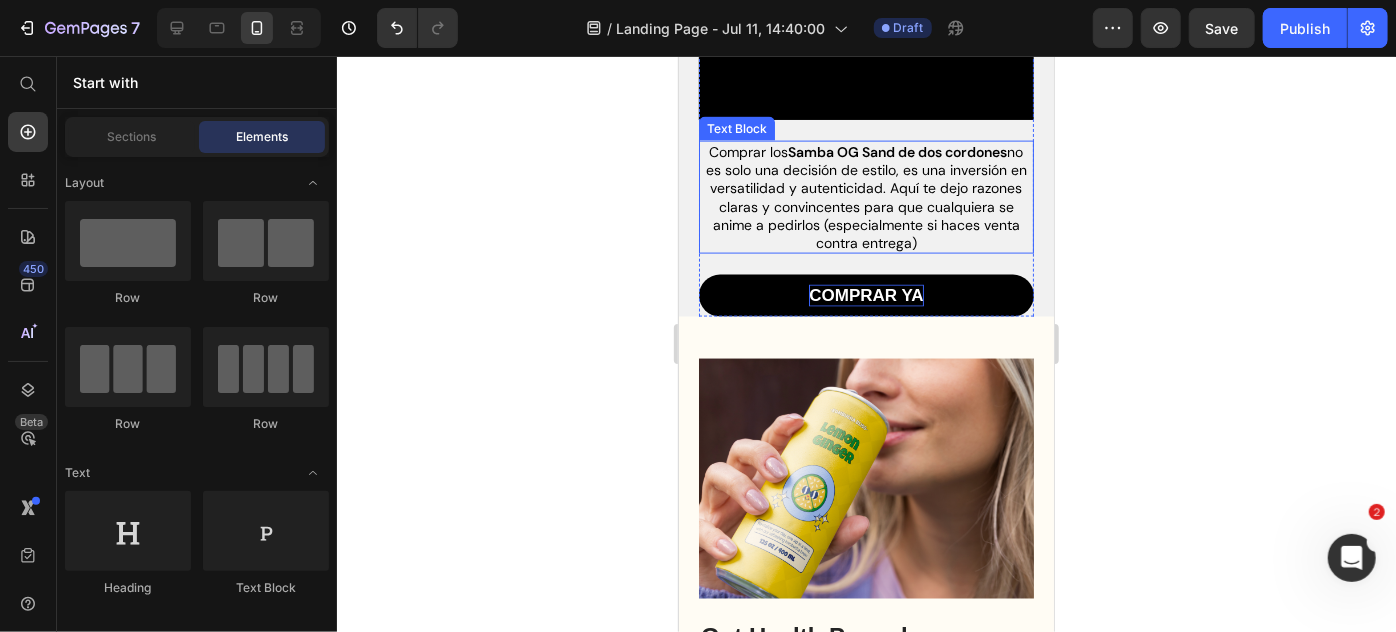 scroll, scrollTop: 1570, scrollLeft: 0, axis: vertical 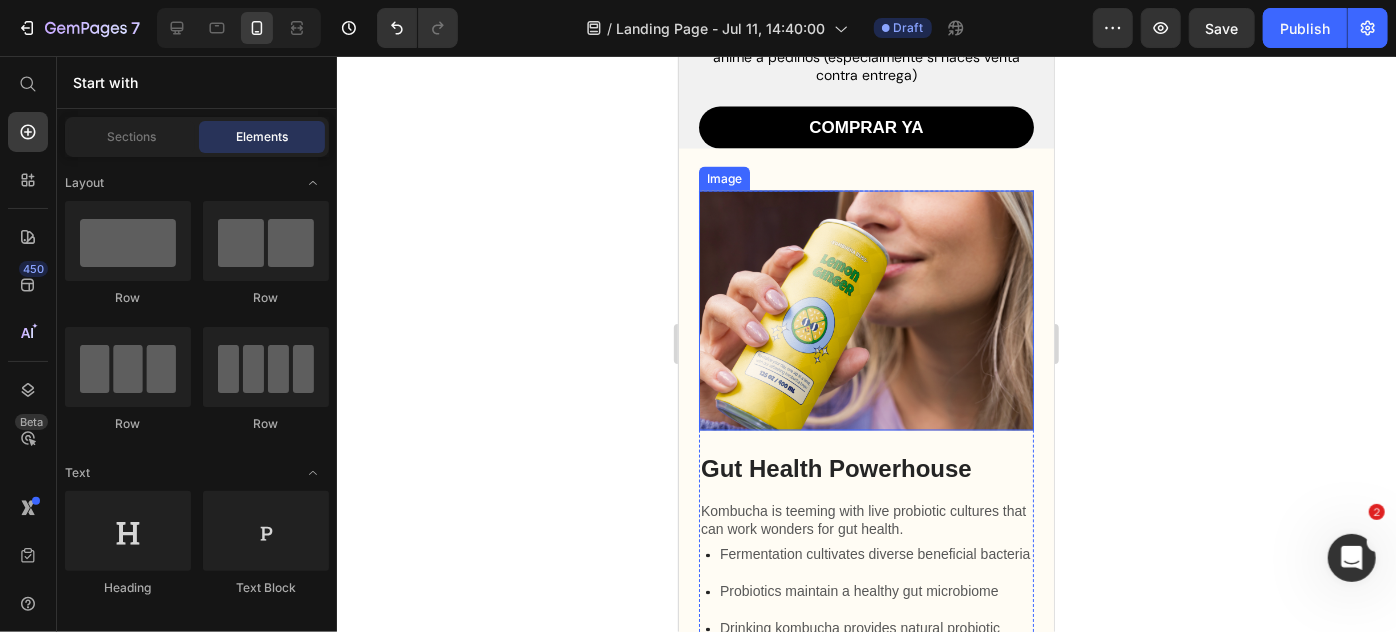 click at bounding box center [865, 310] 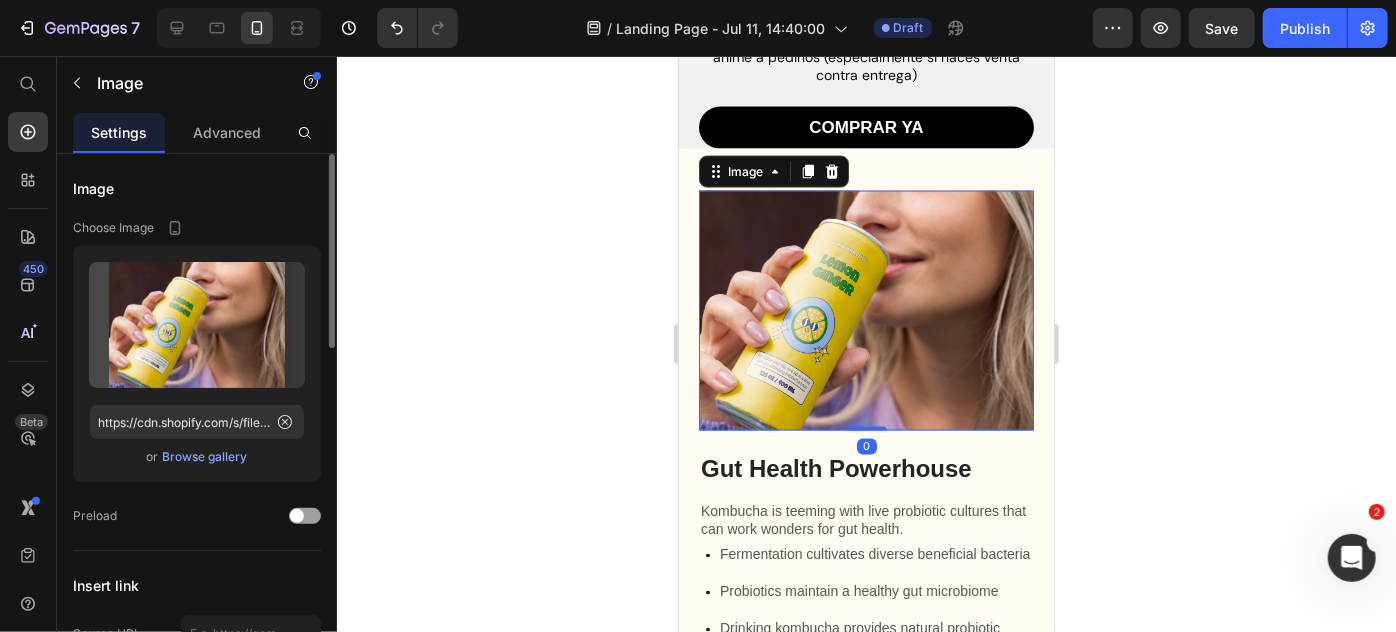 scroll, scrollTop: 0, scrollLeft: 0, axis: both 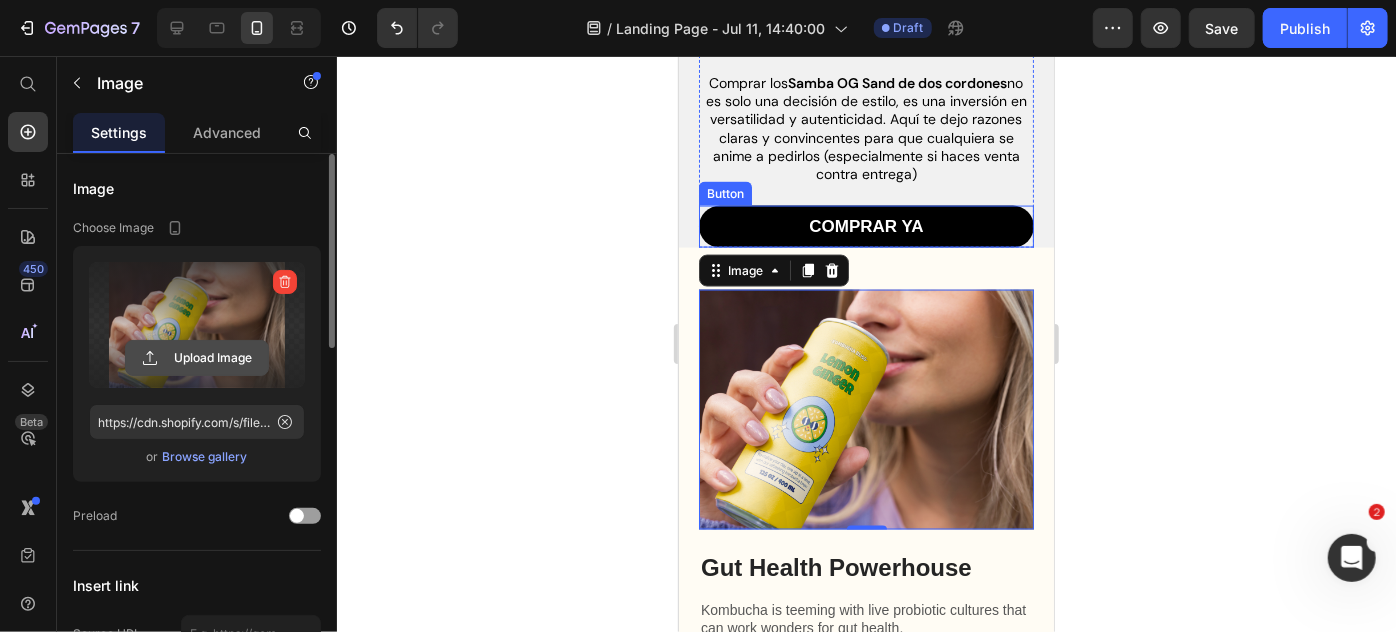 click 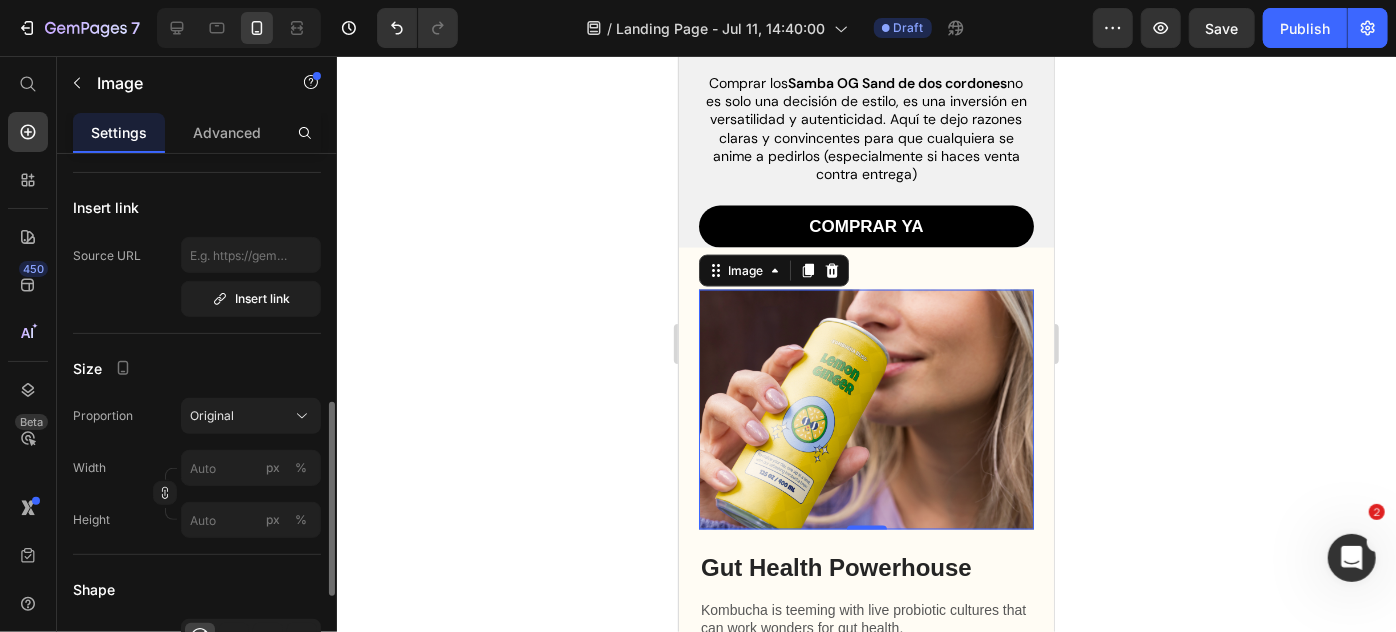 scroll, scrollTop: 459, scrollLeft: 0, axis: vertical 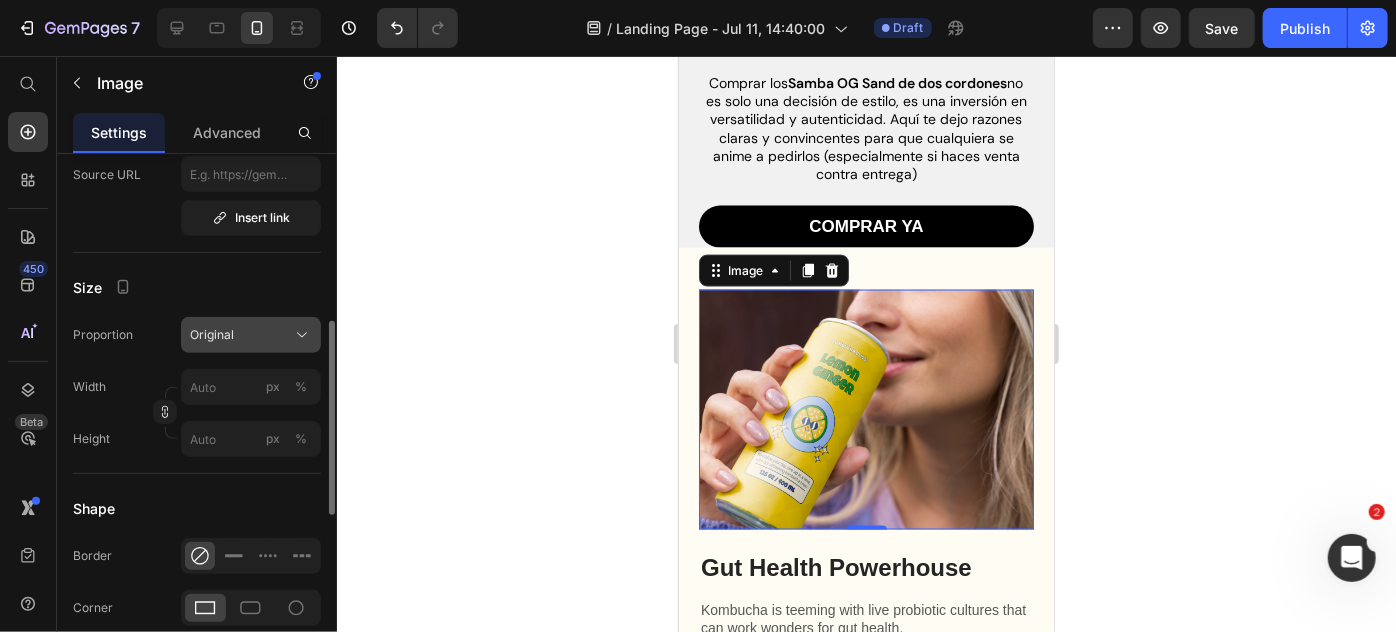 click on "Original" at bounding box center (251, 335) 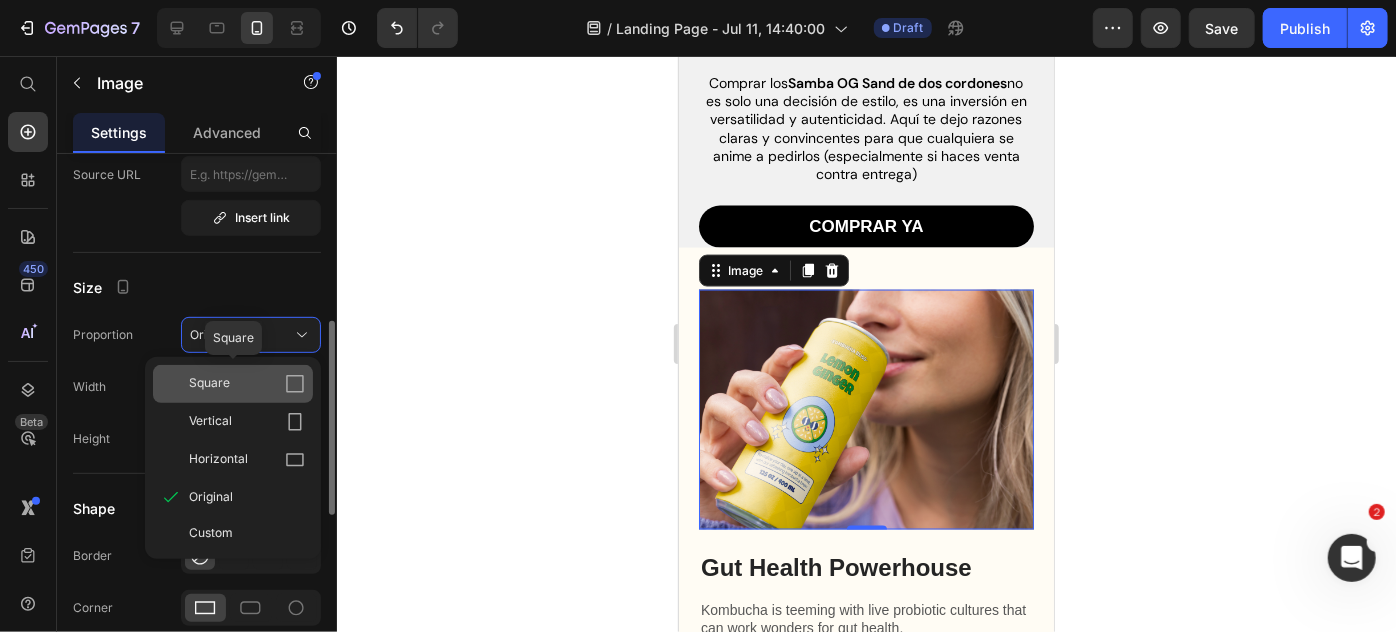 click on "Square" at bounding box center (247, 384) 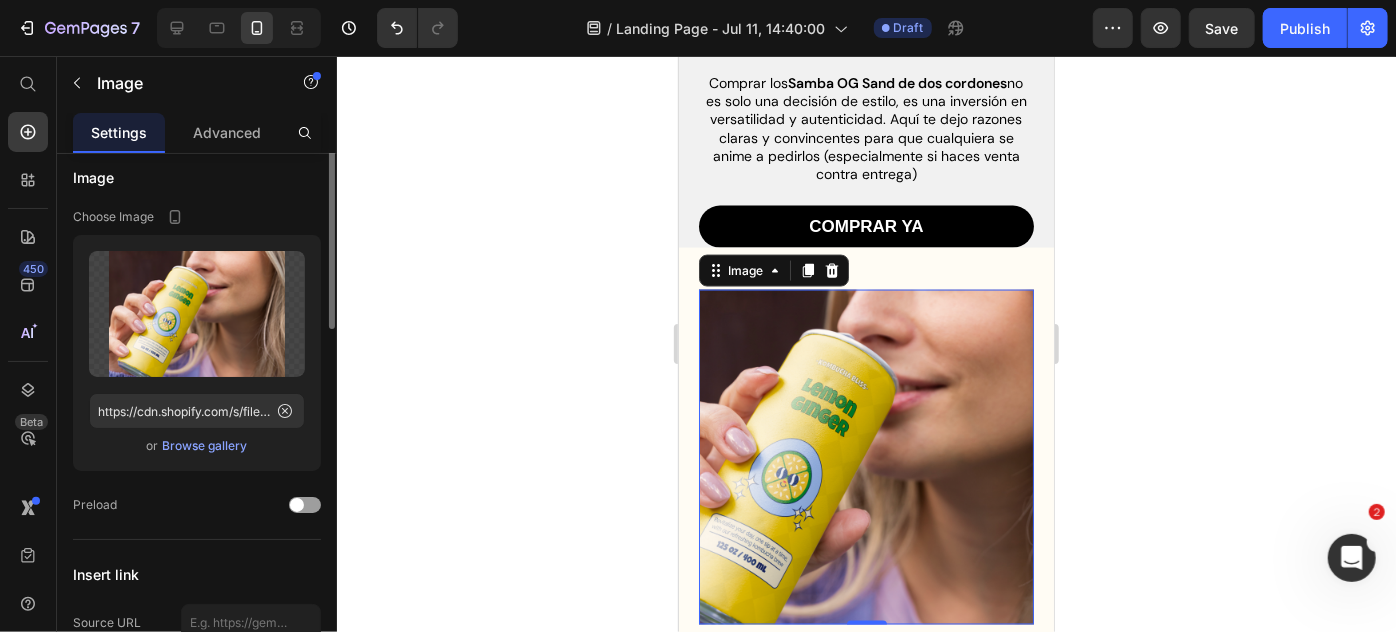 scroll, scrollTop: 0, scrollLeft: 0, axis: both 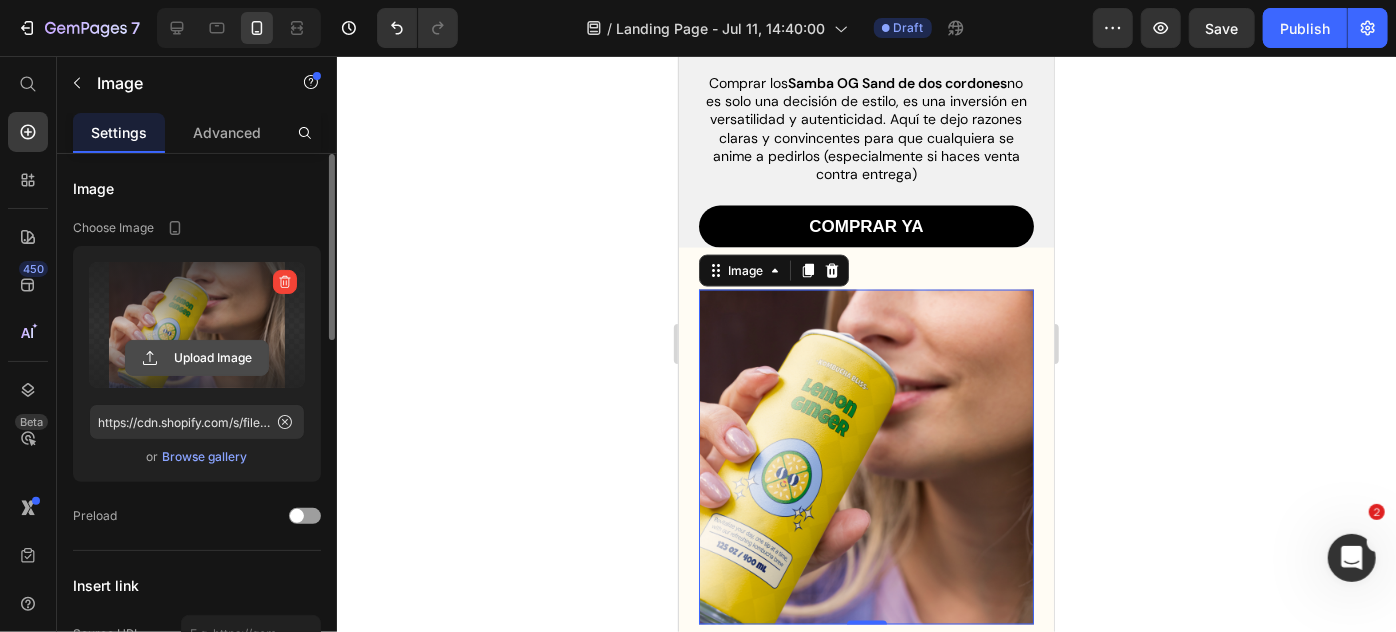 click 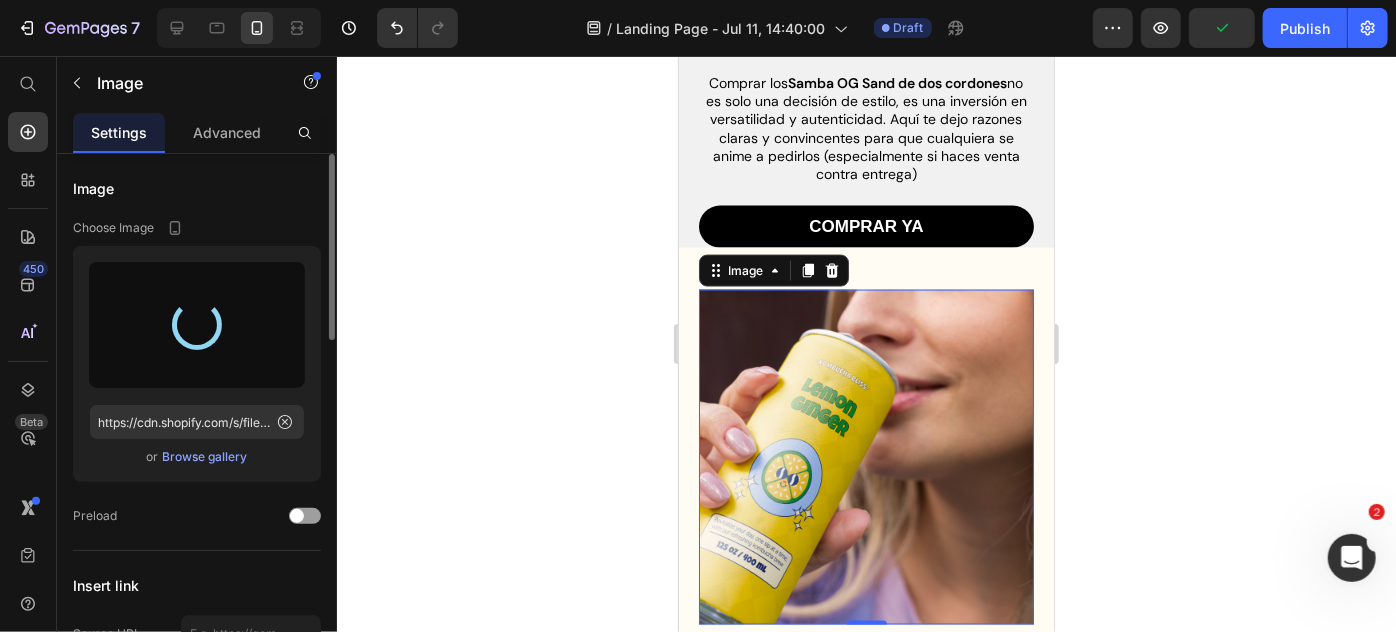 type on "https://cdn.shopify.com/s/files/1/0895/8676/2098/files/gempages_553120673636025472-1ecd5b25-c168-409e-afb5-b115a9ad22c7.png" 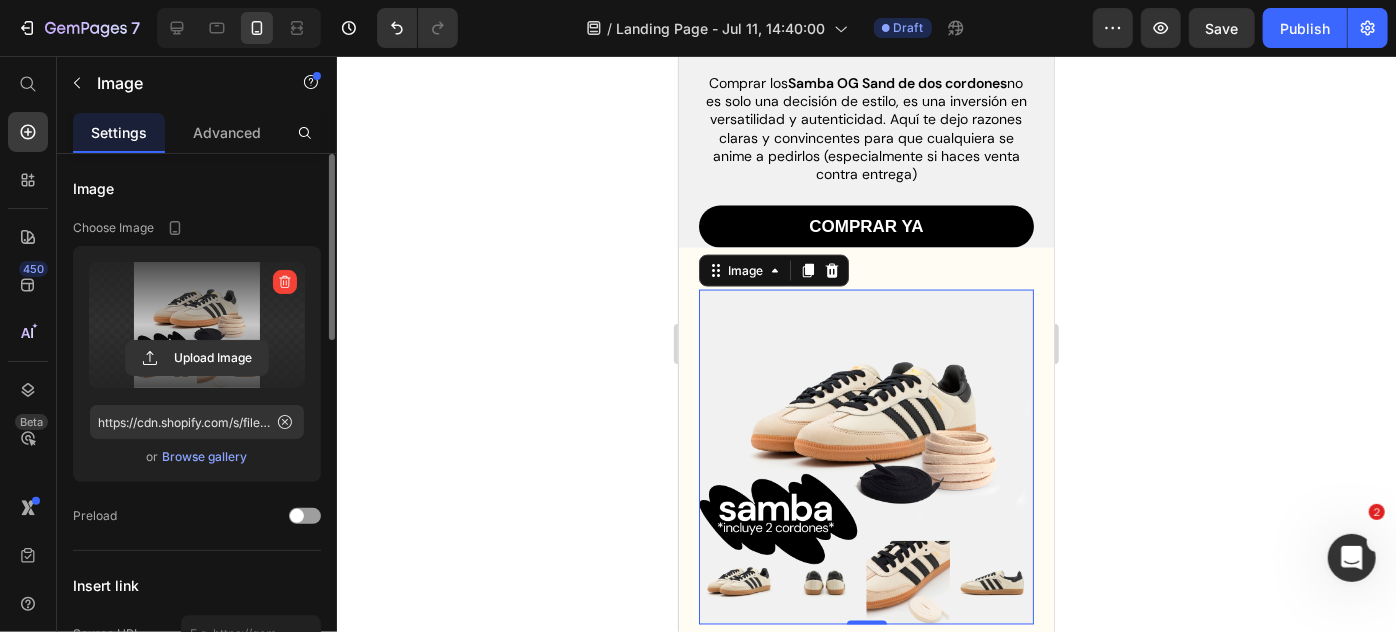 click 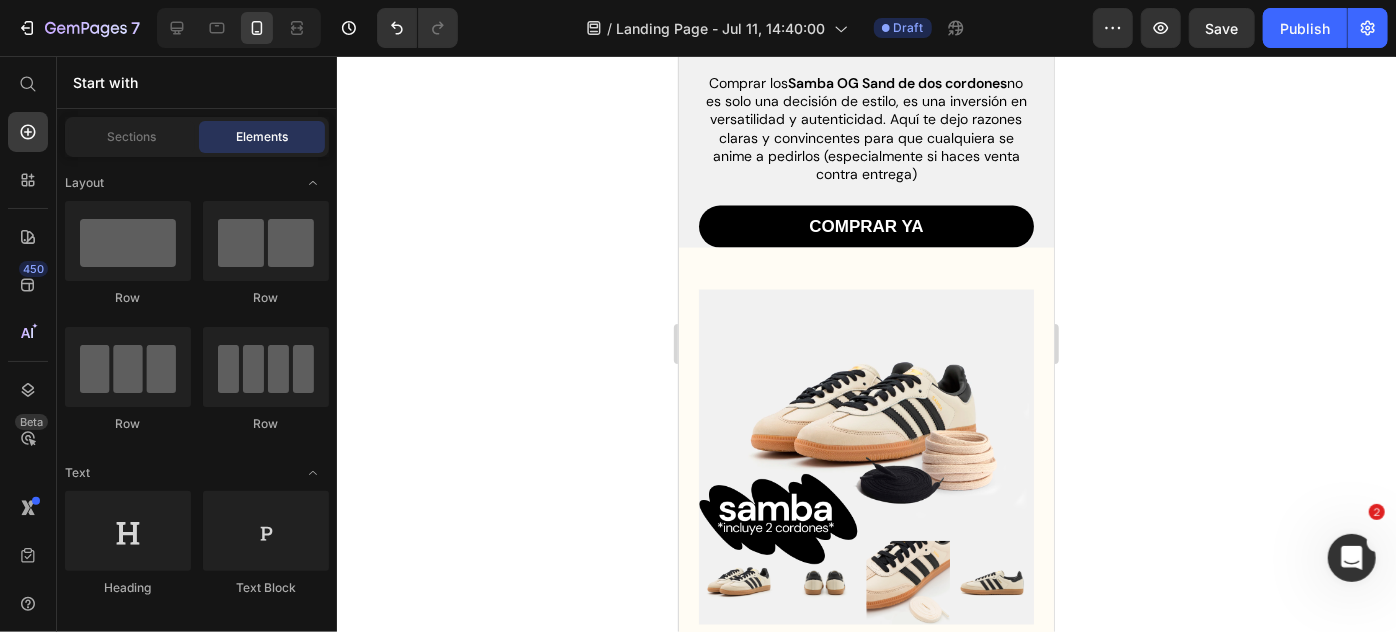 click 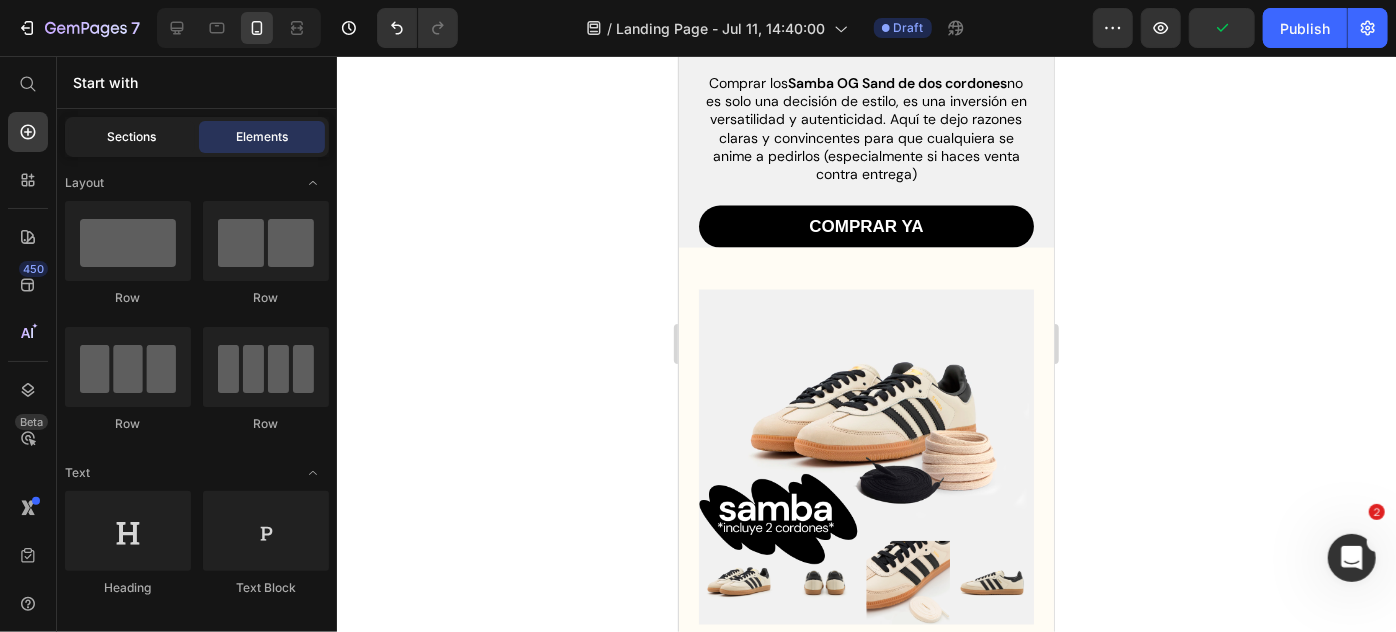 click on "Sections" at bounding box center (132, 137) 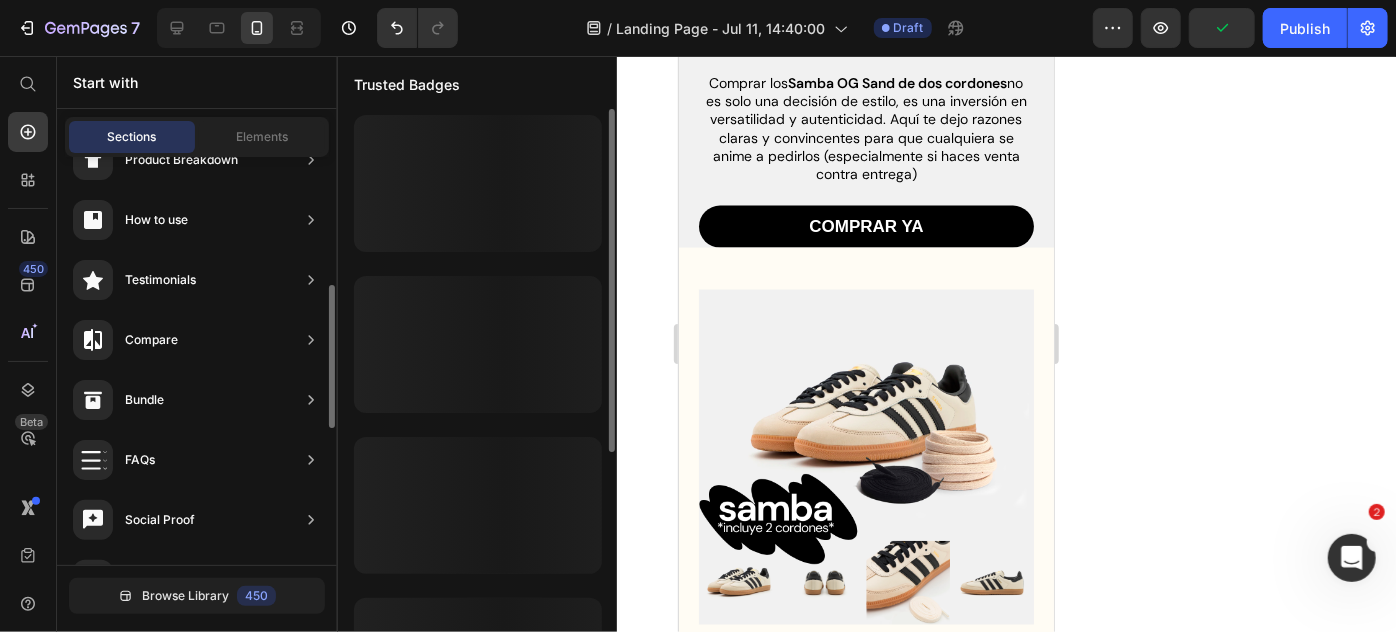 scroll, scrollTop: 355, scrollLeft: 0, axis: vertical 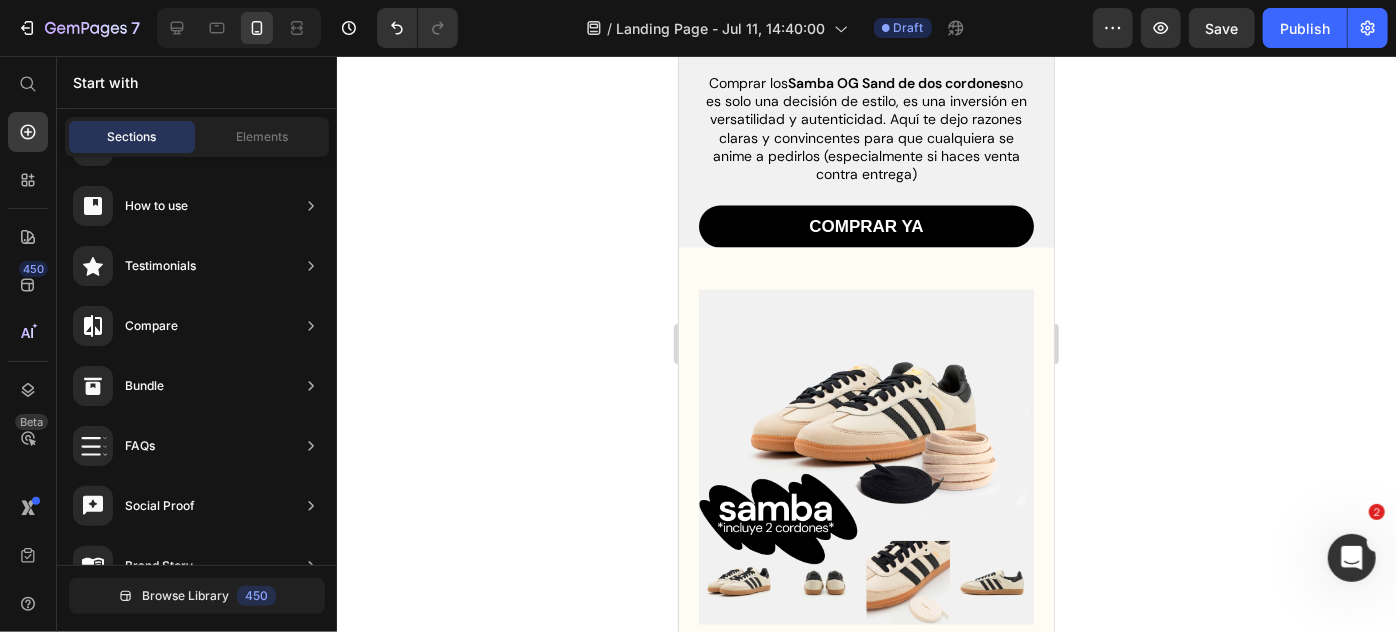 click 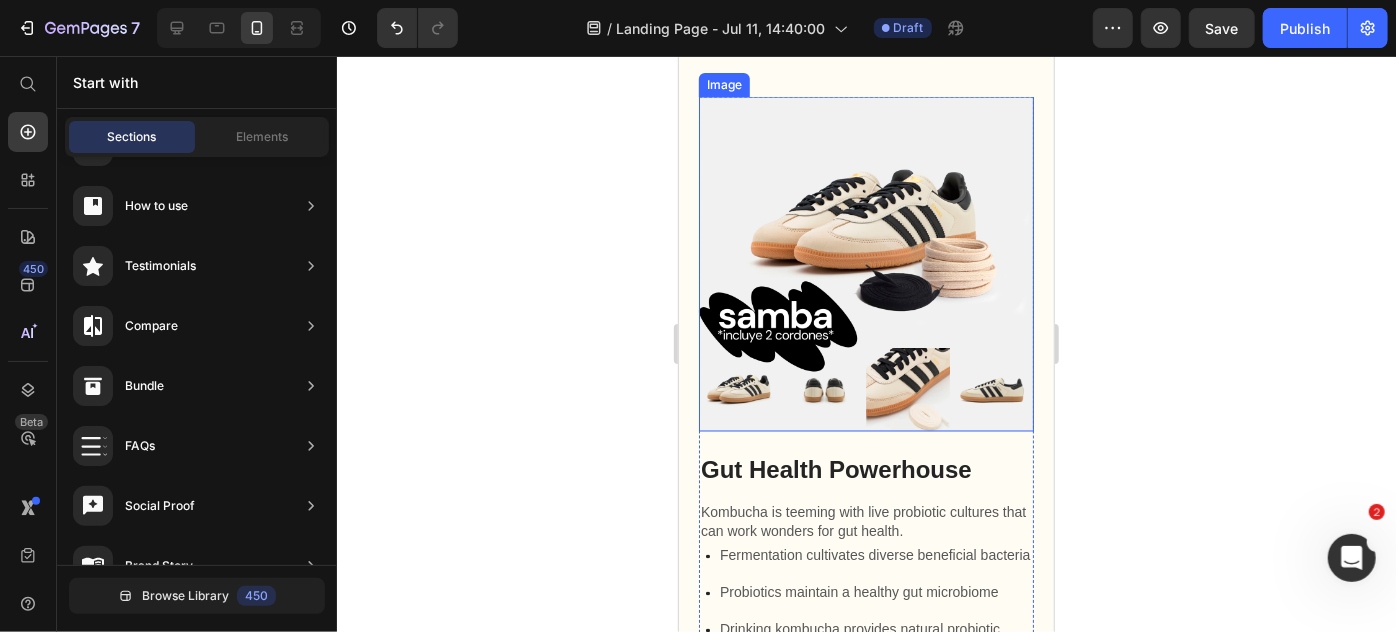 scroll, scrollTop: 1680, scrollLeft: 0, axis: vertical 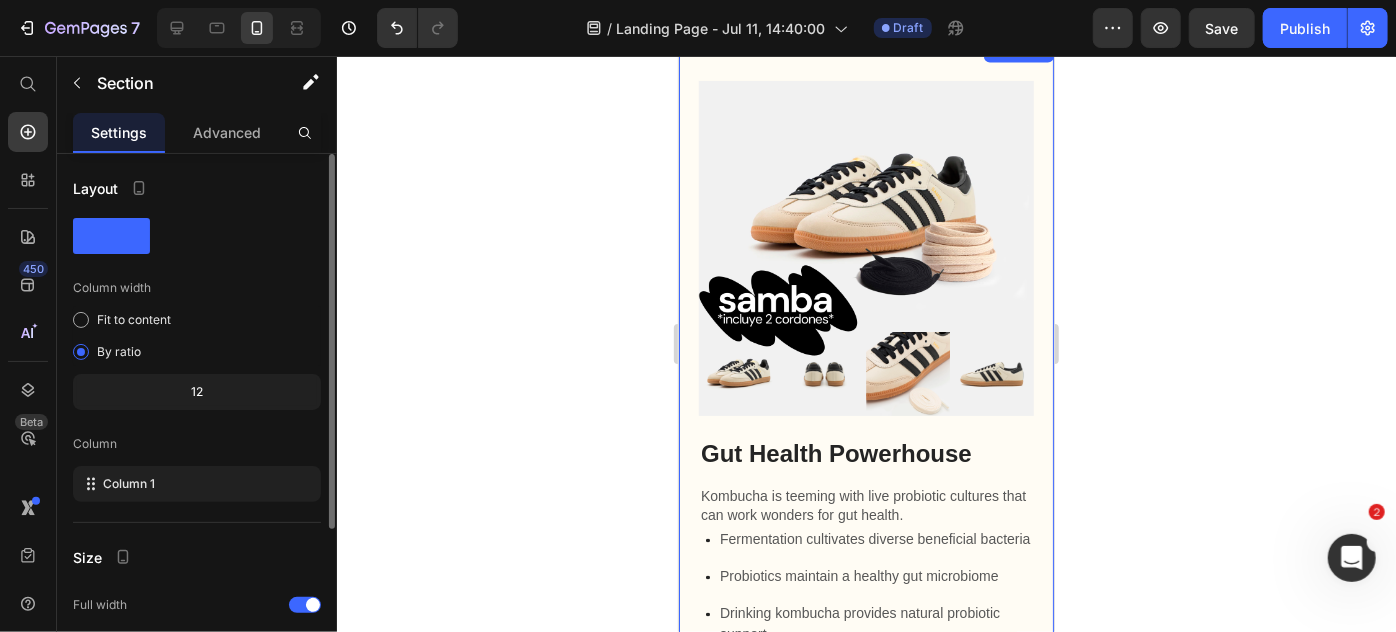 click on "Gut Health Powerhouse Heading Kombucha is teeming with live probiotic cultures that can work wonders for gut health. Text Block
Fermentation cultivates diverse beneficial bacteria
Probiotics maintain a healthy gut microbiome
Drinking kombucha provides natural probiotic support Item List Kombucha brims with gut-friendly probiotics Text Block Shop Now Button Row Image Row Antioxidant-Rich Refreshment Heading Beyond the gut-friendly probiotics, kombucha also contains an abundance of antioxidants. Text Block
Fermentation enhances the tea's polyphenols
Antioxidants protect against oxidative stress
This drink delivers an antioxidant boost Item List Kombucha is packed with potent antioxidants. Text Block Shop Now Button Row Image Row Natural Energy and Detox Support Heading Kombucha's unique blend of organic acids, B vitamins, and caffeine from the tea provides a gentle, steady energy boost. Text Block
Its probiotics and acids may aid natural detoxification
Item List Text Block" at bounding box center [865, 979] 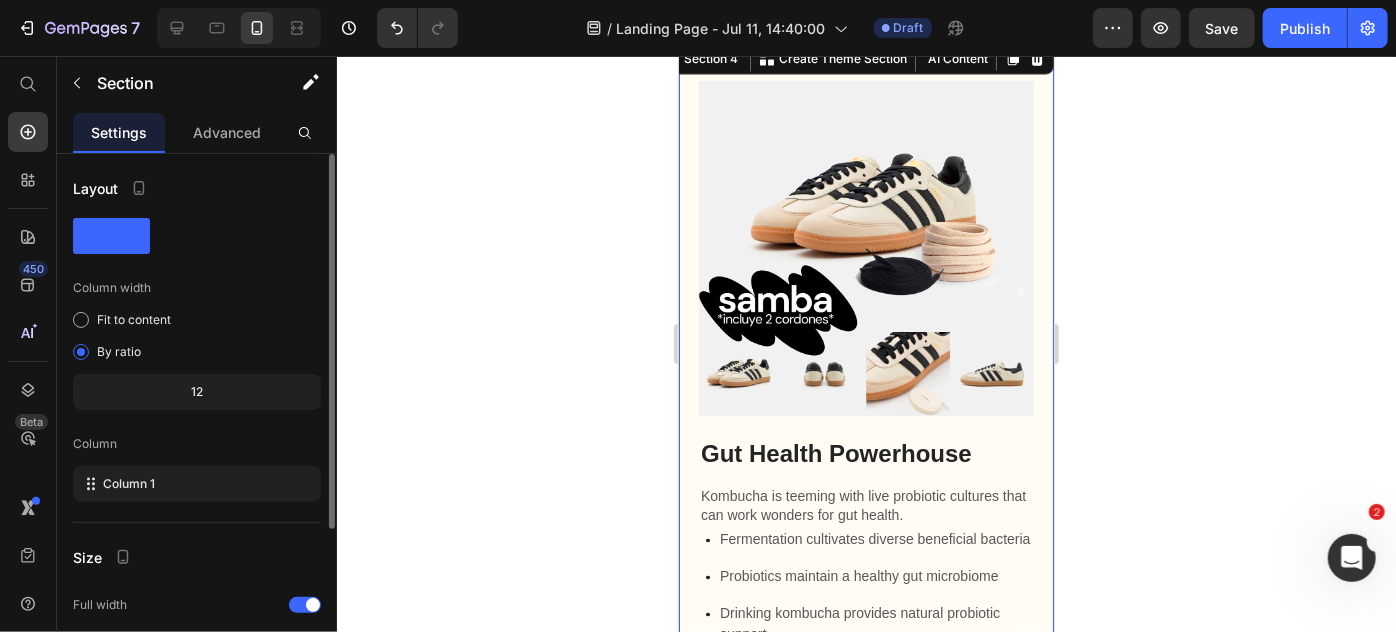 scroll, scrollTop: 226, scrollLeft: 0, axis: vertical 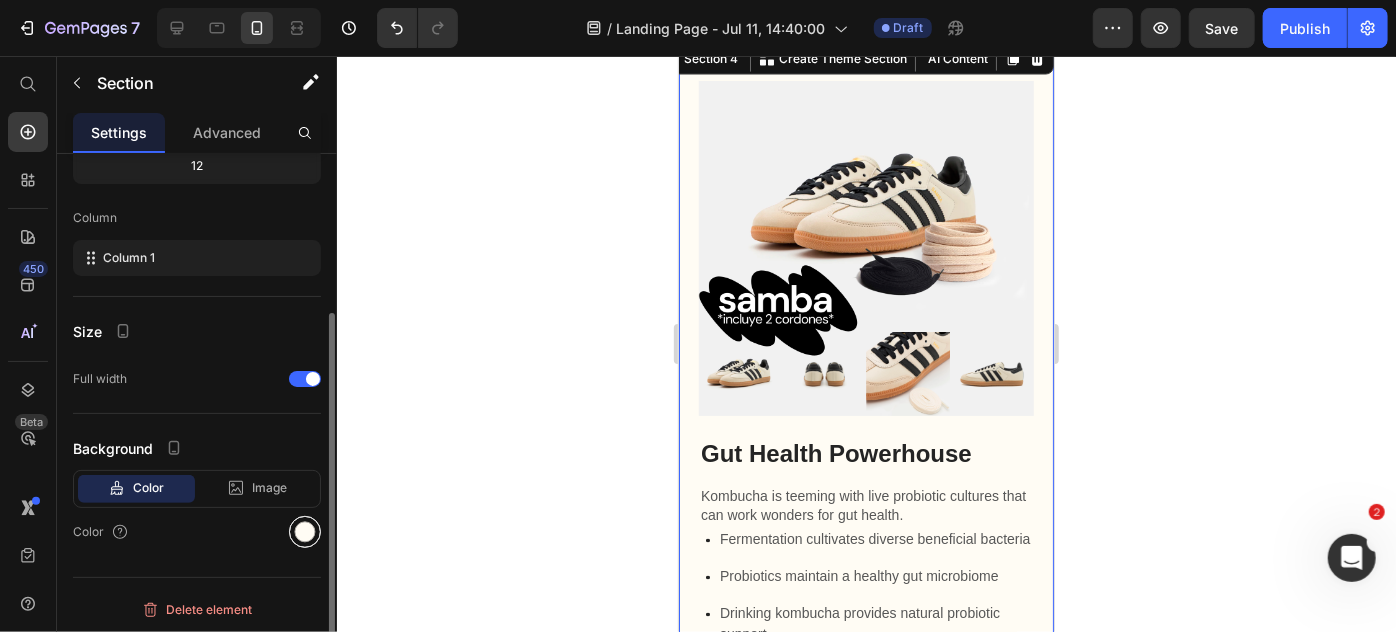 click at bounding box center [305, 532] 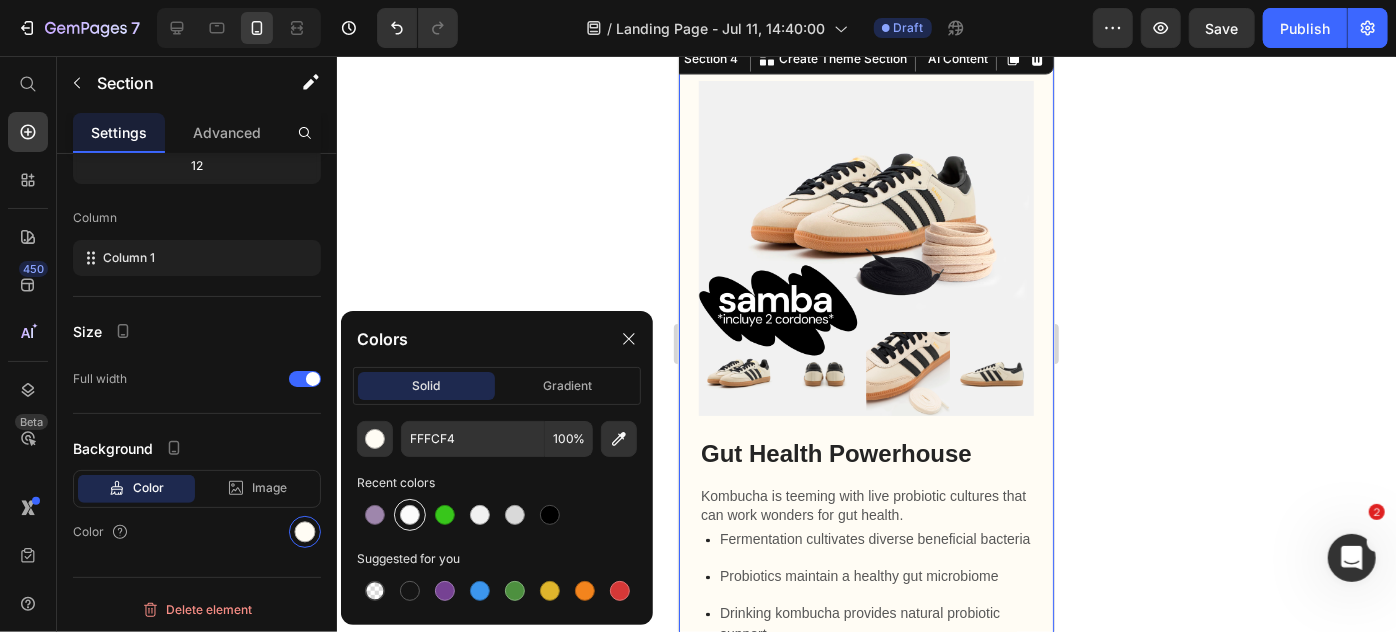 click at bounding box center (410, 515) 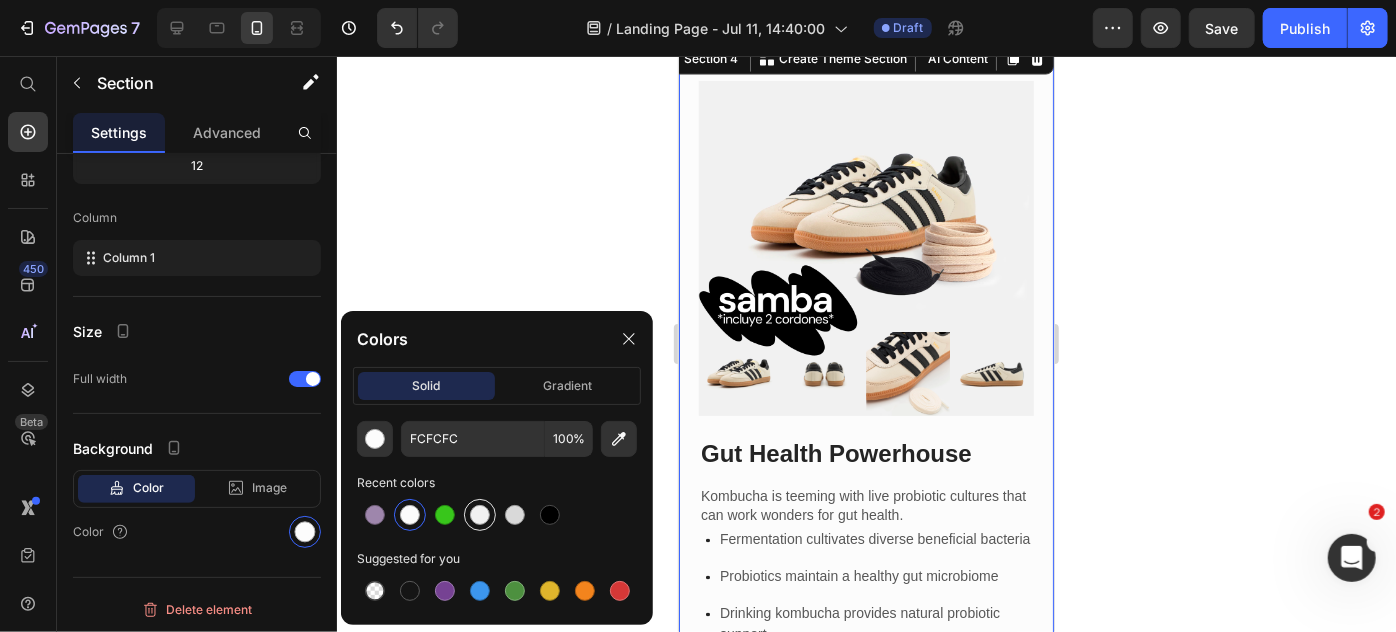 click at bounding box center (480, 515) 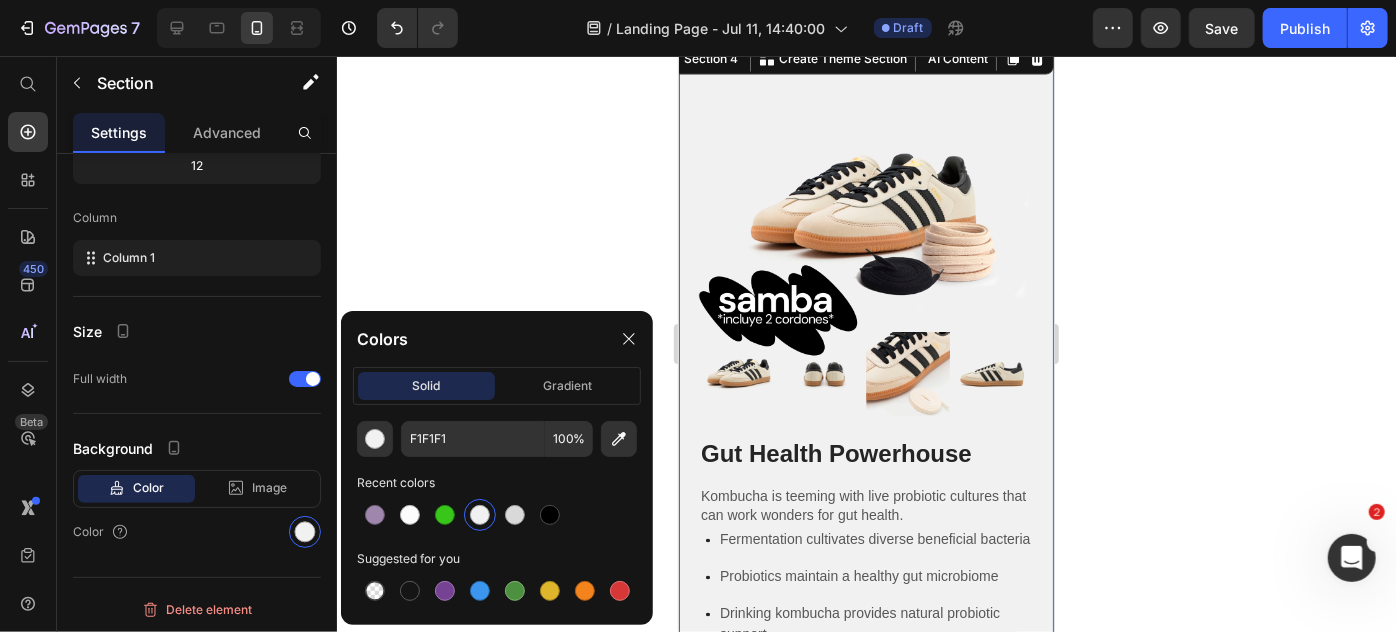 click 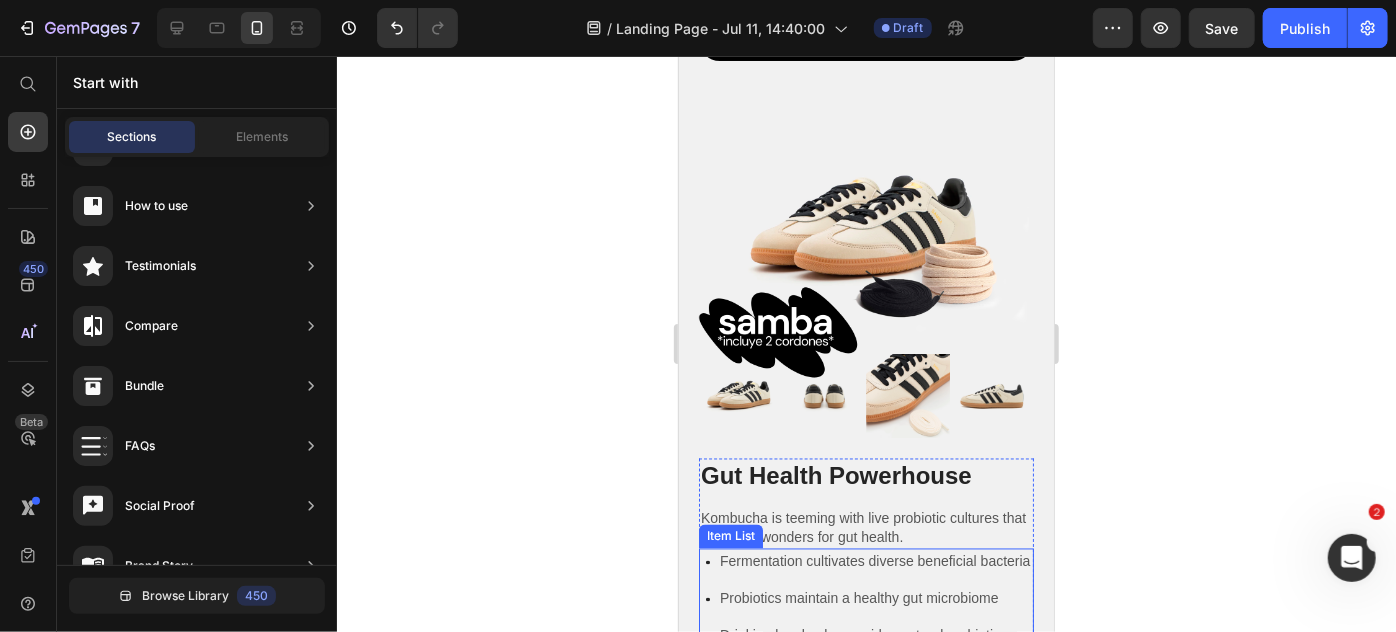 scroll, scrollTop: 1613, scrollLeft: 0, axis: vertical 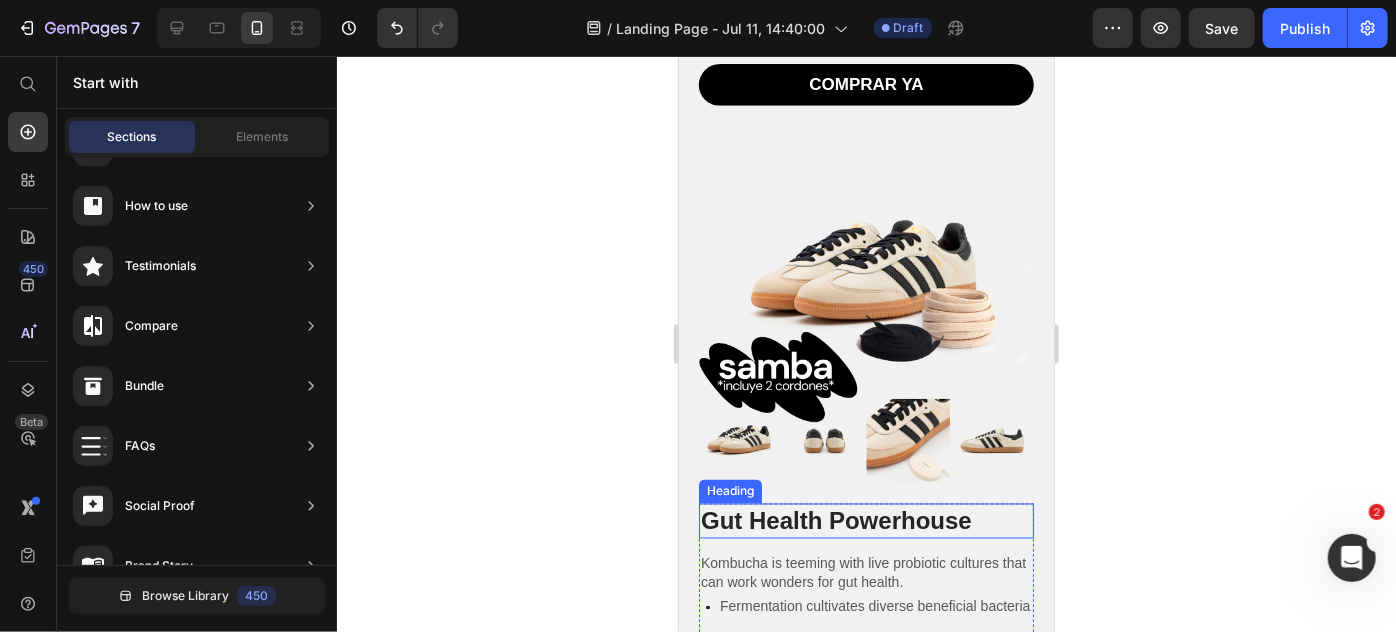 click on "Gut Health Powerhouse" at bounding box center [865, 520] 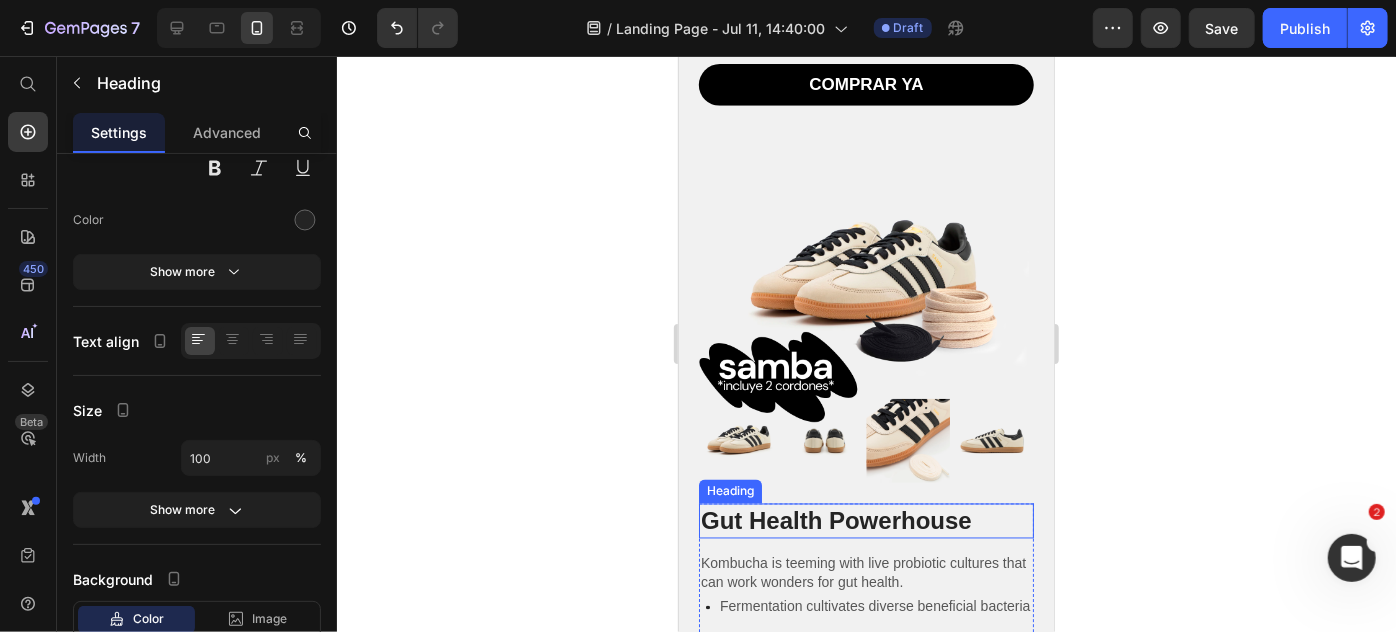 click on "Gut Health Powerhouse" at bounding box center (865, 520) 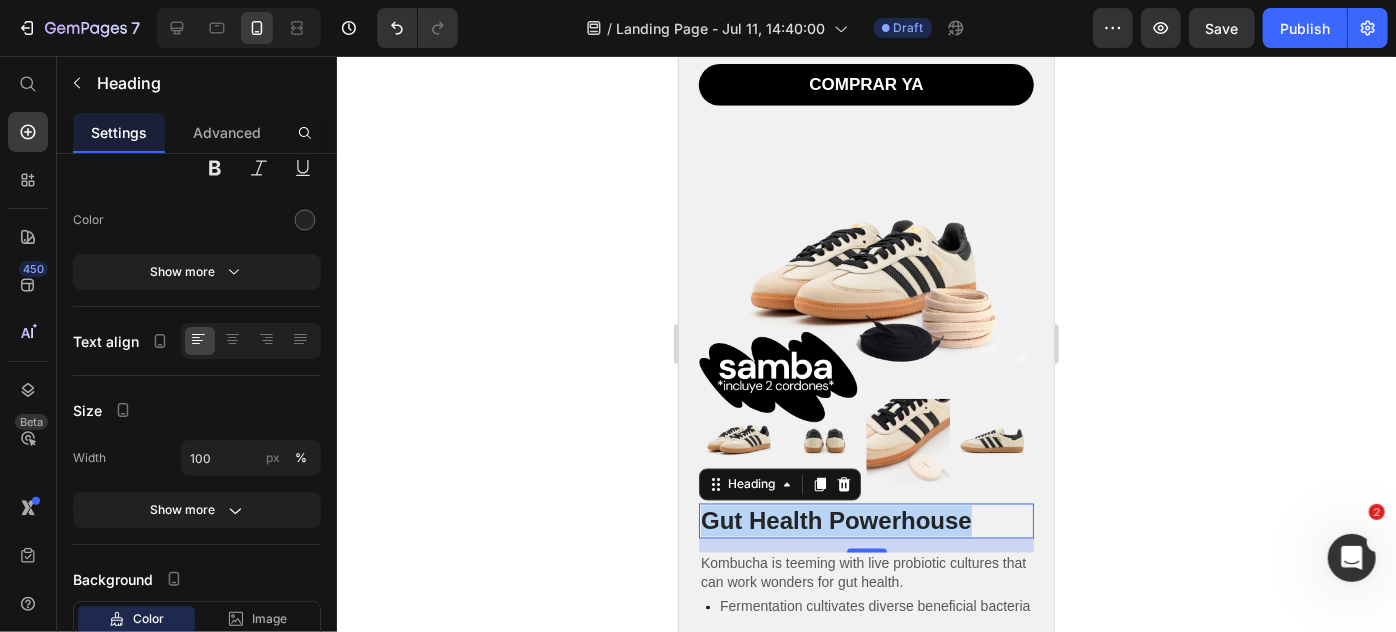 click on "Gut Health Powerhouse" at bounding box center (865, 520) 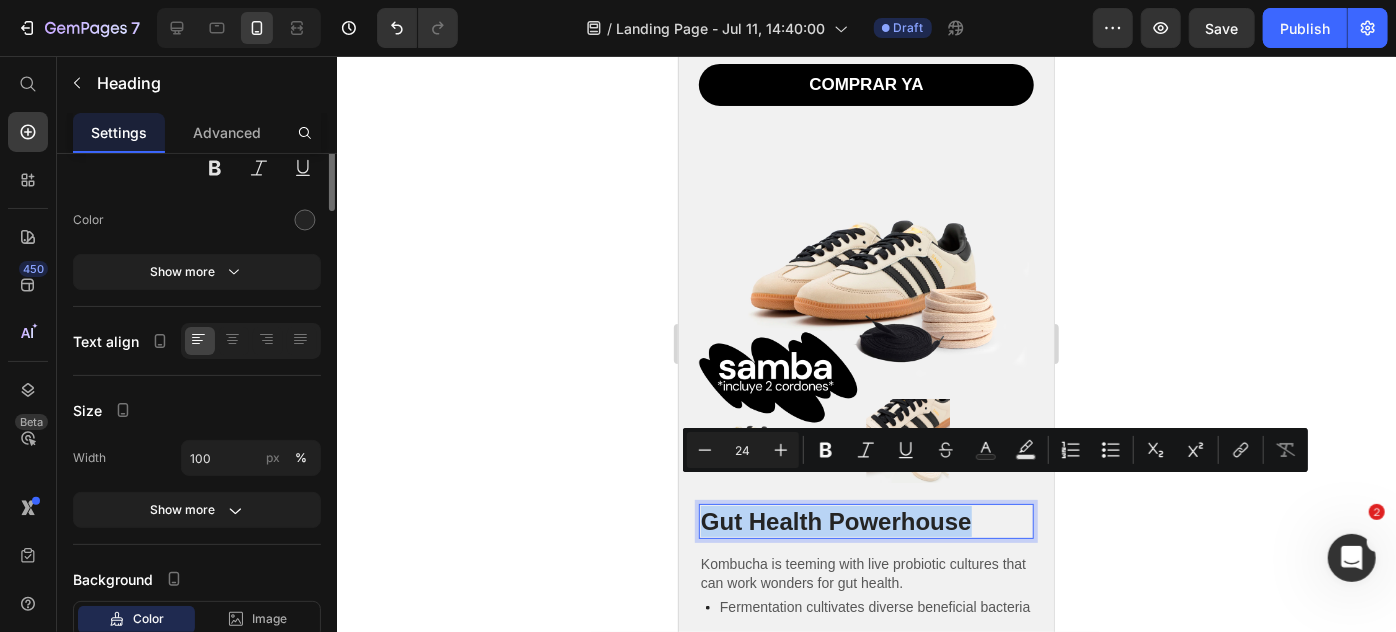 scroll, scrollTop: 0, scrollLeft: 0, axis: both 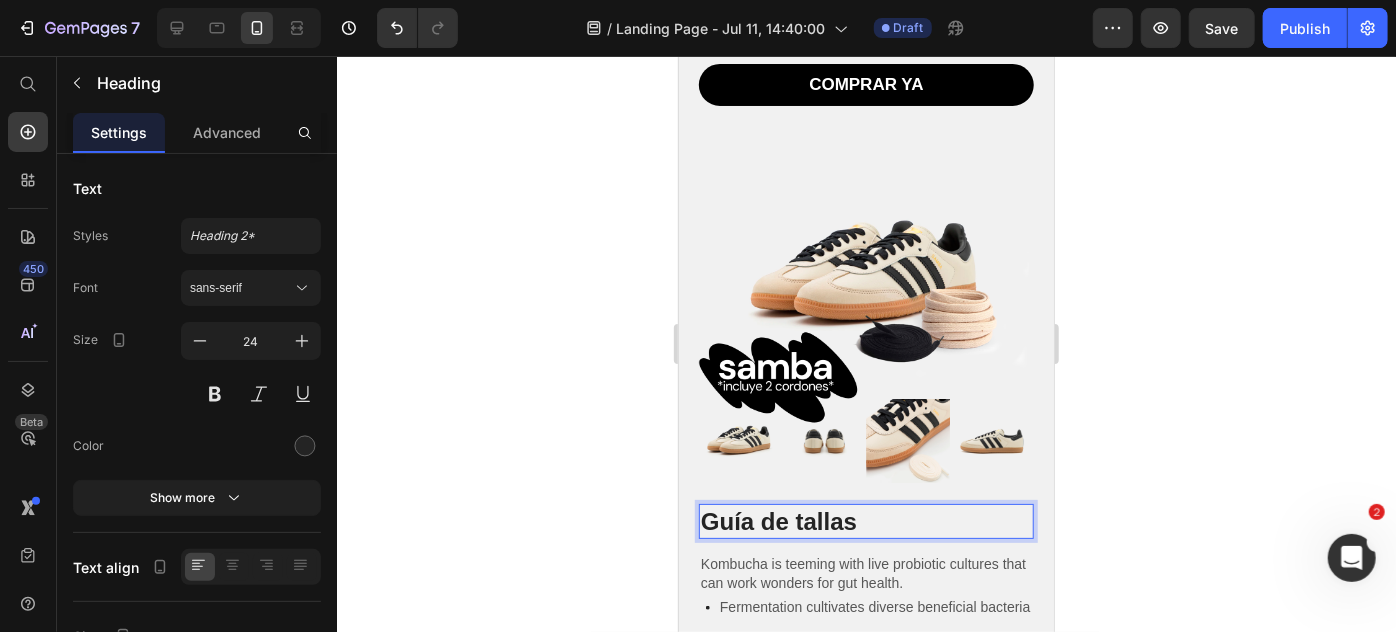 click on "Guía de tallas" at bounding box center [865, 520] 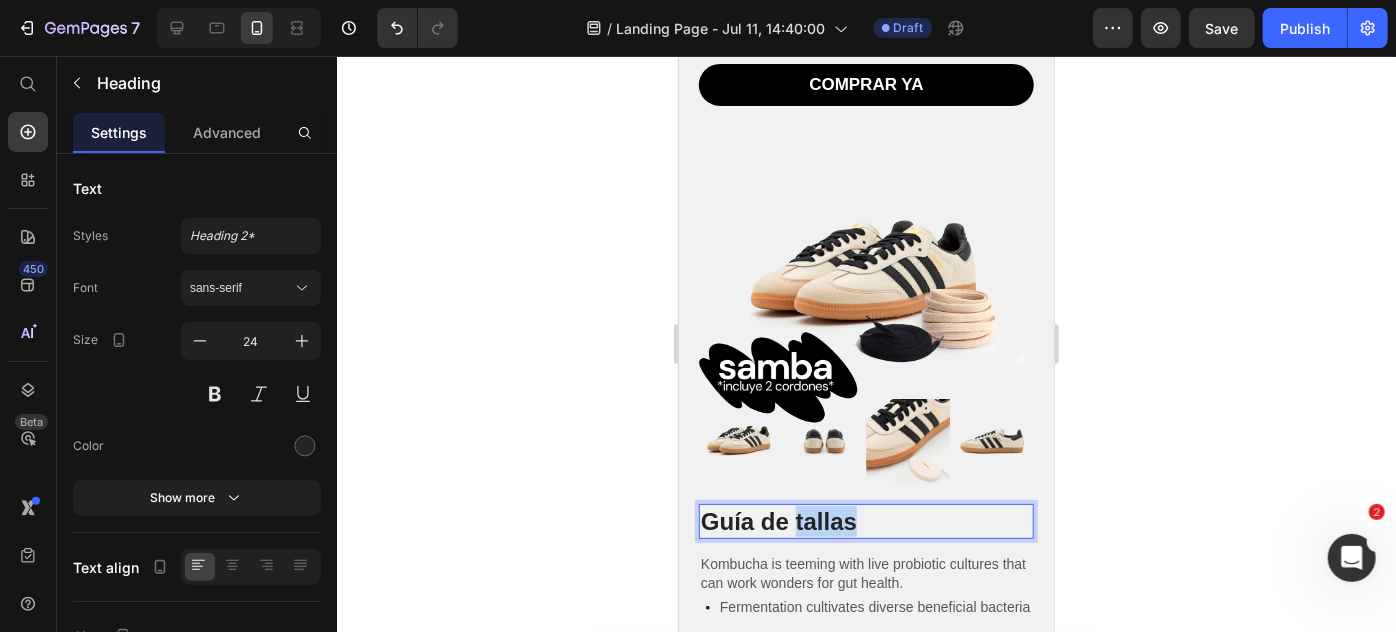 click on "Guía de tallas" at bounding box center [865, 520] 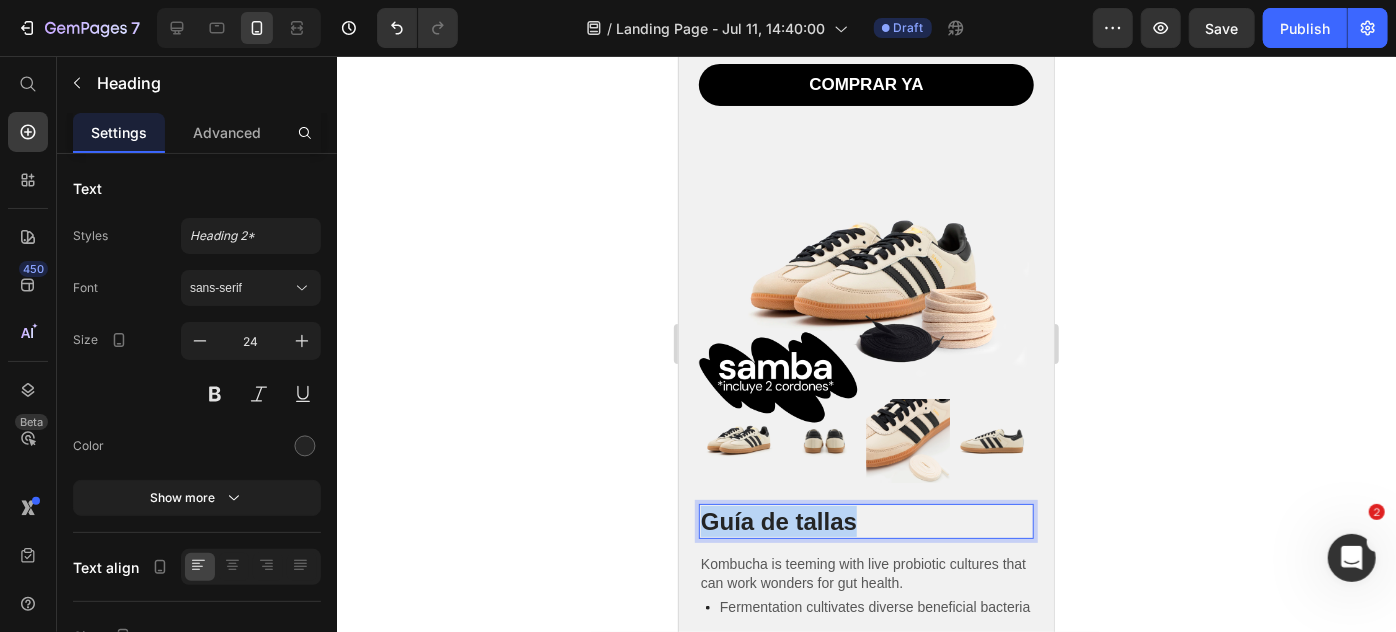 click on "Guía de tallas" at bounding box center [865, 520] 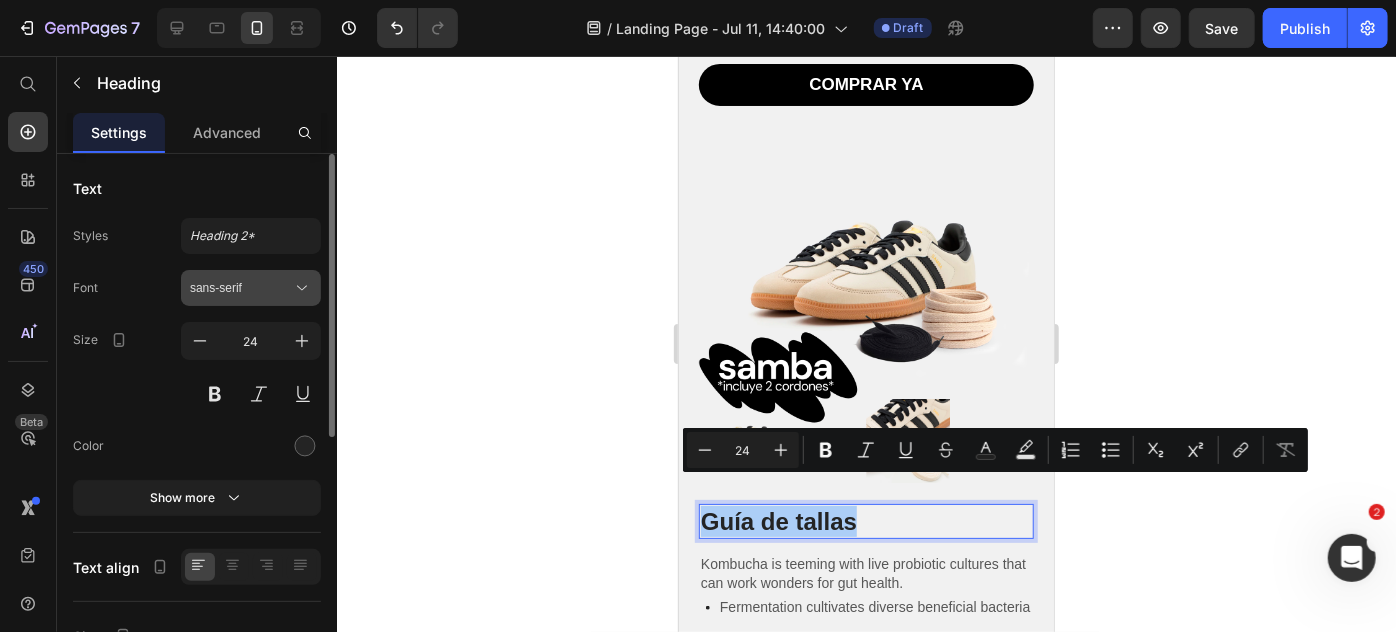 click on "sans-serif" at bounding box center [241, 288] 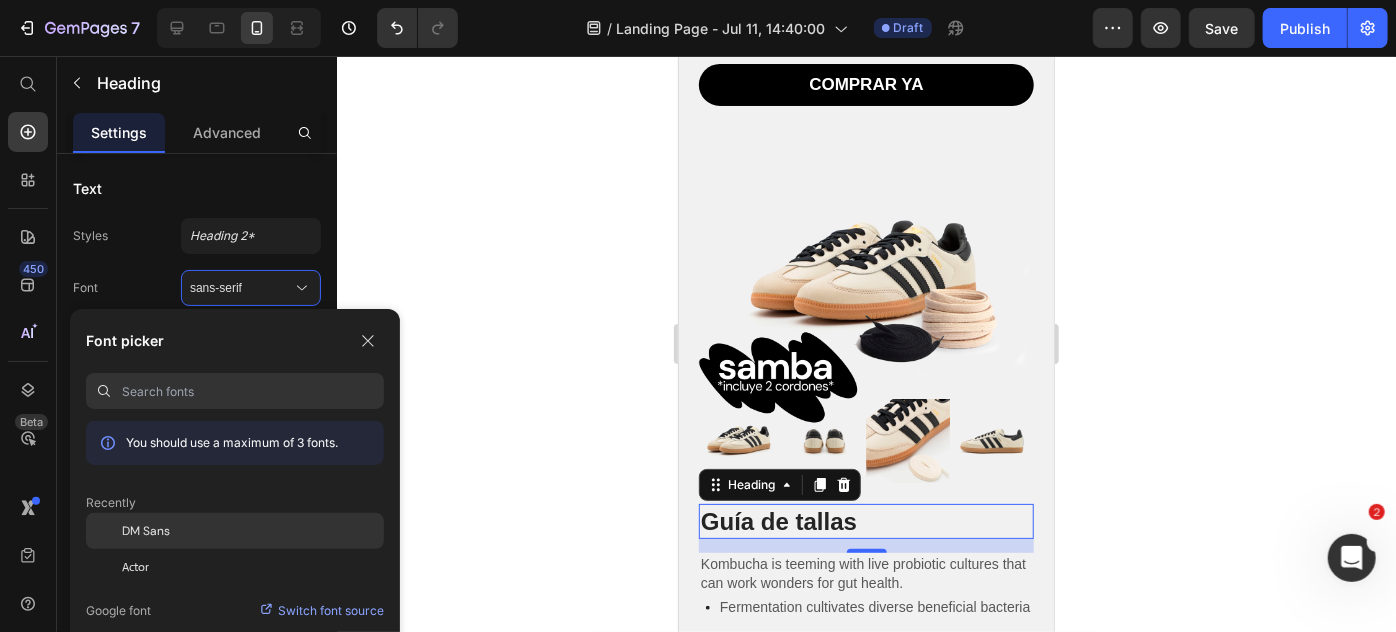 click on "DM Sans" 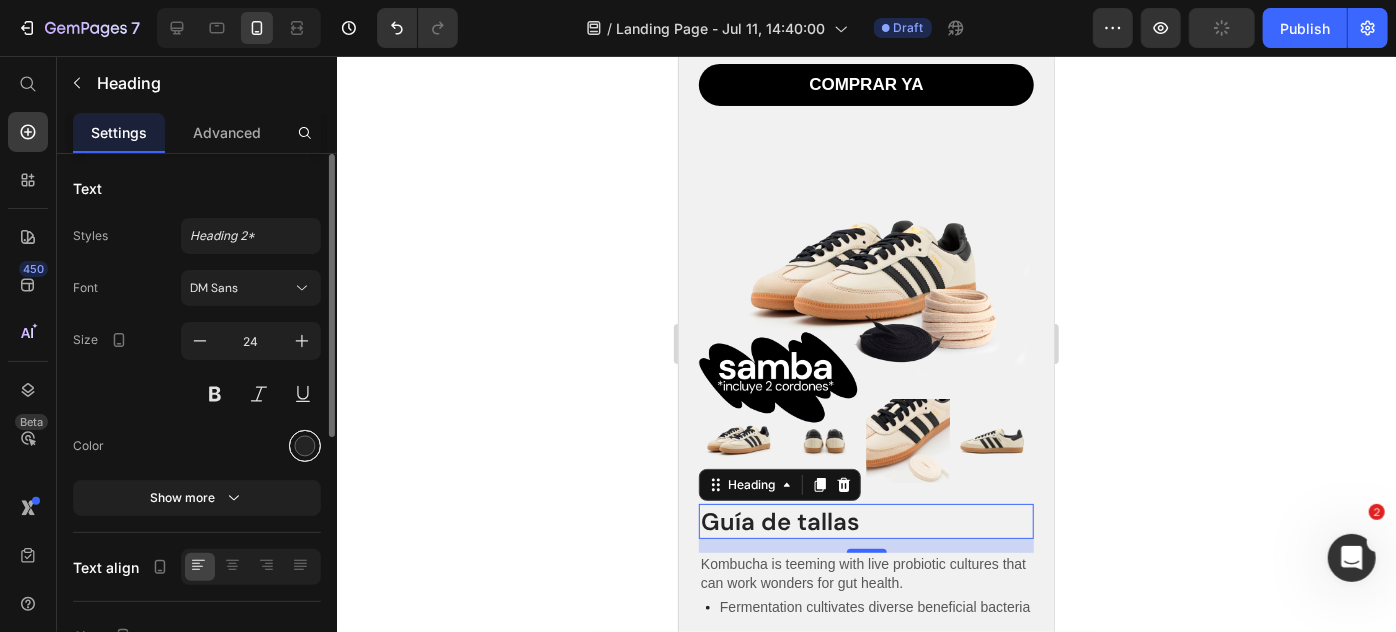 click at bounding box center (305, 446) 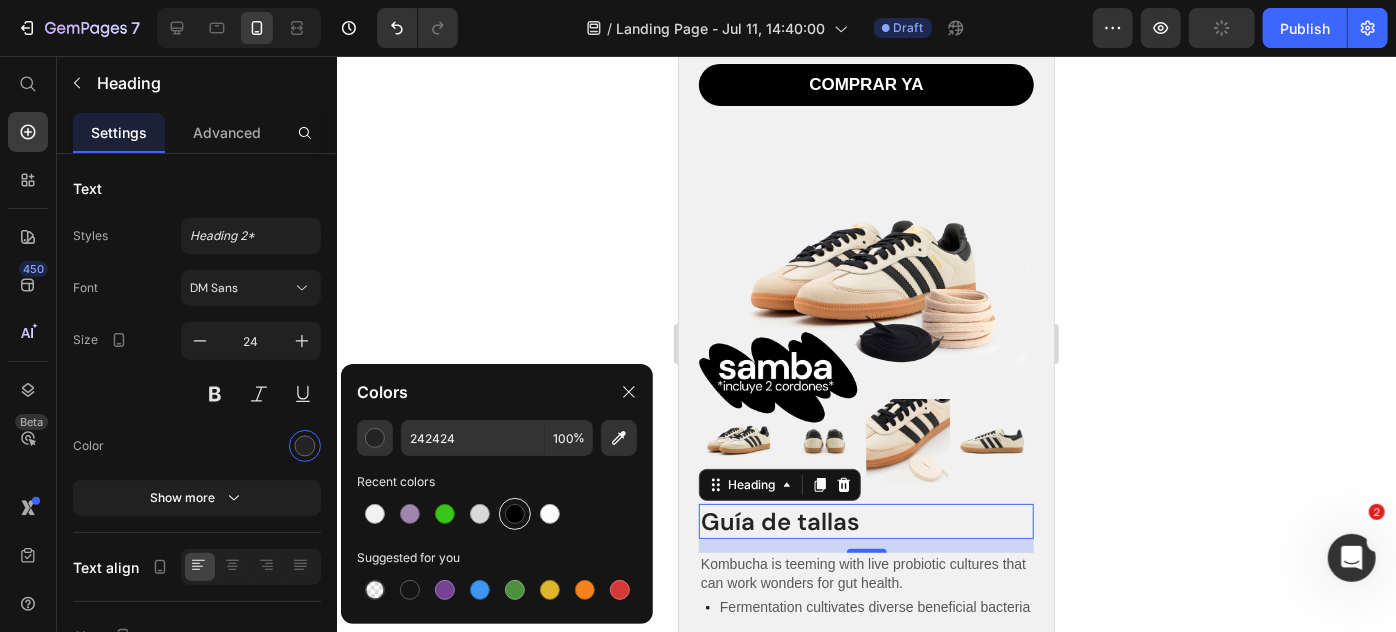 click at bounding box center (515, 514) 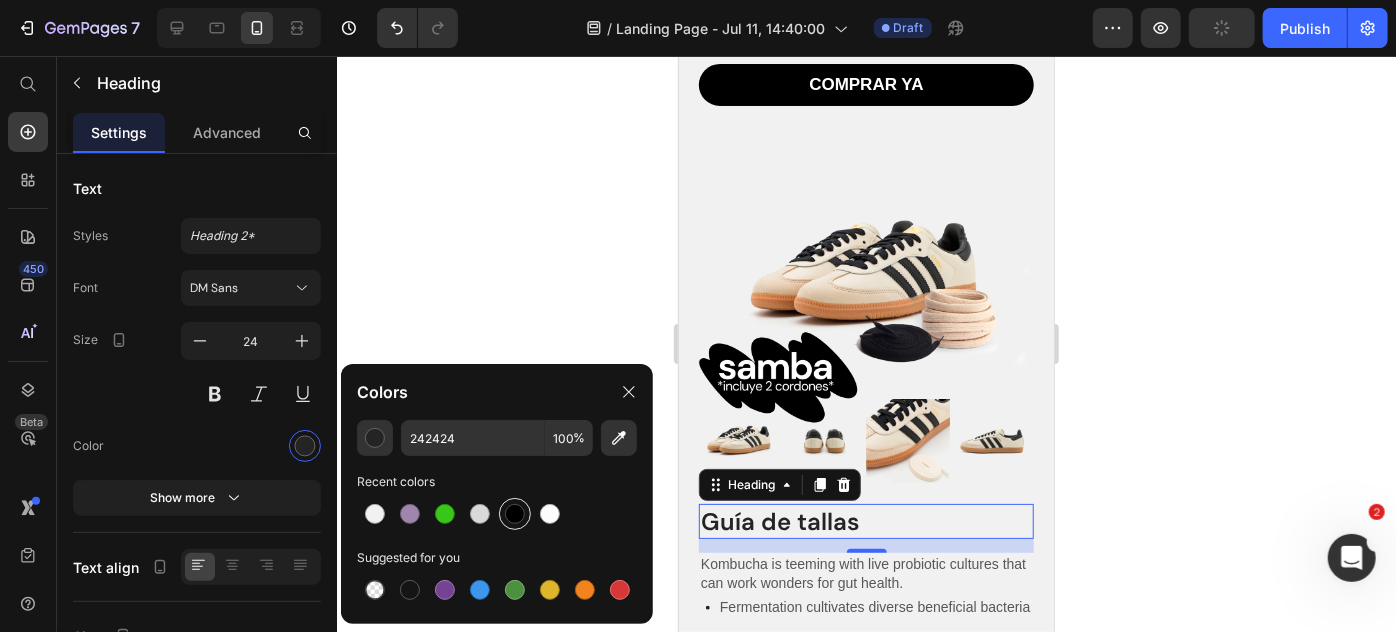 type on "000000" 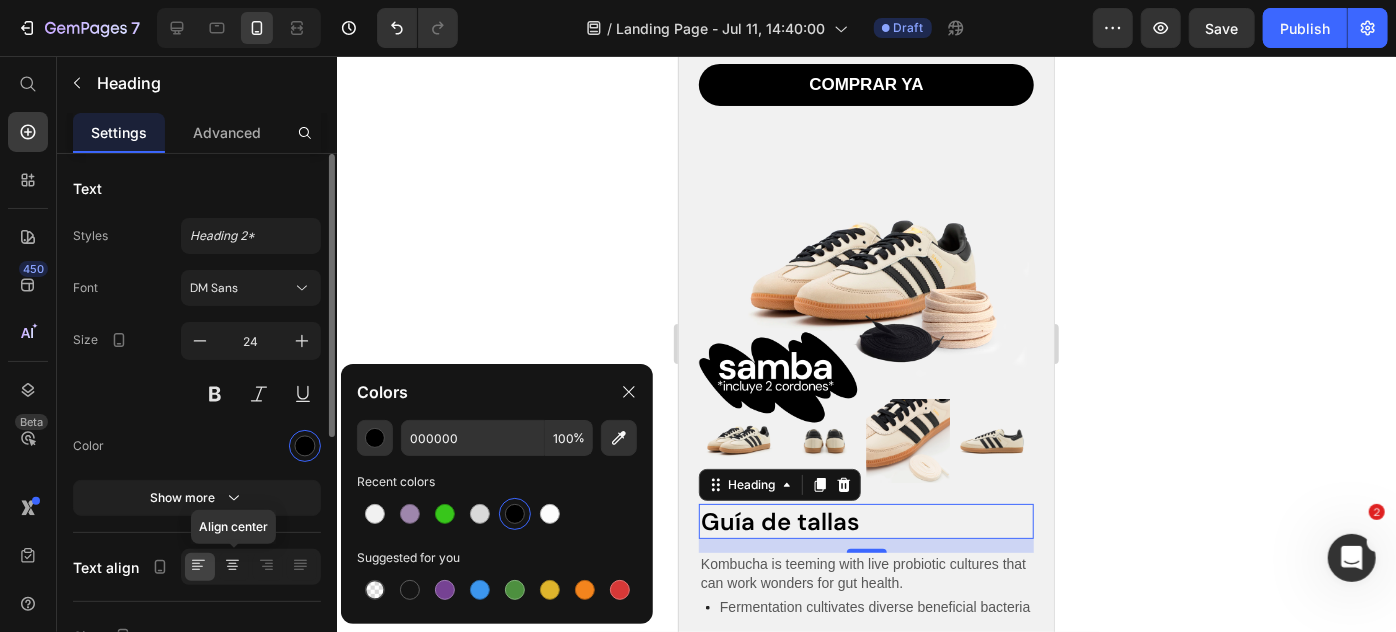 click 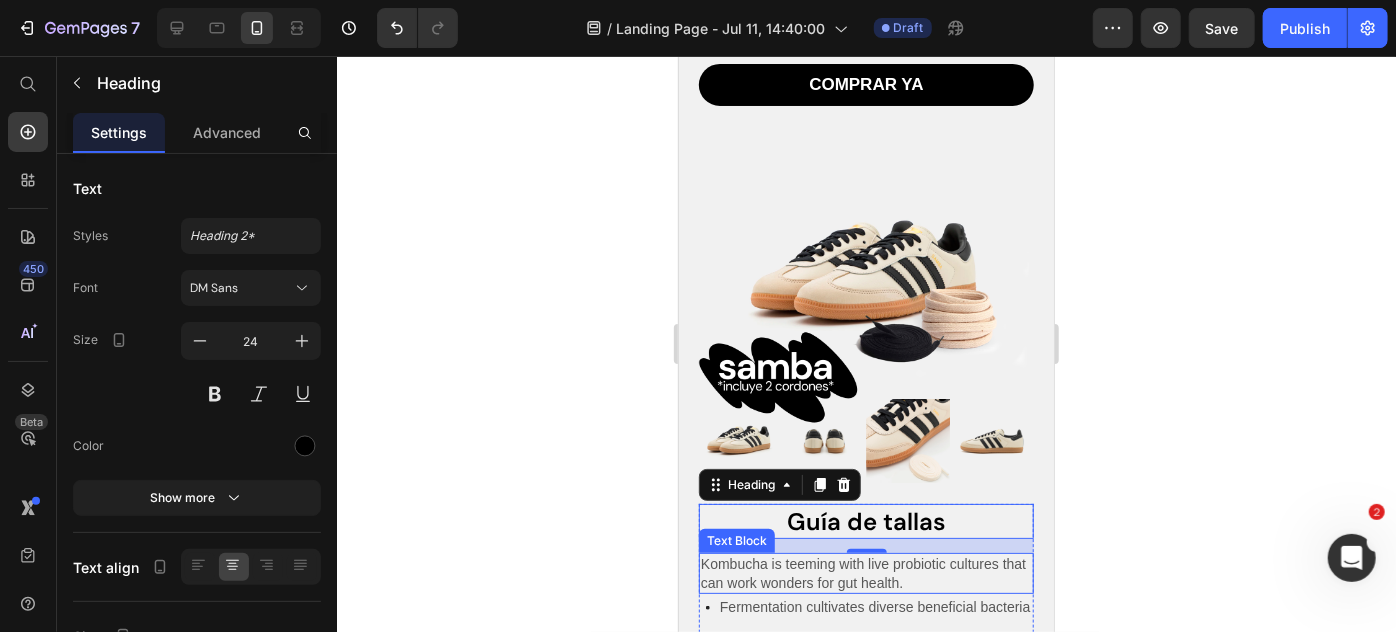 click on "Kombucha is teeming with live probiotic cultures that can work wonders for gut health." at bounding box center [865, 572] 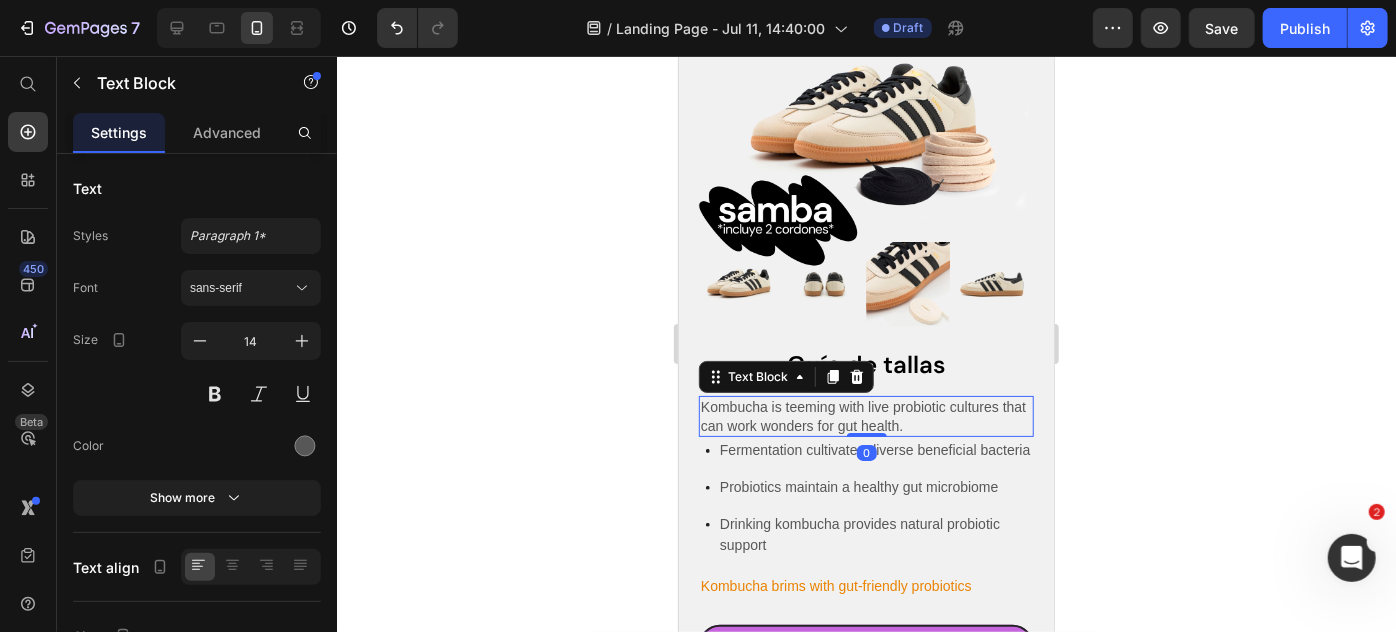 scroll, scrollTop: 1786, scrollLeft: 0, axis: vertical 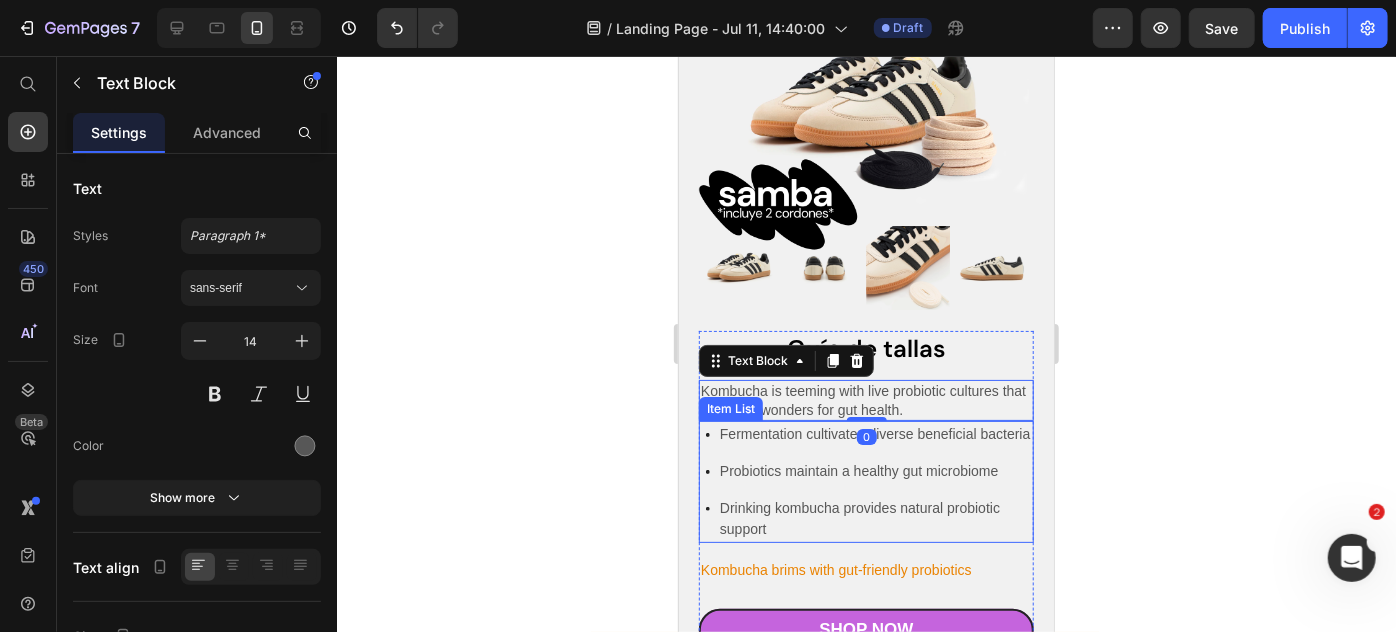 click on "Fermentation cultivates diverse beneficial bacteria
Probiotics maintain a healthy gut microbiome
Drinking kombucha provides natural probiotic support" at bounding box center (869, 481) 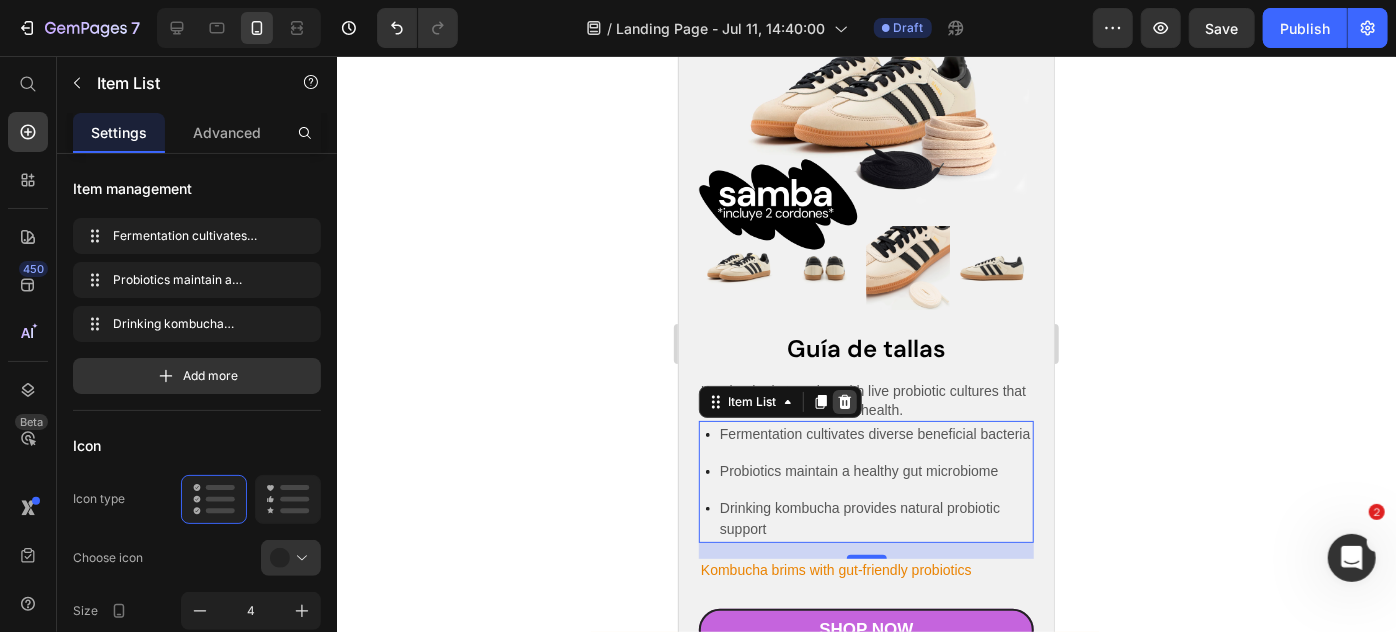 click 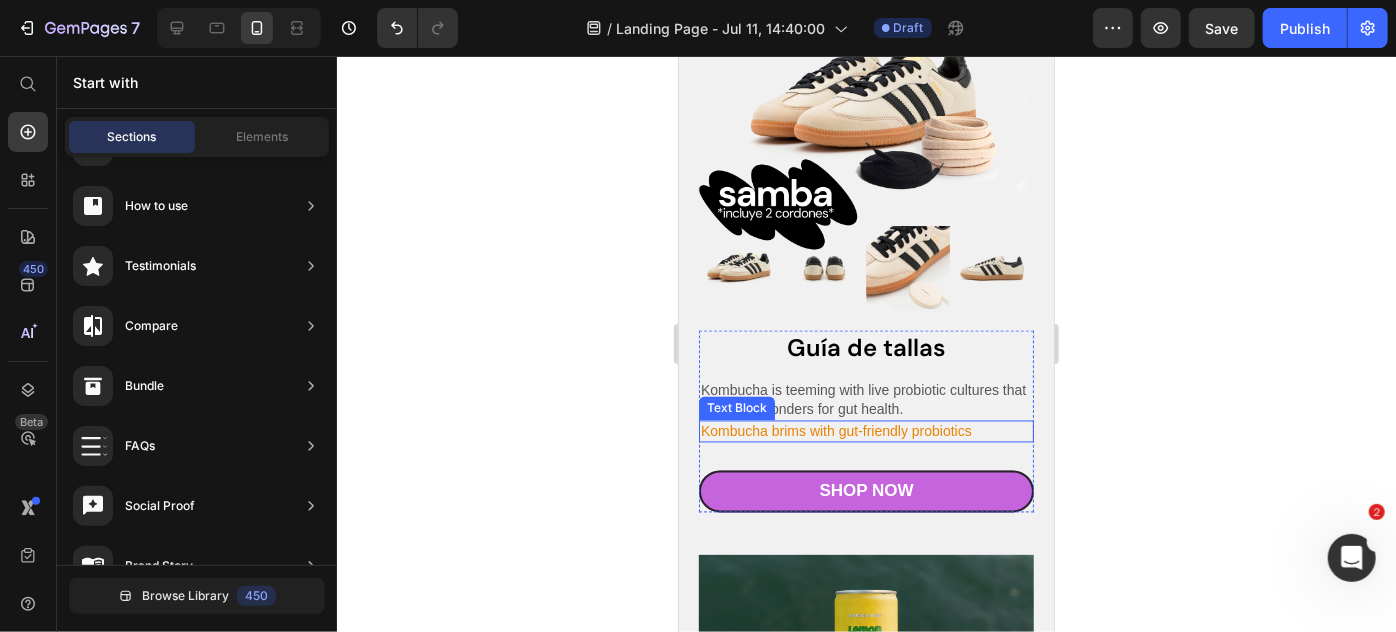 click on "Kombucha brims with gut-friendly probiotics" at bounding box center (865, 431) 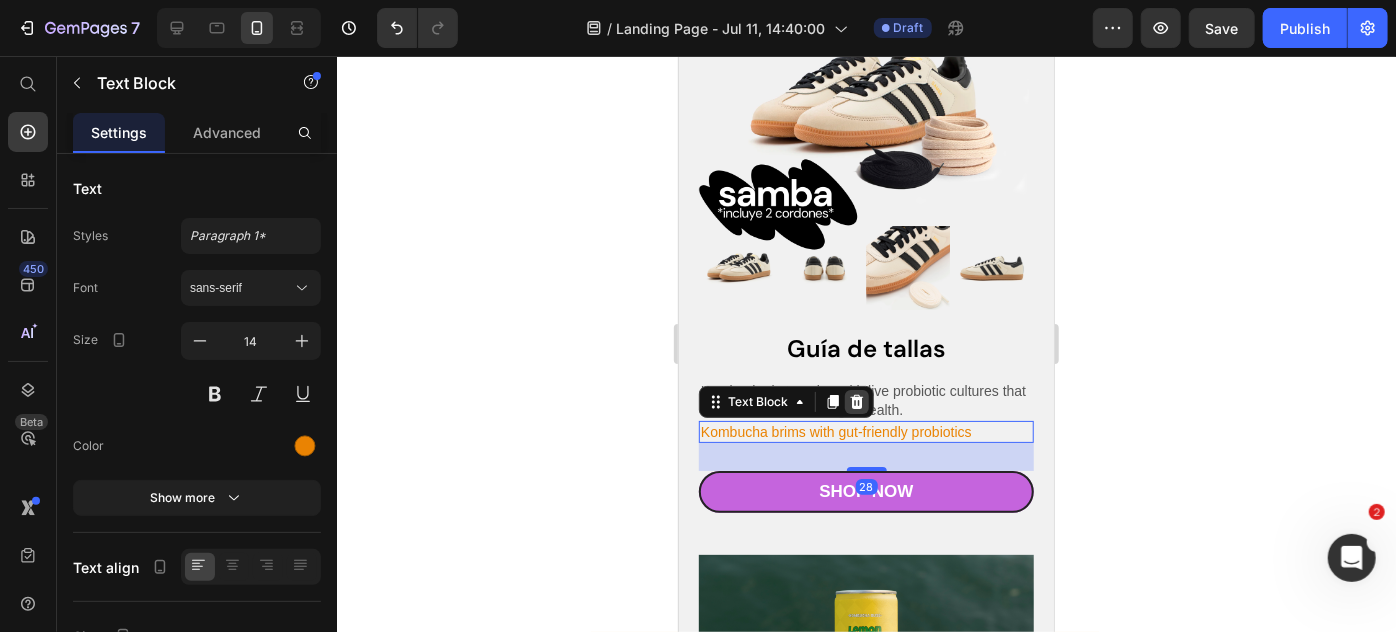 click 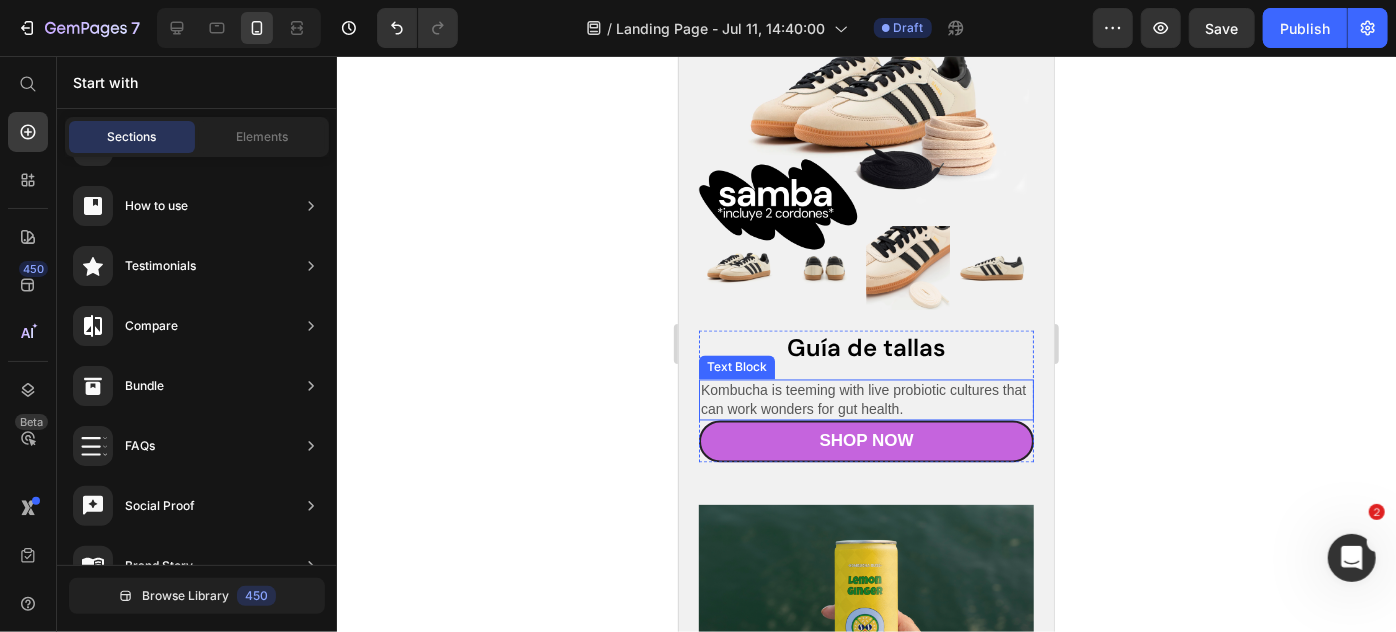 click on "Kombucha is teeming with live probiotic cultures that can work wonders for gut health." at bounding box center (865, 399) 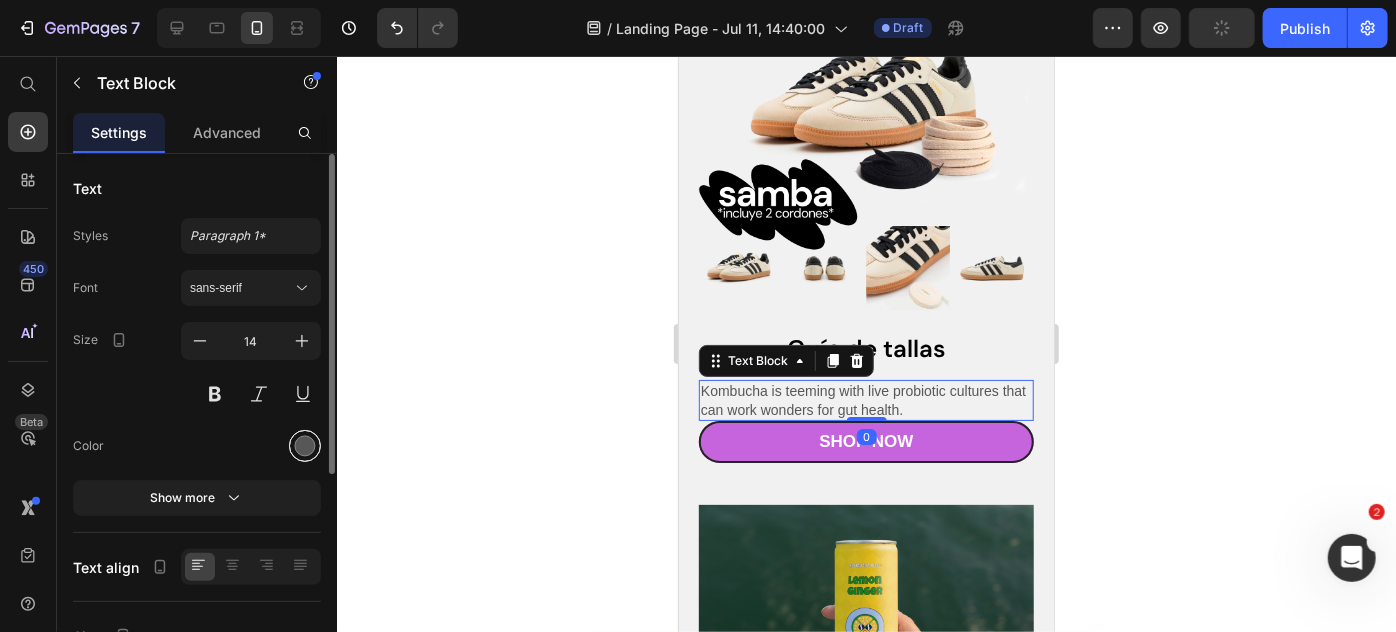 click at bounding box center (305, 446) 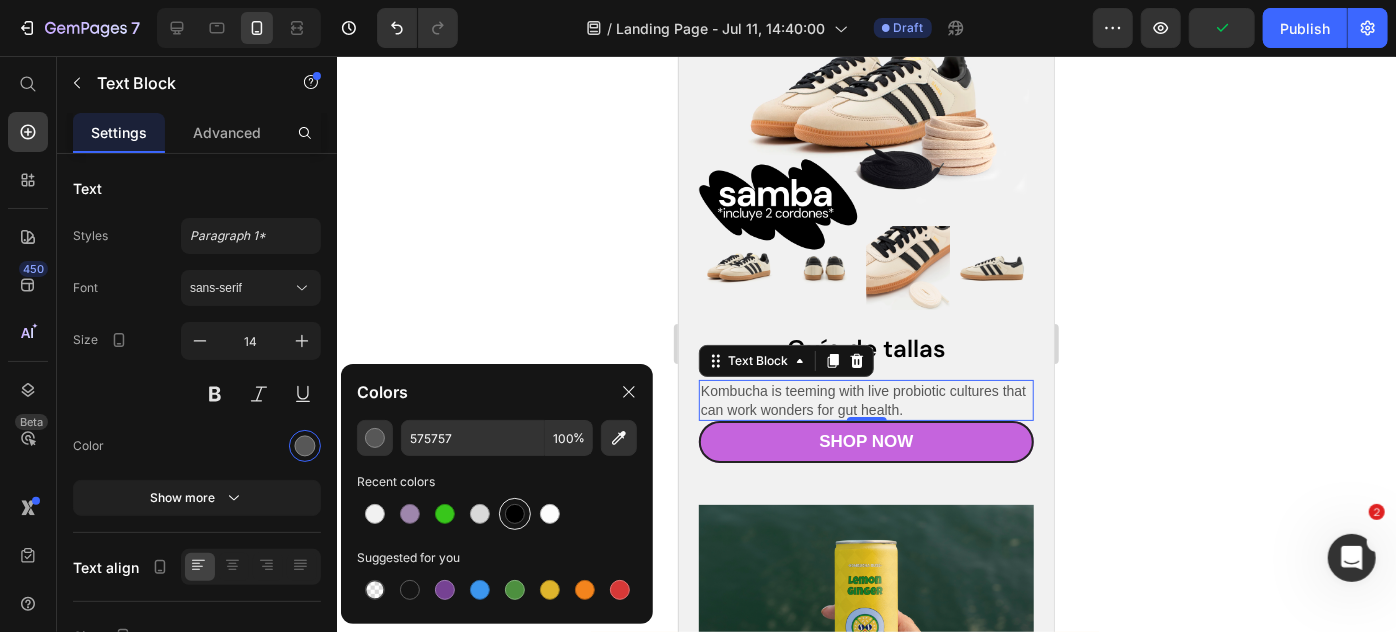 click at bounding box center (515, 514) 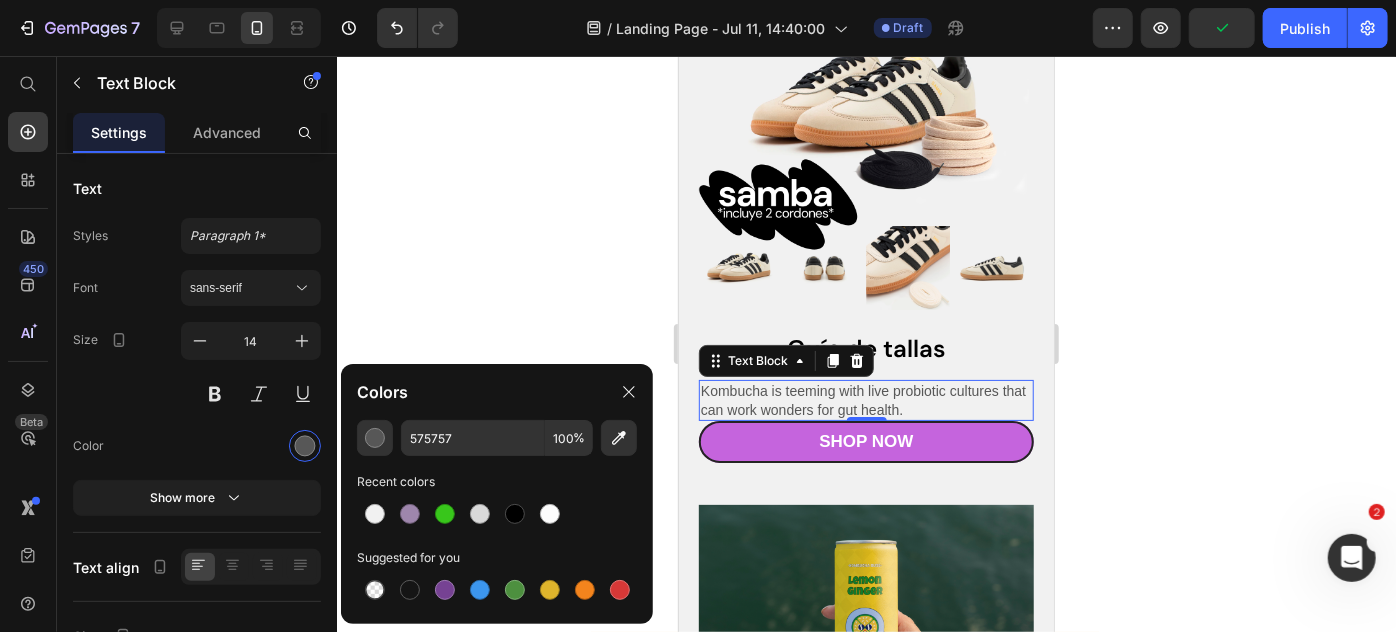 type on "000000" 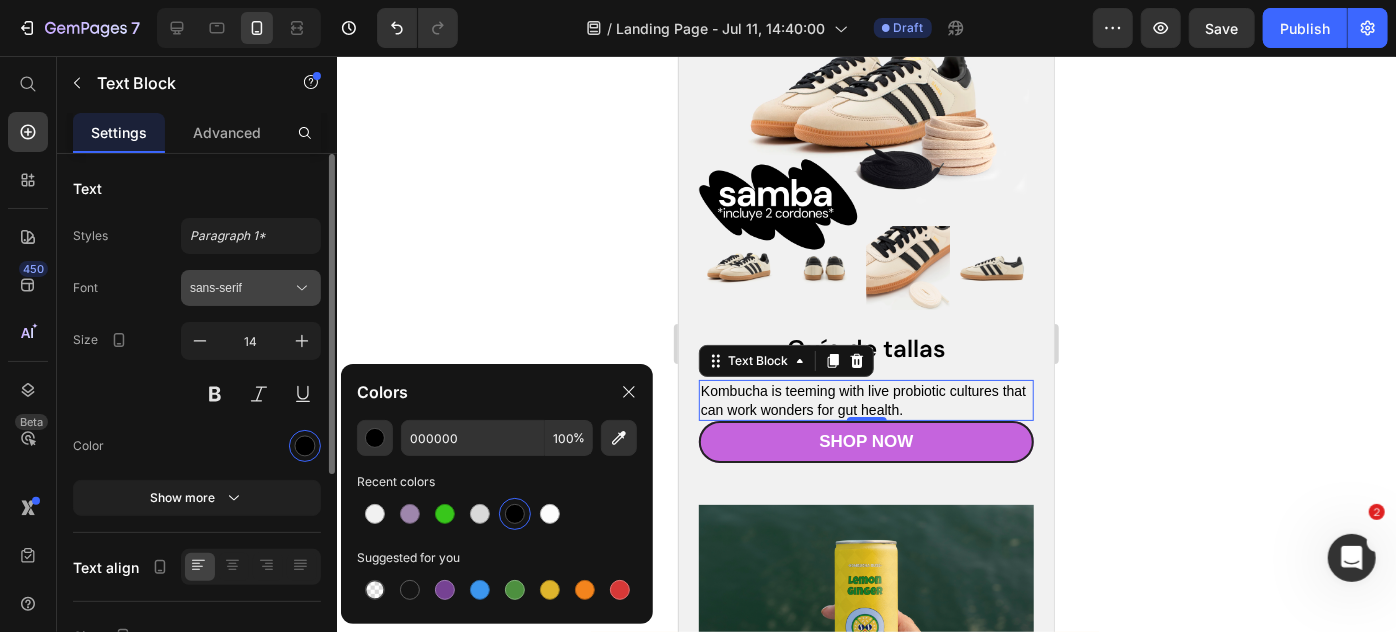 click on "sans-serif" at bounding box center (241, 288) 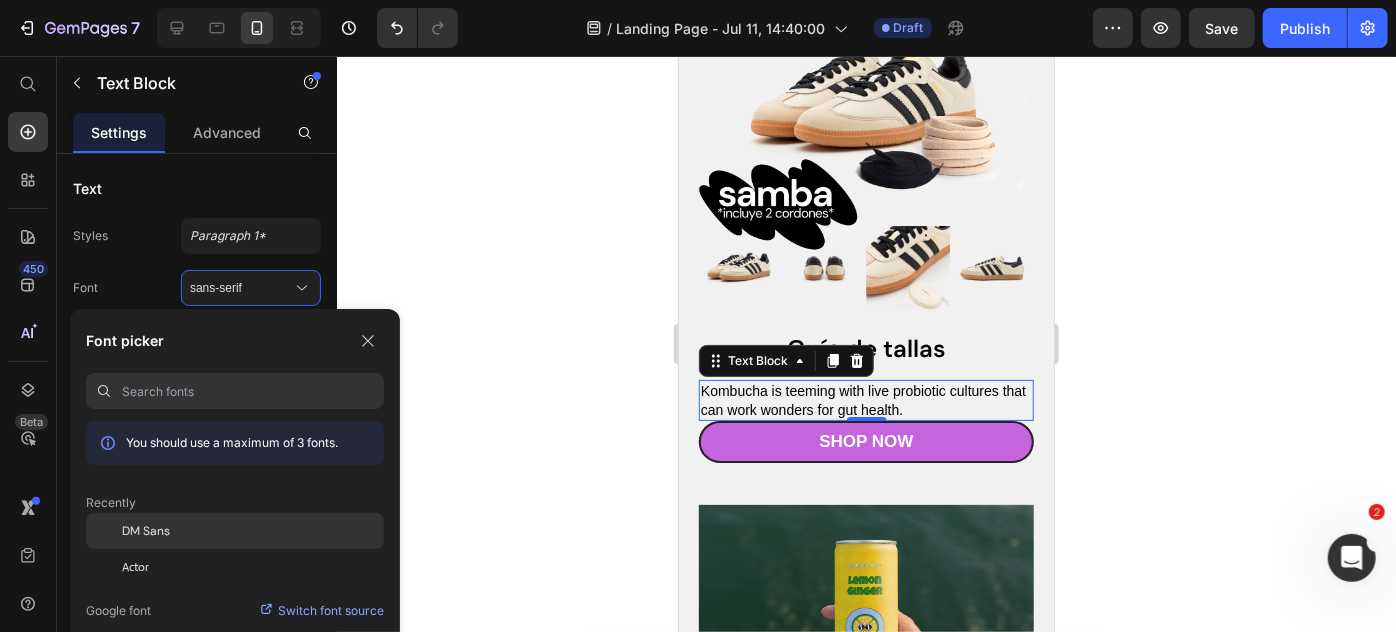 click on "DM Sans" 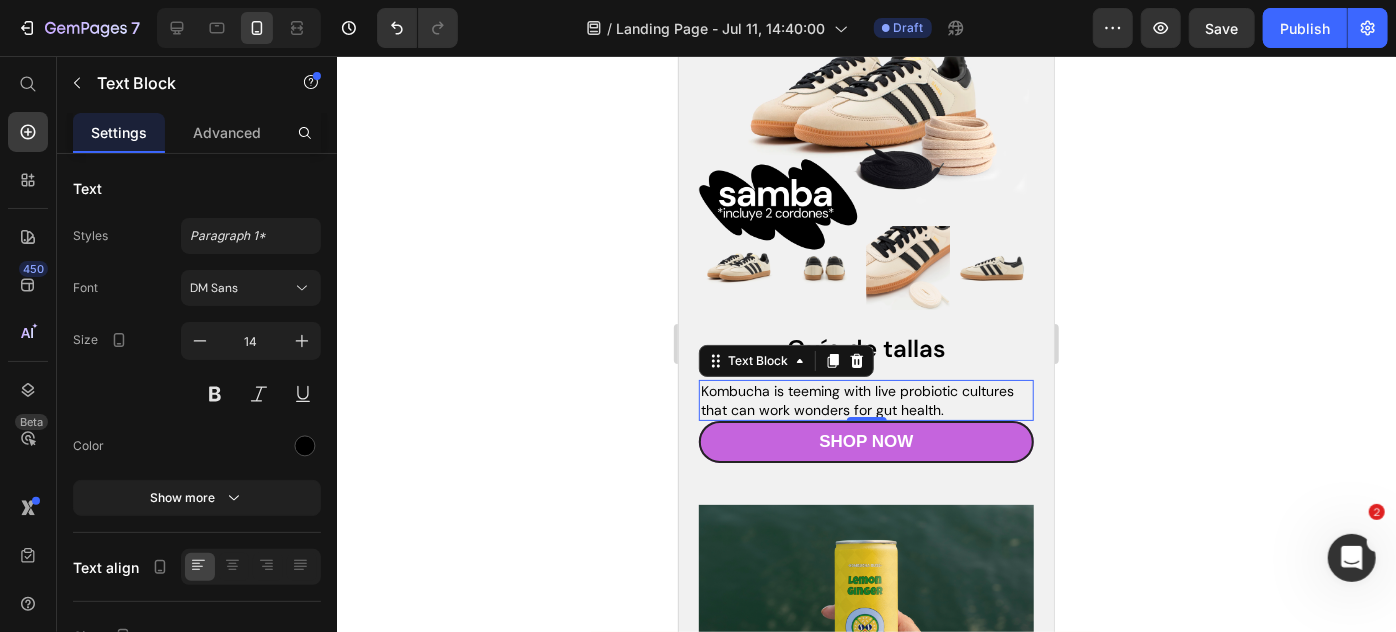 click 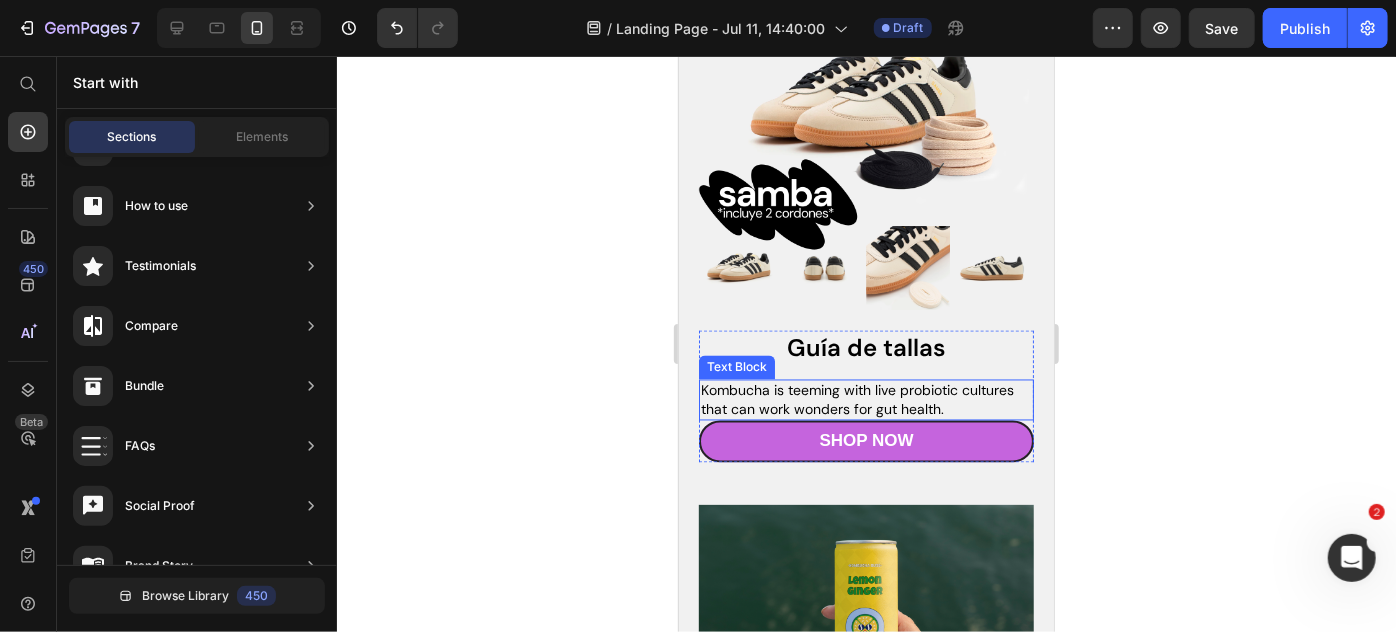 click on "Kombucha is teeming with live probiotic cultures that can work wonders for gut health." at bounding box center [865, 399] 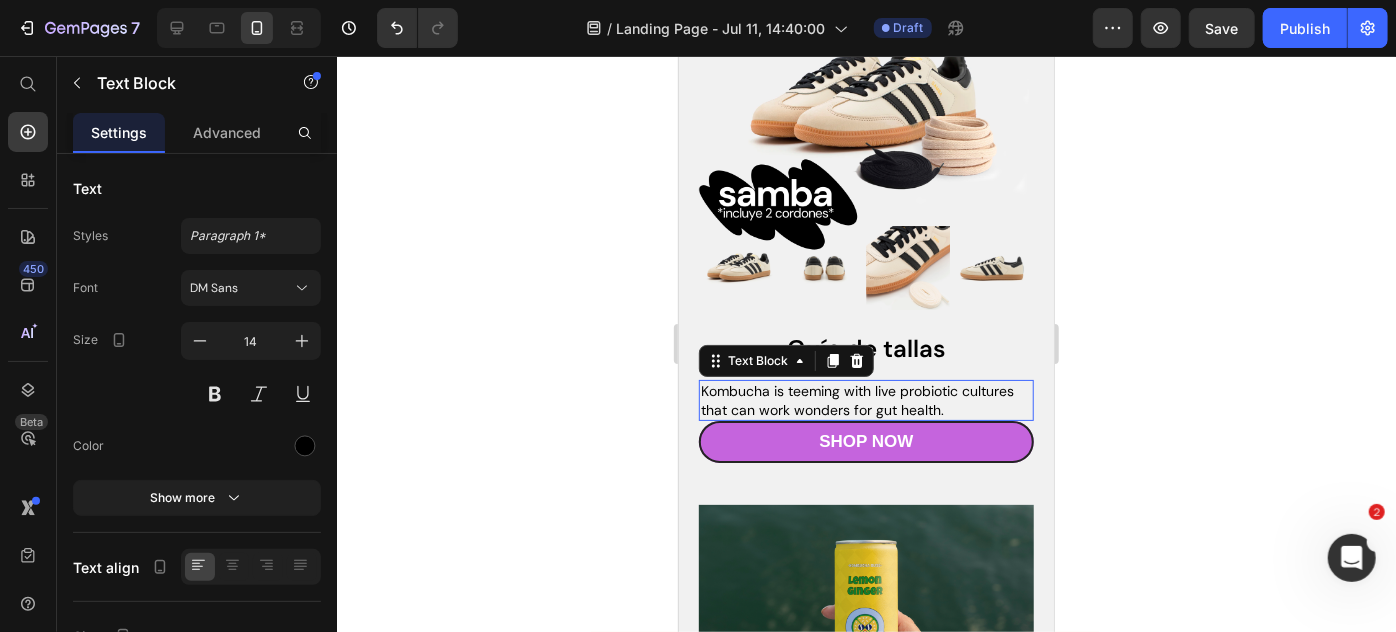click on "Kombucha is teeming with live probiotic cultures that can work wonders for gut health." at bounding box center [865, 399] 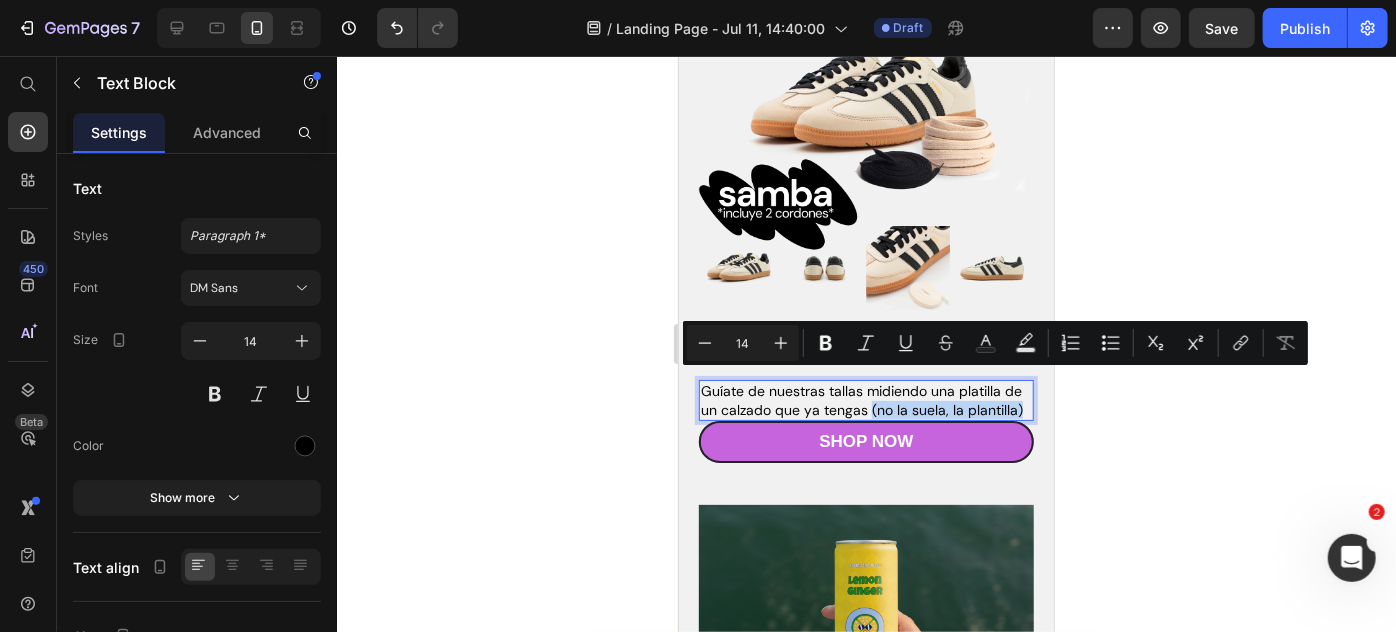 drag, startPoint x: 886, startPoint y: 374, endPoint x: 898, endPoint y: 400, distance: 28.635643 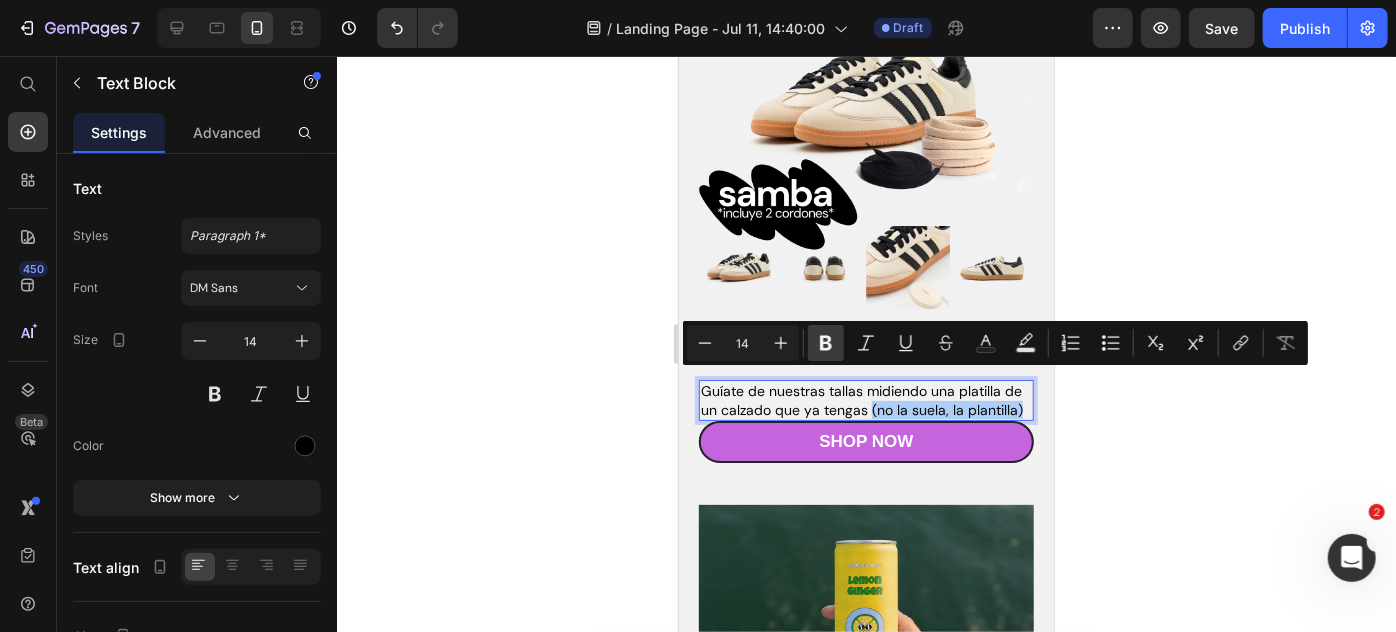 click on "Bold" at bounding box center [826, 343] 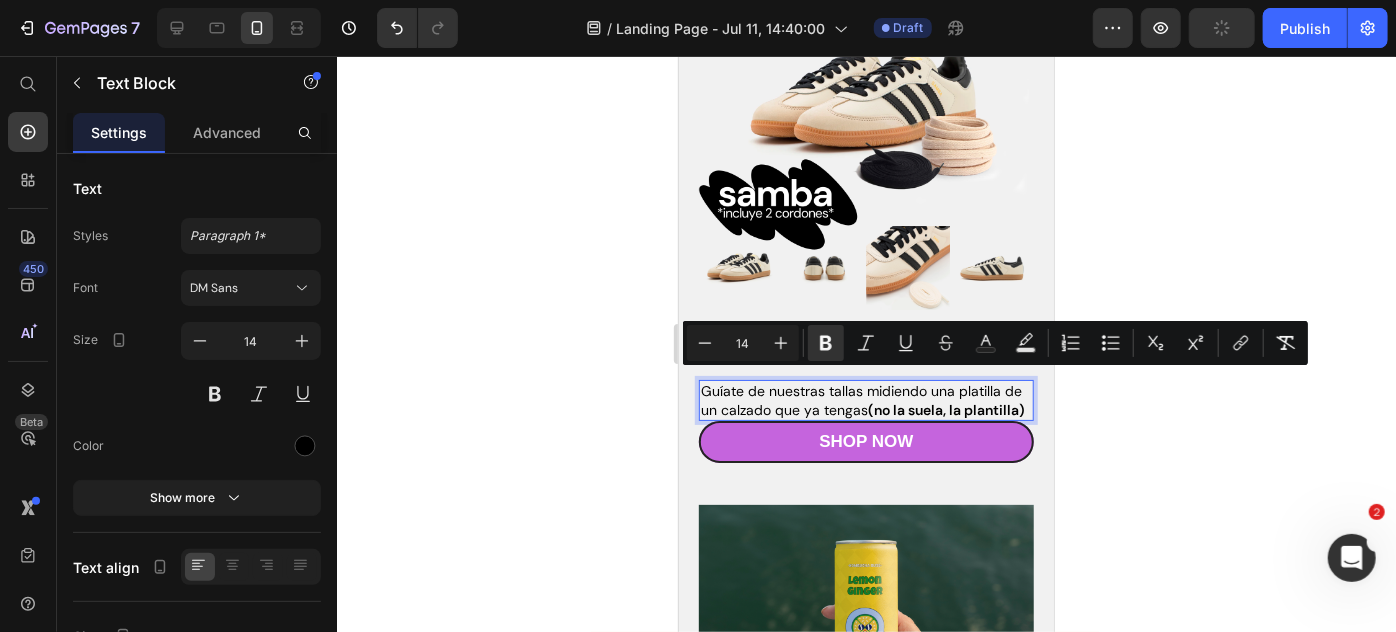 click 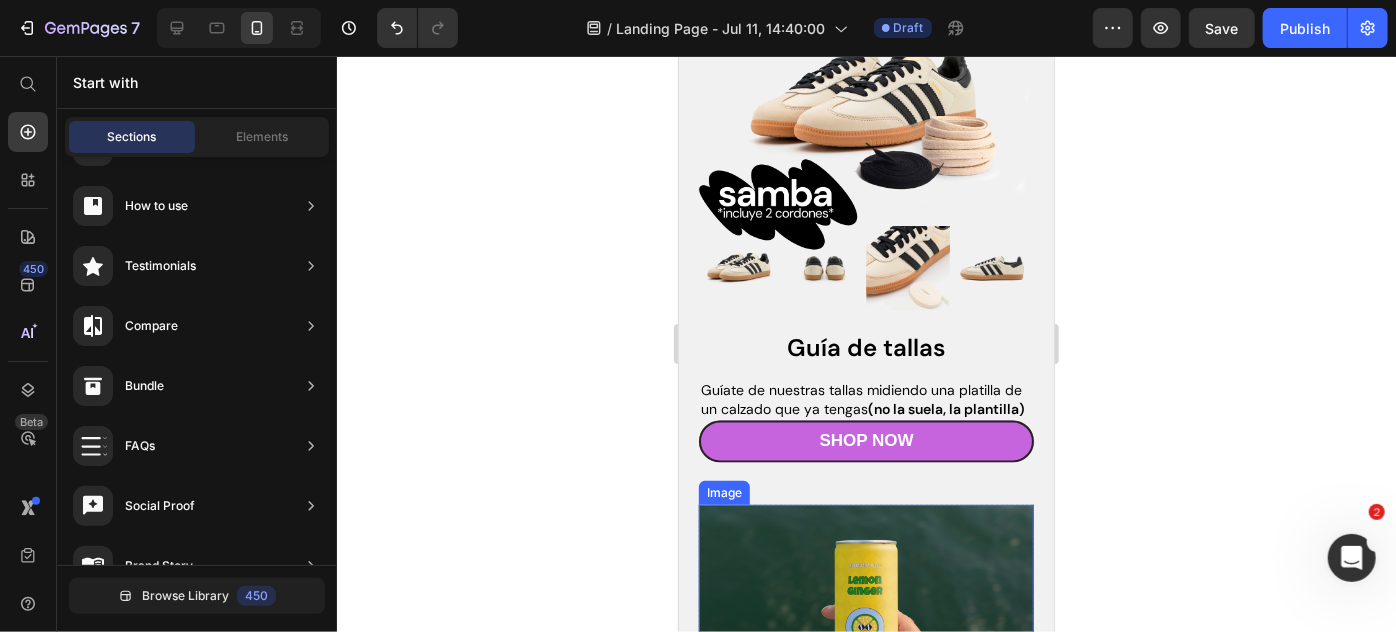 scroll, scrollTop: 1975, scrollLeft: 0, axis: vertical 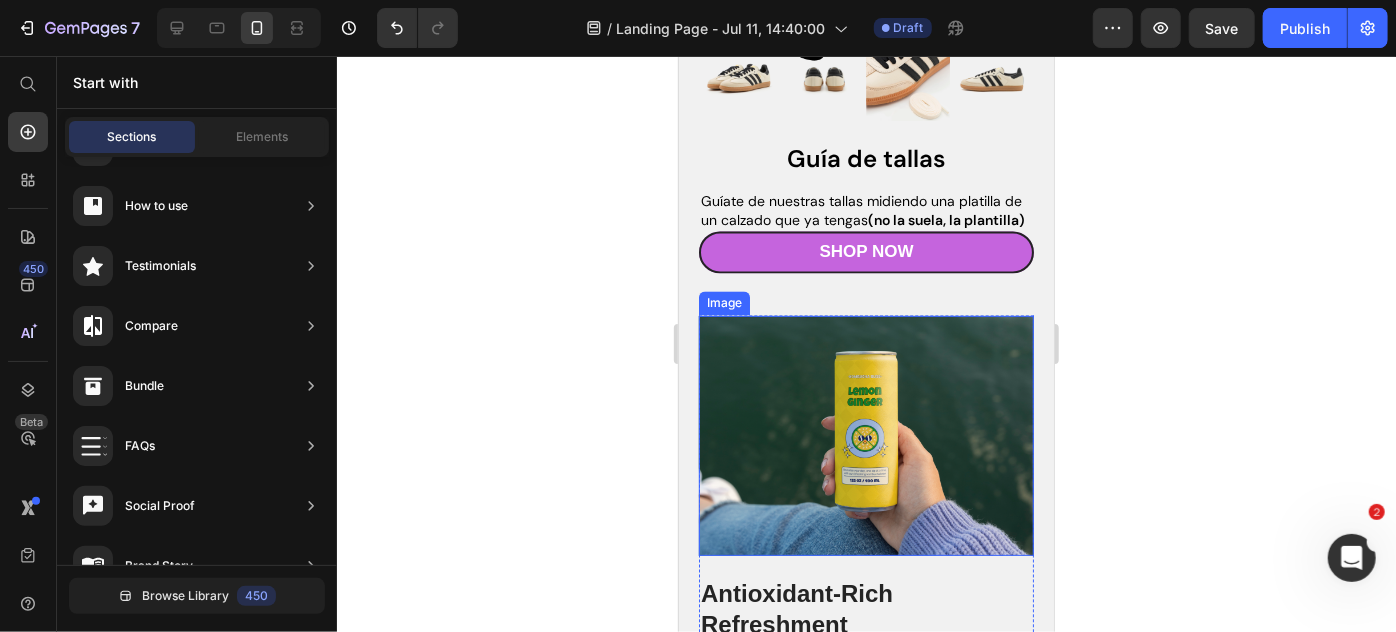 click at bounding box center [865, 435] 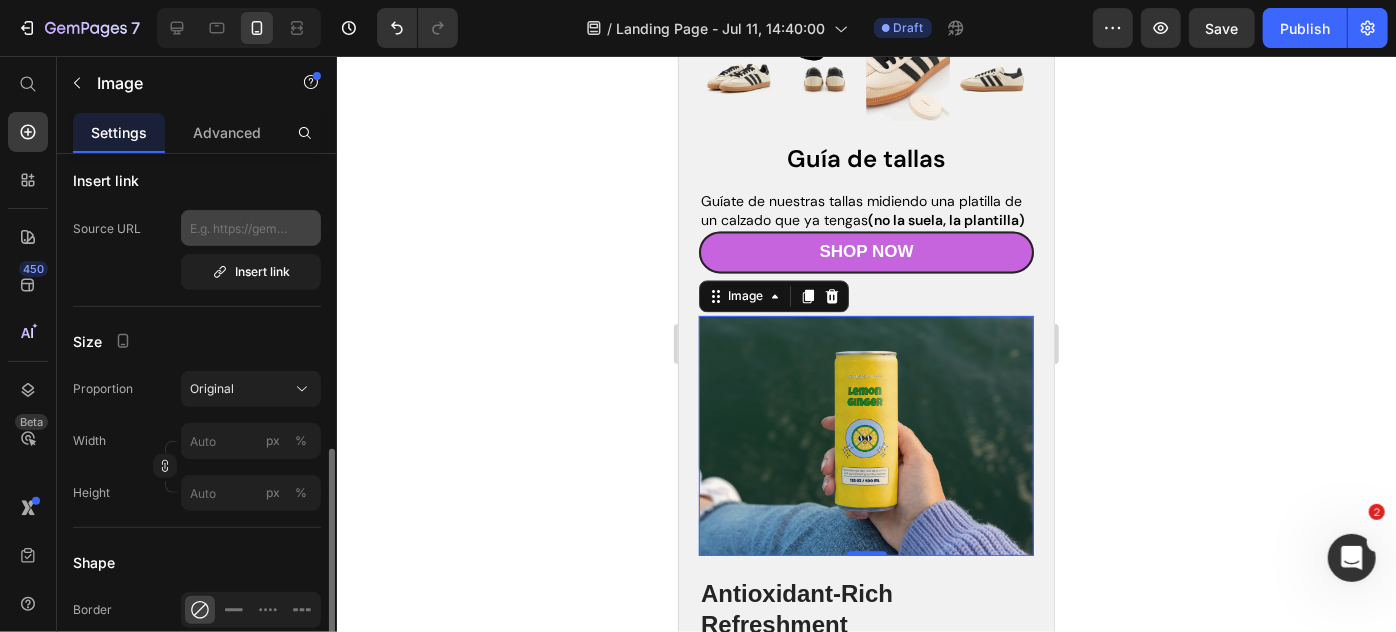 scroll, scrollTop: 513, scrollLeft: 0, axis: vertical 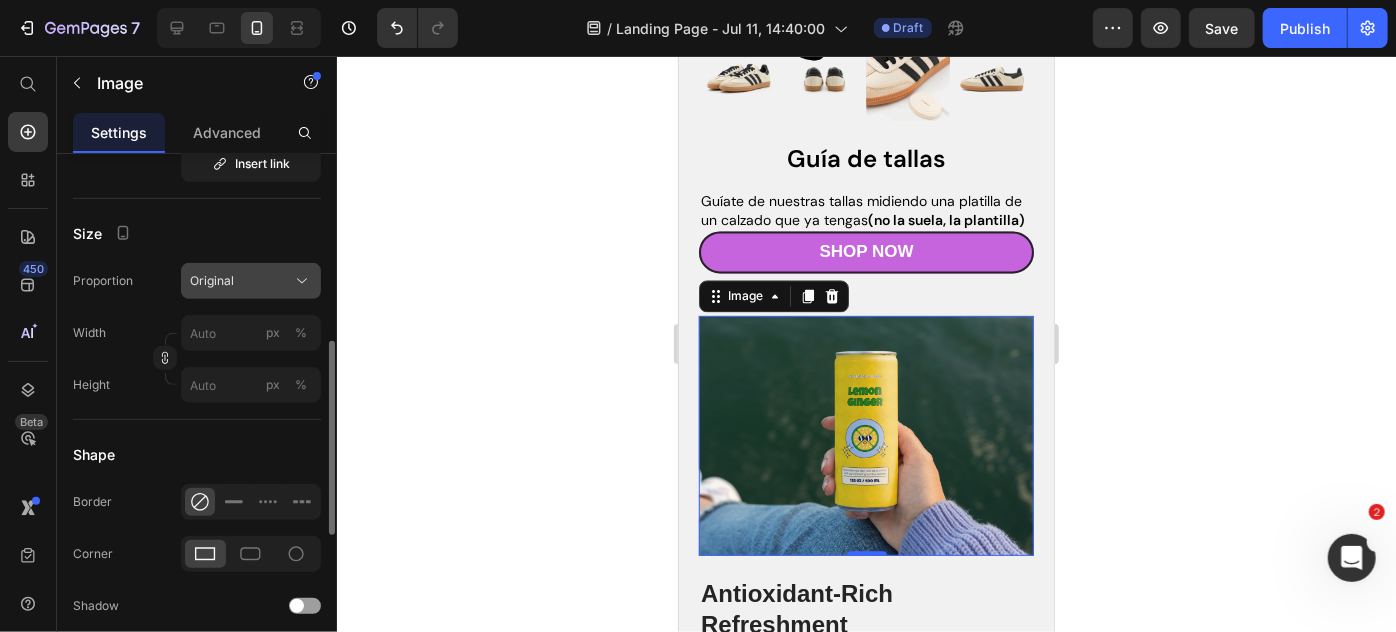 click on "Original" at bounding box center [251, 281] 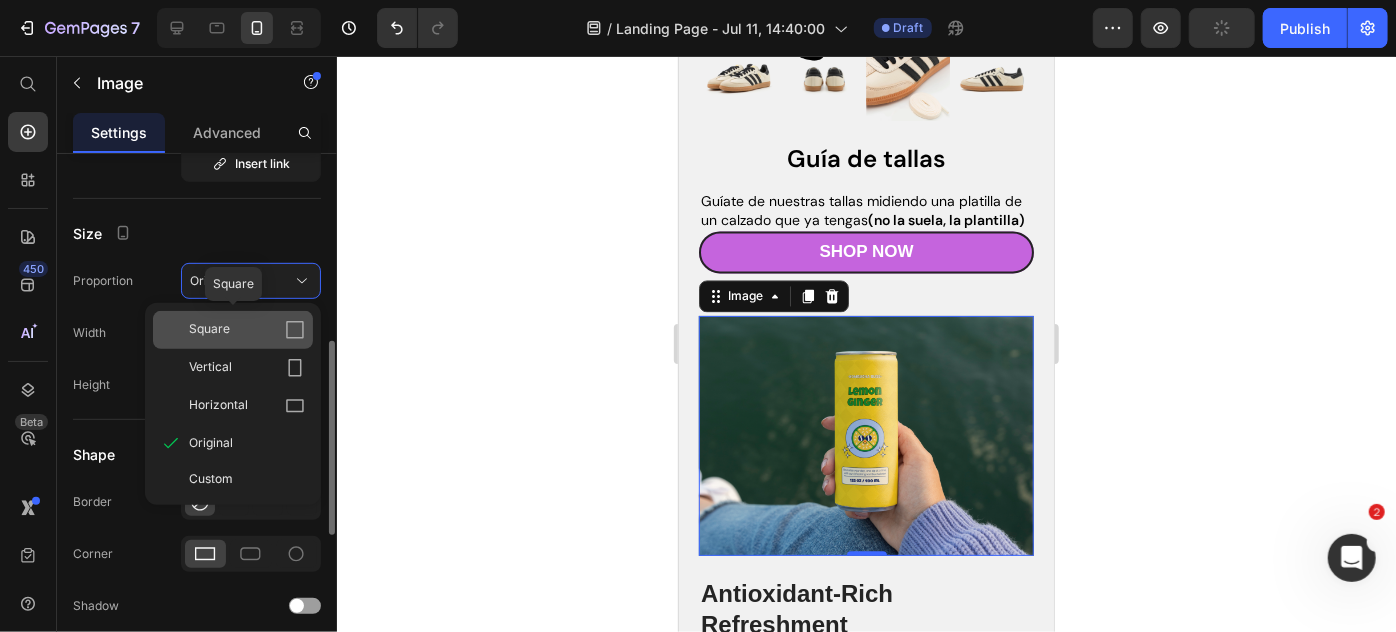 click on "Square" at bounding box center [247, 330] 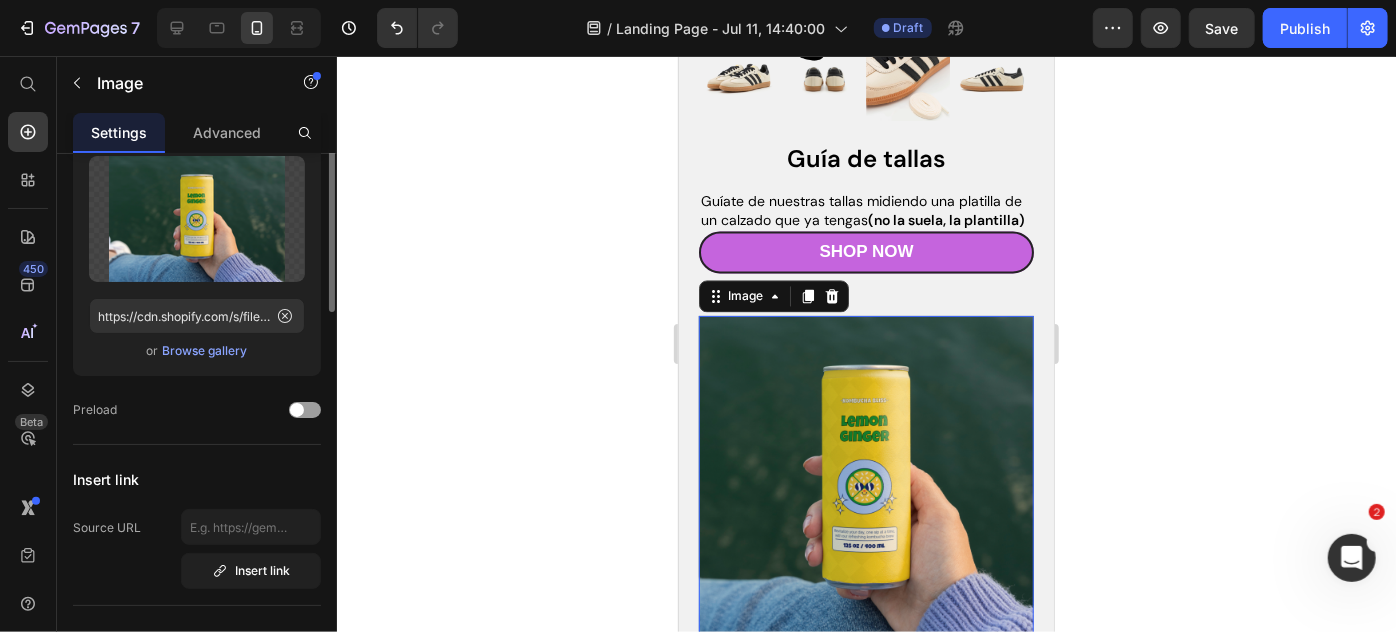 scroll, scrollTop: 51, scrollLeft: 0, axis: vertical 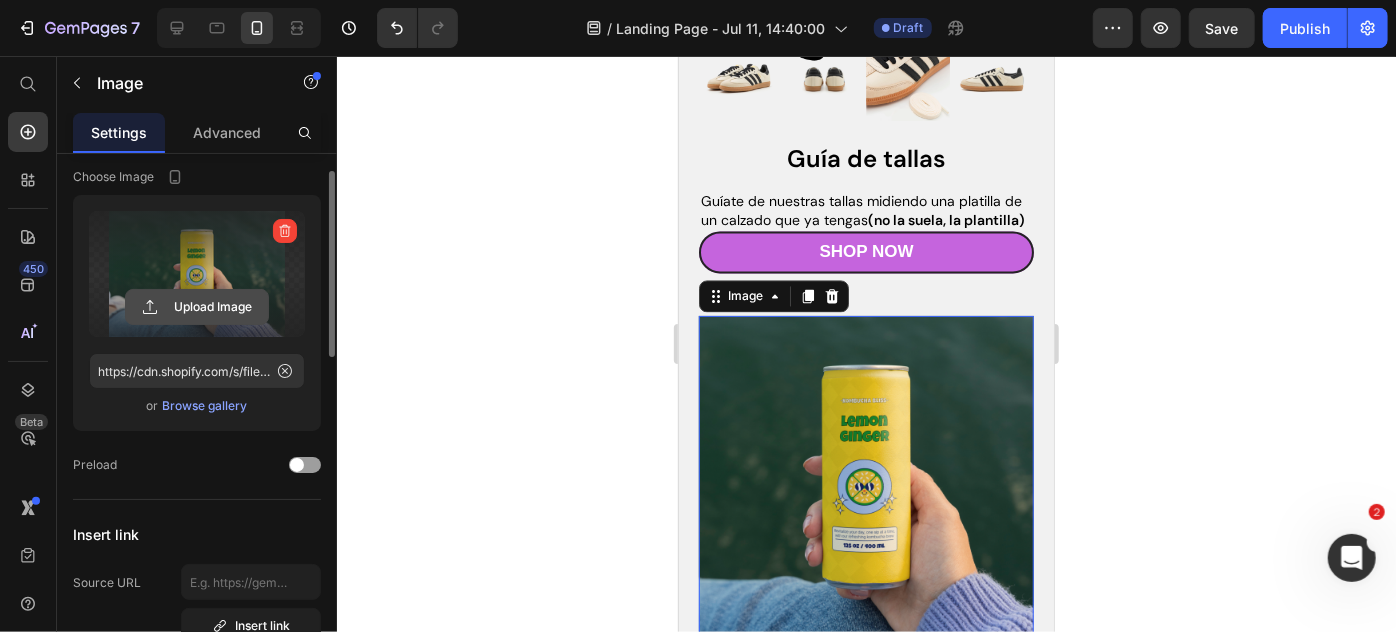 click 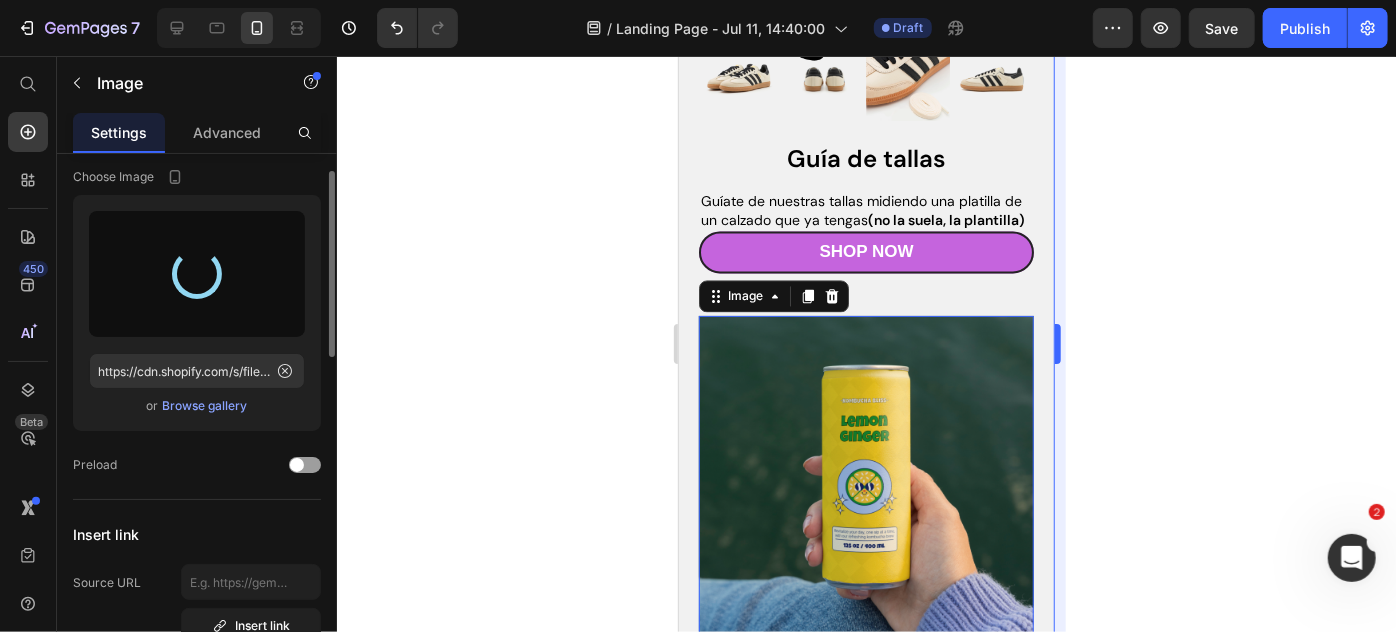 type on "https://cdn.shopify.com/s/files/1/0895/8676/2098/files/gempages_553120673636025472-a353dceb-9b1d-45ef-99f9-0d94ae2c9cf3.png" 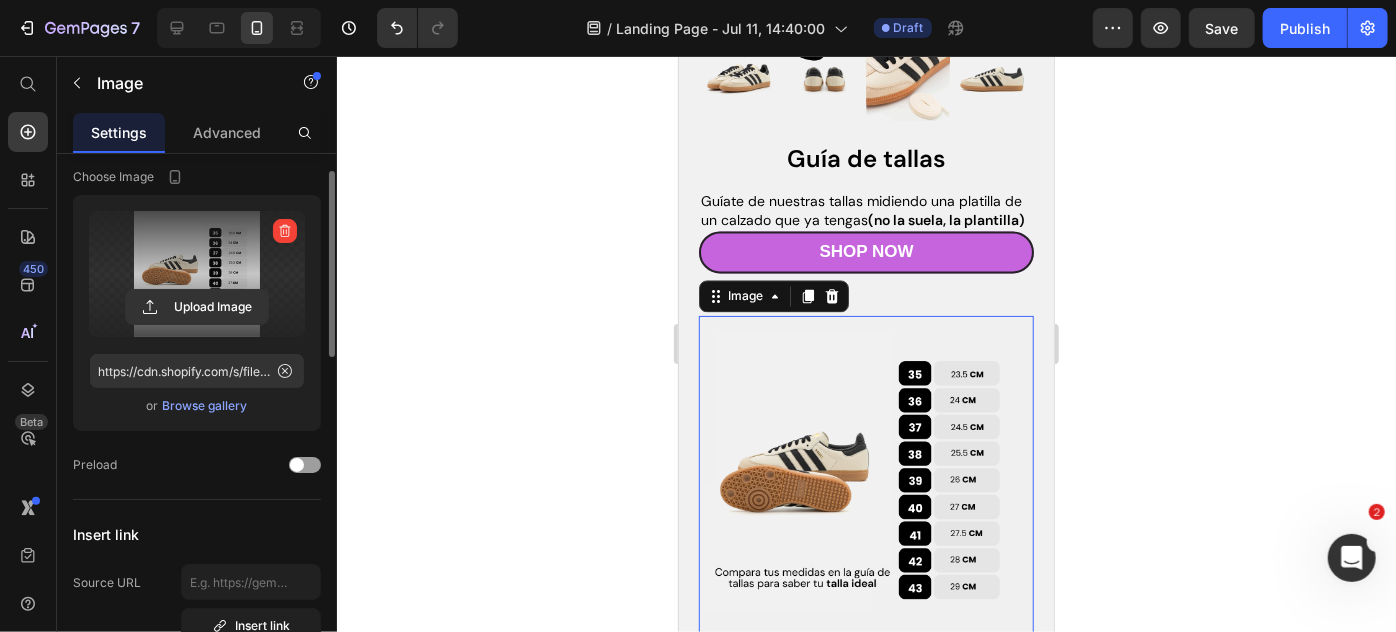 click 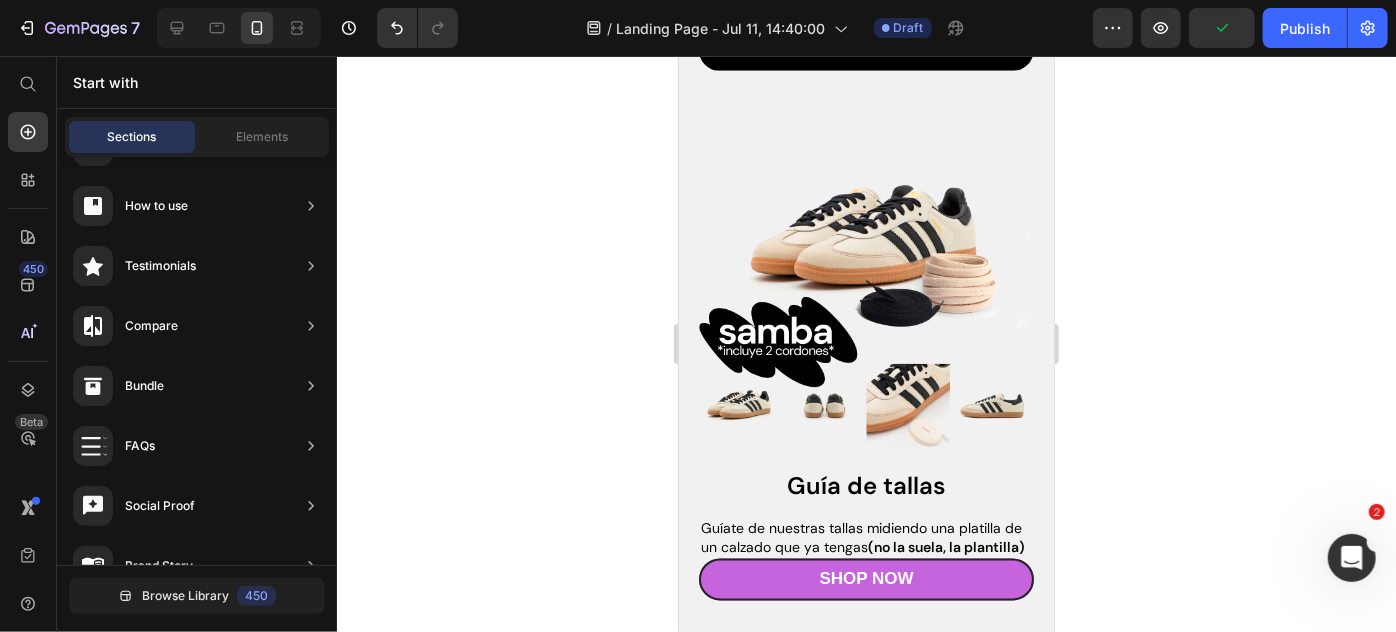 scroll, scrollTop: 1762, scrollLeft: 0, axis: vertical 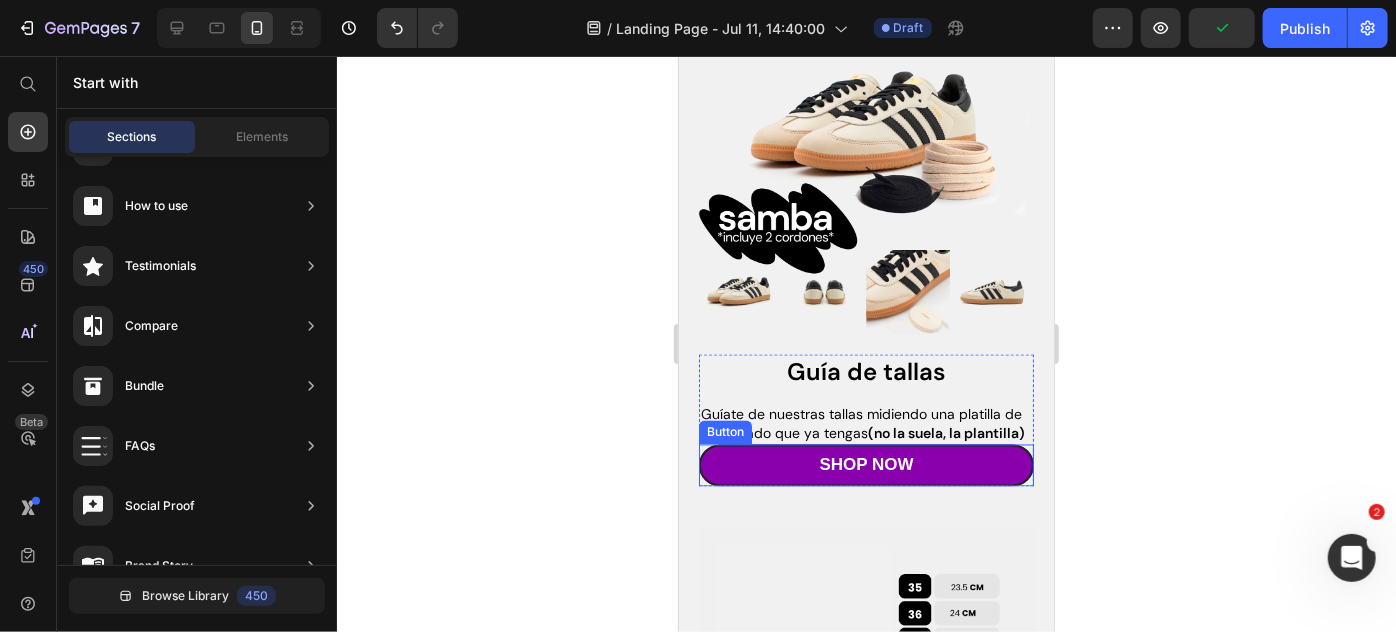 click on "Shop Now" at bounding box center [865, 465] 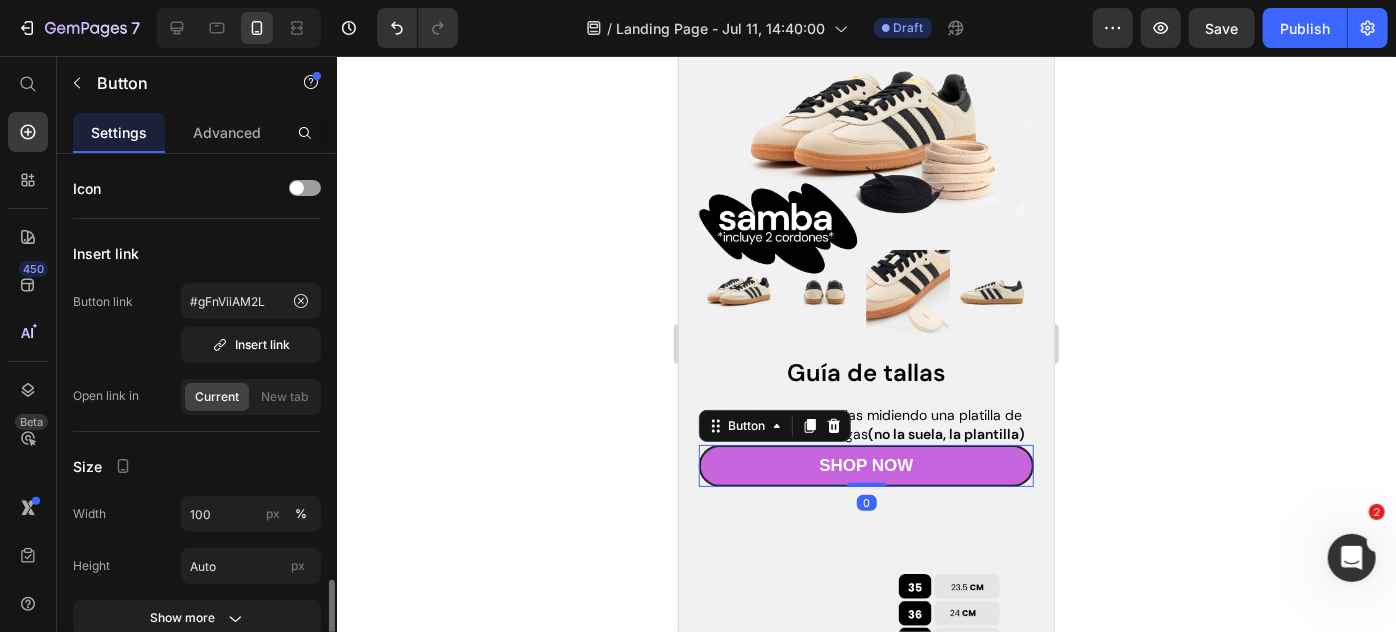 scroll, scrollTop: 314, scrollLeft: 0, axis: vertical 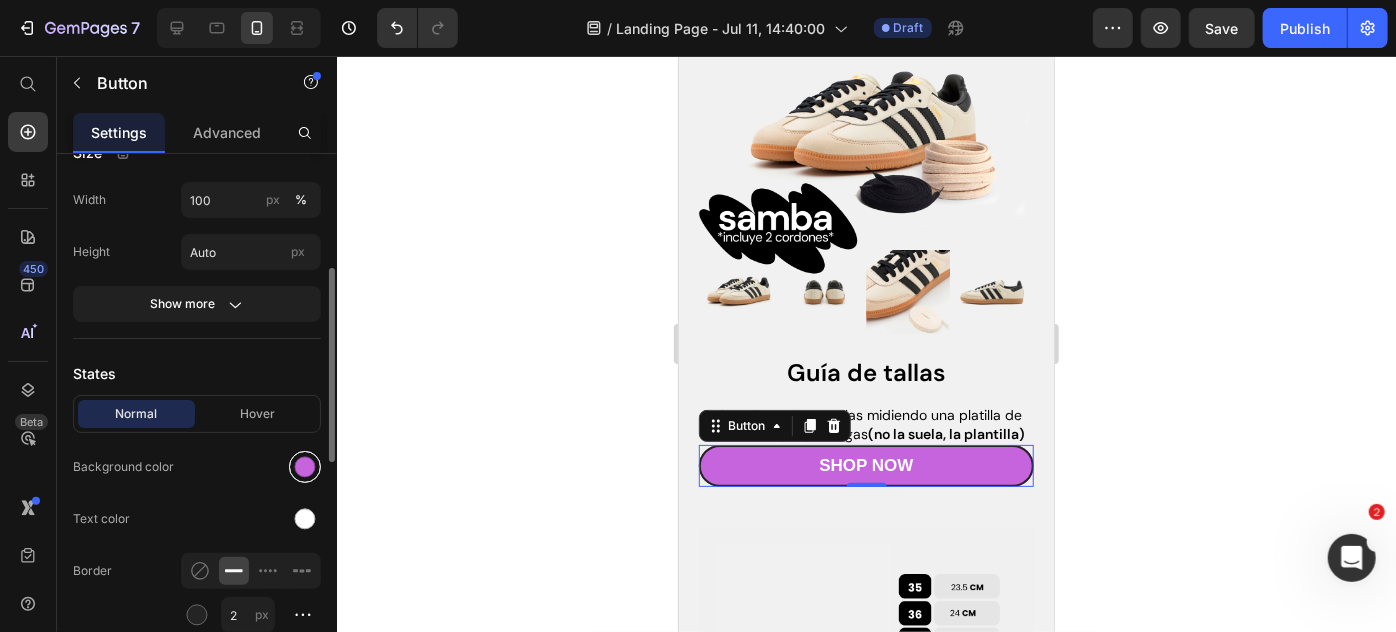 click at bounding box center [305, 467] 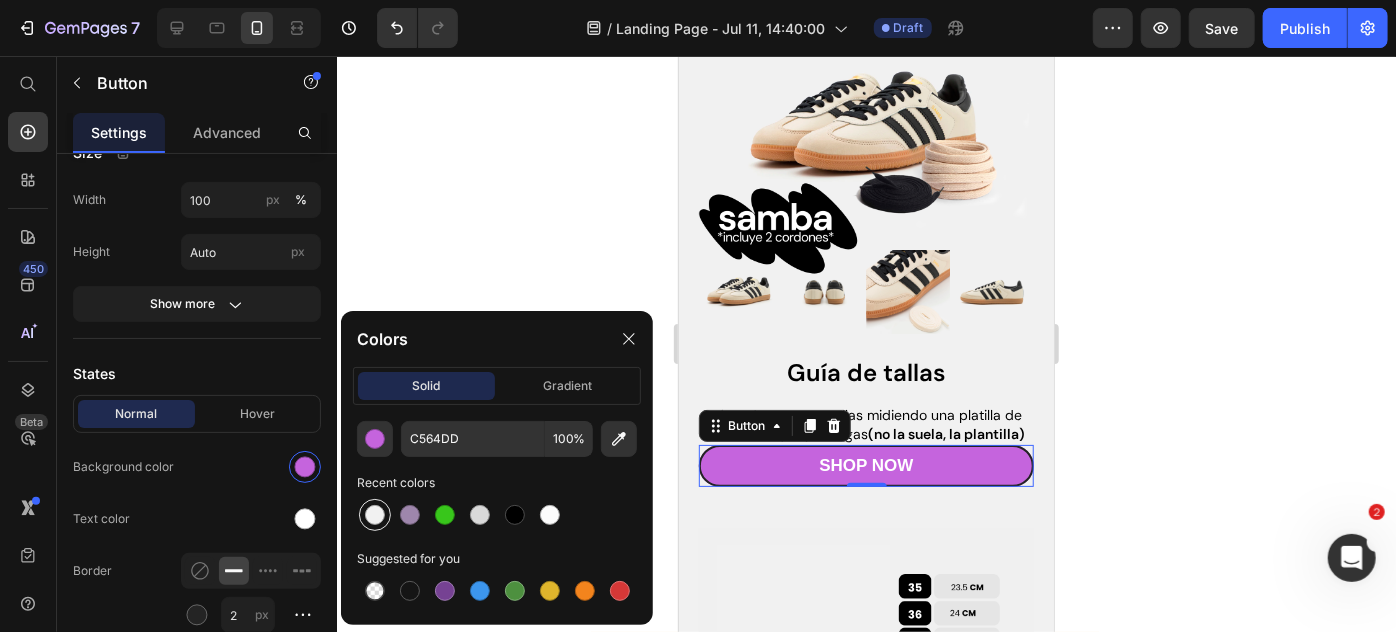 click at bounding box center [375, 515] 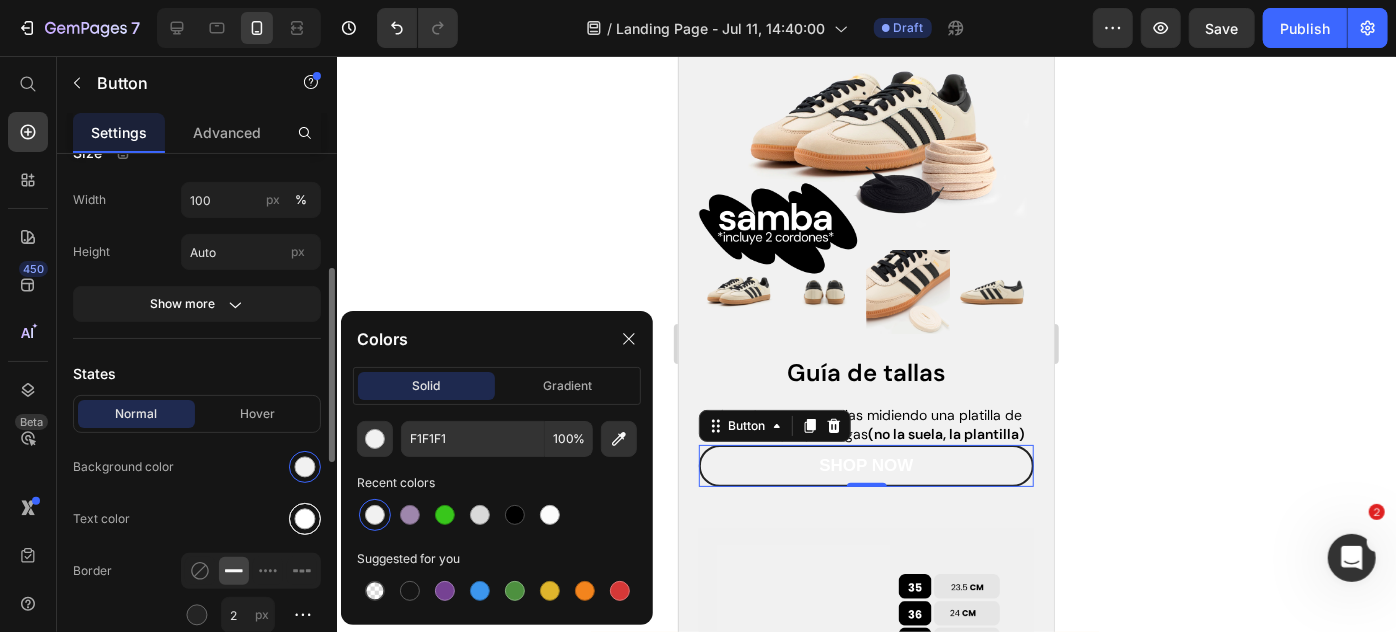 click at bounding box center [305, 519] 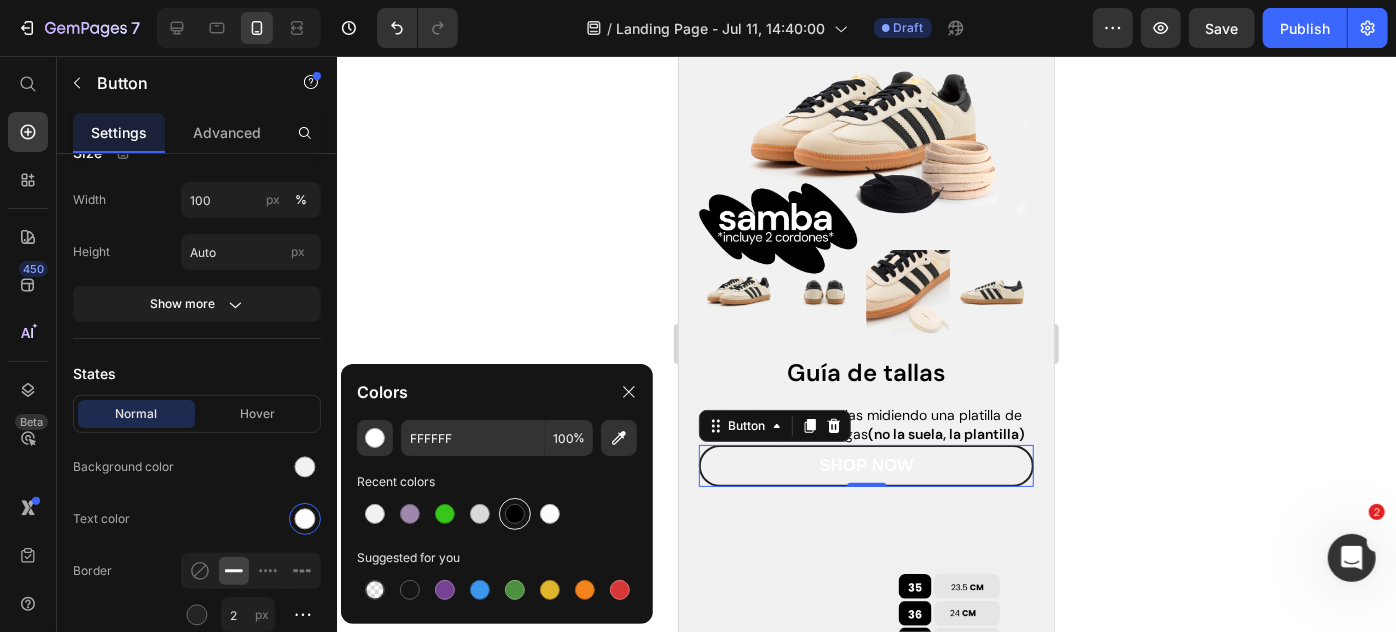 click at bounding box center [515, 514] 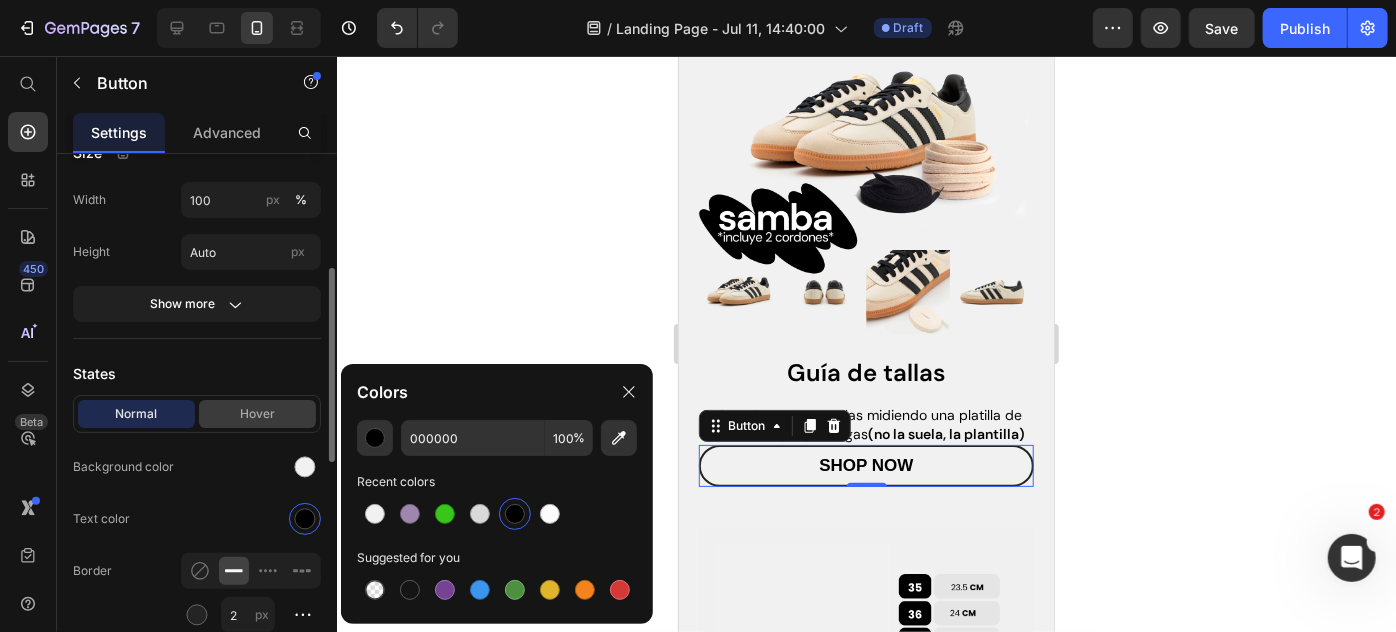 click on "Hover" at bounding box center (257, 414) 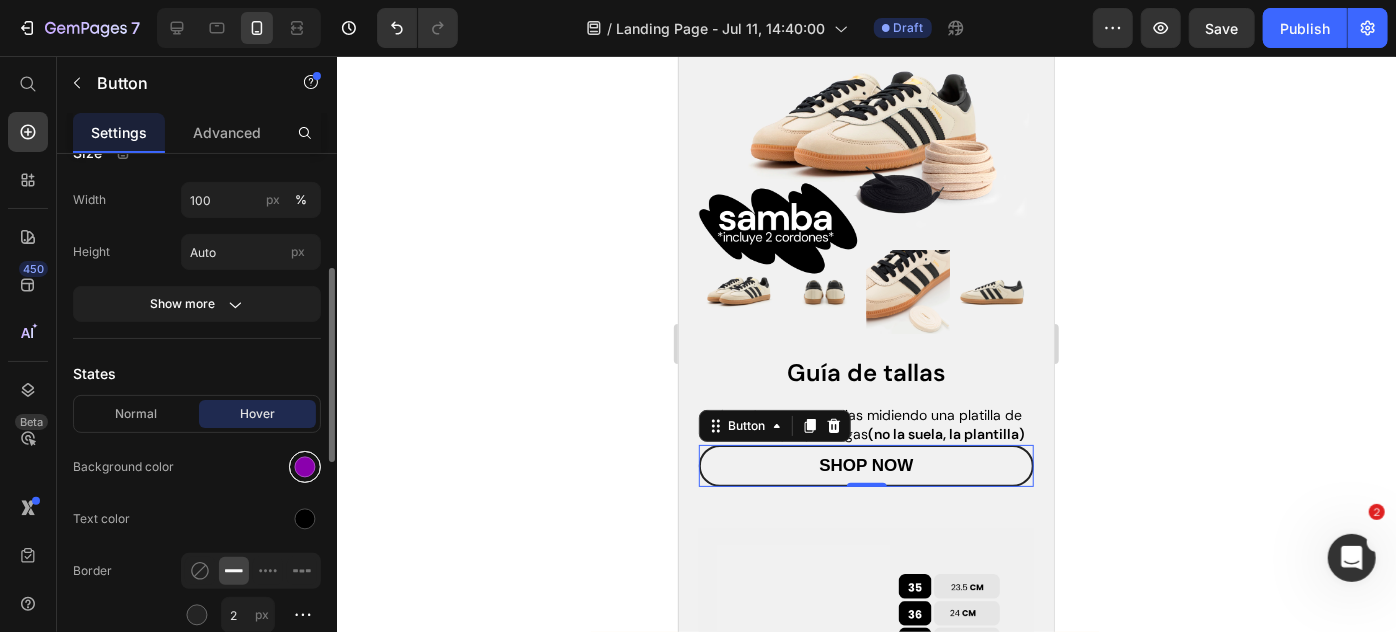 click at bounding box center (305, 467) 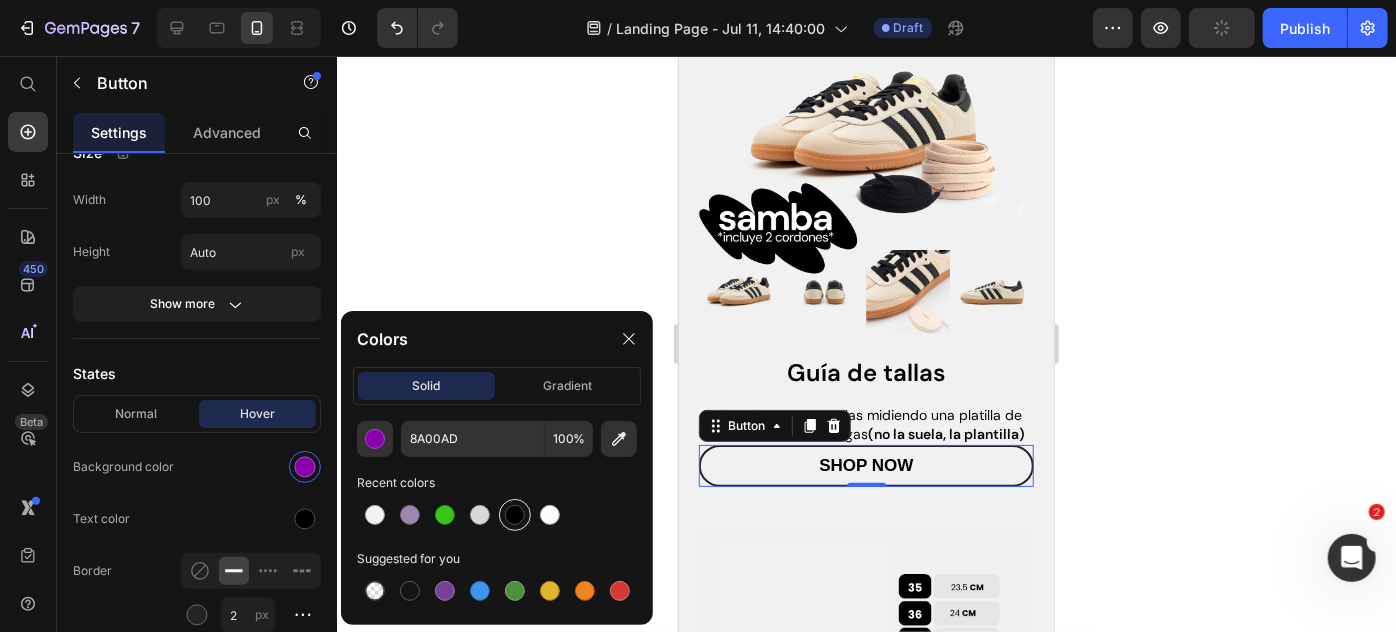 click at bounding box center [515, 515] 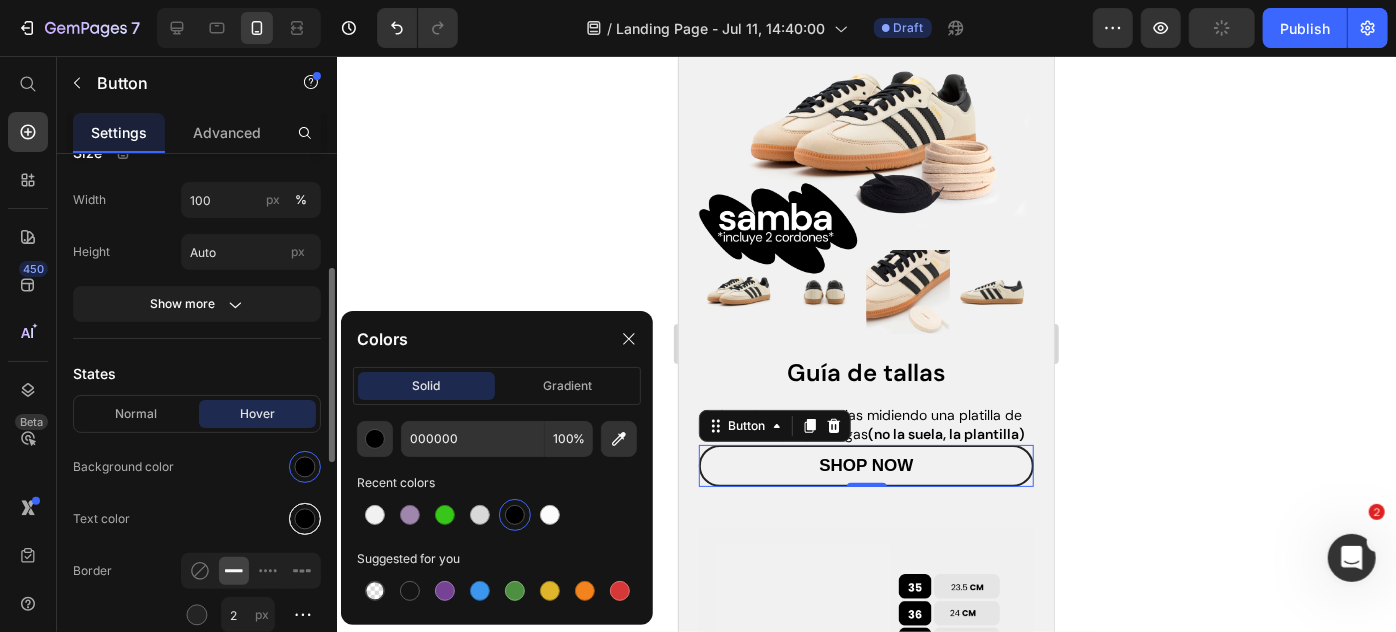 click at bounding box center [305, 519] 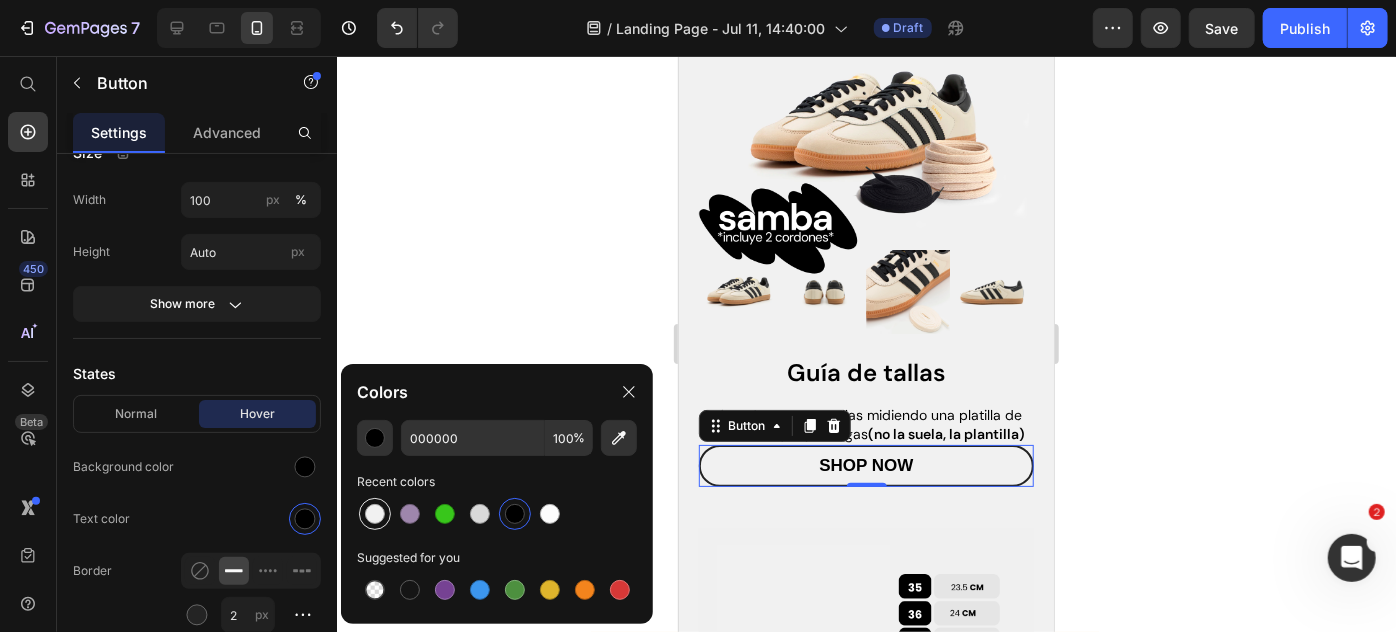click at bounding box center [375, 514] 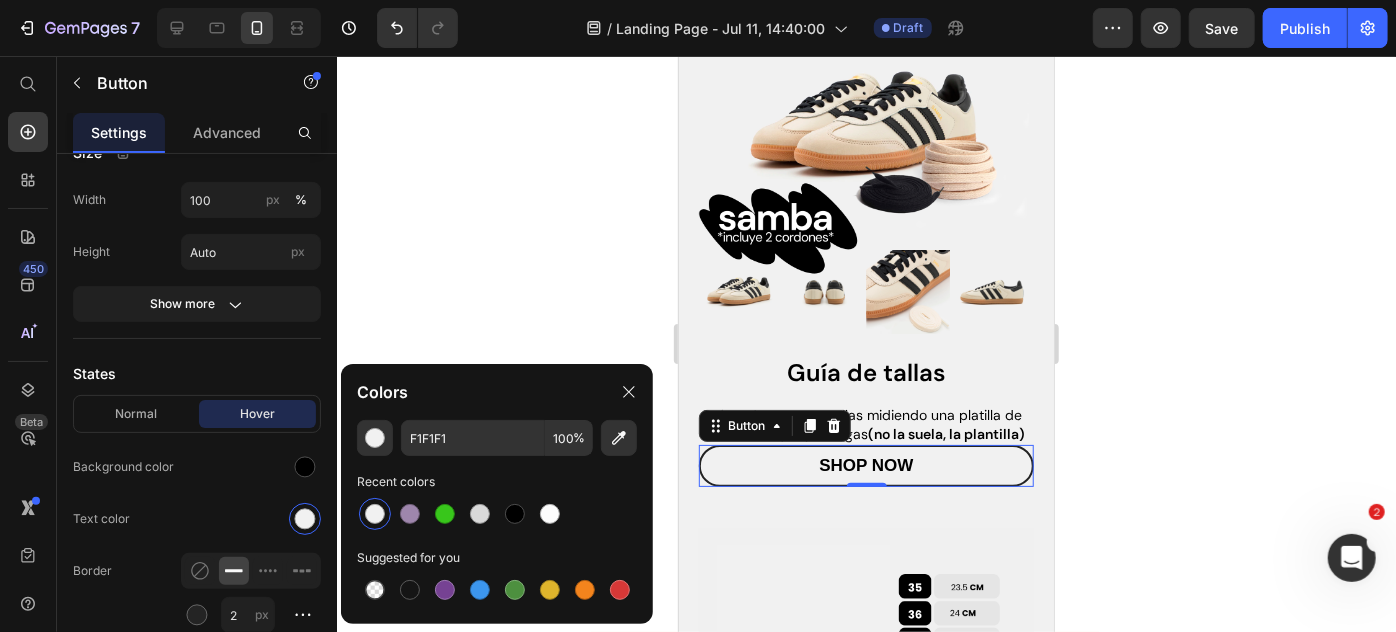 click 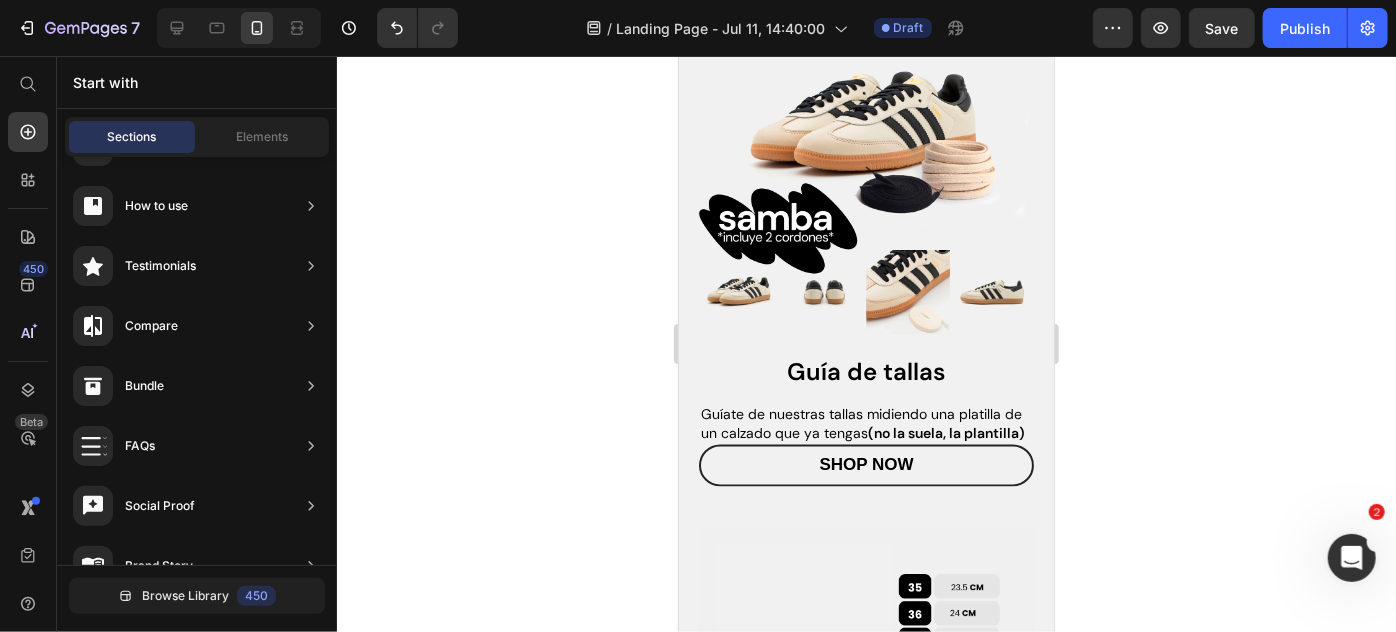 click 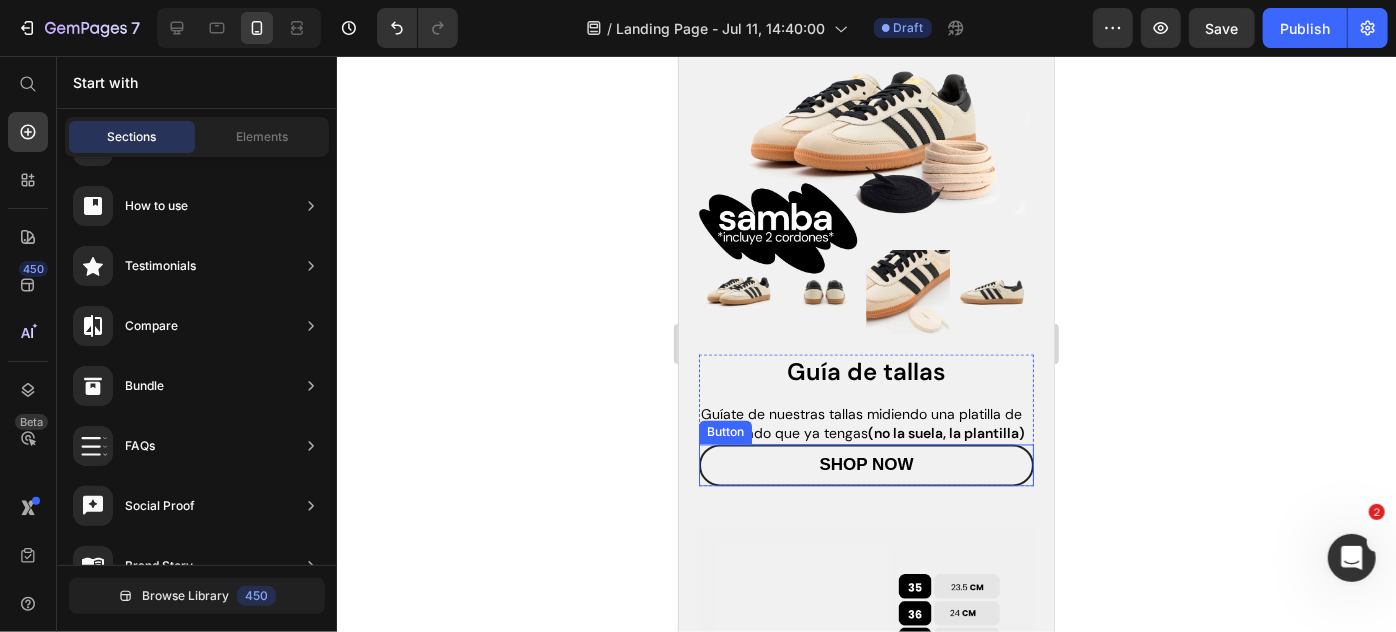 click on "Shop Now Button" at bounding box center [865, 465] 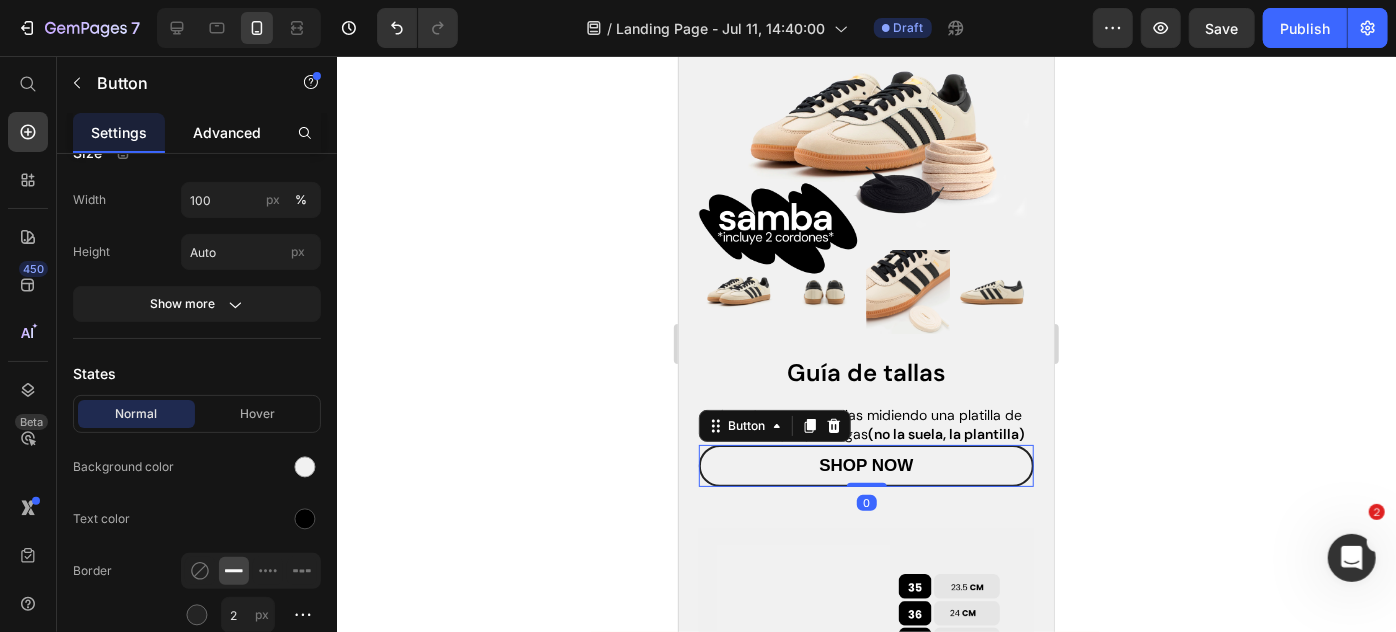 click on "Advanced" at bounding box center [227, 132] 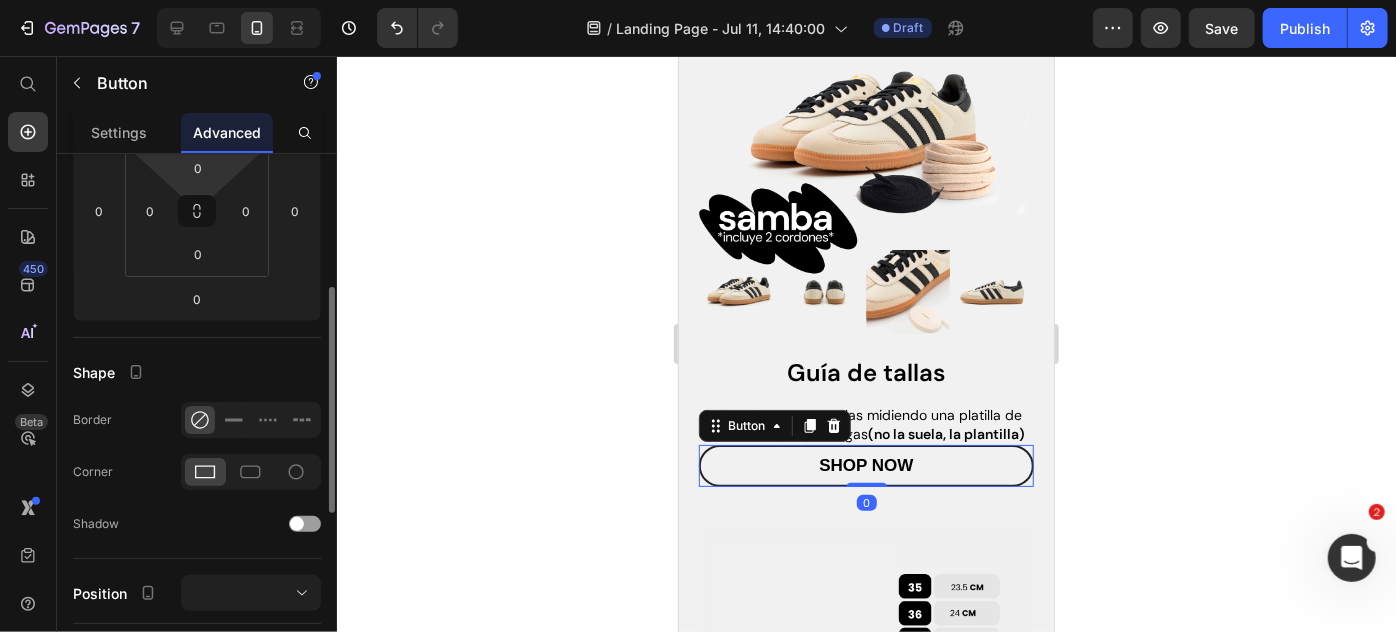 scroll, scrollTop: 0, scrollLeft: 0, axis: both 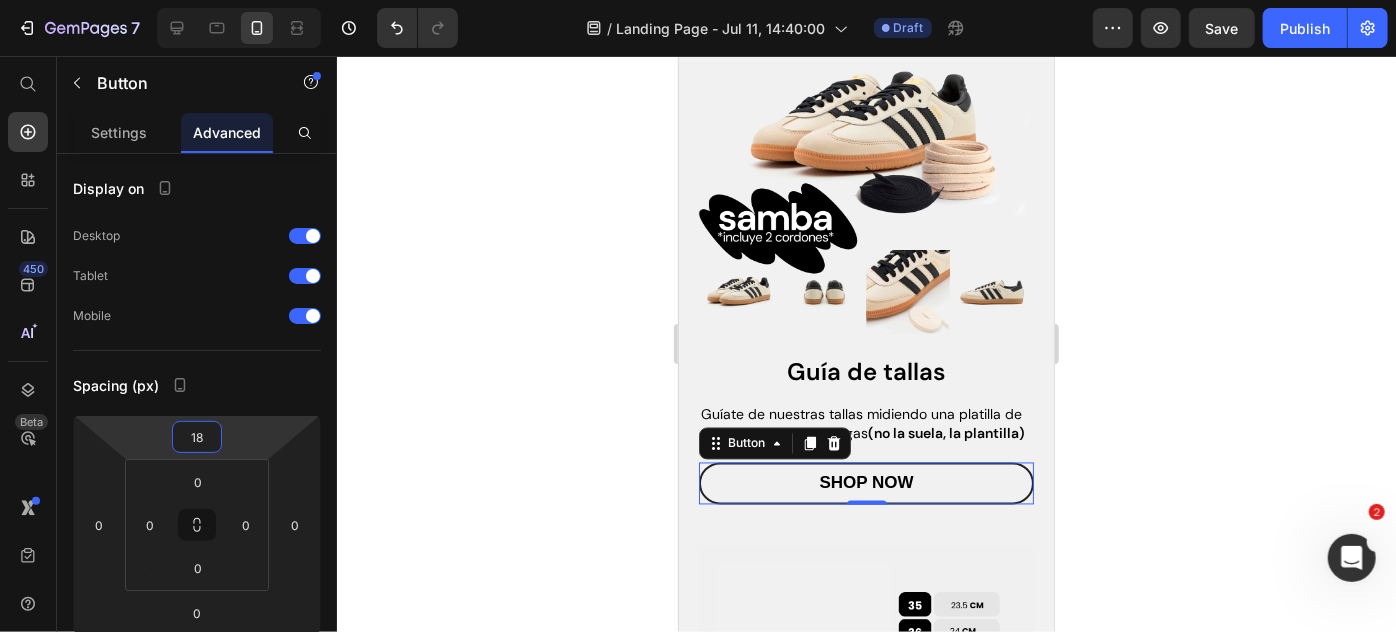 type on "16" 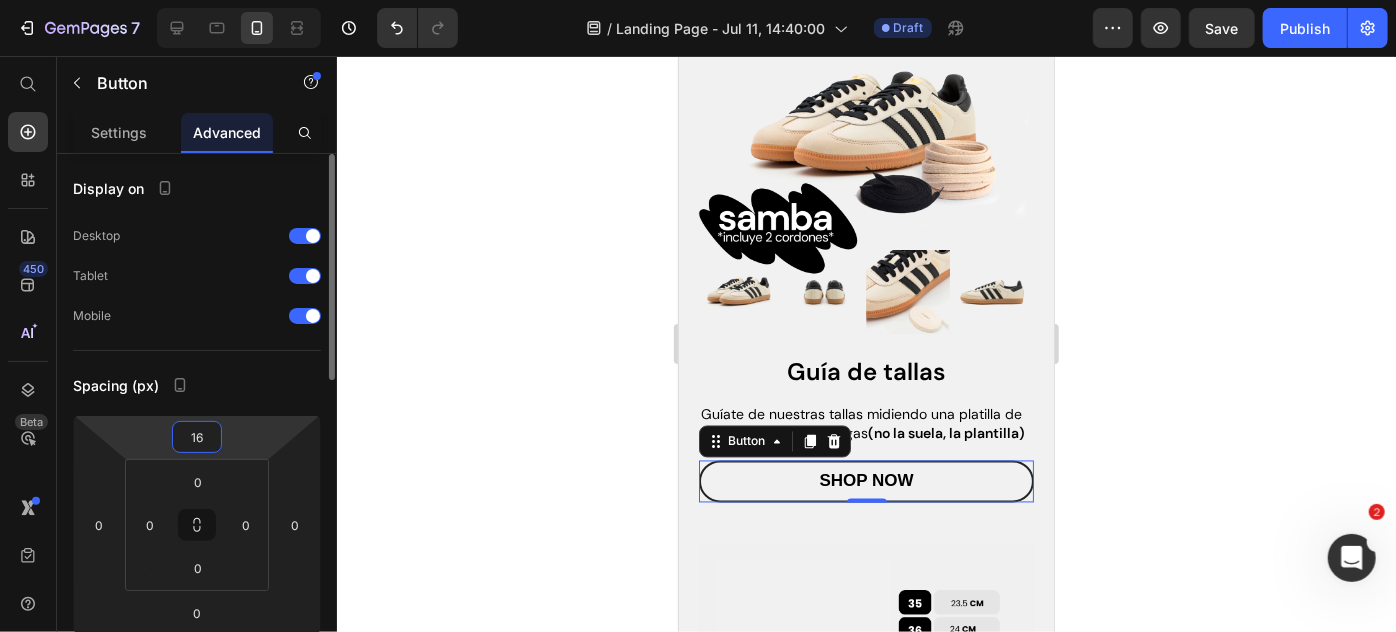click on "7  Version history  /  Landing Page - Jul 11, 14:40:00 Draft Preview  Save   Publish  450 Beta Start with Sections Elements Hero Section Product Detail Brands Trusted Badges Guarantee Product Breakdown How to use Testimonials Compare Bundle FAQs Social Proof Brand Story Product List Collection Blog List Contact Sticky Add to Cart Custom Footer Browse Library 450 Layout
Row
Row
Row
Row Text
Heading
Text Block Button
Button
Button
Sticky Back to top Media
Image Image" at bounding box center (698, 0) 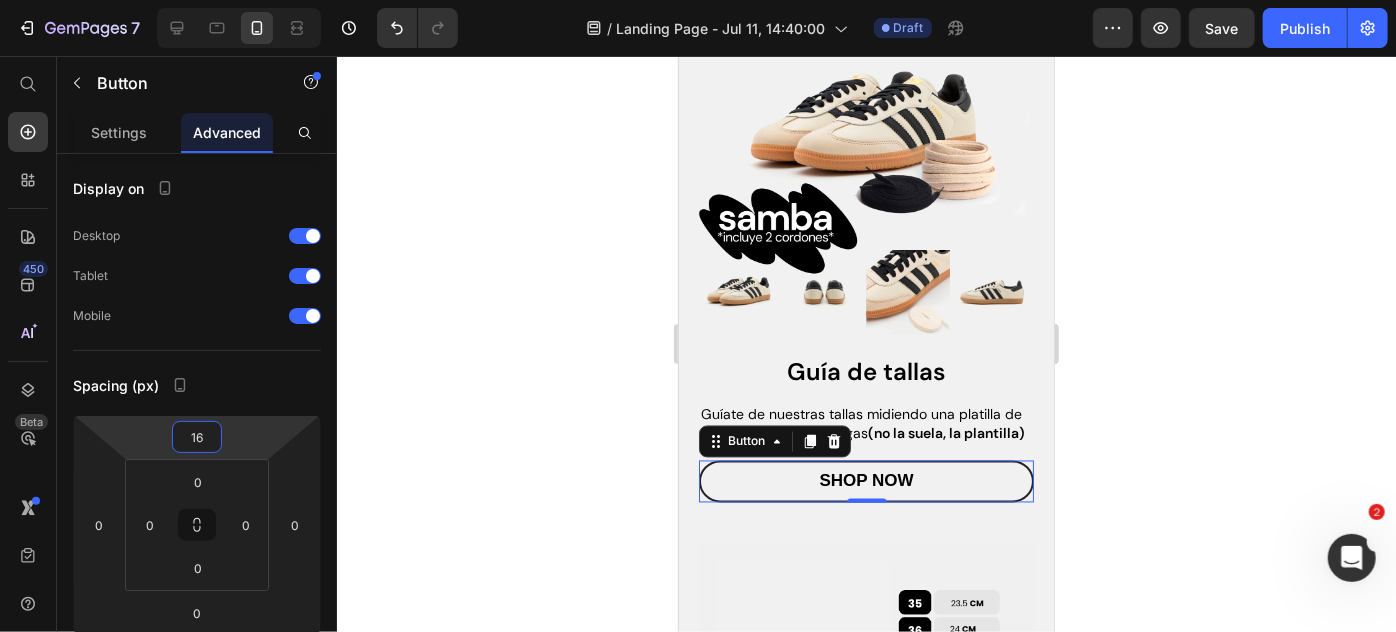 click 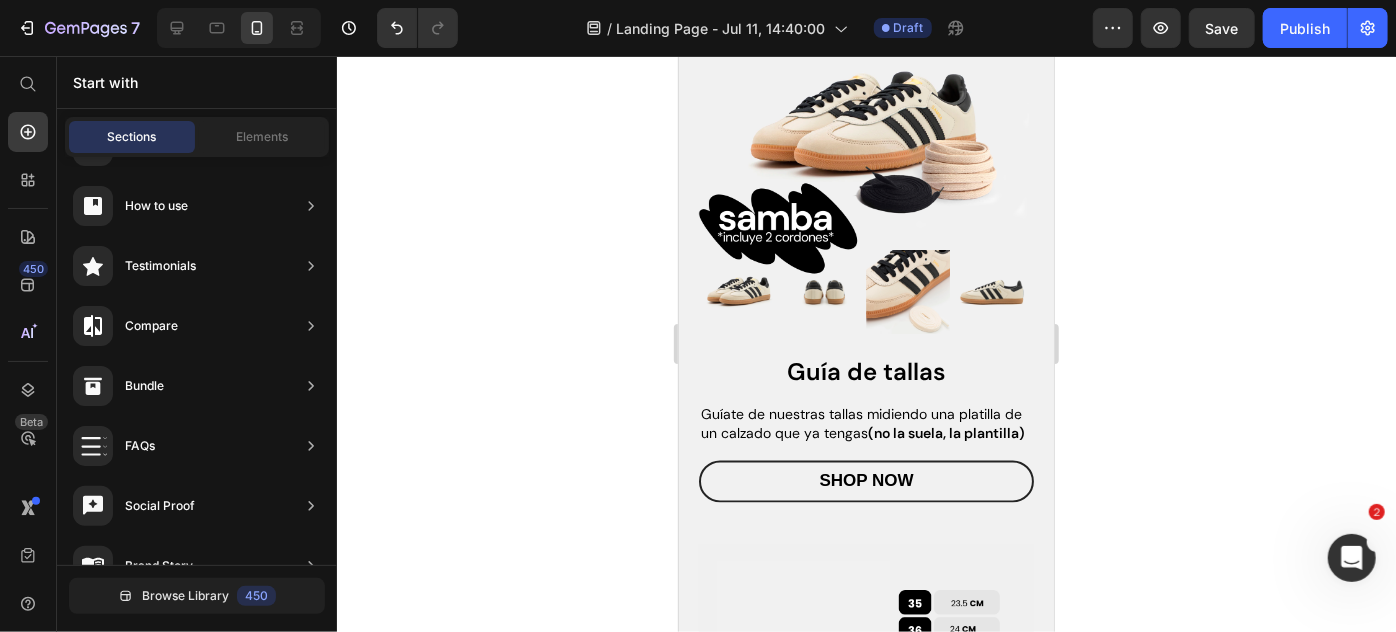 click 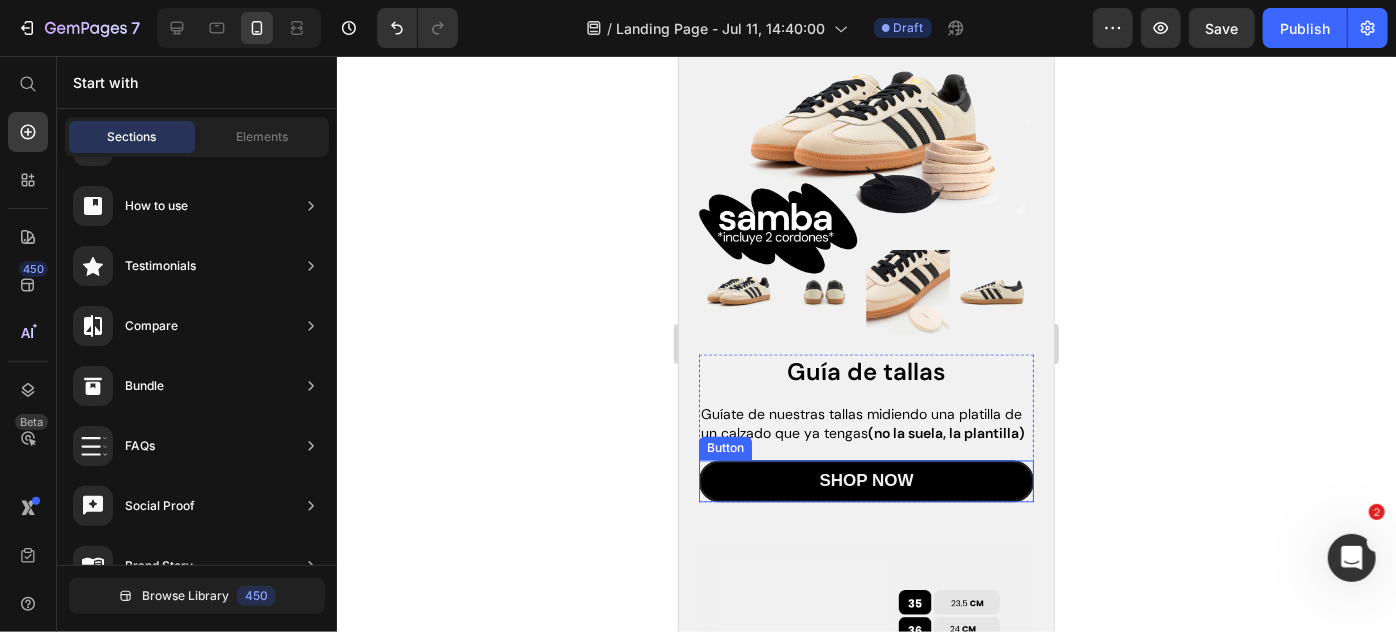 scroll, scrollTop: 2022, scrollLeft: 0, axis: vertical 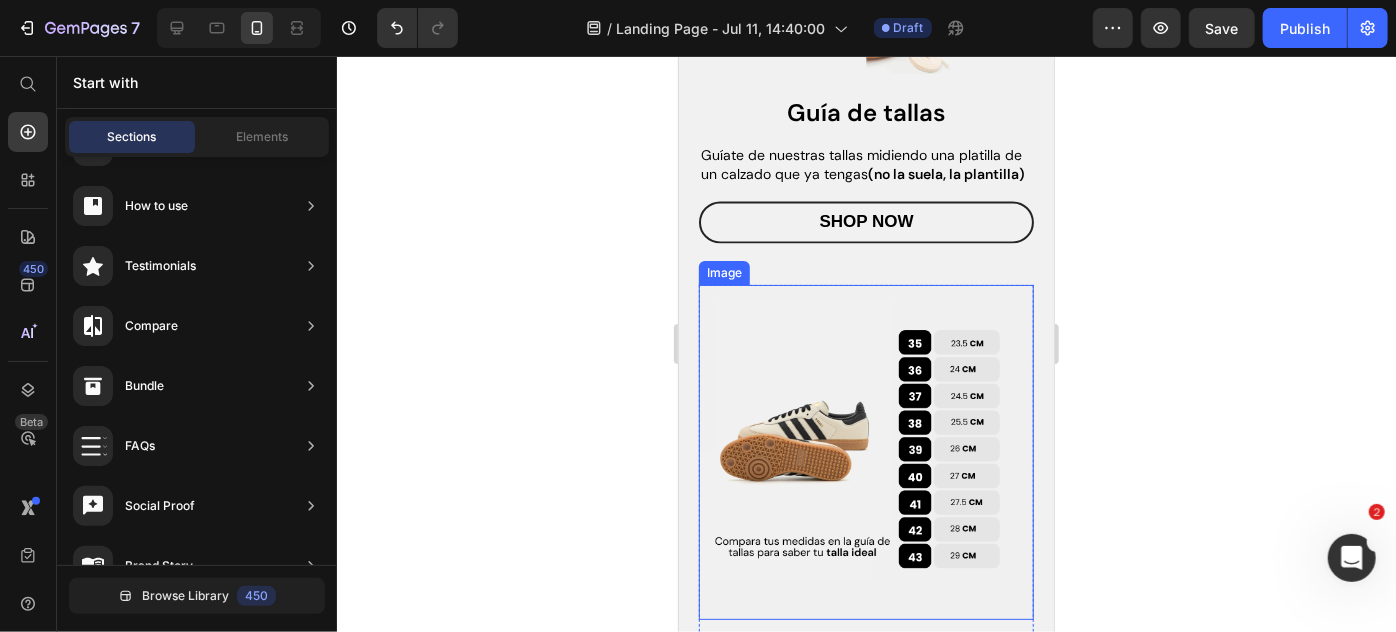 click at bounding box center [865, 451] 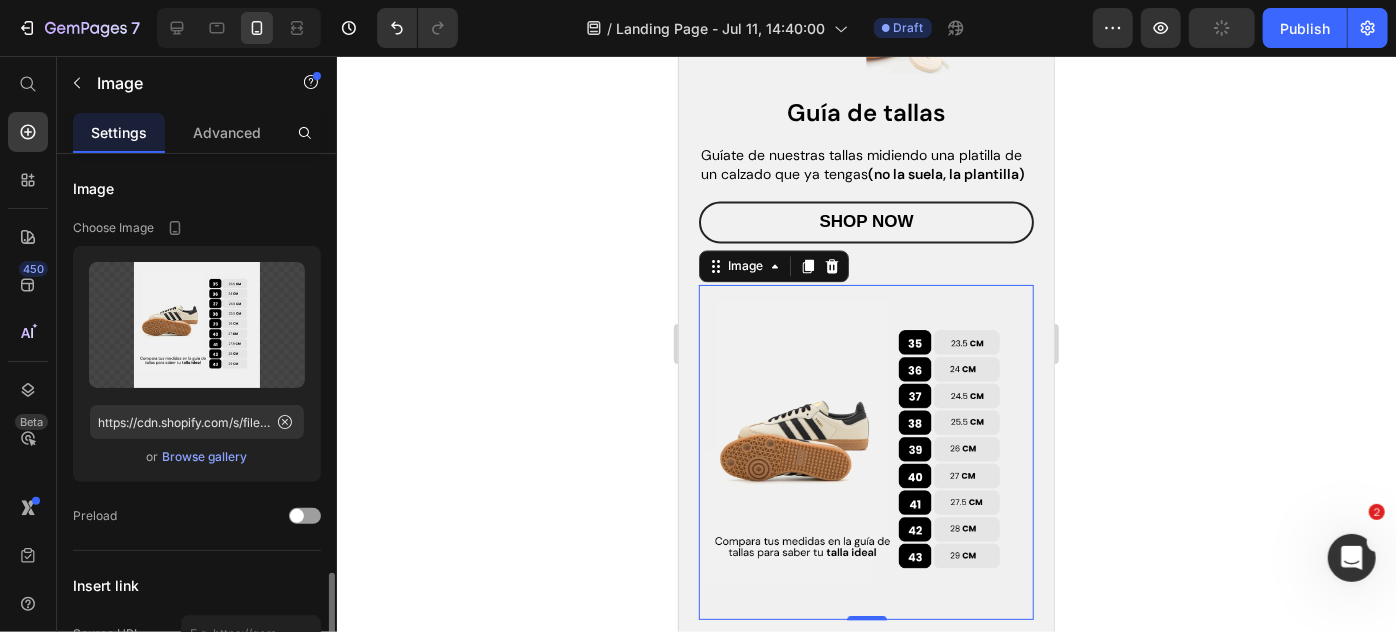scroll, scrollTop: 311, scrollLeft: 0, axis: vertical 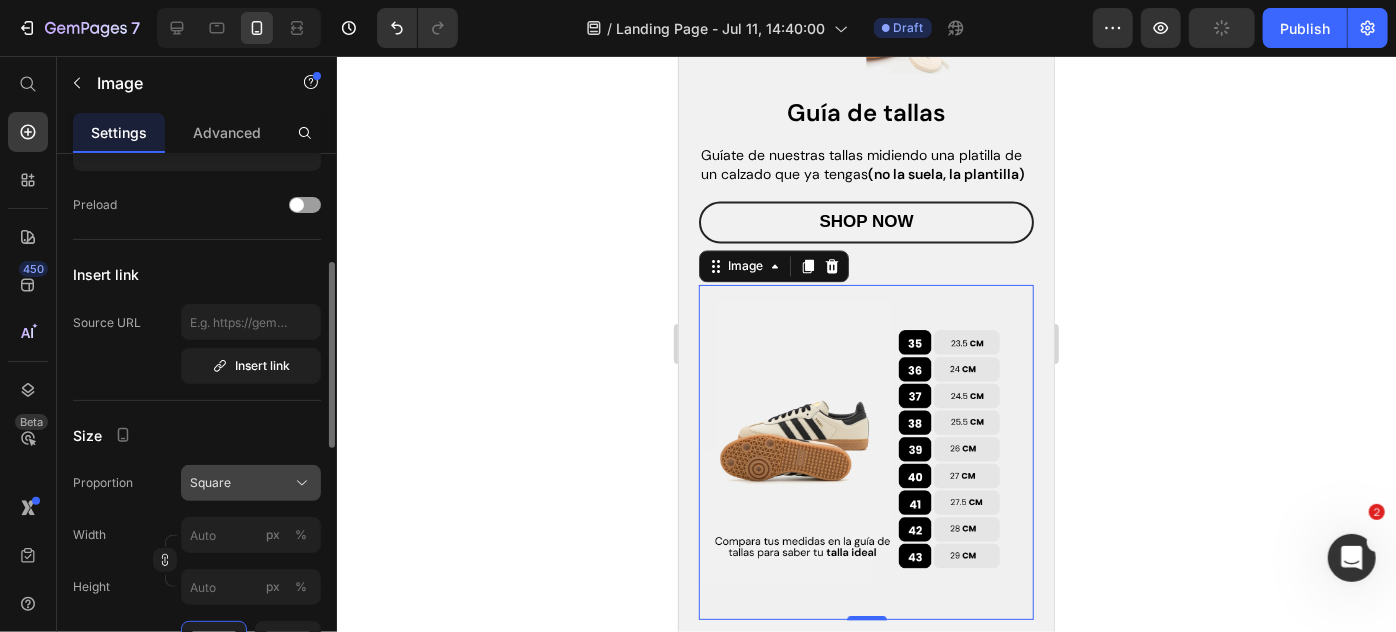 click on "Square" 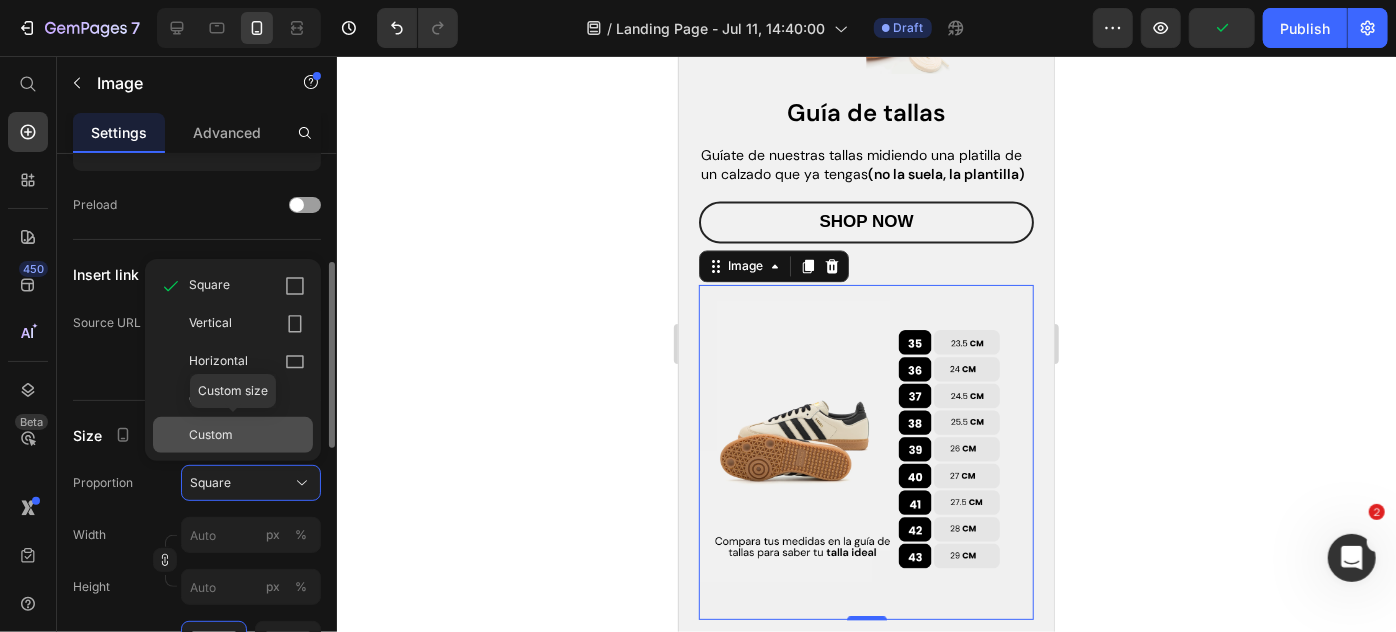 click on "Custom" at bounding box center [247, 435] 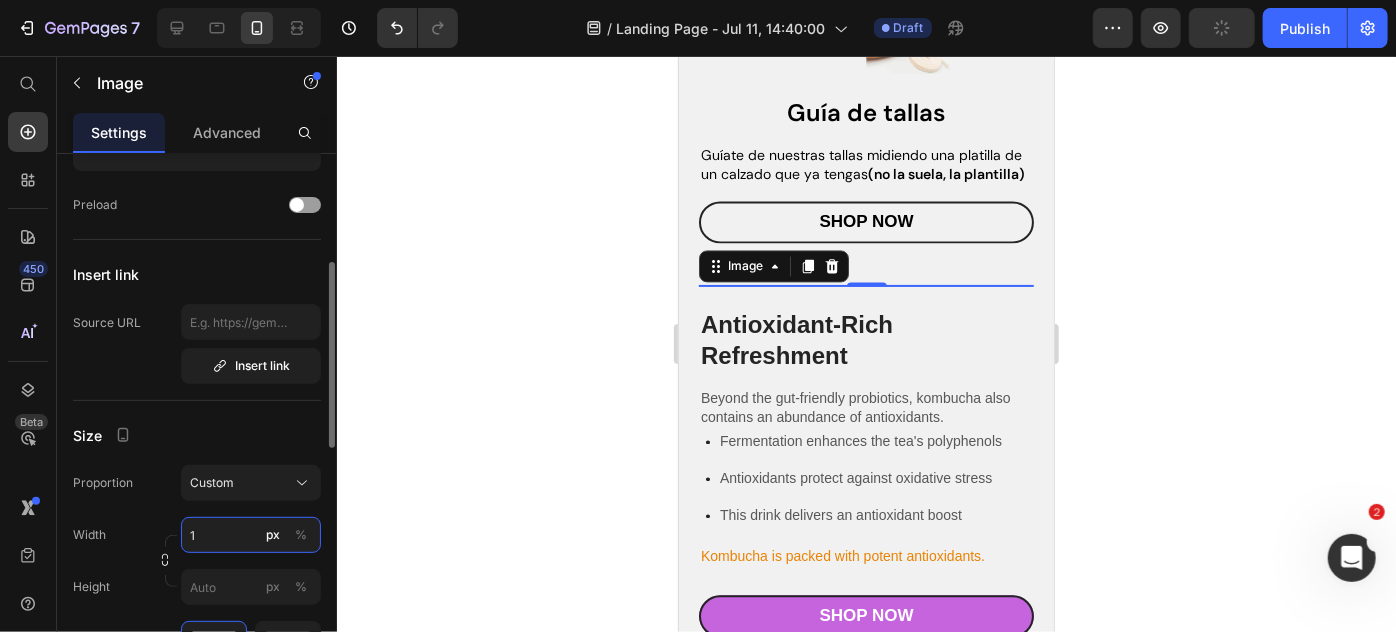 type on "13" 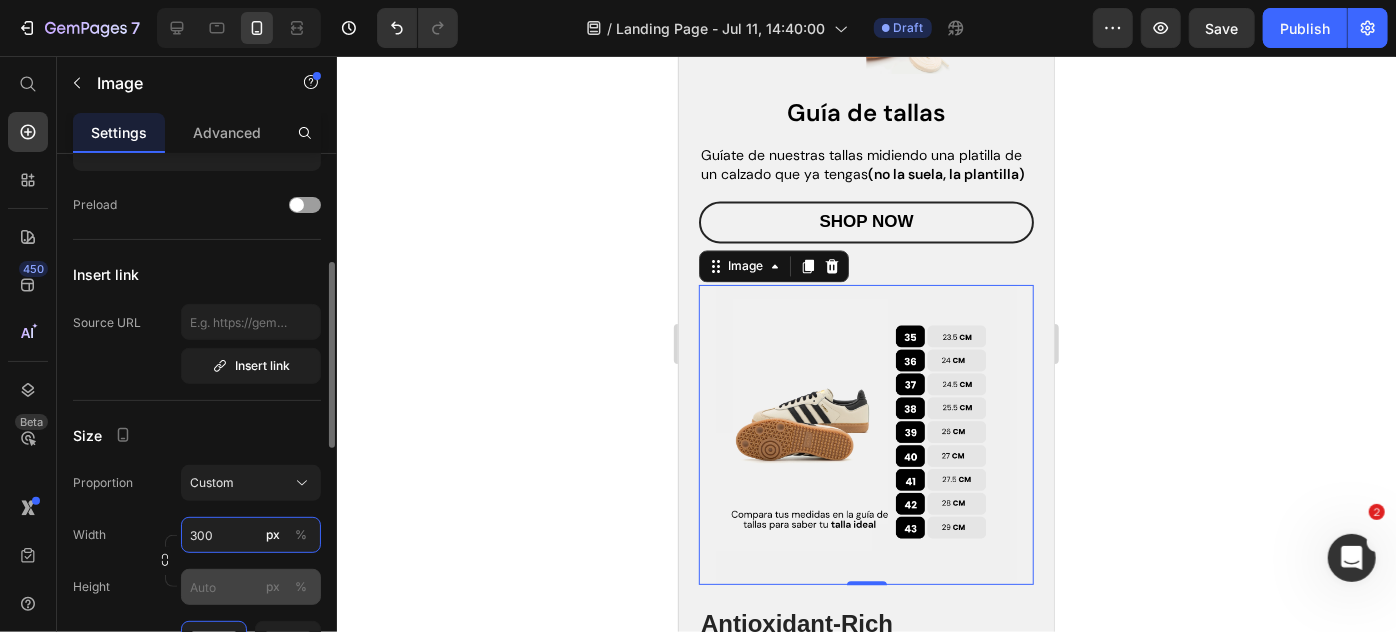 type on "300" 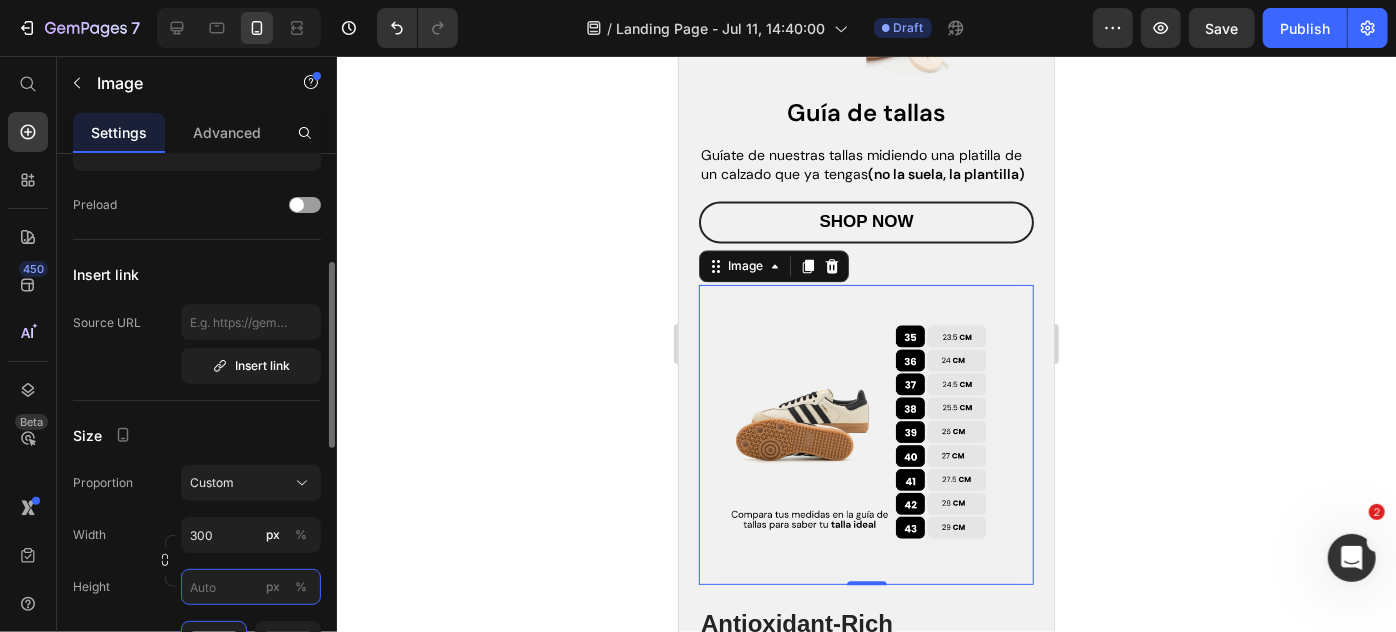 click on "px %" at bounding box center [251, 587] 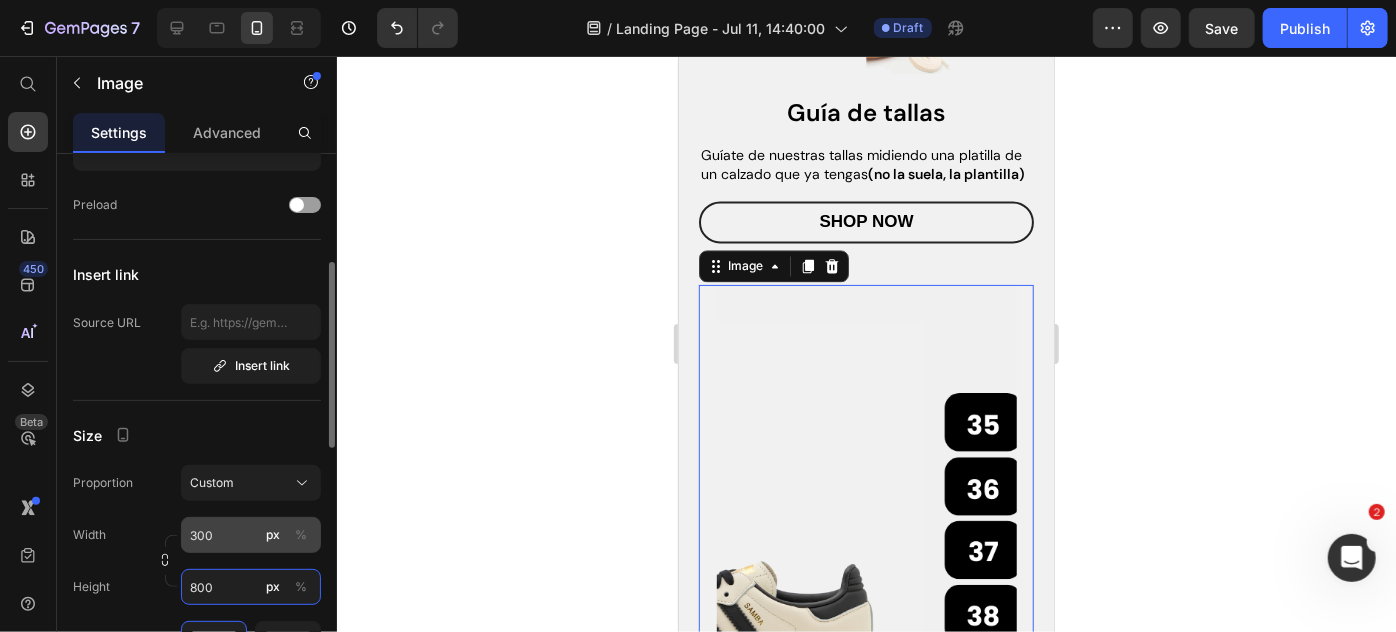 type on "800" 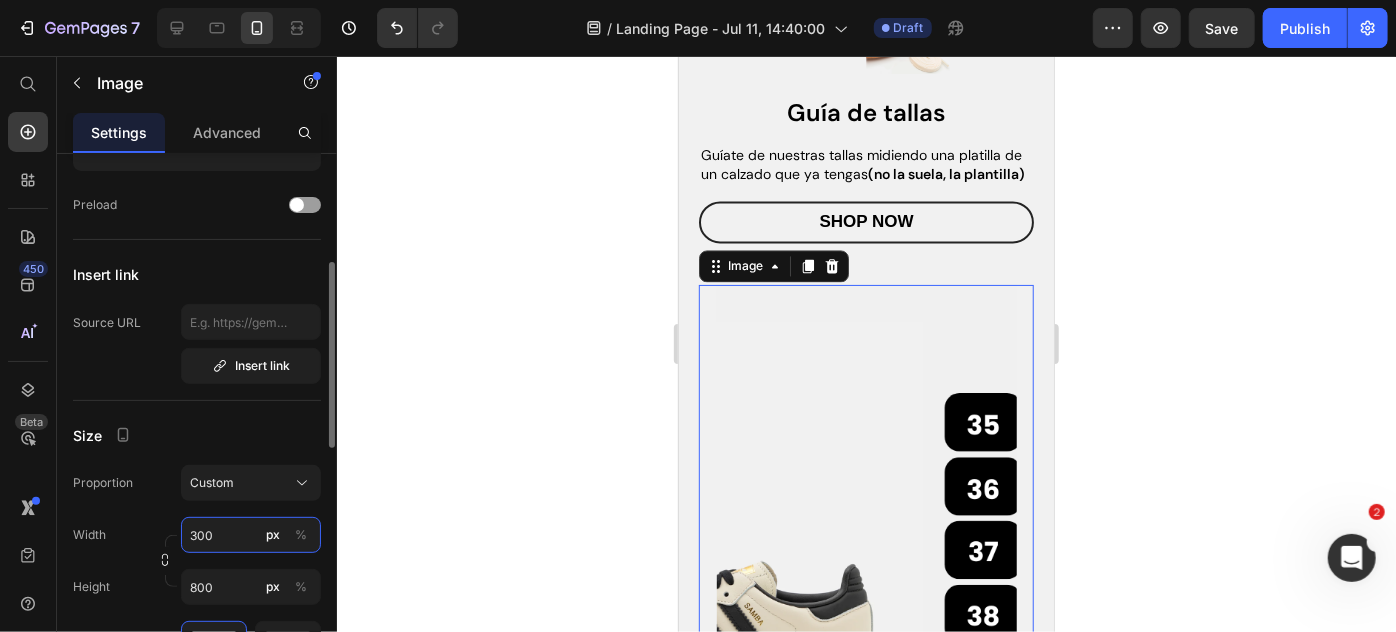 click on "300" at bounding box center (251, 535) 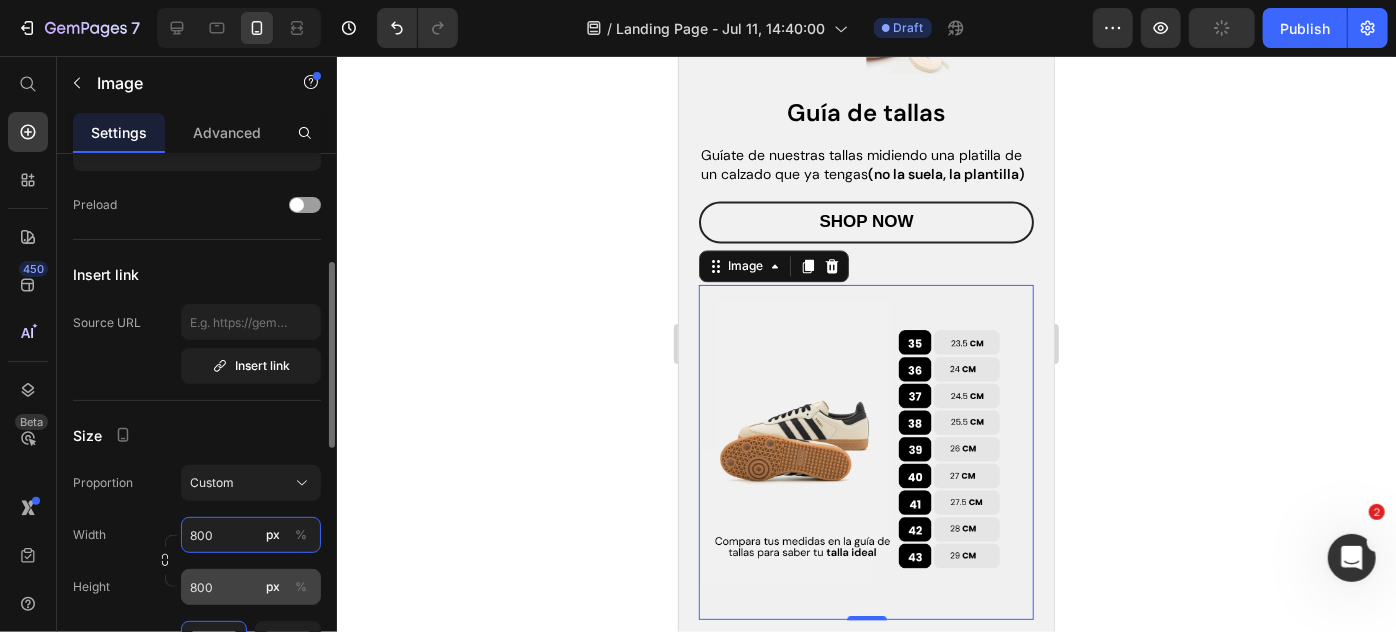 type on "800" 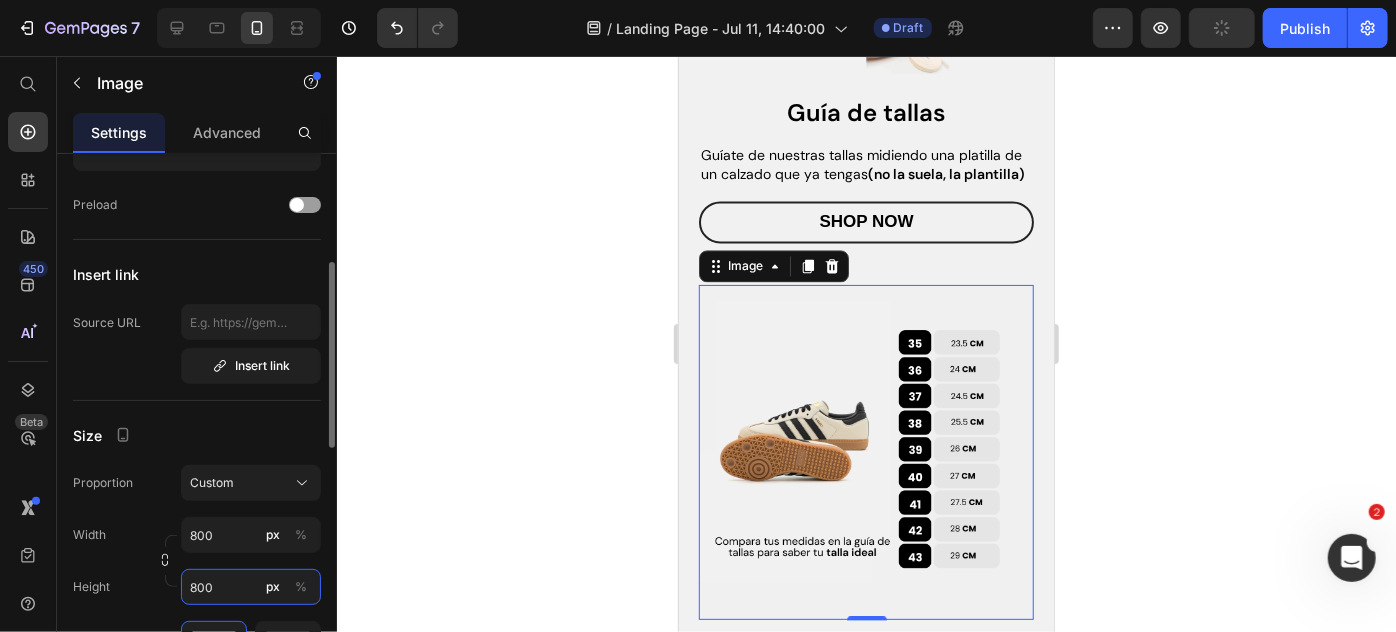 click on "800" at bounding box center [251, 587] 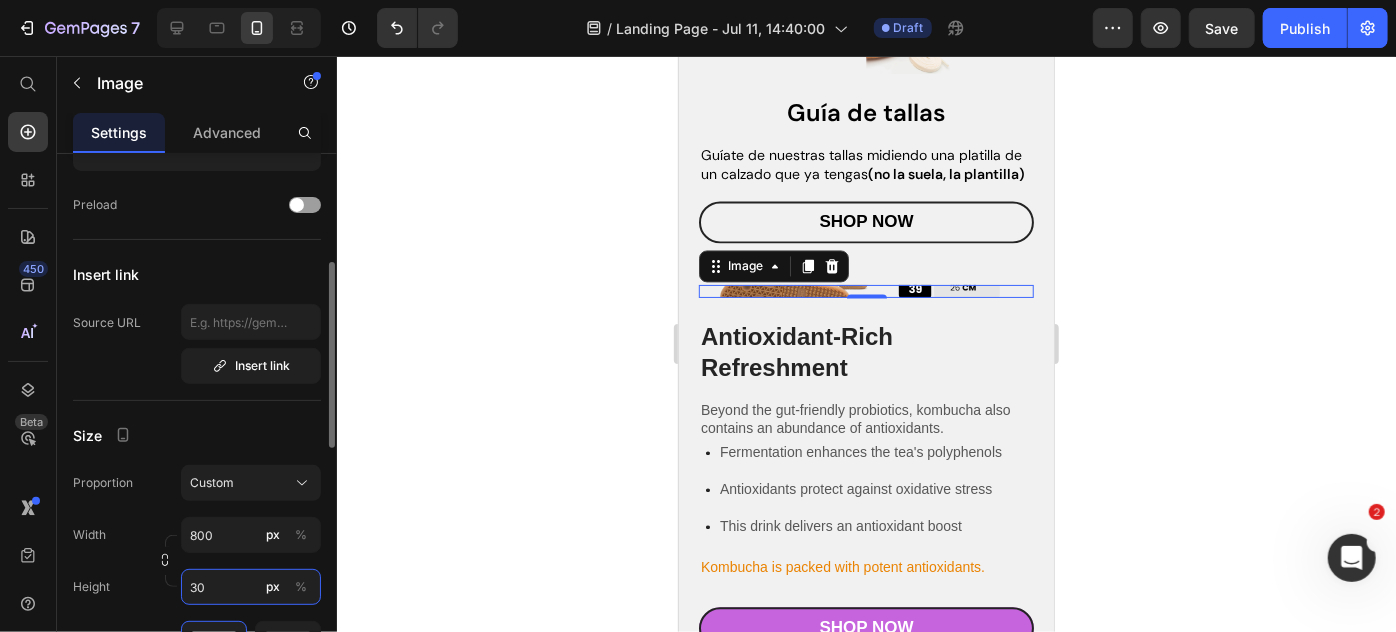 type on "3" 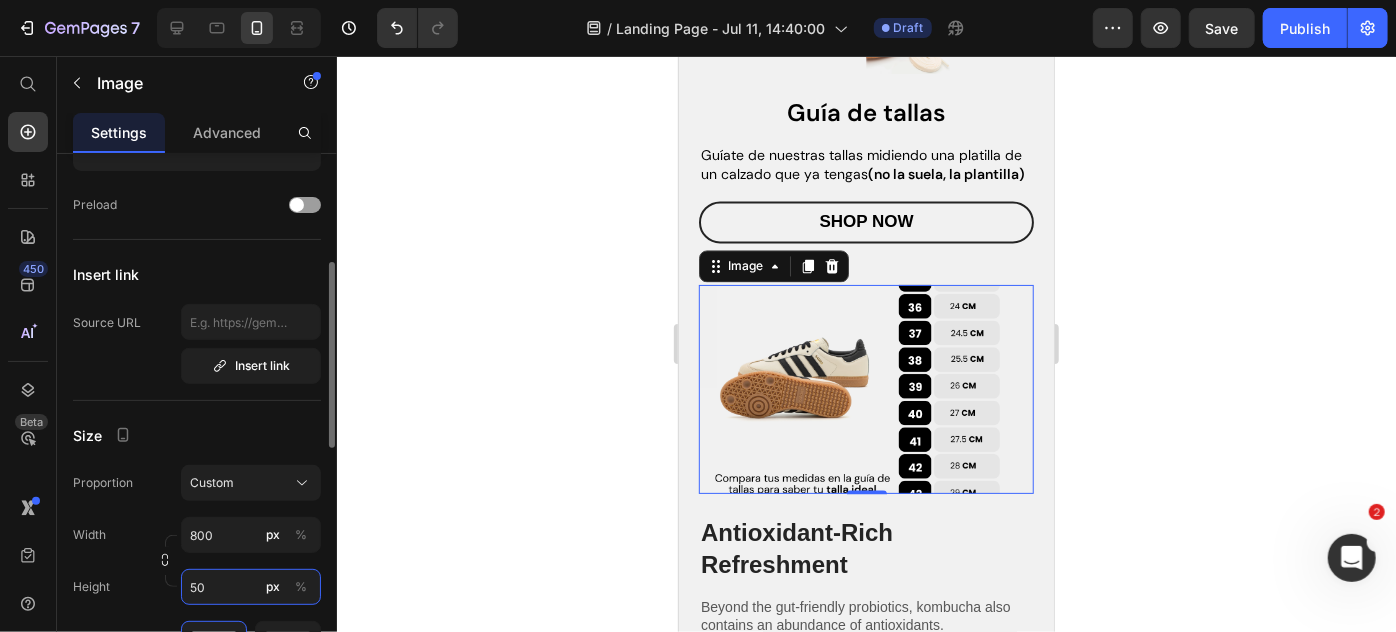 type on "5" 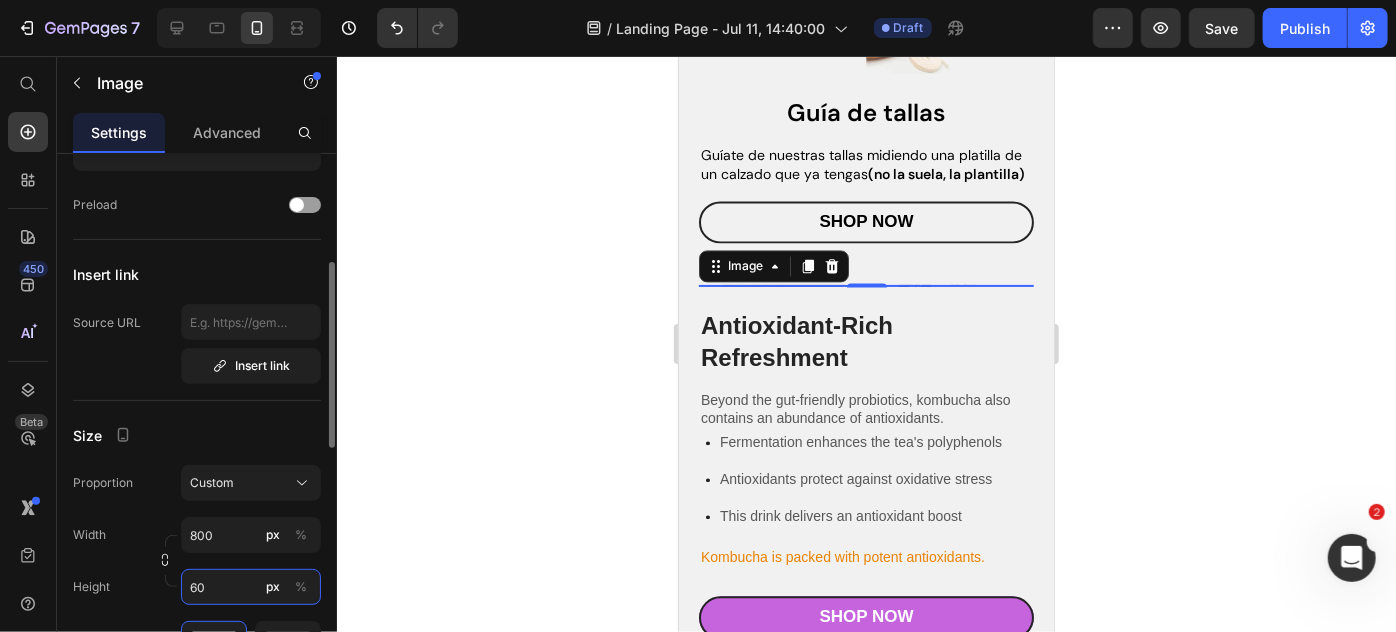 type on "600" 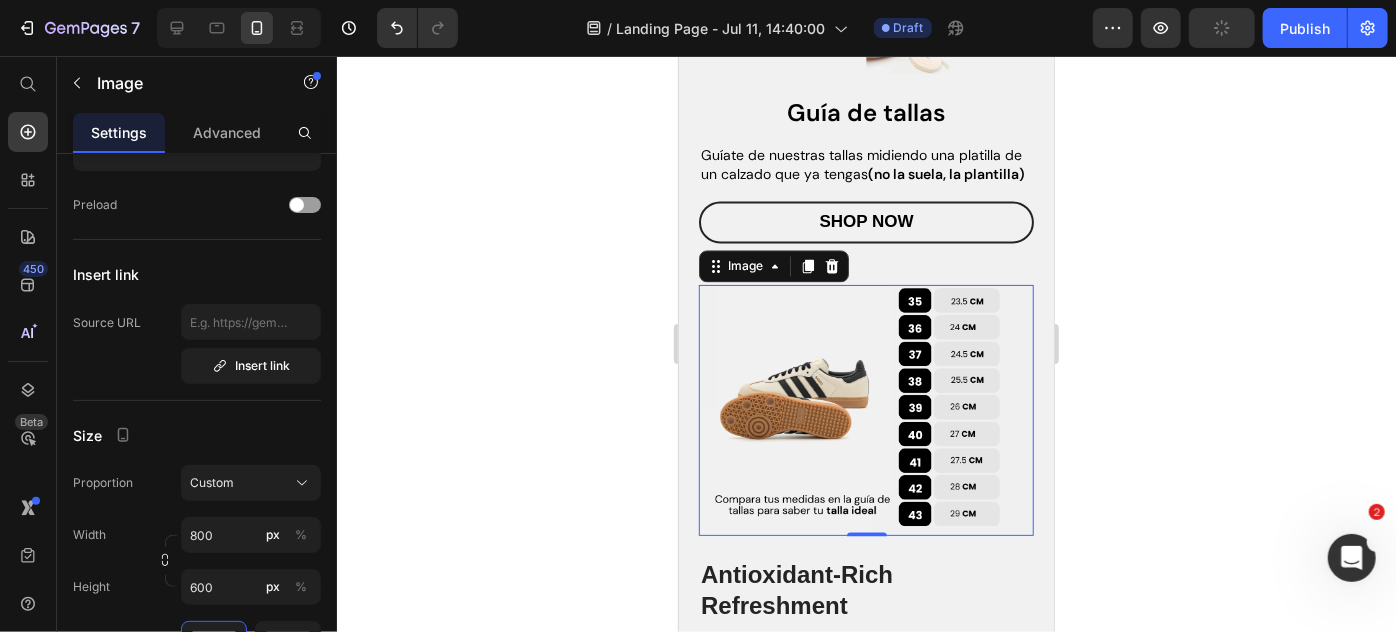 click 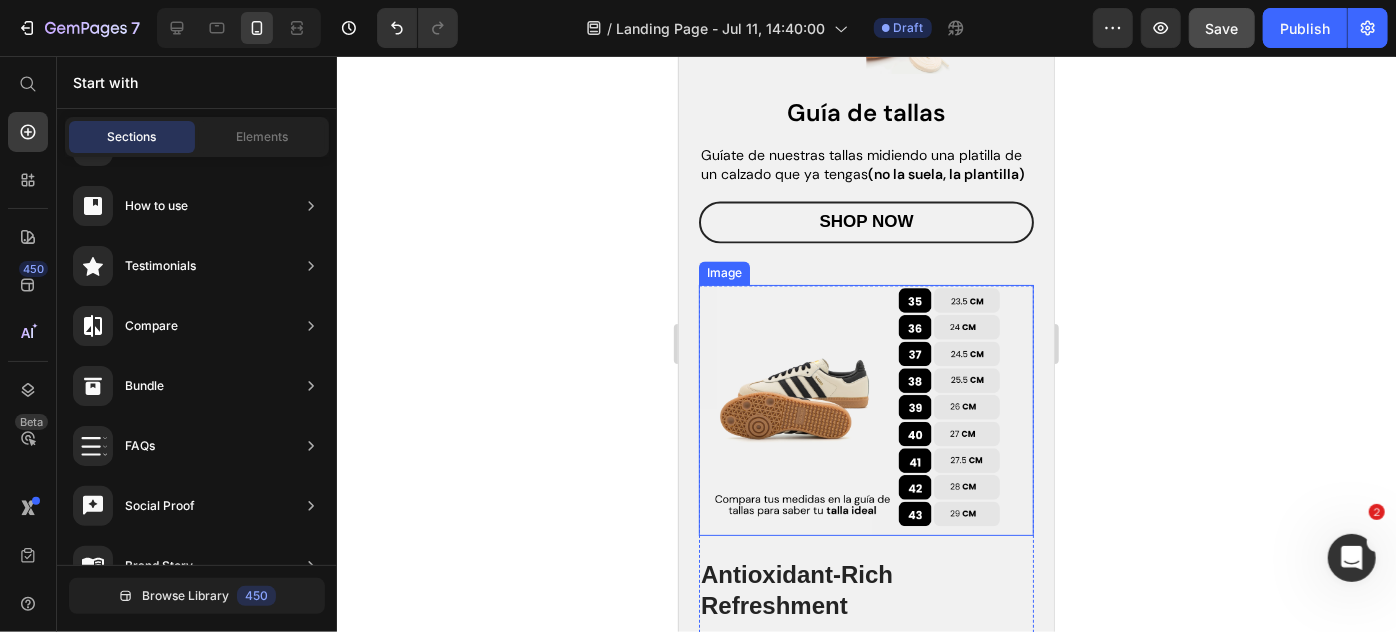 scroll, scrollTop: 1894, scrollLeft: 0, axis: vertical 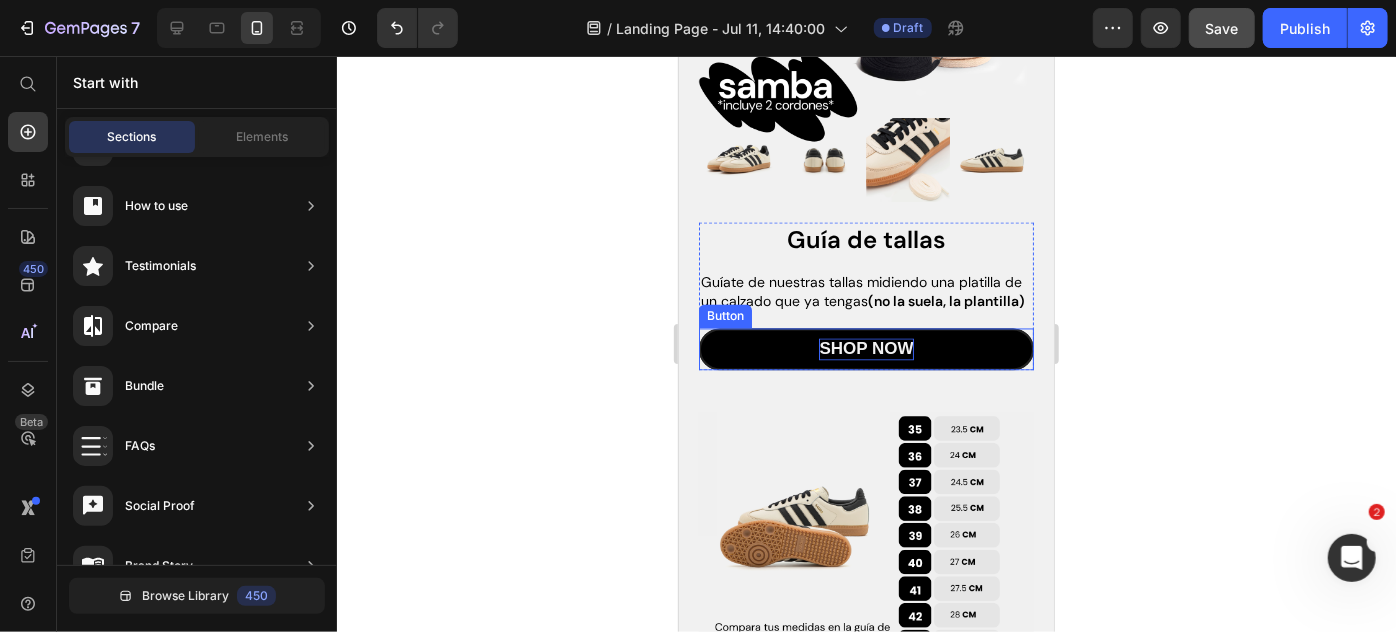 click on "Shop Now" at bounding box center (865, 349) 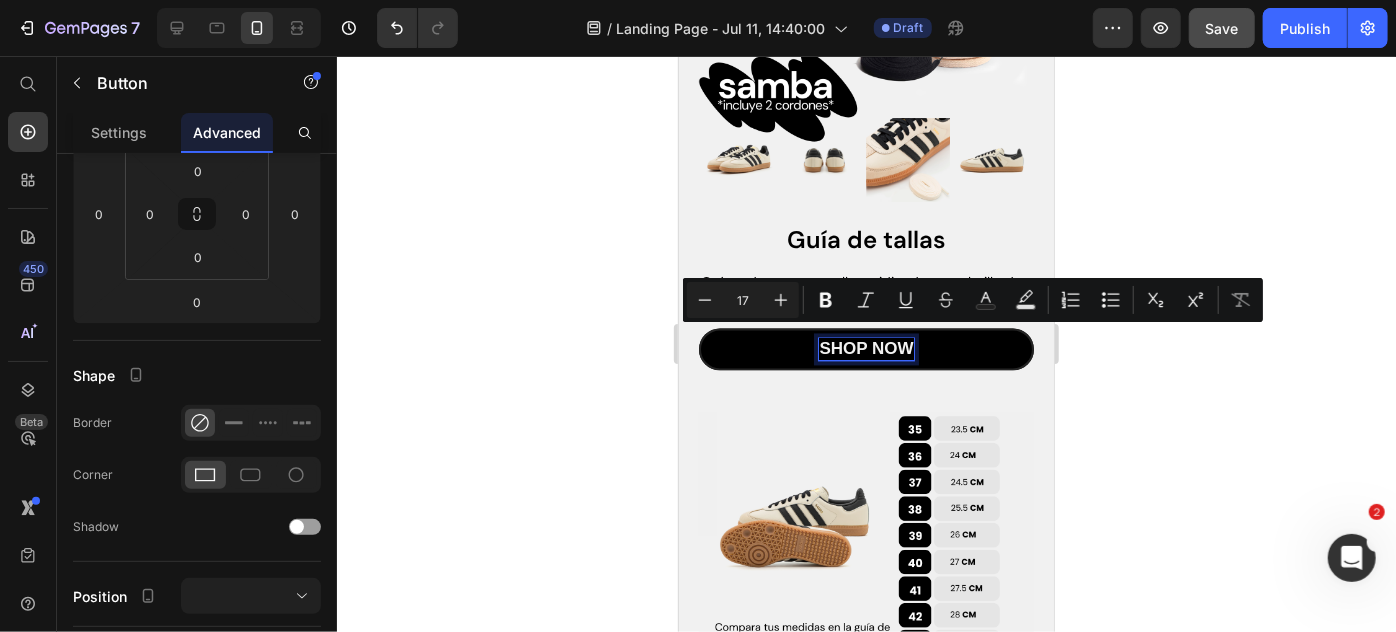 scroll, scrollTop: 0, scrollLeft: 0, axis: both 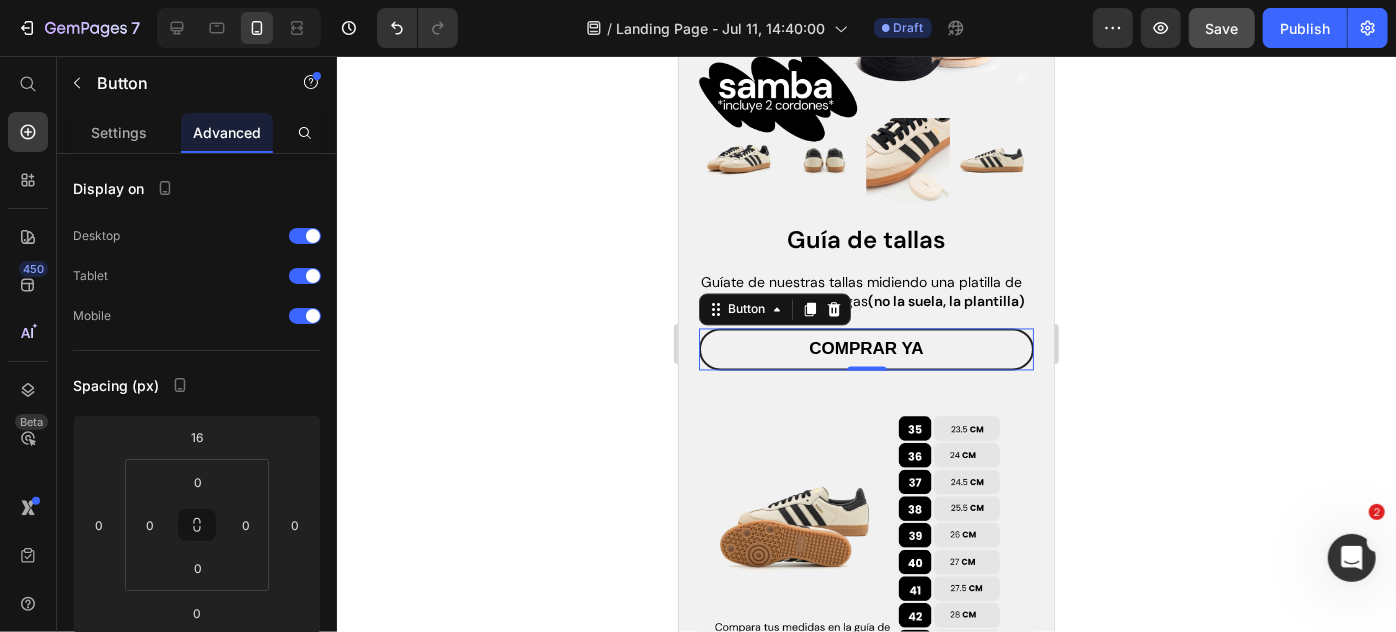 click 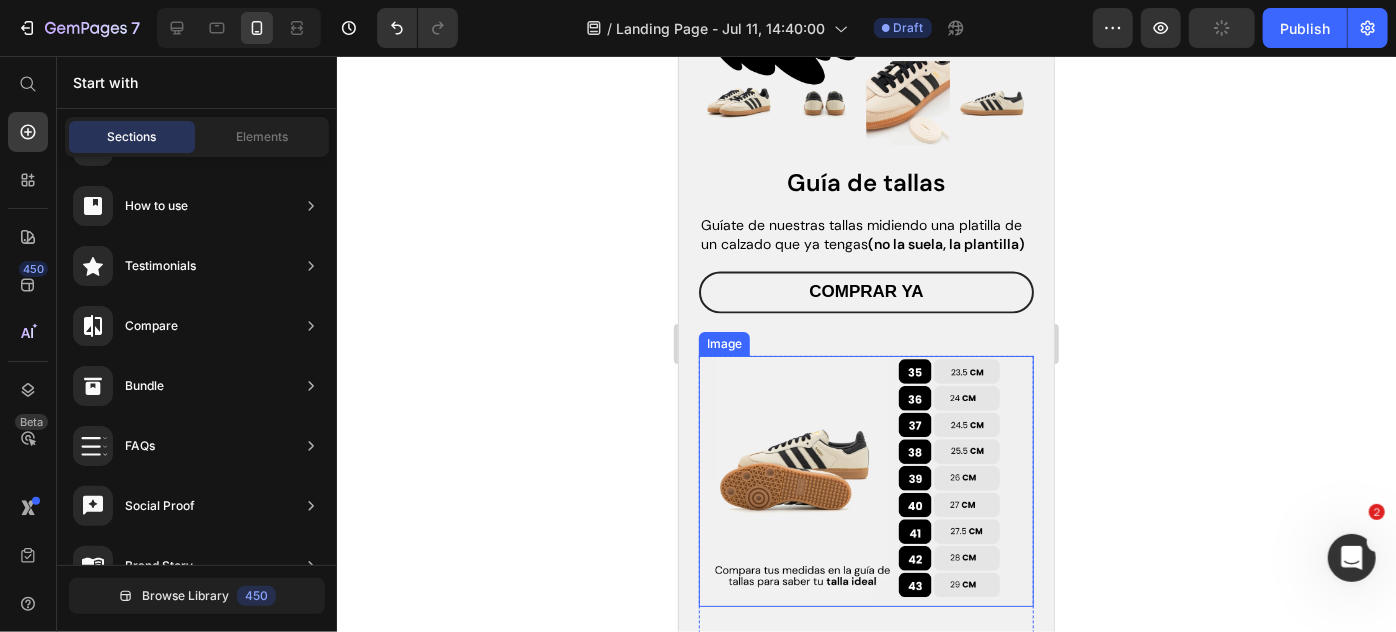 scroll, scrollTop: 2056, scrollLeft: 0, axis: vertical 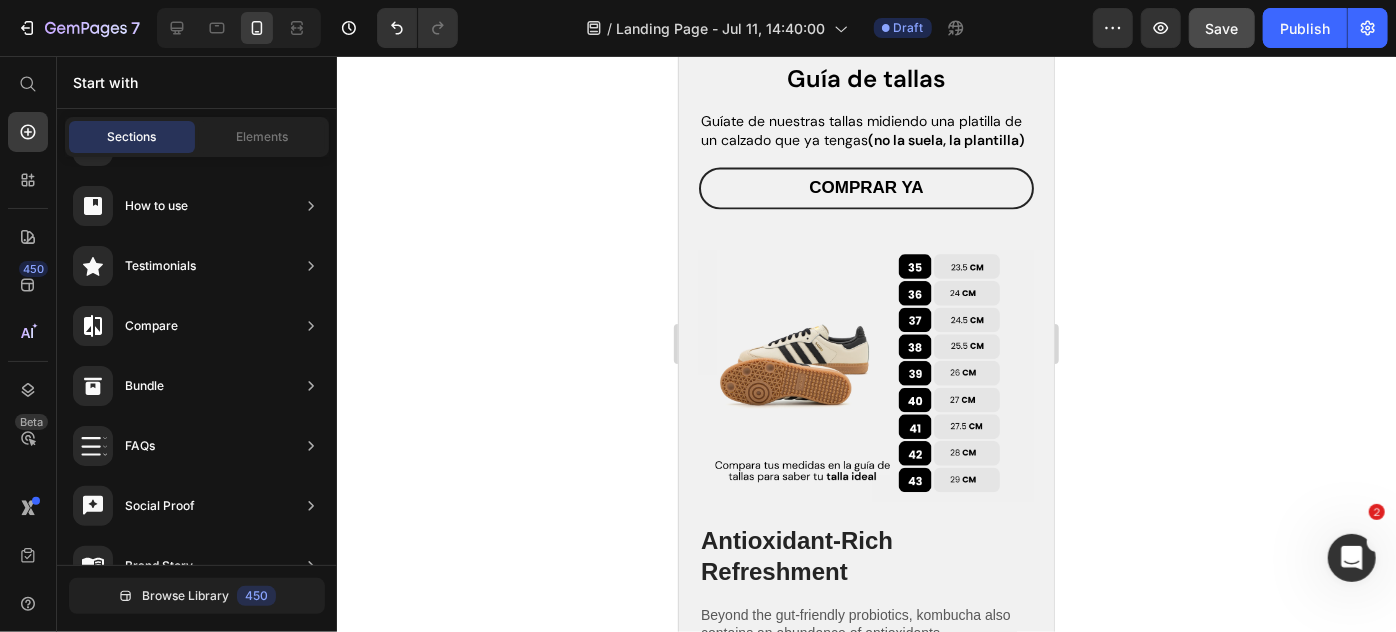 click 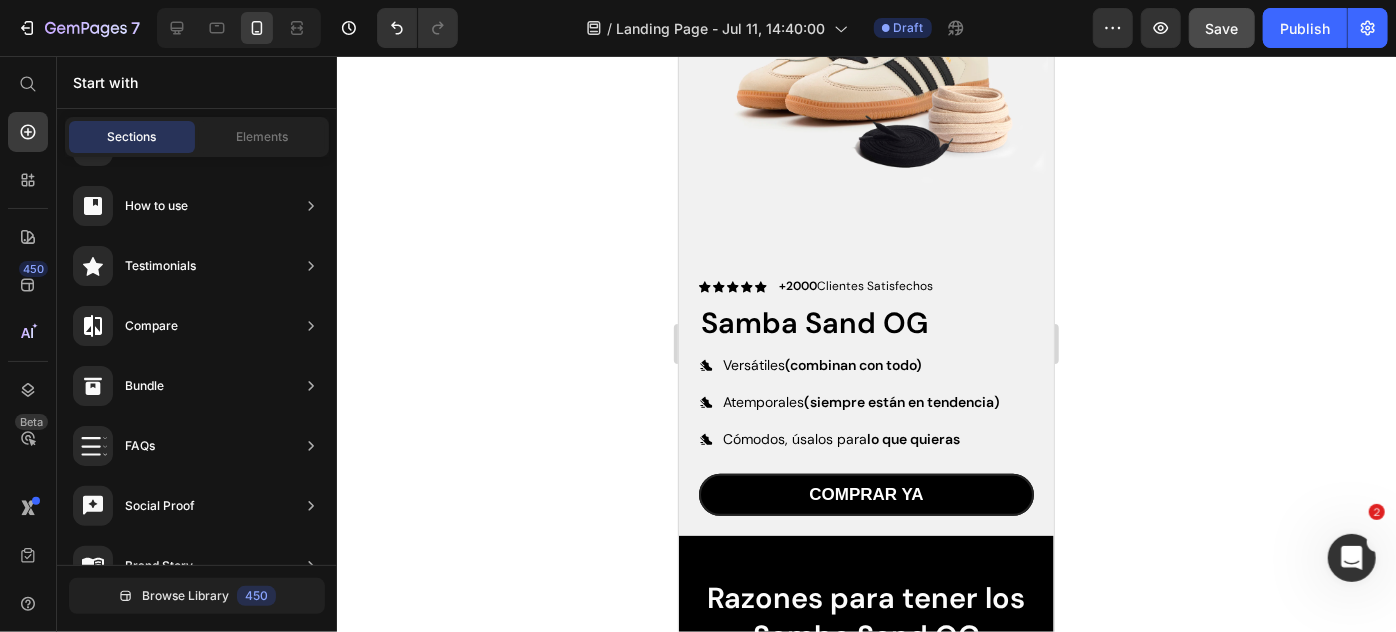 scroll, scrollTop: 0, scrollLeft: 0, axis: both 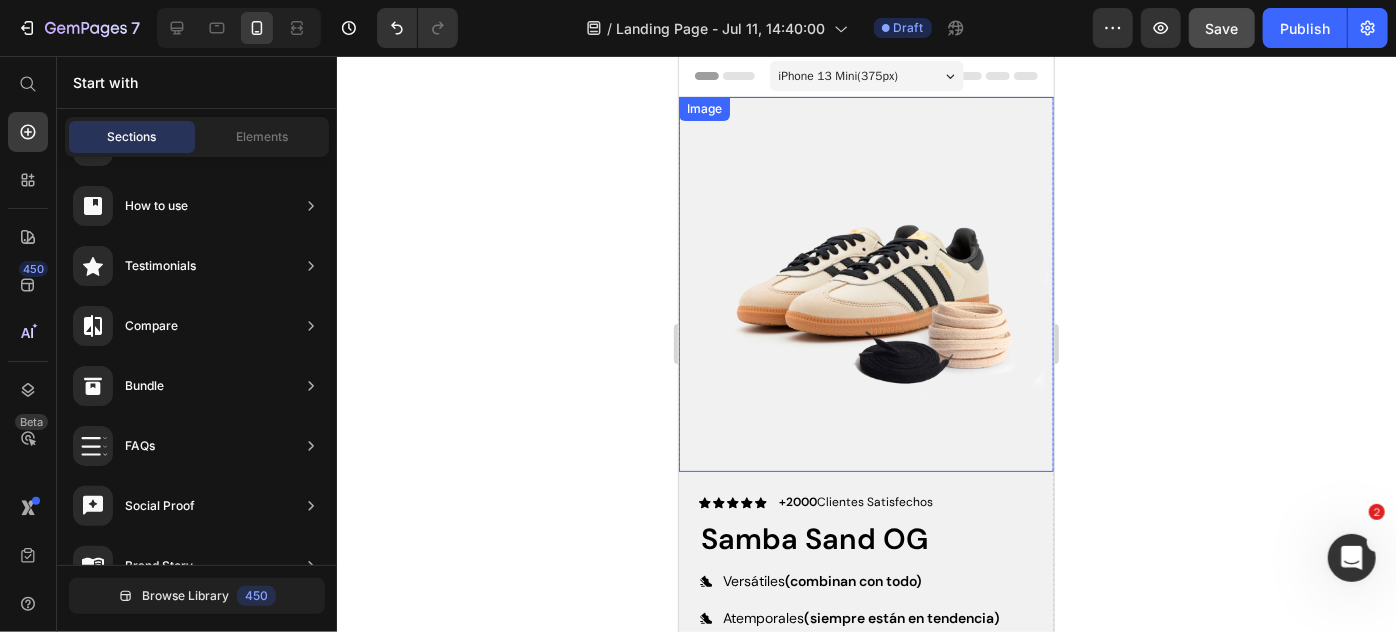 click at bounding box center [865, 283] 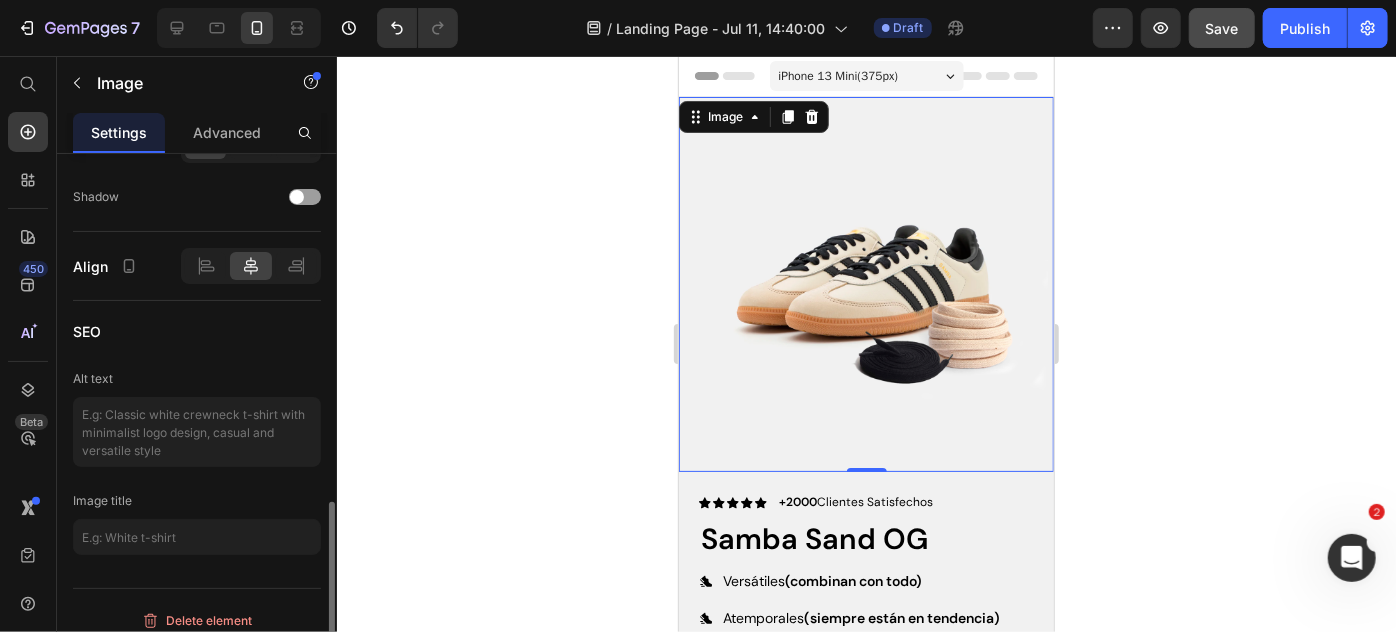scroll, scrollTop: 933, scrollLeft: 0, axis: vertical 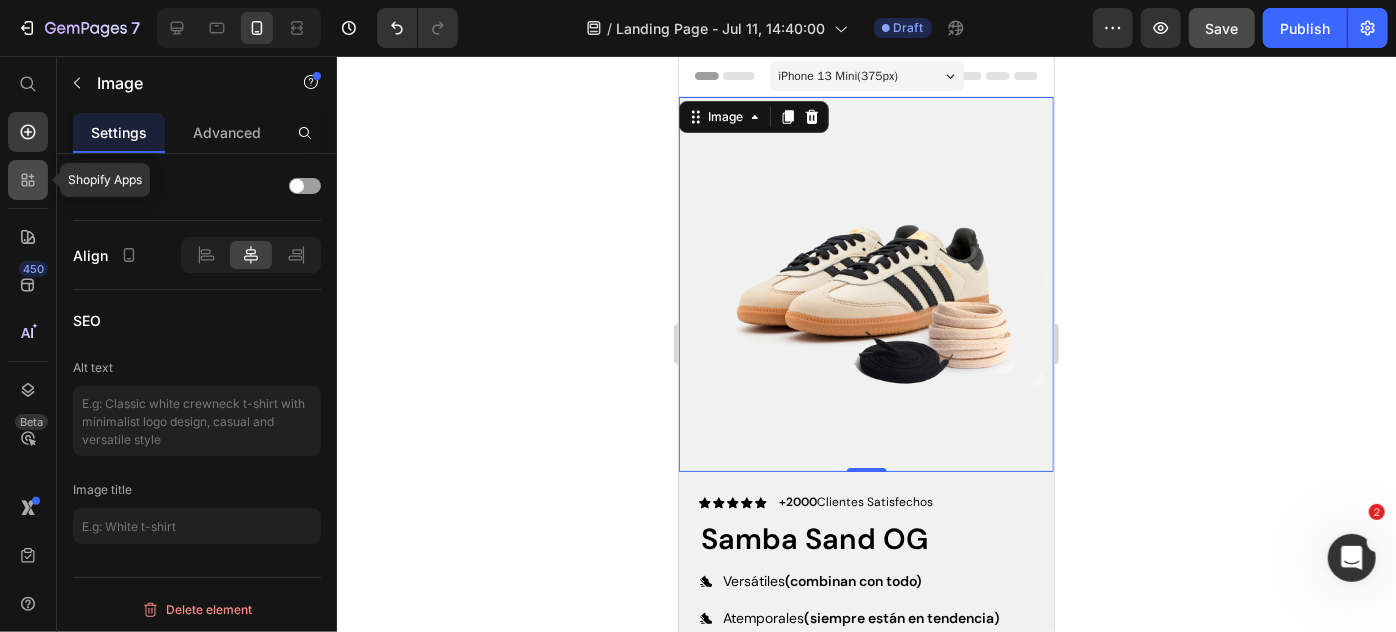 click 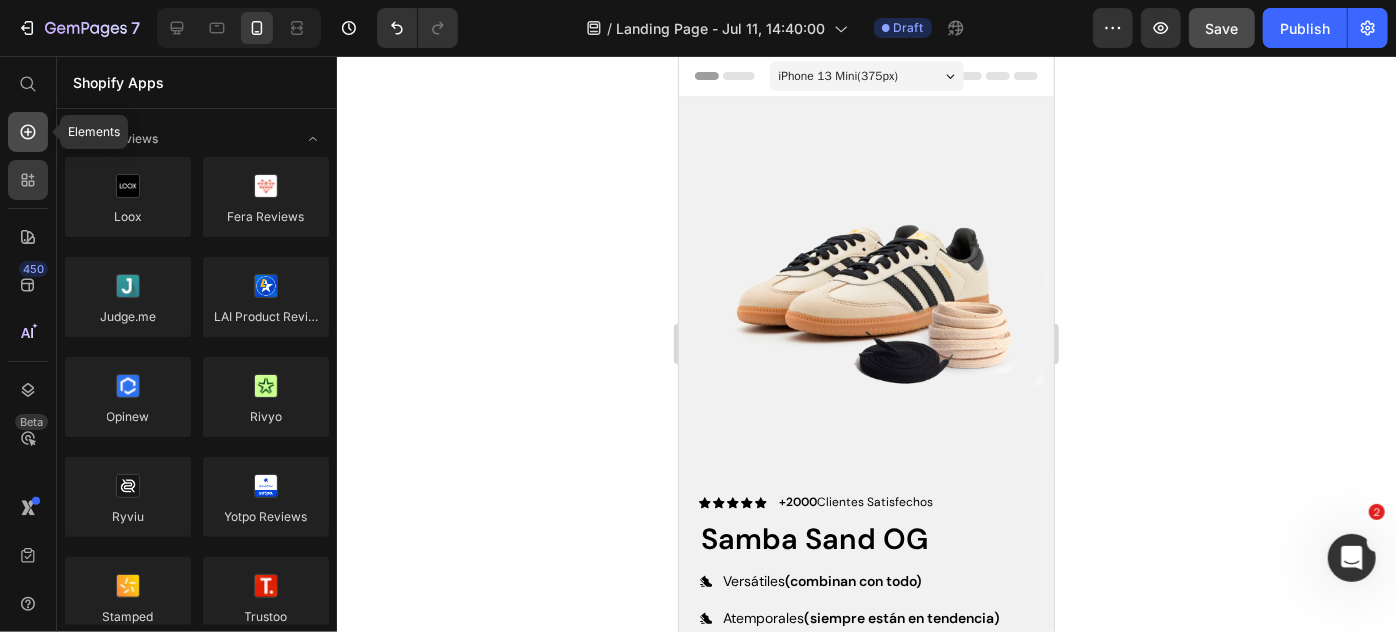 click 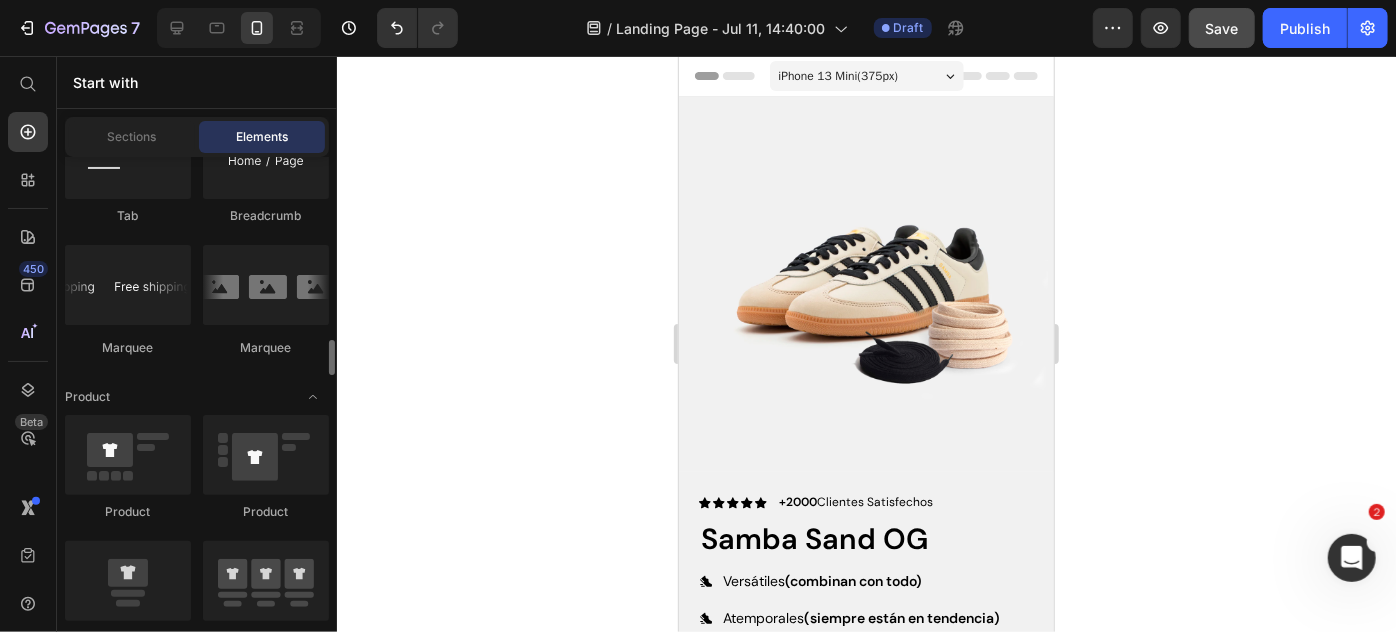 scroll, scrollTop: 2460, scrollLeft: 0, axis: vertical 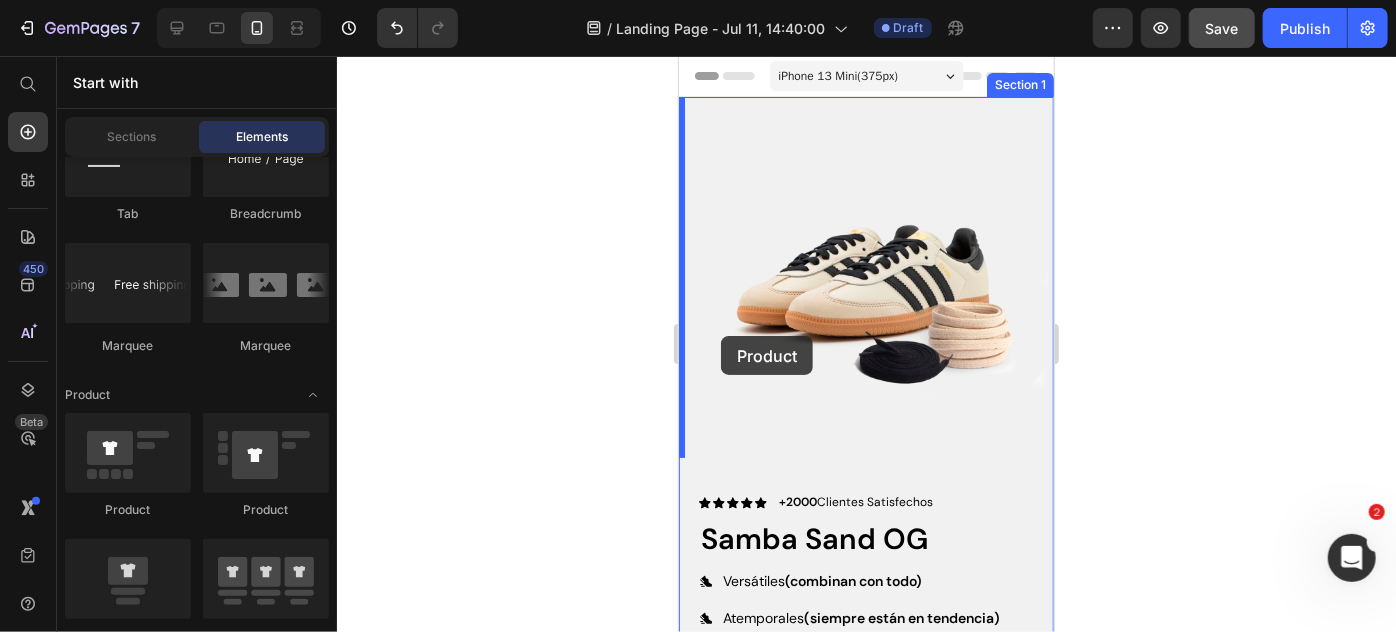 drag, startPoint x: 1031, startPoint y: 558, endPoint x: 720, endPoint y: 335, distance: 382.68787 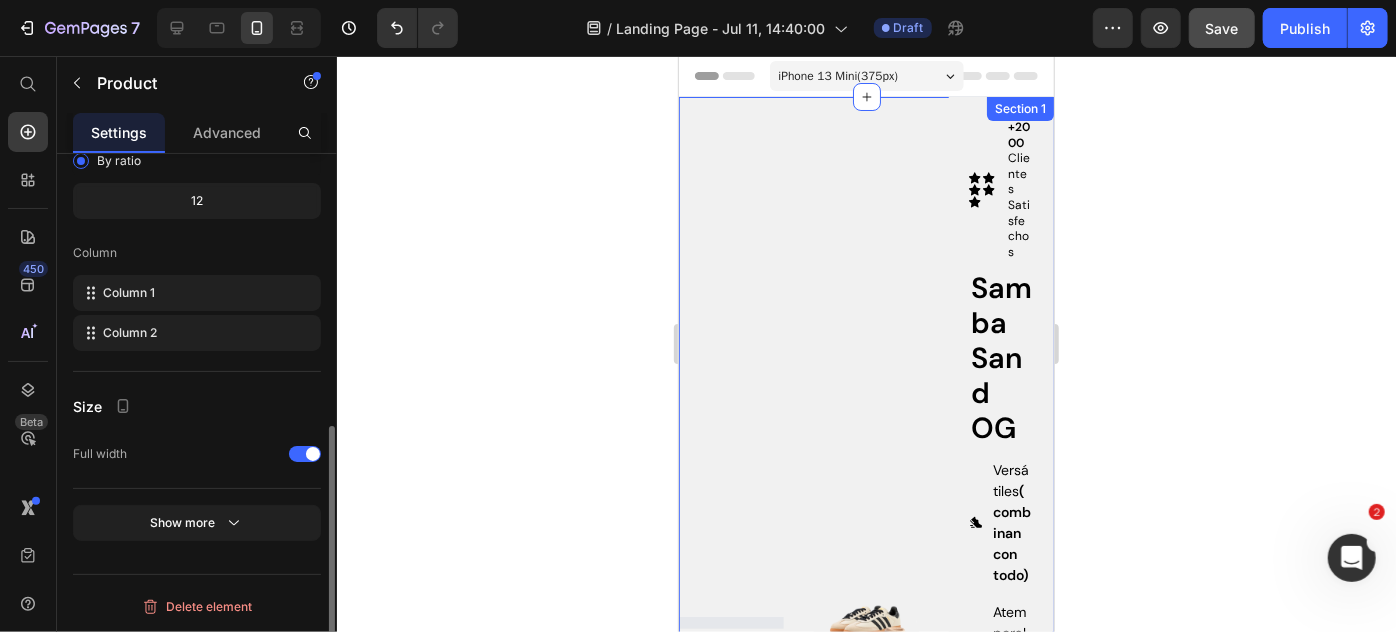 scroll, scrollTop: 0, scrollLeft: 0, axis: both 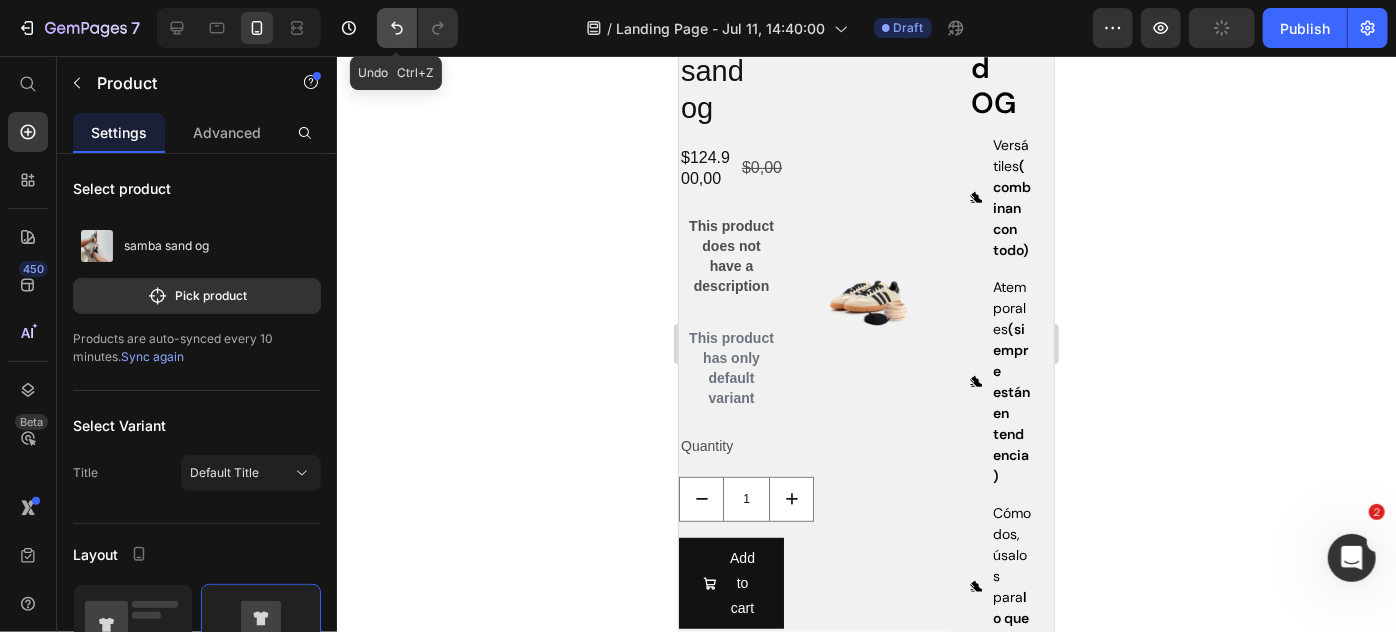 click 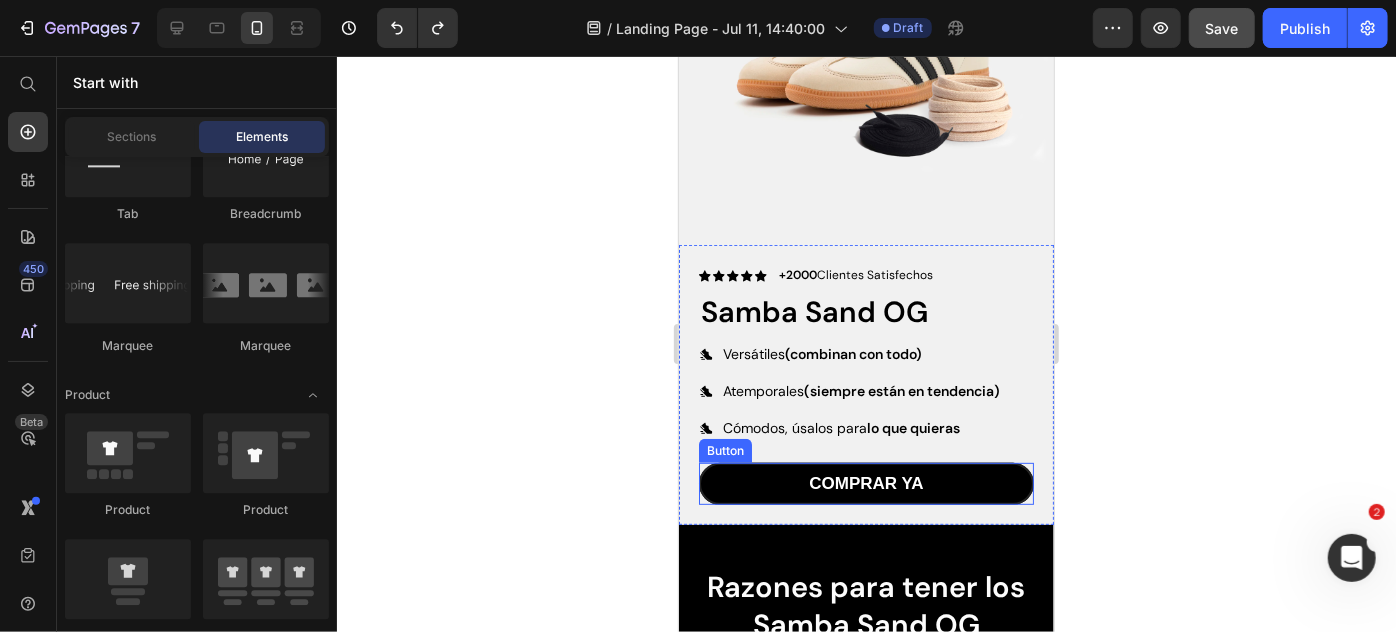 scroll, scrollTop: 0, scrollLeft: 0, axis: both 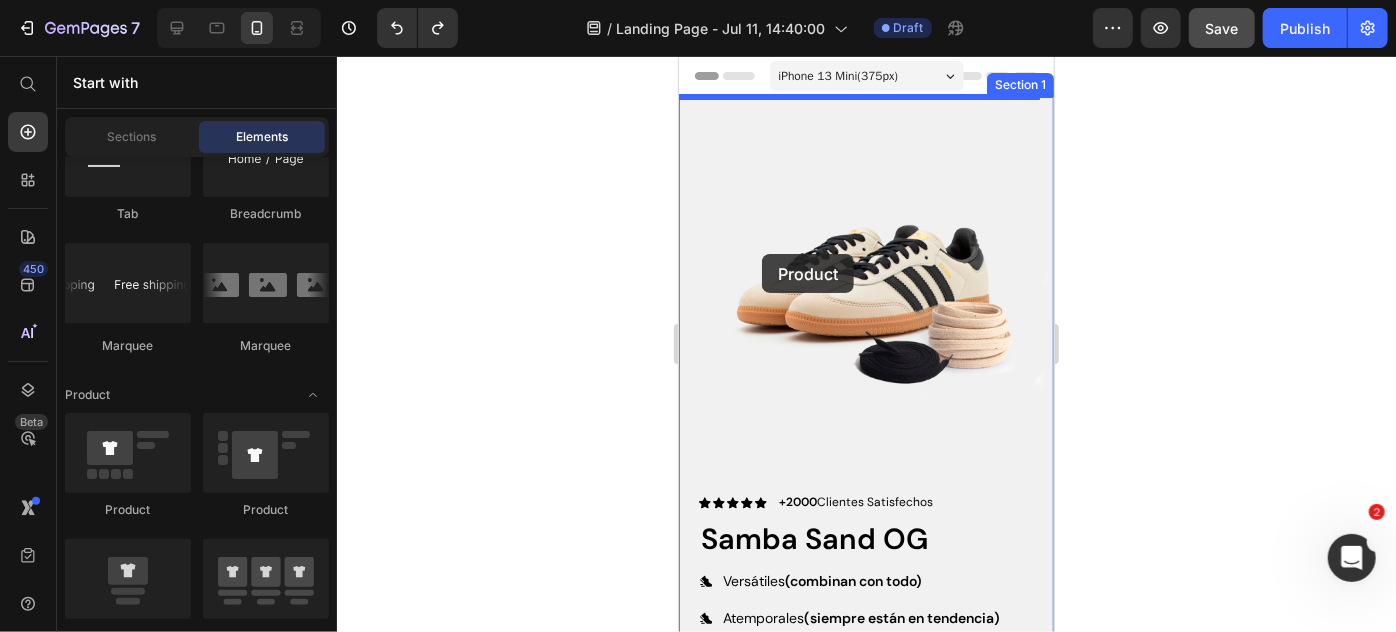 drag, startPoint x: 821, startPoint y: 619, endPoint x: 761, endPoint y: 253, distance: 370.88544 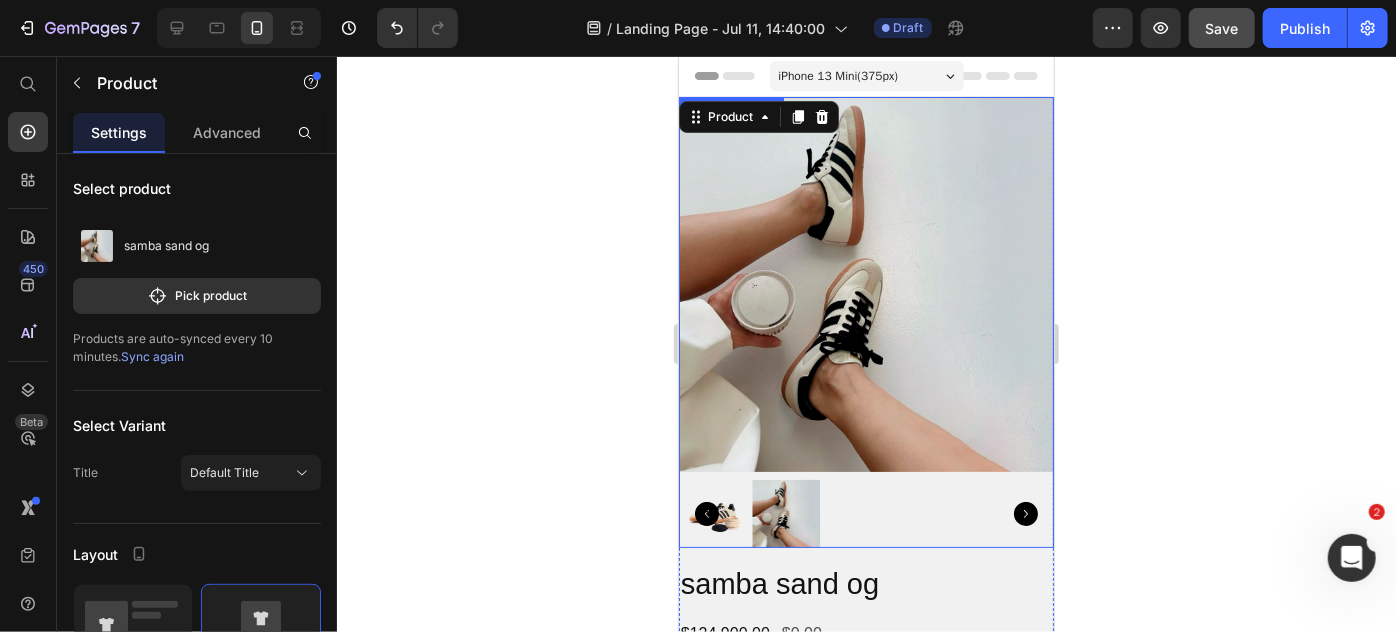 click at bounding box center (712, 513) 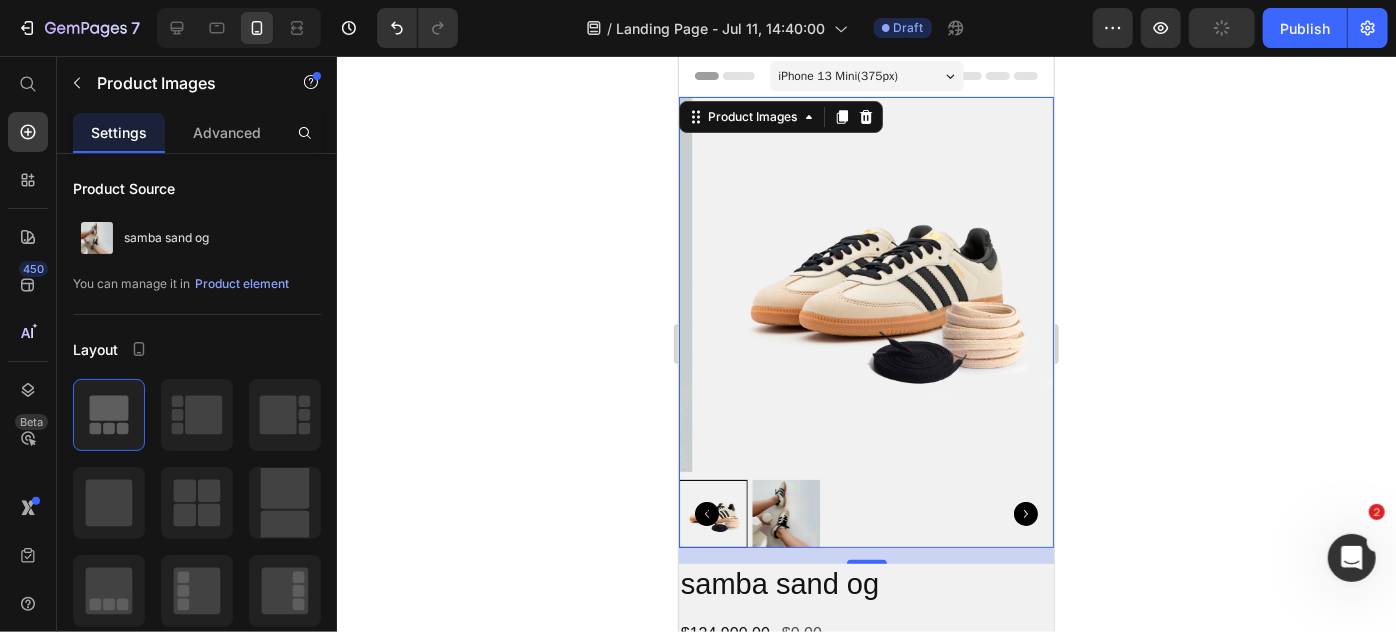 click 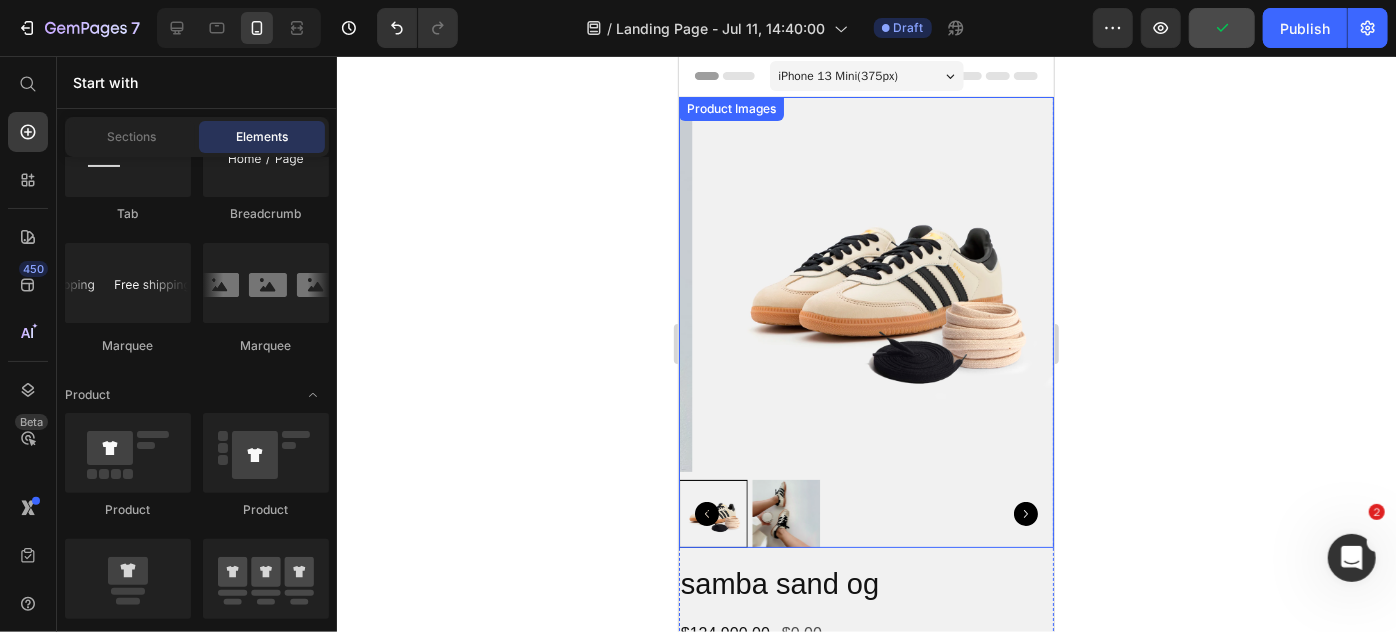 click at bounding box center [785, 513] 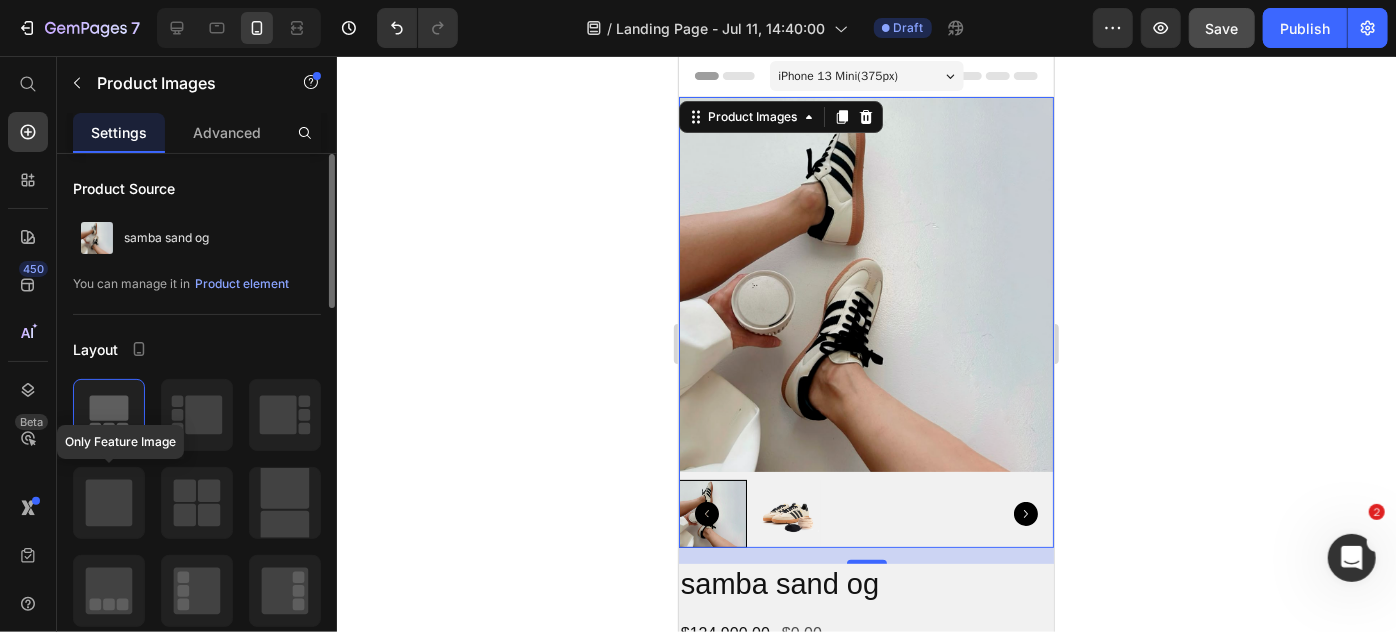 click 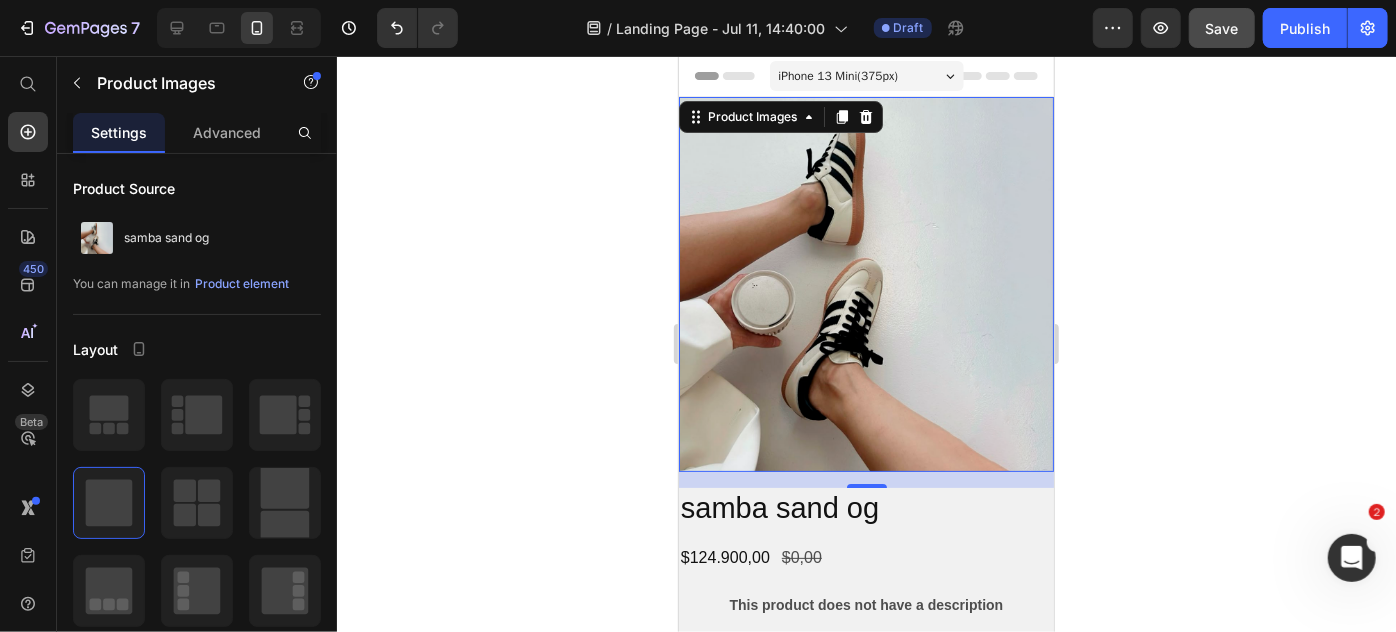 click 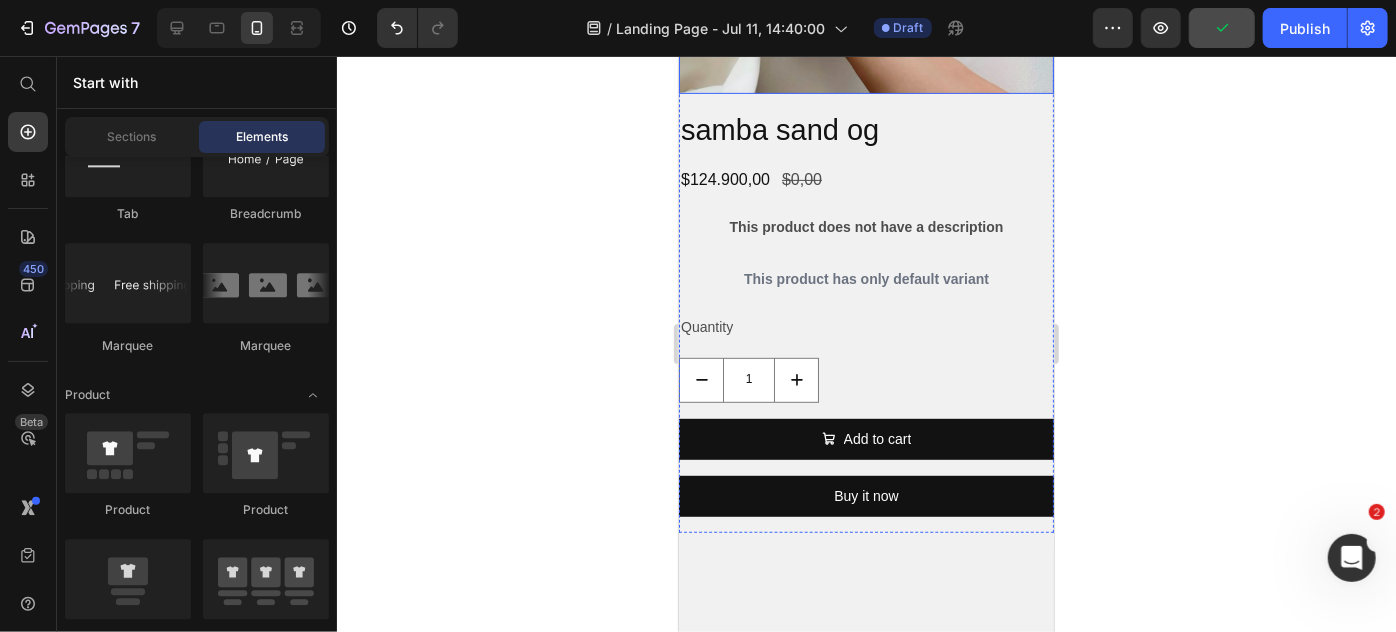 scroll, scrollTop: 0, scrollLeft: 0, axis: both 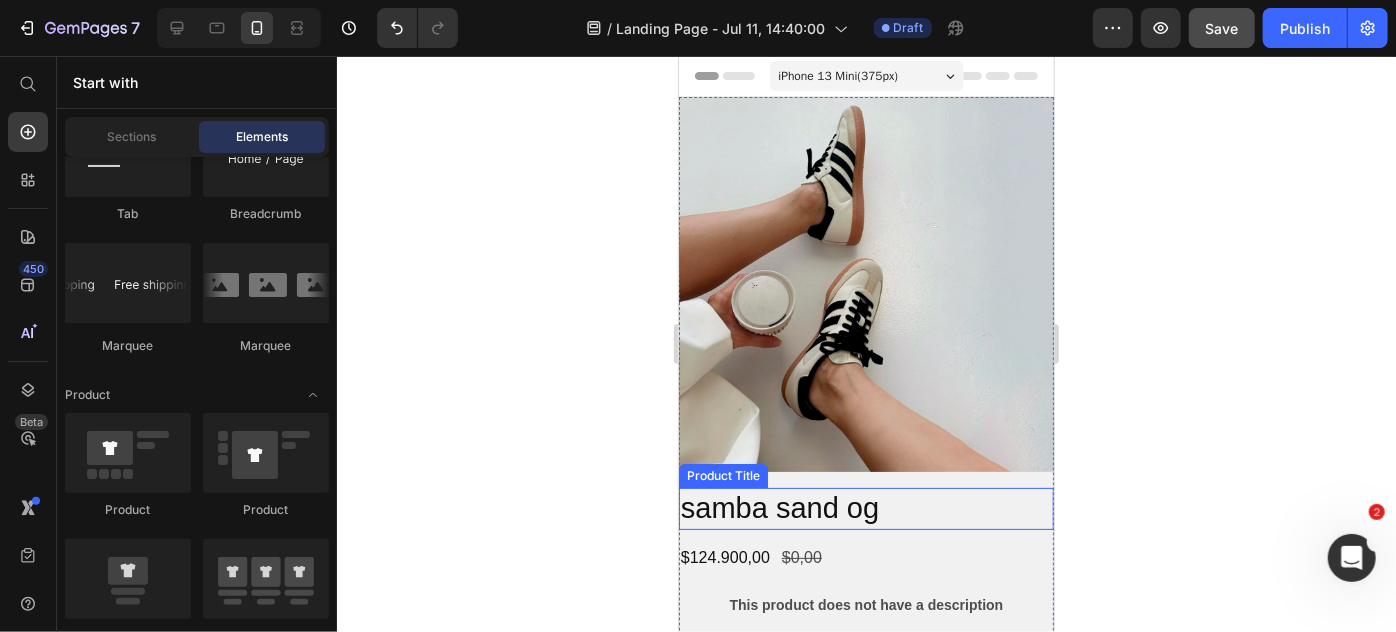click on "samba sand og" at bounding box center [865, 508] 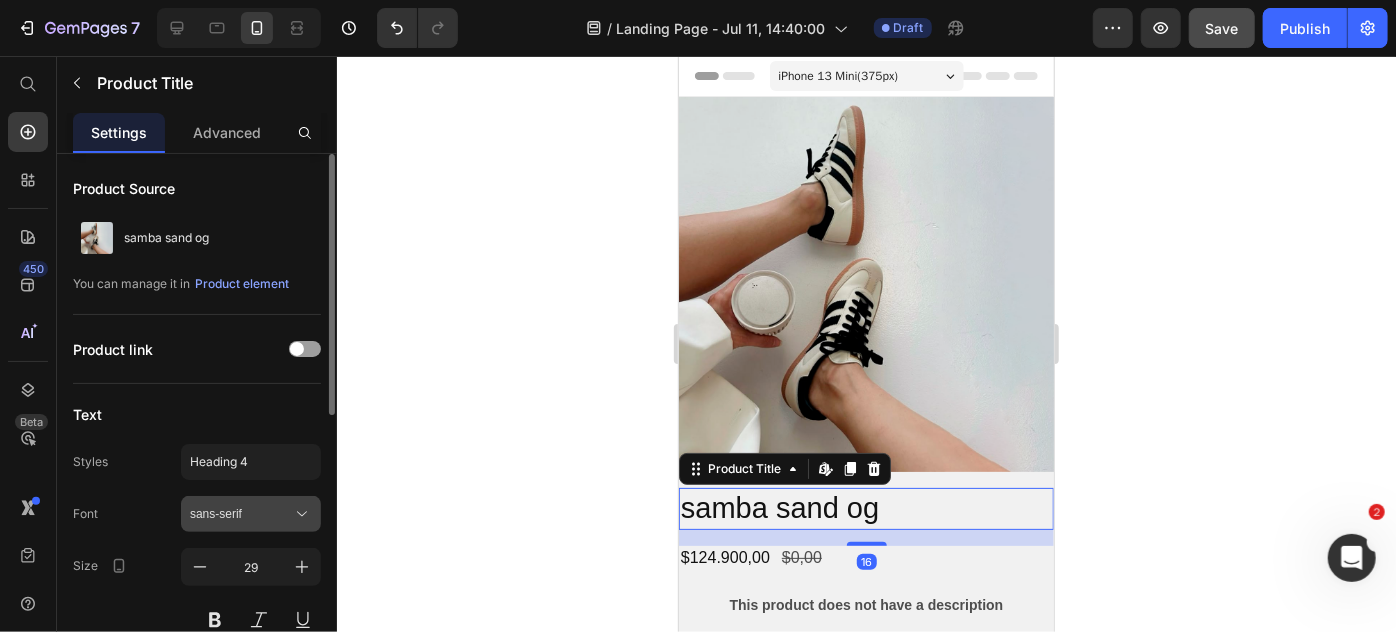 click on "sans-serif" at bounding box center (251, 514) 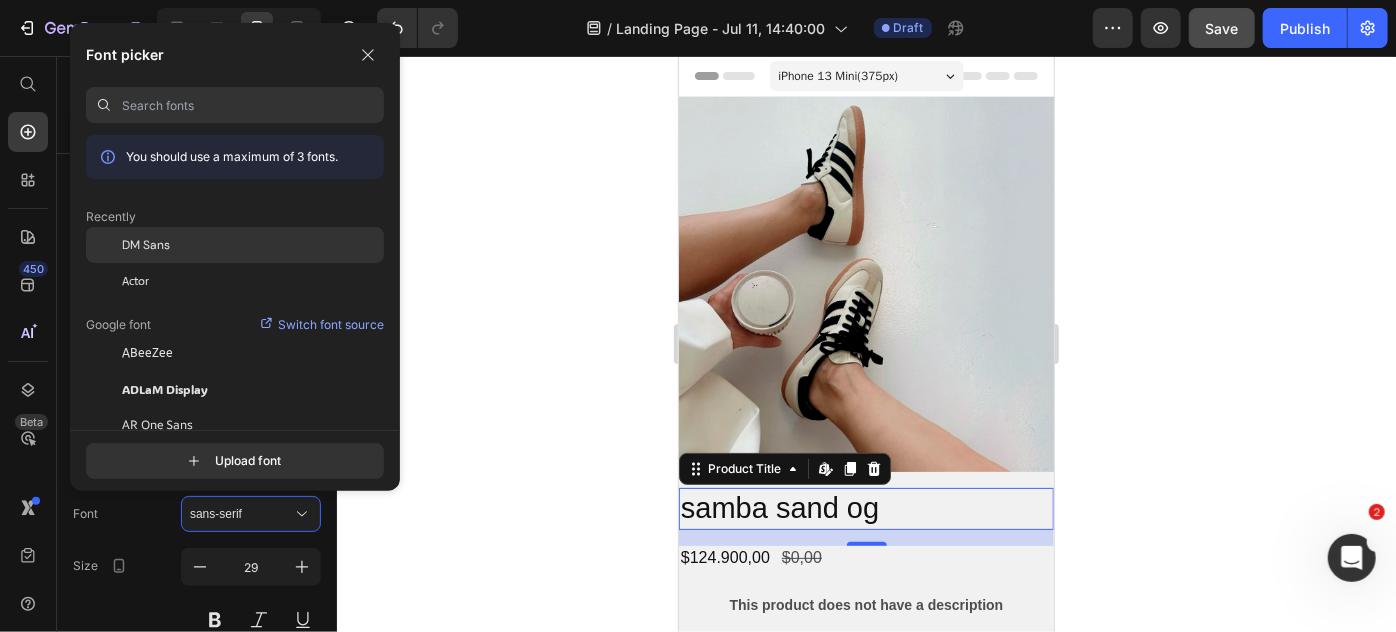 click on "DM Sans" 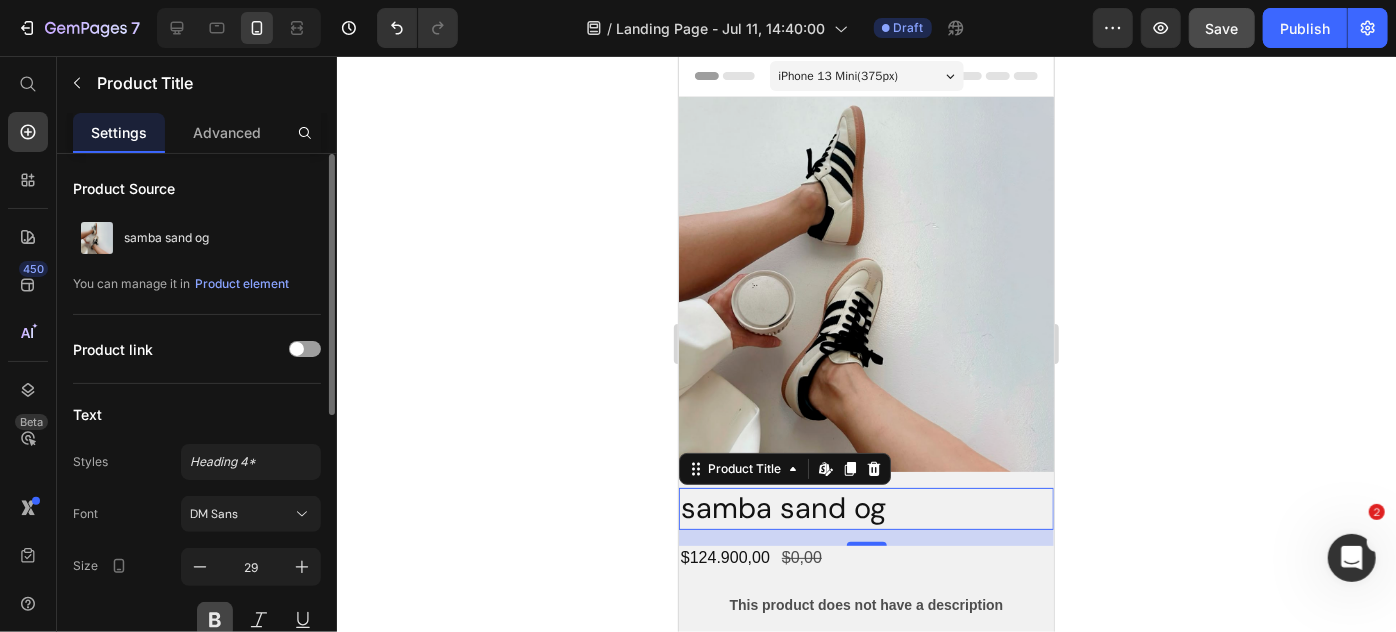click at bounding box center [215, 620] 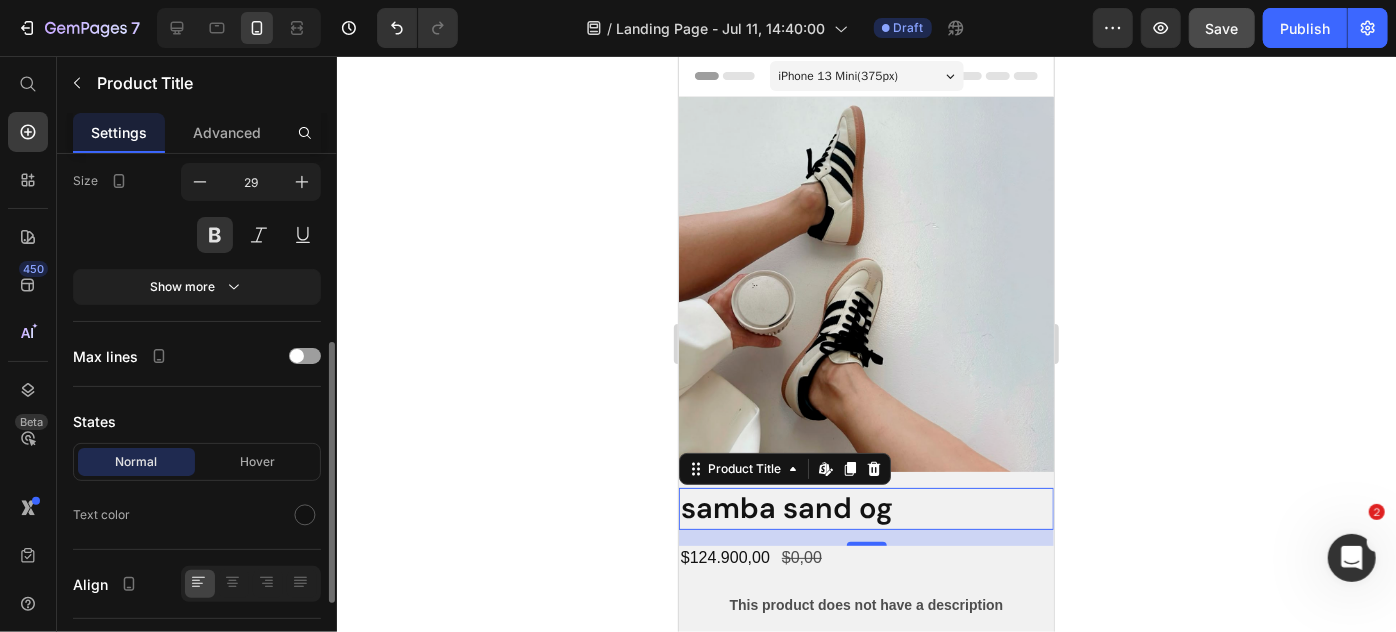 scroll, scrollTop: 386, scrollLeft: 0, axis: vertical 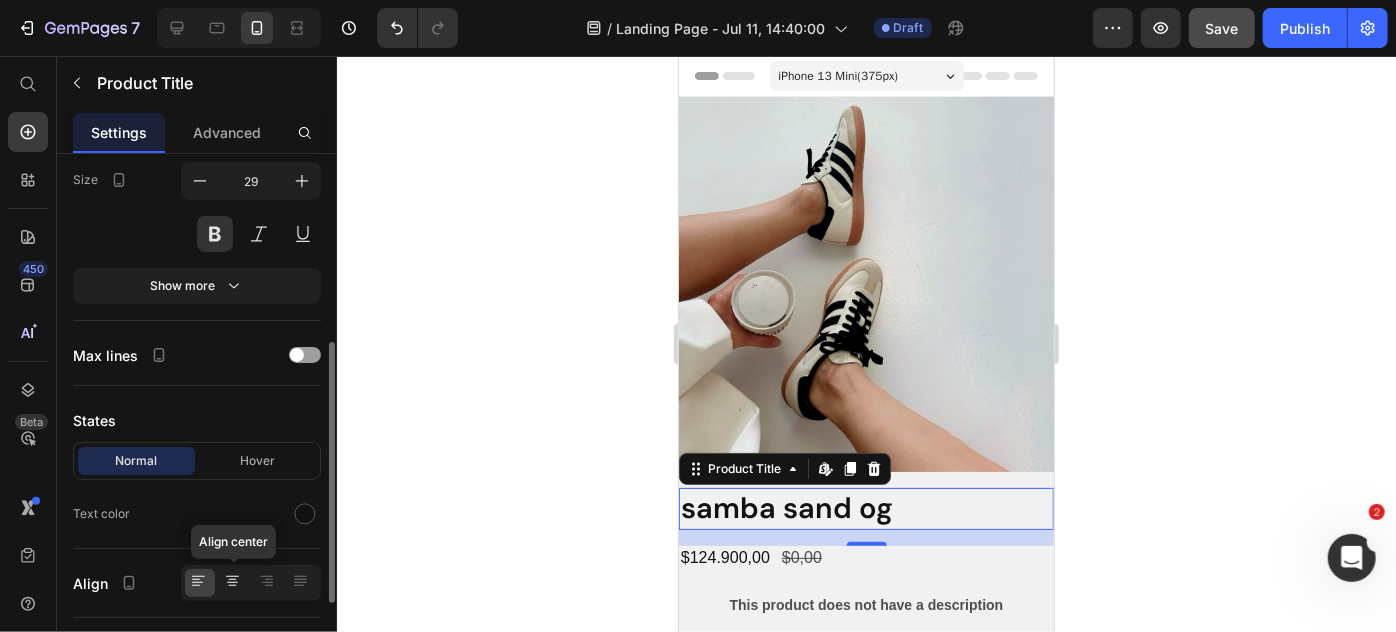 click 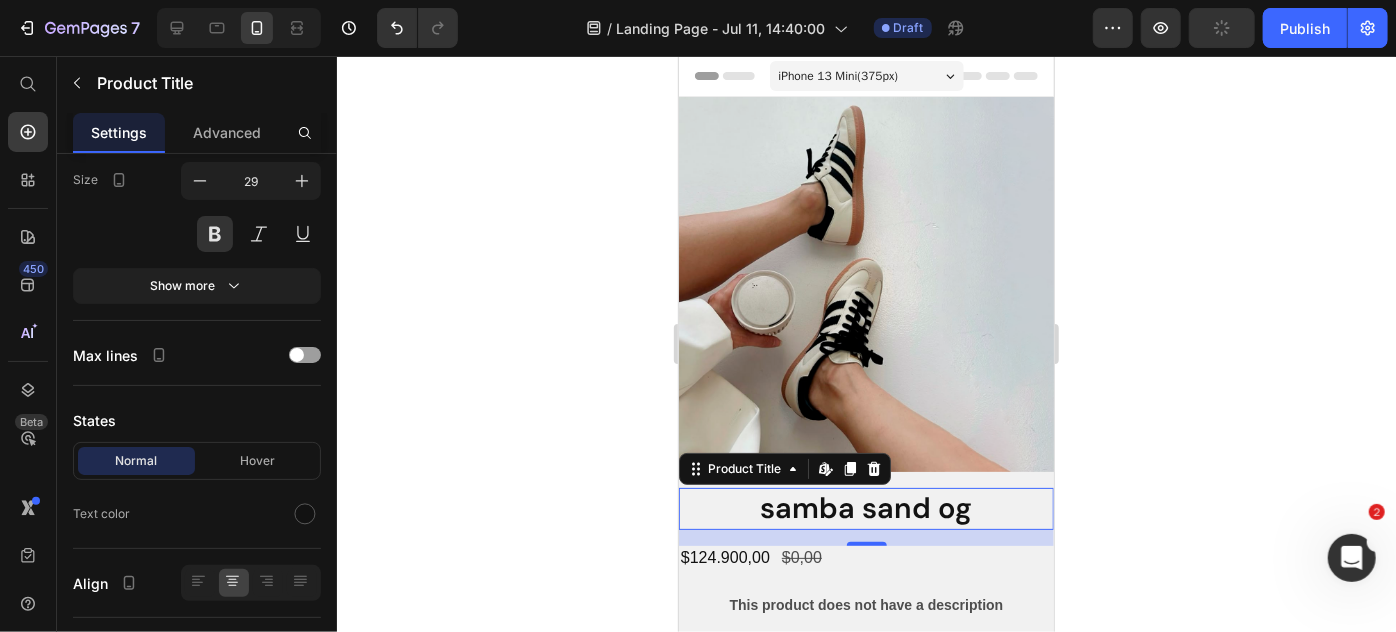 click 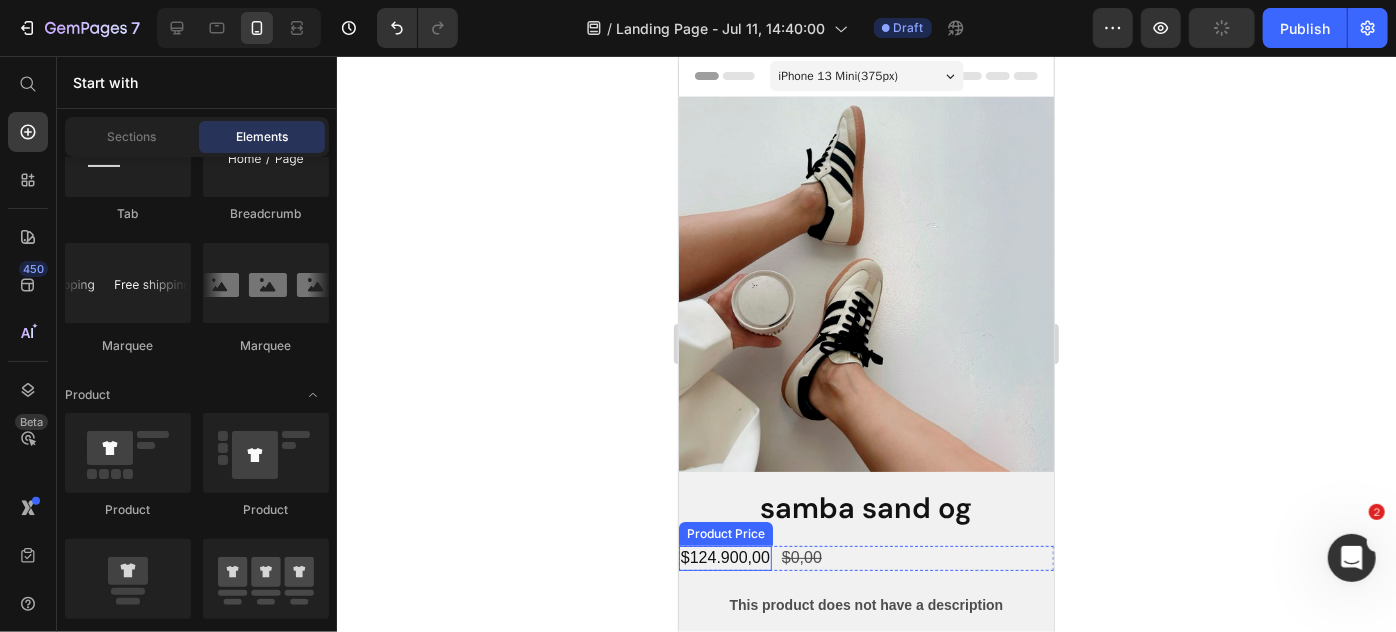click on "$124.900,00" at bounding box center [724, 557] 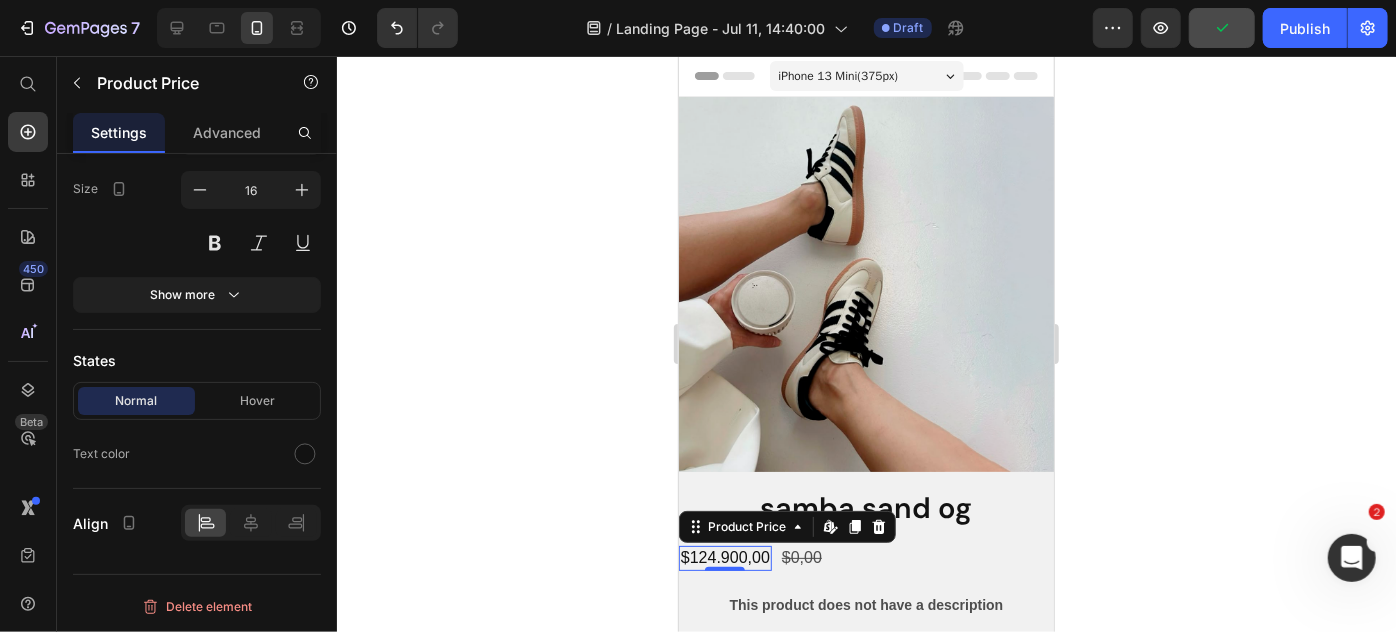 scroll, scrollTop: 0, scrollLeft: 0, axis: both 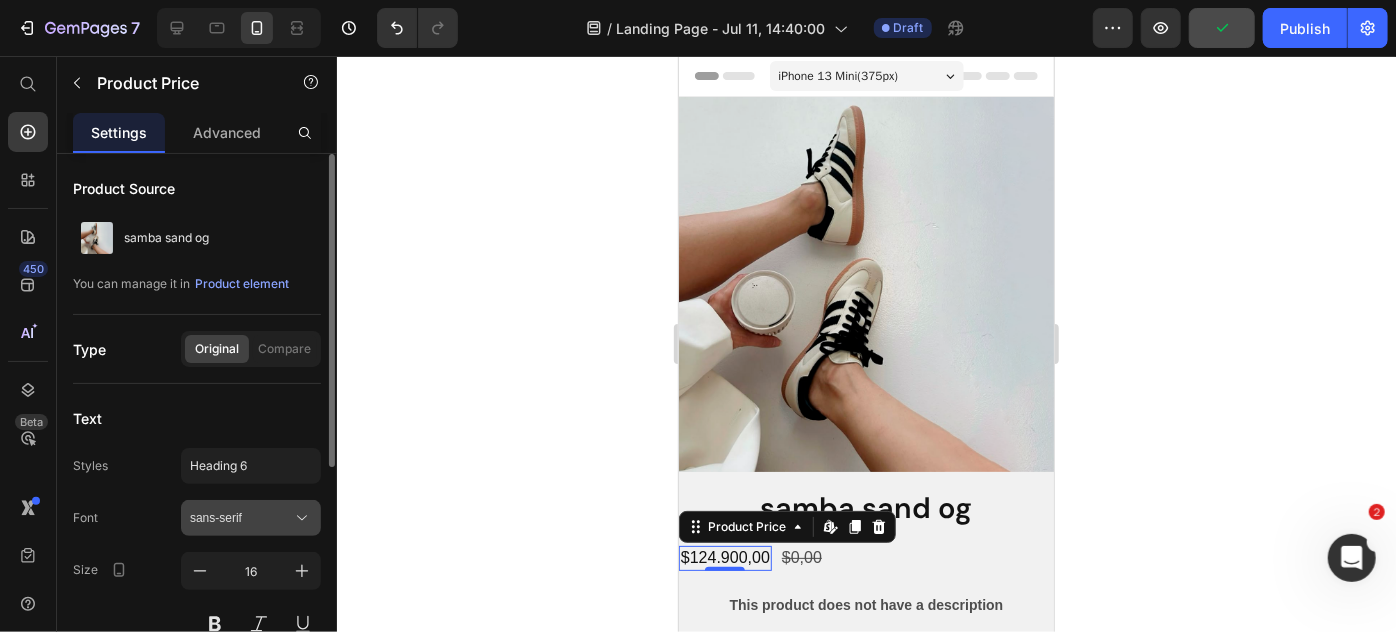 click on "sans-serif" at bounding box center (241, 518) 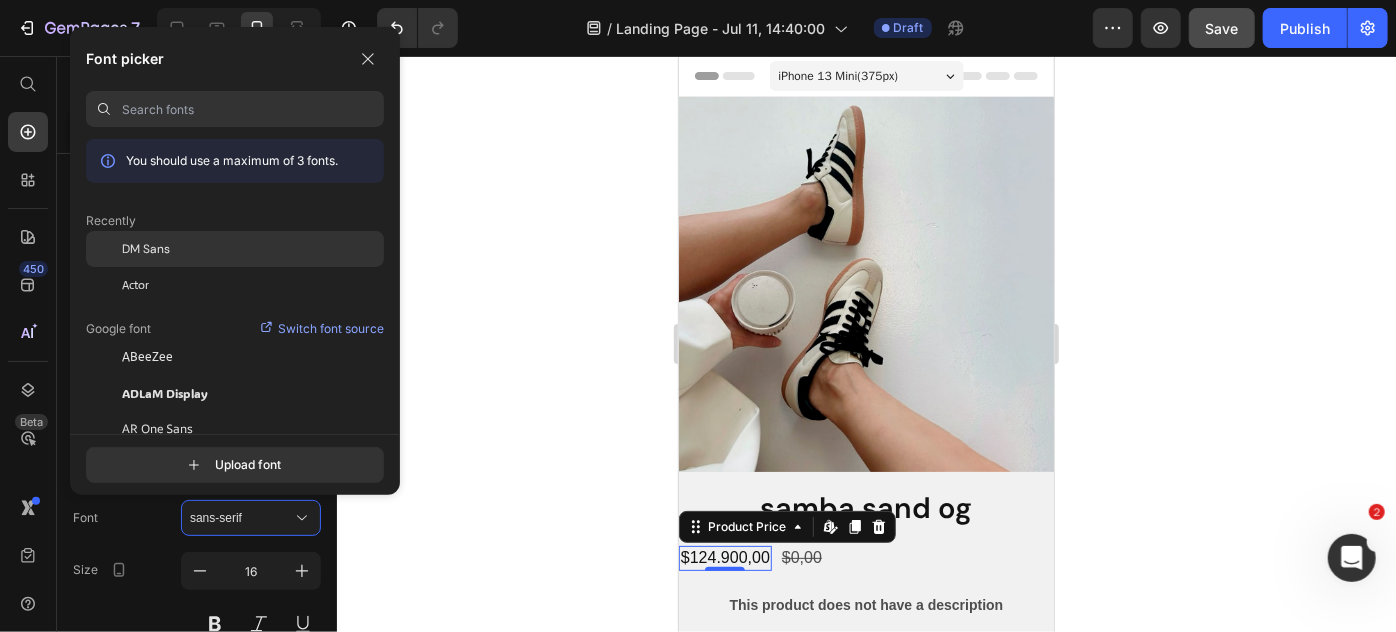 click on "DM Sans" 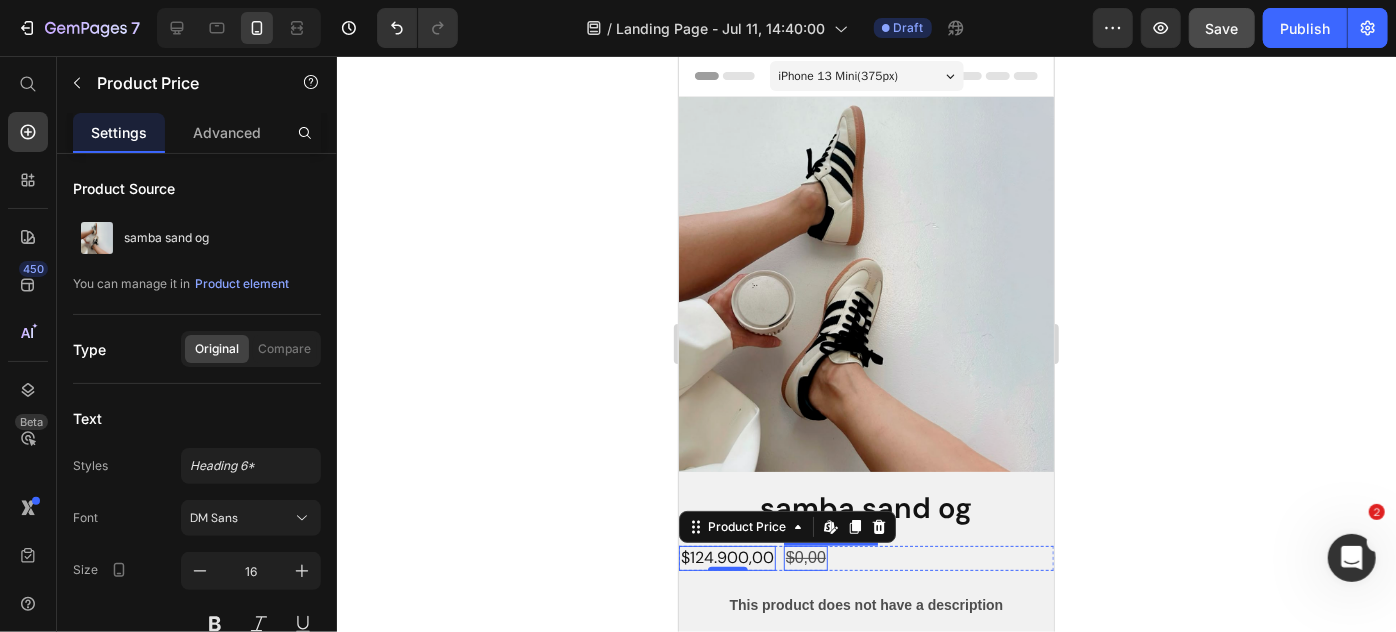 click on "$0,00" at bounding box center (805, 557) 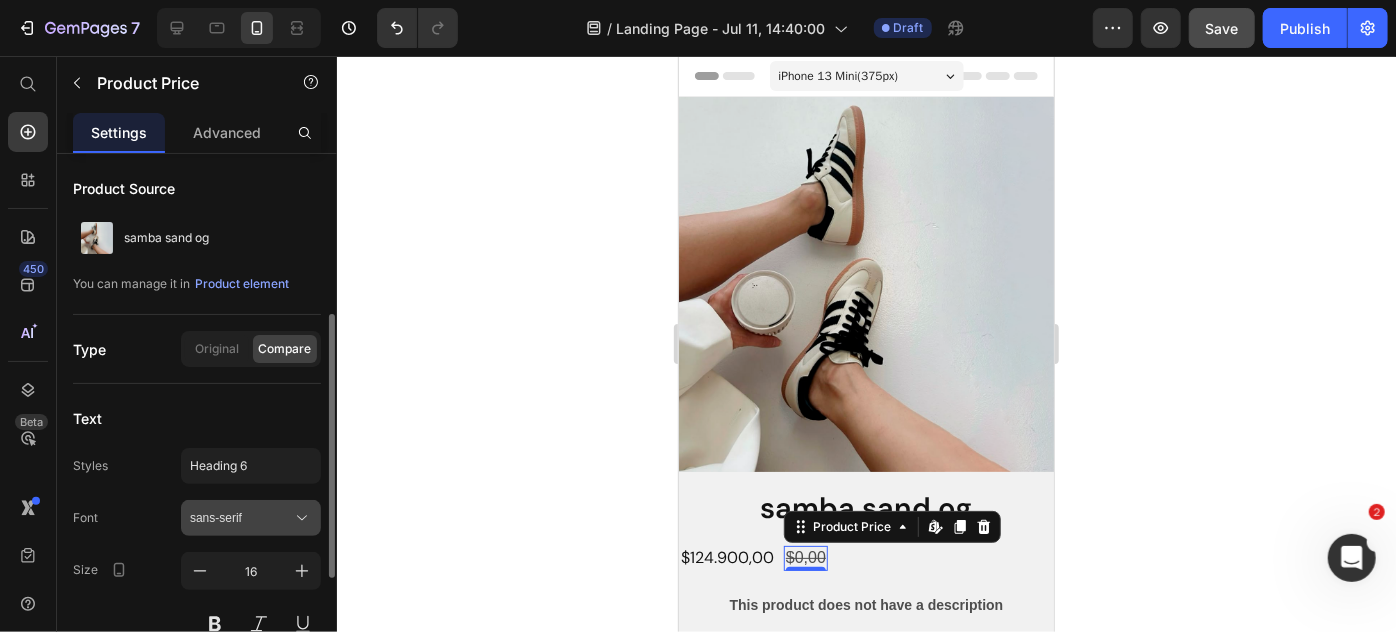 scroll, scrollTop: 114, scrollLeft: 0, axis: vertical 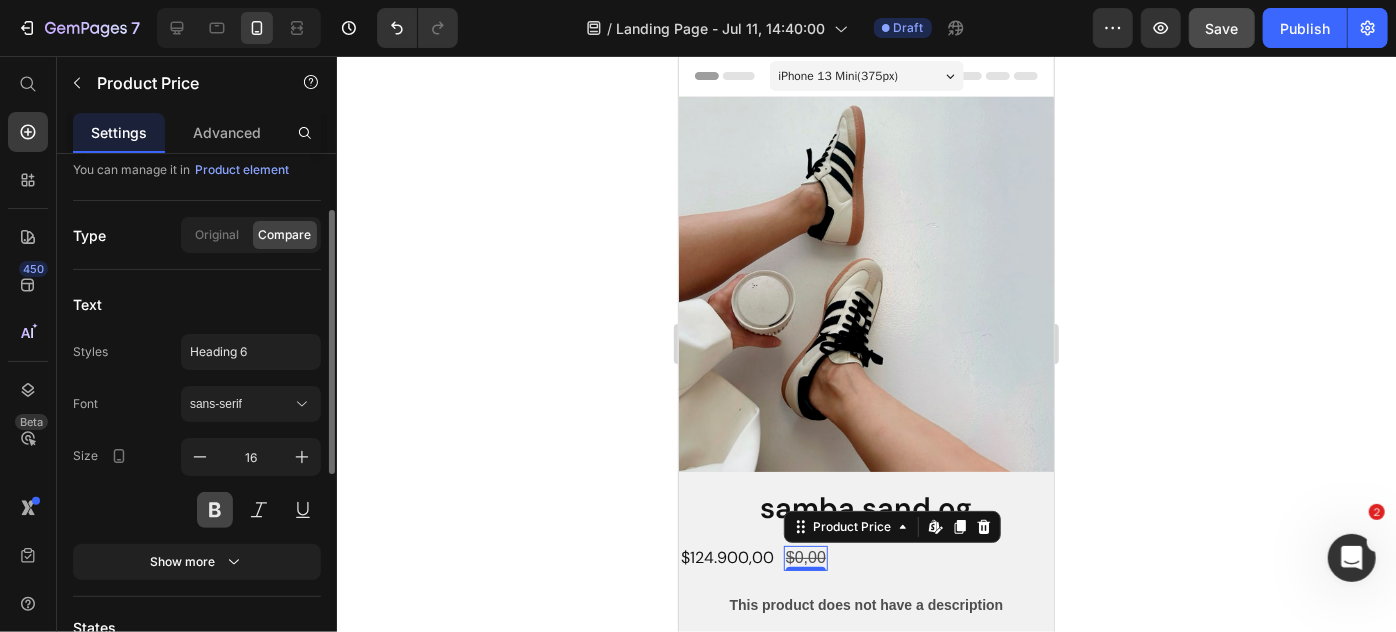 click at bounding box center [215, 510] 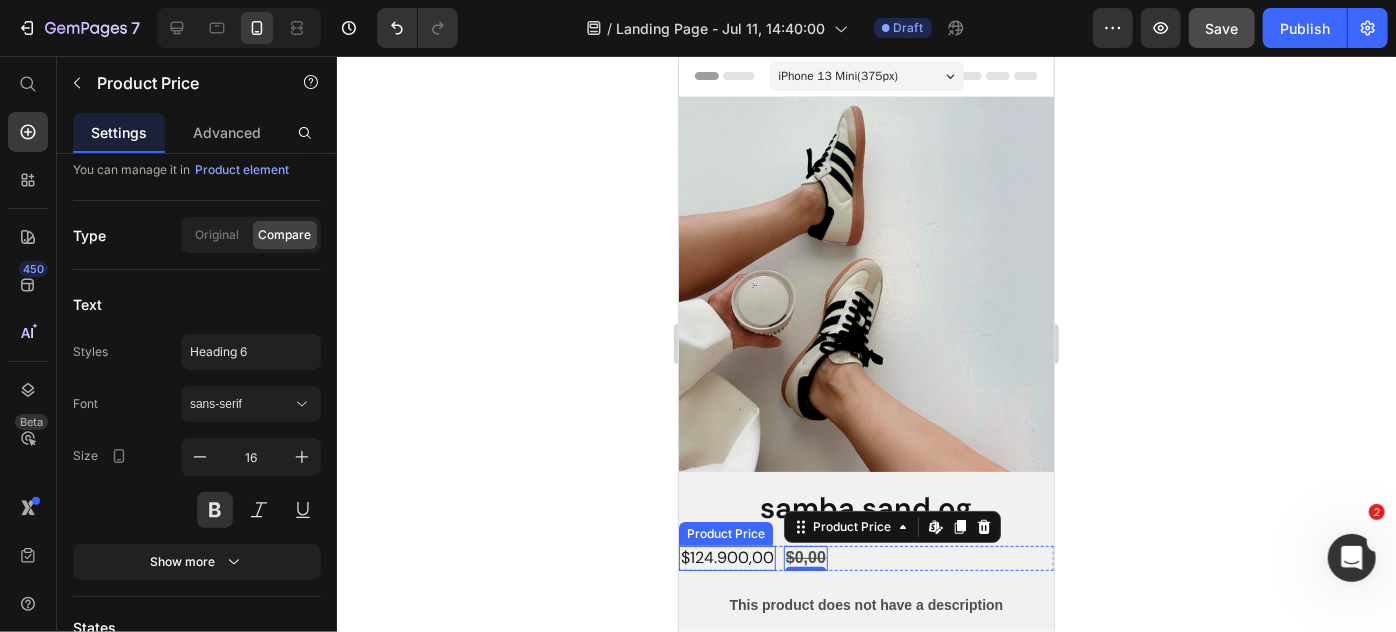 click on "$124.900,00" at bounding box center [726, 557] 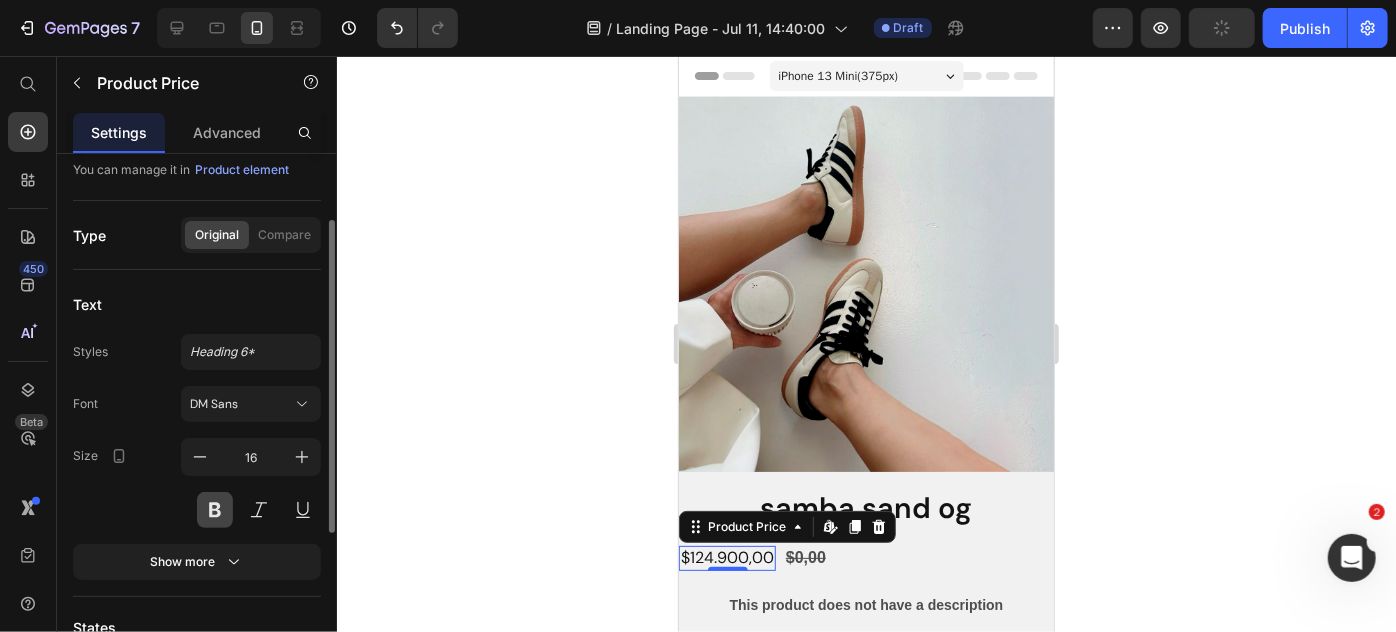 click at bounding box center (215, 510) 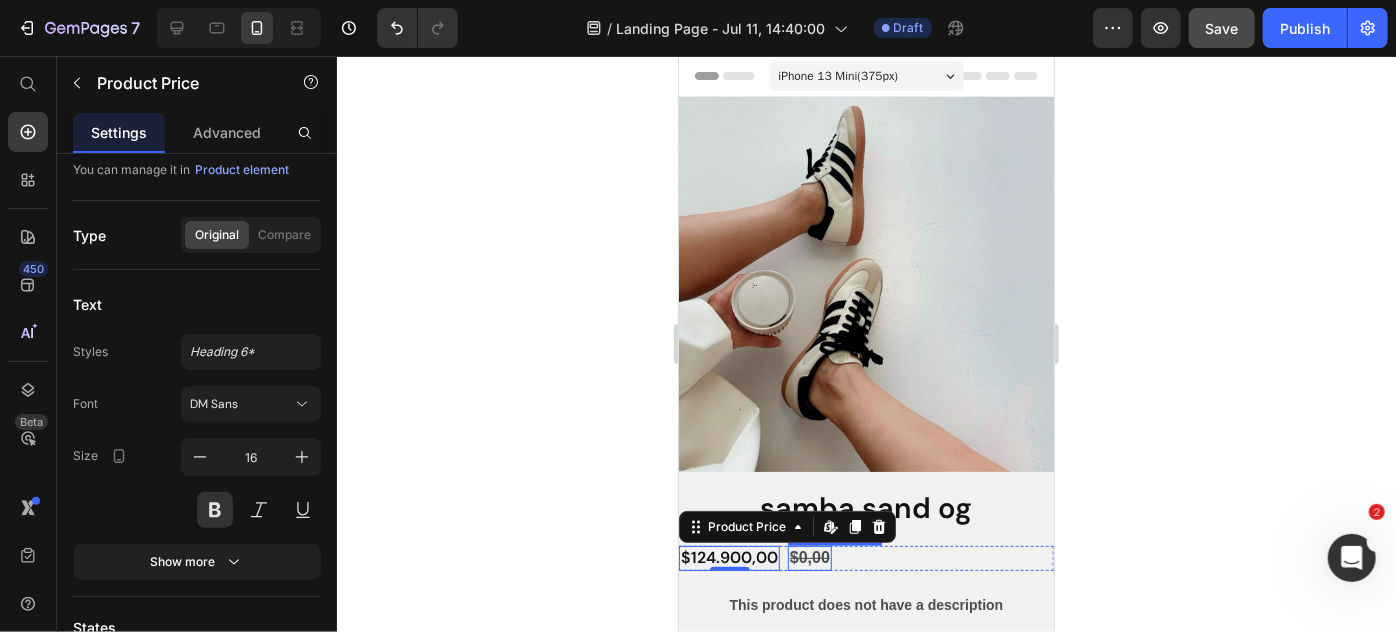 click on "$0,00" at bounding box center (809, 557) 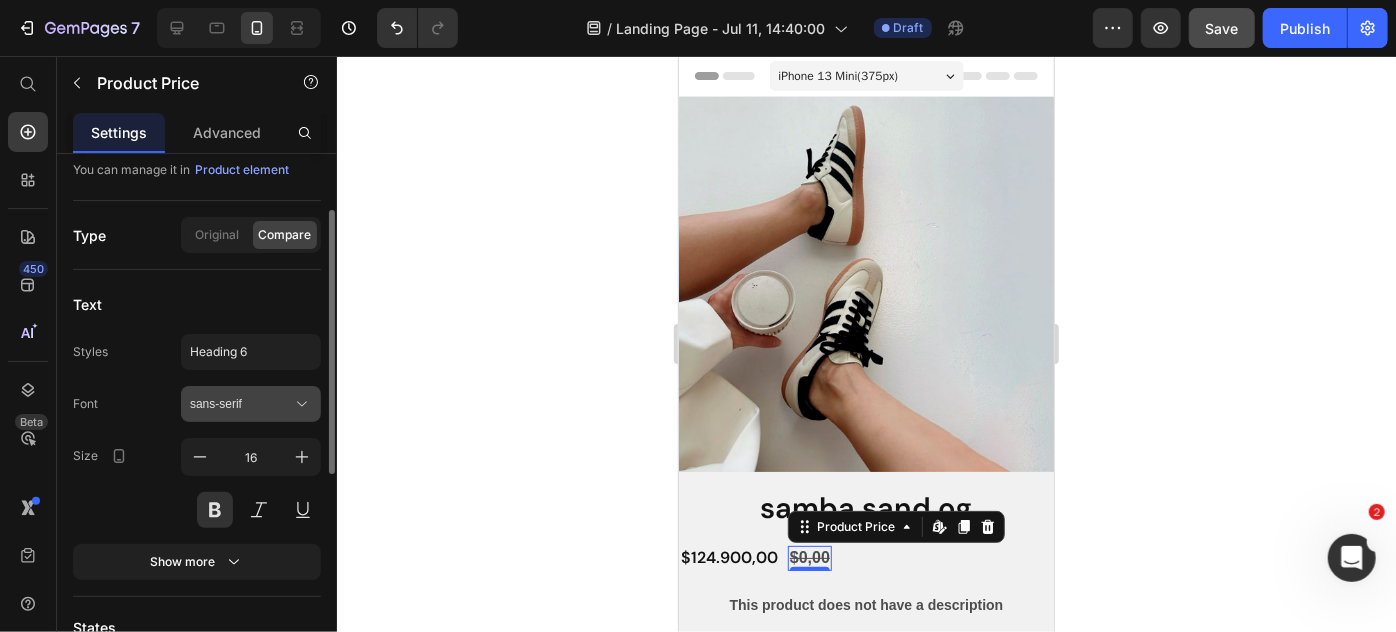 click 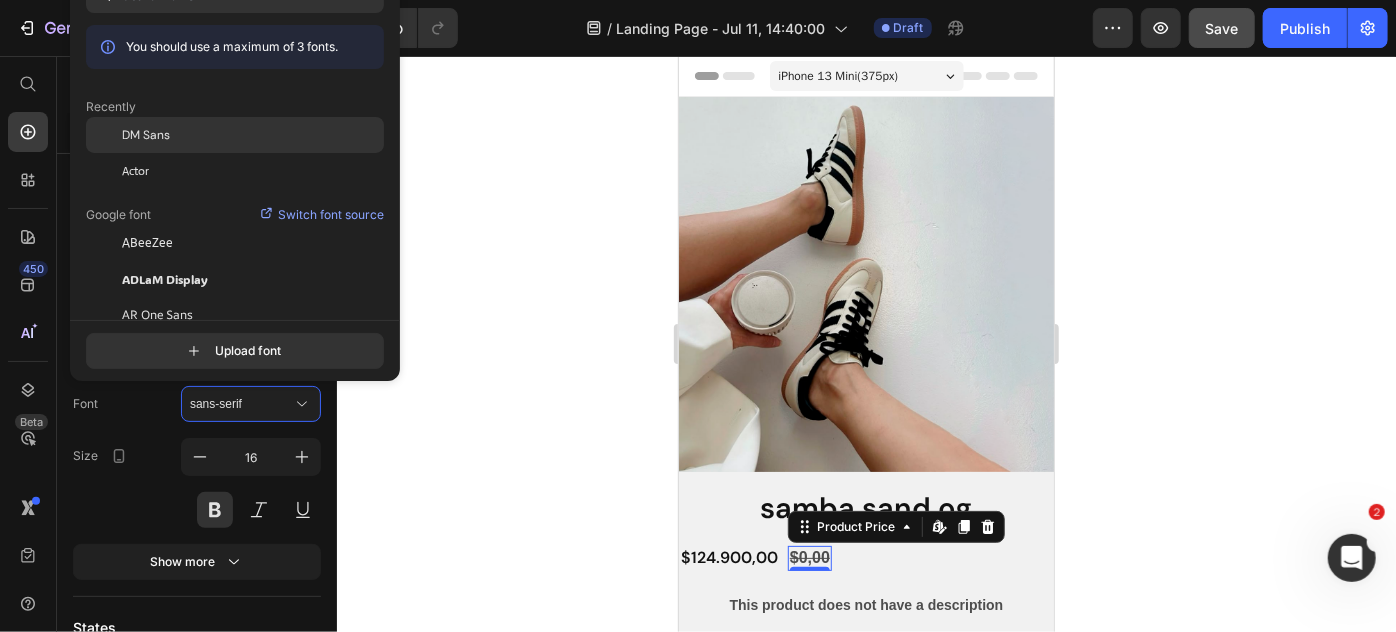 click on "DM Sans" 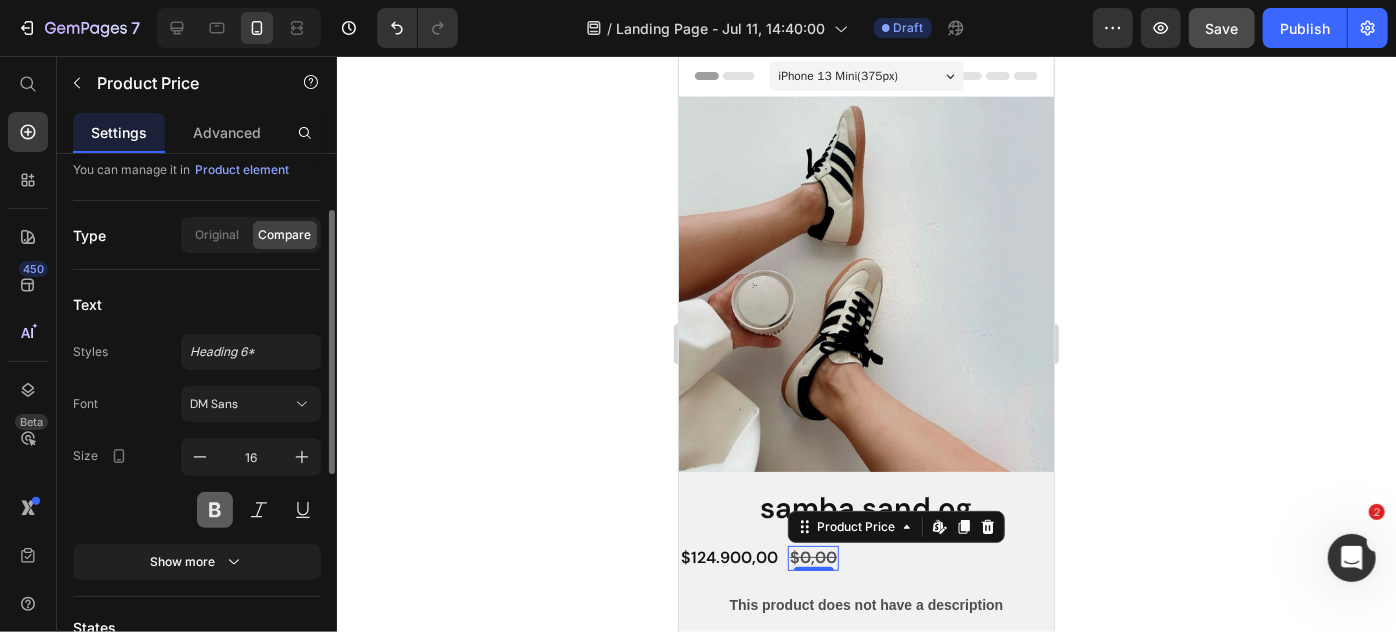 click at bounding box center (215, 510) 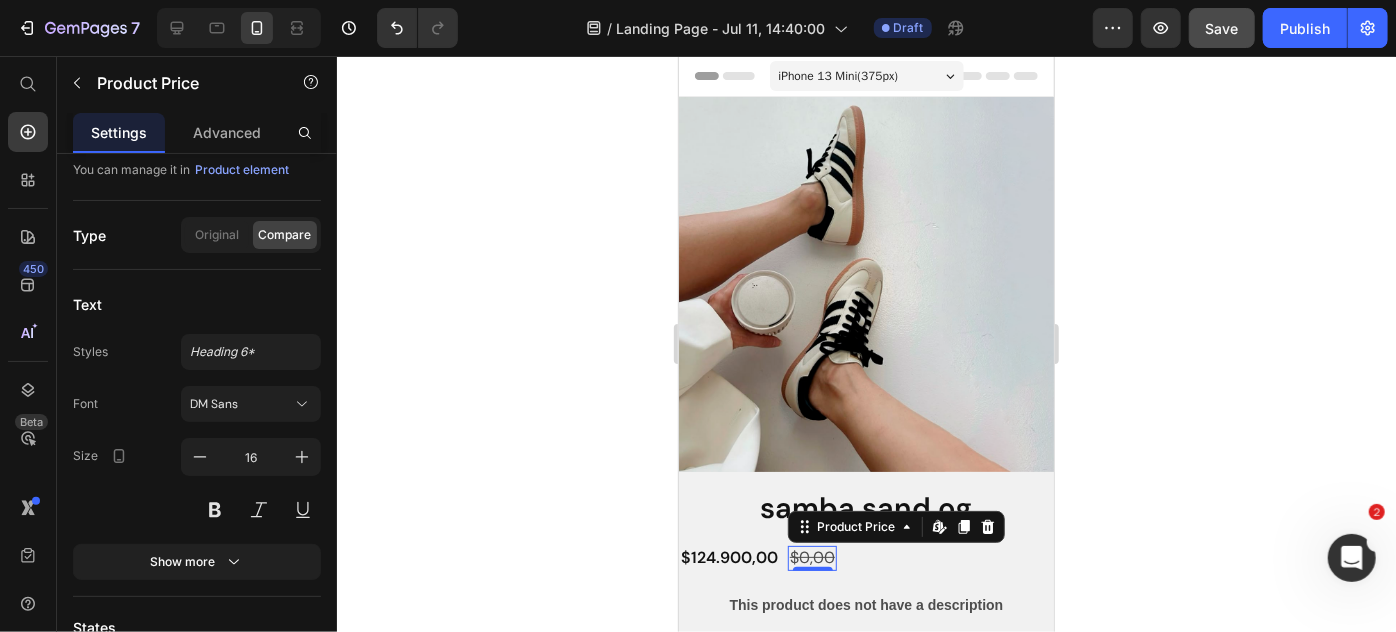 click 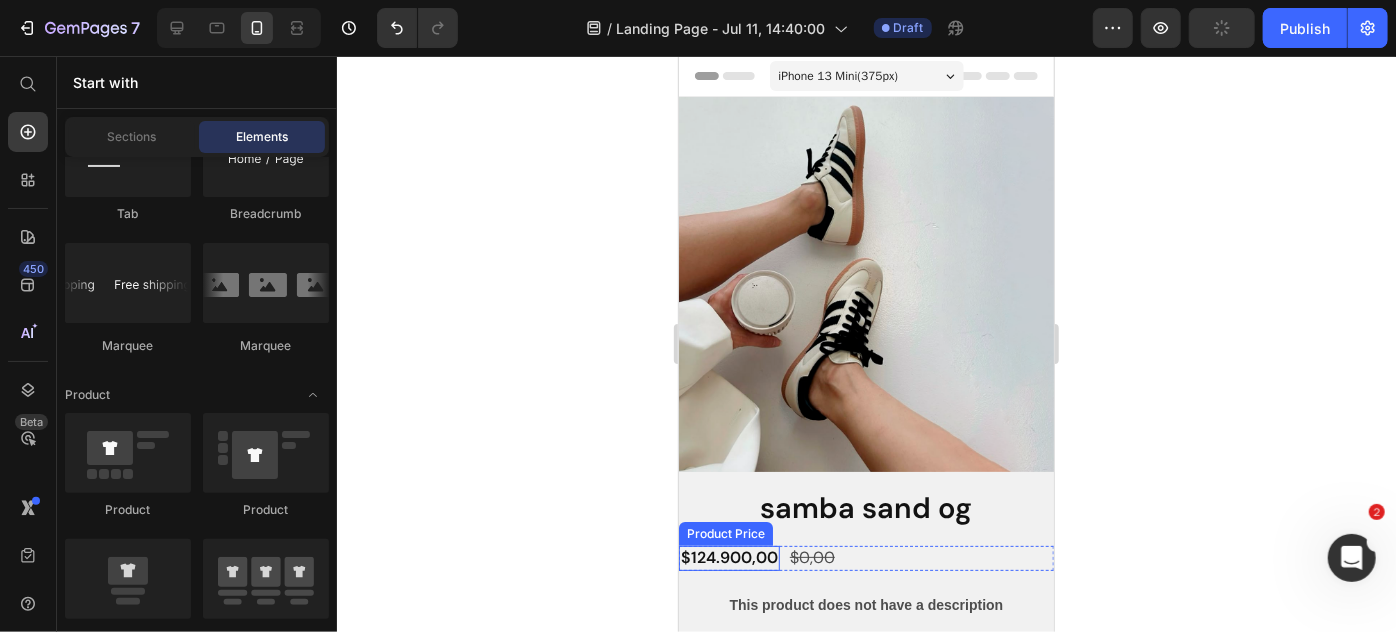 scroll, scrollTop: 200, scrollLeft: 0, axis: vertical 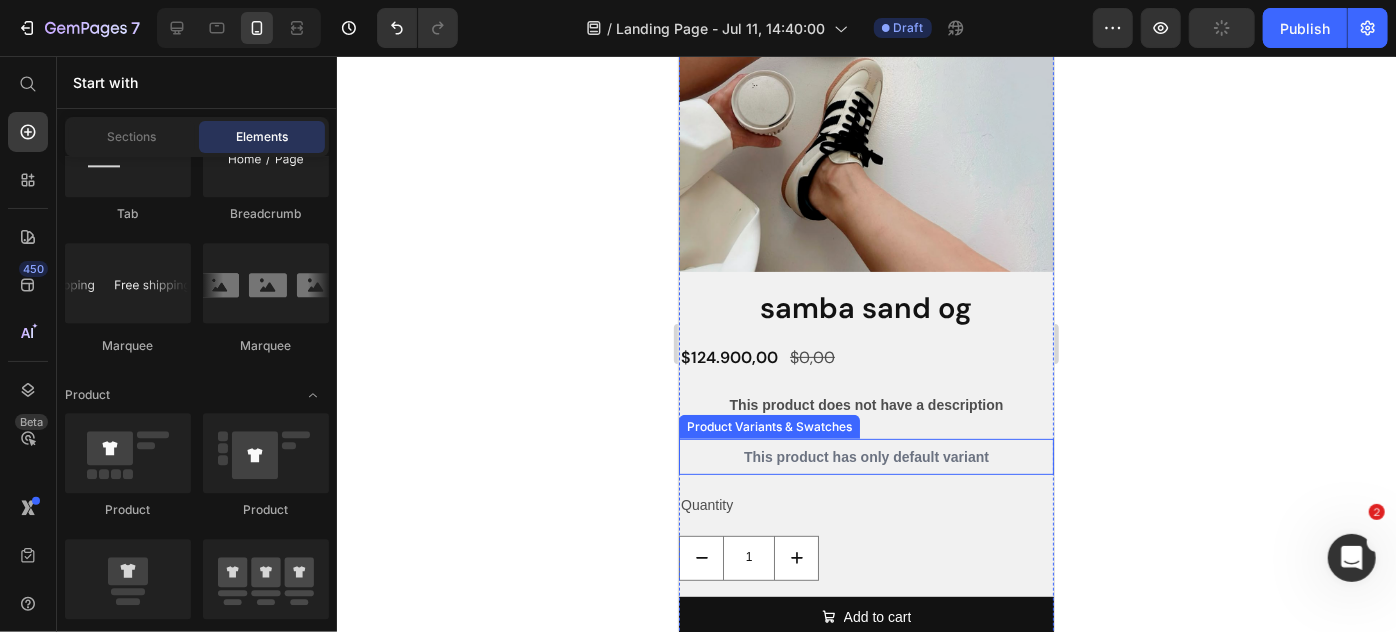 click on "This product has only default variant" at bounding box center [865, 456] 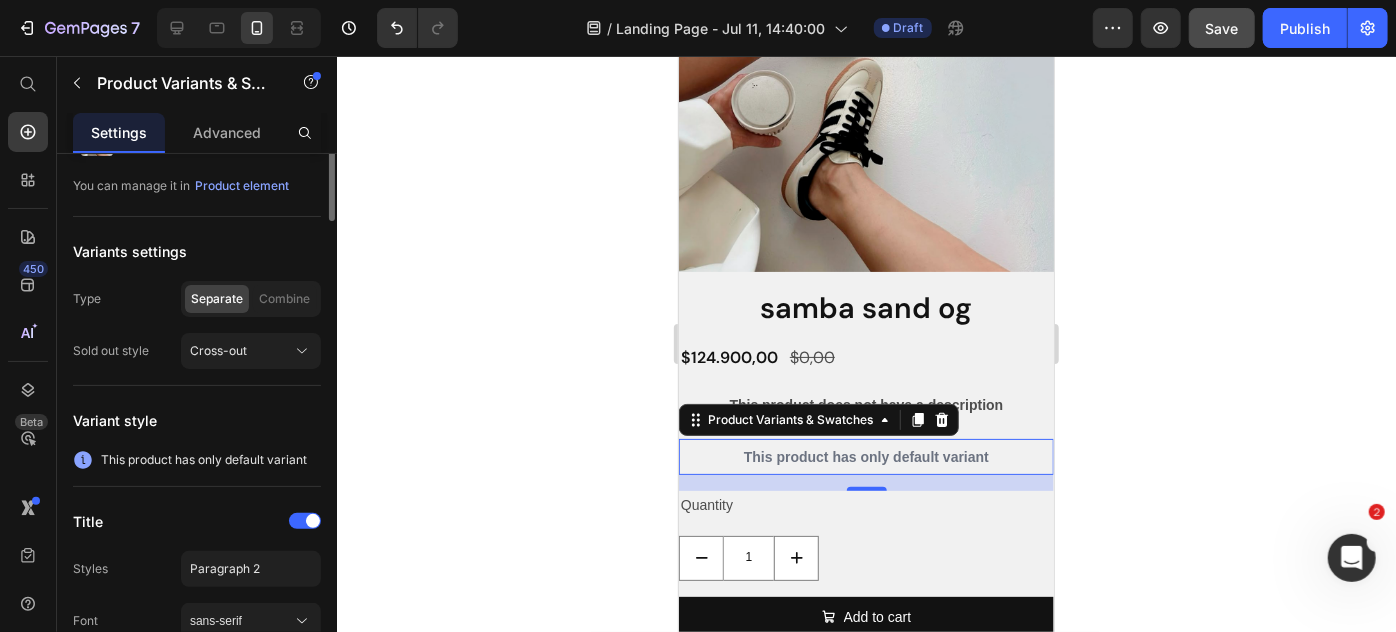 scroll, scrollTop: 0, scrollLeft: 0, axis: both 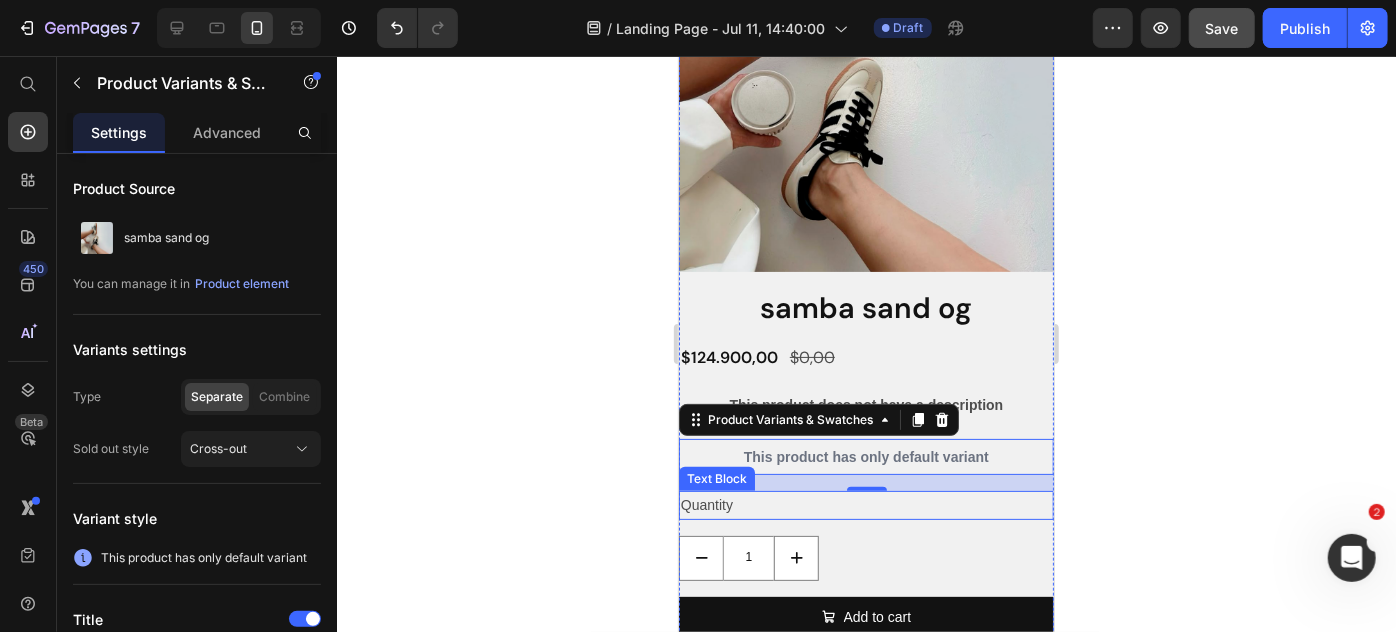 click on "Quantity" at bounding box center [865, 504] 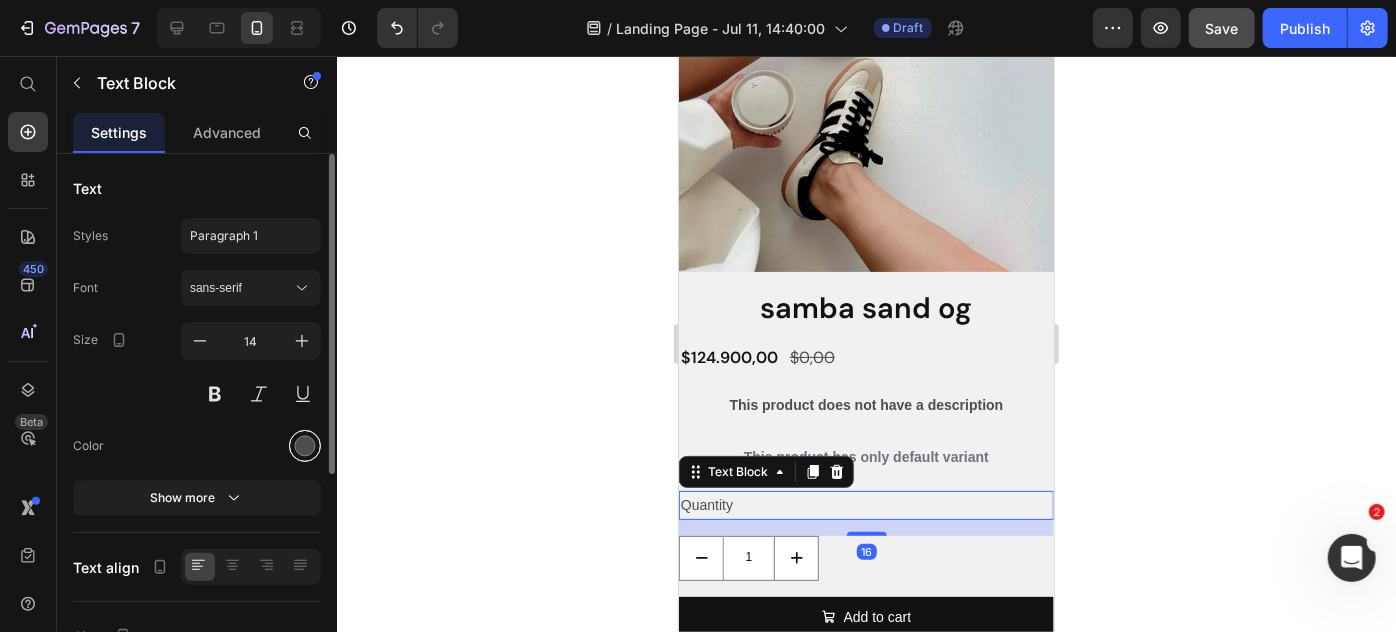 click at bounding box center [305, 446] 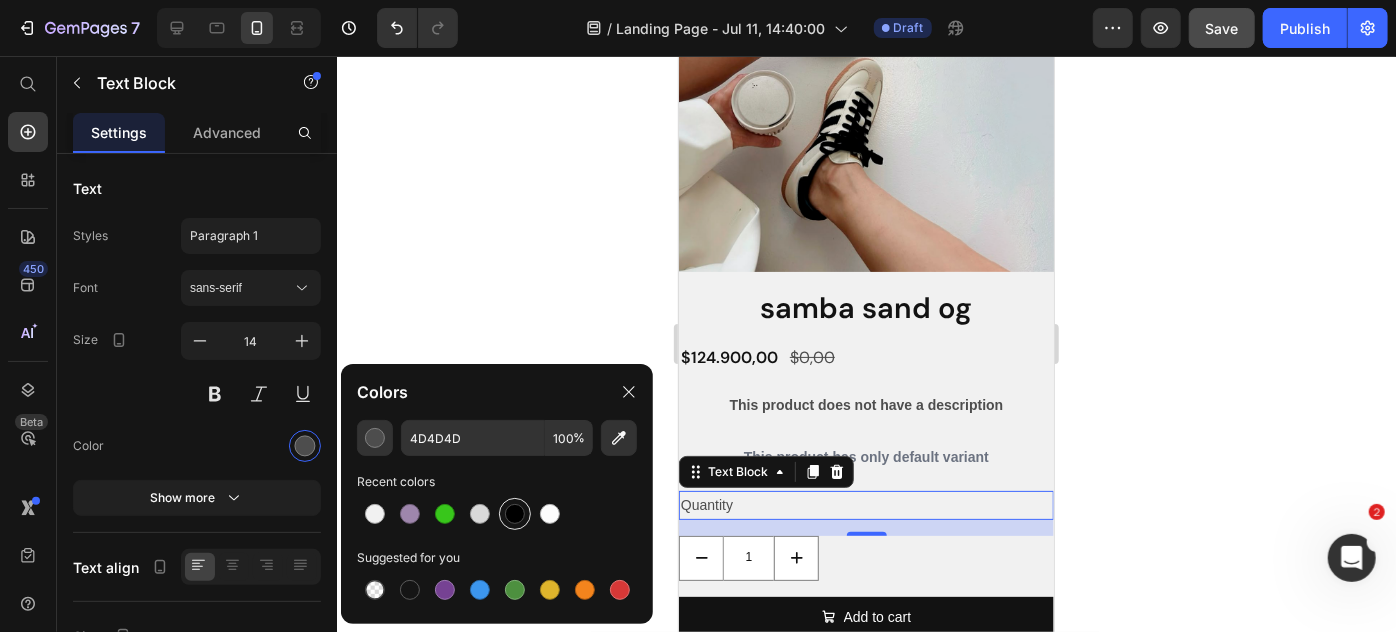 click at bounding box center [515, 514] 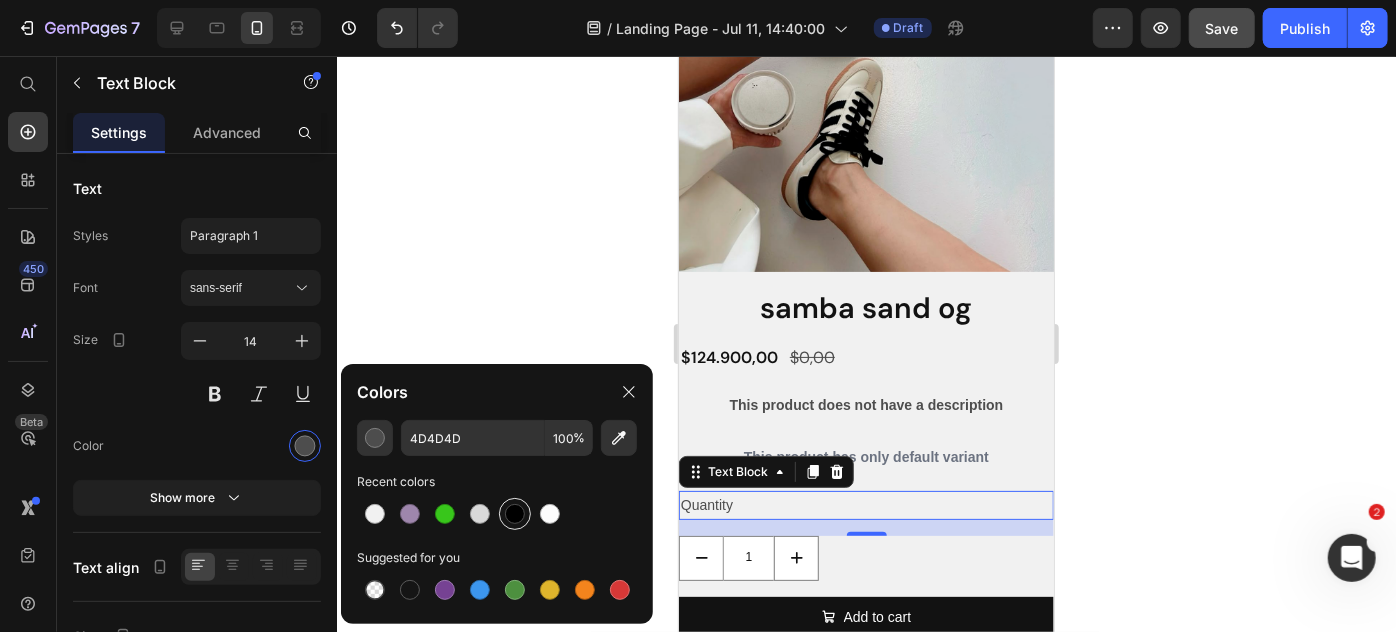 type on "000000" 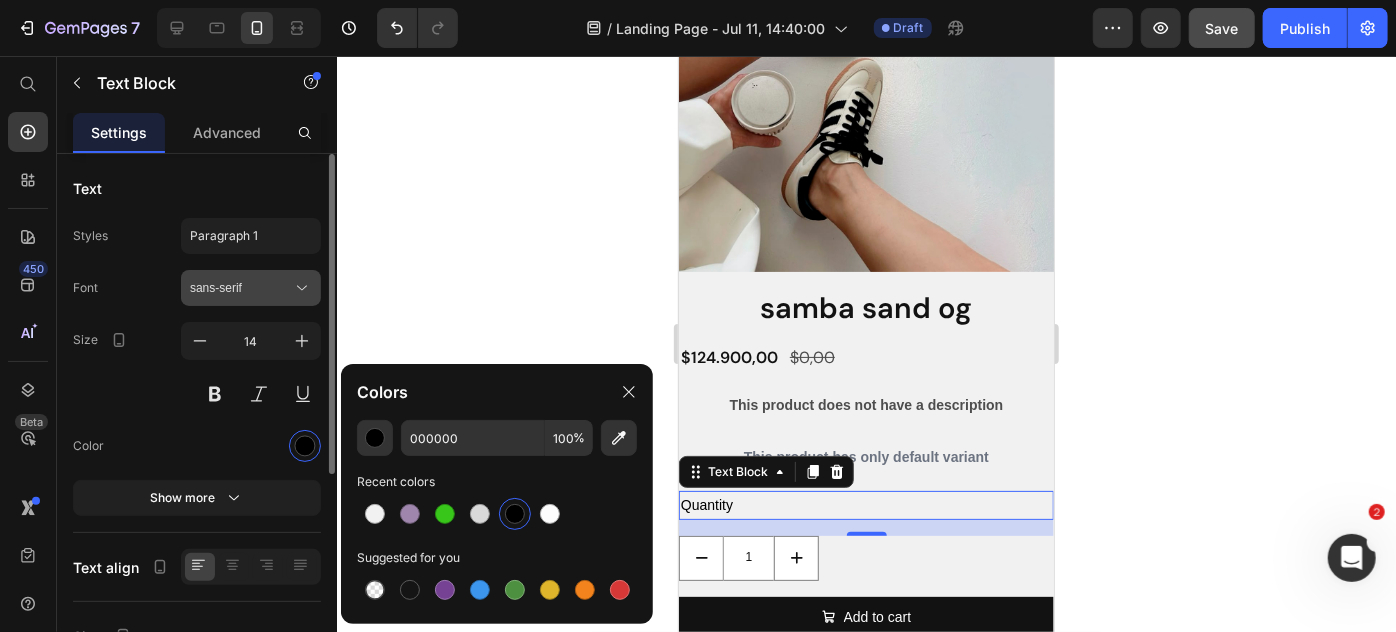 click on "sans-serif" at bounding box center (251, 288) 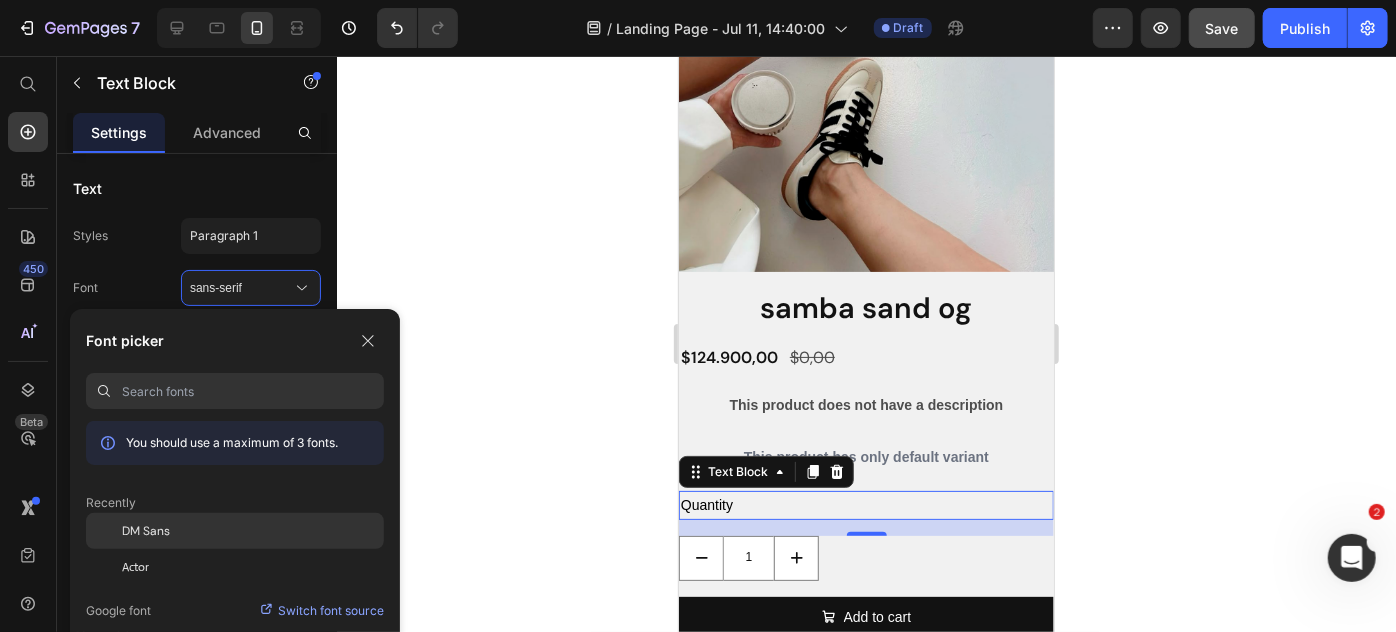 click on "DM Sans" 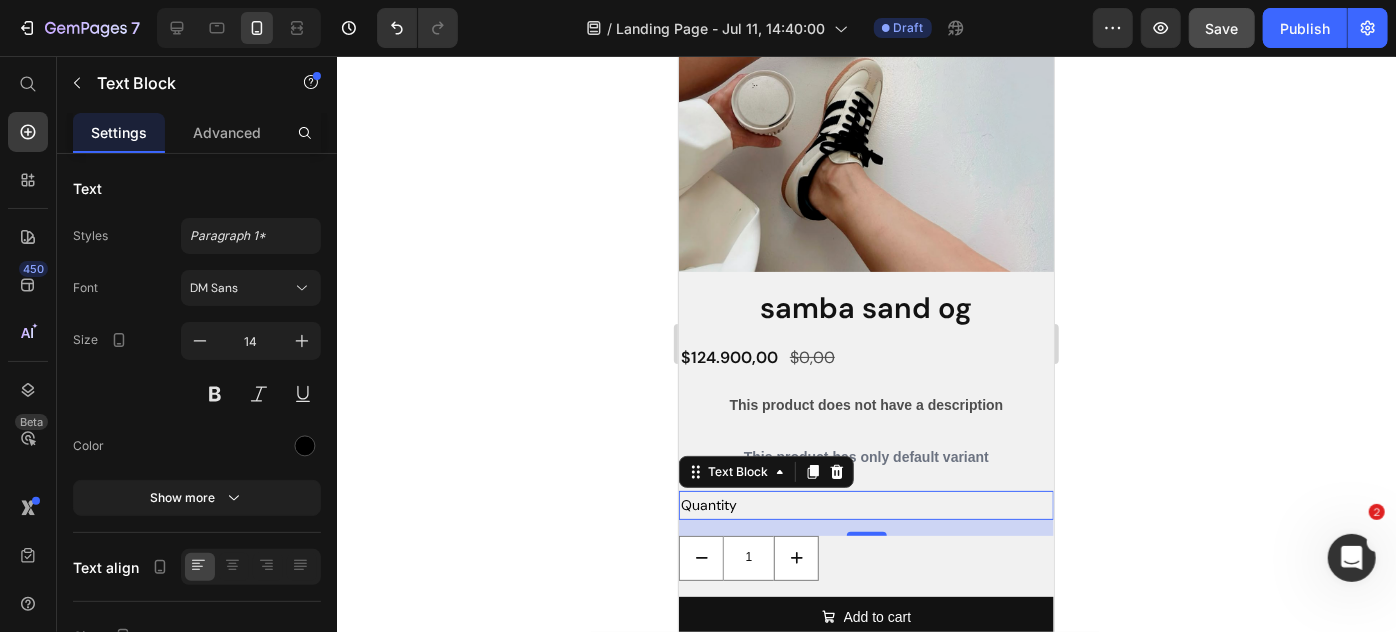 click 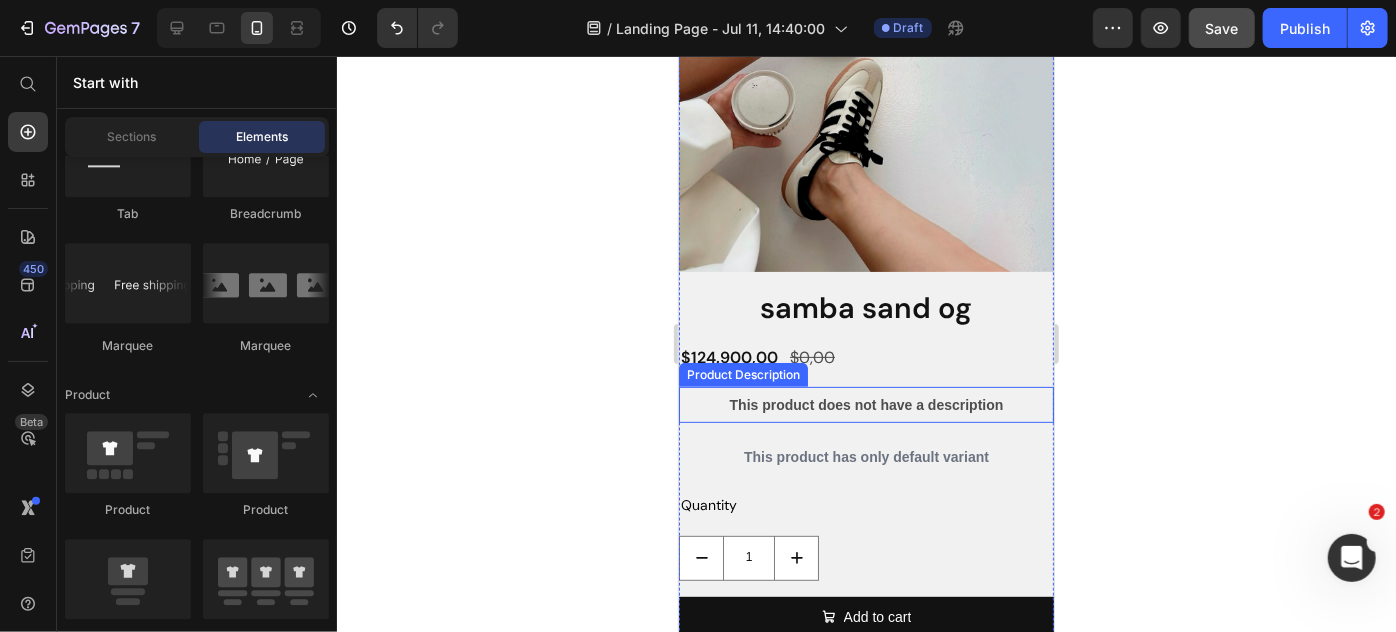 click on "This product does not have a description" at bounding box center [865, 404] 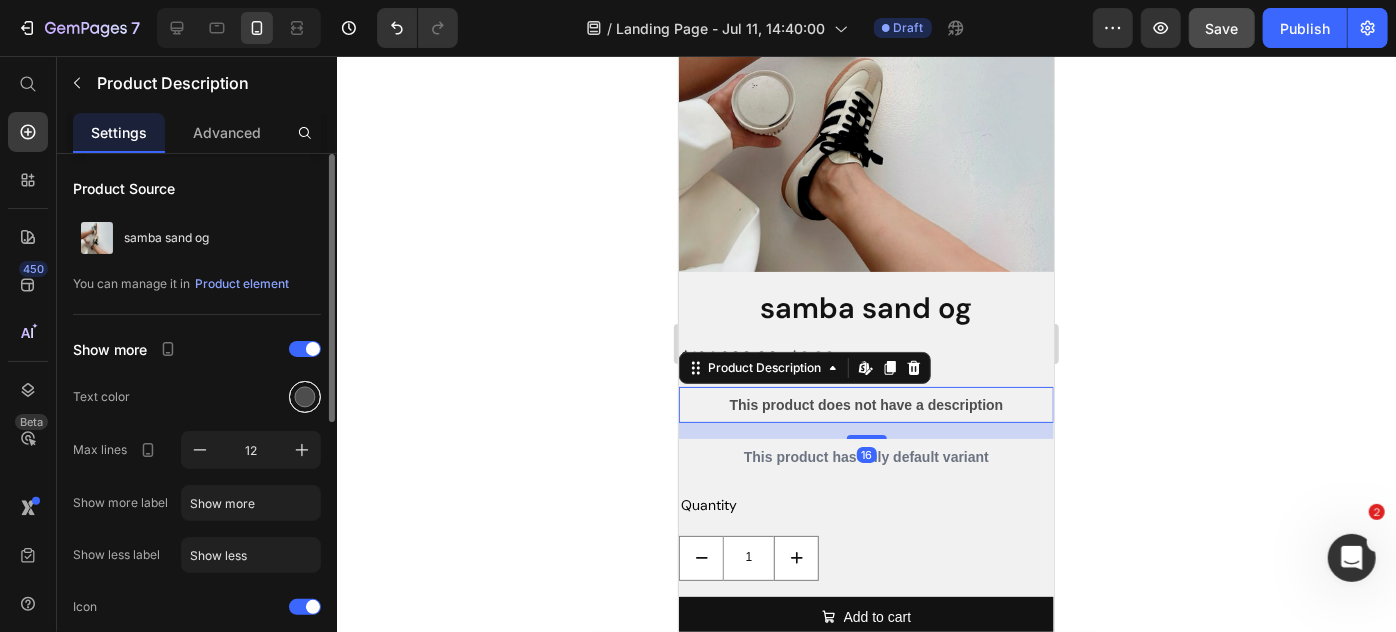 click at bounding box center [305, 397] 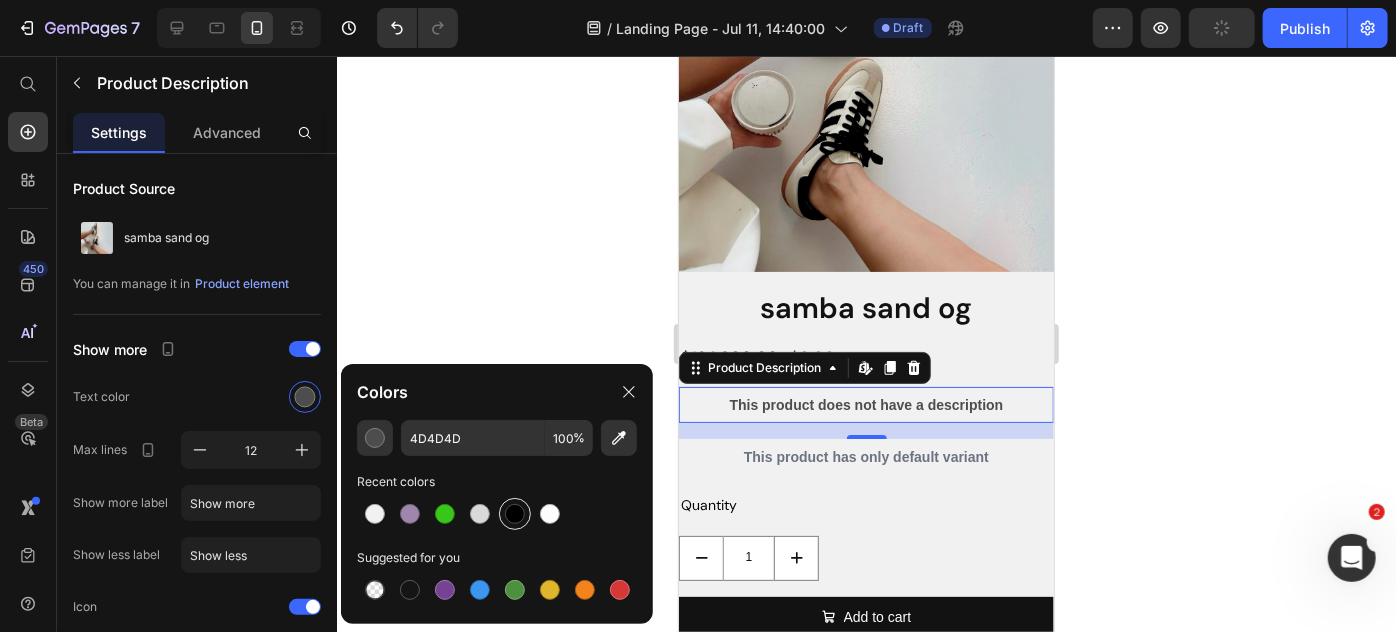 click at bounding box center (515, 514) 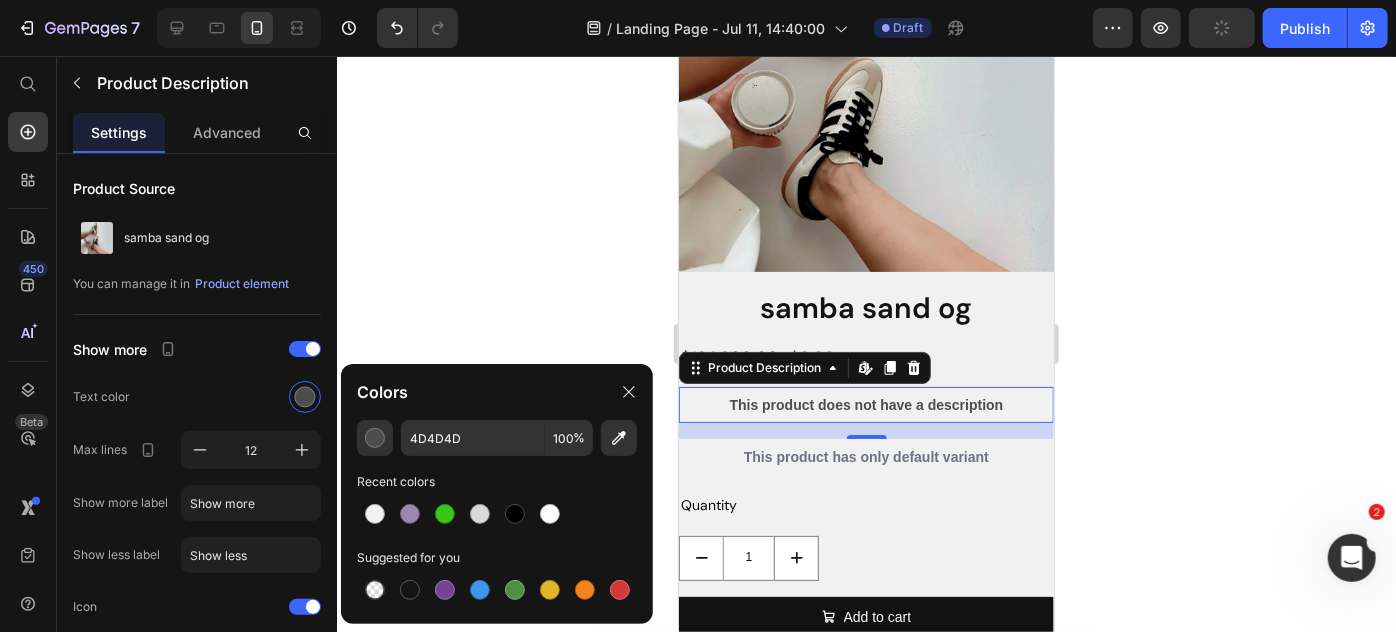 type on "000000" 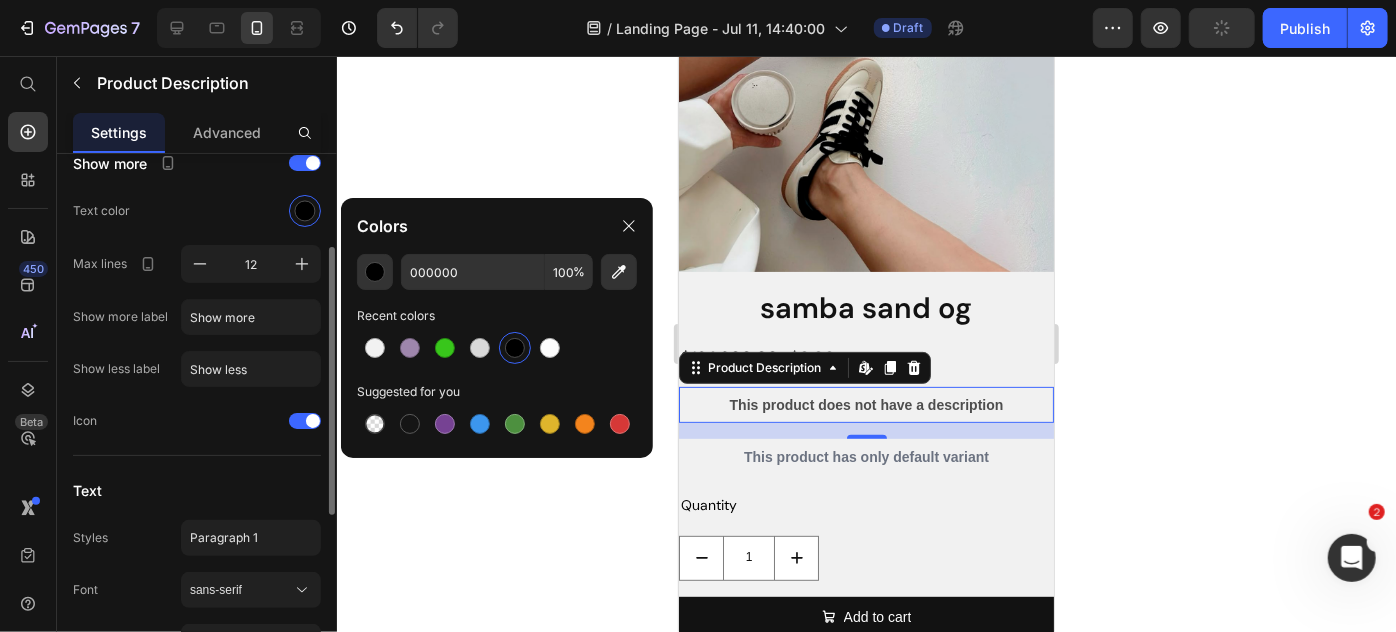 scroll, scrollTop: 186, scrollLeft: 0, axis: vertical 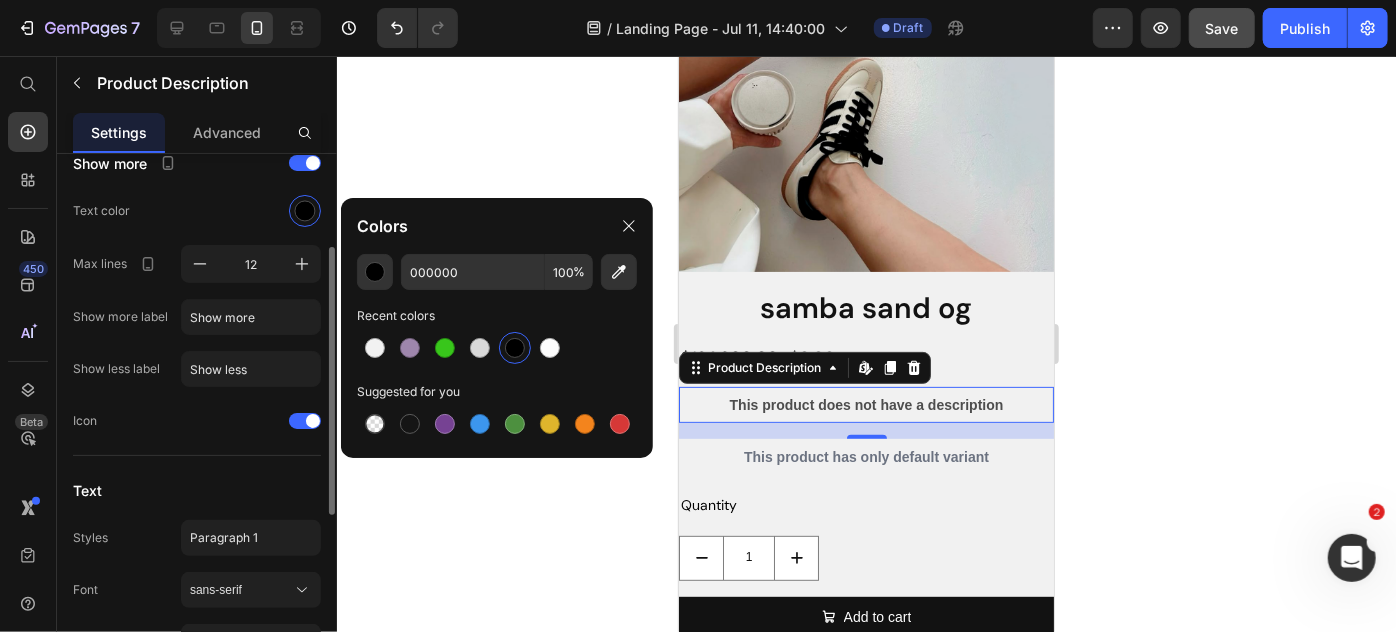 click on "Paragraph 1" 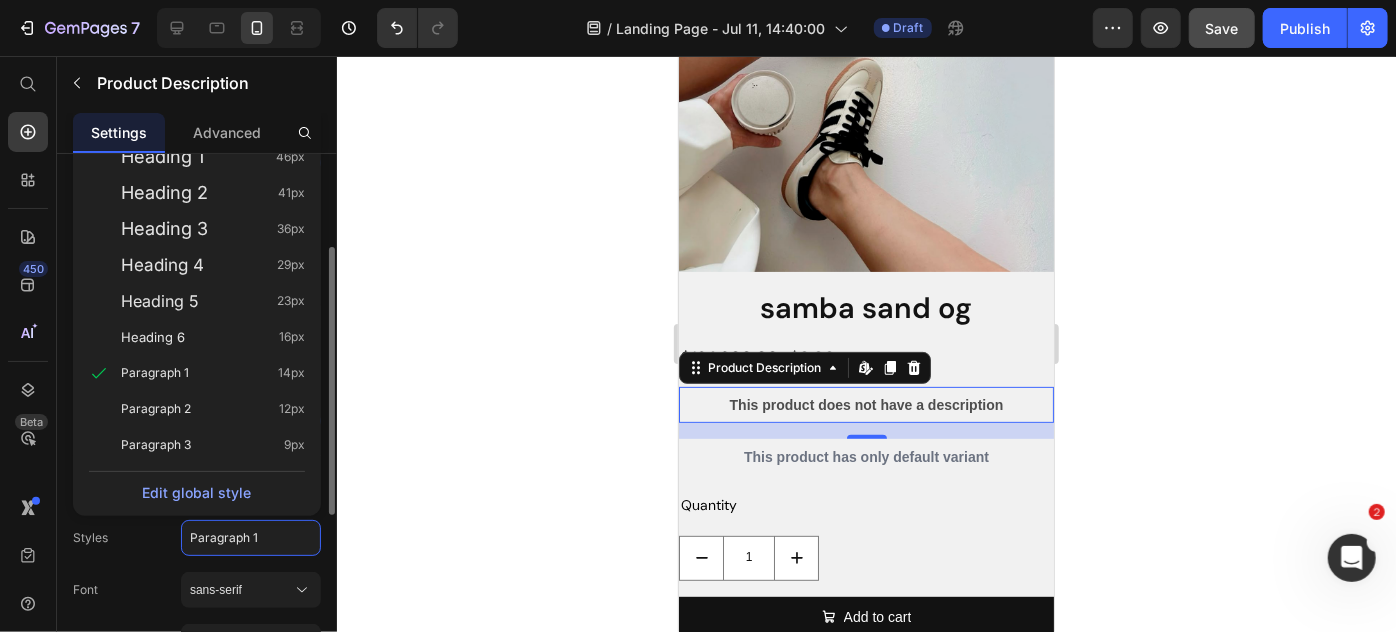 click on "Paragraph 1" 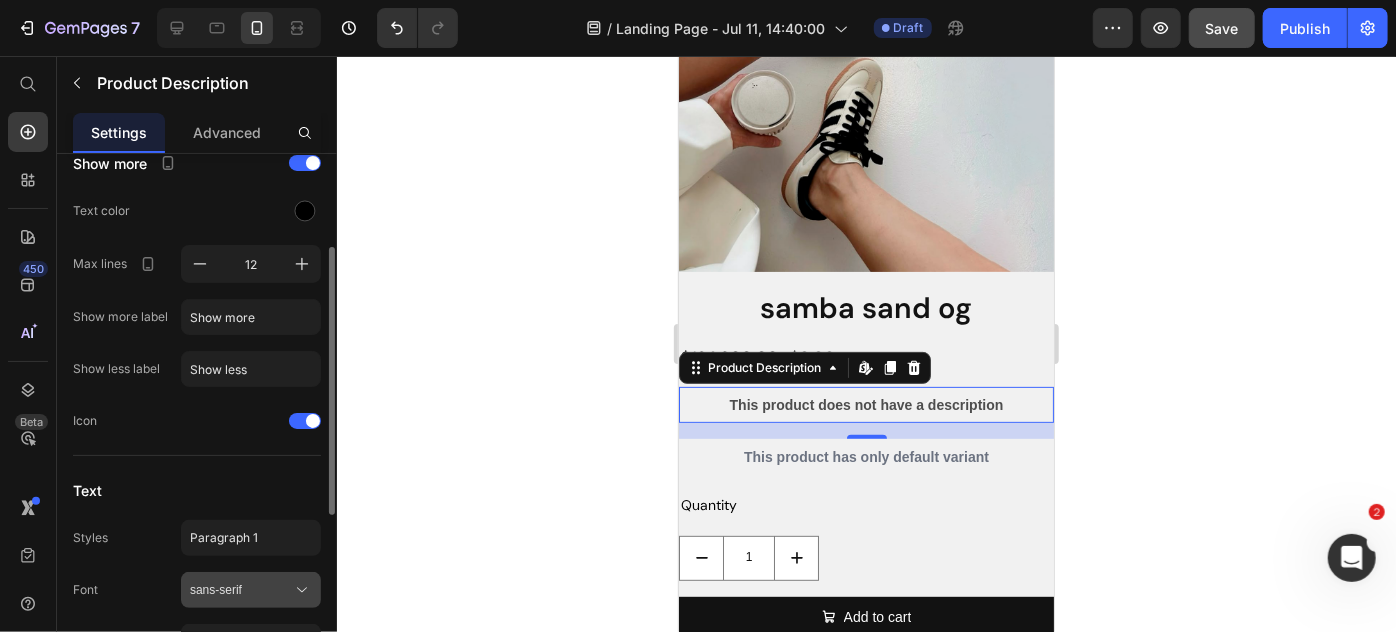 click on "sans-serif" at bounding box center (241, 590) 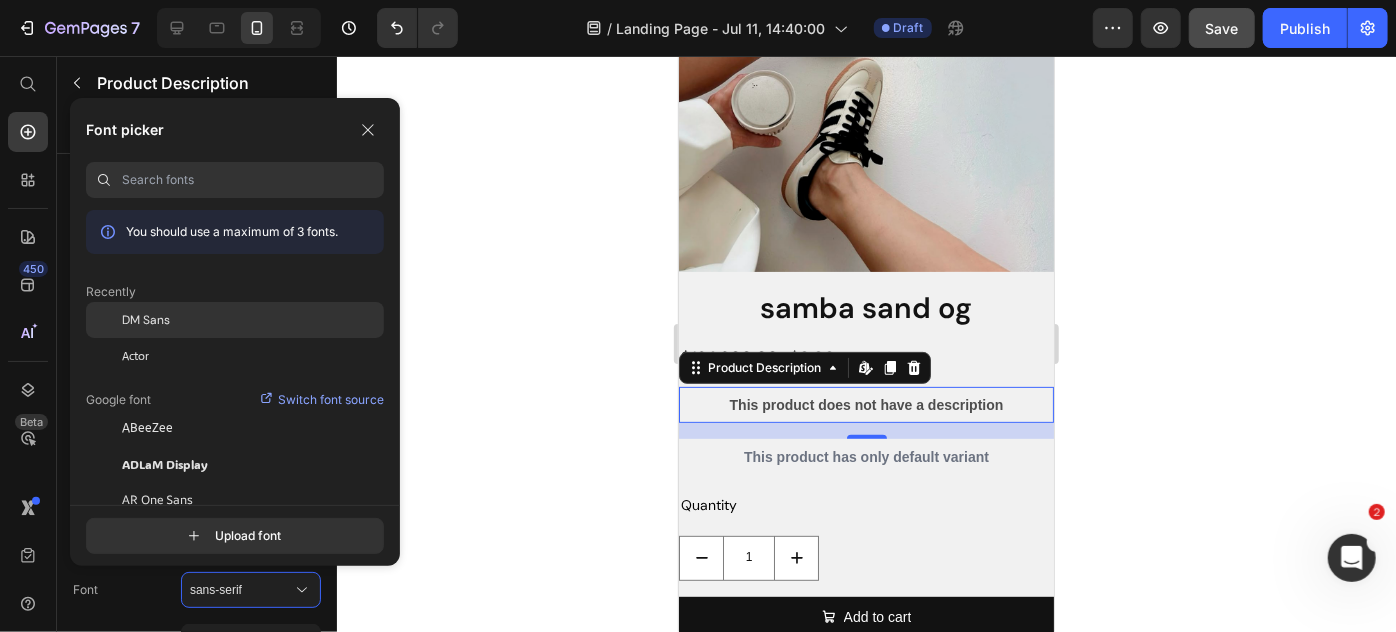 click on "DM Sans" 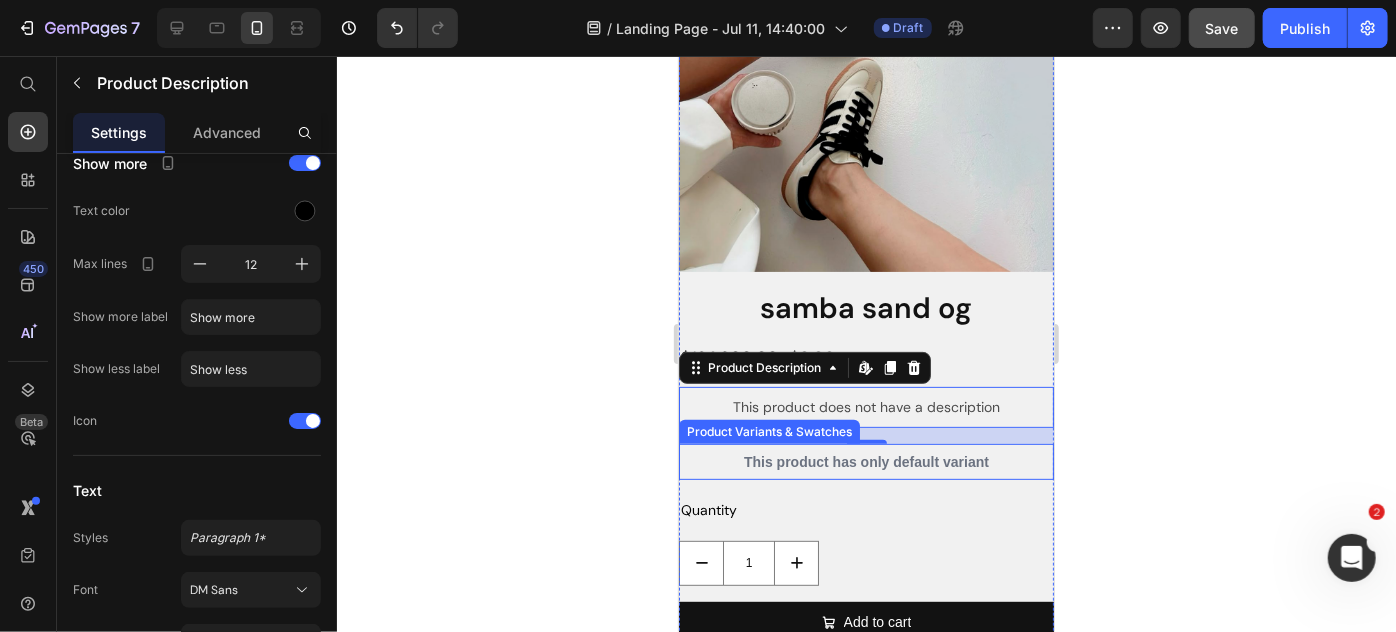 click on "This product has only default variant" at bounding box center (865, 461) 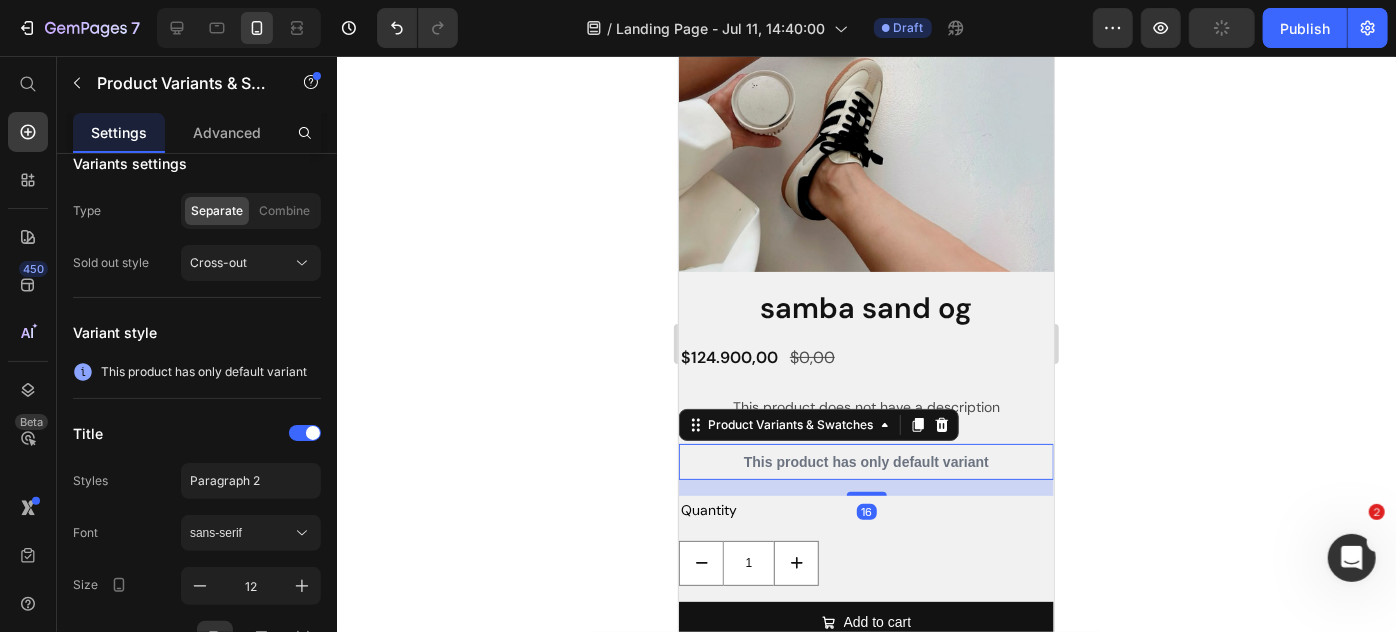 scroll, scrollTop: 0, scrollLeft: 0, axis: both 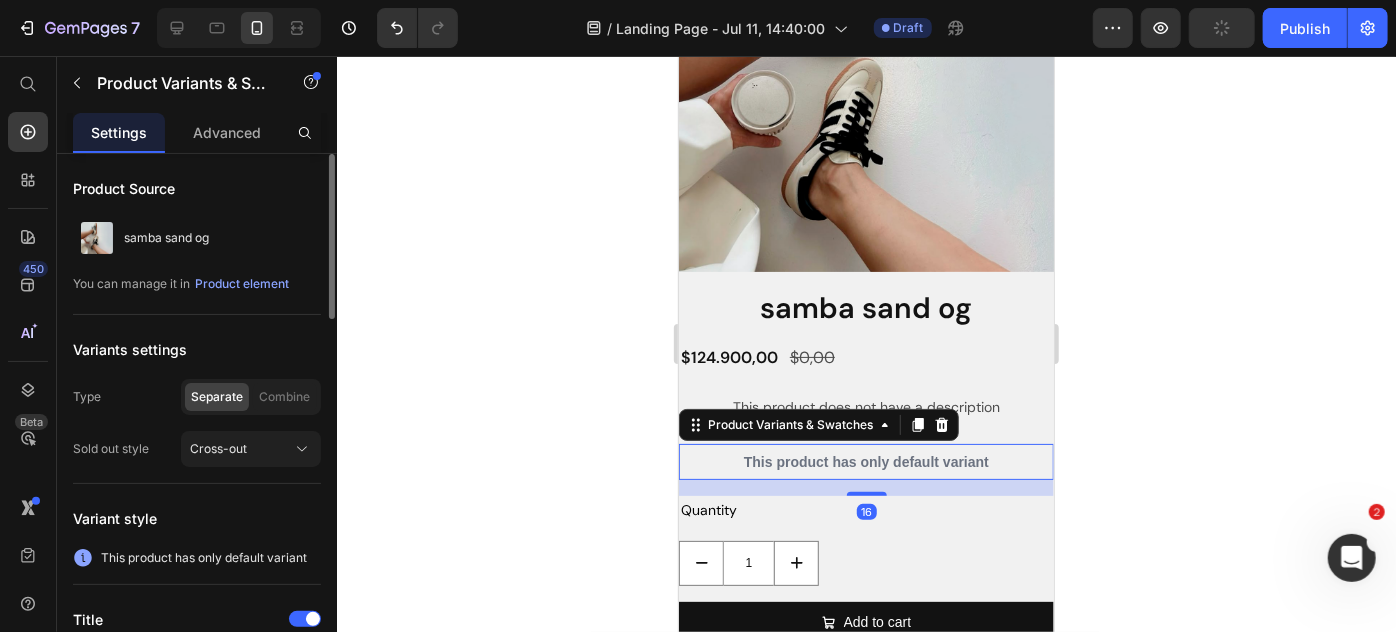 click on "Variant style" at bounding box center (197, 518) 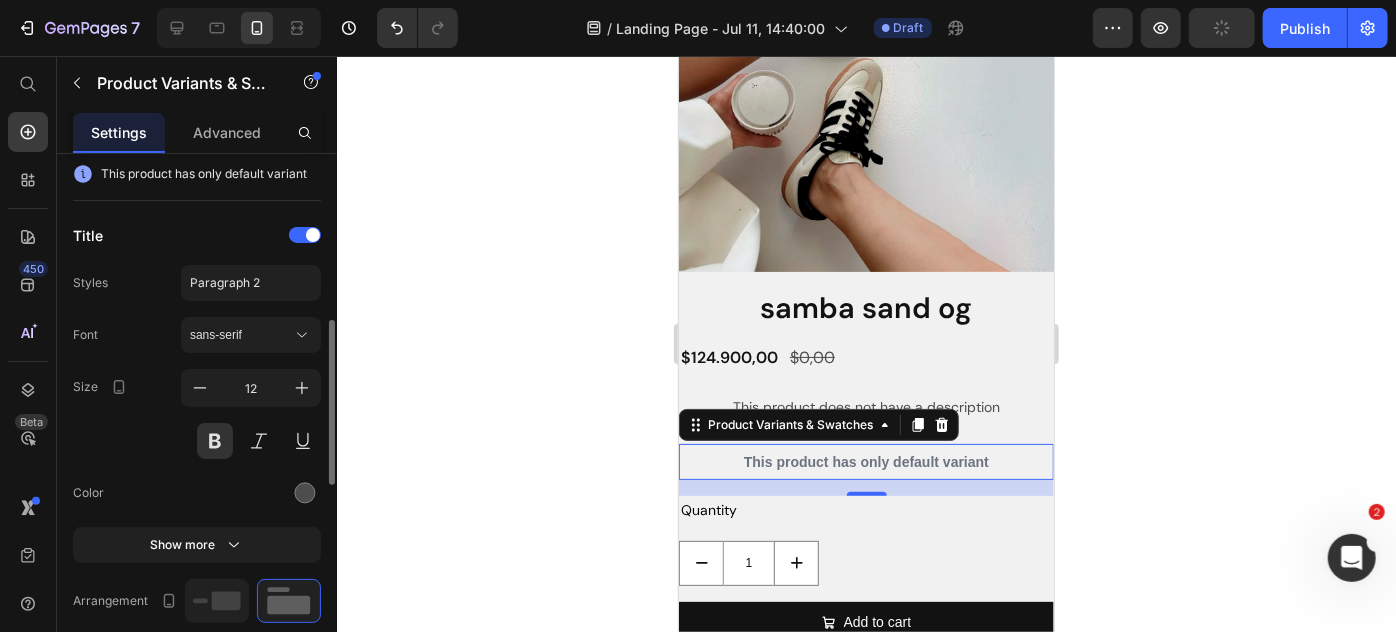 scroll, scrollTop: 420, scrollLeft: 0, axis: vertical 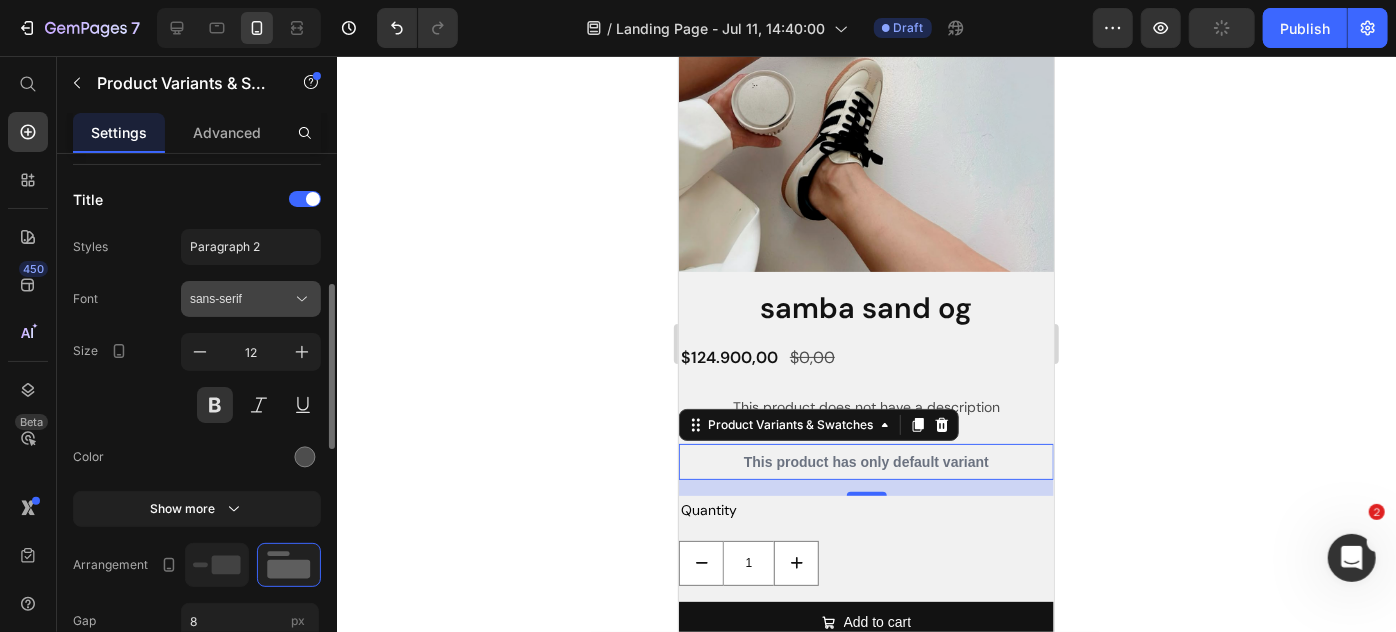 click on "sans-serif" at bounding box center [251, 299] 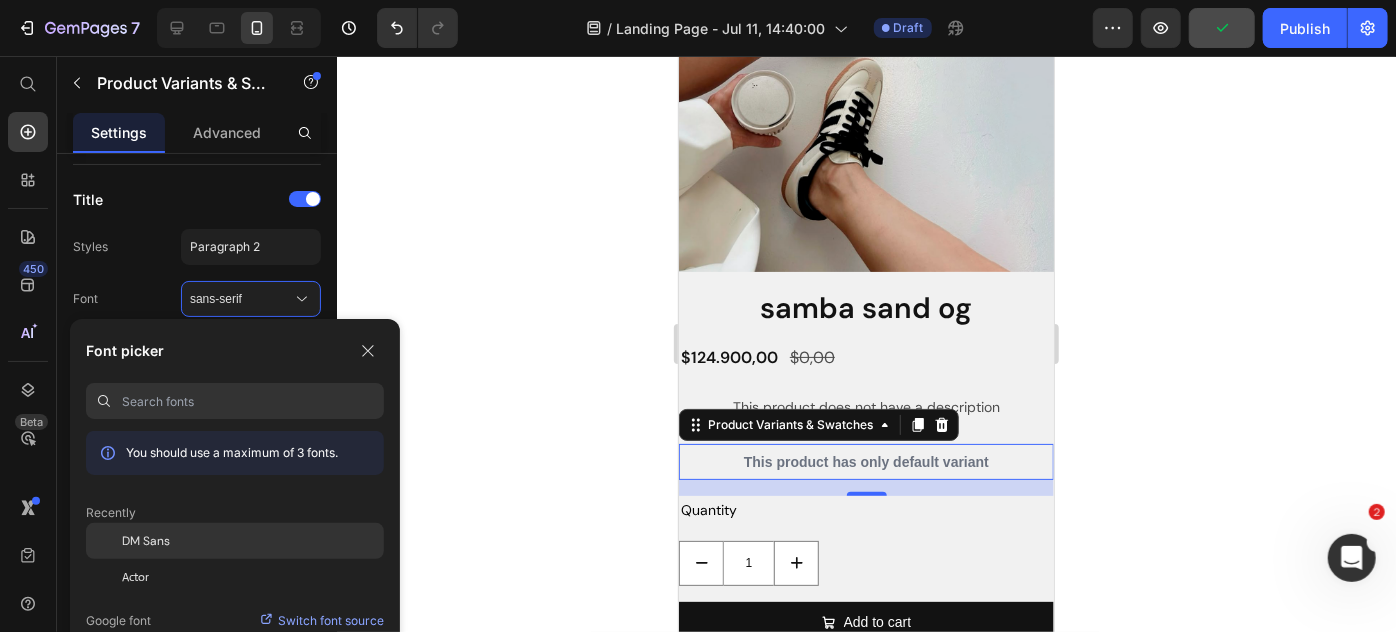 click on "DM Sans" 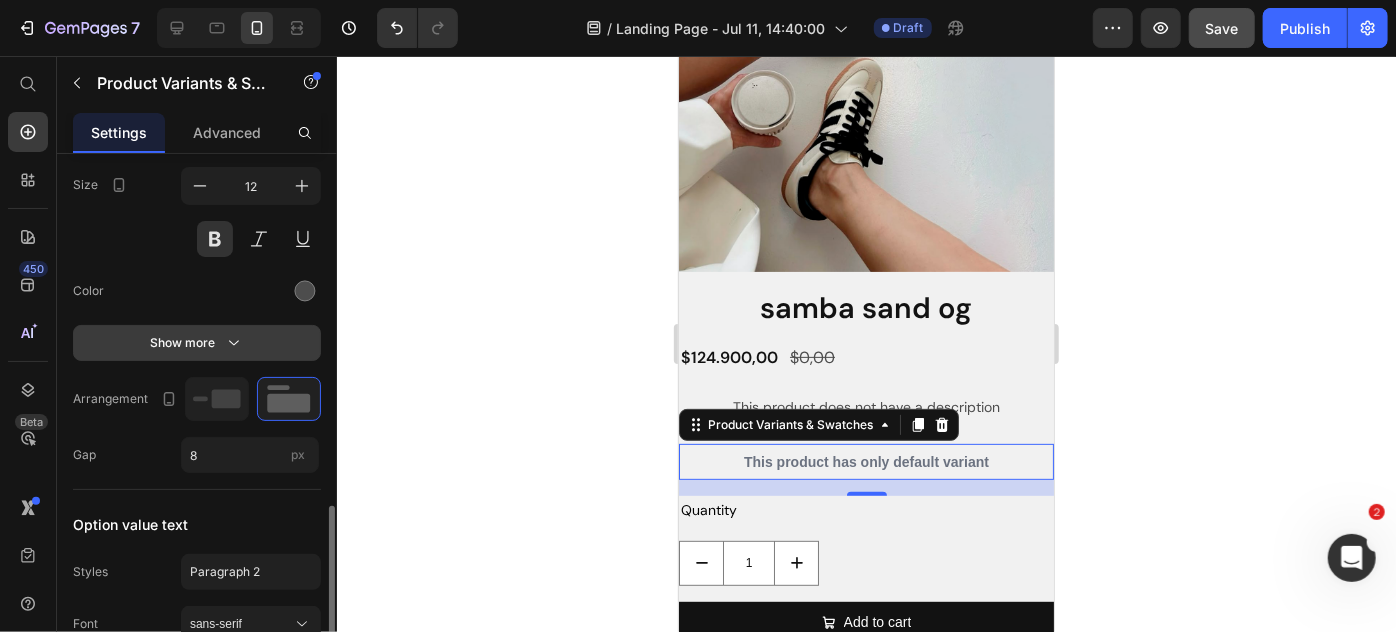scroll, scrollTop: 716, scrollLeft: 0, axis: vertical 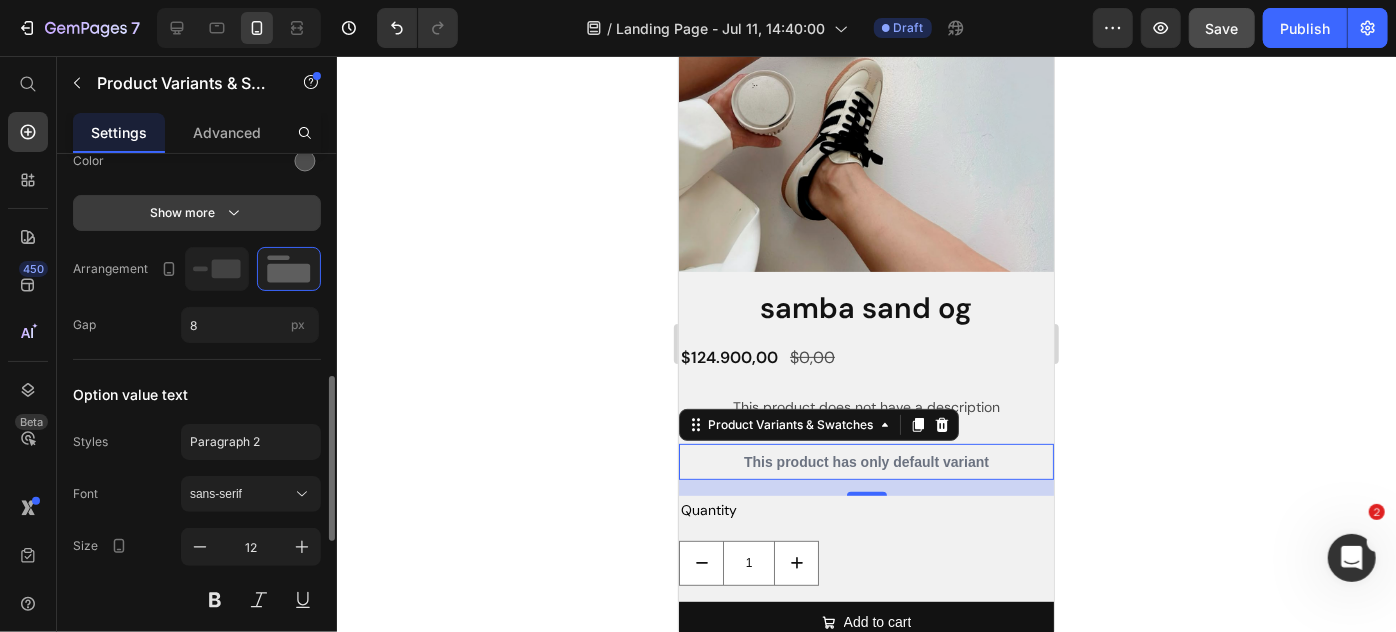 click on "sans-serif" at bounding box center [251, 494] 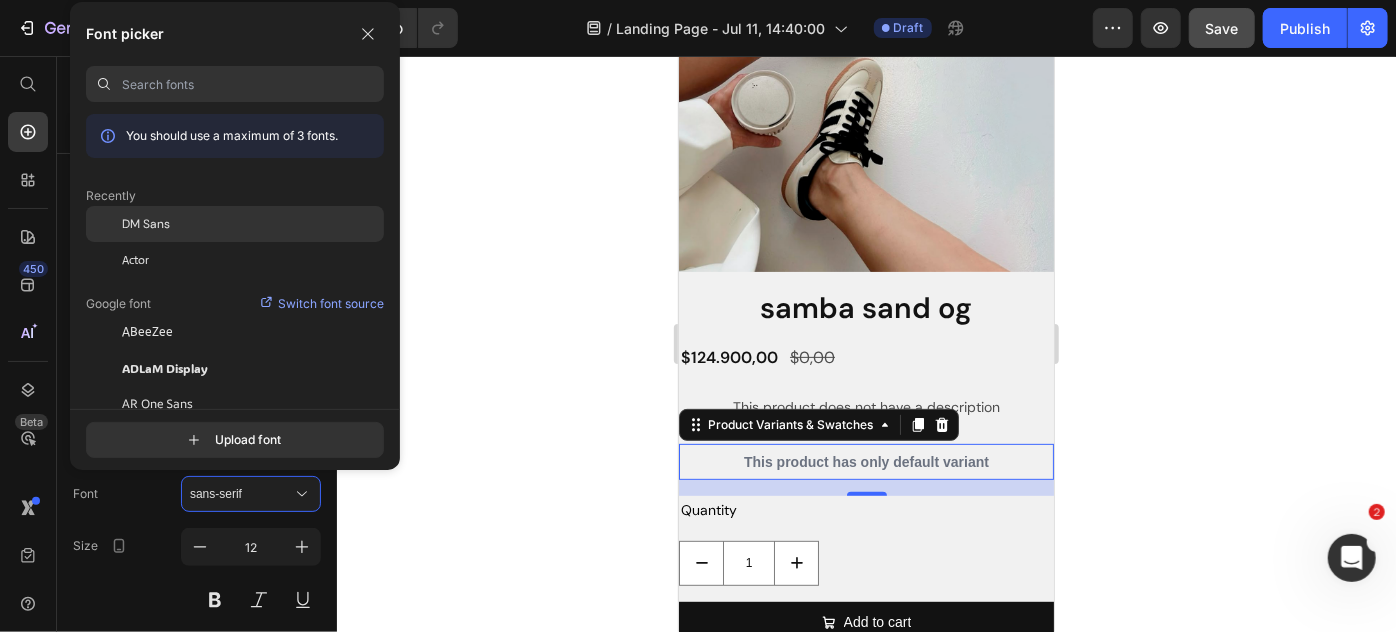 click on "DM Sans" 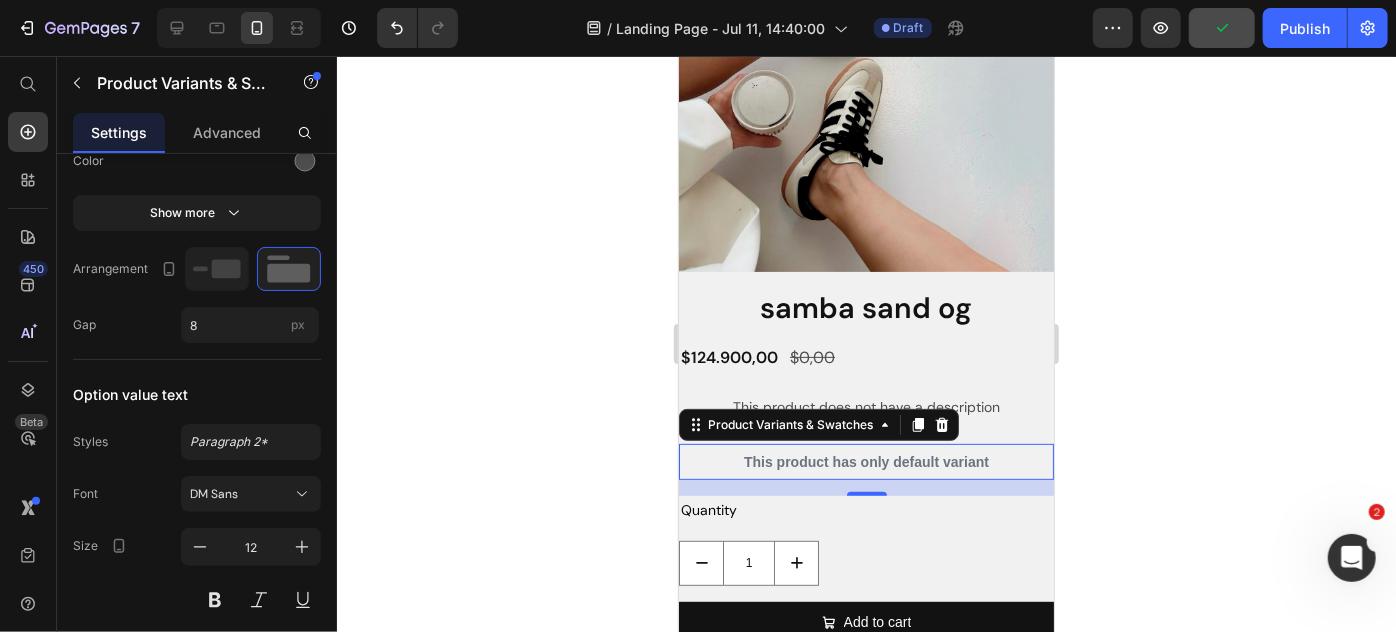 click 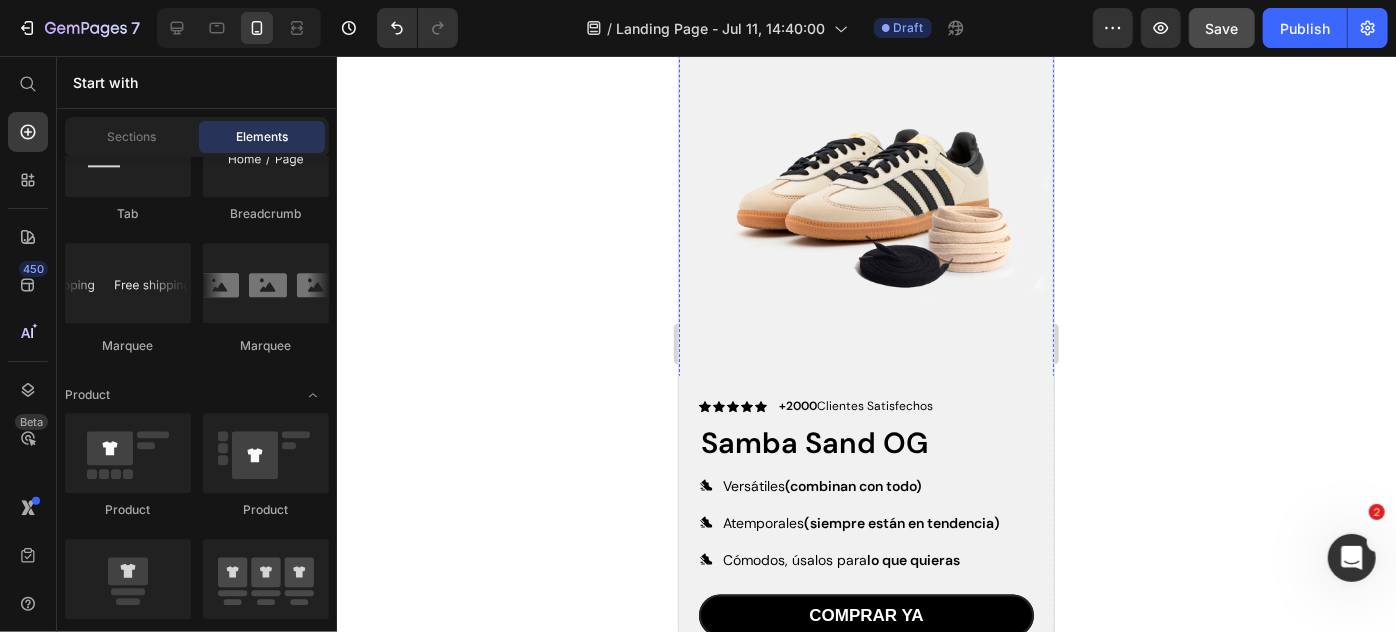 scroll, scrollTop: 879, scrollLeft: 0, axis: vertical 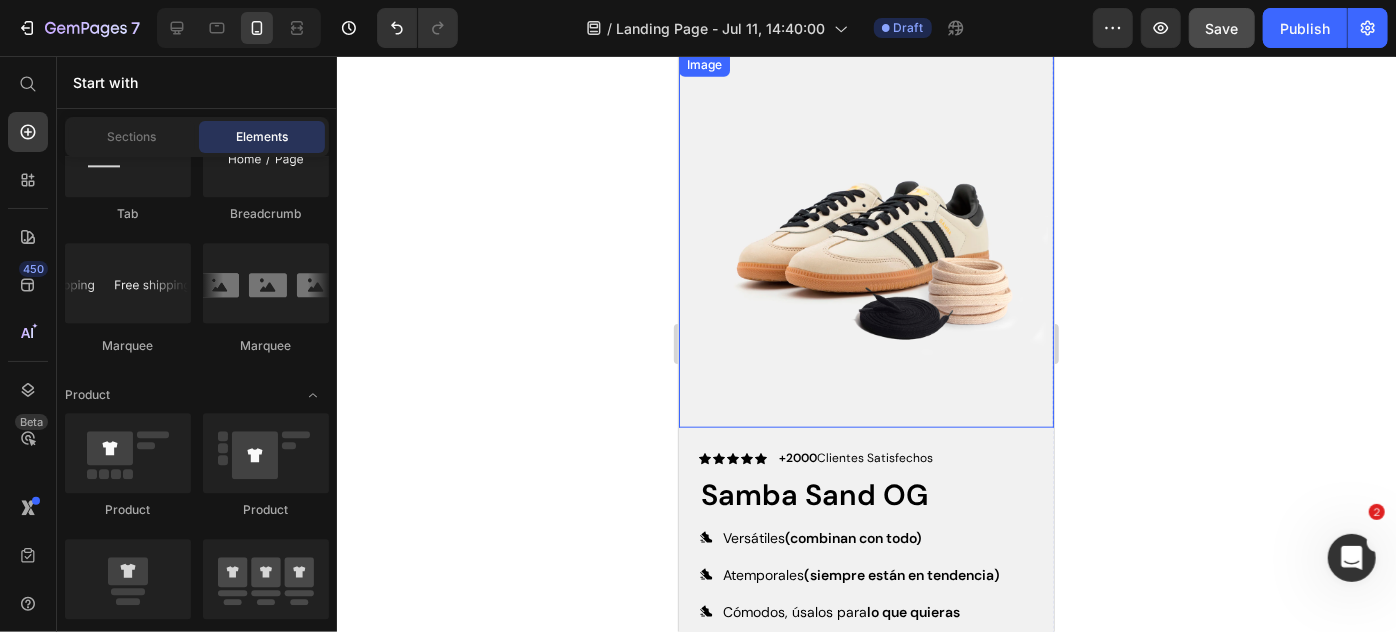 click at bounding box center [865, 239] 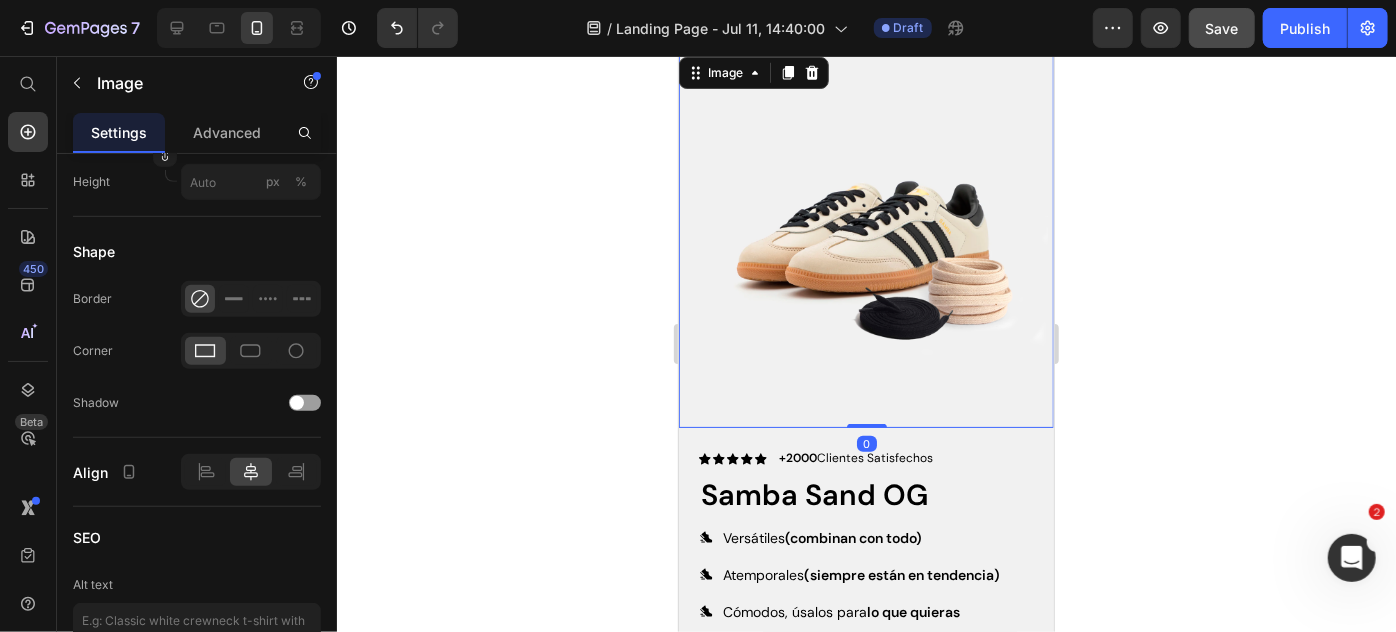 scroll, scrollTop: 0, scrollLeft: 0, axis: both 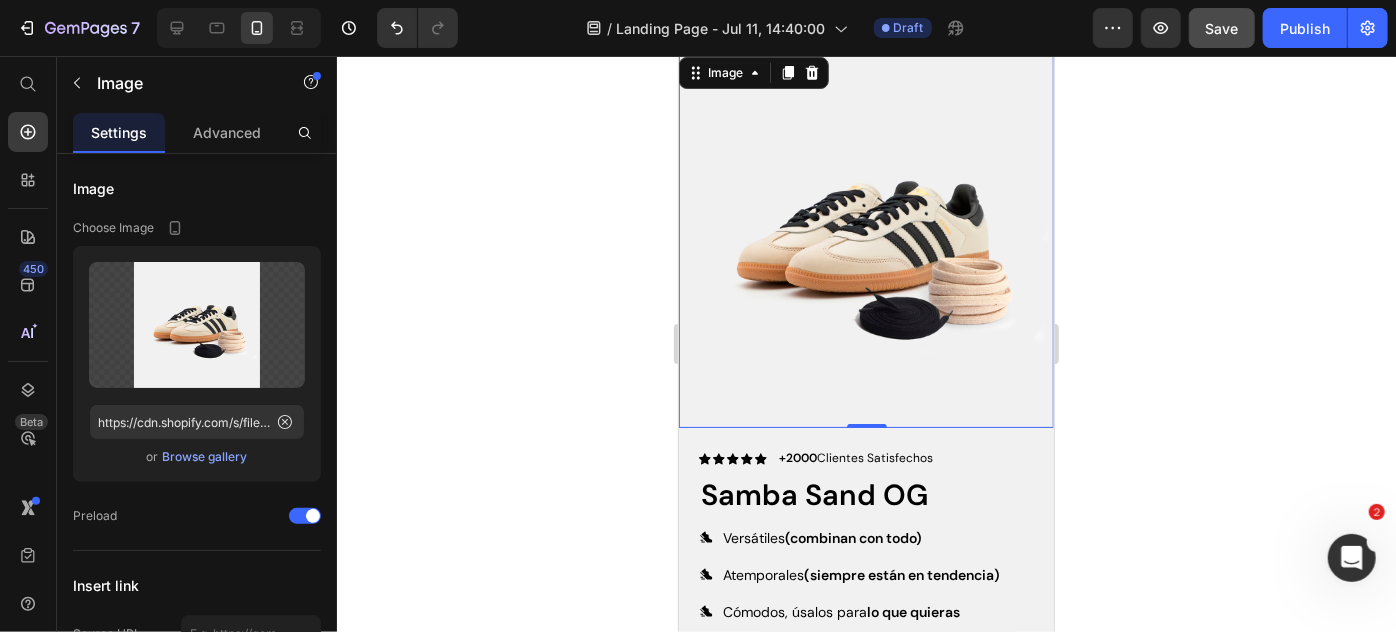 click on "7  Version history  /  Landing Page - Jul 11, 14:40:00 Draft Preview  Save   Publish" 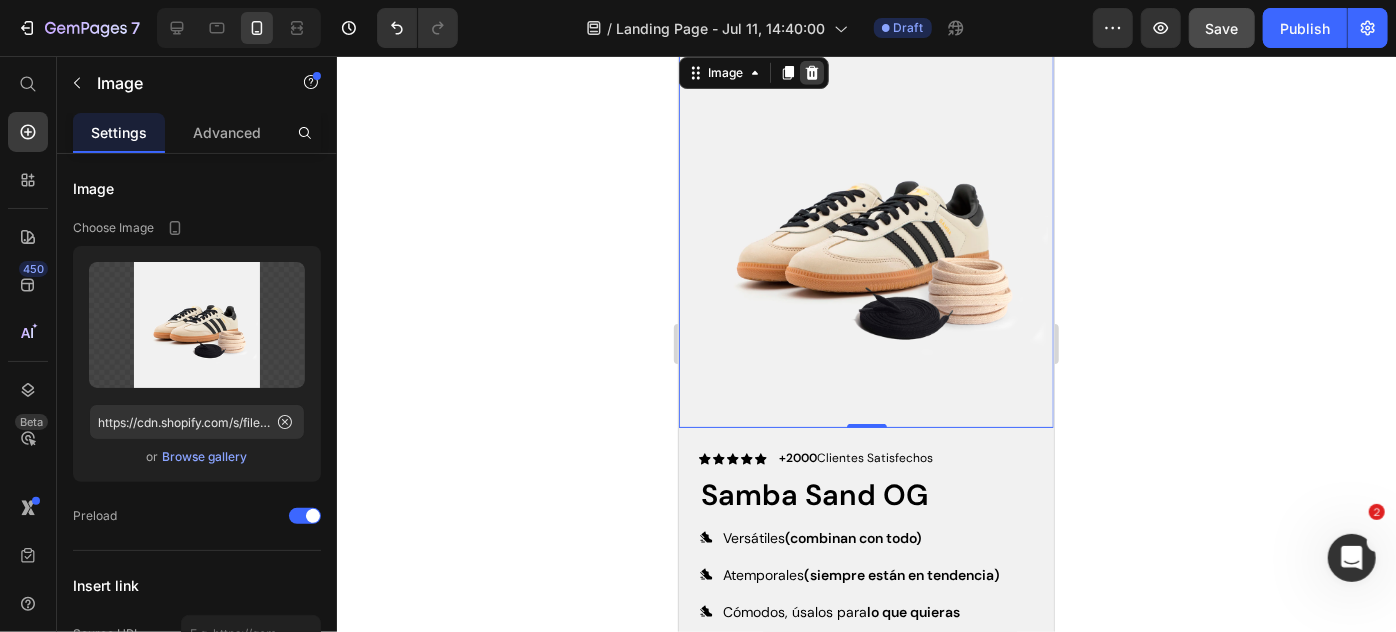click at bounding box center [811, 72] 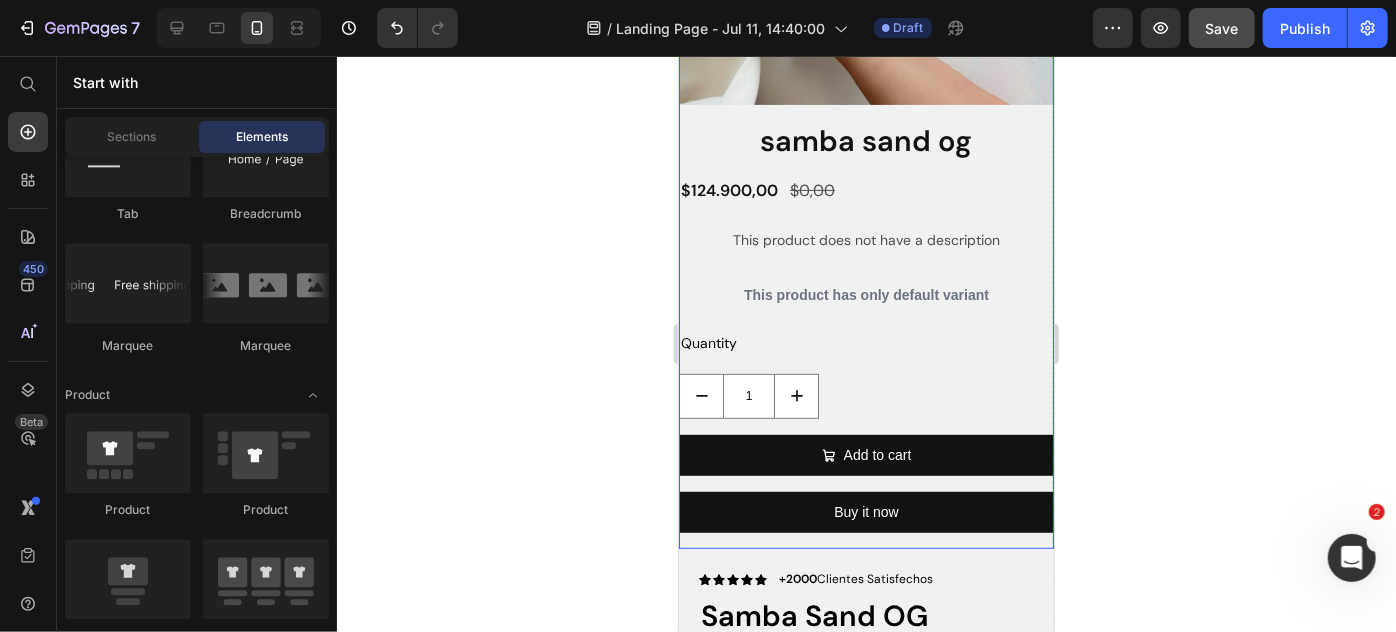 scroll, scrollTop: 305, scrollLeft: 0, axis: vertical 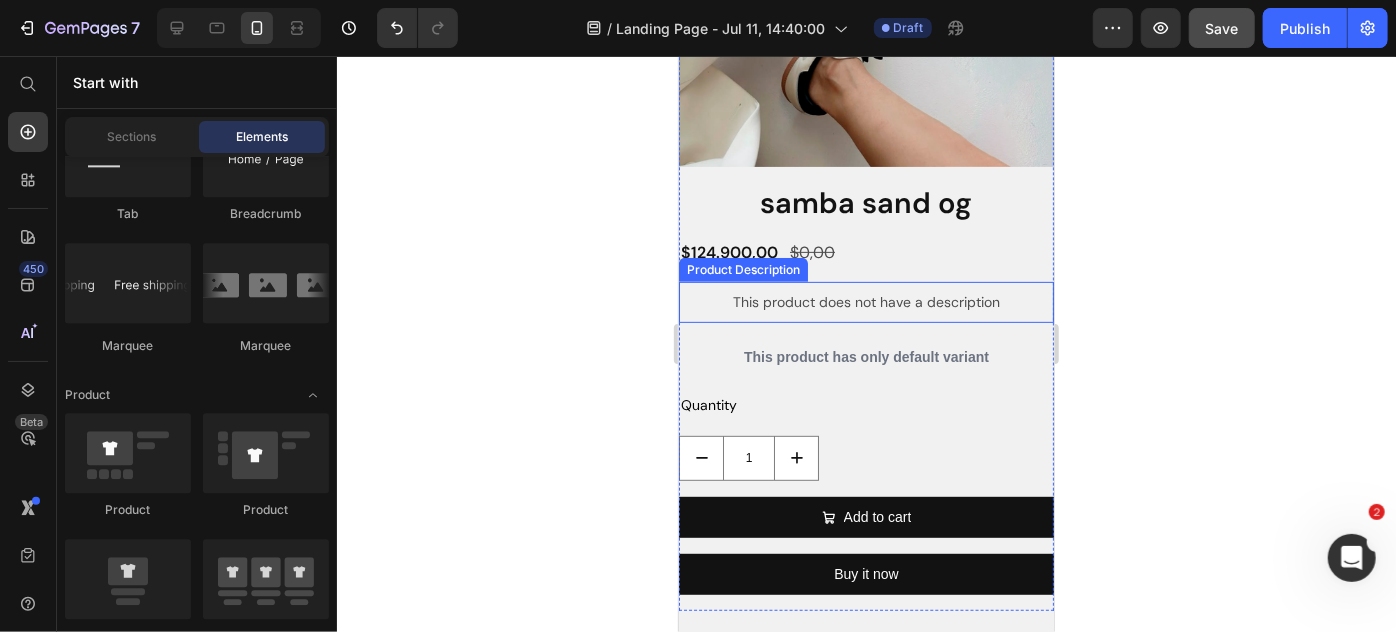 click on "This product does not have a description" at bounding box center [865, 301] 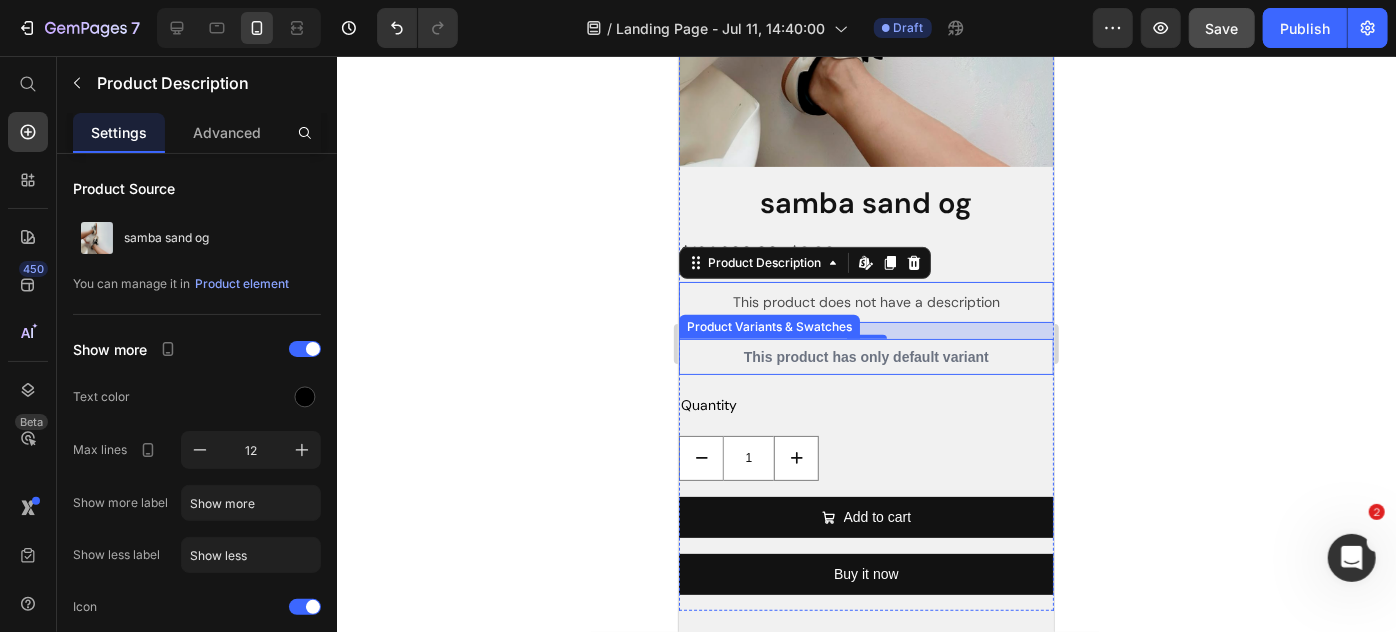 scroll, scrollTop: 210, scrollLeft: 0, axis: vertical 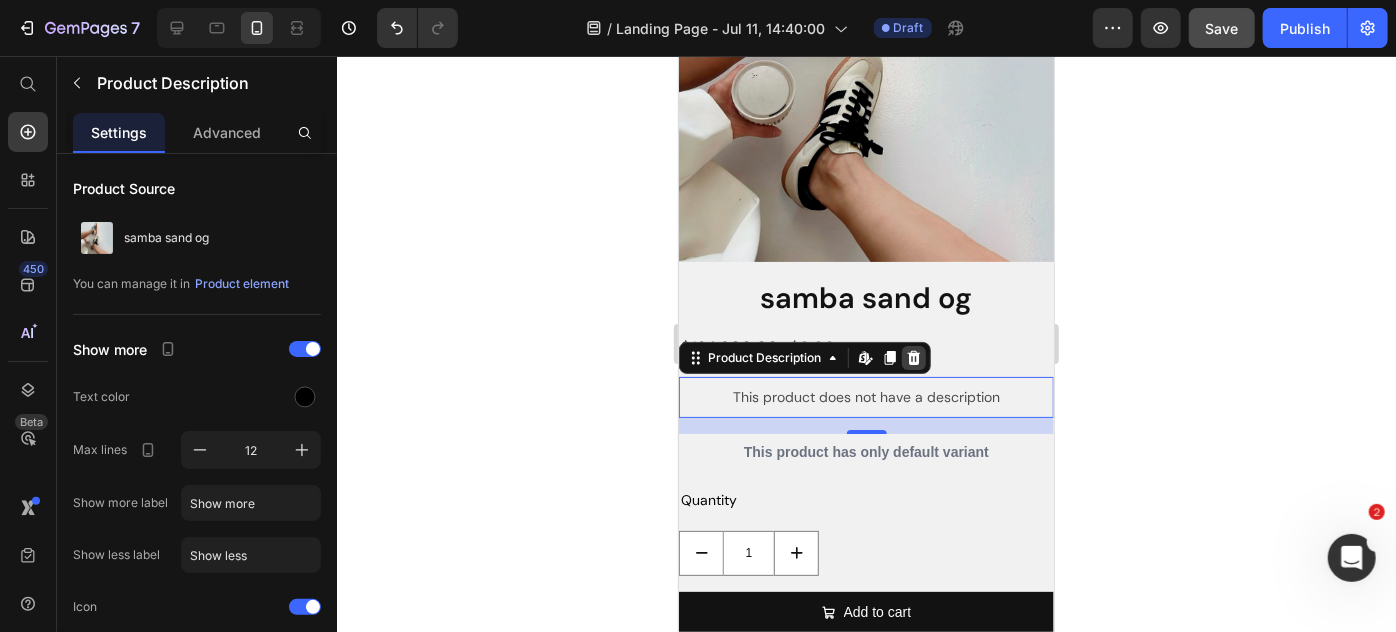 click at bounding box center [913, 357] 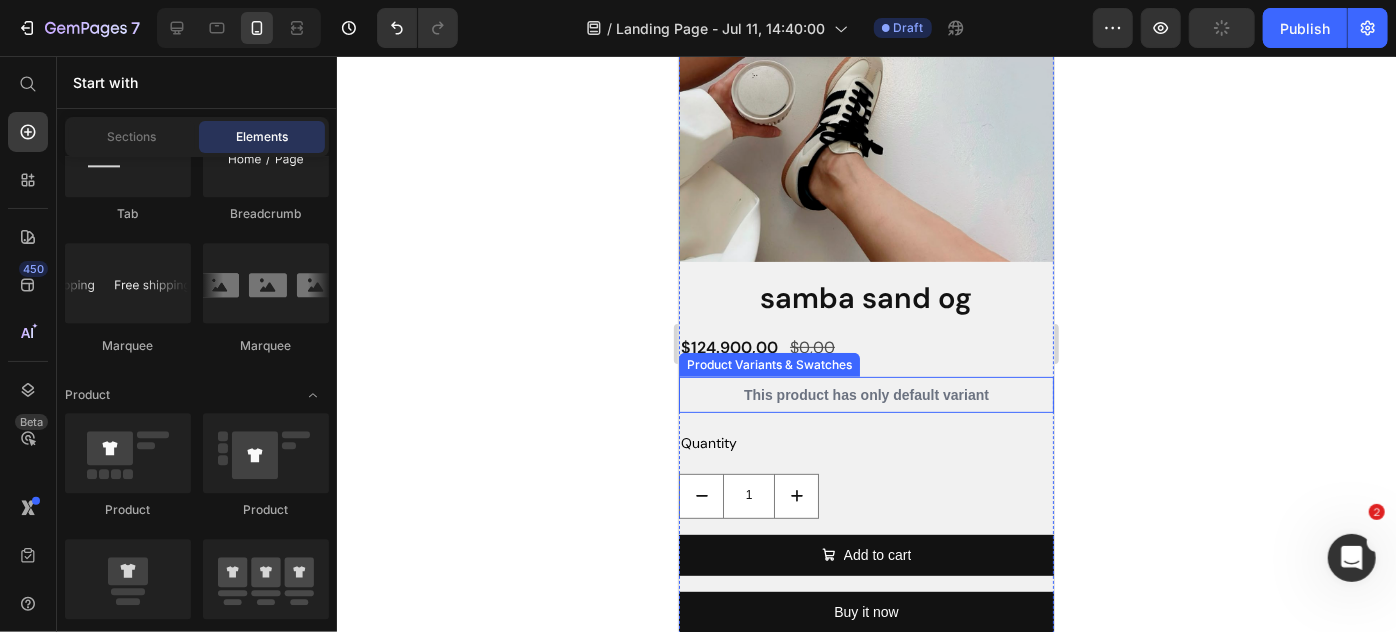 click on "This product has only default variant" at bounding box center (865, 394) 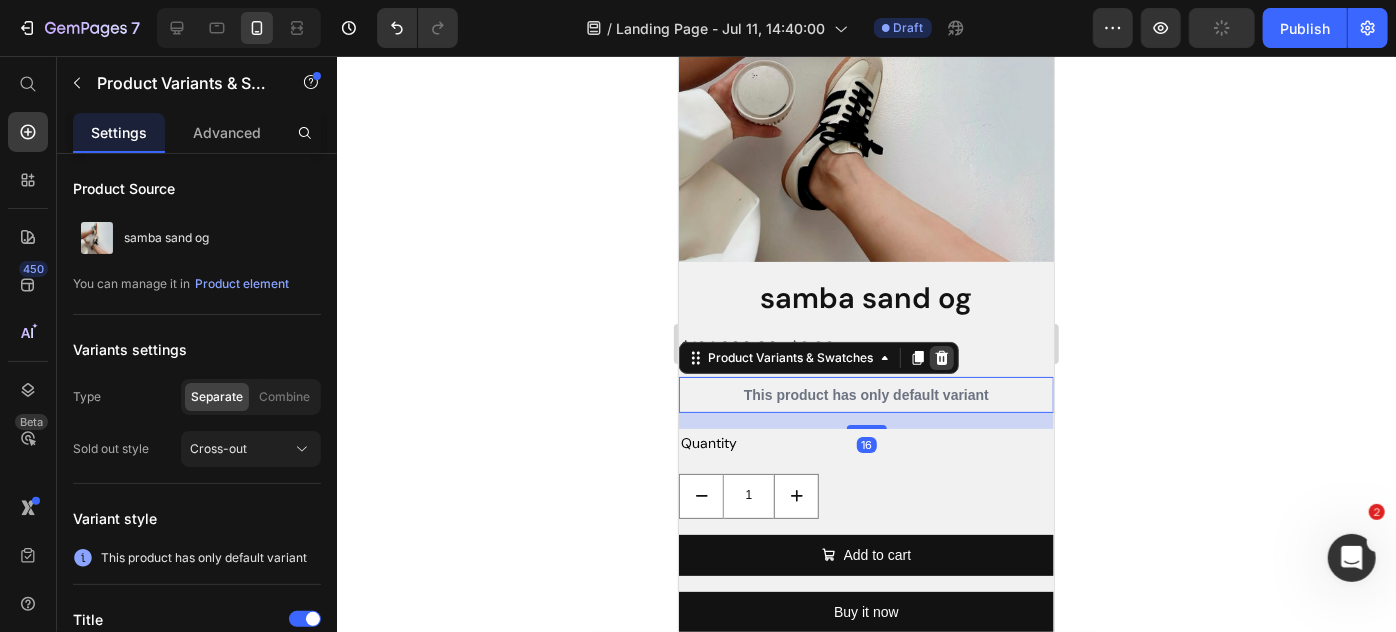 click 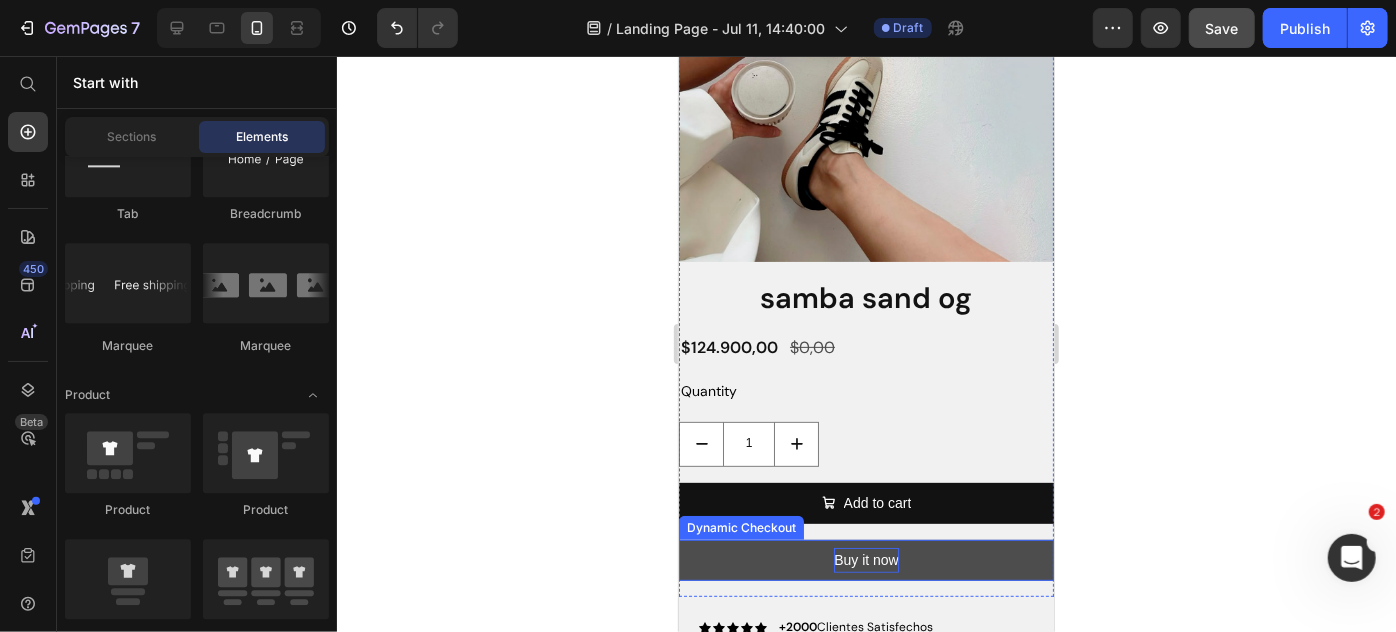 scroll, scrollTop: 297, scrollLeft: 0, axis: vertical 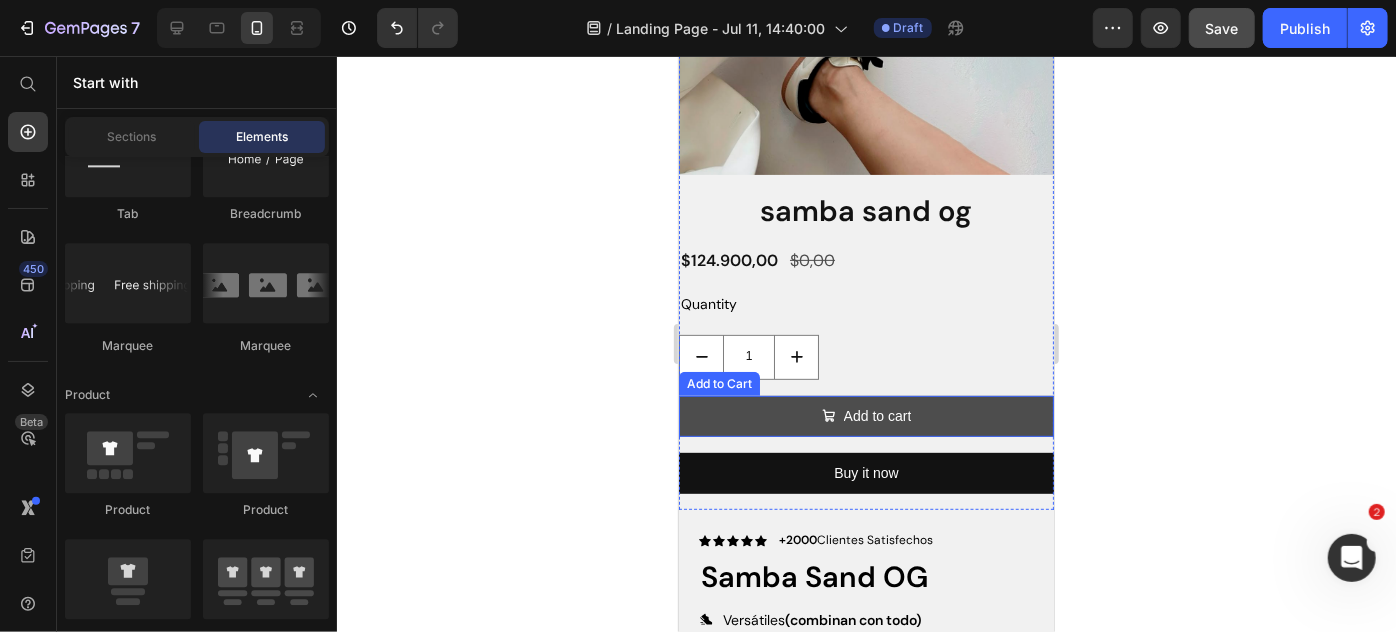 click on "Add to cart" at bounding box center [865, 415] 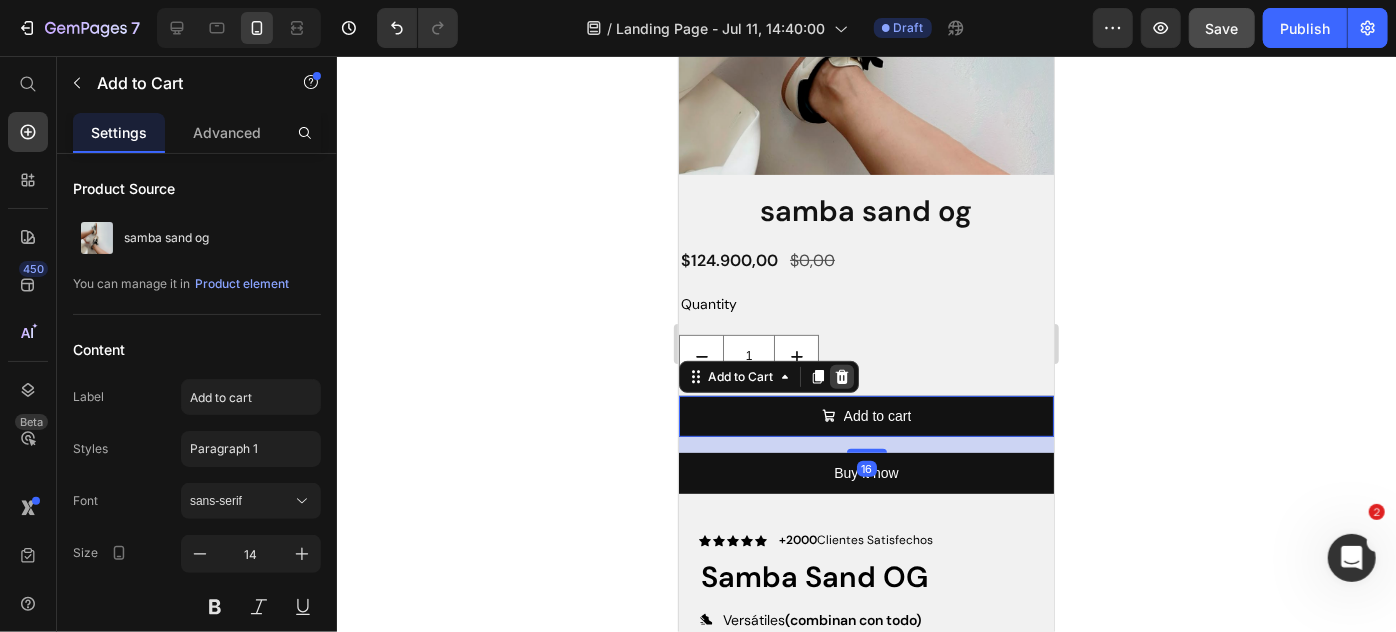 click 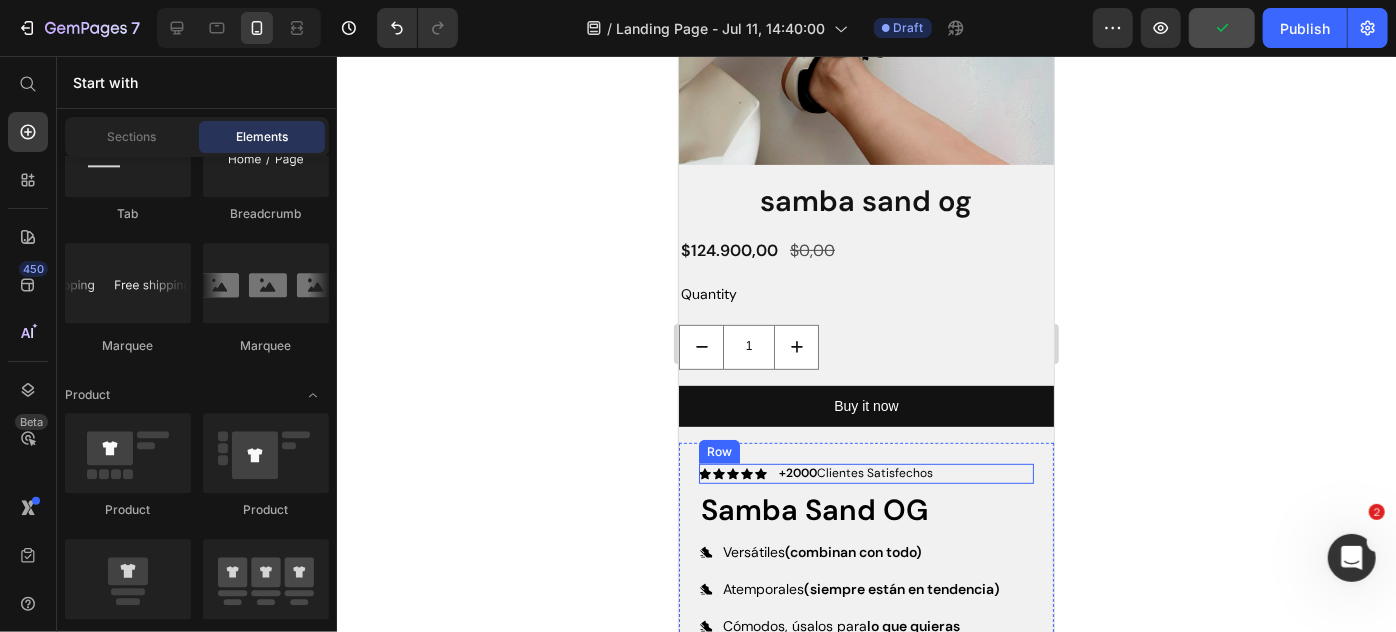 scroll, scrollTop: 309, scrollLeft: 0, axis: vertical 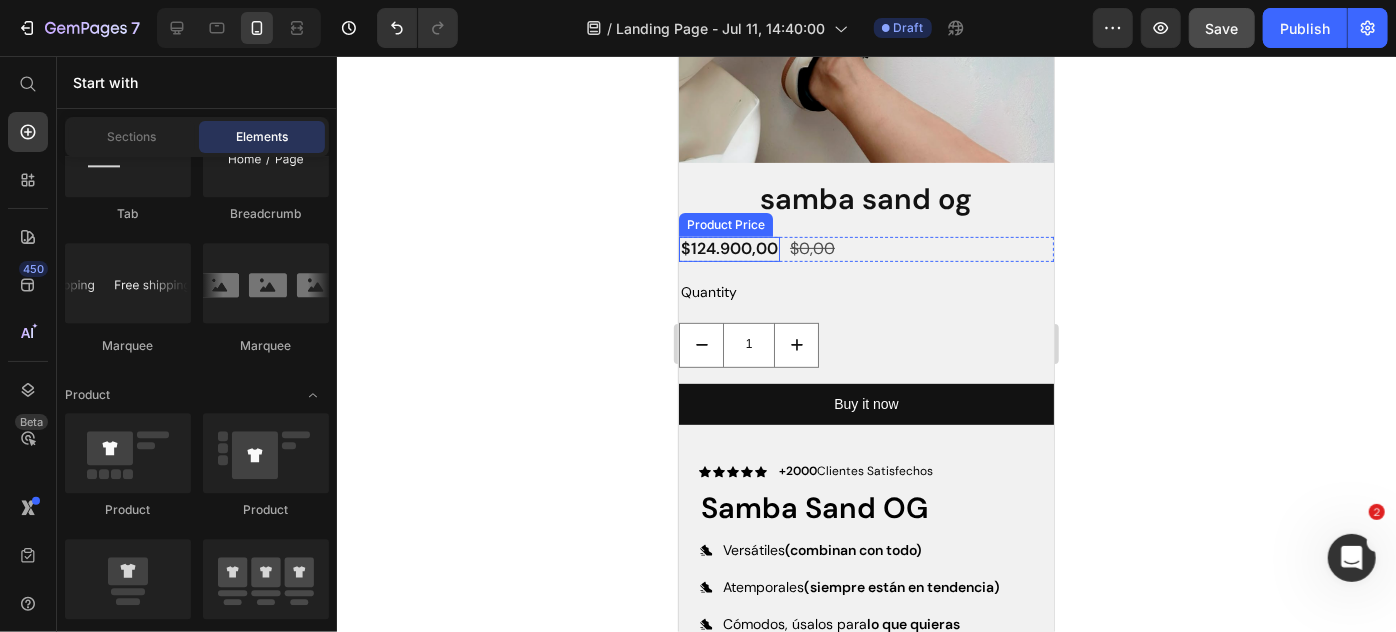 click on "$124.900,00" at bounding box center (728, 248) 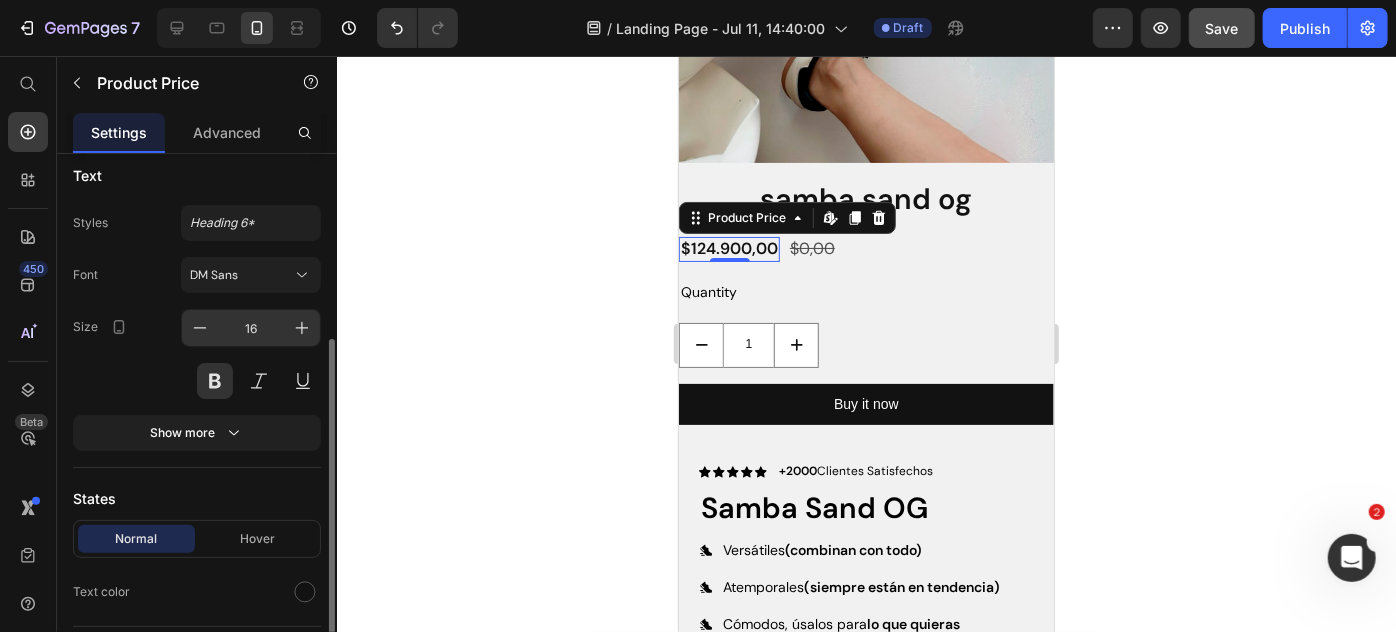 scroll, scrollTop: 378, scrollLeft: 0, axis: vertical 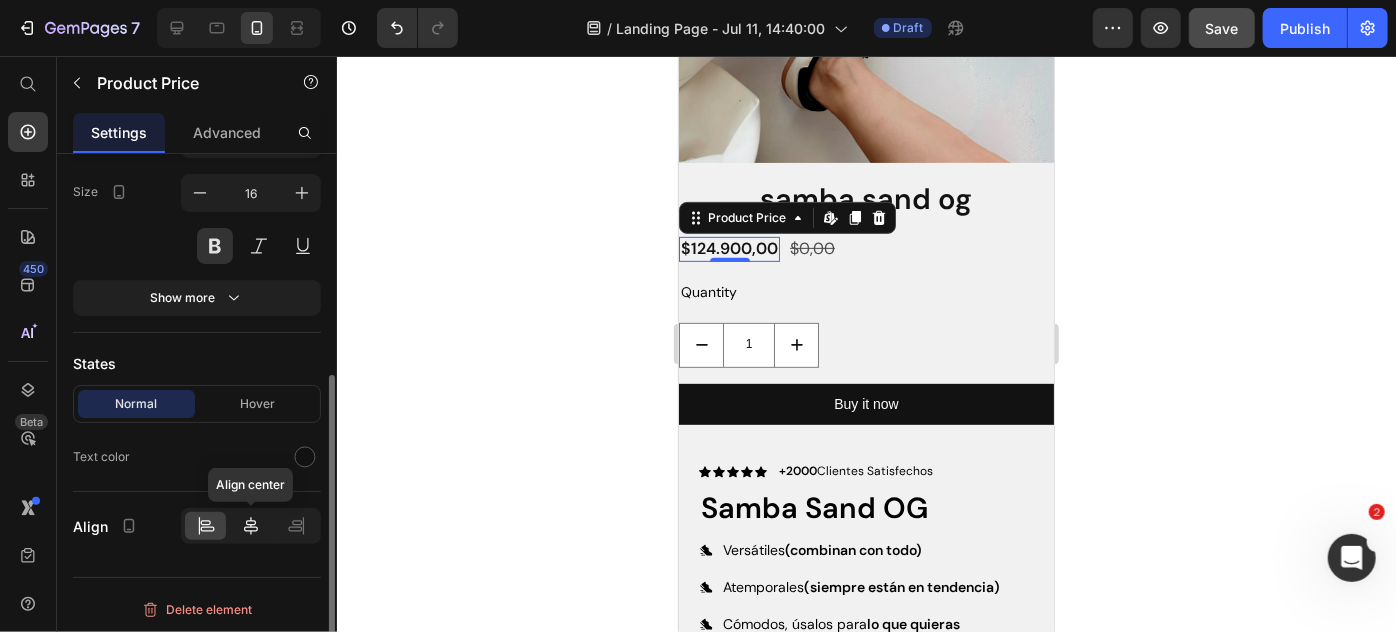 click 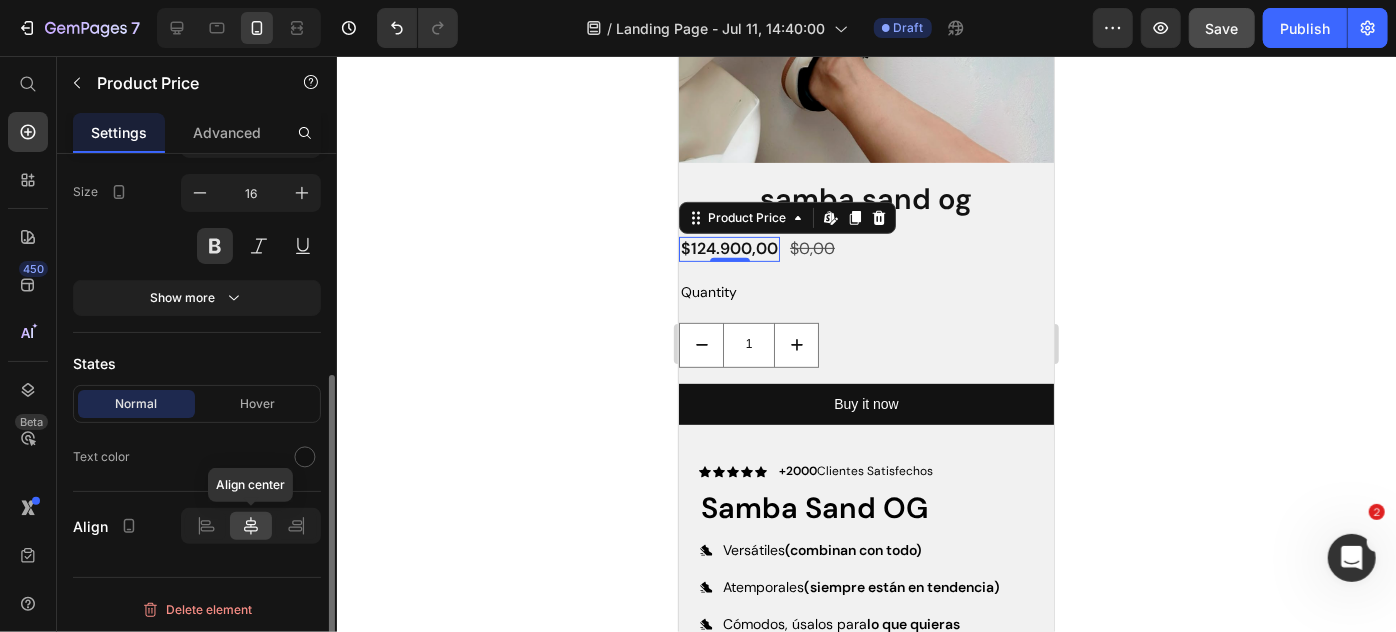 click 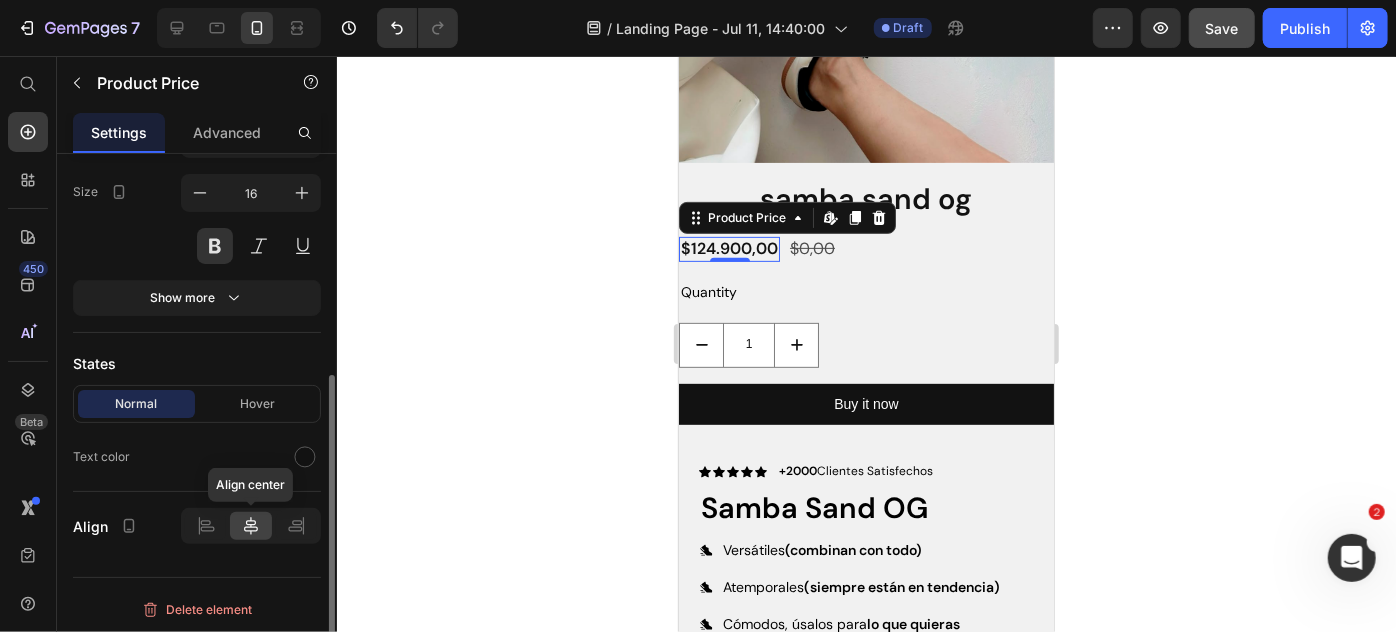 click 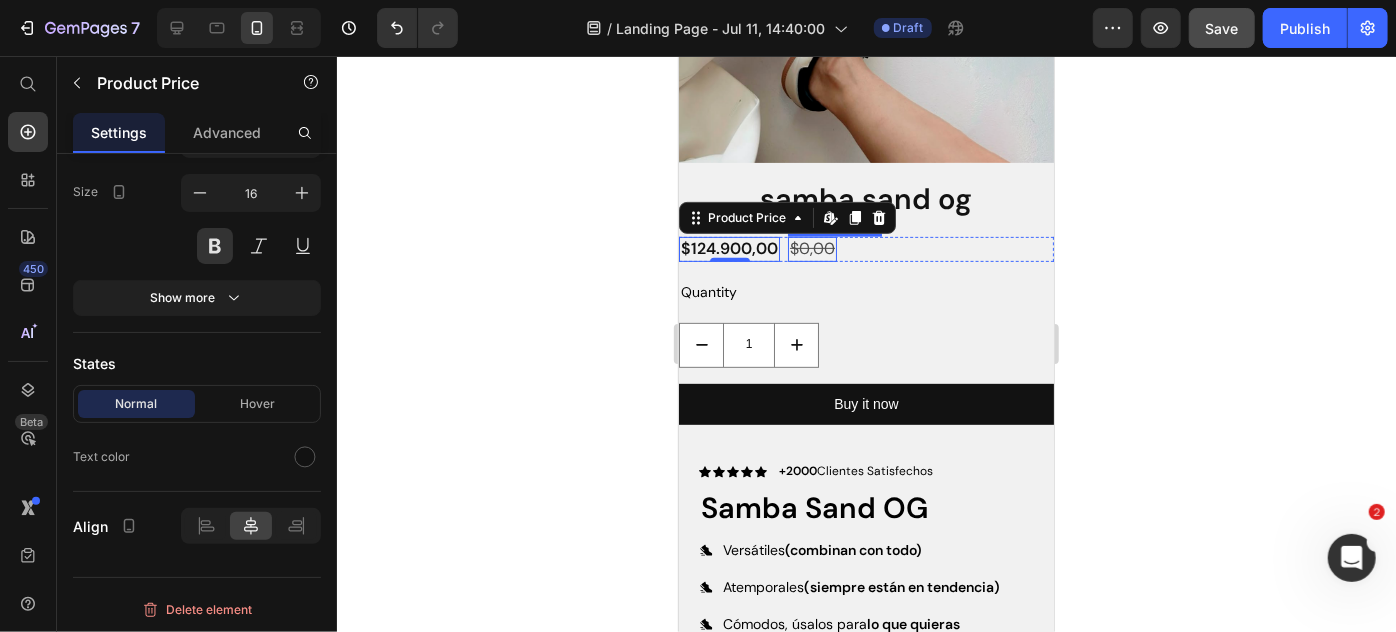 click on "$0,00" at bounding box center [811, 248] 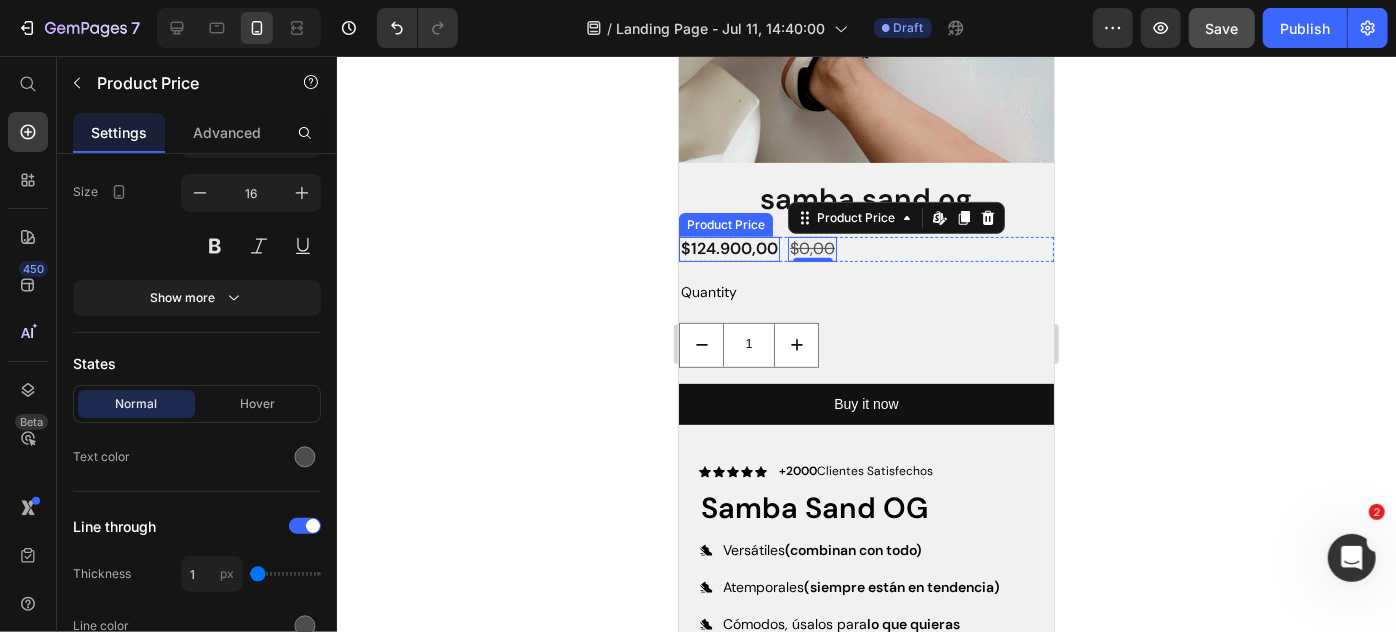 click on "$124.900,00" at bounding box center [728, 248] 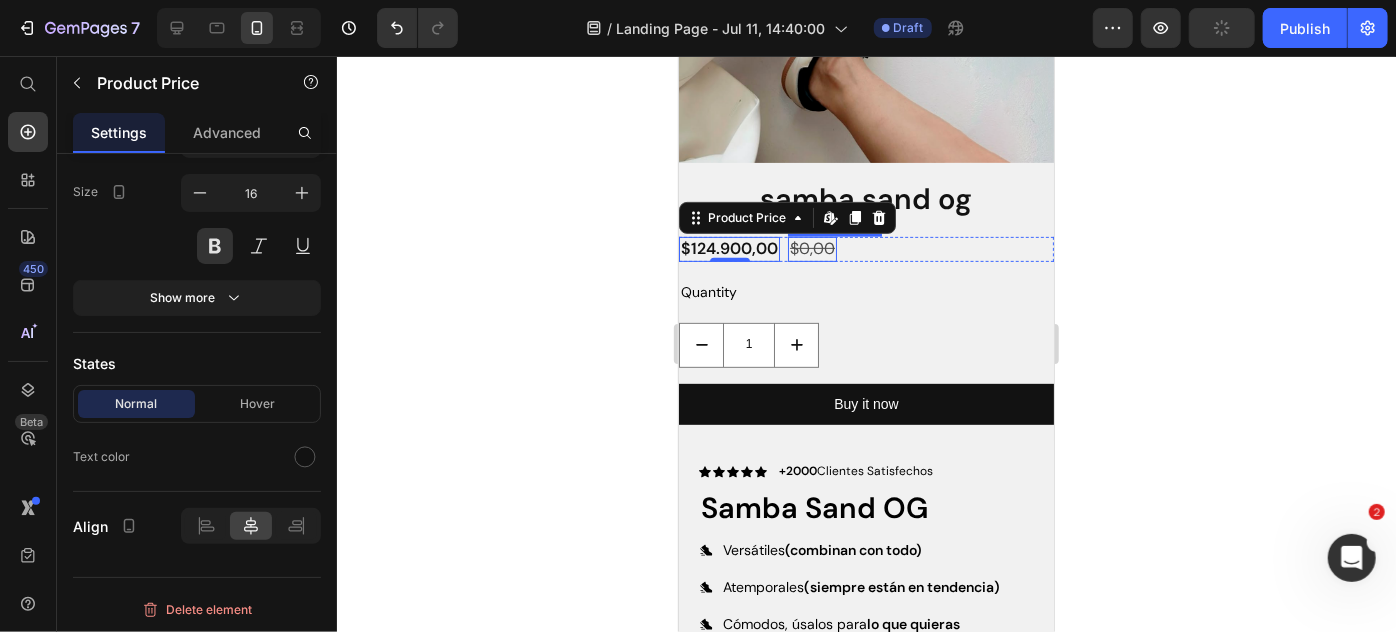 click on "$0,00" at bounding box center [811, 248] 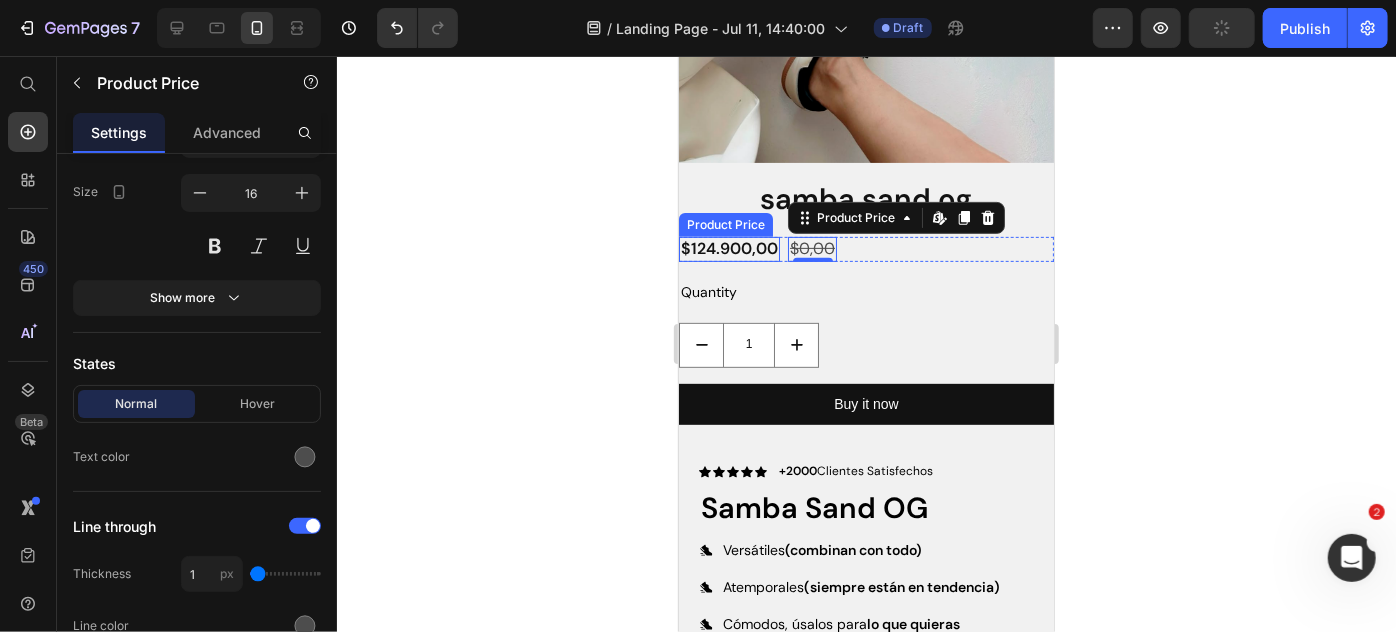 click on "$124.900,00" at bounding box center (728, 248) 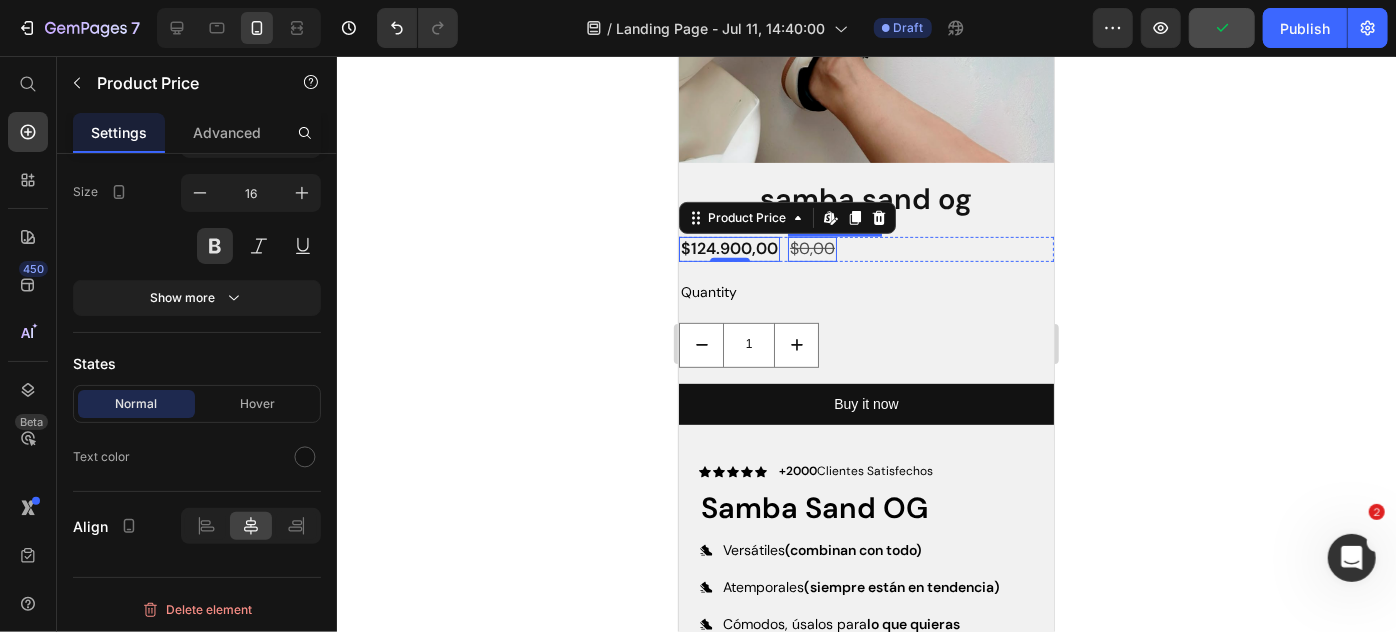 click on "$0,00" at bounding box center [811, 248] 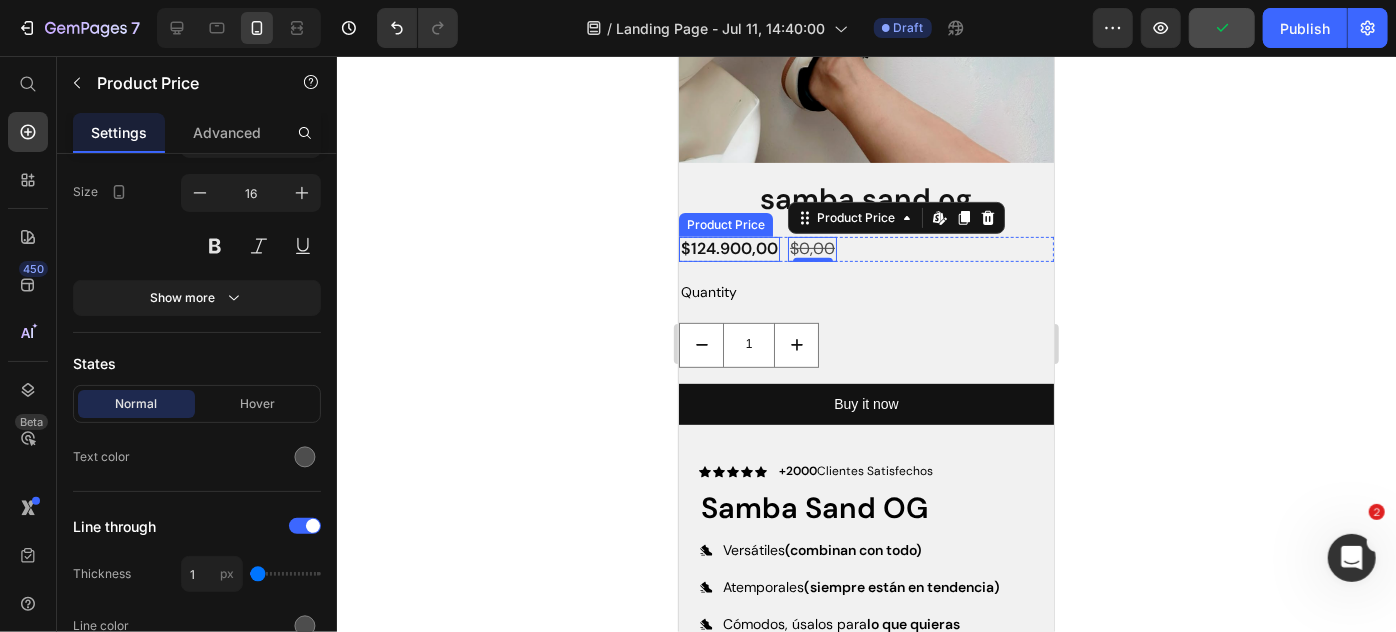 click on "$124.900,00" at bounding box center [728, 248] 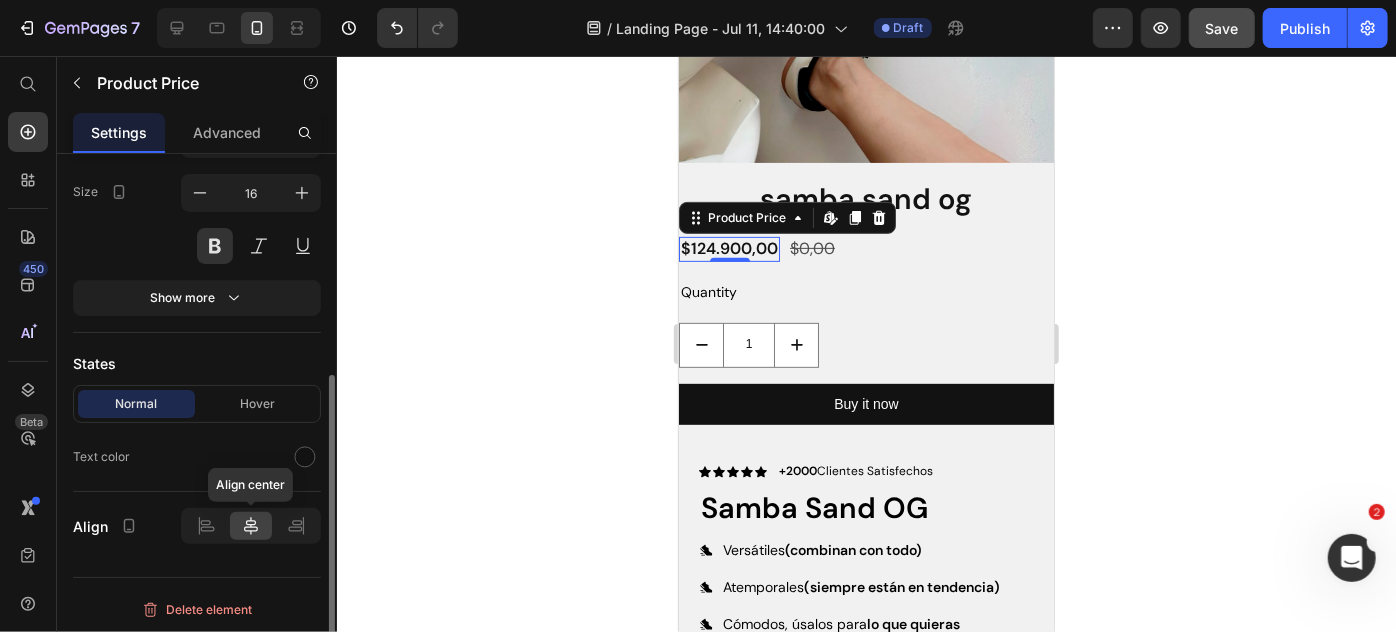 click 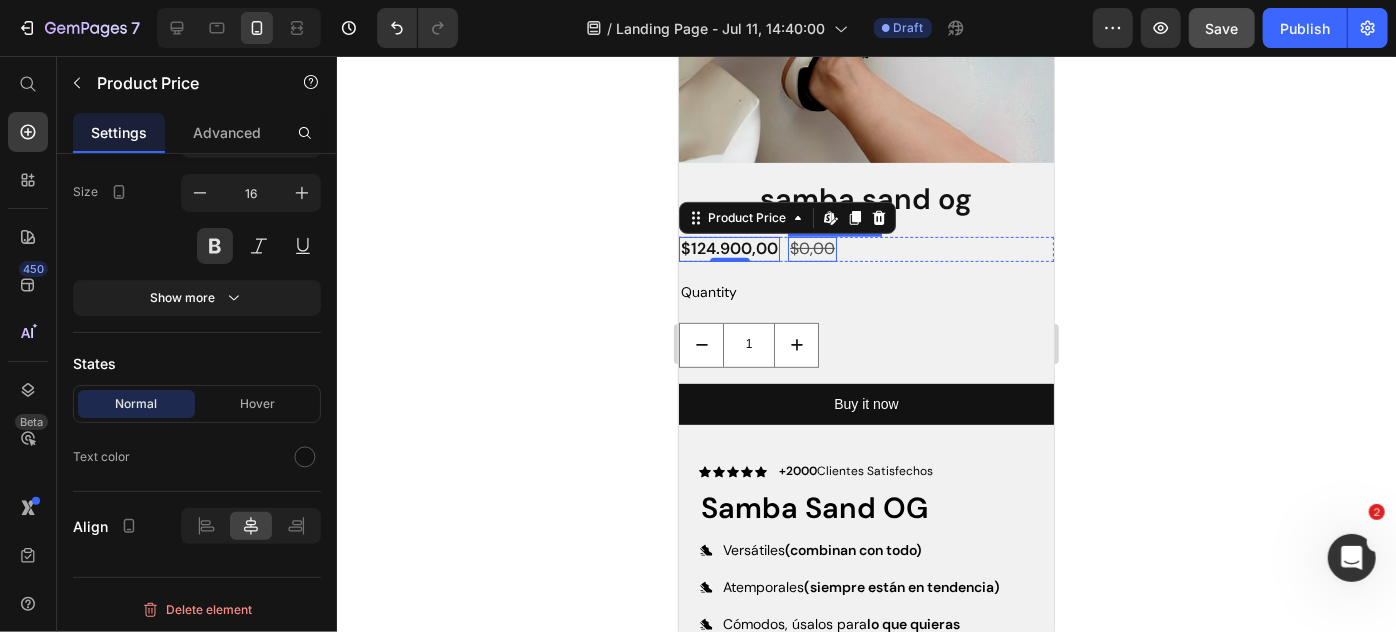 click on "$0,00" at bounding box center [811, 248] 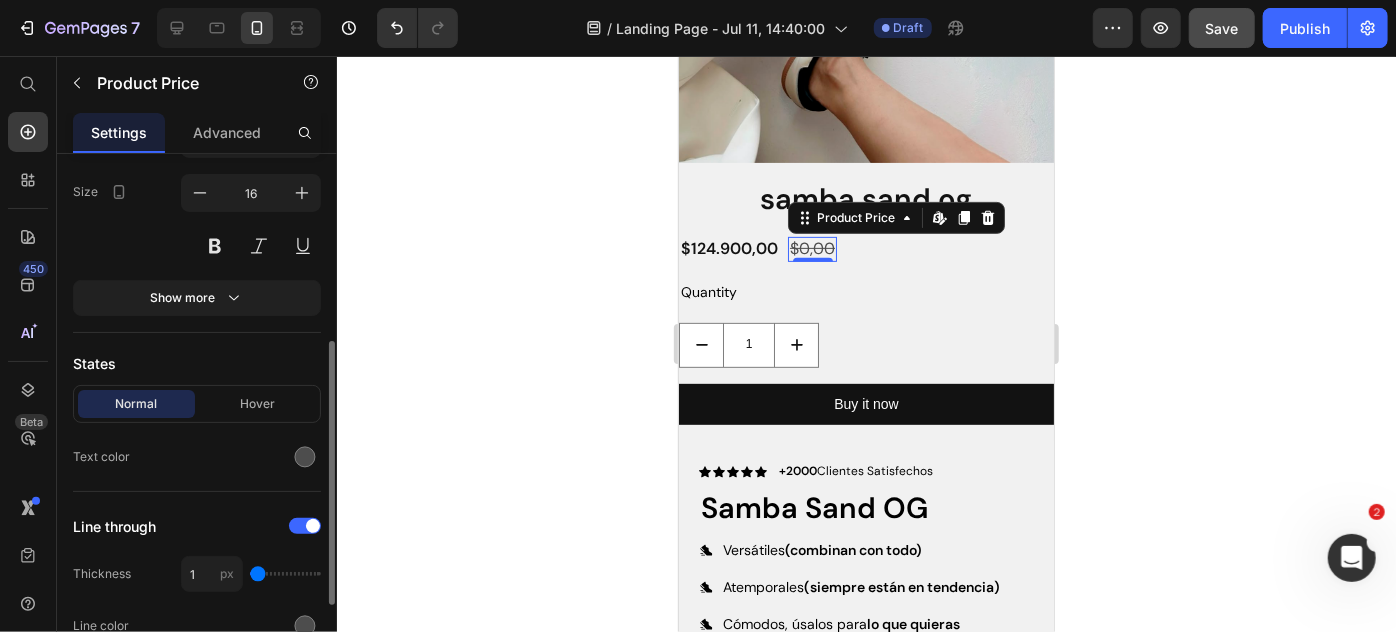 scroll, scrollTop: 546, scrollLeft: 0, axis: vertical 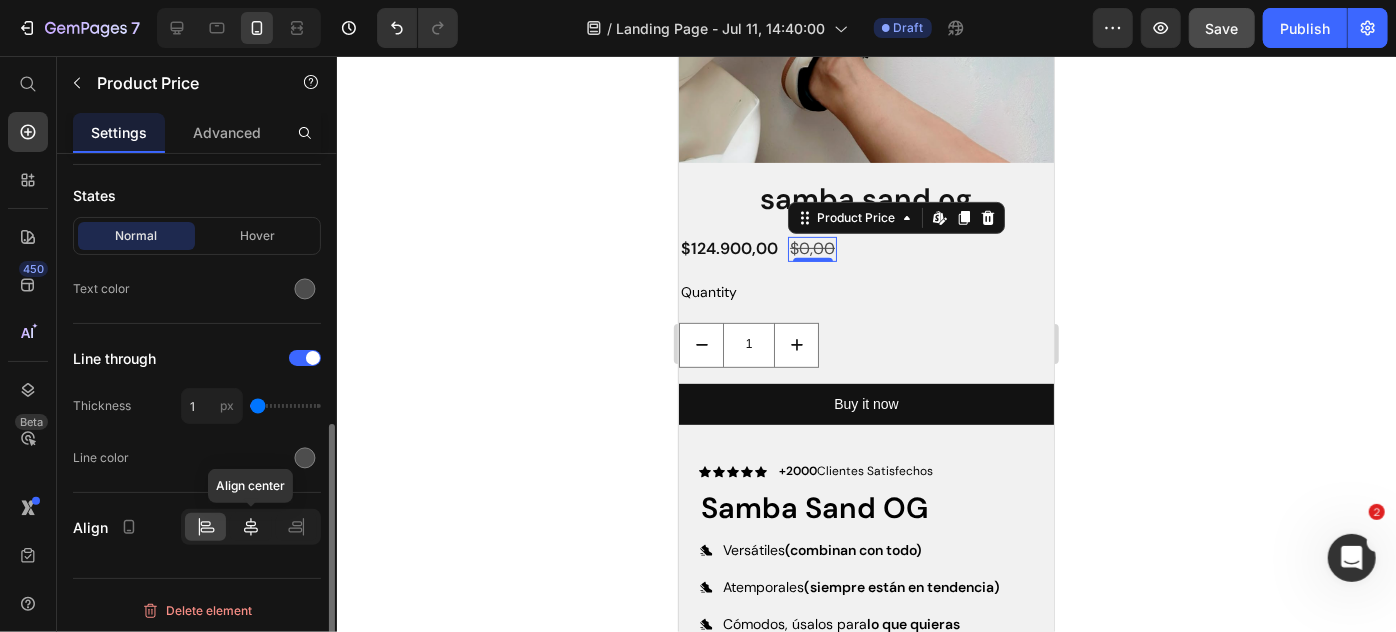 click 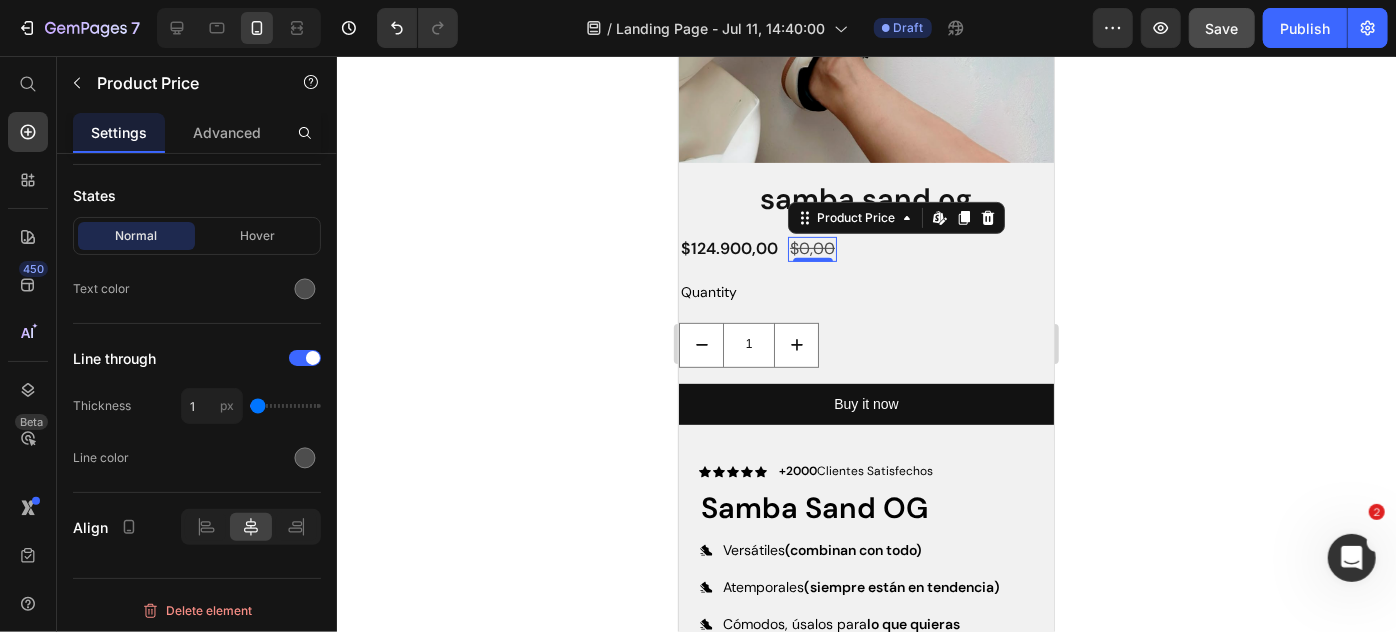 click 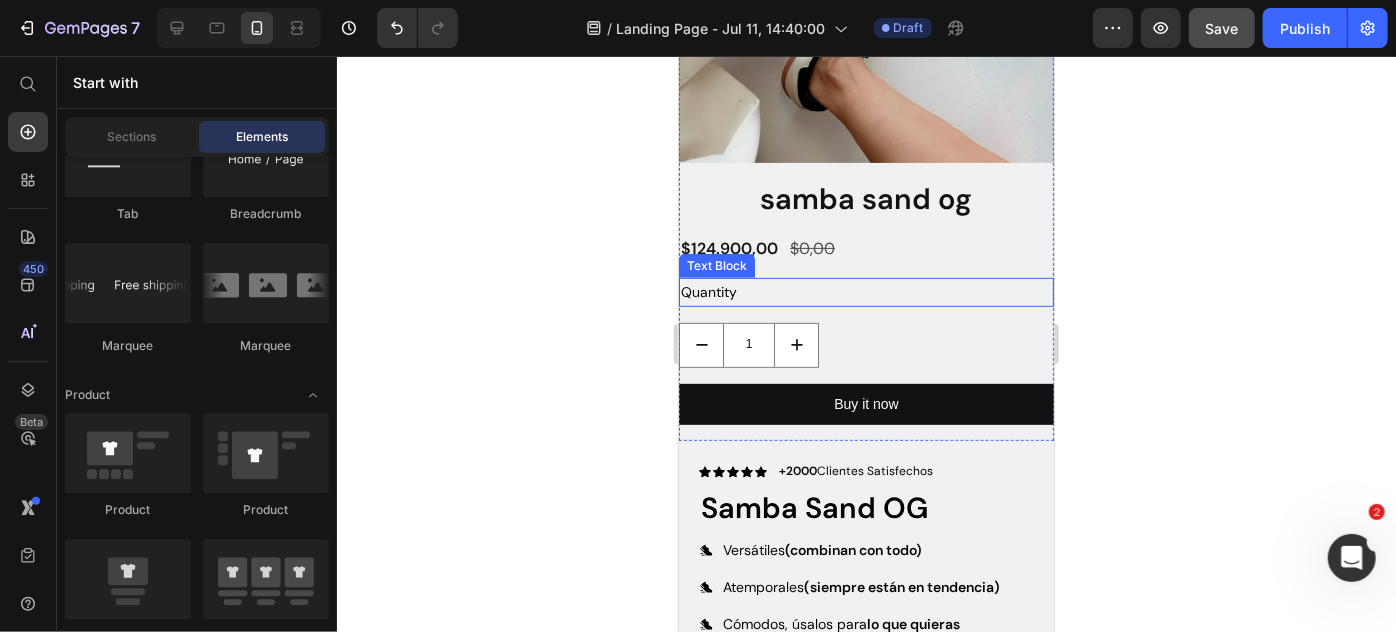 click on "Quantity" at bounding box center (865, 291) 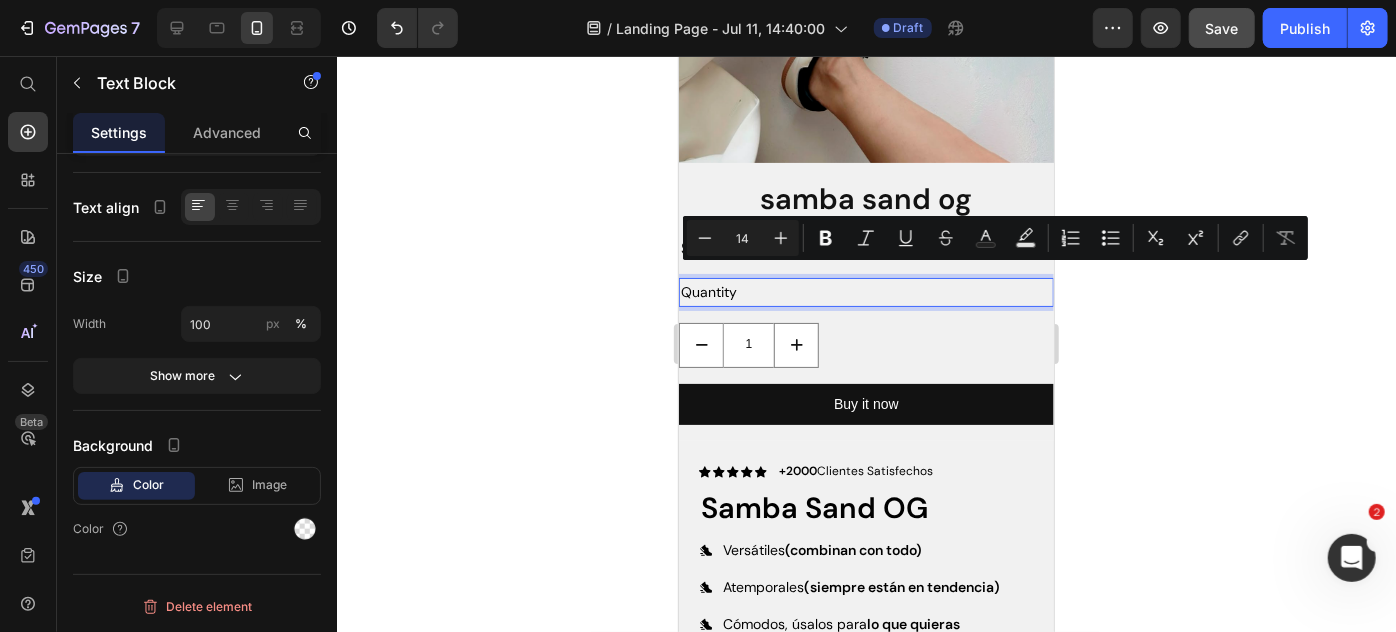 scroll, scrollTop: 0, scrollLeft: 0, axis: both 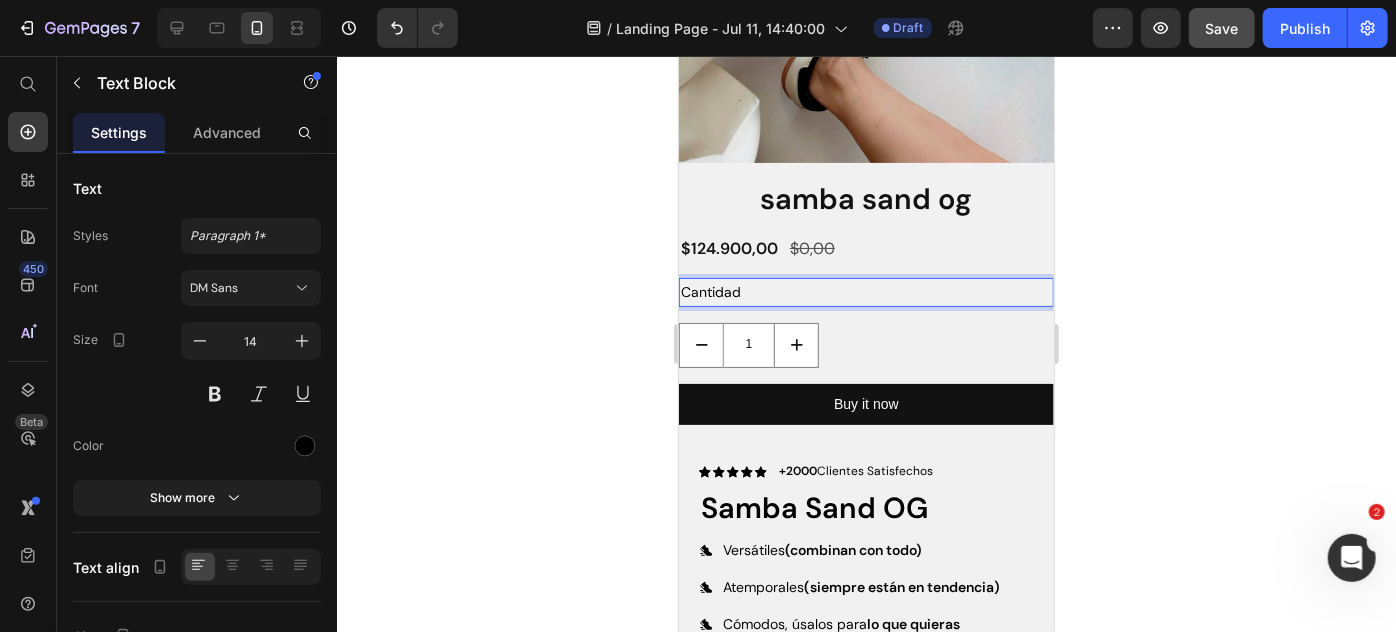click on "Cantidad" at bounding box center (865, 291) 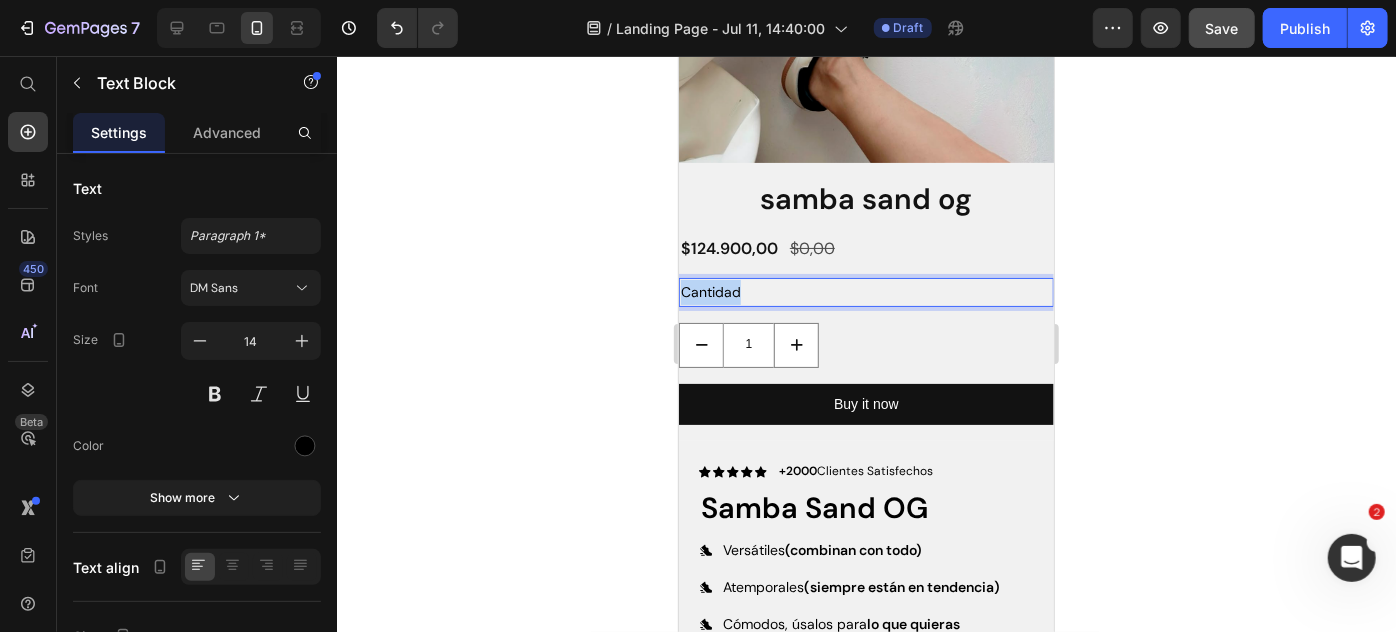 click on "Cantidad" at bounding box center (865, 291) 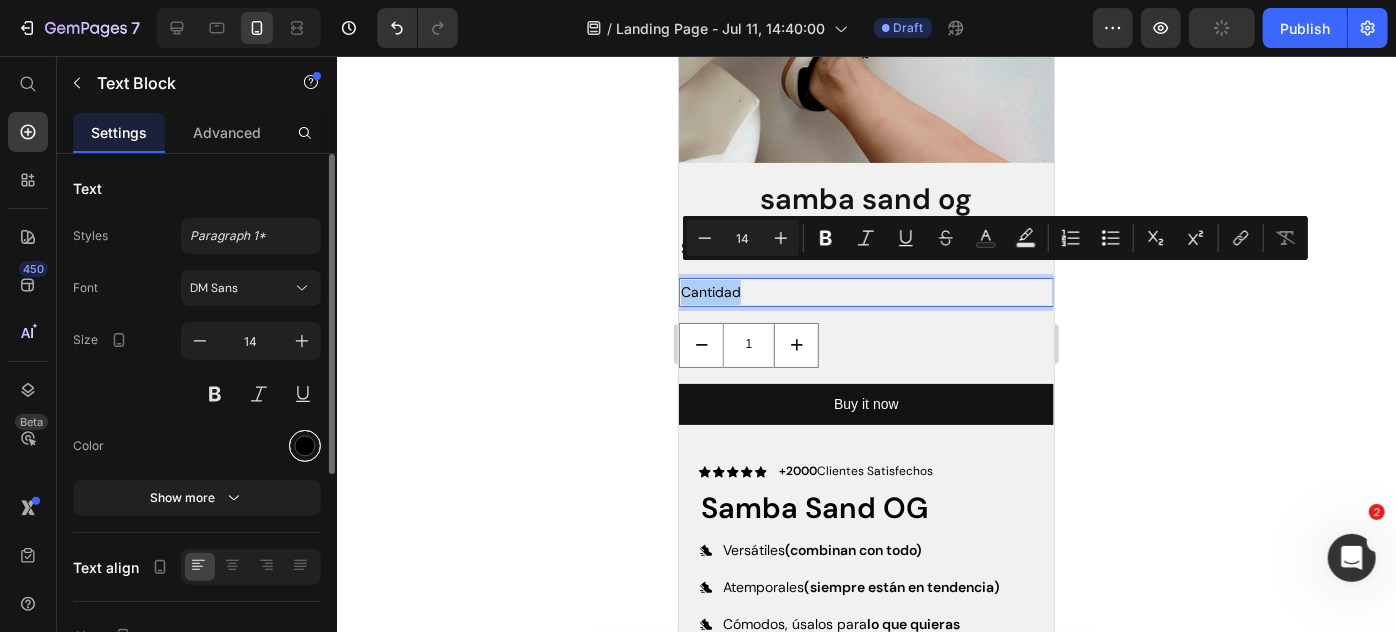 click at bounding box center (305, 446) 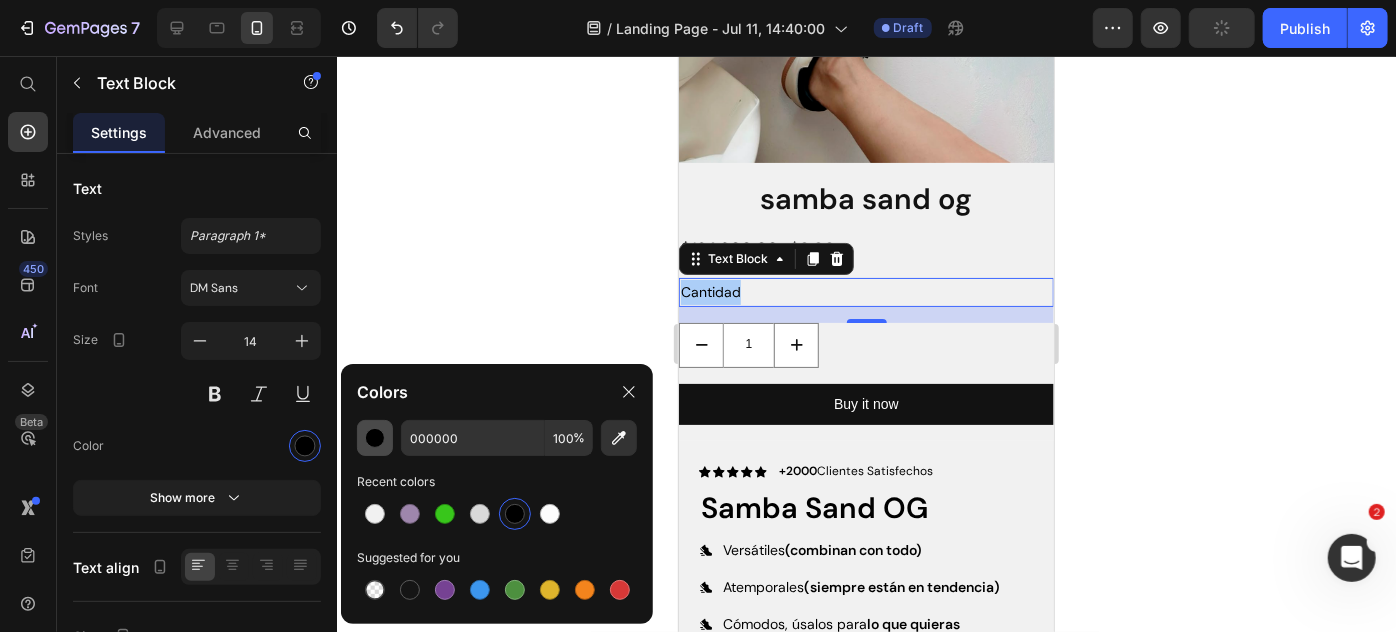 click at bounding box center (375, 438) 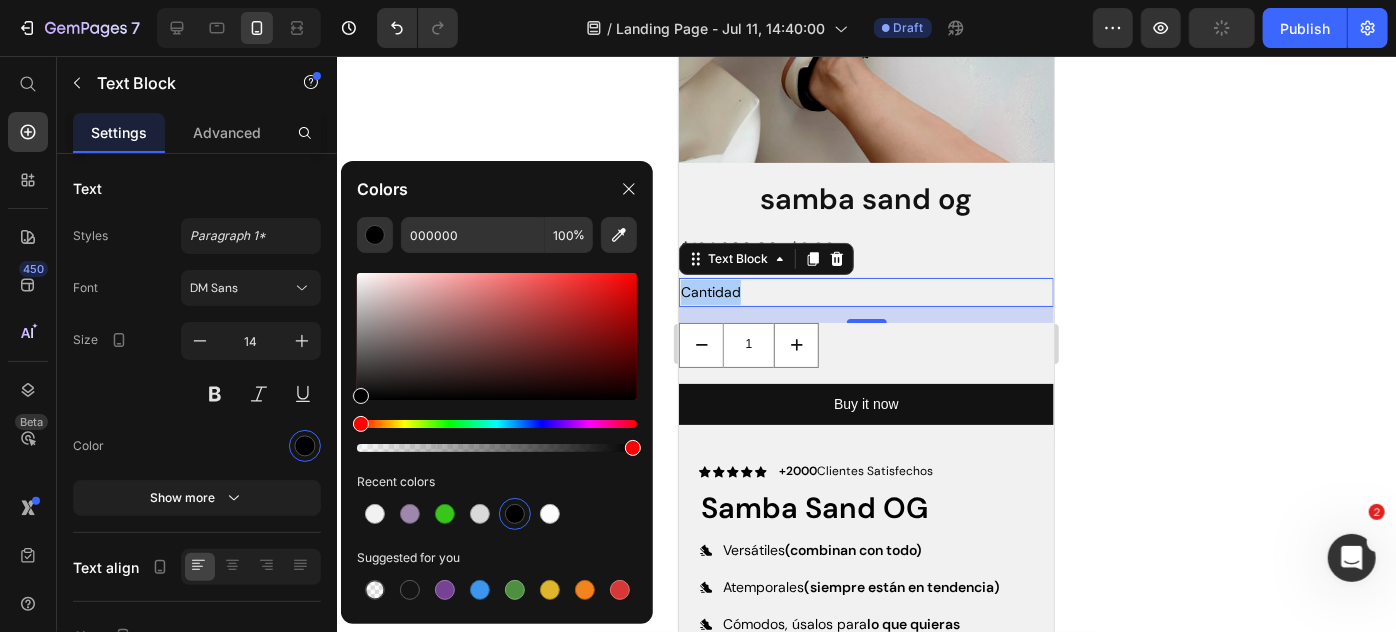 click 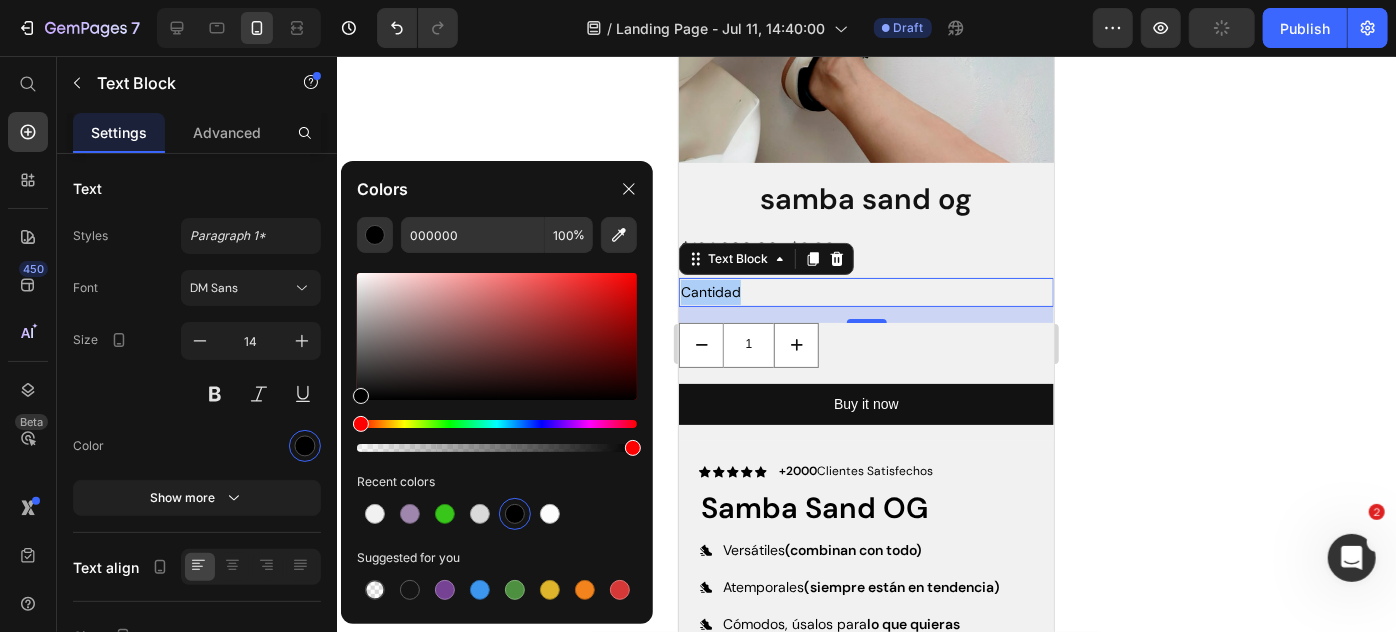 click 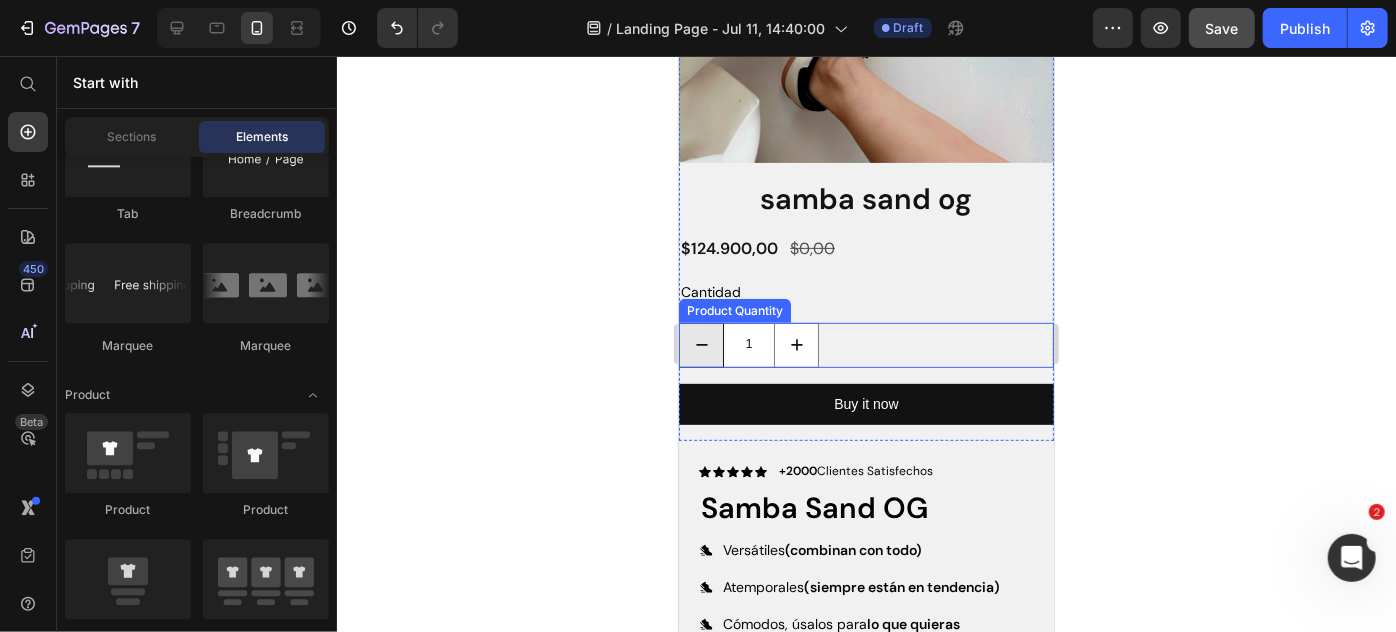 click at bounding box center (700, 344) 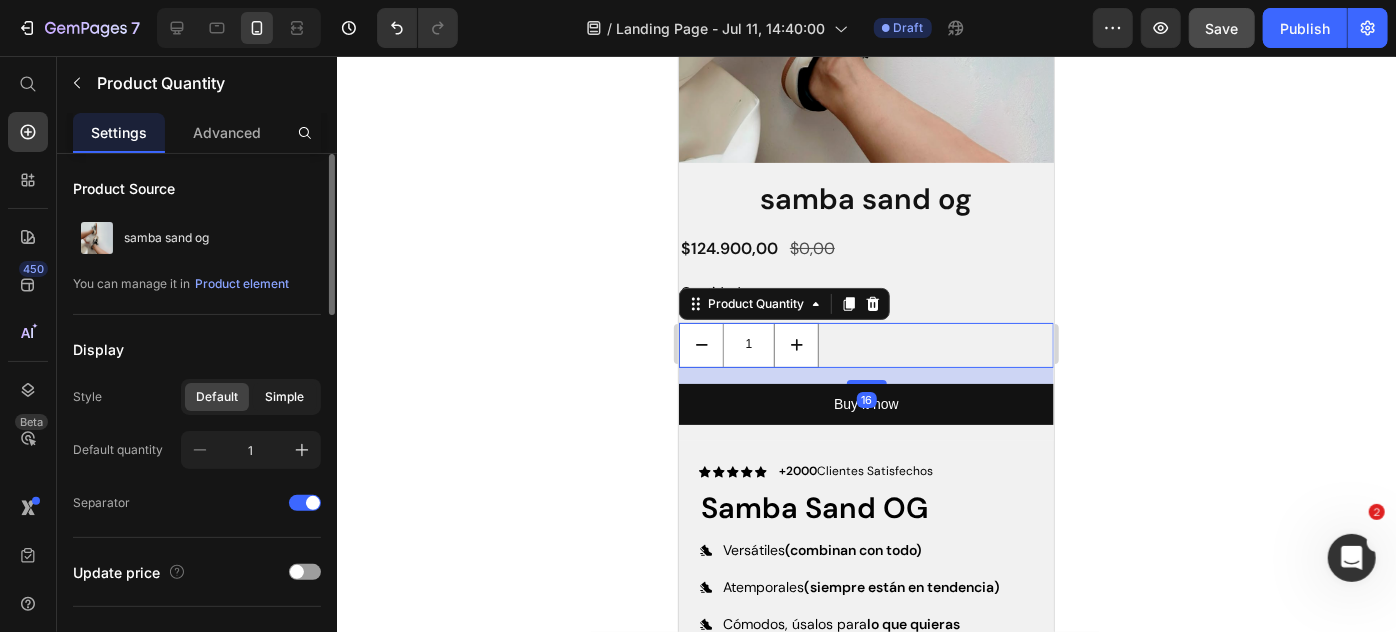 click on "Simple" 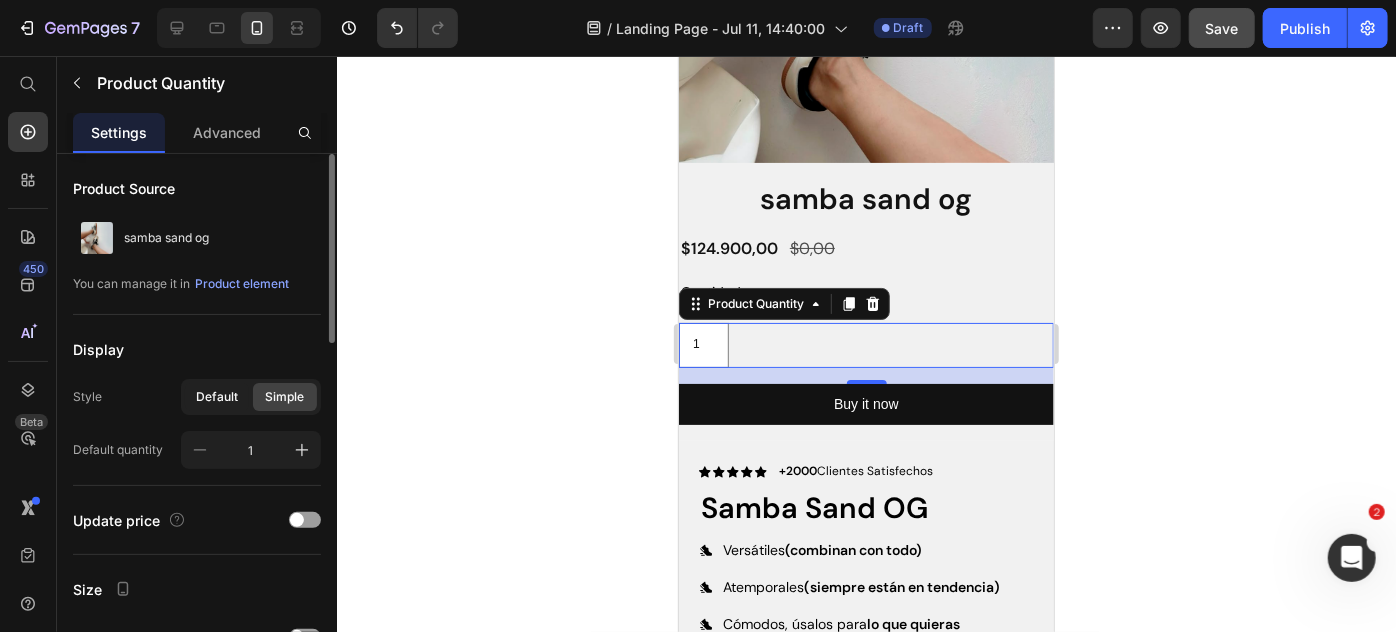 click on "Default" 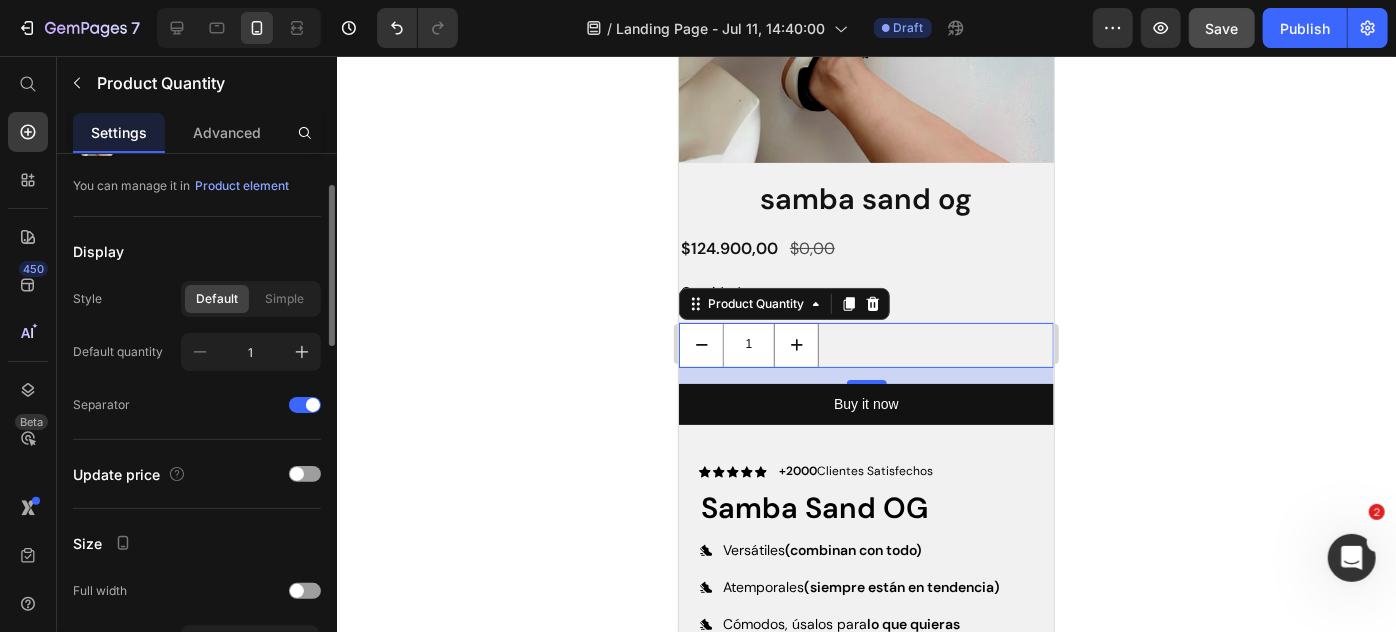 scroll, scrollTop: 99, scrollLeft: 0, axis: vertical 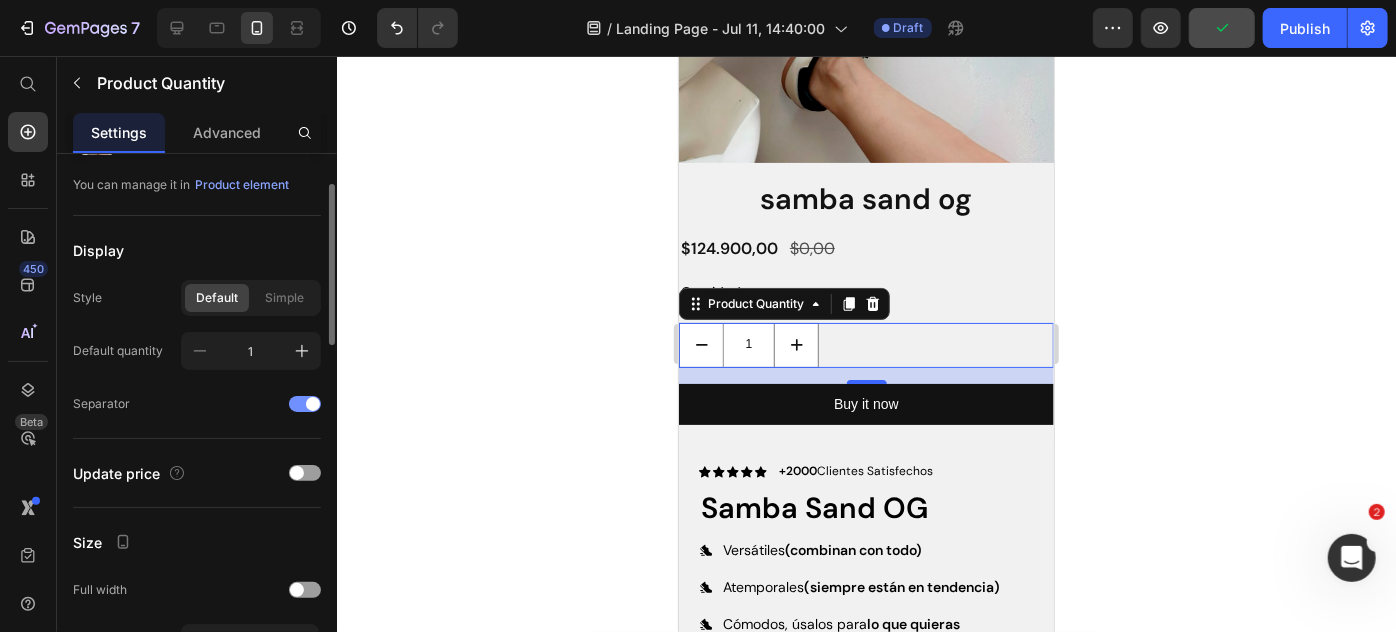 click at bounding box center (313, 404) 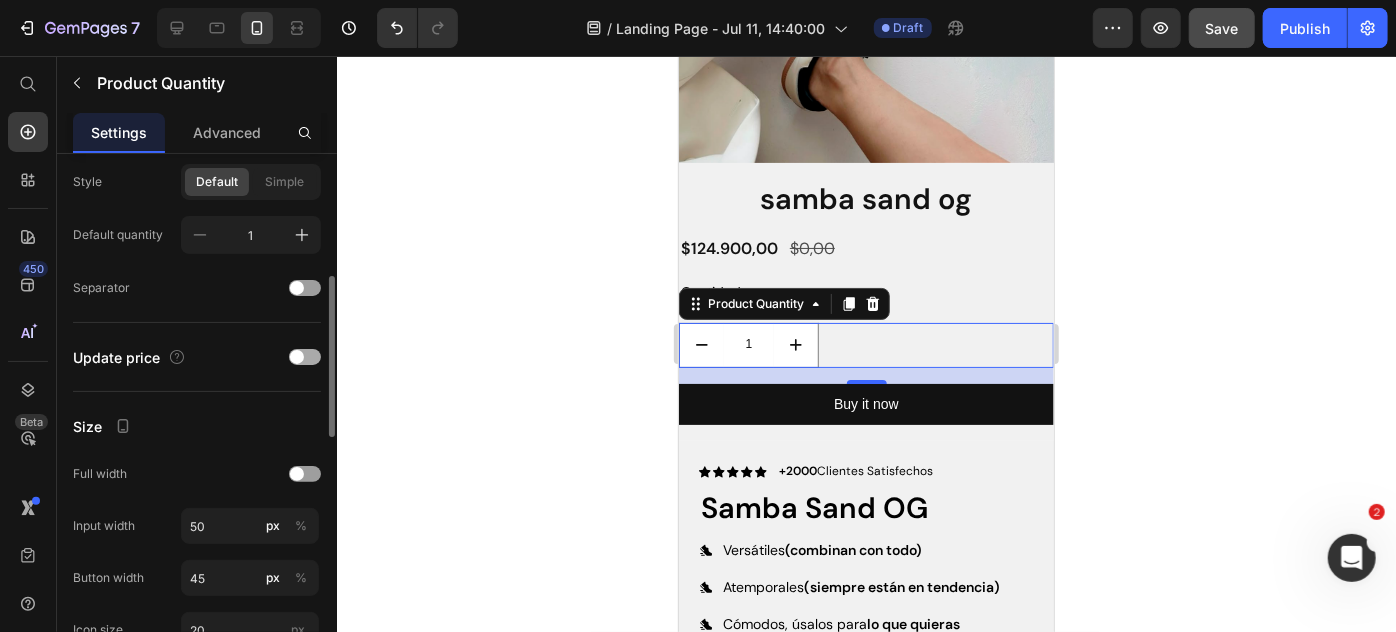 scroll, scrollTop: 259, scrollLeft: 0, axis: vertical 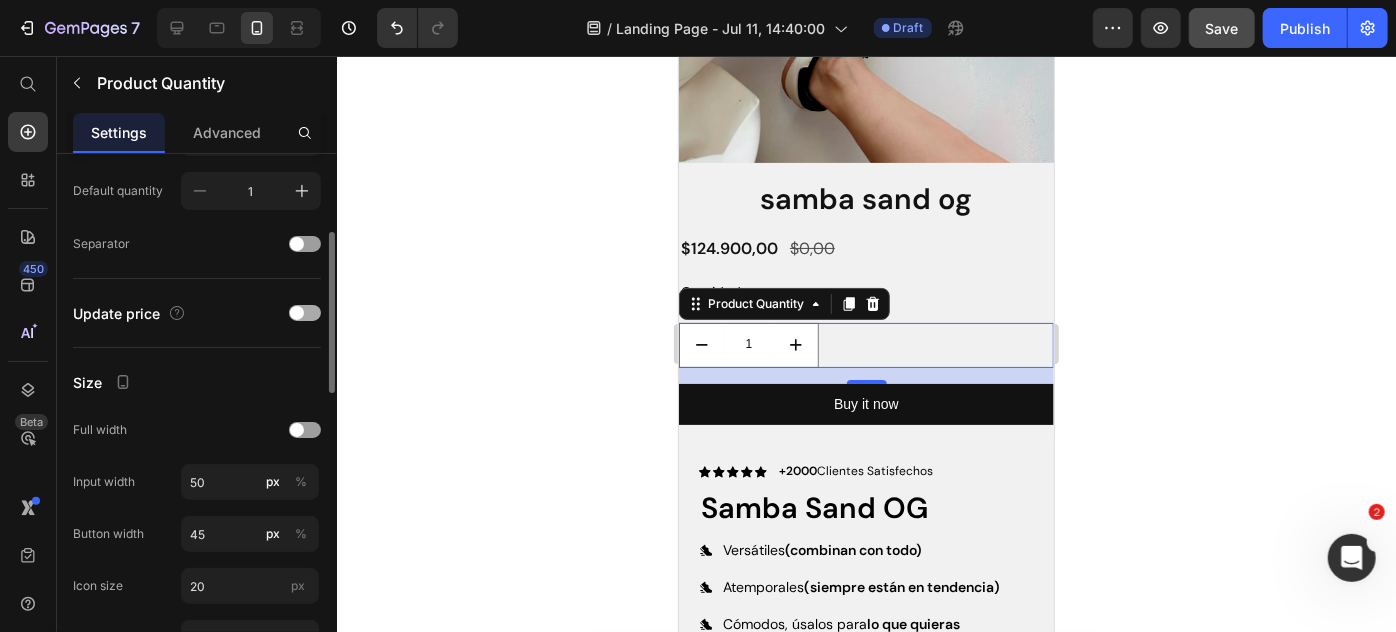 click at bounding box center [297, 313] 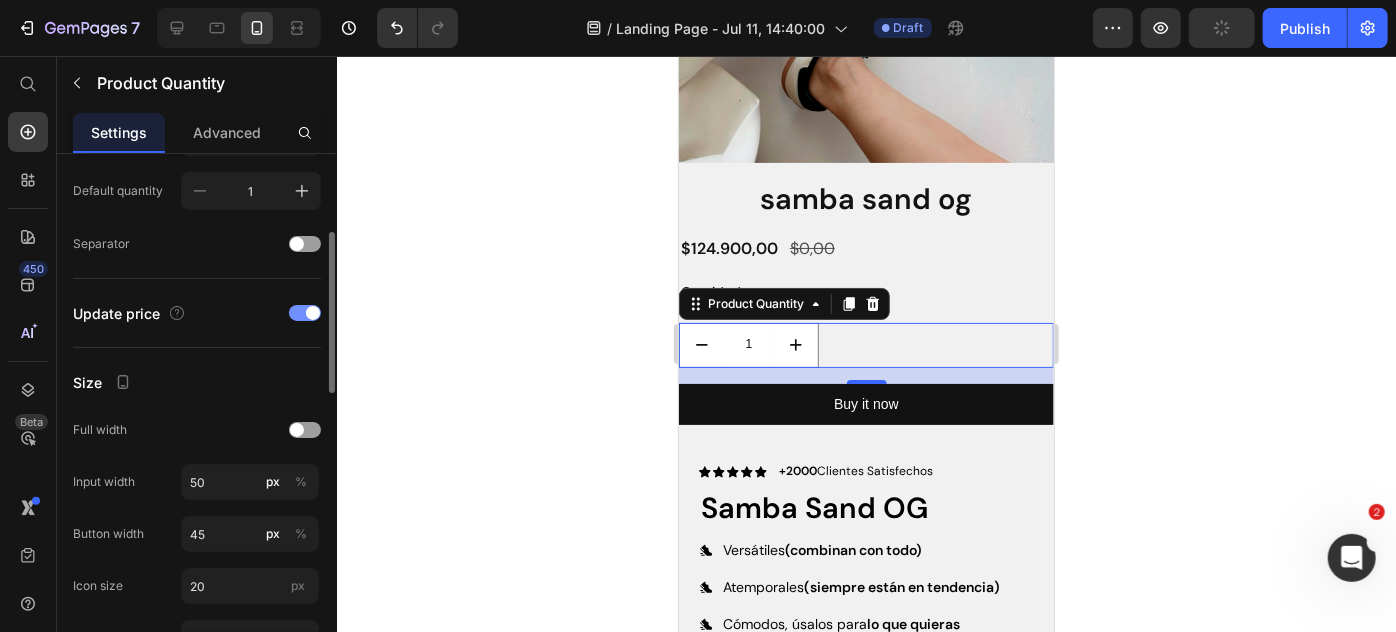 click at bounding box center [313, 313] 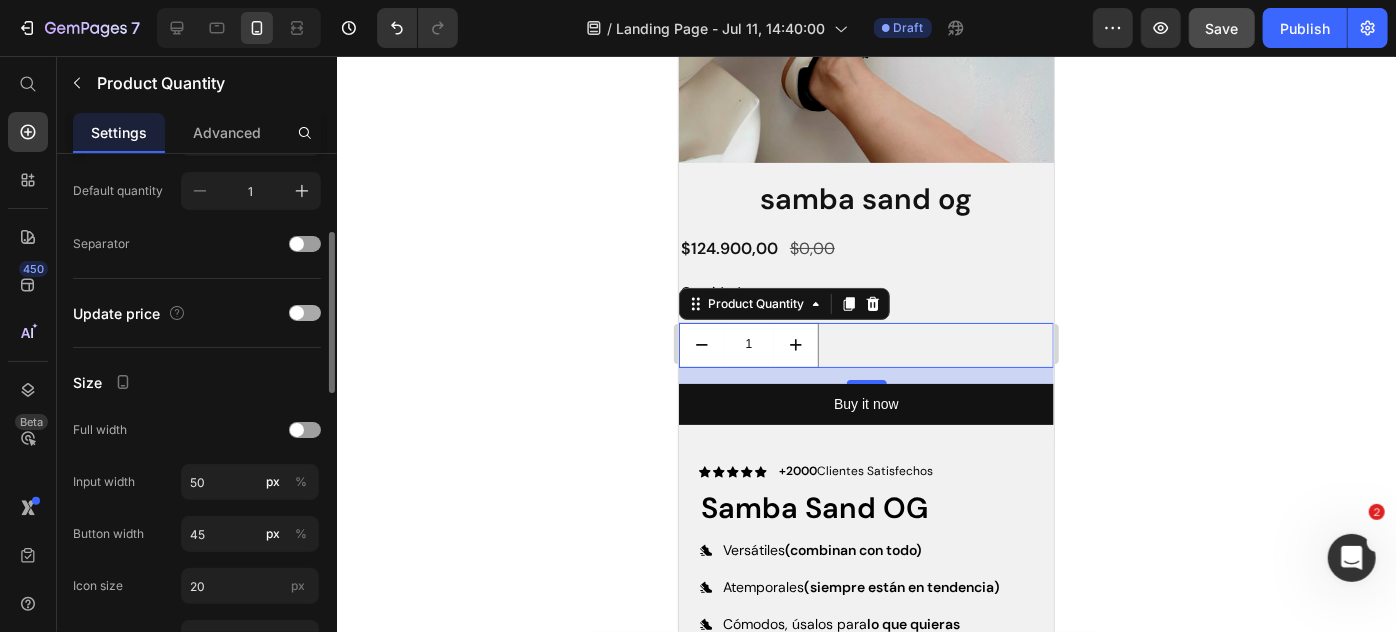 click at bounding box center [305, 313] 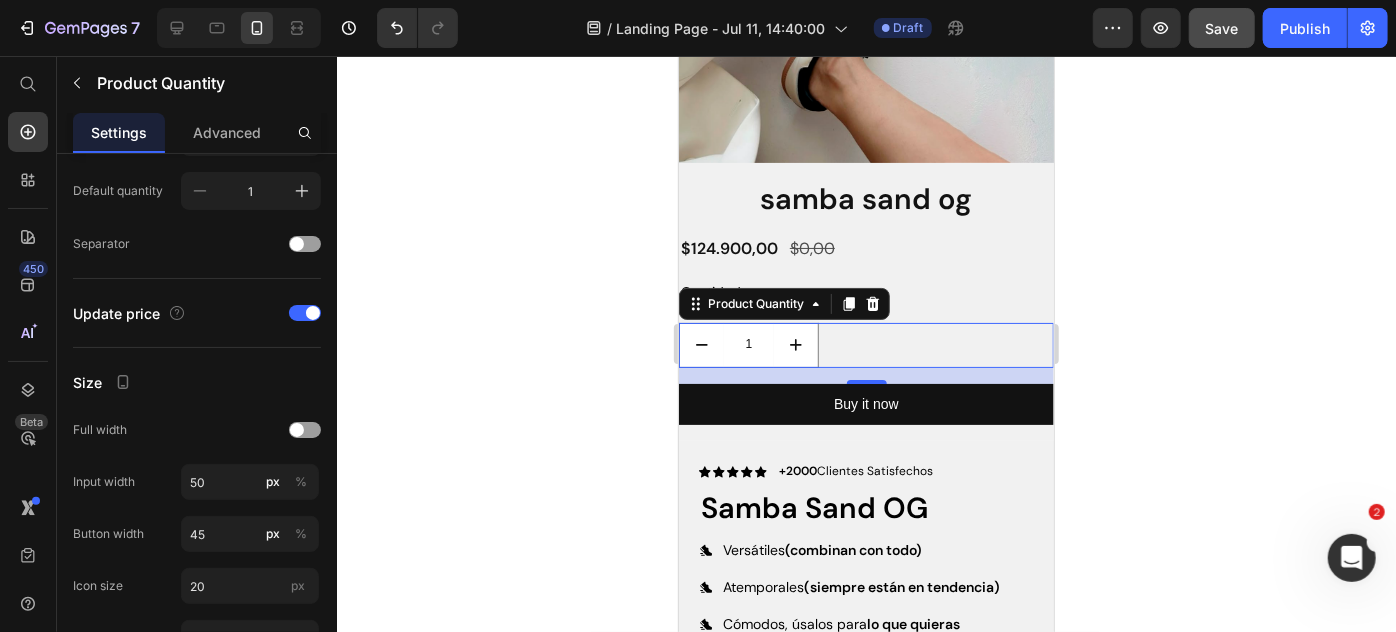 click 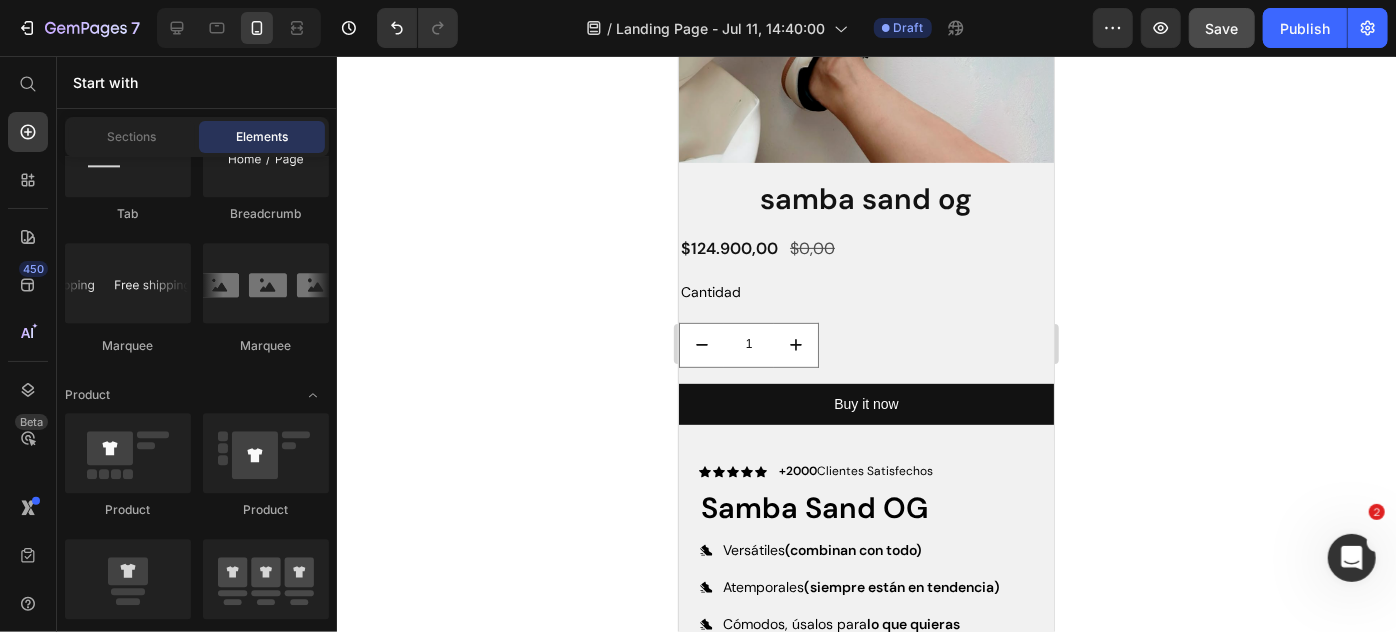 click 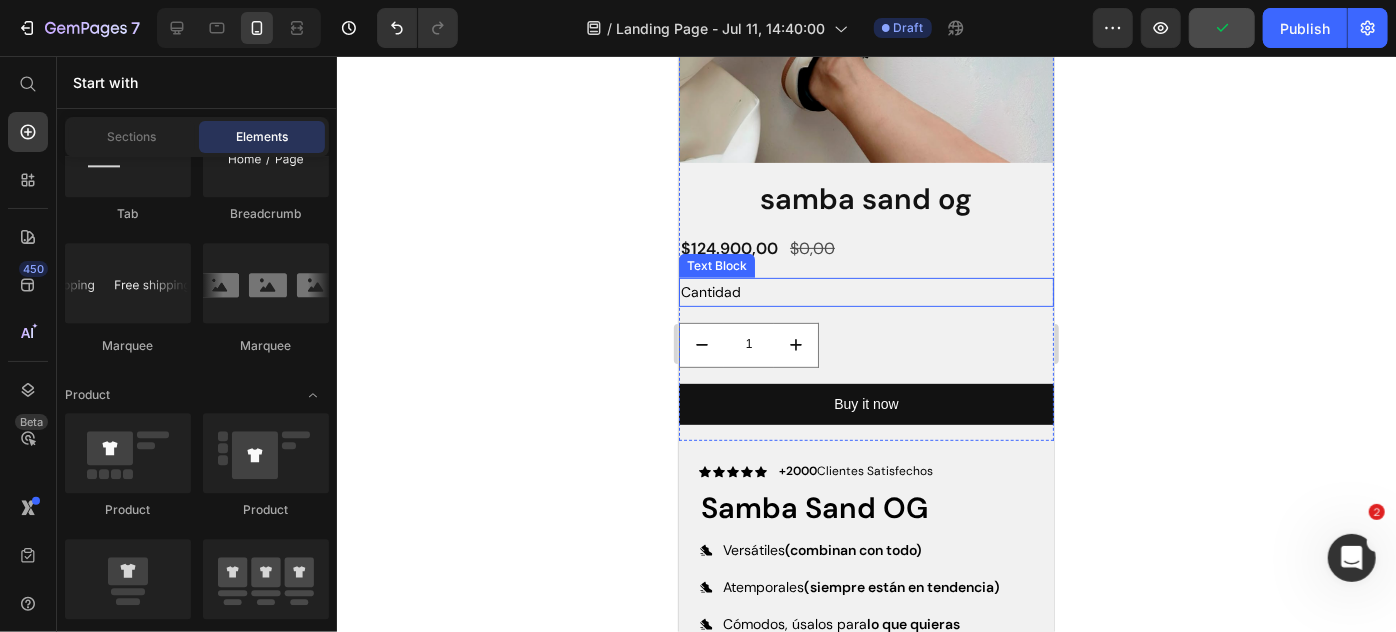 click on "Cantidad" at bounding box center (865, 291) 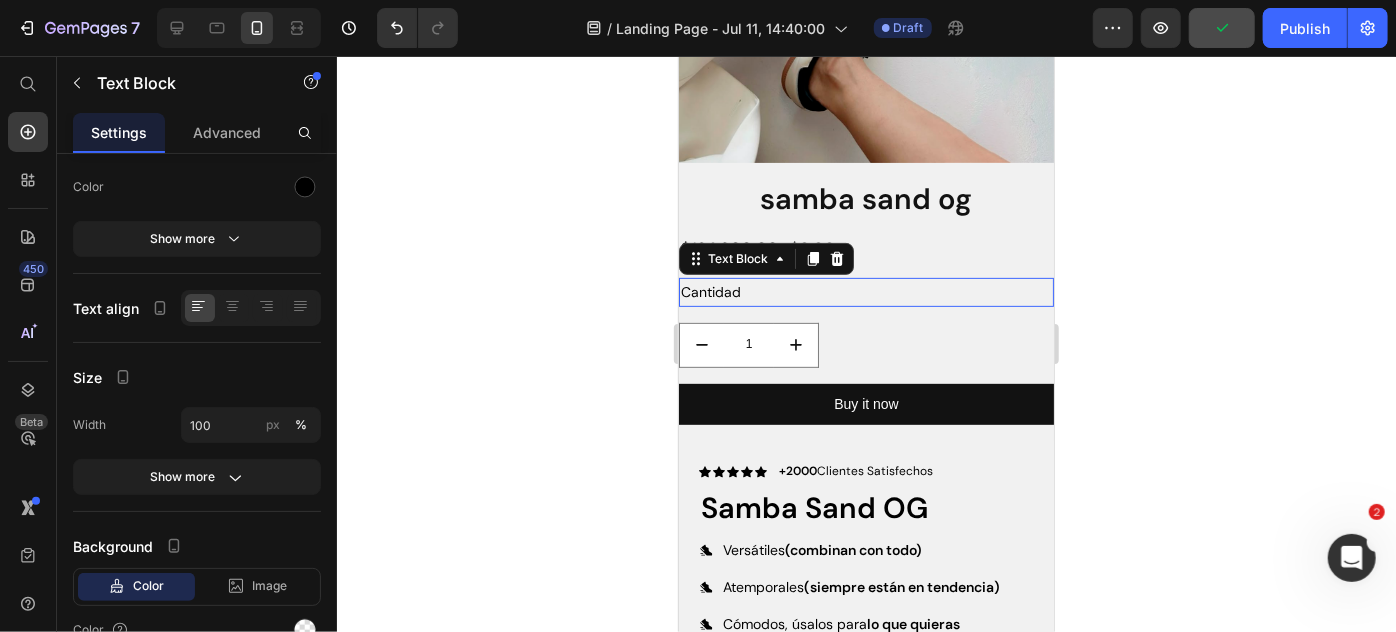 scroll, scrollTop: 0, scrollLeft: 0, axis: both 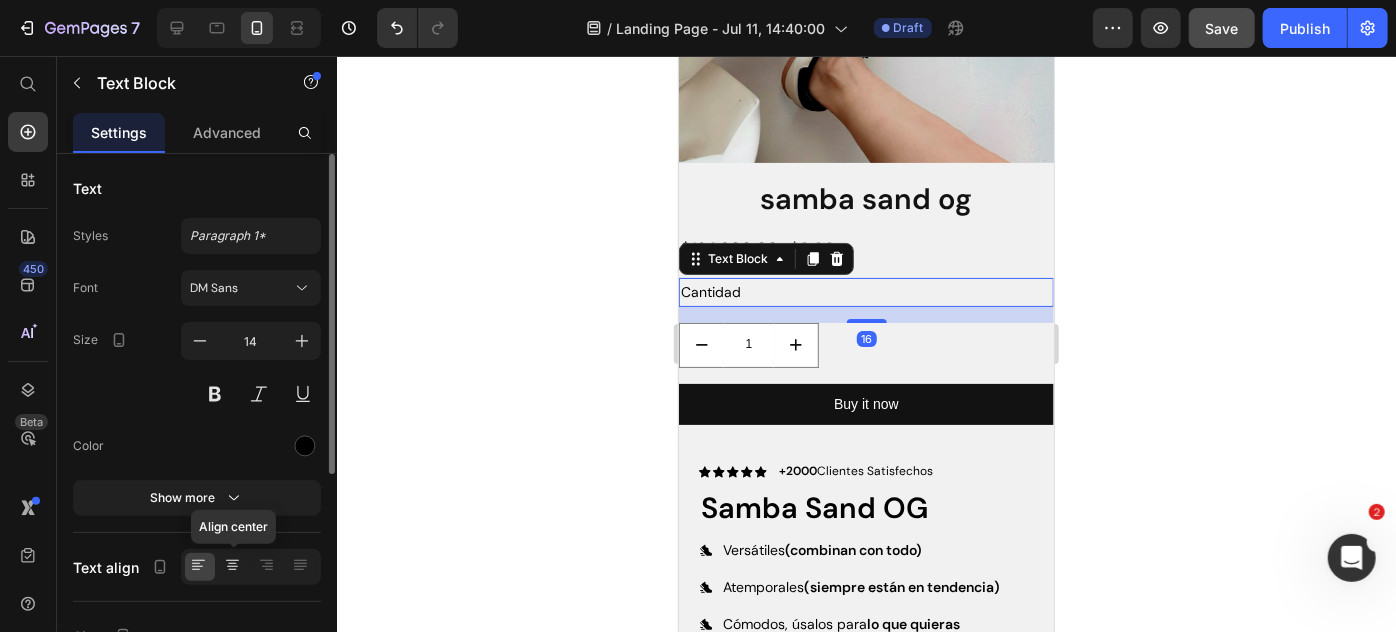 click 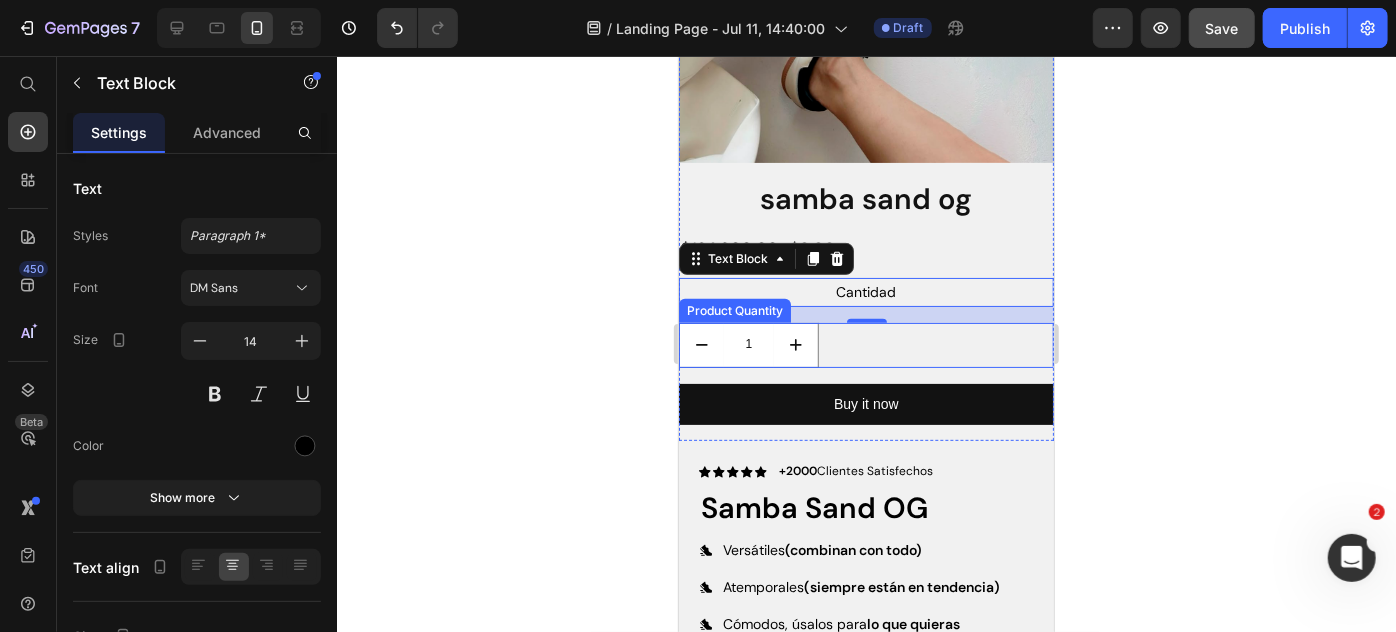 click on "1" at bounding box center [865, 344] 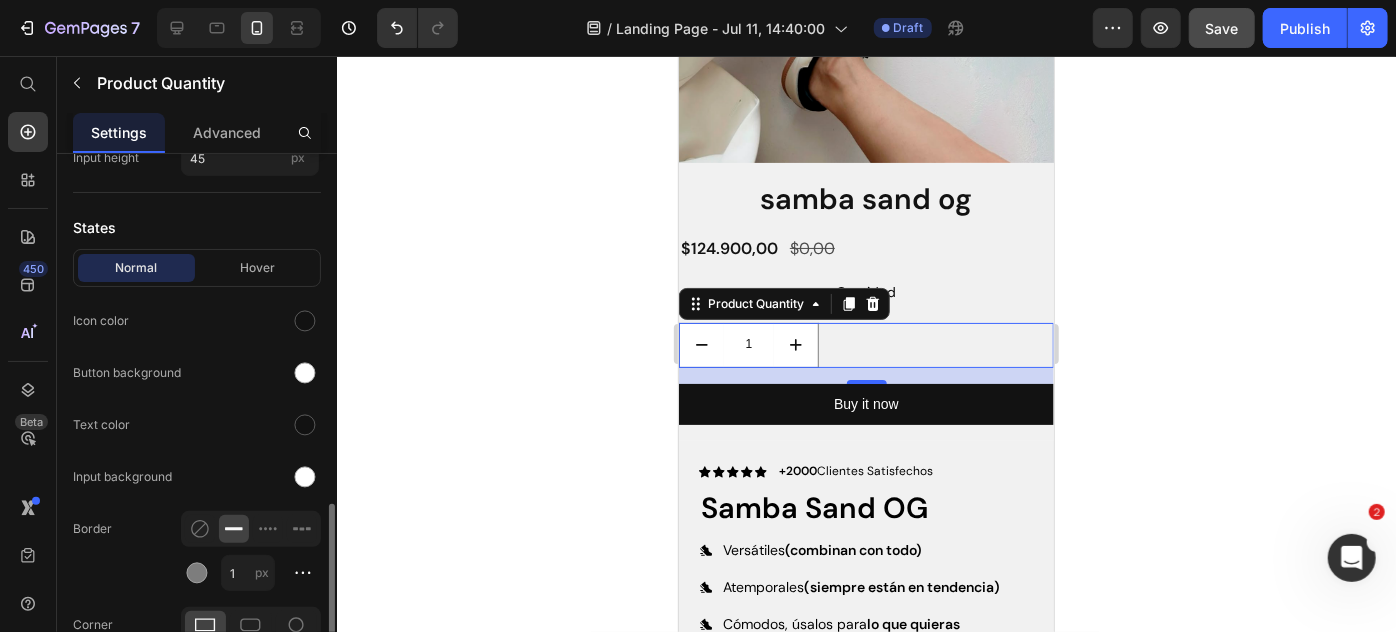 scroll, scrollTop: 836, scrollLeft: 0, axis: vertical 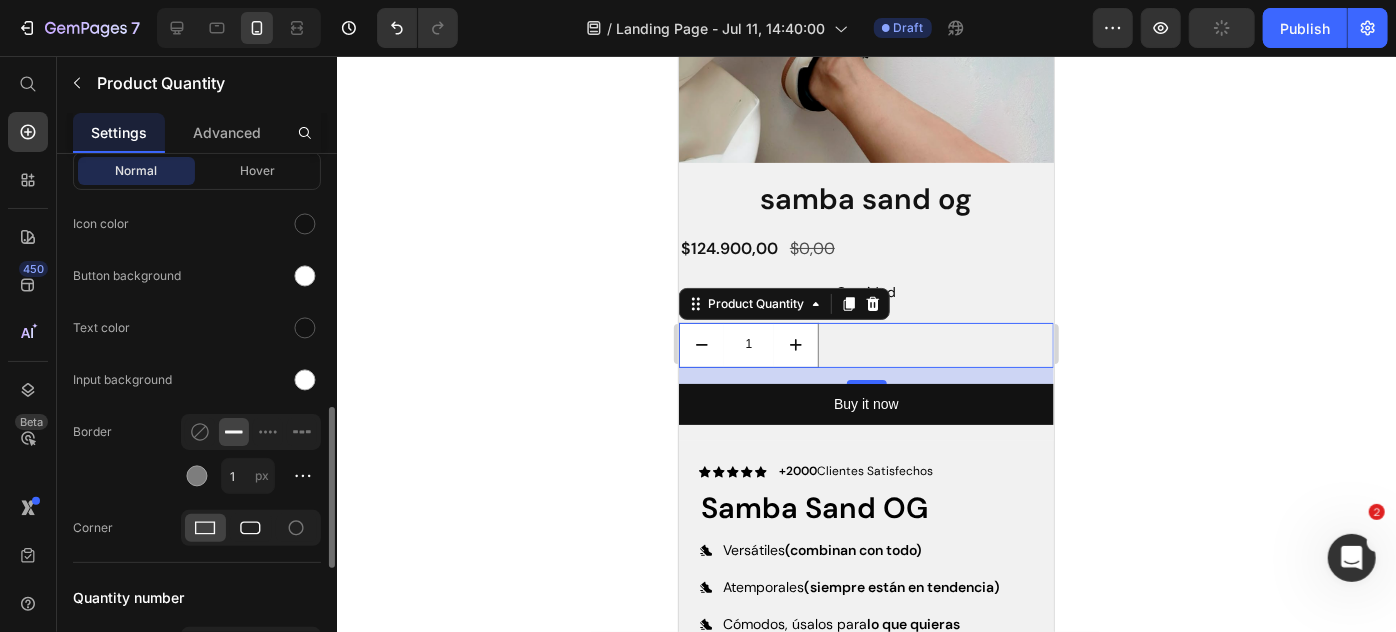 click 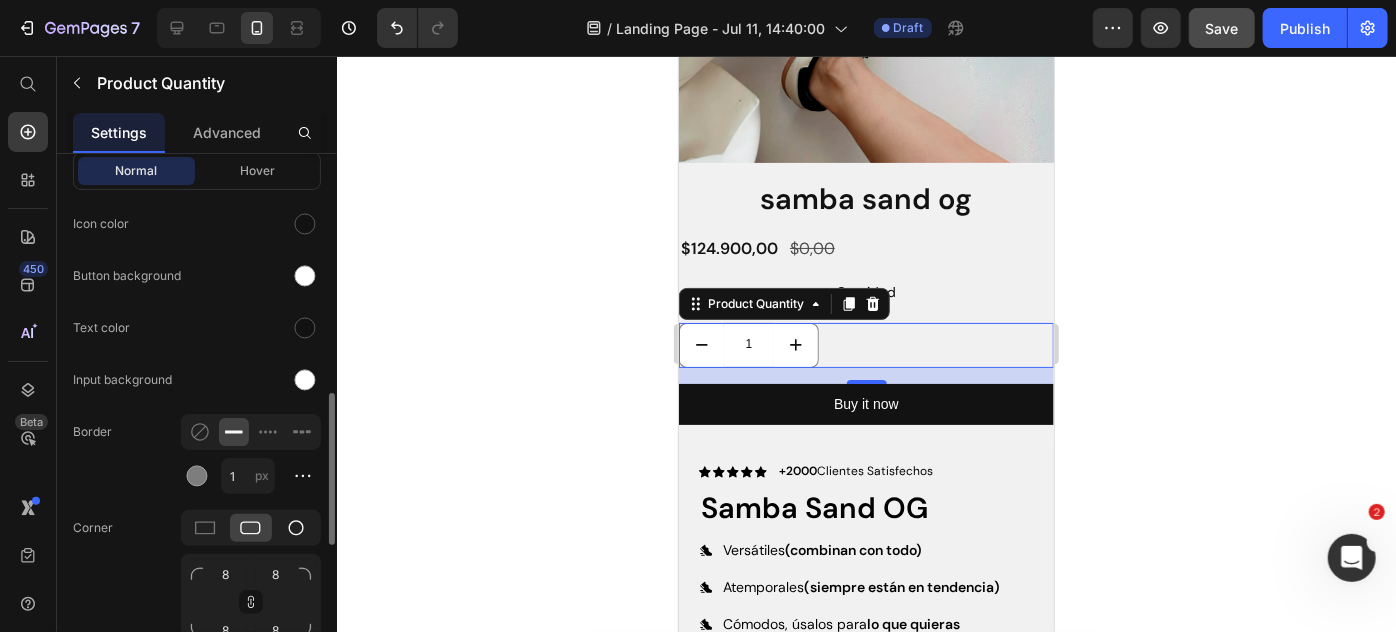 click 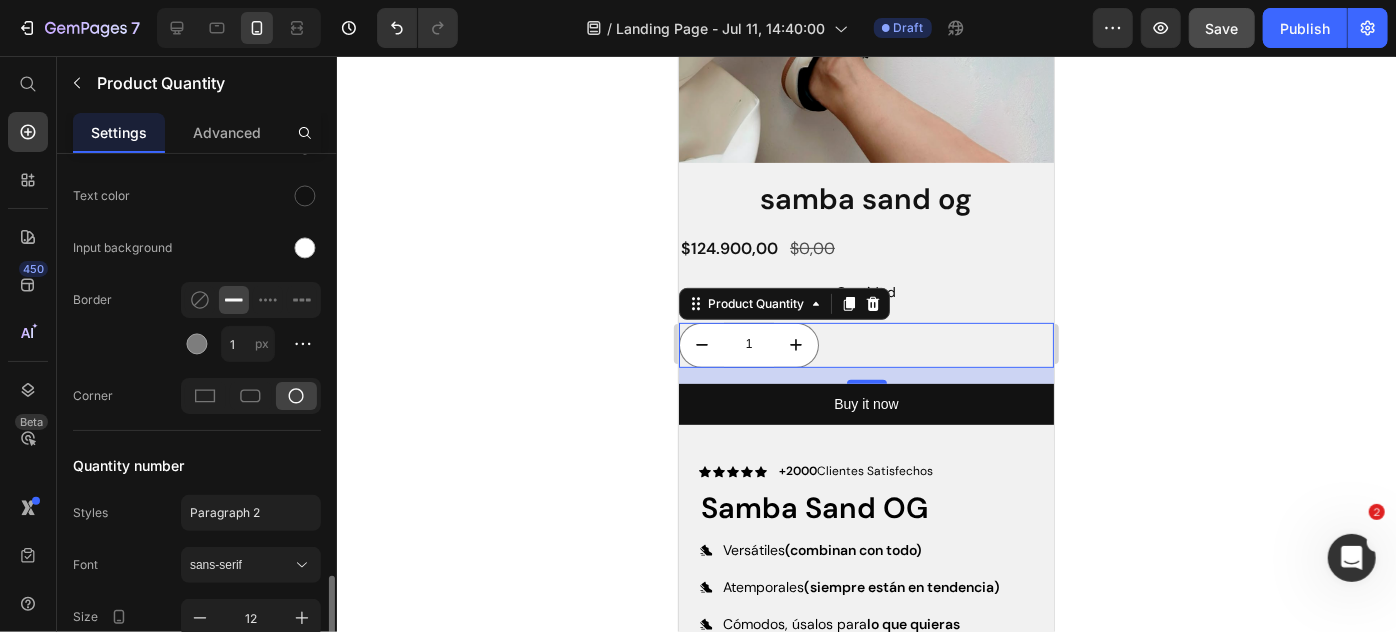 scroll, scrollTop: 1069, scrollLeft: 0, axis: vertical 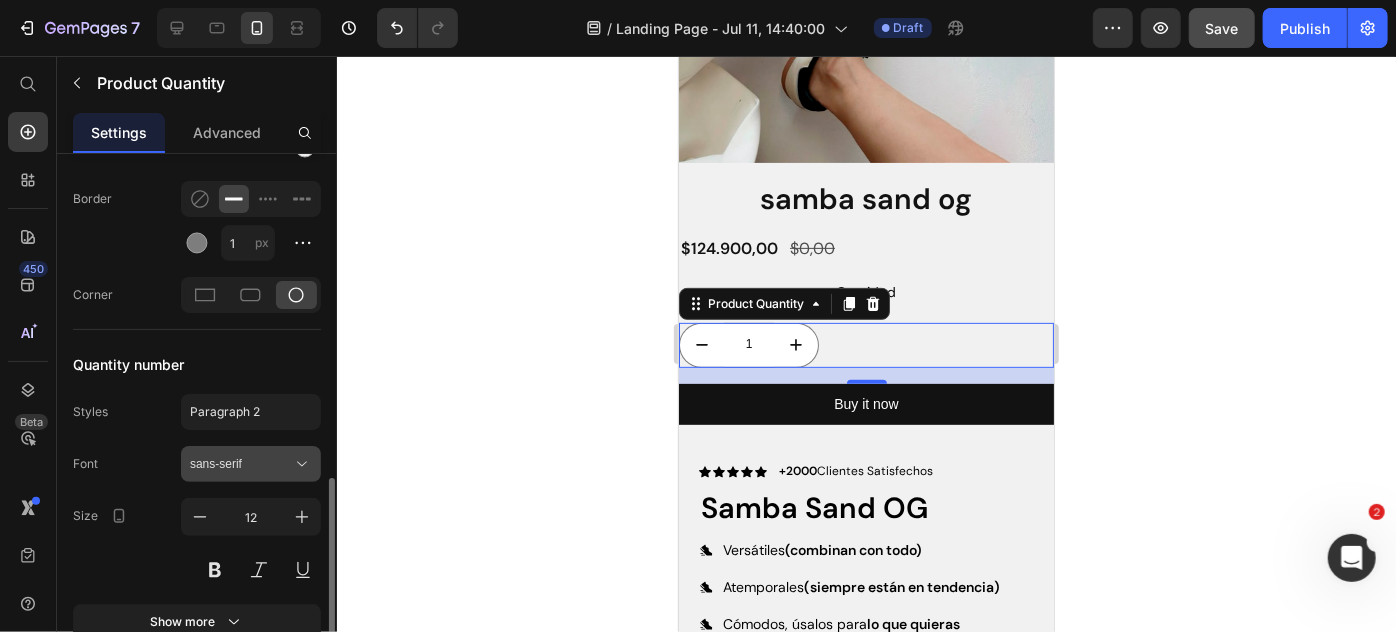 click on "sans-serif" at bounding box center [251, 464] 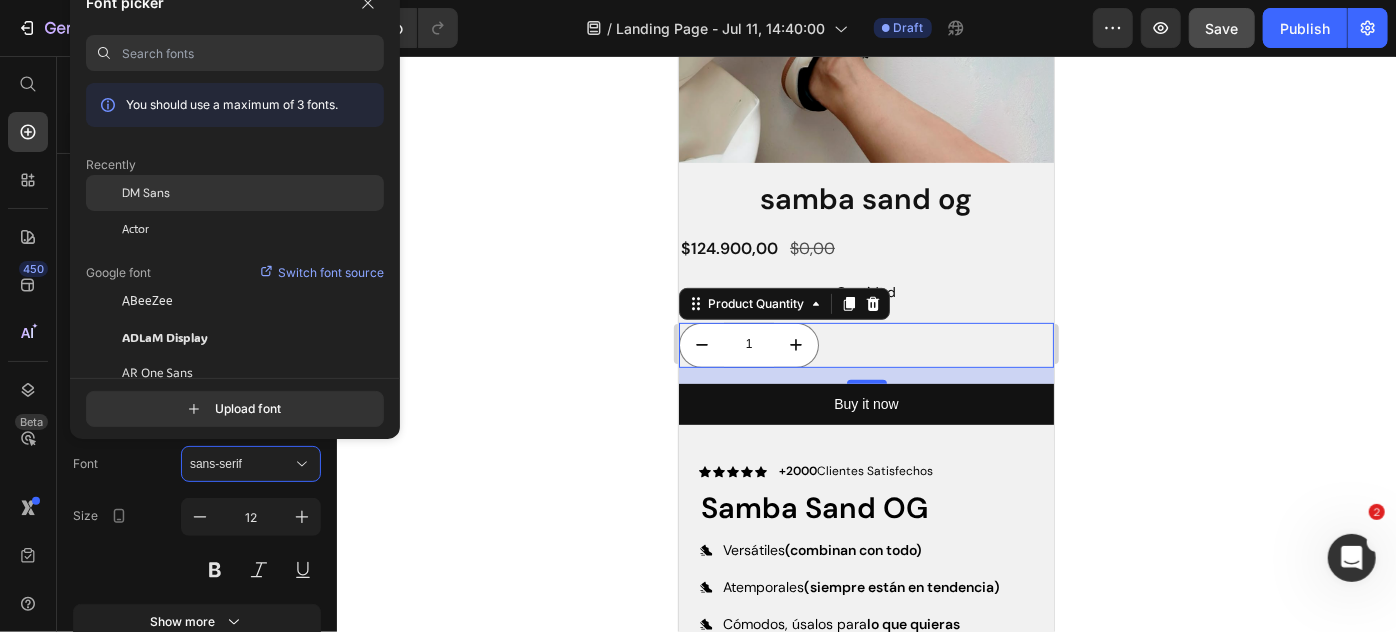 click on "DM Sans" 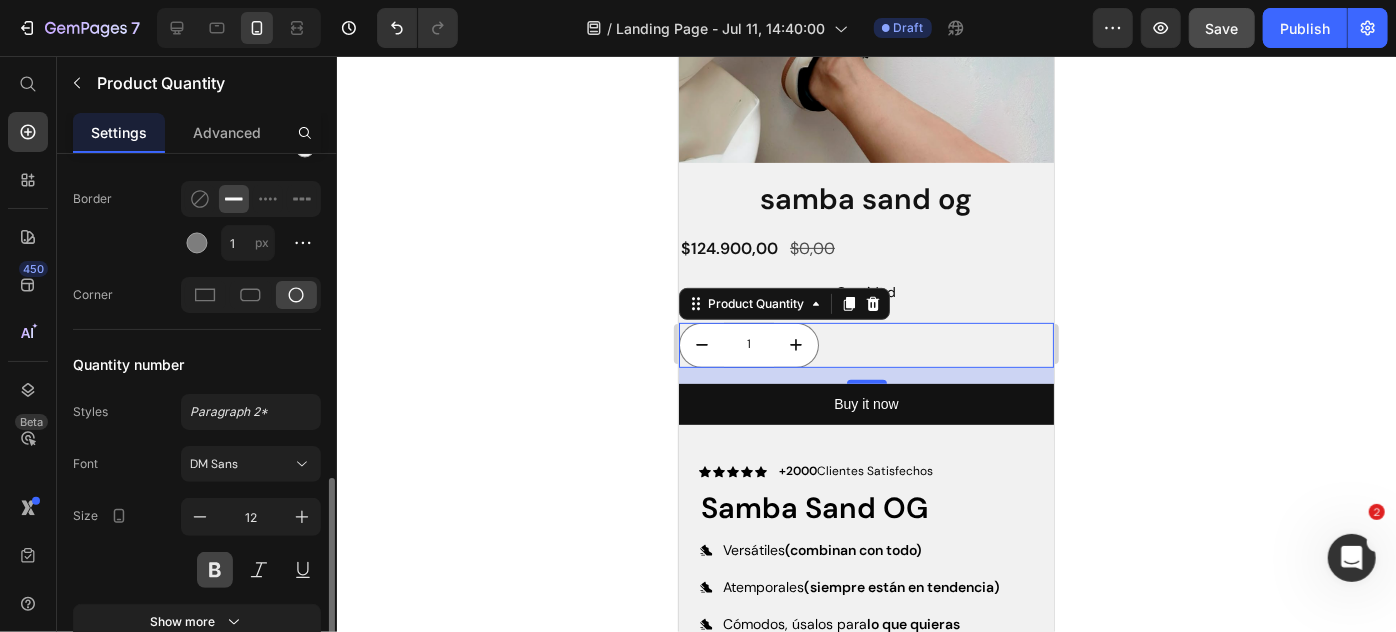 click at bounding box center [215, 570] 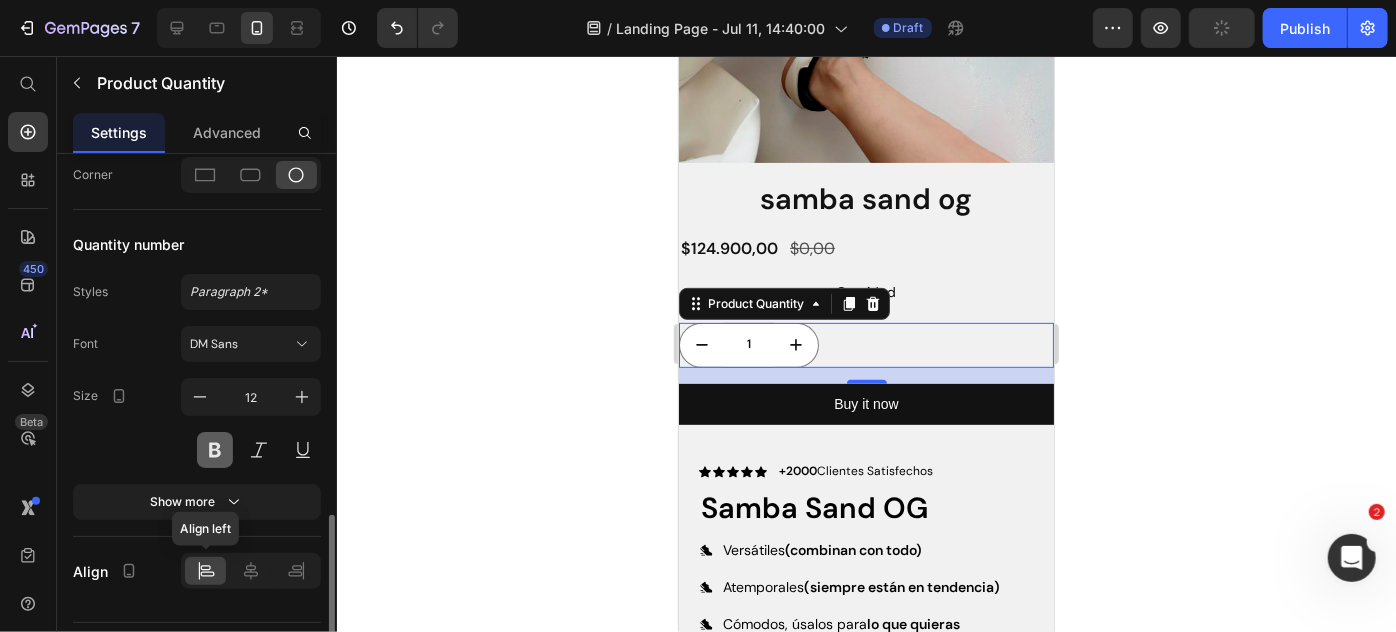 scroll, scrollTop: 1190, scrollLeft: 0, axis: vertical 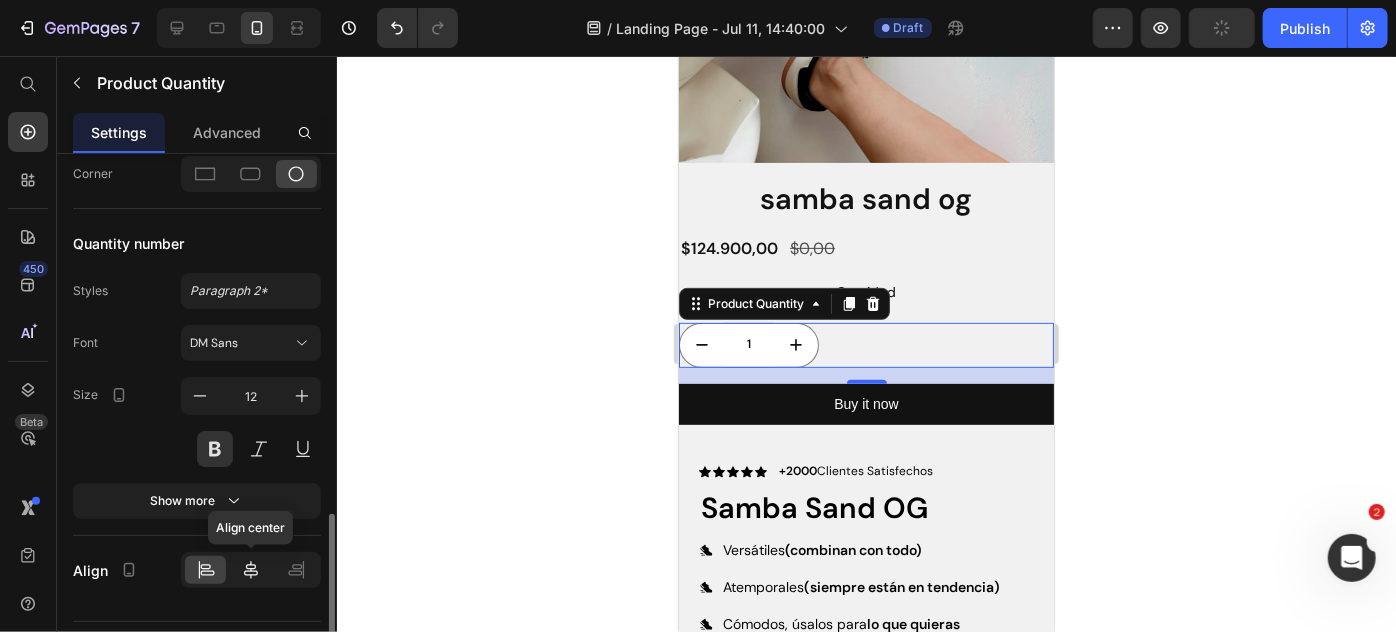 click 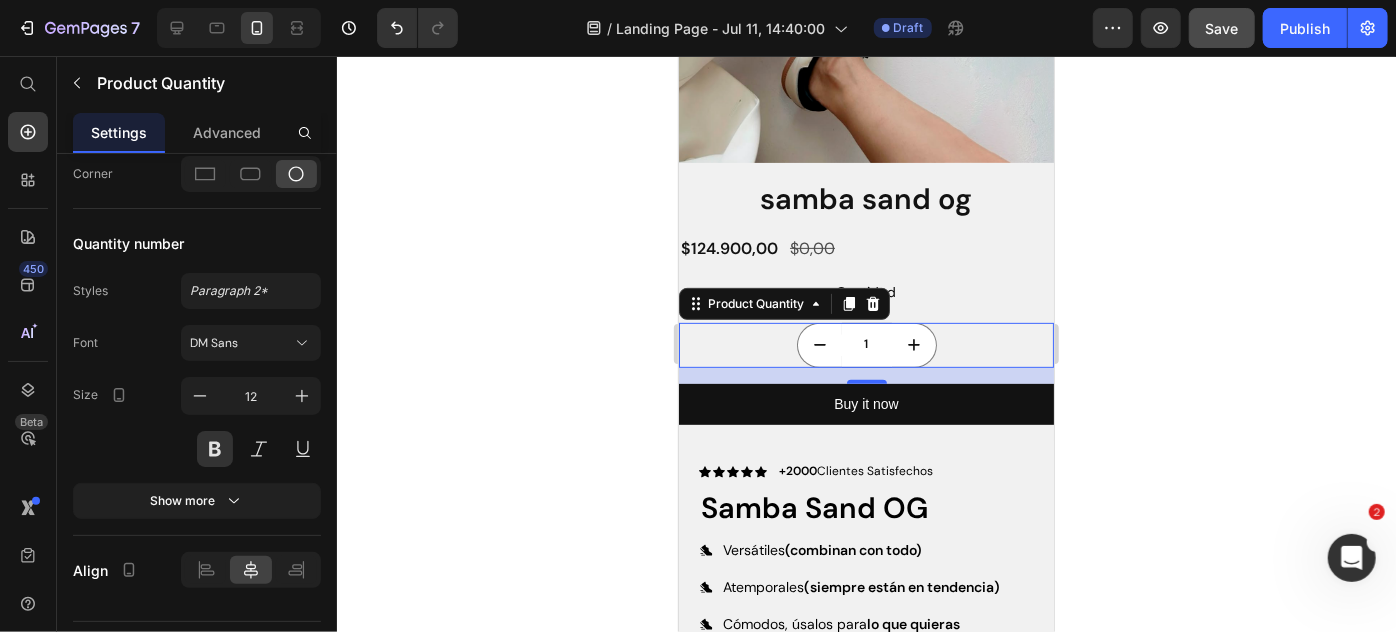 click 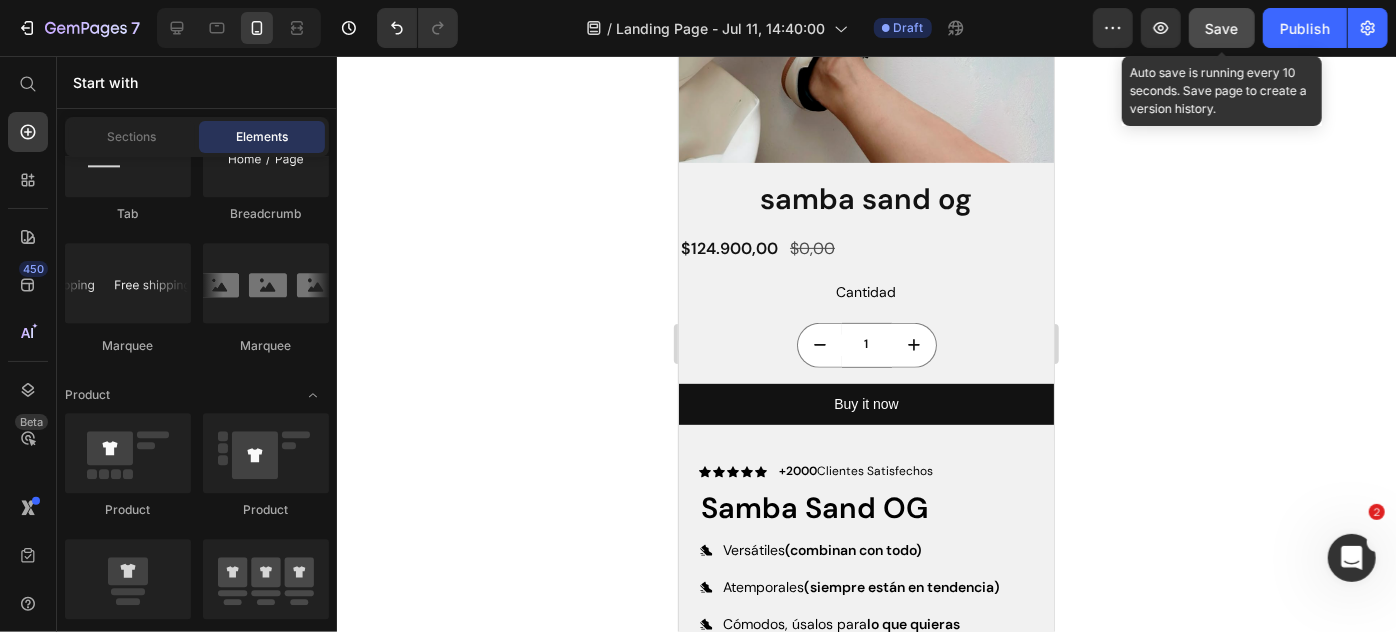 click on "Save" 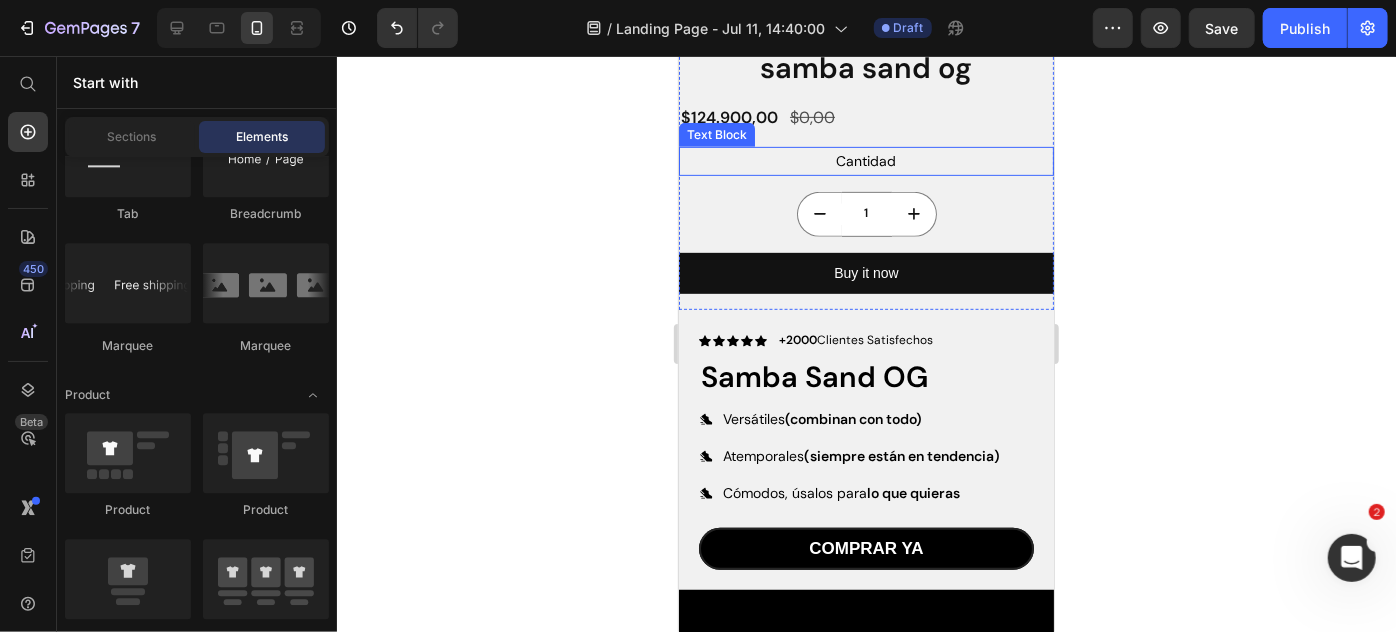 scroll, scrollTop: 328, scrollLeft: 0, axis: vertical 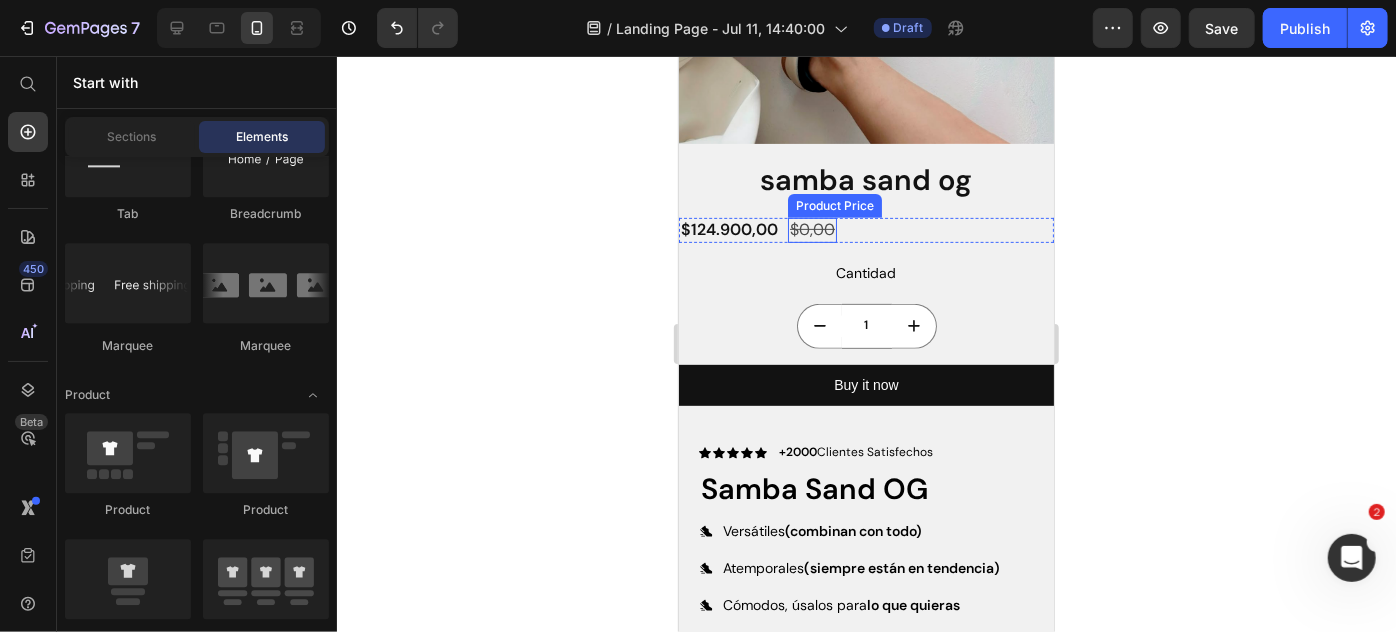 click on "$0,00" at bounding box center (811, 229) 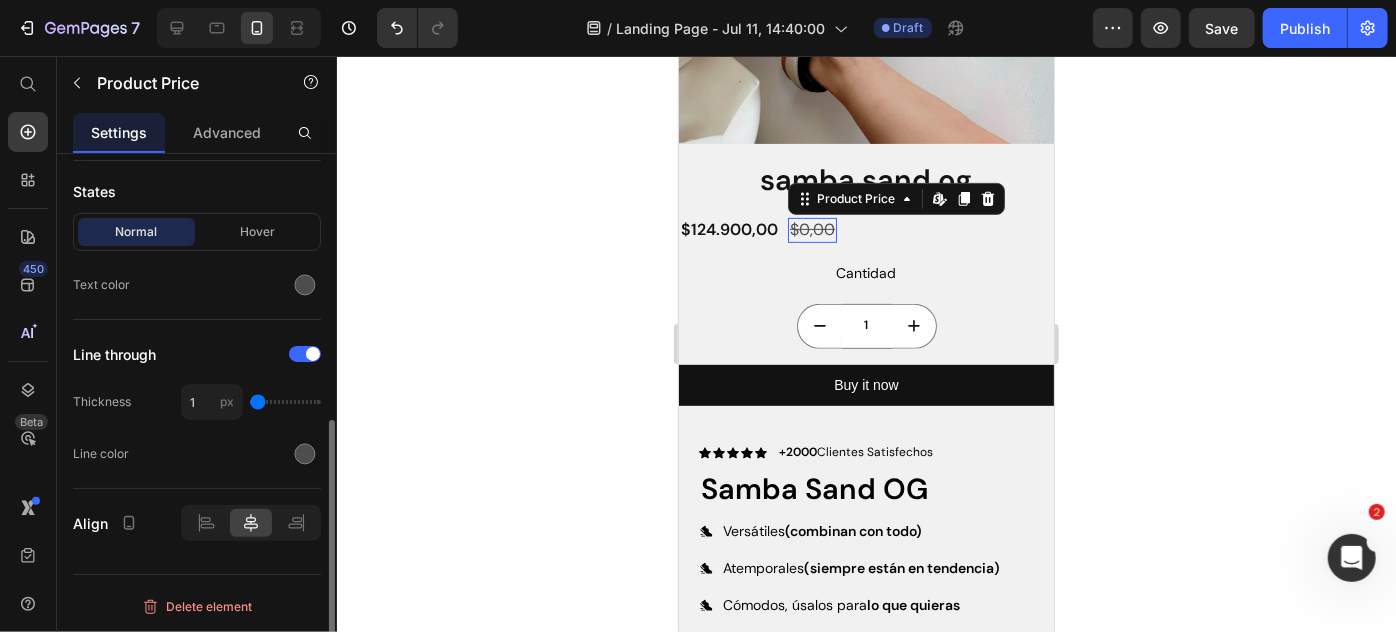 scroll, scrollTop: 0, scrollLeft: 0, axis: both 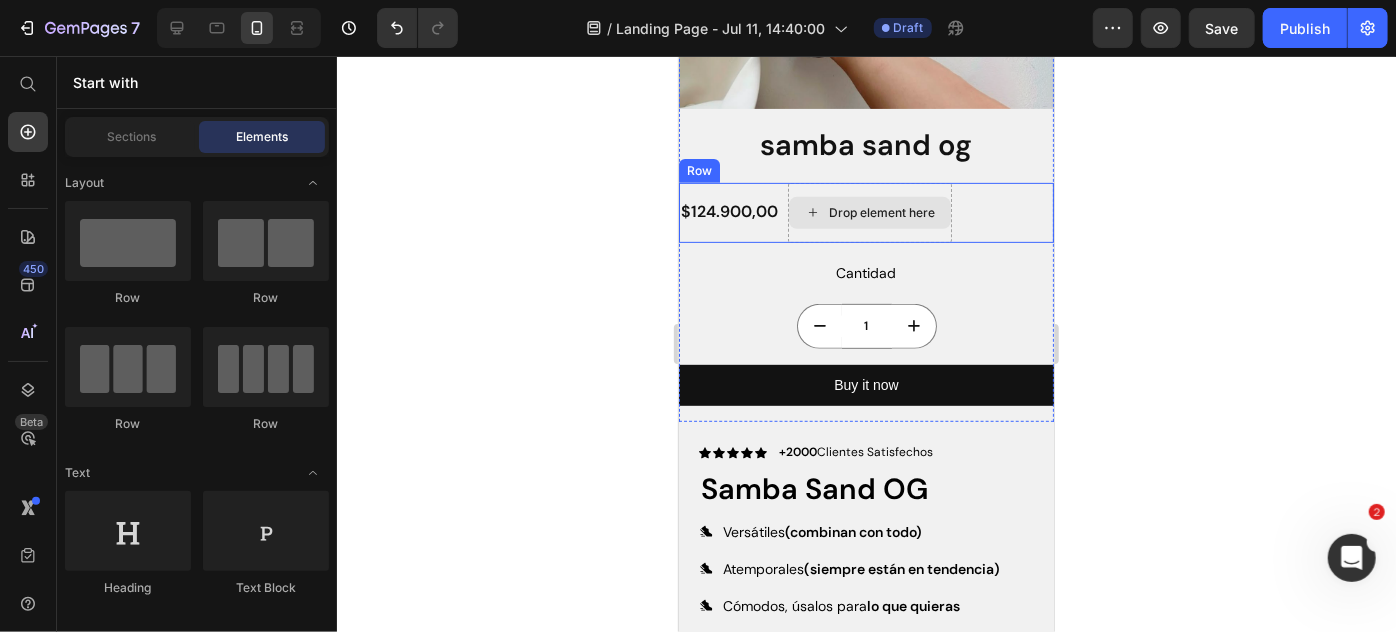 click on "Drop element here" at bounding box center (869, 212) 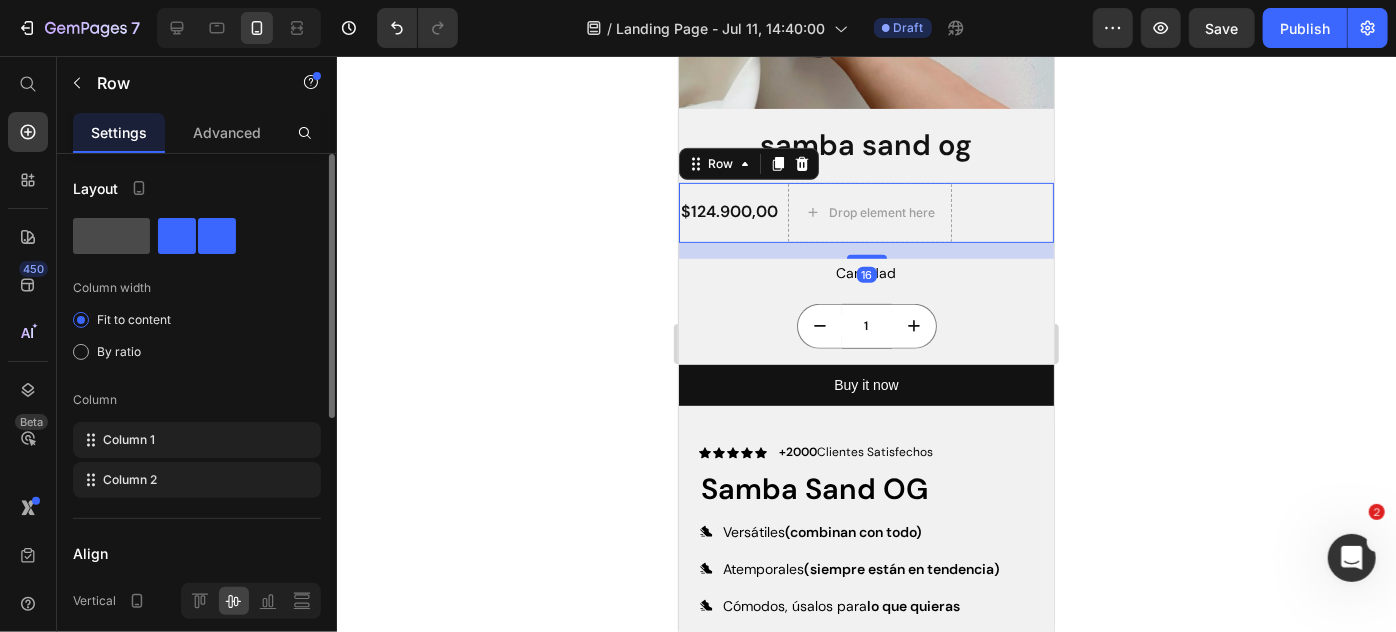 click 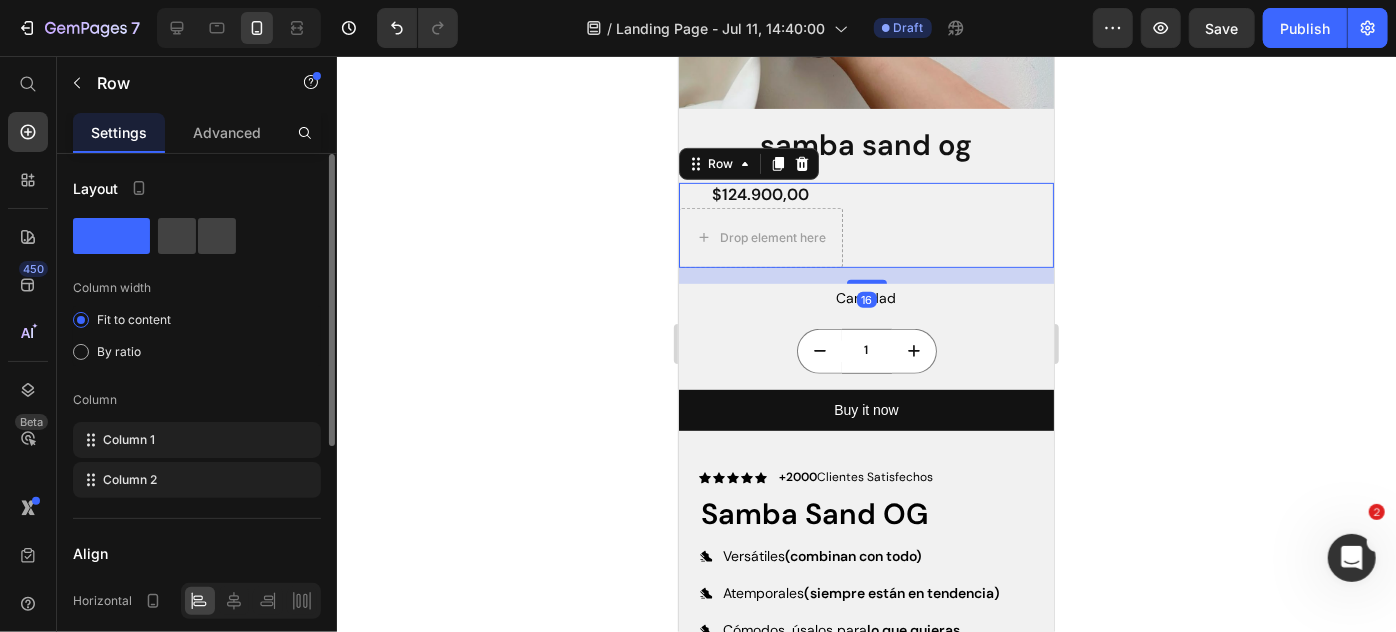 scroll, scrollTop: 389, scrollLeft: 0, axis: vertical 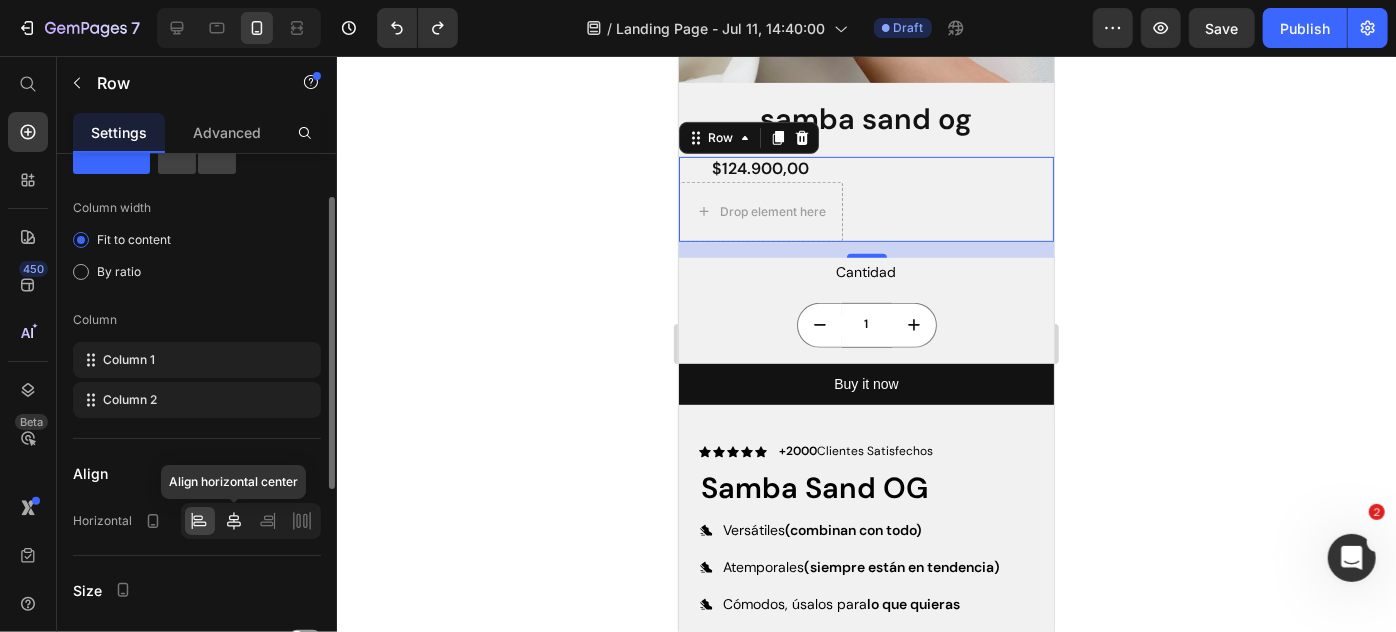 click 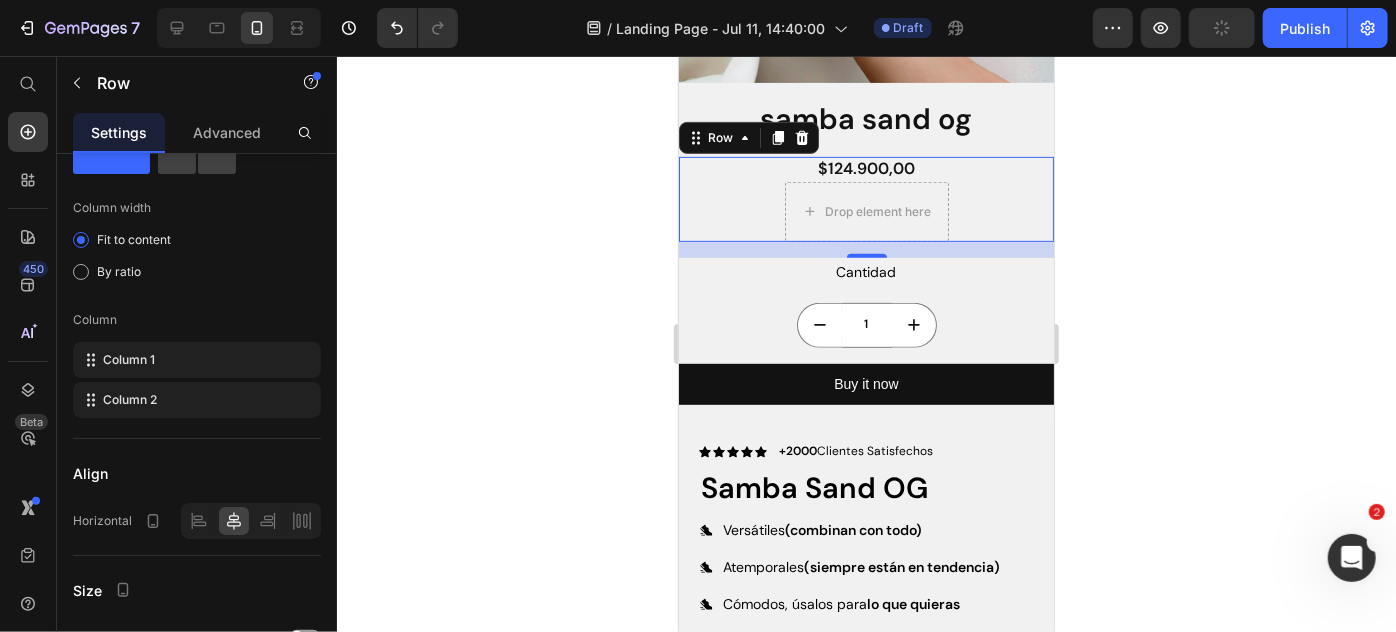 click 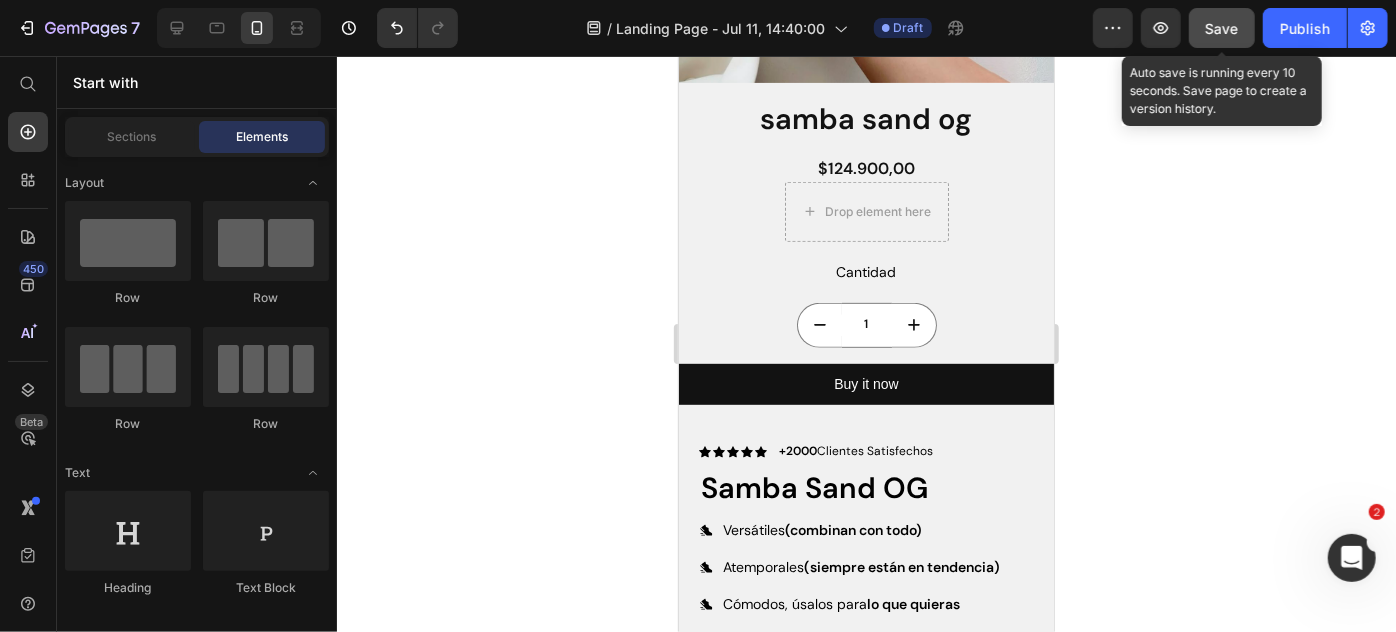 click on "Save" 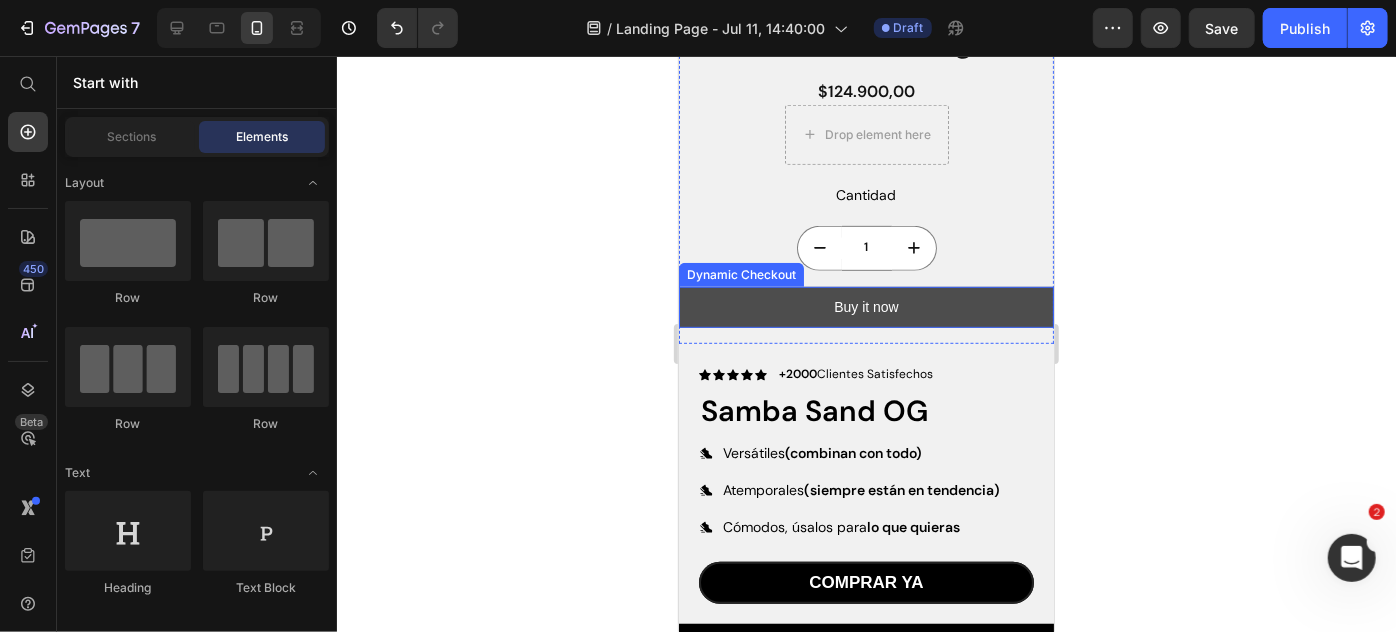 scroll, scrollTop: 411, scrollLeft: 0, axis: vertical 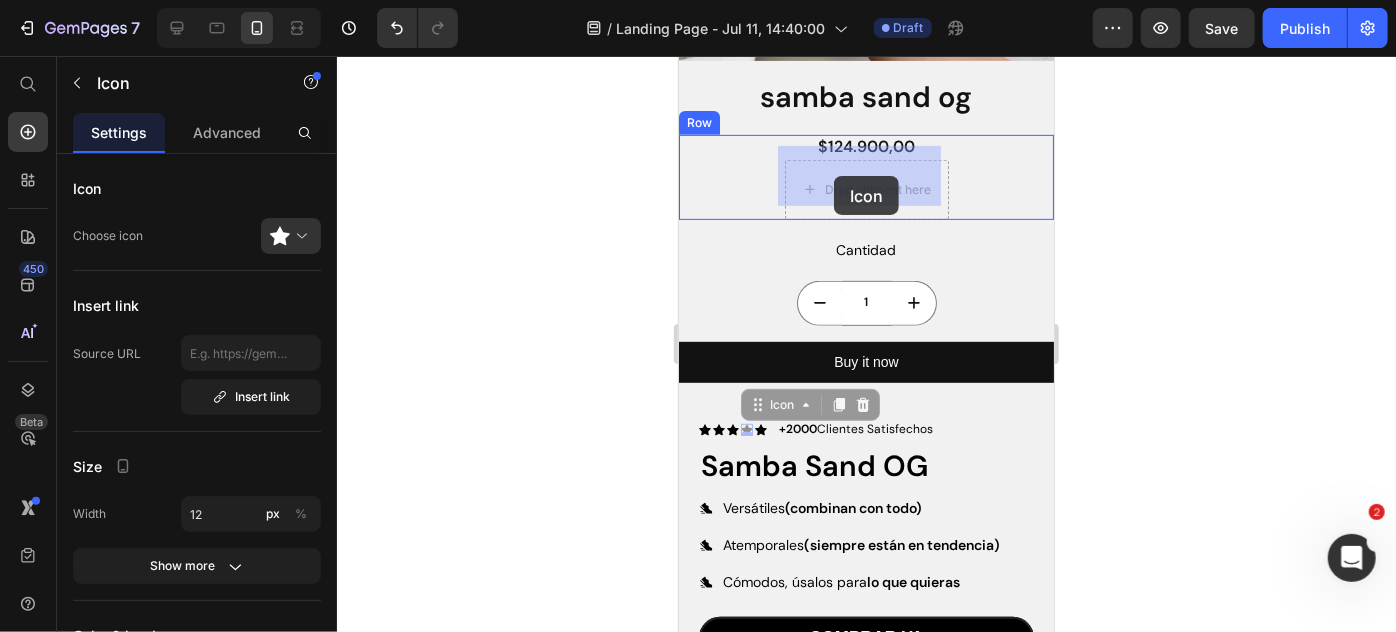 drag, startPoint x: 748, startPoint y: 419, endPoint x: 833, endPoint y: 175, distance: 258.3815 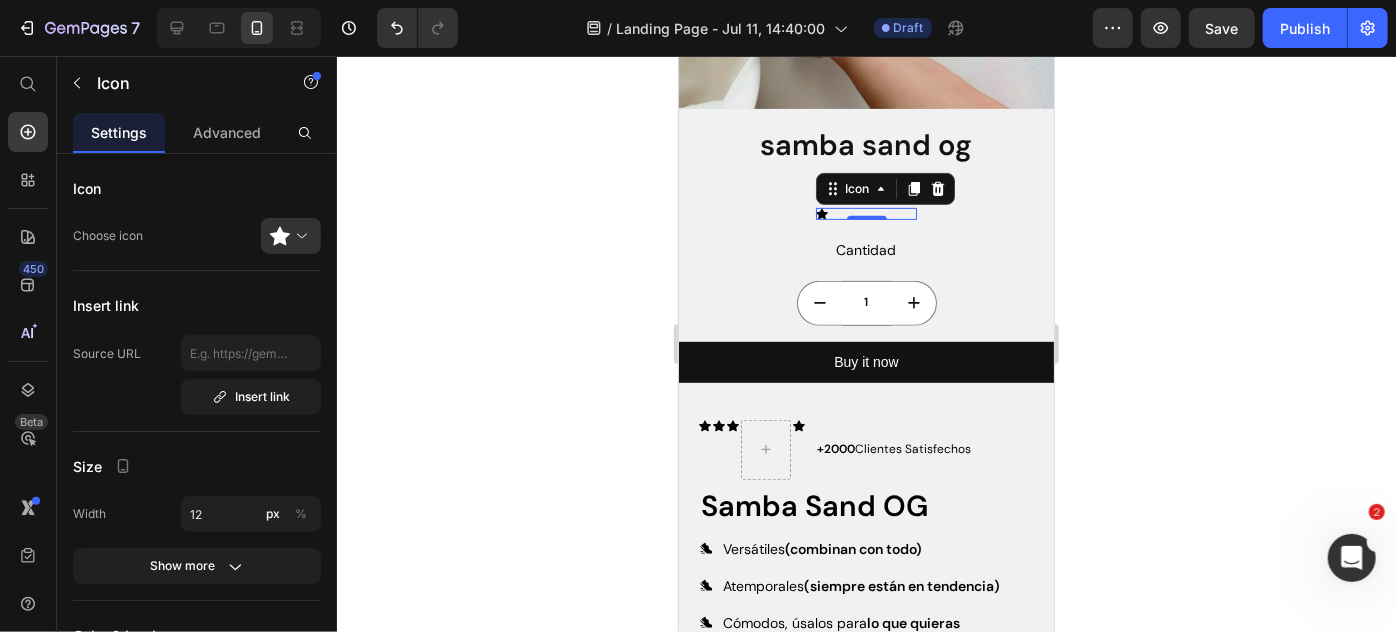 scroll, scrollTop: 411, scrollLeft: 0, axis: vertical 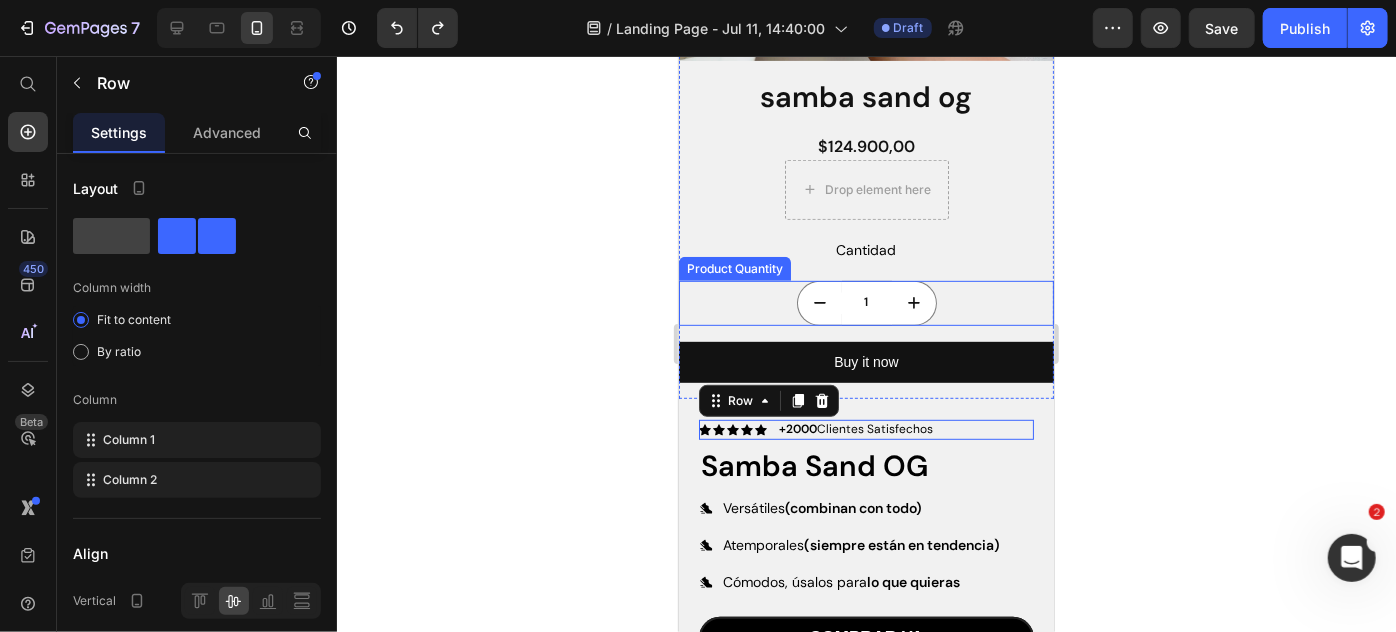 drag, startPoint x: 939, startPoint y: 415, endPoint x: 857, endPoint y: 181, distance: 247.95161 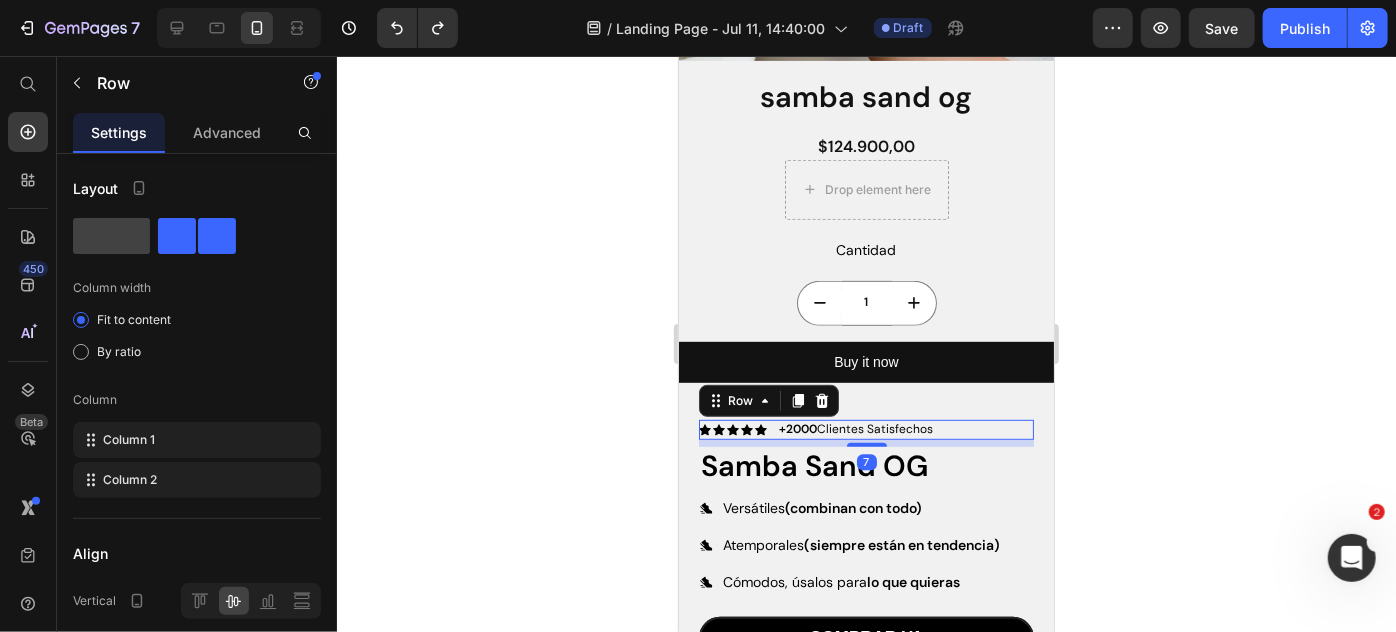drag, startPoint x: 723, startPoint y: 390, endPoint x: 793, endPoint y: 176, distance: 225.15773 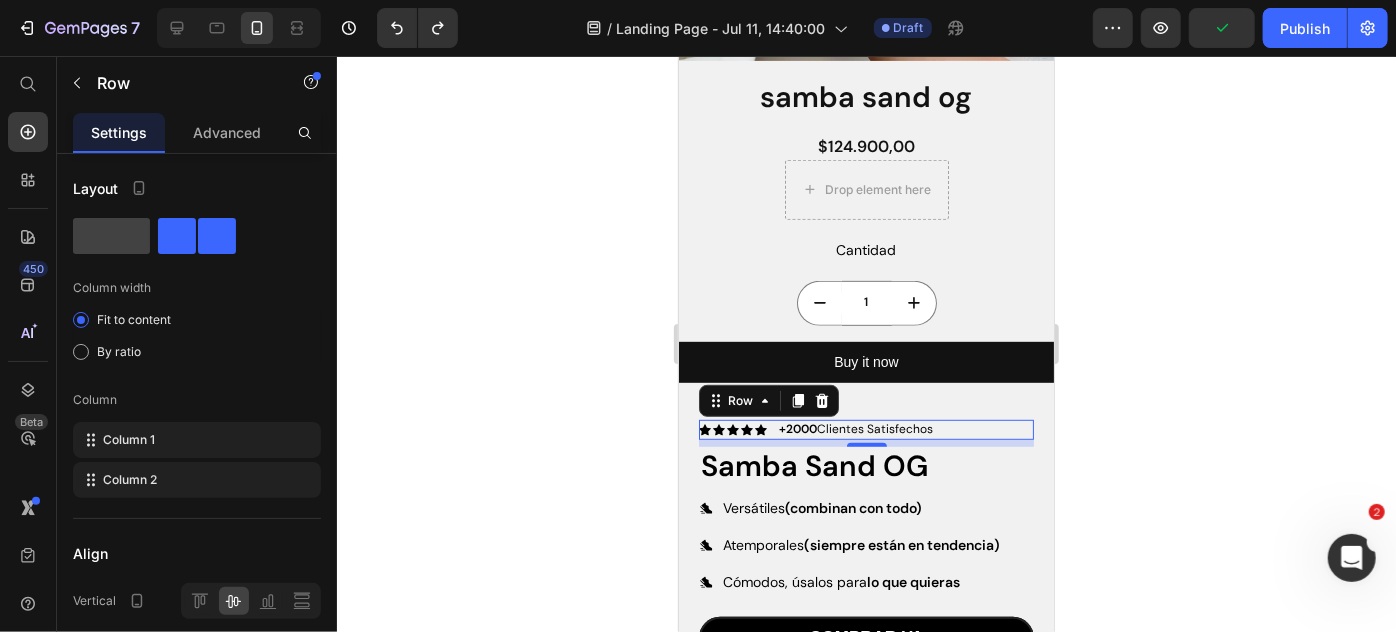 drag, startPoint x: 717, startPoint y: 384, endPoint x: 819, endPoint y: 178, distance: 229.86952 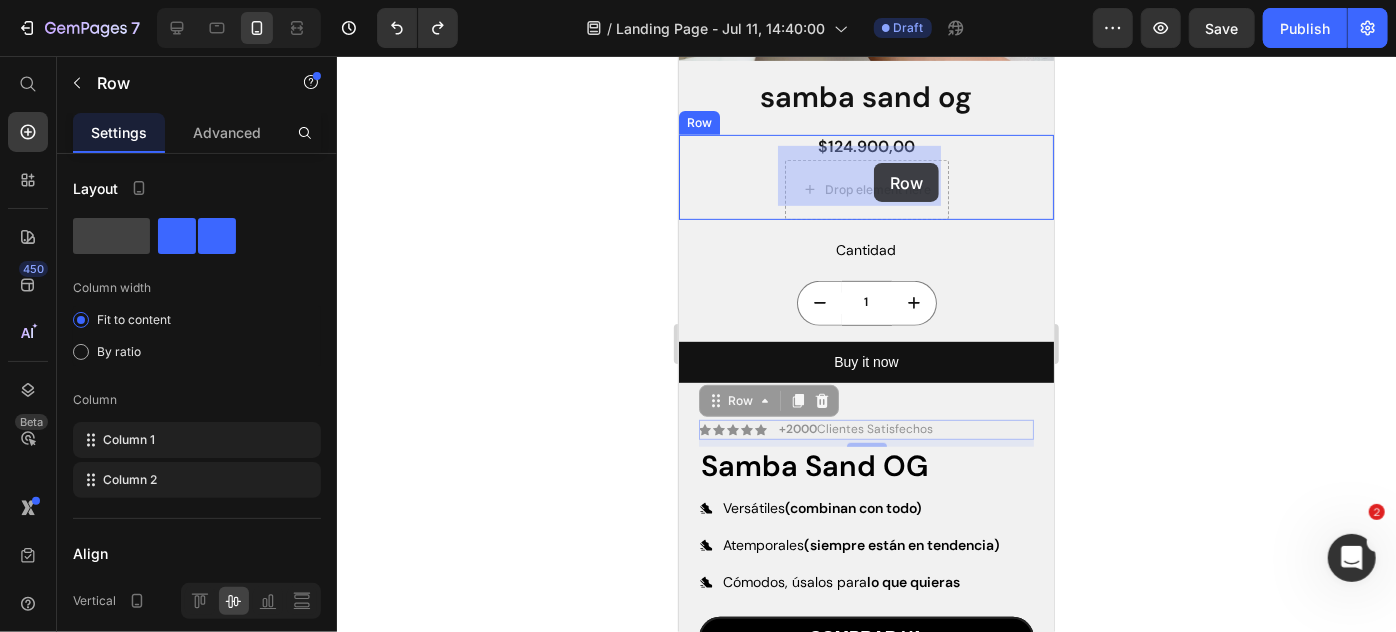 drag, startPoint x: 716, startPoint y: 383, endPoint x: 871, endPoint y: 161, distance: 270.75635 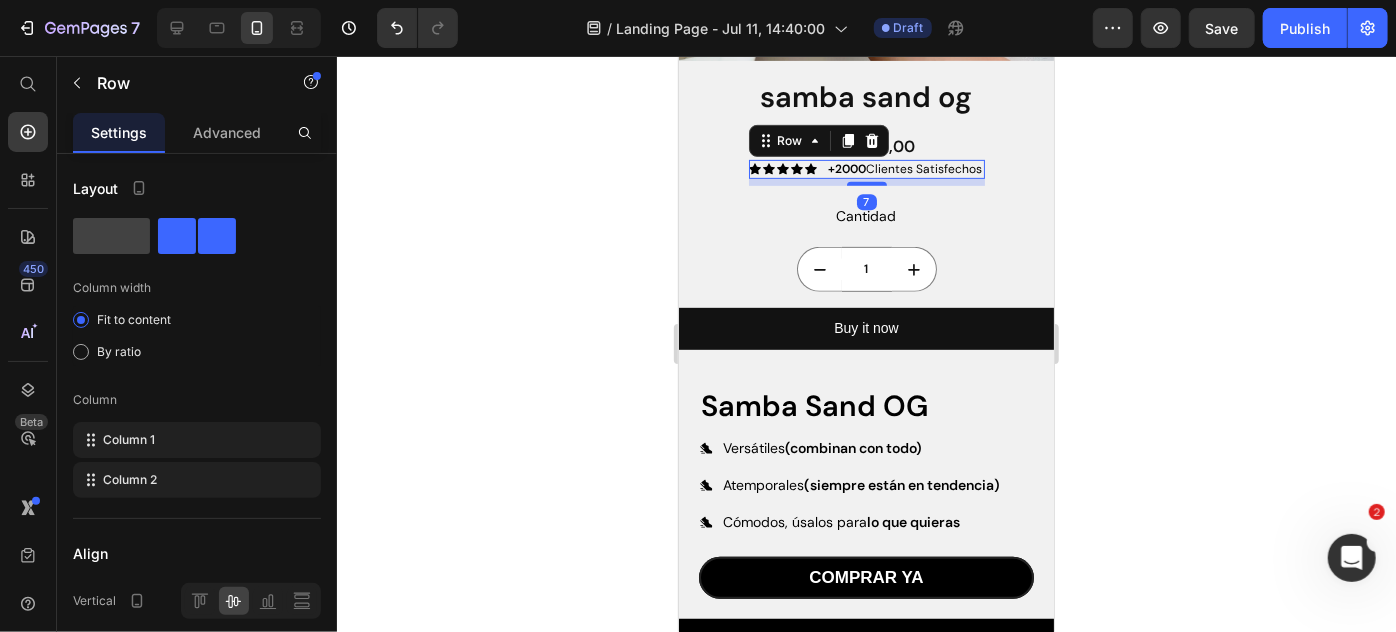 scroll, scrollTop: 352, scrollLeft: 0, axis: vertical 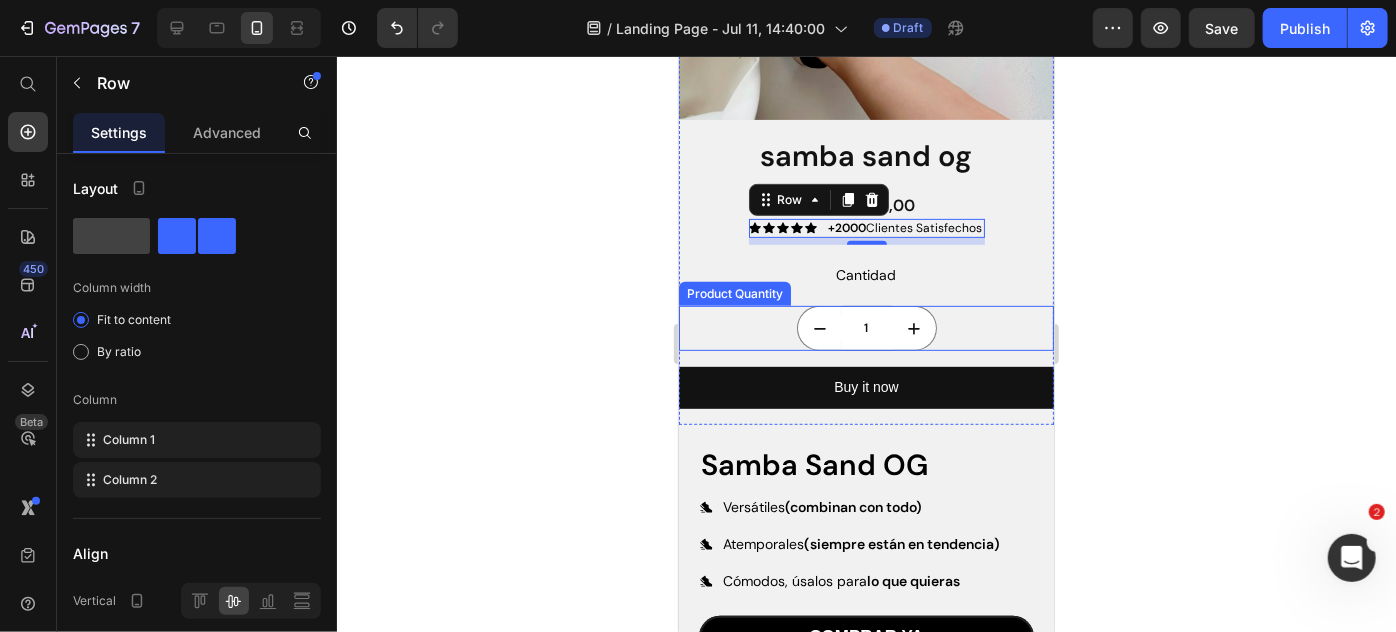 click on "1" at bounding box center (865, 327) 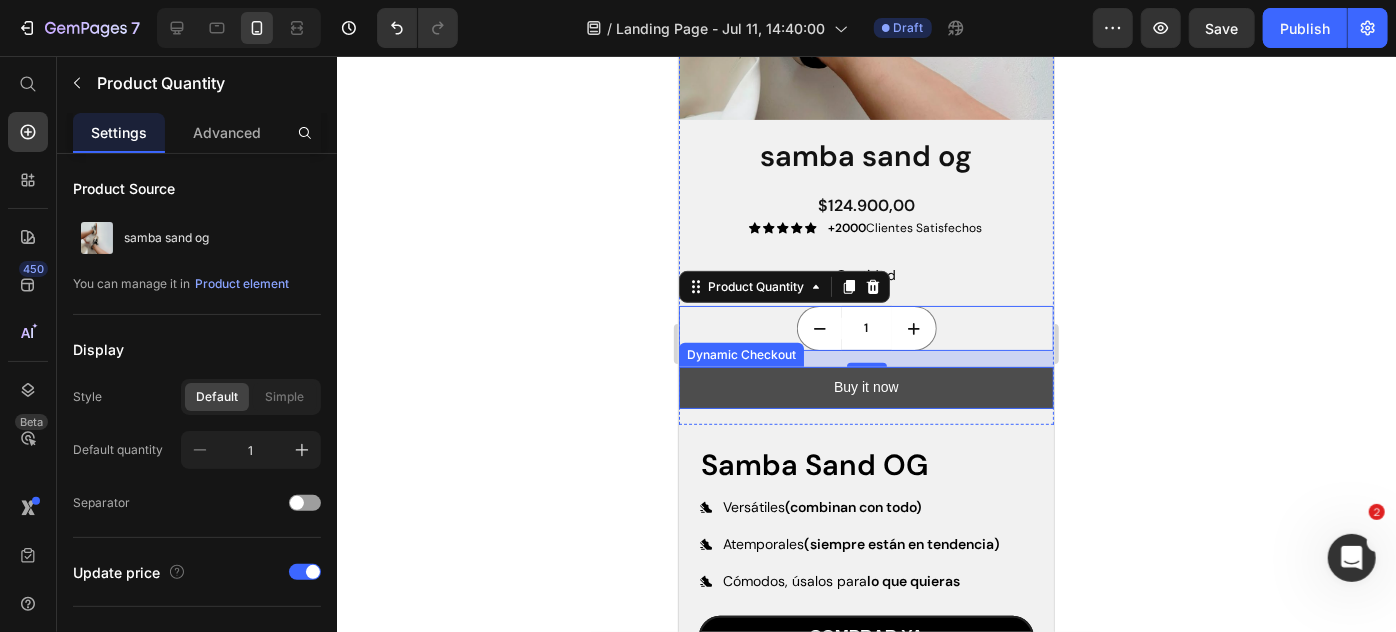 click on "Buy it now" at bounding box center [865, 386] 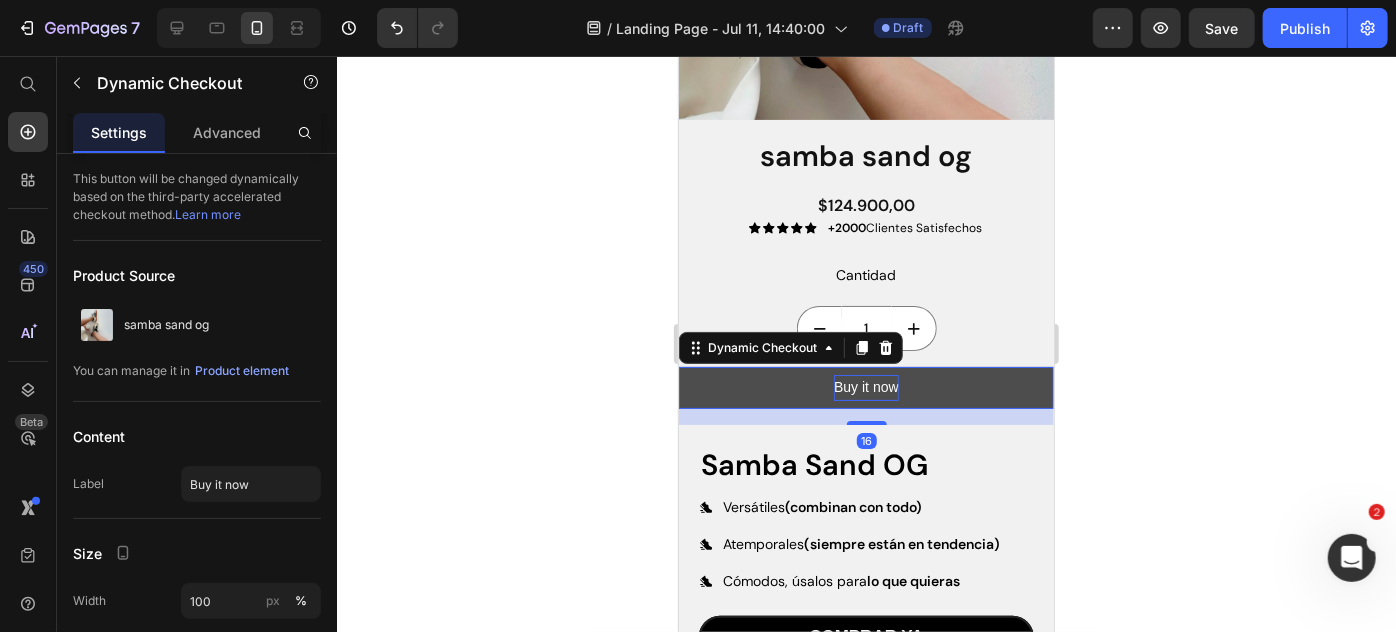 click on "Buy it now" at bounding box center (865, 386) 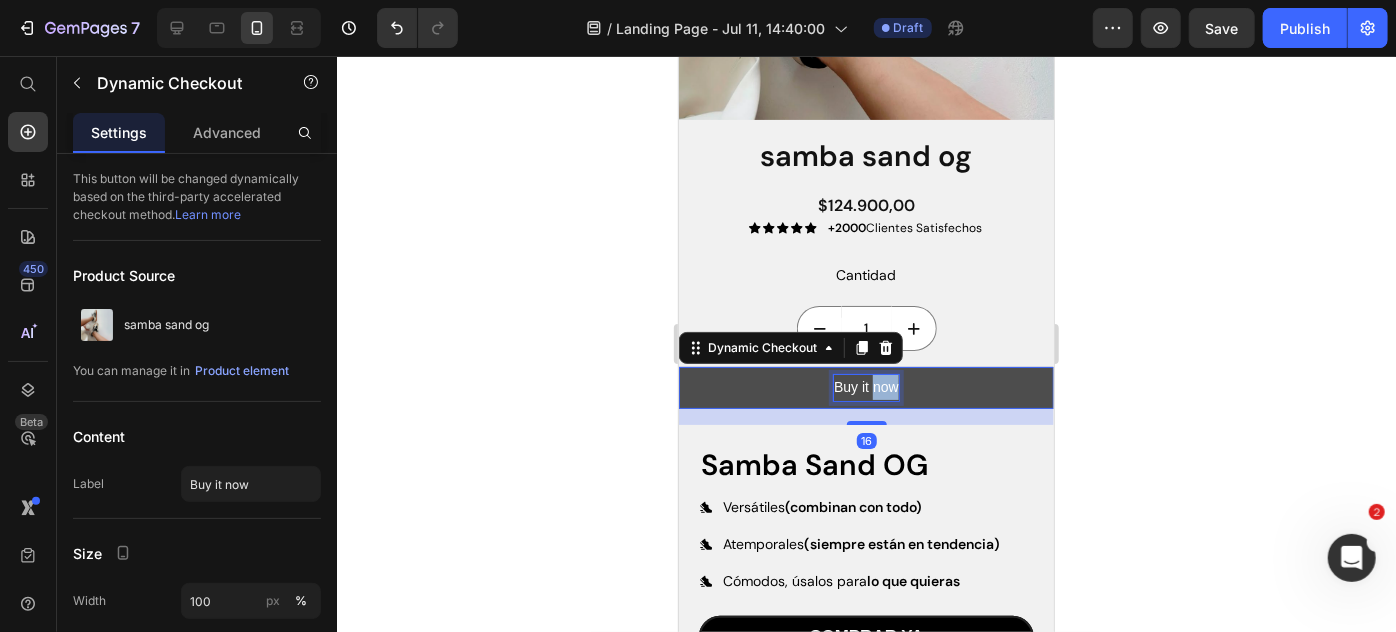 click on "Buy it now" at bounding box center [865, 386] 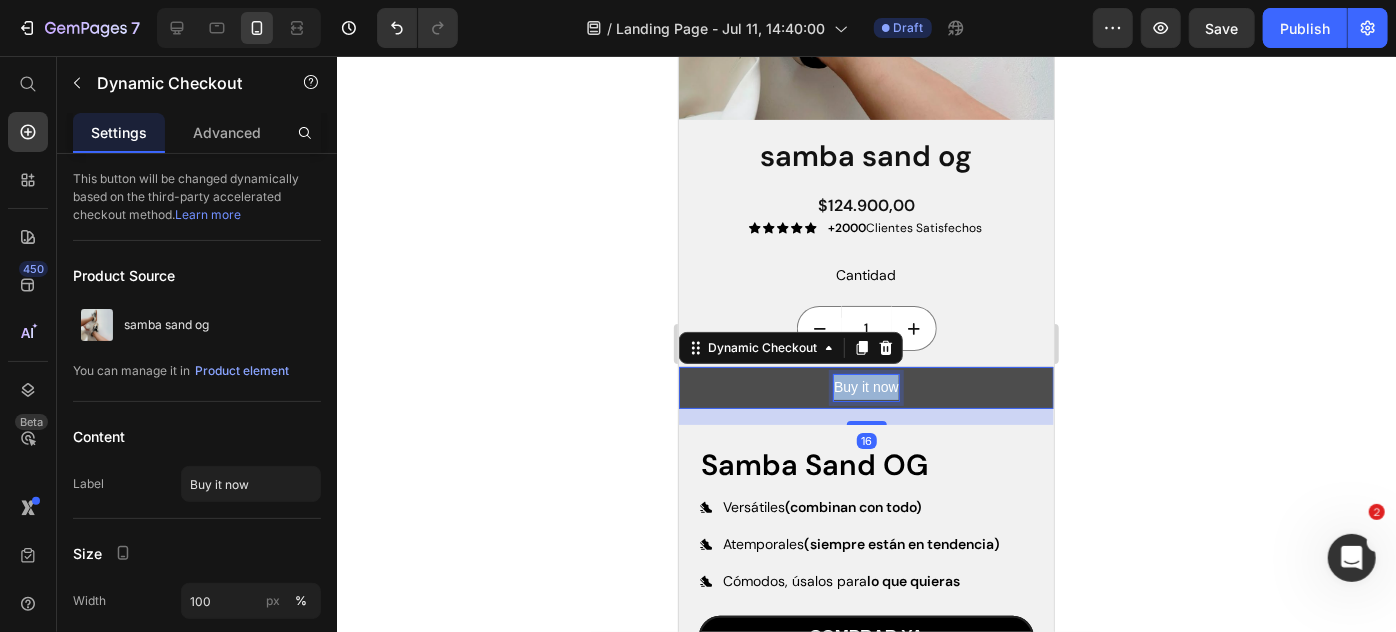 click on "Buy it now" at bounding box center [865, 386] 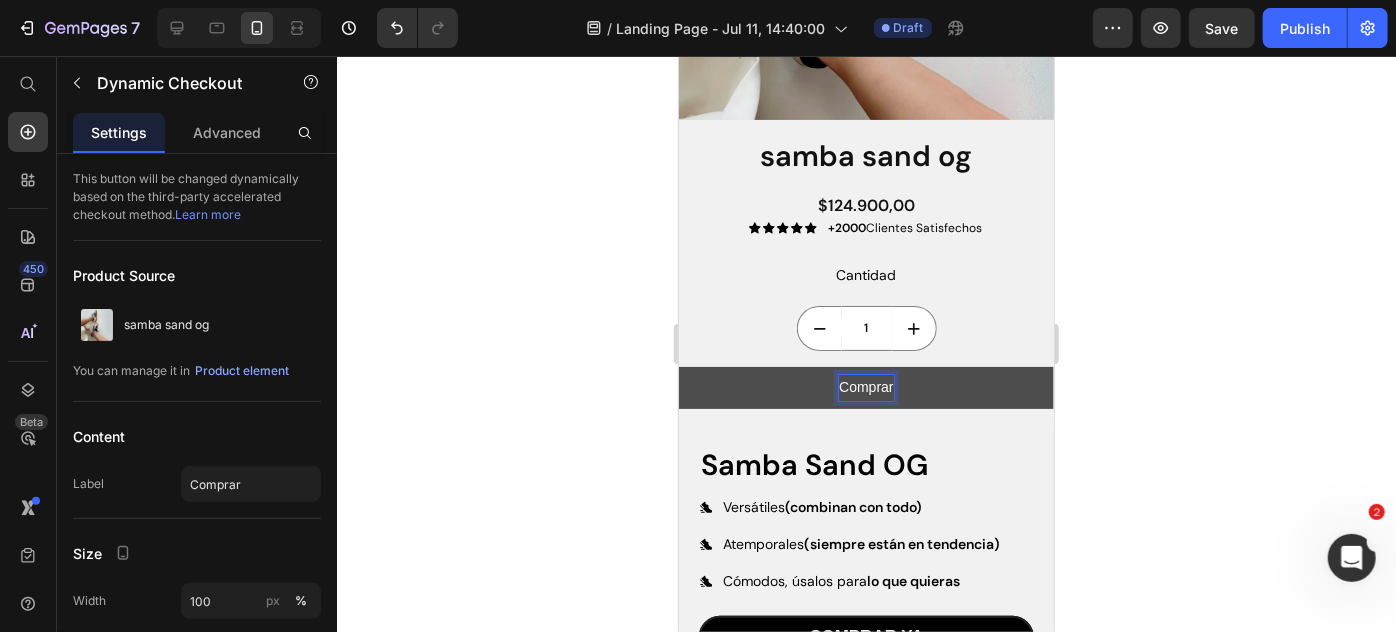 click on "Comprar" at bounding box center (865, 386) 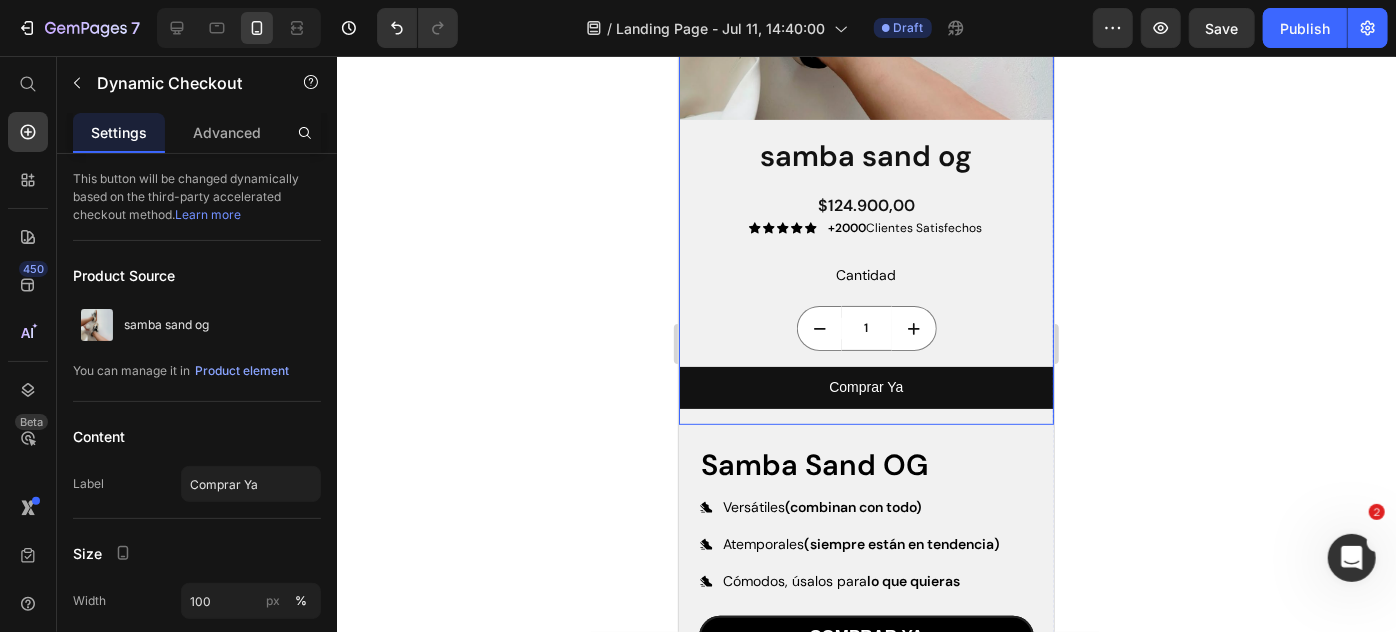 click 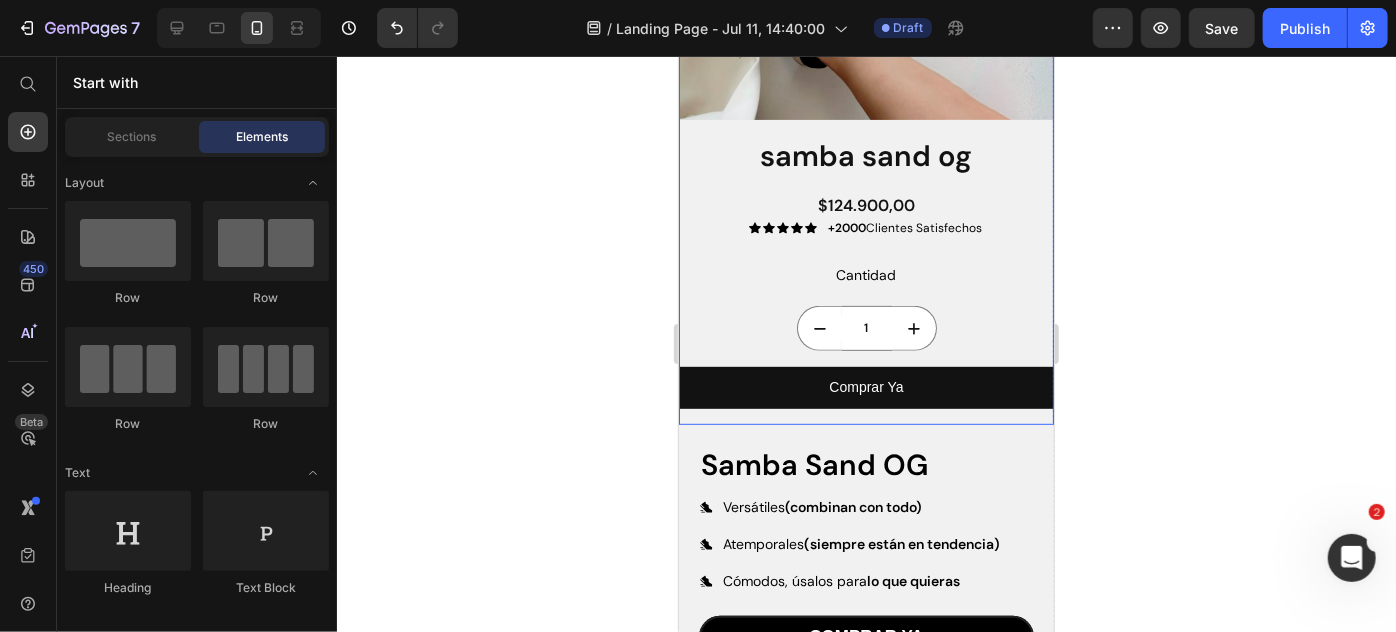 click 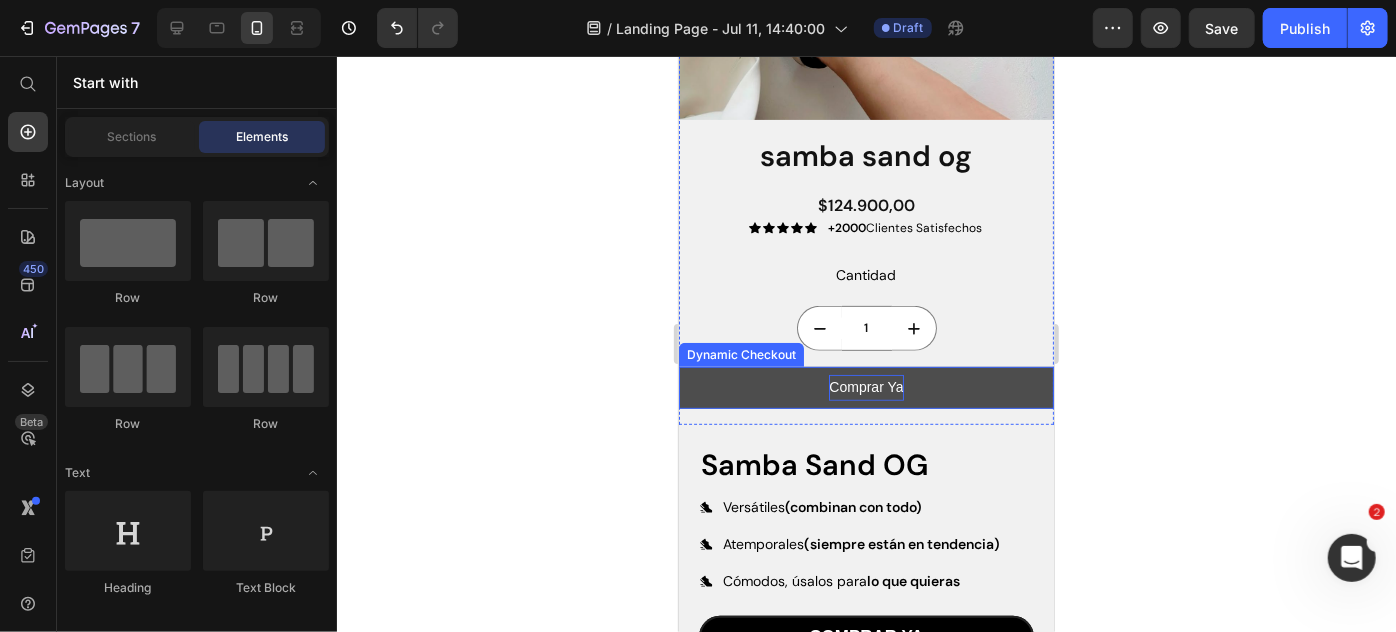 click on "Comprar Ya" at bounding box center [865, 386] 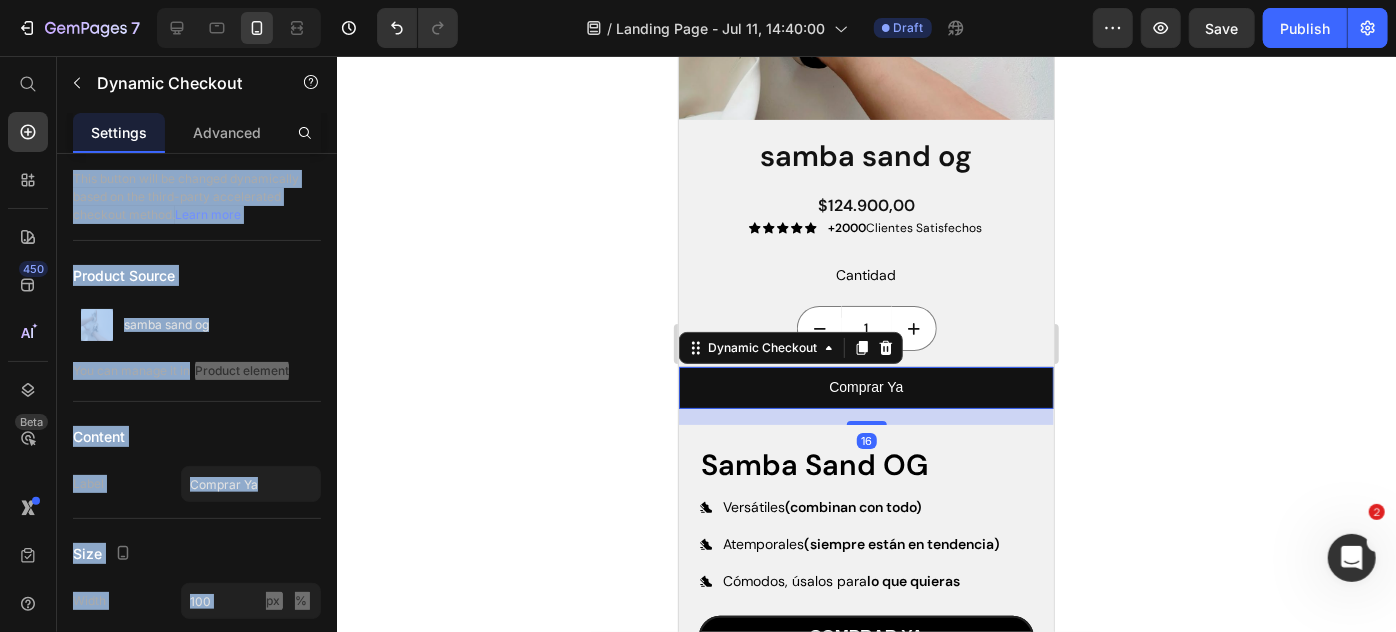 click 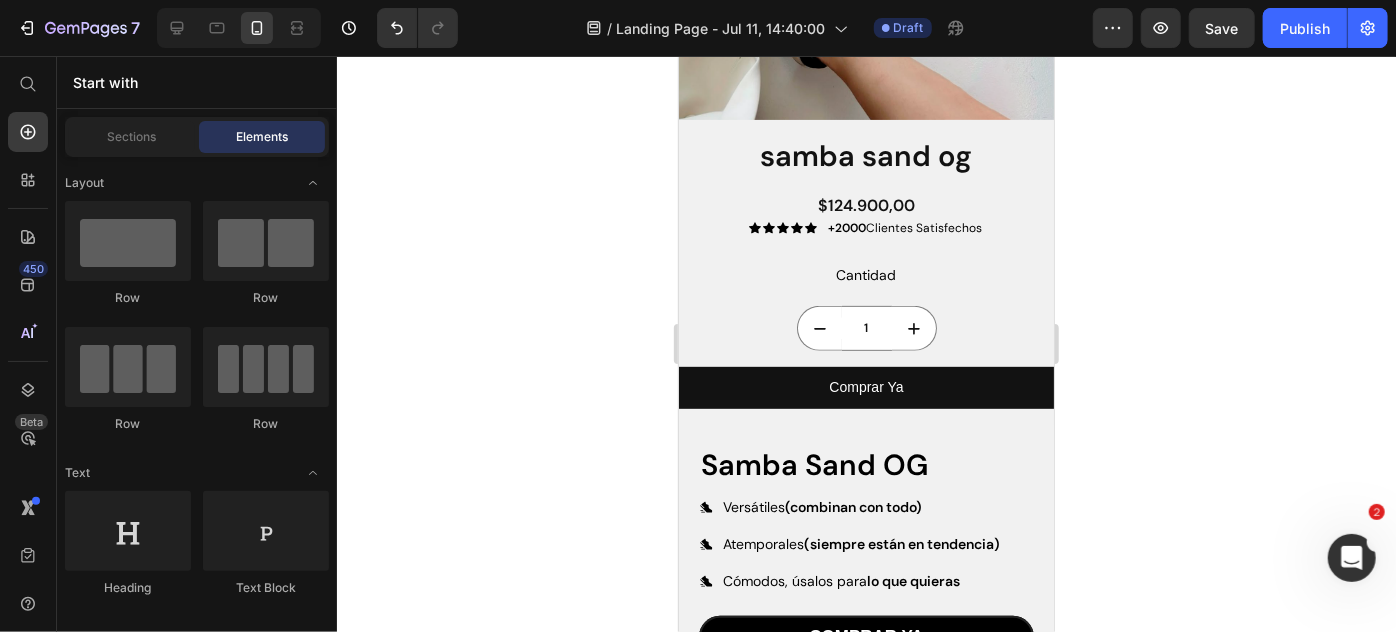 click 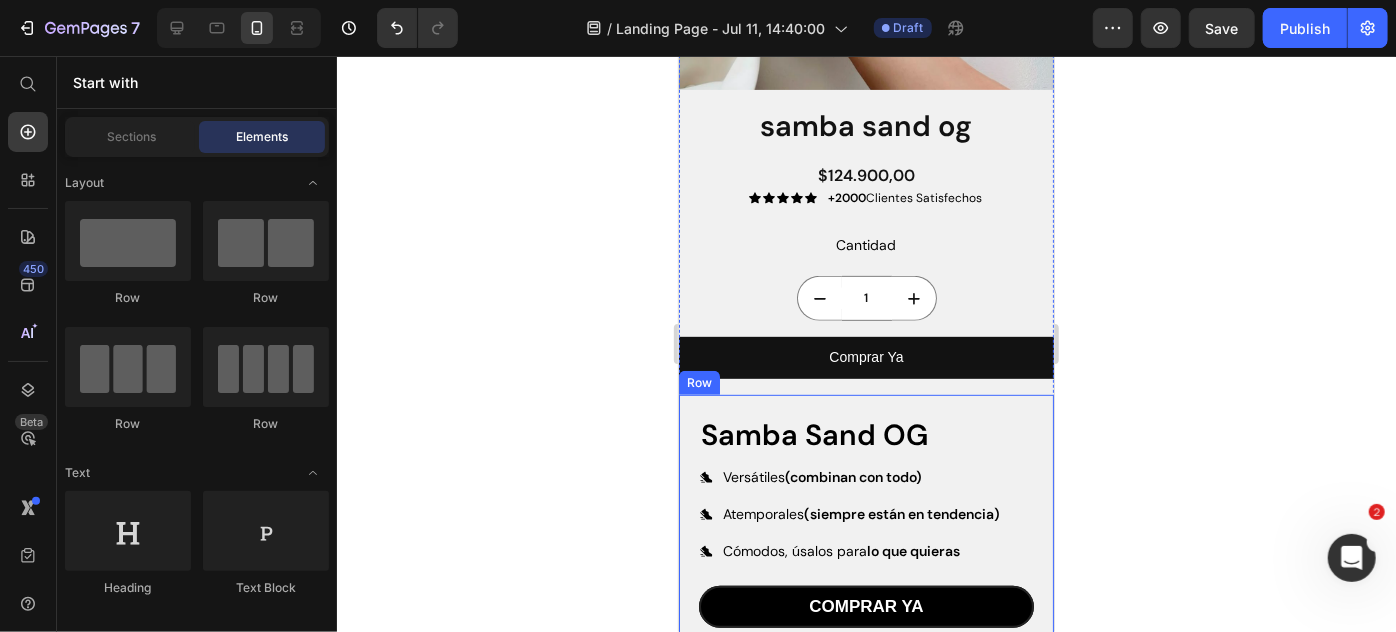 scroll, scrollTop: 383, scrollLeft: 0, axis: vertical 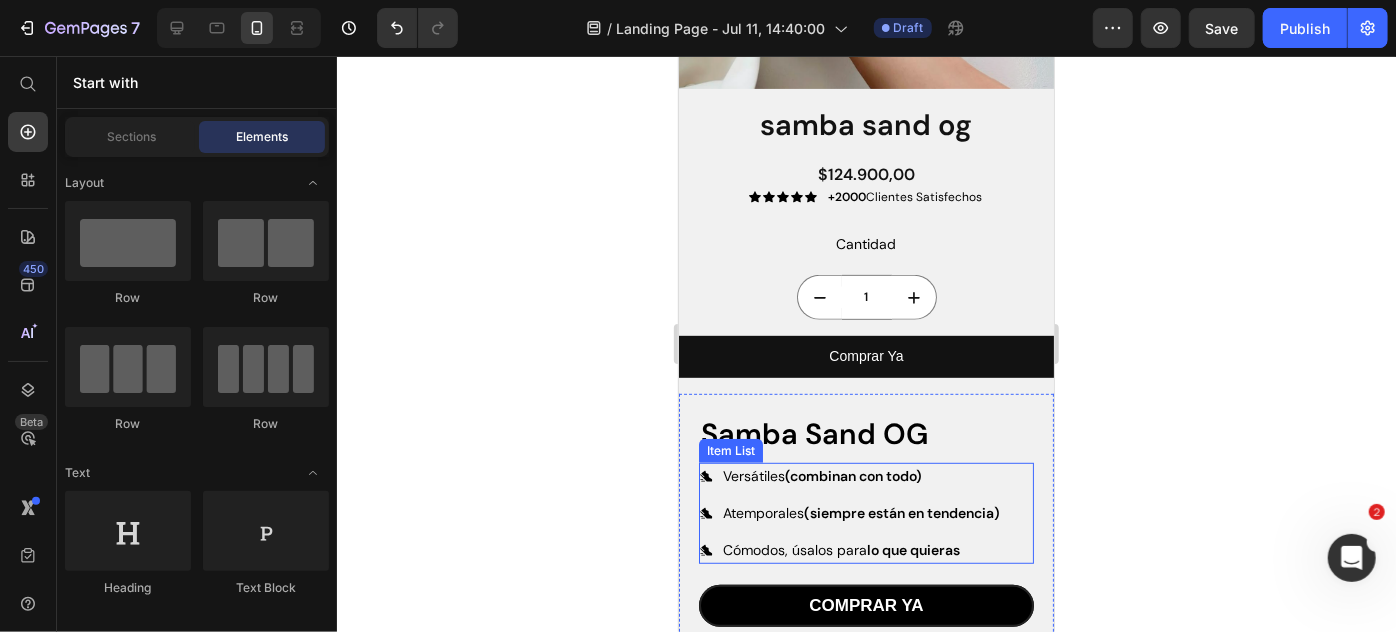 click on "Item List" at bounding box center (730, 450) 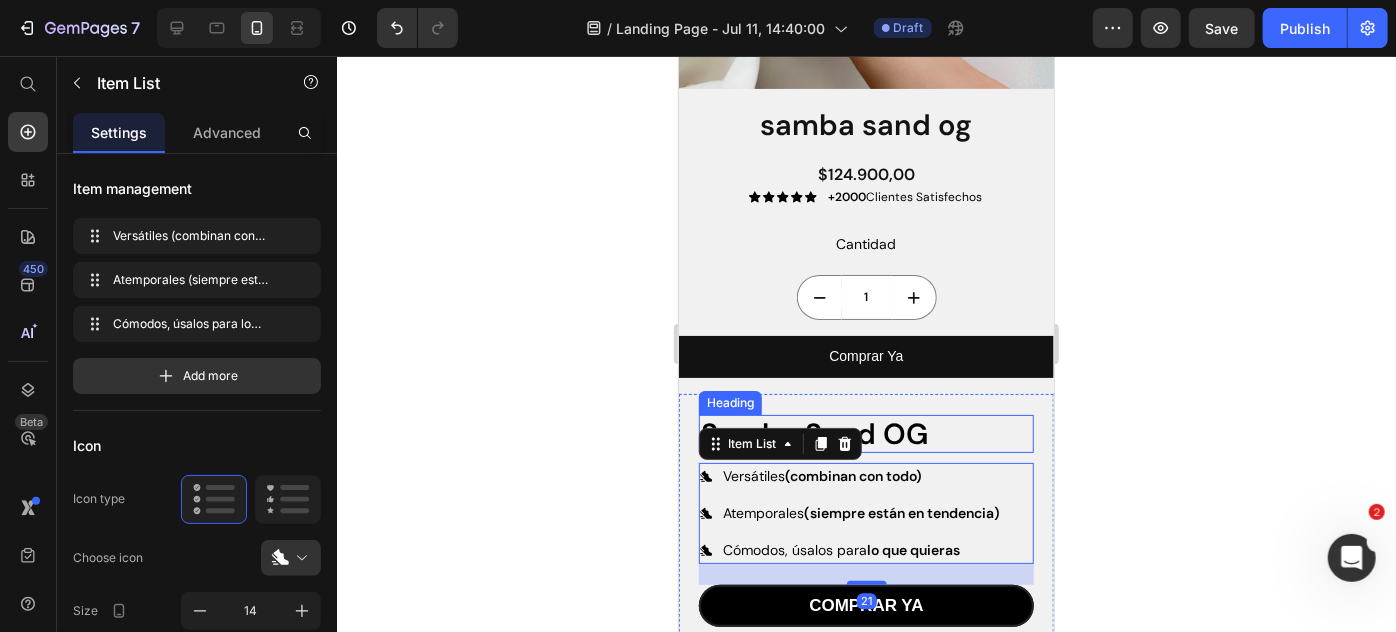 click on "Samba Sand OG" at bounding box center [865, 433] 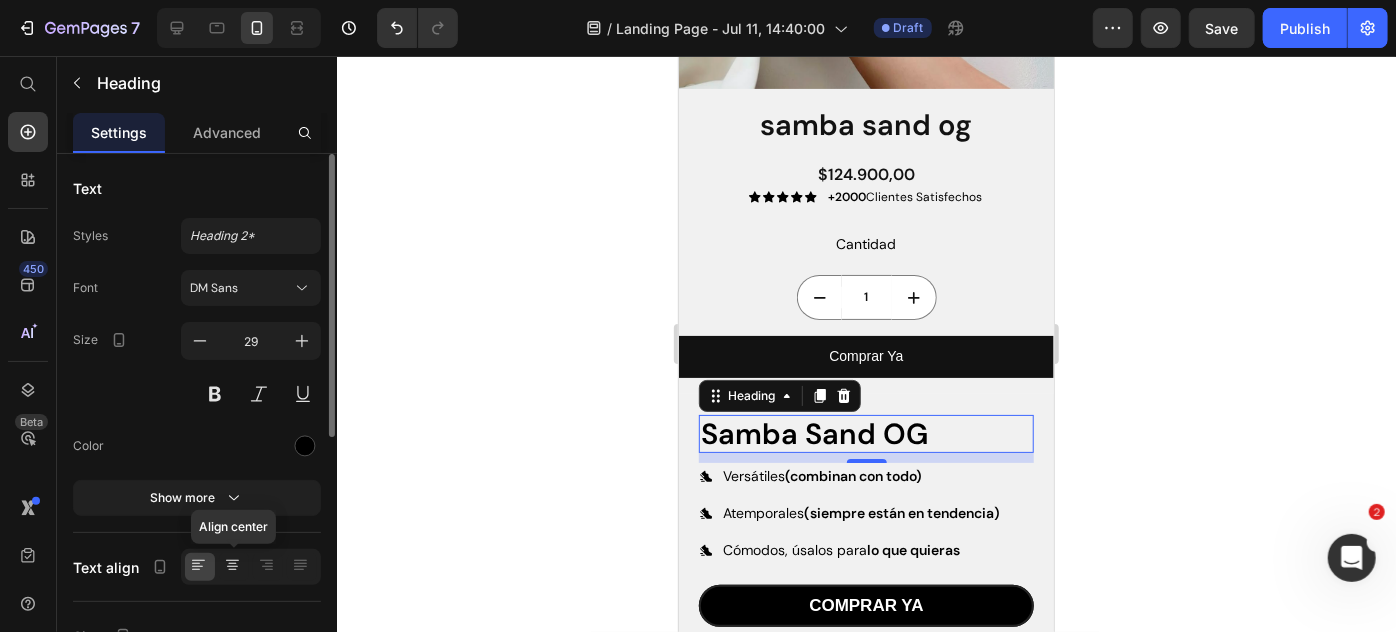 click 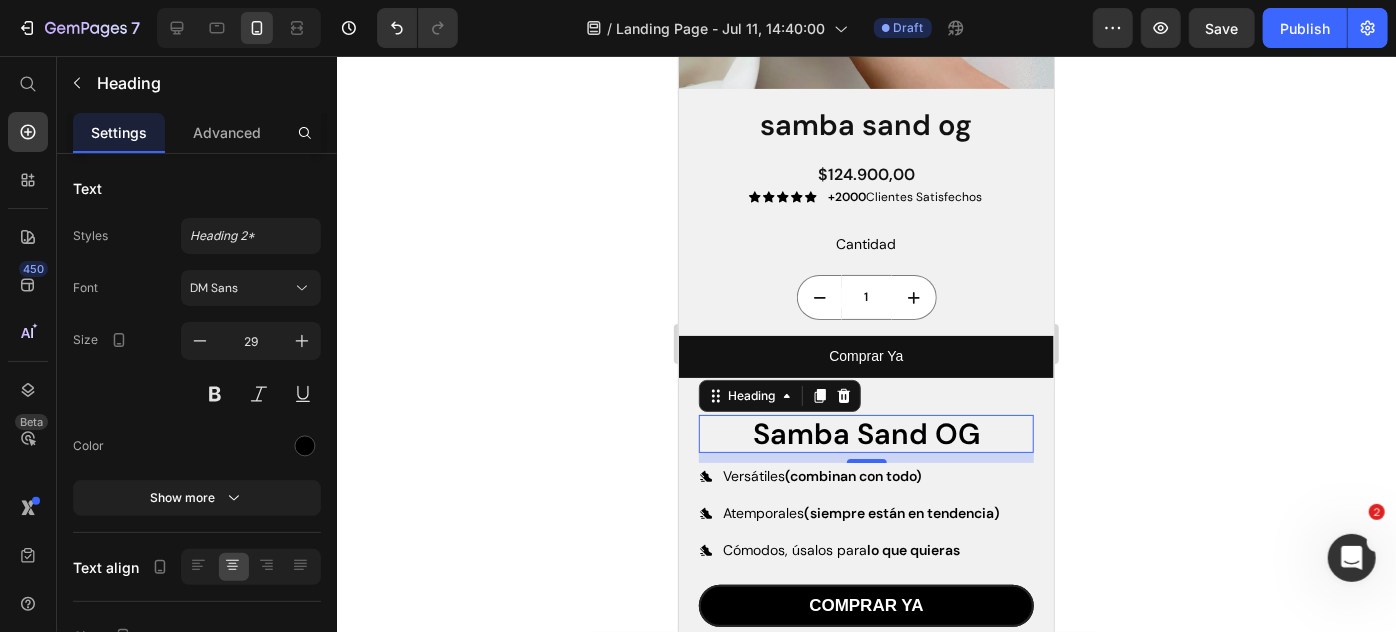 click 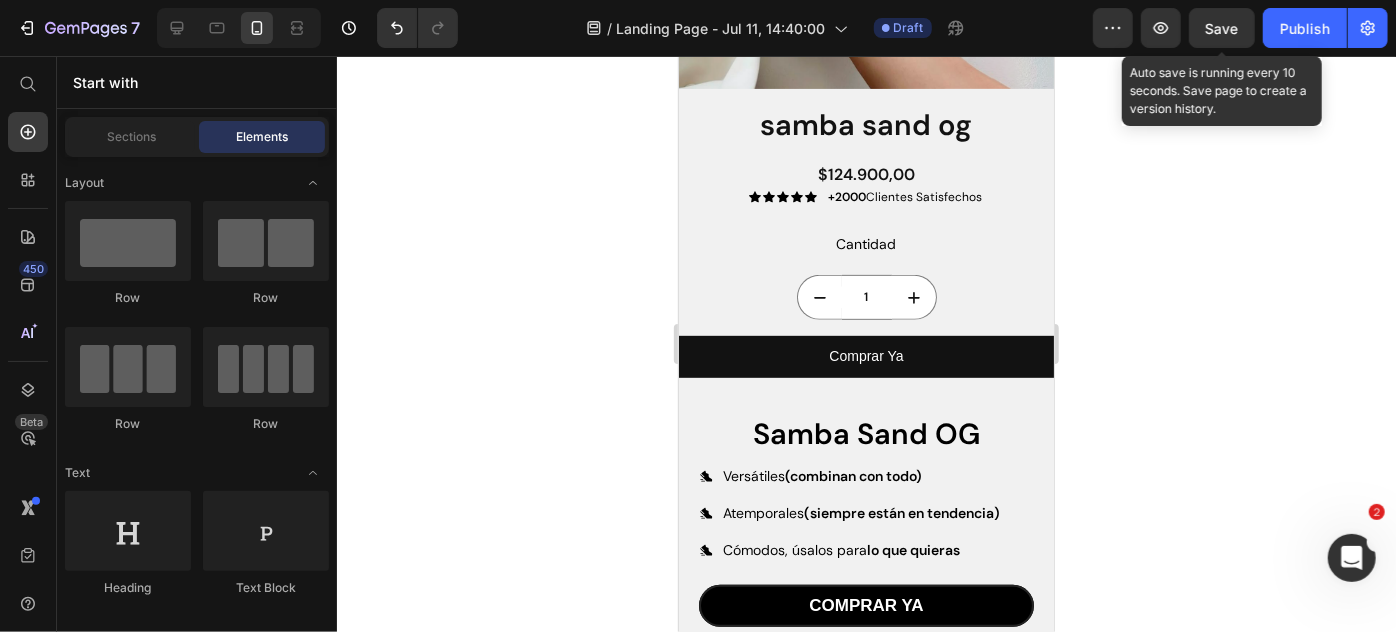 click on "Save" at bounding box center (1222, 28) 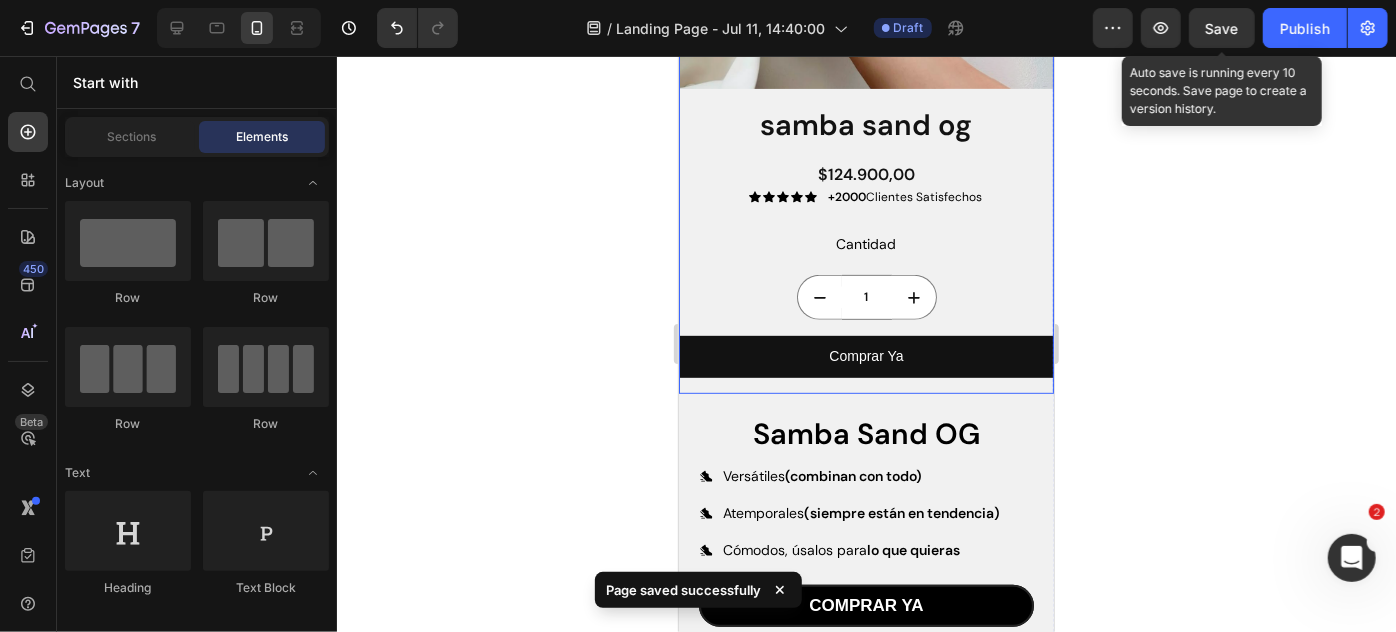 scroll, scrollTop: 263, scrollLeft: 0, axis: vertical 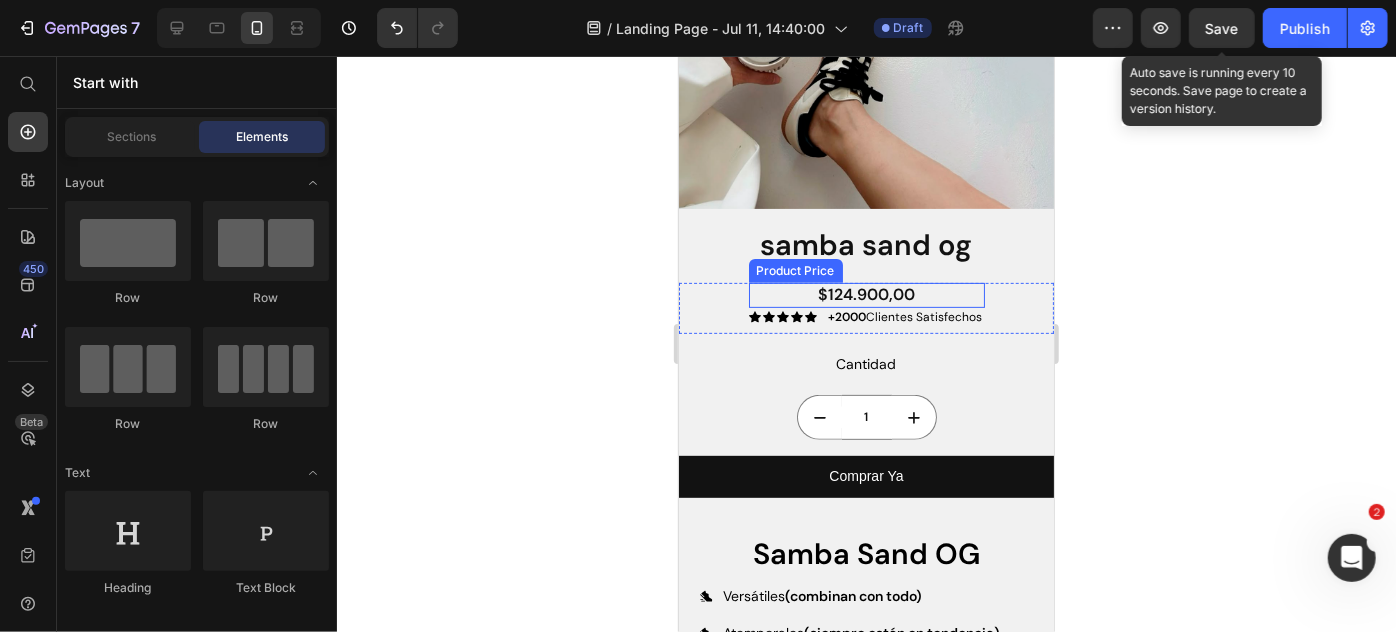 click on "$124.900,00" at bounding box center (866, 294) 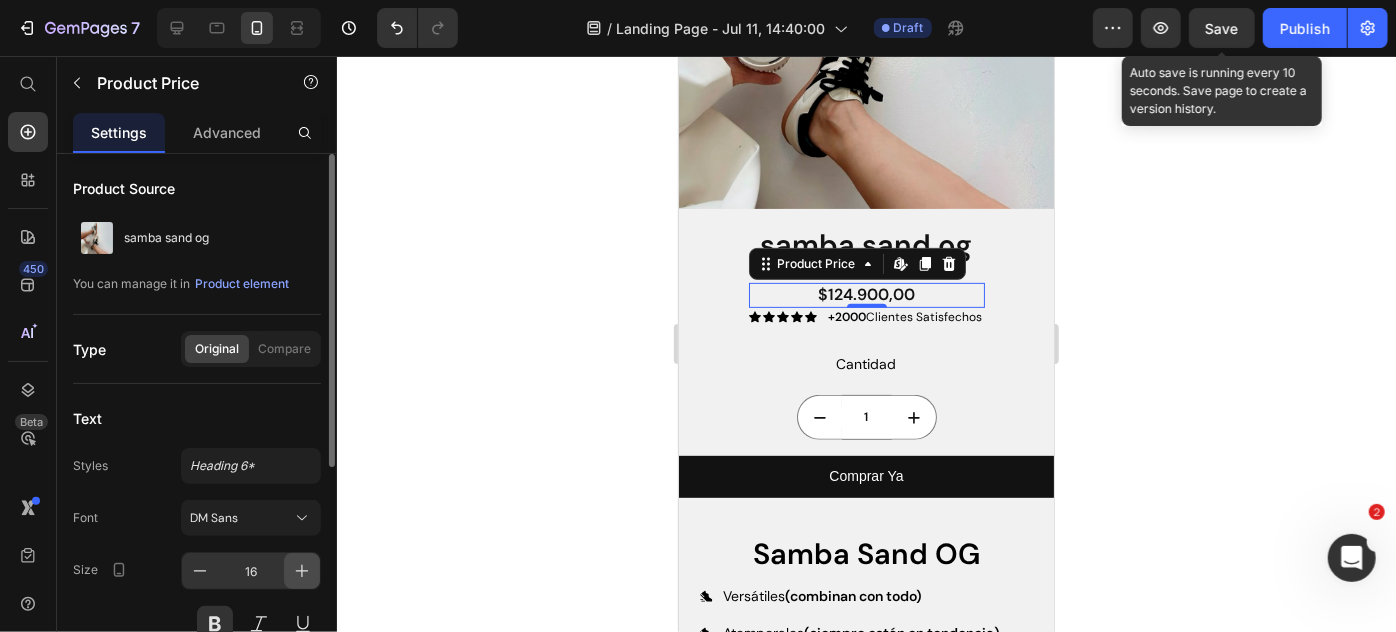 click at bounding box center (302, 571) 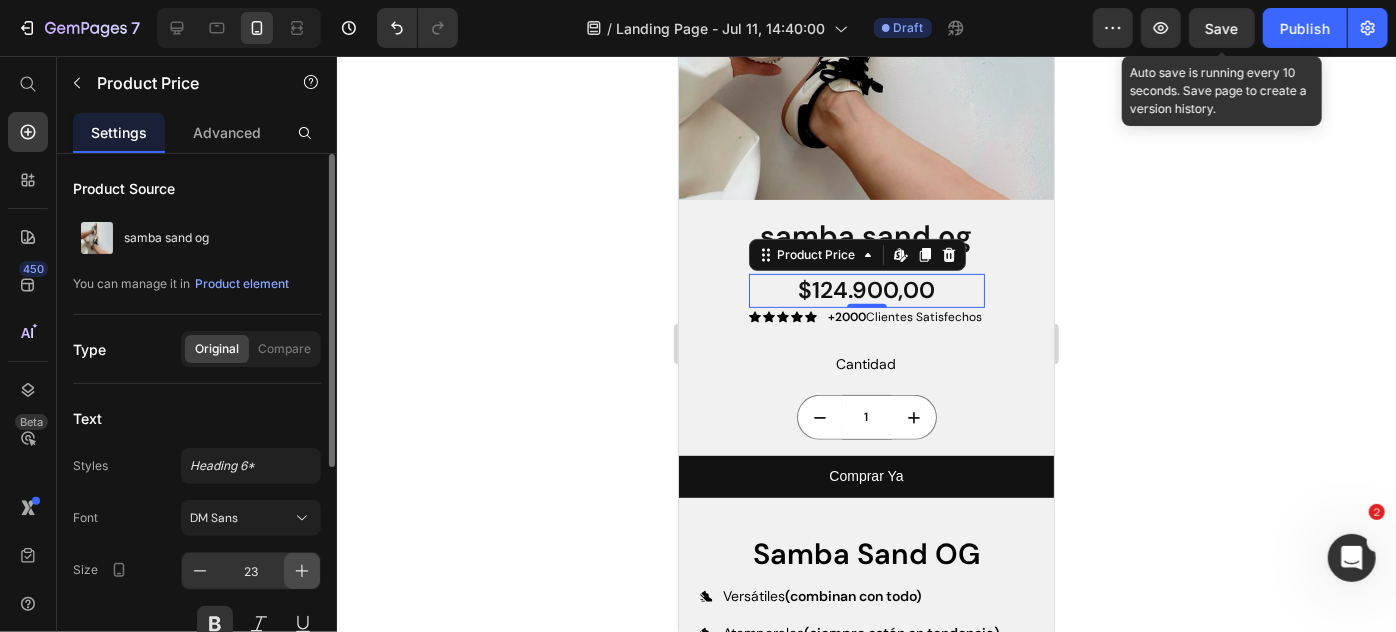 click at bounding box center (302, 571) 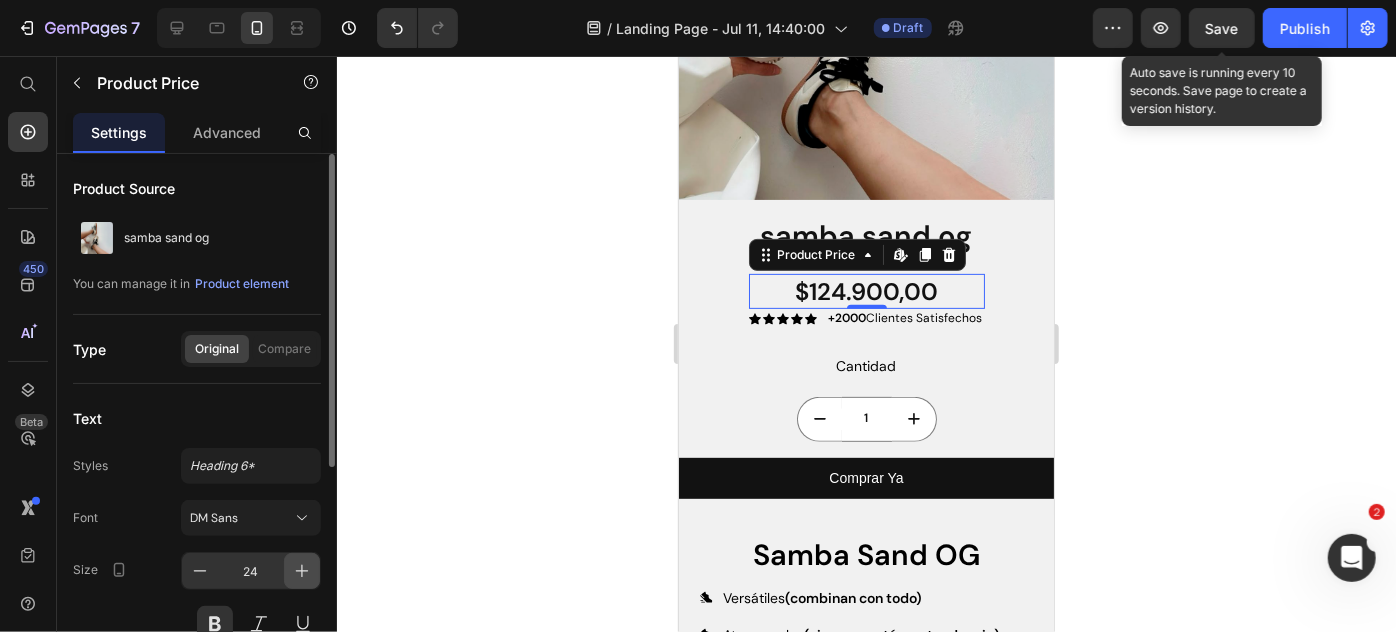 scroll, scrollTop: 273, scrollLeft: 0, axis: vertical 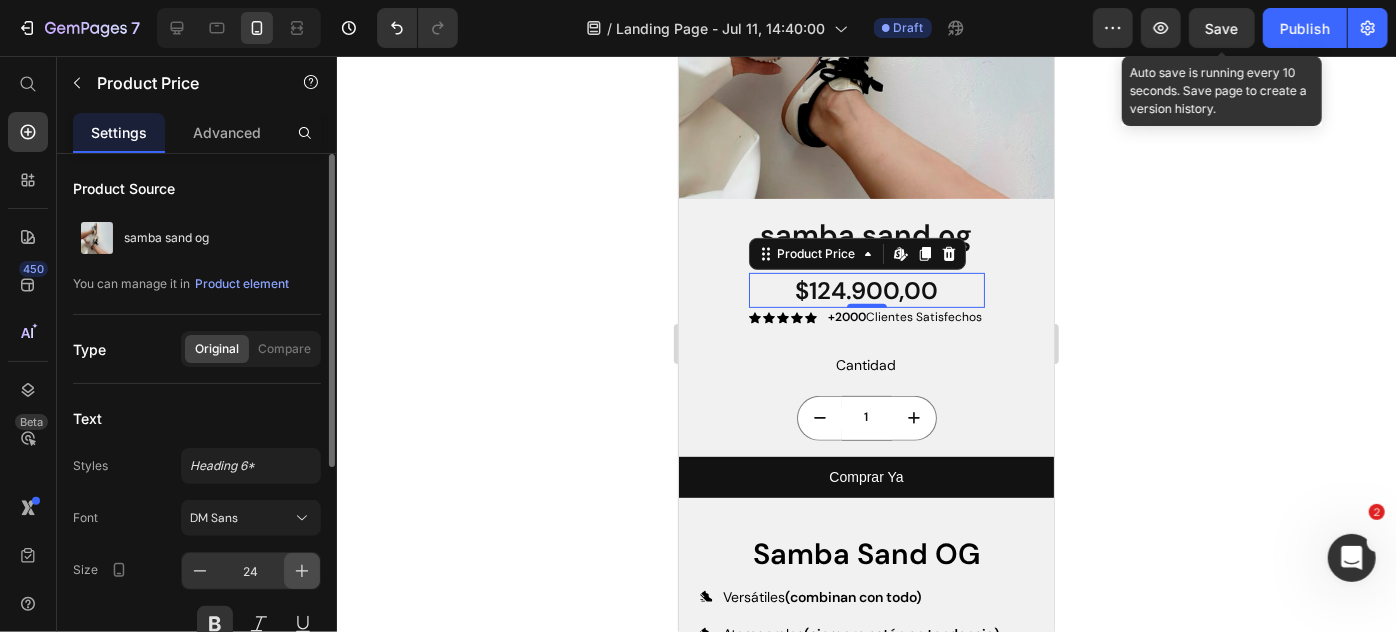 click at bounding box center (302, 571) 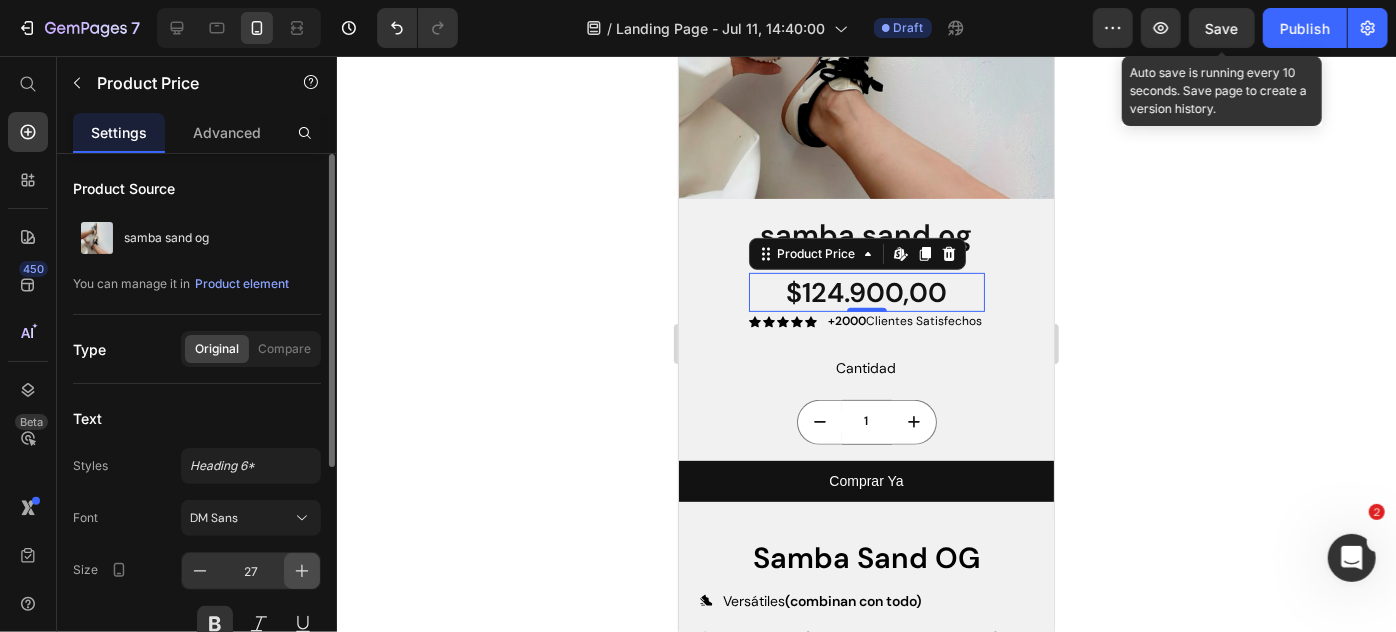 scroll, scrollTop: 277, scrollLeft: 0, axis: vertical 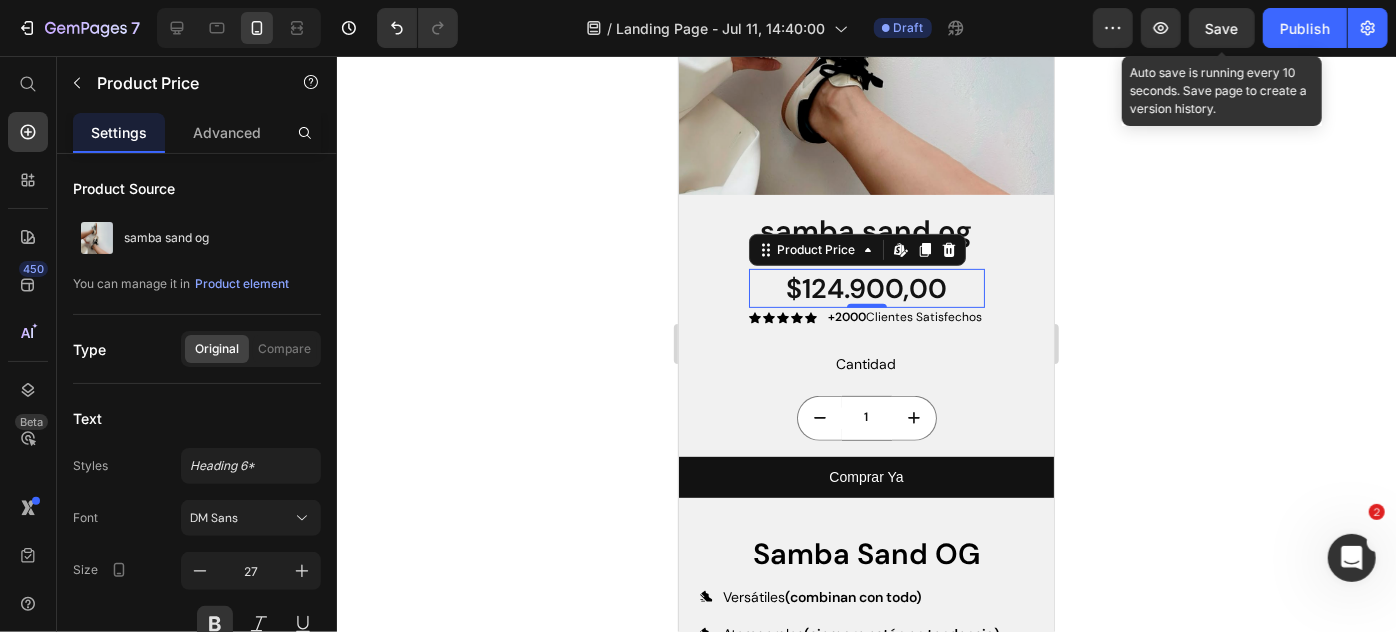 click 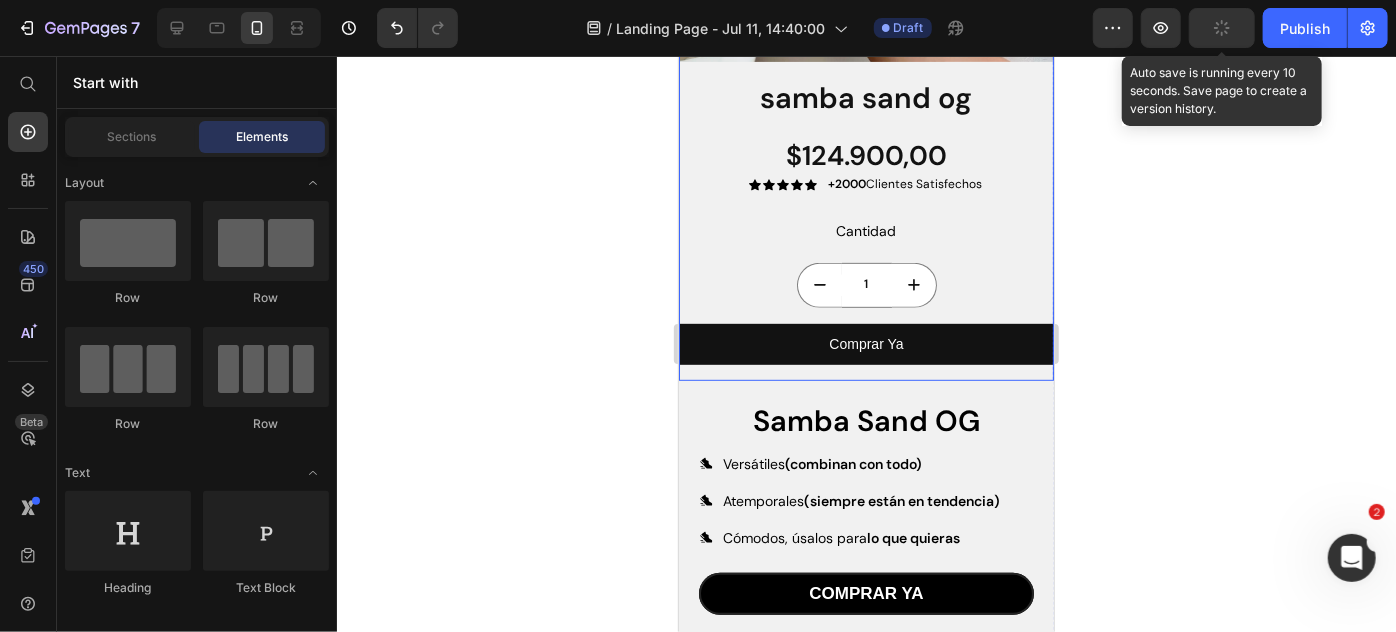 scroll, scrollTop: 409, scrollLeft: 0, axis: vertical 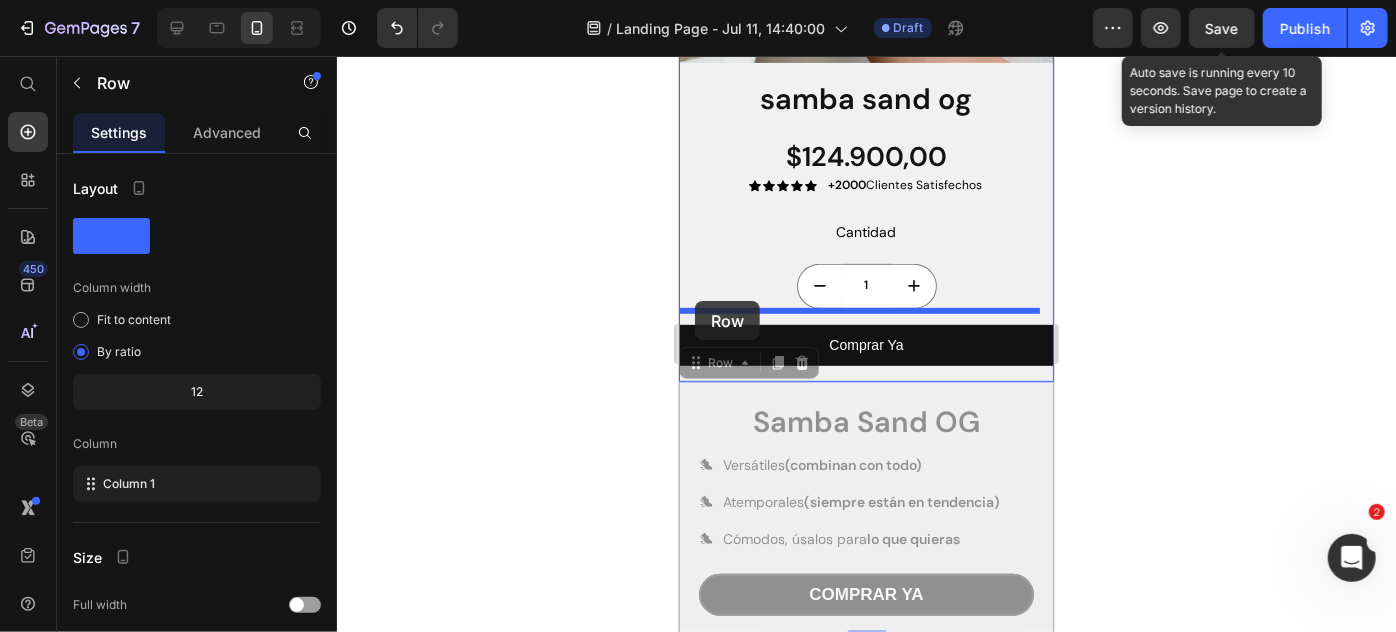 drag, startPoint x: 693, startPoint y: 350, endPoint x: 694, endPoint y: 300, distance: 50.01 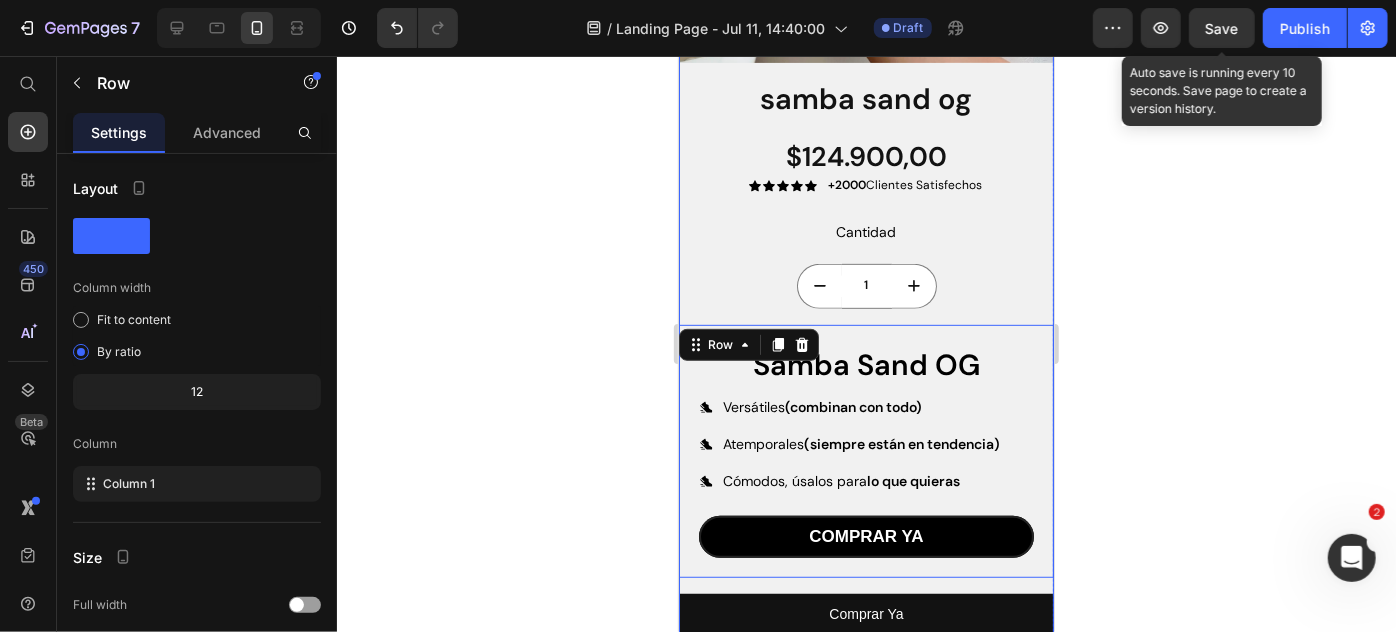 scroll, scrollTop: 677, scrollLeft: 0, axis: vertical 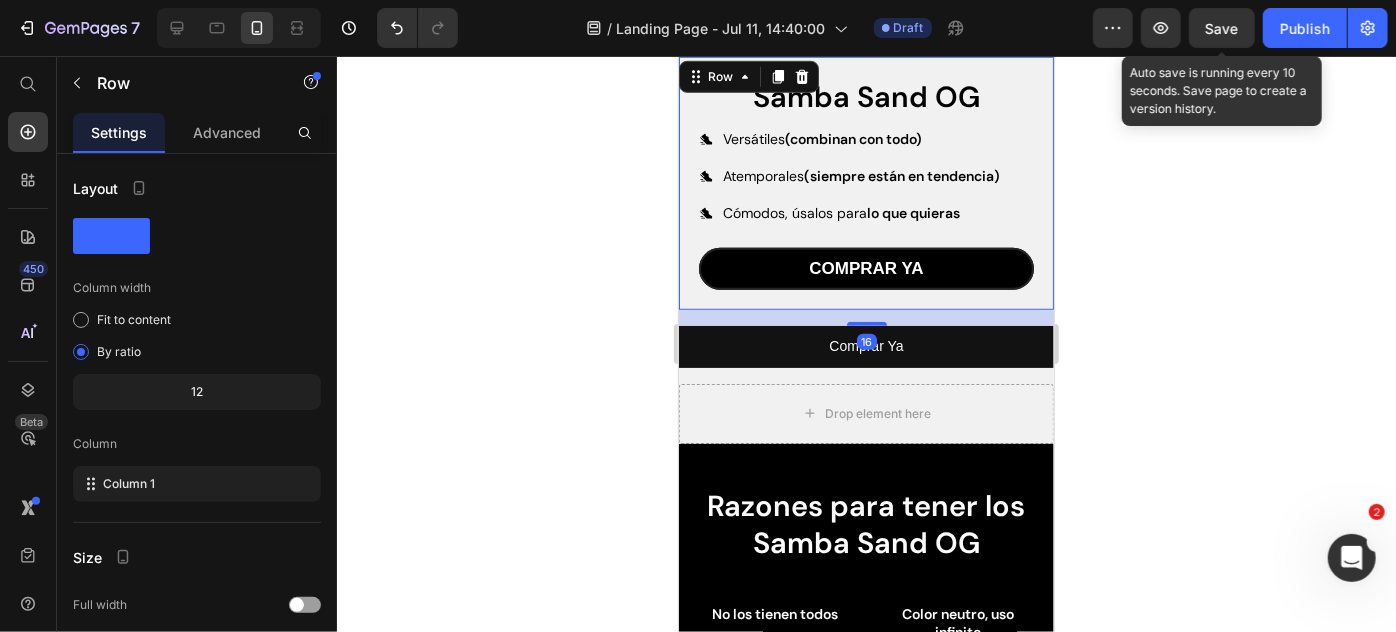 click 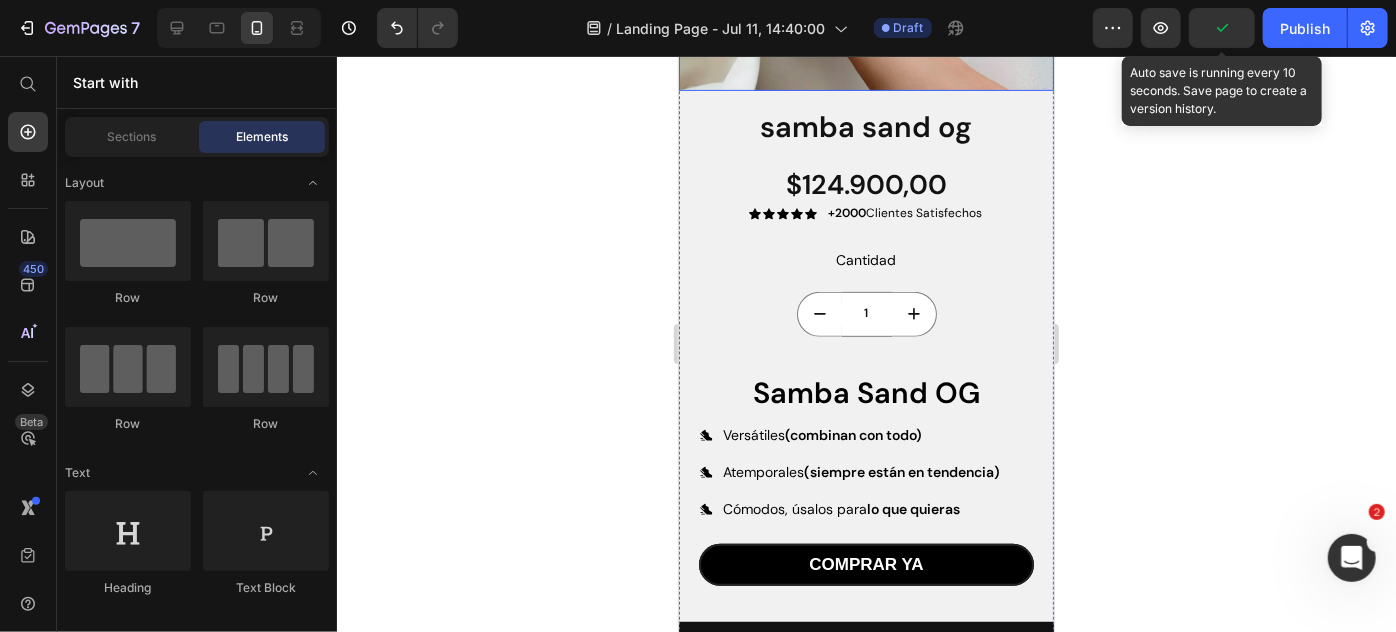 scroll, scrollTop: 432, scrollLeft: 0, axis: vertical 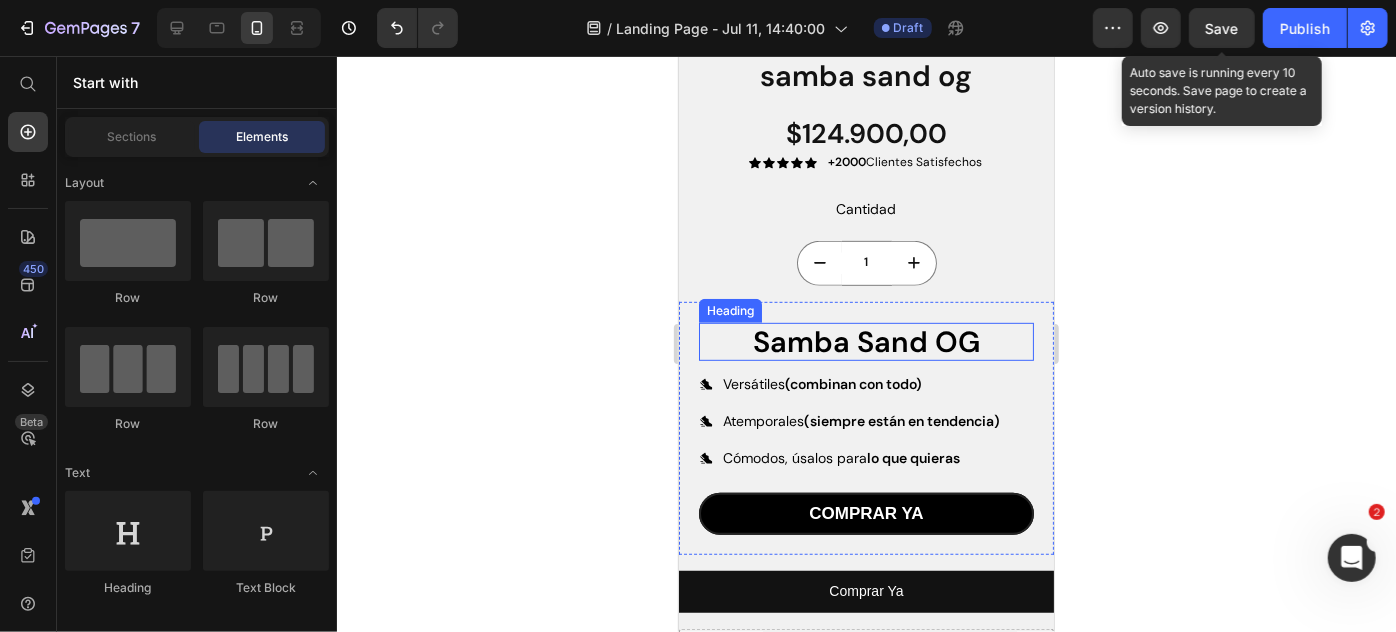 click on "Samba Sand OG" at bounding box center [865, 341] 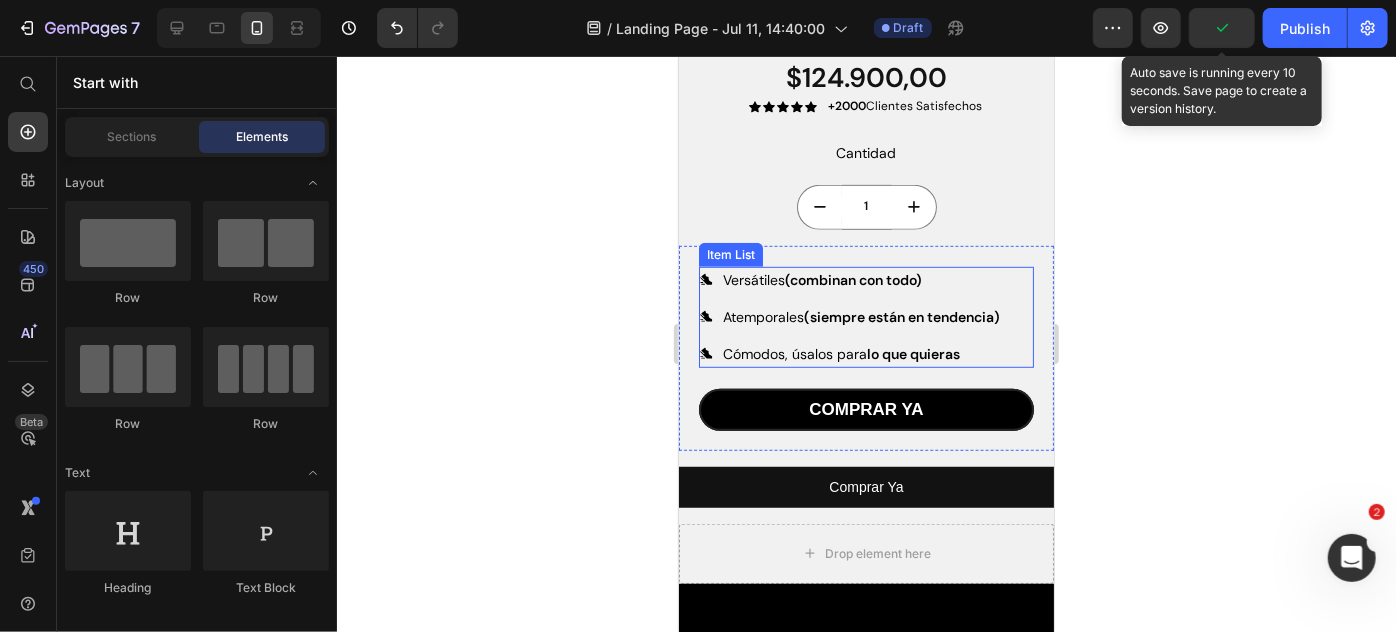 scroll, scrollTop: 589, scrollLeft: 0, axis: vertical 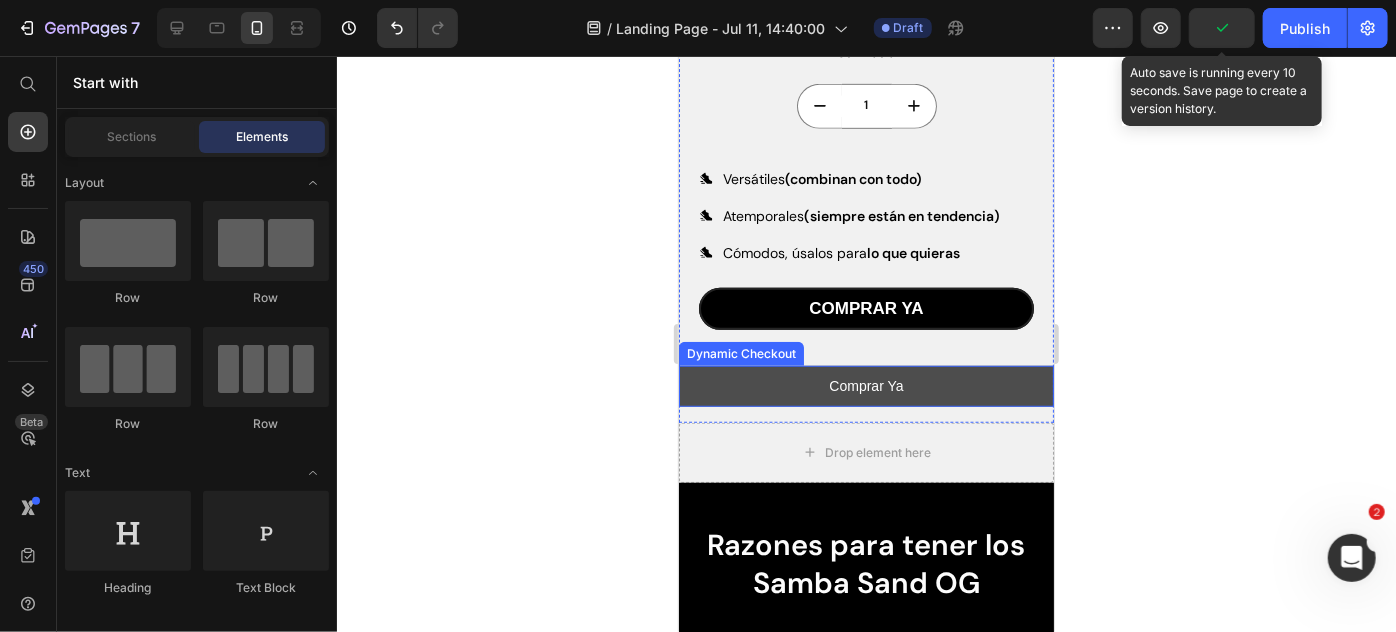 click on "Comprar Ya" at bounding box center (865, 385) 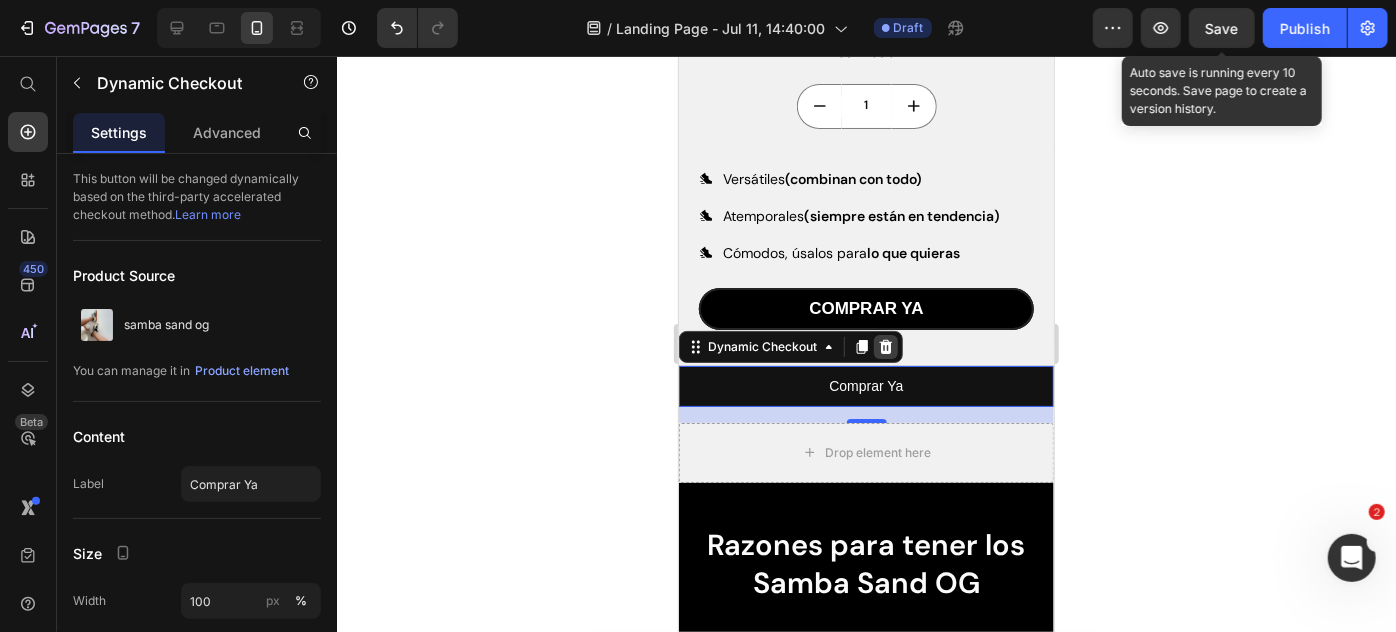 click 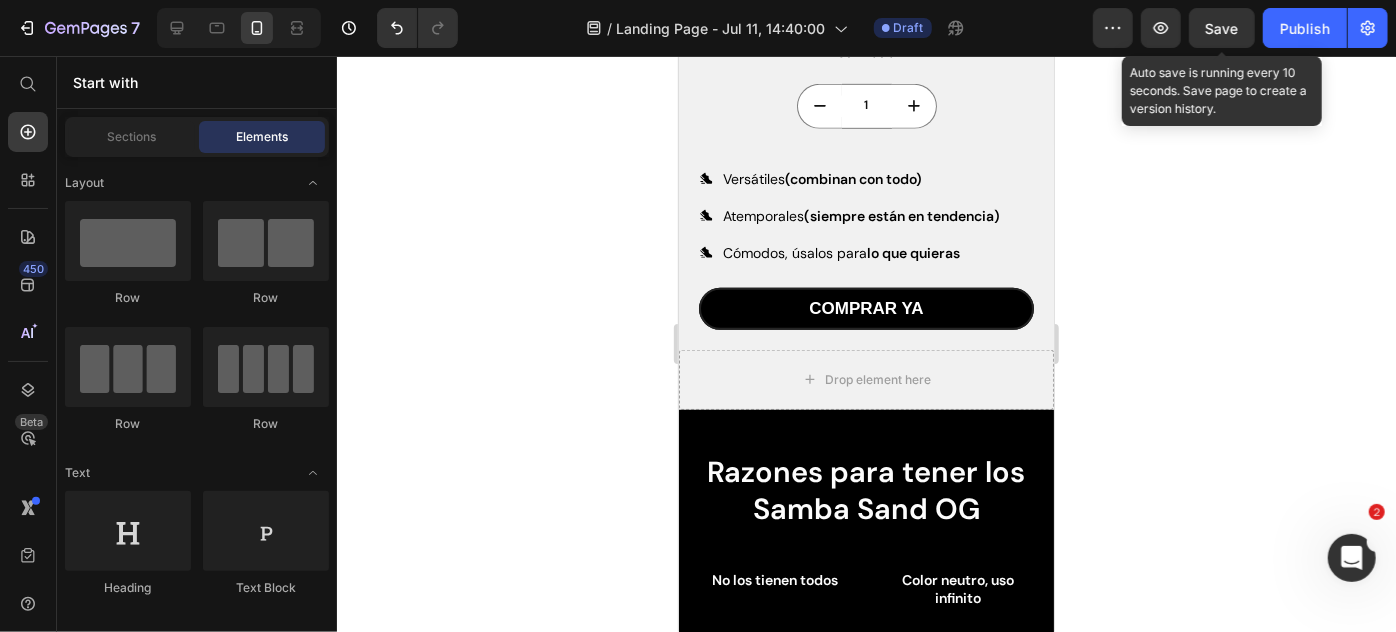 scroll, scrollTop: 516, scrollLeft: 0, axis: vertical 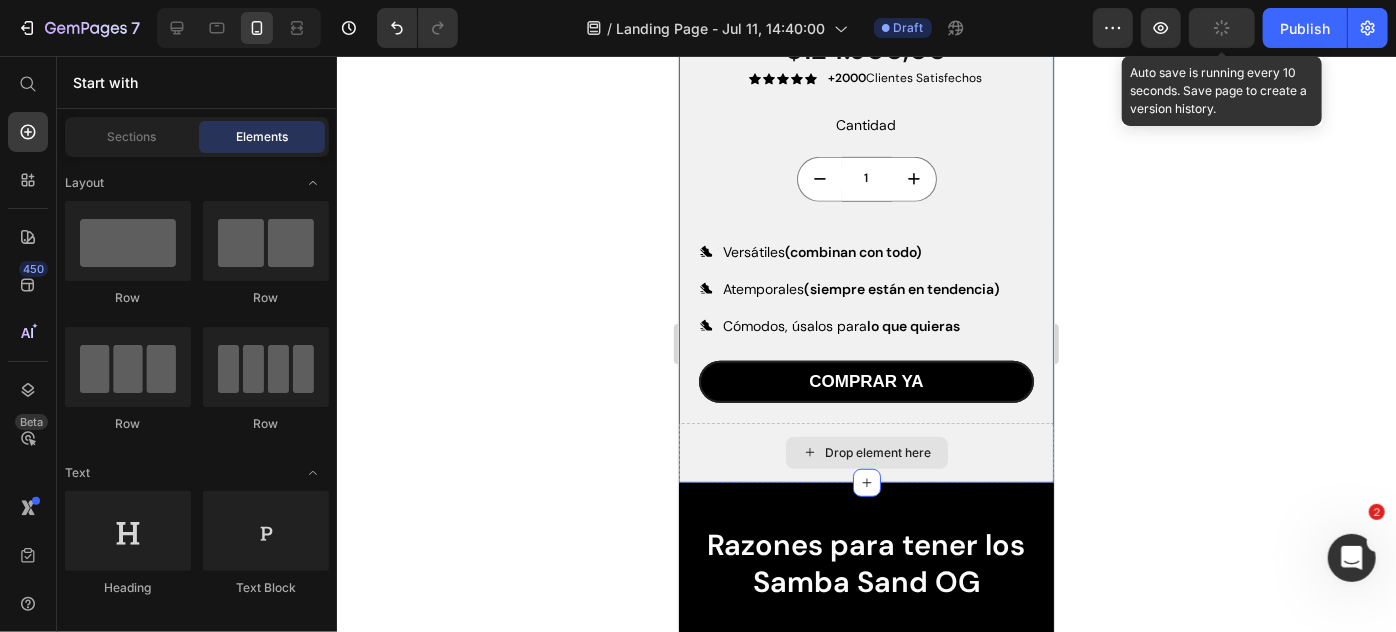 click on "Drop element here" at bounding box center [865, 452] 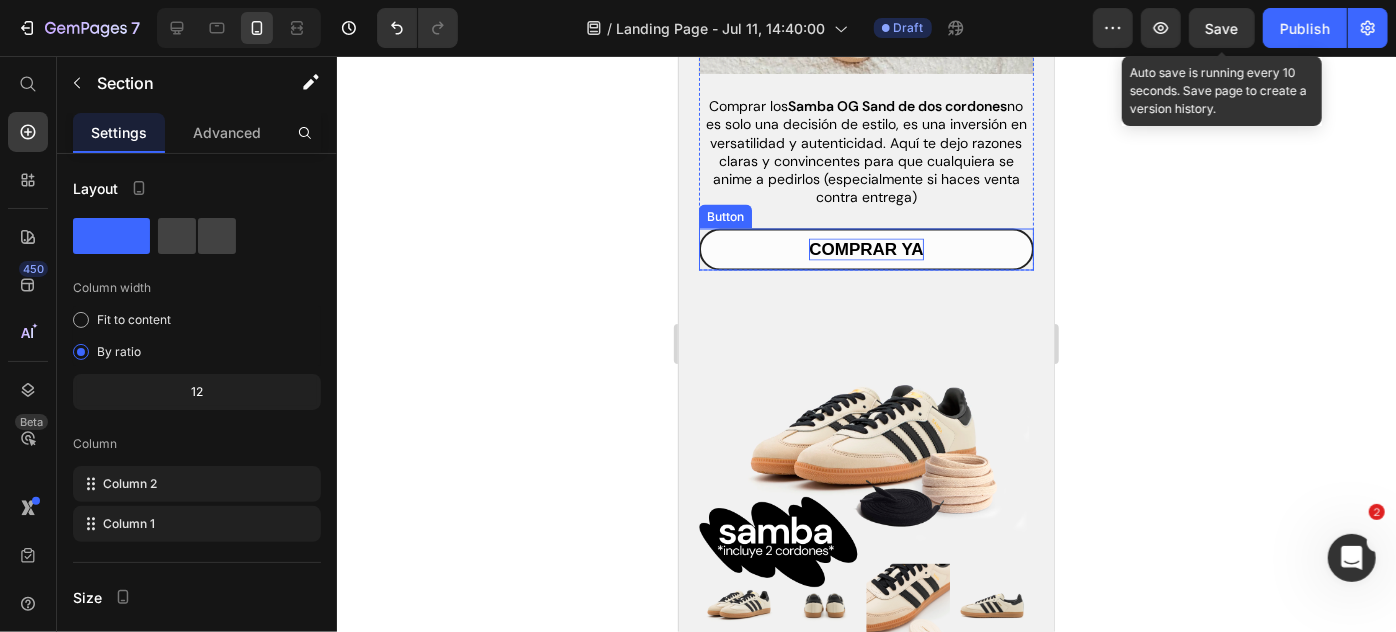scroll, scrollTop: 1527, scrollLeft: 0, axis: vertical 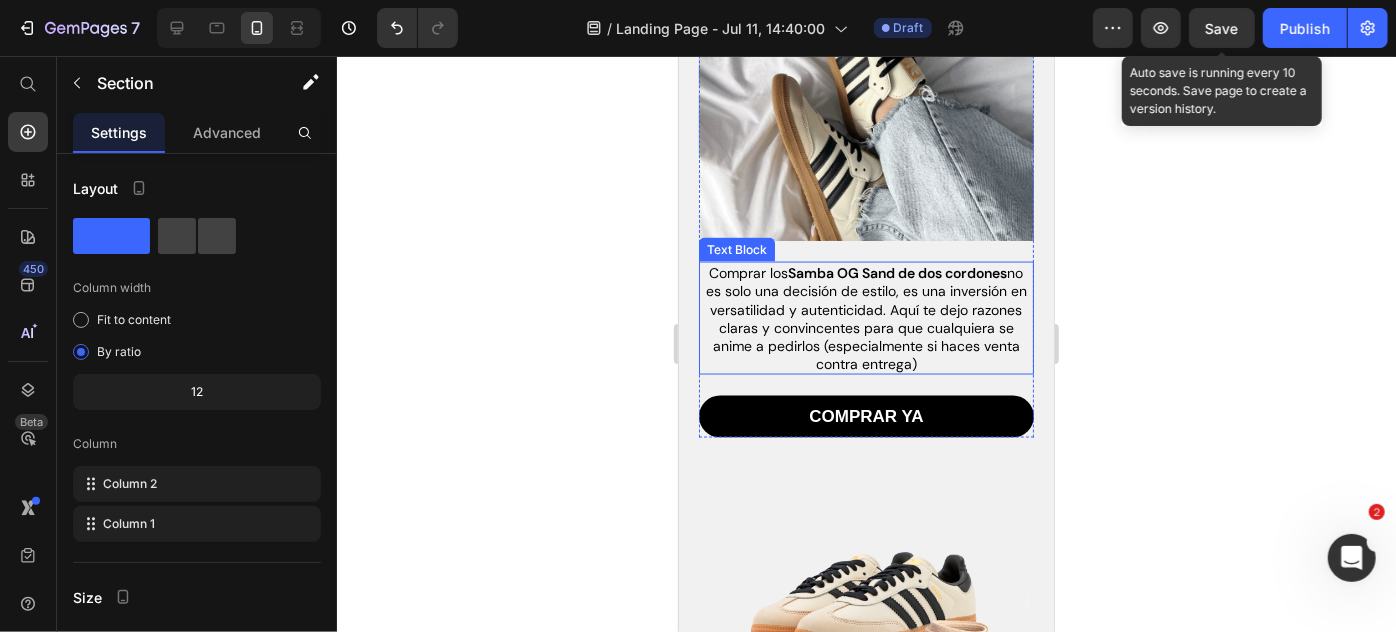 click on "Comprar los  Samba OG Sand de dos cordones  no es solo una decisión de estilo, es una inversión en versatilidad y autenticidad. Aquí te dejo razones claras y convincentes para que cualquiera se anime a pedirlos (especialmente si haces venta contra entrega)" at bounding box center [865, 317] 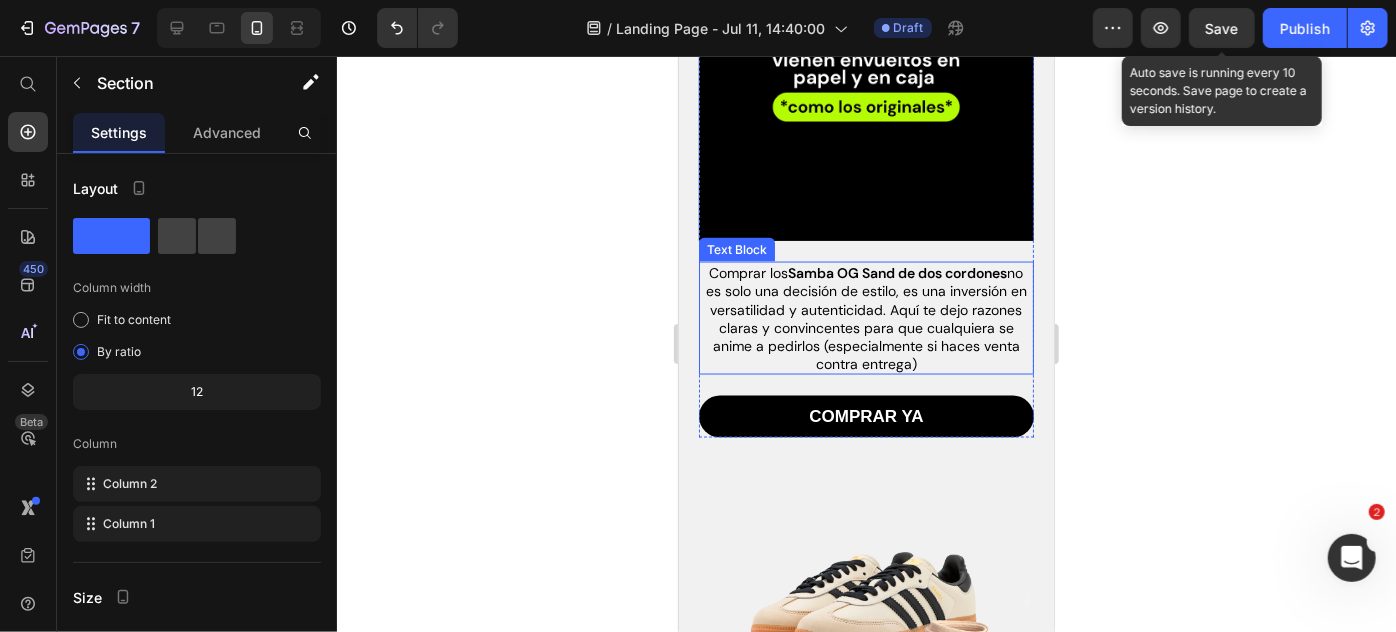 click on "Comprar los  Samba OG Sand de dos cordones  no es solo una decisión de estilo, es una inversión en versatilidad y autenticidad. Aquí te dejo razones claras y convincentes para que cualquiera se anime a pedirlos (especialmente si haces venta contra entrega)" at bounding box center (865, 317) 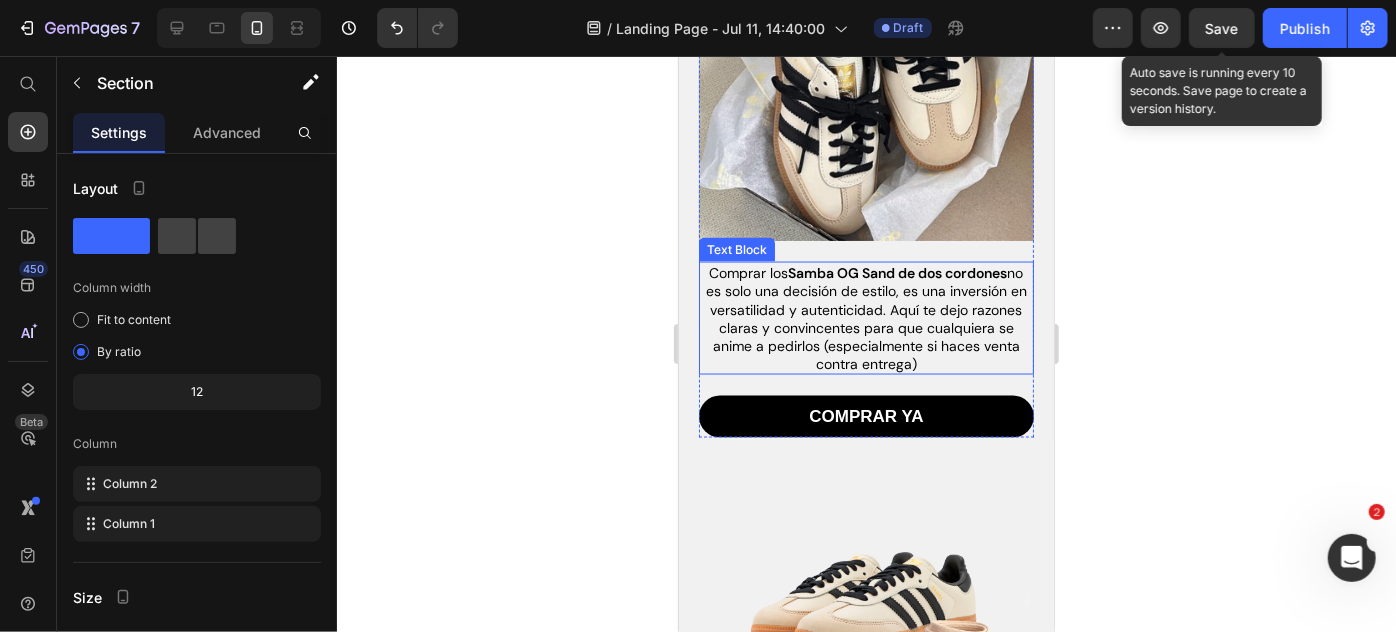 click on "Comprar los  Samba OG Sand de dos cordones  no es solo una decisión de estilo, es una inversión en versatilidad y autenticidad. Aquí te dejo razones claras y convincentes para que cualquiera se anime a pedirlos (especialmente si haces venta contra entrega)" at bounding box center (865, 317) 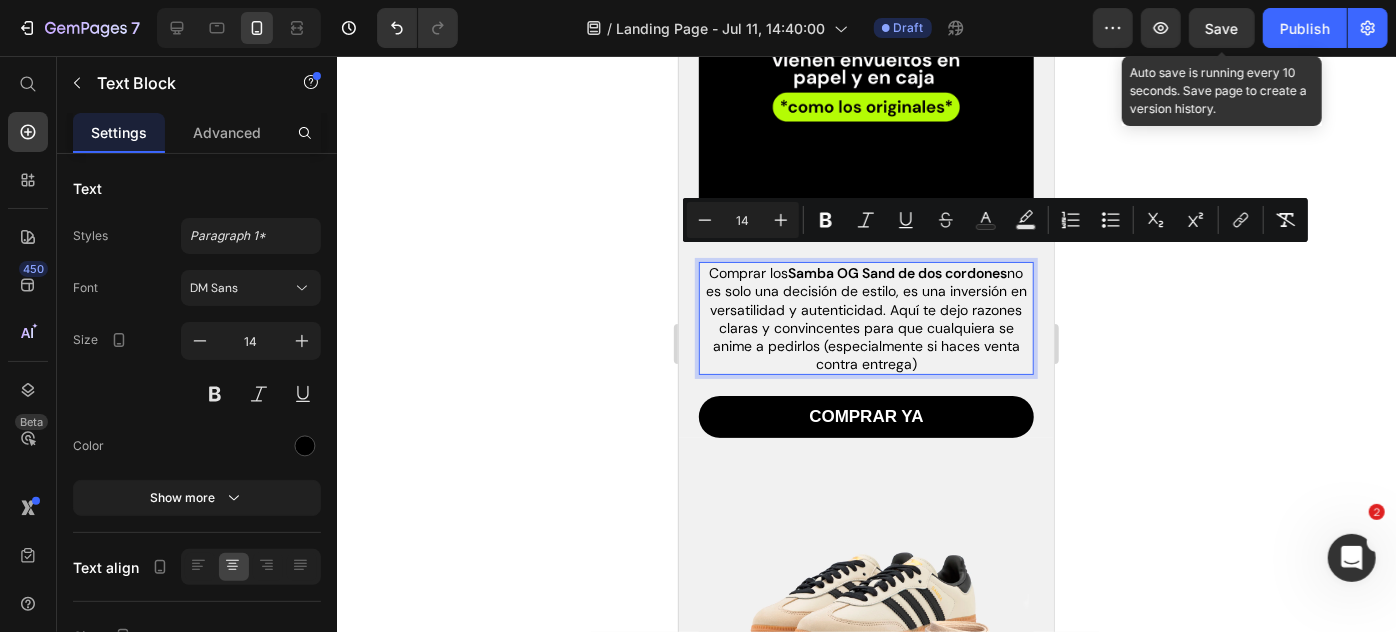 click on "Comprar los  Samba OG Sand de dos cordones  no es solo una decisión de estilo, es una inversión en versatilidad y autenticidad. Aquí te dejo razones claras y convincentes para que cualquiera se anime a pedirlos (especialmente si haces venta contra entrega)" at bounding box center (865, 317) 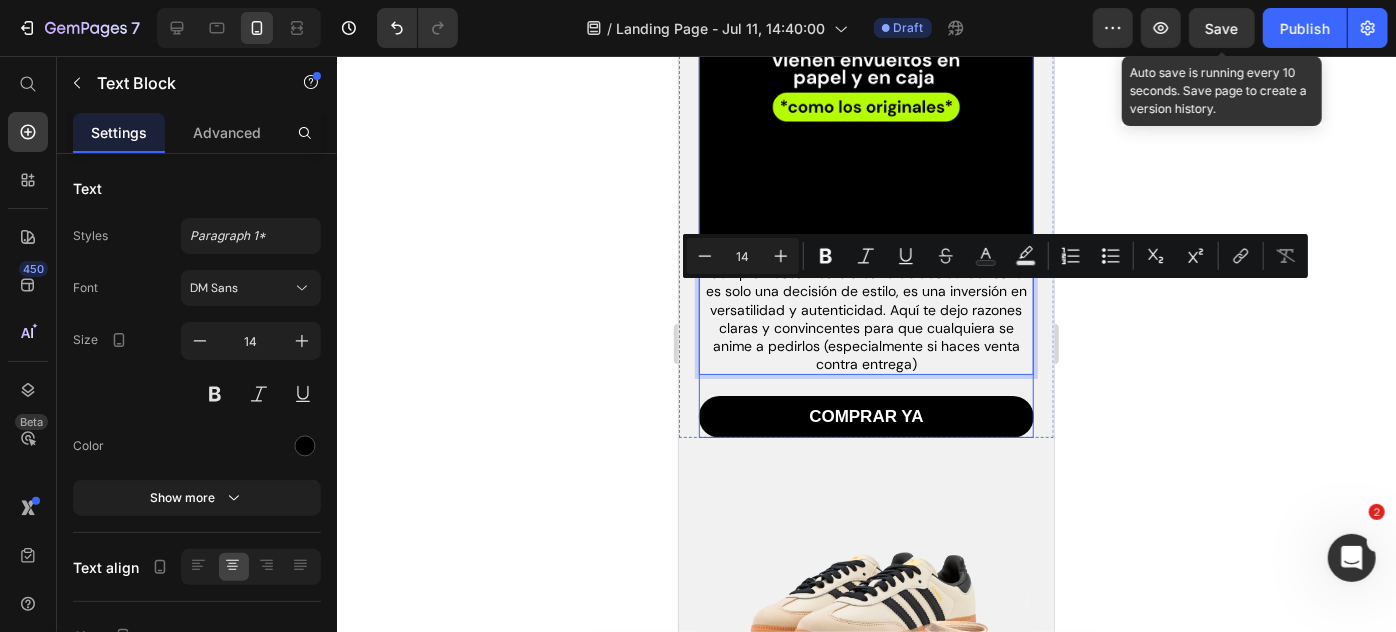 drag, startPoint x: 966, startPoint y: 288, endPoint x: 953, endPoint y: 366, distance: 79.07591 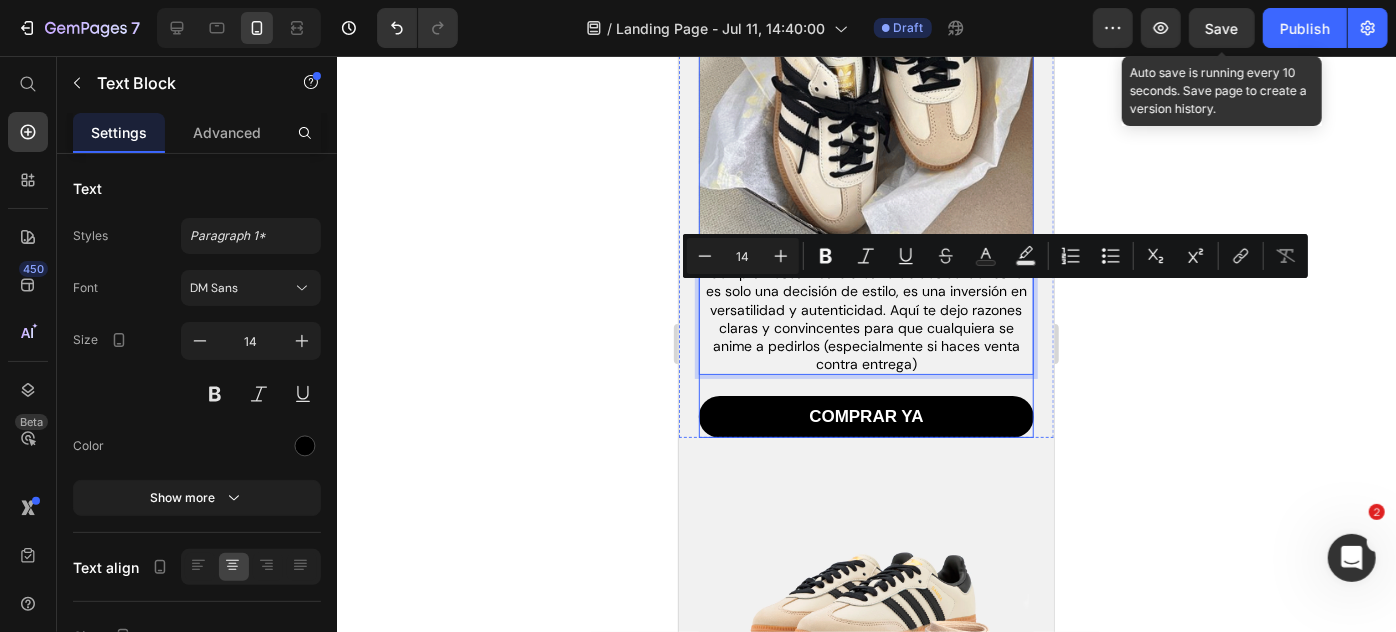 click on "Image Comprar los  Samba OG Sand de dos cordones  no es solo una decisión de estilo, es una inversión en versatilidad y autenticidad. Aquí te dejo razones claras y convincentes para que cualquiera se anime a pedirlos (especialmente si haces venta contra entrega) Text Block   21 COMPRAR YA Button" at bounding box center (865, 171) 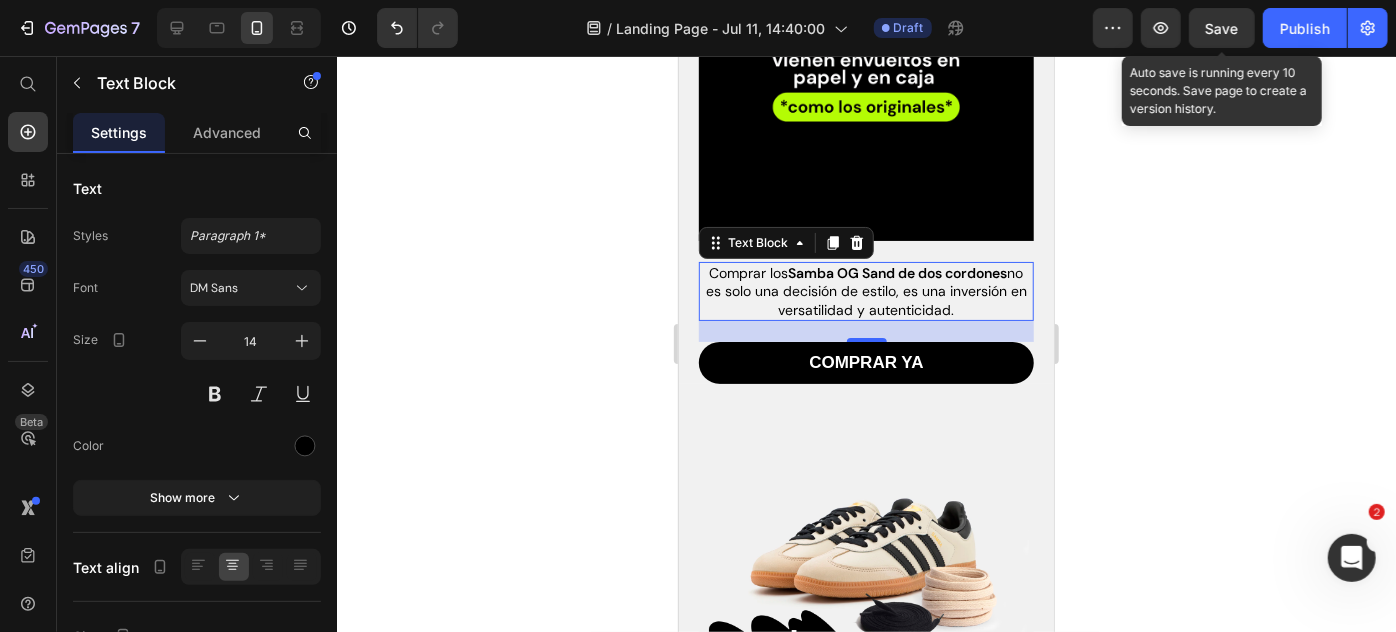 click 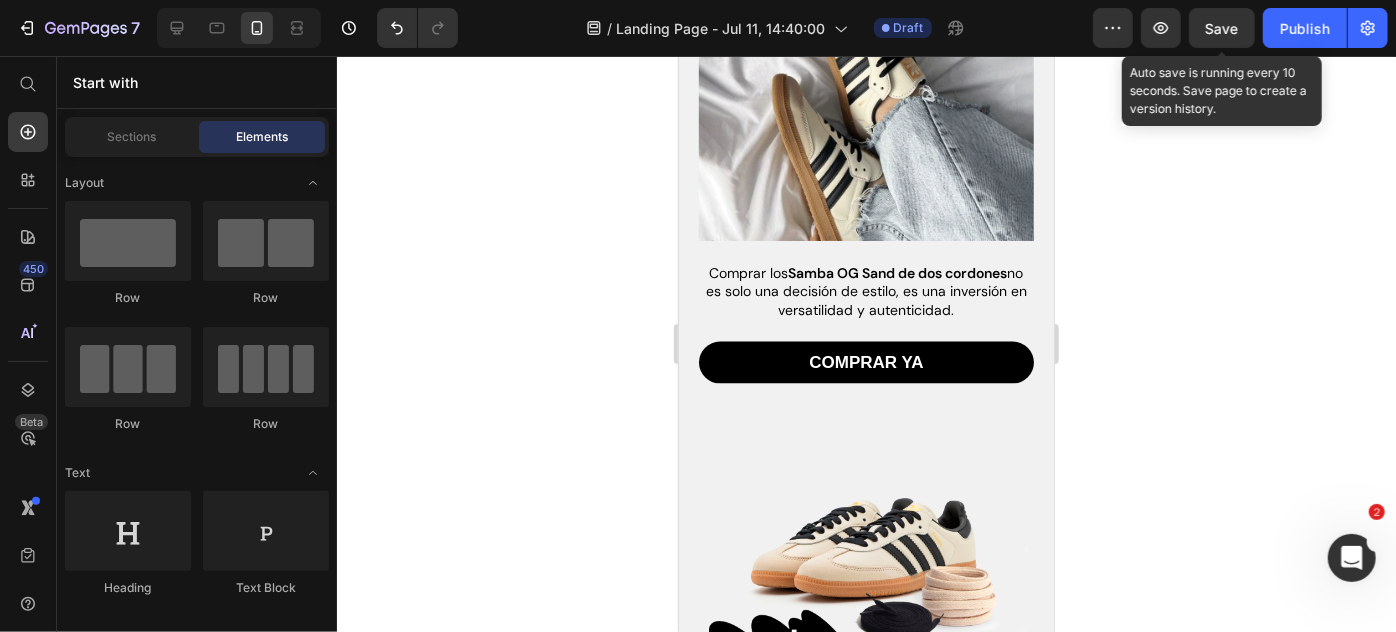 click on "Save" at bounding box center [1222, 28] 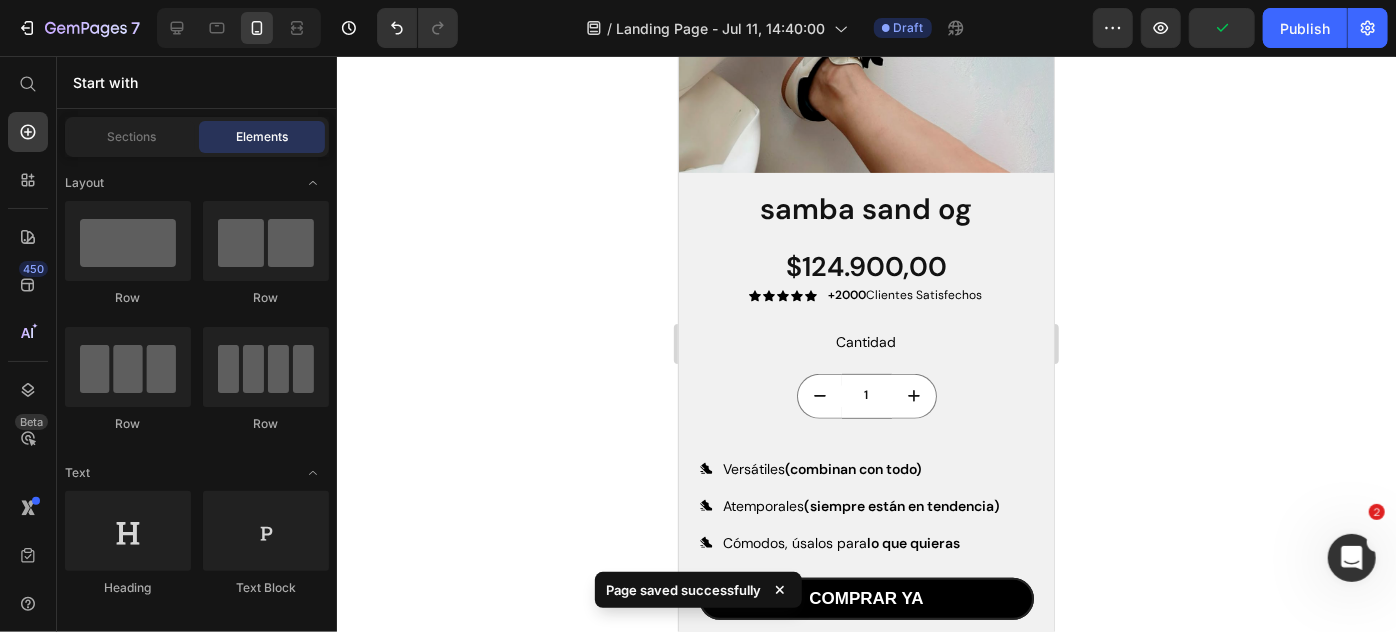 scroll, scrollTop: 18, scrollLeft: 0, axis: vertical 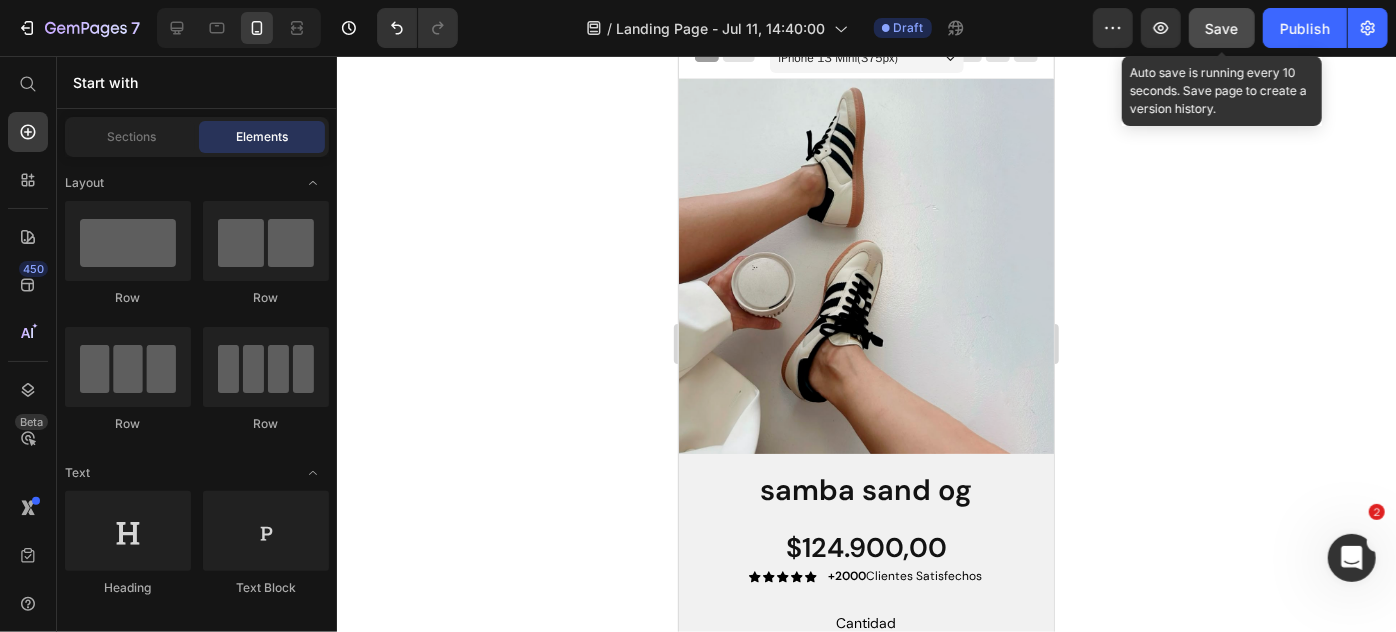 click on "Save" 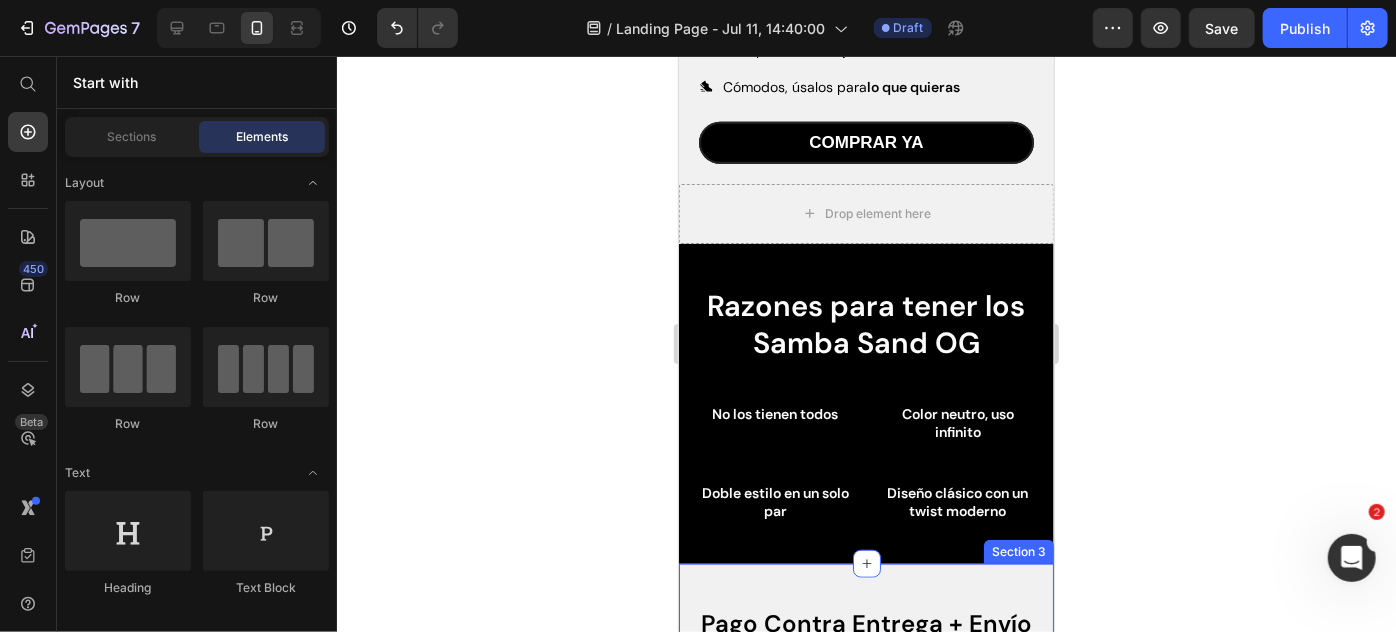 scroll, scrollTop: 642, scrollLeft: 0, axis: vertical 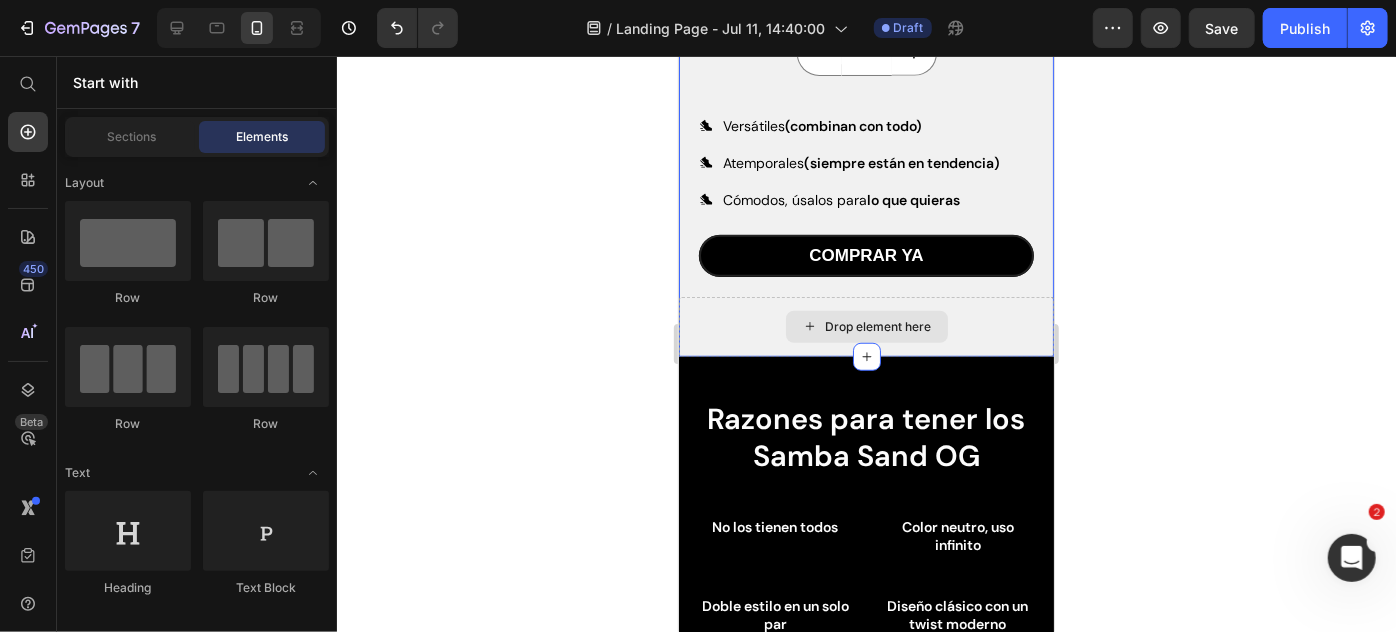 click on "Drop element here" at bounding box center (865, 326) 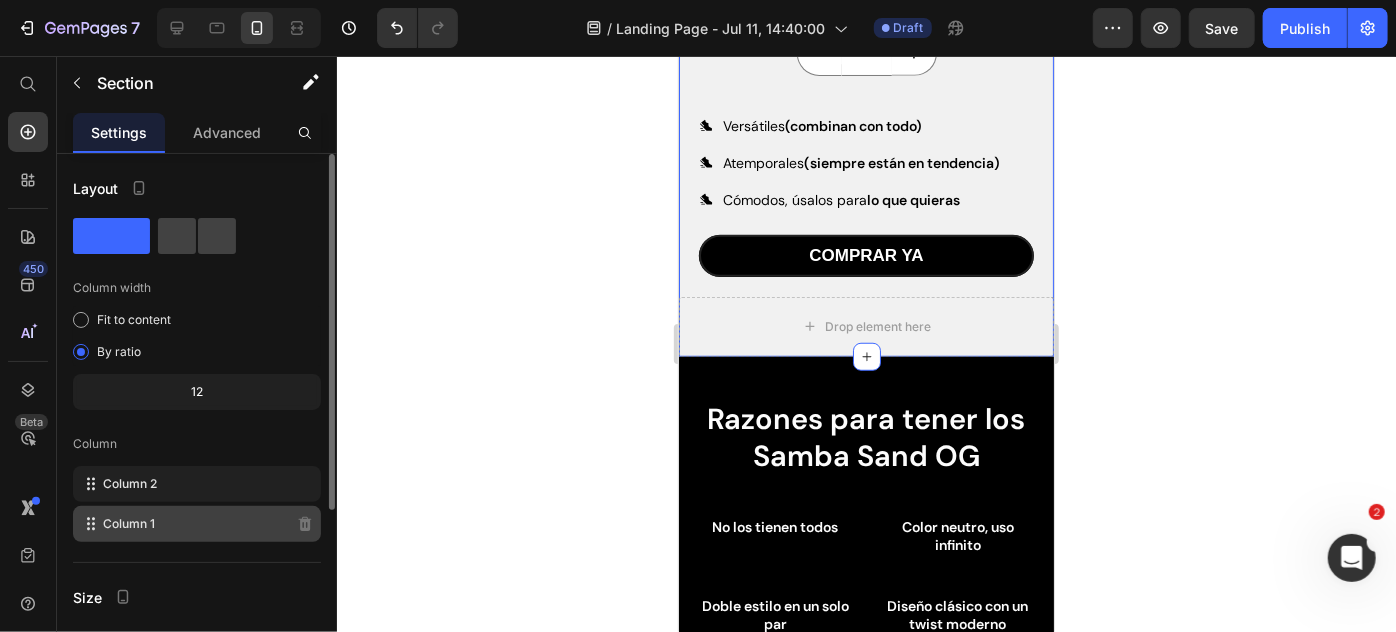 click on "Column 1" 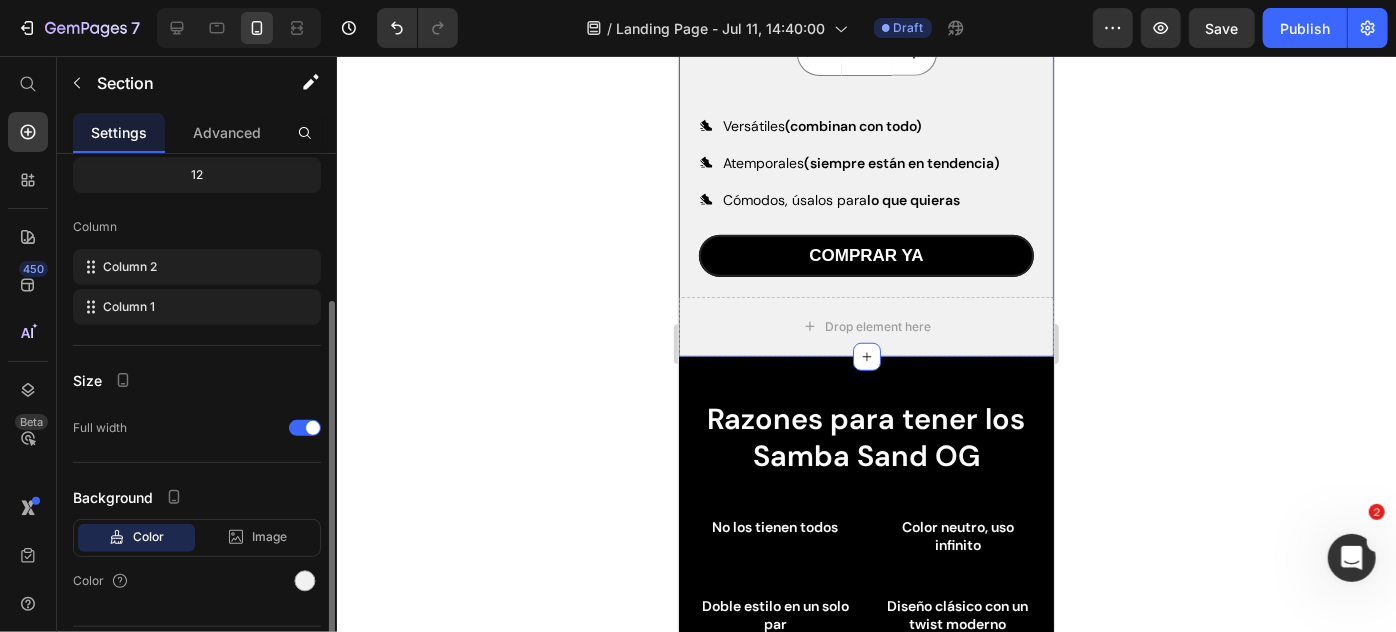 scroll, scrollTop: 218, scrollLeft: 0, axis: vertical 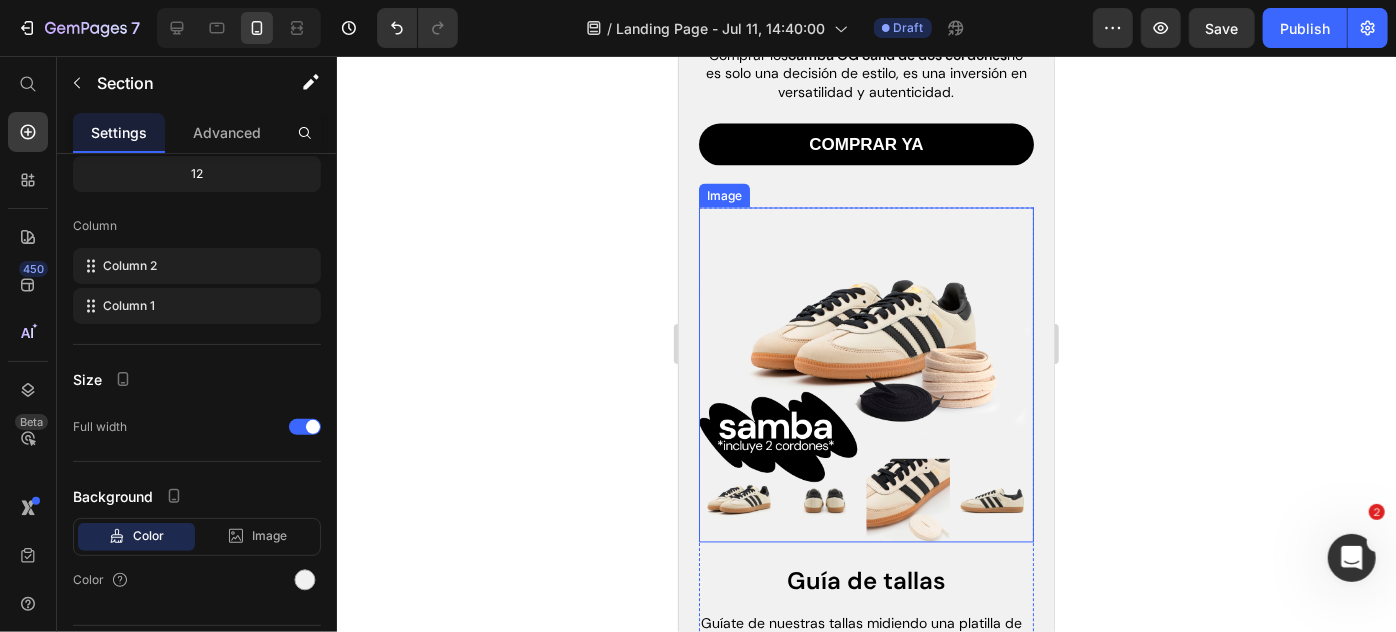 click at bounding box center (865, 374) 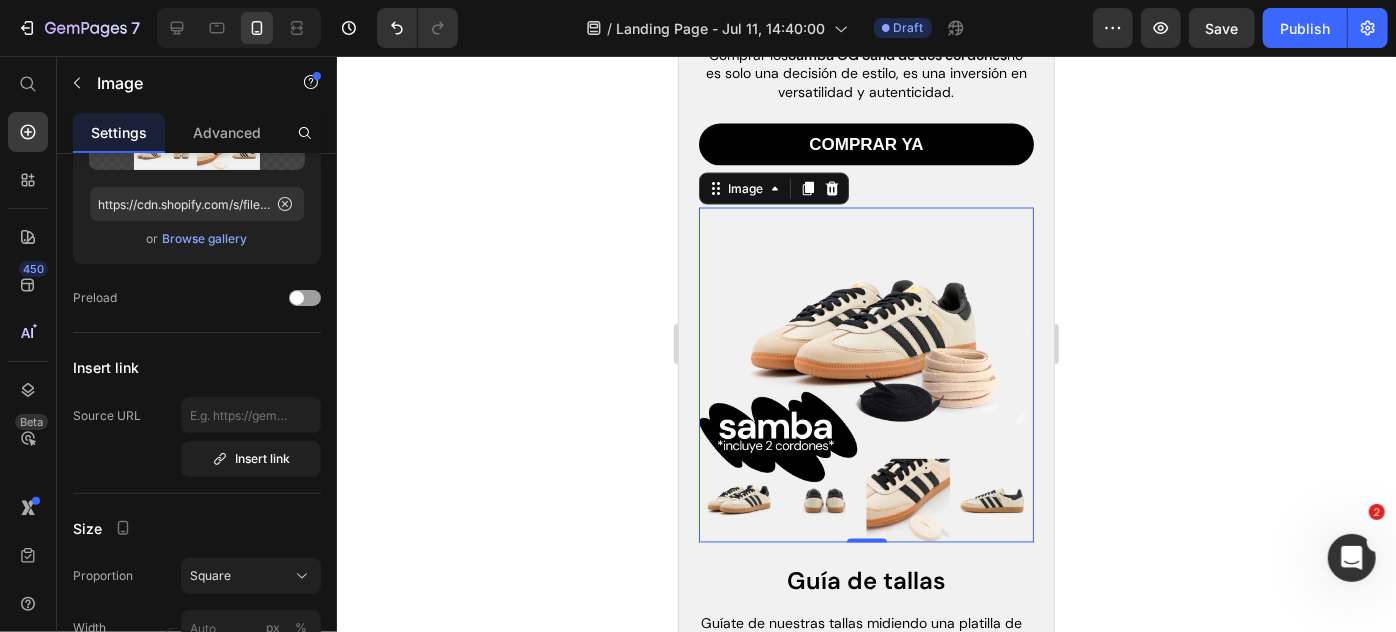 scroll, scrollTop: 0, scrollLeft: 0, axis: both 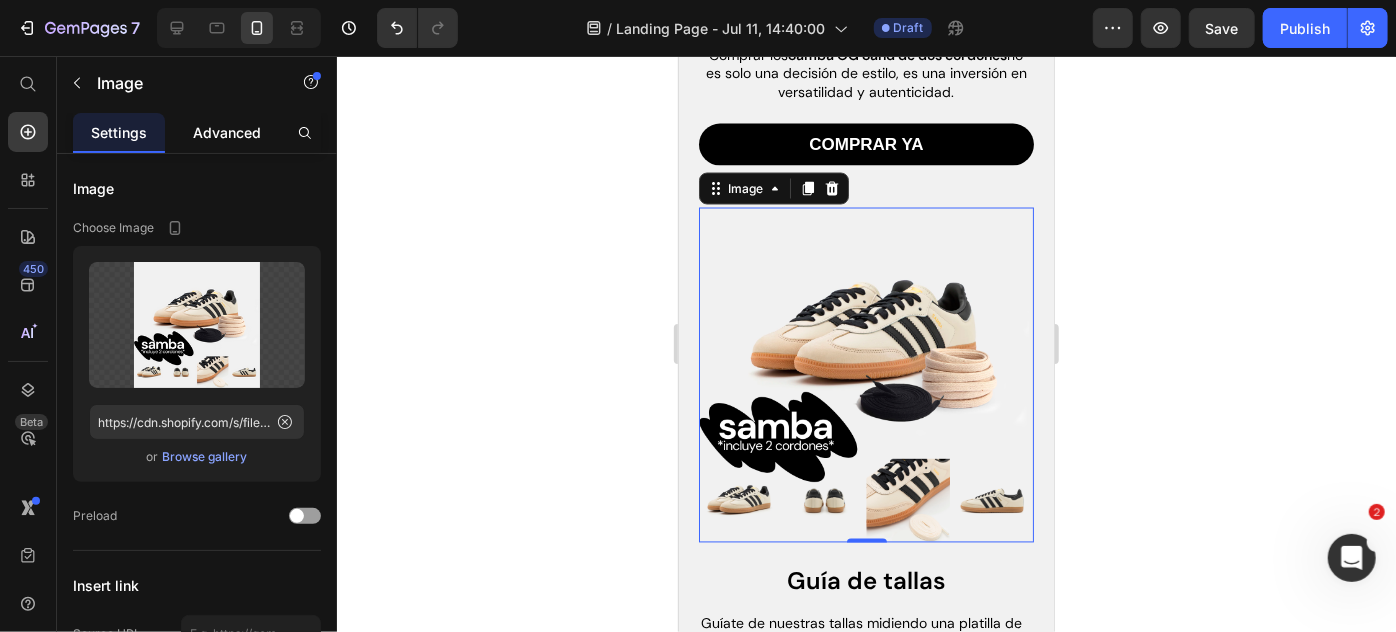 click on "Advanced" at bounding box center [227, 132] 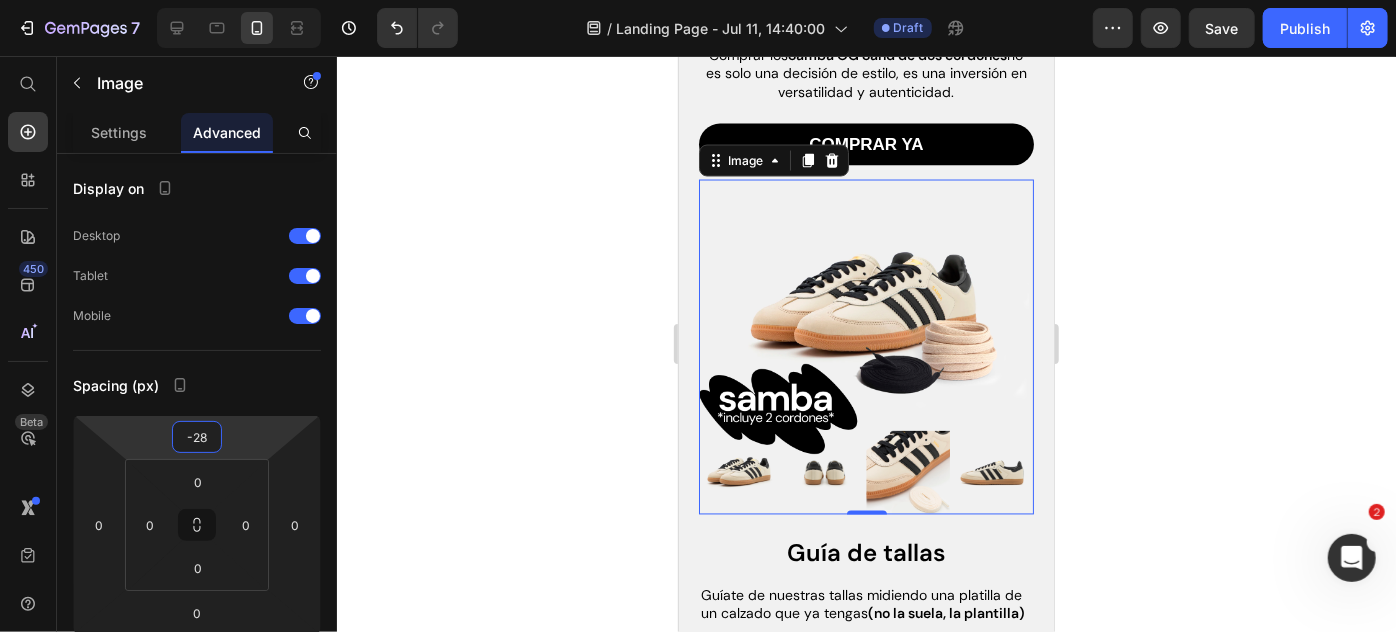 type on "-32" 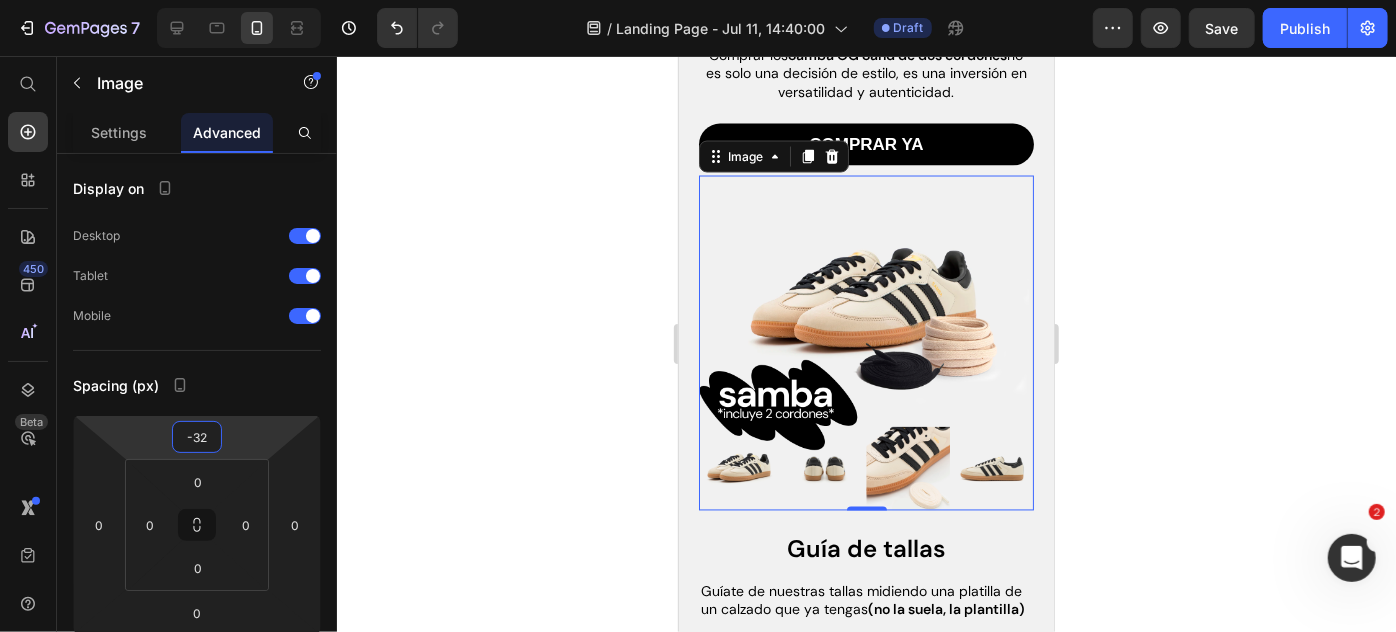 drag, startPoint x: 218, startPoint y: 453, endPoint x: 294, endPoint y: 468, distance: 77.46612 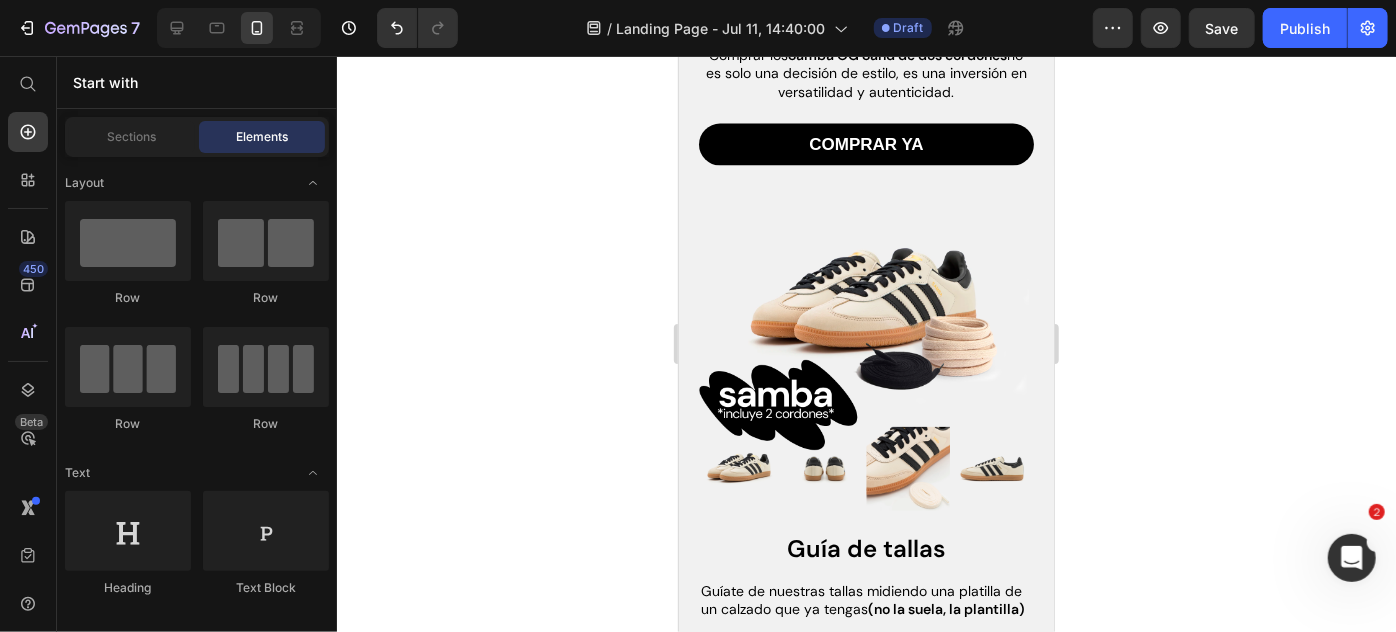 click 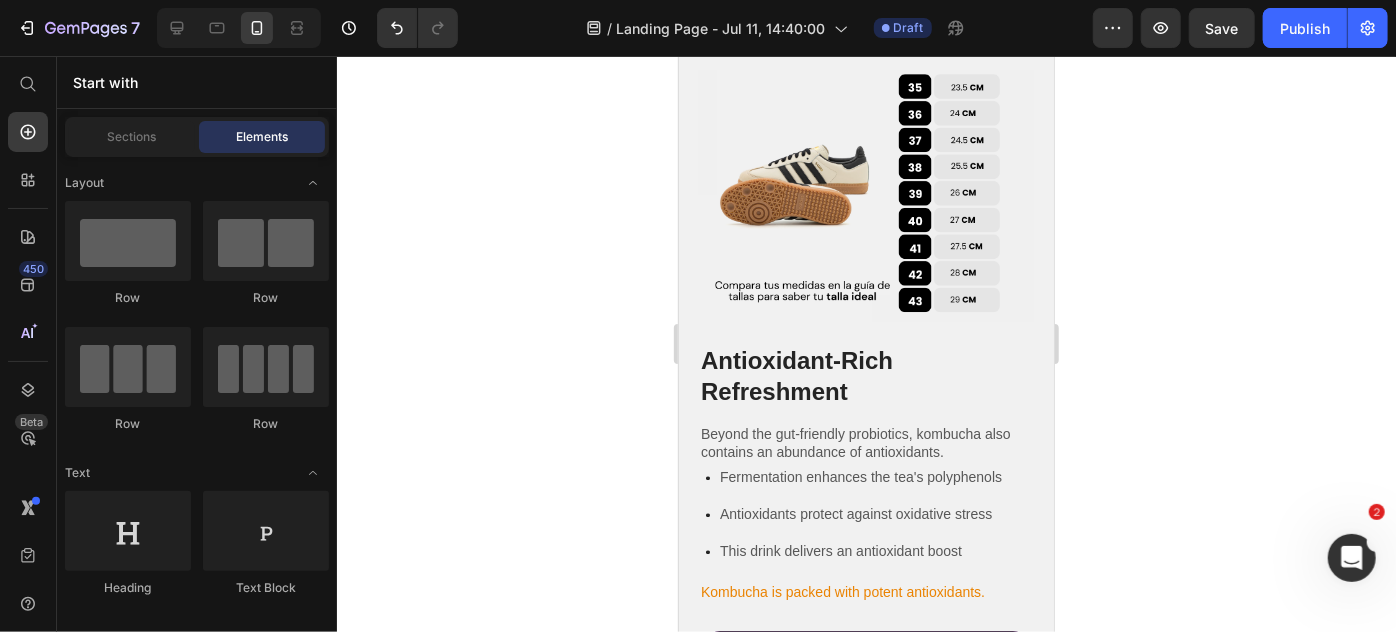 scroll, scrollTop: 2272, scrollLeft: 0, axis: vertical 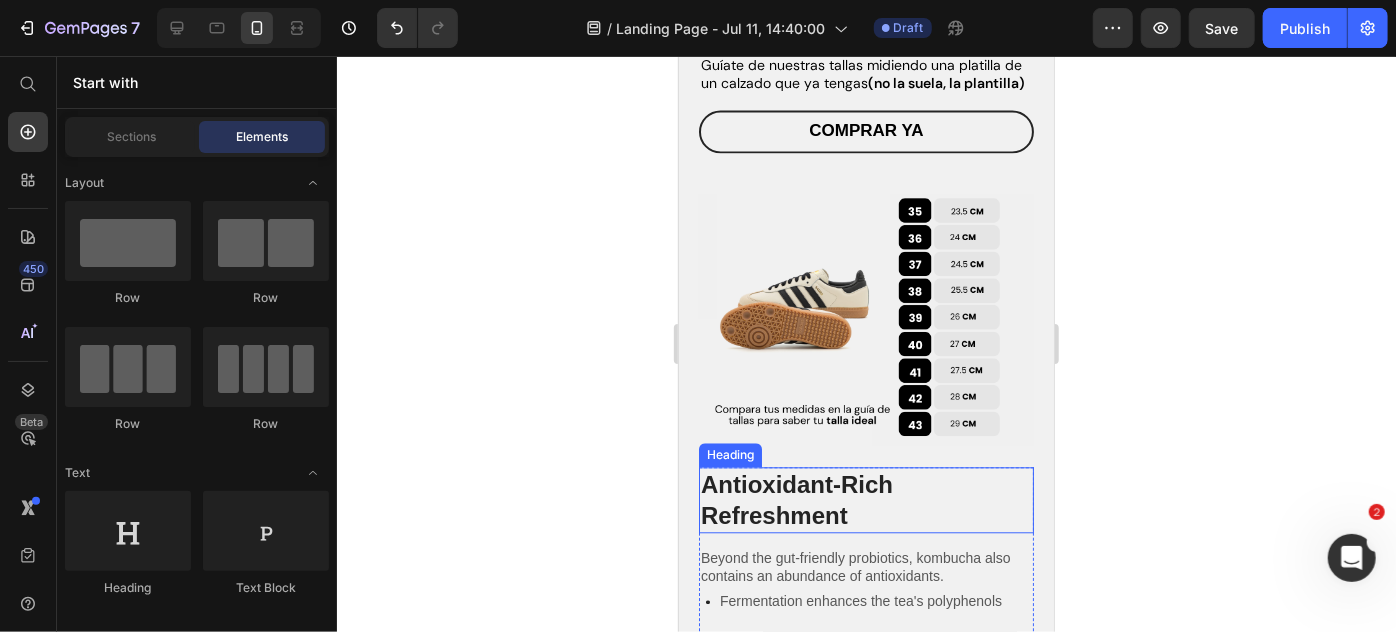 click on "Antioxidant-Rich Refreshment" at bounding box center (865, 499) 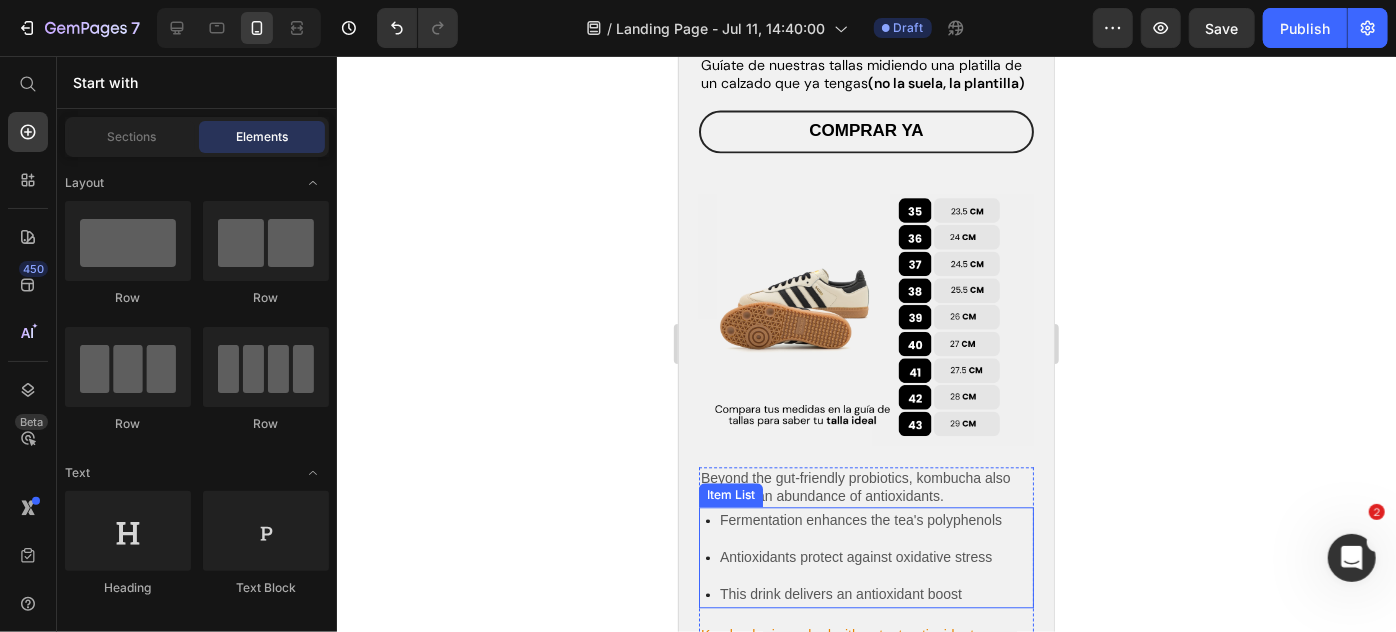 click on "Fermentation enhances the tea's polyphenols" at bounding box center [860, 519] 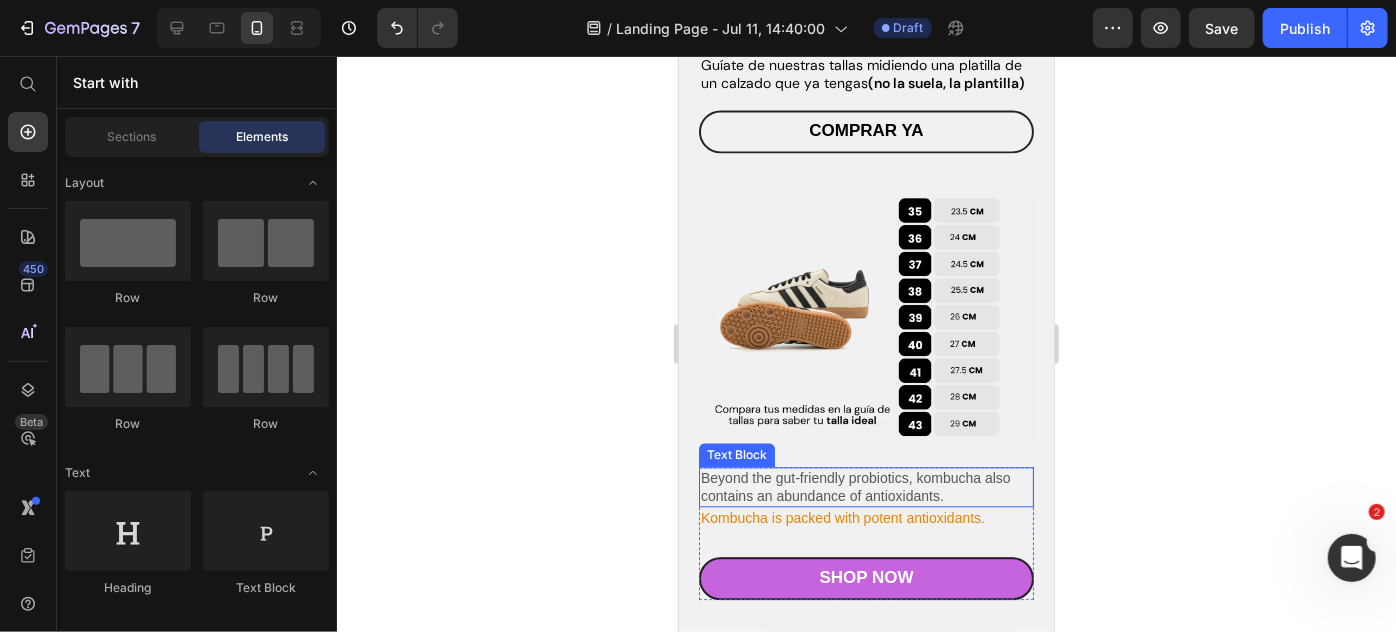 click on "Beyond the gut-friendly probiotics, kombucha also contains an abundance of antioxidants." at bounding box center [865, 486] 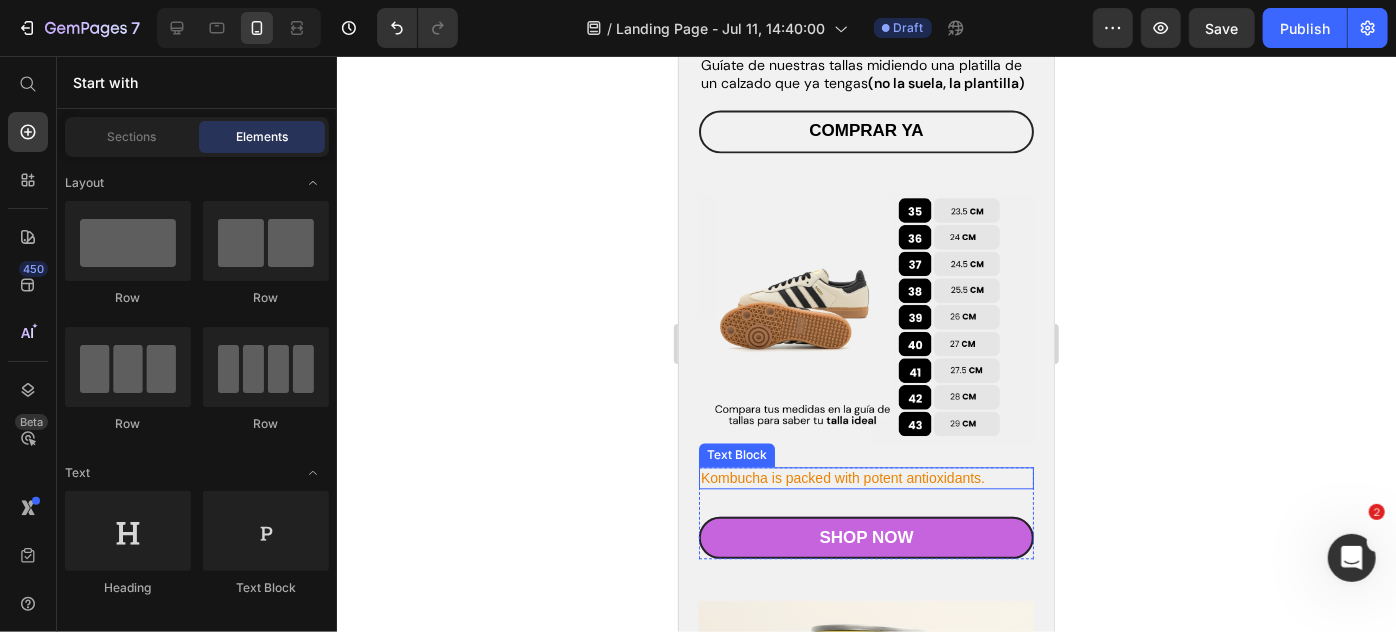 click on "Kombucha is packed with potent antioxidants." at bounding box center [865, 477] 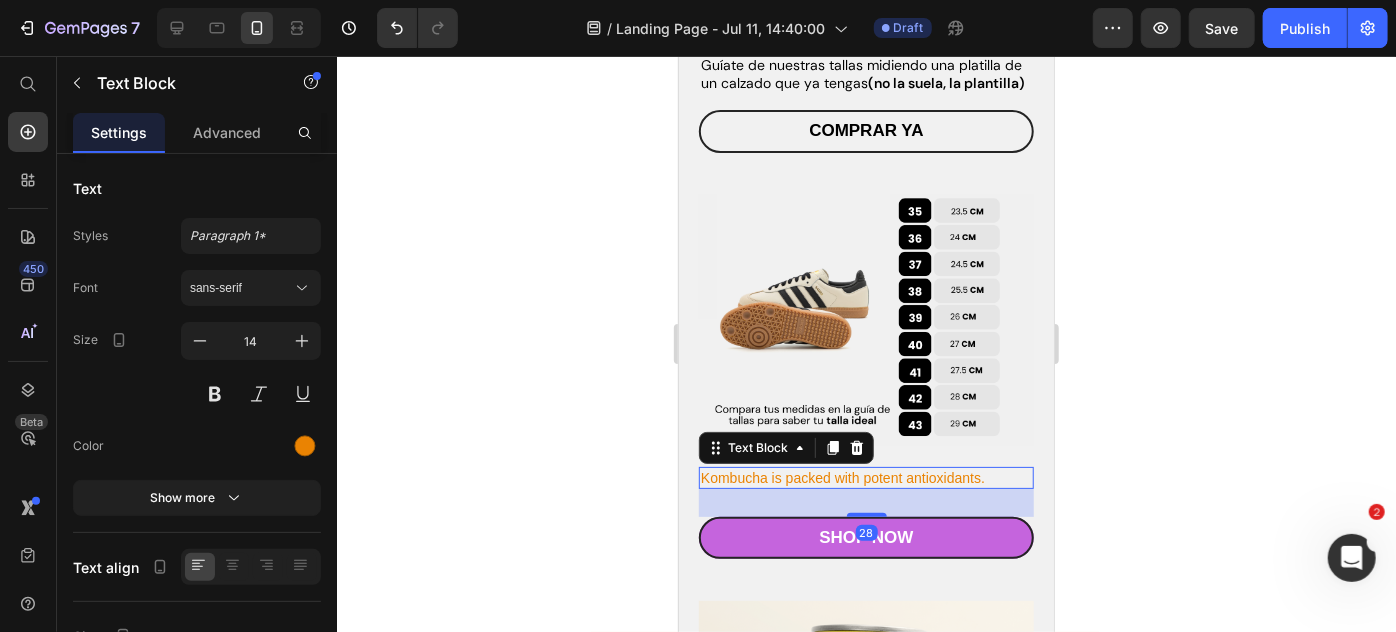 click on "Kombucha is packed with potent antioxidants." at bounding box center [865, 477] 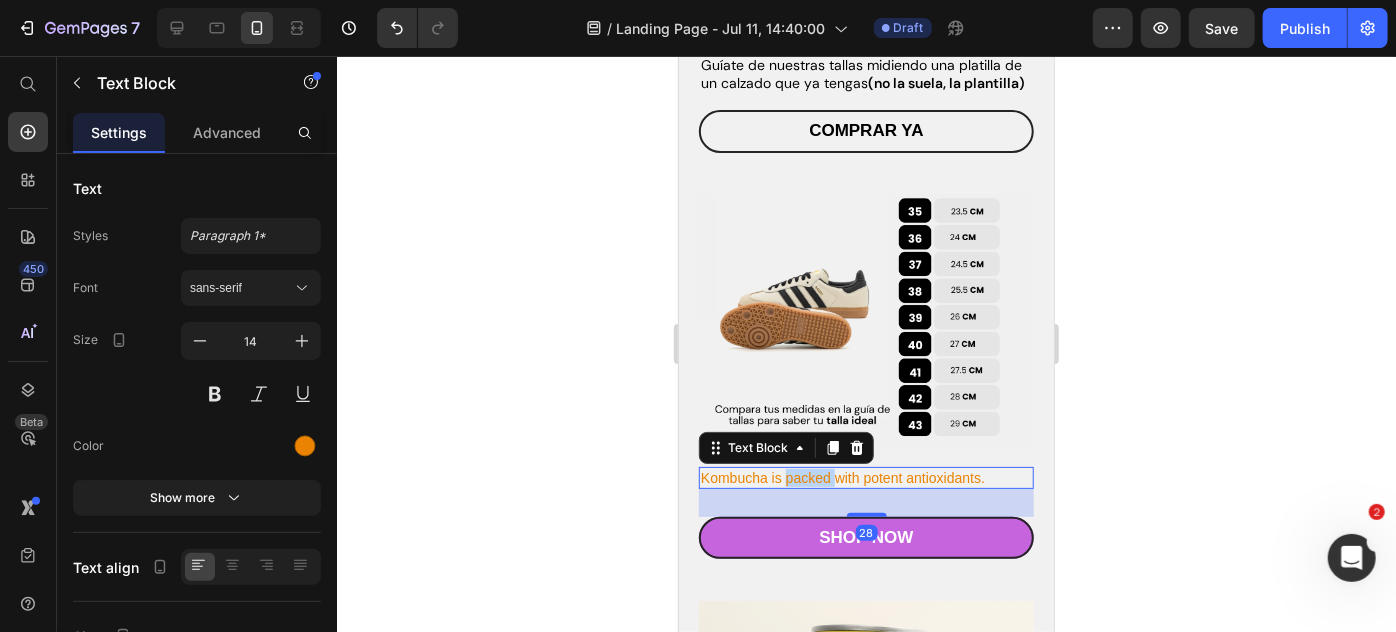click on "Kombucha is packed with potent antioxidants." at bounding box center (865, 477) 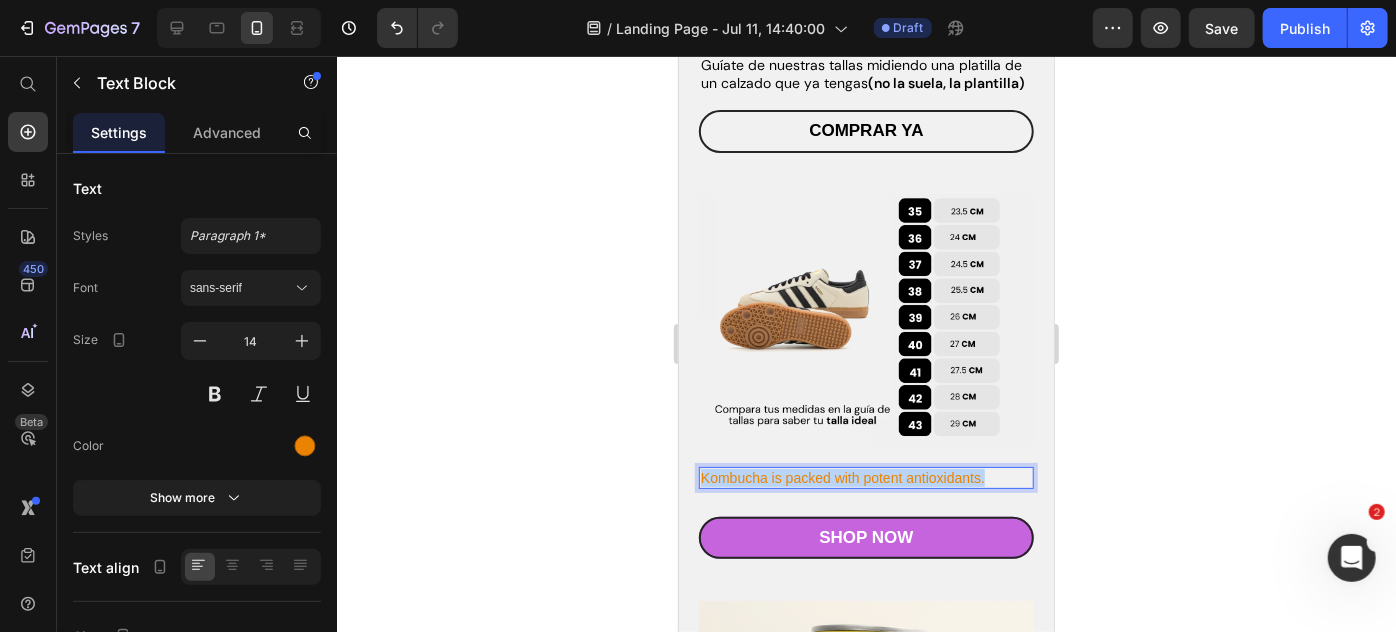 click on "Kombucha is packed with potent antioxidants." at bounding box center [865, 477] 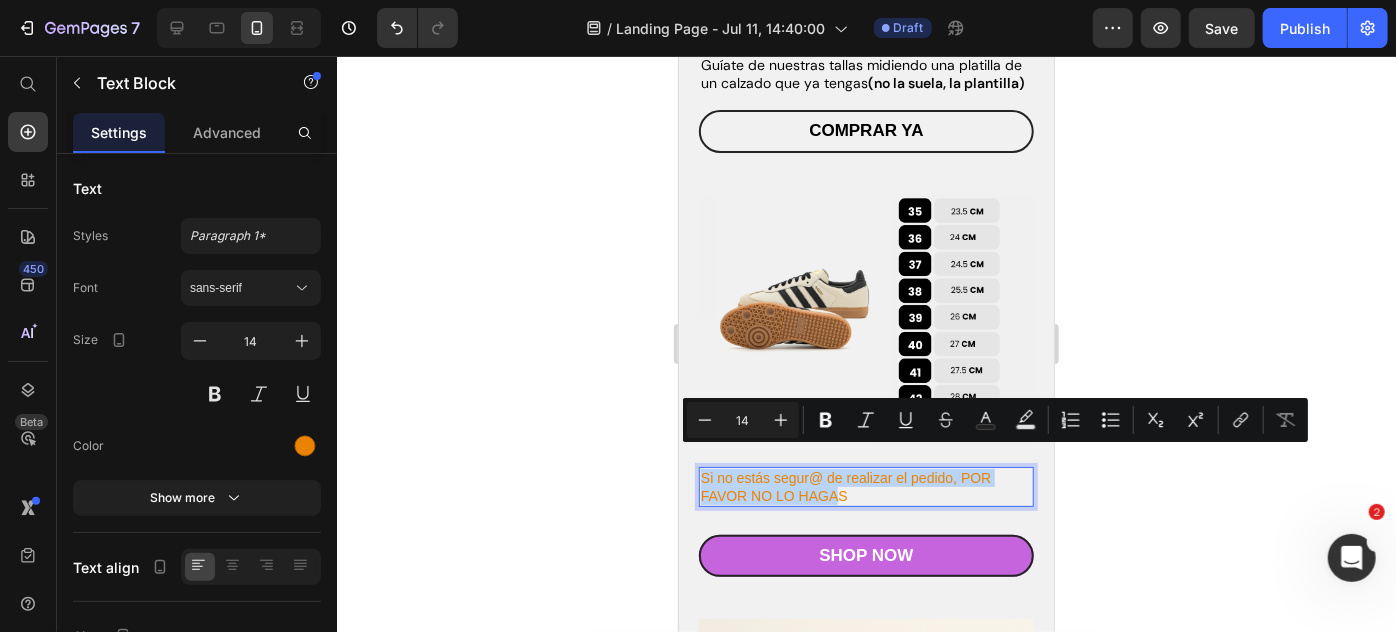 drag, startPoint x: 860, startPoint y: 478, endPoint x: 697, endPoint y: 451, distance: 165.22107 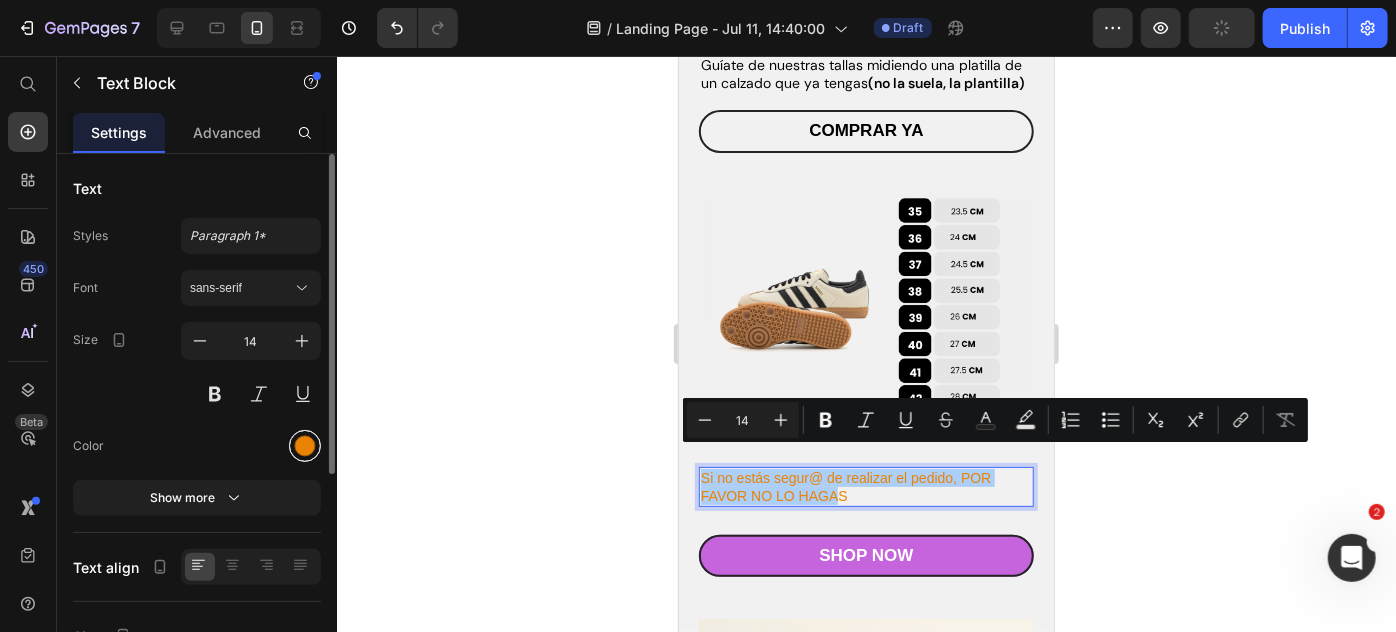 click at bounding box center [305, 446] 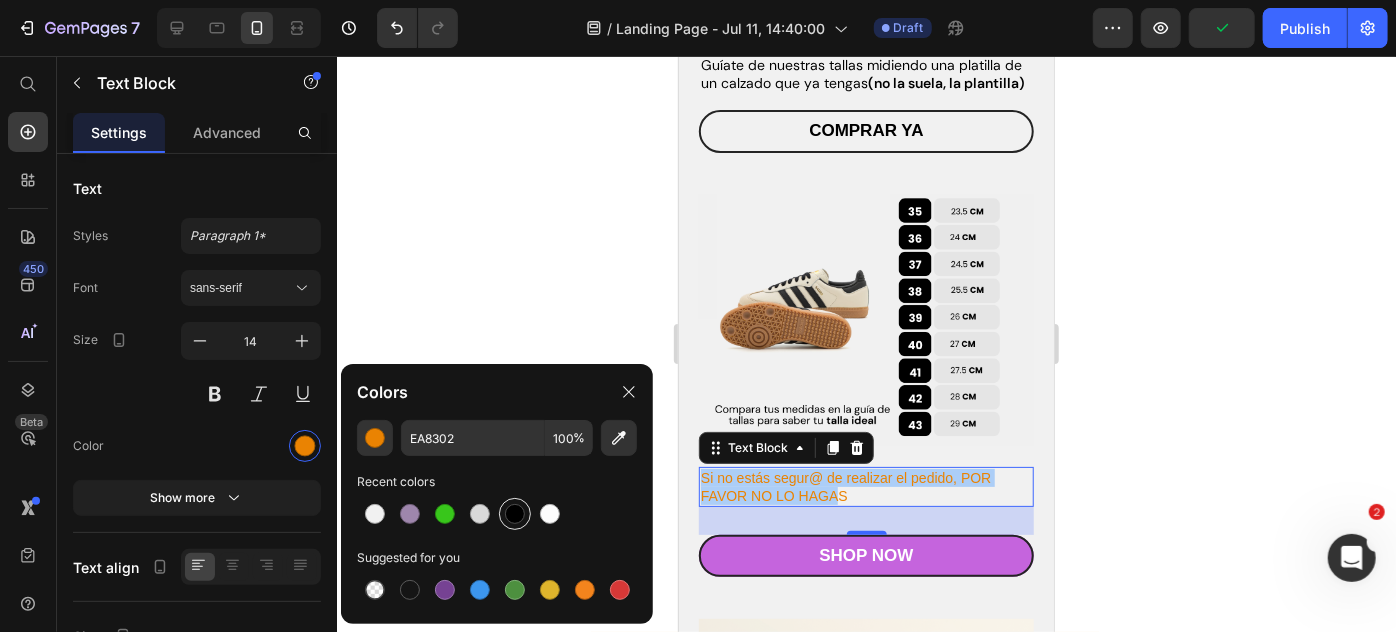 click at bounding box center (515, 514) 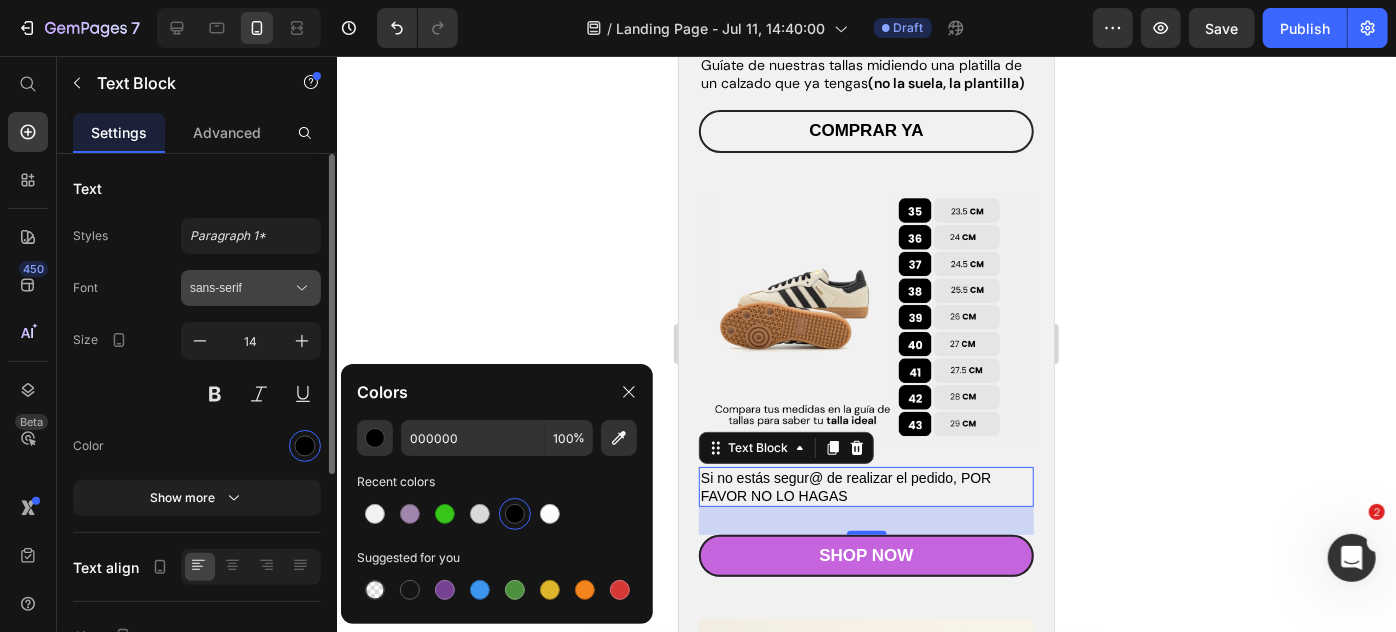click on "sans-serif" at bounding box center [241, 288] 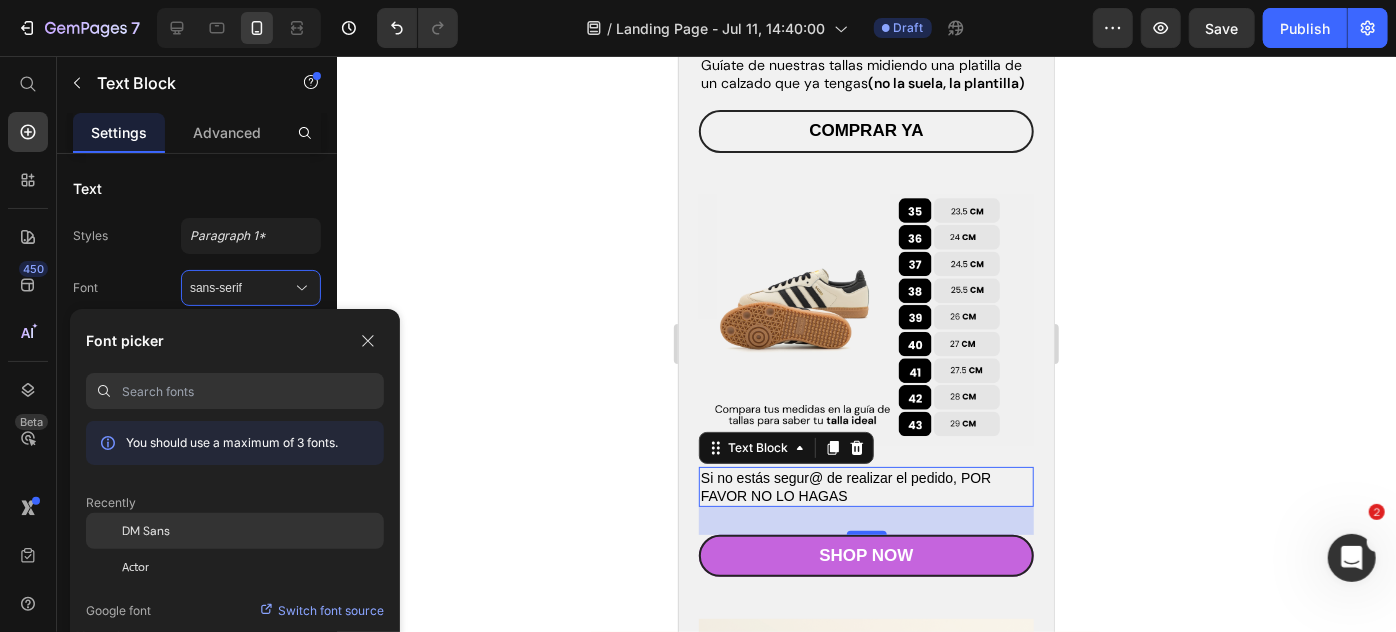 click on "DM Sans" 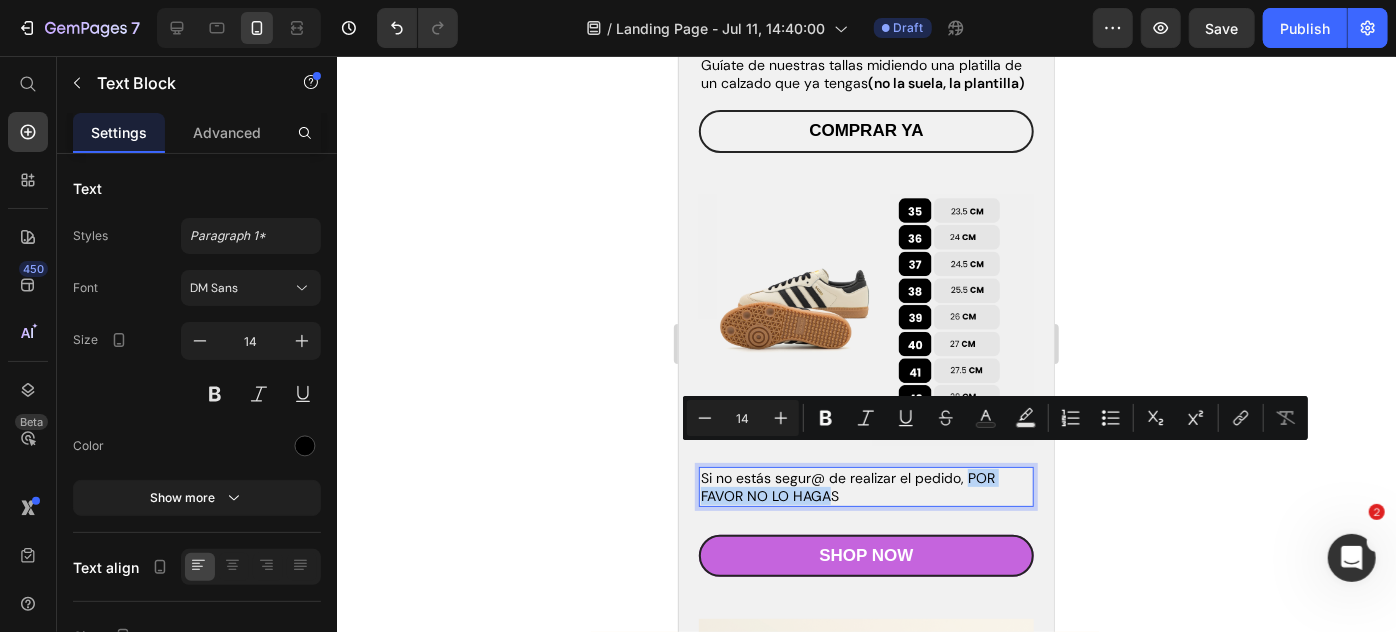 drag, startPoint x: 966, startPoint y: 454, endPoint x: 965, endPoint y: 473, distance: 19.026299 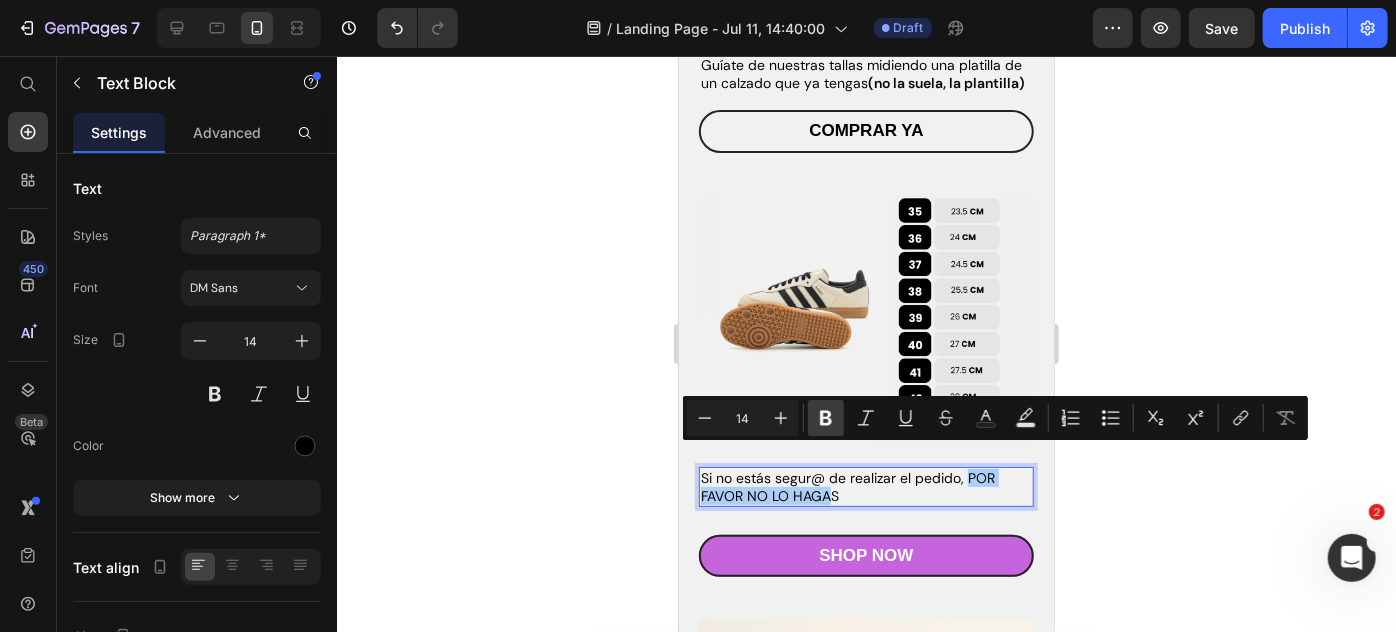 click 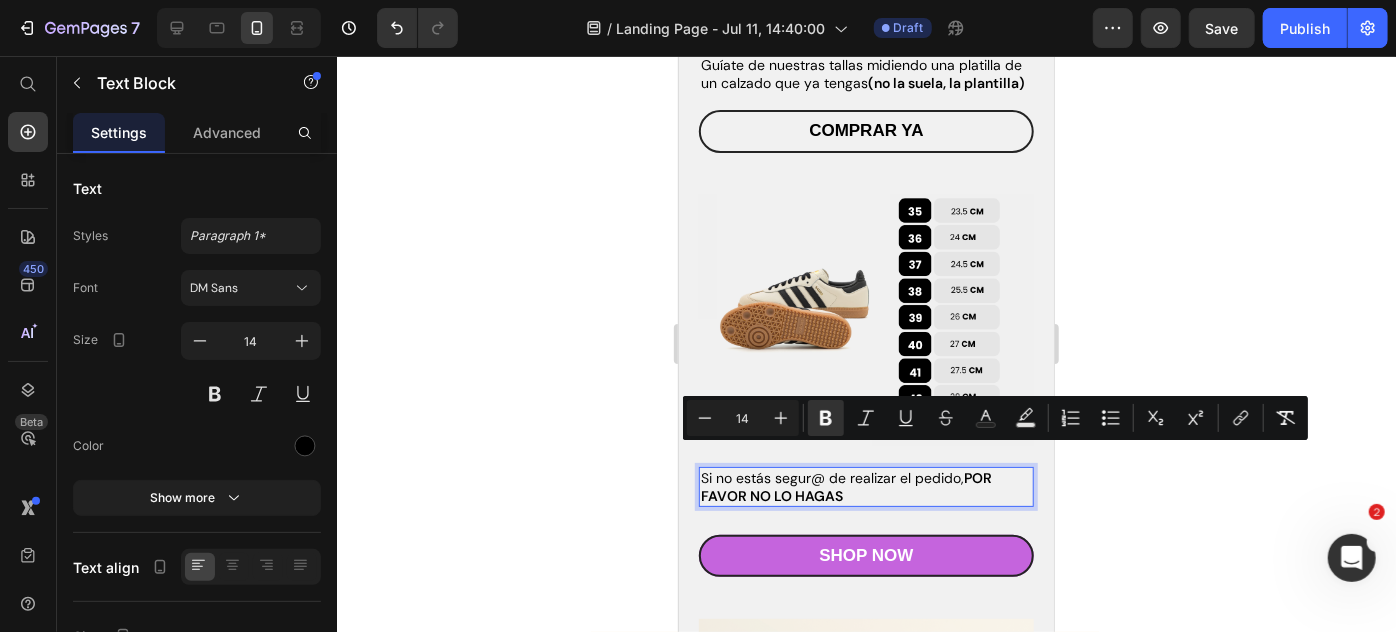 click on "Si no estás segur@ de realizar el pedido,  POR FAVOR NO LO HAGAS" at bounding box center (865, 486) 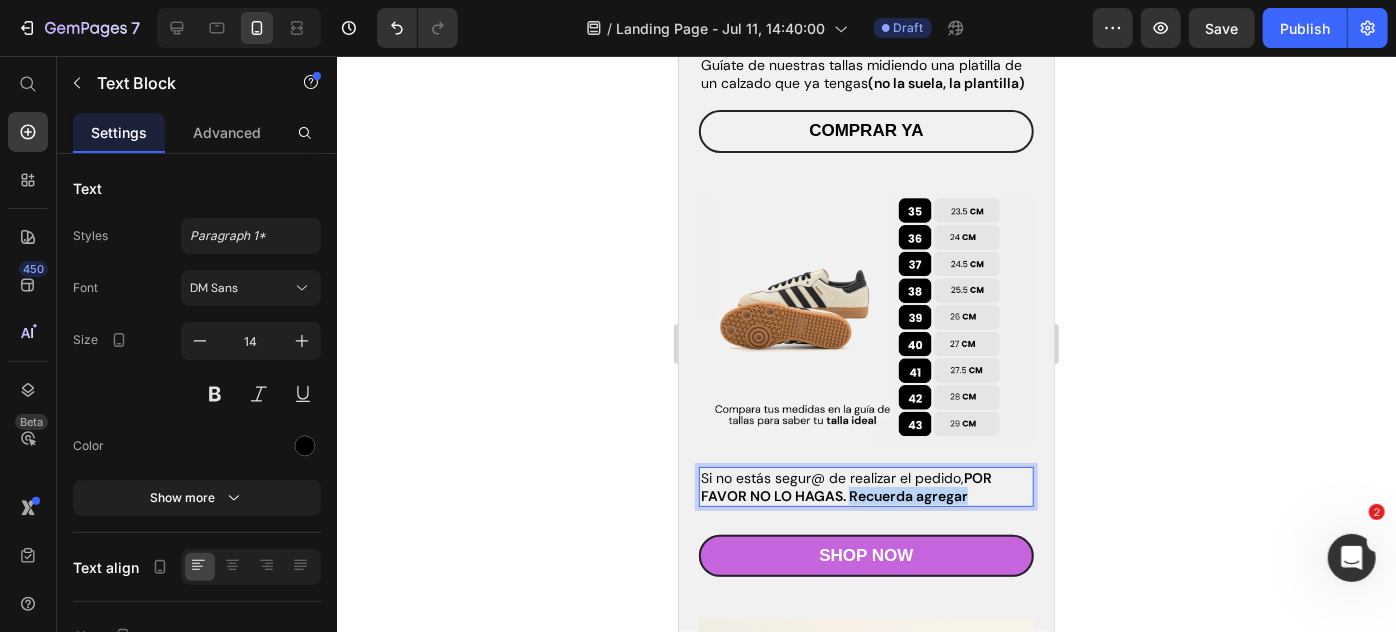 drag, startPoint x: 849, startPoint y: 477, endPoint x: 966, endPoint y: 480, distance: 117.03845 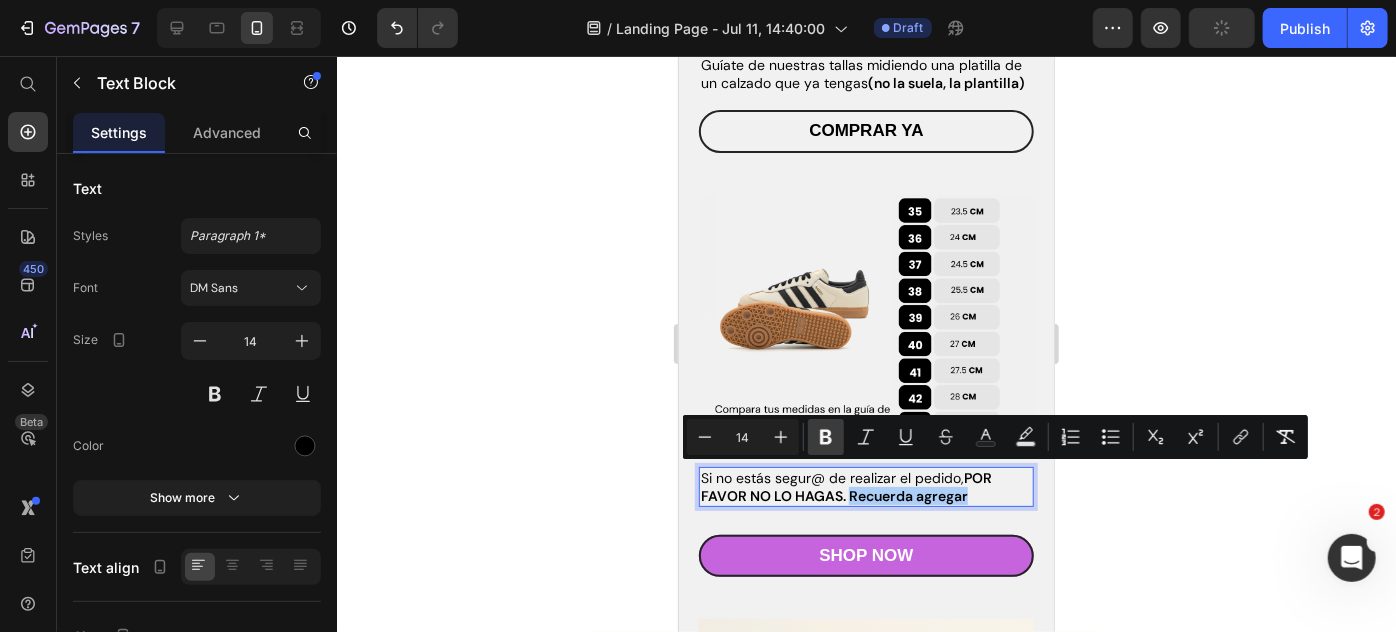 click 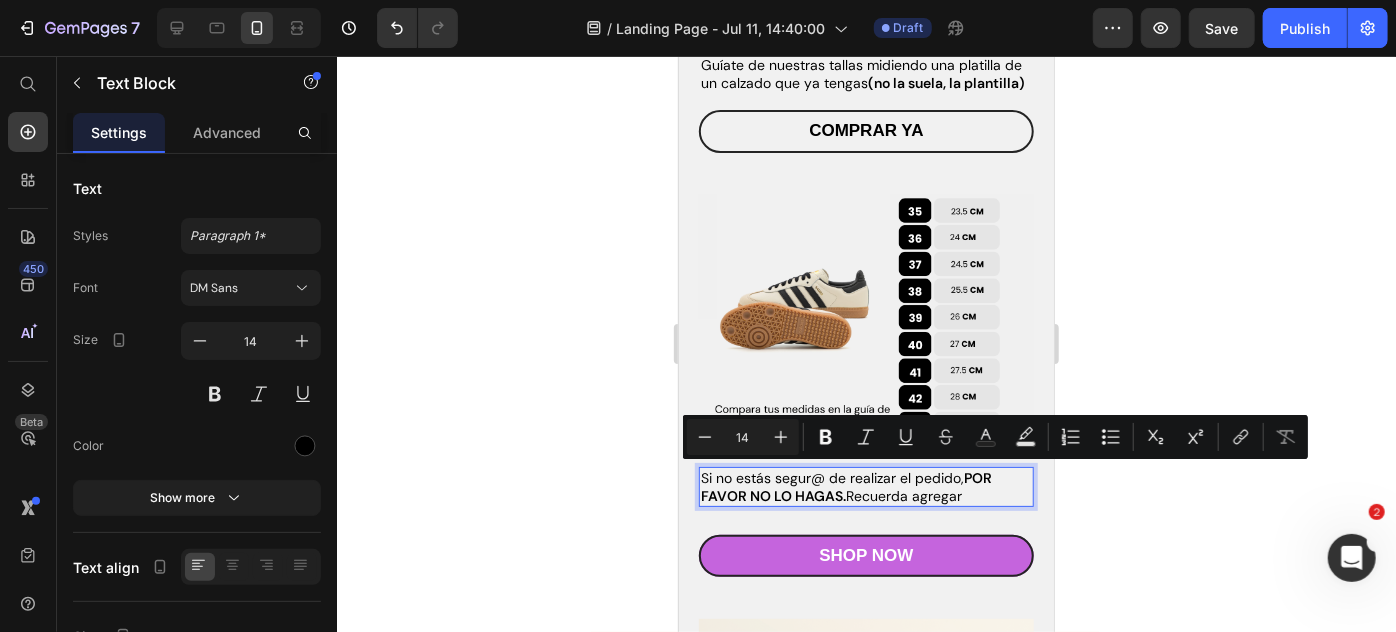 click on "Si no estás segur@ de realizar el pedido,  POR FAVOR NO LO HAGAS.  Recuerda agregar" at bounding box center (865, 486) 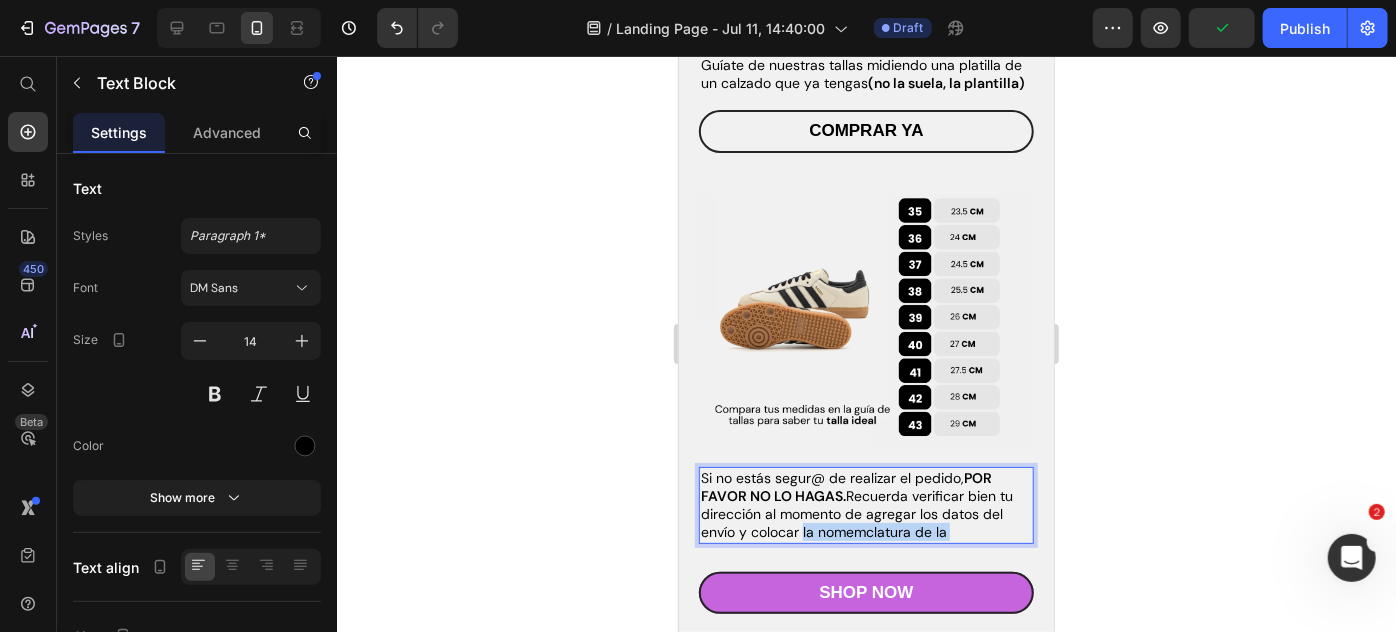 drag, startPoint x: 958, startPoint y: 508, endPoint x: 800, endPoint y: 509, distance: 158.00316 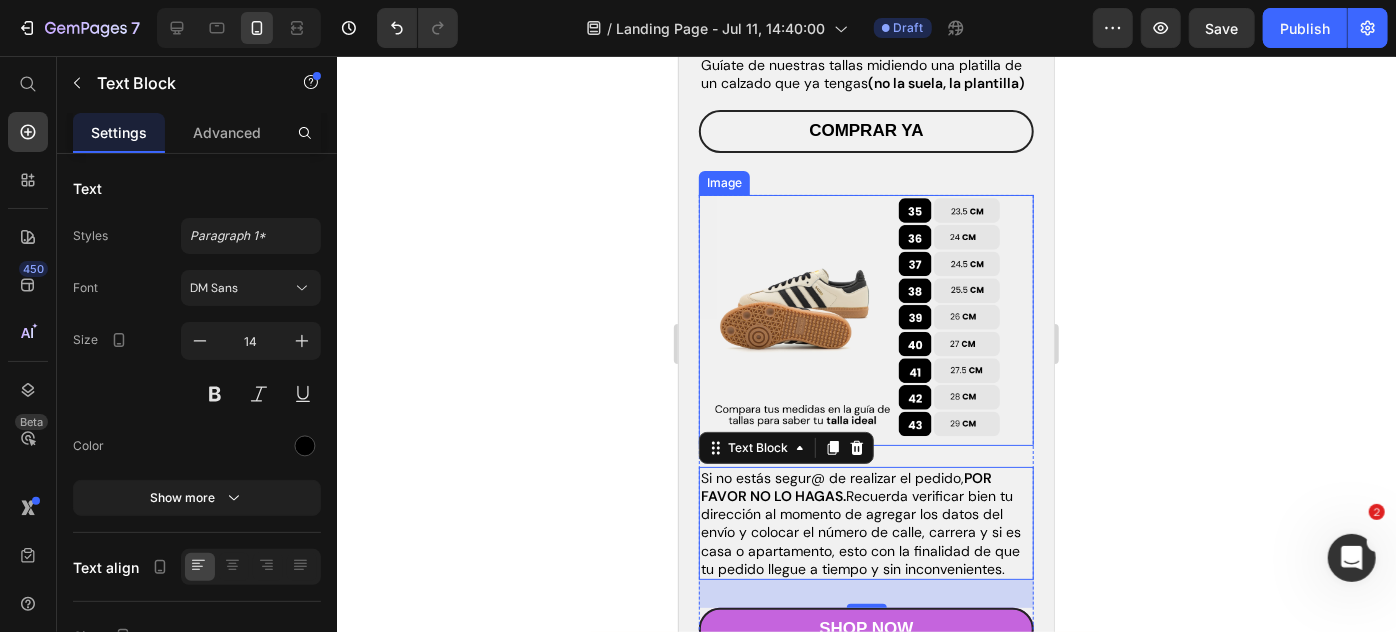 click 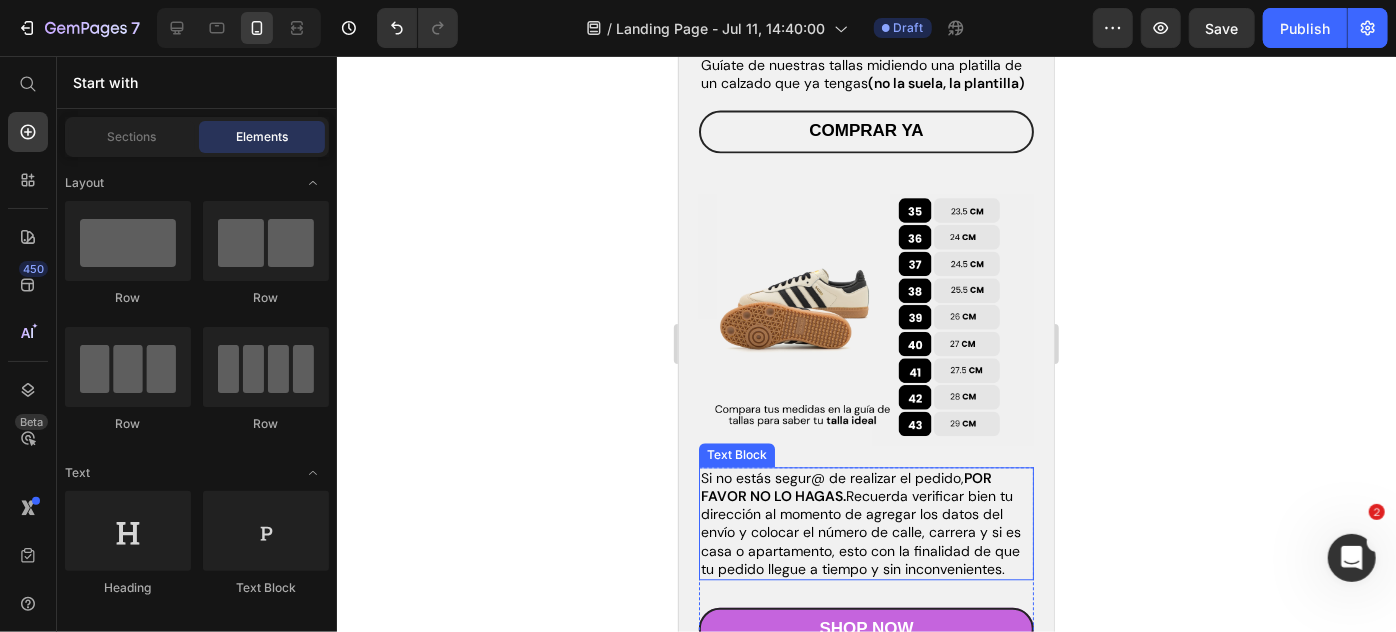 click on "Si no estás segur@ de realizar el pedido,  POR FAVOR NO LO HAGAS.  Recuerda verificar bien tu dirección al momento de agregar los datos del envío y colocar el número de calle, carrera y si es casa o apartamento, esto con la finalidad de que tu pedido llegue a tiempo y sin inconvenientes." at bounding box center (865, 522) 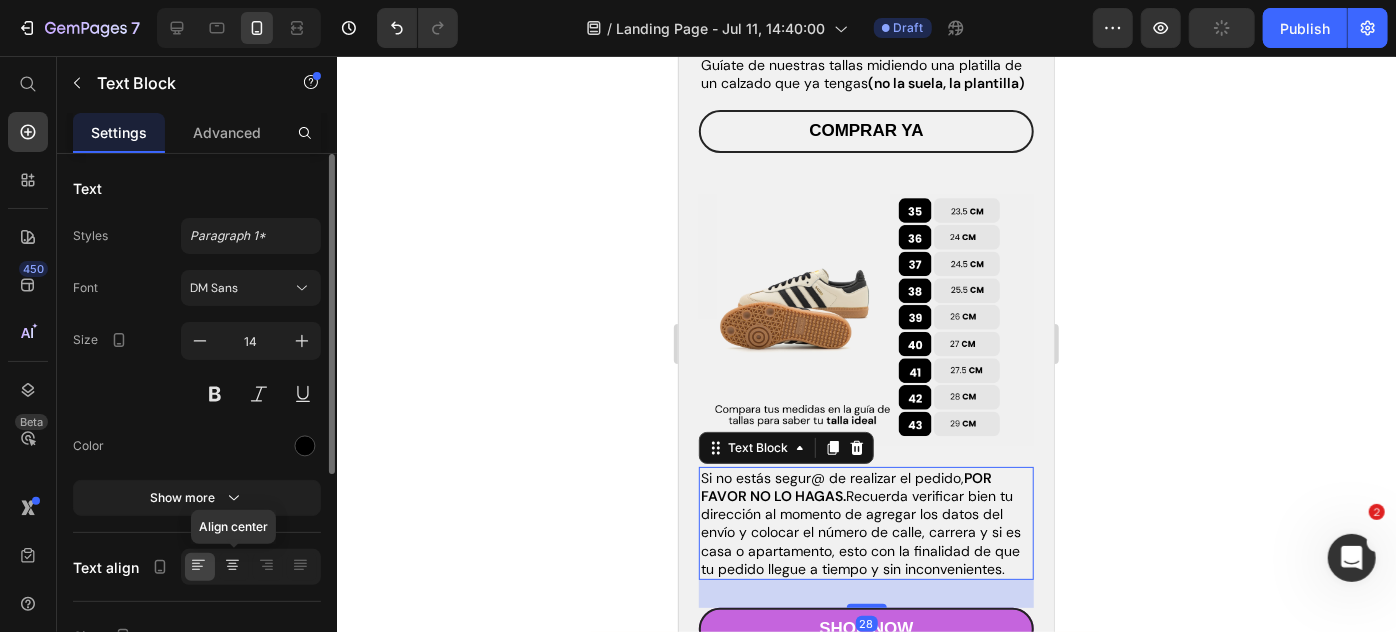 click 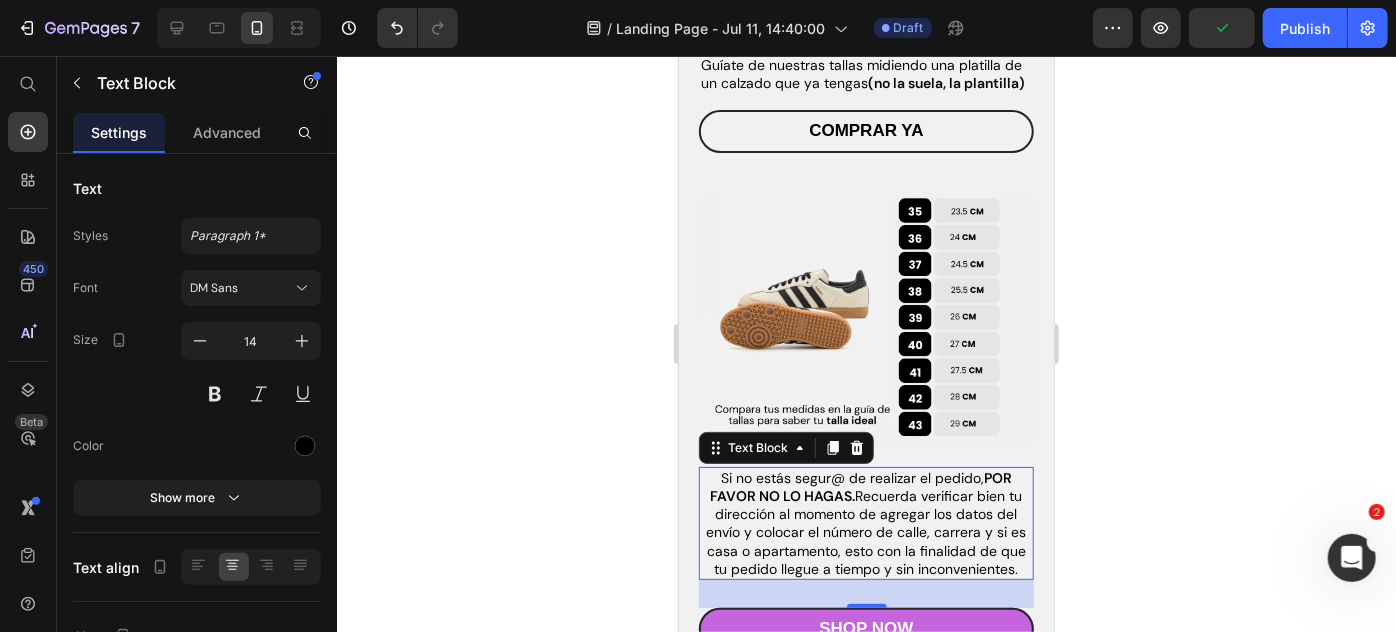 click 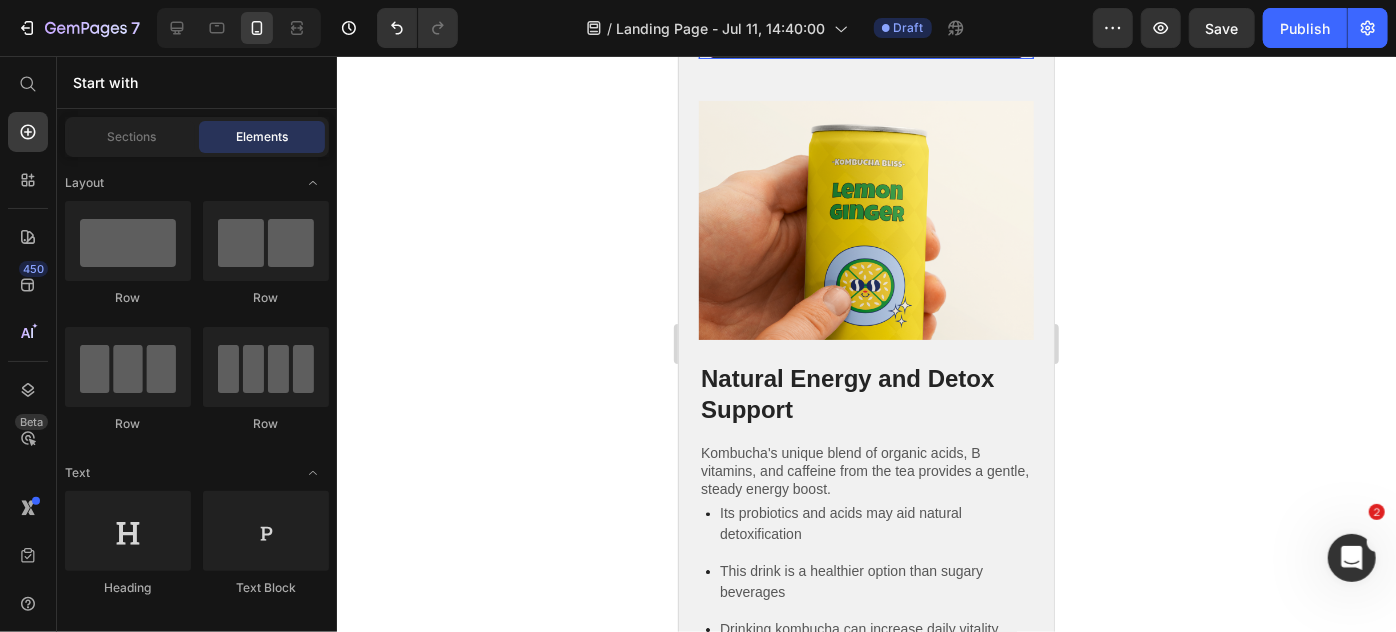 scroll, scrollTop: 2639, scrollLeft: 0, axis: vertical 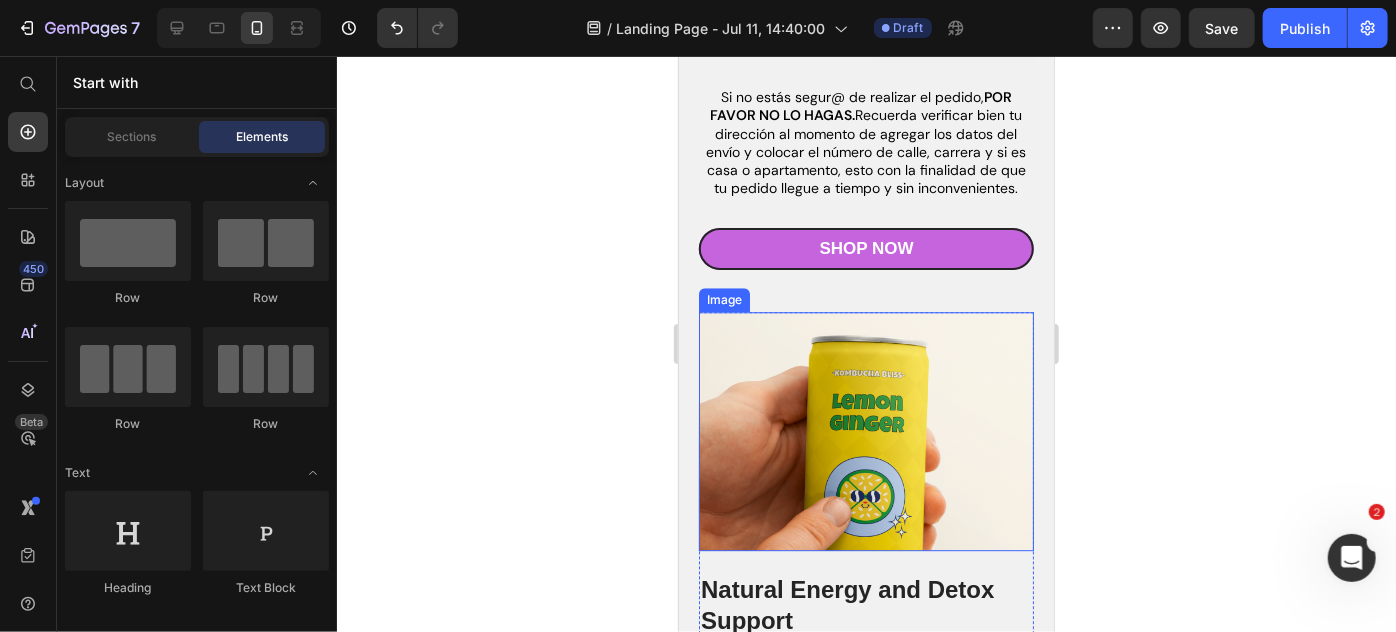 click at bounding box center [865, 431] 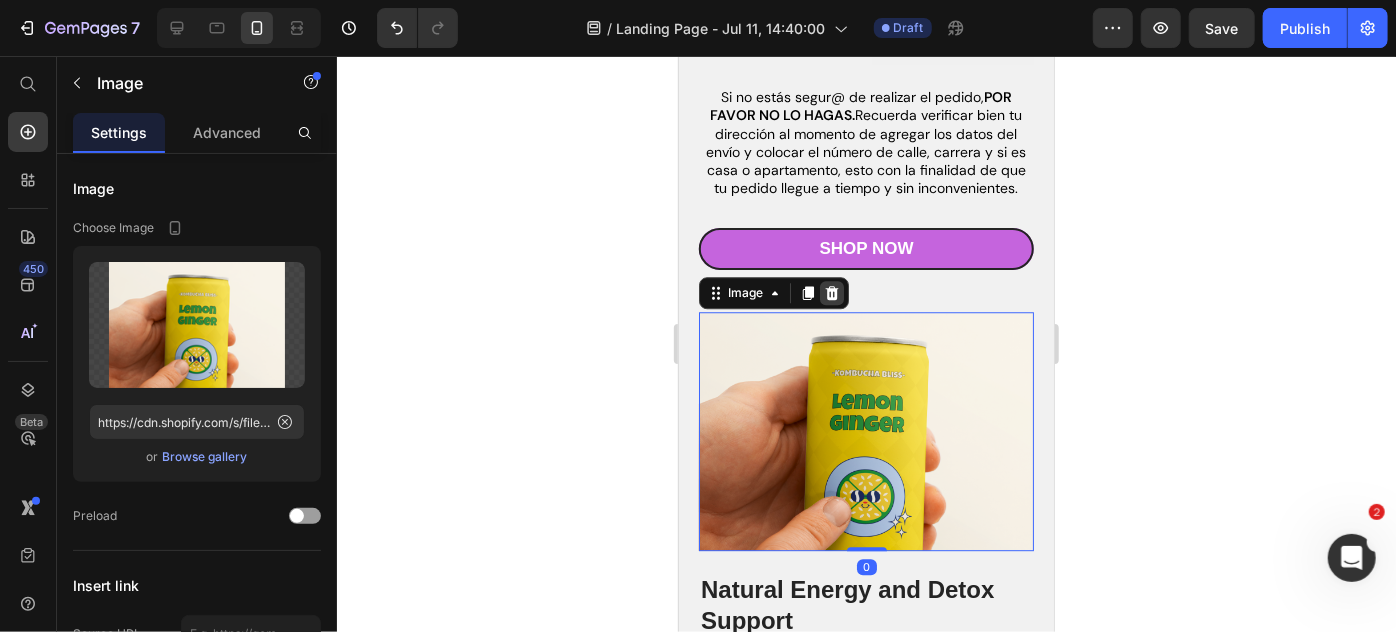 click at bounding box center [831, 292] 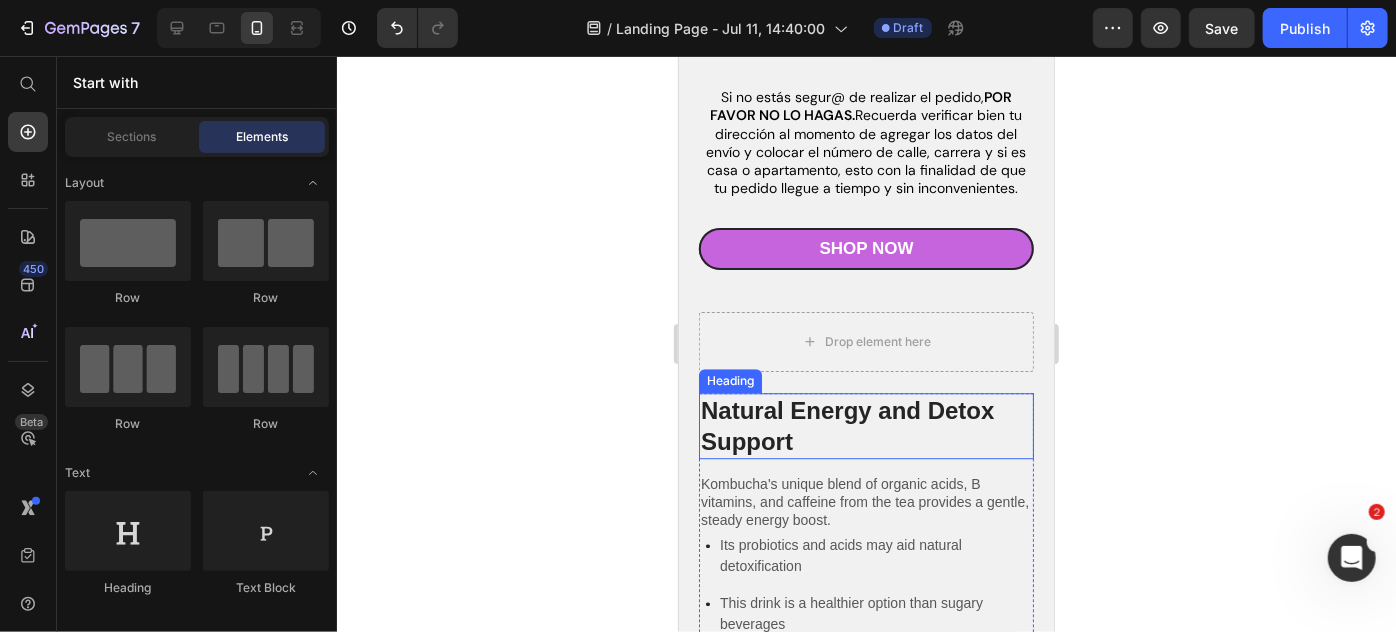 click on "Natural Energy and Detox Support" at bounding box center (865, 425) 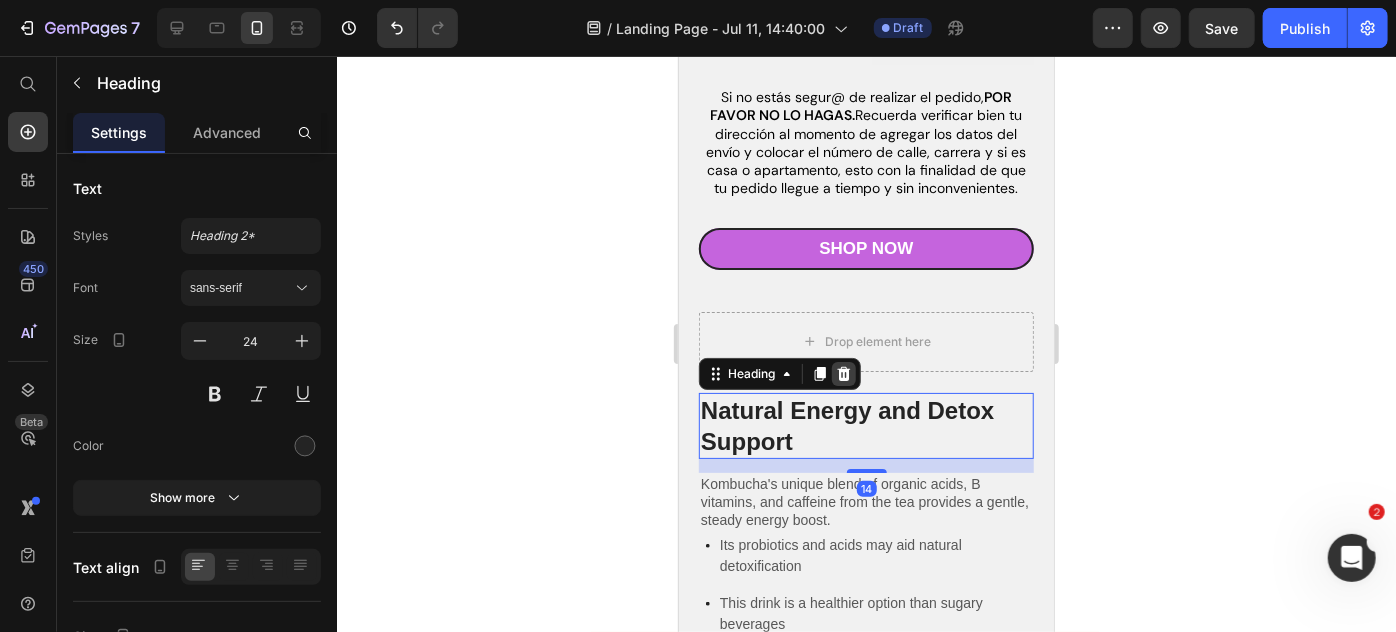 click 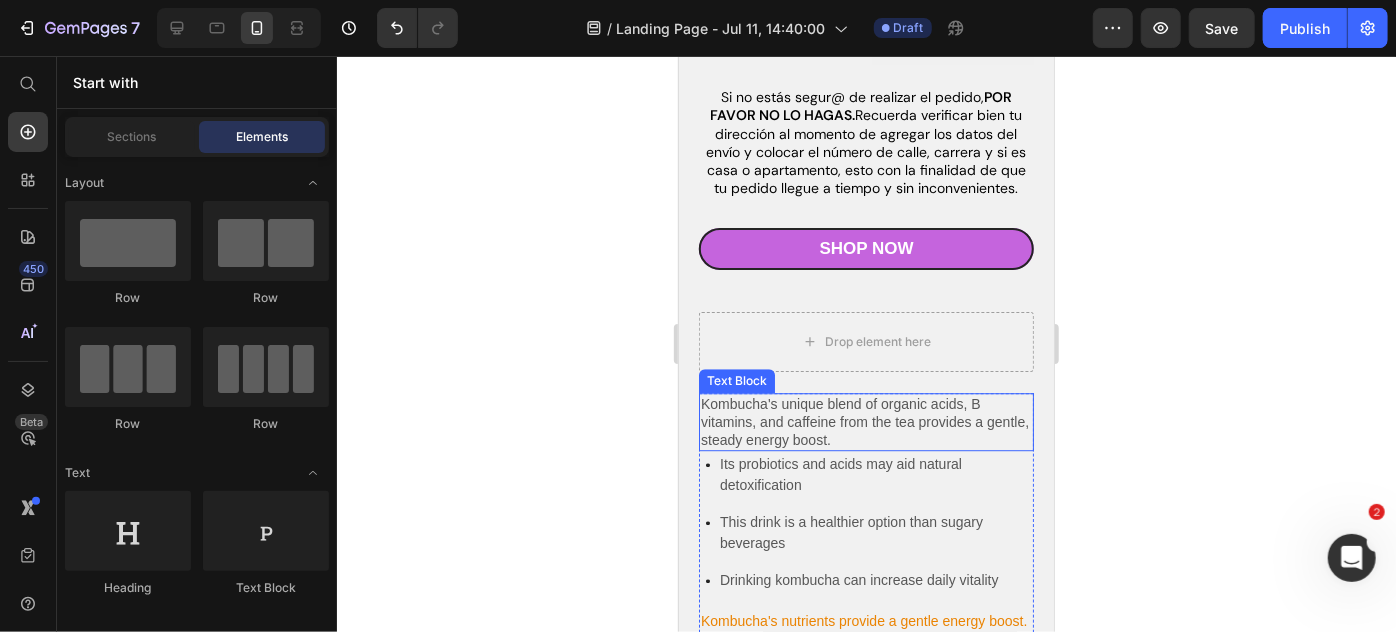 click on "Kombucha's unique blend of organic acids, B vitamins, and caffeine from the tea provides a gentle, steady energy boost." at bounding box center (865, 421) 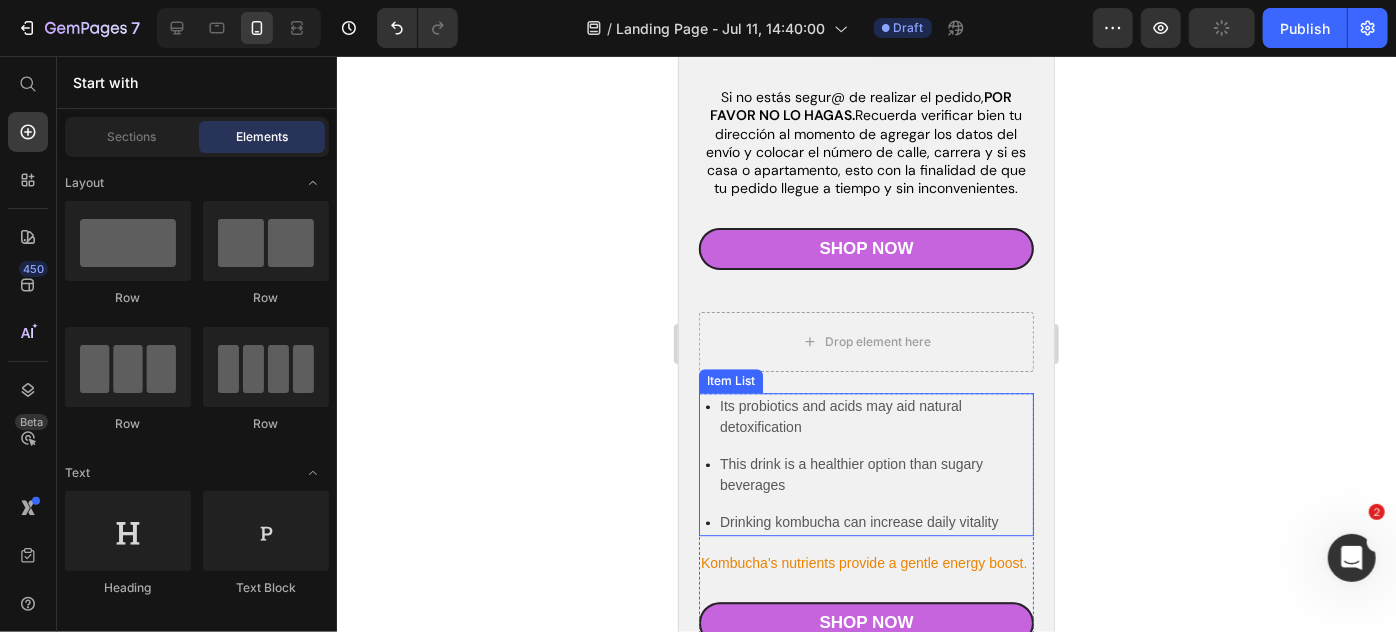 click on "Its probiotics and acids may aid natural detoxification" at bounding box center (874, 416) 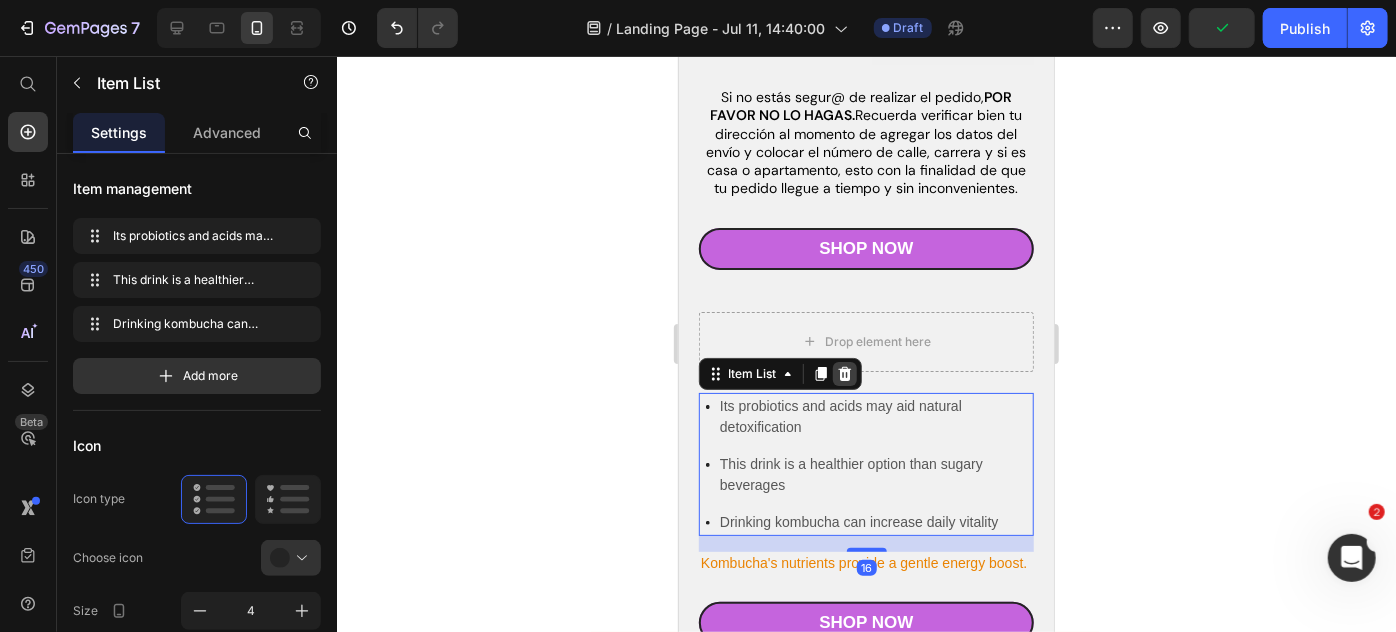 click 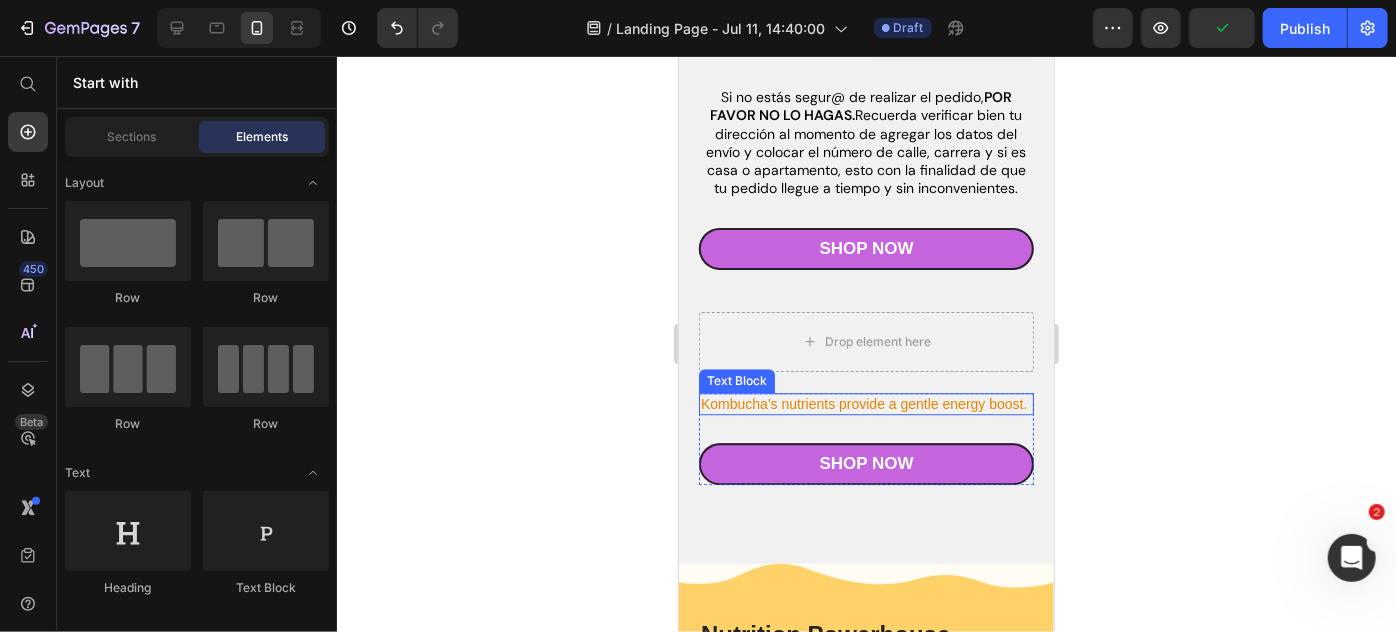 click on "Kombucha's nutrients provide a gentle energy boost." at bounding box center [865, 403] 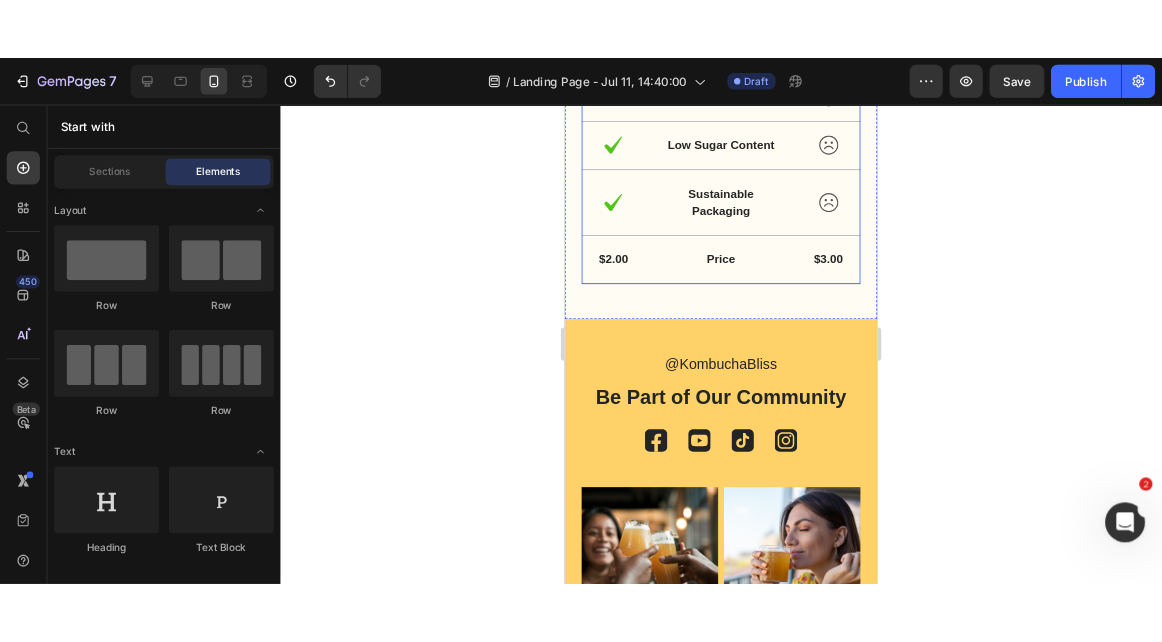 scroll, scrollTop: 5813, scrollLeft: 0, axis: vertical 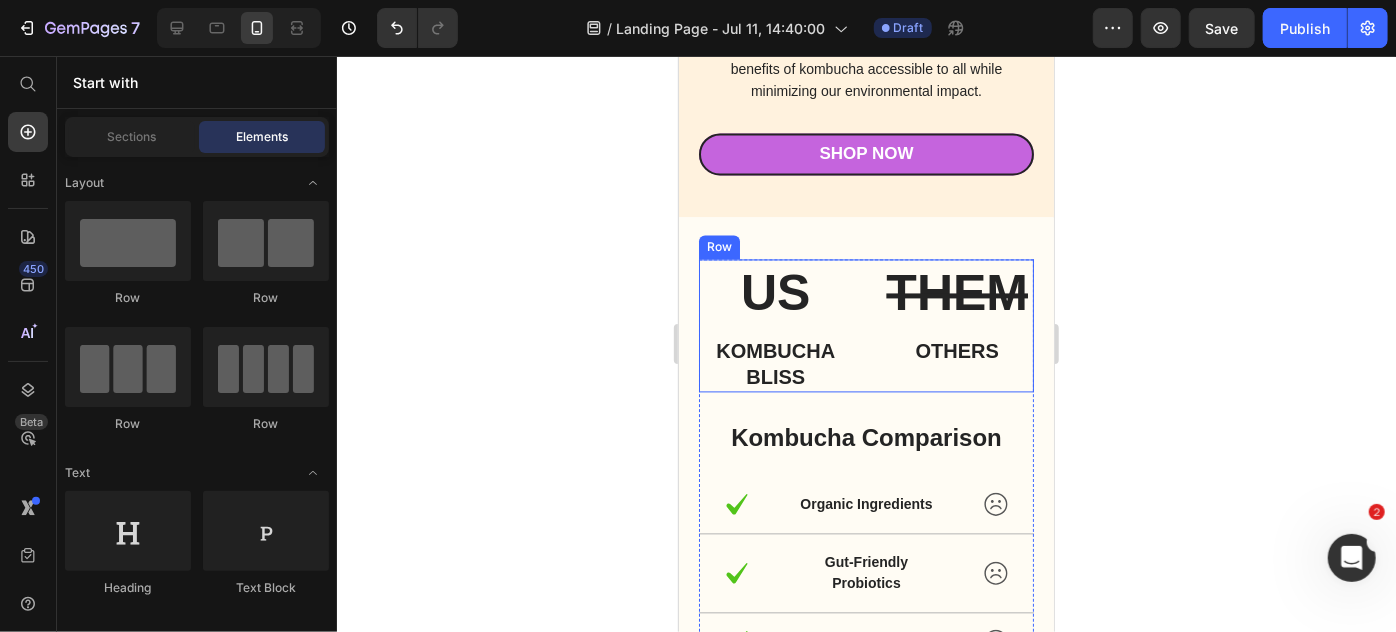 click on "US Heading Kombucha bliss Heading THEM Heading others  Heading Row" at bounding box center [865, 325] 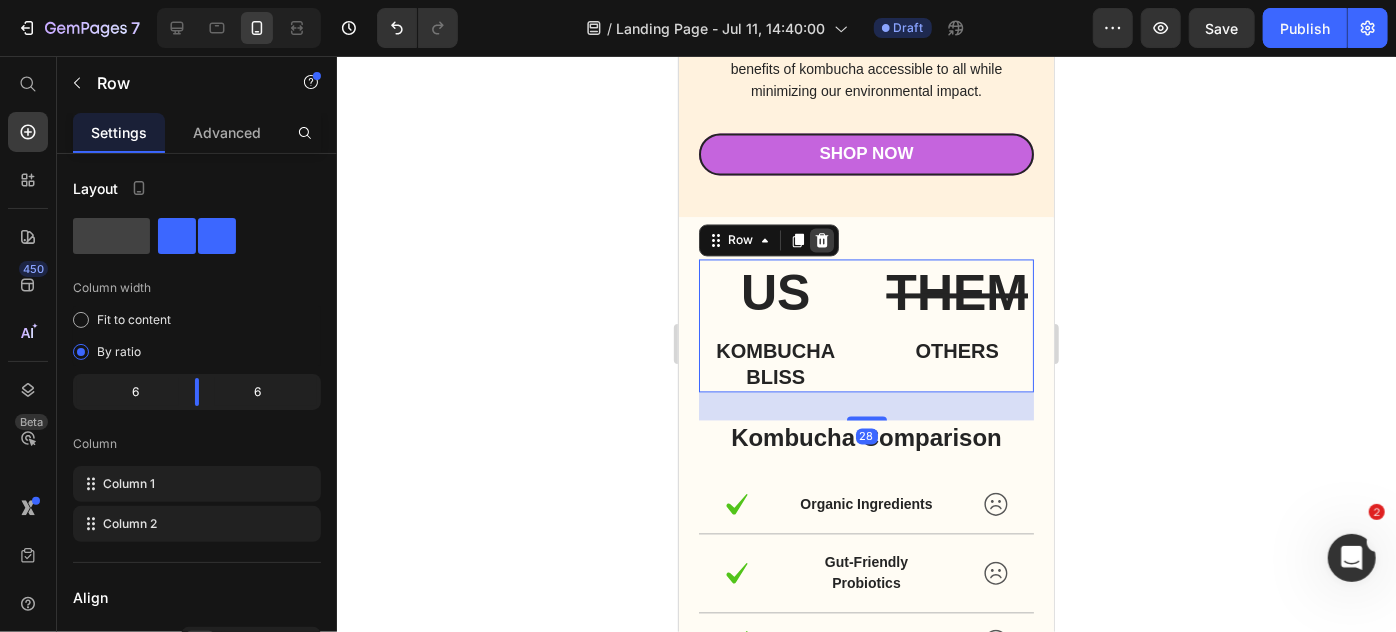 click 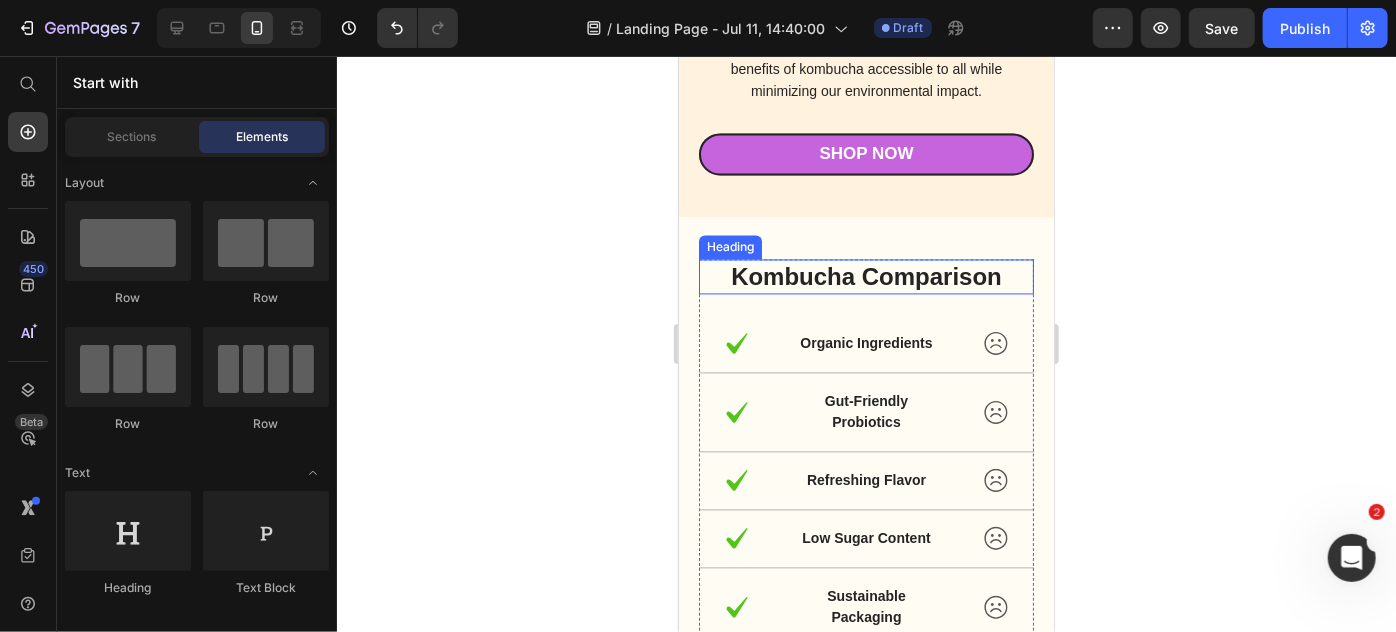 click on "Kombucha Comparison" at bounding box center (865, 276) 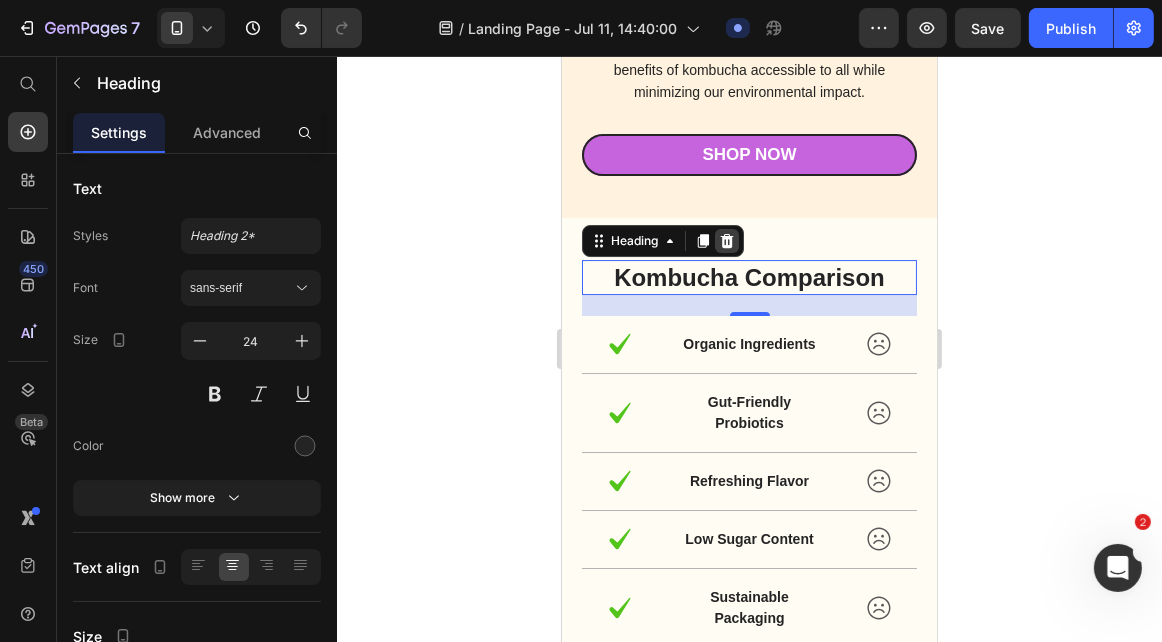 click 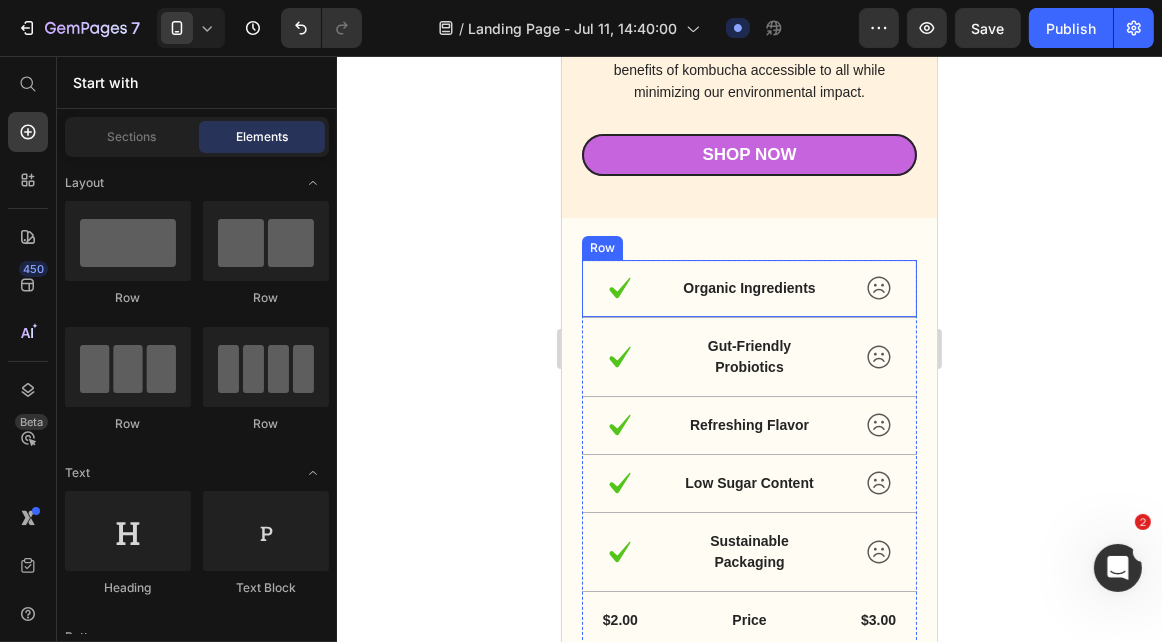 click on "Icon Organic Ingredients Text Block
Icon Row" at bounding box center [748, 288] 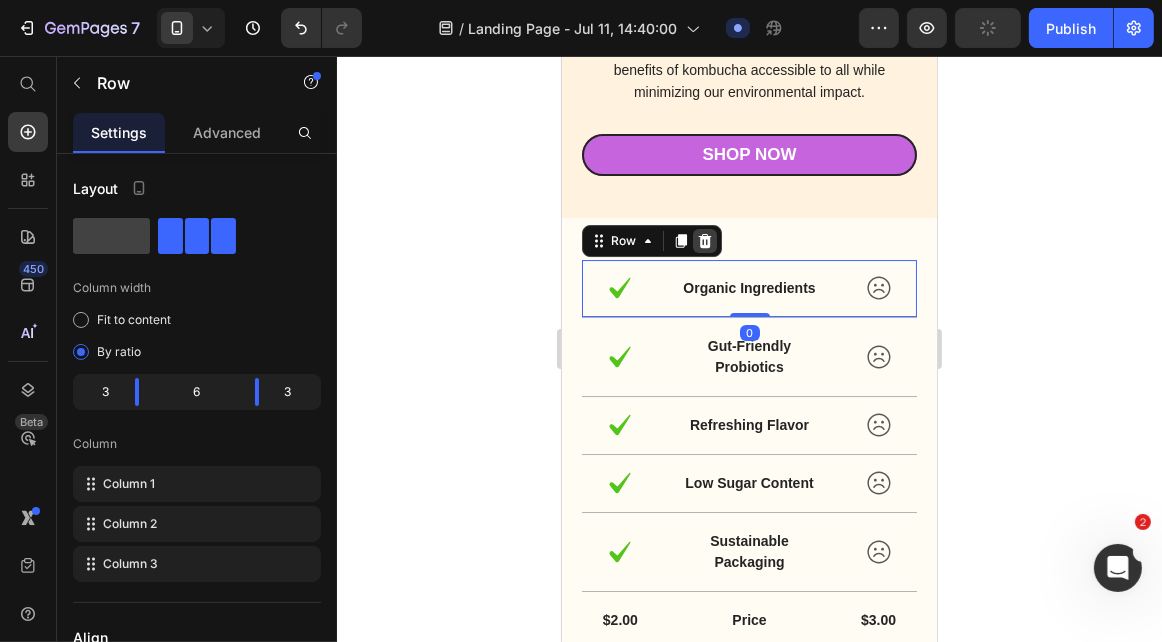 click 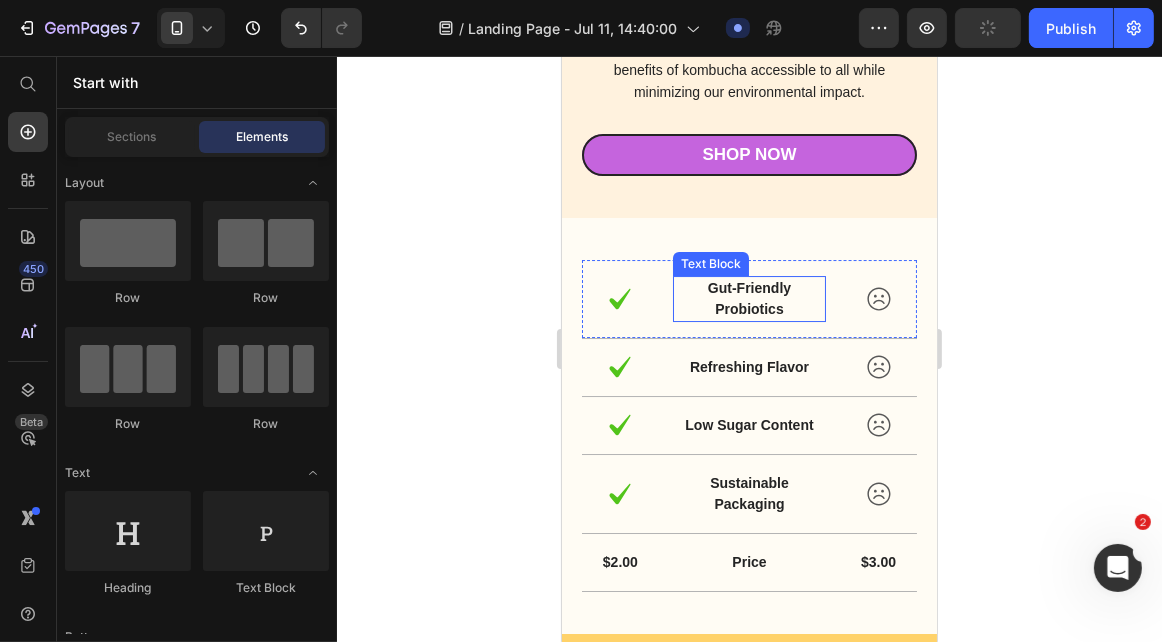click on "Gut-Friendly Probiotics" at bounding box center [749, 298] 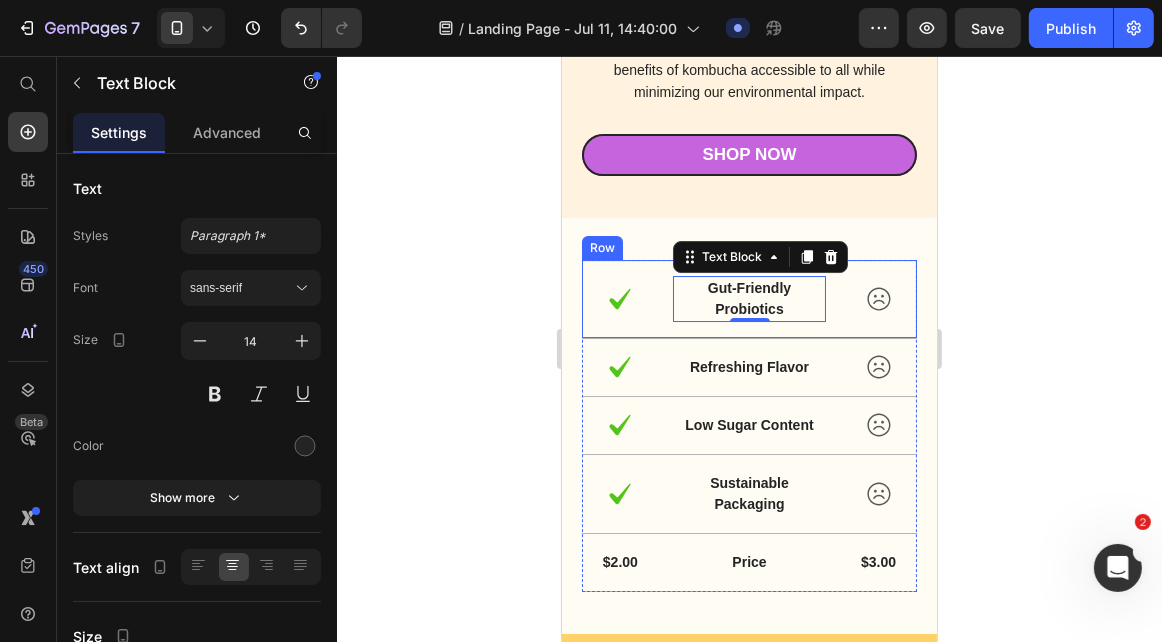 click on "Icon" at bounding box center (619, 298) 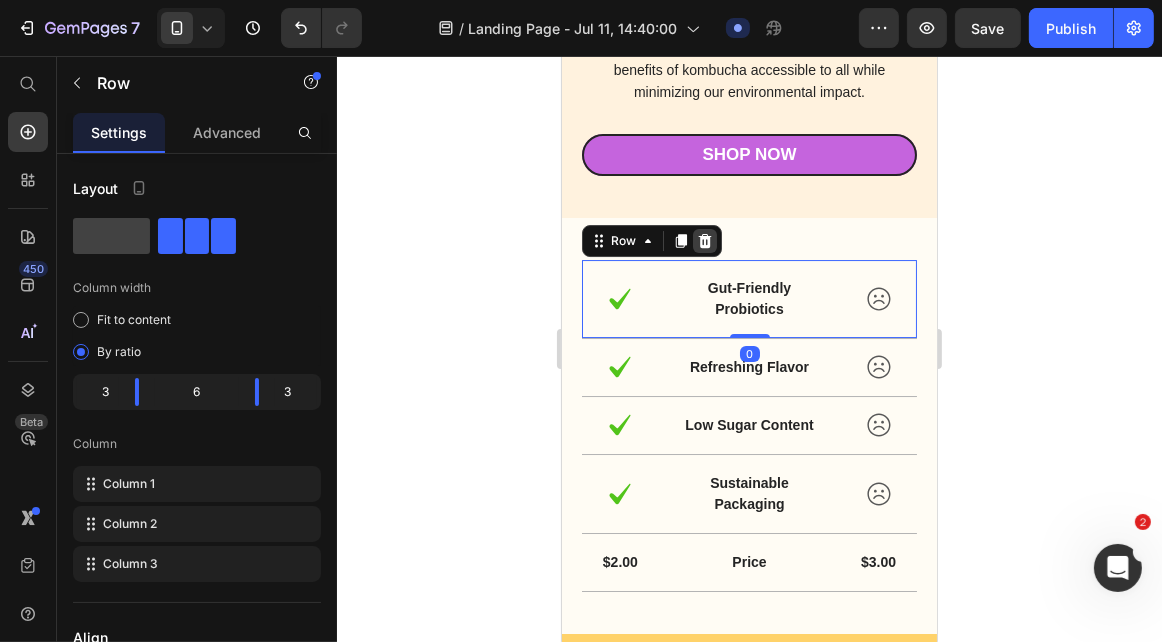 click 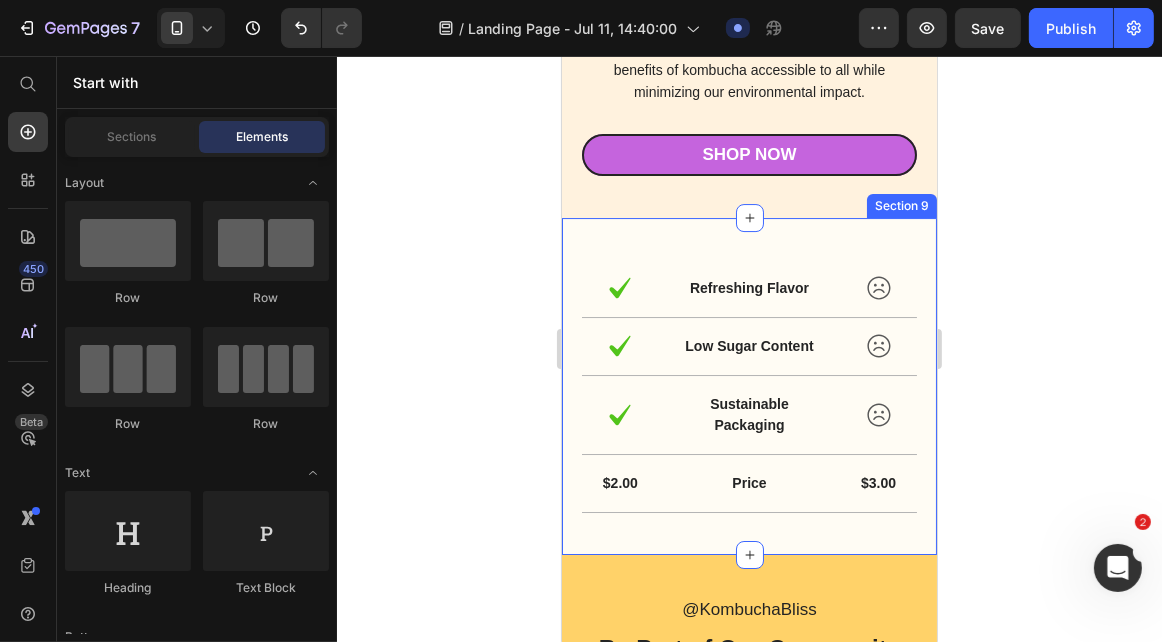 click on "Icon Refreshing Flavor Text Block
Icon Row
Icon Low Sugar Content Text Block
Icon Row
Icon Sustainable Packaging Text Block
Icon Row $2.00 Text Block Price Text Block $3.00 Text Block Row Row Section 9" at bounding box center [748, 385] 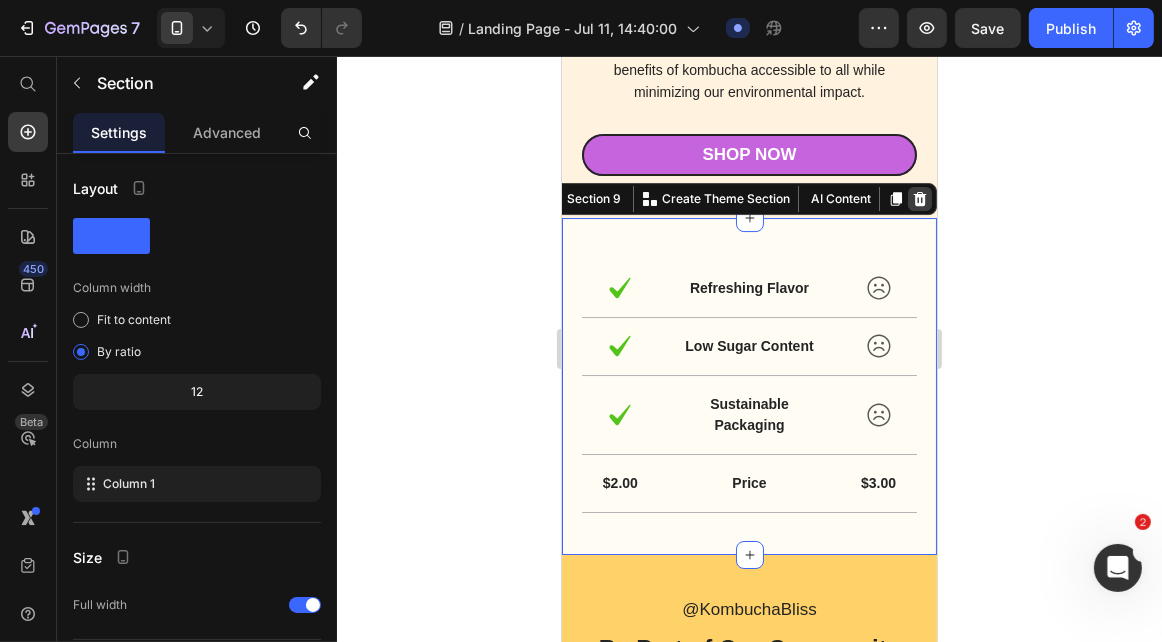 click 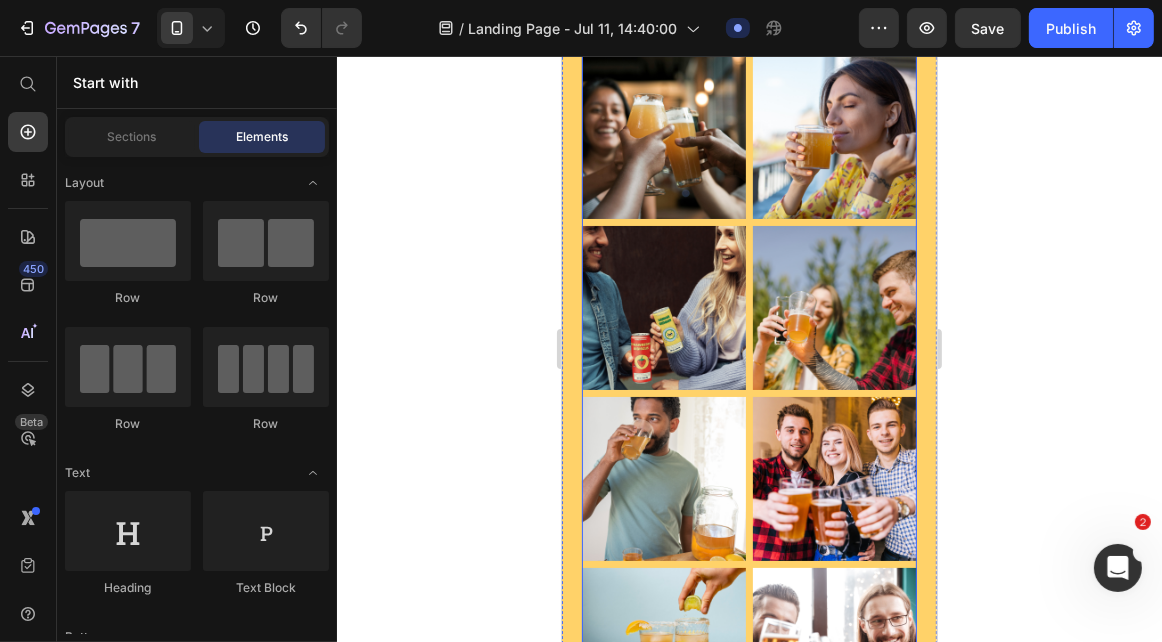 scroll, scrollTop: 5992, scrollLeft: 0, axis: vertical 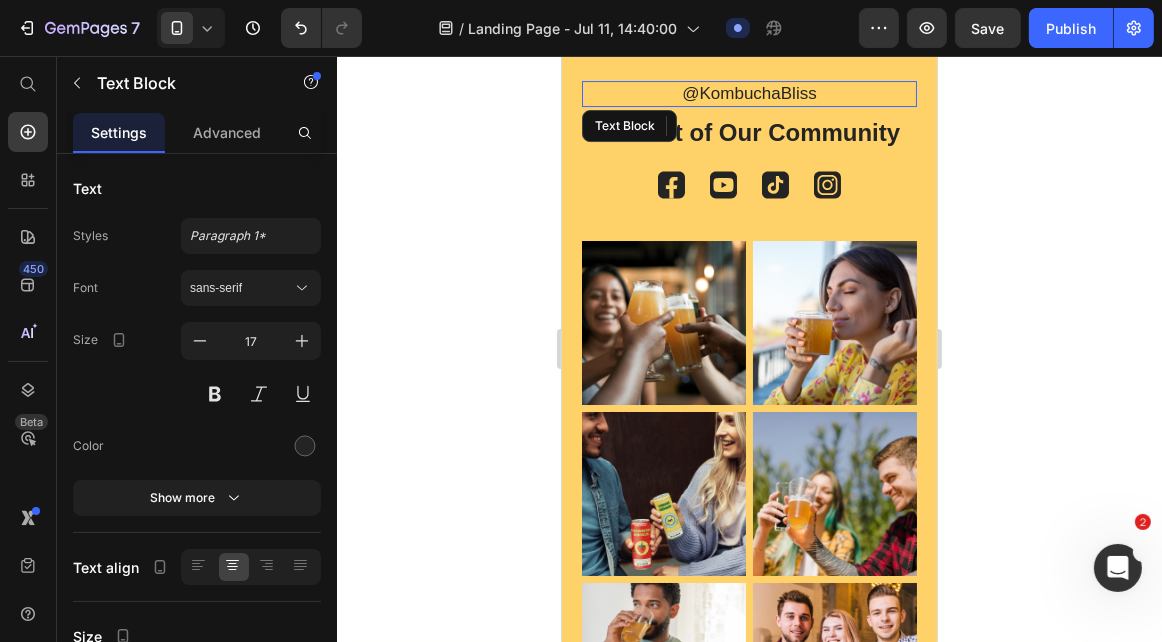 click on "@KombuchaBliss" at bounding box center [748, 93] 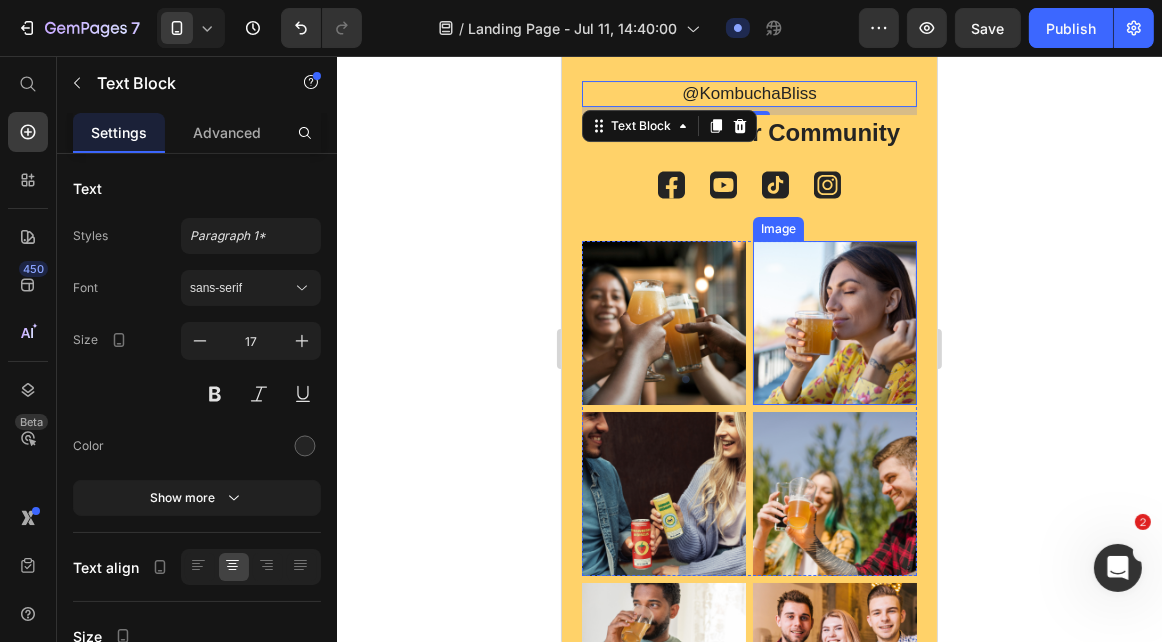 click at bounding box center [834, 322] 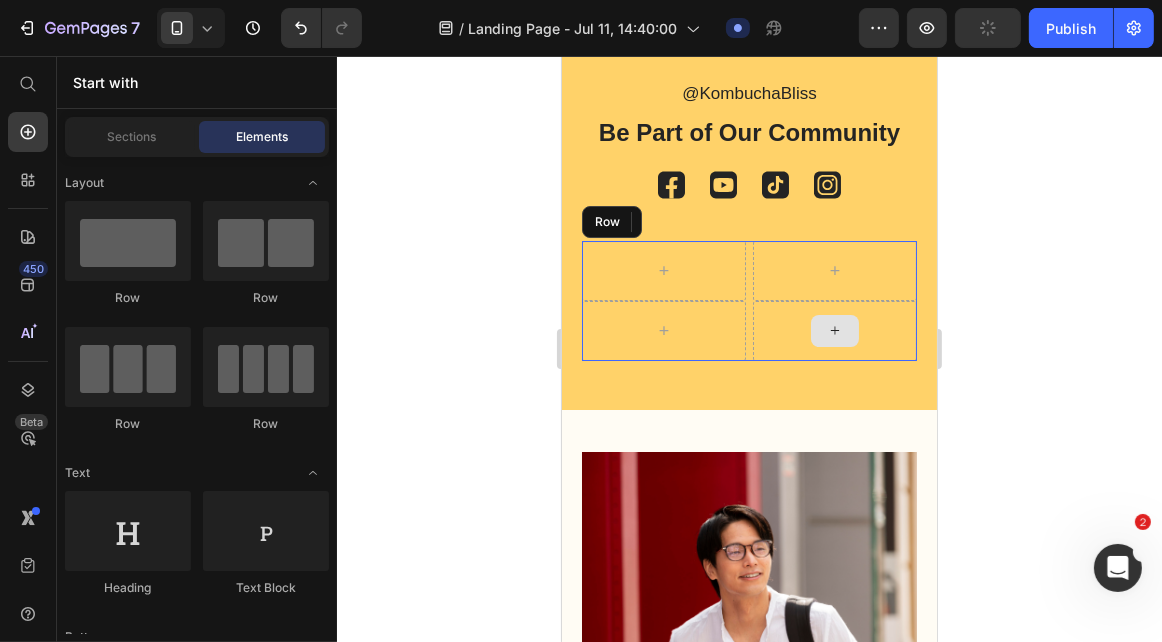 click at bounding box center [834, 330] 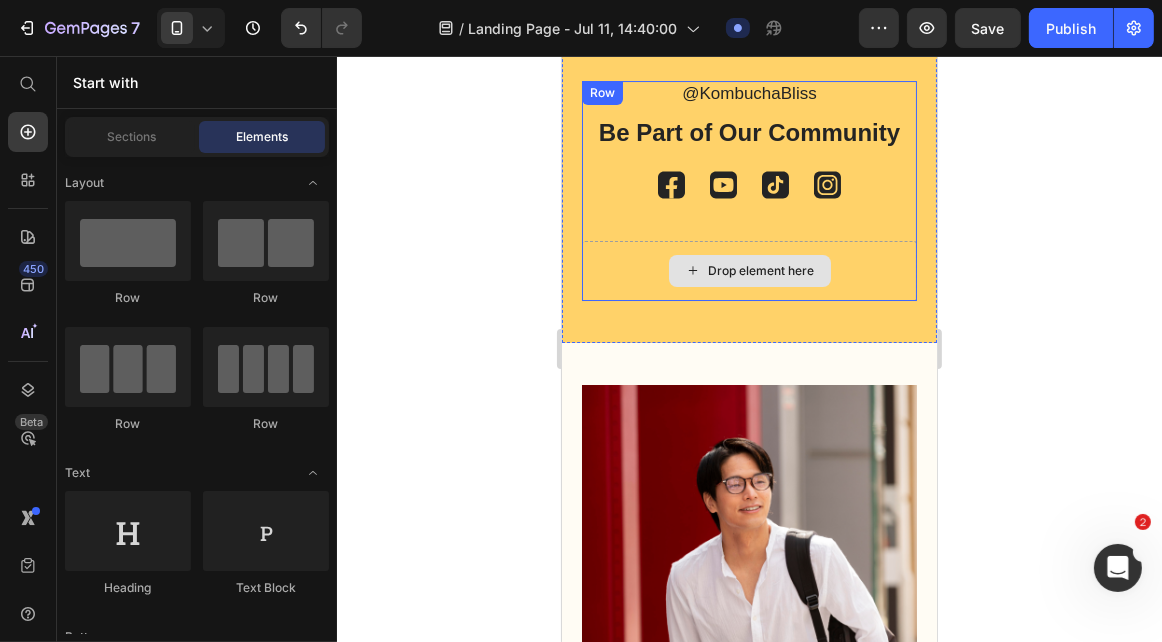 click on "Drop element here" at bounding box center (748, 270) 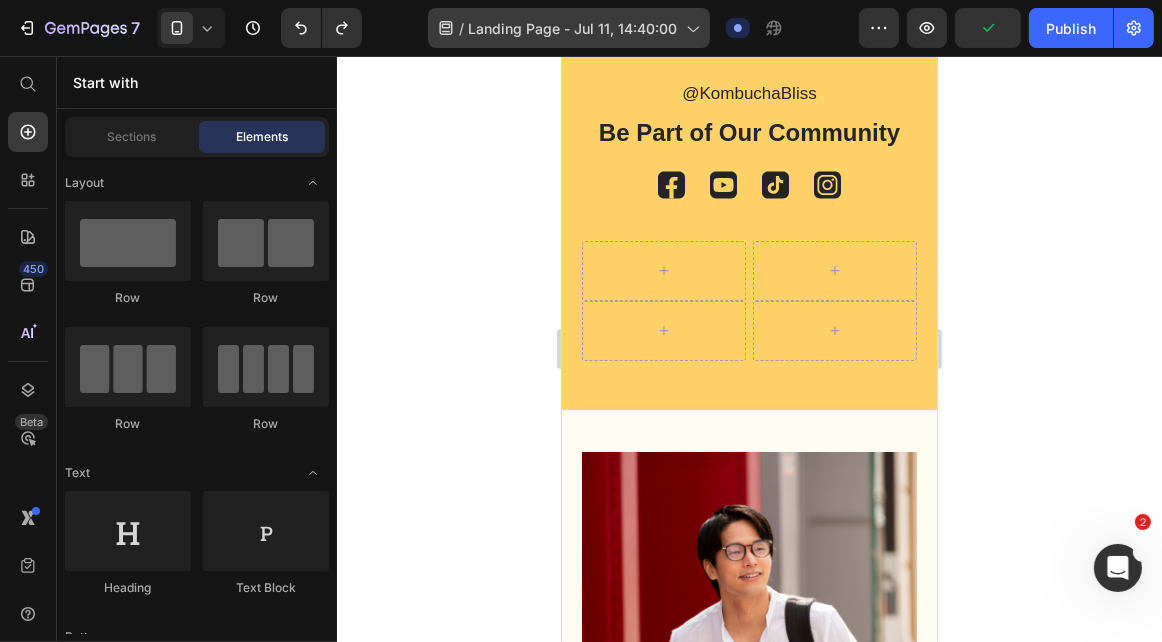 scroll, scrollTop: 5828, scrollLeft: 0, axis: vertical 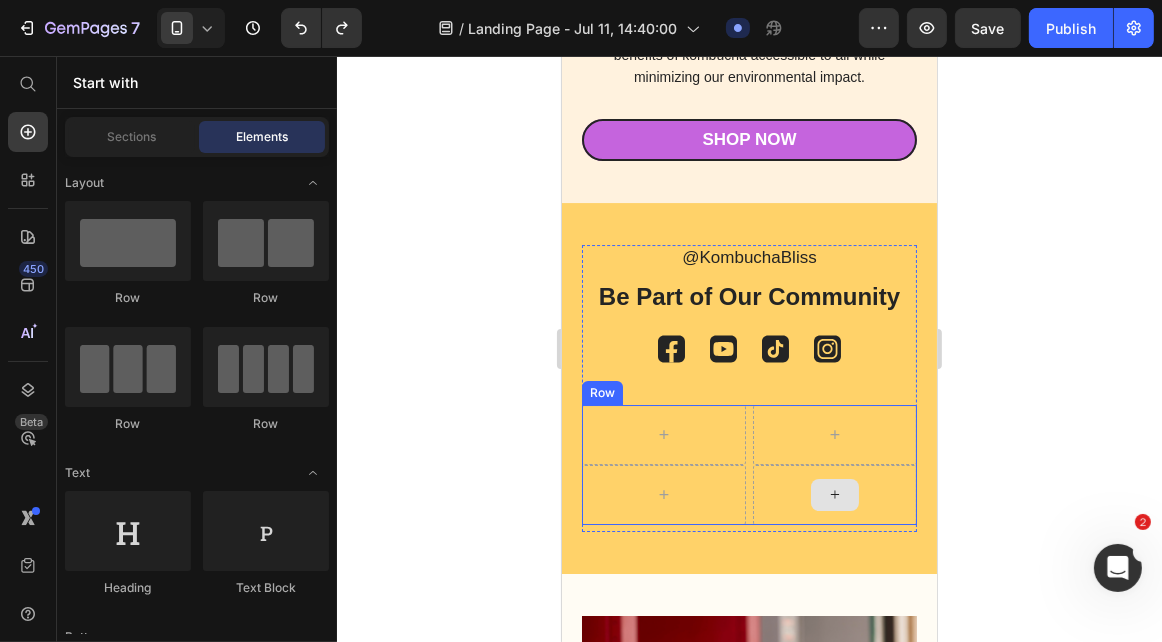 click at bounding box center (834, 494) 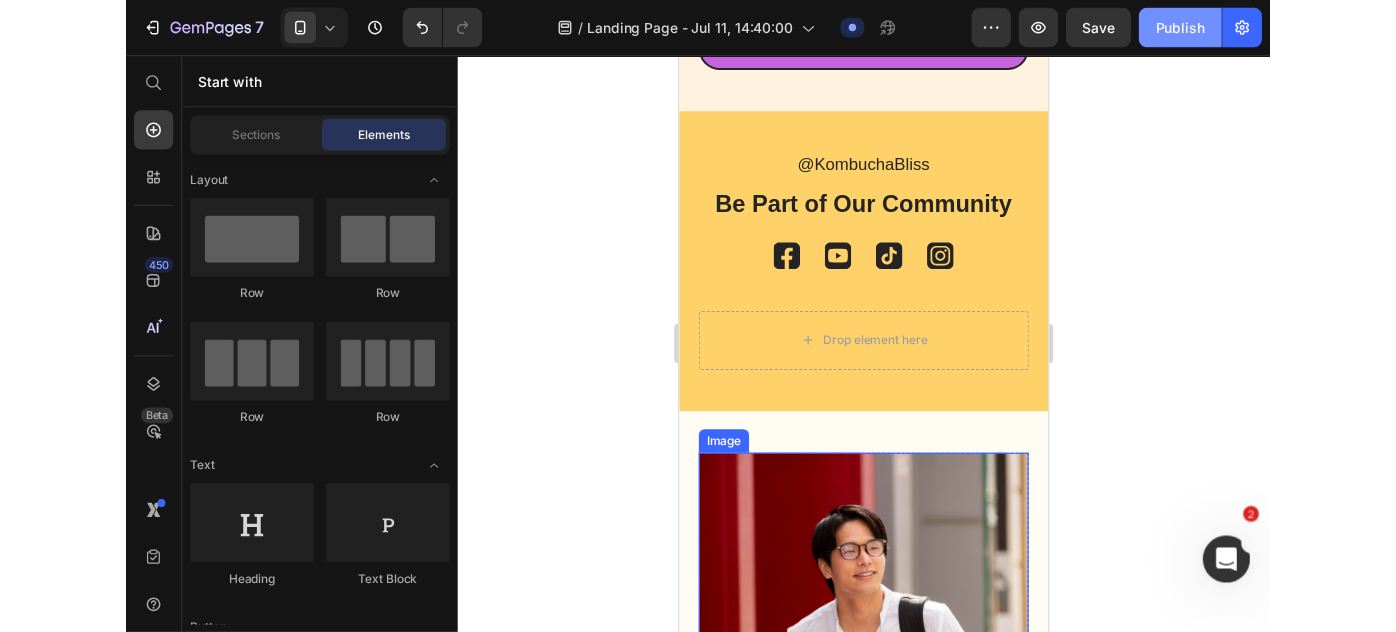 scroll, scrollTop: 6869, scrollLeft: 0, axis: vertical 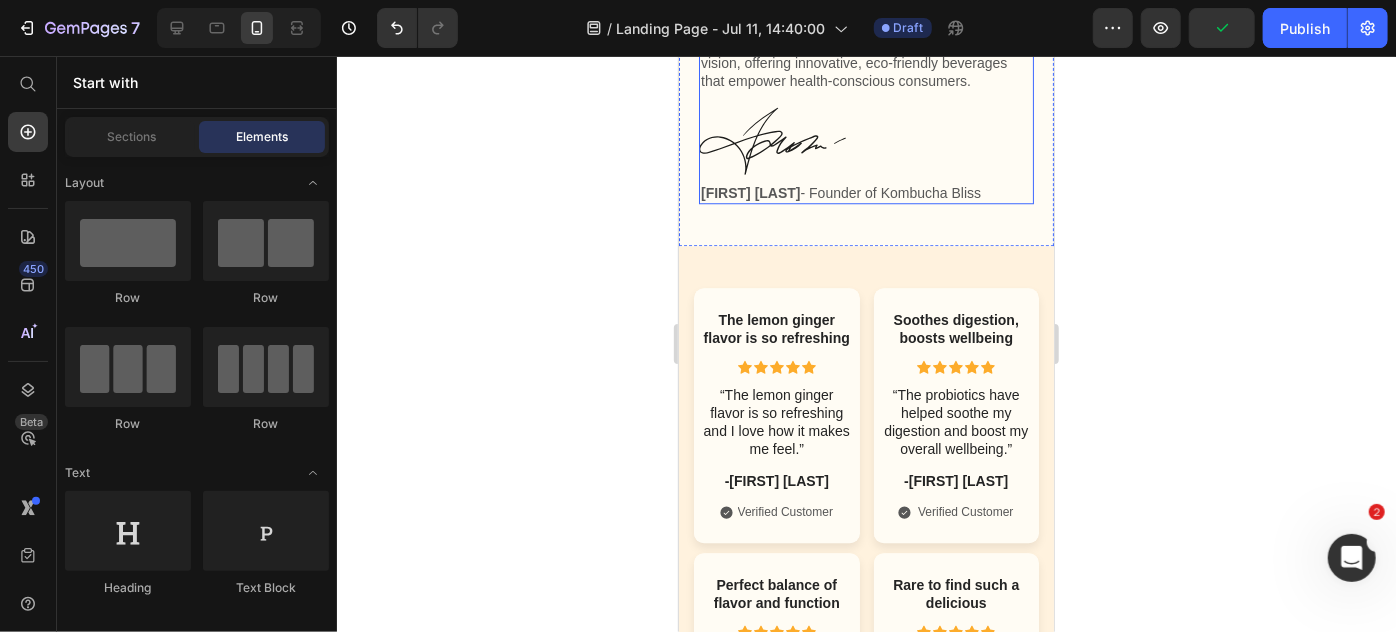 click on "Kombucha Bliss was born out of a mission to bring the transformative benefits of probiotic-rich kombucha to more people. With a background in sustainable agriculture, I perfected the brewing process, sourcing only the finest organic ingredients." at bounding box center [865, -29] 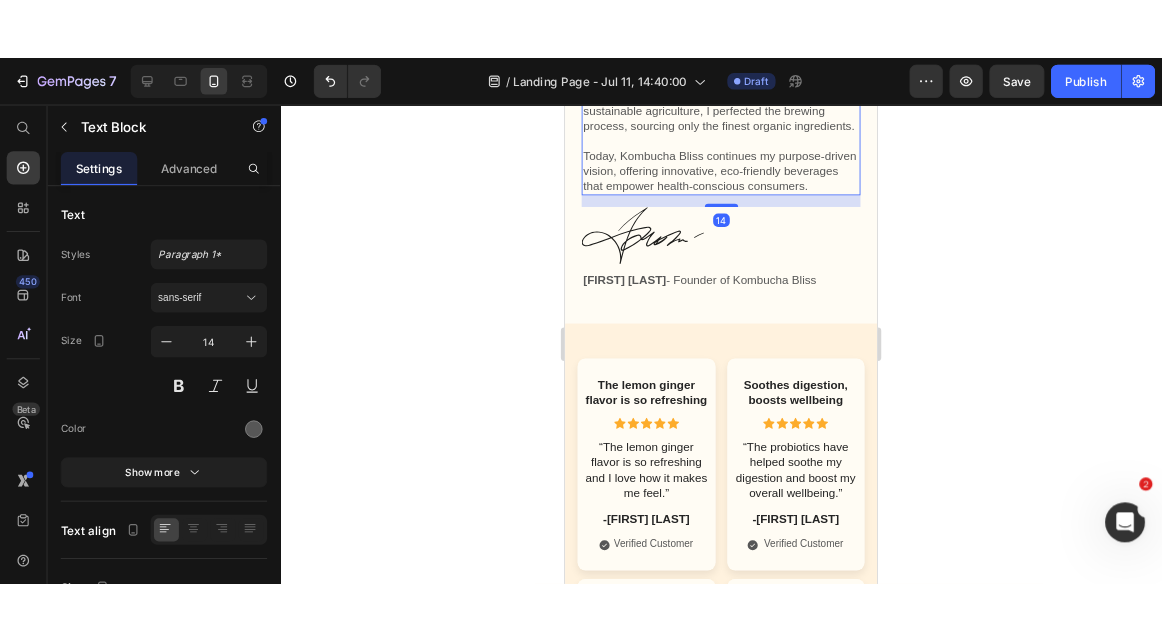 scroll, scrollTop: 6272, scrollLeft: 0, axis: vertical 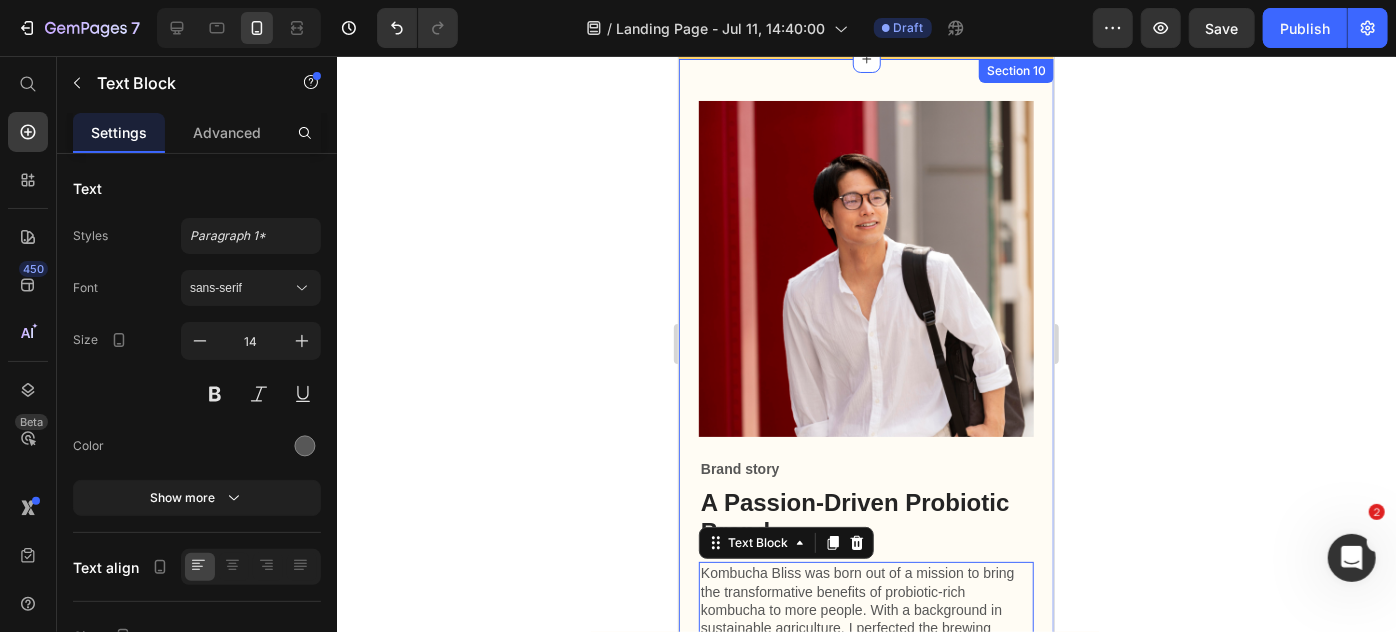 click on "Image Image Row Brand story Text Block A Passion-Driven Probiotic Brand Heading Kombucha Bliss was born out of a mission to bring the transformative benefits of probiotic-rich kombucha to more people. With a background in sustainable agriculture, I perfected the brewing process, sourcing only the finest organic ingredients.   Today, Kombucha Bliss continues my purpose-driven vision, offering innovative, eco-friendly beverages that empower health-conscious consumers. Text Block   14 Image Kevin Morales  - Founder of Kombucha Bliss Text Block Row Section 10" at bounding box center (865, 470) 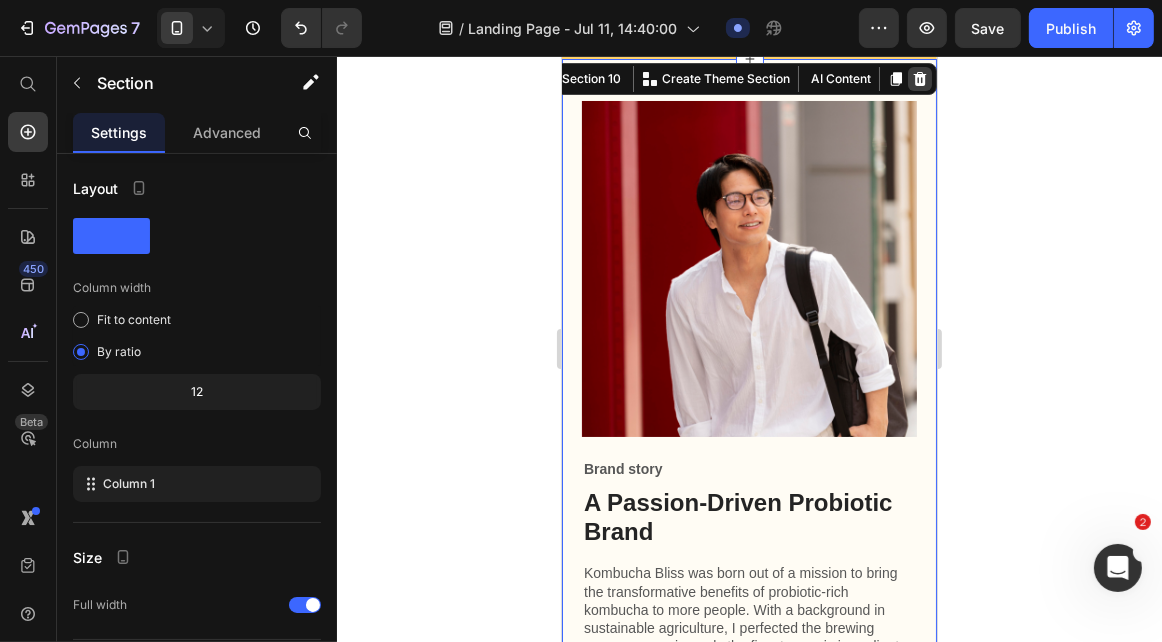 click 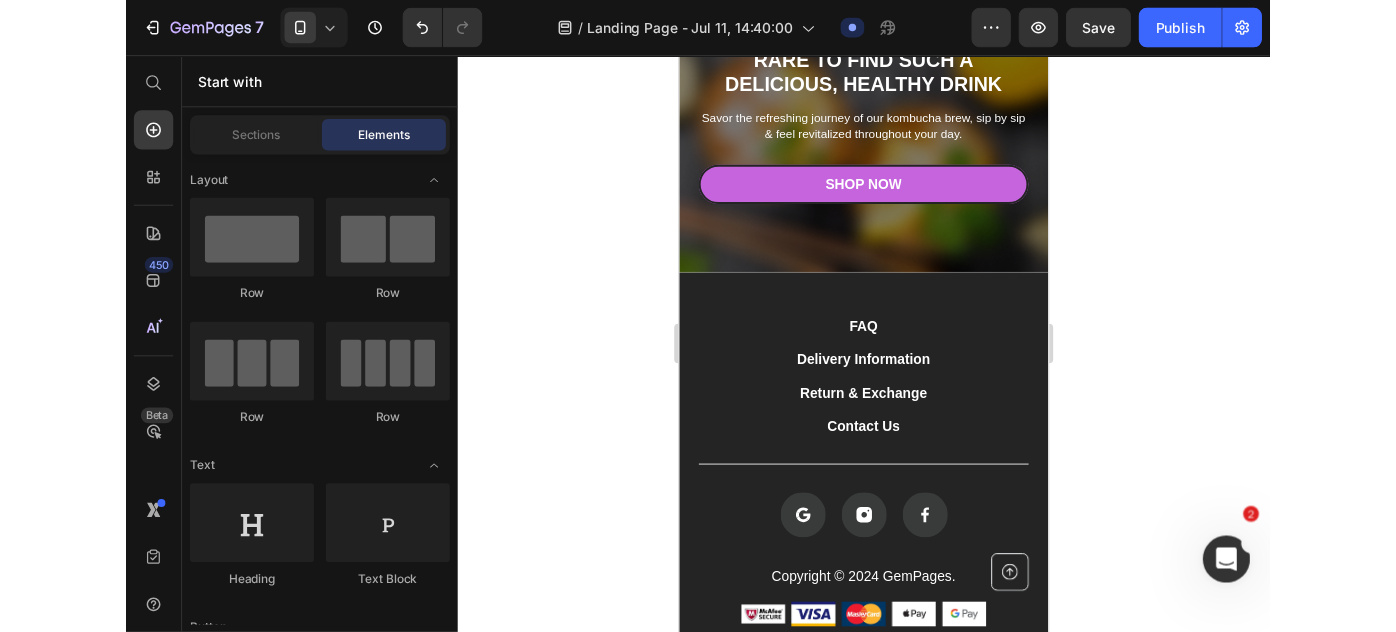 scroll, scrollTop: 7699, scrollLeft: 0, axis: vertical 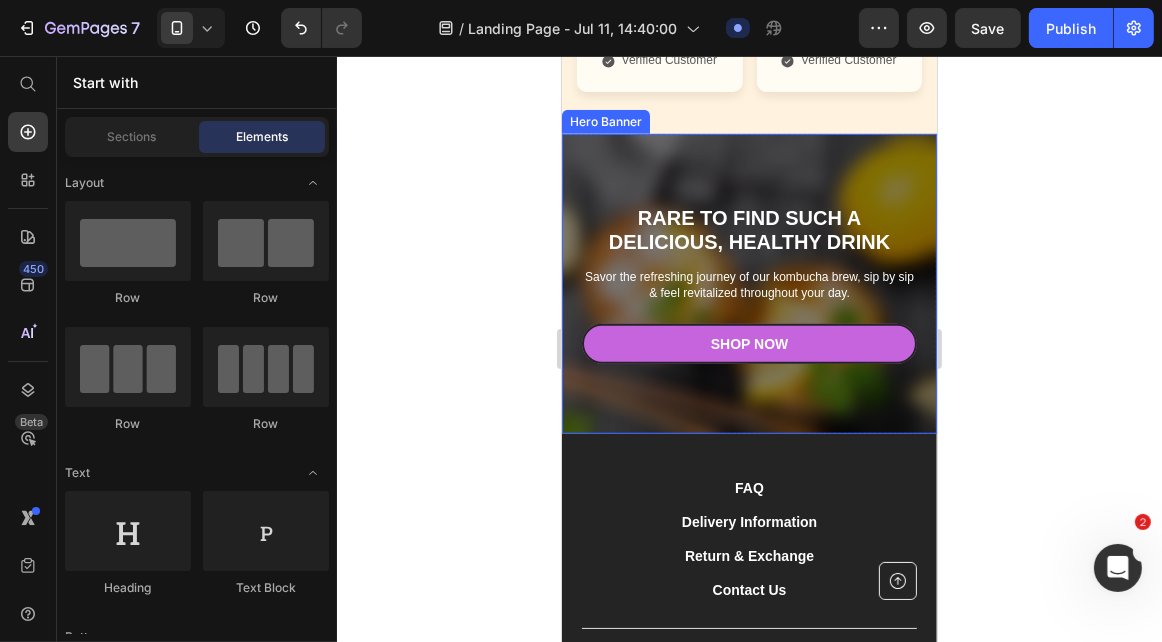 click on "Rare to find such a delicious, healthy drink Heading Savor the refreshing journey of our kombucha brew, sip by sip & feel revitalized throughout your day. Text Block Shop Now Button" at bounding box center (748, 283) 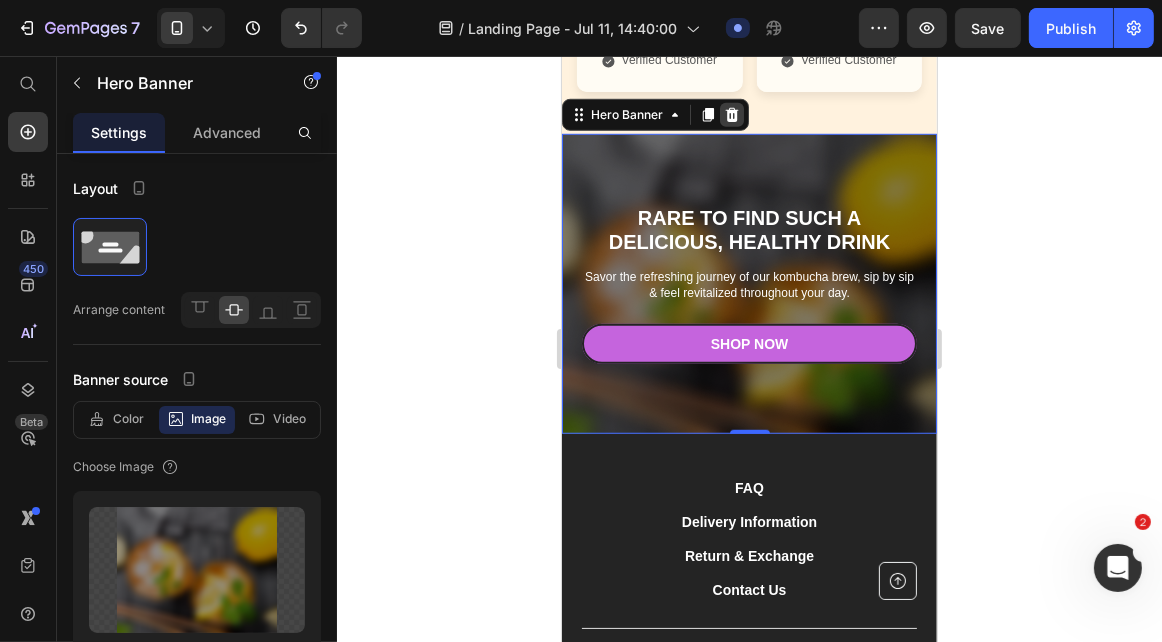 click 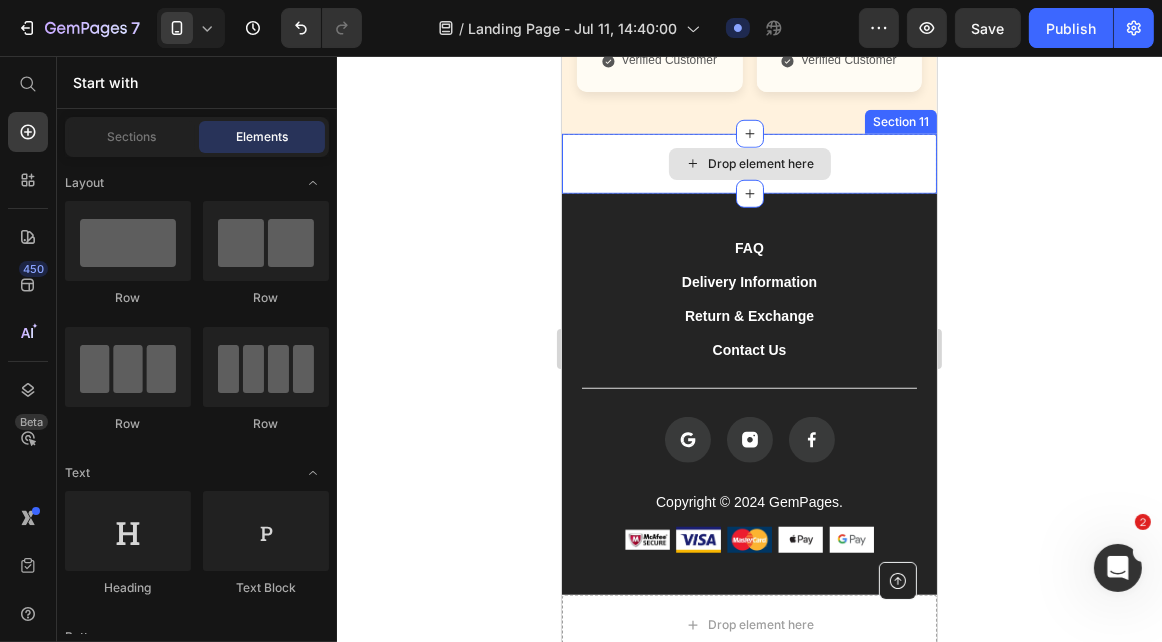 click on "Drop element here" at bounding box center (748, 163) 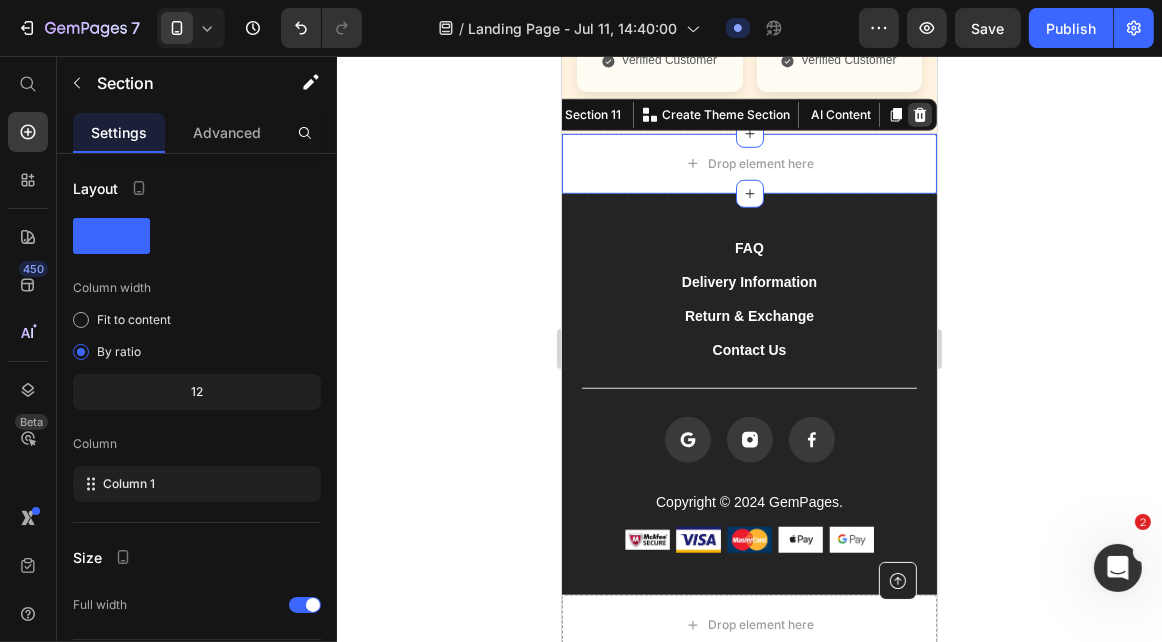 click 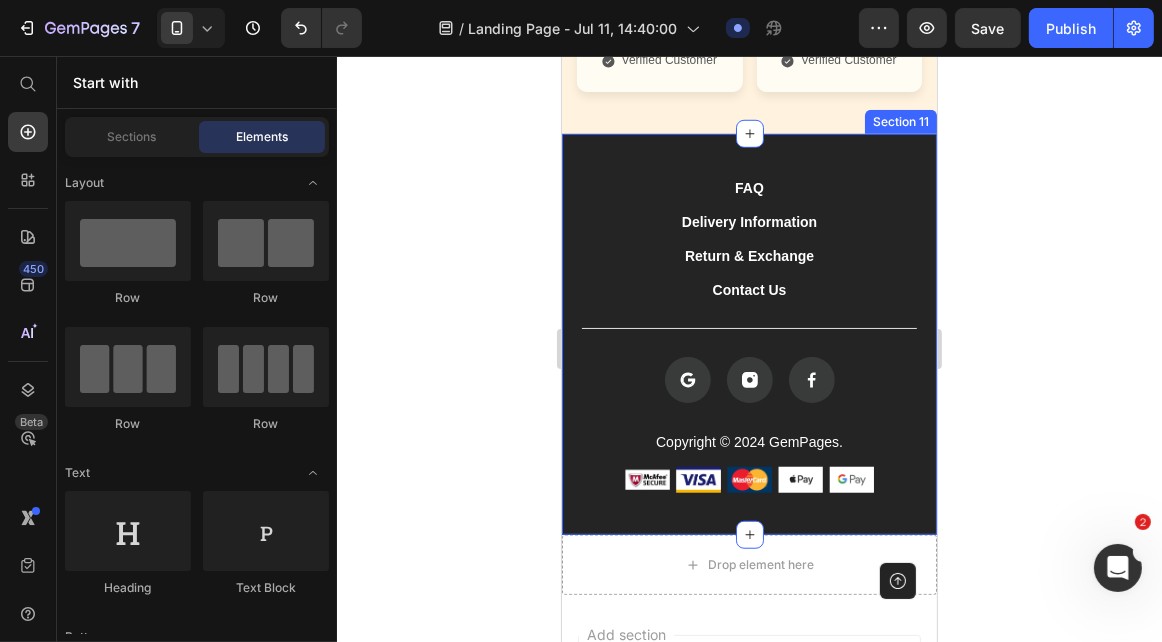 click on "FAQ Button Delivery Information Button Return & Exchange   Button Contact Us Button Row
Icon
Icon
Icon Icon List Copyright © 2024 GemPages.  Text Block Image Image Image Image Image Row Row
Button Row Section 11" at bounding box center [748, 333] 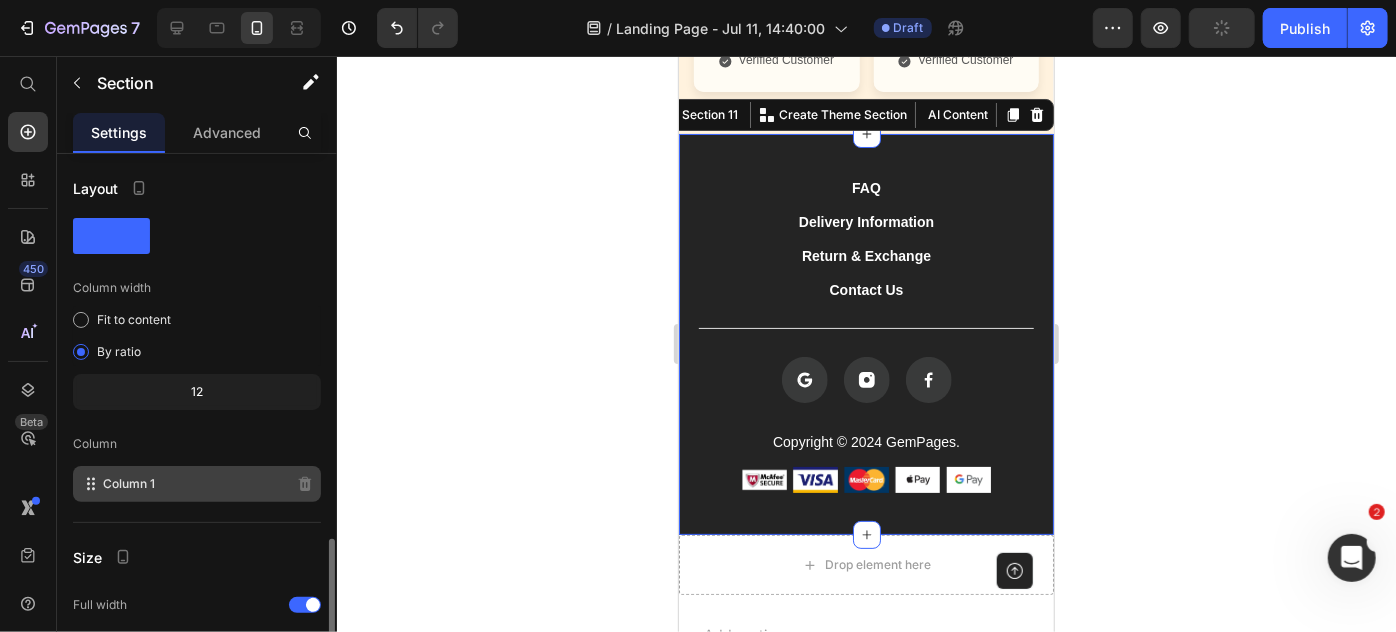 scroll, scrollTop: 226, scrollLeft: 0, axis: vertical 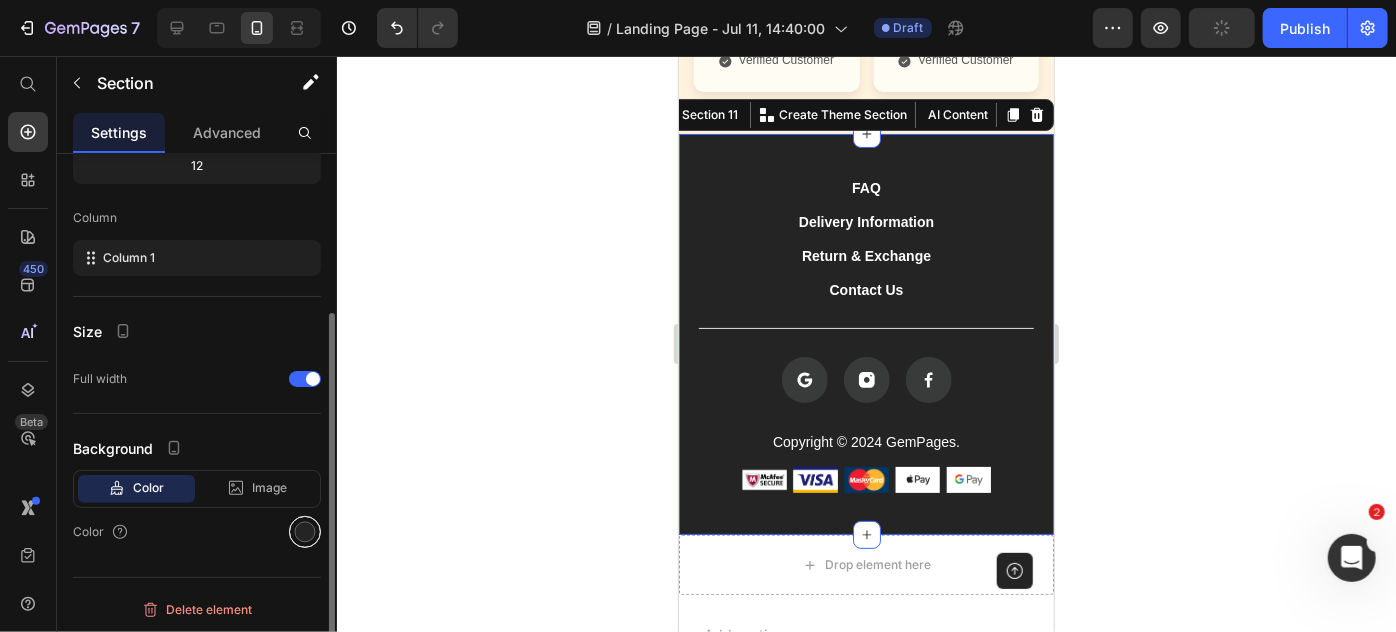 click at bounding box center (305, 532) 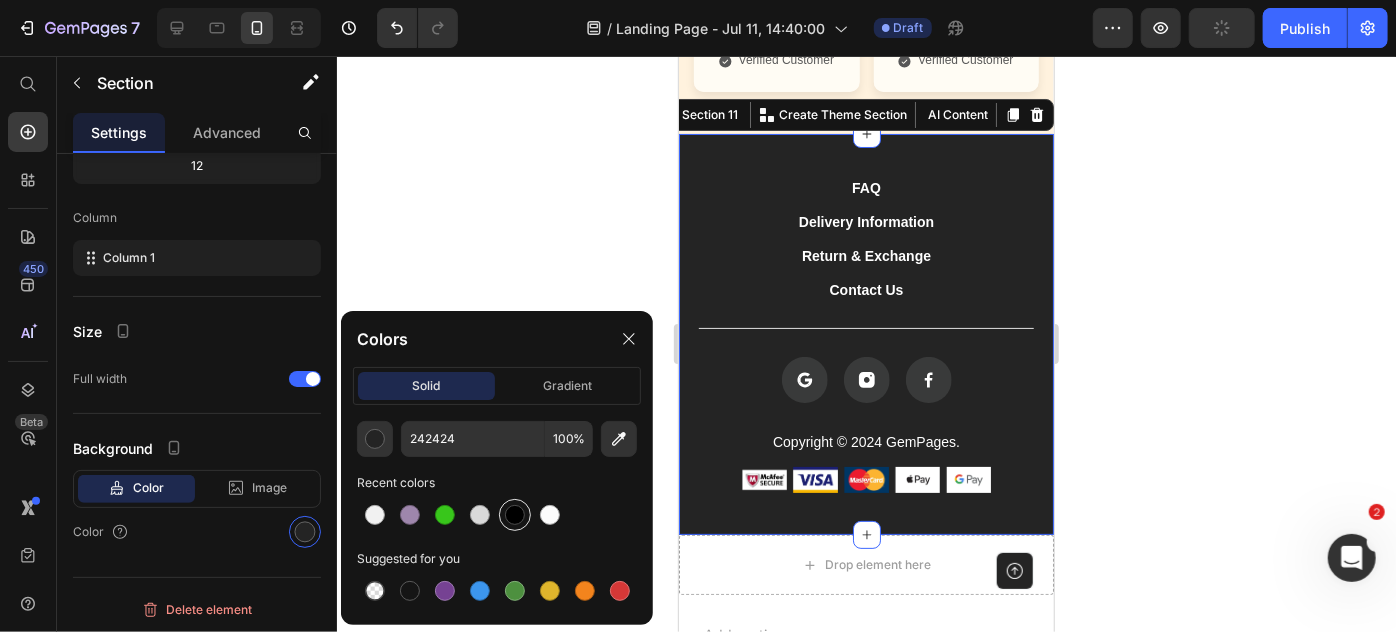 click at bounding box center [515, 515] 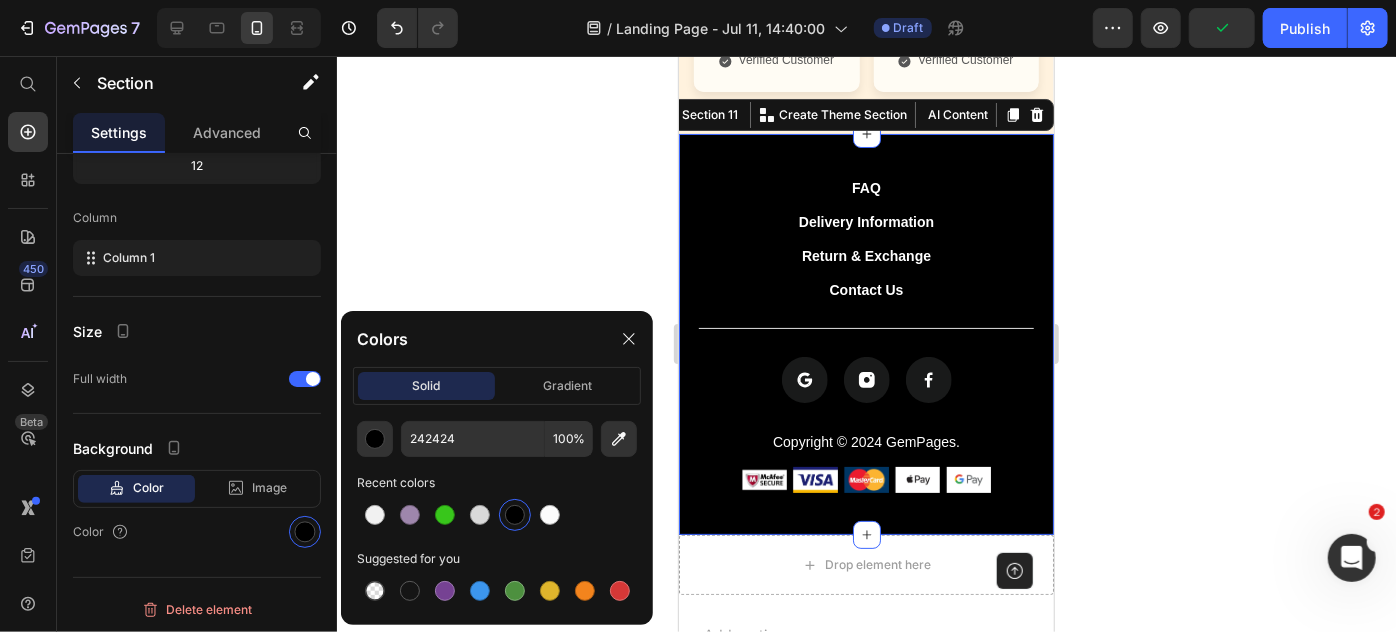 type on "000000" 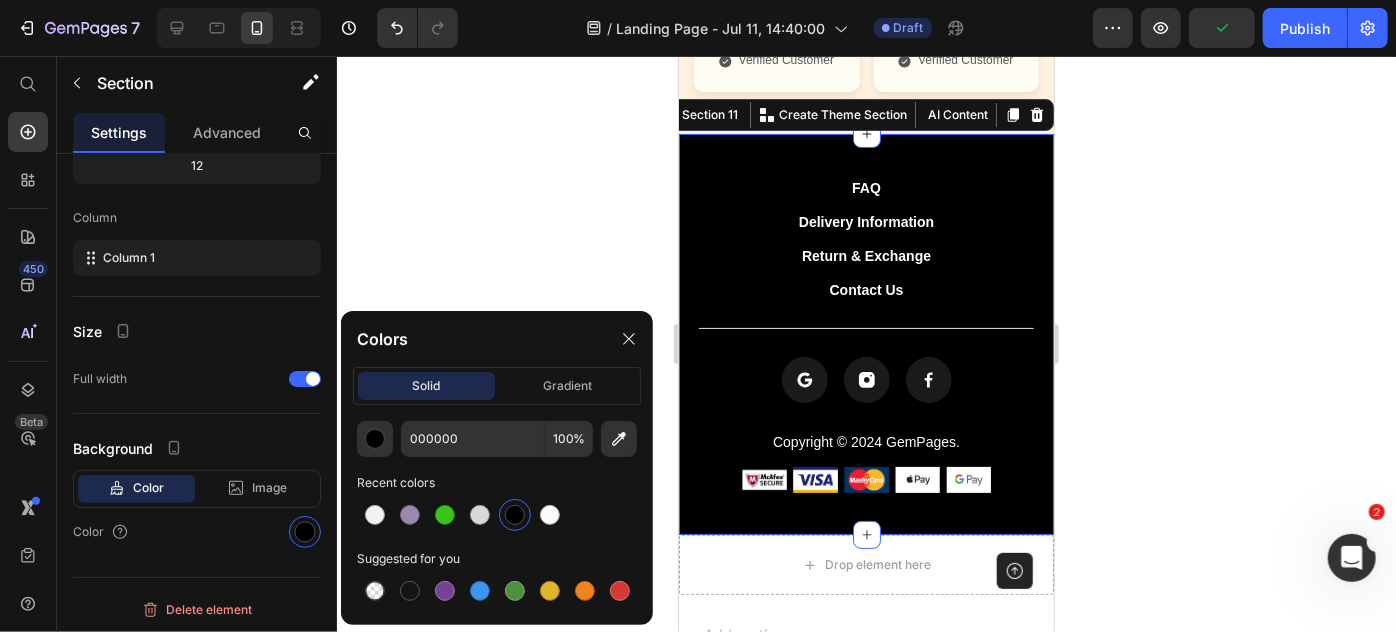 click 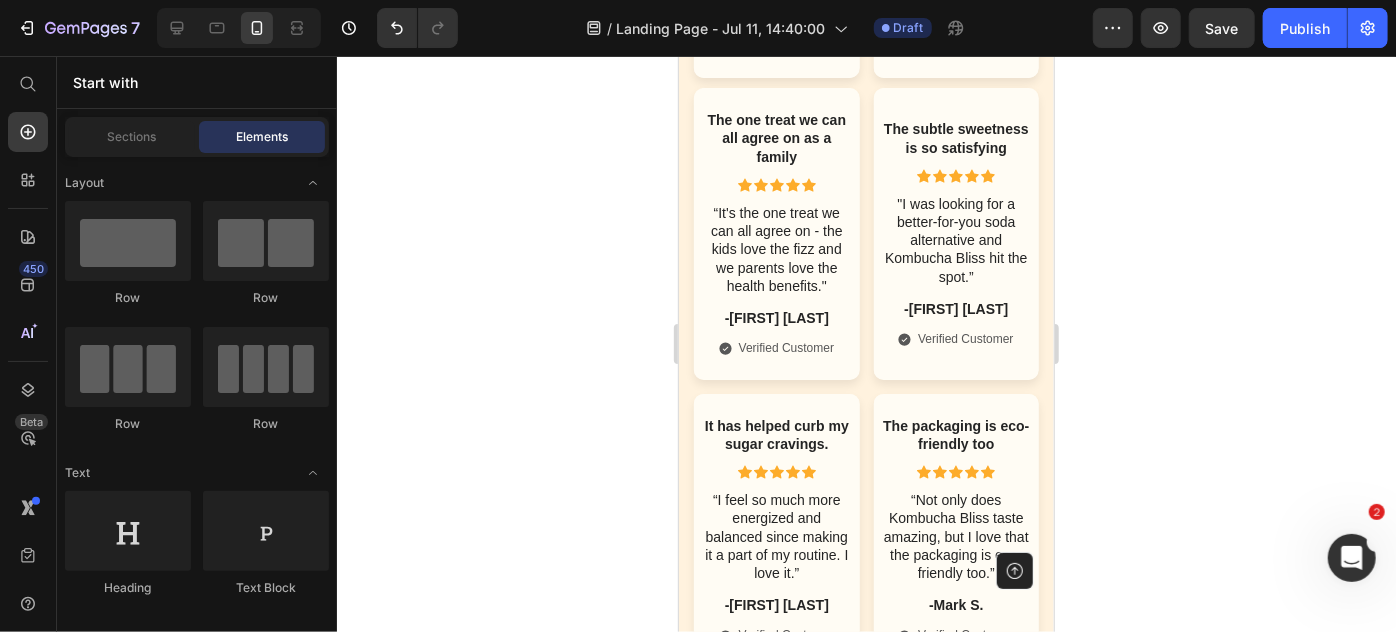 scroll, scrollTop: 7117, scrollLeft: 0, axis: vertical 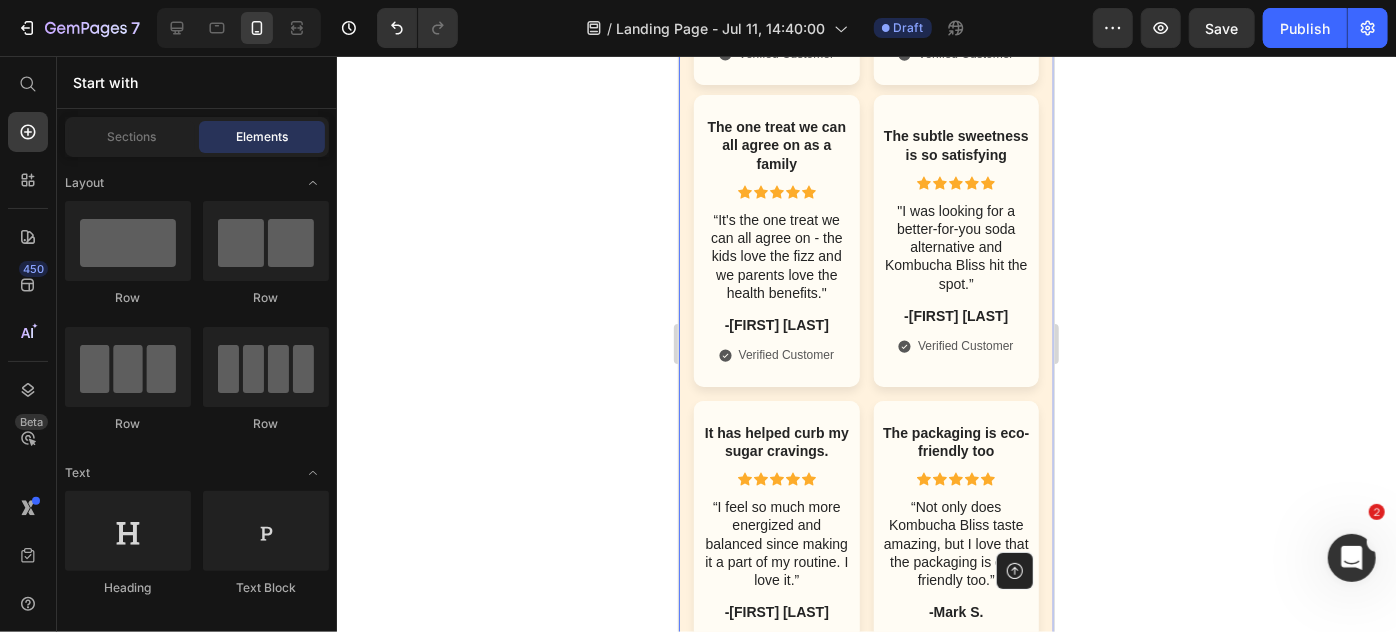 click on "The lemon ginger flavor is so refreshing Text Block Icon Icon Icon Icon Icon Icon List “The lemon ginger flavor is so refreshing and I love how it makes me feel.” Text Block -Sarah M. Text Block
Icon Verified Customer Text Block Row Hero Banner Soothes digestion, boosts wellbeing Text Block Icon Icon Icon Icon Icon Icon List “The probiotics have helped soothe my digestion and boost my overall wellbeing.” Text Block -Tom D. Text Block
Icon Verified Customer Text Block Row Hero Banner Row Perfect balance of flavor and function Text Block Icon Icon Icon Icon Icon Icon List “I was hesitant to try kombucha at first, but Kombucha Bliss completely changed my mind.” Text Block -Emily S. Text Block
Icon Verified Customer Text Block Row Hero Banner Rare to find such a delicious Text Block Icon Icon Icon Icon Icon Icon List “I'm so impressed by Kombucha Bliss' commitment to using high-quality, organic ingredients.” Text Block -Mike W. Text Block Icon Row" at bounding box center [865, -25] 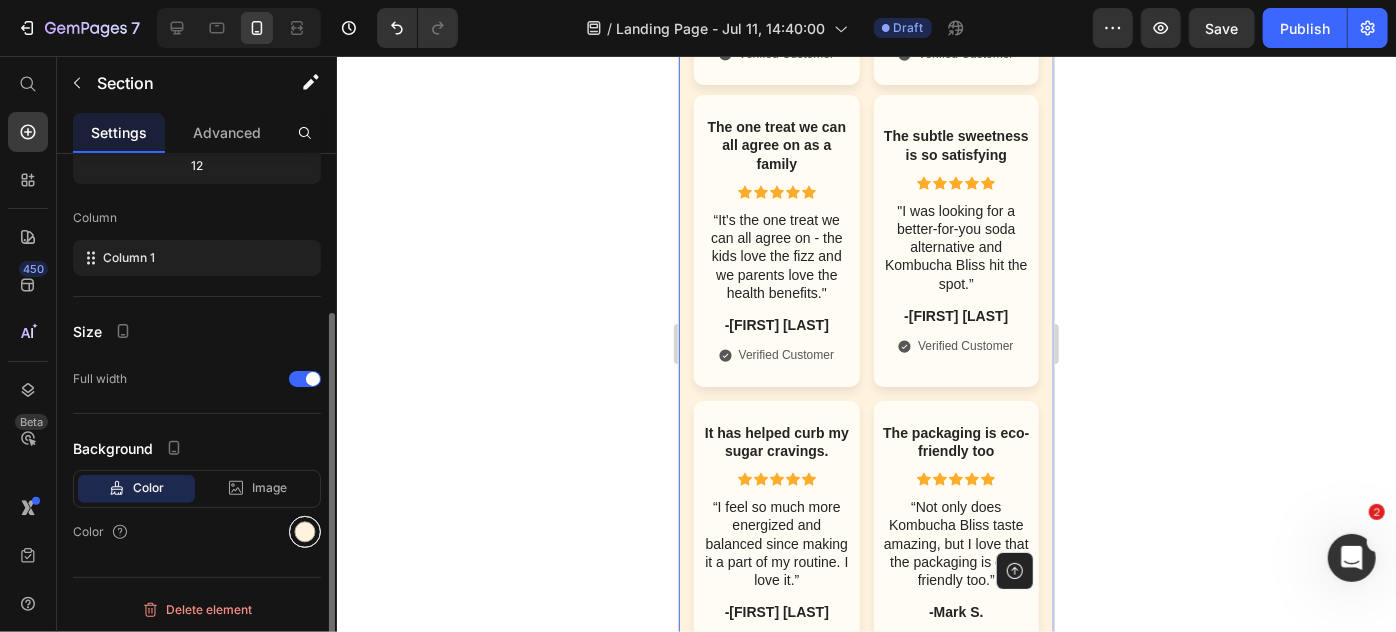 click at bounding box center (305, 532) 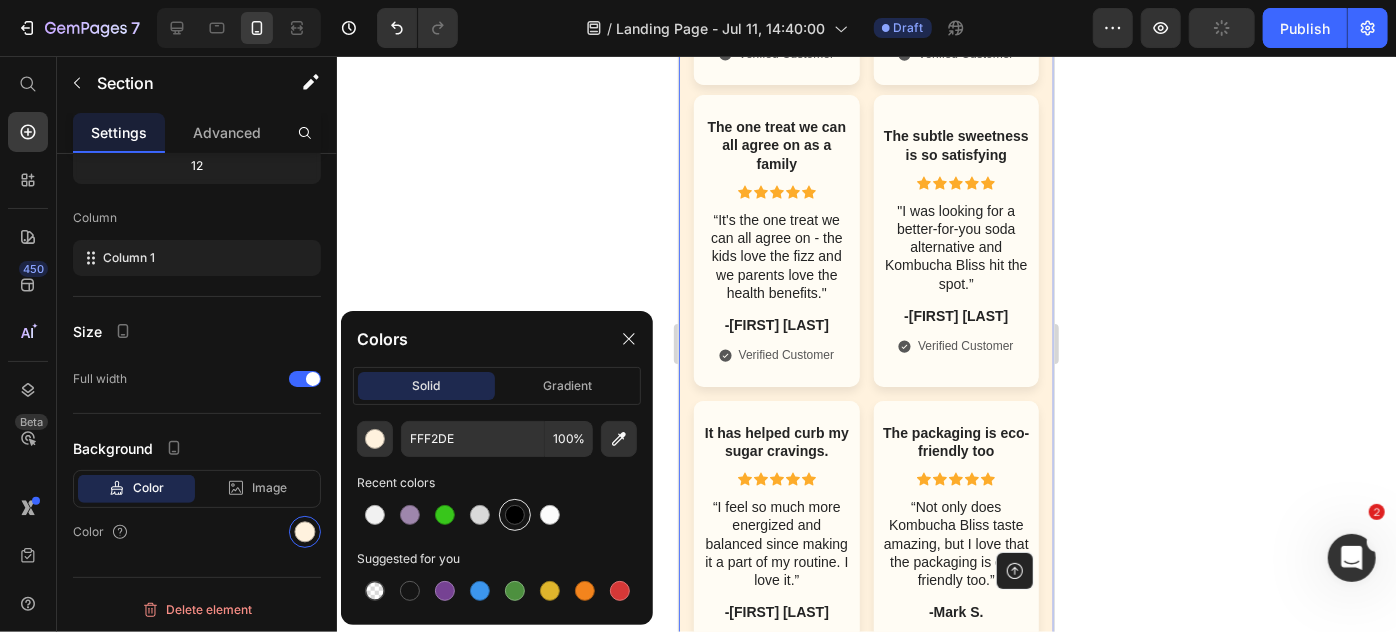 click at bounding box center [515, 515] 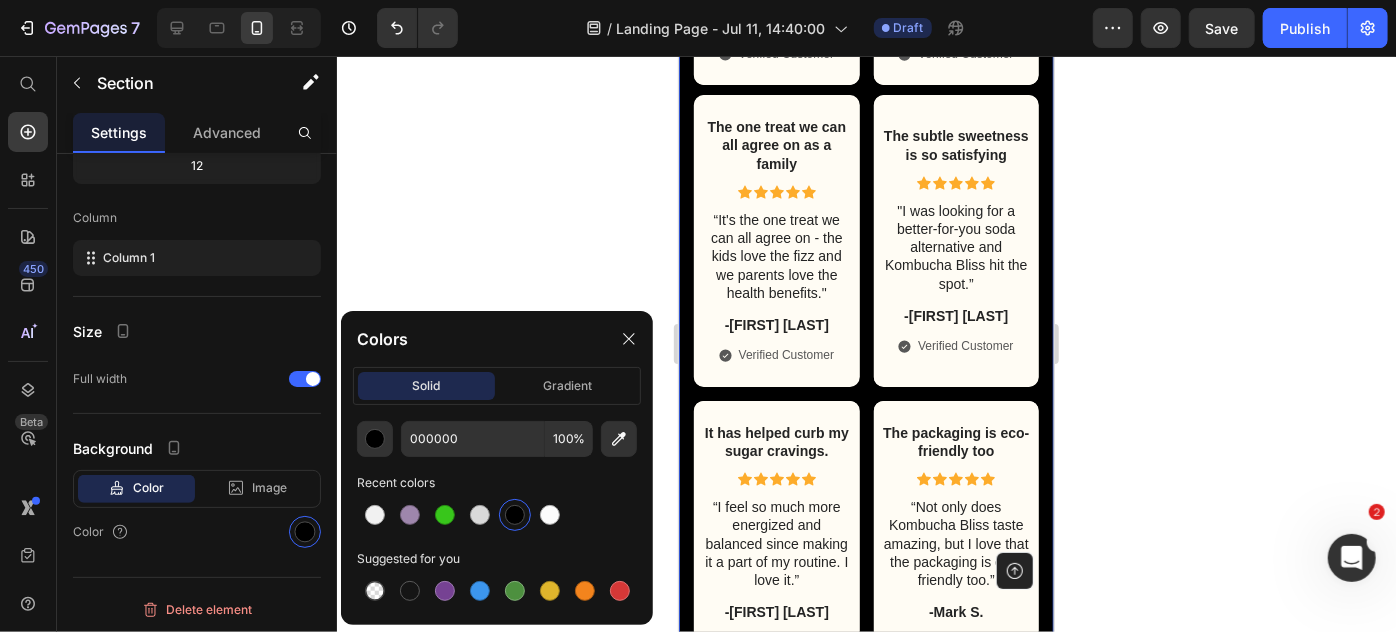 click 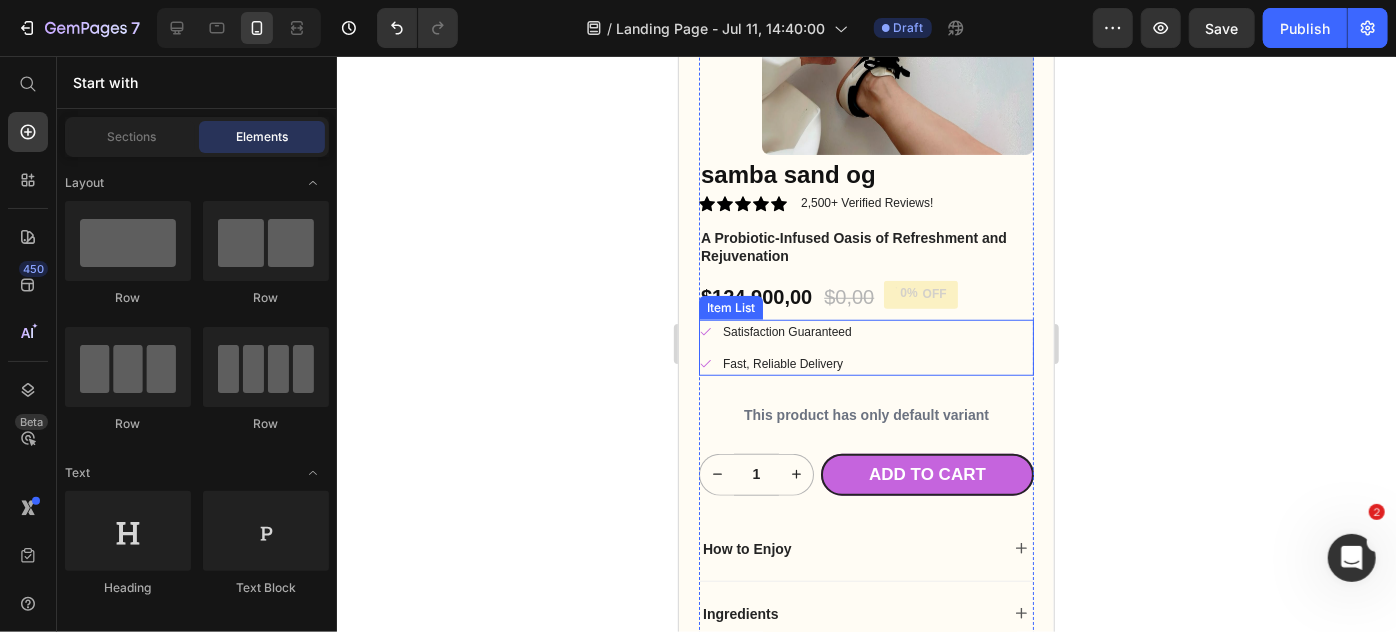 scroll, scrollTop: 4399, scrollLeft: 0, axis: vertical 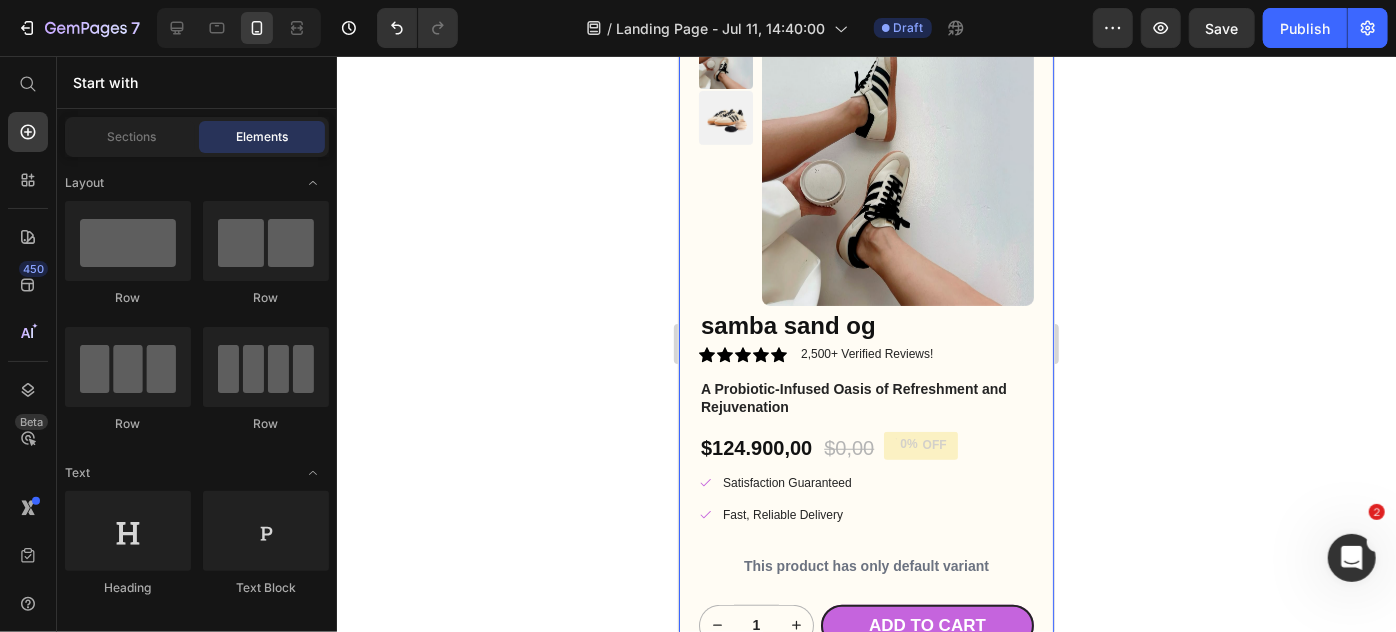 click on "Product Images samba sand og Product Title Icon Icon Icon Icon Icon Icon List 2,500+ Verified Reviews! Text Block Row A Probiotic-Infused Oasis of Refreshment and Rejuvenation Text Block $124.900,00 Product Price $0,00 Product Price 0% OFF Discount Tag Row
Satisfaction Guaranteed
Fast, Reliable Delivery Item List This product has only default variant Product Variants & Swatches 1 Product Quantity Add to cart Add to Cart Row
How to Enjoy Accordion
Ingredients   Accordion
Shipping Accordion Icon Icon Icon Icon Icon Icon List Kombucha is a daily ritual I enjoy Text Block "The antioxidants in kombucha have made my skin glow. I feel like it's helping to flush out toxins and nourish my body from the inside out." Text Block Briana M. Text Block Verified Buyer Text Block Row Row Product Section 7" at bounding box center [865, 554] 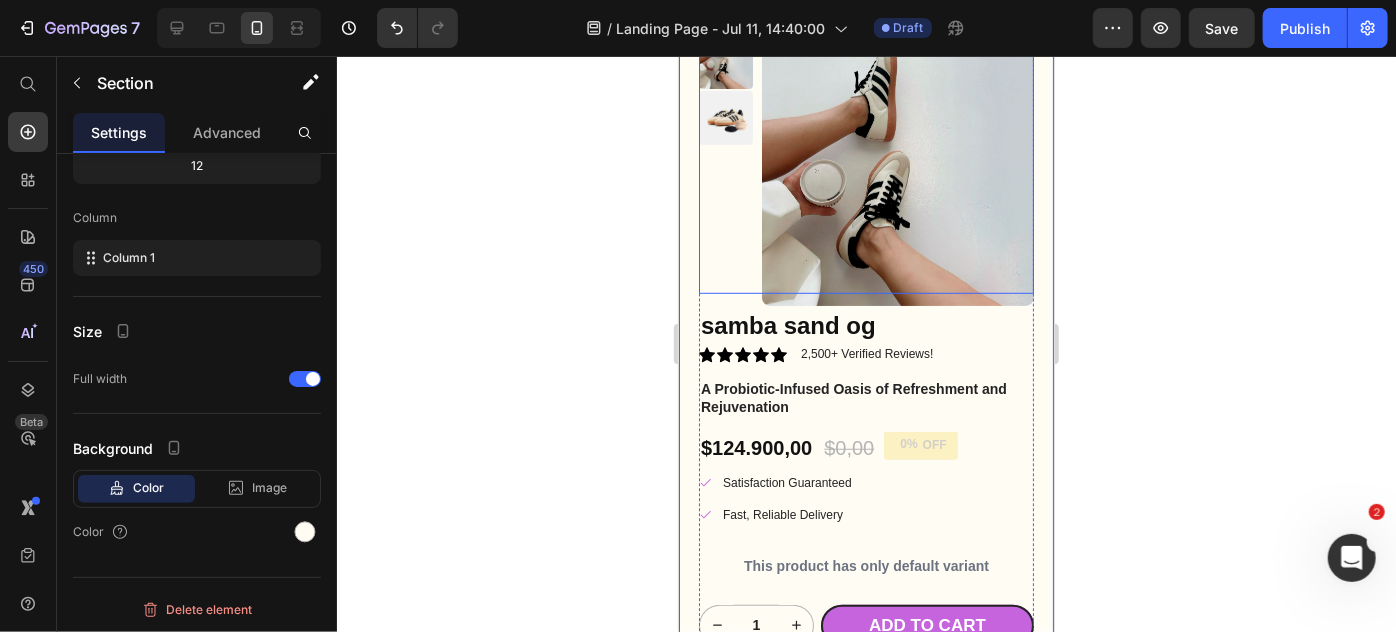 scroll, scrollTop: 4250, scrollLeft: 0, axis: vertical 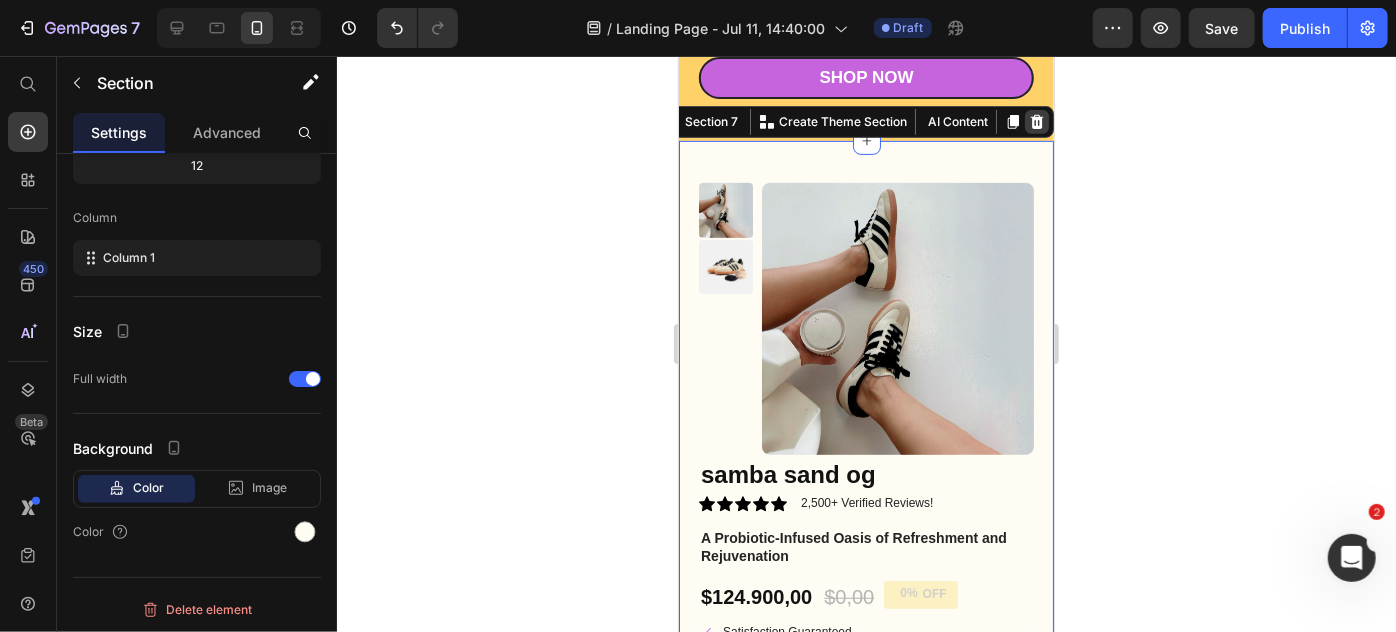 click 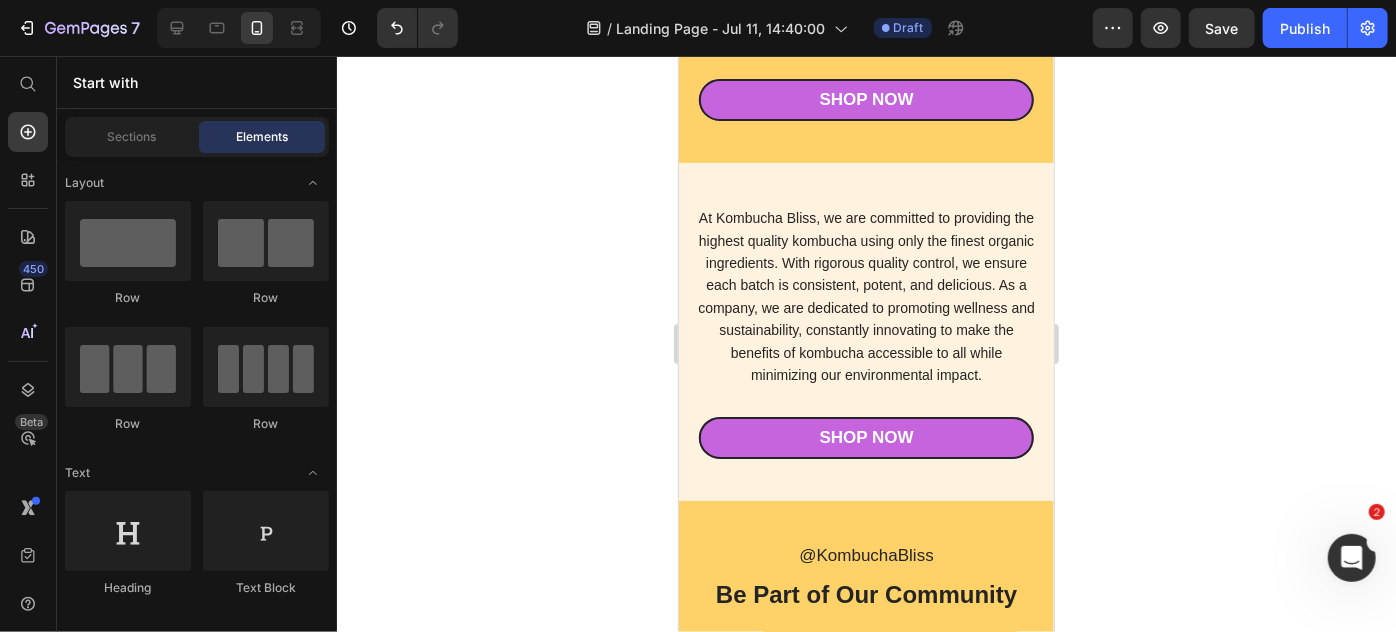 click 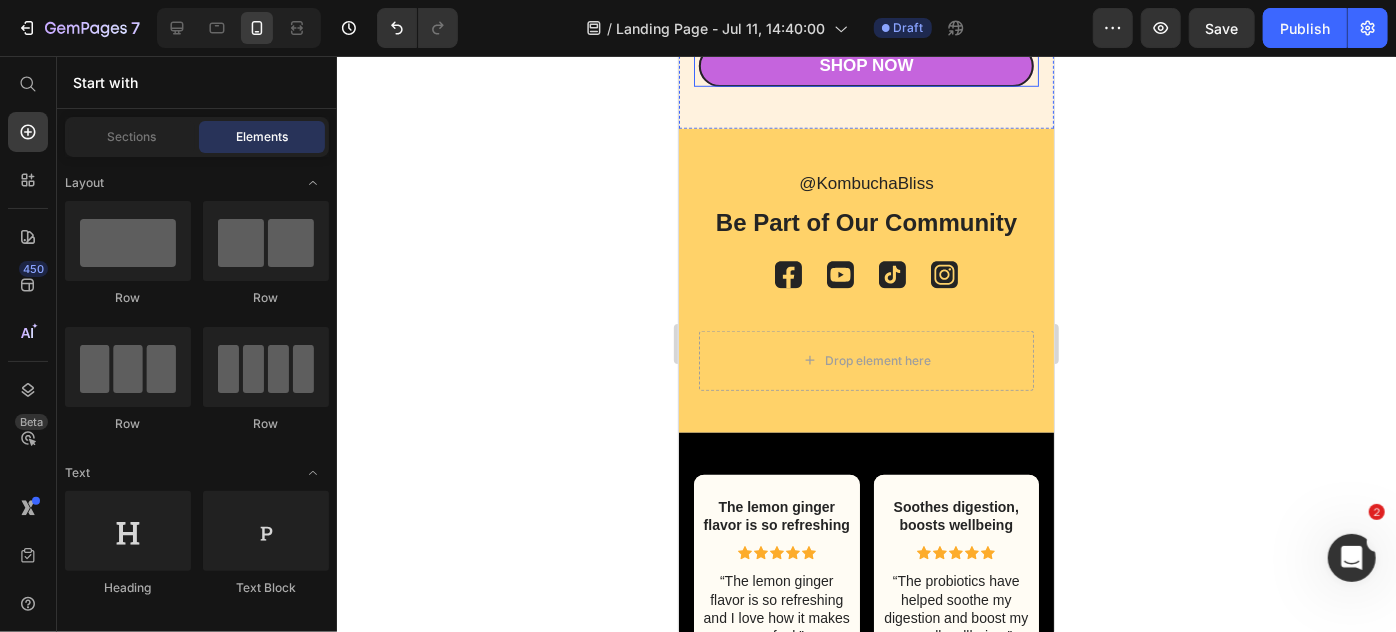 scroll, scrollTop: 4482, scrollLeft: 0, axis: vertical 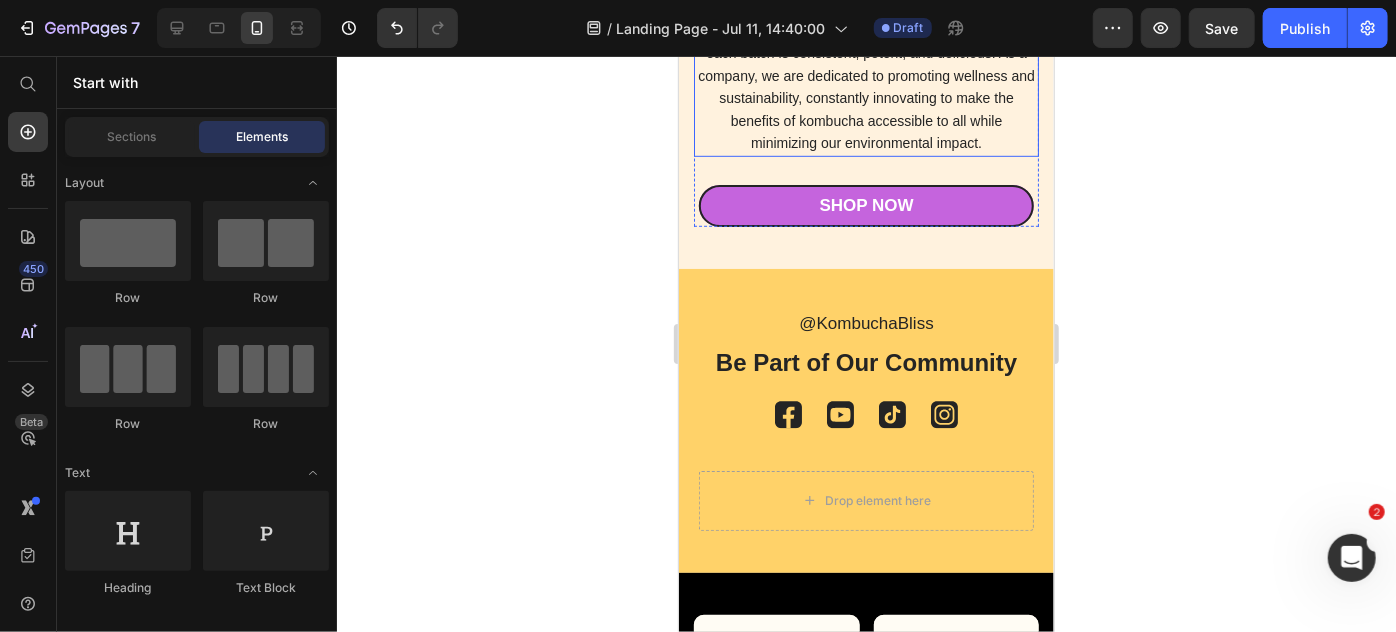 click on "At Kombucha Bliss, we are committed to providing the highest quality kombucha using only the finest organic ingredients. With rigorous quality control, we ensure each batch is consistent, potent, and delicious. As a company, we are dedicated to promoting wellness and sustainability, constantly innovating to make the benefits of kombucha accessible to all while minimizing our environmental impact." at bounding box center (865, 63) 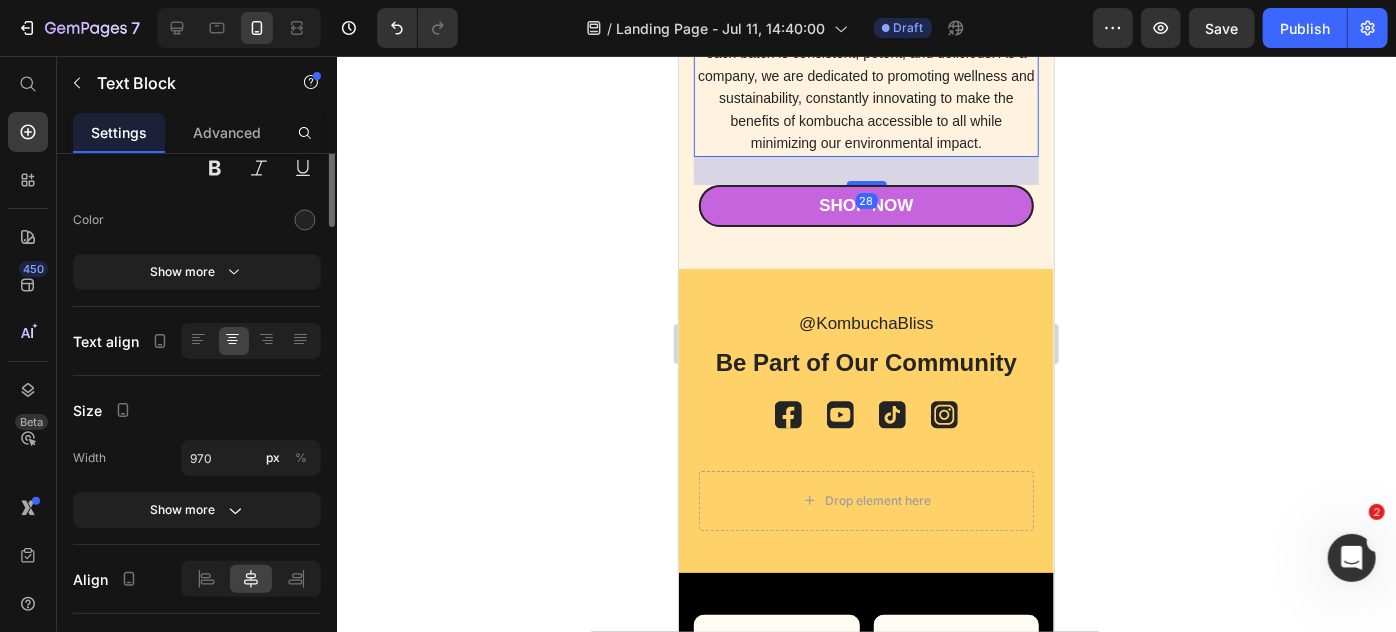 scroll, scrollTop: 0, scrollLeft: 0, axis: both 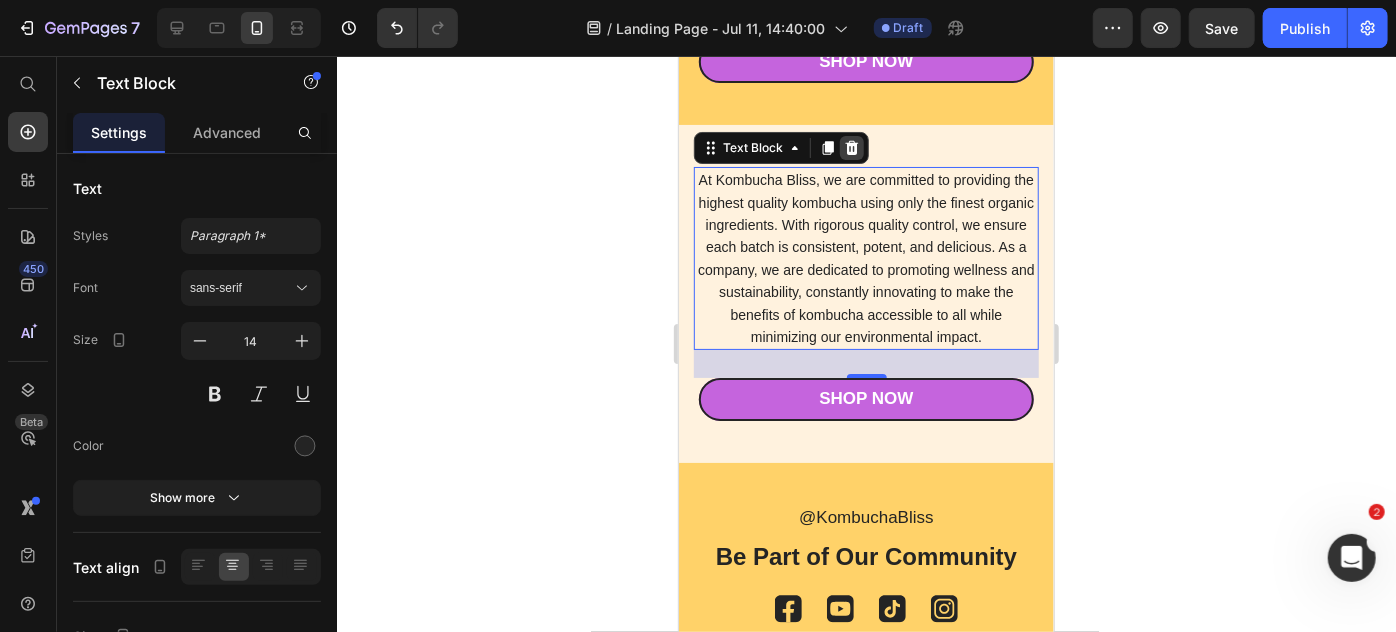 click 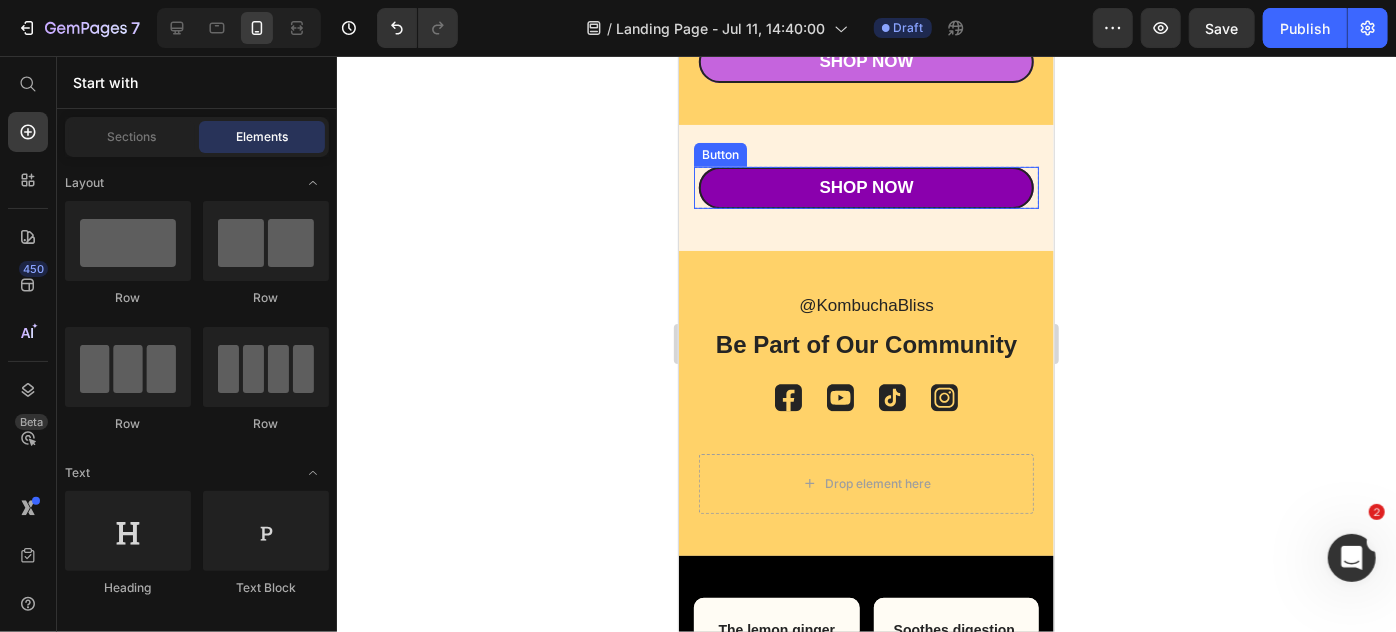 click on "Shop Now" at bounding box center [865, 187] 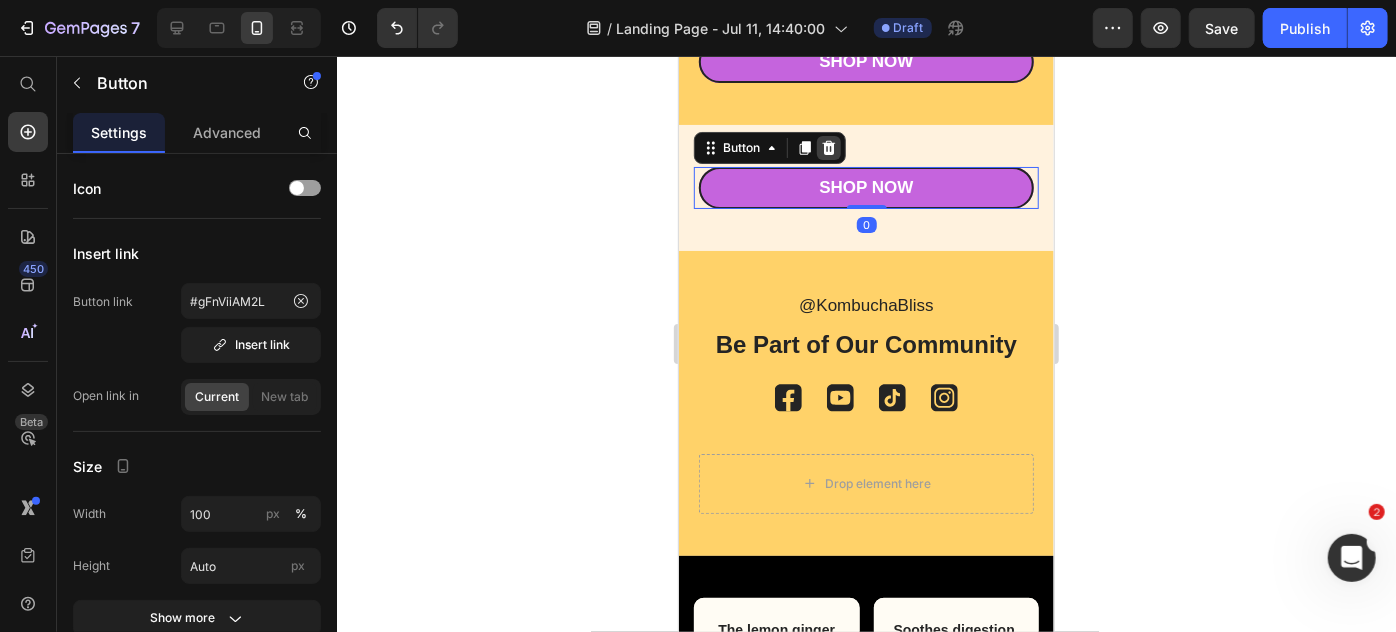 click 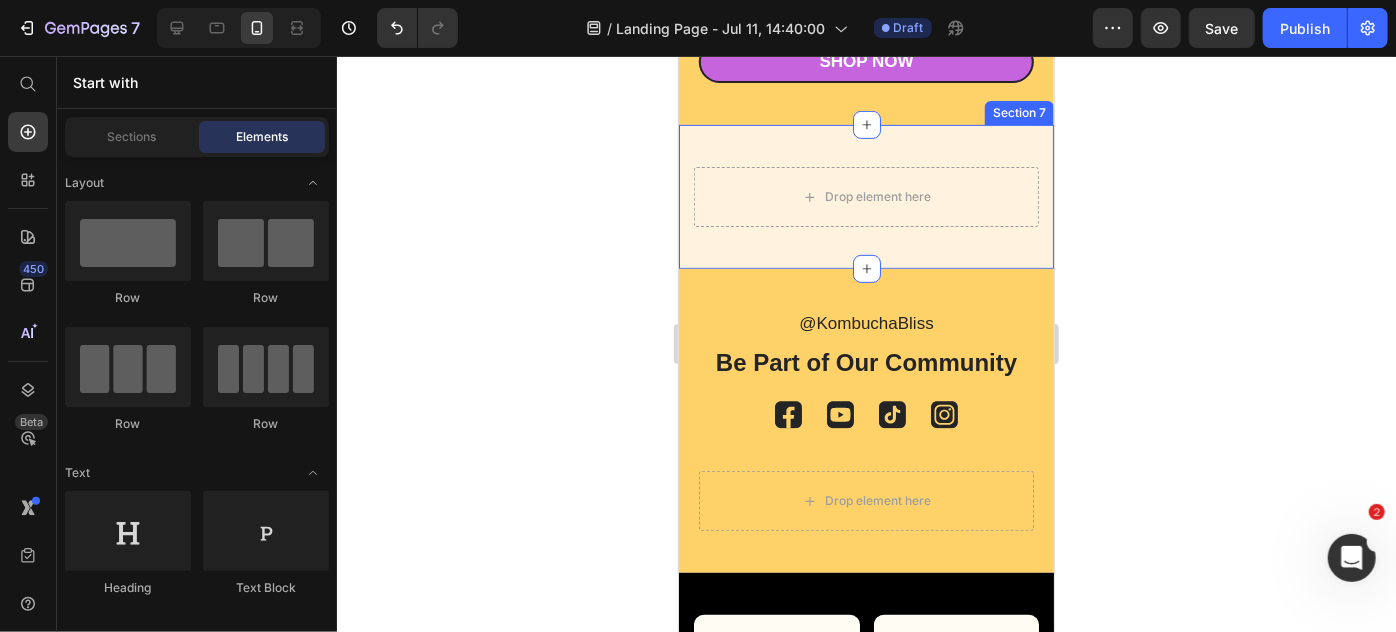 click on "Drop element here Row Section 7" at bounding box center (865, 196) 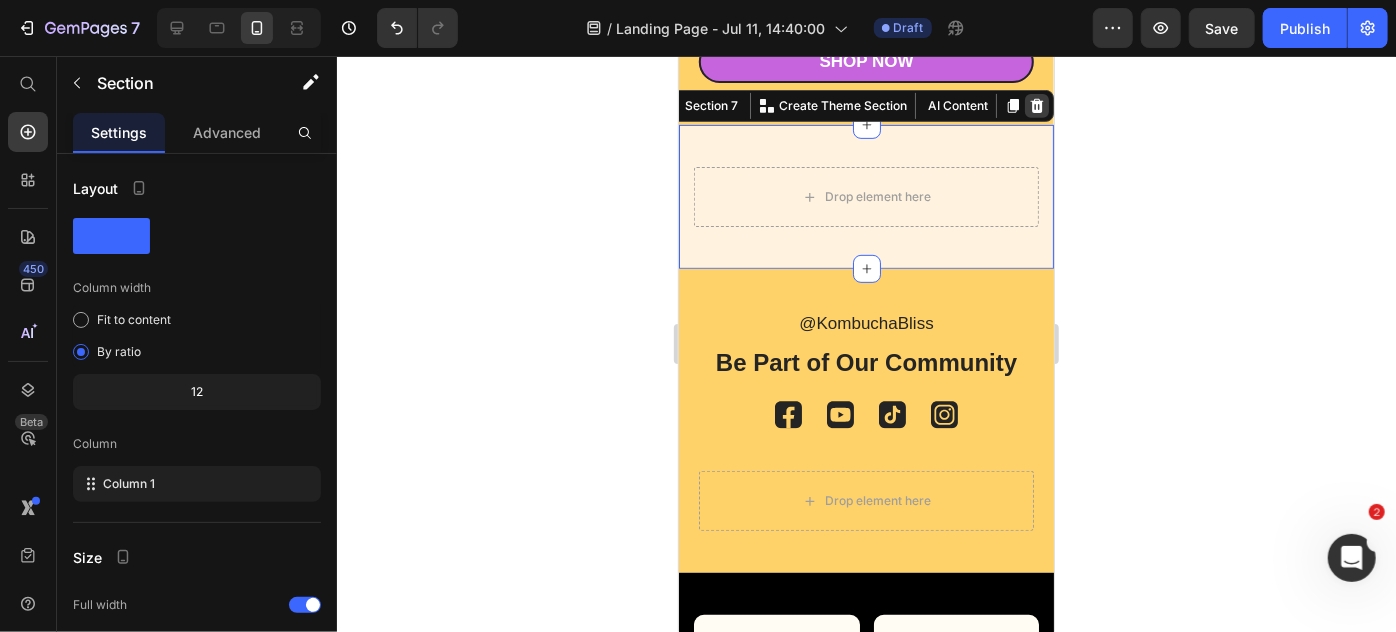 click at bounding box center [1036, 105] 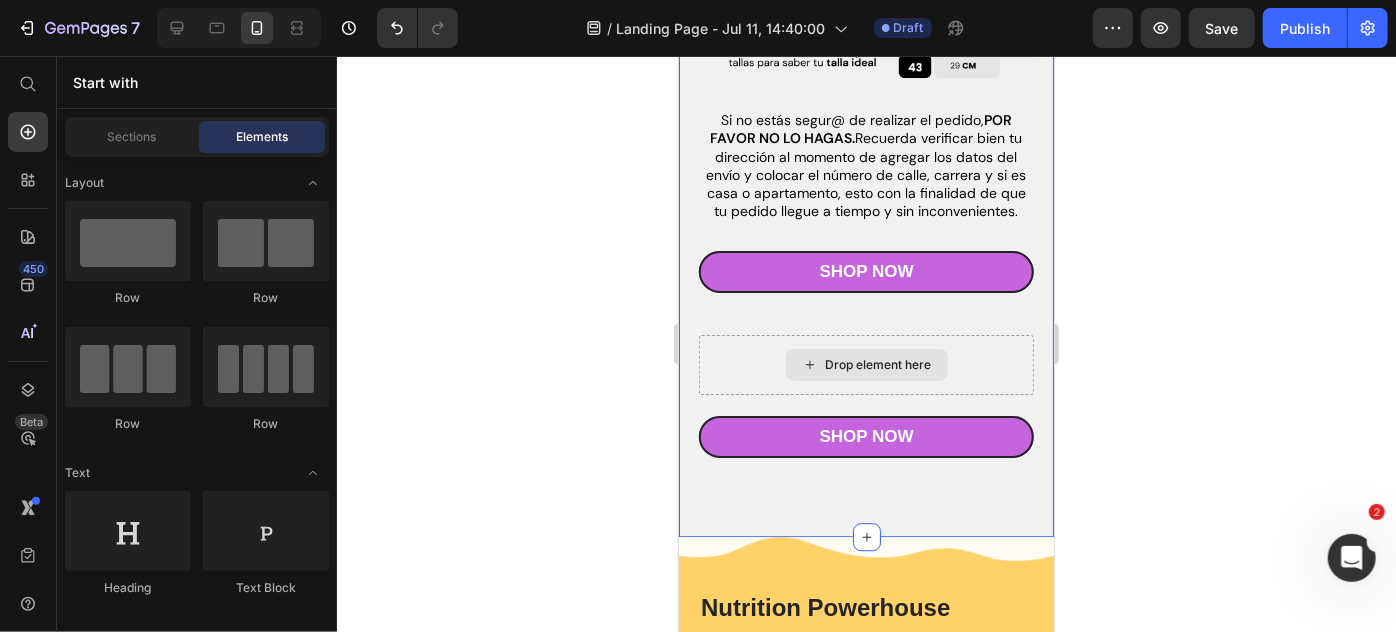 scroll, scrollTop: 2500, scrollLeft: 0, axis: vertical 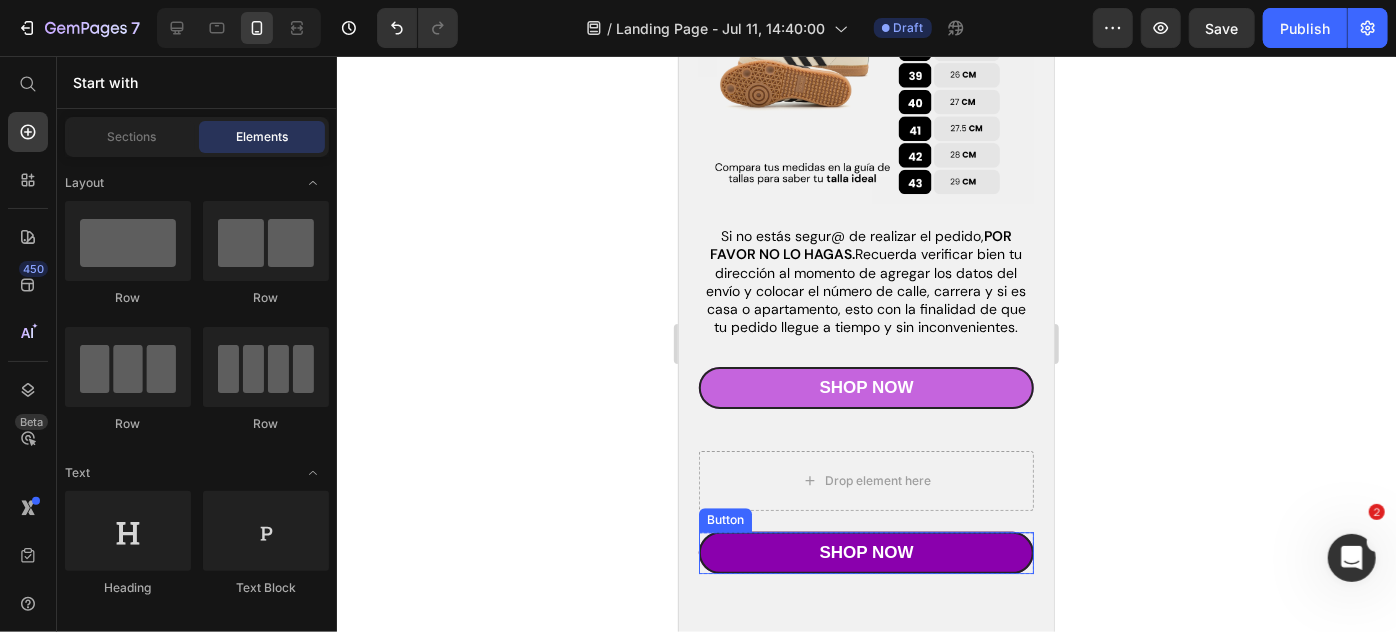 click on "Shop Now" at bounding box center [865, 552] 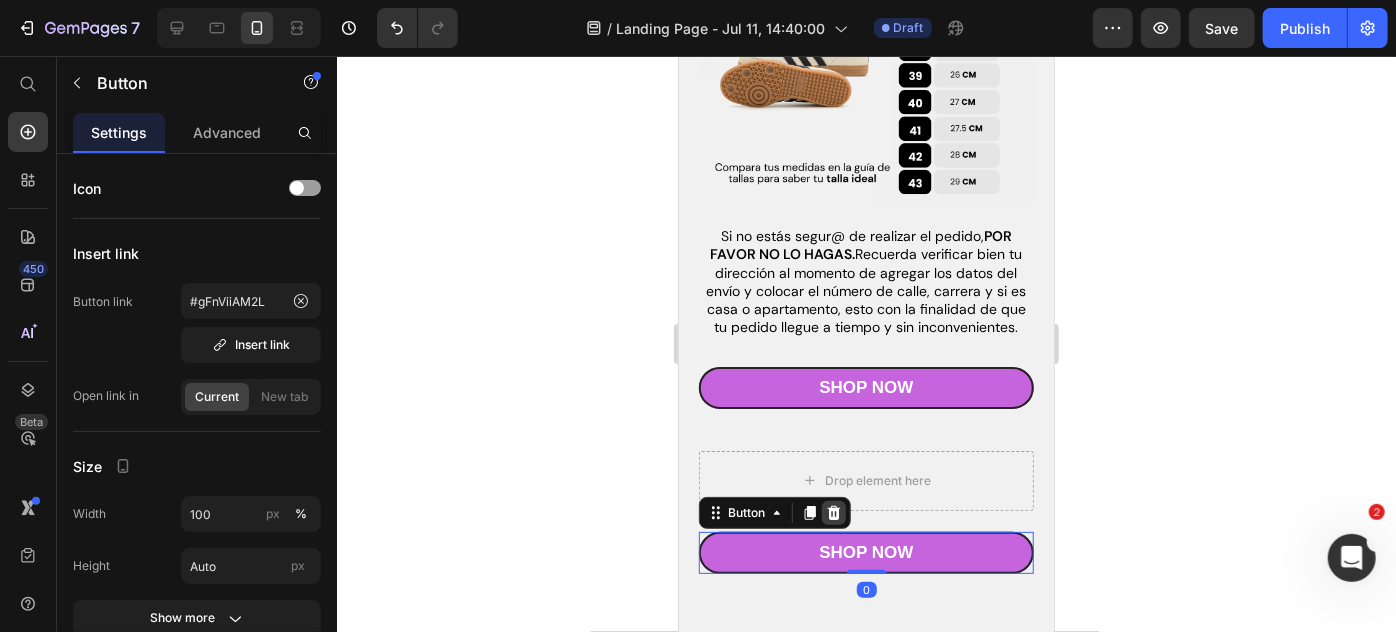 click 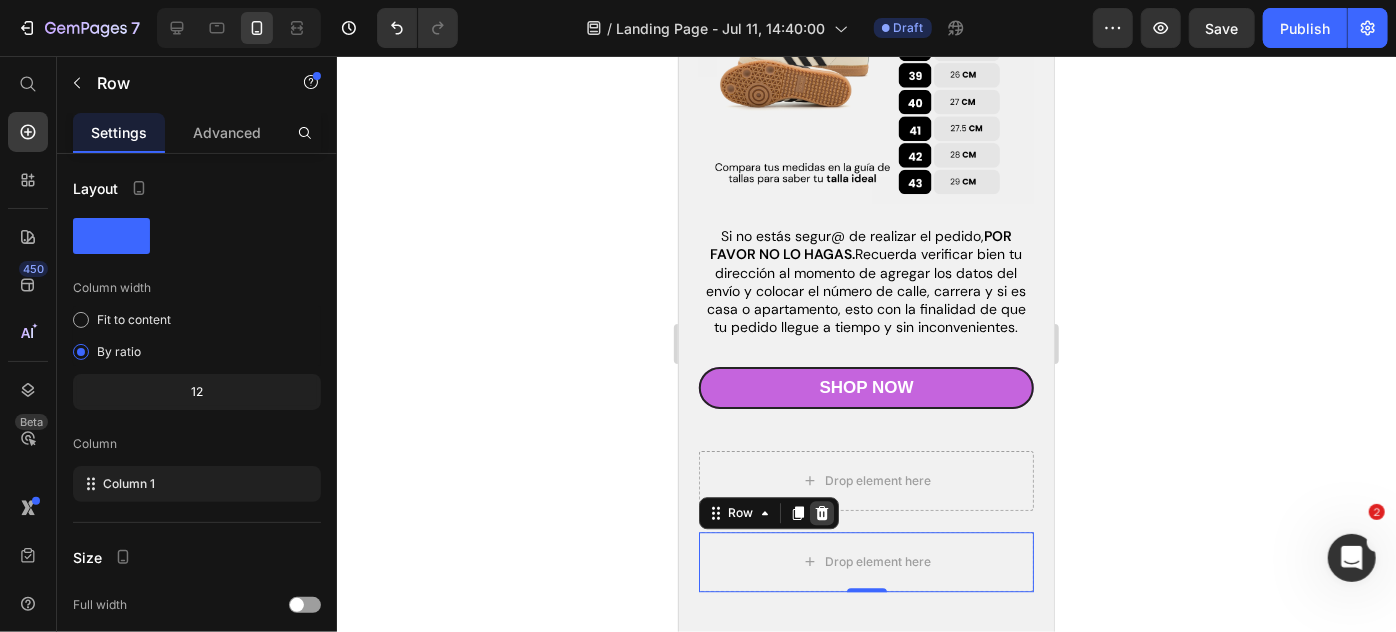 click 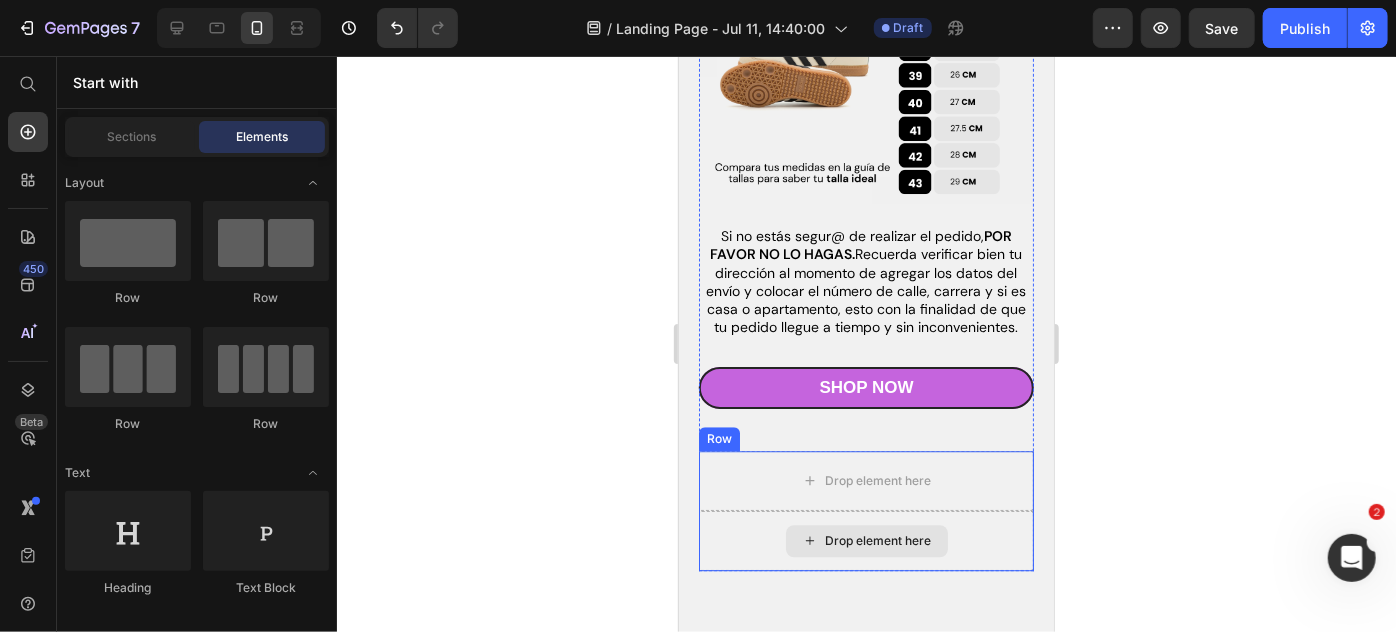 click on "Drop element here" at bounding box center (865, 540) 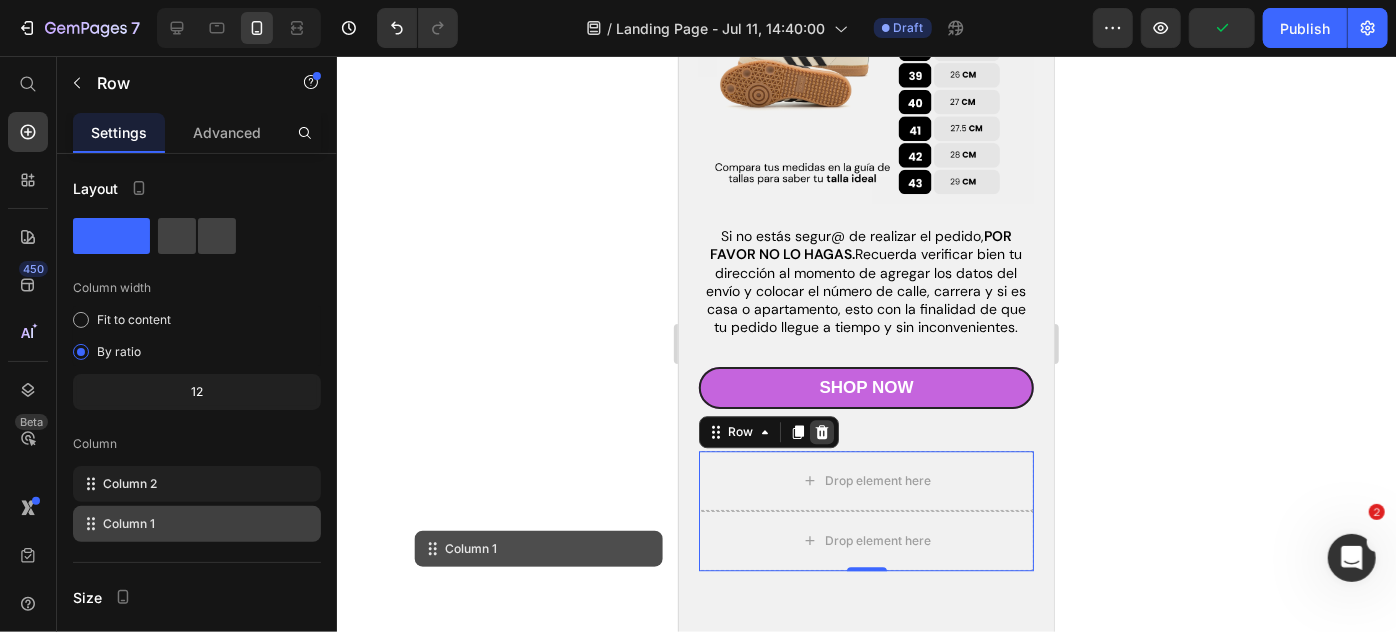 click at bounding box center (821, 431) 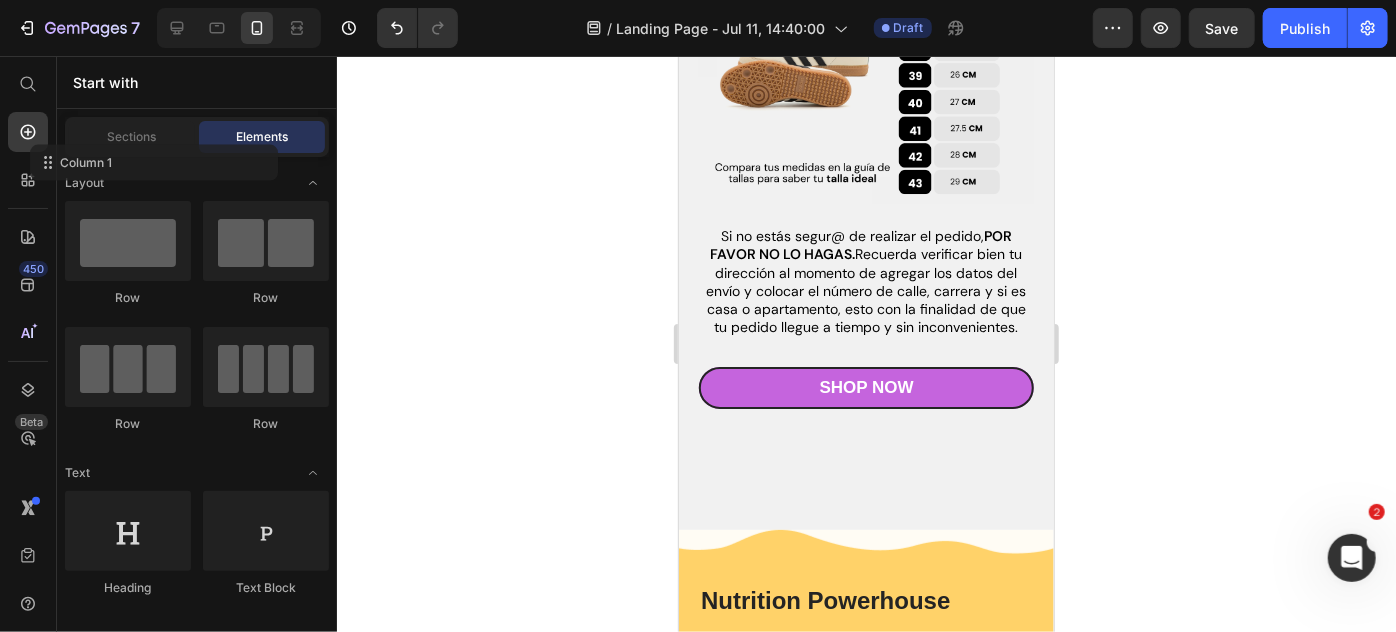 click on "Layout
Row
Row
Row
Row Text
Heading
Text Block Button
Button
Button
Sticky Back to top Media
Image
Image
Video
Video Banner" at bounding box center (197, 3246) 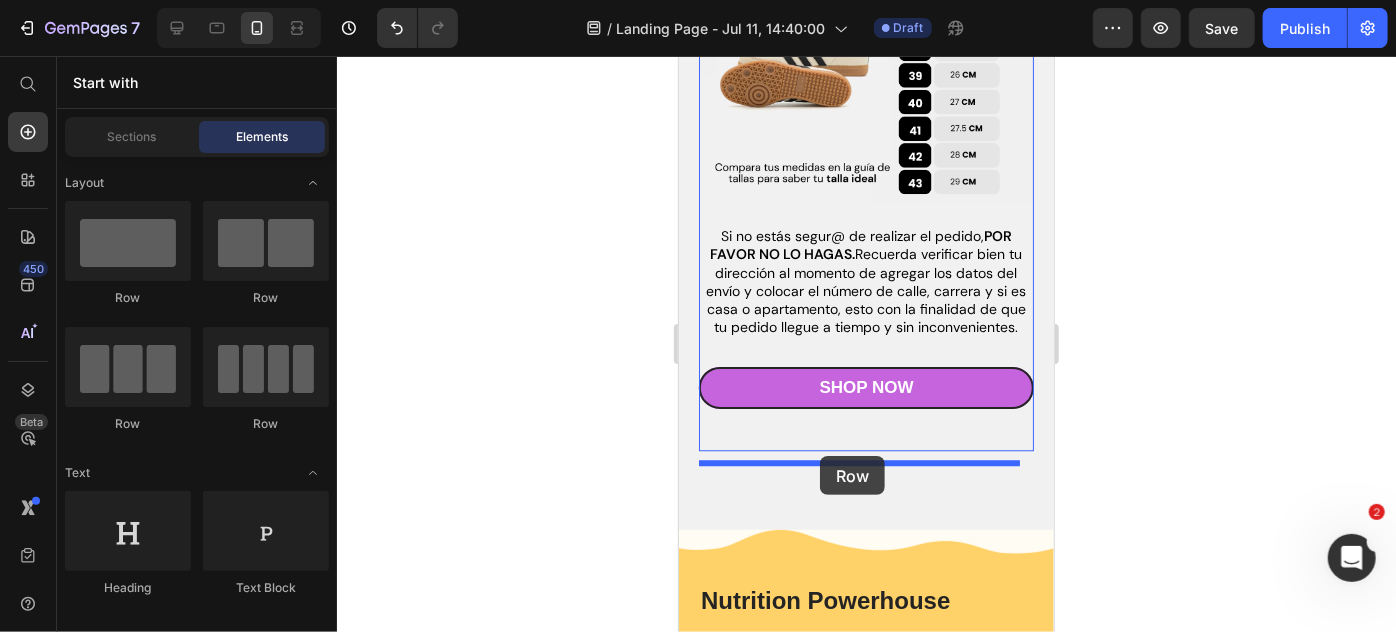drag, startPoint x: 935, startPoint y: 313, endPoint x: 819, endPoint y: 455, distance: 183.35757 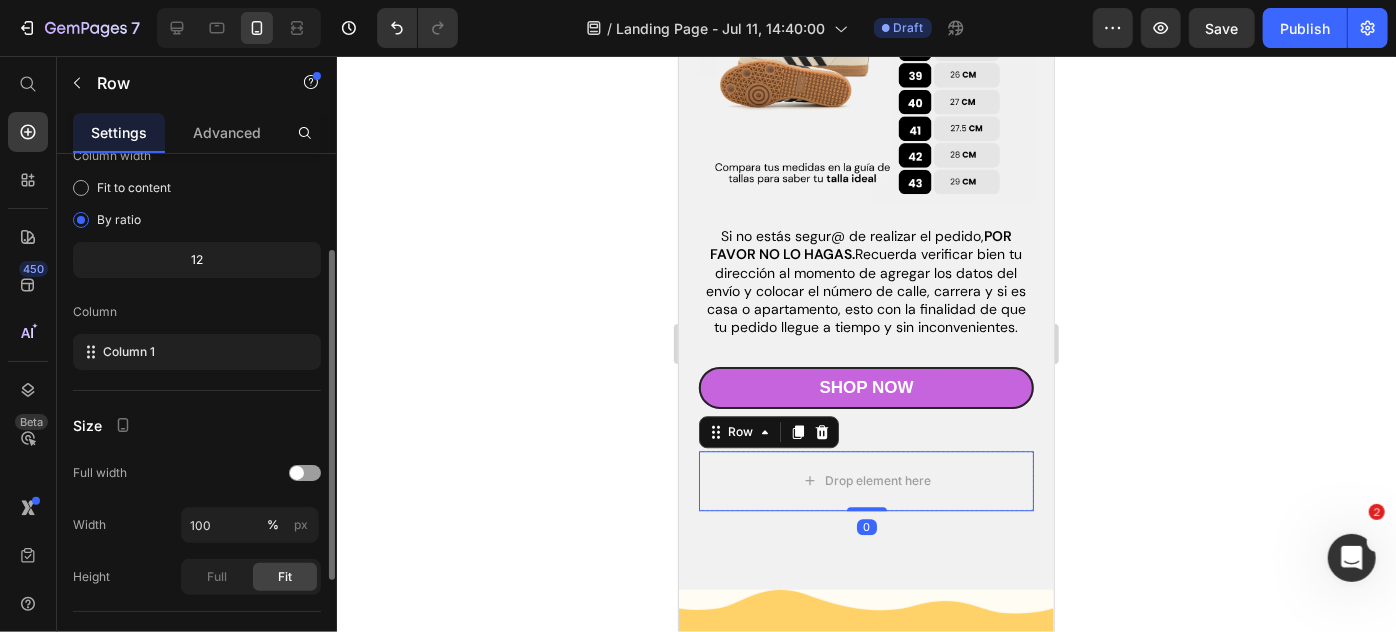 scroll, scrollTop: 141, scrollLeft: 0, axis: vertical 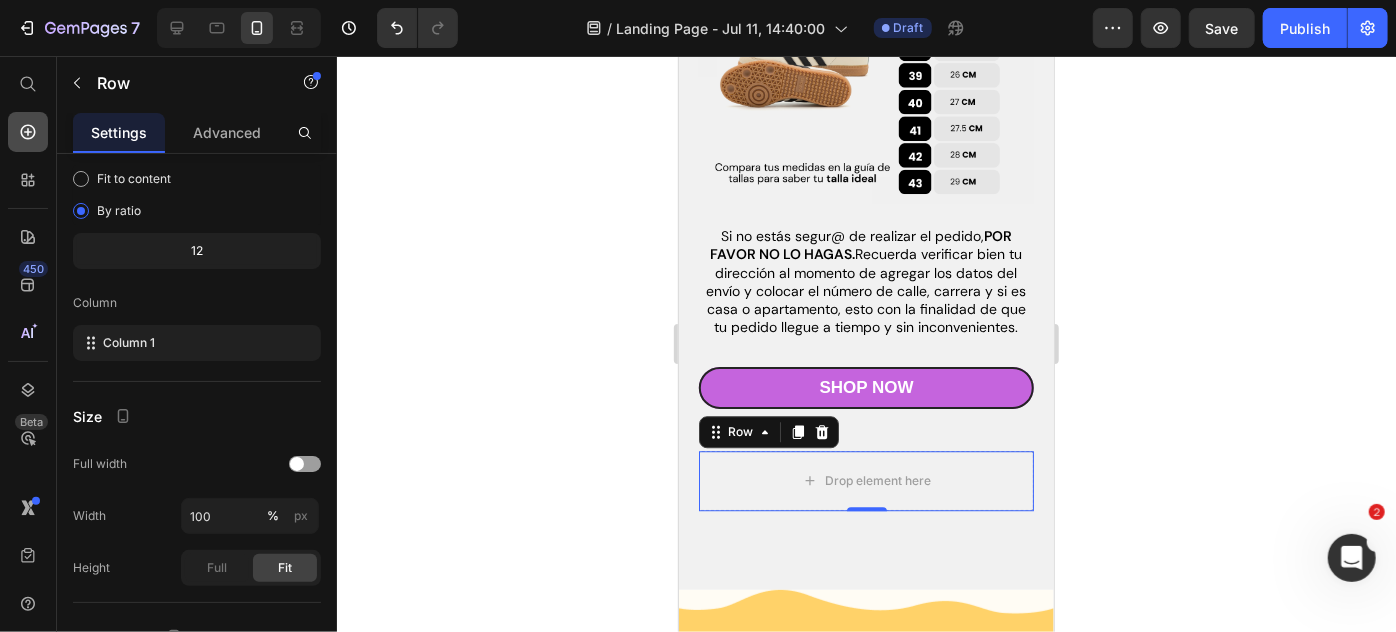 click 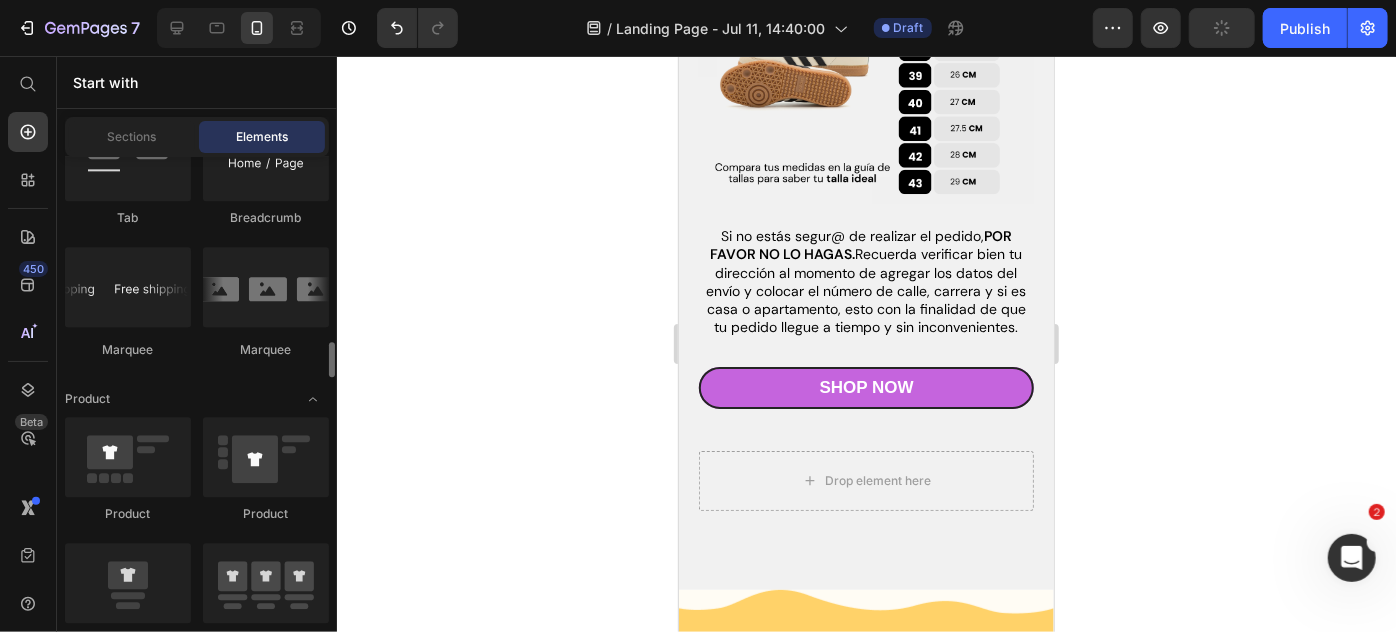 scroll, scrollTop: 2455, scrollLeft: 0, axis: vertical 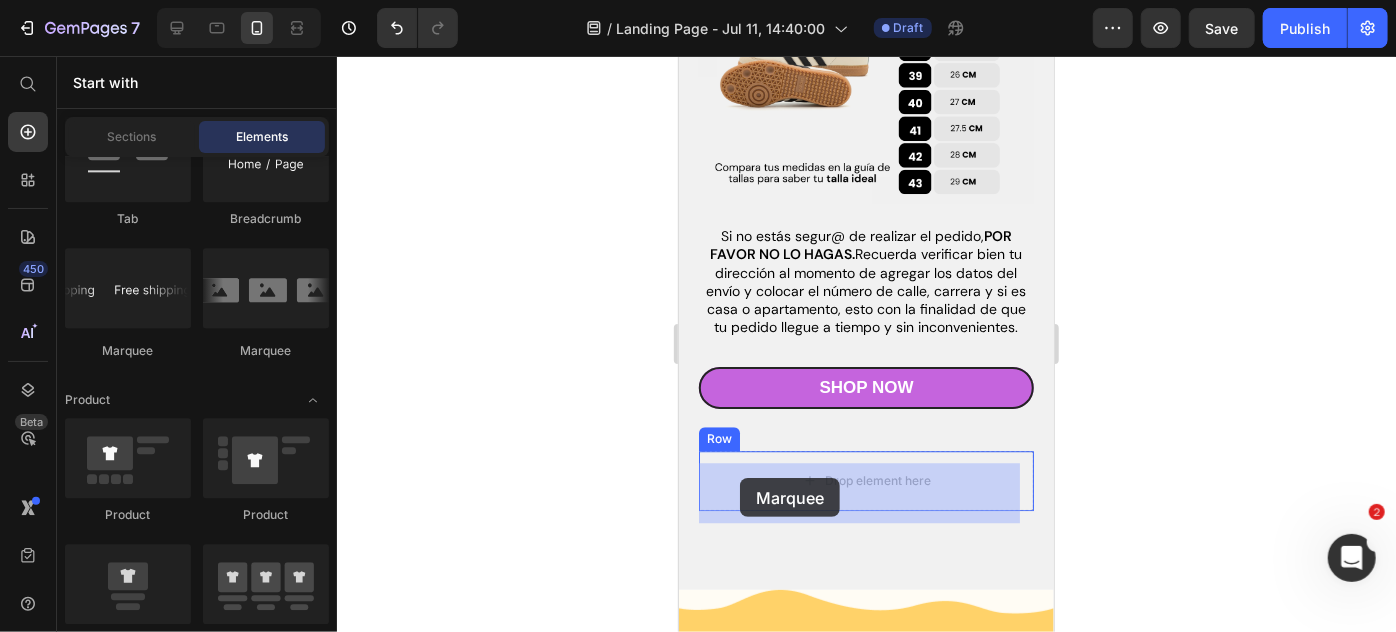 drag, startPoint x: 988, startPoint y: 388, endPoint x: 739, endPoint y: 477, distance: 264.42767 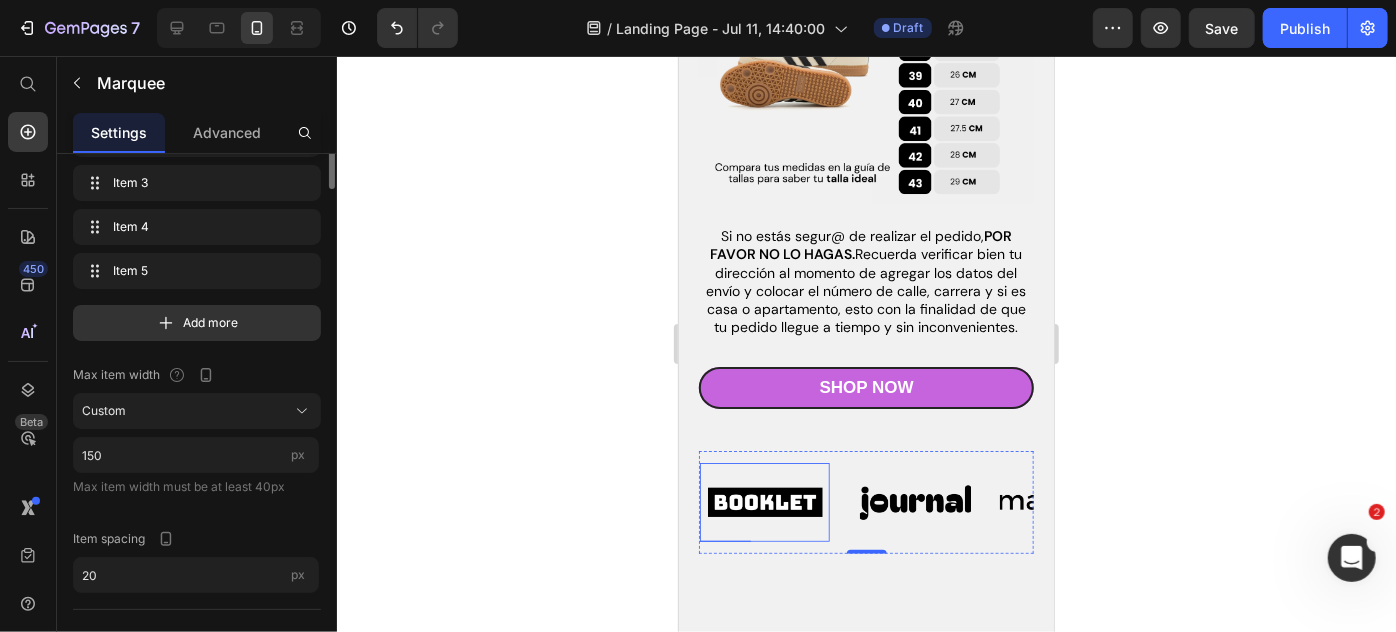 scroll, scrollTop: 0, scrollLeft: 0, axis: both 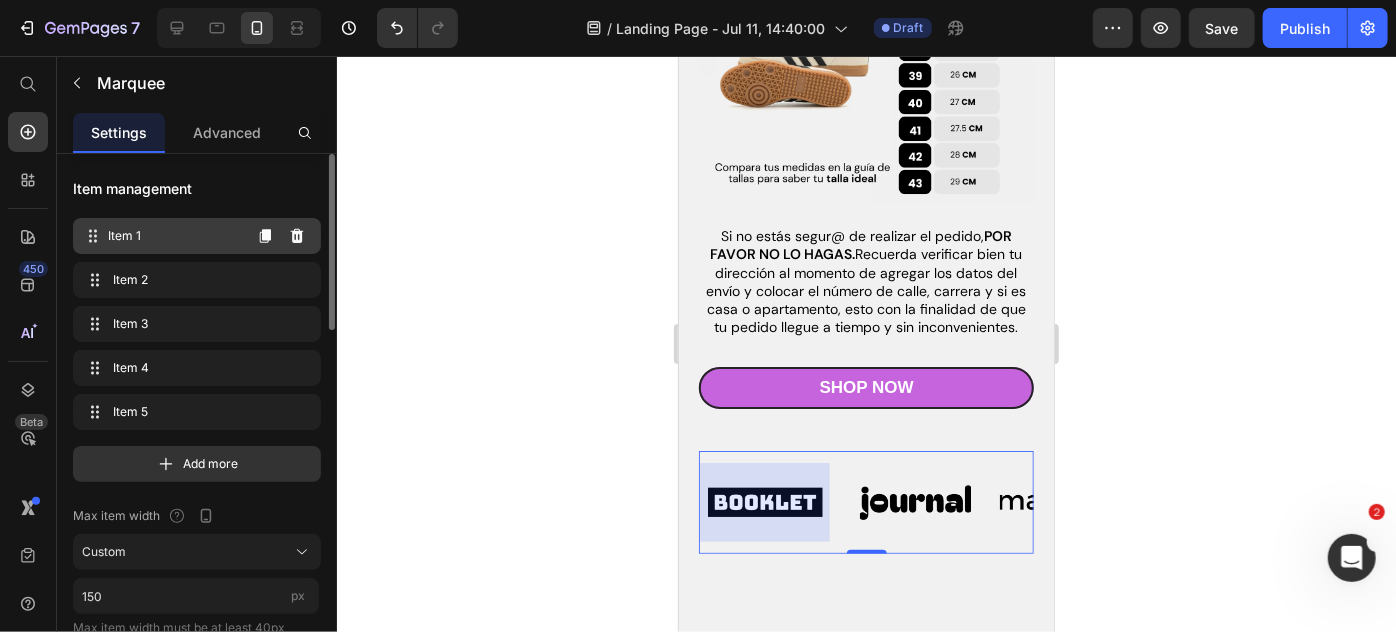 click on "Item 1 Item 1" at bounding box center [161, 236] 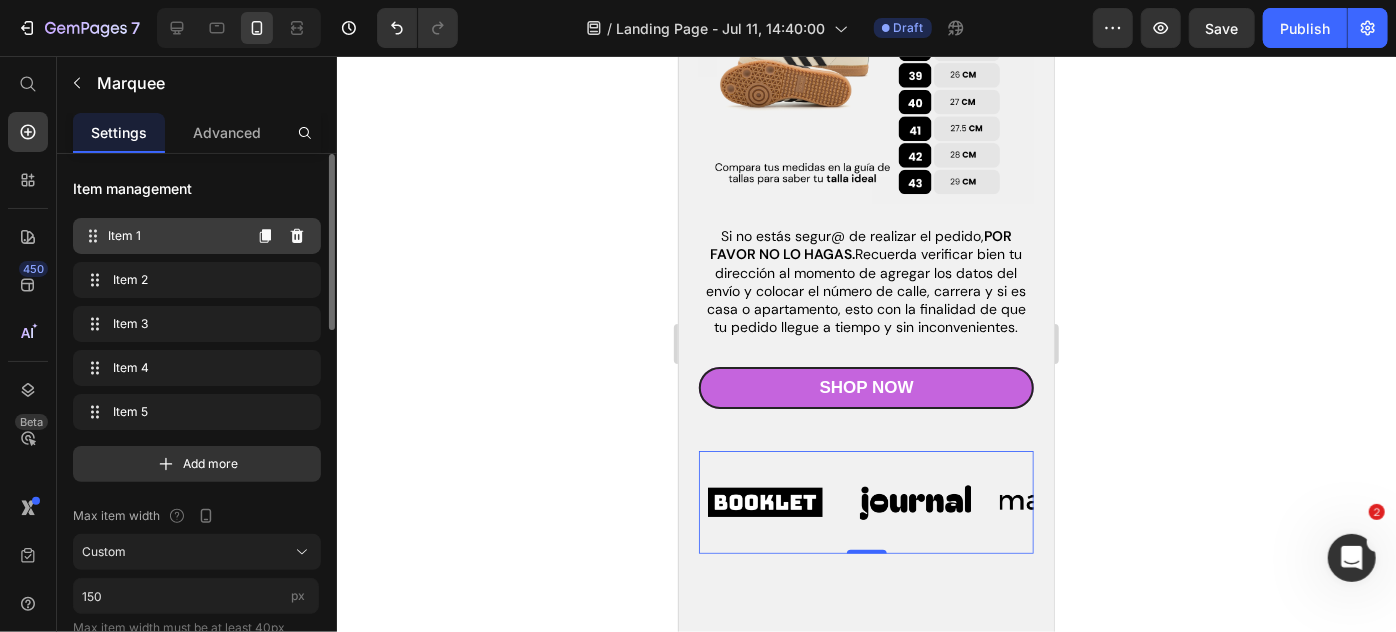 click on "Item 1 Item 1" at bounding box center [161, 236] 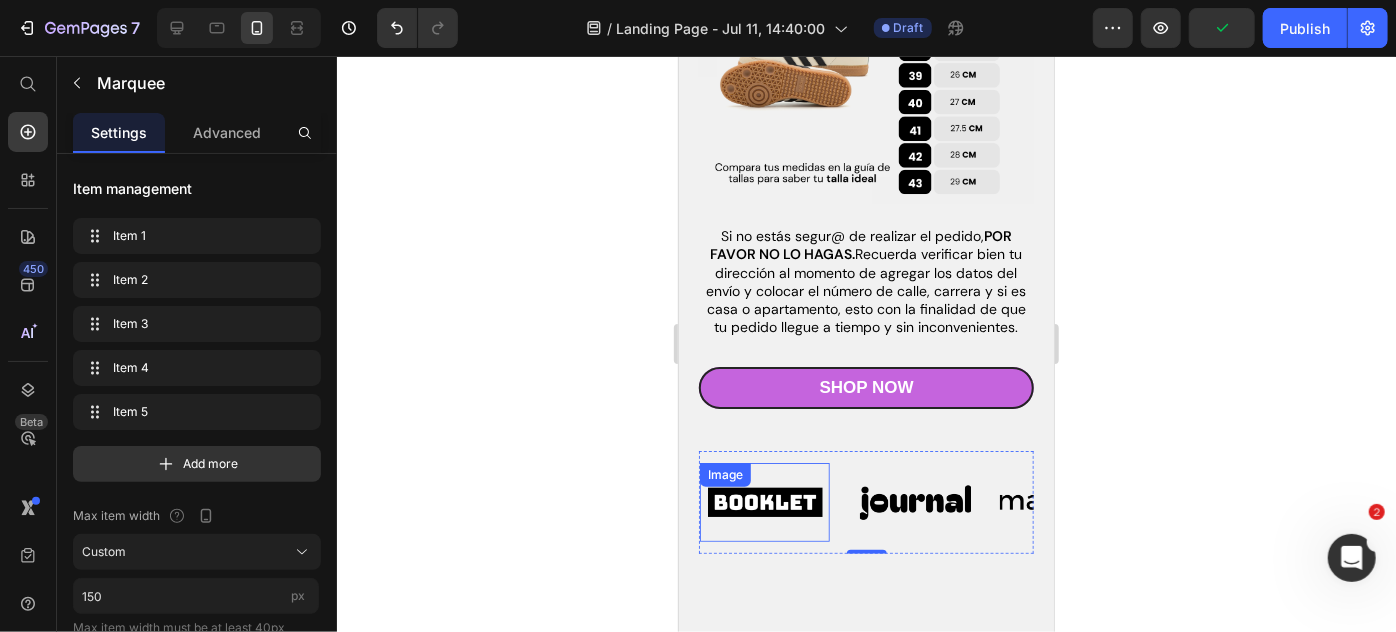 click at bounding box center [764, 501] 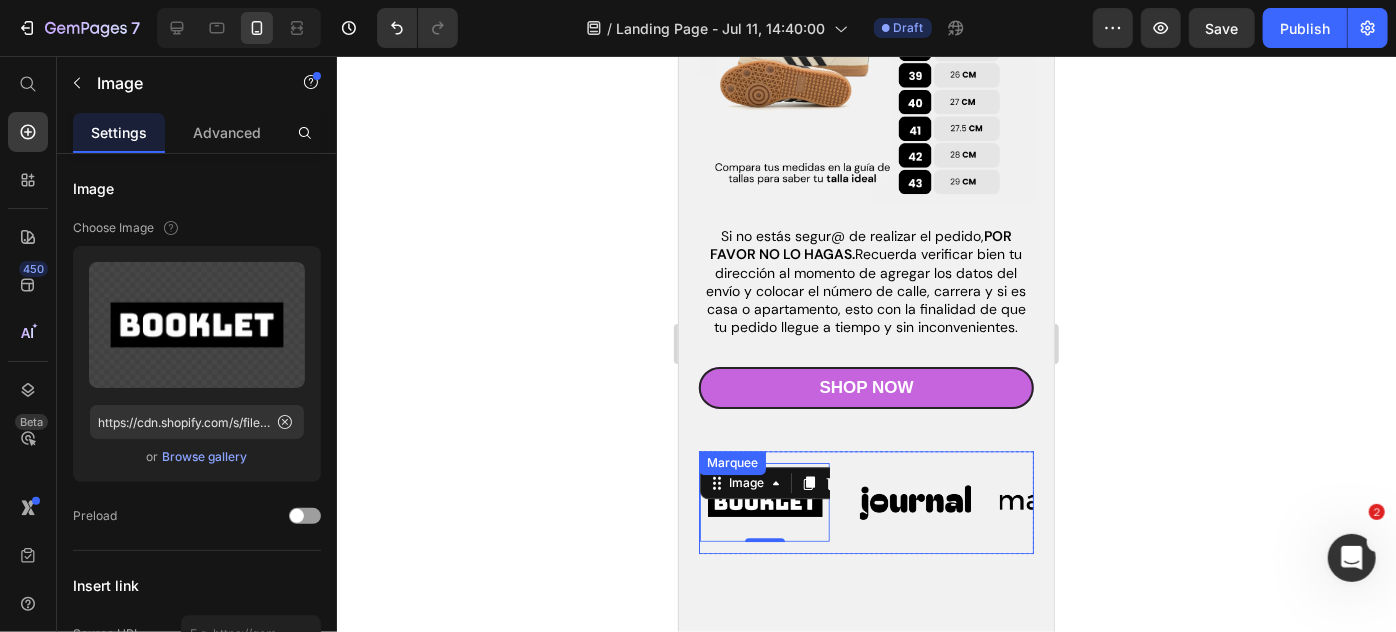 click on "Image   0" at bounding box center [774, 501] 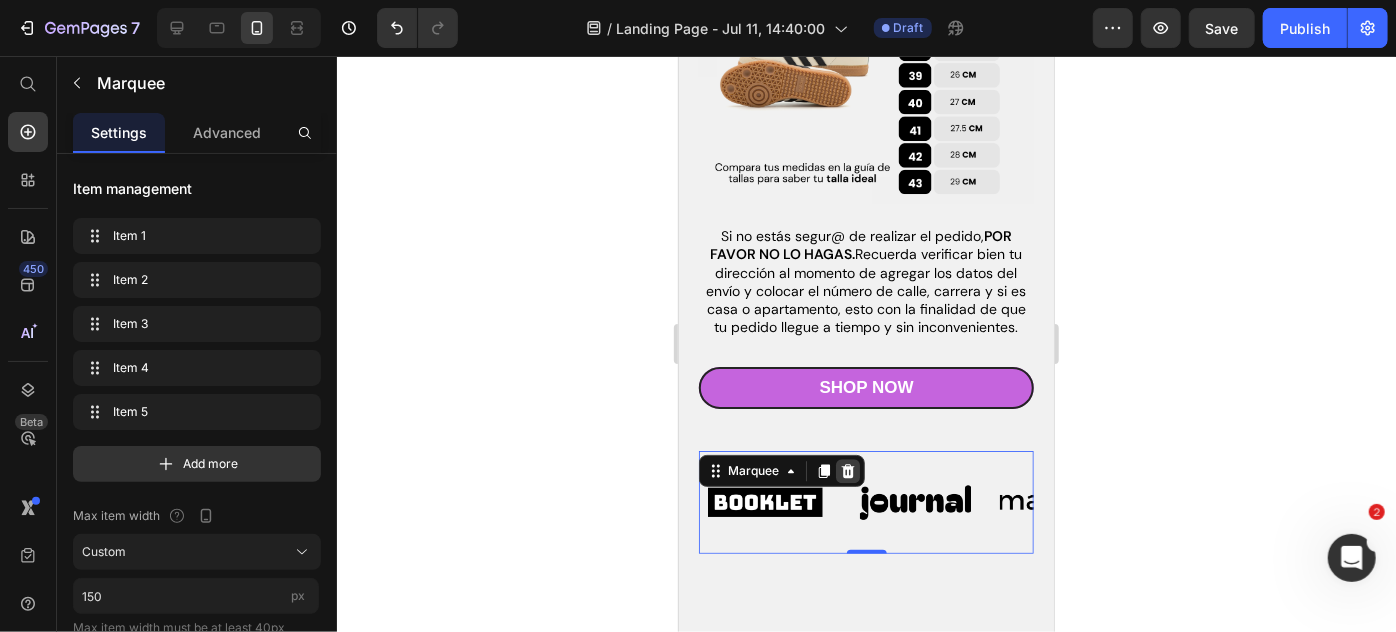 click 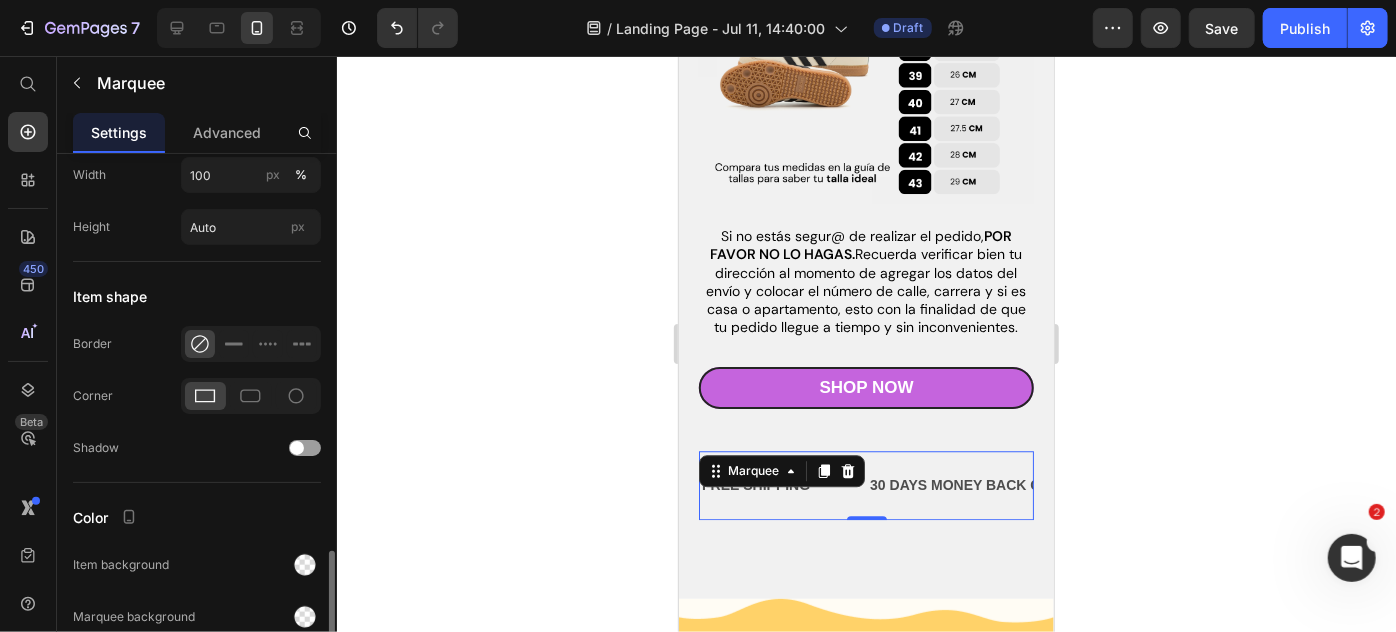 scroll, scrollTop: 960, scrollLeft: 0, axis: vertical 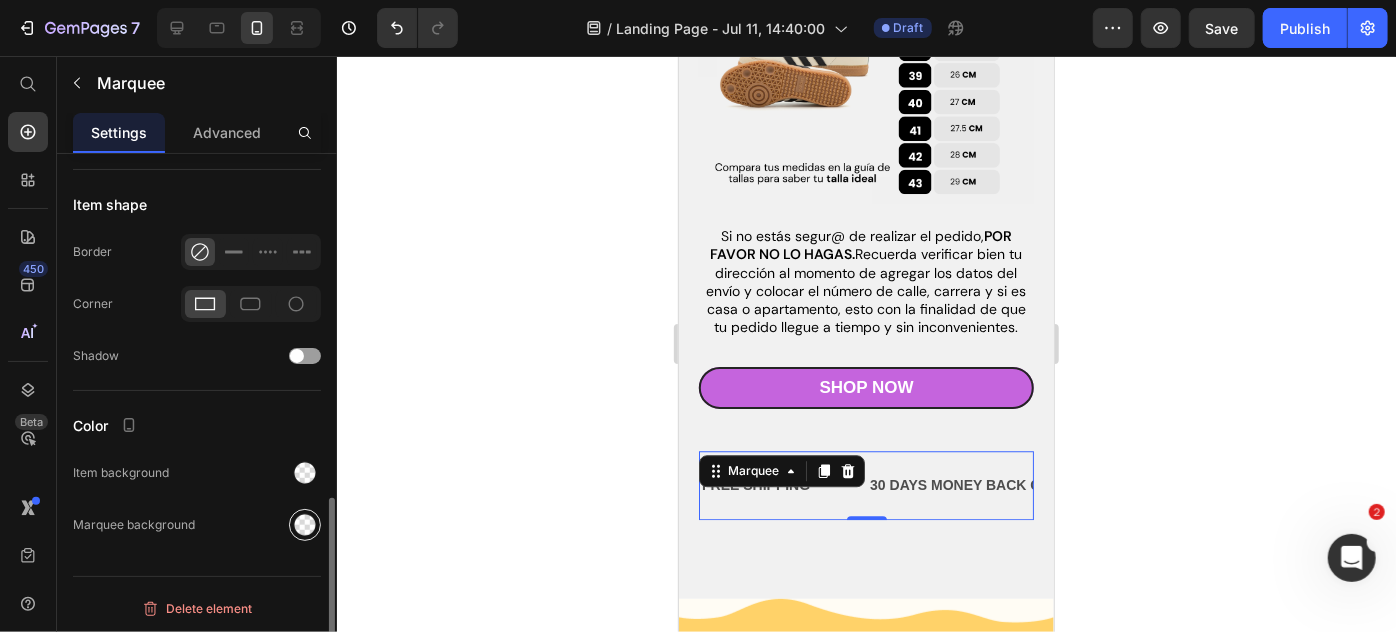 click 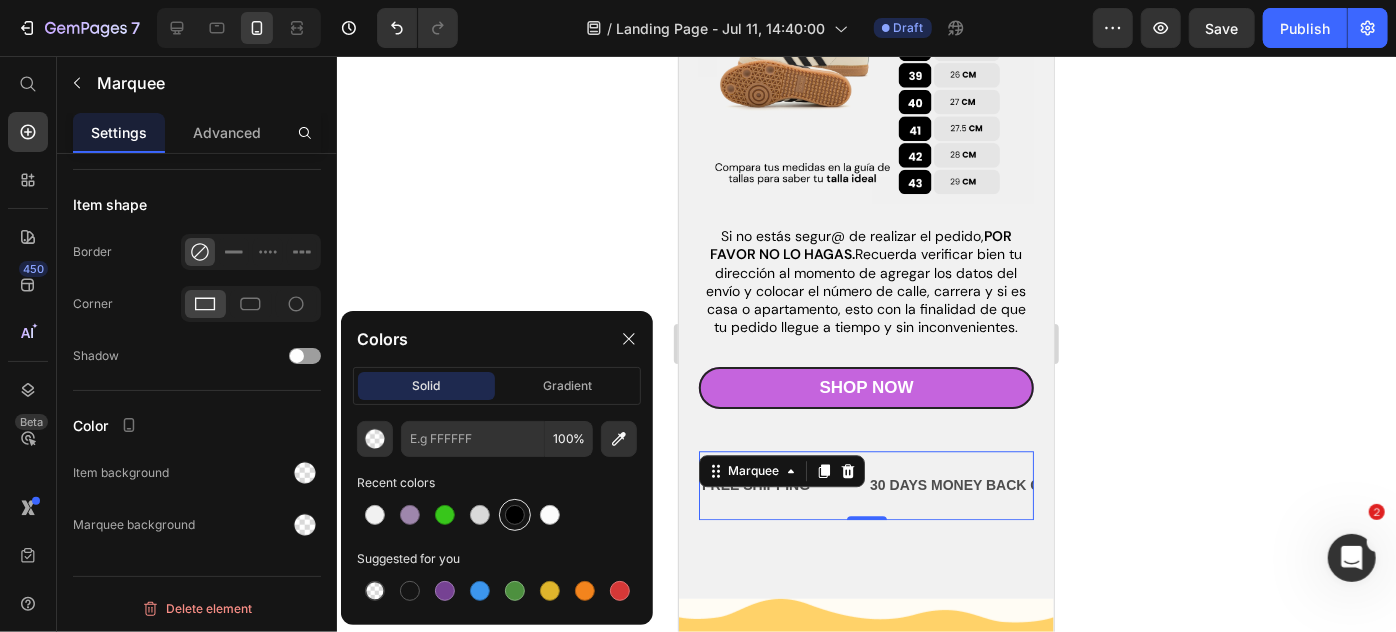 click at bounding box center [515, 515] 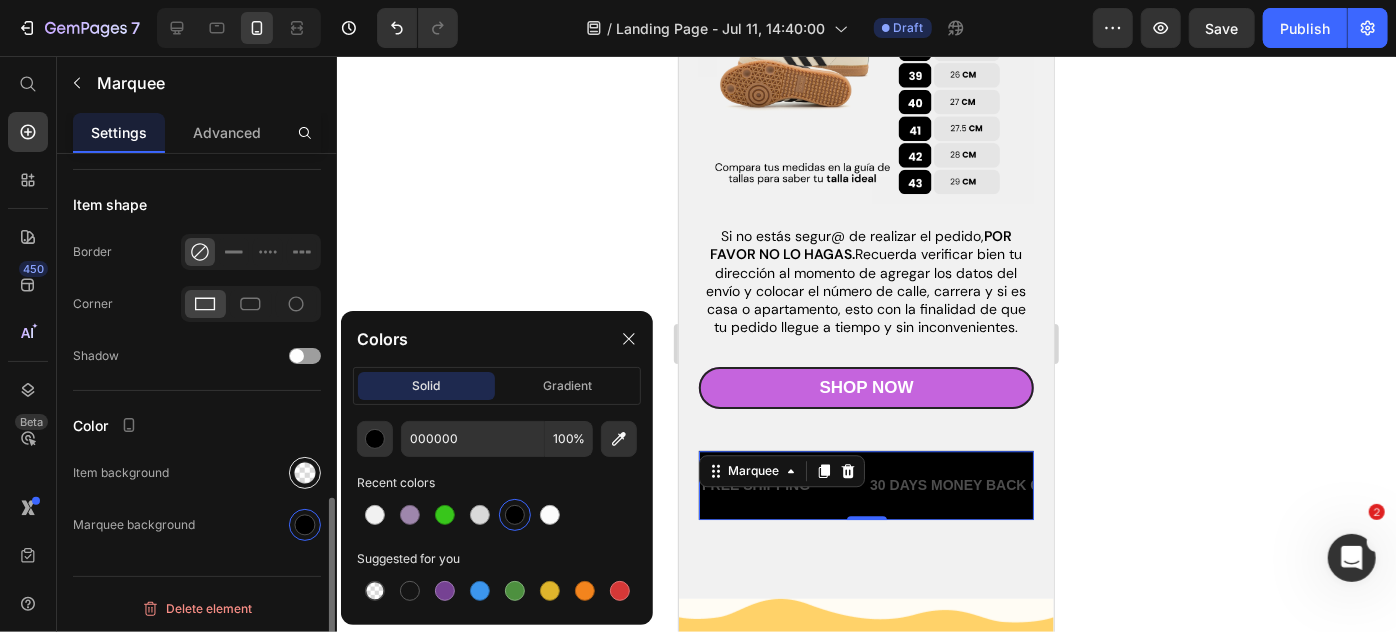 click at bounding box center [305, 473] 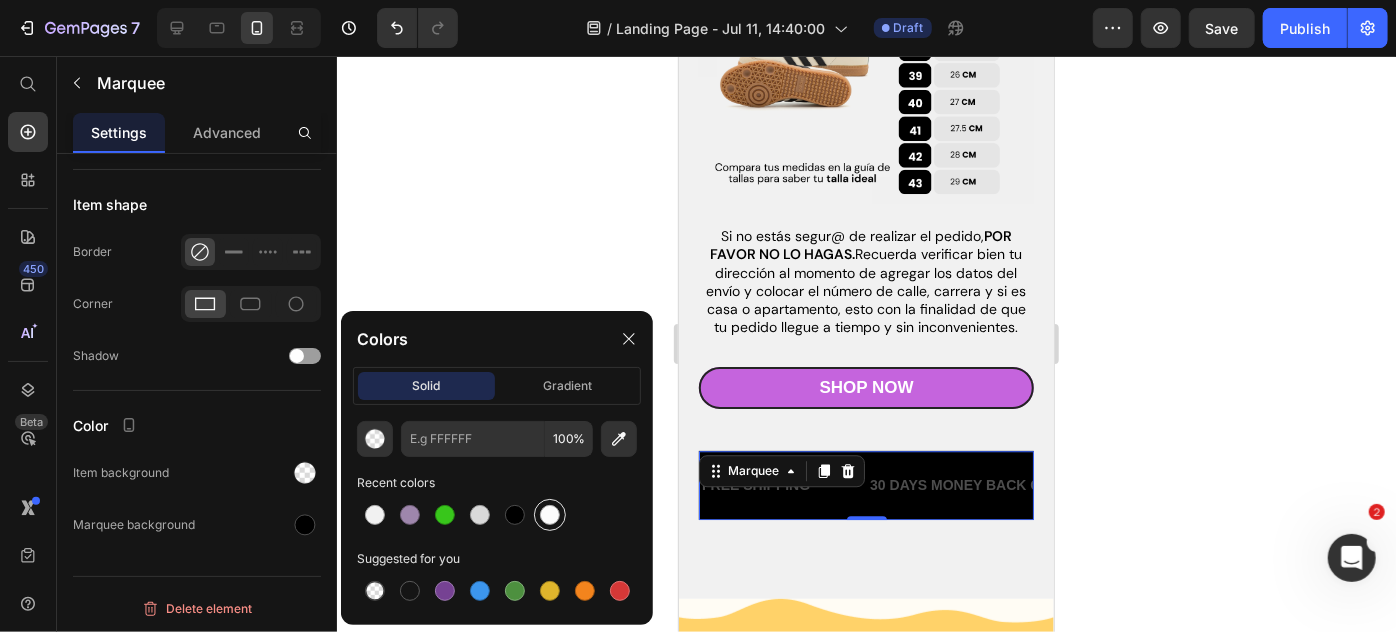 click at bounding box center [550, 515] 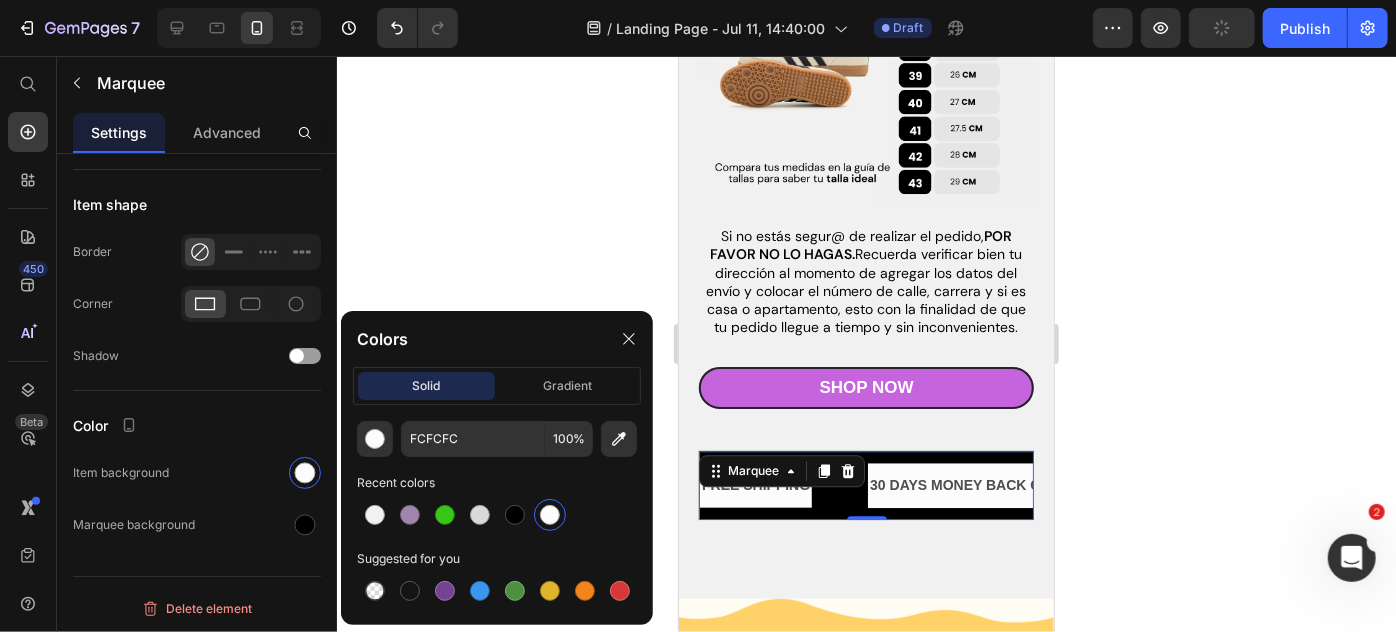 click at bounding box center [550, 515] 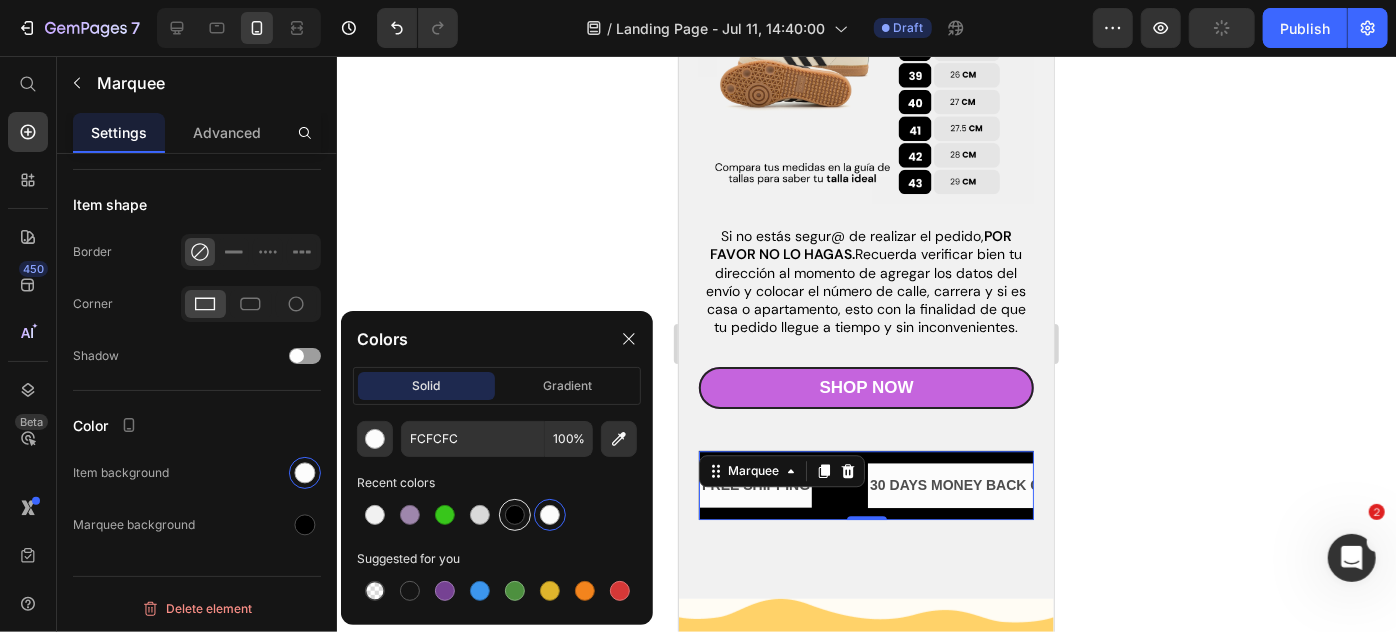 click at bounding box center (515, 515) 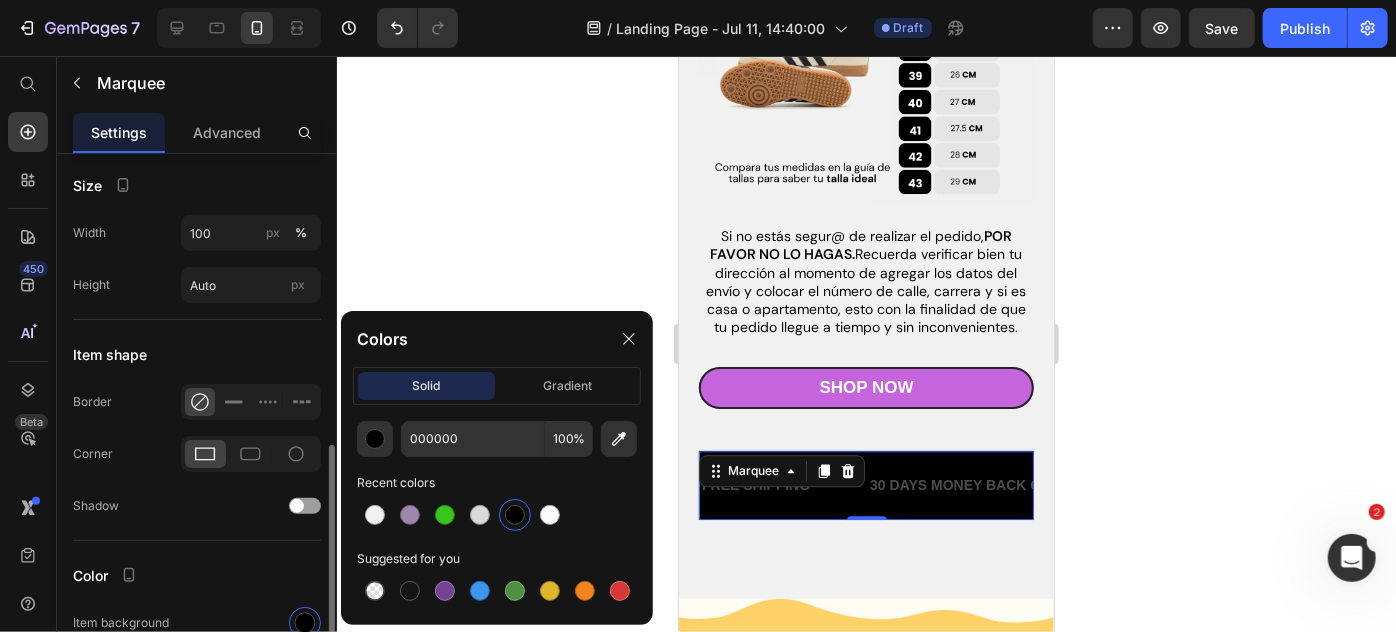 scroll, scrollTop: 811, scrollLeft: 0, axis: vertical 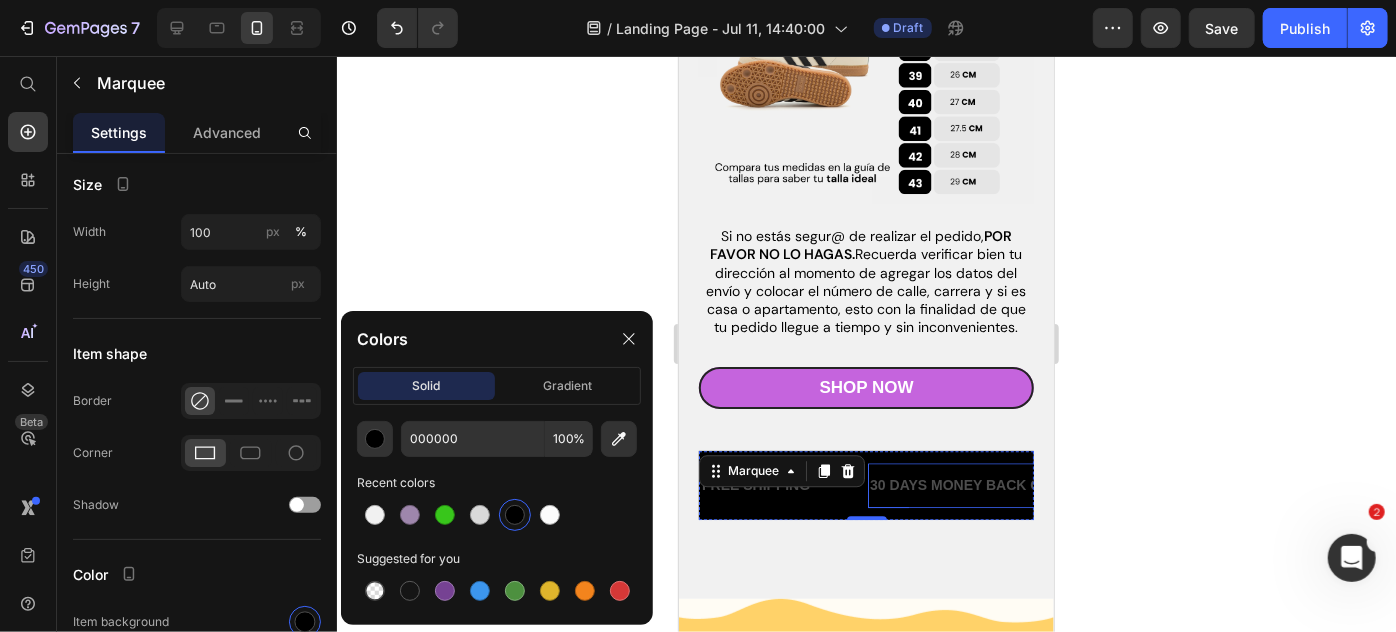click on "30 DAYS MONEY BACK GUARANTEE" at bounding box center [993, 484] 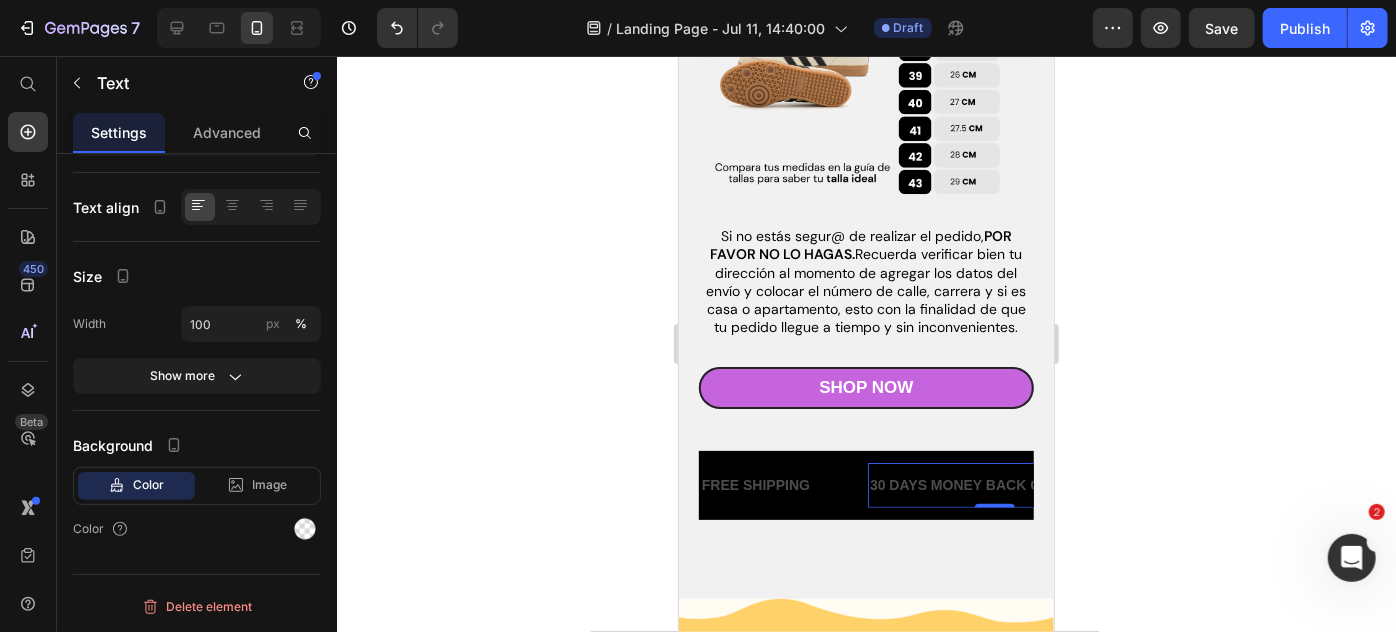 scroll, scrollTop: 0, scrollLeft: 0, axis: both 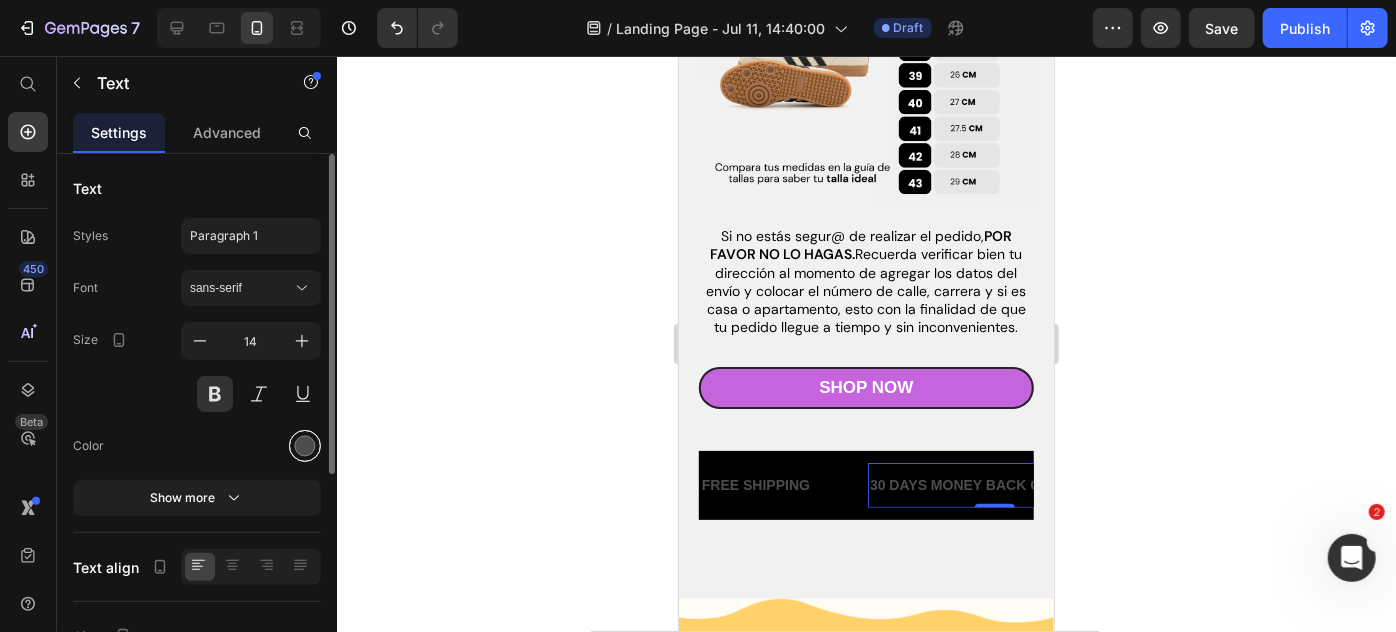 click at bounding box center [305, 446] 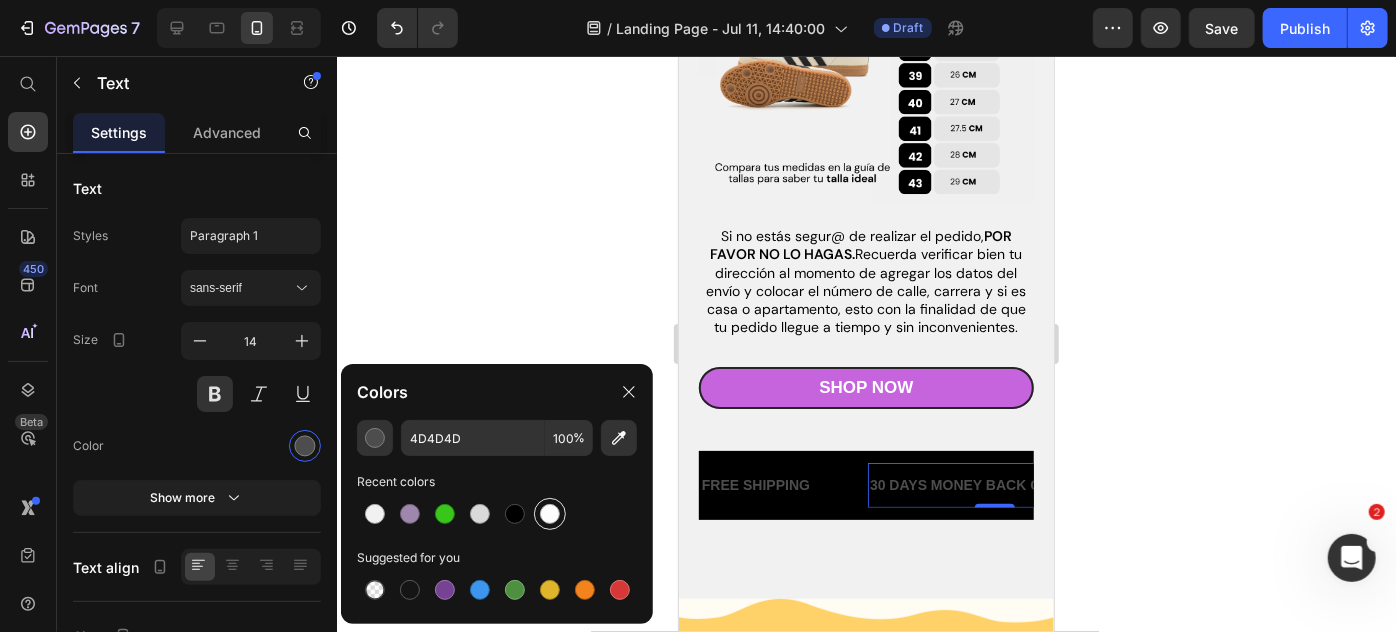 click at bounding box center [550, 514] 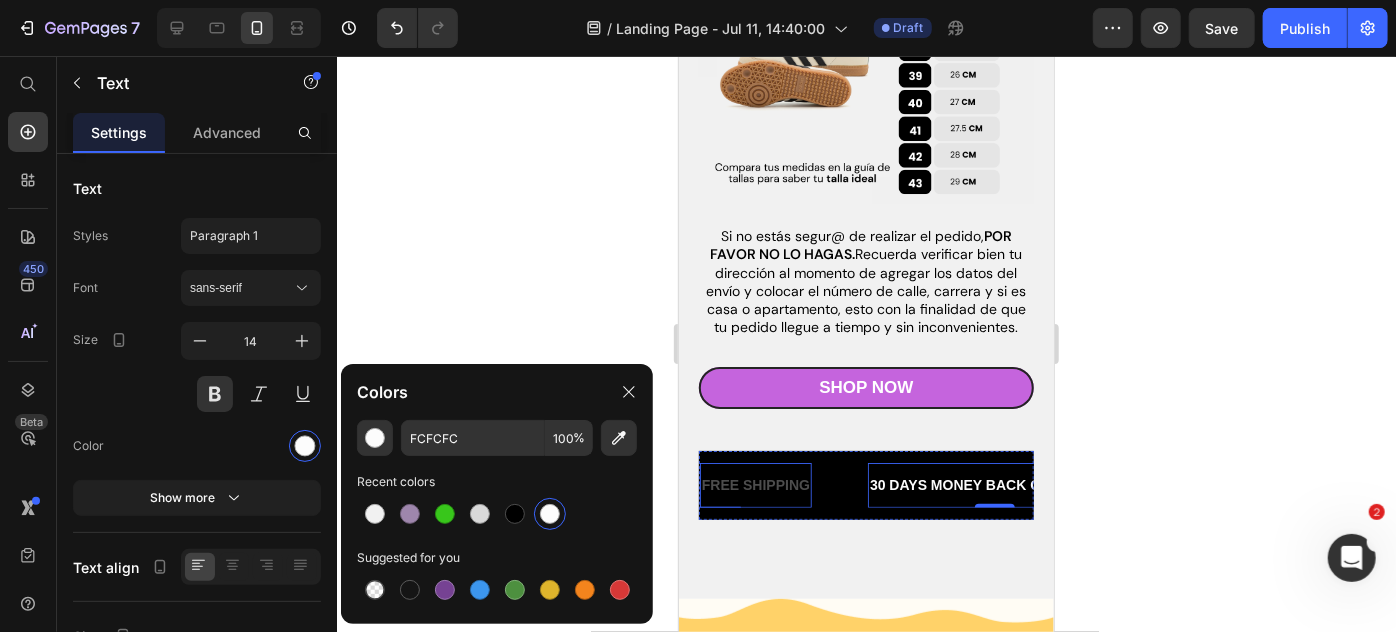 click on "FREE SHIPPING" at bounding box center [755, 484] 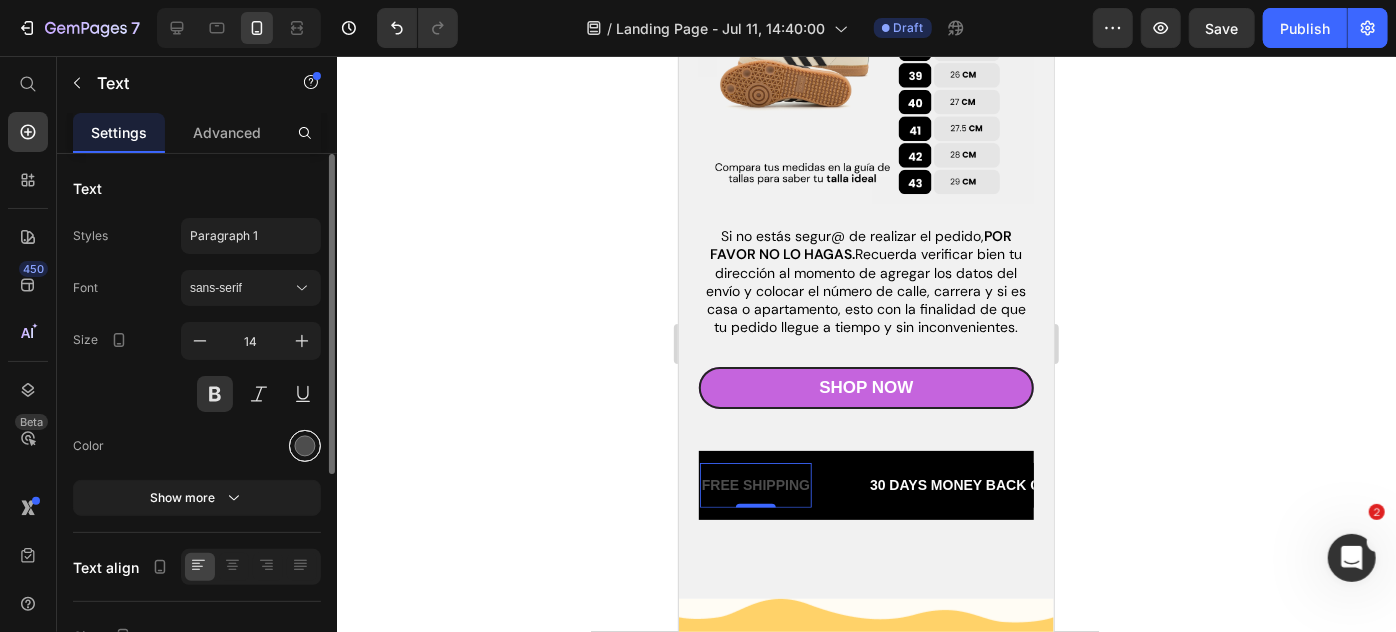 click at bounding box center (305, 446) 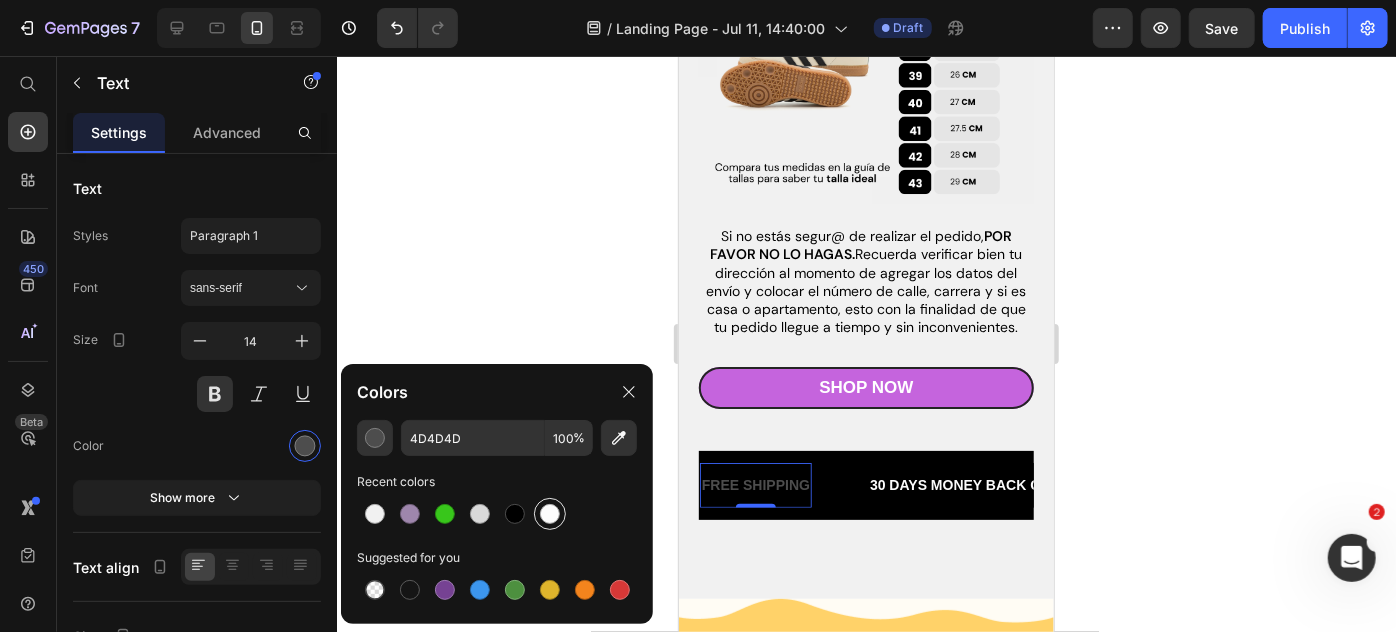 click at bounding box center [550, 514] 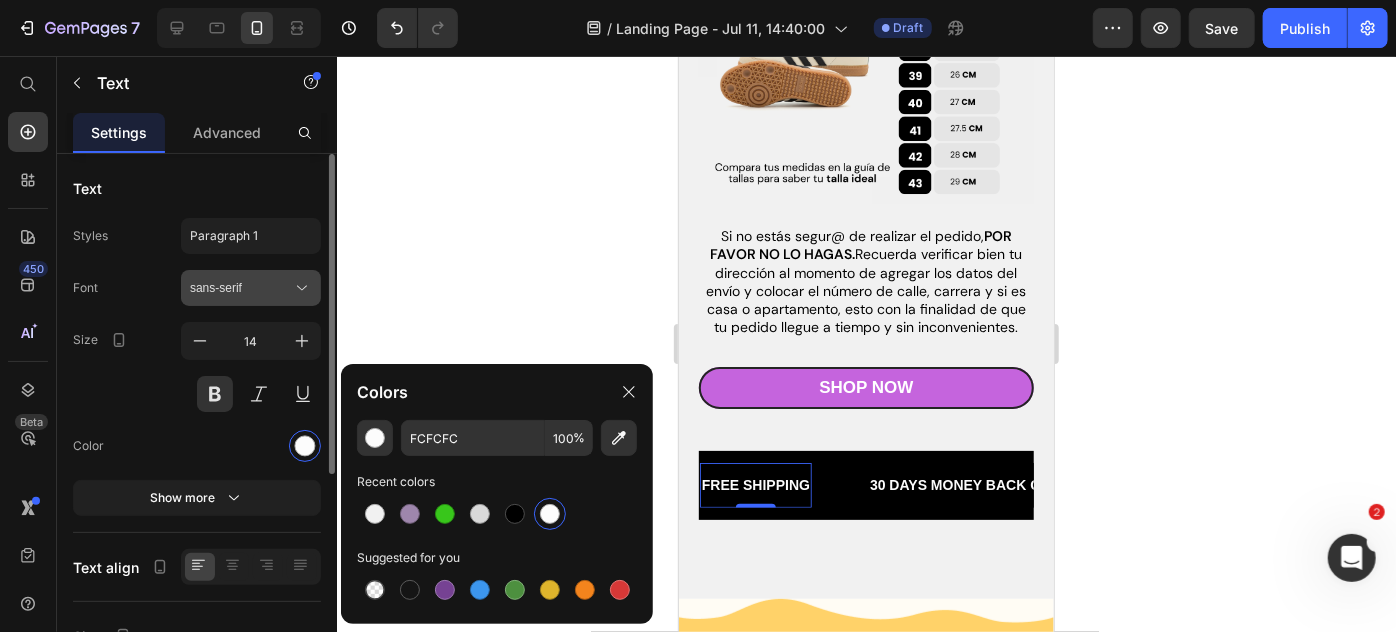 click on "sans-serif" at bounding box center (251, 288) 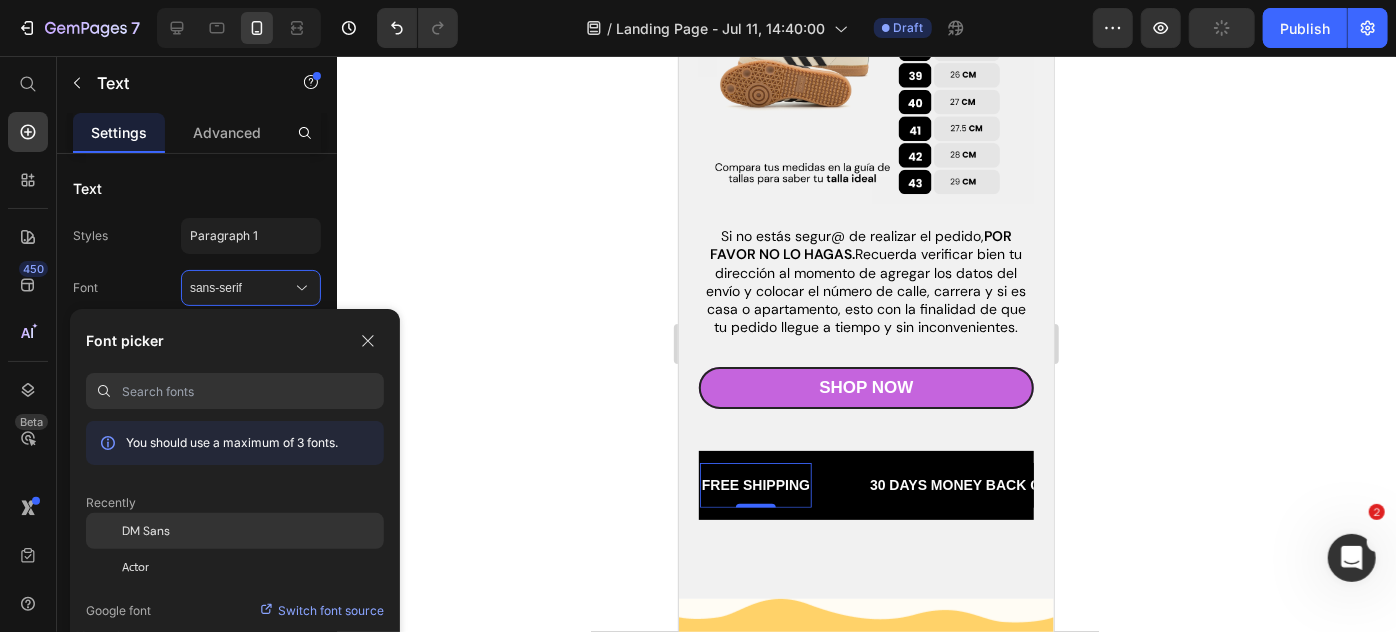 click on "DM Sans" 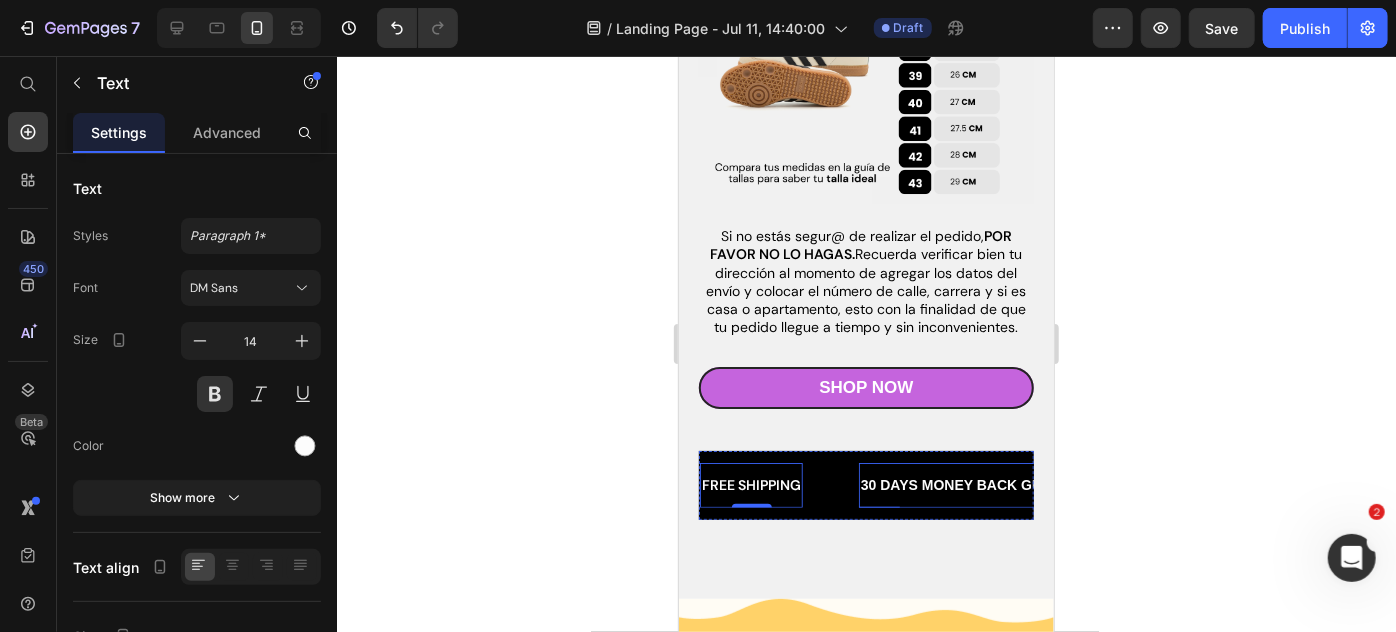 click on "30 DAYS MONEY BACK GUARANTEE" at bounding box center (984, 484) 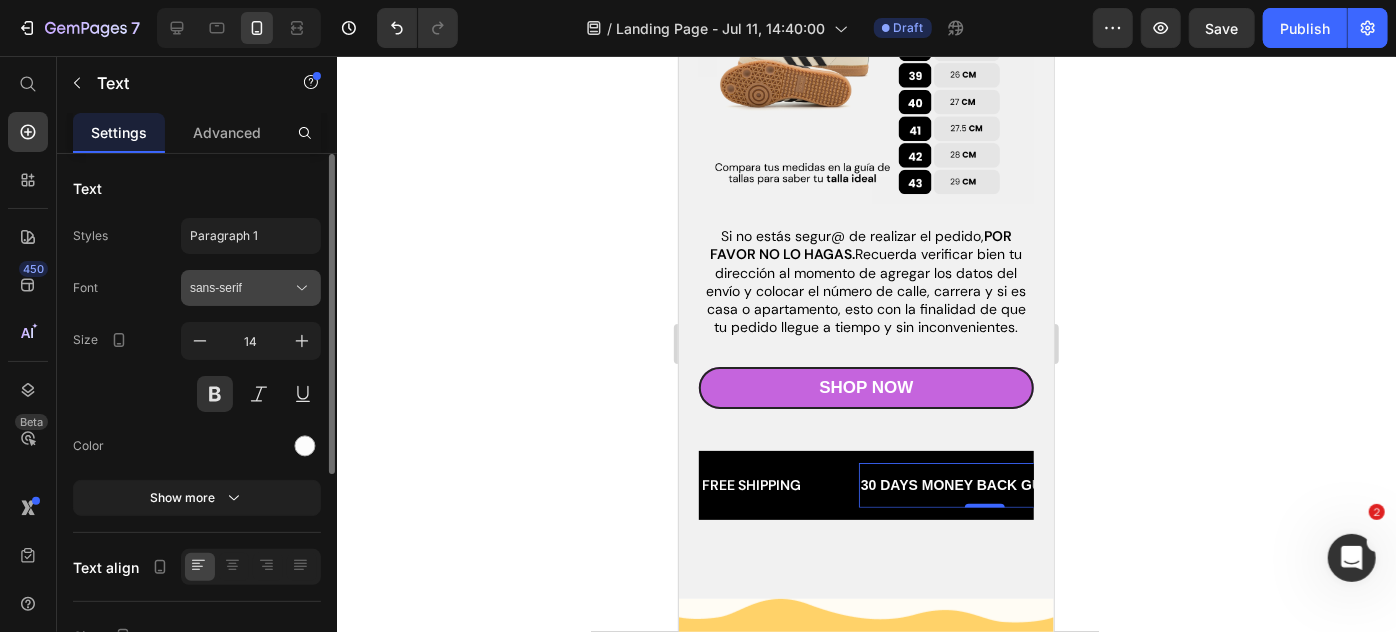 click on "sans-serif" at bounding box center [241, 288] 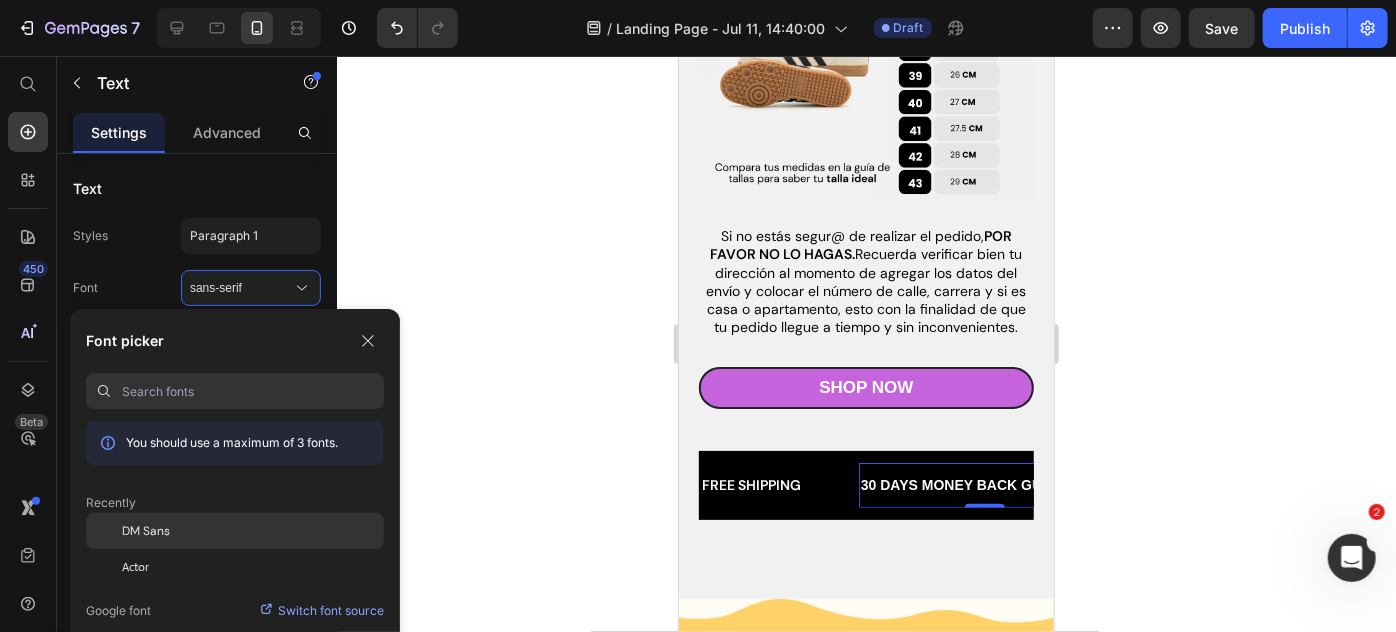 click on "DM Sans" 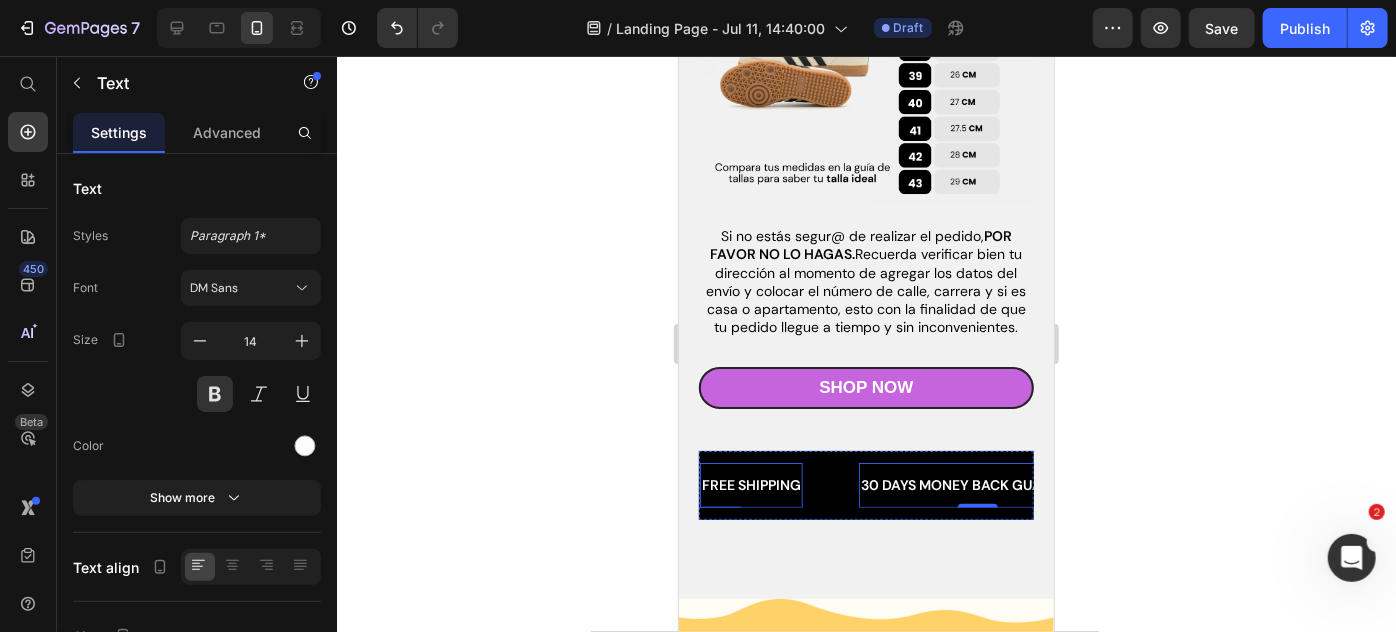 click on "FREE SHIPPING" at bounding box center [750, 484] 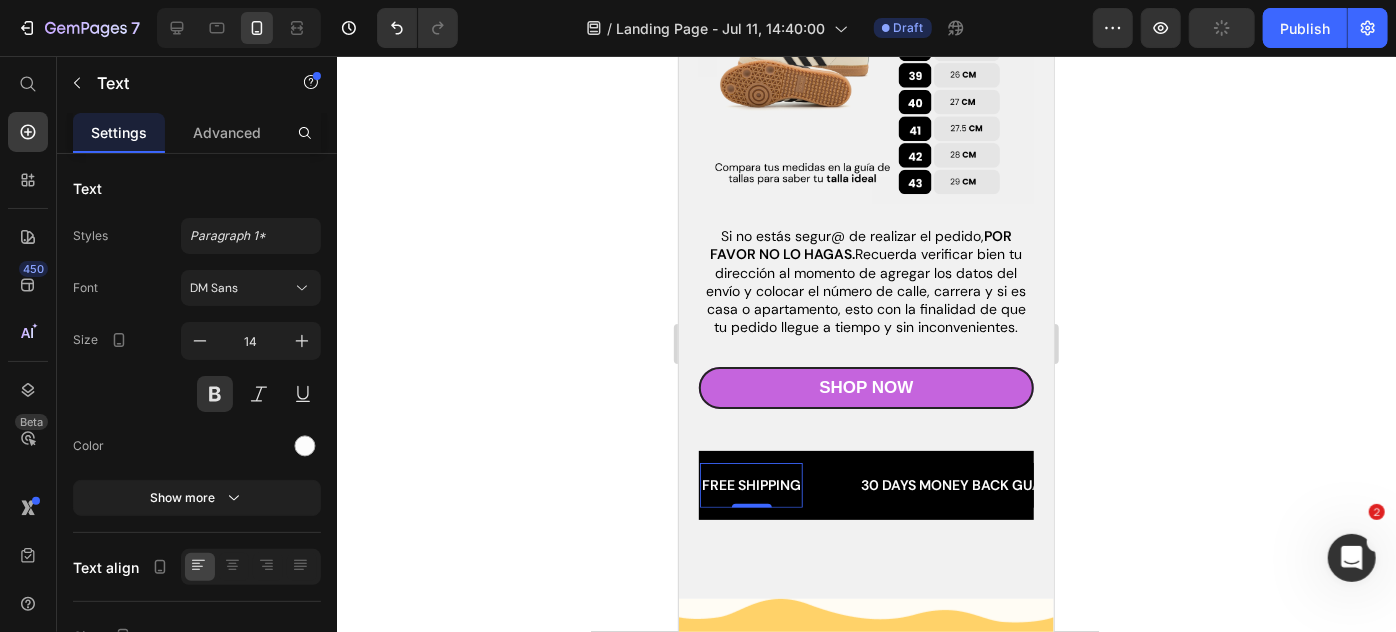 click on "FREE SHIPPING" at bounding box center (750, 484) 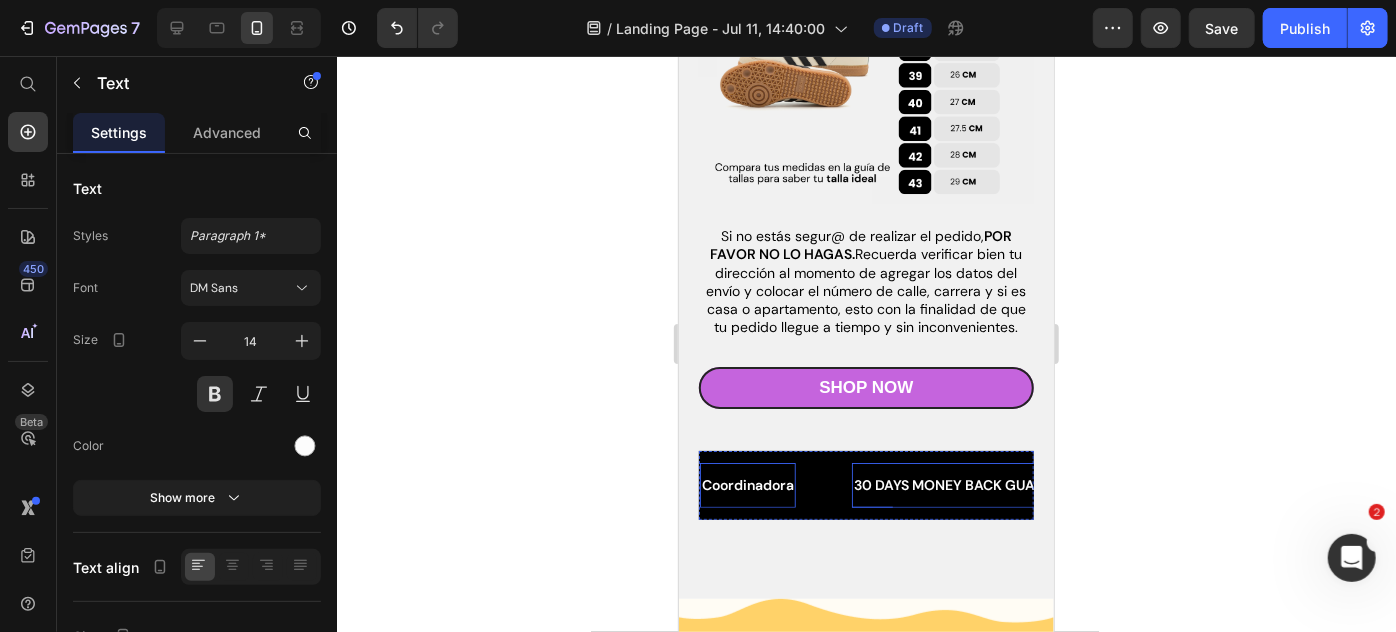 click on "30 DAYS MONEY BACK GUARANTEE" at bounding box center [970, 484] 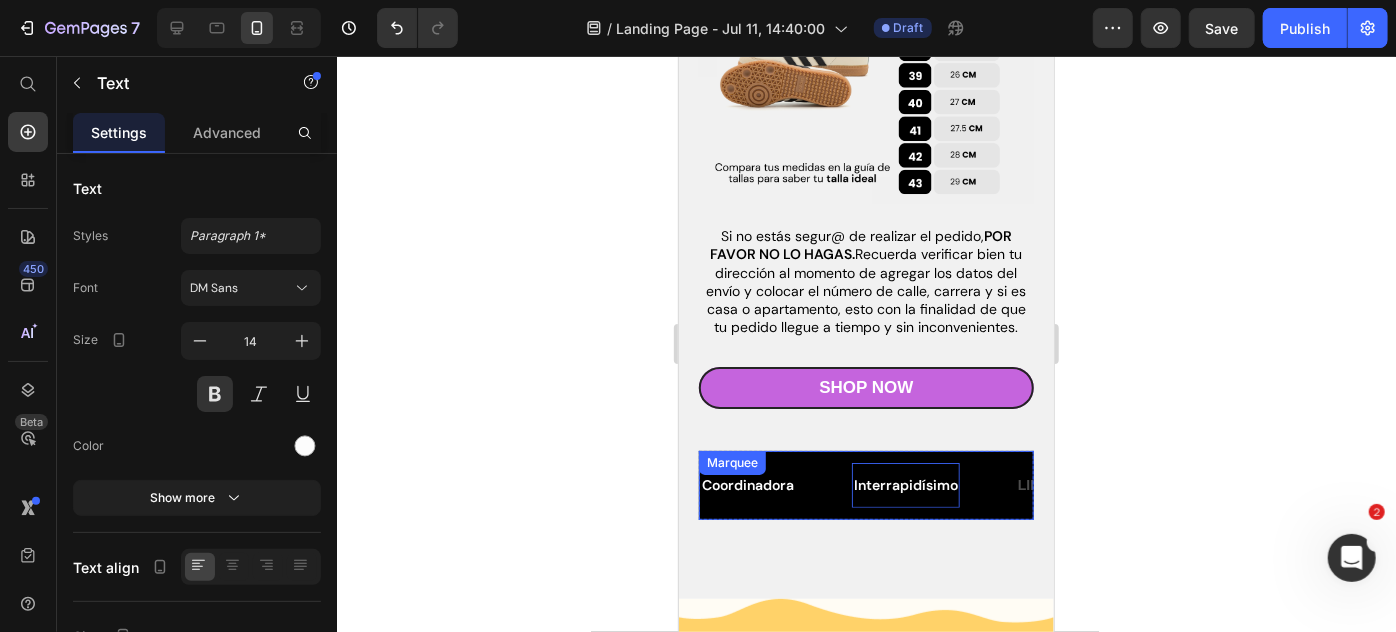 click on "Interrapidísimo Text   0" at bounding box center [933, 484] 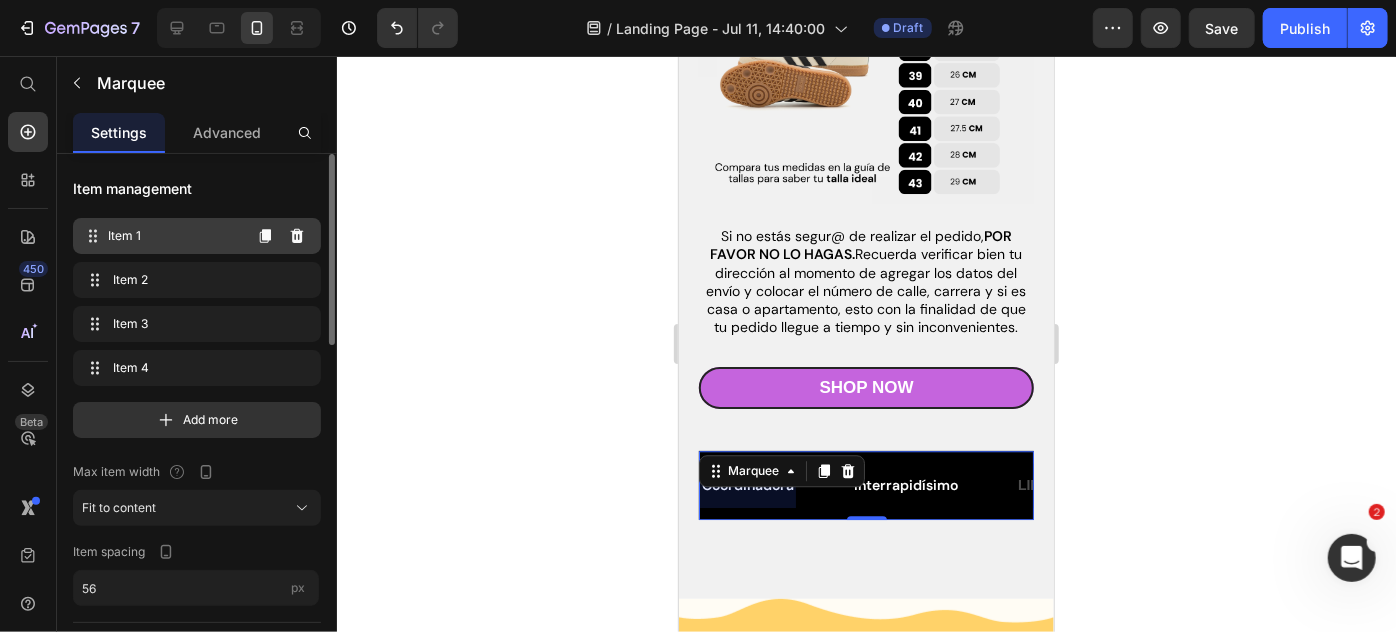 click on "Item 1" at bounding box center [174, 236] 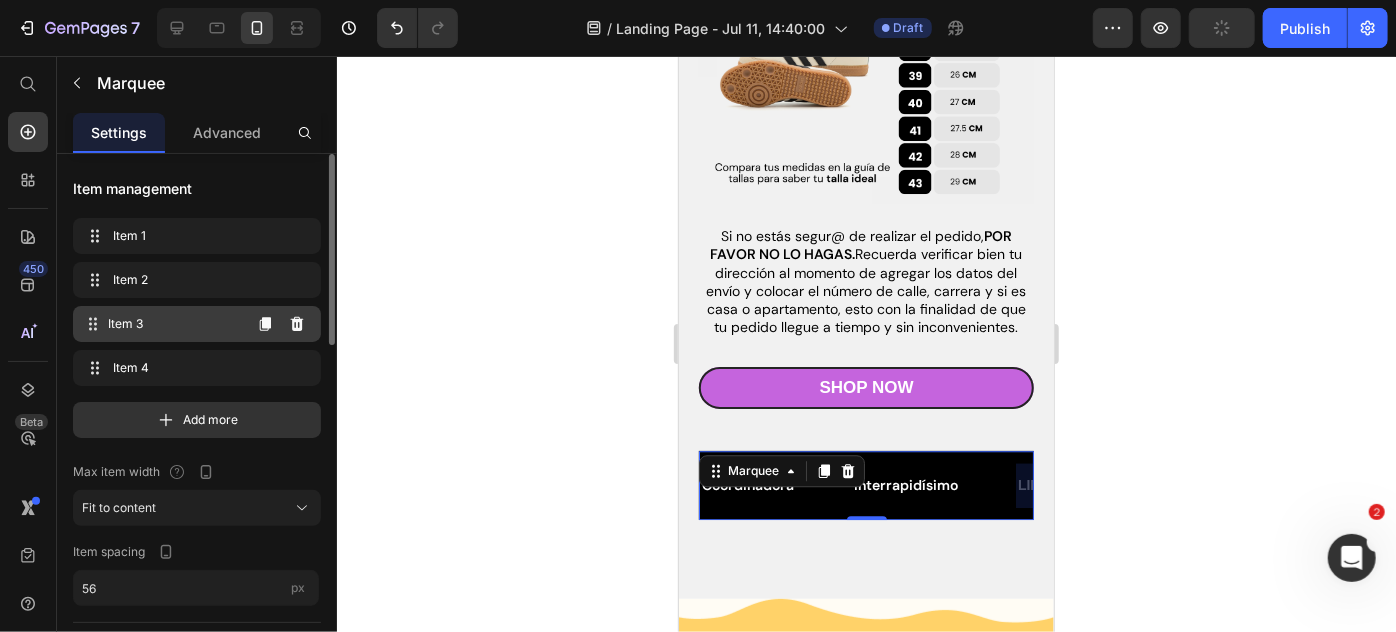 click on "Item 3 Item 3" at bounding box center [161, 324] 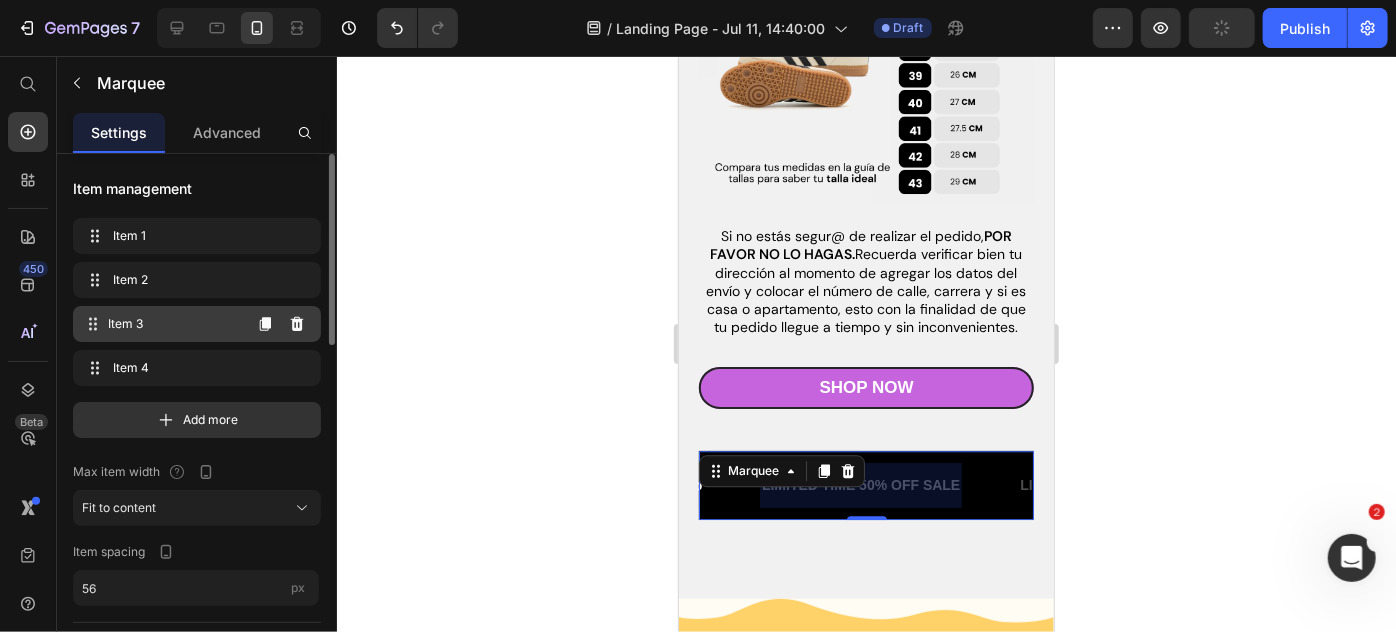 scroll, scrollTop: 0, scrollLeft: 257, axis: horizontal 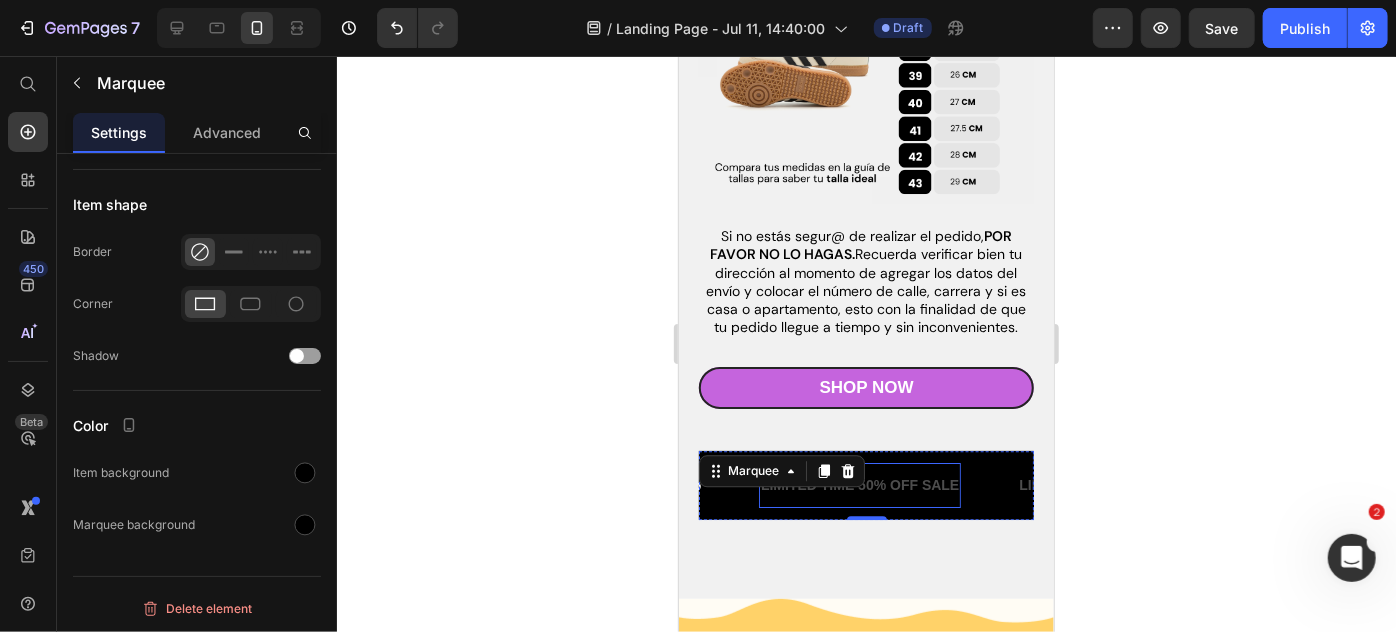 click on "LIMITED TIME 50% OFF SALE" at bounding box center [859, 484] 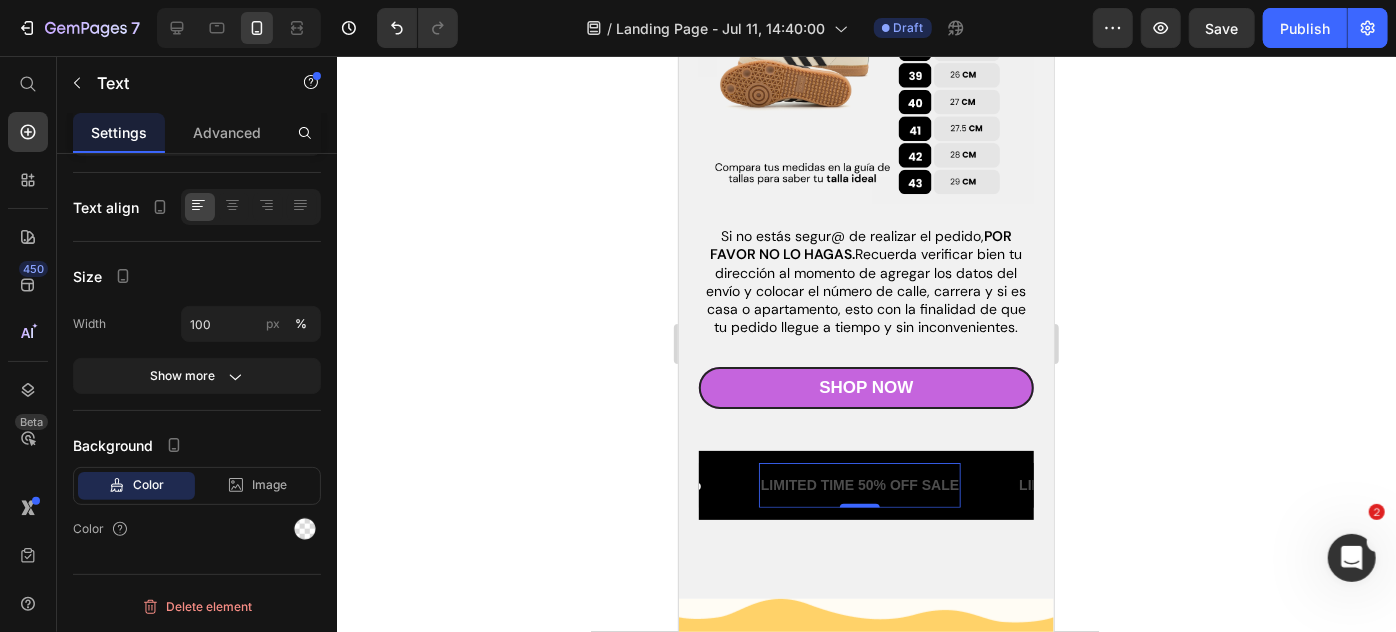 scroll, scrollTop: 0, scrollLeft: 0, axis: both 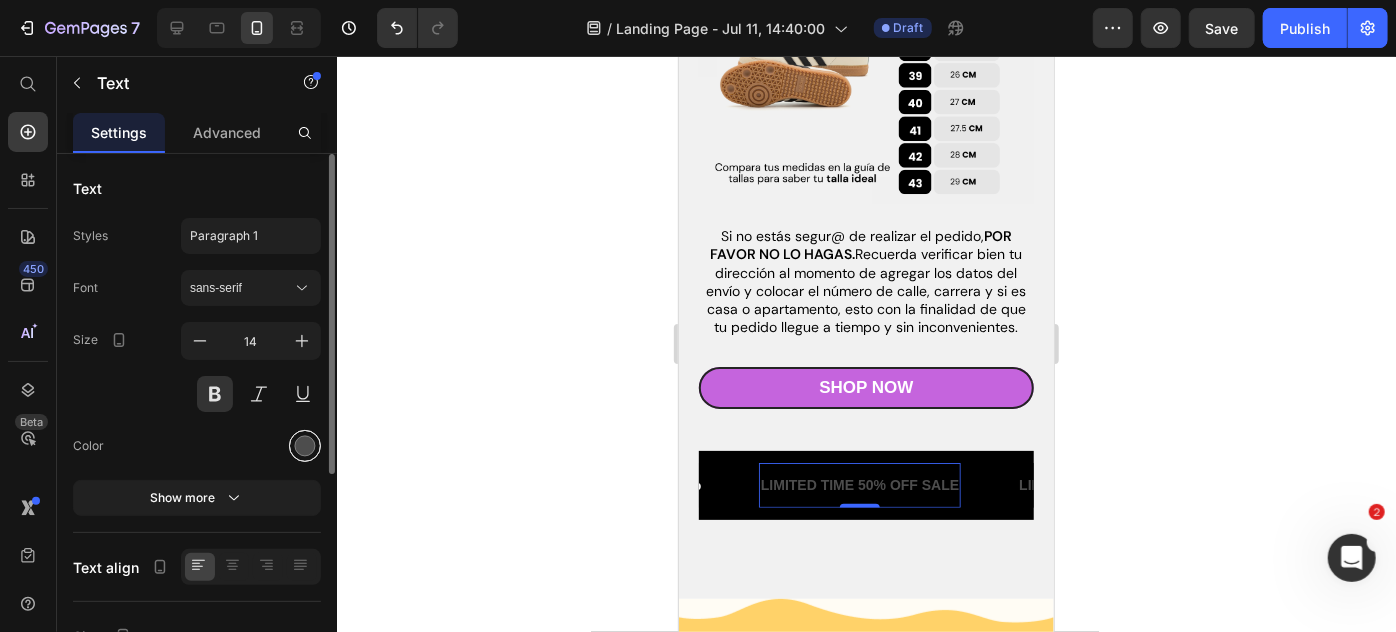click at bounding box center [305, 446] 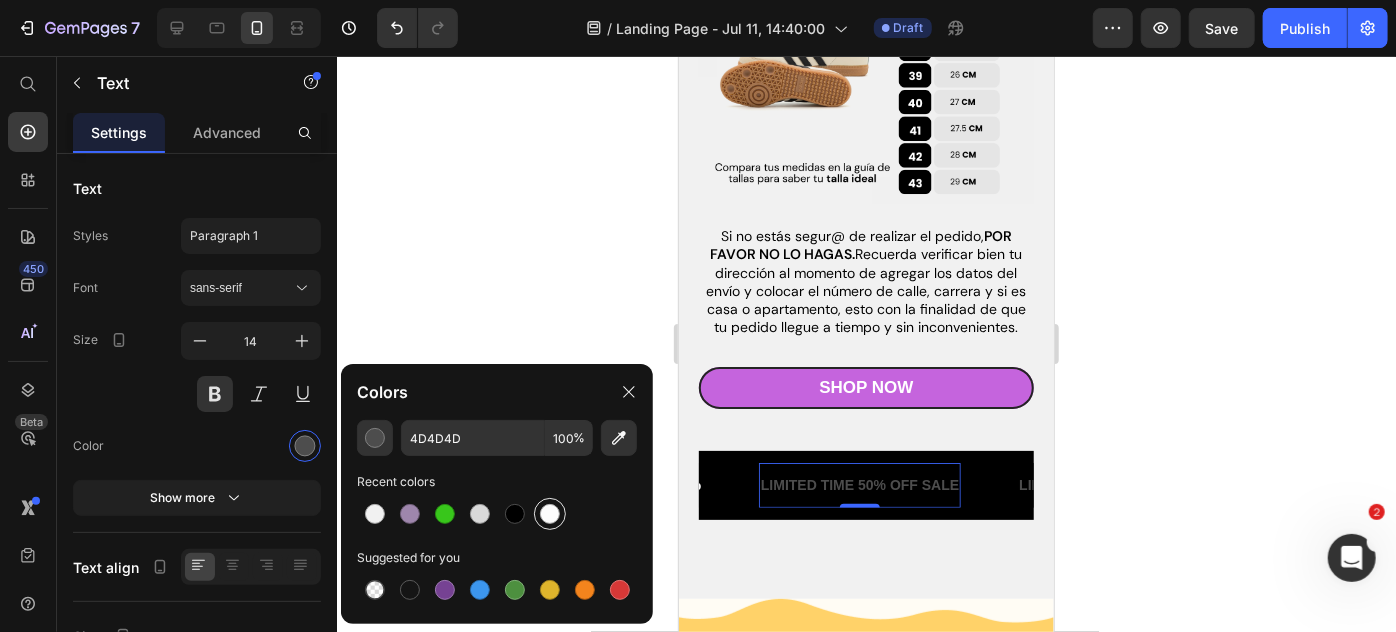click at bounding box center [550, 514] 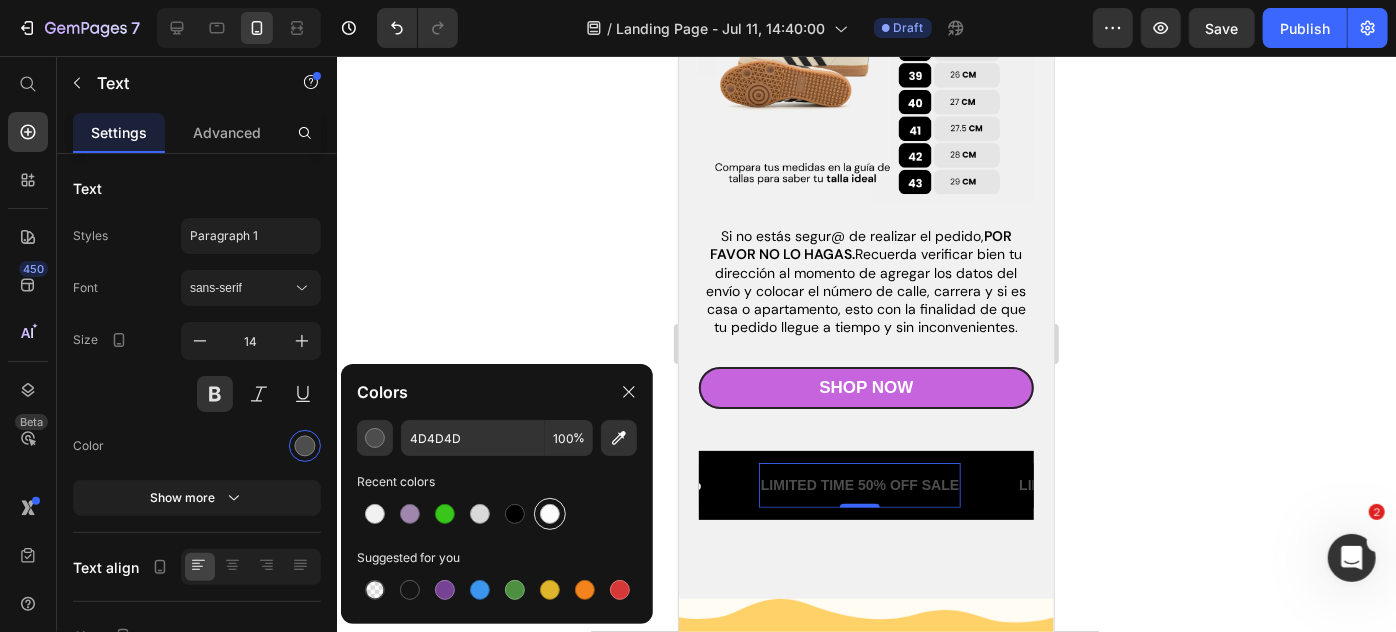 type on "FCFCFC" 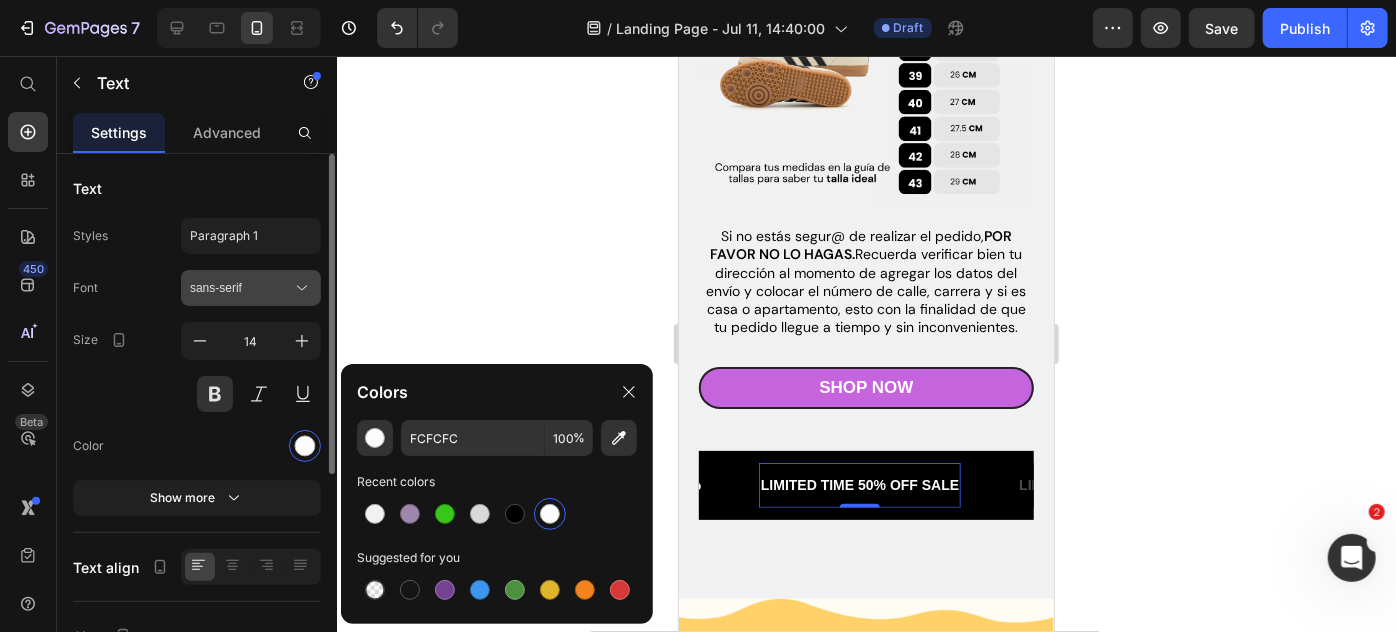 click on "sans-serif" at bounding box center (241, 288) 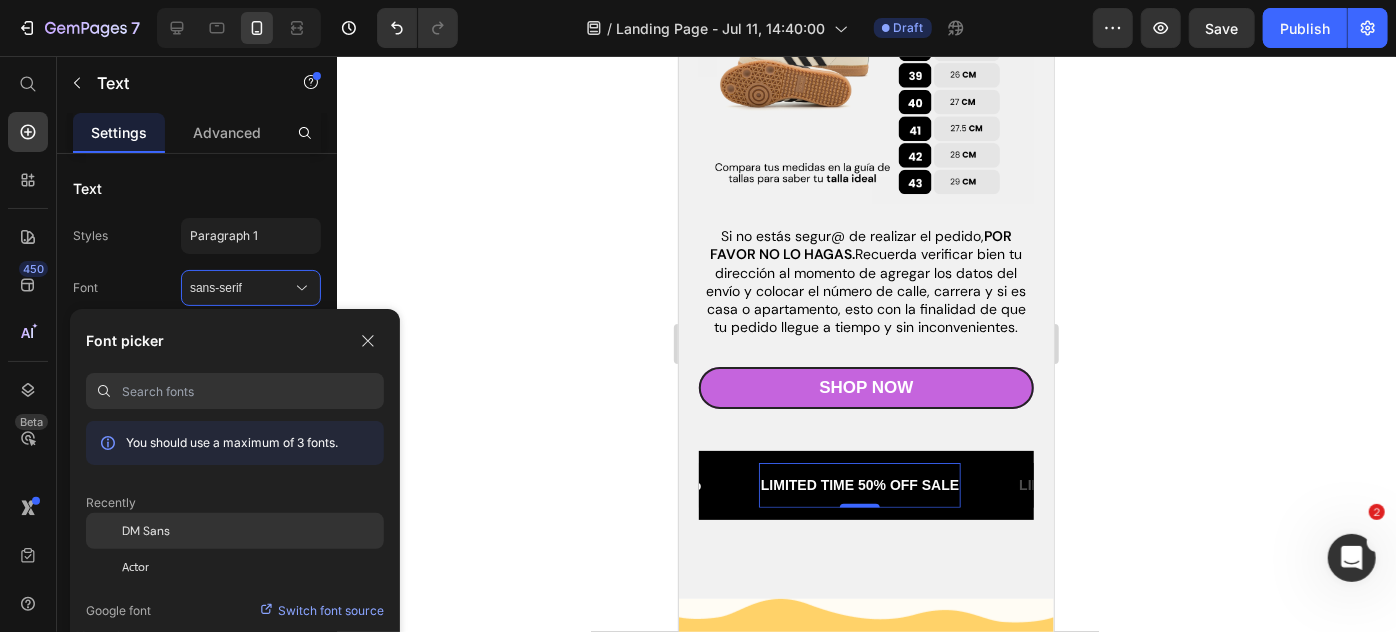 click on "DM Sans" at bounding box center (146, 531) 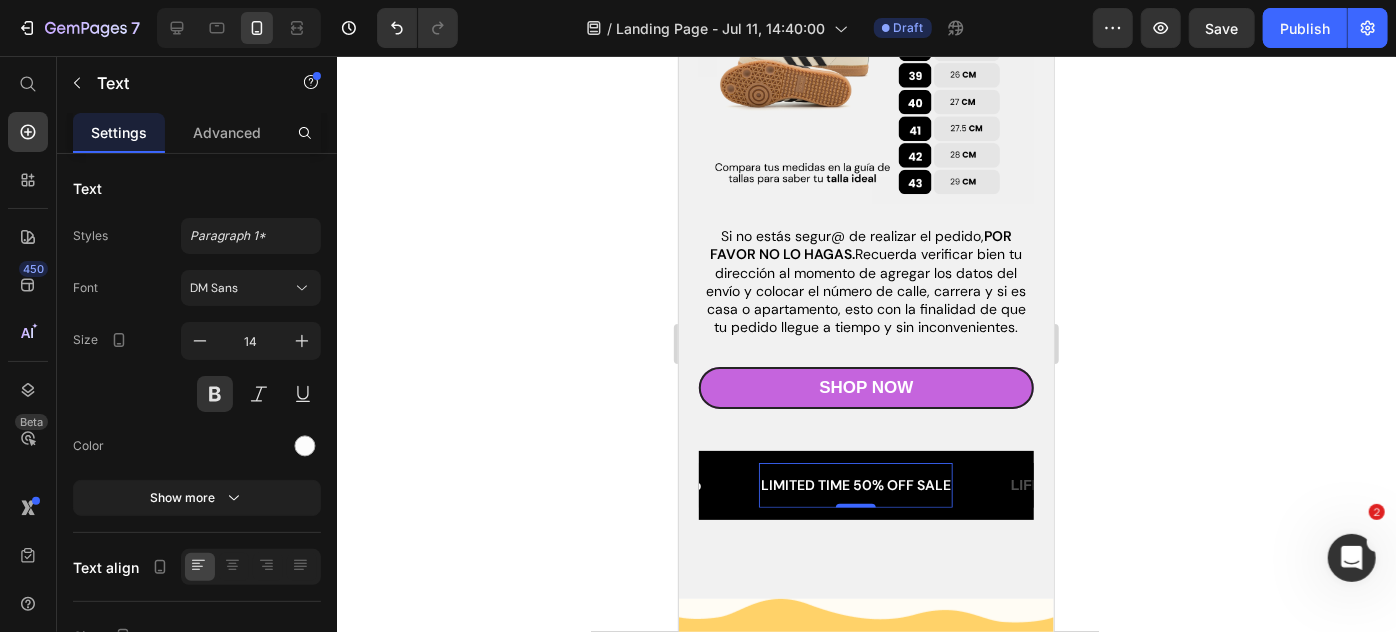 click on "LIMITED TIME 50% OFF SALE" at bounding box center [855, 484] 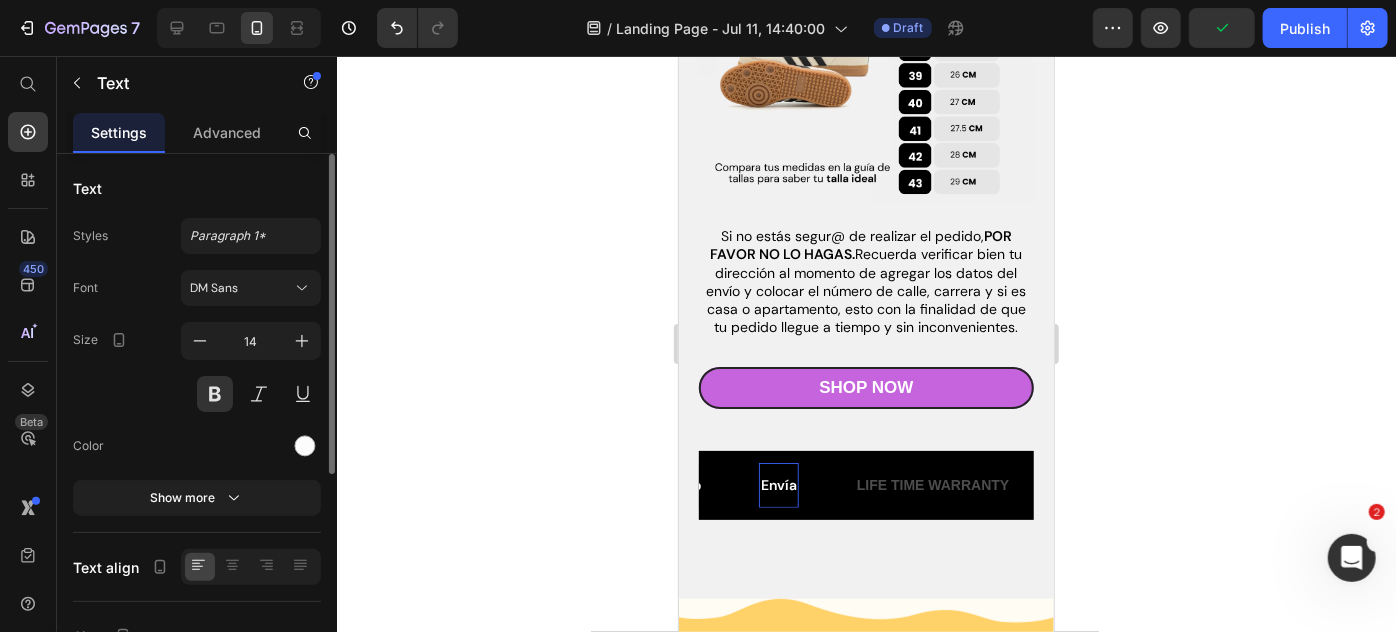 click at bounding box center (251, 446) 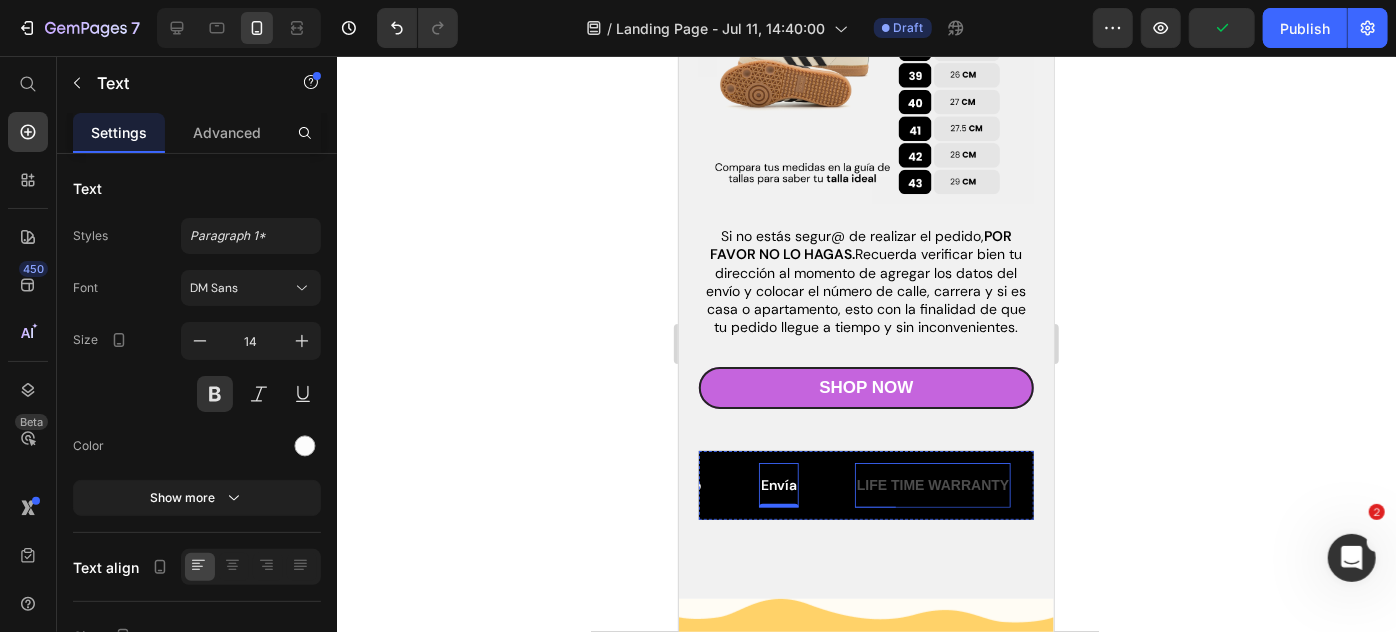 click on "LIFE TIME WARRANTY" at bounding box center [932, 484] 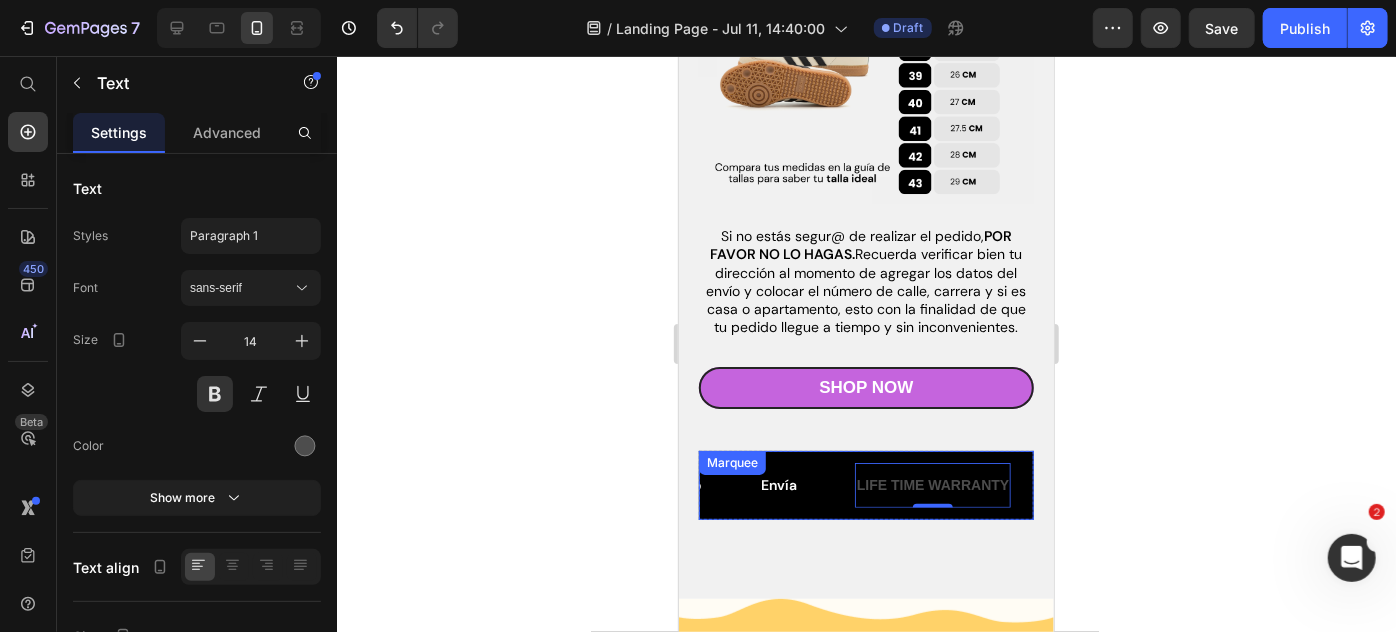click on "Coordinadora Text Interrapidísimo Text Envía Text LIFE TIME WARRANTY Text   0 Coordinadora Text Interrapidísimo Text Envía Text LIFE TIME WARRANTY Text   0 Marquee" at bounding box center (865, 484) 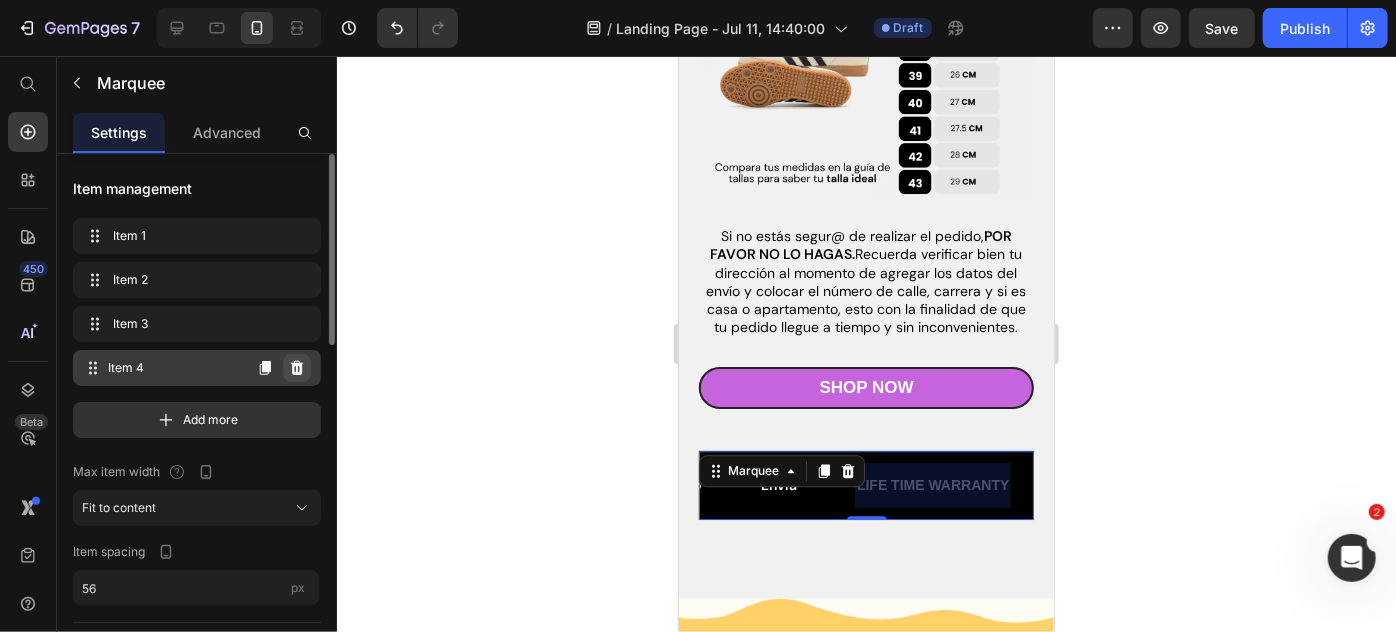 click 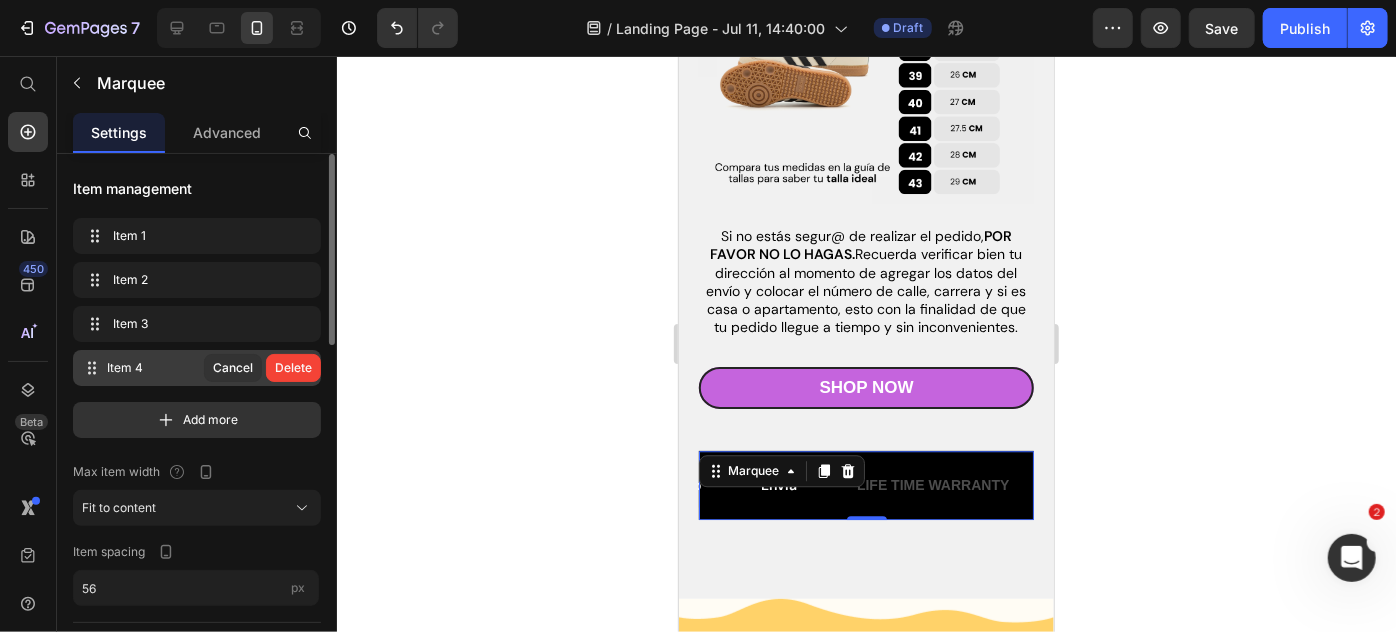 click on "Delete" at bounding box center [293, 368] 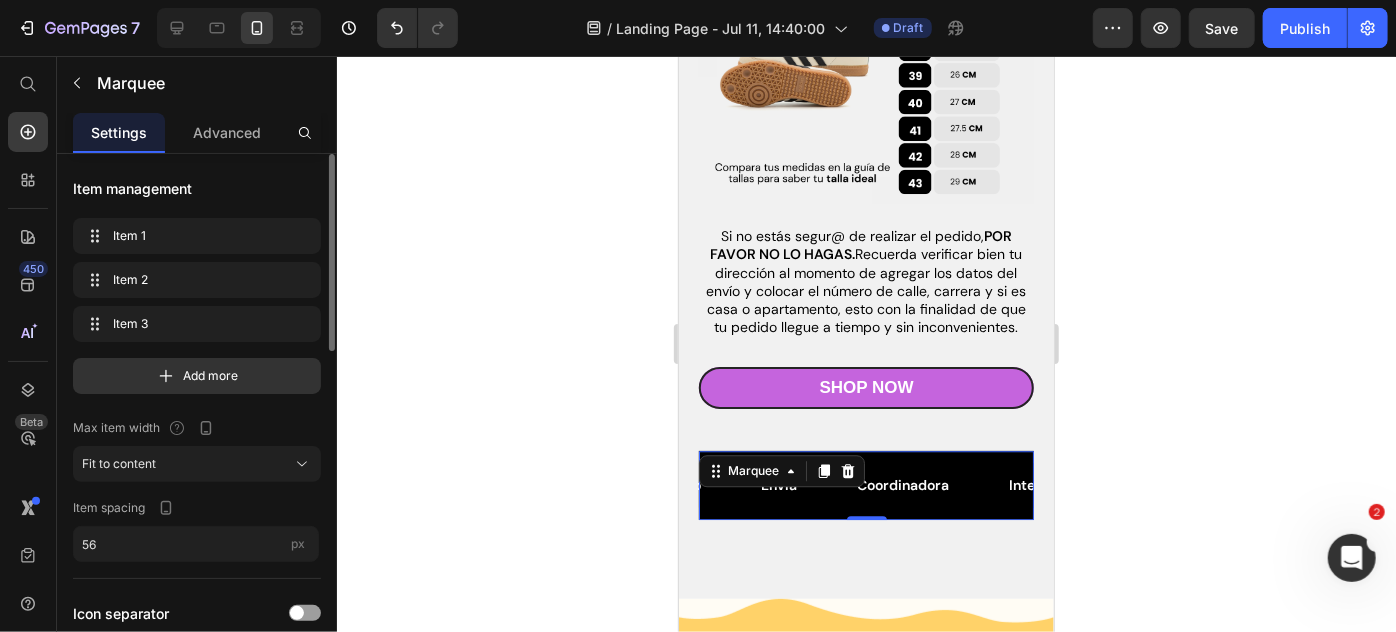 click on "Interrapidísimo Text" at bounding box center [676, 484] 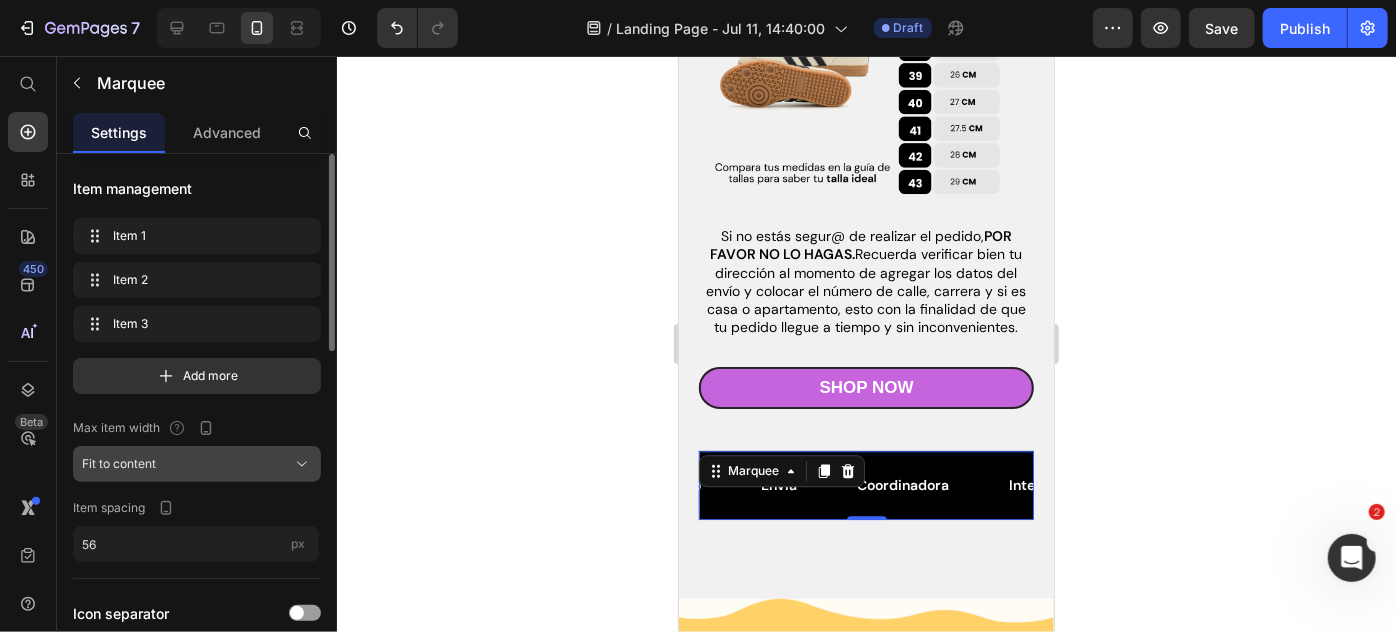 click on "Fit to content" 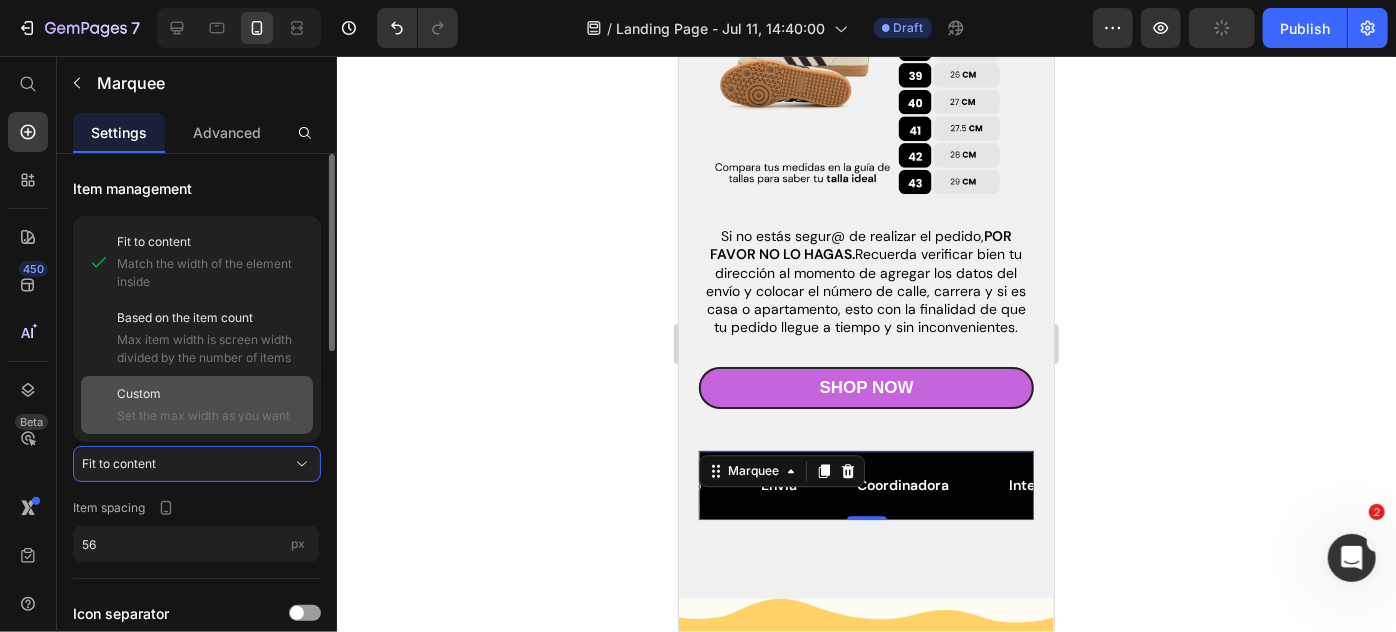 click on "Set the max width as you want" at bounding box center (211, 416) 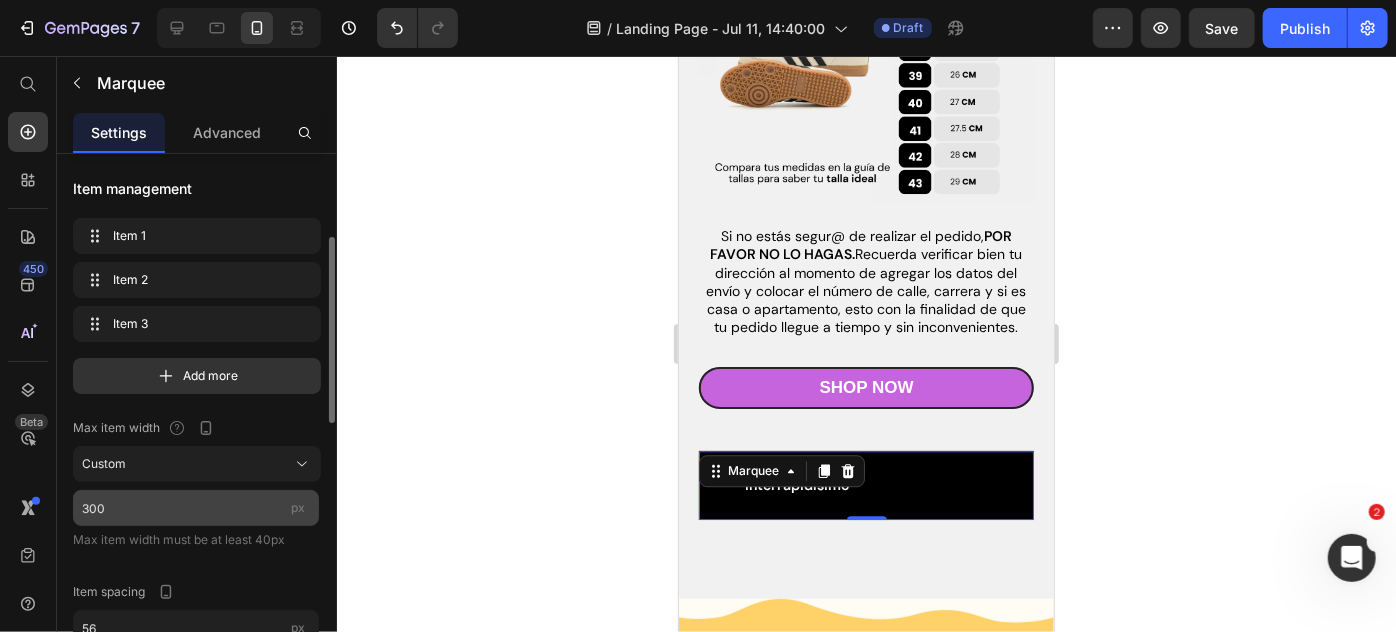scroll, scrollTop: 64, scrollLeft: 0, axis: vertical 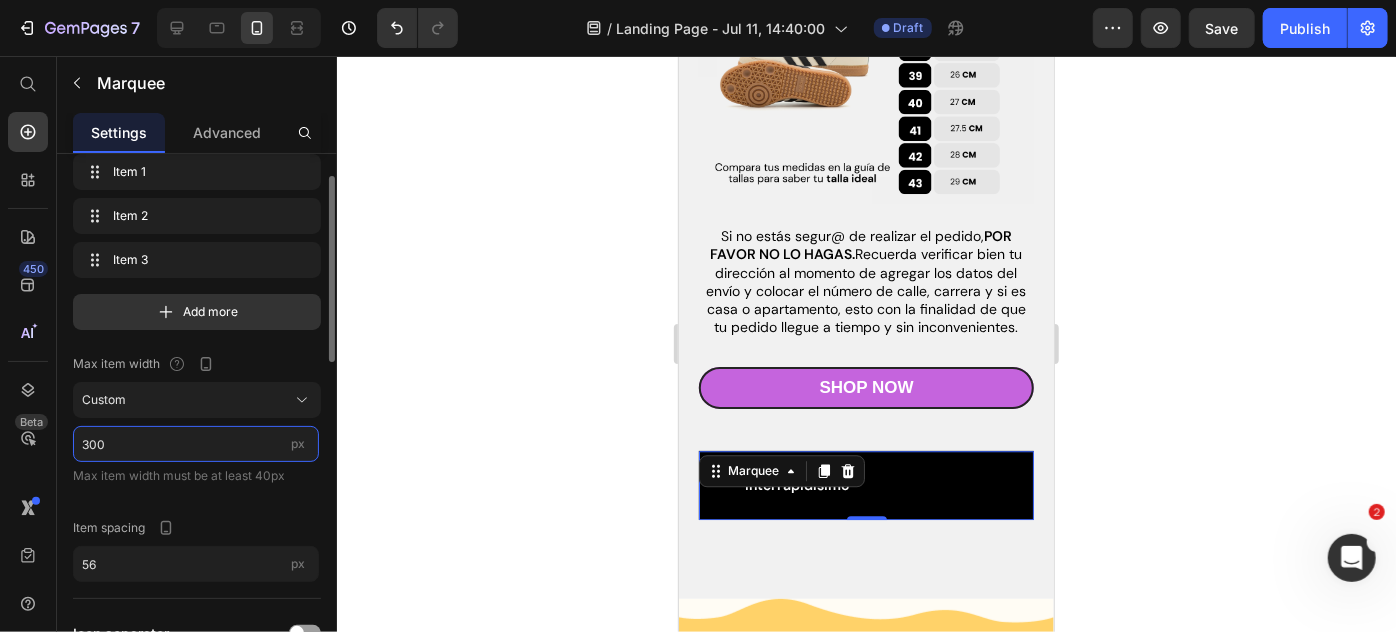 click on "300" at bounding box center [196, 444] 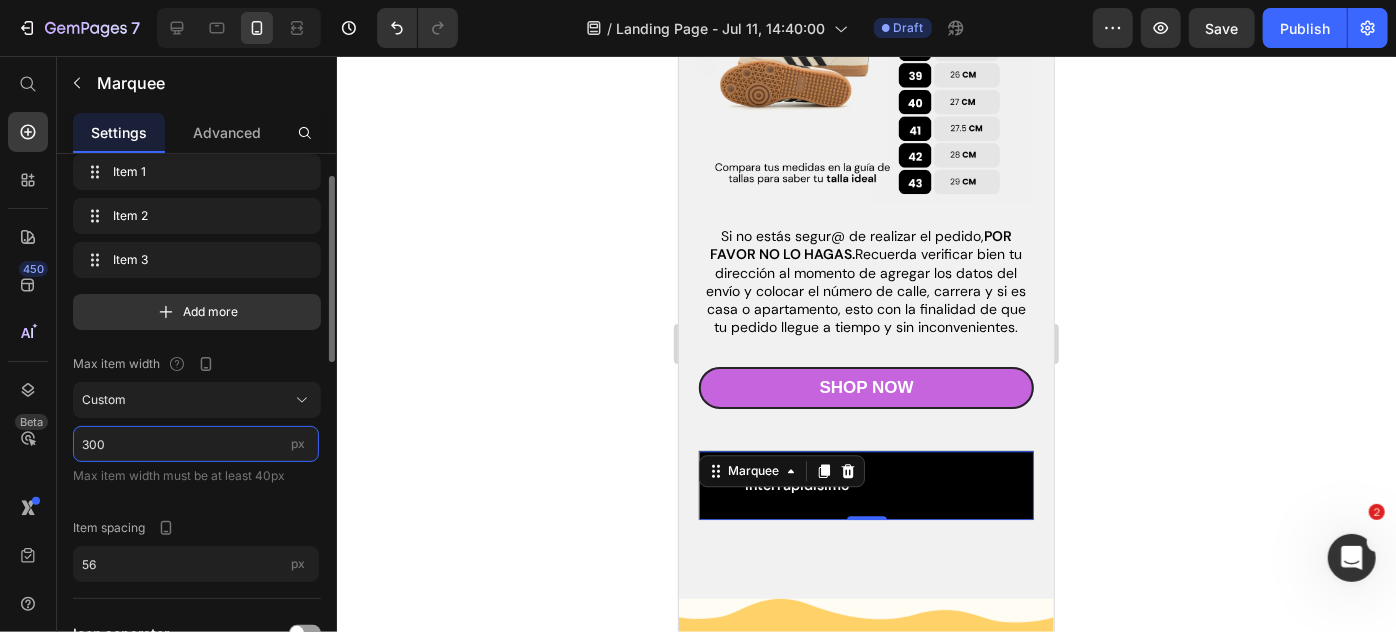 type on "8" 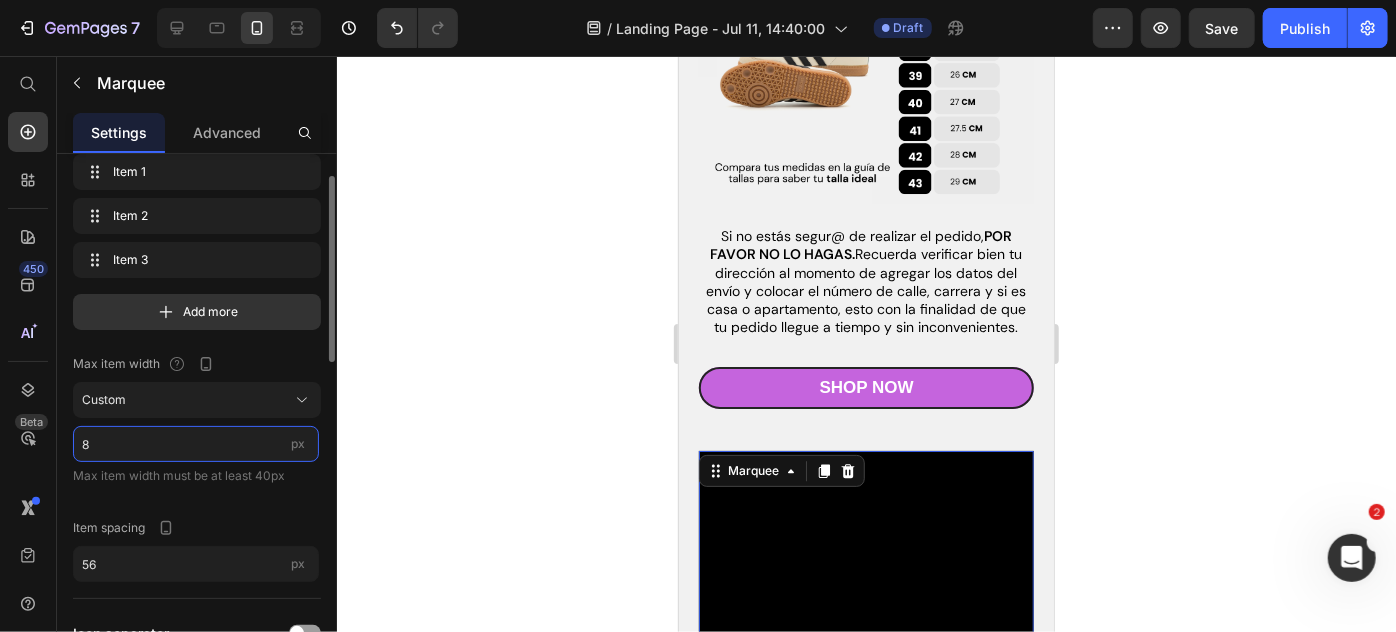 scroll, scrollTop: 0, scrollLeft: 0, axis: both 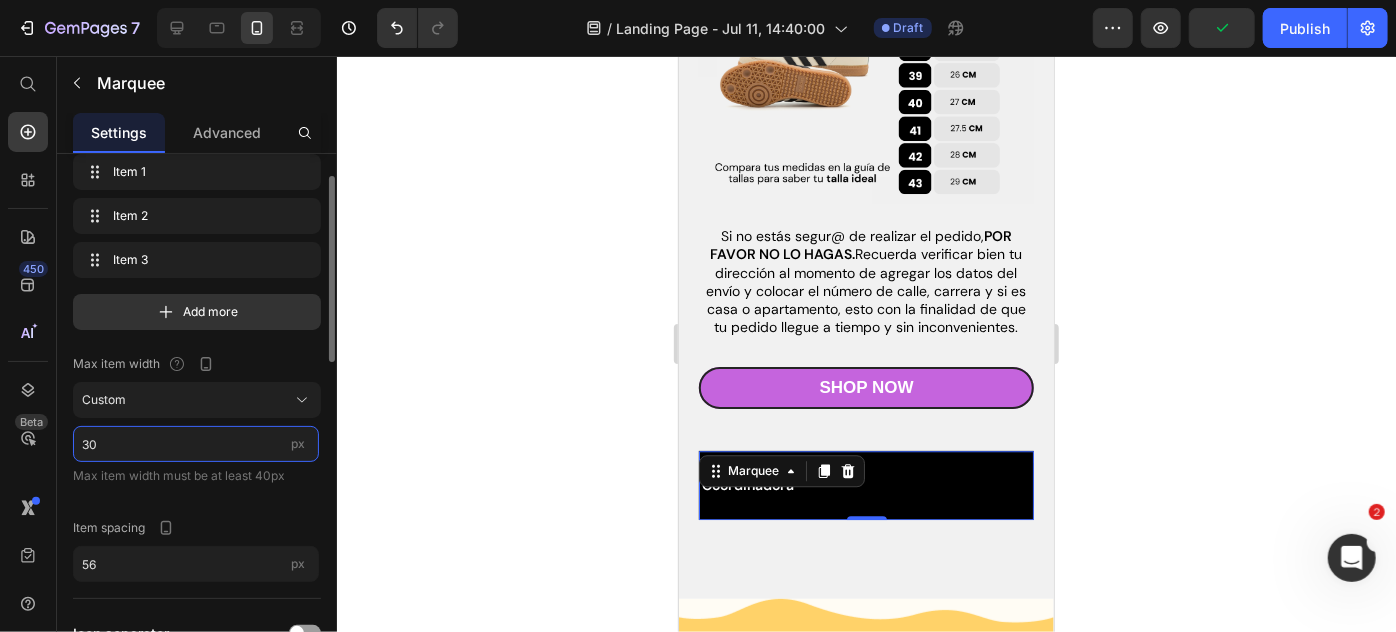 type on "3" 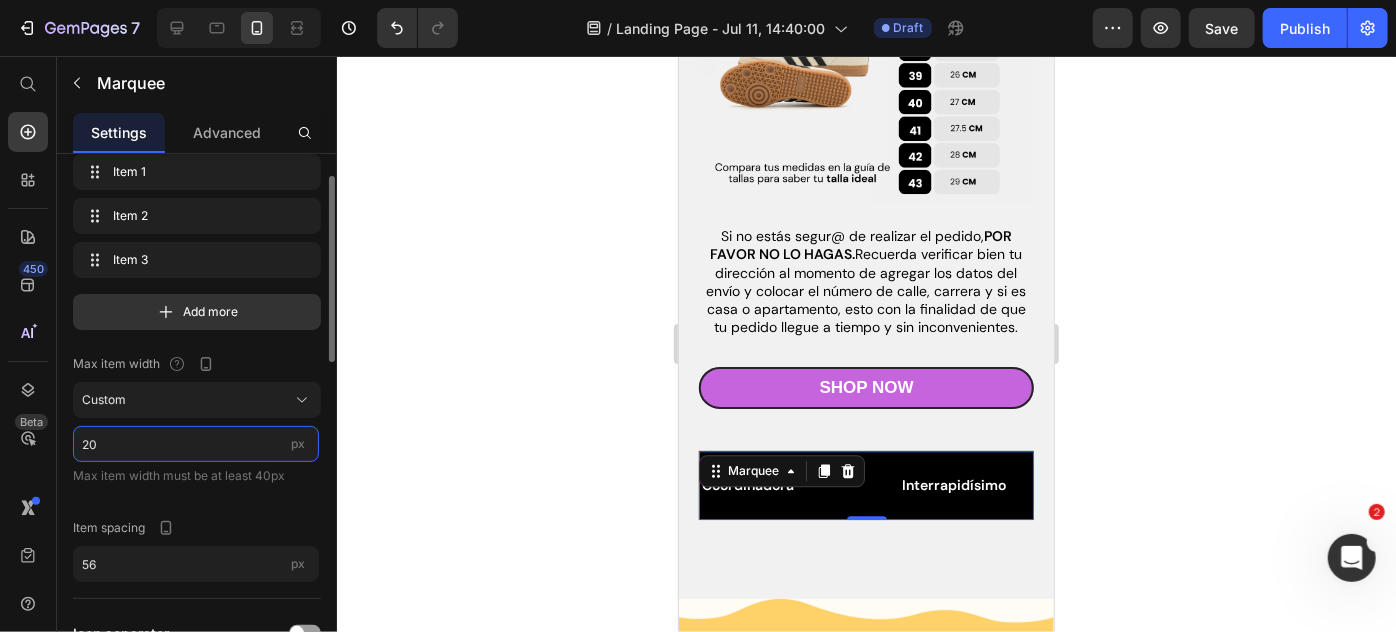 type on "2" 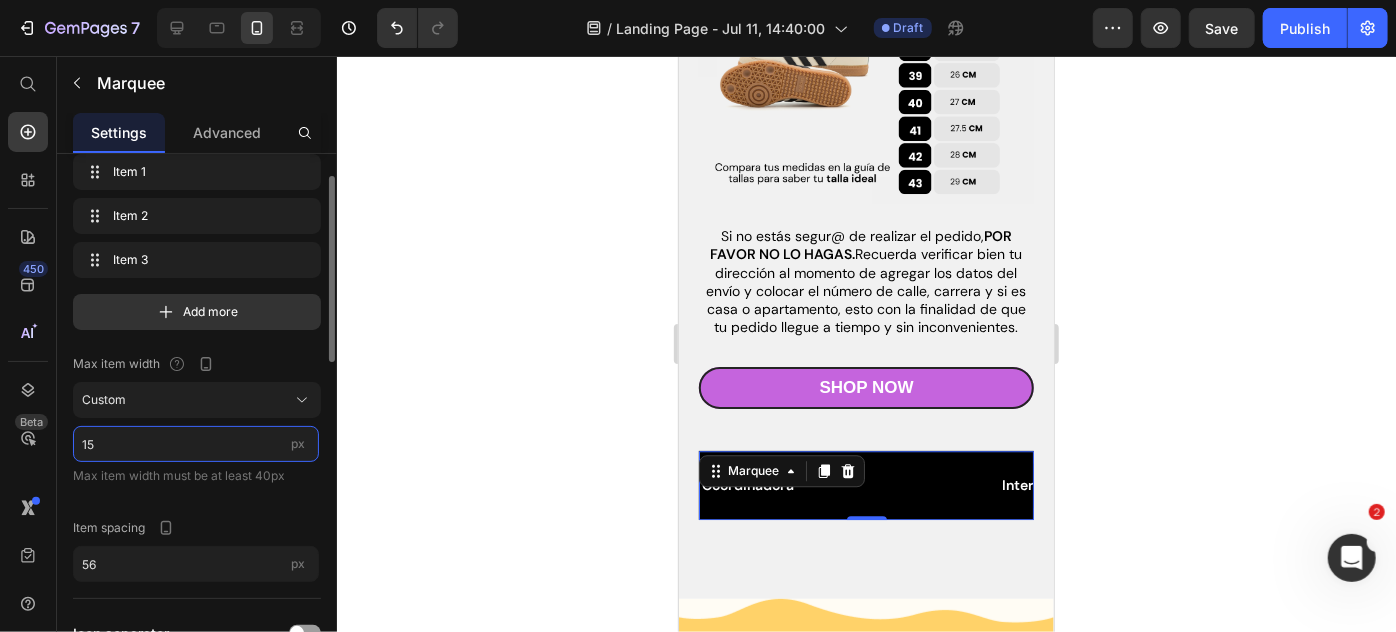 type on "150" 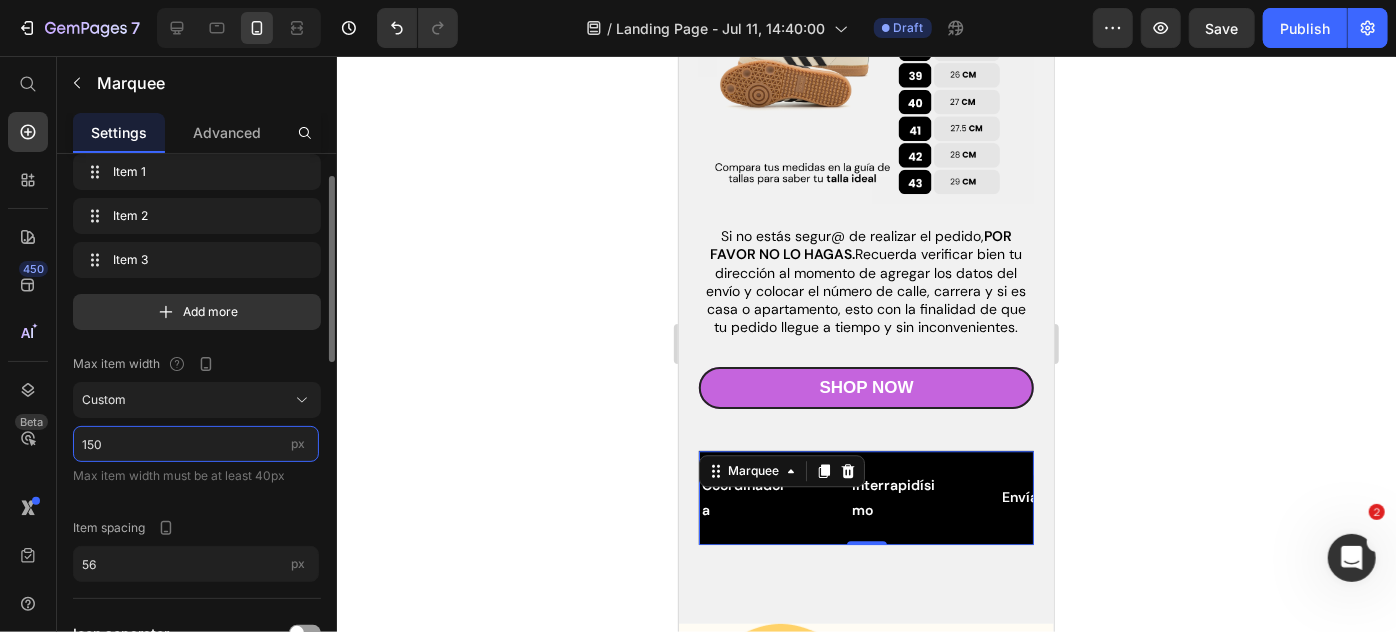 click on "150" at bounding box center [196, 444] 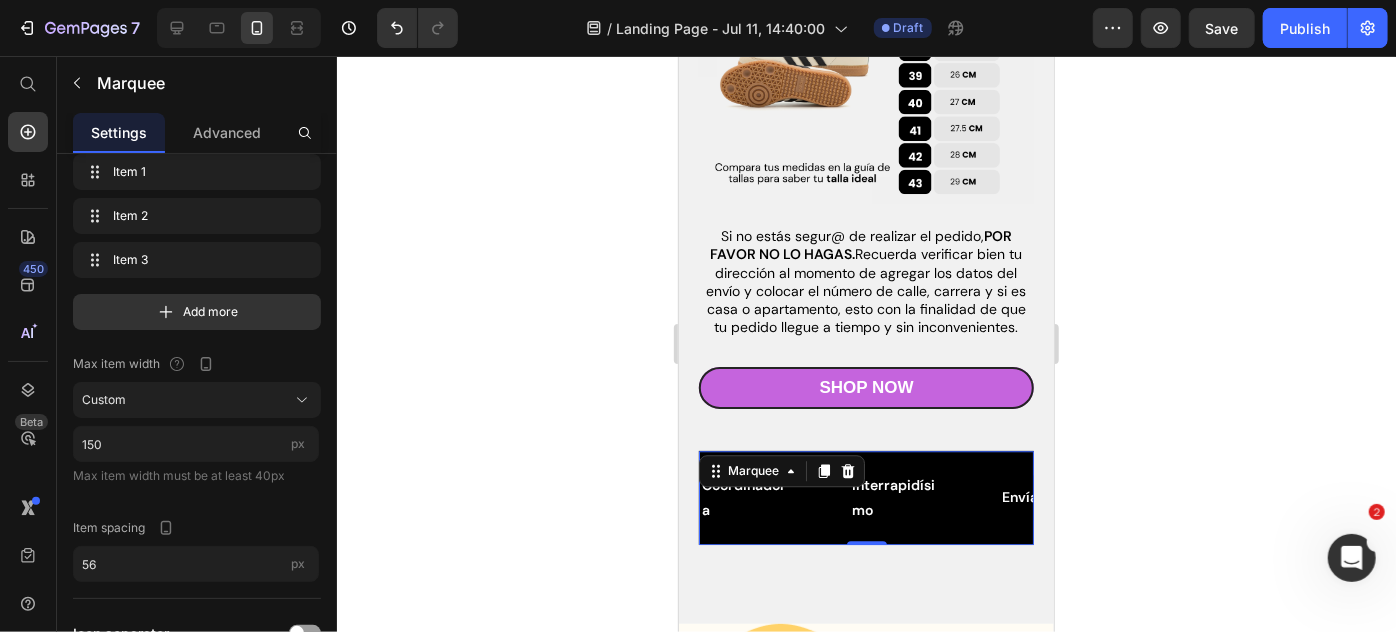 click 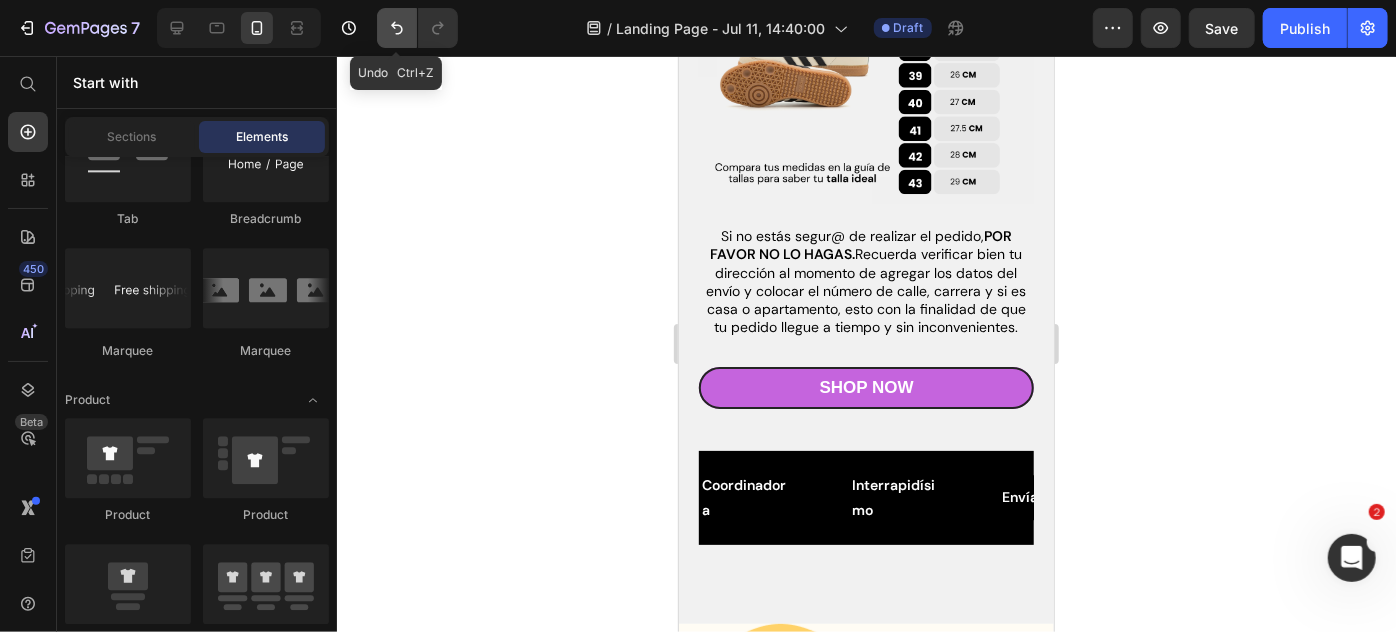 click 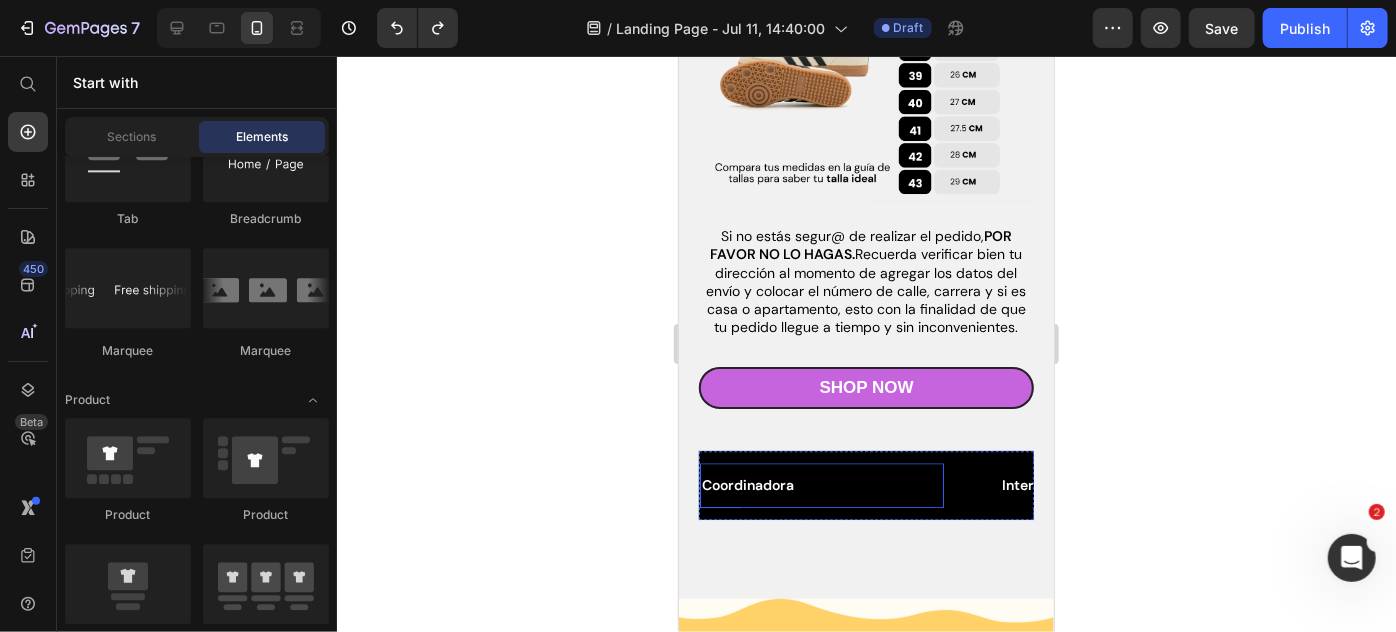 click on "Coordinadora" at bounding box center (821, 484) 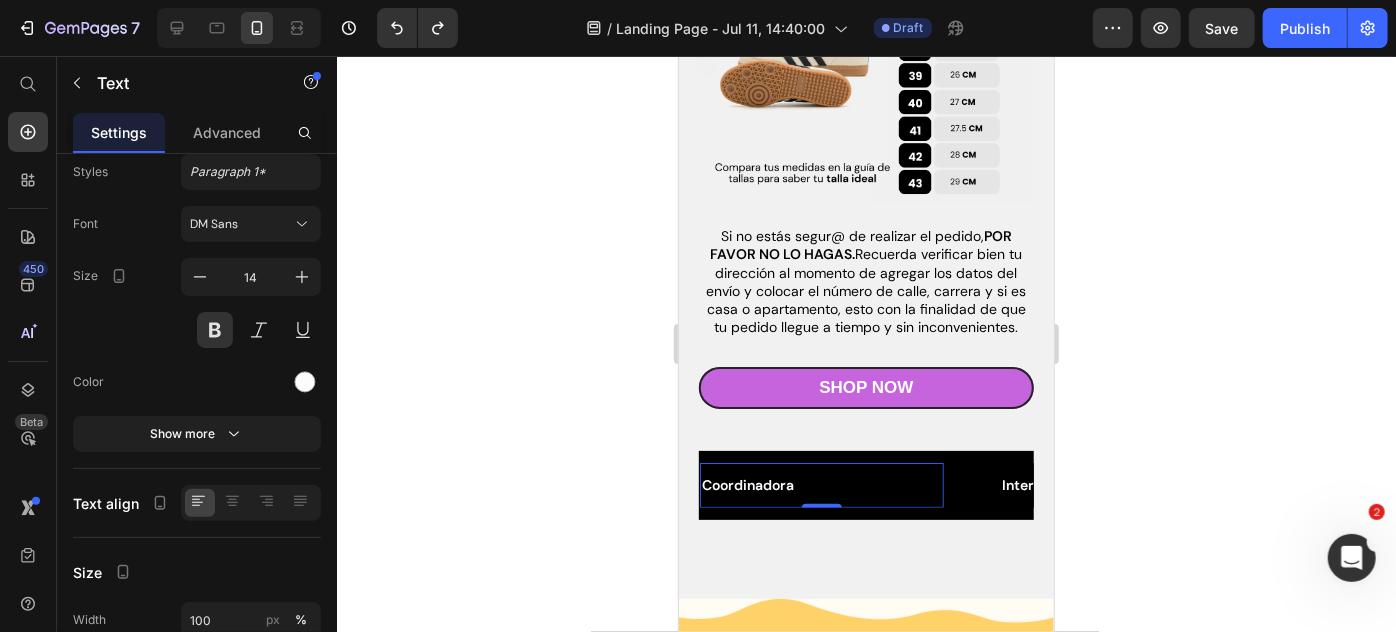 scroll, scrollTop: 0, scrollLeft: 0, axis: both 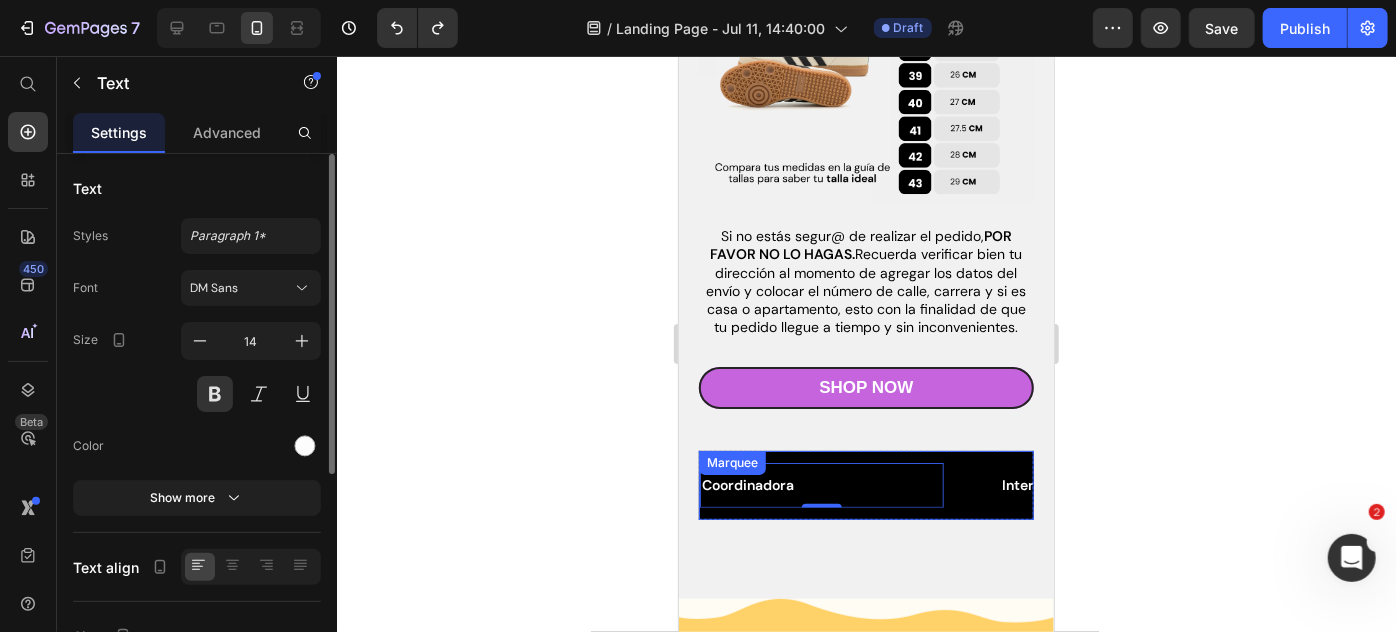 click on "Coordinadora Text   0 Interrapidísimo Text Envía Text Coordinadora Text   0 Interrapidísimo Text Envía Text Marquee" at bounding box center (865, 484) 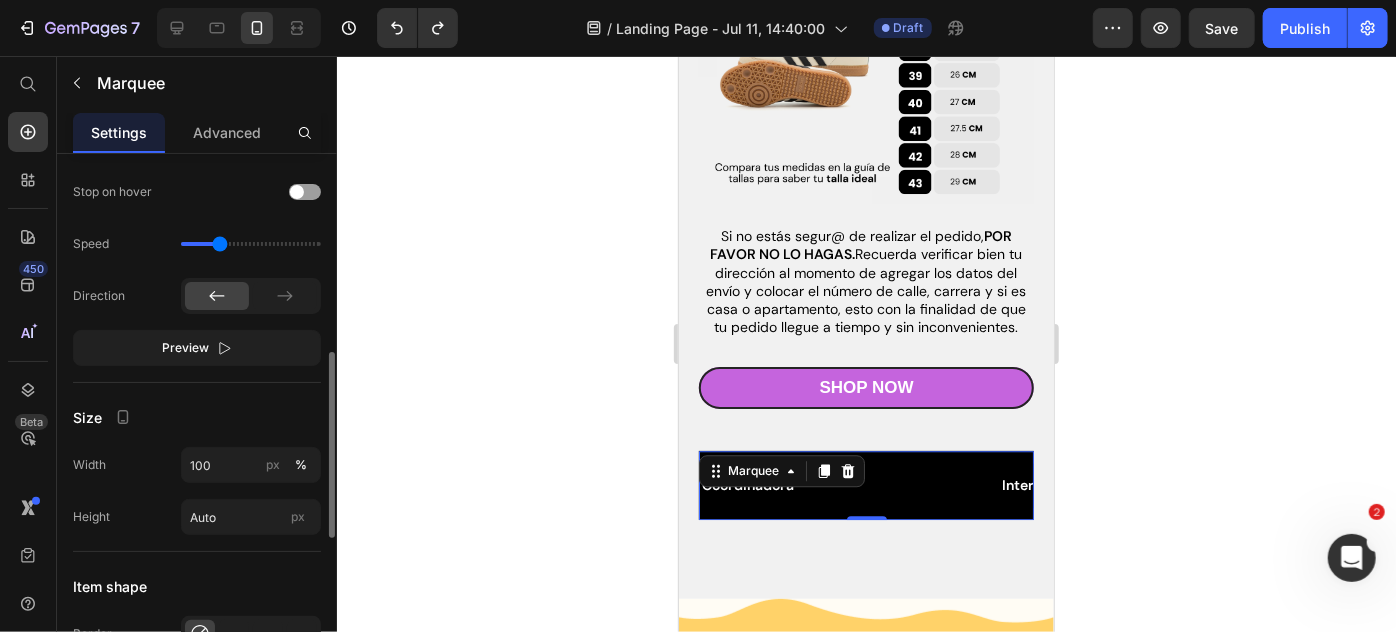 scroll, scrollTop: 618, scrollLeft: 0, axis: vertical 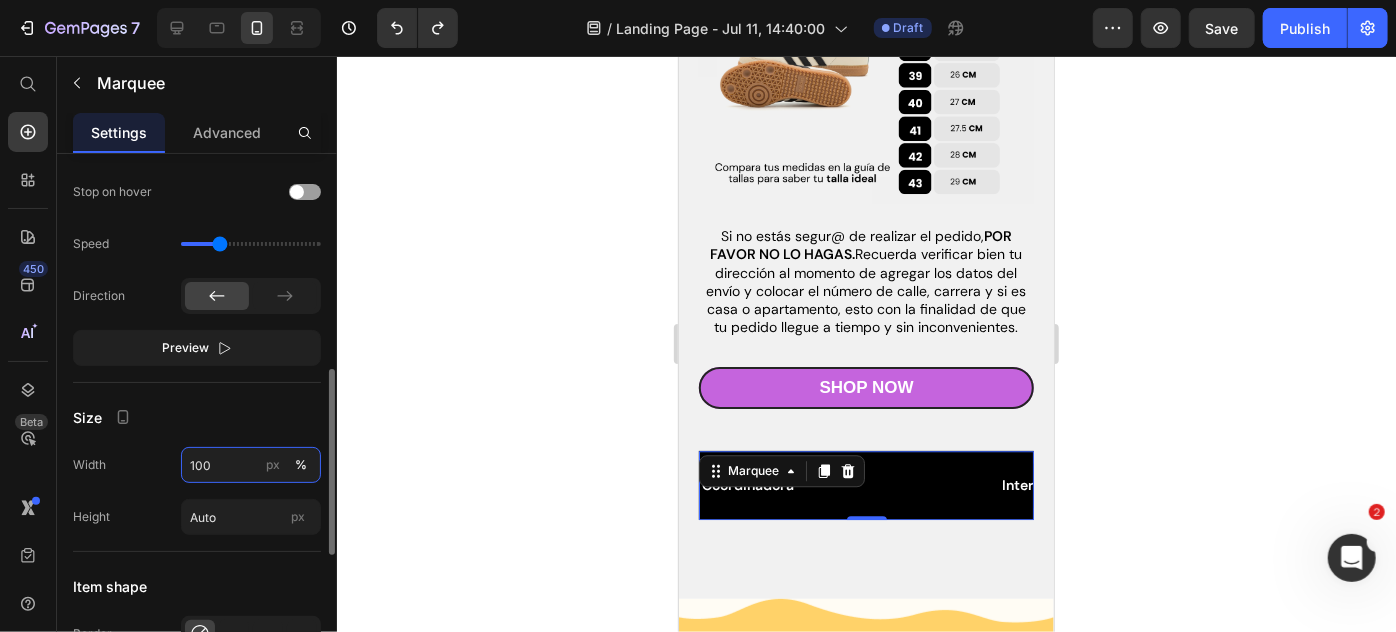 click on "100" at bounding box center [251, 465] 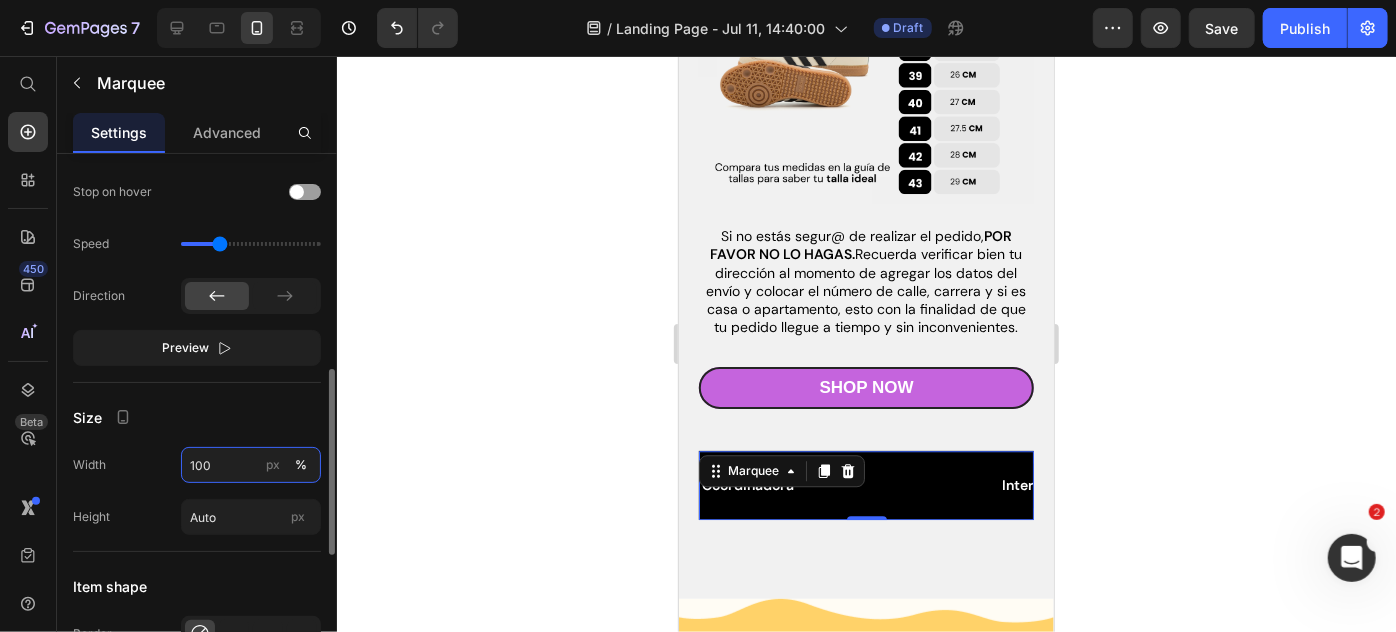 type on "1000" 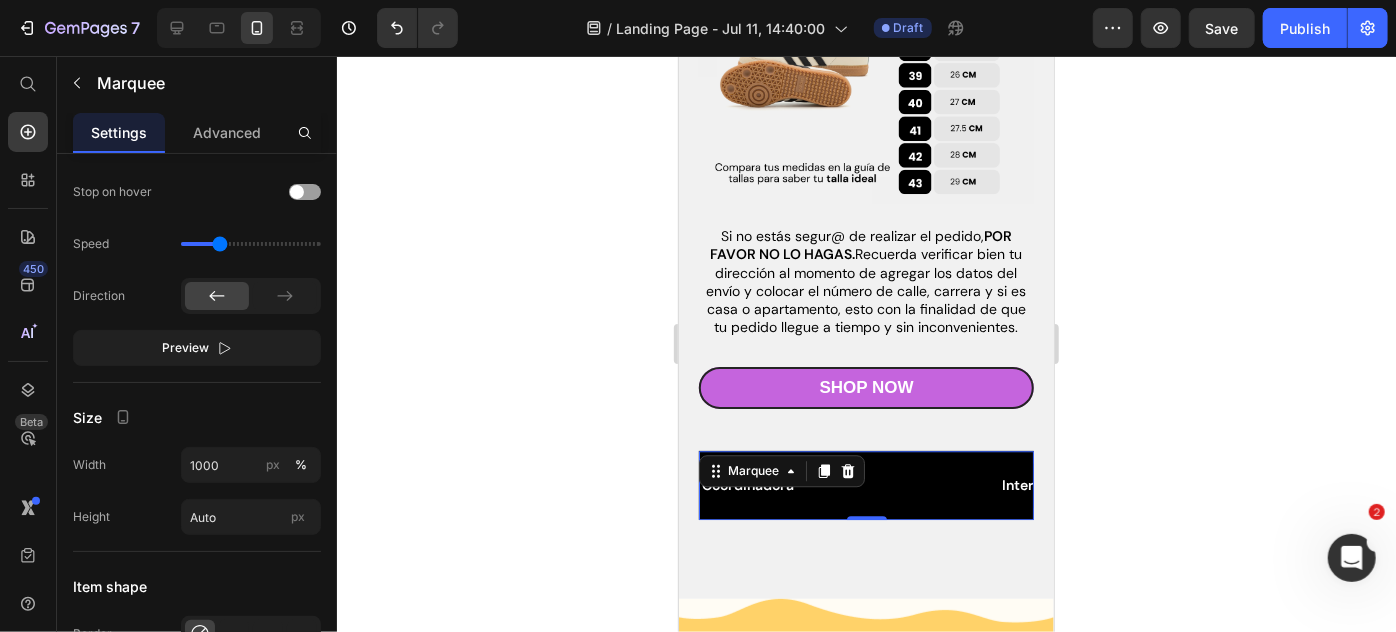 click 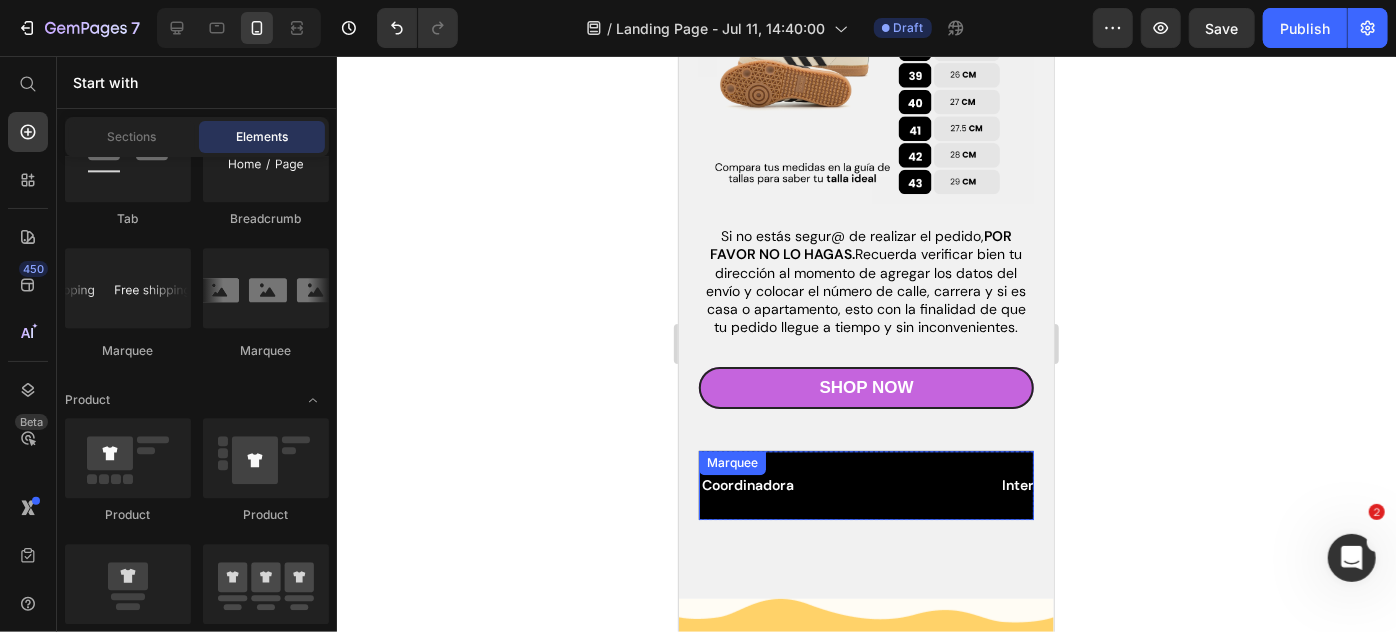 click on "Marquee" at bounding box center [731, 462] 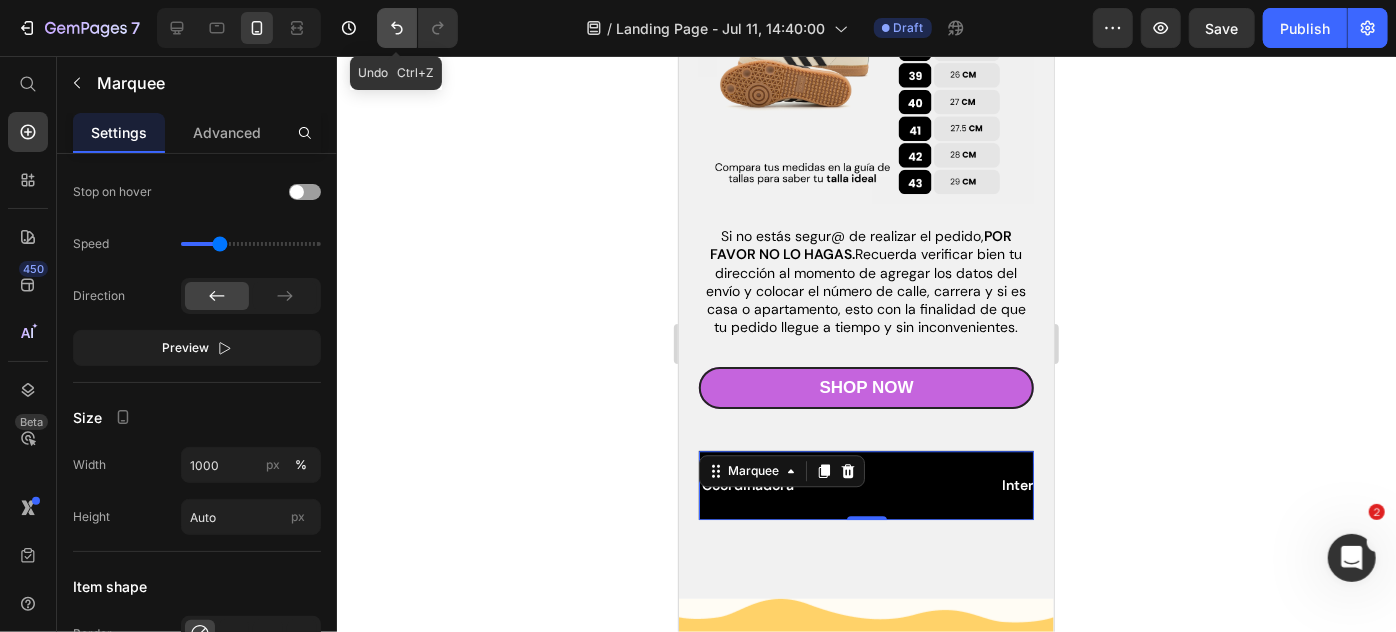 click 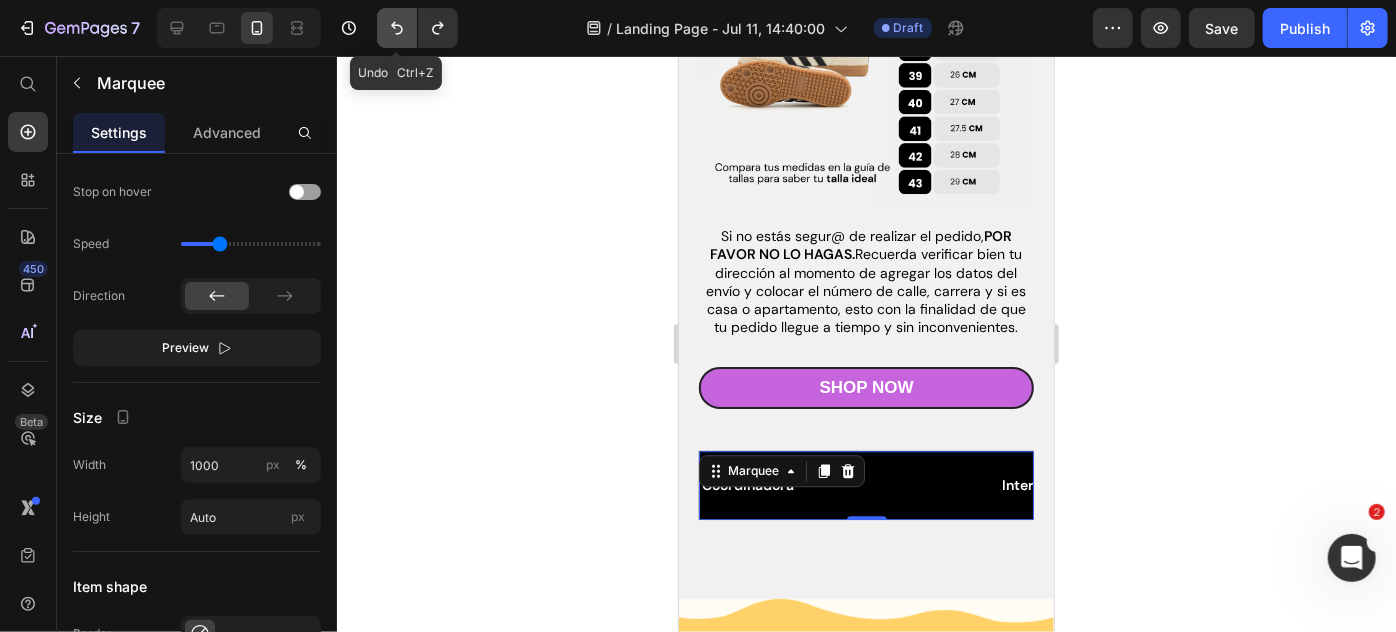click 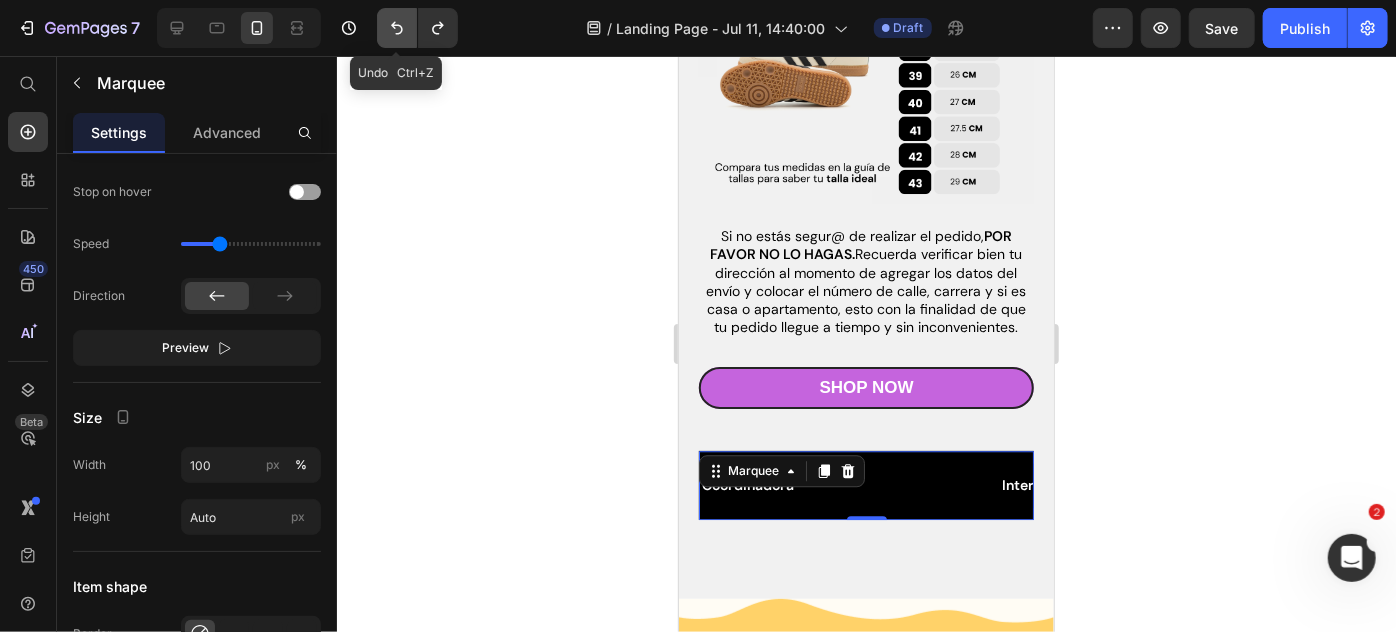 click 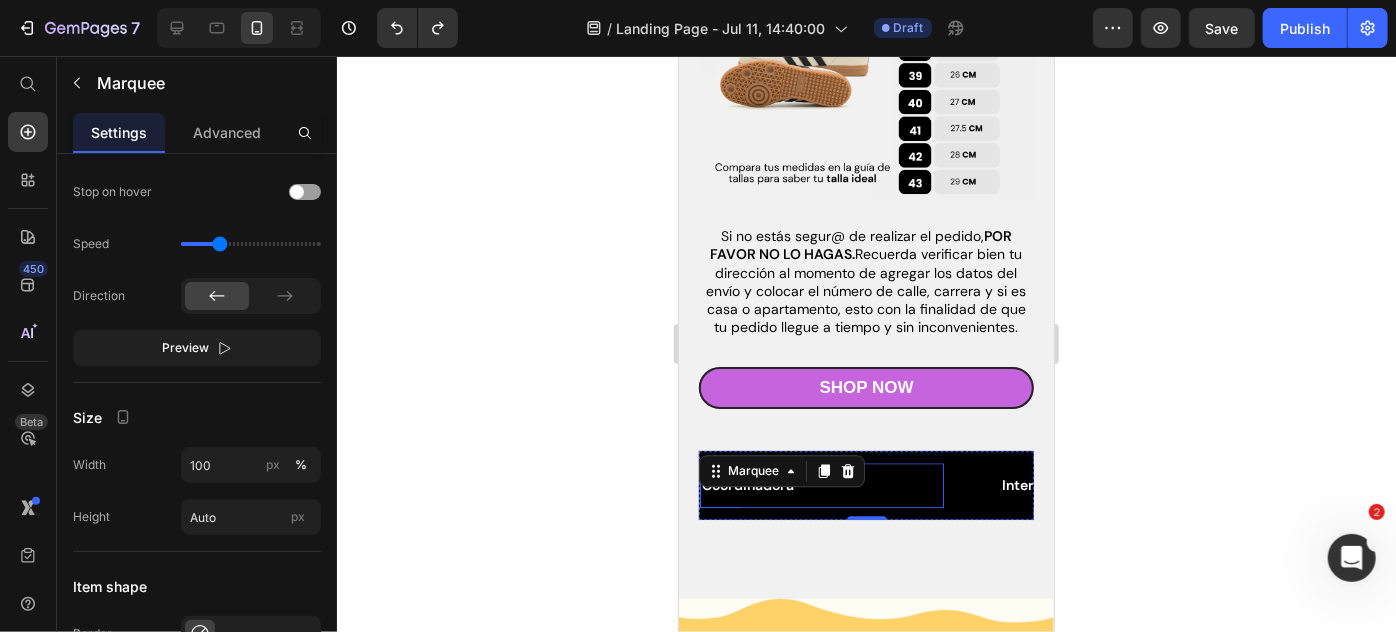 click on "Coordinadora" at bounding box center (821, 484) 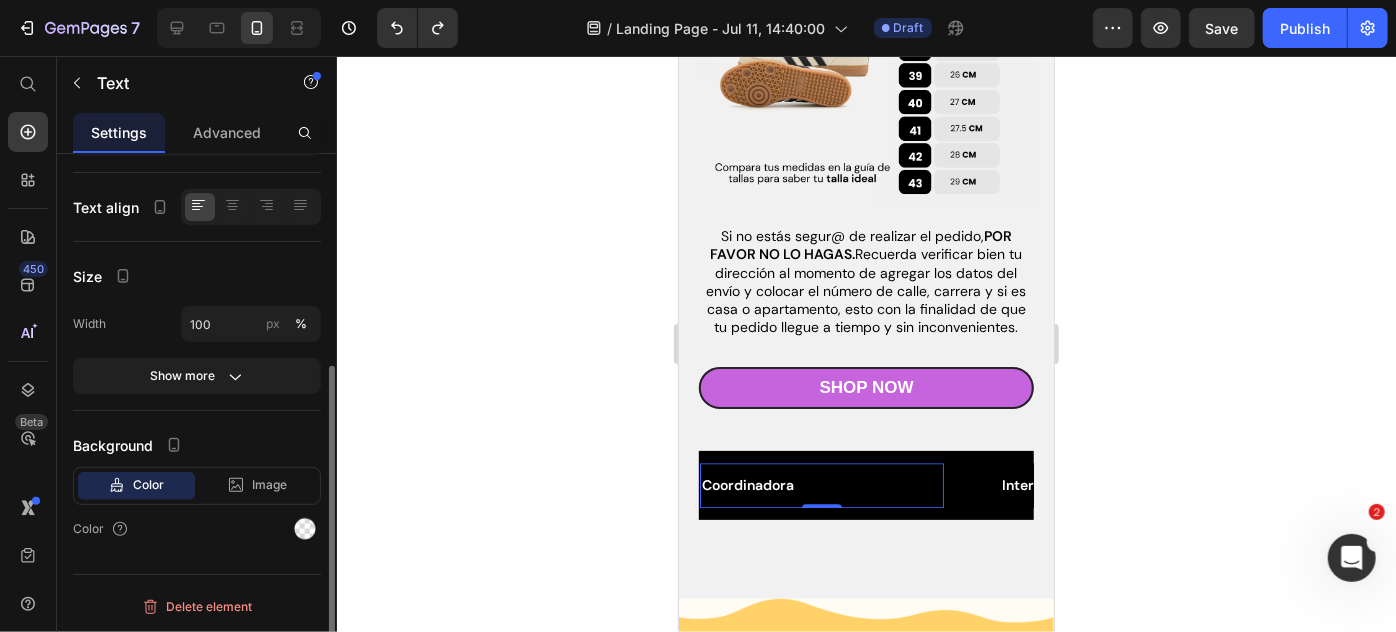 scroll, scrollTop: 0, scrollLeft: 0, axis: both 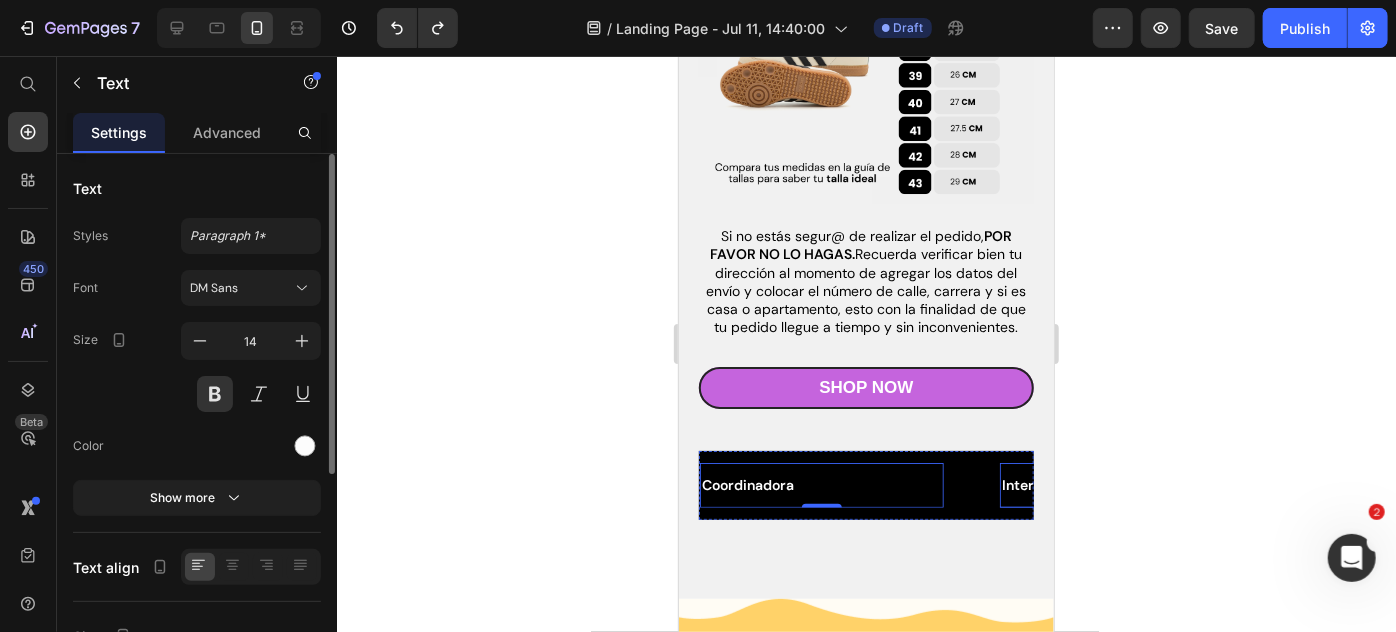 click on "Interrapidísimo" at bounding box center [1121, 484] 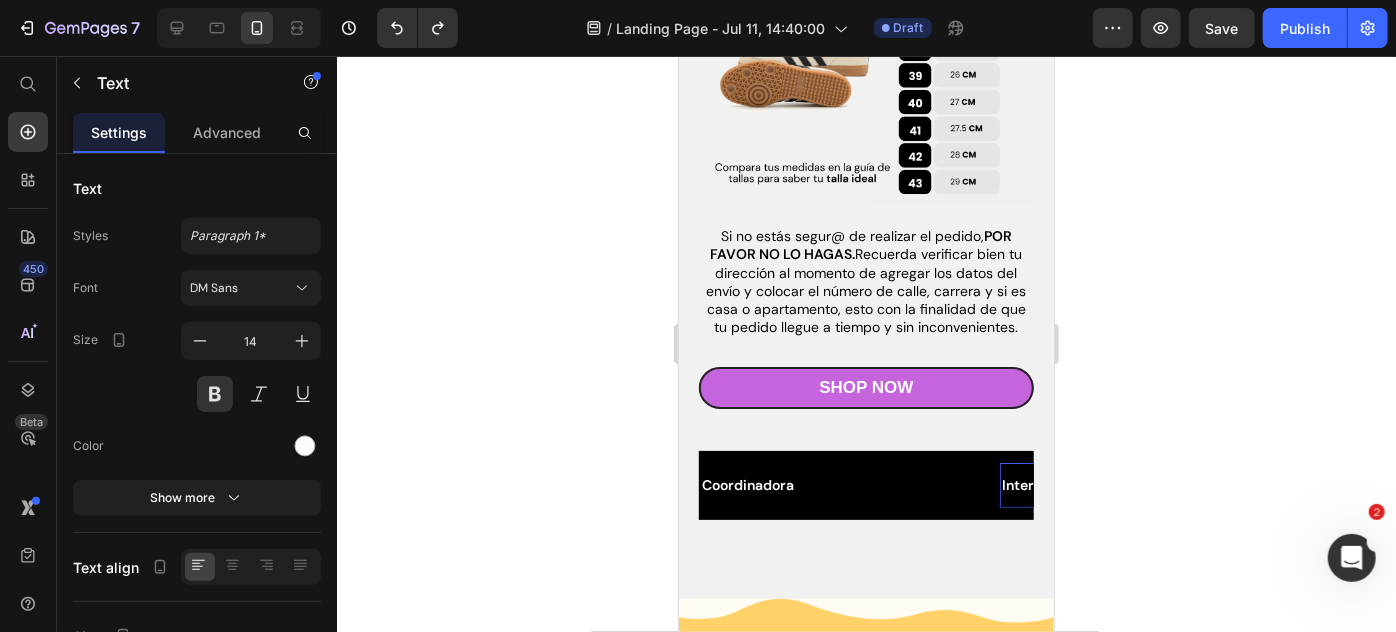 click 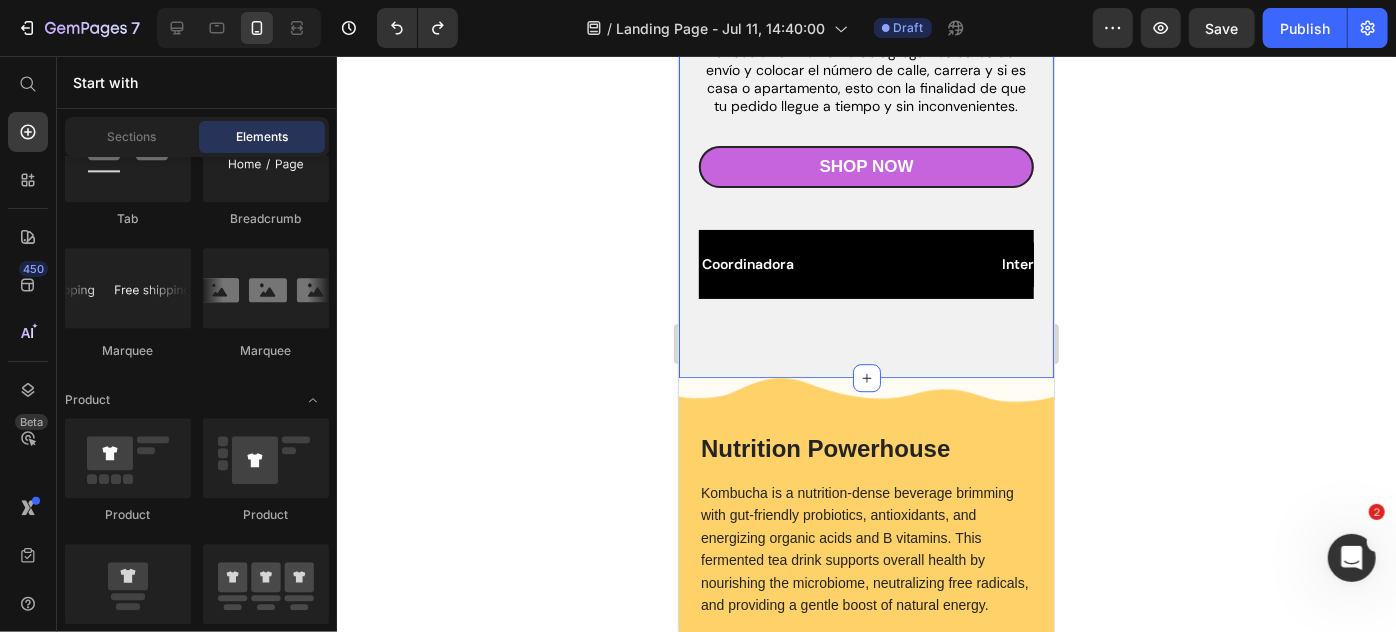 scroll, scrollTop: 2725, scrollLeft: 0, axis: vertical 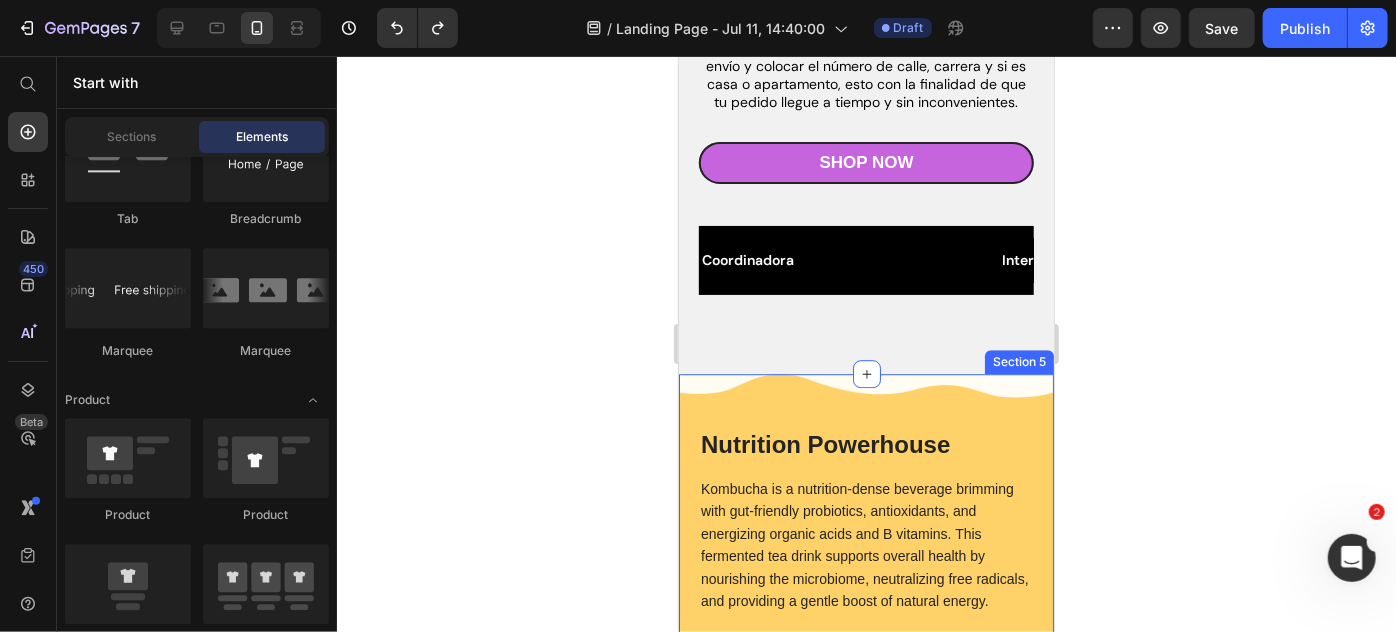 click on "Image Nutrition Powerhouse Heading Kombucha is a nutrition-dense beverage brimming with gut-friendly probiotics, antioxidants, and energizing organic acids and B vitamins. This fermented tea drink supports overall health by nourishing the microbiome, neutralizing free radicals, and providing a gentle boost of natural energy. Text Block Image Image Image Image Row Row Section 5" at bounding box center (865, 786) 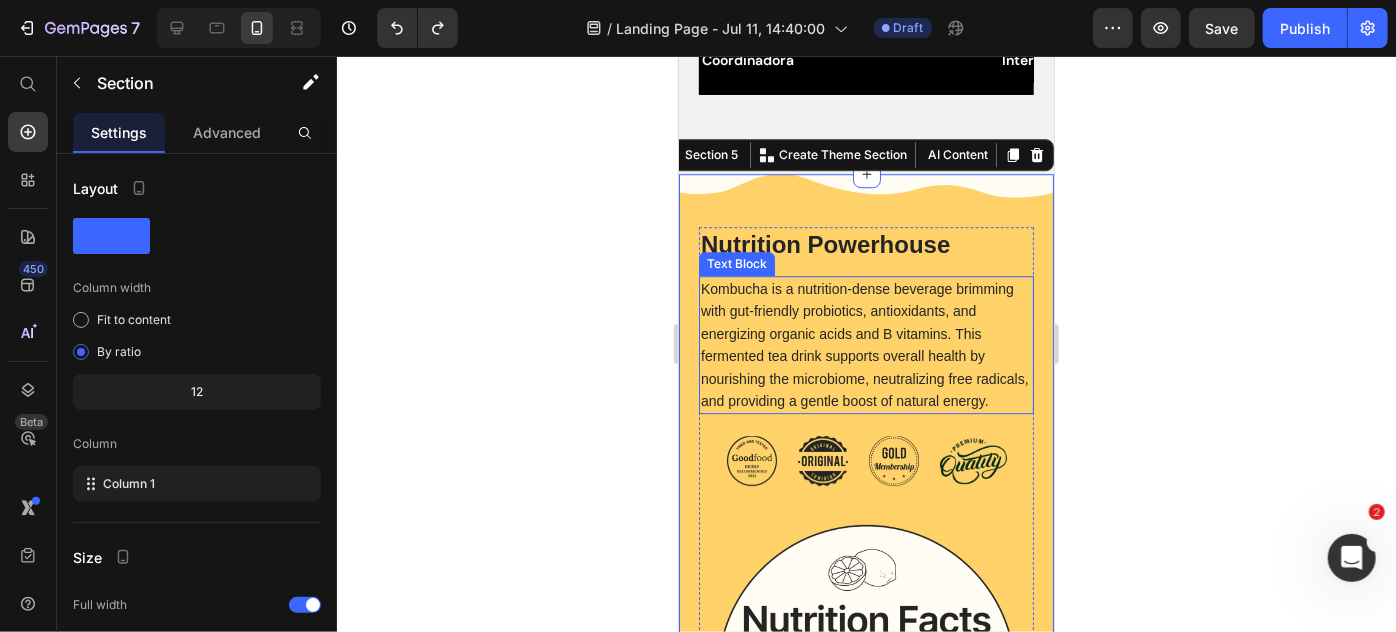 scroll, scrollTop: 2782, scrollLeft: 0, axis: vertical 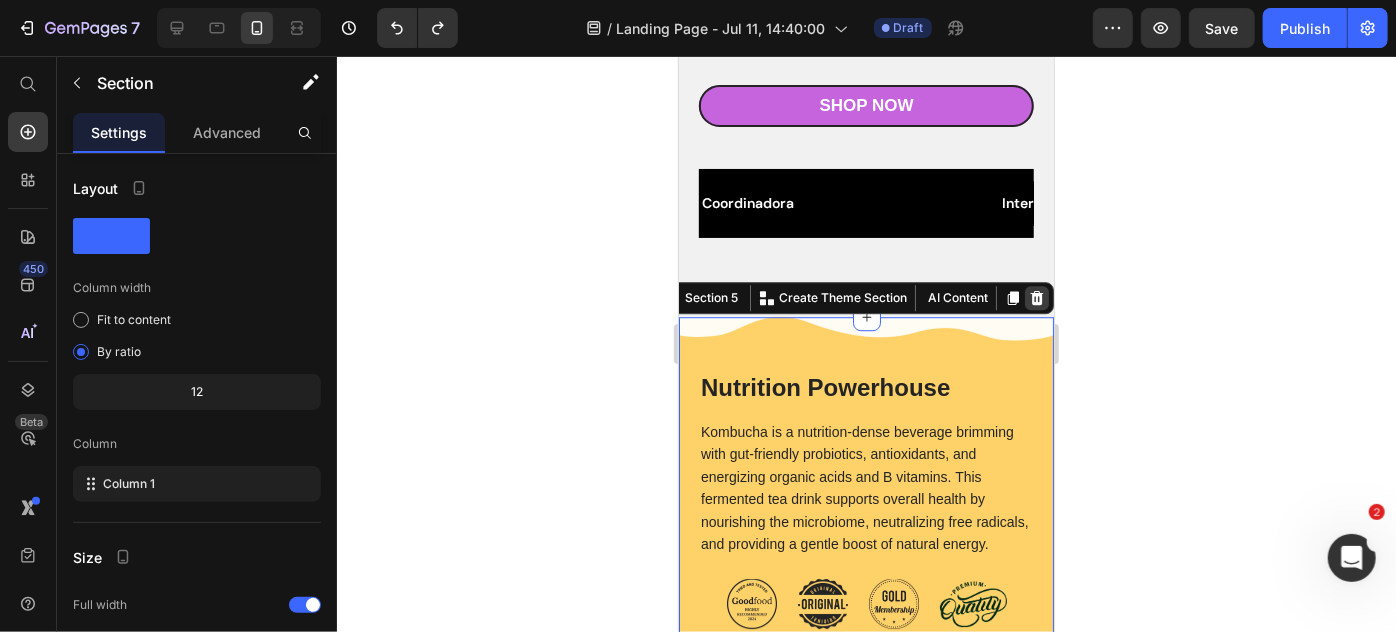 click 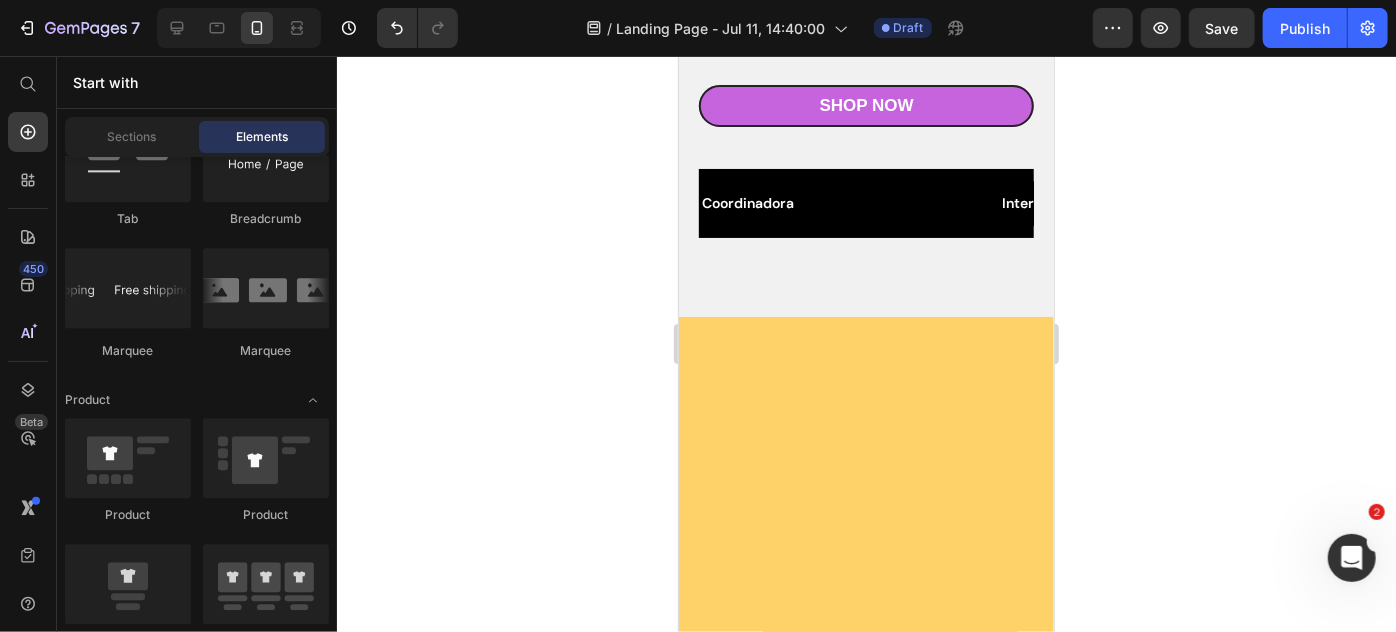 click 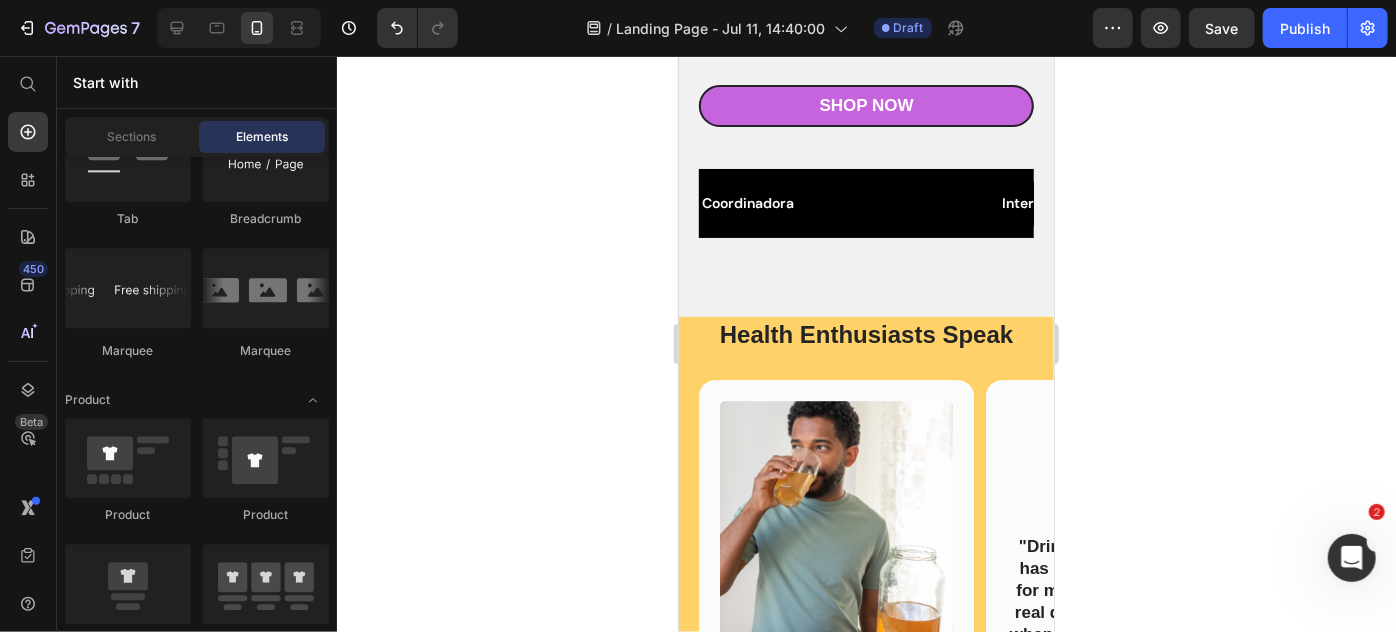 drag, startPoint x: 1187, startPoint y: 391, endPoint x: 73, endPoint y: 414, distance: 1114.2374 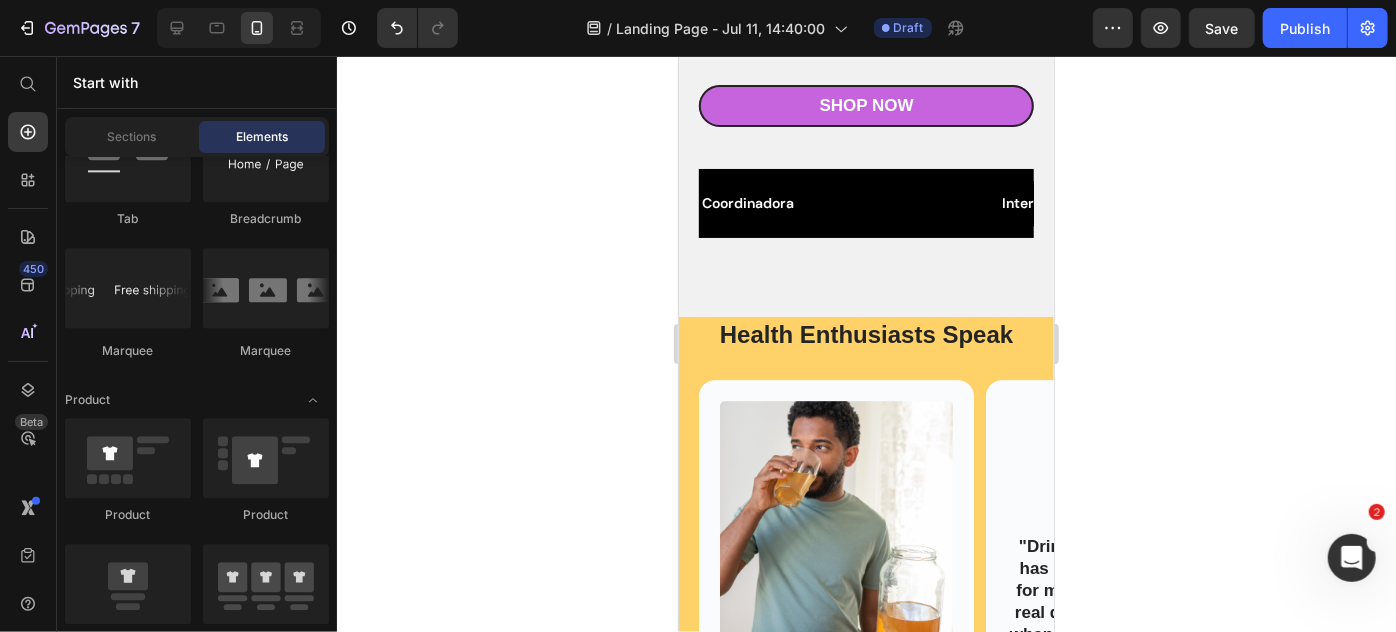 click on "-[FIRST] [LAST]." at bounding box center (776, 2549) 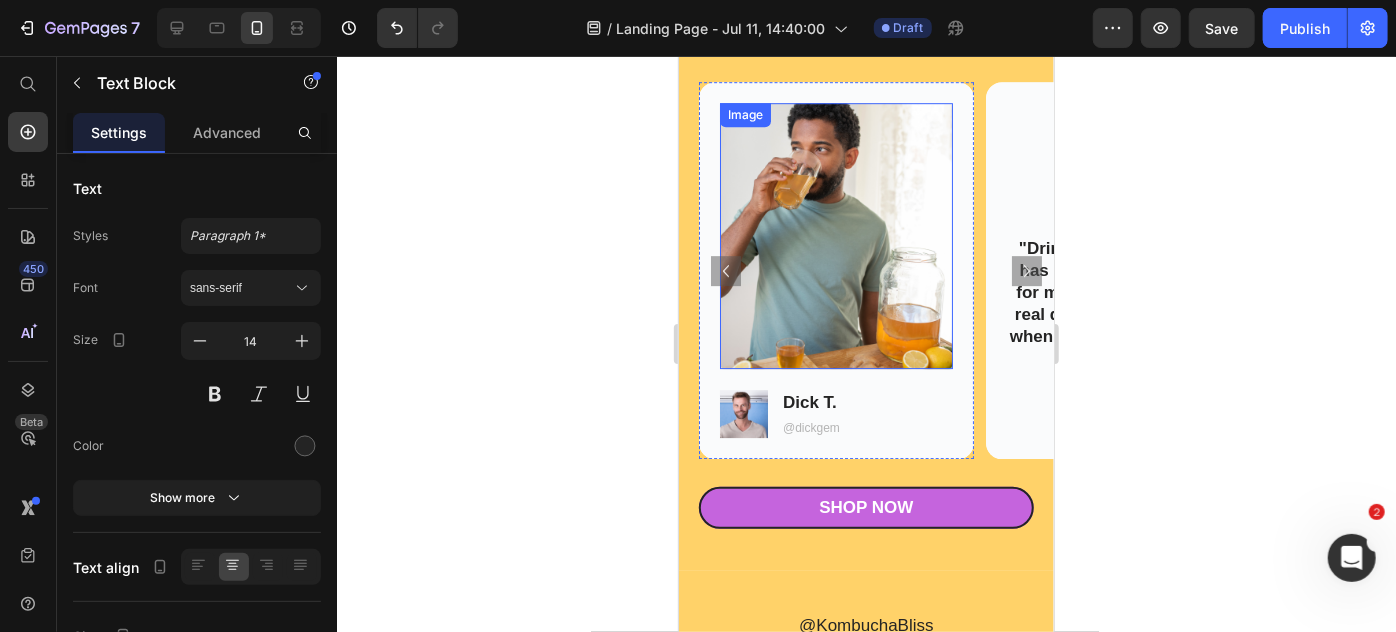 scroll, scrollTop: 2858, scrollLeft: 0, axis: vertical 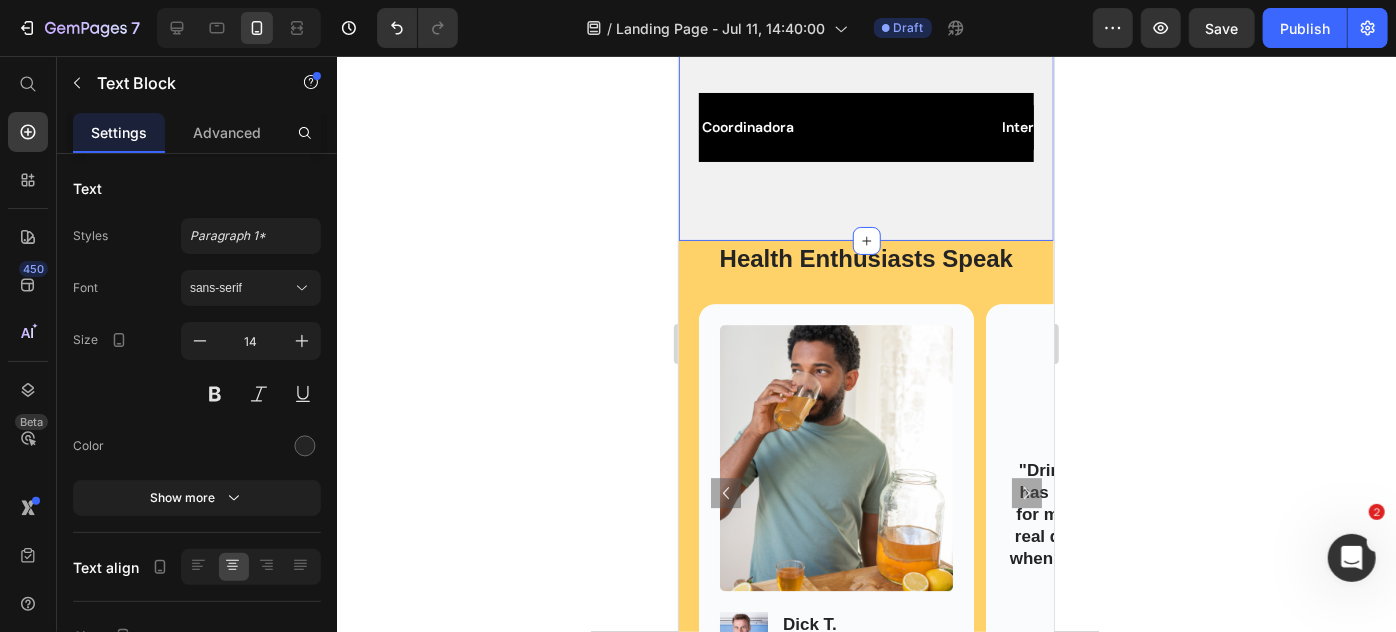 click on "Guía de tallas Heading Guíate de nuestras tallas midiendo una platilla de un calzado que ya tengas  (no la suela, la plantilla) Text Block comprar ya Button Row Image Row Si no estás segur@ de realizar el pedido,  POR FAVOR NO LO HAGAS.  Recuerda verificar bien tu dirección al momento de agregar los datos del envío y colocar el número de calle, carrera y si es casa o apartamento, esto con la finalidad de que tu pedido llegue a tiempo y sin inconvenientes. Text Block Shop Now Button Row Image Row Coordinadora Text Interrapidísimo Text Envía Text Coordinadora Text Interrapidísimo Text Envía Text Marquee Row Row Section 4" at bounding box center [865, -362] 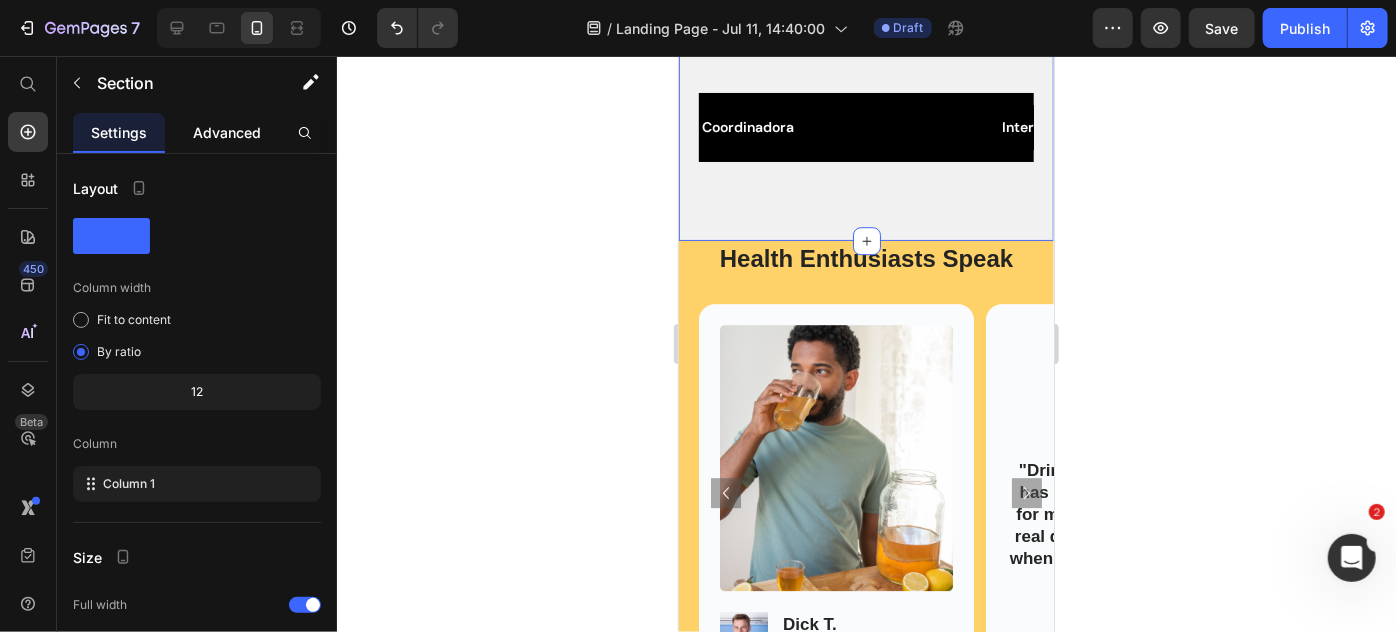 click on "Advanced" at bounding box center (227, 132) 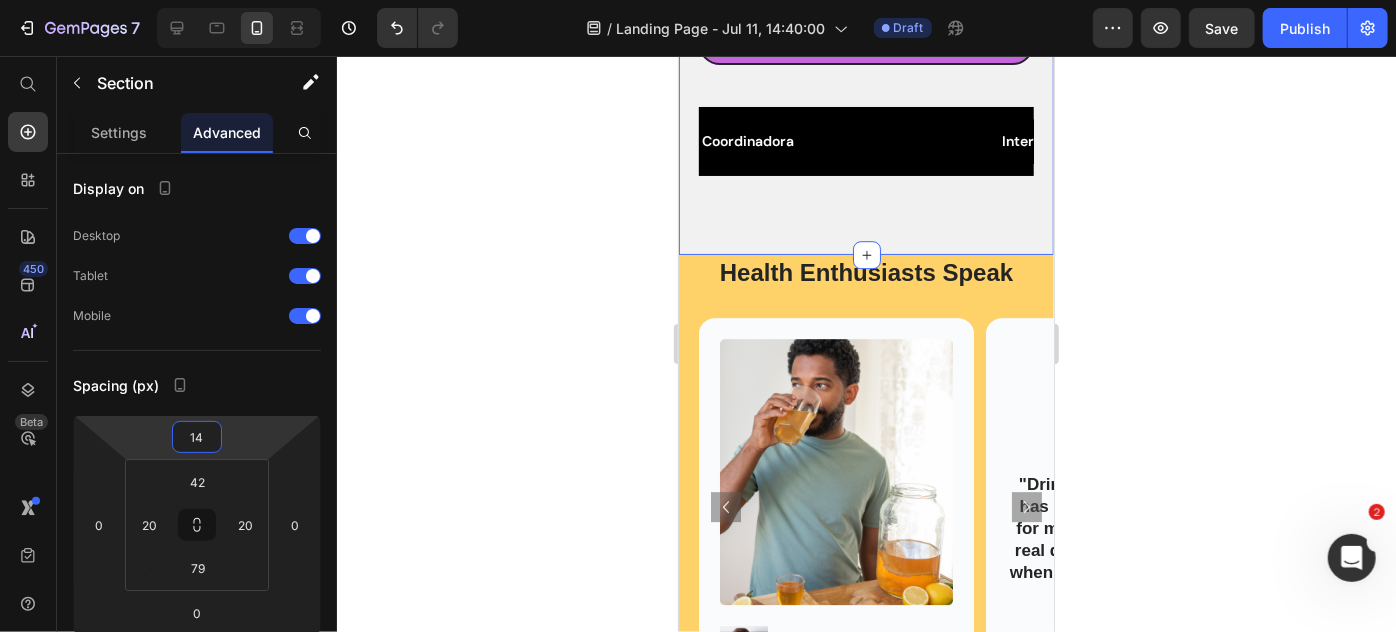 type on "4" 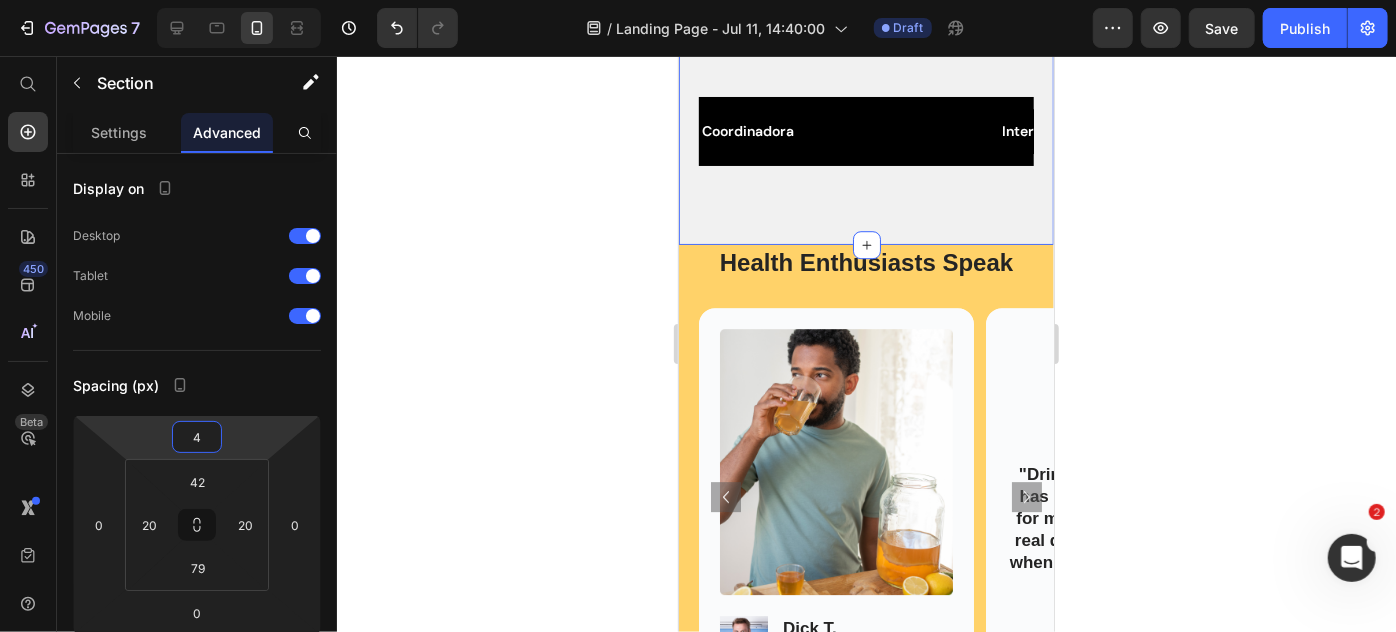 drag, startPoint x: 215, startPoint y: 452, endPoint x: 320, endPoint y: 450, distance: 105.01904 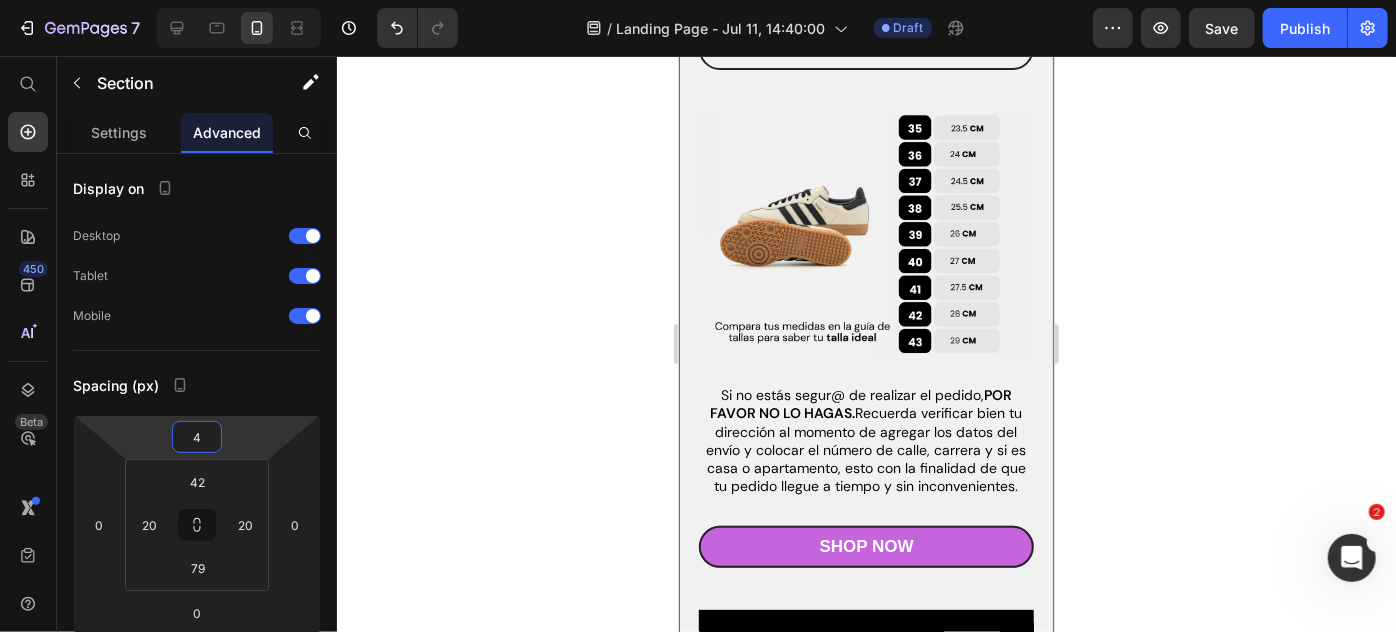 scroll, scrollTop: 2799, scrollLeft: 0, axis: vertical 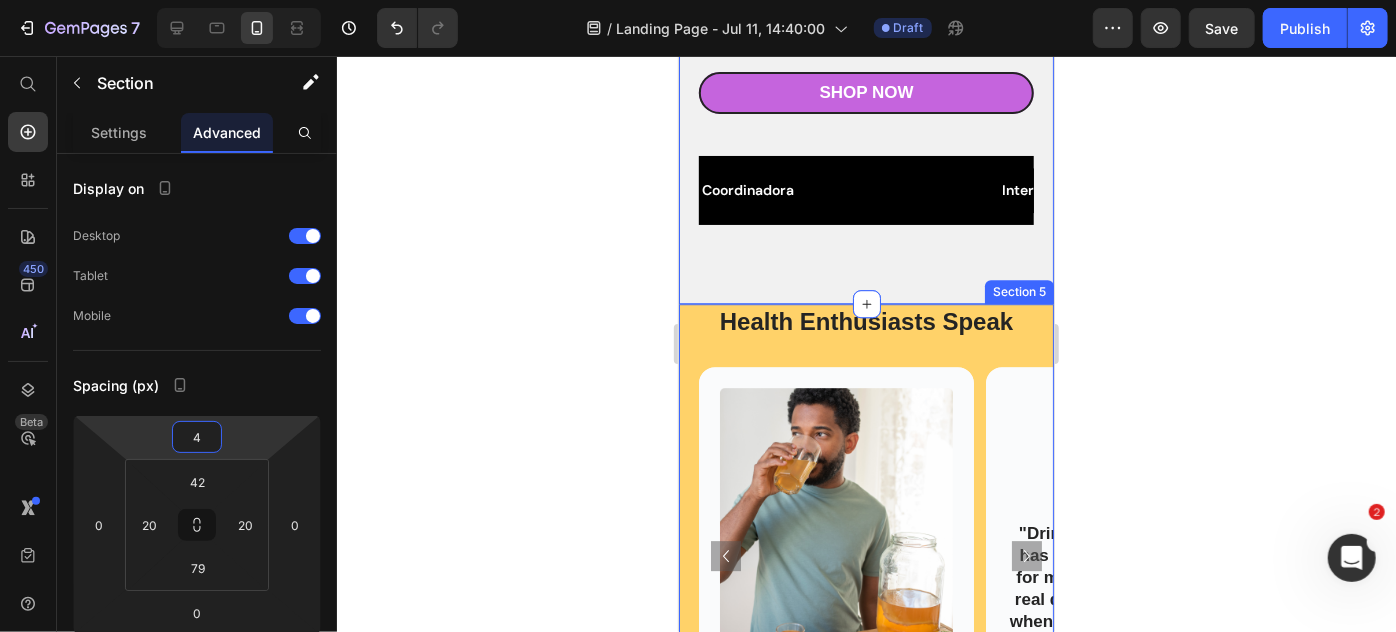 click on "Health Enthusiasts Speak Heading
Image Image Dick T. Text Block @dickgem Text Block Row Hero Banner Icon Icon Icon Icon Icon Icon List "Drinking kombucha daily has been a game-changer for my digestion. I notice a real difference in how I feel when I'm consistent with it." Text Block Hero Banner Image Image Lena H. Text Block @lenagem Text Block Row Hero Banner Icon Icon Icon Icon Icon Icon List "As someone who struggles with low energy, I love that kombucha provides a gentle, sustainable boost without the jitters of coffee." Text Block Hero Banner
Carousel Shop Now Button" at bounding box center [865, 558] 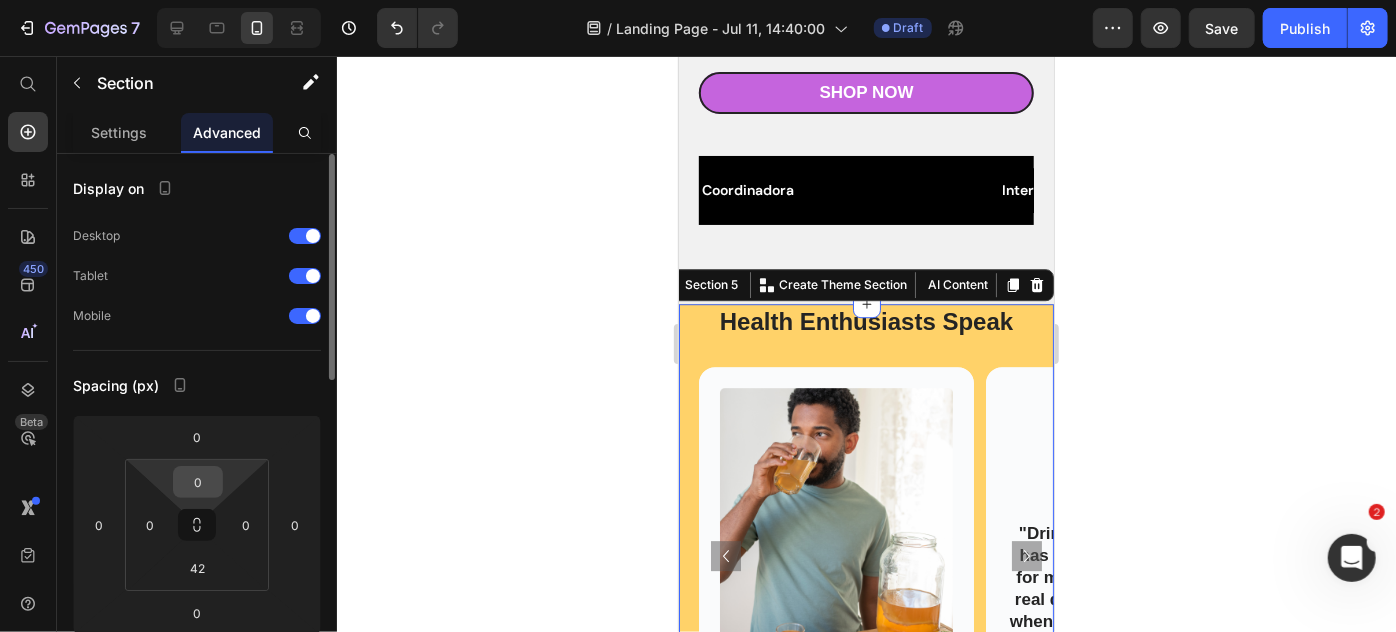 drag, startPoint x: 221, startPoint y: 457, endPoint x: 202, endPoint y: 485, distance: 33.83785 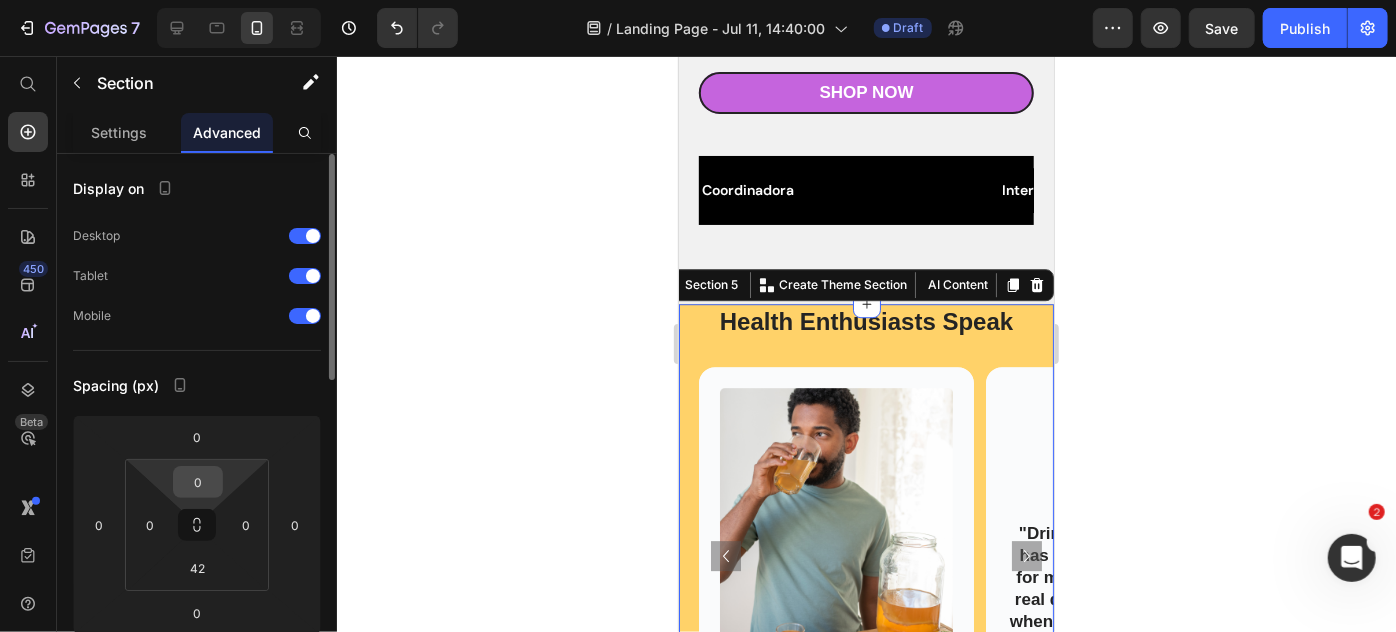 click on "0 0 42 0" at bounding box center (197, 525) 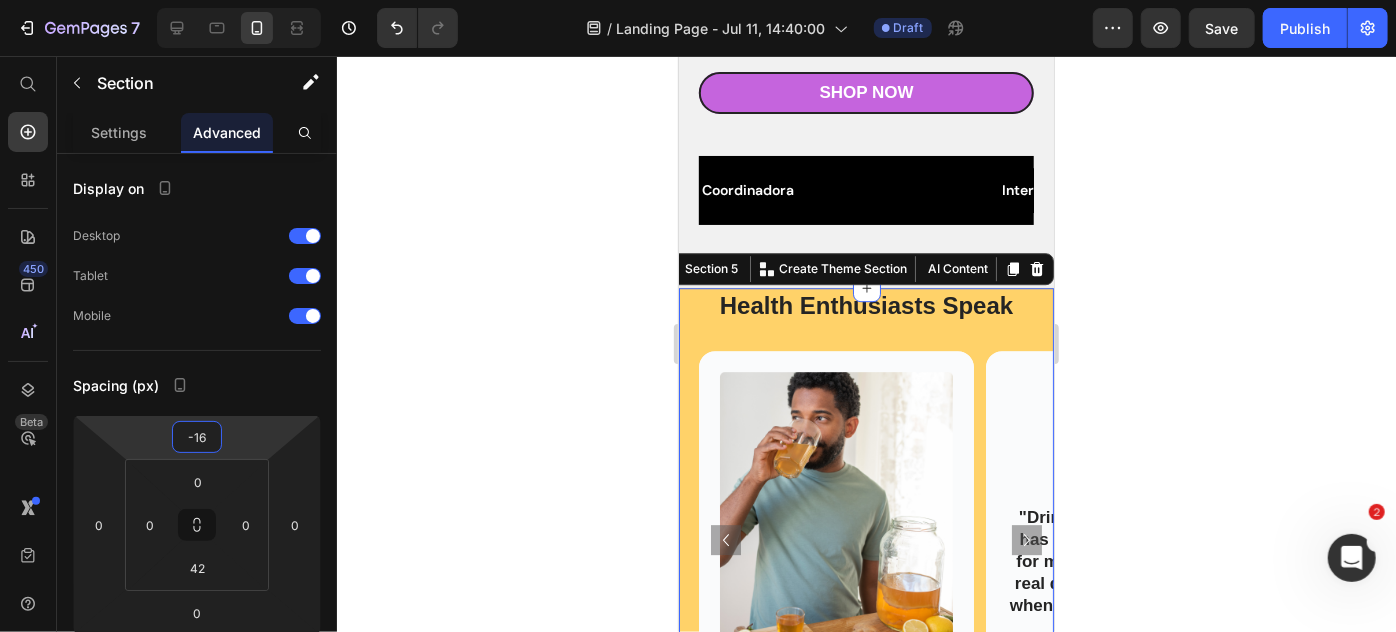type on "-22" 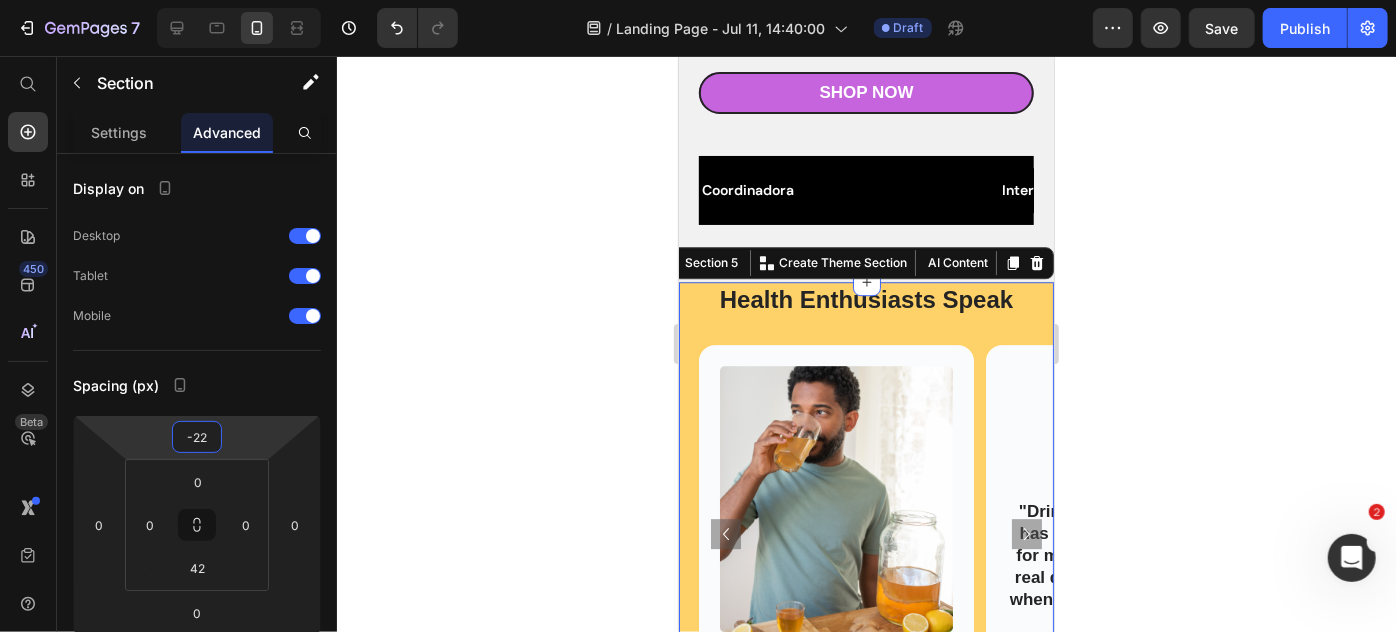 drag, startPoint x: 198, startPoint y: 456, endPoint x: 481, endPoint y: 466, distance: 283.17664 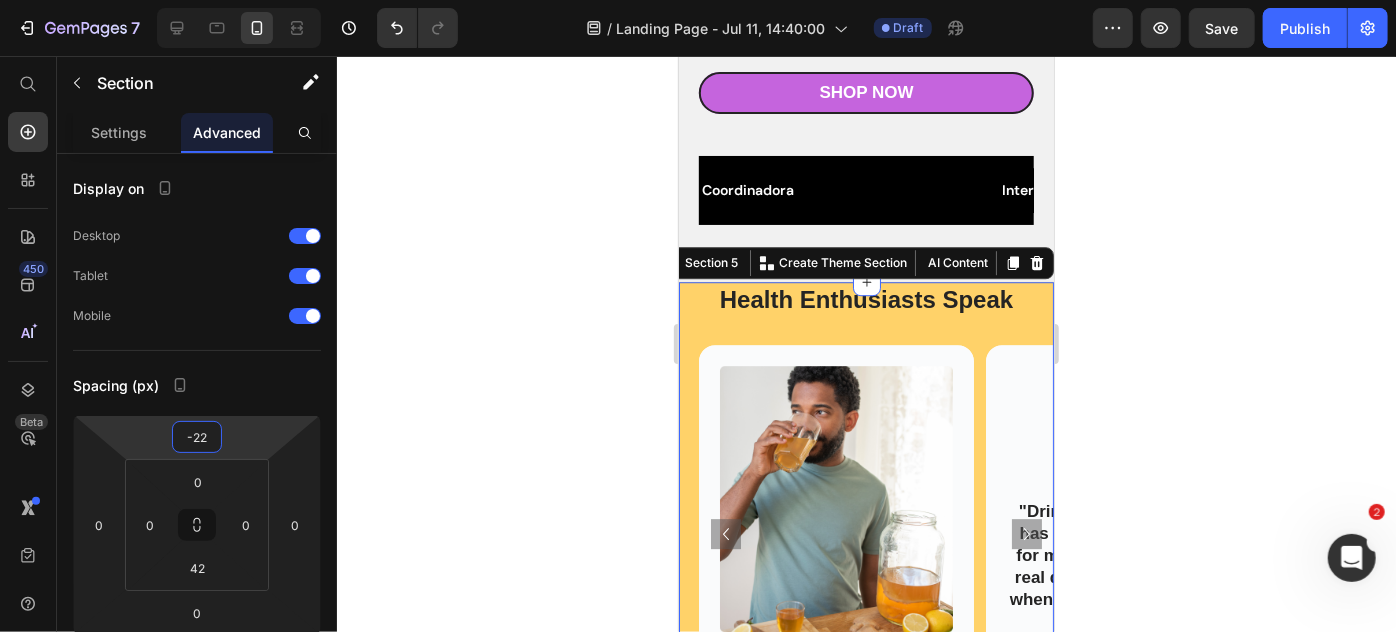 click on "7  Version history  /  Landing Page - Jul 11, 14:40:00 Draft Preview  Save   Publish  450 Beta Start with Sections Elements Hero Section Product Detail Brands Trusted Badges Guarantee Product Breakdown How to use Testimonials Compare Bundle FAQs Social Proof Brand Story Product List Collection Blog List Contact Sticky Add to Cart Custom Footer Browse Library 450 Layout
Row
Row
Row
Row Text
Heading
Text Block Button
Button
Button
Sticky Back to top Media
Image" 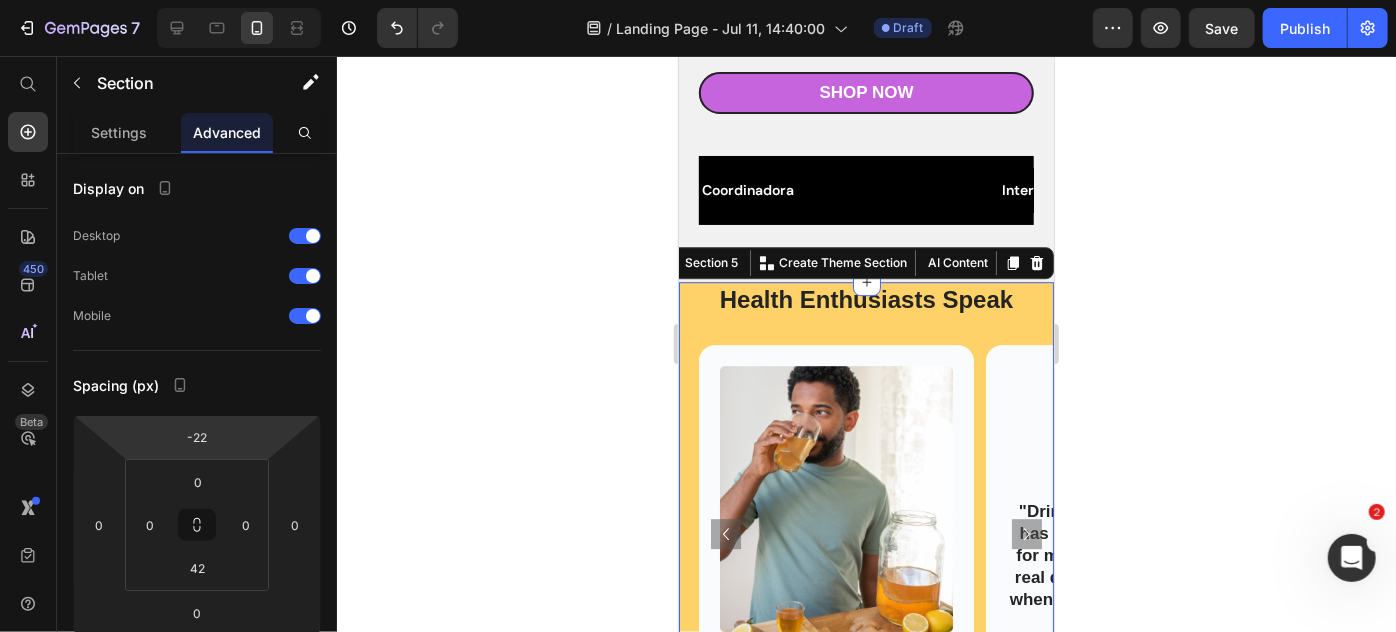 click 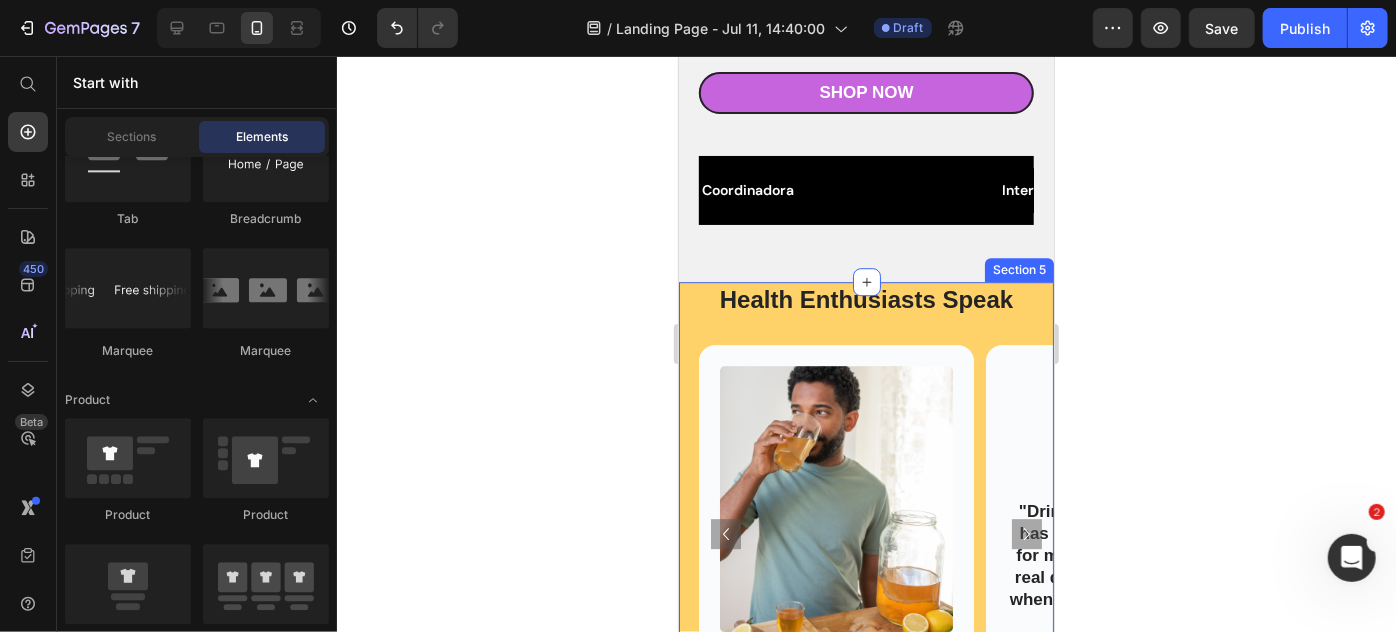 click on "Health Enthusiasts Speak Heading
Image Image Dick T. Text Block @dickgem Text Block Row Hero Banner Icon Icon Icon Icon Icon Icon List "Drinking kombucha daily has been a game-changer for my digestion. I notice a real difference in how I feel when I'm consistent with it." Text Block Hero Banner Image Image Lena H. Text Block @lenagem Text Block Row Hero Banner Icon Icon Icon Icon Icon Icon List "As someone who struggles with low energy, I love that kombucha provides a gentle, sustainable boost without the jitters of coffee." Text Block Hero Banner
Carousel Shop Now Button" at bounding box center (865, 536) 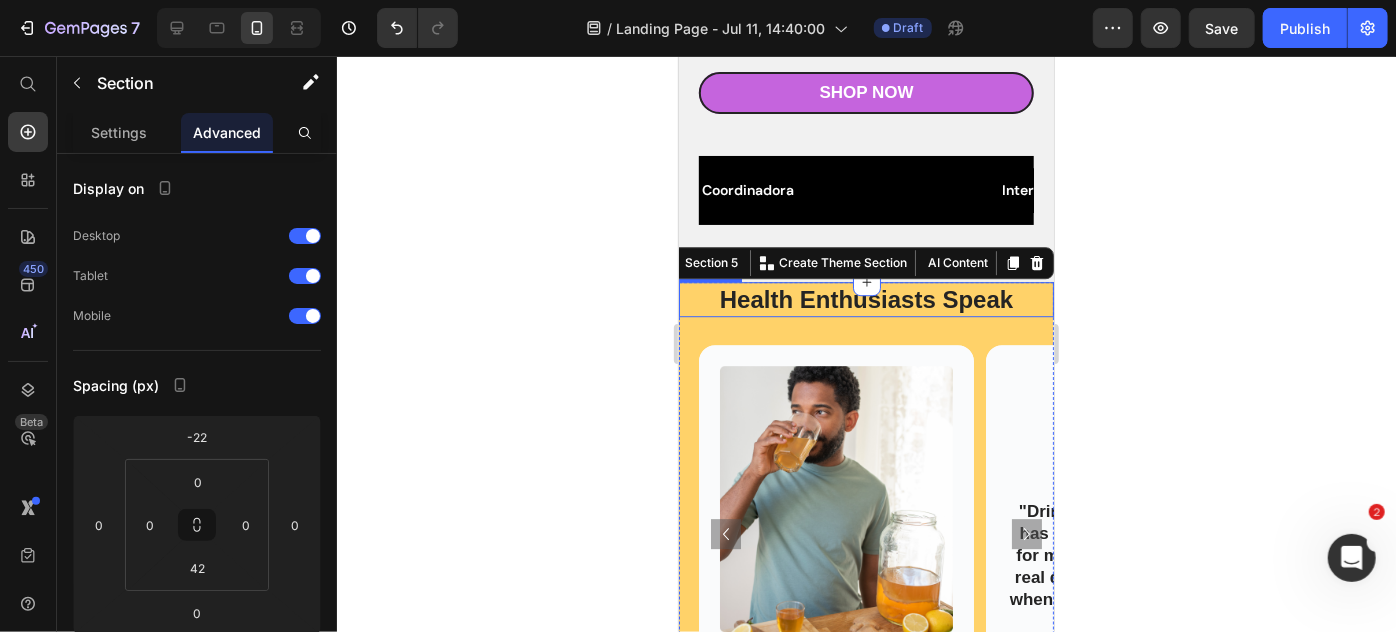 click on "Health Enthusiasts Speak" at bounding box center (865, 298) 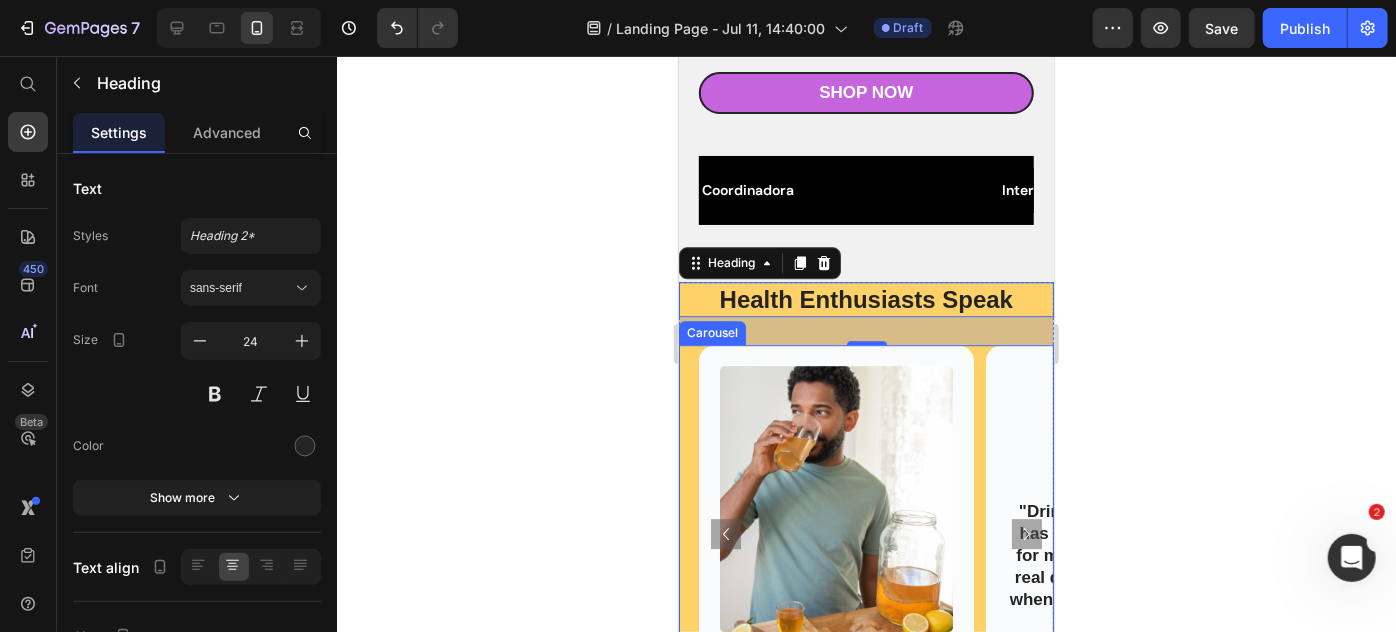 click on "Image Image Dick T. Text Block @dickgem Text Block Row Hero Banner Icon Icon Icon Icon Icon Icon List "Drinking kombucha daily has been a game-changer for my digestion. I notice a real difference in how I feel when I'm consistent with it." Text Block Hero Banner Image Image Lena H. Text Block @lenagem Text Block Row Hero Banner Icon Icon Icon Icon Icon Icon List "As someone who struggles with low energy, I love that kombucha provides a gentle, sustainable boost without the jitters of coffee." Text Block Hero Banner
Carousel" at bounding box center [865, 532] 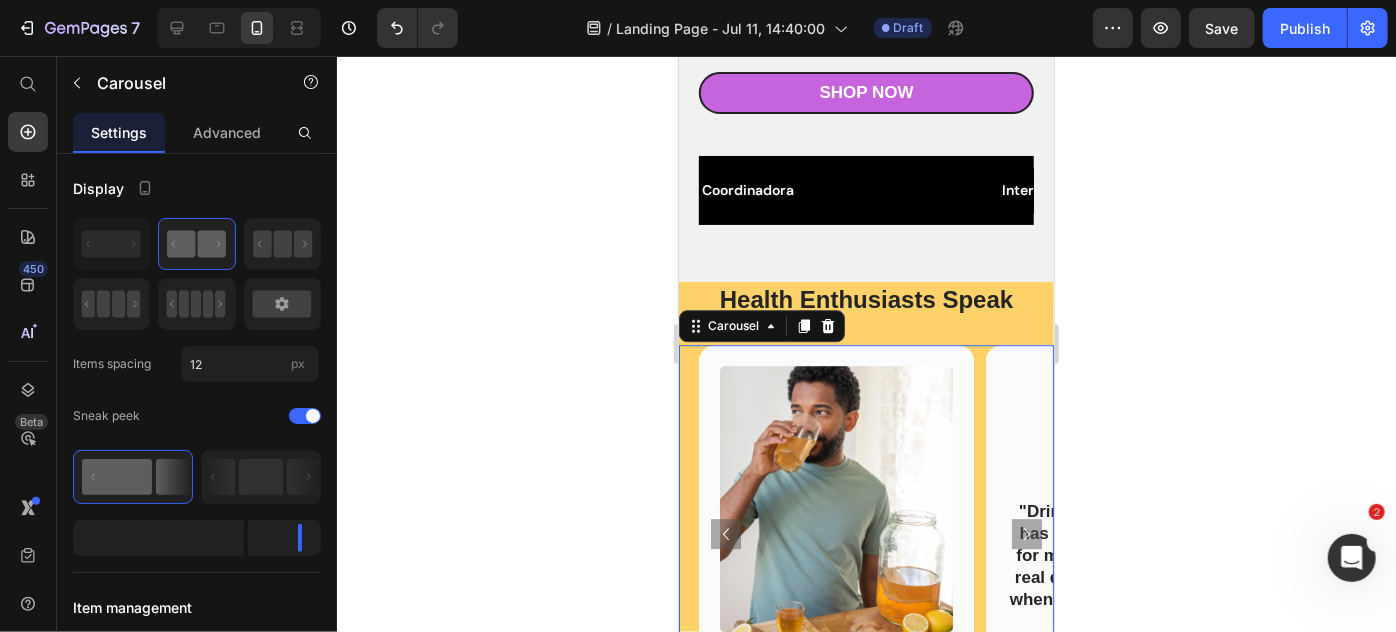 click on "Health Enthusiasts Speak Heading" at bounding box center [865, 298] 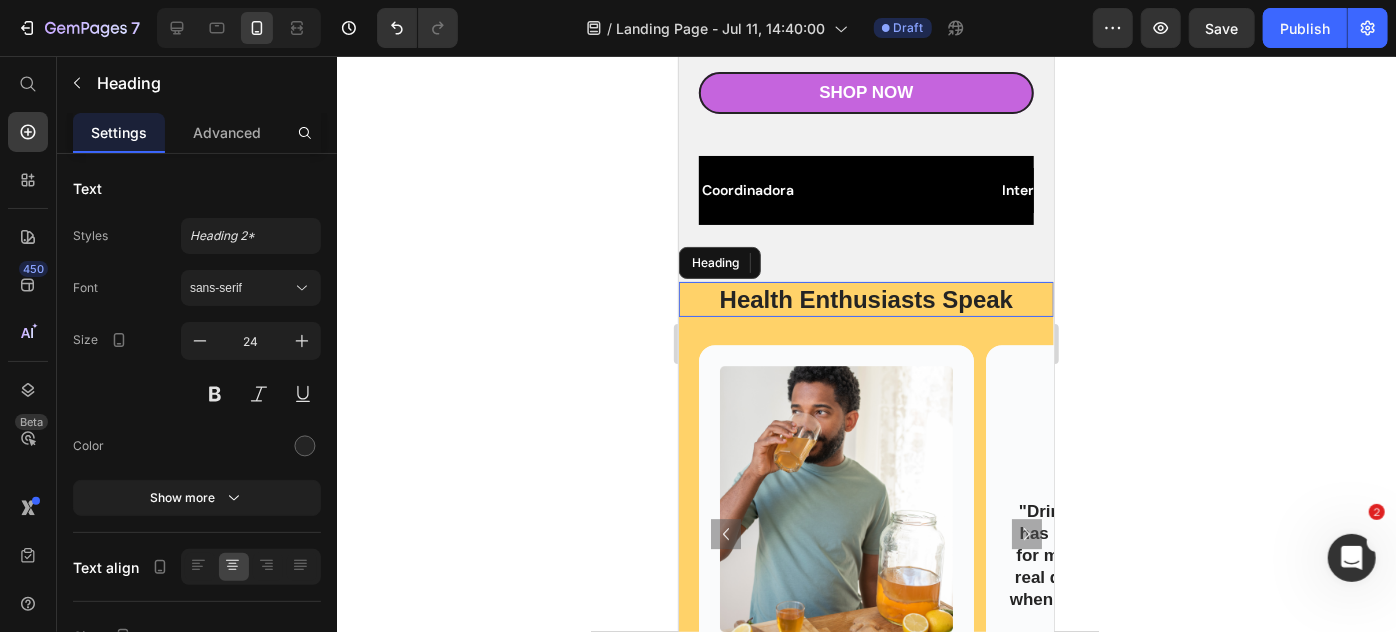 click 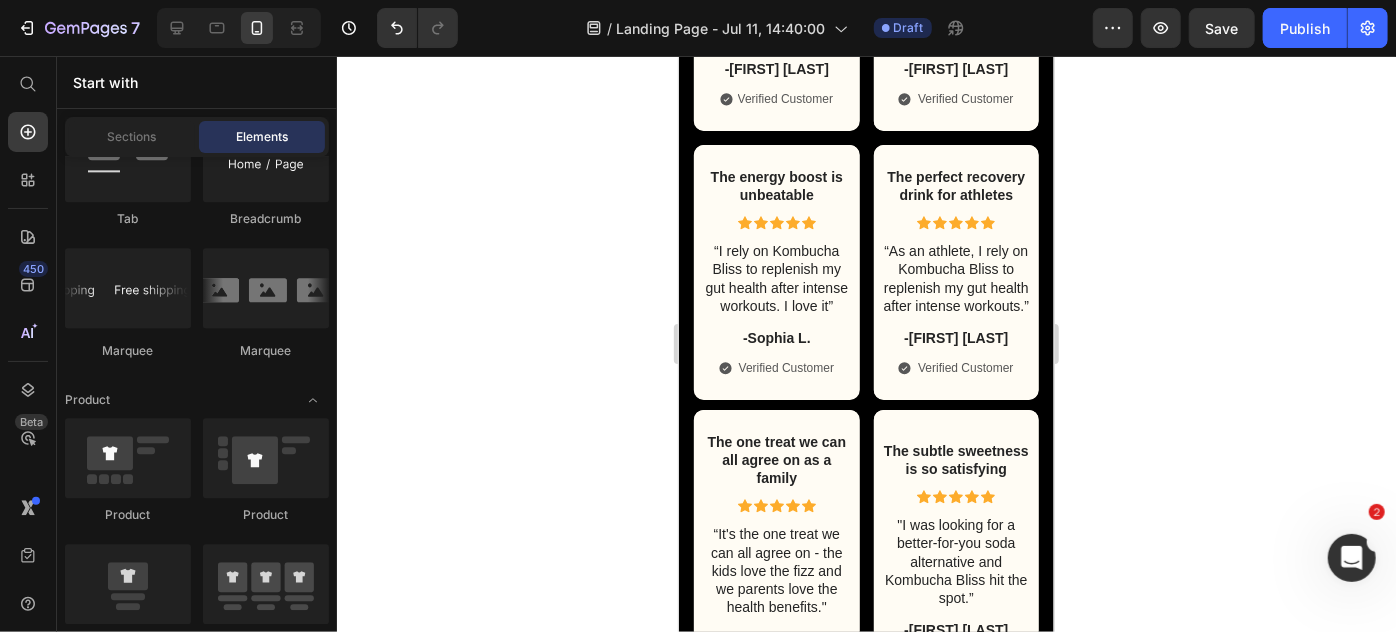 scroll, scrollTop: 3570, scrollLeft: 0, axis: vertical 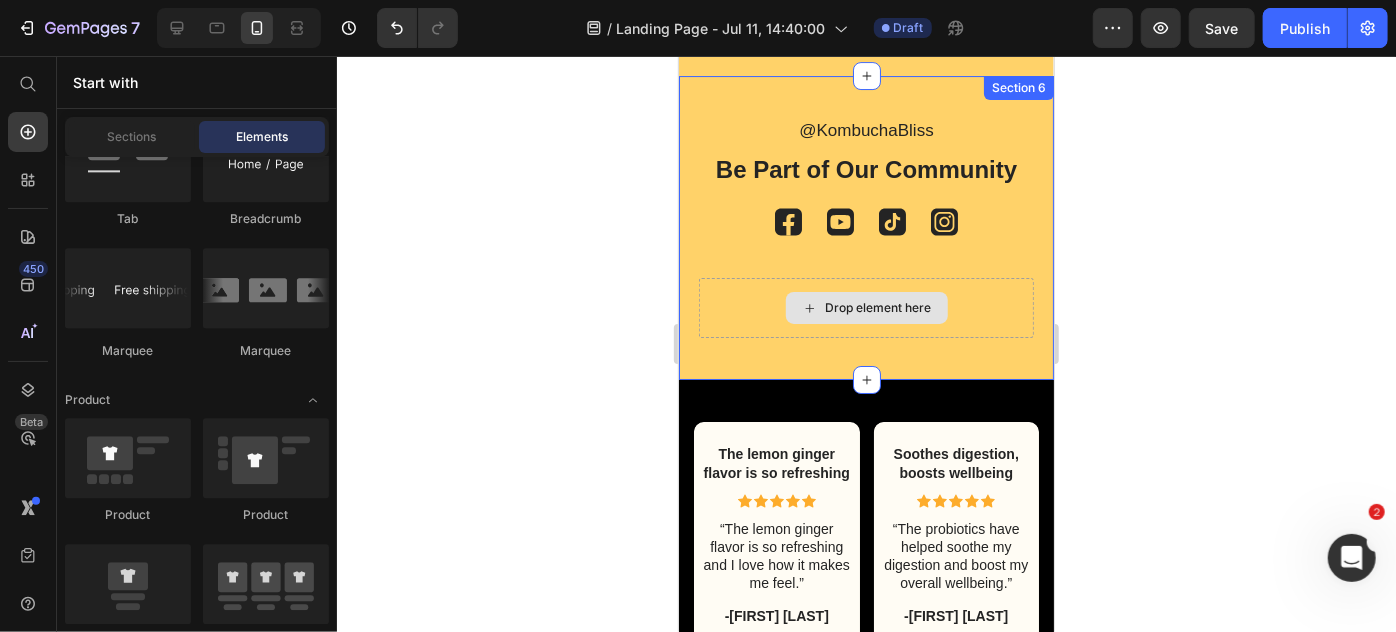 click on "Drop element here" at bounding box center (865, 307) 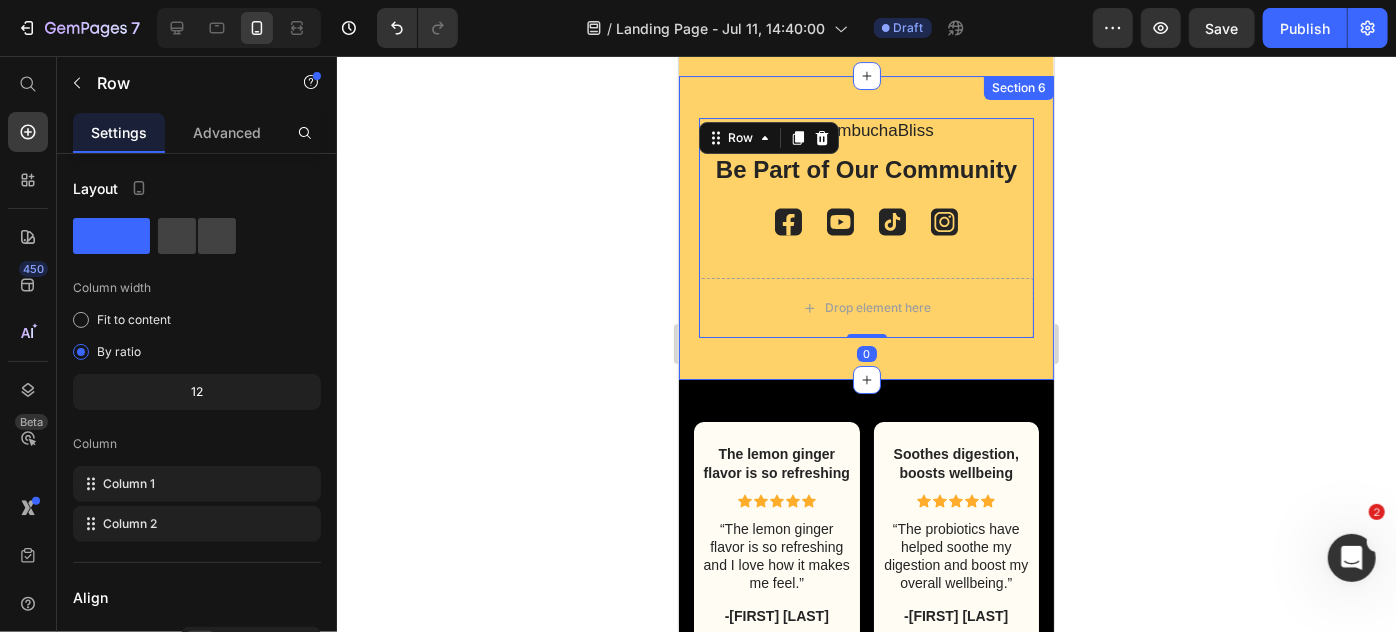 click on "@KombuchaBliss Text Block Be Part of Our Community Heading
Icon
Icon
Icon
Icon Icon List
Drop element here Row   0 Section 6" at bounding box center (865, 227) 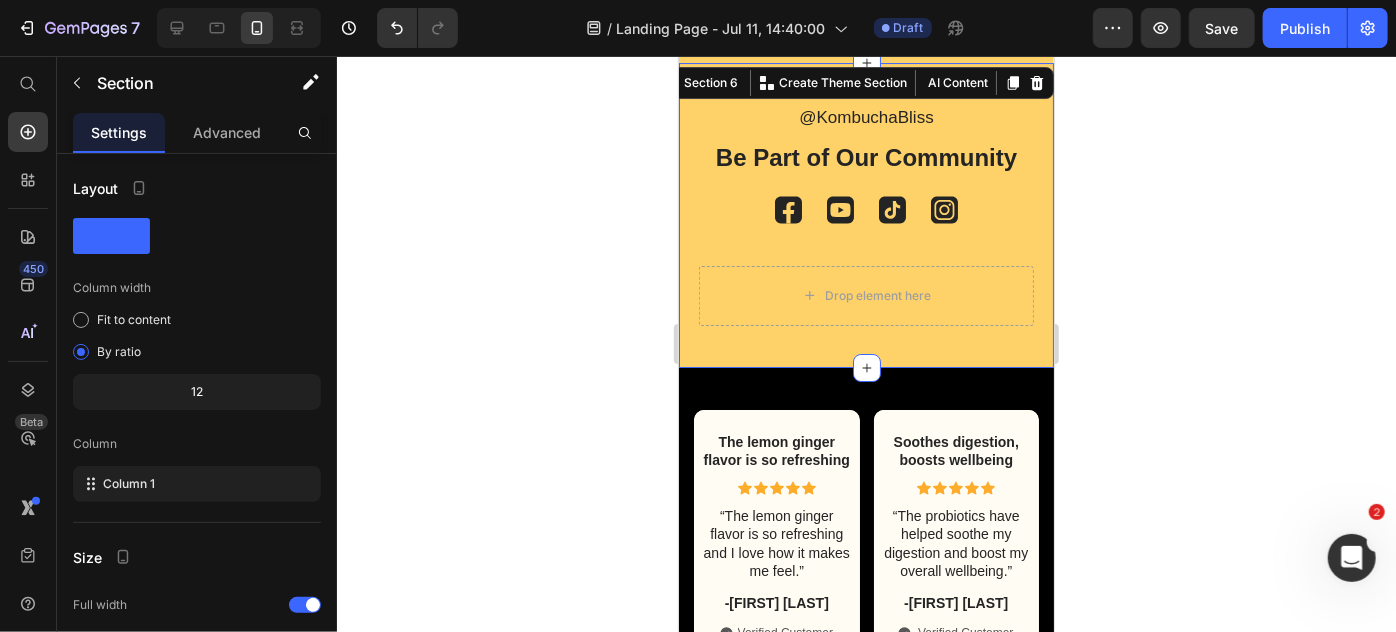 scroll, scrollTop: 3432, scrollLeft: 0, axis: vertical 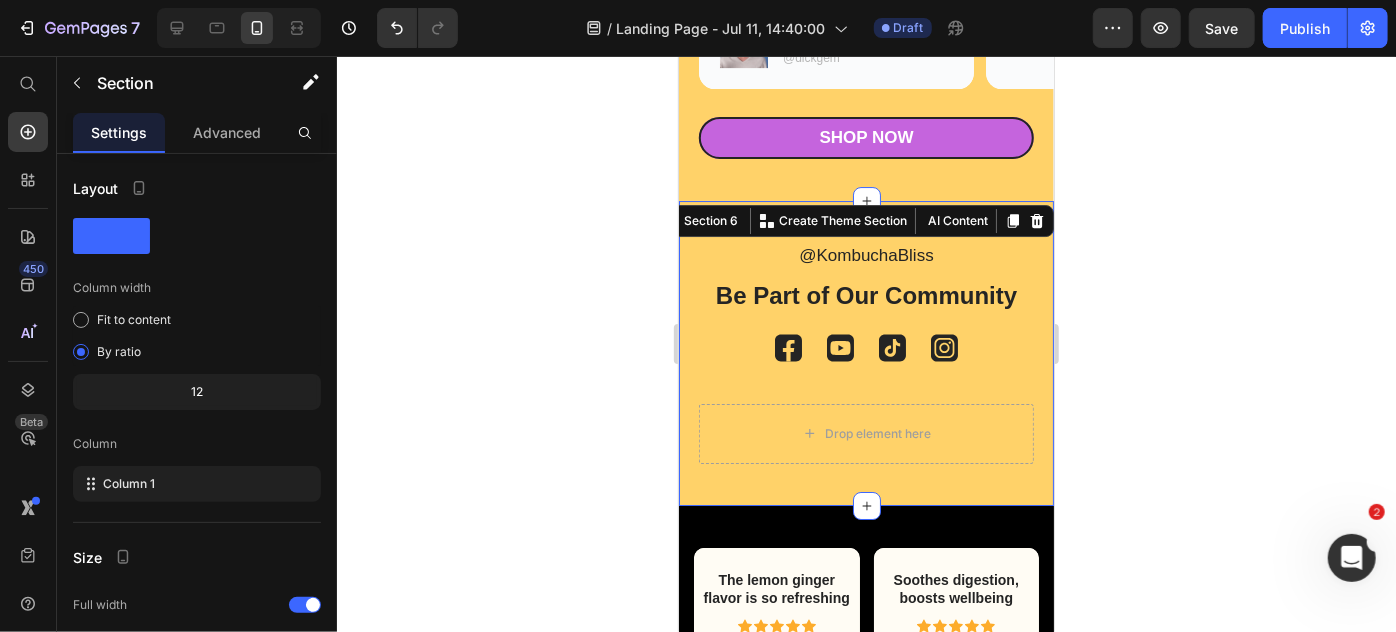 click 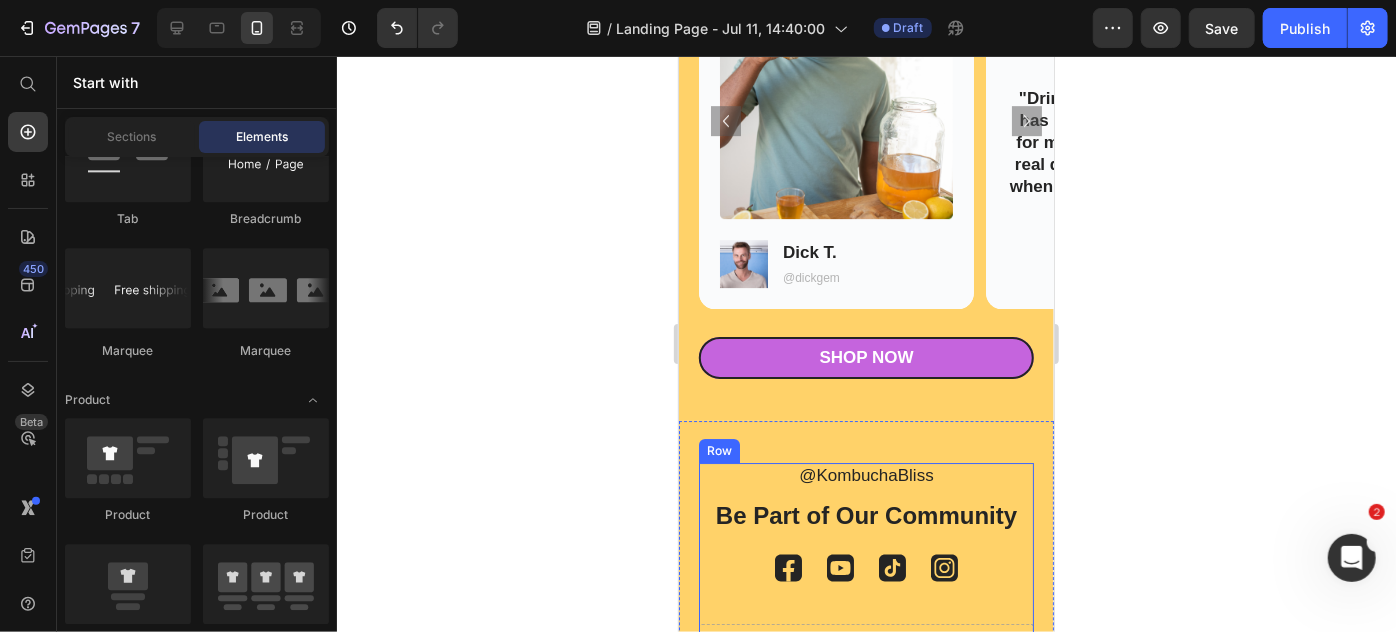 scroll, scrollTop: 2947, scrollLeft: 0, axis: vertical 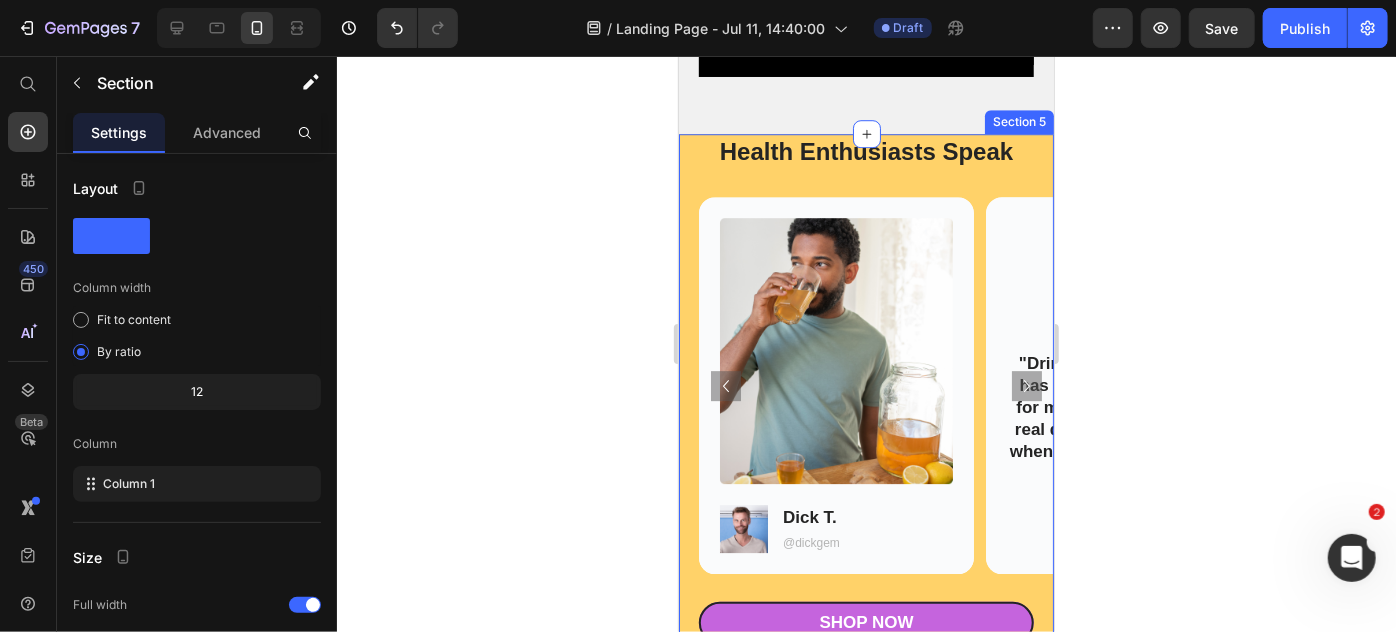 click on "Health Enthusiasts Speak Heading
Image Image Dick T. Text Block @dickgem Text Block Row Hero Banner Icon Icon Icon Icon Icon Icon List "Drinking kombucha daily has been a game-changer for my digestion. I notice a real difference in how I feel when I'm consistent with it." Text Block Hero Banner Image Image Lena H. Text Block @lenagem Text Block Row Hero Banner Icon Icon Icon Icon Icon Icon List "As someone who struggles with low energy, I love that kombucha provides a gentle, sustainable boost without the jitters of coffee." Text Block Hero Banner
Carousel Shop Now Button" at bounding box center (865, 388) 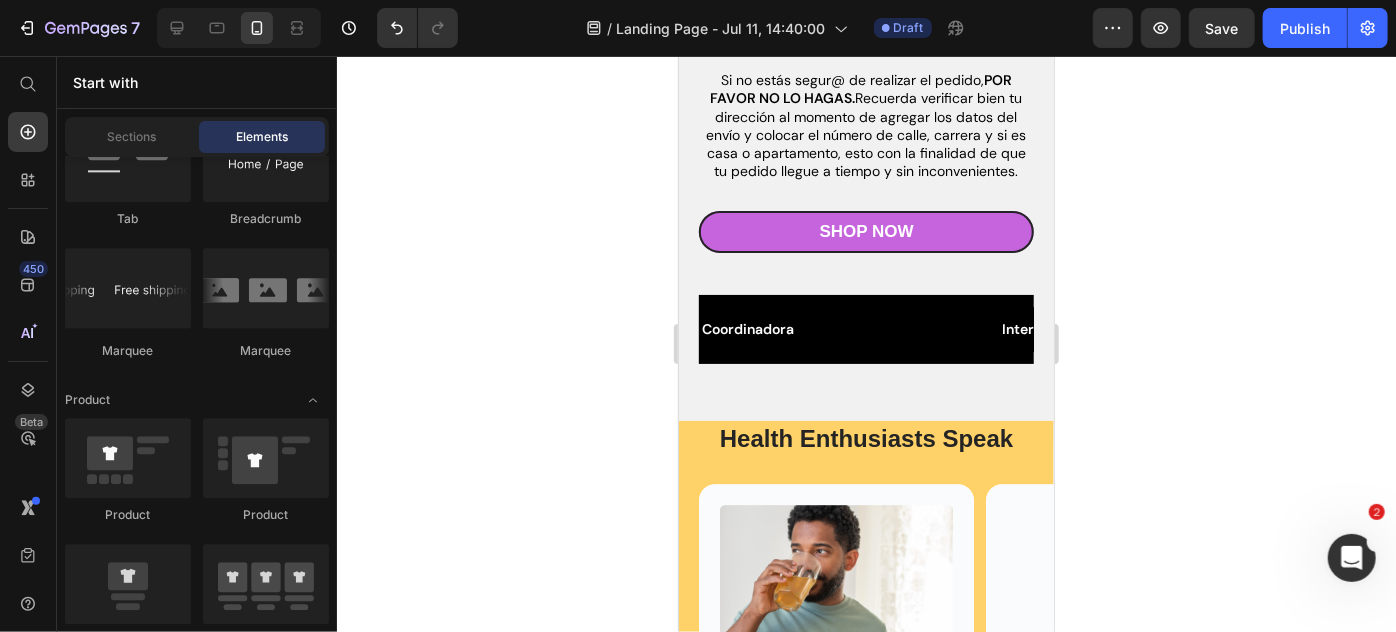scroll, scrollTop: 2635, scrollLeft: 0, axis: vertical 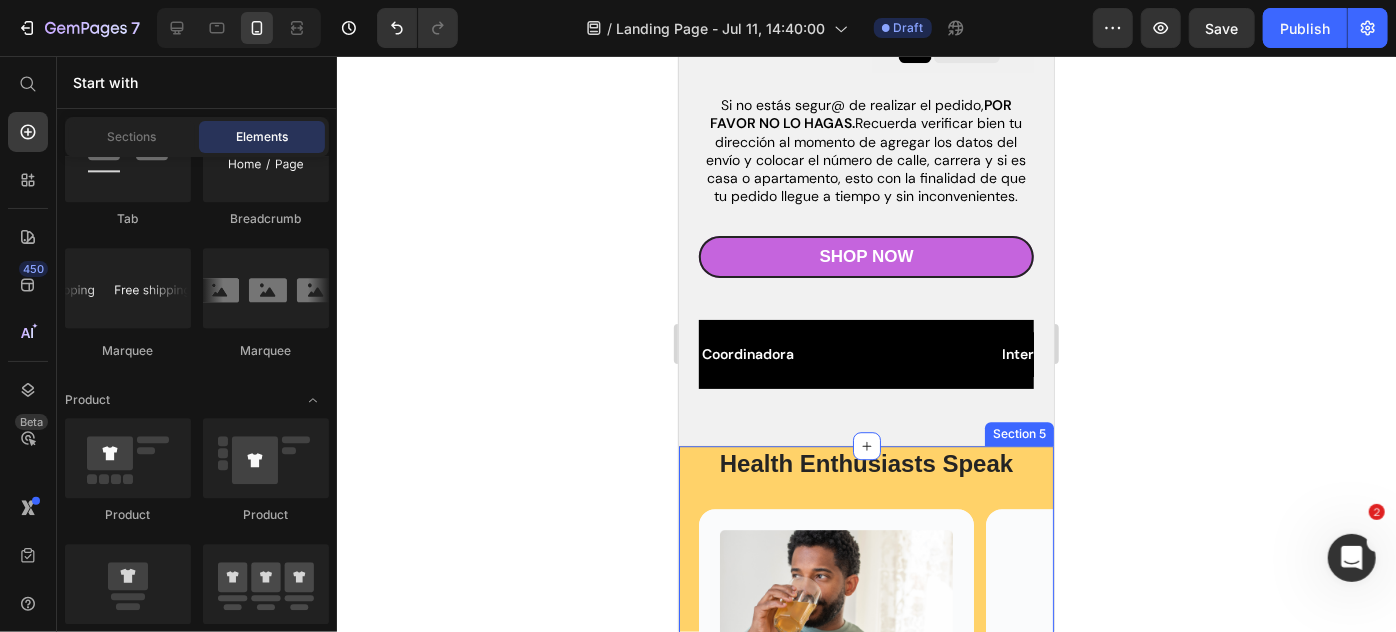 click on "Health Enthusiasts Speak Heading
Image Image Dick T. Text Block @dickgem Text Block Row Hero Banner Icon Icon Icon Icon Icon Icon List "Drinking kombucha daily has been a game-changer for my digestion. I notice a real difference in how I feel when I'm consistent with it." Text Block Hero Banner Image Image Lena H. Text Block @lenagem Text Block Row Hero Banner Icon Icon Icon Icon Icon Icon List "As someone who struggles with low energy, I love that kombucha provides a gentle, sustainable boost without the jitters of coffee." Text Block Hero Banner
Carousel Shop Now Button" at bounding box center [865, 700] 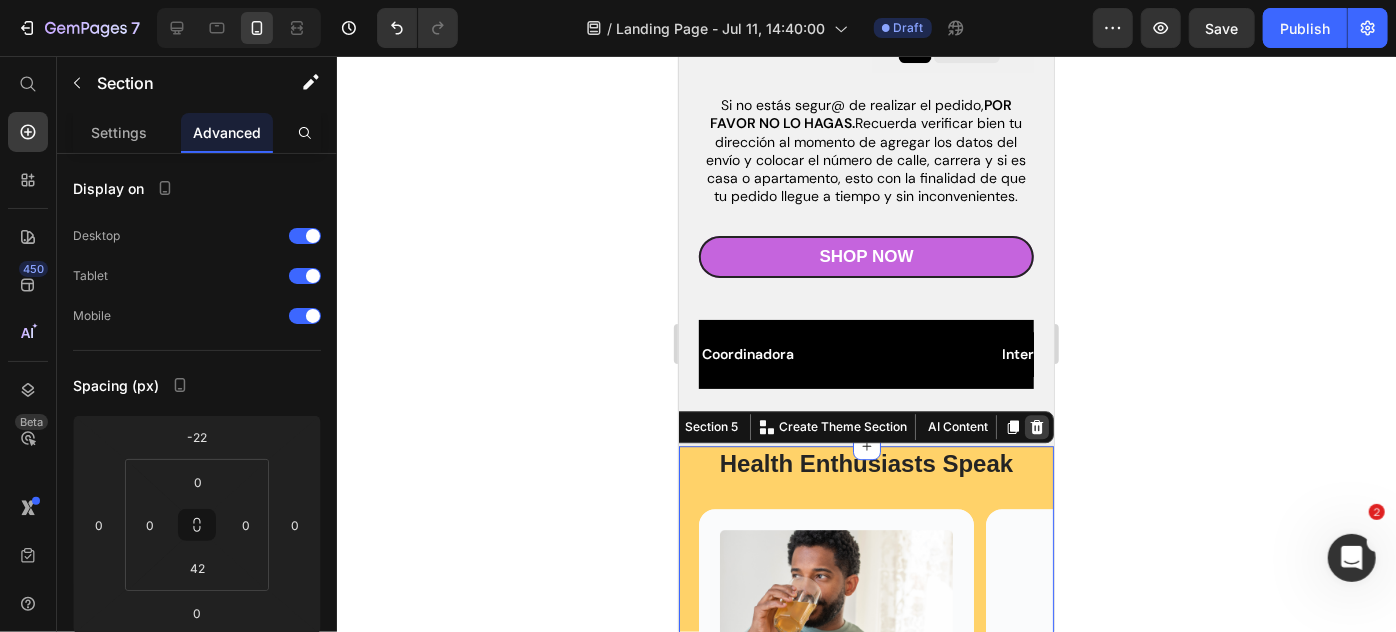 click 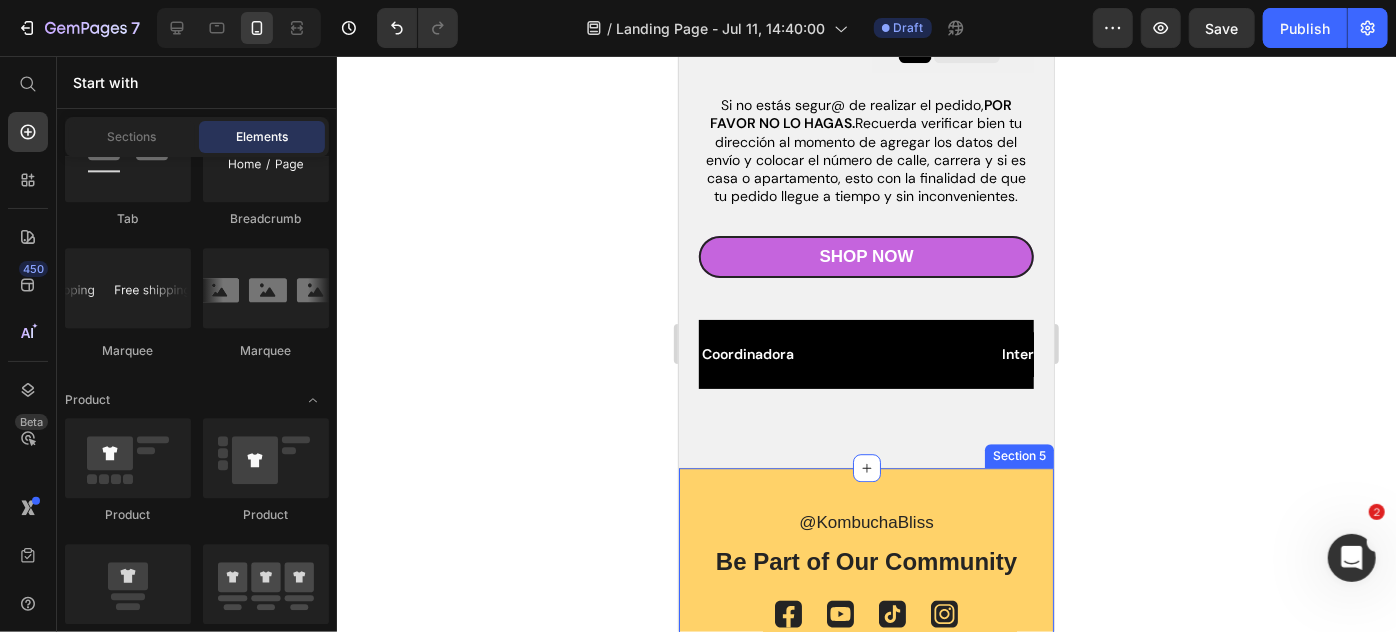 click on "@KombuchaBliss" at bounding box center [865, 522] 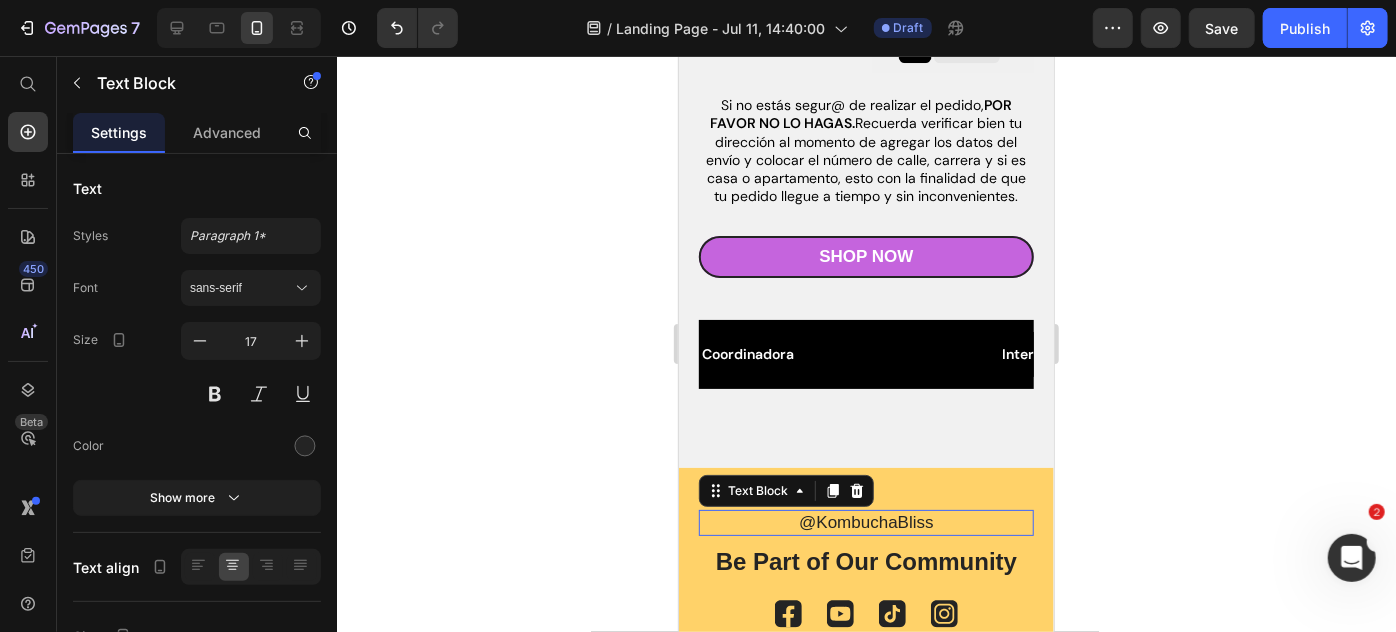scroll, scrollTop: 2810, scrollLeft: 0, axis: vertical 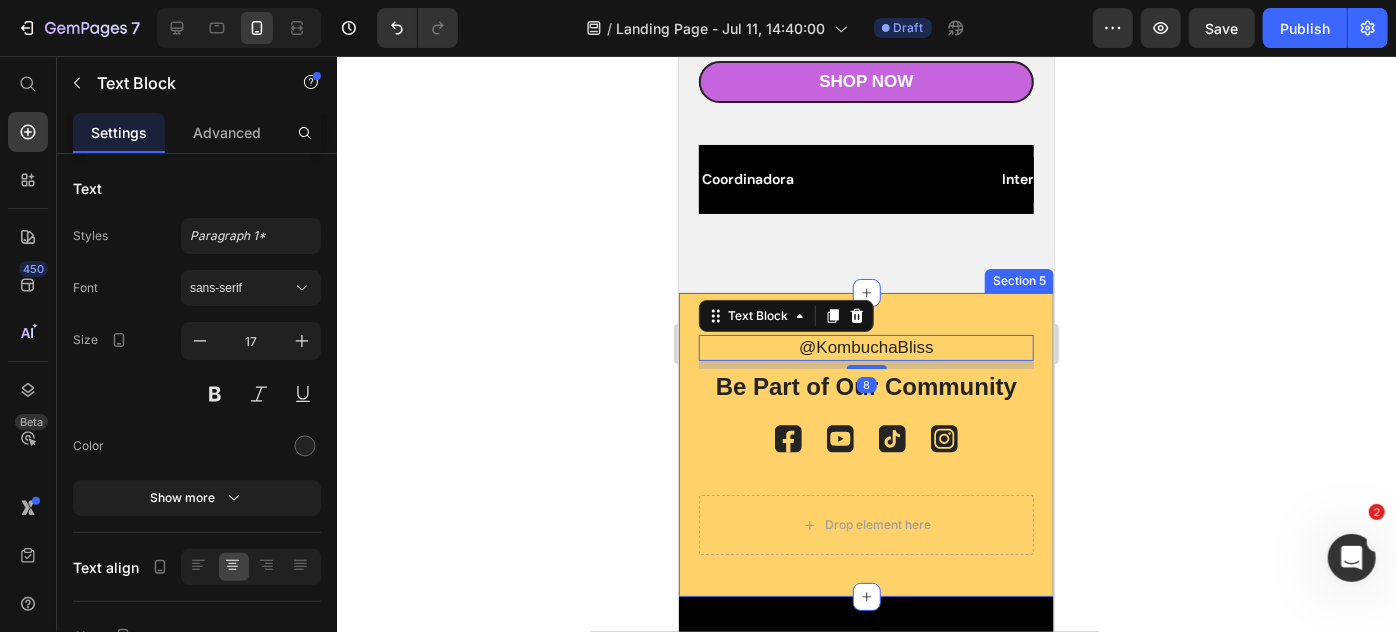 click on "@KombuchaBliss Text Block   8 Be Part of Our Community Heading
Icon
Icon
Icon
Icon Icon List
Drop element here Row Section 5" at bounding box center [865, 444] 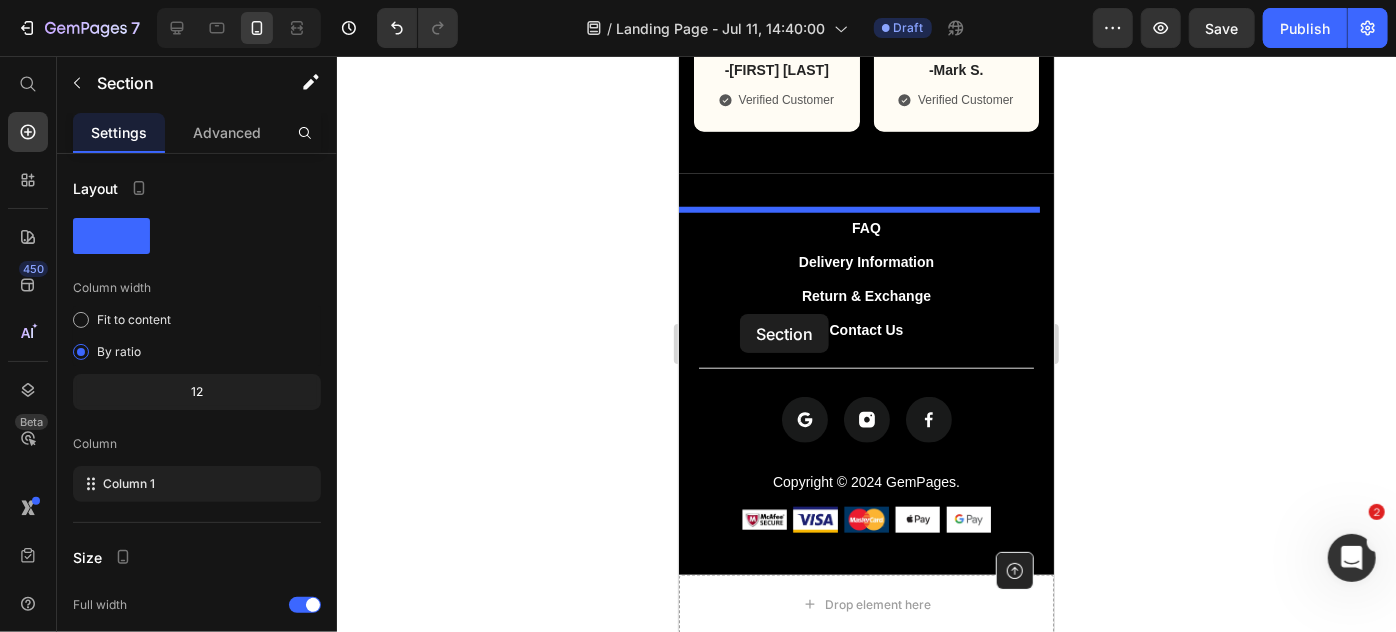scroll, scrollTop: 4826, scrollLeft: 0, axis: vertical 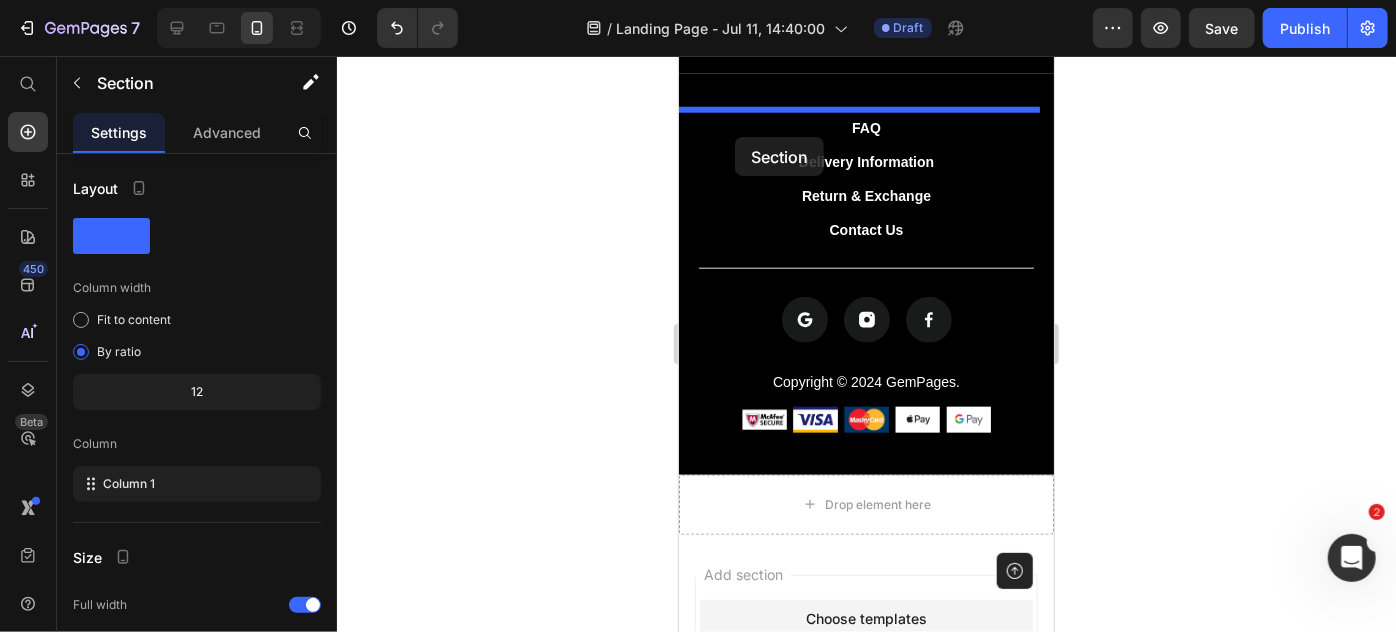 drag, startPoint x: 707, startPoint y: 281, endPoint x: 734, endPoint y: 136, distance: 147.49237 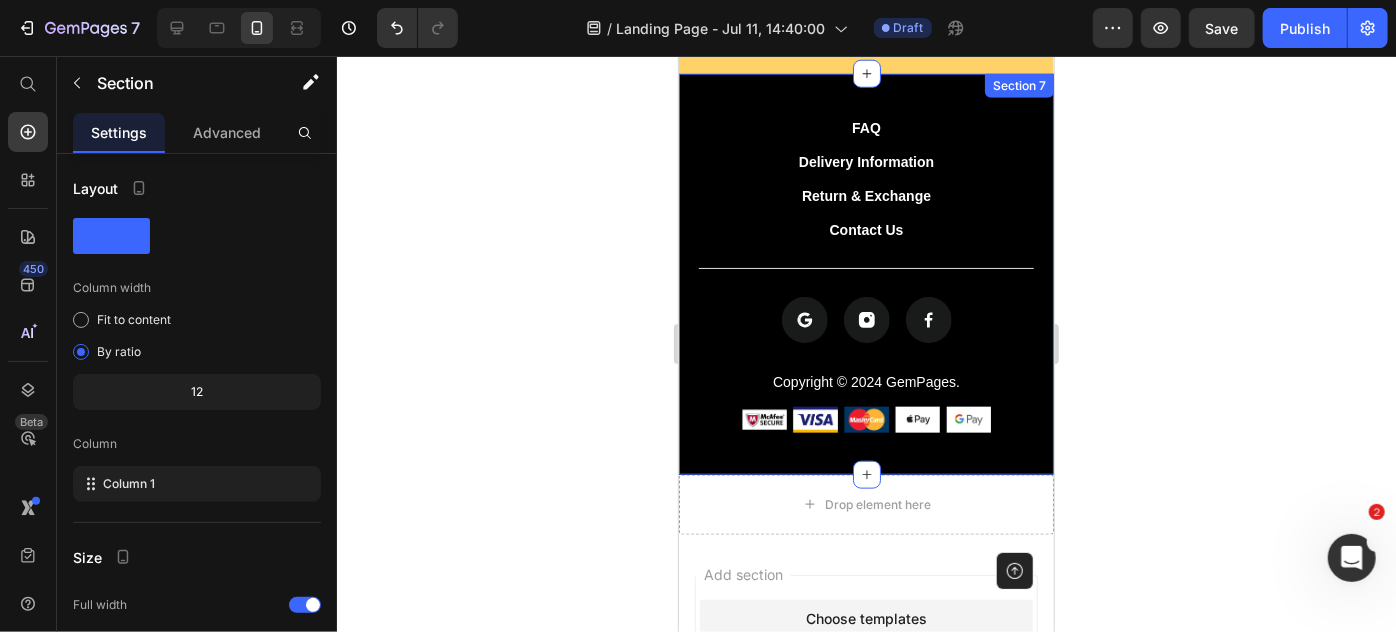 scroll, scrollTop: 4522, scrollLeft: 0, axis: vertical 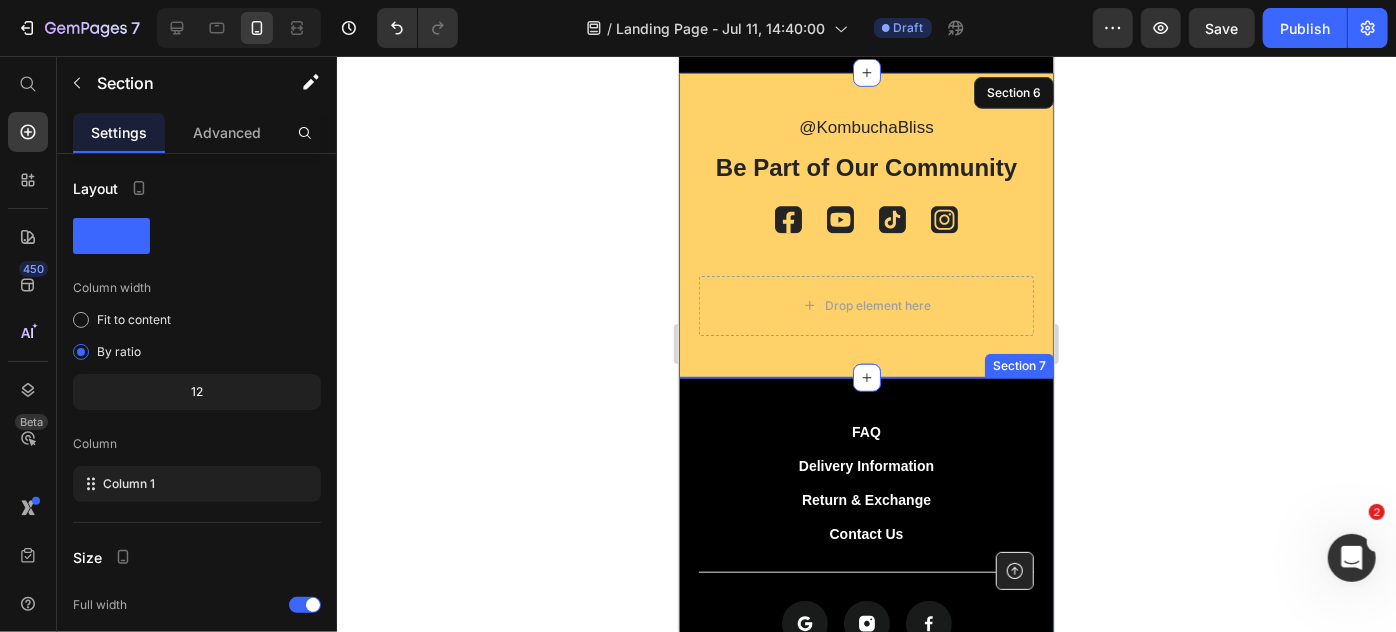 click on "FAQ Button Delivery Information Button Return & Exchange   Button Contact Us Button Row
Icon
Icon
Icon Icon List Copyright © 2024 GemPages.  Text Block Image Image Image Image Image Row Row
Button Row Section 7" at bounding box center [865, 577] 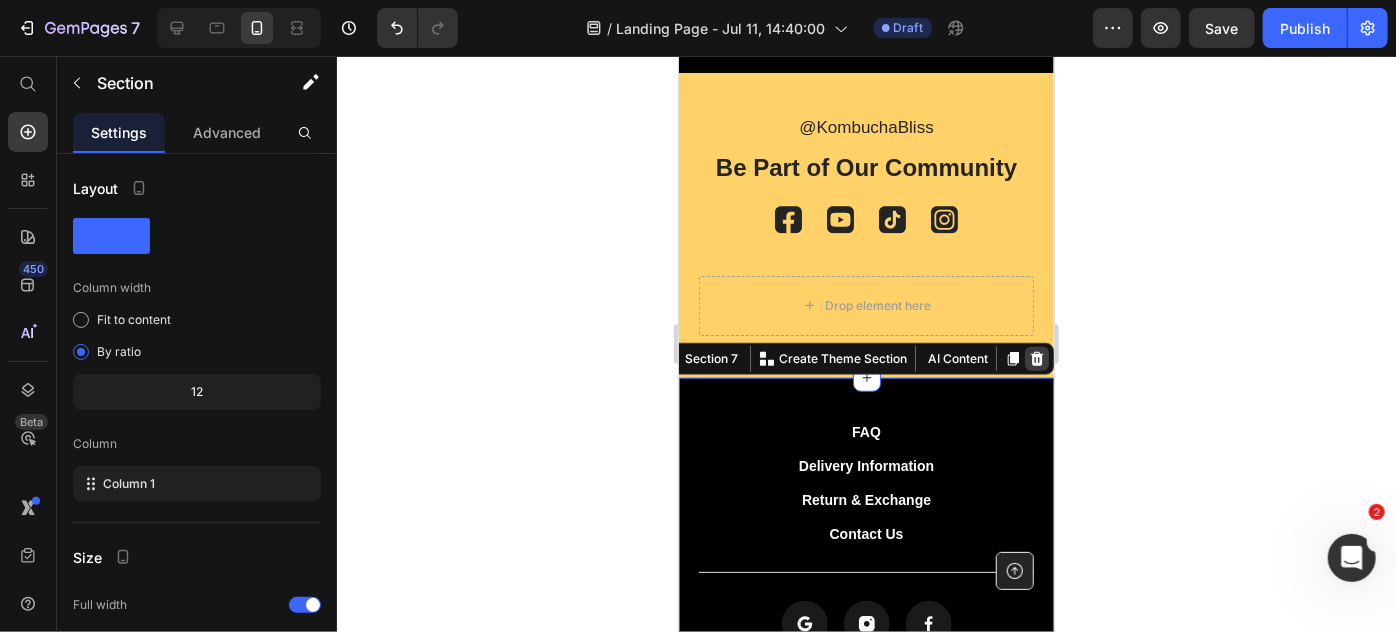 click 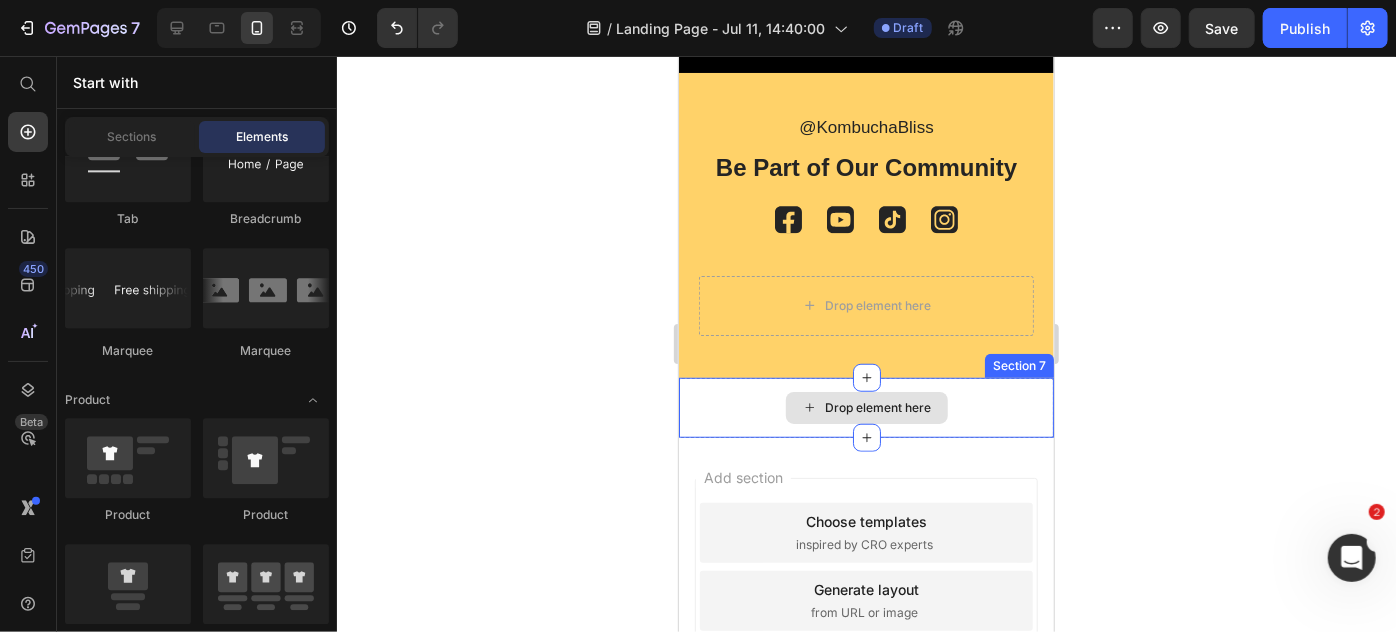 click on "Drop element here" at bounding box center (865, 407) 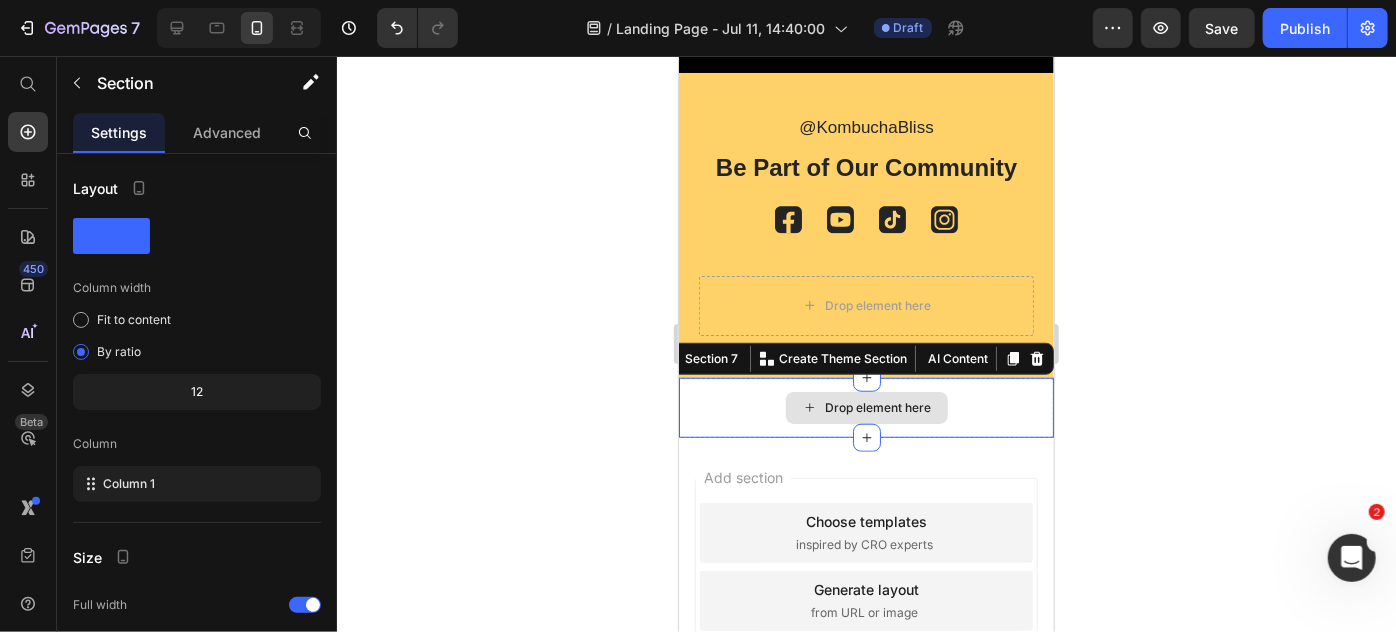 click on "Drop element here" at bounding box center [865, 407] 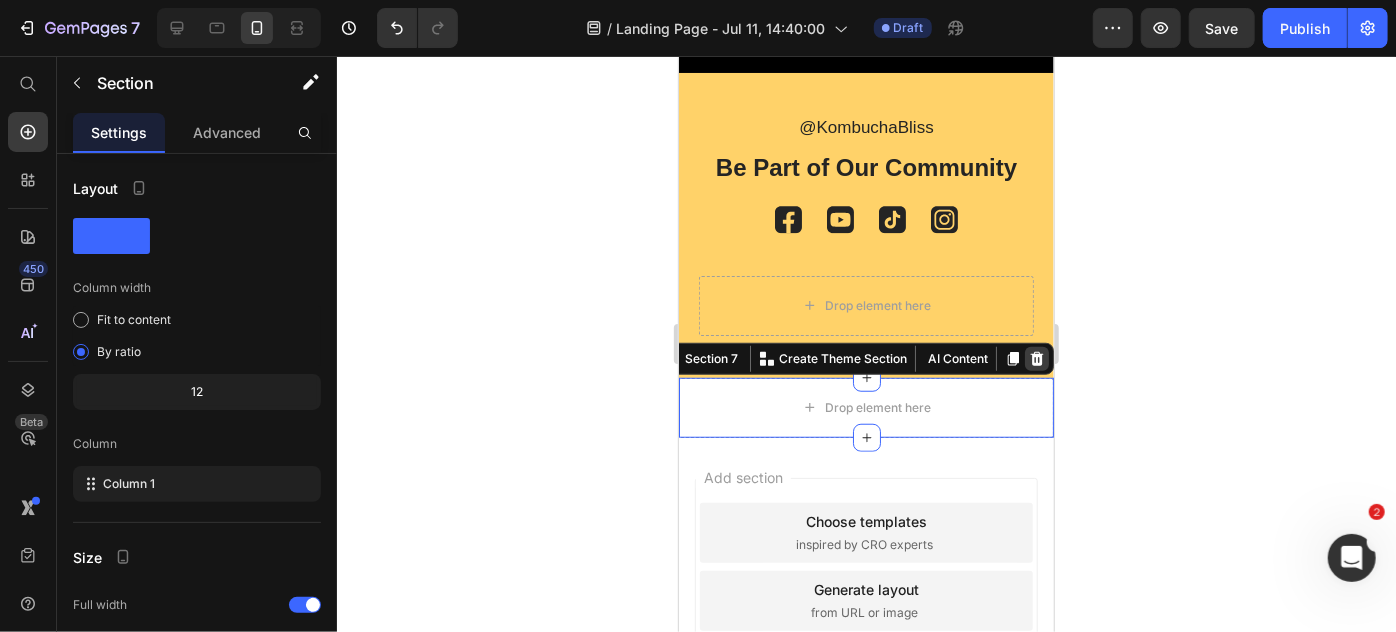 click 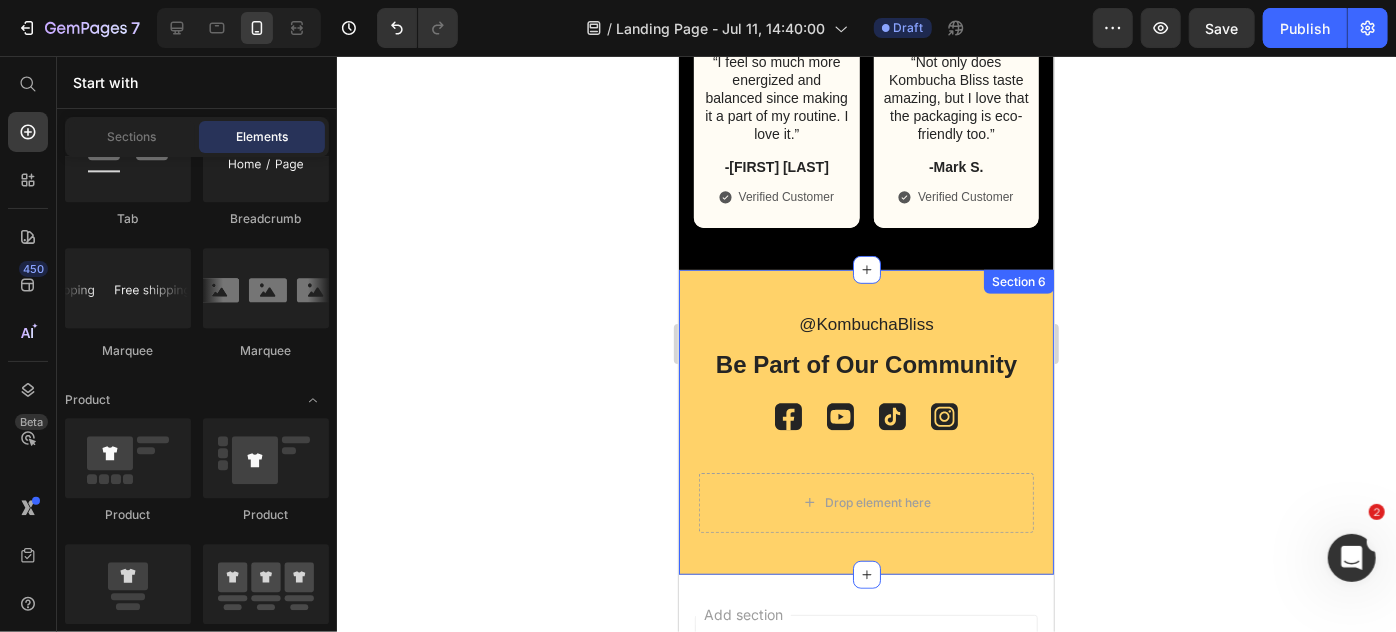 scroll, scrollTop: 4186, scrollLeft: 0, axis: vertical 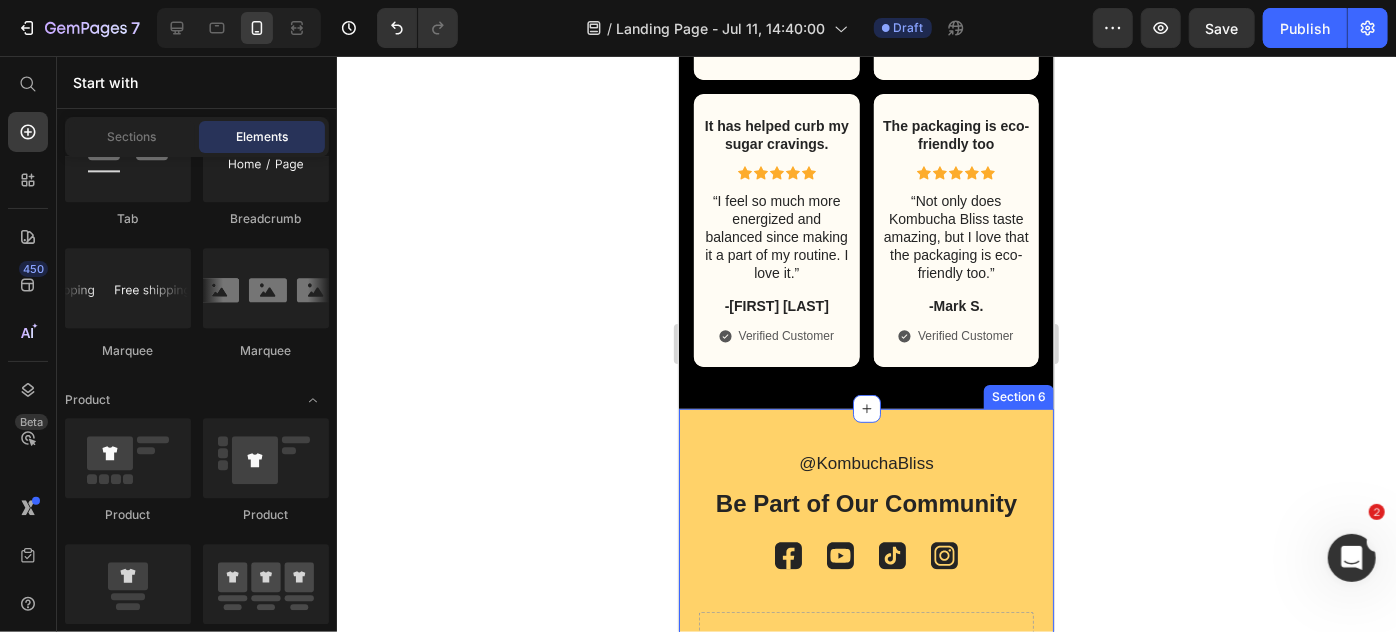 click on "@KombuchaBliss Text Block Be Part of Our Community Heading
Icon
Icon
Icon
Icon Icon List
Drop element here Row Section 6" at bounding box center [865, 560] 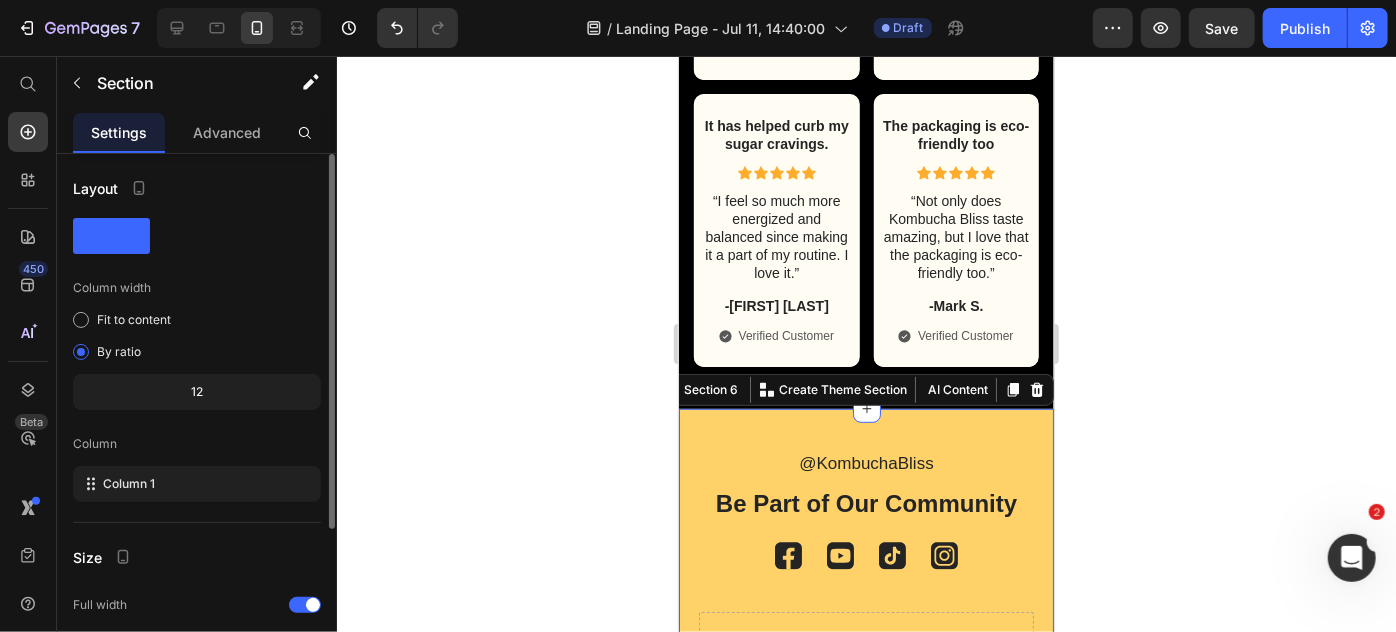scroll, scrollTop: 226, scrollLeft: 0, axis: vertical 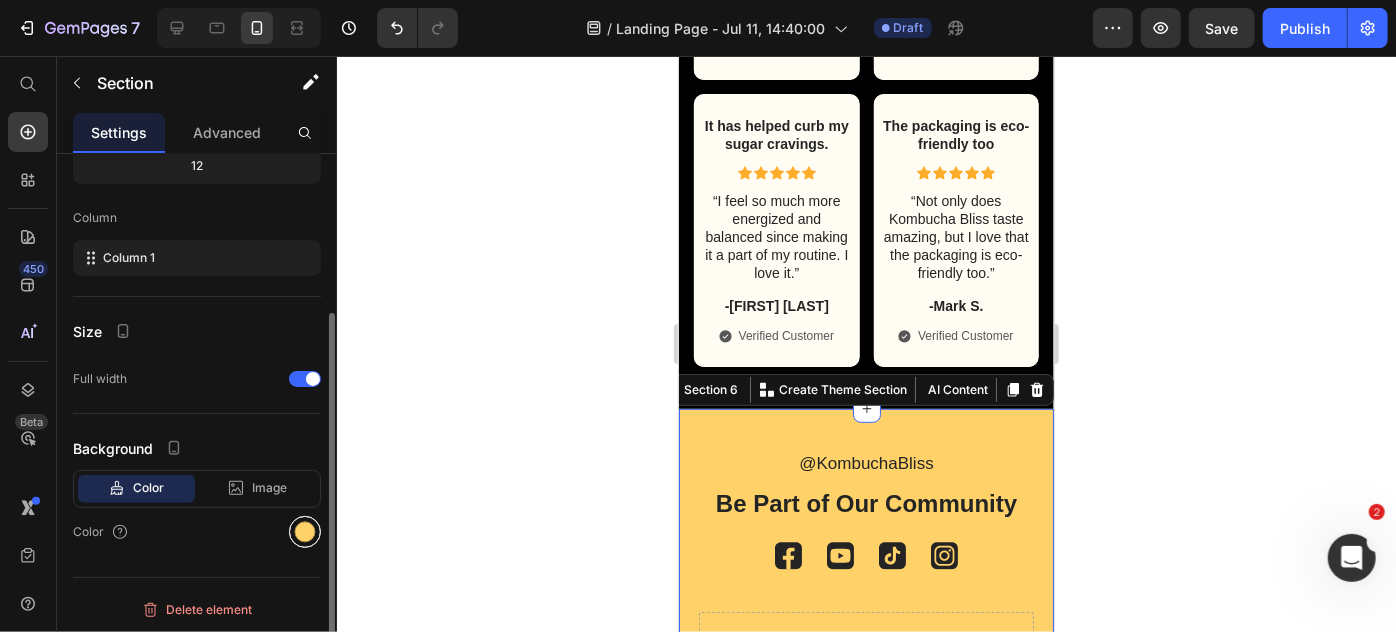 click at bounding box center [305, 532] 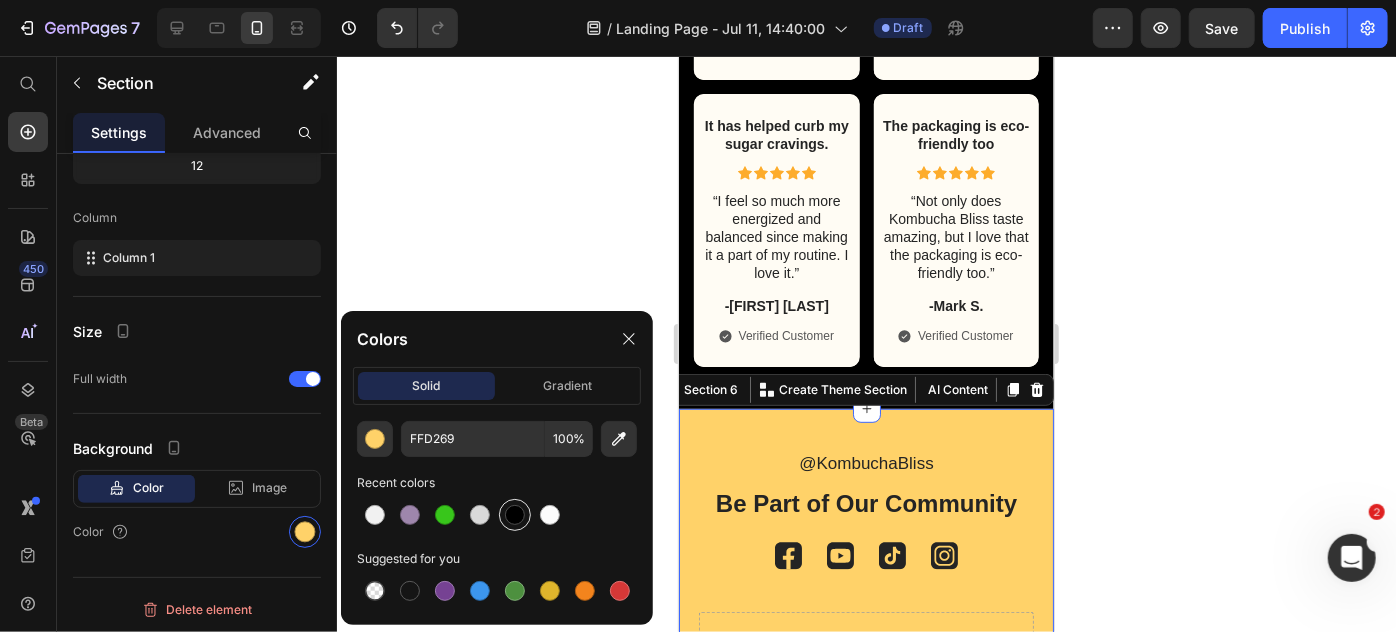 click at bounding box center (515, 515) 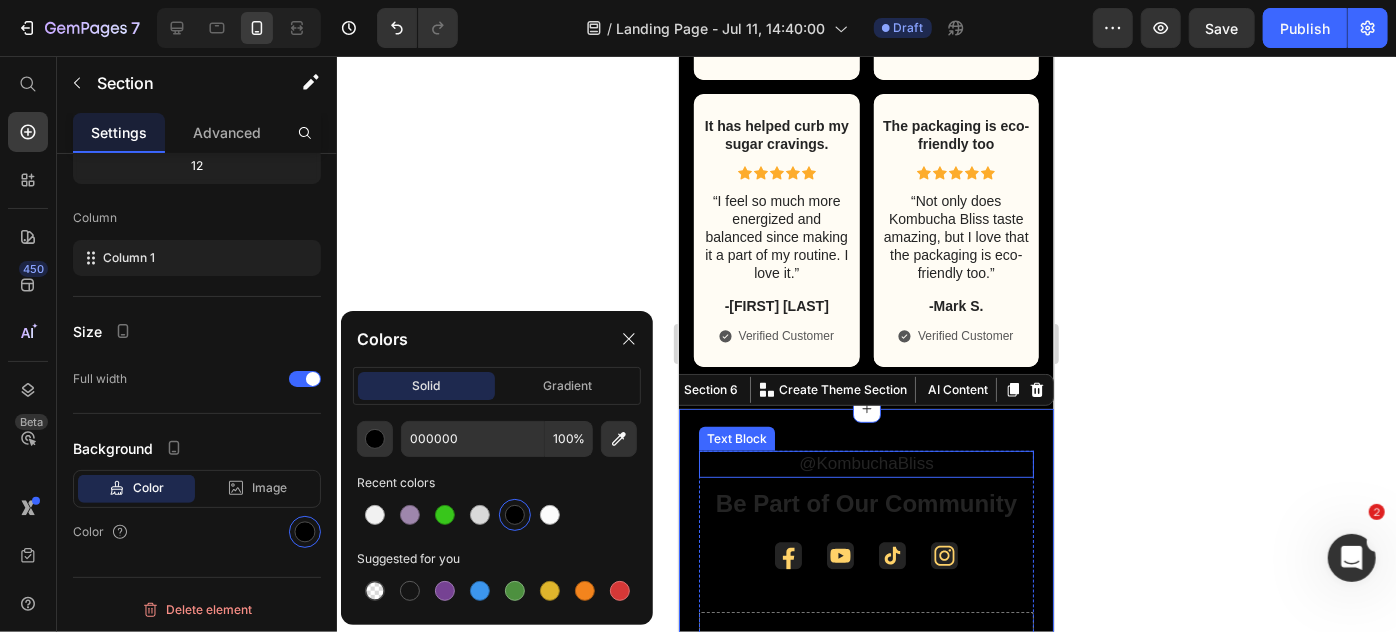 click on "@KombuchaBliss" at bounding box center (865, 463) 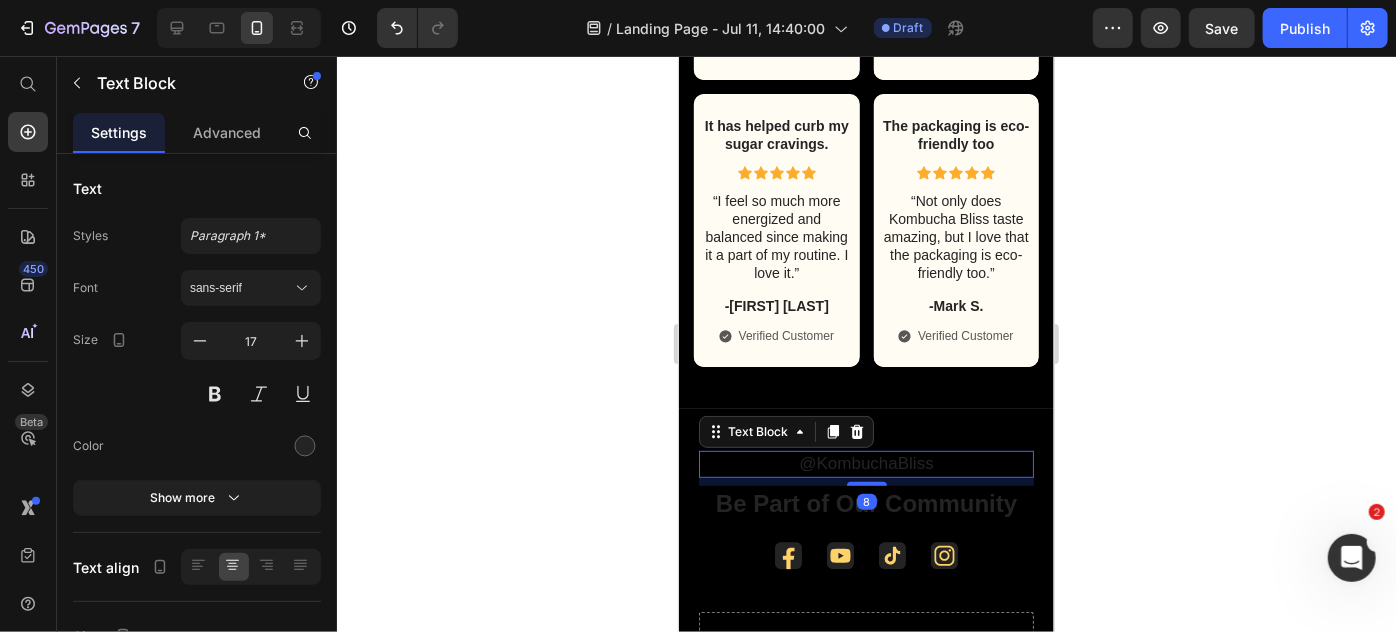 scroll, scrollTop: 357, scrollLeft: 0, axis: vertical 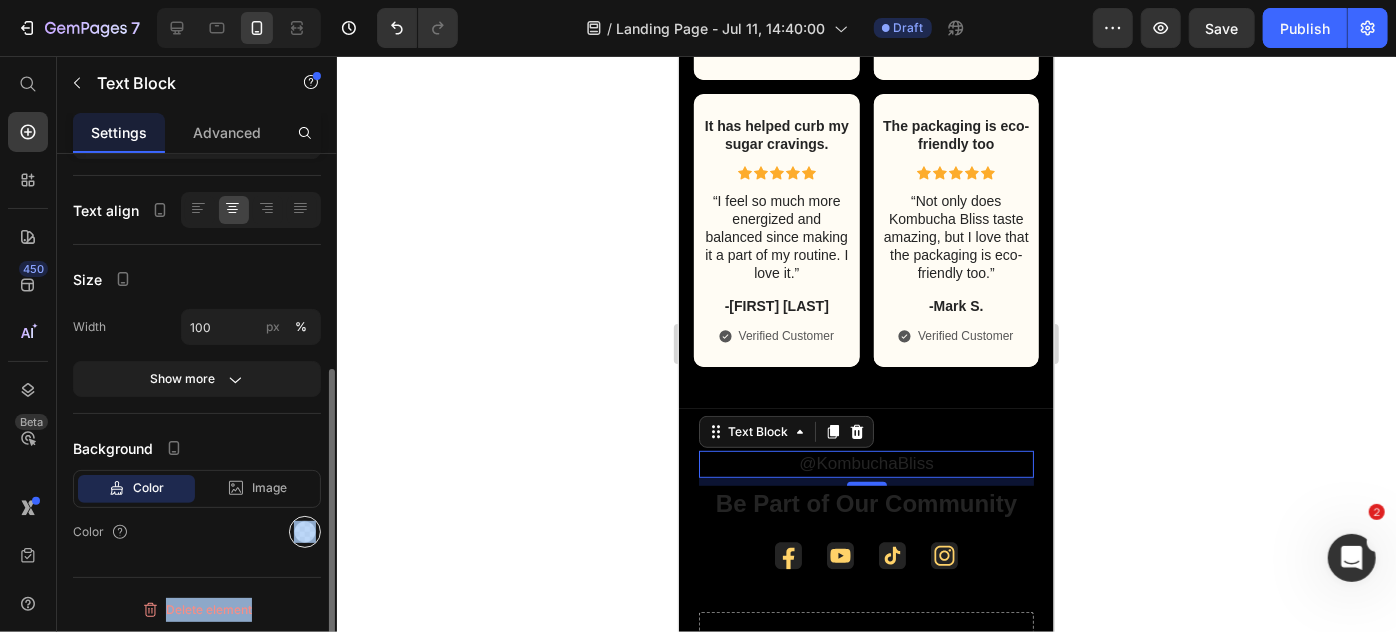 drag, startPoint x: 321, startPoint y: 440, endPoint x: 304, endPoint y: 524, distance: 85.70297 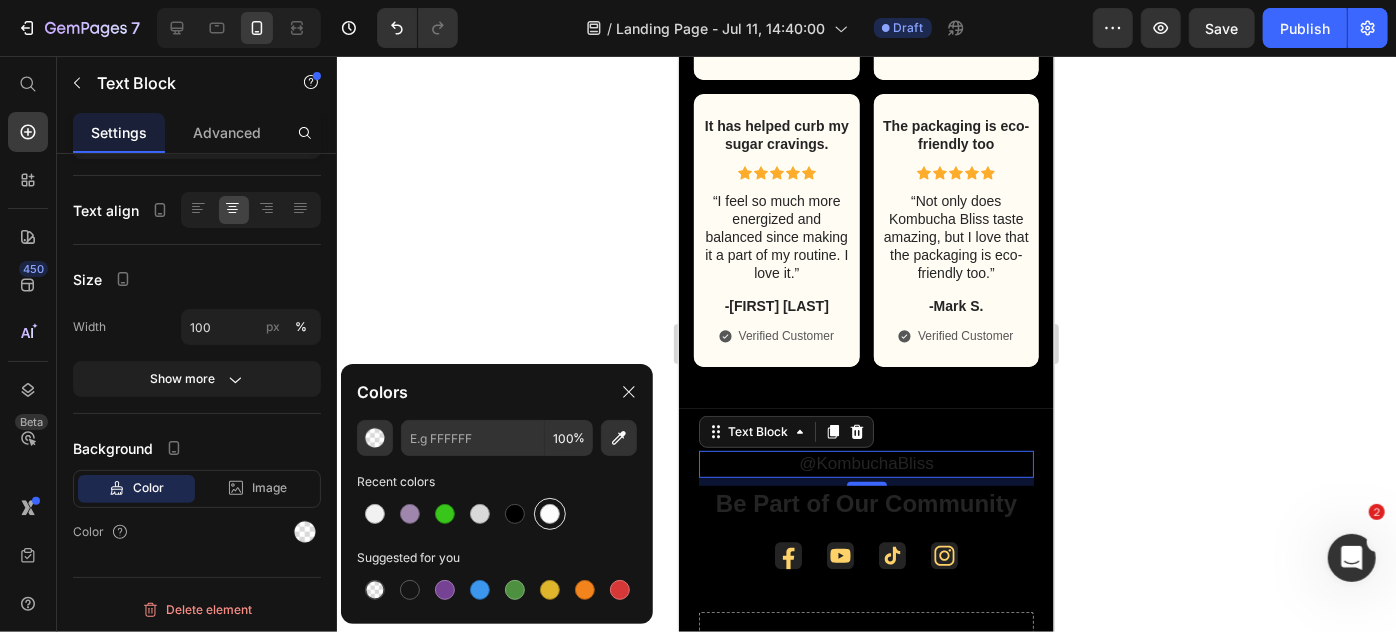 click at bounding box center [550, 514] 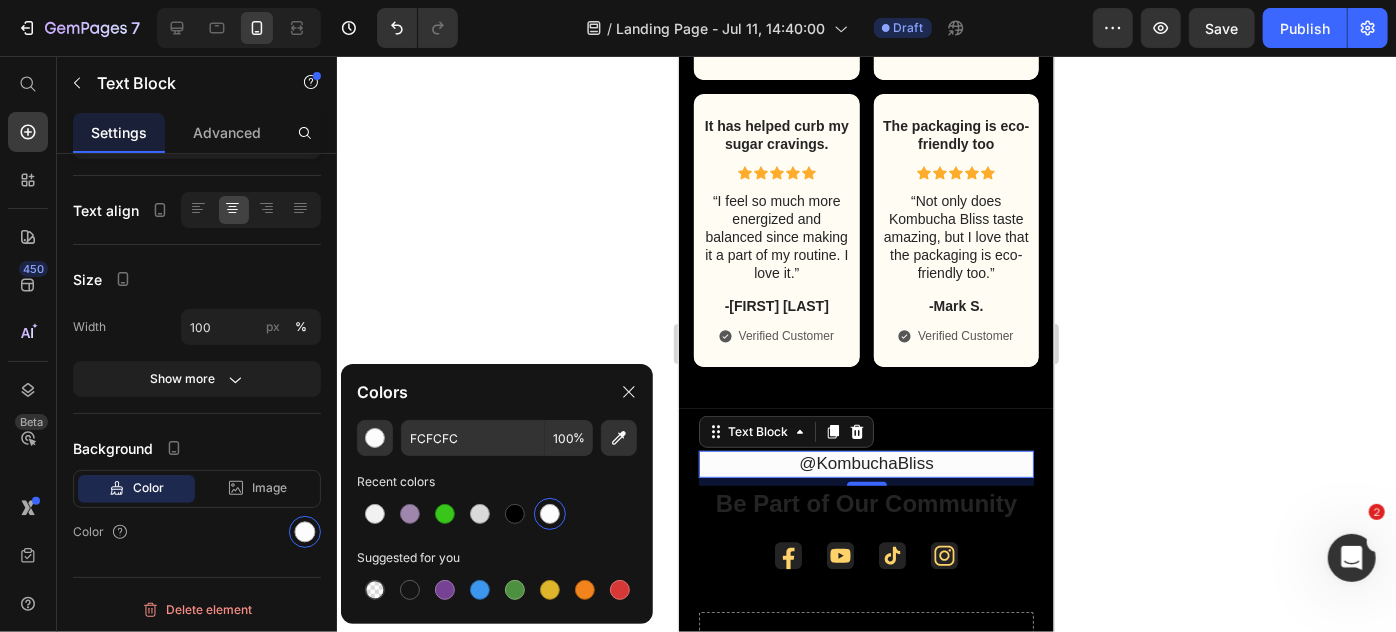 type on "000000" 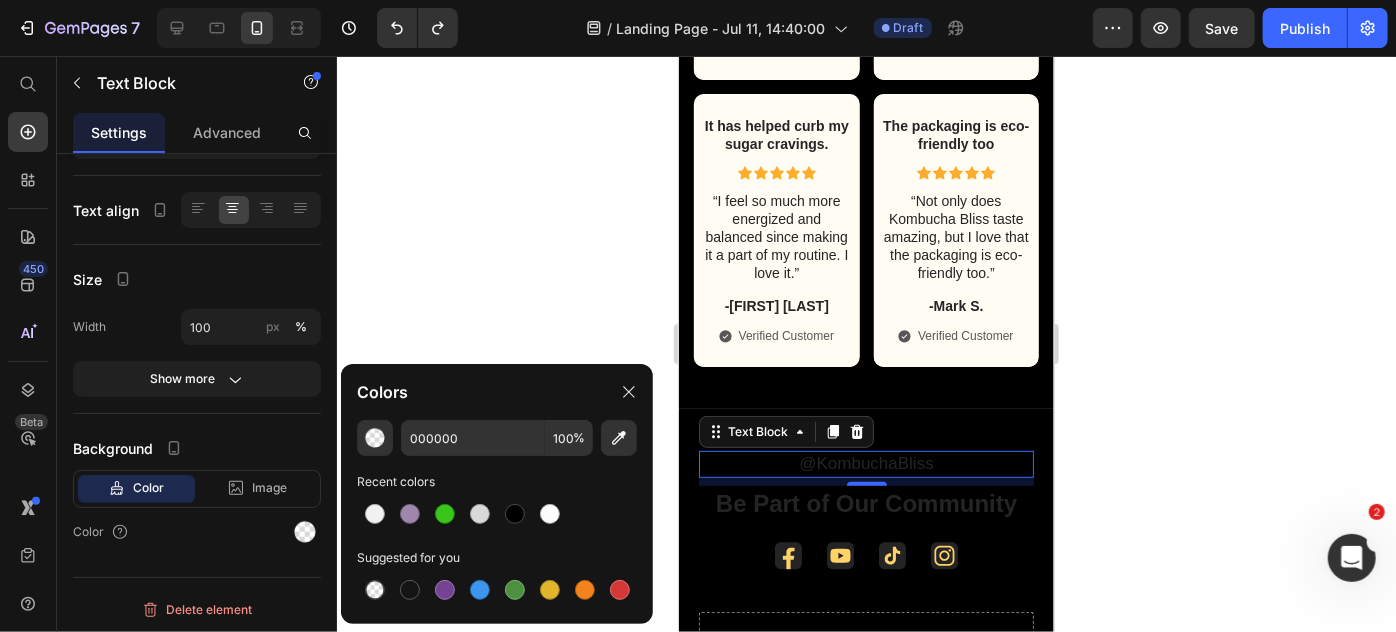click 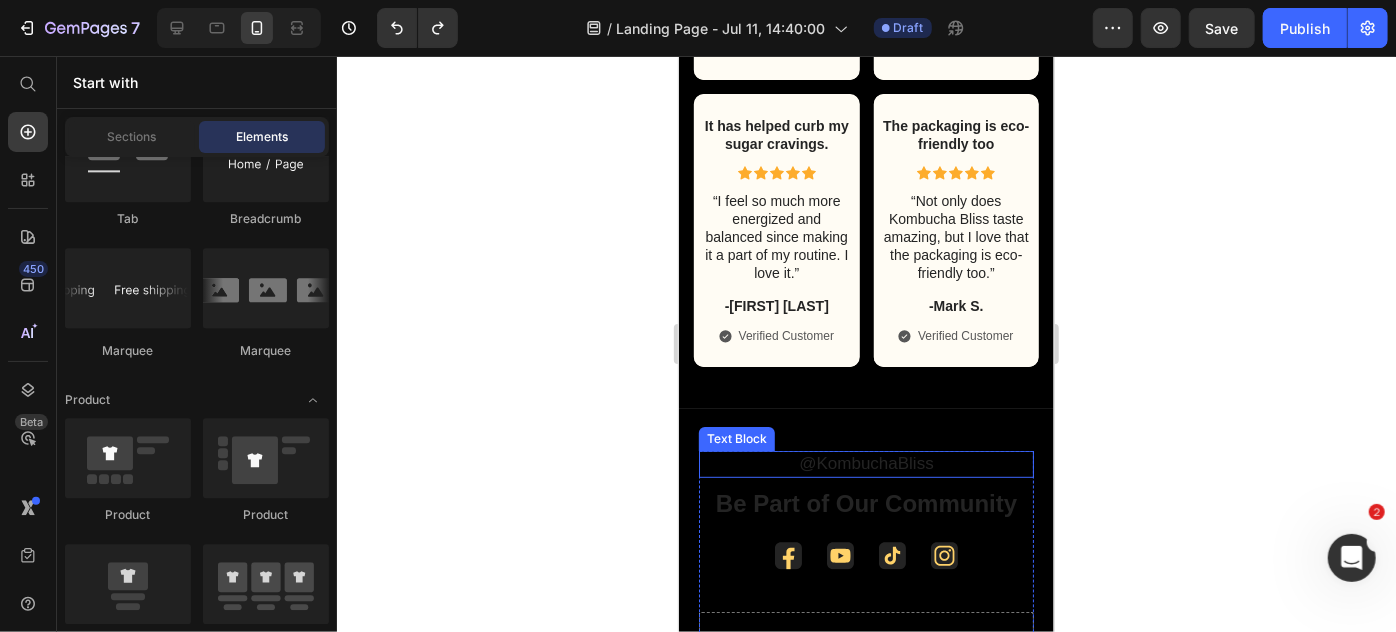 click on "@KombuchaBliss" at bounding box center (865, 463) 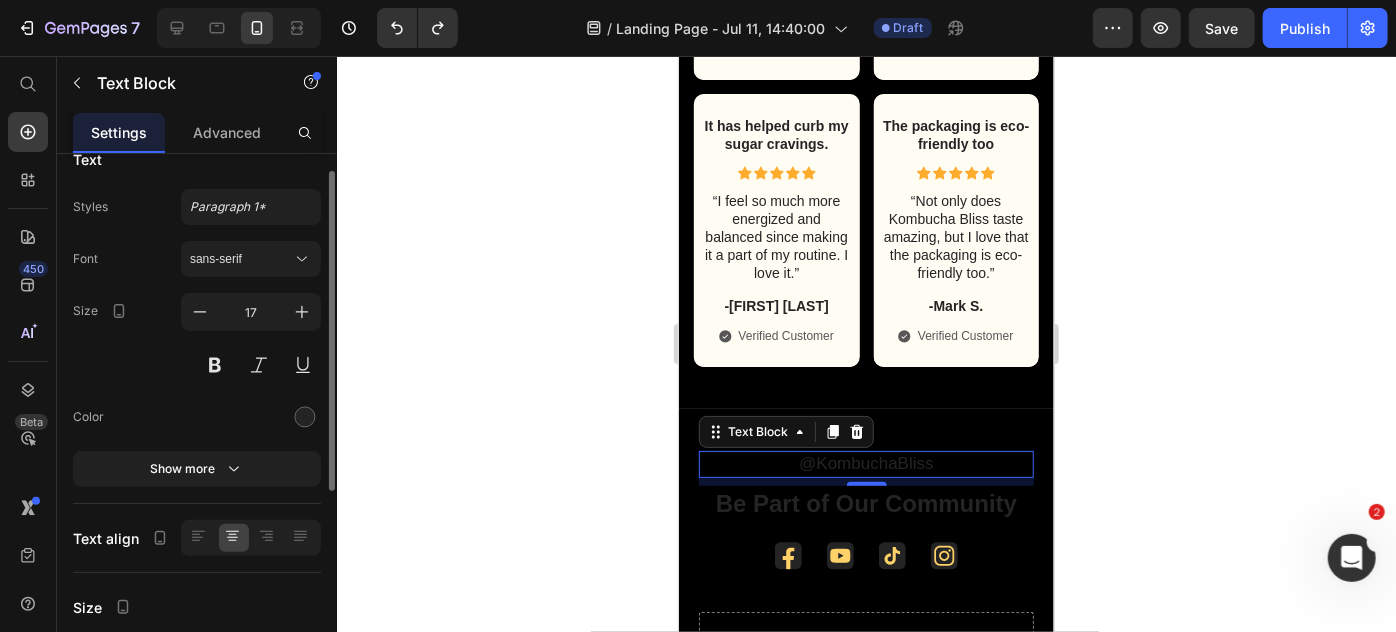 scroll, scrollTop: 28, scrollLeft: 0, axis: vertical 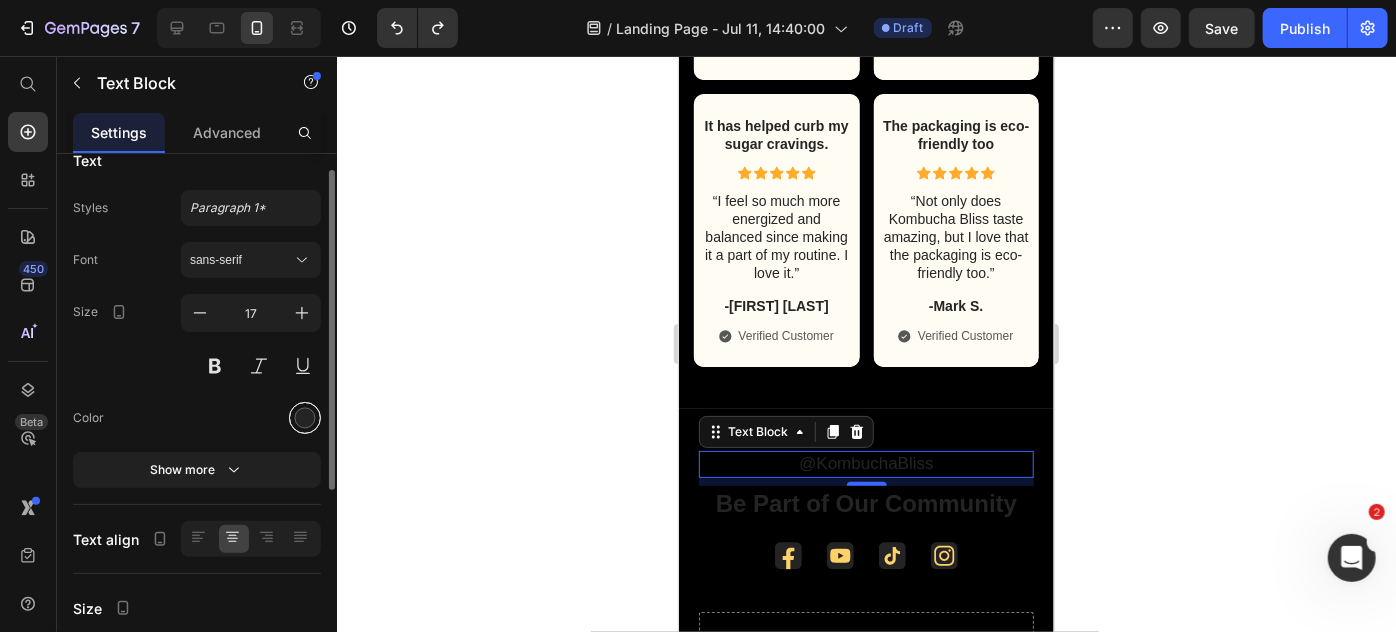 click at bounding box center (305, 418) 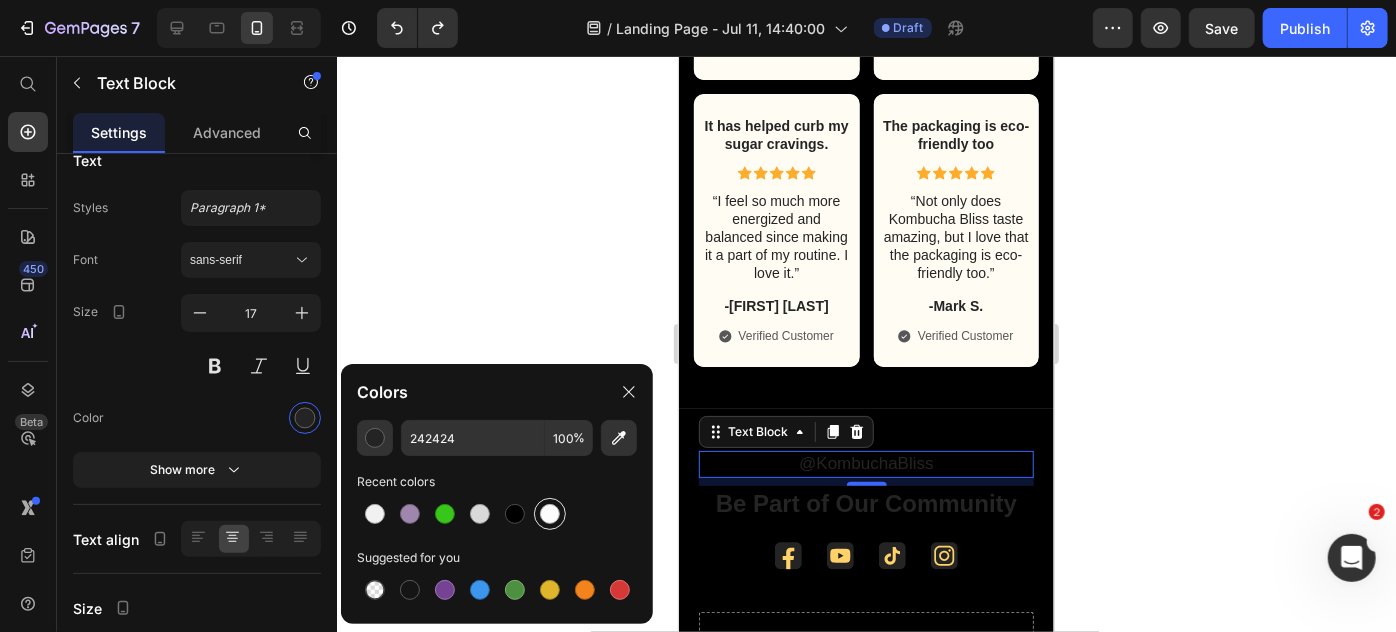 click at bounding box center (550, 514) 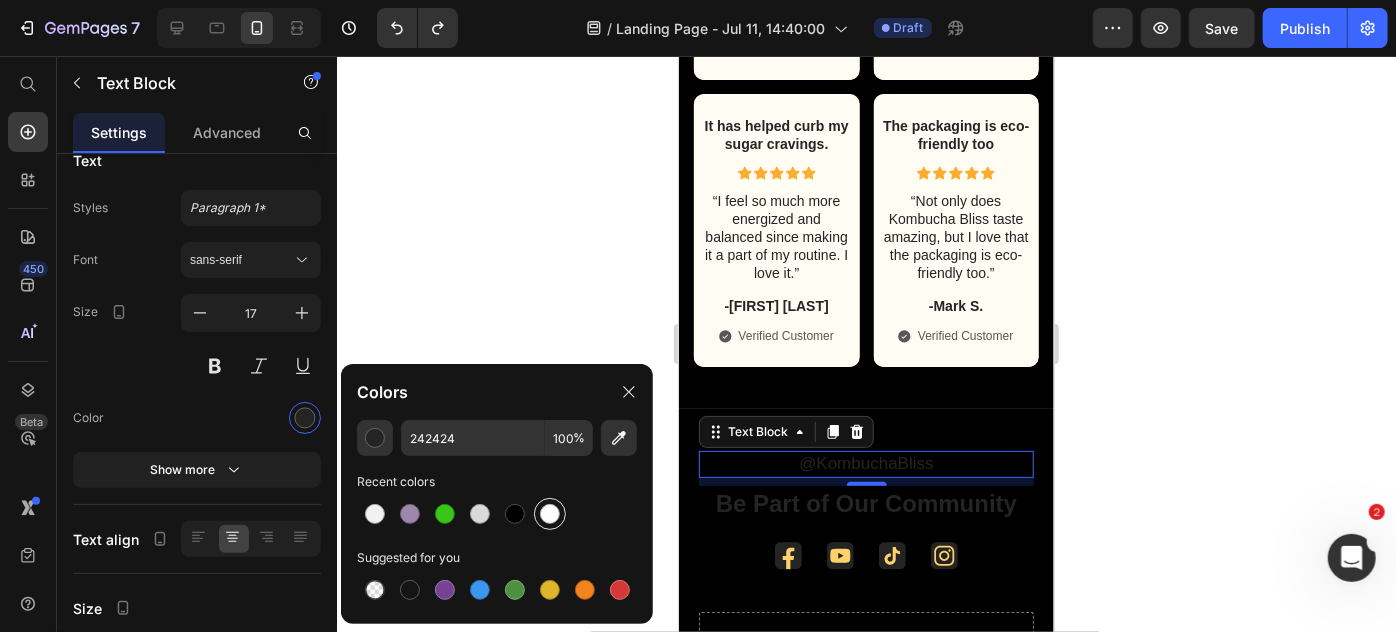 type on "FCFCFC" 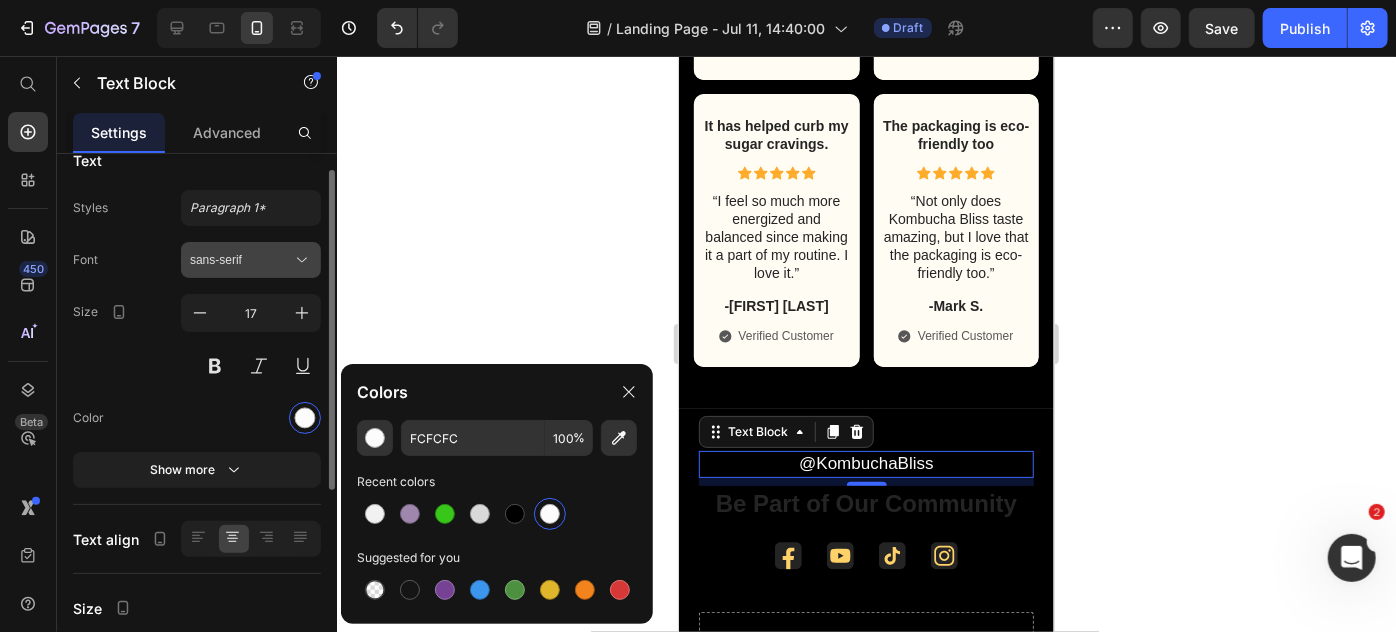 click 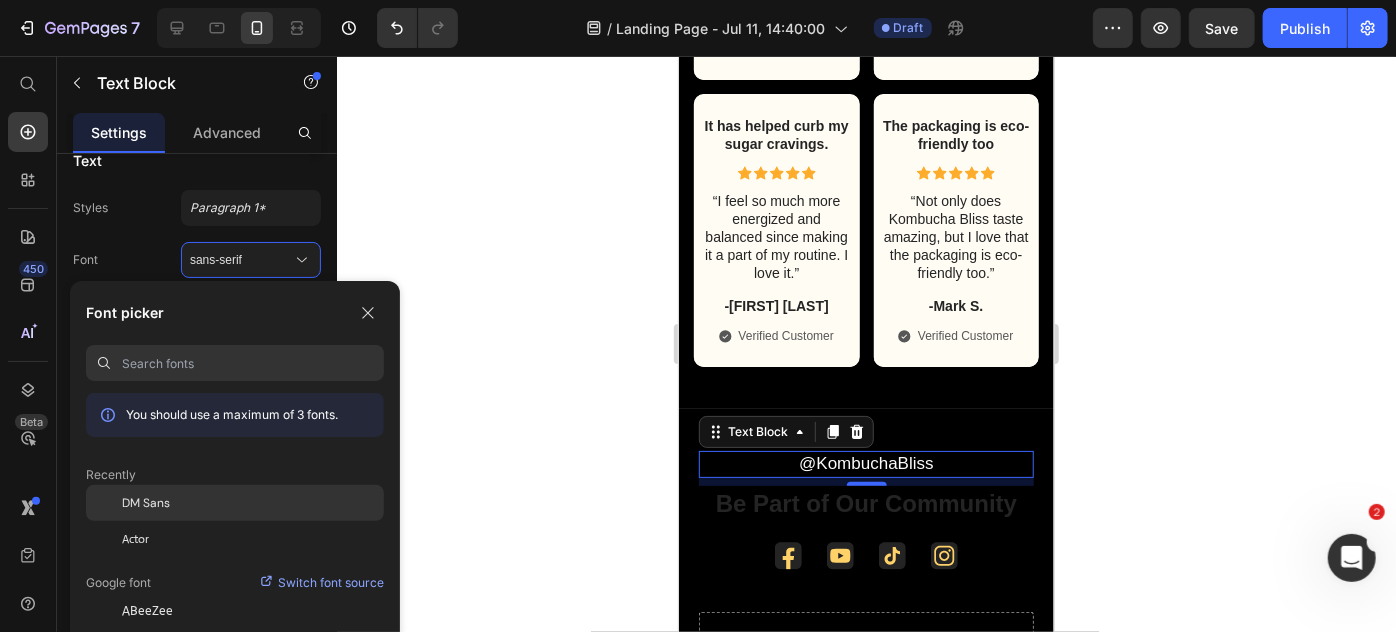 click on "DM Sans" at bounding box center [146, 503] 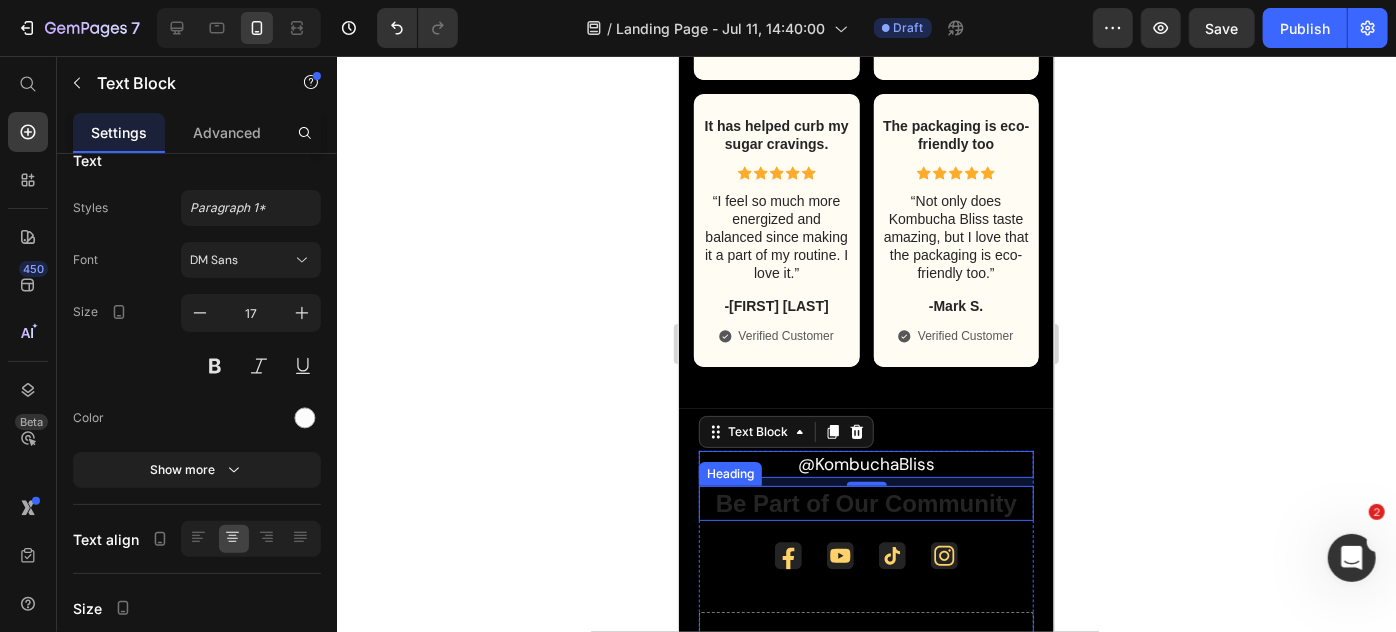 click on "Be Part of Our Community" at bounding box center [865, 502] 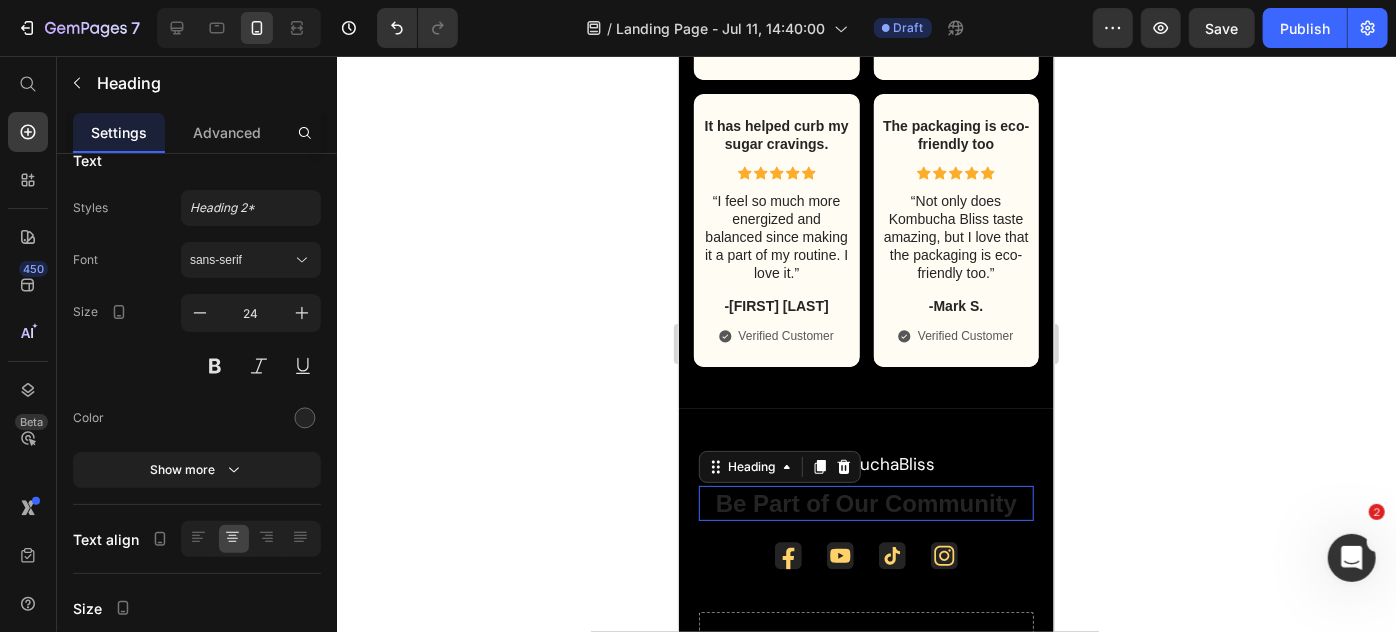 scroll, scrollTop: 0, scrollLeft: 0, axis: both 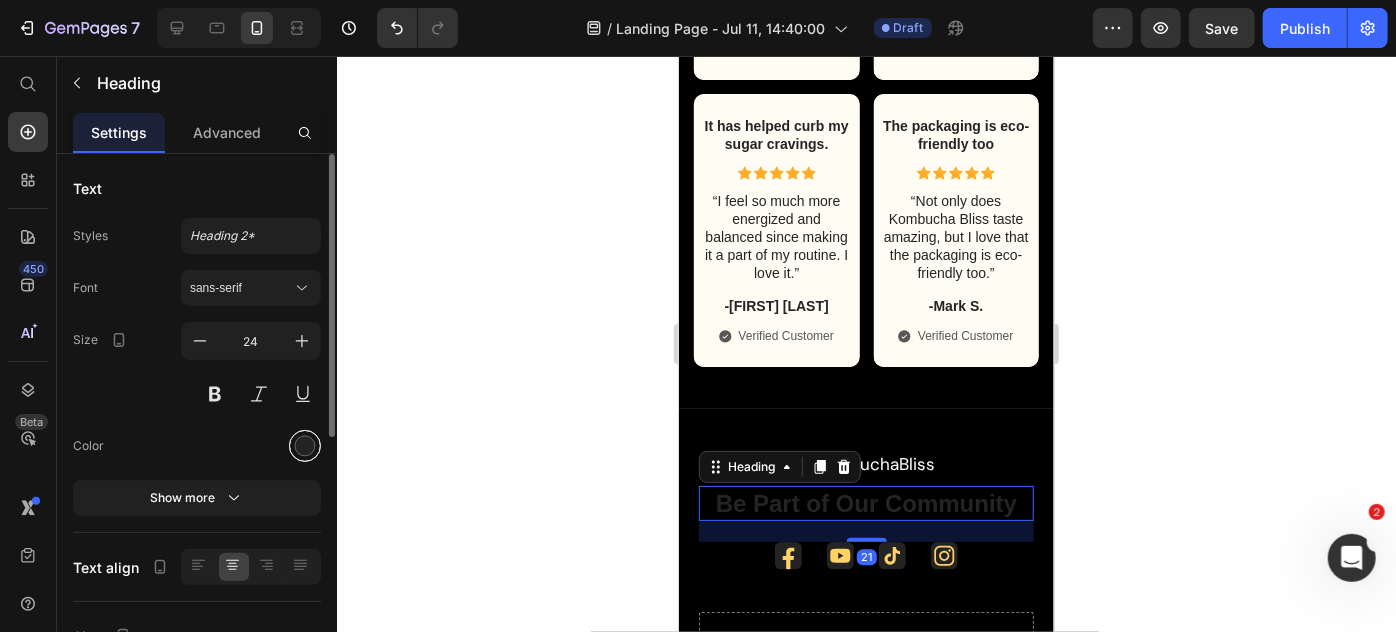 click at bounding box center (305, 446) 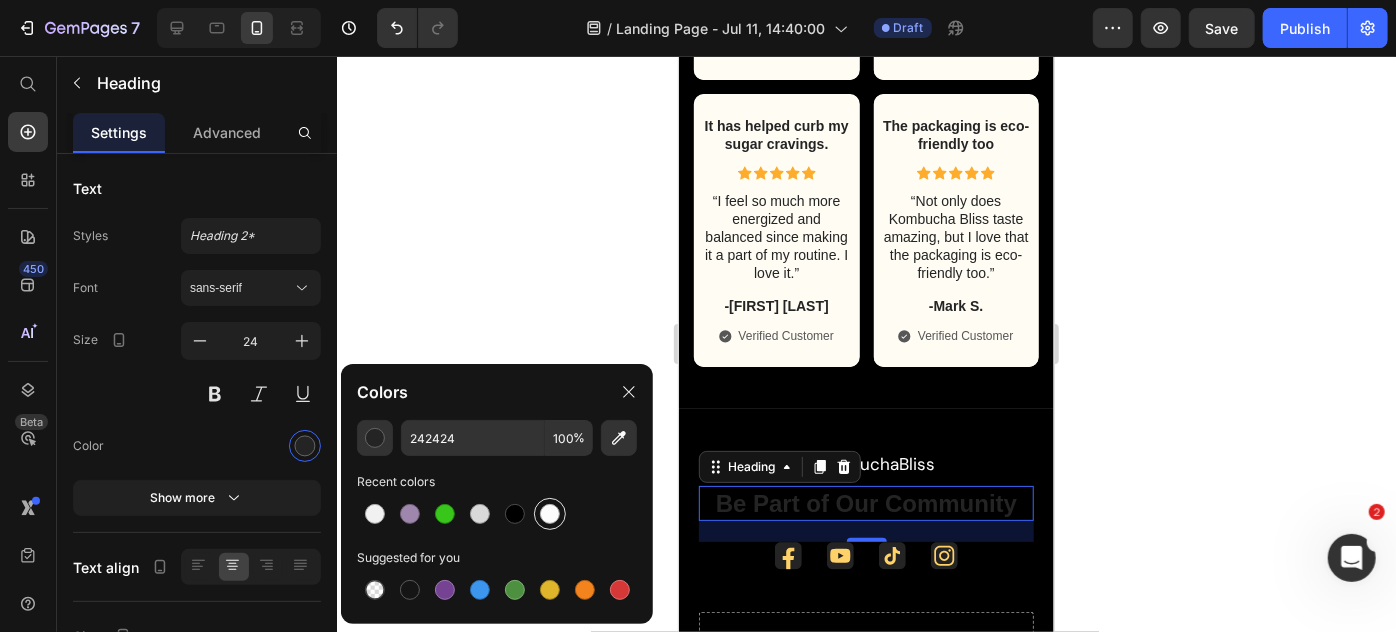 click at bounding box center [550, 514] 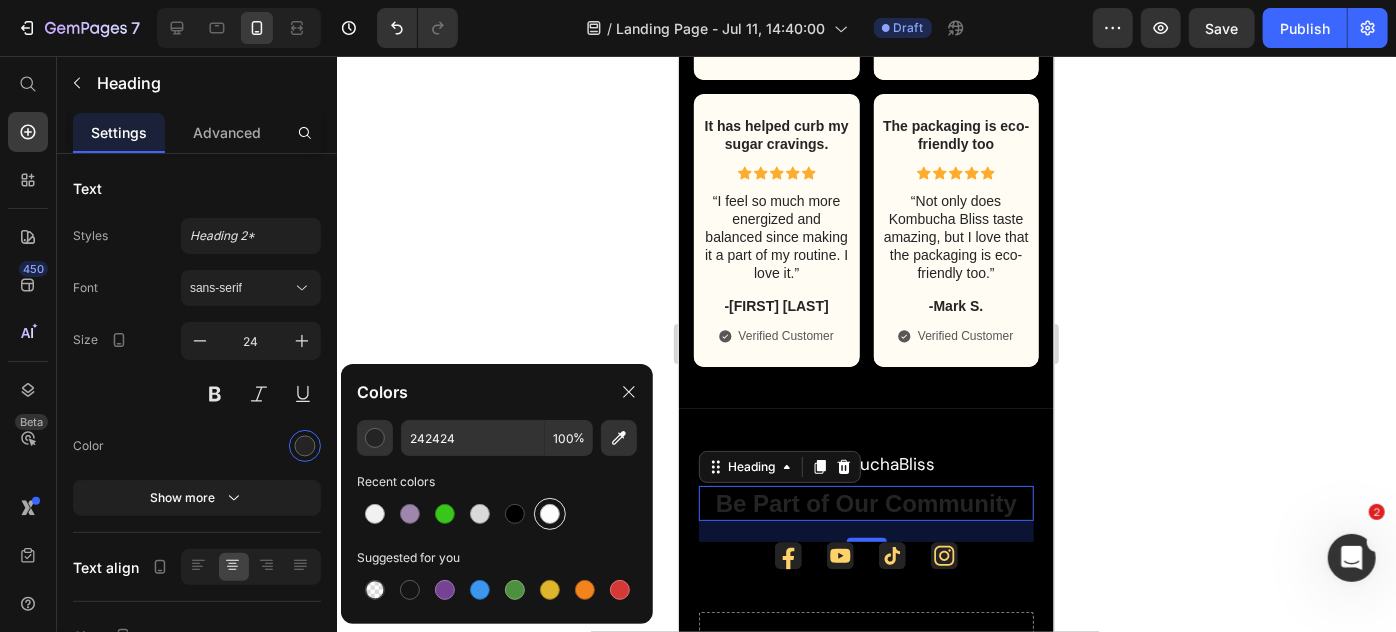 type on "FCFCFC" 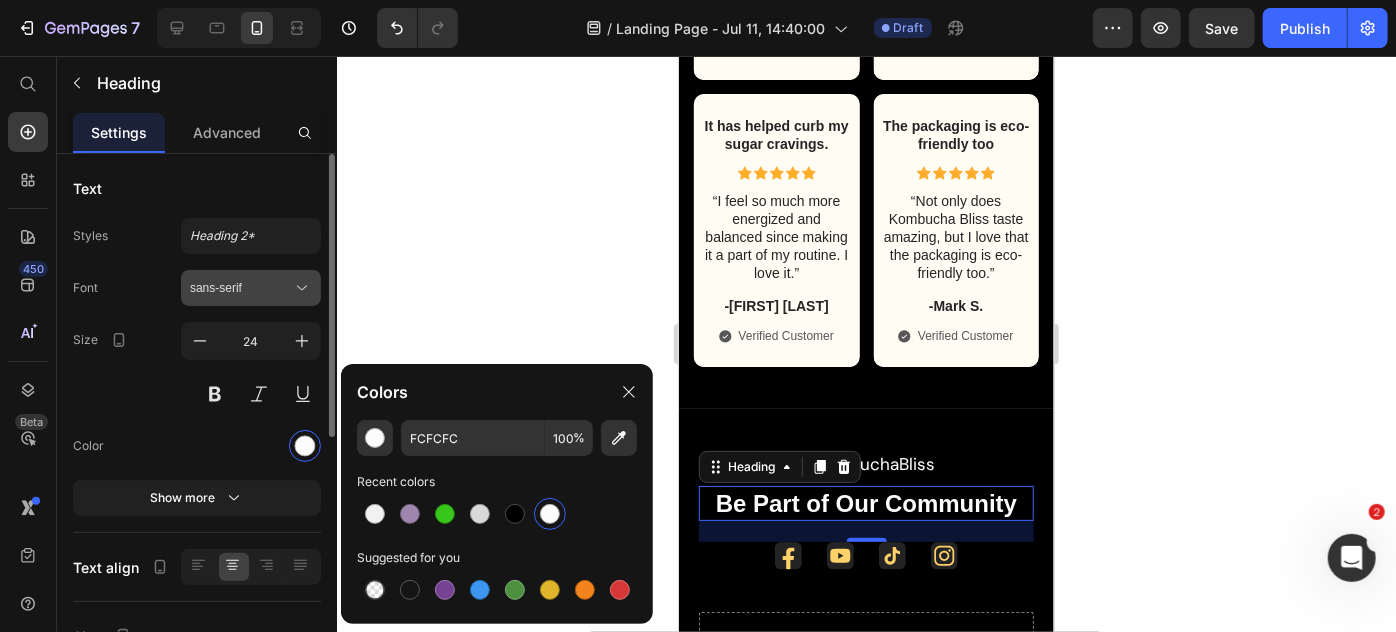 click on "sans-serif" at bounding box center [241, 288] 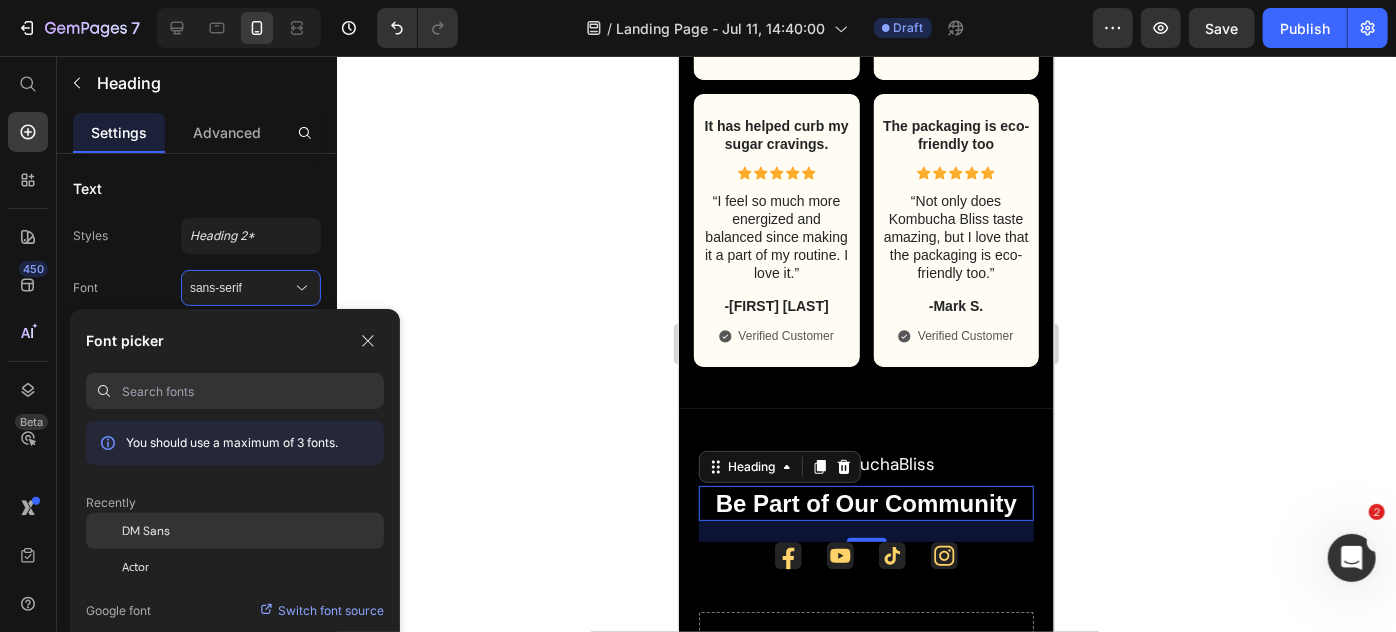 click on "DM Sans" 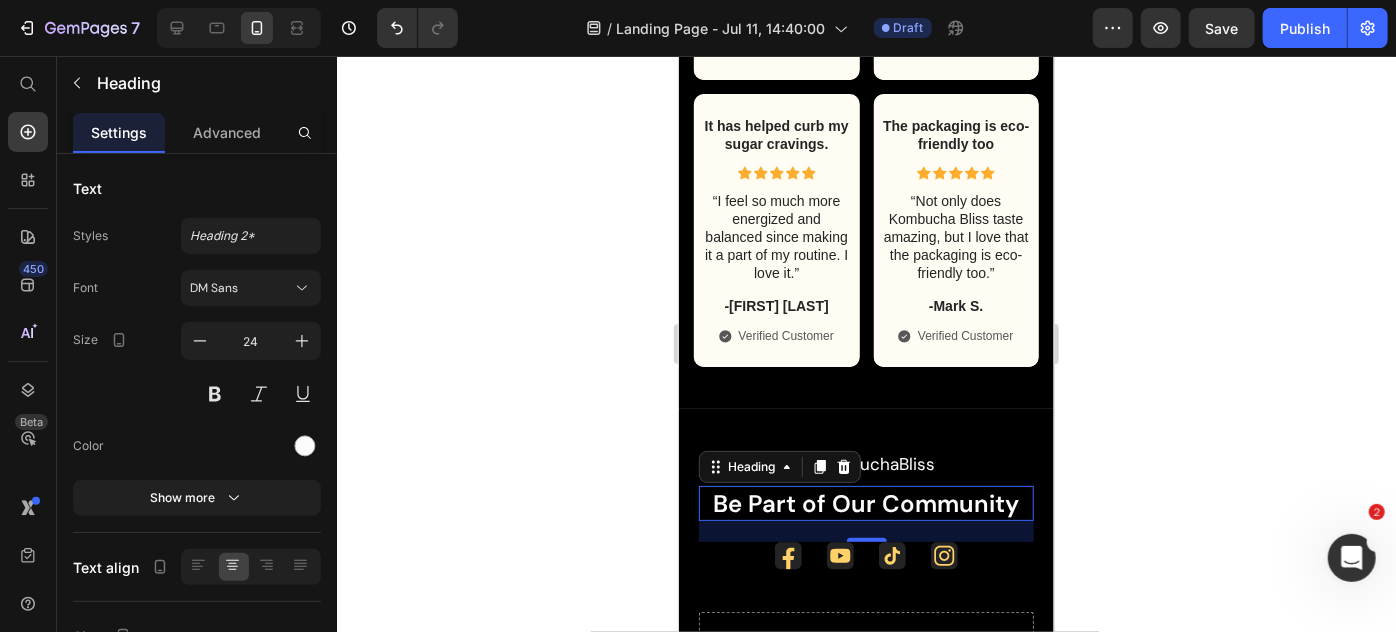 click 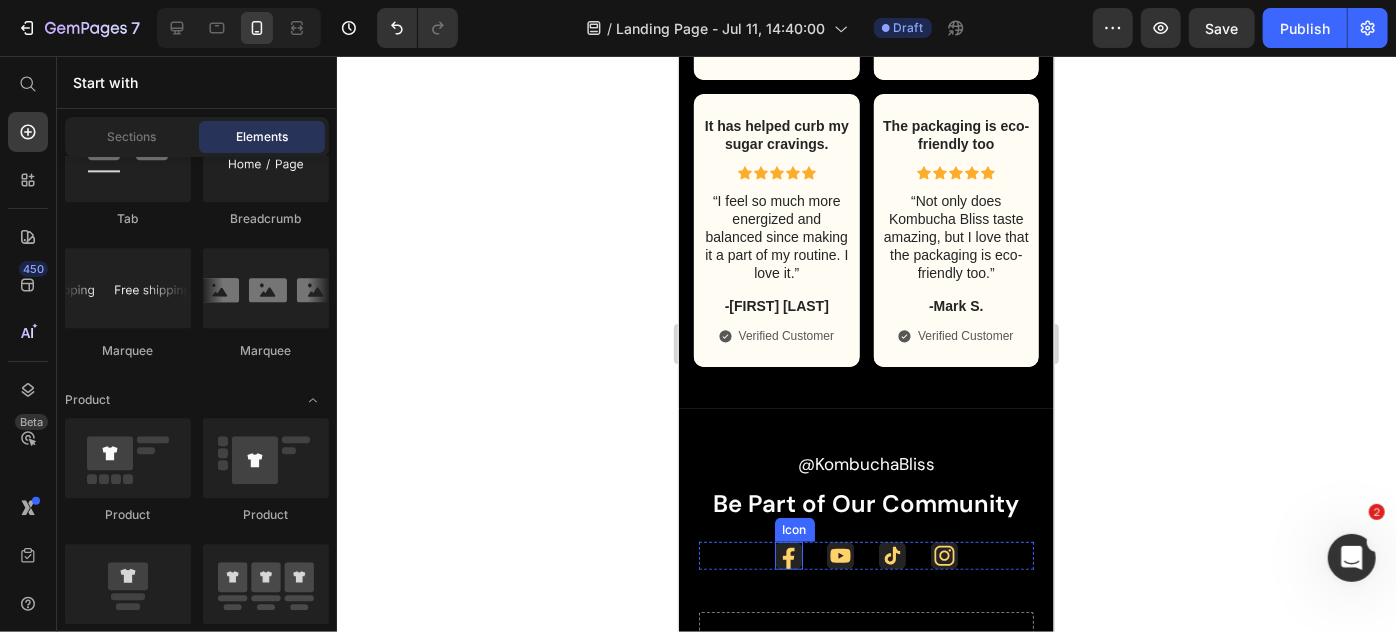 click 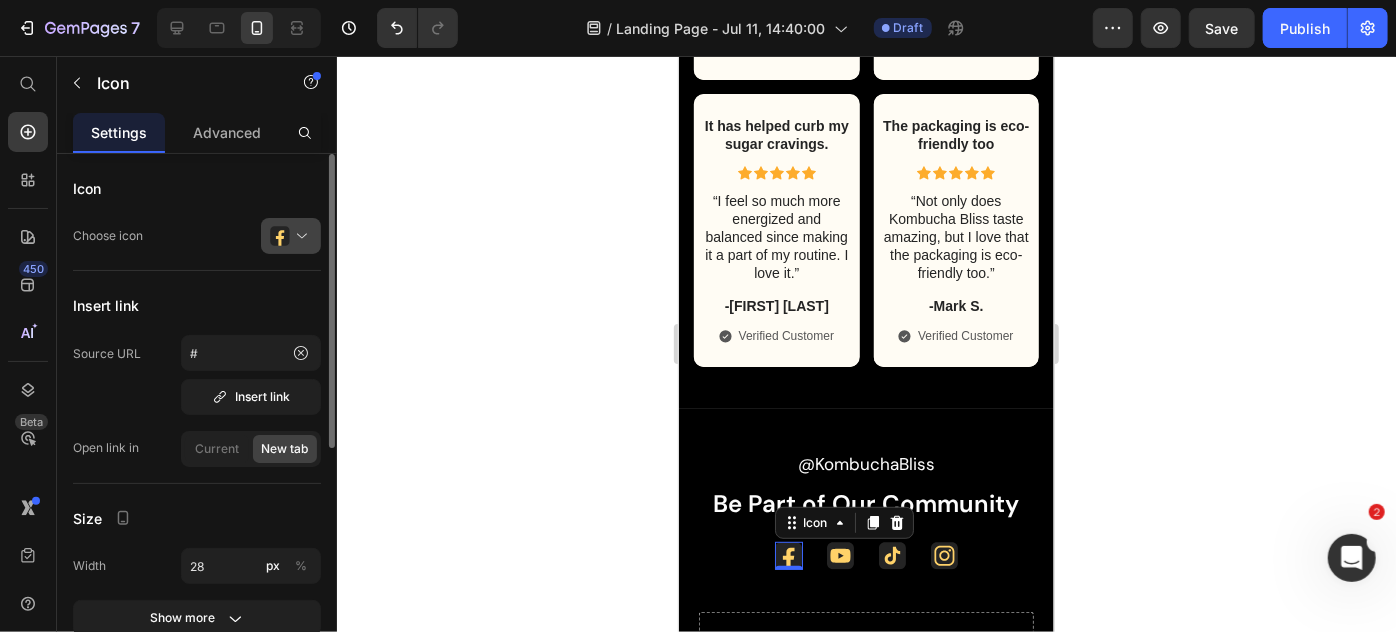 click at bounding box center [299, 236] 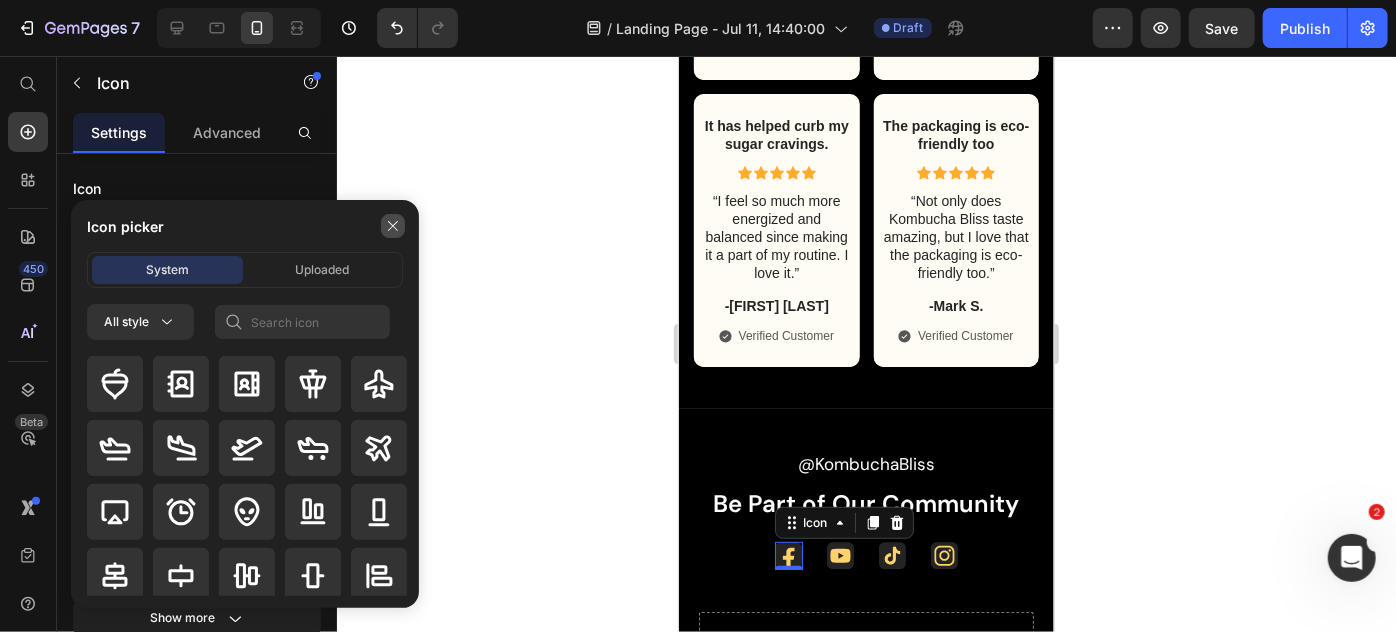 click at bounding box center [393, 226] 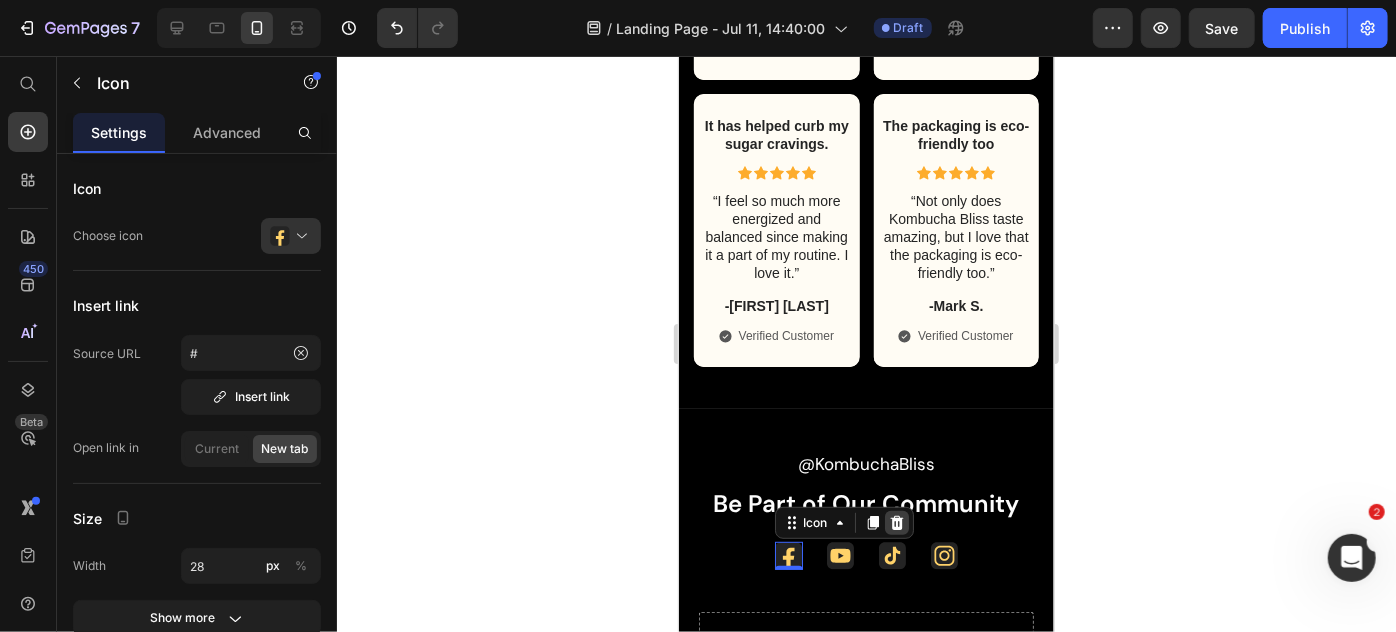 click 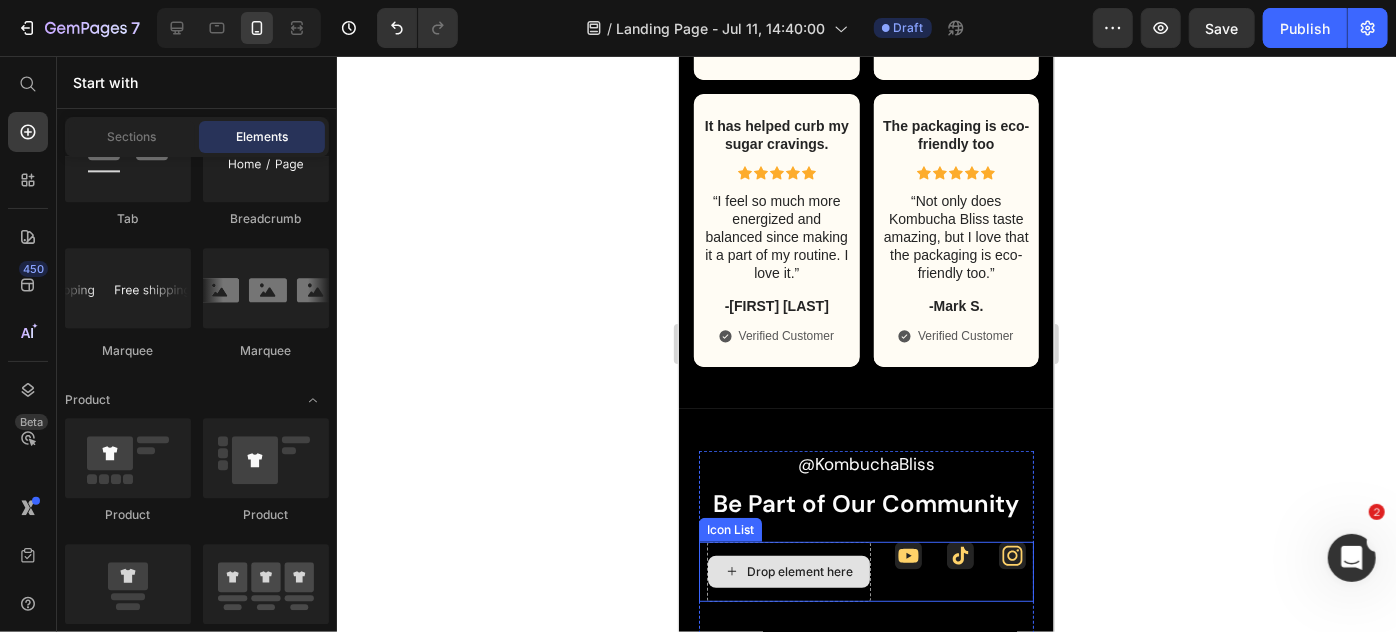 click on "Drop element here" at bounding box center [788, 571] 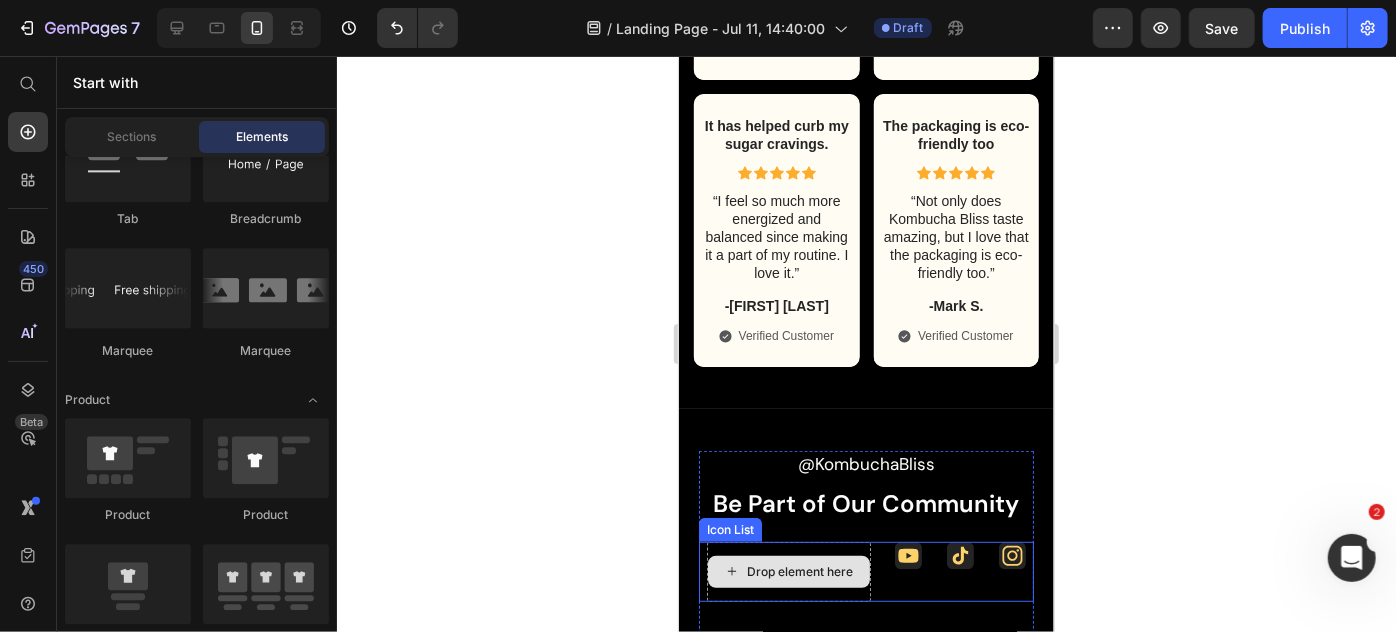 click on "Drop element here" at bounding box center [788, 571] 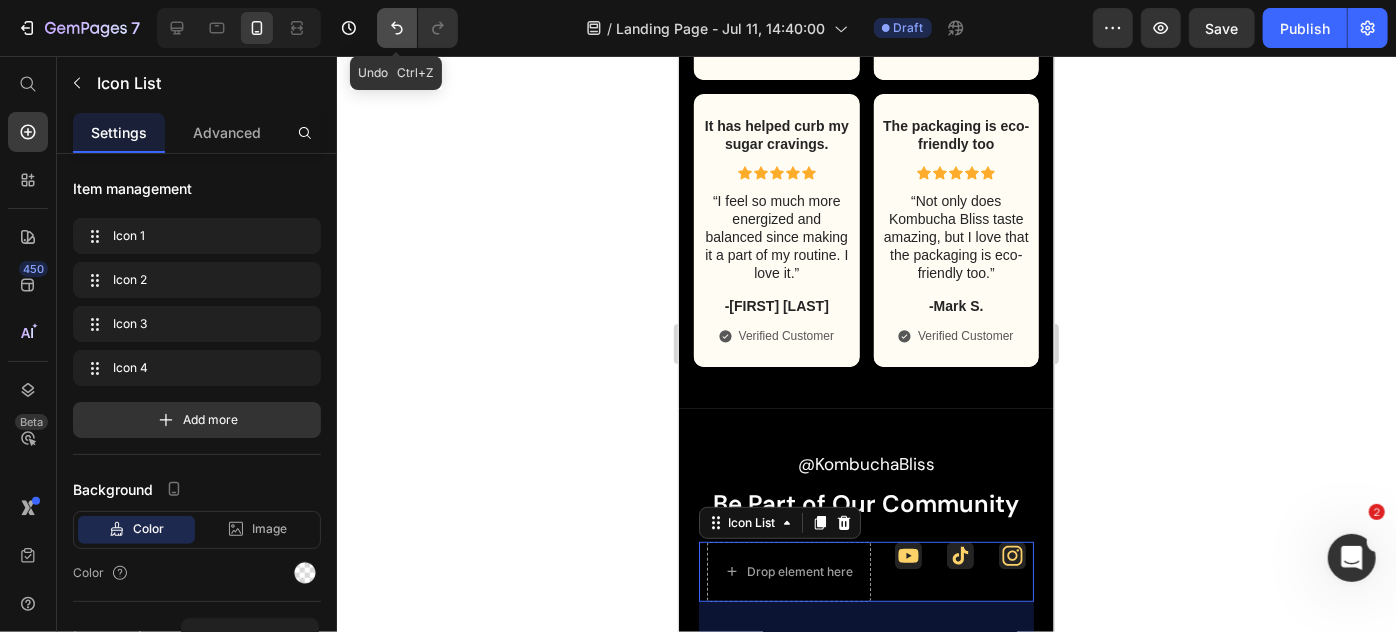 click 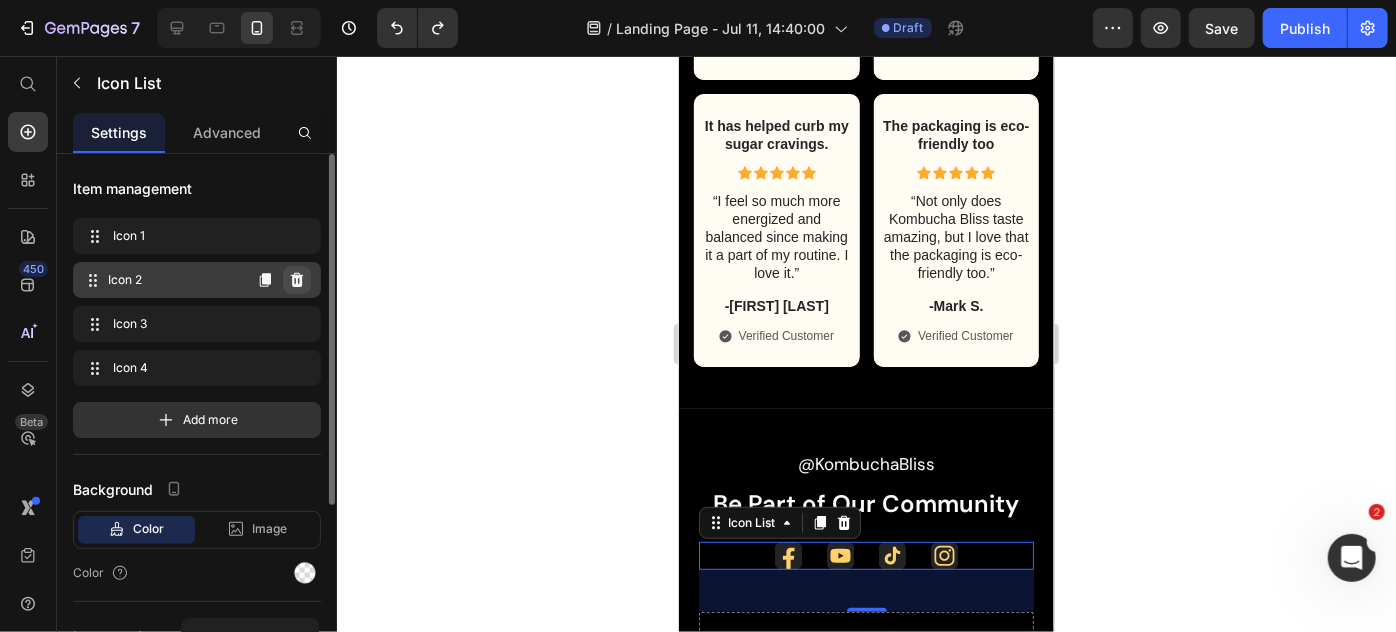 click 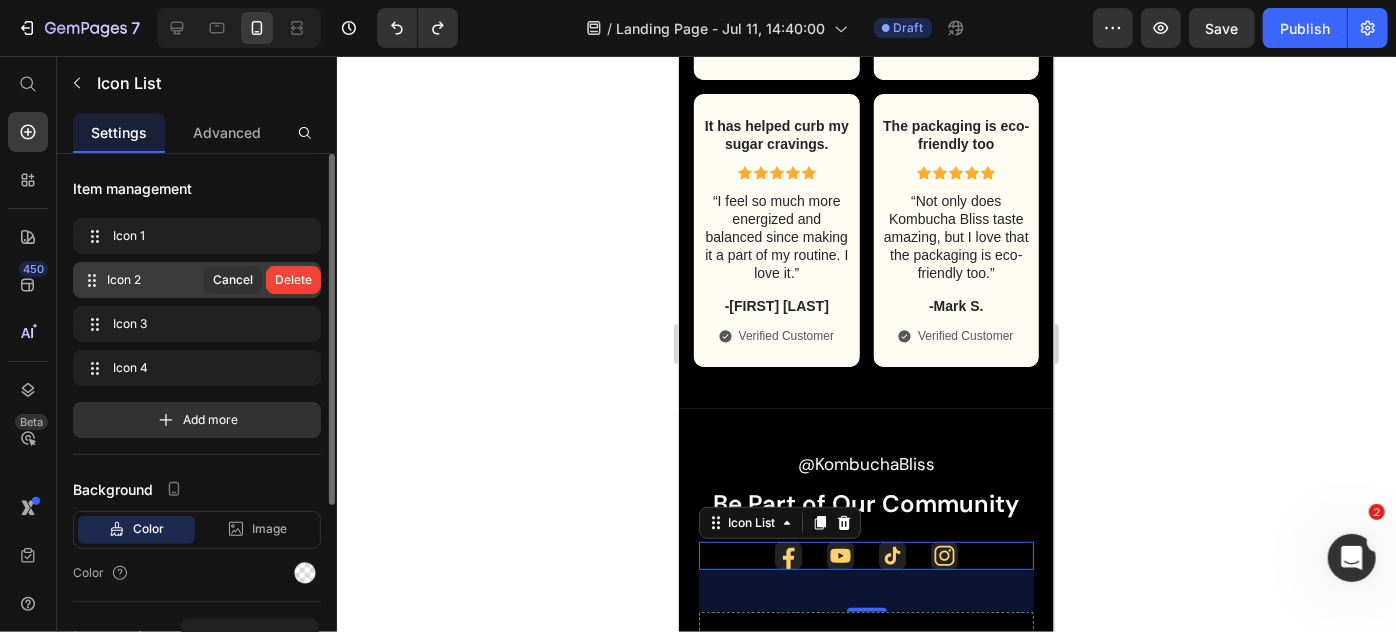 click on "Delete" at bounding box center (293, 280) 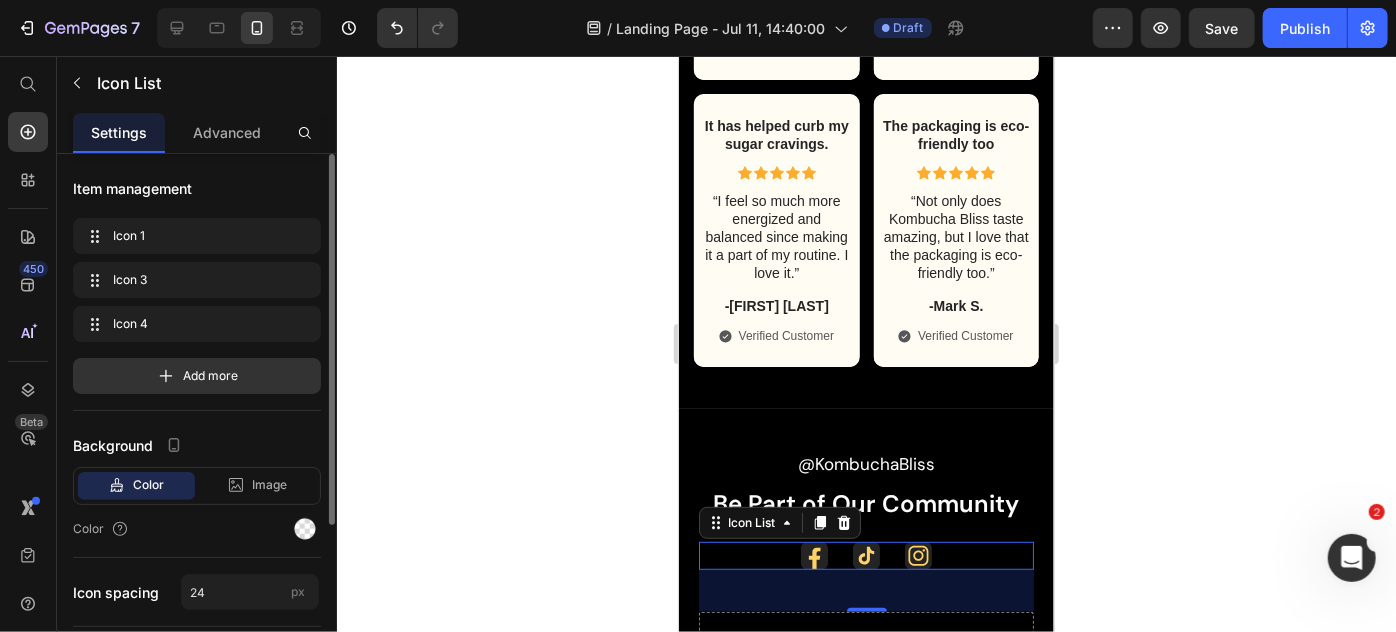 click 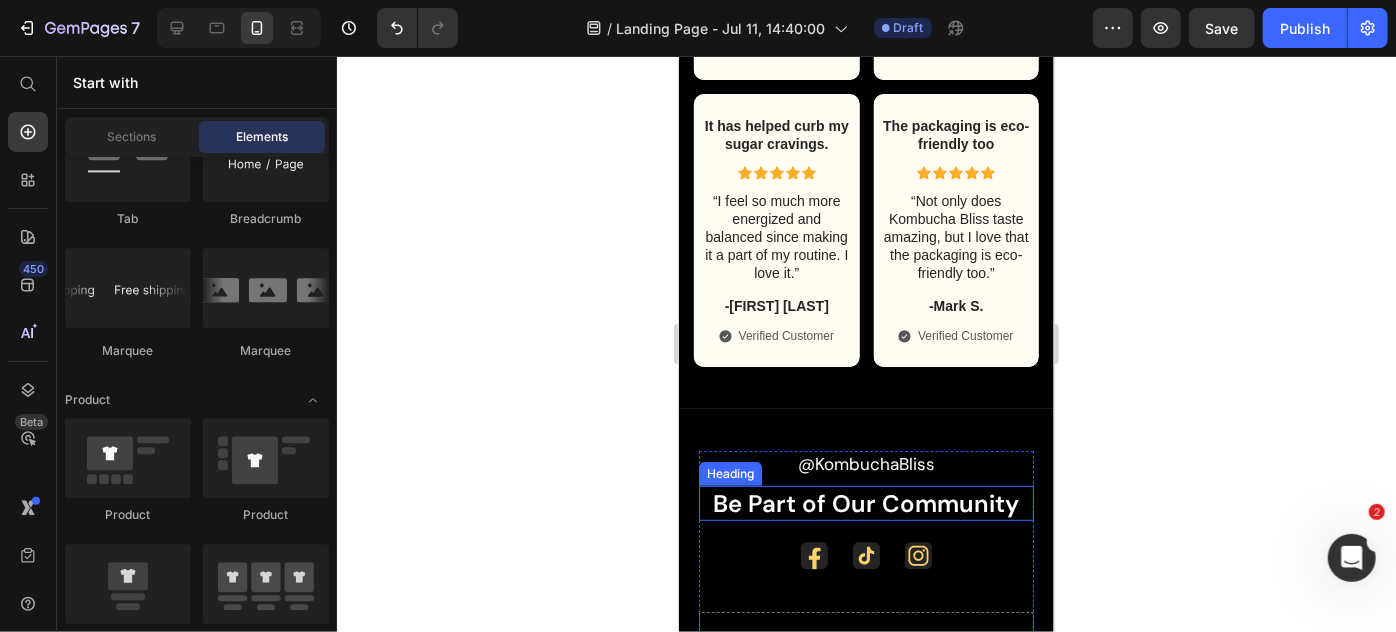 click on "Be Part of Our Community" at bounding box center (865, 502) 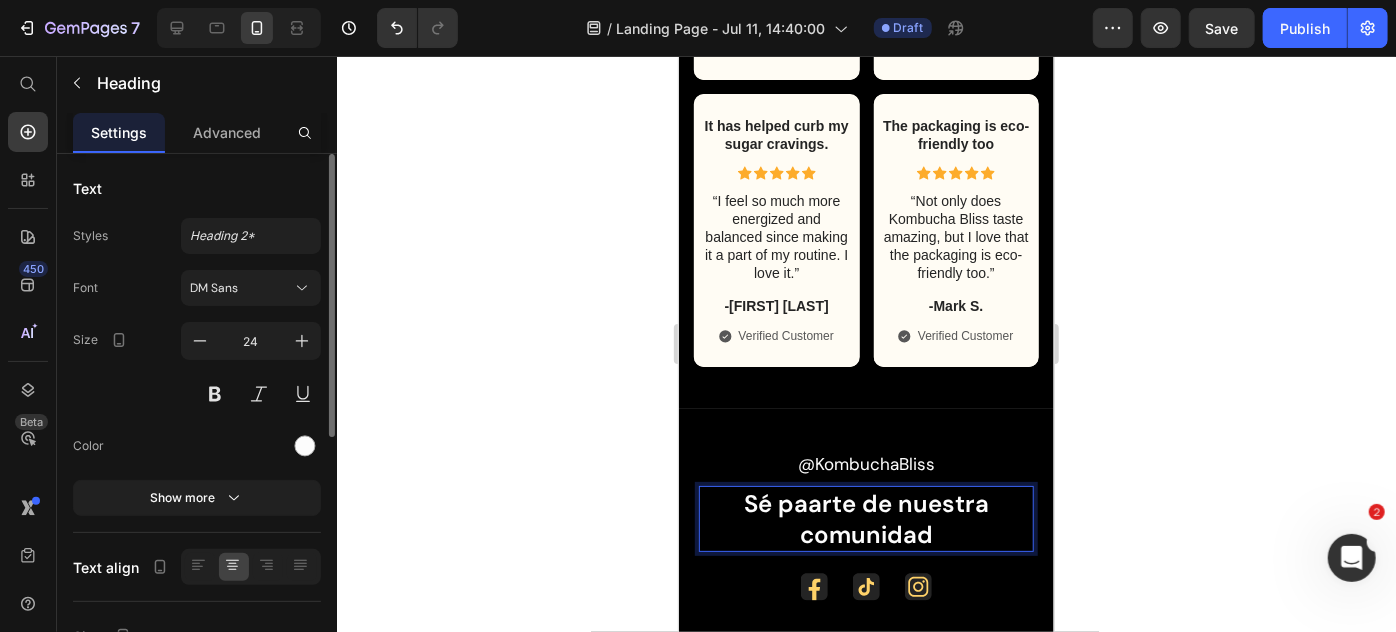 click 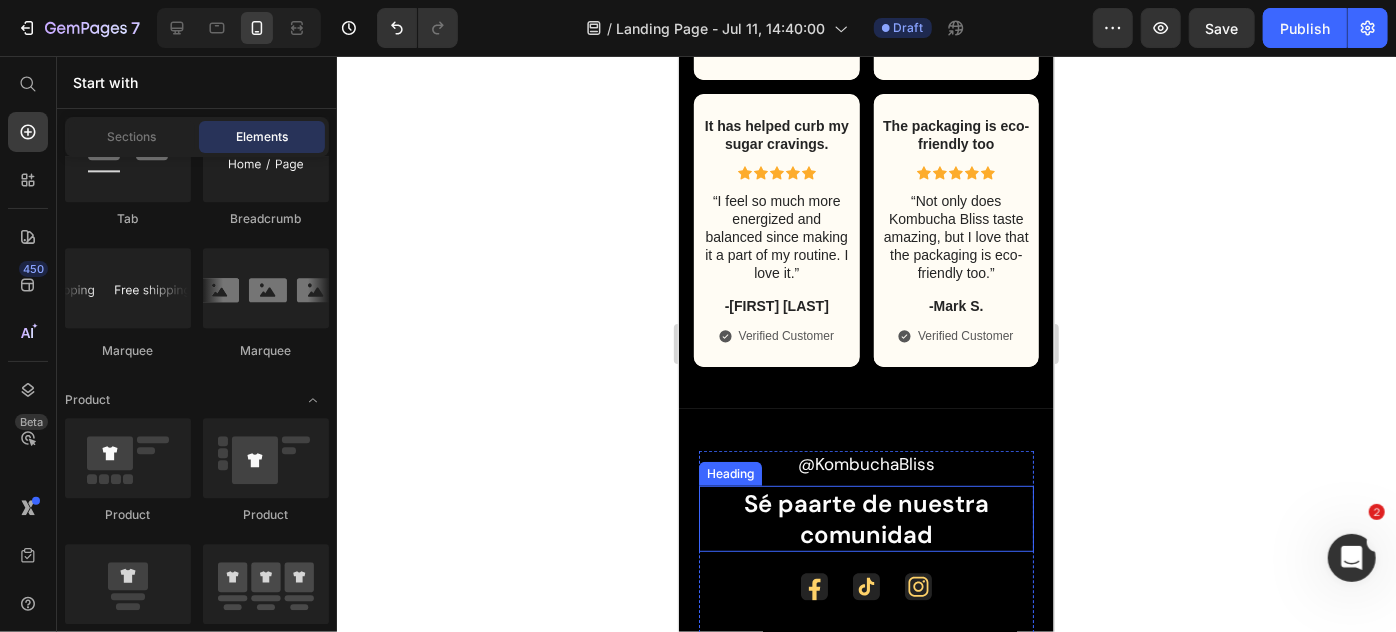 scroll, scrollTop: 4317, scrollLeft: 0, axis: vertical 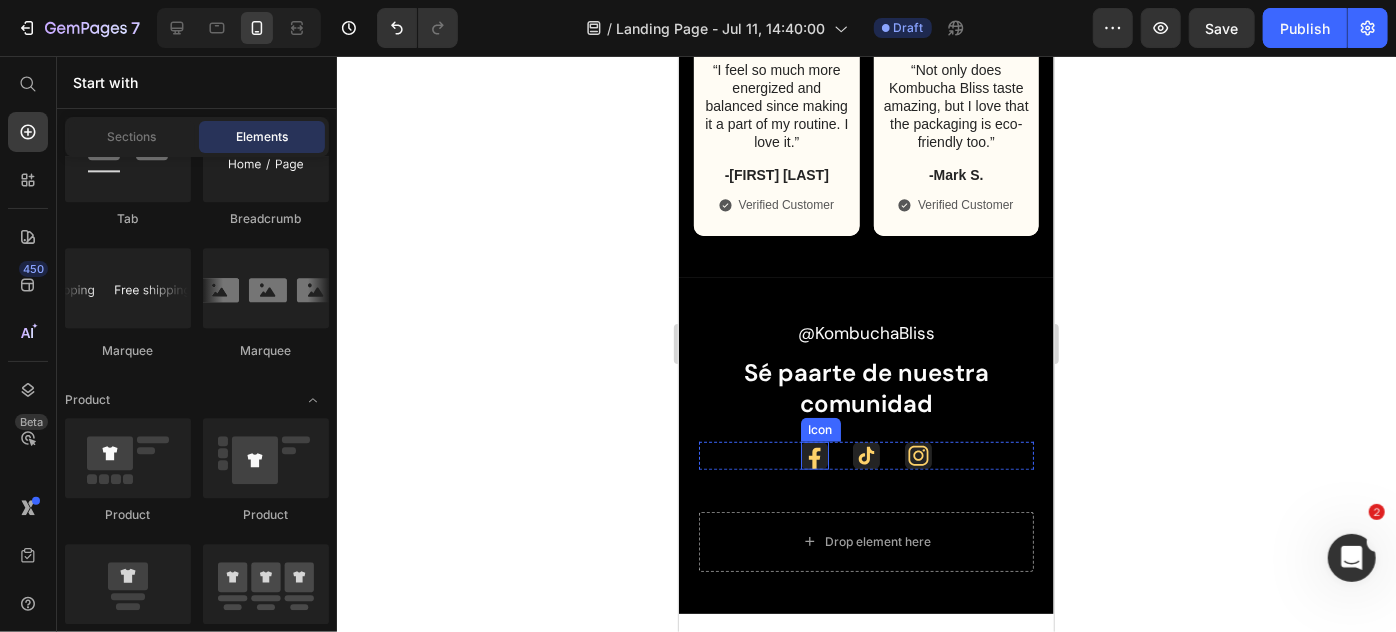 click 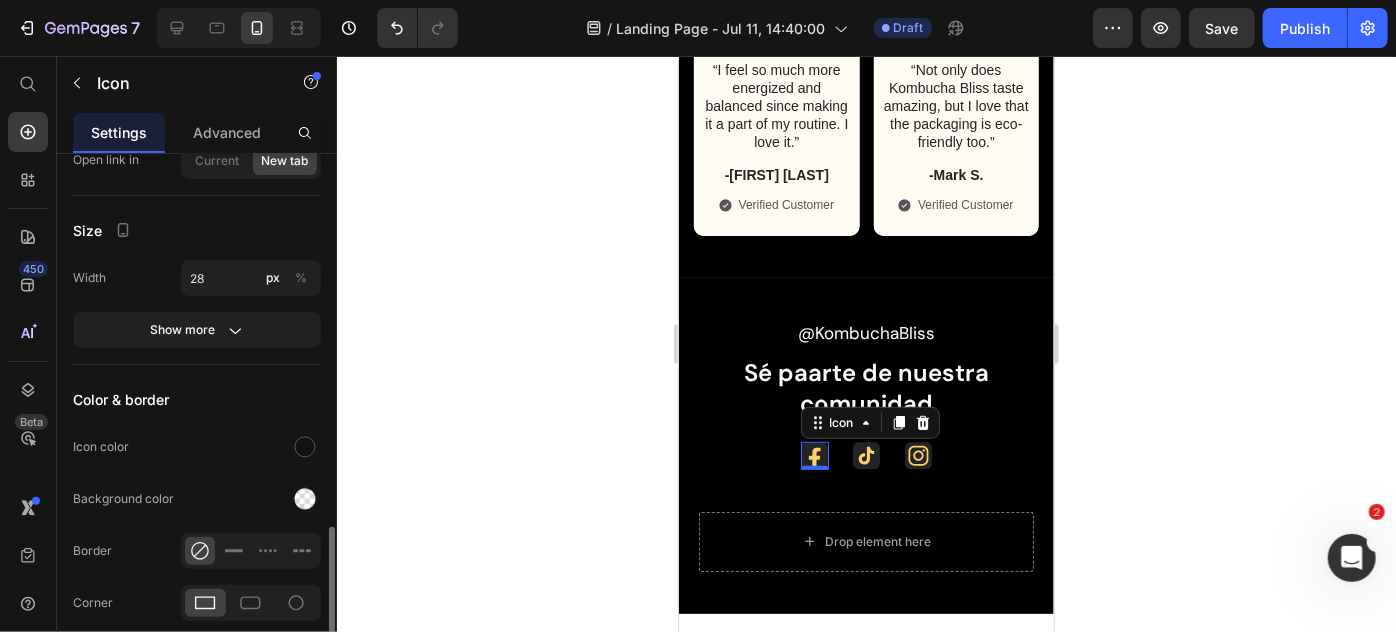 scroll, scrollTop: 426, scrollLeft: 0, axis: vertical 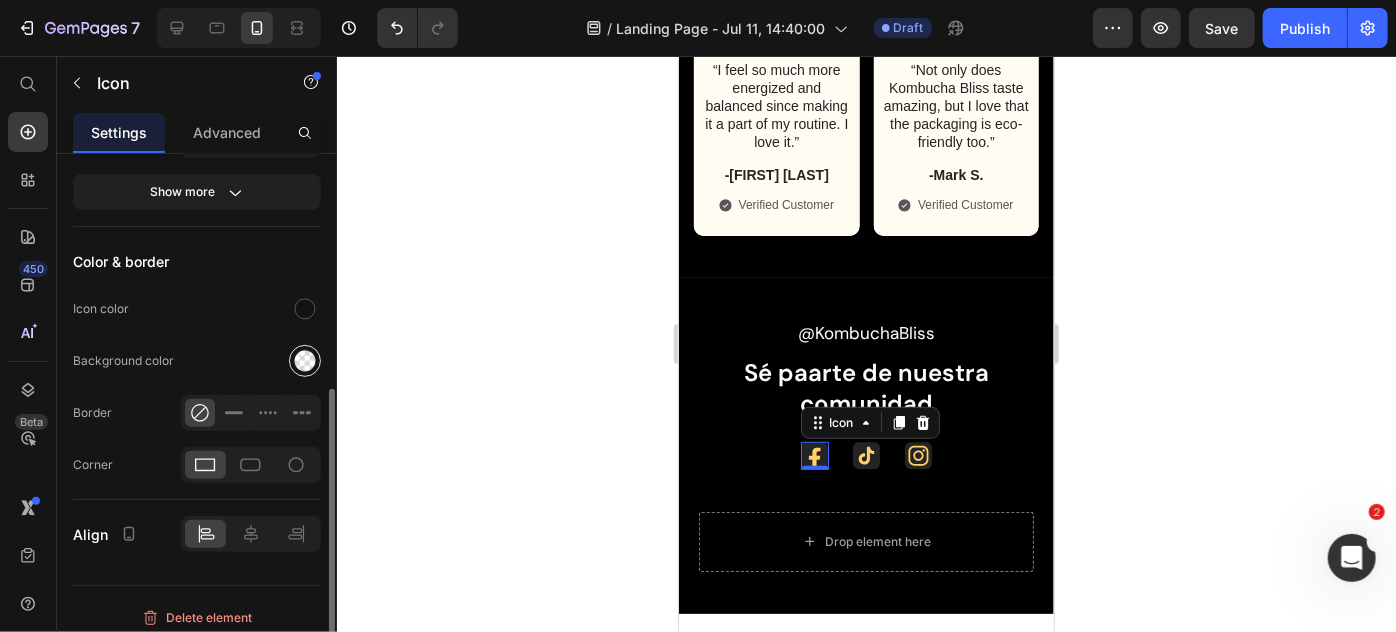 click at bounding box center [305, 361] 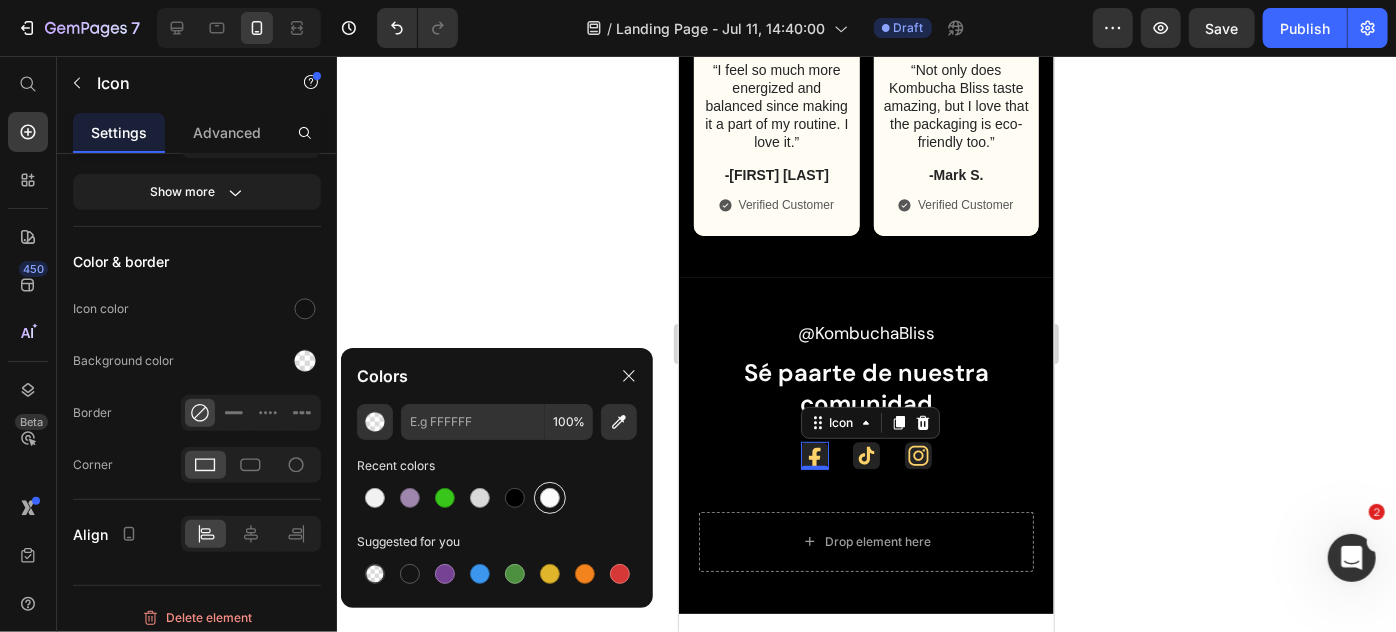 click at bounding box center (550, 498) 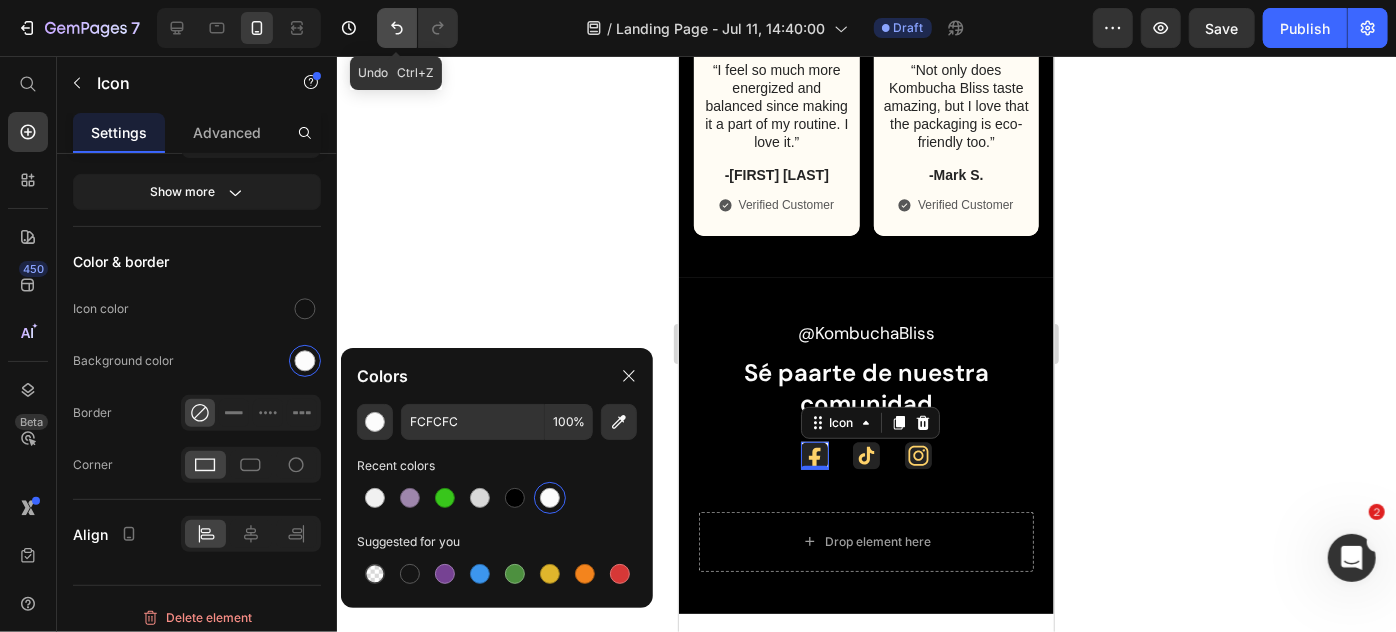 click 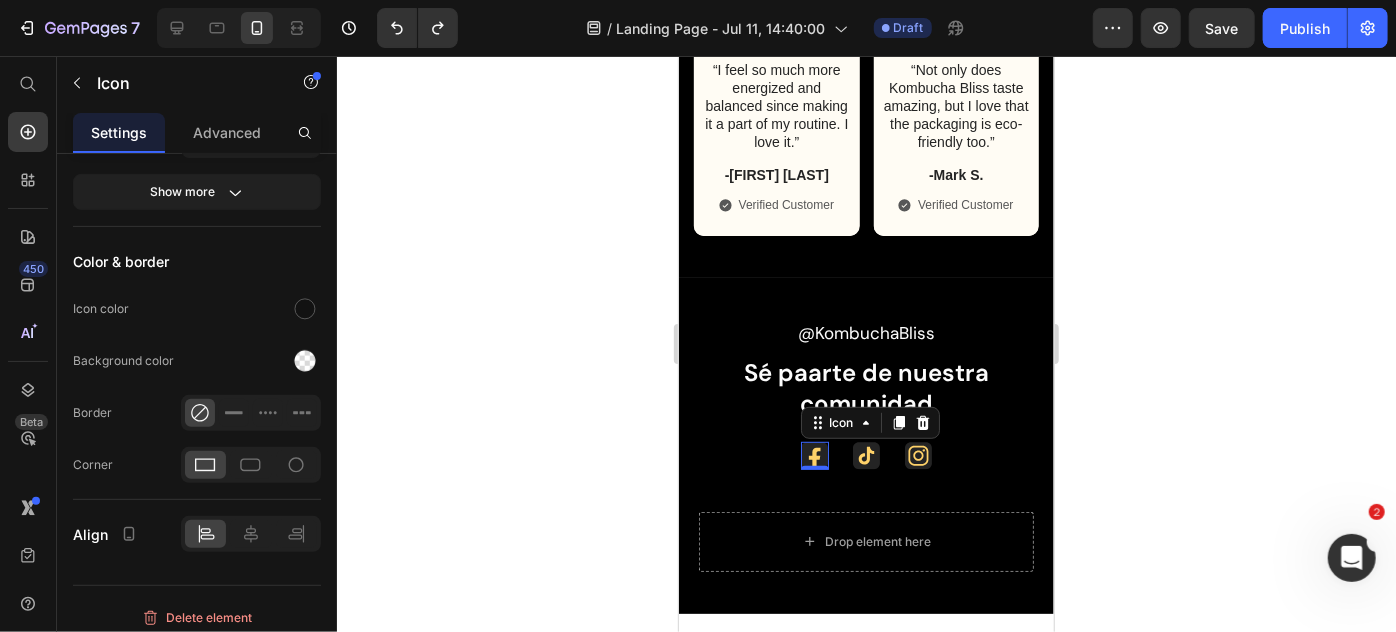 click 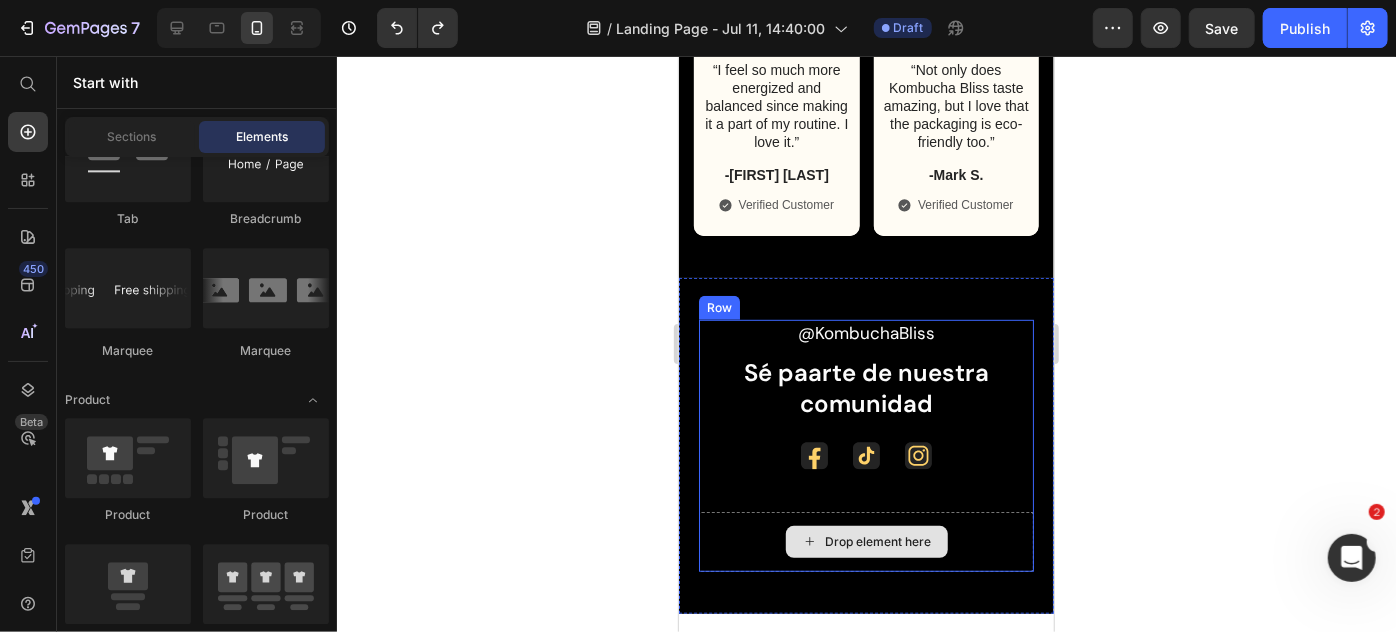 click on "Drop element here" at bounding box center (865, 541) 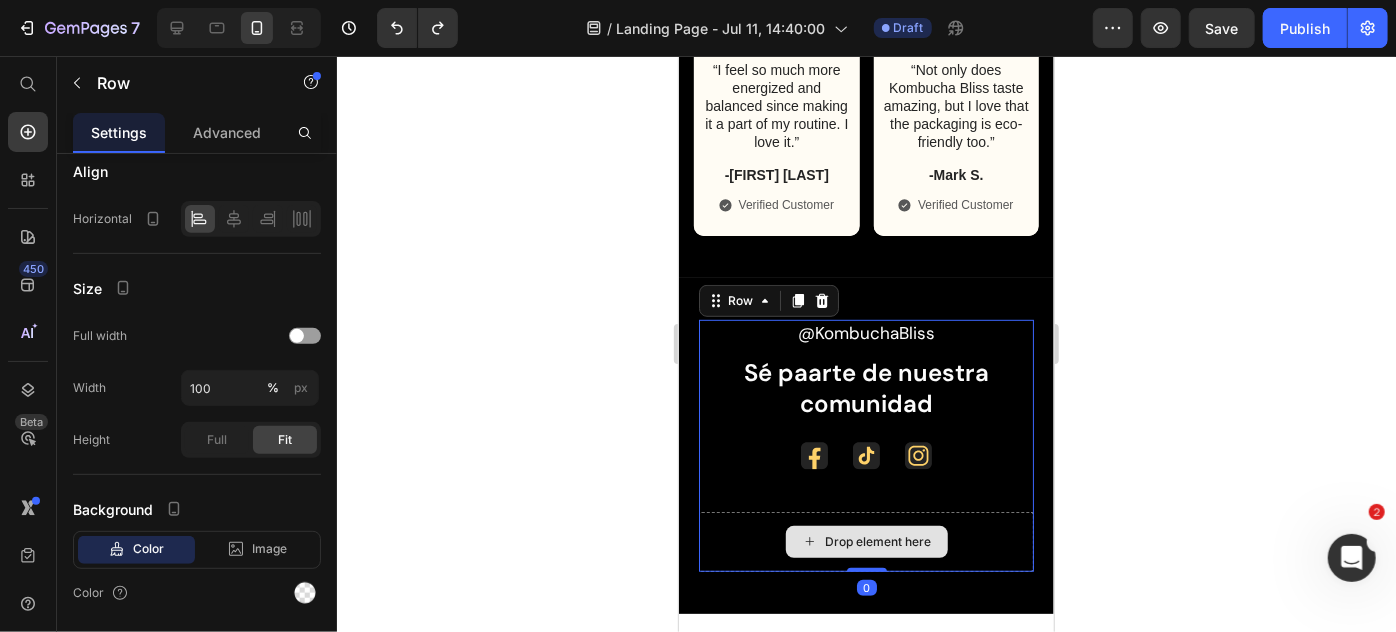 scroll, scrollTop: 0, scrollLeft: 0, axis: both 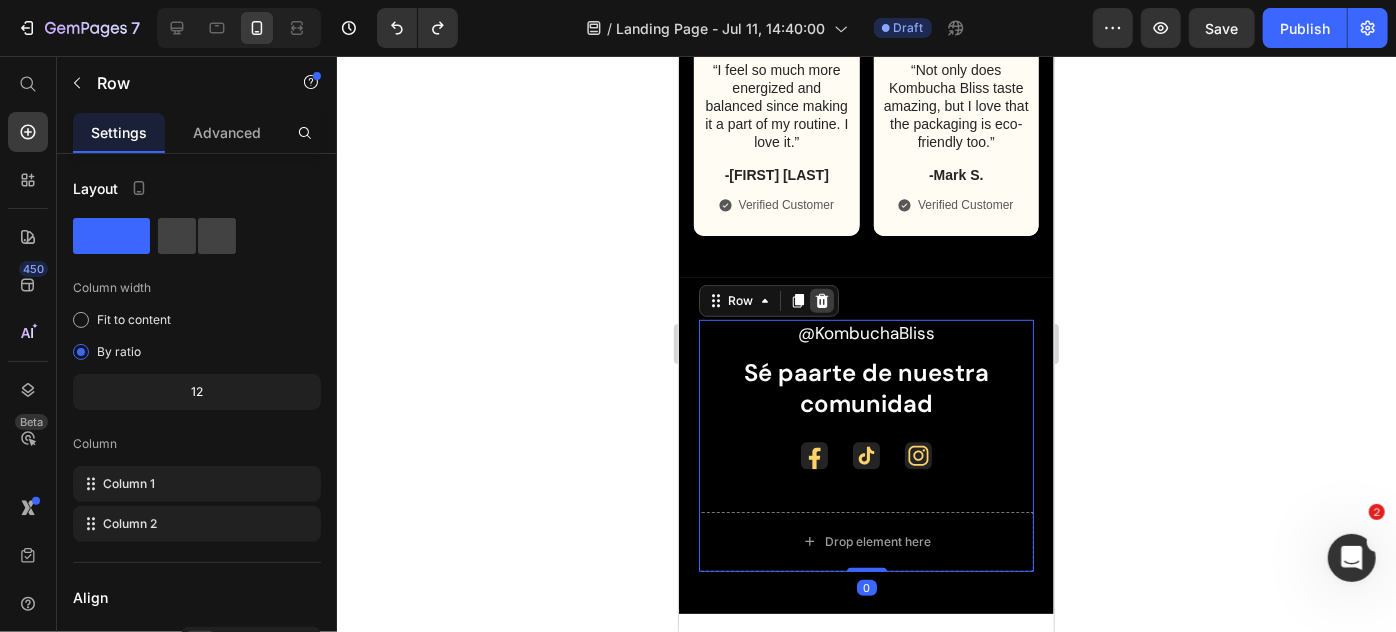 click 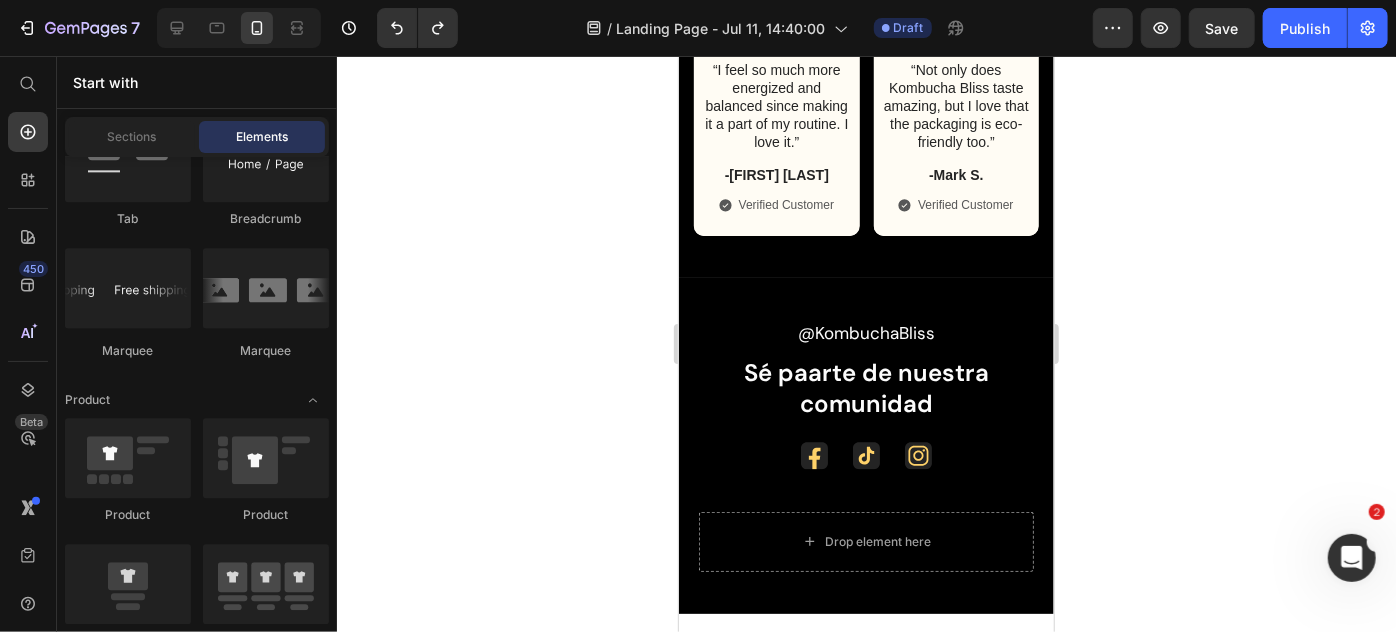 click 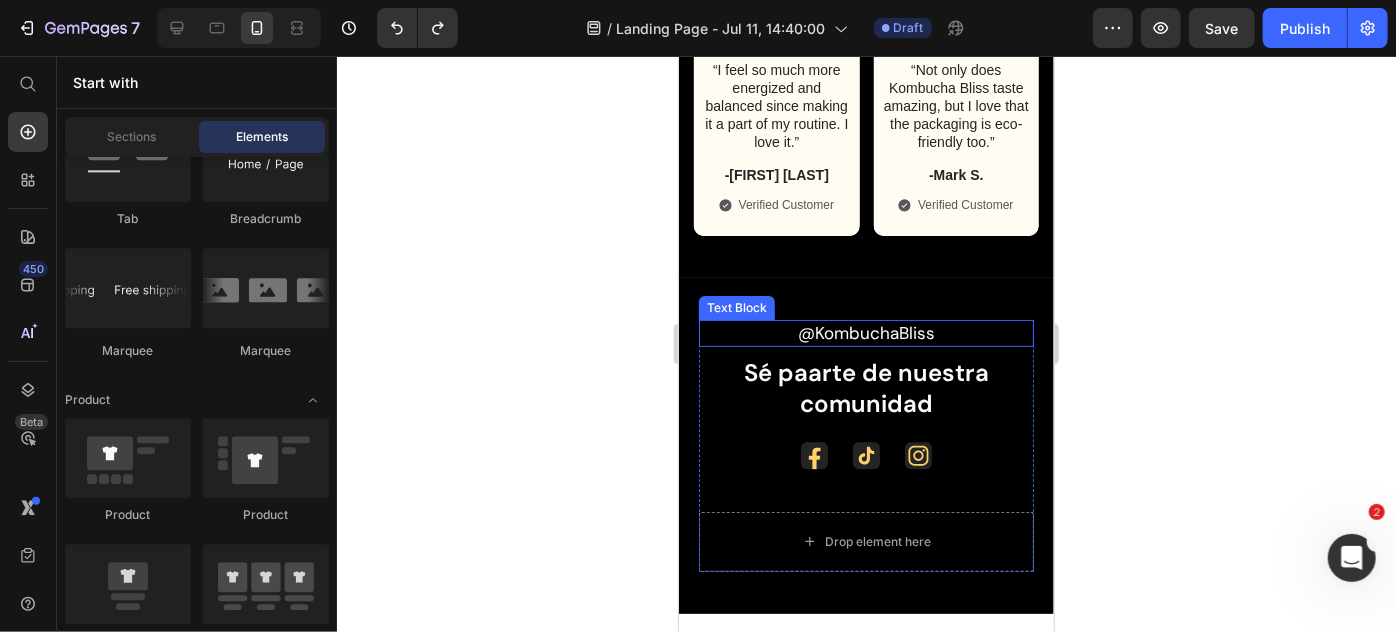 click on "@KombuchaBliss" at bounding box center (865, 332) 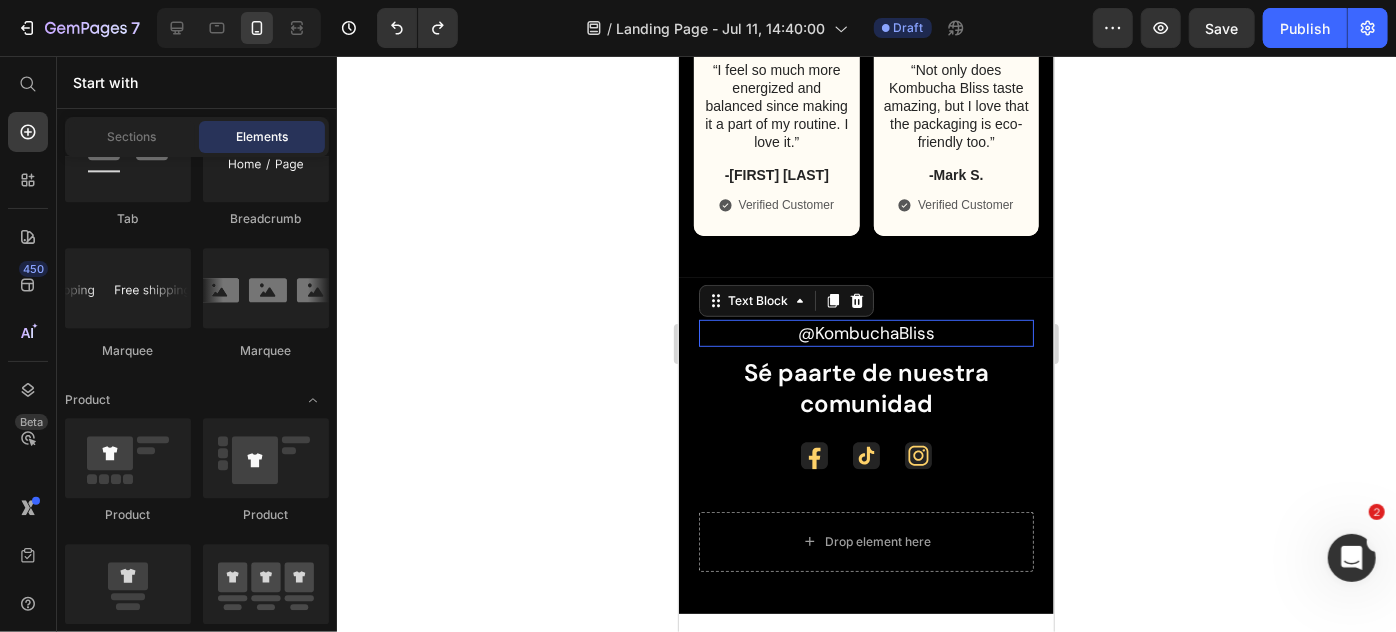 click on "@KombuchaBliss" at bounding box center (865, 332) 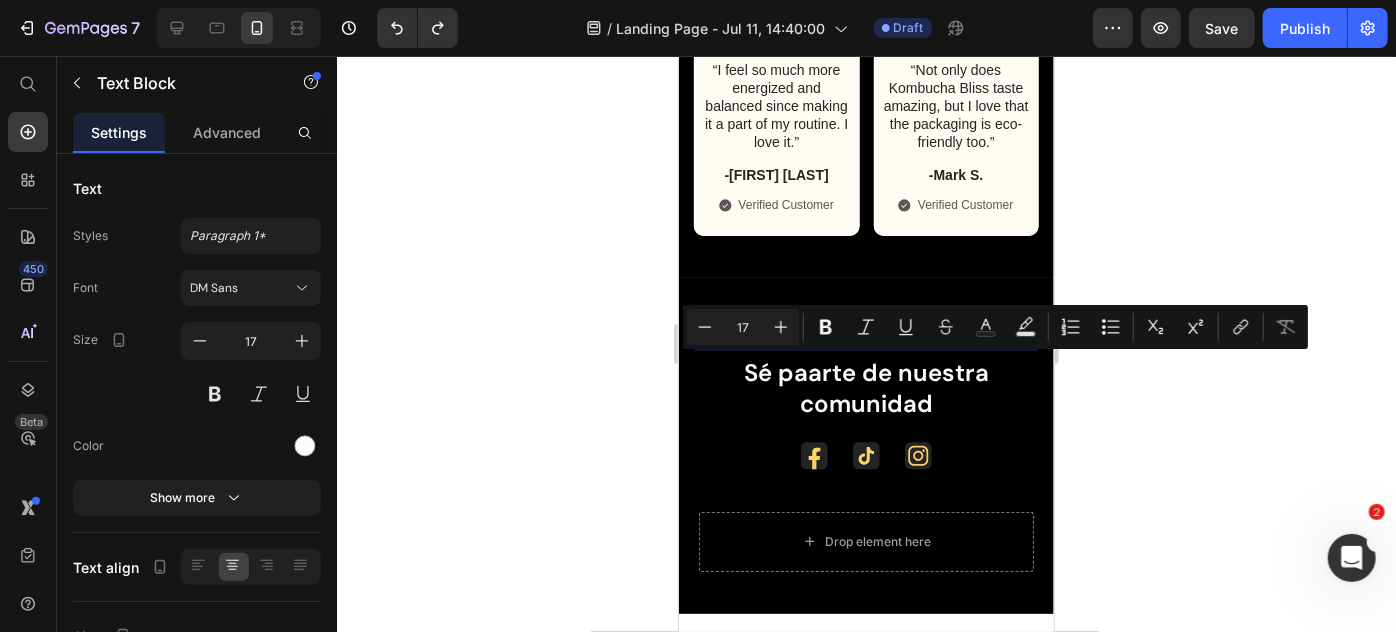 click on "@KombuchaBliss" at bounding box center (865, 332) 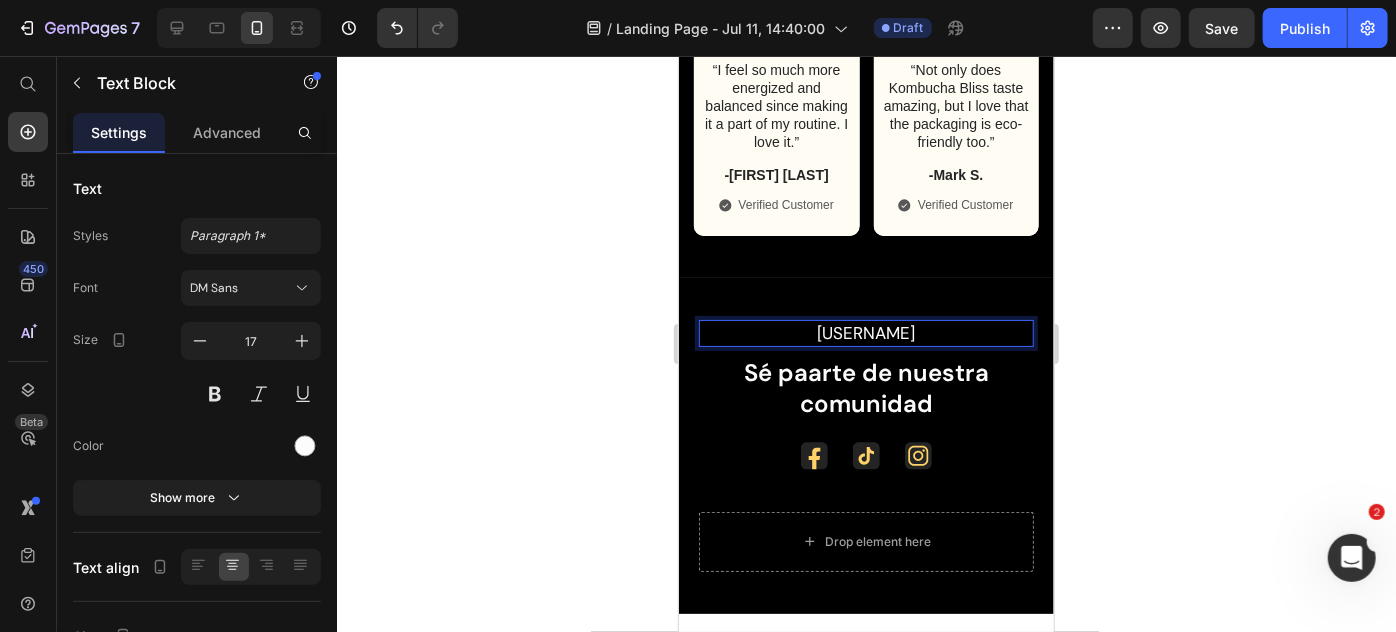 click 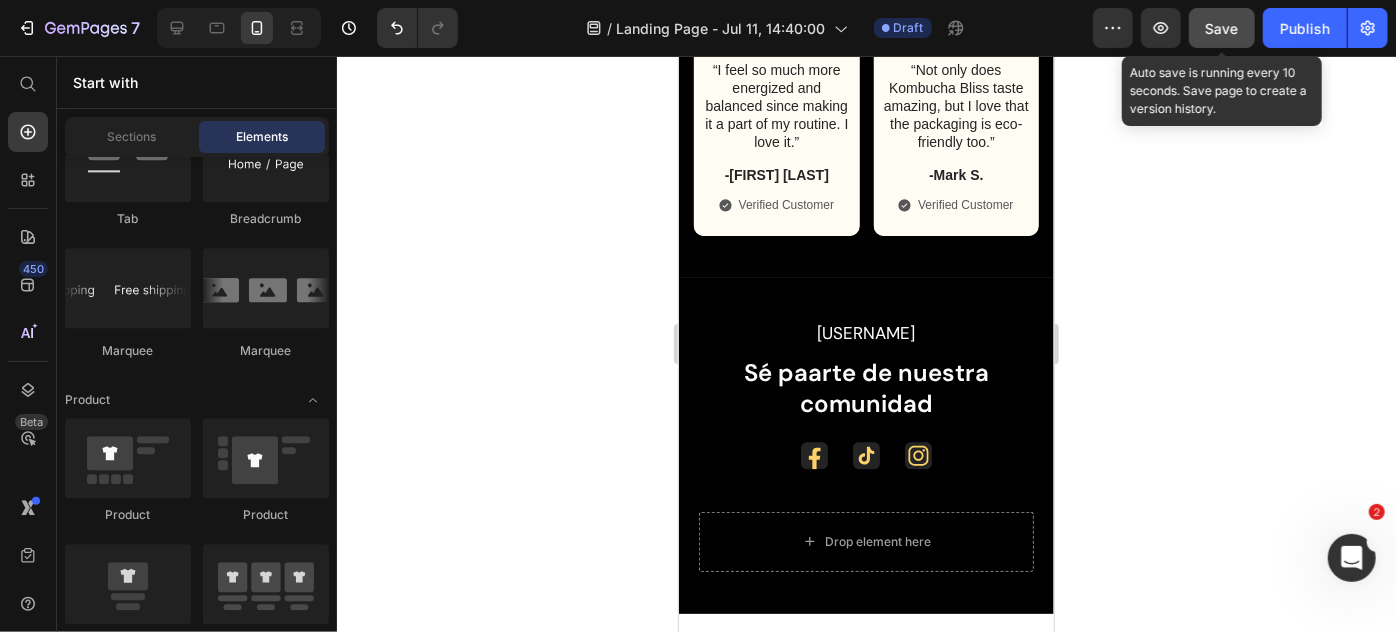 click on "Save" 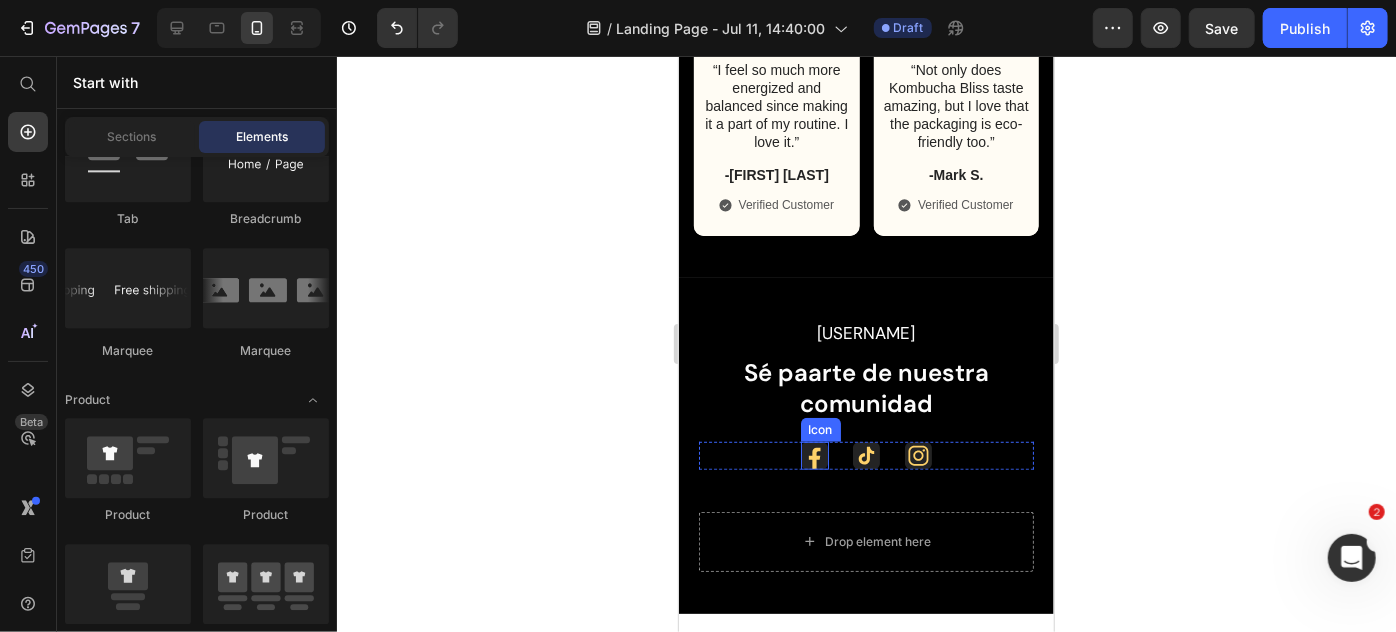 click 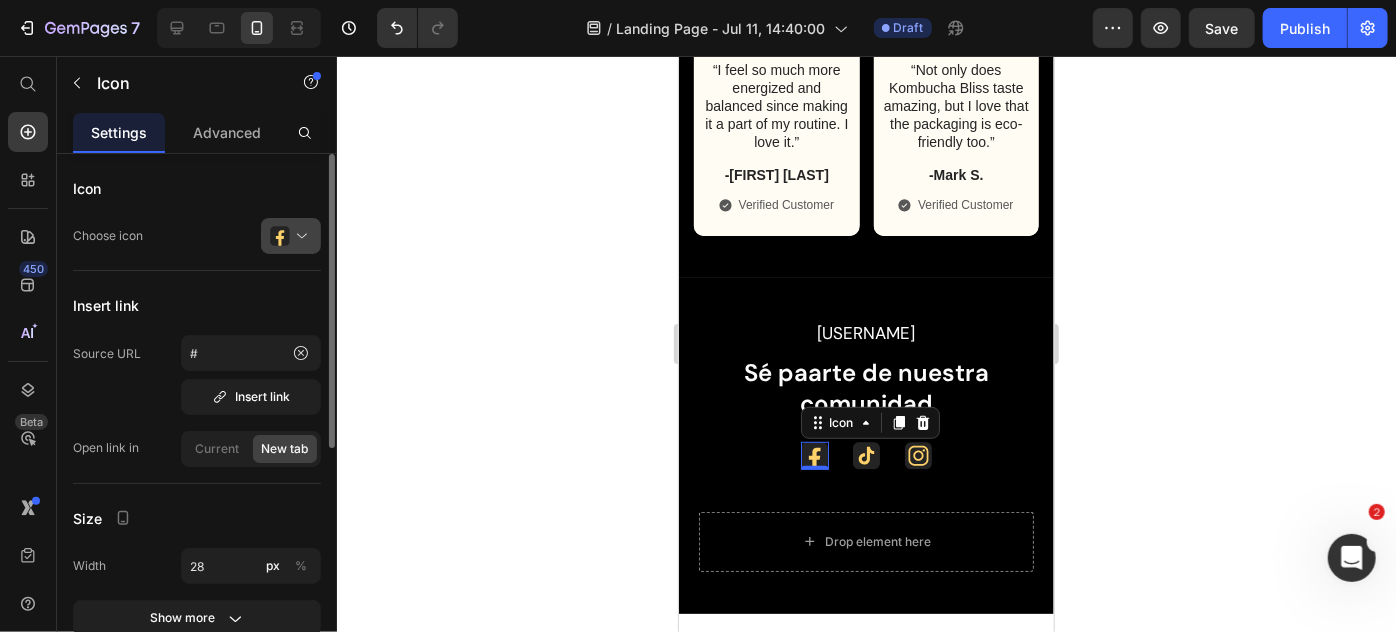 click at bounding box center [299, 236] 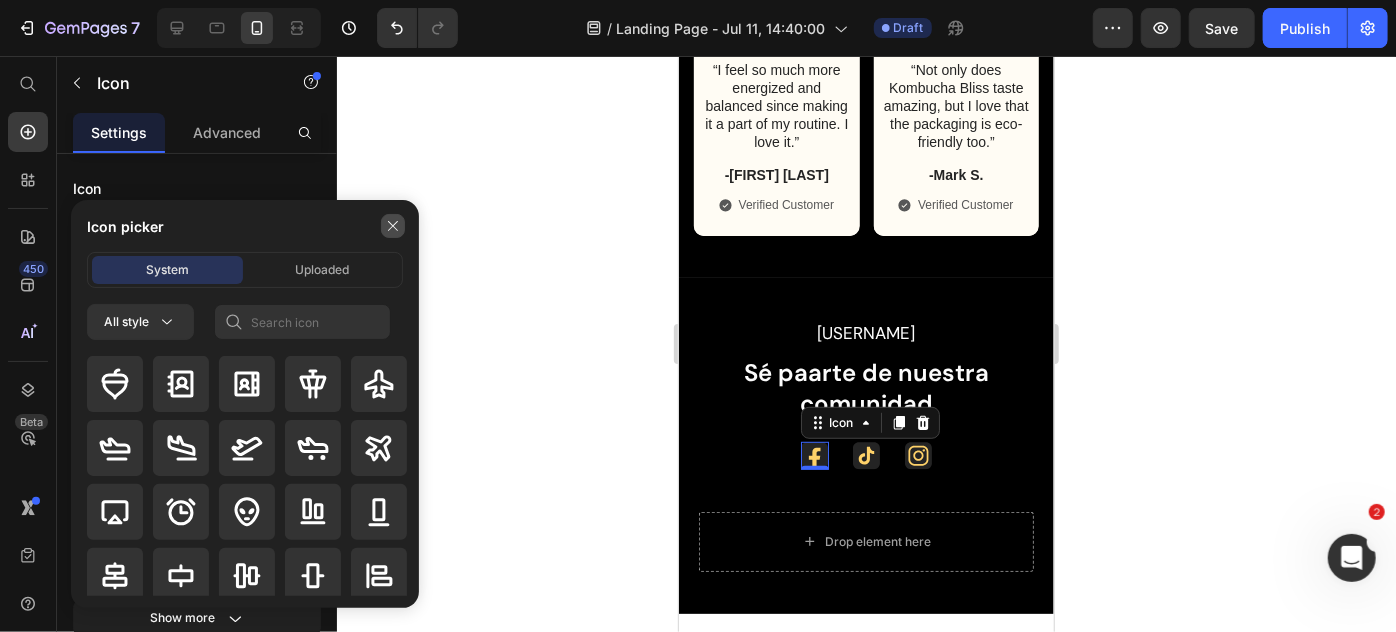 click 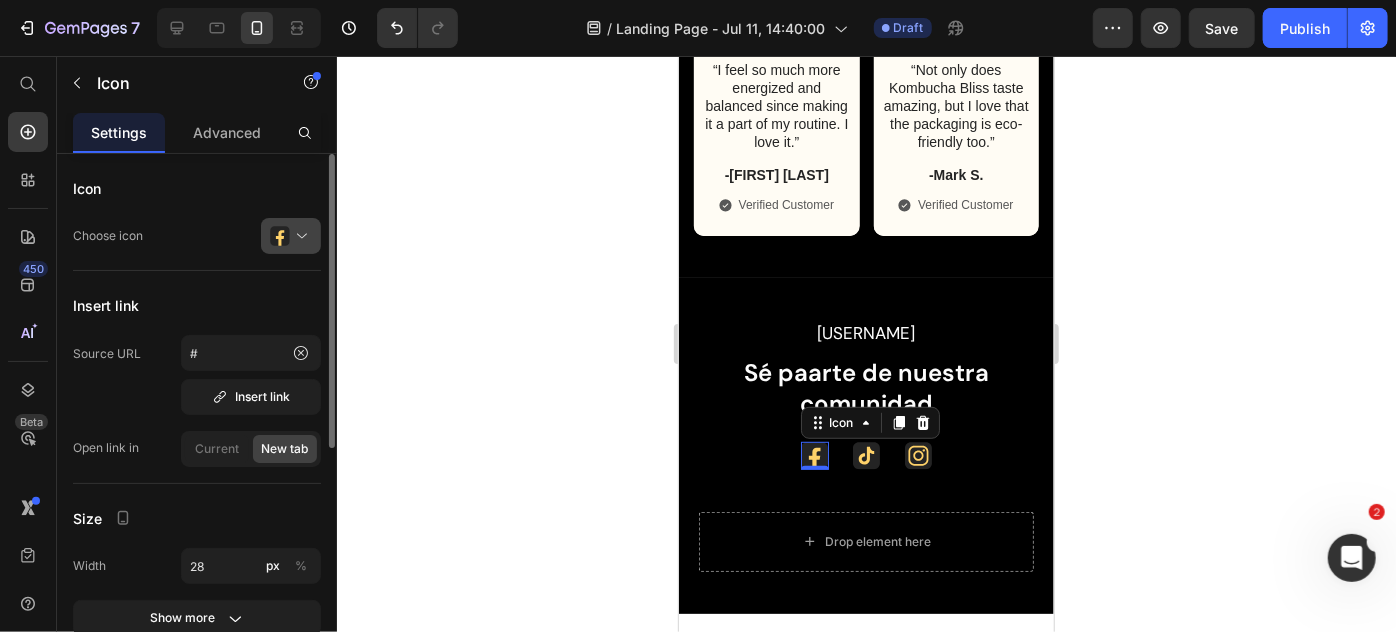 click at bounding box center [299, 236] 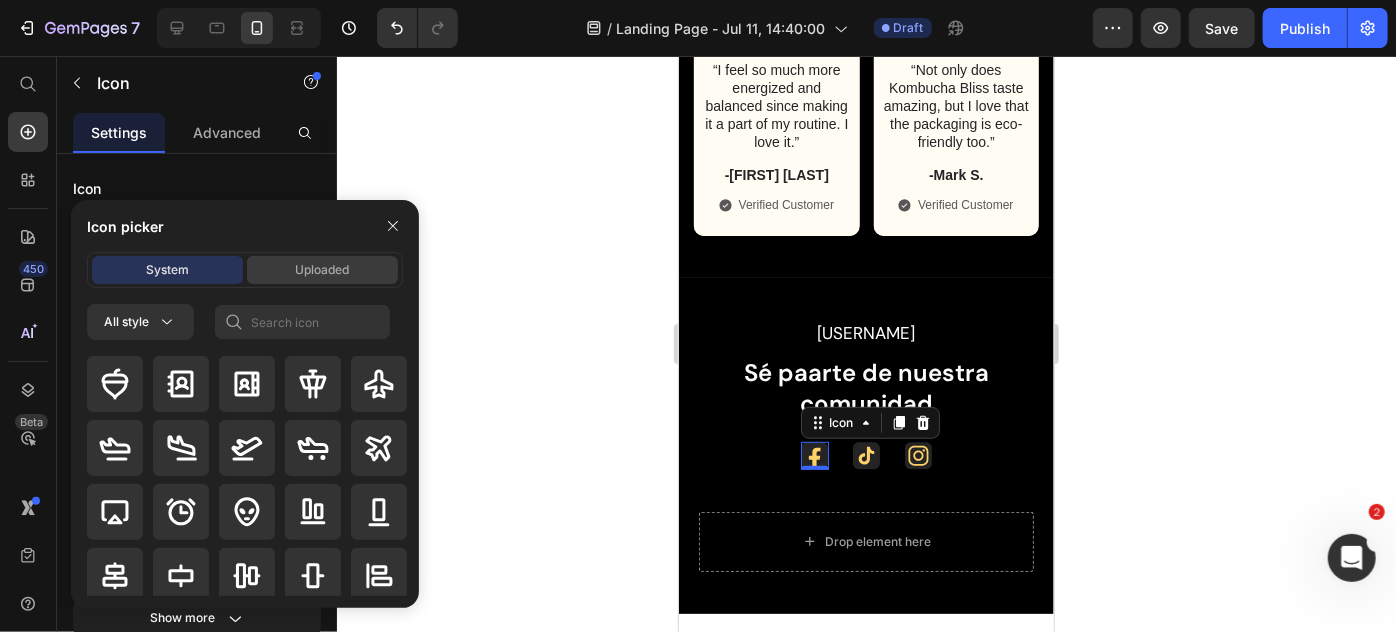 click on "Uploaded" at bounding box center (323, 270) 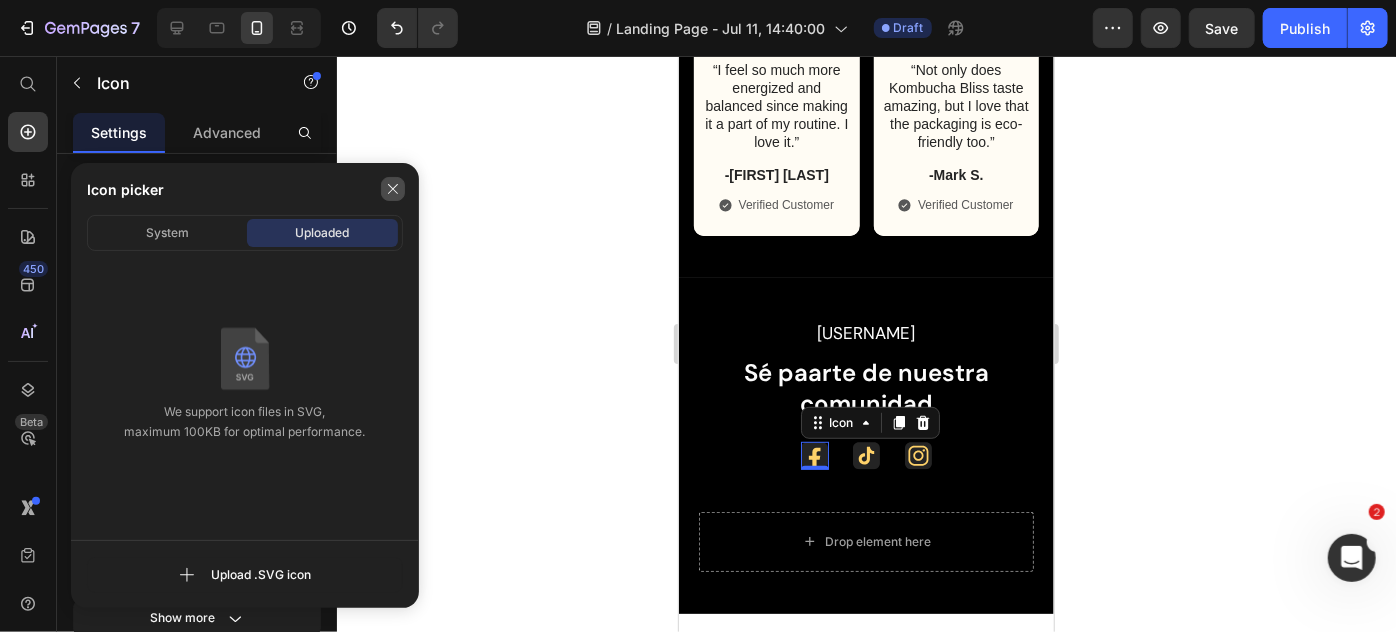 click 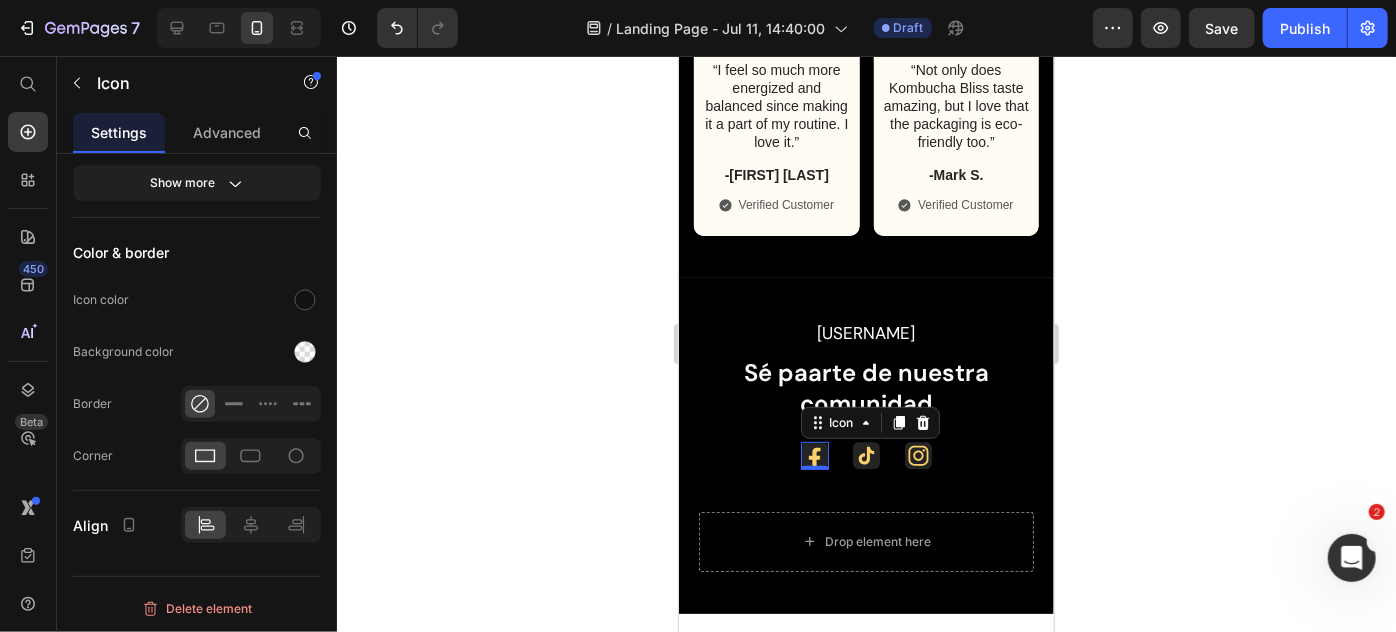 scroll, scrollTop: 0, scrollLeft: 0, axis: both 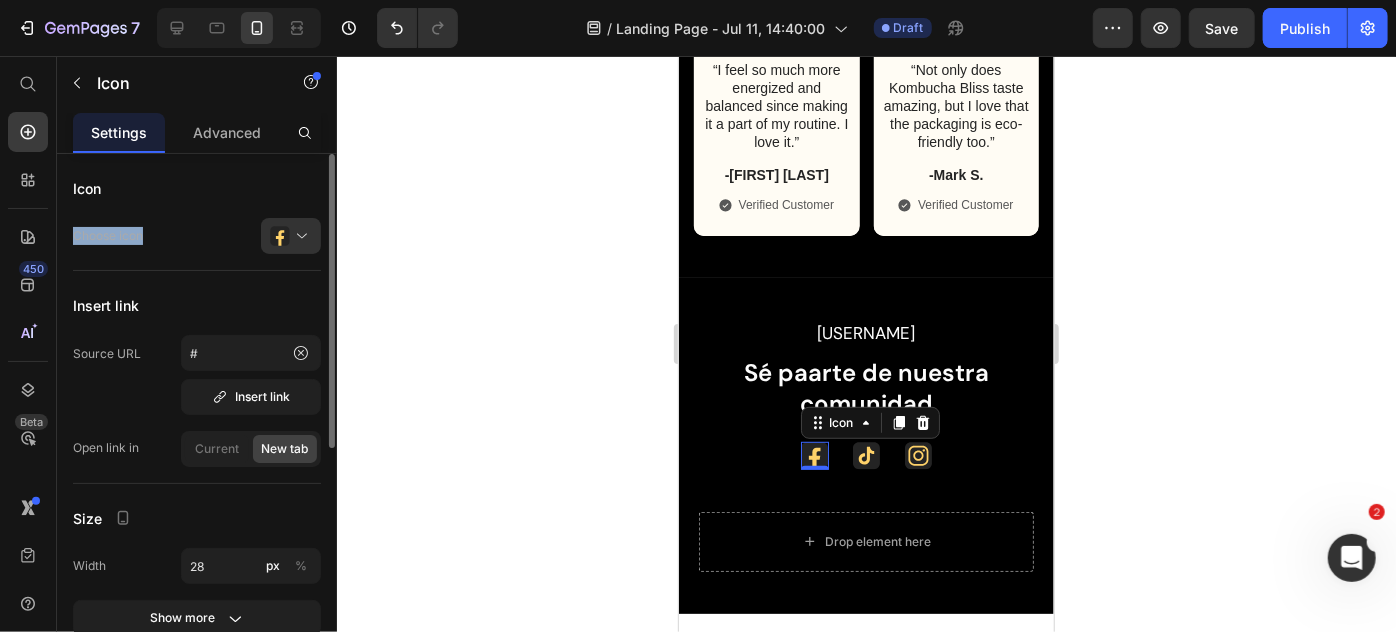 drag, startPoint x: 229, startPoint y: 254, endPoint x: 200, endPoint y: 188, distance: 72.09022 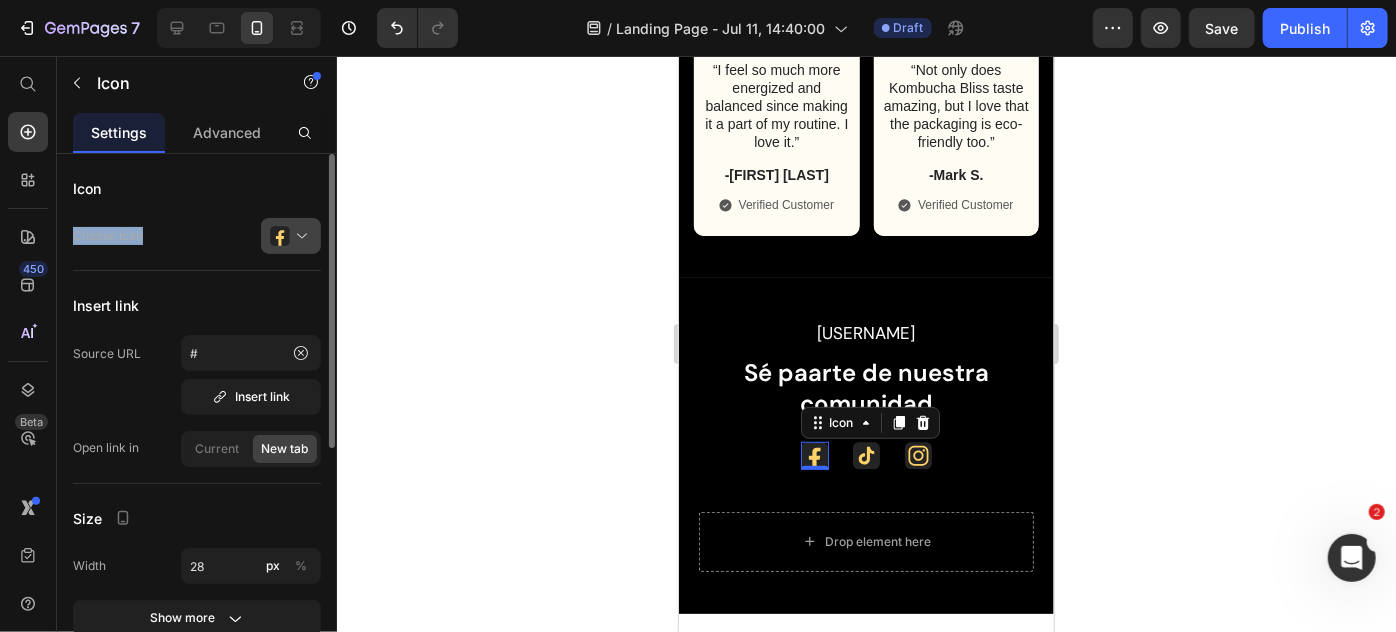 click at bounding box center (299, 236) 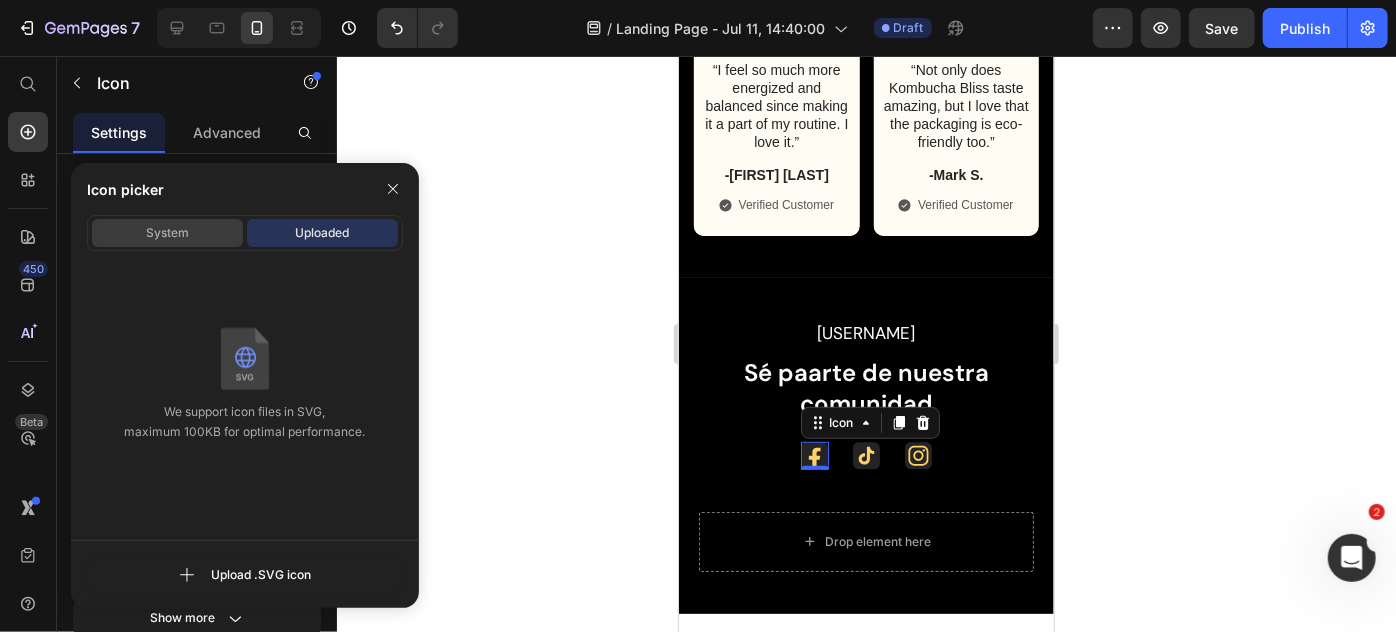 click on "System" at bounding box center (167, 233) 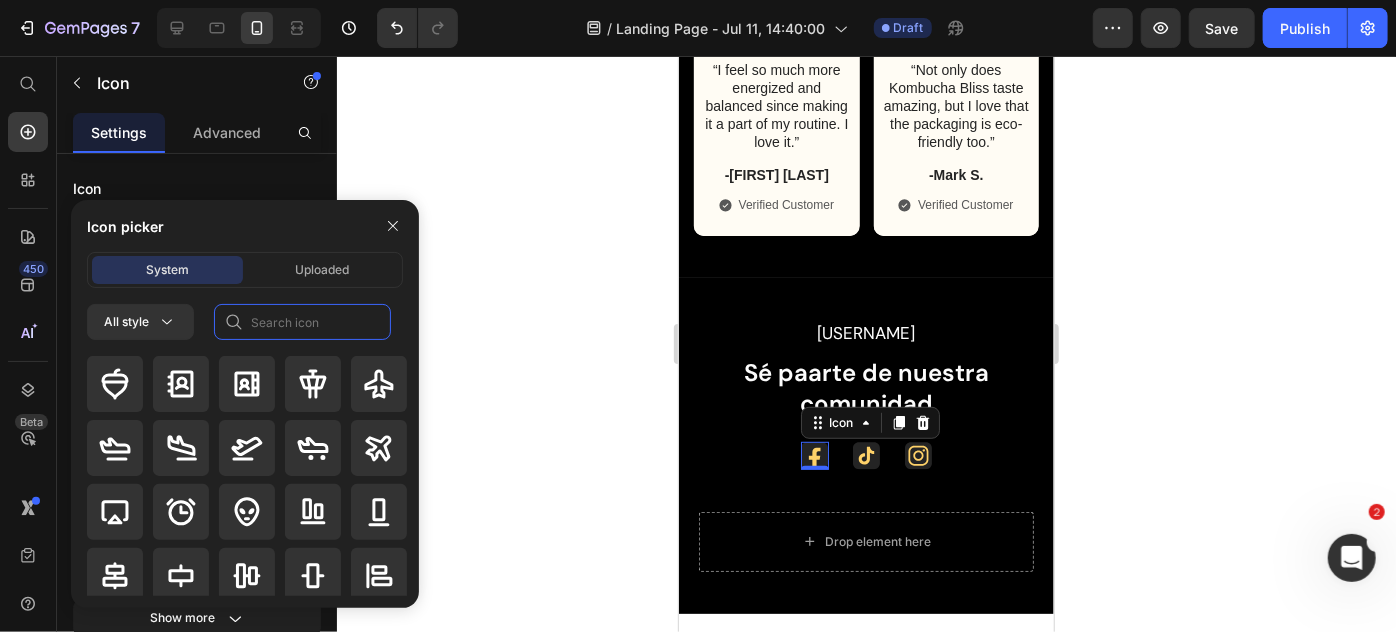 click 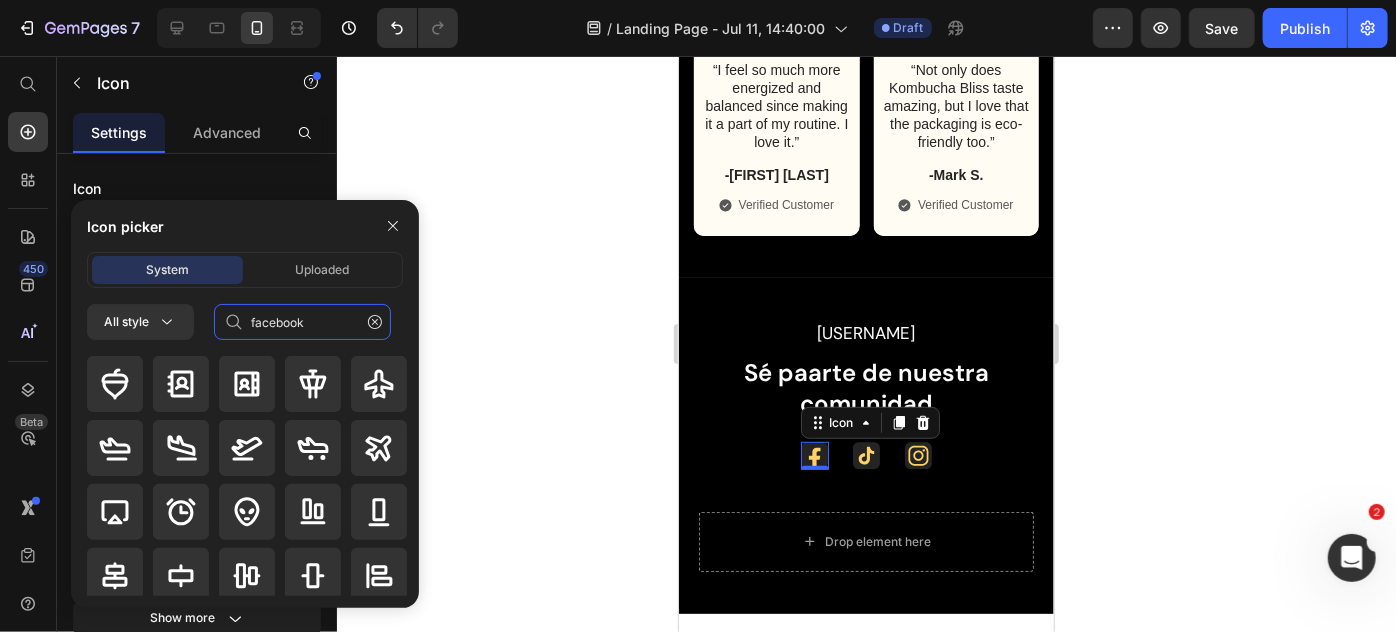 type on "facebook" 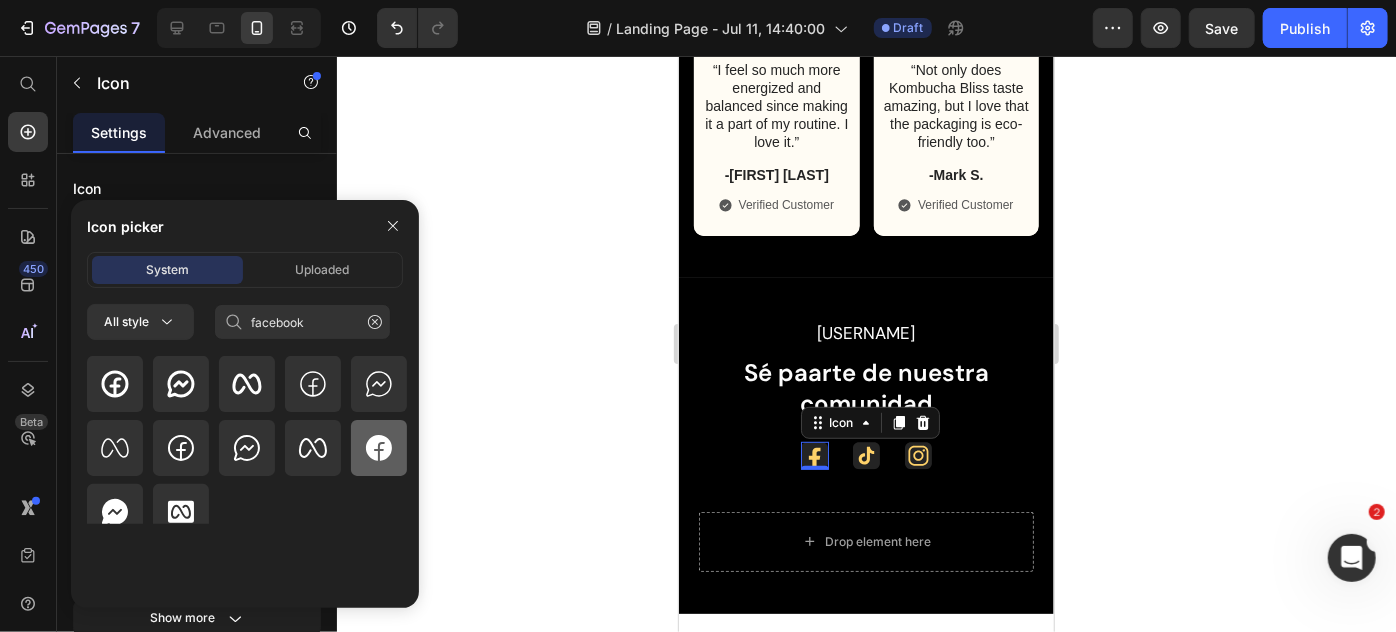 click 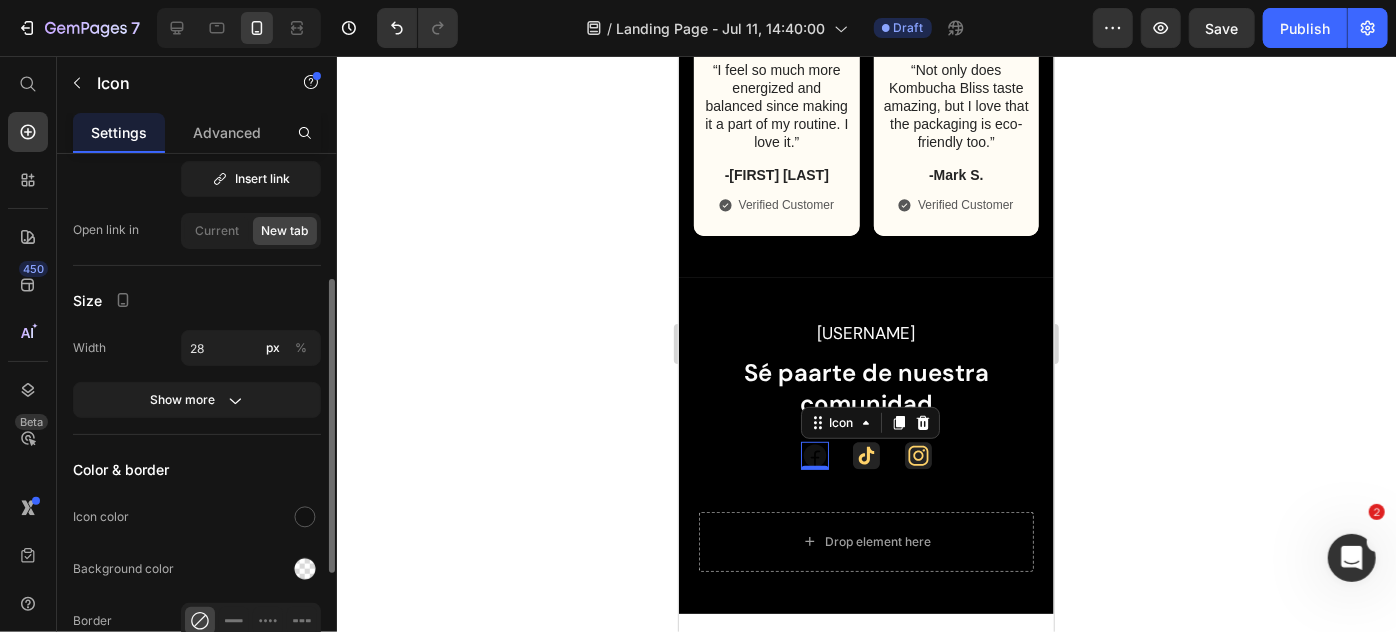 scroll, scrollTop: 228, scrollLeft: 0, axis: vertical 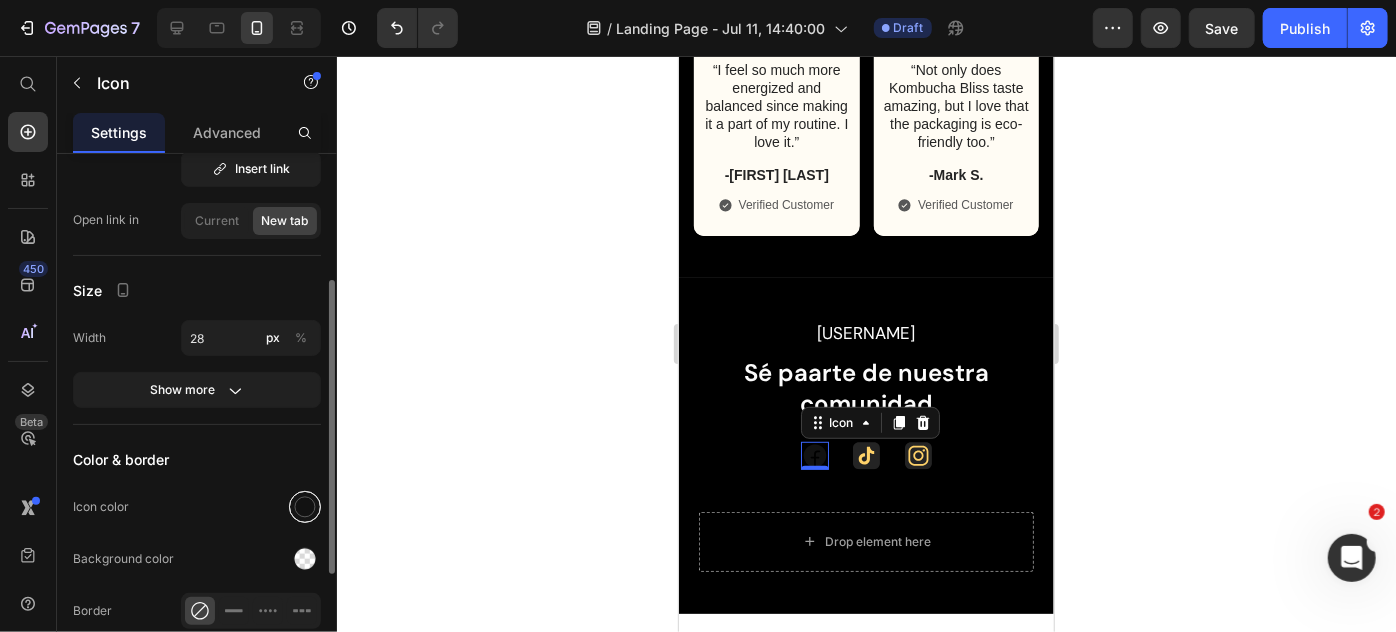 click at bounding box center (305, 507) 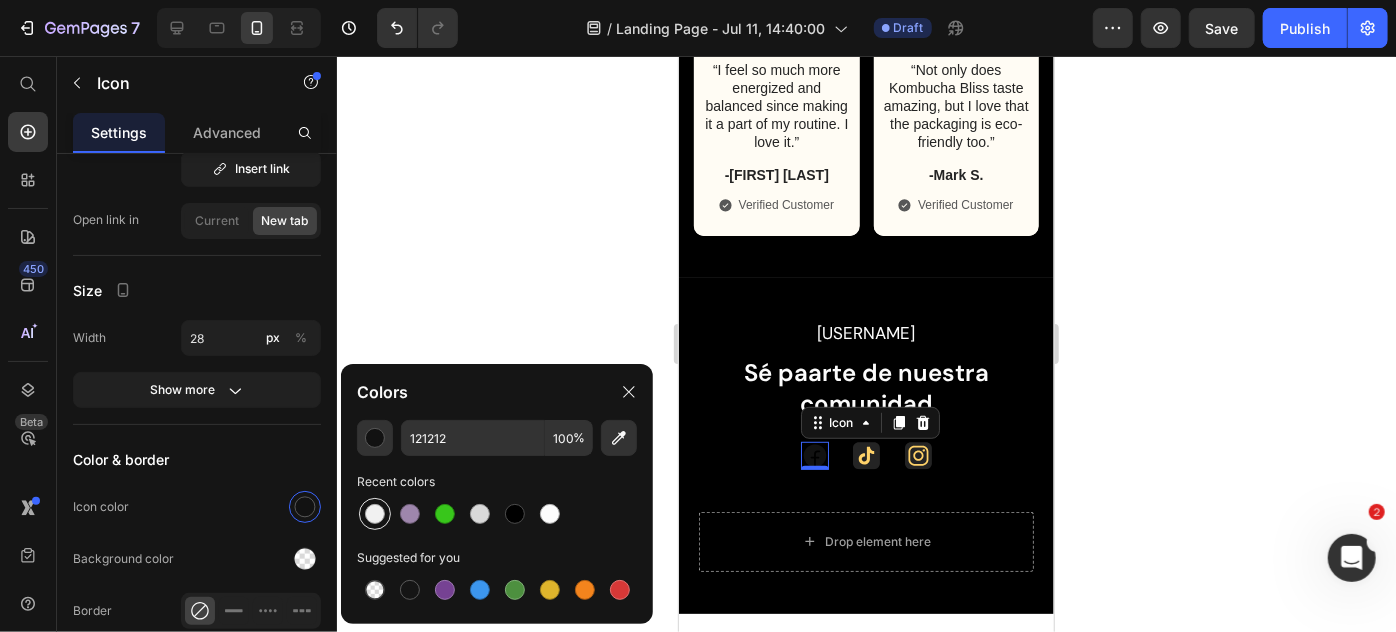 click at bounding box center (375, 514) 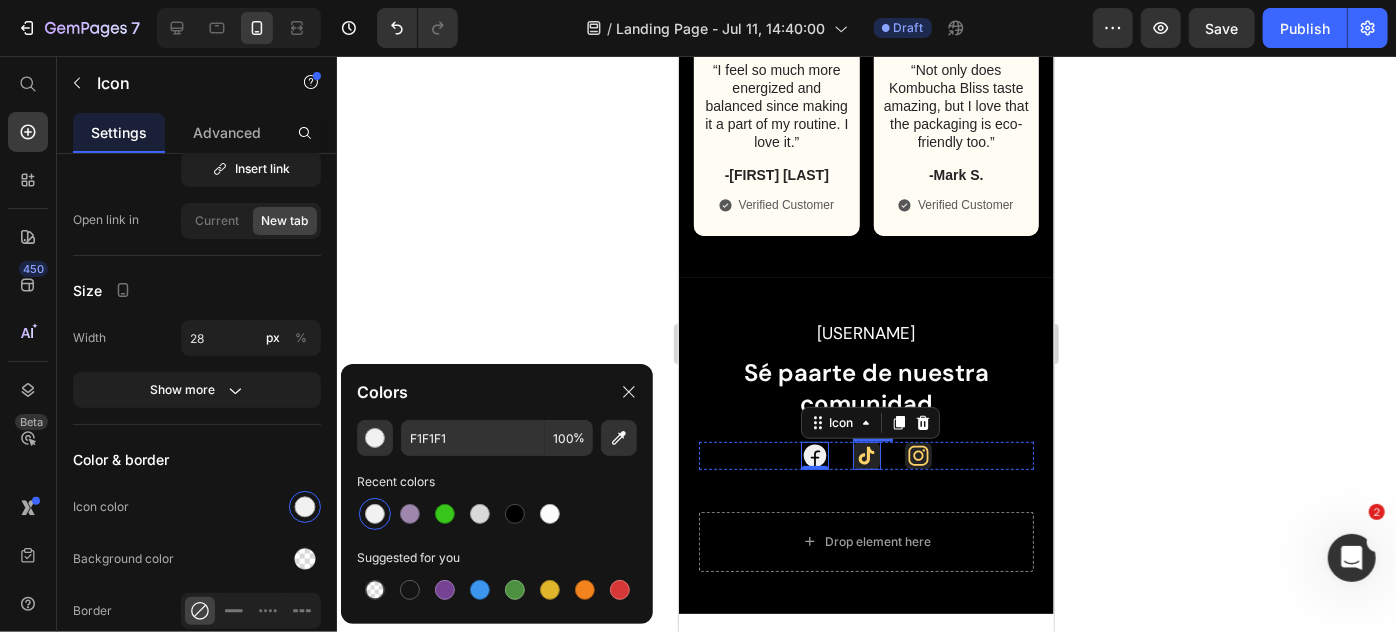 click 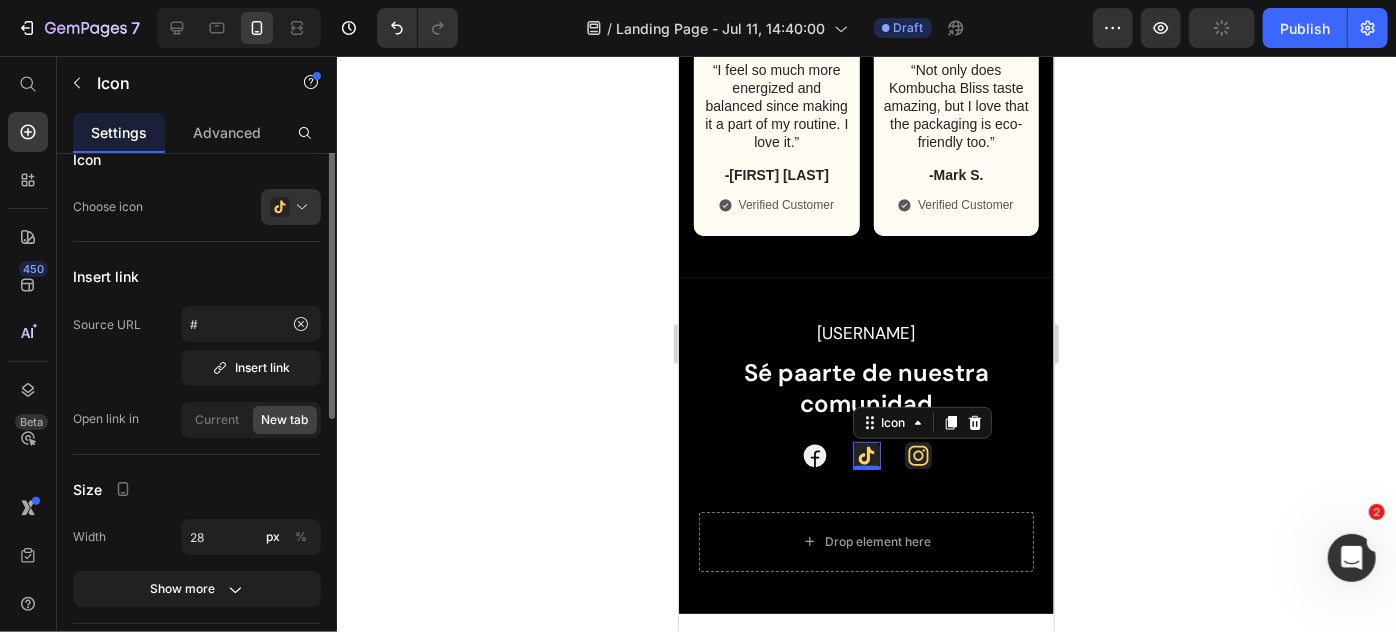 scroll, scrollTop: 0, scrollLeft: 0, axis: both 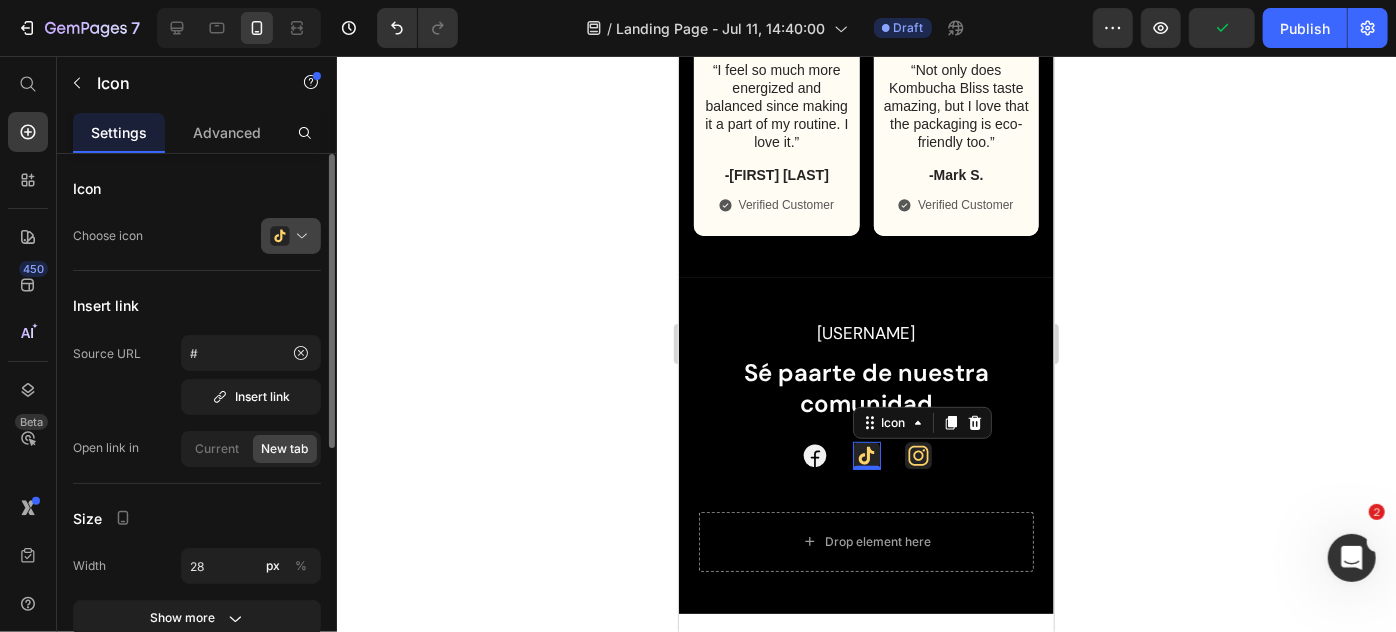 click at bounding box center (299, 236) 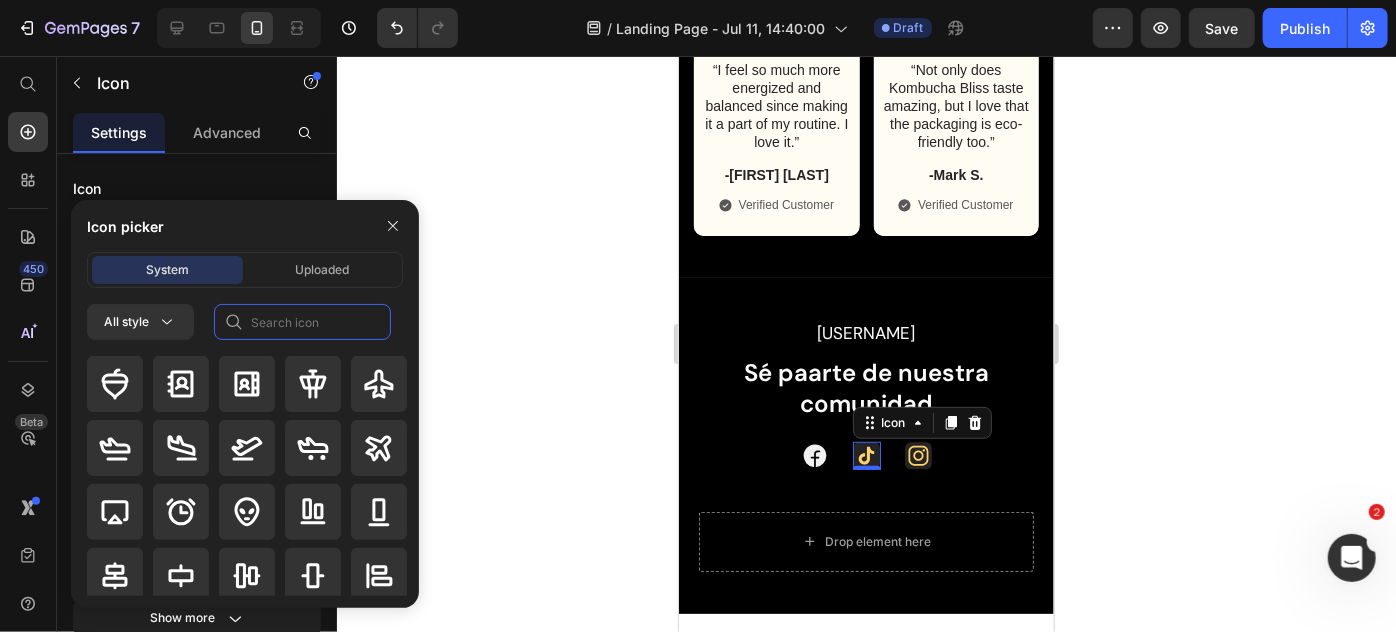 click 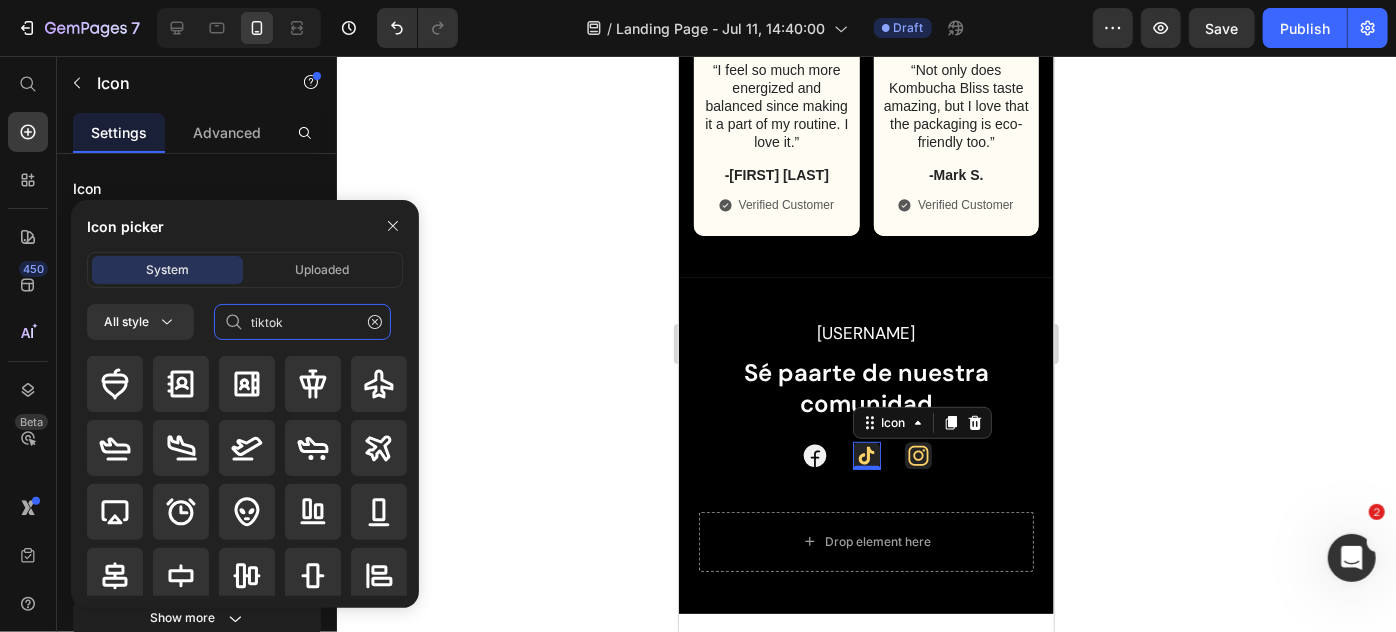 type on "tiktok" 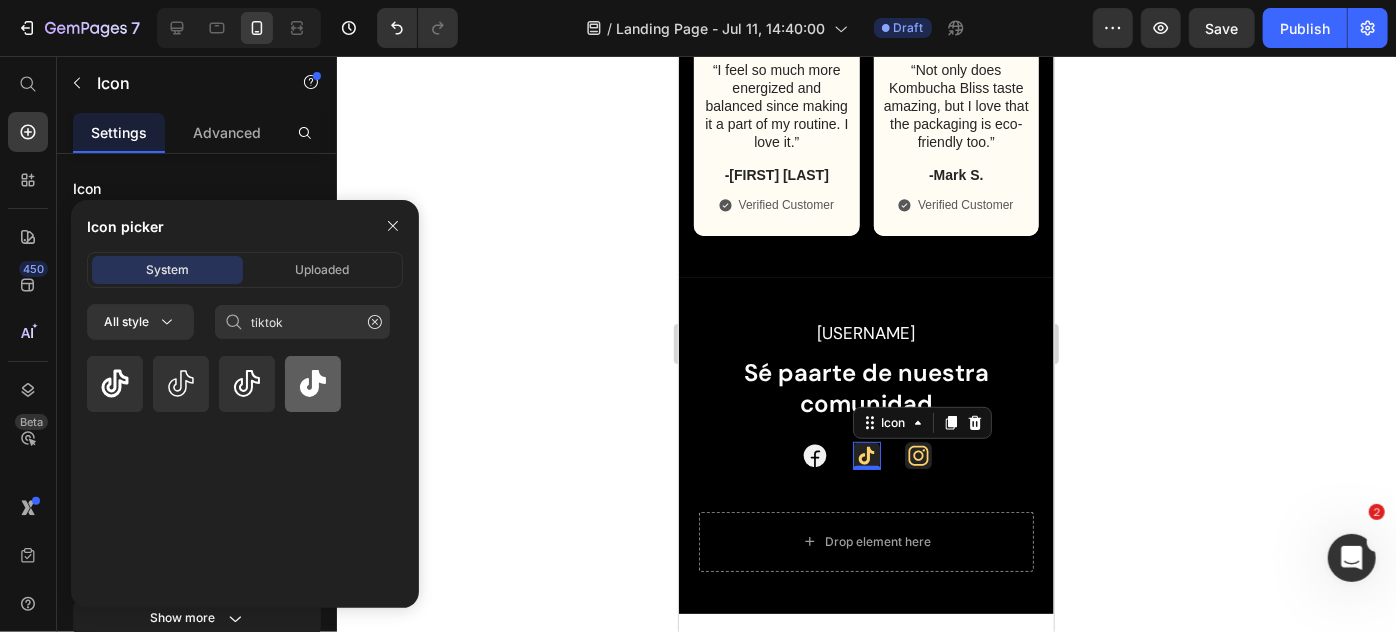 click 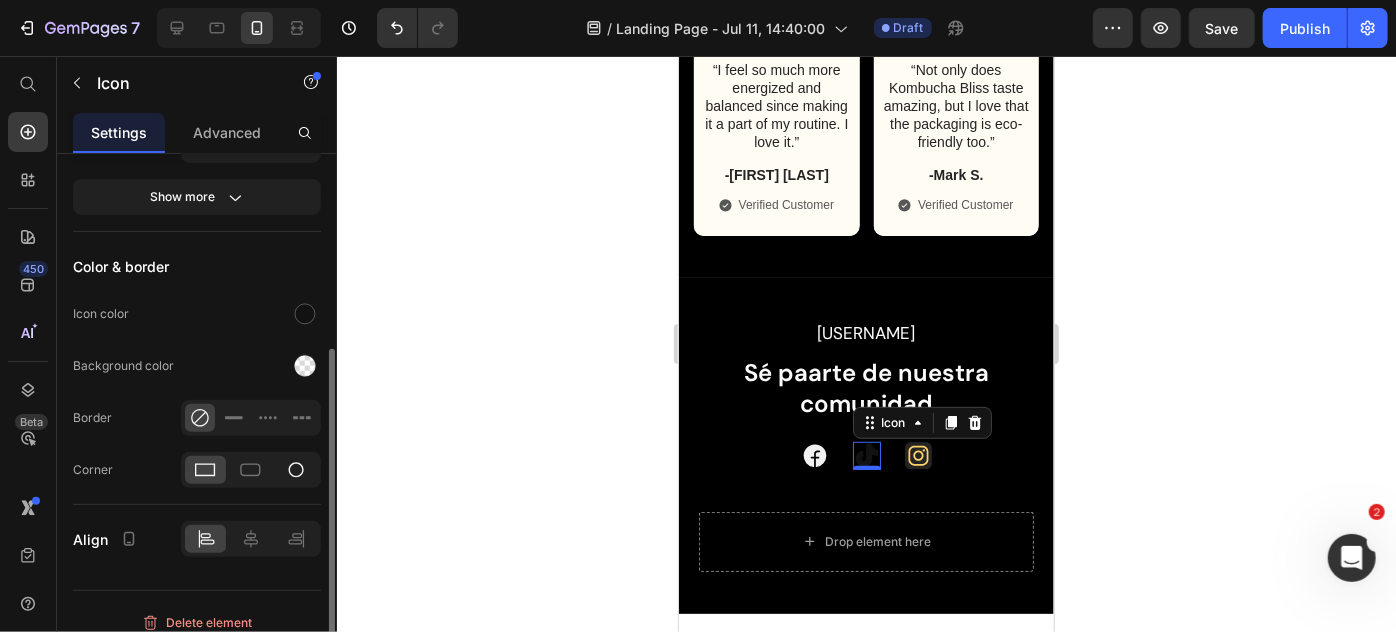 scroll, scrollTop: 435, scrollLeft: 0, axis: vertical 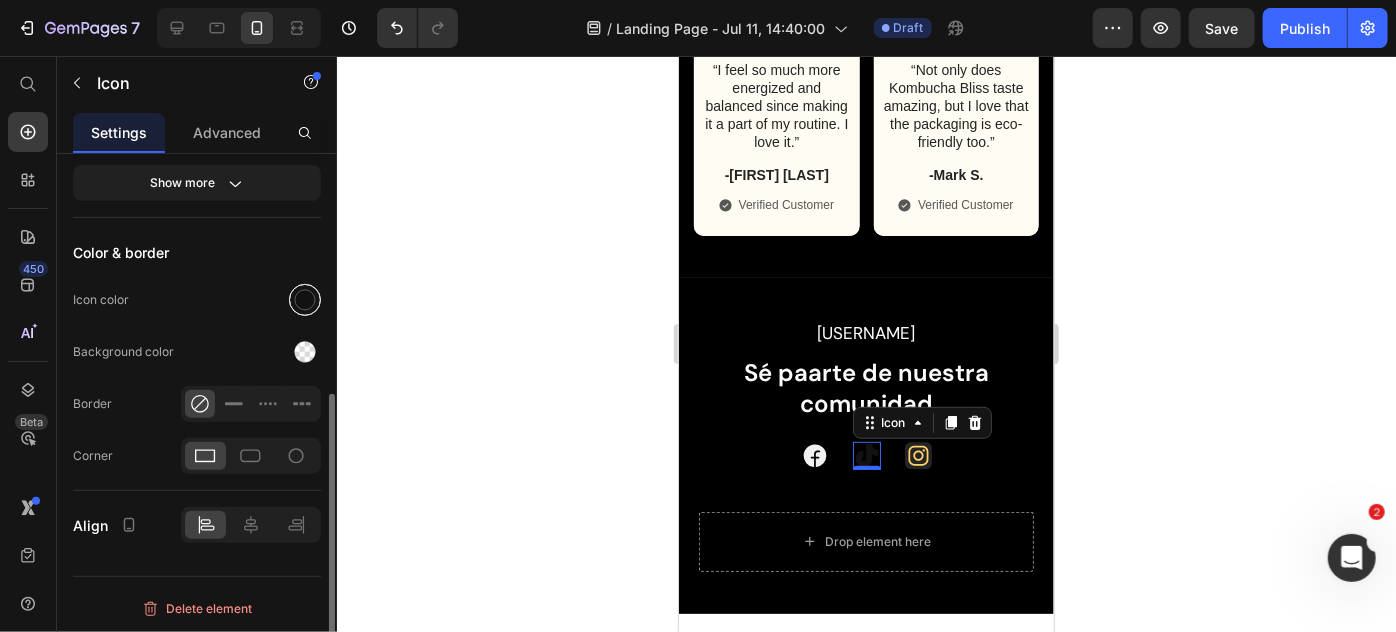click at bounding box center [305, 300] 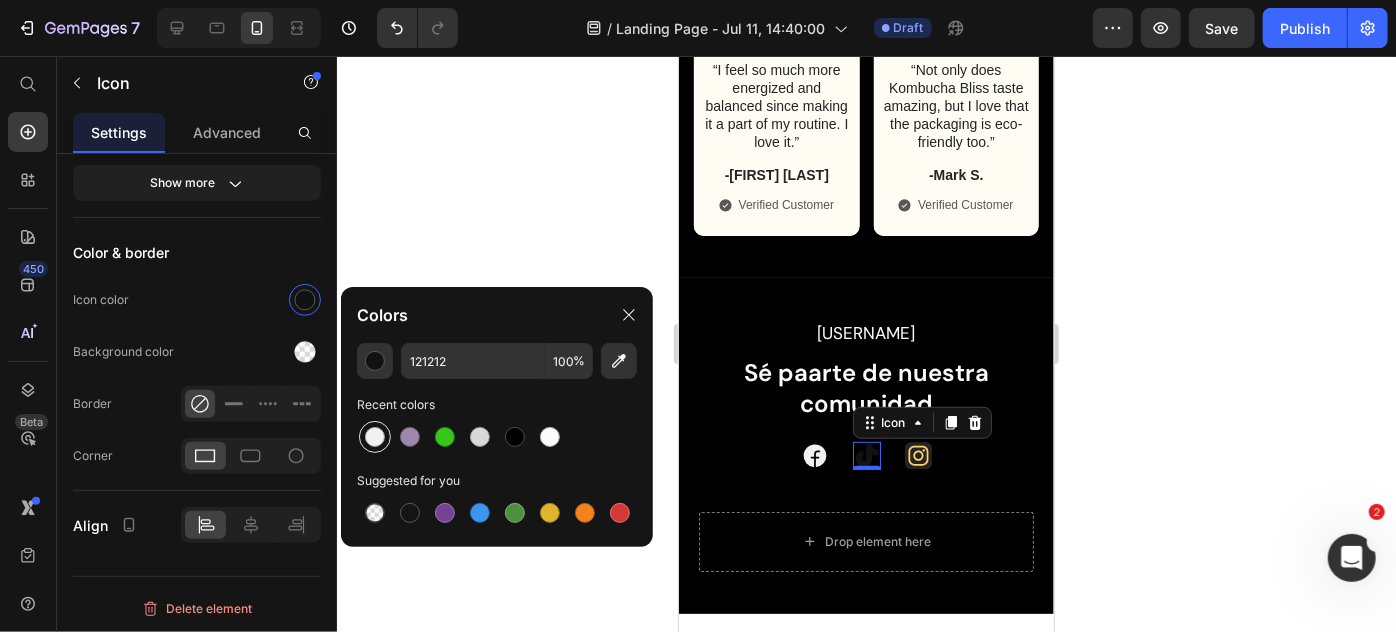 click at bounding box center [375, 437] 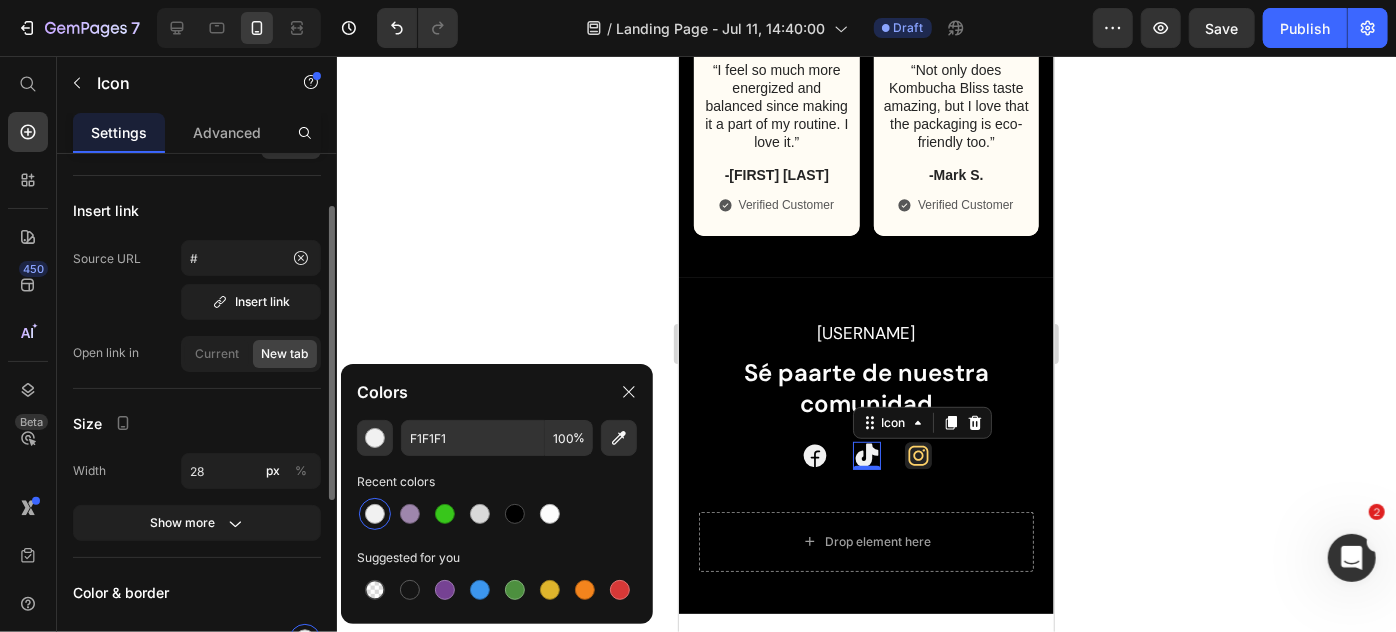 scroll, scrollTop: 94, scrollLeft: 0, axis: vertical 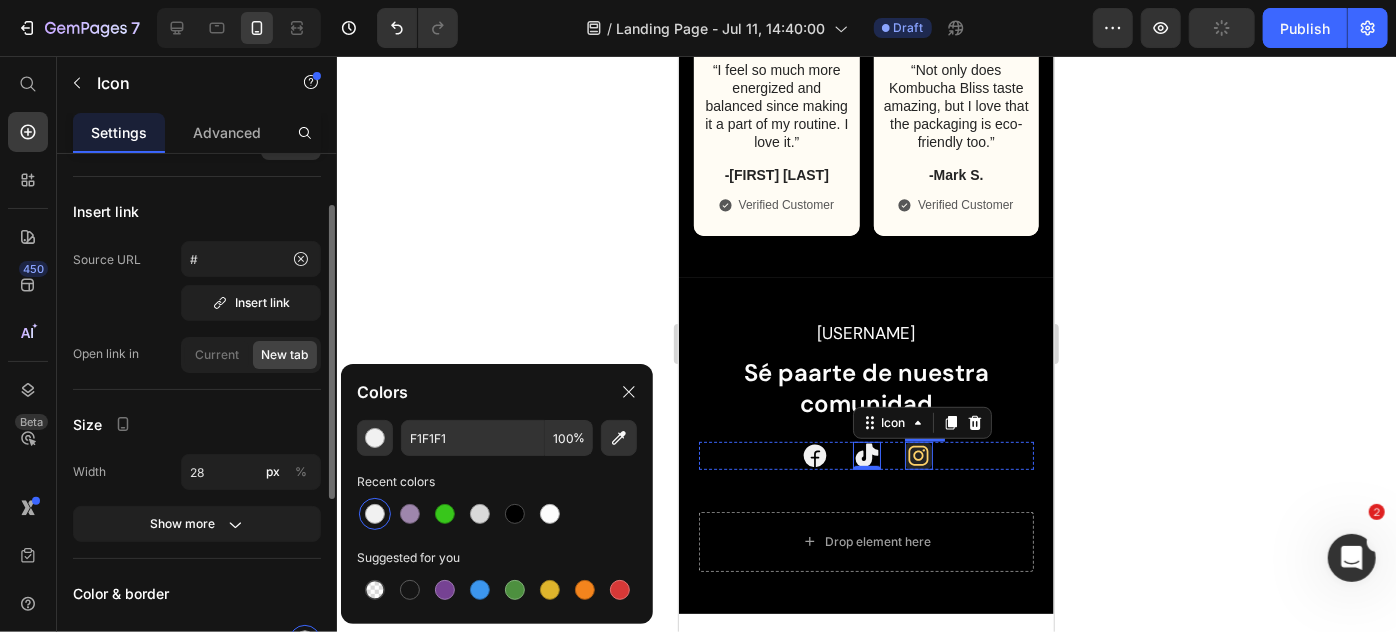 click 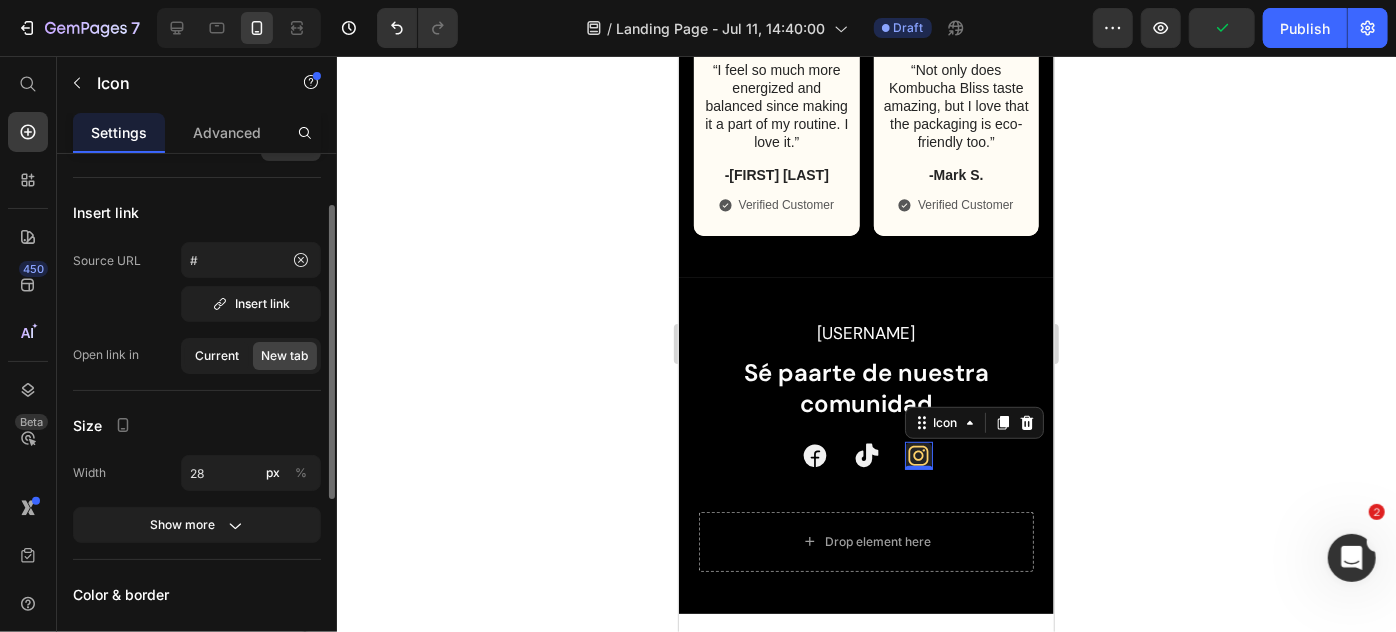 scroll, scrollTop: 0, scrollLeft: 0, axis: both 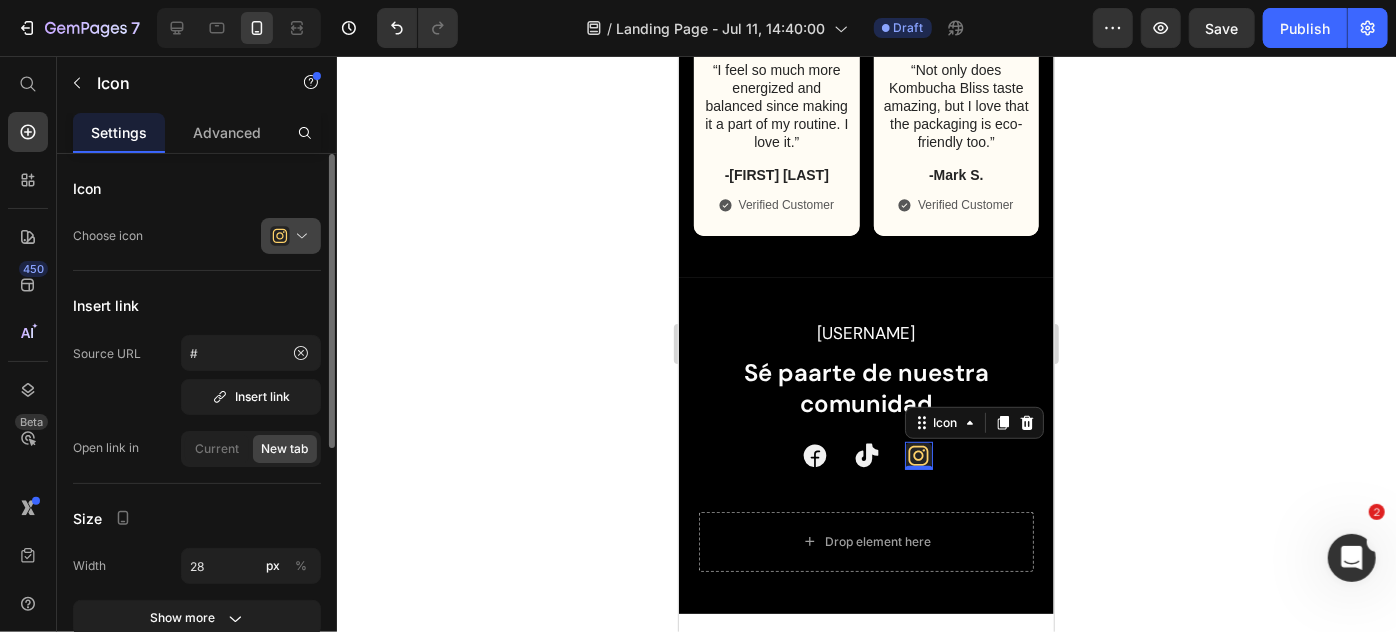 click at bounding box center (299, 236) 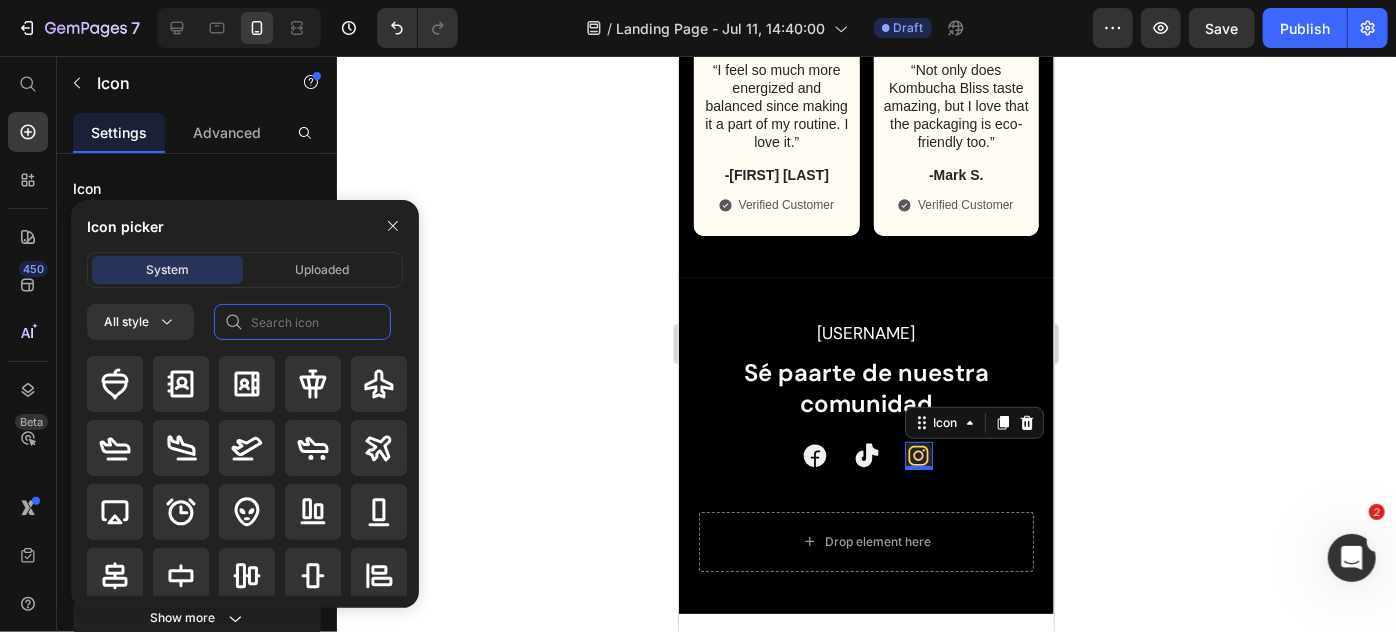 click 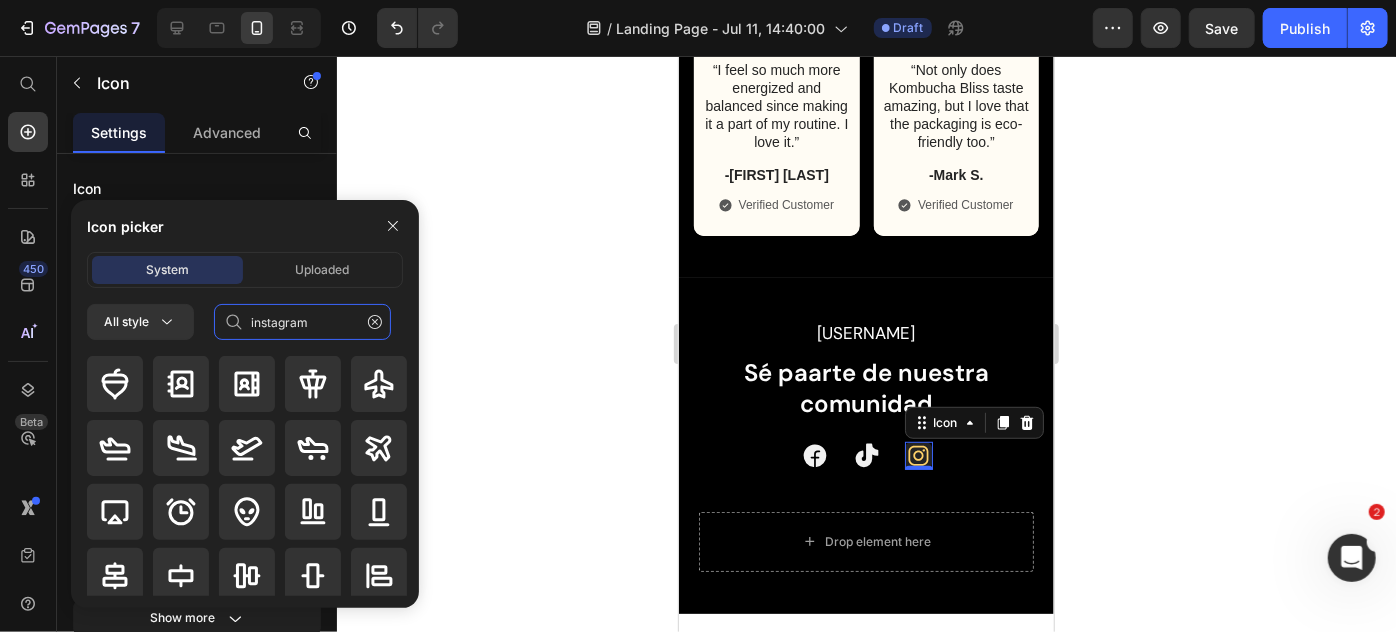 type on "instagram" 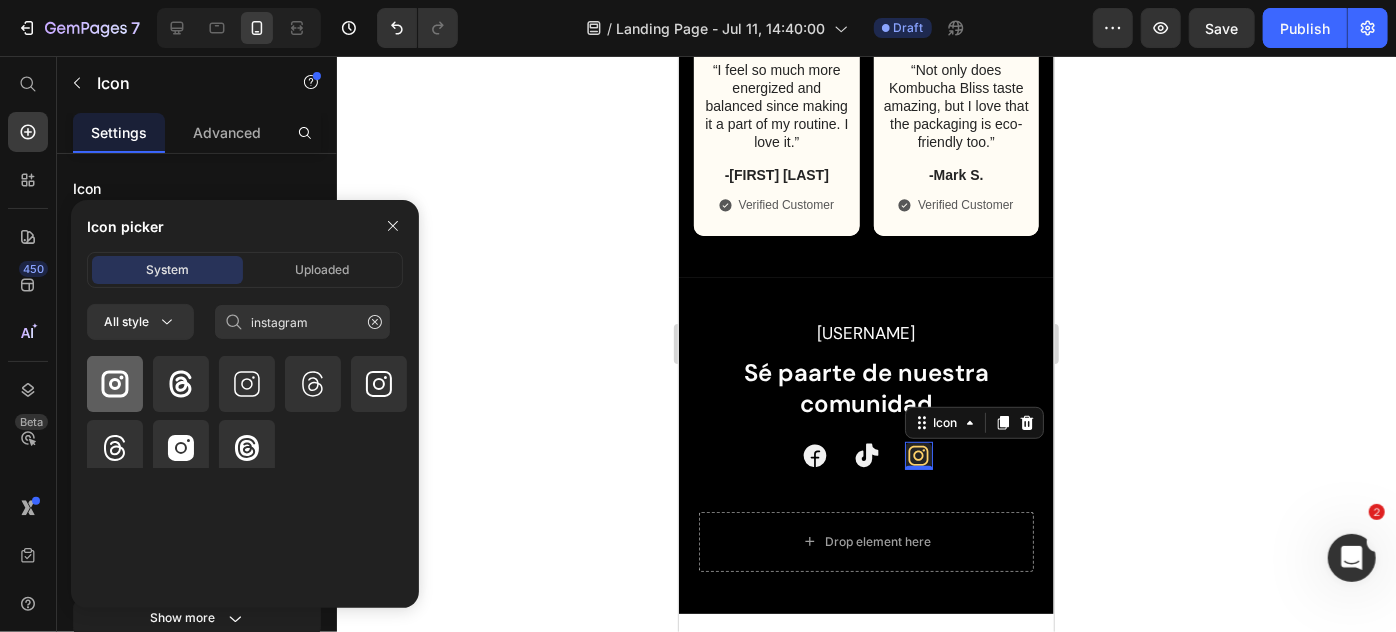 click 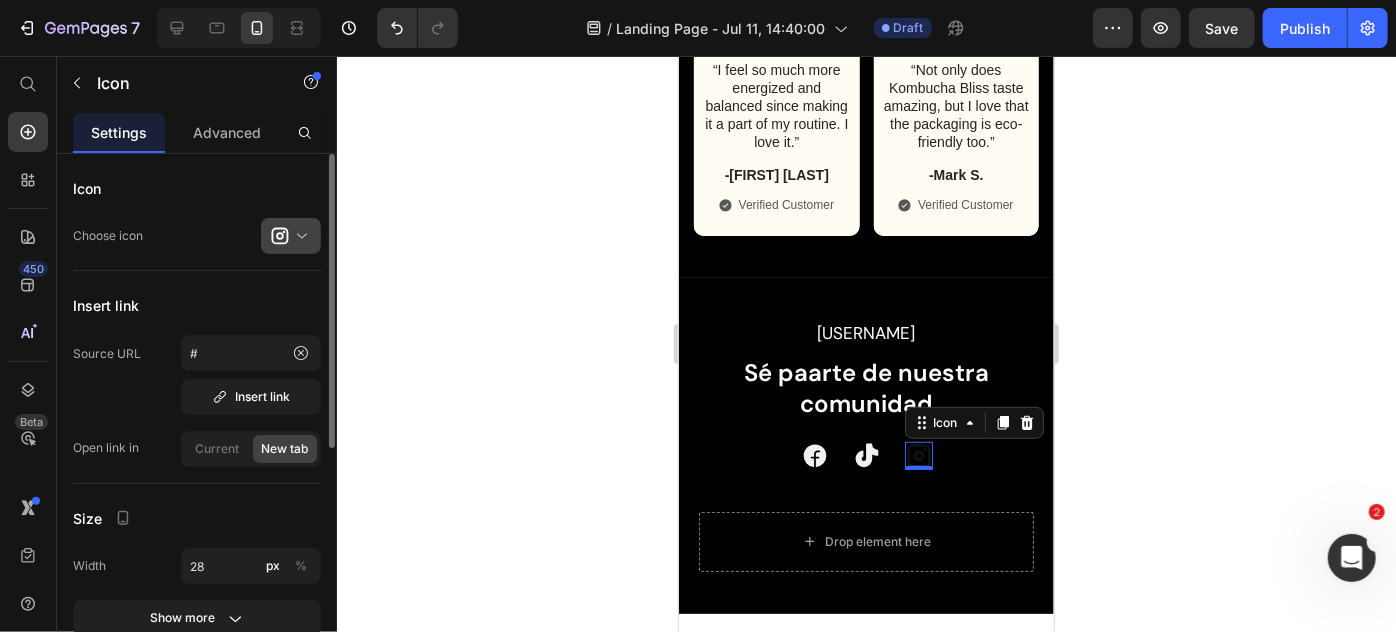 click at bounding box center (299, 236) 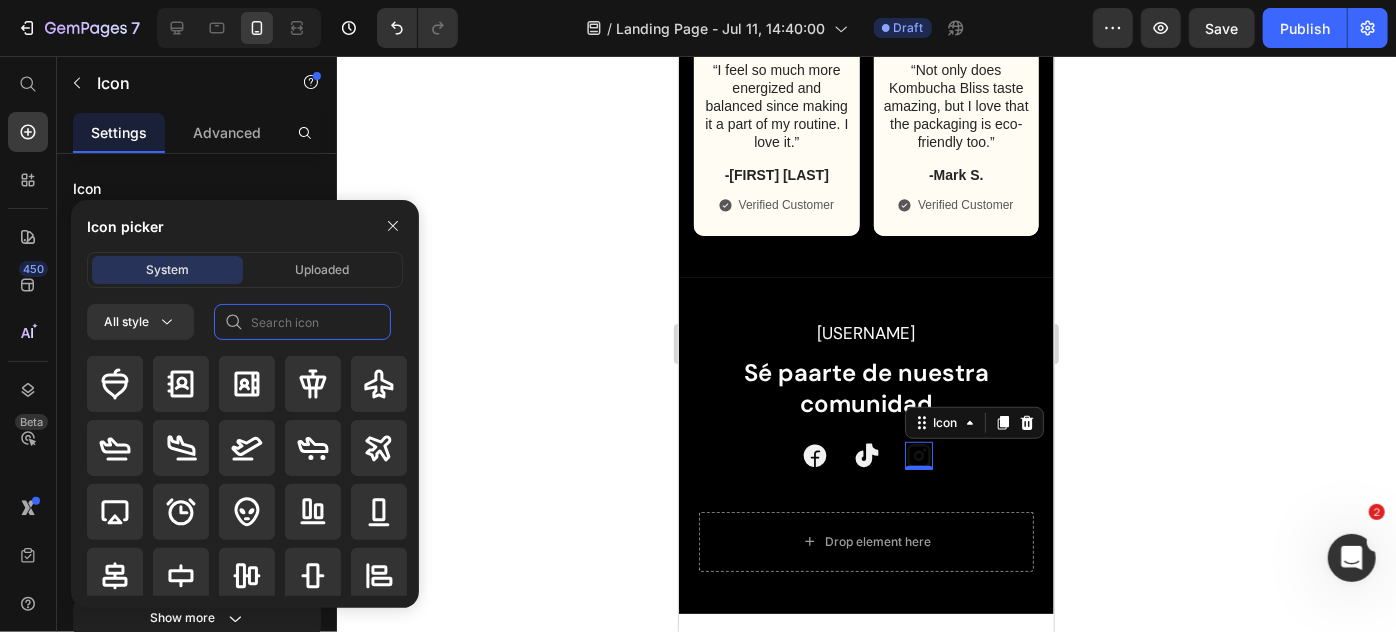 click 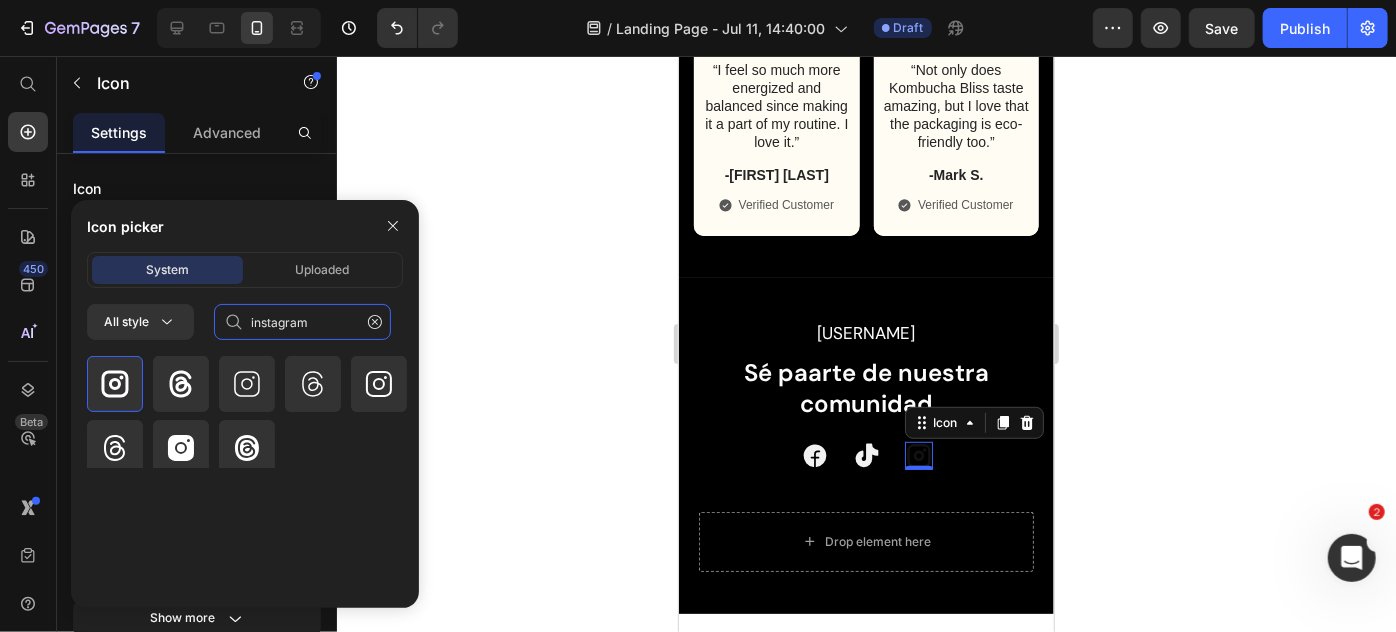 type on "instagram" 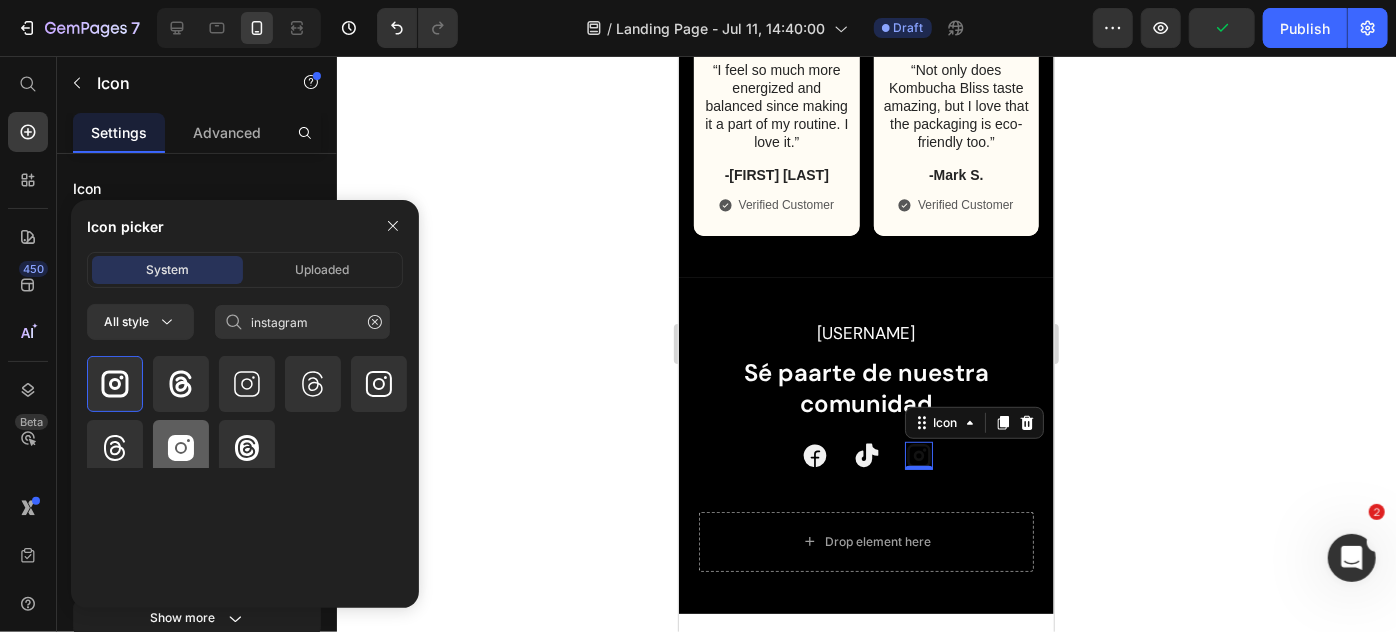 click 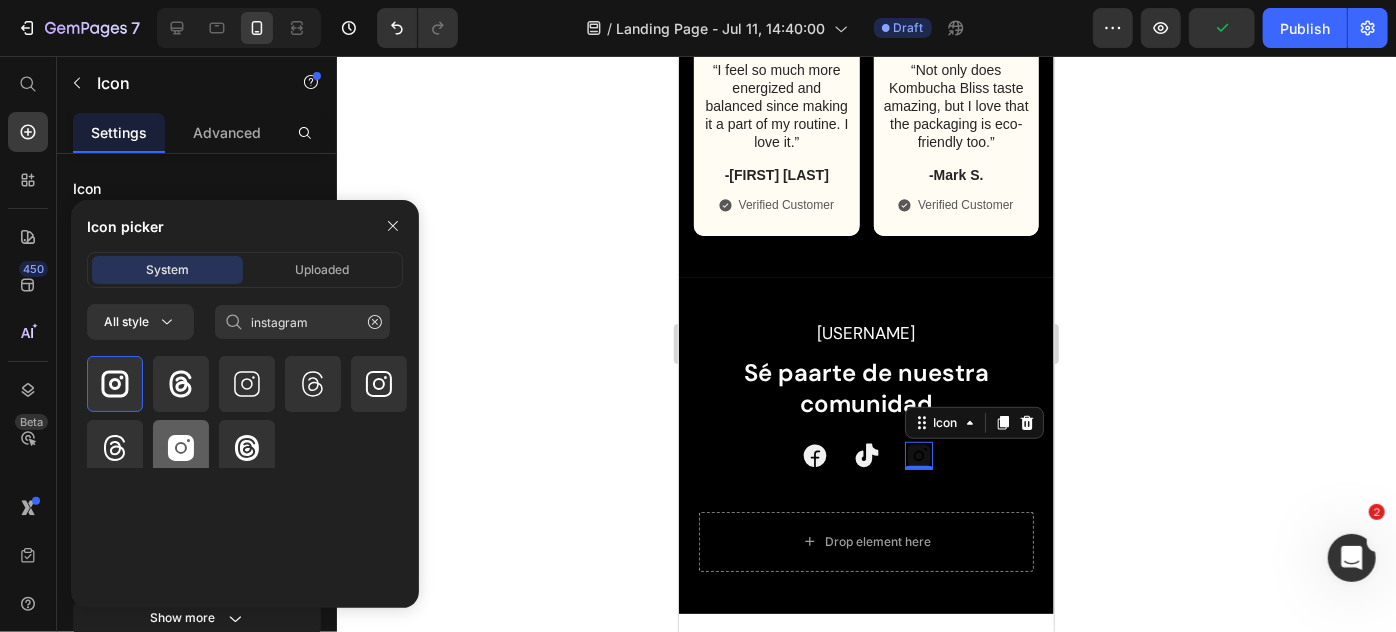 type 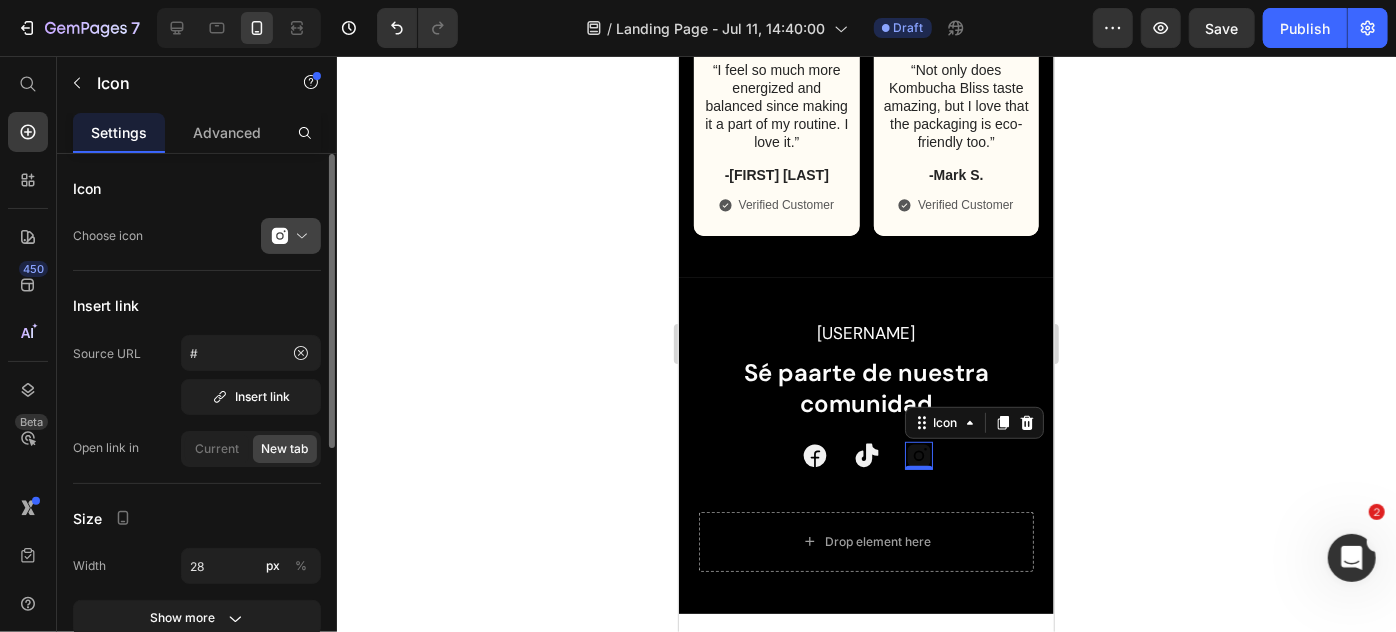 click at bounding box center [299, 236] 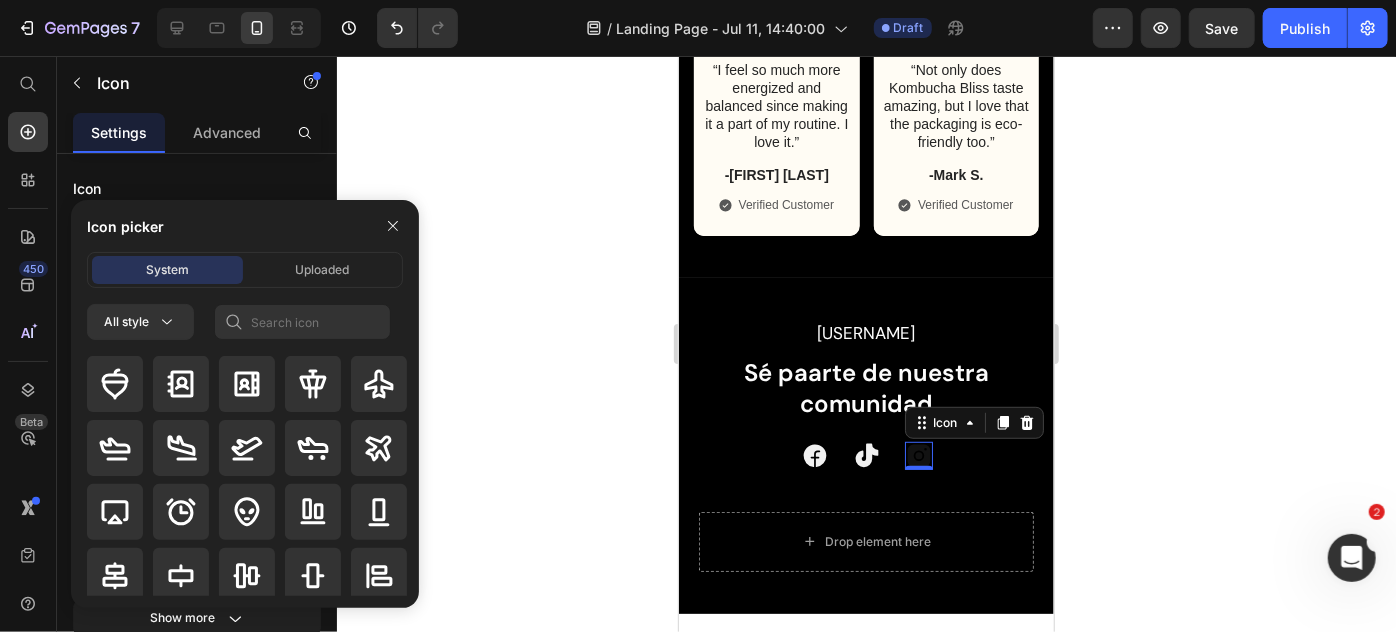 click 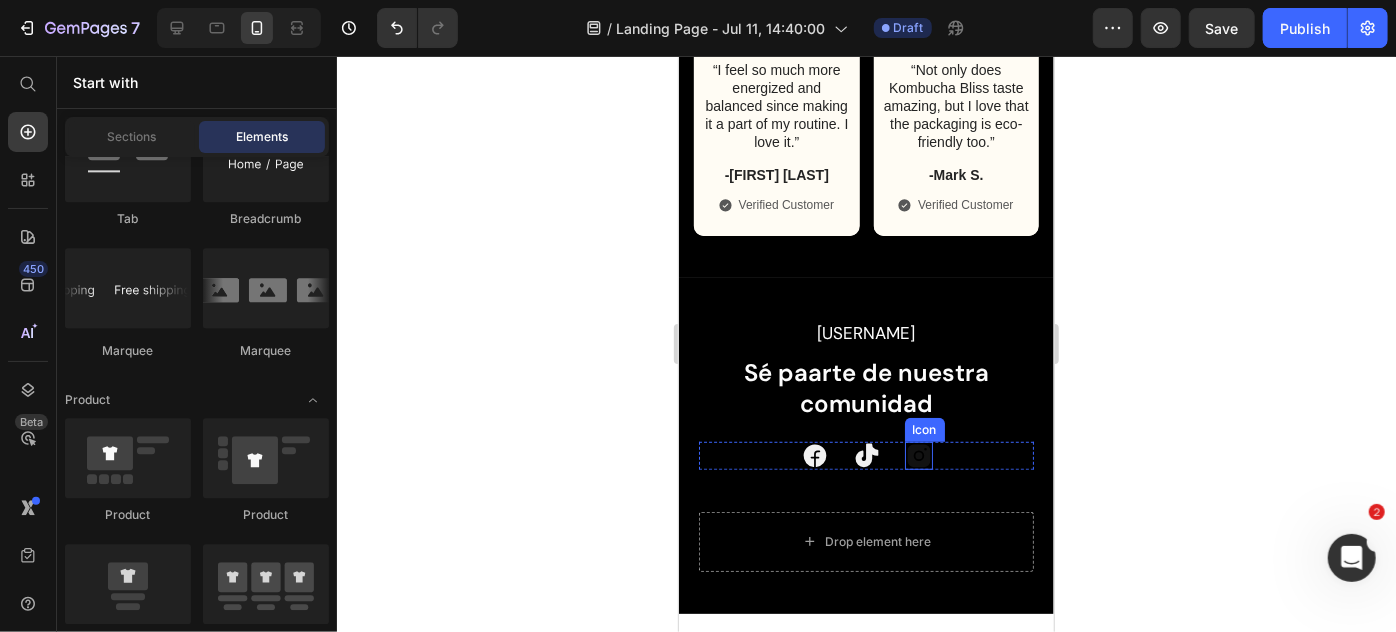 click 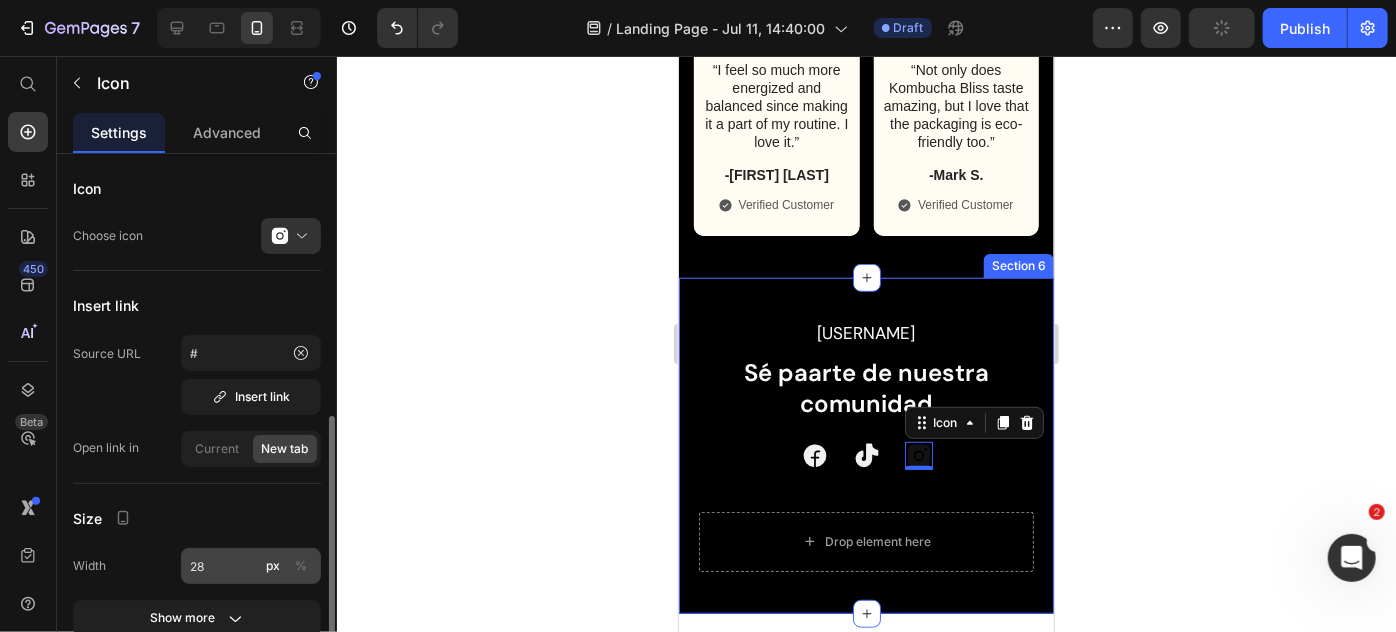 scroll, scrollTop: 169, scrollLeft: 0, axis: vertical 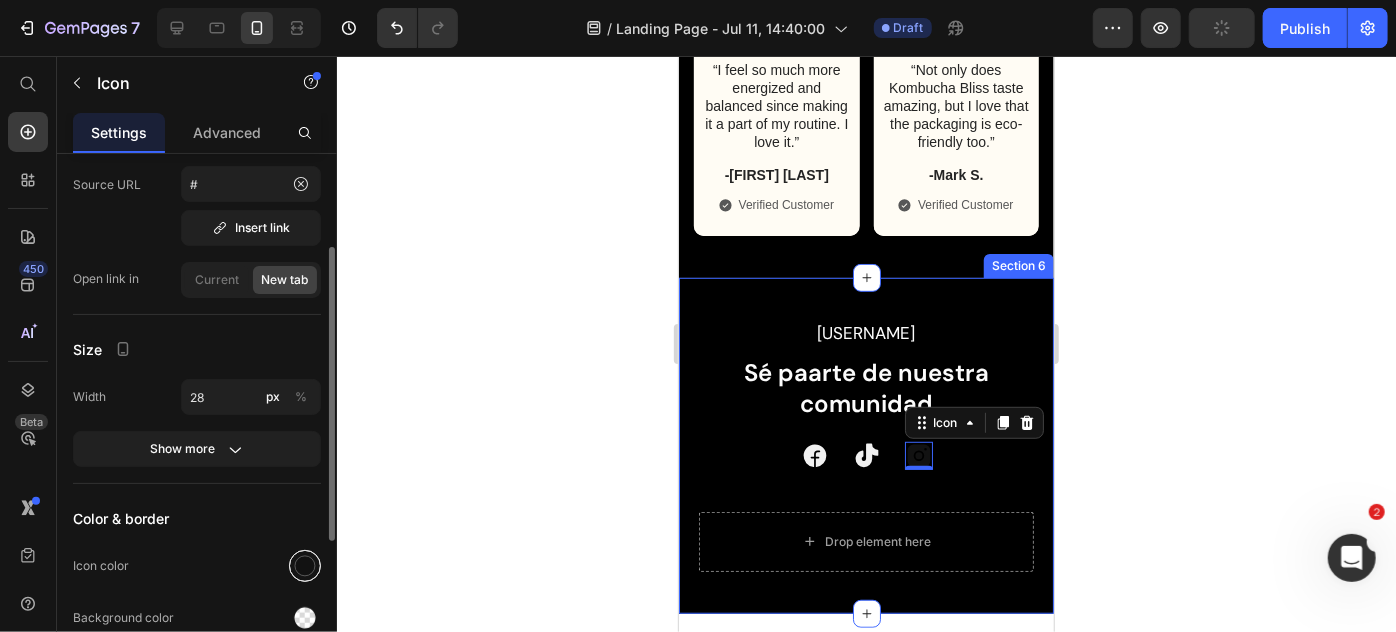 click at bounding box center (305, 566) 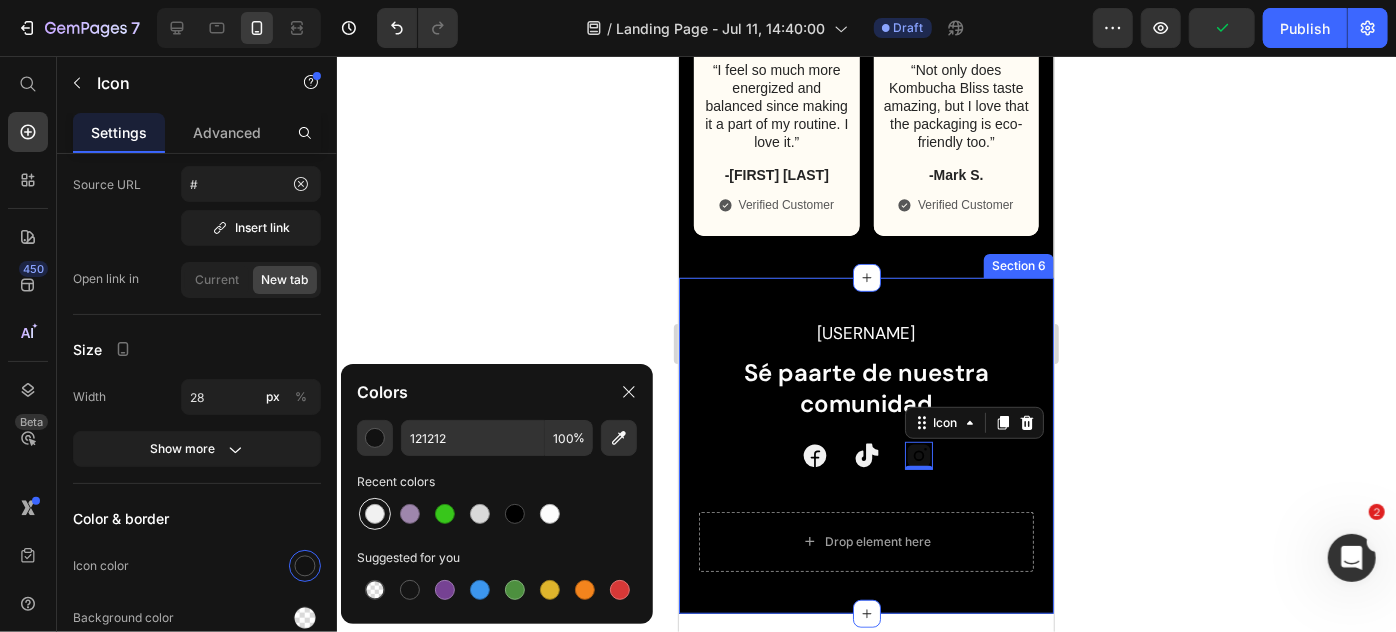 click at bounding box center (375, 514) 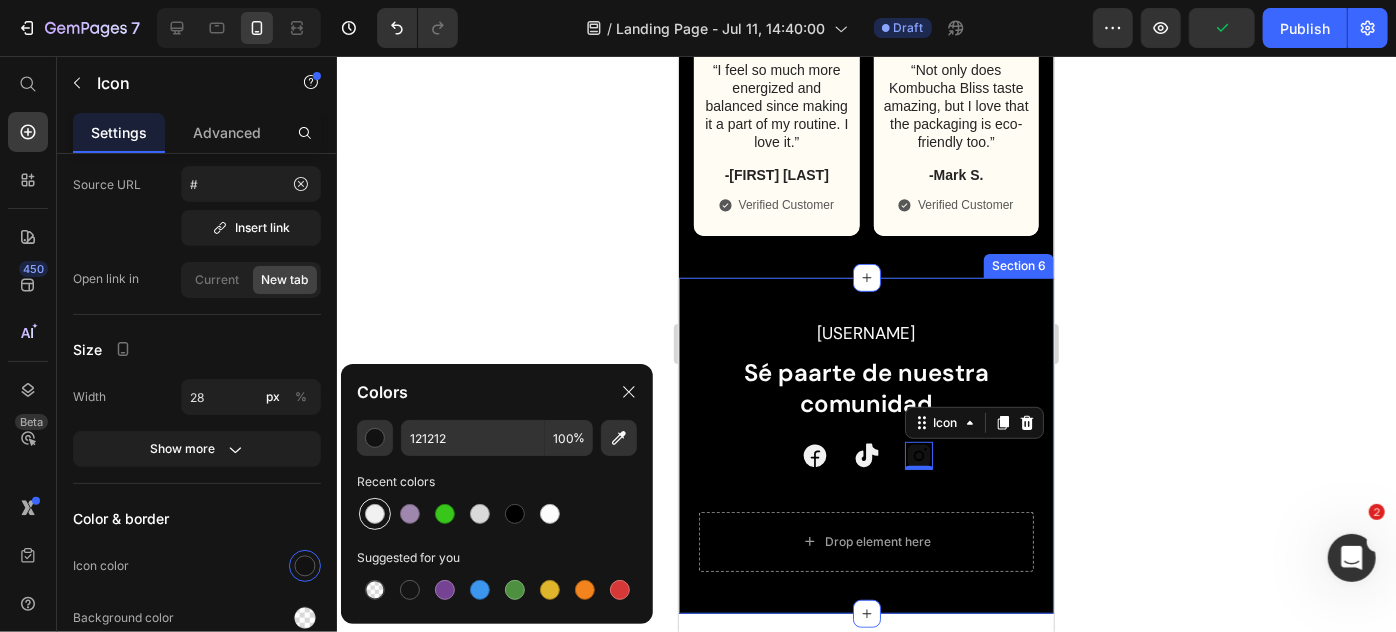 type on "F1F1F1" 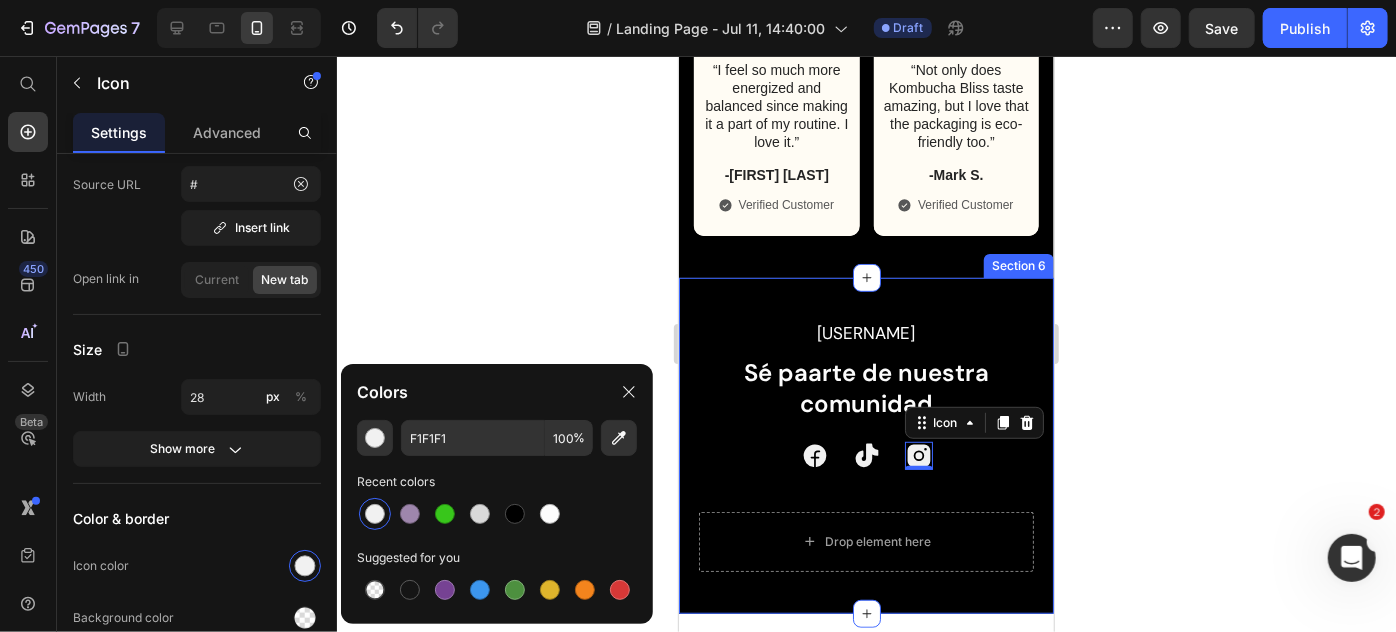 click 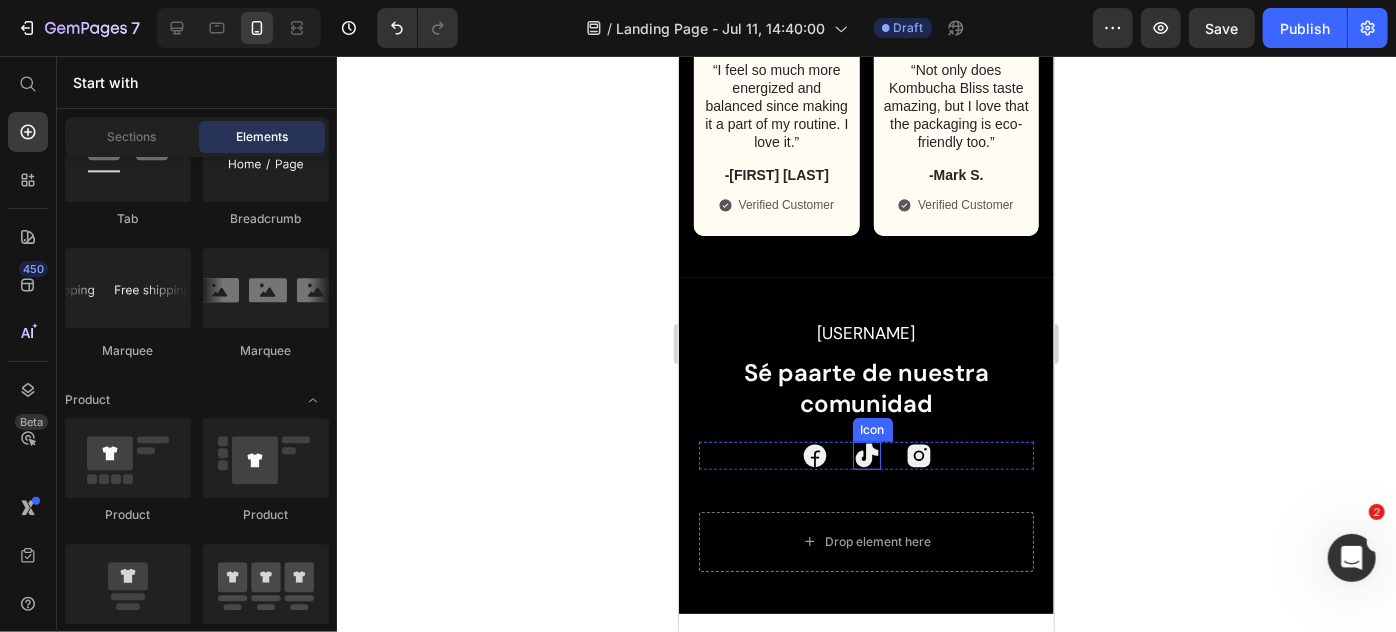 click 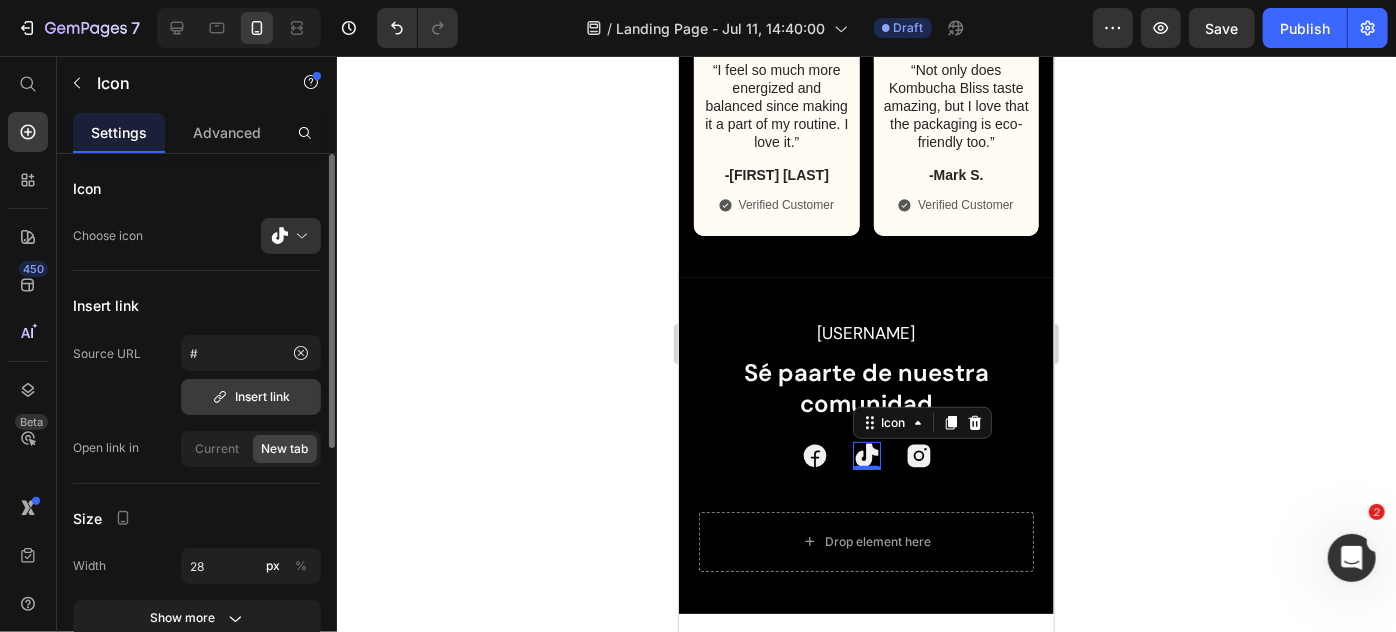 scroll, scrollTop: 0, scrollLeft: 0, axis: both 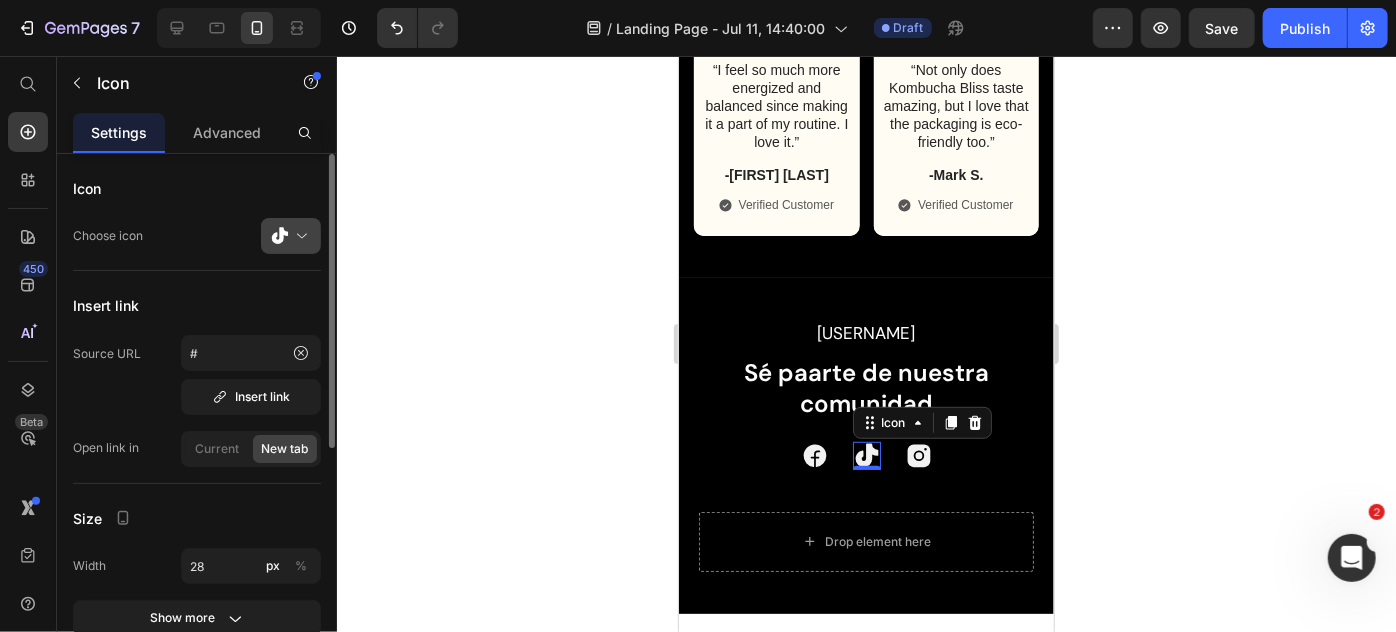 click at bounding box center [299, 236] 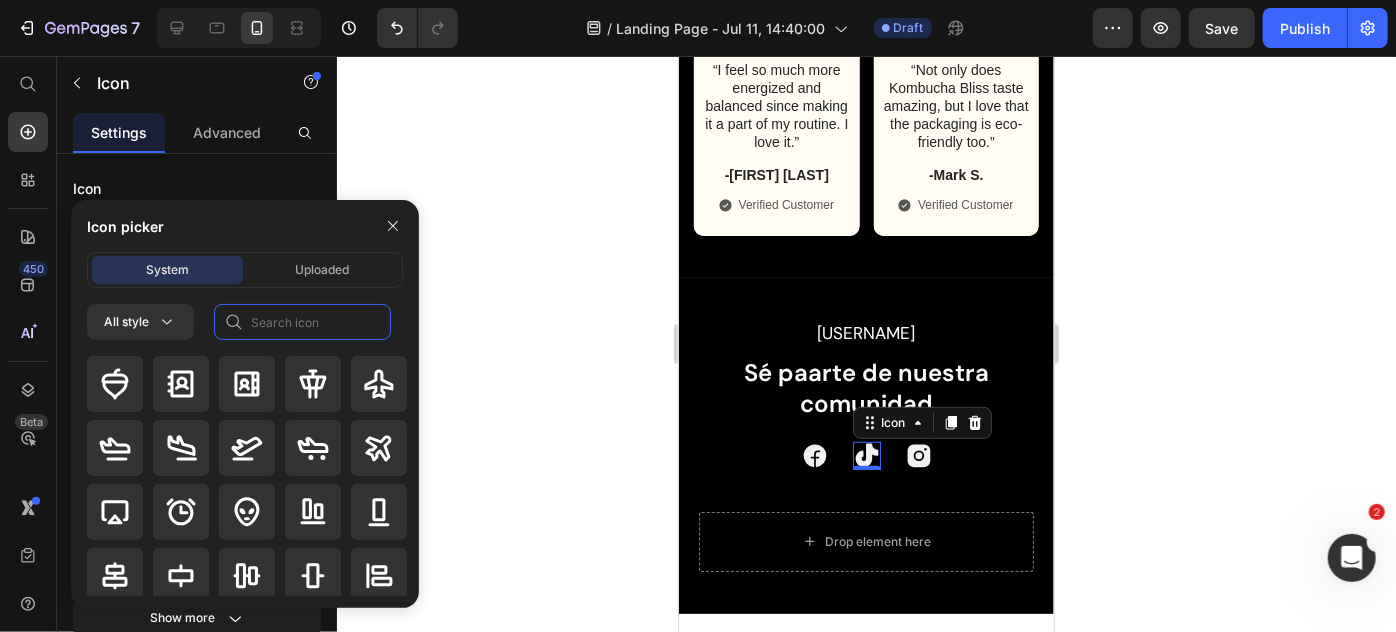 click 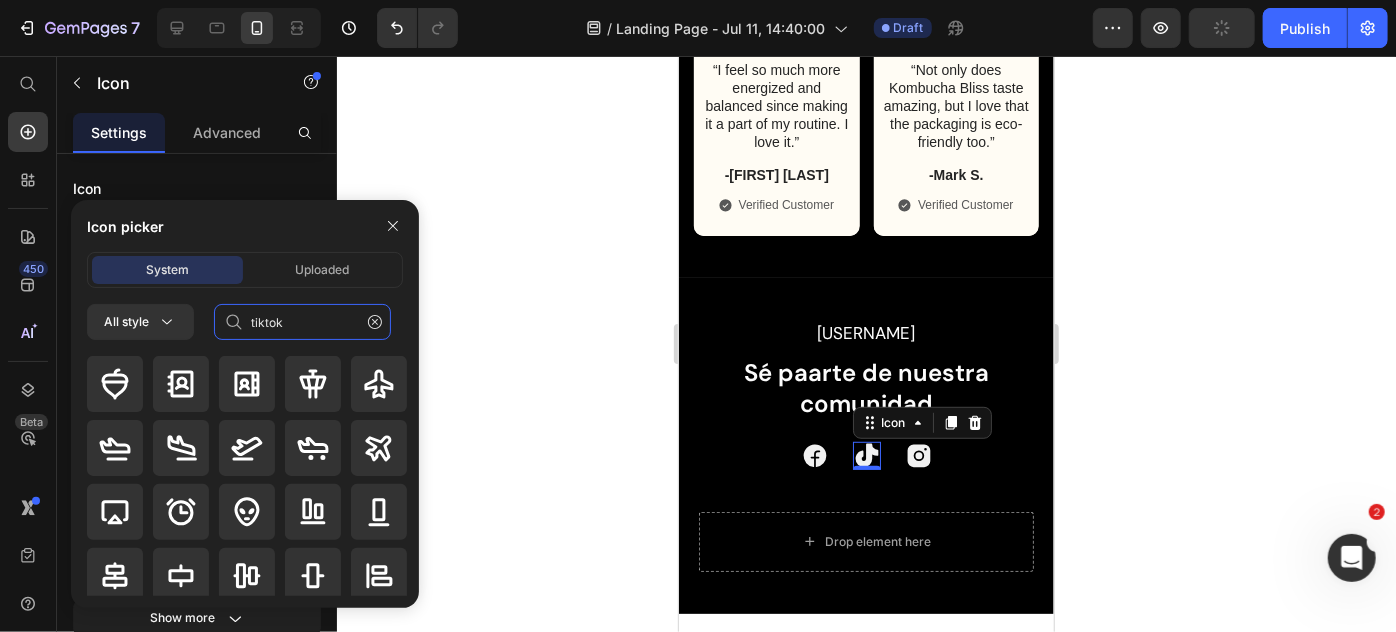 type on "tiktok" 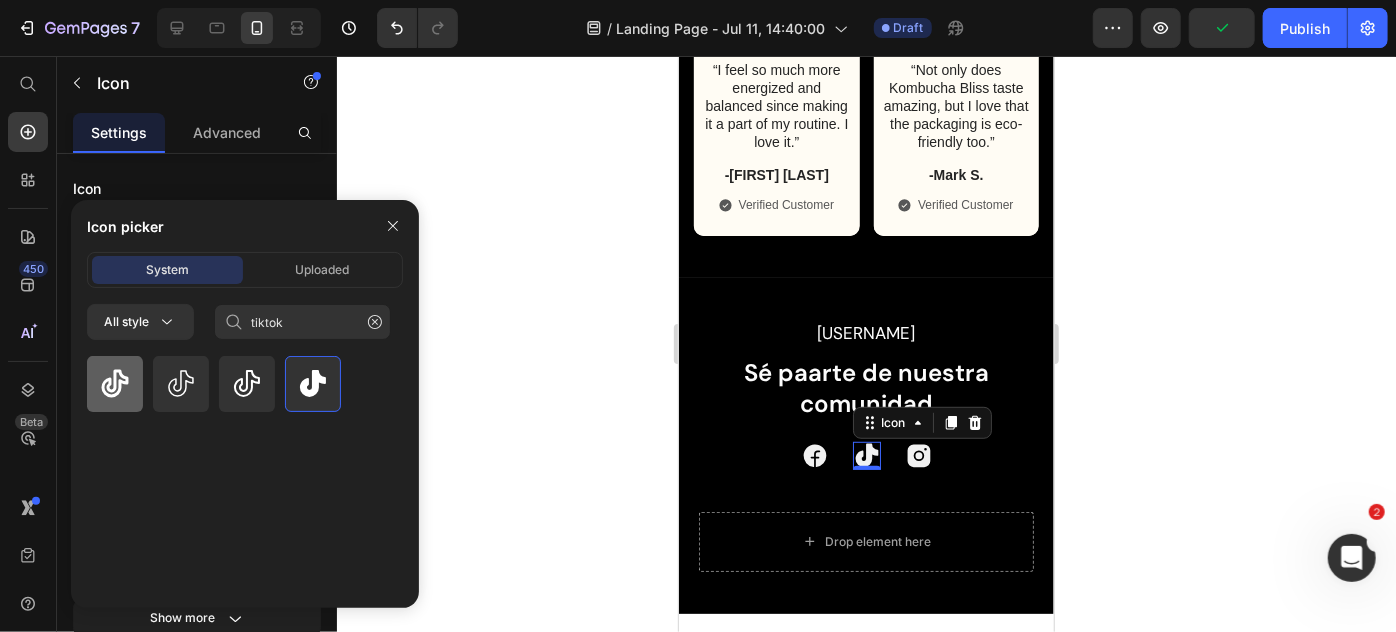 click 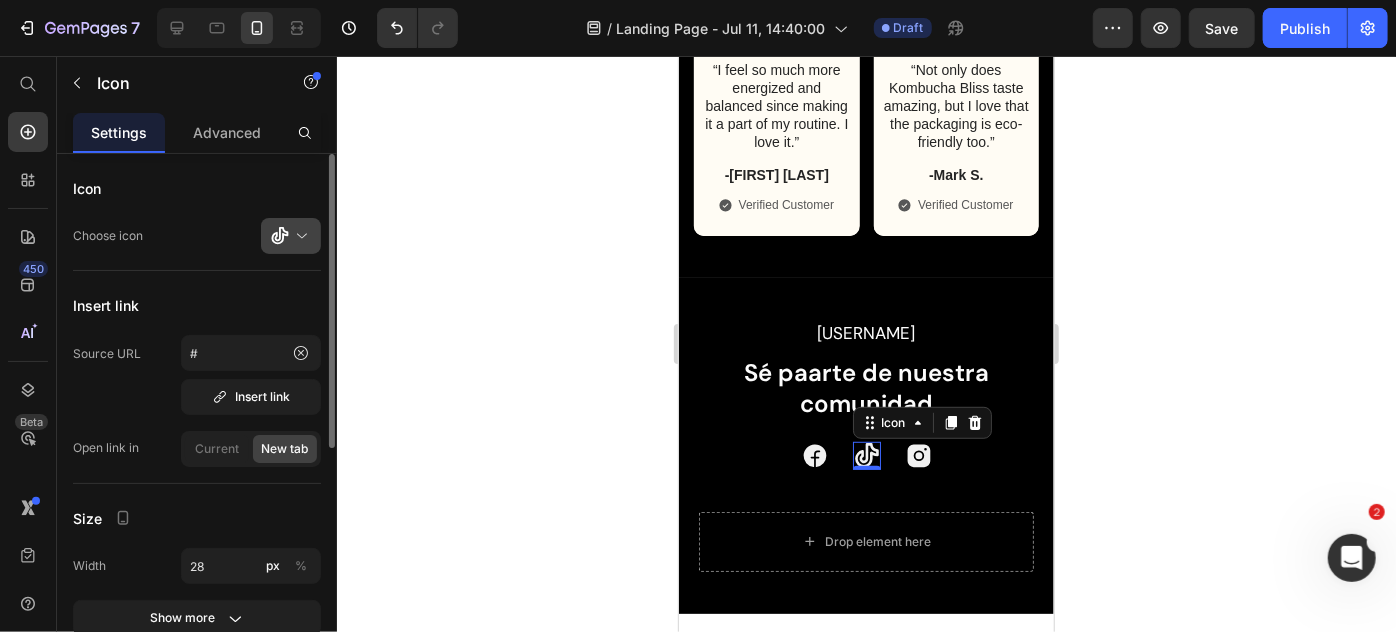 click at bounding box center [299, 236] 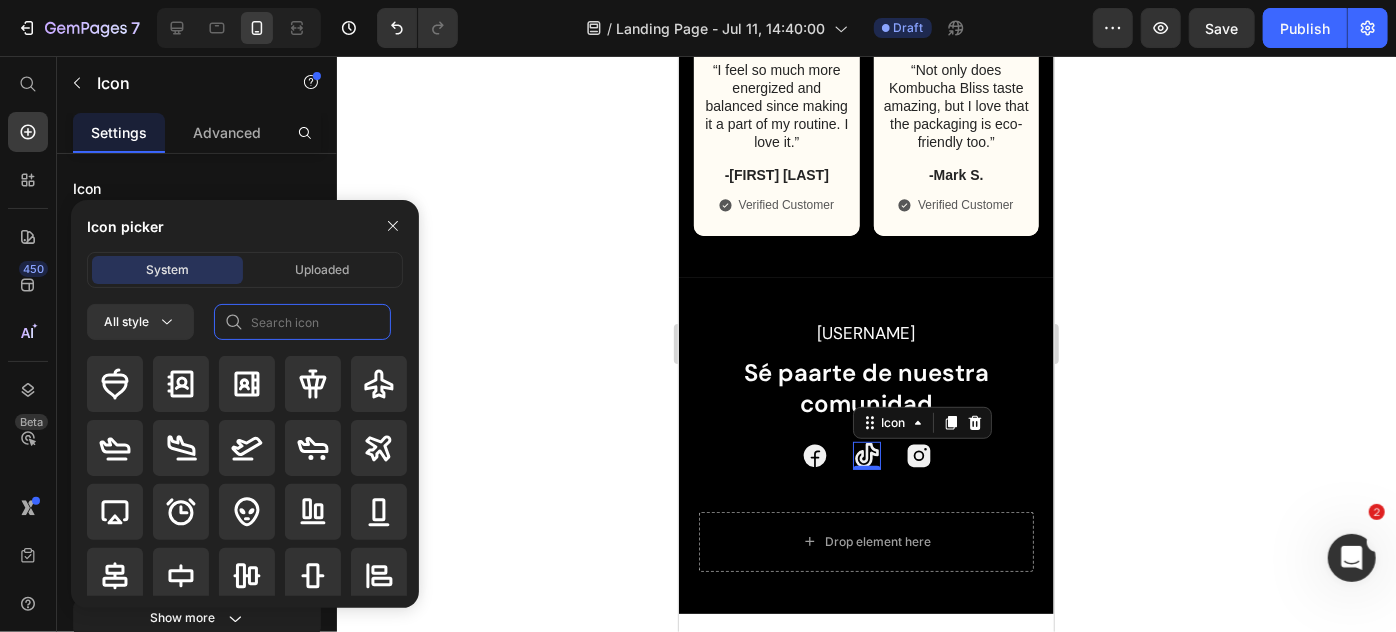 click 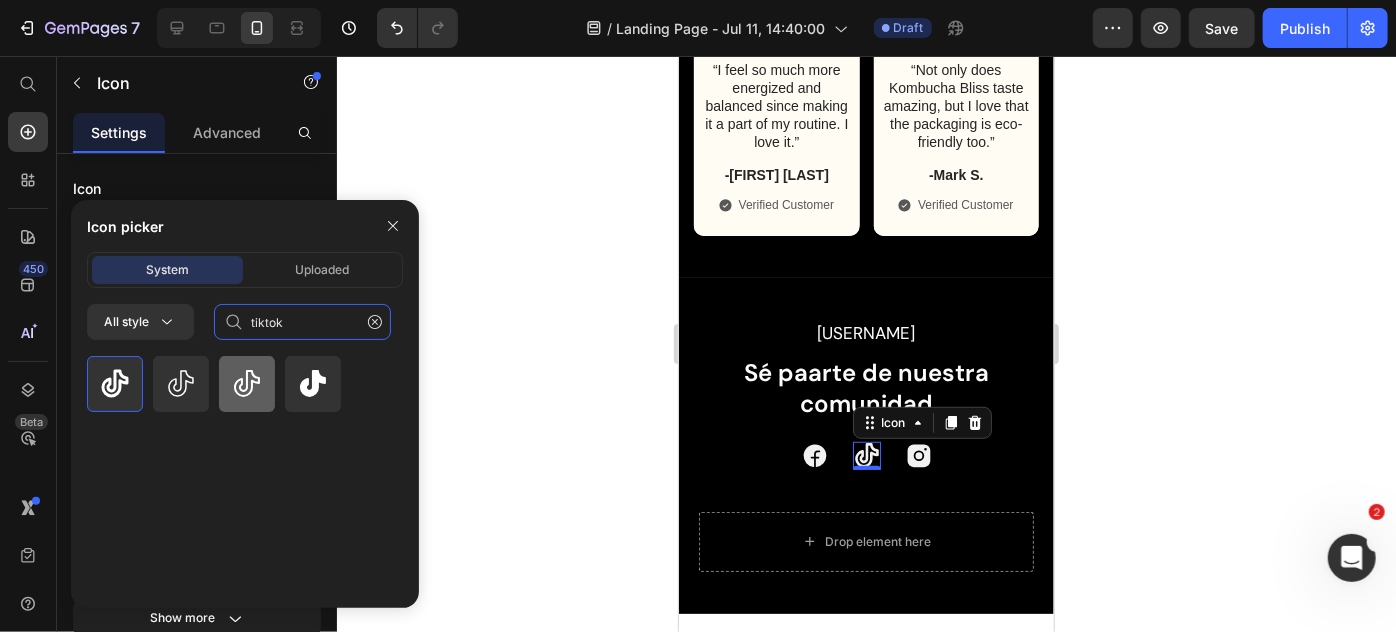 type on "tiktok" 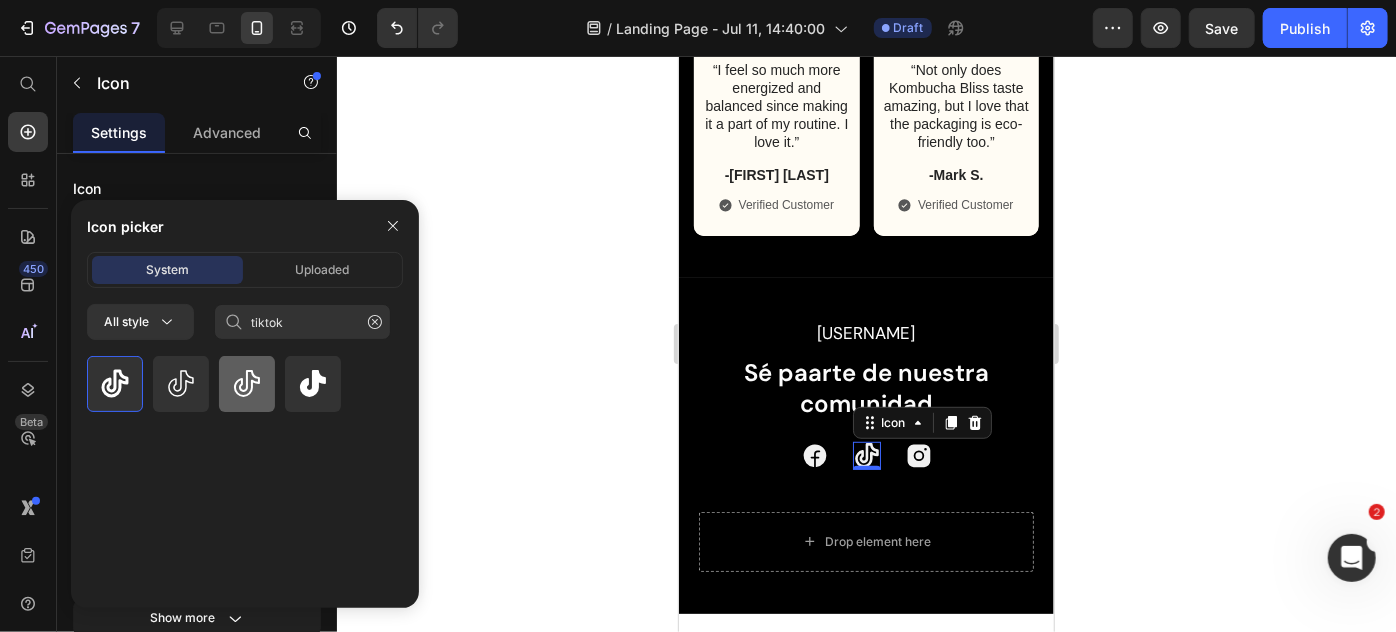click 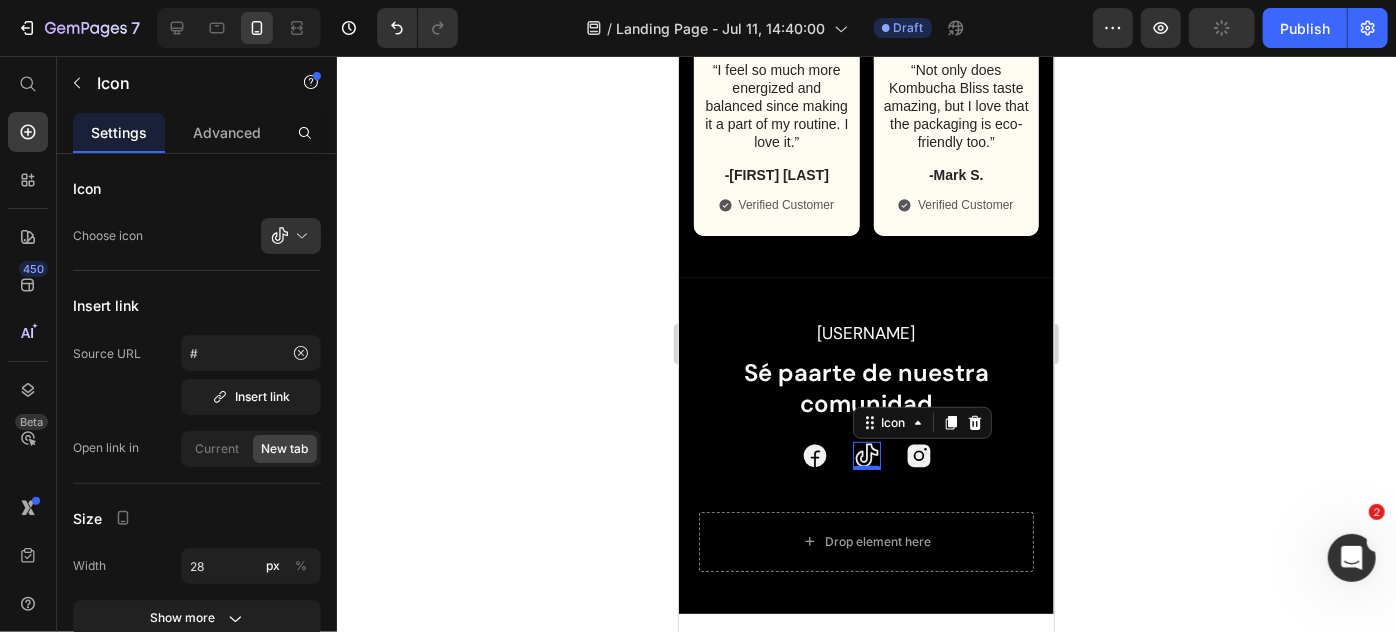 click 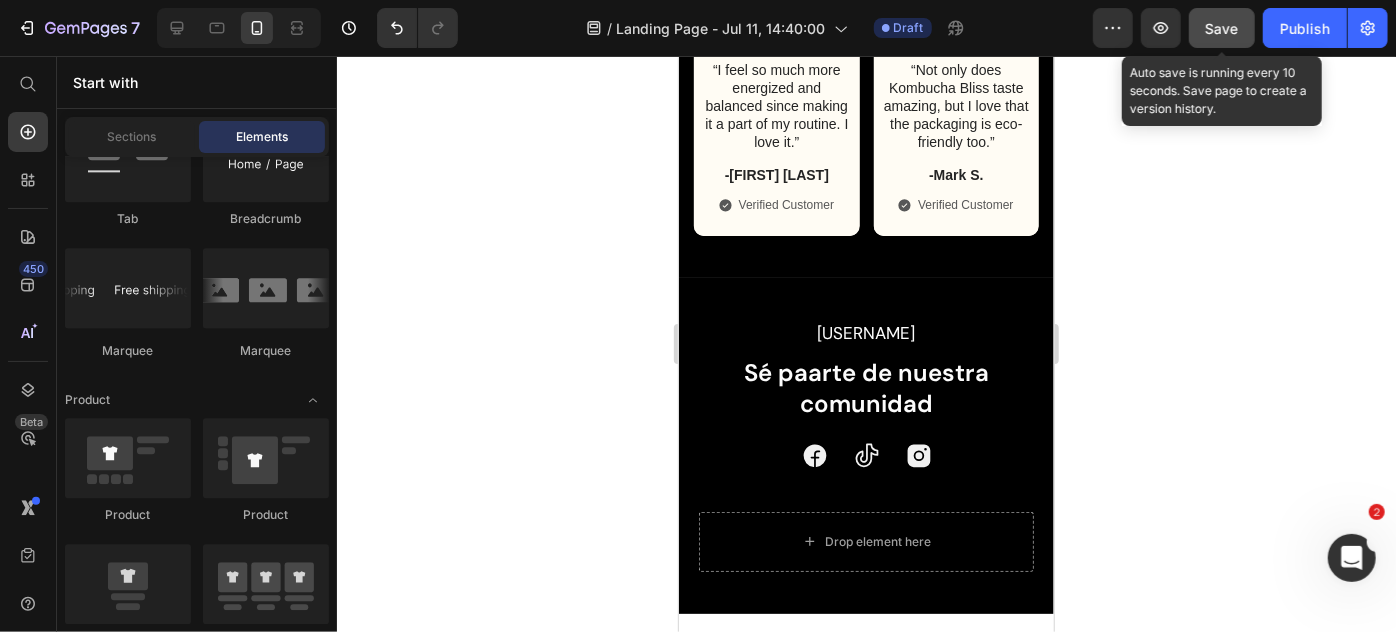 click on "Save" at bounding box center (1222, 28) 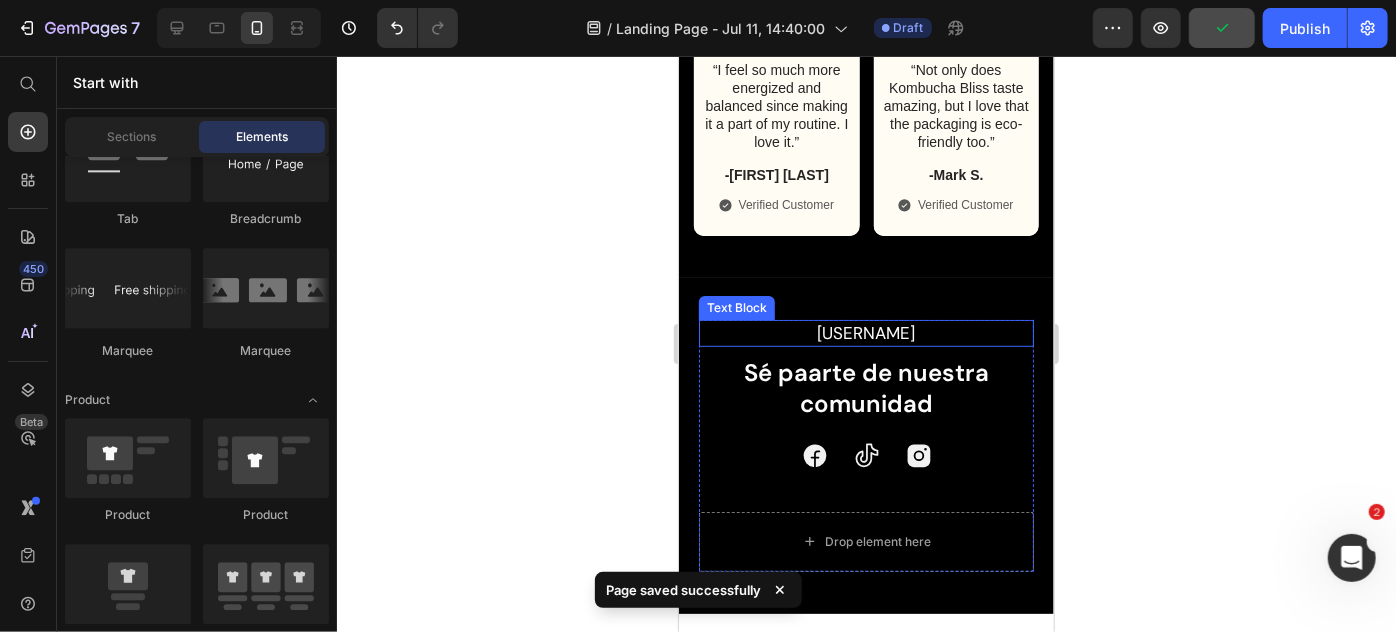 click on "@Wildcitycool" at bounding box center (865, 332) 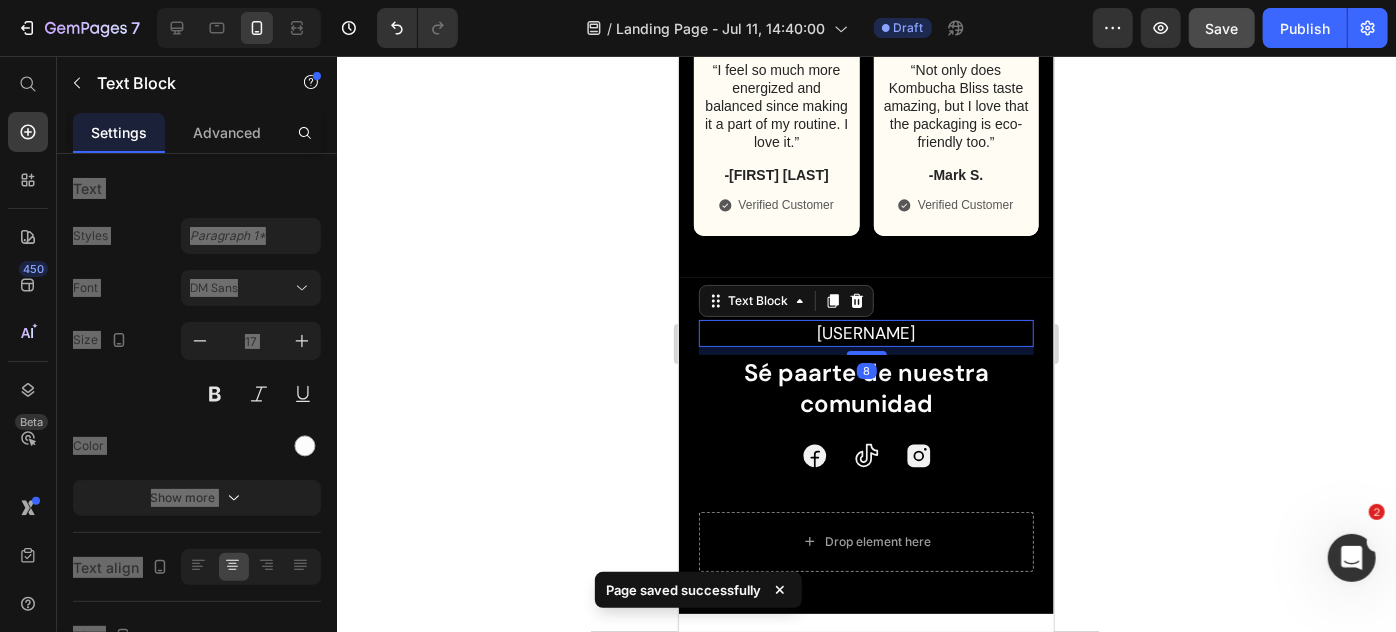 scroll, scrollTop: 0, scrollLeft: 0, axis: both 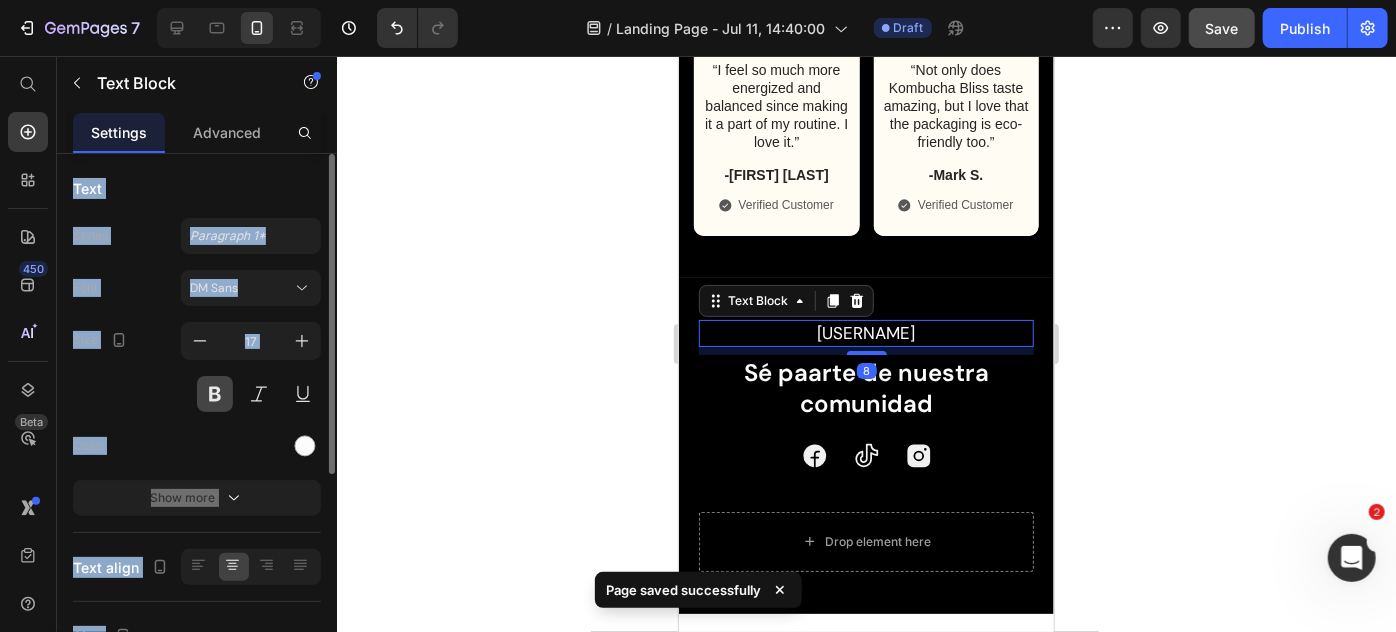 click at bounding box center [215, 394] 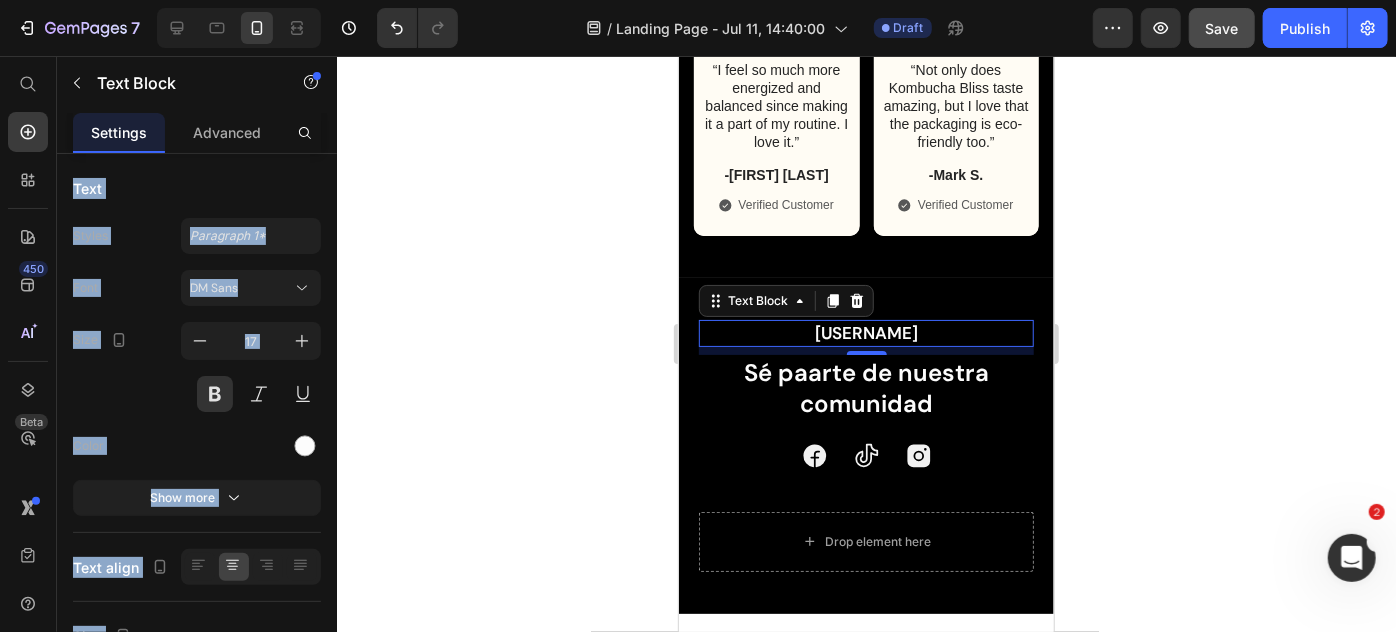click 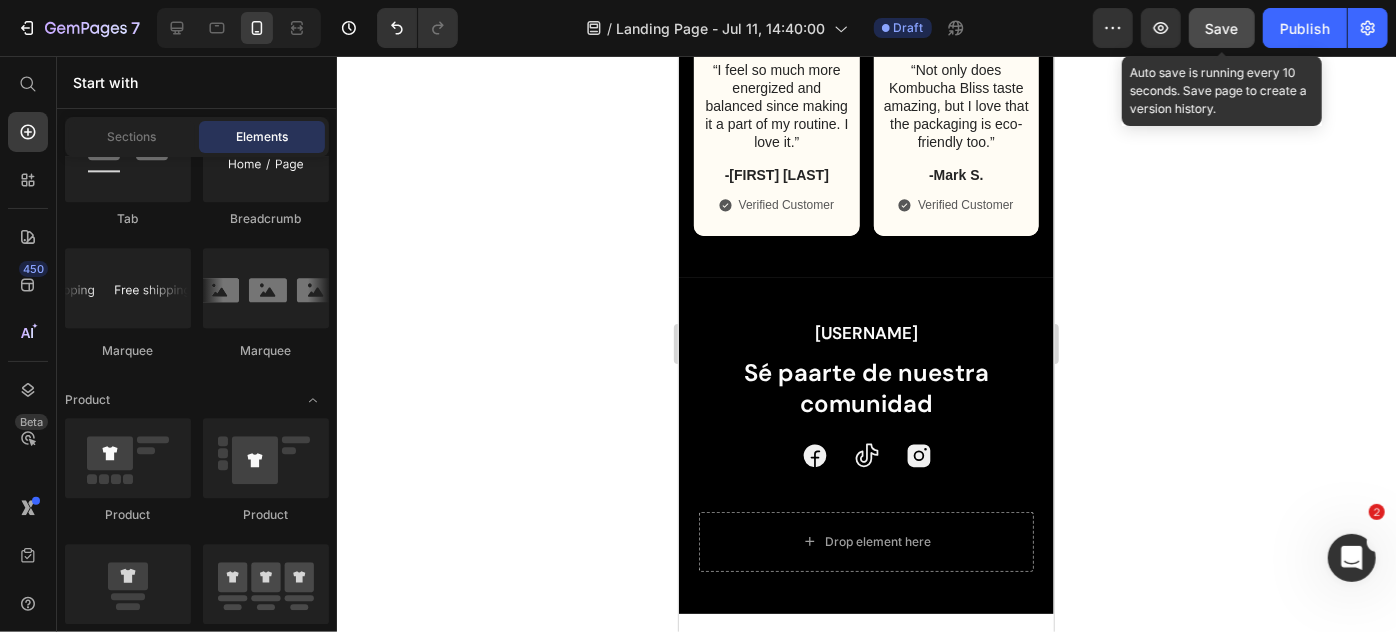 click on "Save" 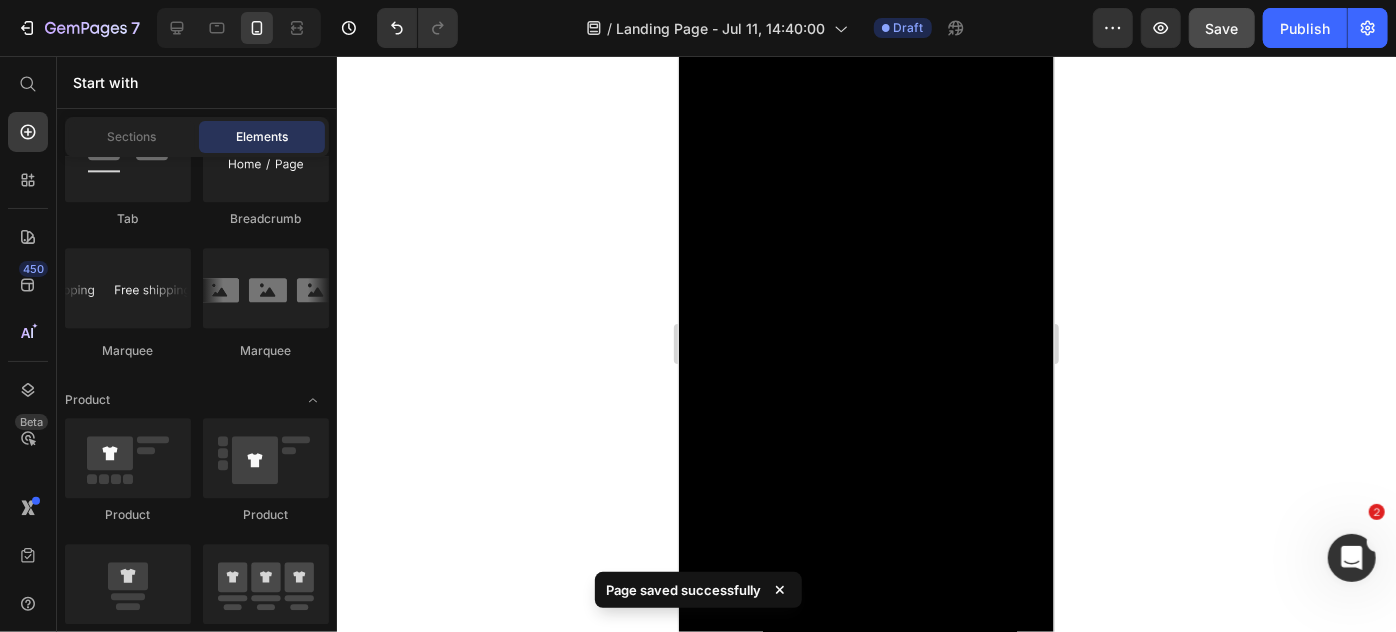 scroll, scrollTop: 0, scrollLeft: 0, axis: both 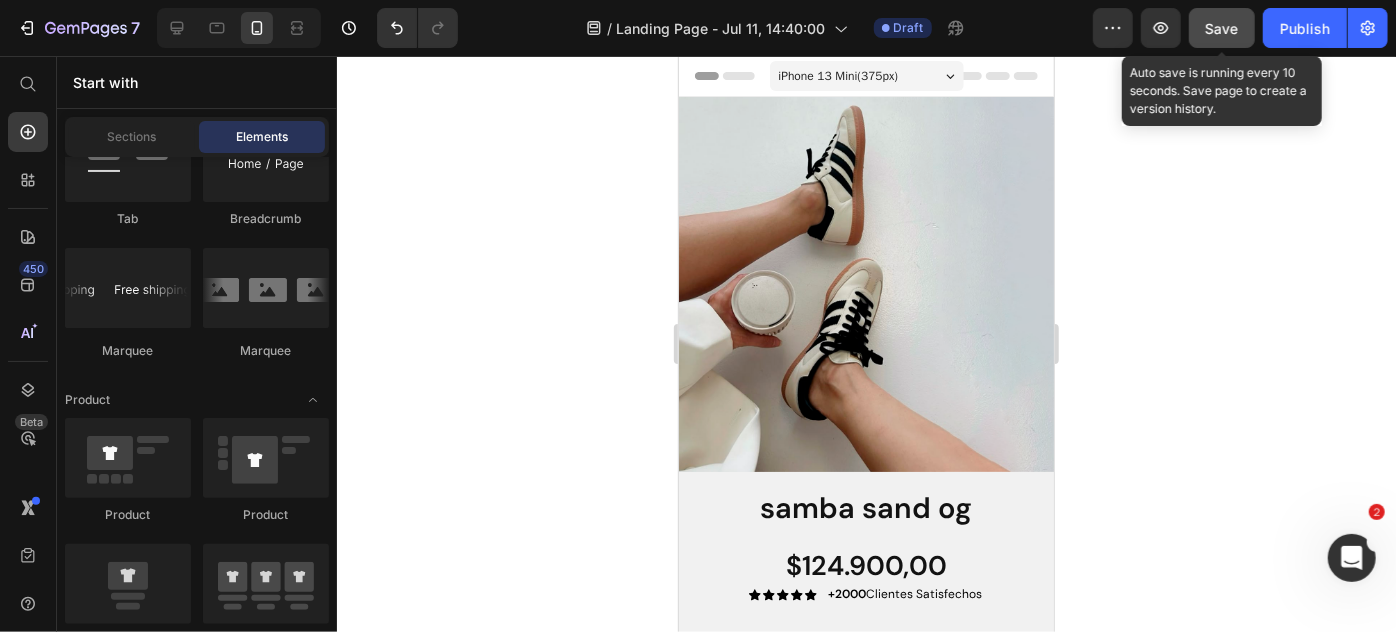 click on "Save" at bounding box center (1222, 28) 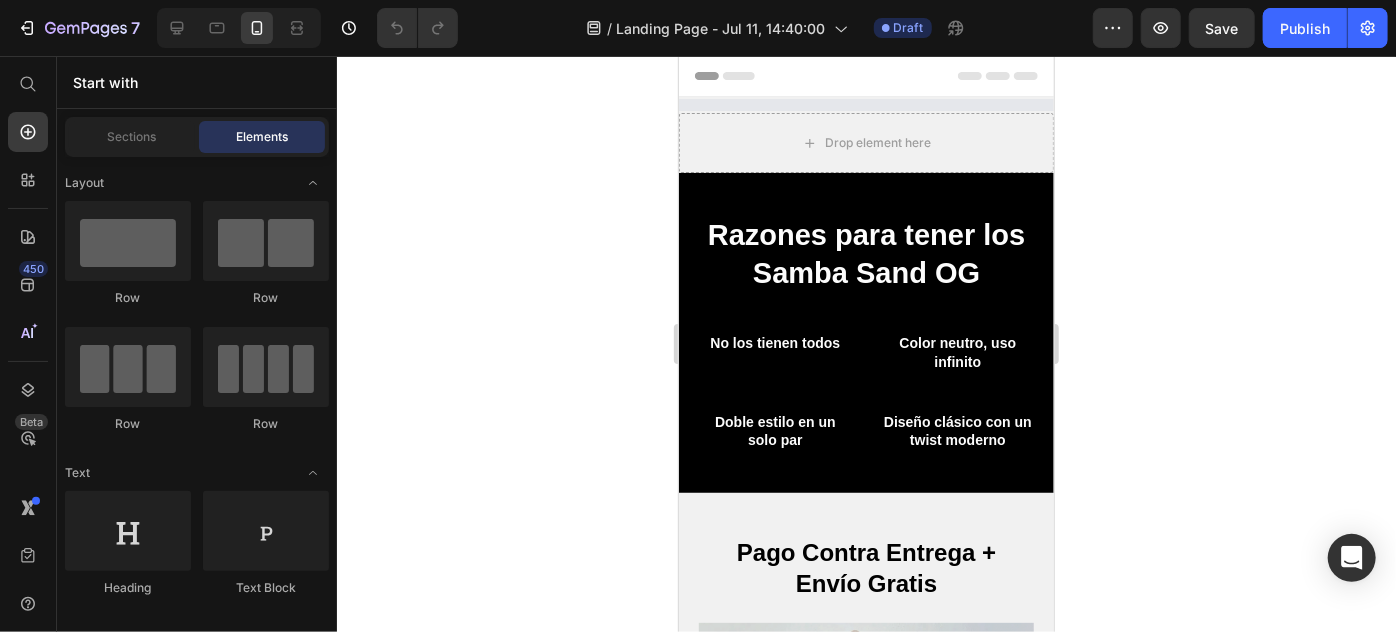 scroll, scrollTop: 0, scrollLeft: 0, axis: both 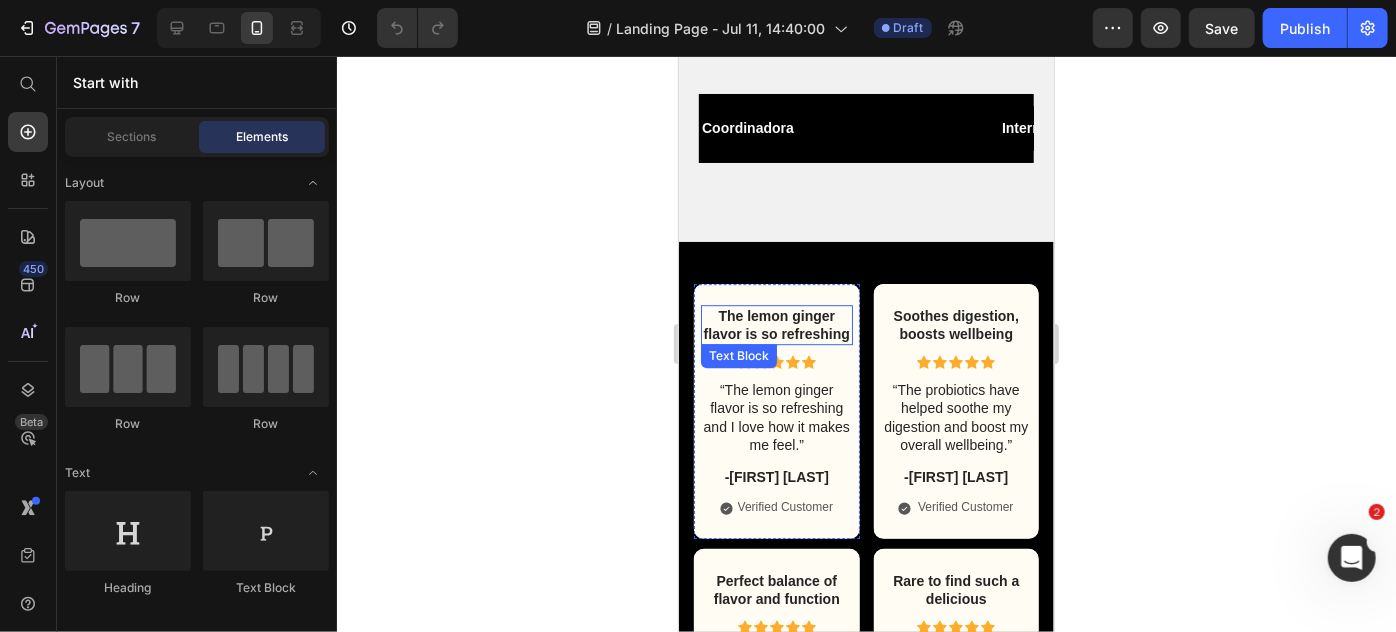 click on "The lemon ginger flavor is so refreshing" at bounding box center (776, 324) 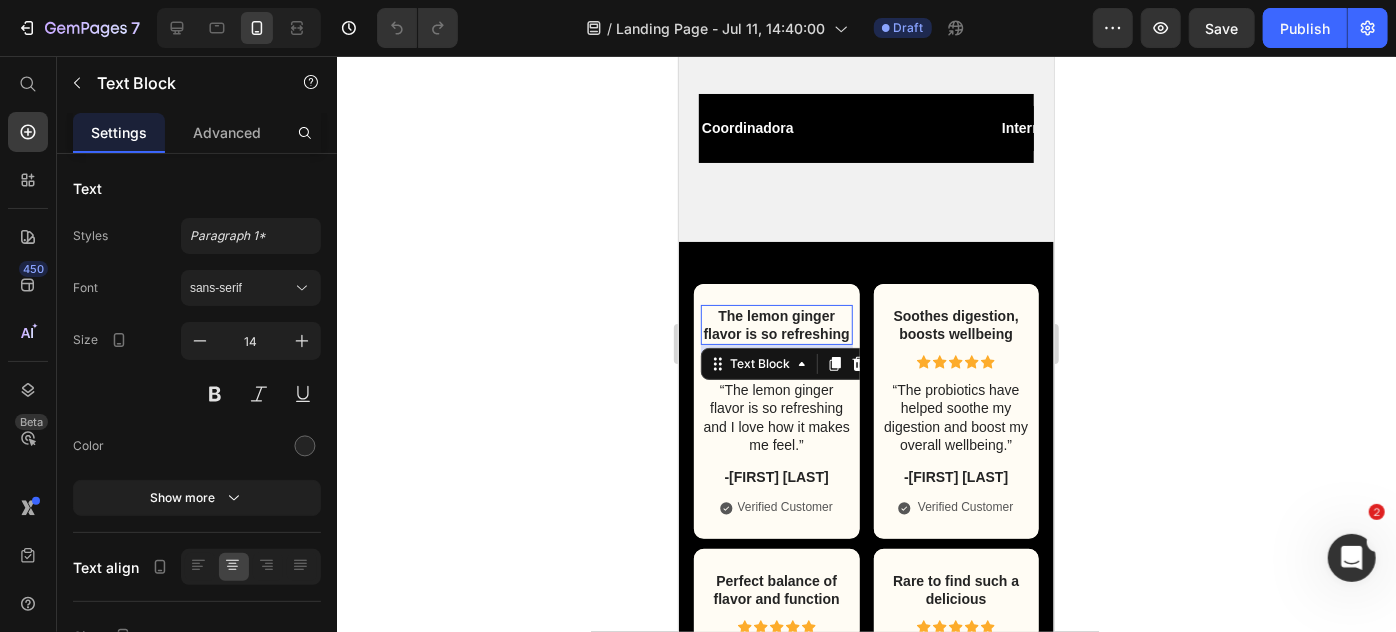click on "The lemon ginger flavor is so refreshing" at bounding box center (776, 324) 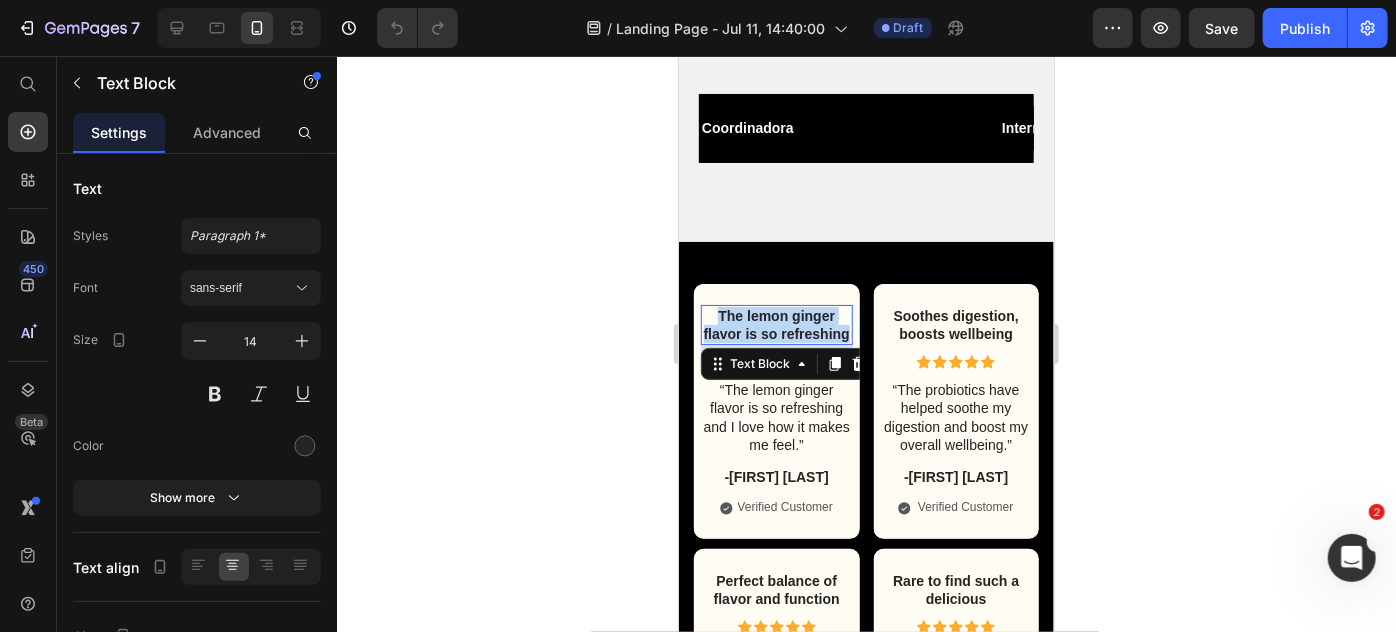click on "The lemon ginger flavor is so refreshing" at bounding box center [776, 324] 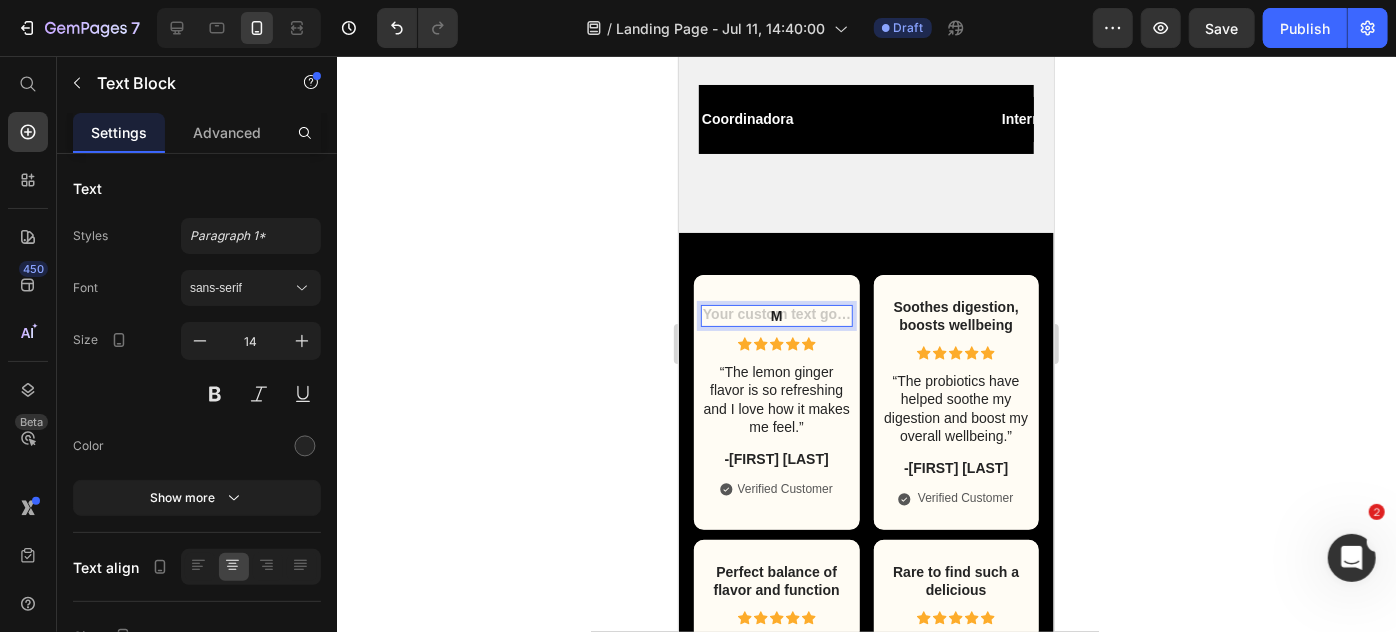 scroll, scrollTop: 2861, scrollLeft: 0, axis: vertical 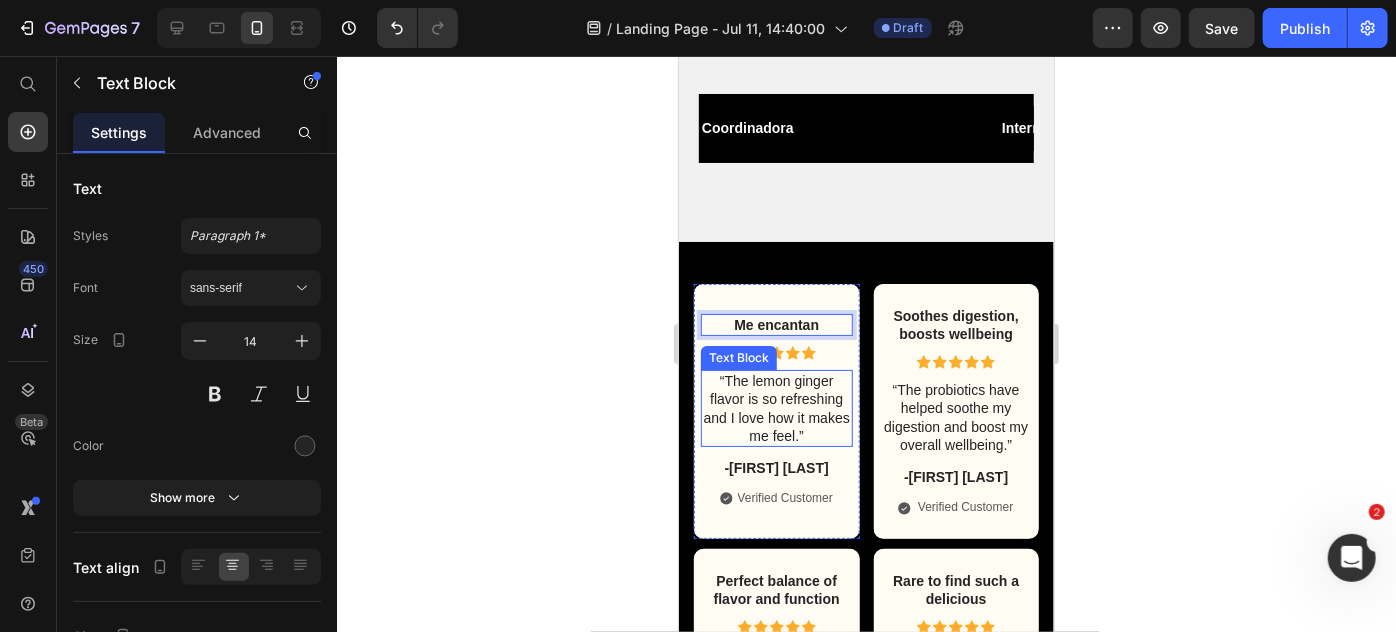click on "“The lemon ginger flavor is so refreshing and I love how it makes me feel.”" at bounding box center (776, 407) 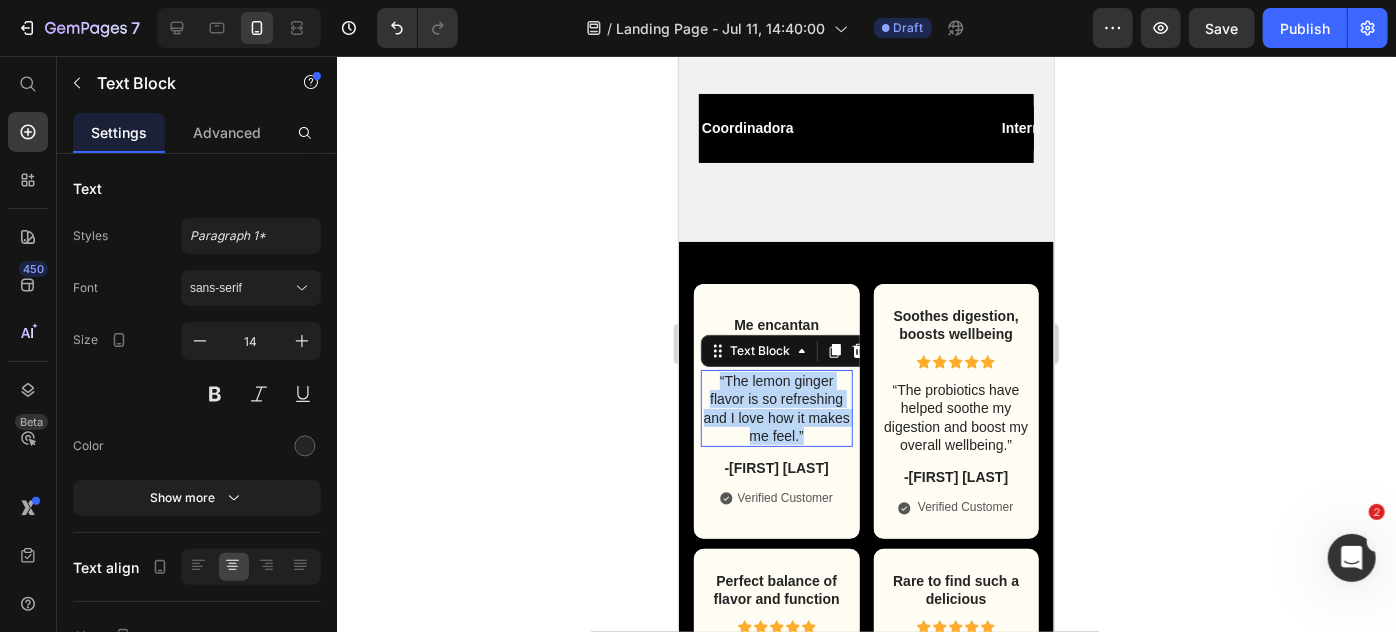click on "“The lemon ginger flavor is so refreshing and I love how it makes me feel.”" at bounding box center [776, 407] 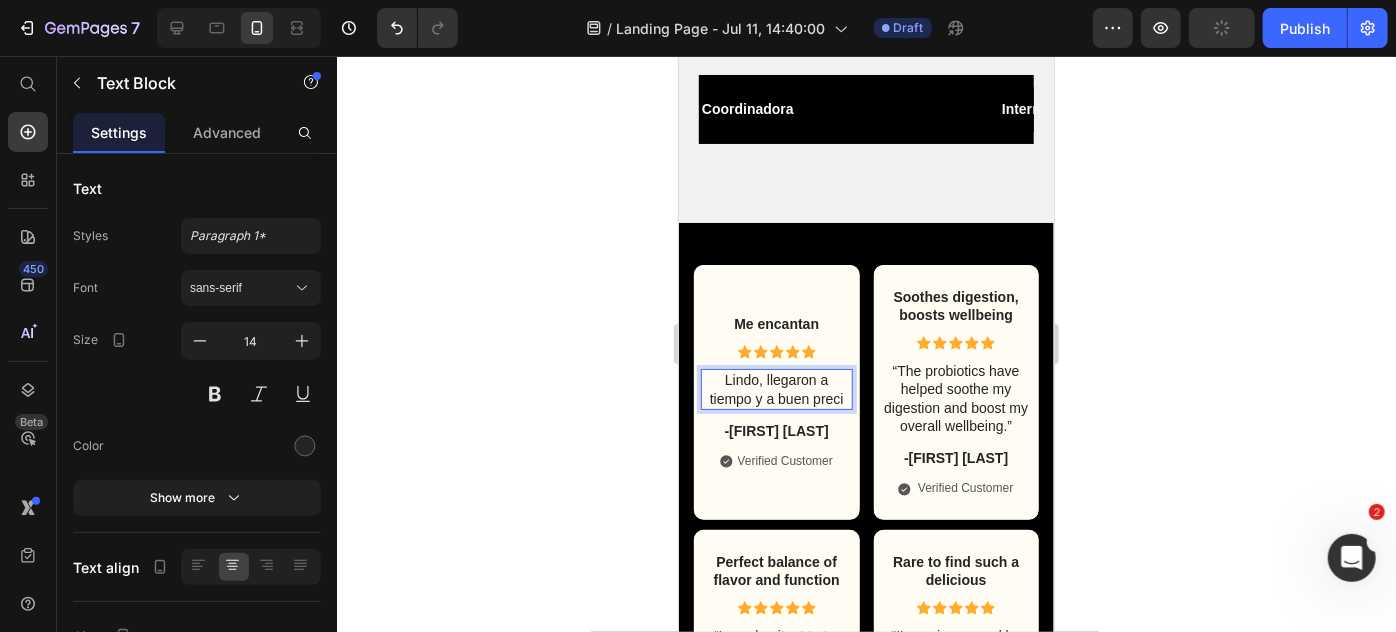 scroll, scrollTop: 2870, scrollLeft: 0, axis: vertical 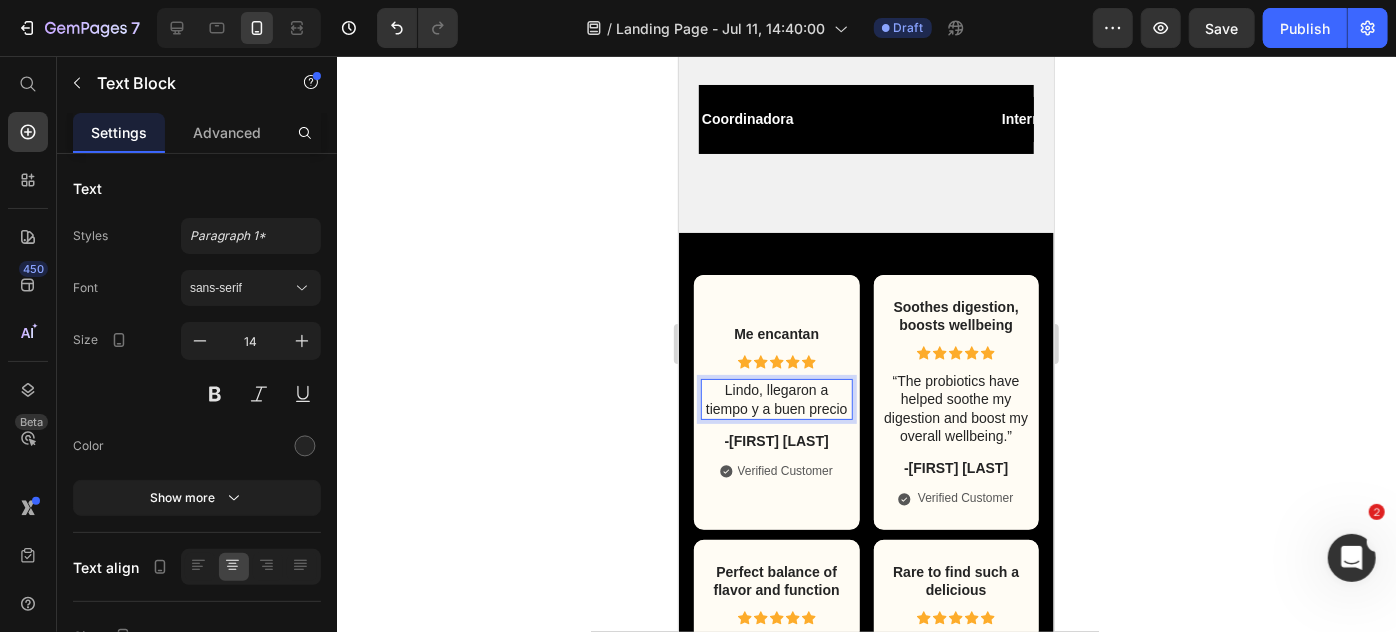 click on "Lindo, llegaron a tiempo y a buen precio" at bounding box center (776, 398) 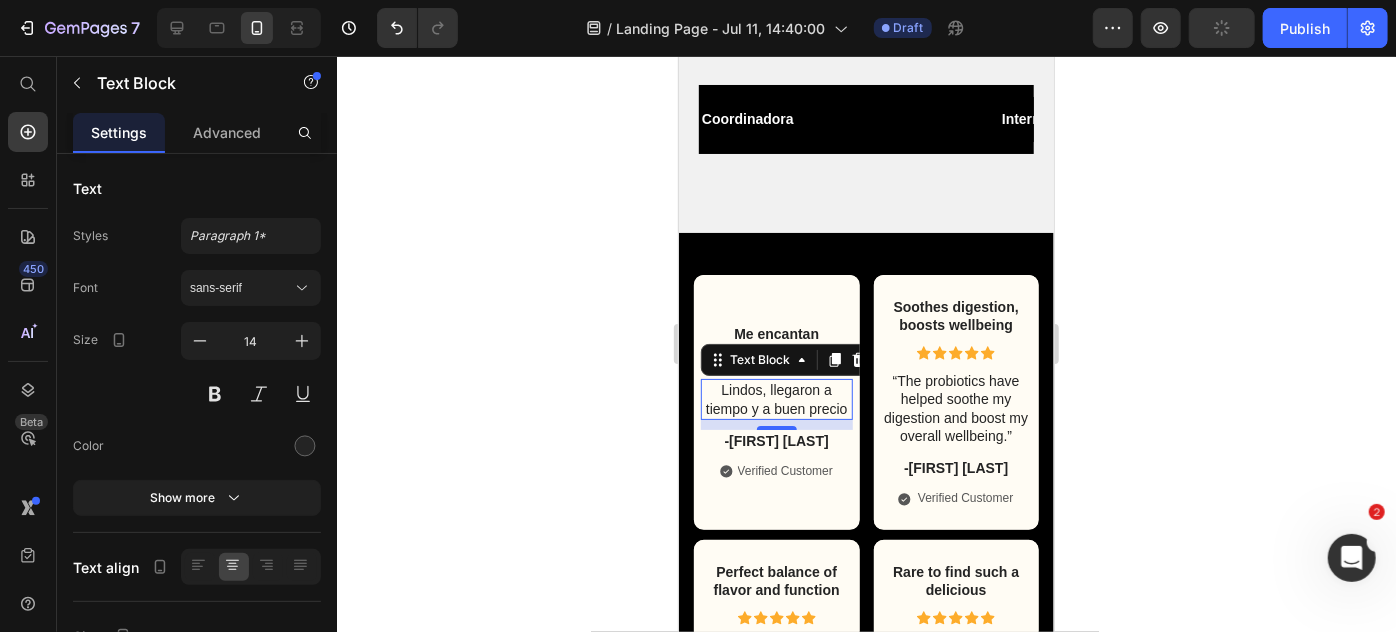 click 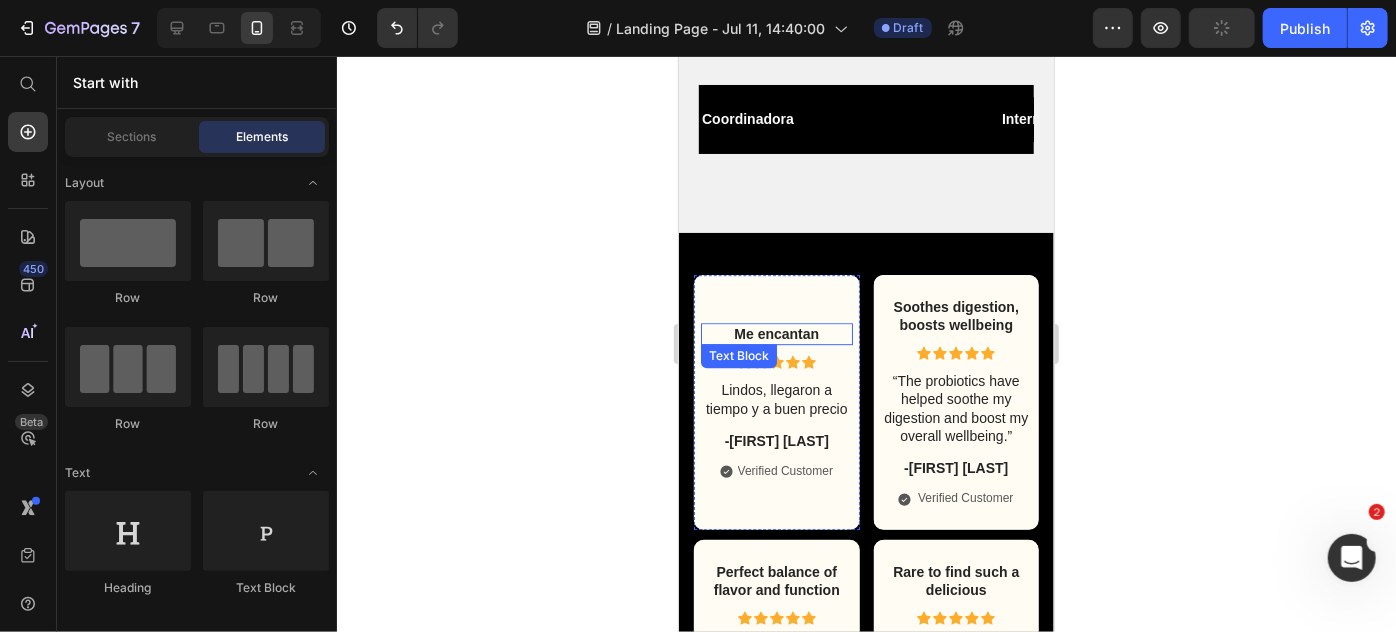 click on "Me encantan" at bounding box center [776, 333] 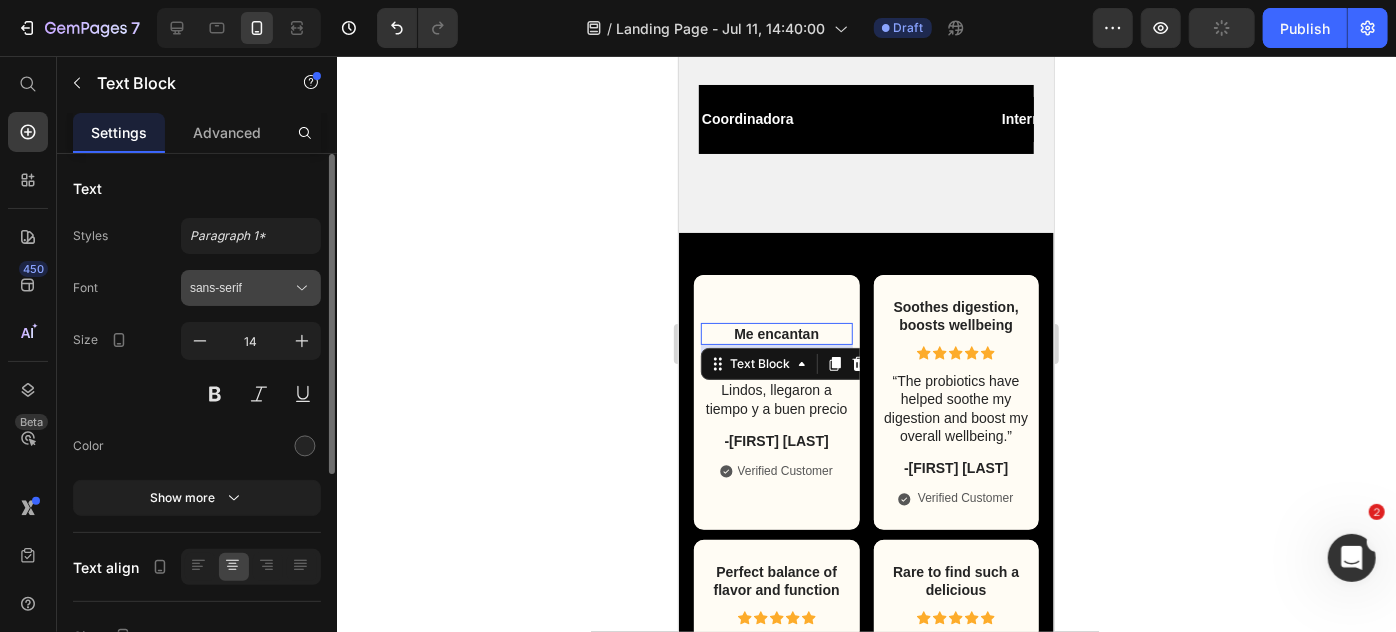 click on "sans-serif" at bounding box center [251, 288] 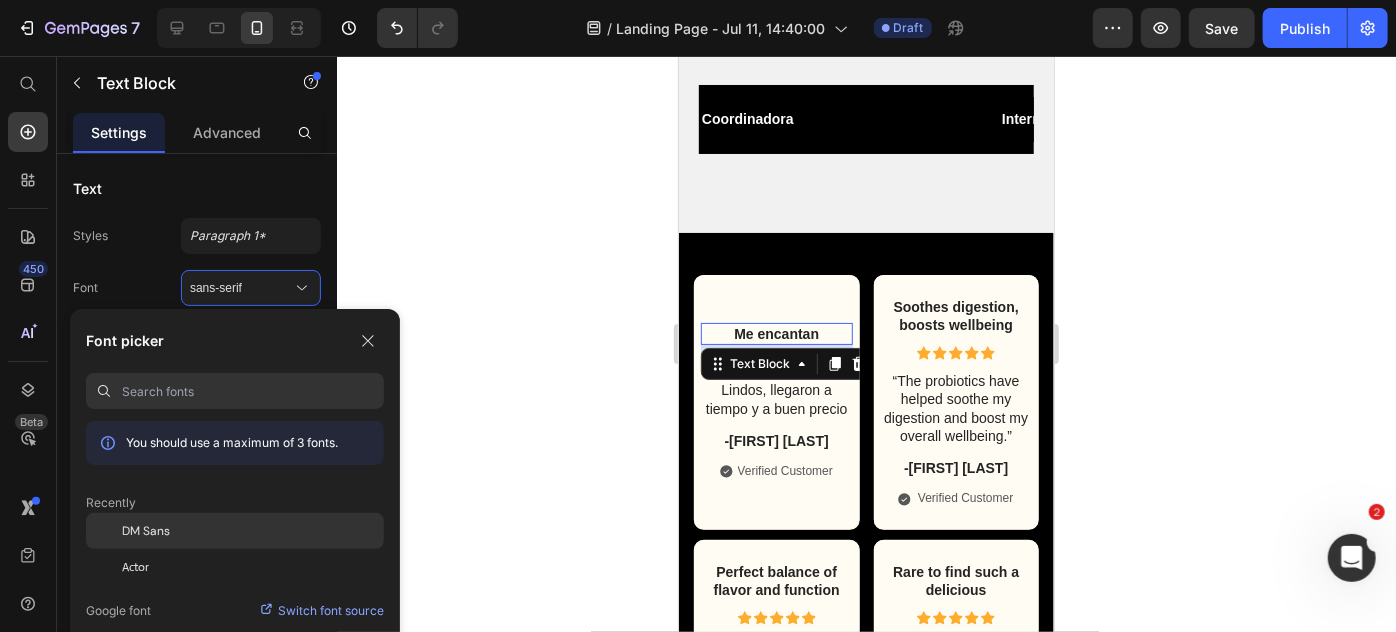 click on "DM Sans" 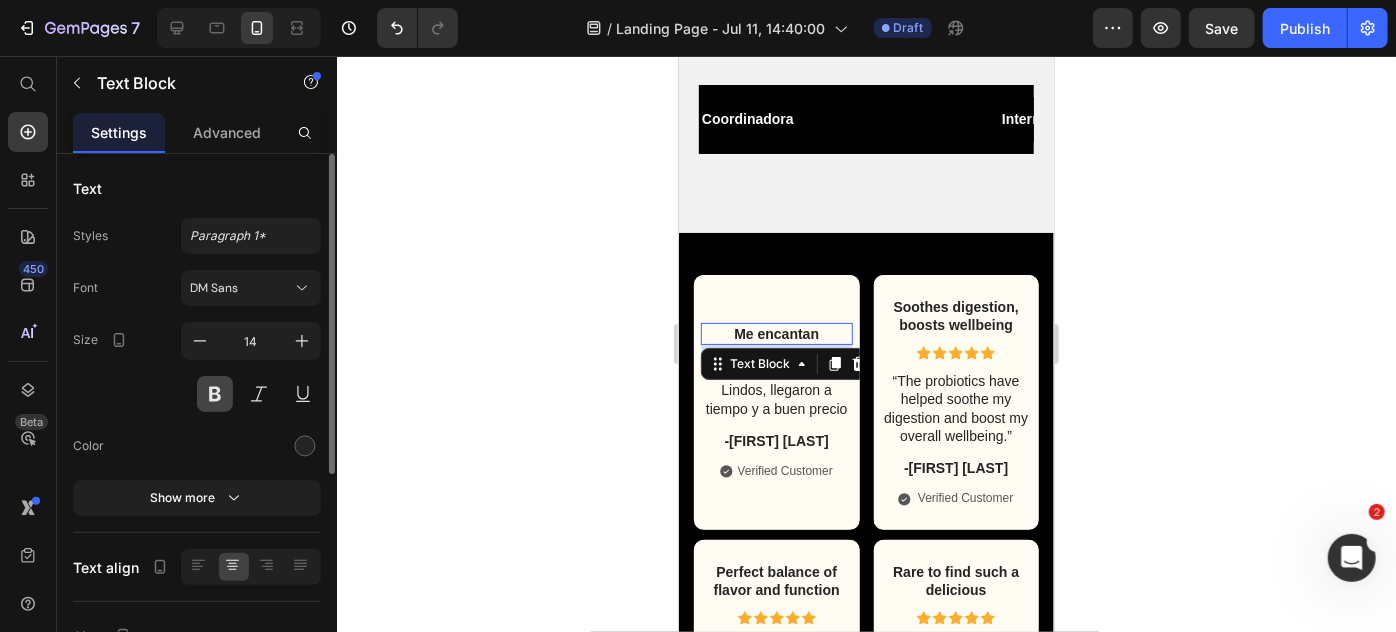 click at bounding box center [215, 394] 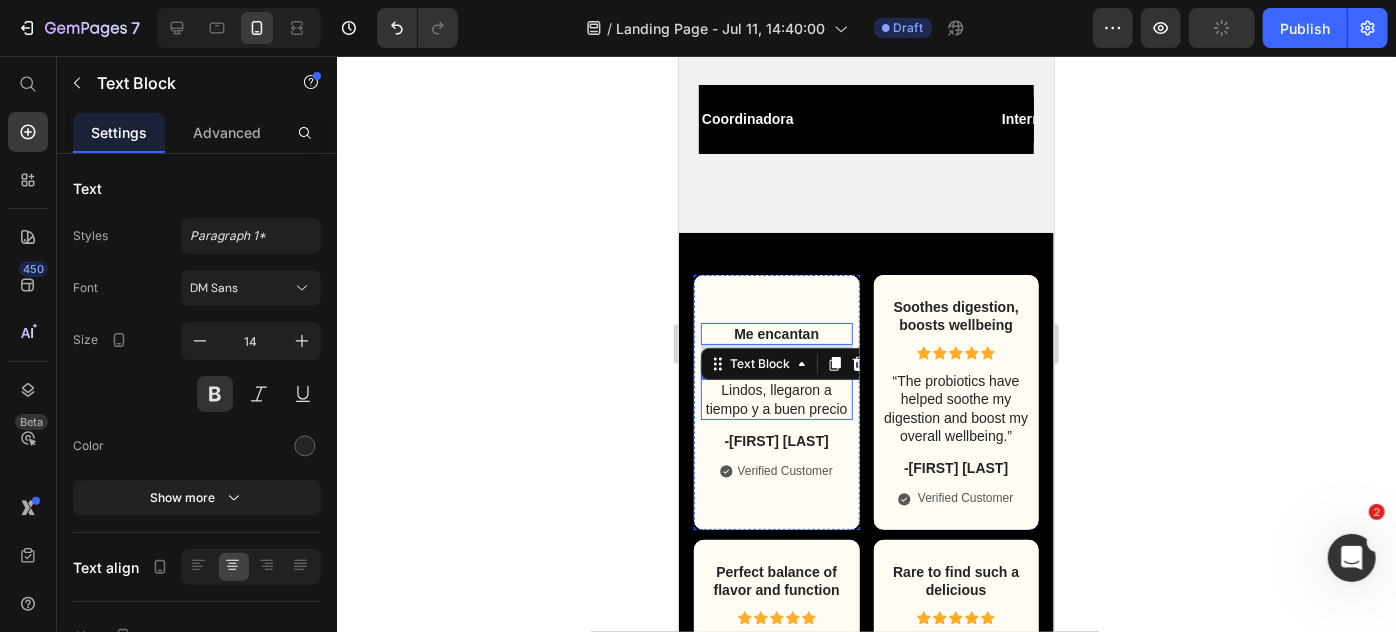 click on "Lindos, llegaron a tiempo y a buen precio" at bounding box center [776, 398] 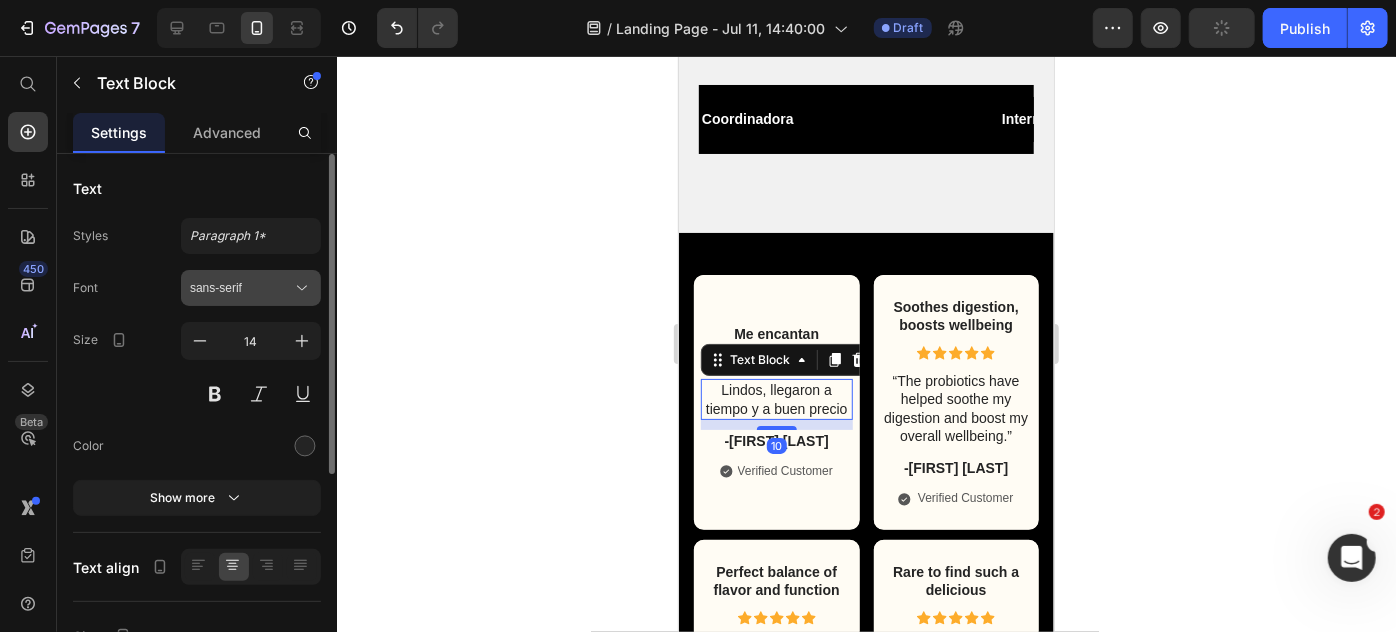 click on "sans-serif" at bounding box center (251, 288) 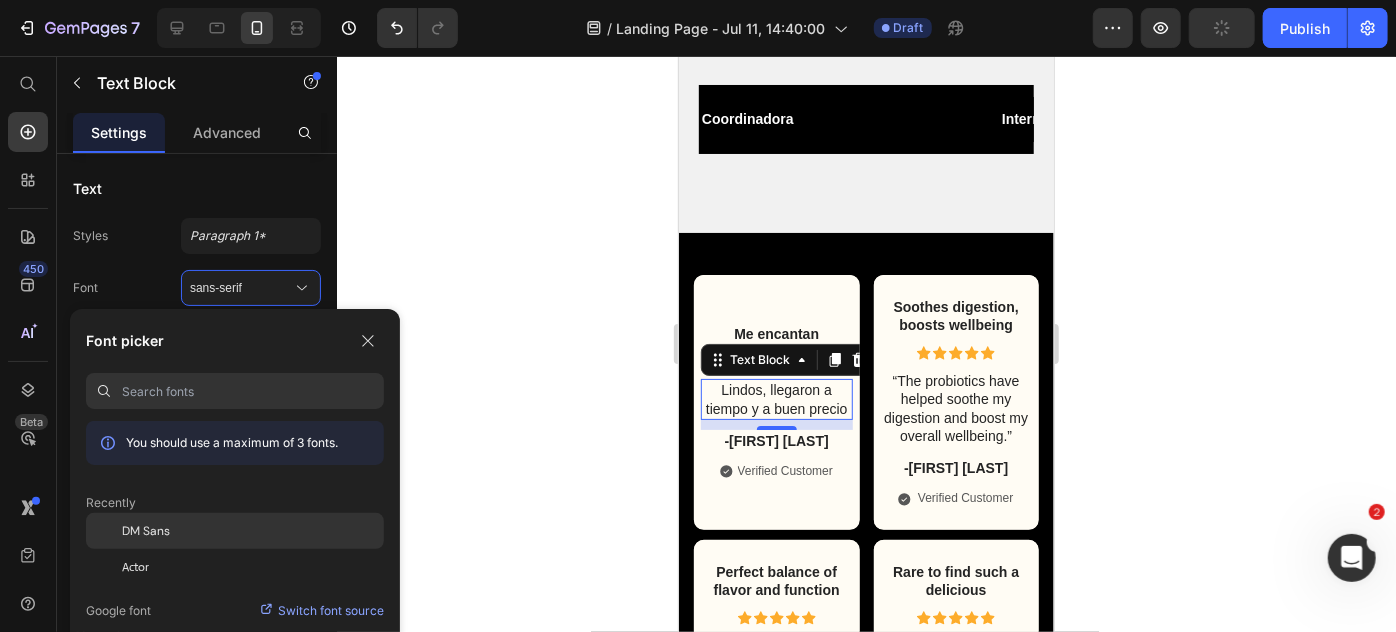 click on "DM Sans" 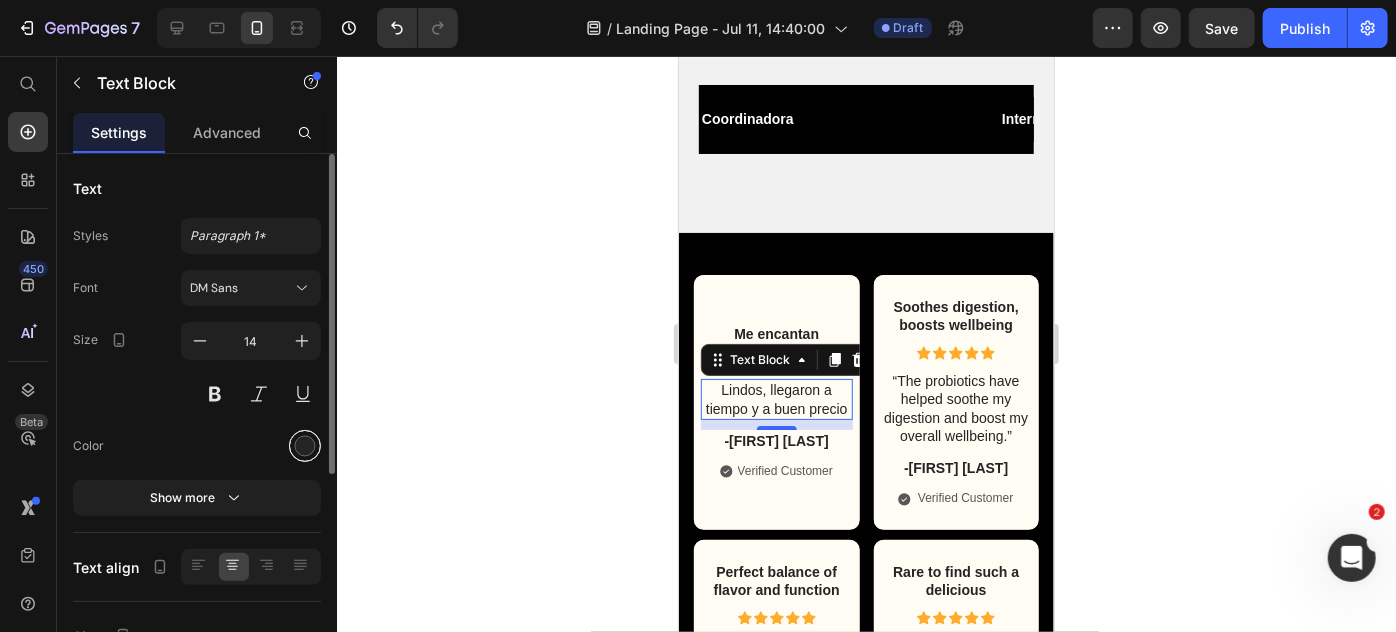 click at bounding box center [305, 446] 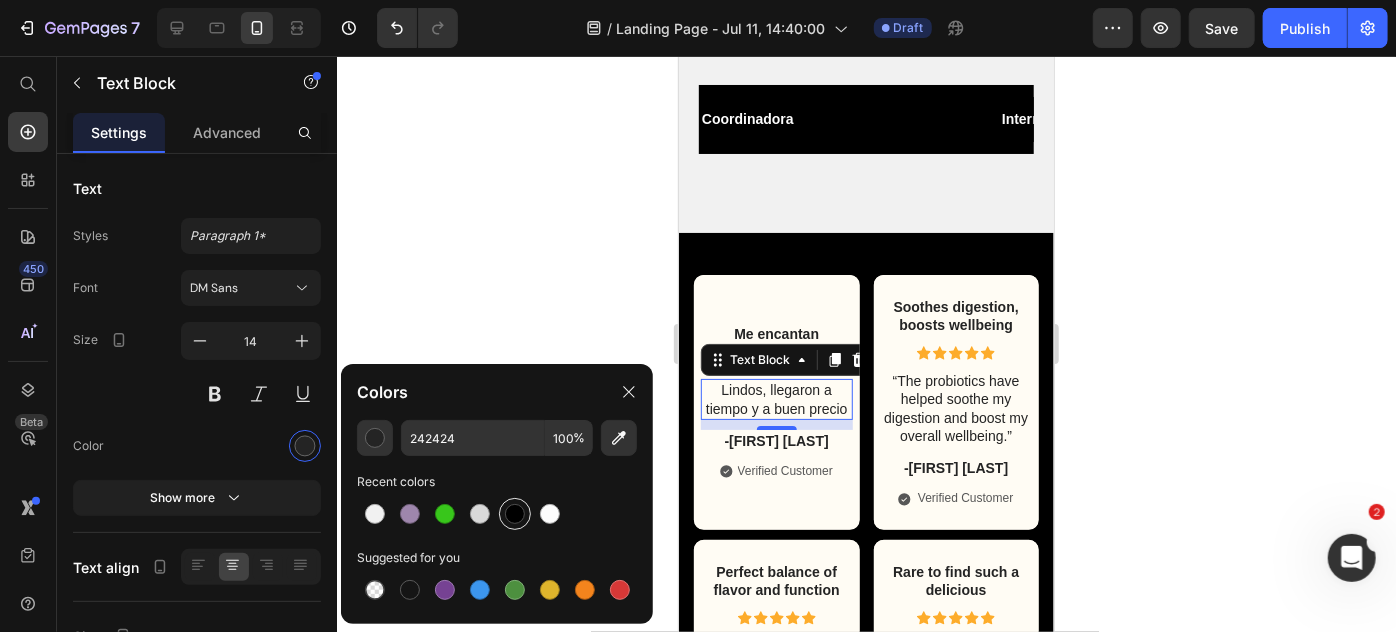 click at bounding box center (515, 514) 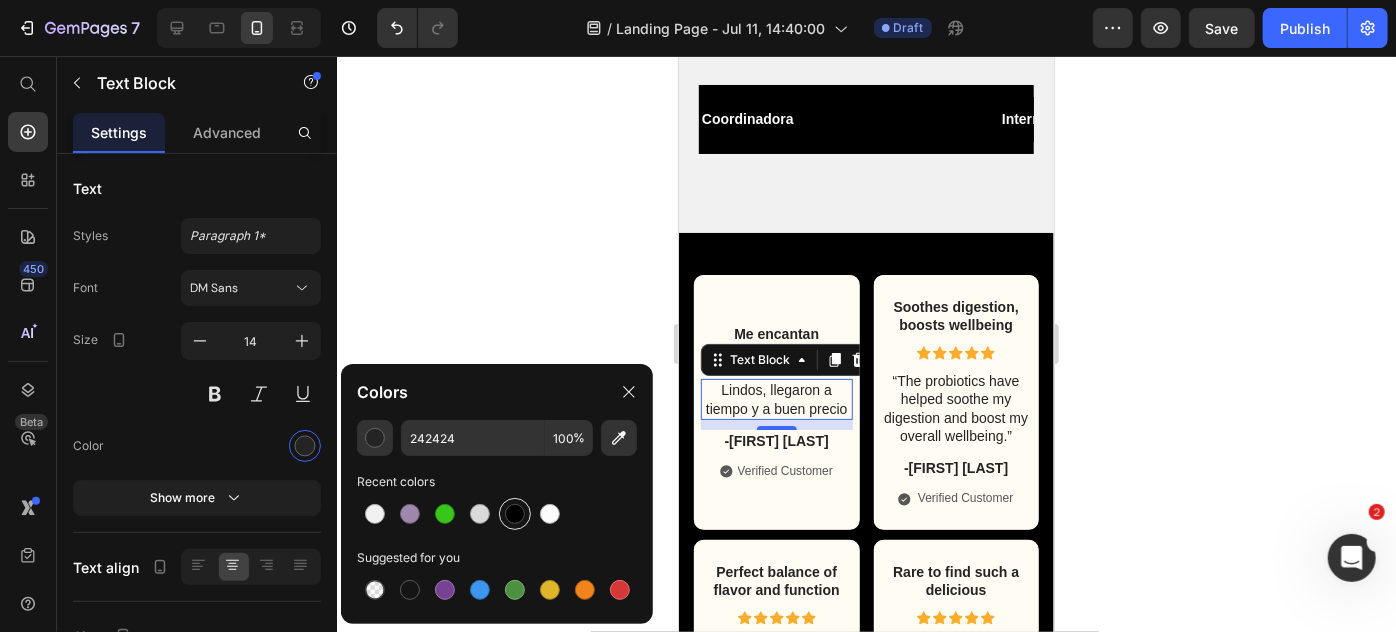 type on "000000" 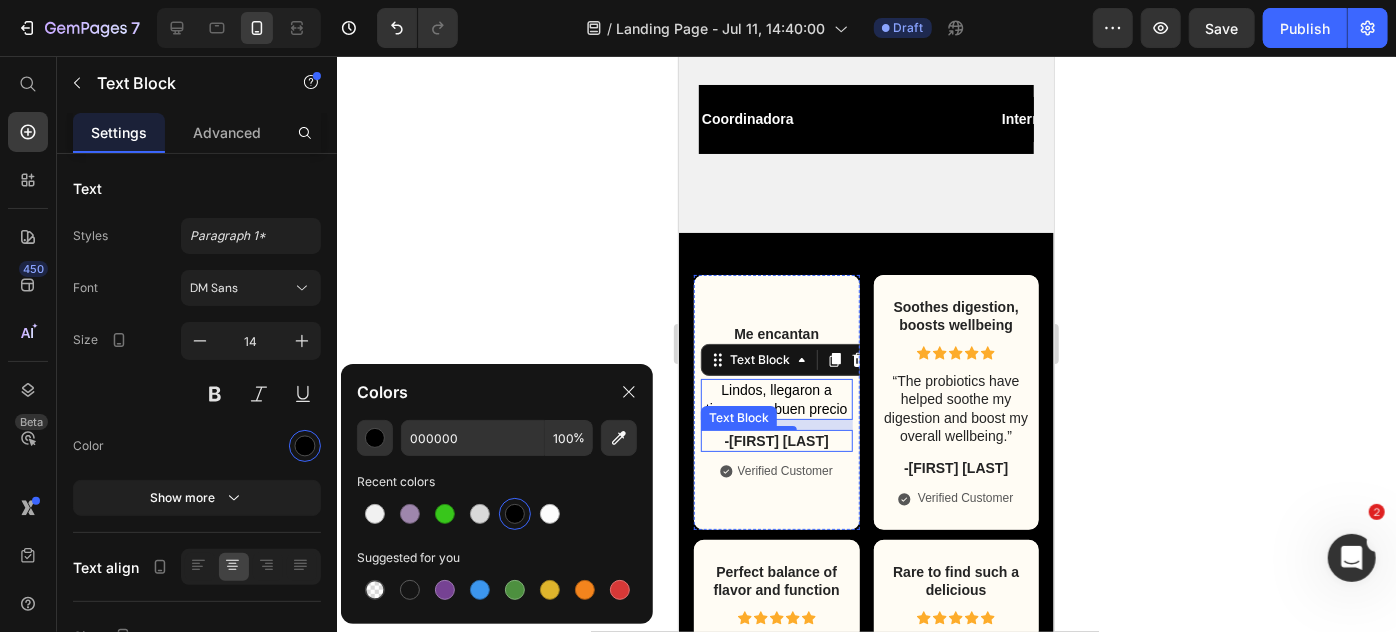 click on "-[FIRST] [LAST]." at bounding box center [776, 440] 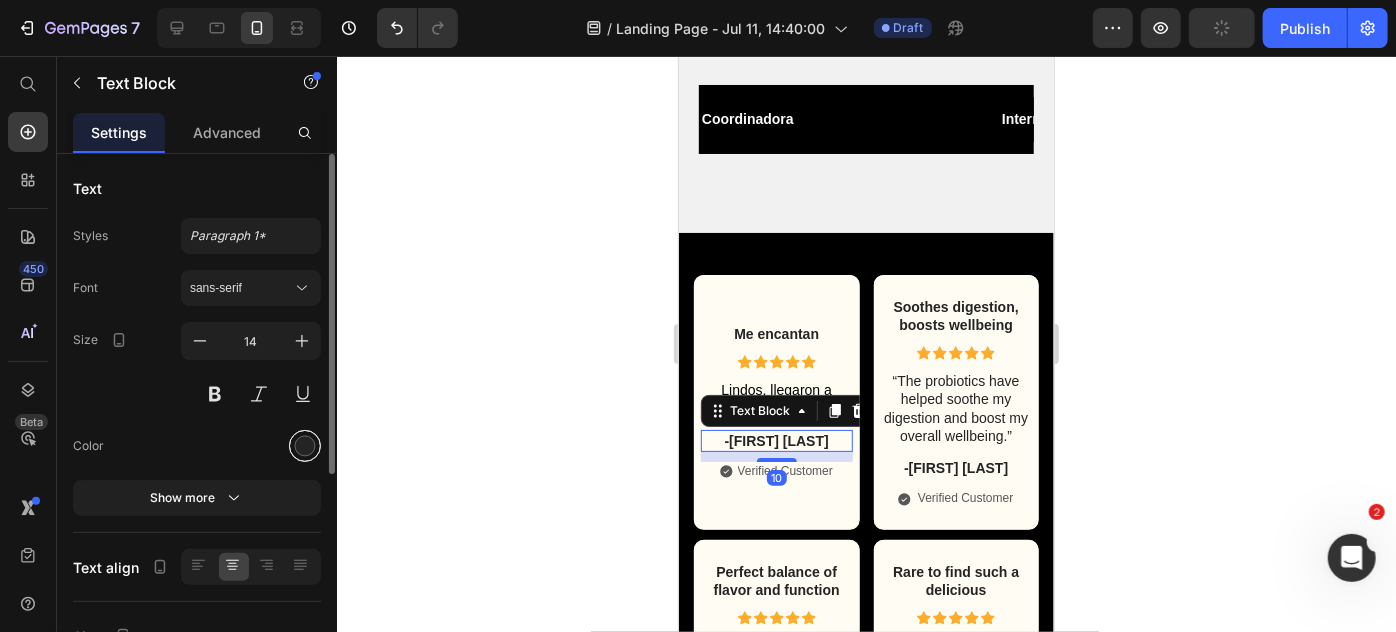 click at bounding box center [305, 446] 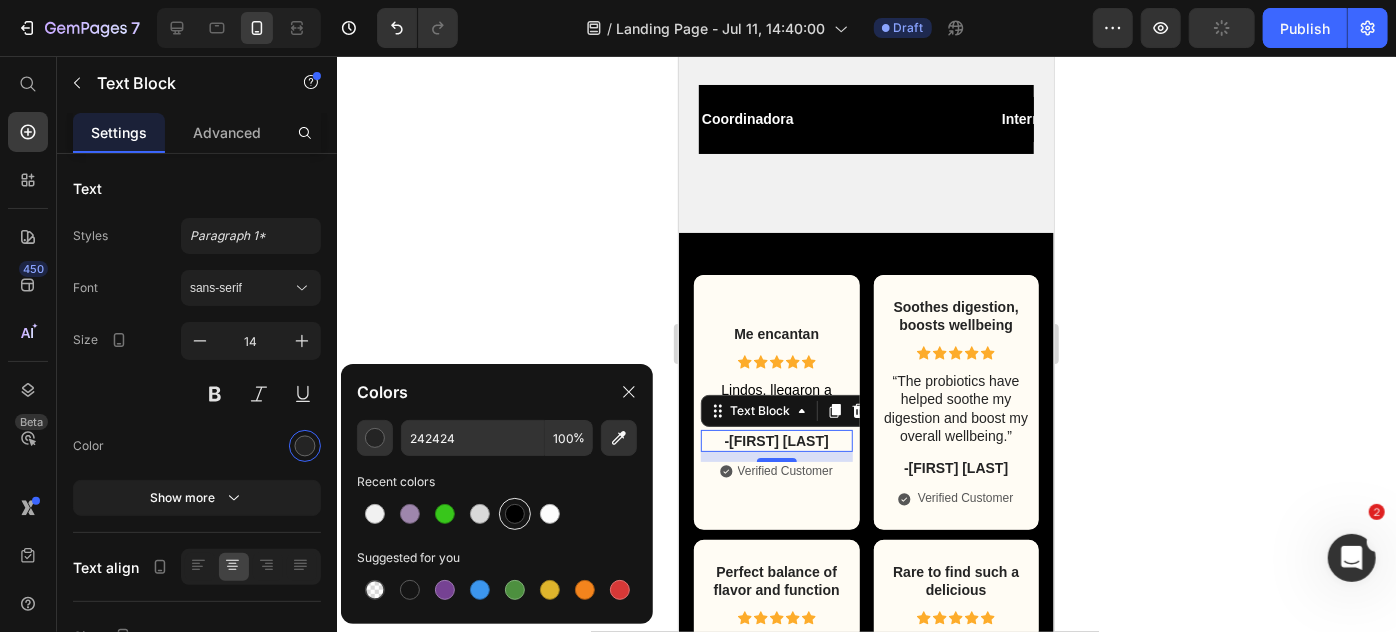 click at bounding box center [515, 514] 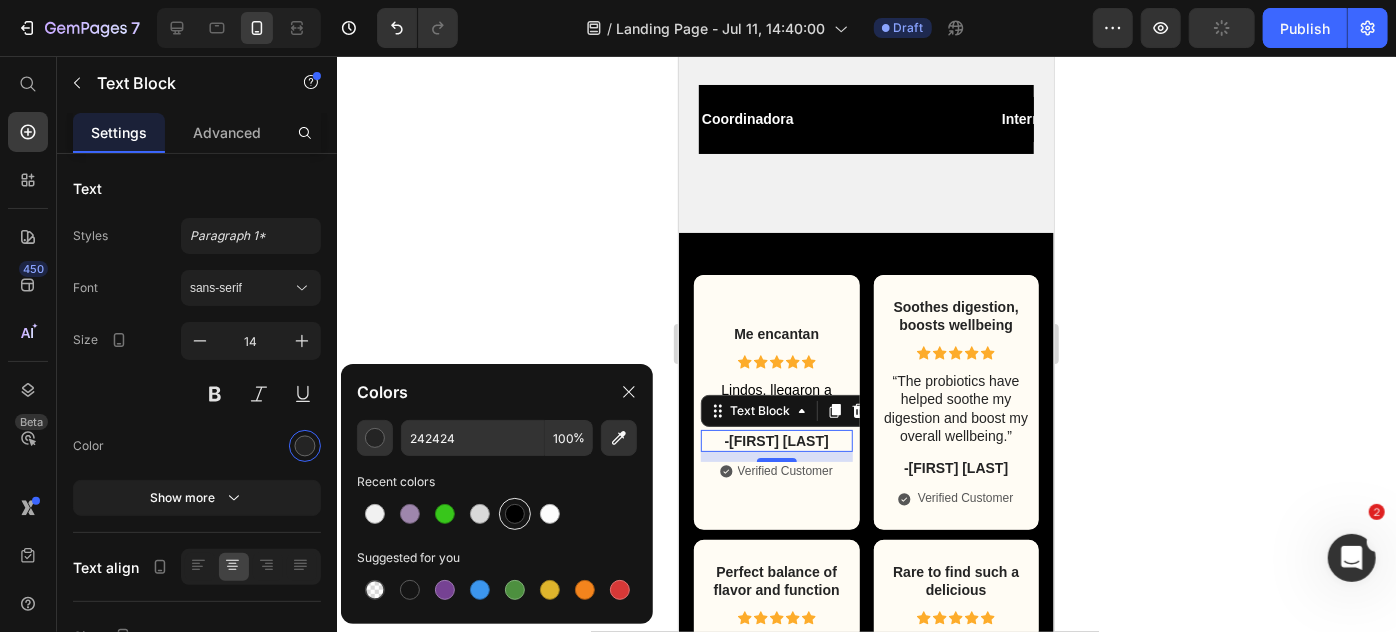 type on "000000" 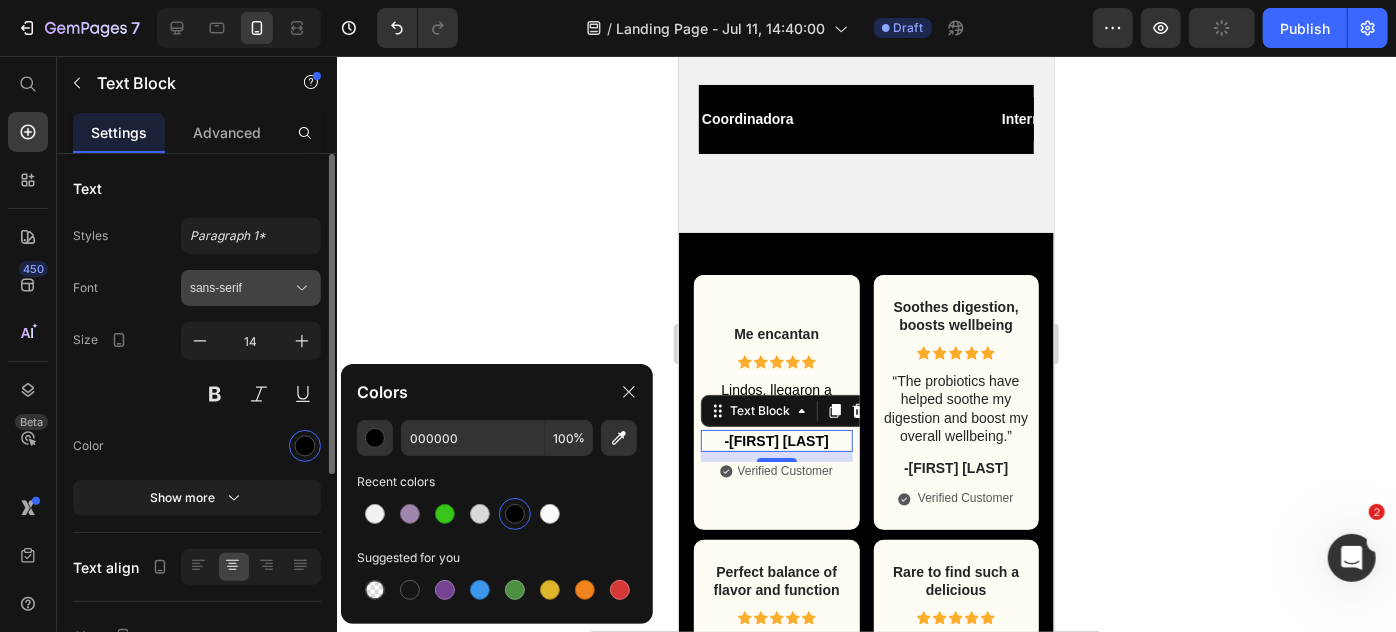 click on "sans-serif" at bounding box center [241, 288] 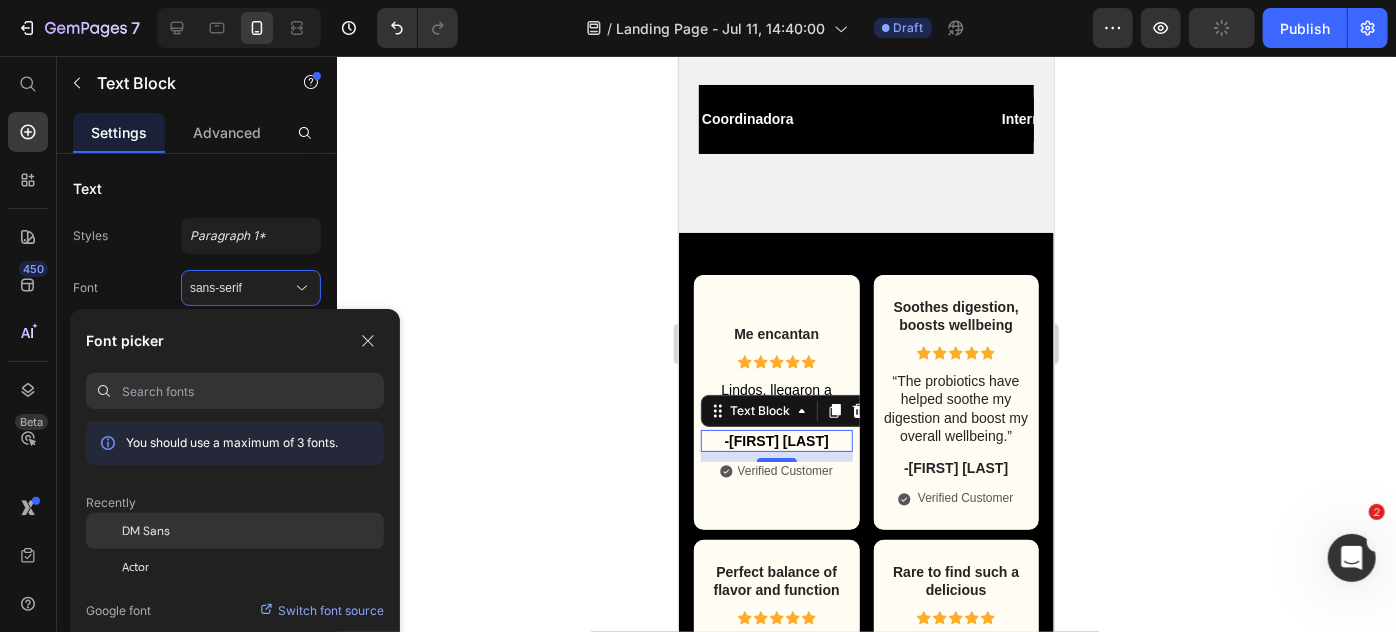 click on "DM Sans" 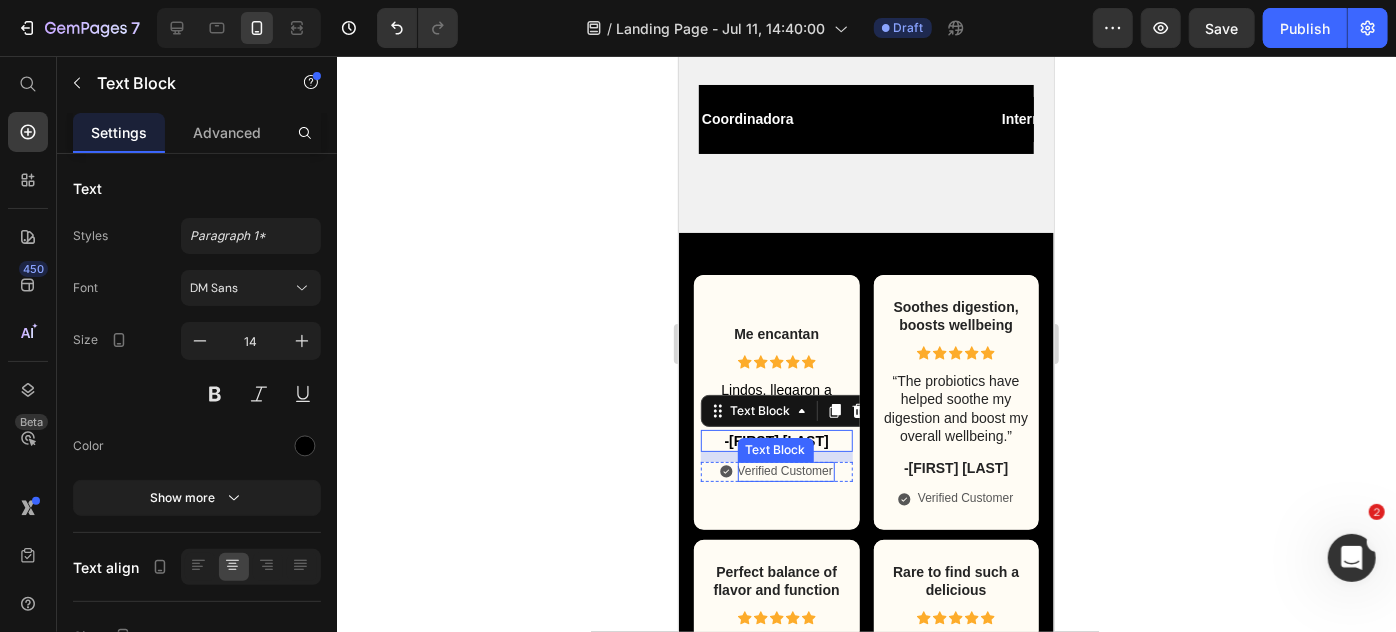 click on "Verified Customer" at bounding box center (784, 471) 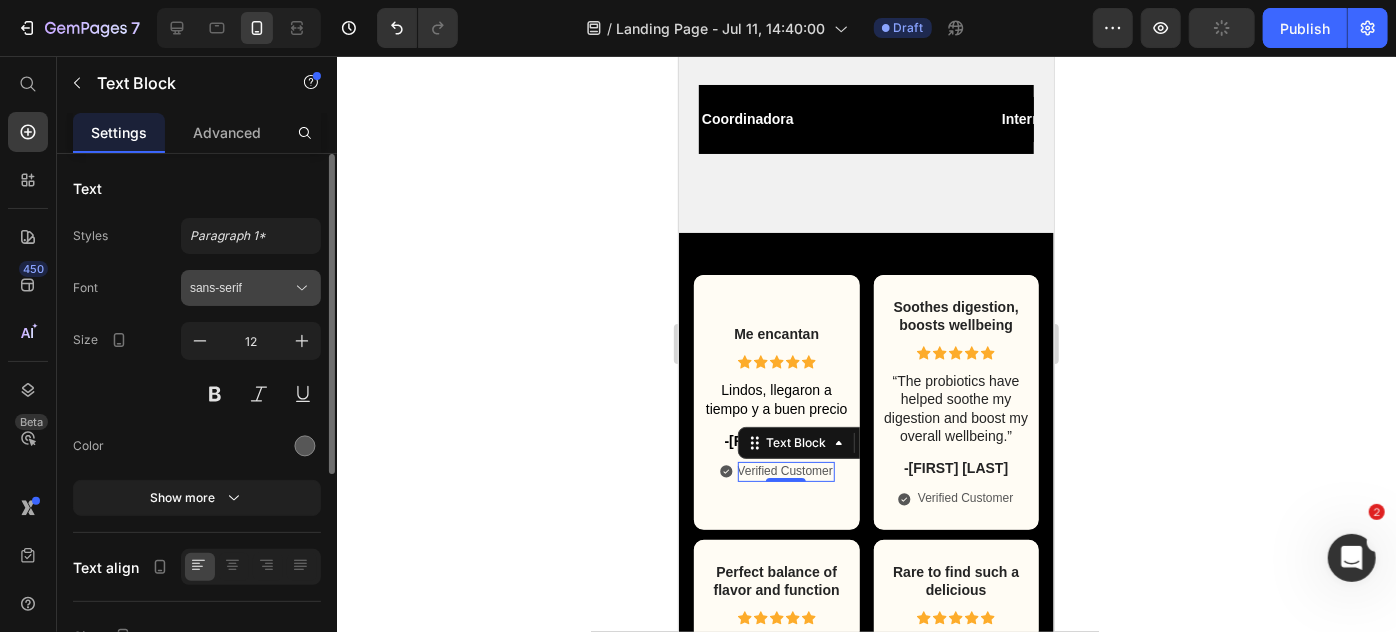 click on "sans-serif" at bounding box center (241, 288) 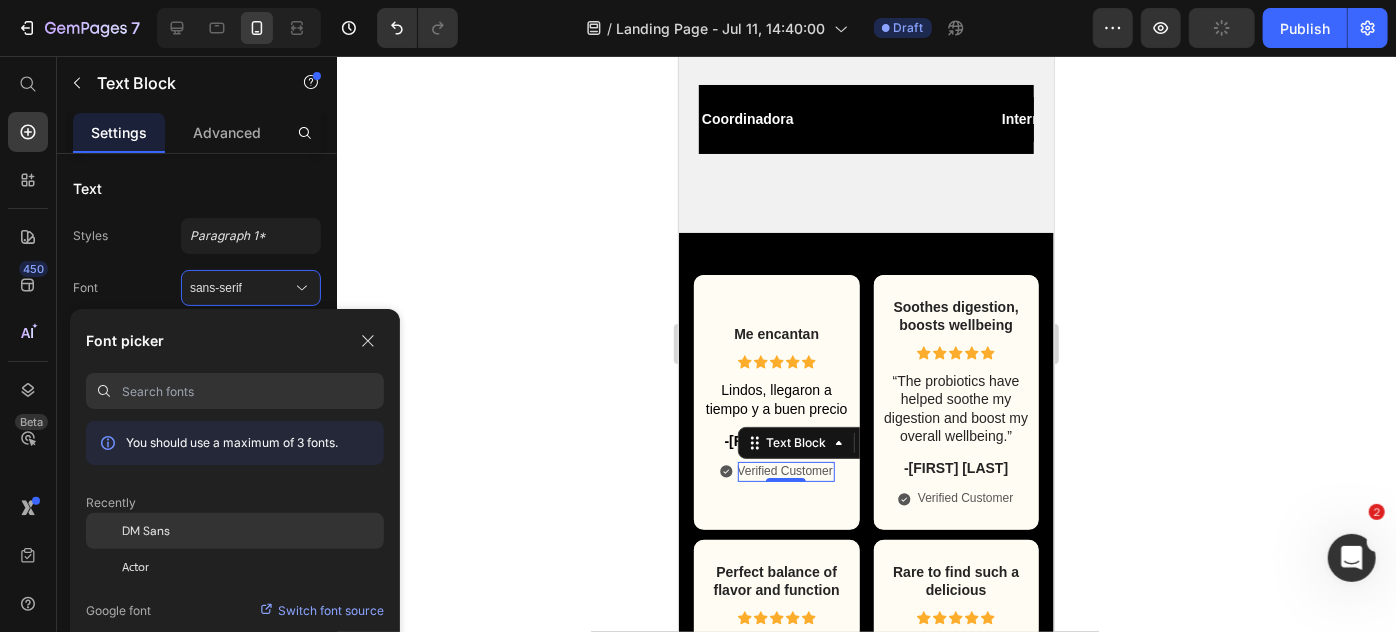 click on "DM Sans" 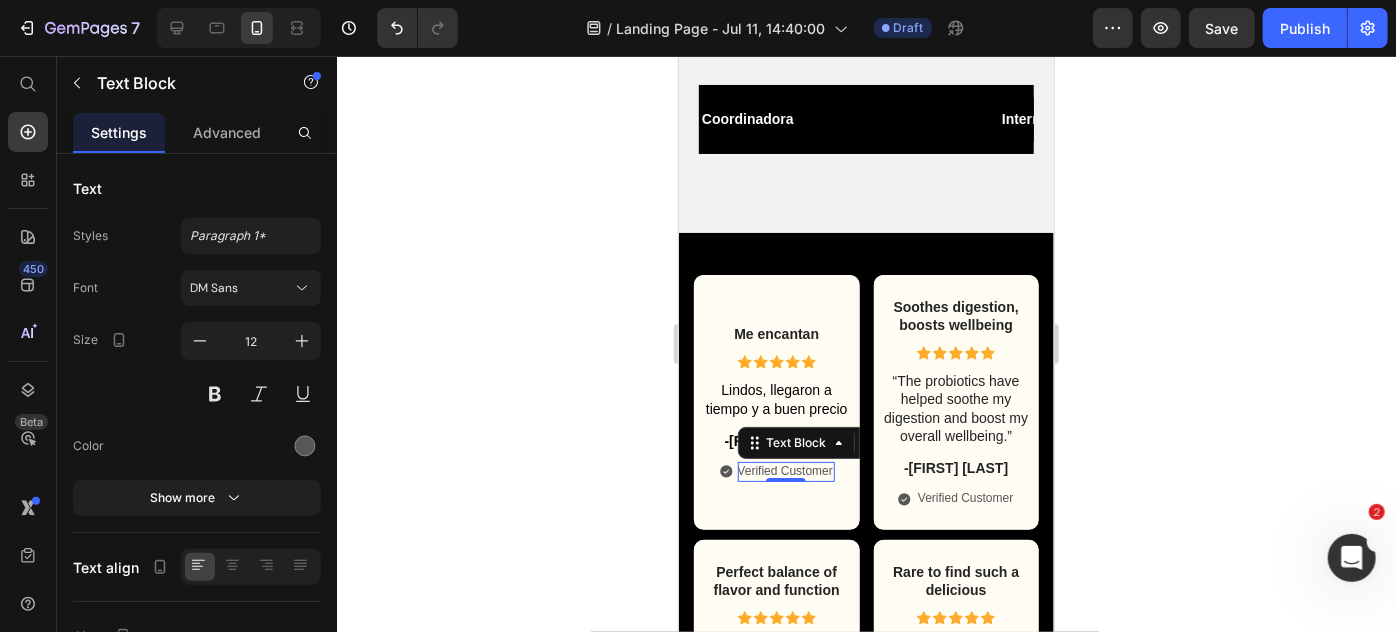 click 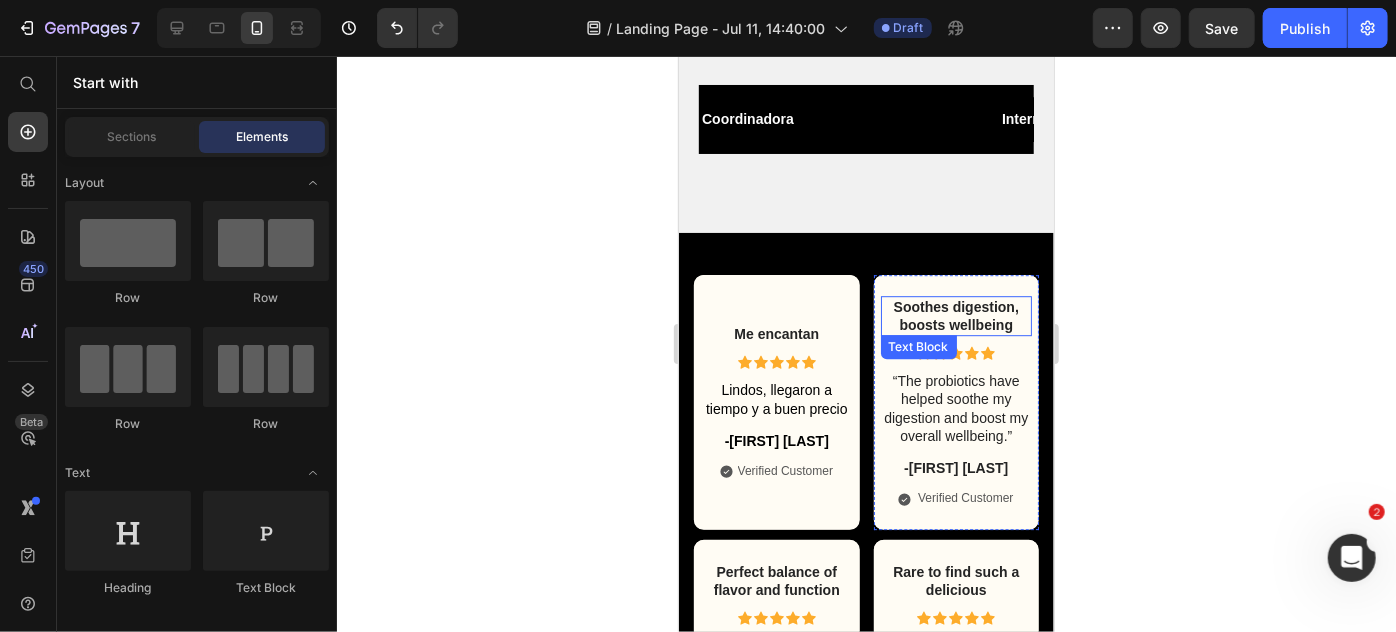 click on "Soothes digestion, boosts wellbeing" at bounding box center (956, 315) 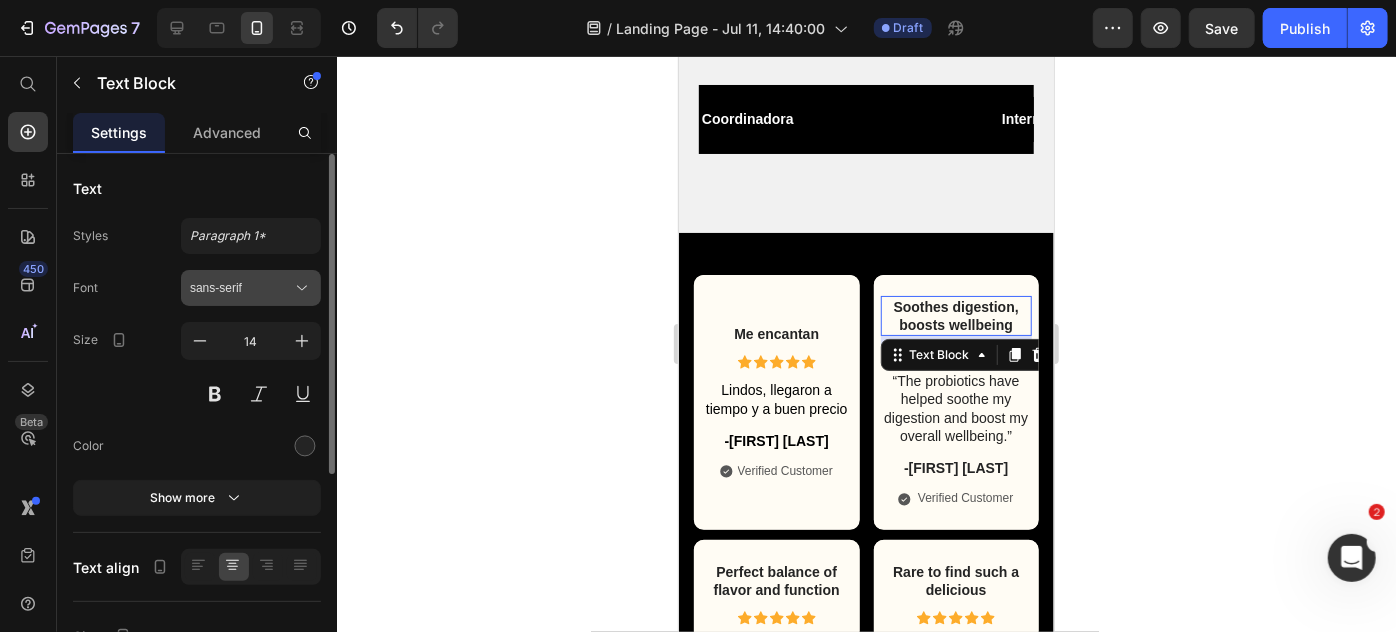 click on "sans-serif" at bounding box center (241, 288) 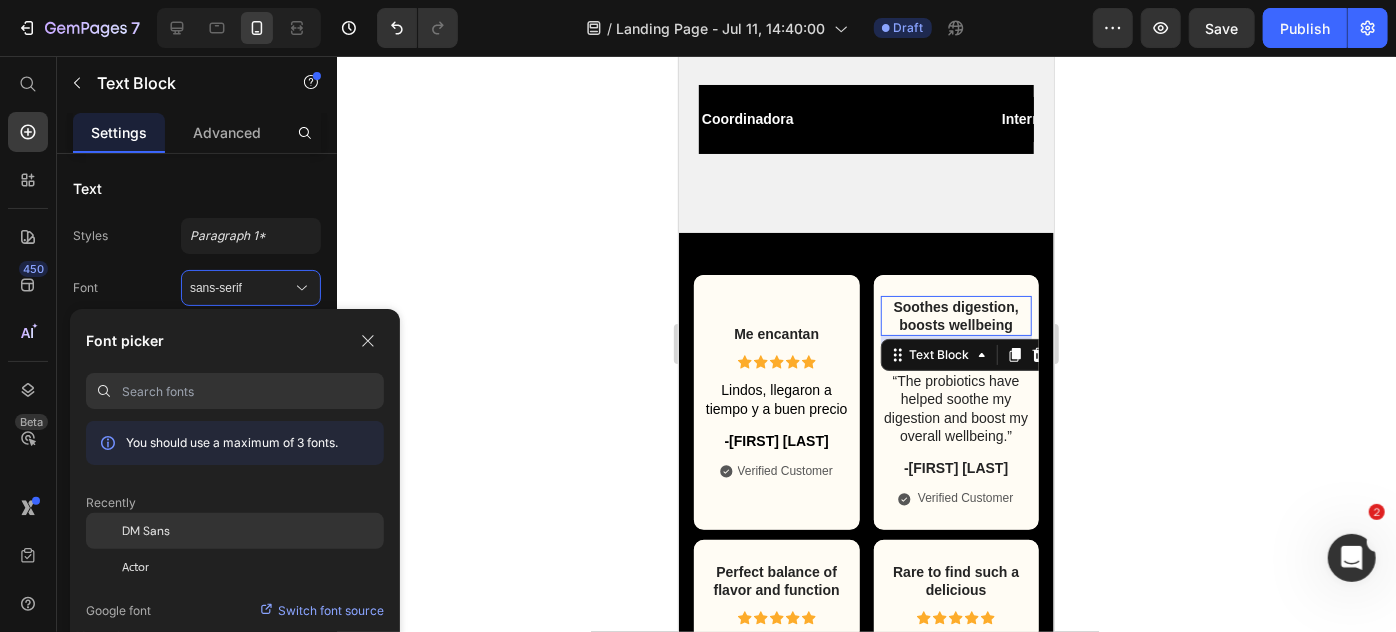 click on "DM Sans" 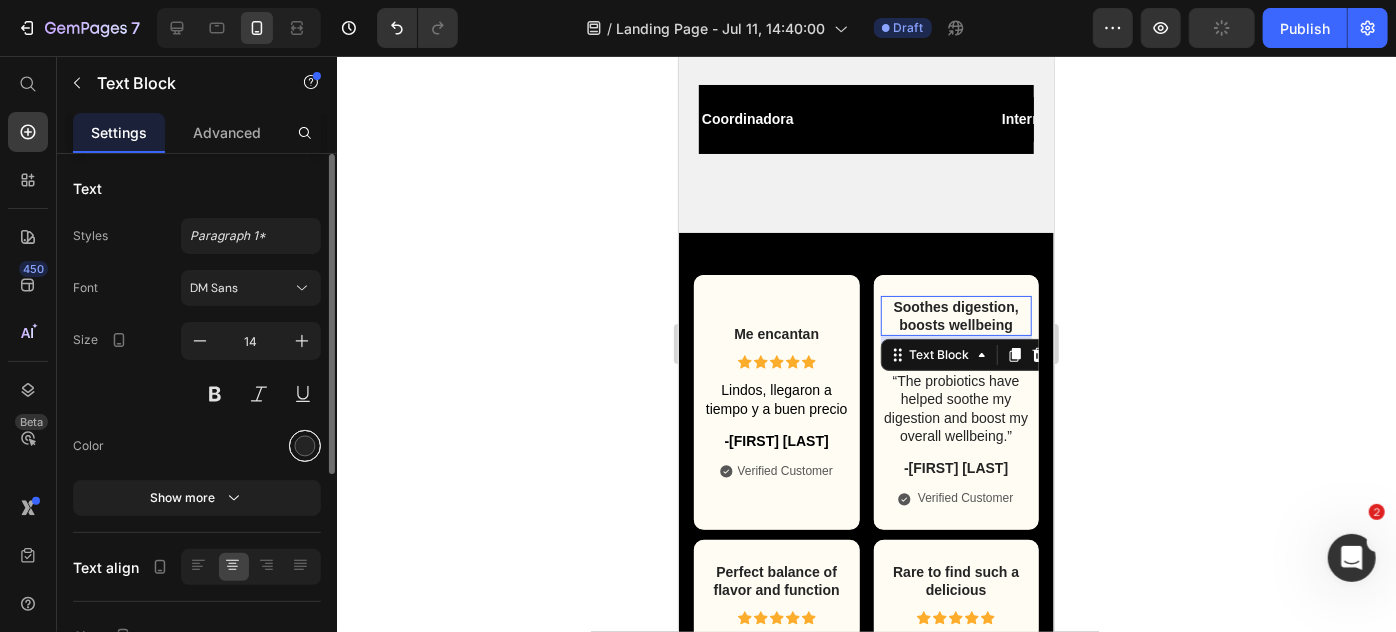click at bounding box center (305, 446) 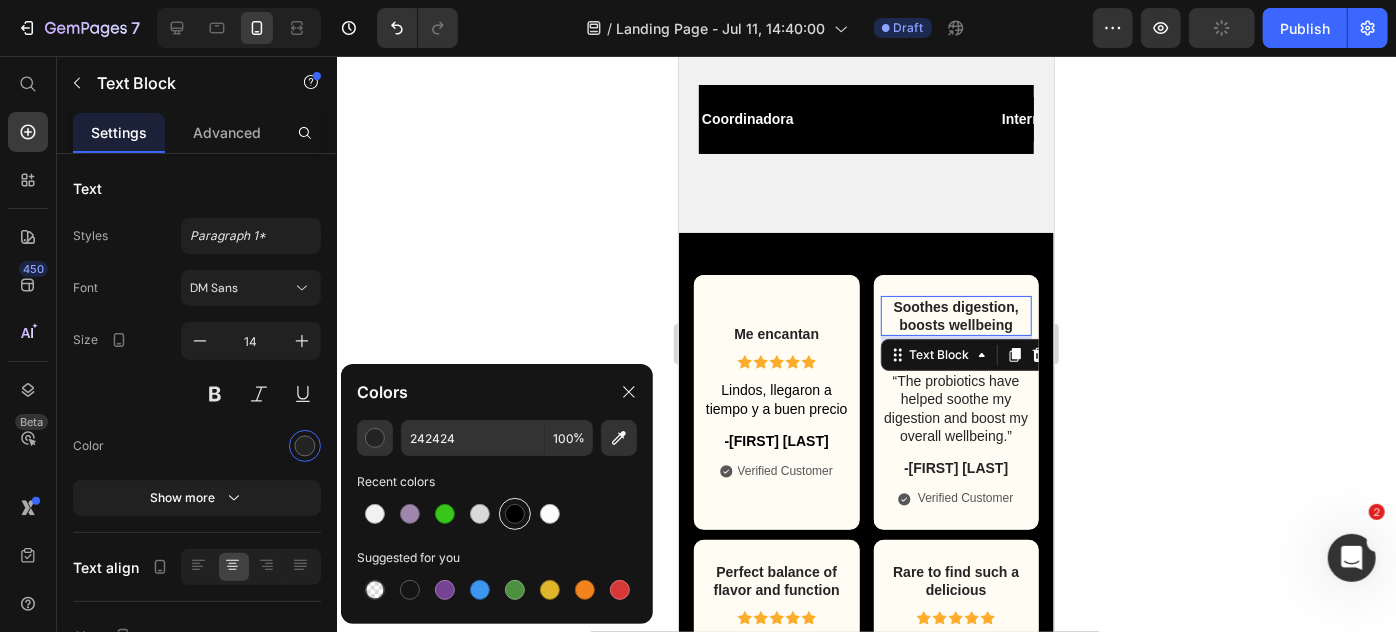 click at bounding box center (515, 514) 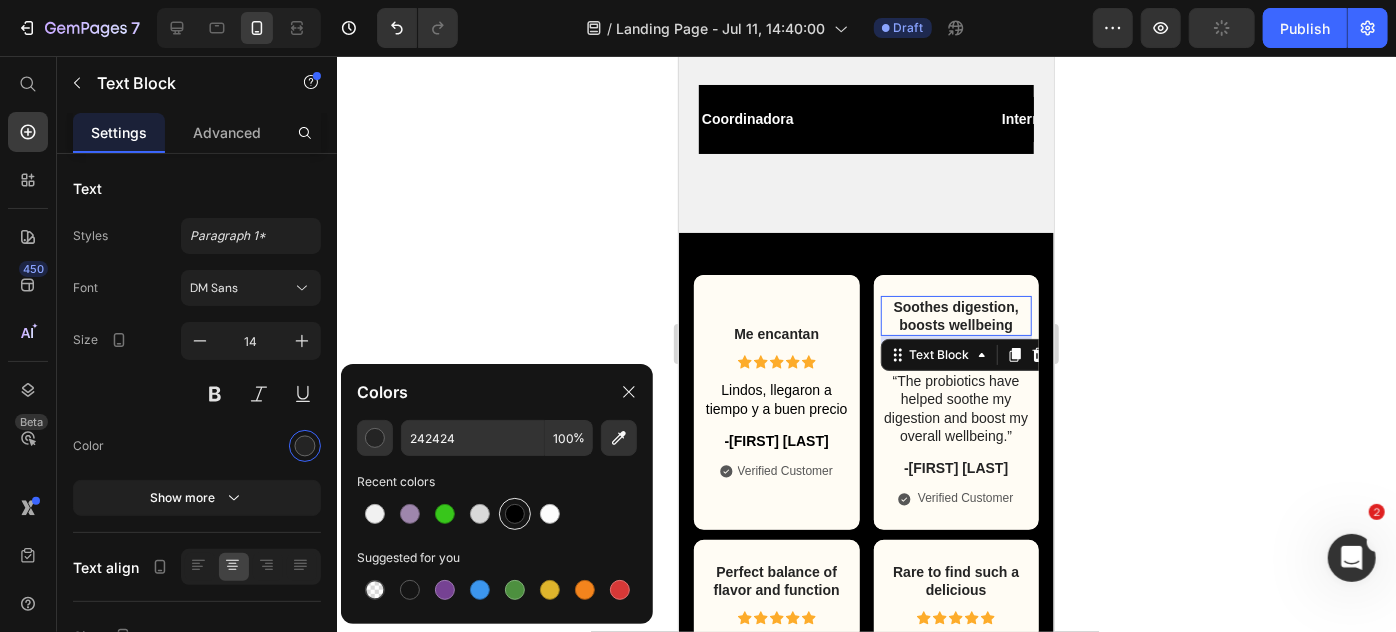 type on "000000" 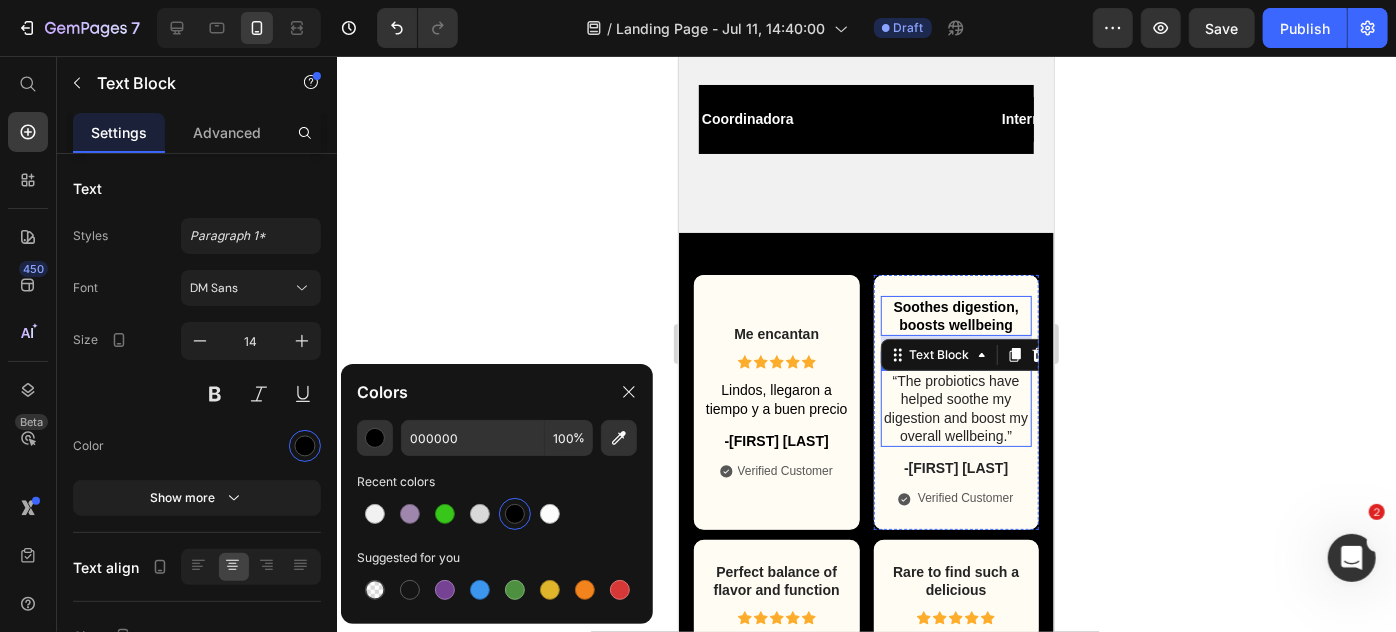 click on "“The probiotics have helped soothe my digestion and boost my overall wellbeing.”" at bounding box center (956, 407) 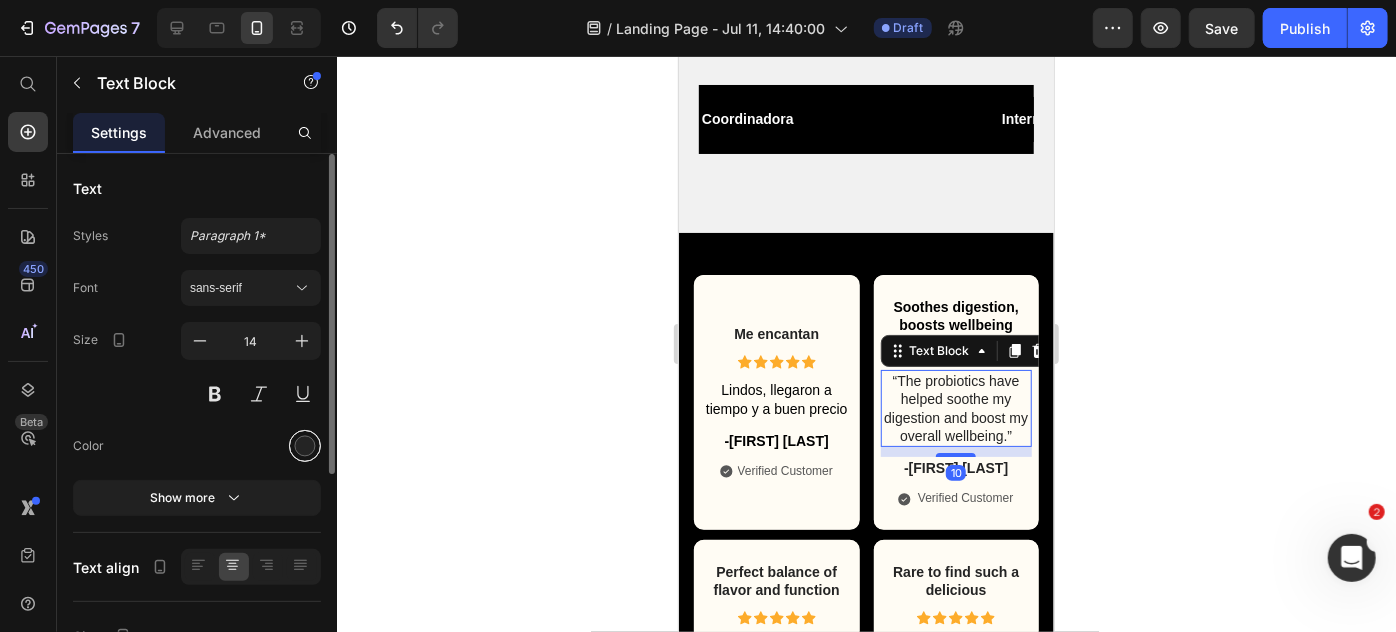 click at bounding box center (305, 446) 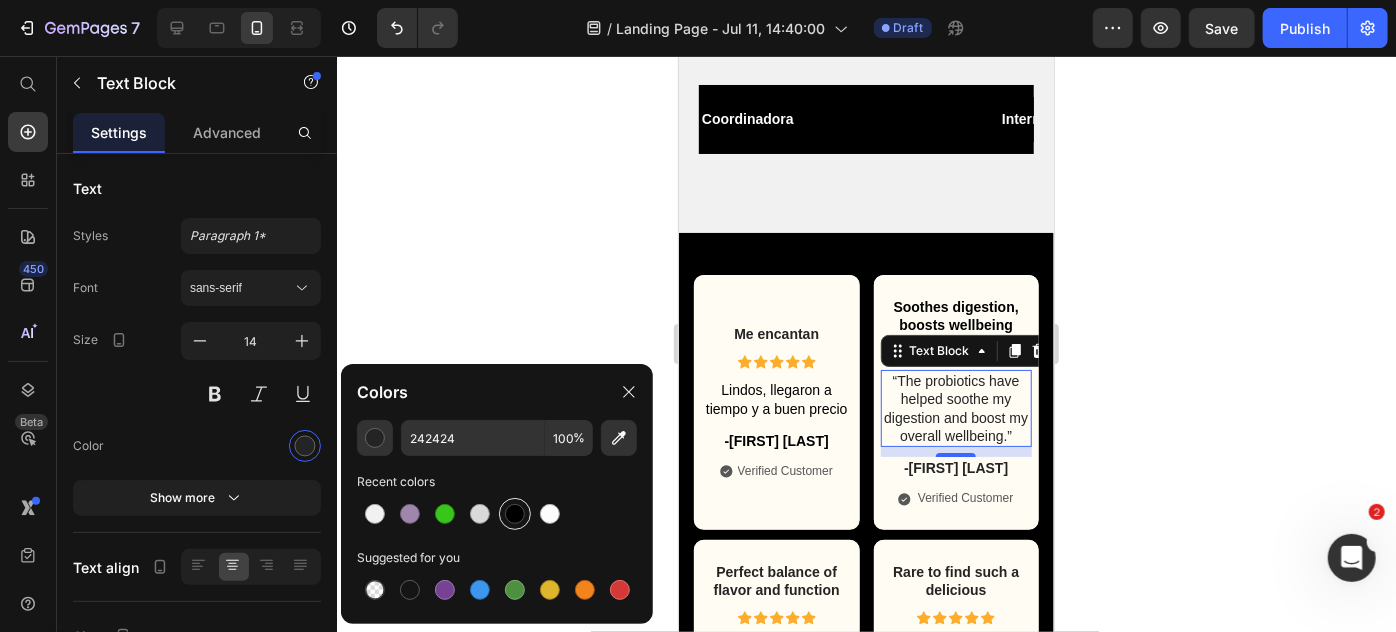click at bounding box center (515, 514) 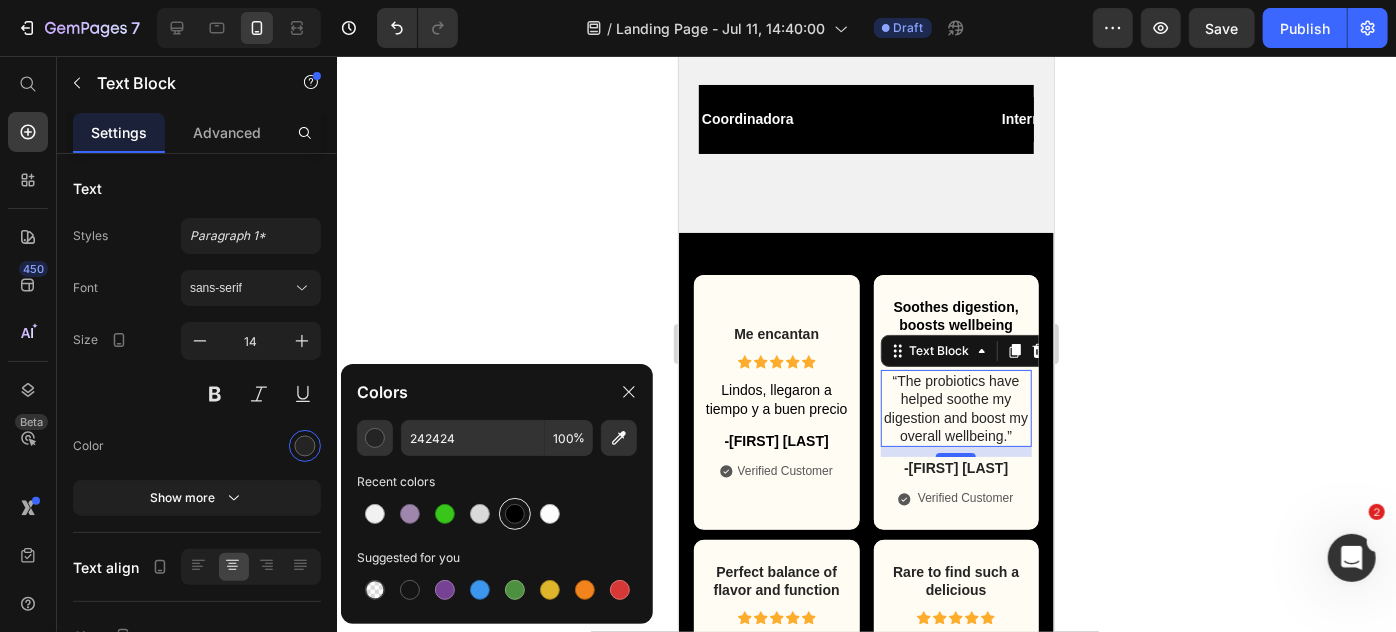 type on "000000" 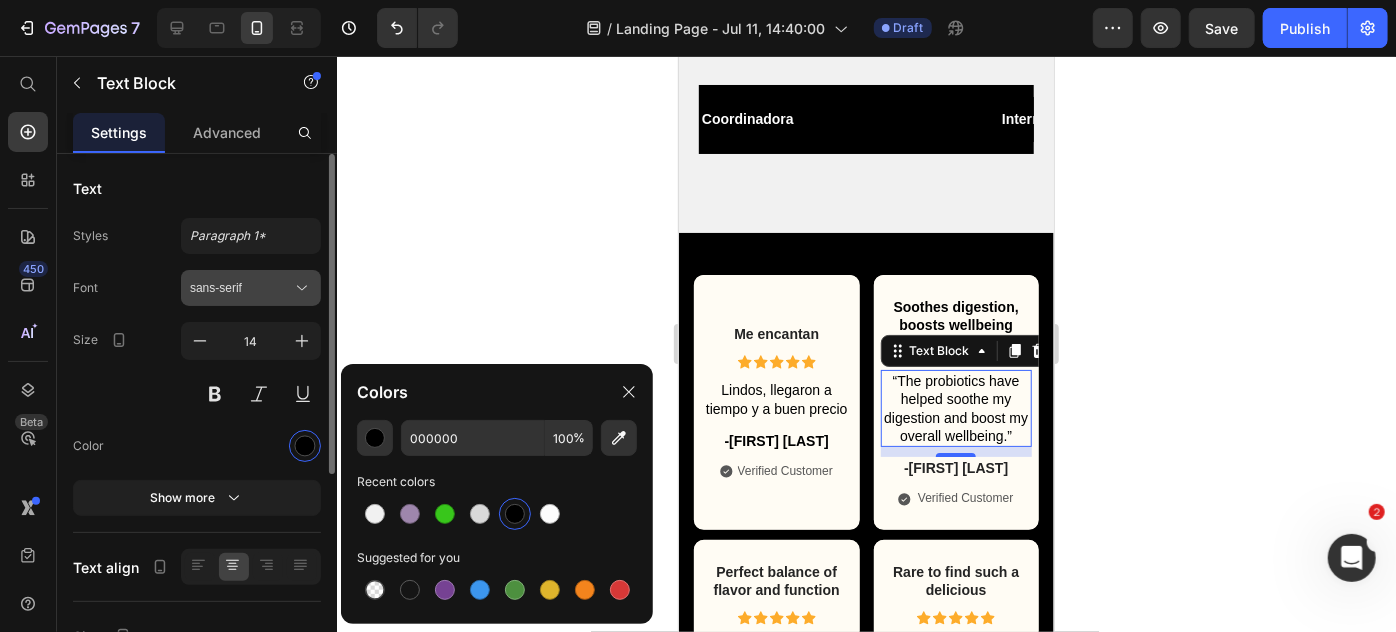 click on "sans-serif" at bounding box center [251, 288] 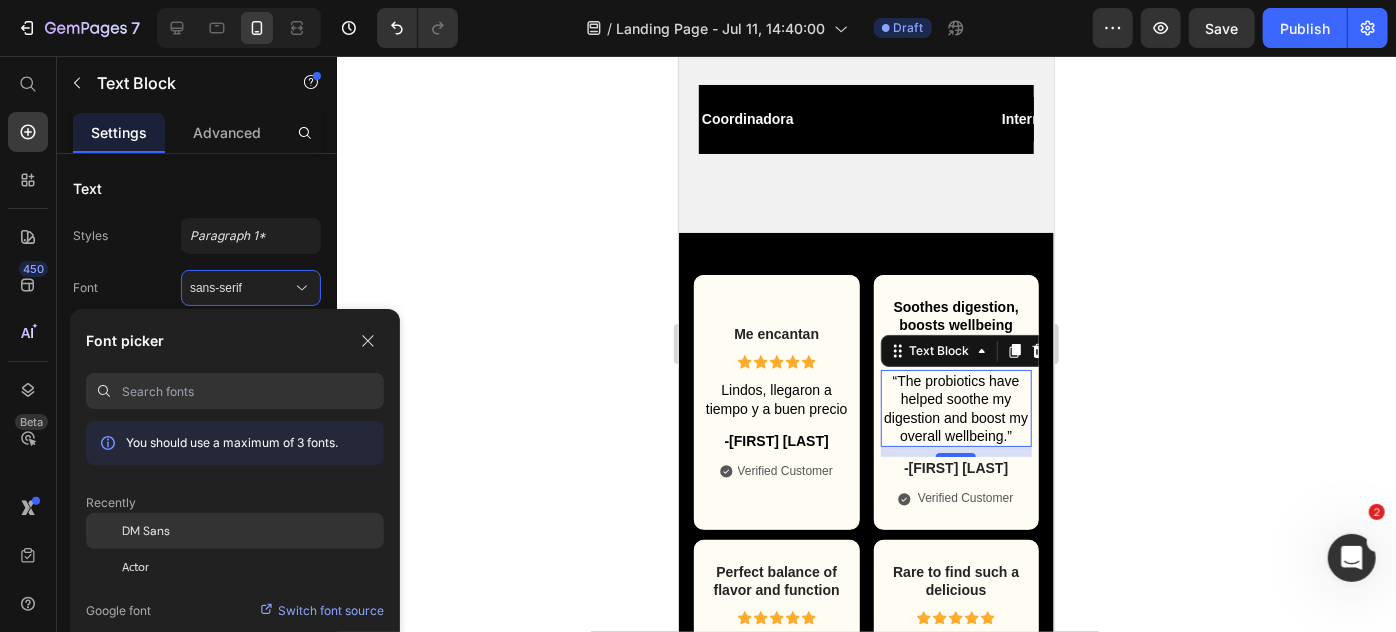 click on "DM Sans" 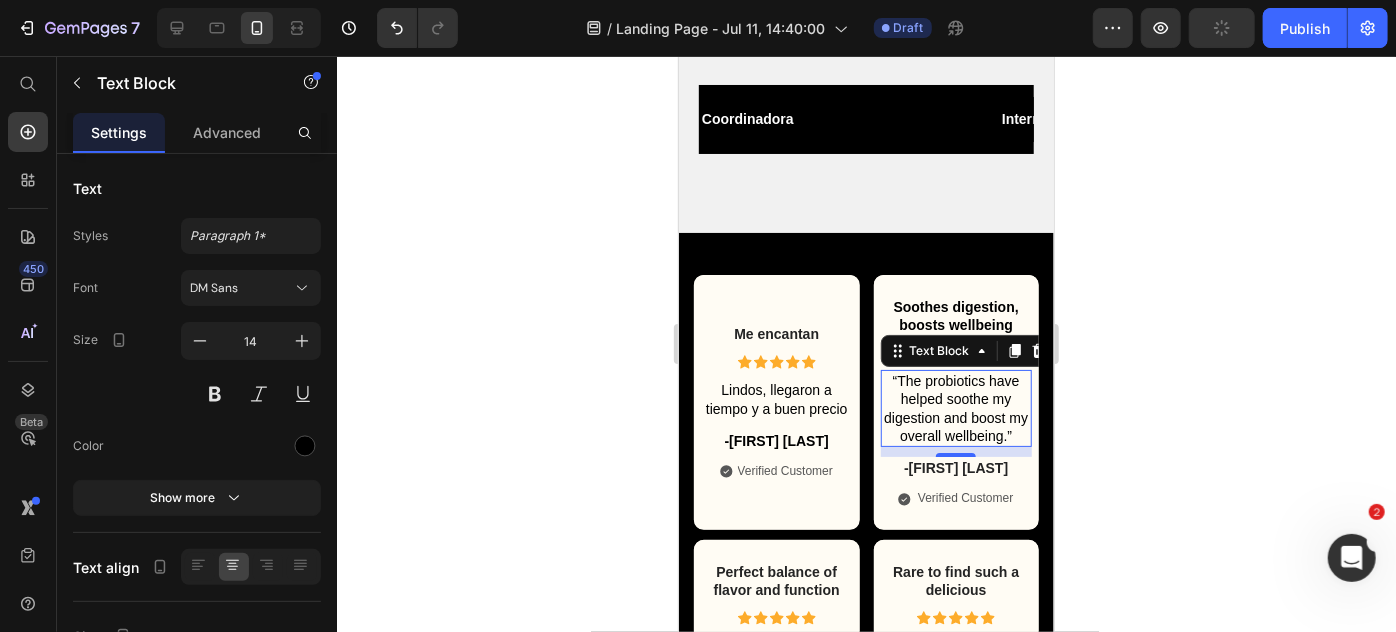 click on "10" at bounding box center (955, 472) 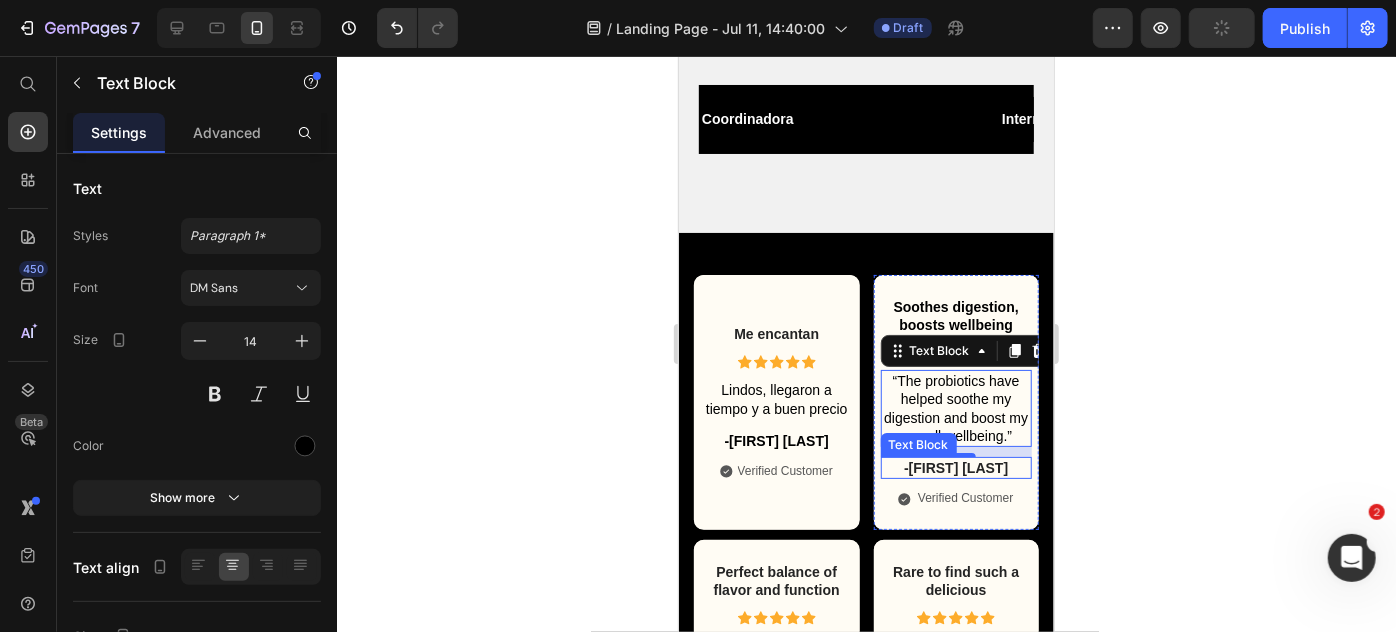 click on "-[FIRST] [LAST]." at bounding box center [956, 467] 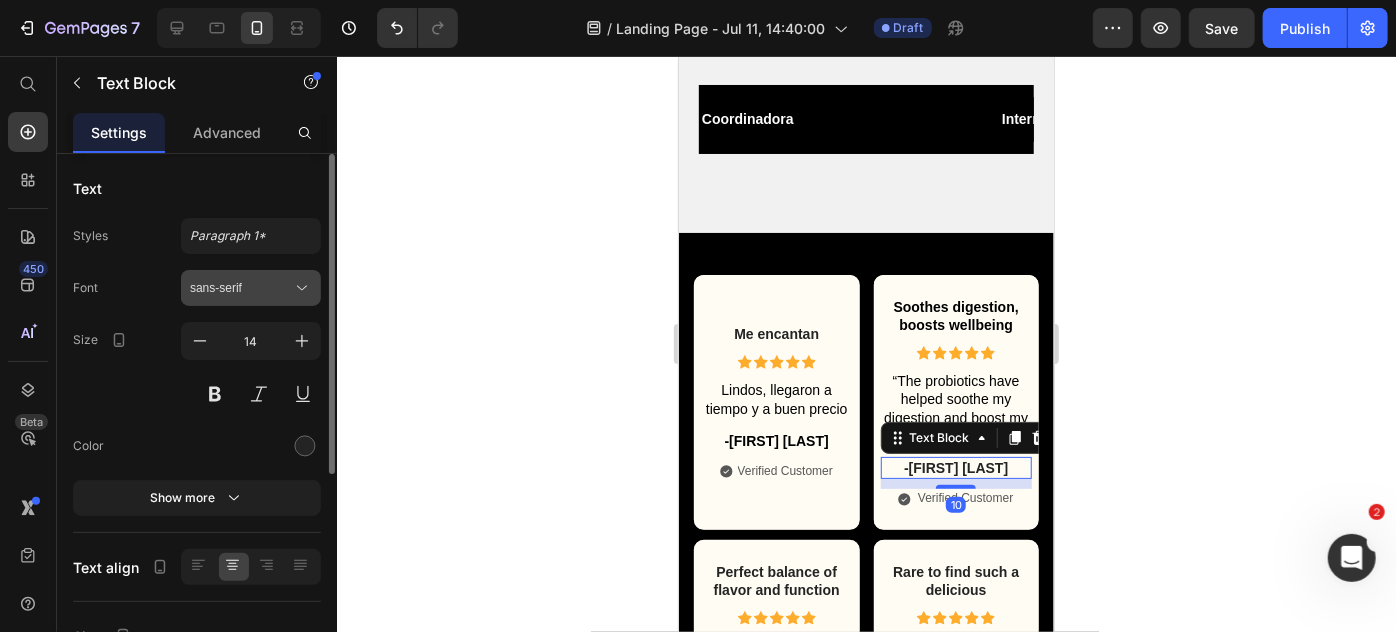 click on "sans-serif" at bounding box center [251, 288] 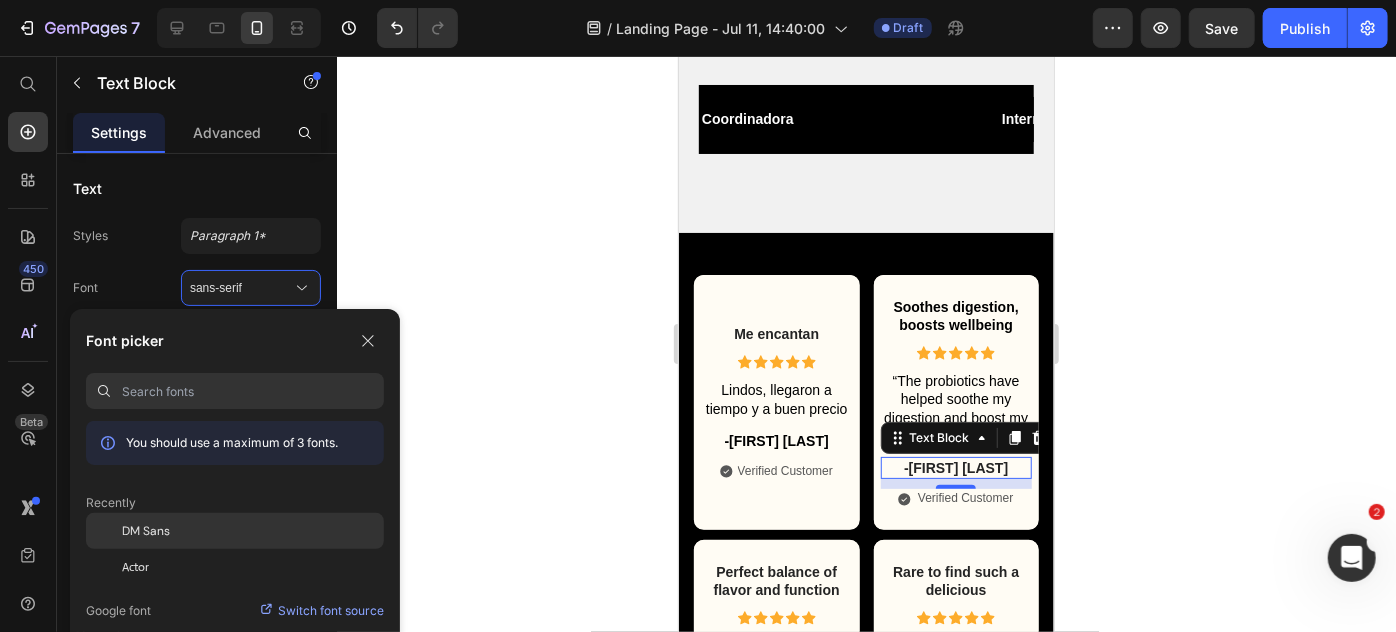 click on "DM Sans" 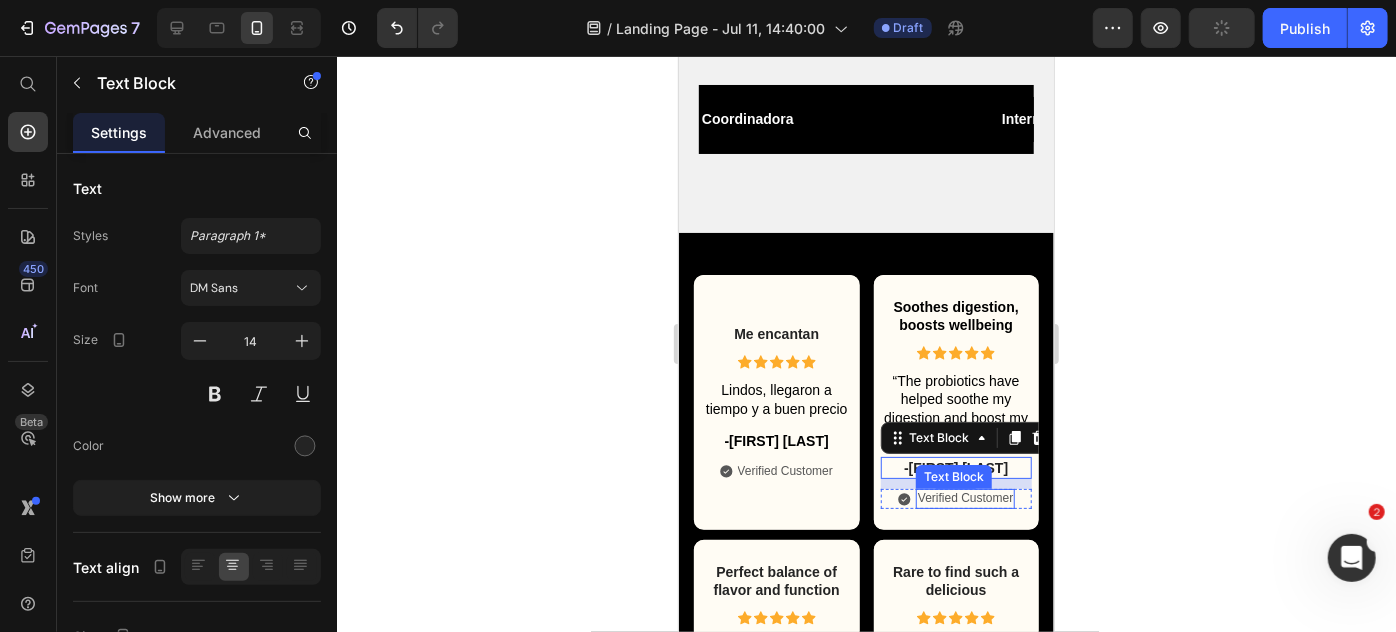 click on "Verified Customer" at bounding box center (964, 498) 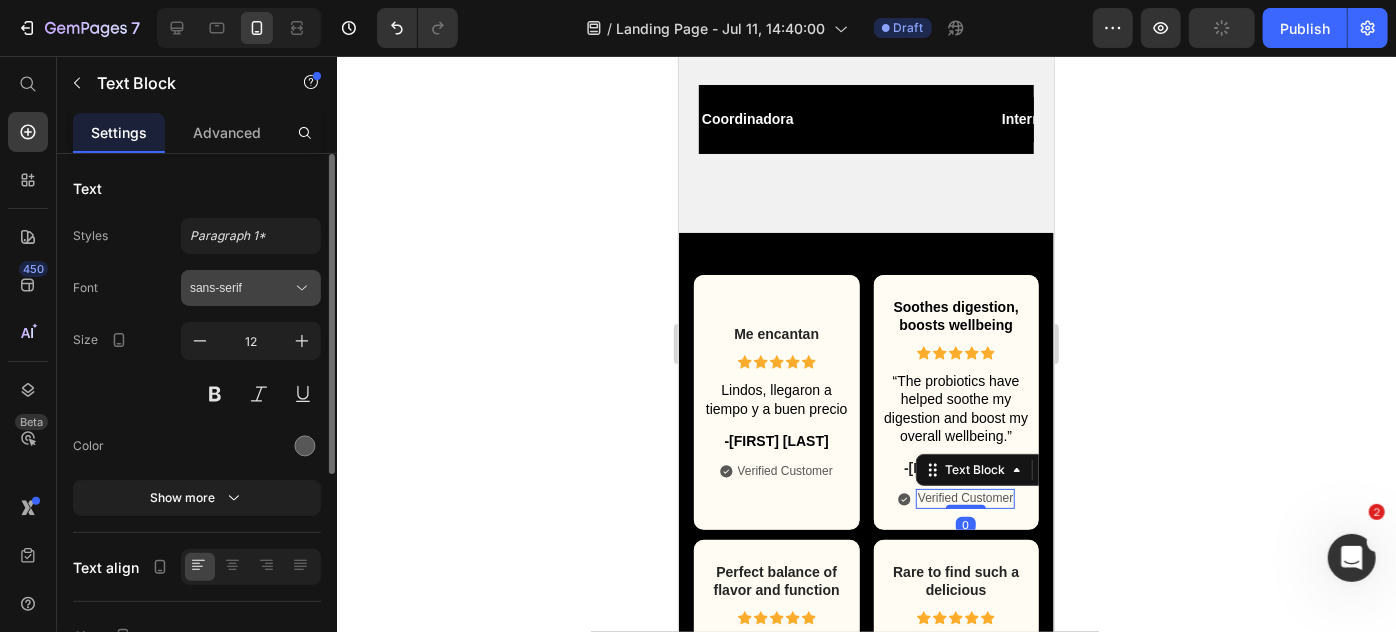 click on "sans-serif" at bounding box center [241, 288] 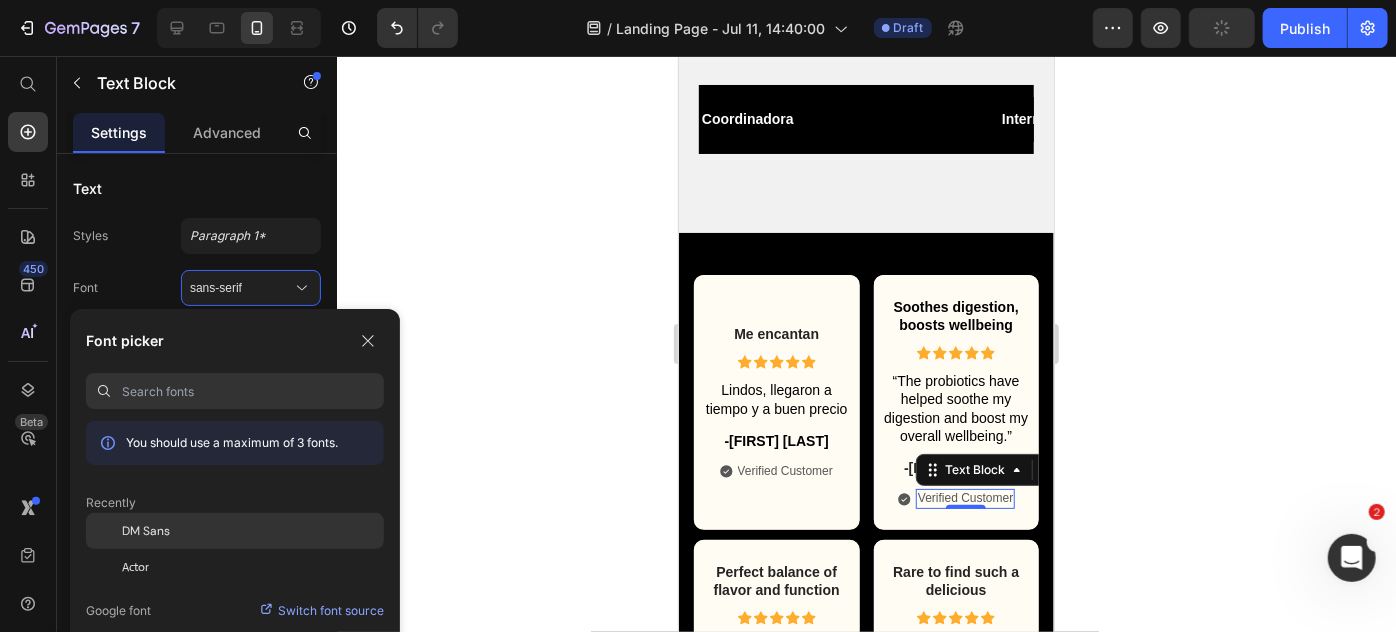 click on "DM Sans" 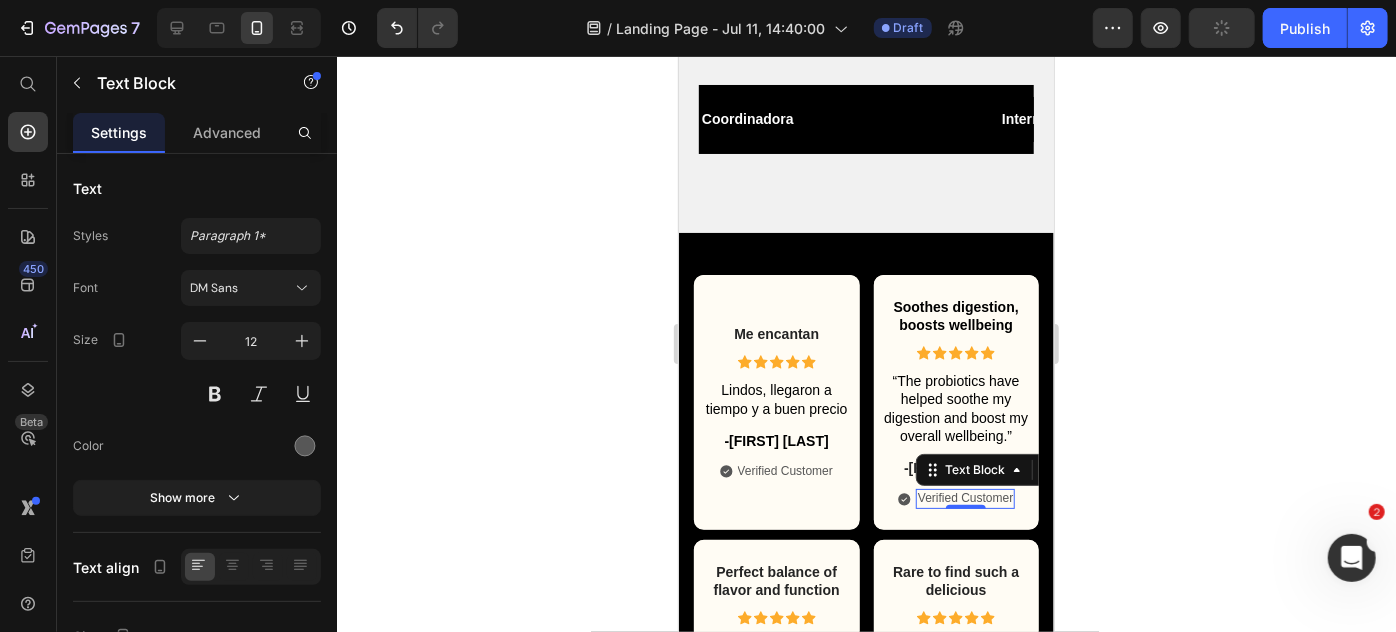 click 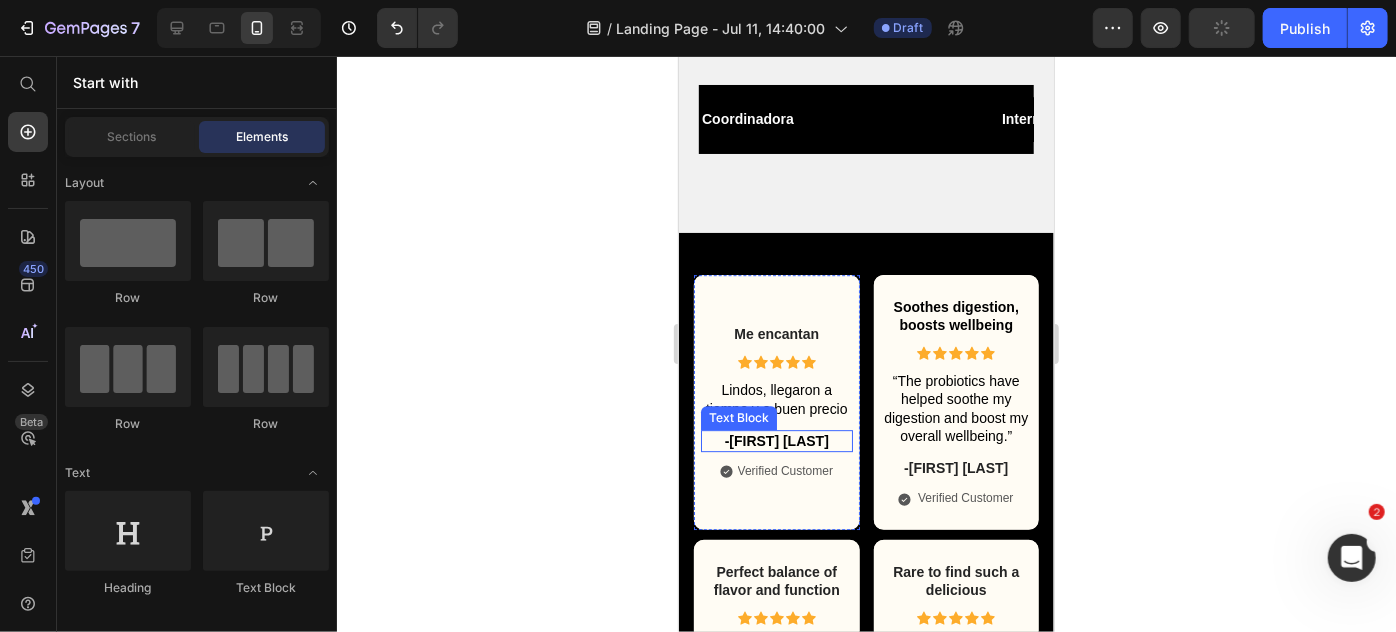 click on "-[FIRST] [LAST]." at bounding box center [776, 440] 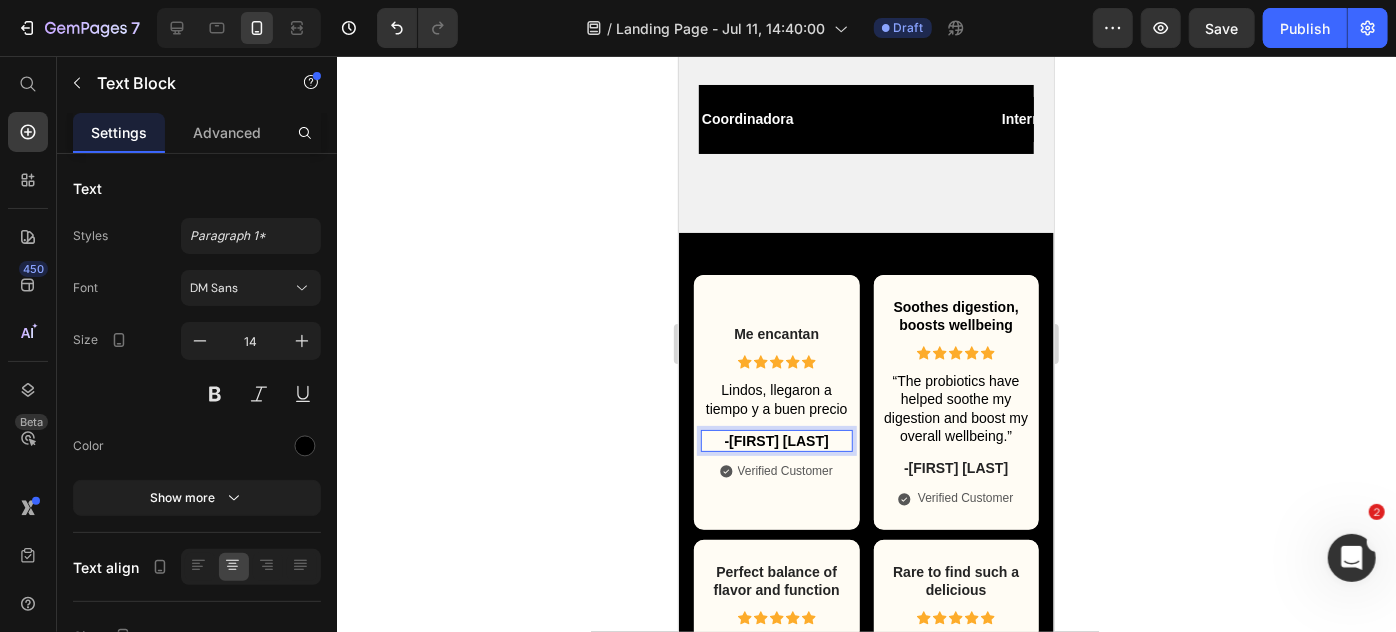 click on "-[FIRST] [LAST]." at bounding box center [776, 440] 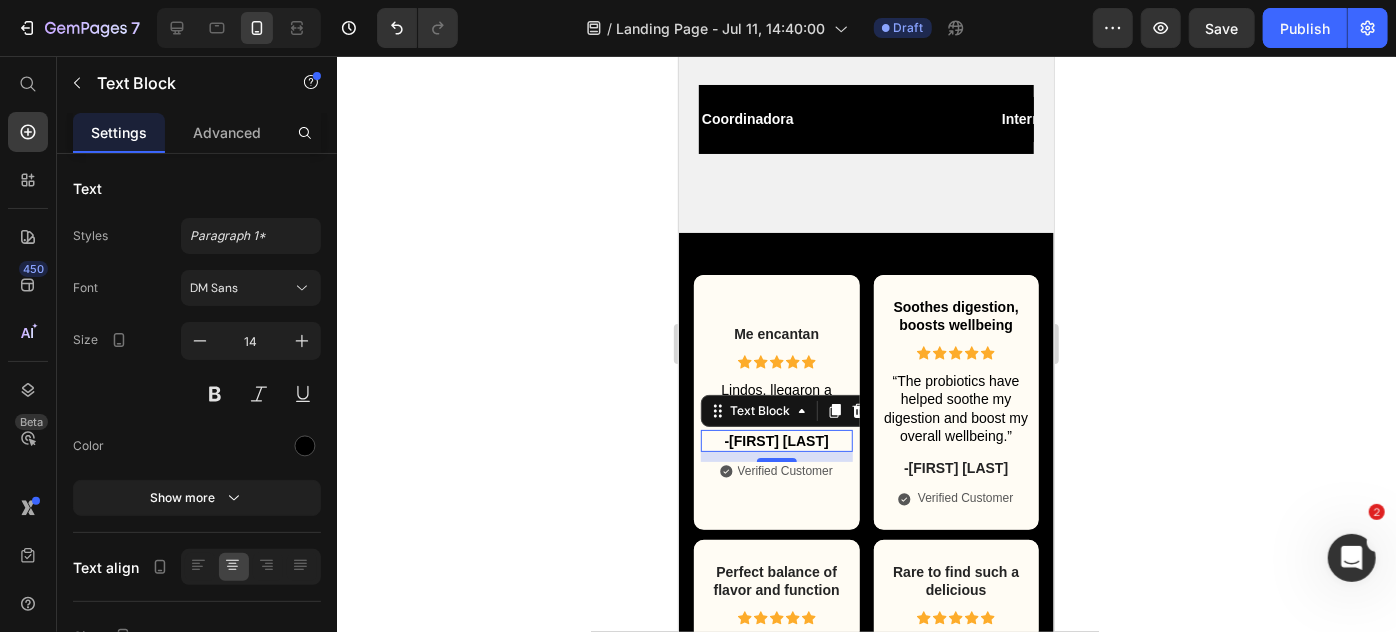 click 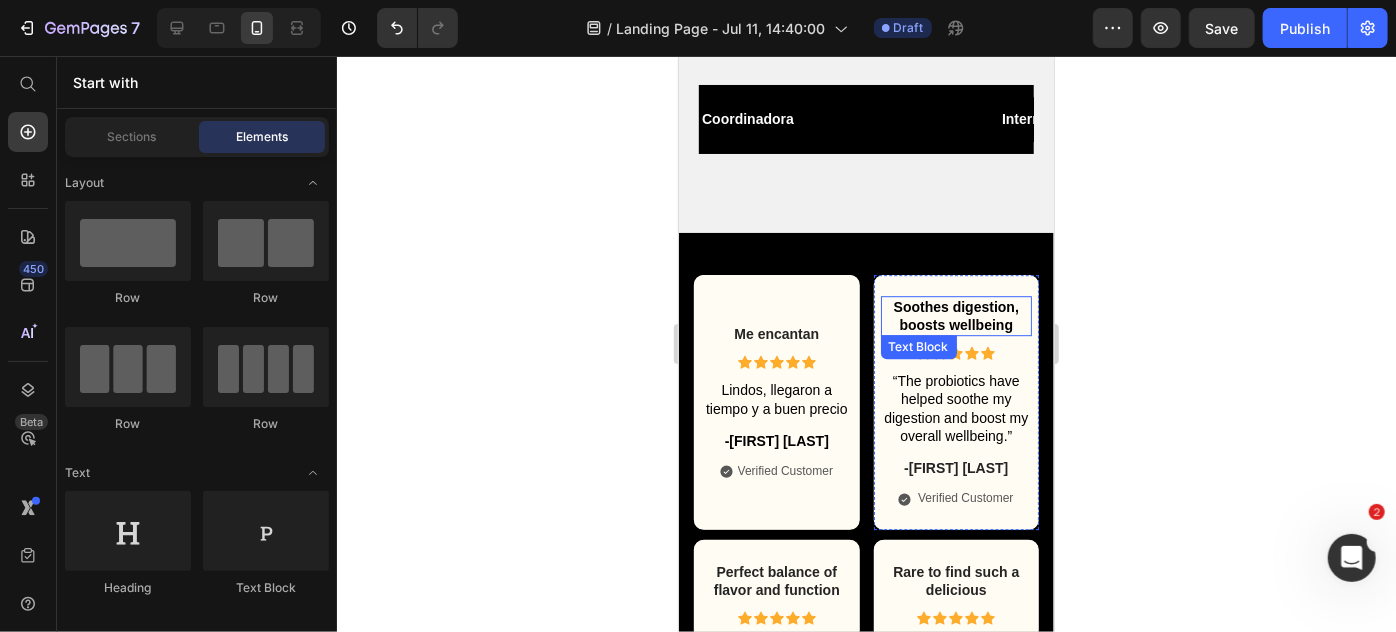 click on "Soothes digestion, boosts wellbeing" at bounding box center [956, 315] 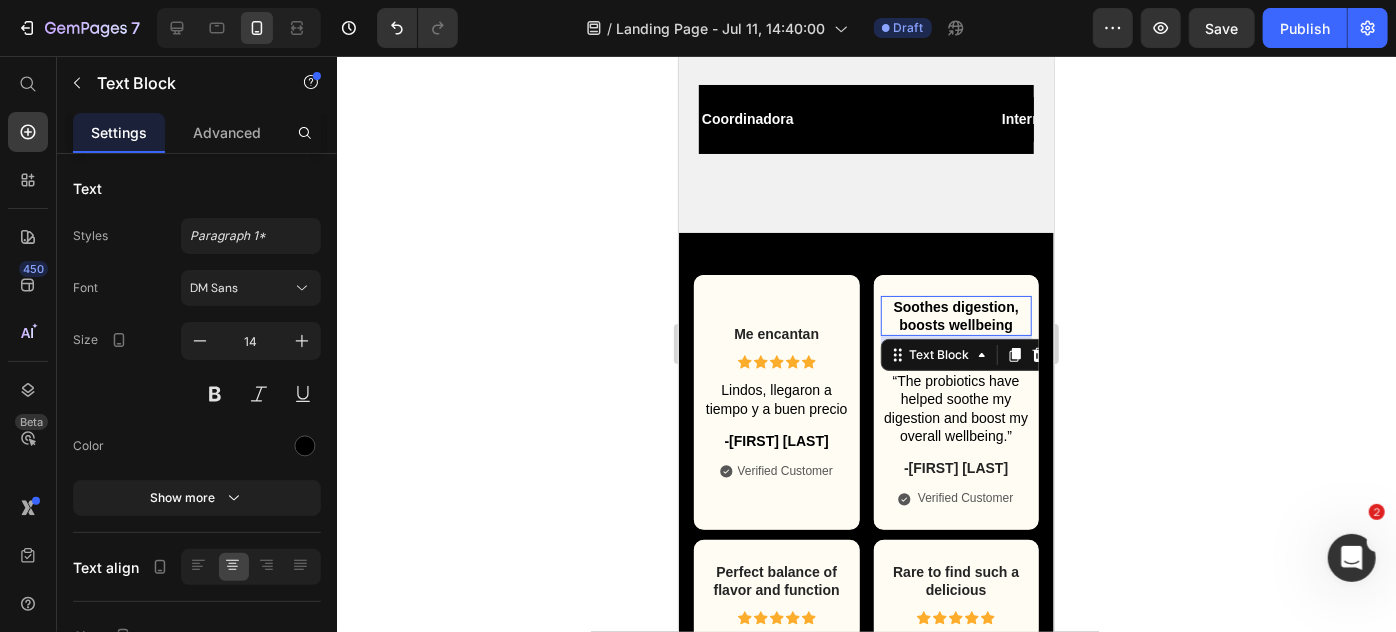 click on "Soothes digestion, boosts wellbeing" at bounding box center (956, 315) 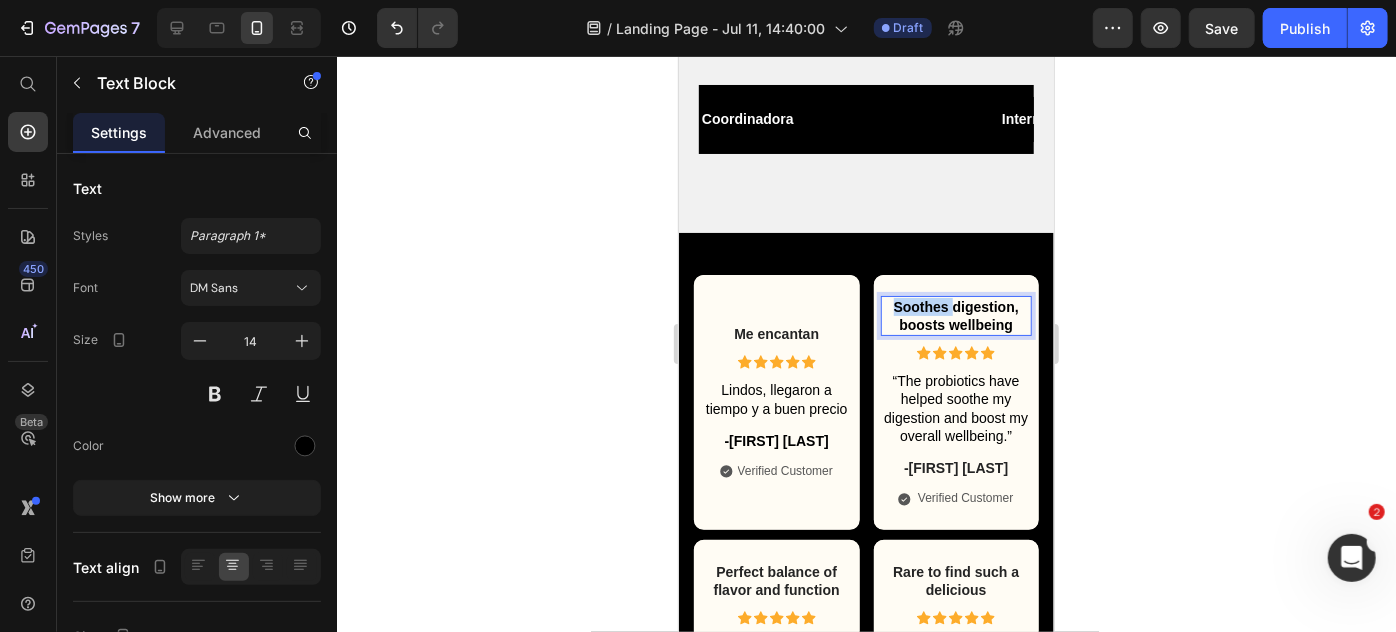click on "Soothes digestion, boosts wellbeing" at bounding box center (956, 315) 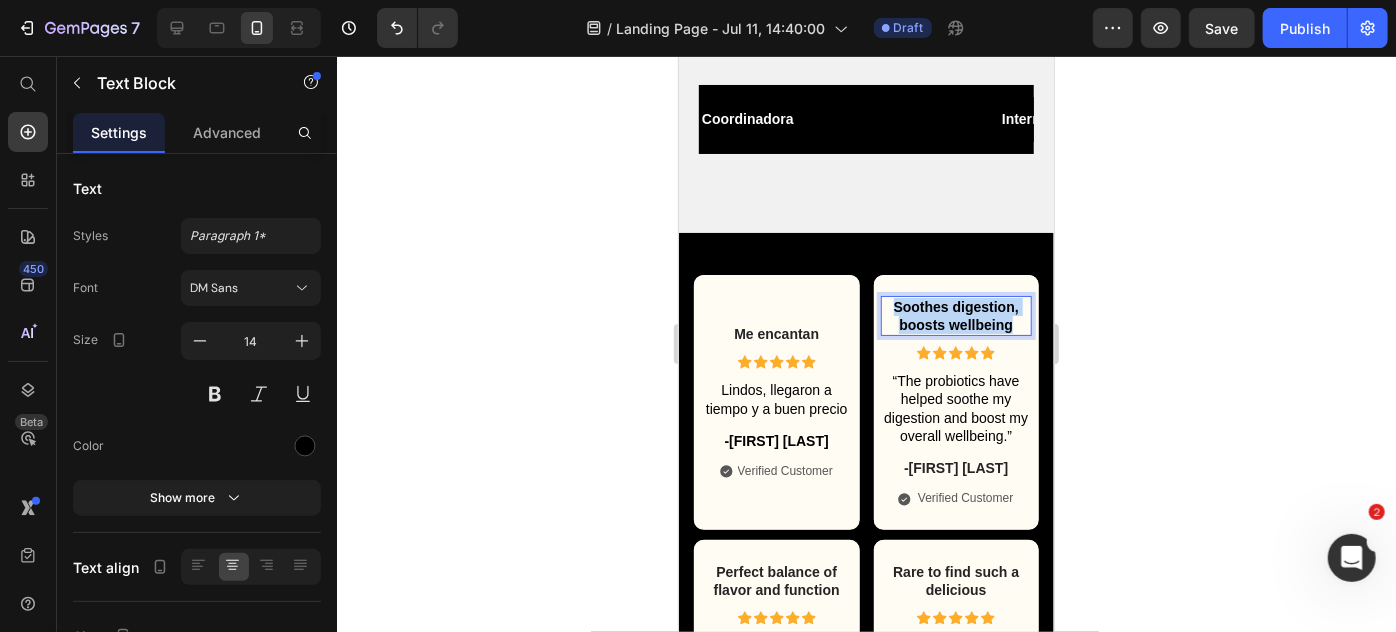 click on "Soothes digestion, boosts wellbeing" at bounding box center (956, 315) 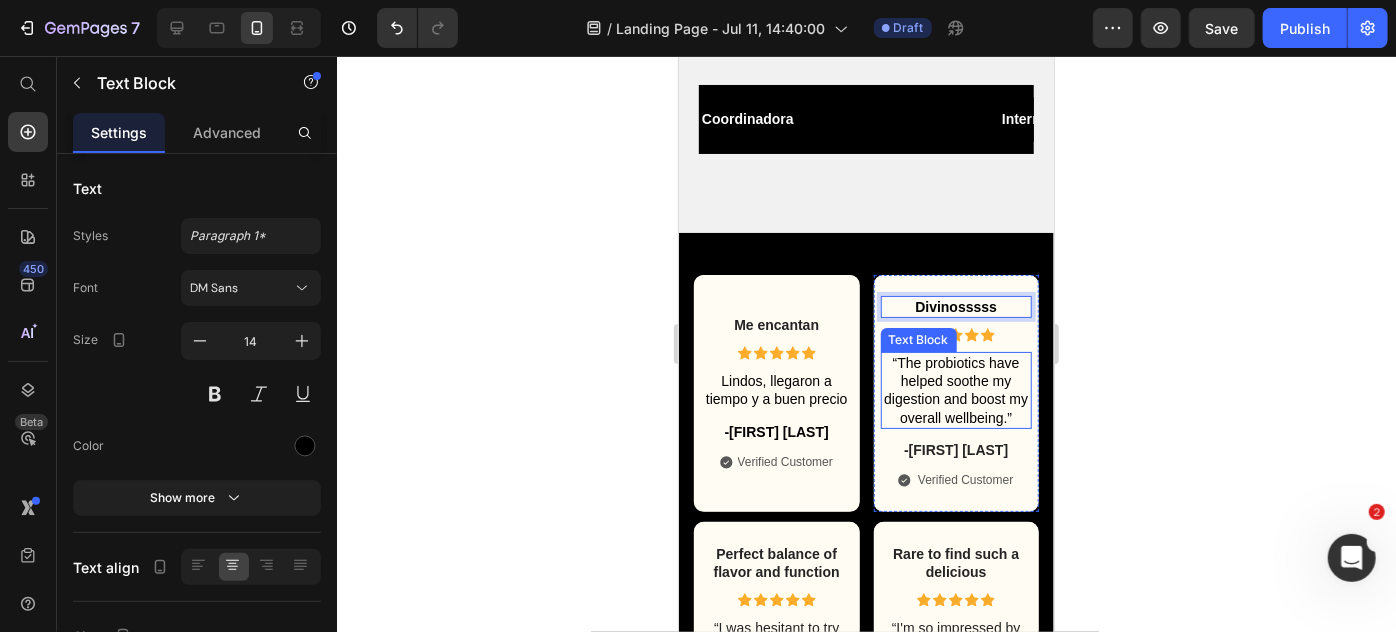 scroll, scrollTop: 2975, scrollLeft: 0, axis: vertical 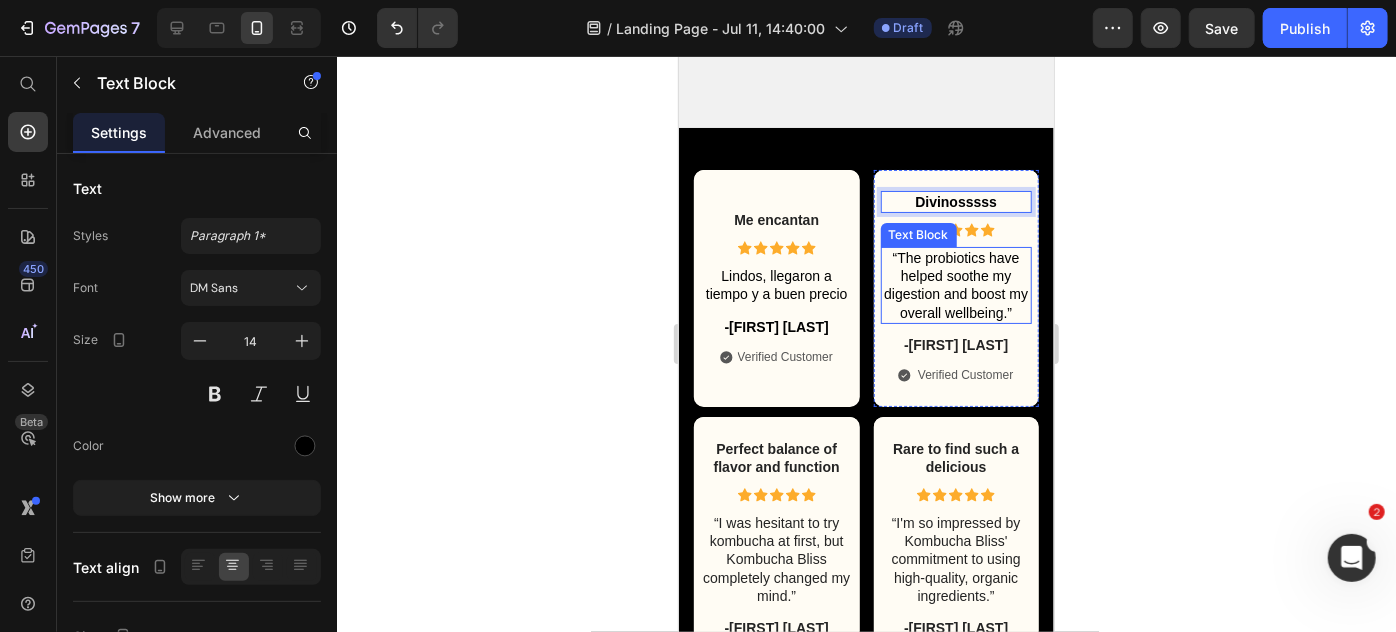 click on "“The probiotics have helped soothe my digestion and boost my overall wellbeing.”" at bounding box center [956, 284] 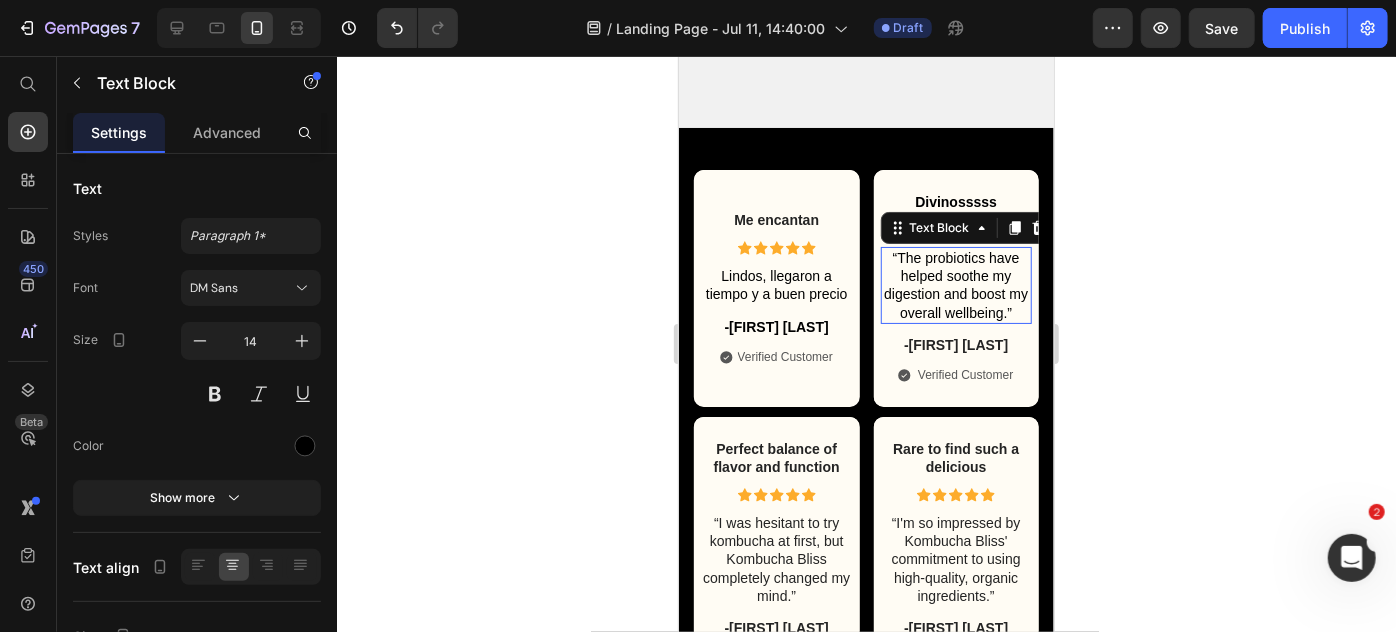 click on "“The probiotics have helped soothe my digestion and boost my overall wellbeing.”" at bounding box center (956, 284) 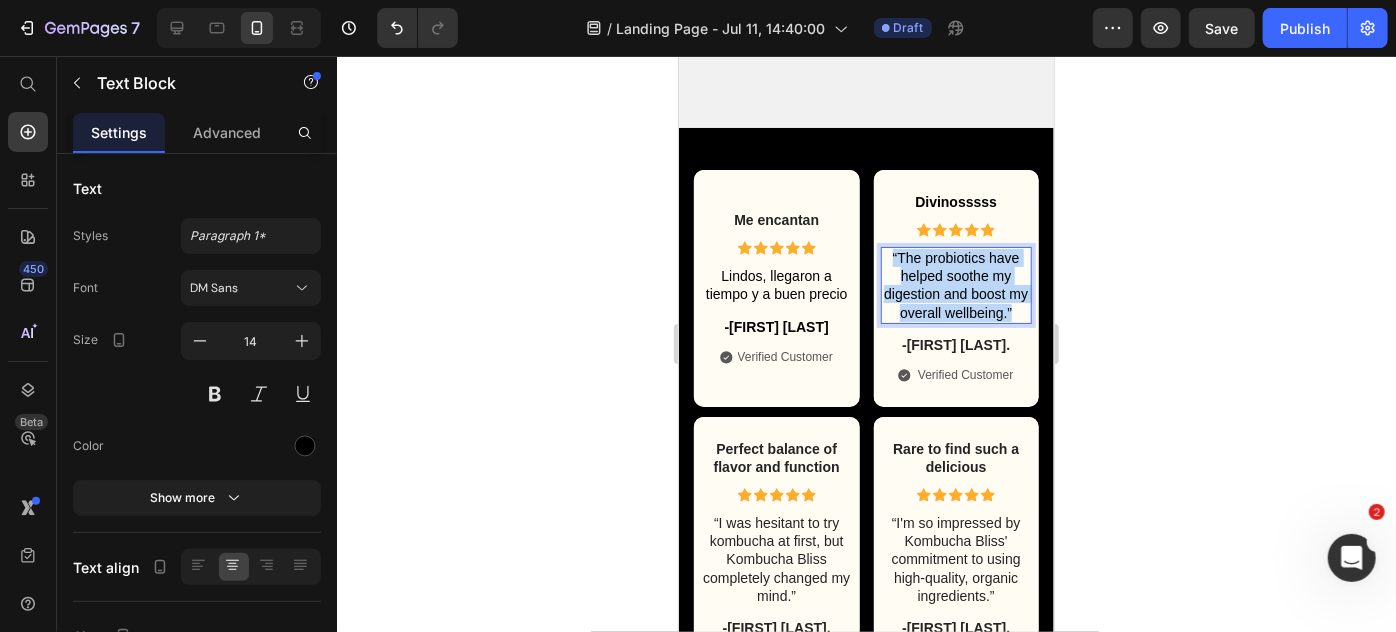click on "“The probiotics have helped soothe my digestion and boost my overall wellbeing.”" at bounding box center (956, 284) 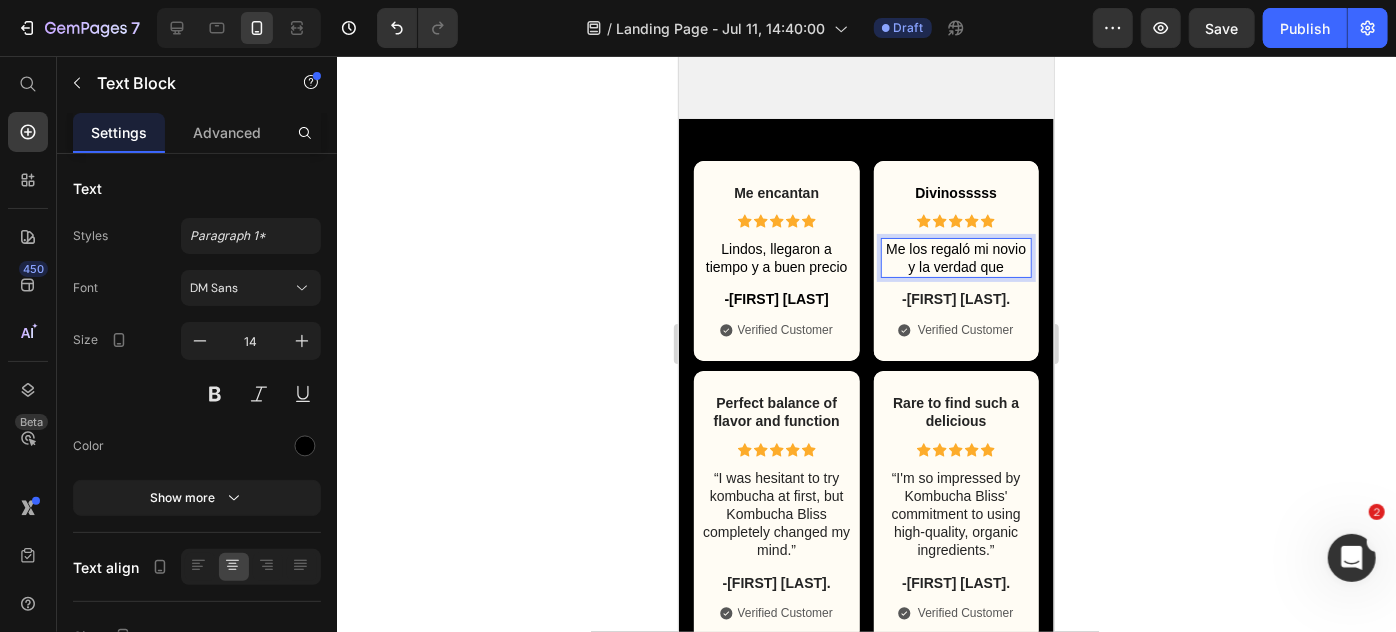 scroll, scrollTop: 2975, scrollLeft: 0, axis: vertical 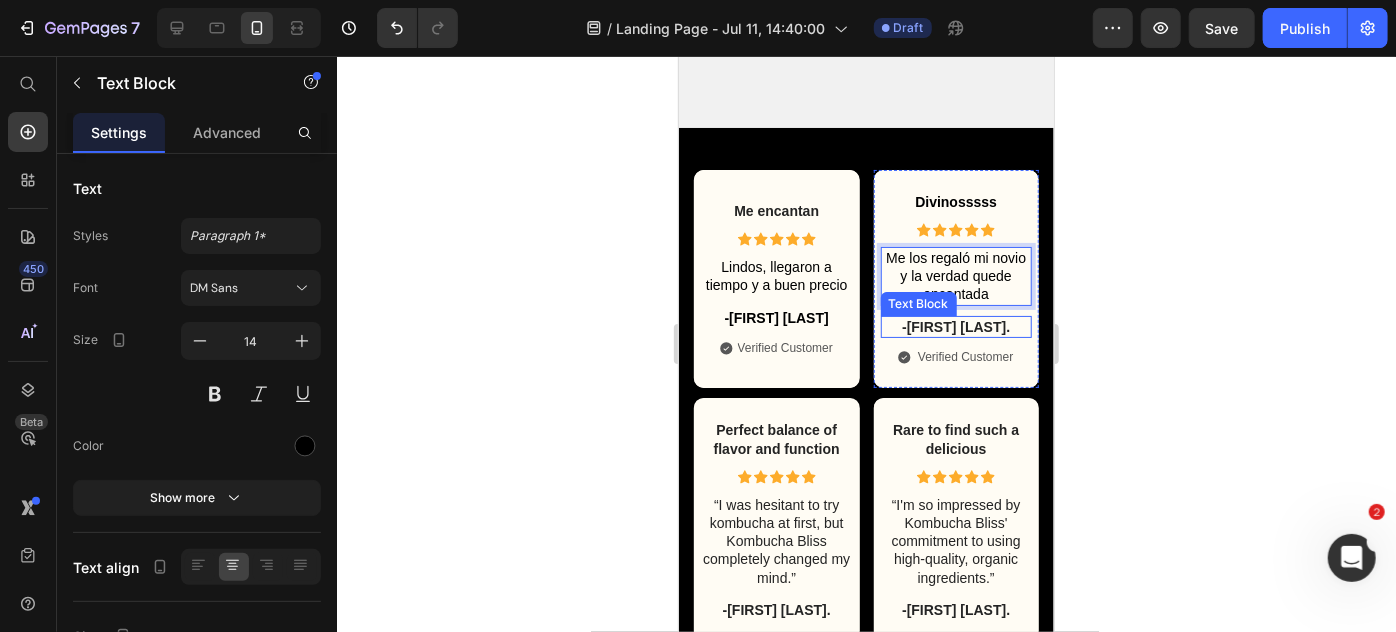 click on "-[FIRST] [LAST]." at bounding box center (956, 326) 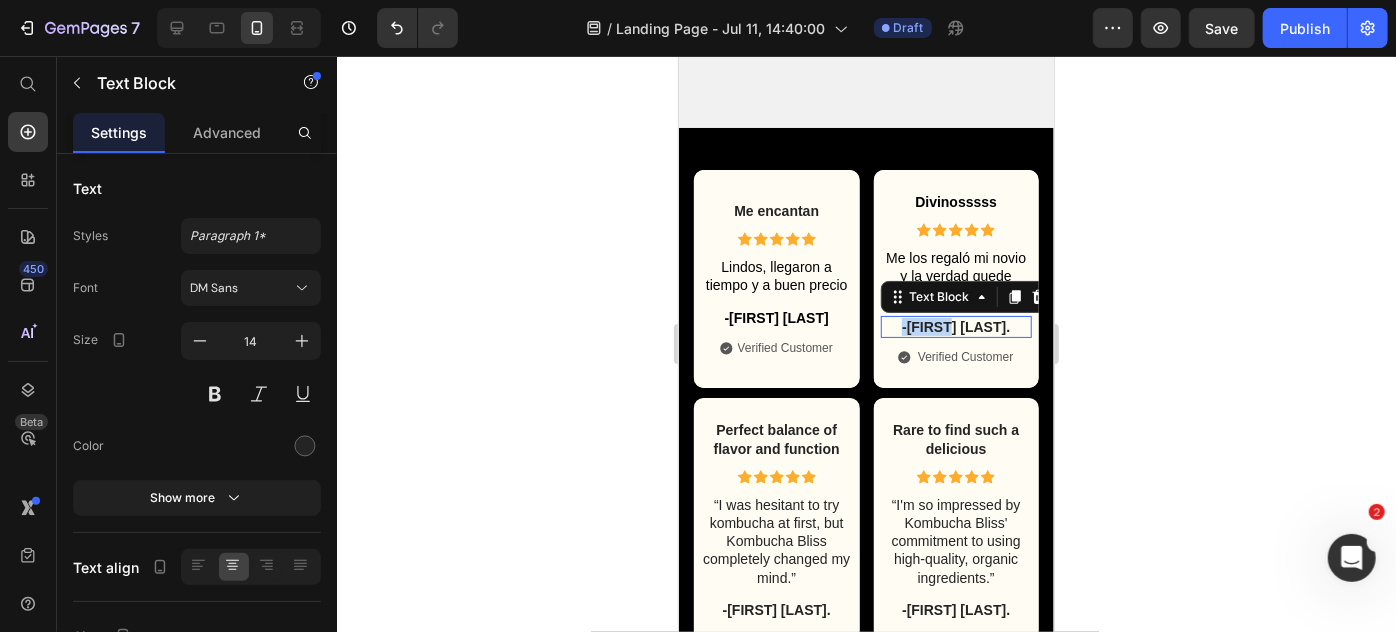 click on "-[FIRST] [LAST]." at bounding box center [956, 326] 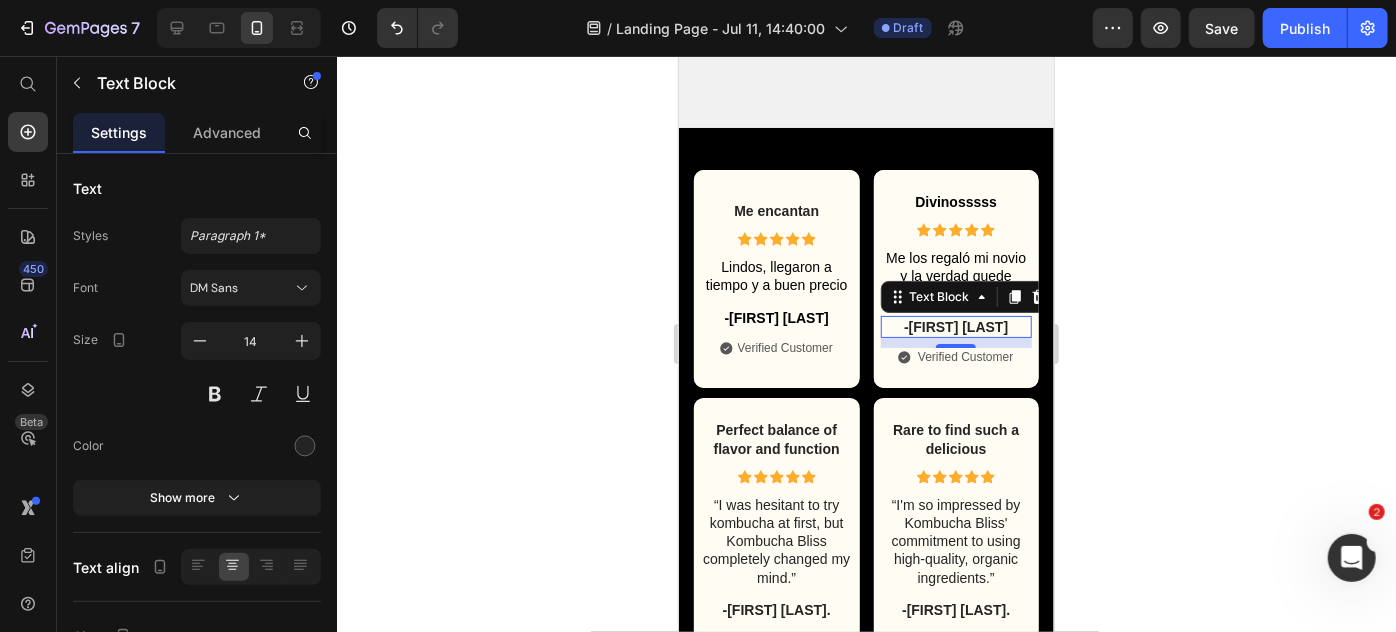 click 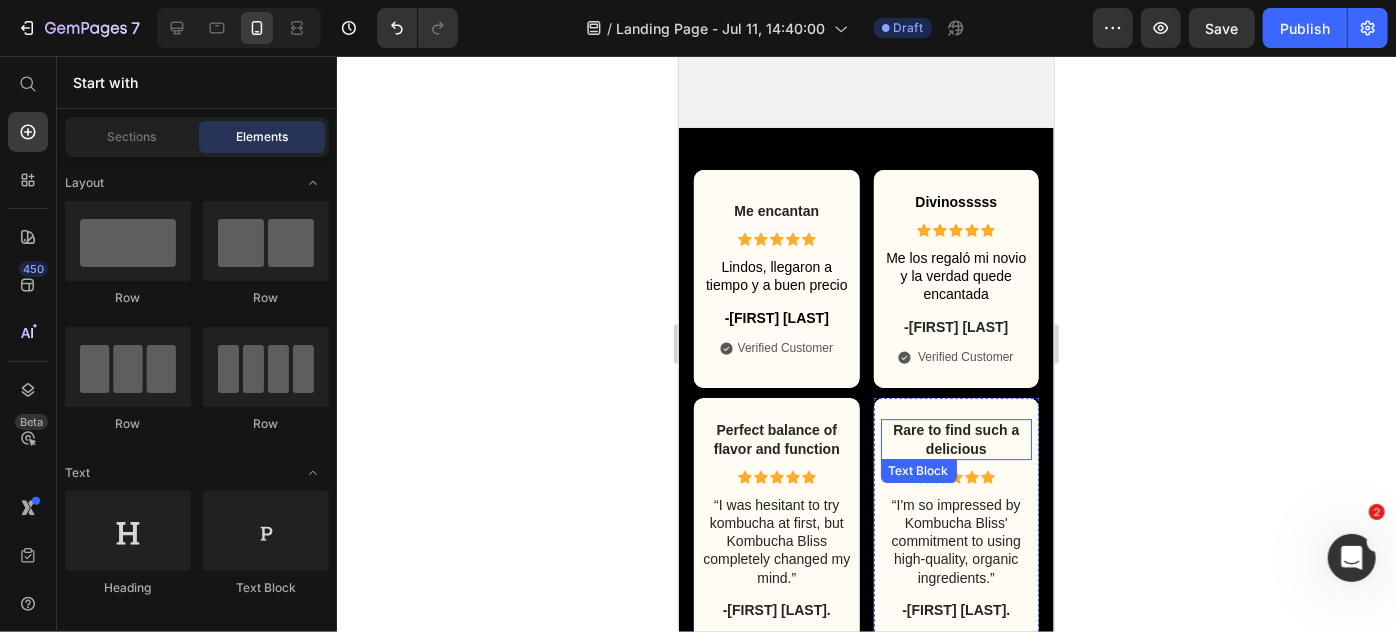 scroll, scrollTop: 3157, scrollLeft: 0, axis: vertical 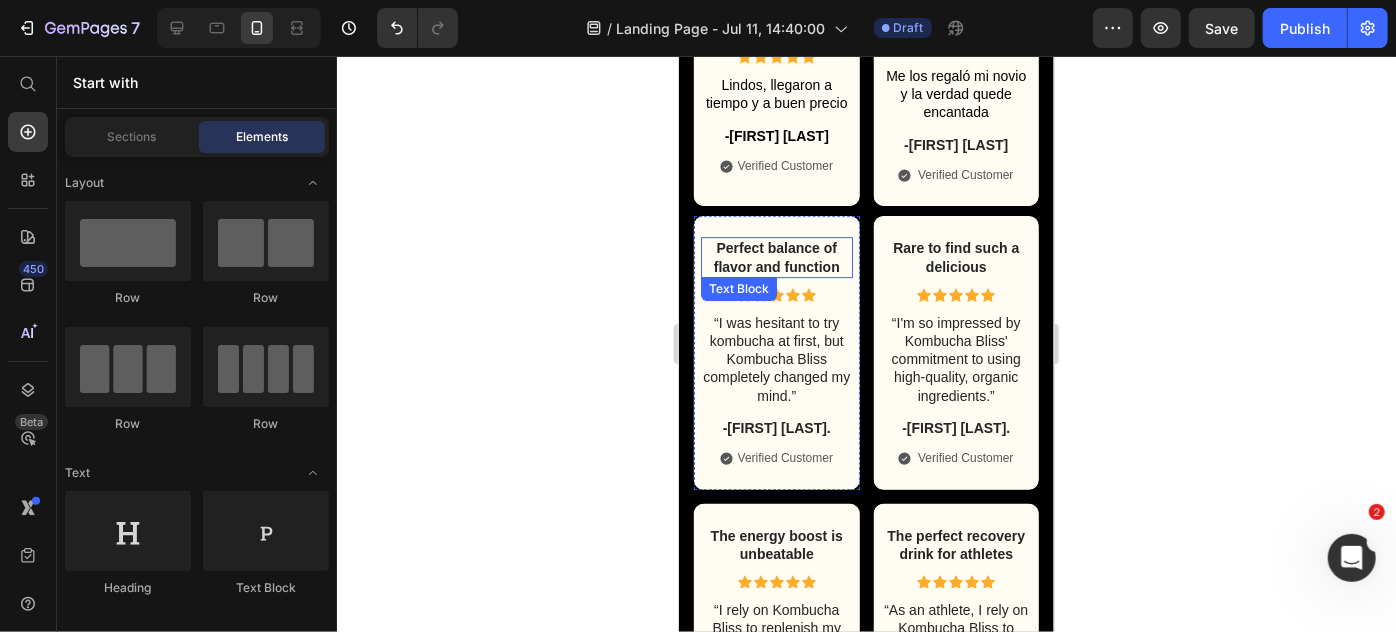 click on "Perfect balance of flavor and function" at bounding box center [776, 256] 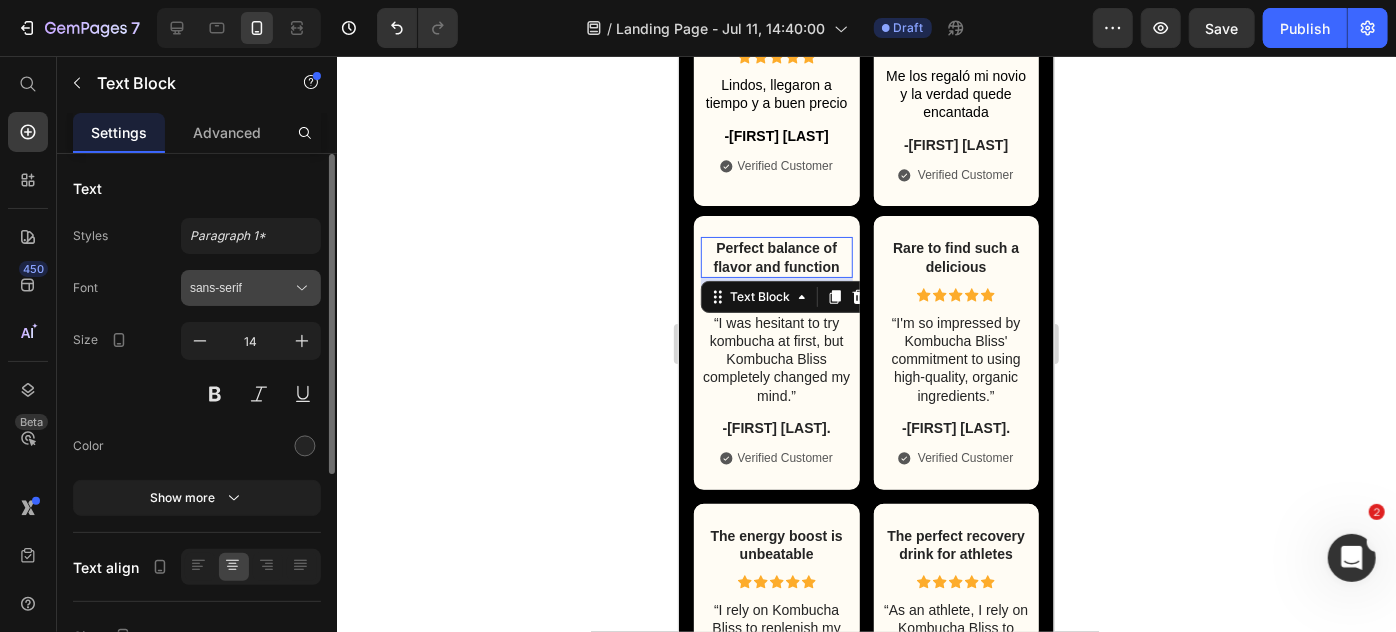 click on "sans-serif" at bounding box center (251, 288) 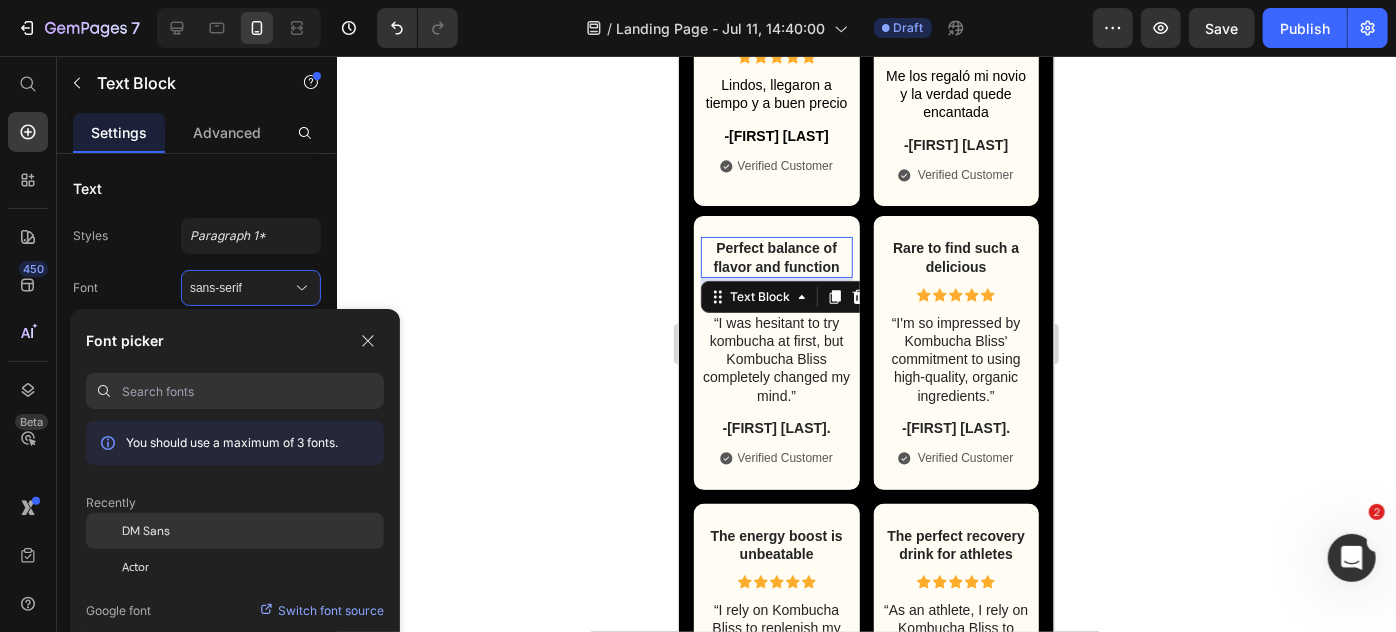 click on "DM Sans" 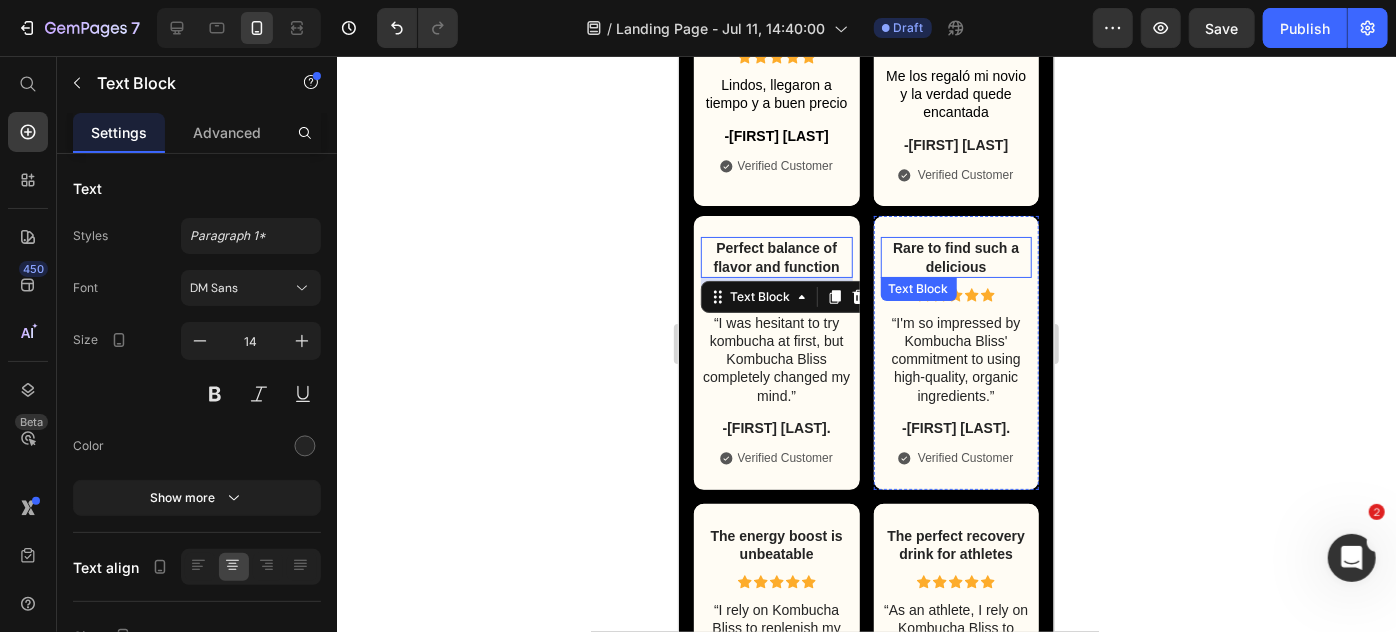click on "Rare to find such a delicious Text Block" at bounding box center (956, 256) 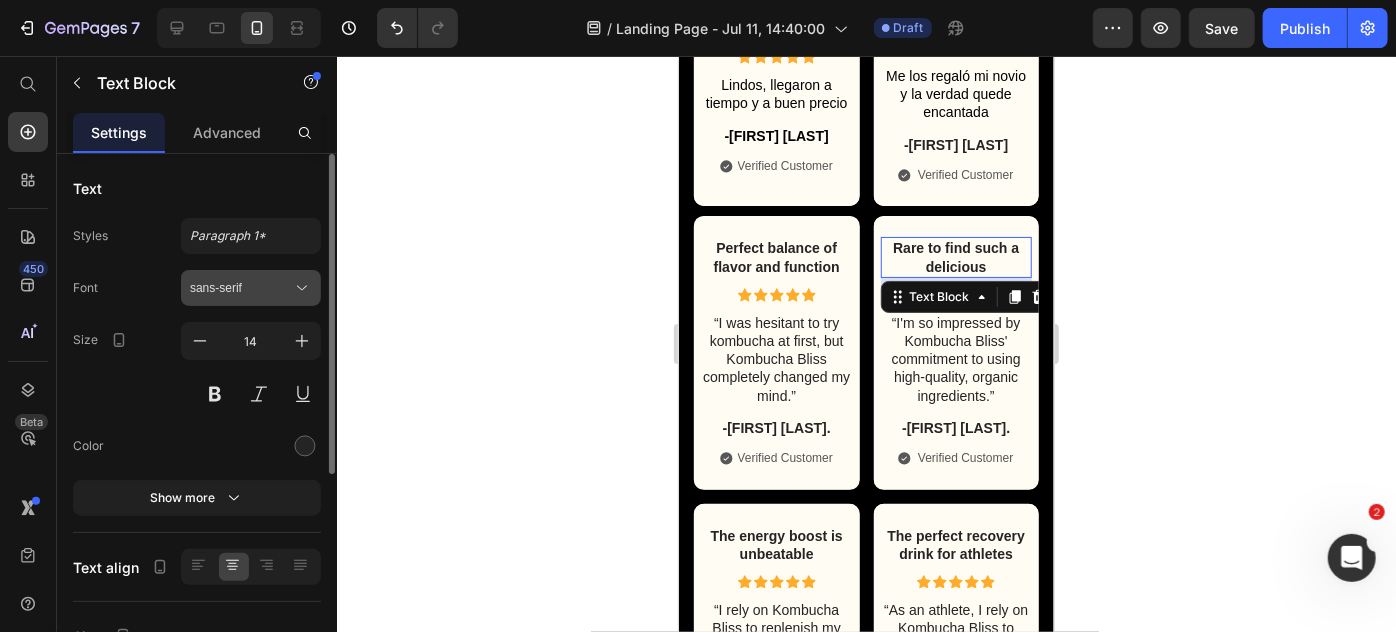 click on "sans-serif" at bounding box center (241, 288) 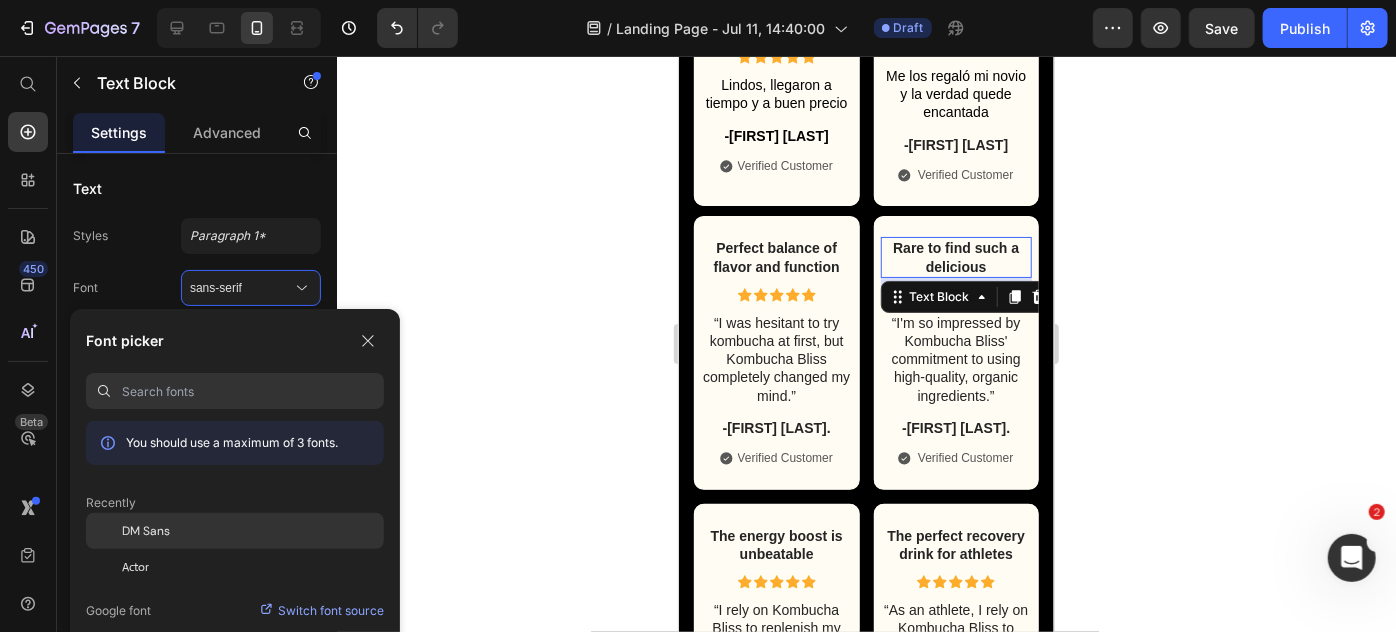 click on "DM Sans" 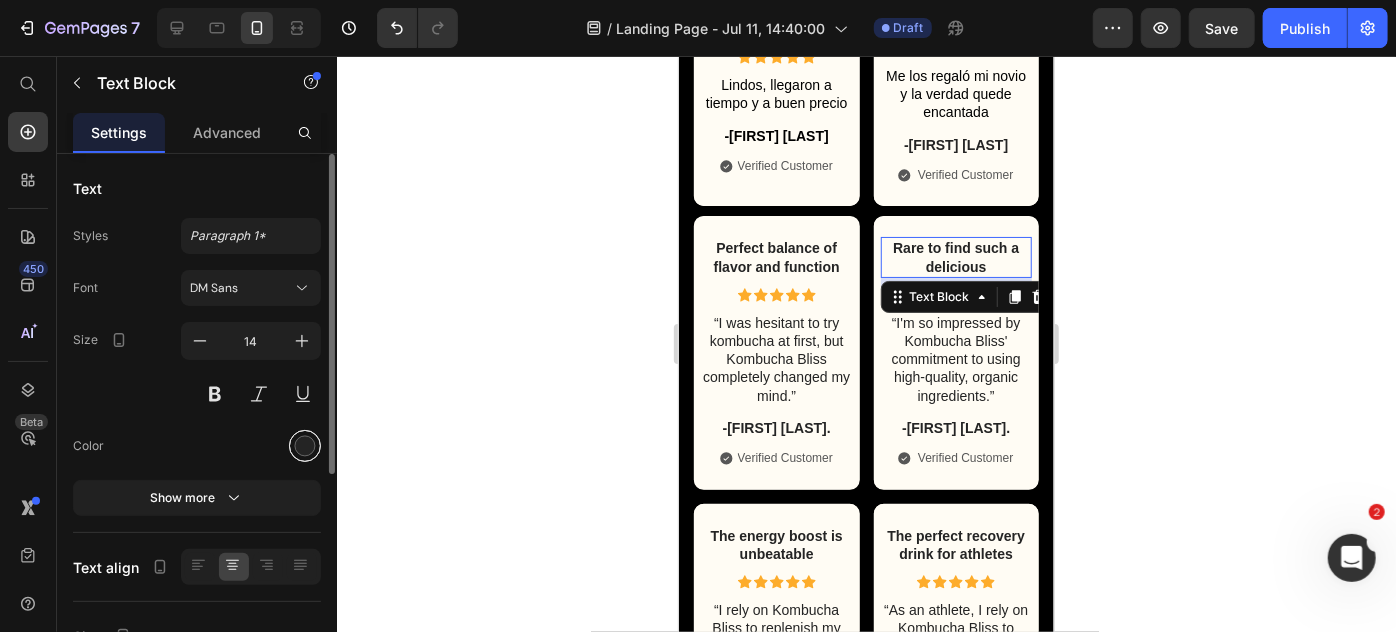 click at bounding box center [305, 446] 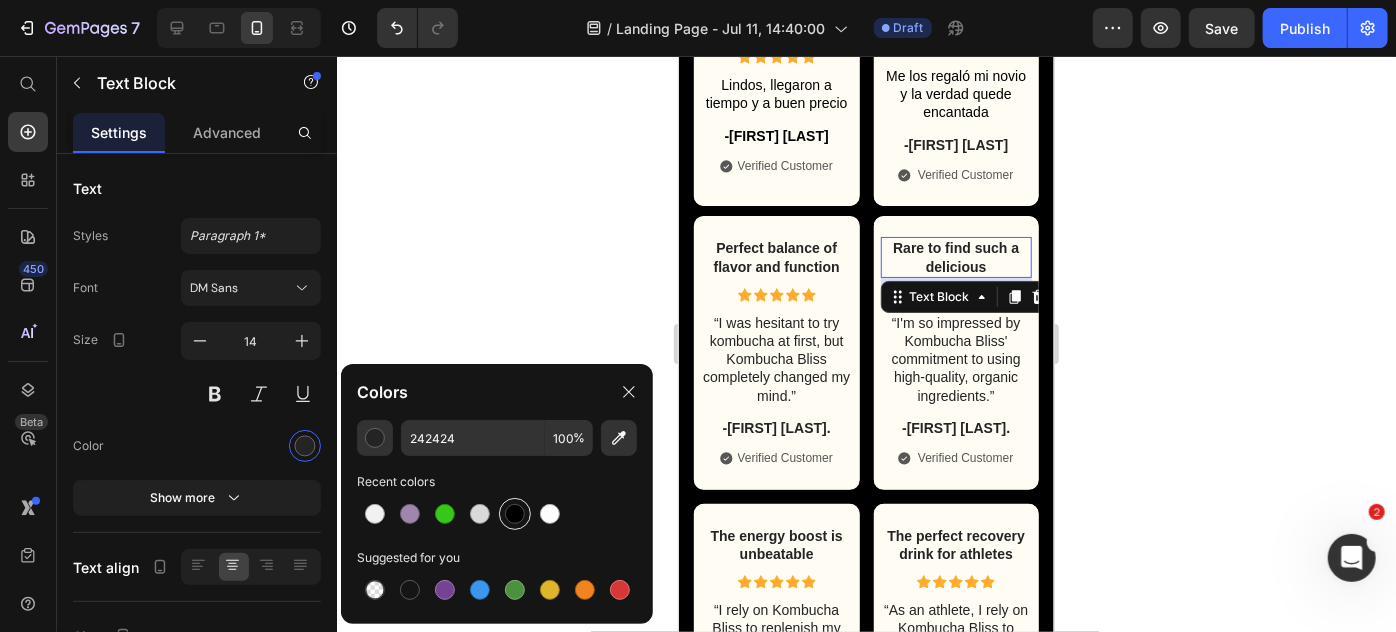 click at bounding box center (515, 514) 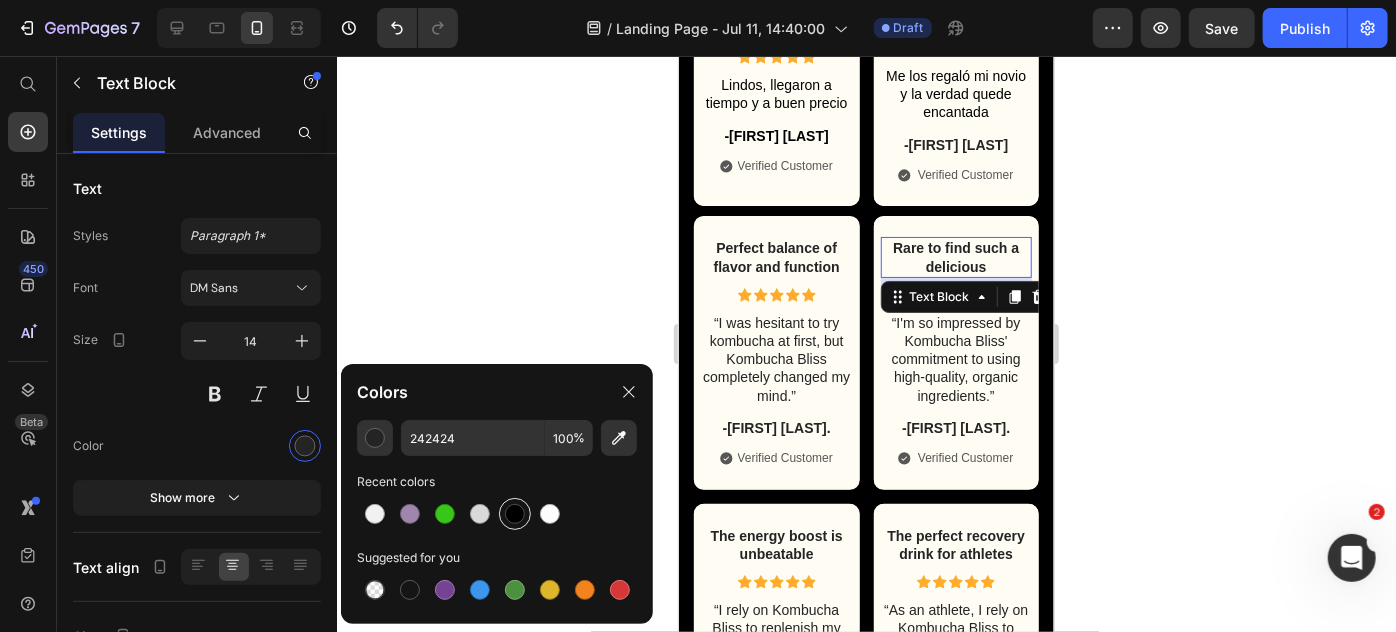 type on "000000" 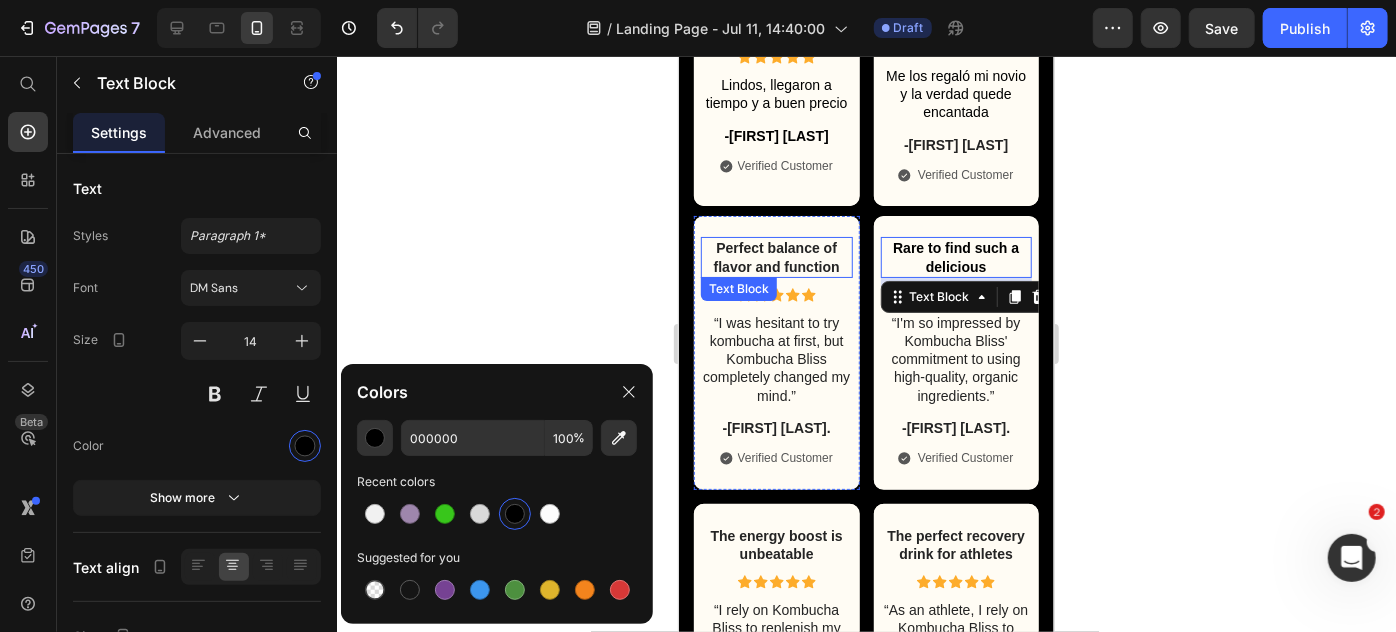 click on "Perfect balance of flavor and function" at bounding box center (776, 256) 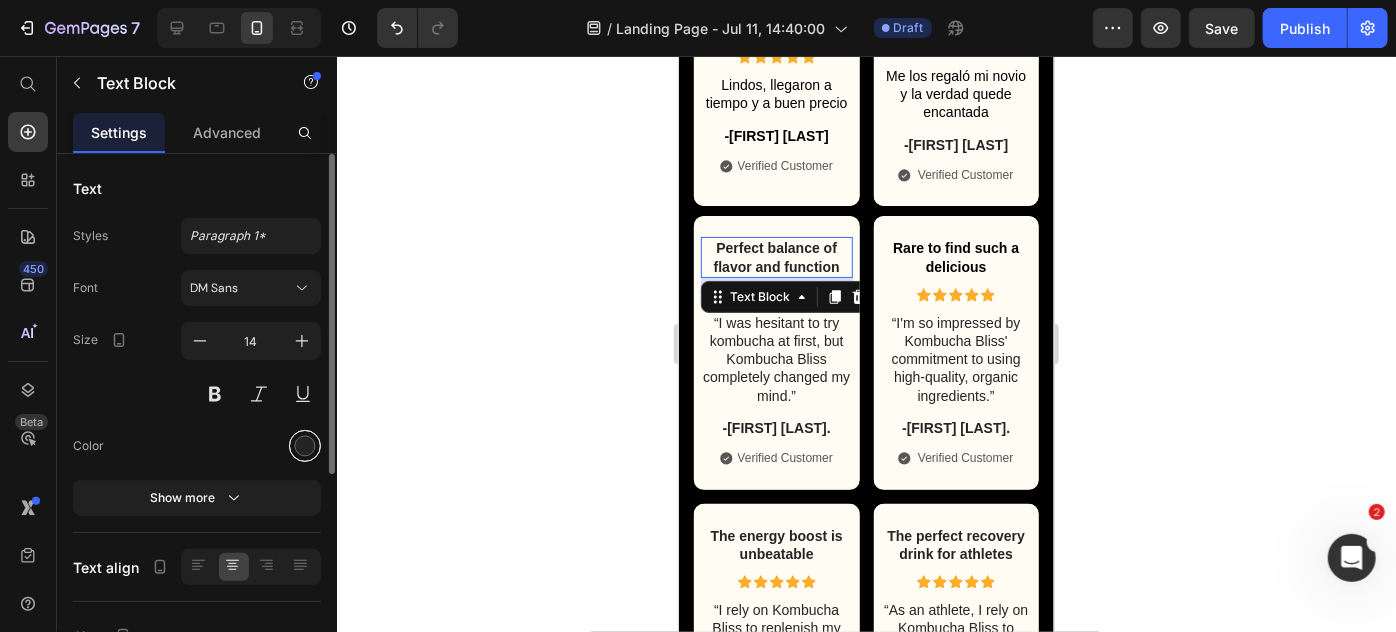 click at bounding box center [305, 446] 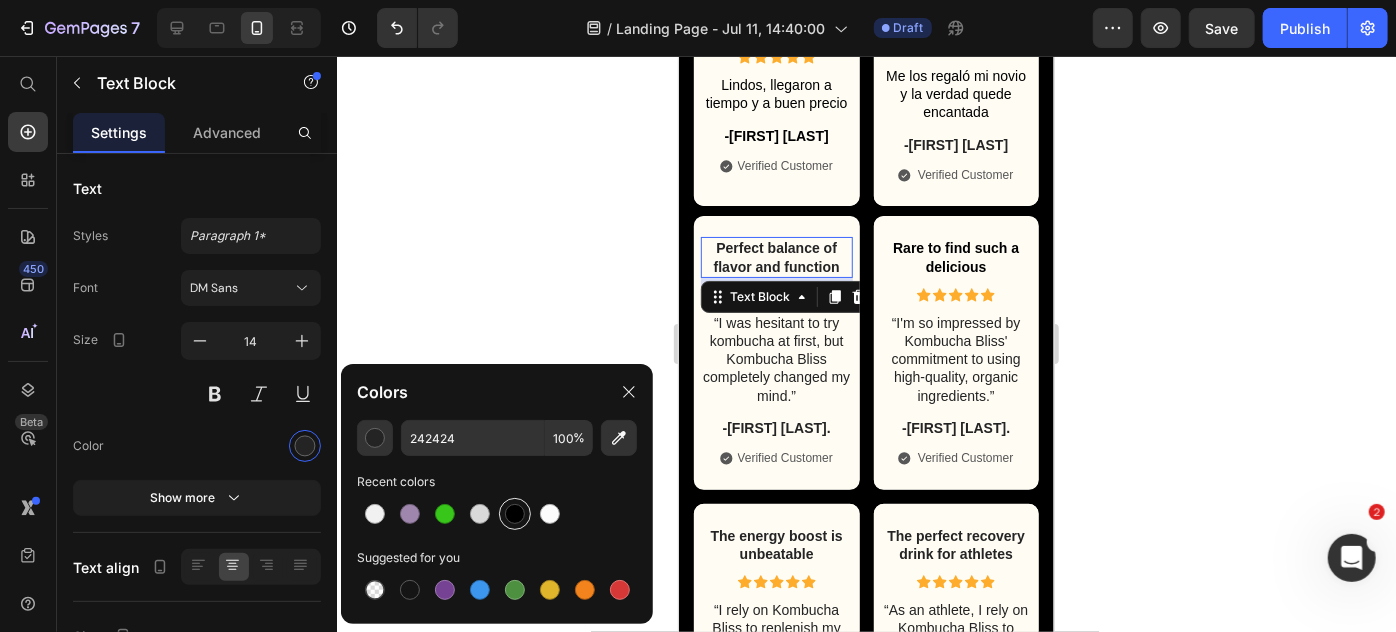 click at bounding box center (515, 514) 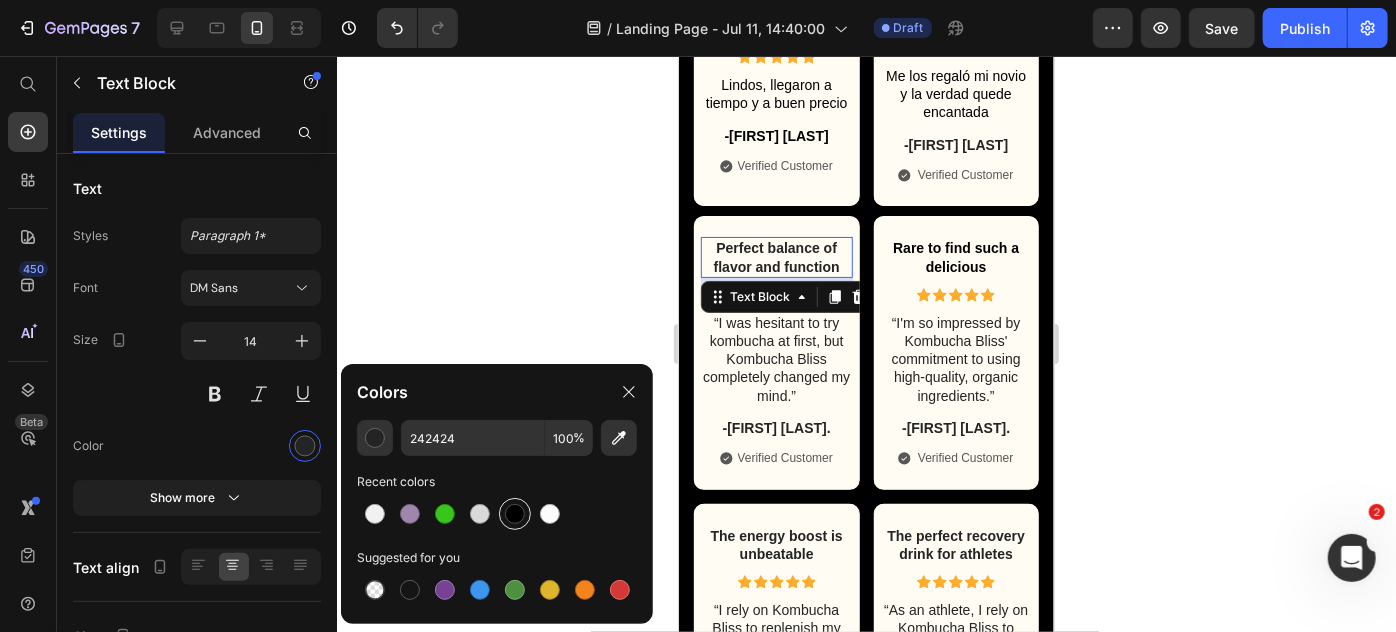 type on "000000" 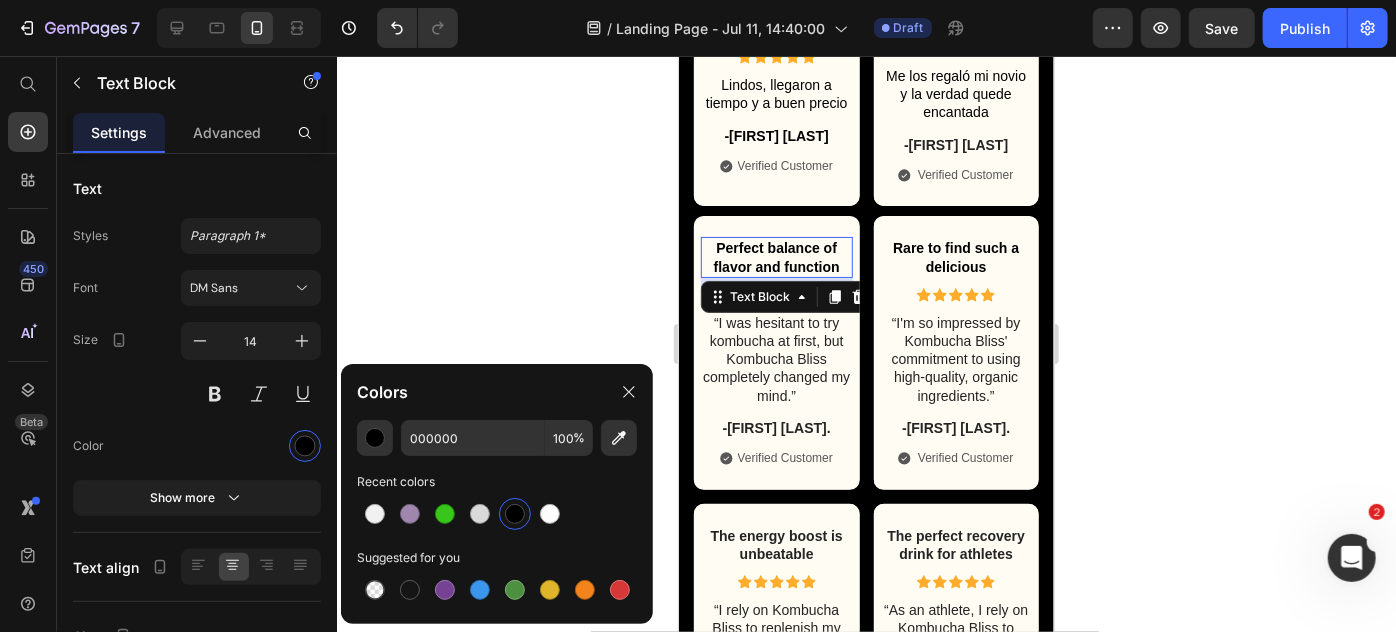click 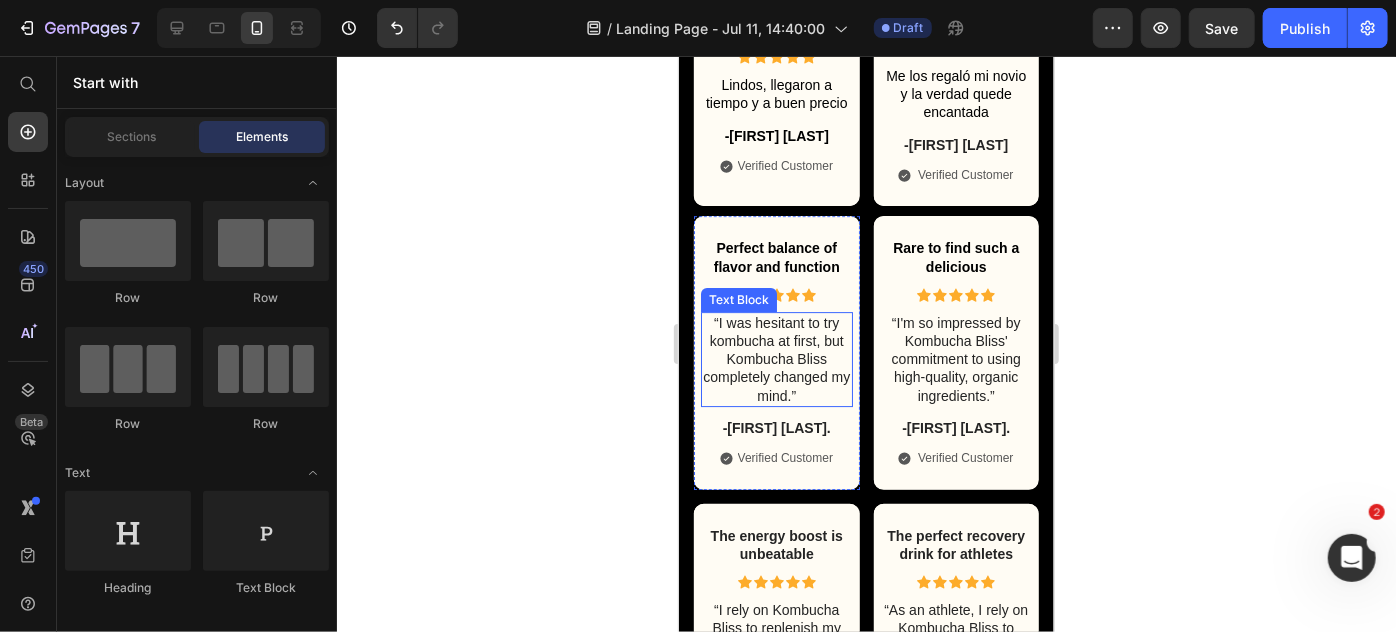 click on "“I was hesitant to try kombucha at first, but Kombucha Bliss completely changed my mind.”" at bounding box center [776, 358] 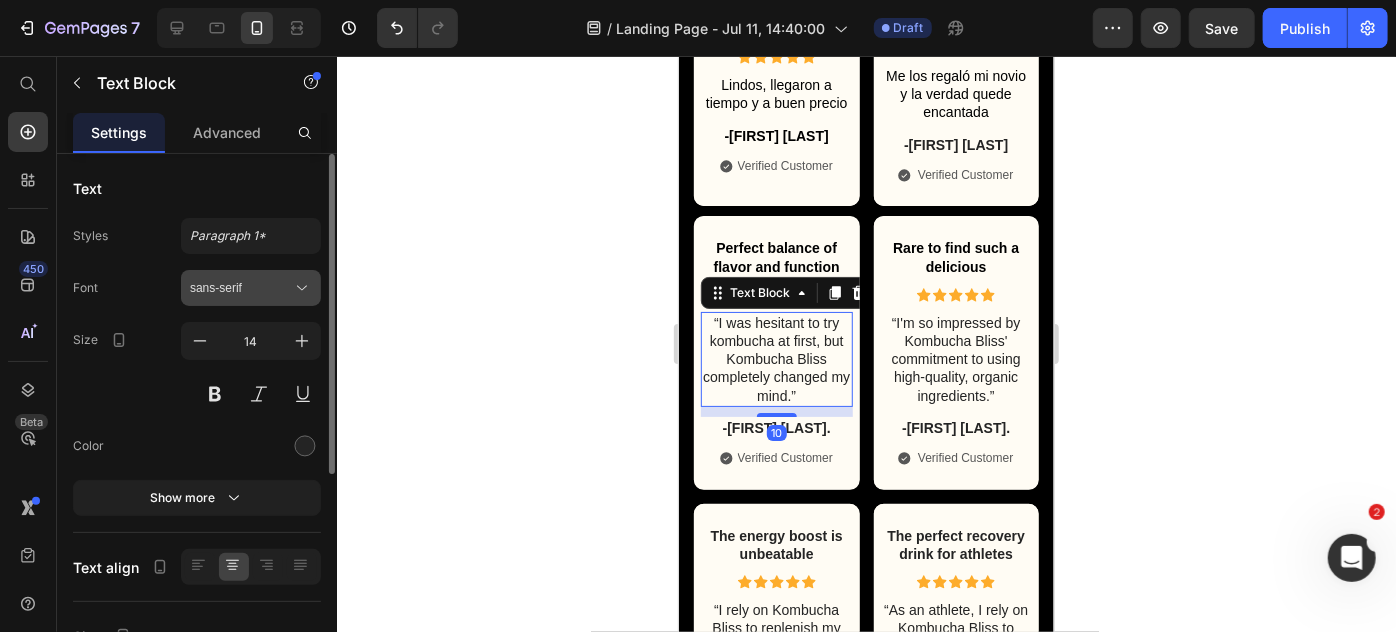 click on "sans-serif" at bounding box center [241, 288] 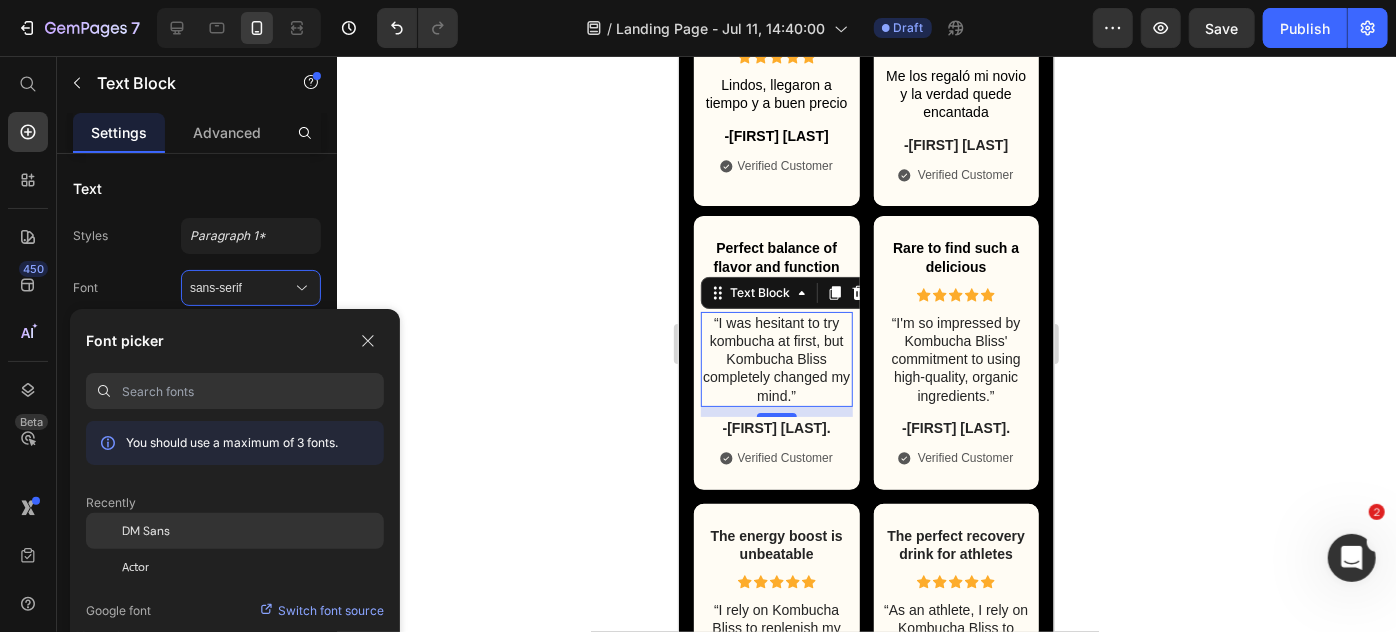 click on "DM Sans" 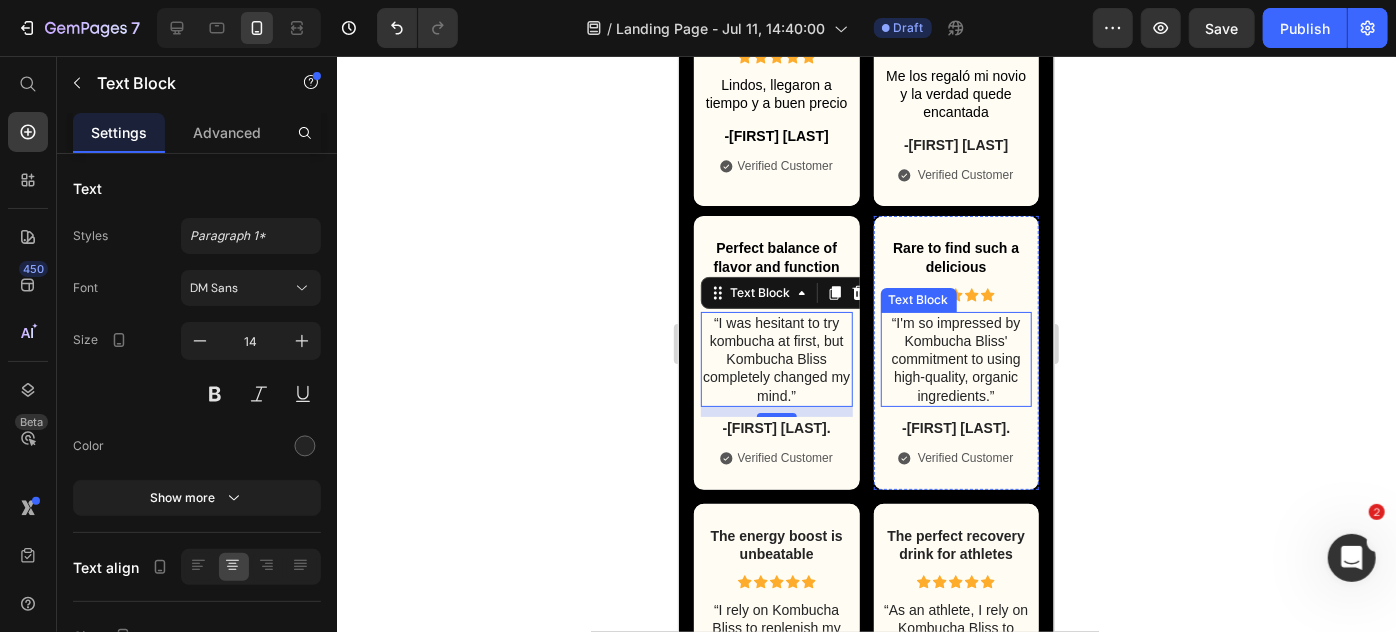 click on "“I'm so impressed by Kombucha Bliss' commitment to using high-quality, organic ingredients.”" at bounding box center [956, 358] 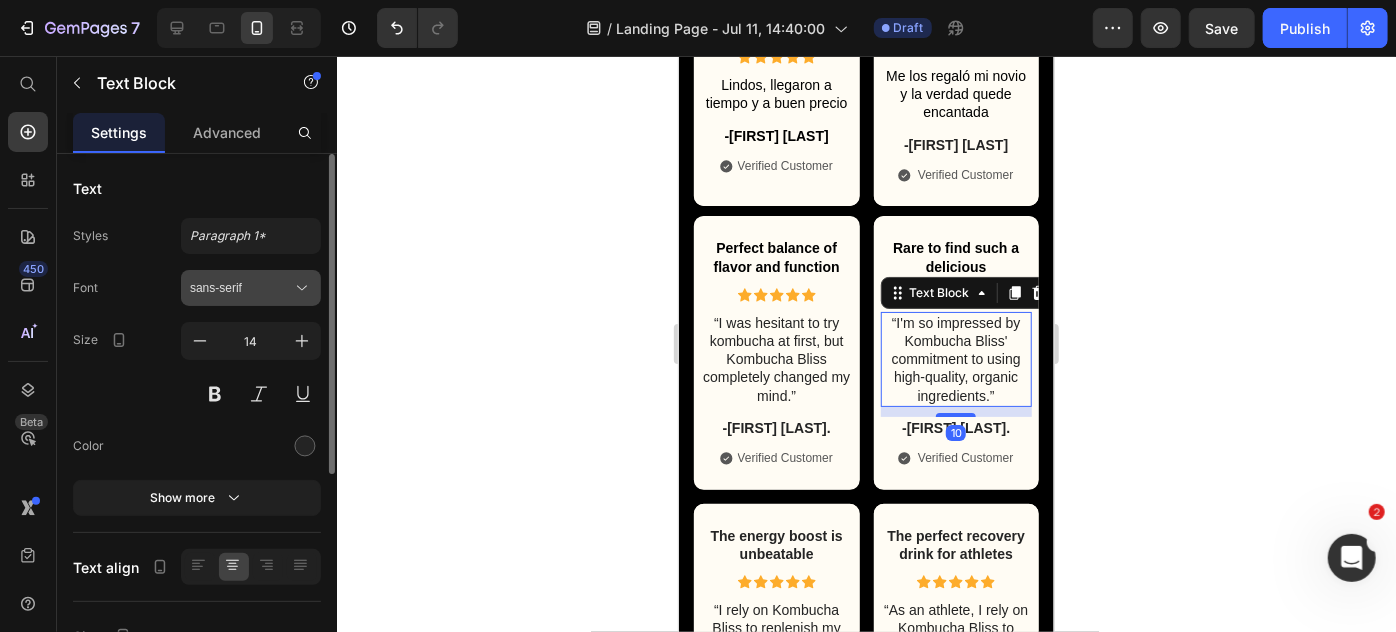 click on "sans-serif" at bounding box center [241, 288] 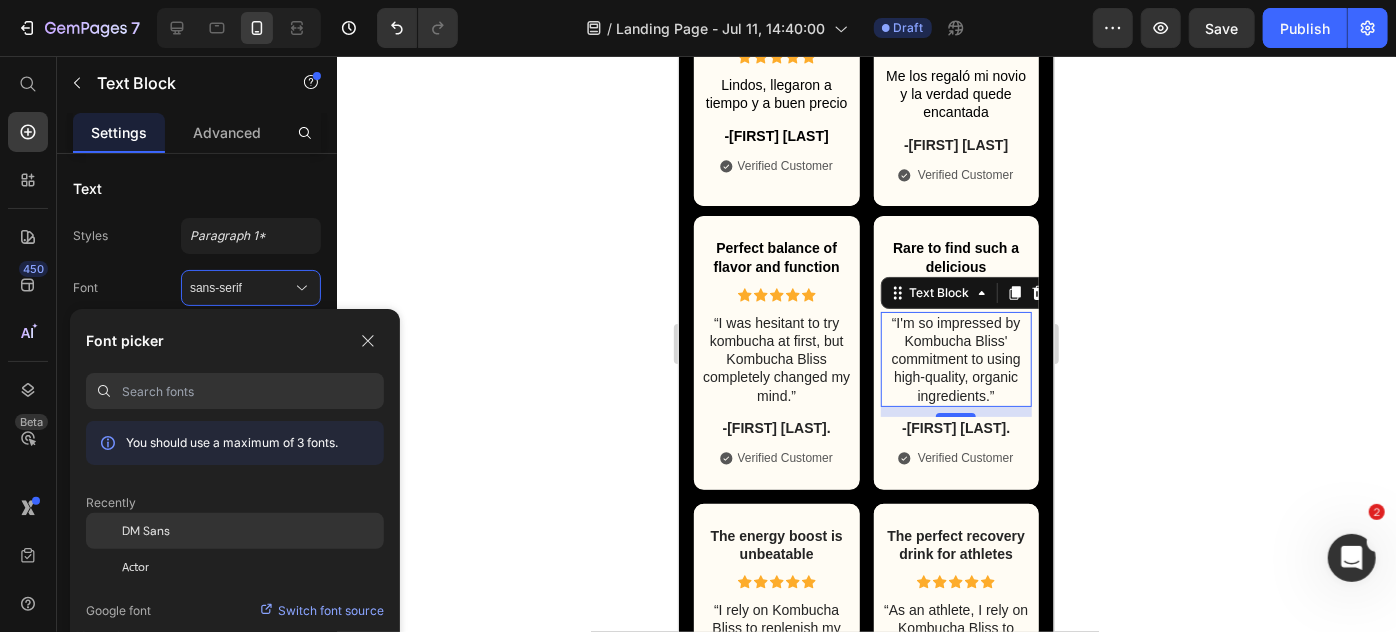 click on "DM Sans" 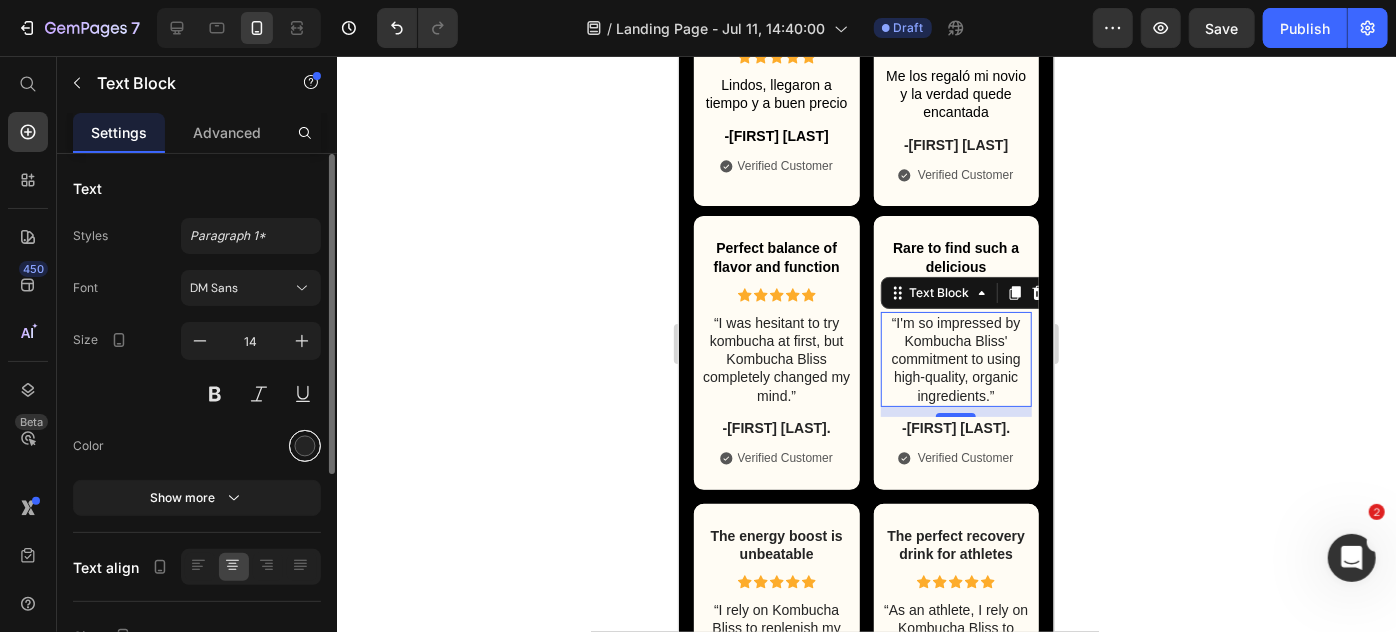 click at bounding box center [305, 446] 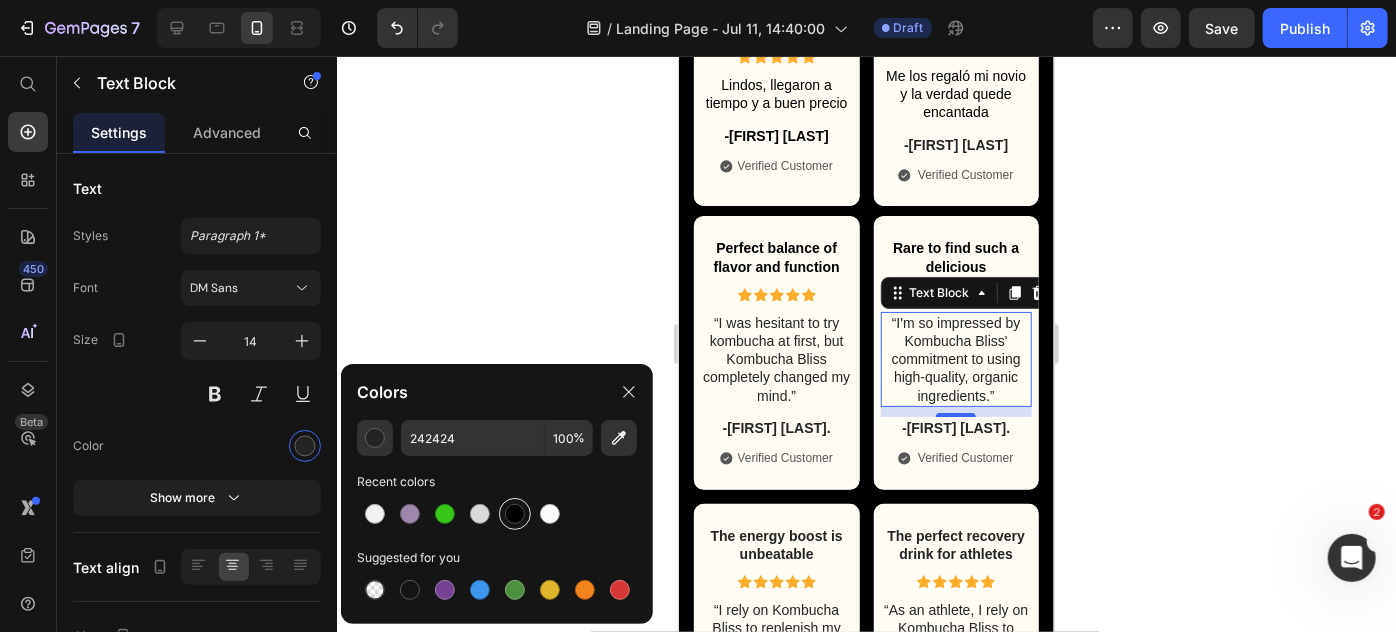 click at bounding box center [515, 514] 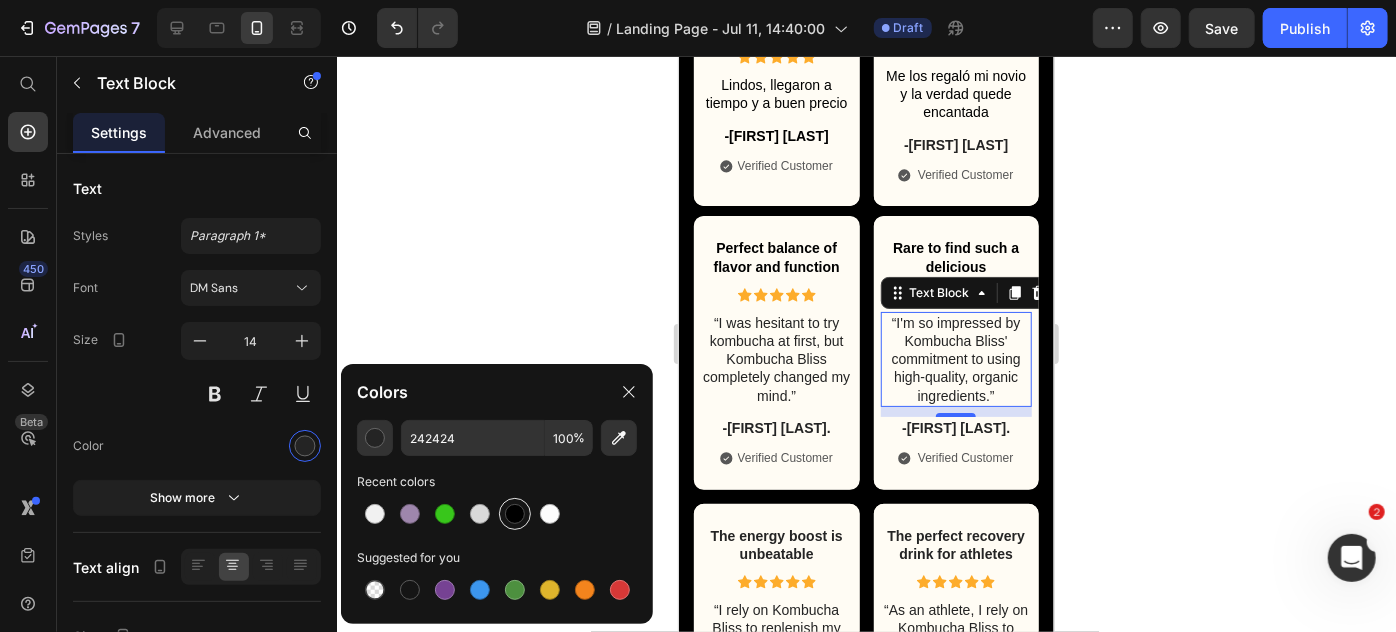 type on "000000" 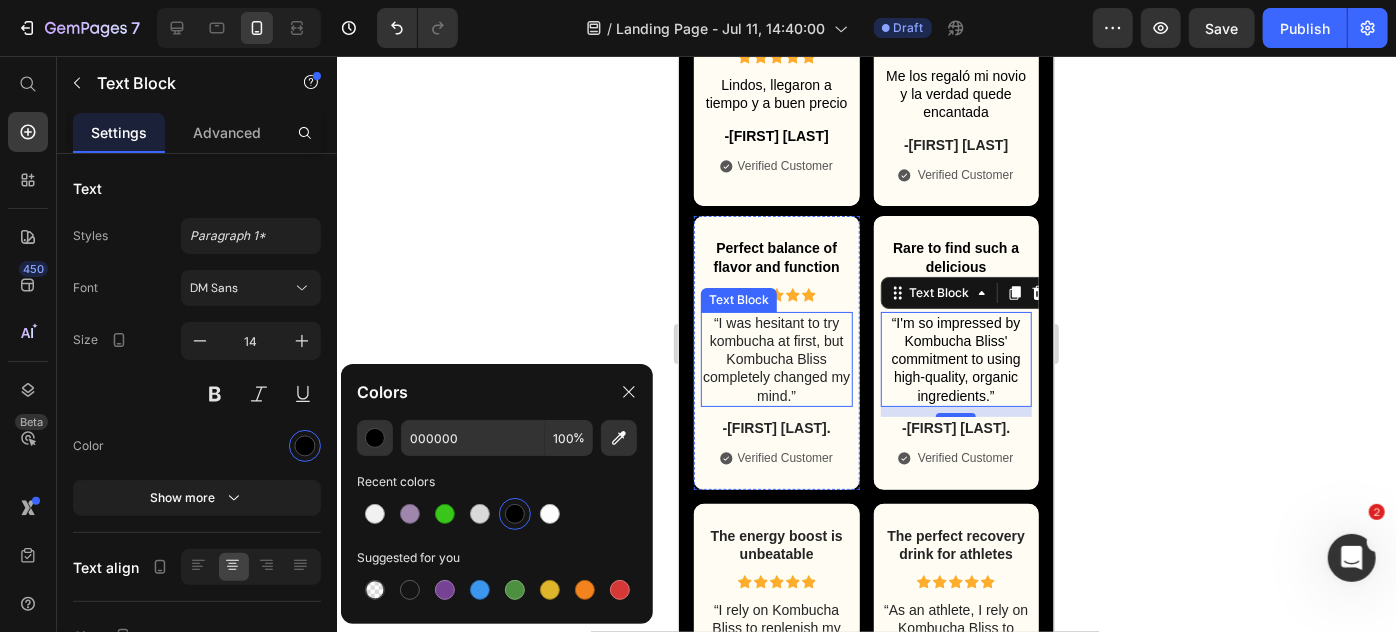 click on "“I was hesitant to try kombucha at first, but Kombucha Bliss completely changed my mind.”" at bounding box center [776, 358] 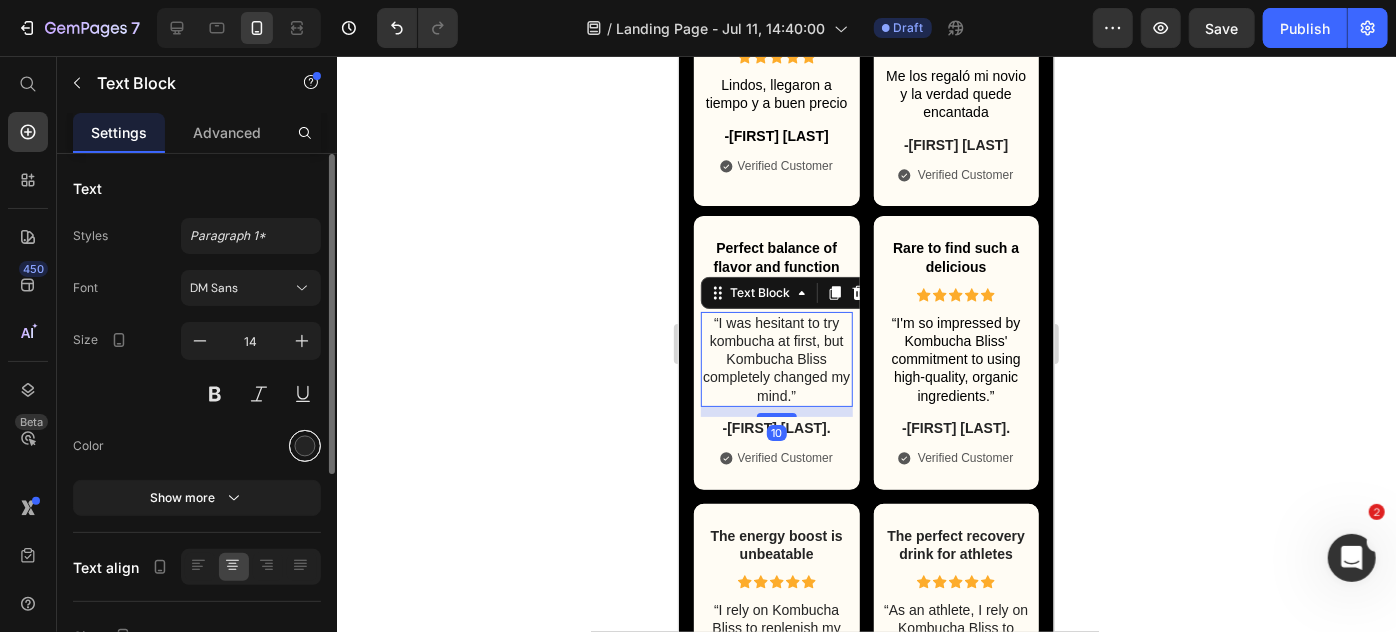 click at bounding box center [305, 446] 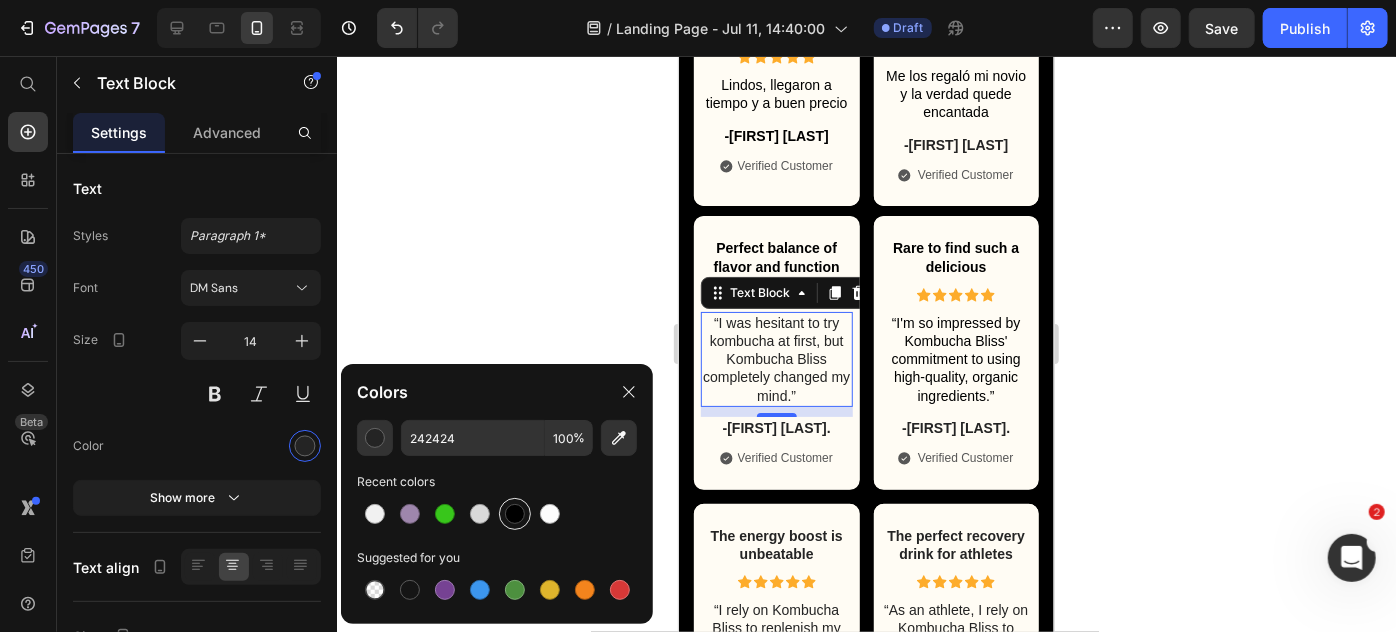 click at bounding box center (515, 514) 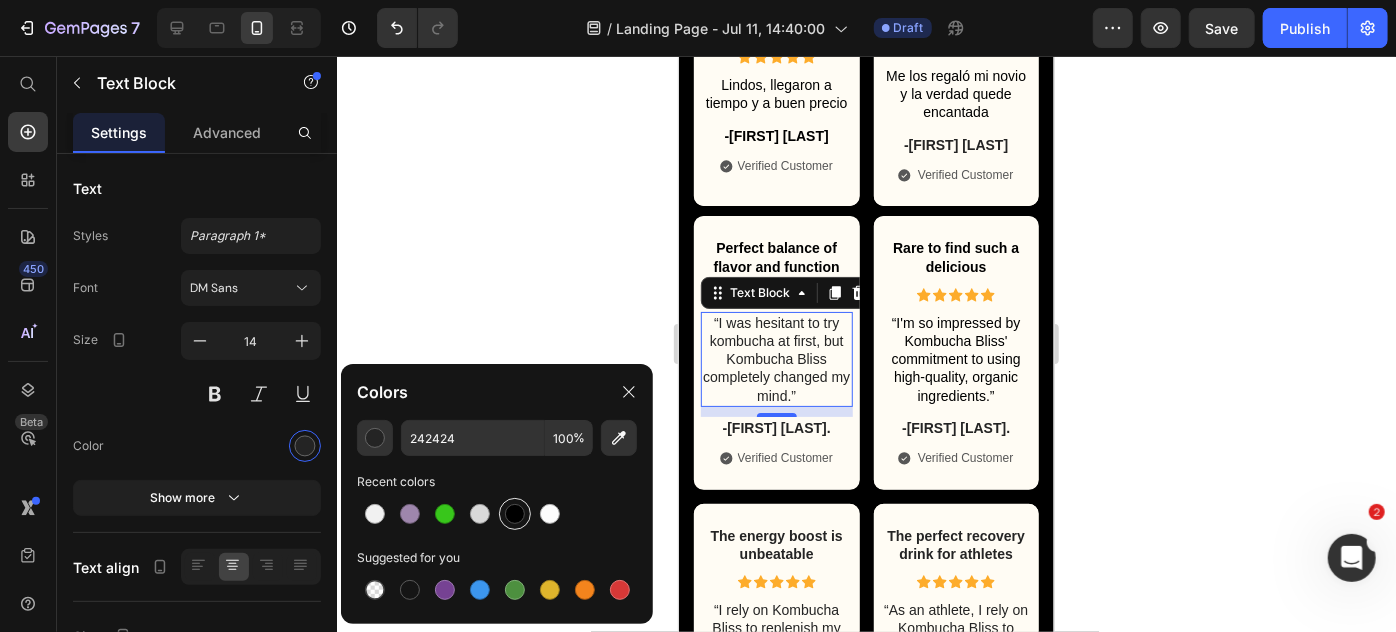 type on "000000" 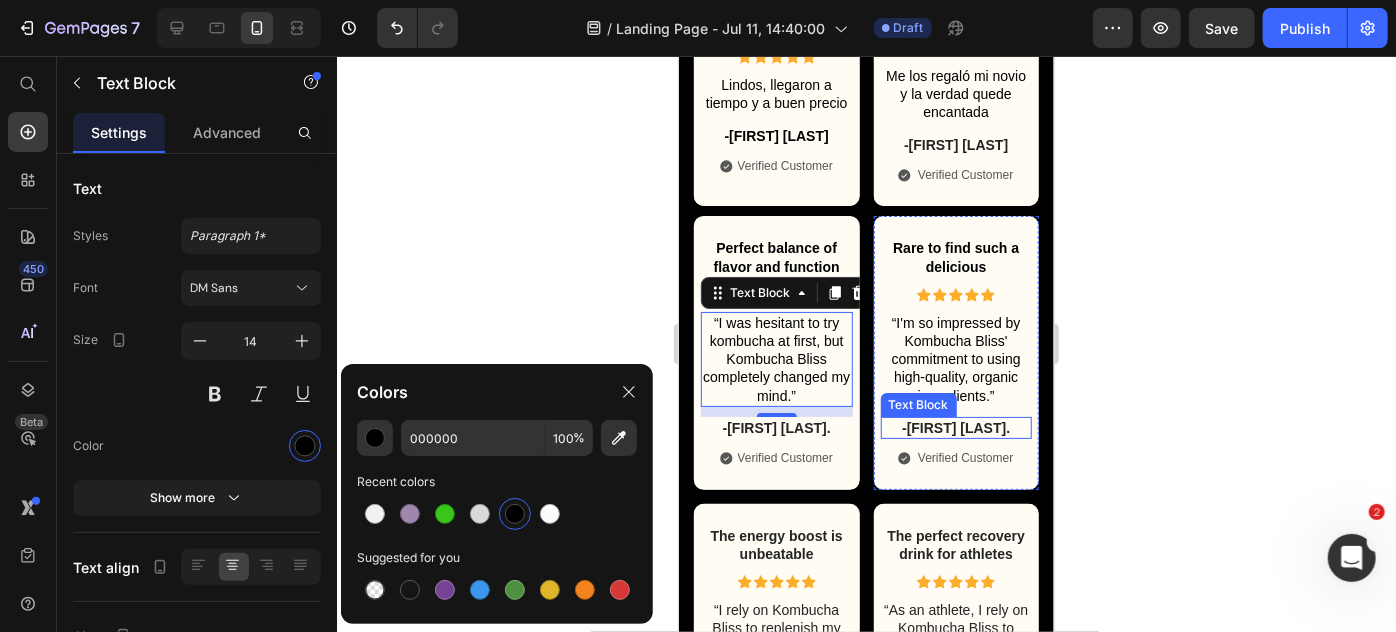 click on "-[FIRST] [LAST]." at bounding box center (956, 427) 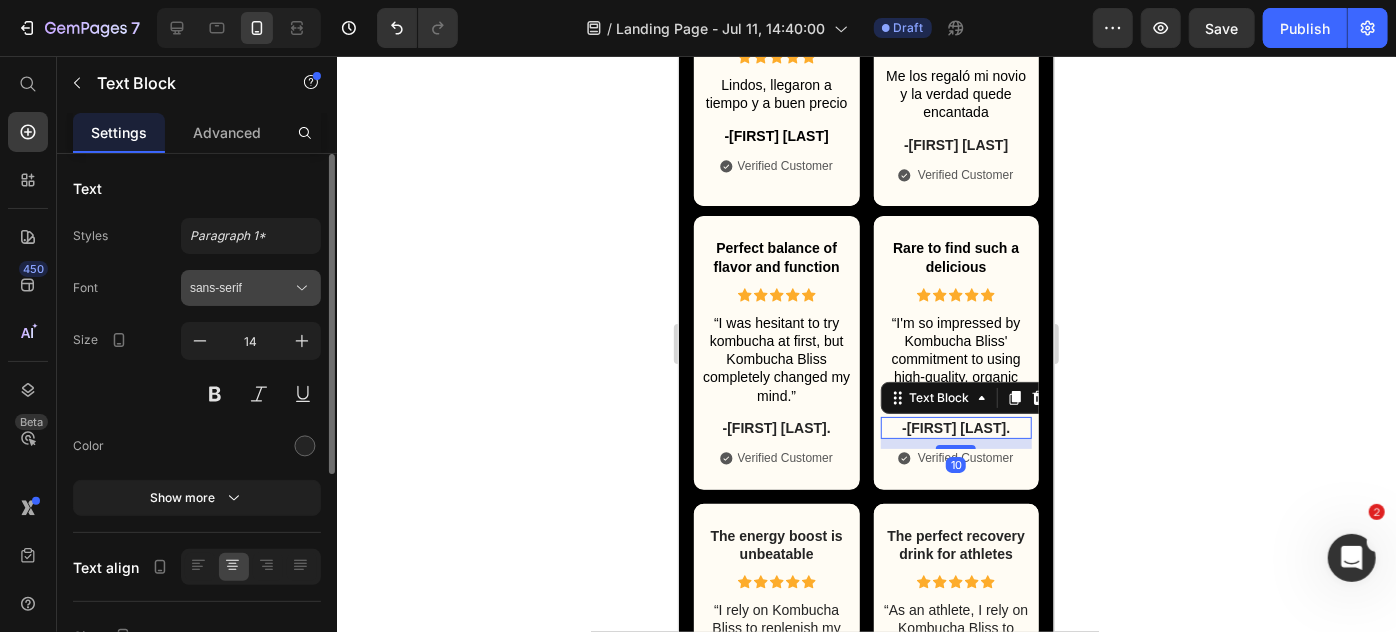 click on "sans-serif" at bounding box center [251, 288] 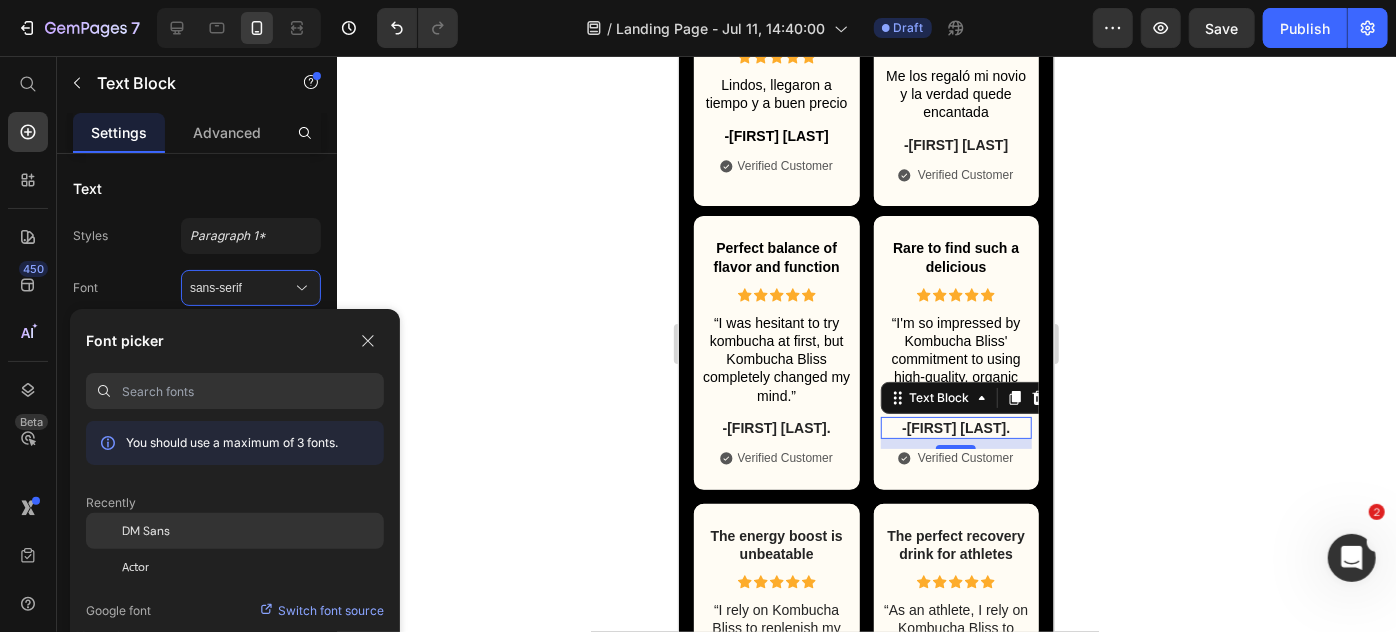 click on "DM Sans" 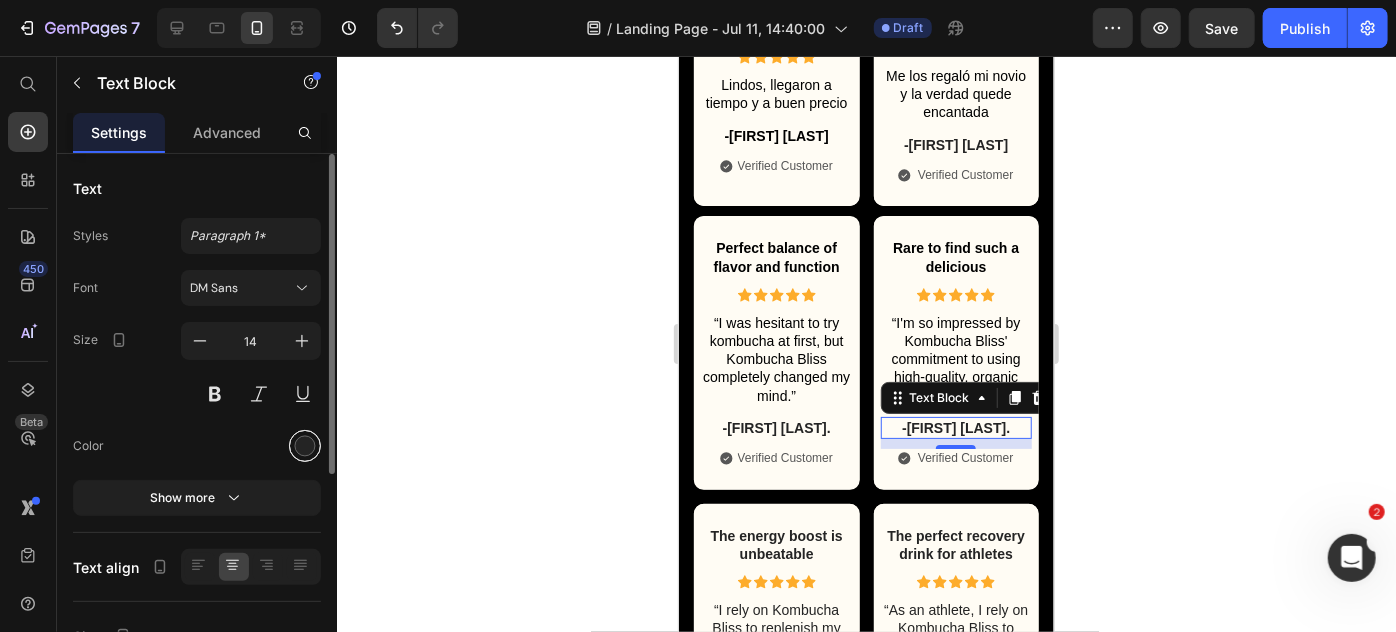 click at bounding box center (305, 446) 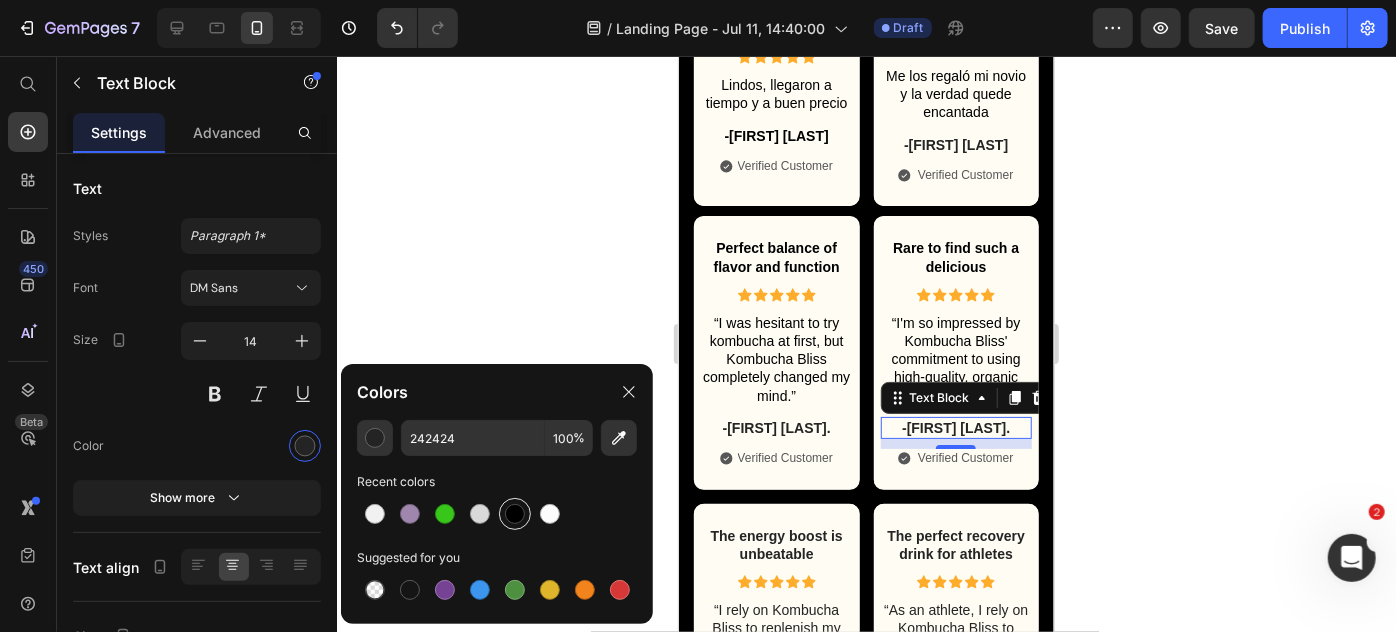 click at bounding box center [515, 514] 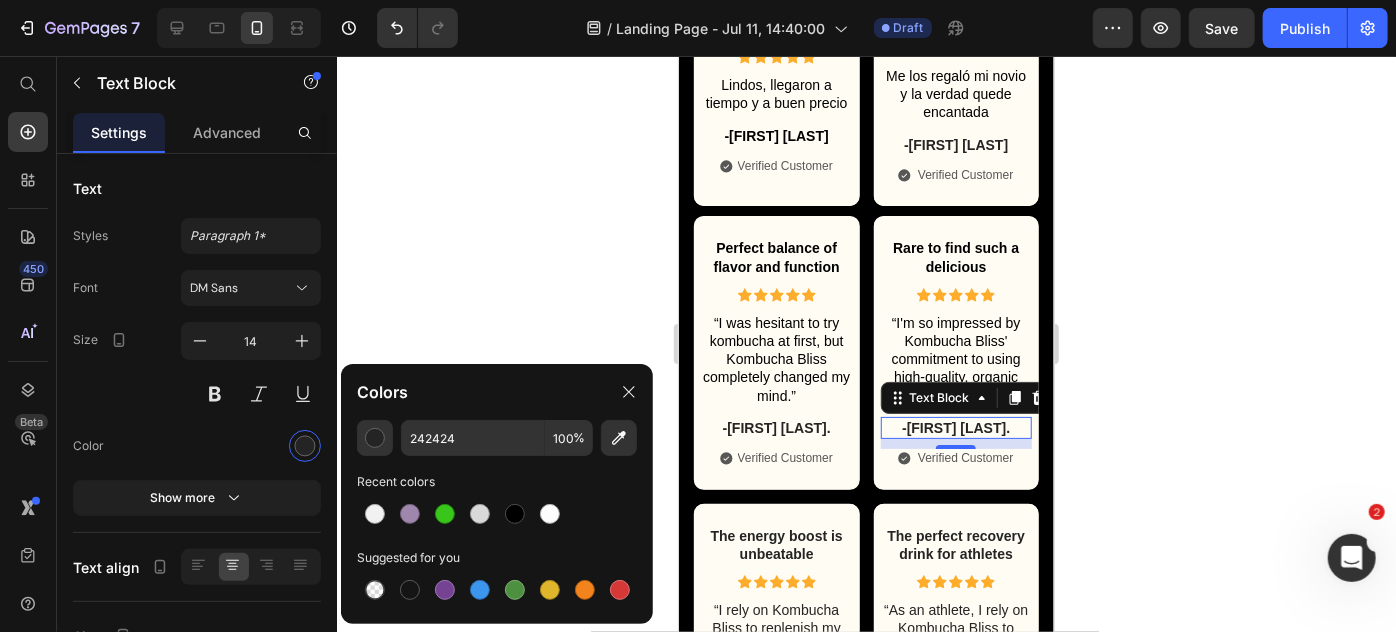 type on "000000" 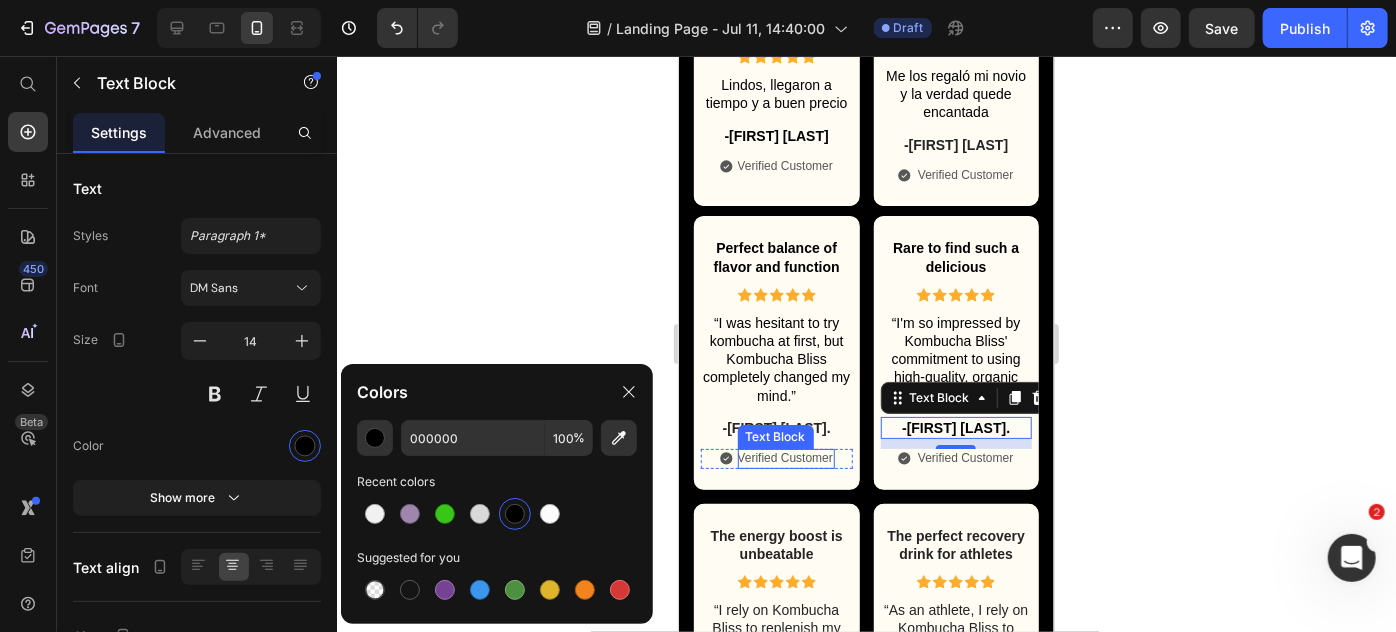click on "Text Block" at bounding box center [775, 436] 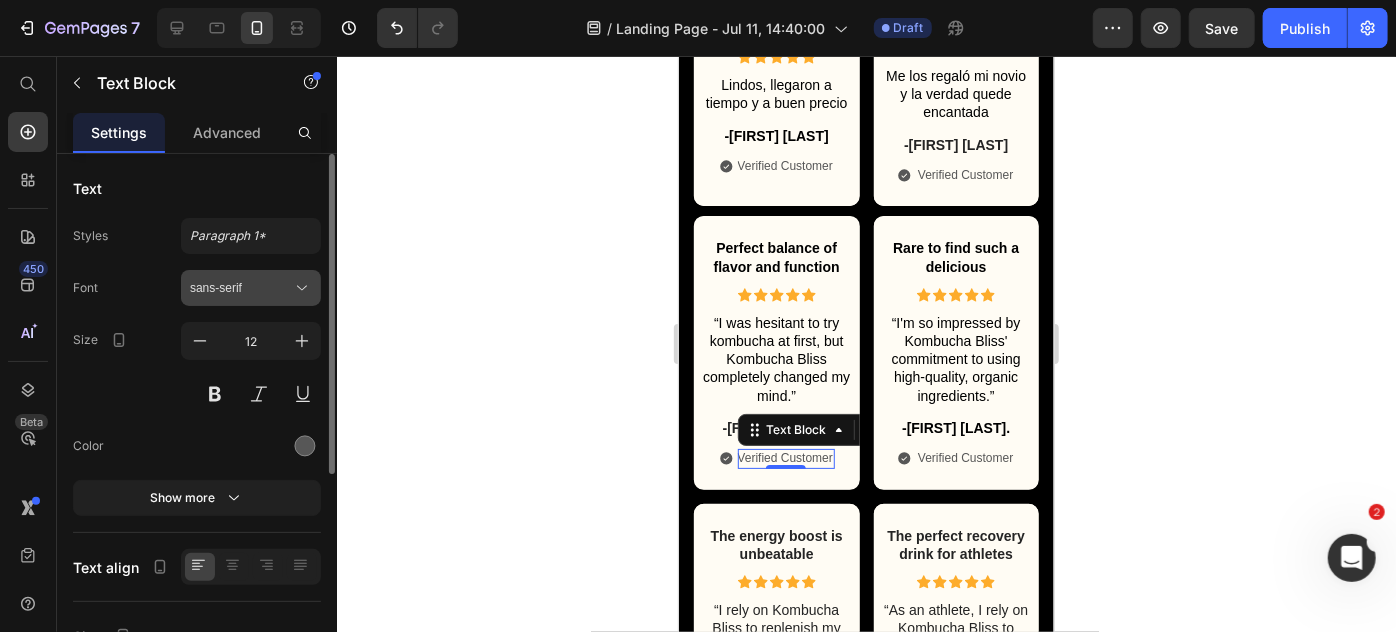 click on "sans-serif" at bounding box center [251, 288] 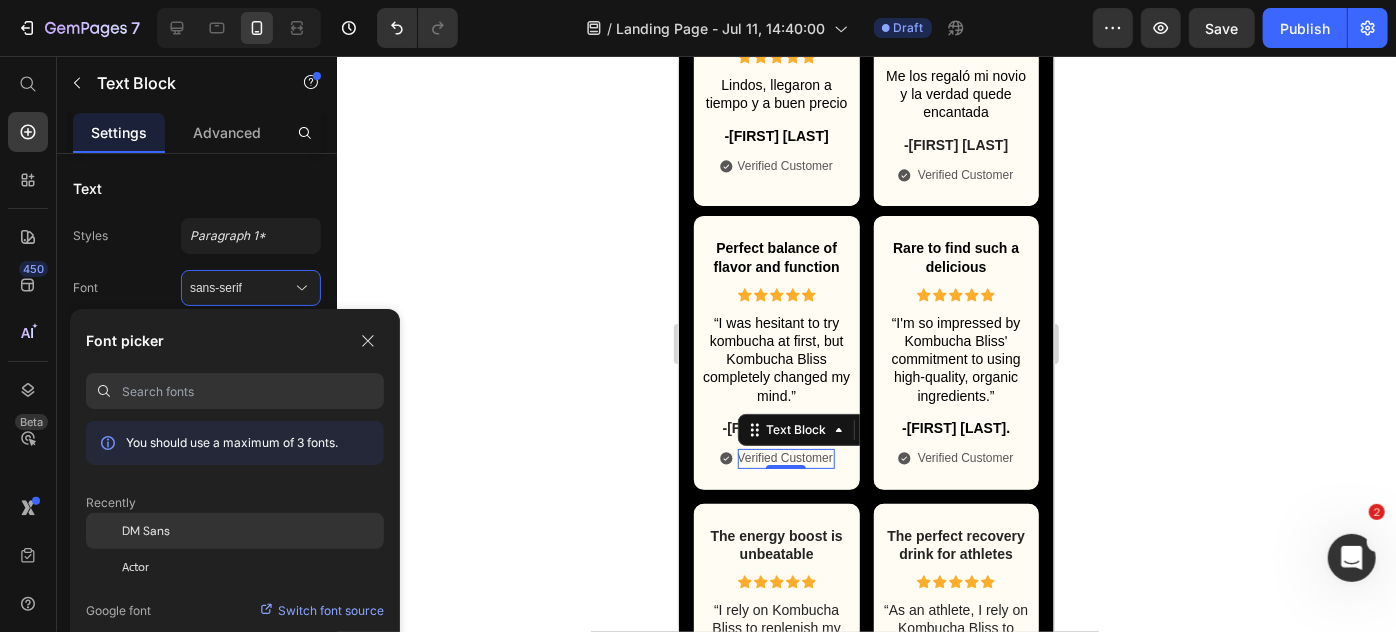 click on "DM Sans" 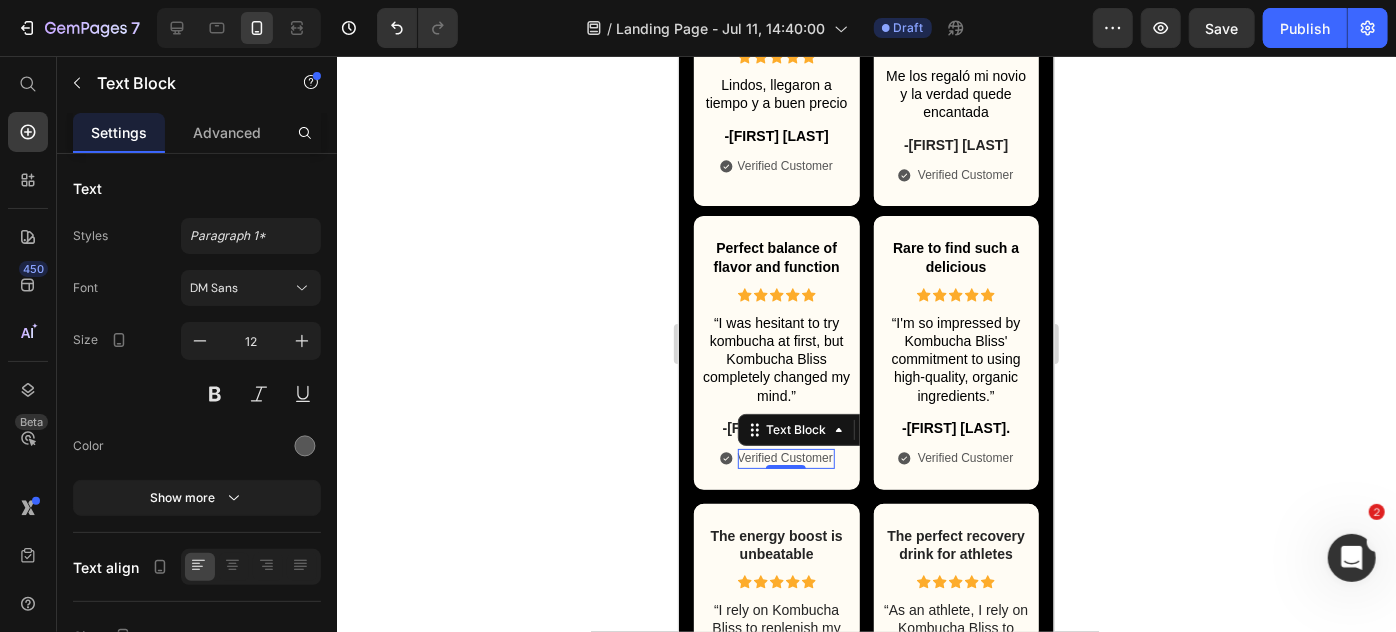 click 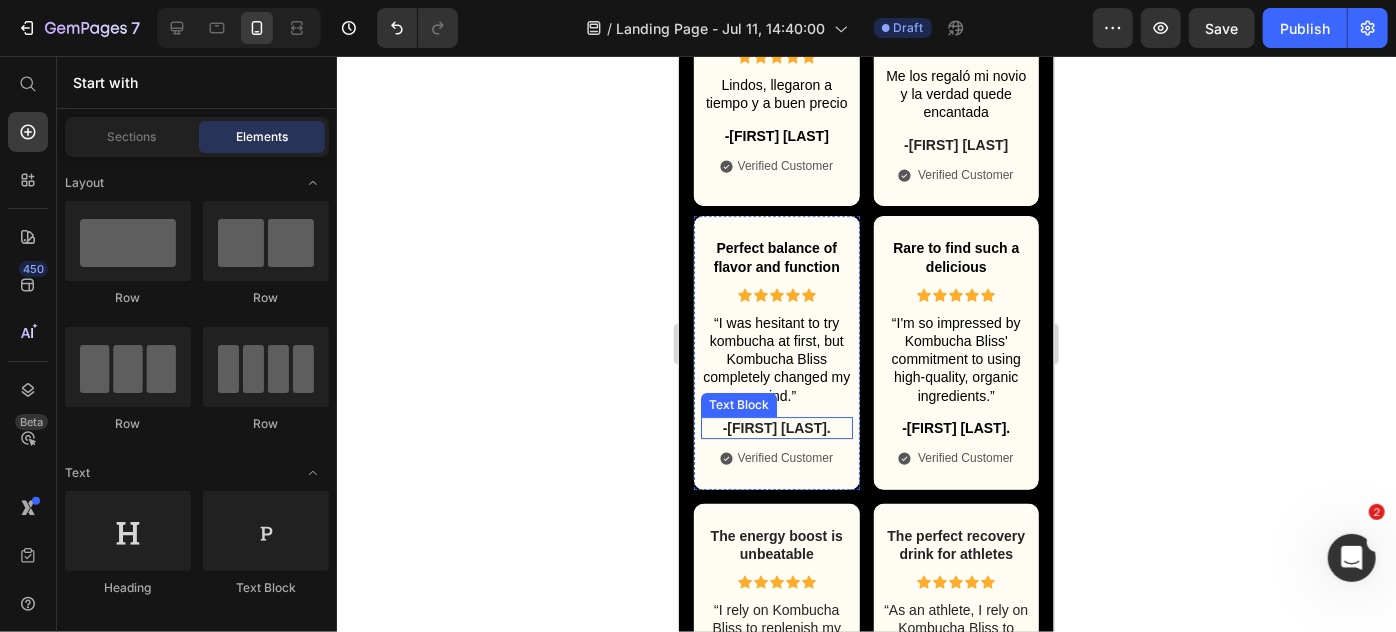 click on "-[FIRST] [LAST]." at bounding box center (776, 427) 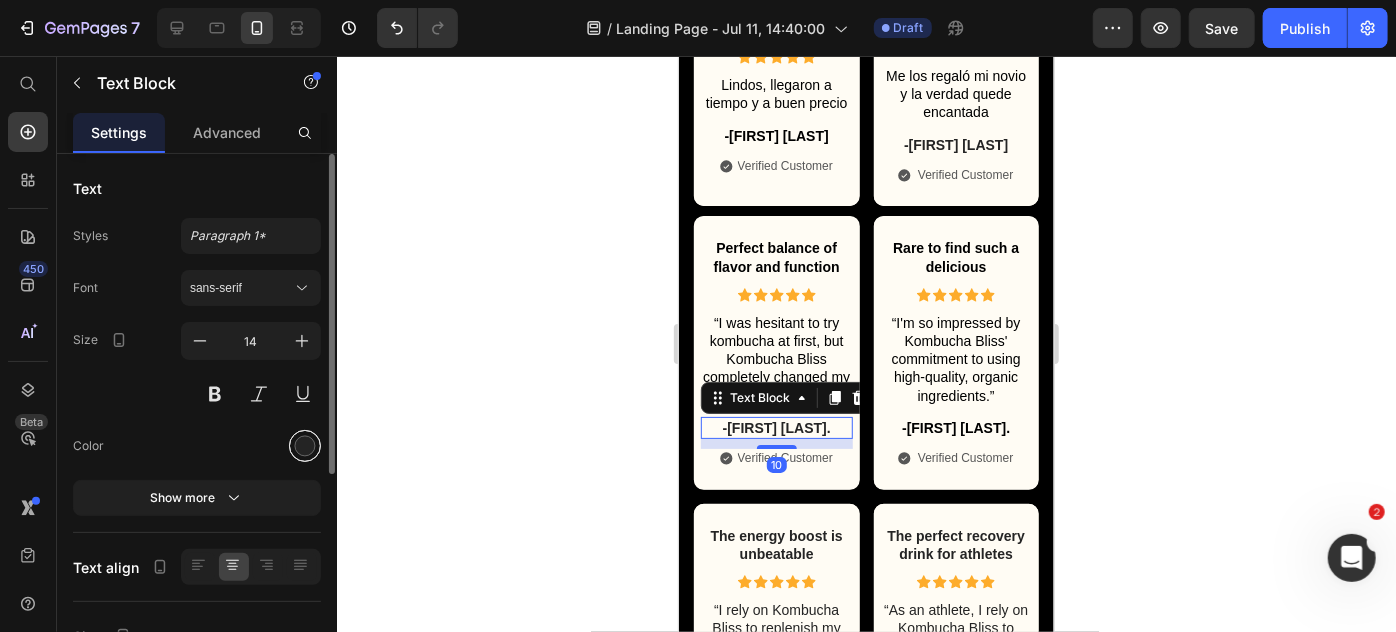 click at bounding box center (305, 446) 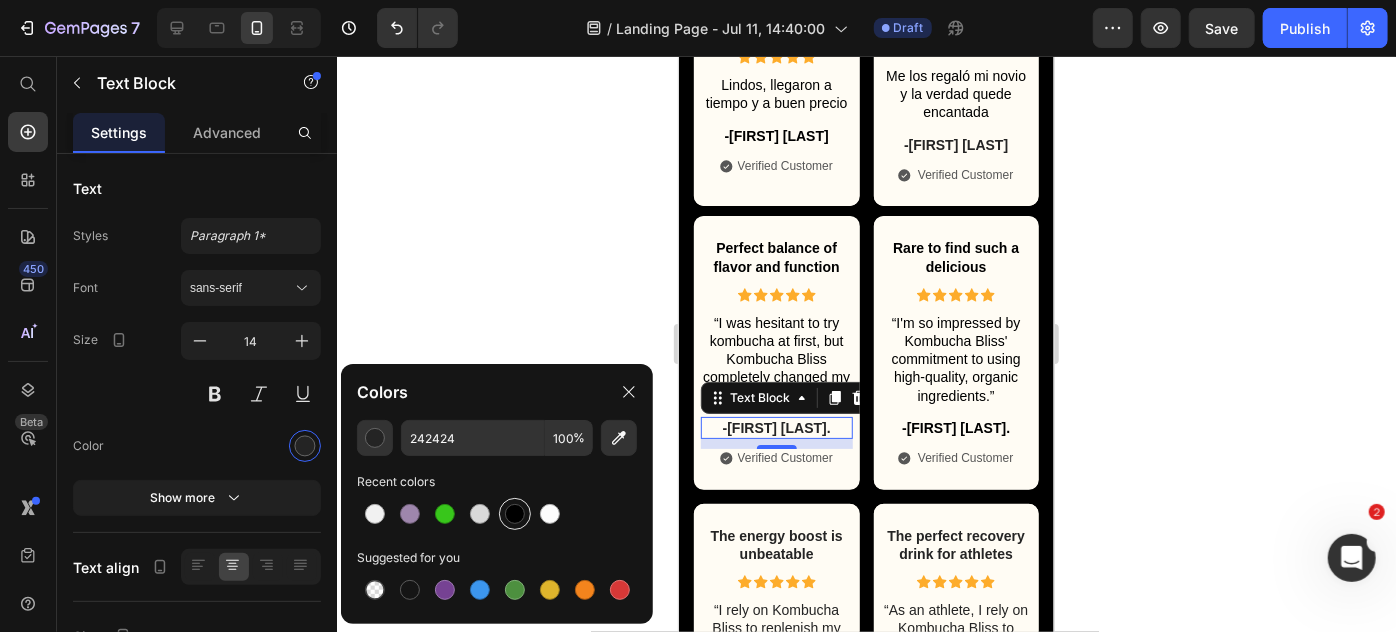 click at bounding box center (515, 514) 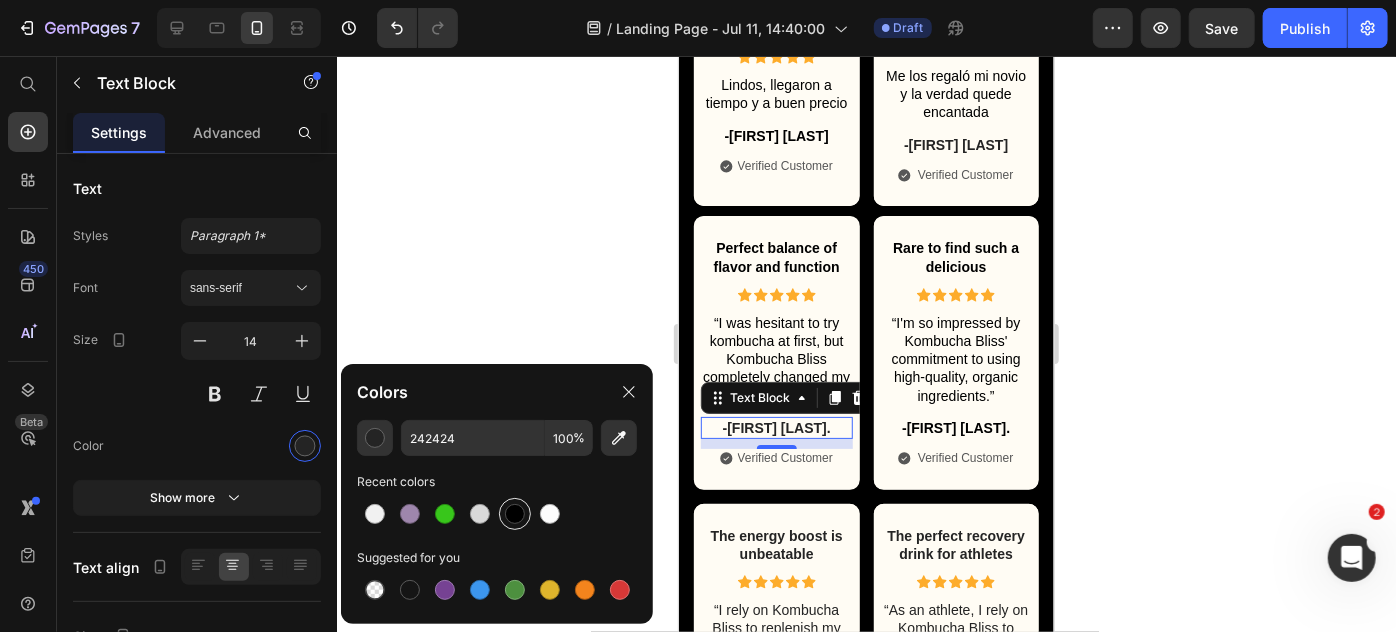 type on "000000" 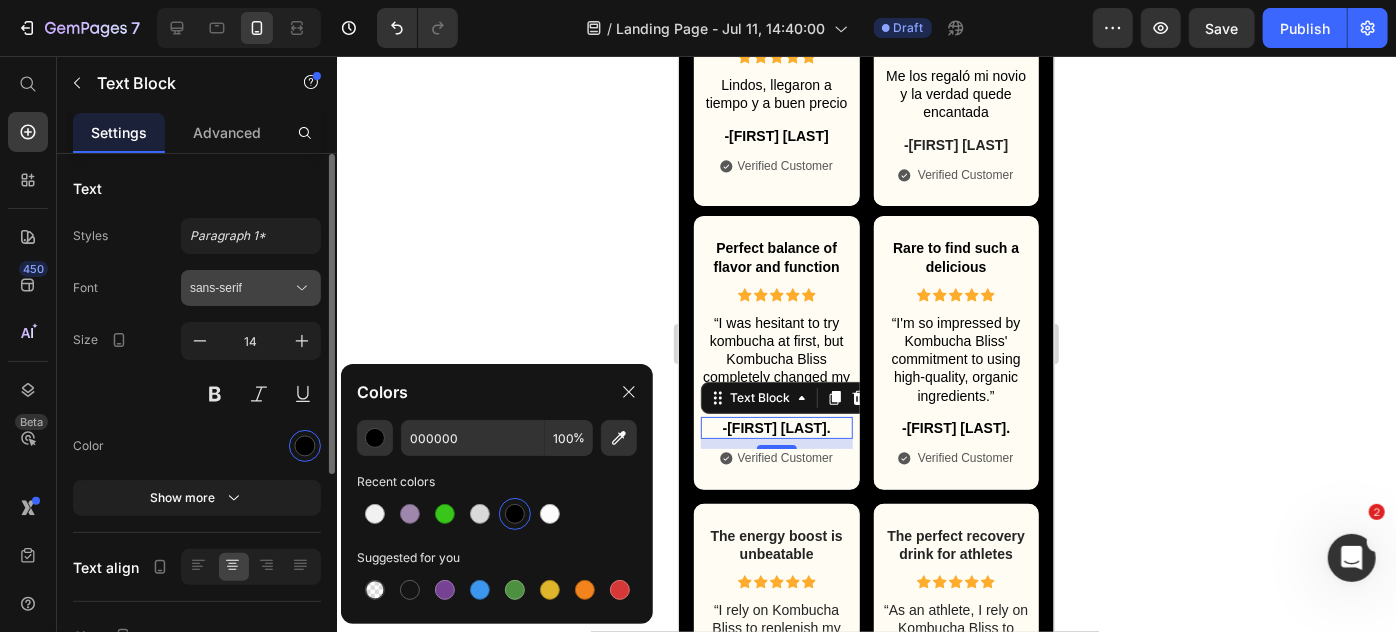click on "sans-serif" at bounding box center [241, 288] 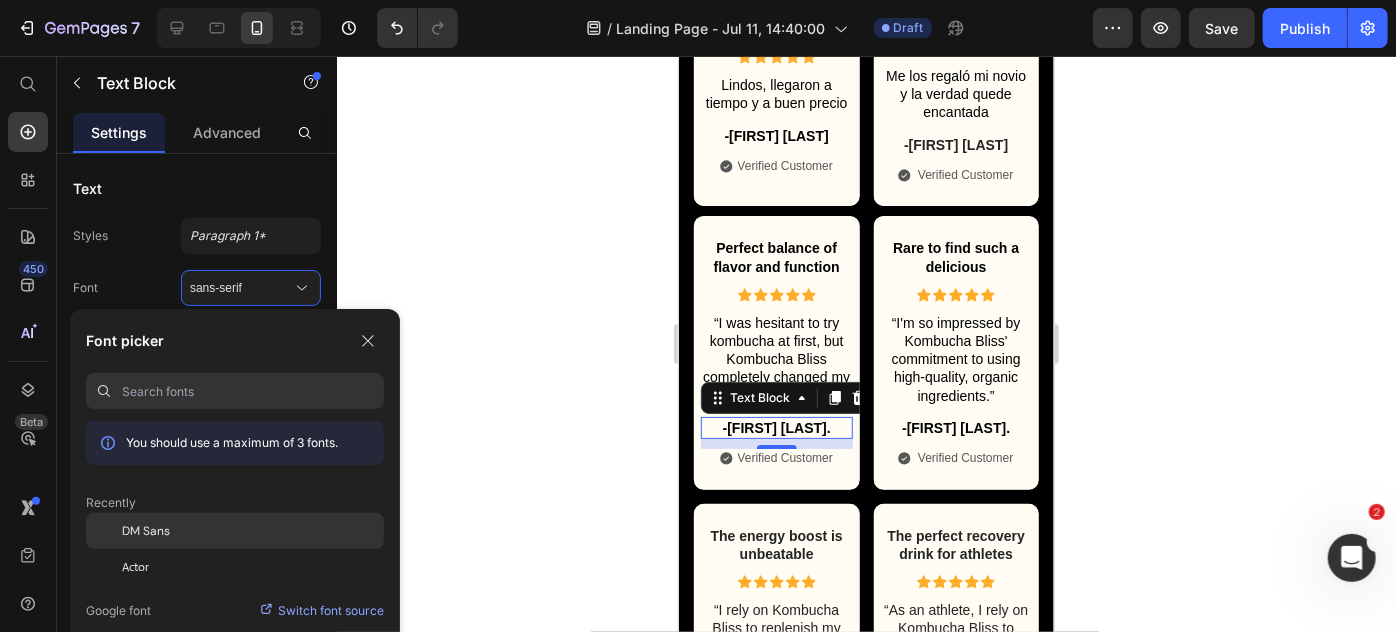 click on "DM Sans" 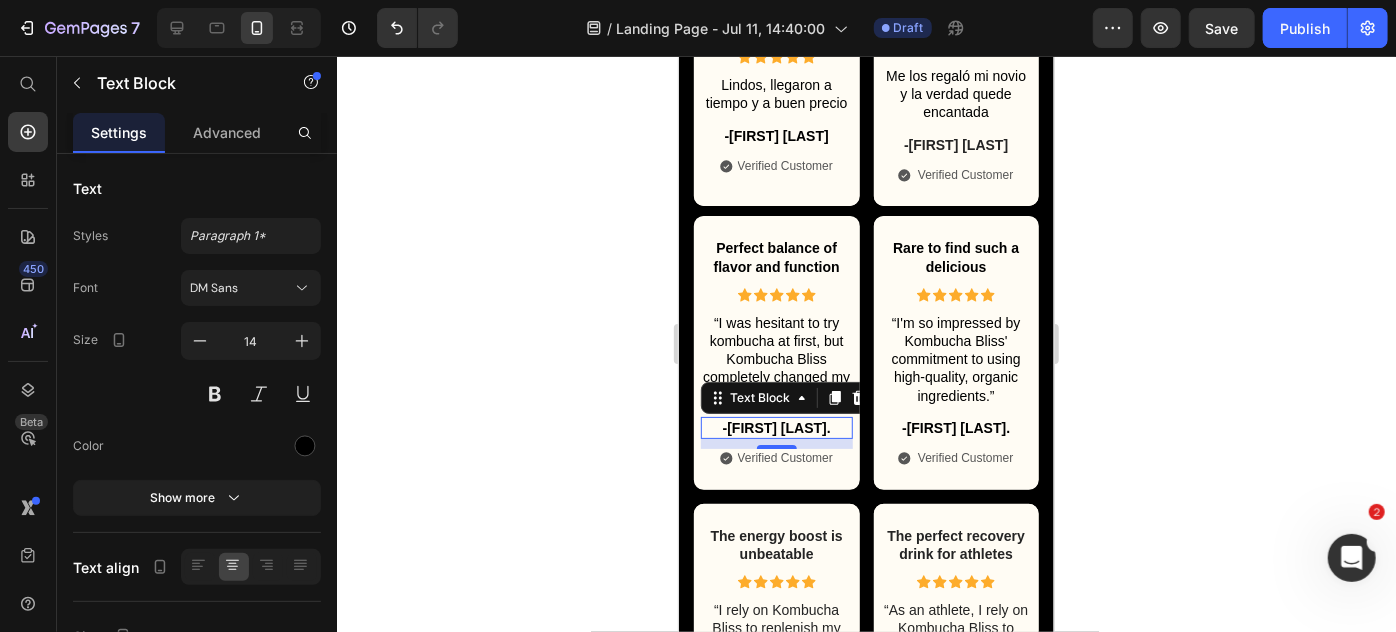 click 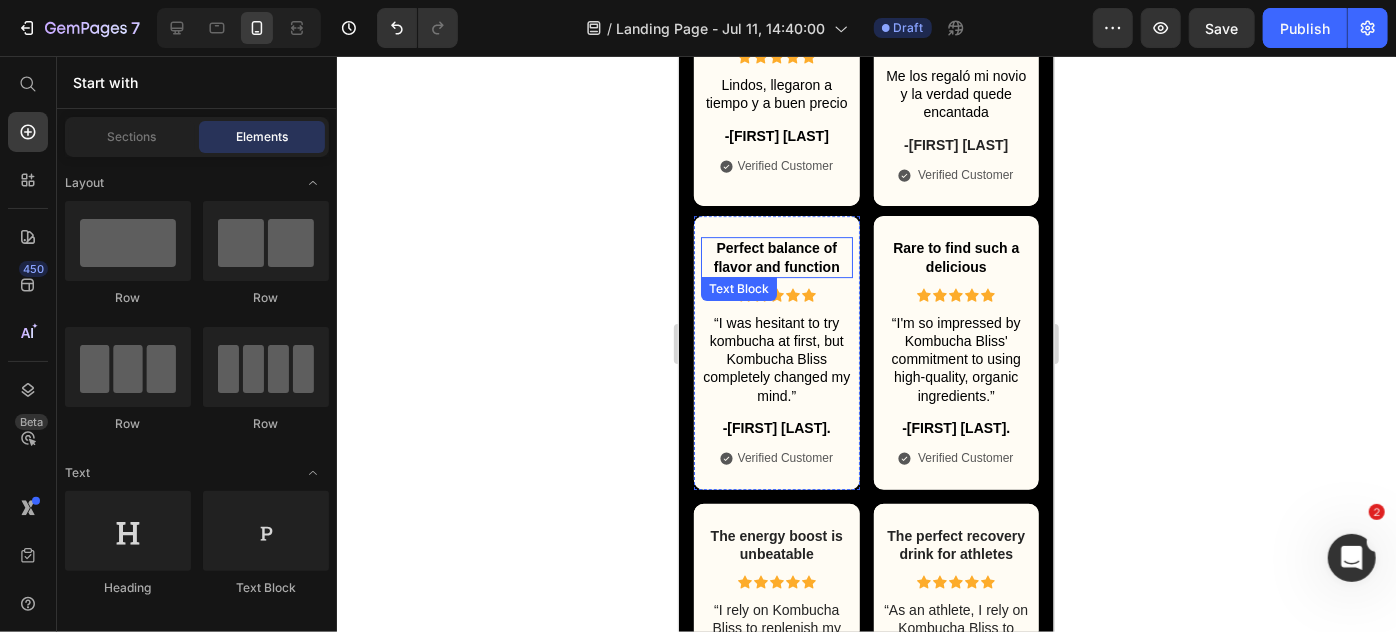 click on "Perfect balance of flavor and function" at bounding box center (776, 256) 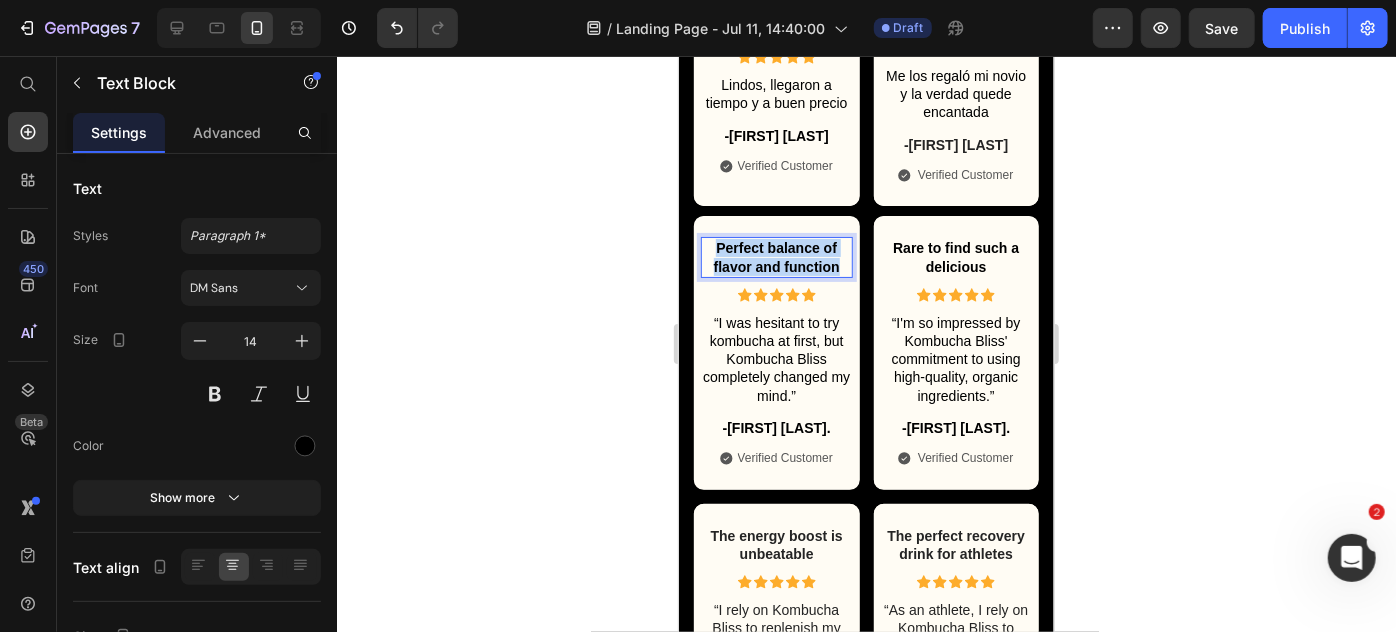 click on "Perfect balance of flavor and function" at bounding box center [776, 256] 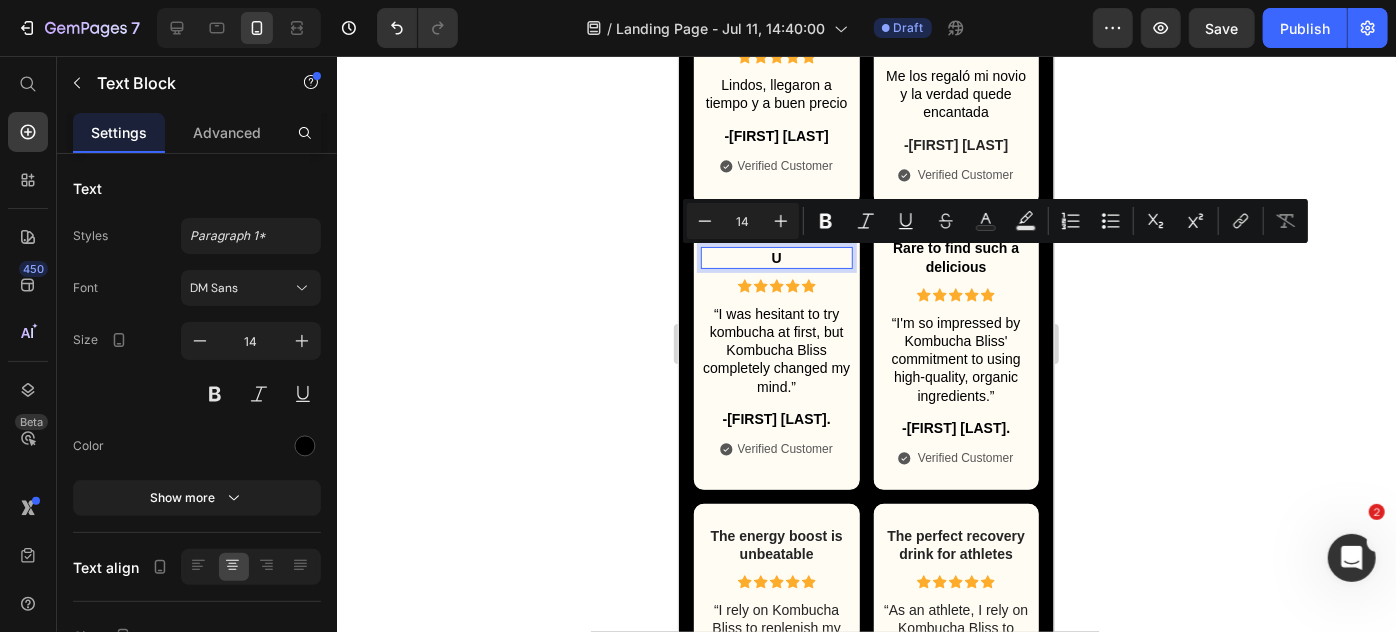 scroll, scrollTop: 3167, scrollLeft: 0, axis: vertical 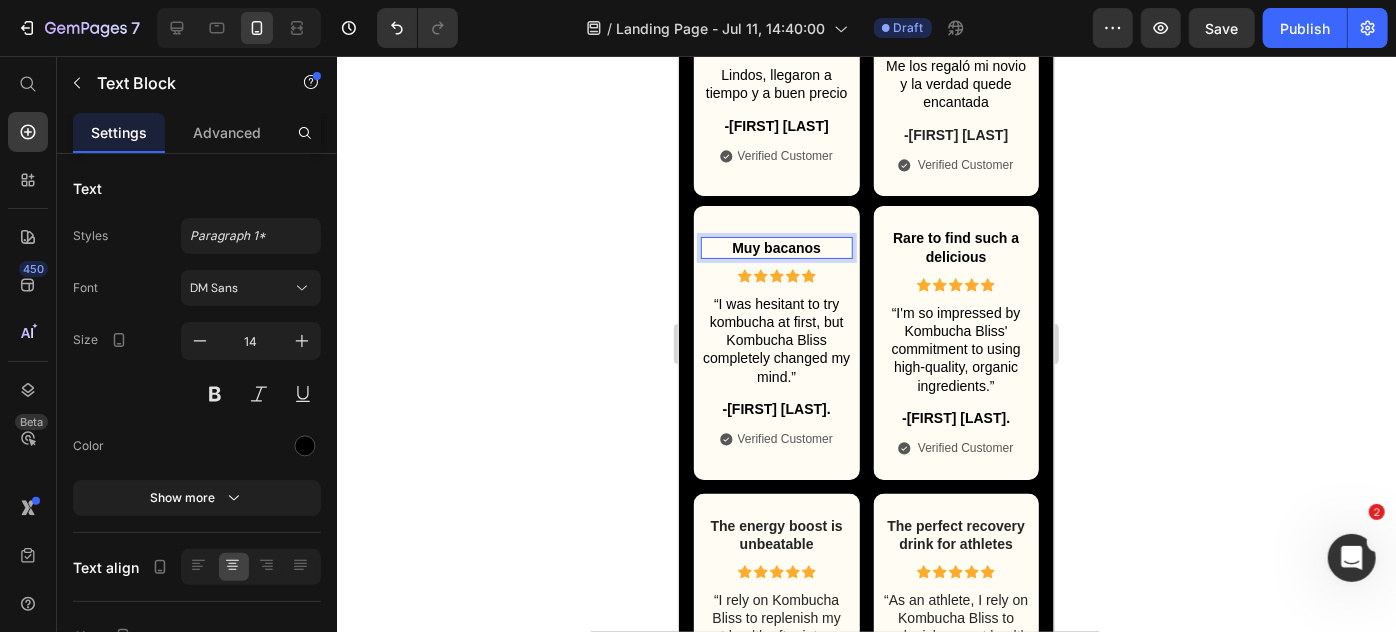 click 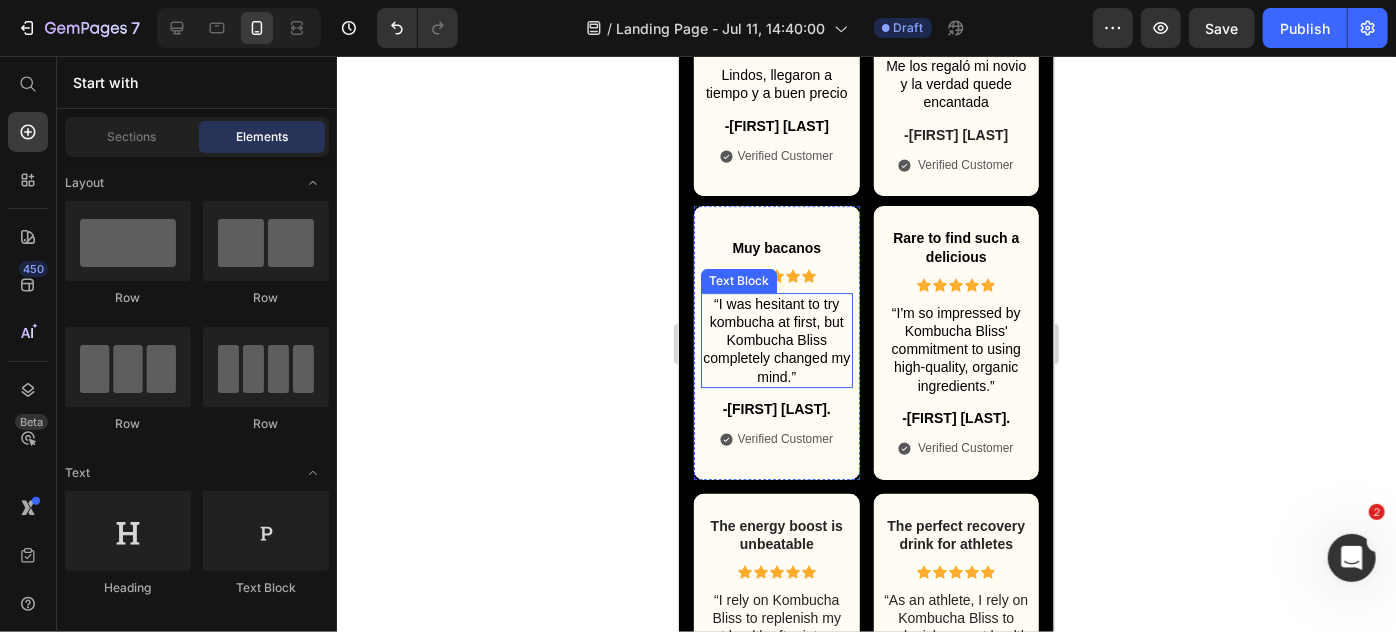 click on "“I was hesitant to try kombucha at first, but Kombucha Bliss completely changed my mind.”" at bounding box center (776, 339) 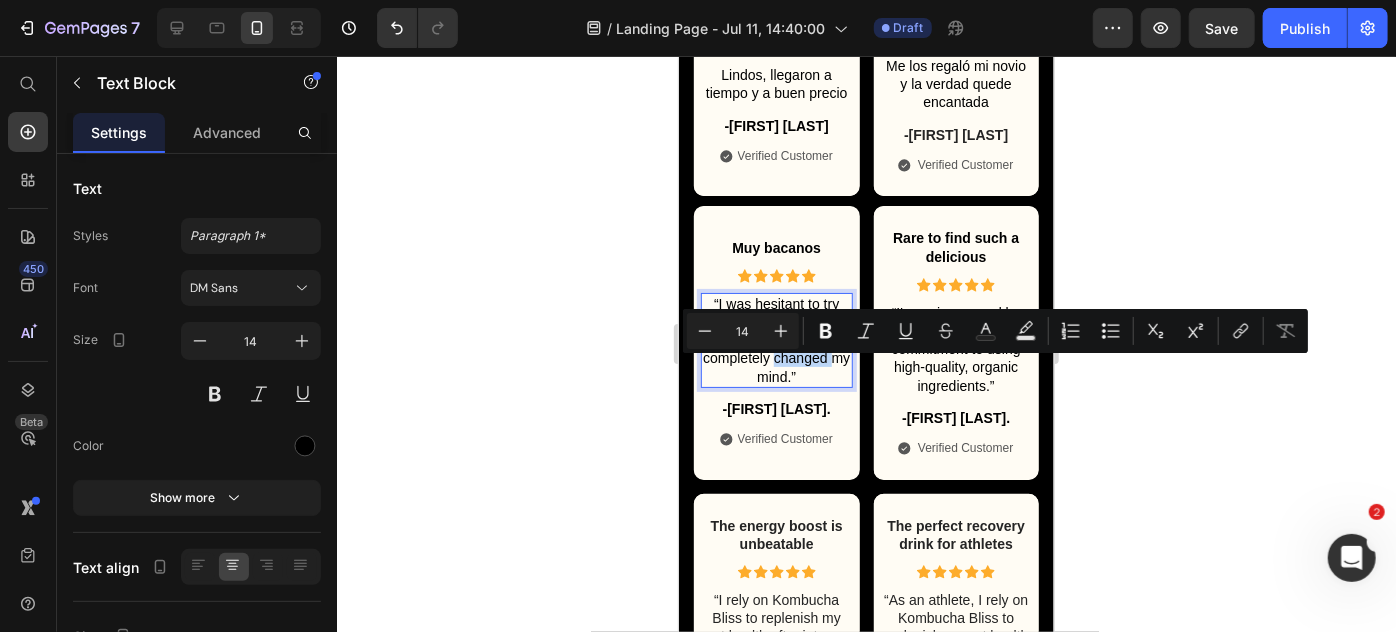 click on "“I was hesitant to try kombucha at first, but Kombucha Bliss completely changed my mind.”" at bounding box center (776, 339) 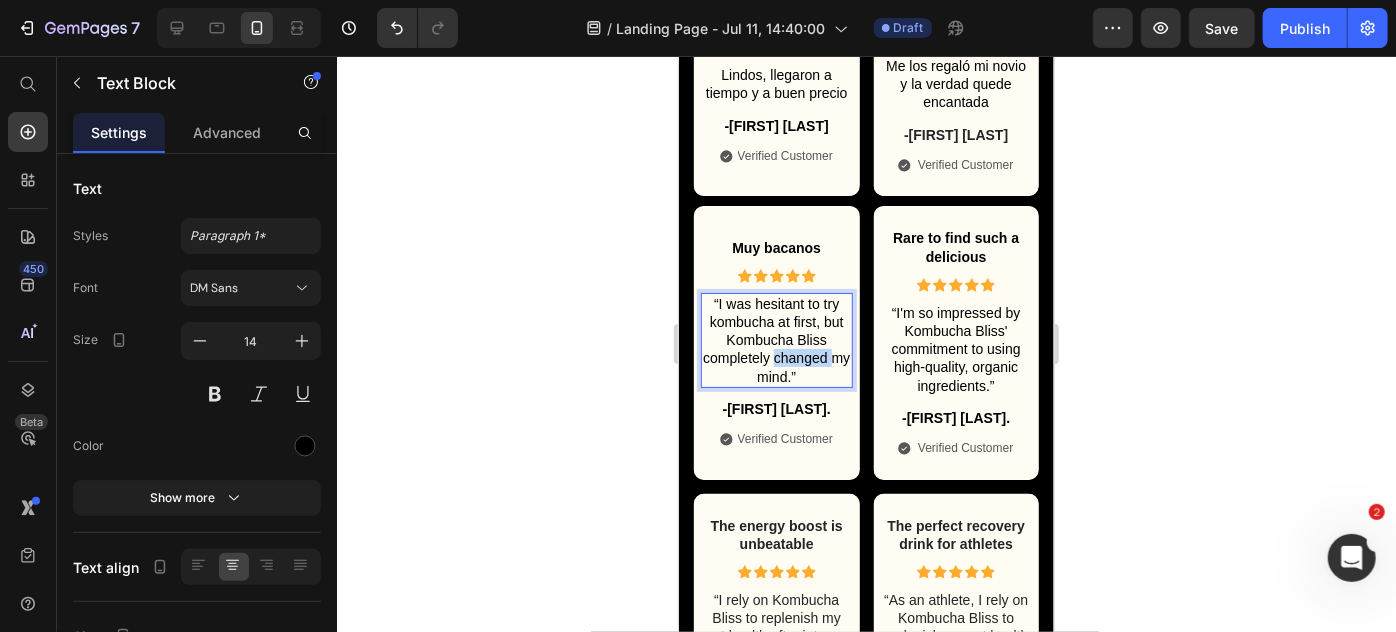 click on "“I was hesitant to try kombucha at first, but Kombucha Bliss completely changed my mind.”" at bounding box center (776, 339) 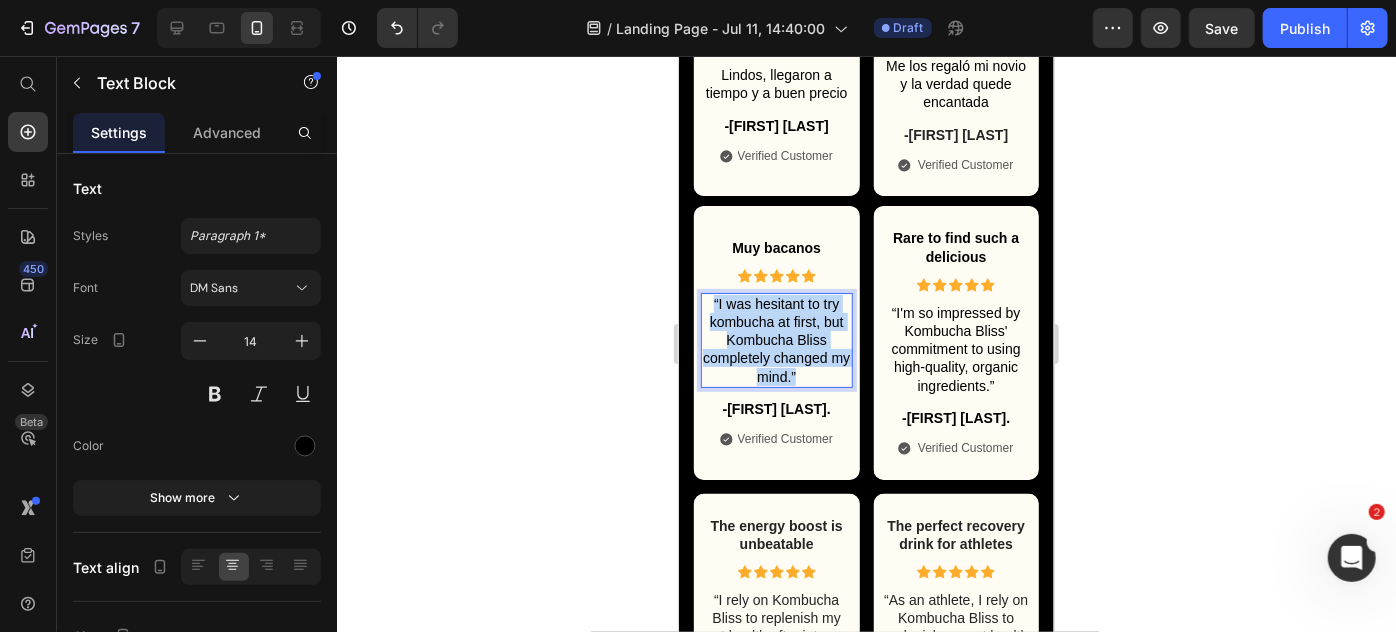 click on "“I was hesitant to try kombucha at first, but Kombucha Bliss completely changed my mind.”" at bounding box center [776, 339] 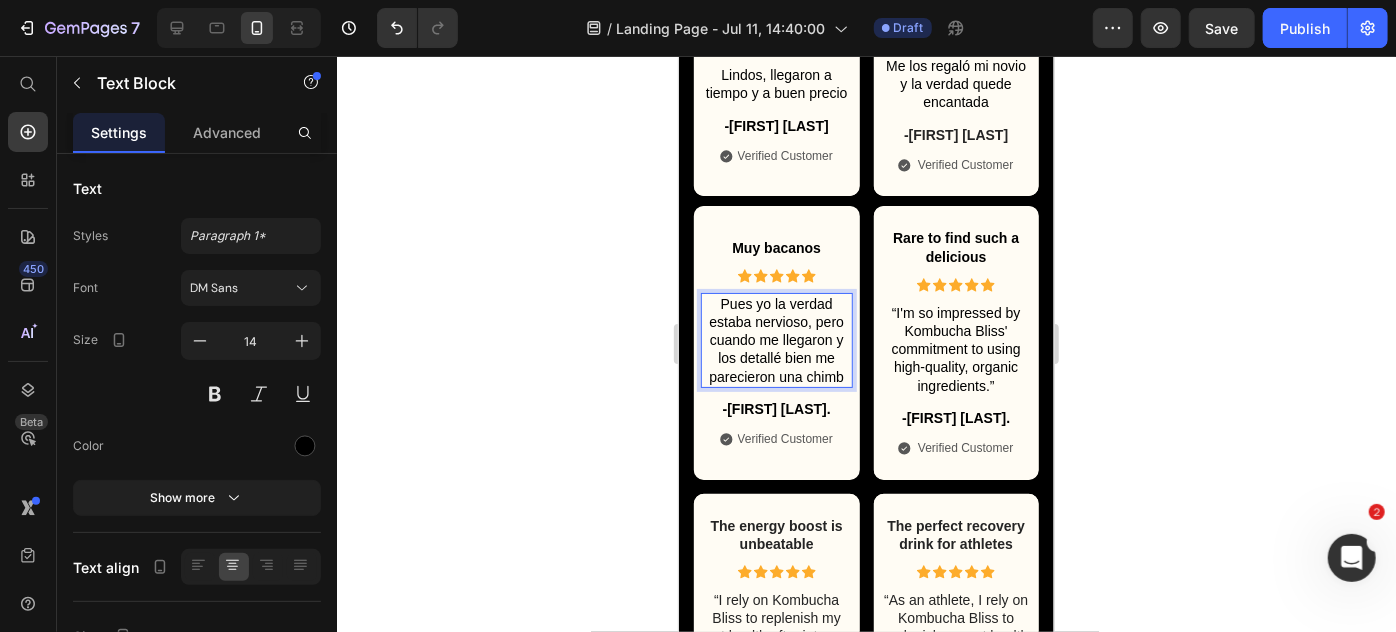 scroll, scrollTop: 3158, scrollLeft: 0, axis: vertical 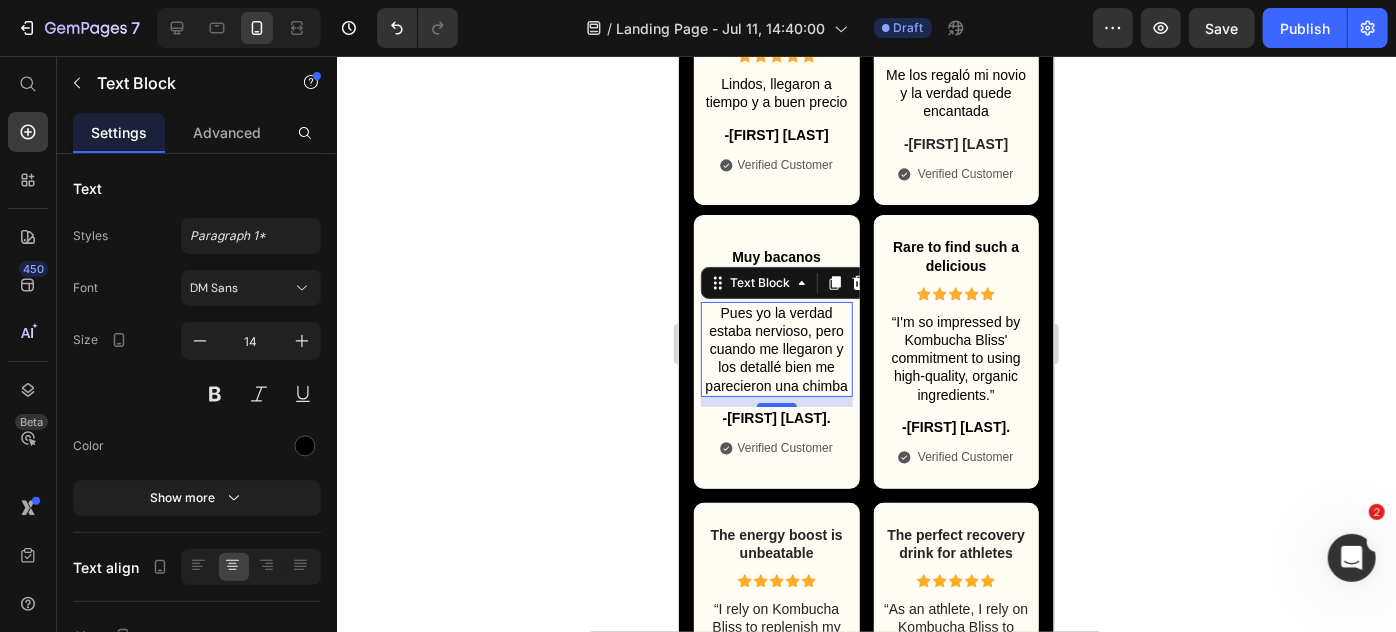 click 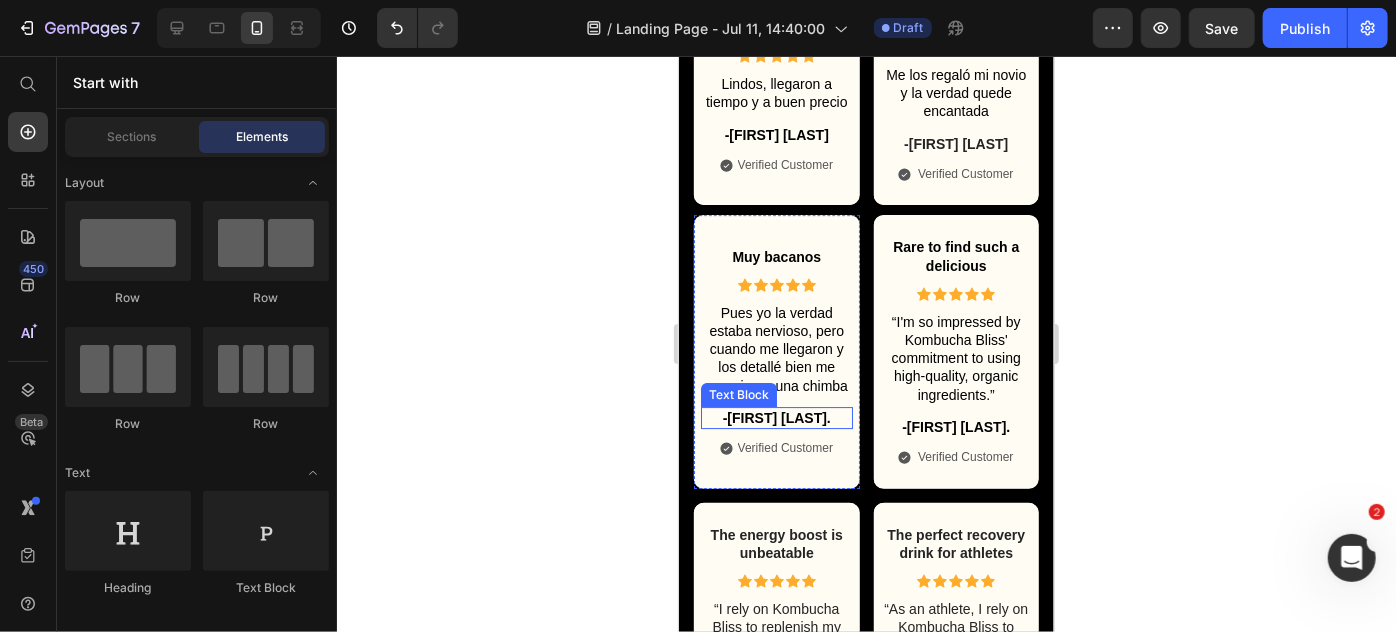 click on "-[FIRST] [LAST]." at bounding box center (776, 417) 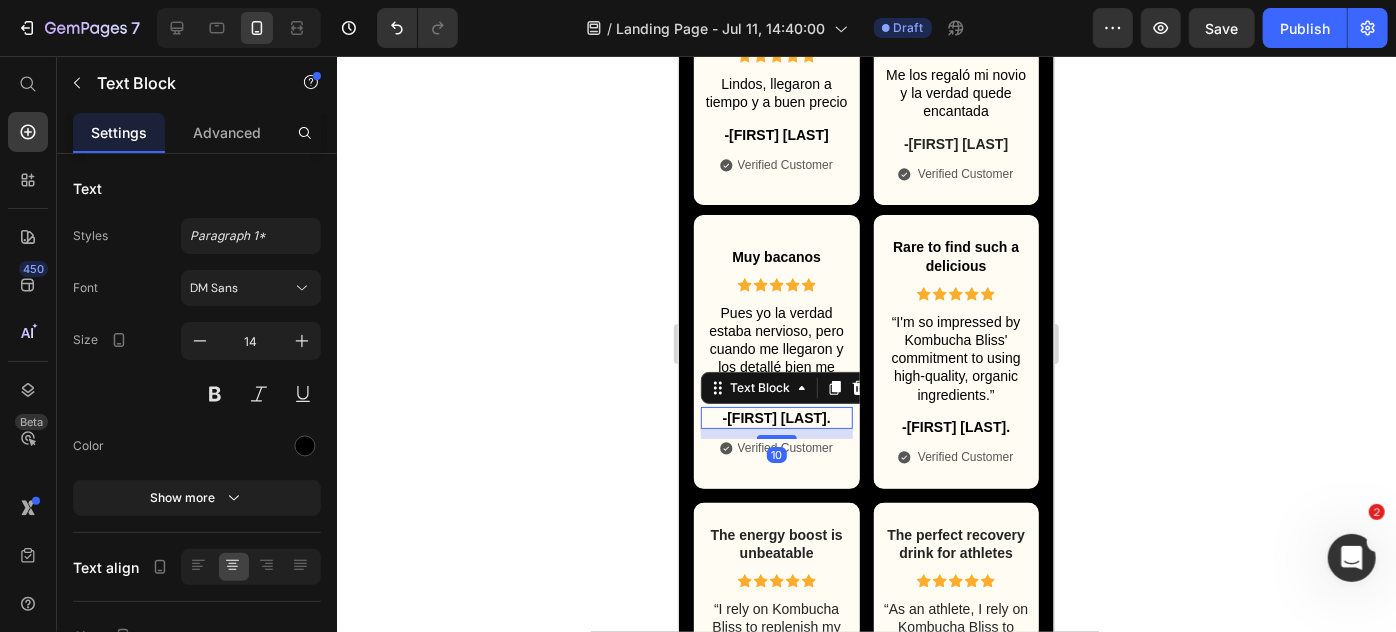 click on "-[FIRST] [LAST]." at bounding box center [776, 417] 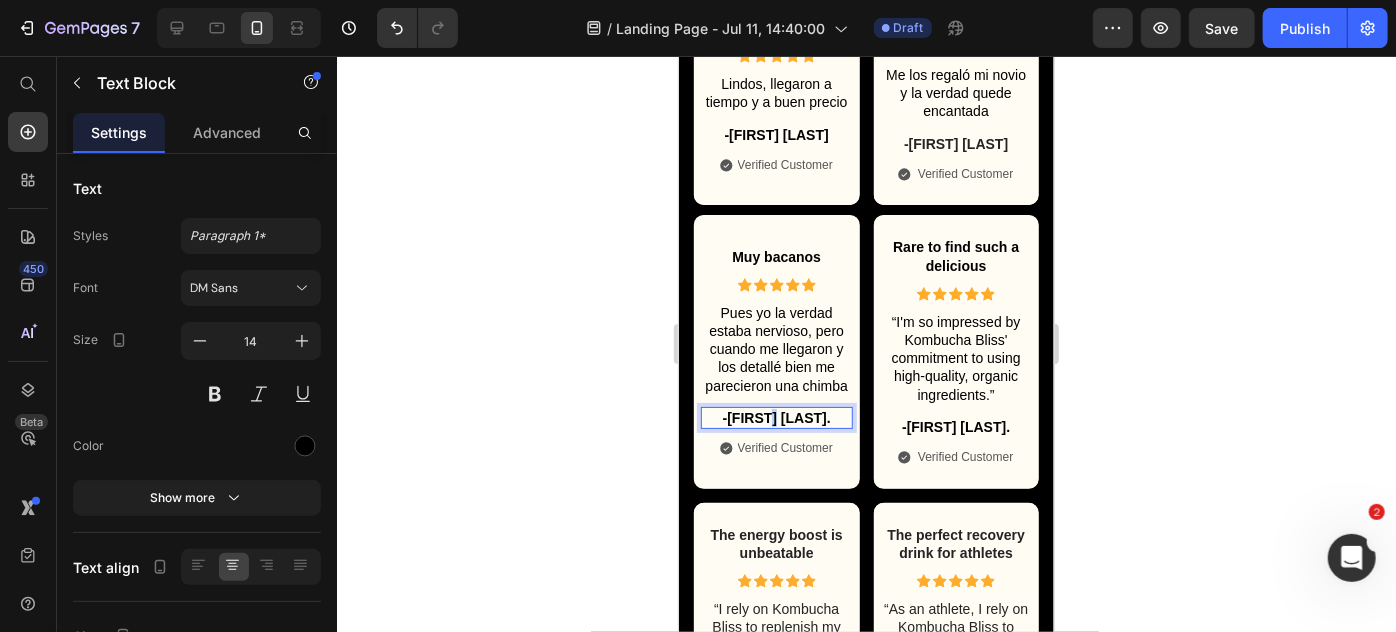 click on "-[FIRST] [LAST]." at bounding box center [776, 417] 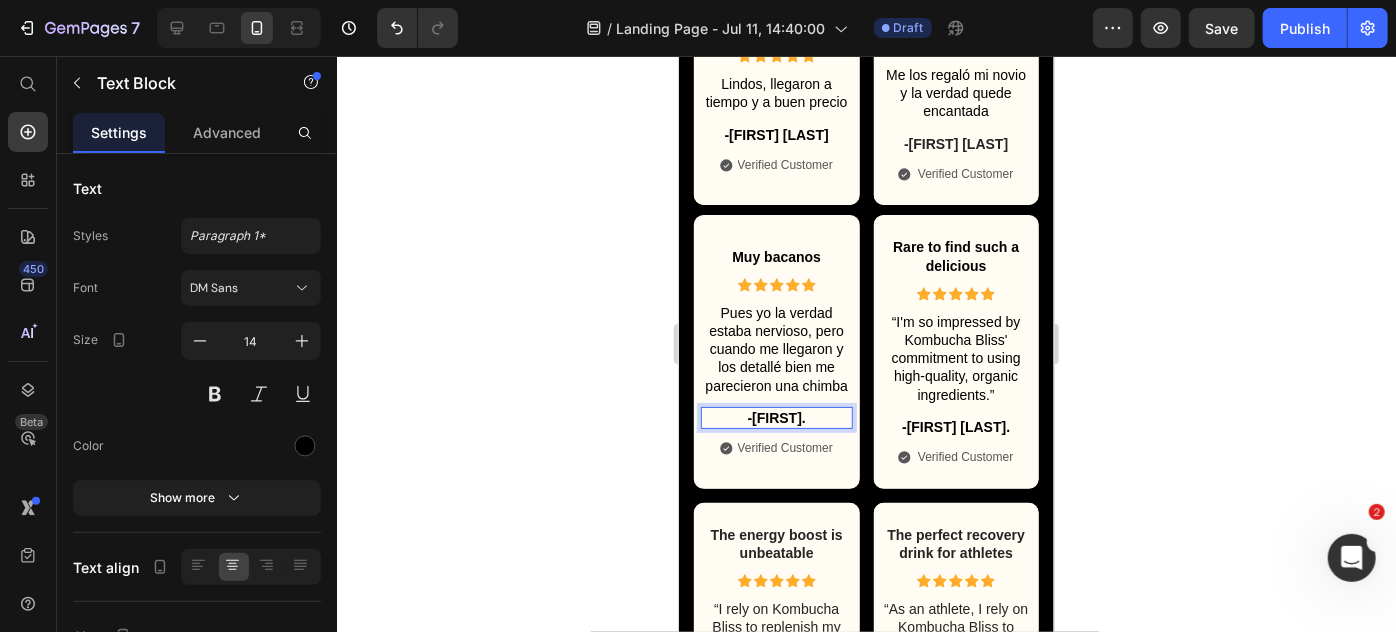 click on "-[FIRST]." at bounding box center [776, 417] 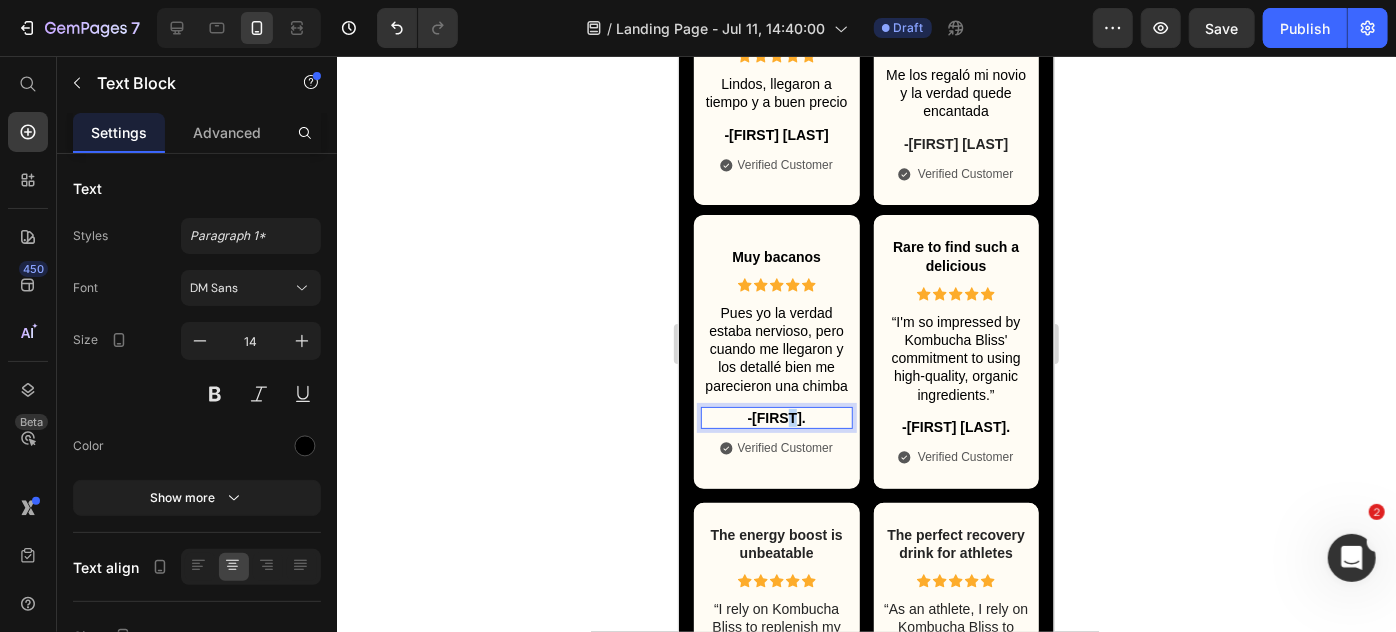 click on "-[FIRST]." at bounding box center (776, 417) 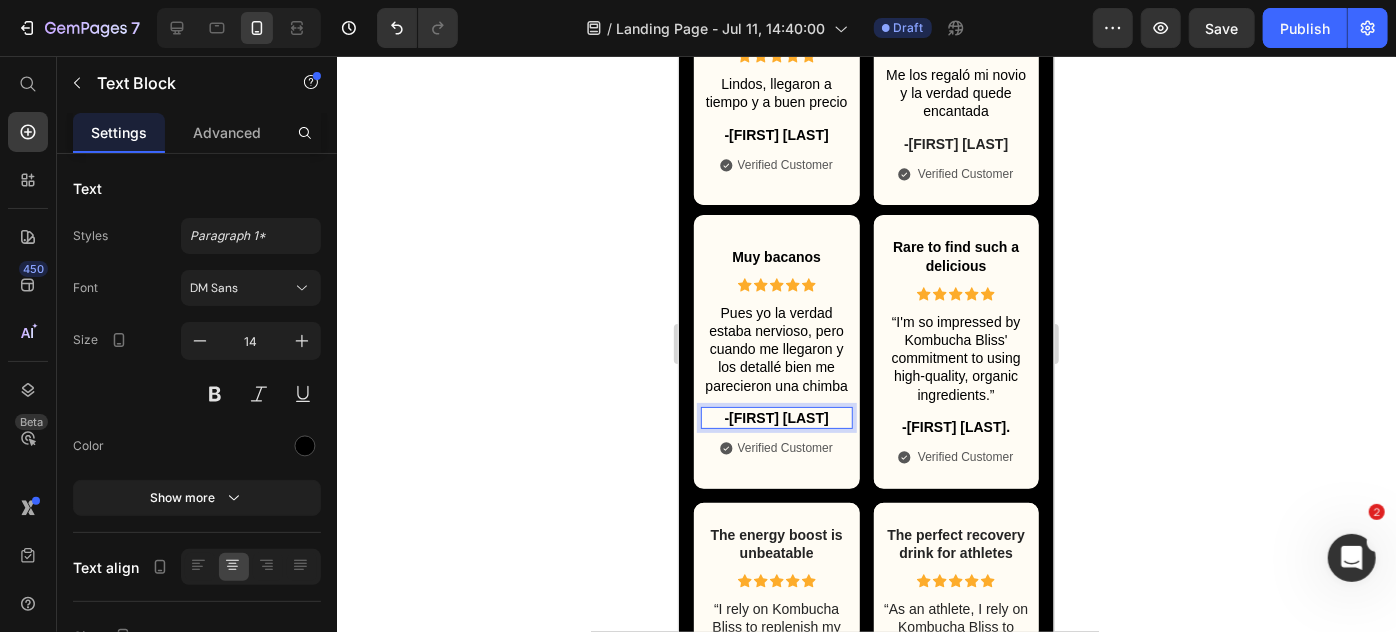 click 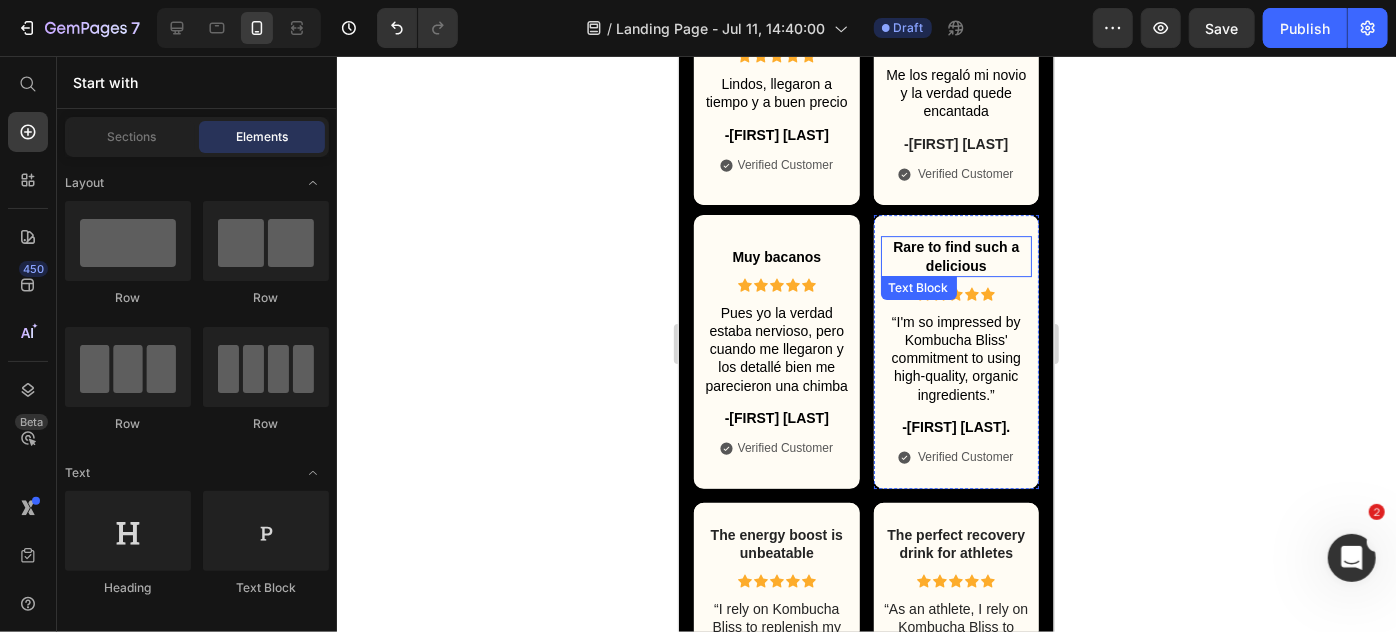 click on "Rare to find such a delicious" at bounding box center (956, 255) 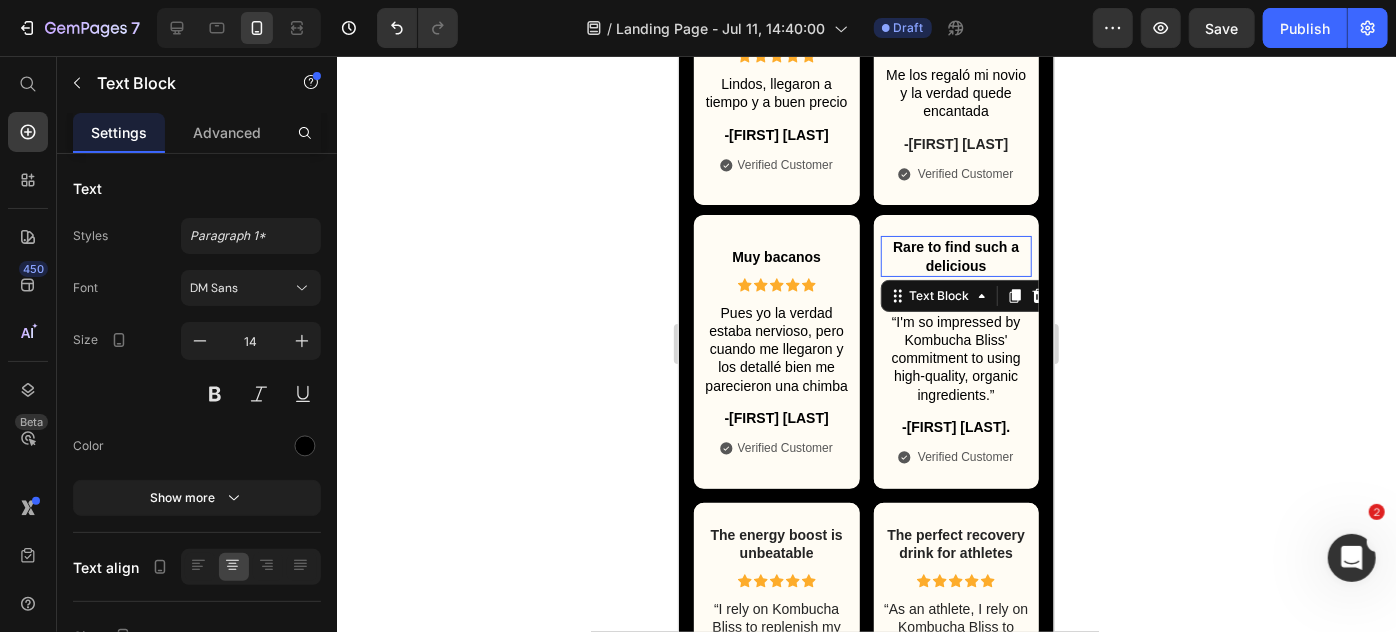 click on "Rare to find such a delicious" at bounding box center [956, 255] 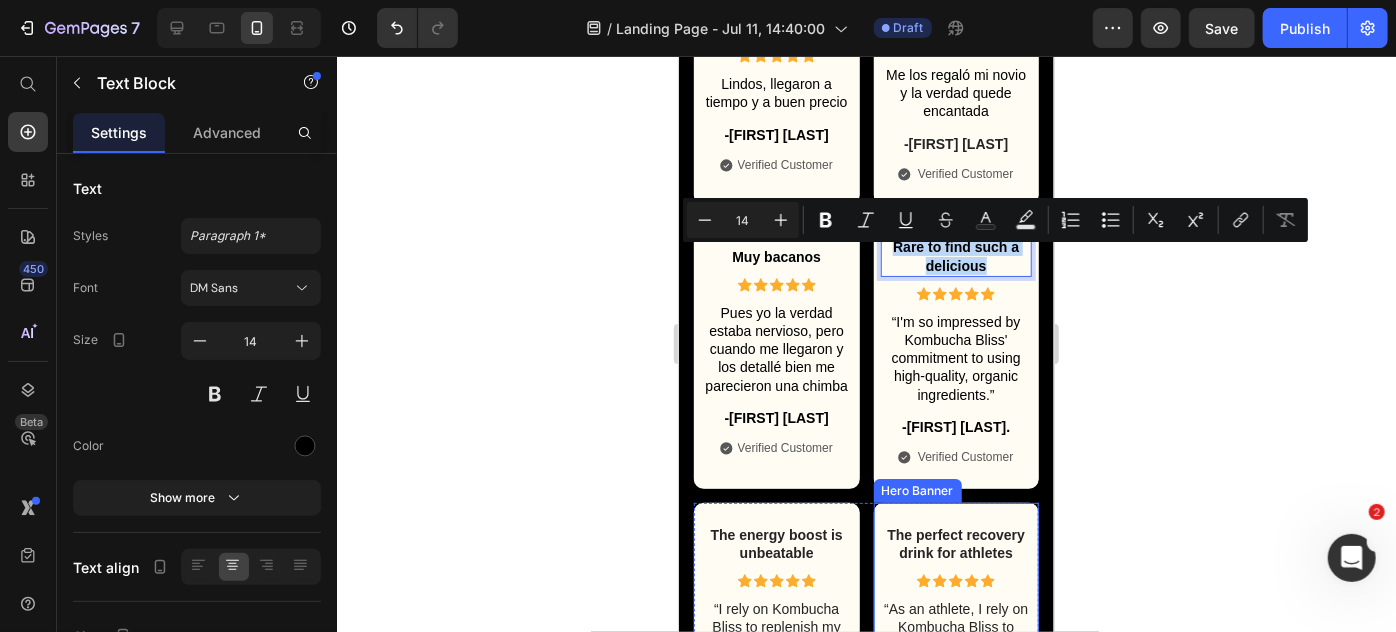 click on "The perfect recovery drink for athletes Text Block Icon Icon Icon Icon Icon Icon List “As an athlete, I rely on Kombucha Bliss to replenish my gut health after intense workouts.” Text Block -[FIRST] [LAST]. Text Block
Icon Verified Customer Text Block Row" at bounding box center [956, 629] 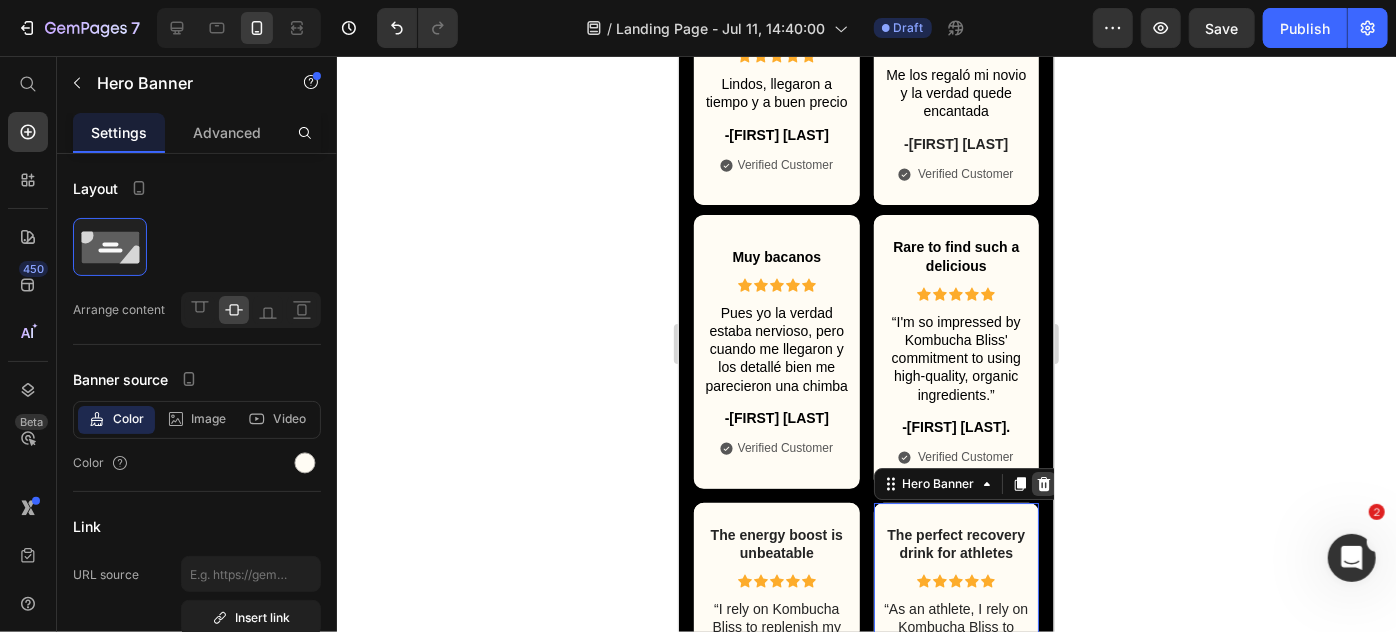 click 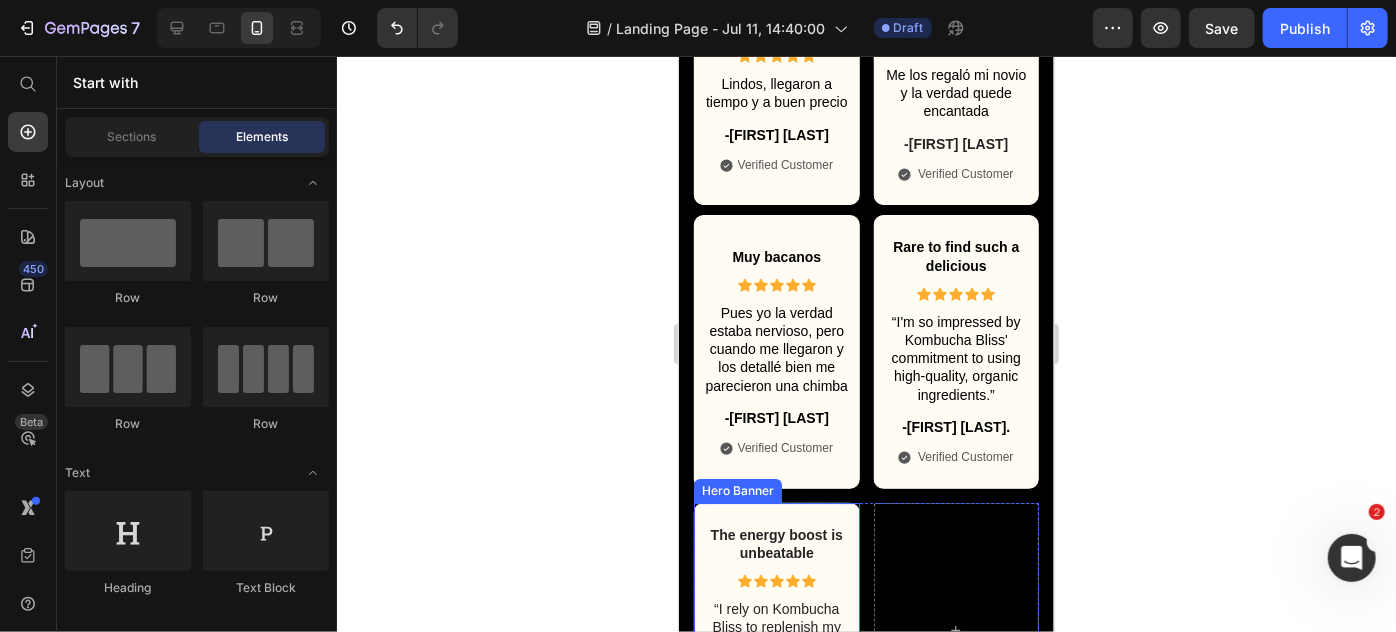 click on "The energy boost is unbeatable Text Block Icon Icon Icon Icon Icon Icon List “I rely on Kombucha Bliss to replenish my gut health after intense workouts. I love it” Text Block -[FIRST] [LAST]. Text Block
Icon Verified Customer Text Block Row" at bounding box center (776, 629) 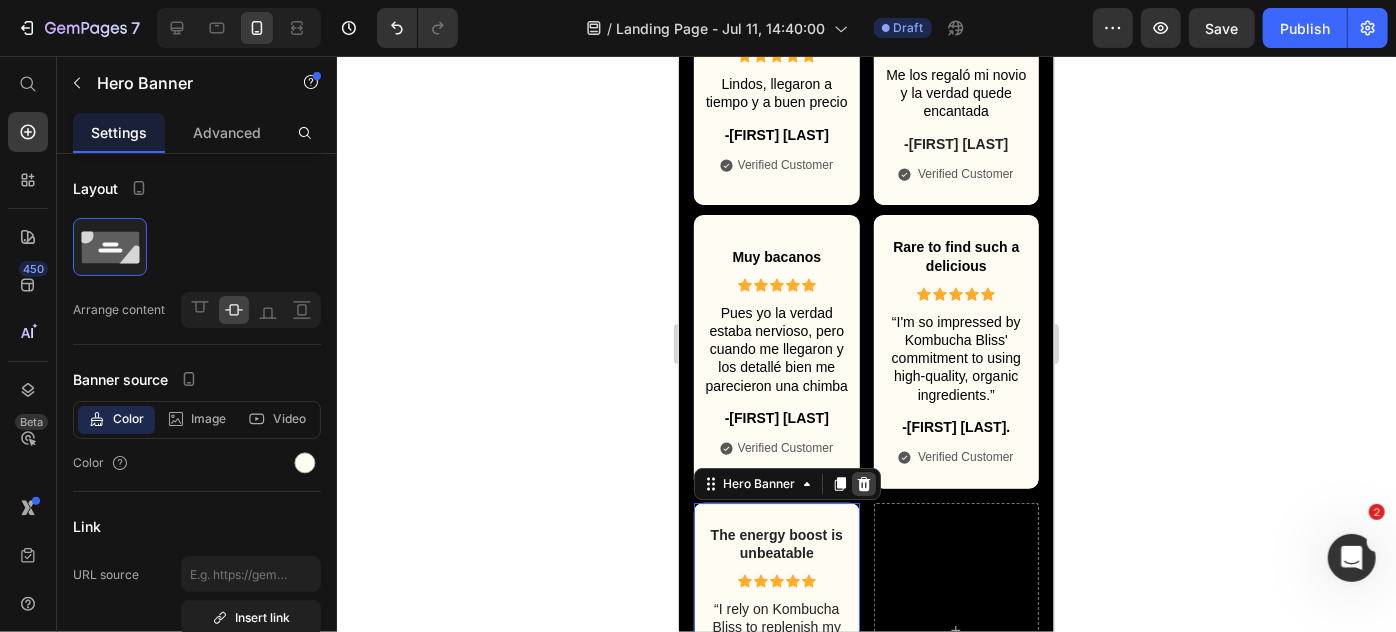 click at bounding box center (863, 483) 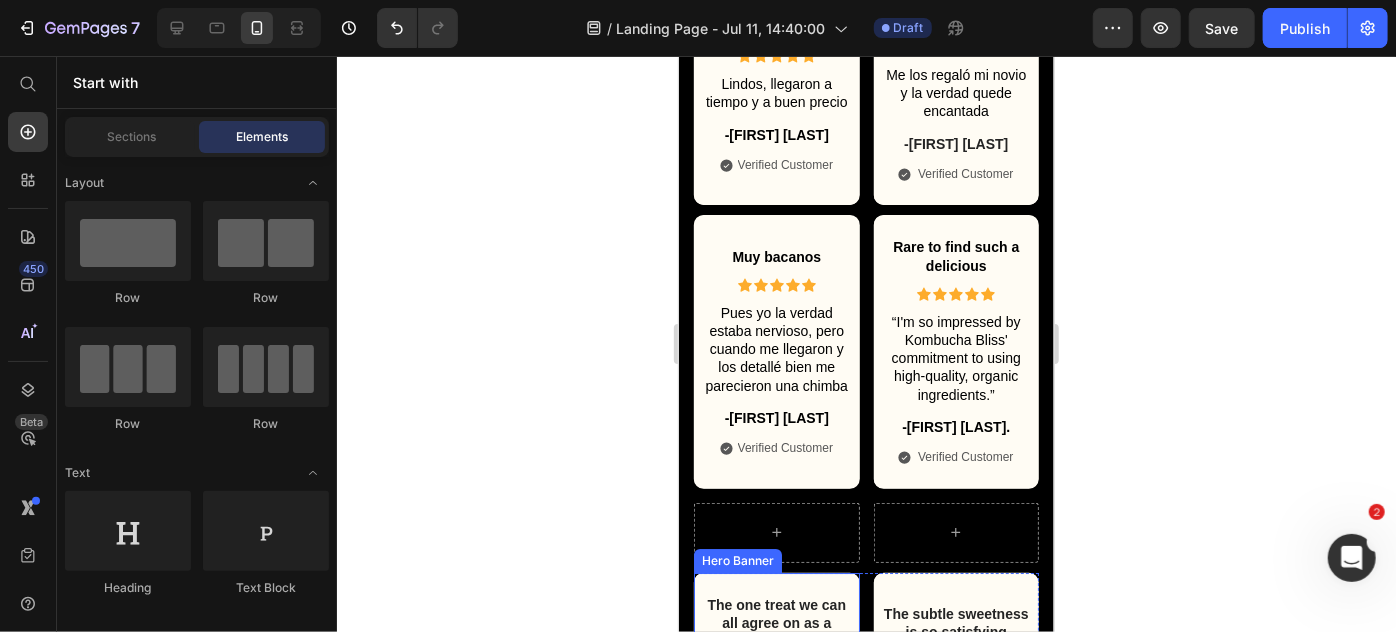 click on "The one treat we can all agree on as a family Text Block Icon Icon Icon Icon Icon Icon List “It's the one treat we can all agree on - the kids love the fizz and we parents love the health benefits." Text Block -[FIRST] [LAST]. Text Block
Icon Verified Customer Text Block Row" at bounding box center (776, 717) 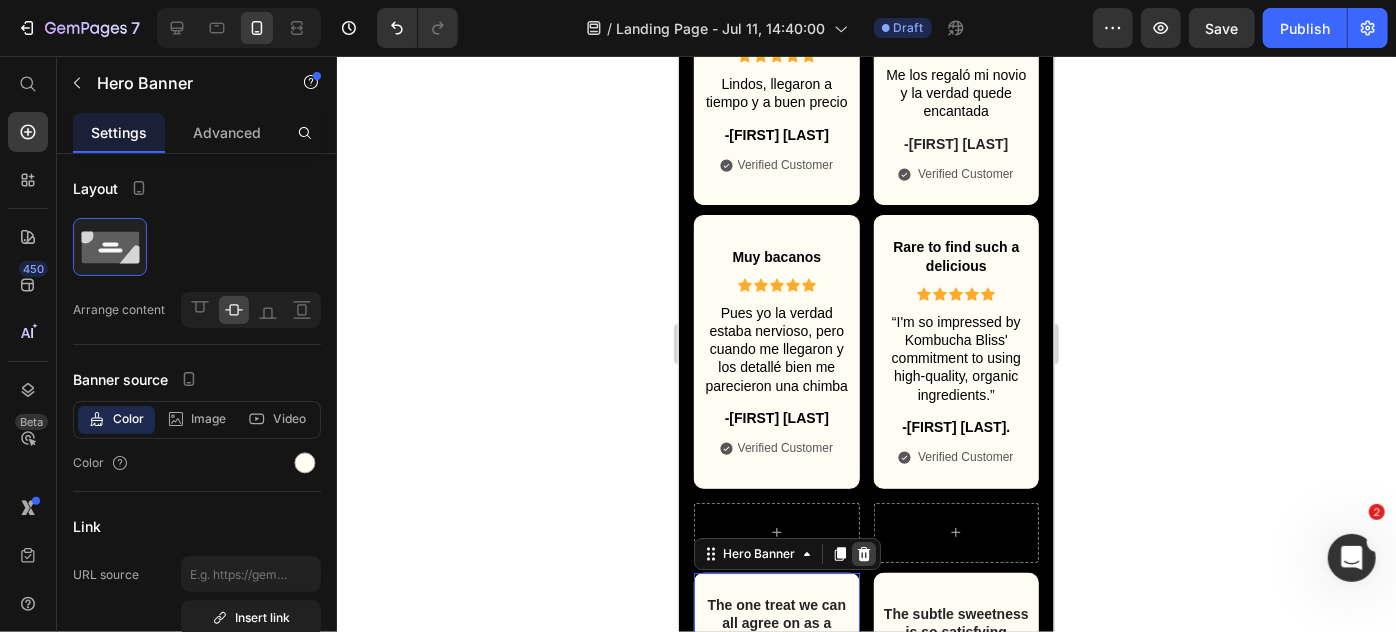 click 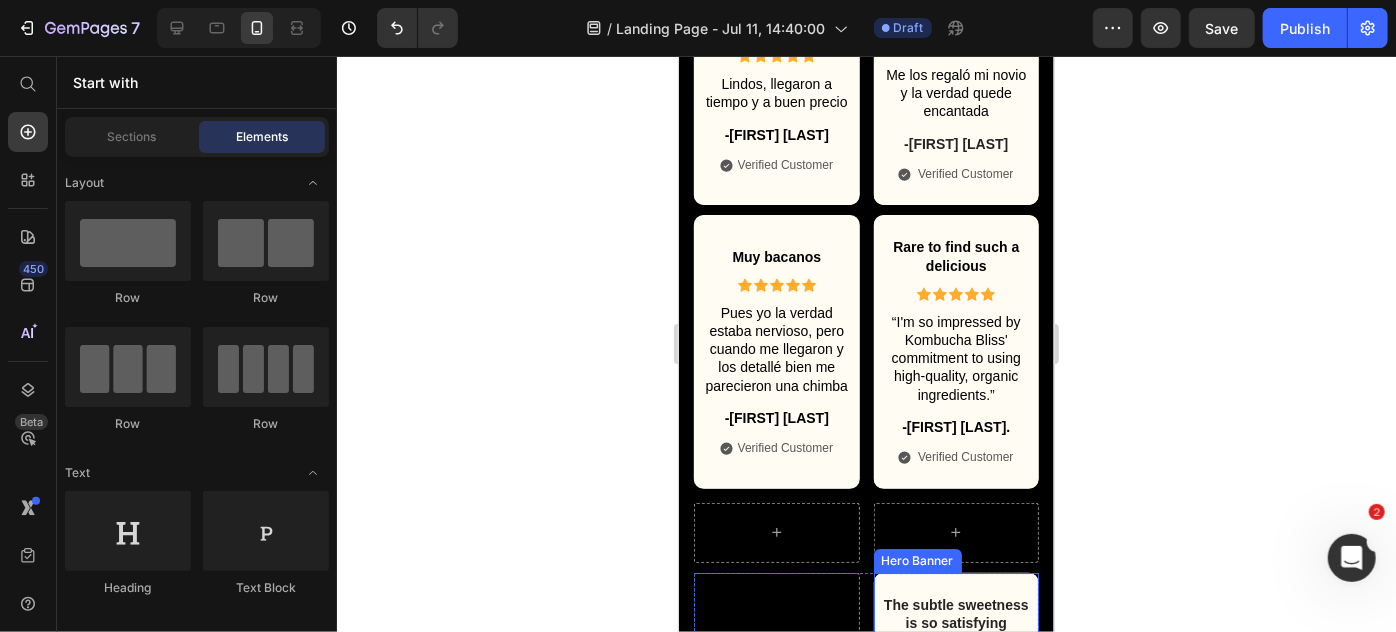 click on "The subtle sweetness is so satisfying Text Block Icon Icon Icon Icon Icon Icon List “I was looking for a better-for-you soda alternative and Kombucha Bliss hit the spot.” Text Block -[FIRST] [LAST]. Text Block
Icon Verified Customer Text Block Row" at bounding box center (956, 708) 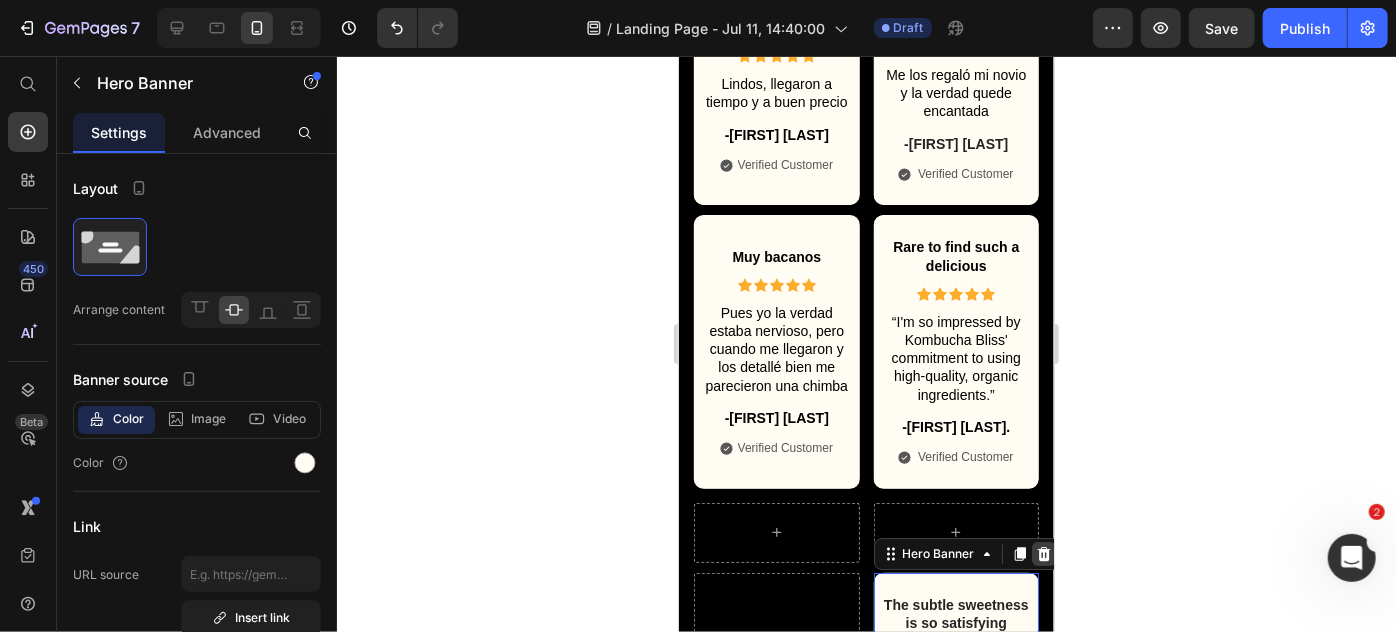 click 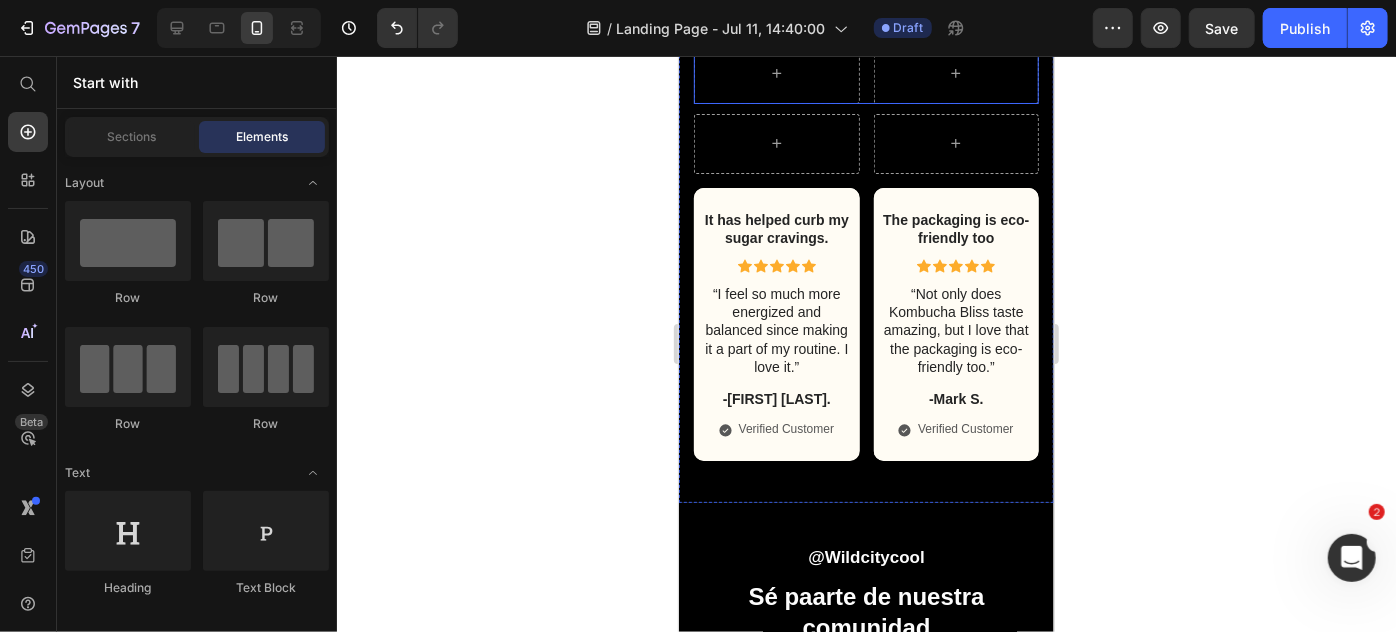 scroll, scrollTop: 3508, scrollLeft: 0, axis: vertical 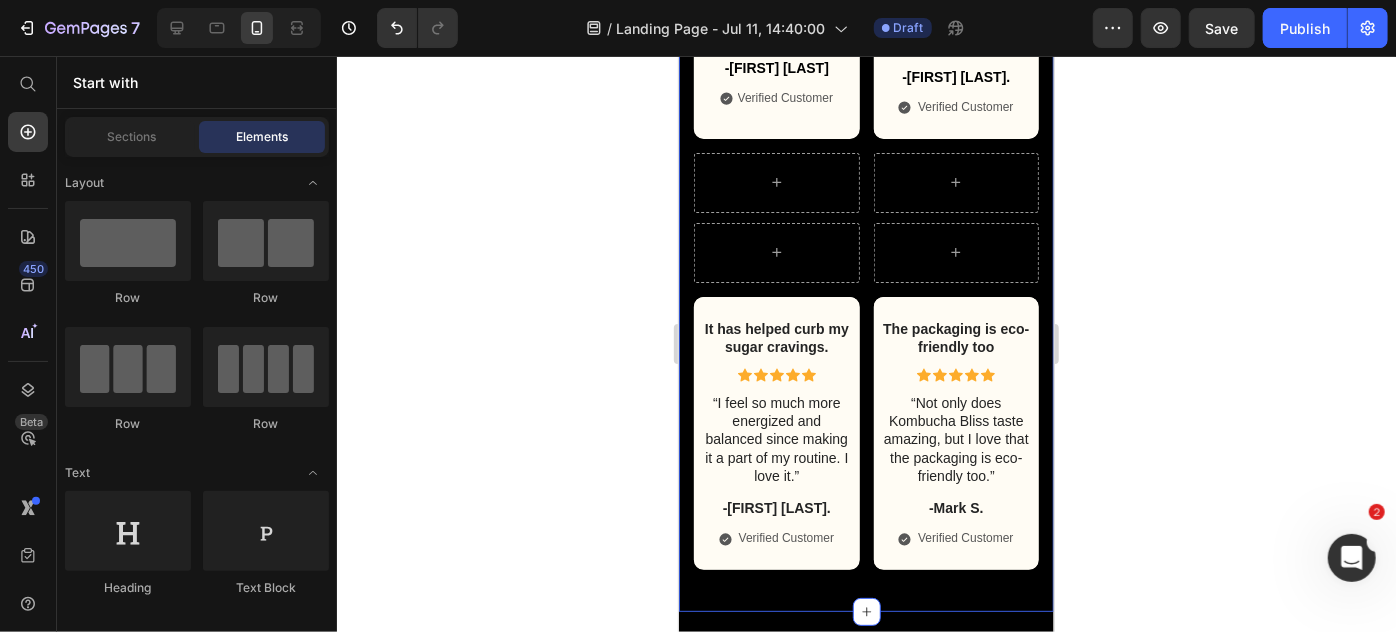 click on "Me encantan Text Block Icon Icon Icon Icon Icon Icon List Lindos, llegaron a tiempo y a buen precio Text Block -[FIRST] [LAST] Text Block
Icon Verified Customer Text Block Row Hero Banner Divinosssss Text Block Icon Icon Icon Icon Icon Icon List Me los regaló mi novio y la verdad quede encantada Text Block -[FIRST] [LAST] Text Block
Icon Verified Customer Text Block Row Hero Banner Row Muy bacanos Text Block Icon Icon Icon Icon Icon Icon List Pues yo la verdad estaba nervioso, pero cuando me llegaron y los detallé bien me parecieron una chimba Text Block -[FIRST] [LAST] Text Block
Icon Verified Customer Text Block Row Hero Banner Rare to find such a delicious Text Block Icon Icon Icon Icon Icon Icon List “I'm so impressed by Kombucha Bliss' commitment to using high-quality, organic ingredients.” Text Block -[FIRST] [LAST]. Text Block
Icon Verified Customer Text Block Row Hero Banner Row
Row" at bounding box center (865, 102) 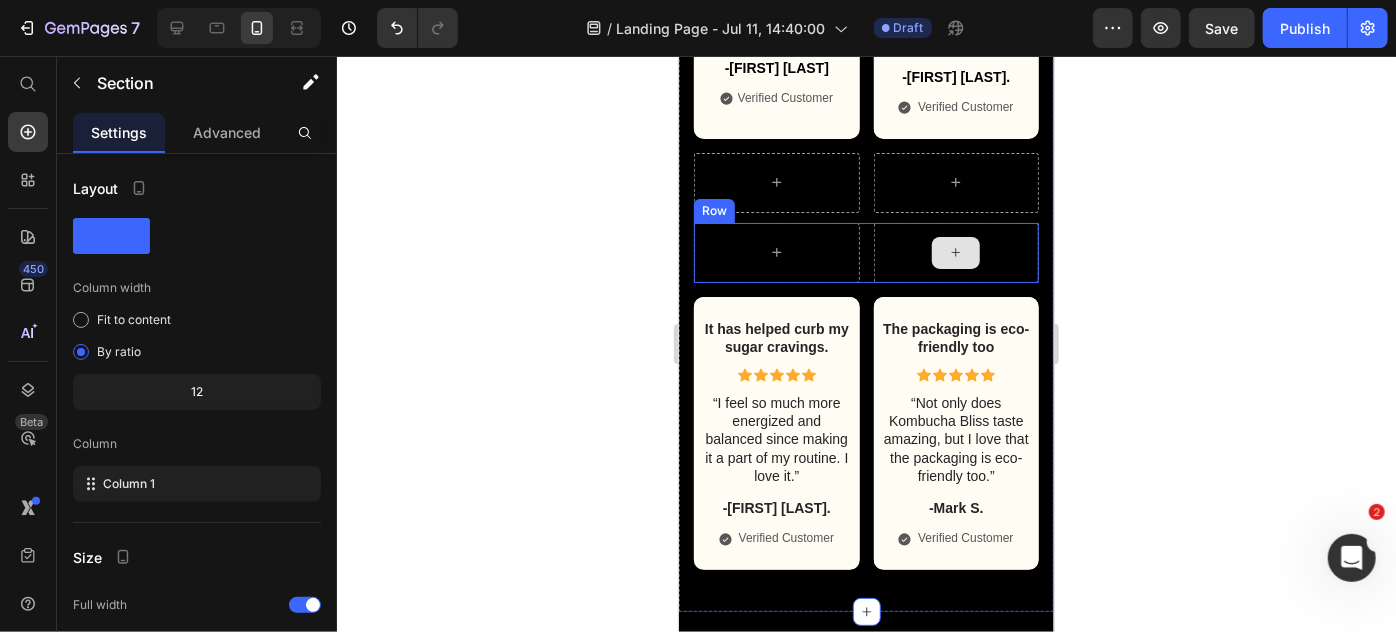 click at bounding box center [956, 252] 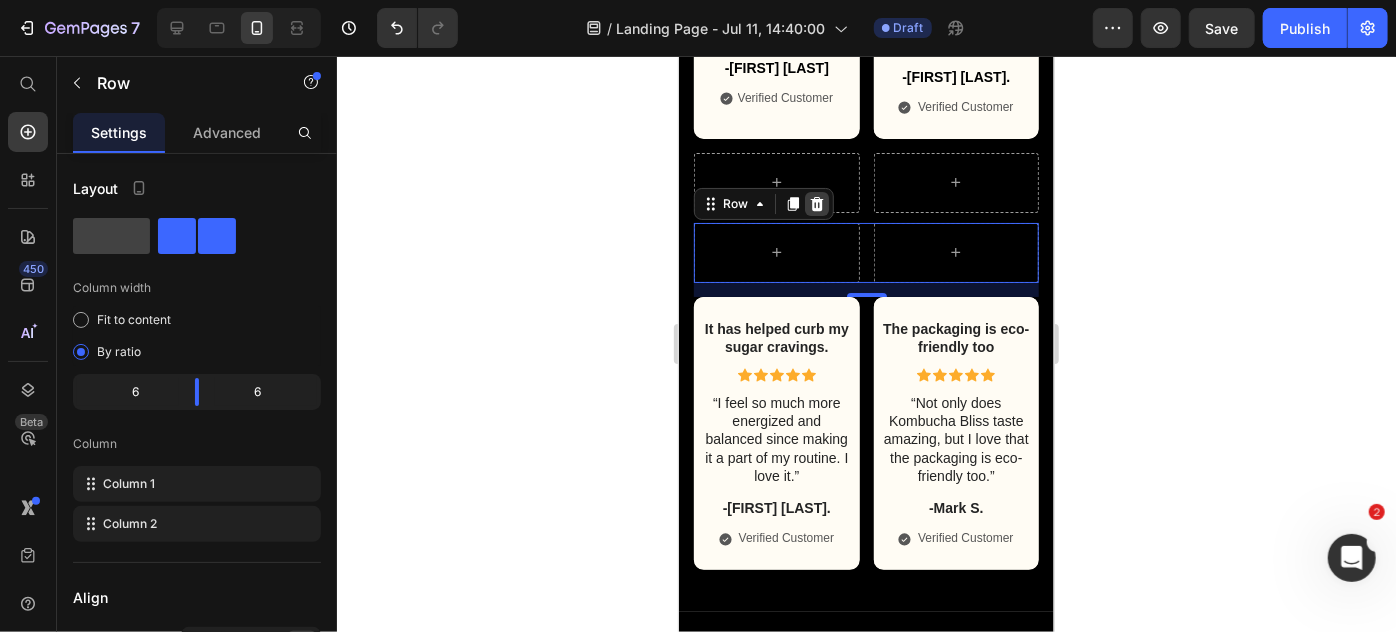 click 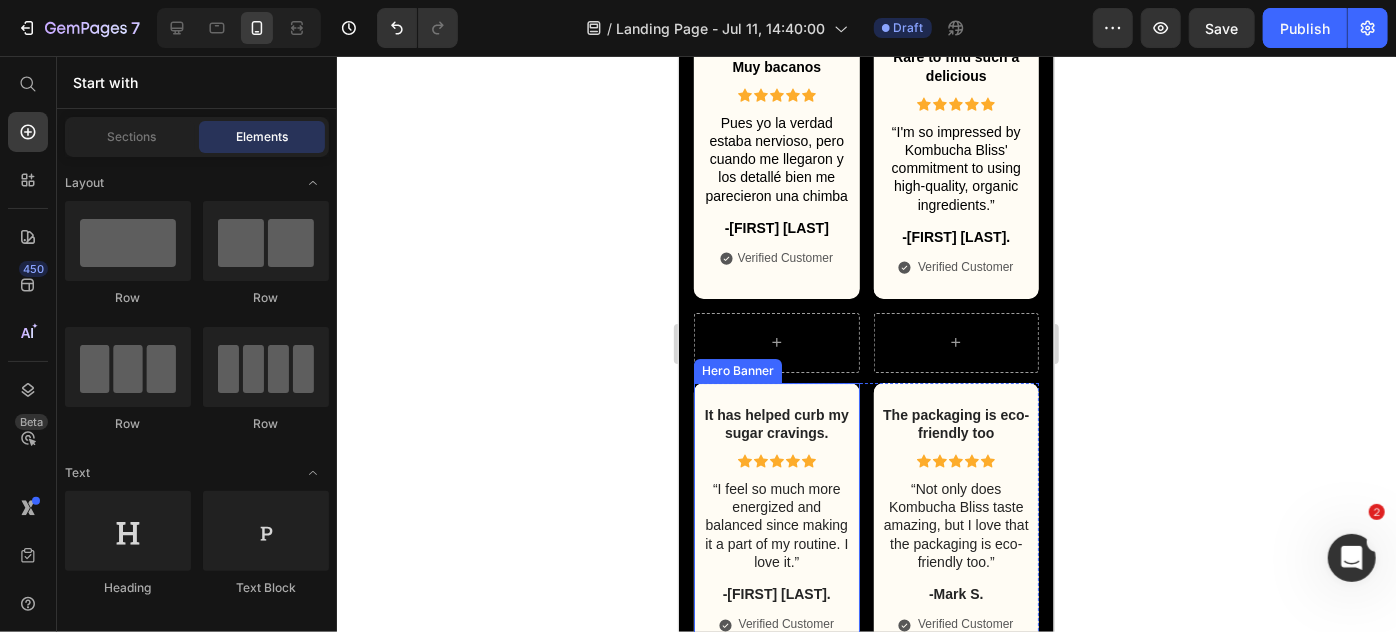 scroll, scrollTop: 3347, scrollLeft: 0, axis: vertical 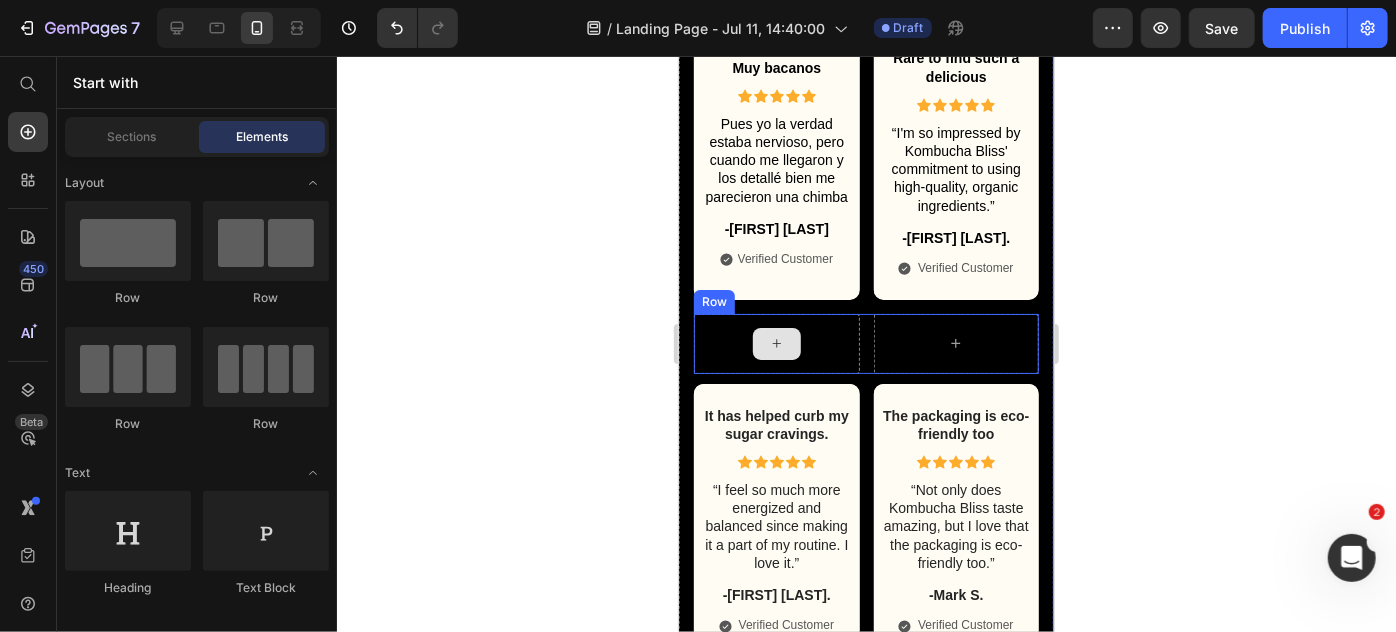click at bounding box center (776, 343) 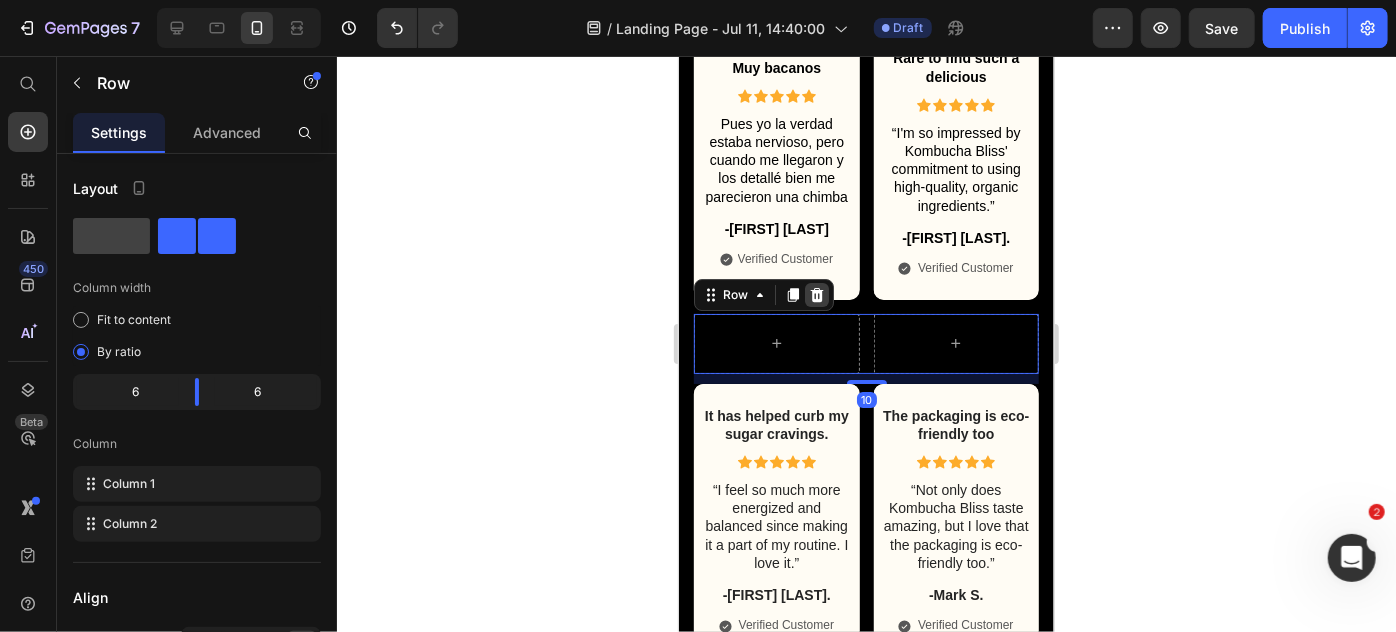 click 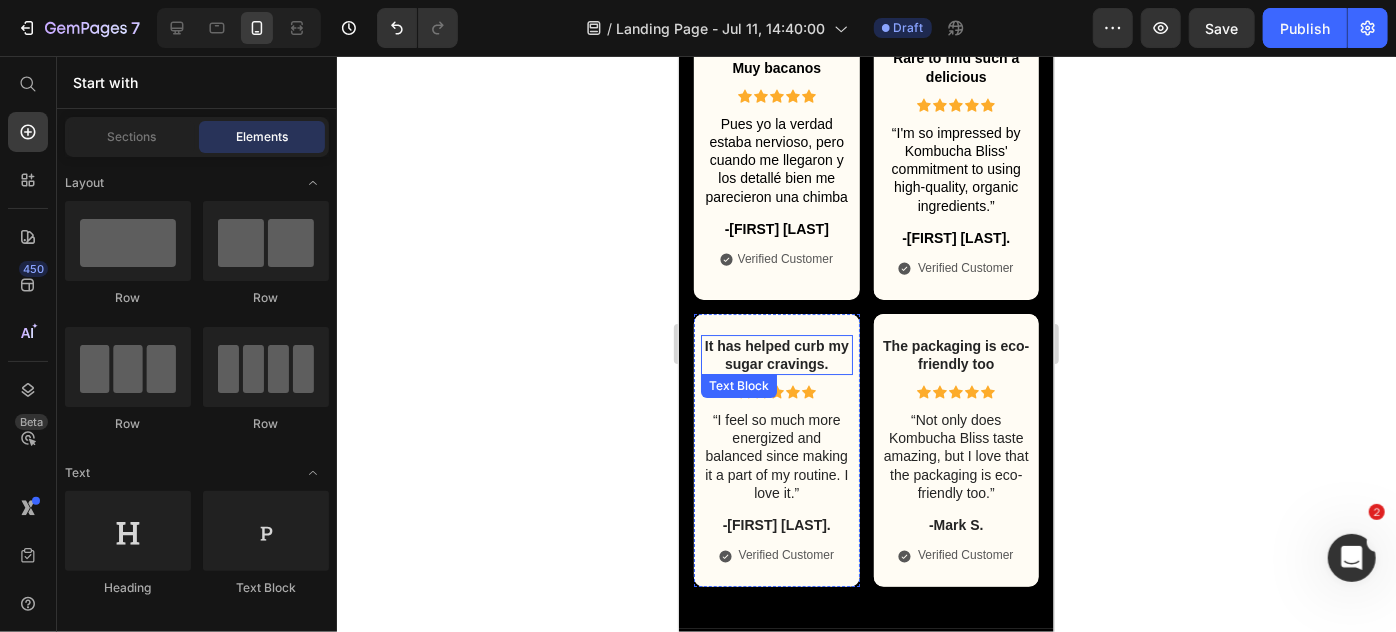 click on "It has helped curb my sugar cravings." at bounding box center [776, 354] 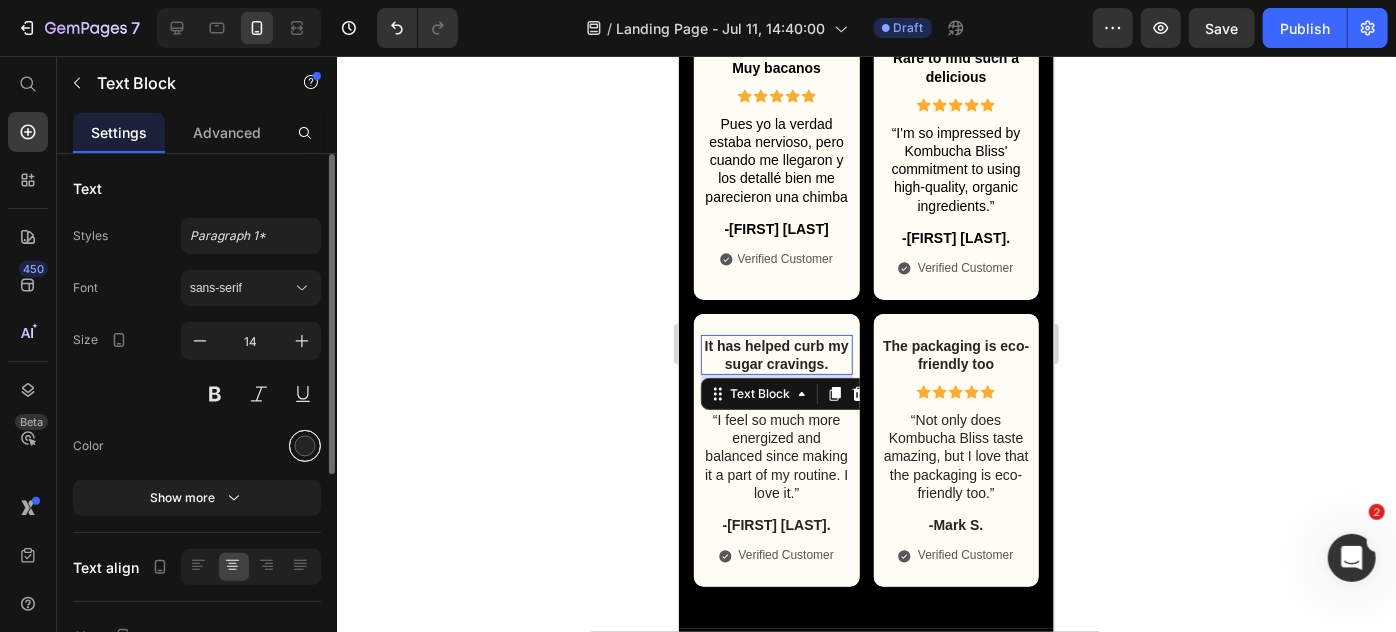 click at bounding box center [305, 446] 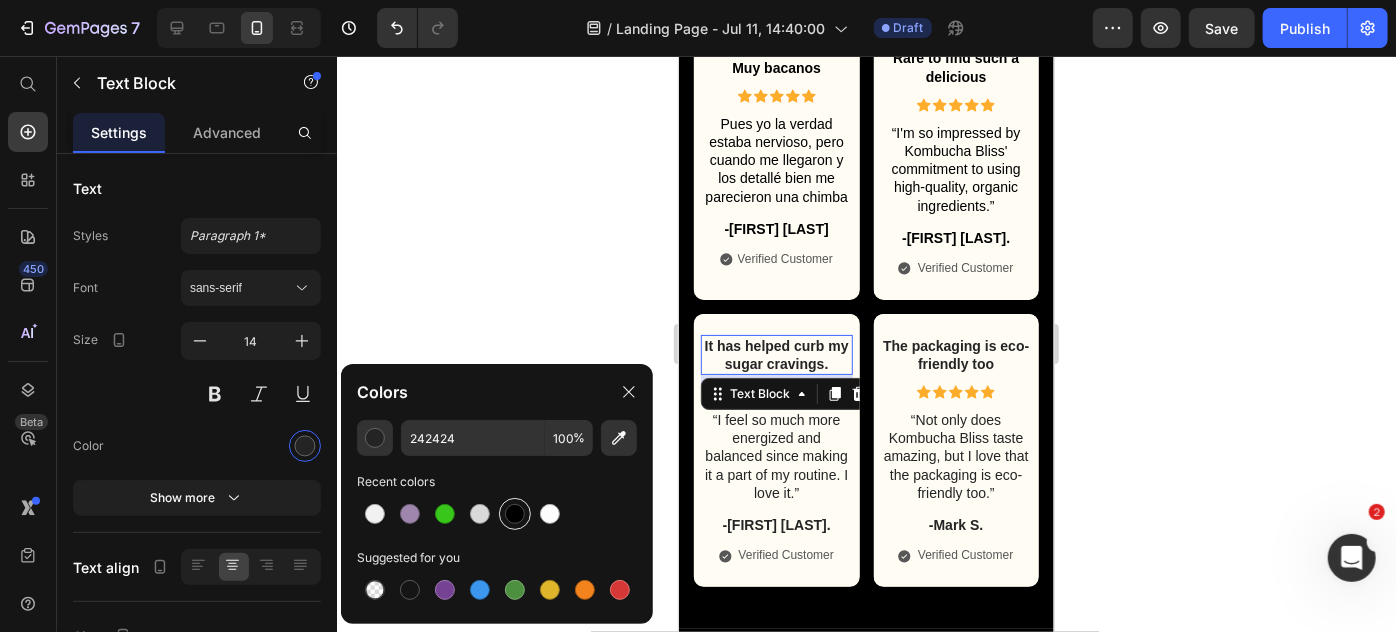 click at bounding box center [515, 514] 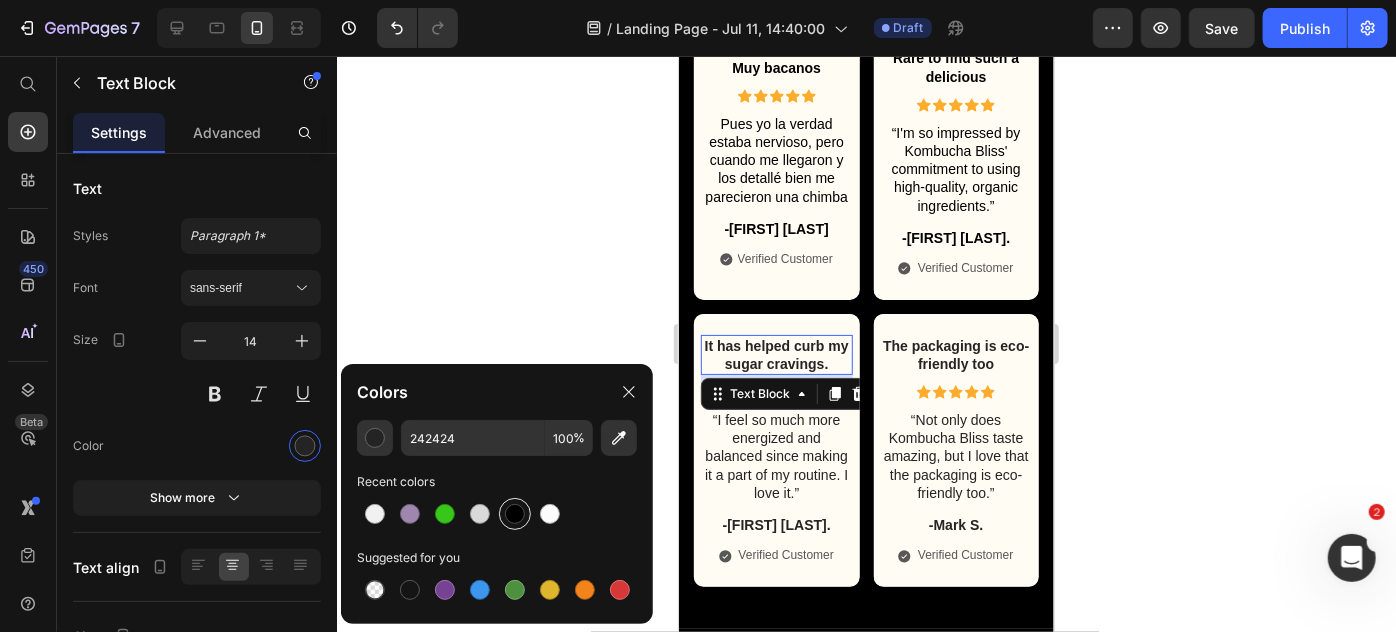 type on "000000" 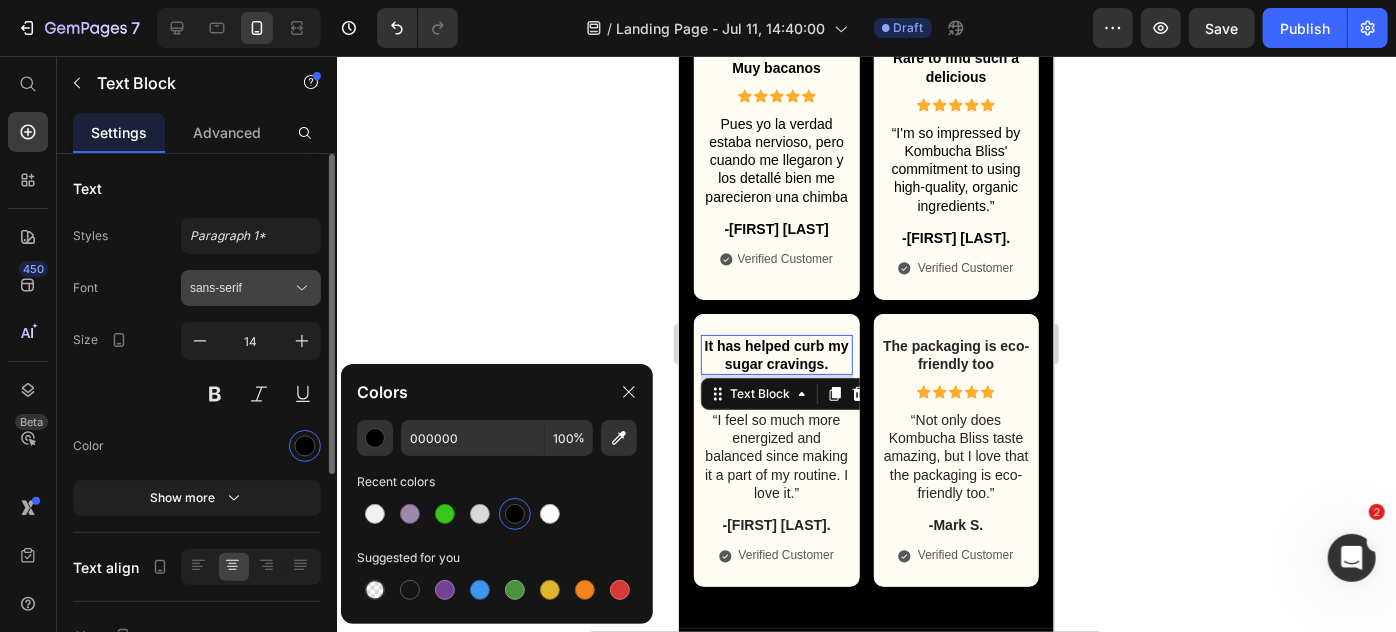 click on "sans-serif" at bounding box center (251, 288) 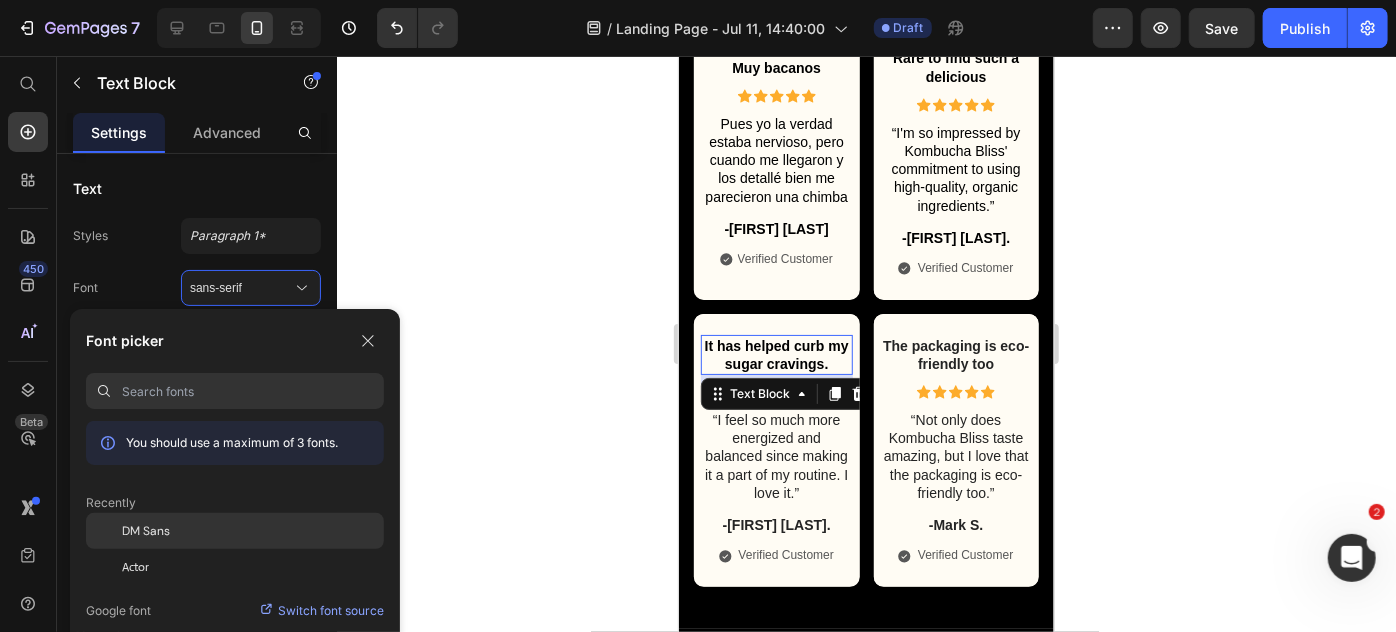 click on "DM Sans" at bounding box center (146, 531) 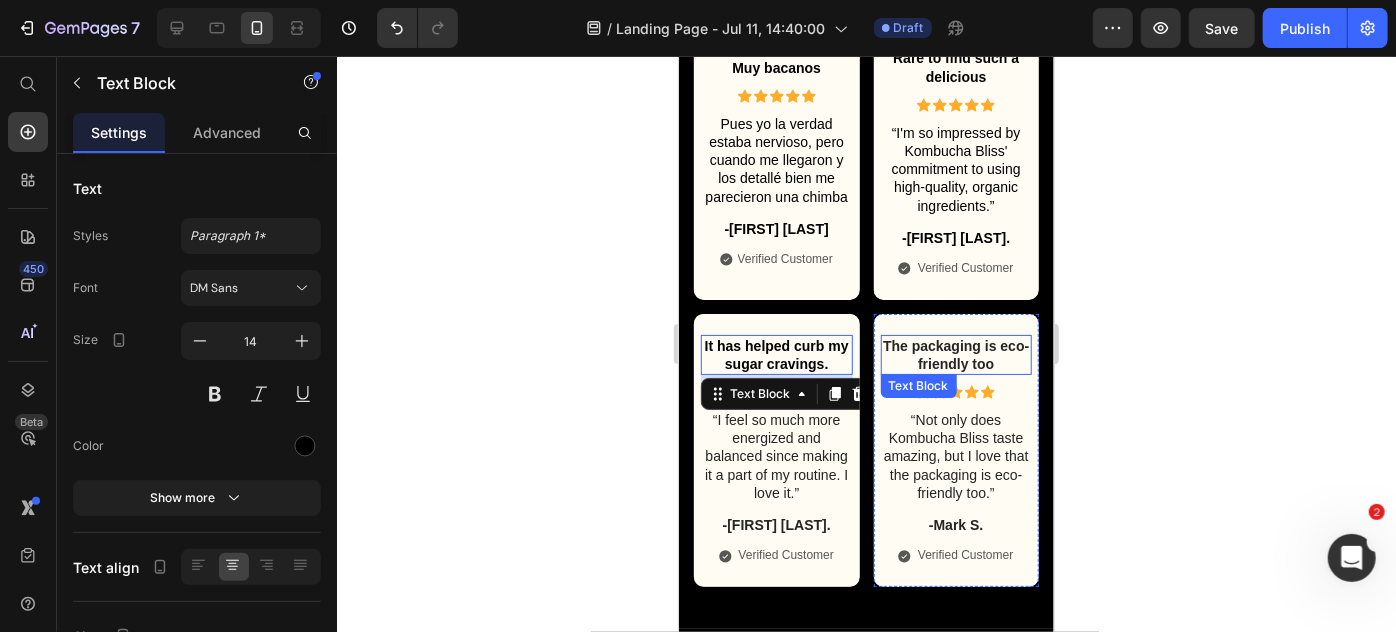 click on "The packaging is eco-friendly too" at bounding box center [956, 354] 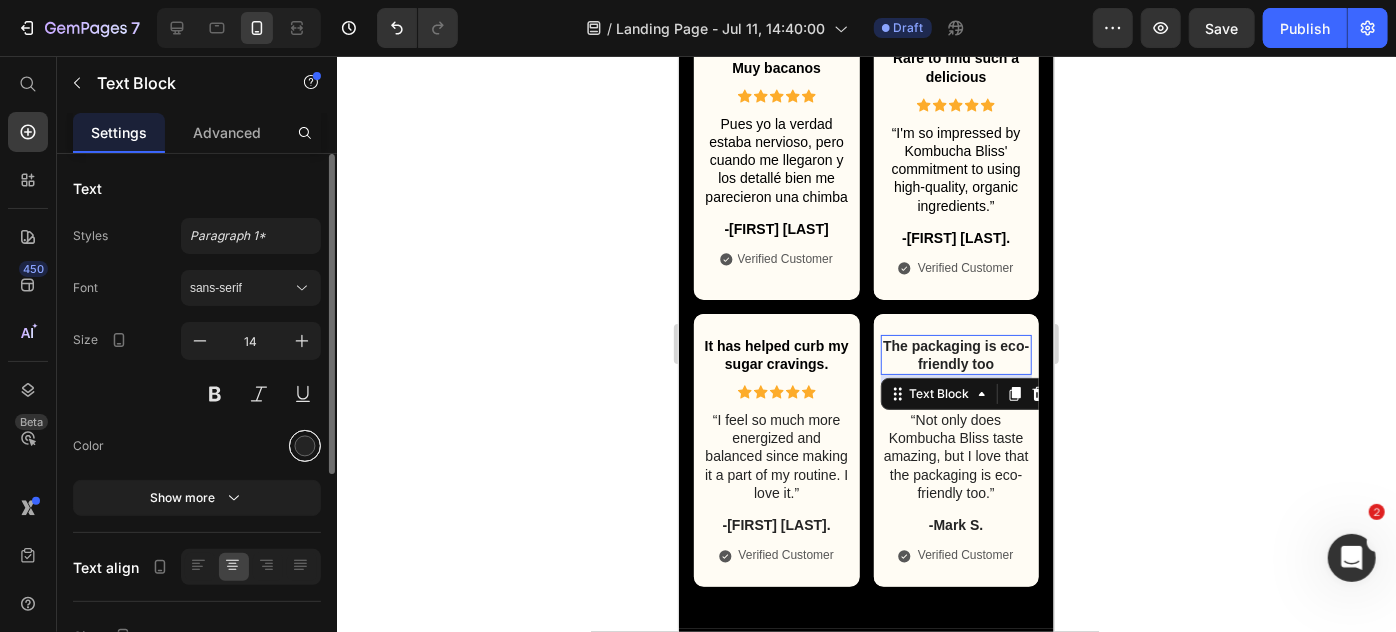 click at bounding box center (305, 446) 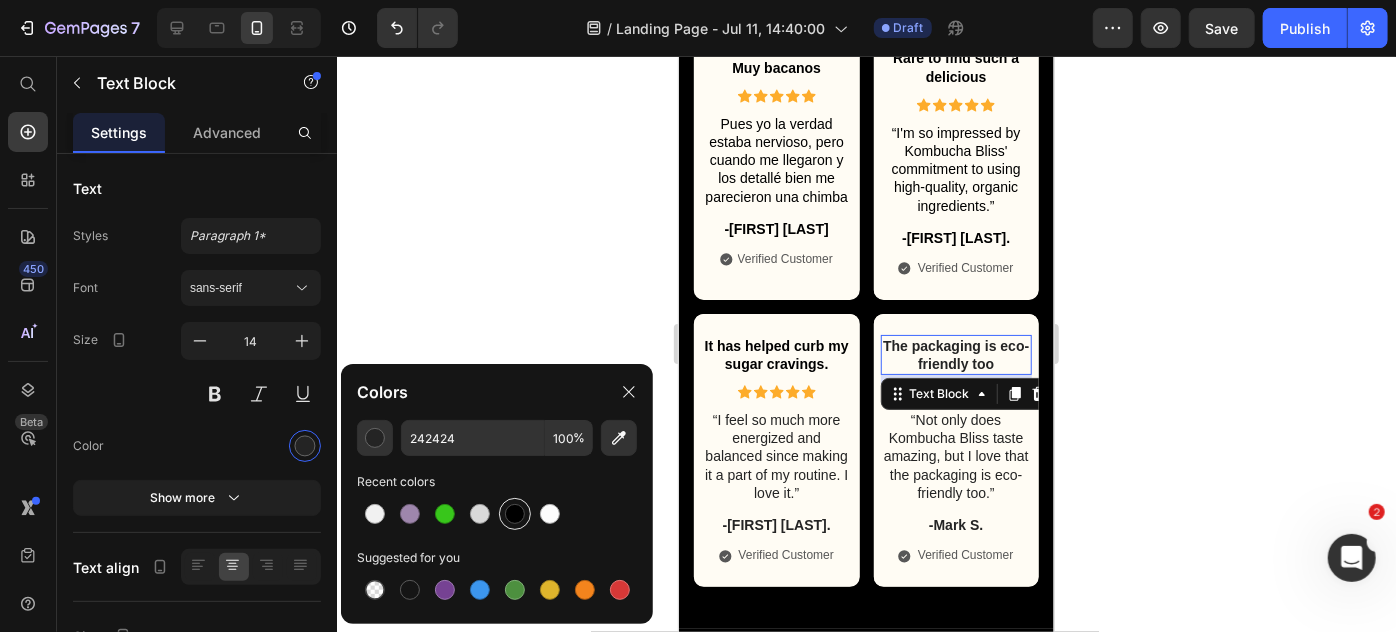 click at bounding box center [515, 514] 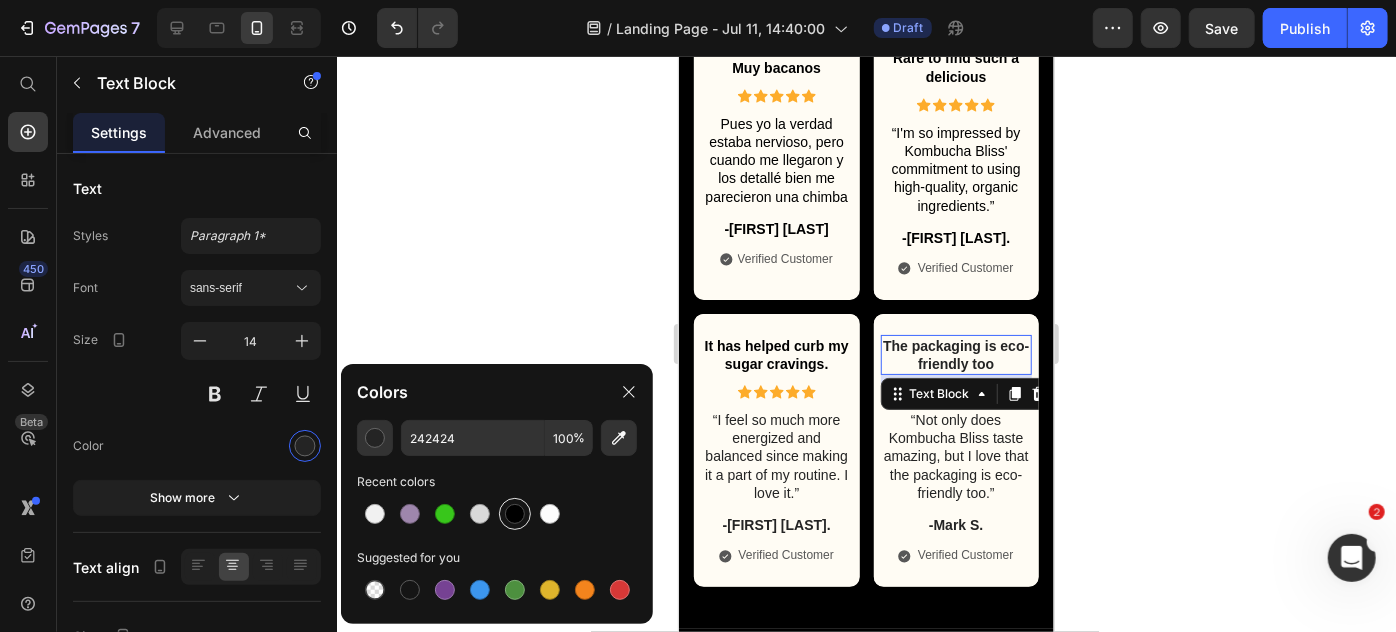 type on "000000" 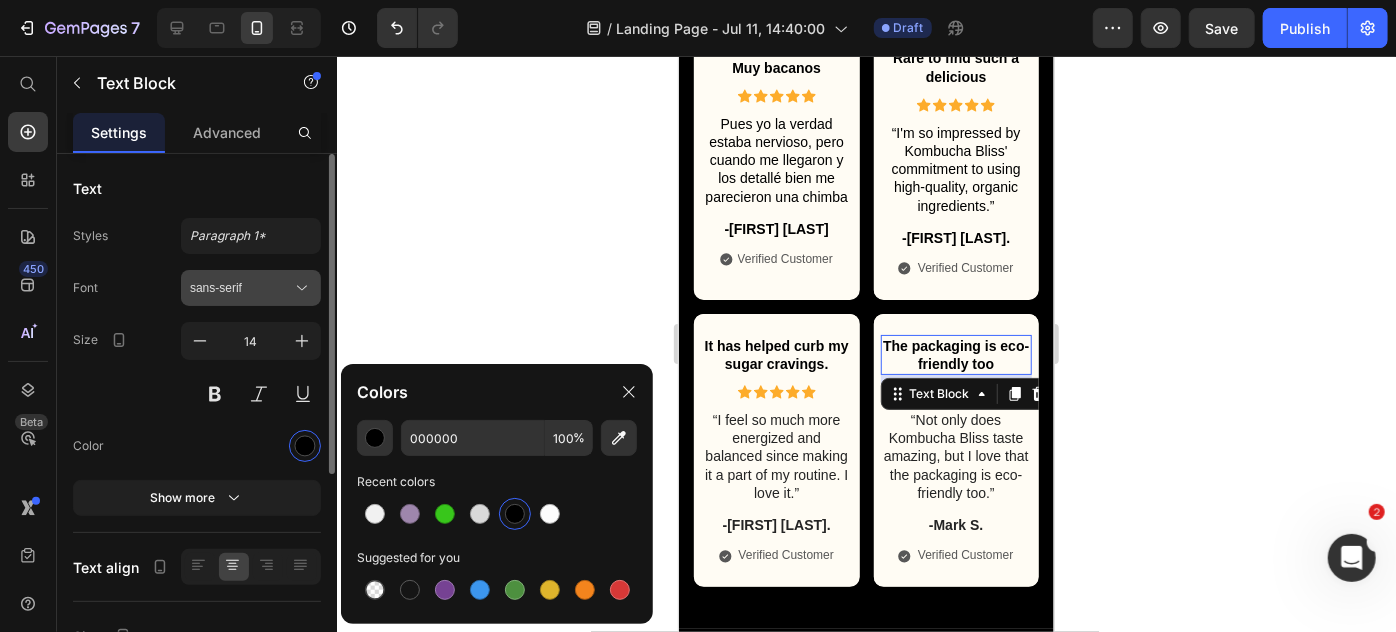 click on "sans-serif" at bounding box center (251, 288) 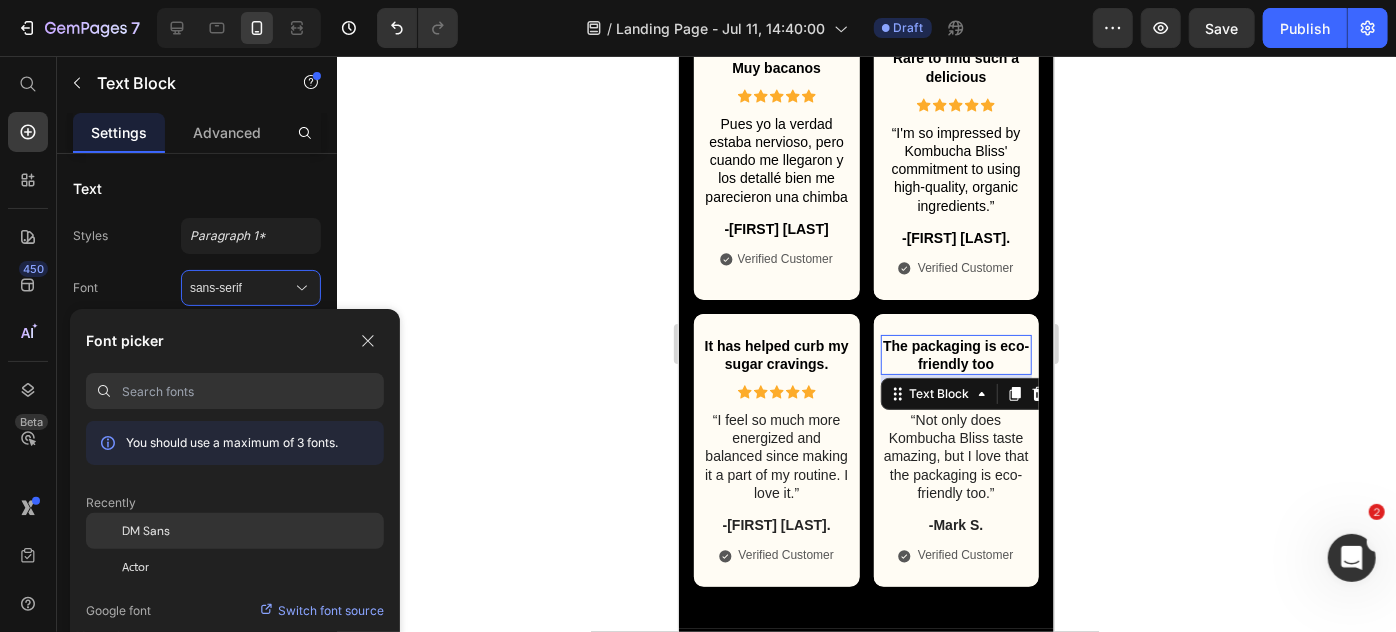 click on "DM Sans" 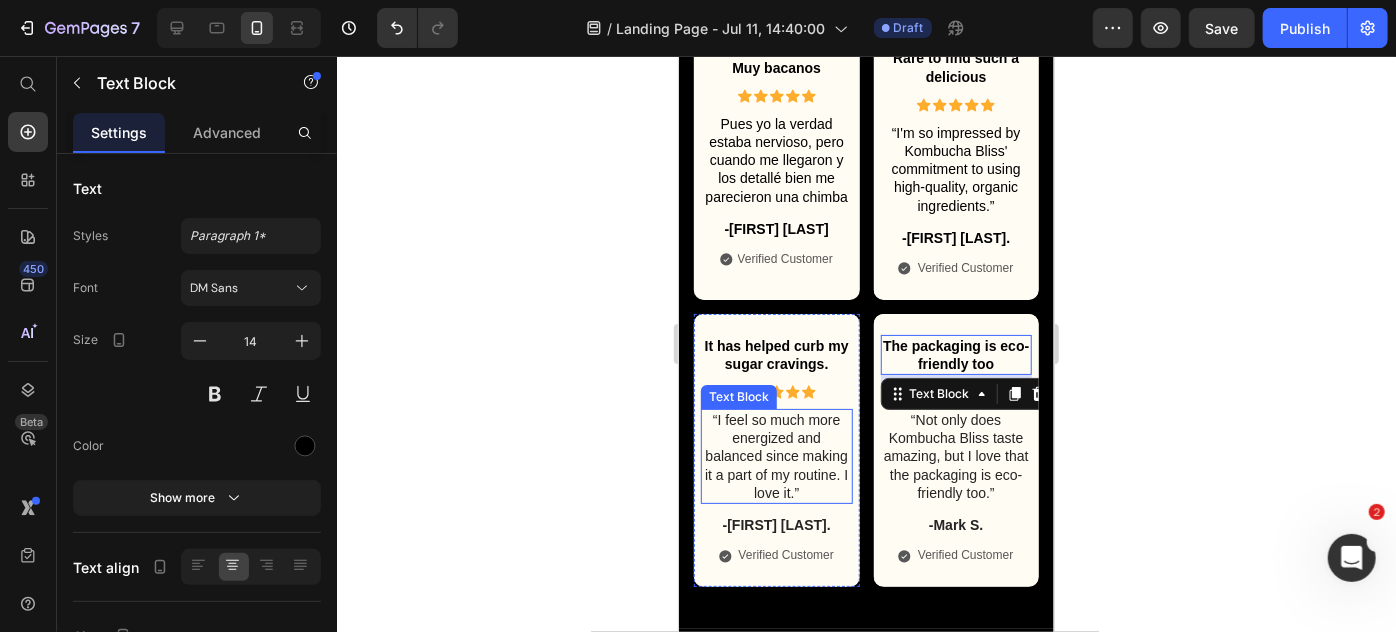 click on "“I feel so much more energized and balanced since making it a part of my routine. I love it.”" at bounding box center (776, 455) 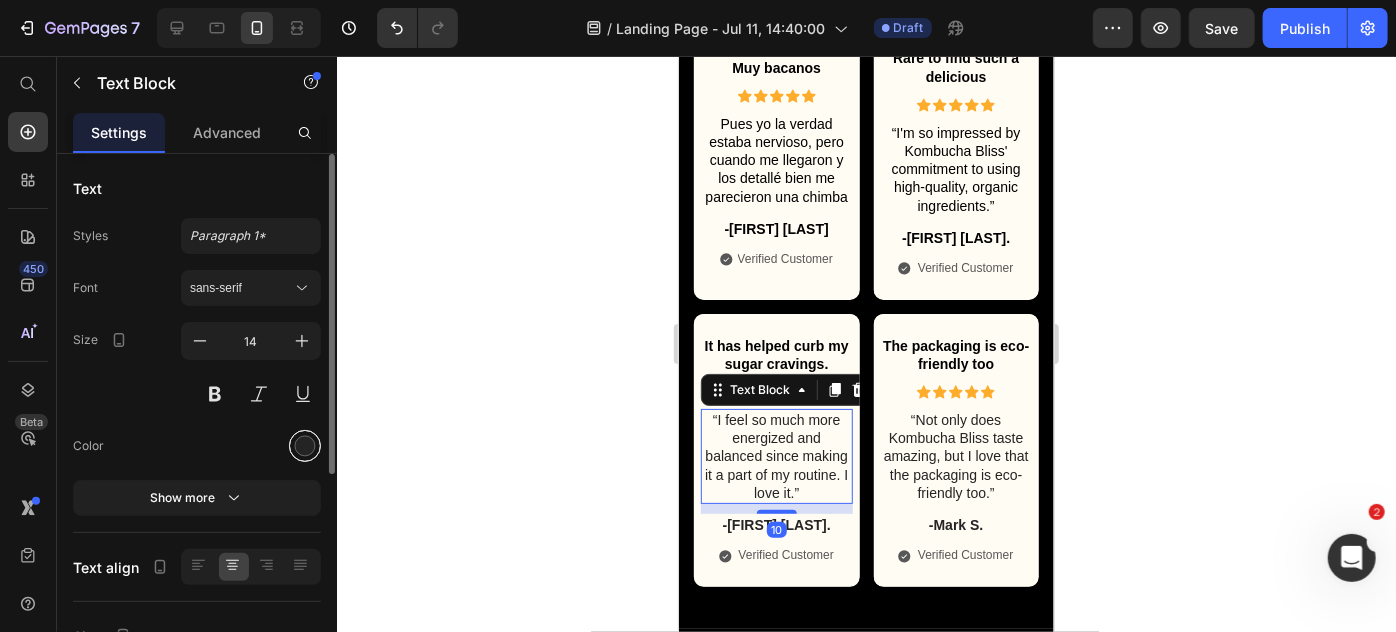 click at bounding box center (305, 446) 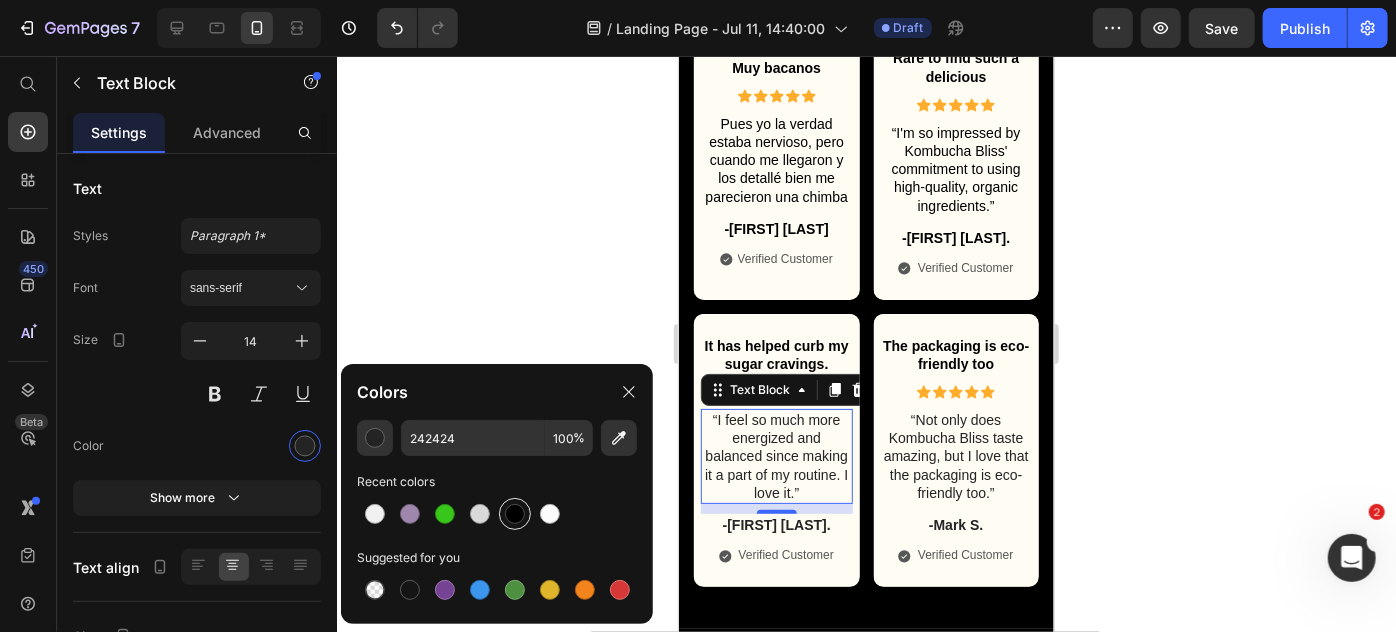 click at bounding box center [515, 514] 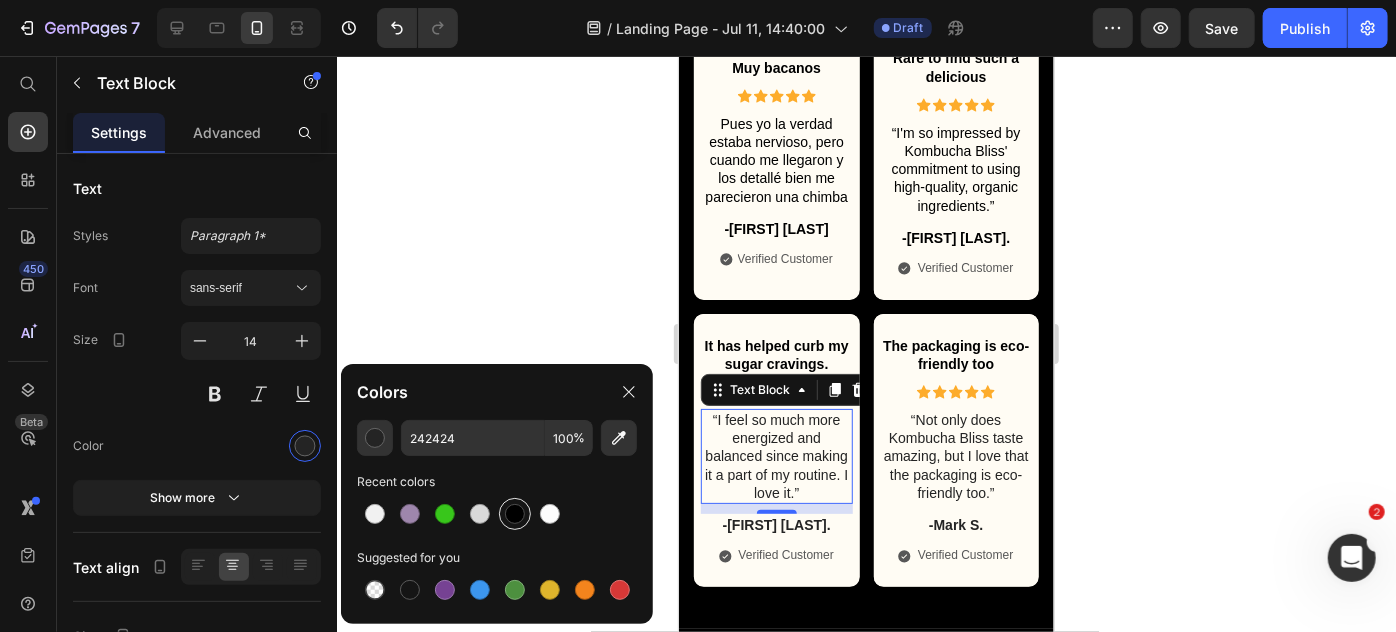 type on "000000" 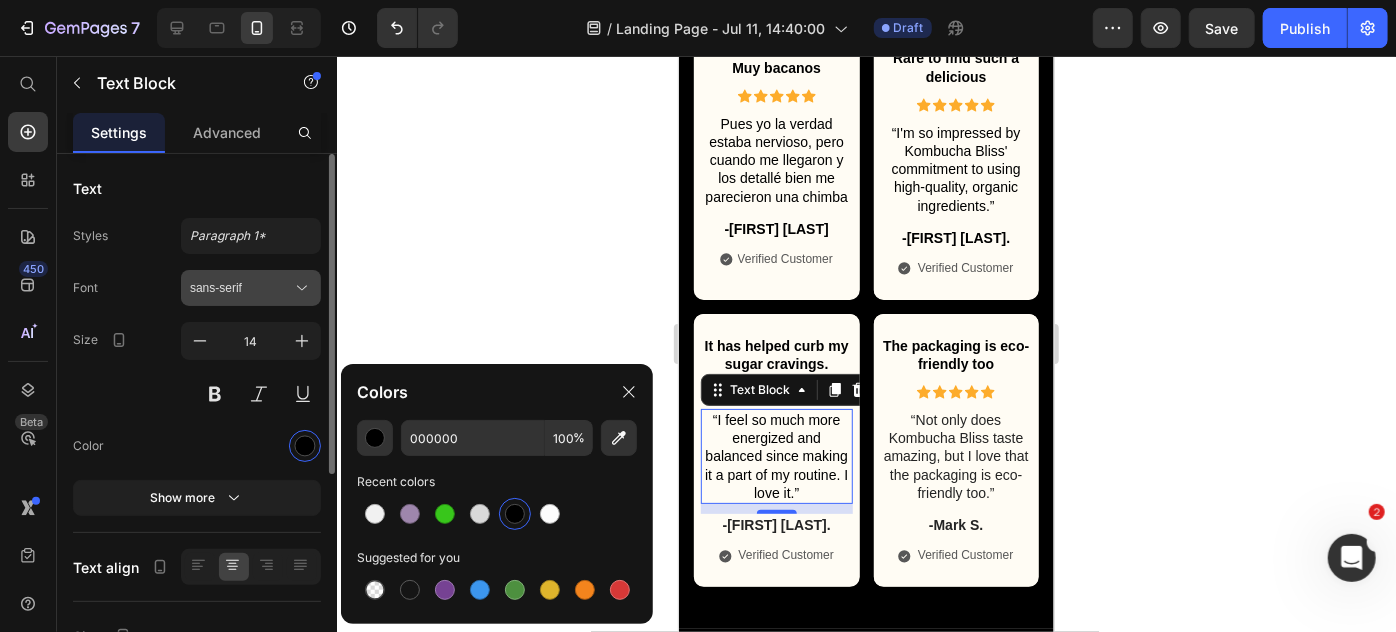 click on "sans-serif" at bounding box center [241, 288] 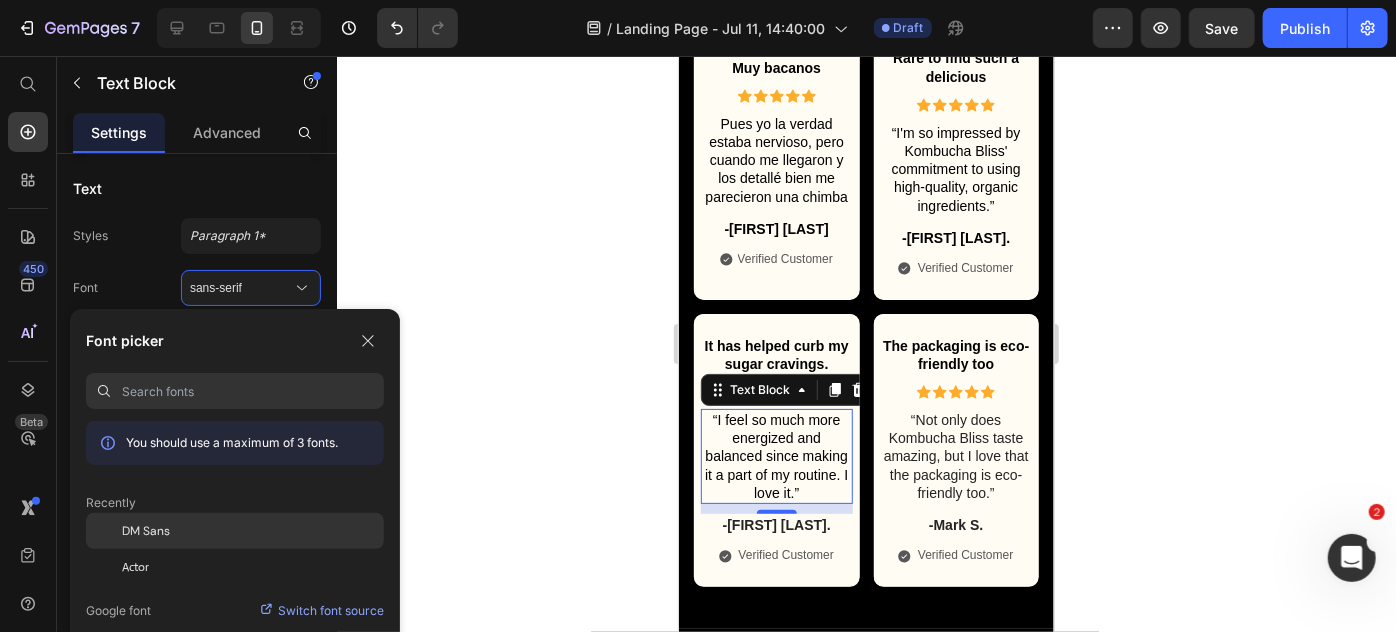 click on "DM Sans" 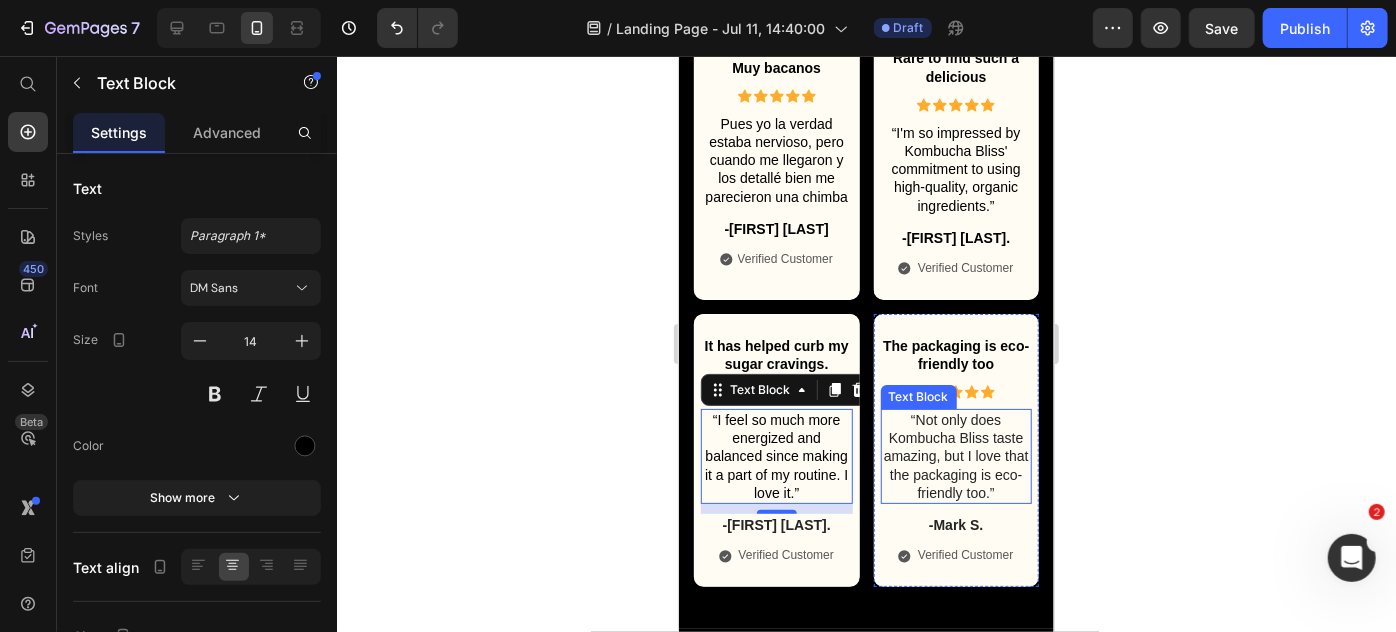 click on "“Not only does Kombucha Bliss taste amazing, but I love that the packaging is eco-friendly too.”" at bounding box center [956, 455] 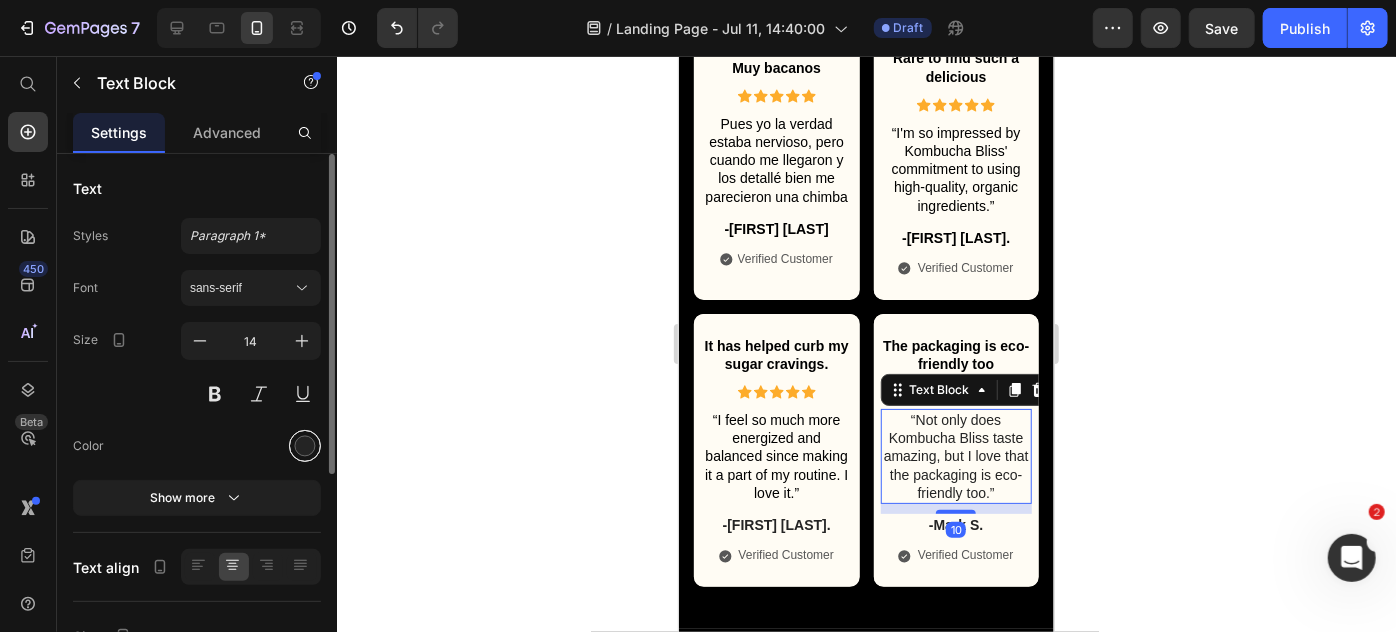 click at bounding box center [305, 446] 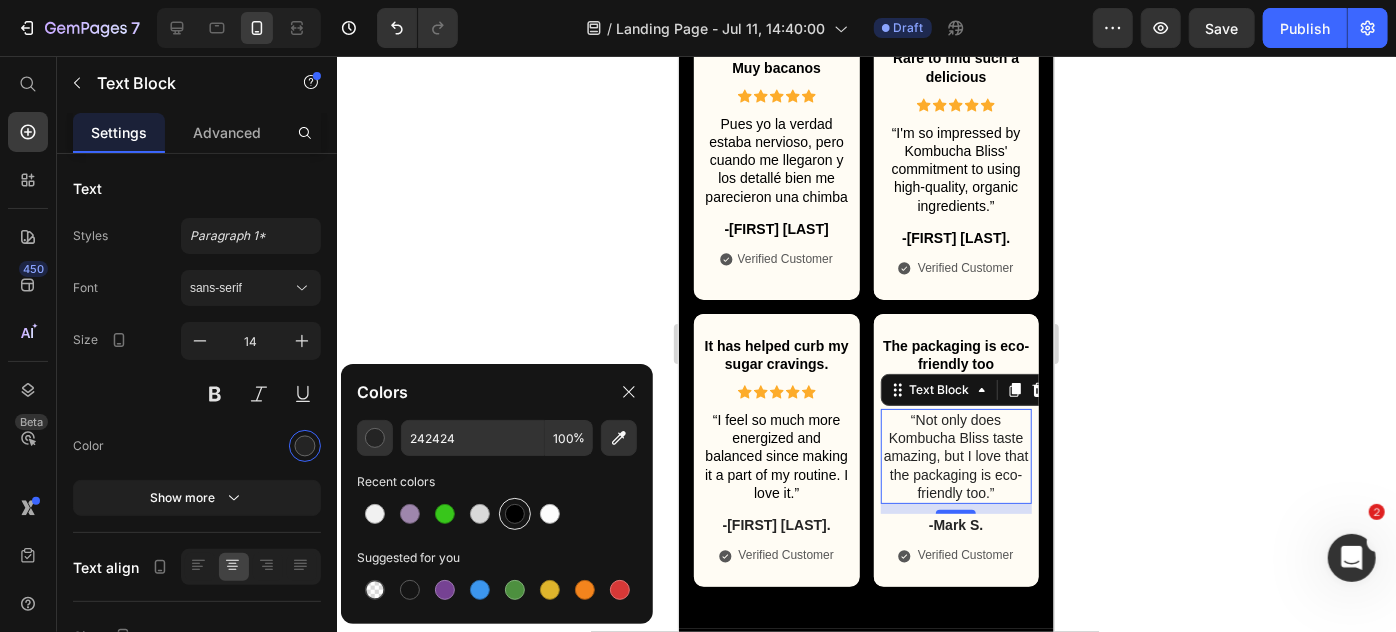 click at bounding box center (515, 514) 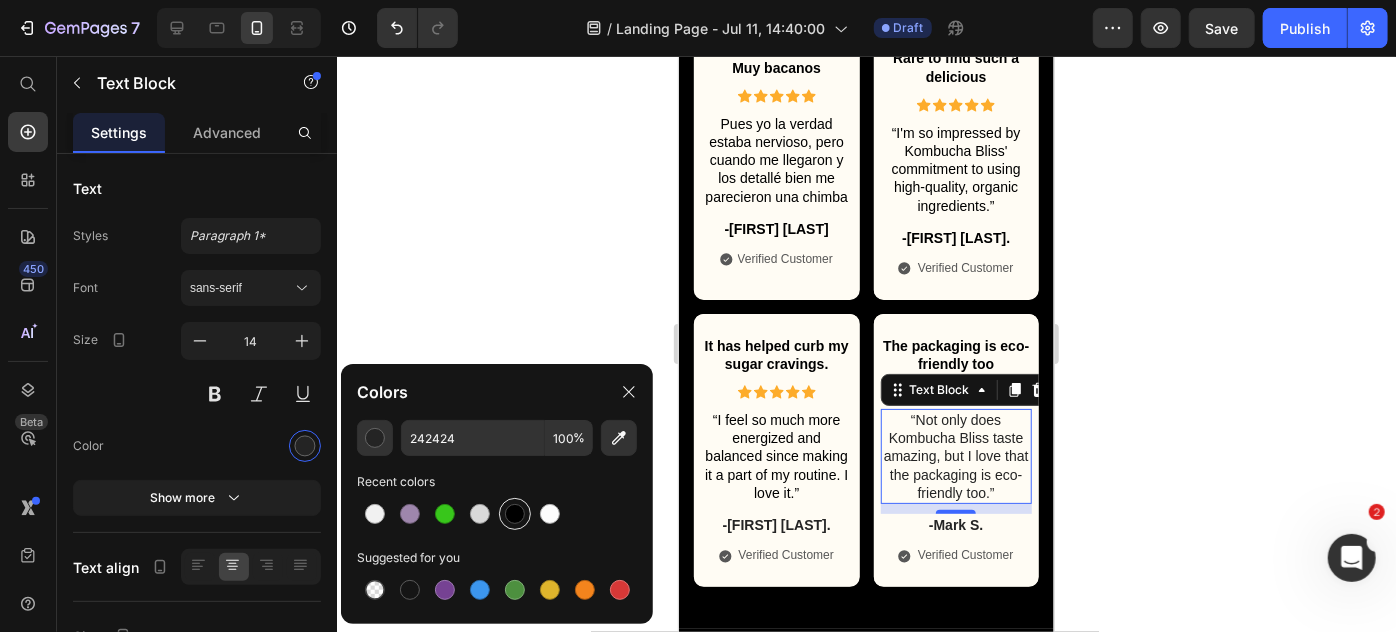 type on "000000" 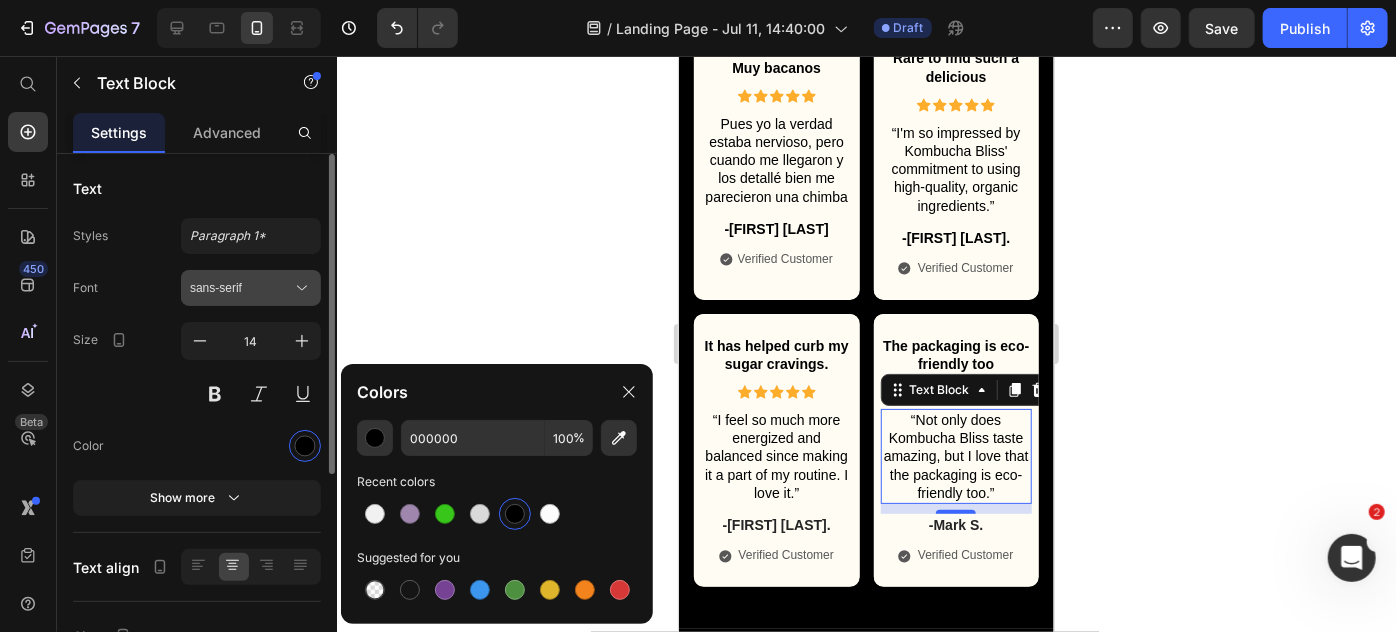 click on "sans-serif" at bounding box center (241, 288) 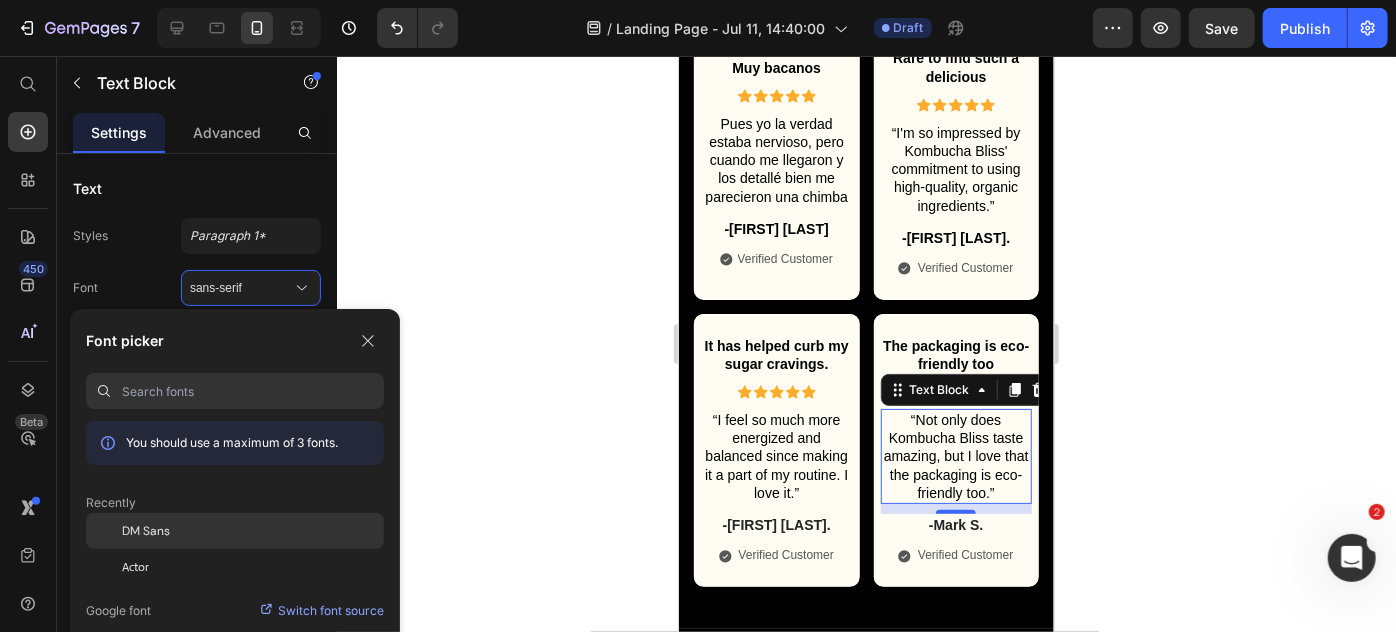 click on "DM Sans" 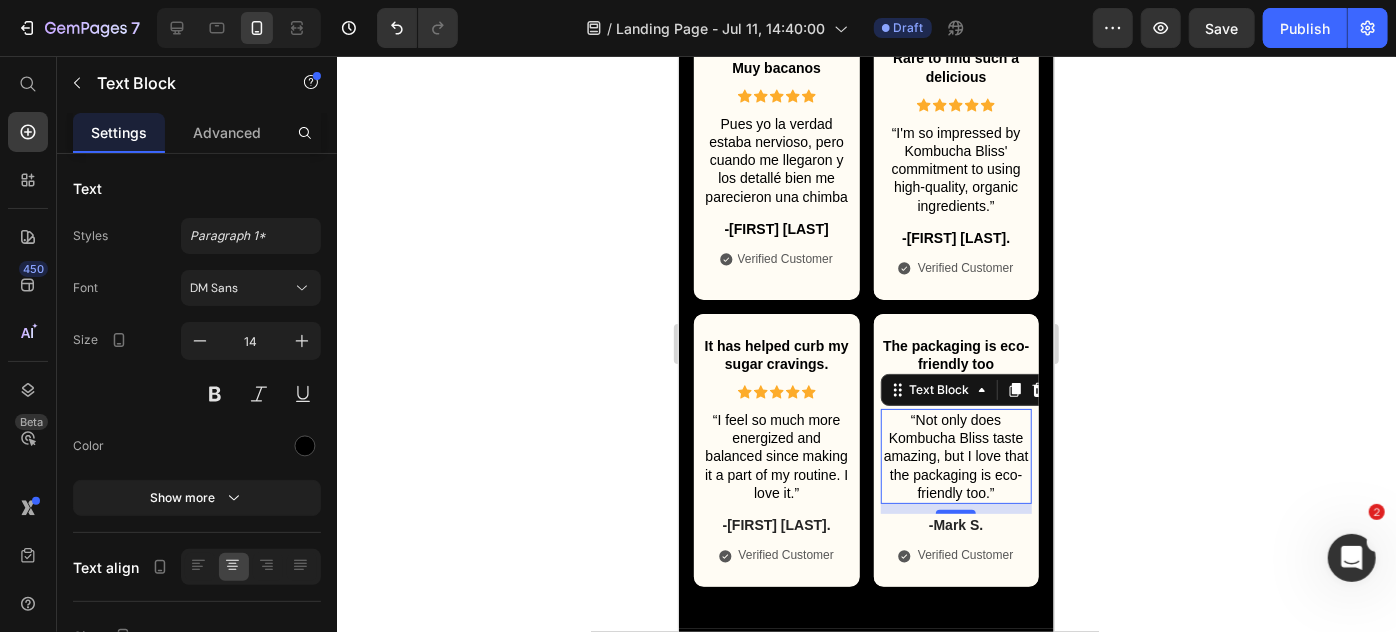 click 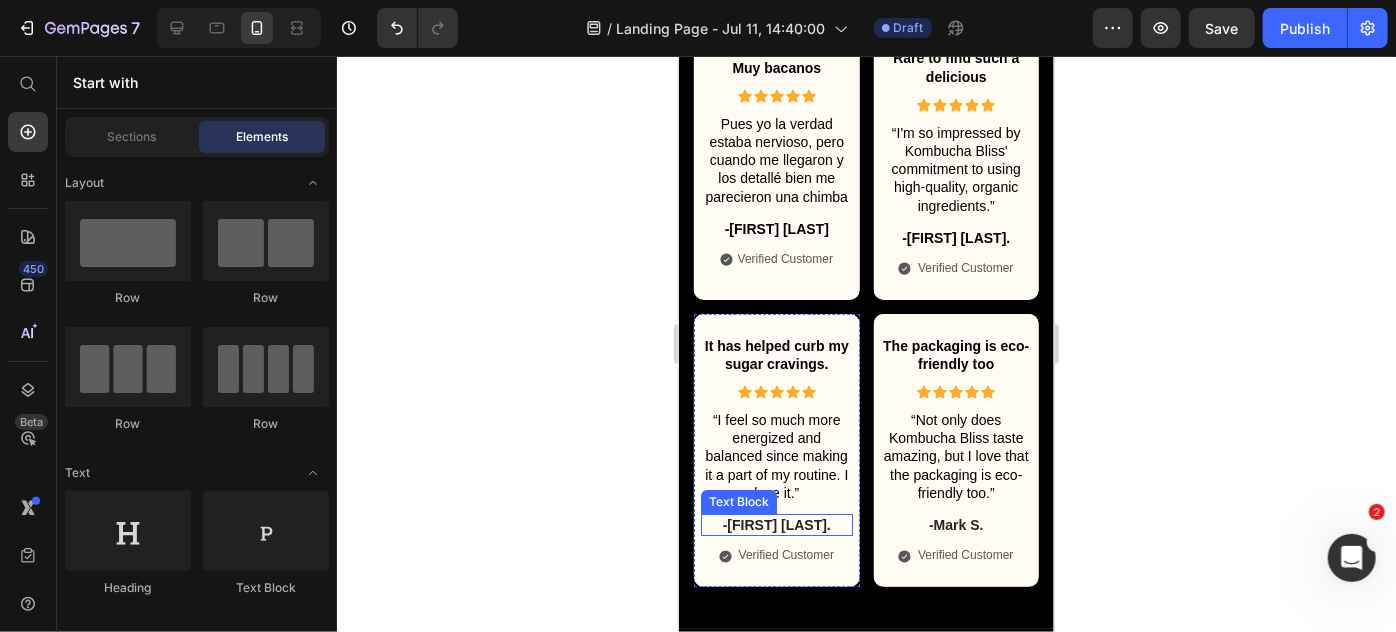 click on "-[FIRST] [LAST]." at bounding box center (776, 524) 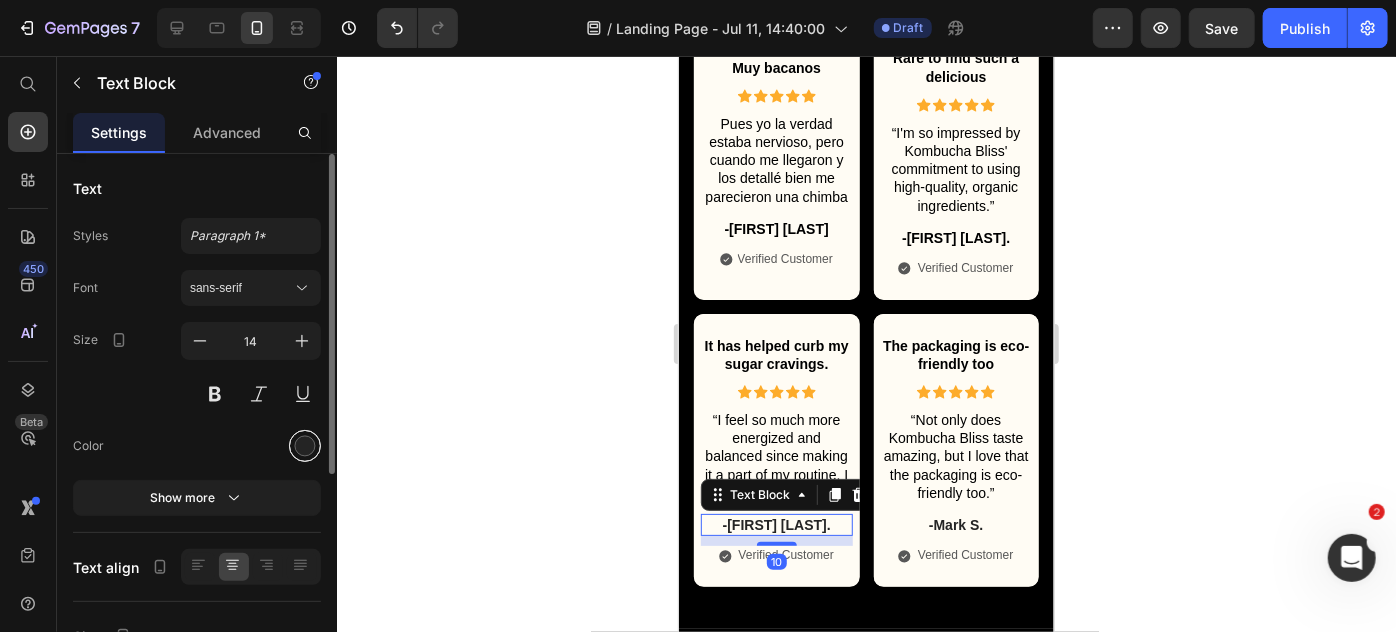 click at bounding box center [305, 446] 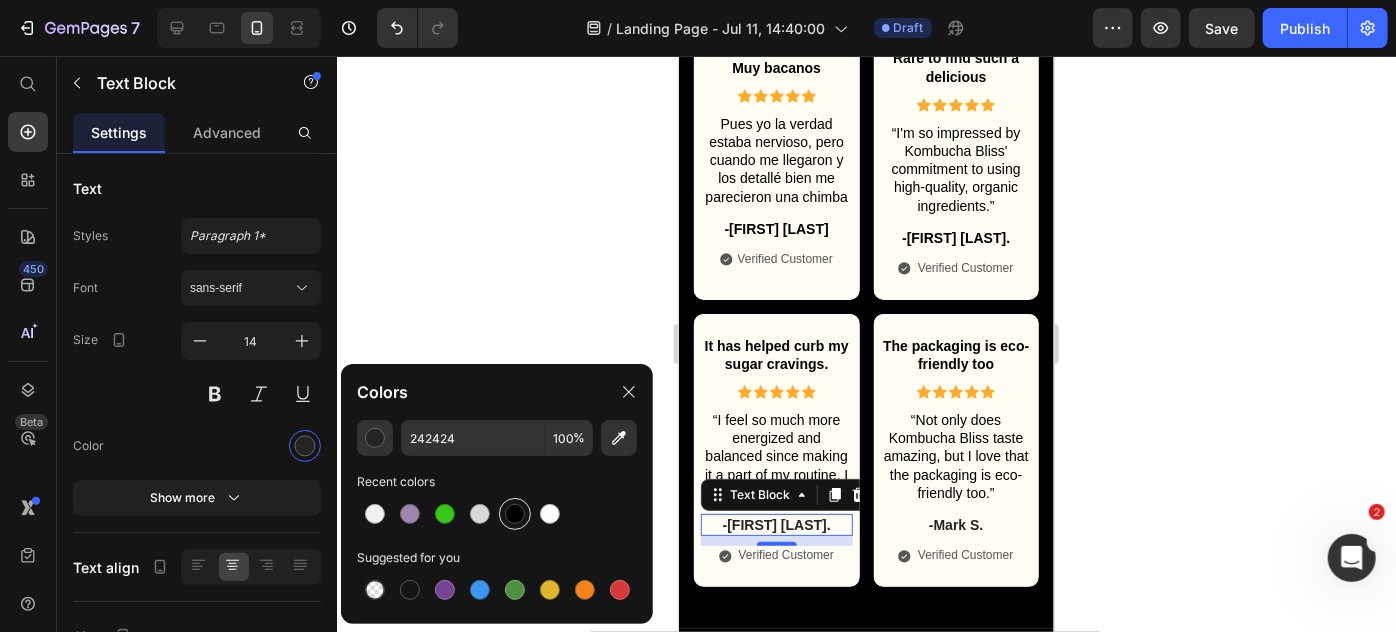click at bounding box center (515, 514) 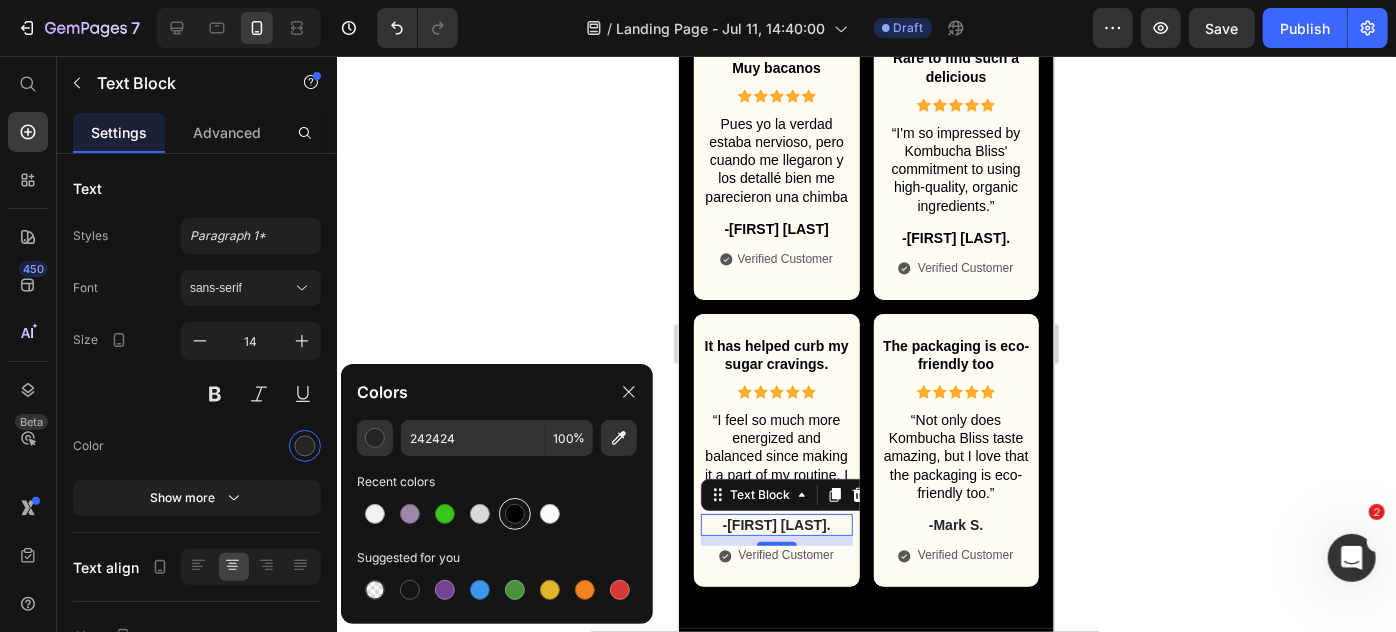 type on "000000" 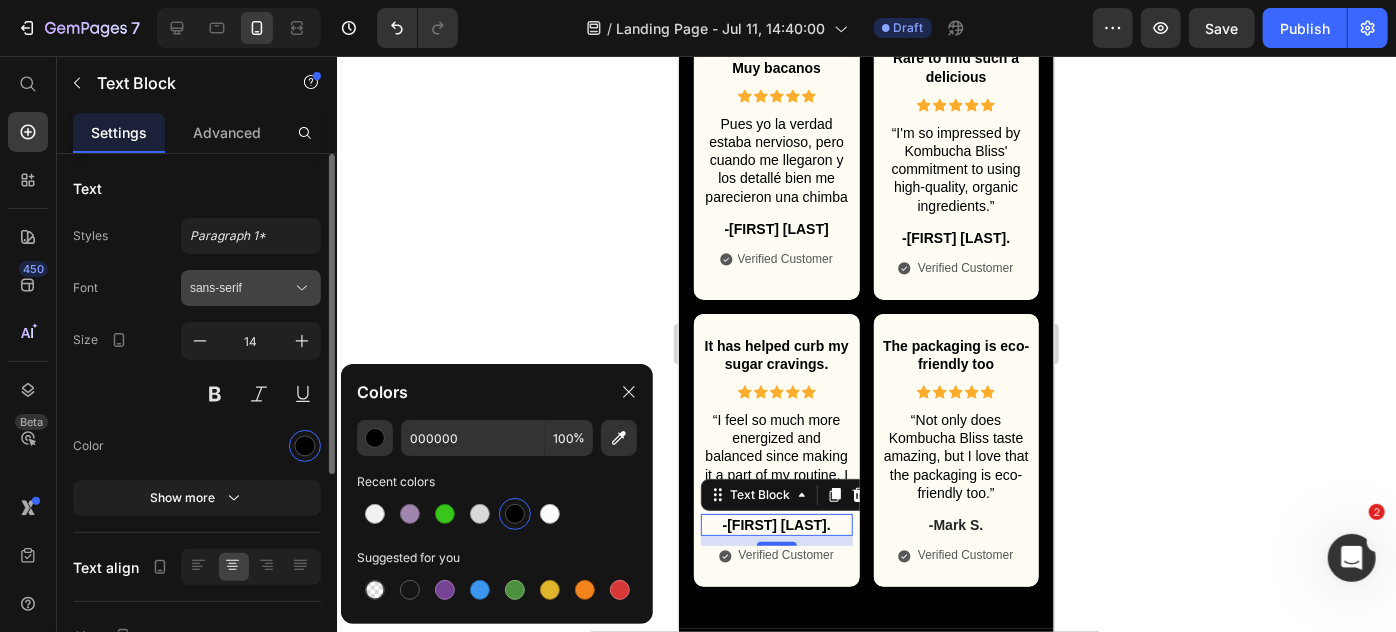 click on "sans-serif" at bounding box center (251, 288) 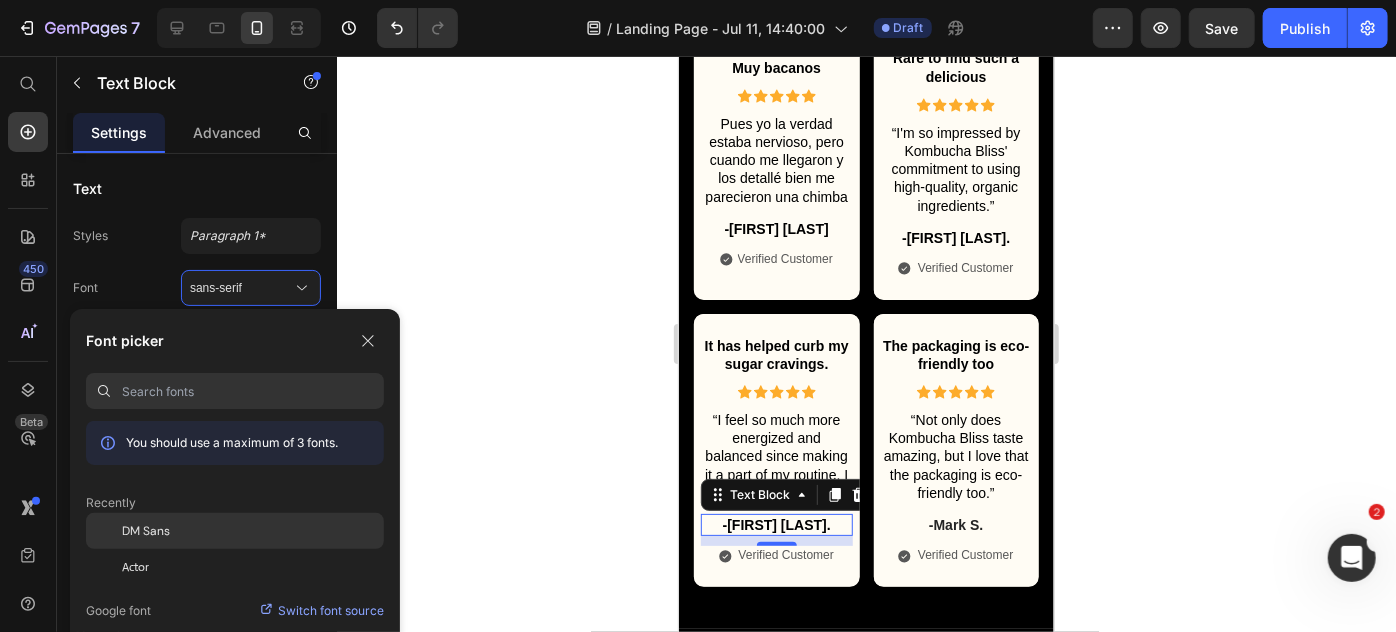 click on "DM Sans" 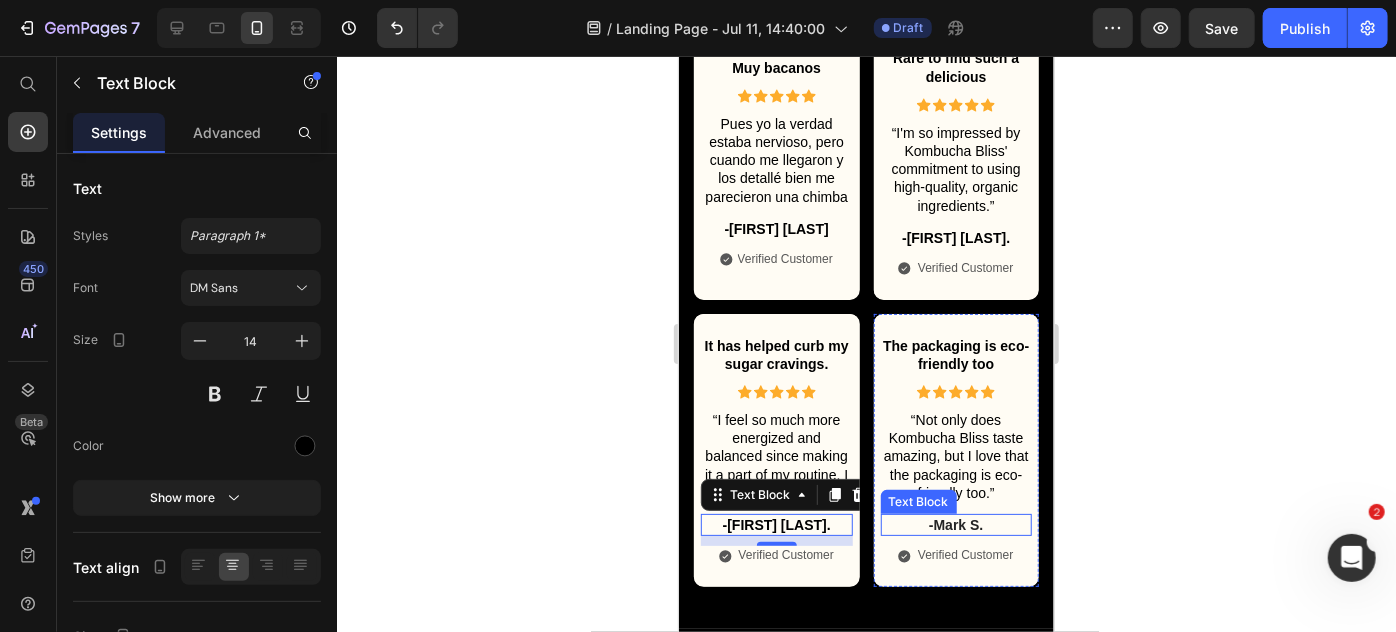 click on "-Mark S." at bounding box center (956, 524) 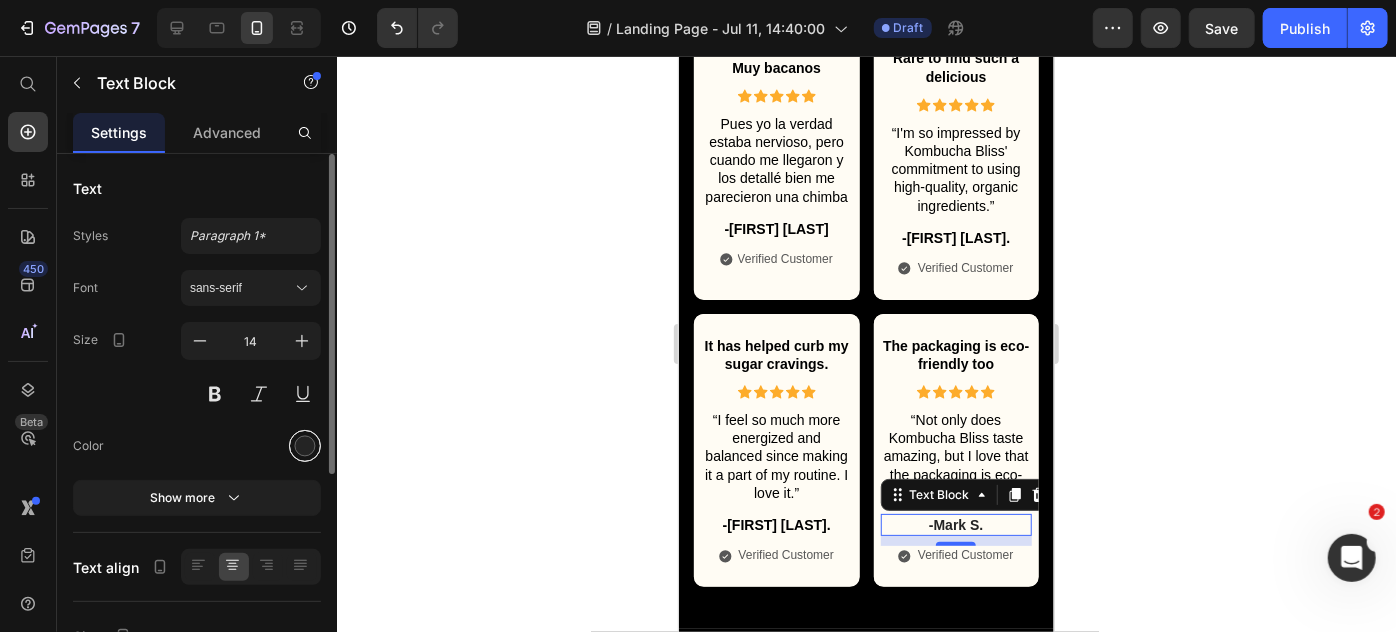 click at bounding box center [305, 446] 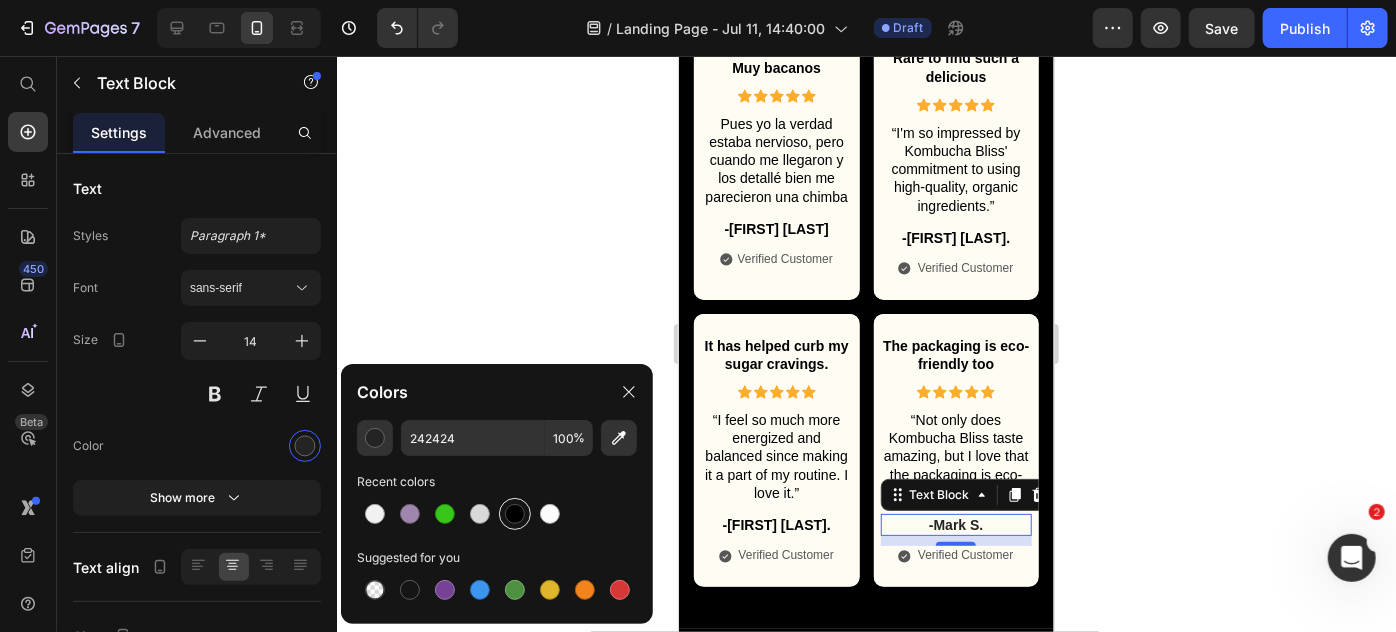 click at bounding box center (515, 514) 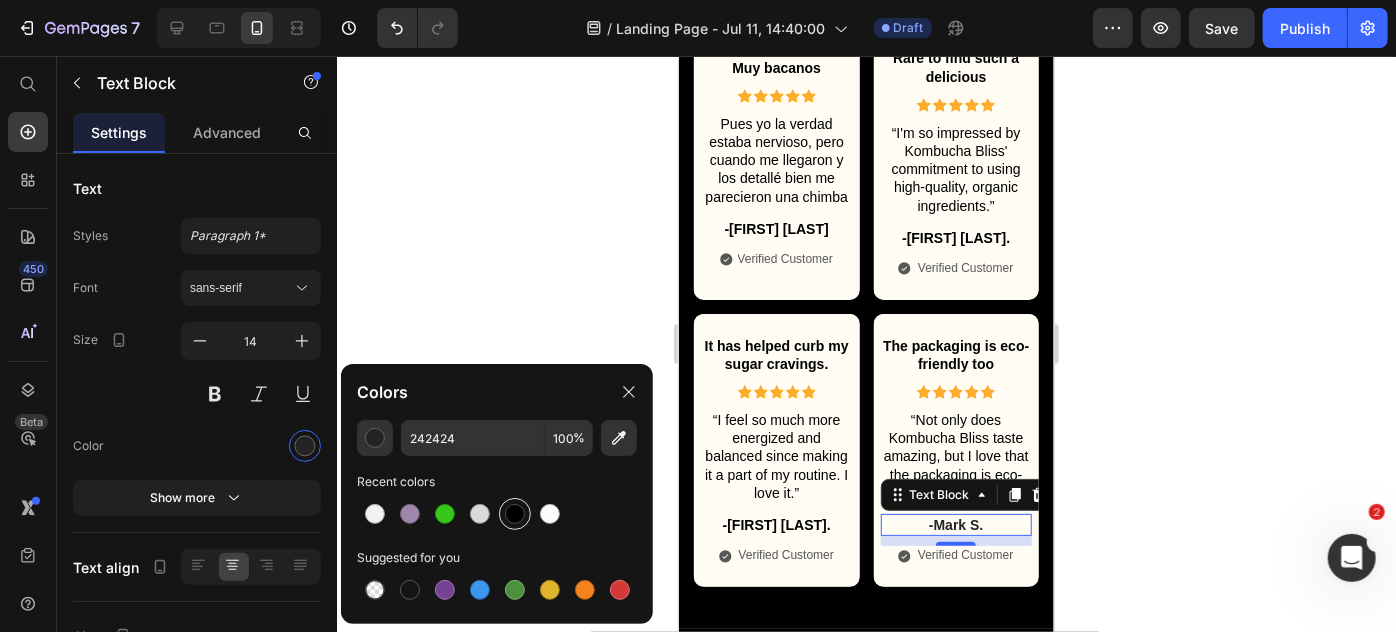 type on "000000" 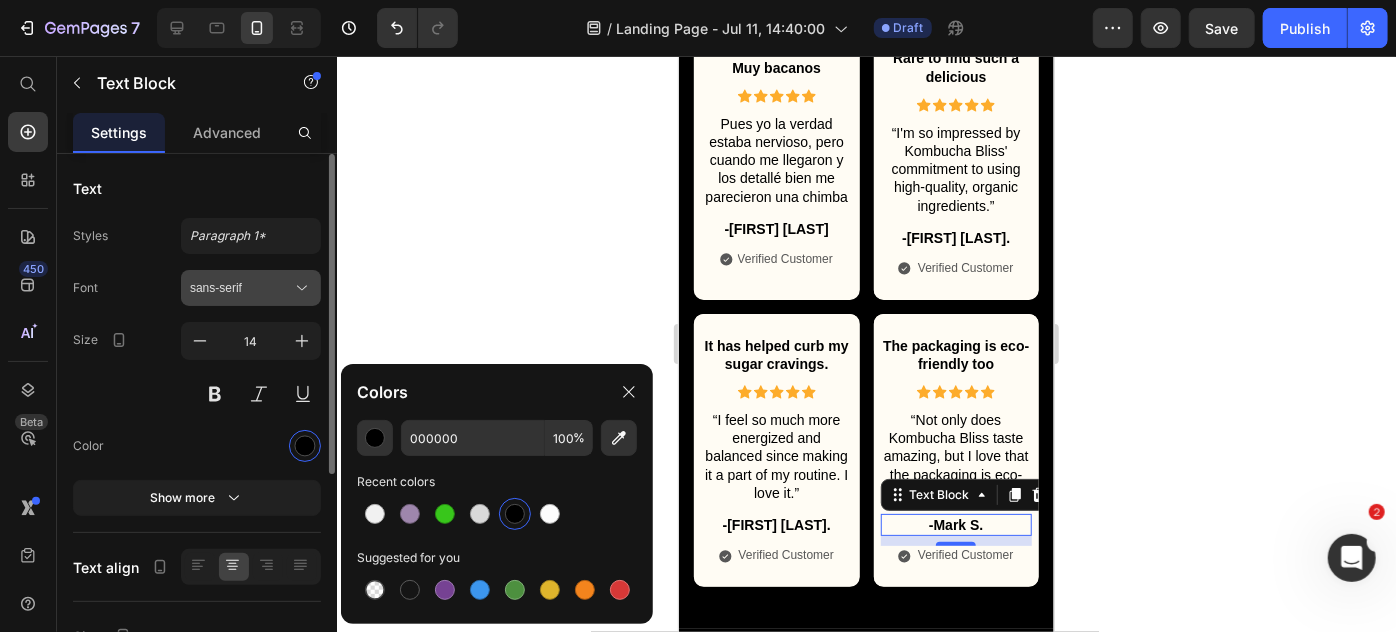 click on "sans-serif" at bounding box center (251, 288) 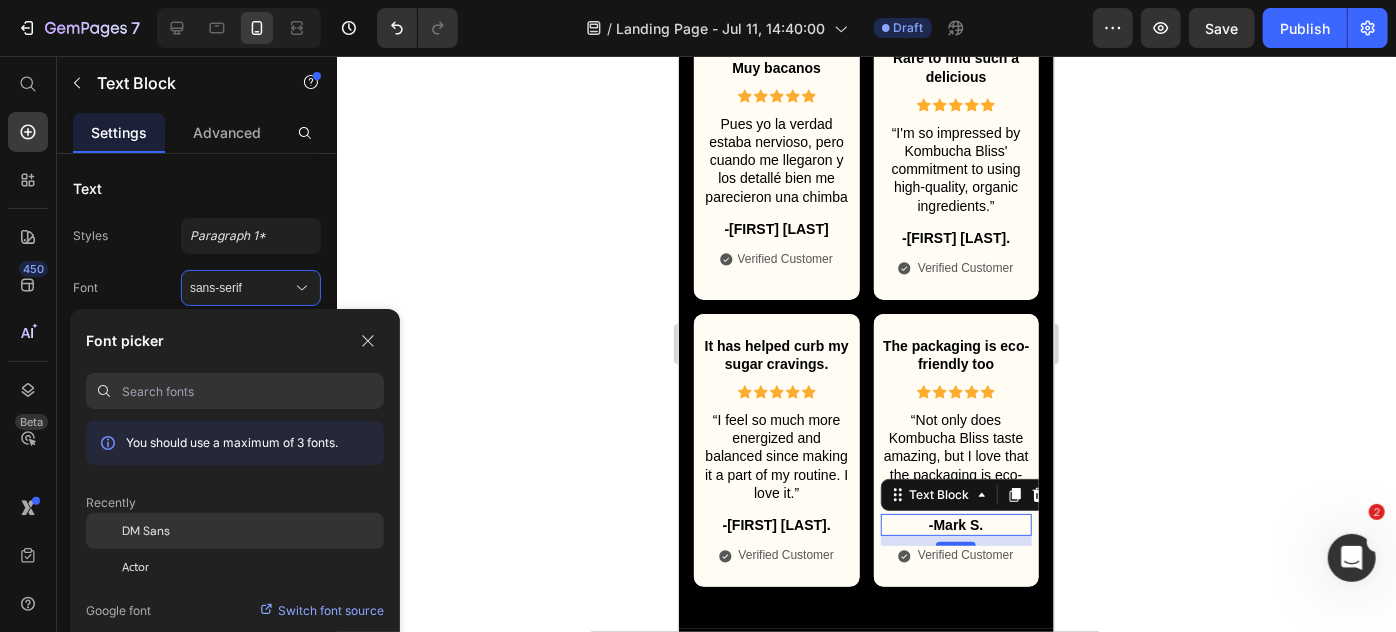 click on "DM Sans" 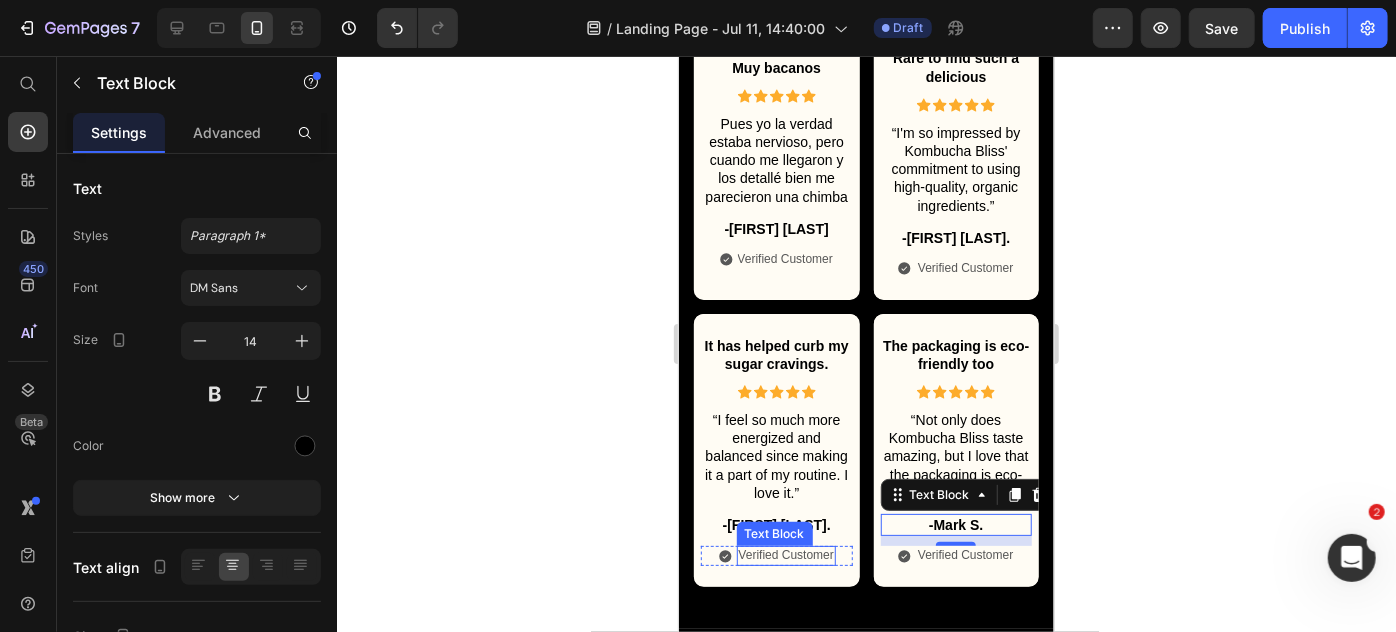 click on "Verified Customer" at bounding box center (785, 555) 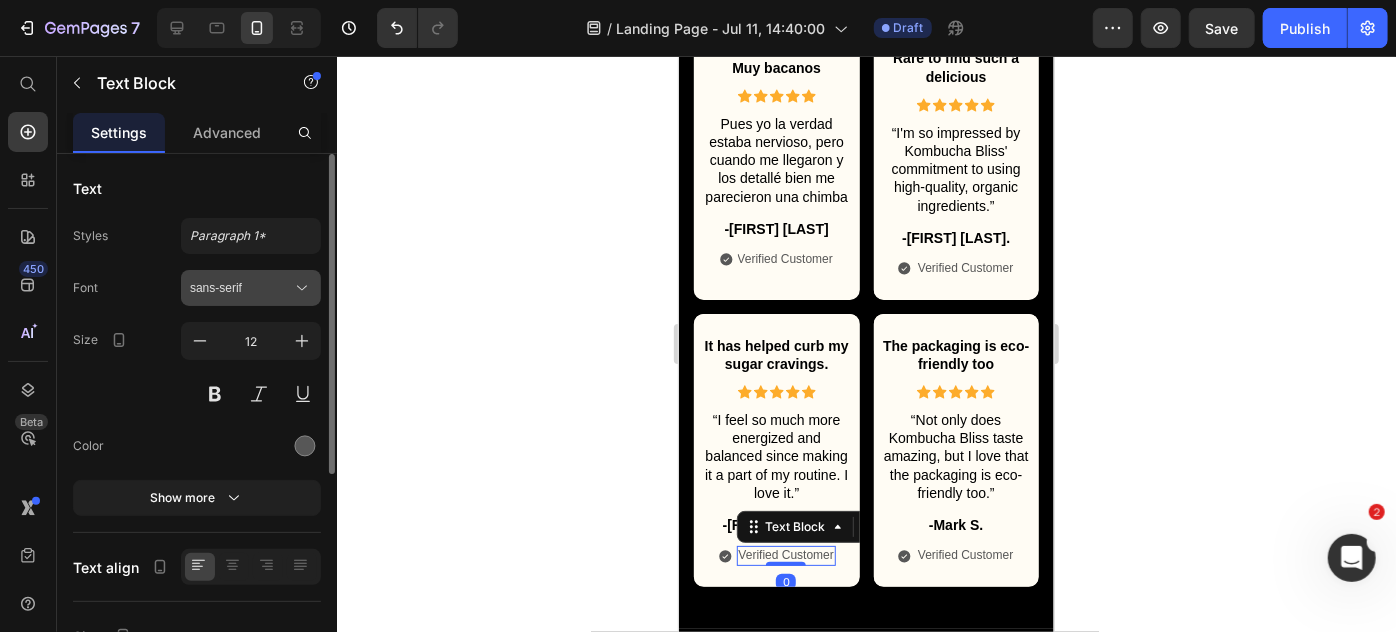 click on "sans-serif" at bounding box center (241, 288) 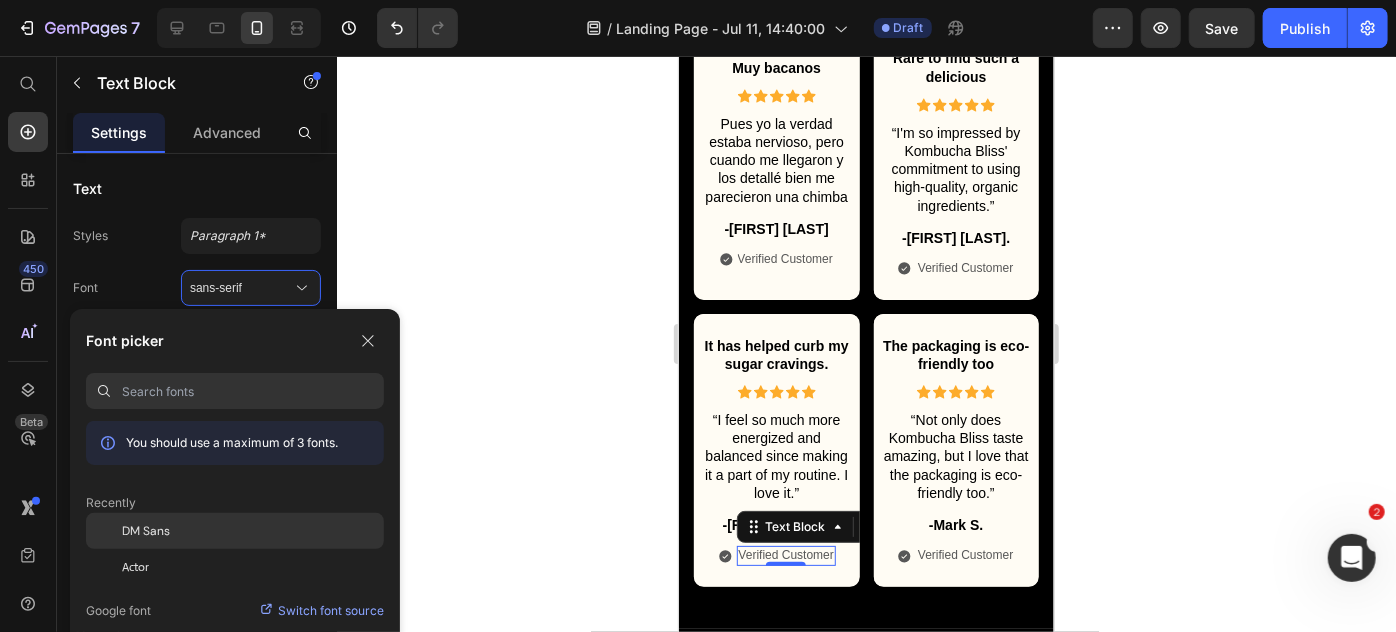 click on "DM Sans" 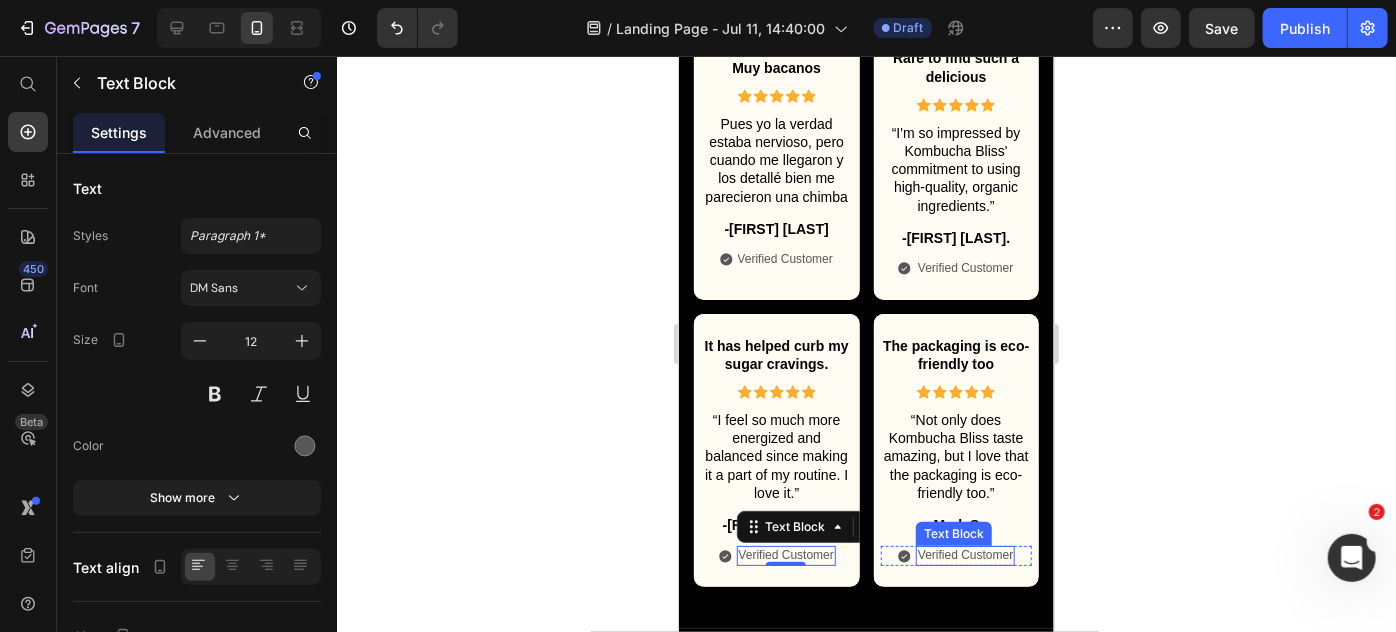 click on "Verified Customer" at bounding box center [964, 555] 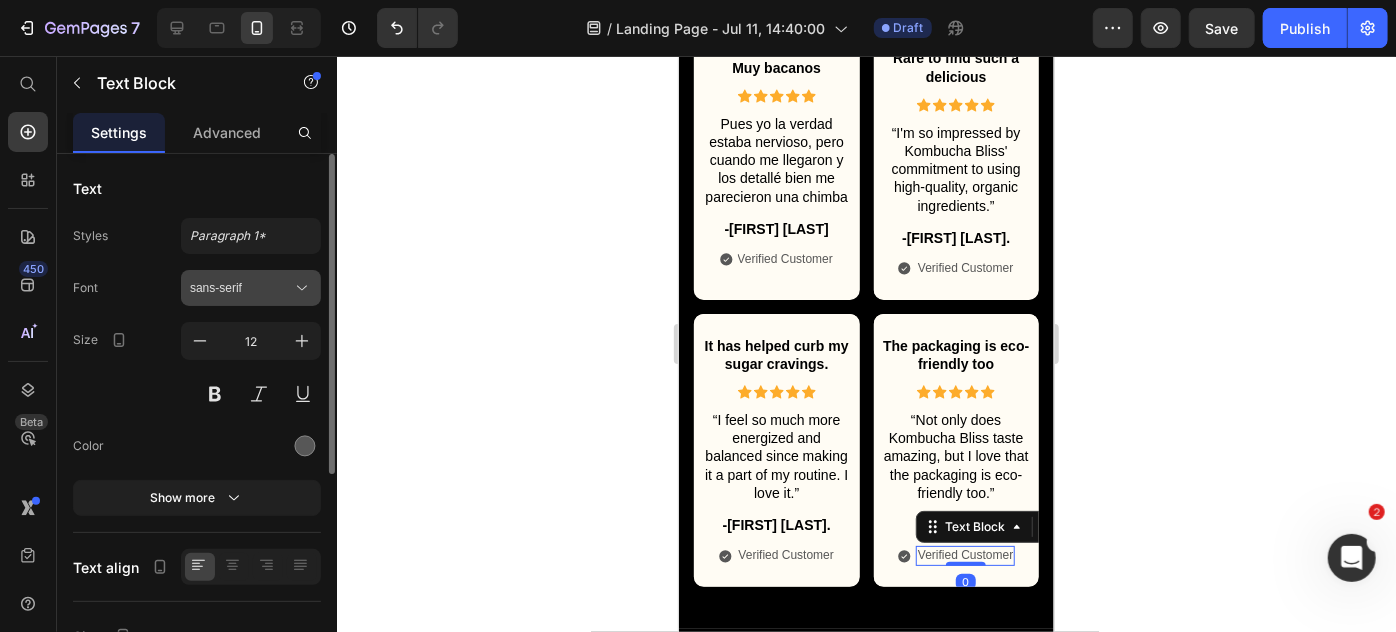 click on "sans-serif" at bounding box center (251, 288) 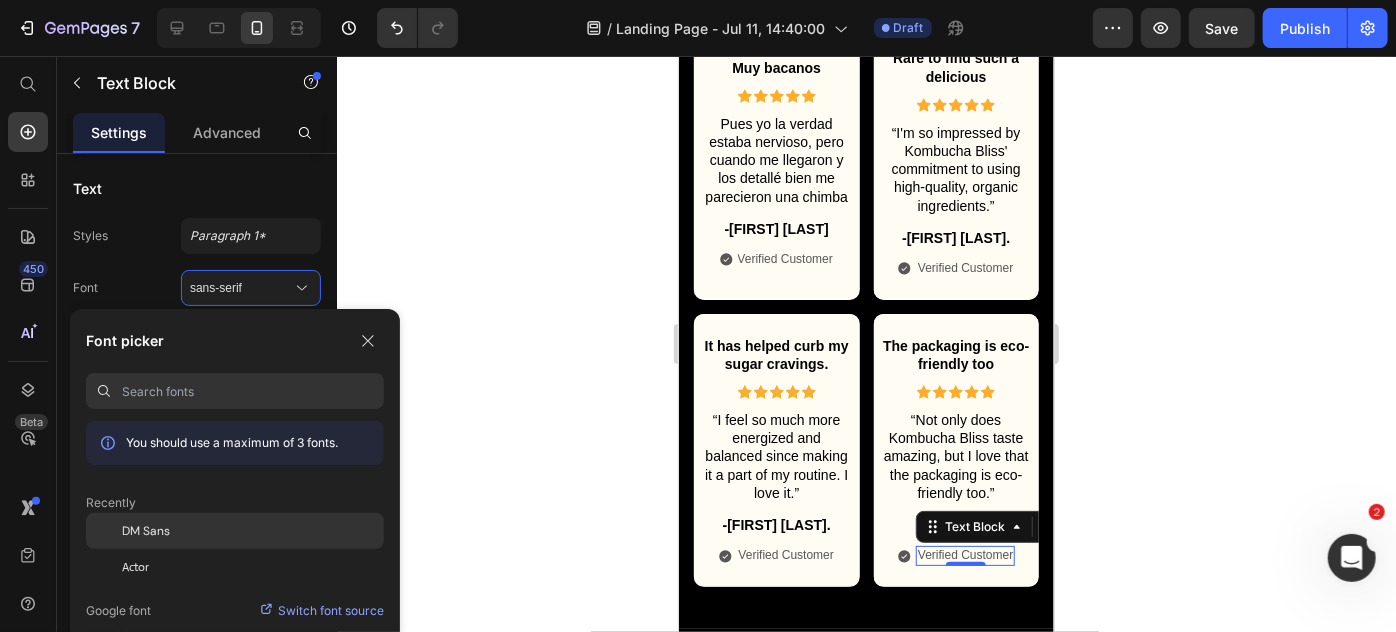 click on "DM Sans" 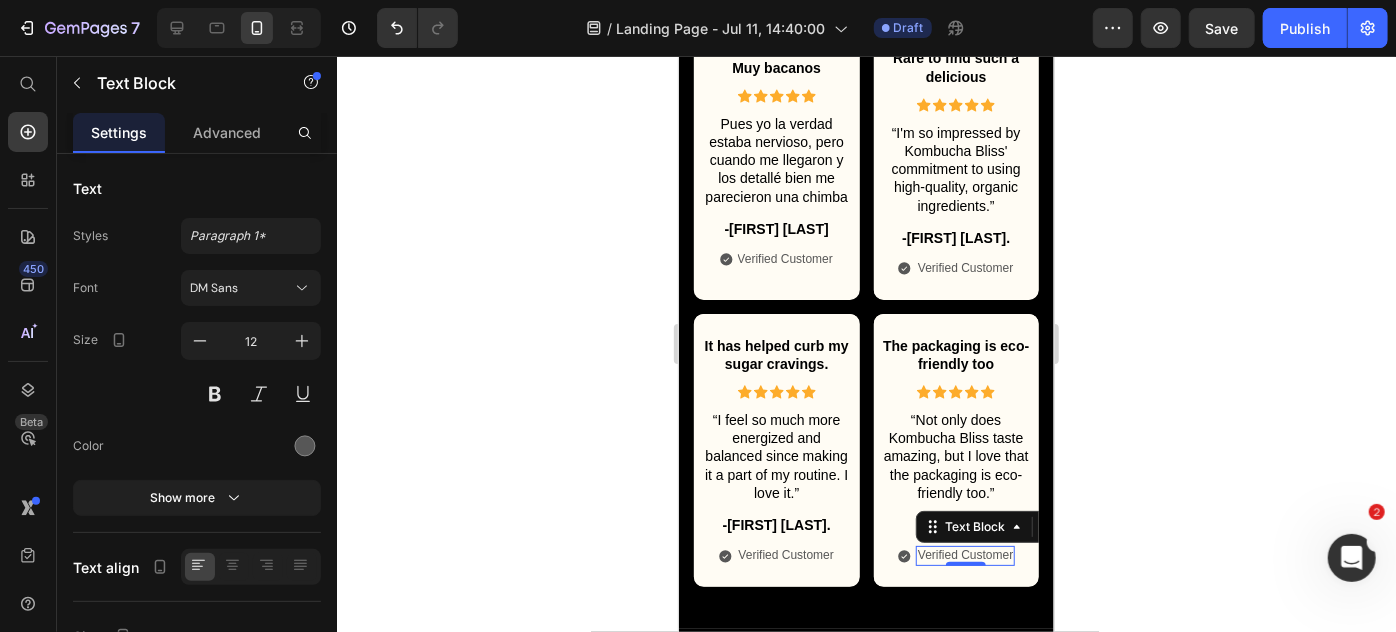 click 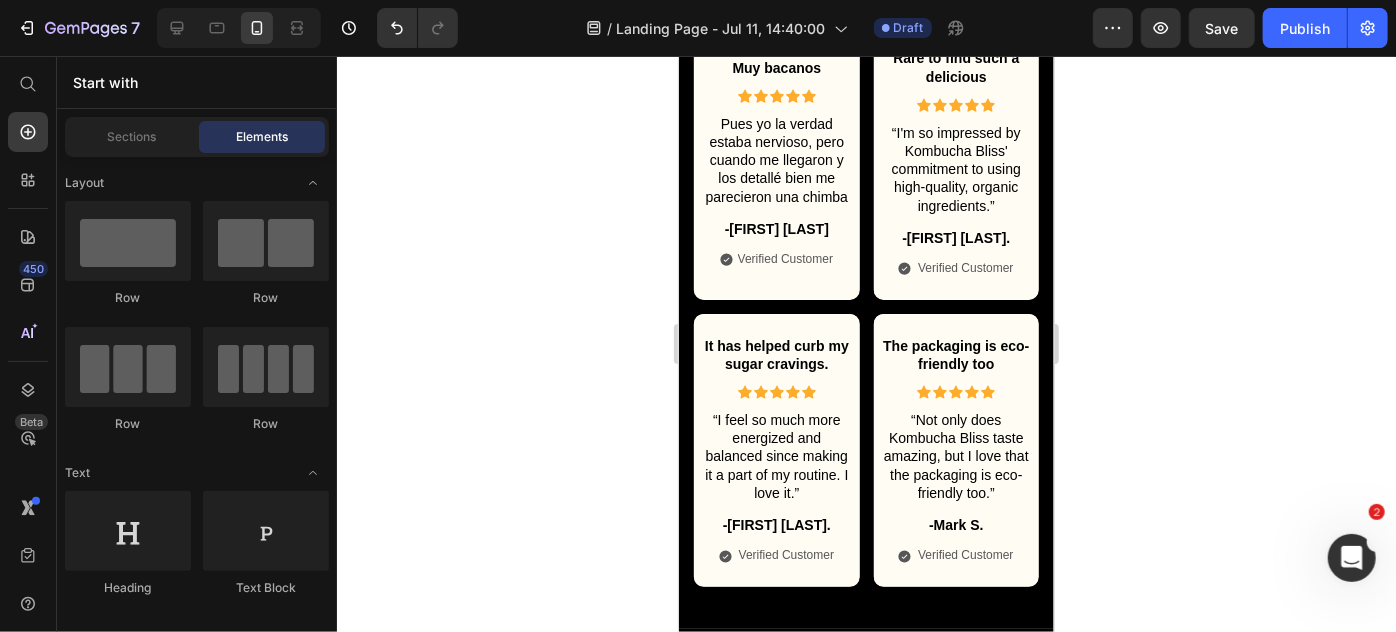 click 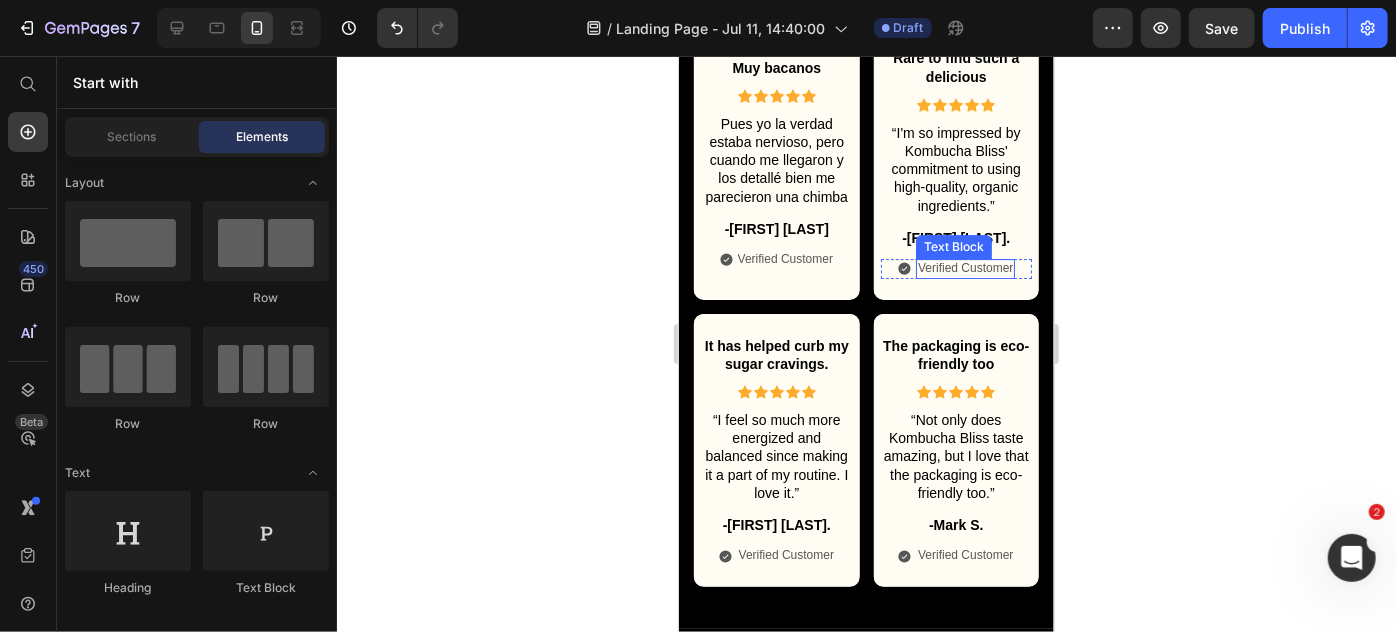 click on "Verified Customer" at bounding box center [964, 268] 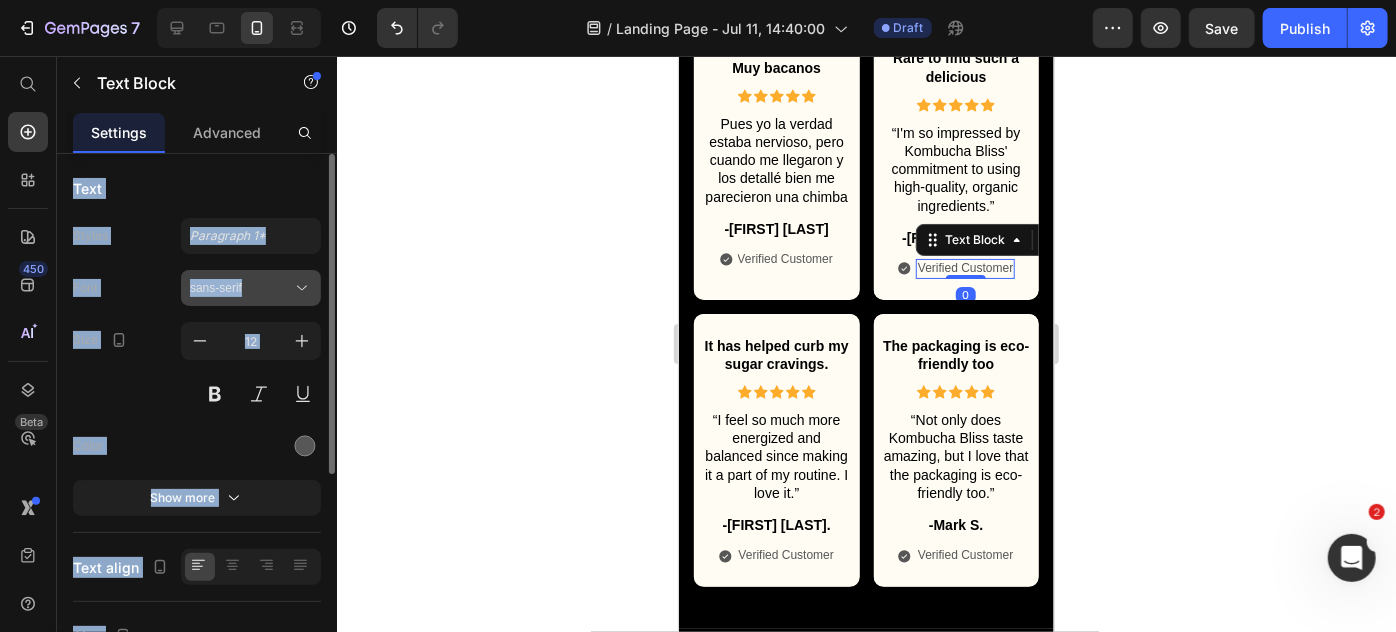 click 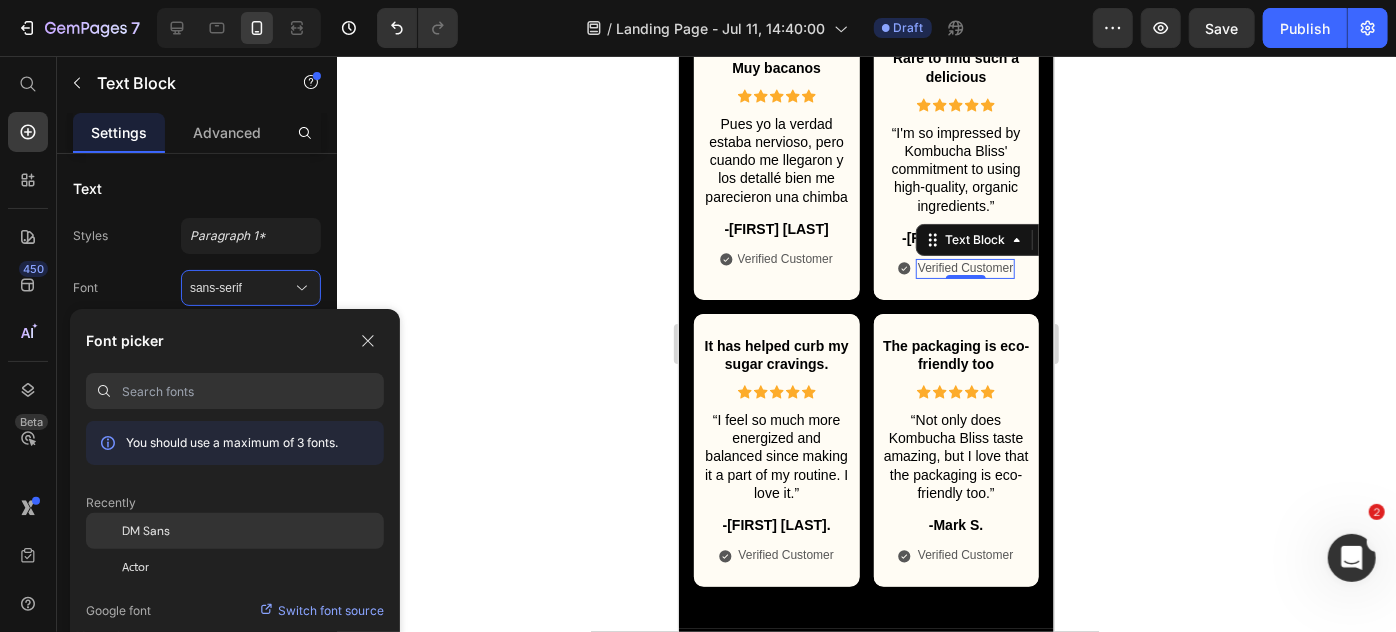 click on "DM Sans" 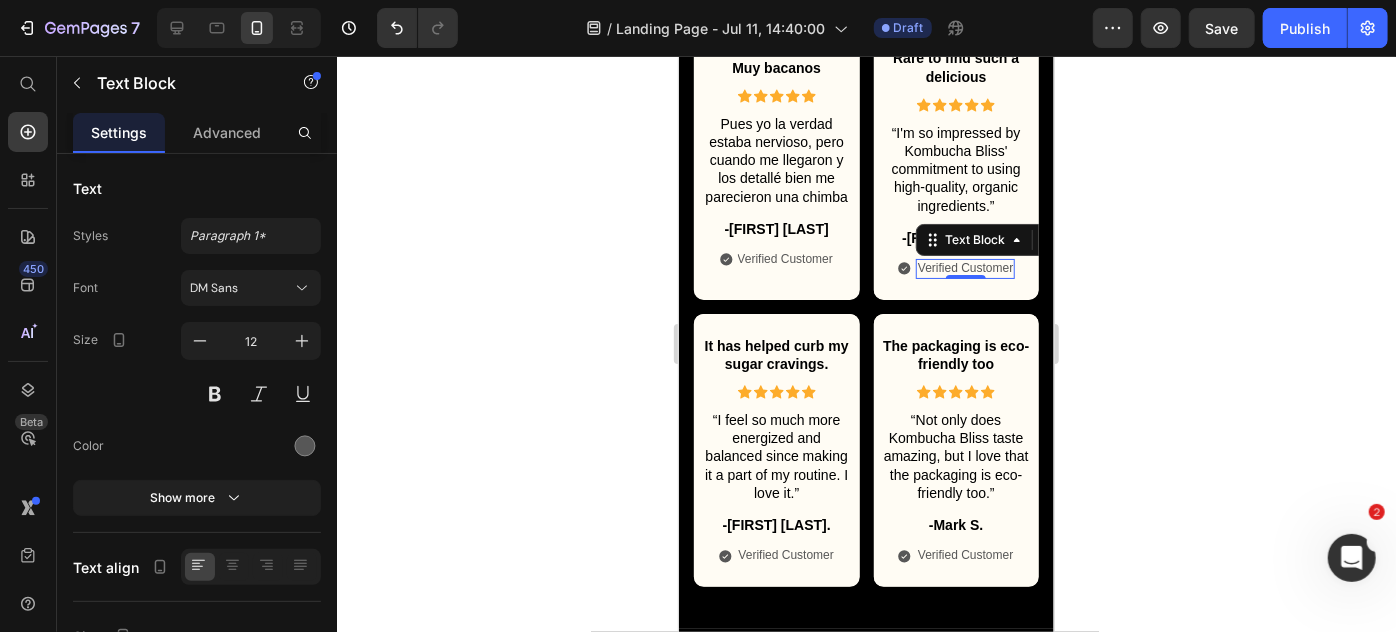 click 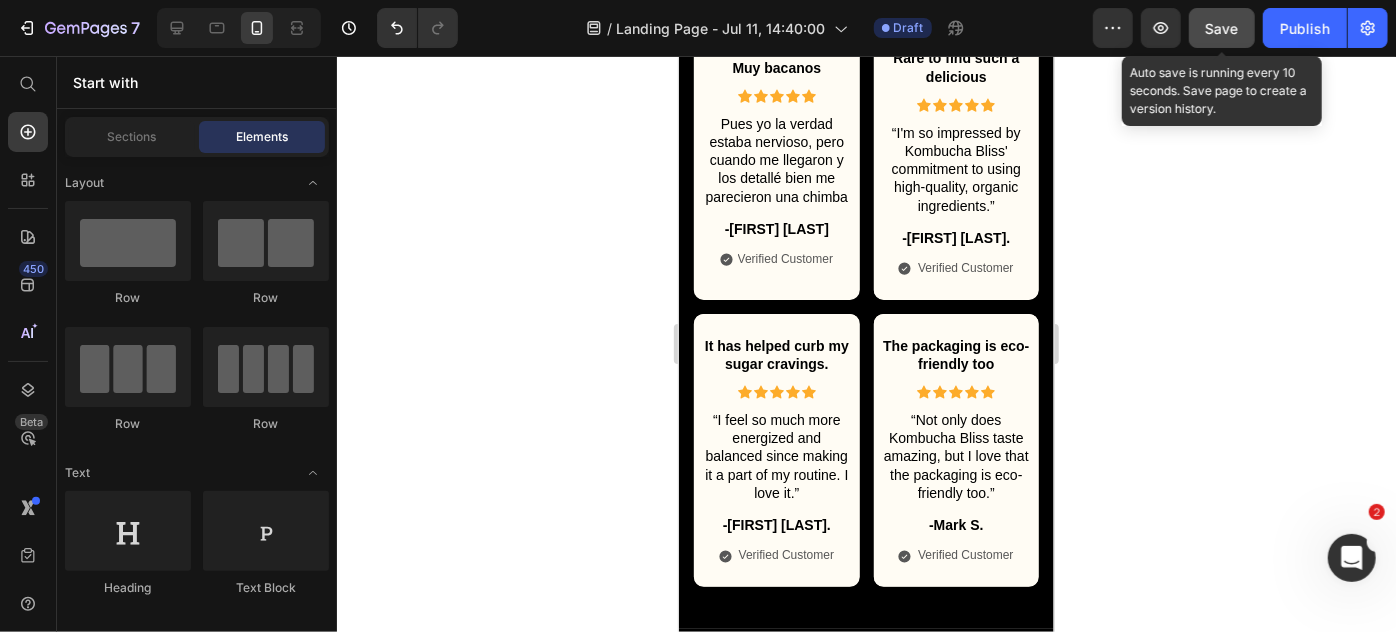 click on "Save" at bounding box center [1222, 28] 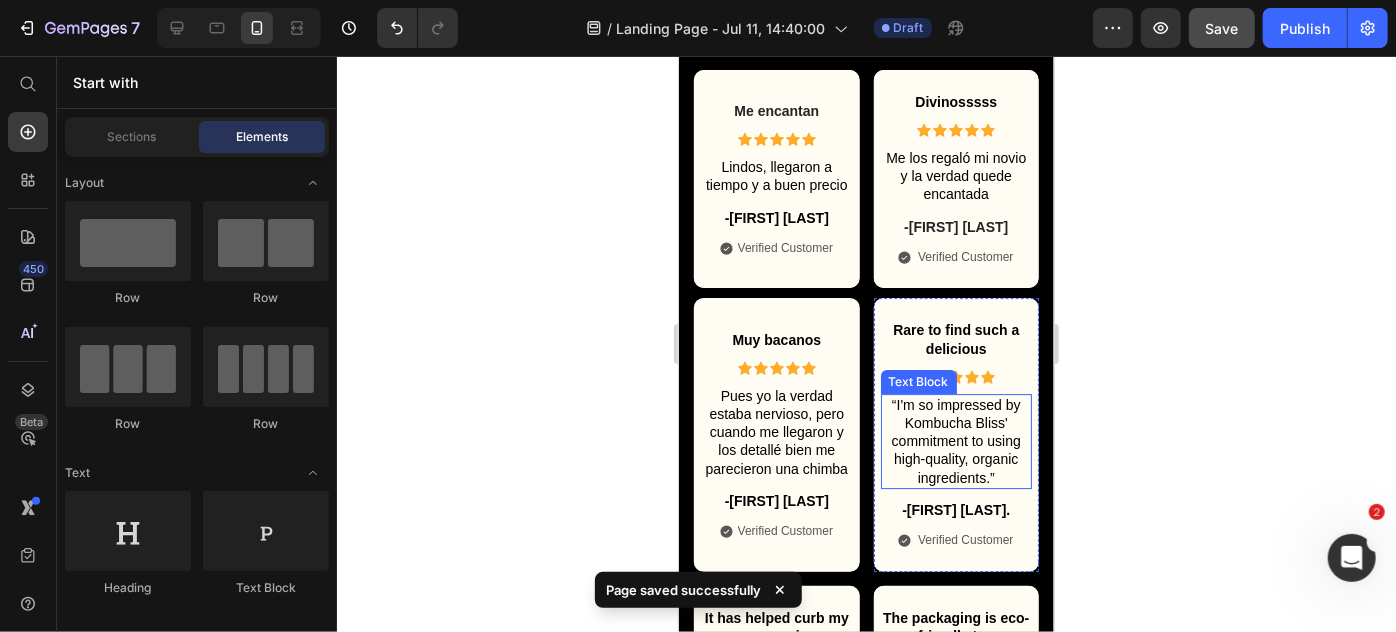 scroll, scrollTop: 3074, scrollLeft: 0, axis: vertical 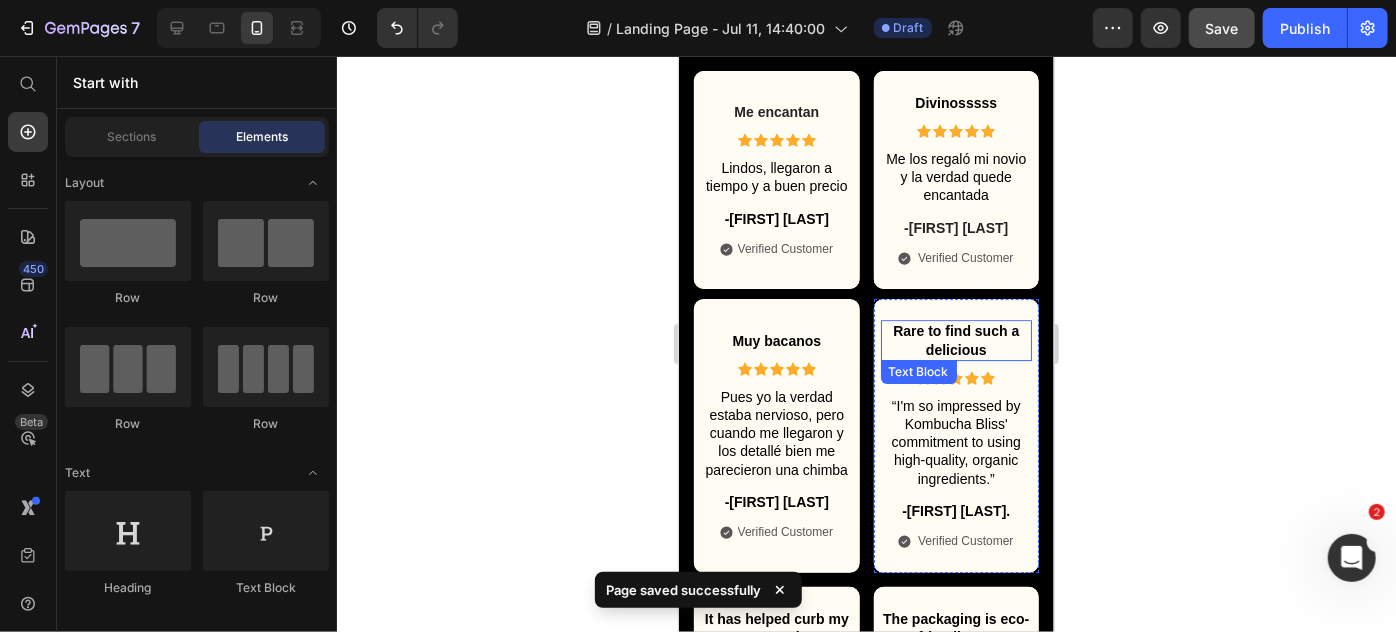 click on "Rare to find such a delicious" at bounding box center (956, 339) 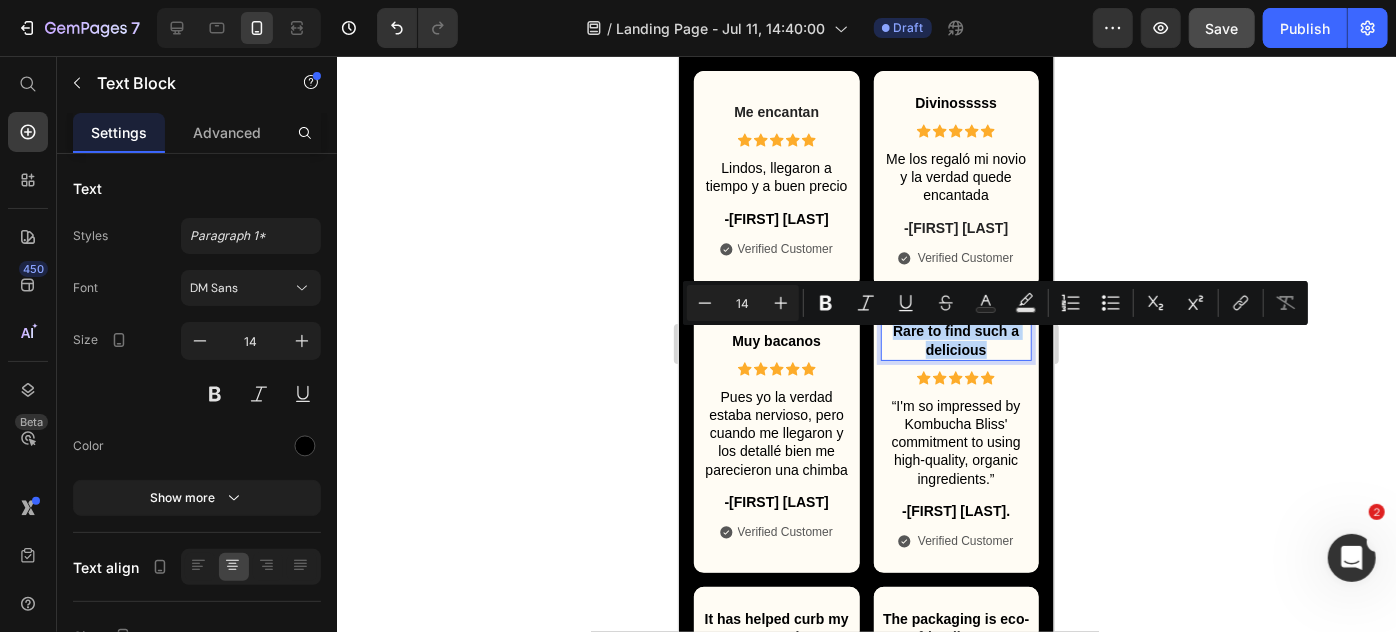 scroll, scrollTop: 3084, scrollLeft: 0, axis: vertical 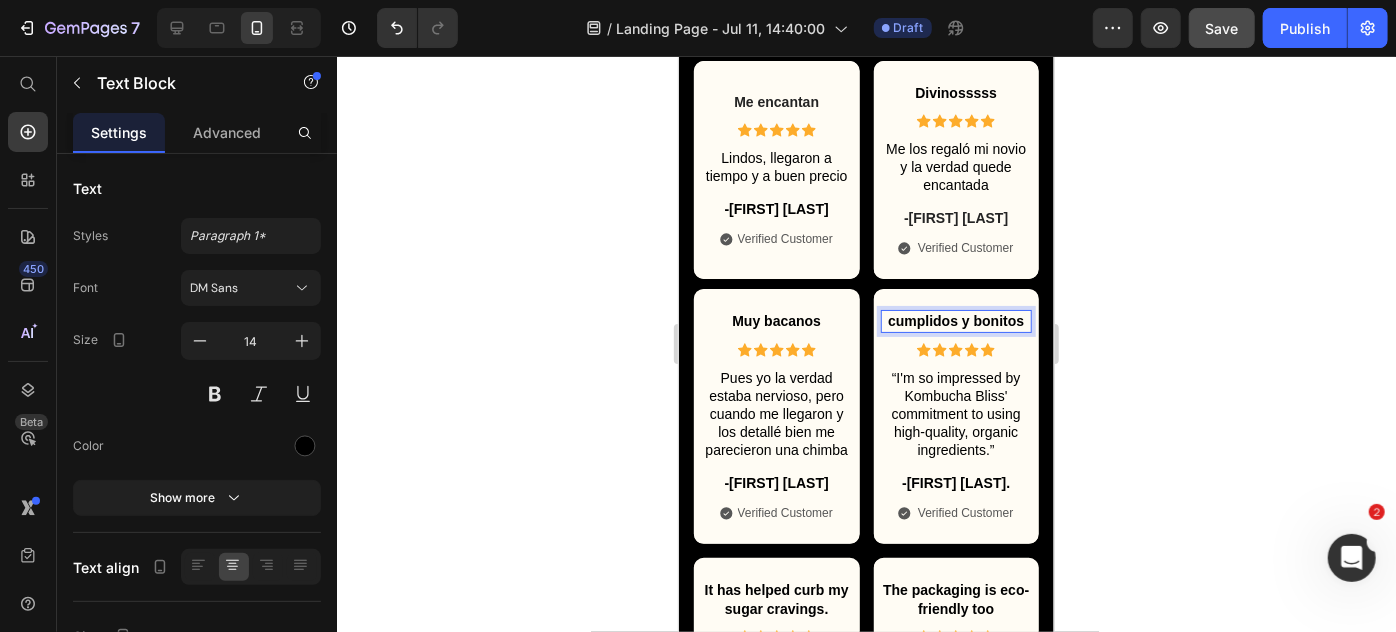 click on "cumplidos y bonitos" at bounding box center [956, 320] 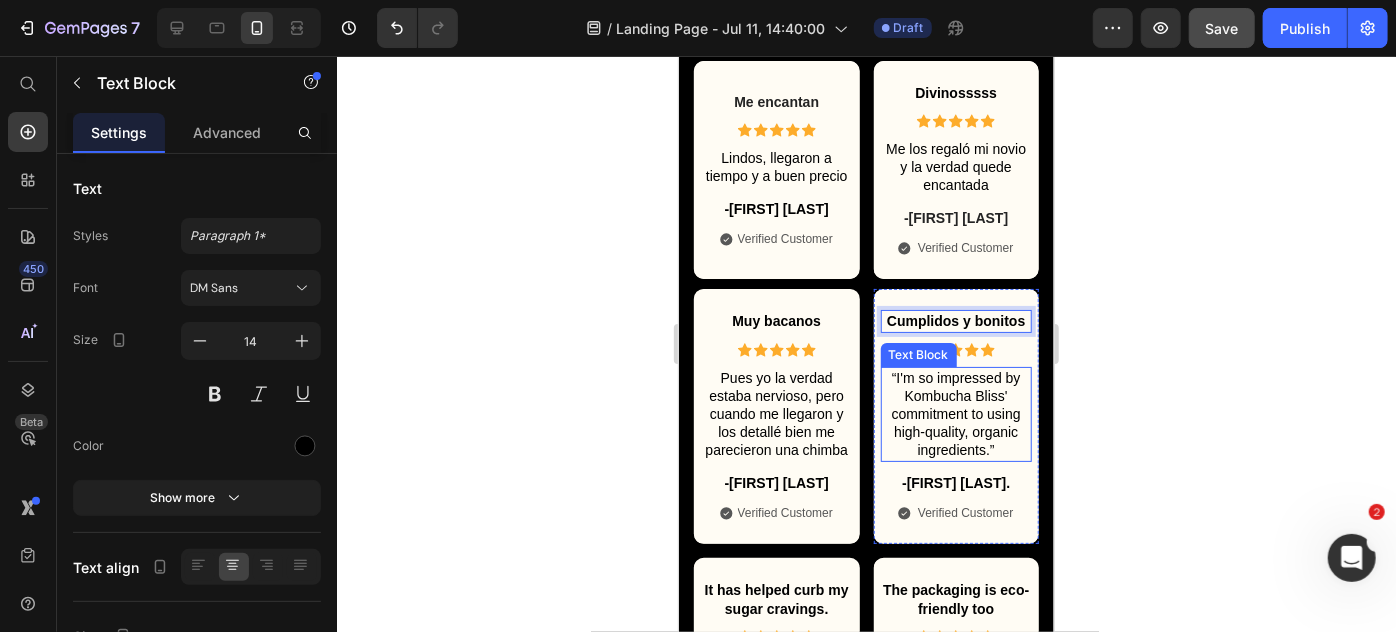 click on "“I'm so impressed by Kombucha Bliss' commitment to using high-quality, organic ingredients.”" at bounding box center [956, 413] 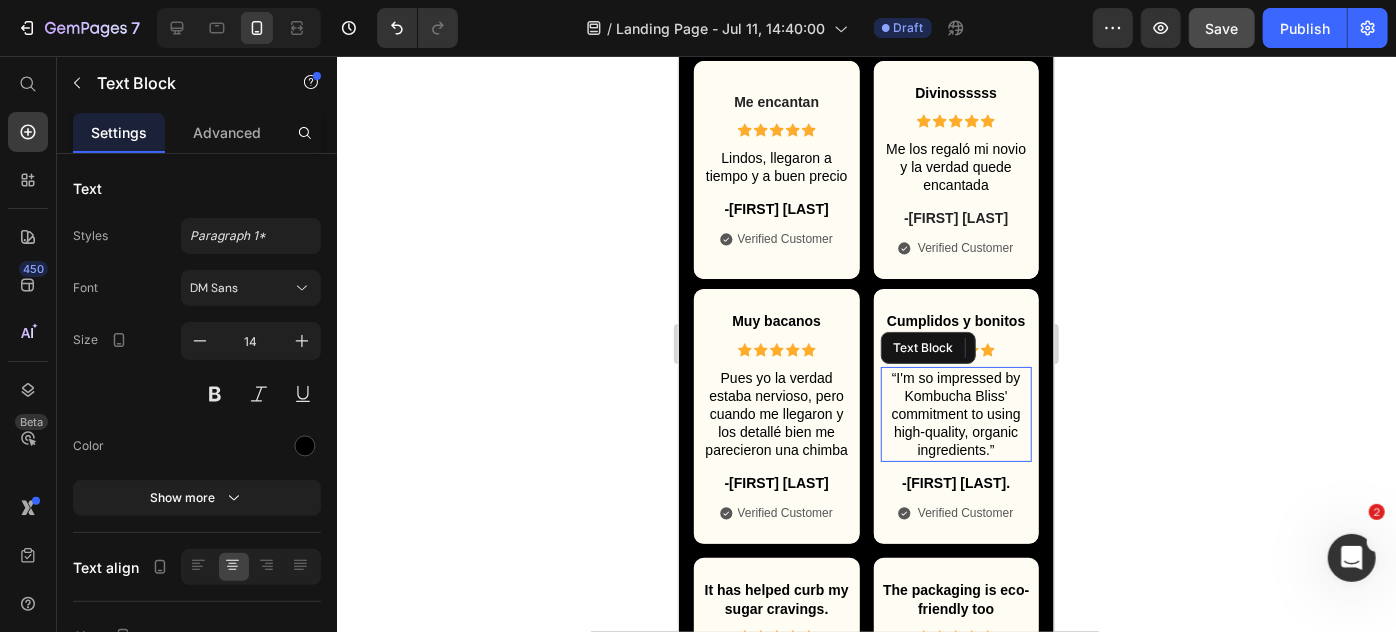 click on "“I'm so impressed by Kombucha Bliss' commitment to using high-quality, organic ingredients.”" at bounding box center (956, 413) 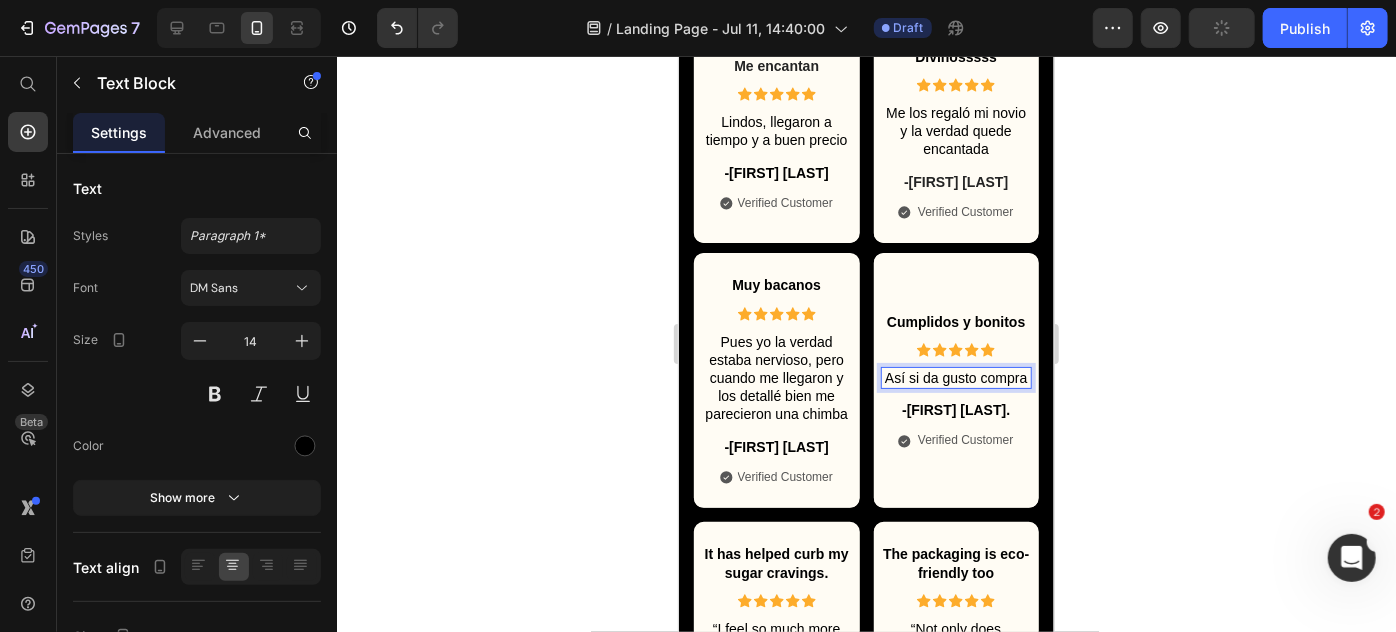 scroll, scrollTop: 3112, scrollLeft: 0, axis: vertical 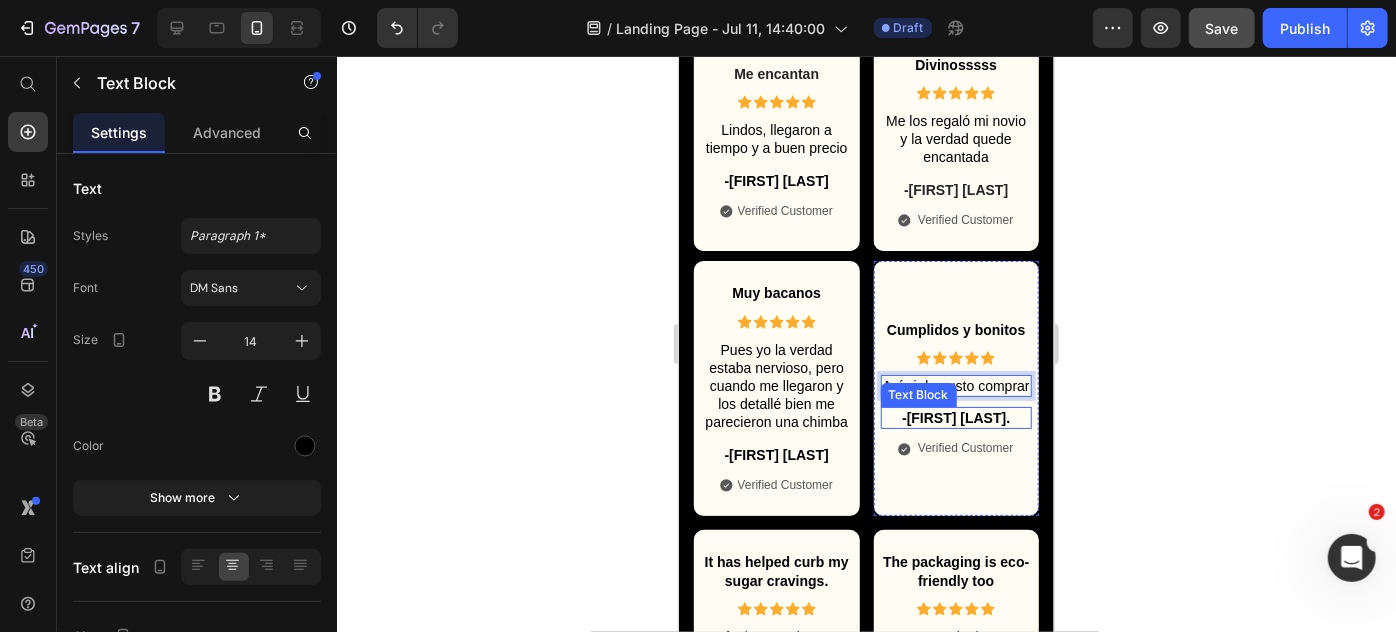 click on "-[FIRST] [LAST]." at bounding box center (956, 417) 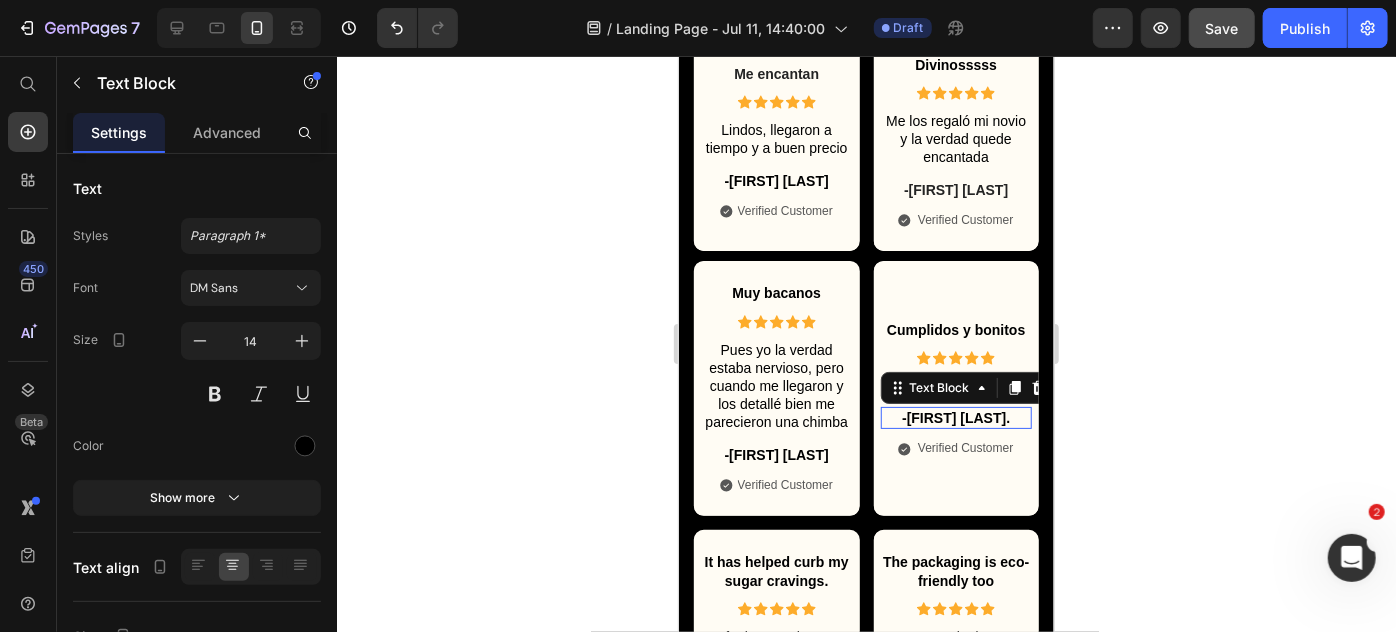 click on "-[FIRST] [LAST]." at bounding box center (956, 417) 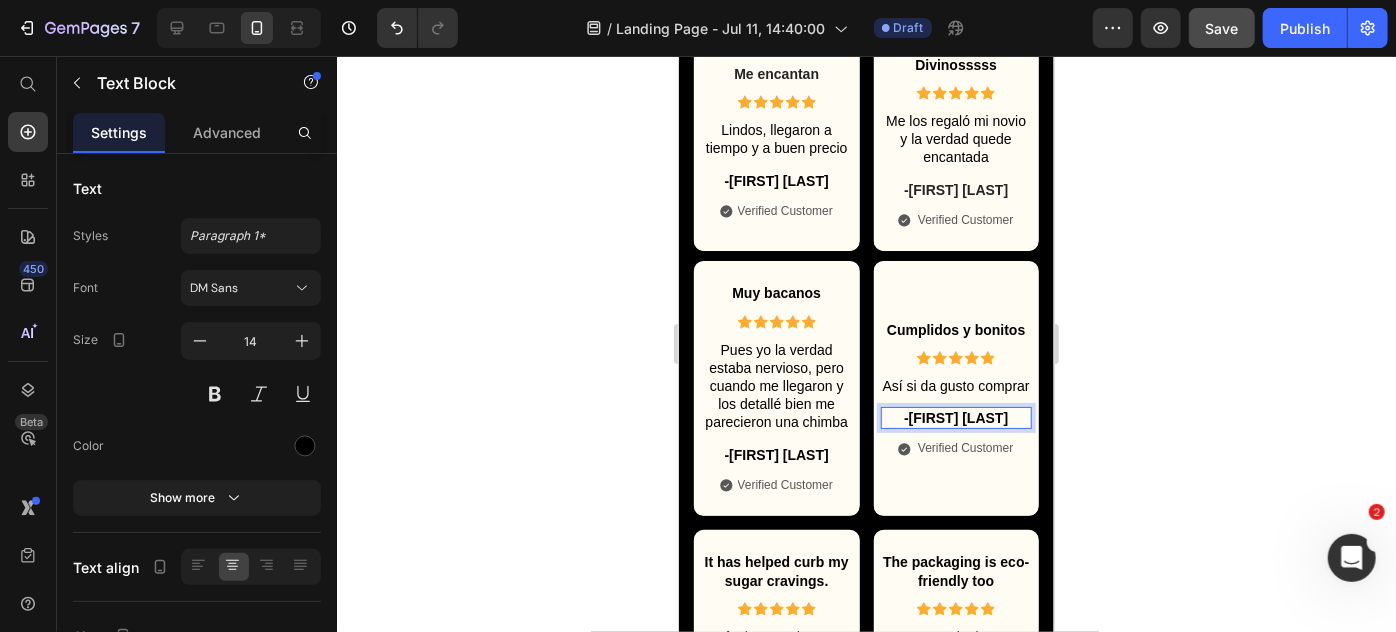 click 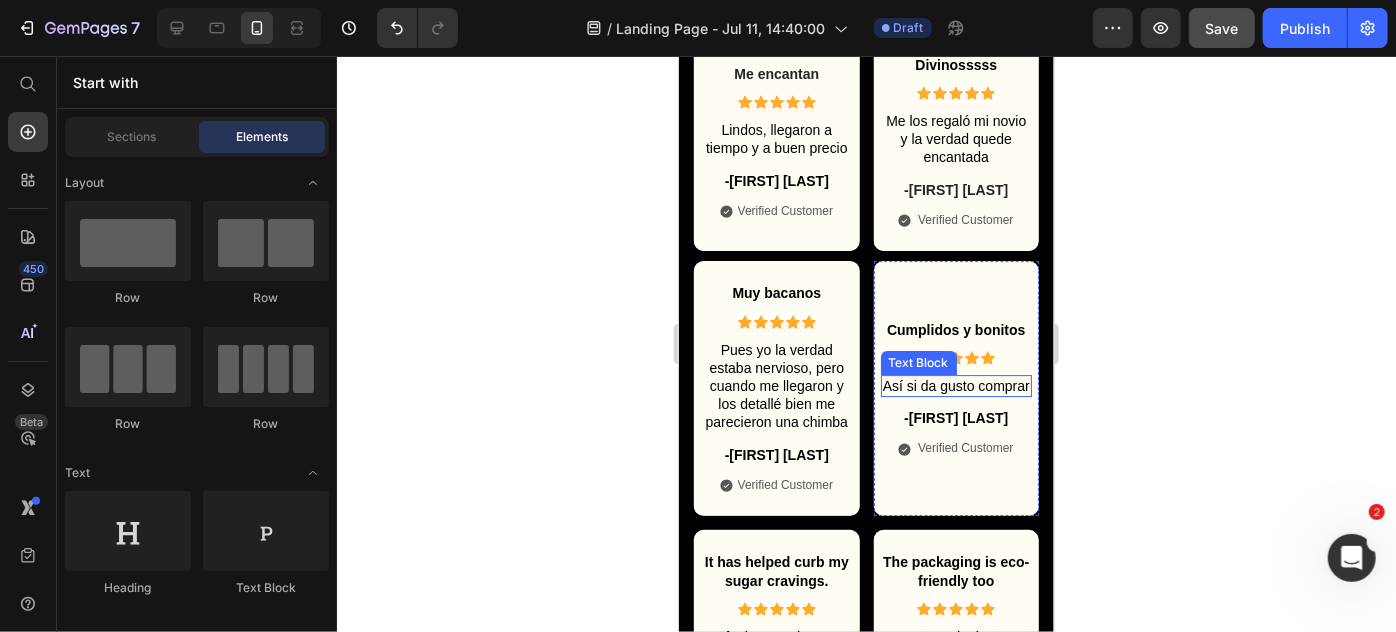 click on "Así si da gusto comprar" at bounding box center (956, 385) 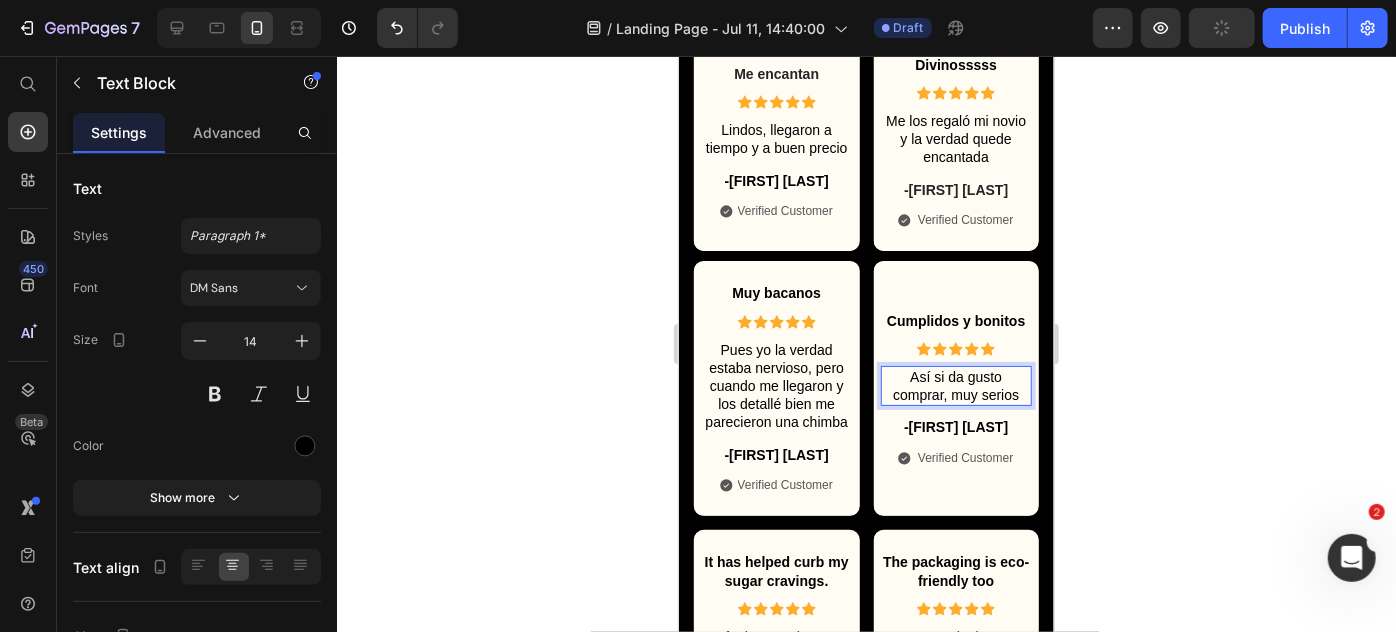 click 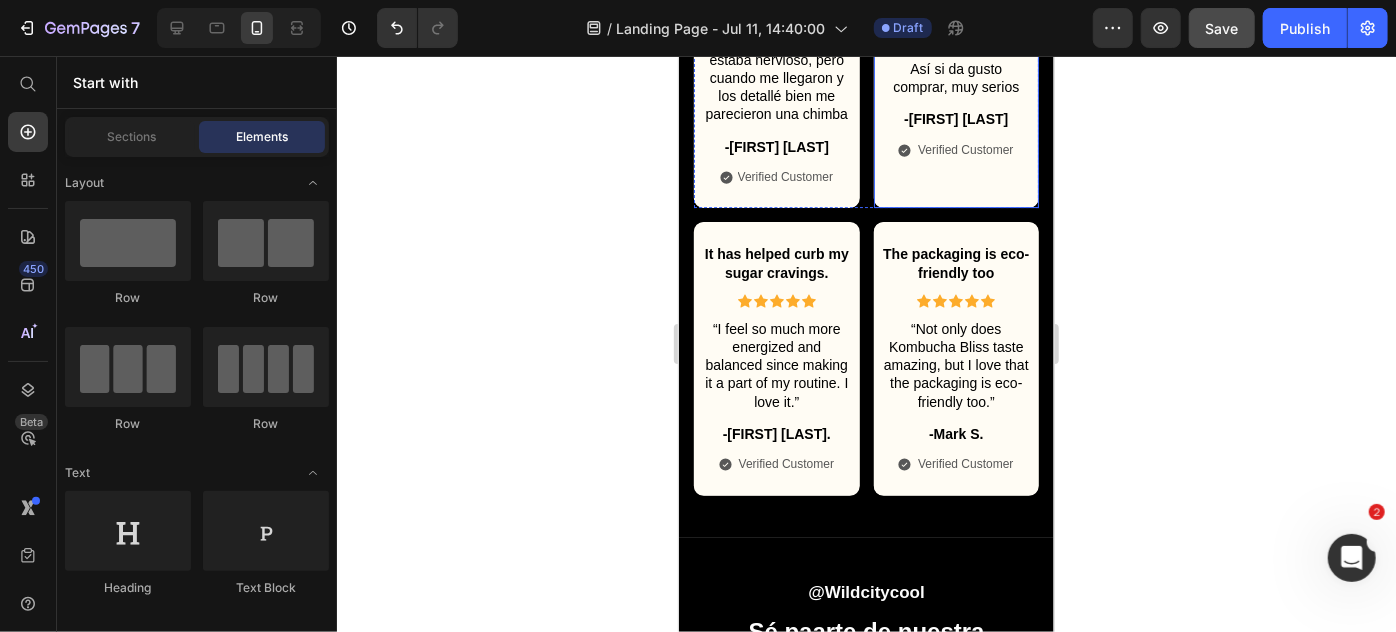 scroll, scrollTop: 3421, scrollLeft: 0, axis: vertical 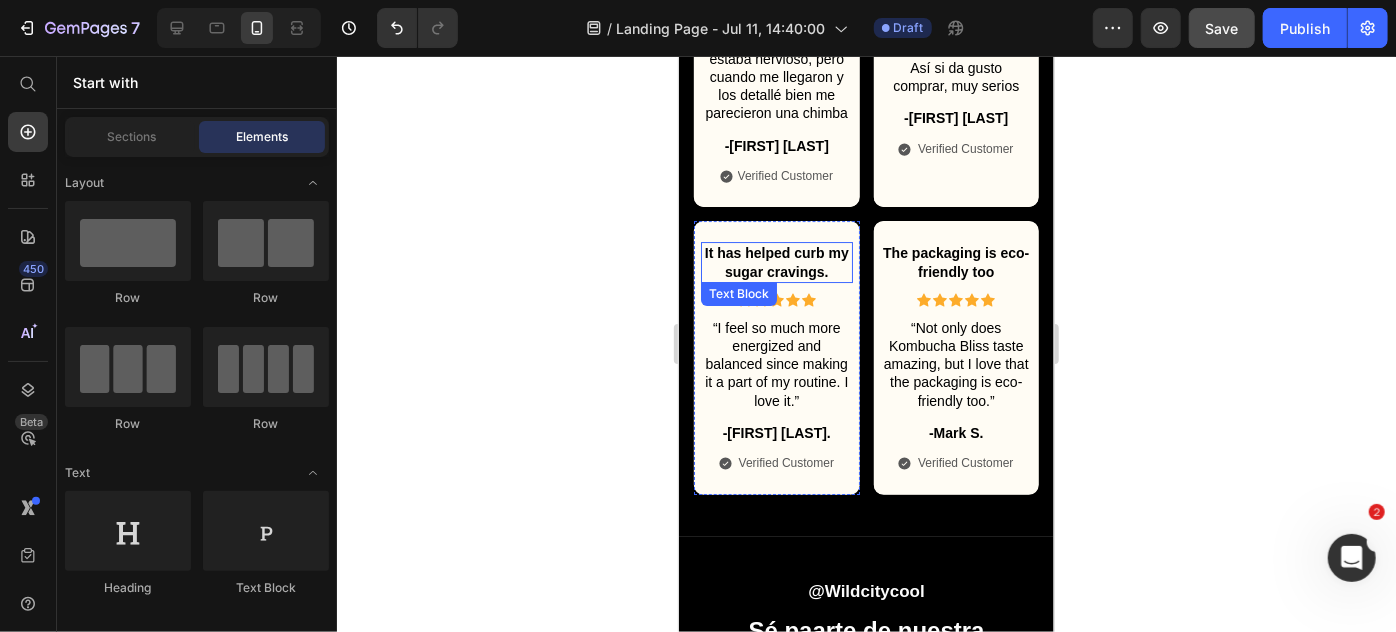 click on "It has helped curb my sugar cravings." at bounding box center (776, 261) 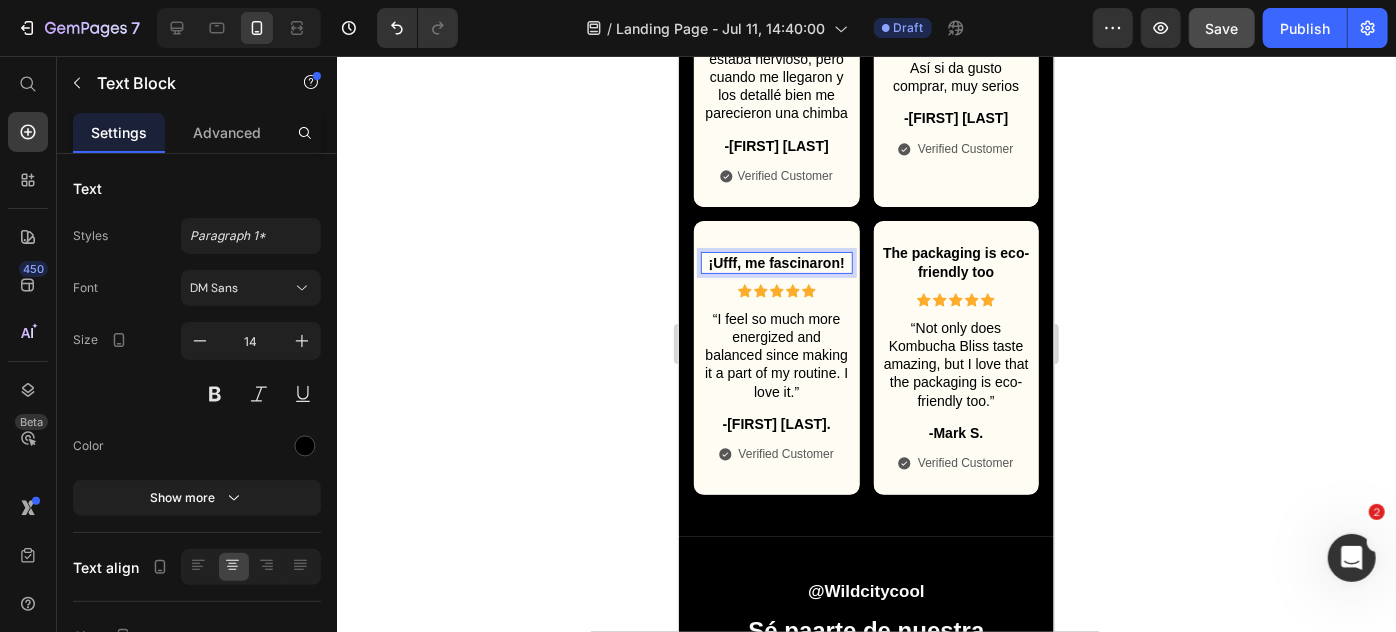 scroll, scrollTop: 3430, scrollLeft: 0, axis: vertical 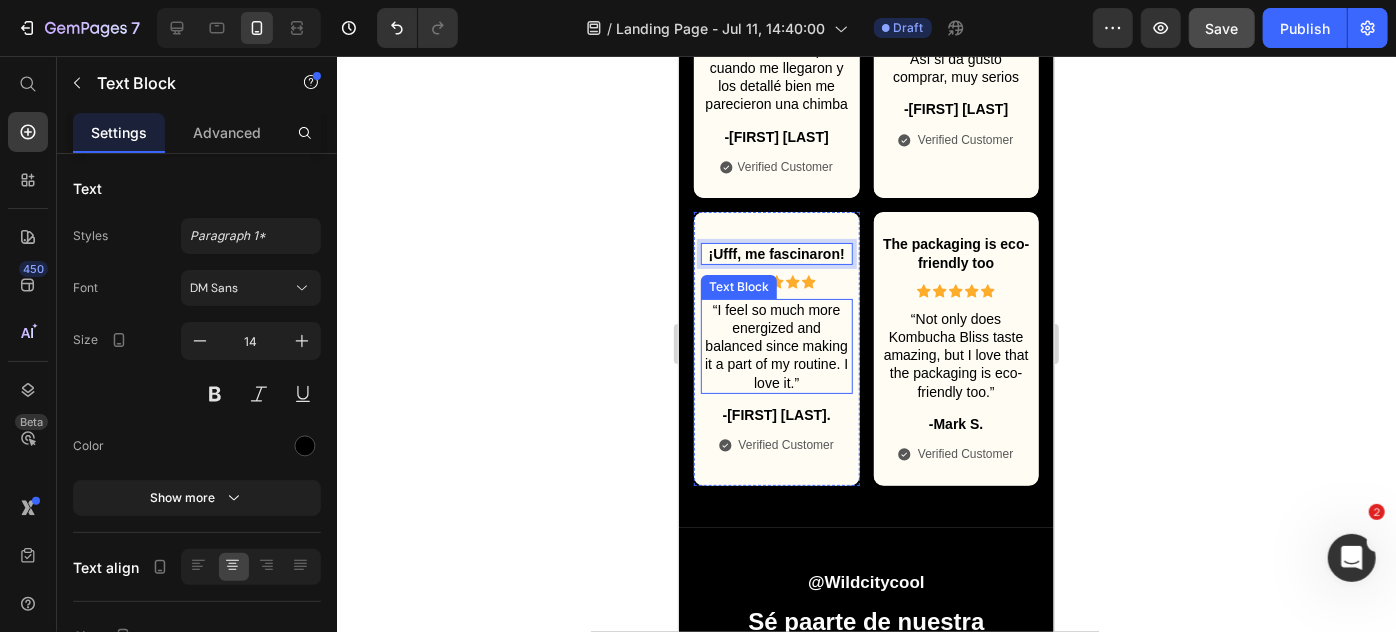 click on "“I feel so much more energized and balanced since making it a part of my routine. I love it.”" at bounding box center (776, 345) 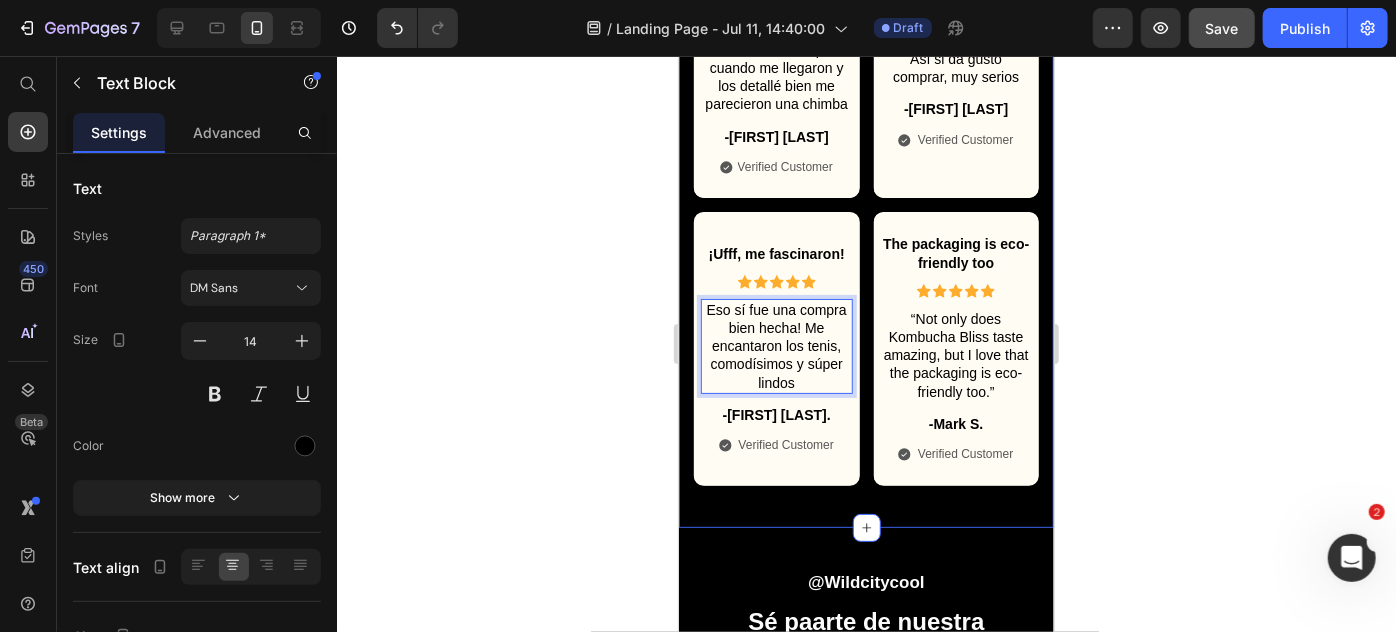 click on "Me encantan Text Block Icon Icon Icon Icon Icon Icon List Lindos, llegaron a tiempo y a buen precio Text Block -[FIRST] [LAST] Text Block
Icon Verified Customer Text Block Row Hero Banner Divinosssss Text Block Icon Icon Icon Icon Icon Icon List Me los regaló mi novio y la verdad quede encantada Text Block -[FIRST] [LAST] Text Block
Icon Verified Customer Text Block Row Hero Banner Row Muy bacanos Text Block Icon Icon Icon Icon Icon Icon List Pues yo la verdad estaba nervioso, pero cuando me llegaron y los detallé bien me parecieron una chimba Text Block -[FIRST] [LAST] Text Block
Icon Verified Customer Text Block Row Hero Banner Rare to find such a delicious Text Block Icon Icon Icon Icon Icon Icon List “I'm so impressed by Kombucha Bliss' commitment to using high-quality, organic ingredients.” Text Block -[FIRST] [LAST]. Text Block
Icon Verified Customer Text Block Row Hero Banner Row
Row" at bounding box center [865, 99] 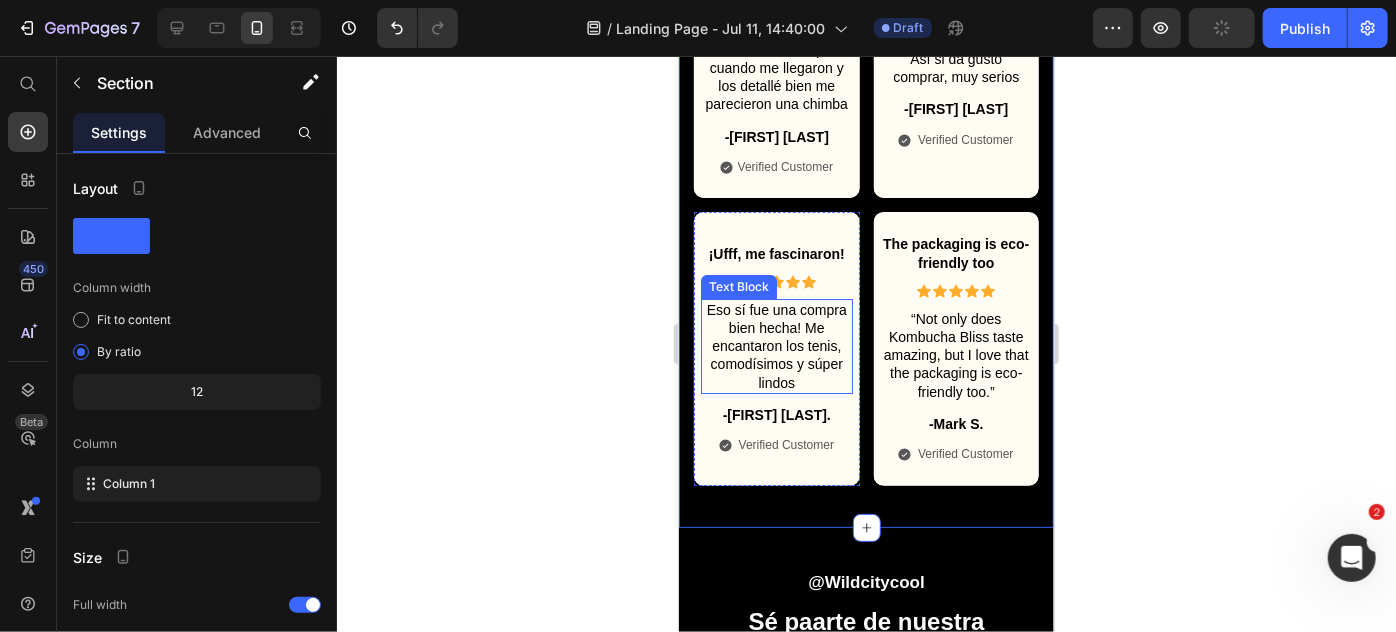 click on "Eso sí fue una compra bien hecha! Me encantaron los tenis, comodísimos y súper lindos" at bounding box center [776, 345] 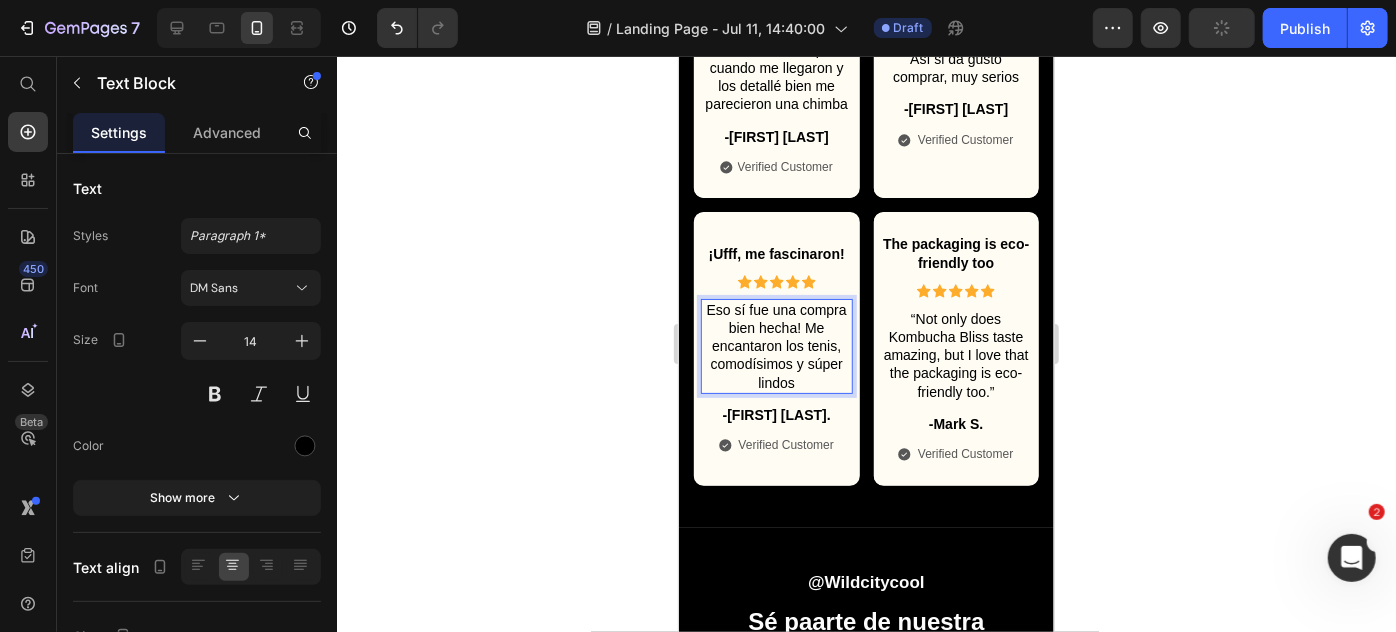 click on "Eso sí fue una compra bien hecha! Me encantaron los tenis, comodísimos y súper lindos" at bounding box center (776, 345) 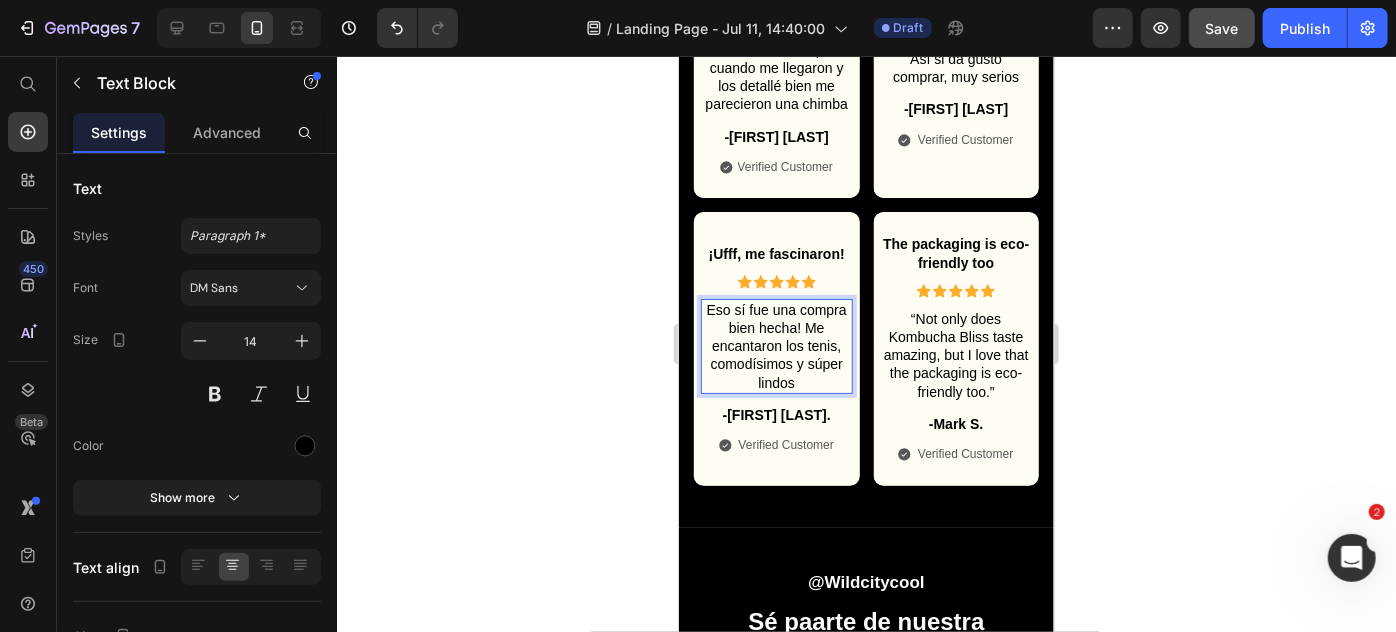 click 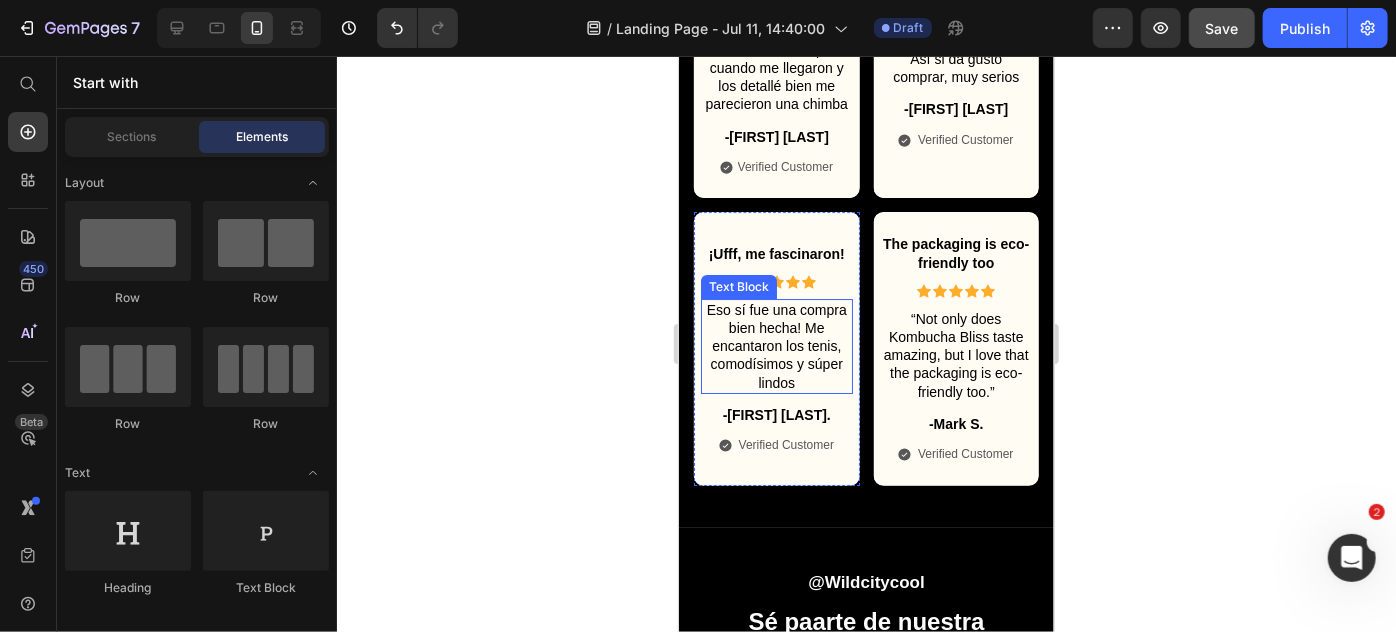 click on "Eso sí fue una compra bien hecha! Me encantaron los tenis, comodísimos y súper lindos" at bounding box center [776, 345] 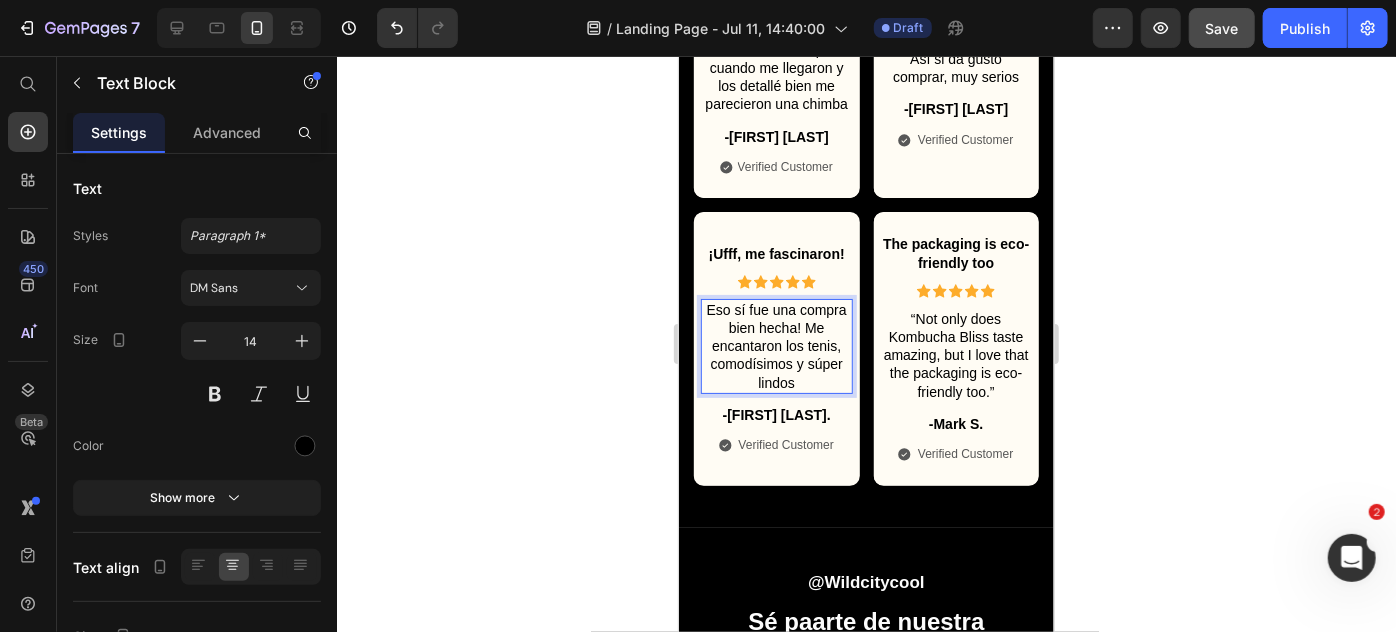 click on "Eso sí fue una compra bien hecha! Me encantaron los tenis, comodísimos y súper lindos" at bounding box center [776, 345] 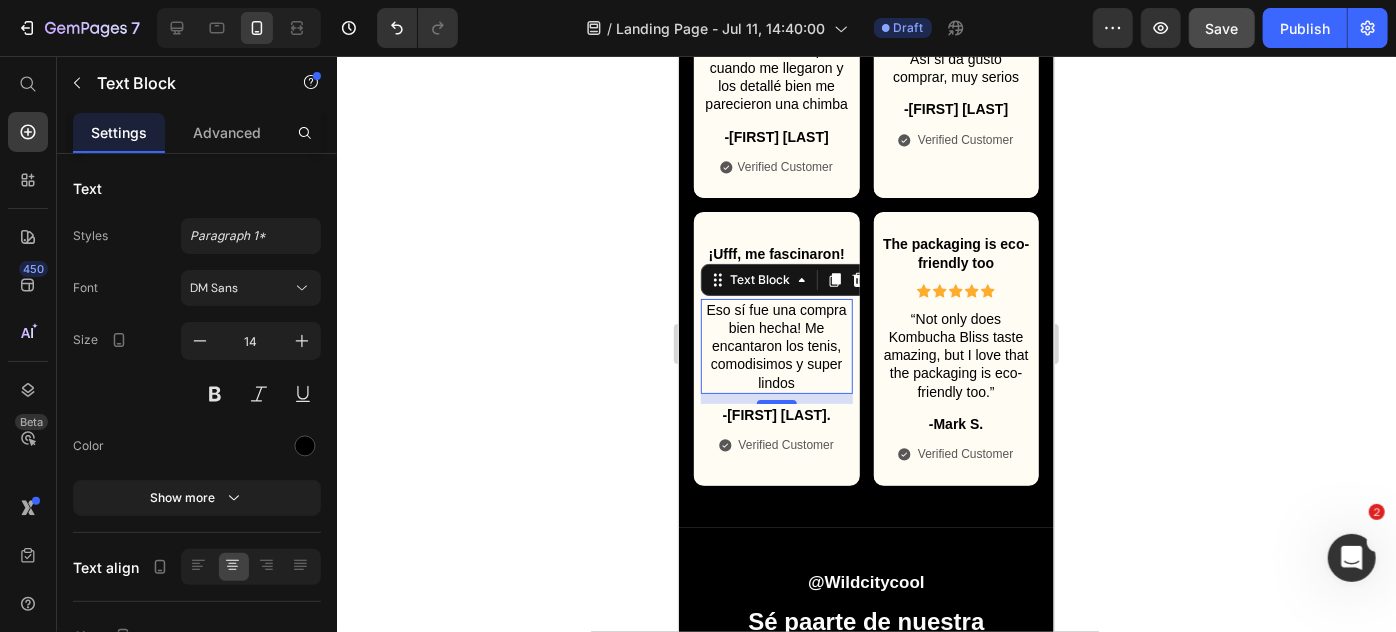 click 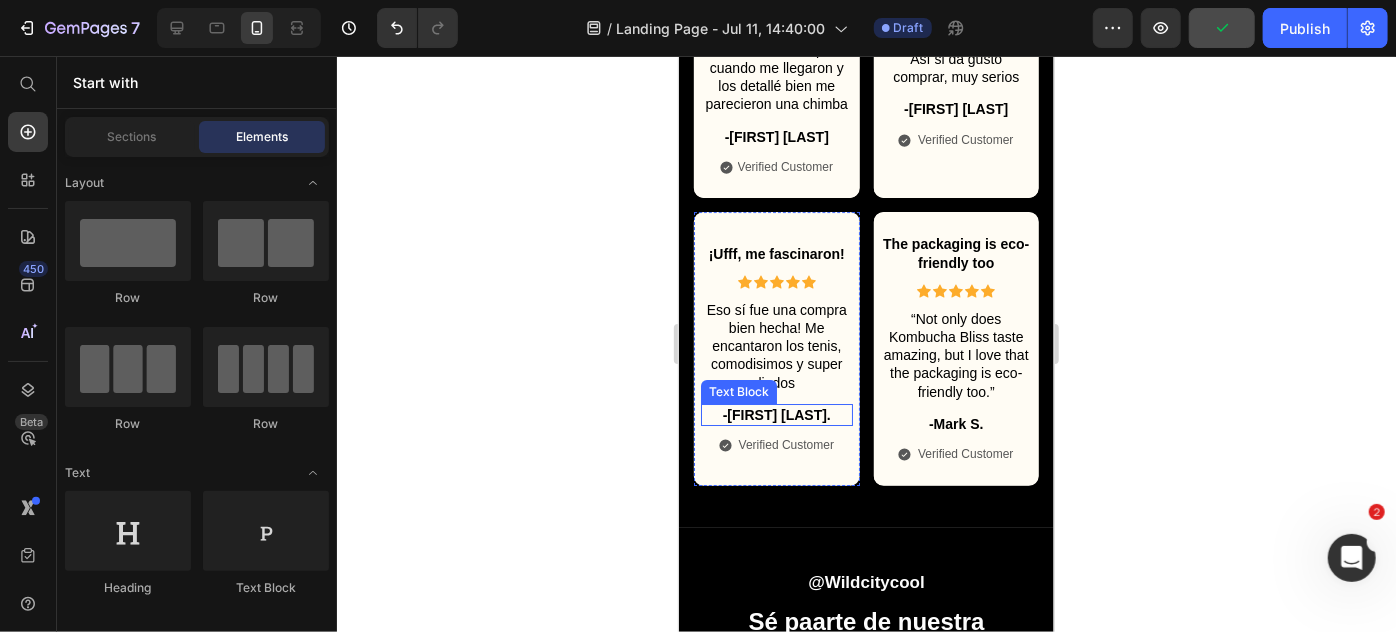 click on "-[FIRST] [LAST]." at bounding box center [776, 414] 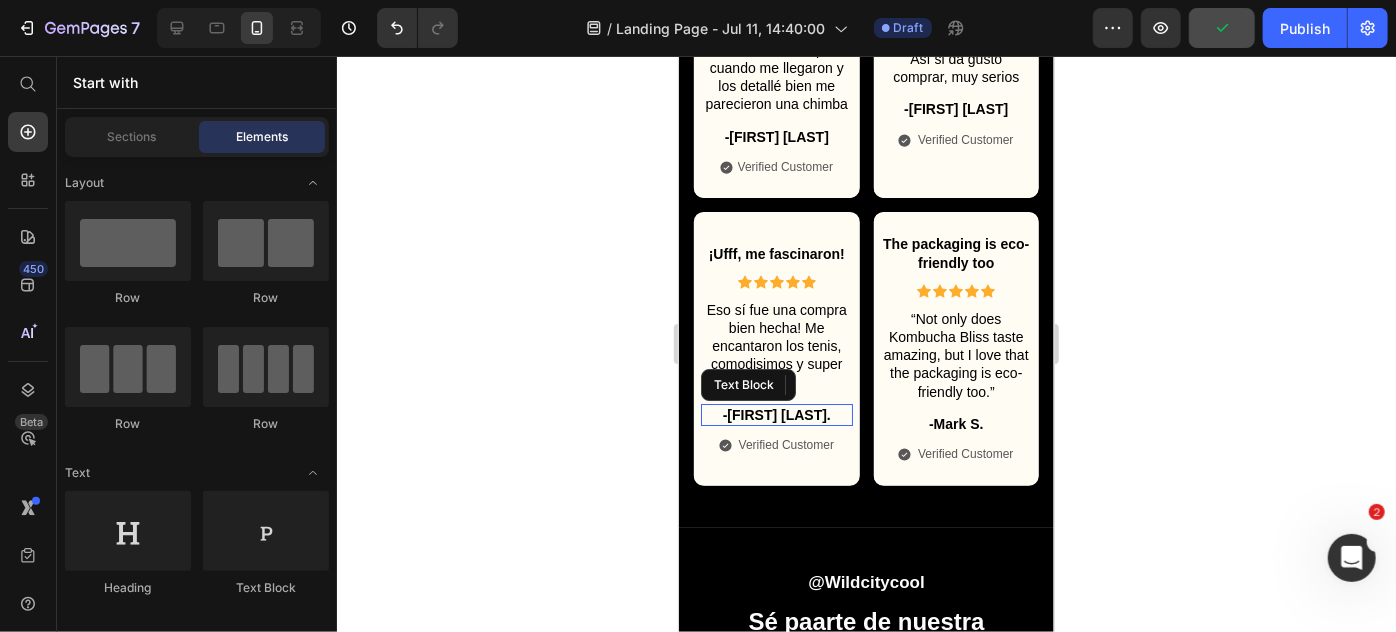 click on "-[FIRST] [LAST]." at bounding box center (776, 414) 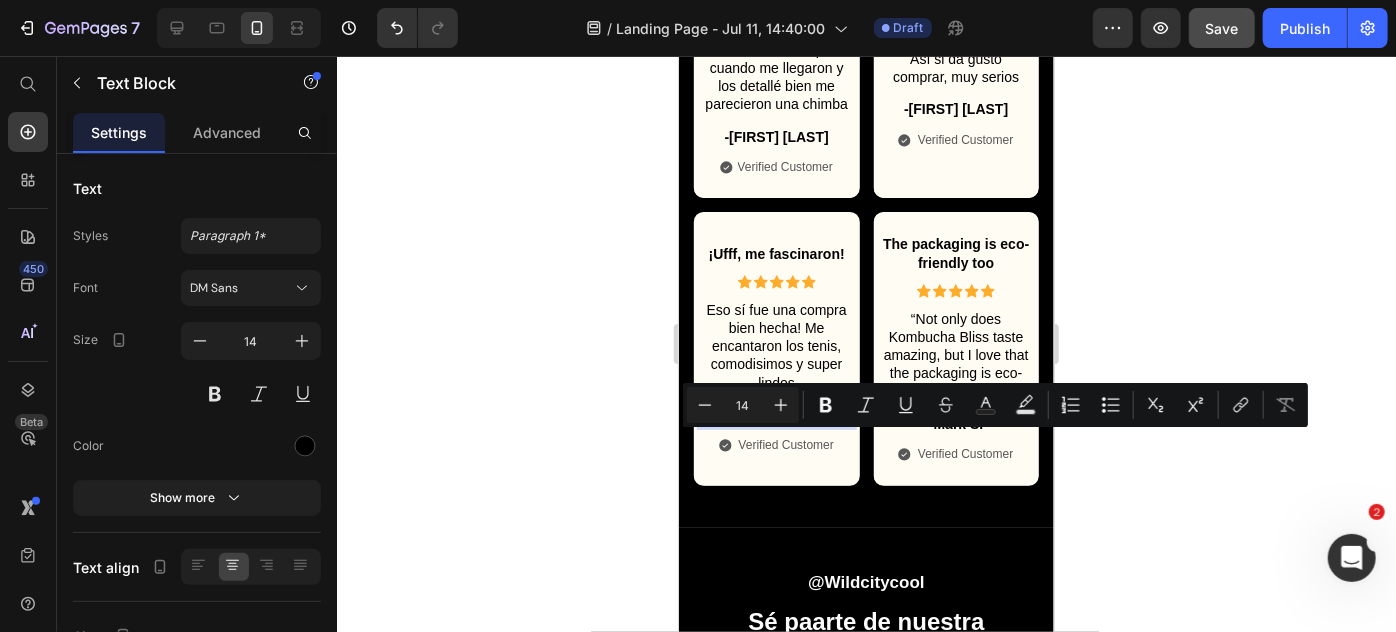 click on "-[FIRST] [LAST]." at bounding box center (776, 414) 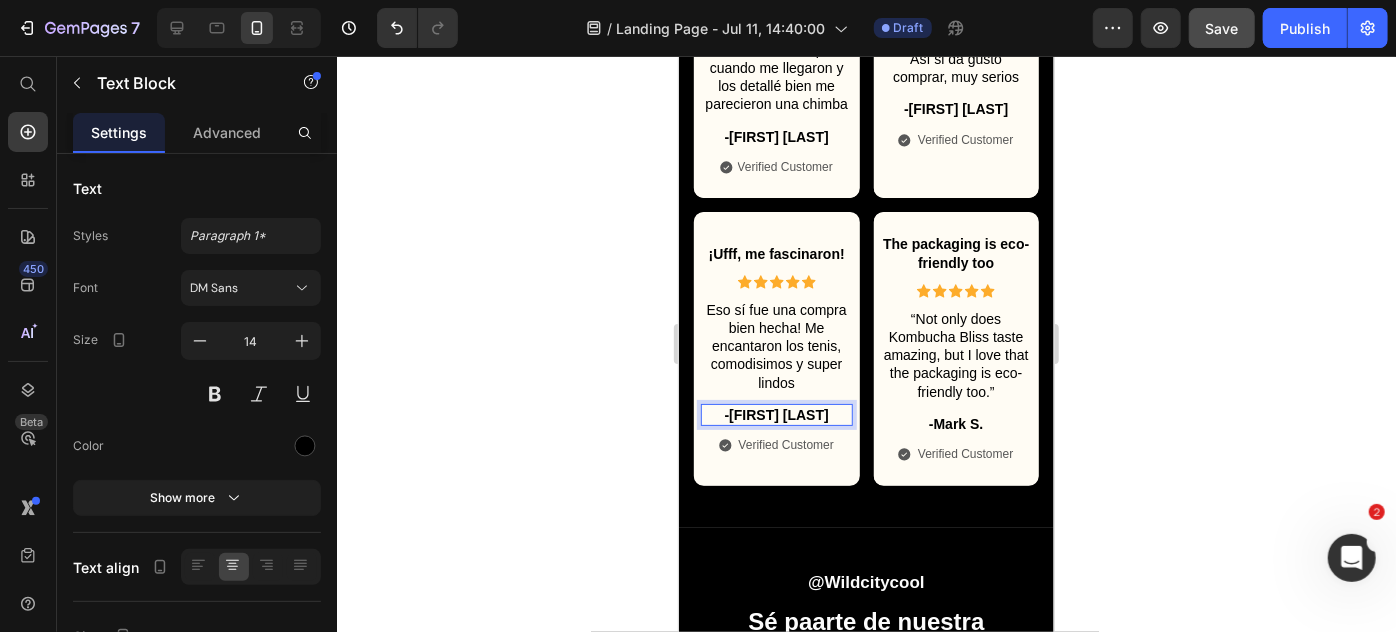 click 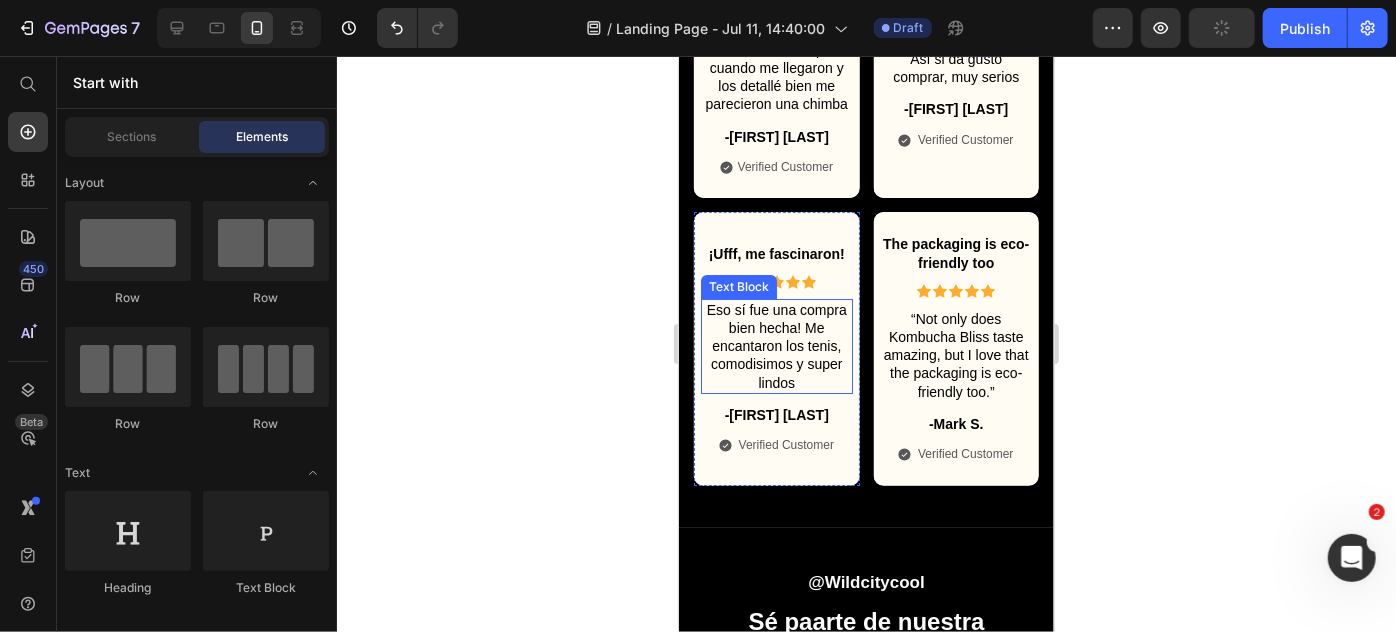 click on "Eso sí fue una compra bien hecha! Me encantaron los tenis, comodisimos y super lindos" at bounding box center (776, 345) 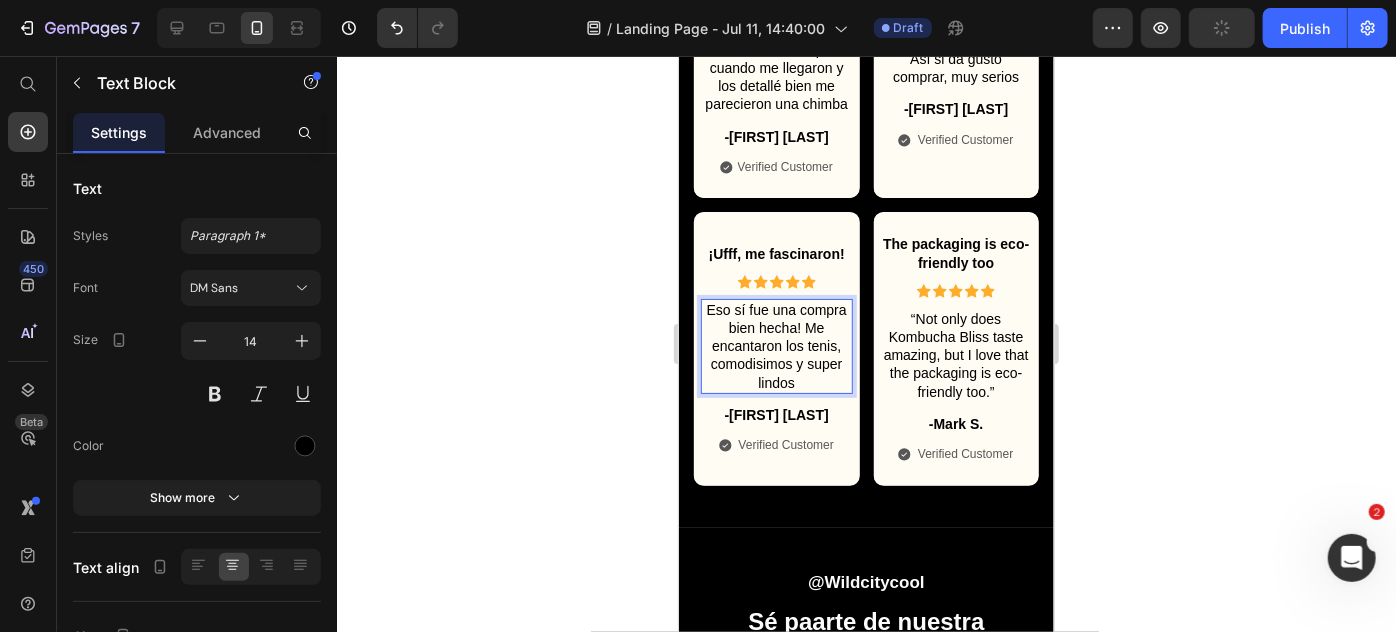 click on "Eso sí fue una compra bien hecha! Me encantaron los tenis, comodisimos y super lindos" at bounding box center [776, 345] 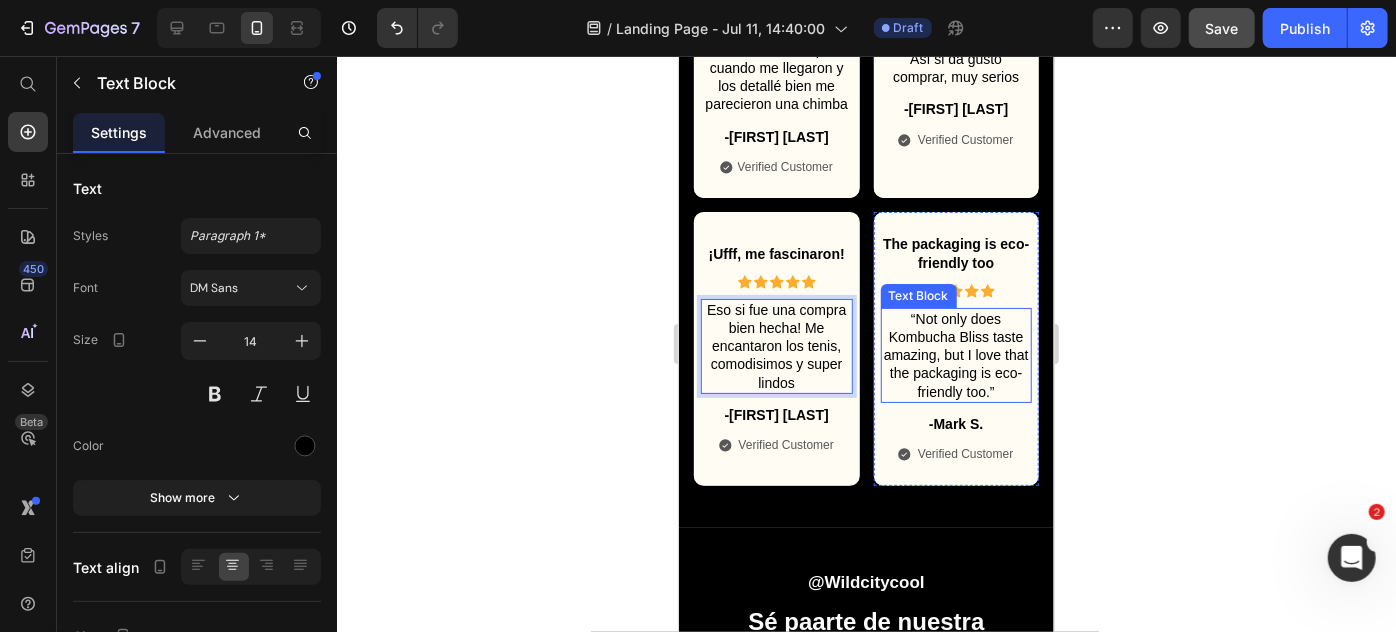 click on "“Not only does Kombucha Bliss taste amazing, but I love that the packaging is eco-friendly too.”" at bounding box center (956, 354) 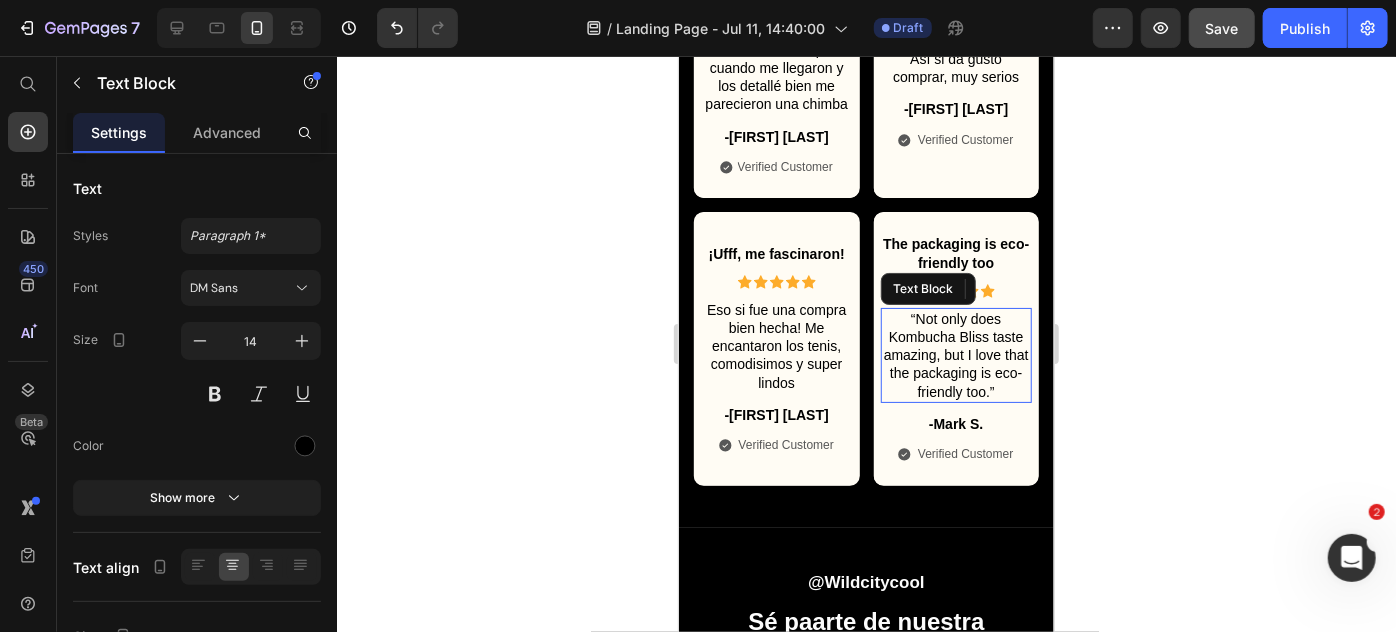 click on "“Not only does Kombucha Bliss taste amazing, but I love that the packaging is eco-friendly too.”" at bounding box center [956, 354] 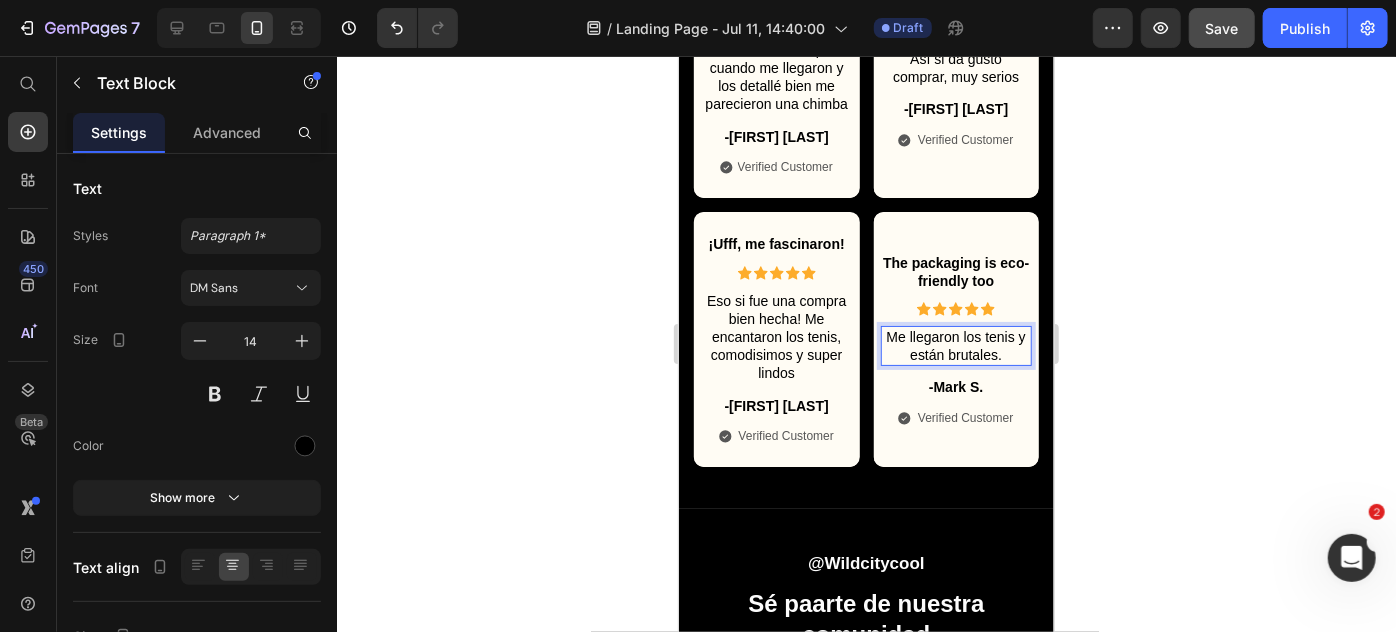 scroll, scrollTop: 3448, scrollLeft: 0, axis: vertical 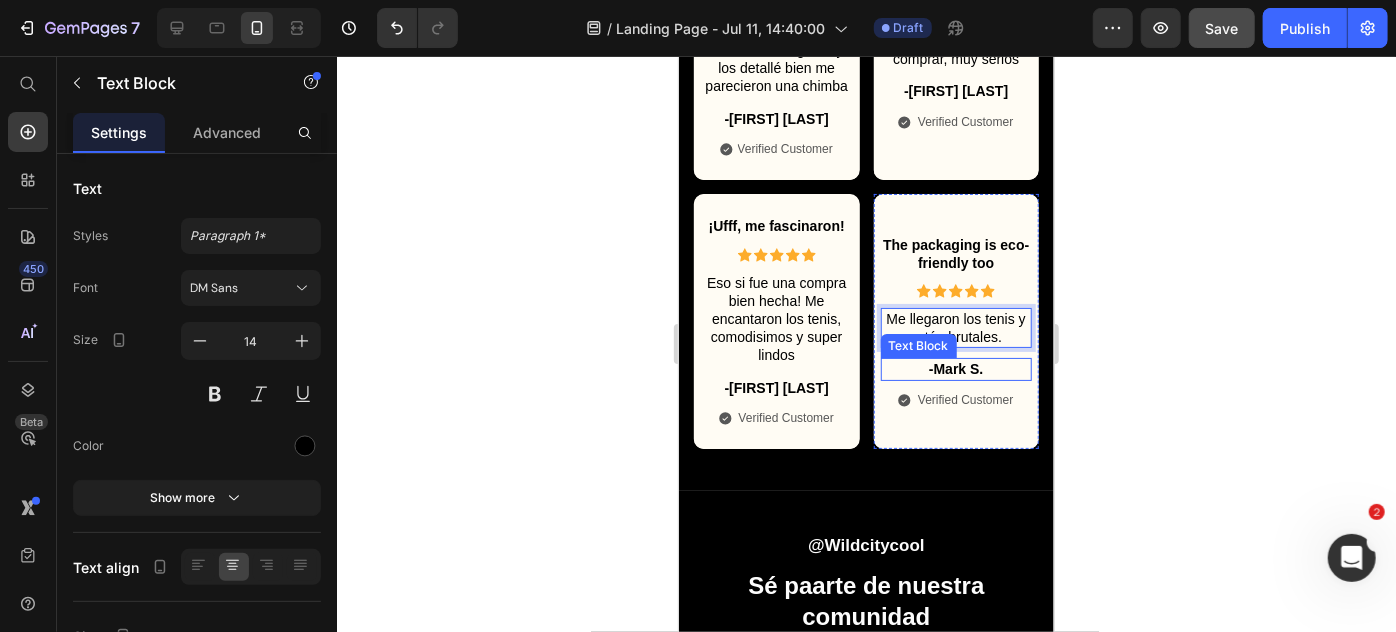 click on "-Mark S." at bounding box center (956, 368) 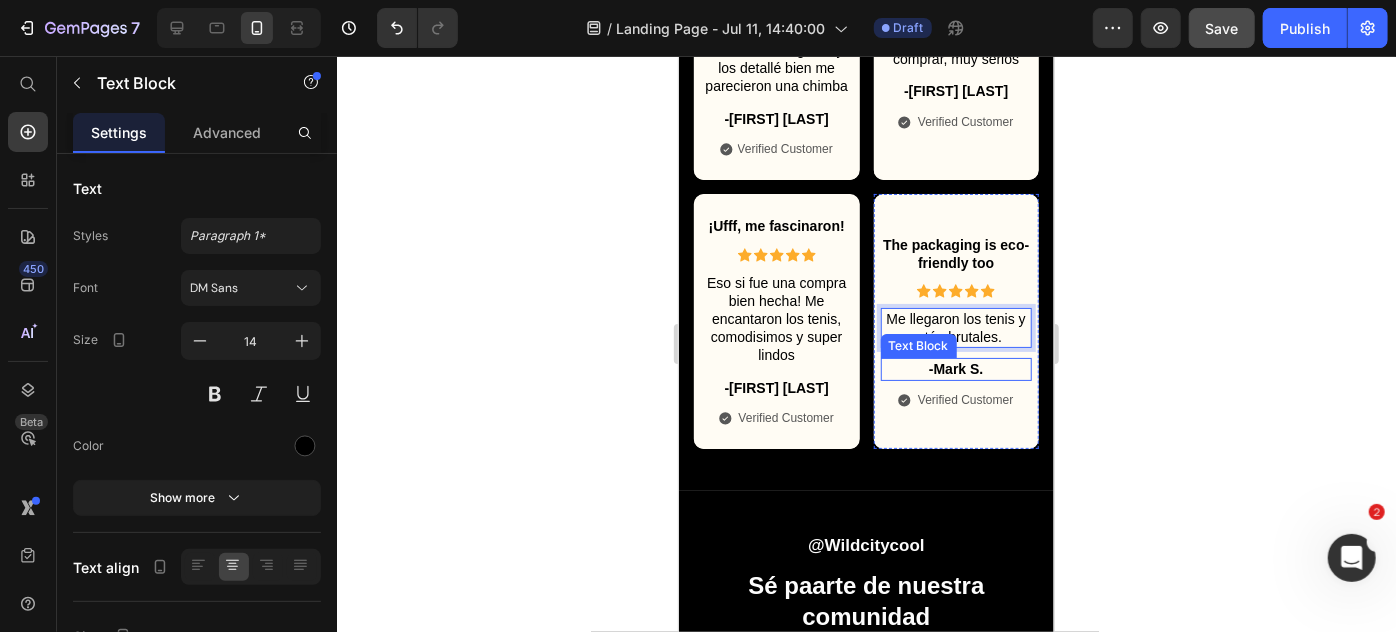 click on "-Mark S." at bounding box center [956, 368] 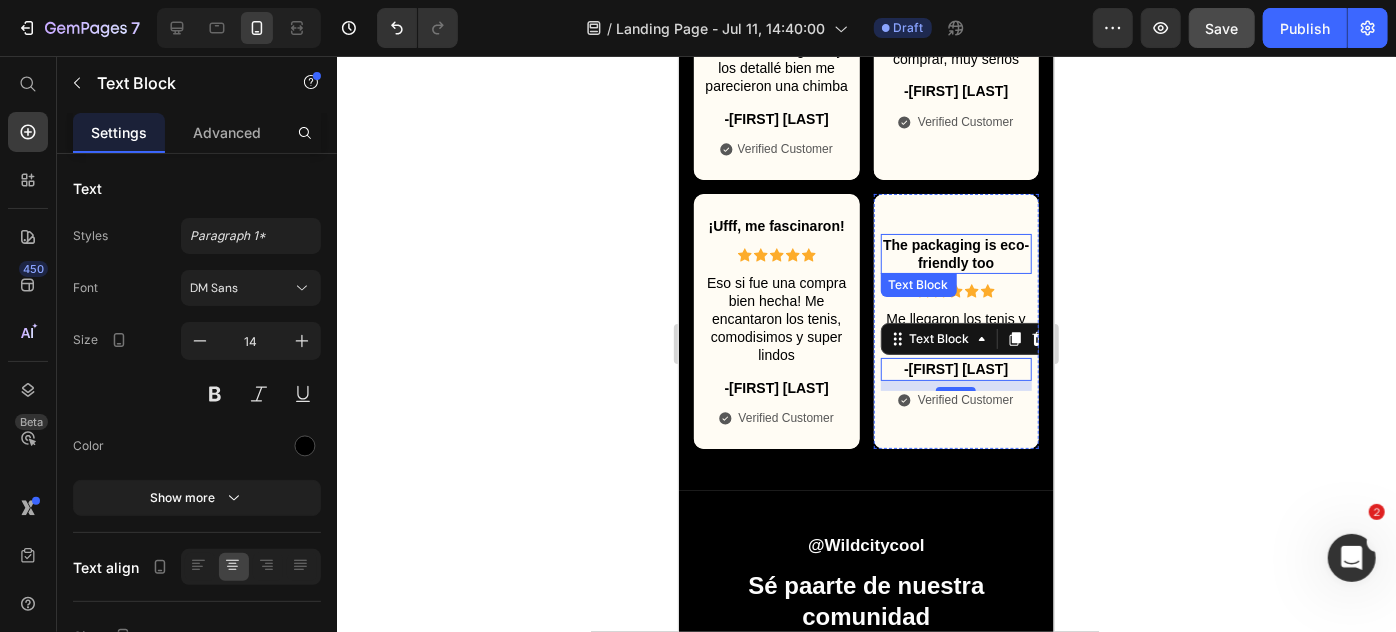 click on "The packaging is eco-friendly too" at bounding box center (956, 253) 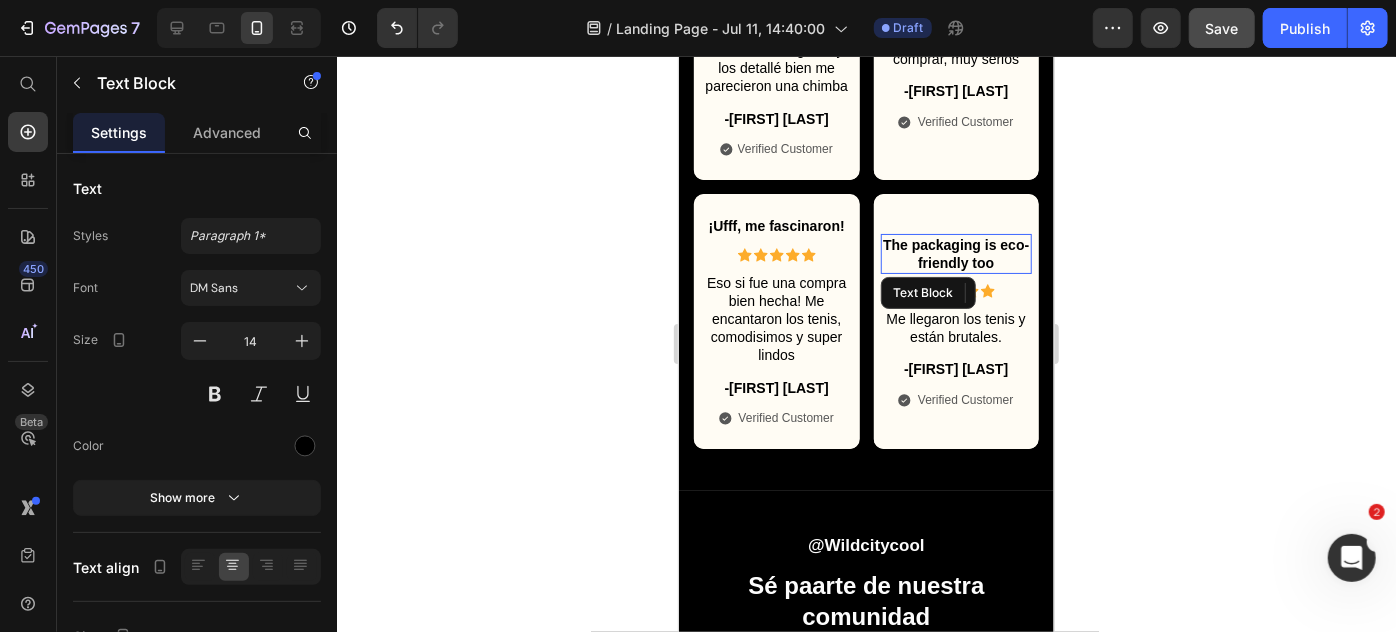 click on "The packaging is eco-friendly too" at bounding box center (956, 253) 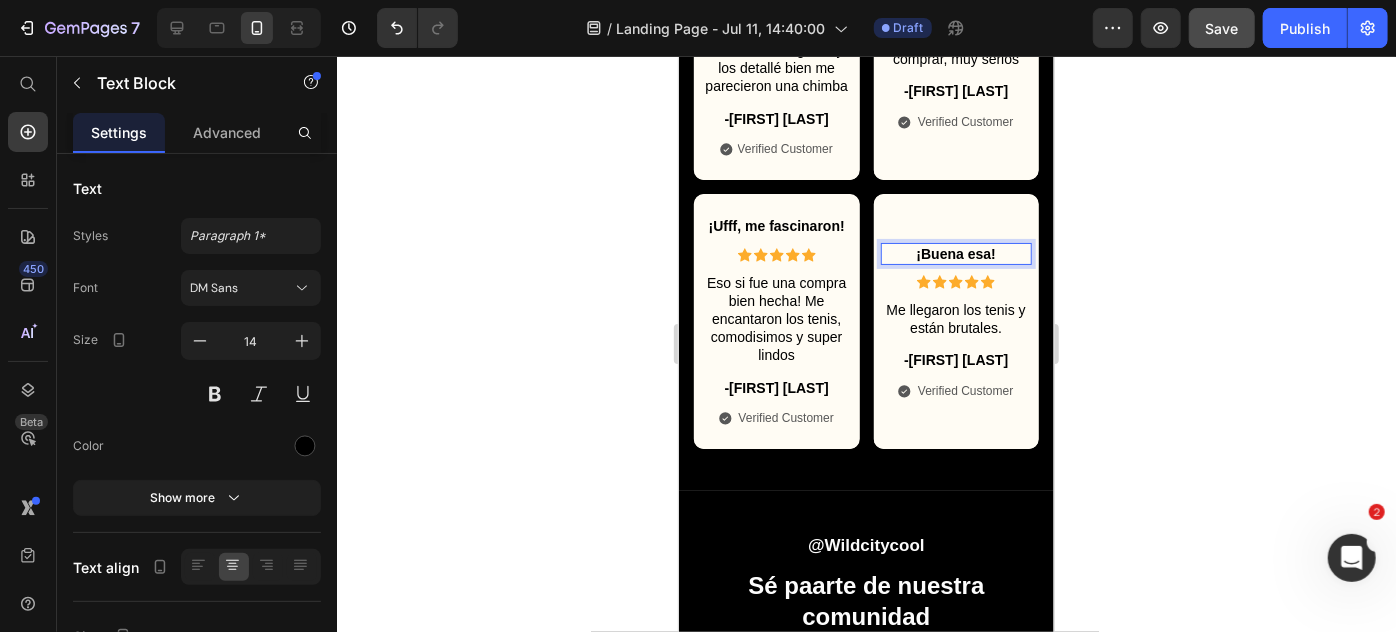 scroll, scrollTop: 3458, scrollLeft: 0, axis: vertical 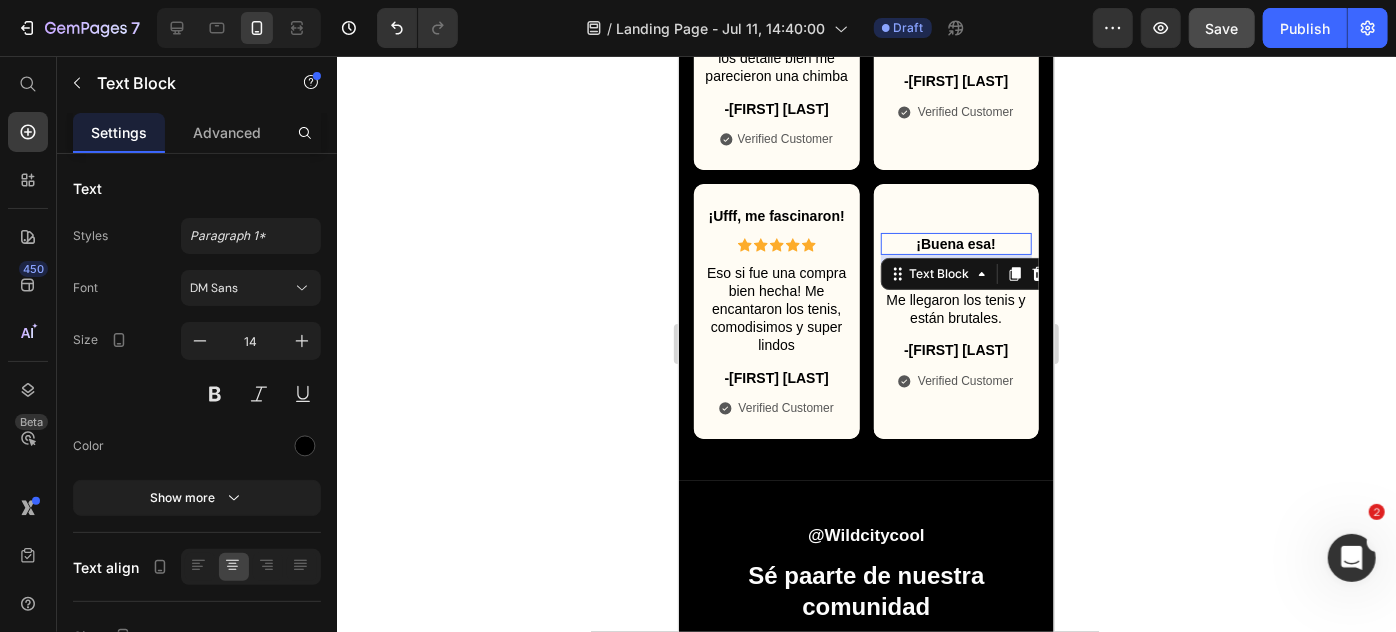 click 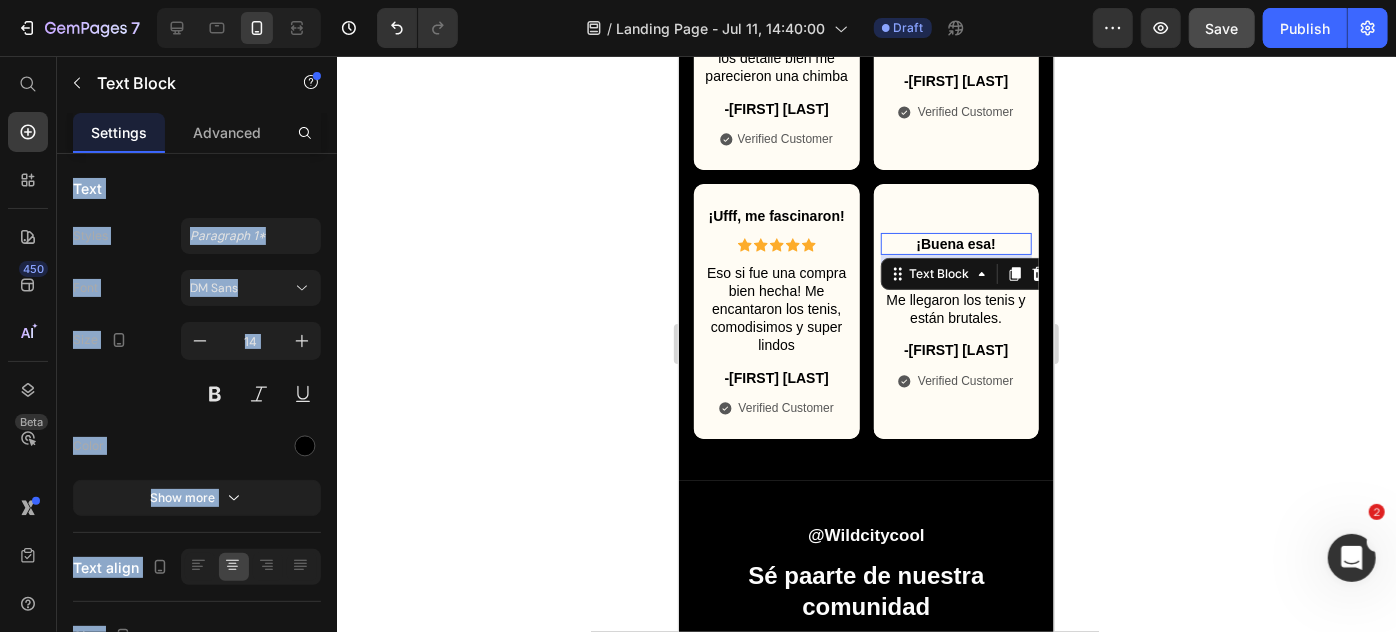 click 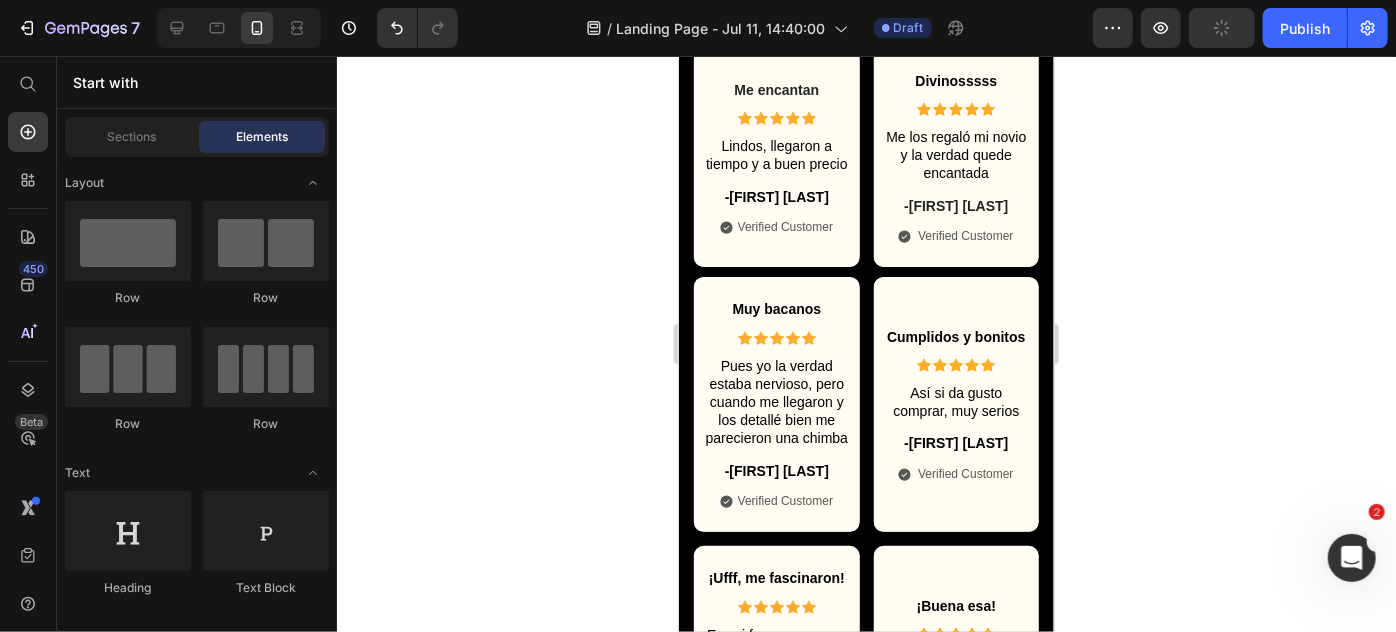 scroll, scrollTop: 2979, scrollLeft: 0, axis: vertical 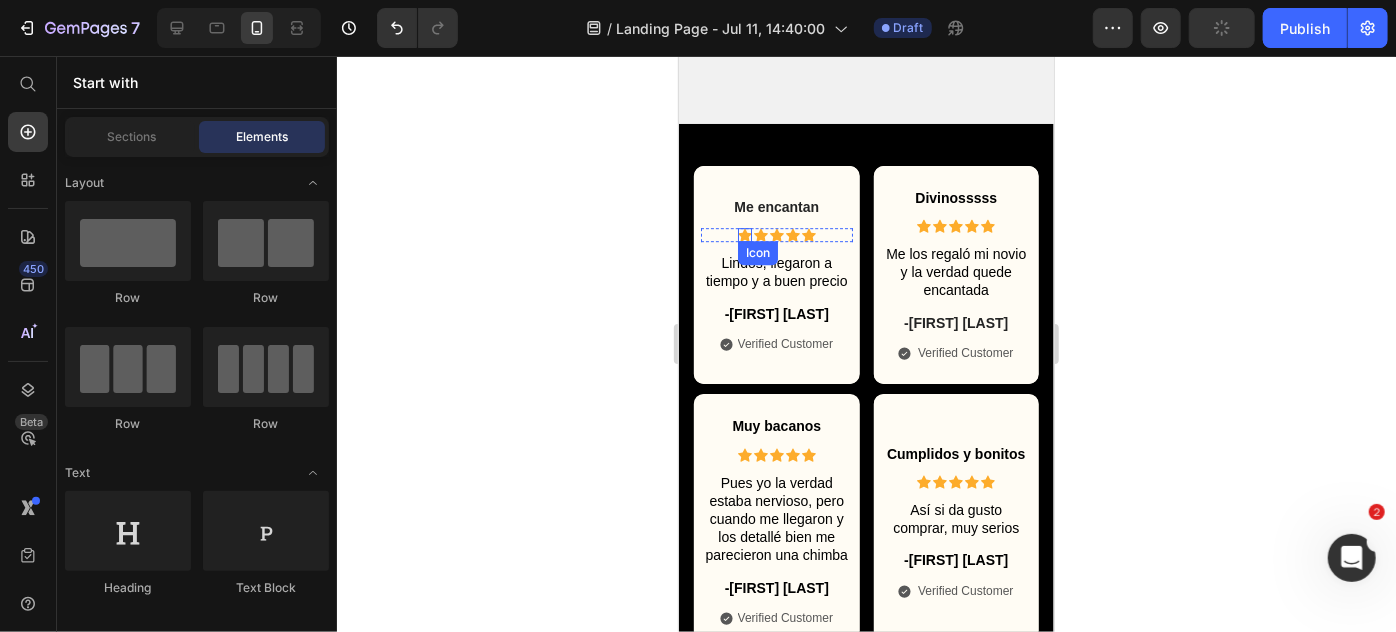 click 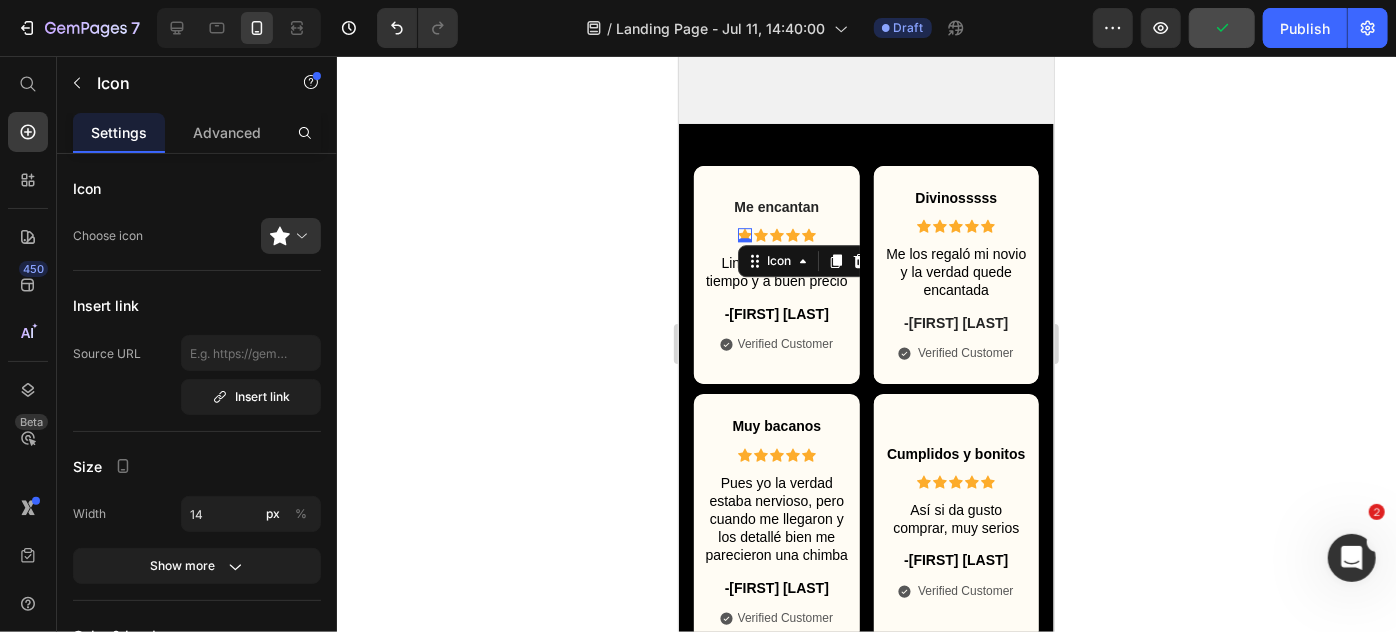 scroll, scrollTop: 383, scrollLeft: 0, axis: vertical 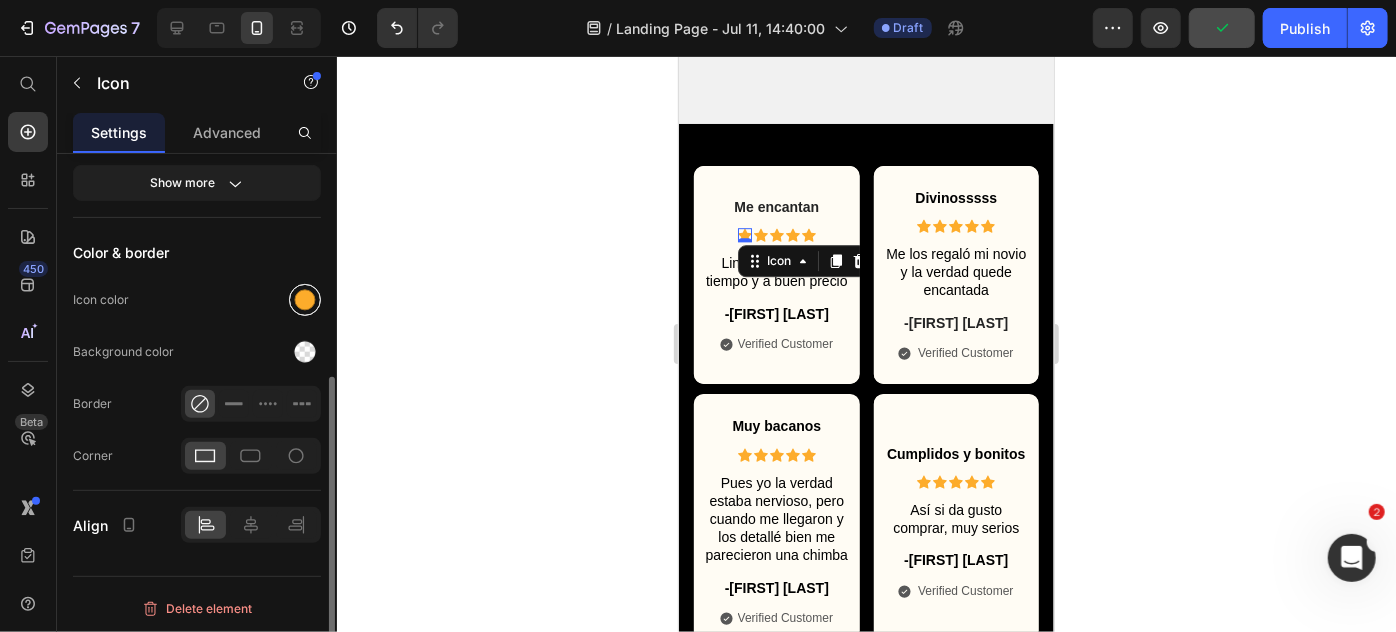 click at bounding box center [305, 300] 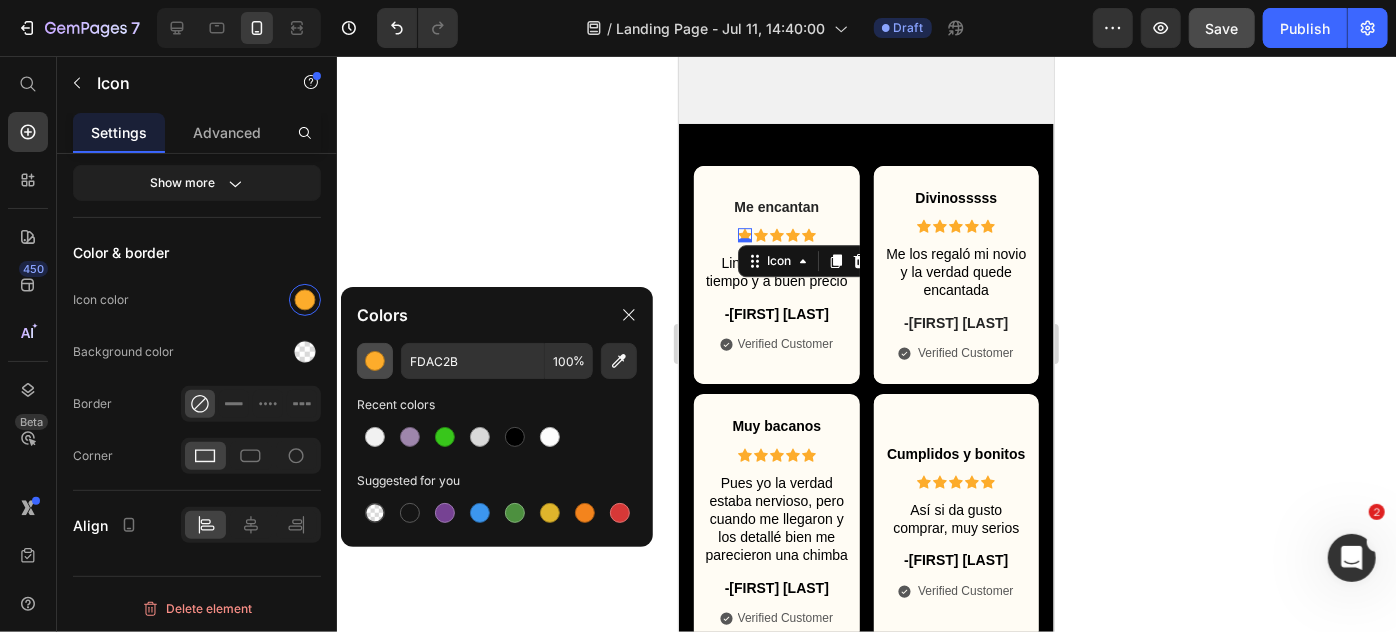 click at bounding box center [375, 361] 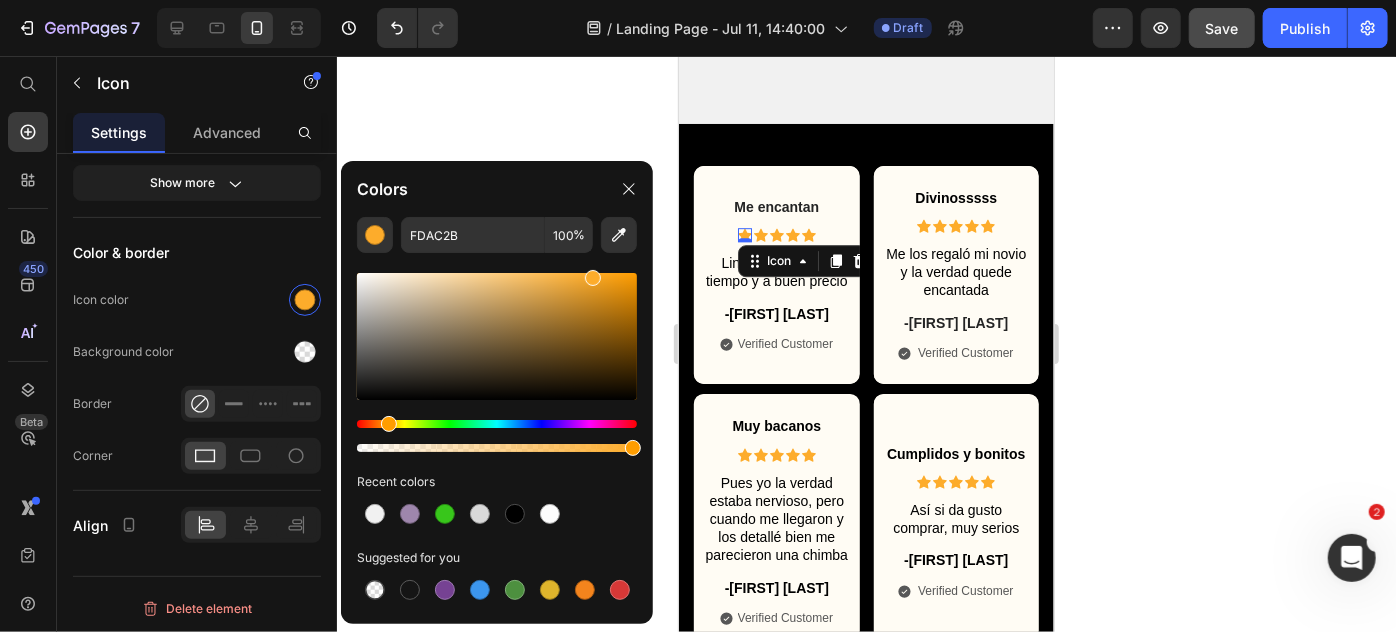 click at bounding box center (497, 336) 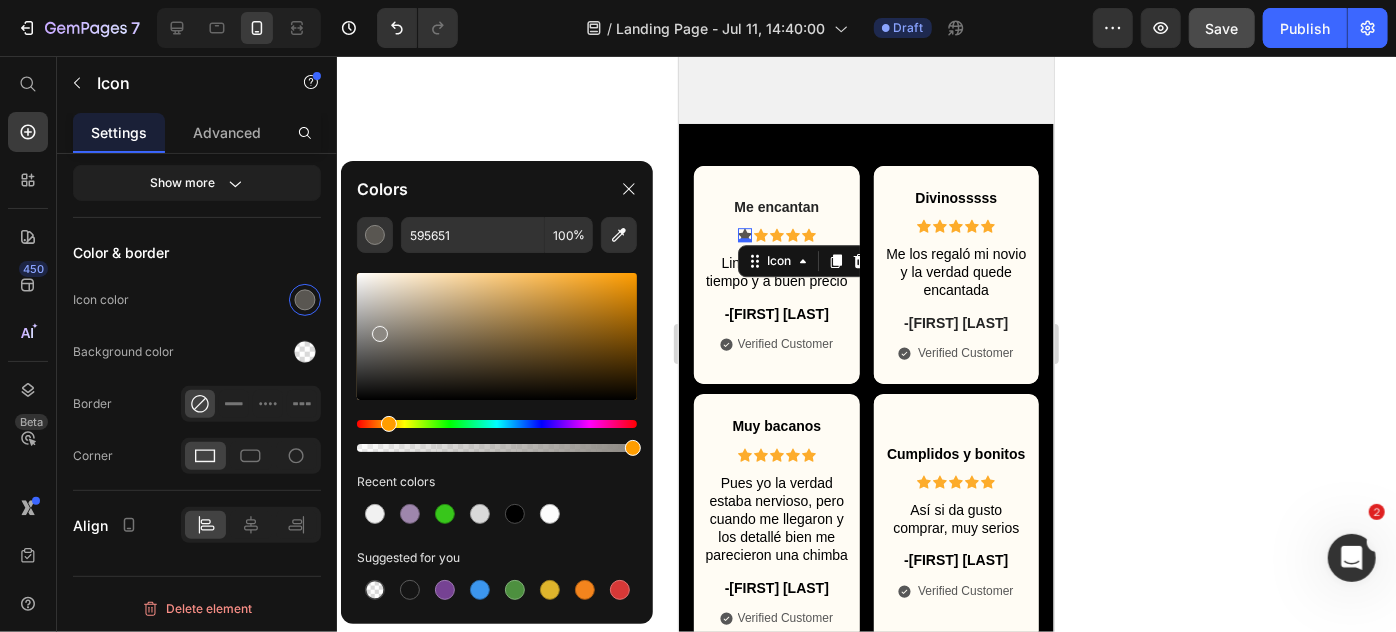click at bounding box center (497, 336) 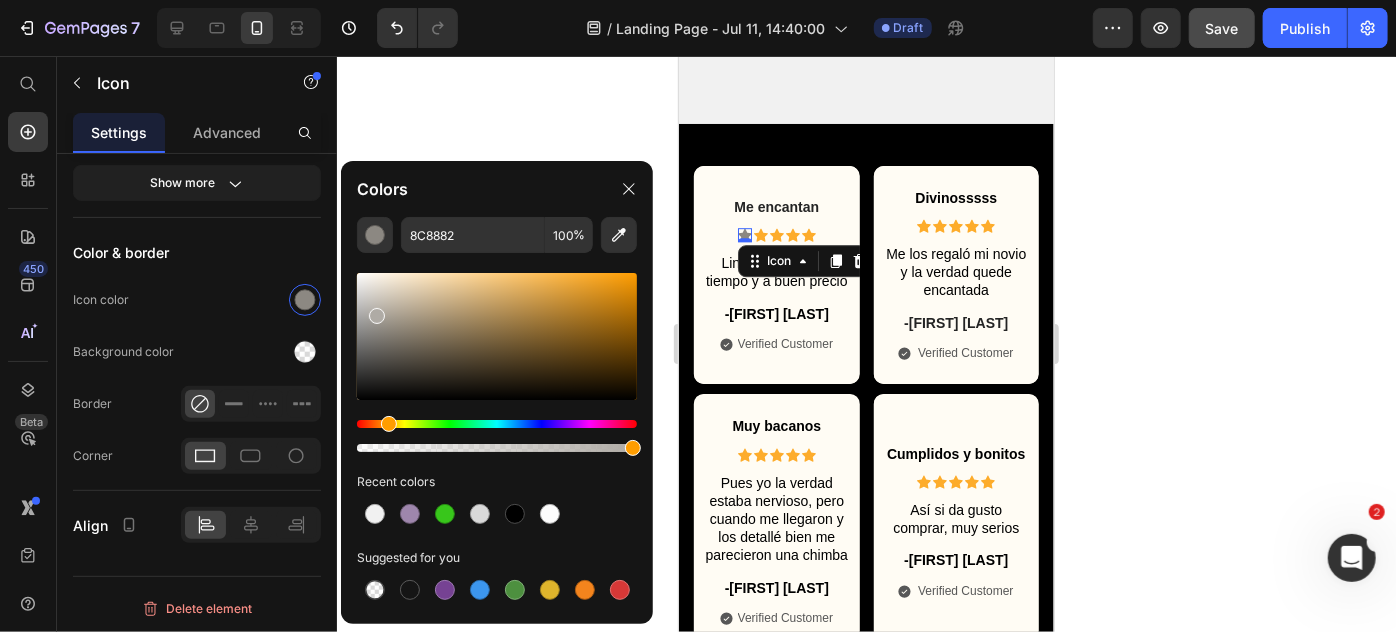click at bounding box center [497, 336] 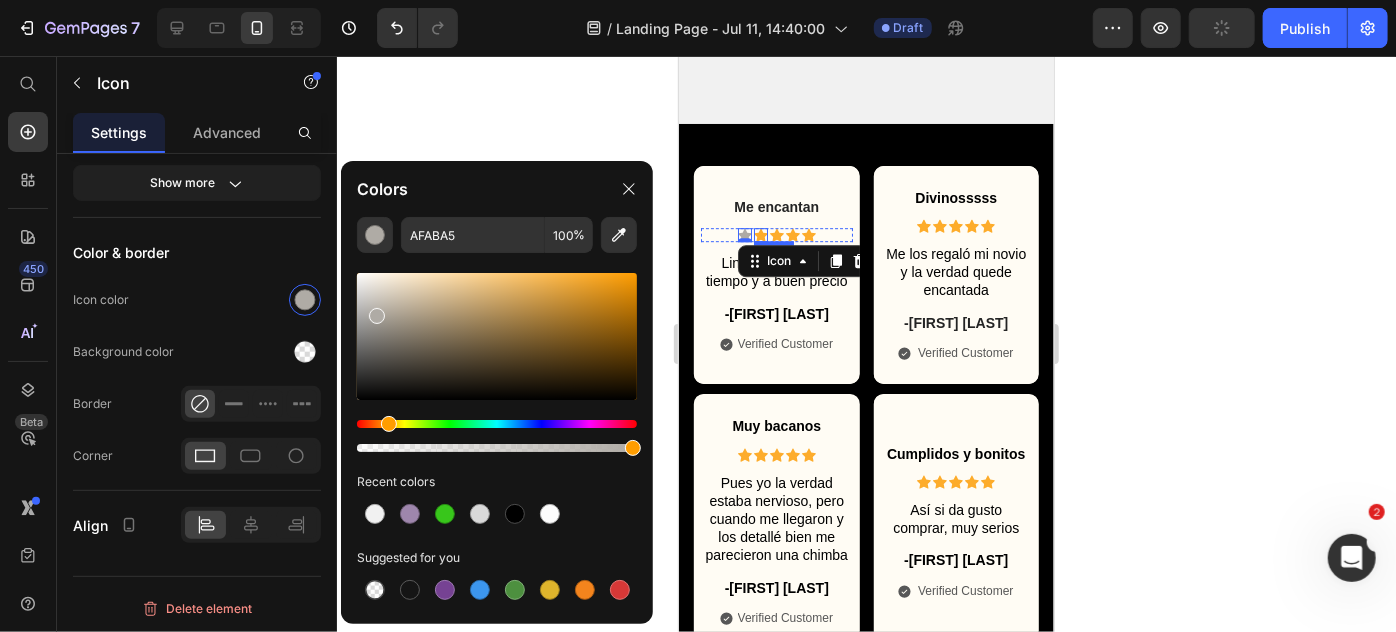 click 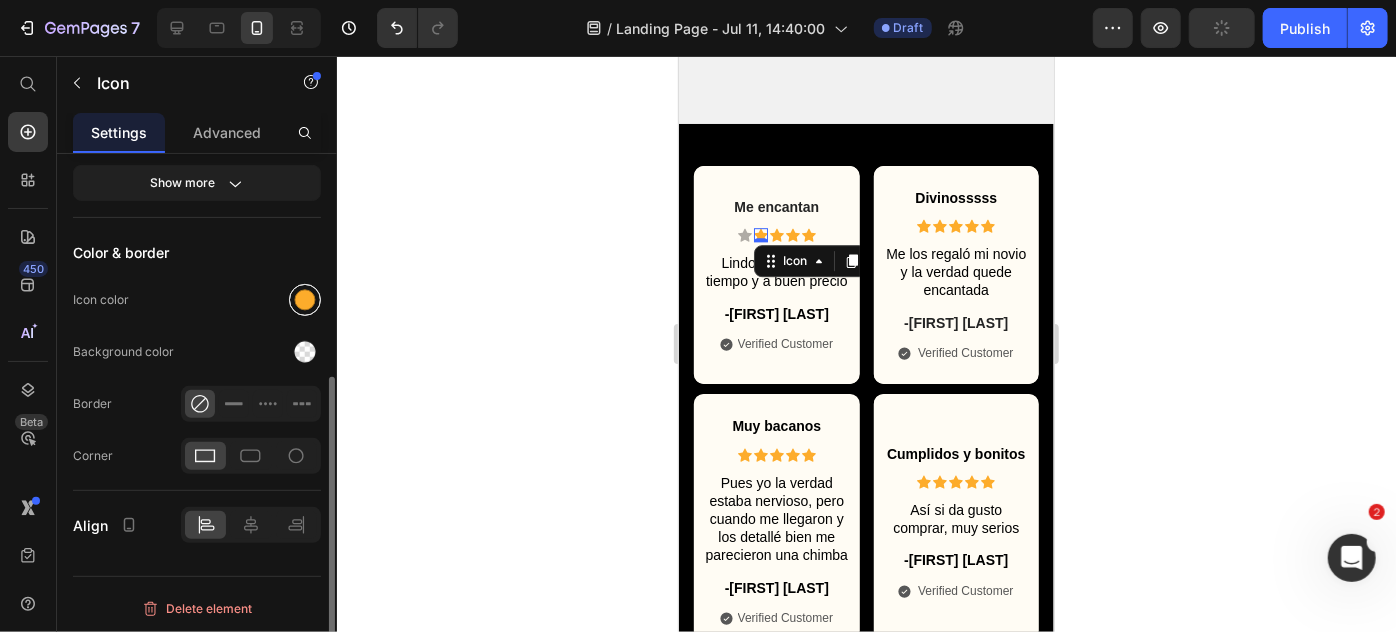 click at bounding box center (305, 300) 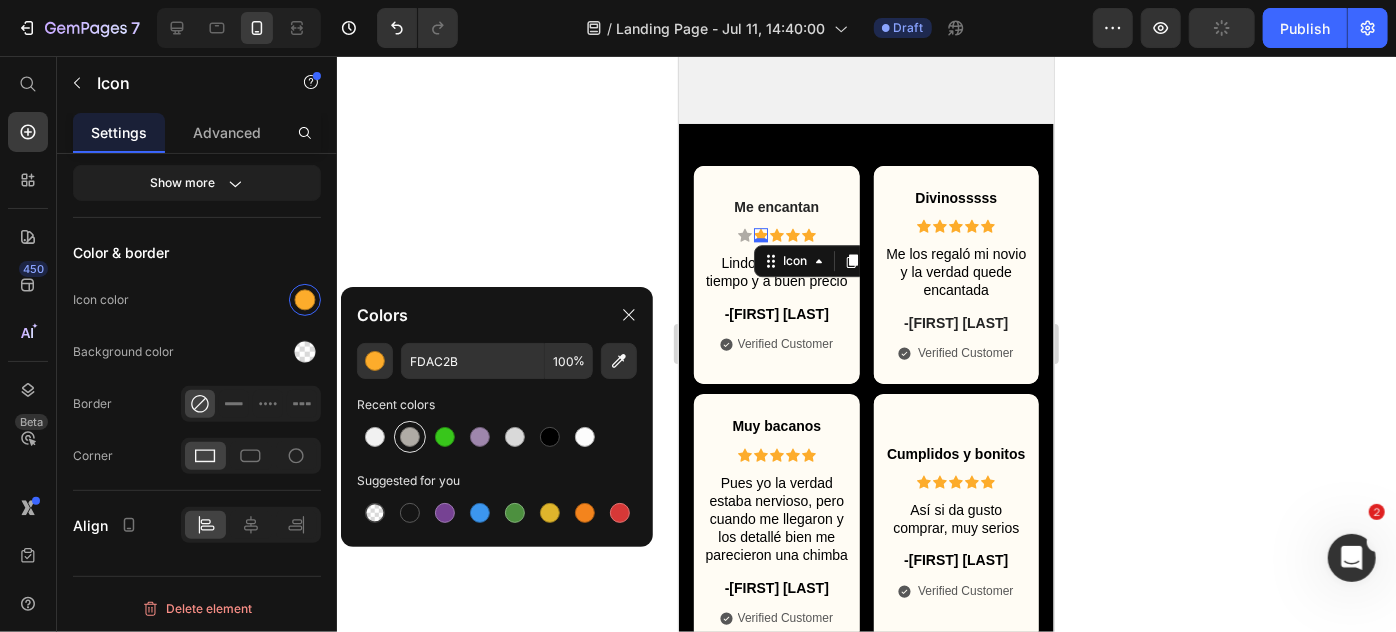 click at bounding box center [410, 437] 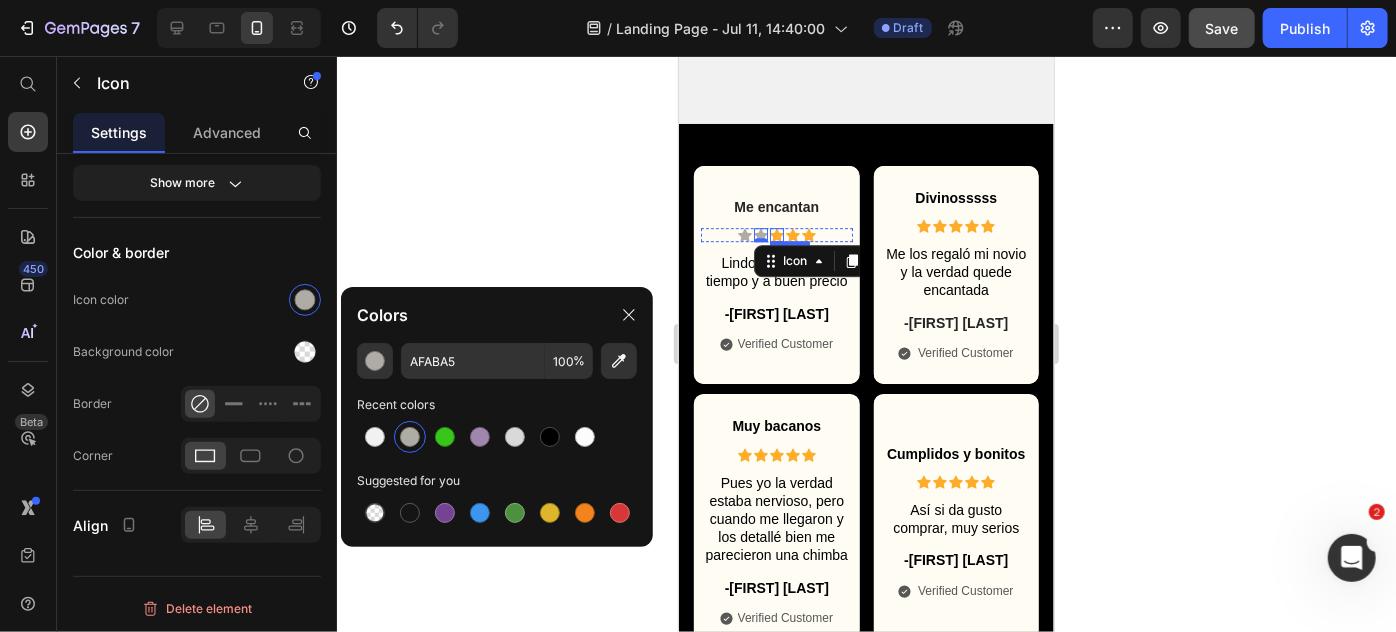 click 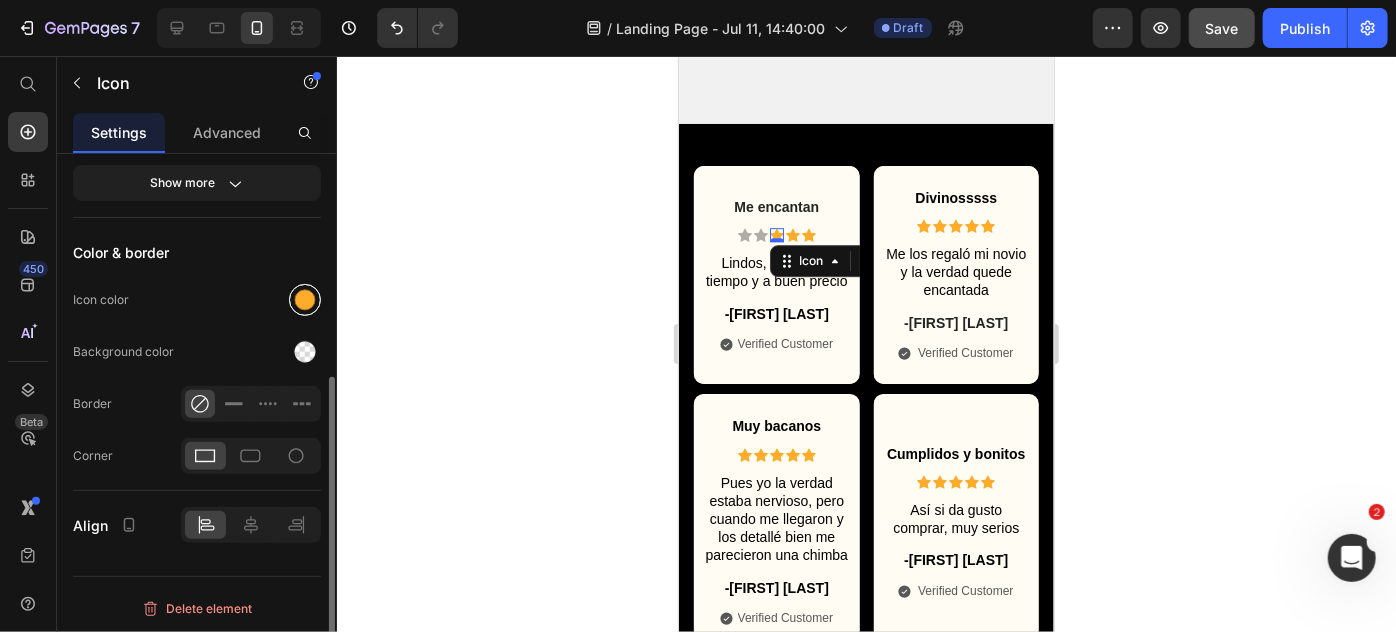 click at bounding box center [305, 300] 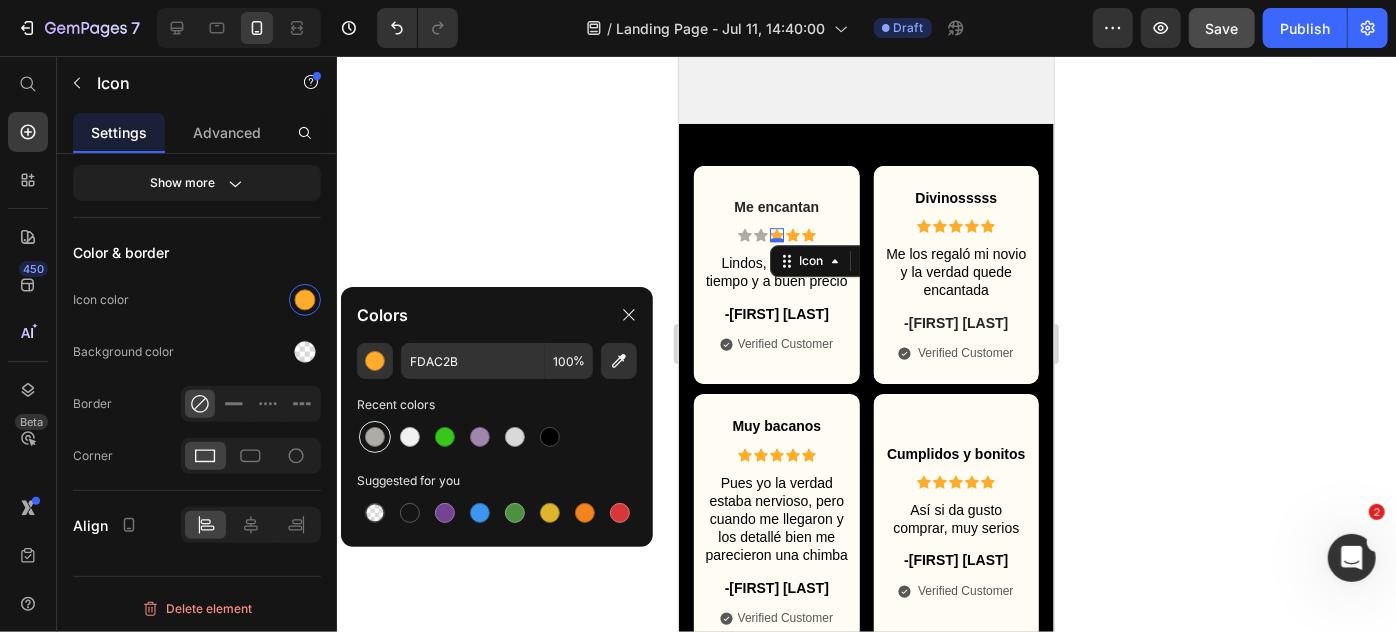 click at bounding box center [375, 437] 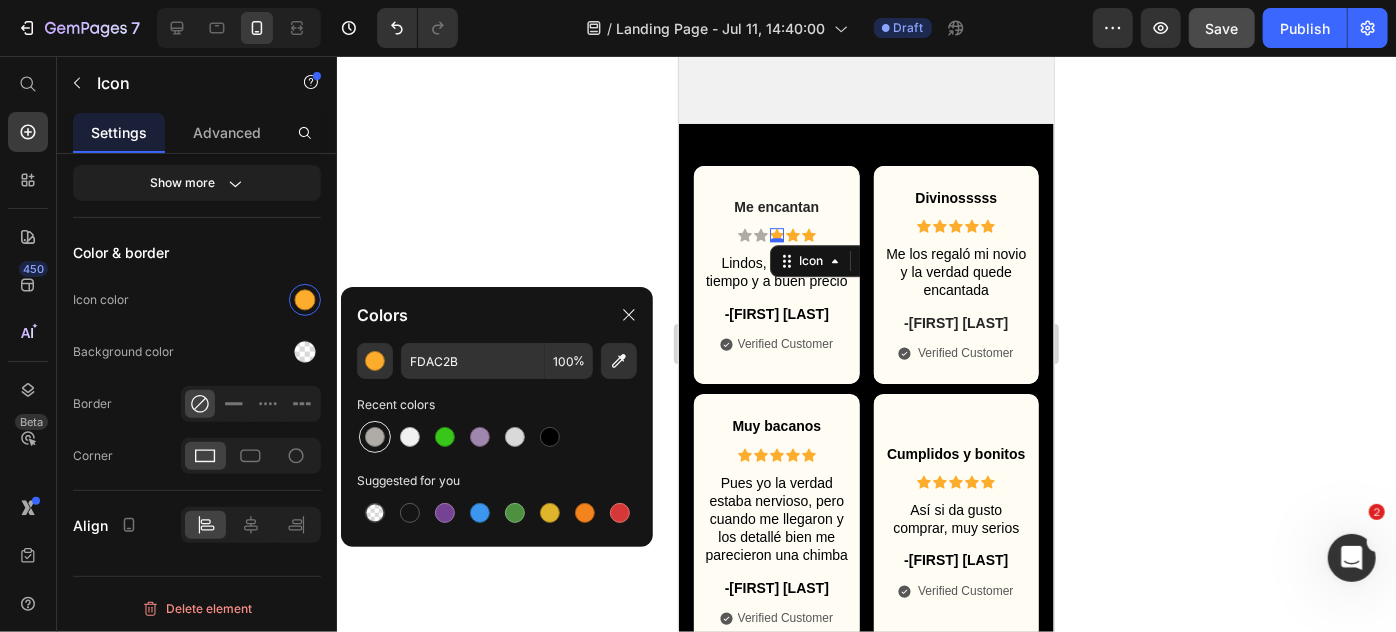 type on "AFABA5" 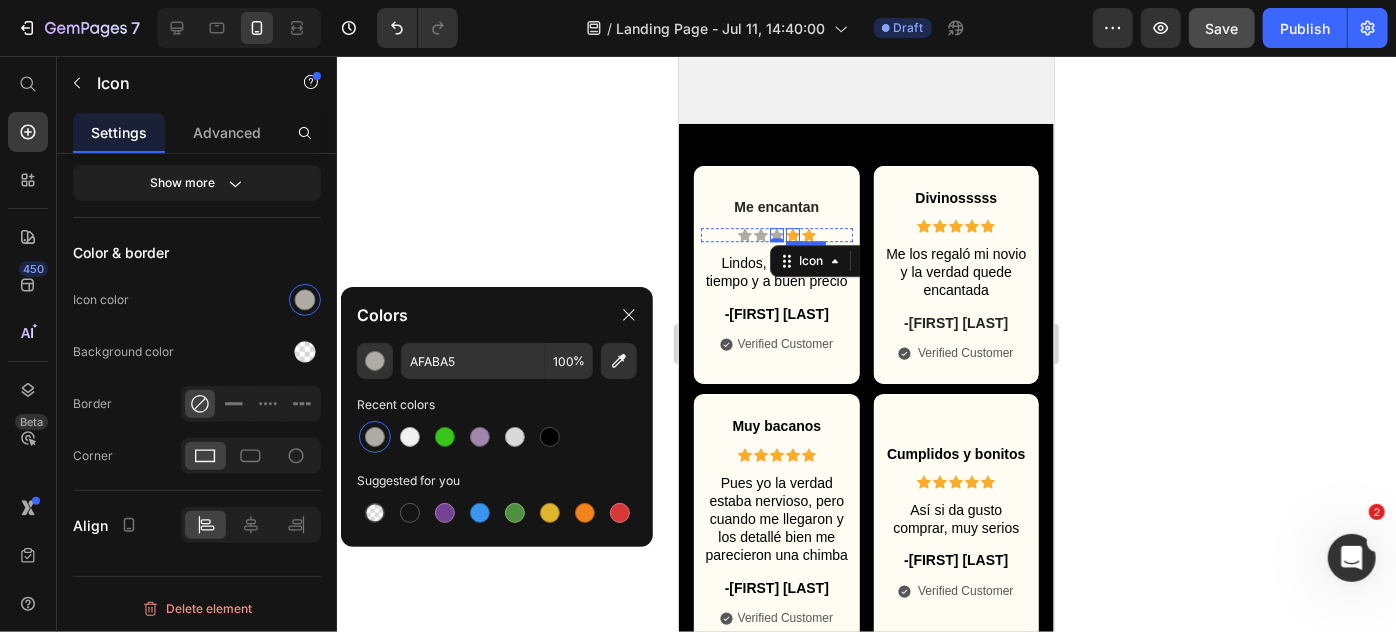 click 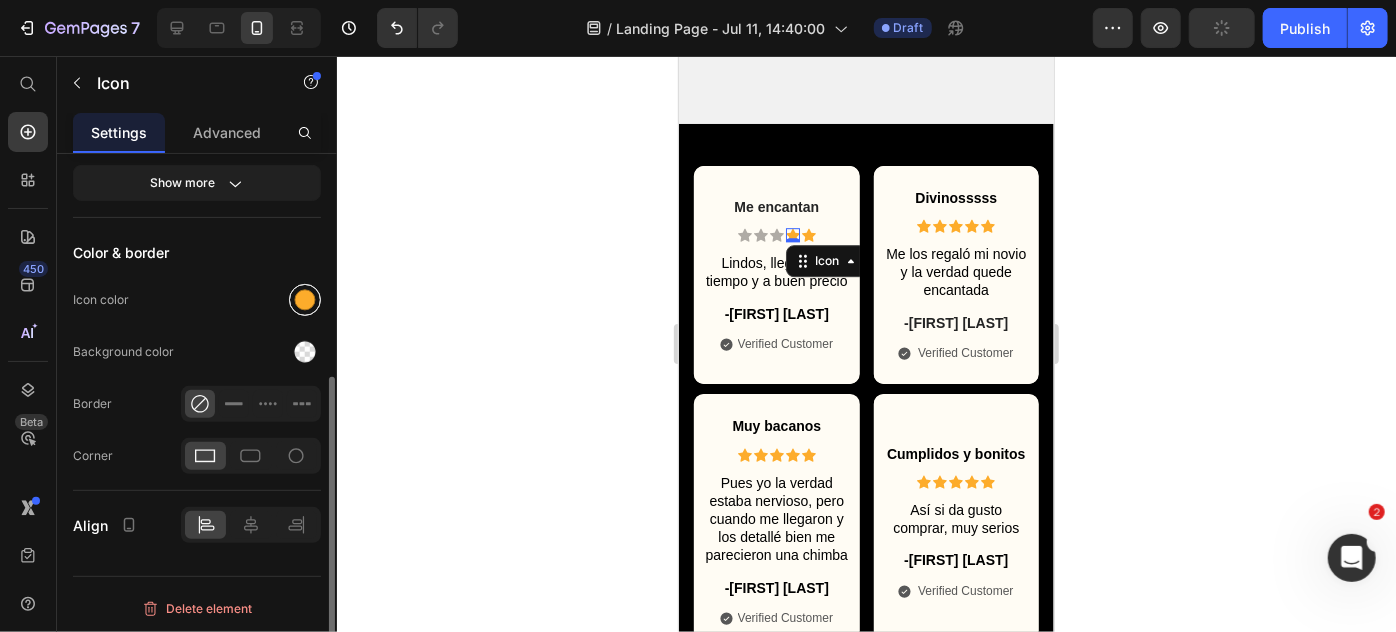 click at bounding box center (305, 300) 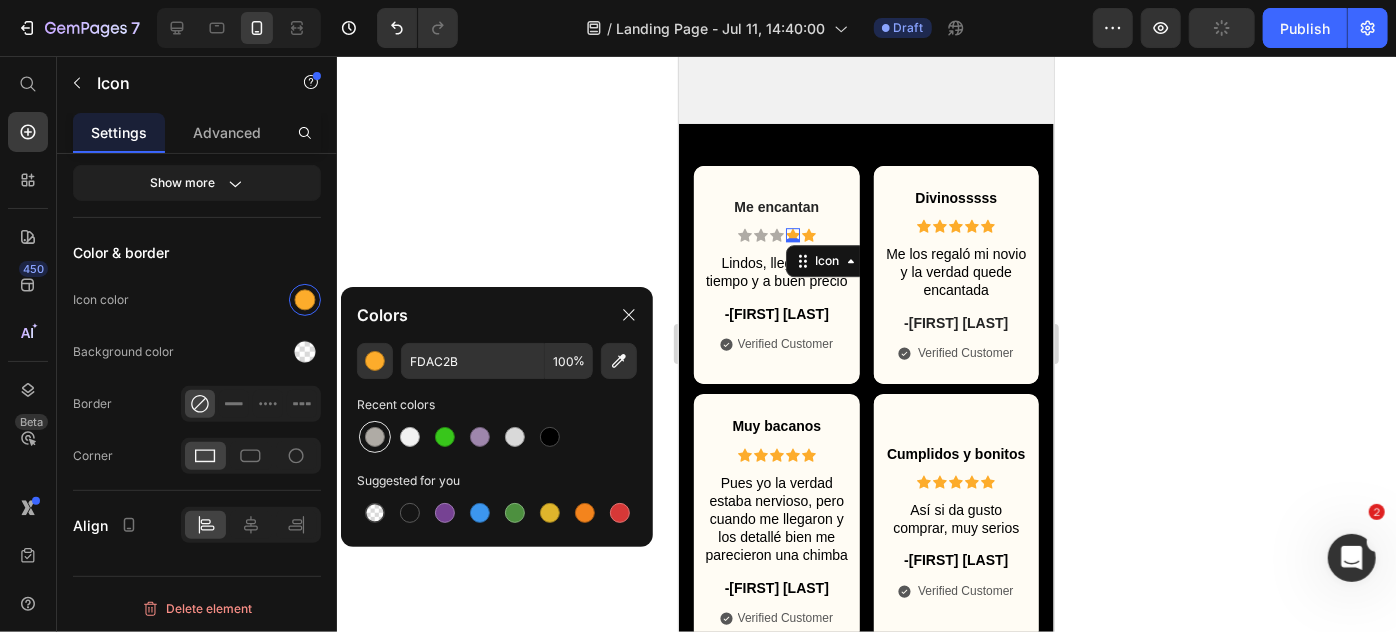 click at bounding box center [375, 437] 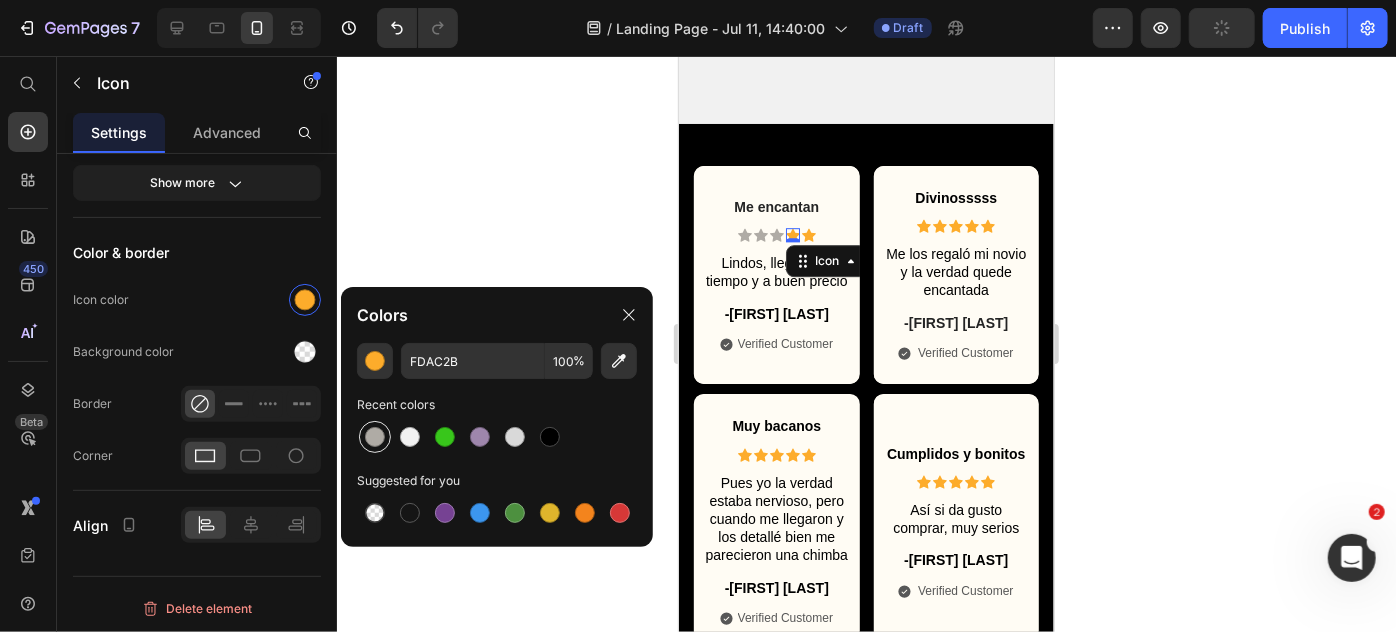 type on "AFABA5" 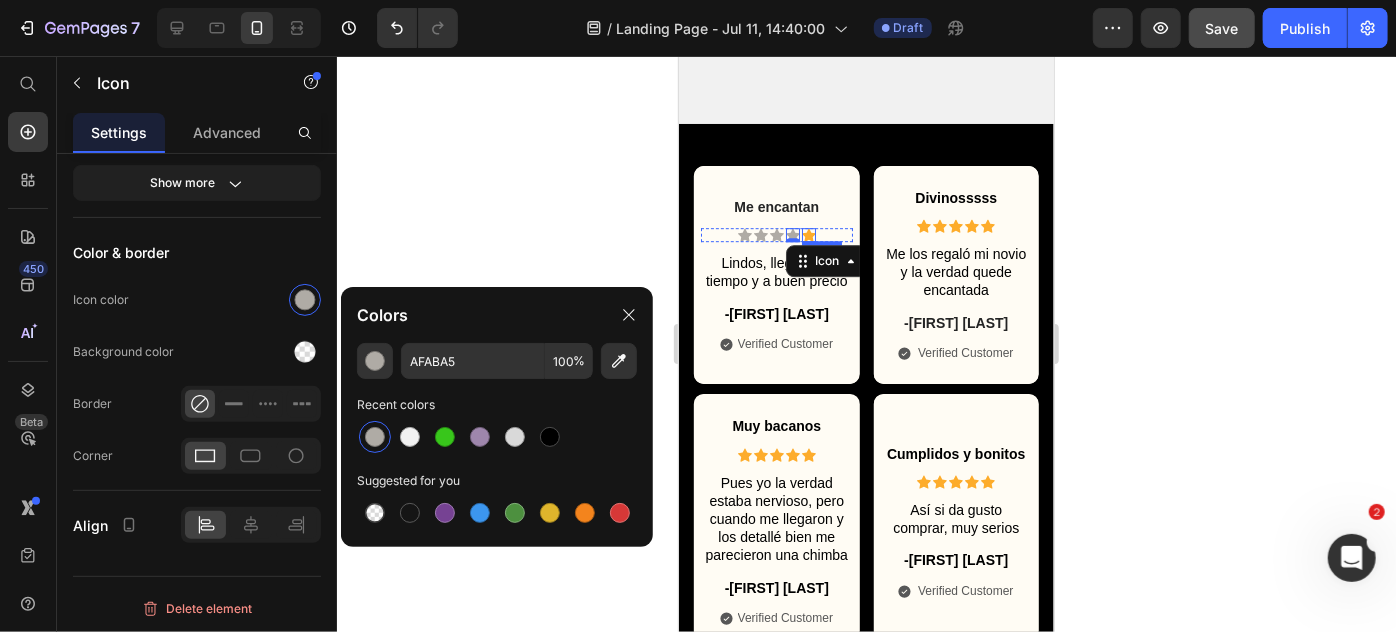 click 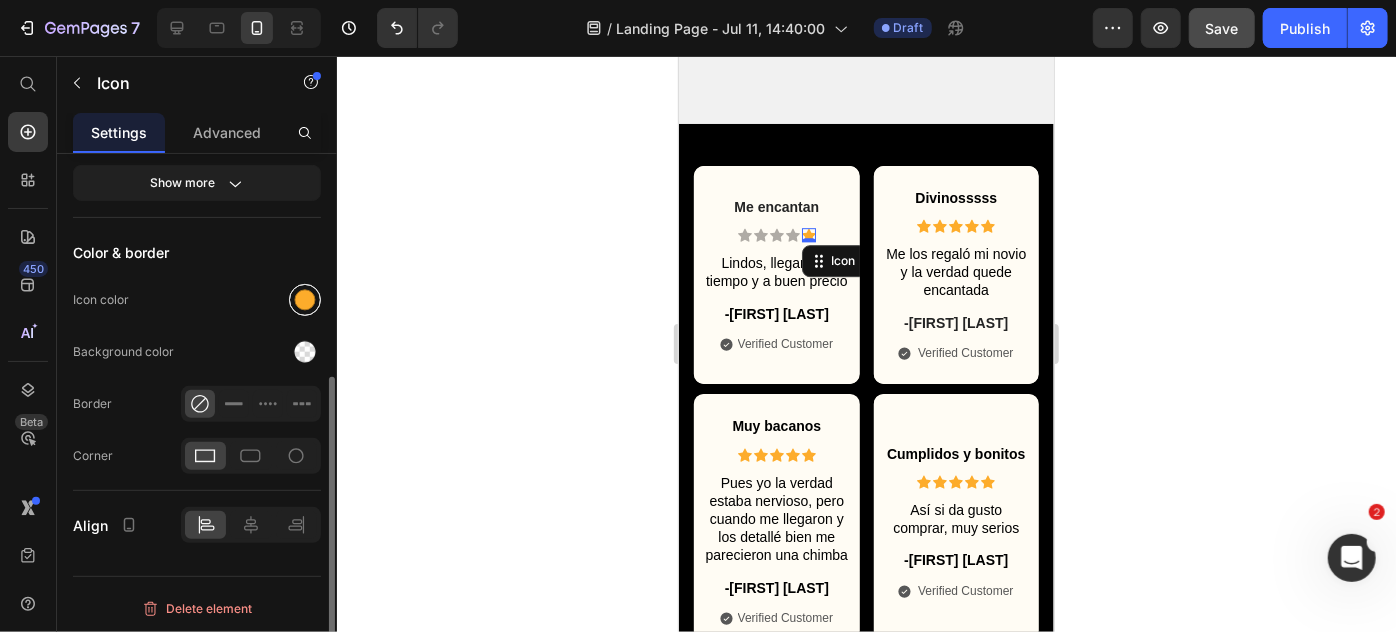 click at bounding box center (305, 300) 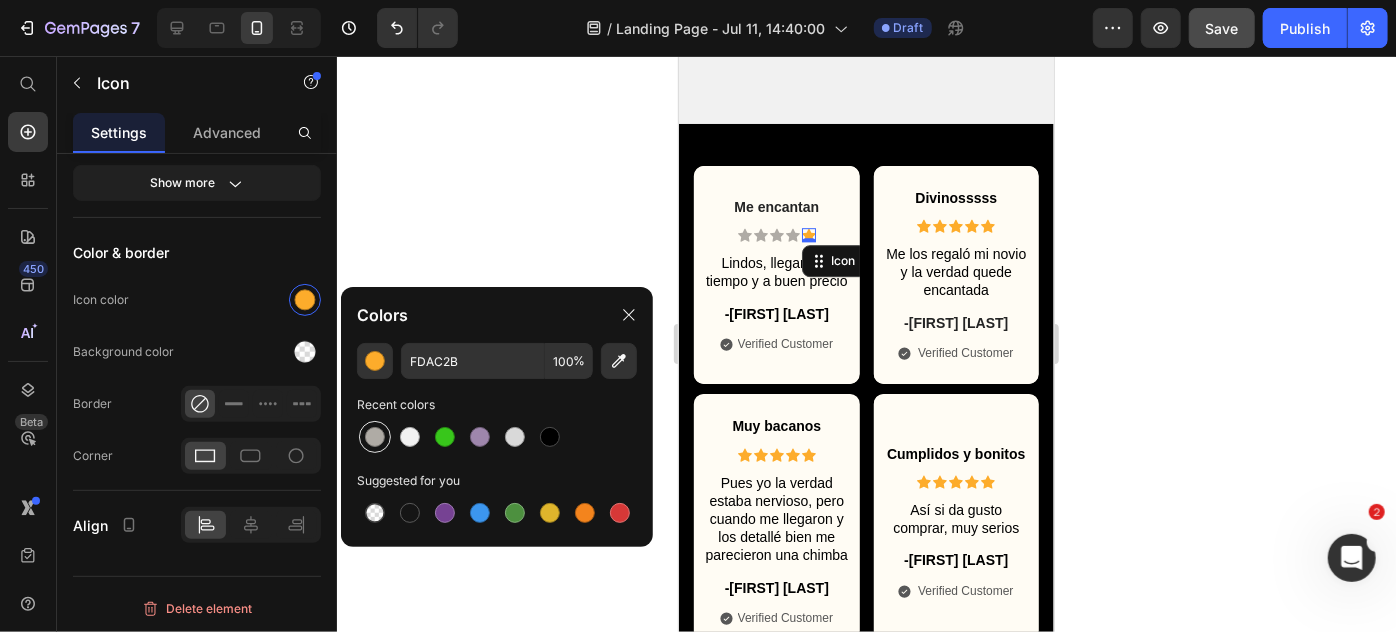 click at bounding box center [375, 437] 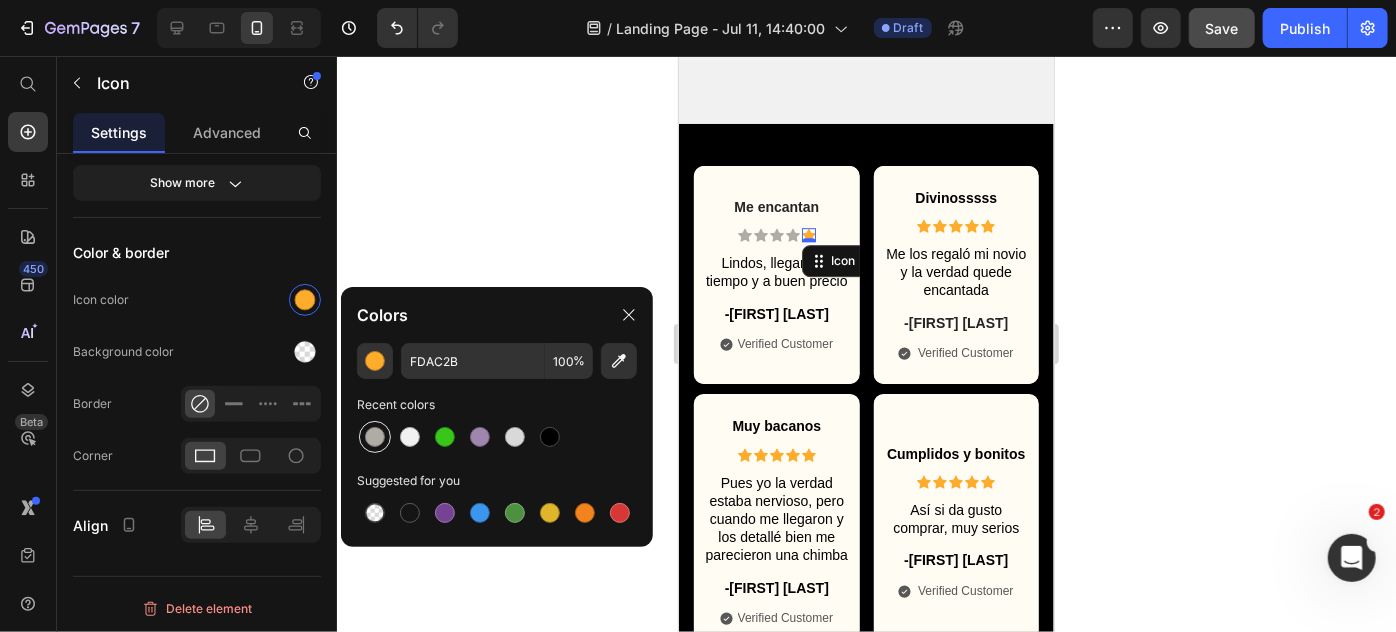 type on "AFABA5" 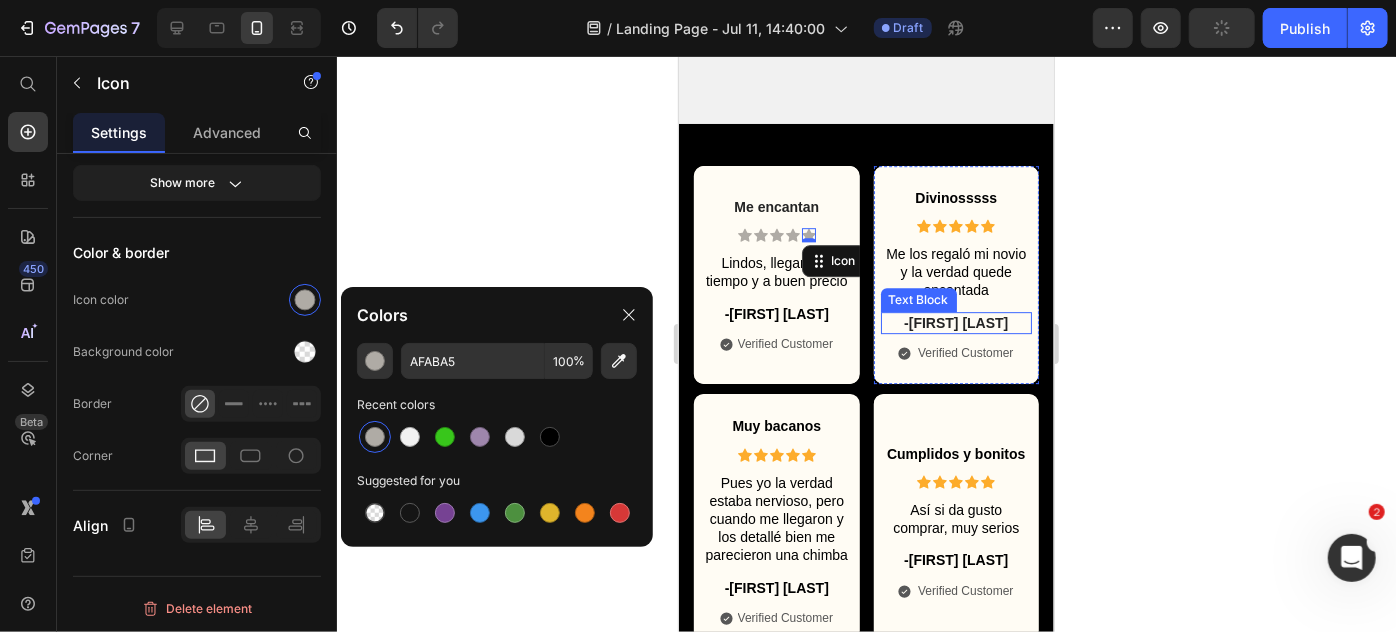click on "-[FIRST] [LAST]" at bounding box center (956, 322) 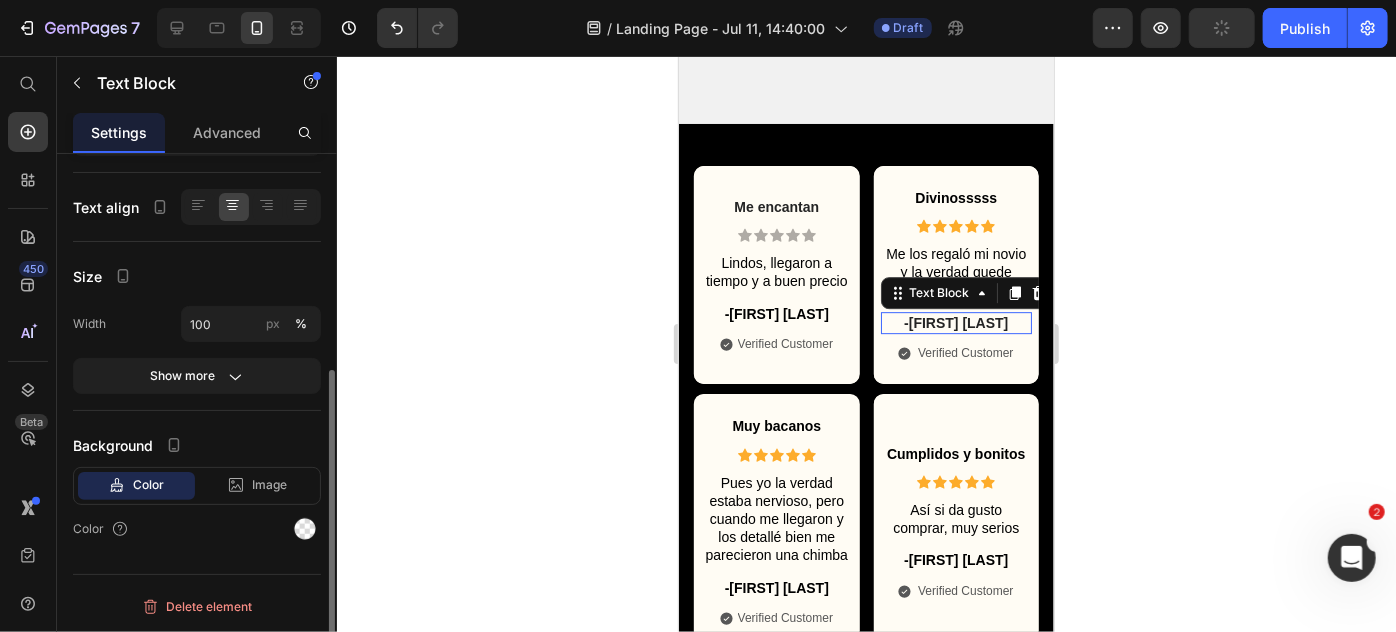 scroll, scrollTop: 0, scrollLeft: 0, axis: both 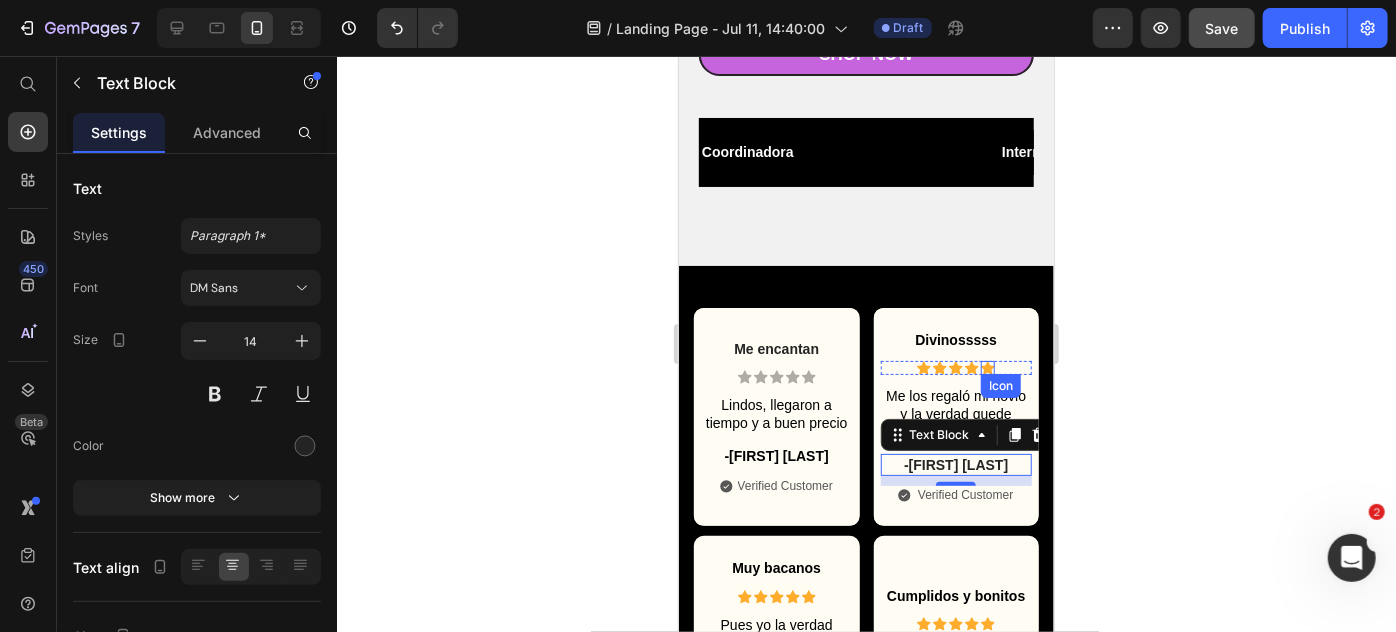 click 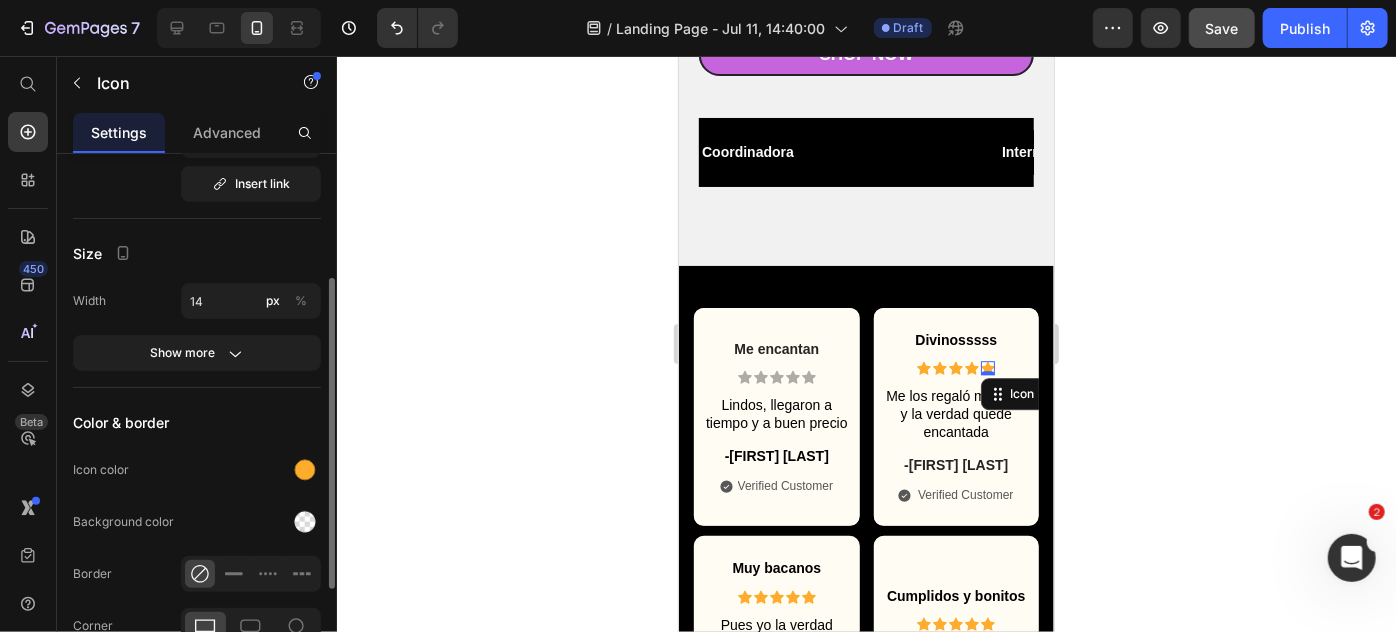 scroll, scrollTop: 213, scrollLeft: 0, axis: vertical 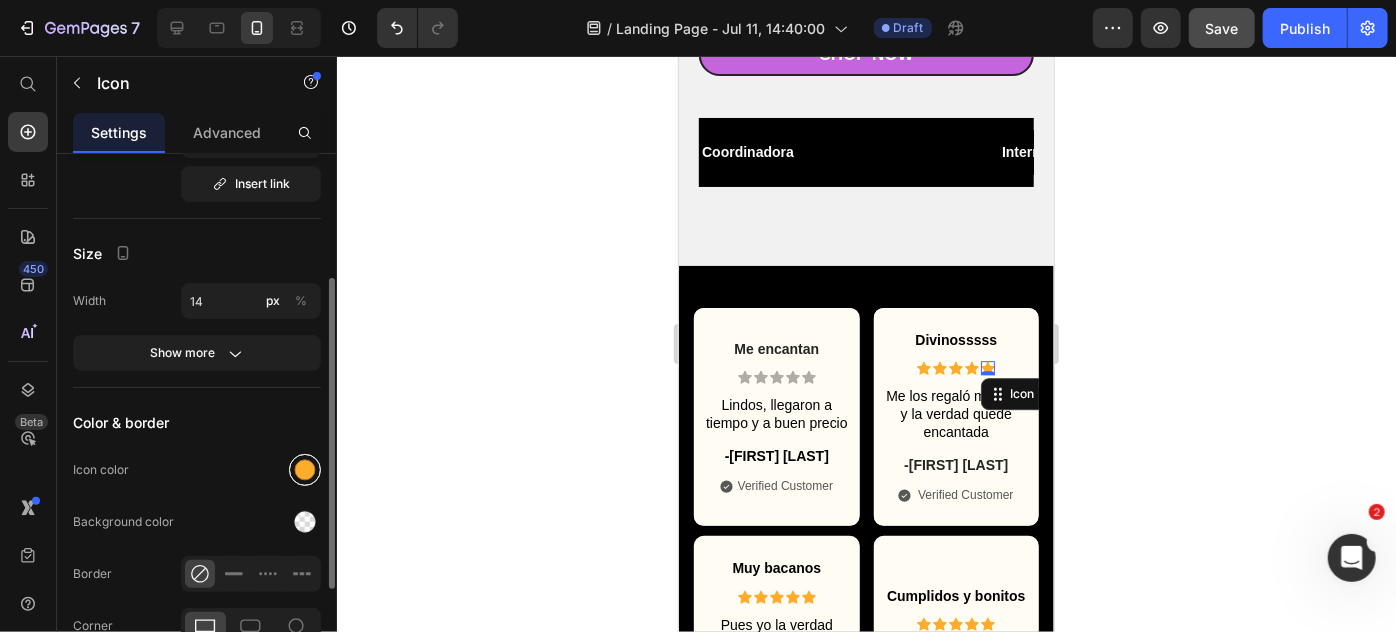 click at bounding box center [305, 470] 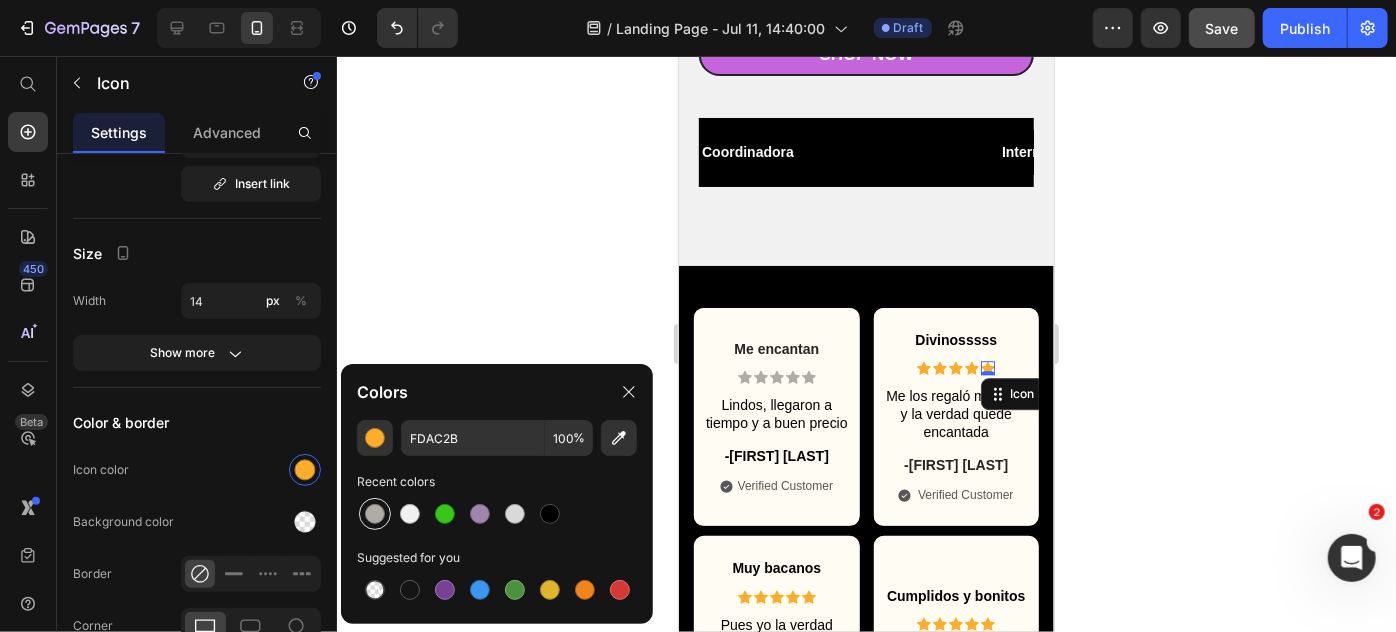 click at bounding box center (375, 514) 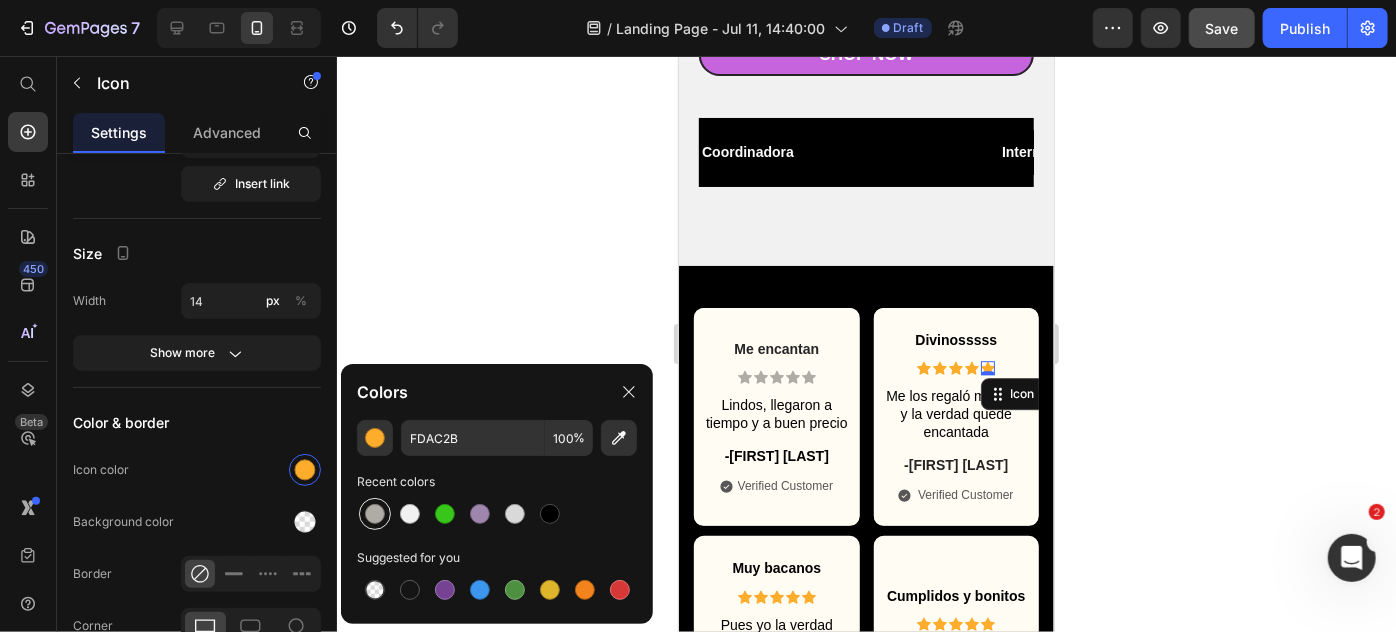 type on "AFABA5" 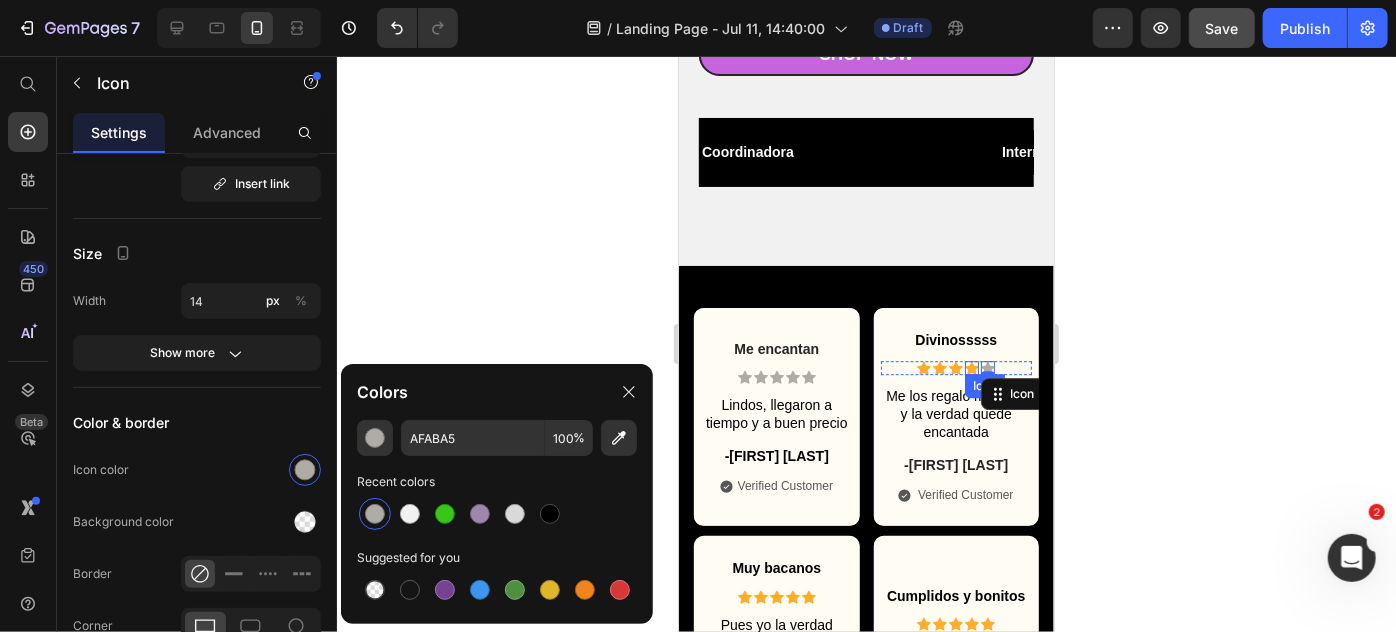 click 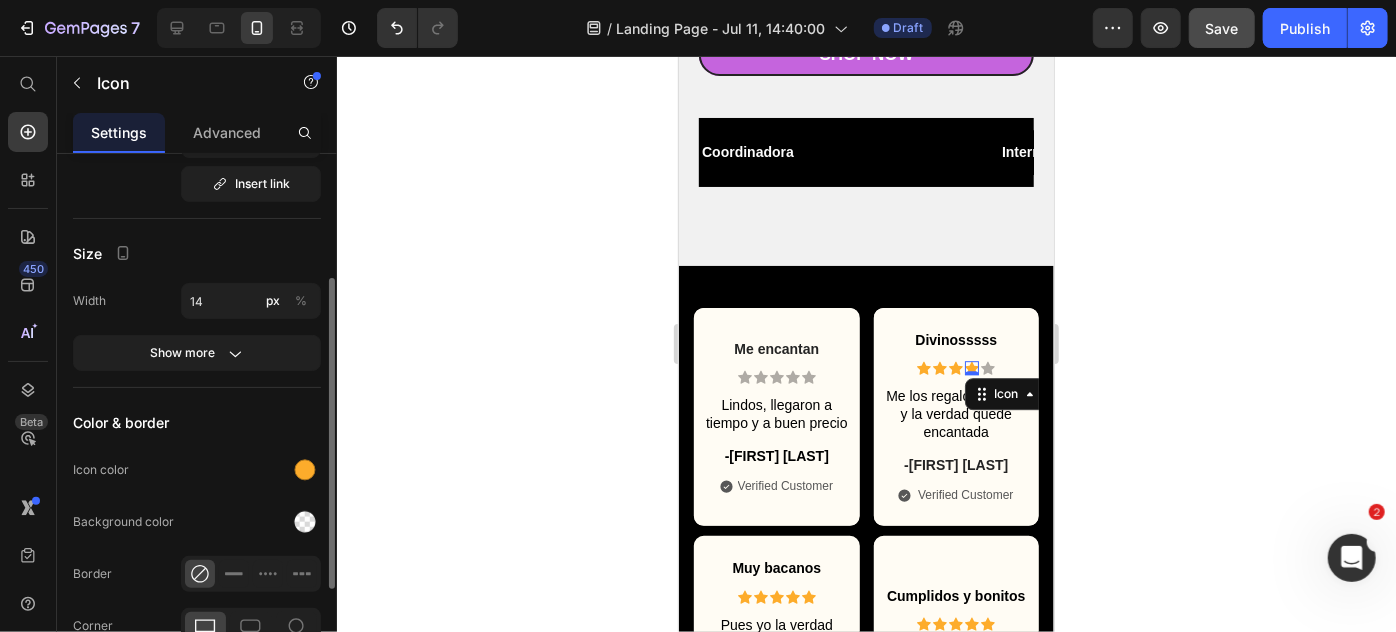 scroll, scrollTop: 213, scrollLeft: 0, axis: vertical 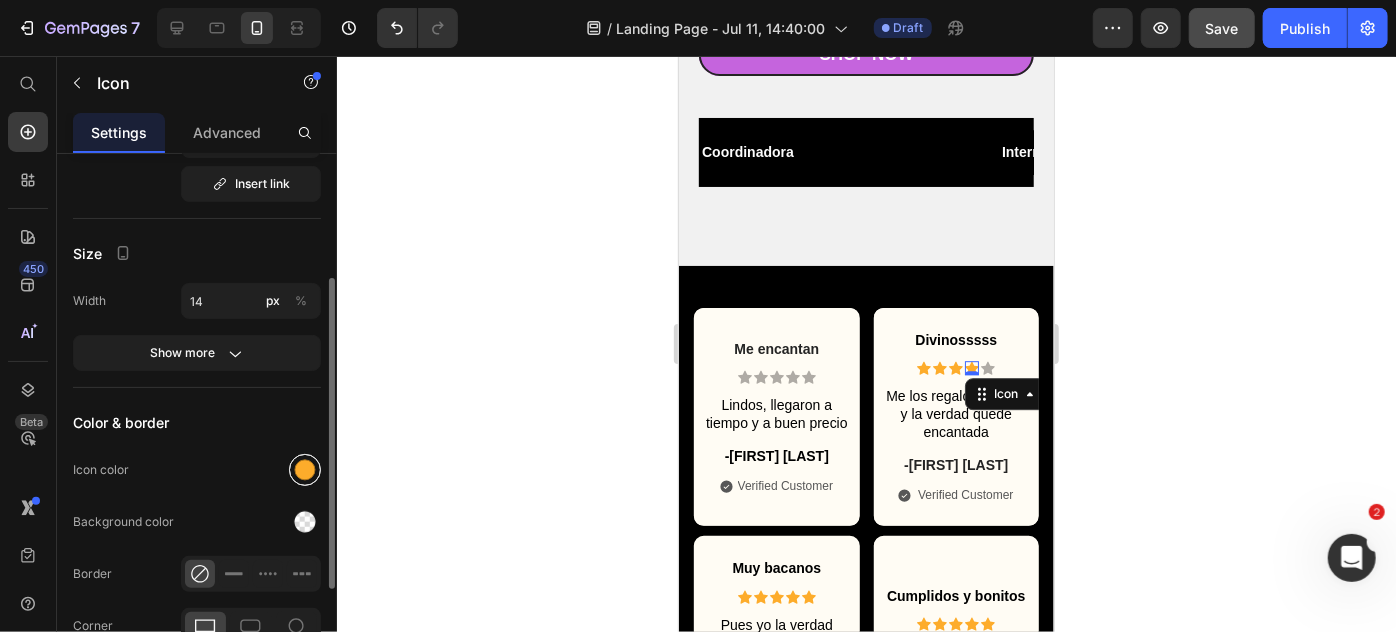 click at bounding box center [305, 470] 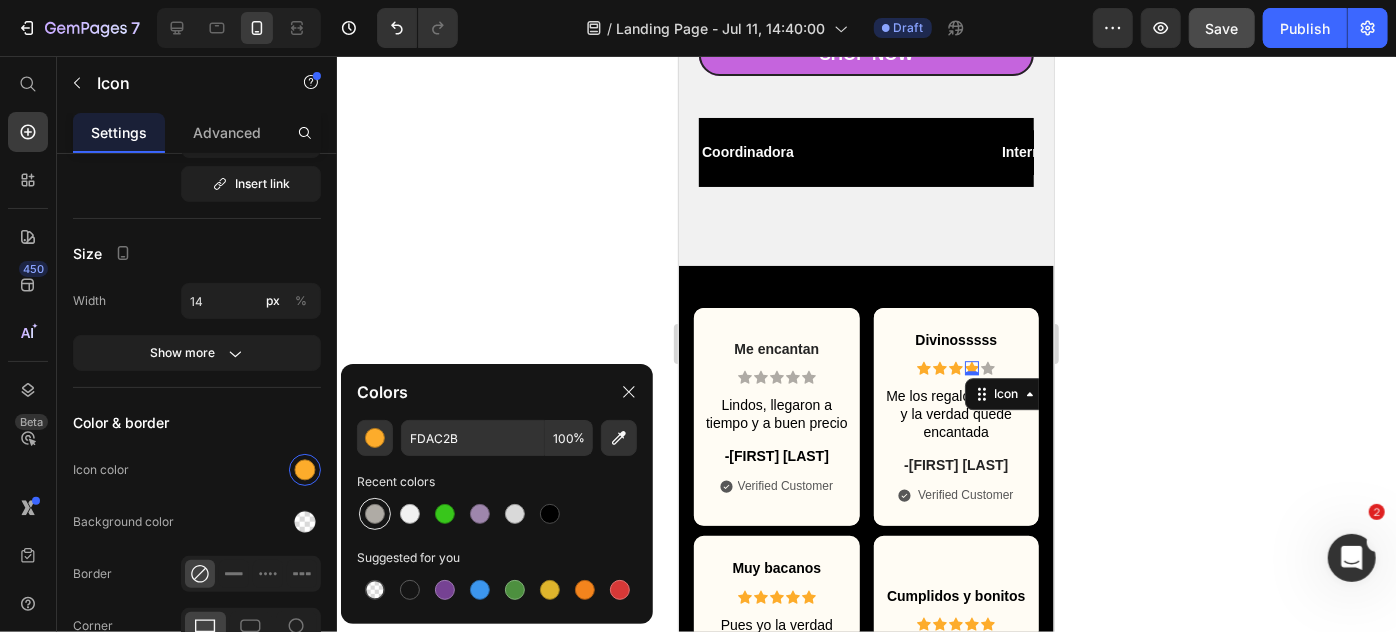 click at bounding box center [375, 514] 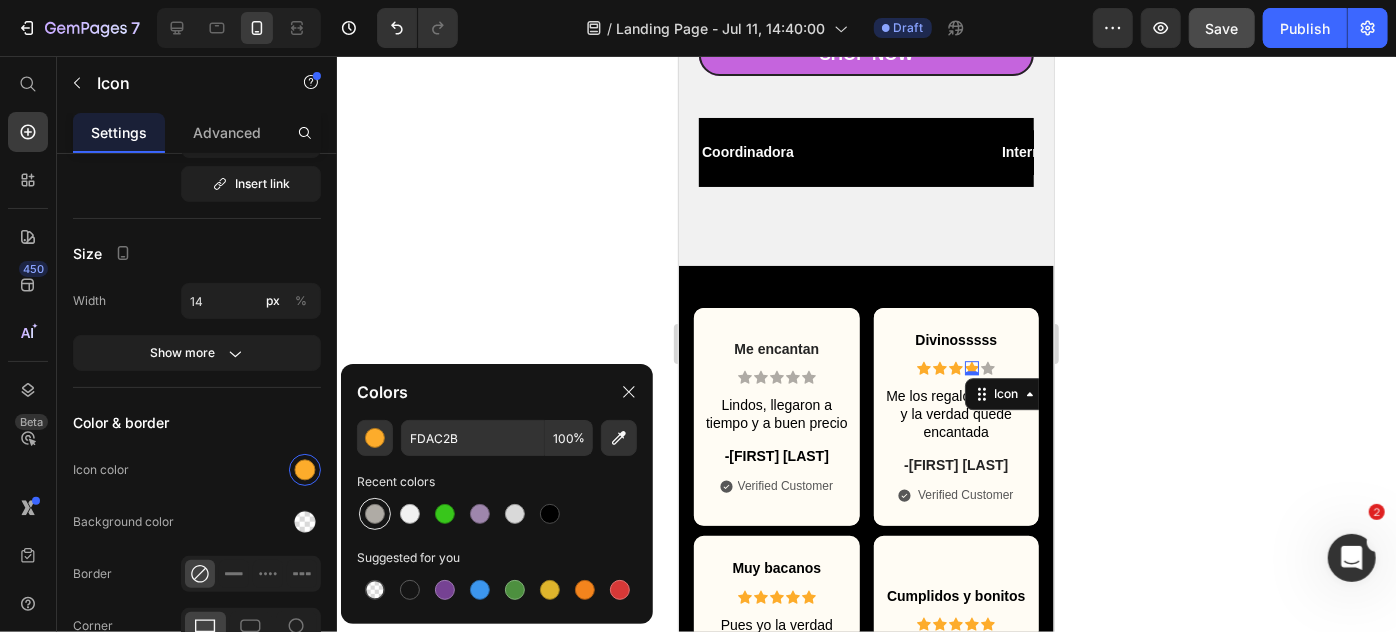 type on "AFABA5" 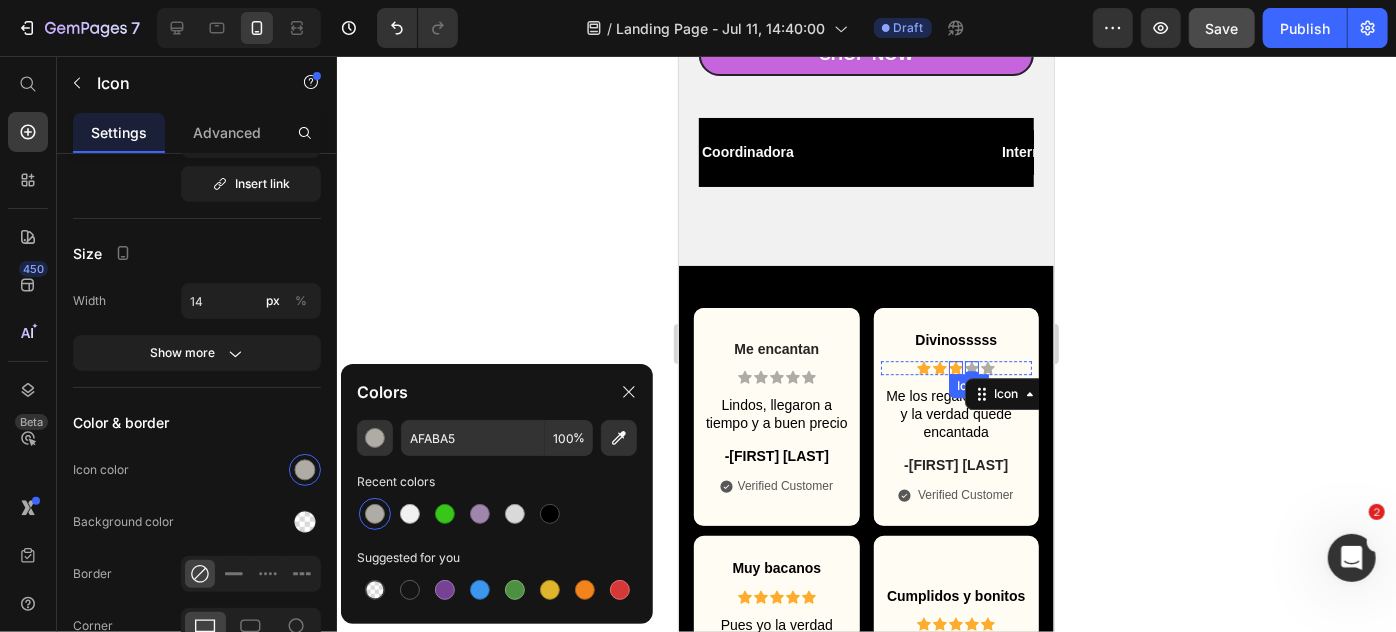 click 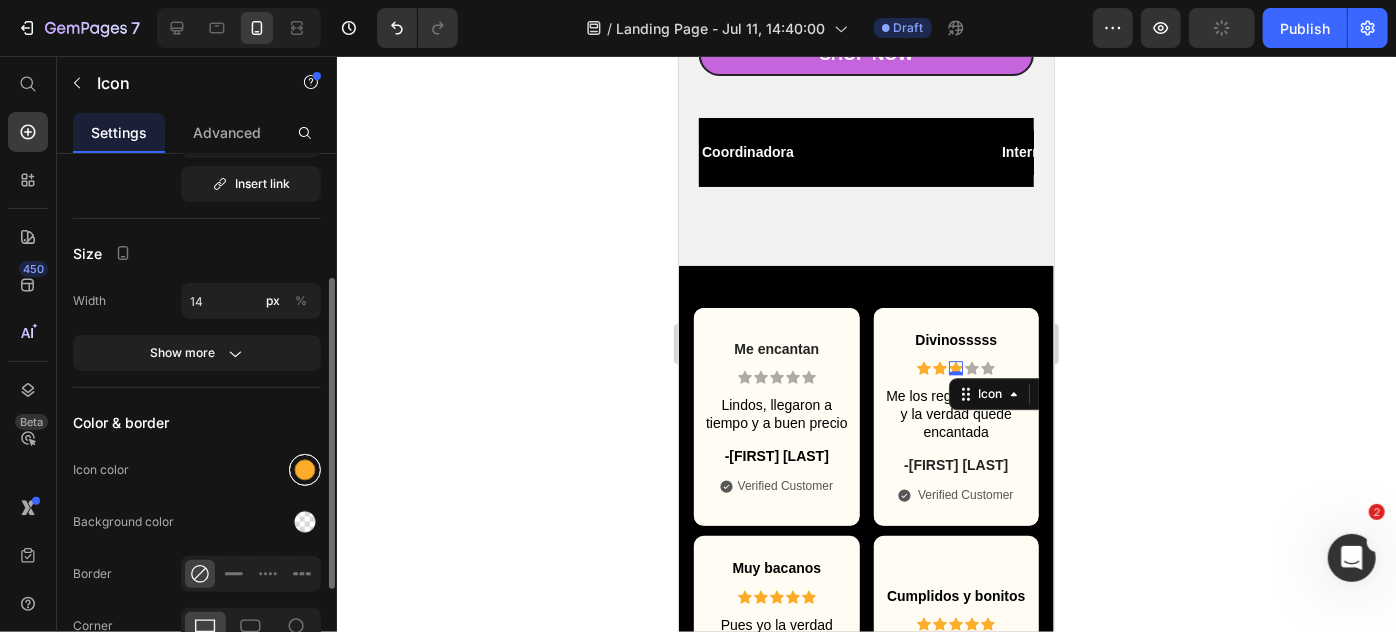 click at bounding box center [305, 470] 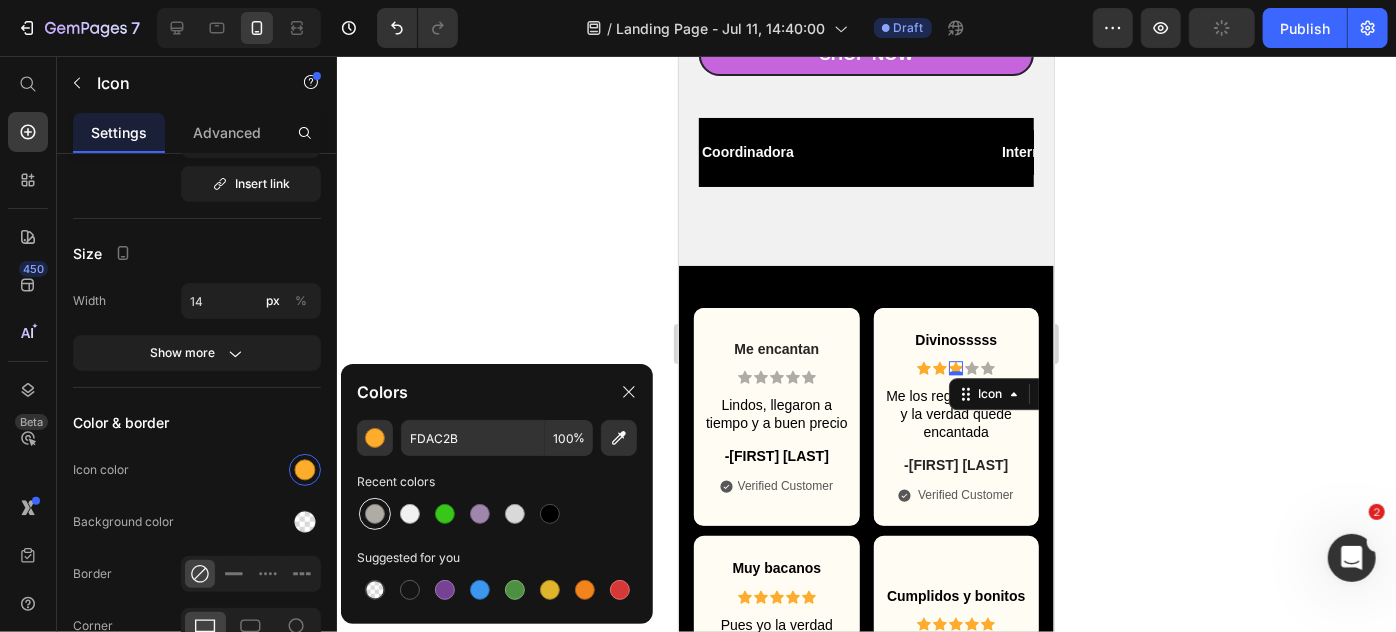 click at bounding box center [375, 514] 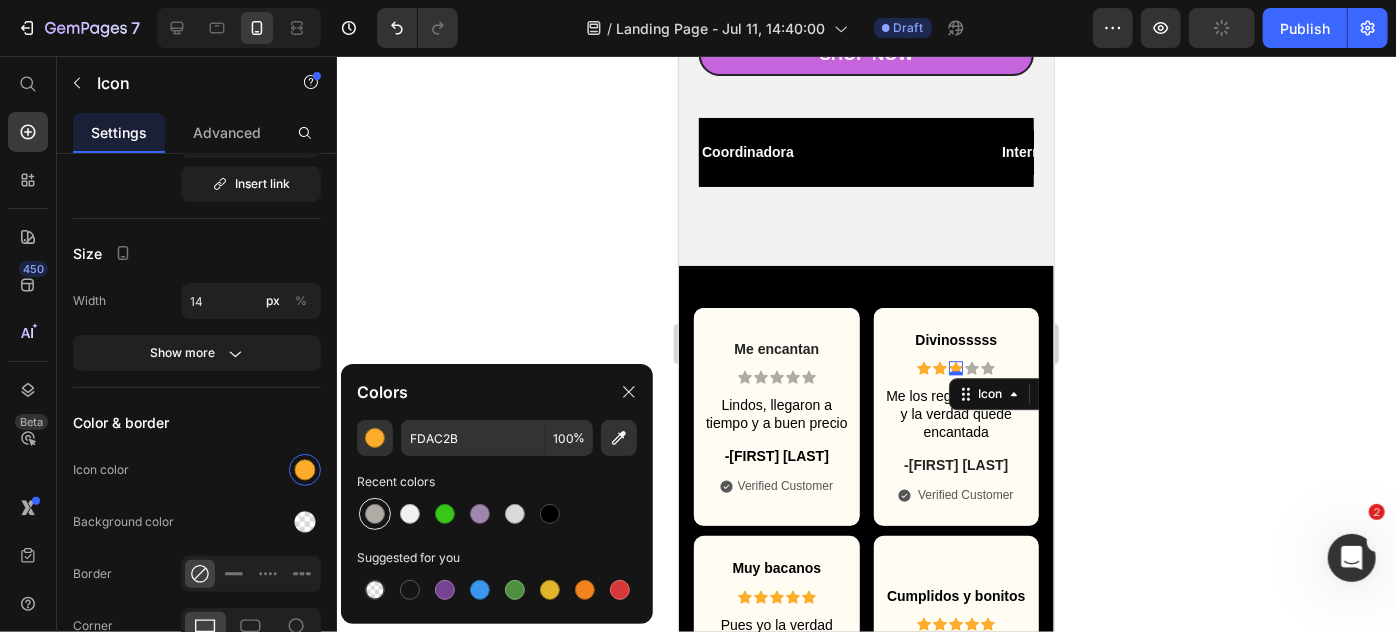 type on "AFABA5" 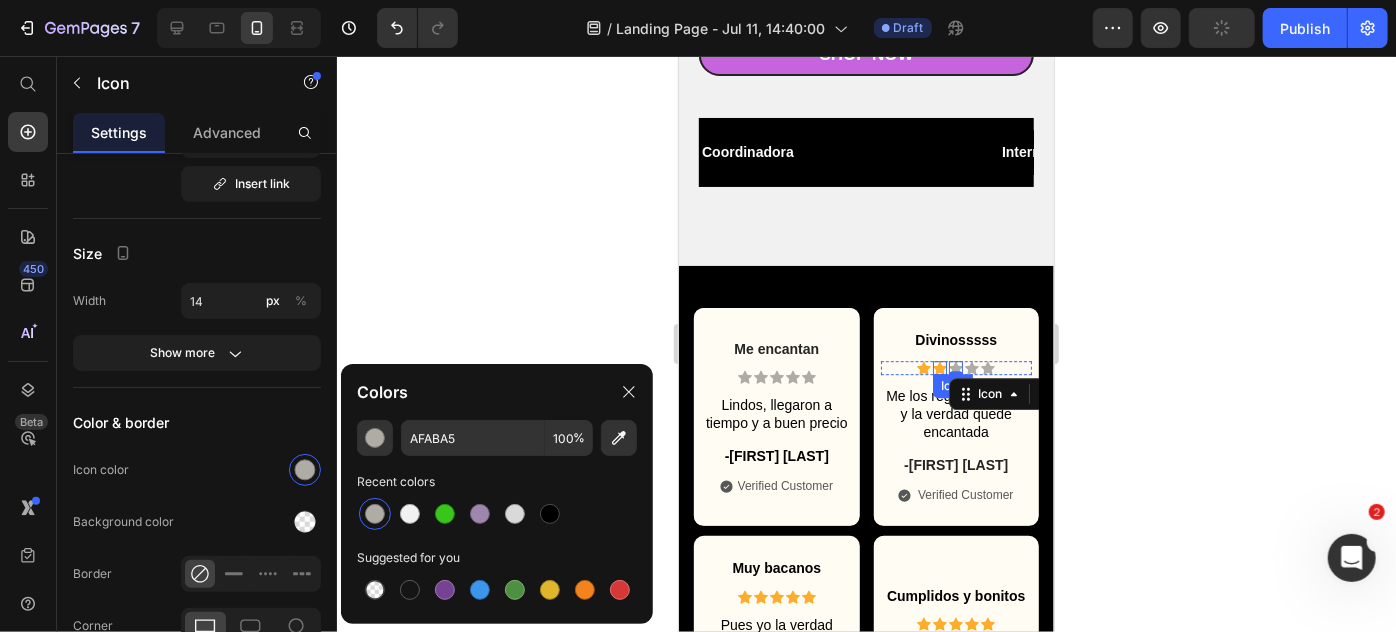click 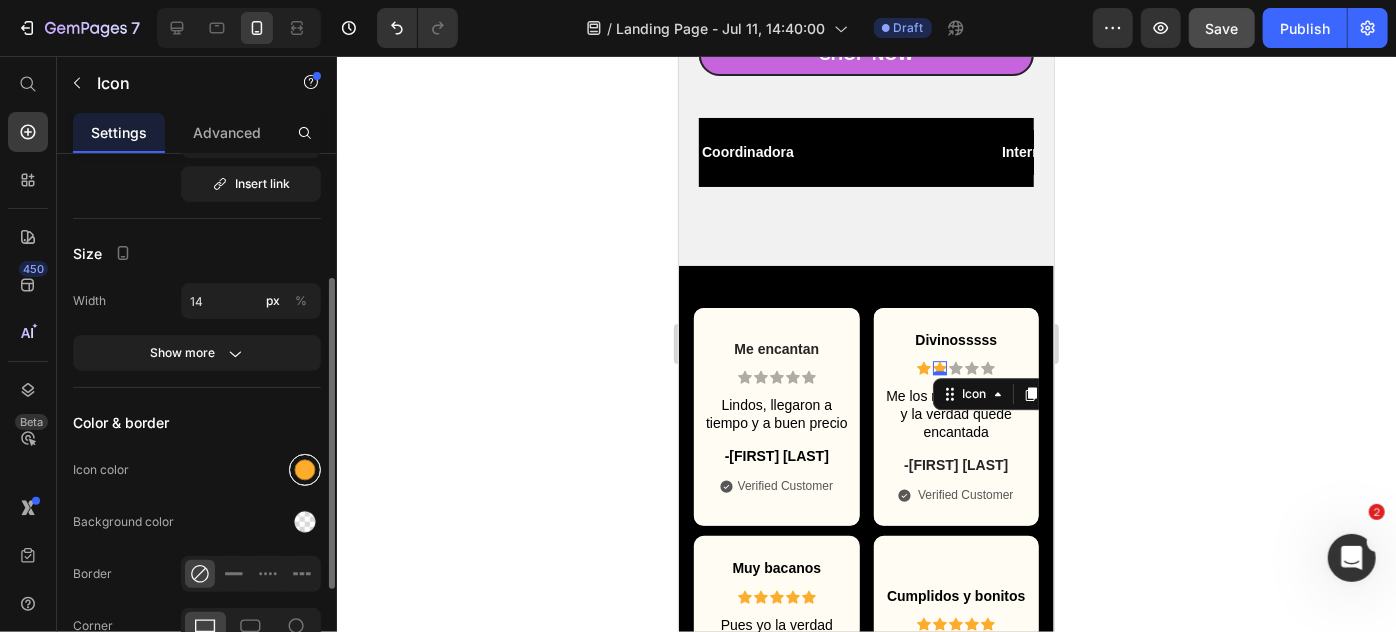 click at bounding box center [305, 470] 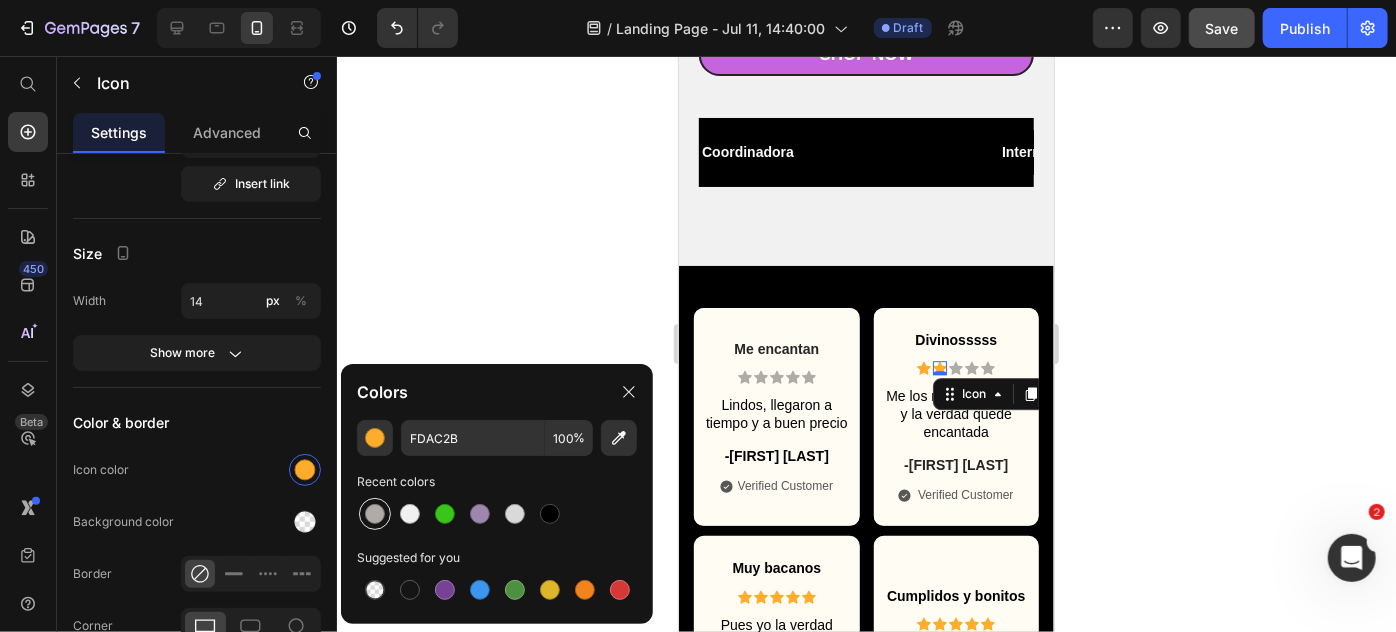 click at bounding box center (375, 514) 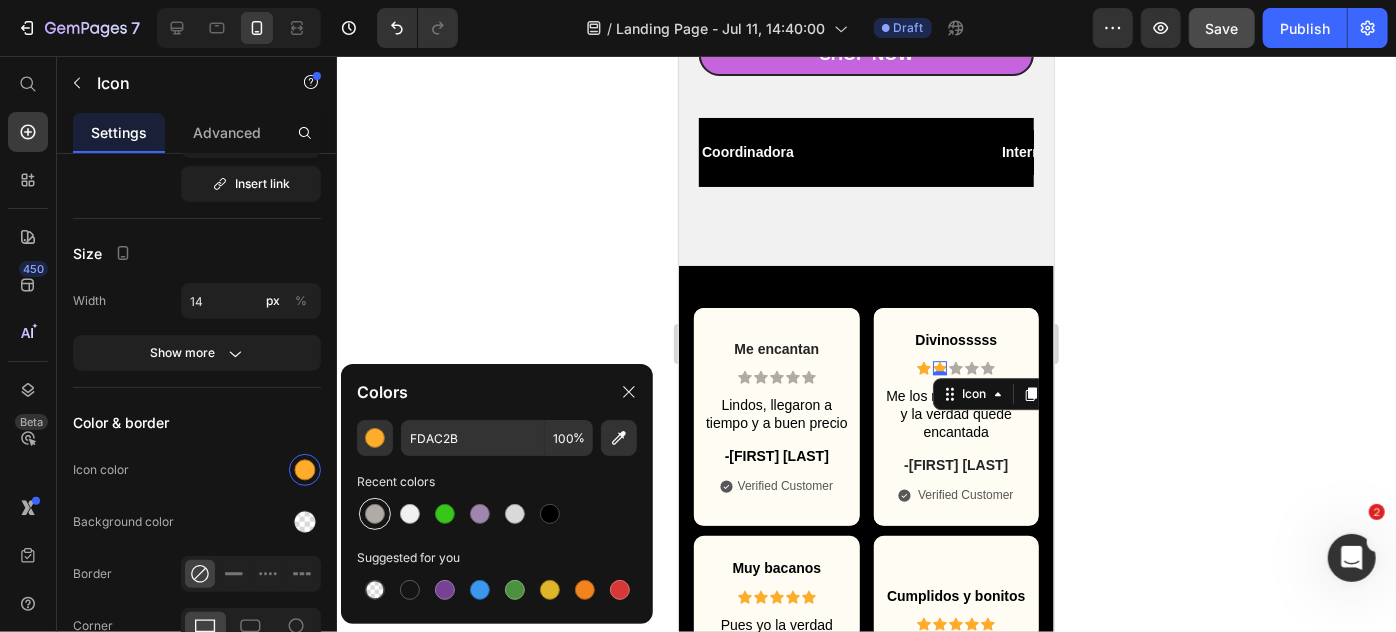 type on "AFABA5" 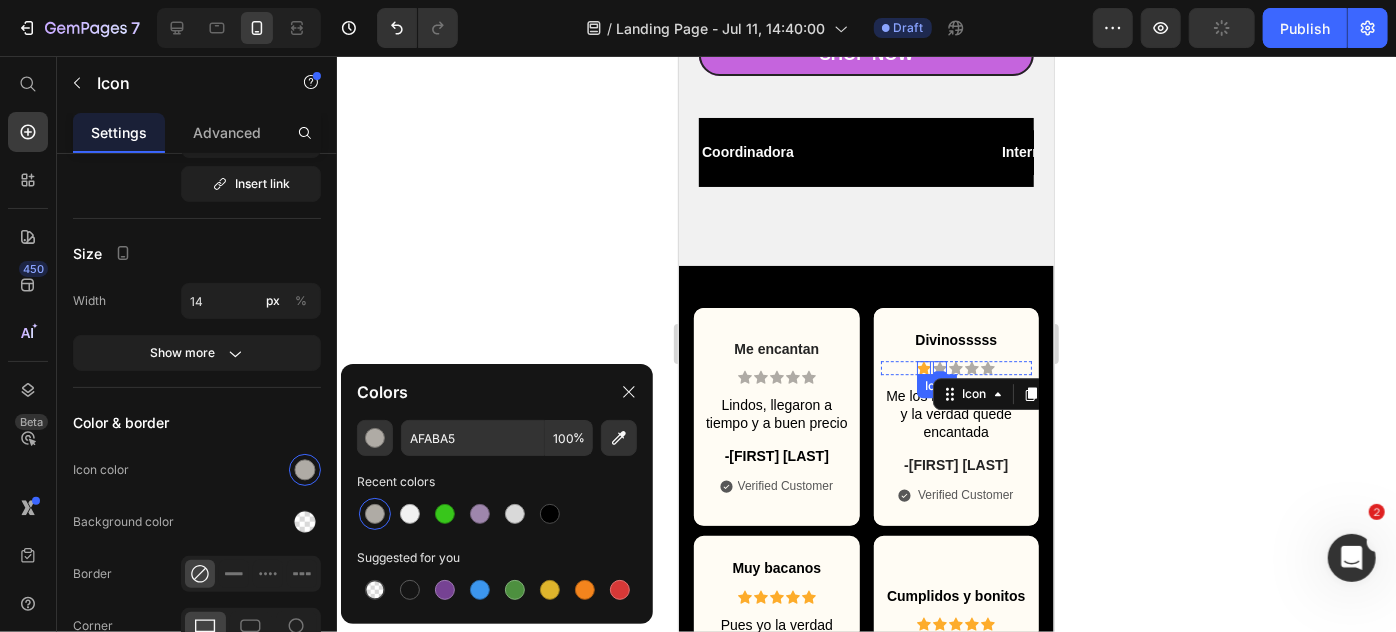 click 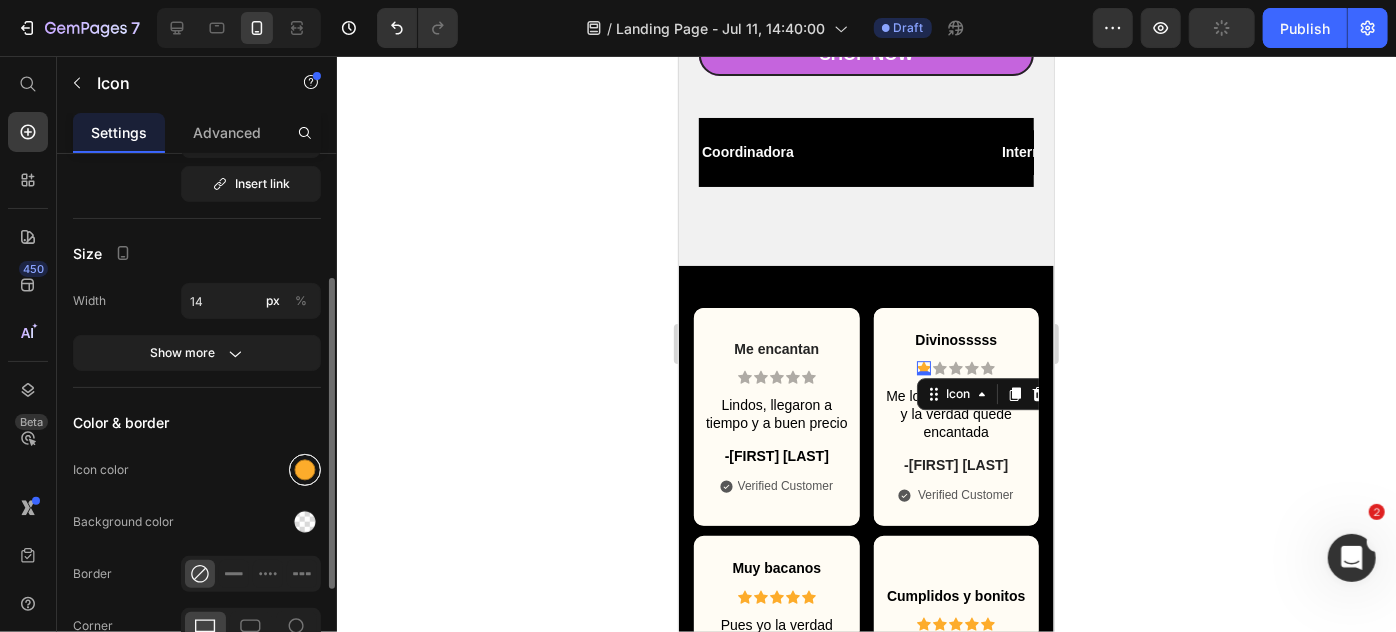 click at bounding box center (305, 470) 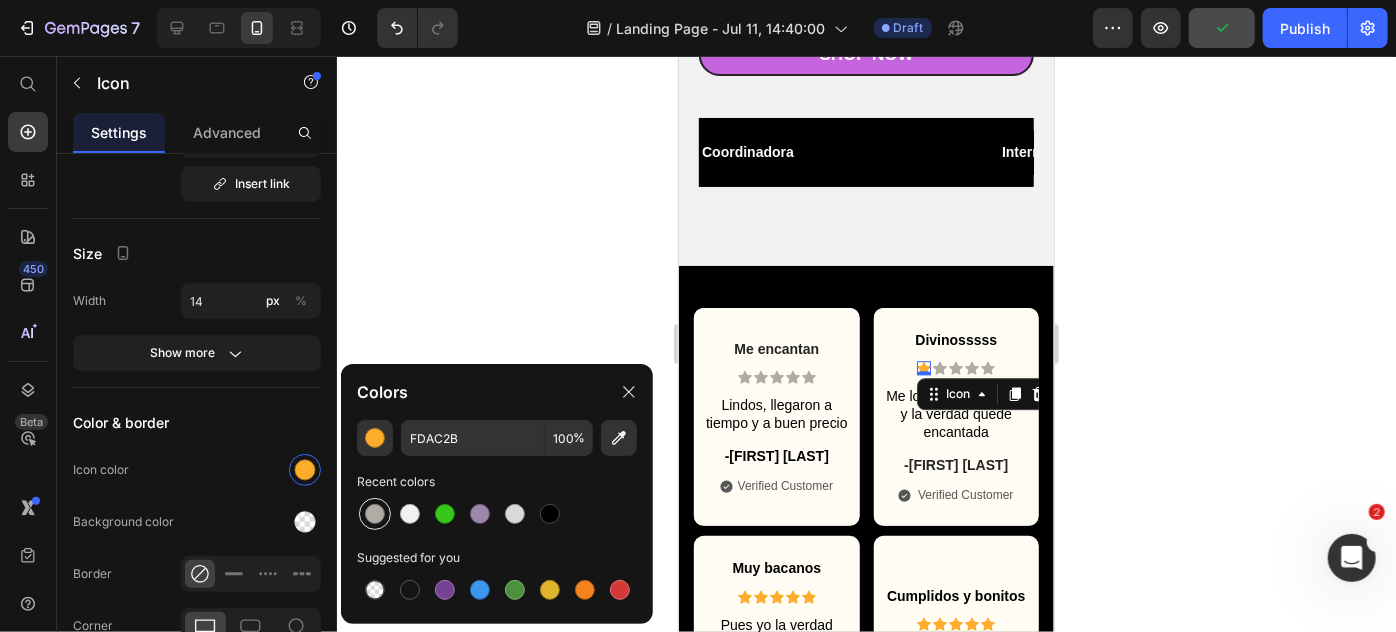 click at bounding box center (375, 514) 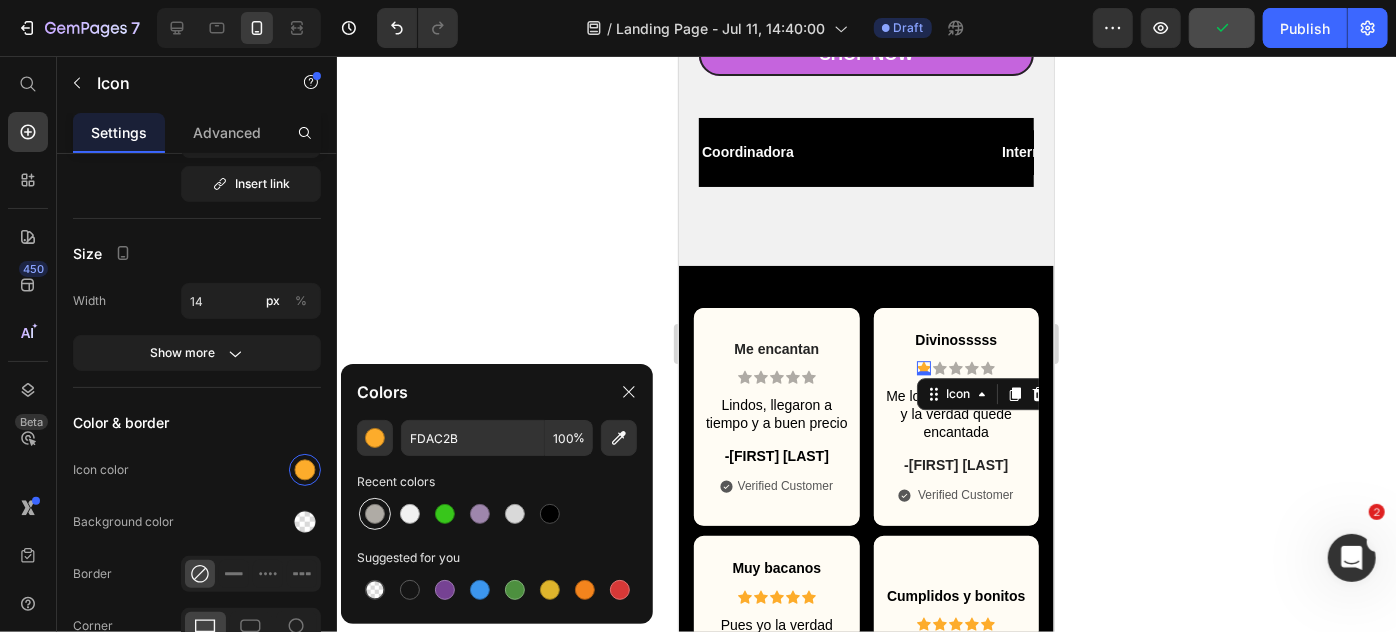 type on "AFABA5" 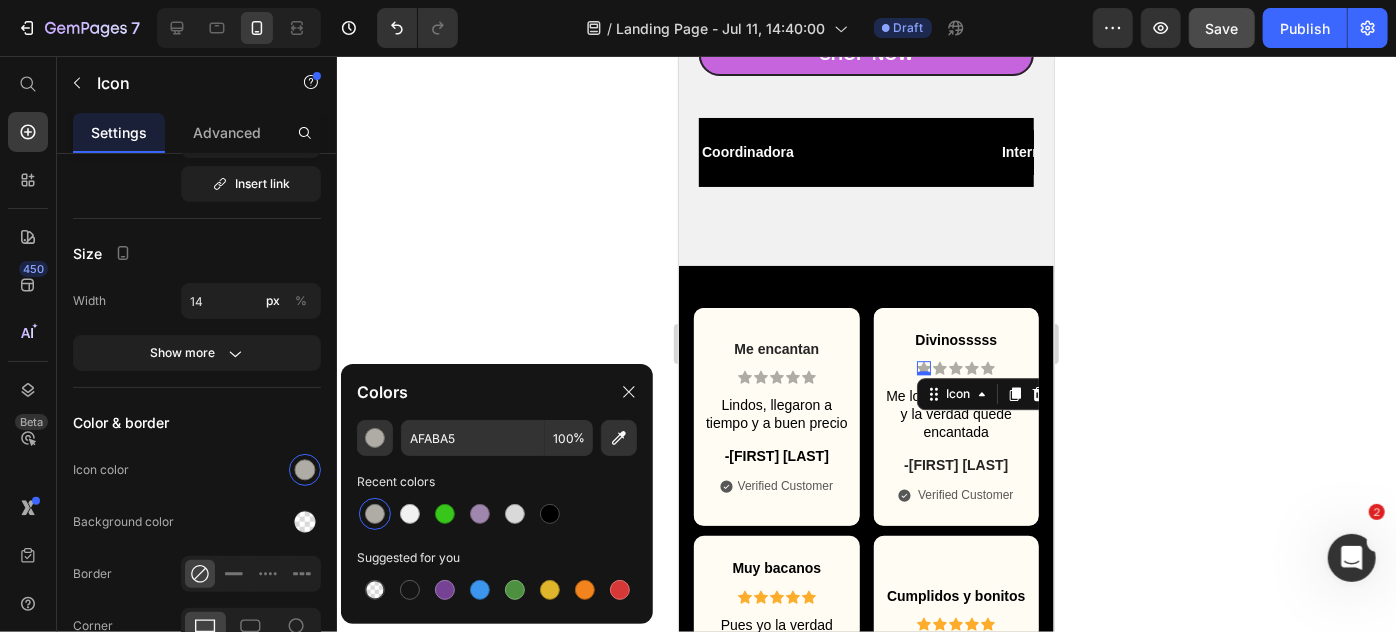 click 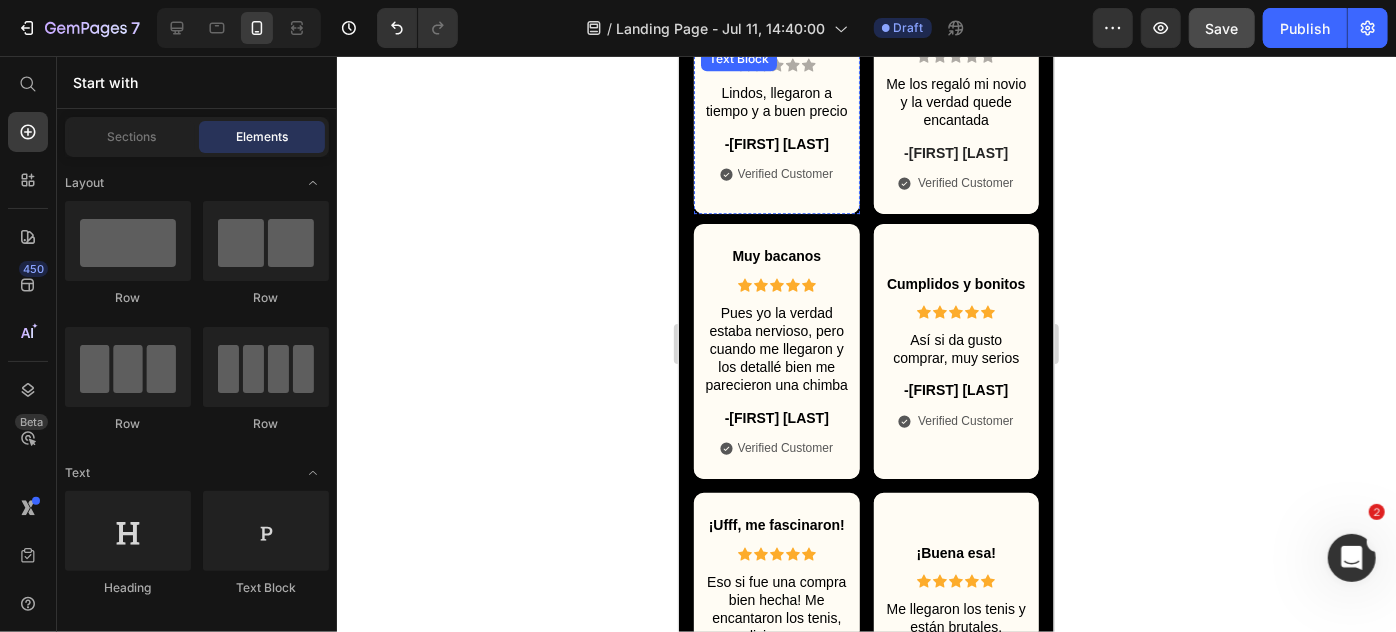 scroll, scrollTop: 3149, scrollLeft: 0, axis: vertical 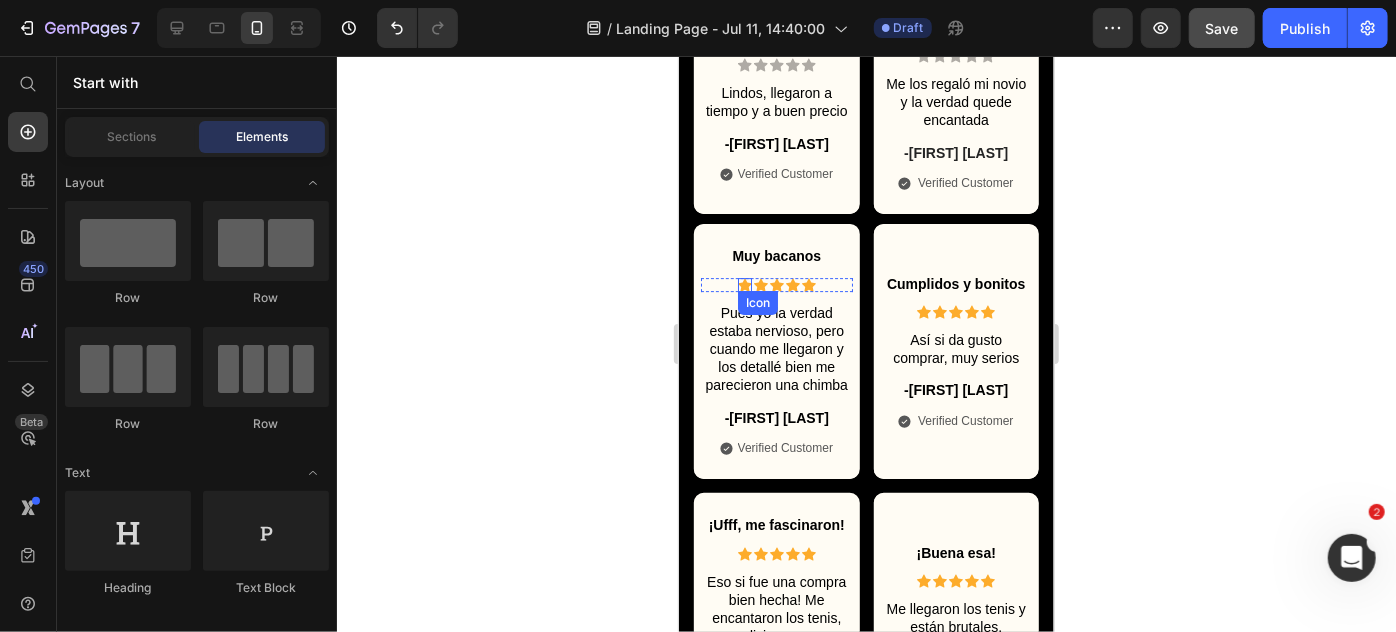 click 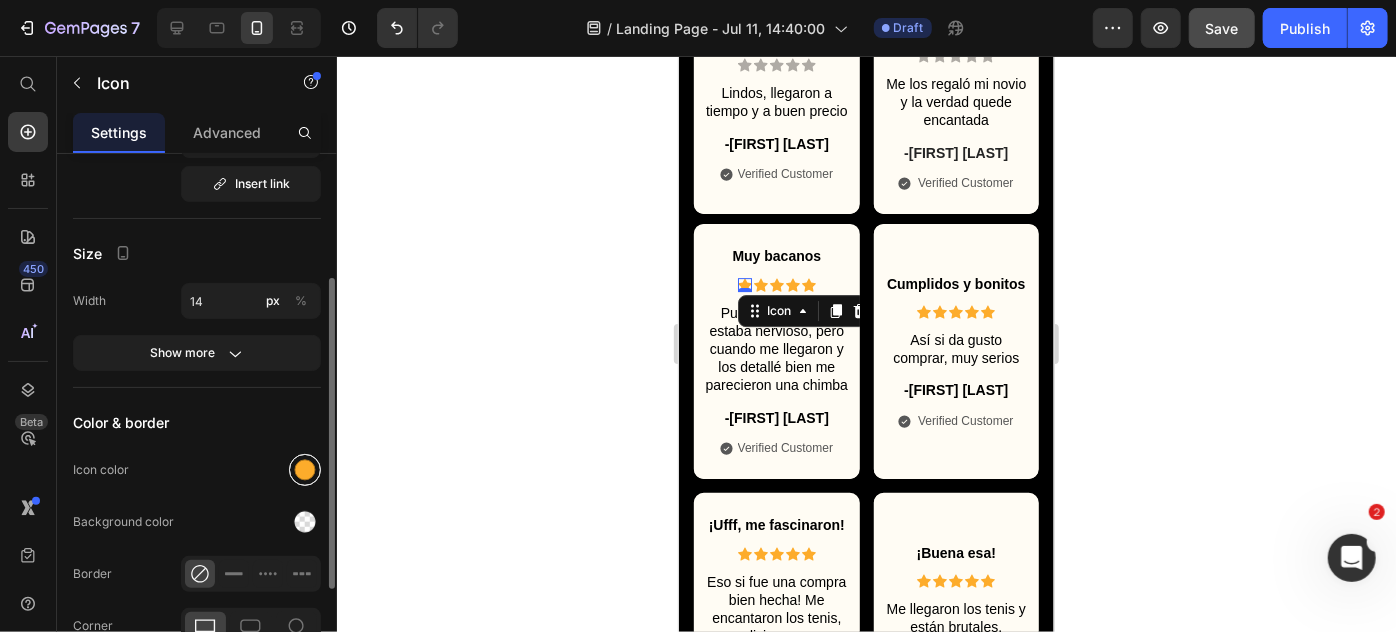 click at bounding box center [305, 470] 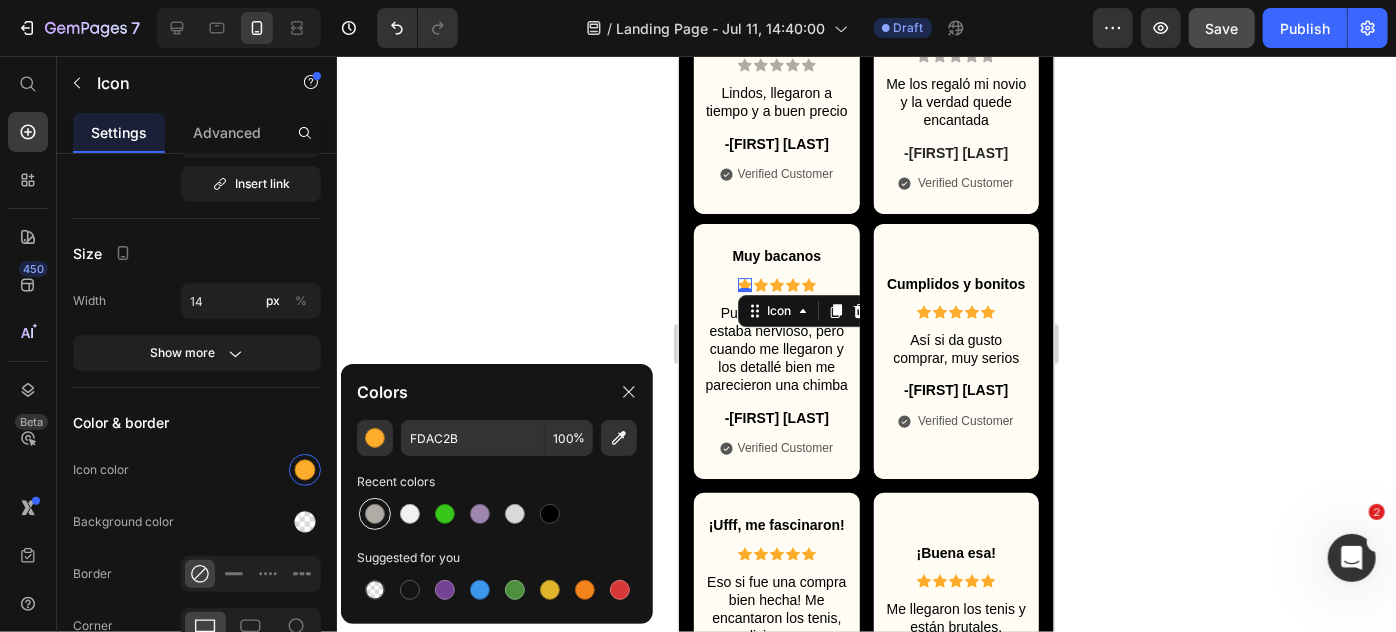 click at bounding box center [375, 514] 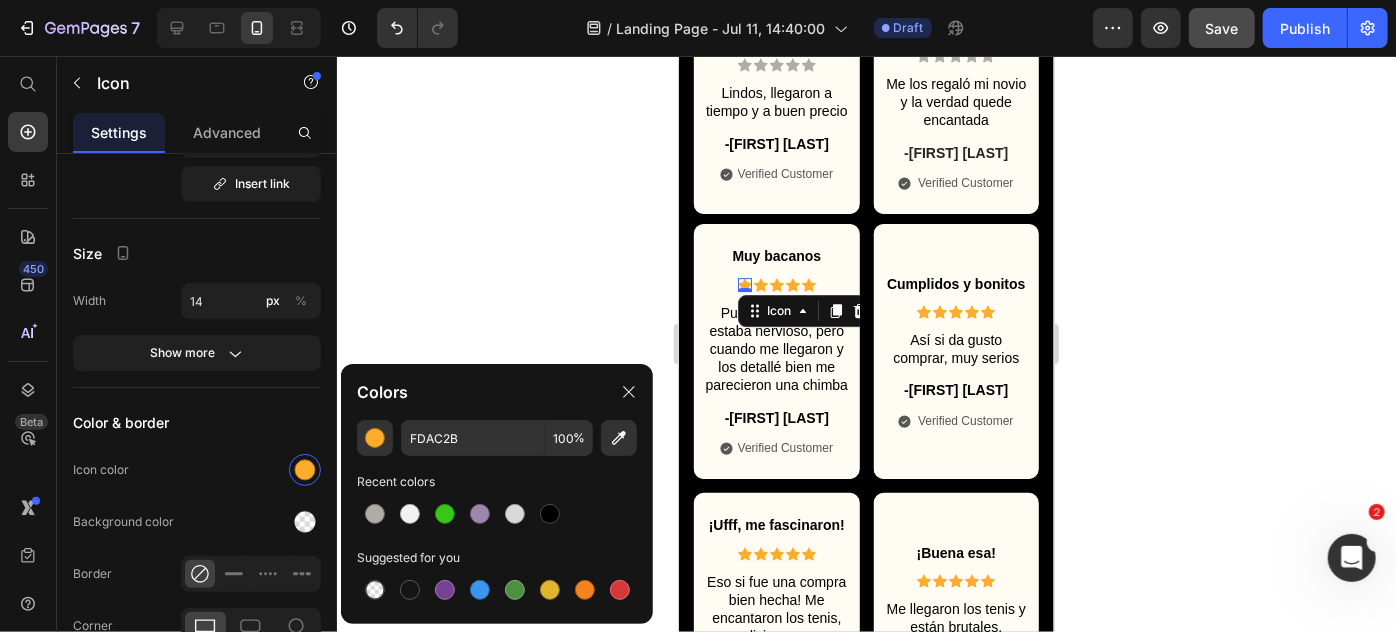 type on "AFABA5" 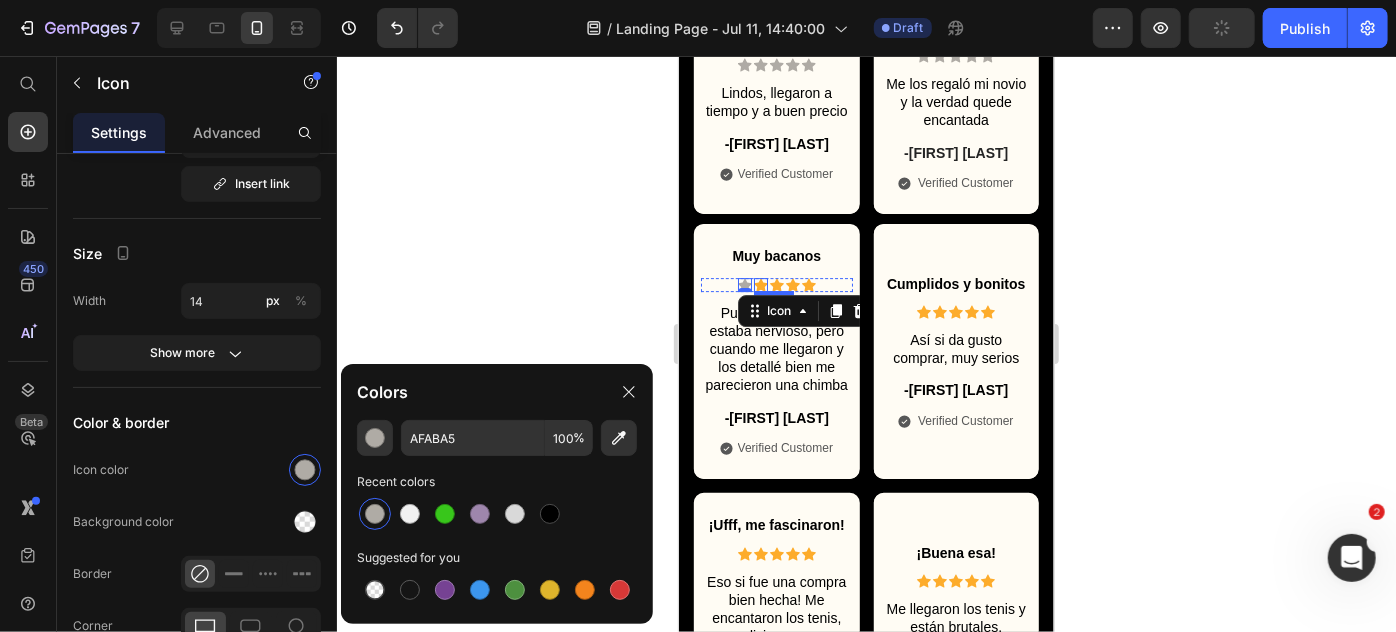 click 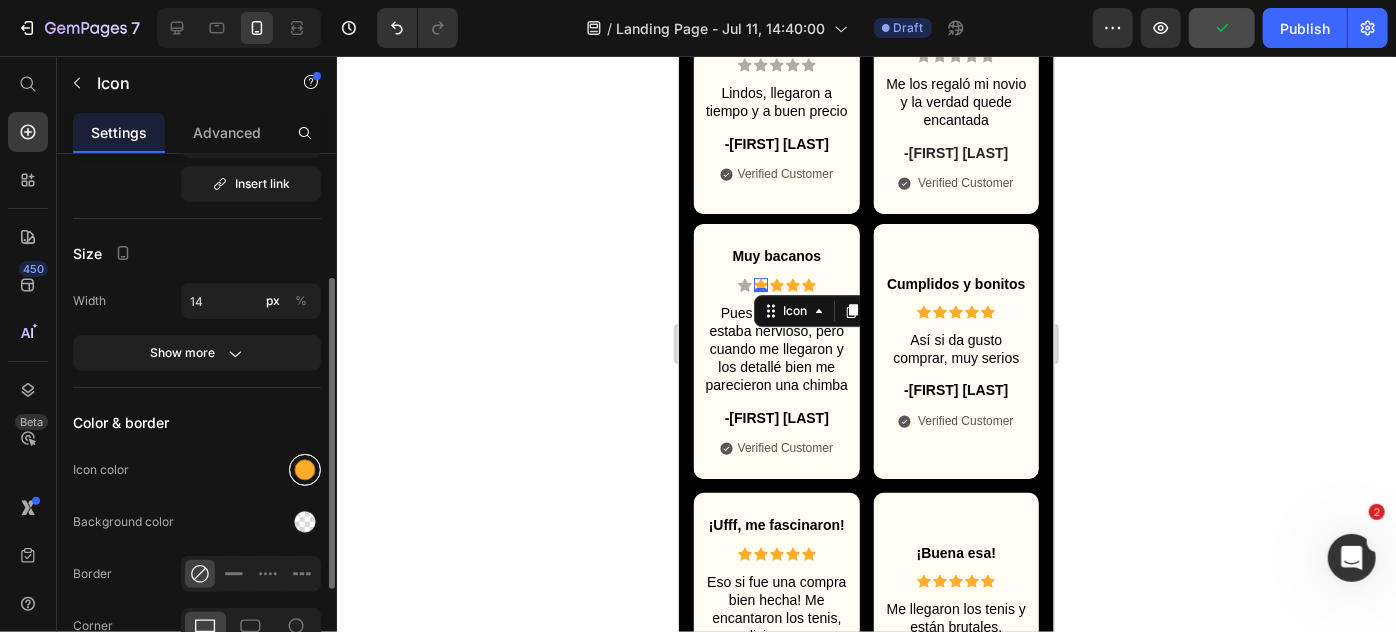 click at bounding box center [305, 470] 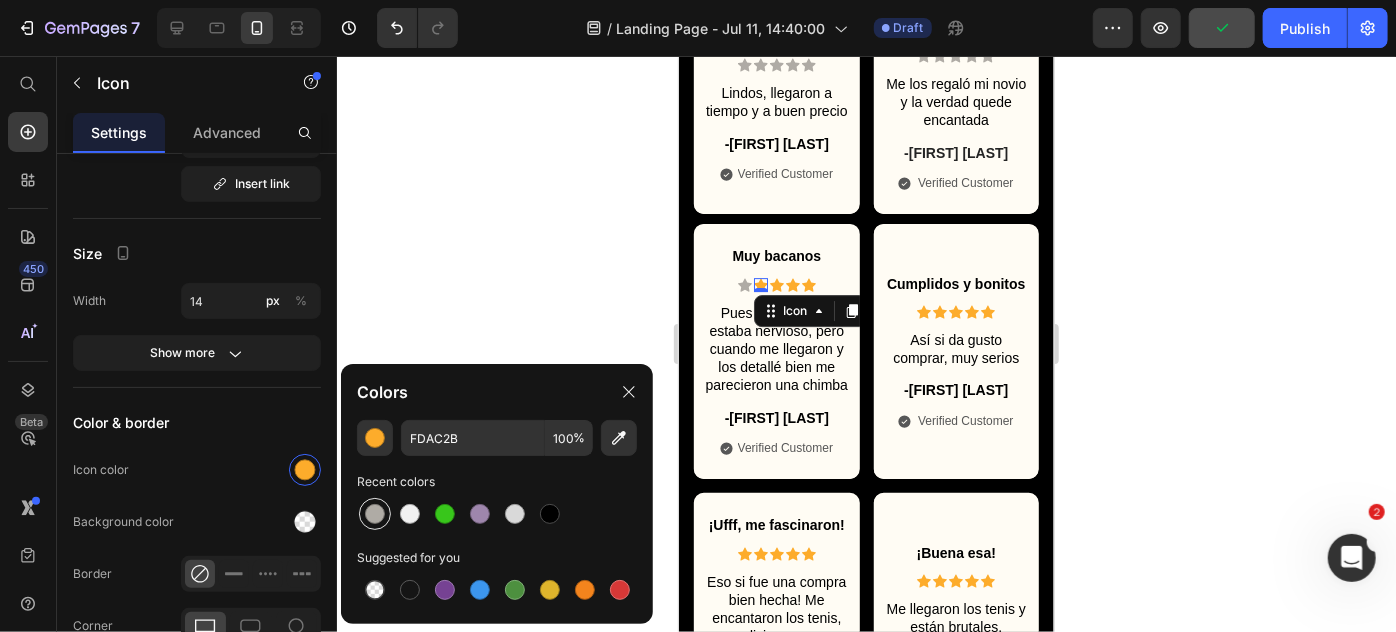 click at bounding box center [375, 514] 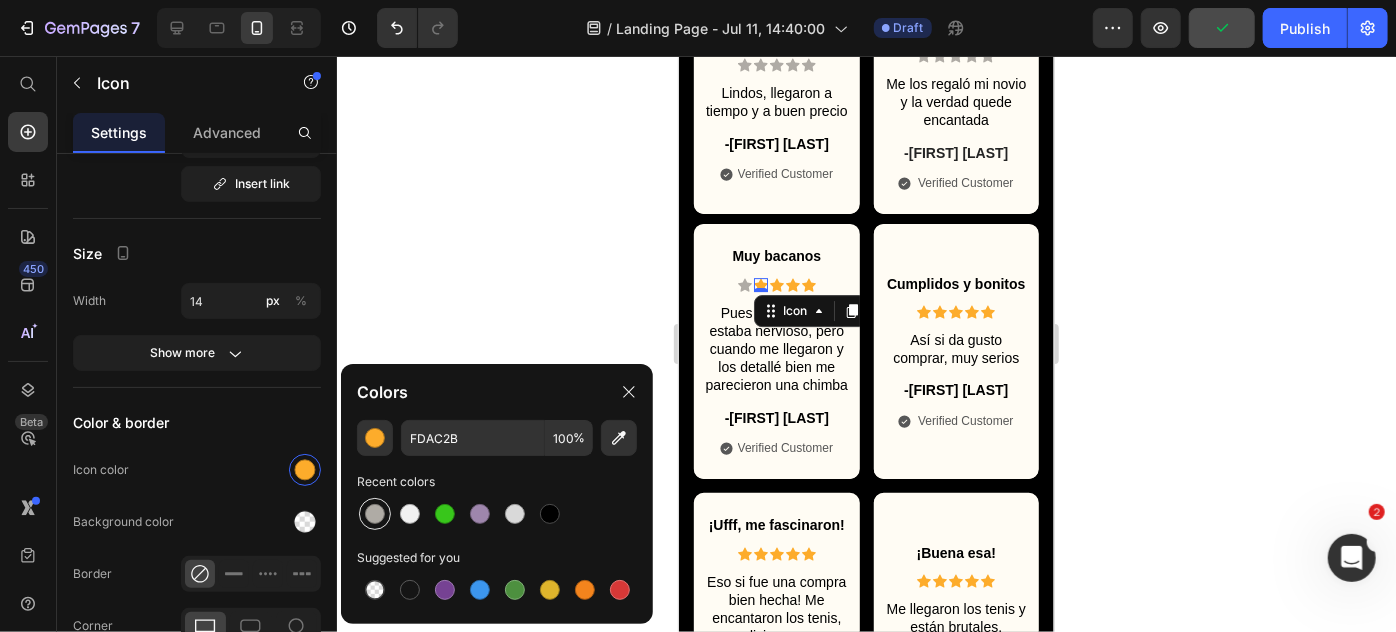 type on "AFABA5" 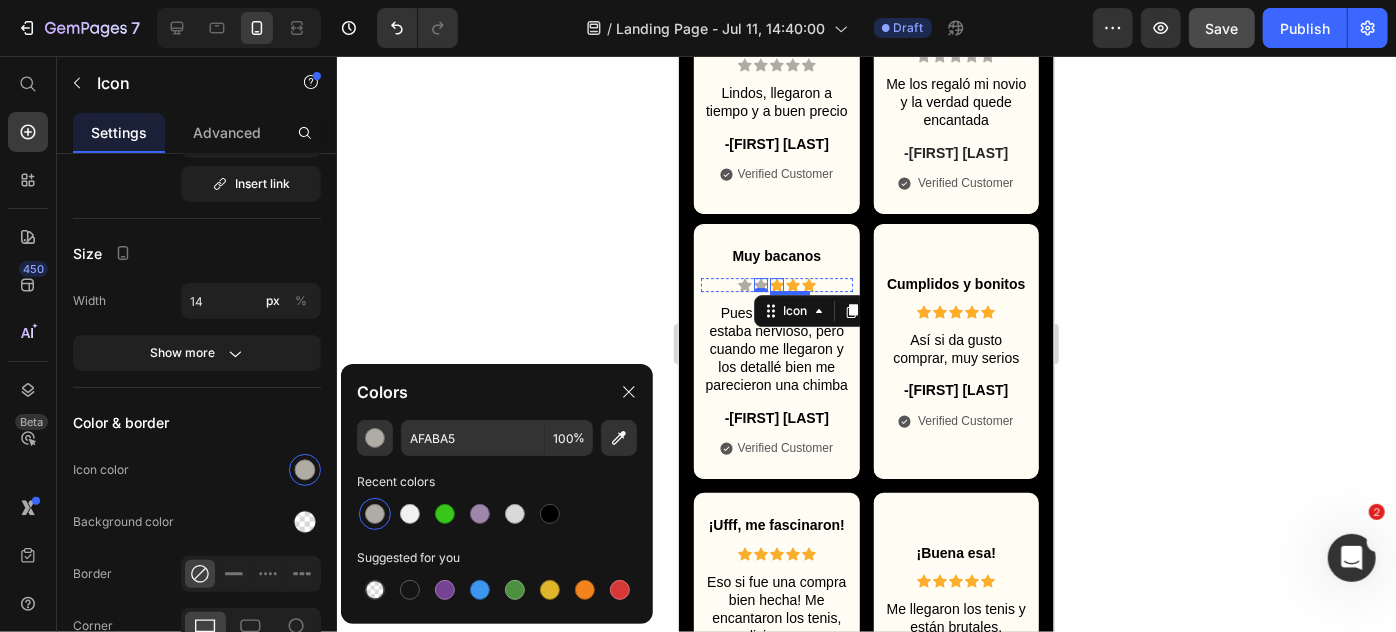click 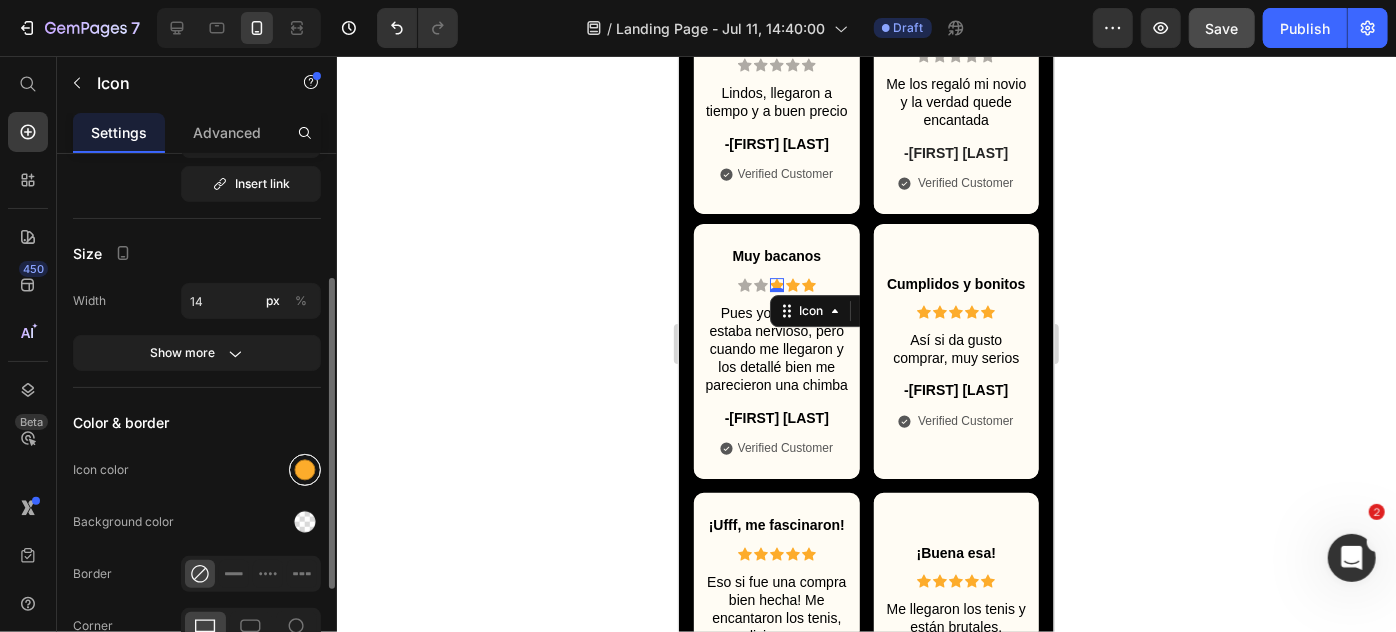click at bounding box center (305, 470) 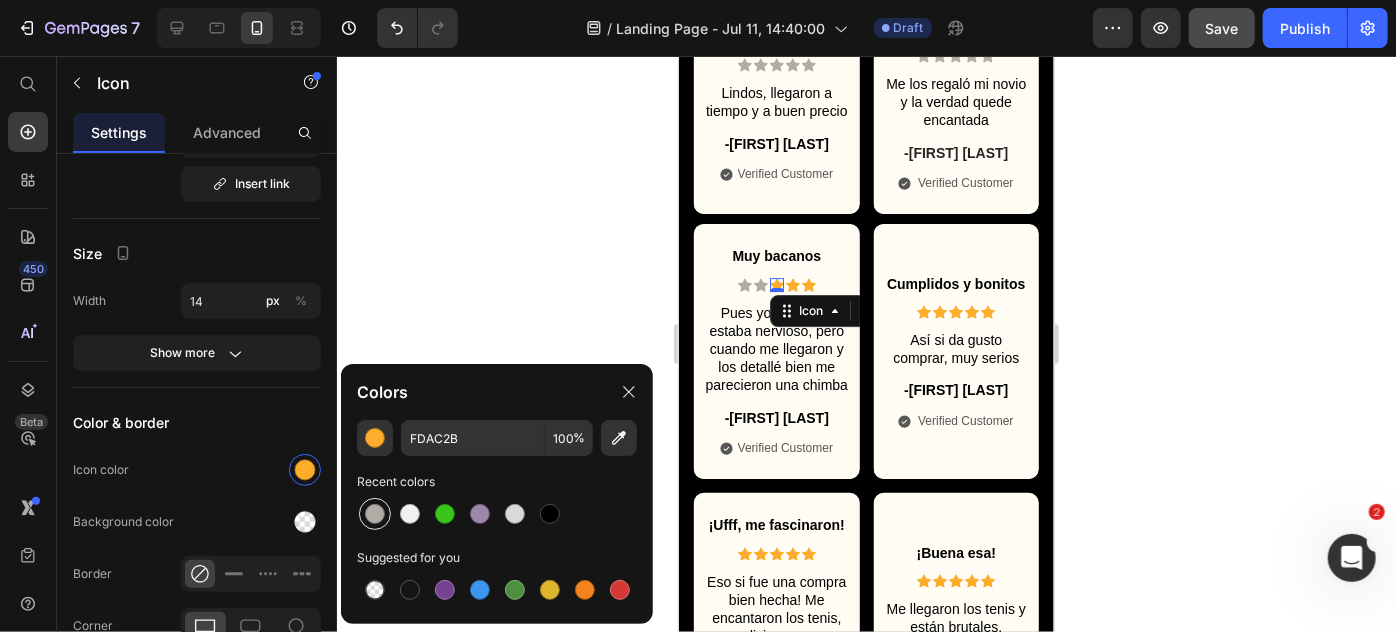 click at bounding box center (375, 514) 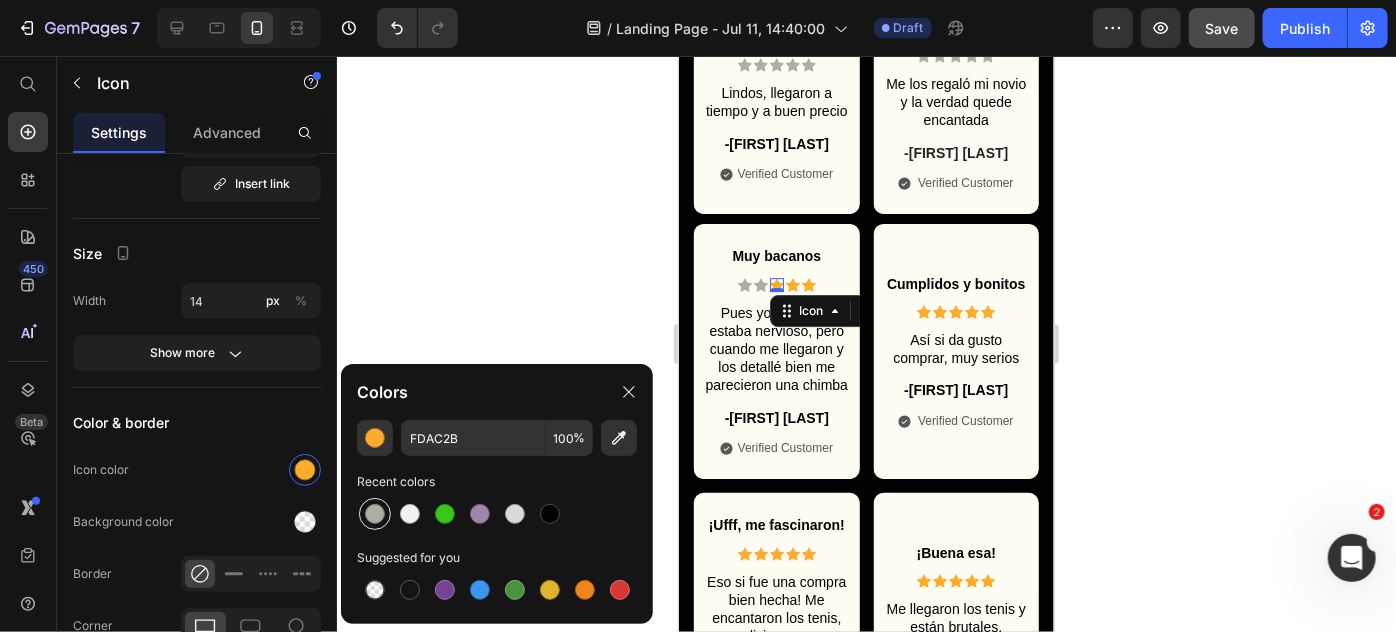 type on "AFABA5" 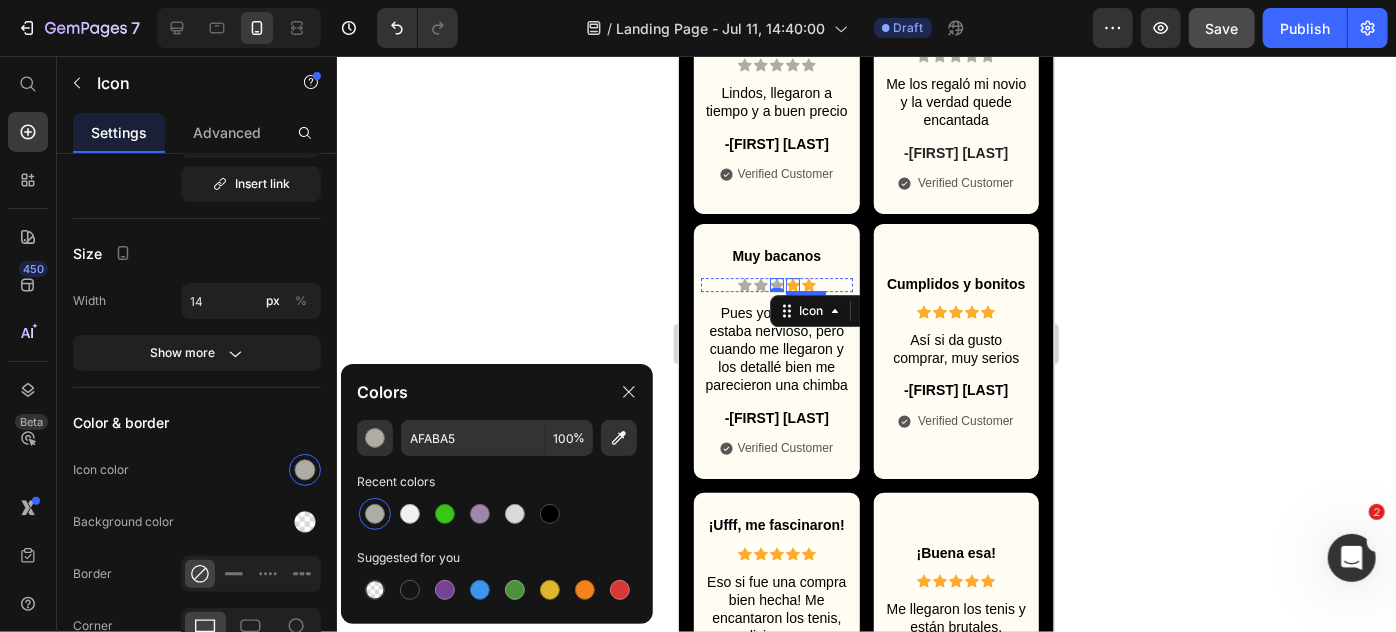 click 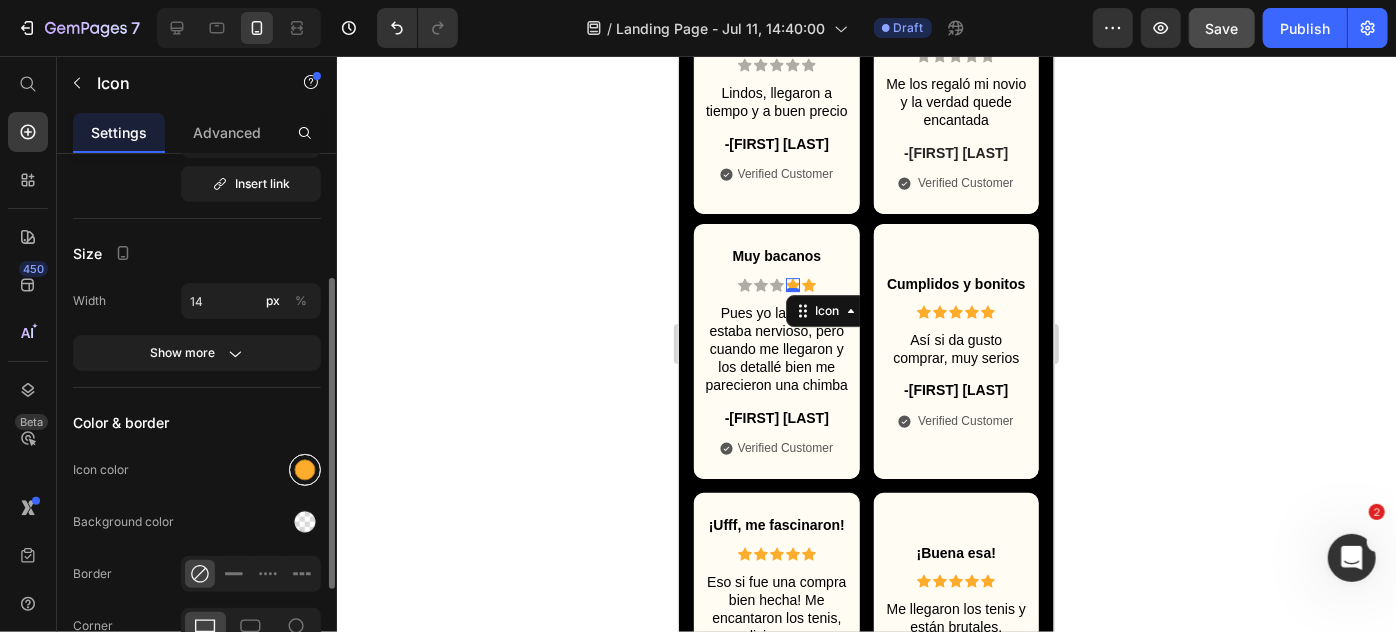 click at bounding box center (305, 470) 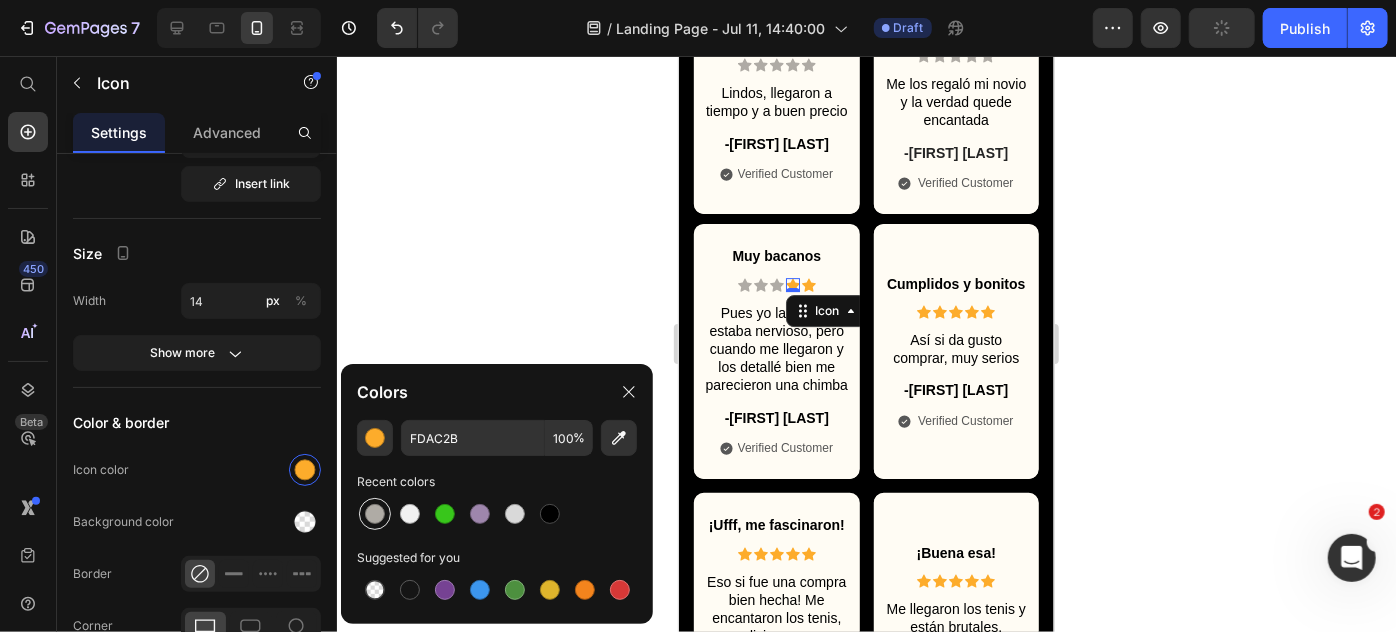 click at bounding box center (375, 514) 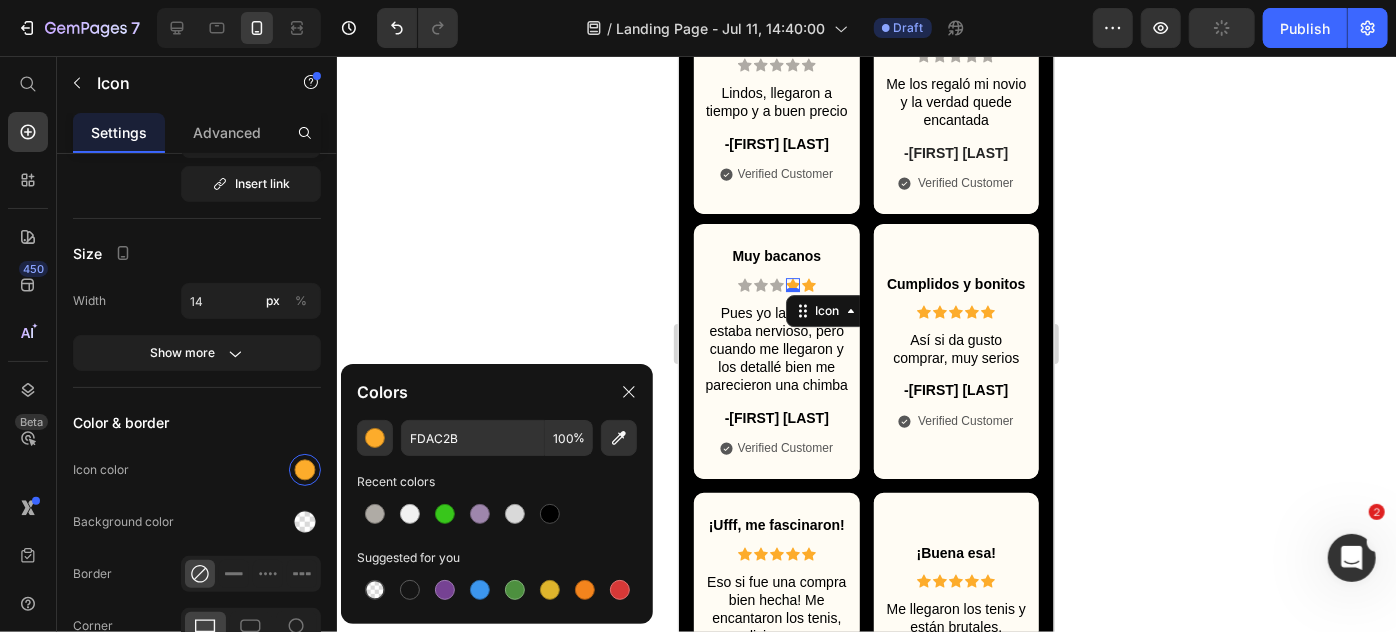 type on "AFABA5" 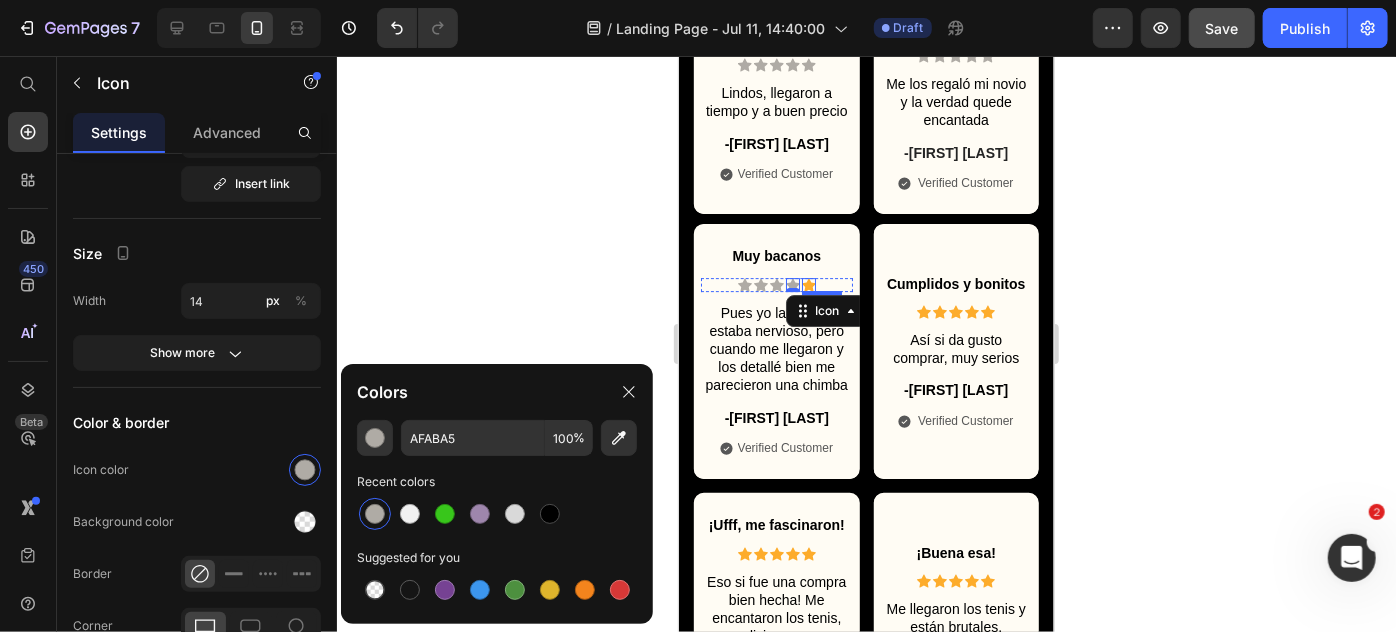 click 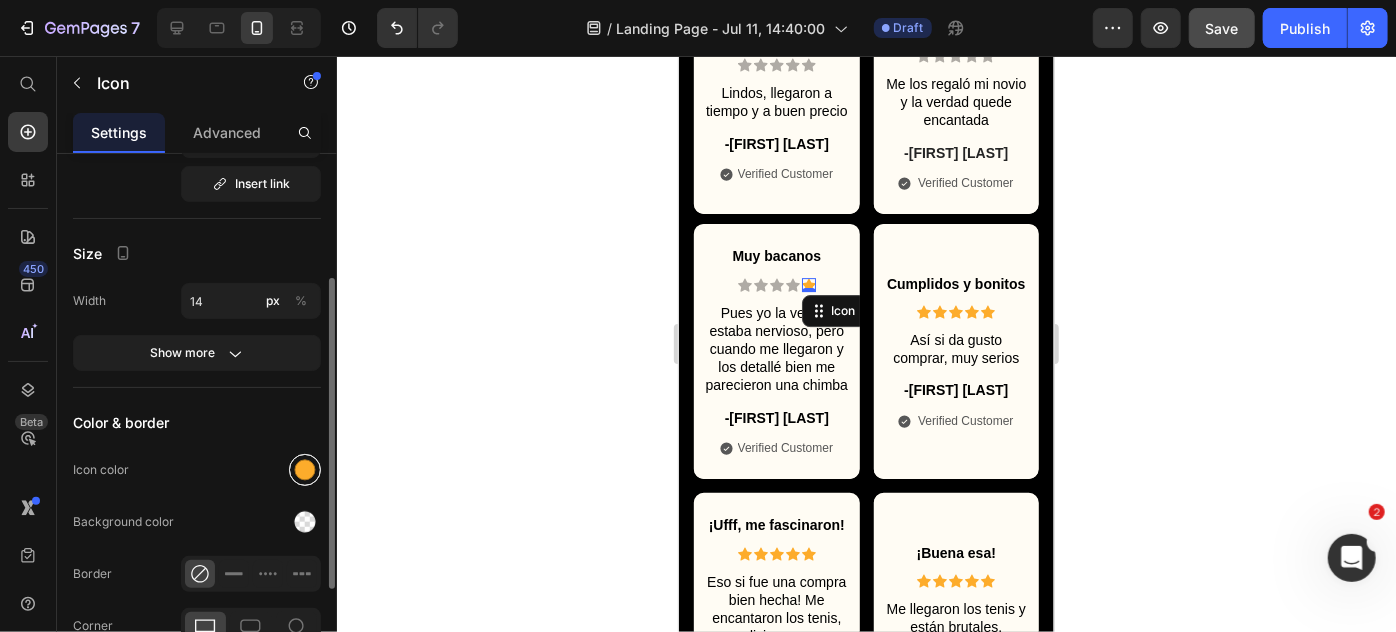 click at bounding box center (305, 470) 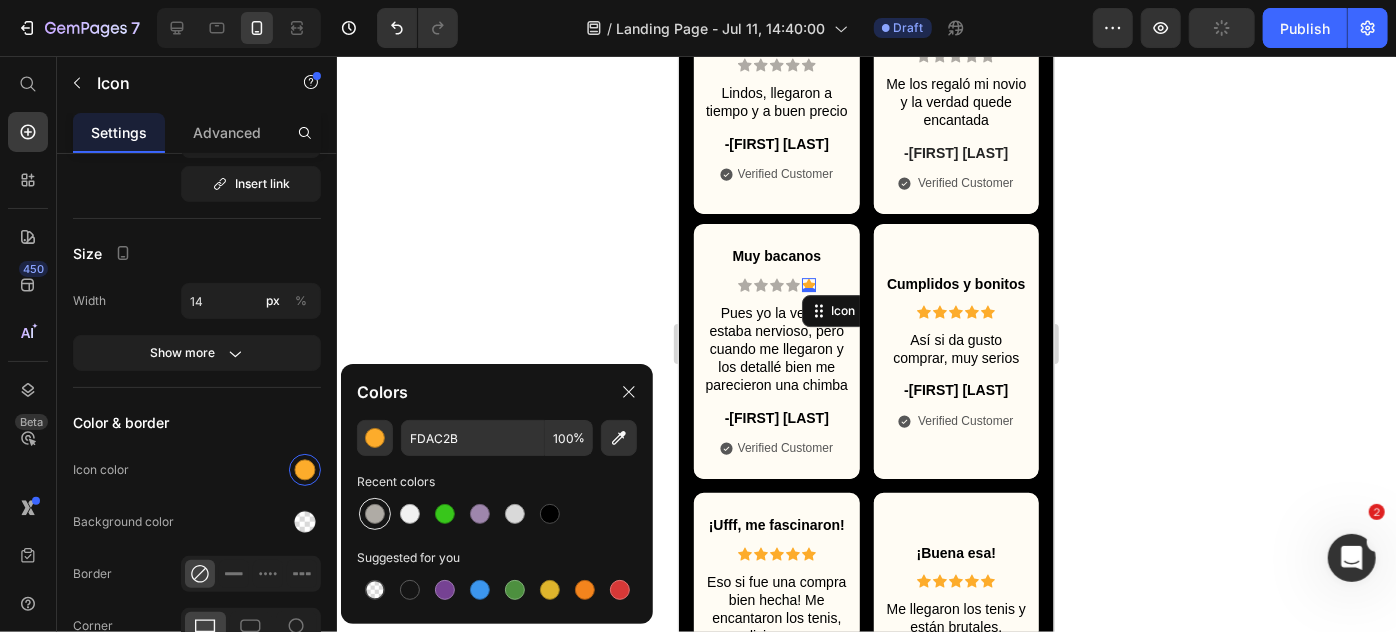 click at bounding box center (375, 514) 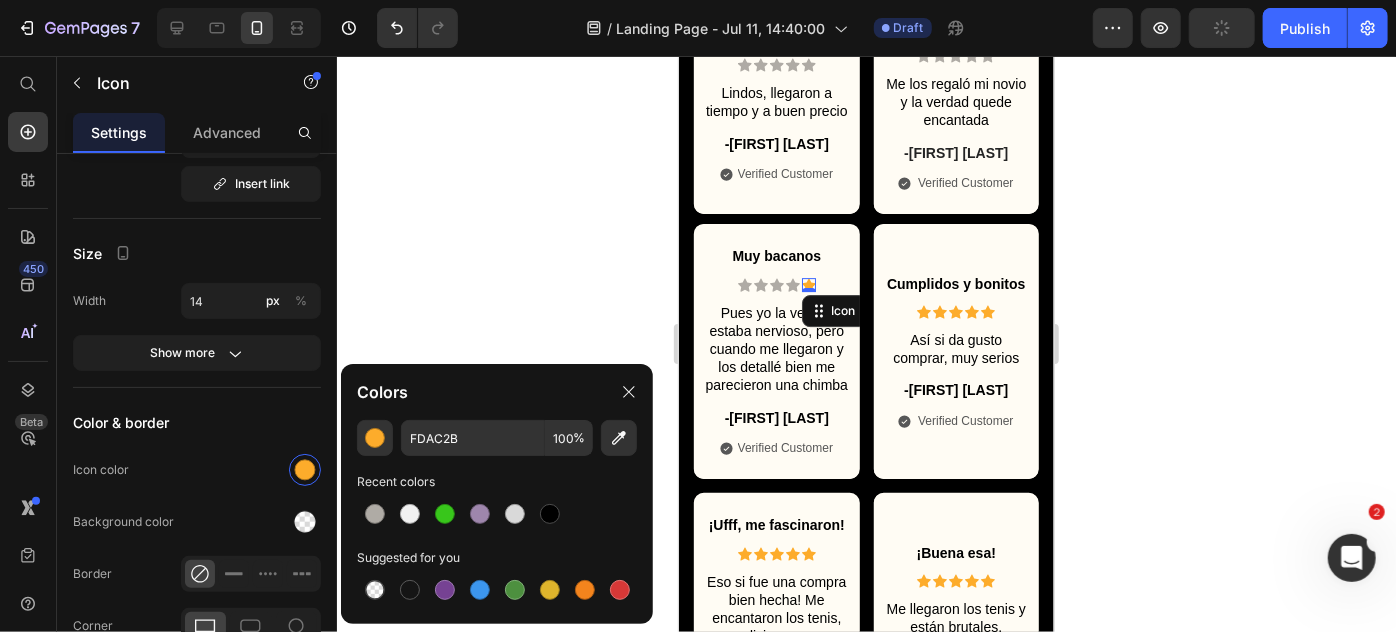 type on "AFABA5" 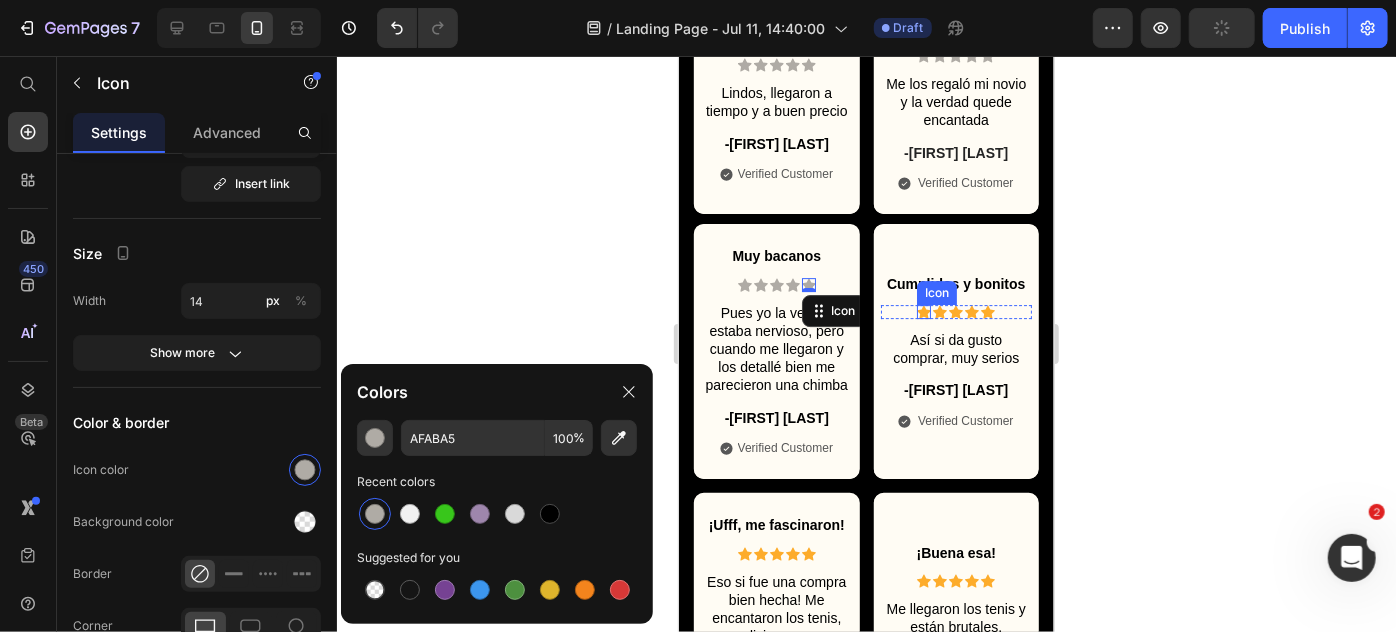 click 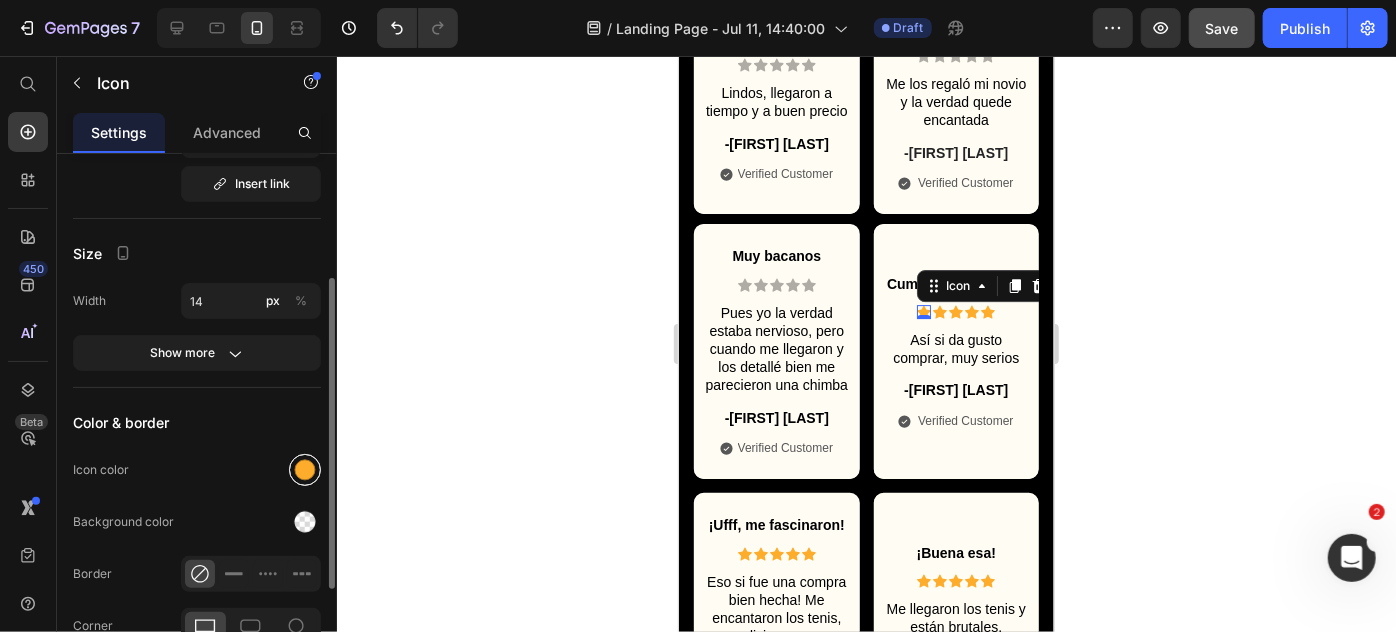 click at bounding box center [305, 470] 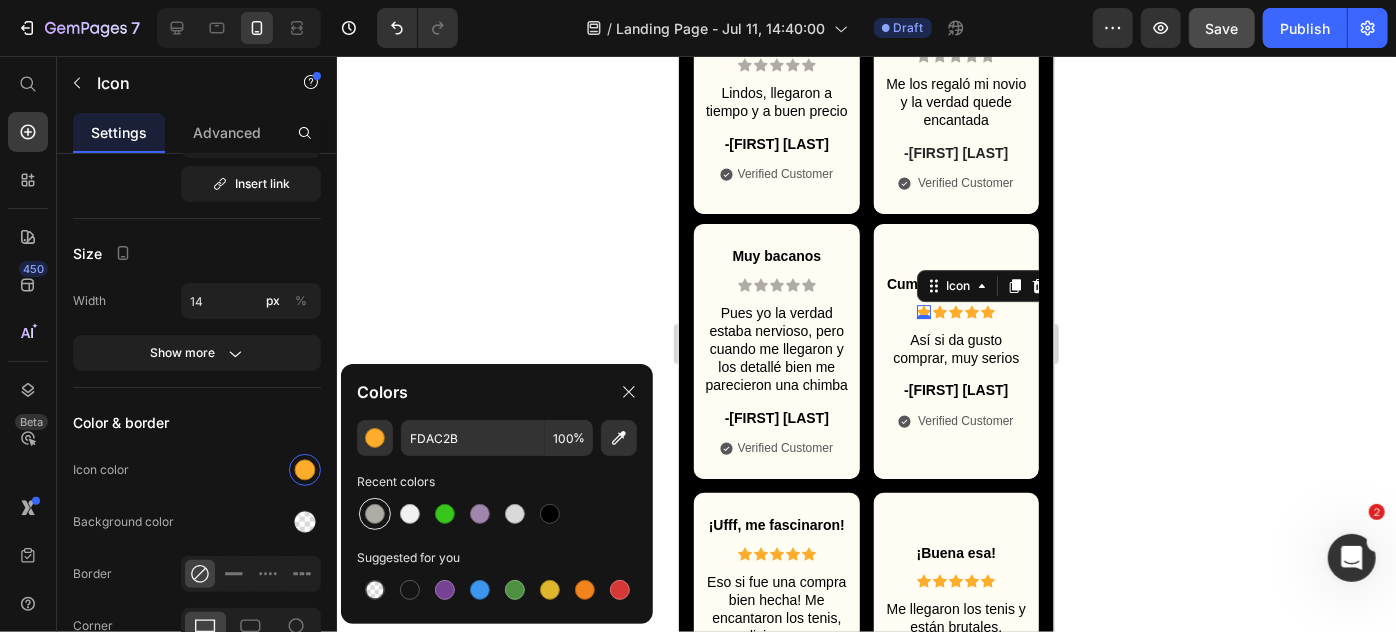 click at bounding box center [375, 514] 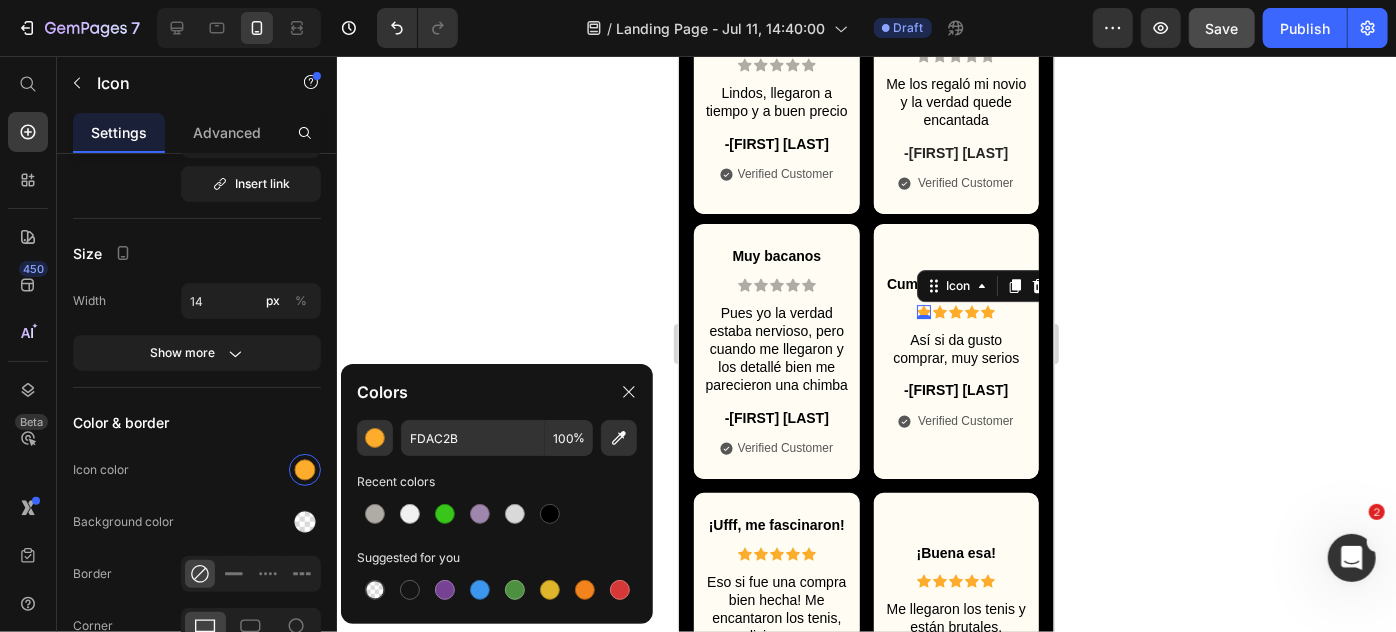 type on "AFABA5" 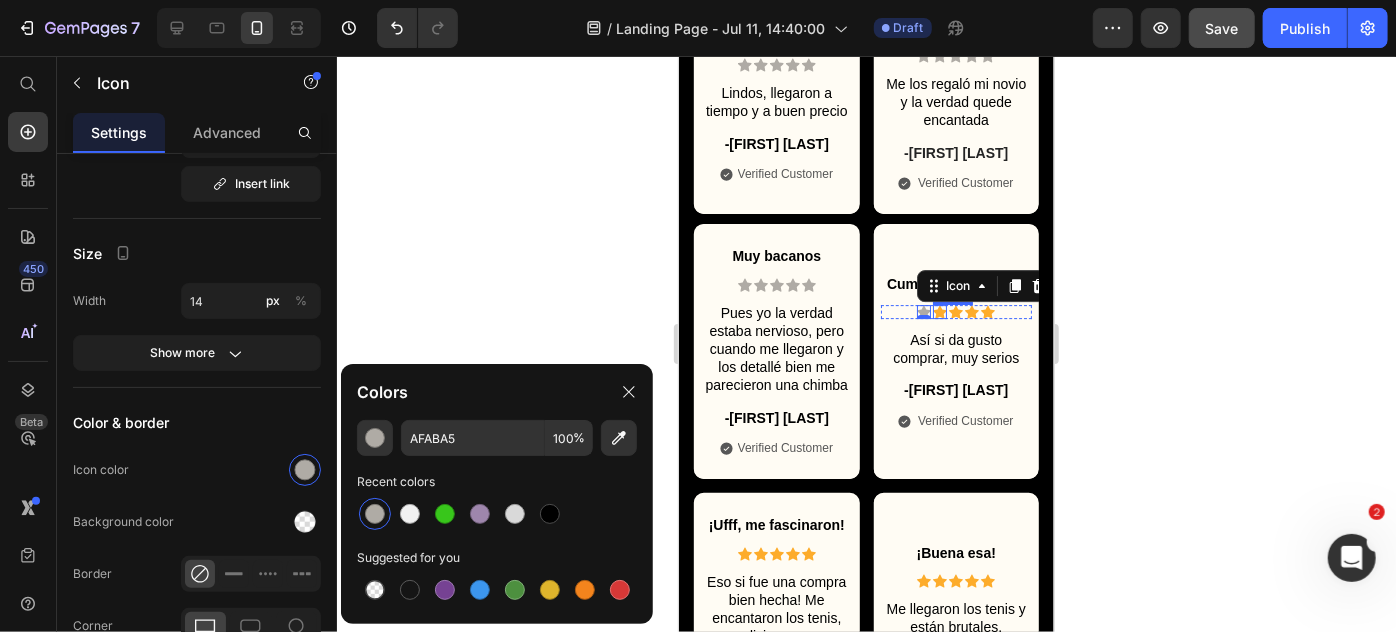 click 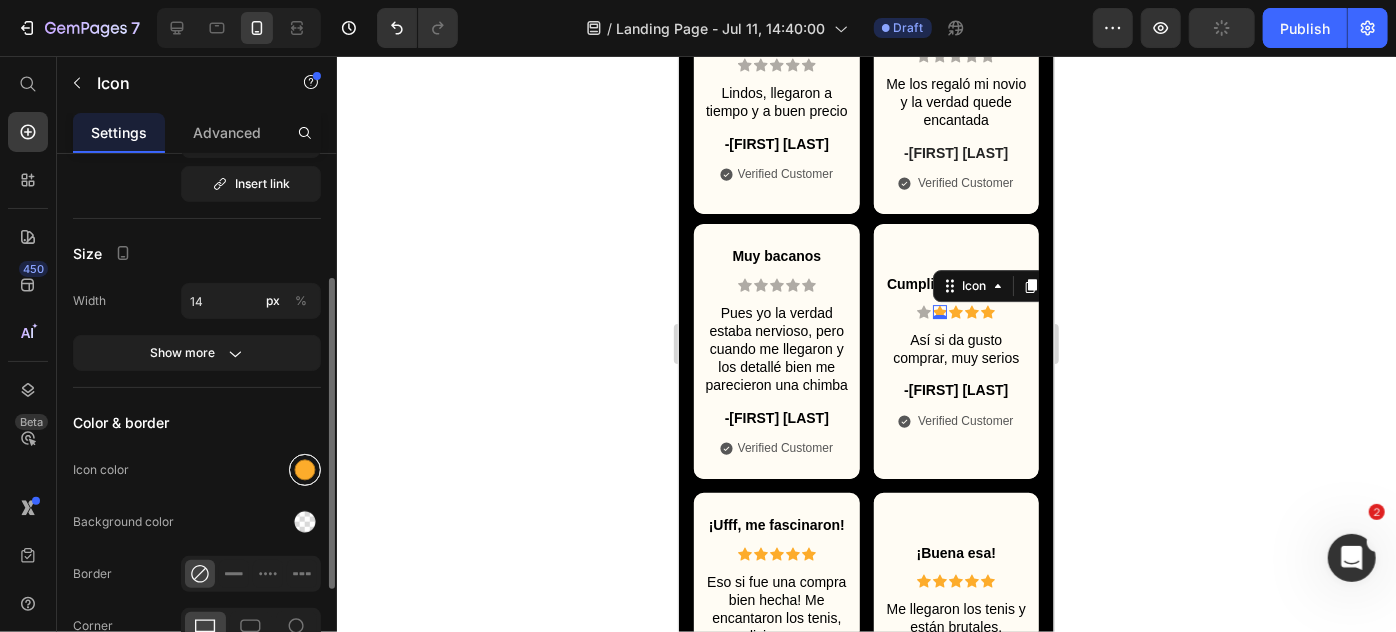click at bounding box center (305, 470) 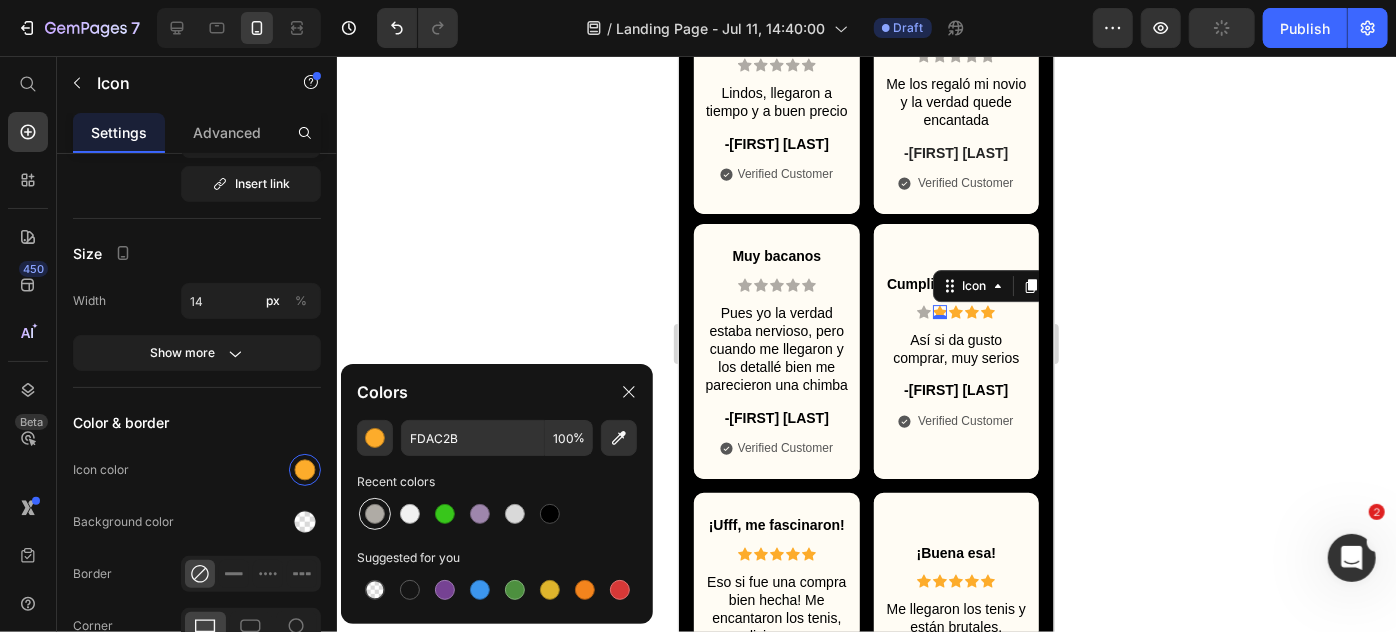 click at bounding box center (375, 514) 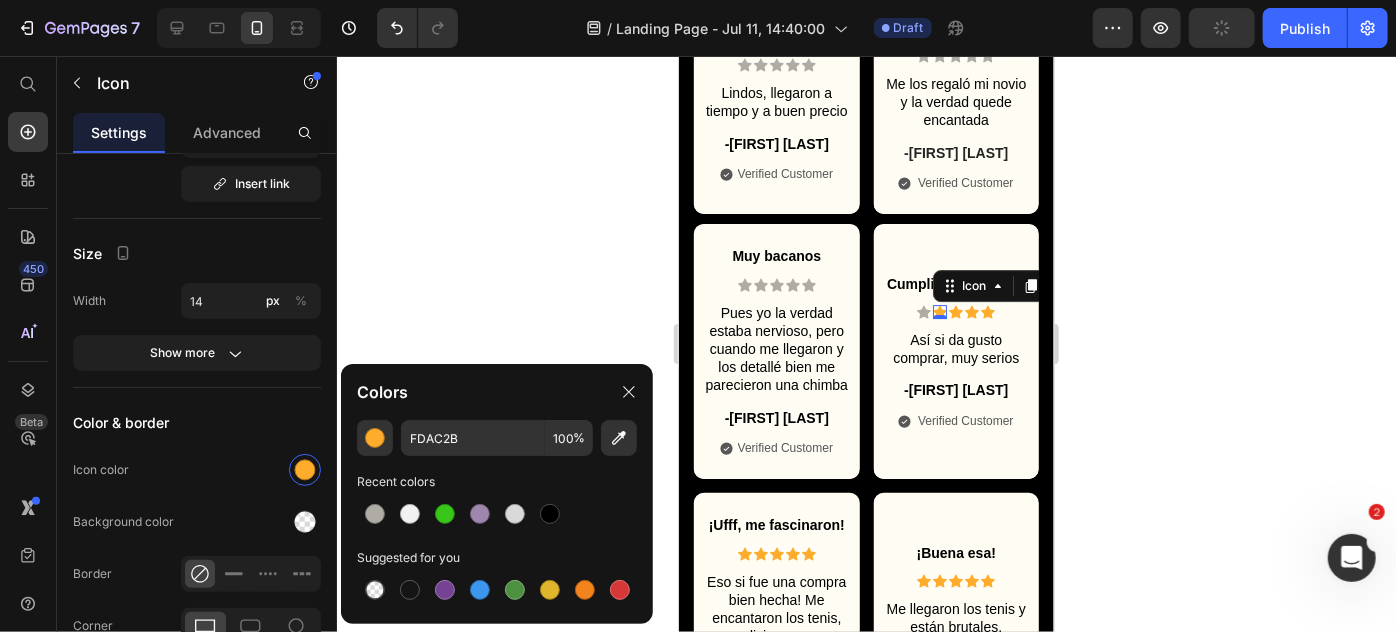 type on "AFABA5" 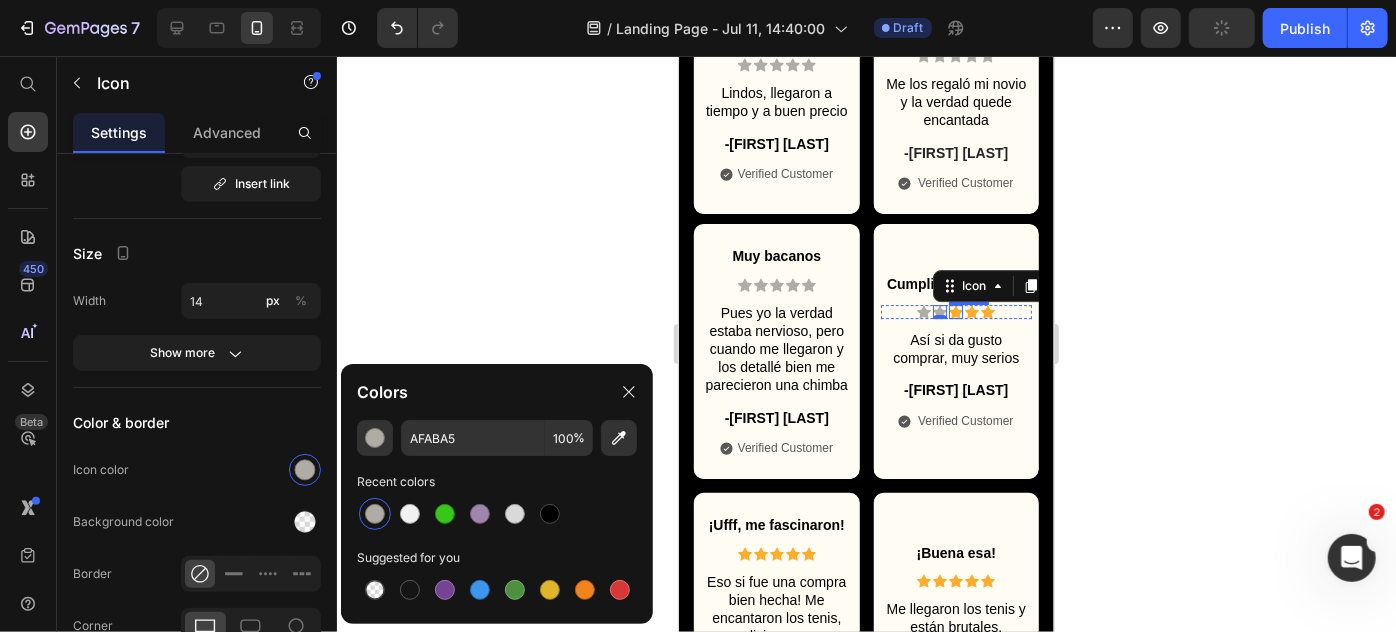 click 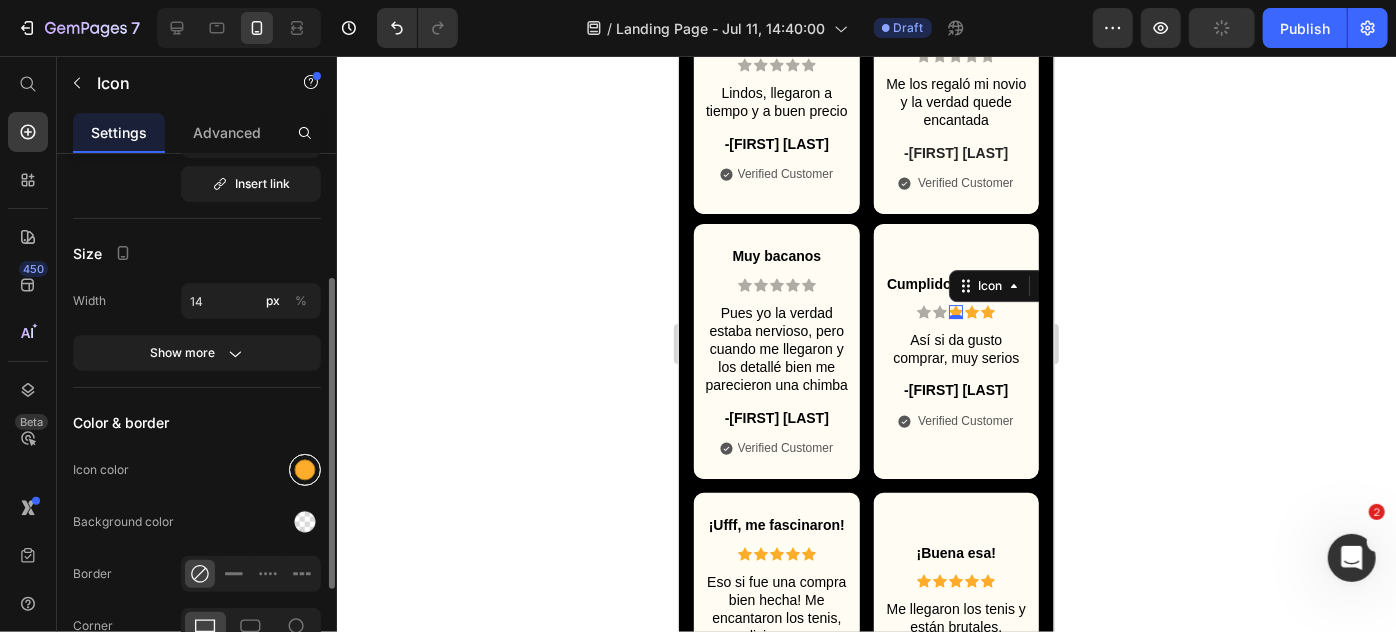 click at bounding box center [305, 470] 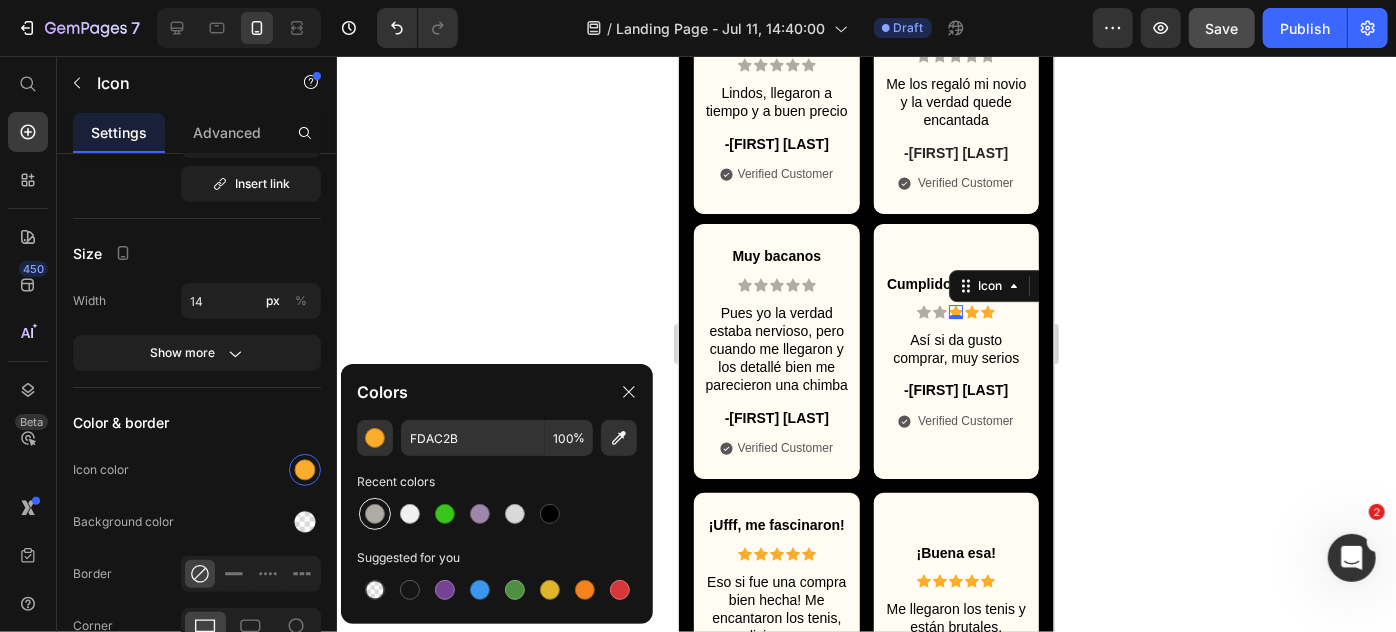 click at bounding box center [375, 514] 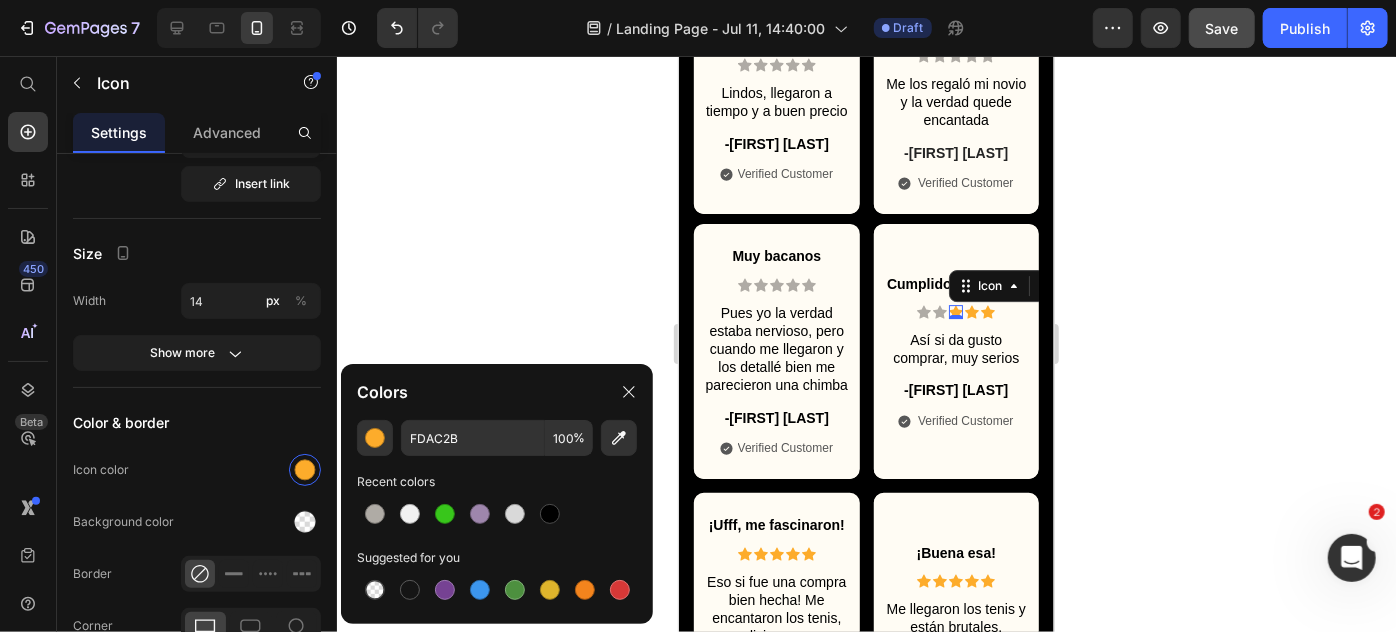 type on "AFABA5" 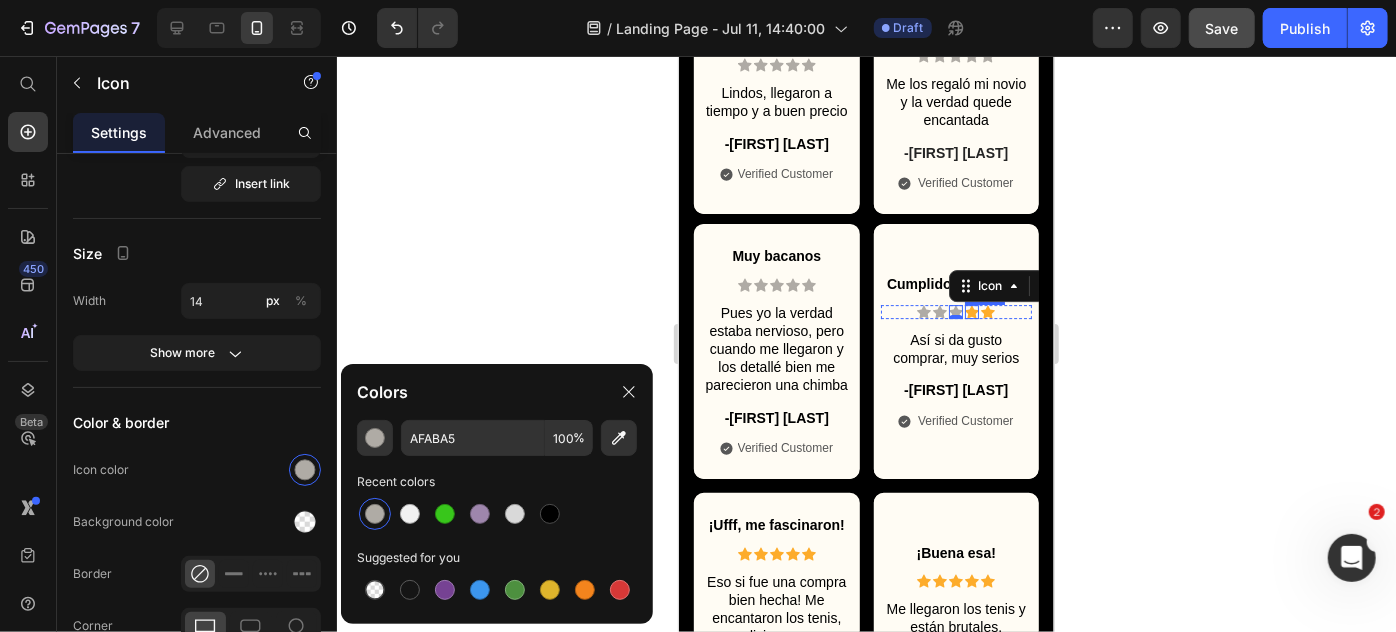 click 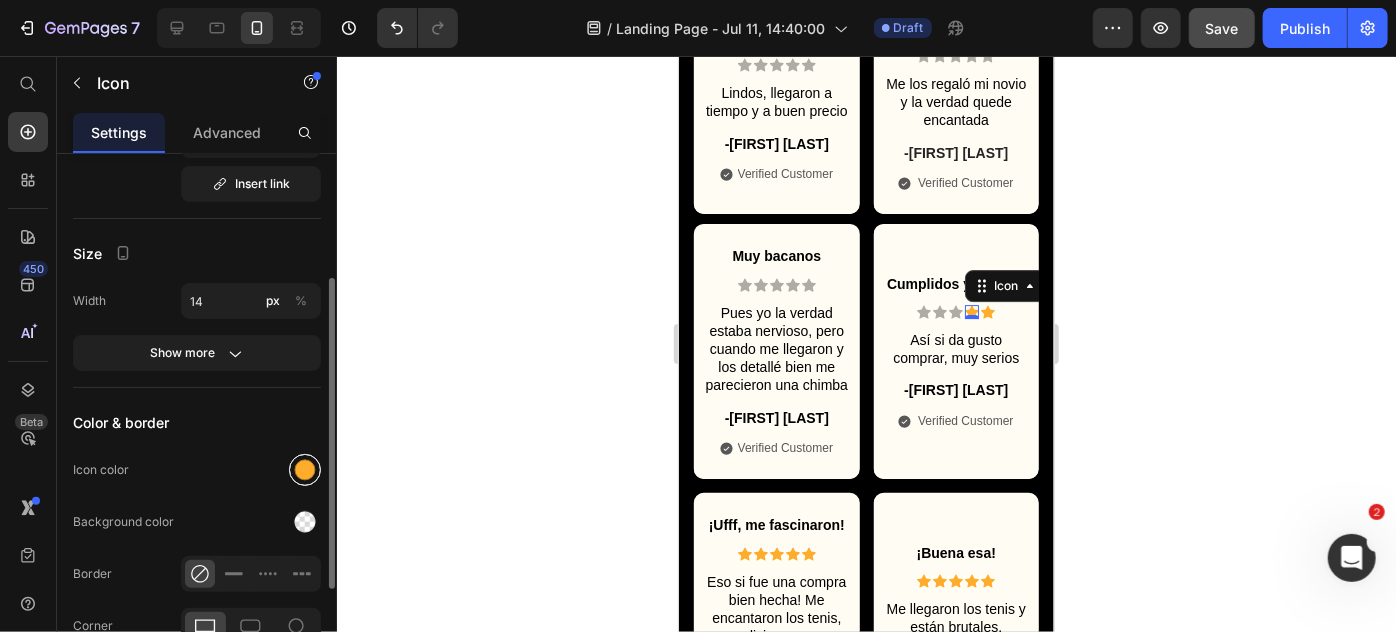 click at bounding box center (305, 470) 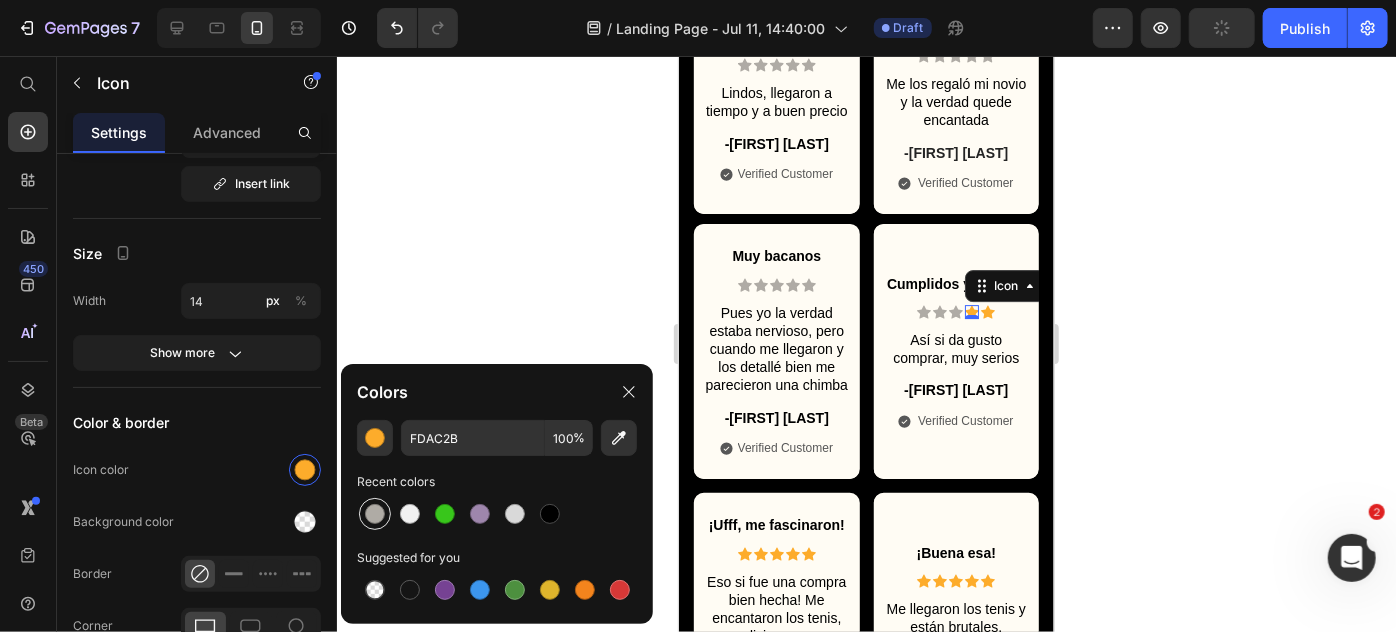 click at bounding box center (375, 514) 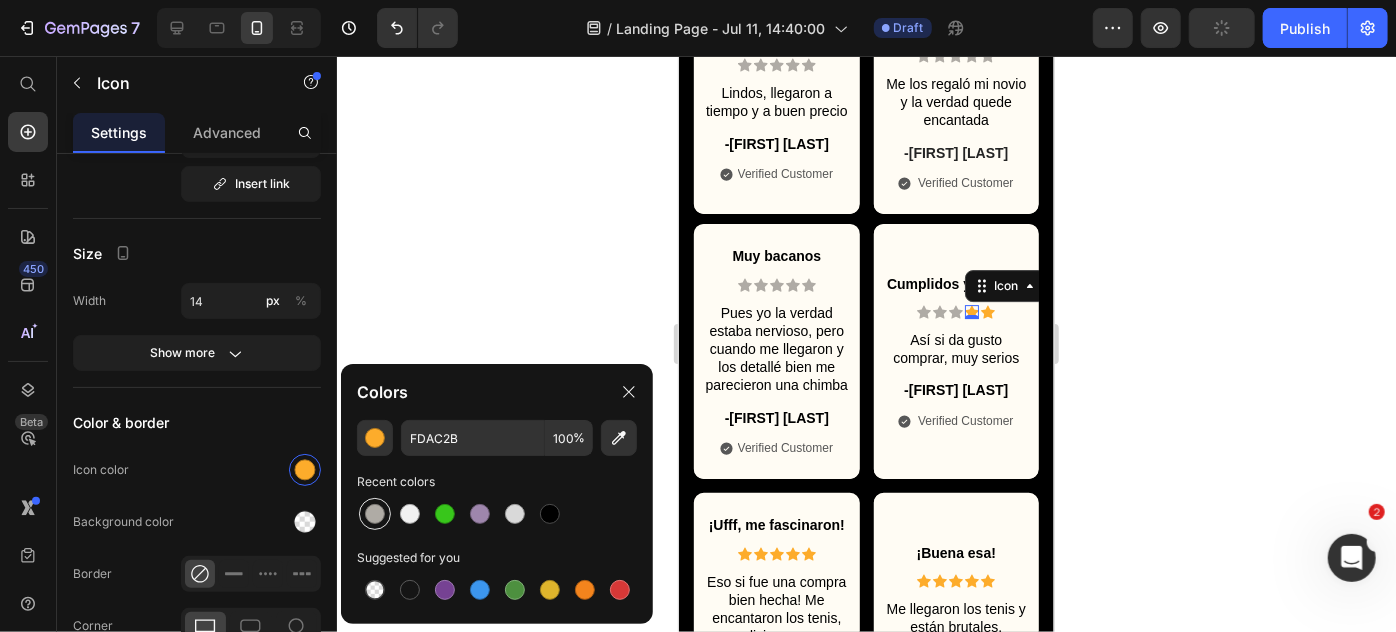 type on "AFABA5" 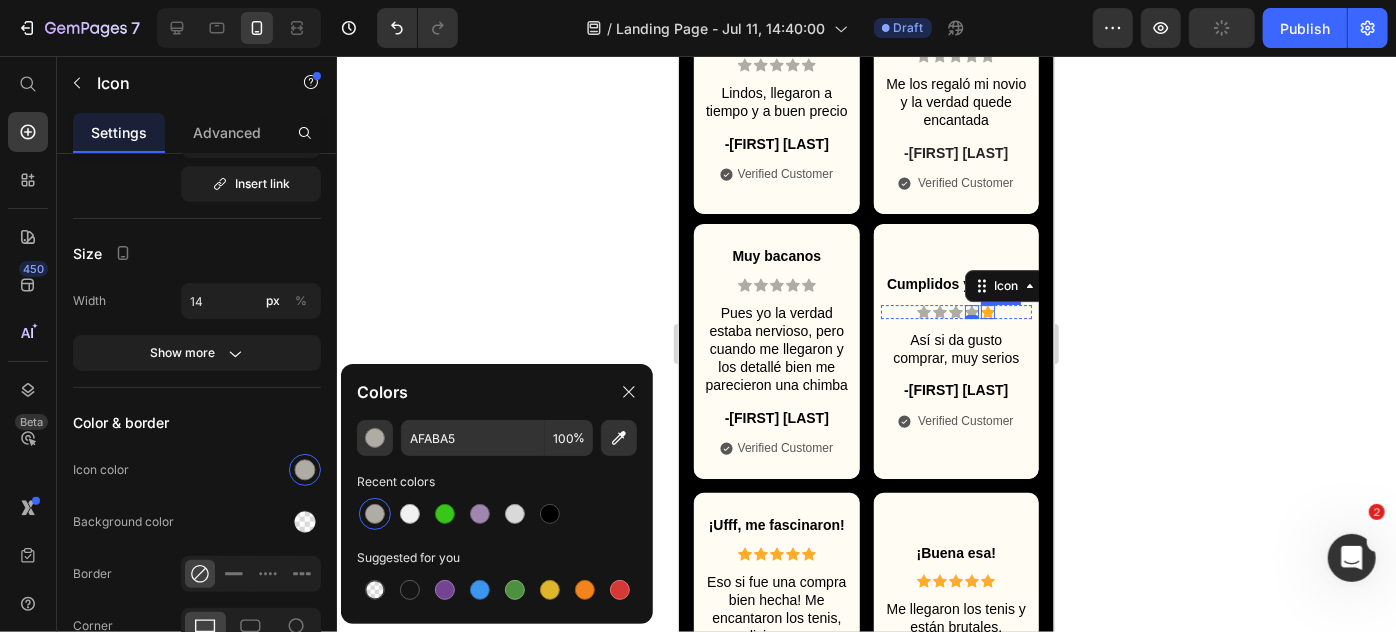 click 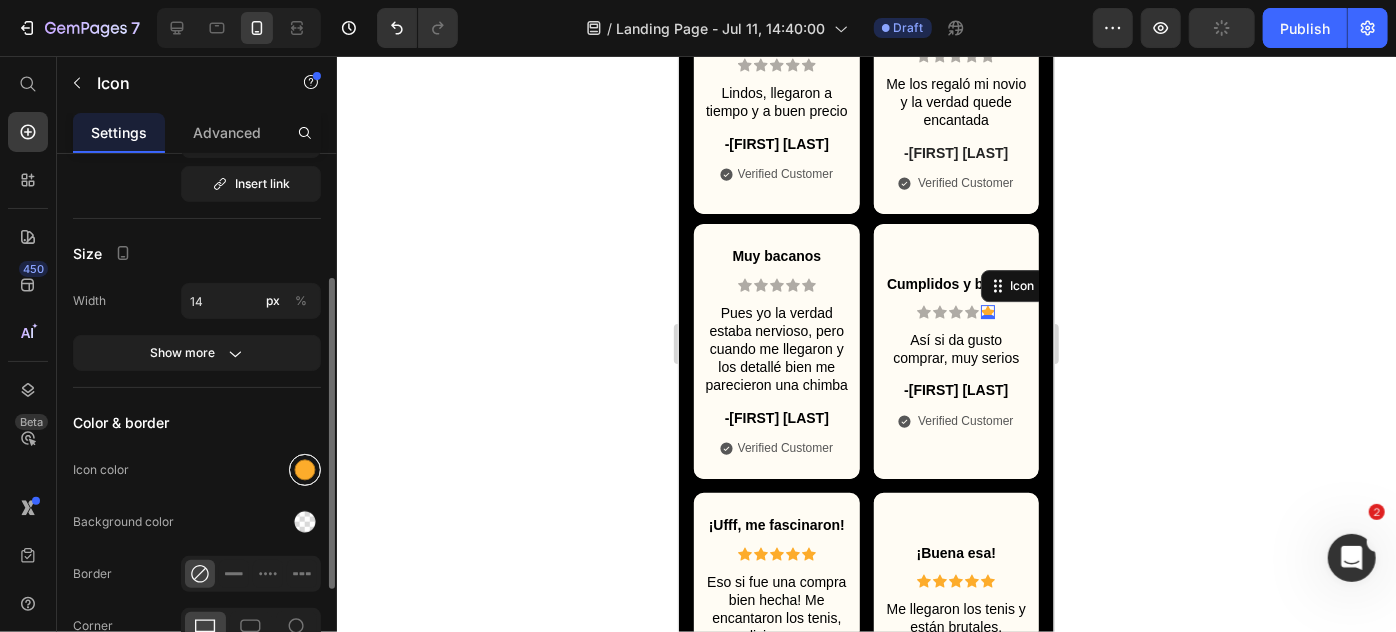 click at bounding box center (305, 470) 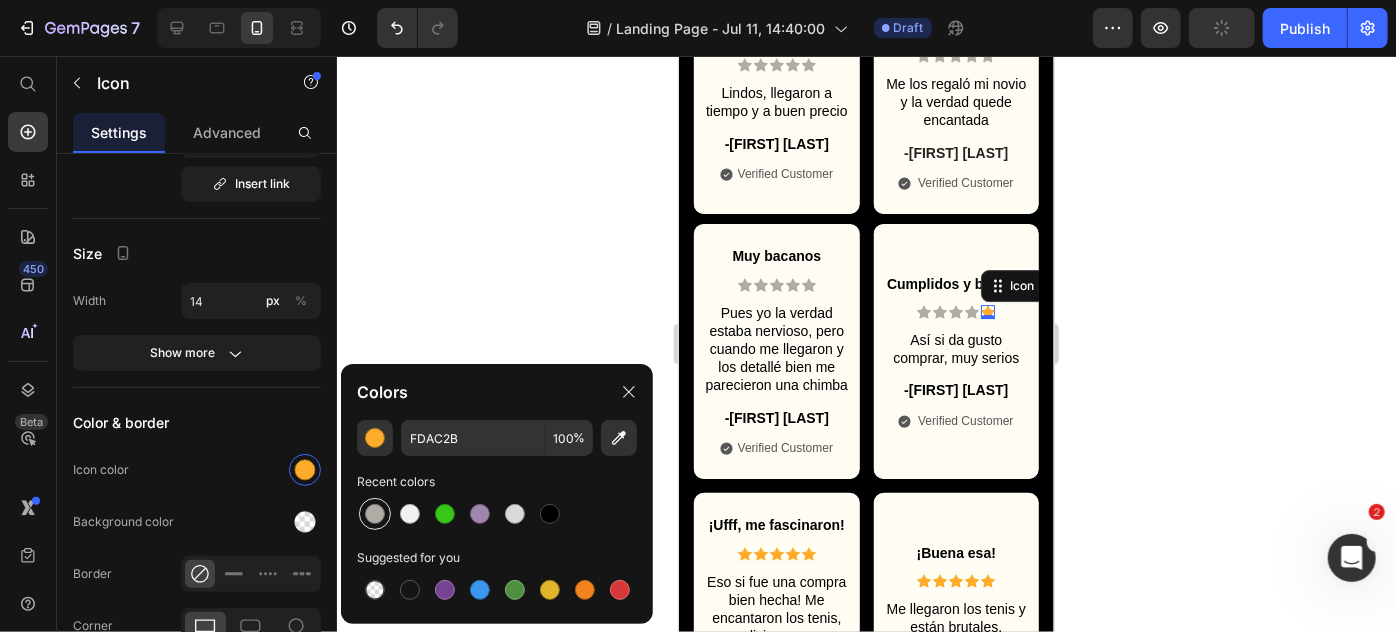 click at bounding box center (375, 514) 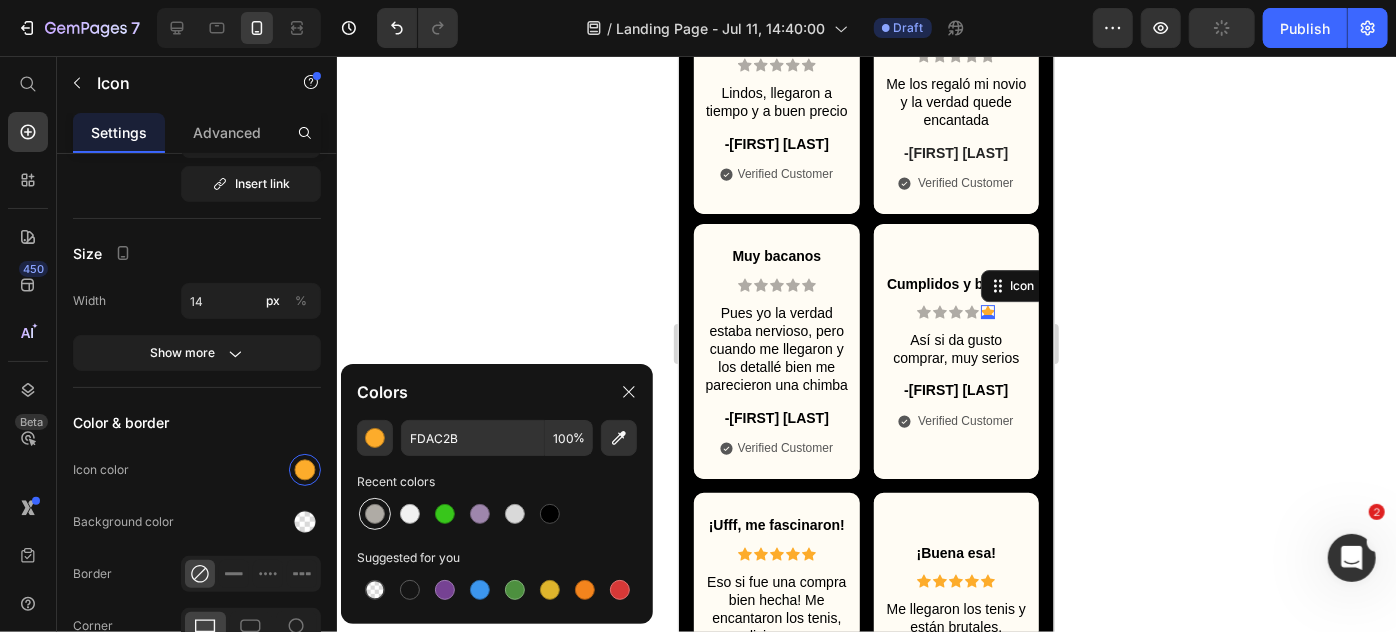 type on "AFABA5" 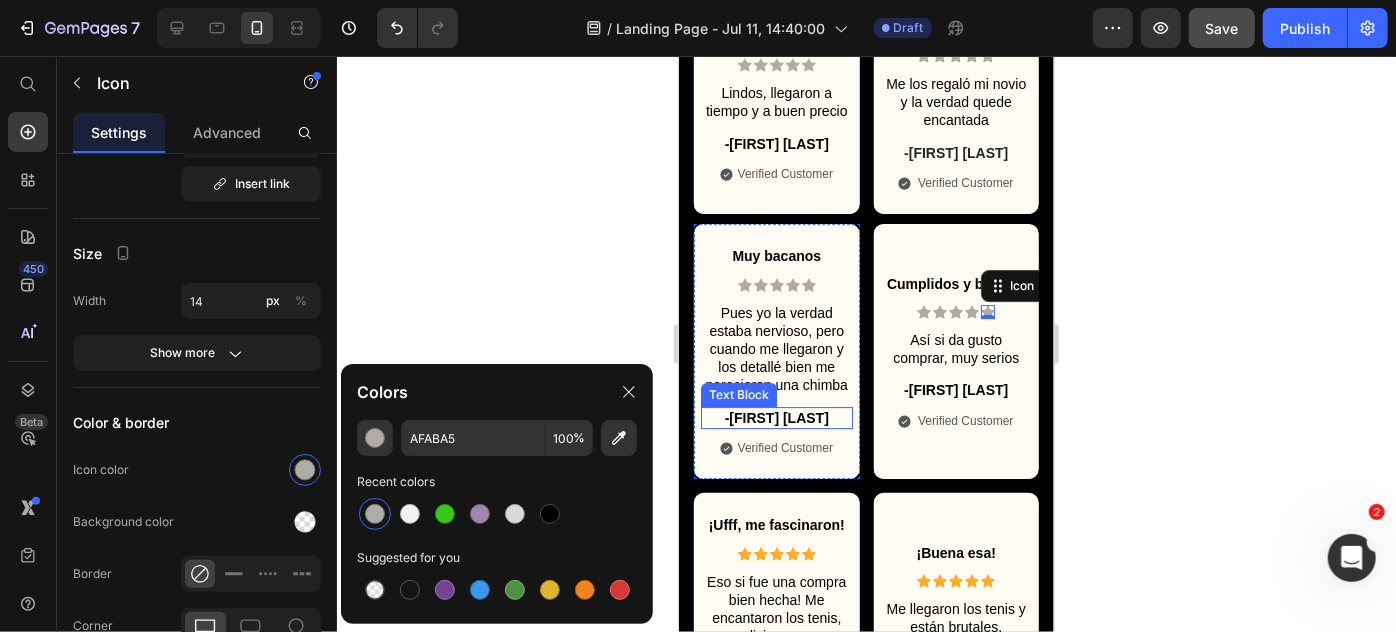 scroll, scrollTop: 3317, scrollLeft: 0, axis: vertical 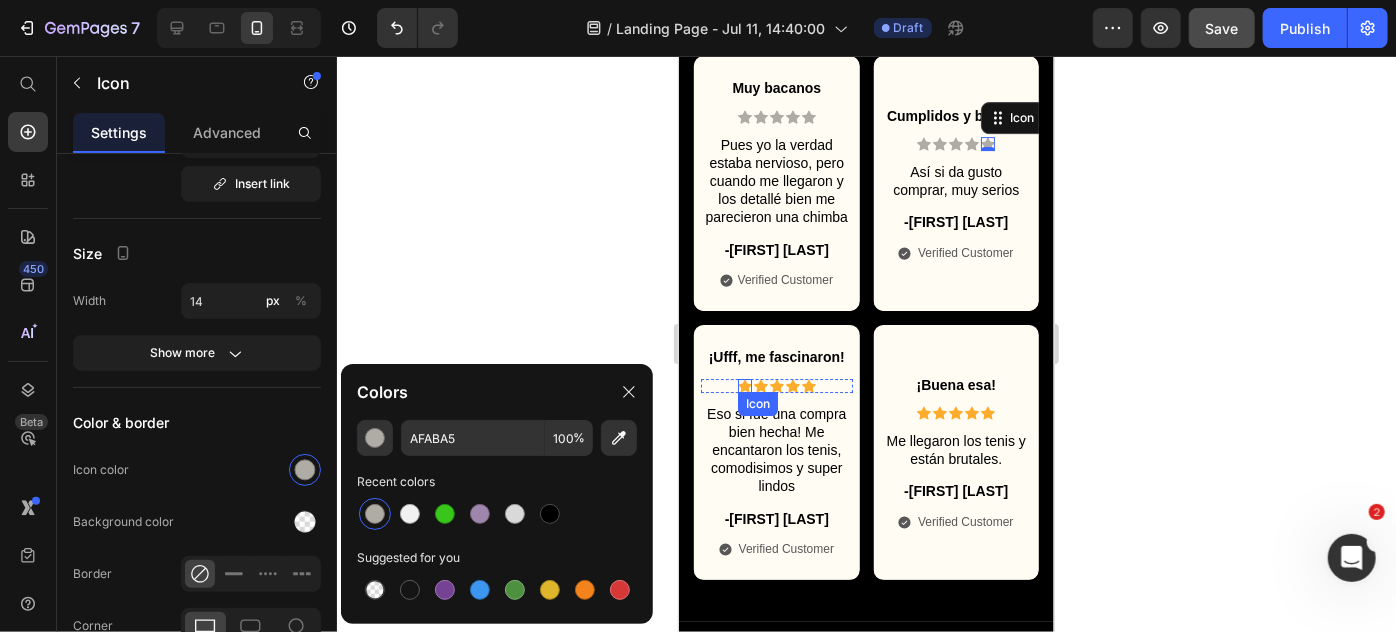 click 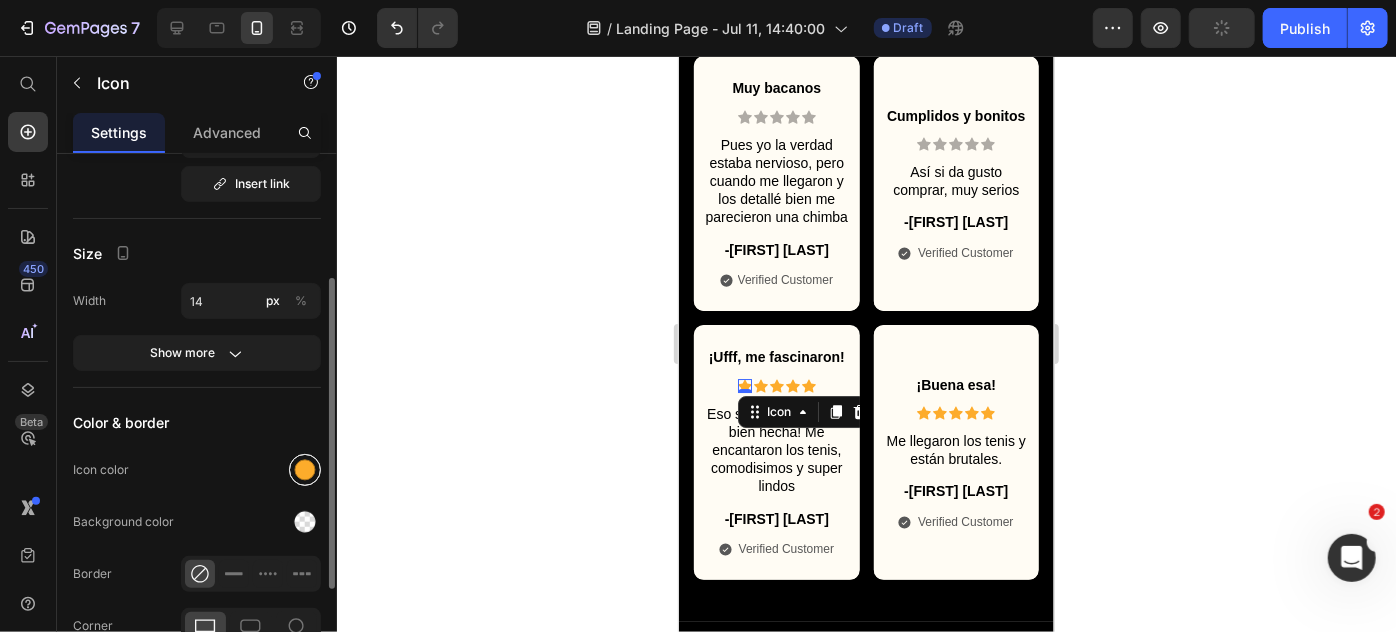 click at bounding box center (305, 470) 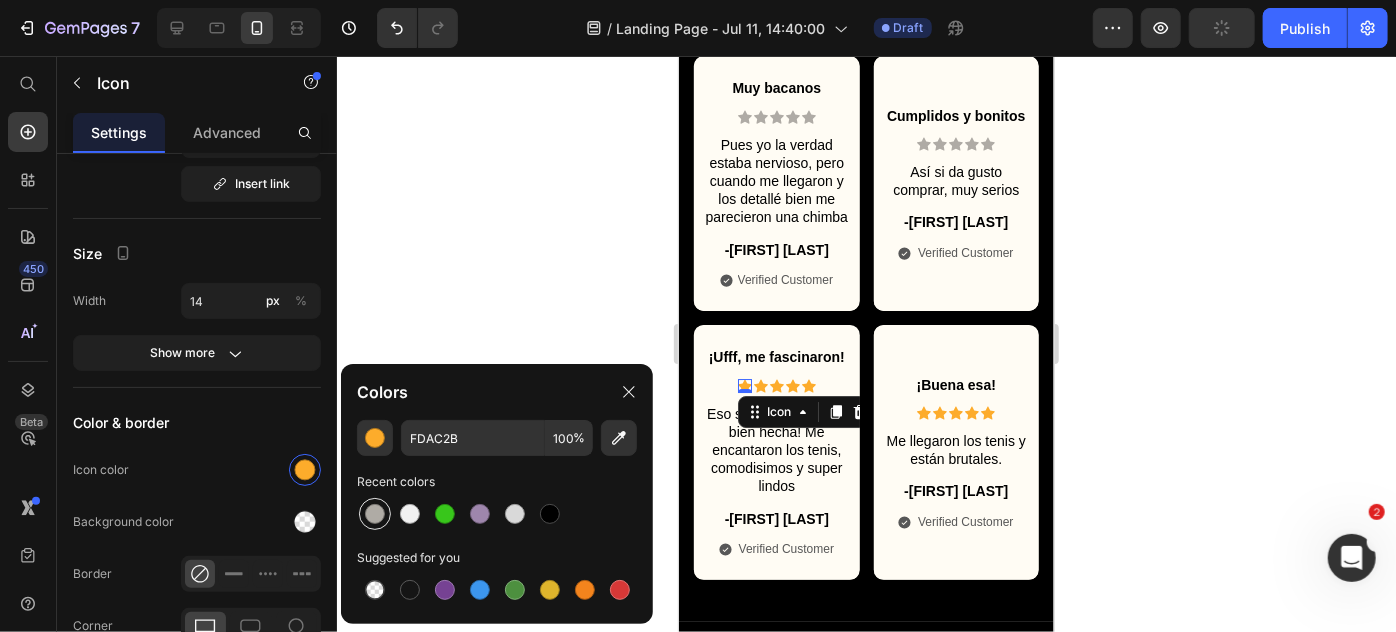click at bounding box center (375, 514) 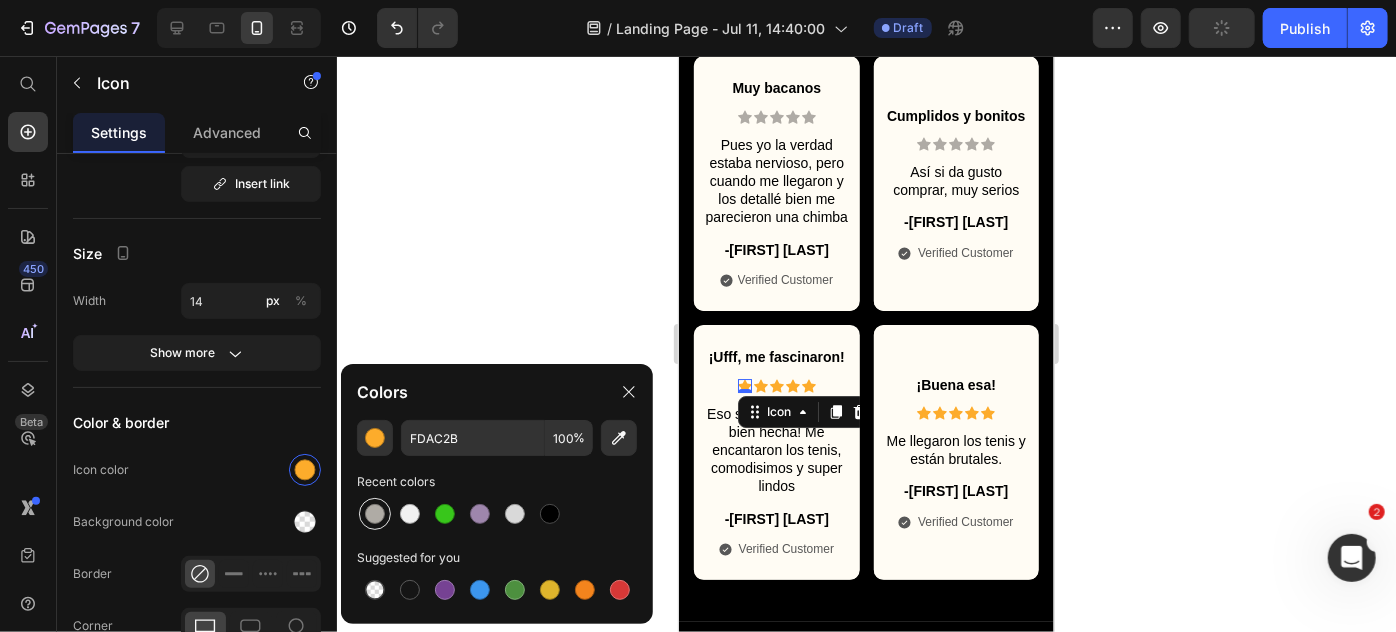 type on "AFABA5" 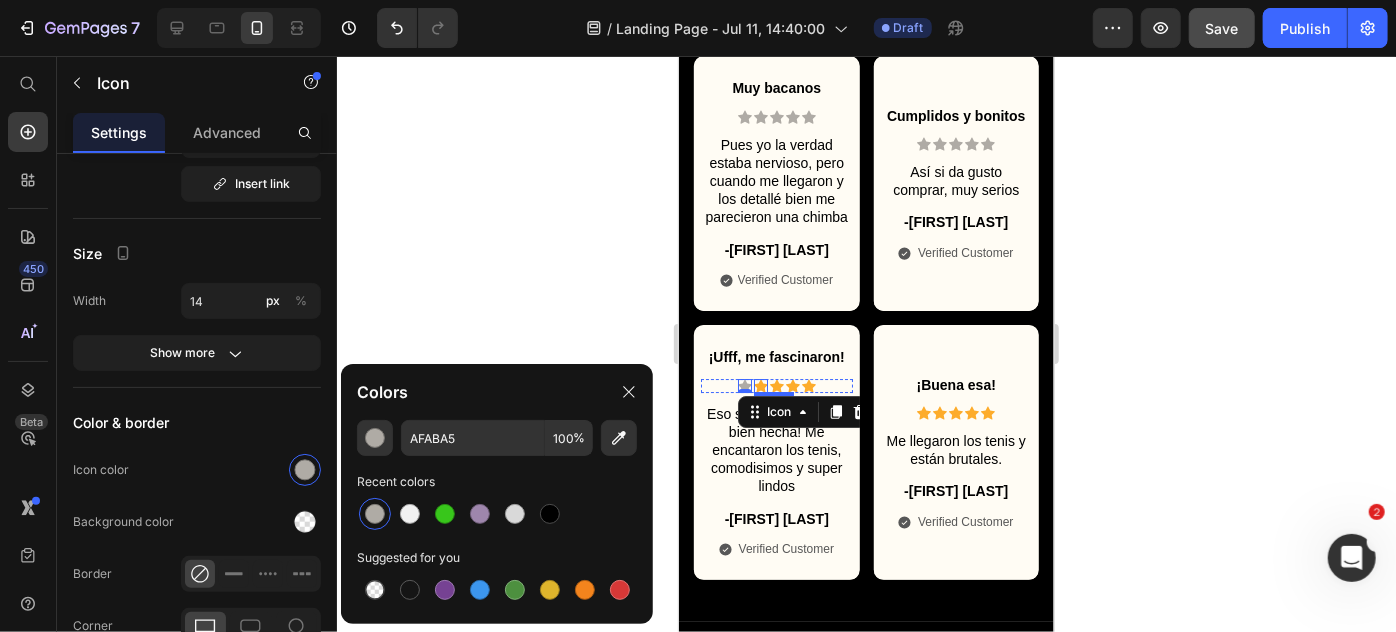 click 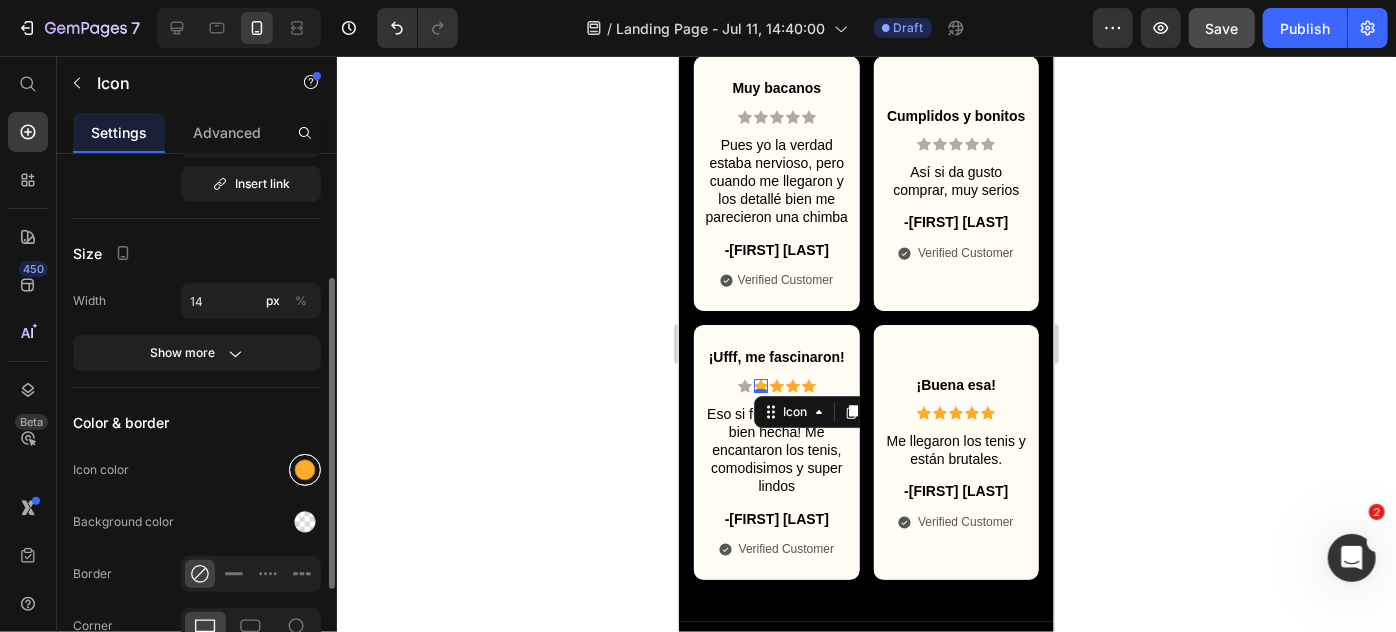 click at bounding box center [305, 470] 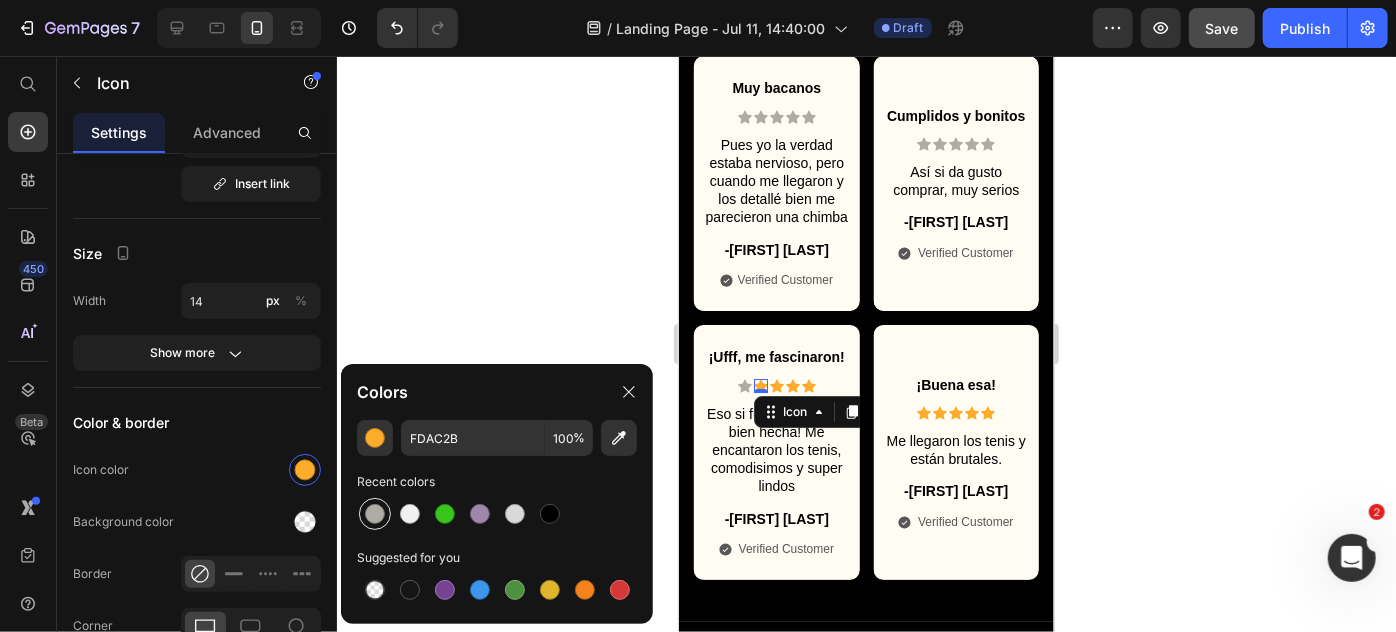 click at bounding box center [375, 514] 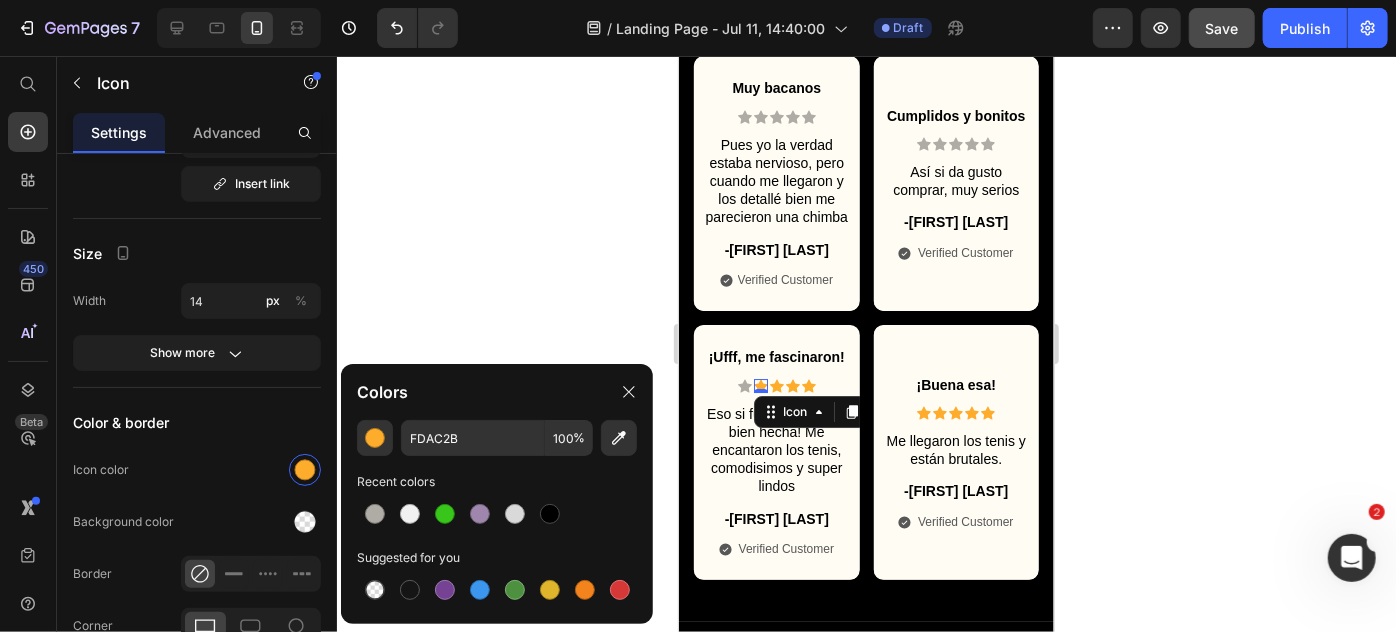 type on "AFABA5" 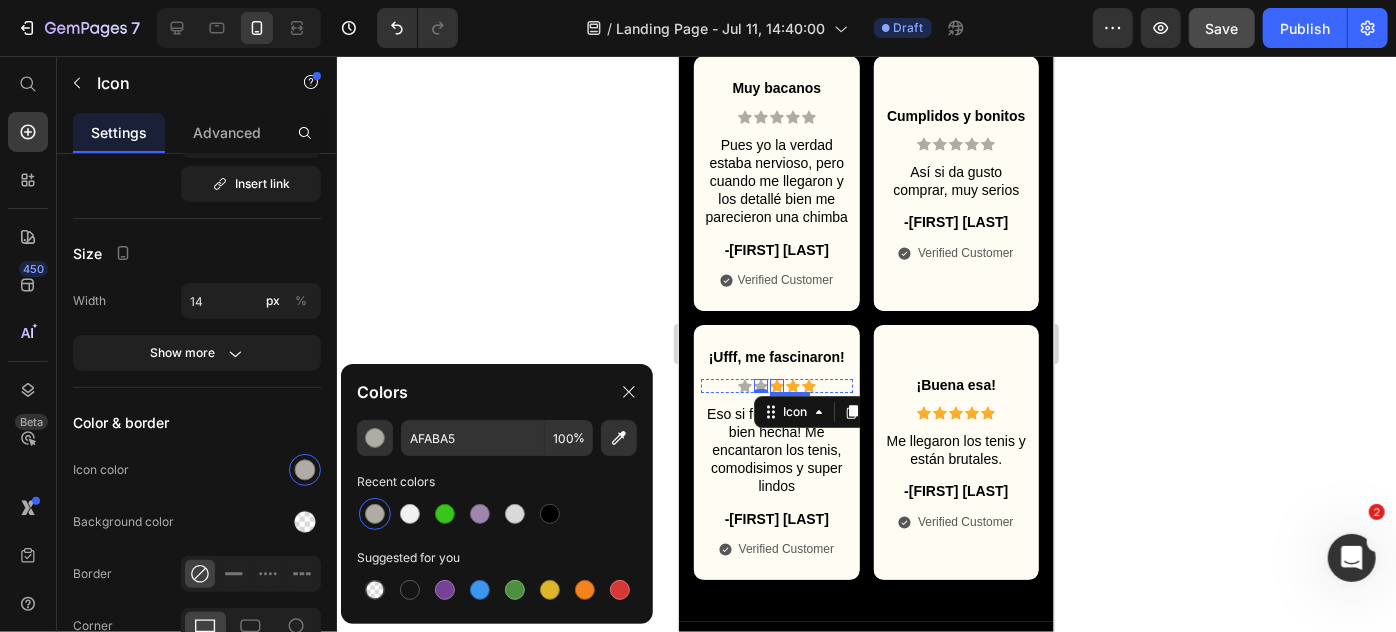 click 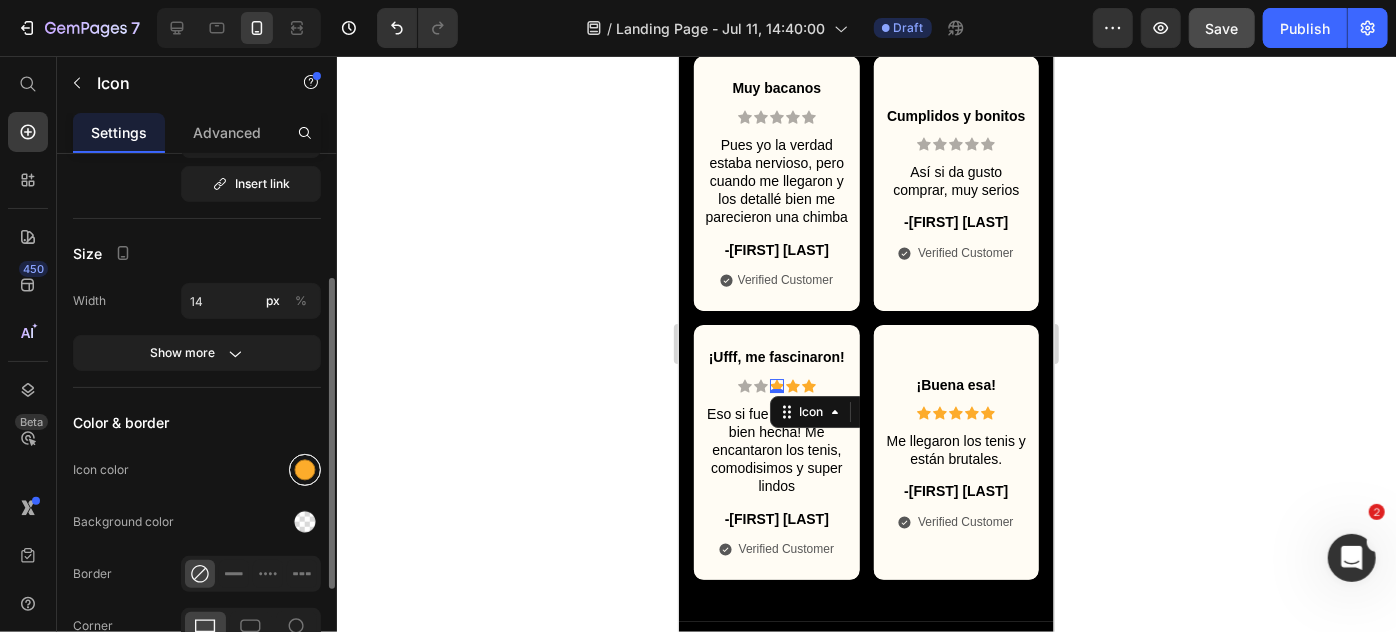 click at bounding box center (305, 470) 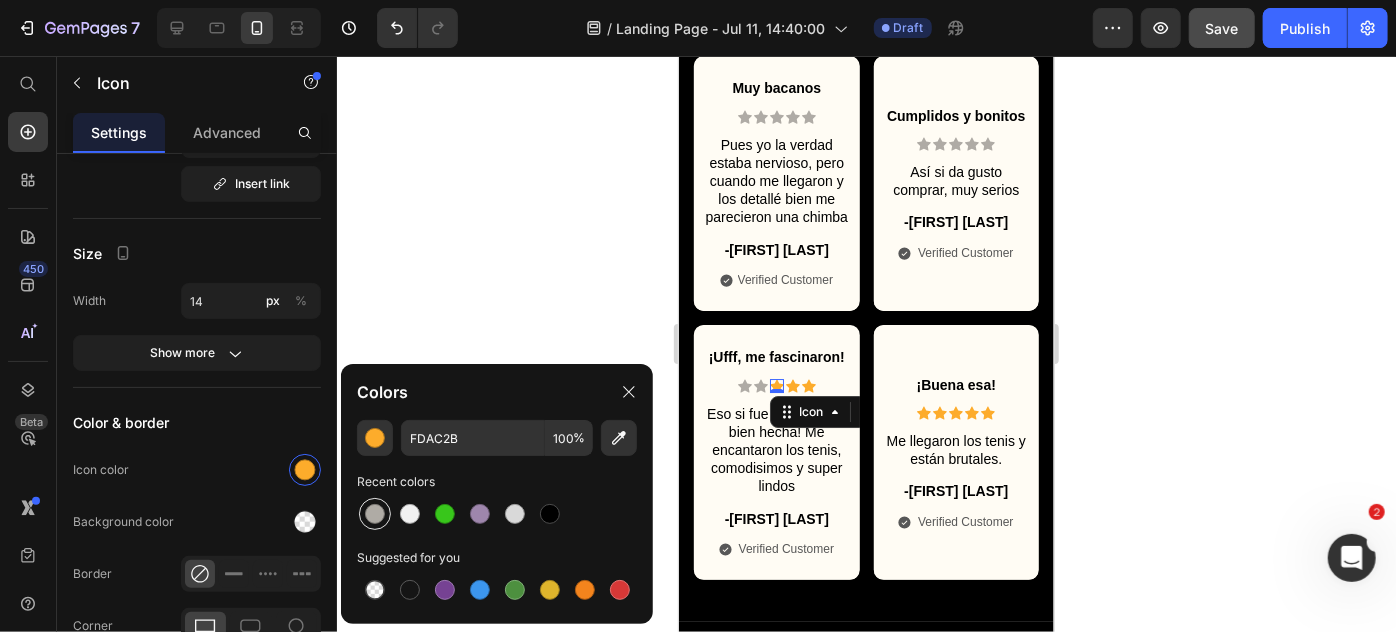 click at bounding box center [375, 514] 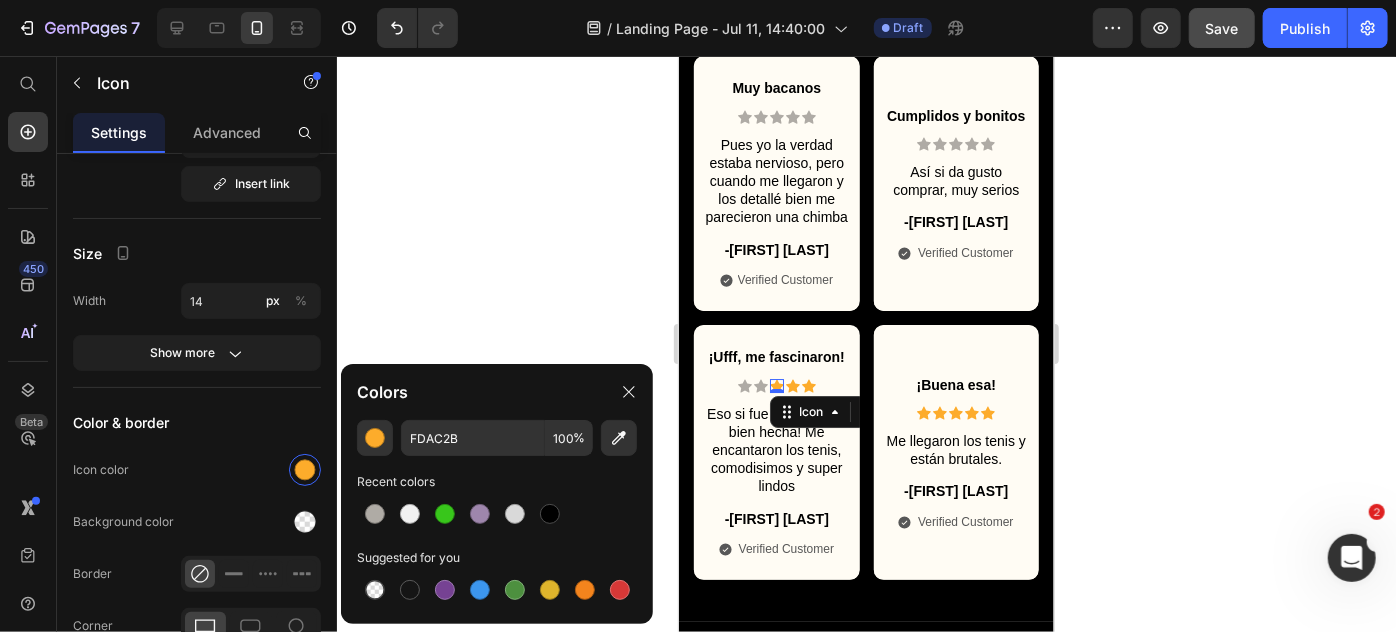 type on "AFABA5" 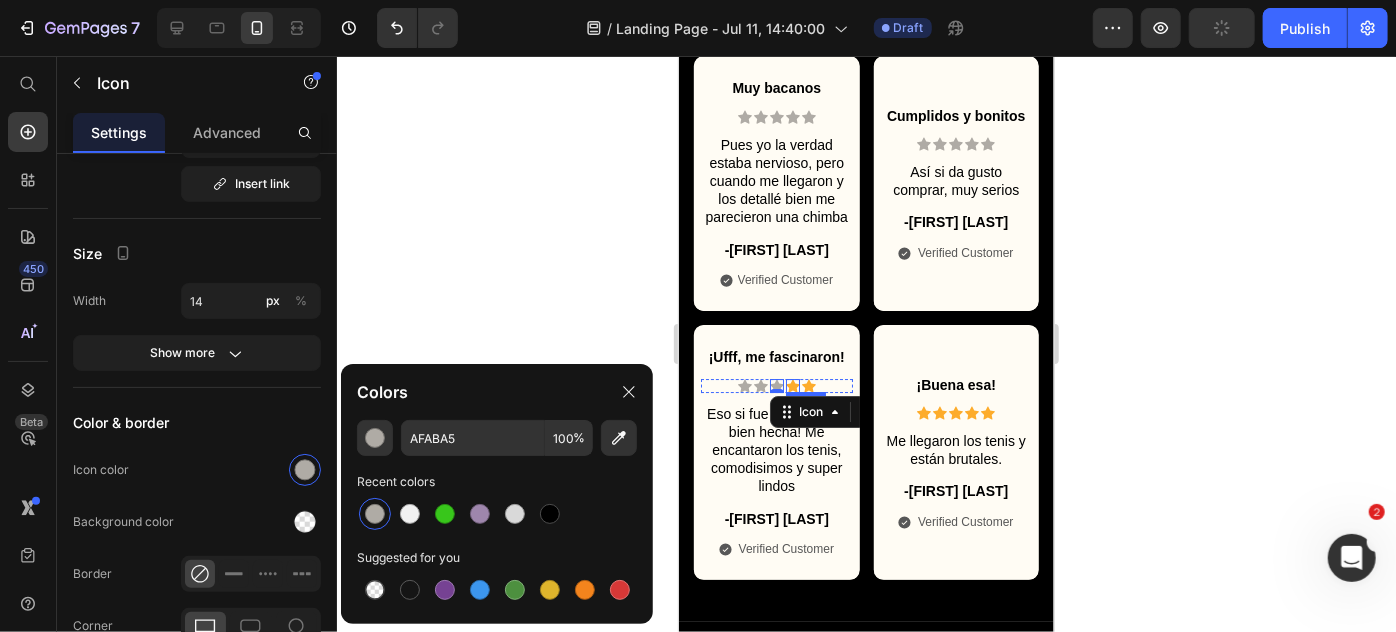 click 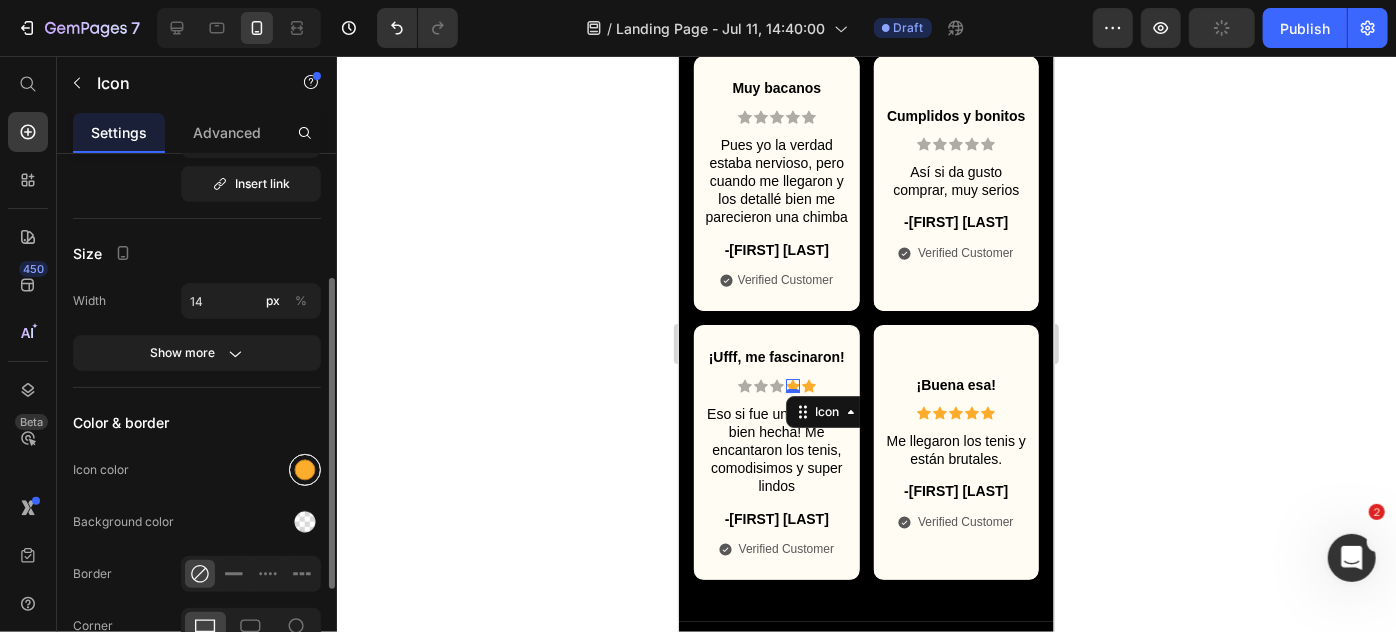 click at bounding box center [305, 470] 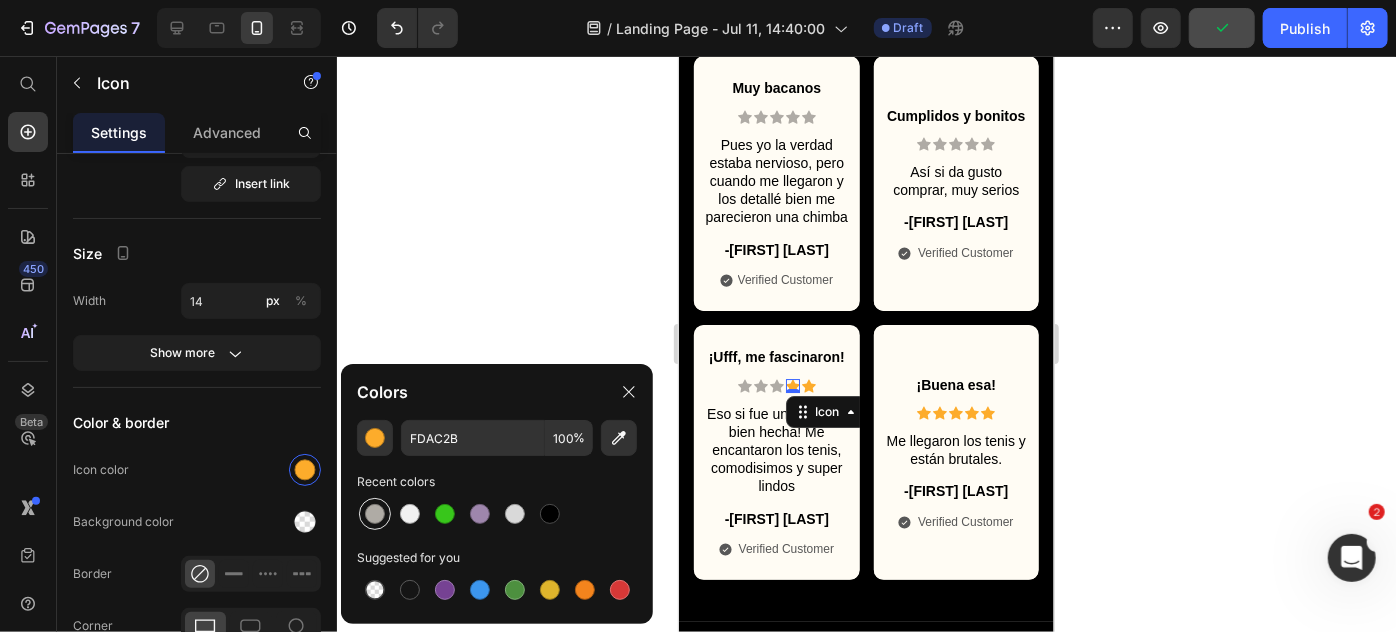 click at bounding box center (375, 514) 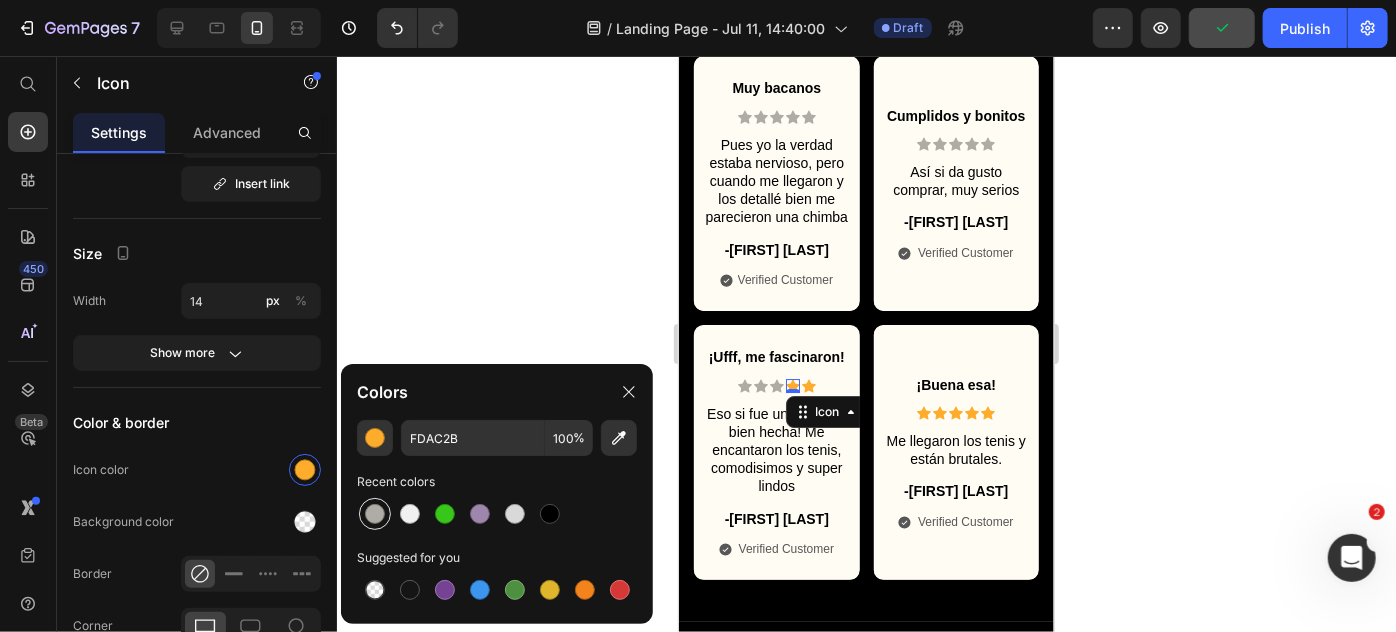 type on "AFABA5" 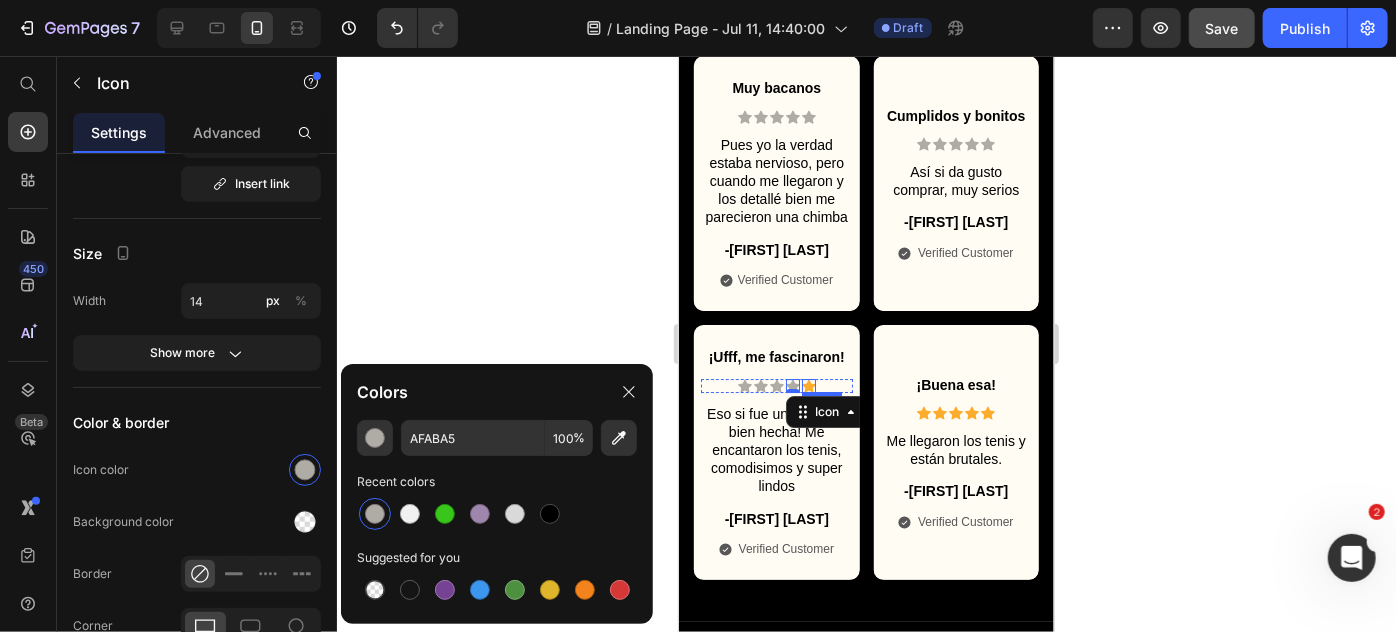 click 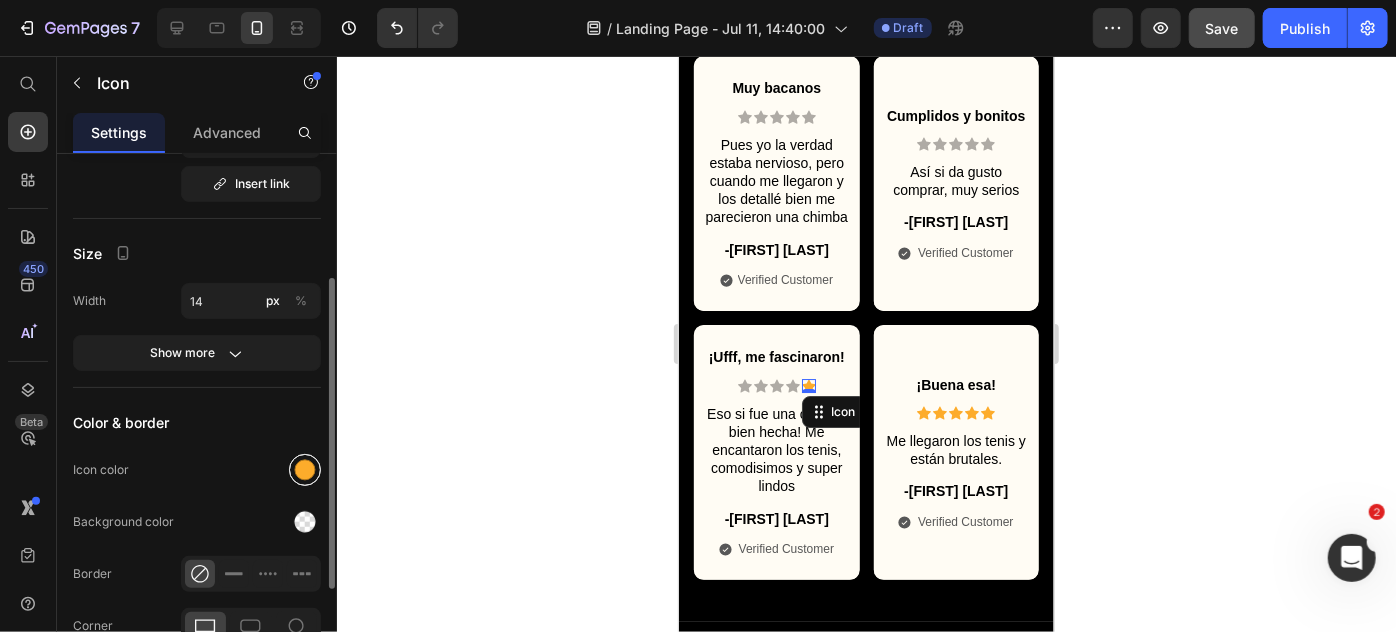 click at bounding box center [305, 470] 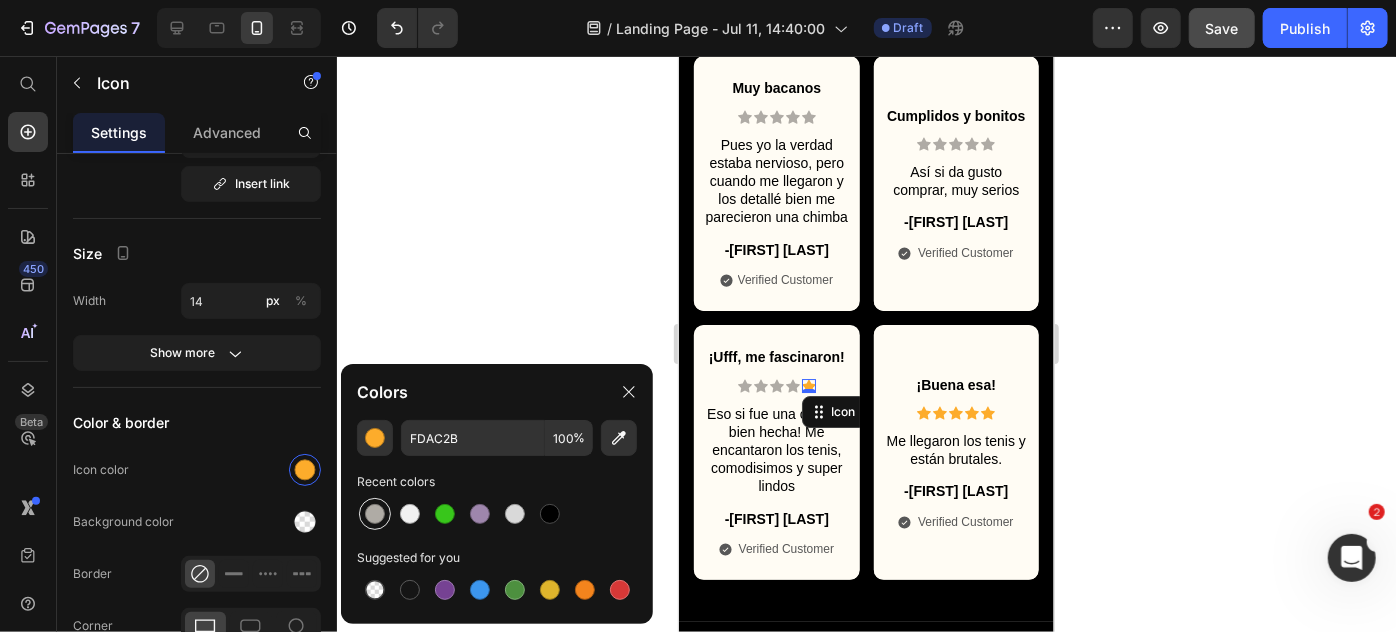 click at bounding box center [375, 514] 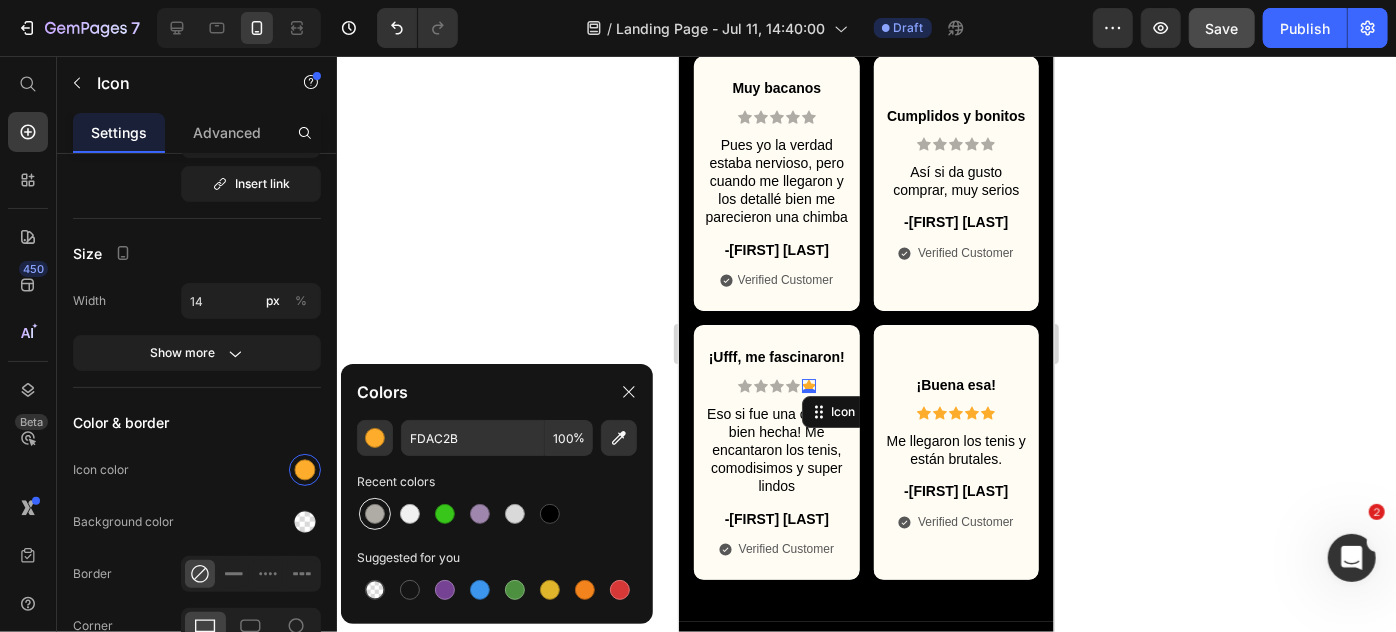 type on "AFABA5" 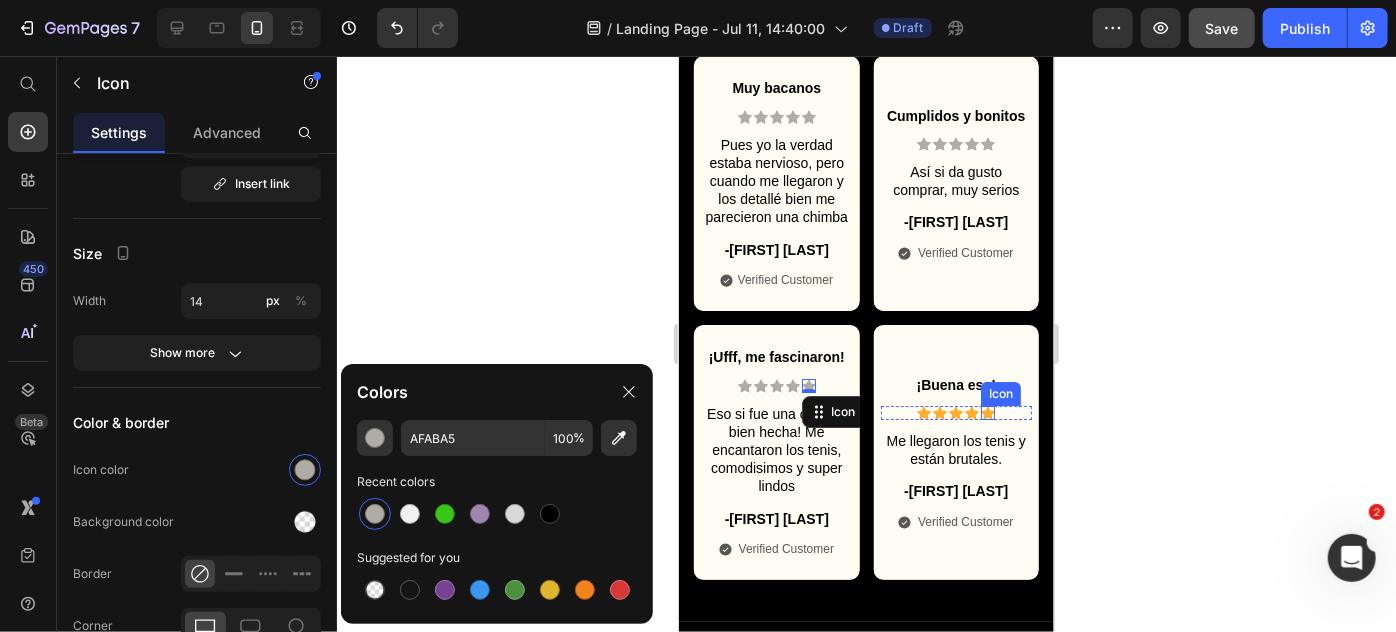 click 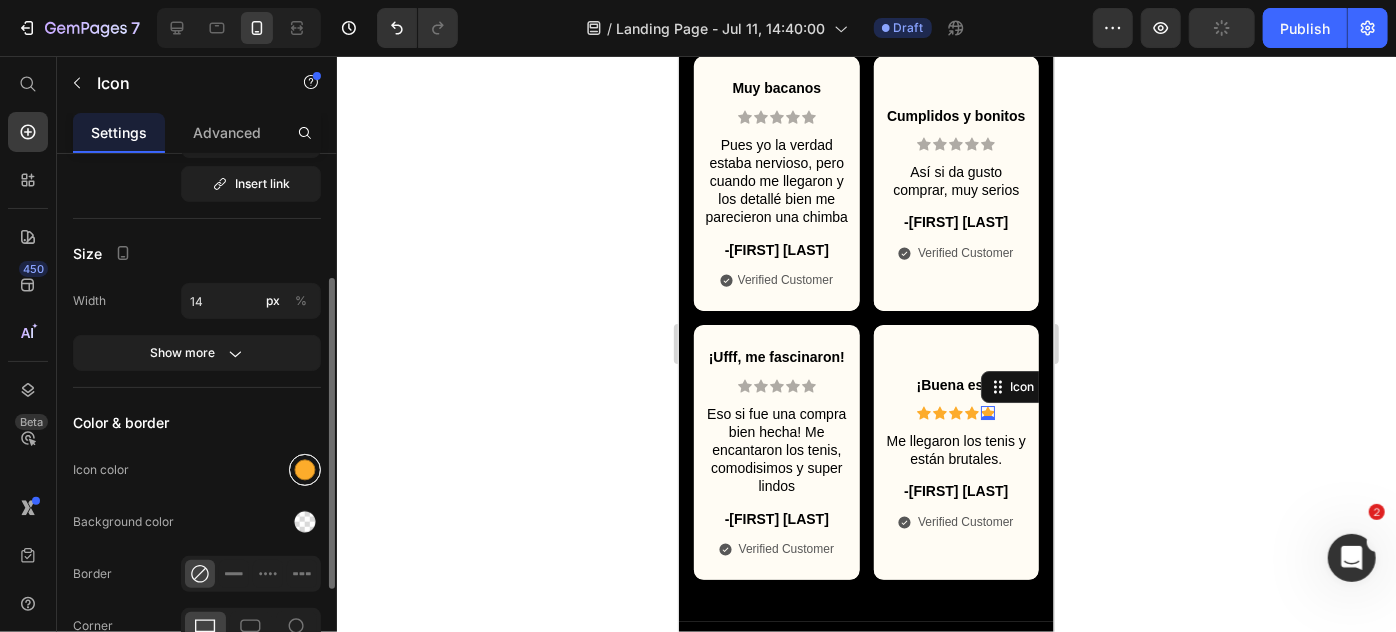 click at bounding box center (305, 470) 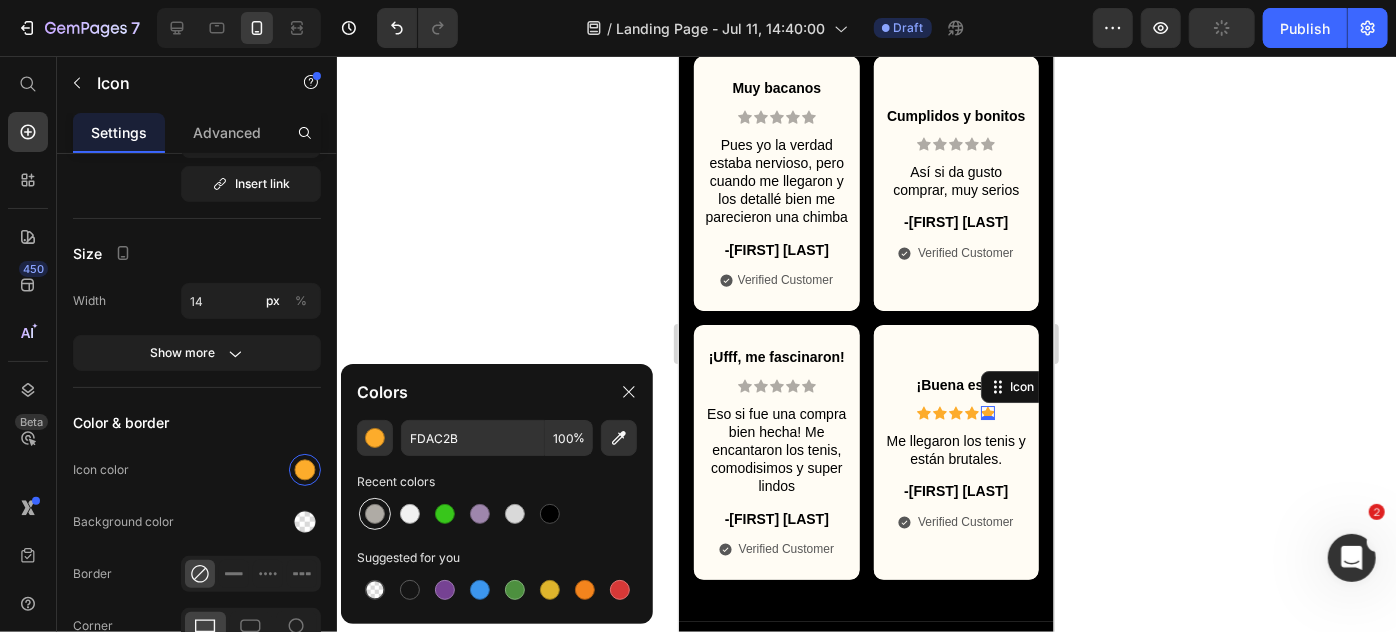 click at bounding box center (375, 514) 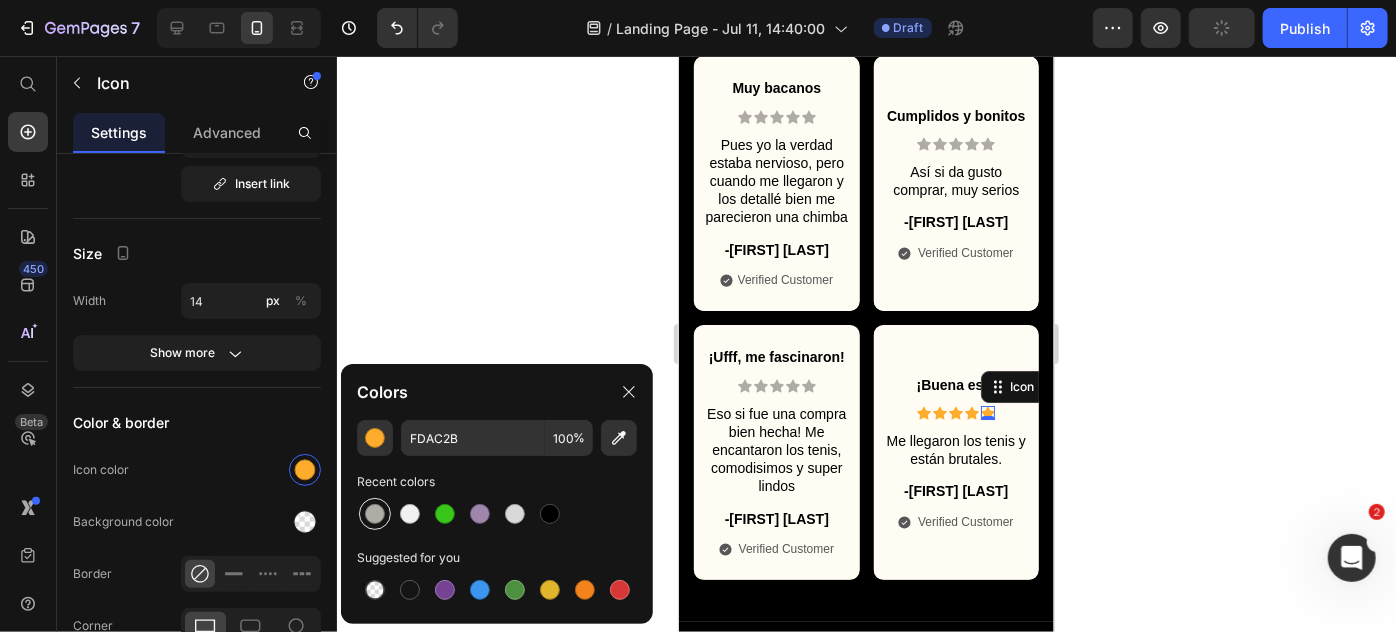 type on "AFABA5" 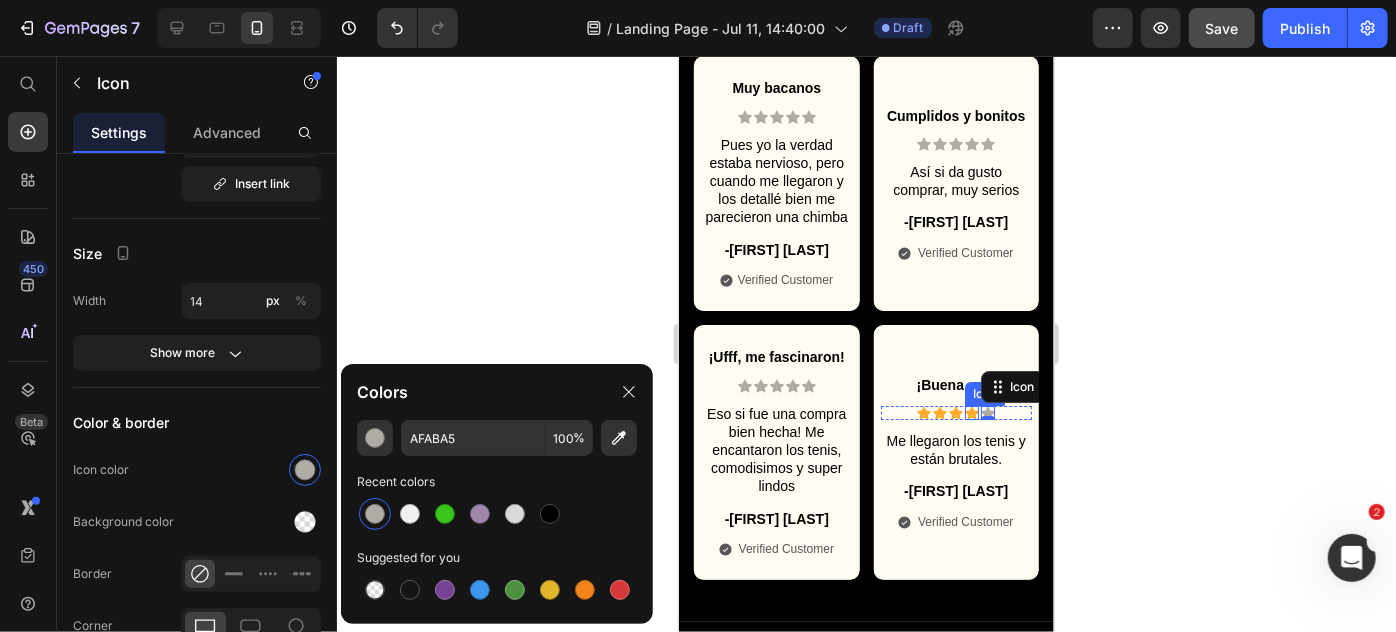 click 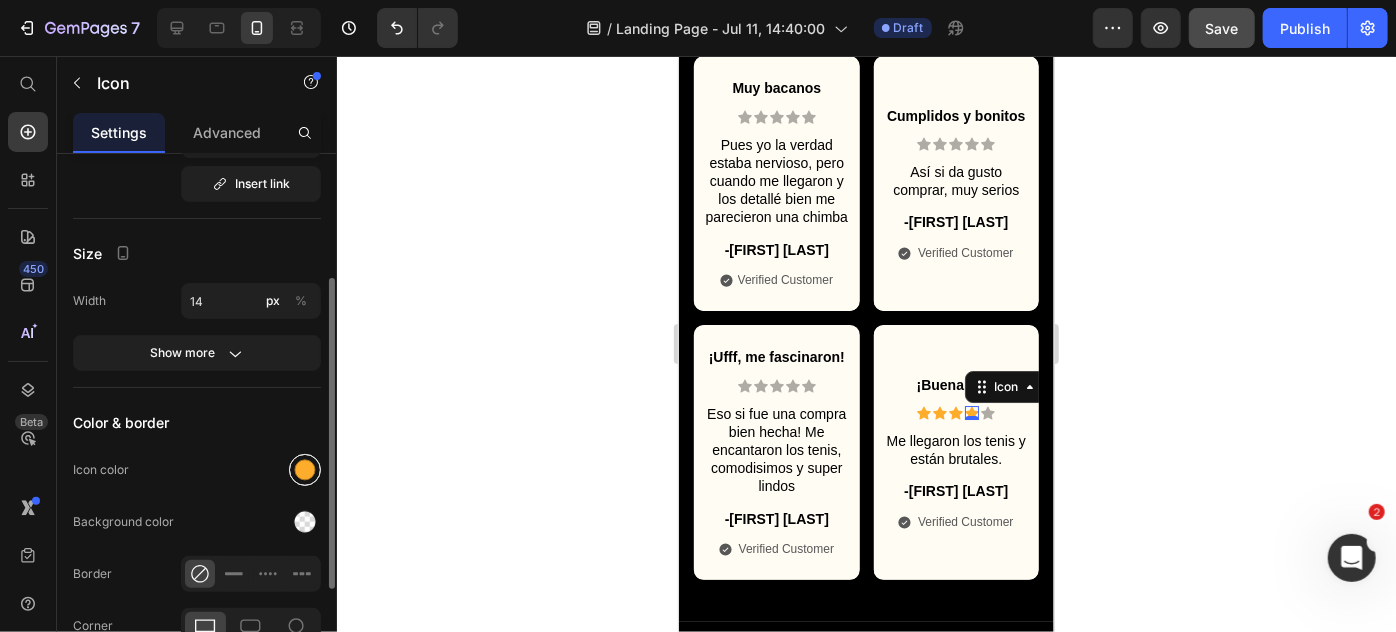 click at bounding box center (305, 470) 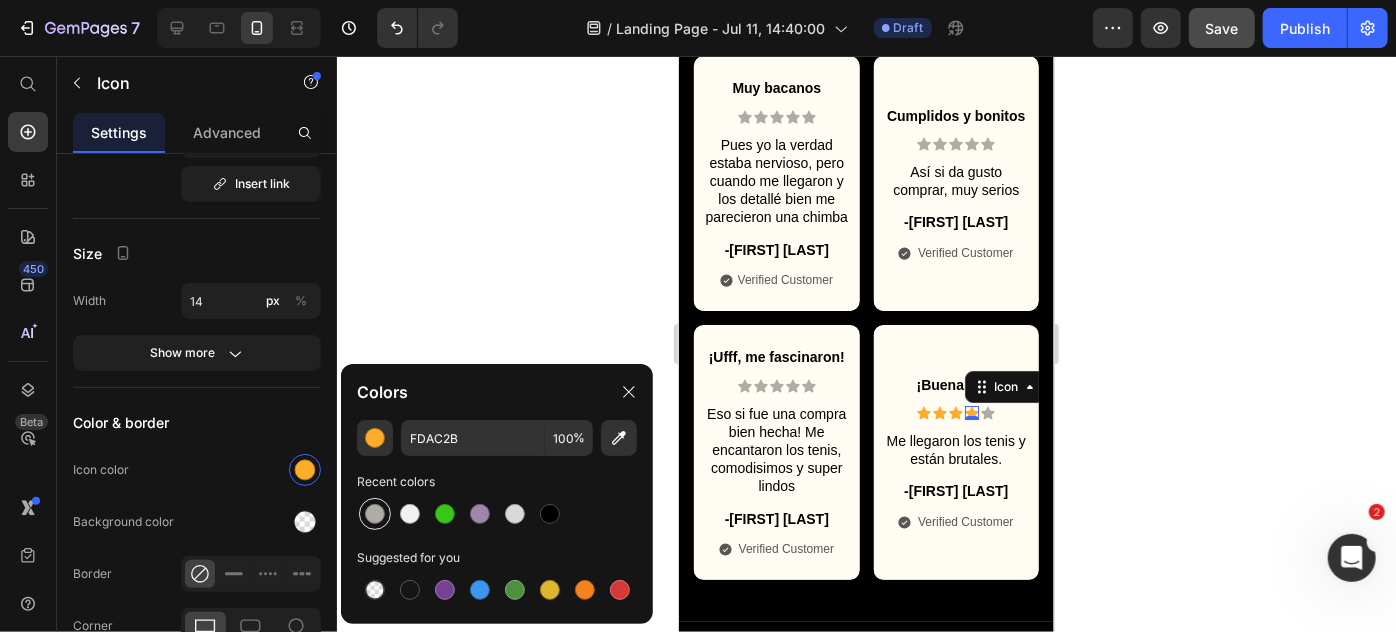 click at bounding box center [375, 514] 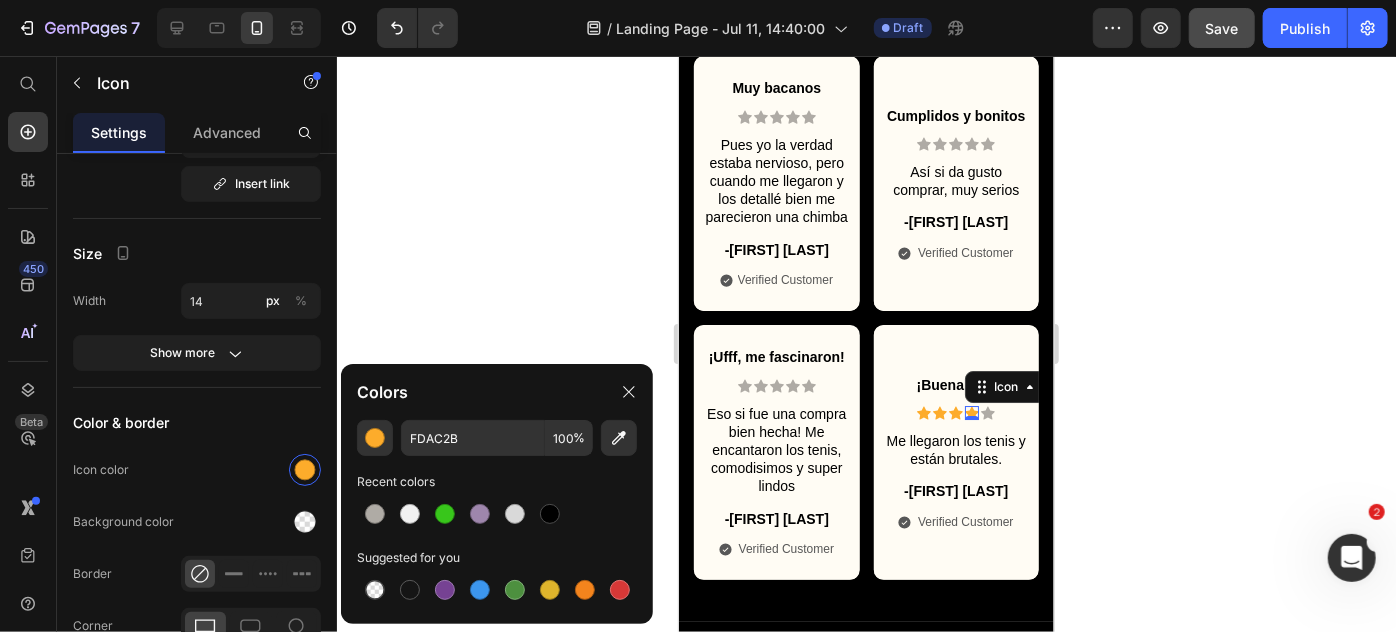 type on "AFABA5" 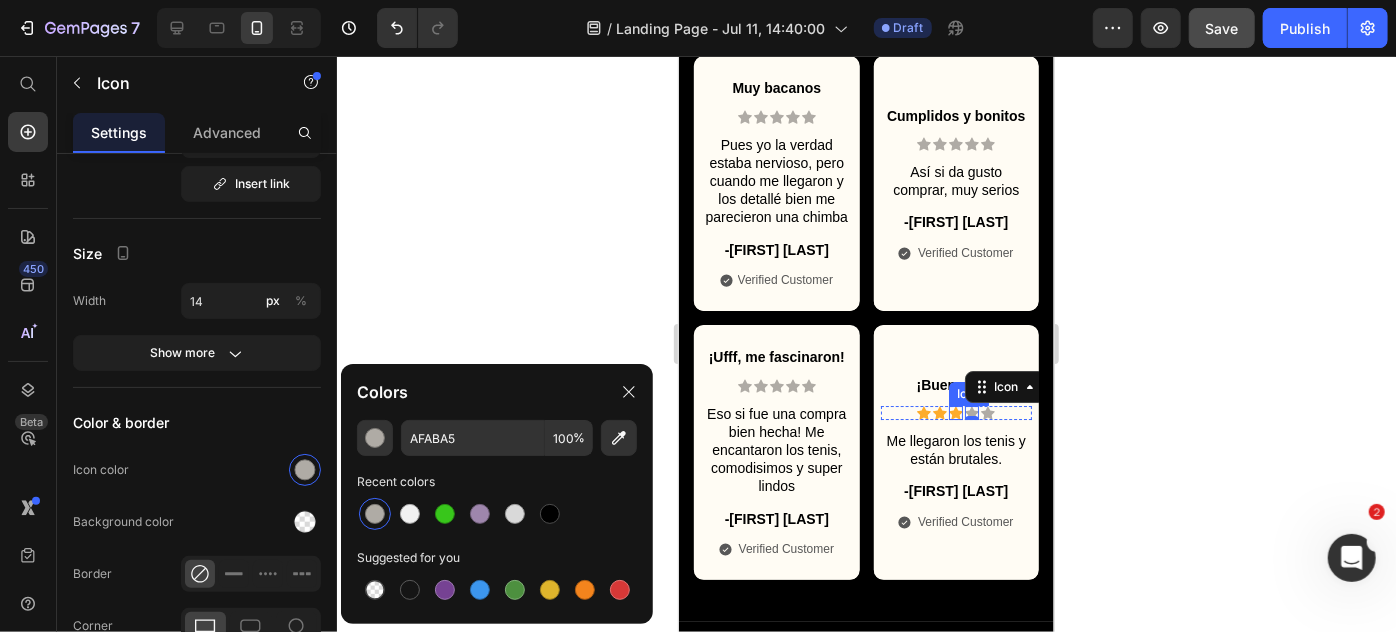 click 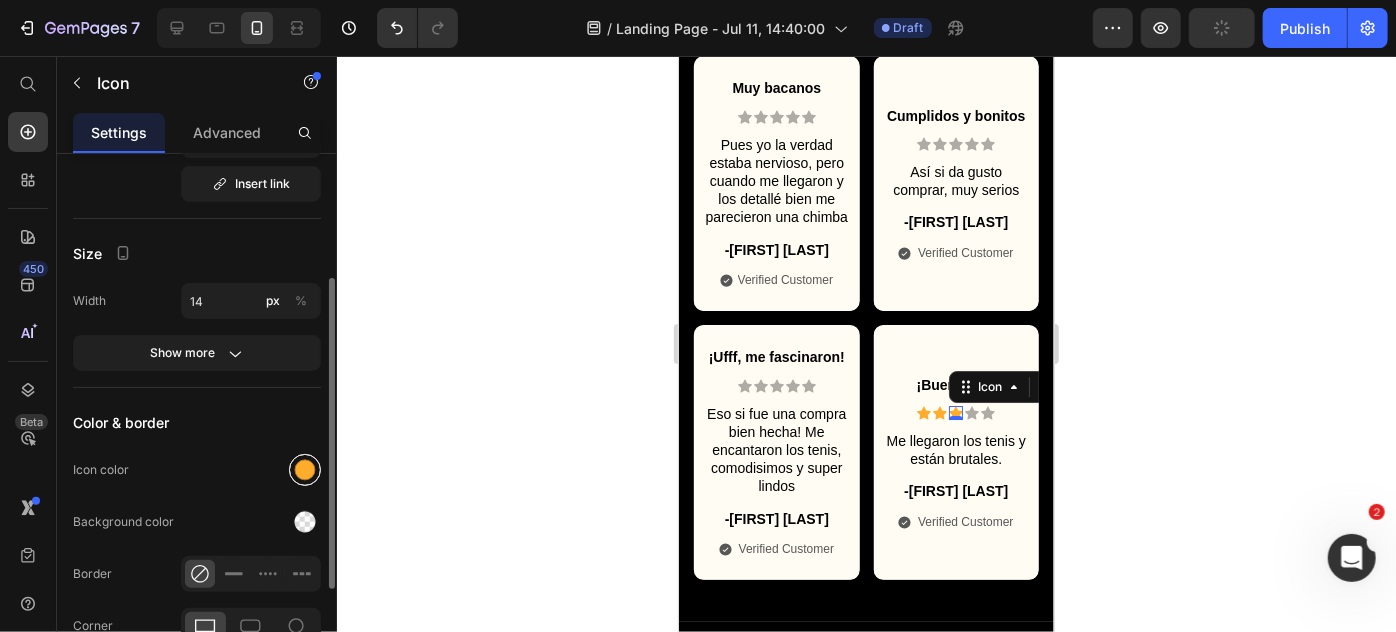 click at bounding box center [305, 470] 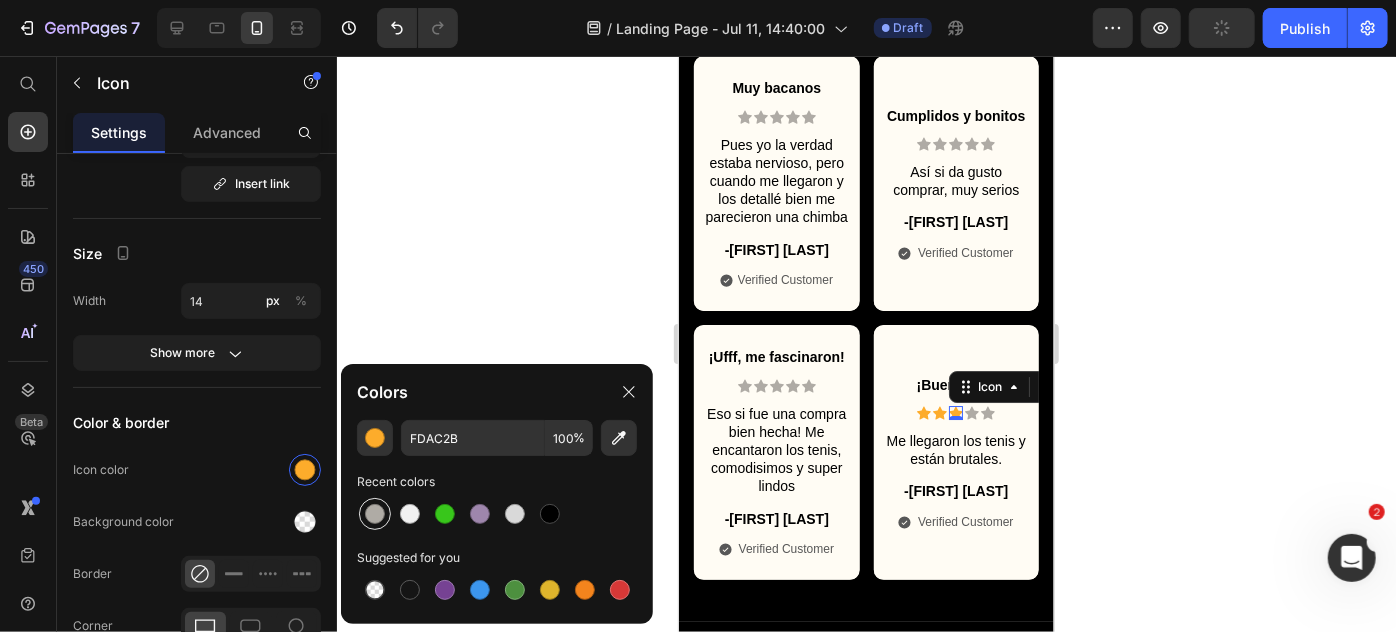click at bounding box center [375, 514] 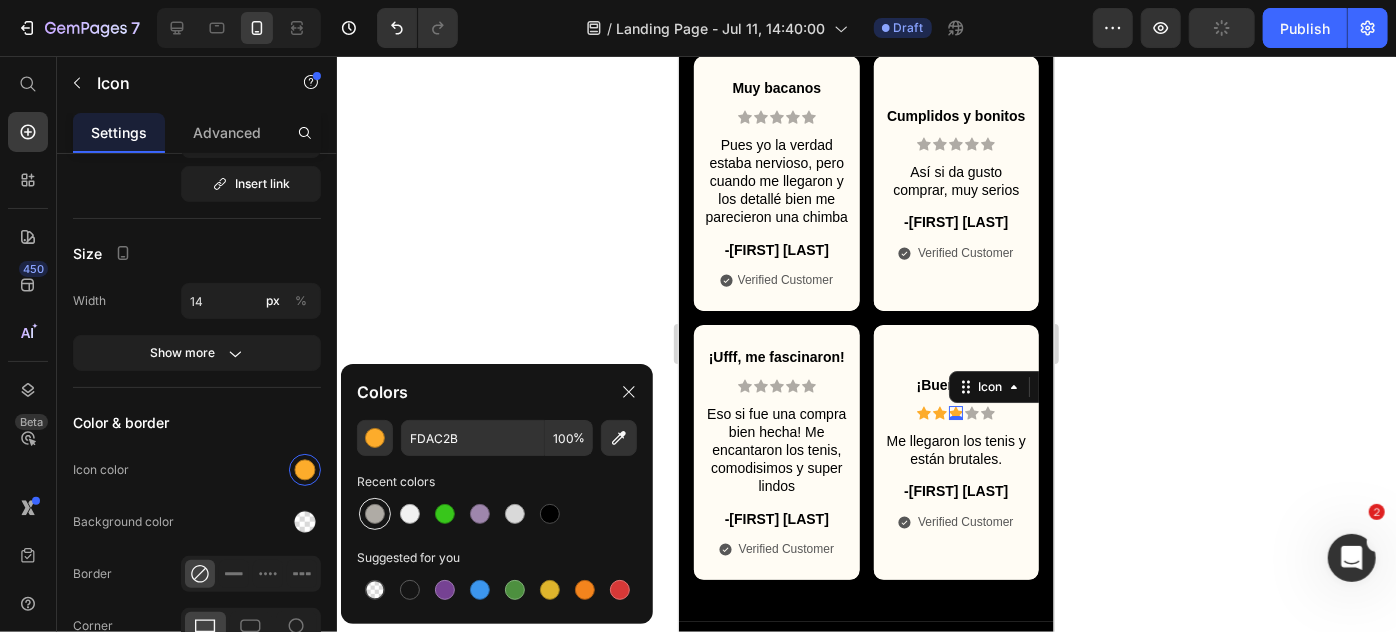 type on "AFABA5" 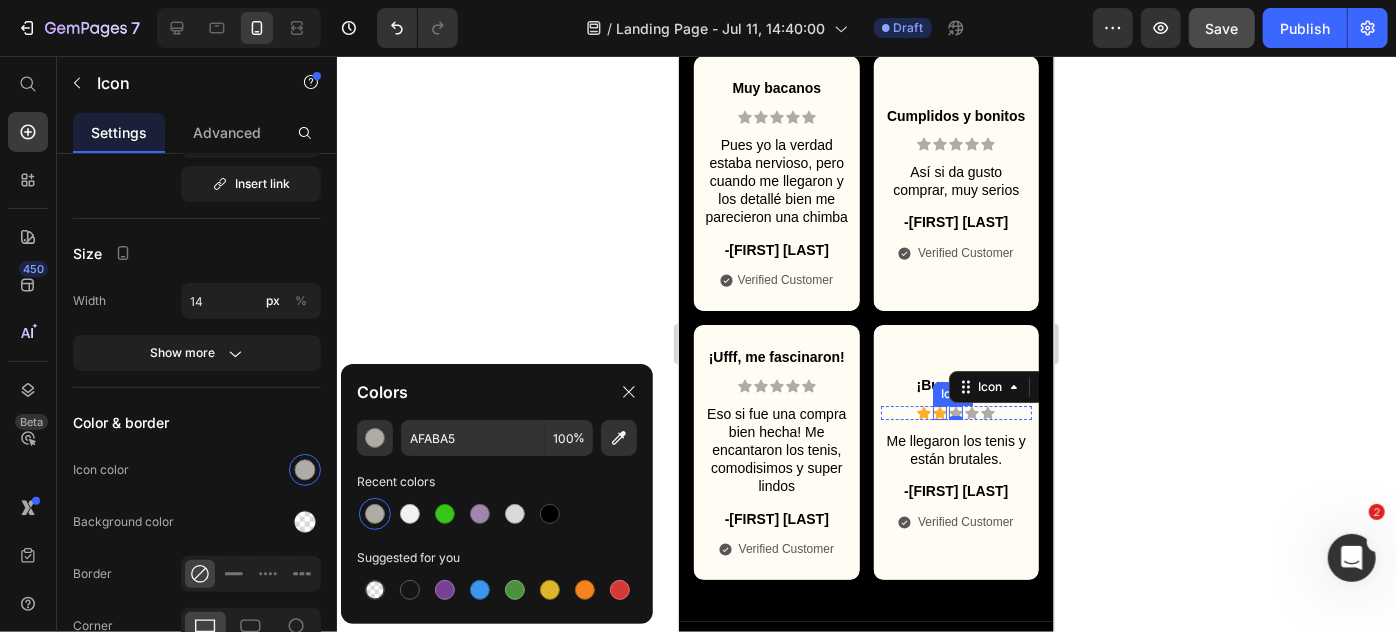 click 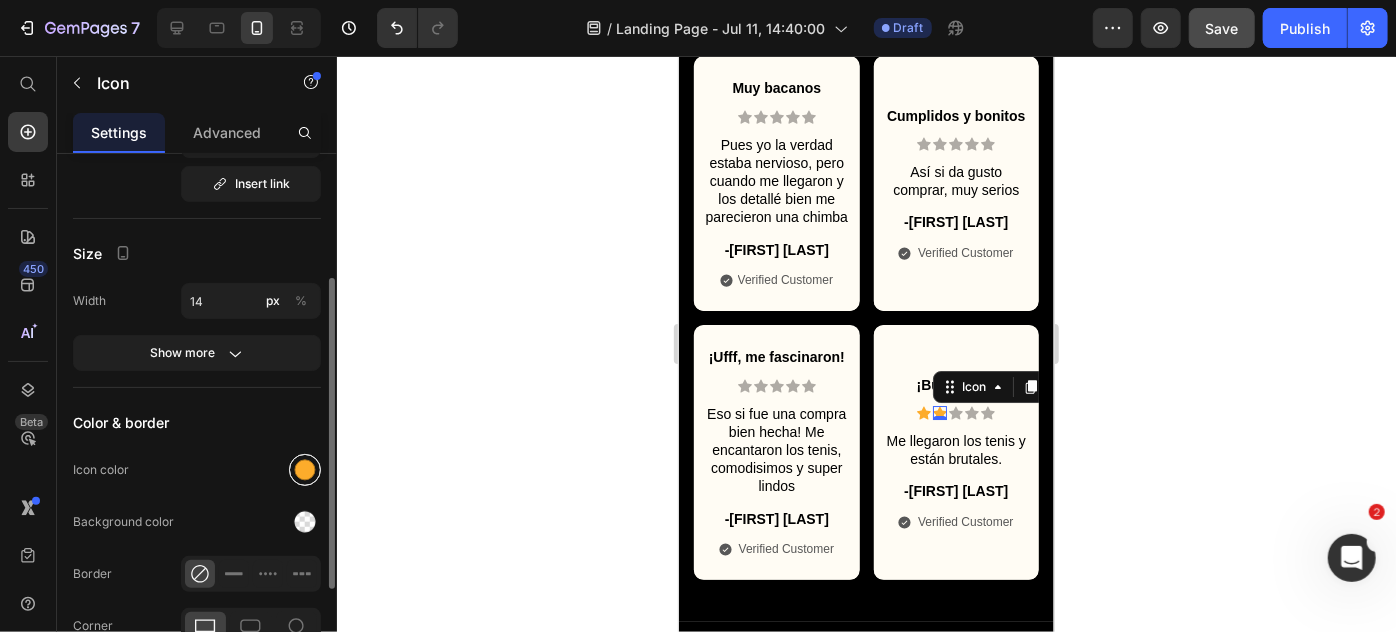 click at bounding box center [305, 470] 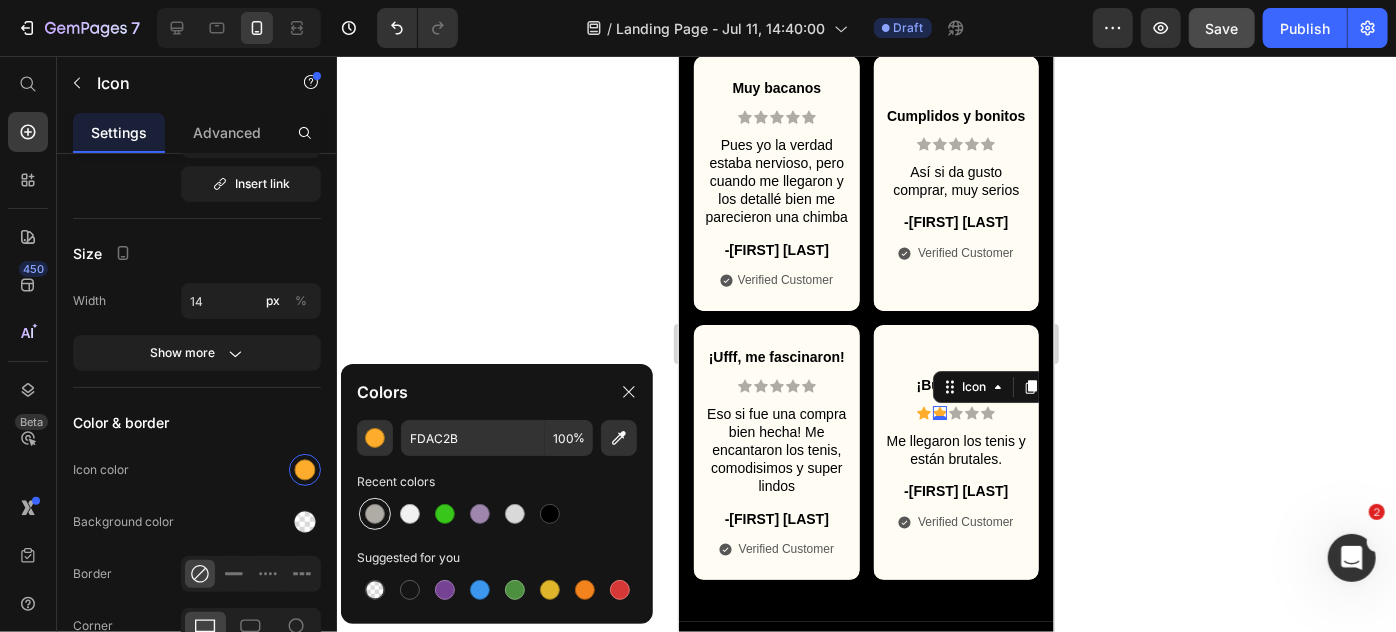 click at bounding box center [375, 514] 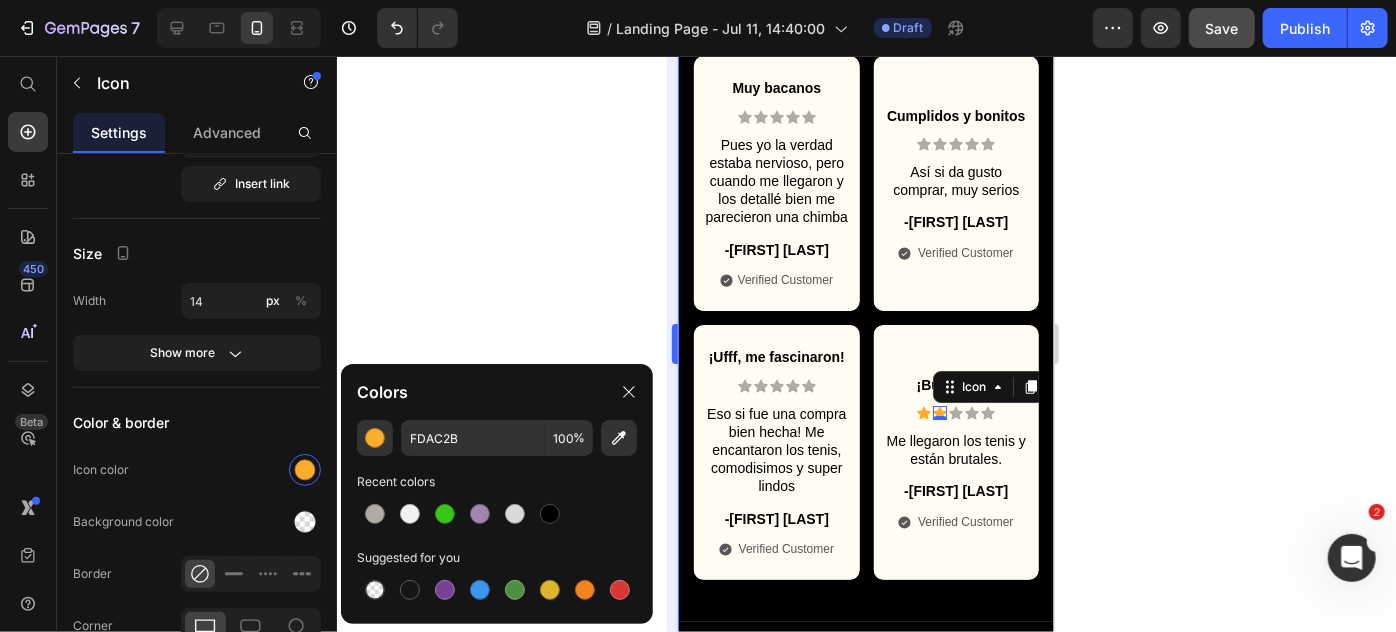 type on "AFABA5" 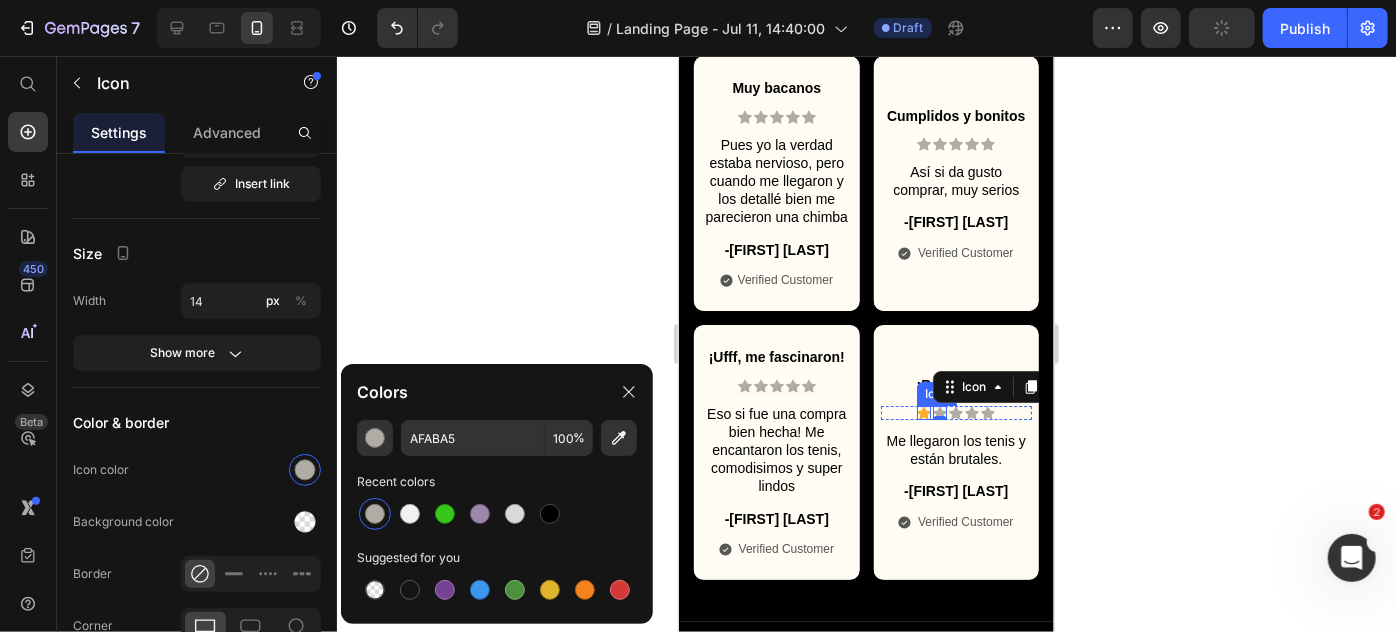 click 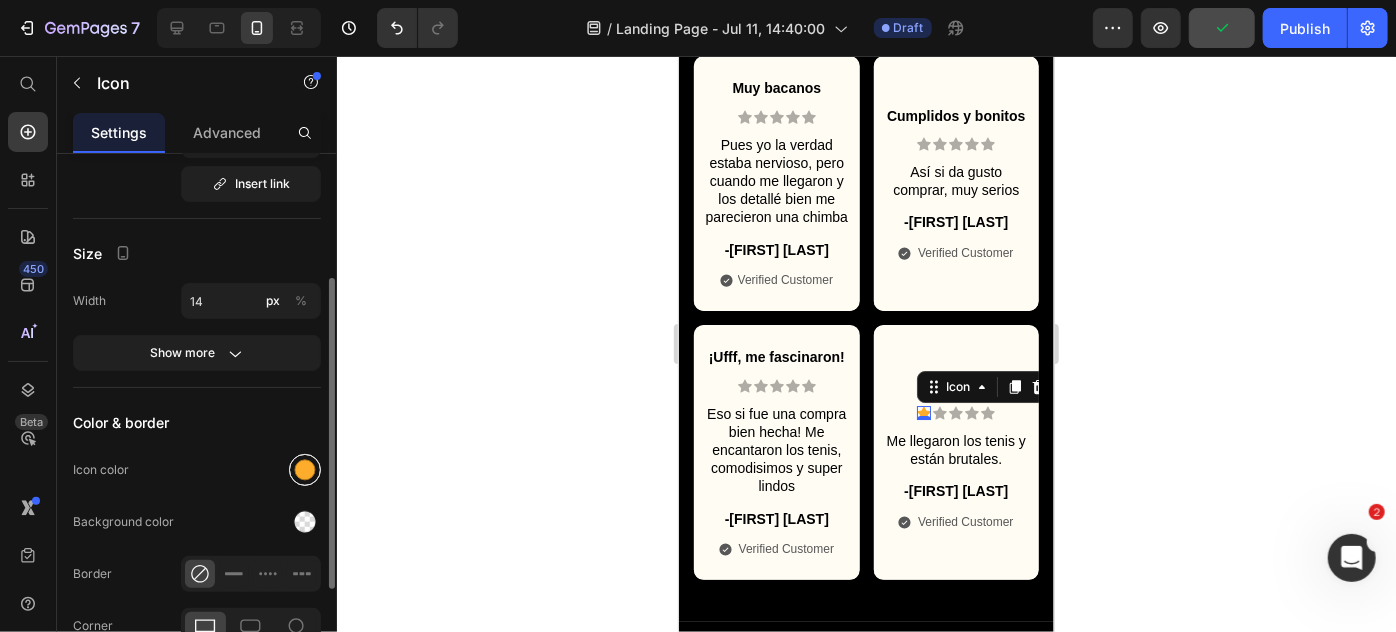 click at bounding box center [305, 470] 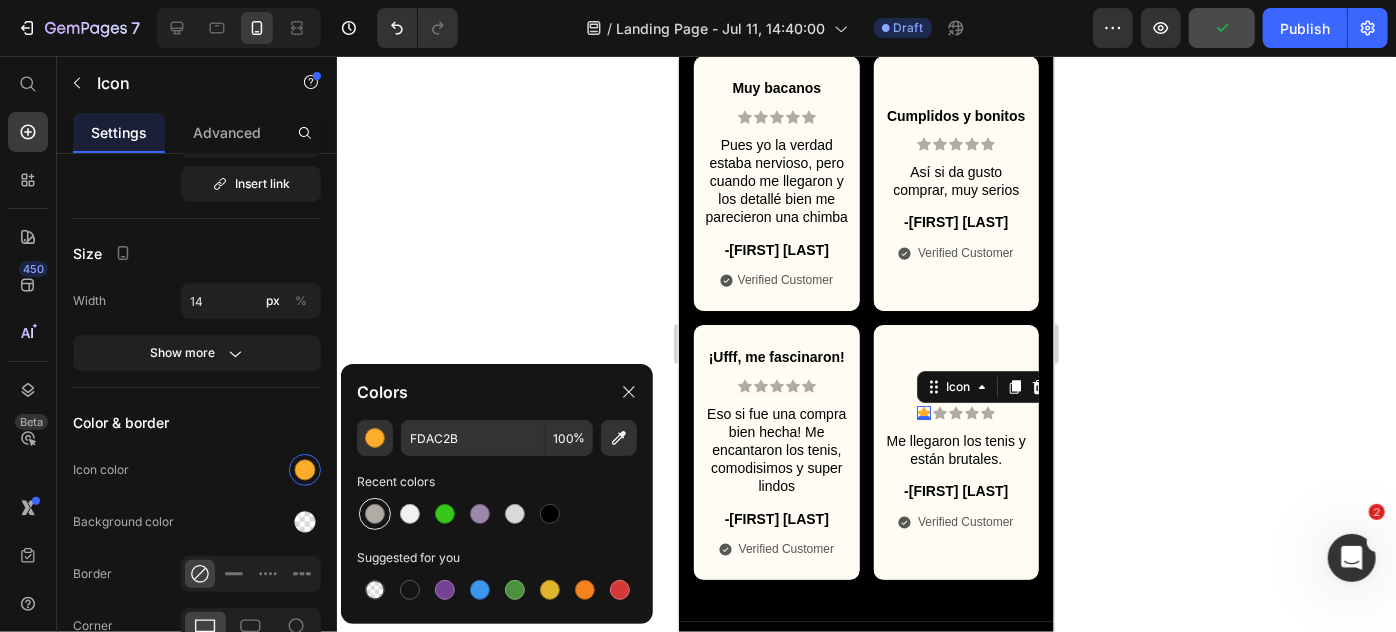 click at bounding box center [375, 514] 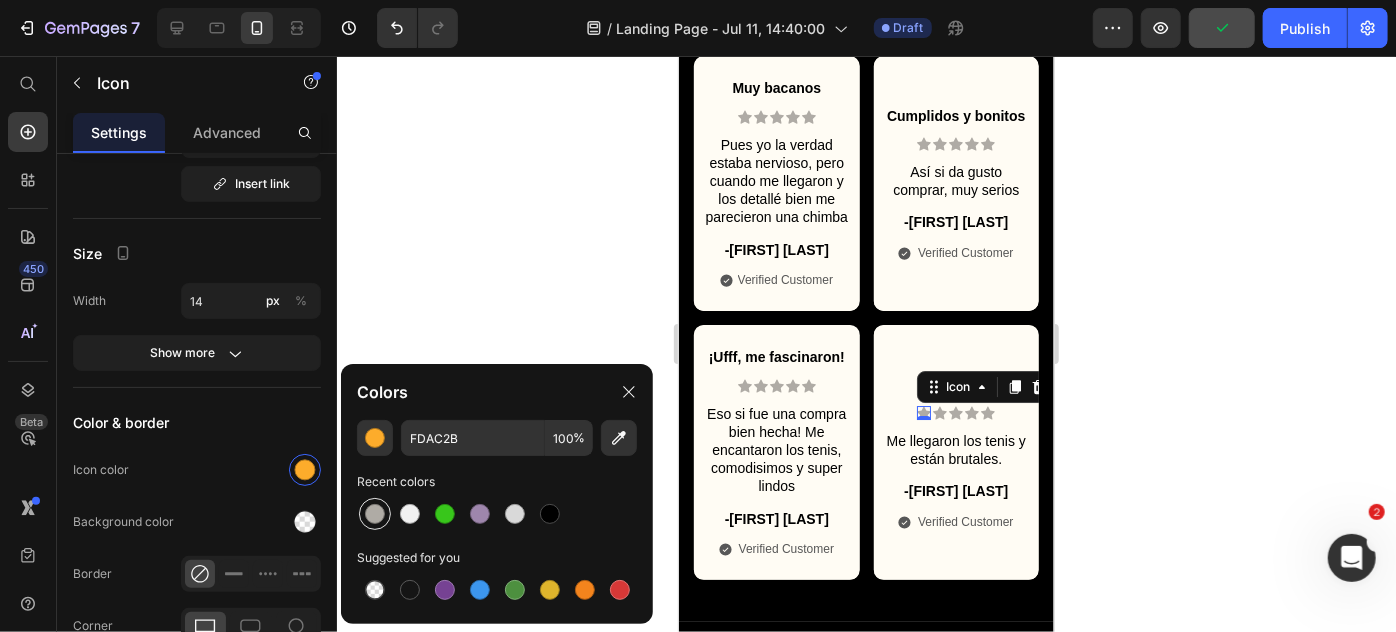 type on "AFABA5" 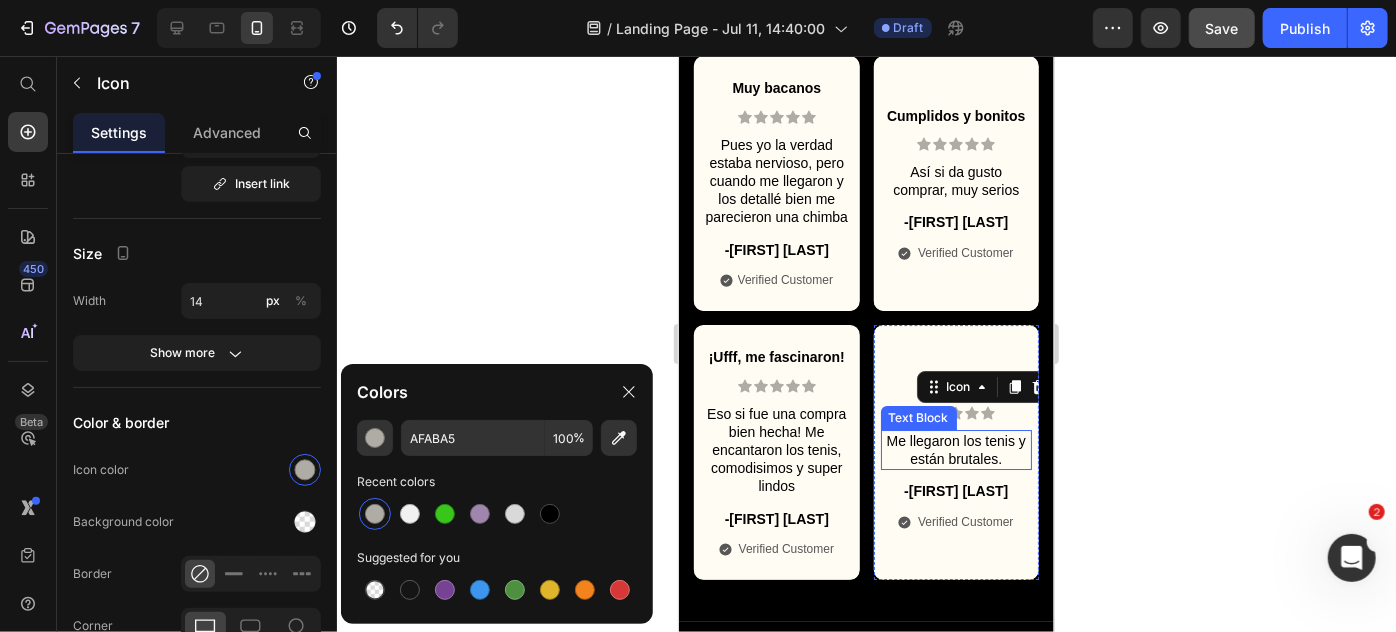 click on "Me llegaron los tenis y están brutales." at bounding box center (956, 449) 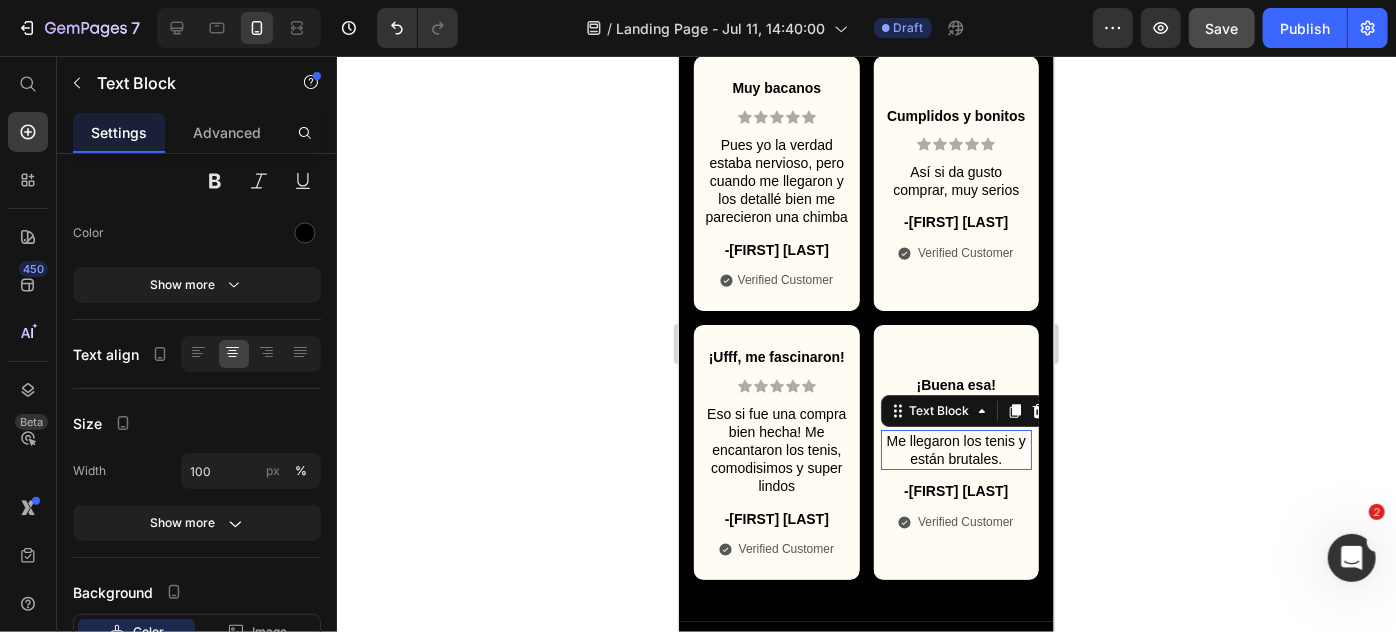 scroll, scrollTop: 0, scrollLeft: 0, axis: both 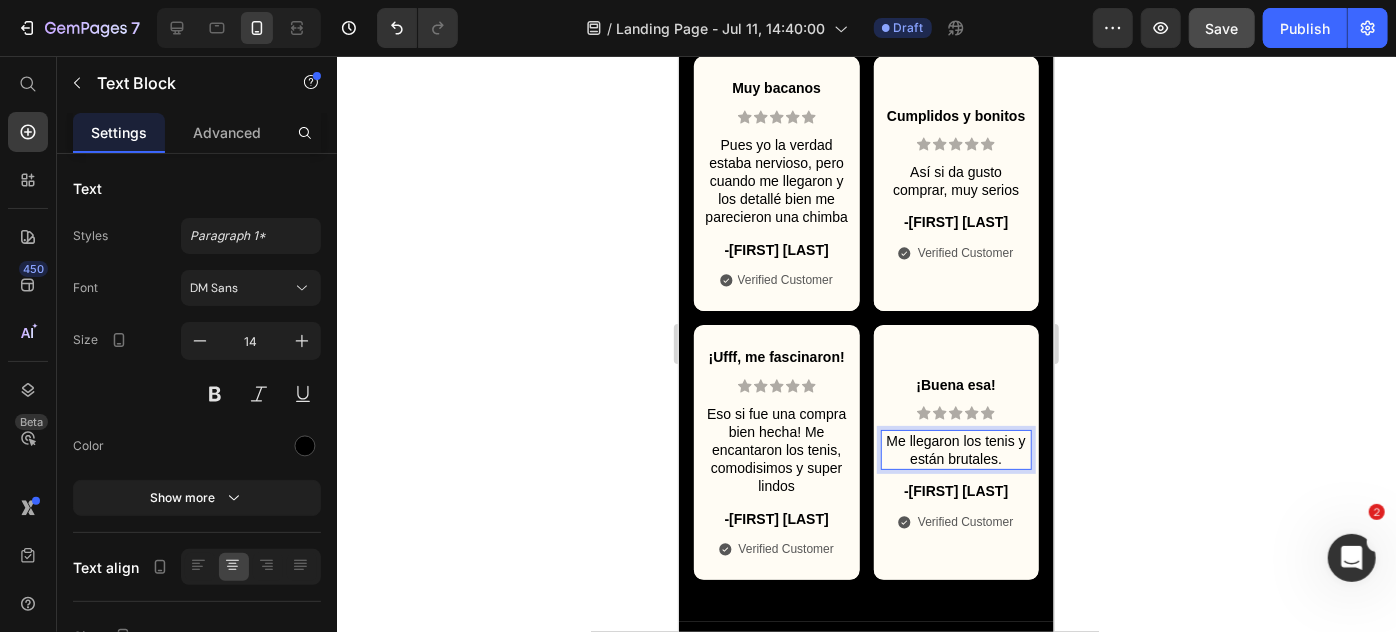 click on "Me llegaron los tenis y están brutales." at bounding box center (956, 449) 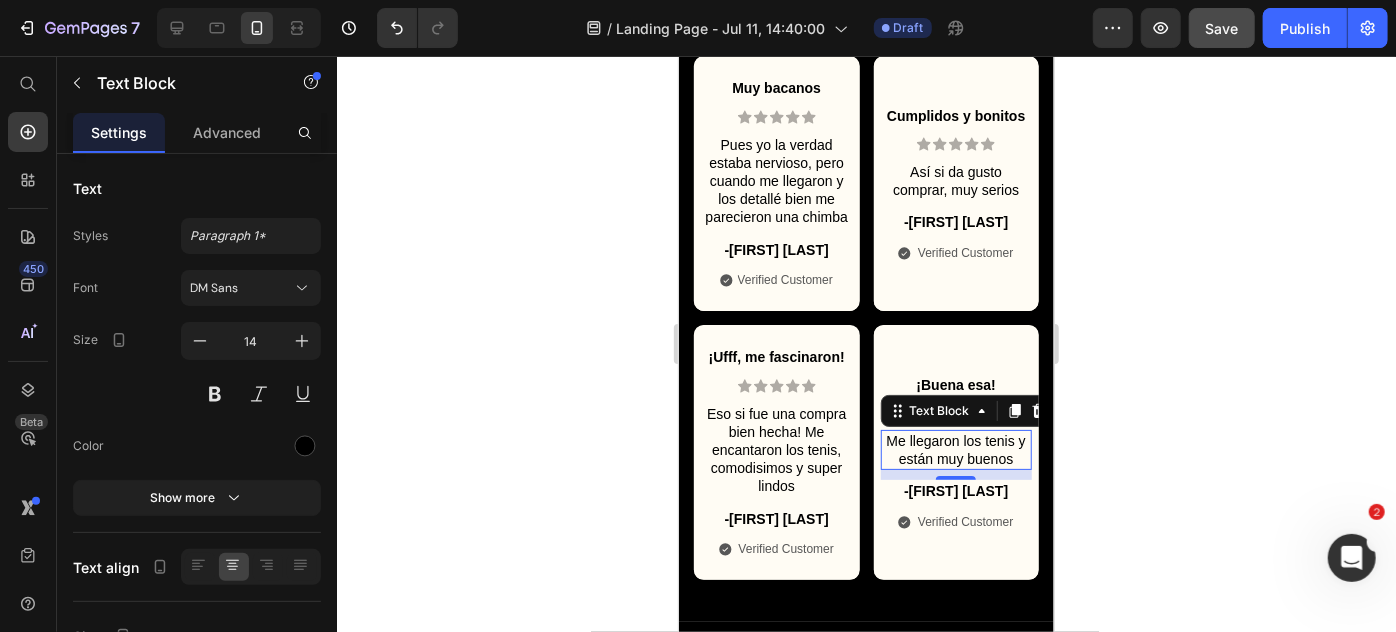 click 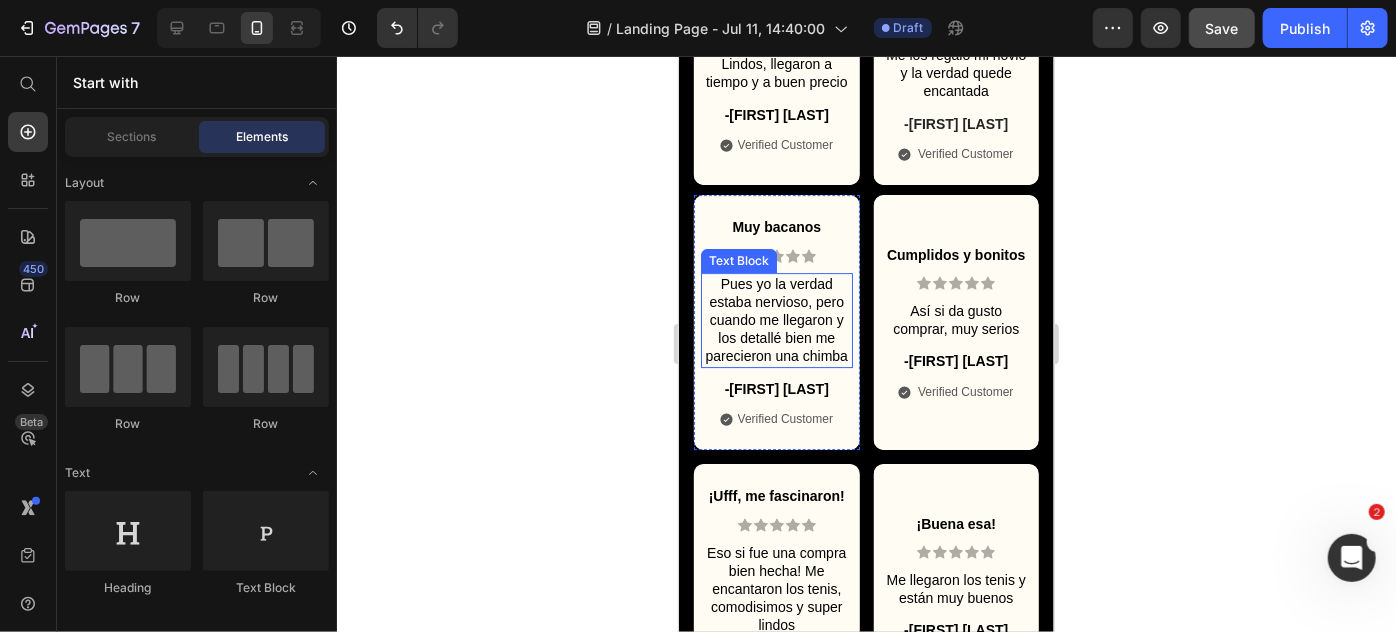 scroll, scrollTop: 2959, scrollLeft: 0, axis: vertical 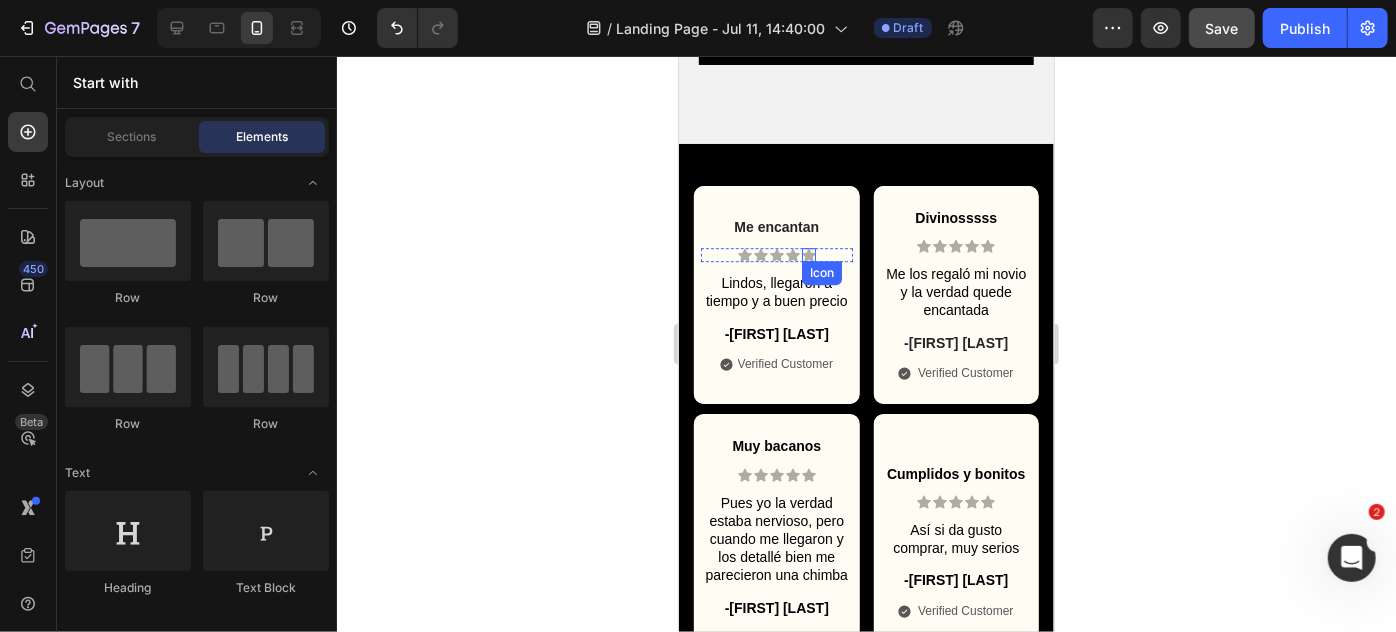 click 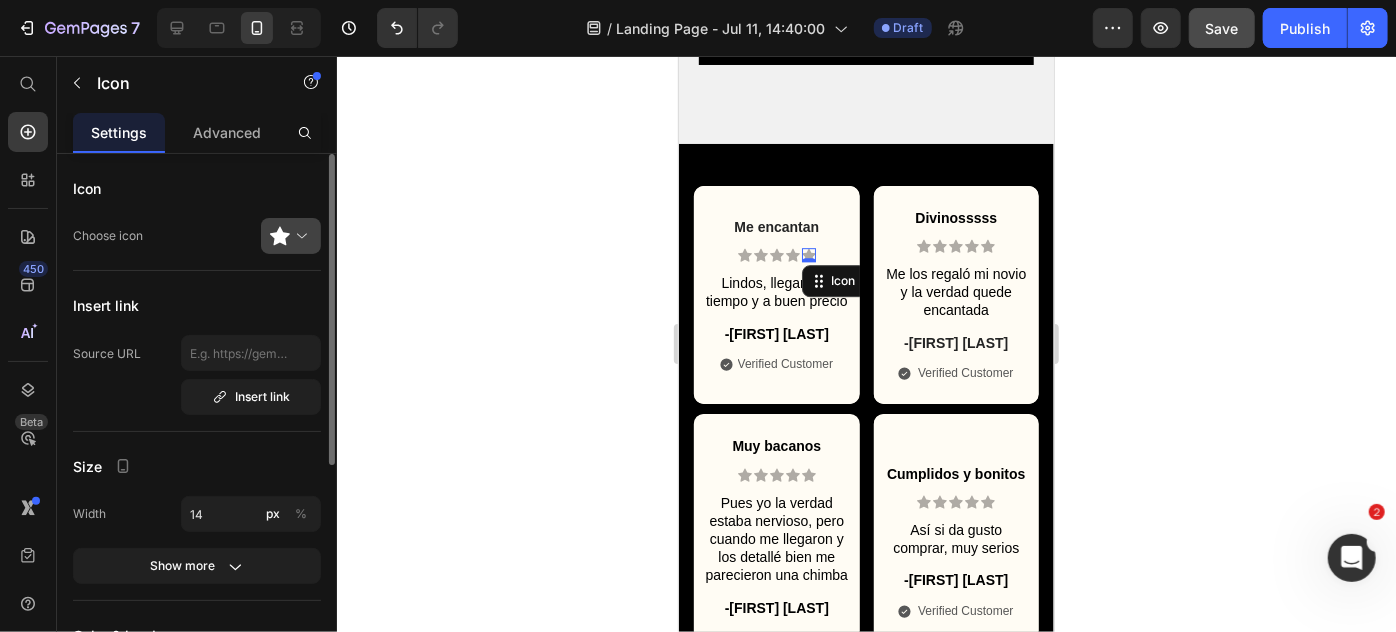 click at bounding box center (299, 236) 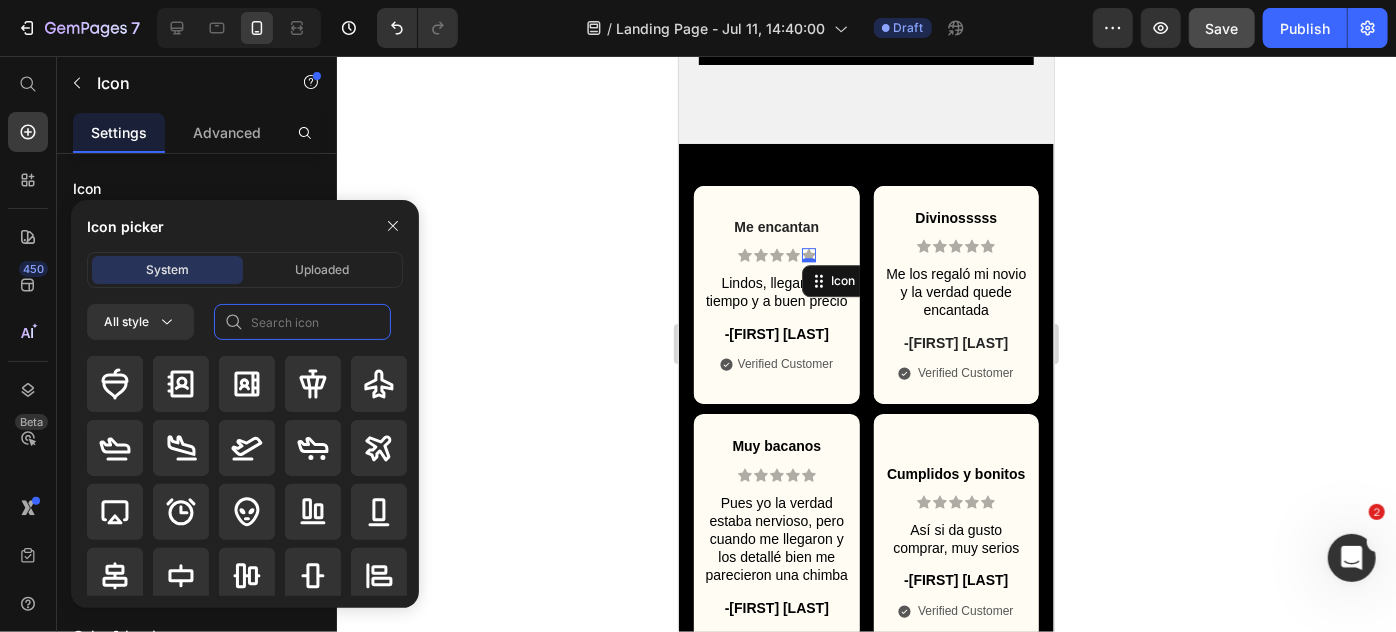 click 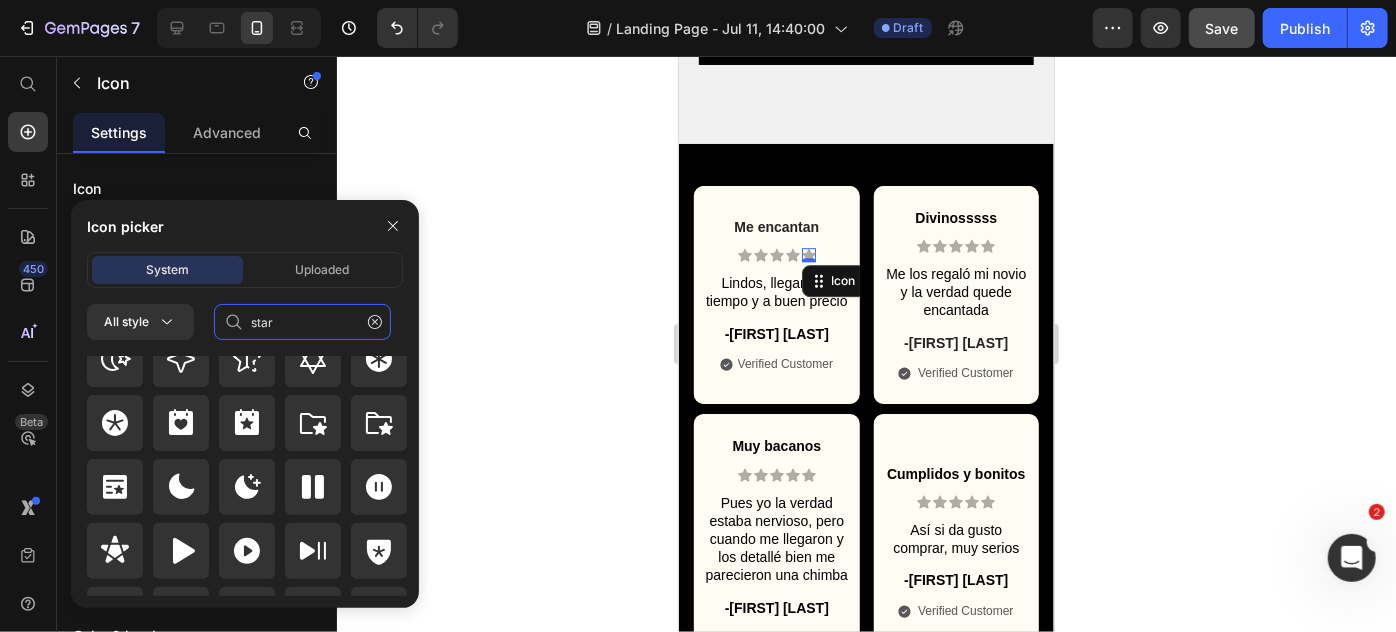 scroll, scrollTop: 872, scrollLeft: 0, axis: vertical 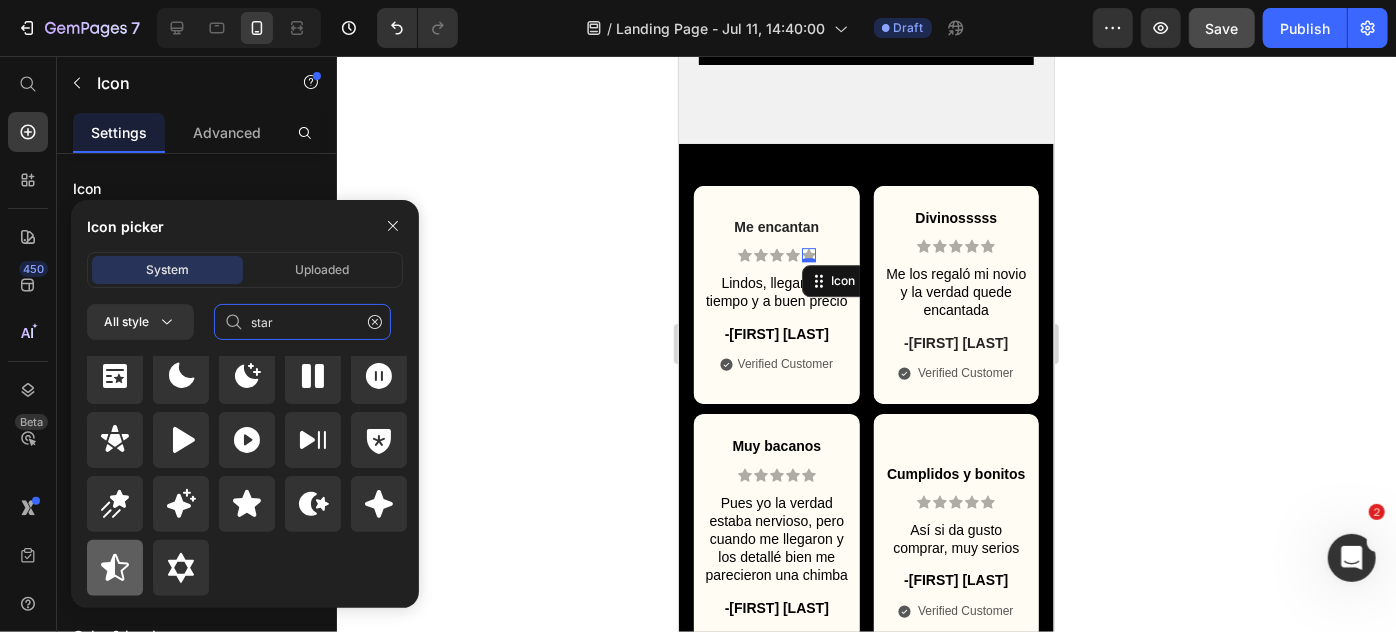 type on "star" 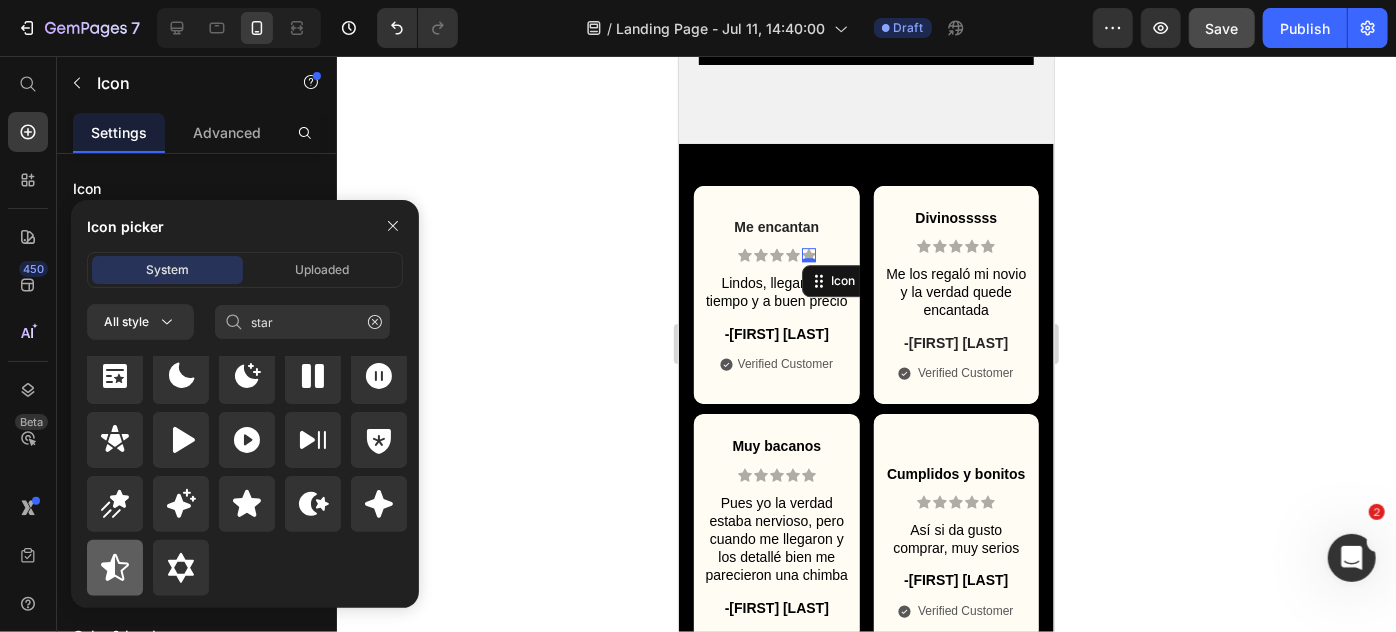 click 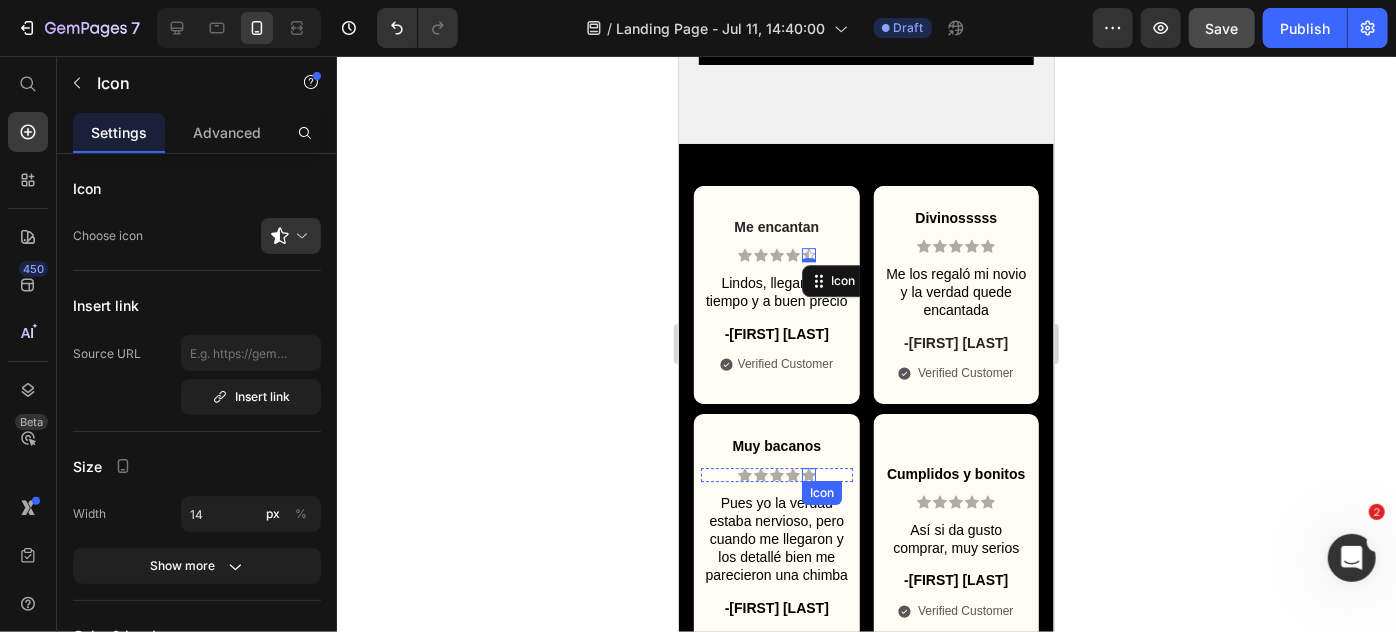 click 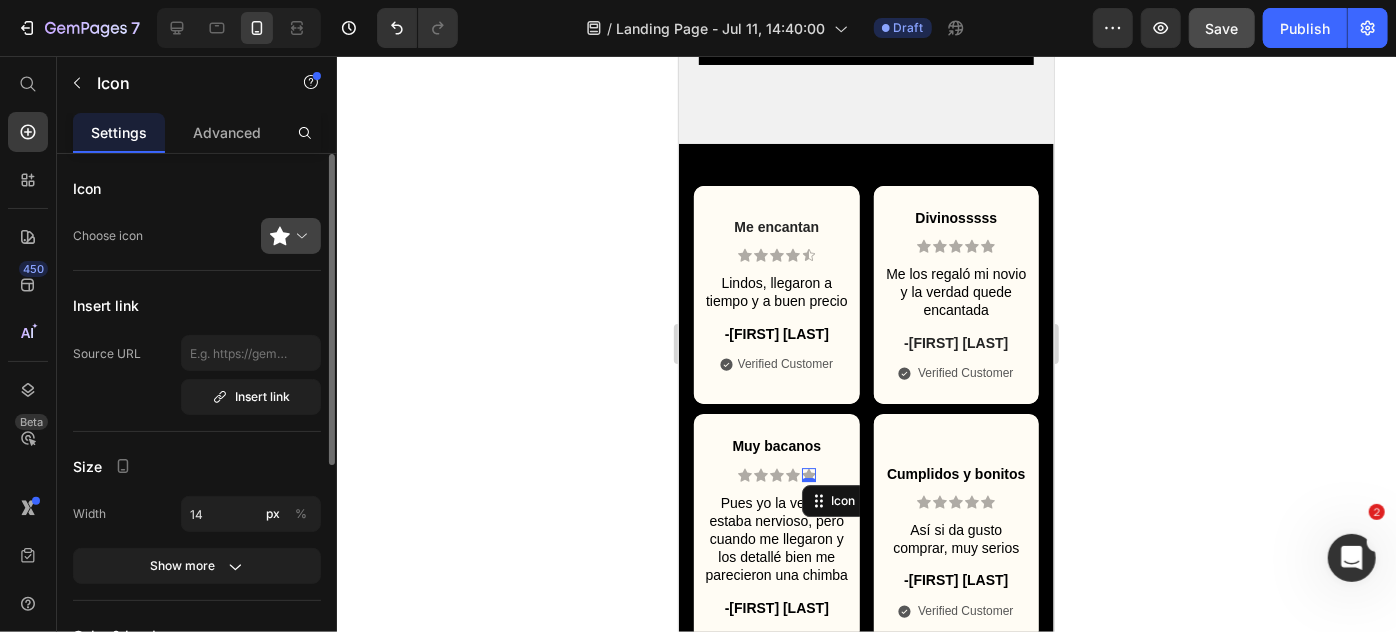 click at bounding box center [299, 236] 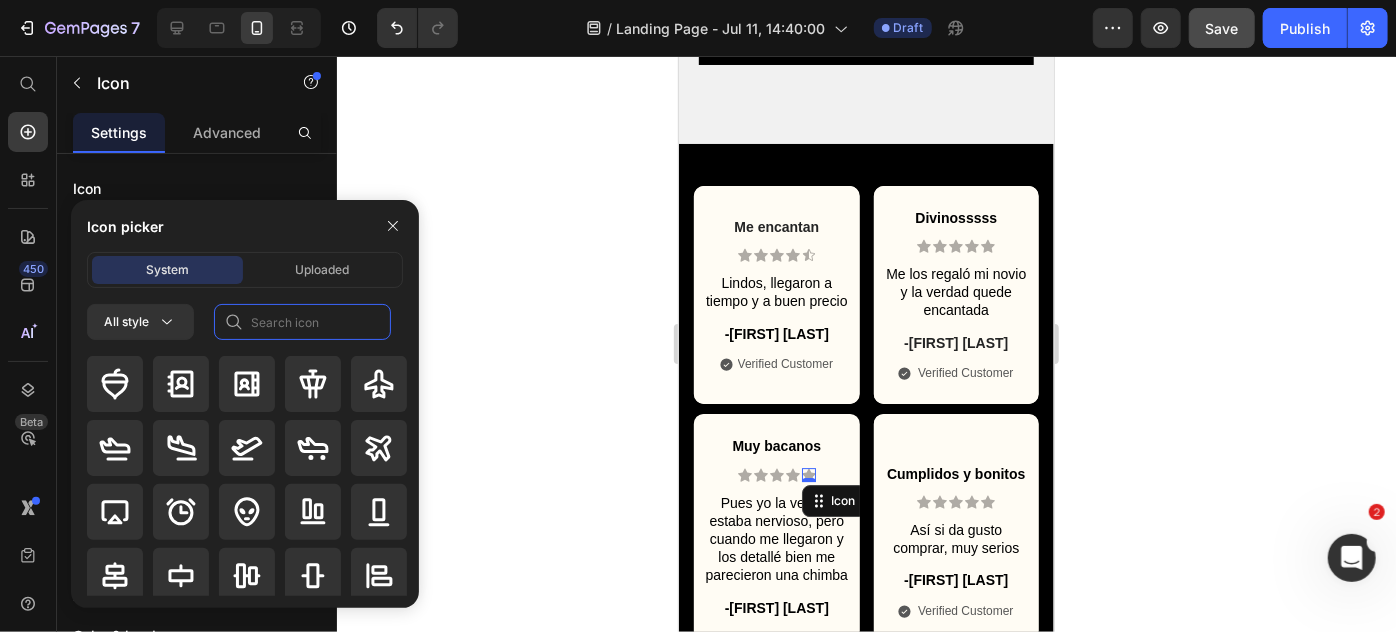 click 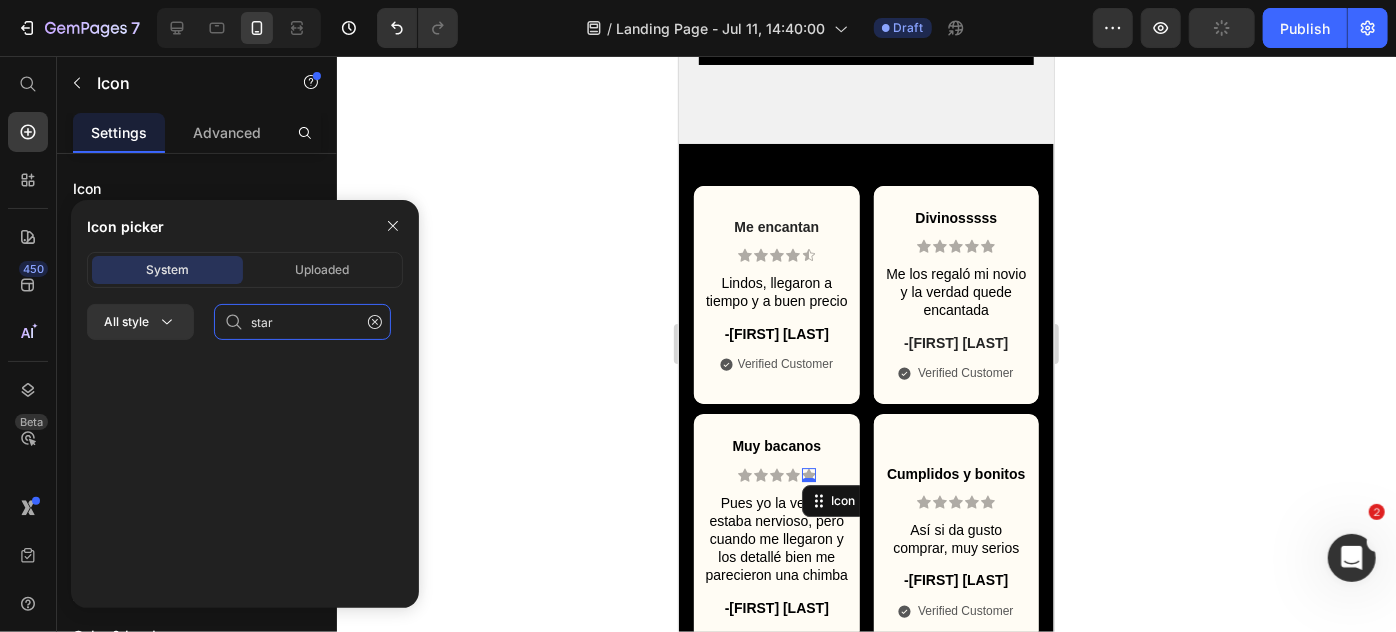 scroll, scrollTop: 872, scrollLeft: 0, axis: vertical 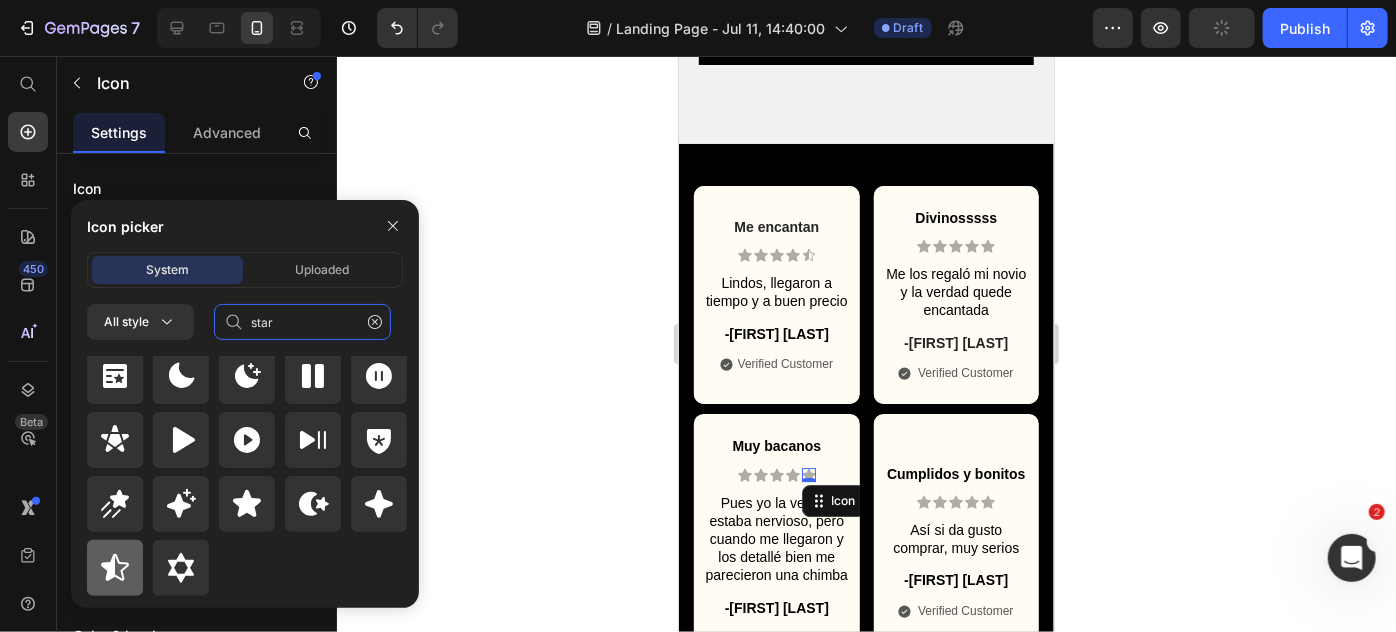 type on "star" 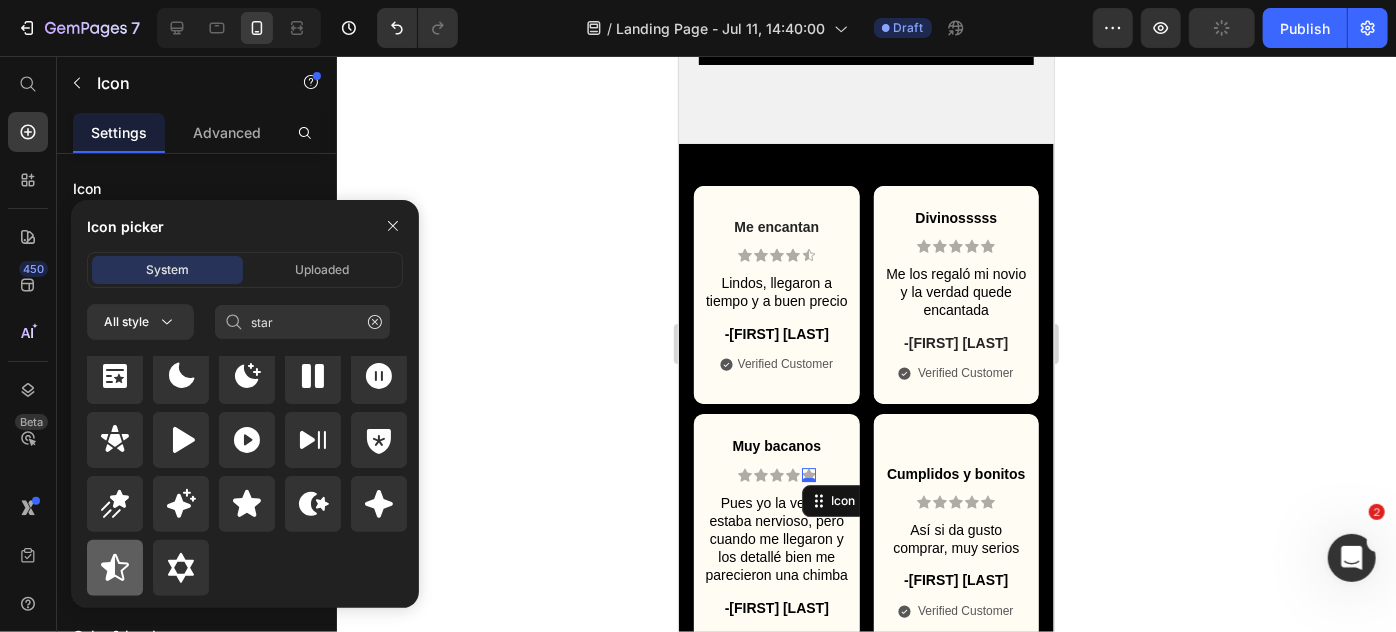 click 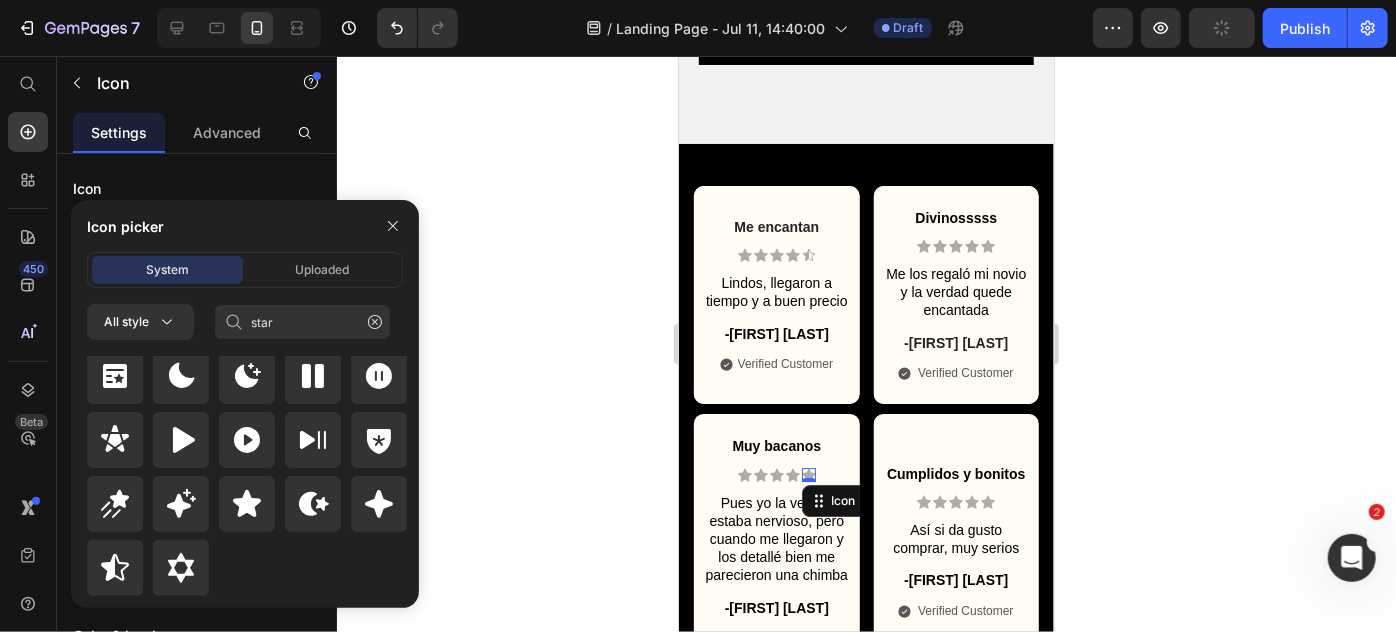 type 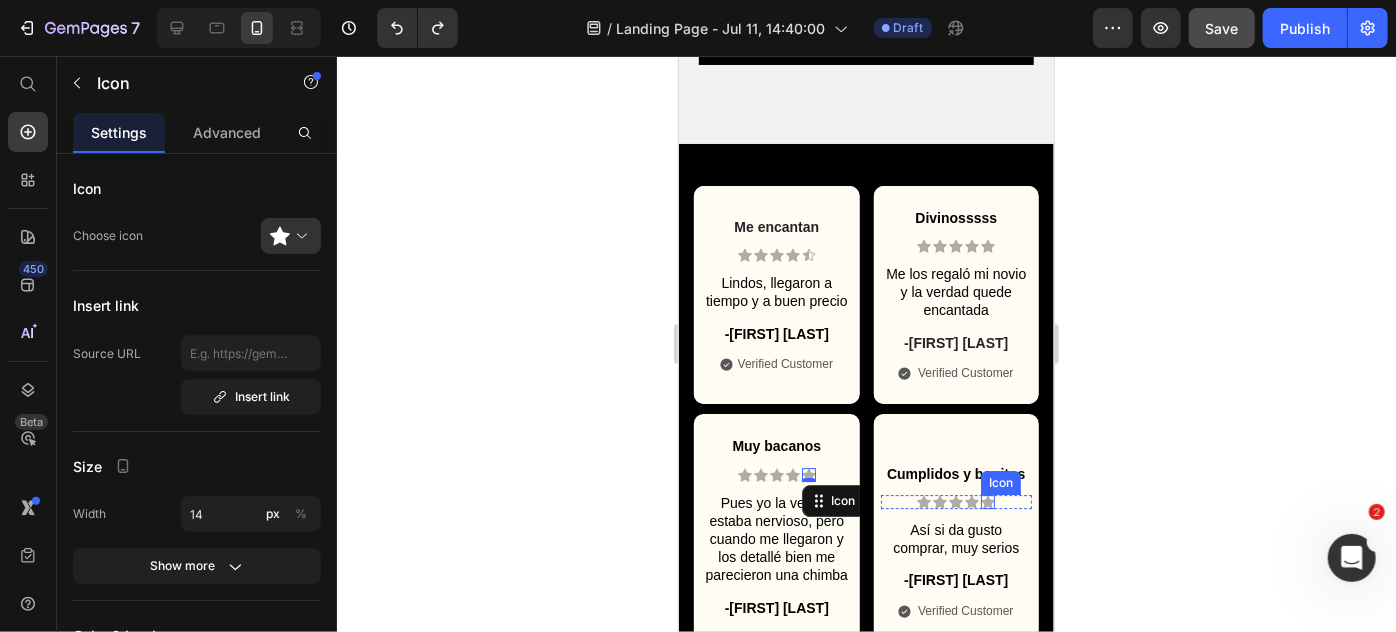 click 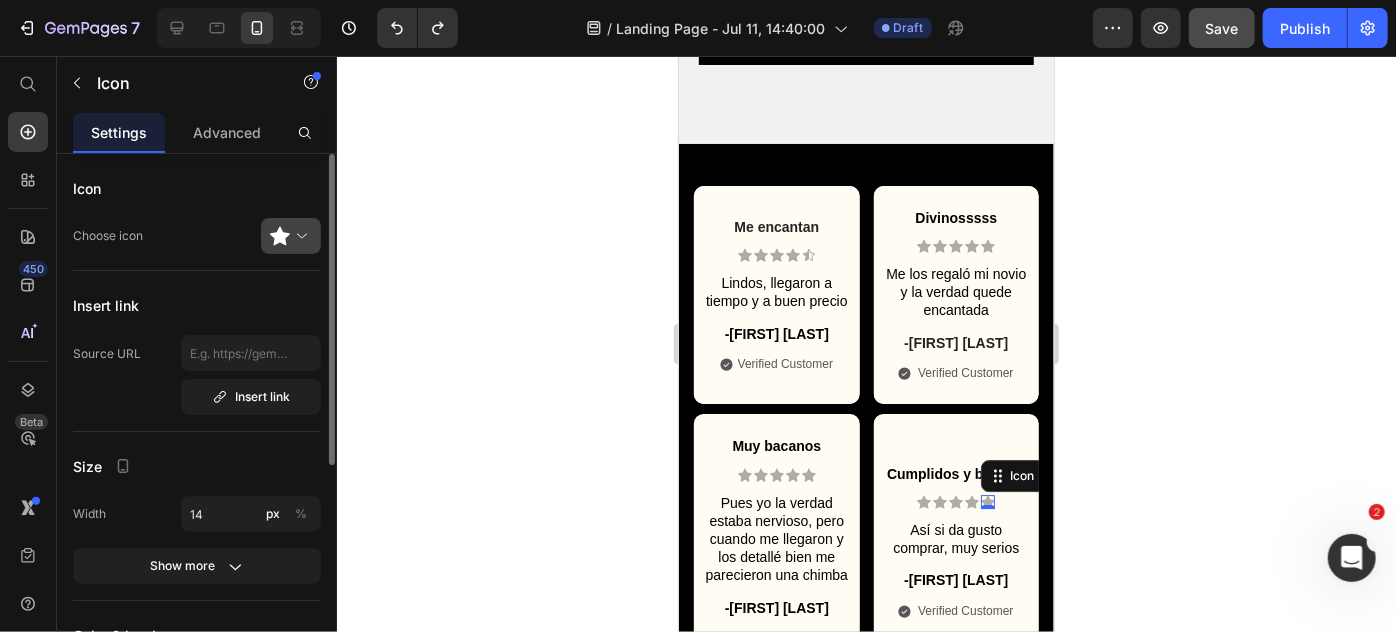 click at bounding box center (299, 236) 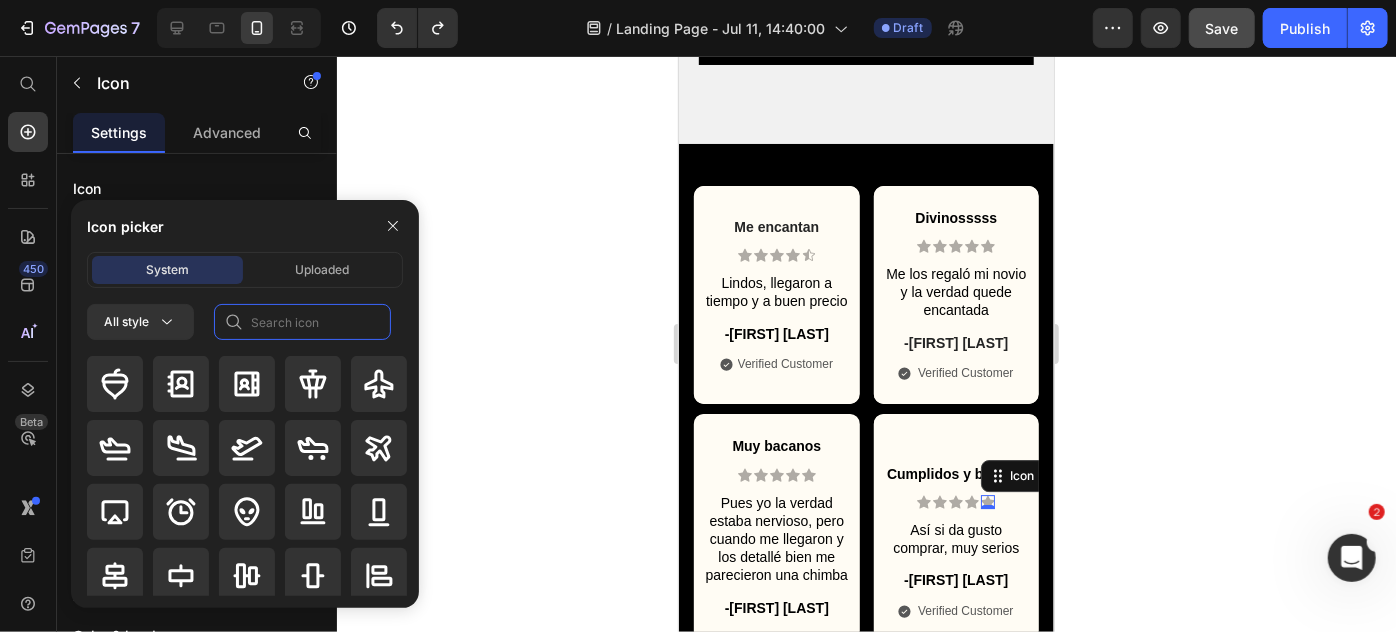 click 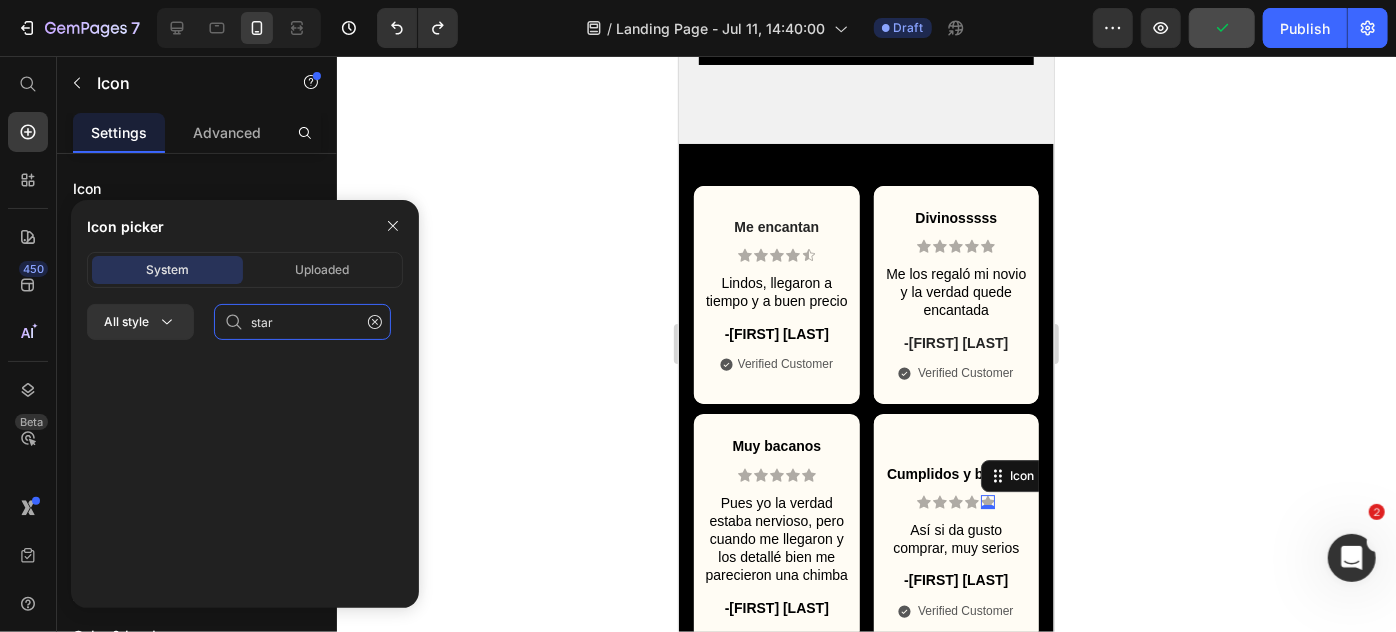 scroll, scrollTop: 872, scrollLeft: 0, axis: vertical 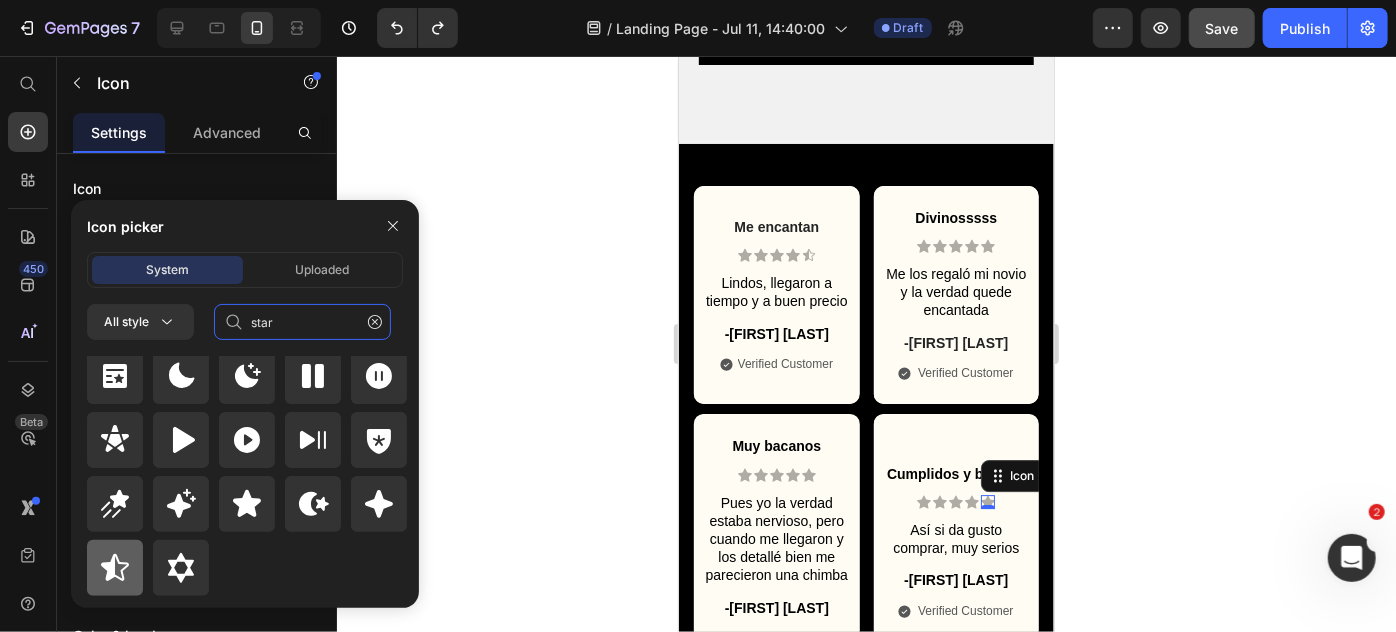 type on "star" 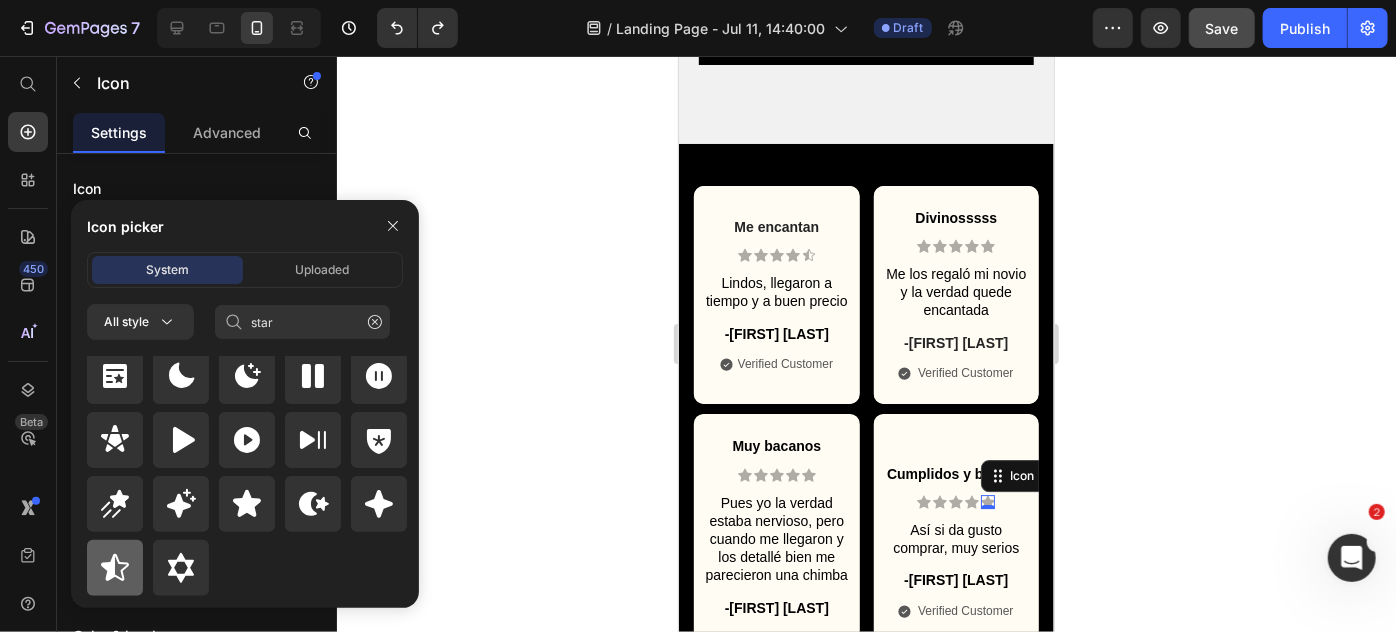 click 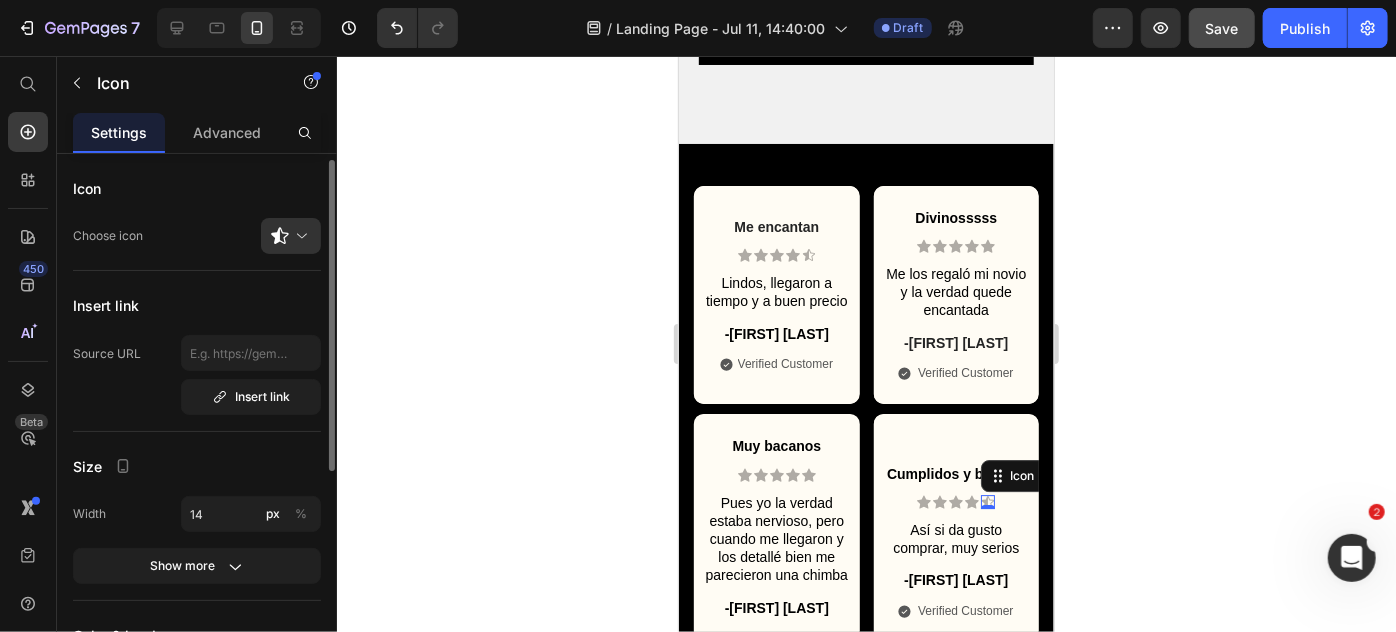 scroll, scrollTop: 5, scrollLeft: 0, axis: vertical 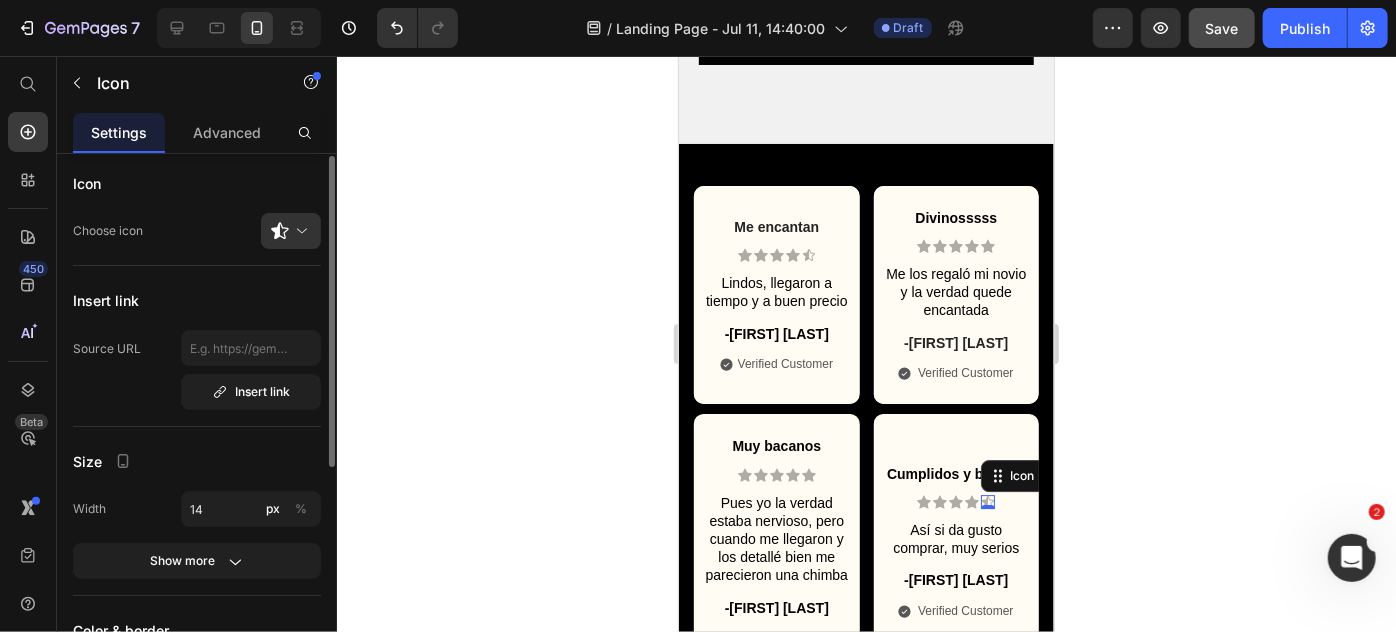 click 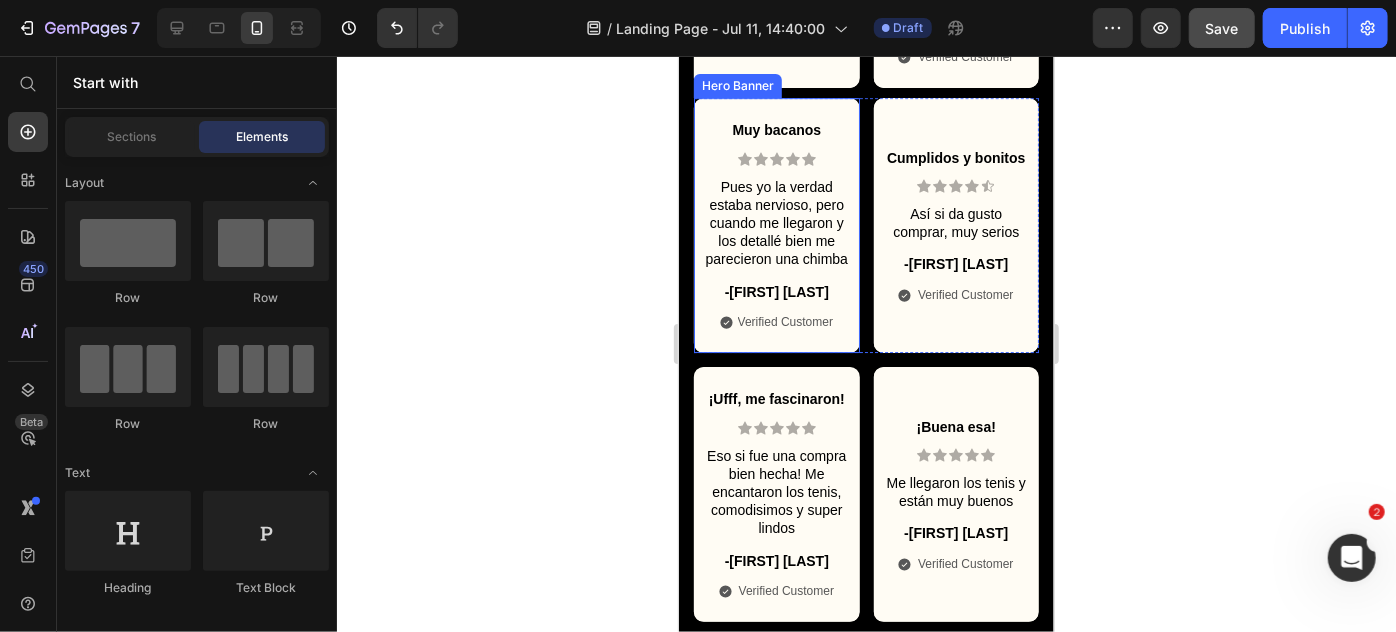 scroll, scrollTop: 3276, scrollLeft: 0, axis: vertical 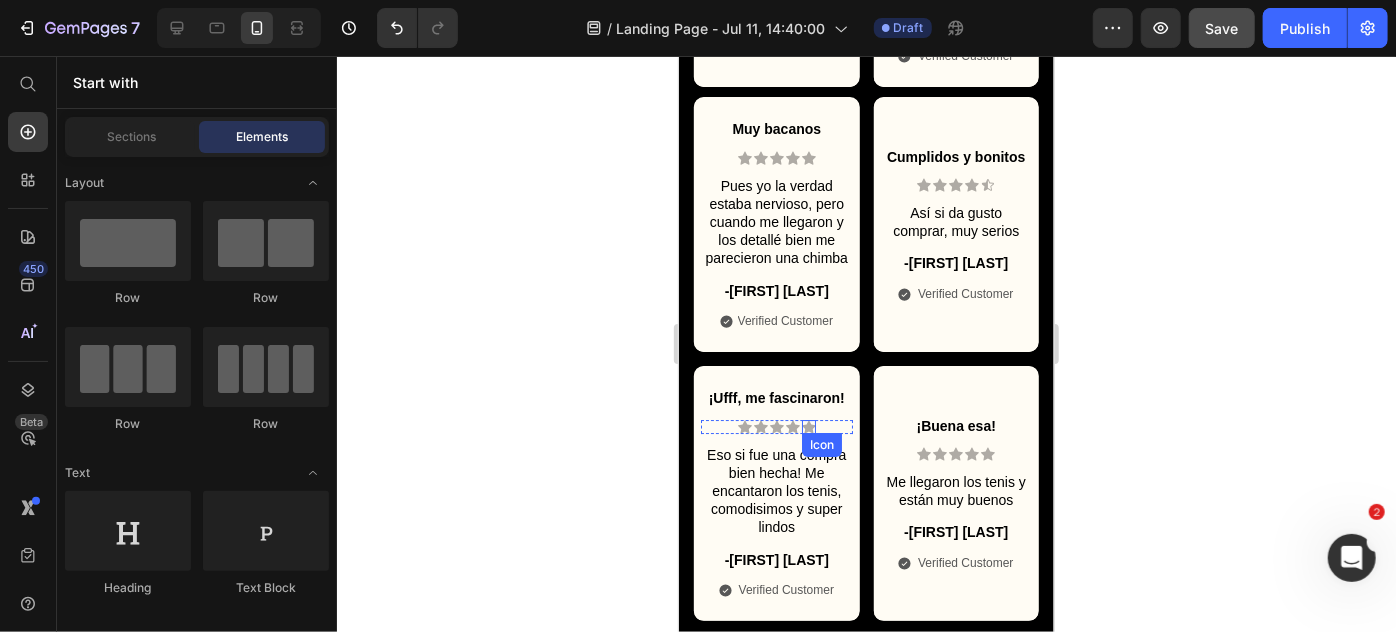 click 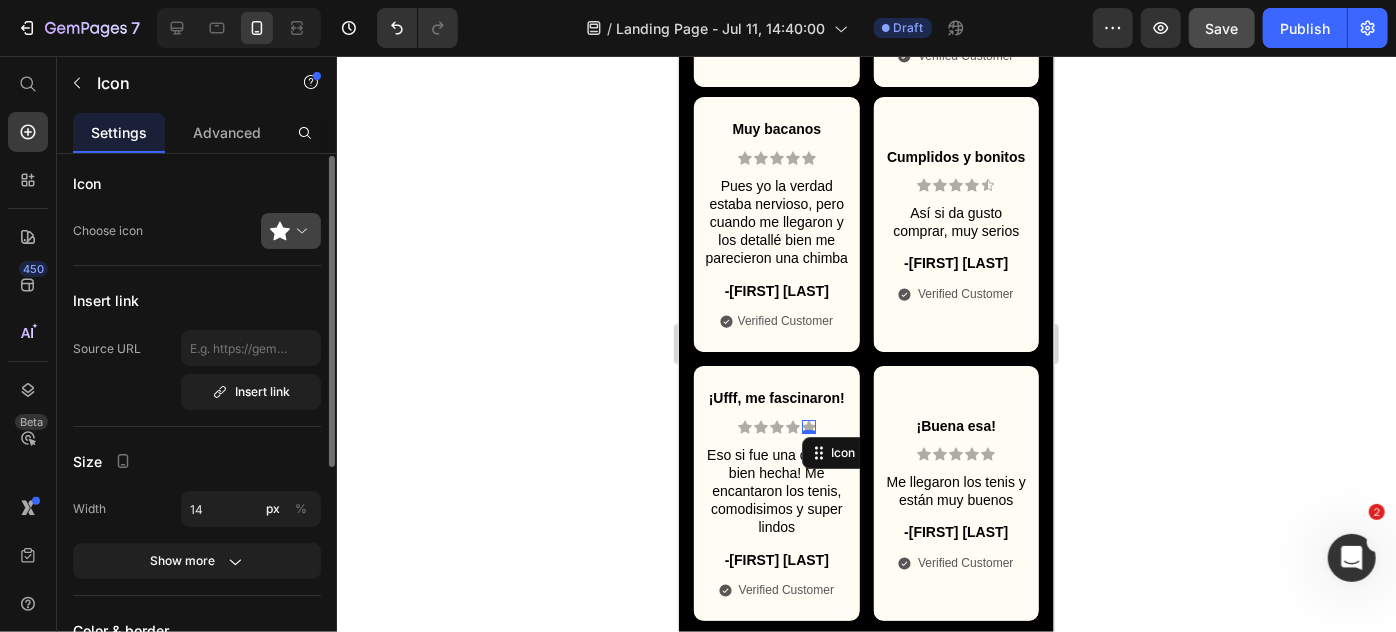 click at bounding box center [299, 231] 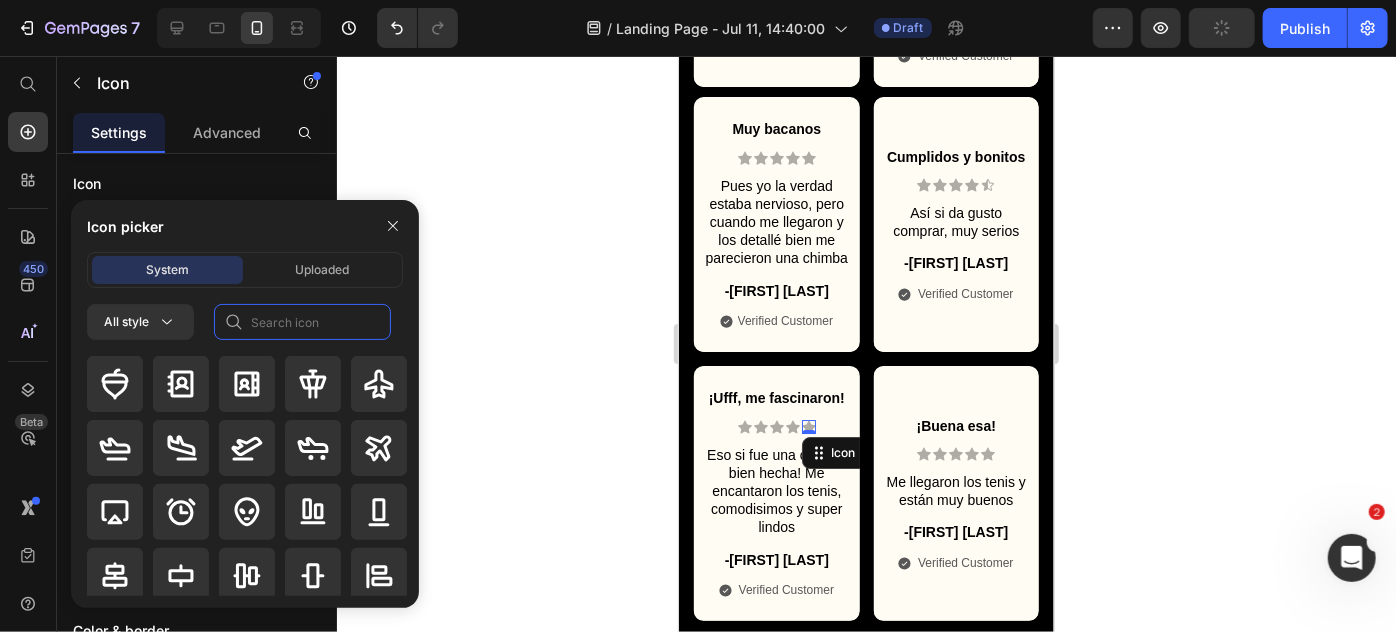click 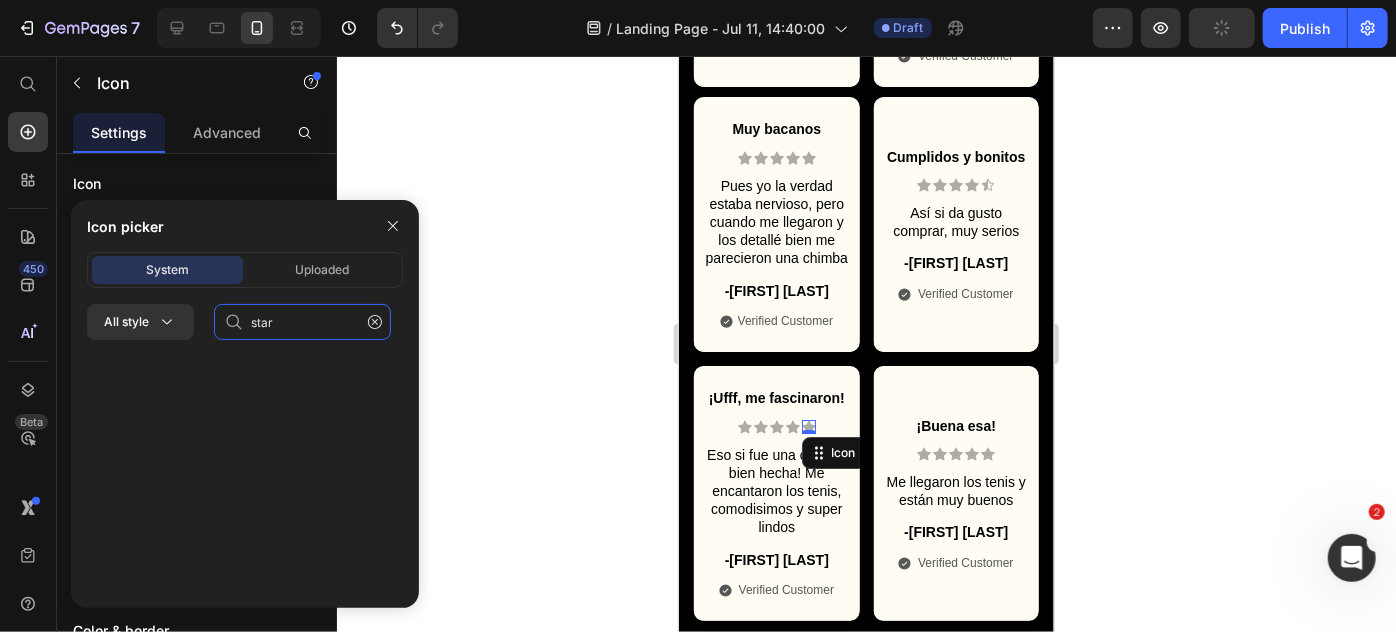 scroll, scrollTop: 872, scrollLeft: 0, axis: vertical 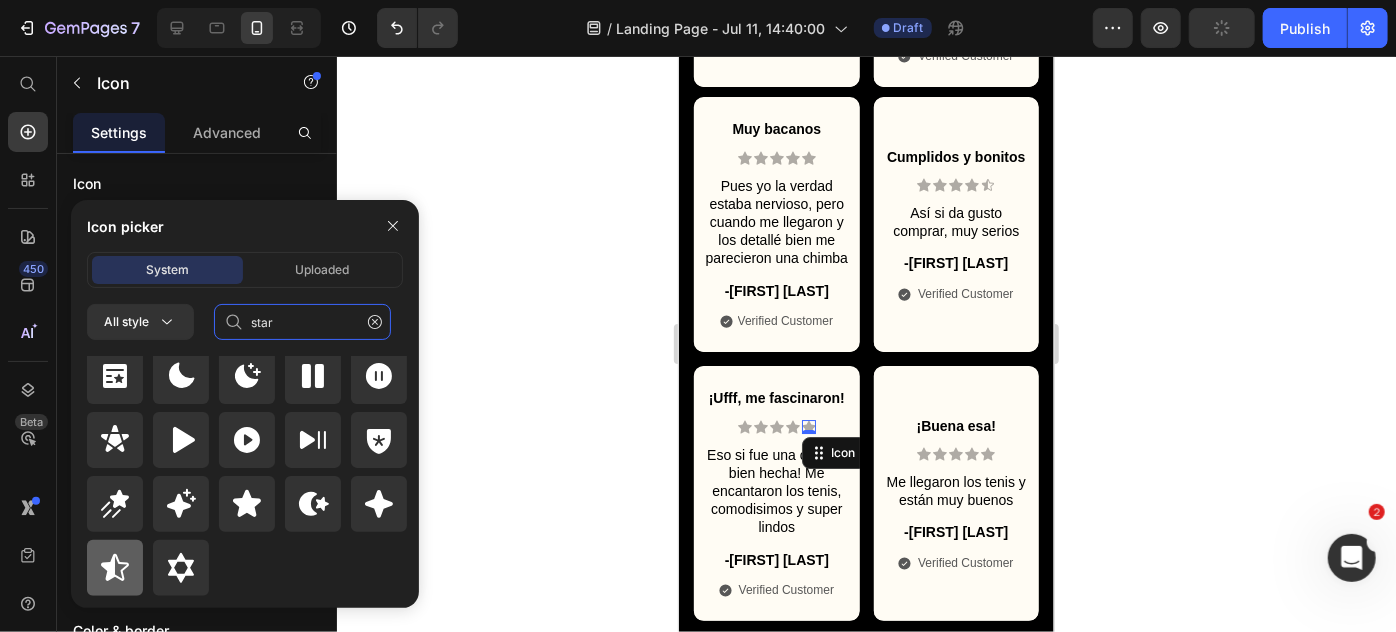 type on "star" 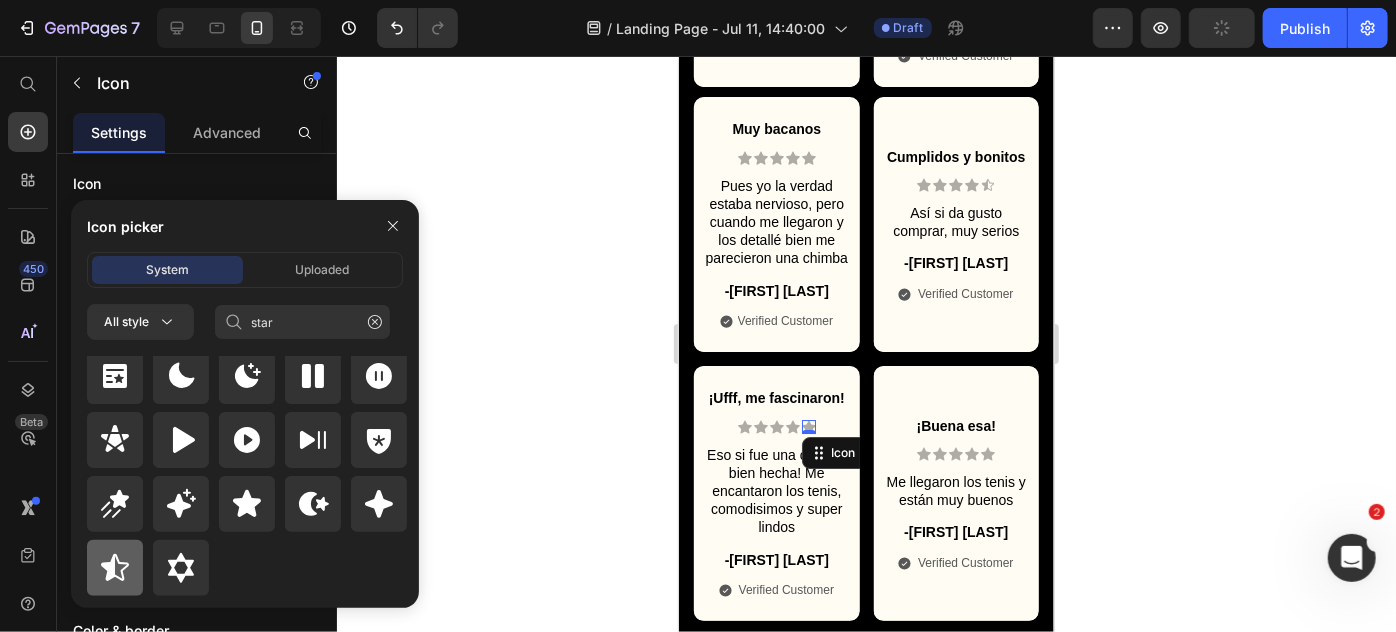 click 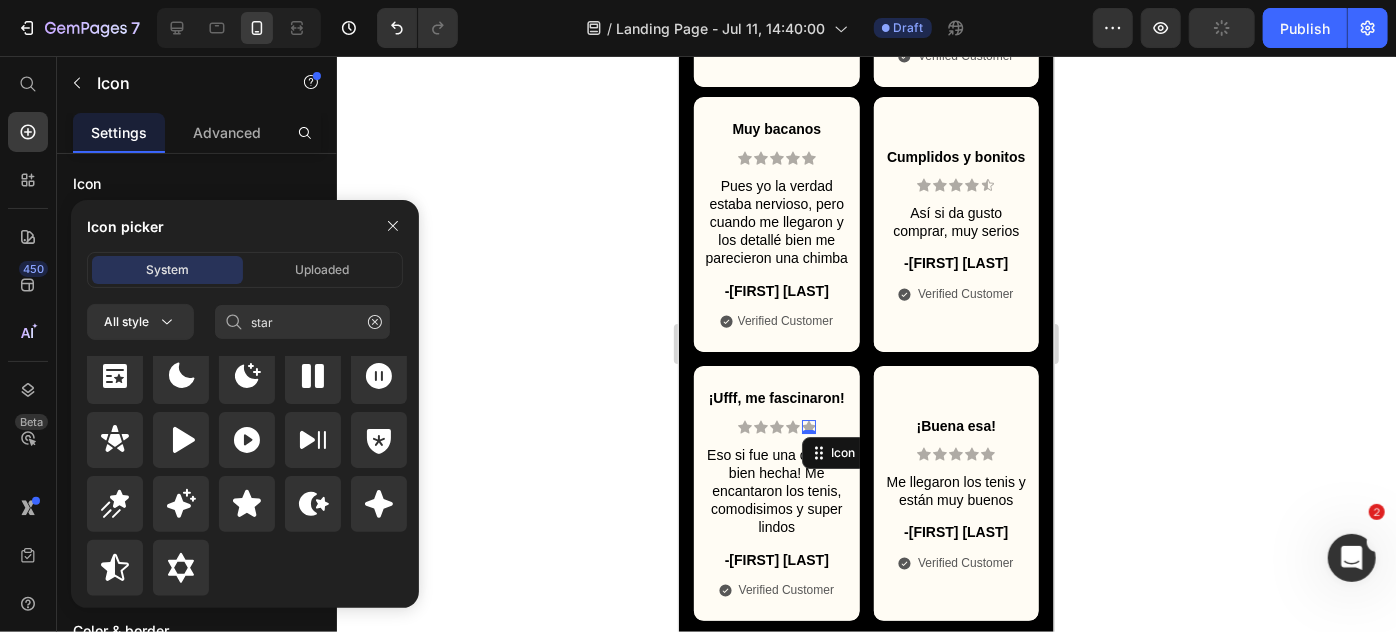 type 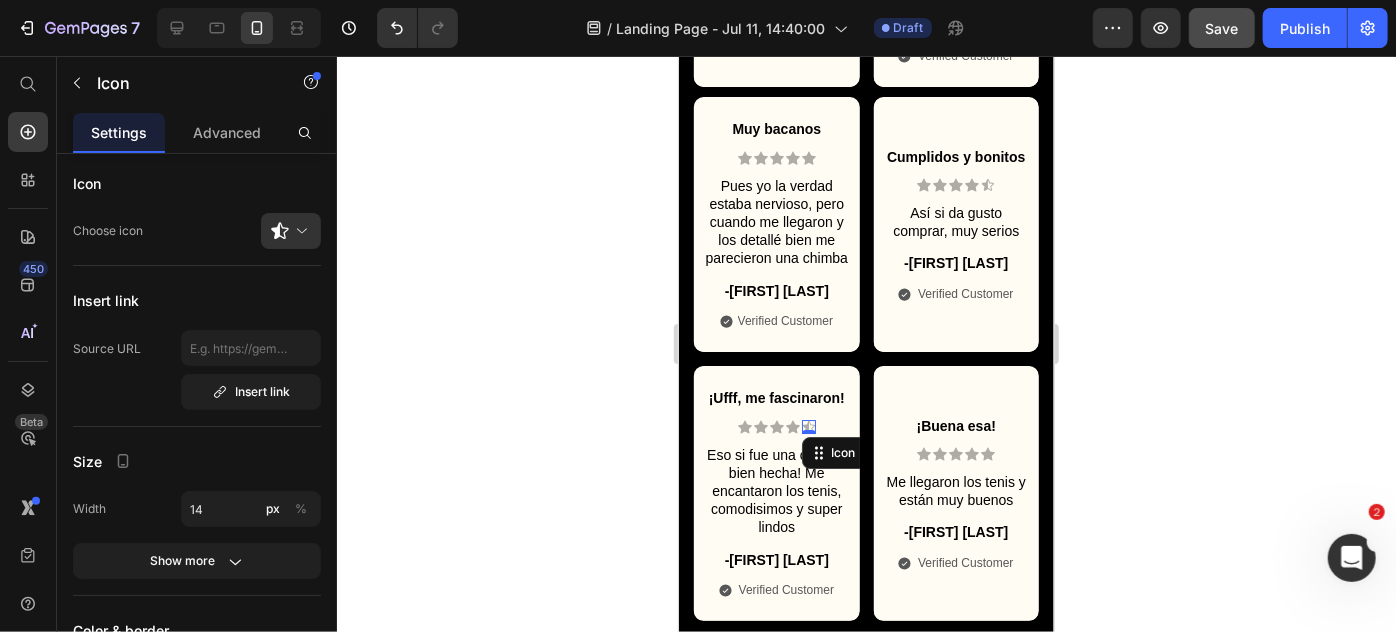 click 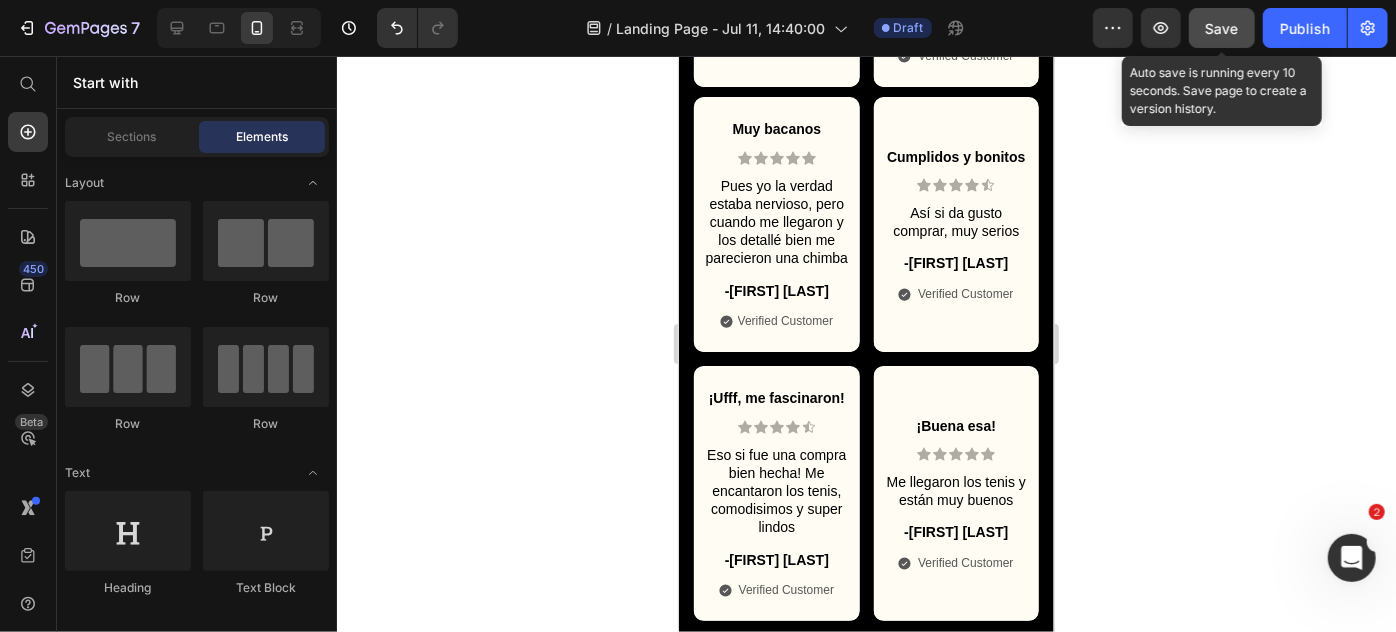 click on "Save" at bounding box center (1222, 28) 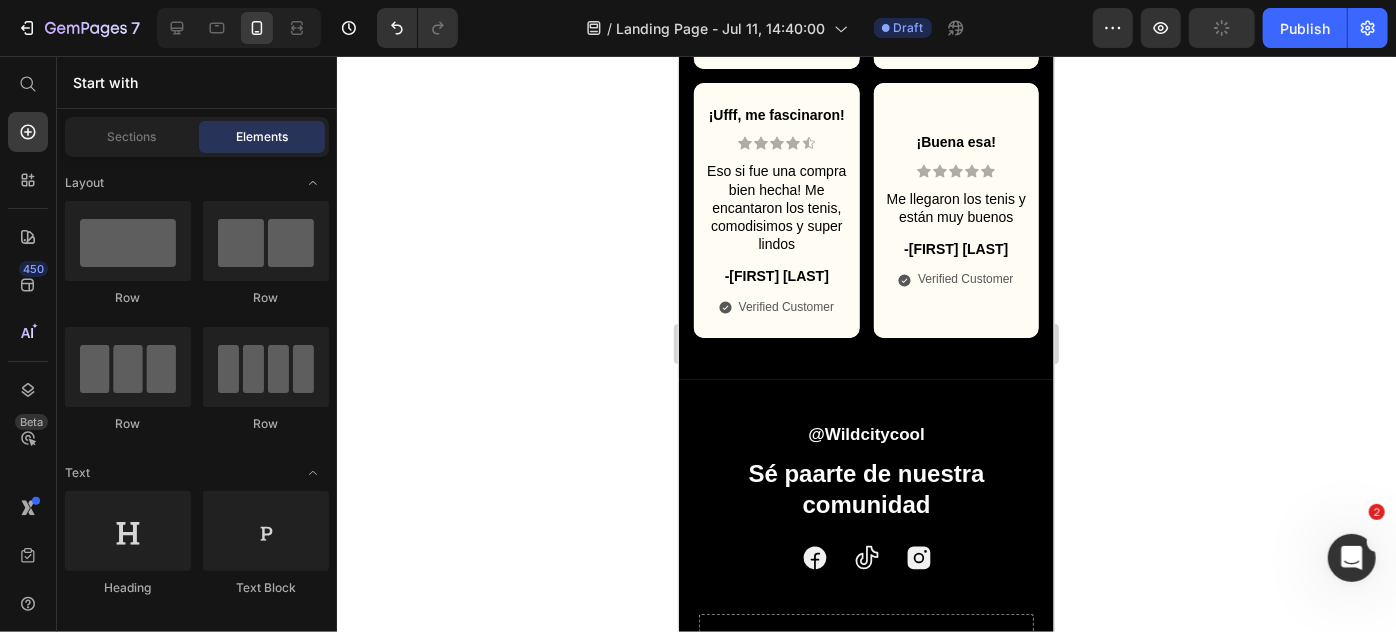 scroll, scrollTop: 3741, scrollLeft: 0, axis: vertical 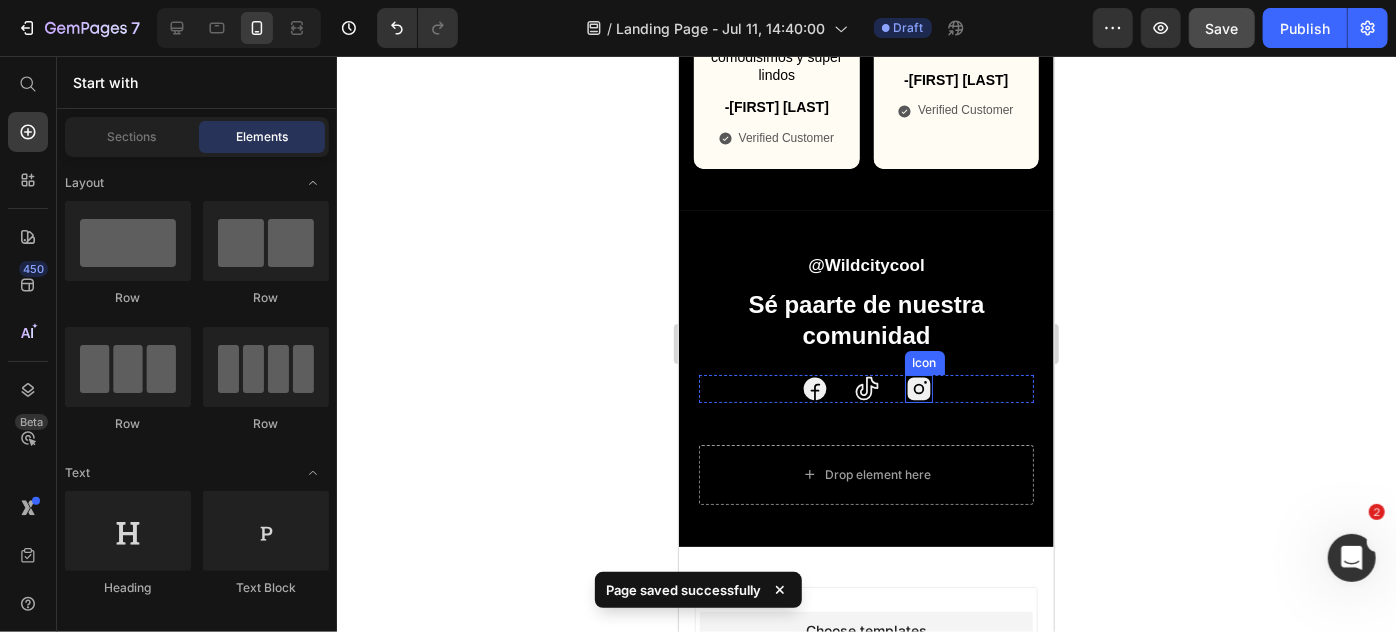 click 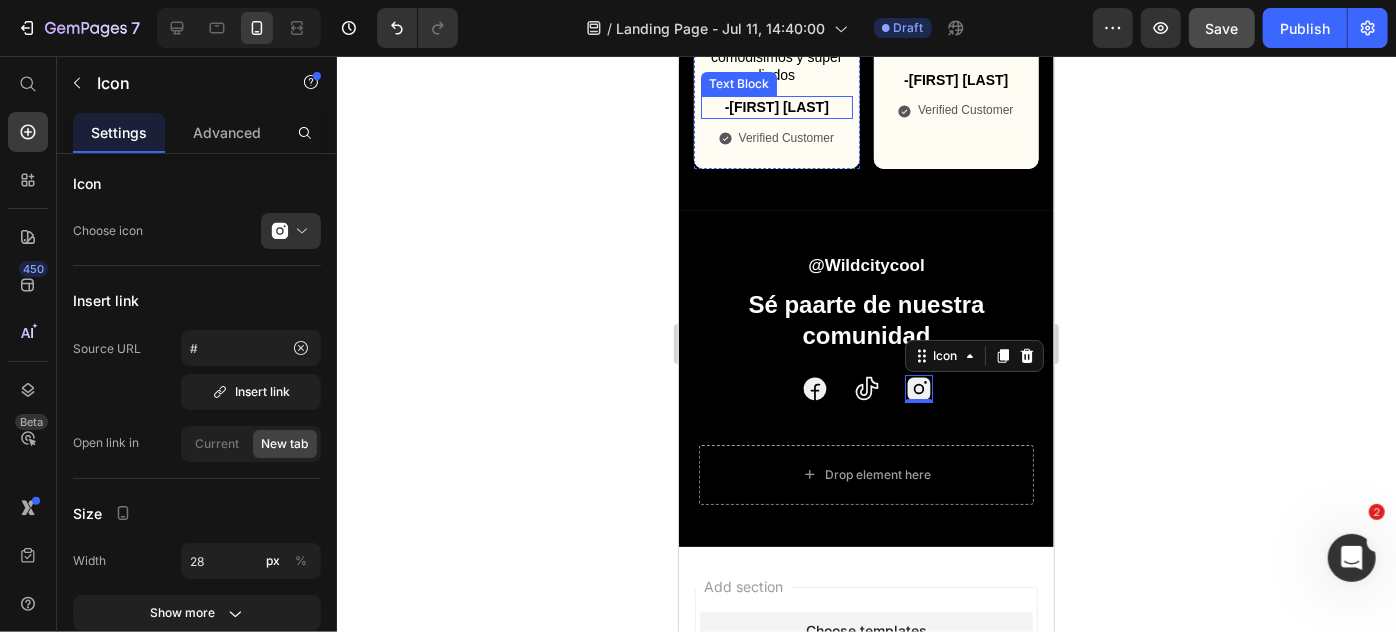 click on "-[FIRST] [LAST]" at bounding box center (776, 106) 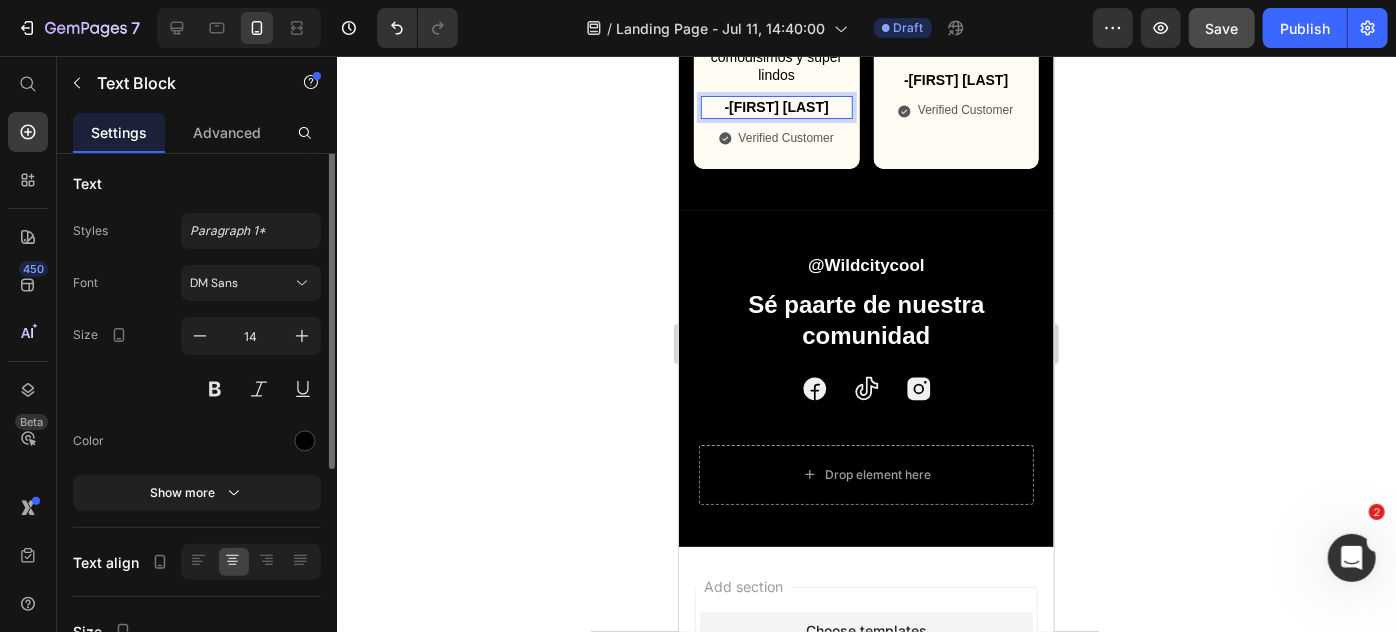 scroll, scrollTop: 0, scrollLeft: 0, axis: both 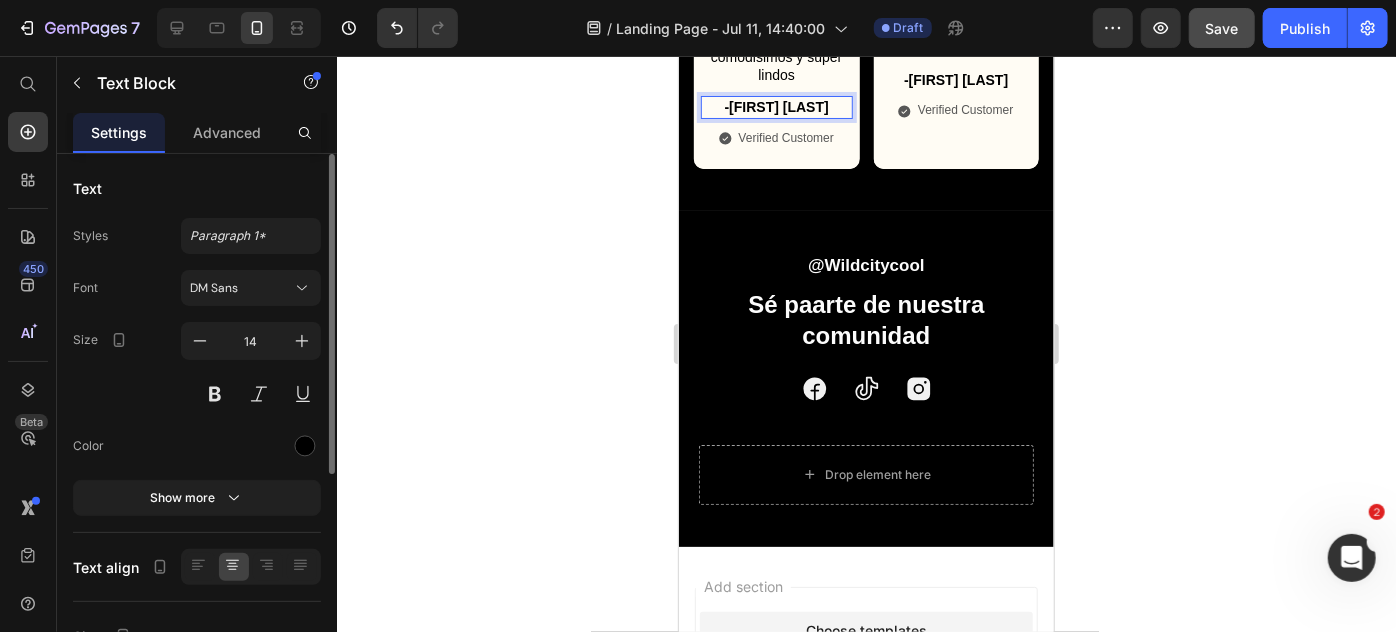 click on "-[FIRST] [LAST]" at bounding box center (776, 106) 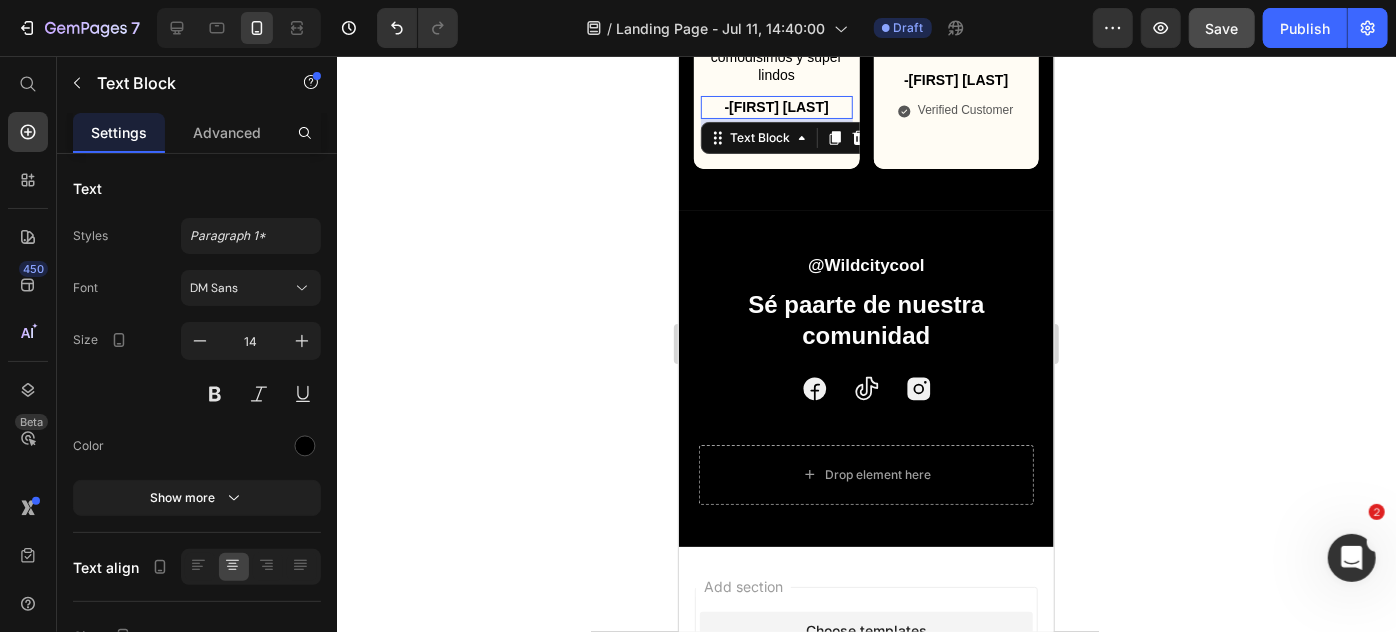 click 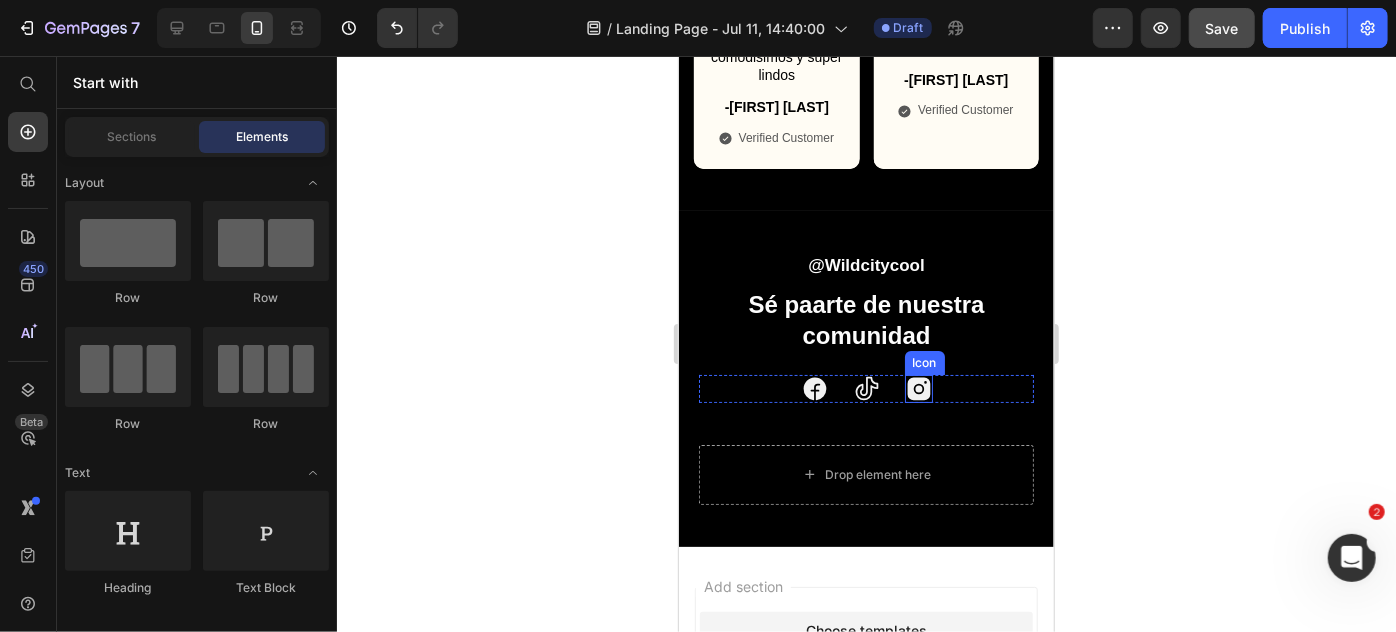 click 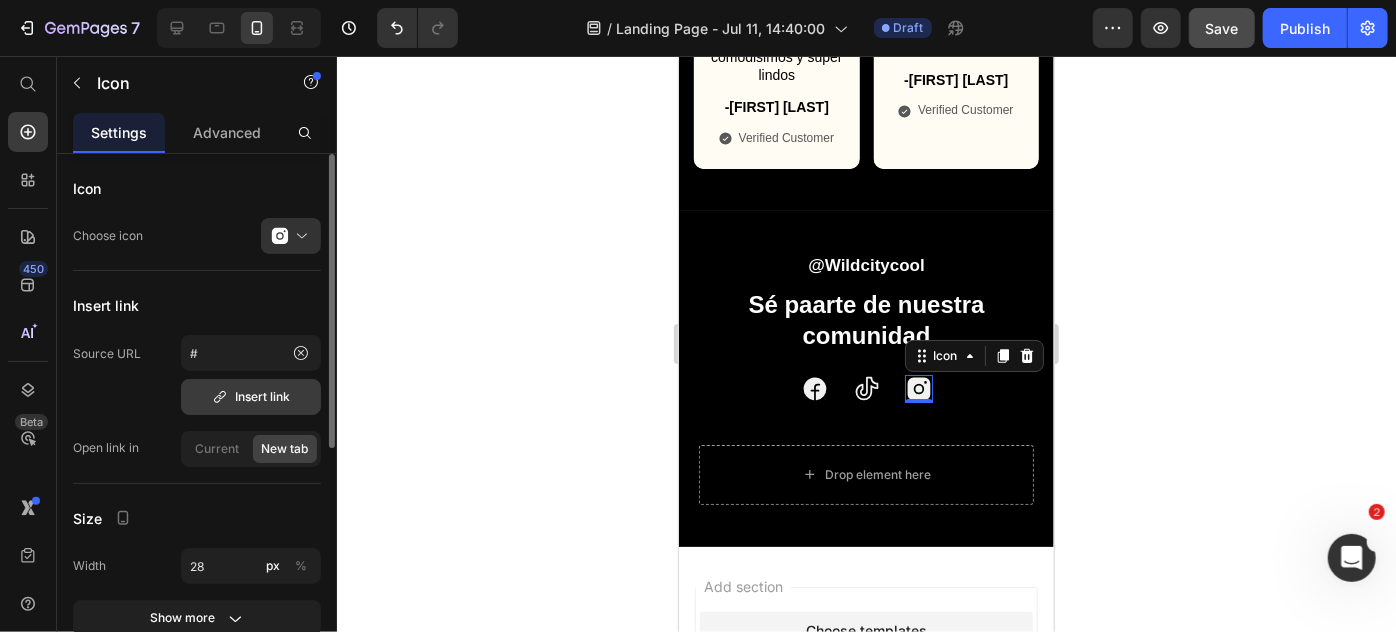 click on "Insert link" at bounding box center [251, 397] 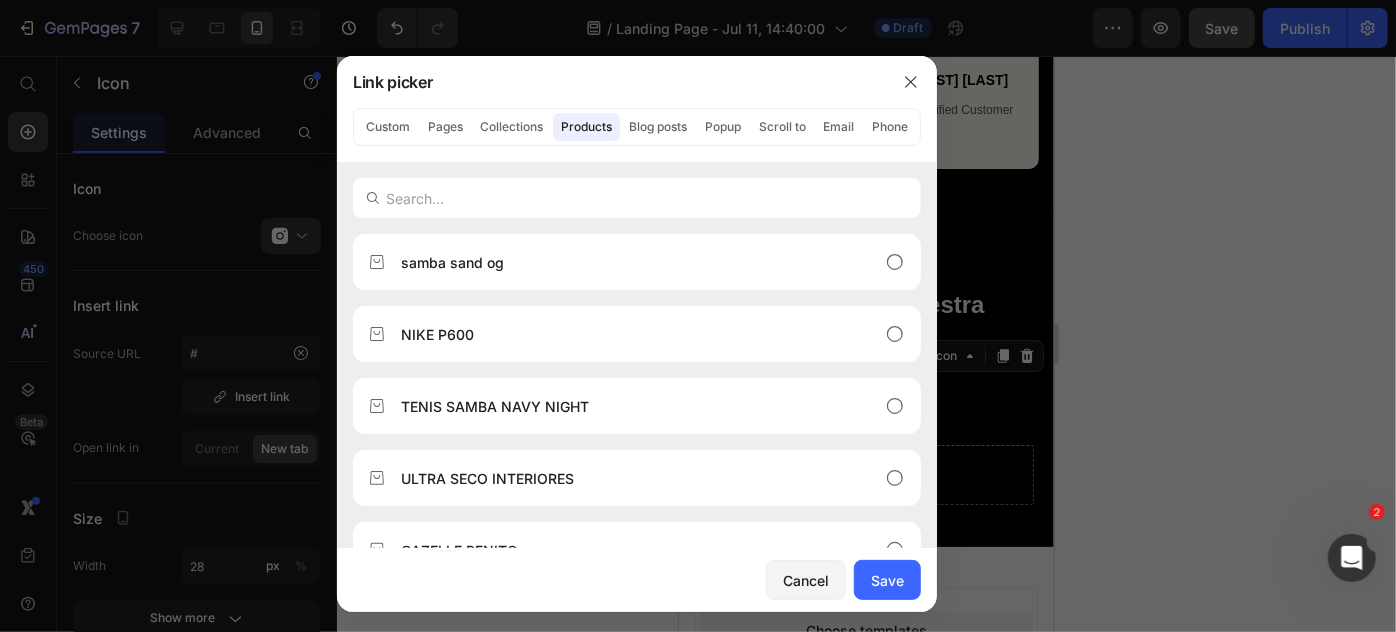 click at bounding box center [698, 316] 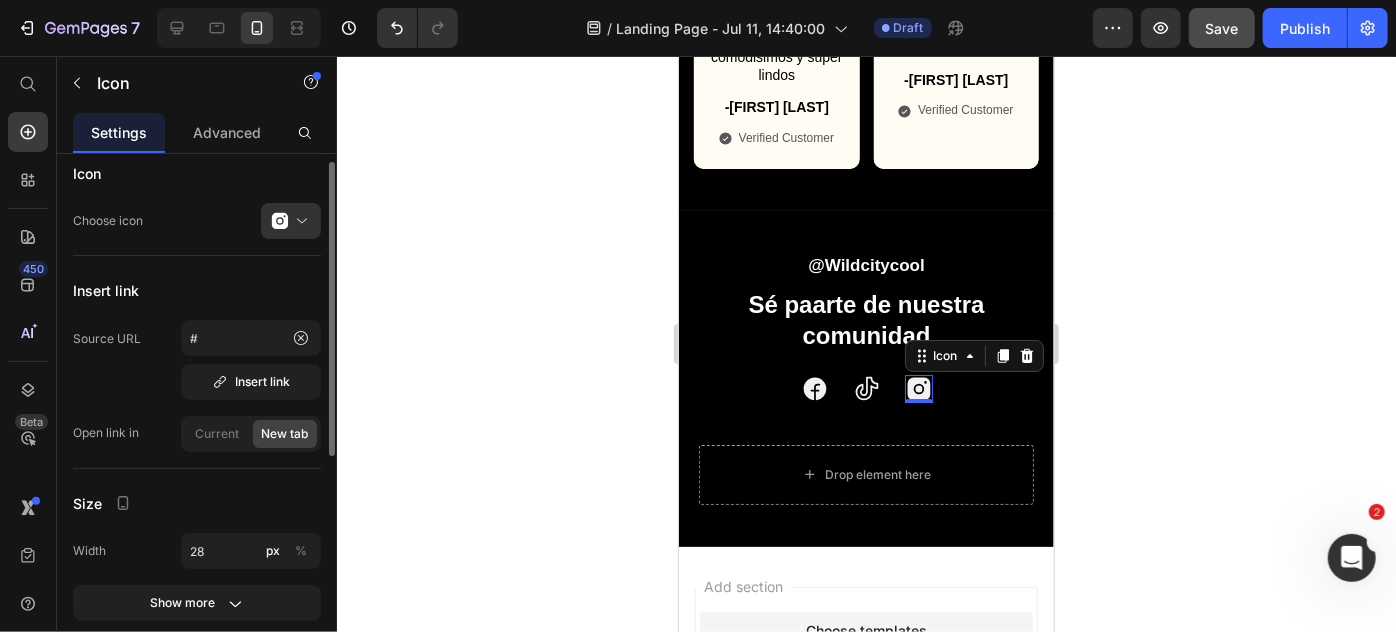 scroll, scrollTop: 0, scrollLeft: 0, axis: both 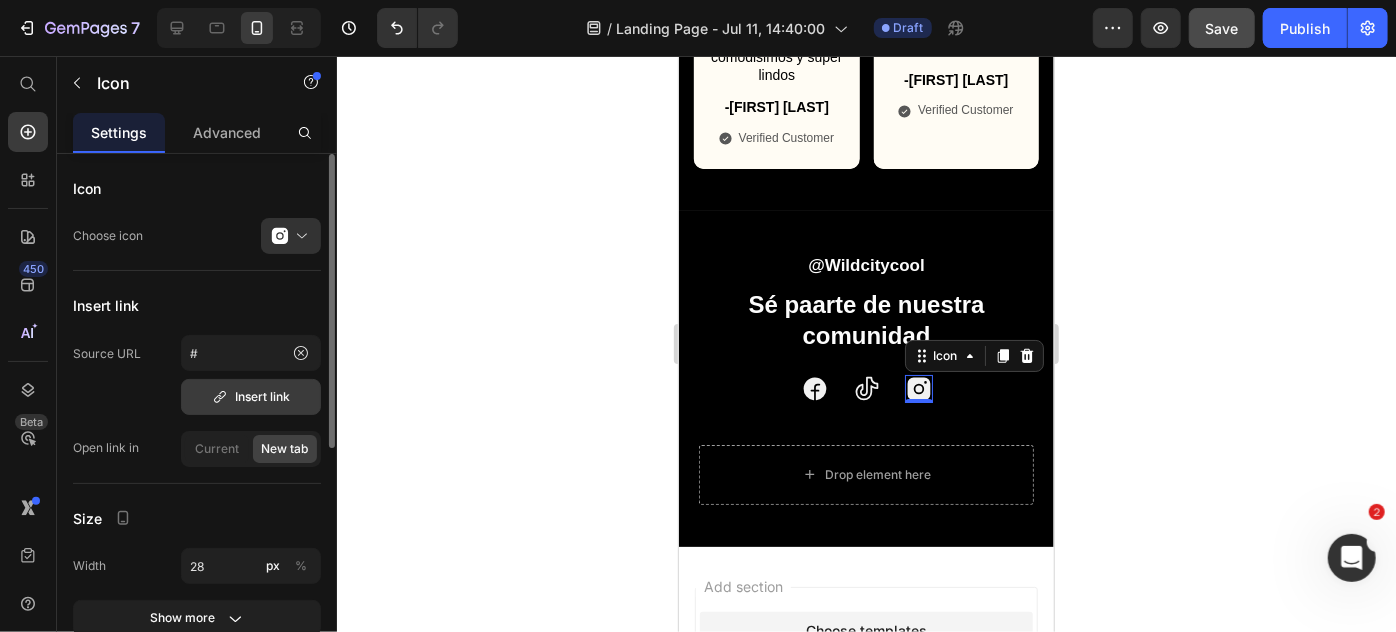 click on "Insert link" at bounding box center (251, 397) 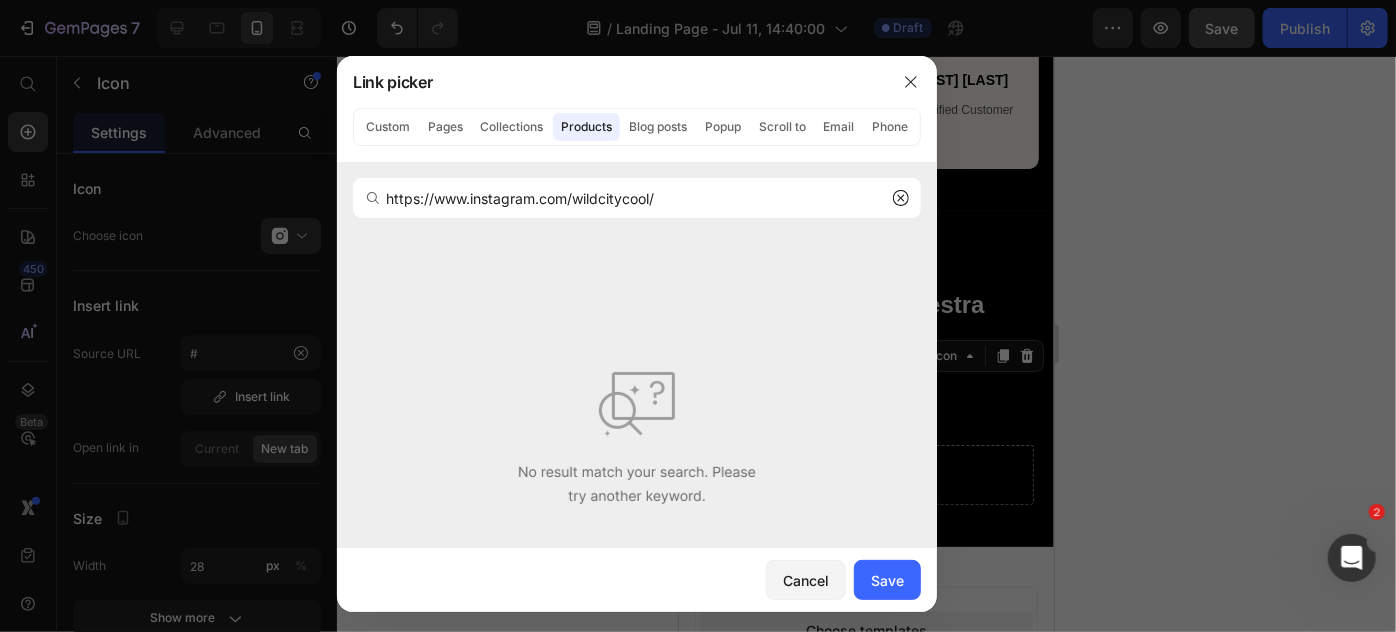 type on "https://www.instagram.com/wildcitycool/" 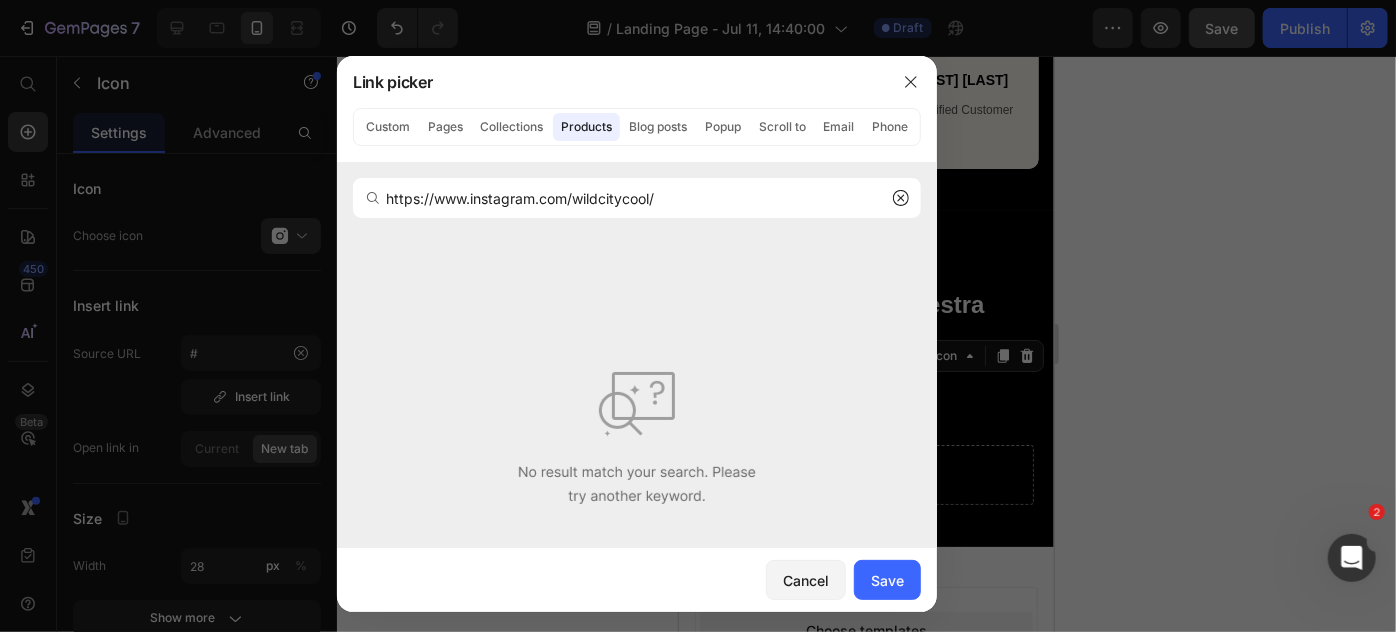 click at bounding box center (698, 316) 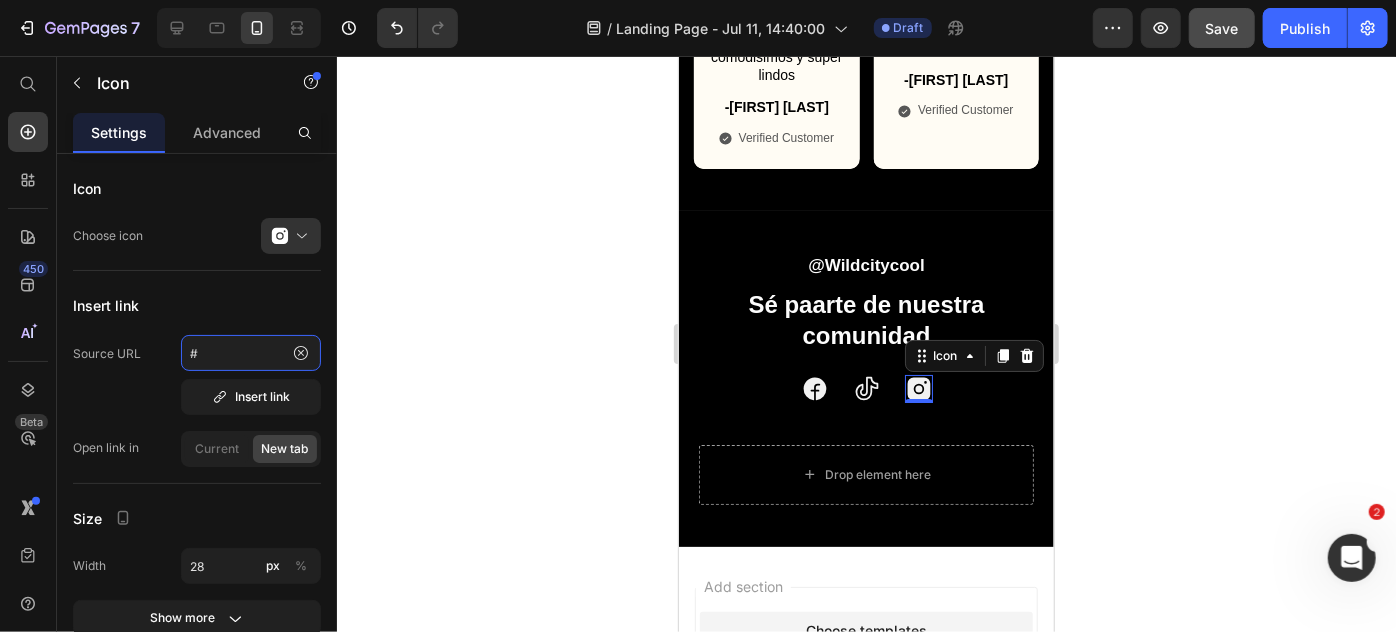 click on "#" 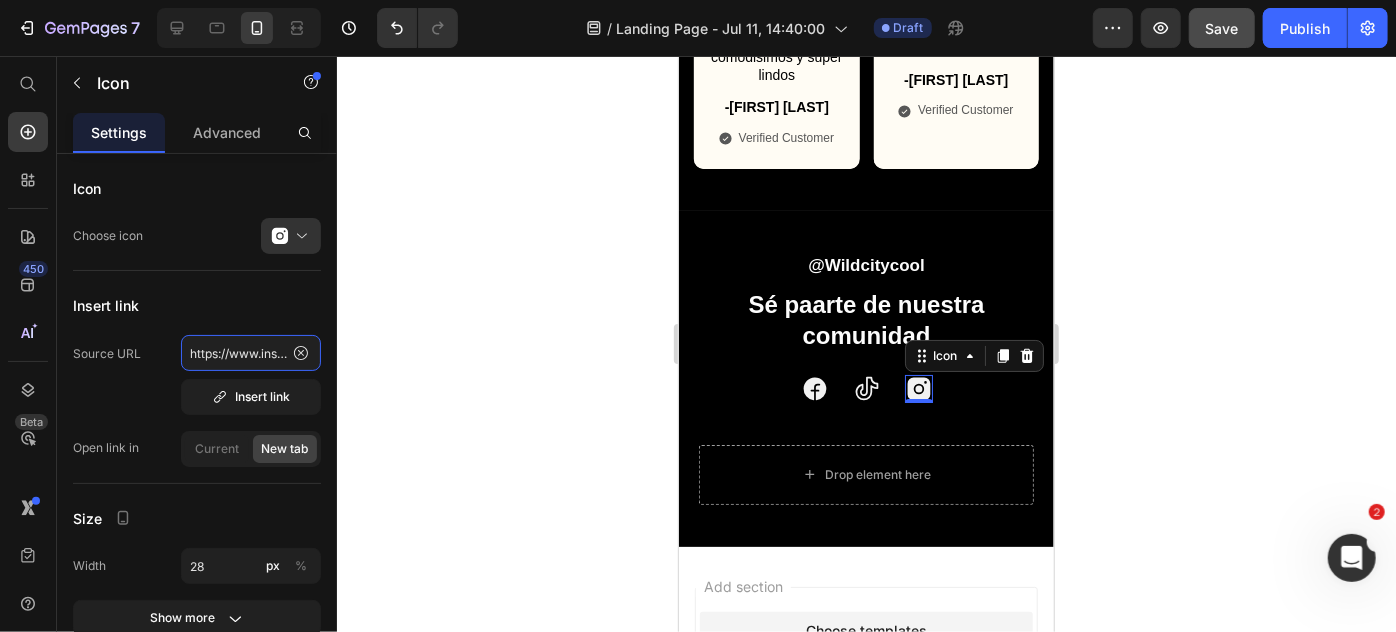 scroll, scrollTop: 0, scrollLeft: 134, axis: horizontal 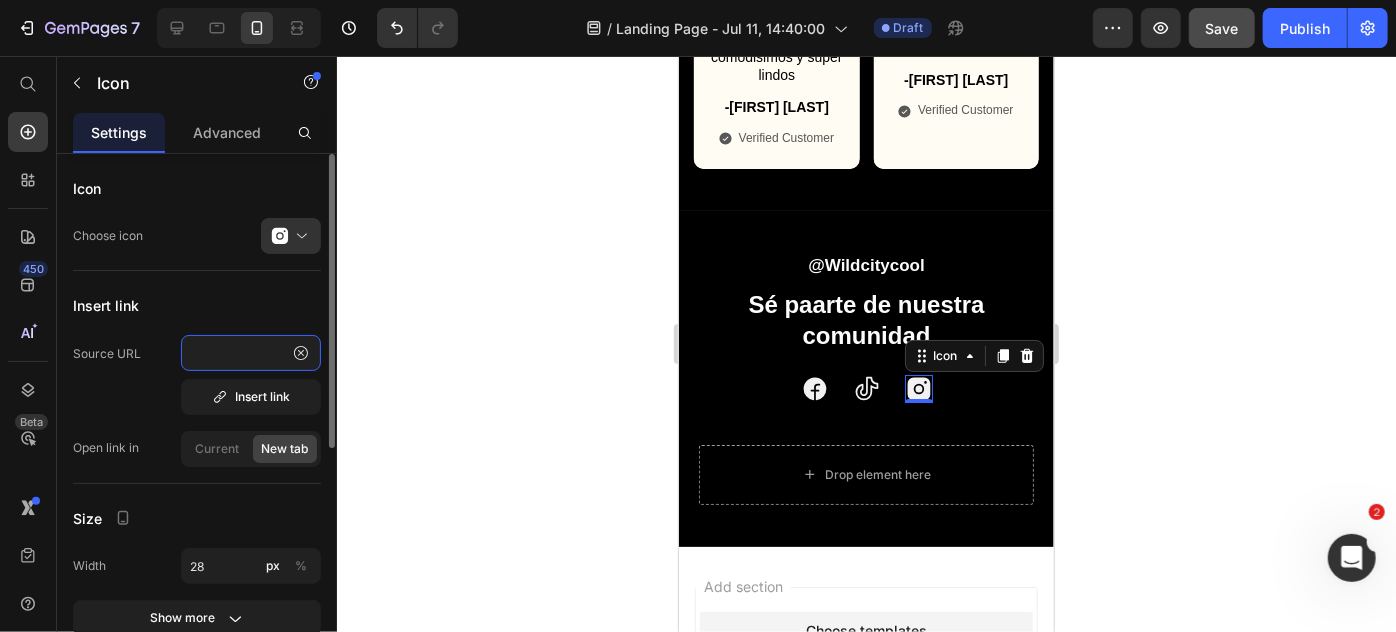 type on "https://www.instagram.com/wildcitycool/" 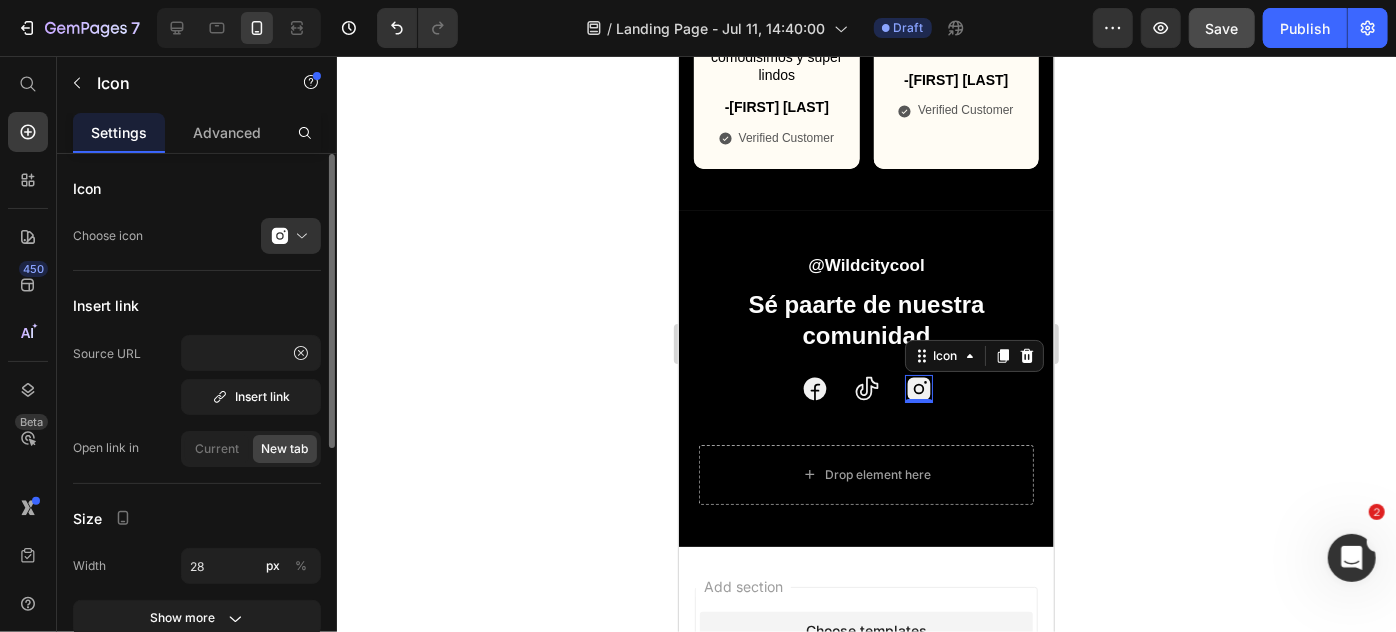scroll, scrollTop: 0, scrollLeft: 0, axis: both 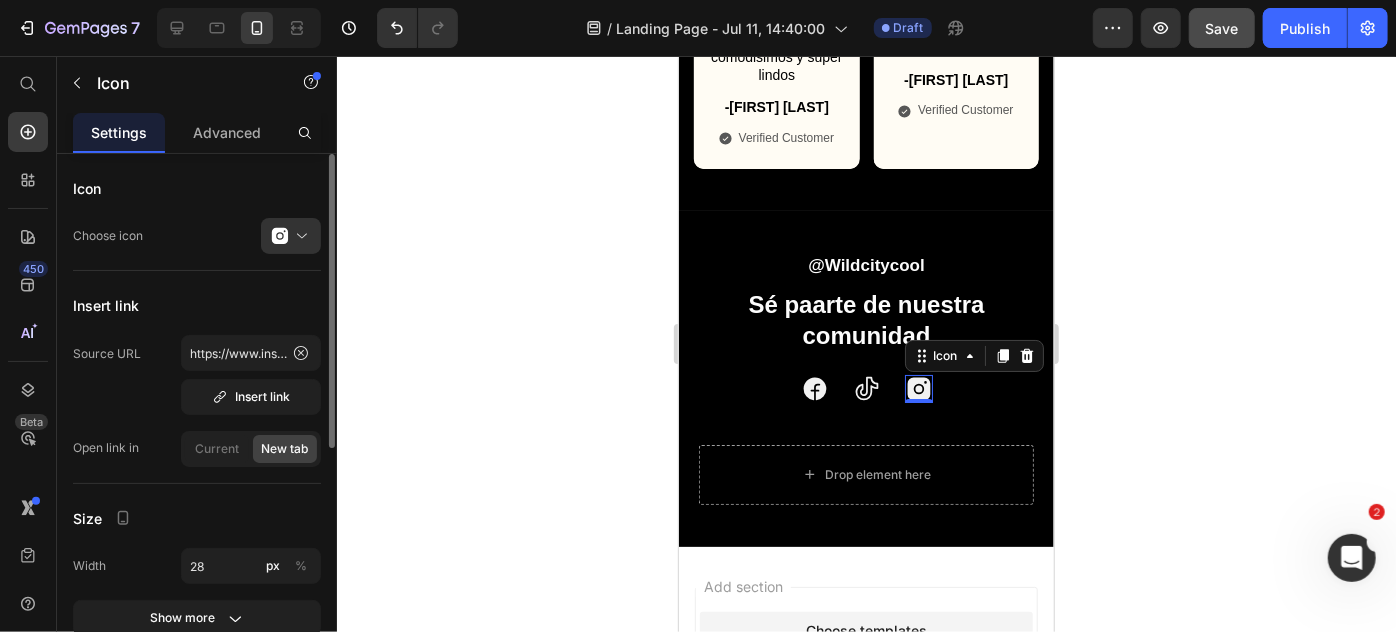 click on "Source URL https://www.instagram.com/wildcitycool/  Insert link   Open link in  Current New tab" at bounding box center (197, 401) 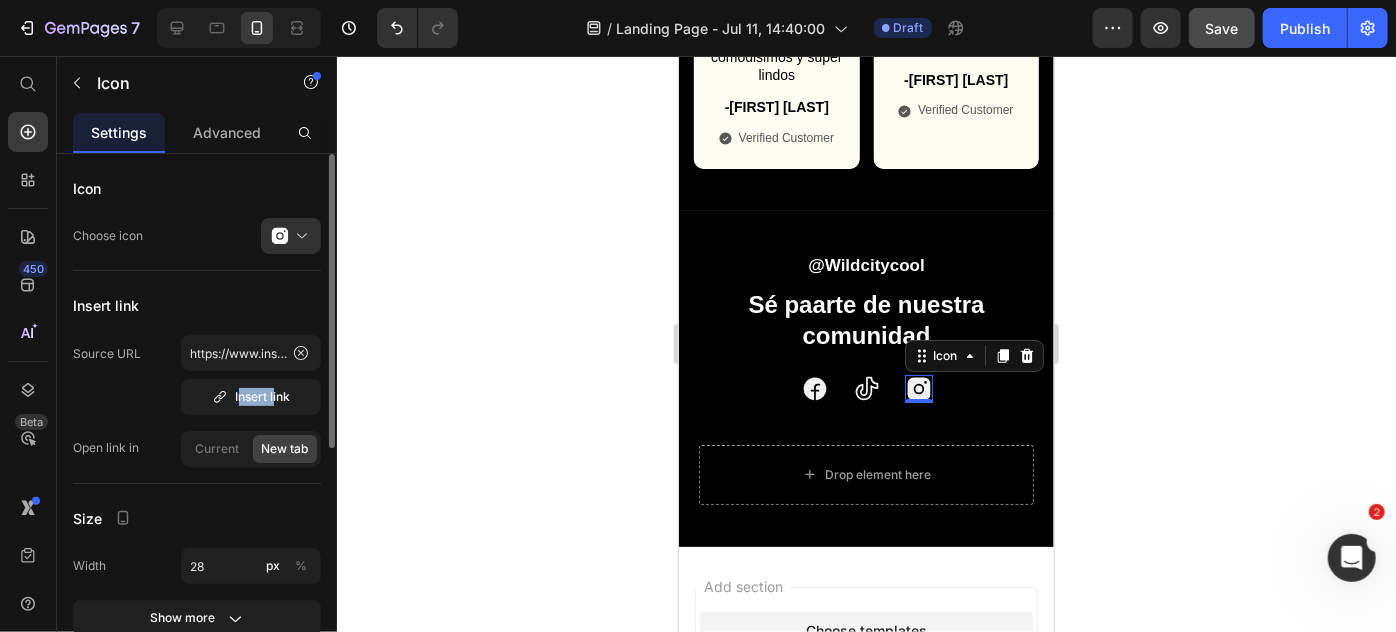 click on "Source URL https://www.instagram.com/wildcitycool/  Insert link   Open link in  Current New tab" at bounding box center (197, 401) 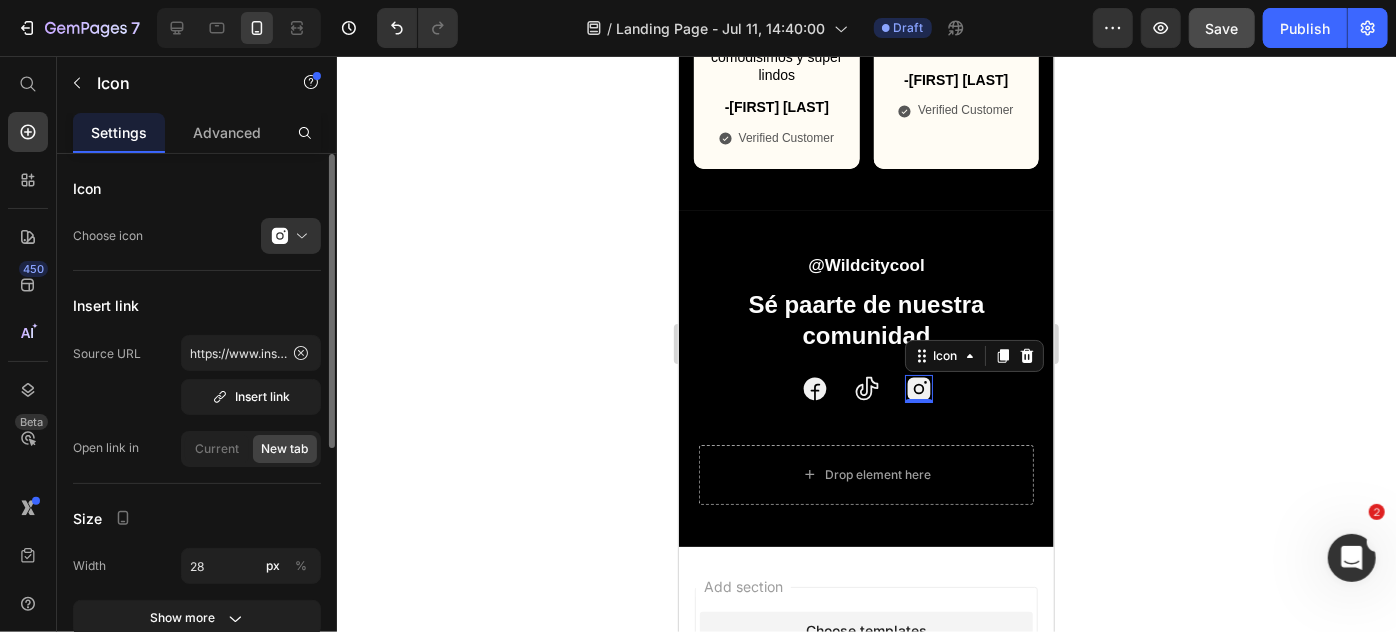 click on "Source URL https://www.instagram.com/wildcitycool/  Insert link" at bounding box center [197, 375] 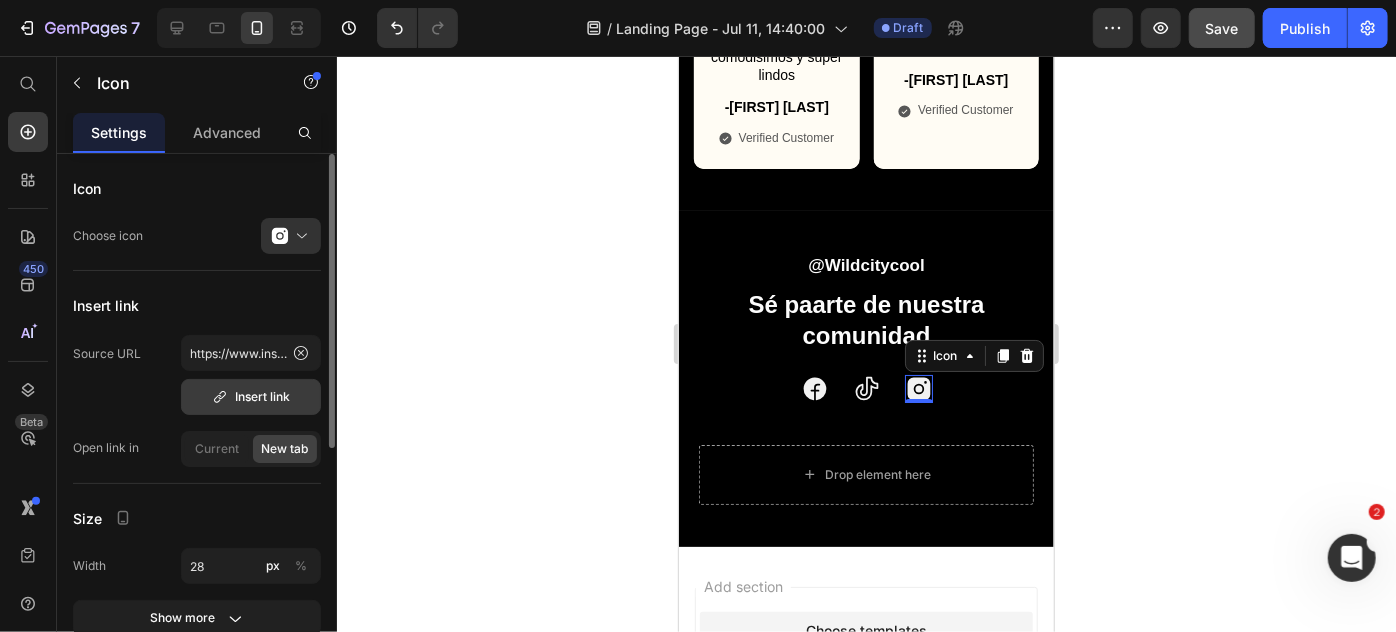 click on "Insert link" at bounding box center (251, 397) 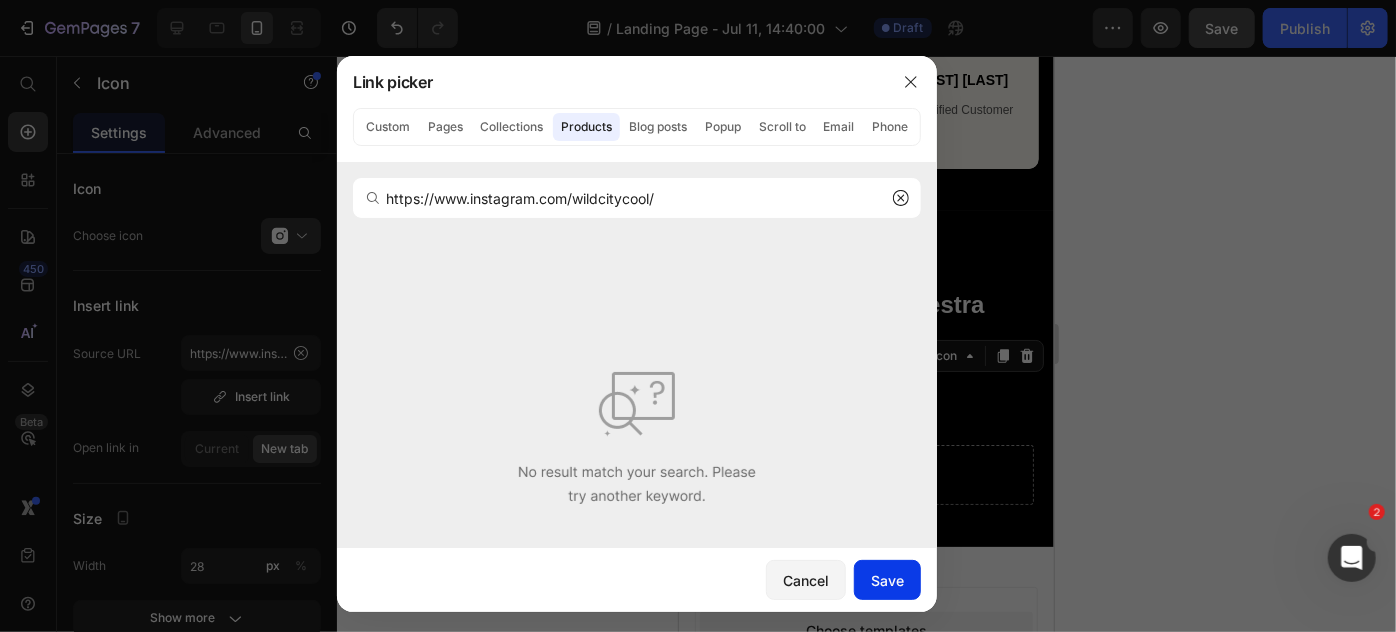 type on "https://www.instagram.com/wildcitycool/" 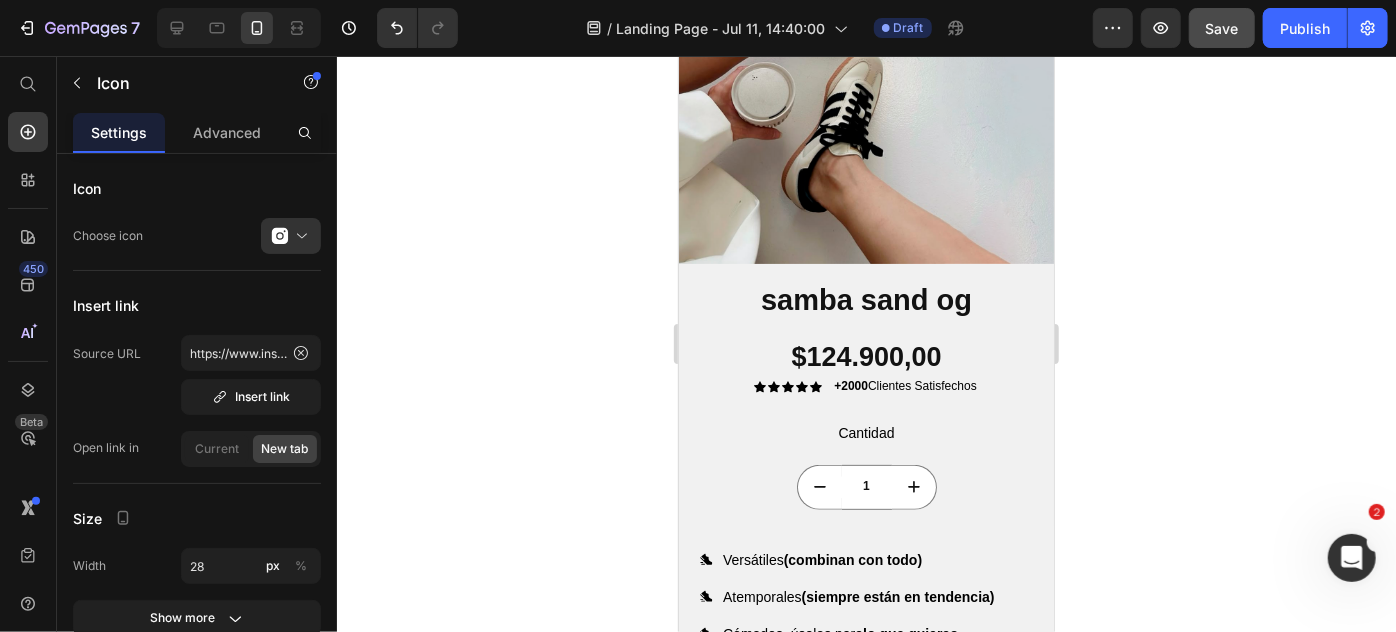 scroll, scrollTop: 0, scrollLeft: 0, axis: both 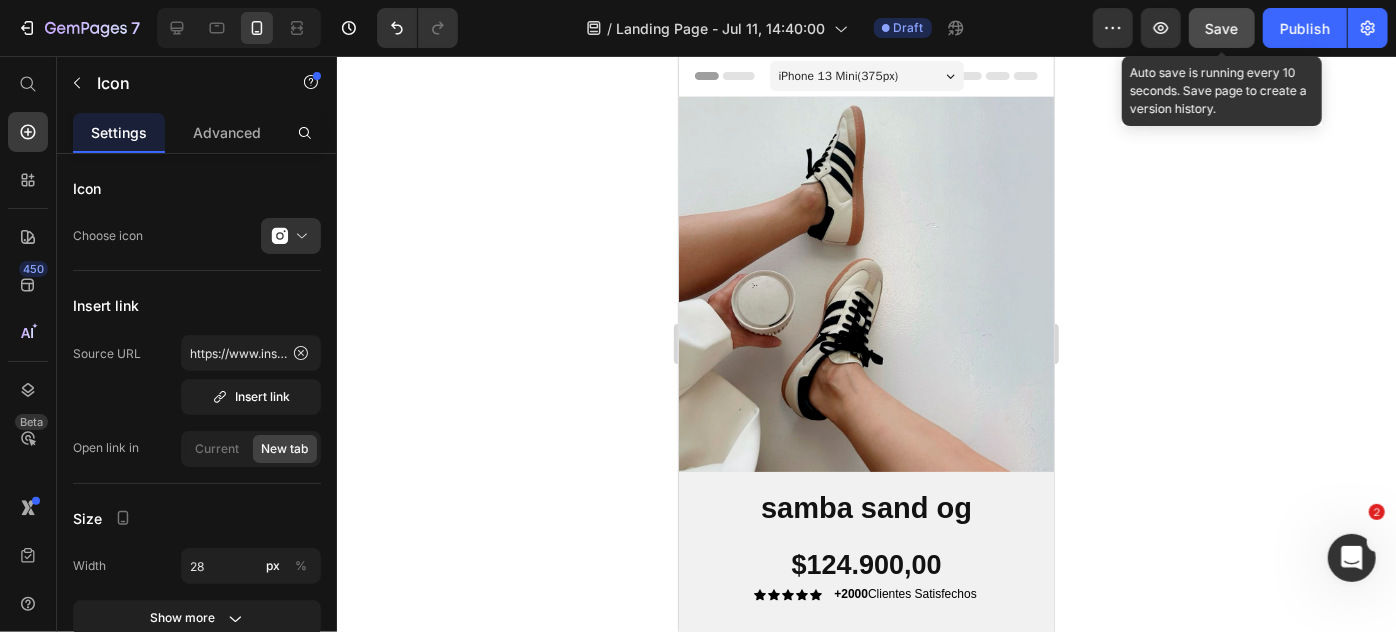 click on "Save" at bounding box center [1222, 28] 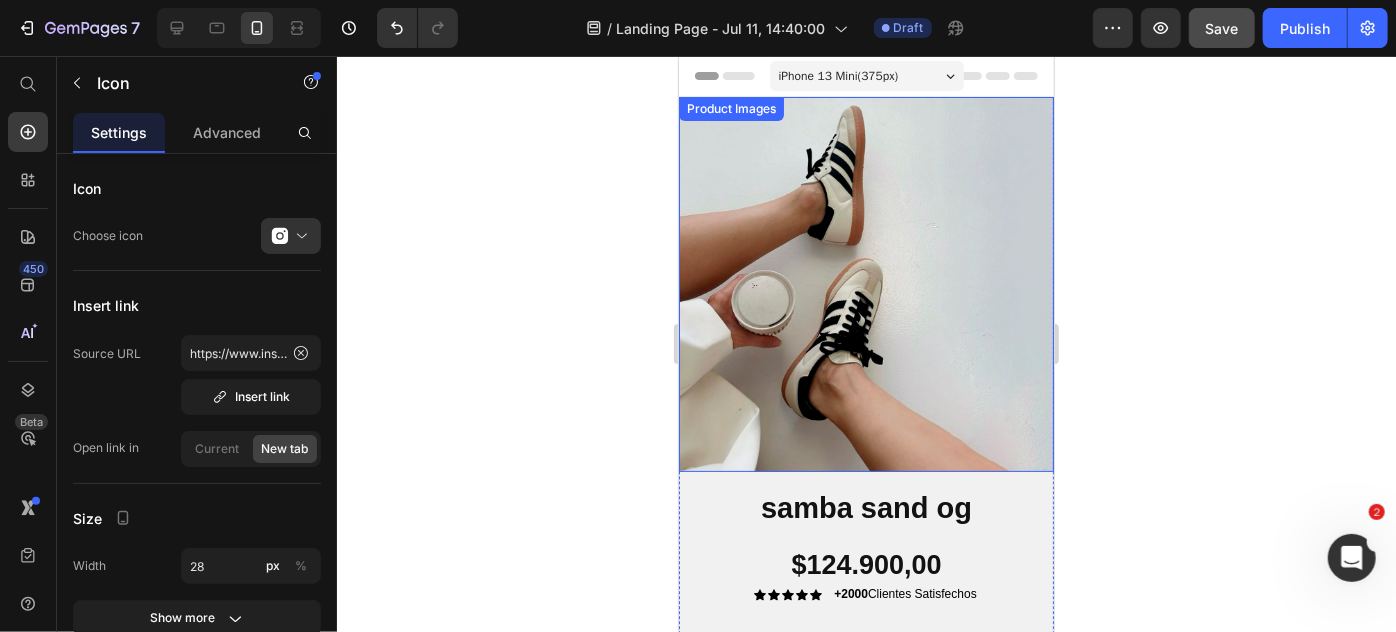 click at bounding box center (865, 283) 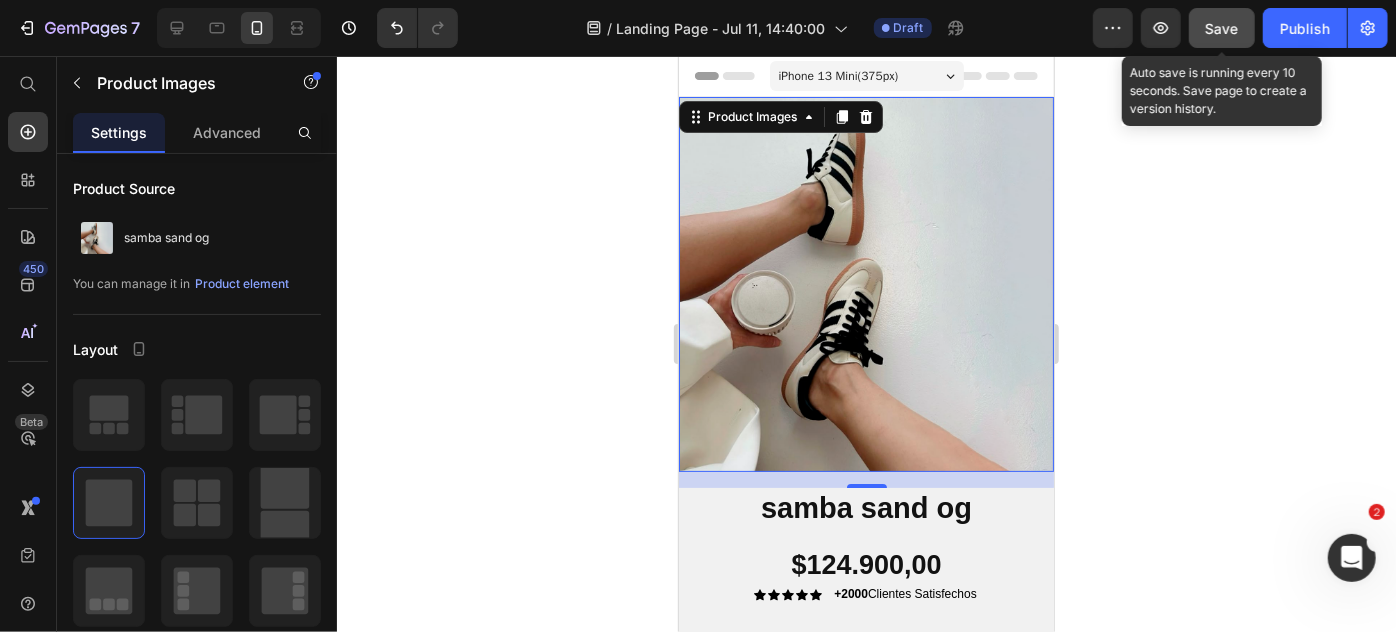 click on "Save" at bounding box center [1222, 28] 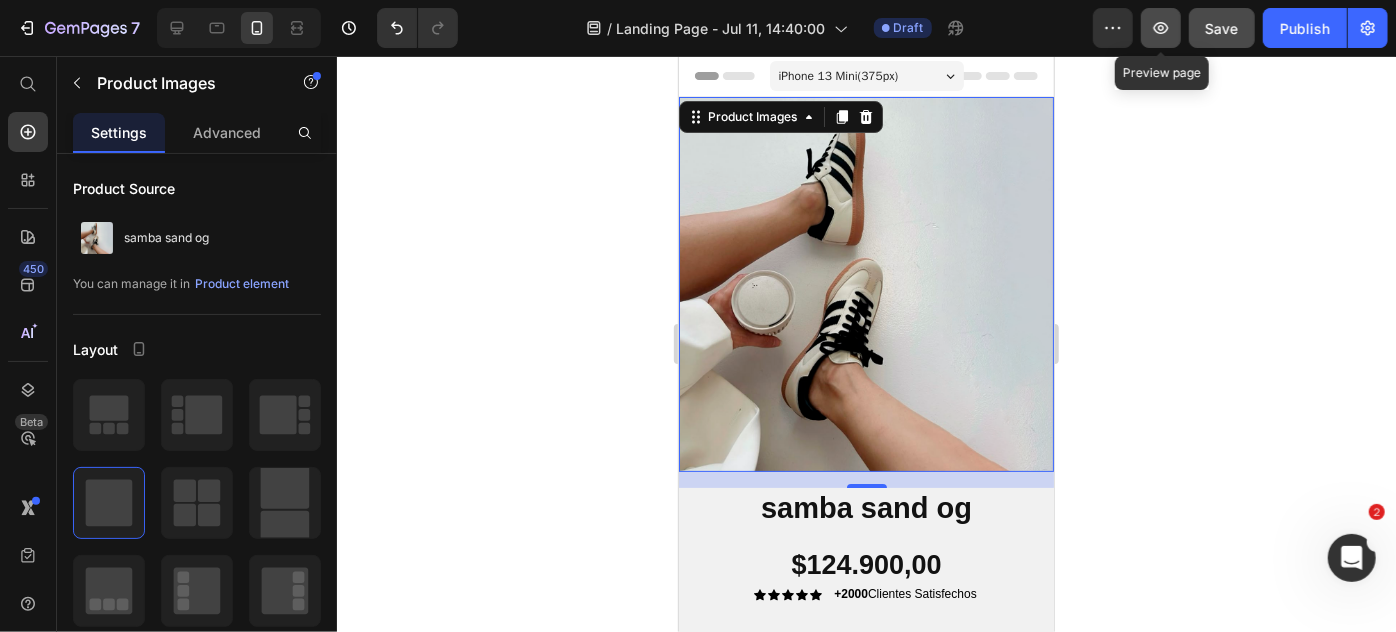 click 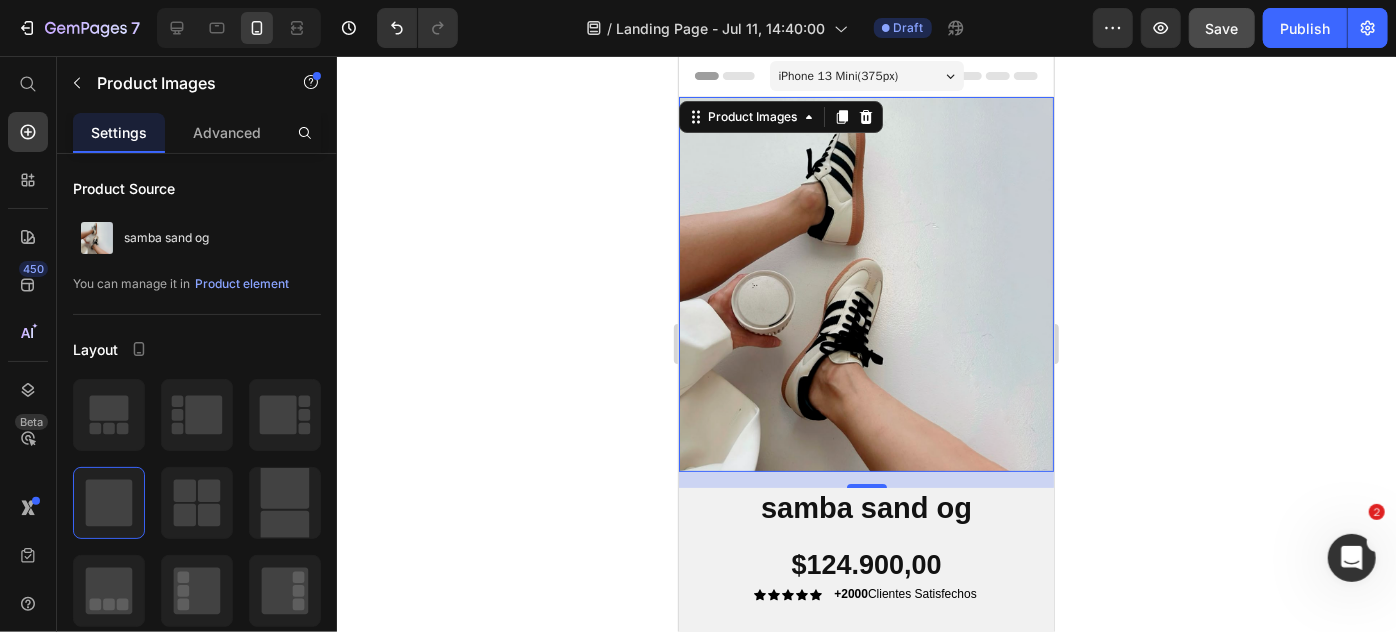 click 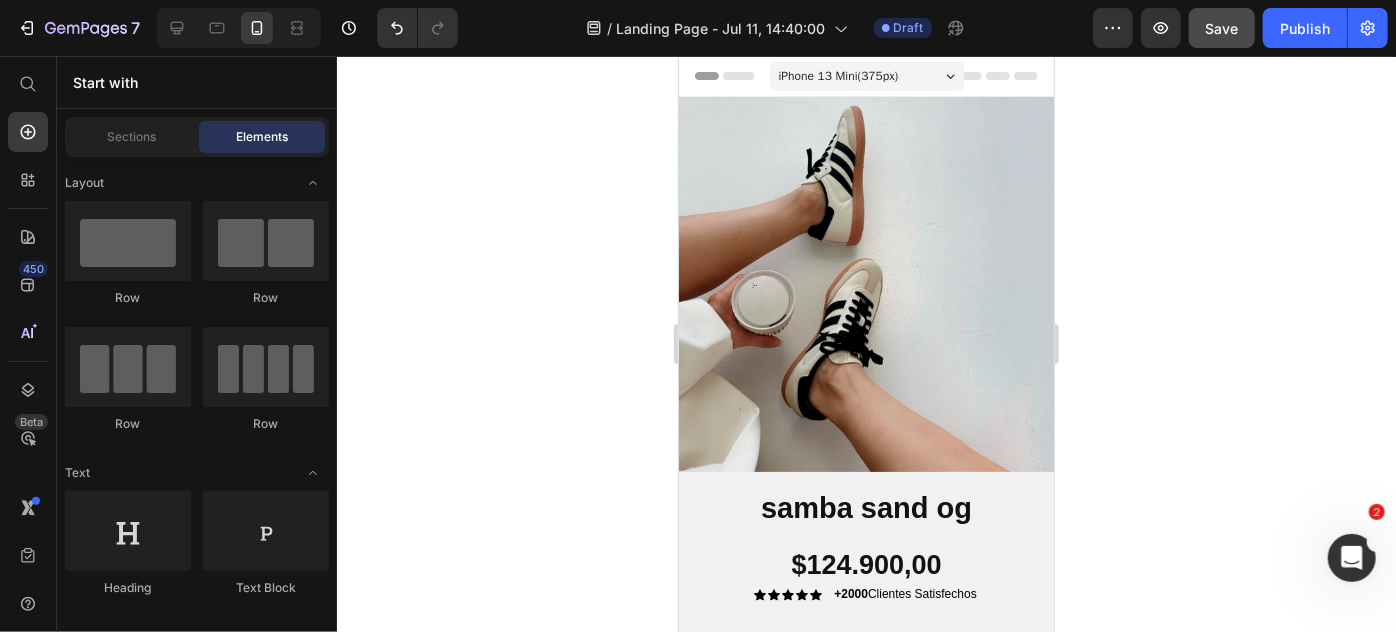 click 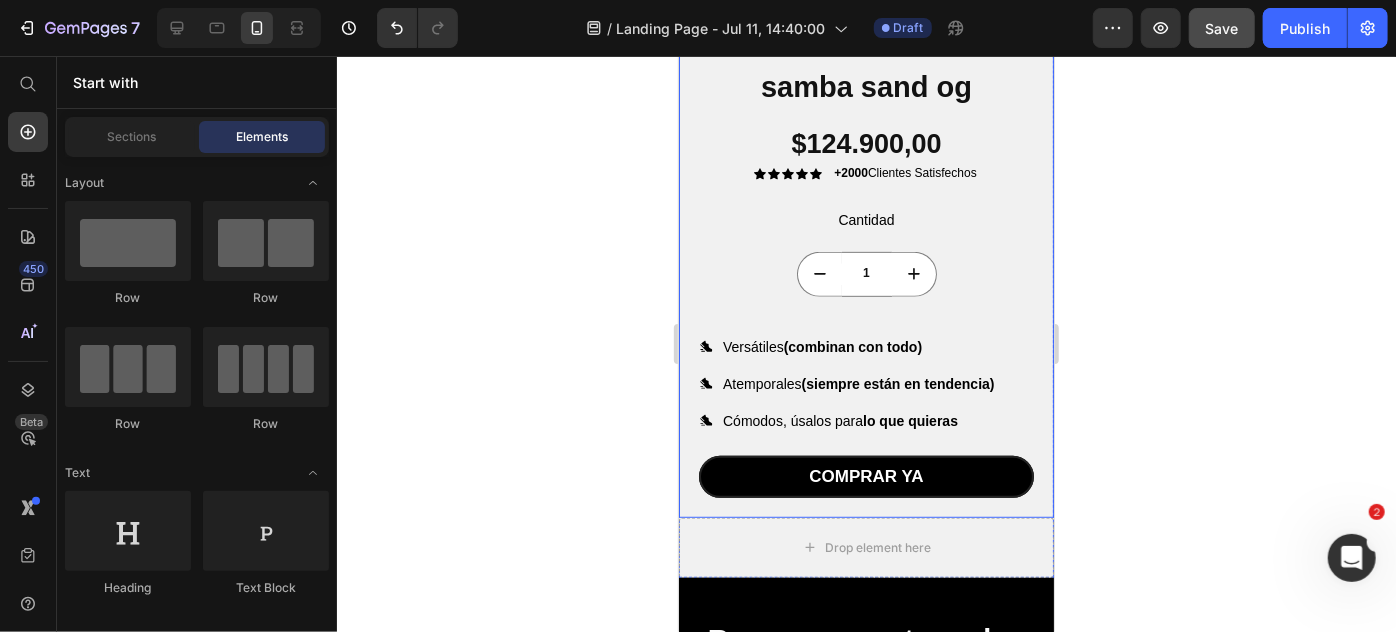 scroll, scrollTop: 429, scrollLeft: 0, axis: vertical 